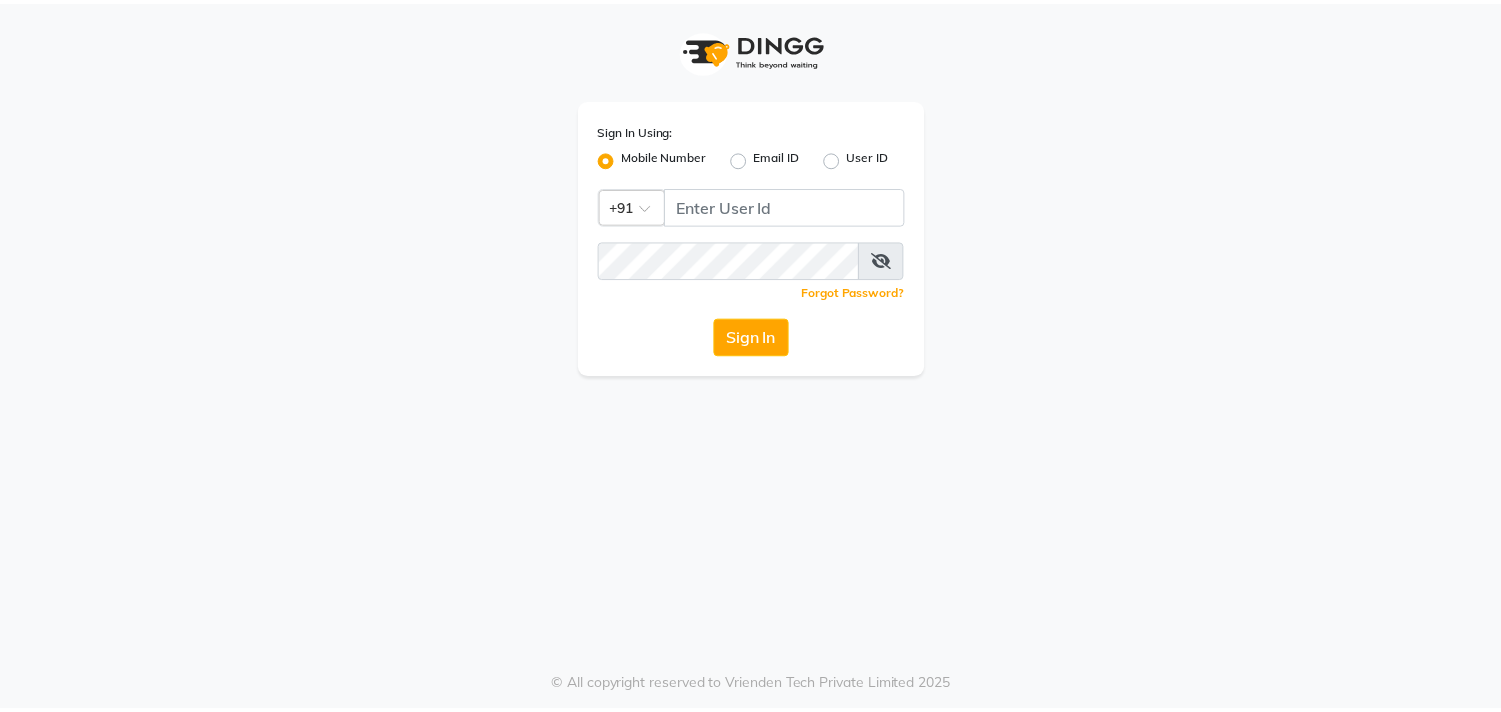 scroll, scrollTop: 0, scrollLeft: 0, axis: both 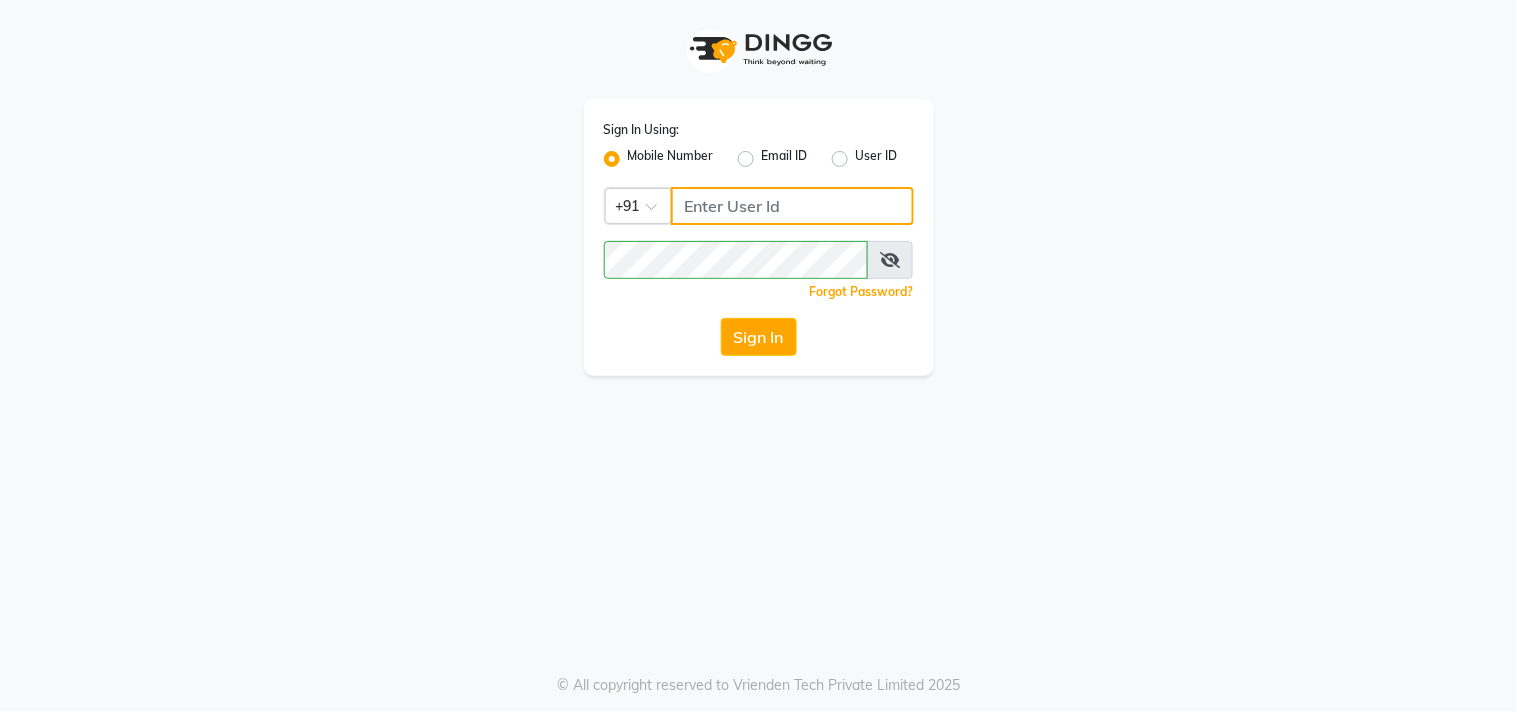 click 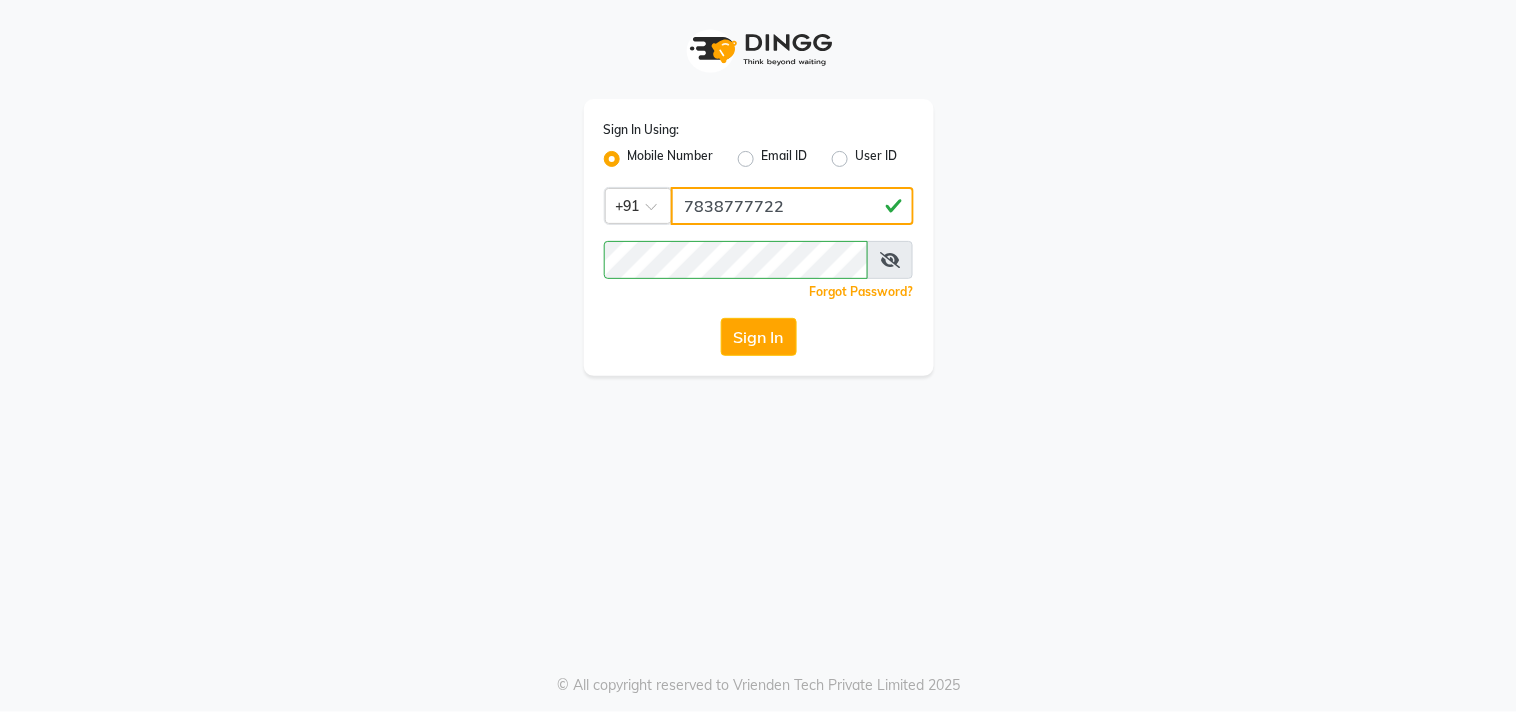 type on "7838777722" 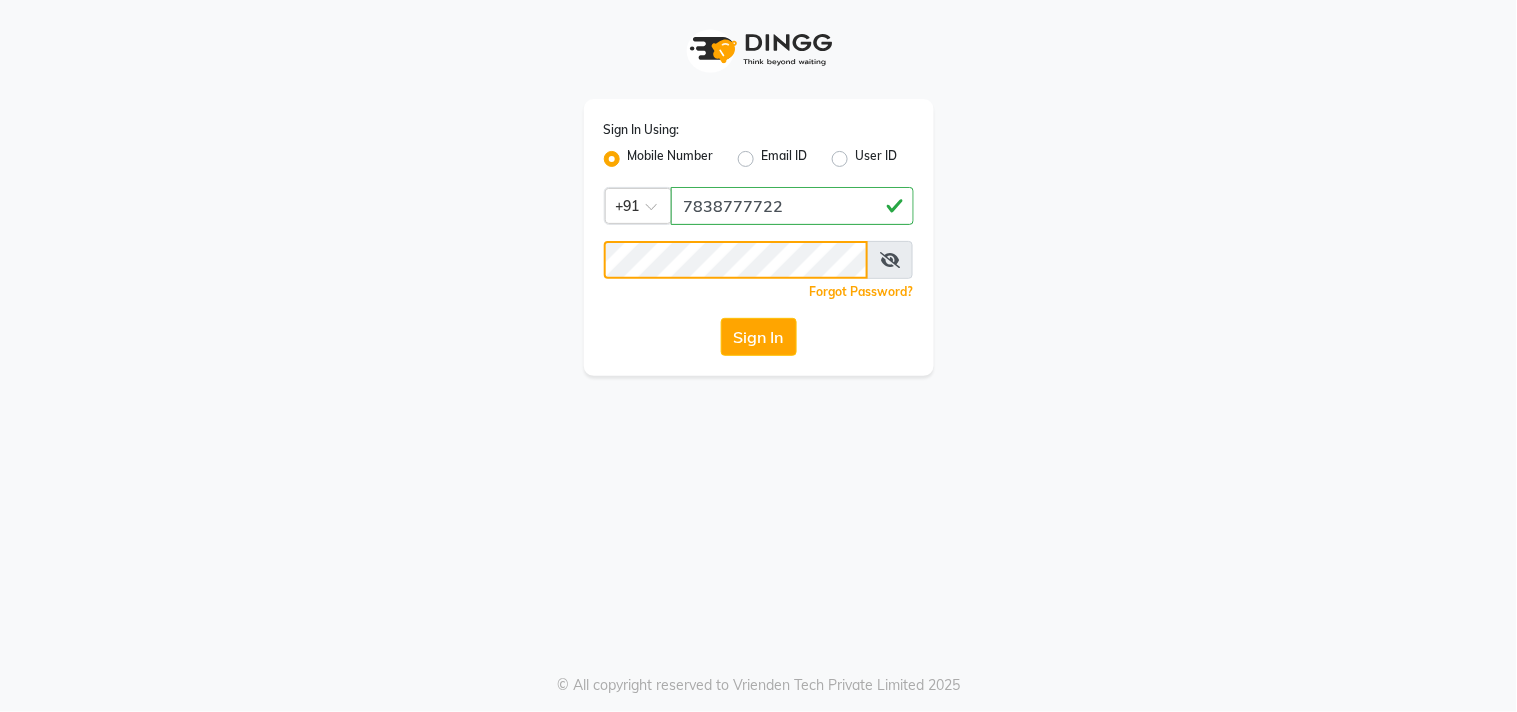 click on "Sign In" 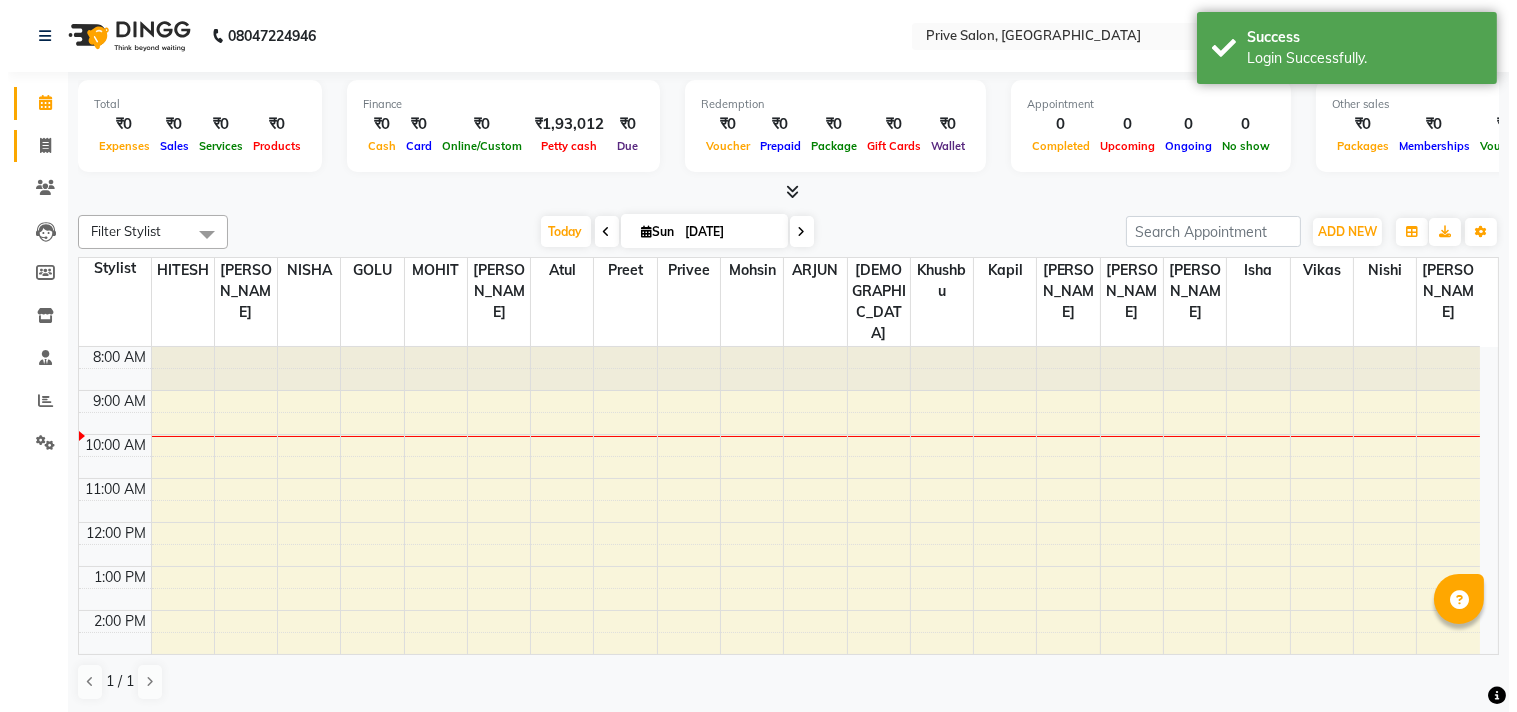 scroll, scrollTop: 0, scrollLeft: 0, axis: both 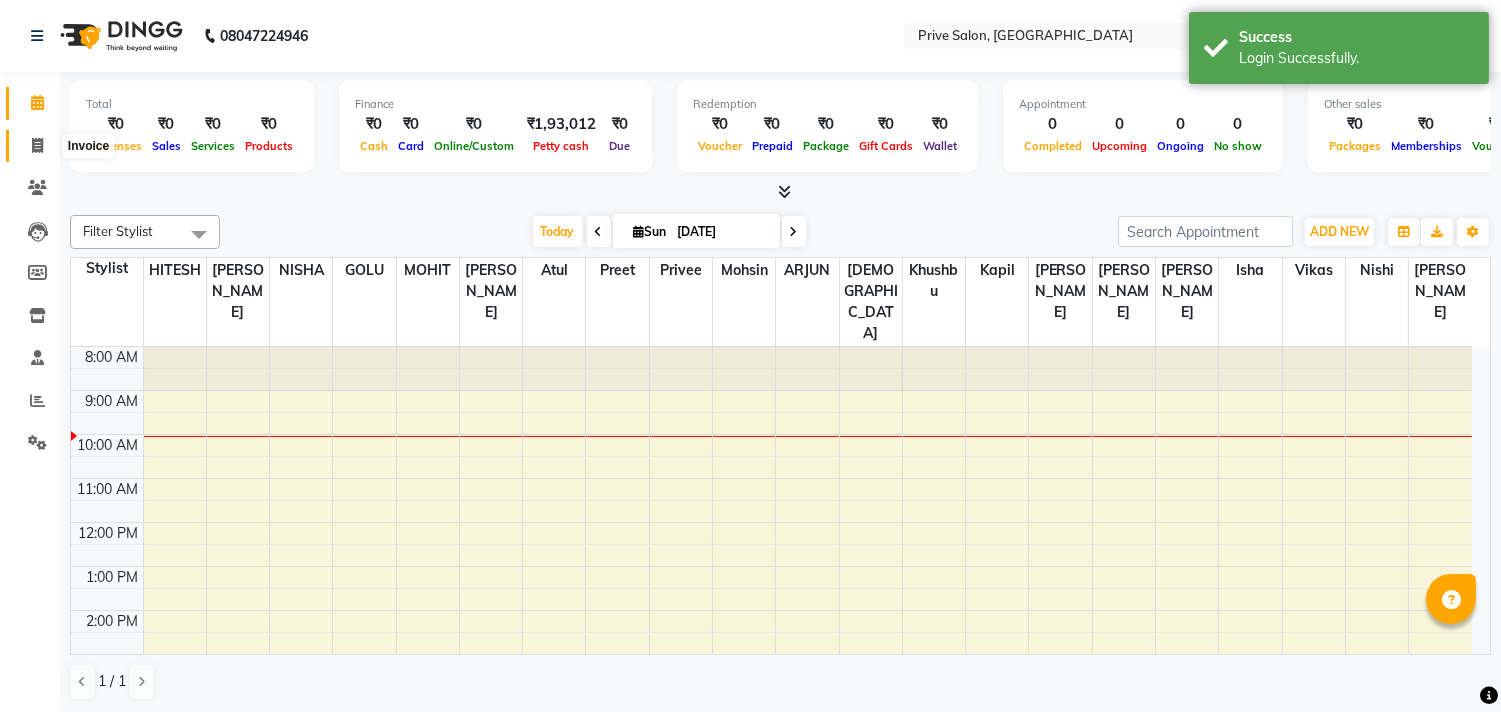 click 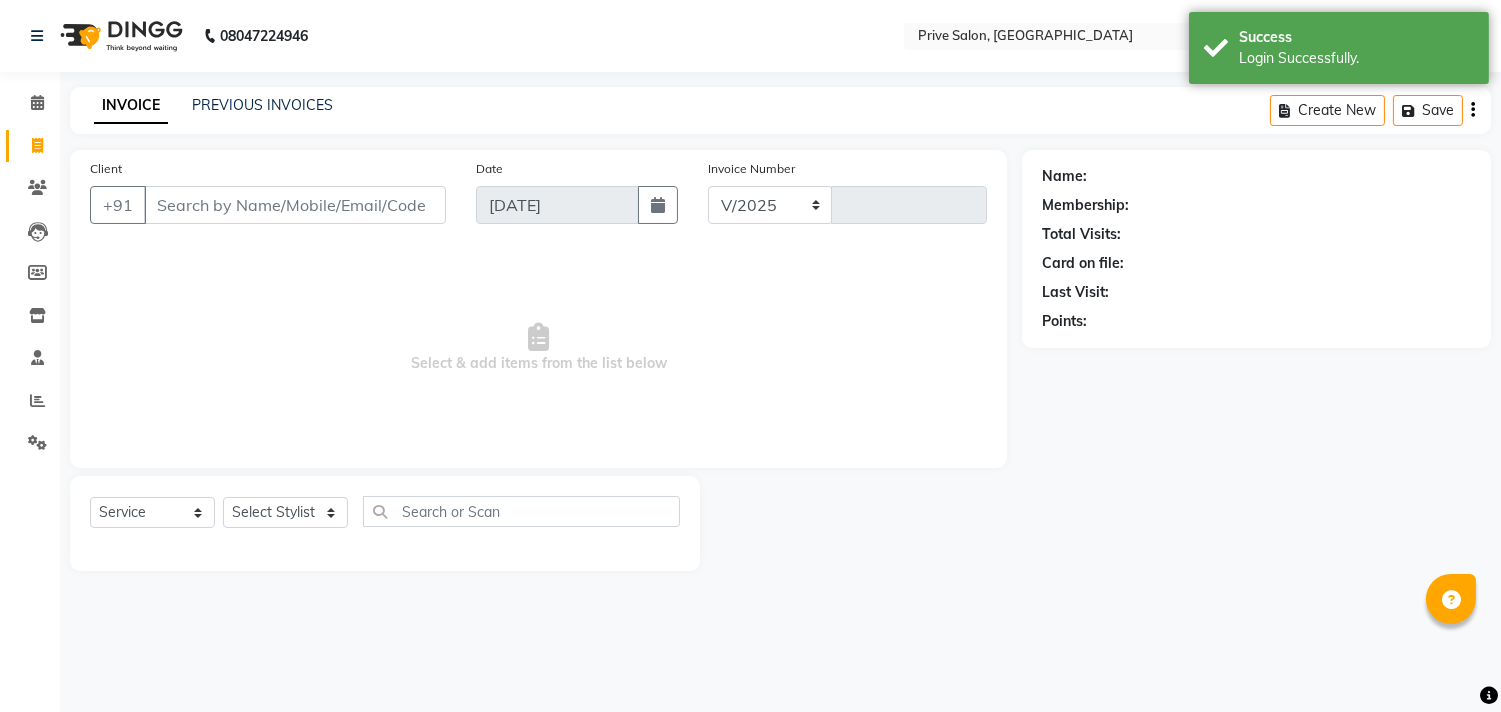 select on "136" 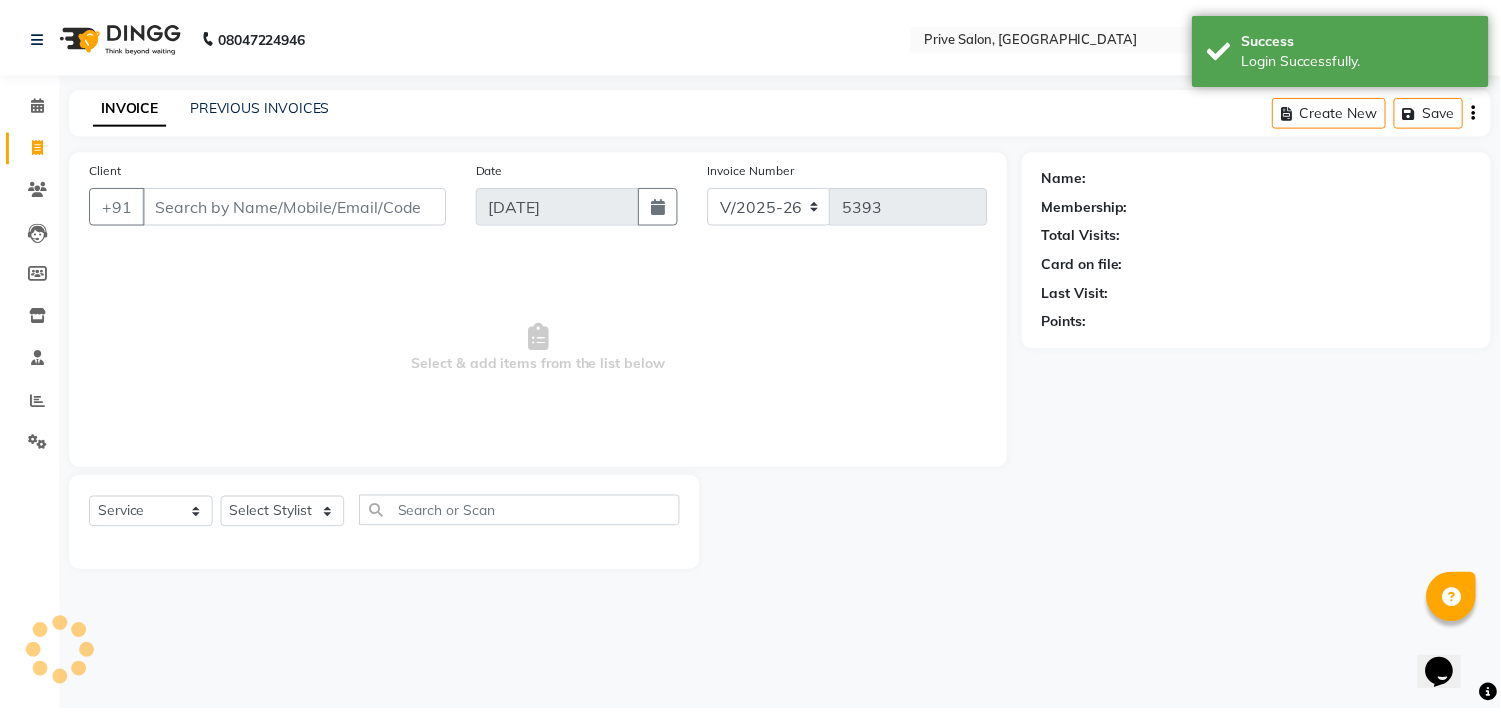 scroll, scrollTop: 0, scrollLeft: 0, axis: both 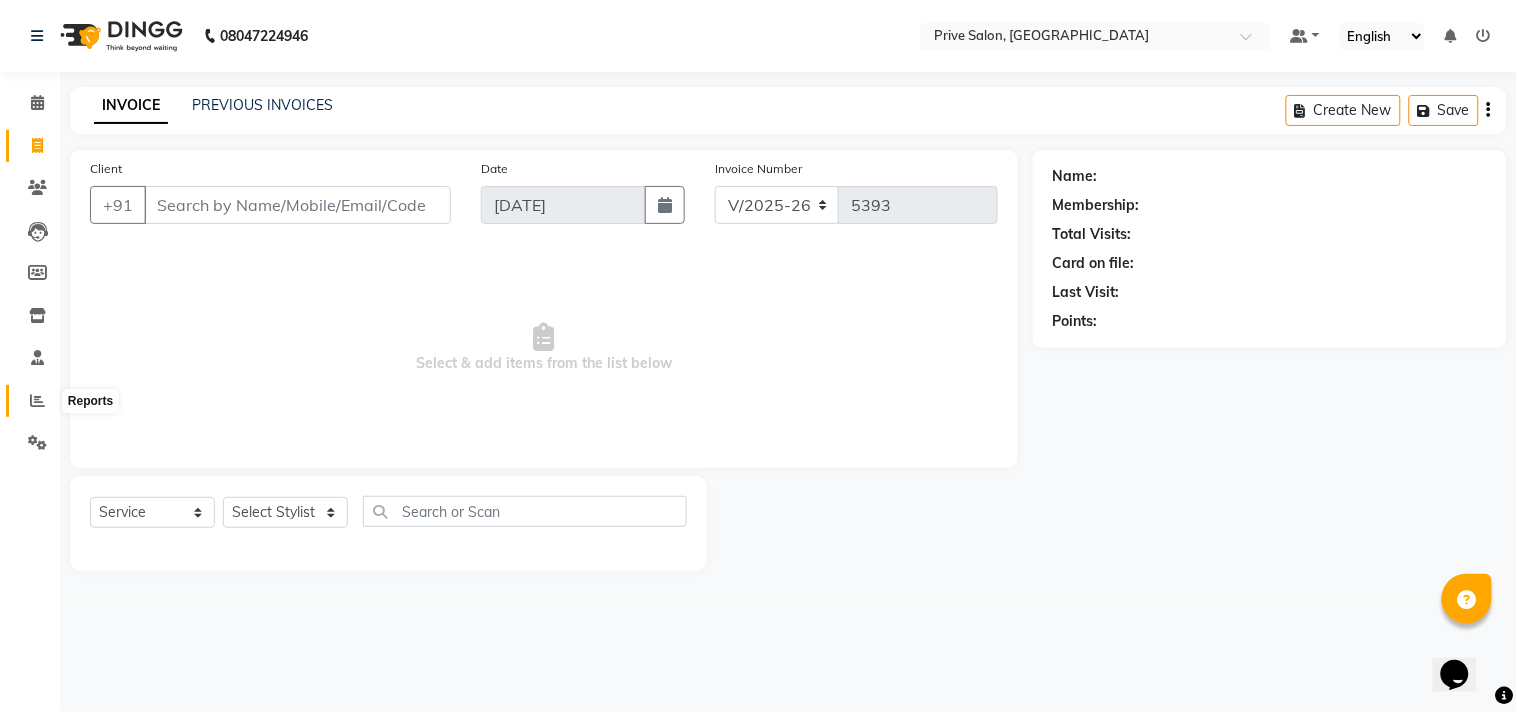 click 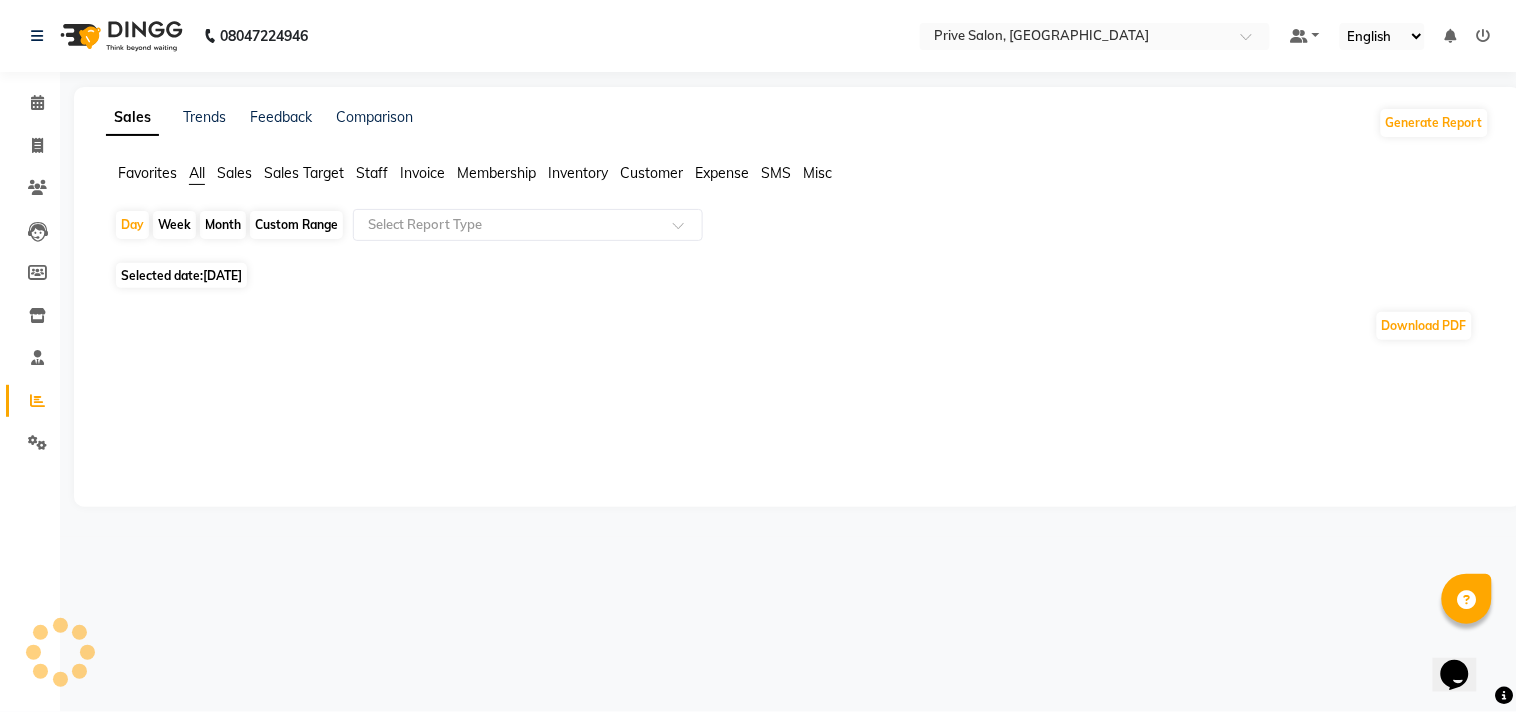 click on "Selected date:  13-07-2025" 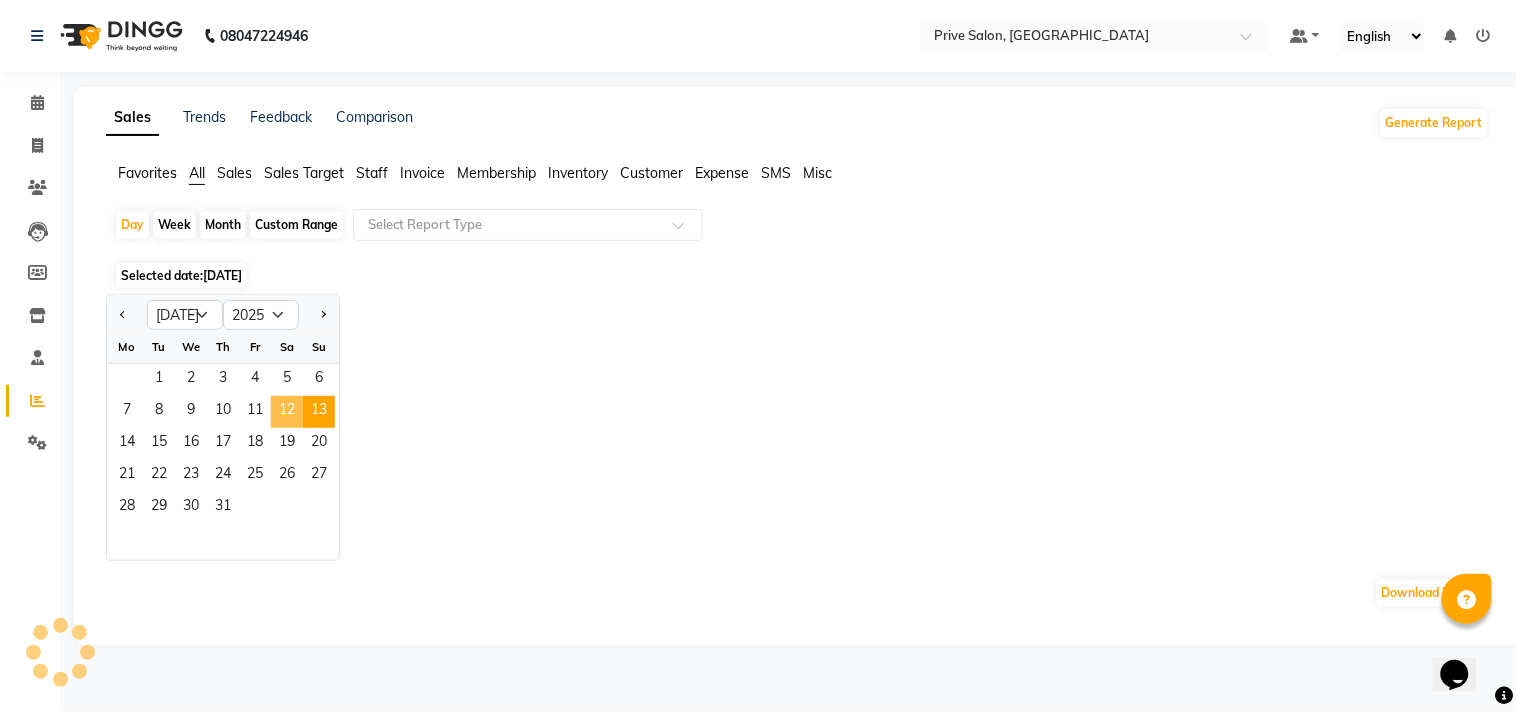click on "12" 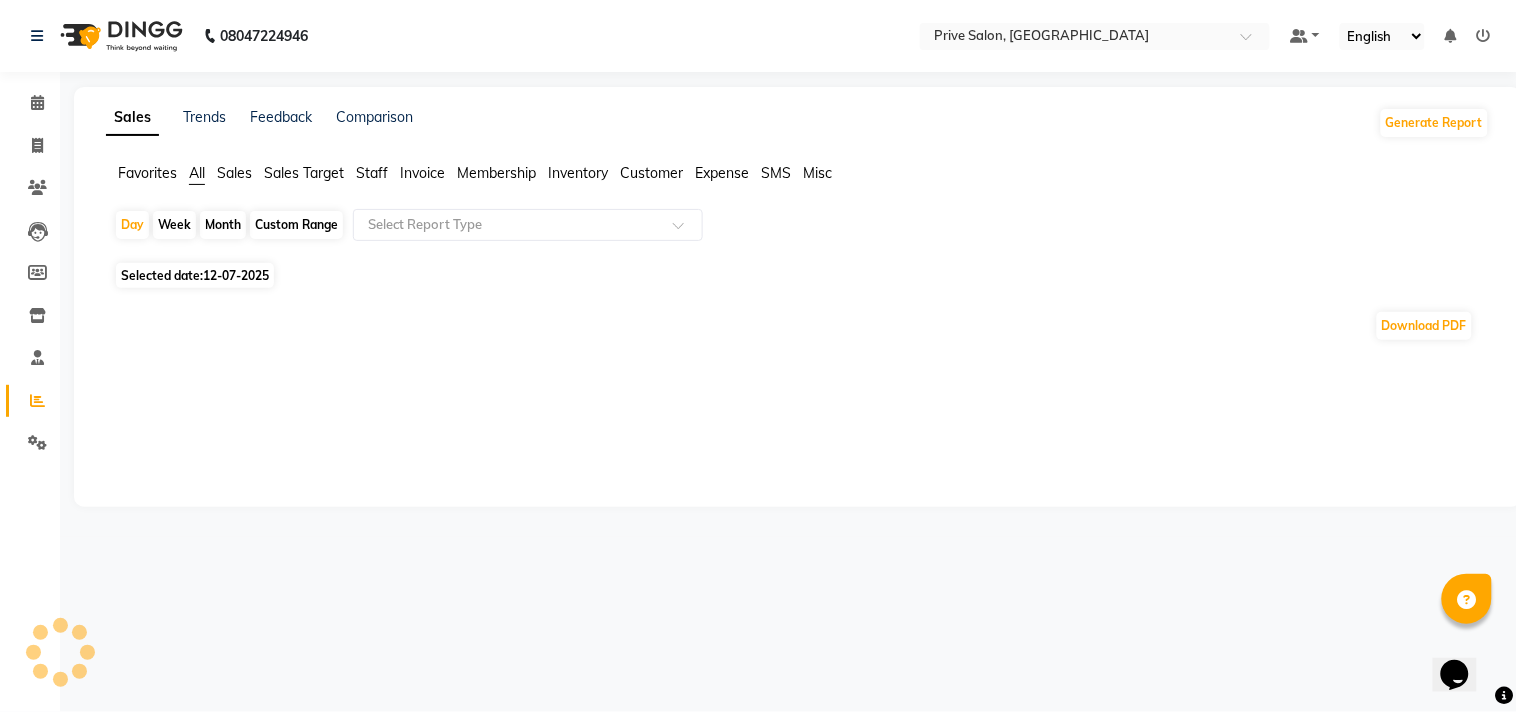 click on "Staff" 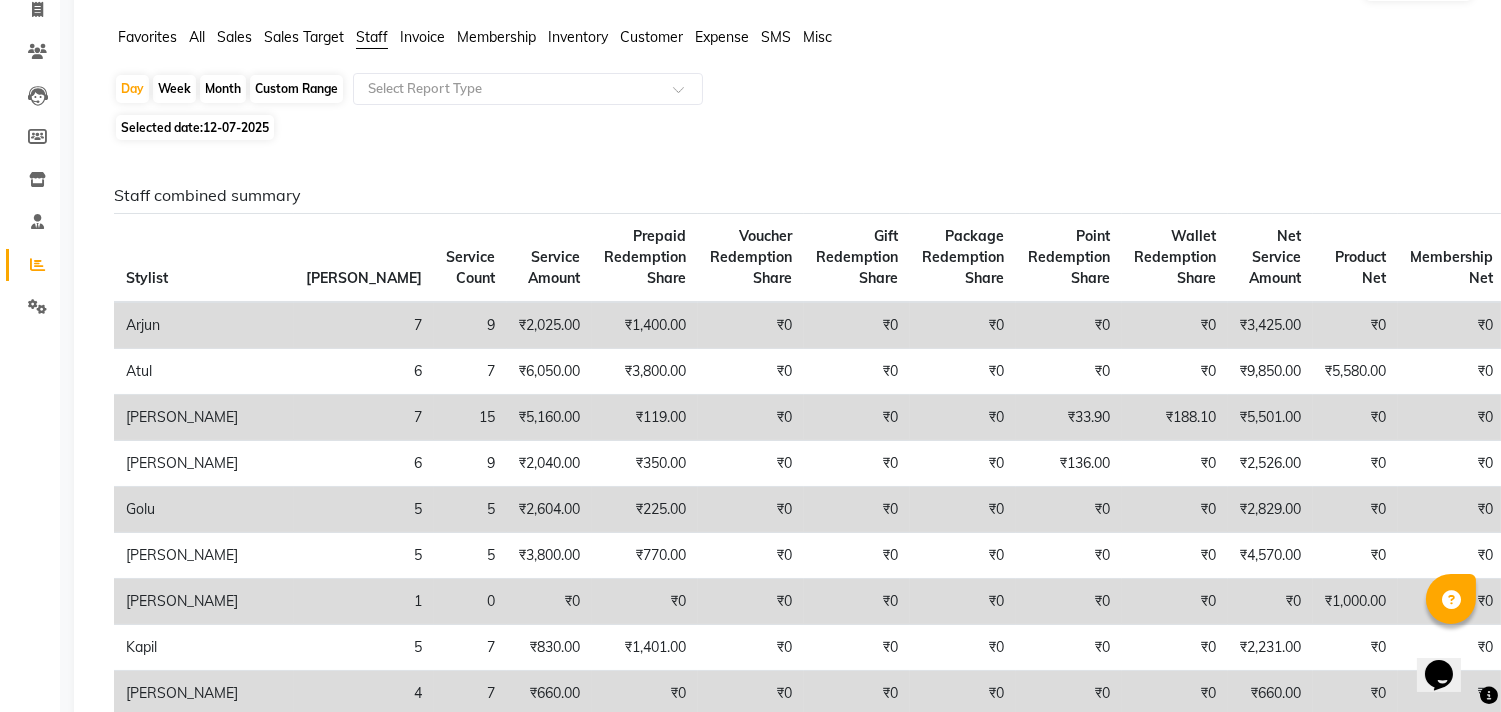 scroll, scrollTop: 0, scrollLeft: 0, axis: both 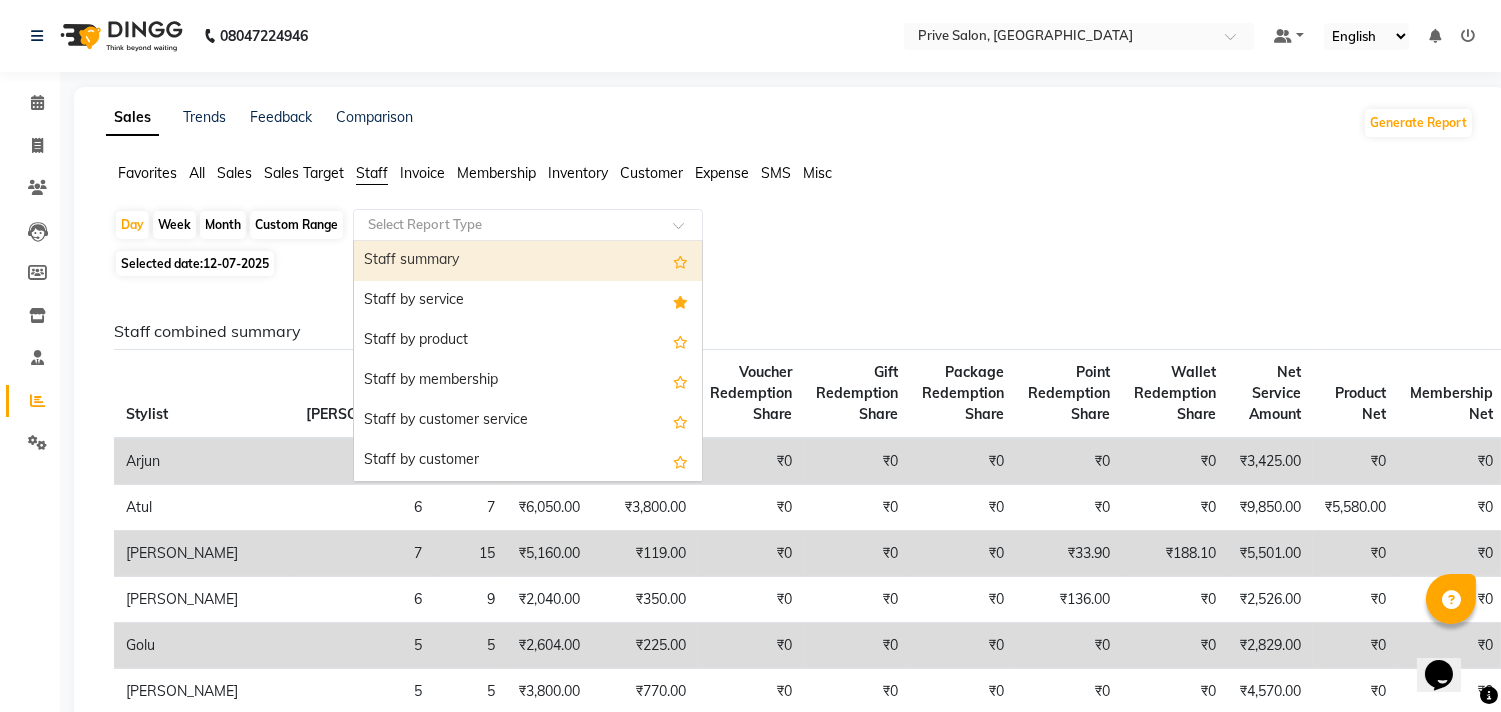 click on "Select Report Type" 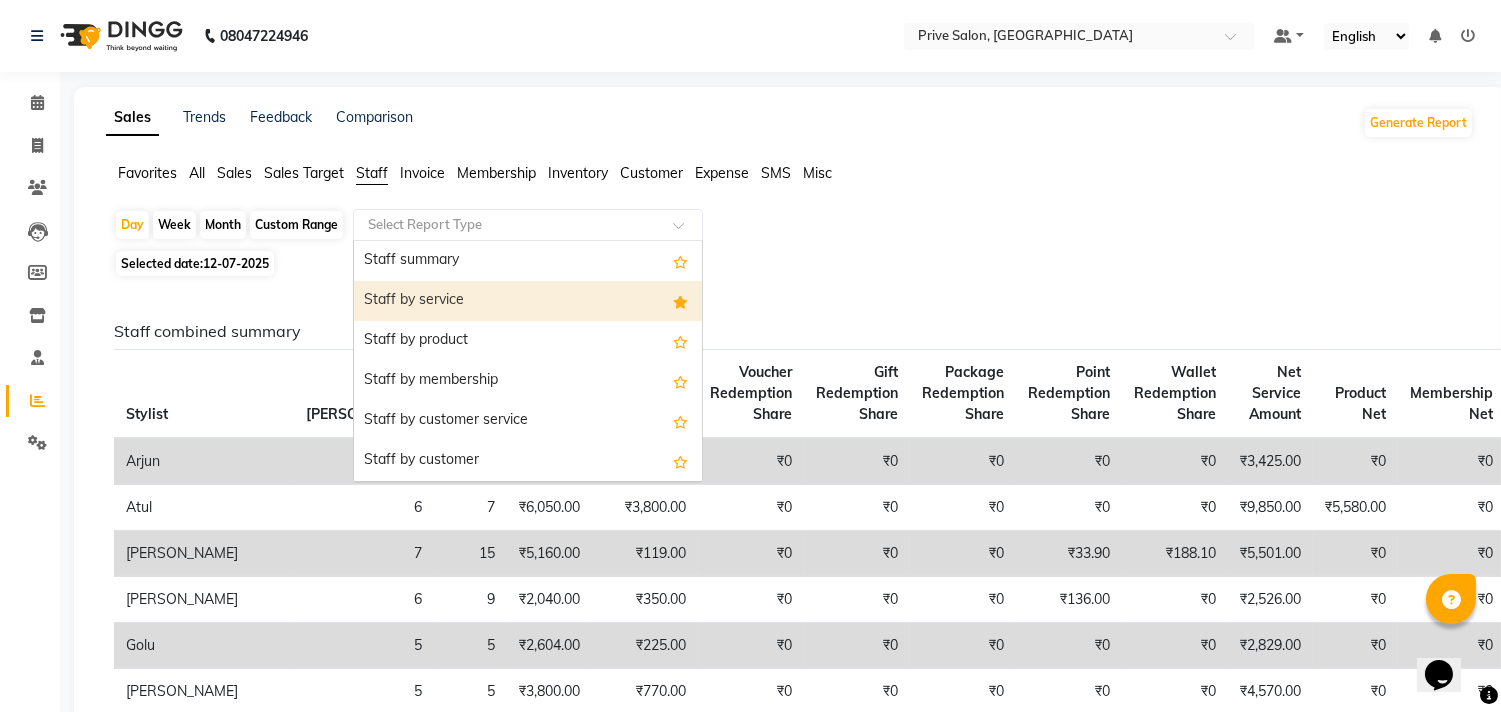 click on "Staff by service" at bounding box center (528, 301) 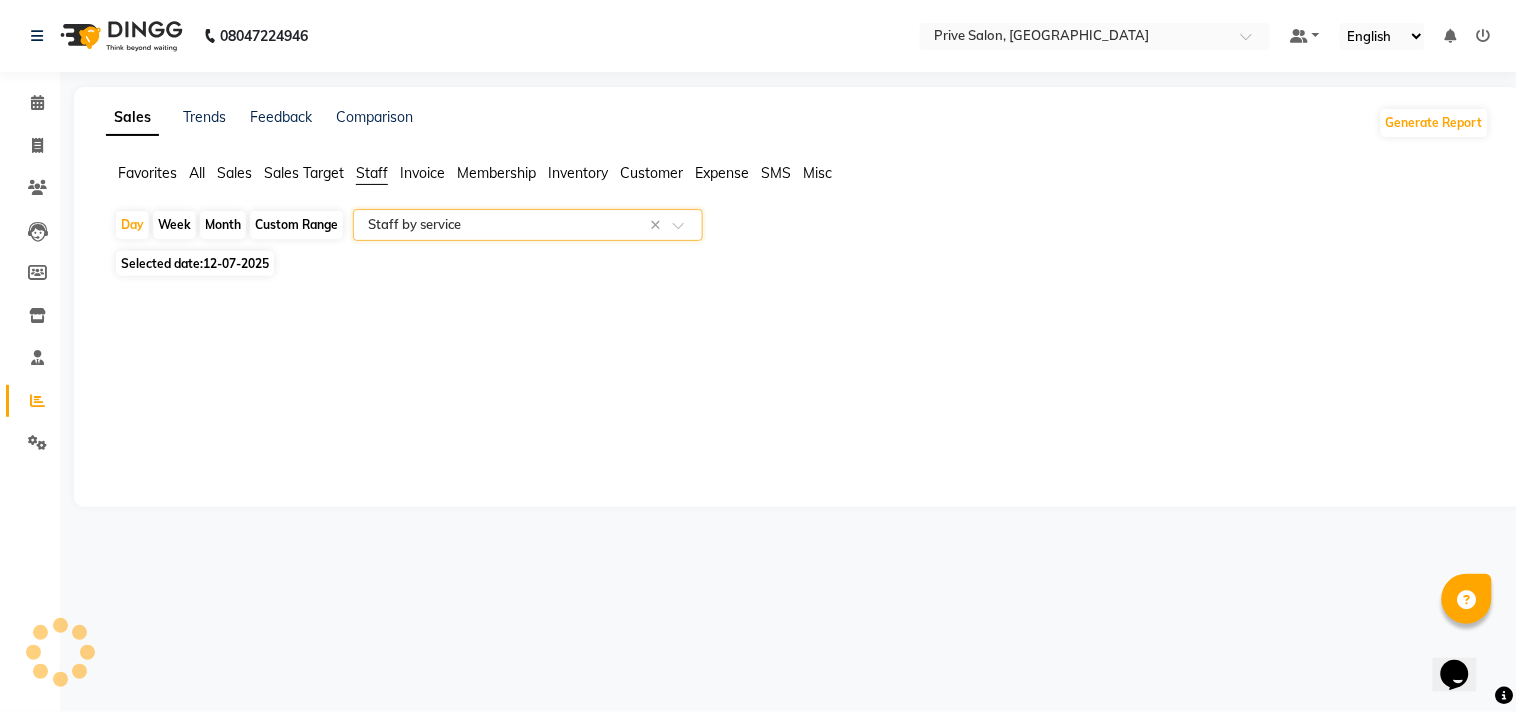 select on "full_report" 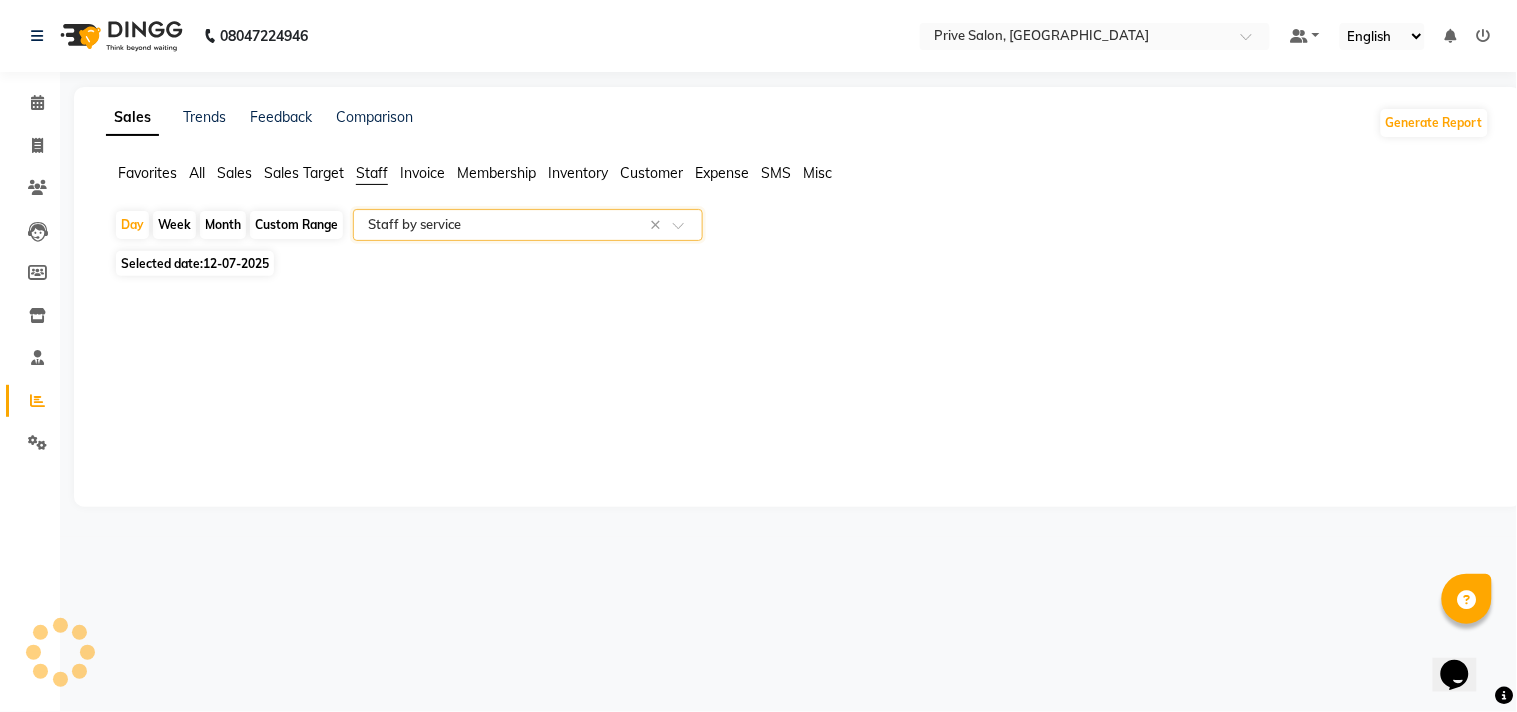 select on "csv" 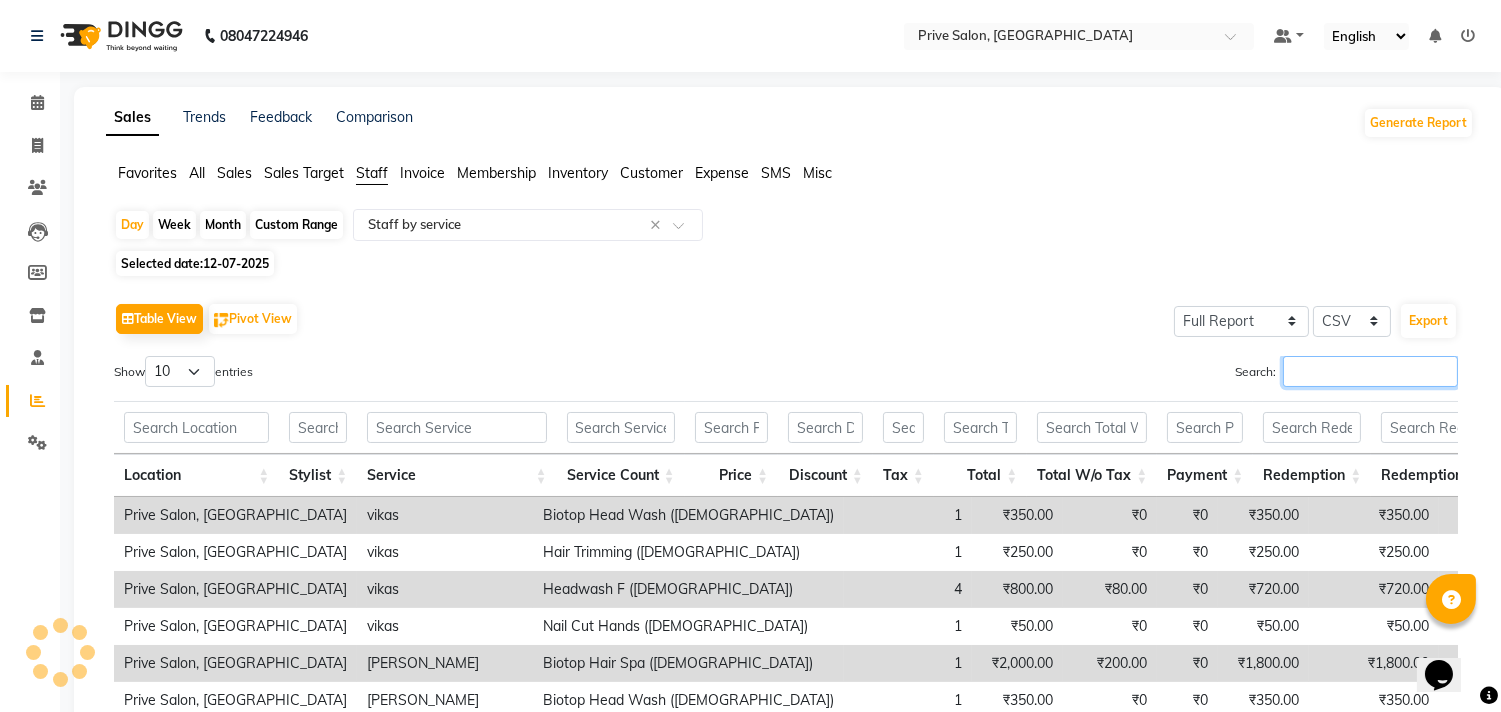 click on "Search:" at bounding box center (1370, 371) 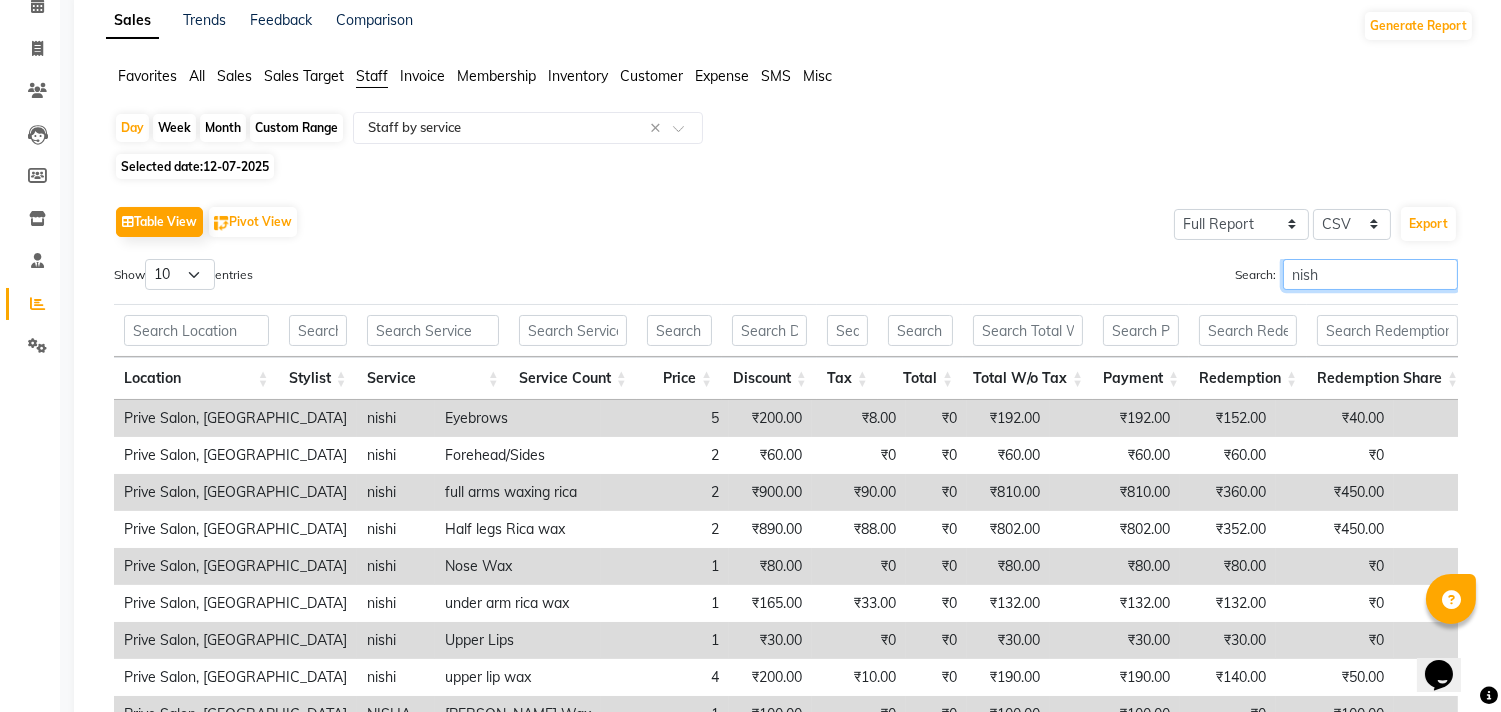 scroll, scrollTop: 0, scrollLeft: 0, axis: both 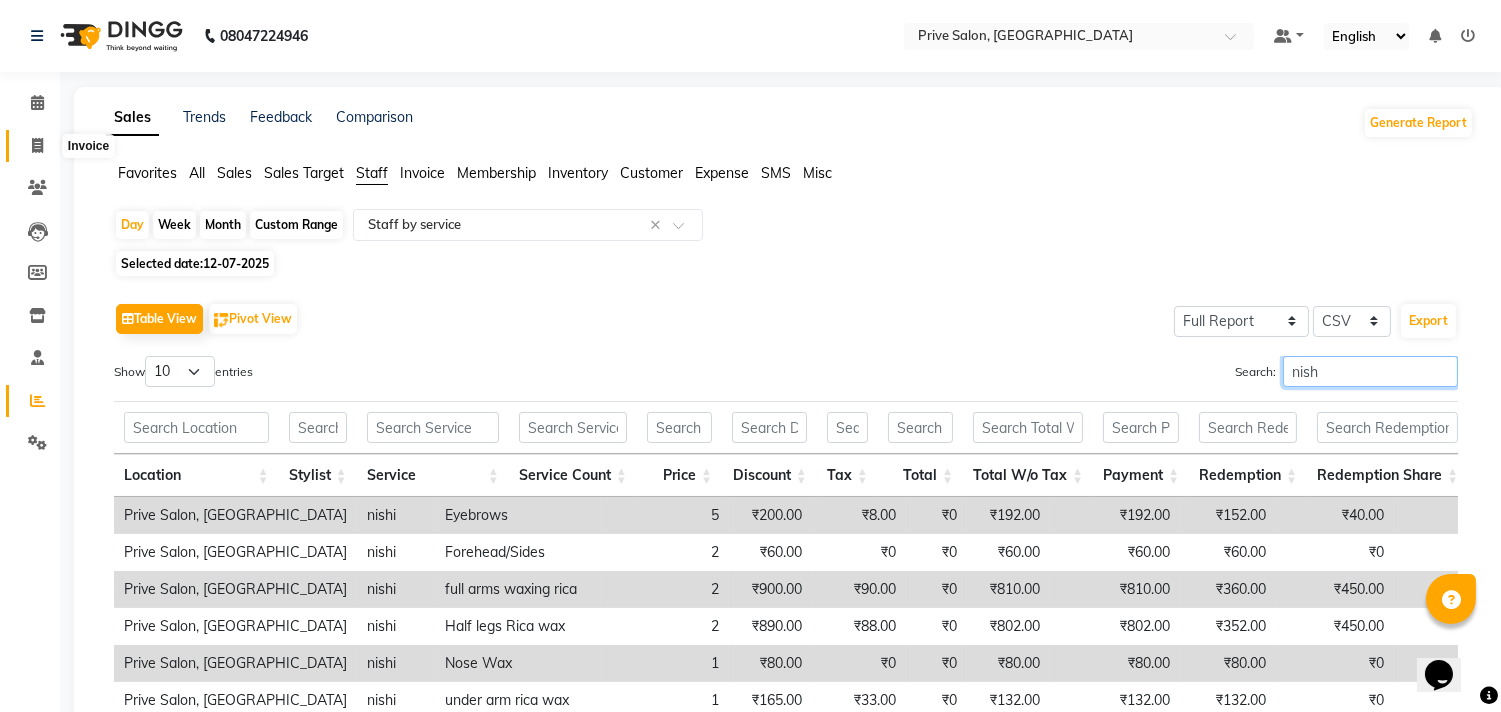type on "nish" 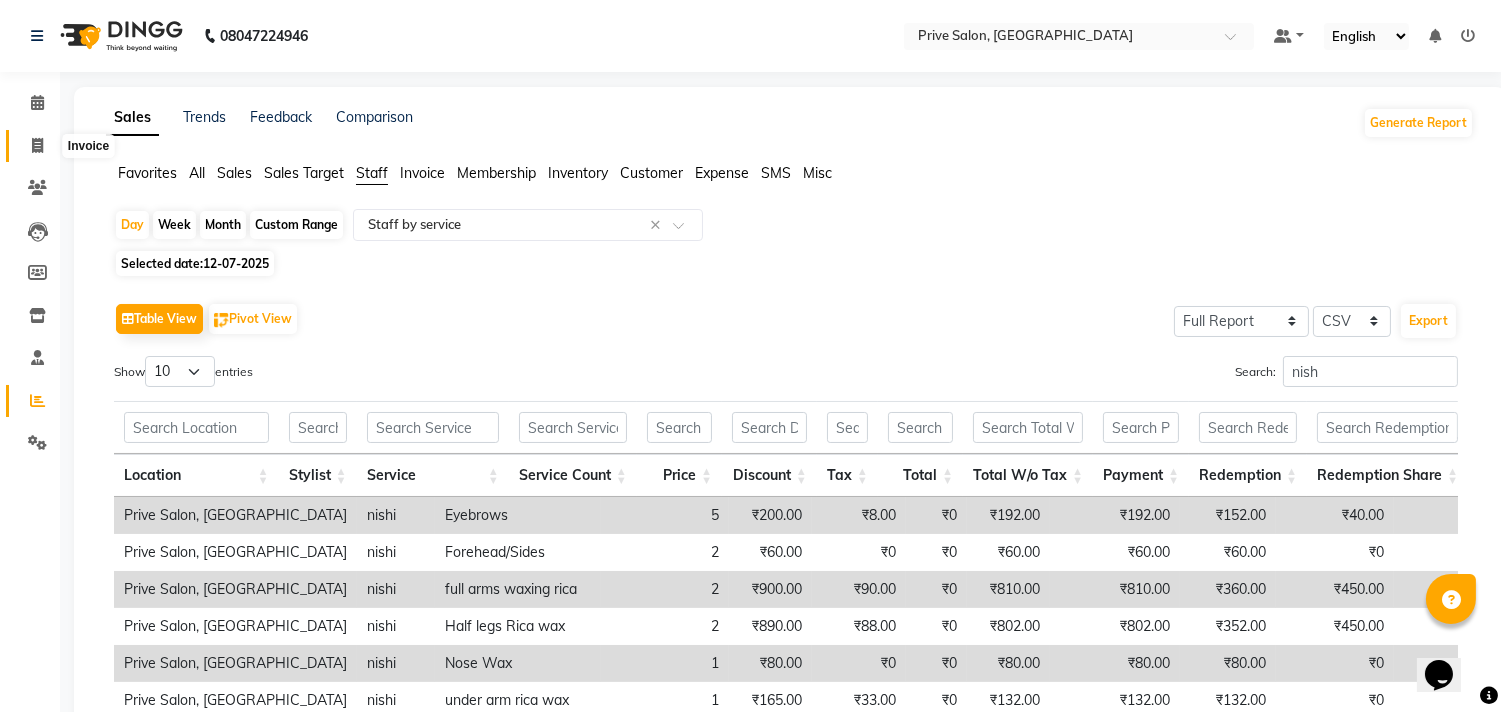 click 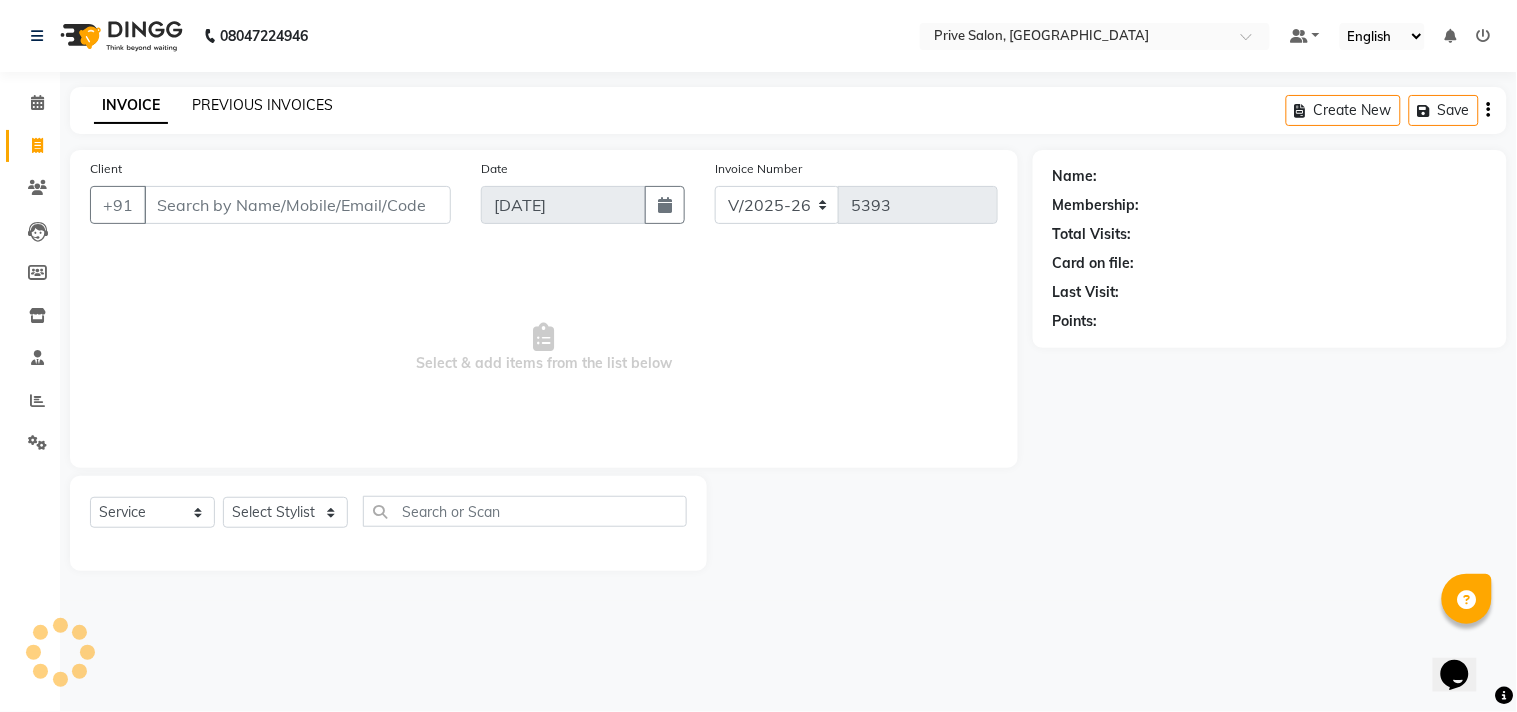 click on "PREVIOUS INVOICES" 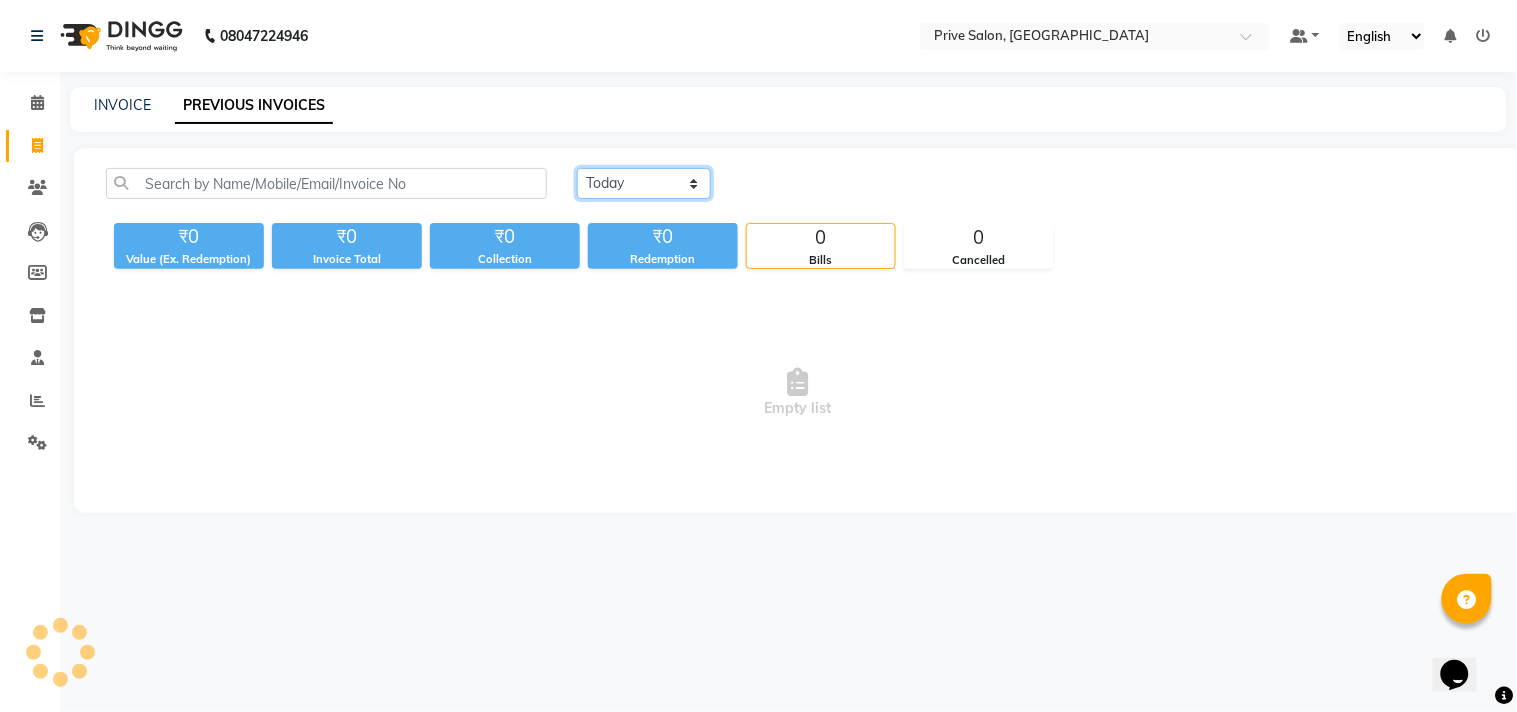 click on "Today Yesterday Custom Range" 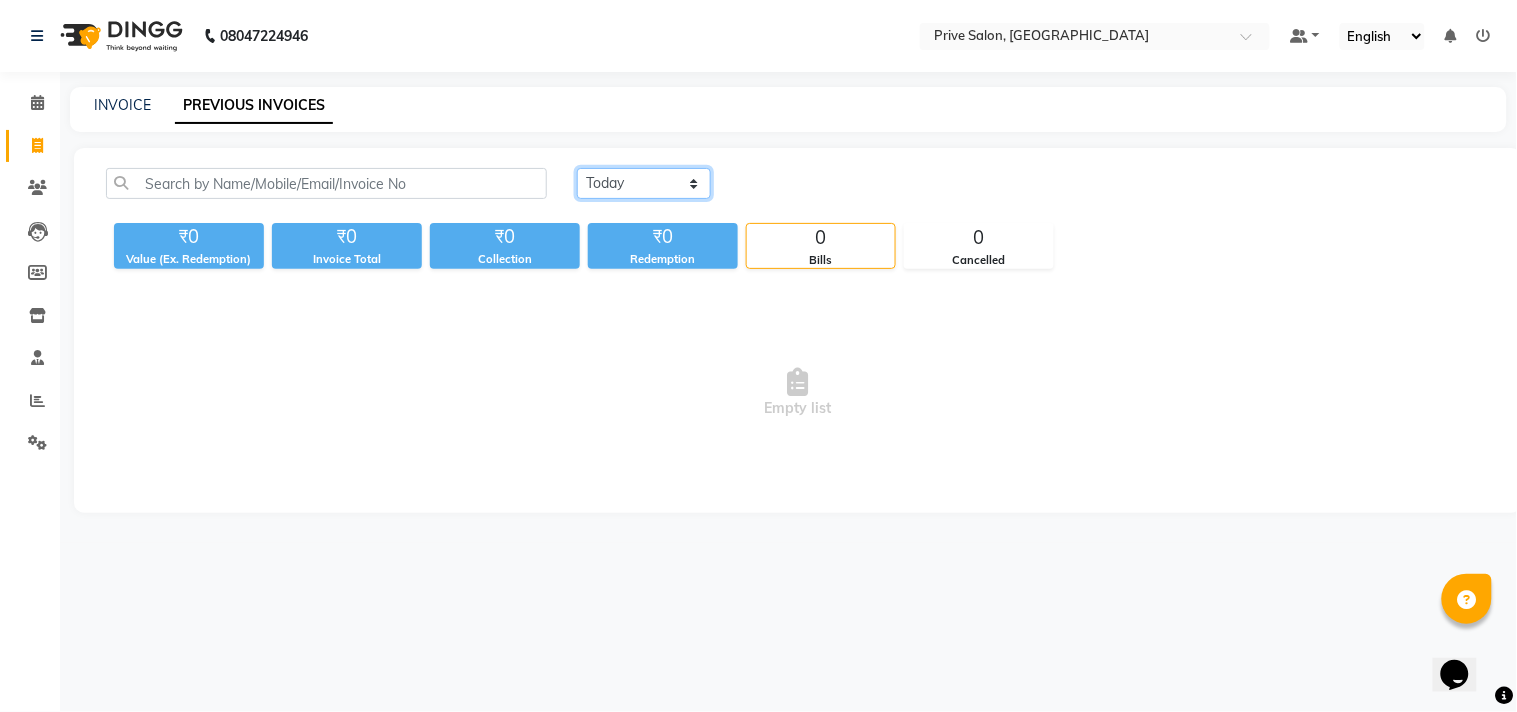 select on "[DATE]" 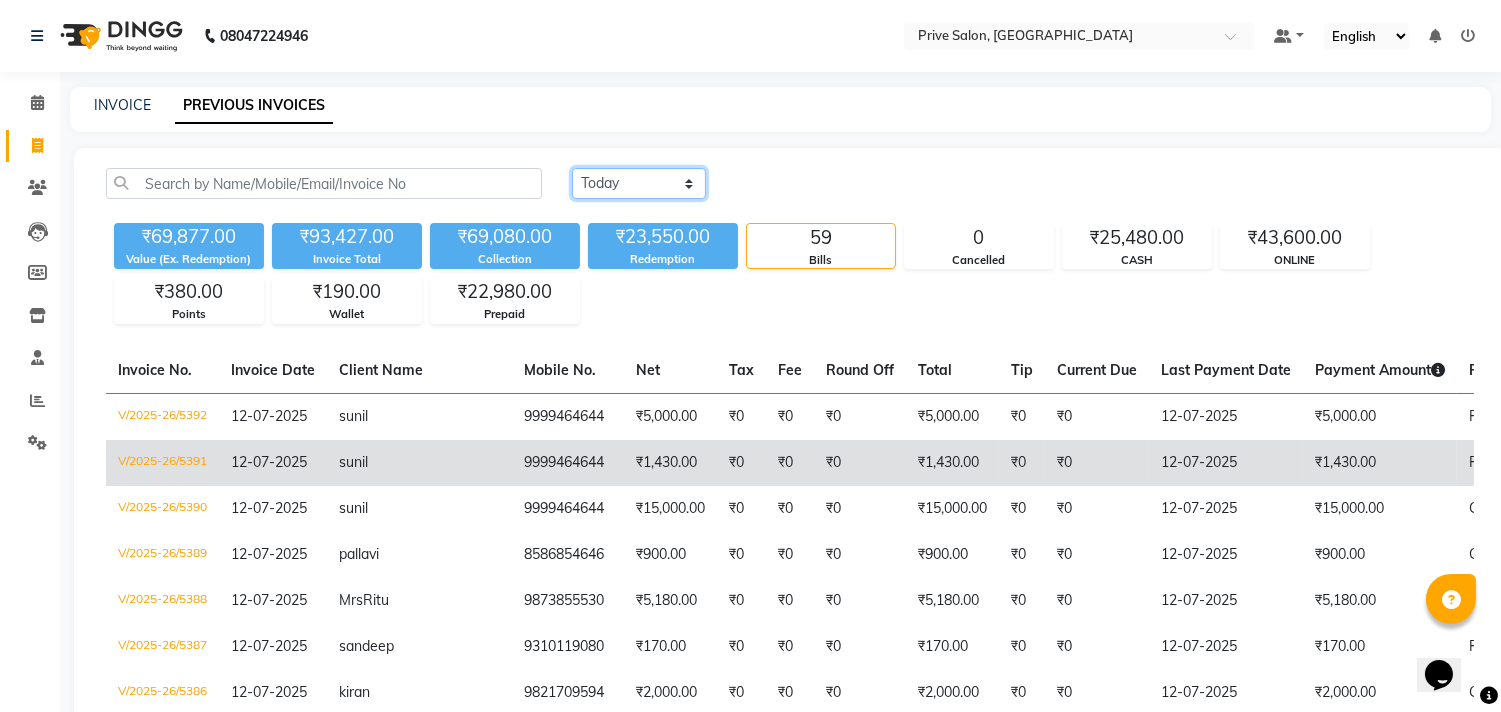 scroll, scrollTop: 2623, scrollLeft: 0, axis: vertical 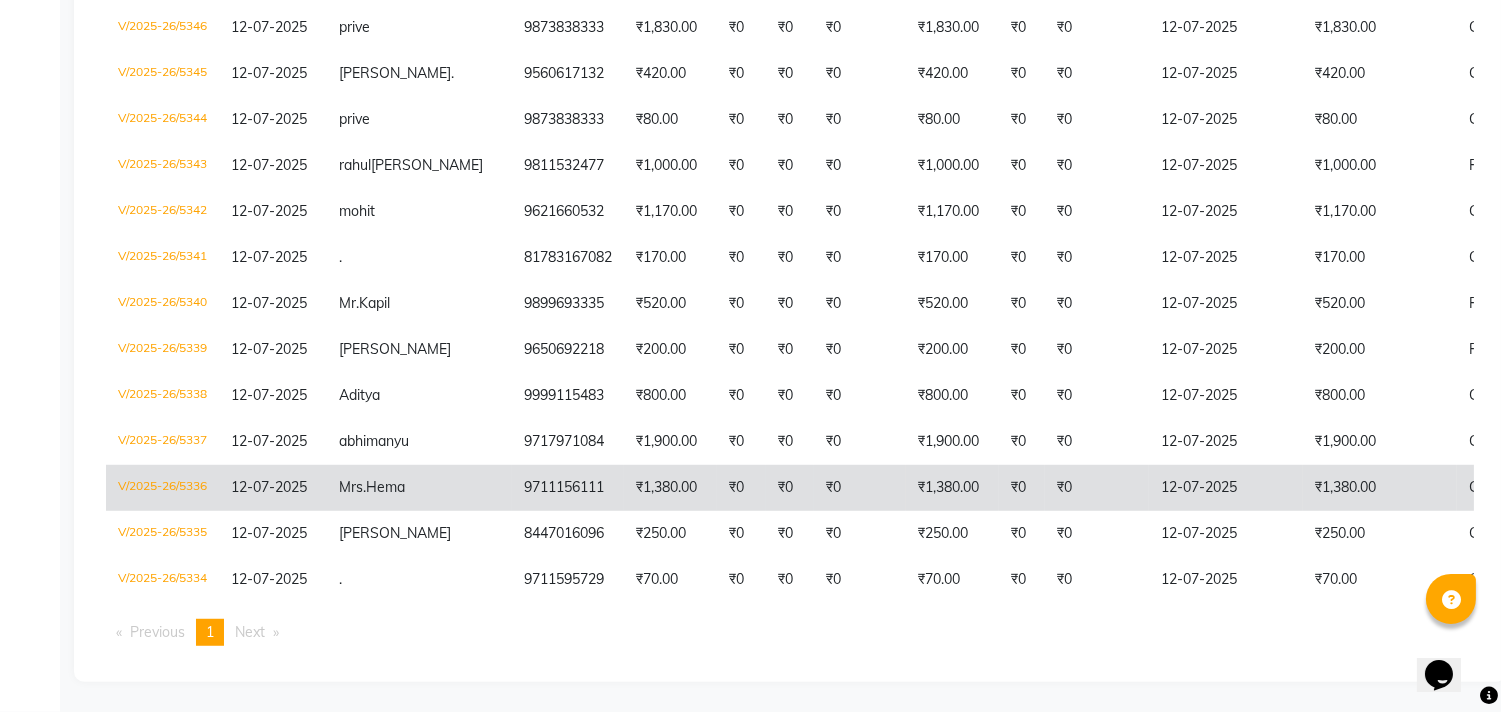 click on "₹0" 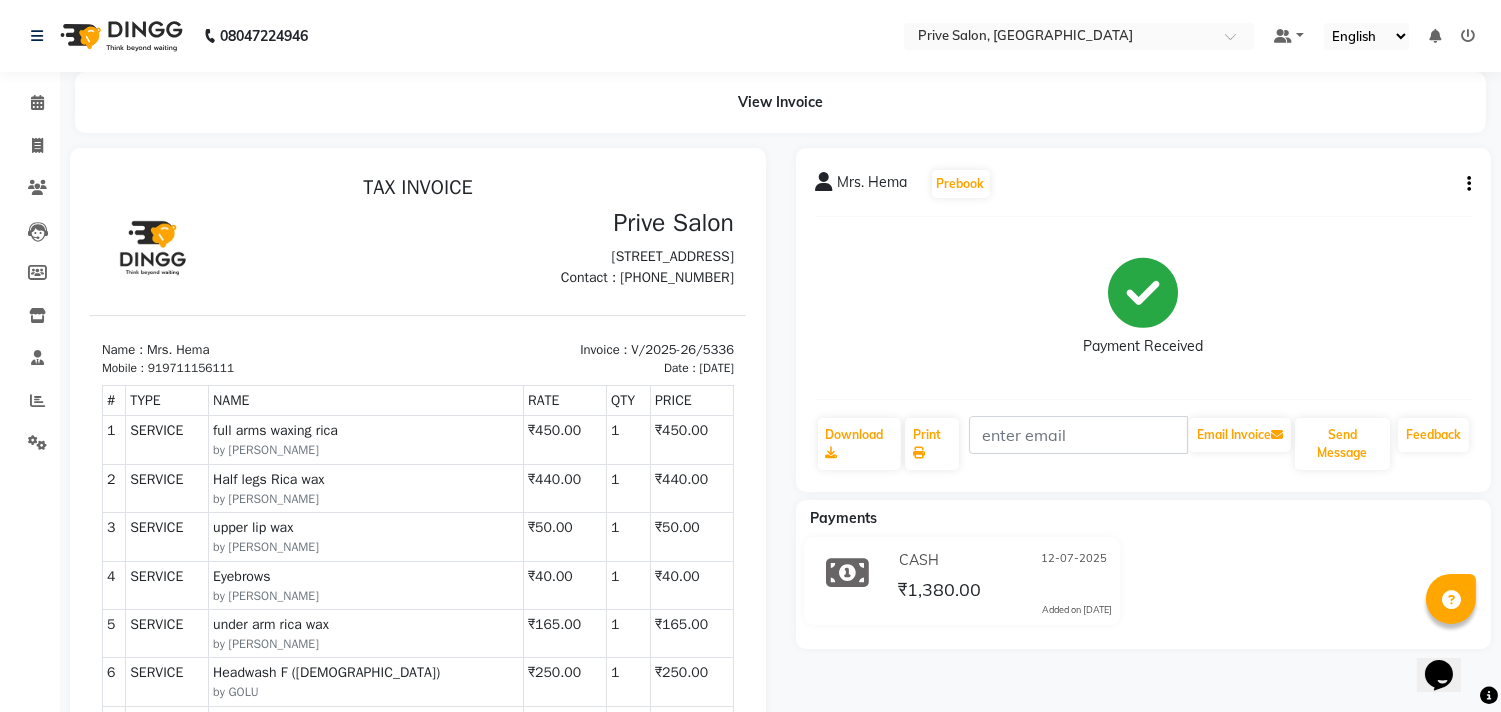 scroll, scrollTop: 0, scrollLeft: 0, axis: both 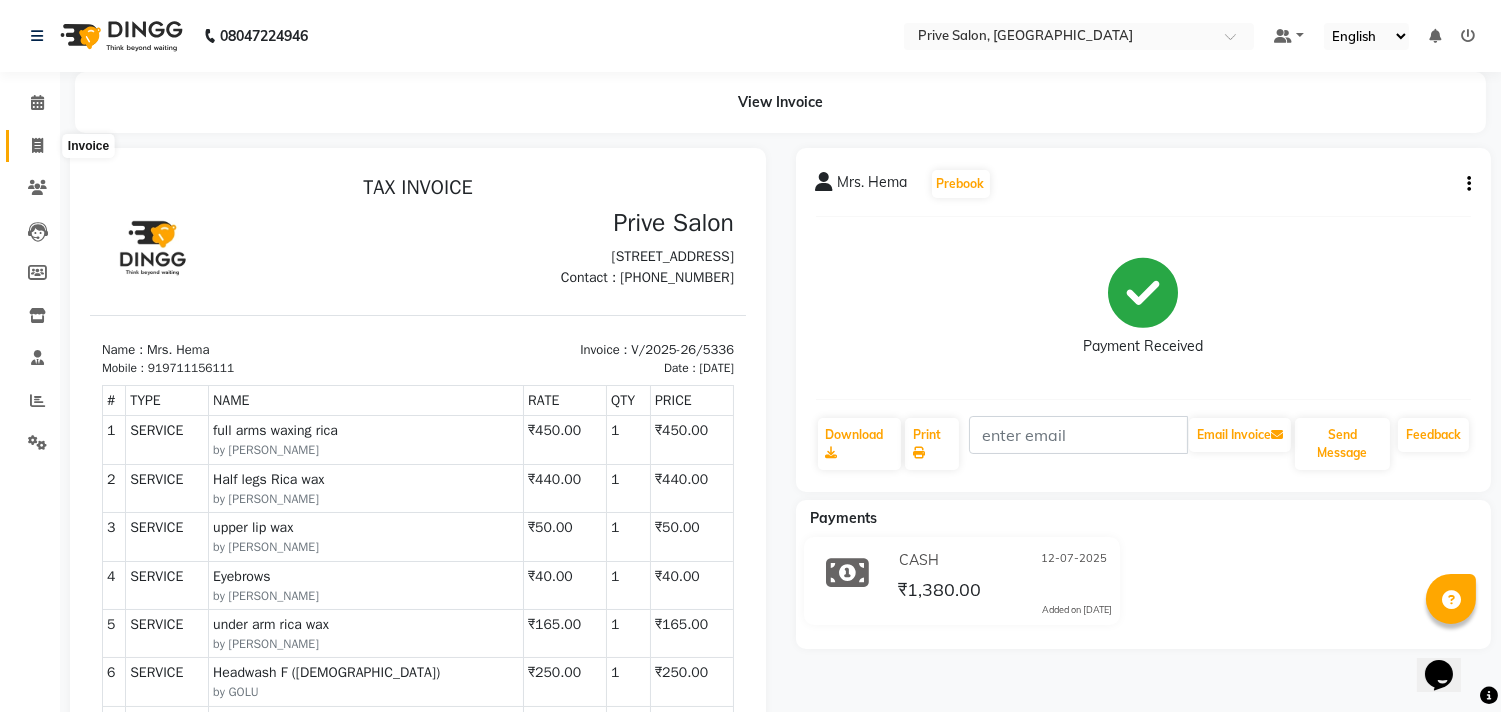 click 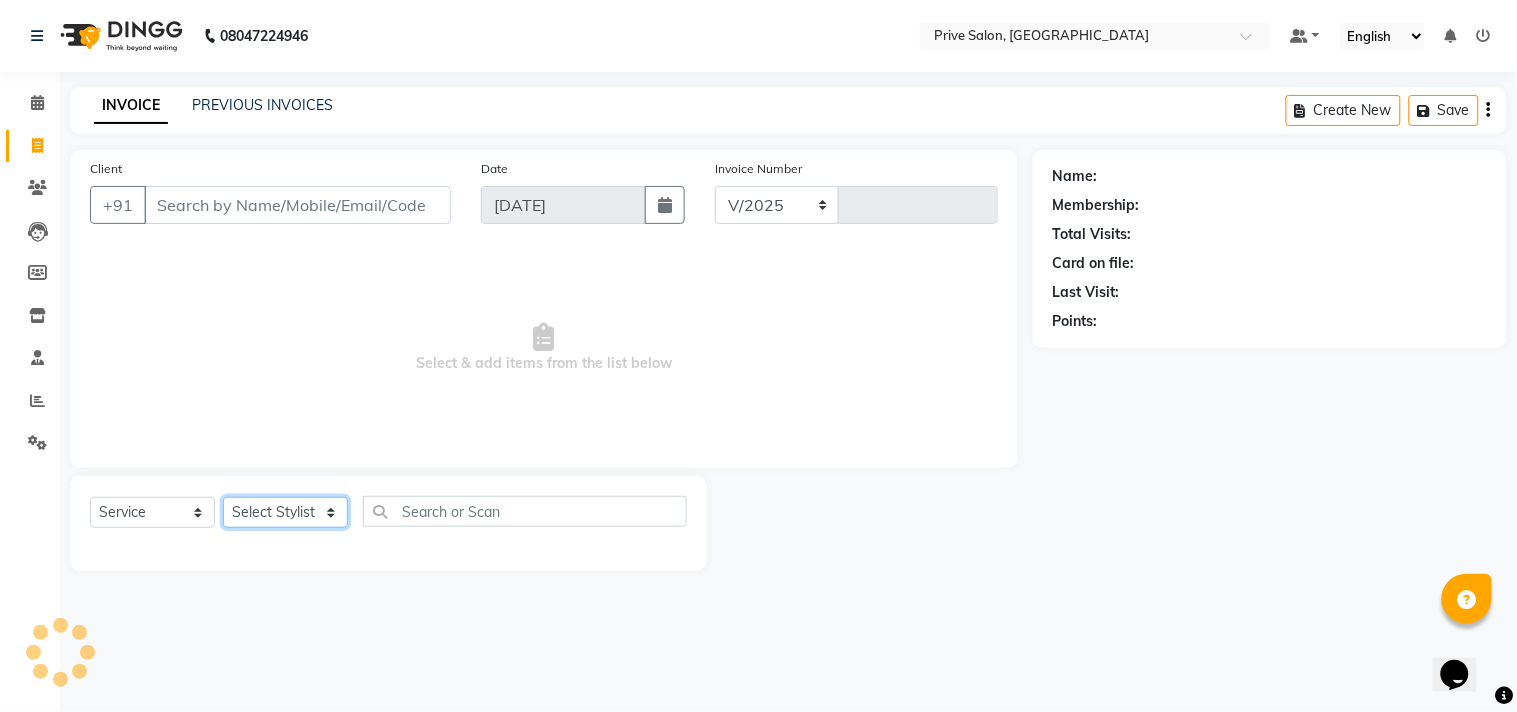select on "136" 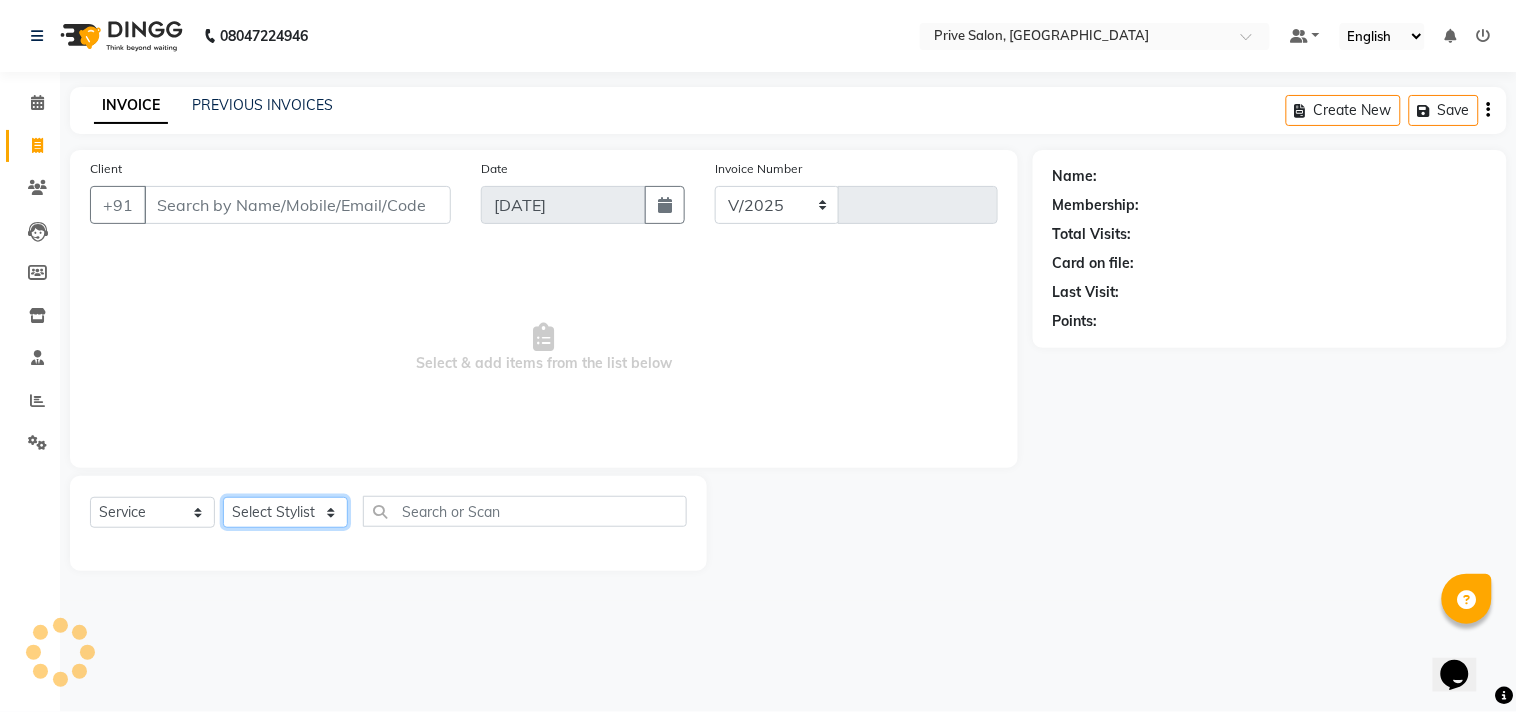 type on "5393" 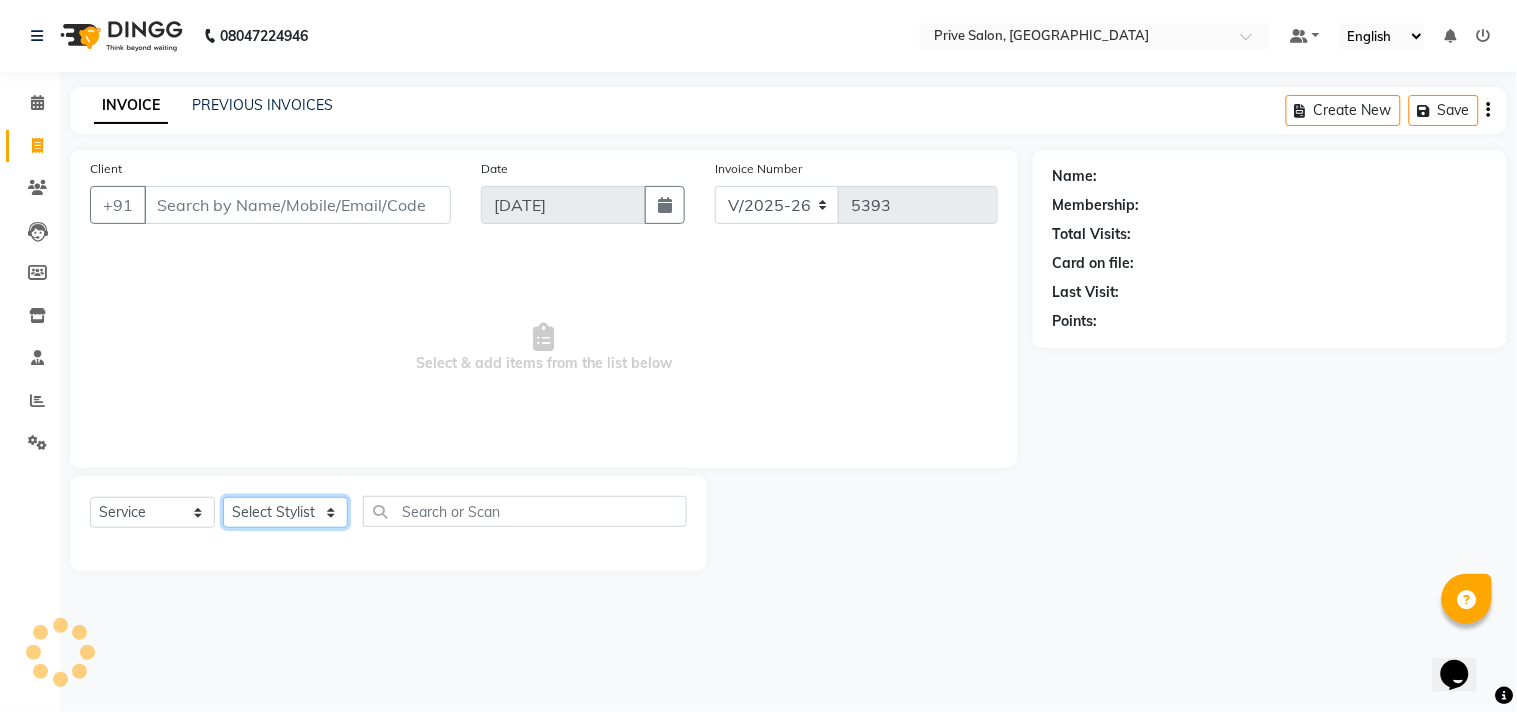 click on "Select Stylist" 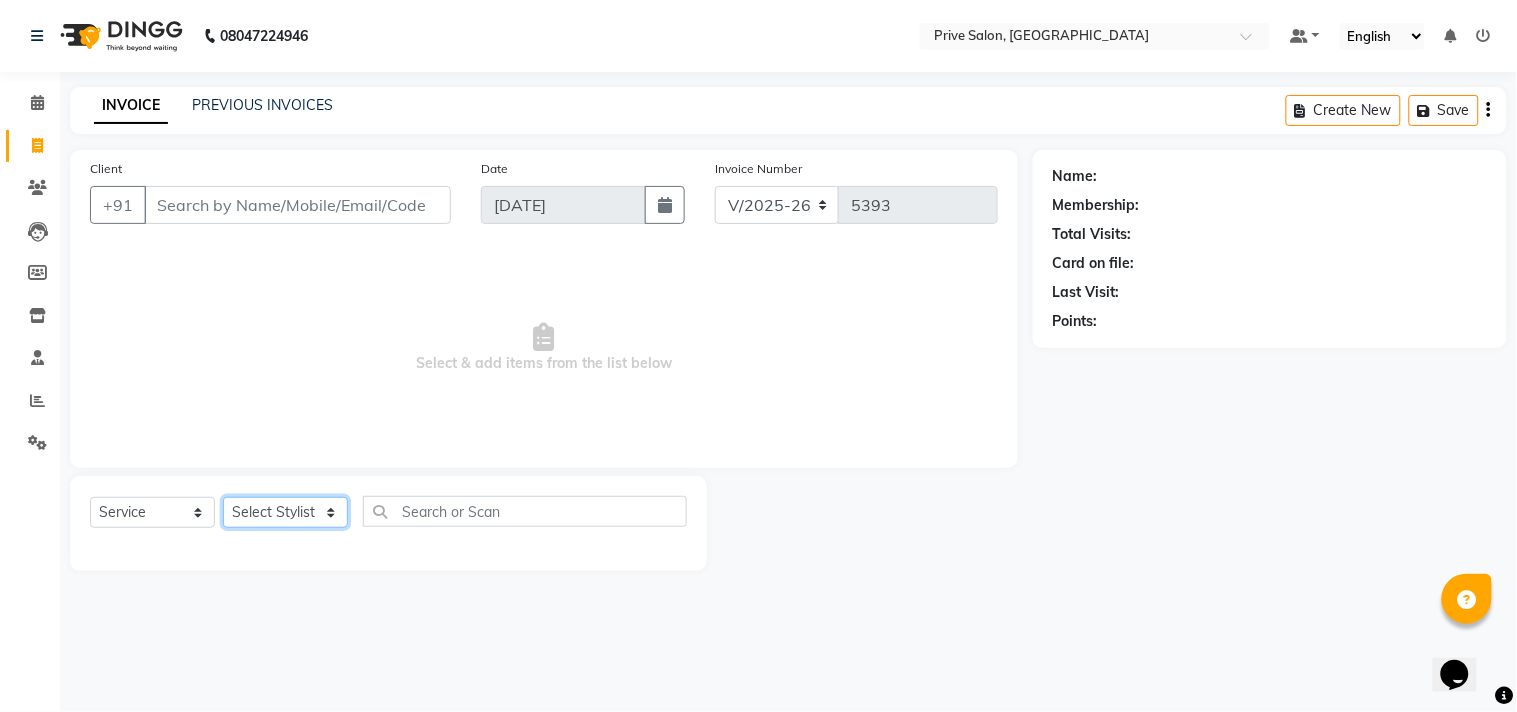 click on "Select Stylist" 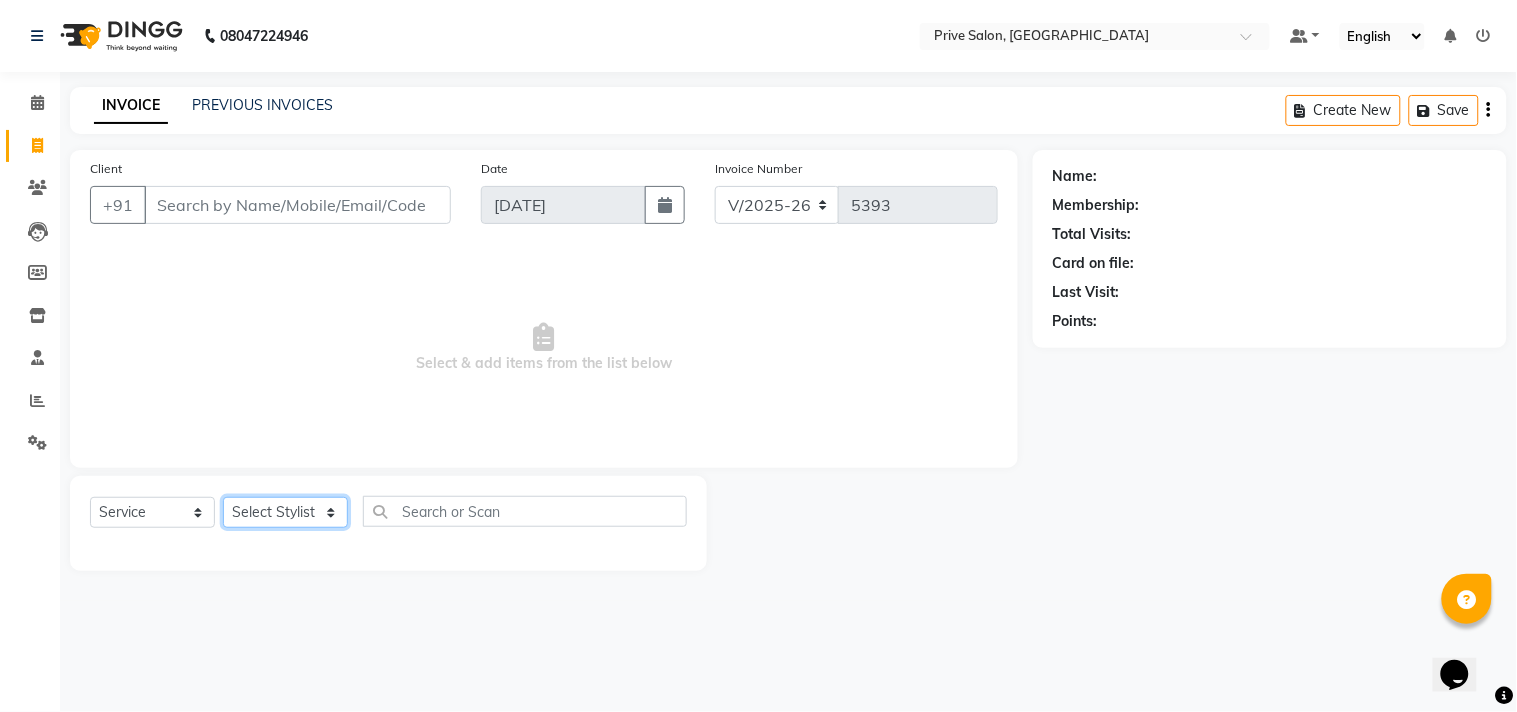select on "77729" 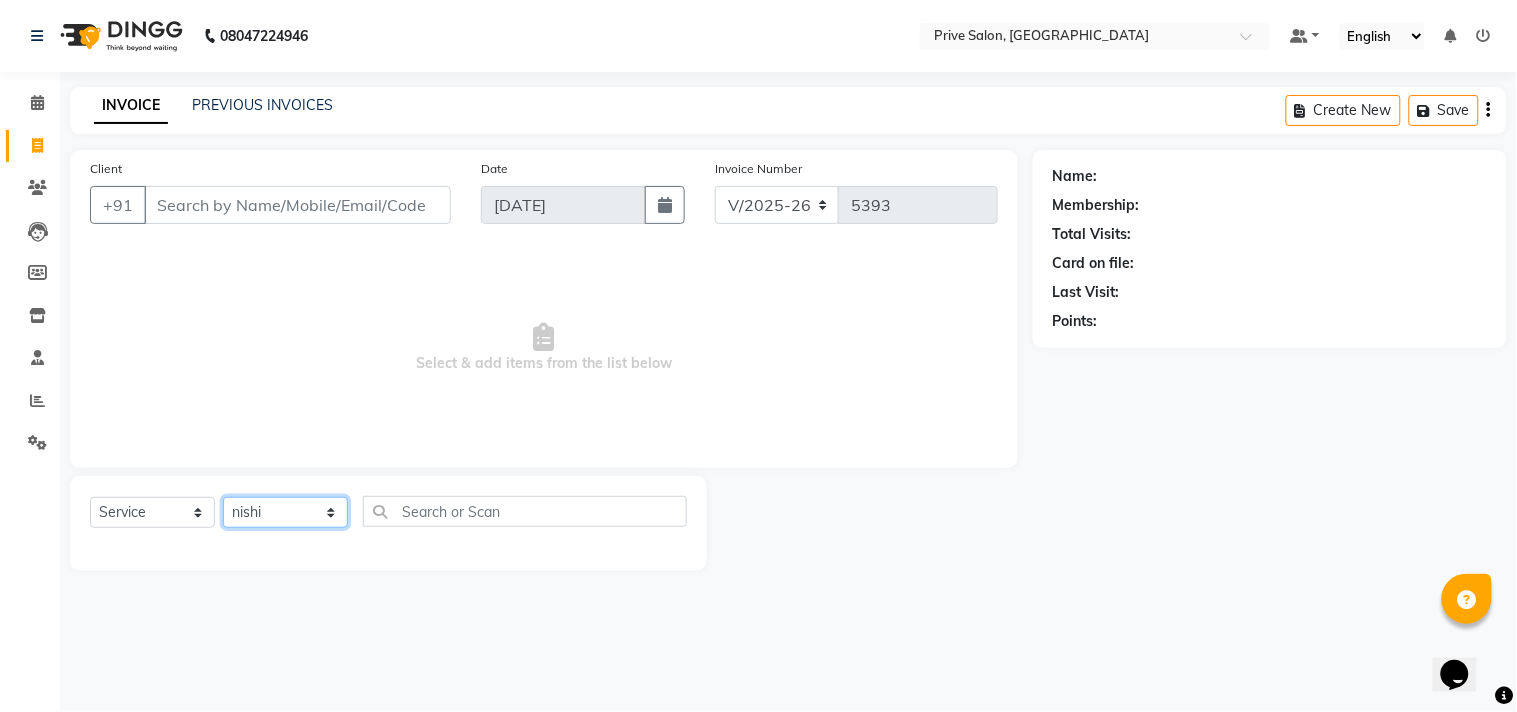 click on "Select Stylist amit ARJUN [PERSON_NAME] [PERSON_NAME] GOLU [PERSON_NAME] isha [PERSON_NAME] Manager [PERSON_NAME] [PERSON_NAME] [PERSON_NAME] [PERSON_NAME] [PERSON_NAME] vikas" 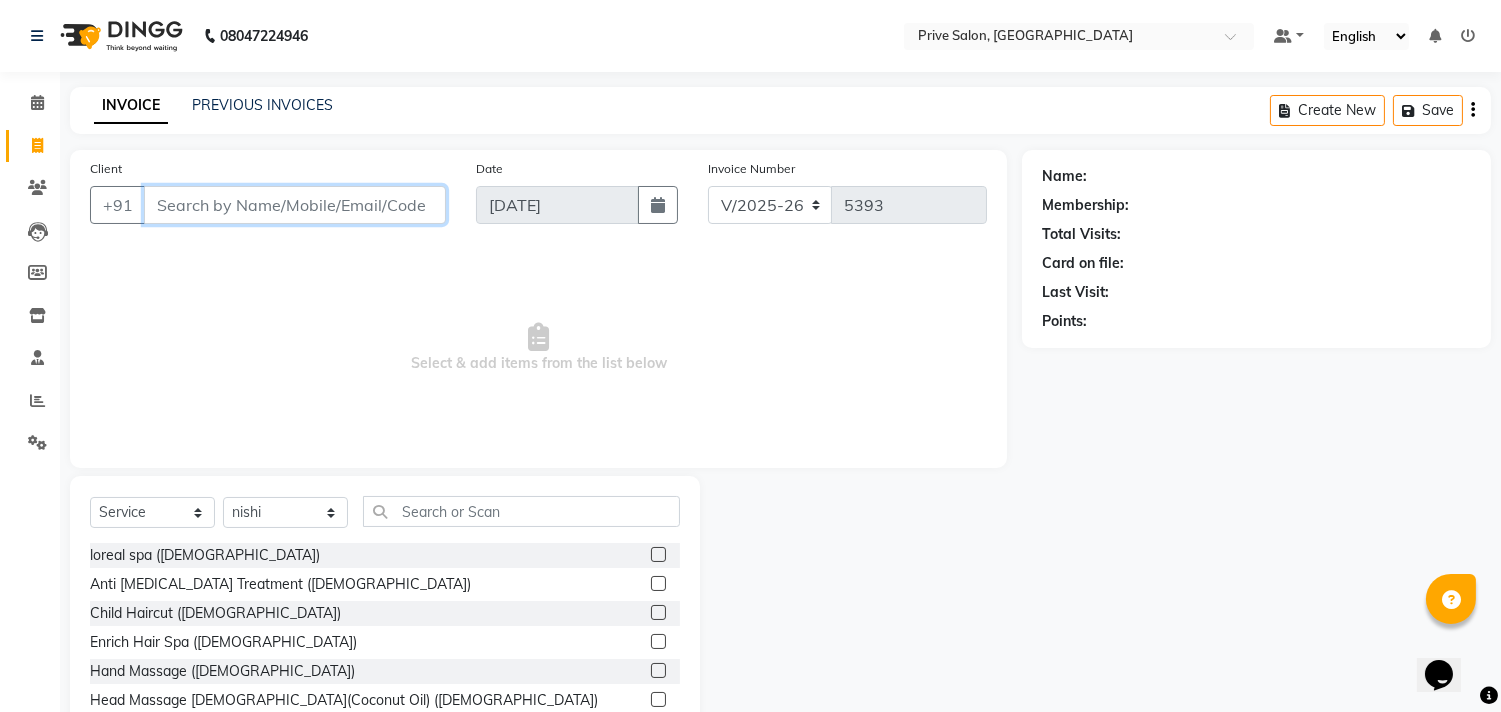 click on "Client" at bounding box center [295, 205] 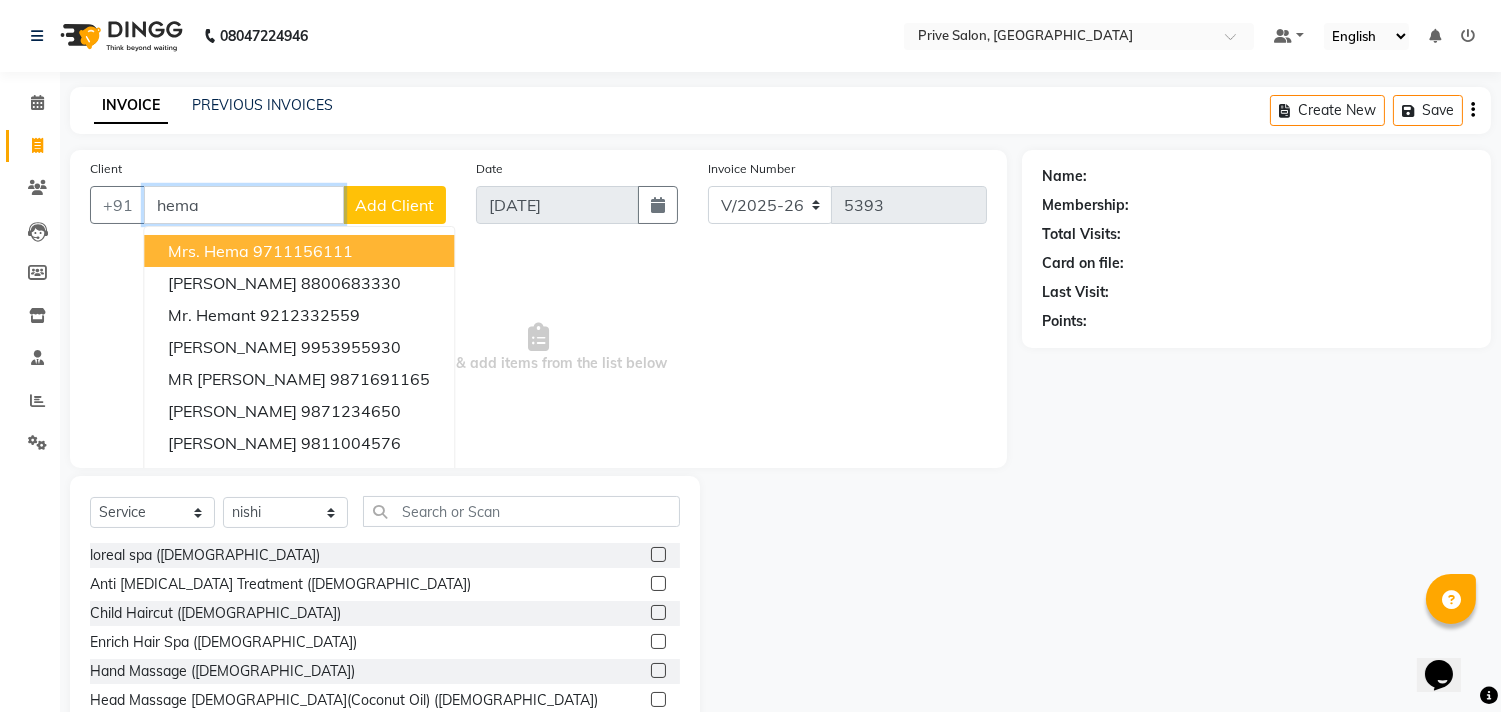 click on "Mrs. Hema  9711156111" at bounding box center (299, 251) 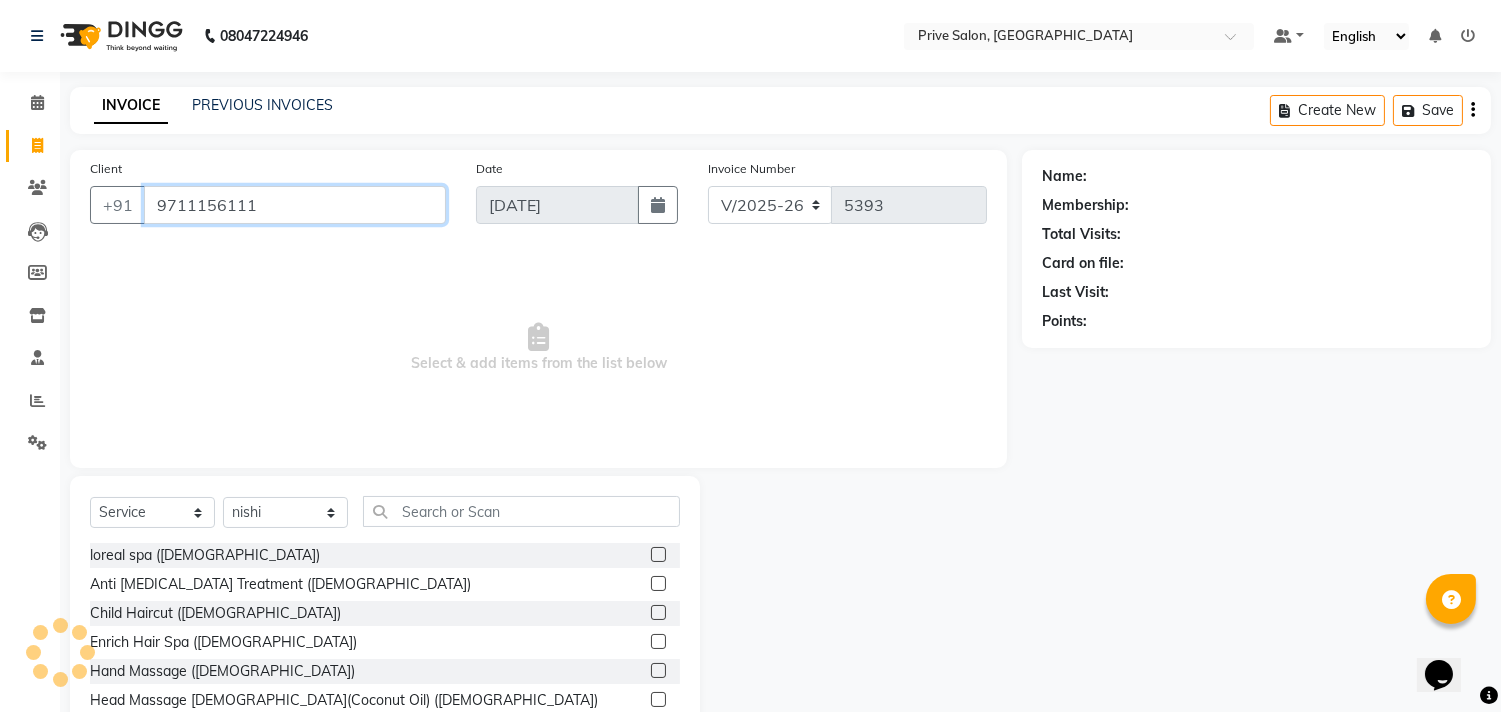 type on "9711156111" 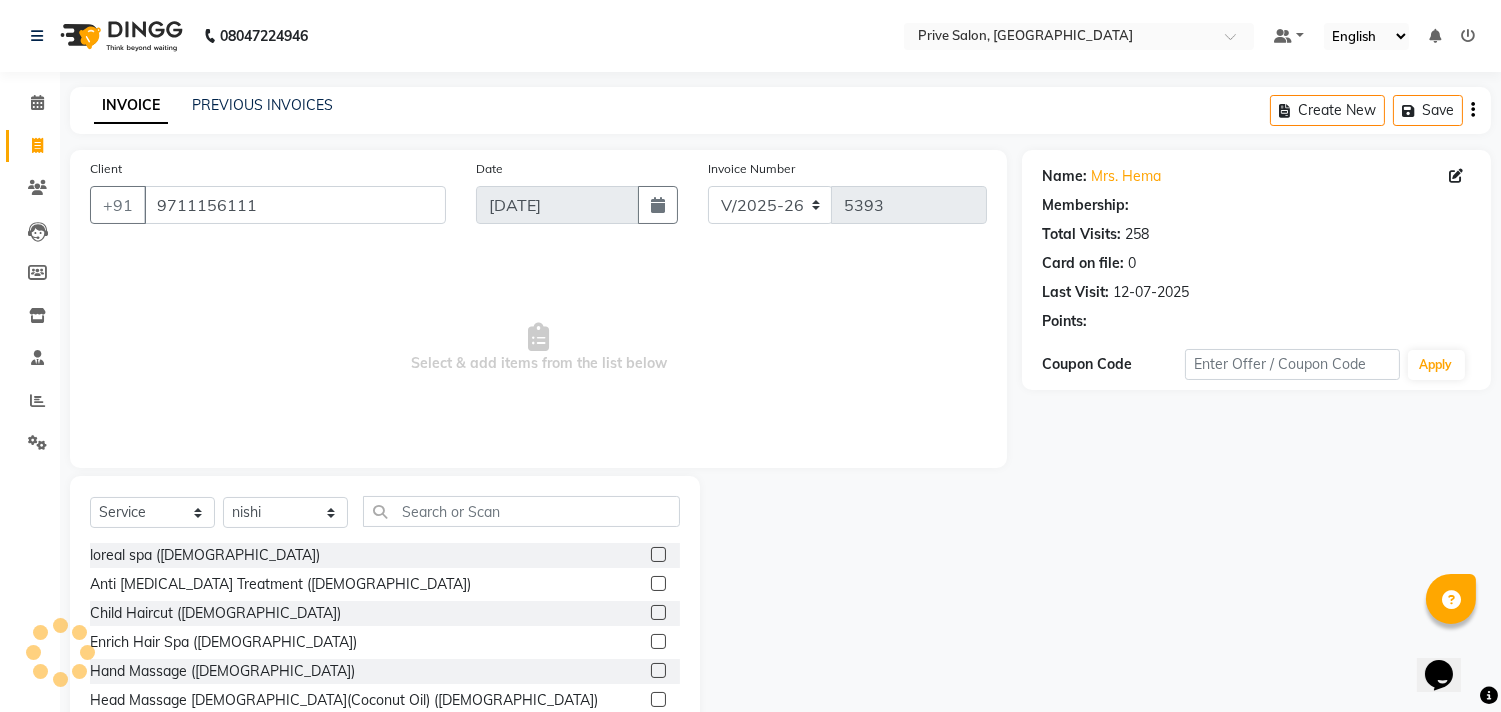 select on "2: Object" 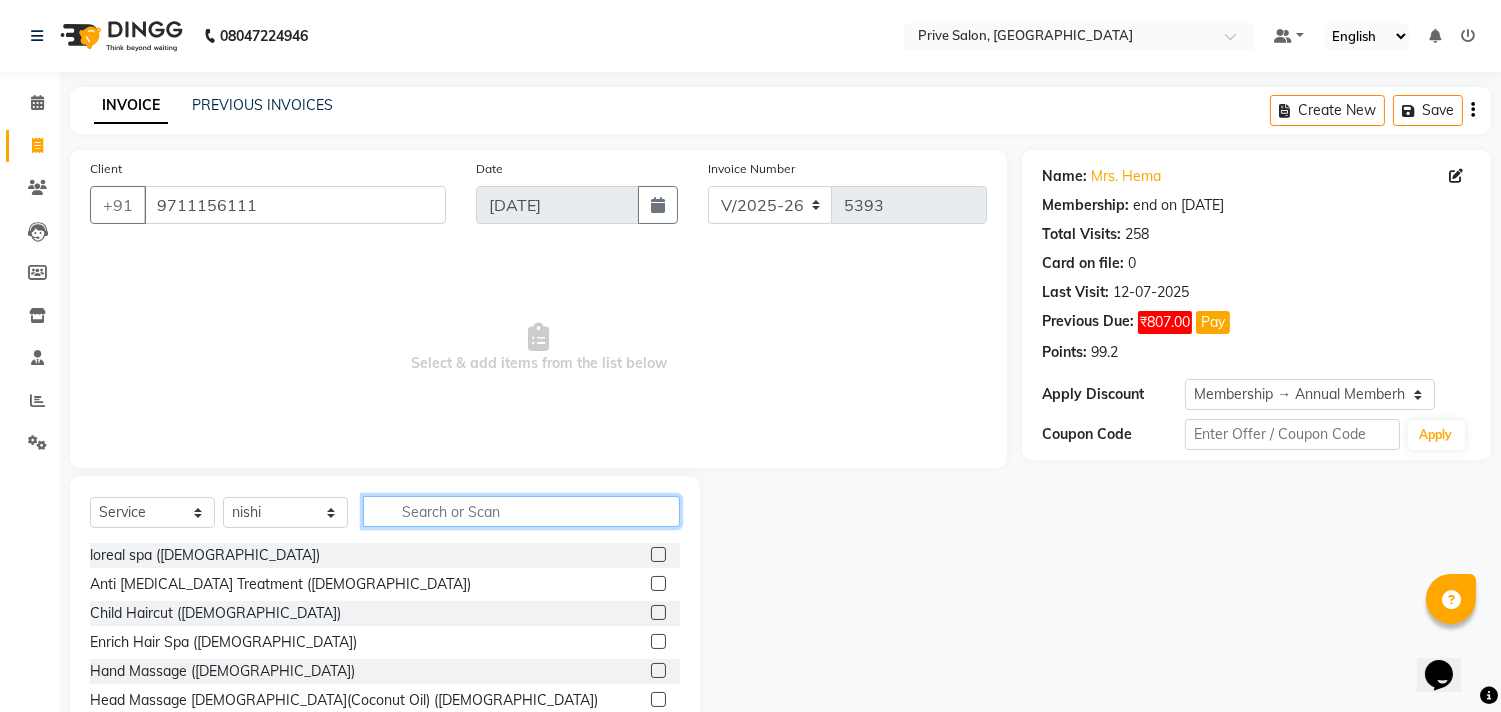 click 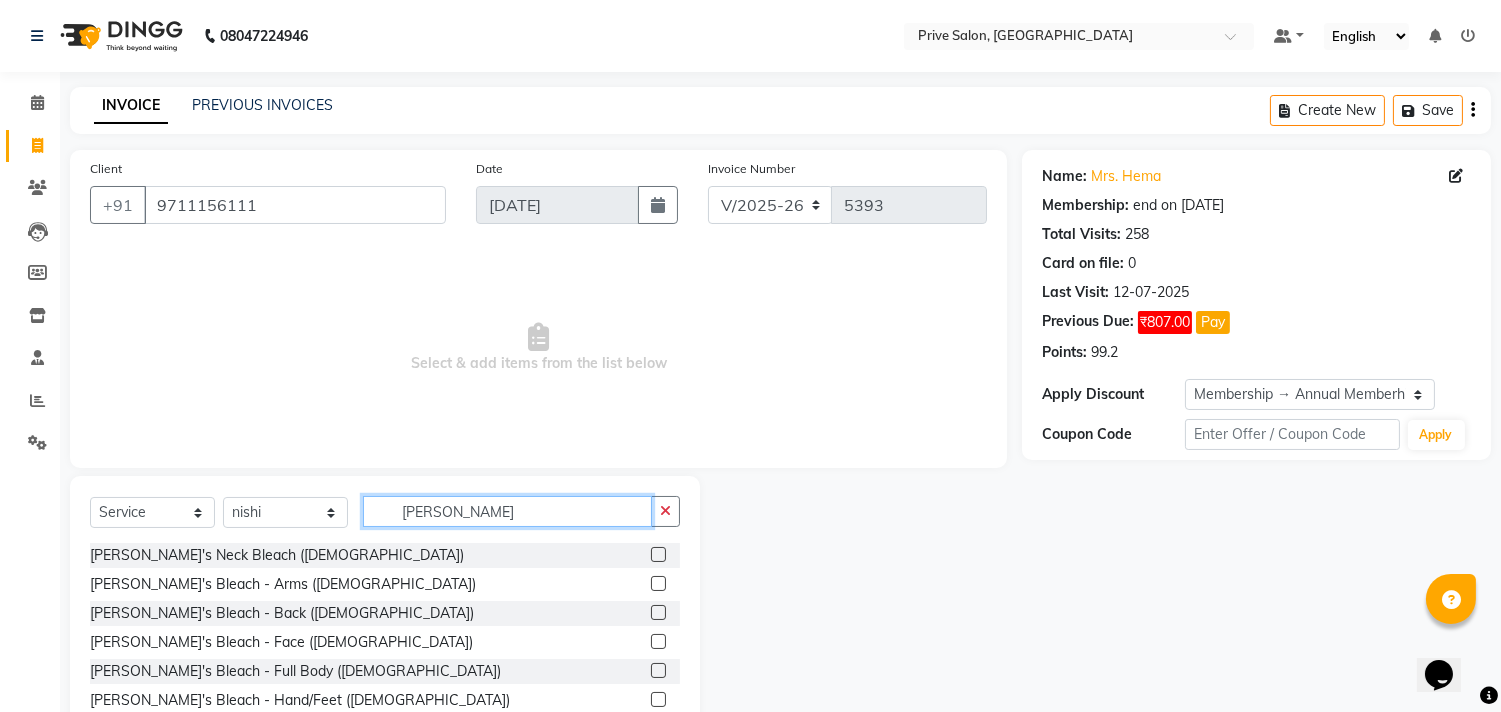 type on "cher" 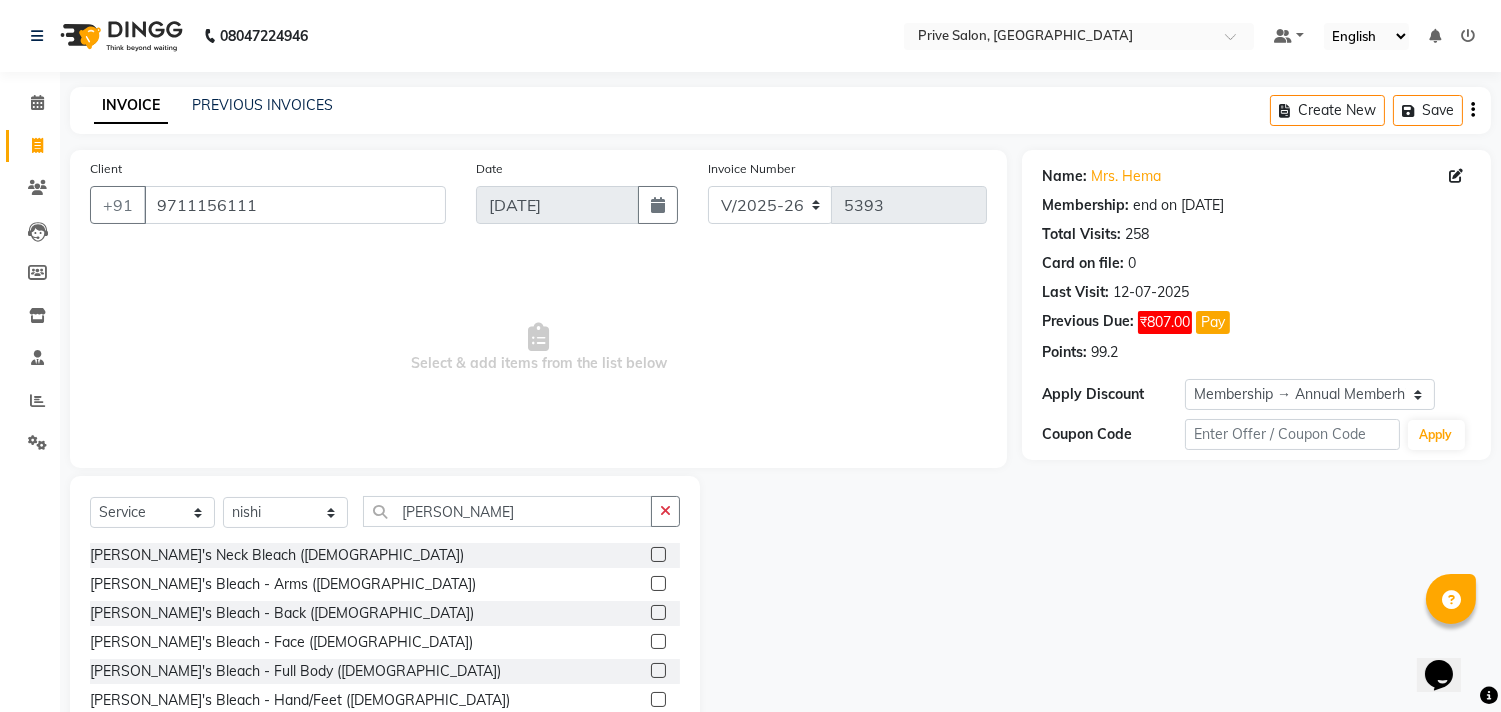 click 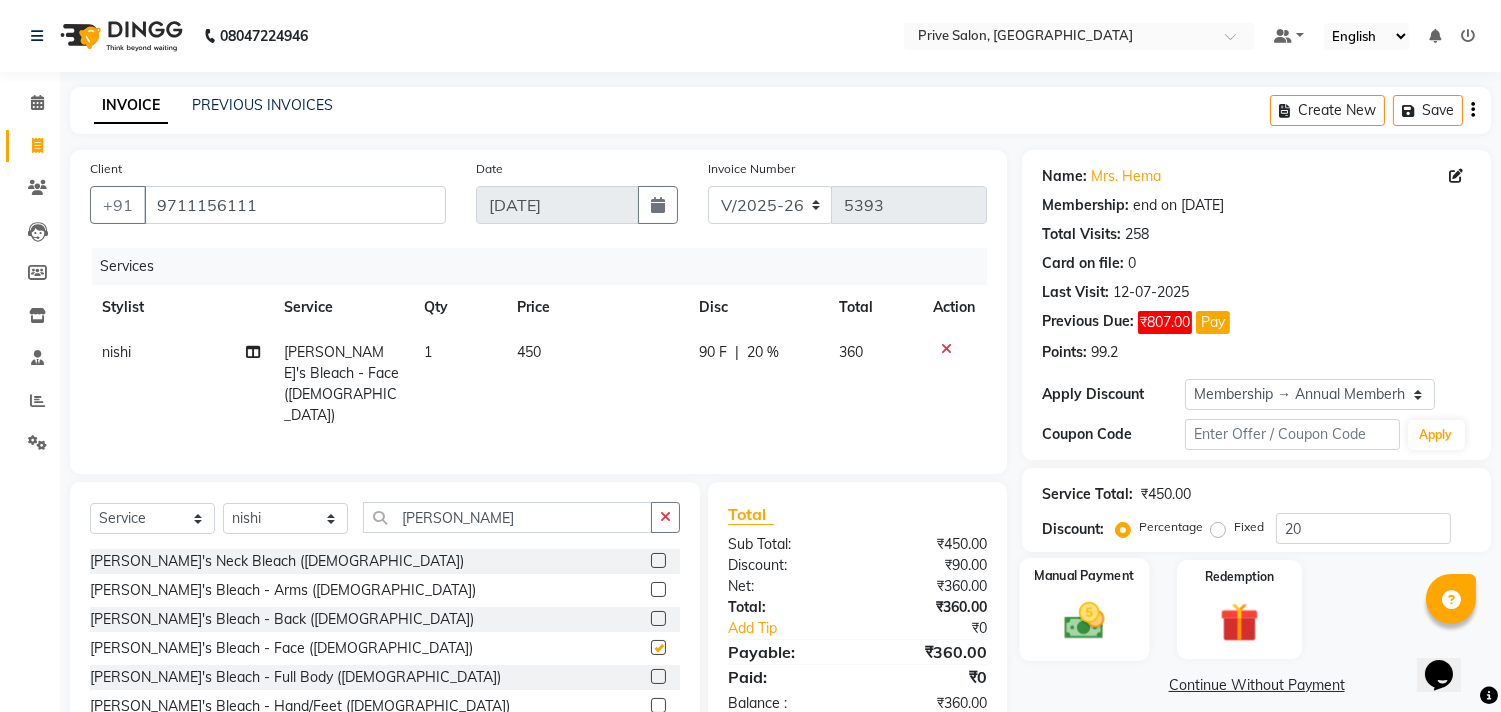 checkbox on "false" 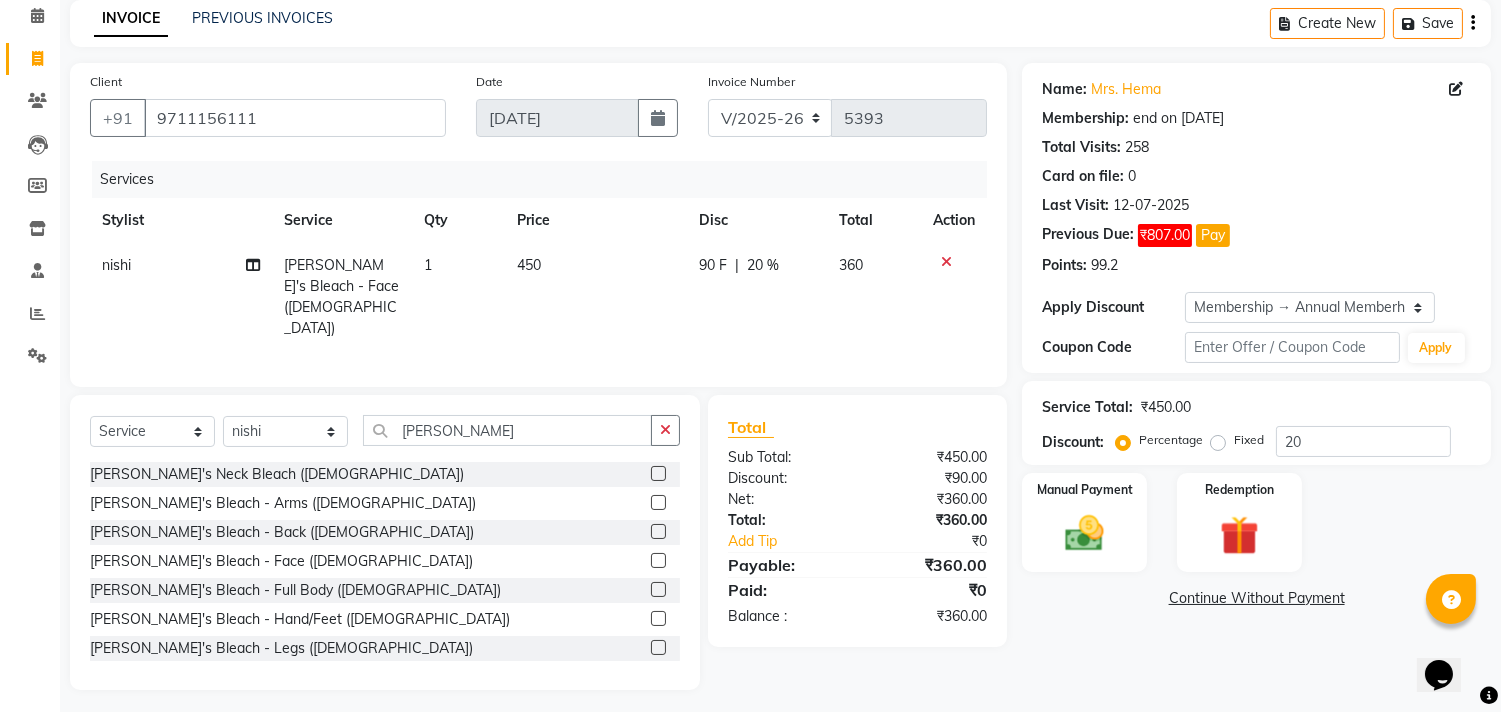 scroll, scrollTop: 88, scrollLeft: 0, axis: vertical 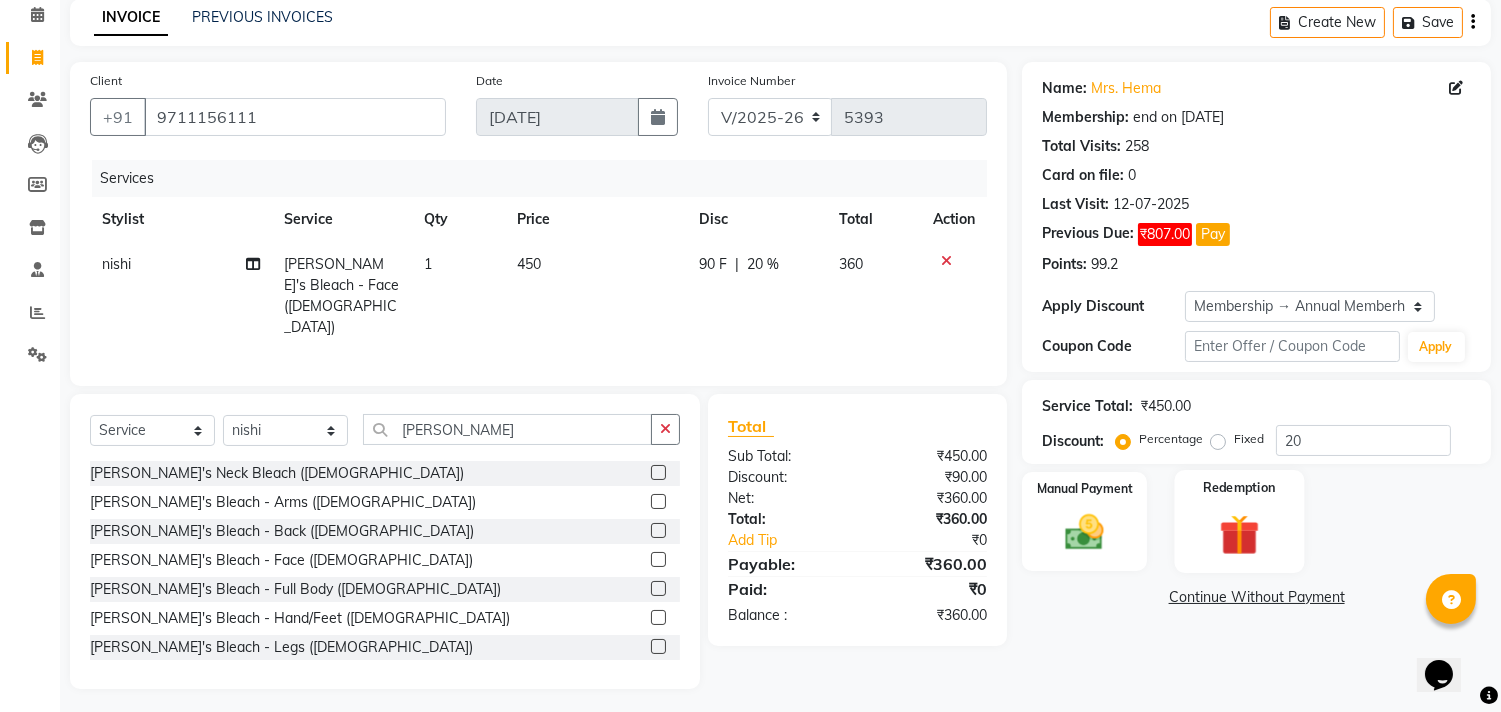 click 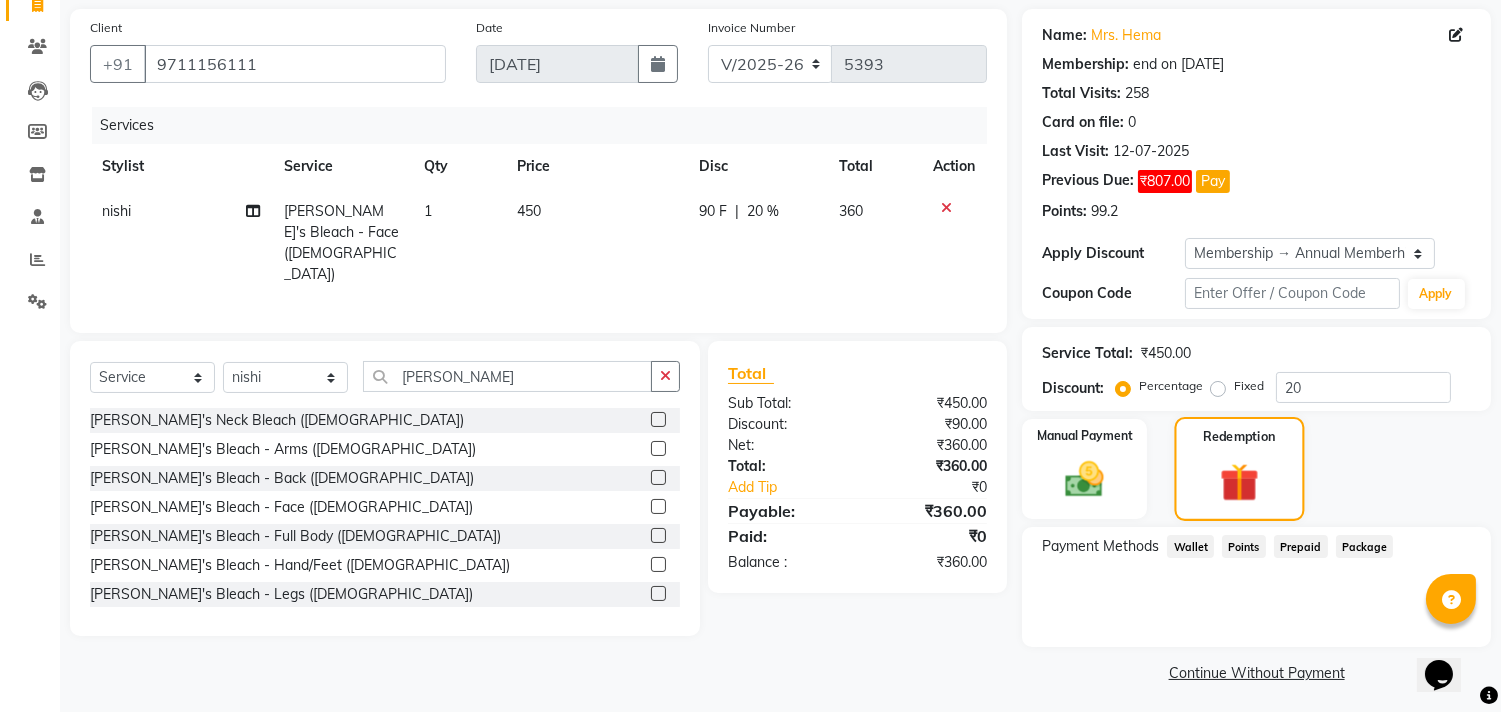 scroll, scrollTop: 146, scrollLeft: 0, axis: vertical 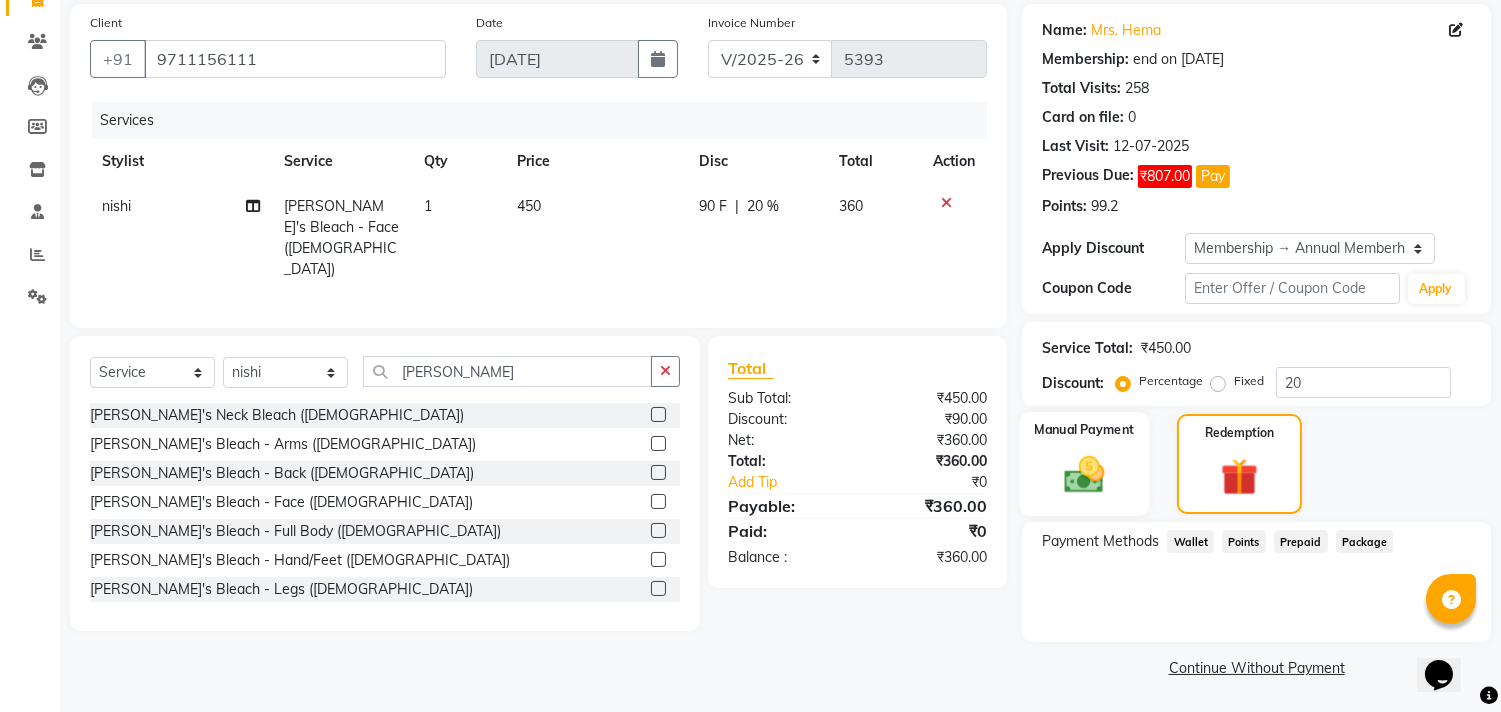 click 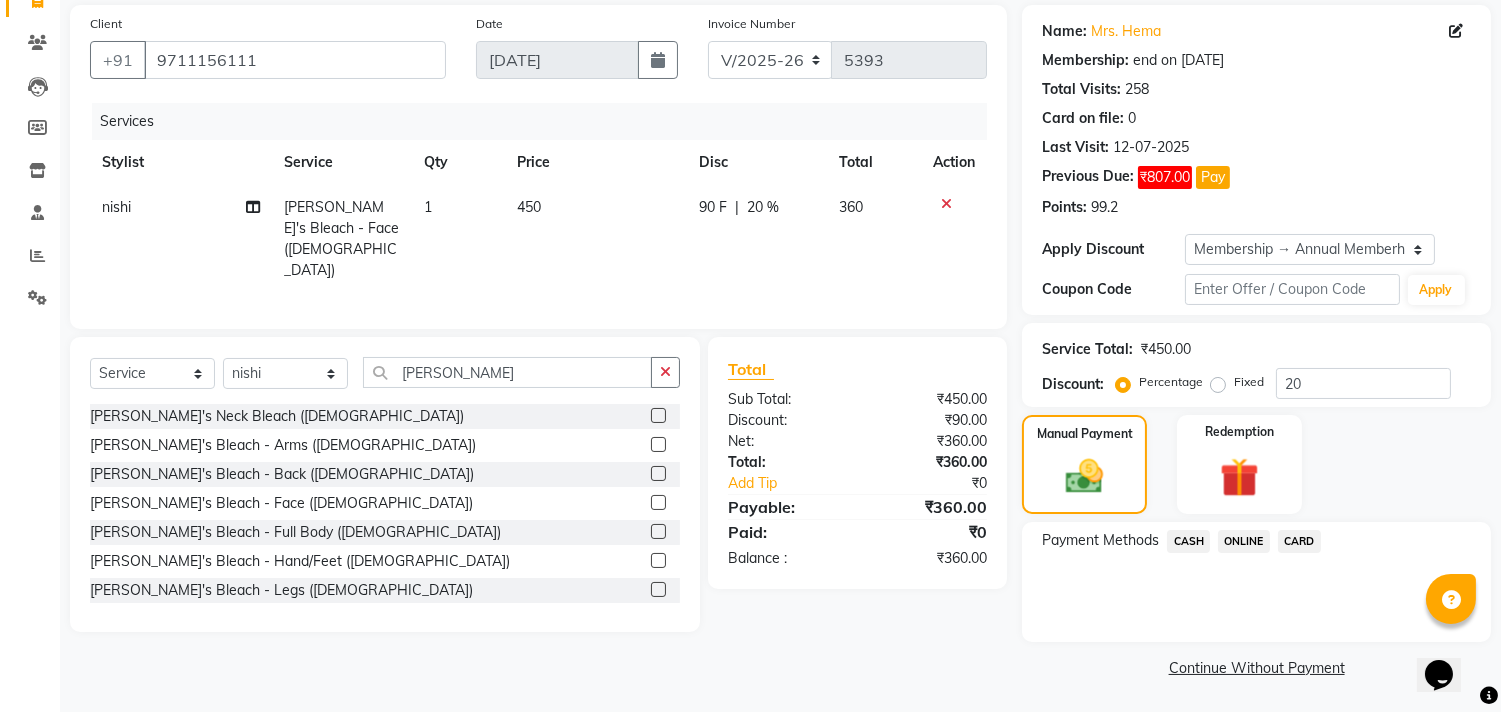 click on "Payment Methods  CASH   ONLINE   CARD" 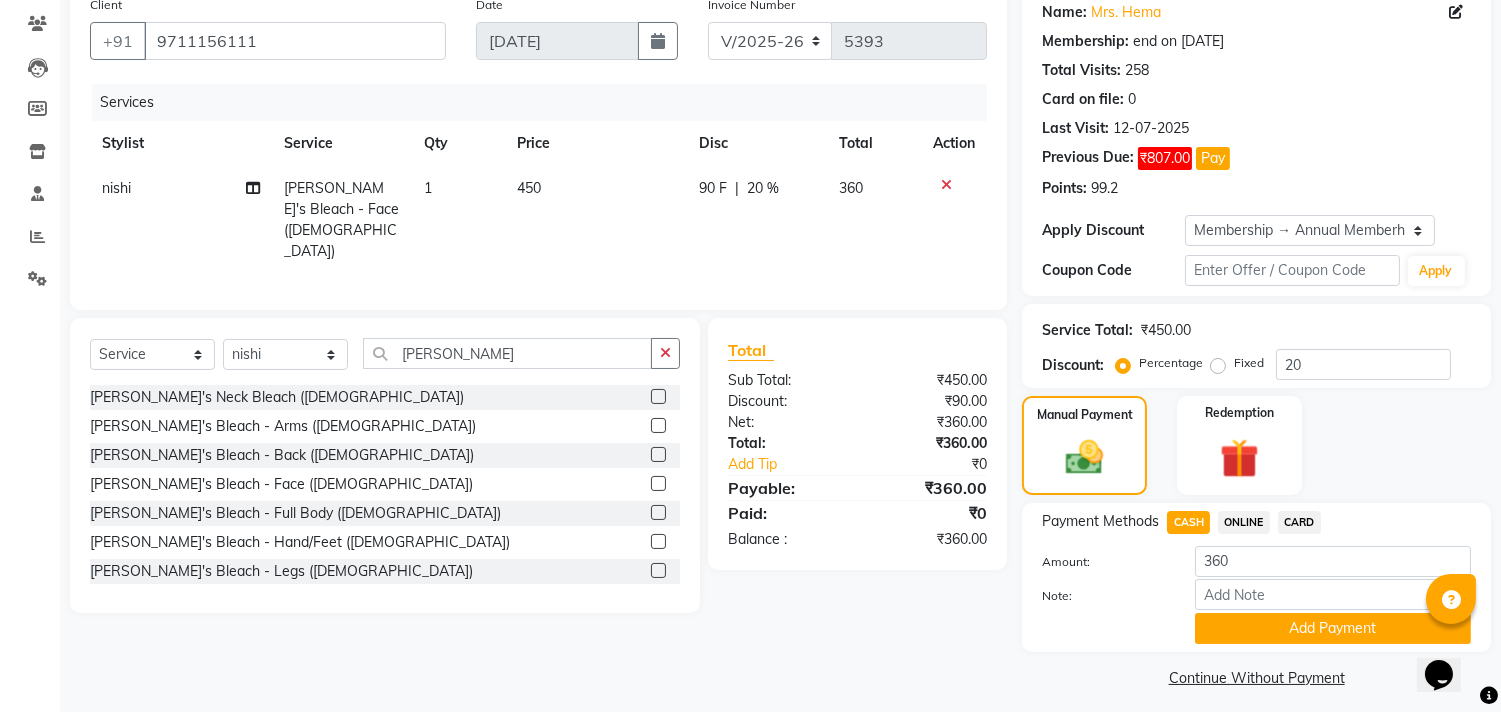 scroll, scrollTop: 174, scrollLeft: 0, axis: vertical 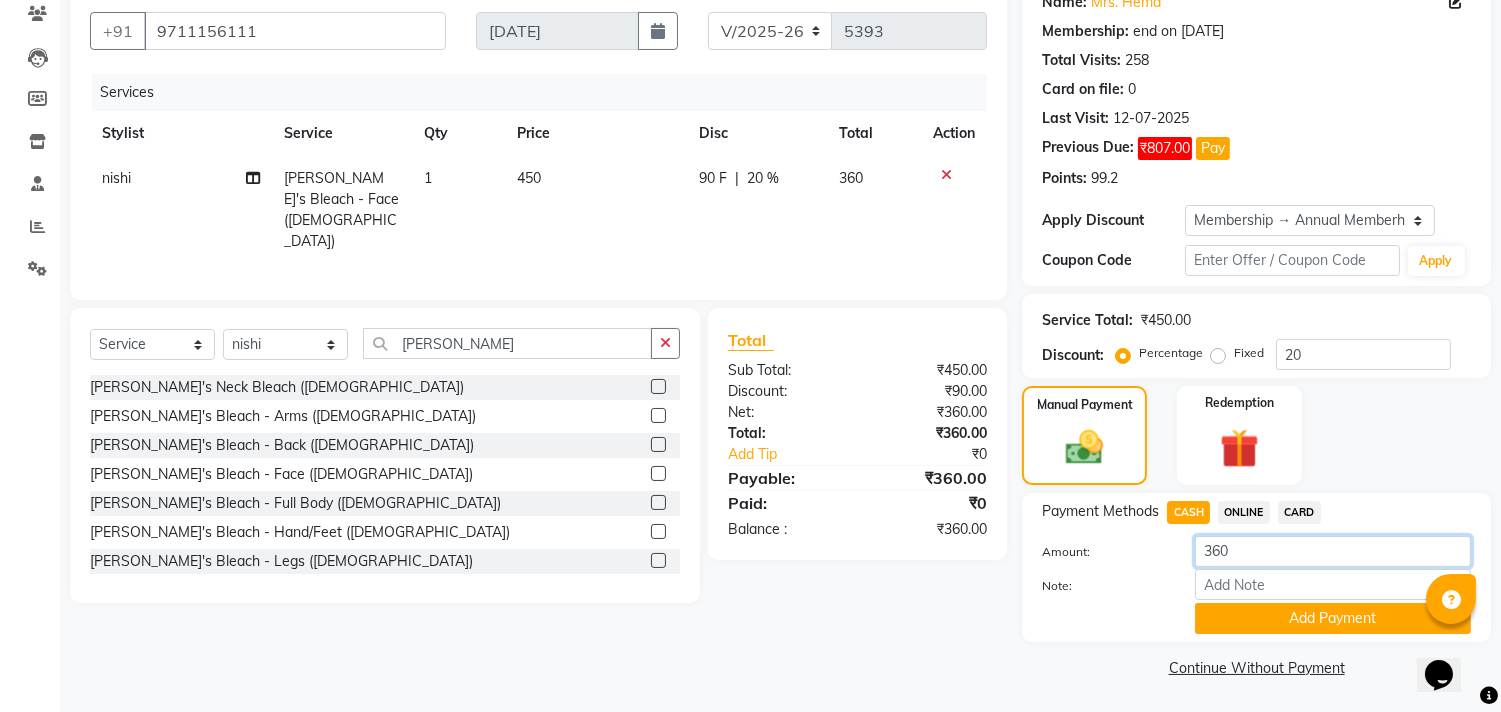 click on "360" 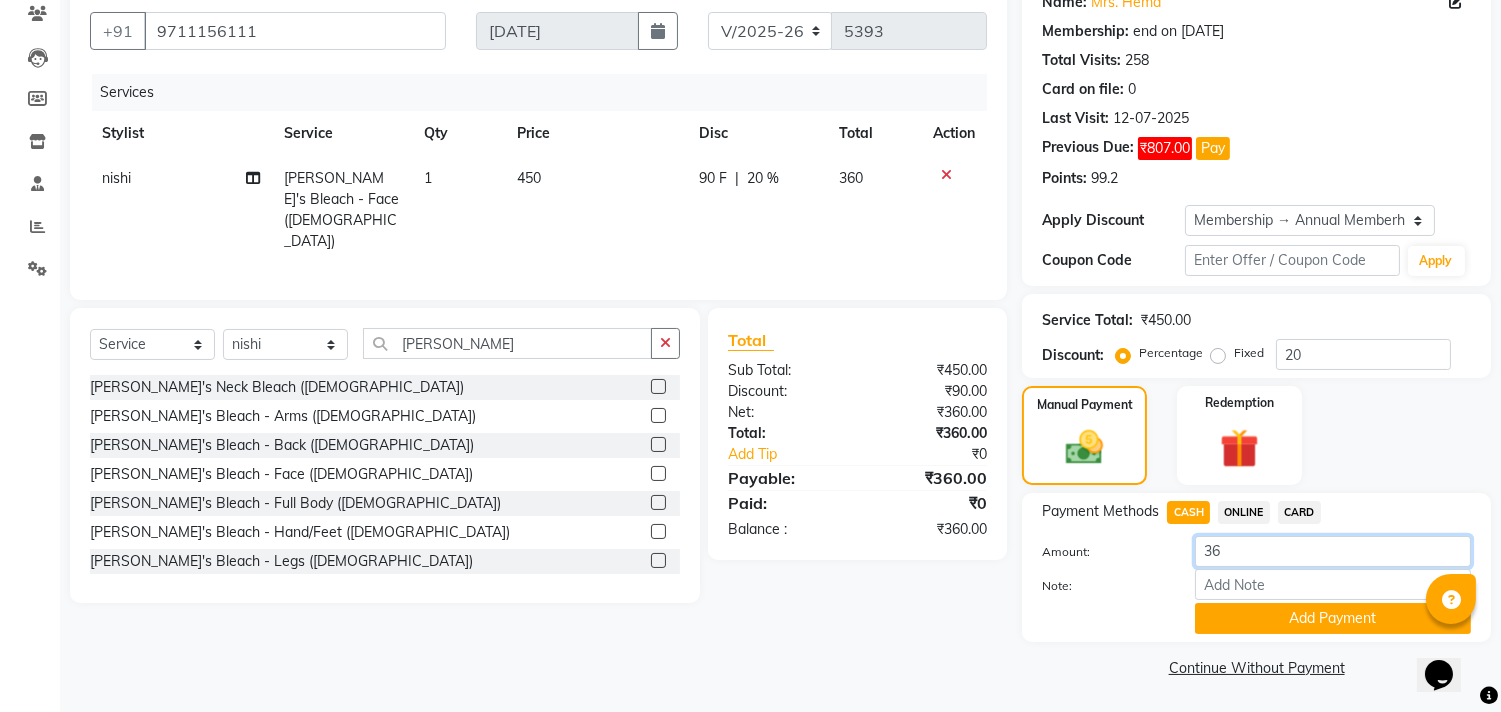 type on "3" 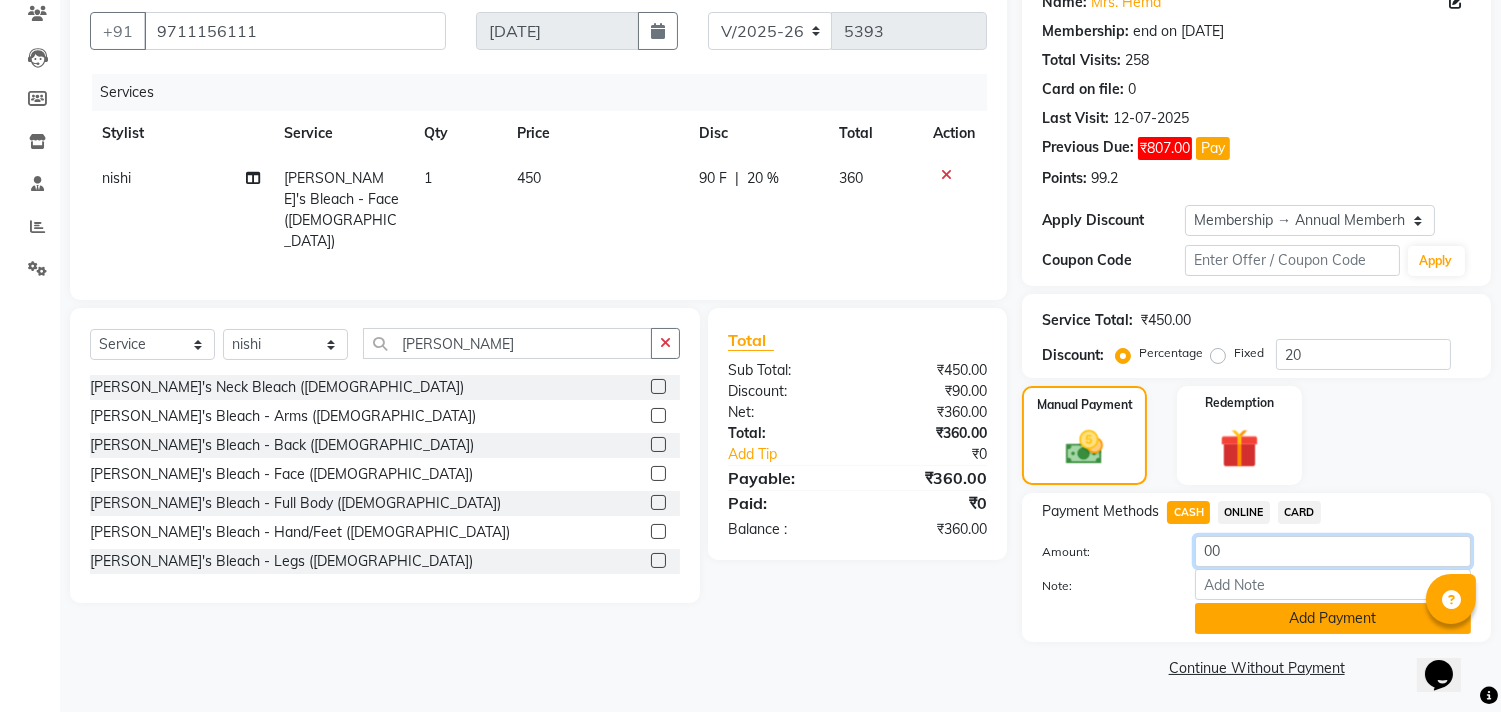 type on "00" 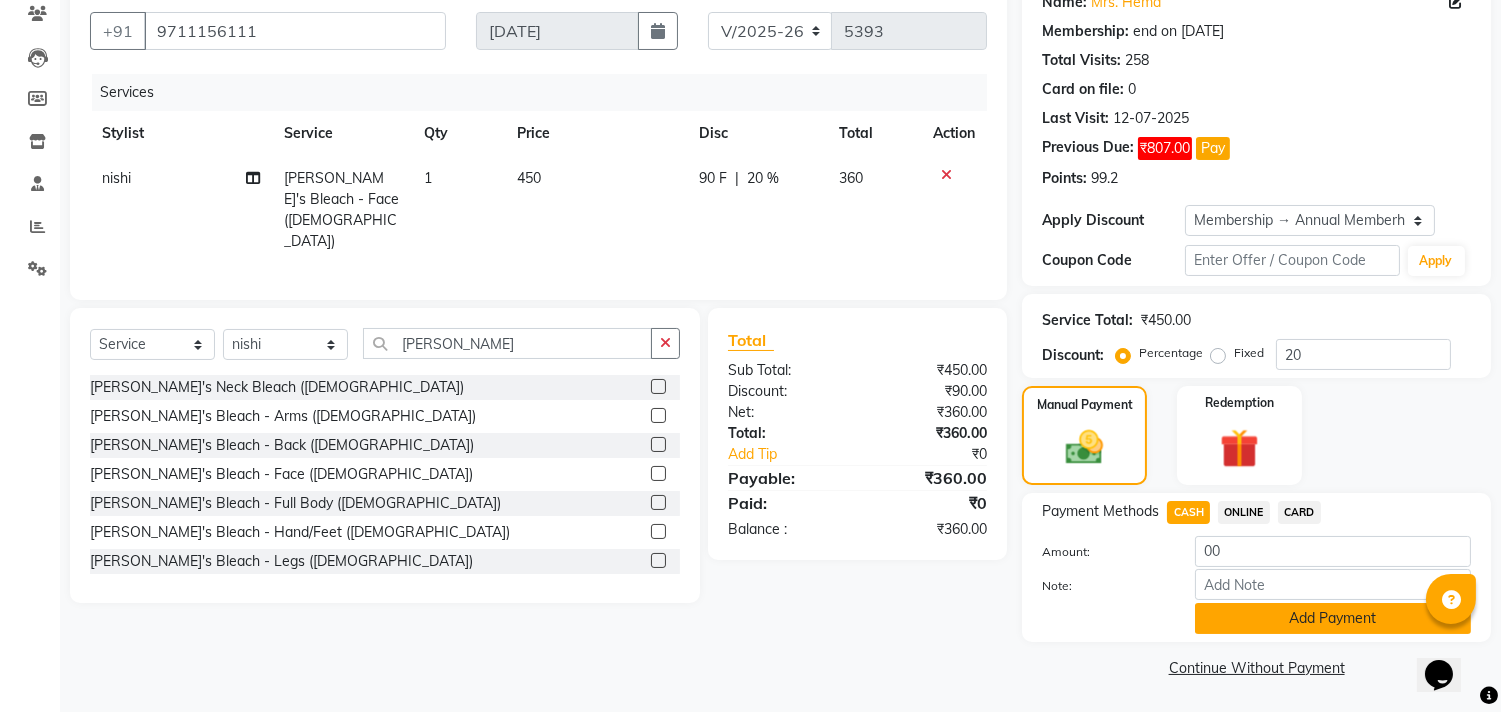 click on "Add Payment" 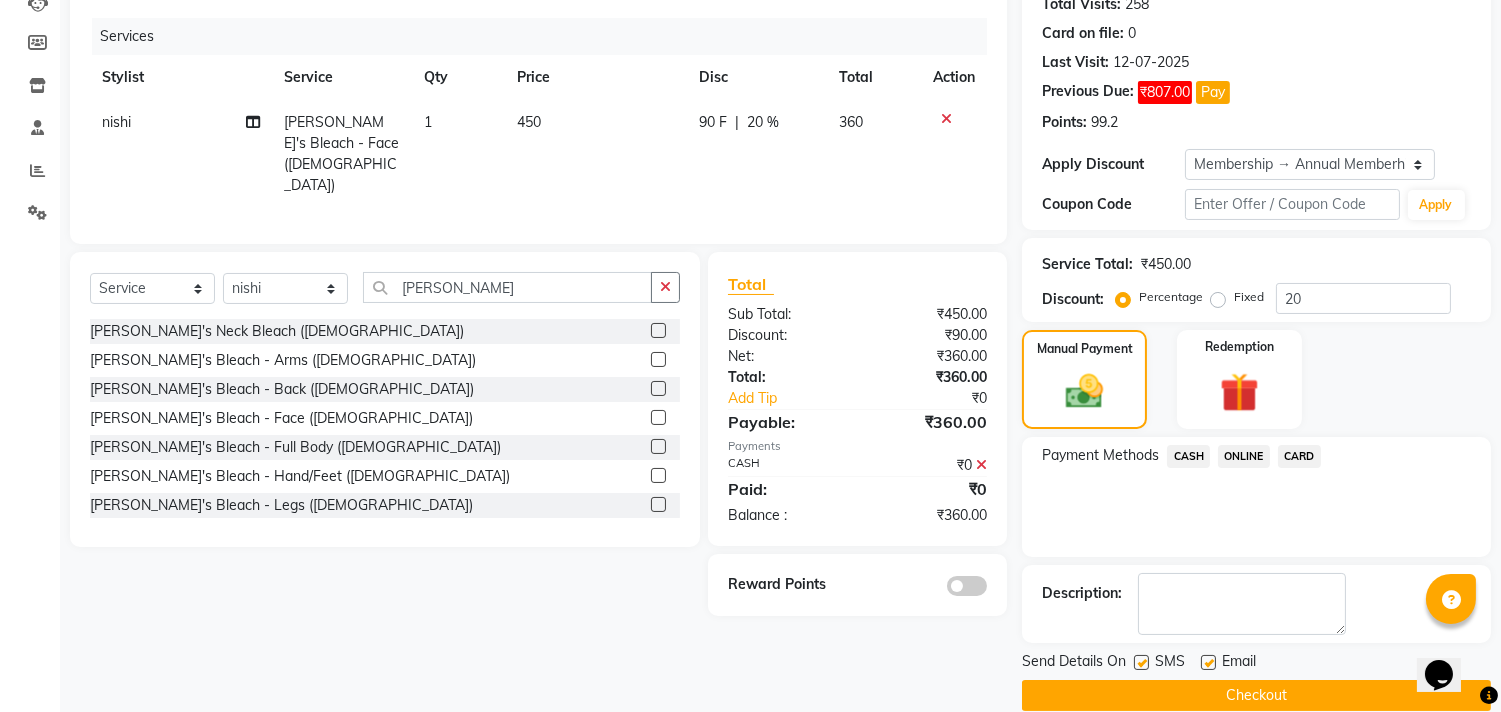 scroll, scrollTop: 258, scrollLeft: 0, axis: vertical 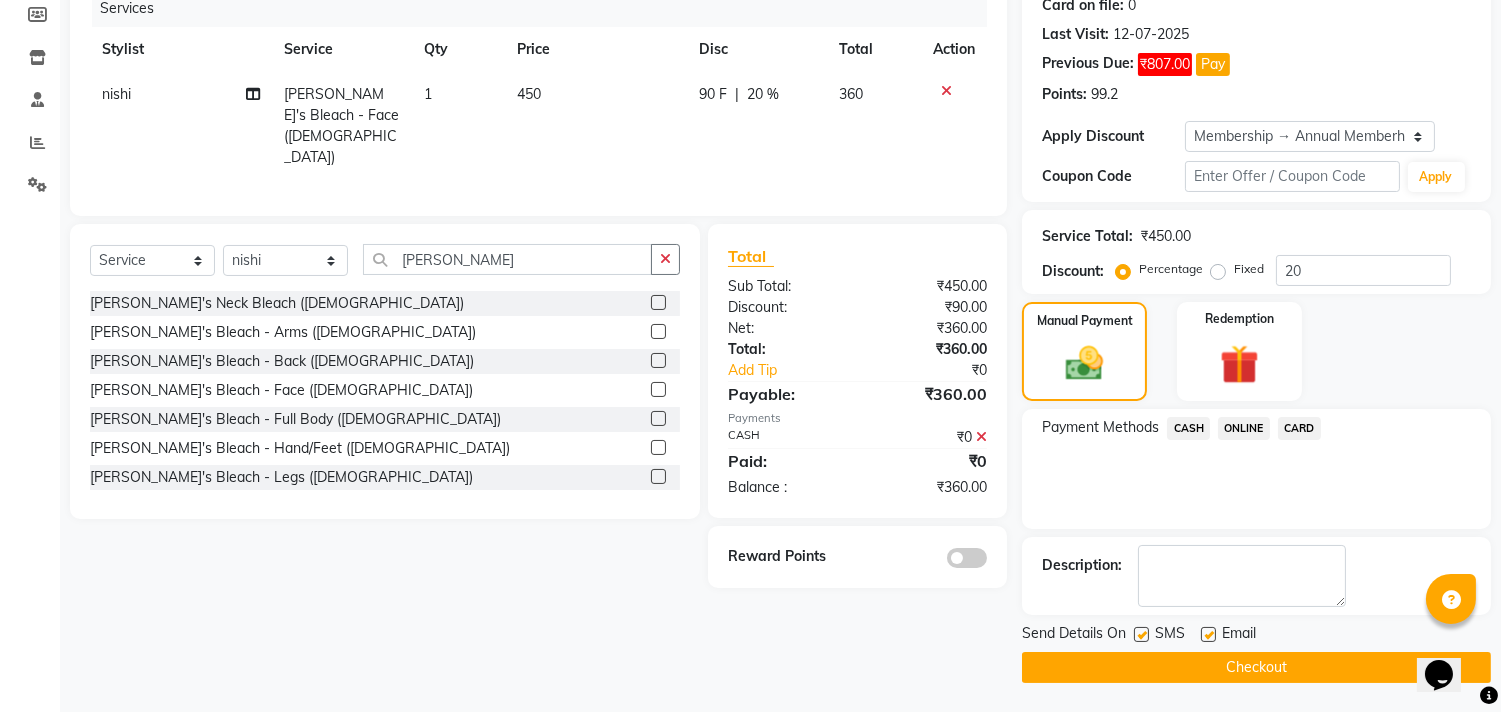 click 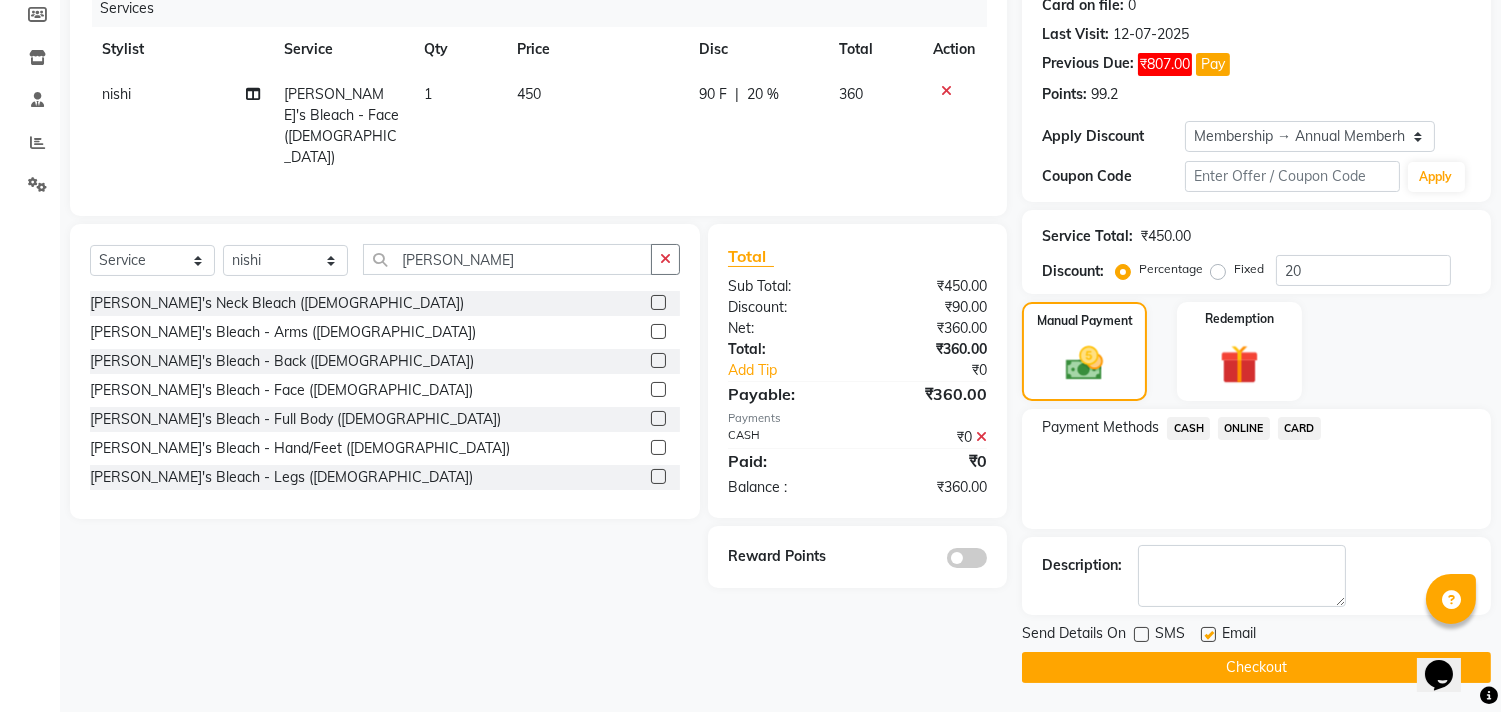 click 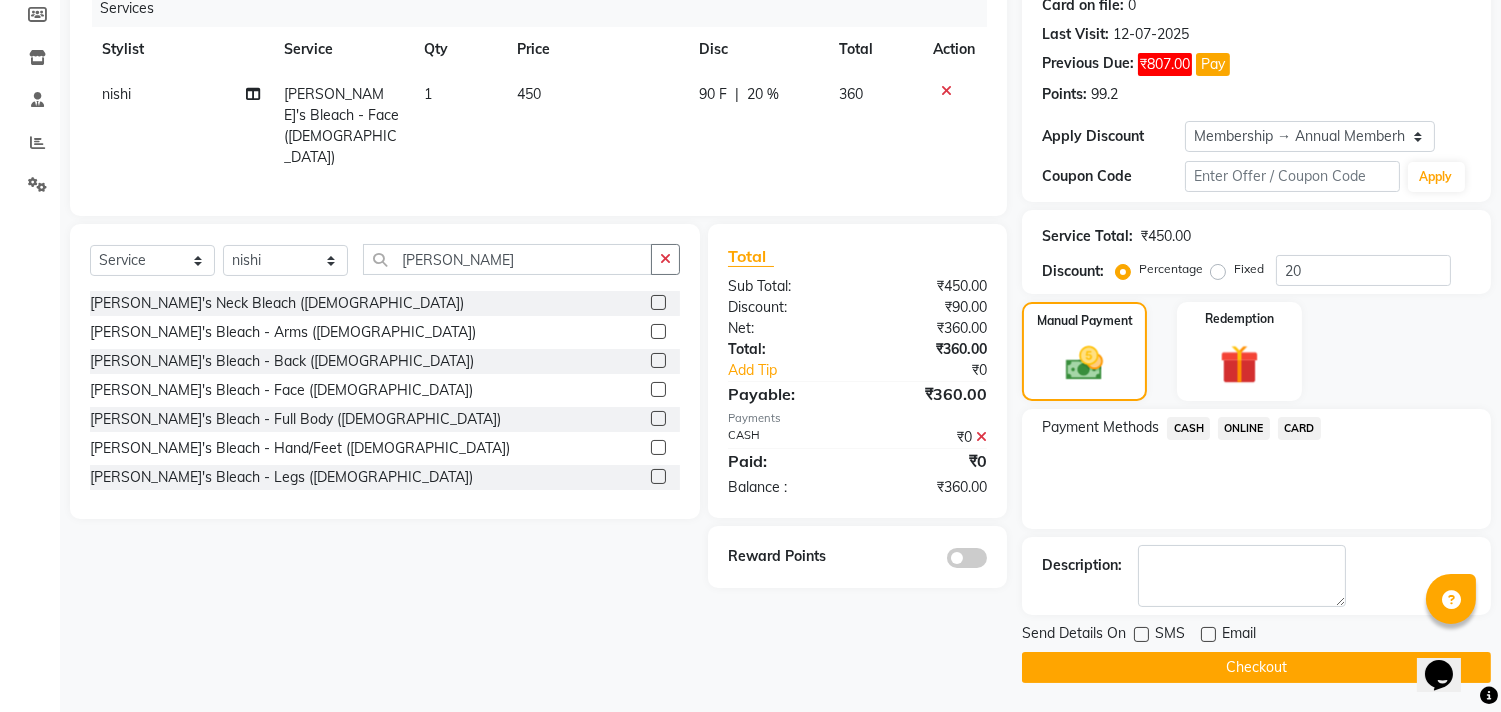click on "Checkout" 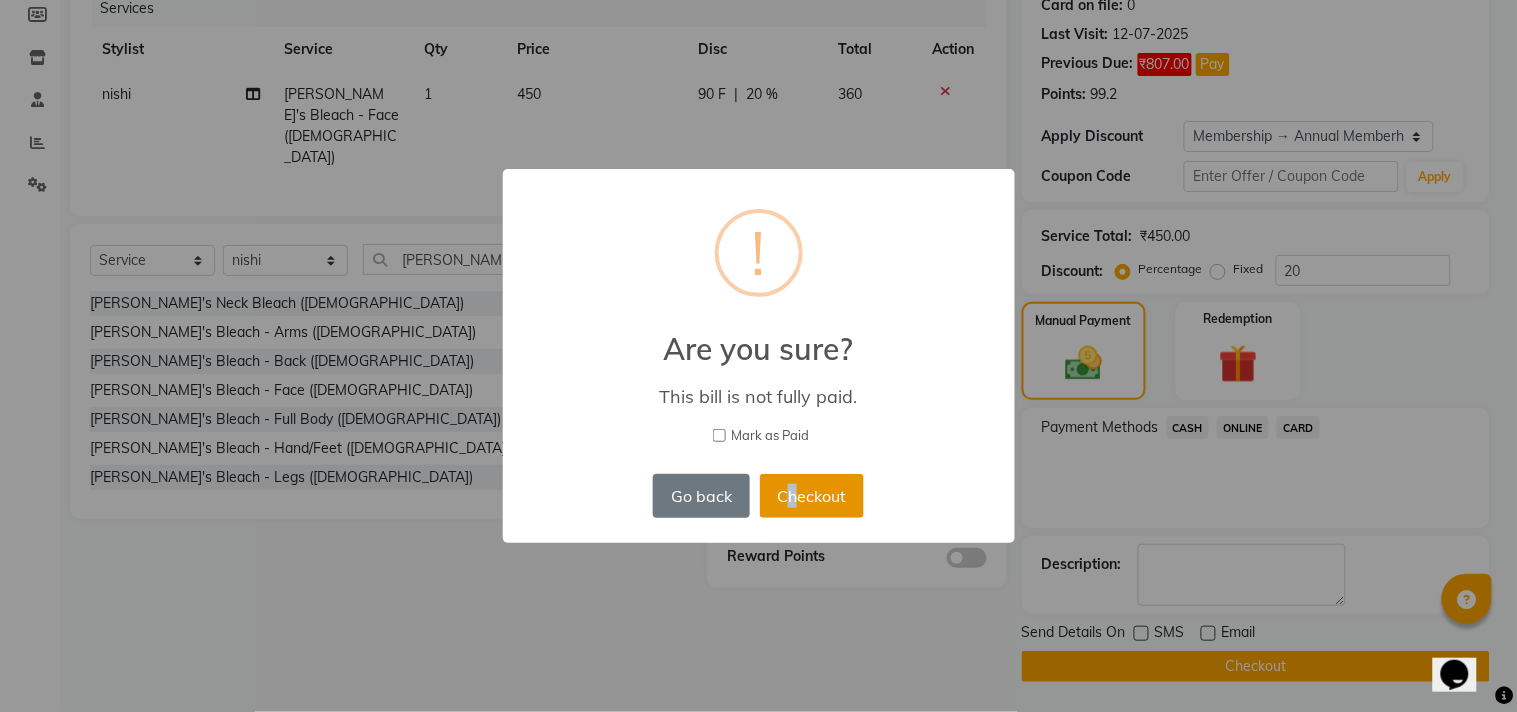 drag, startPoint x: 790, startPoint y: 523, endPoint x: 796, endPoint y: 502, distance: 21.84033 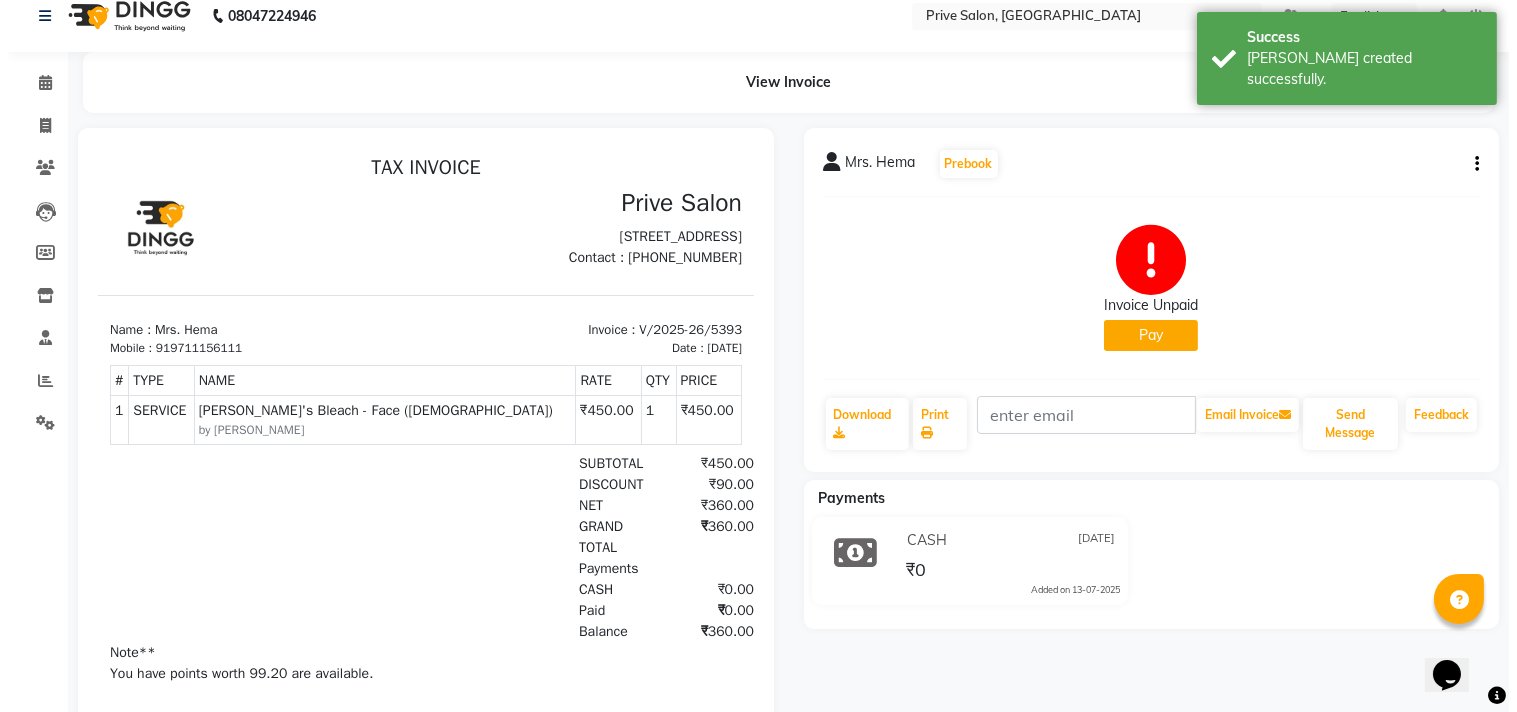 scroll, scrollTop: 0, scrollLeft: 0, axis: both 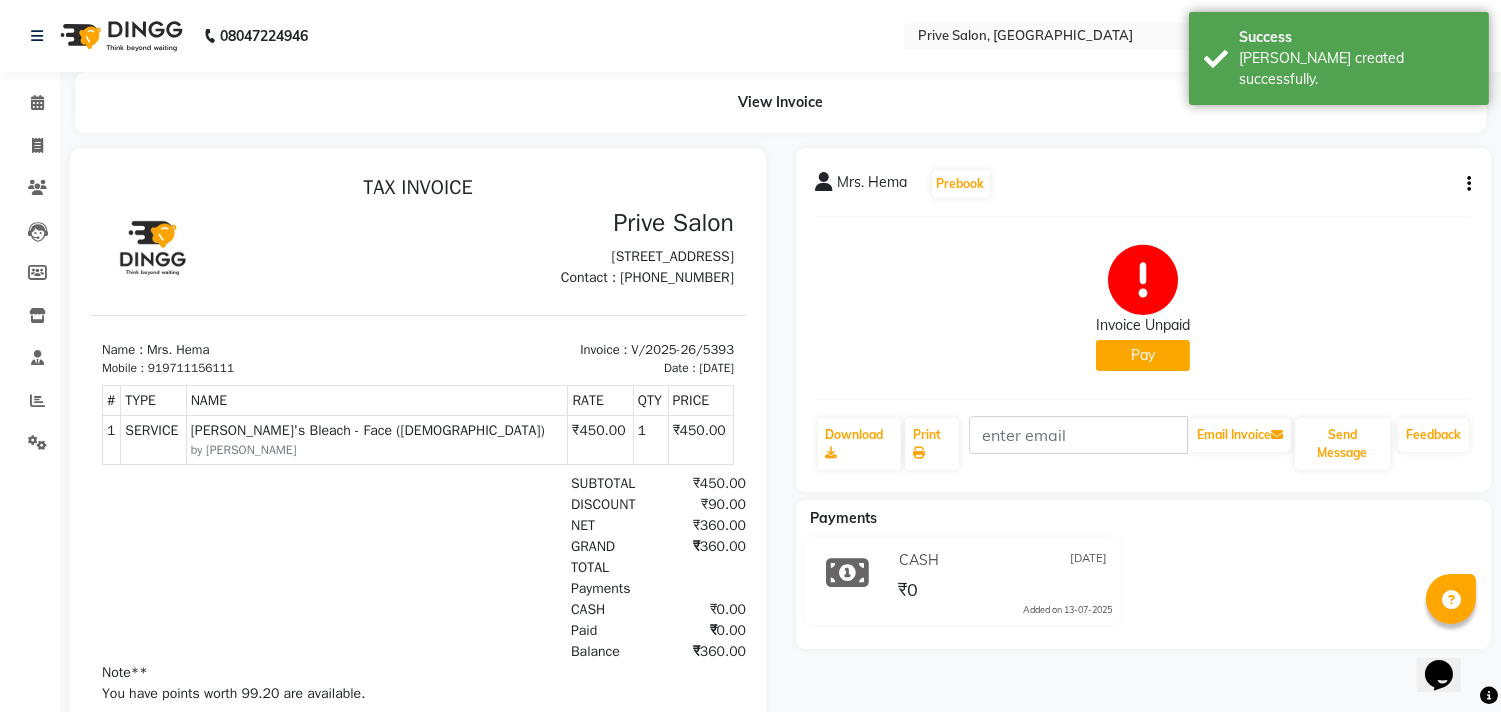 click on "Payments CASH 13-07-2025 ₹0  Added on 13-07-2025" 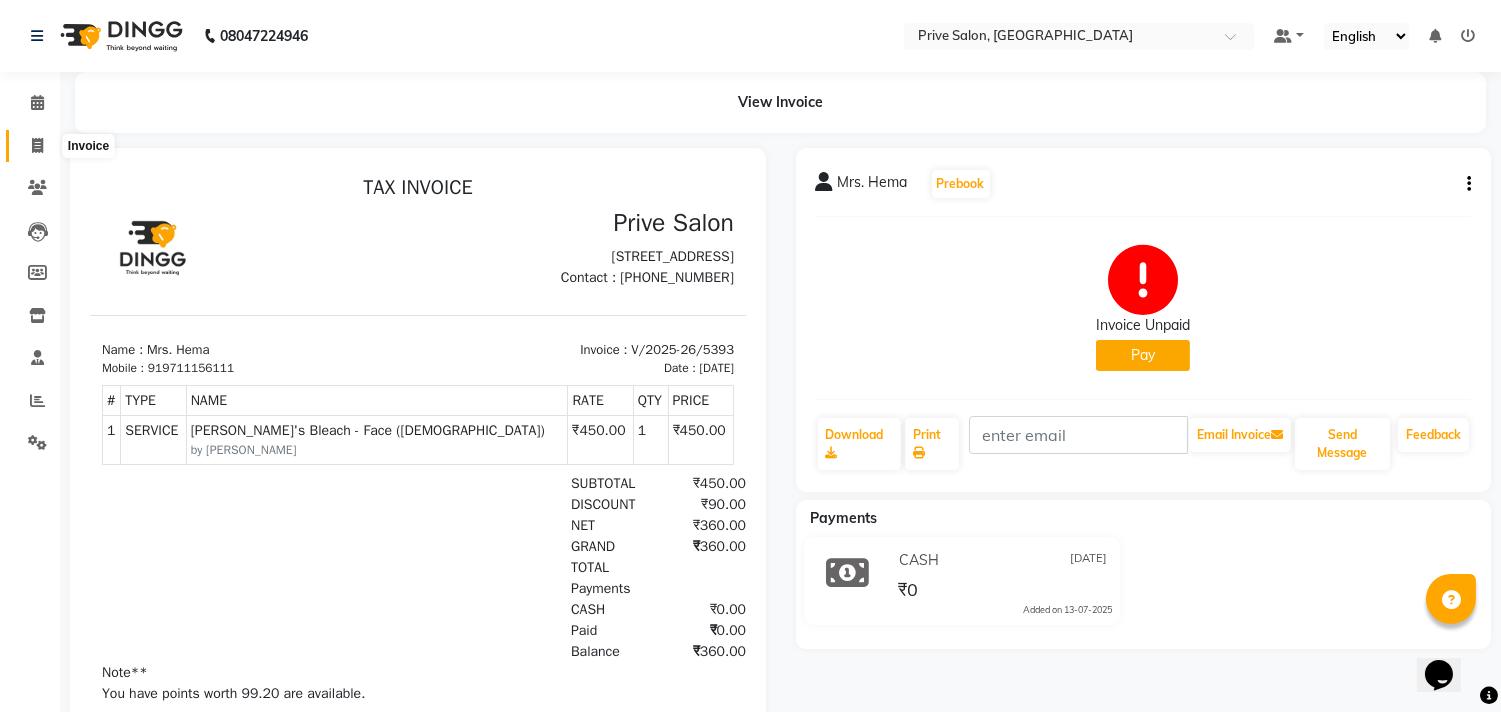 click 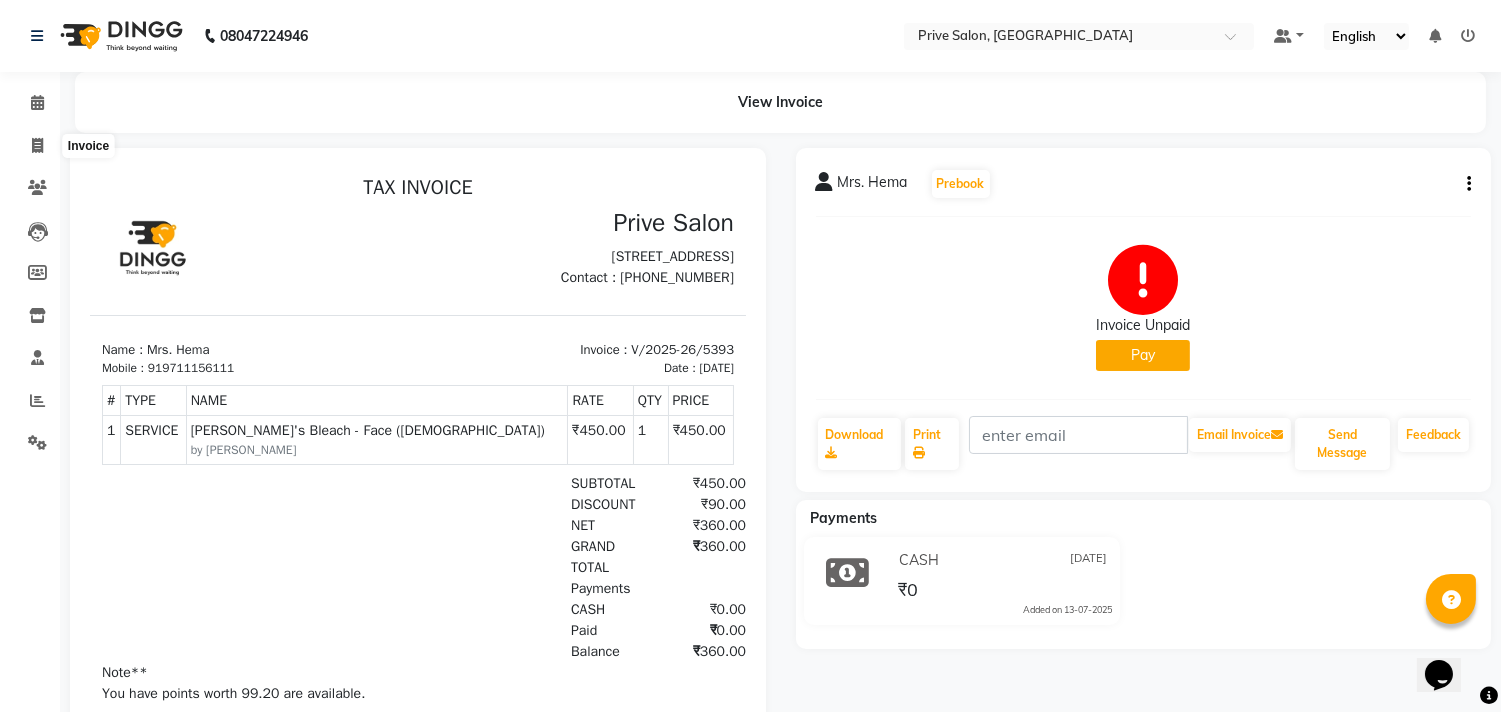 select on "service" 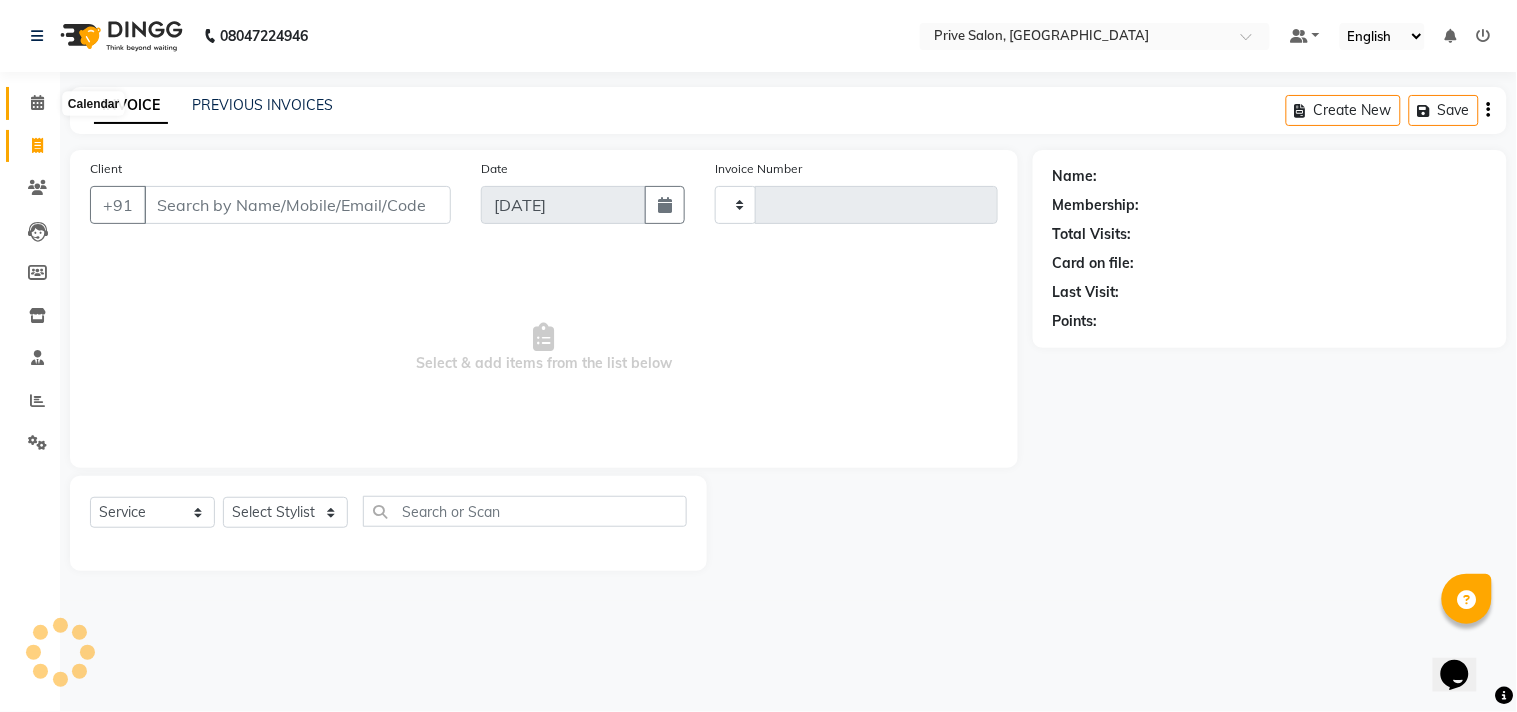 click 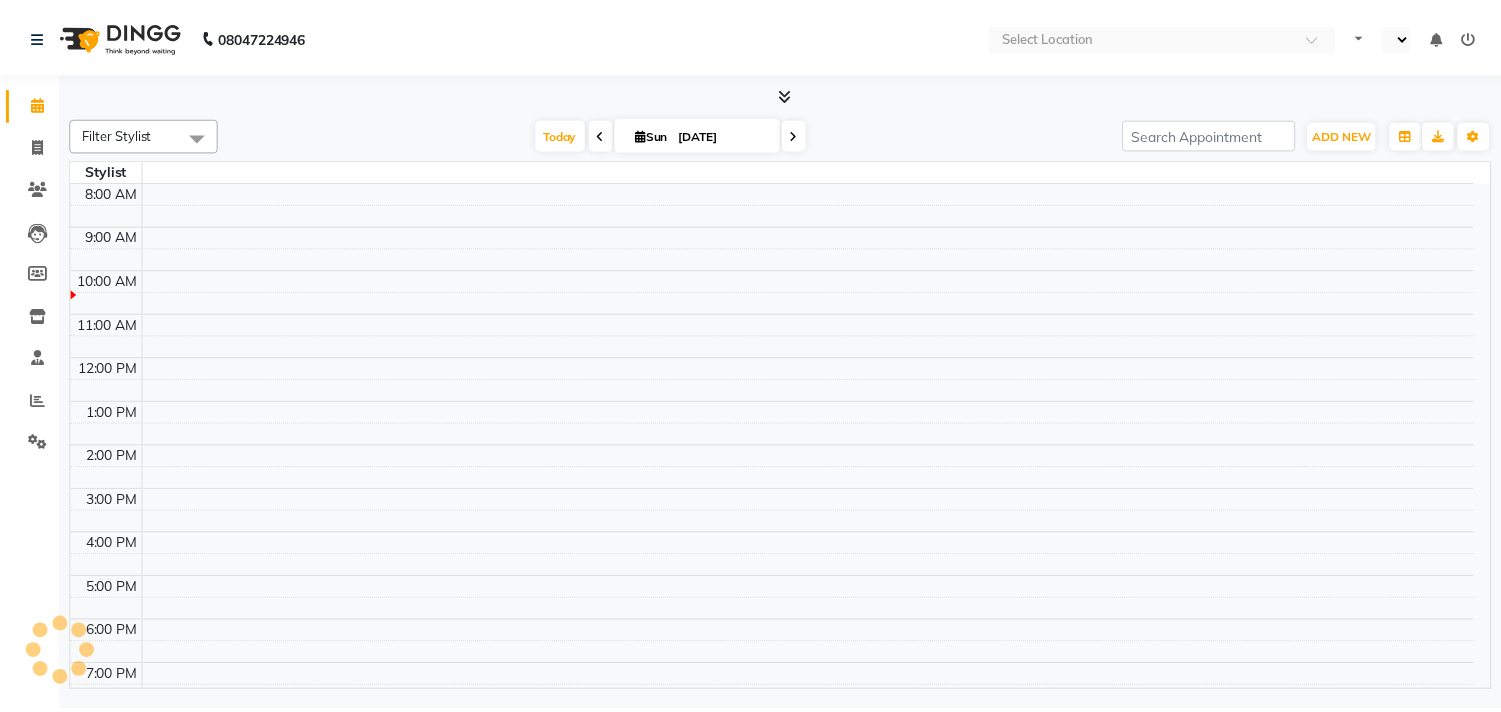 scroll, scrollTop: 0, scrollLeft: 0, axis: both 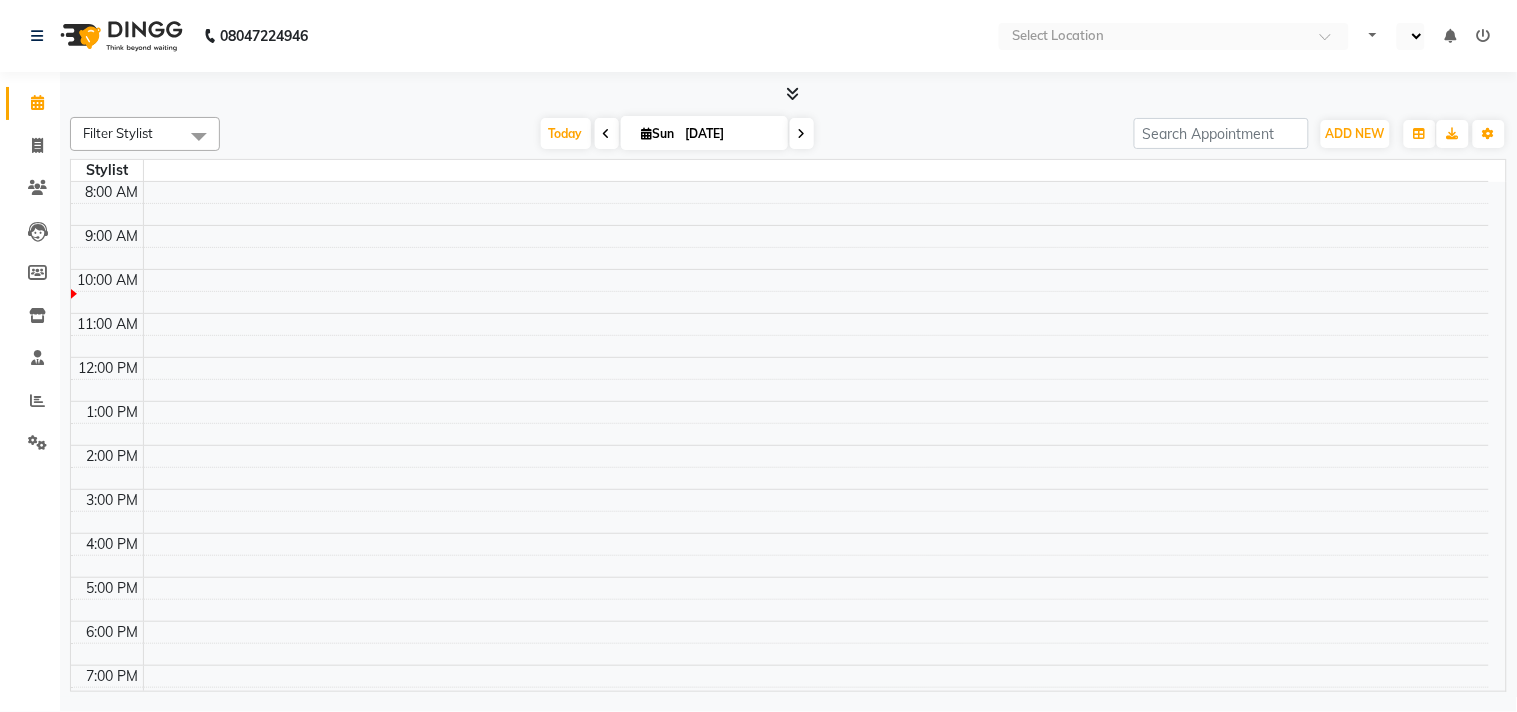select on "en" 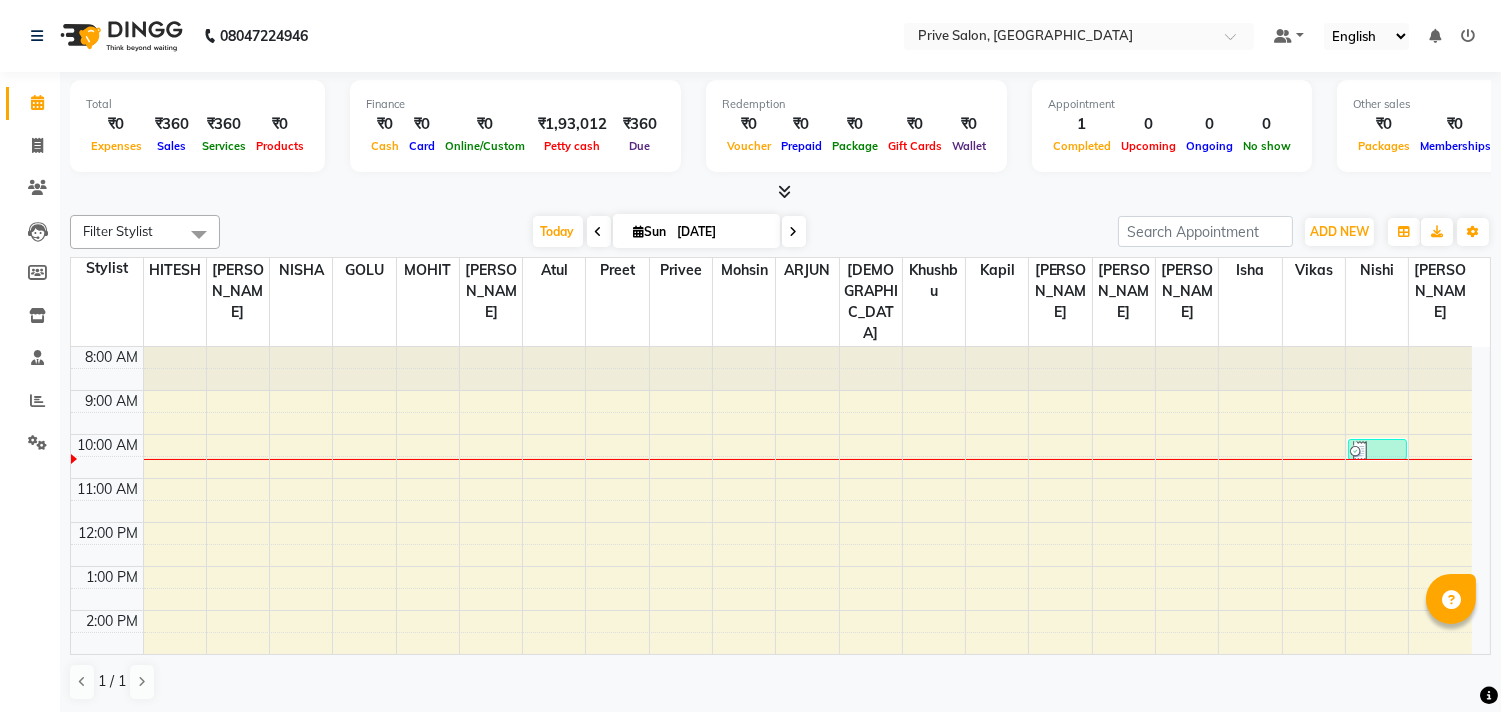 scroll, scrollTop: 0, scrollLeft: 0, axis: both 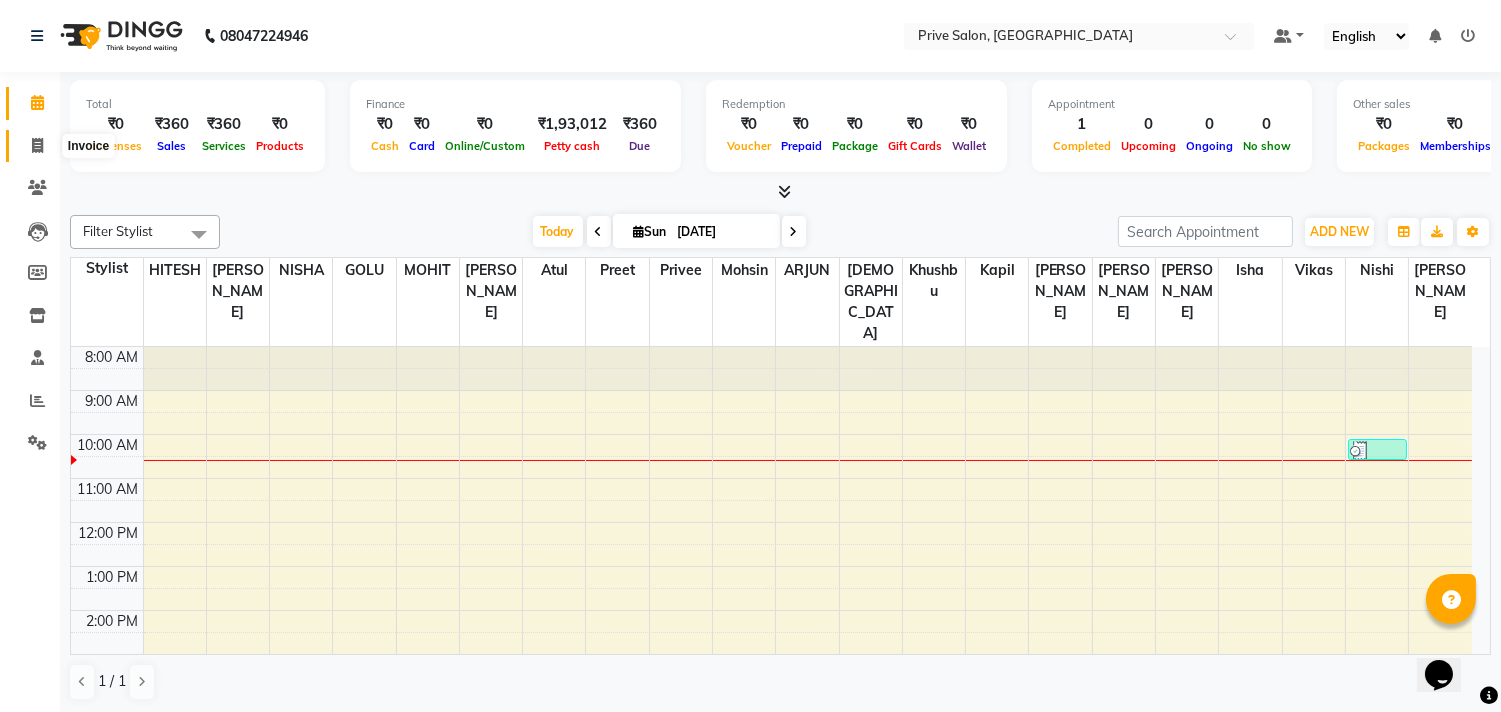 click 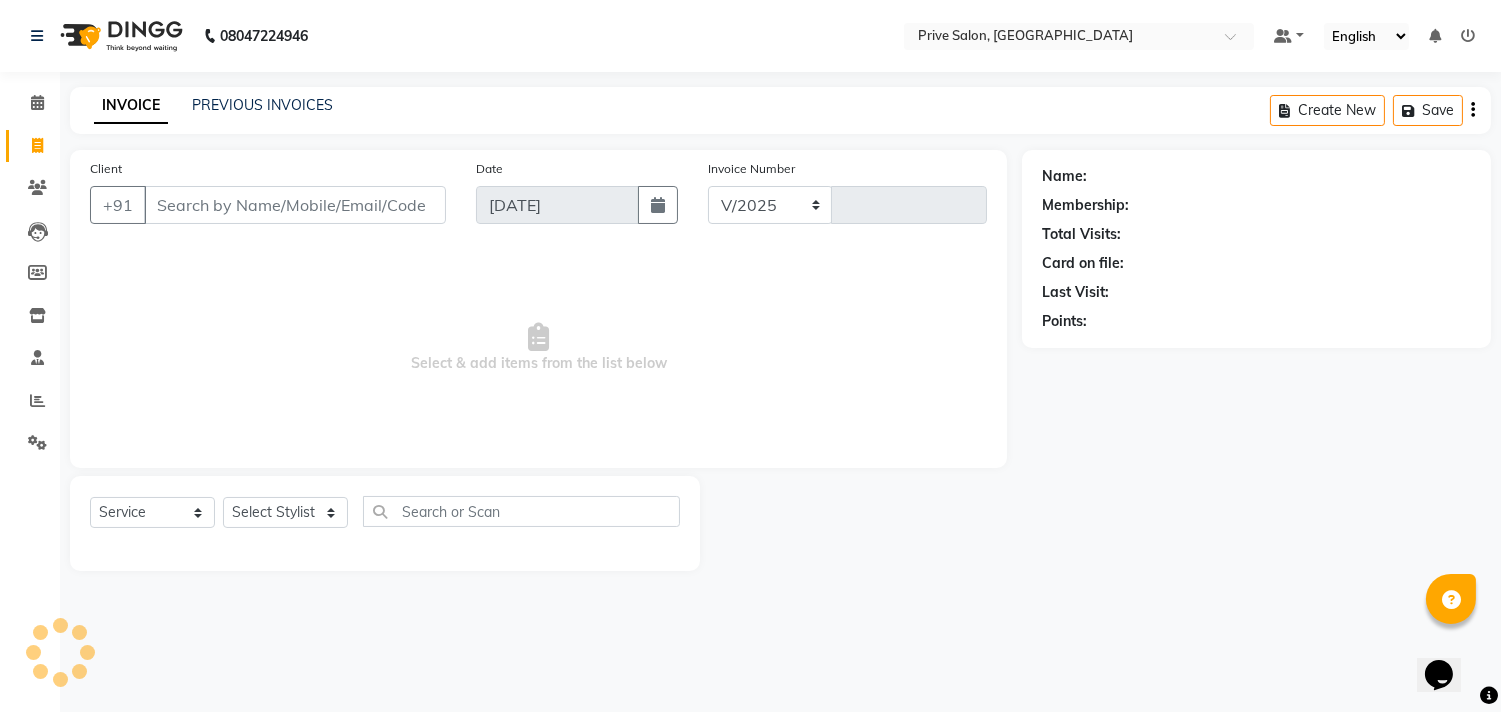 select on "136" 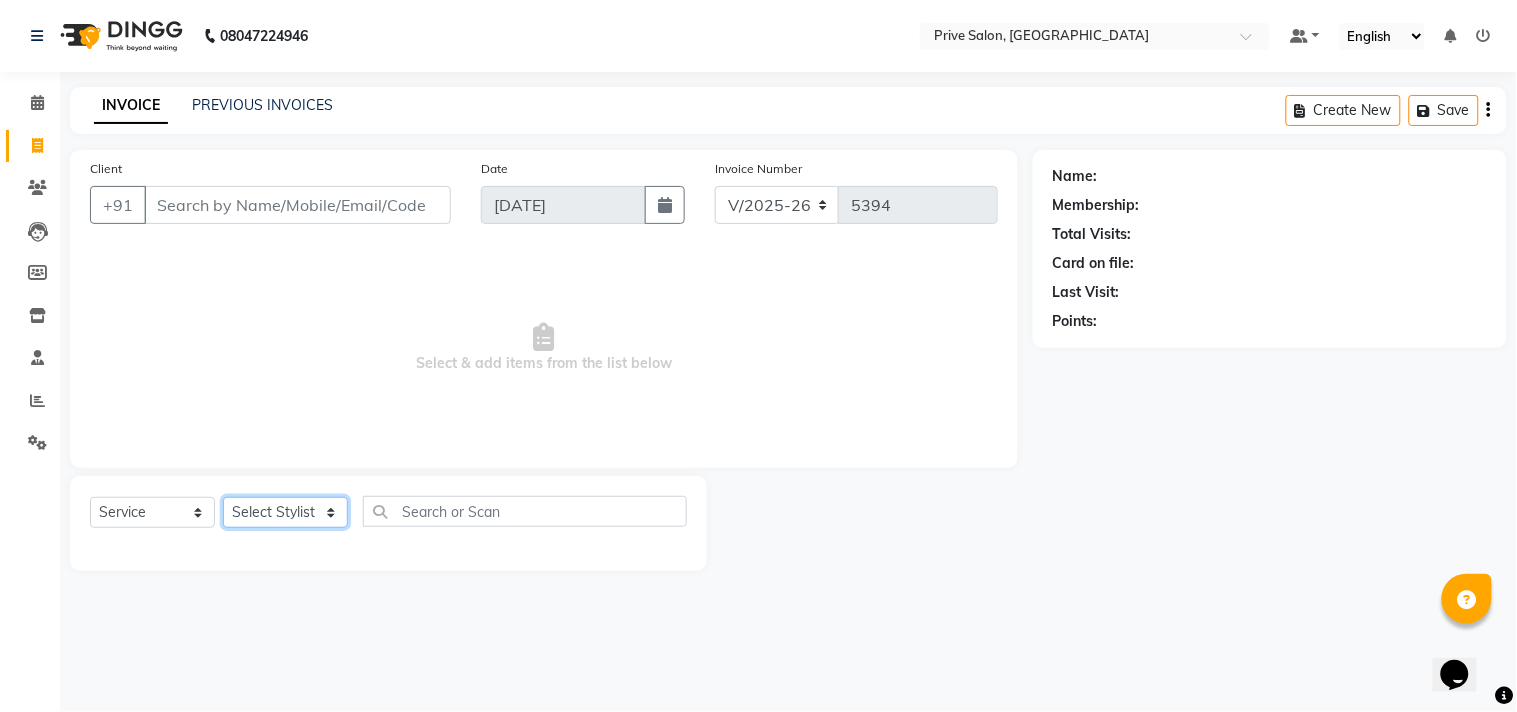 click on "Select Stylist amit ARJUN [PERSON_NAME] [PERSON_NAME] GOLU [PERSON_NAME] isha [PERSON_NAME] Manager [PERSON_NAME] [PERSON_NAME] [PERSON_NAME] [PERSON_NAME] [PERSON_NAME] vikas" 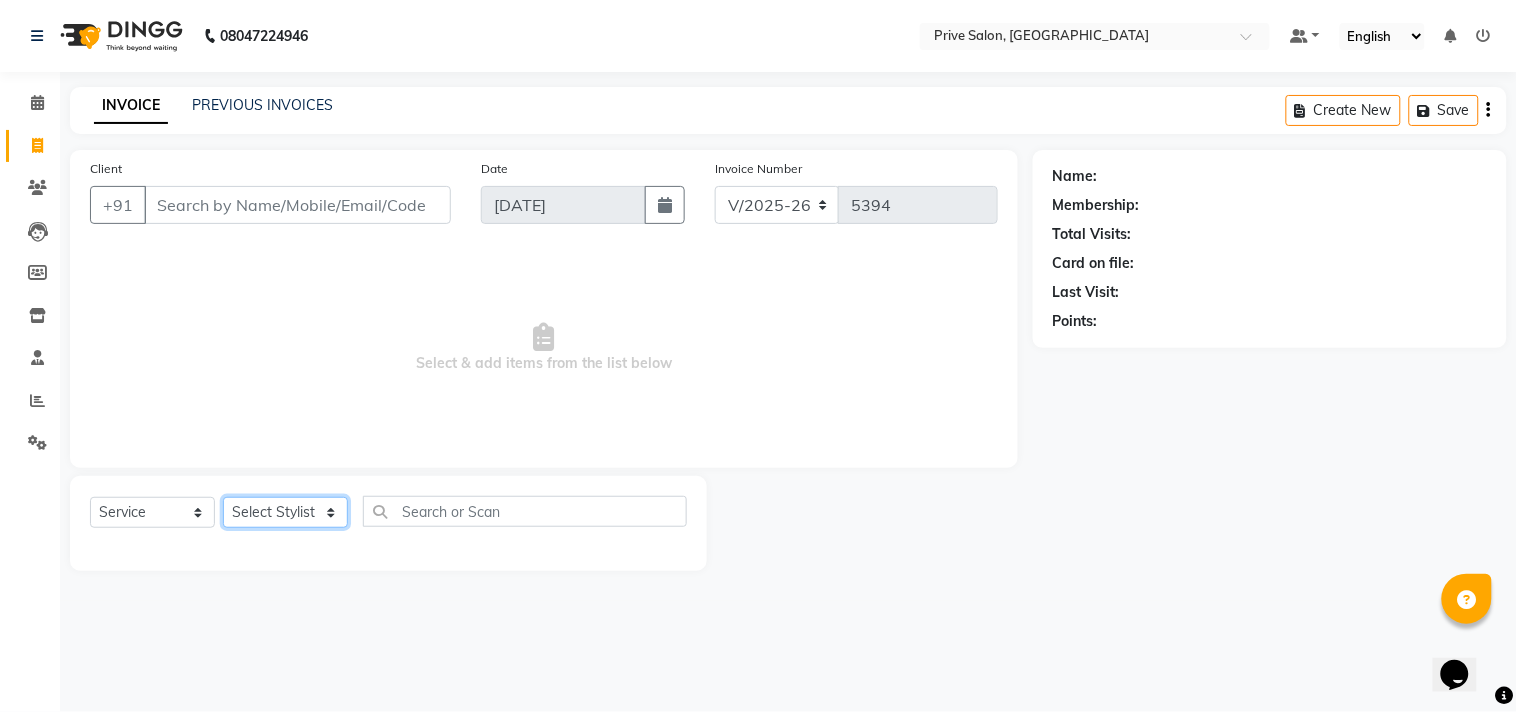 select on "3992" 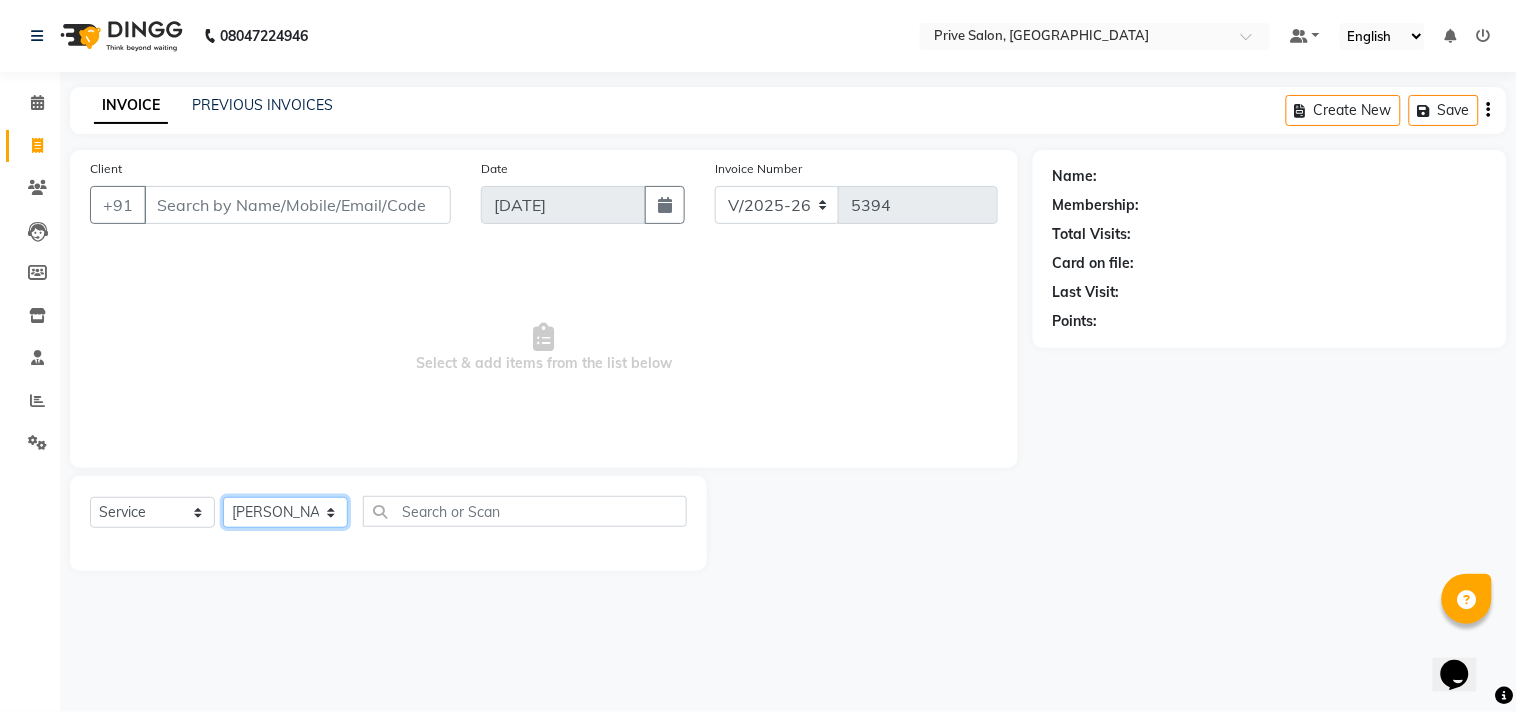click on "Select Stylist amit ARJUN [PERSON_NAME] [PERSON_NAME] GOLU [PERSON_NAME] isha [PERSON_NAME] Manager [PERSON_NAME] [PERSON_NAME] [PERSON_NAME] [PERSON_NAME] [PERSON_NAME] vikas" 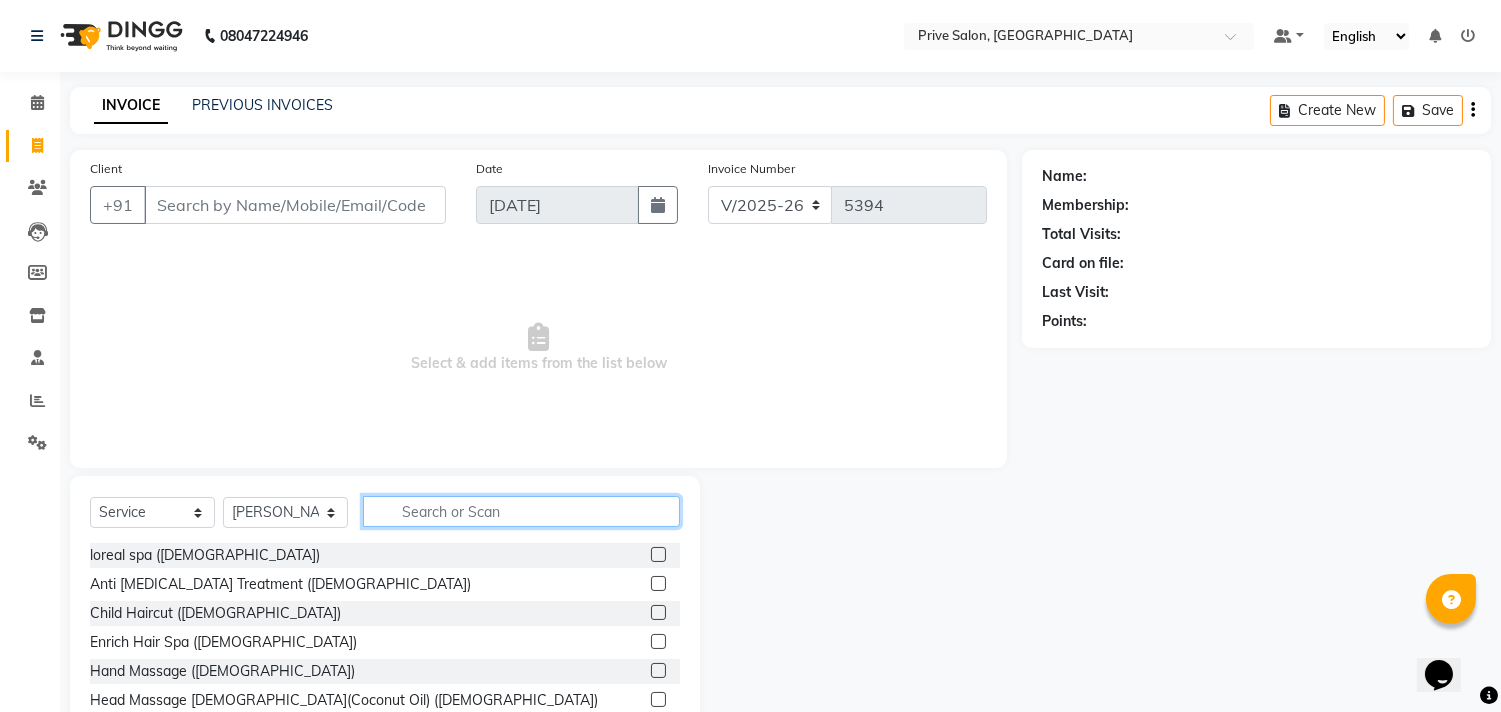 click 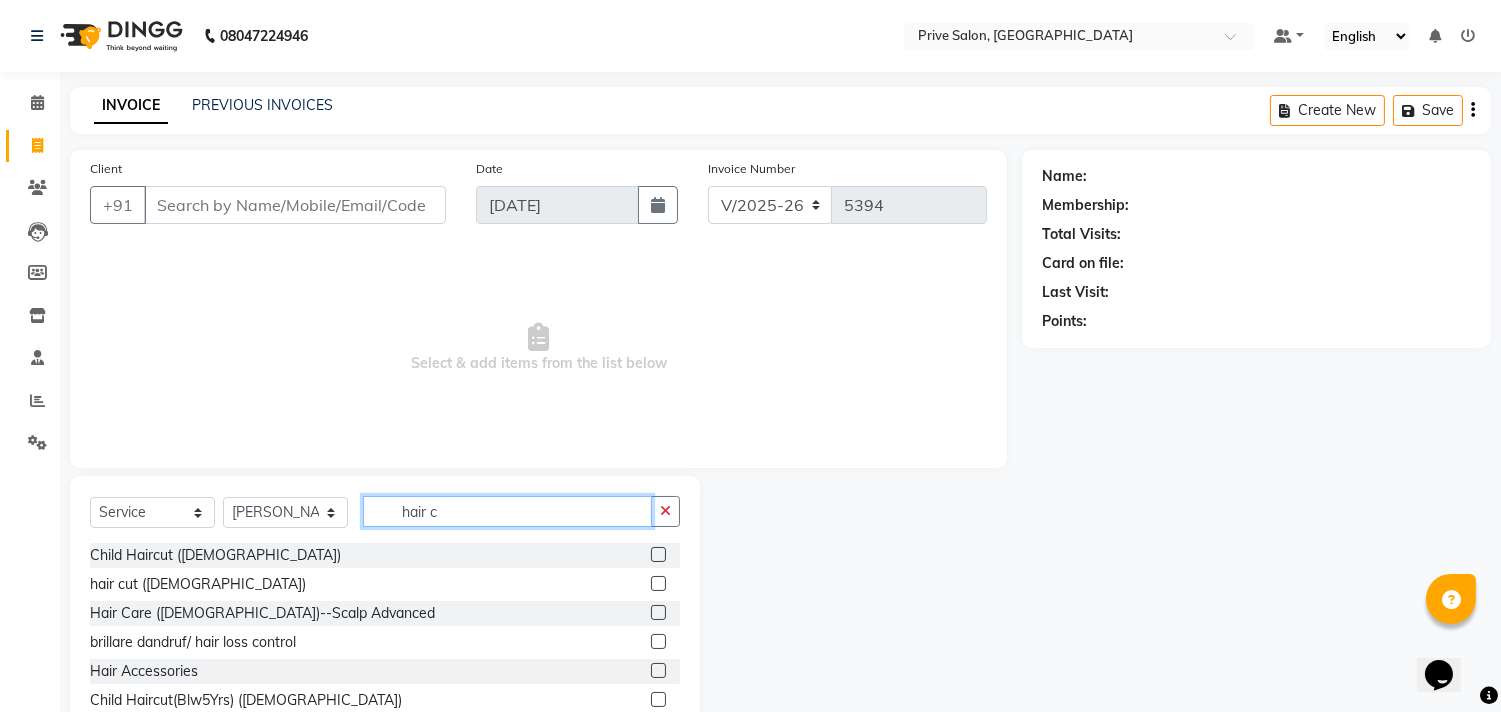 type on "hair c" 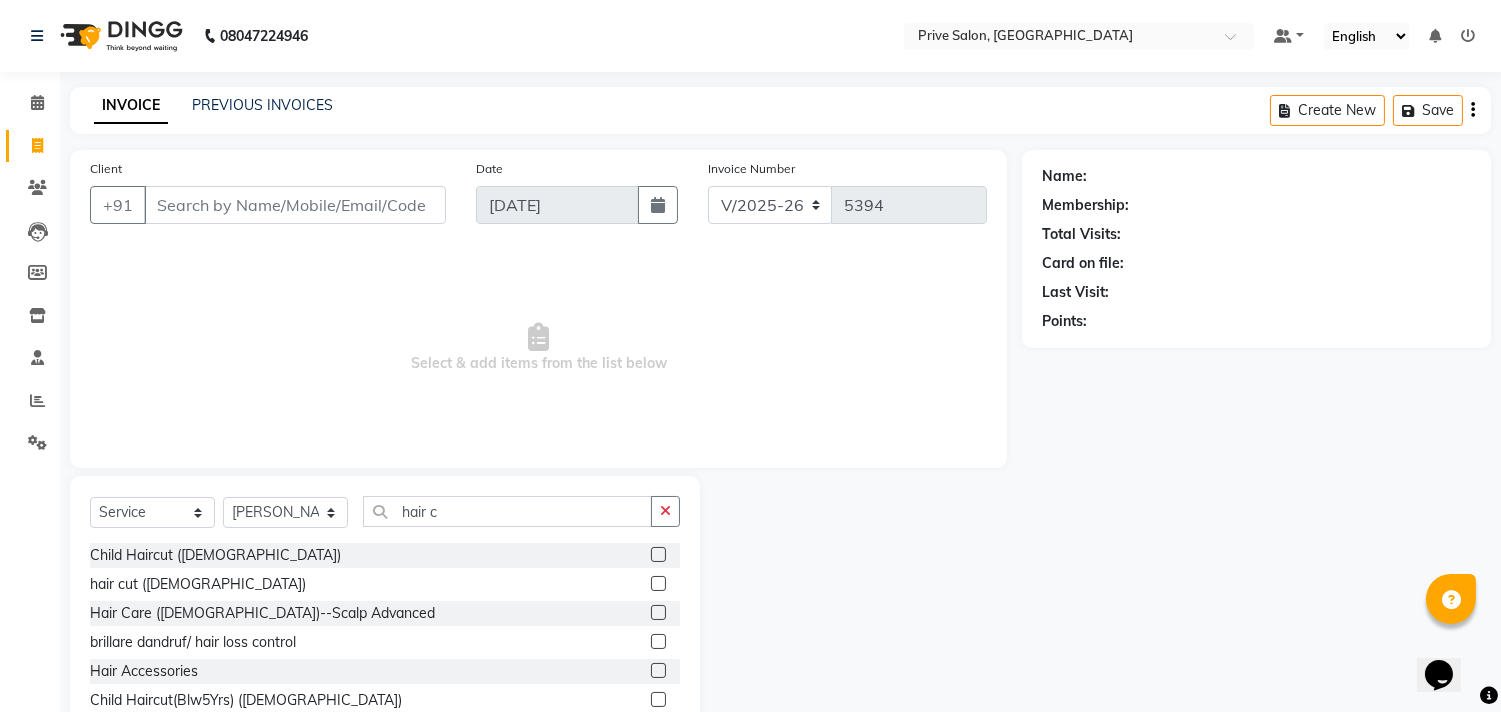 click 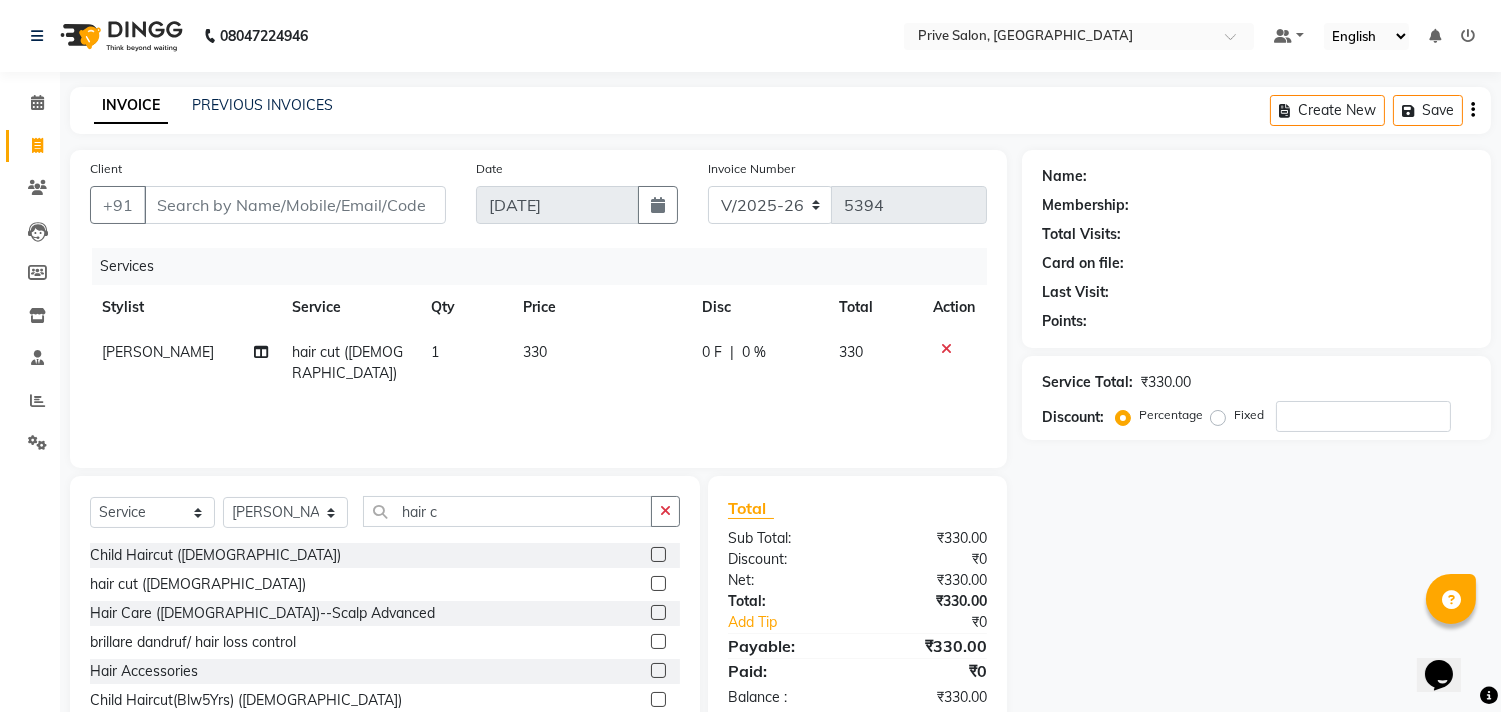 click 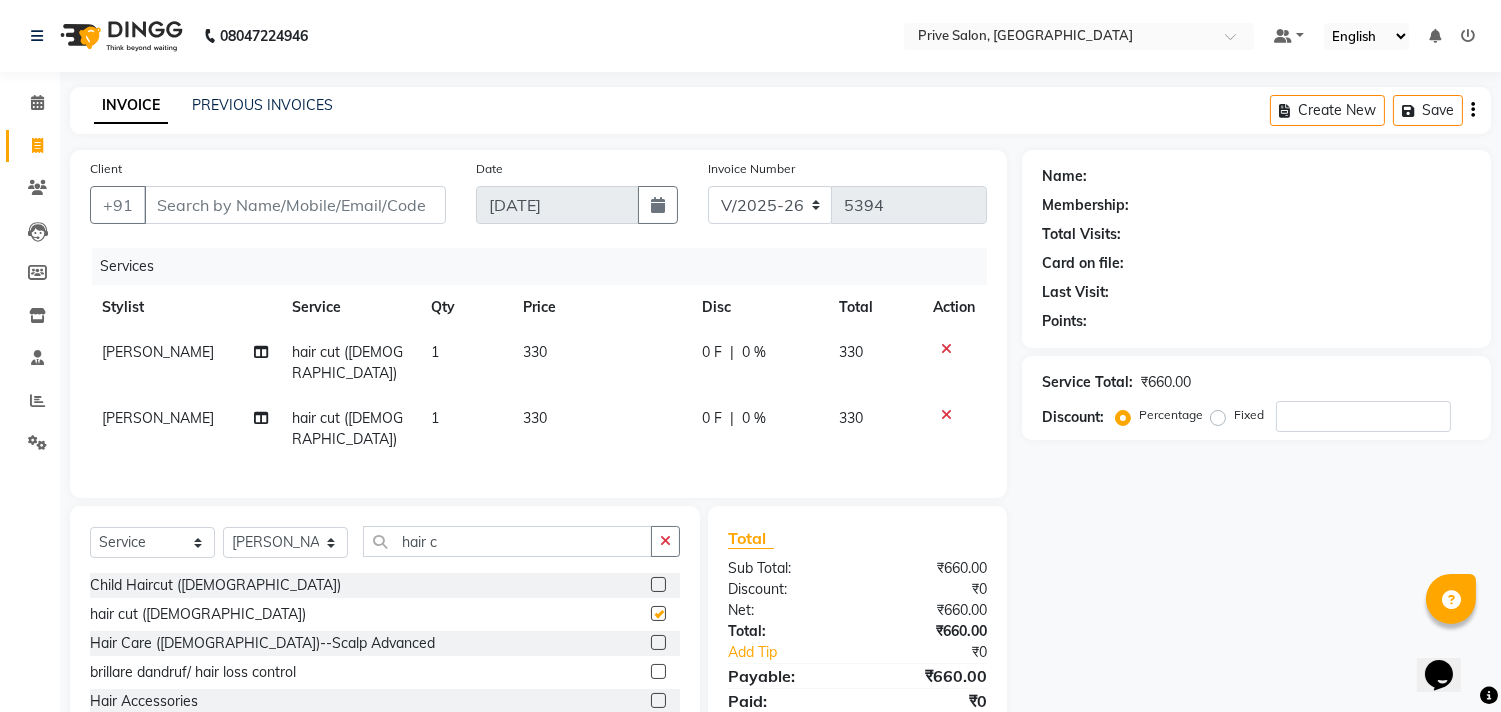 checkbox on "false" 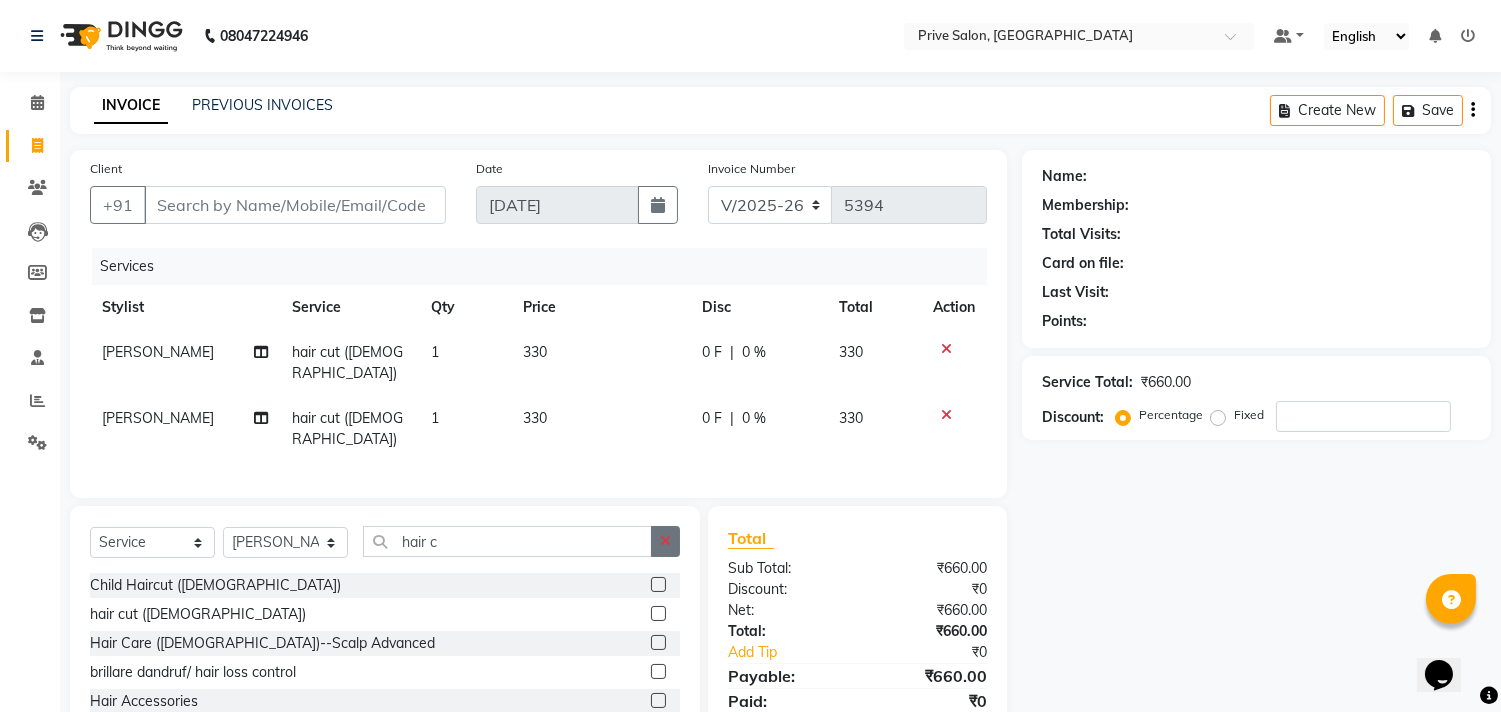 click 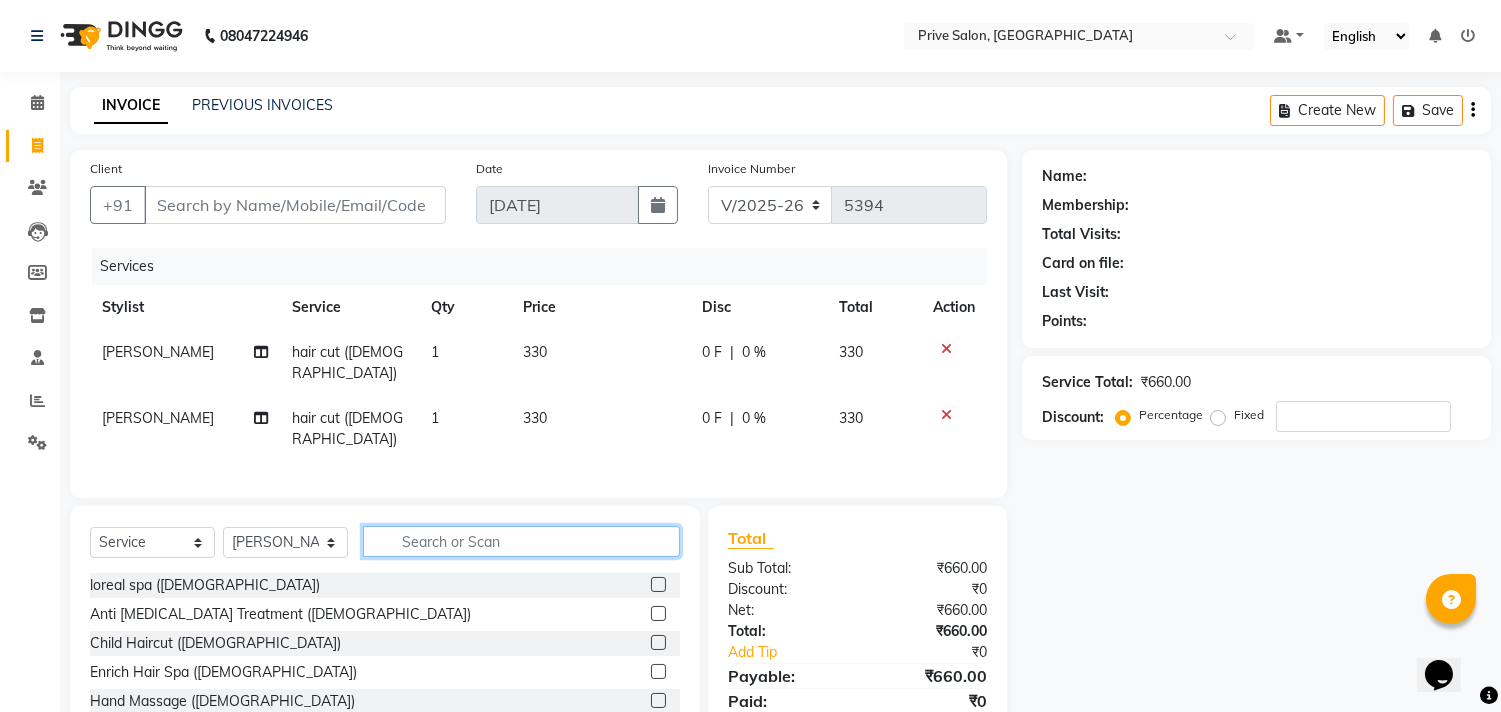 click 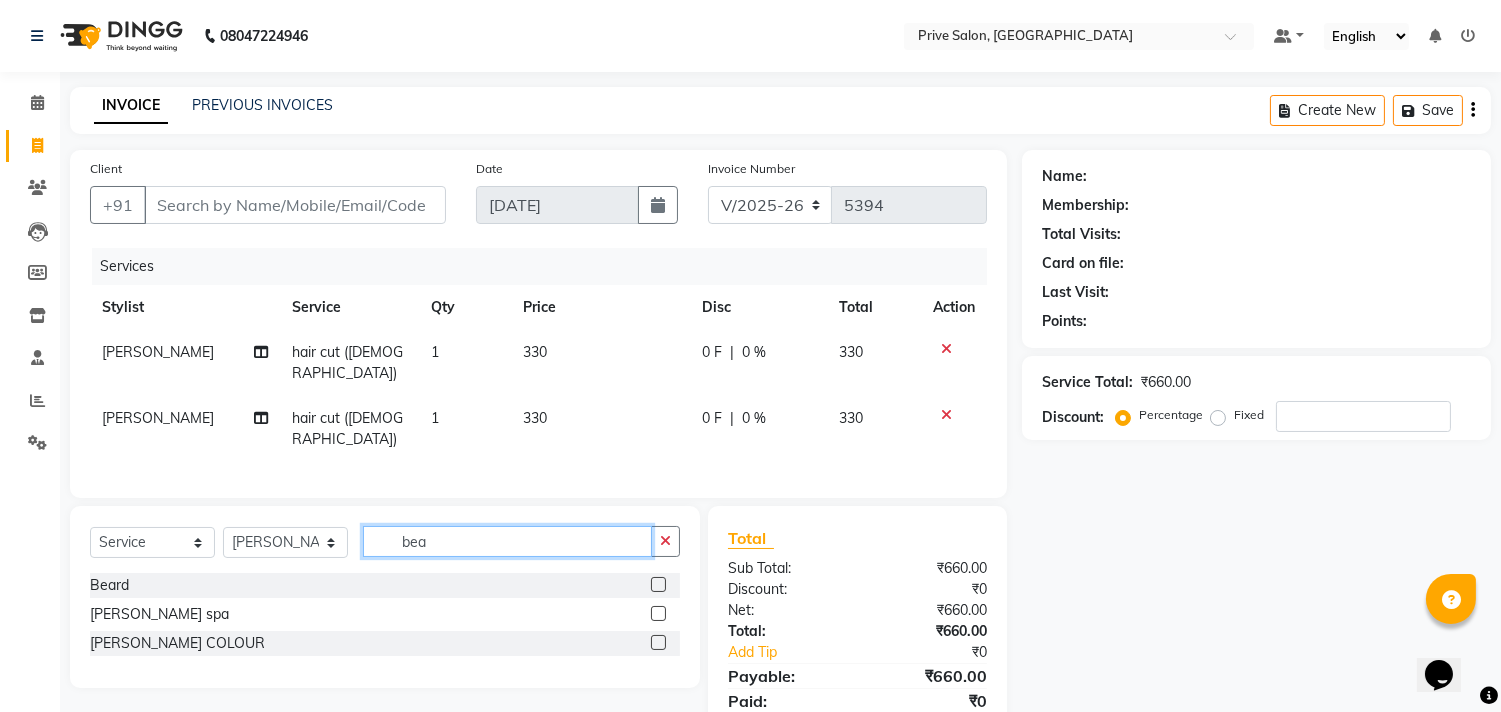 type on "bea" 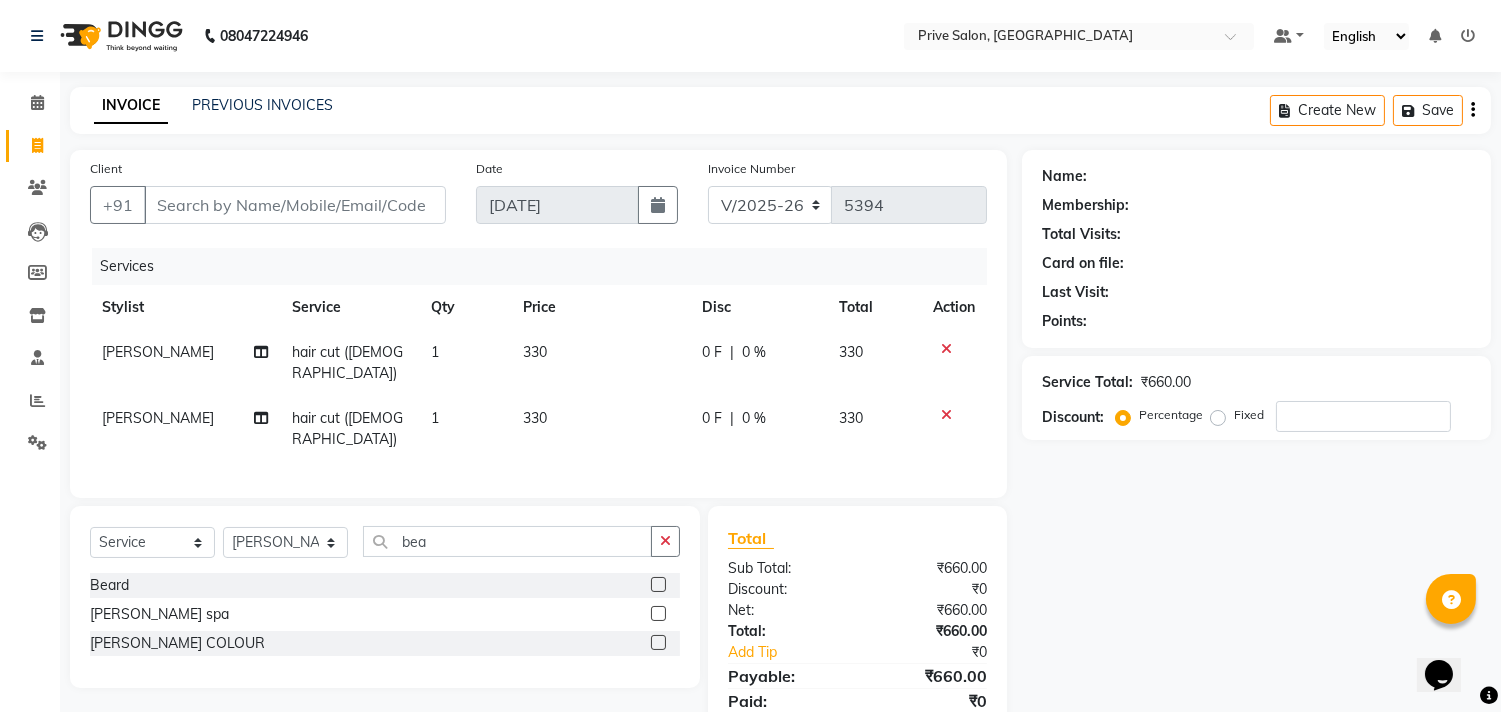 click 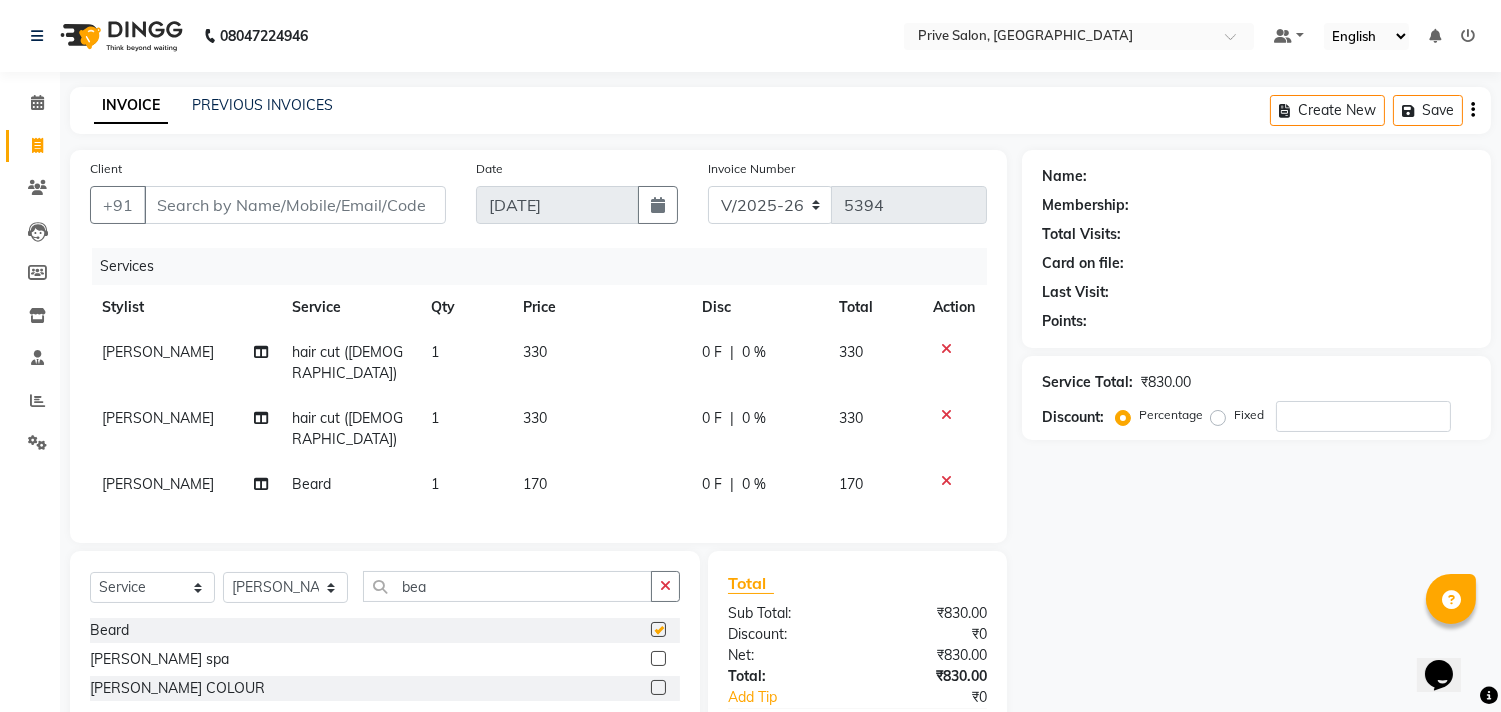 checkbox on "false" 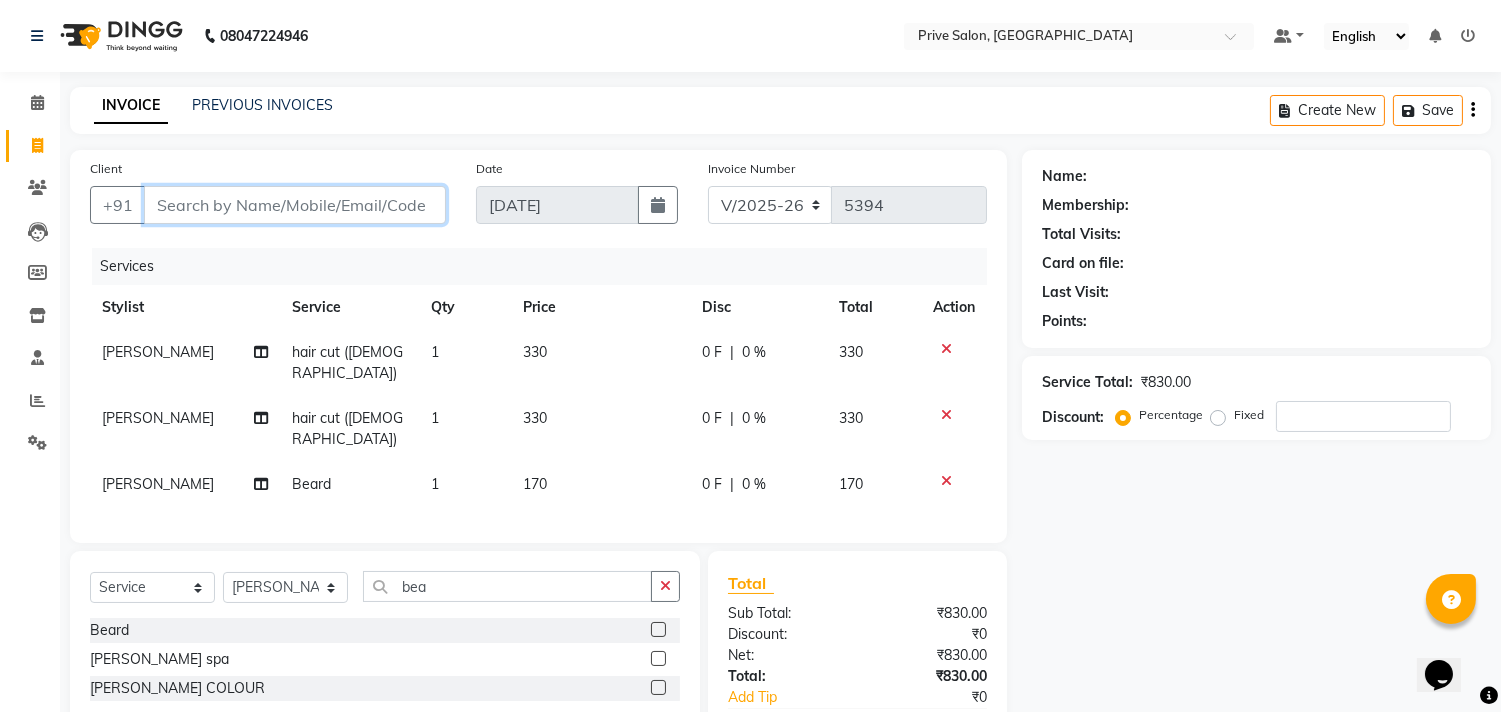 click on "Client" at bounding box center (295, 205) 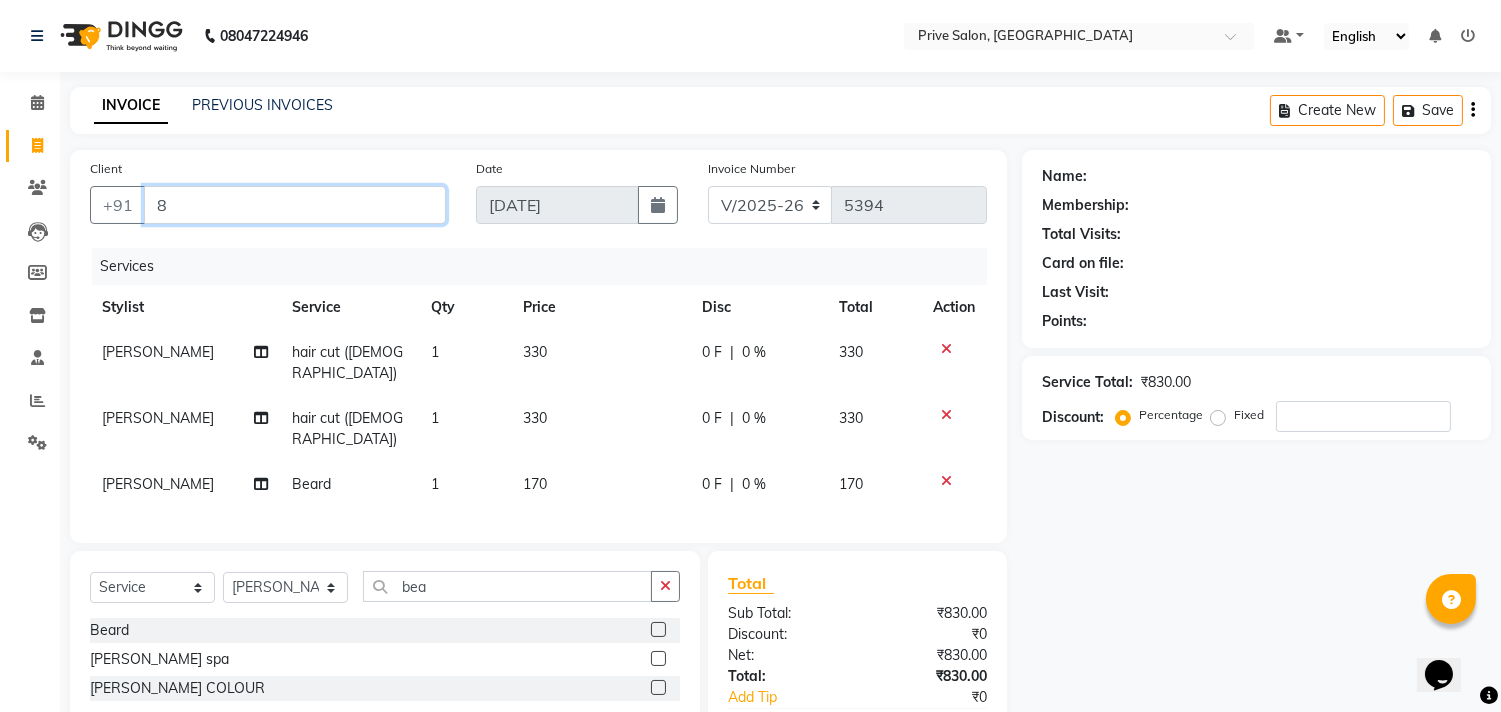 type on "0" 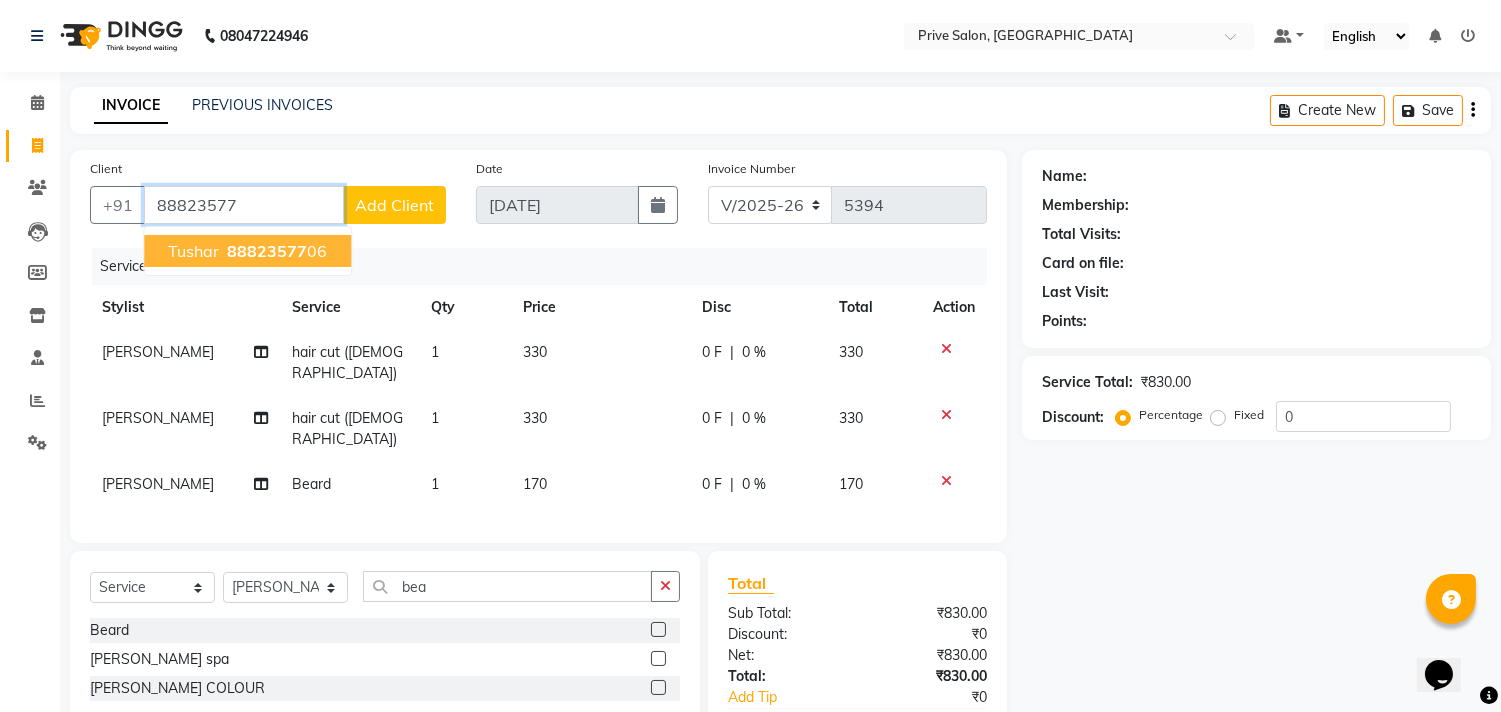 click on "88823577" at bounding box center (267, 251) 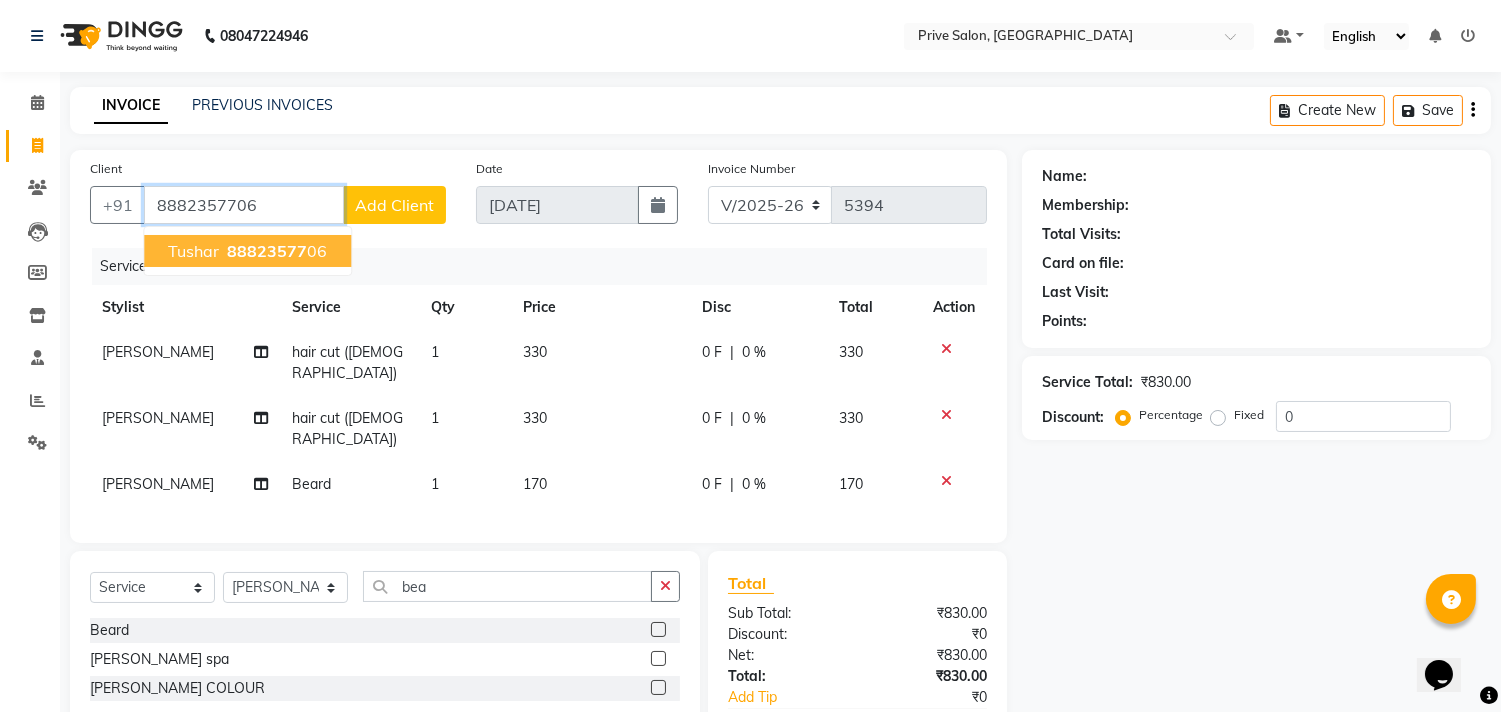 type on "8882357706" 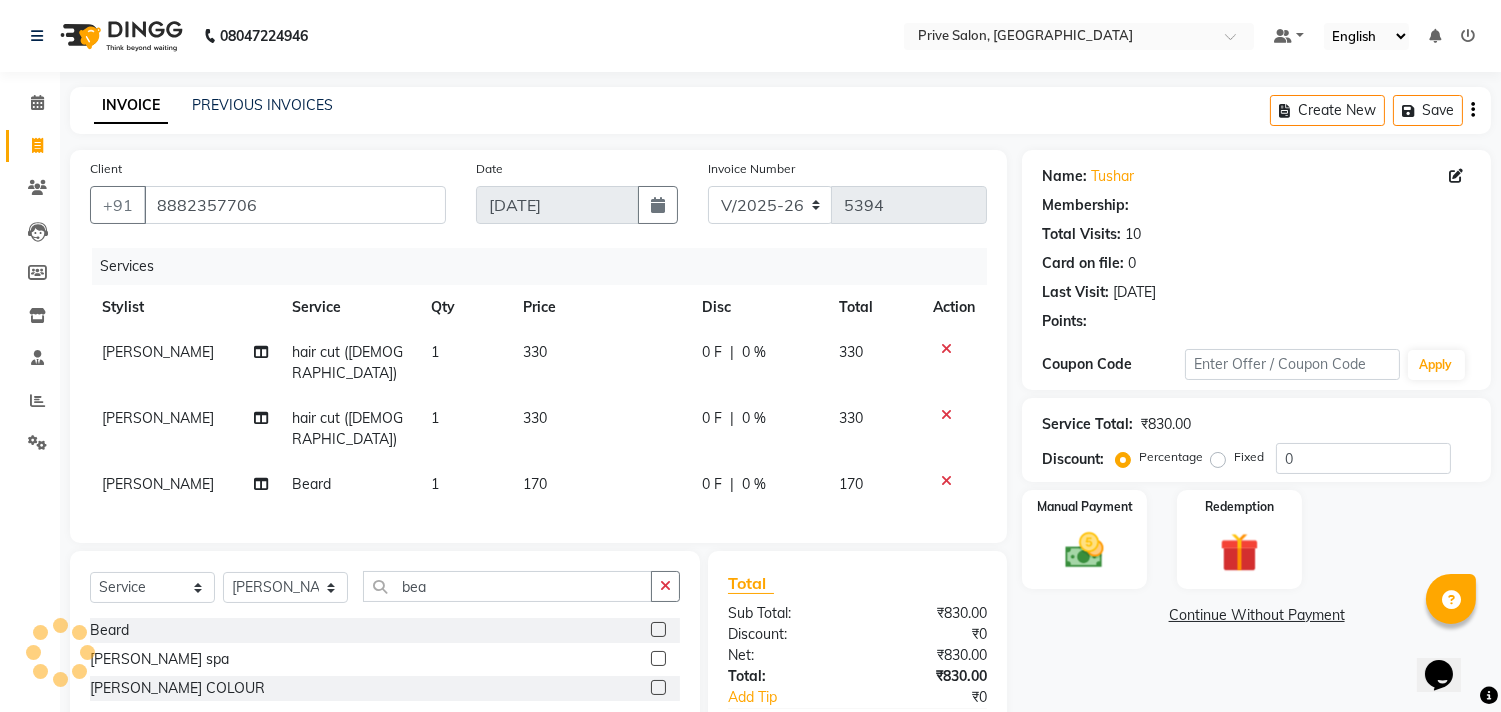 select on "1: Object" 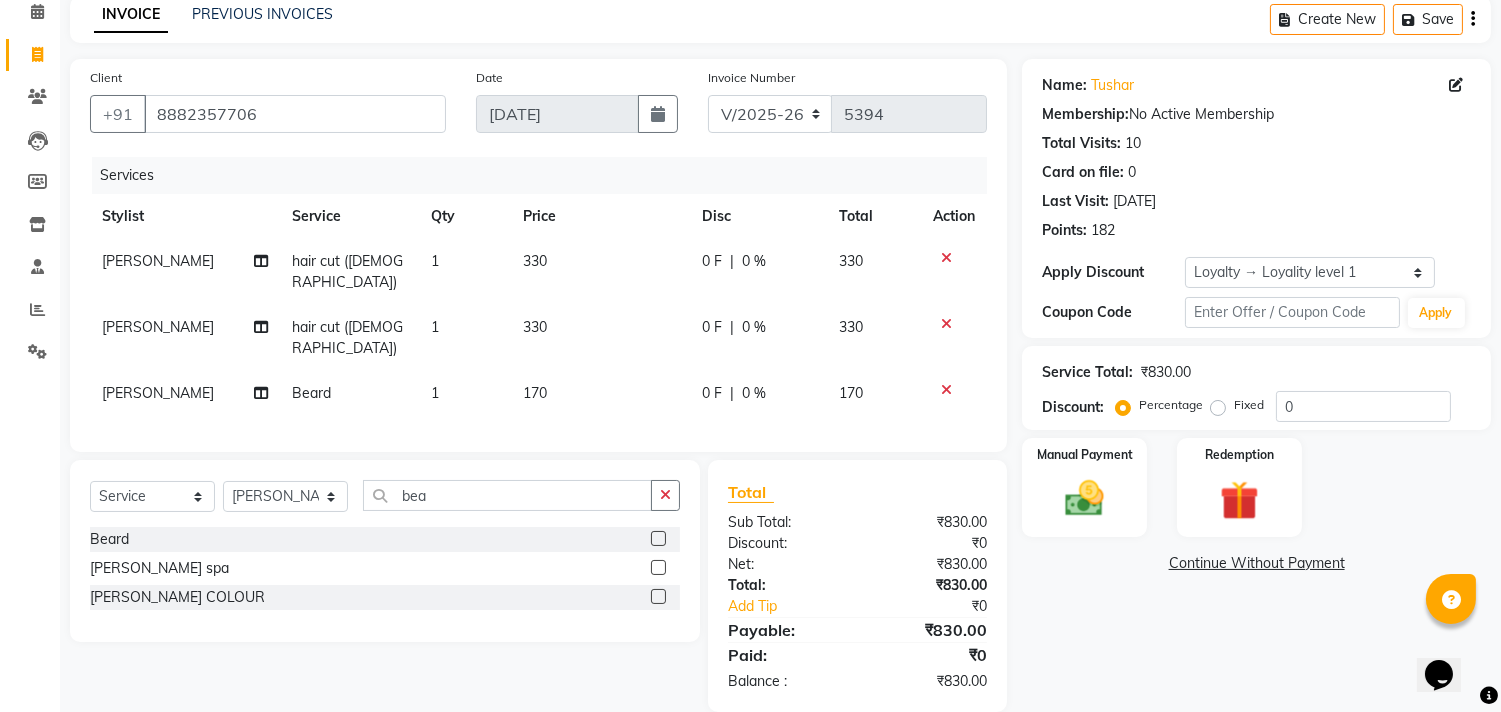 scroll, scrollTop: 95, scrollLeft: 0, axis: vertical 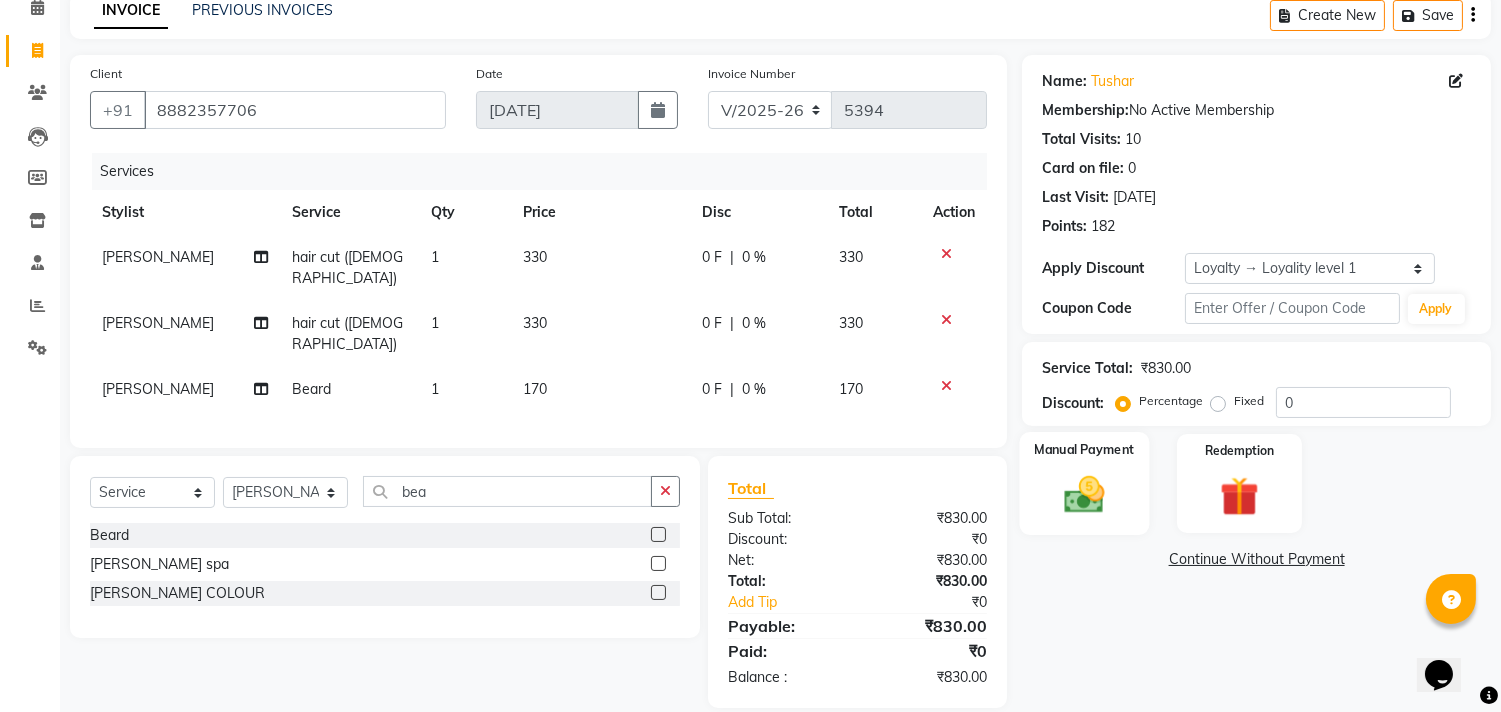 click on "Manual Payment" 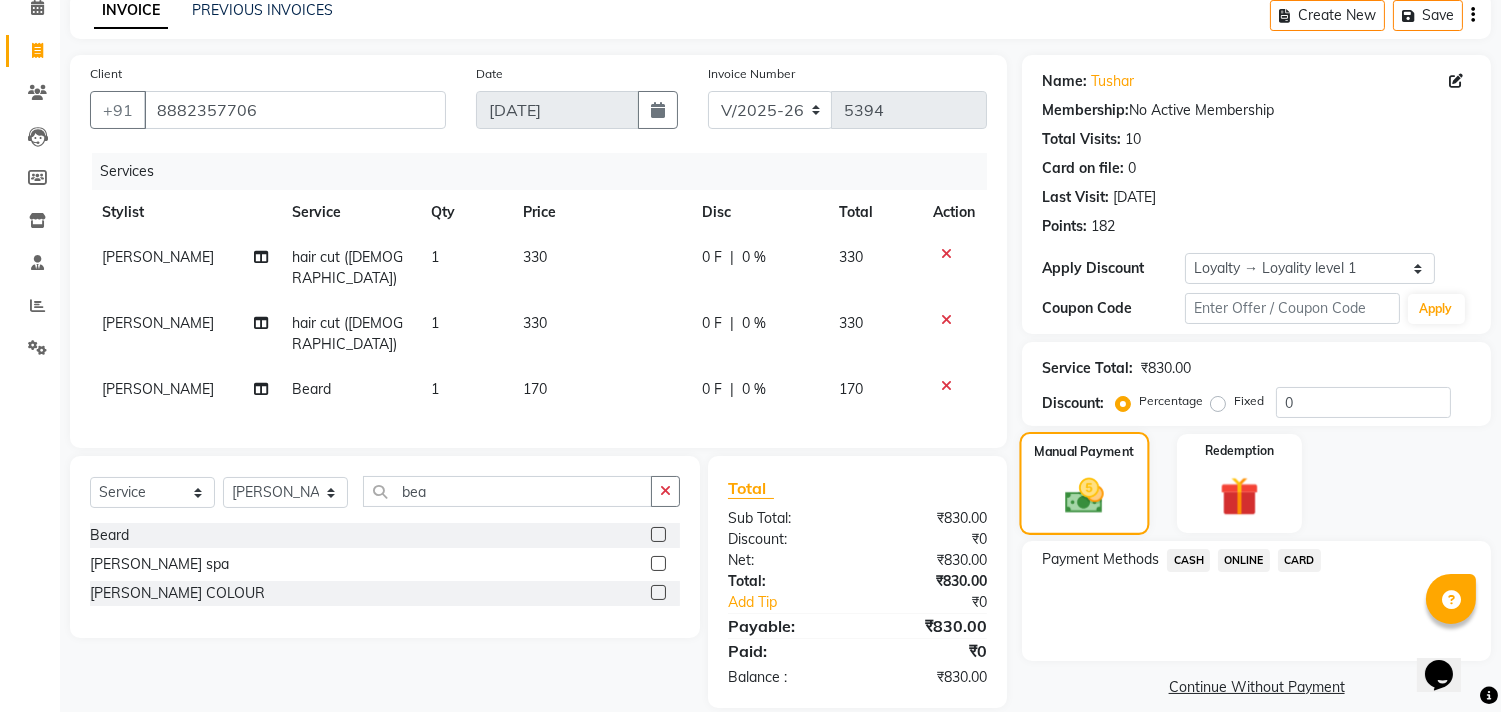 scroll, scrollTop: 114, scrollLeft: 0, axis: vertical 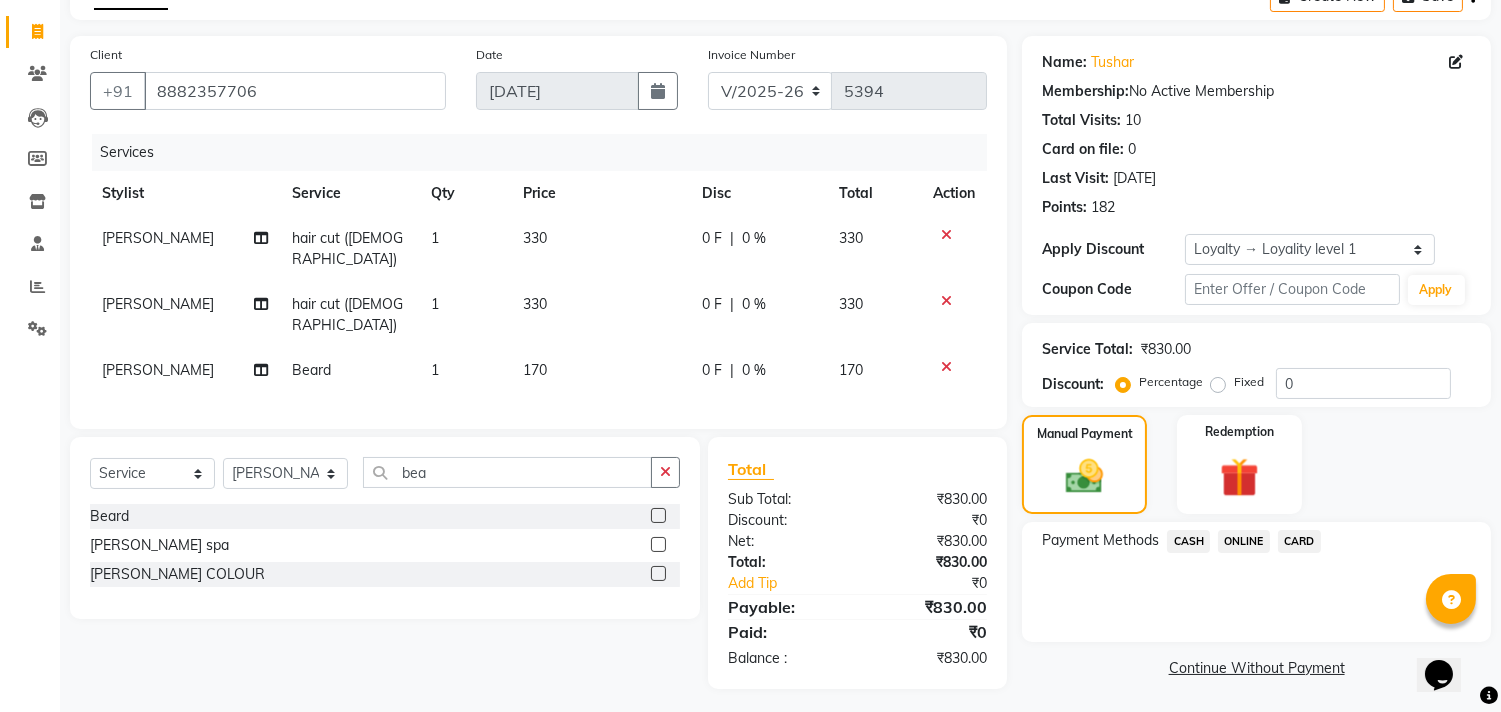 click on "CASH" 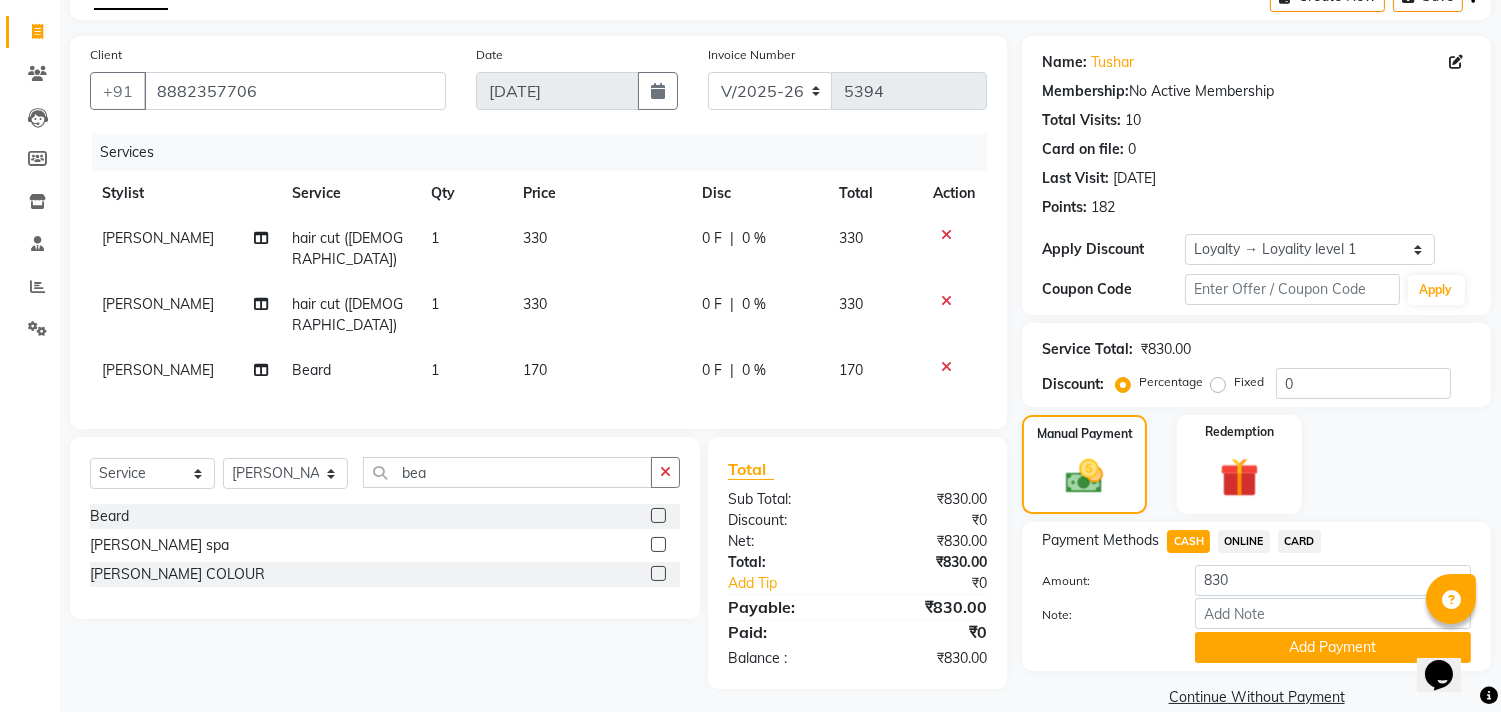 scroll, scrollTop: 143, scrollLeft: 0, axis: vertical 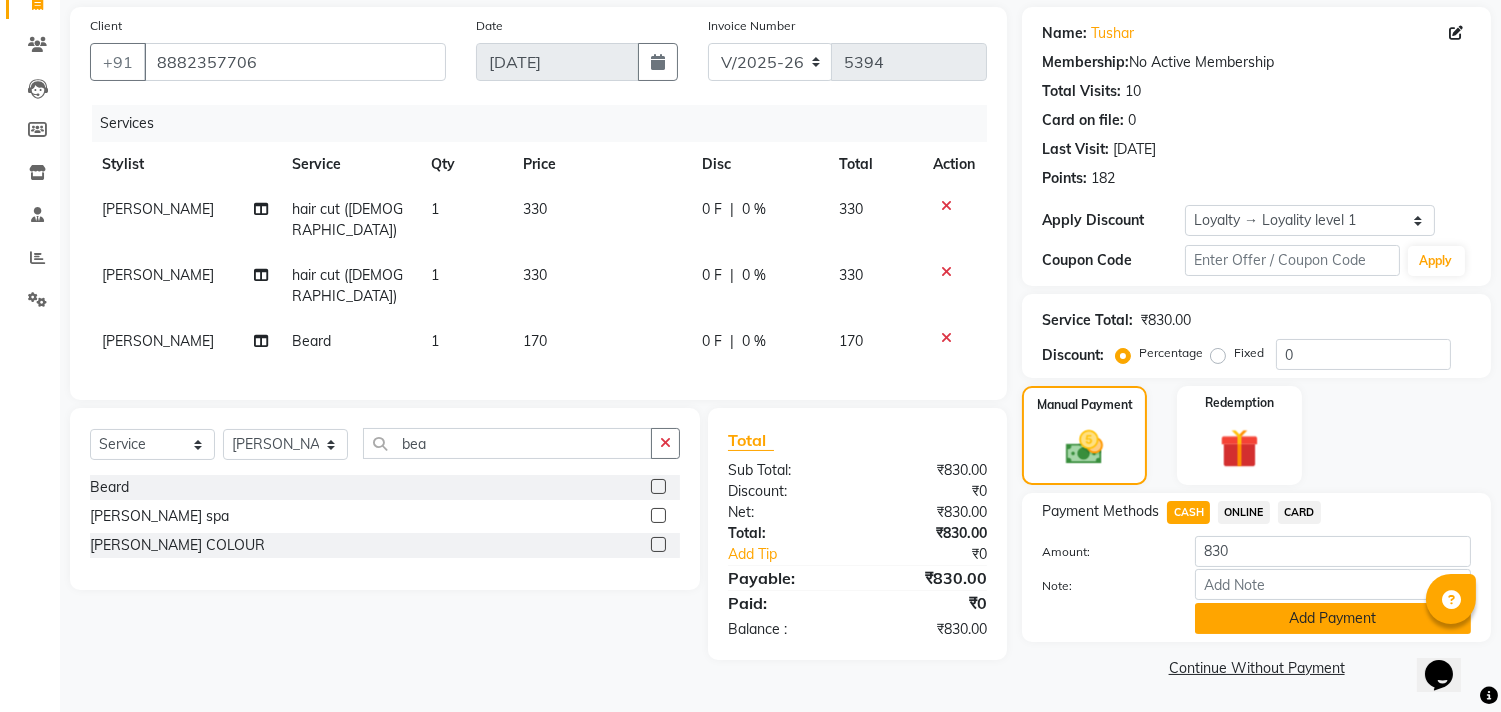 click on "Add Payment" 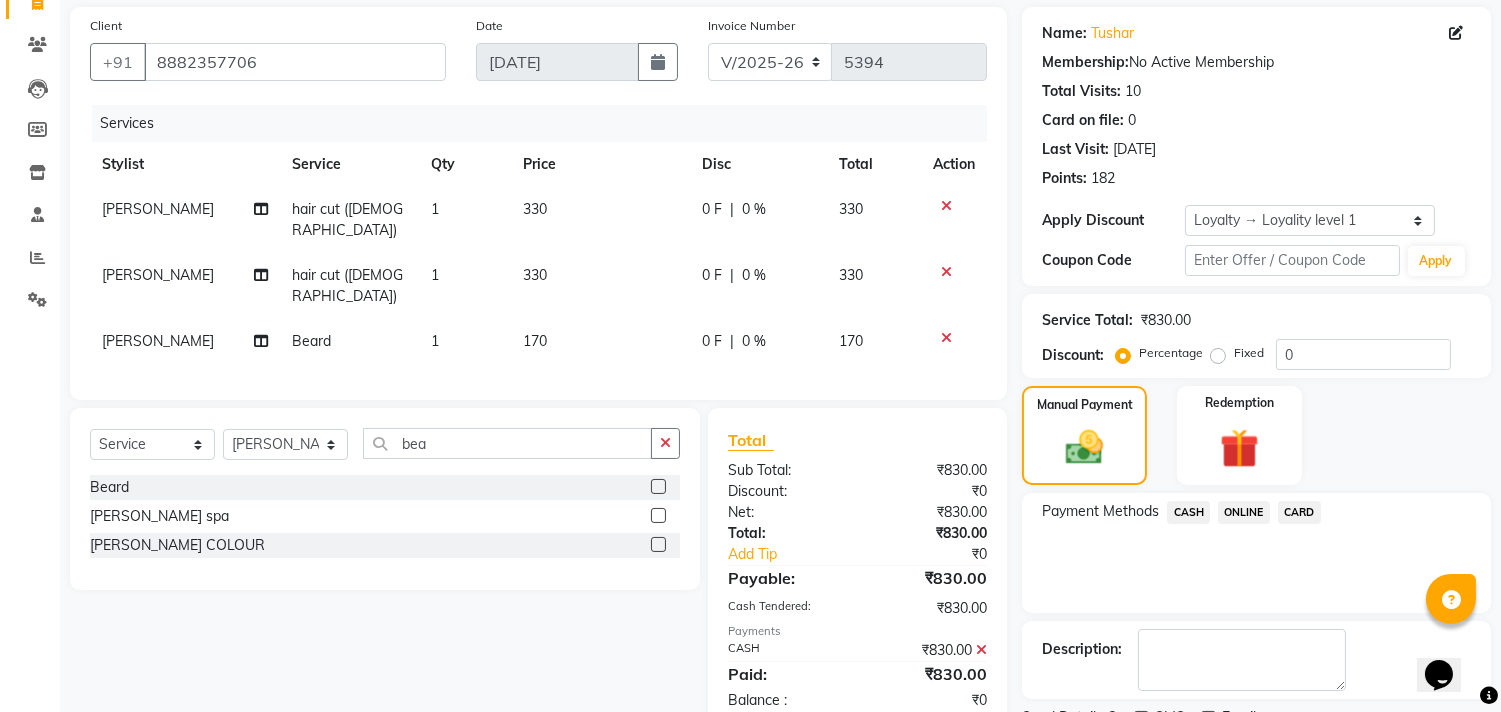 click on "08047224946 Select Location × Prive Salon, Pitampura Default Panel My Panel English ENGLISH Español العربية मराठी हिंदी ગુજરાતી தமிழ் 中文 Notifications nothing to show ☀ Prive Salon, Pitampura  Calendar  Invoice  Clients  Leads   Members  Inventory  Staff  Reports  Settings Completed InProgress Upcoming Dropped Tentative Check-In Confirm Bookings Generate Report Segments Page Builder INVOICE PREVIOUS INVOICES Create New   Save  Client +91 8882357706 Date 13-07-2025 Invoice Number V/2025 V/2025-26 5394 Services Stylist Service Qty Price Disc Total Action FAIZAN hair cut (male) 1 330 0 F | 0 % 330 FAIZAN hair cut (male) 1 330 0 F | 0 % 330 FAIZAN Beard 1 170 0 F | 0 % 170 Select  Service  Product  Membership  Package Voucher Prepaid Gift Card  Select Stylist amit ARJUN Atul FAIZAN FARDEEN GOLU harshit HITESH isha kapil khushbu Manager meenu MOHIT Mohsin NISHA nishi Preet privee Shivam SIVA vikas bea Beard  beard spa  BEARD COLOUR  Total ₹0" at bounding box center [750, 213] 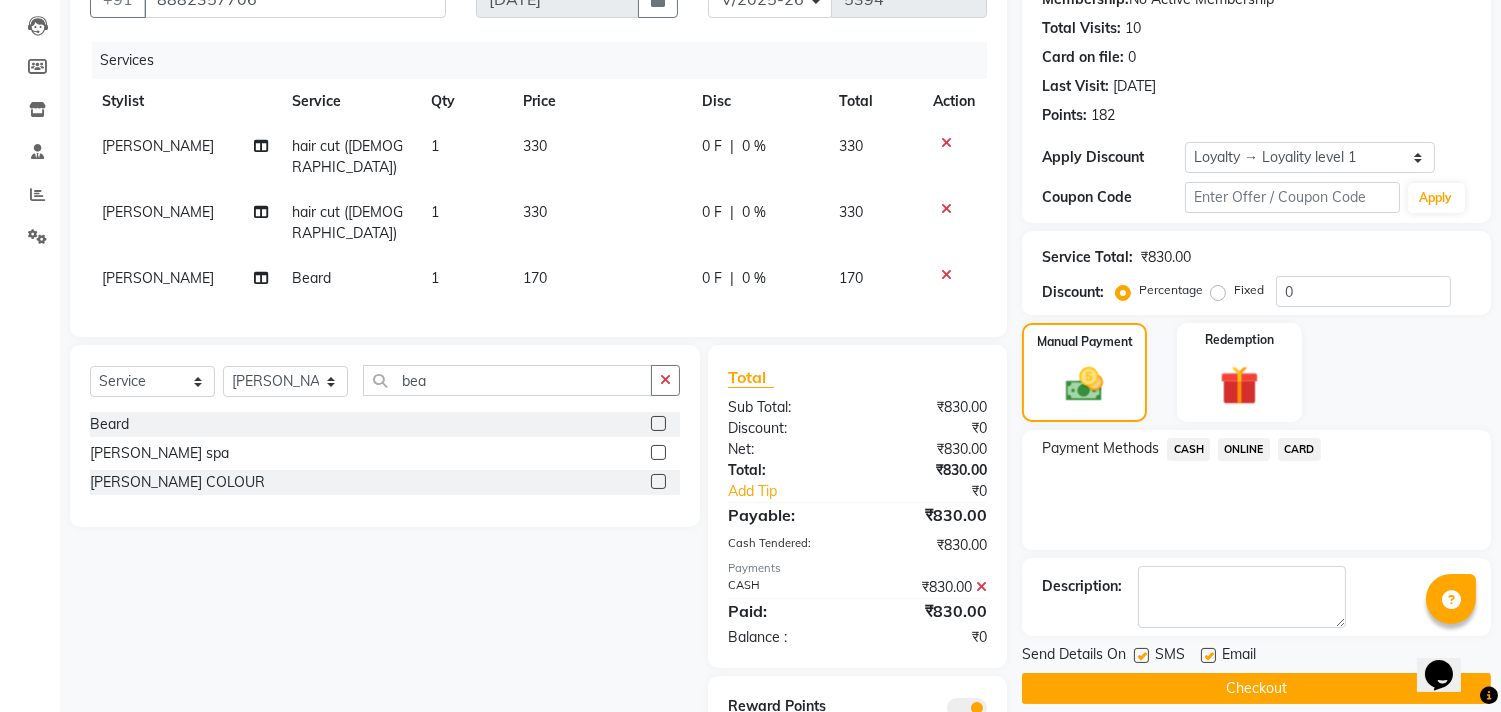 scroll, scrollTop: 265, scrollLeft: 0, axis: vertical 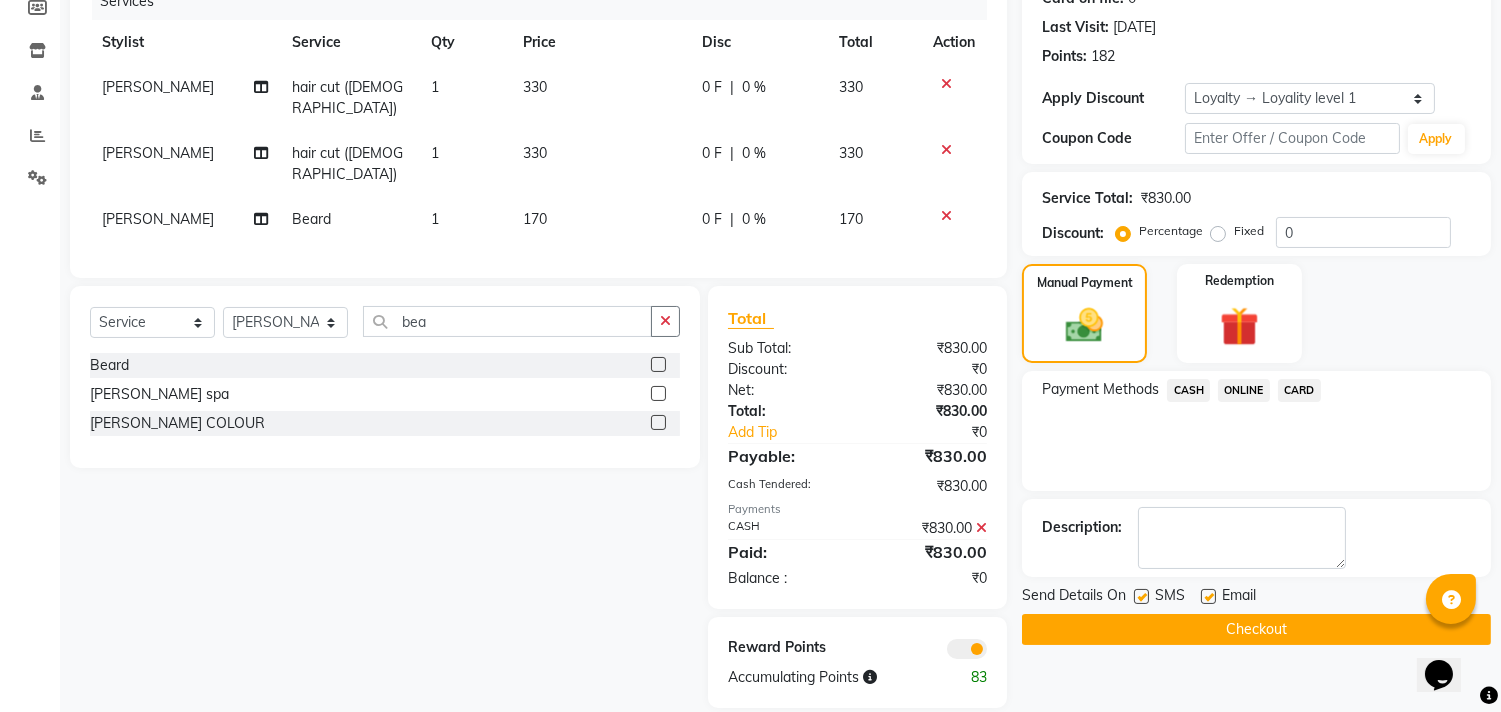 click on "Checkout" 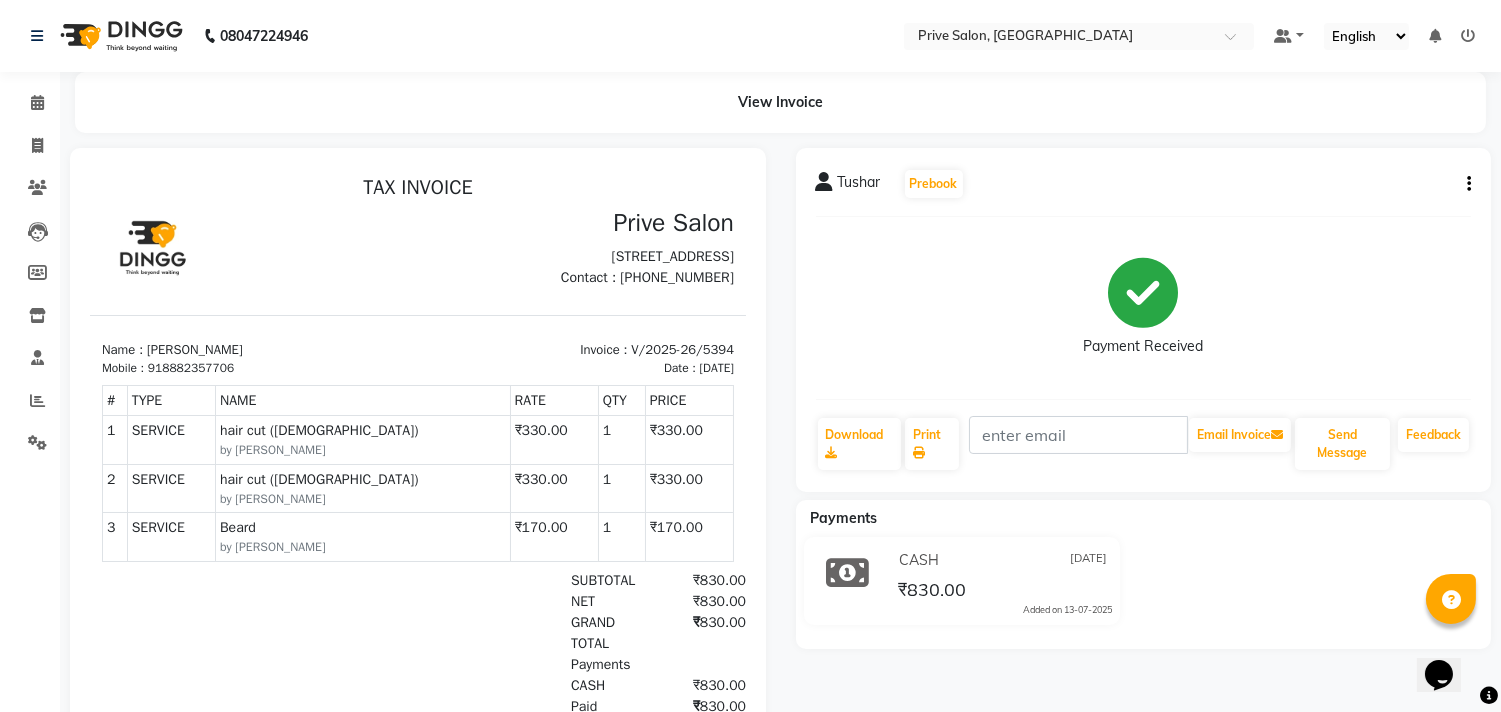scroll, scrollTop: 0, scrollLeft: 0, axis: both 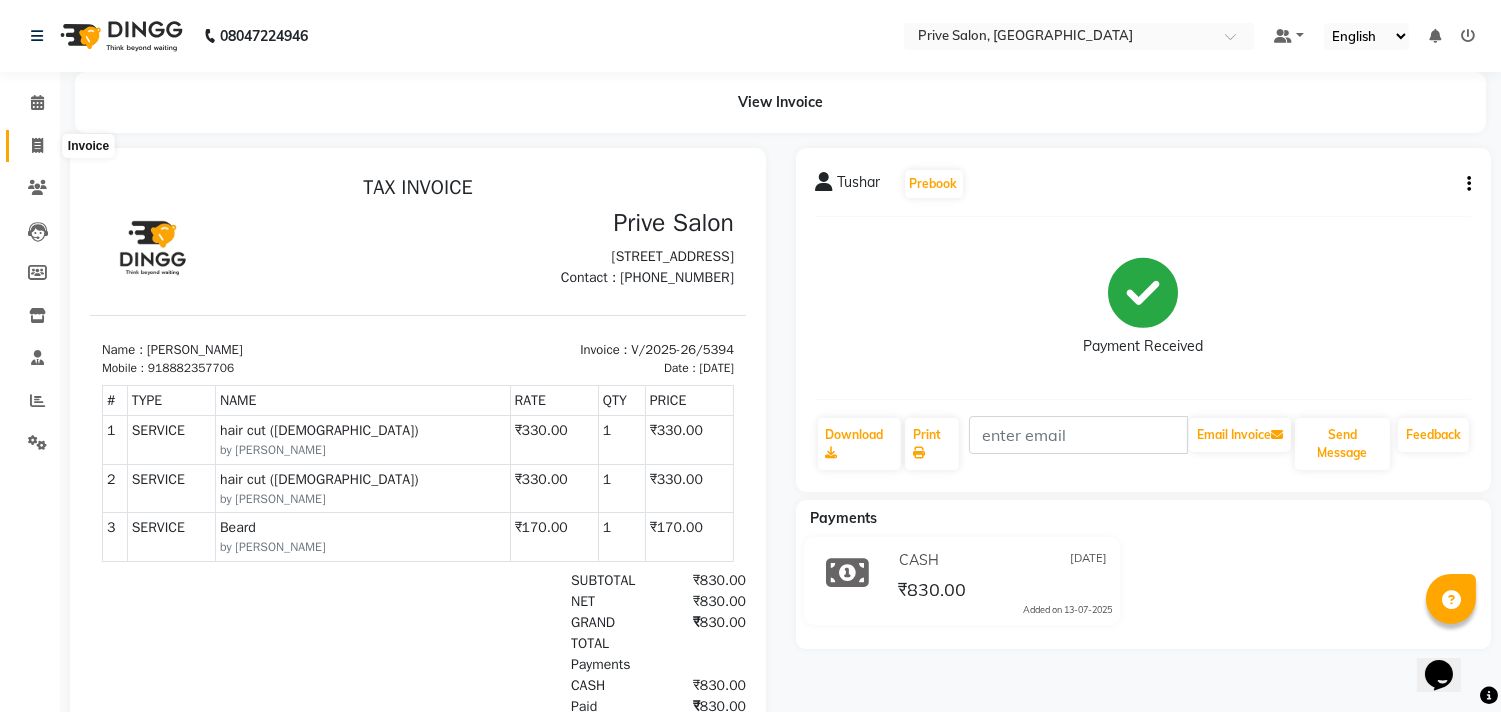 click 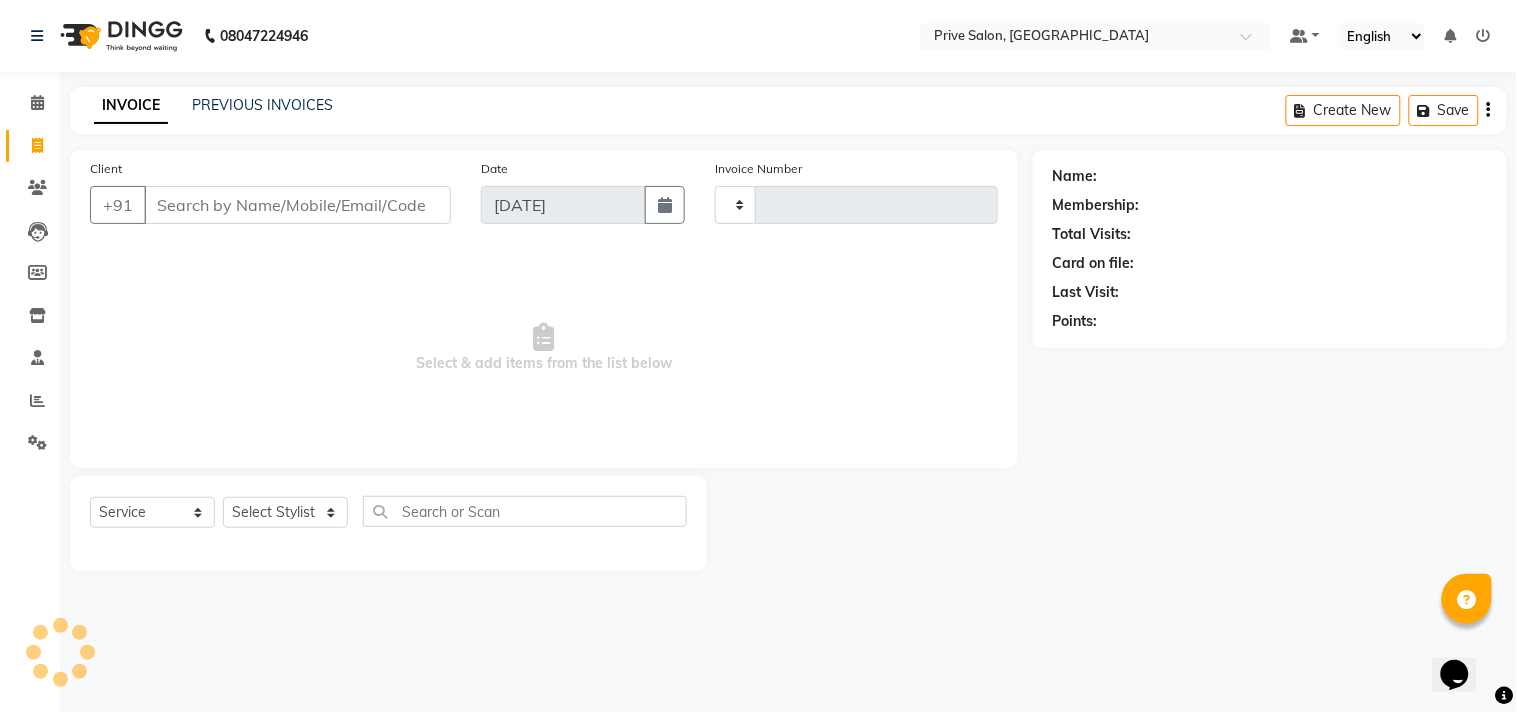 type on "5395" 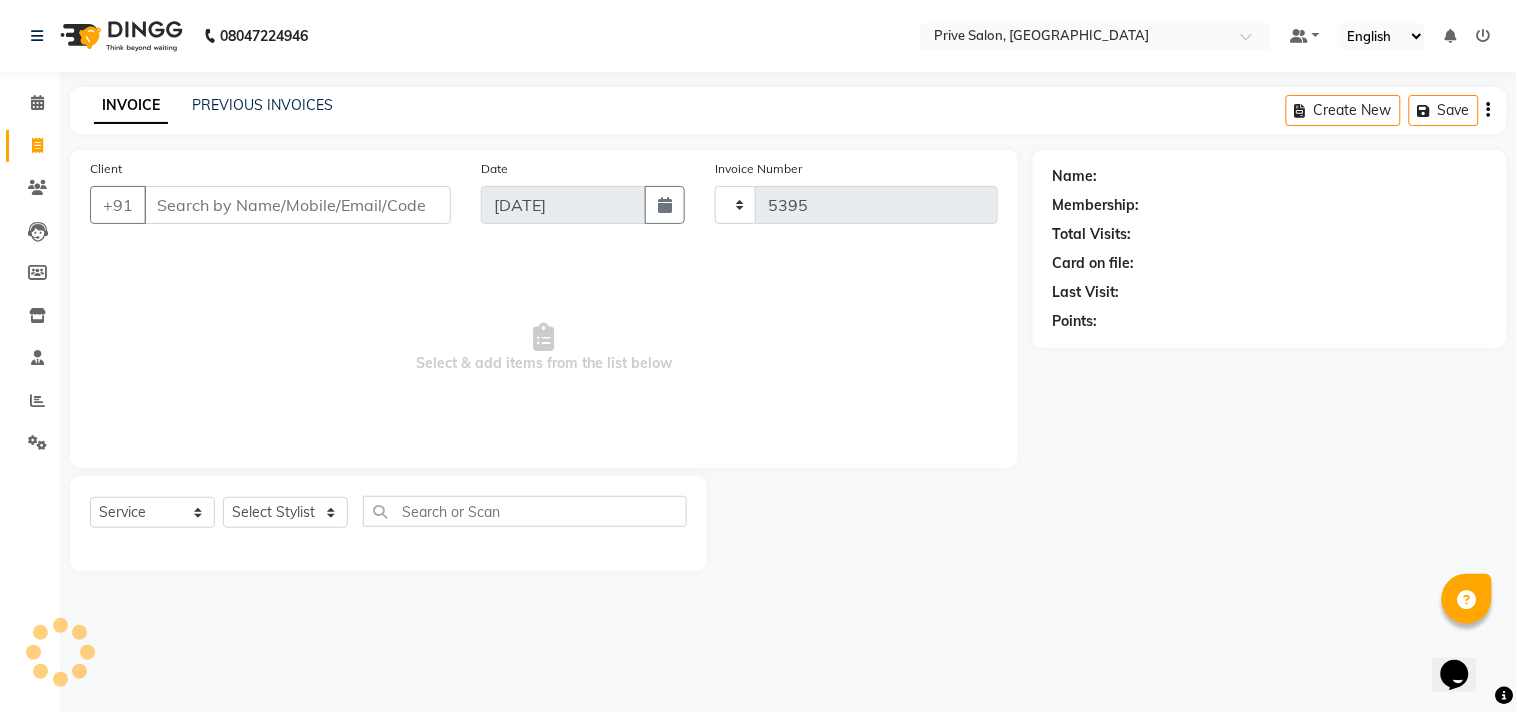 select on "136" 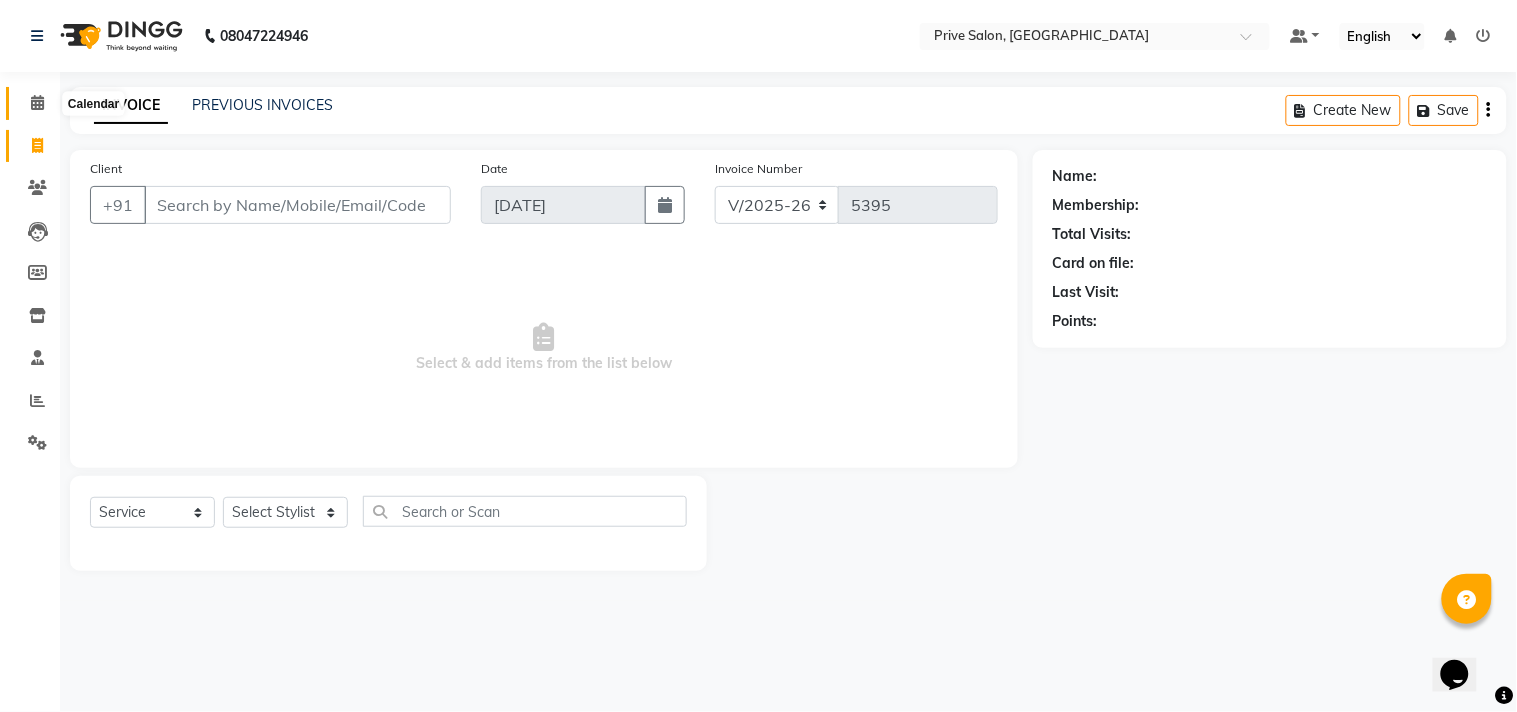 click 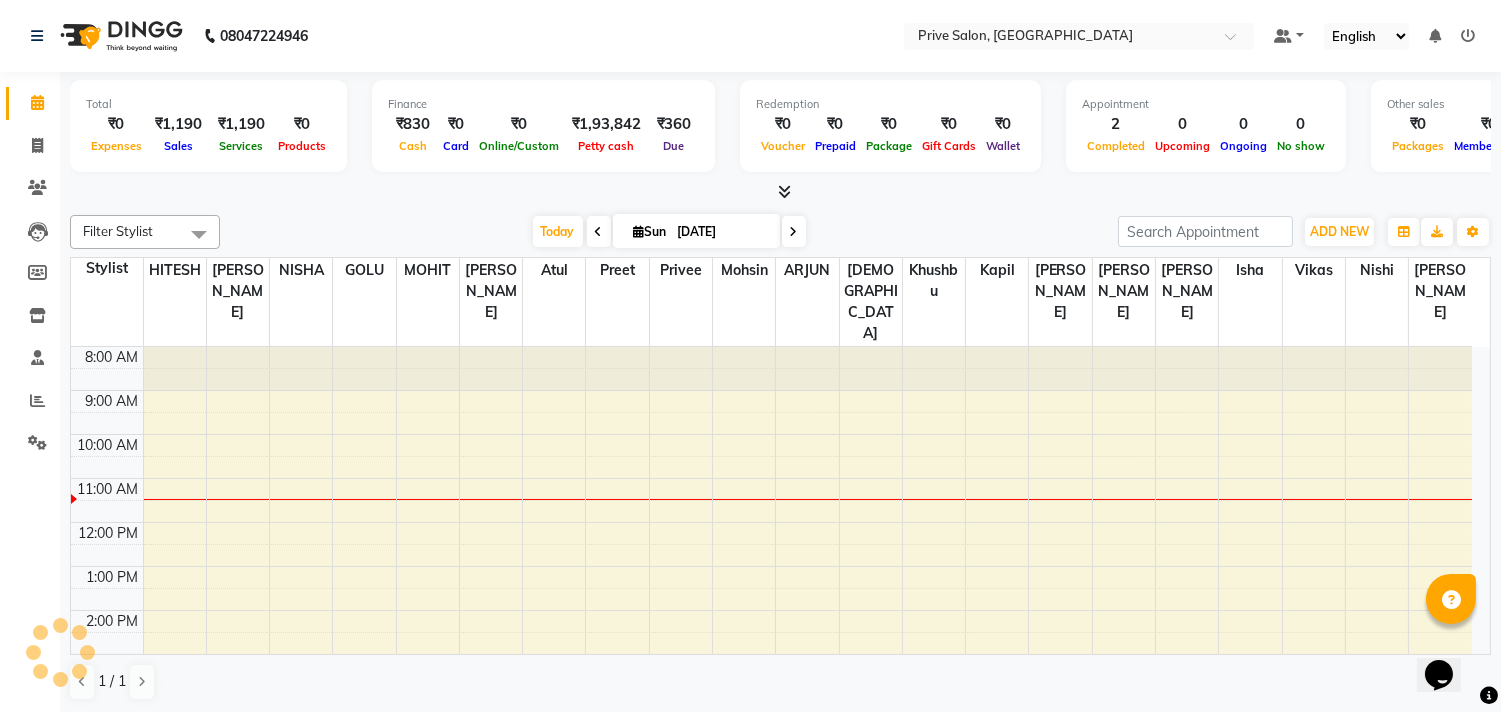 scroll, scrollTop: 0, scrollLeft: 0, axis: both 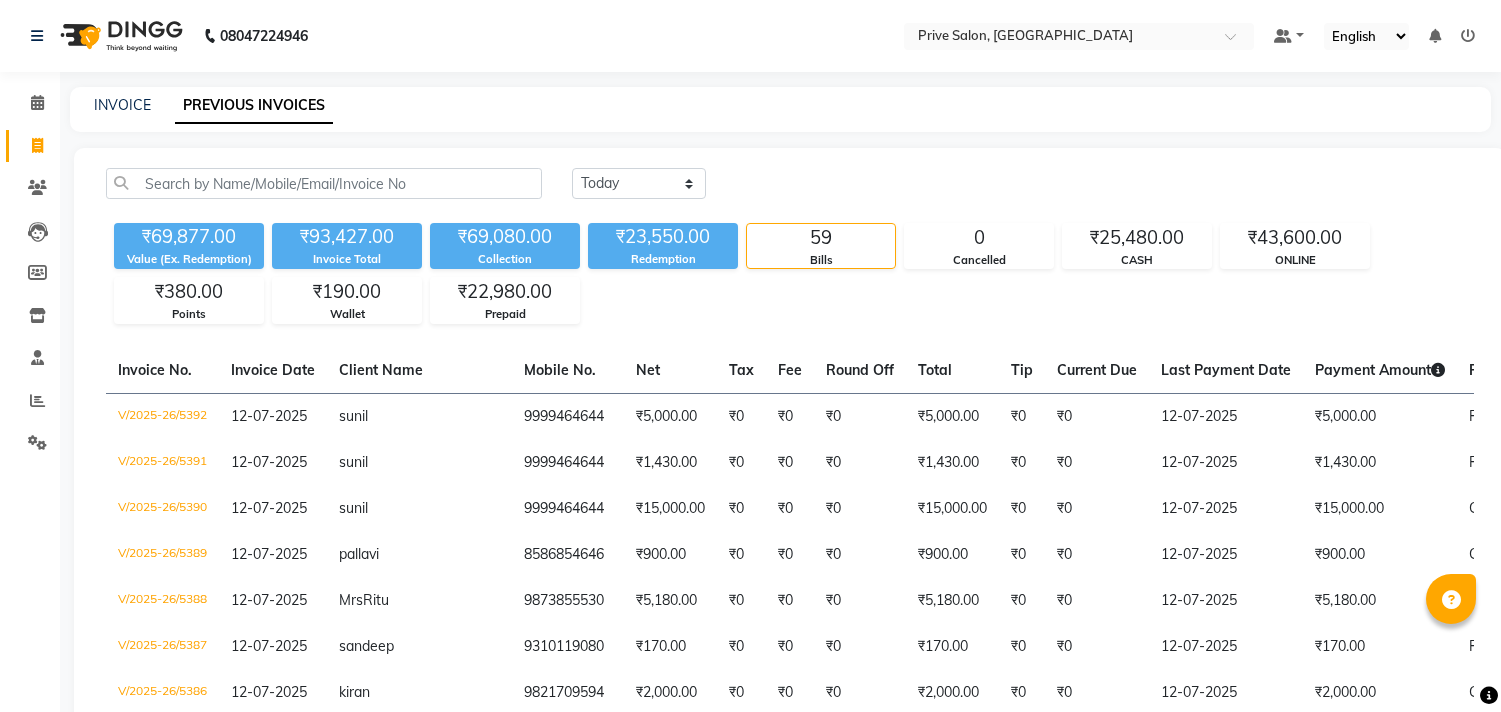 select on "[DATE]" 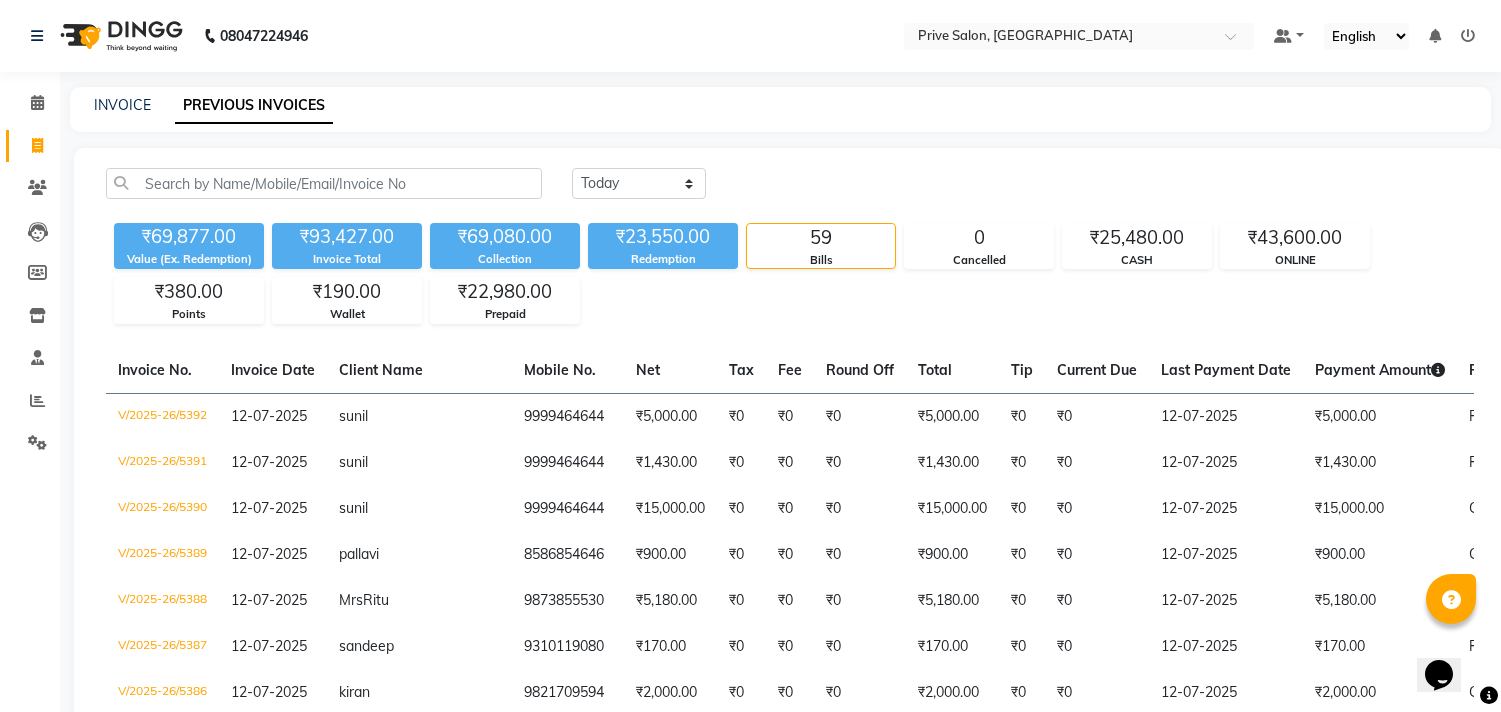 scroll, scrollTop: 0, scrollLeft: 0, axis: both 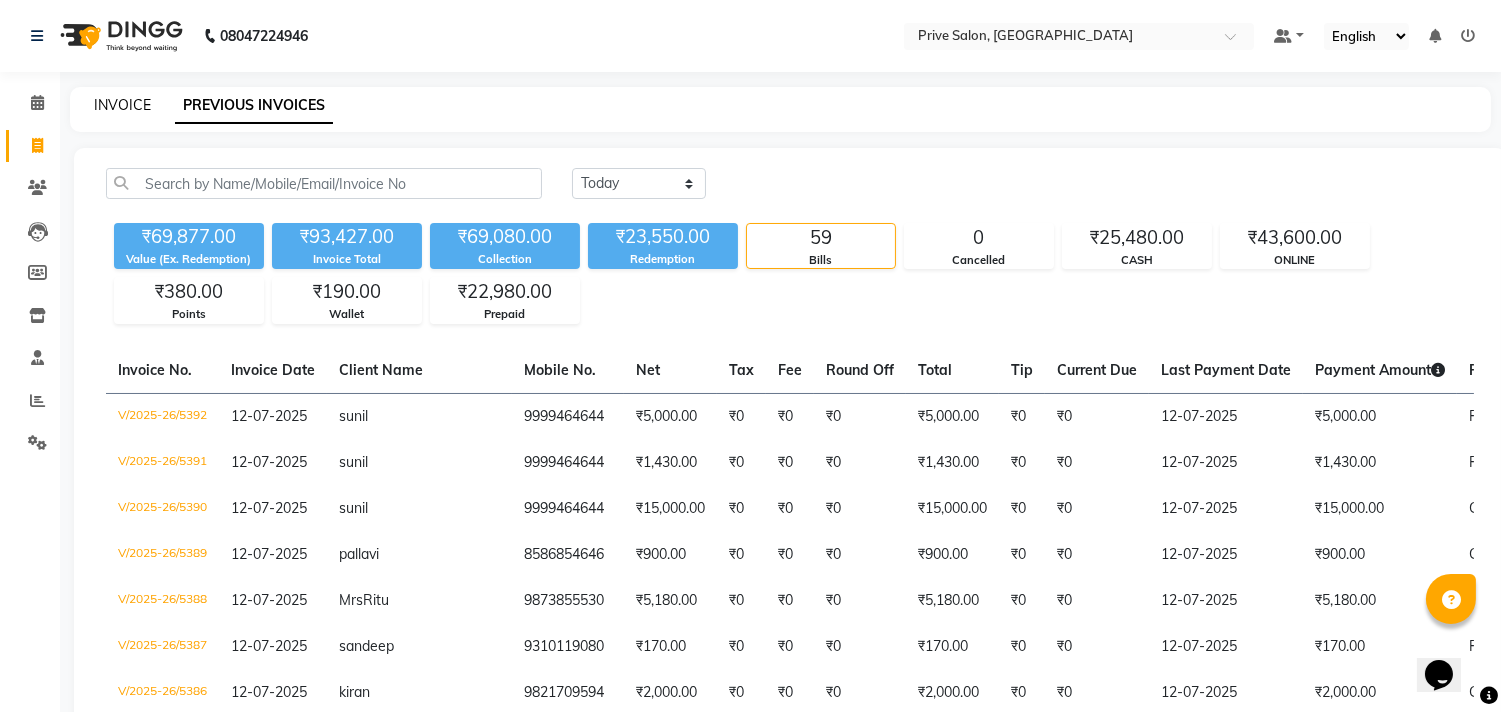 click on "INVOICE" 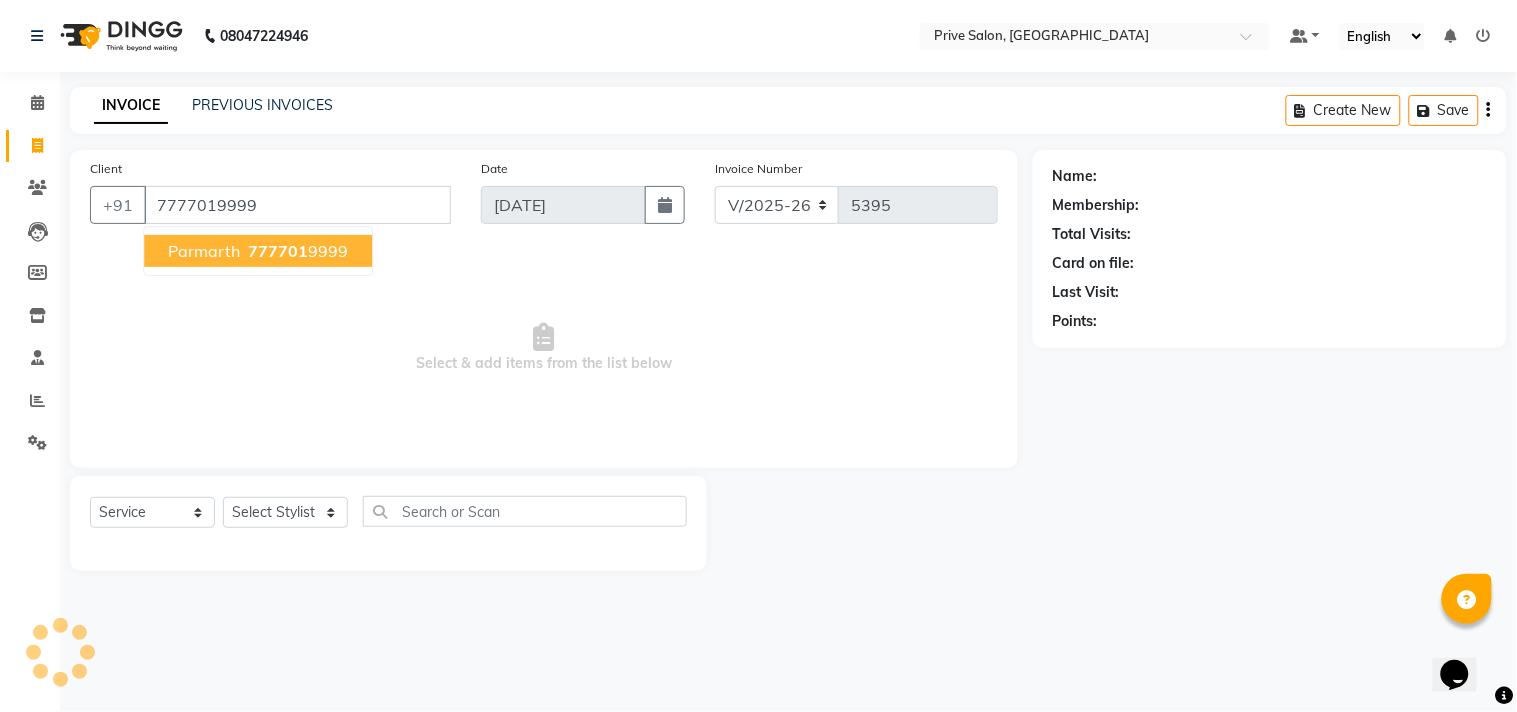 type on "7777019999" 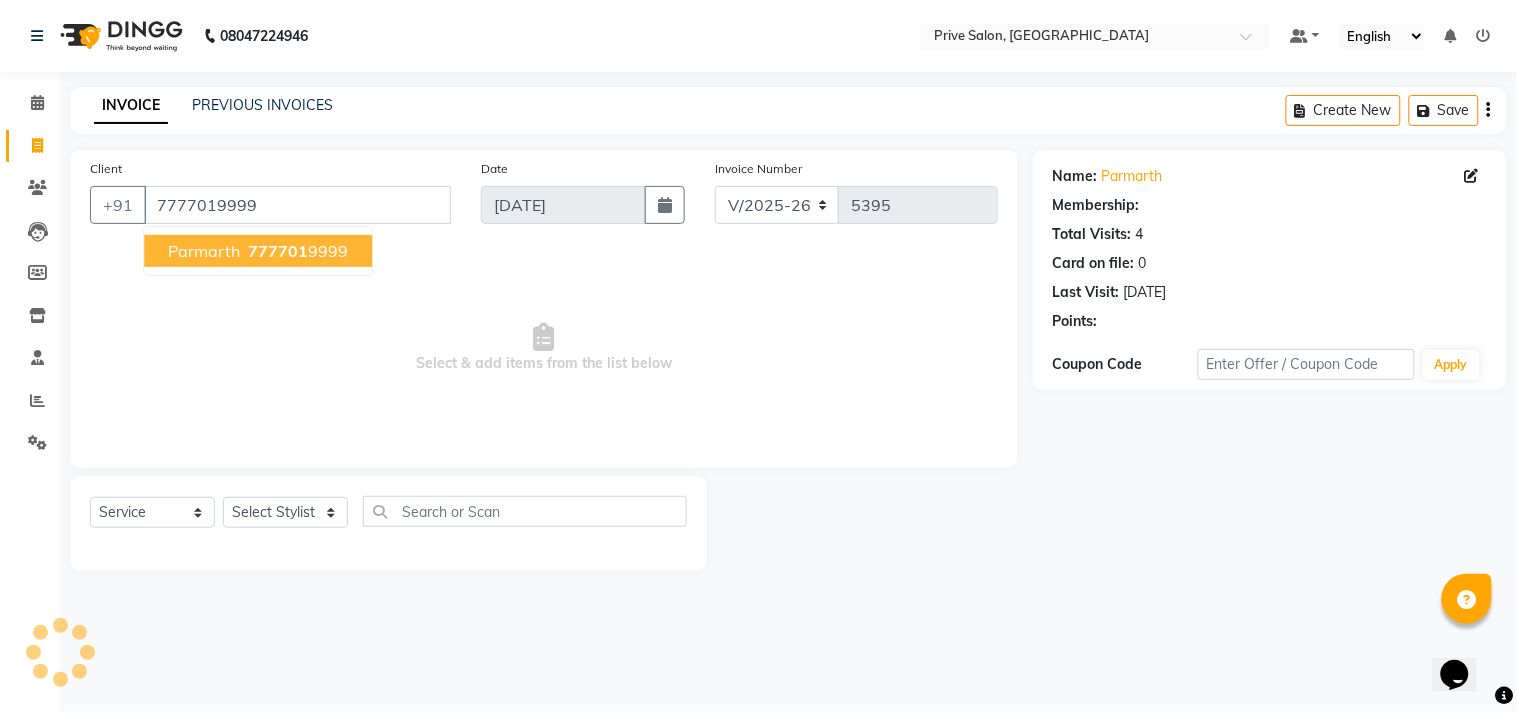 select on "1: Object" 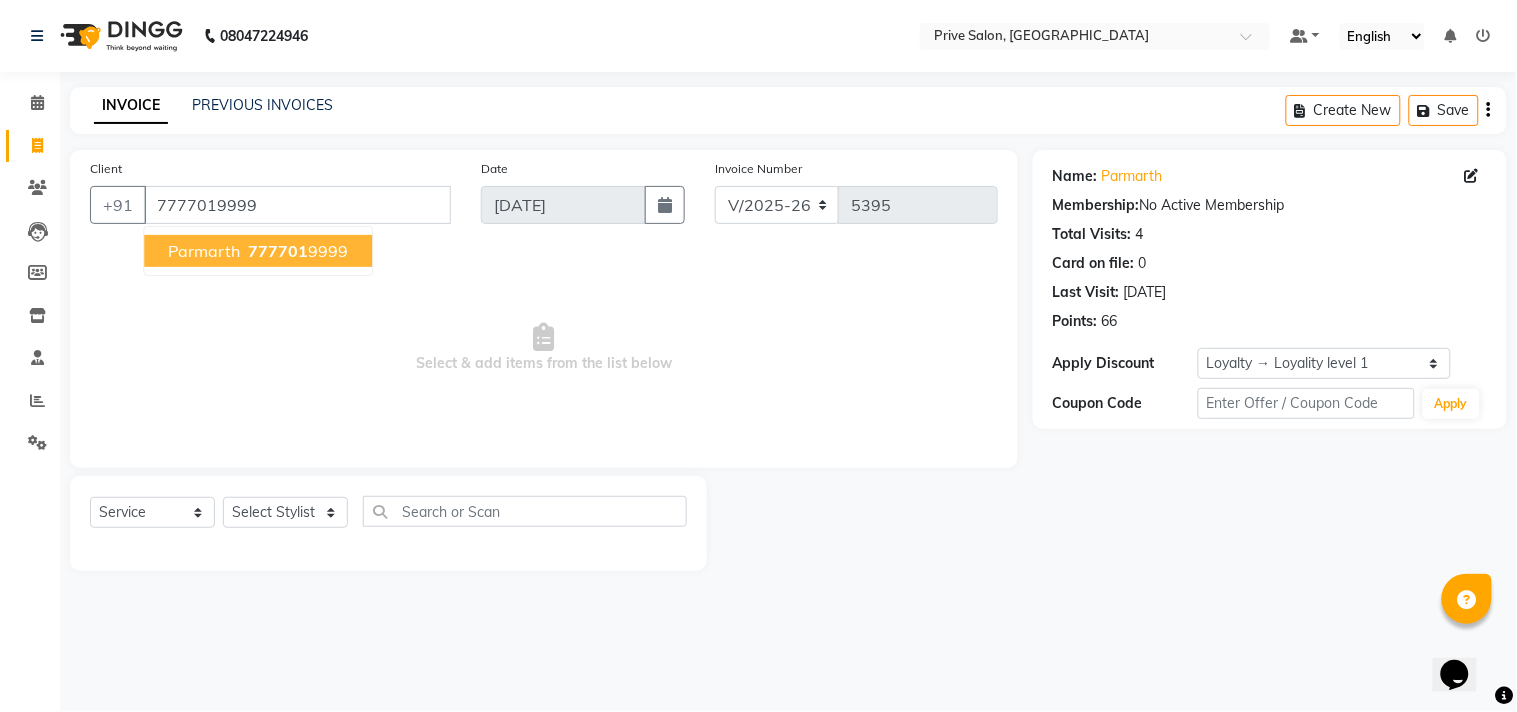 click on "777701" at bounding box center [278, 251] 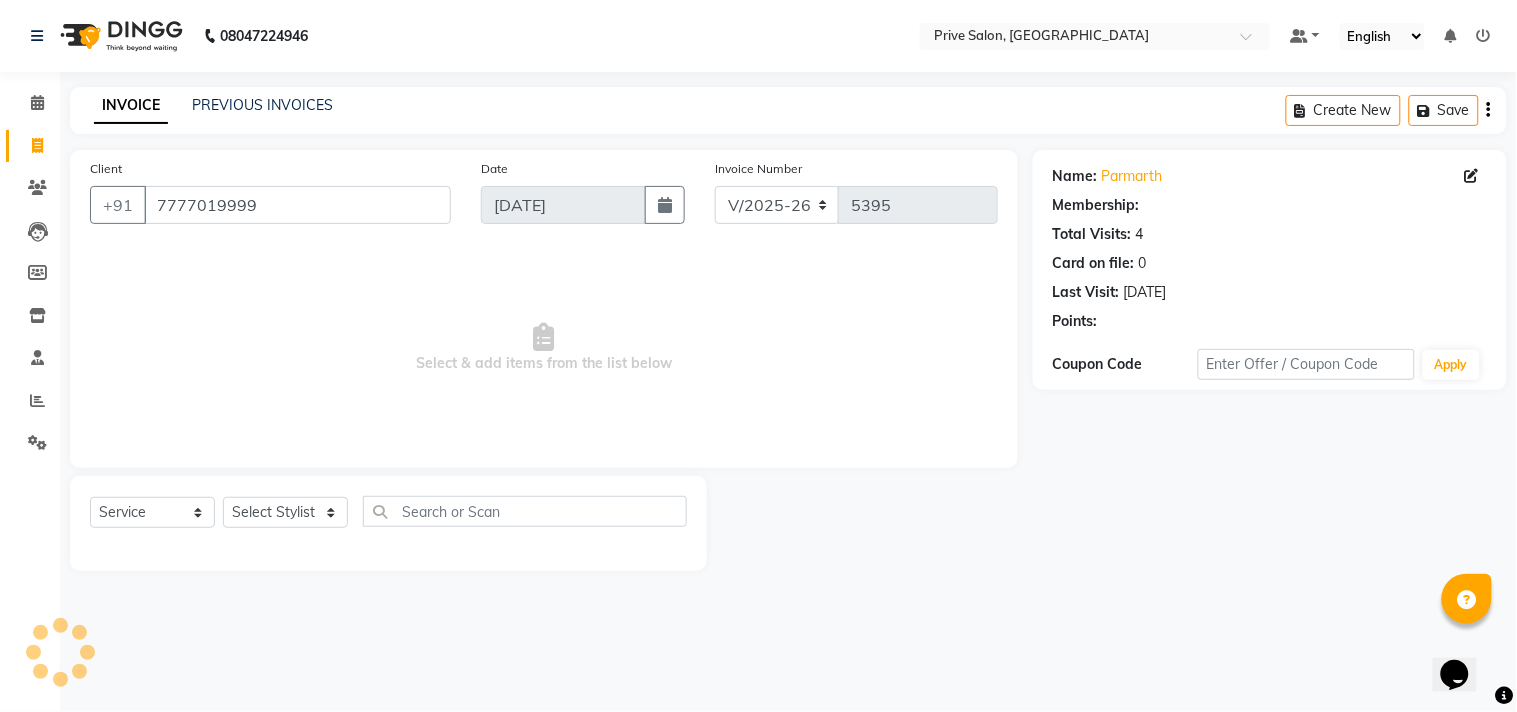 select on "1: Object" 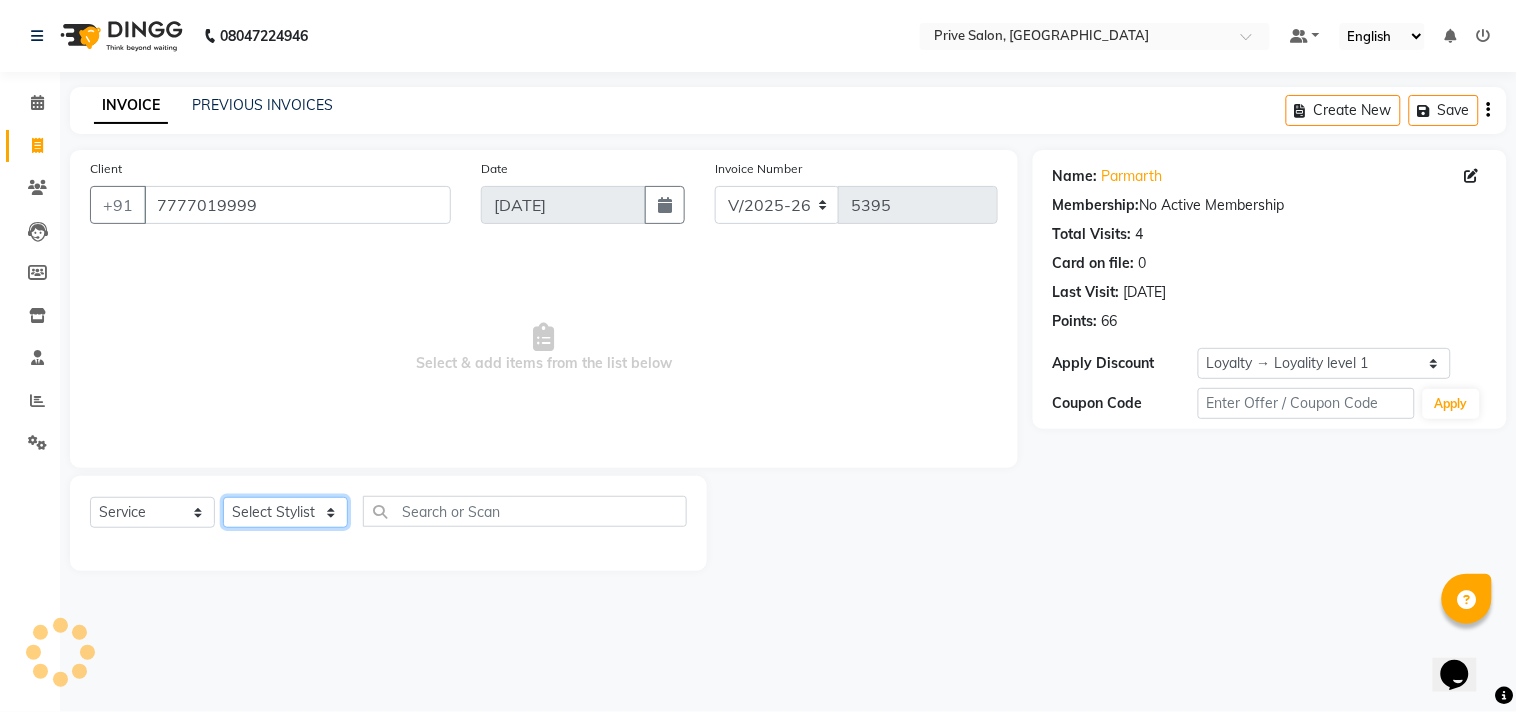 click on "Select Stylist amit ARJUN [PERSON_NAME] [PERSON_NAME] GOLU [PERSON_NAME] isha [PERSON_NAME] Manager [PERSON_NAME] [PERSON_NAME] [PERSON_NAME] [PERSON_NAME] [PERSON_NAME] vikas" 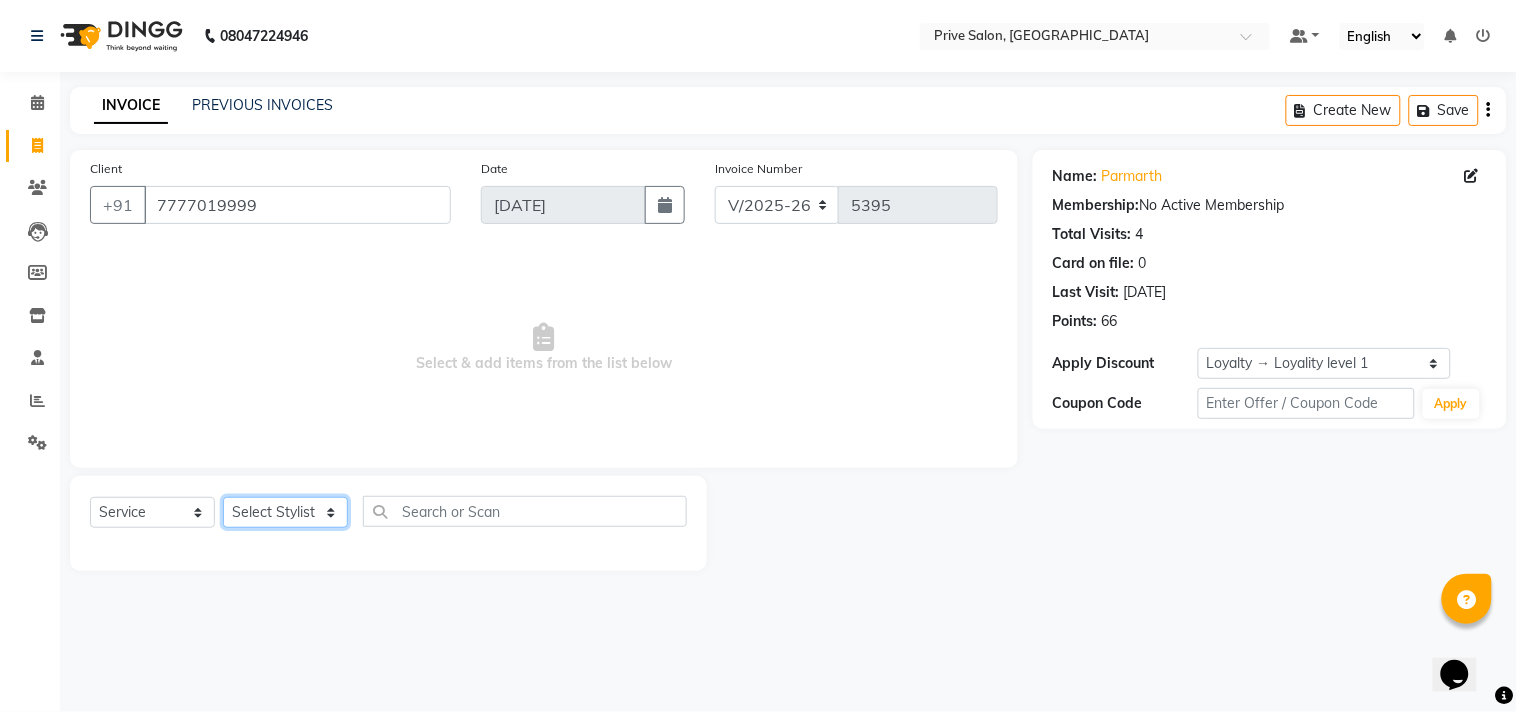 select on "30812" 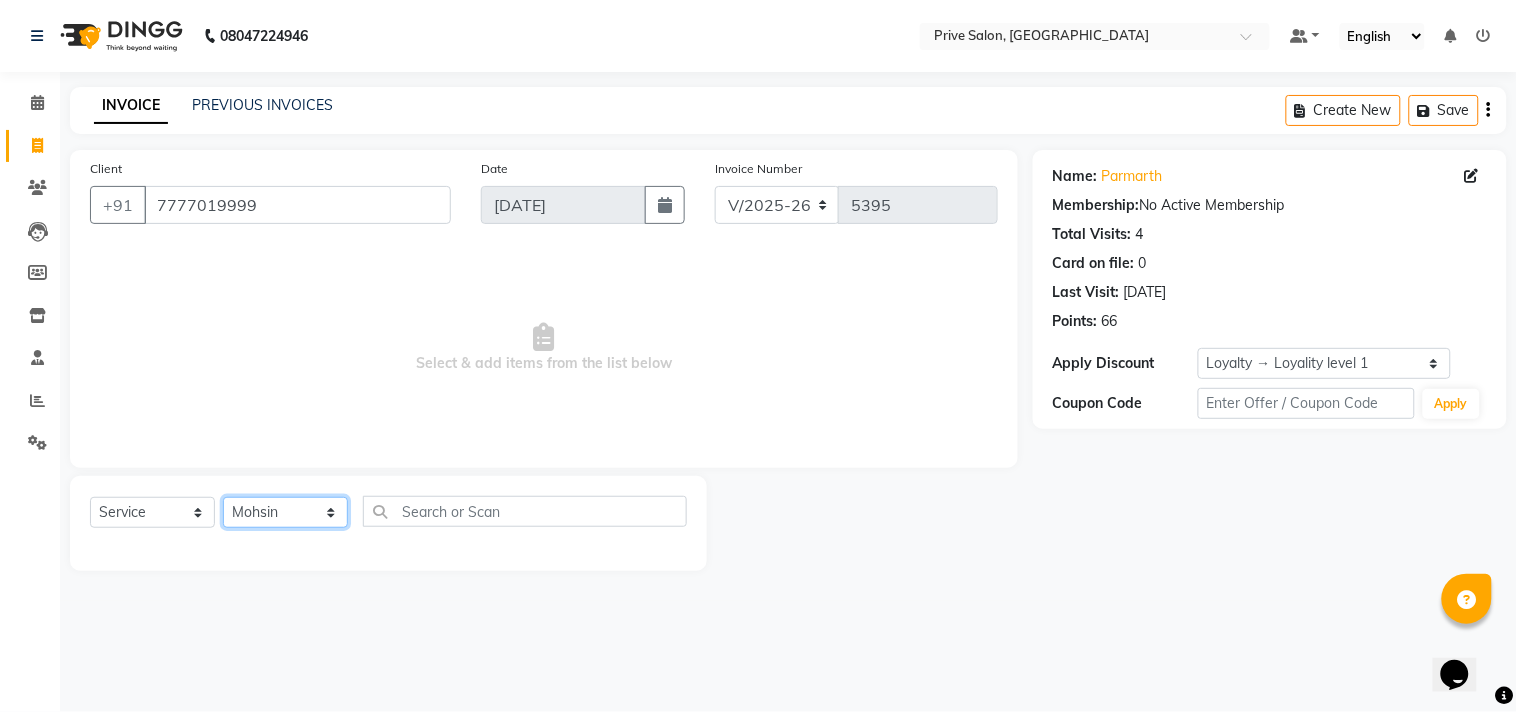 click on "Select Stylist amit ARJUN [PERSON_NAME] [PERSON_NAME] GOLU [PERSON_NAME] isha [PERSON_NAME] Manager [PERSON_NAME] [PERSON_NAME] [PERSON_NAME] [PERSON_NAME] [PERSON_NAME] vikas" 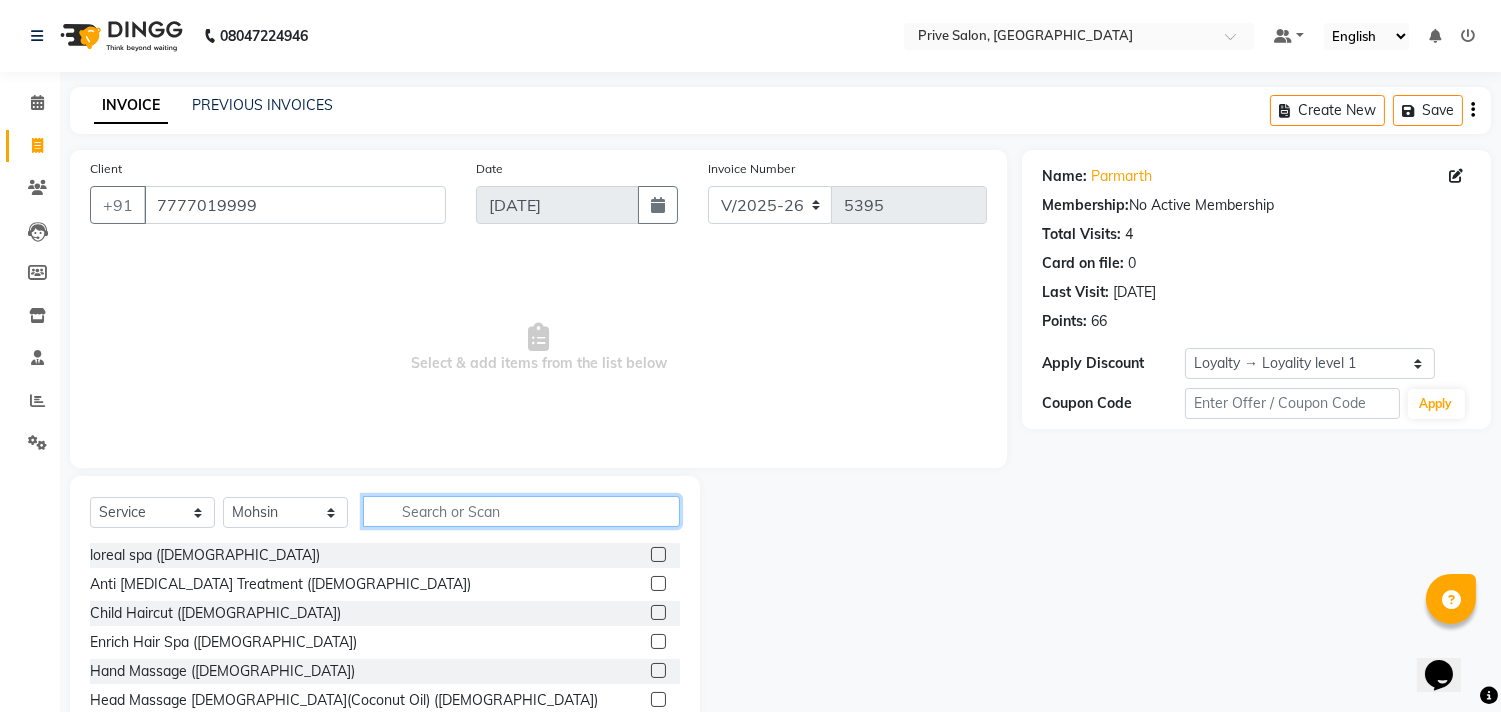 click 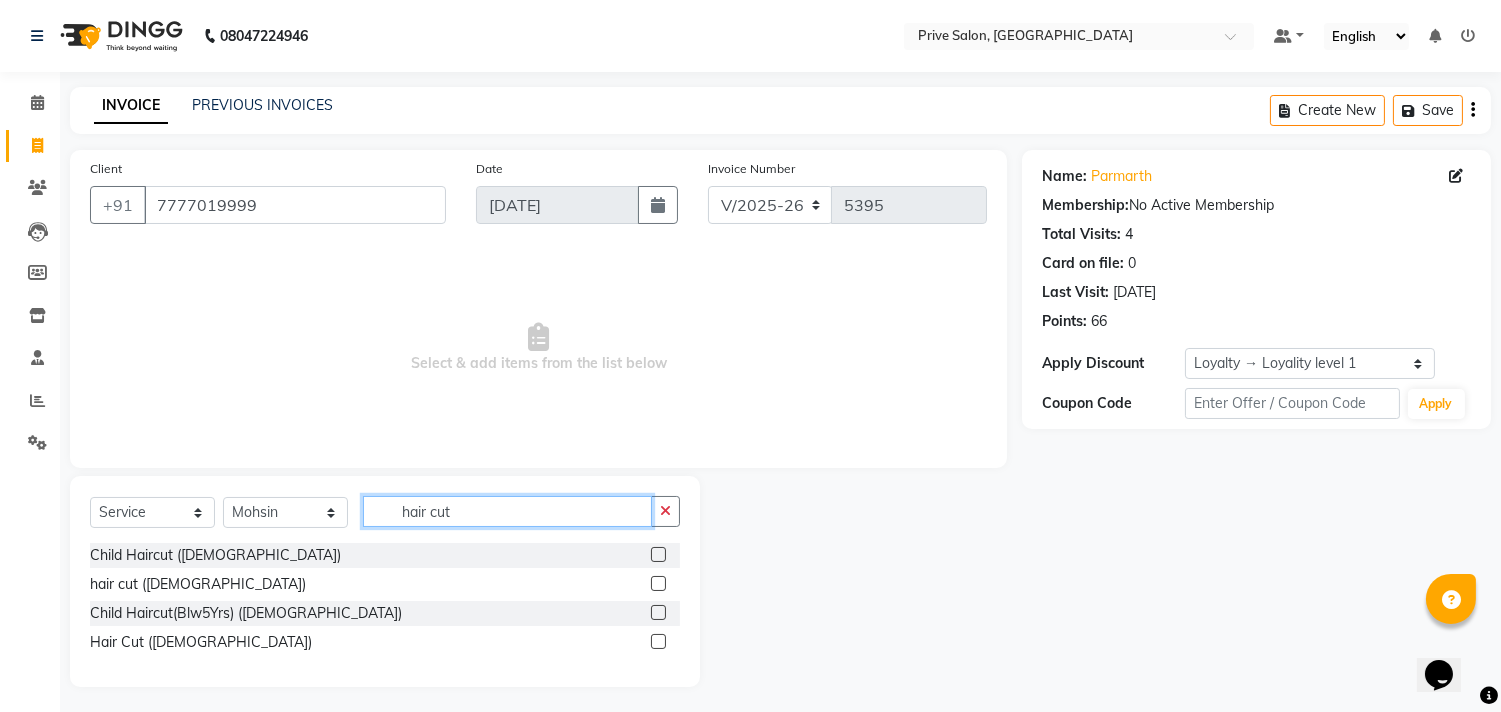 type on "hair cut" 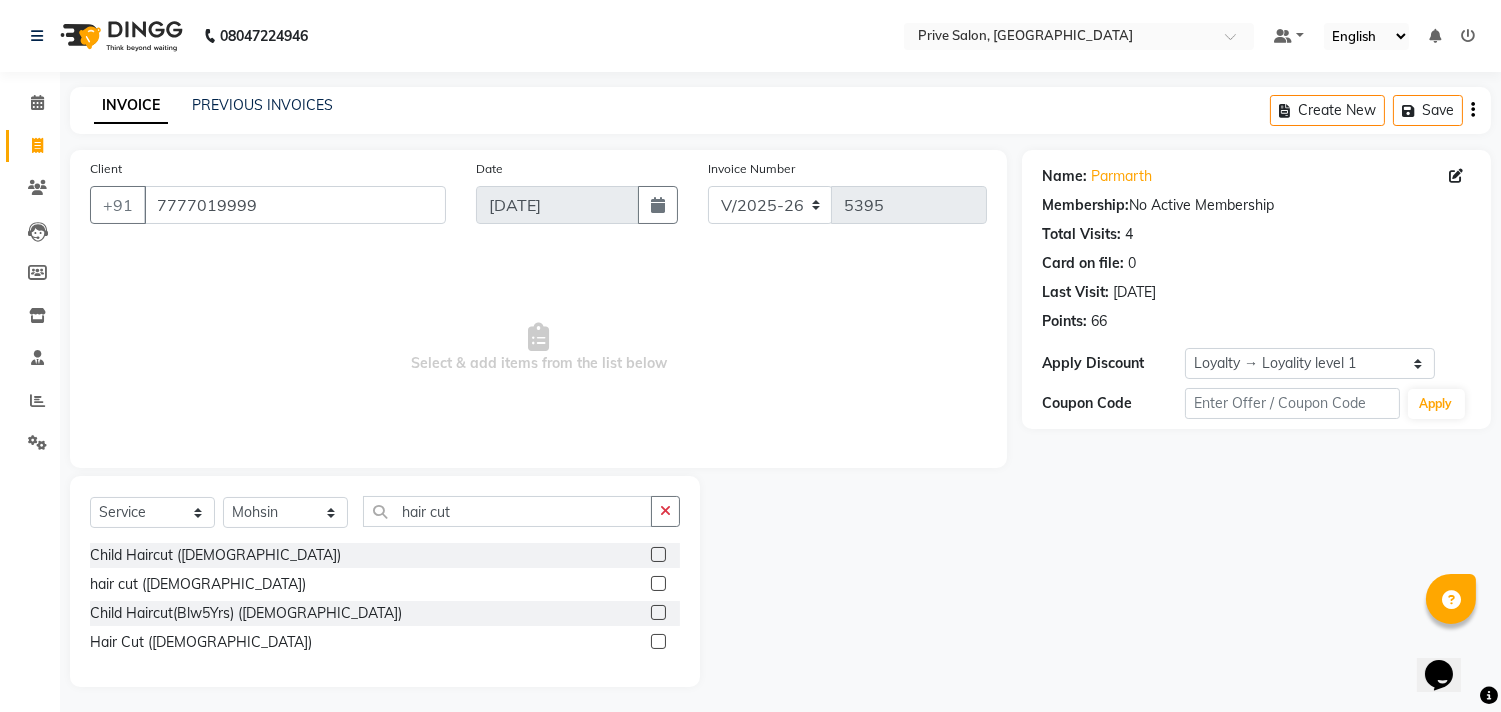 click 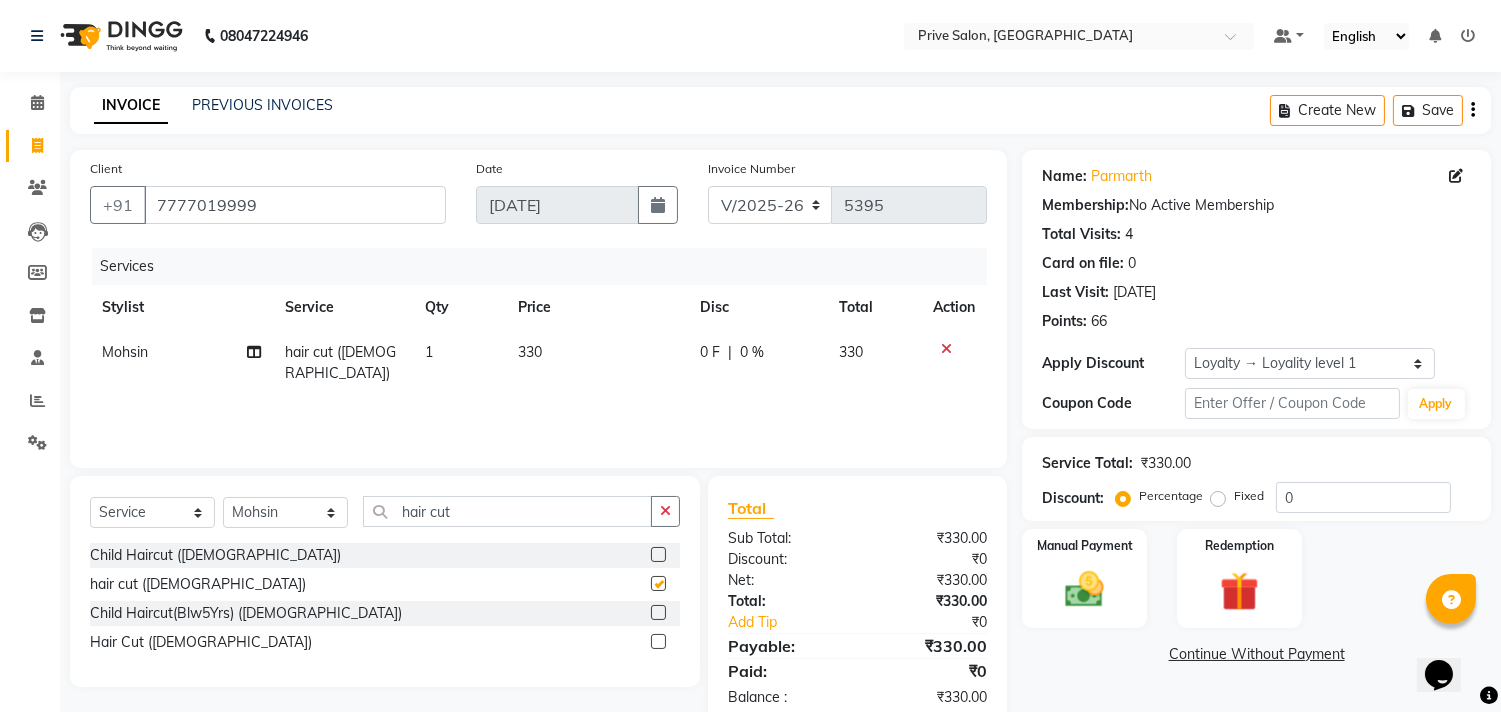 checkbox on "false" 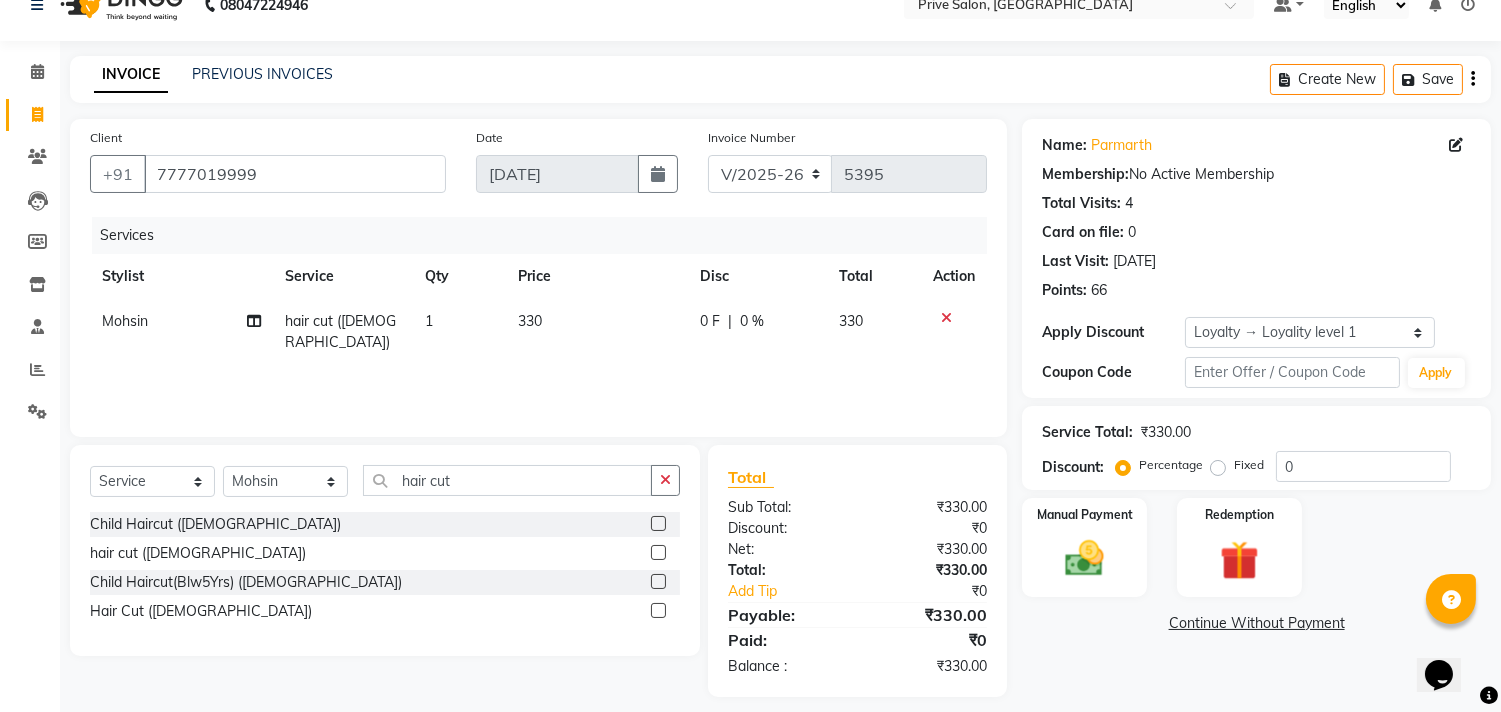 scroll, scrollTop: 46, scrollLeft: 0, axis: vertical 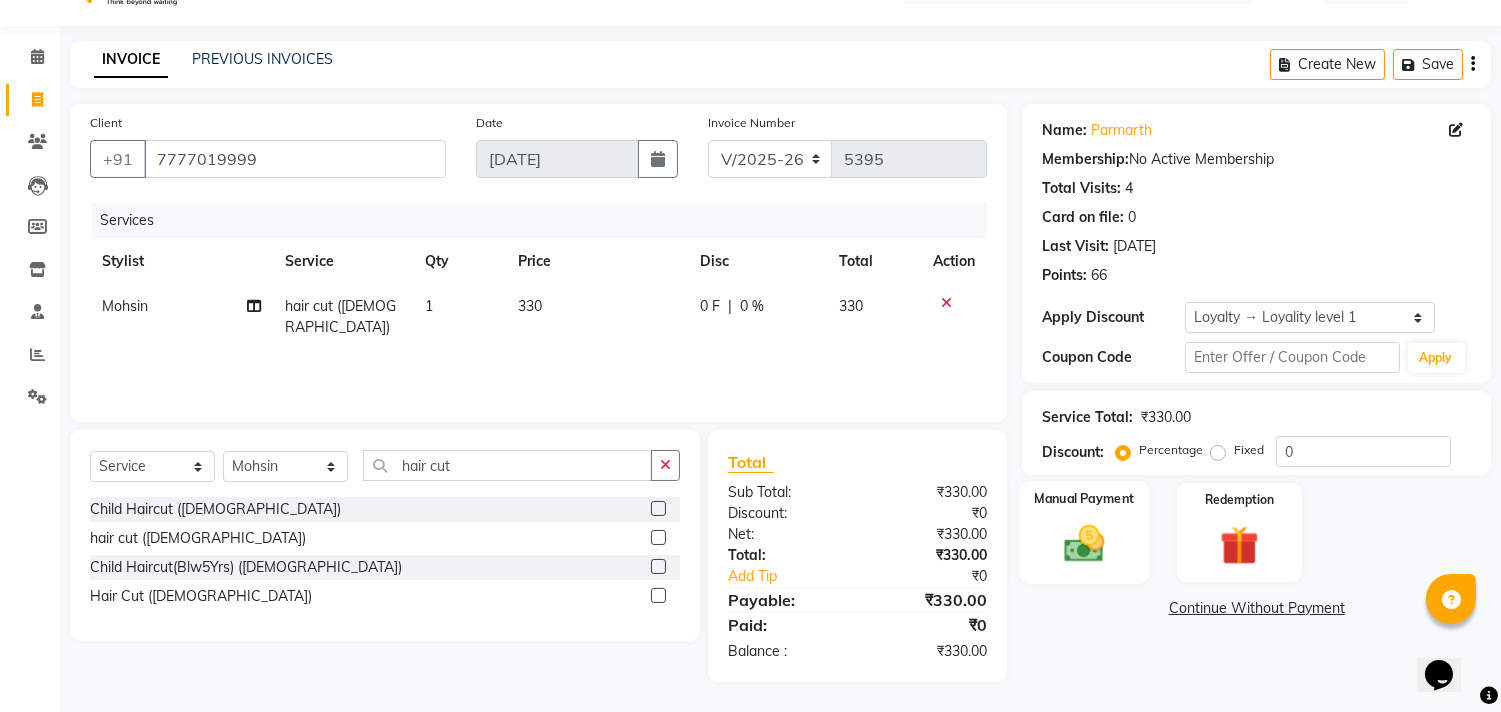click 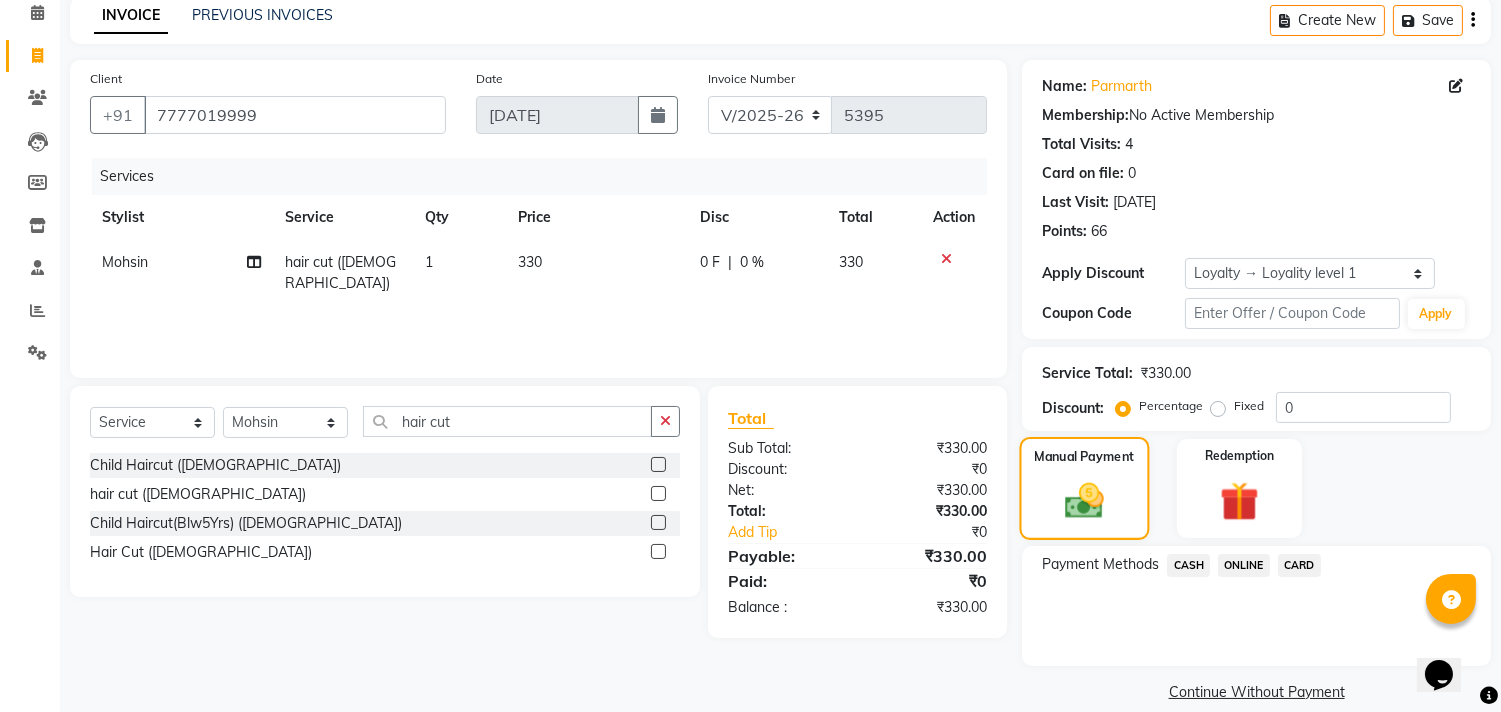 scroll, scrollTop: 114, scrollLeft: 0, axis: vertical 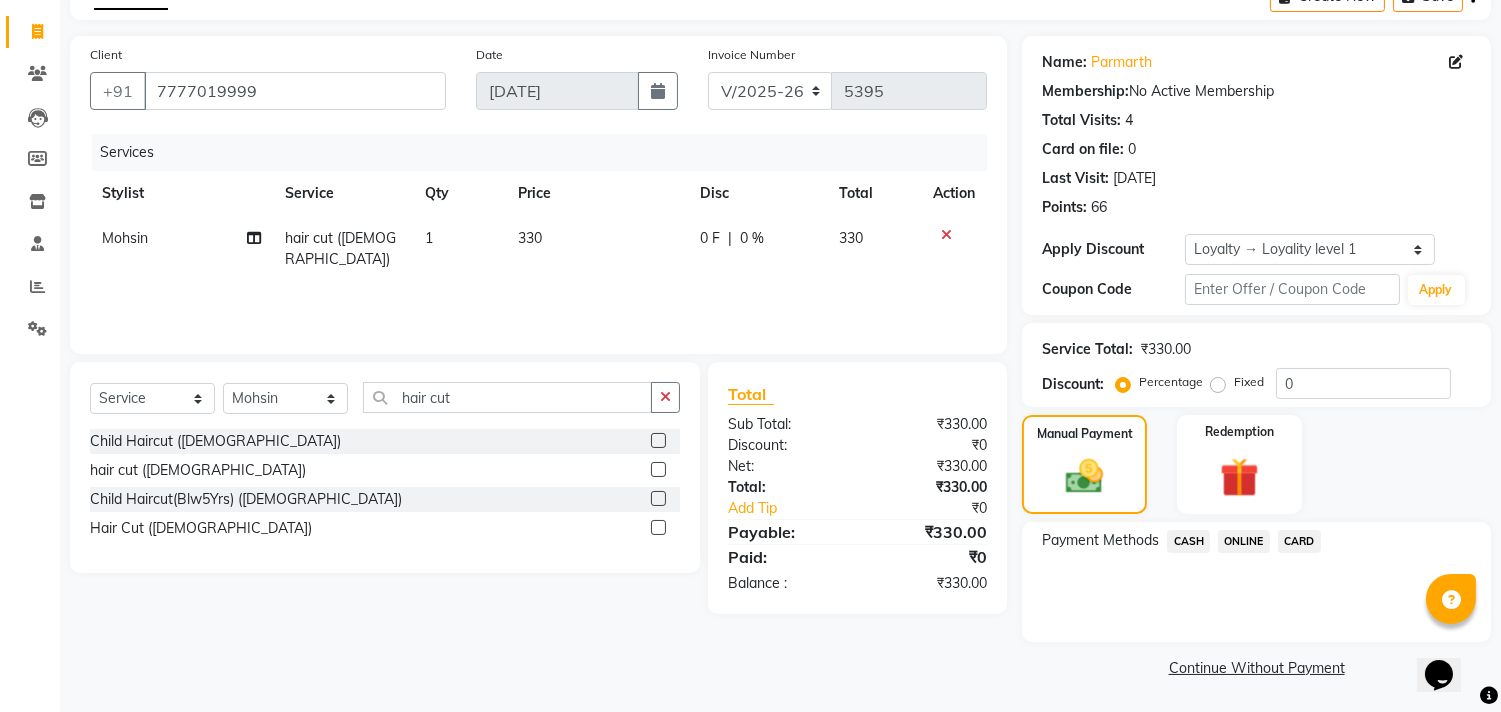 click on "CASH" 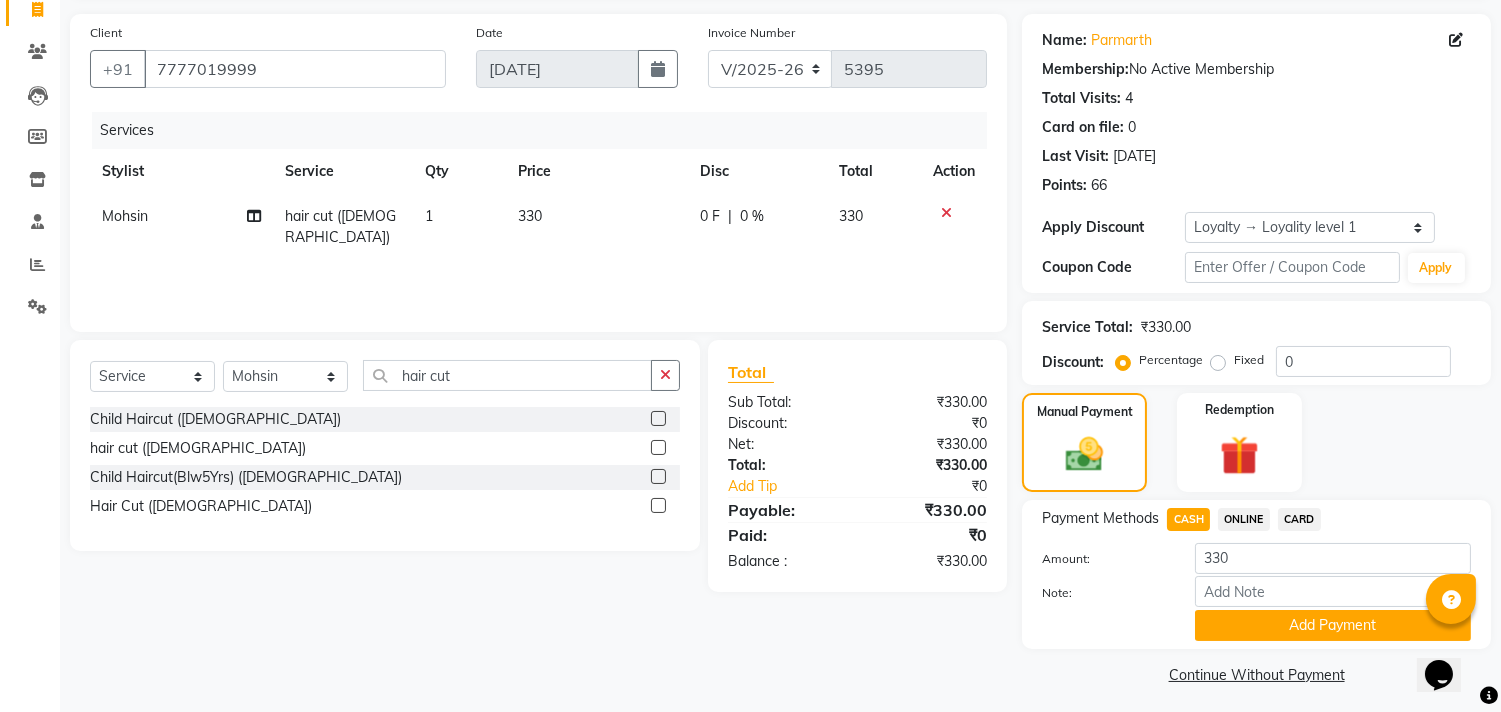 scroll, scrollTop: 143, scrollLeft: 0, axis: vertical 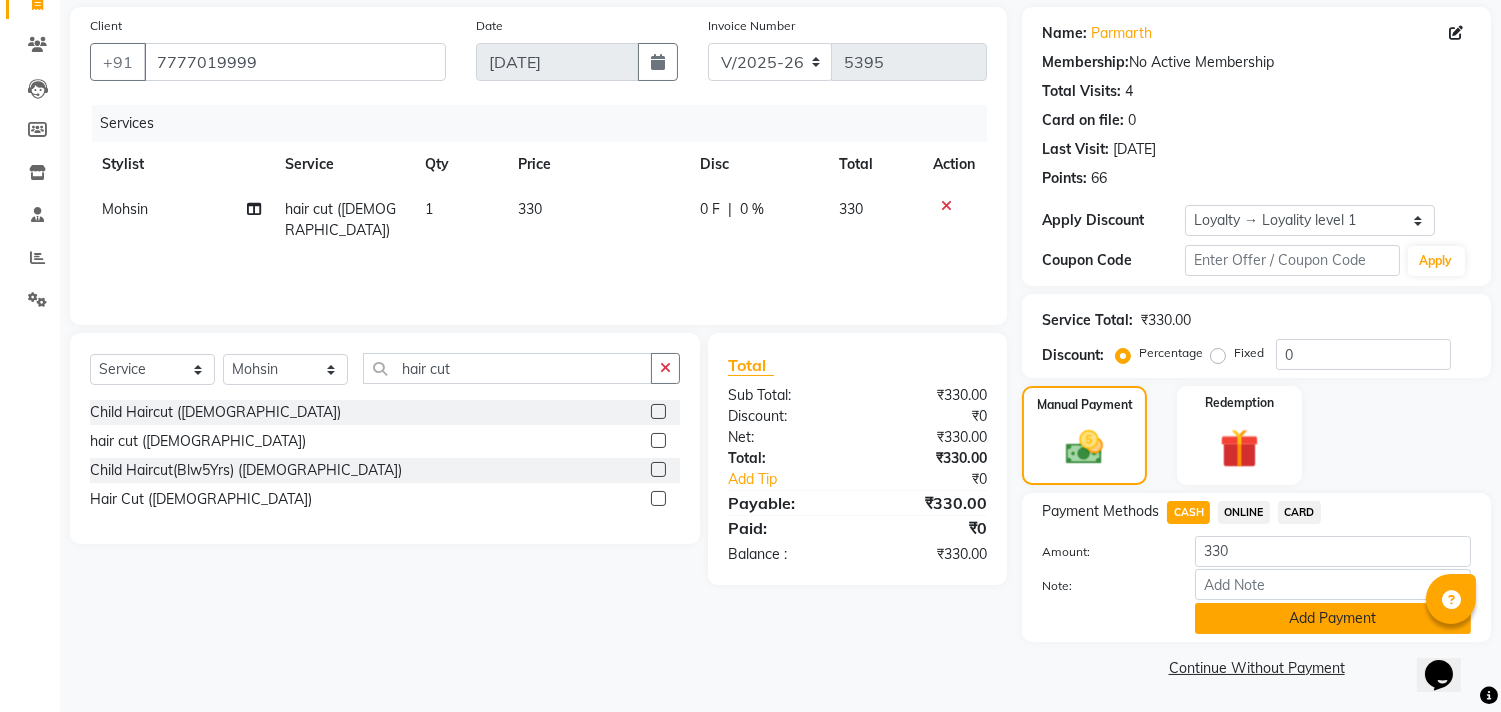 click on "Add Payment" 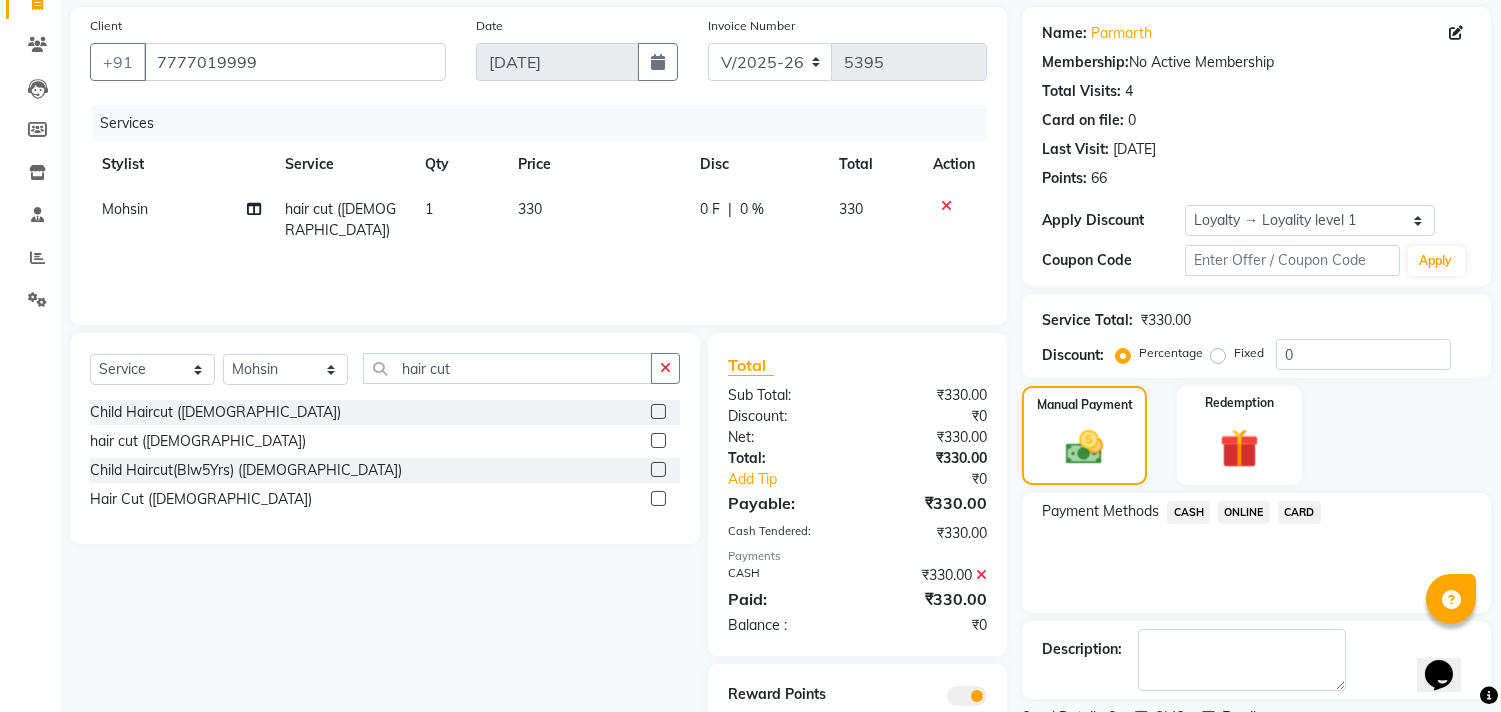 scroll, scrollTop: 227, scrollLeft: 0, axis: vertical 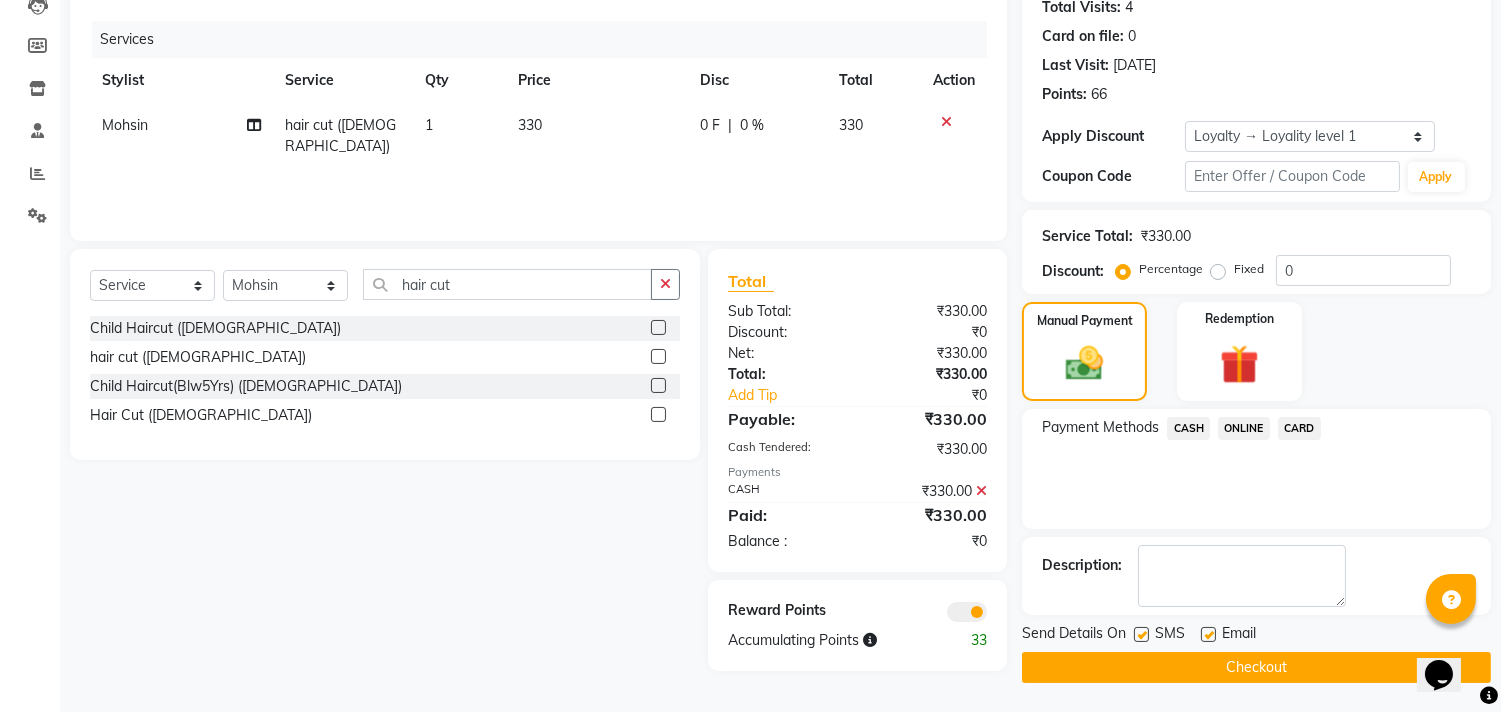 click on "Checkout" 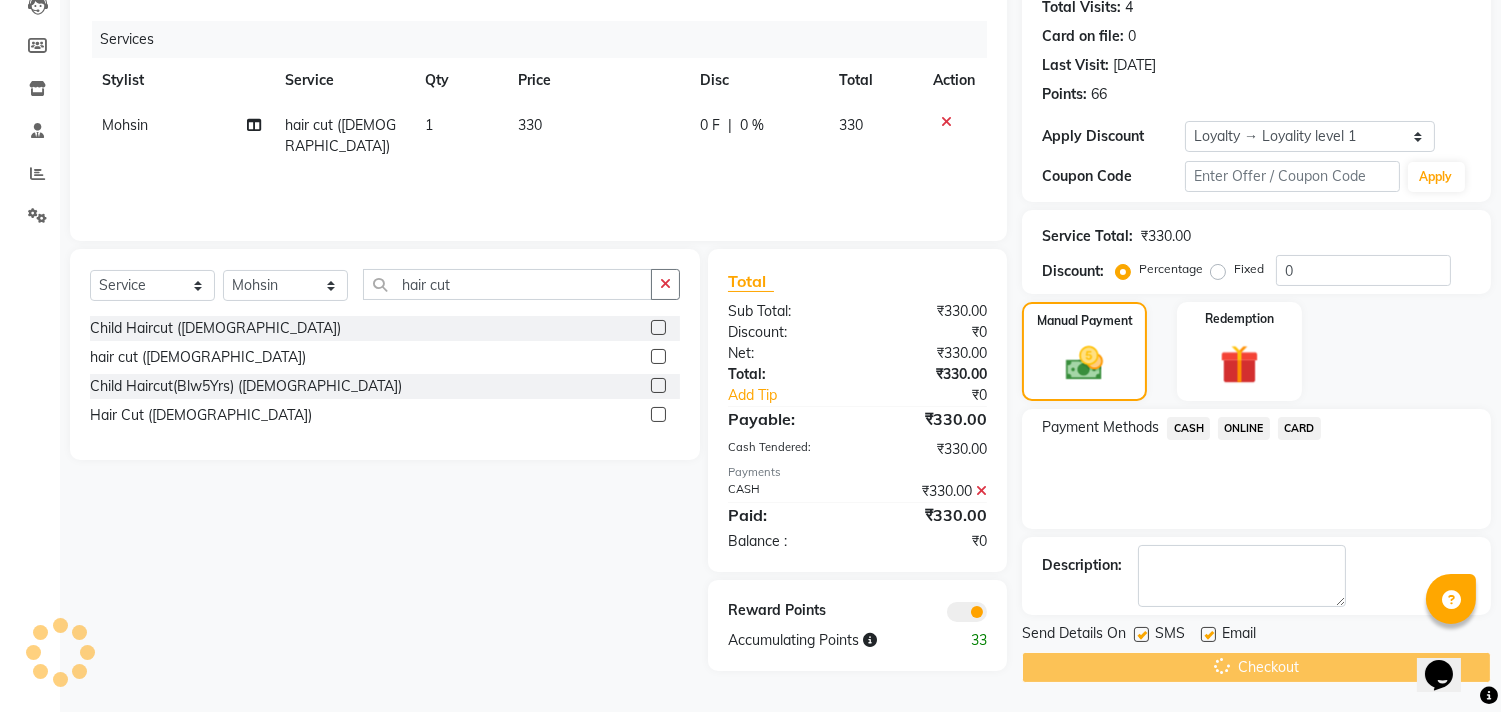 scroll, scrollTop: 42, scrollLeft: 0, axis: vertical 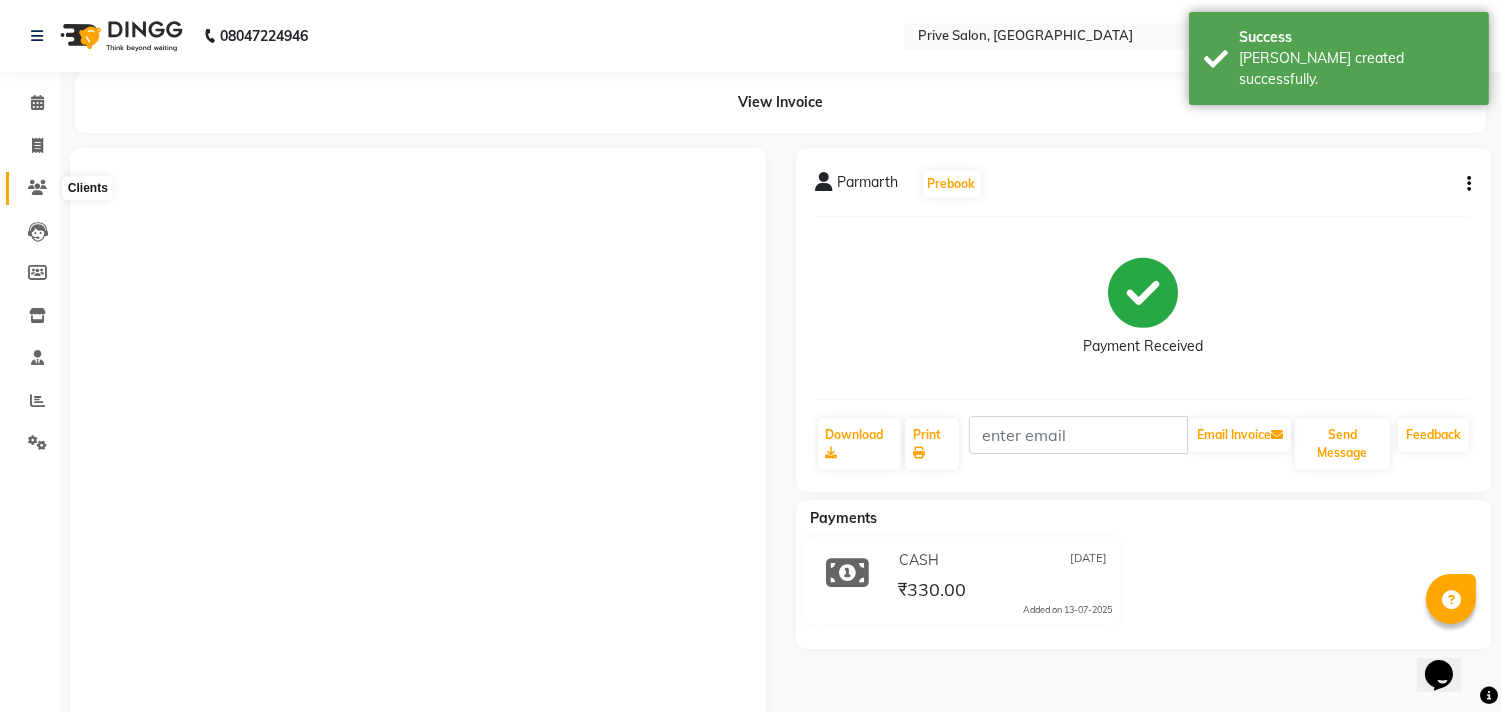 click 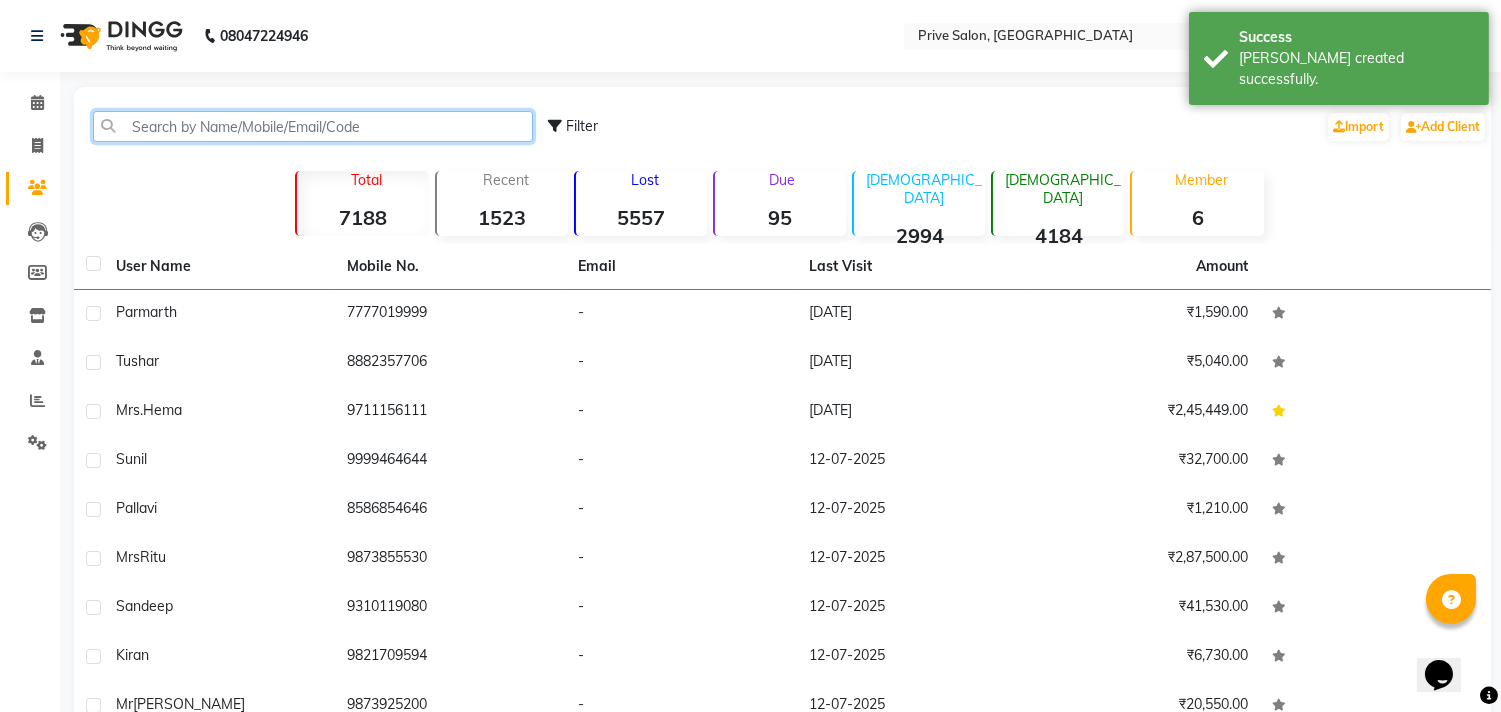 click 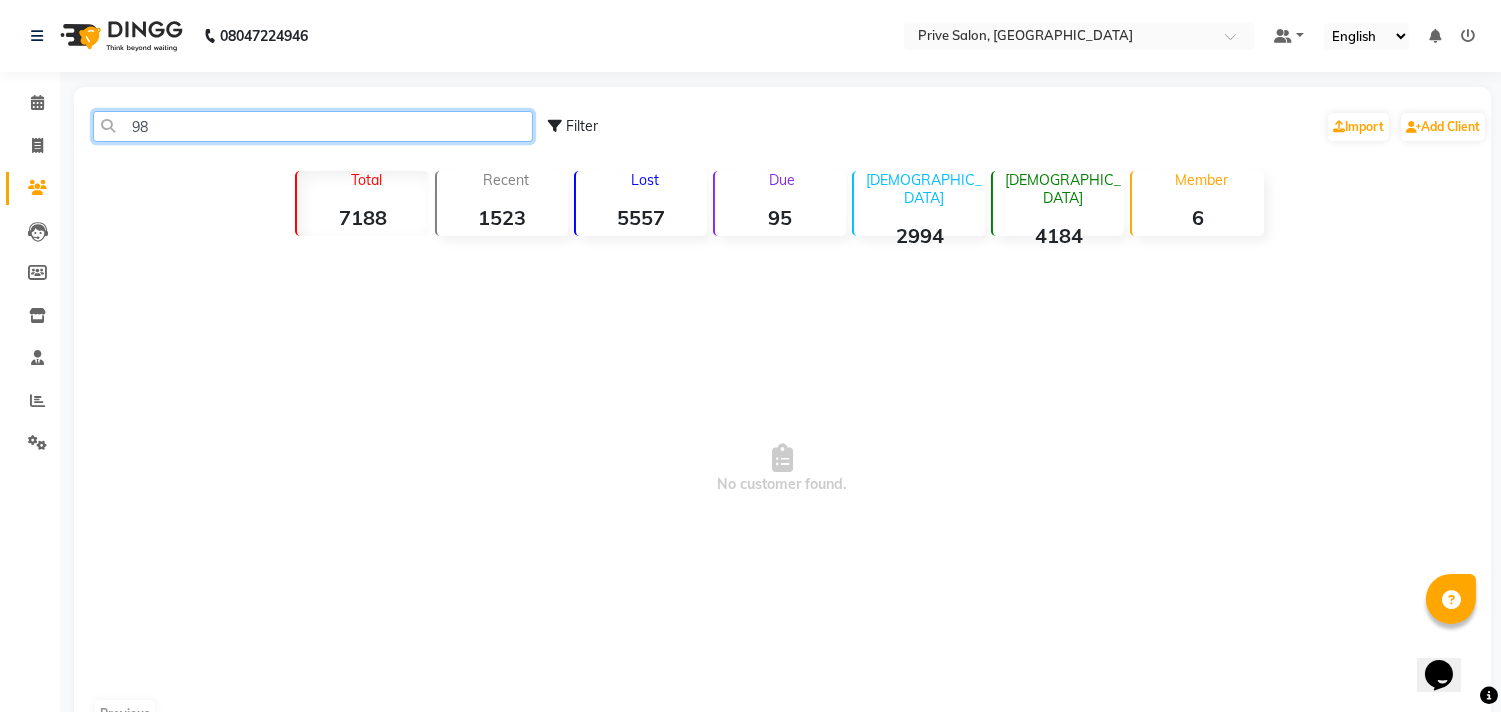 type on "9" 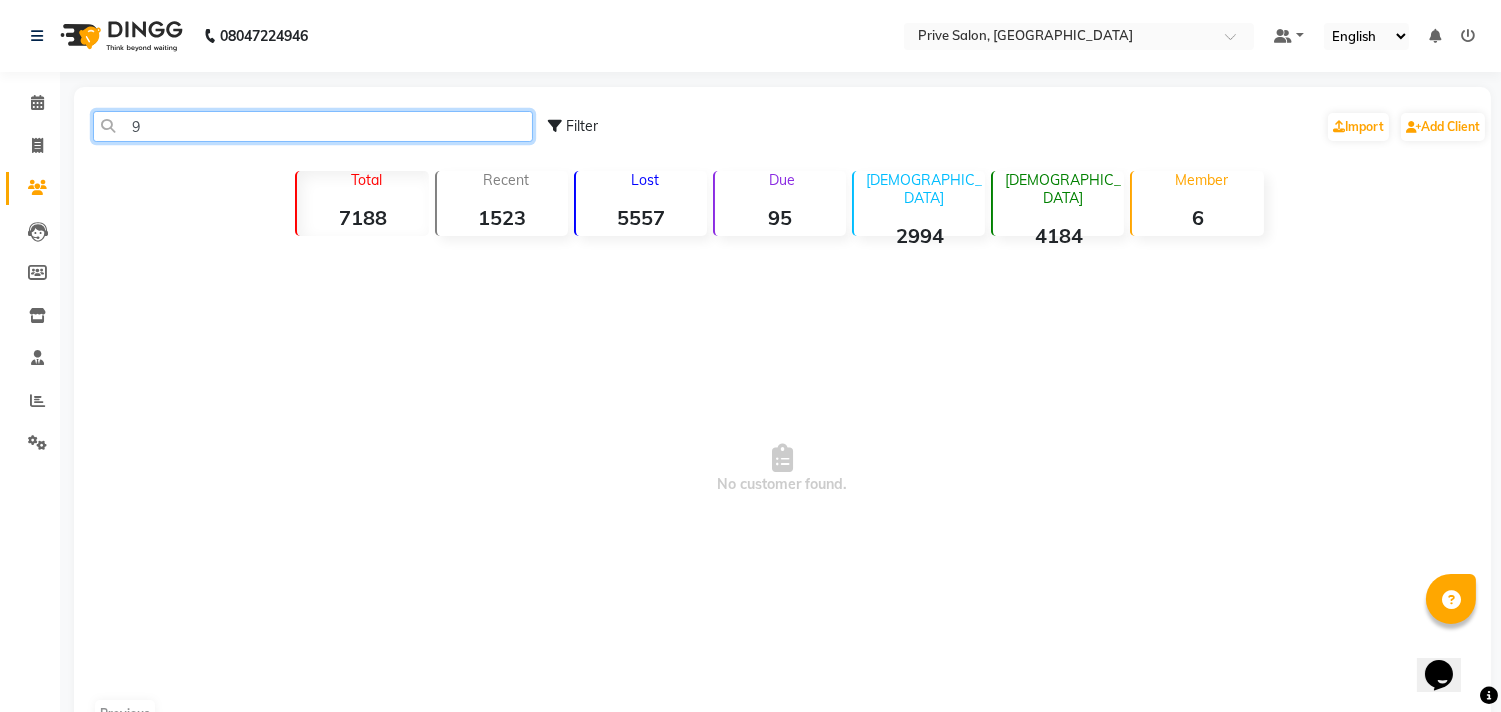 type 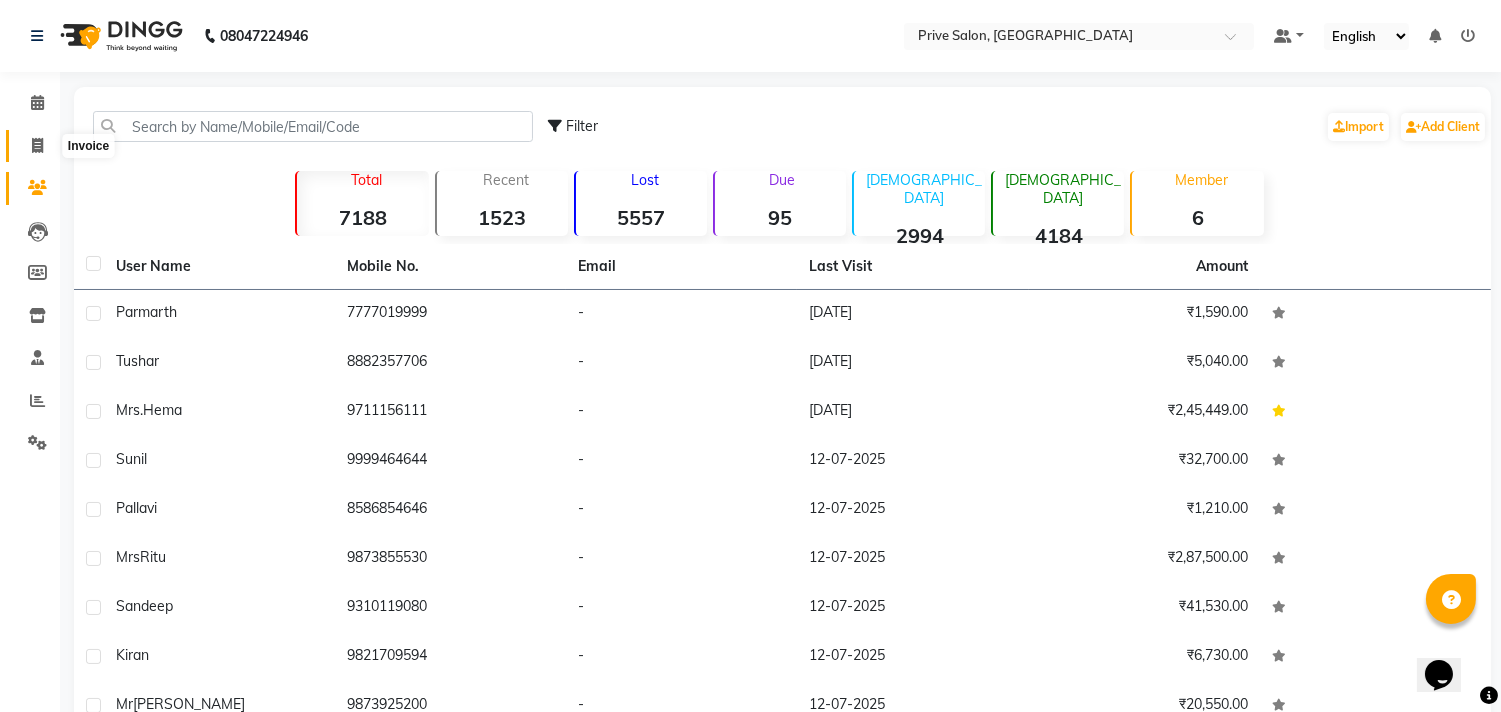 click 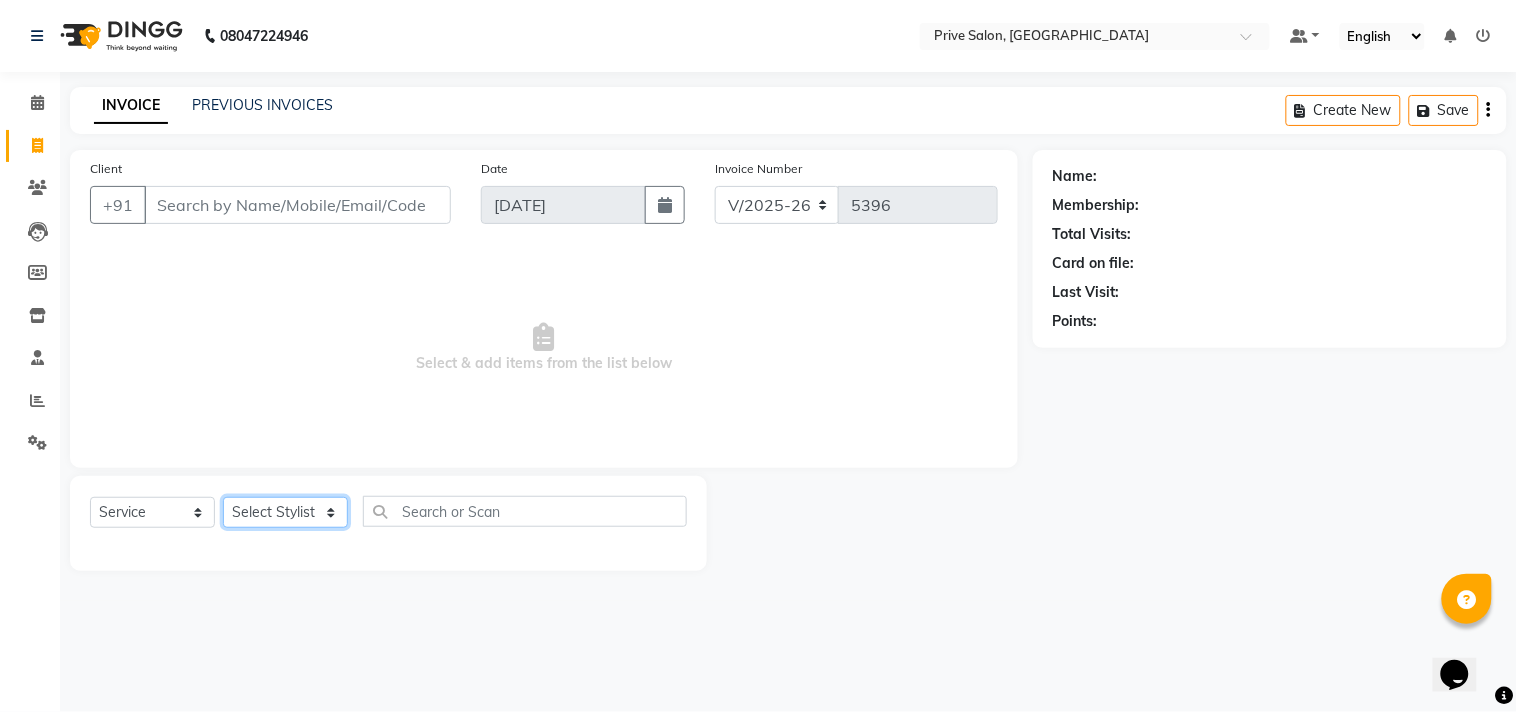 click on "Select Stylist amit ARJUN [PERSON_NAME] [PERSON_NAME] GOLU [PERSON_NAME] isha [PERSON_NAME] Manager [PERSON_NAME] [PERSON_NAME] [PERSON_NAME] [PERSON_NAME] [PERSON_NAME] vikas" 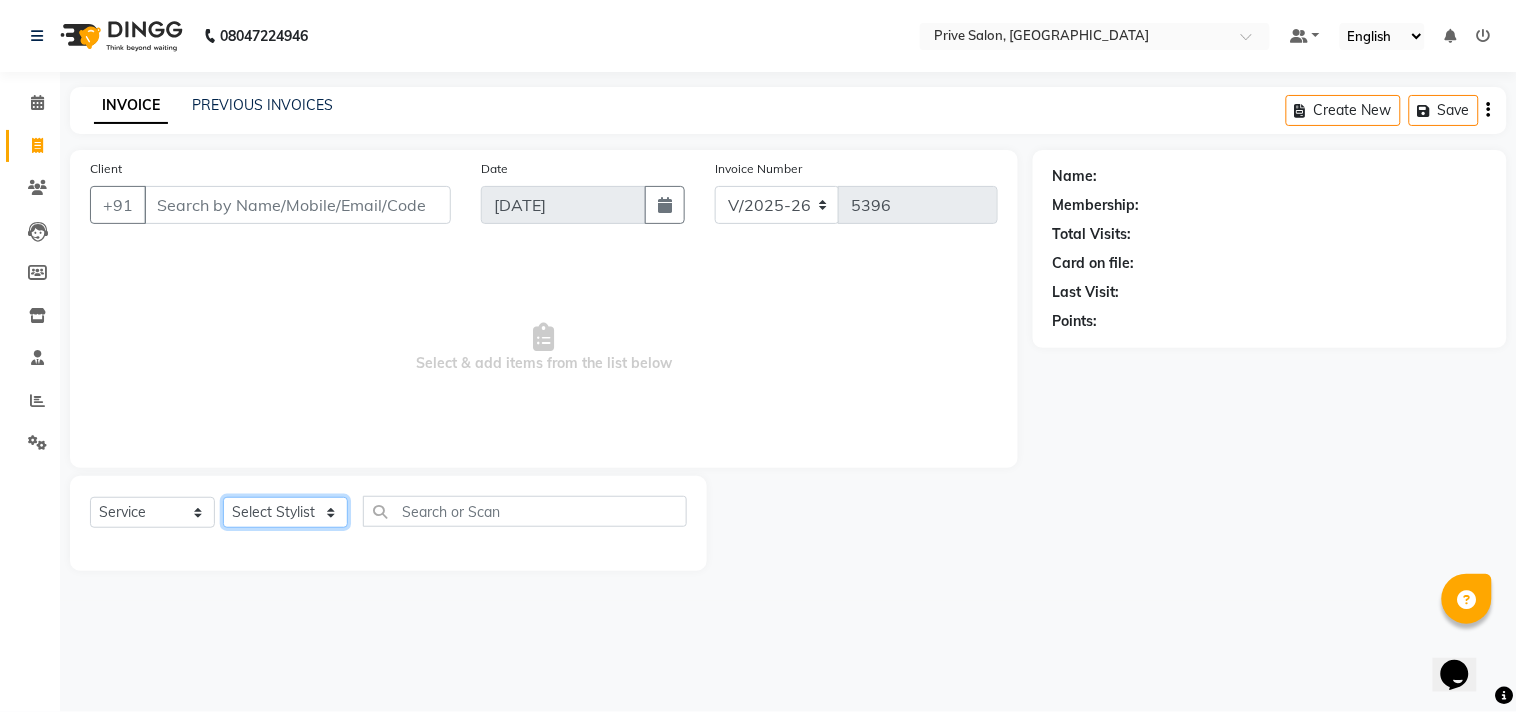 select on "64340" 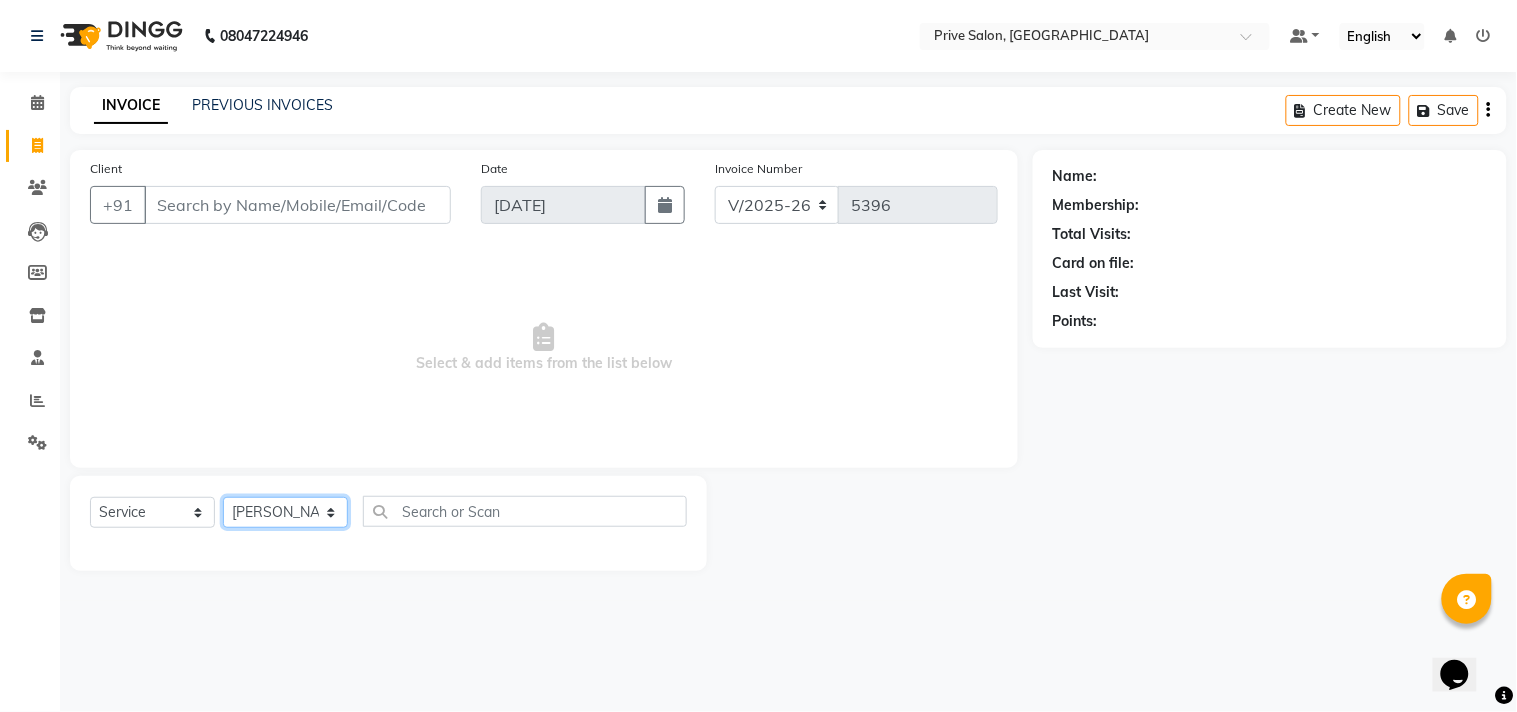 click on "Select Stylist amit ARJUN [PERSON_NAME] [PERSON_NAME] GOLU [PERSON_NAME] isha [PERSON_NAME] Manager [PERSON_NAME] [PERSON_NAME] [PERSON_NAME] [PERSON_NAME] [PERSON_NAME] vikas" 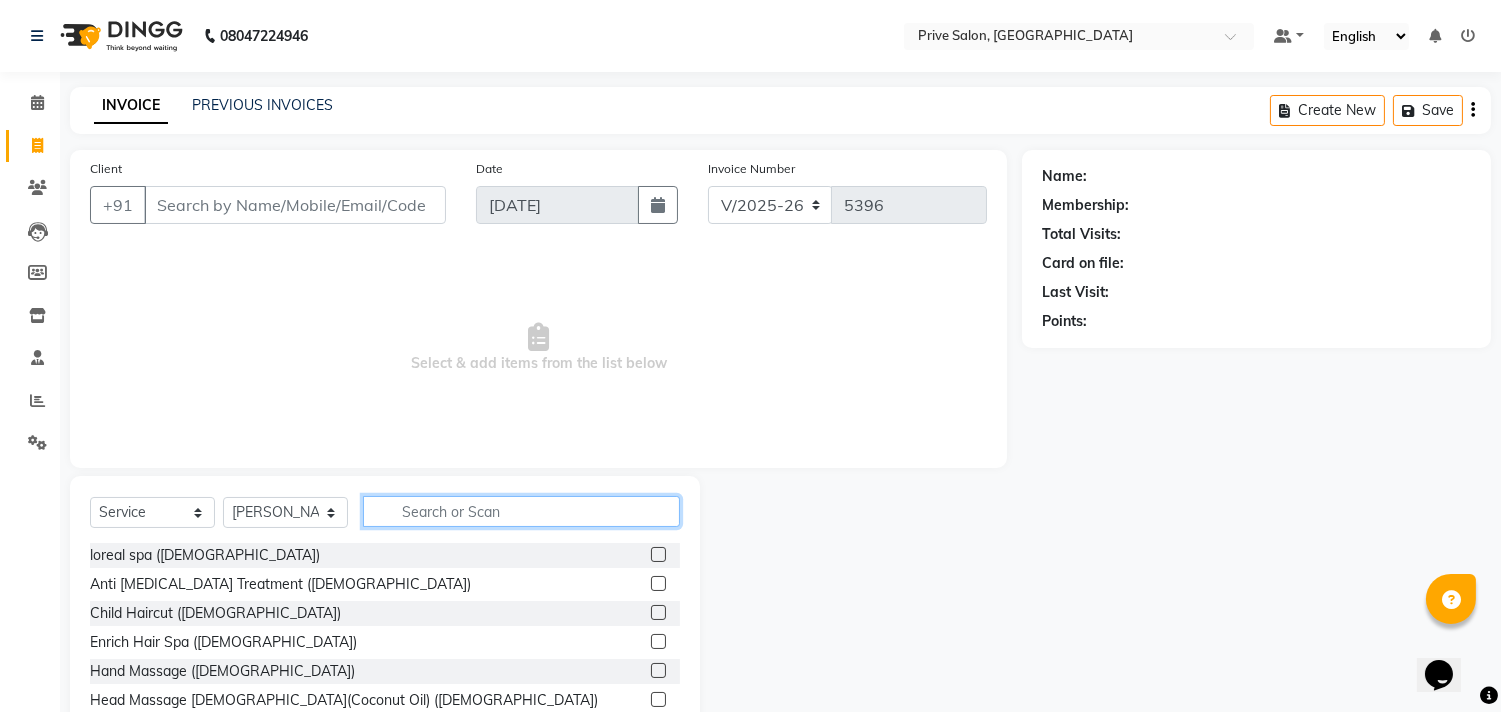 click 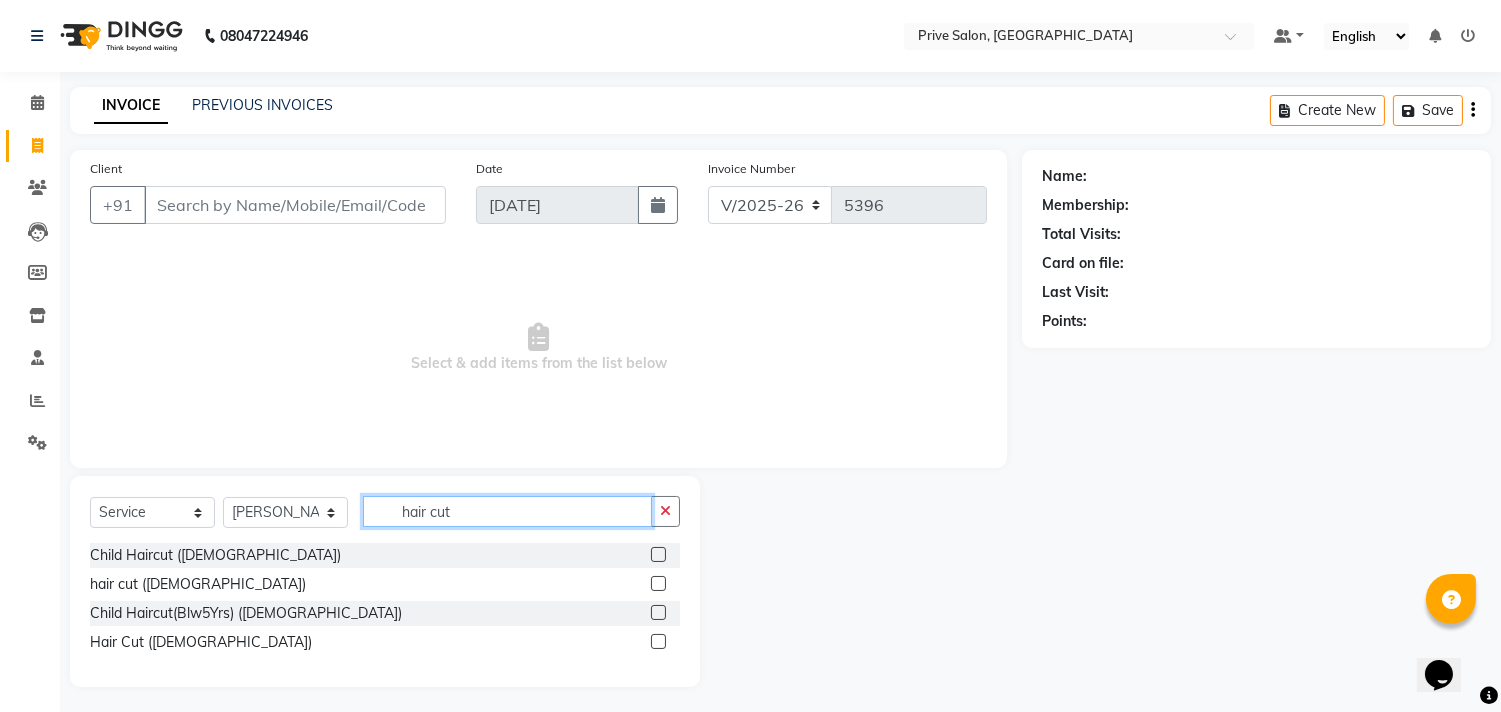 type on "hair cut" 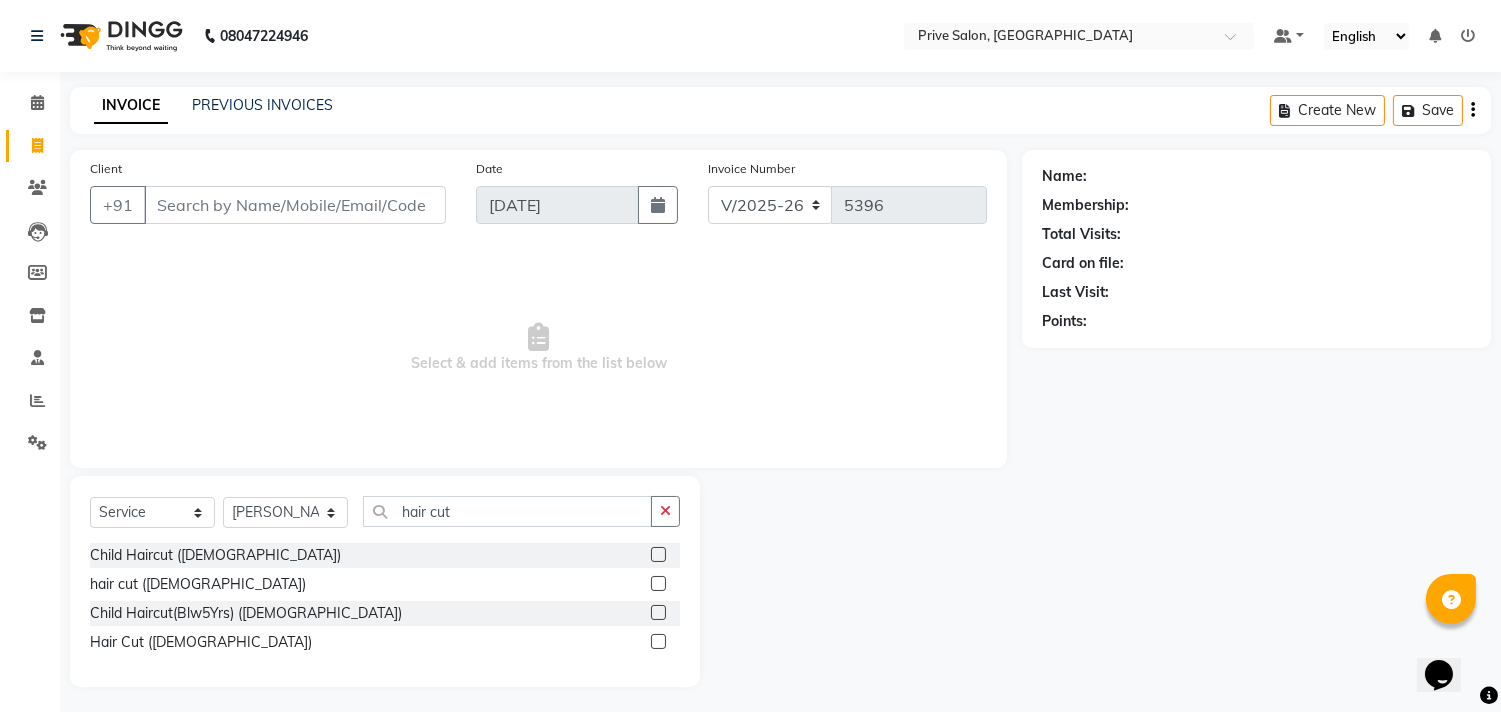 click 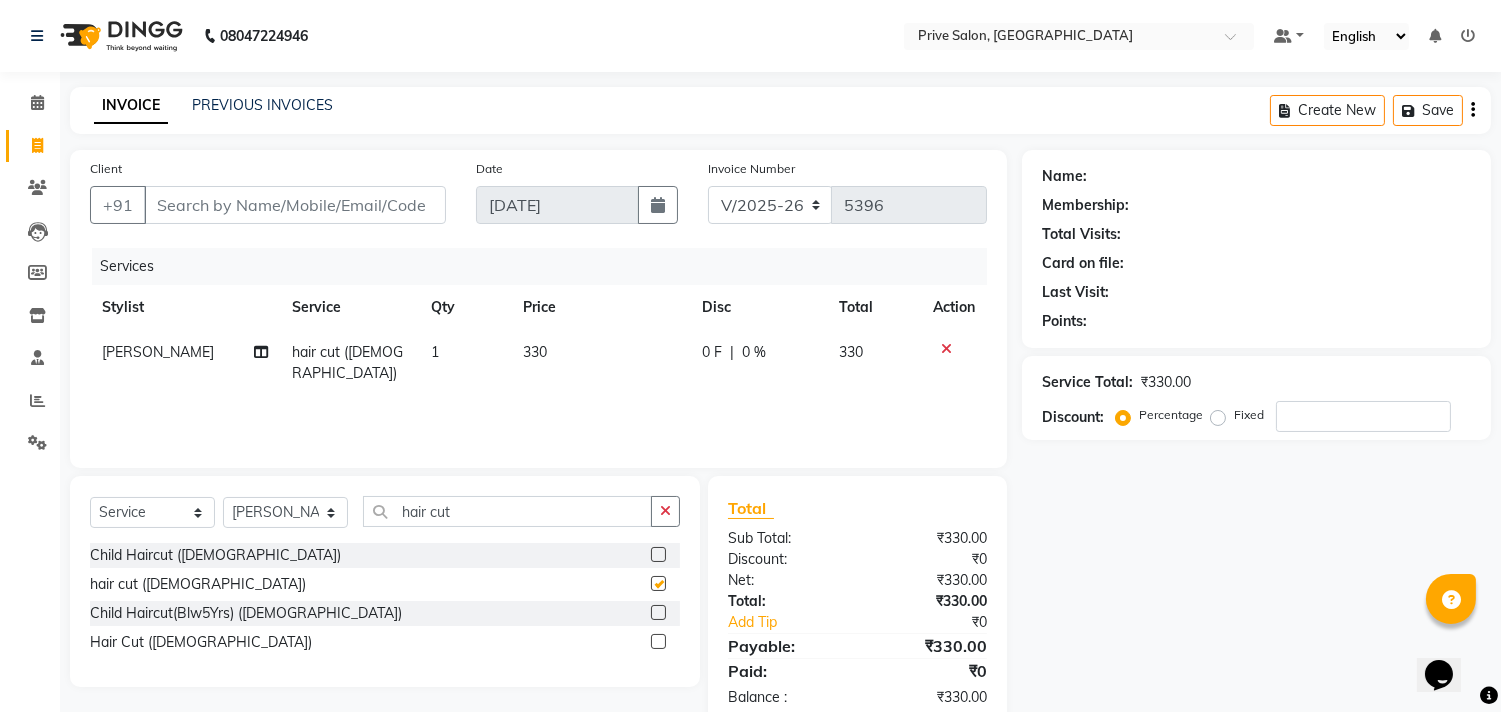 checkbox on "false" 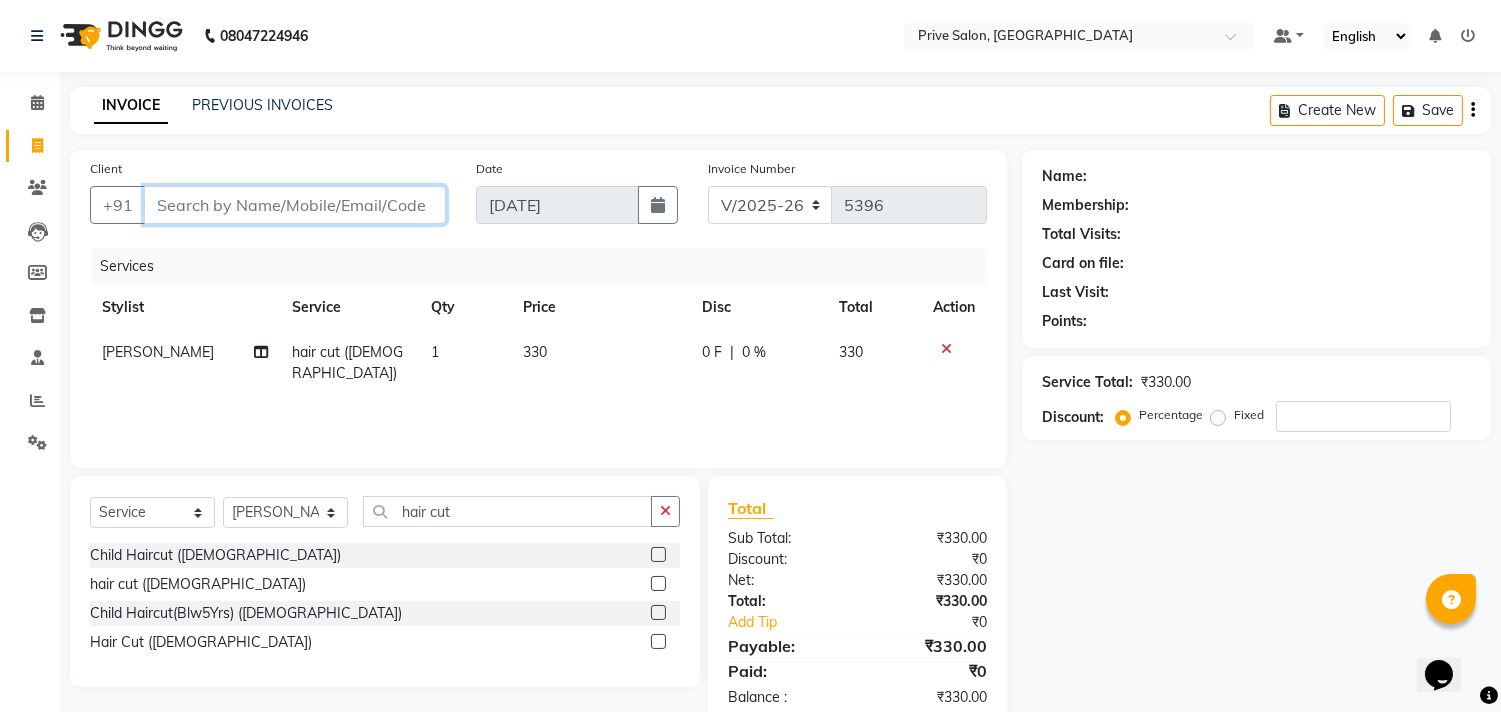 click on "Client" at bounding box center (295, 205) 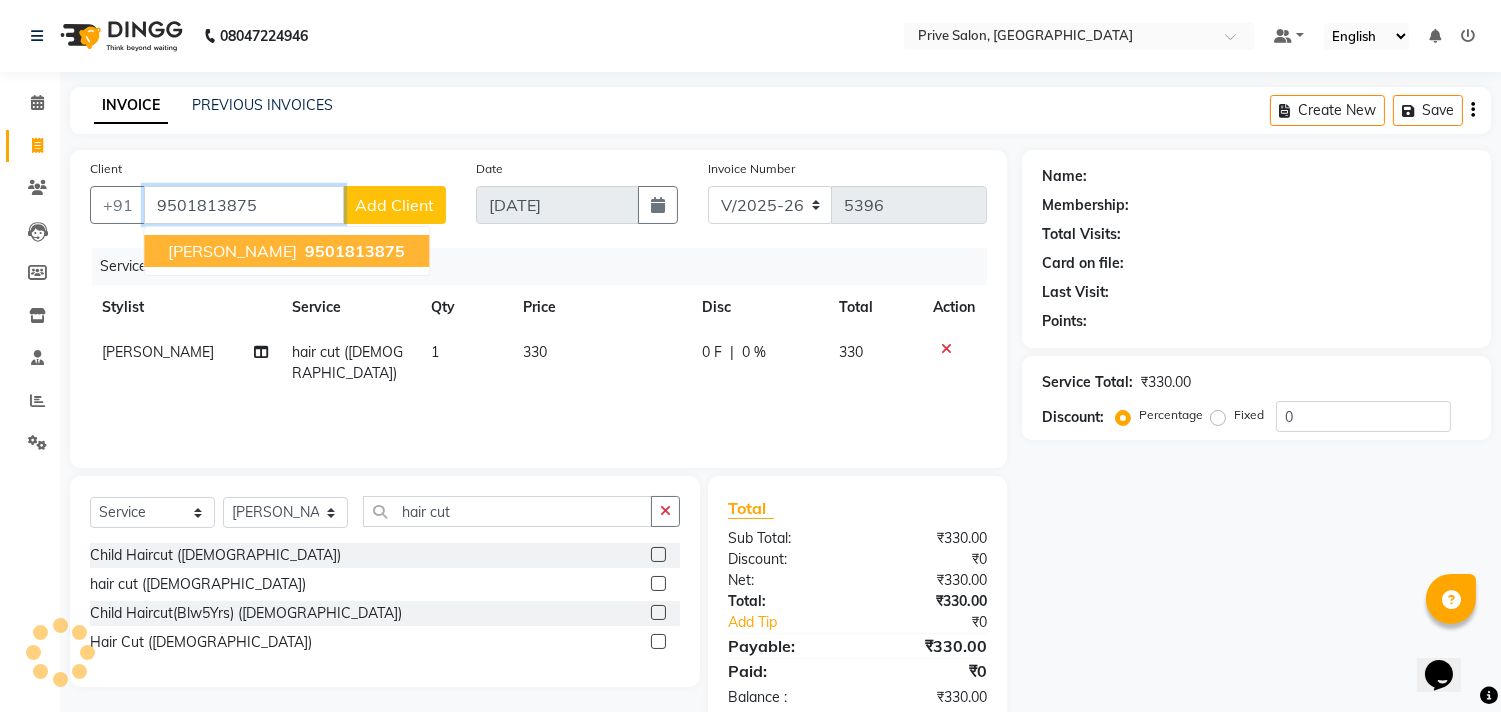 click on "9501813875" at bounding box center [355, 251] 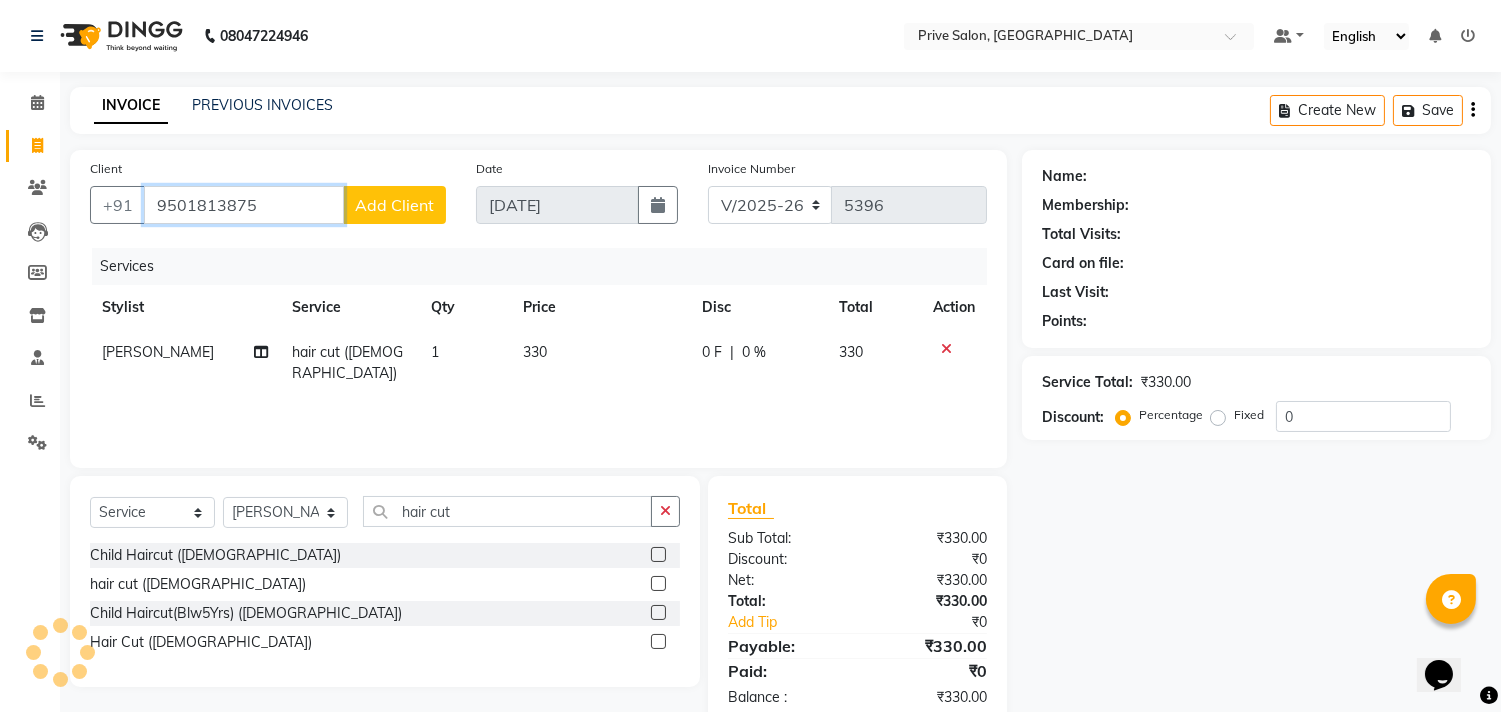 type on "9501813875" 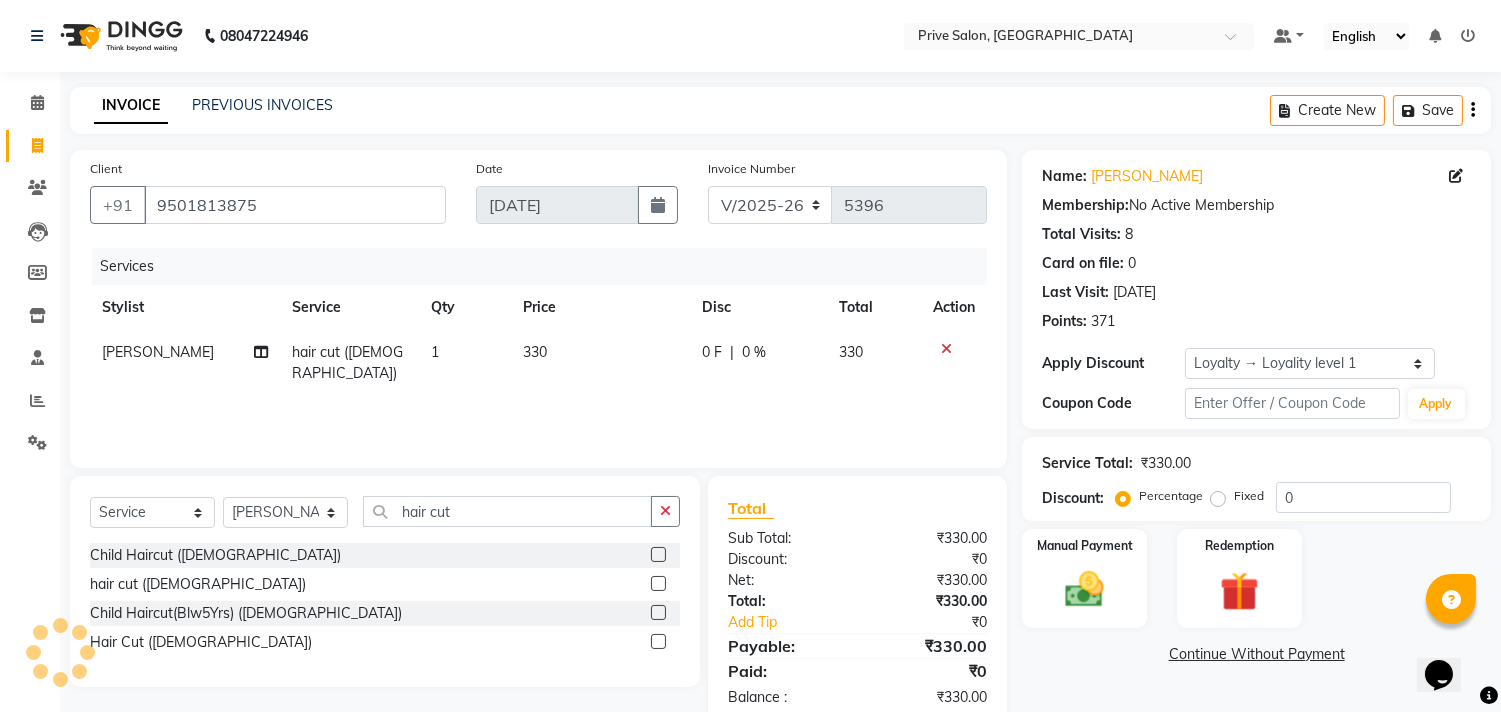 select on "1: Object" 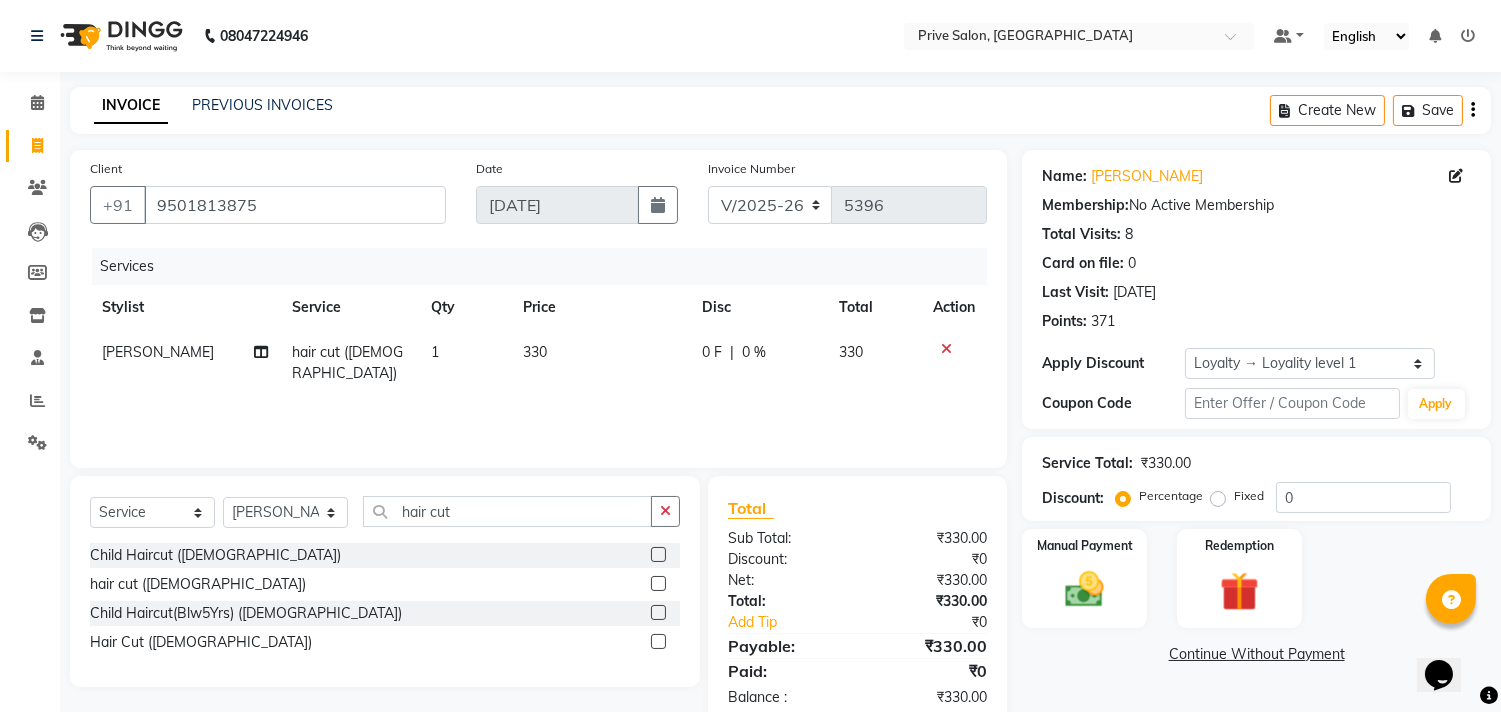 scroll, scrollTop: 46, scrollLeft: 0, axis: vertical 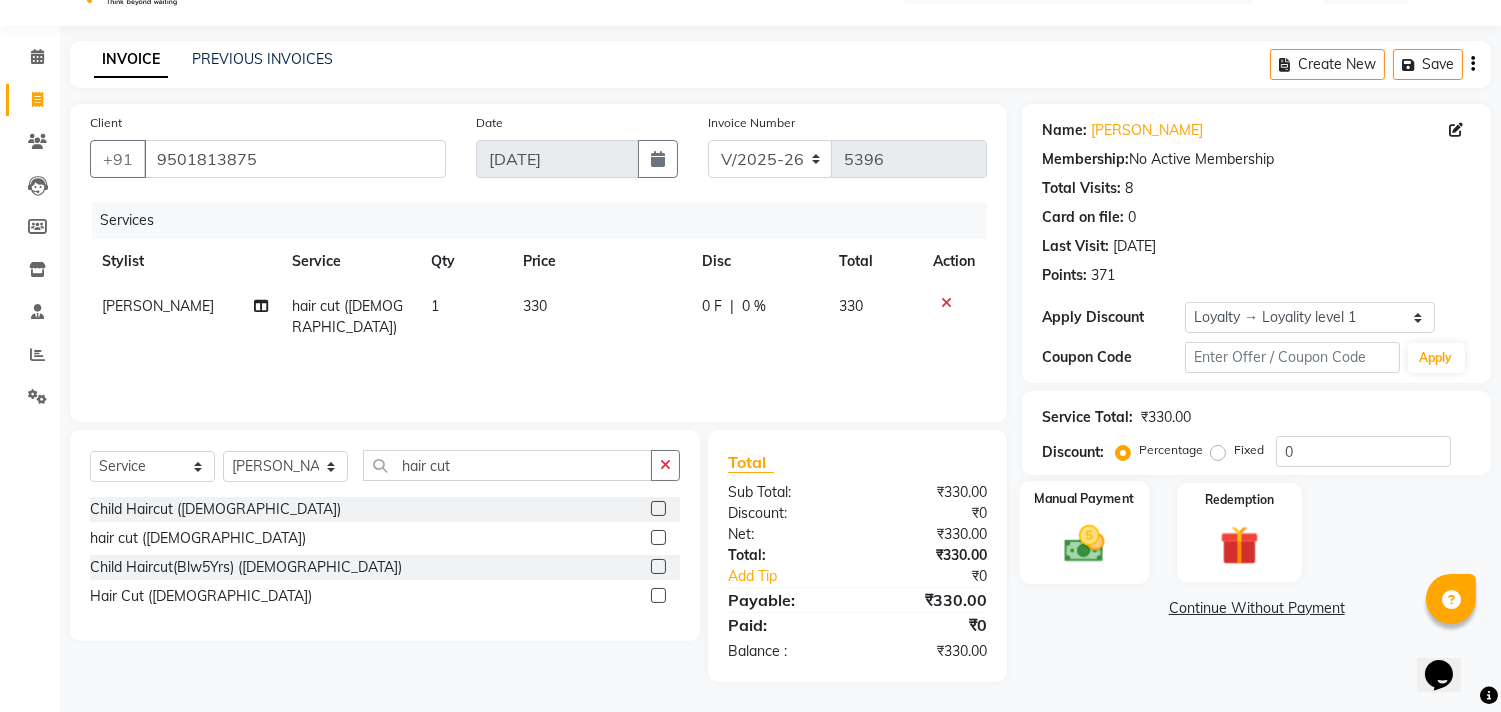 click on "Manual Payment" 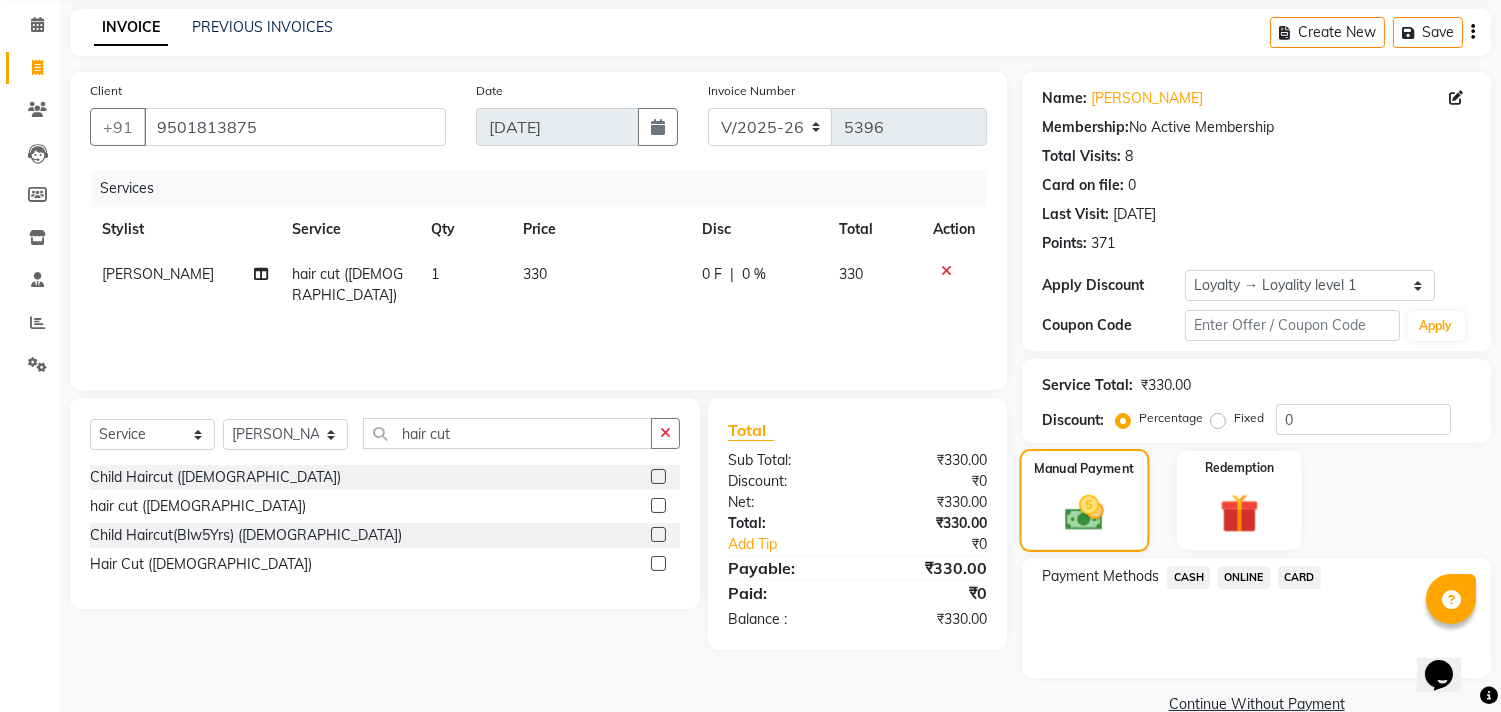 scroll, scrollTop: 114, scrollLeft: 0, axis: vertical 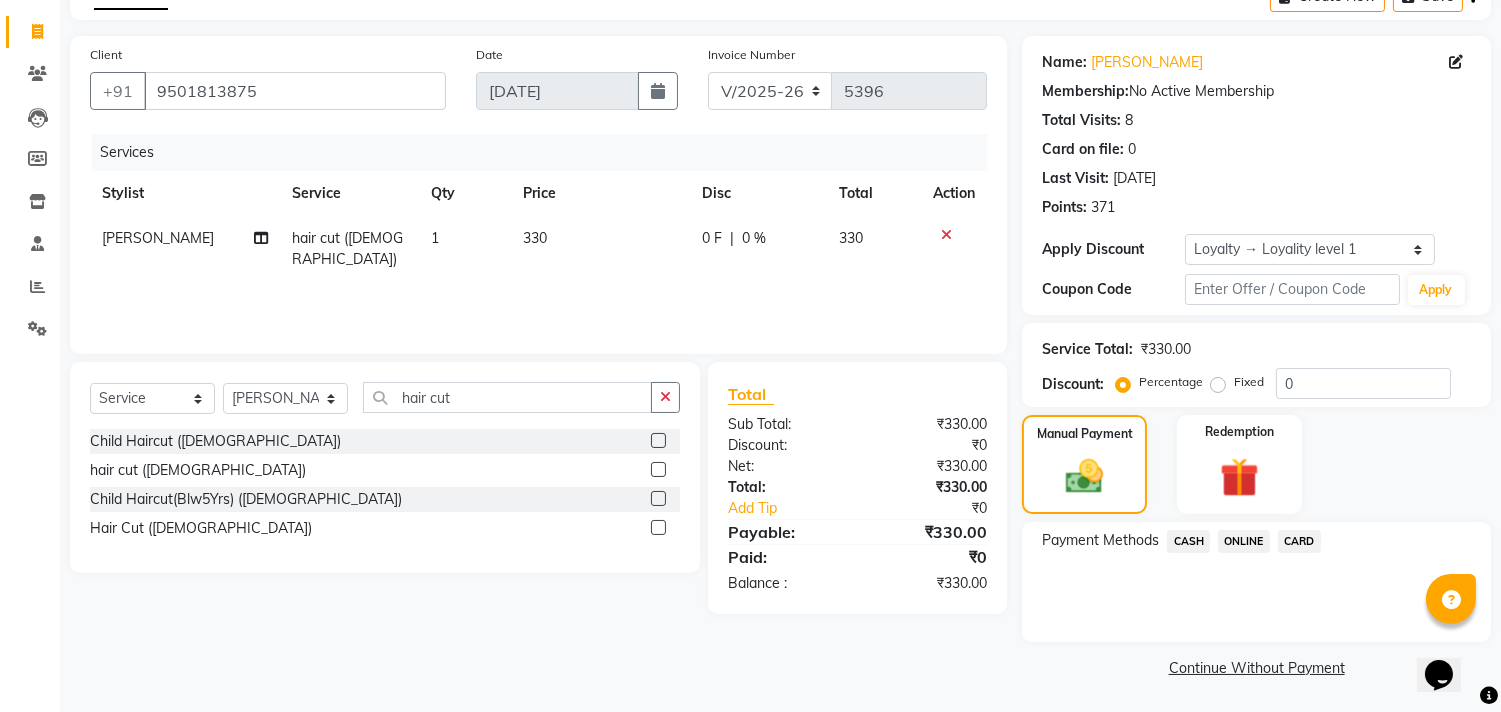 click on "ONLINE" 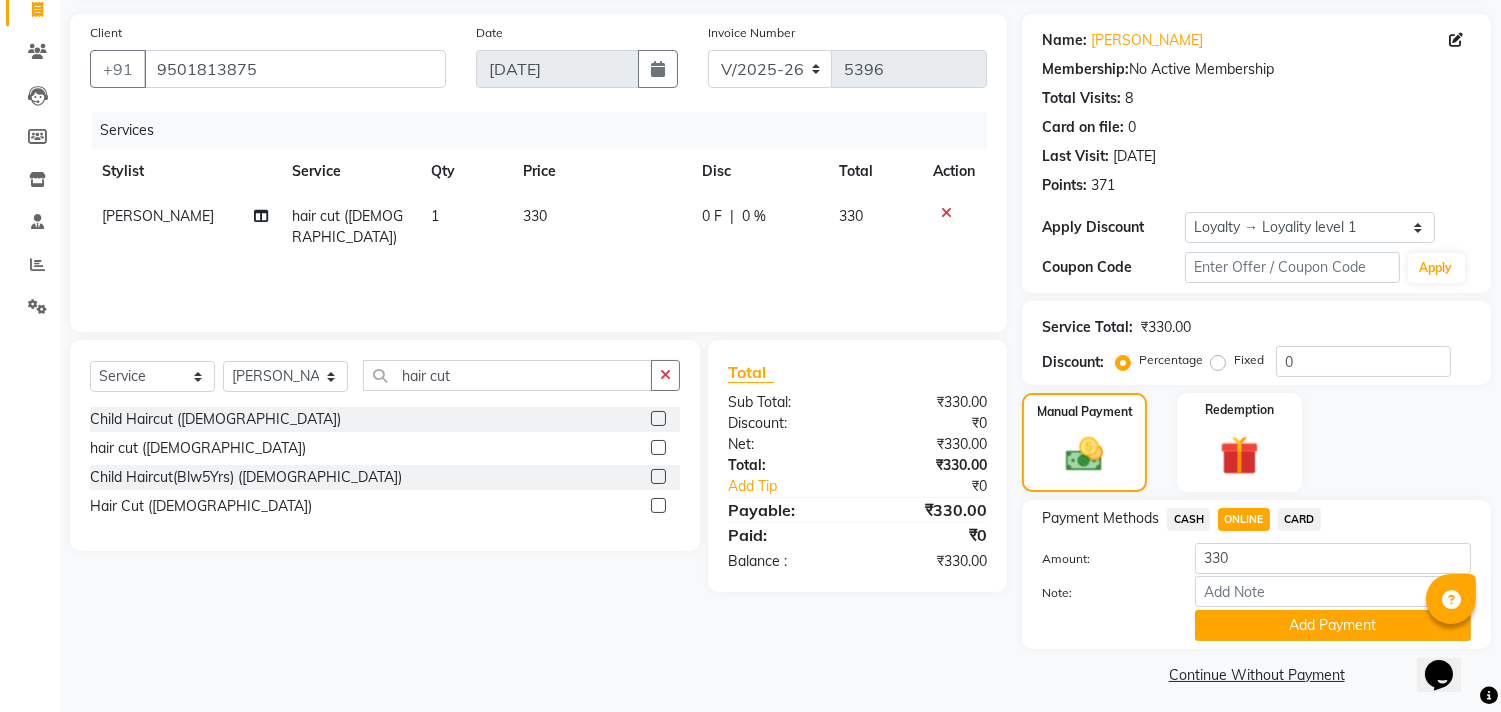 scroll, scrollTop: 143, scrollLeft: 0, axis: vertical 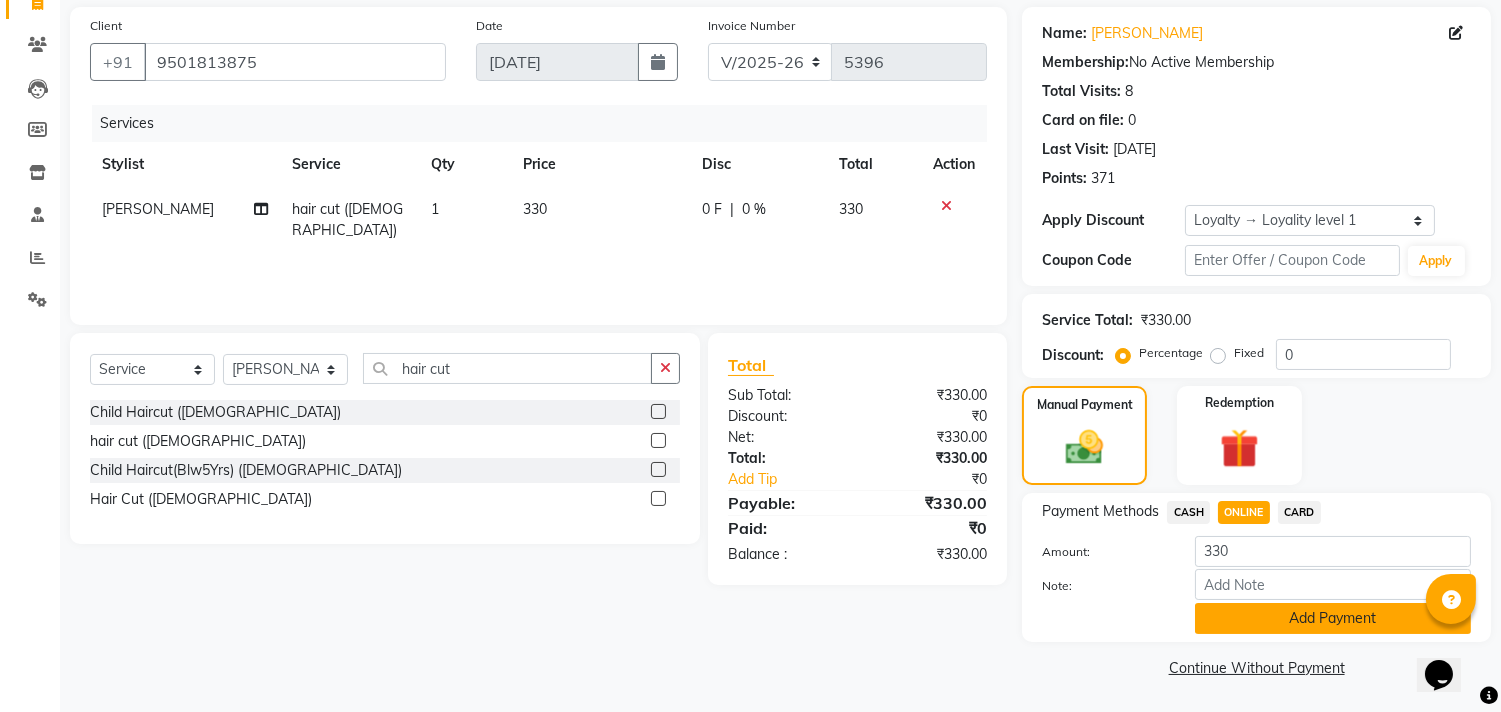 click on "Add Payment" 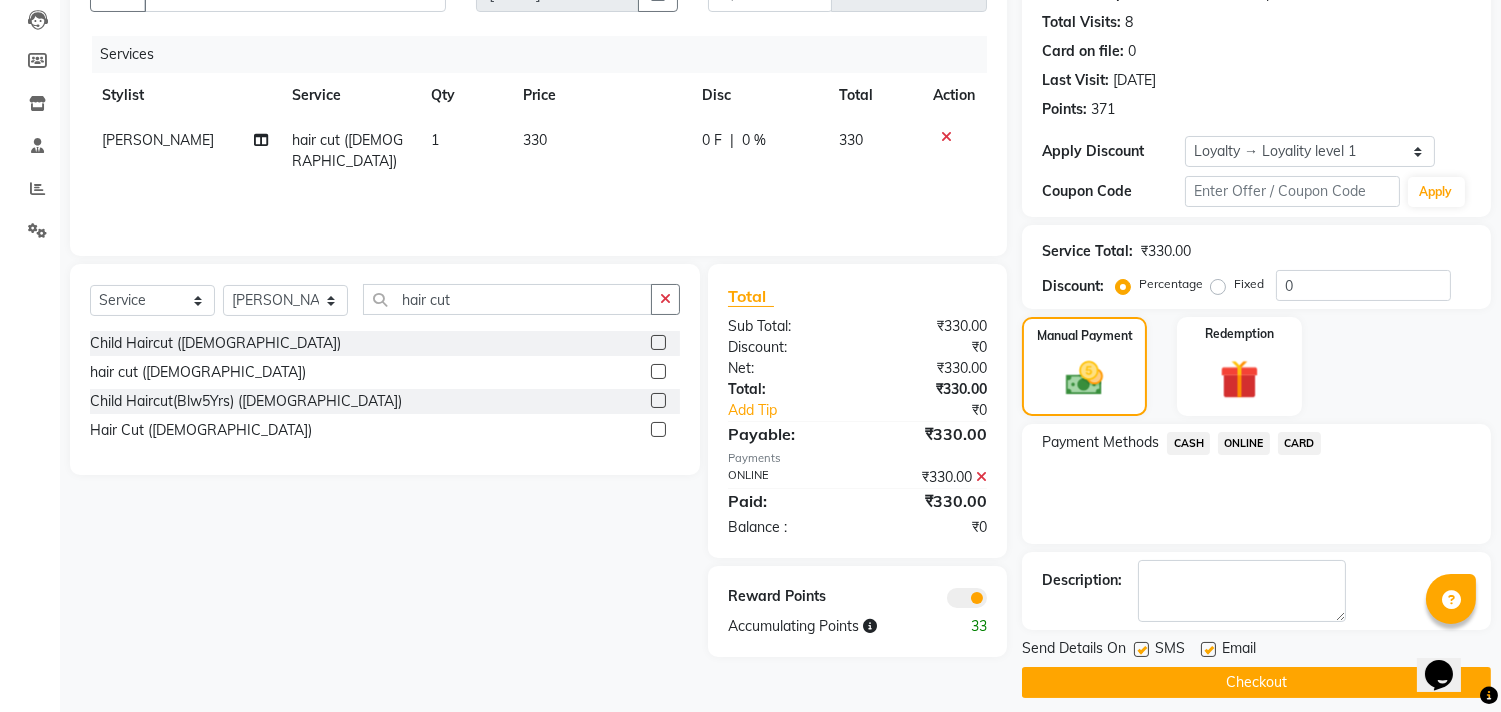 scroll, scrollTop: 227, scrollLeft: 0, axis: vertical 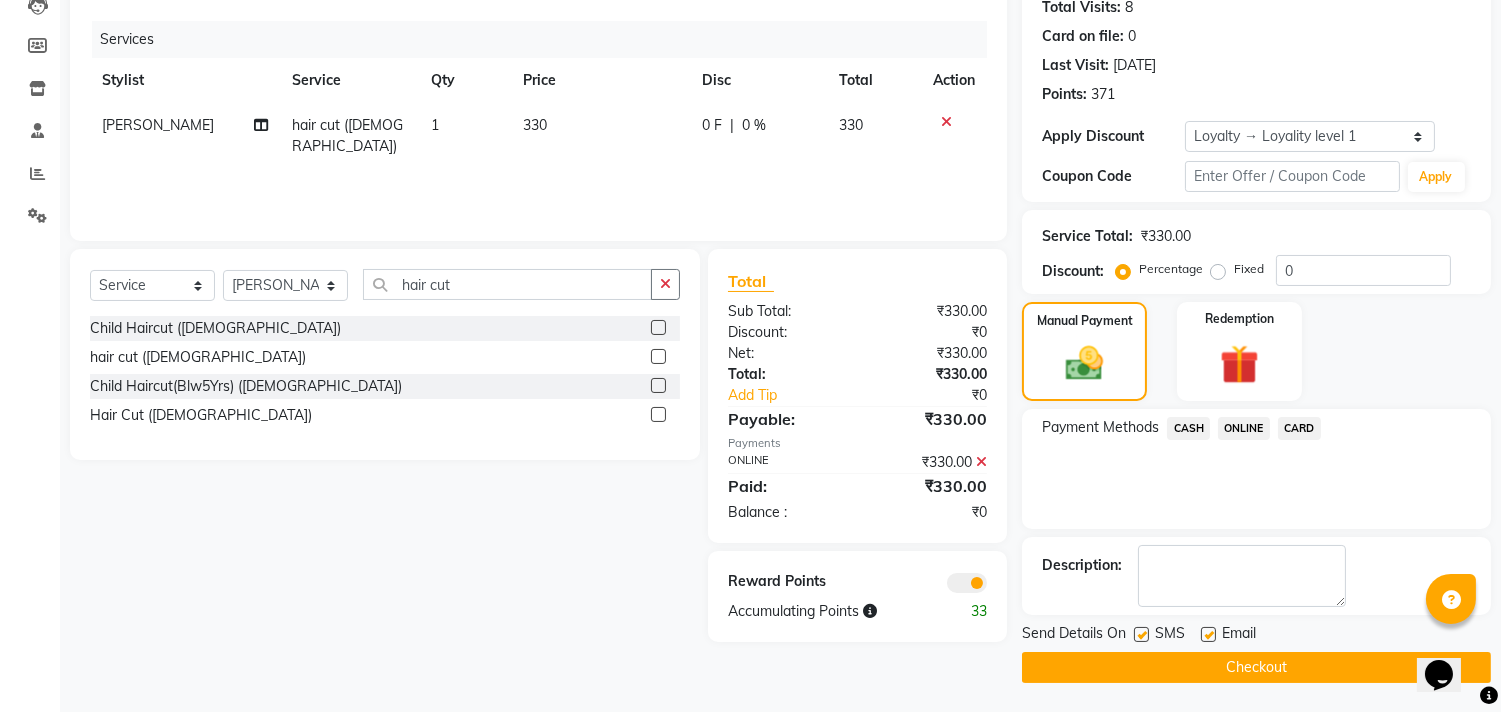 click on "Checkout" 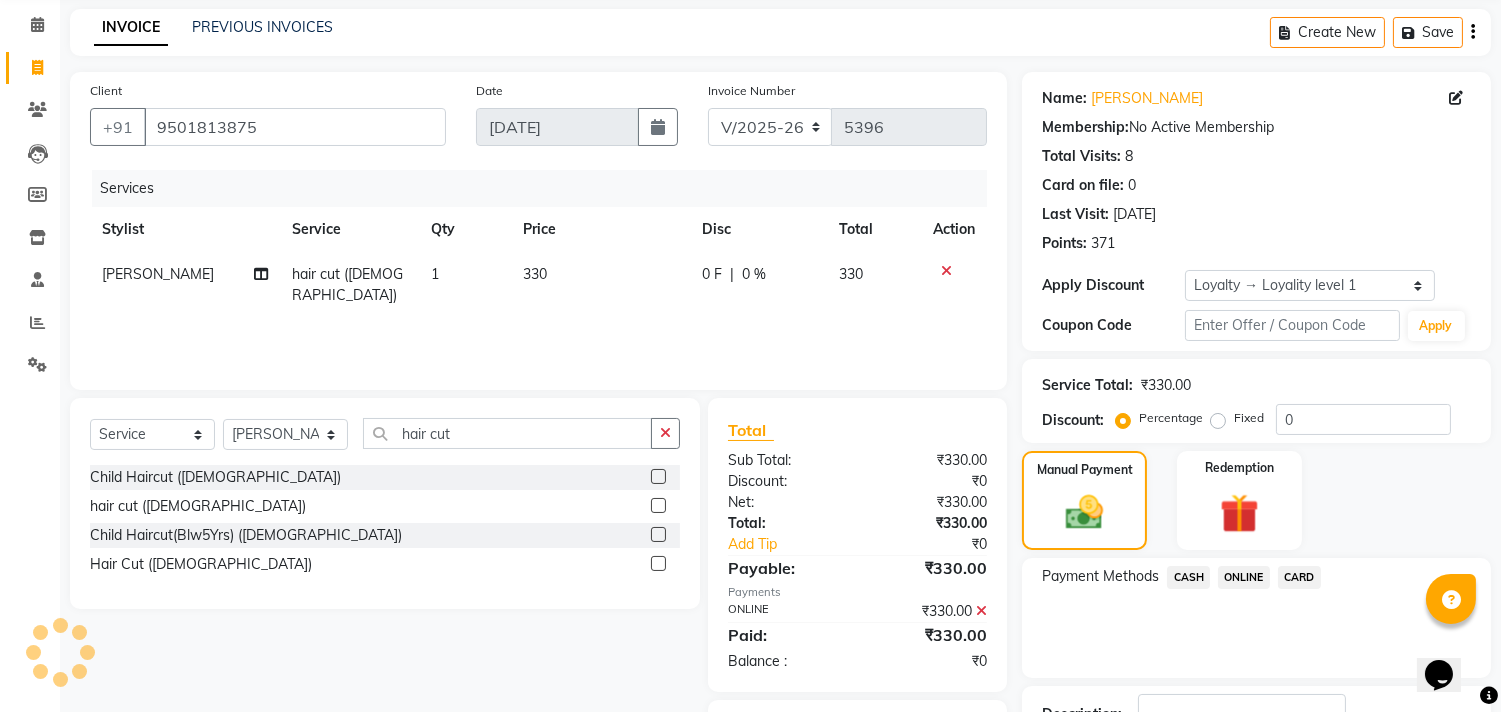 scroll, scrollTop: 0, scrollLeft: 0, axis: both 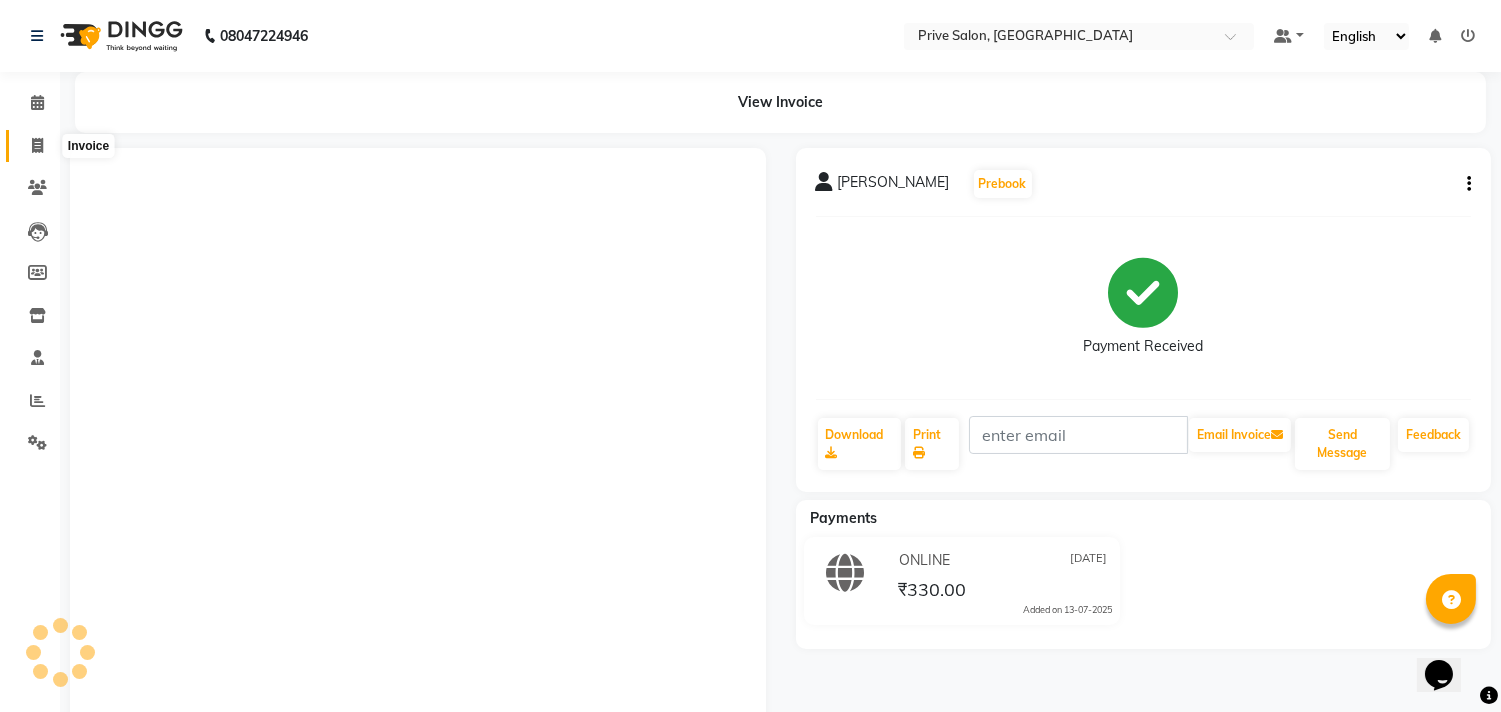 click 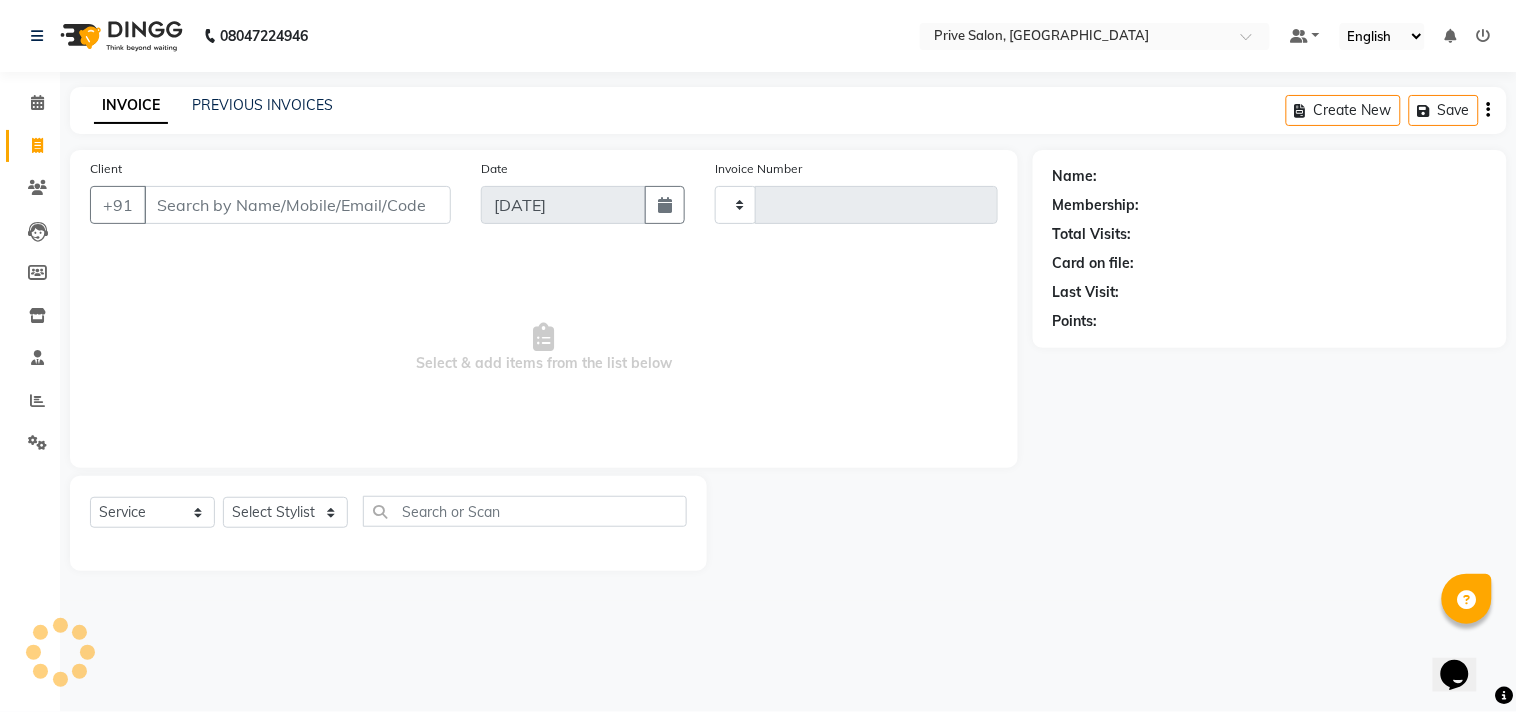 click on "Client" at bounding box center (297, 205) 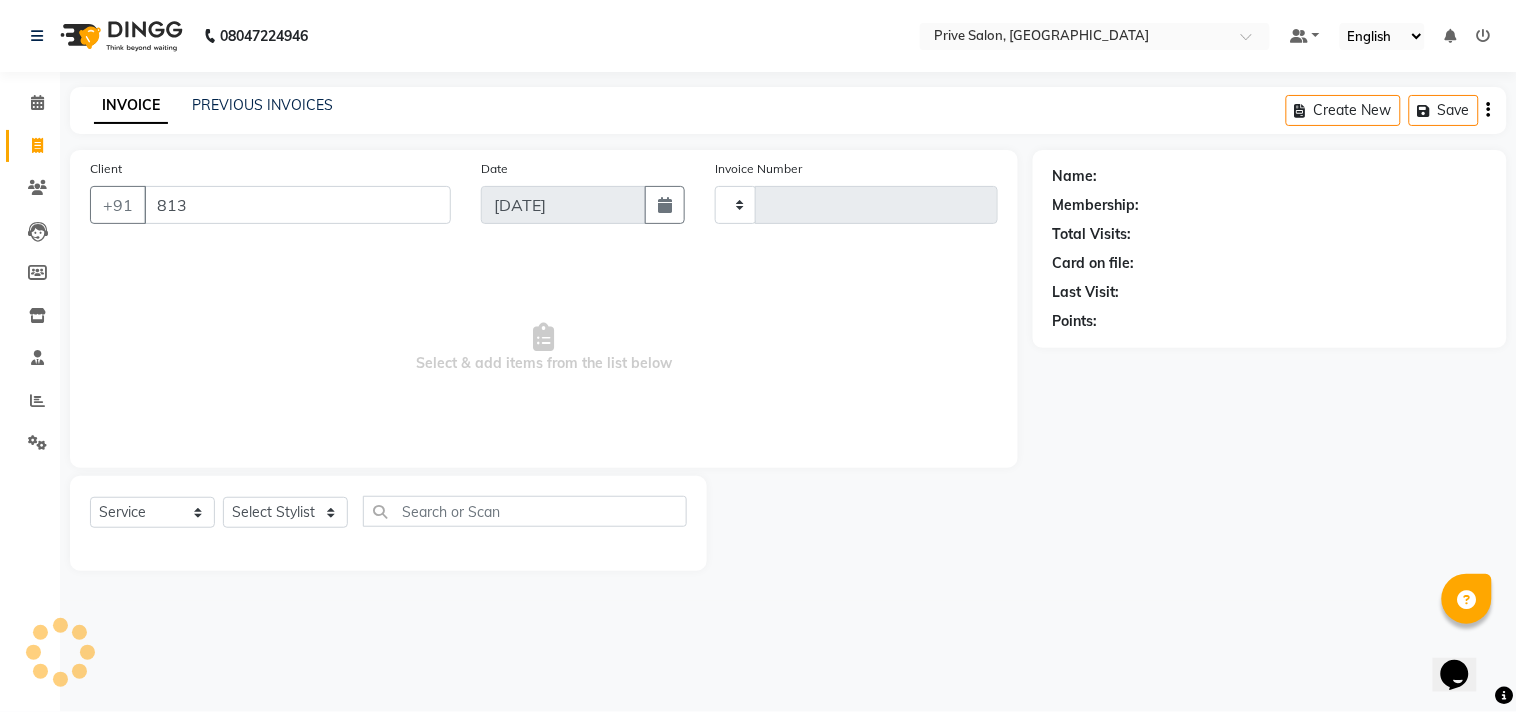 type on "8130" 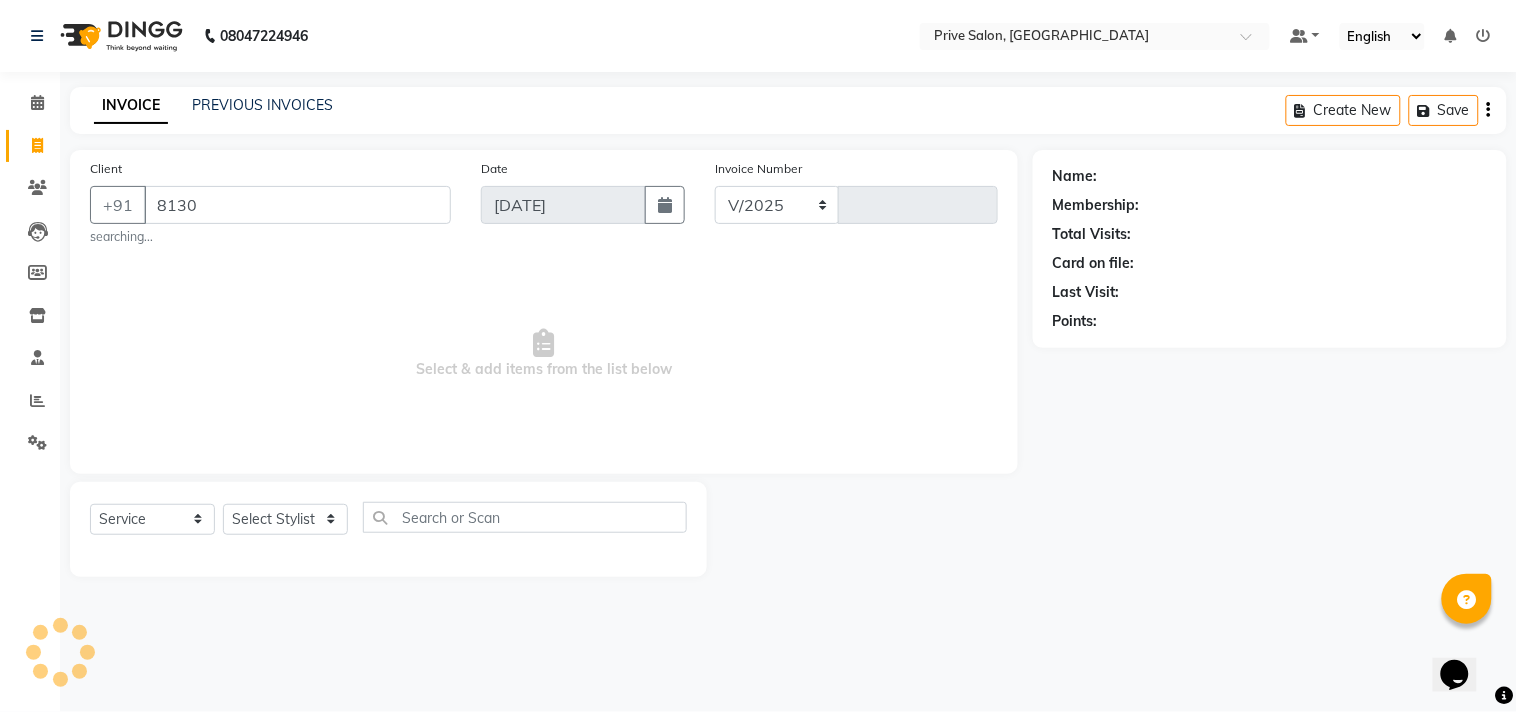 select on "136" 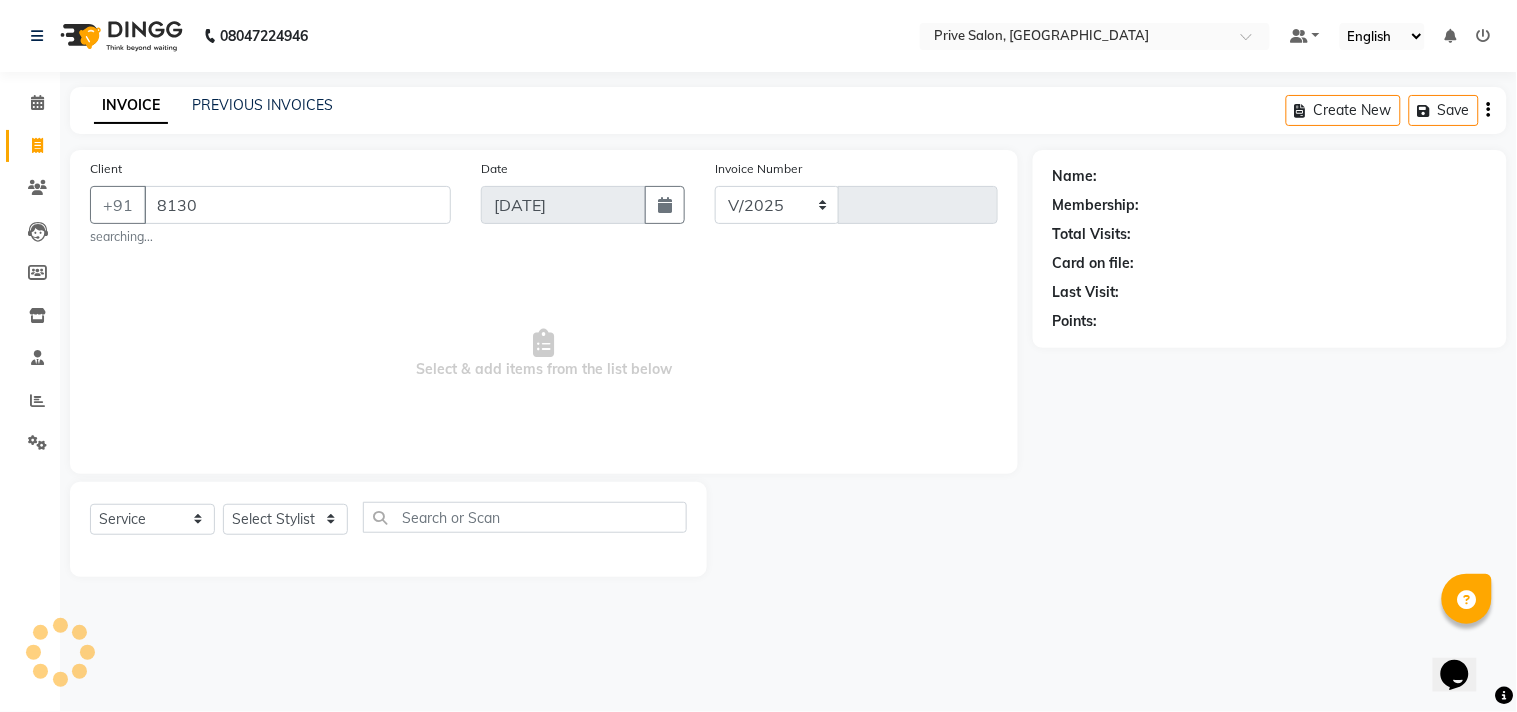 type on "5402" 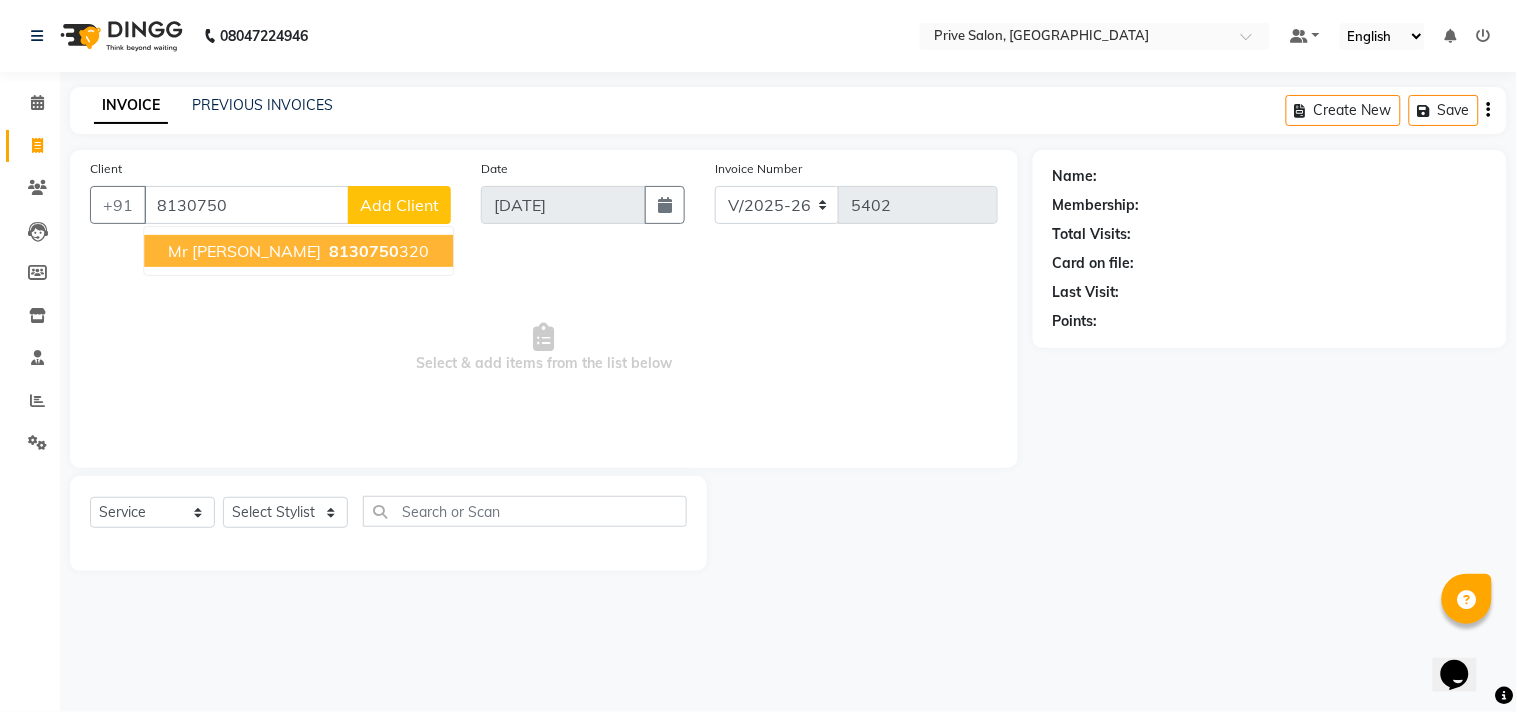 click on "Mr abhishek" at bounding box center (244, 251) 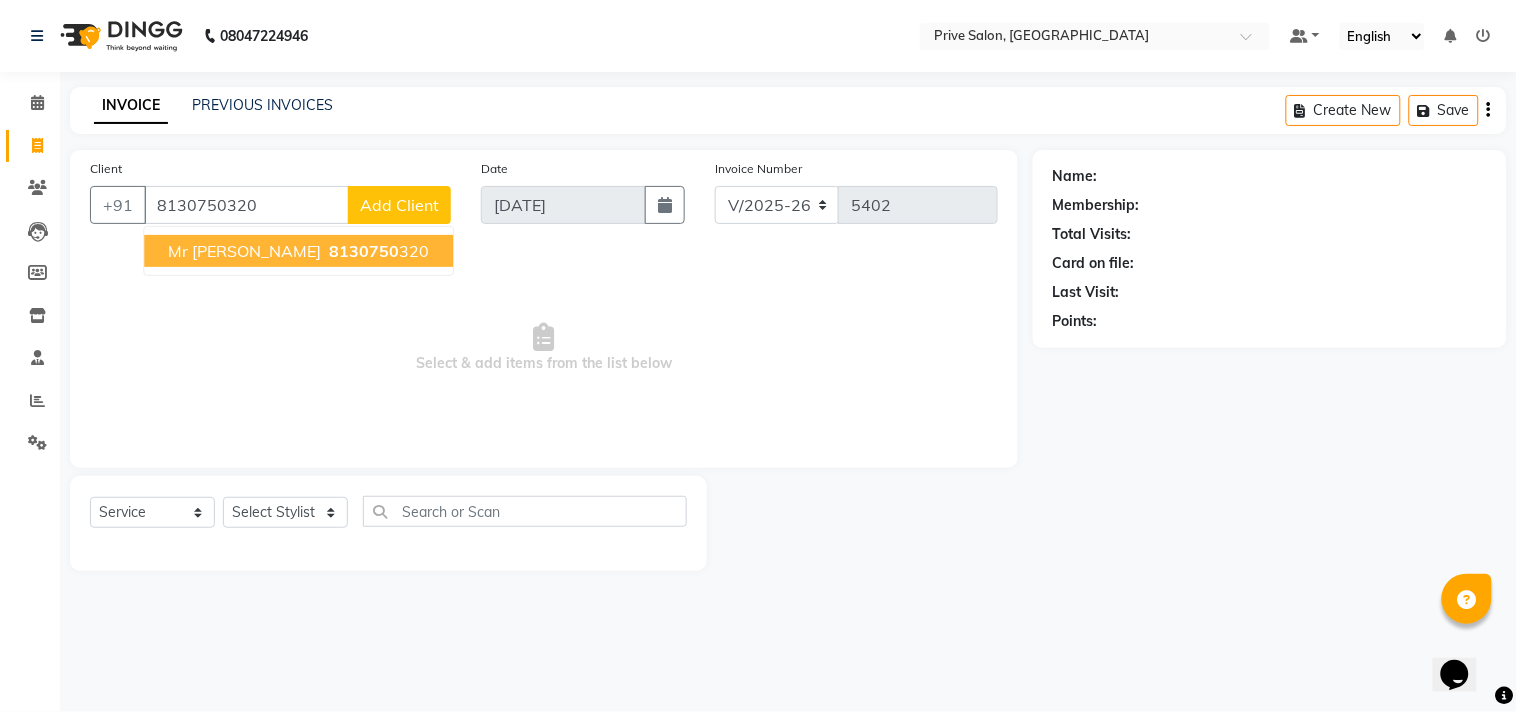 type on "8130750320" 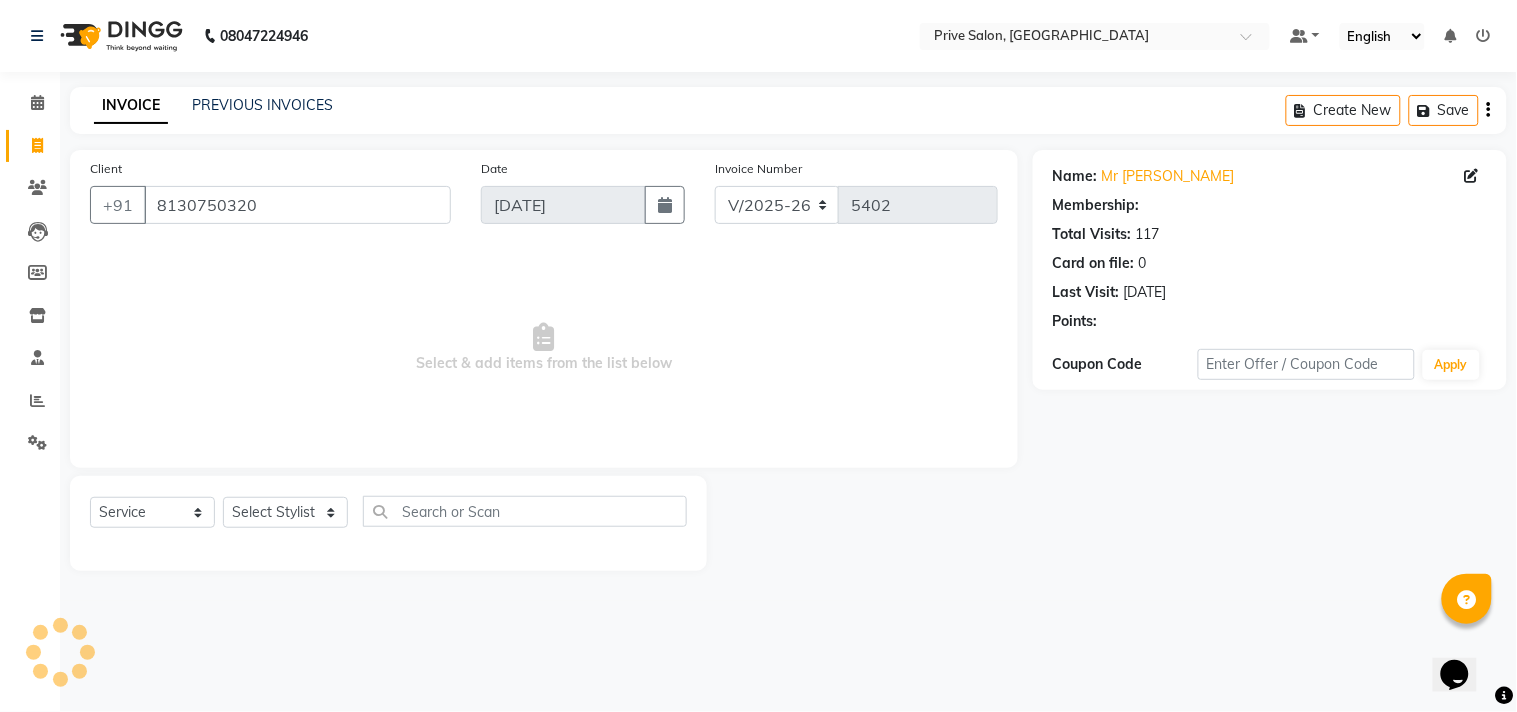 select on "1: Object" 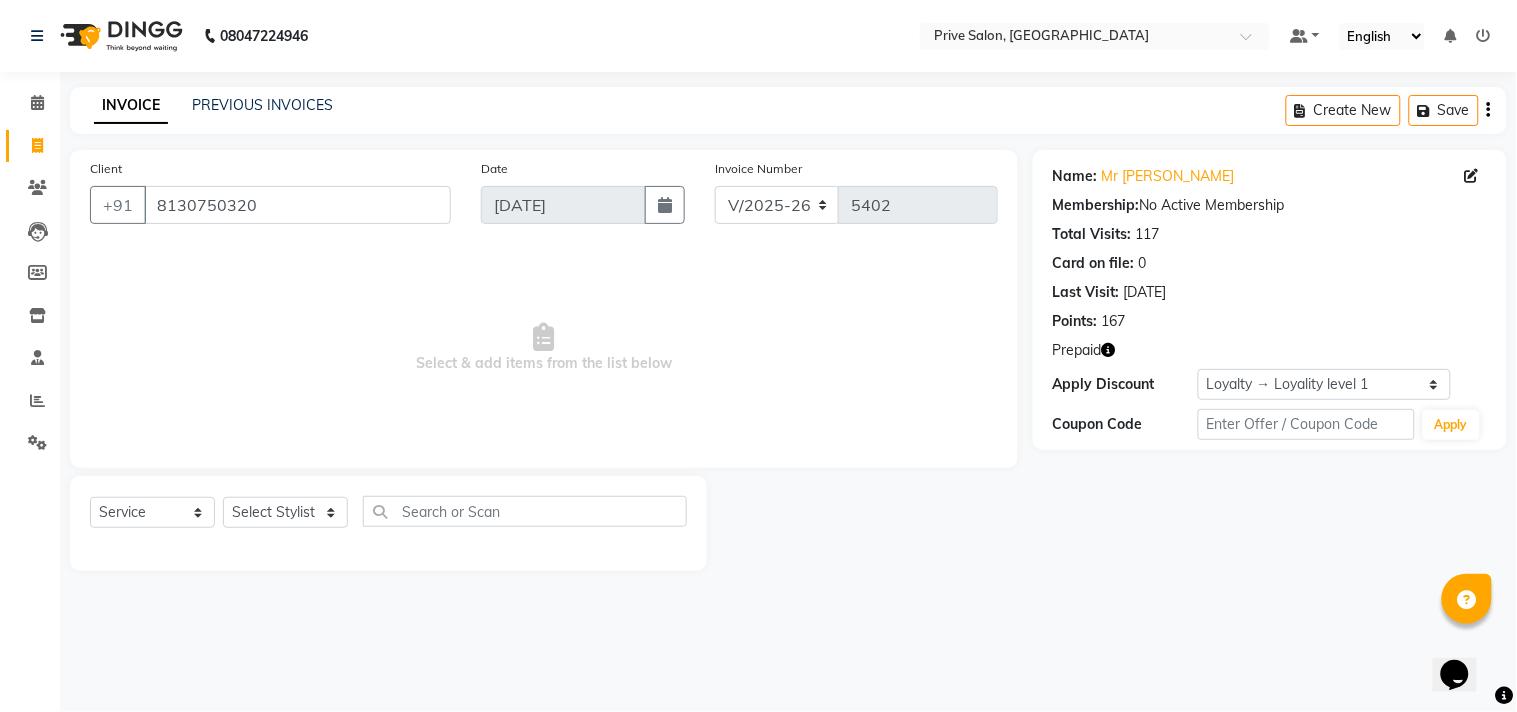click 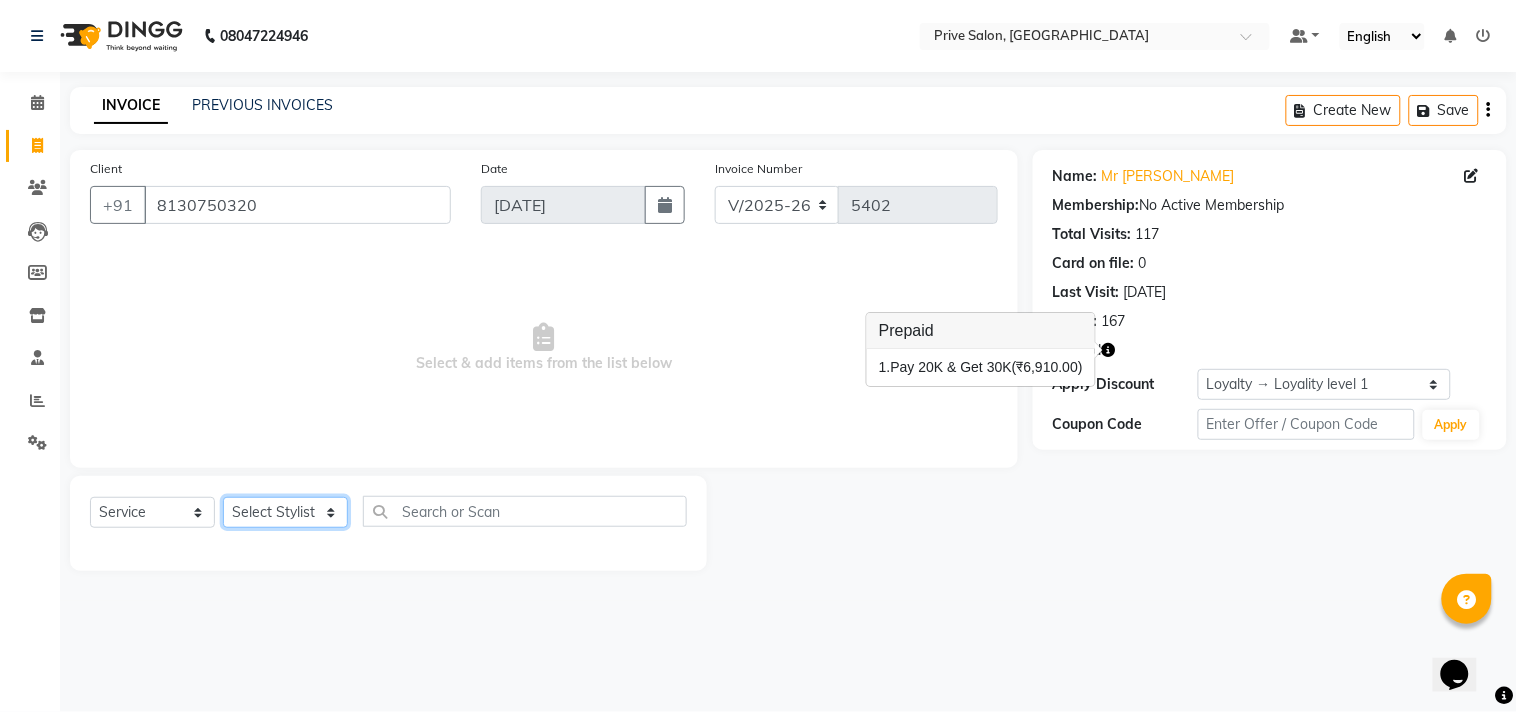 click on "Select Stylist amit ARJUN [PERSON_NAME] [PERSON_NAME] GOLU [PERSON_NAME] isha [PERSON_NAME] Manager [PERSON_NAME] [PERSON_NAME] [PERSON_NAME] [PERSON_NAME] [PERSON_NAME] vikas" 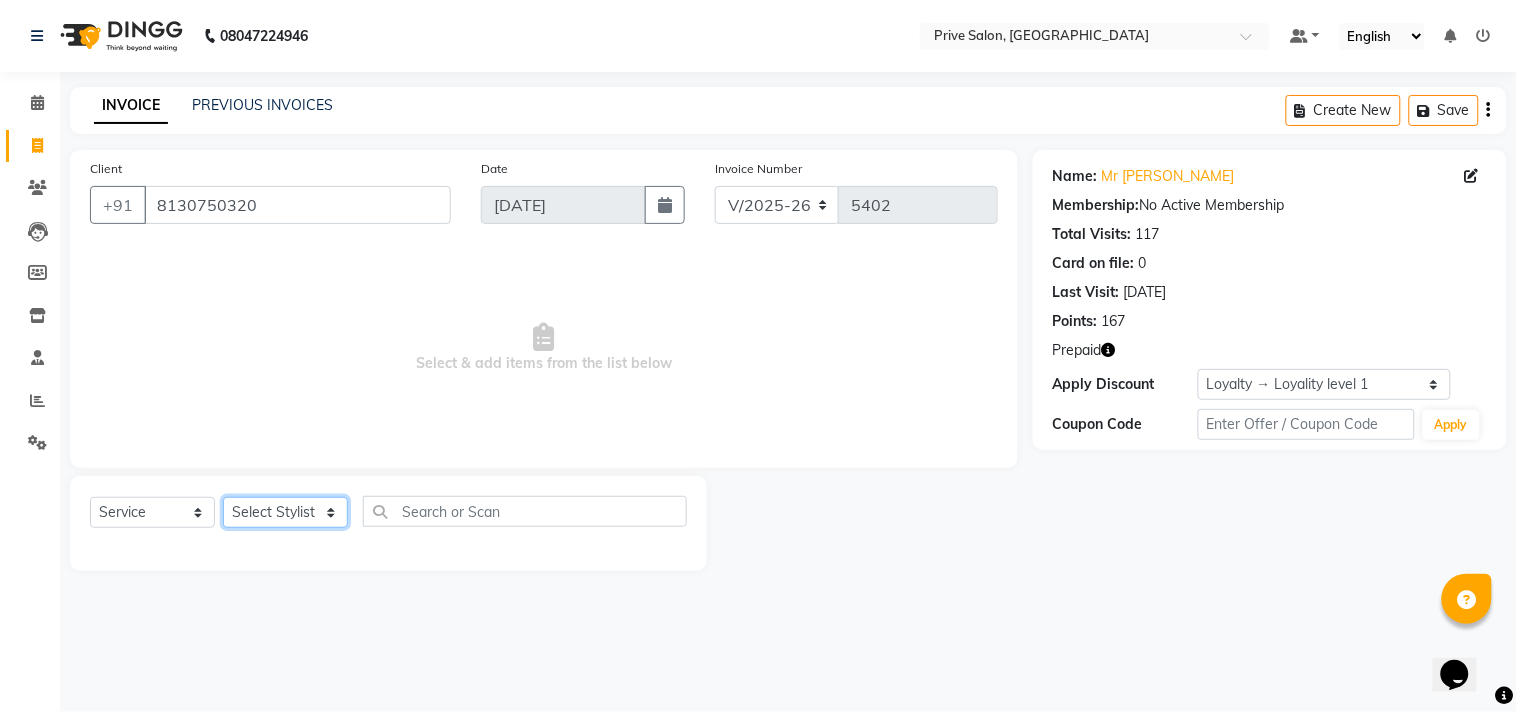 select on "3992" 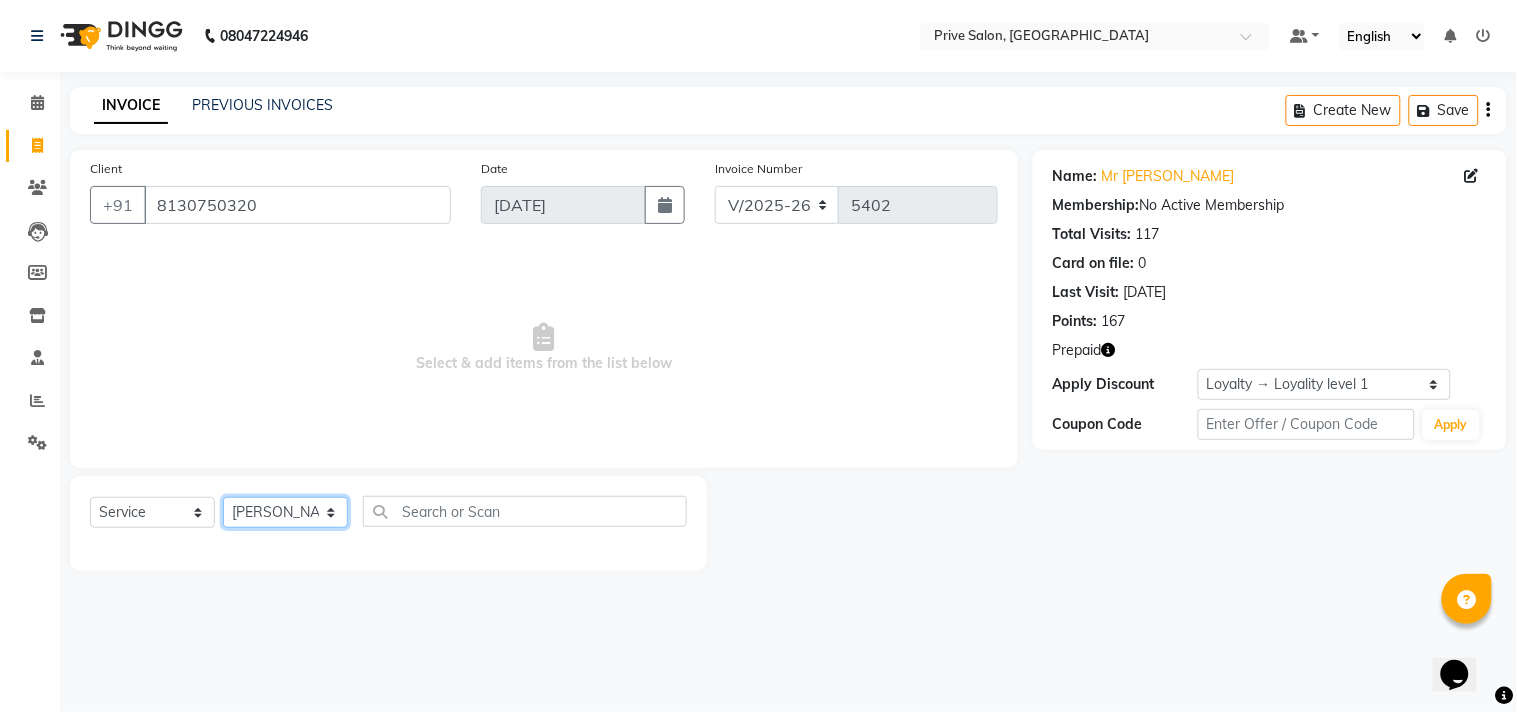 click on "Select Stylist amit ARJUN [PERSON_NAME] [PERSON_NAME] GOLU [PERSON_NAME] isha [PERSON_NAME] Manager [PERSON_NAME] [PERSON_NAME] [PERSON_NAME] [PERSON_NAME] [PERSON_NAME] vikas" 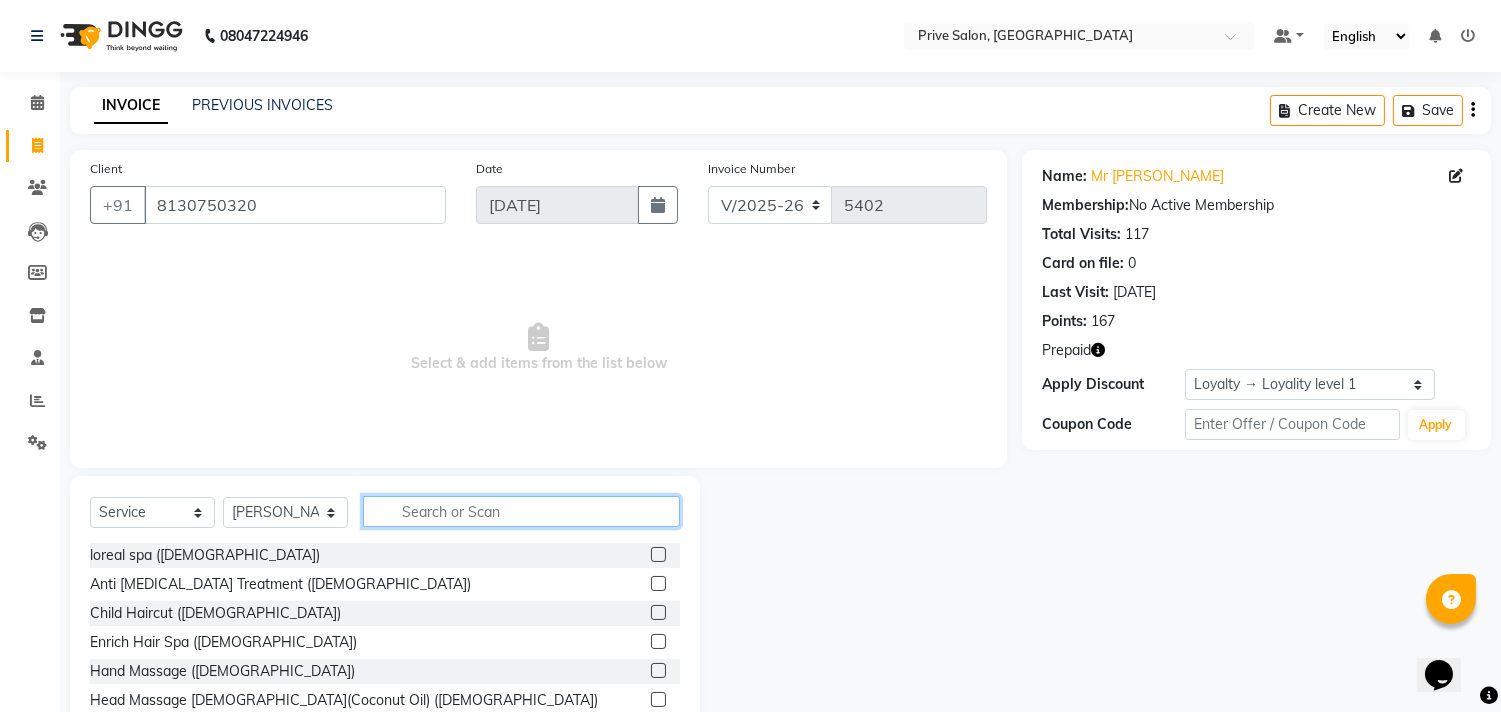 click 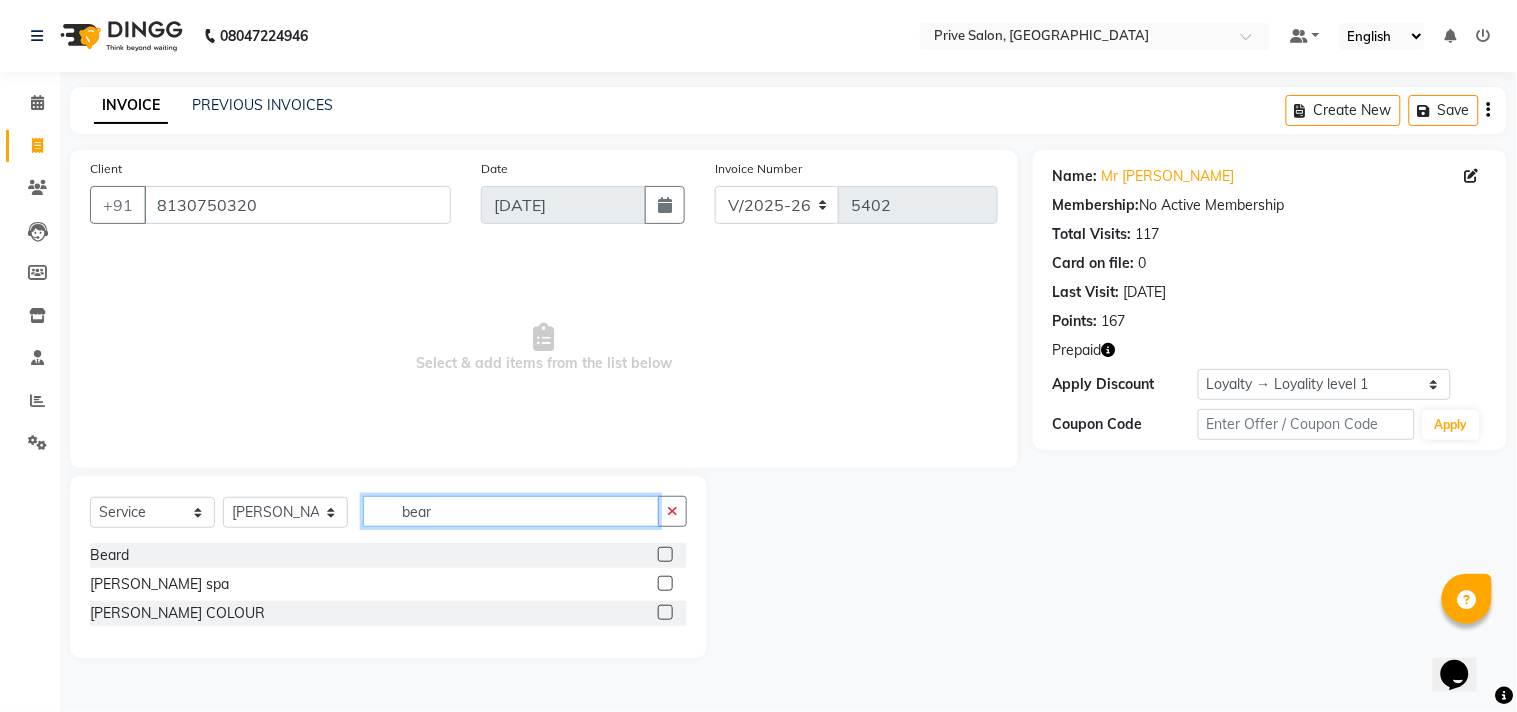 type on "bear" 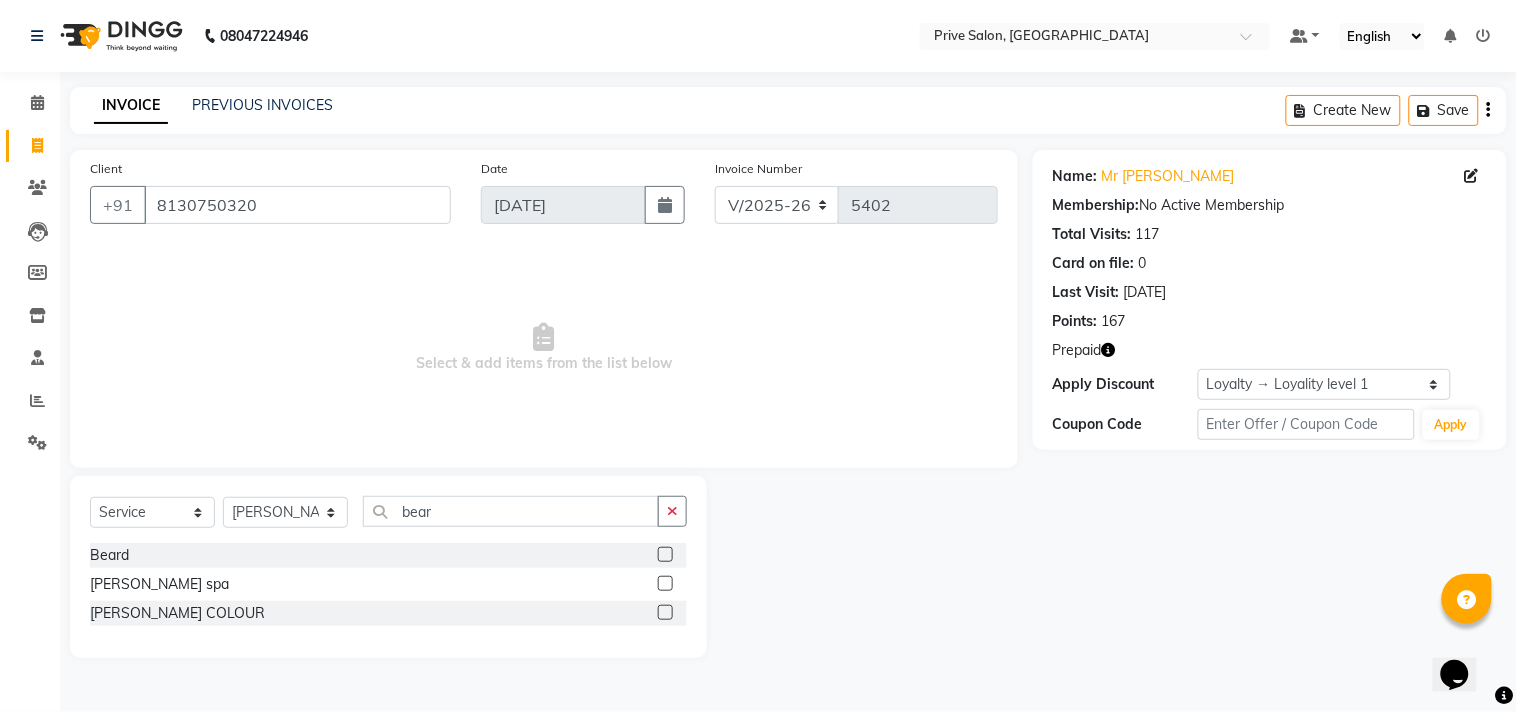 click 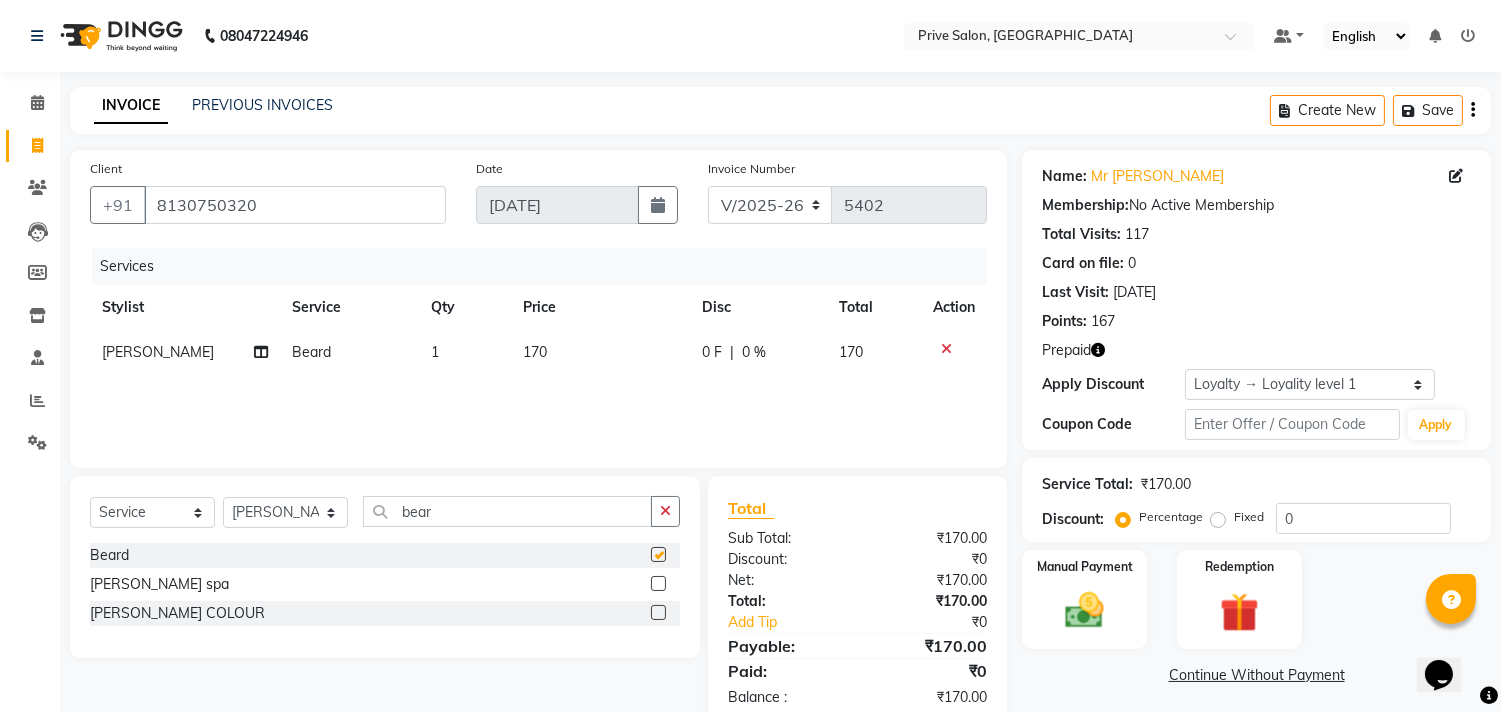 scroll, scrollTop: 46, scrollLeft: 0, axis: vertical 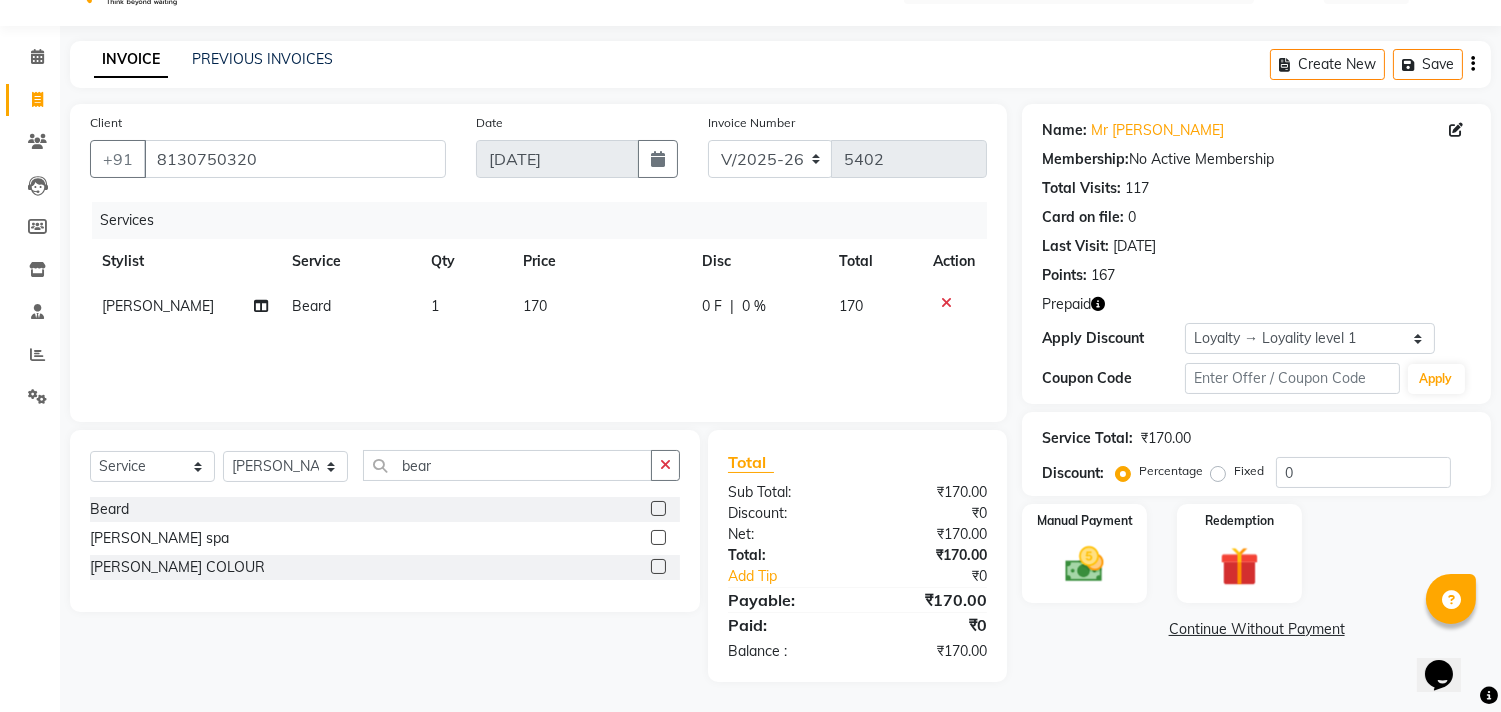 checkbox on "false" 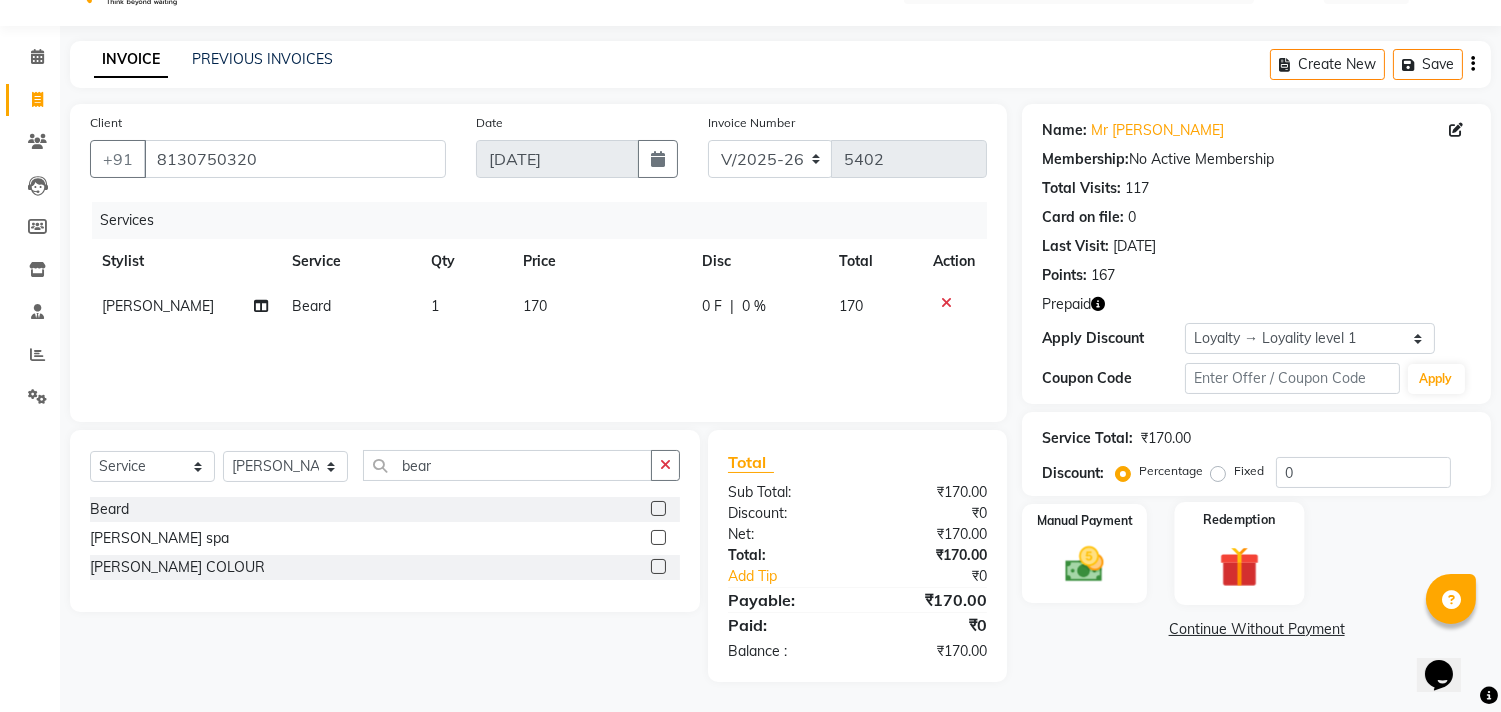 click 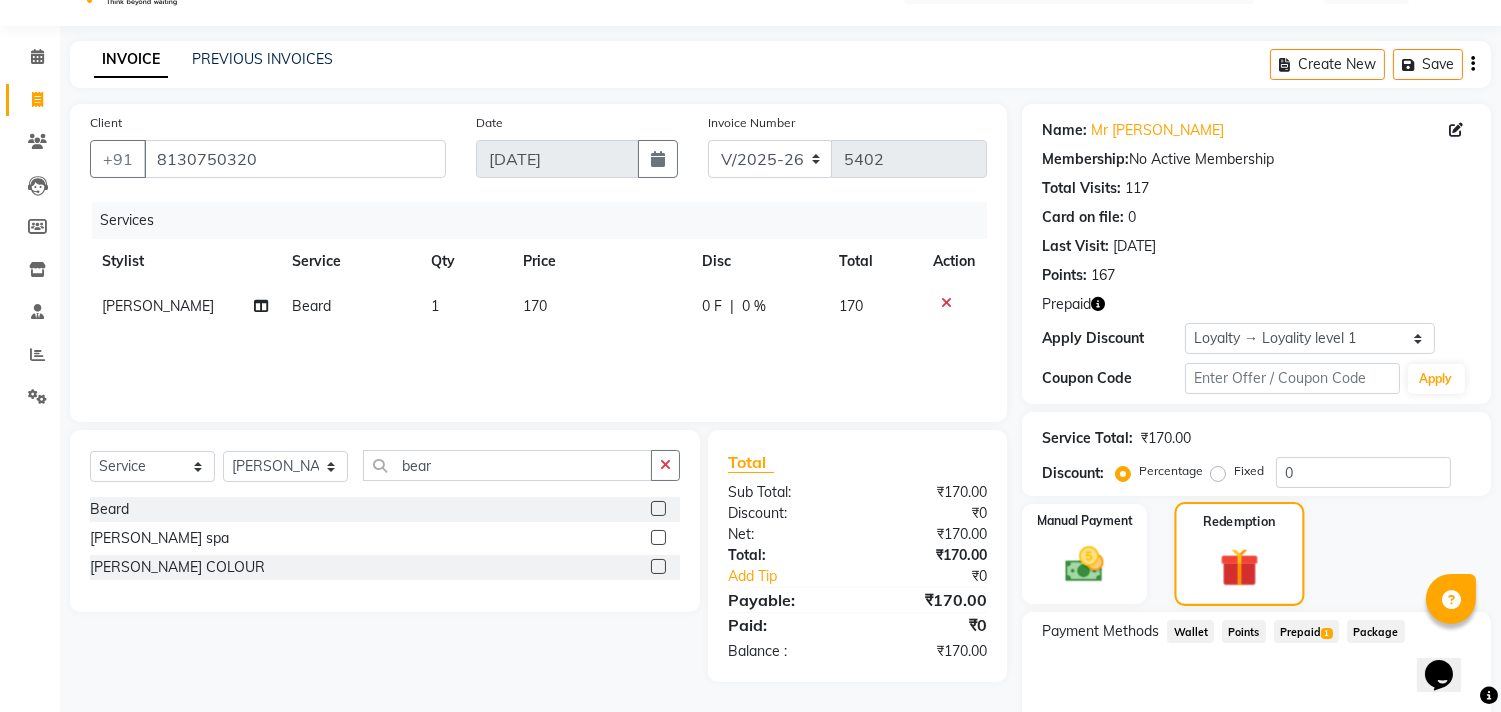 scroll, scrollTop: 135, scrollLeft: 0, axis: vertical 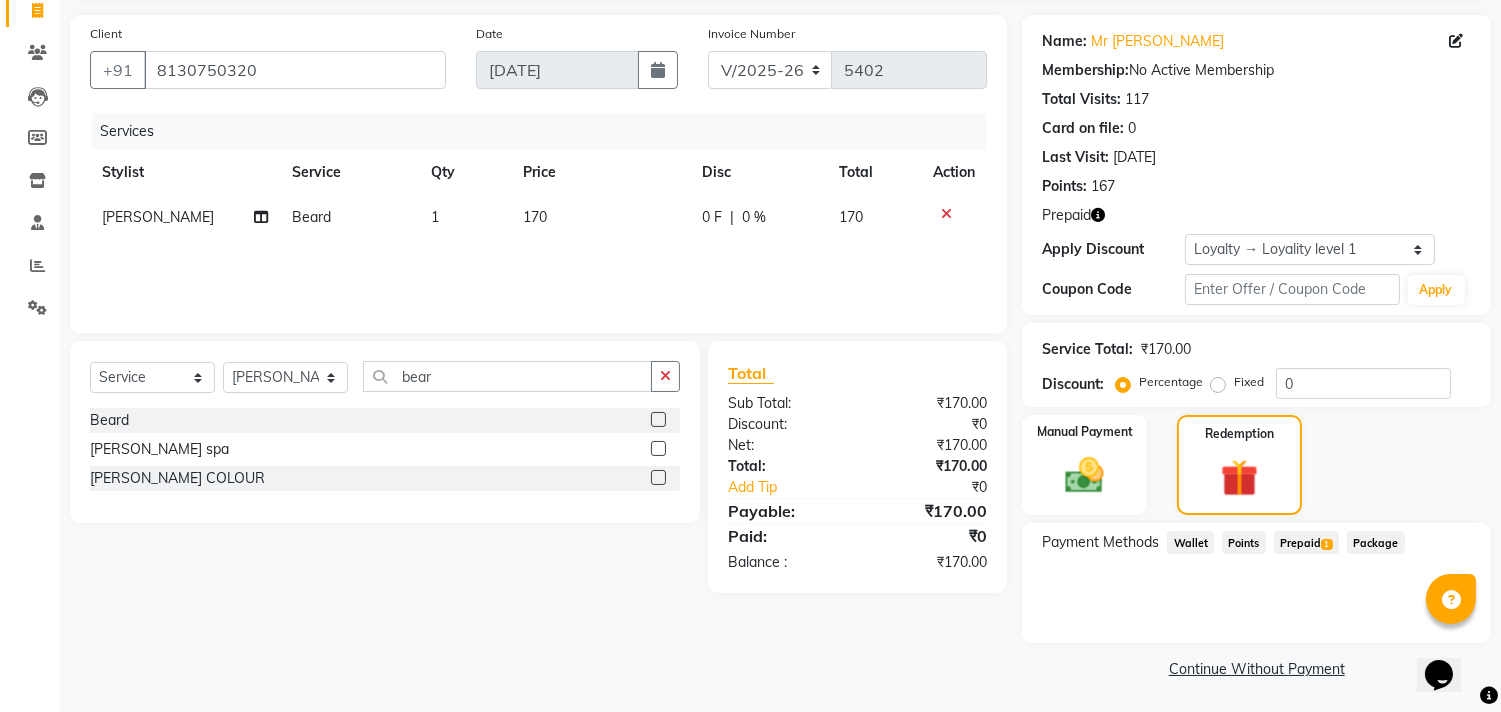 click on "1" 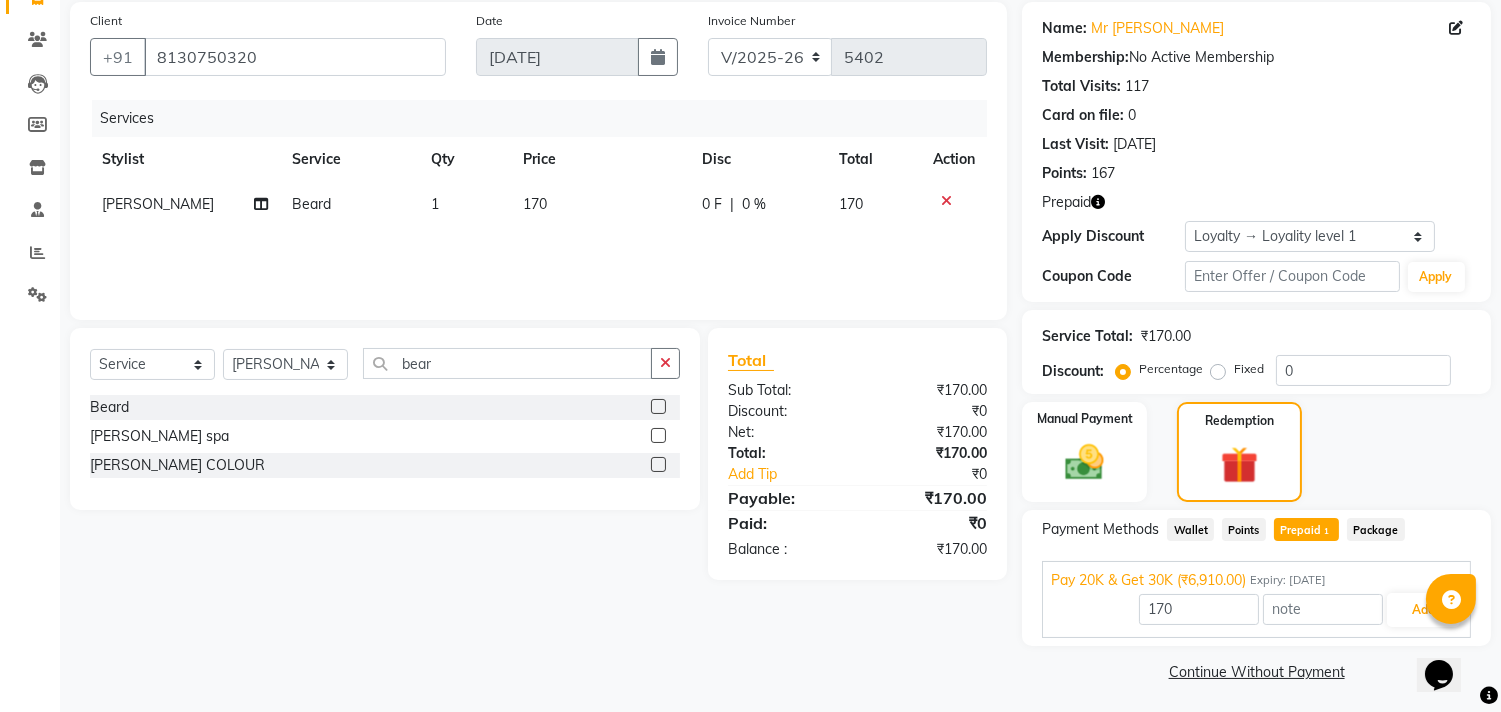 scroll, scrollTop: 152, scrollLeft: 0, axis: vertical 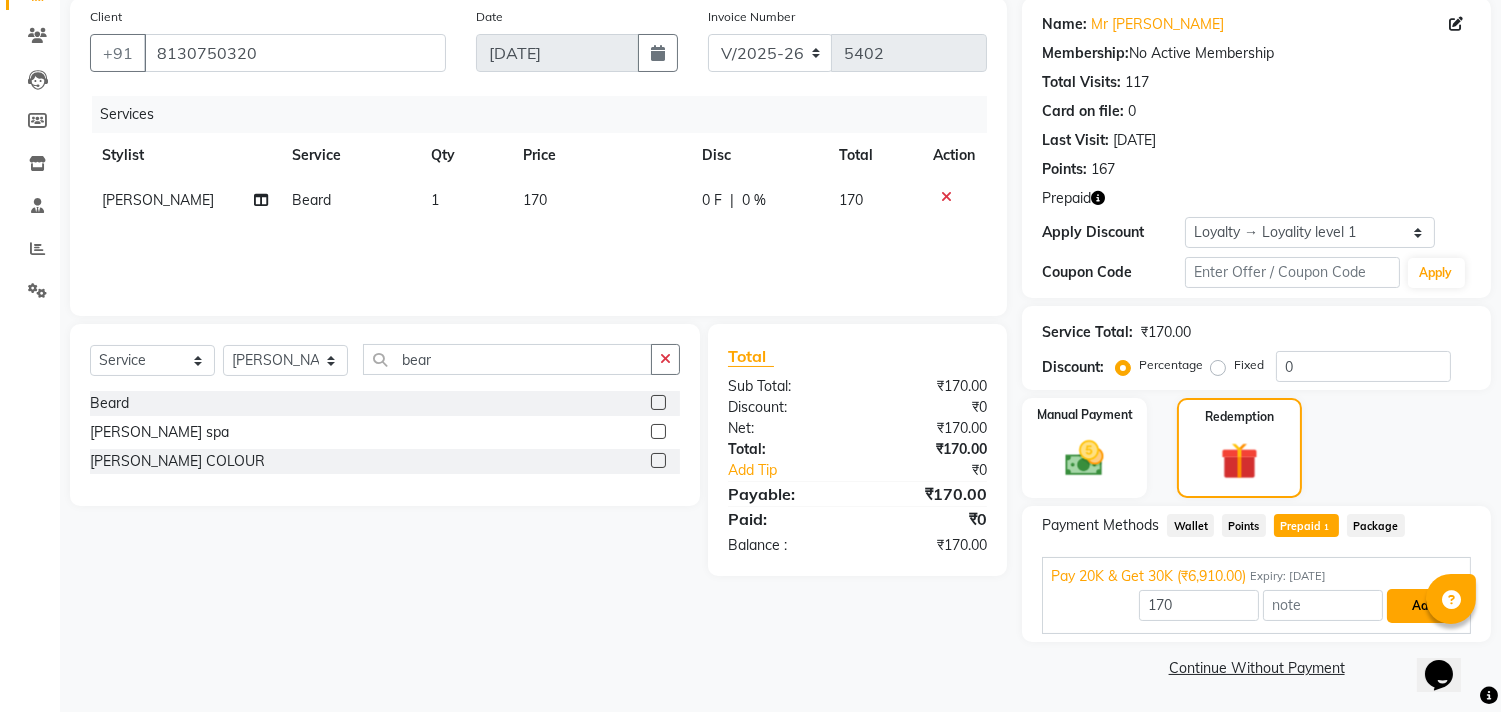 click on "Add" at bounding box center (1423, 606) 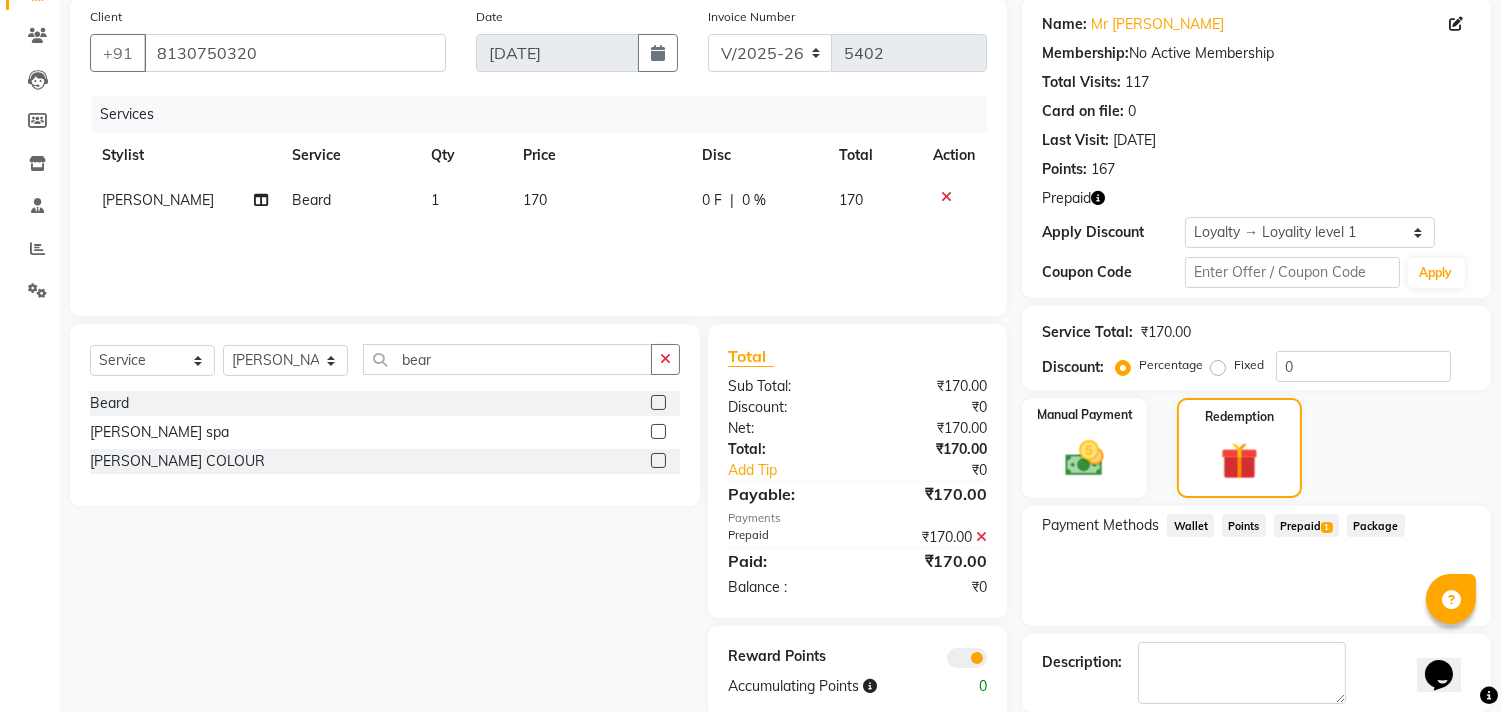 scroll, scrollTop: 248, scrollLeft: 0, axis: vertical 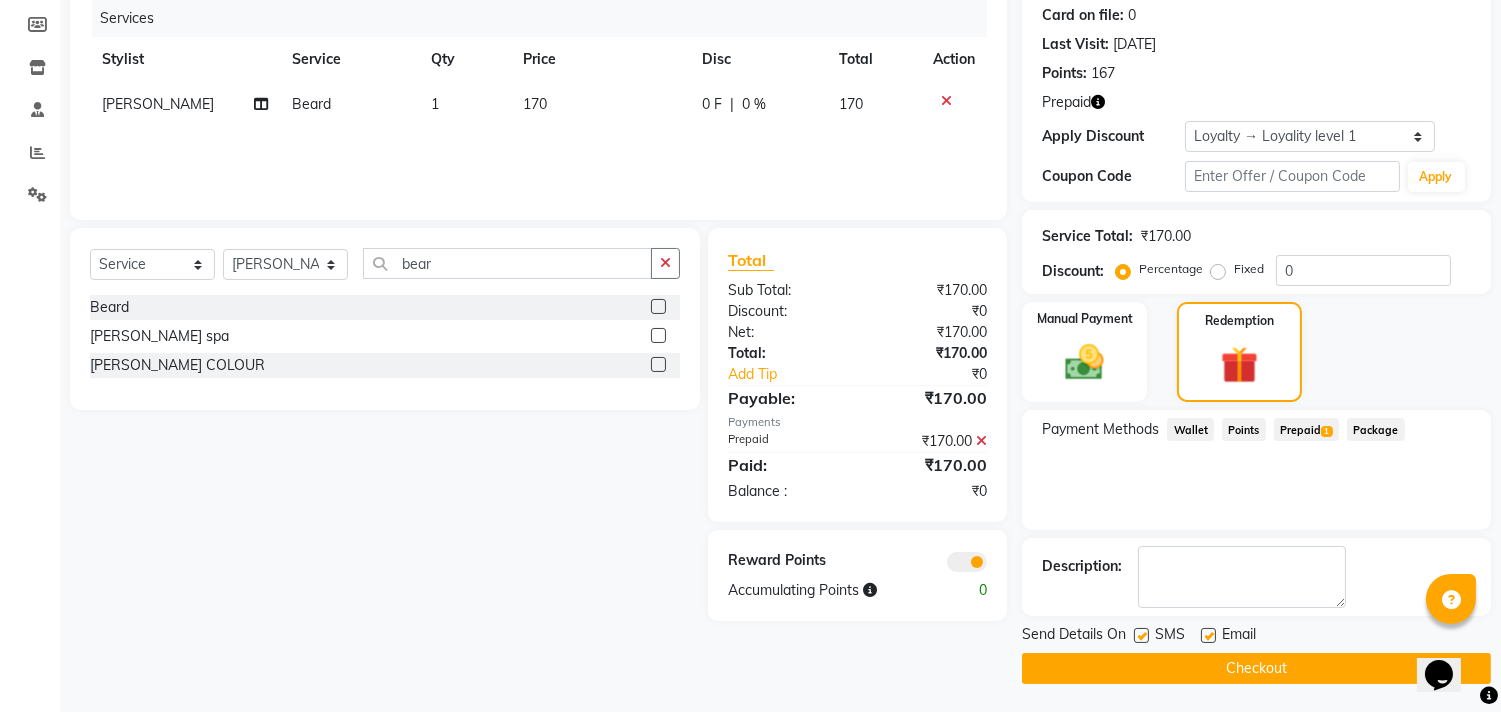 click on "Checkout" 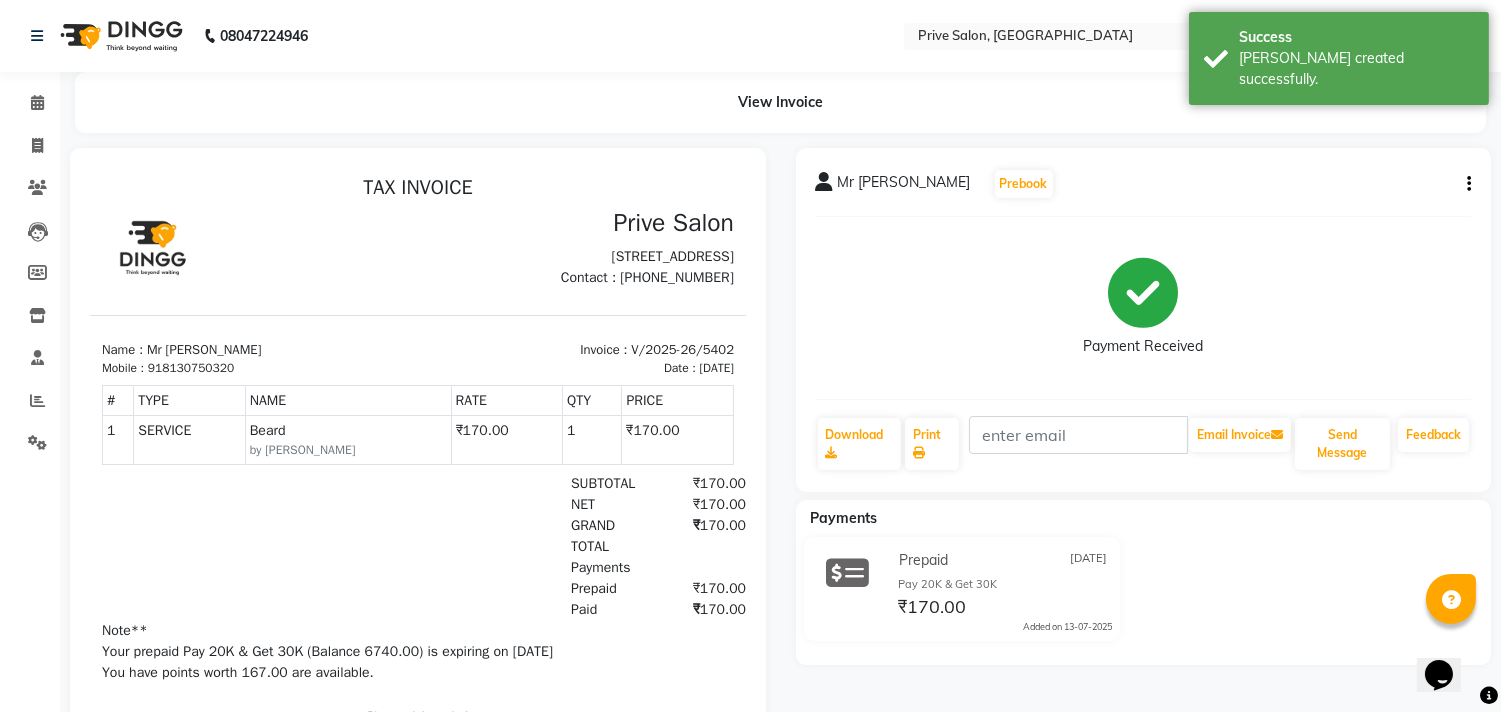 scroll, scrollTop: 0, scrollLeft: 0, axis: both 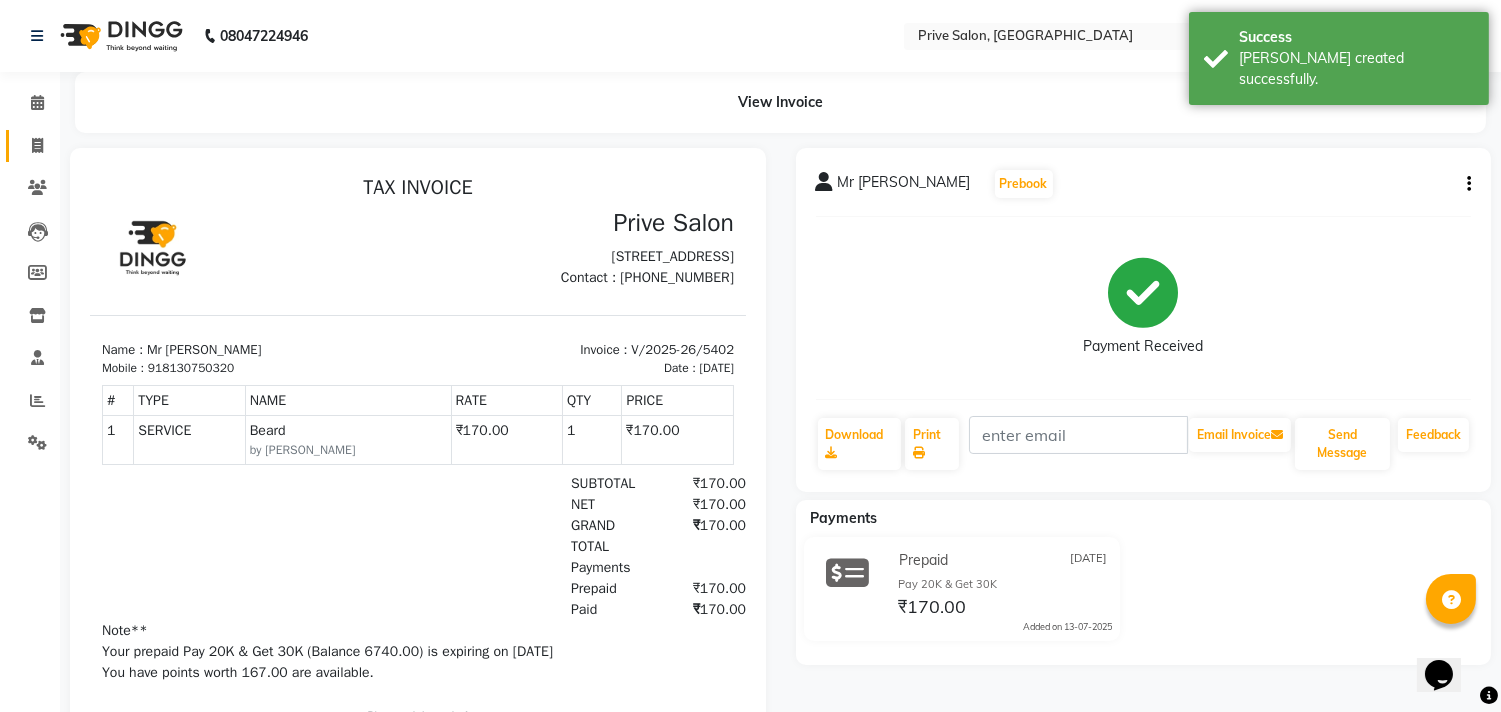 click on "Invoice" 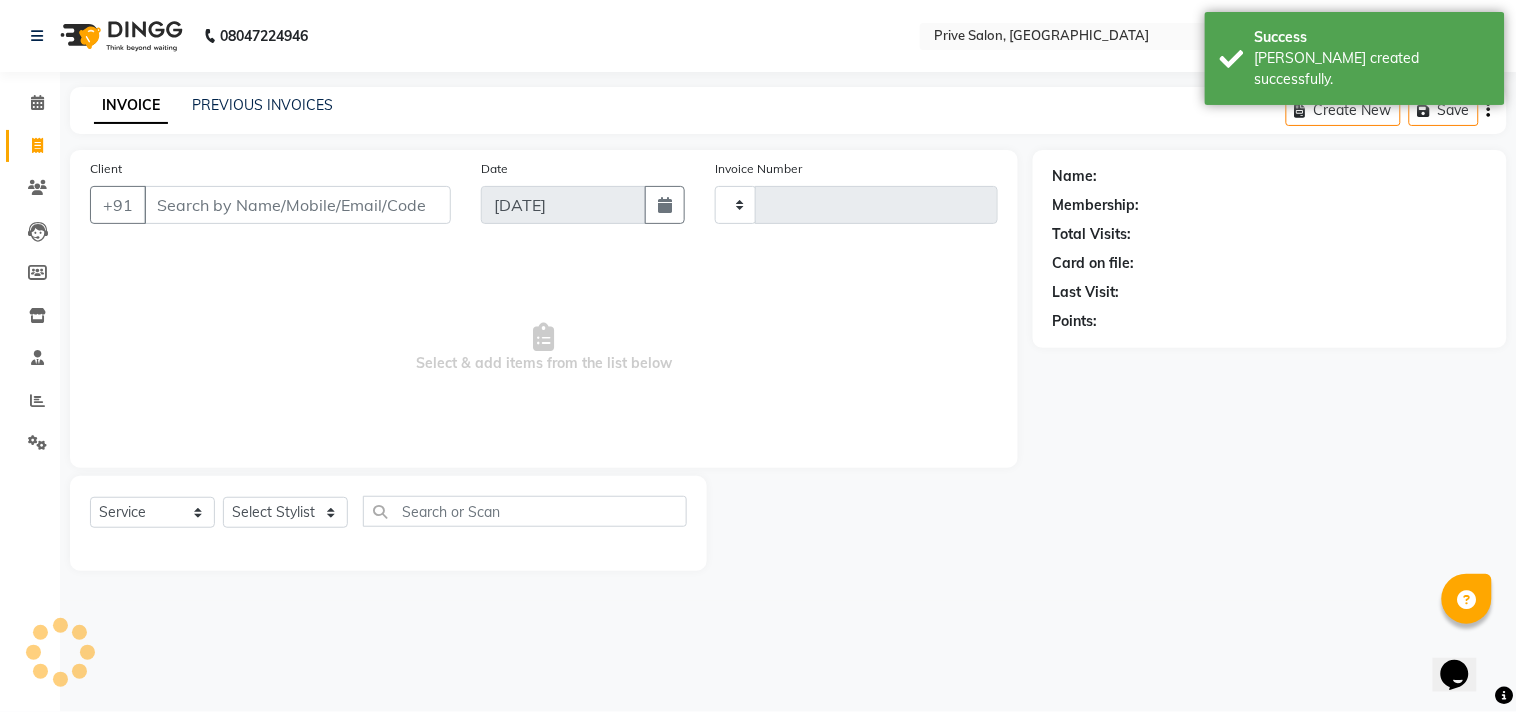 type on "5403" 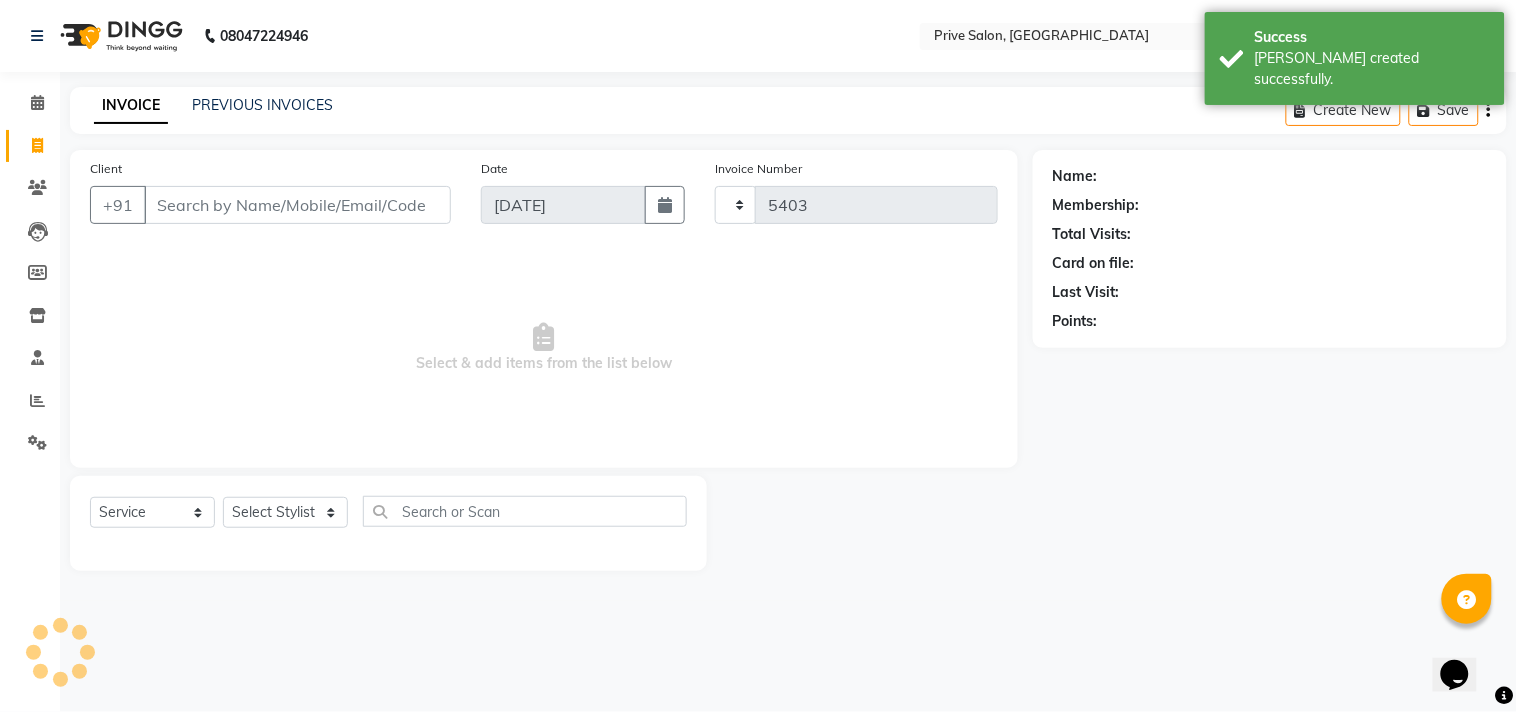 select on "136" 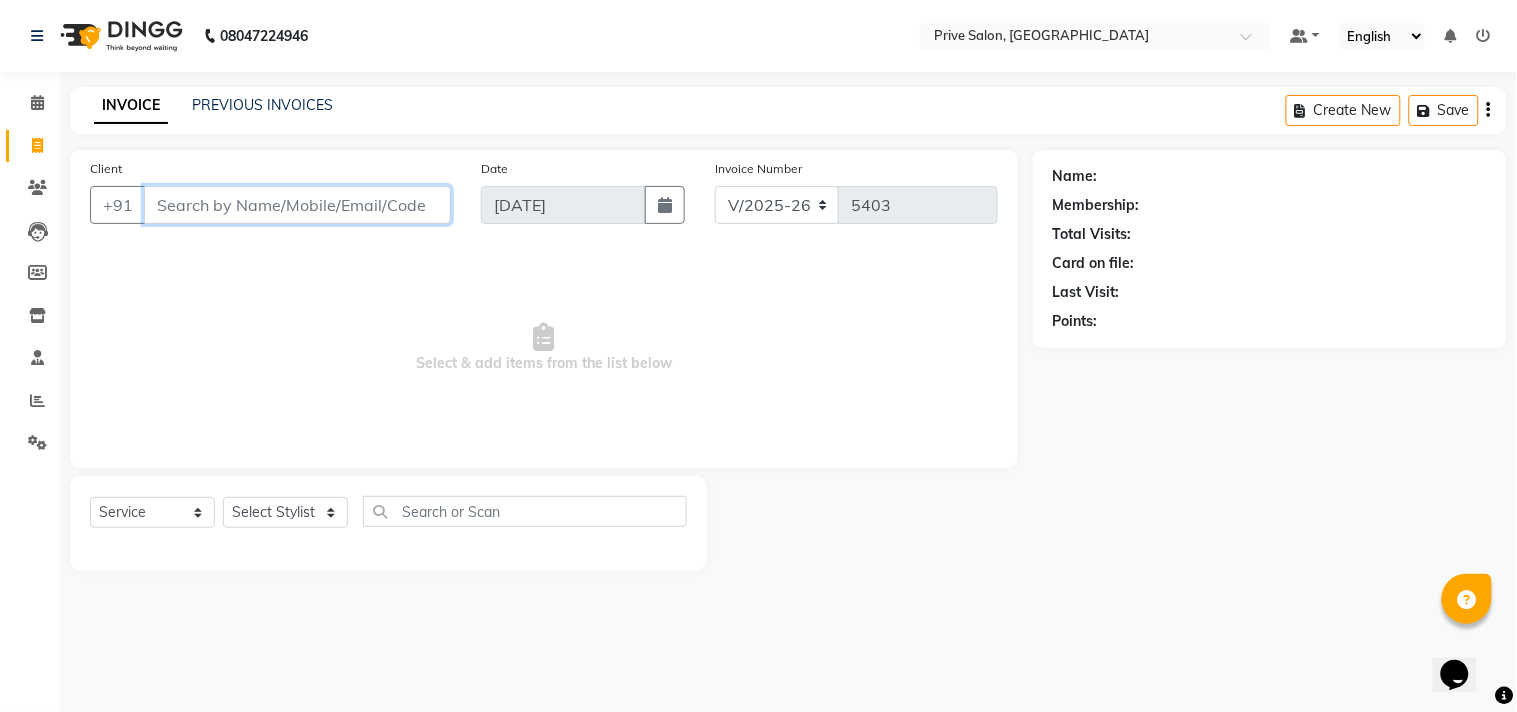click on "Client" at bounding box center [297, 205] 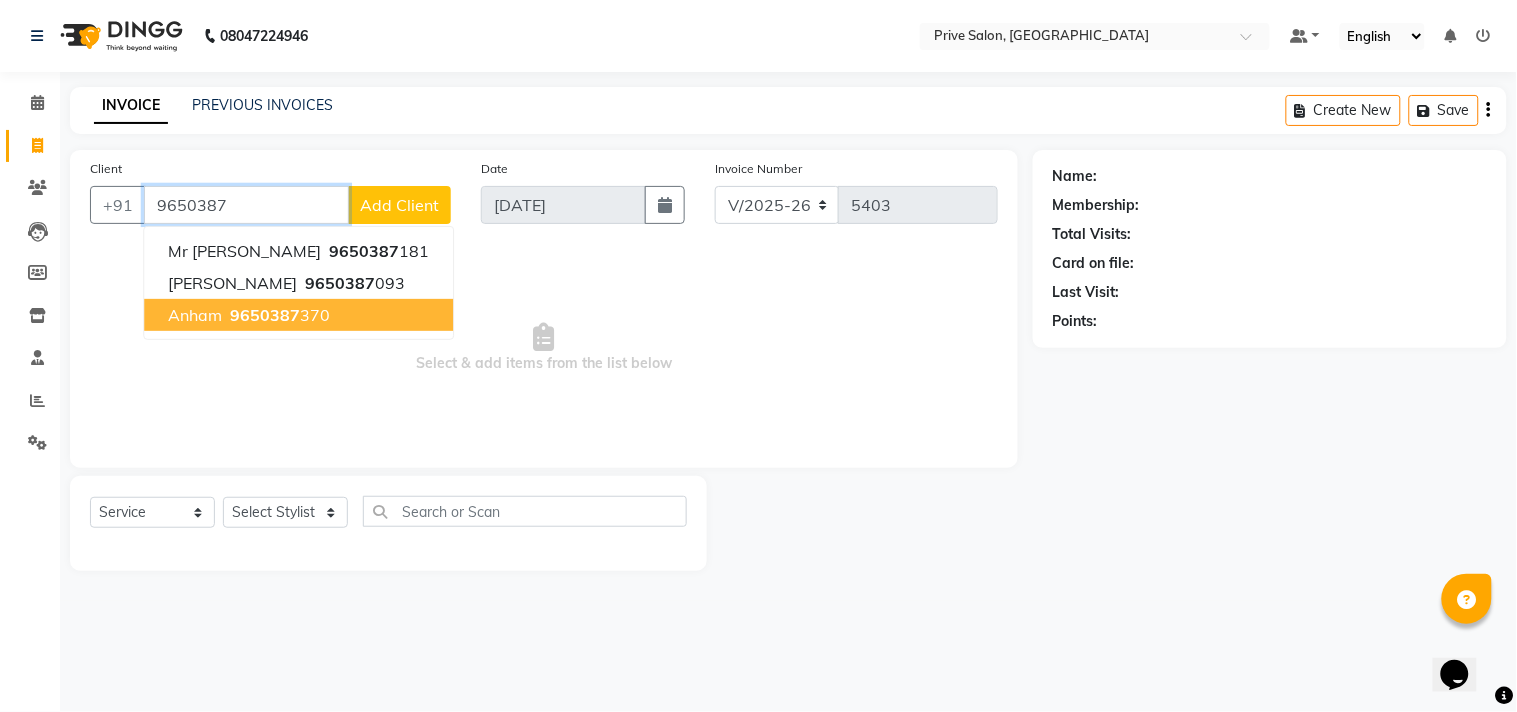 click on "anham   9650387 370" at bounding box center [298, 315] 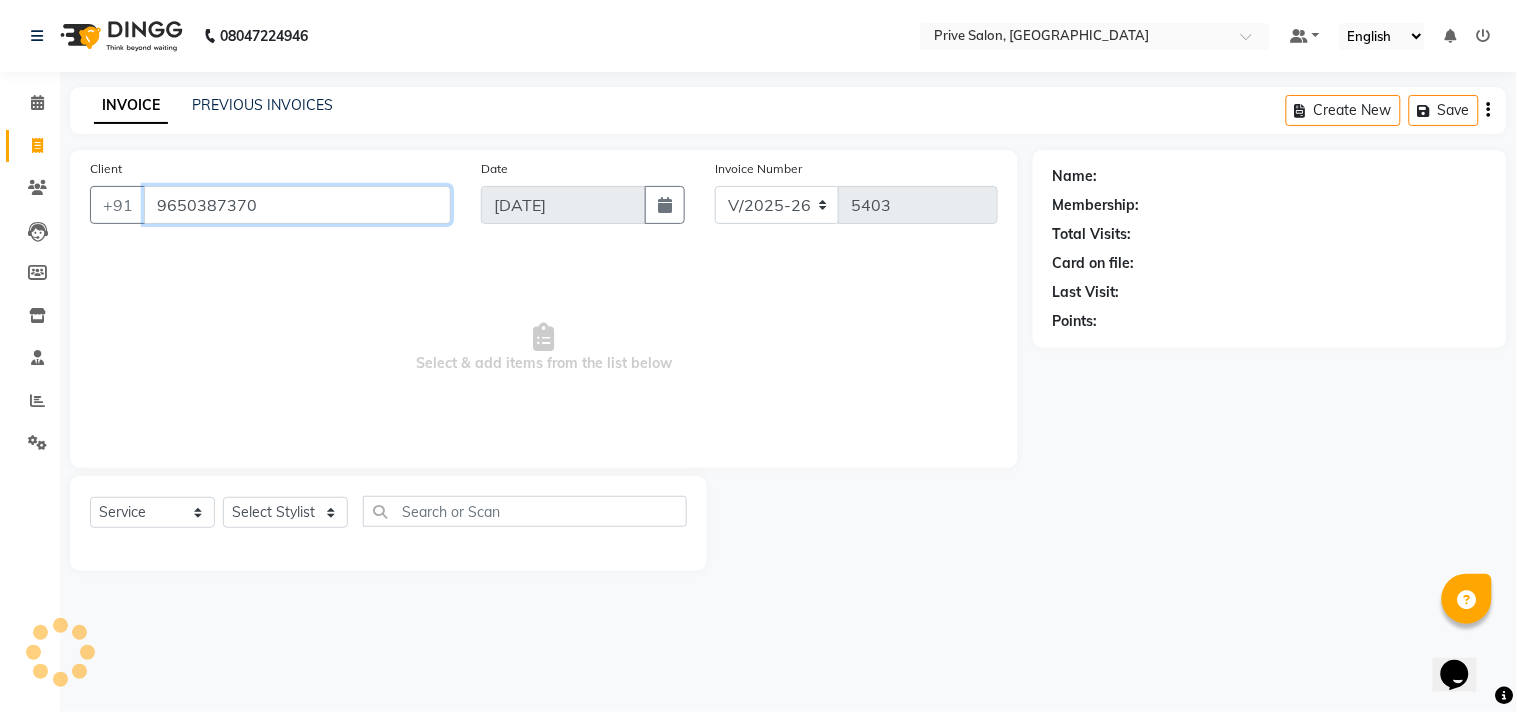 type on "9650387370" 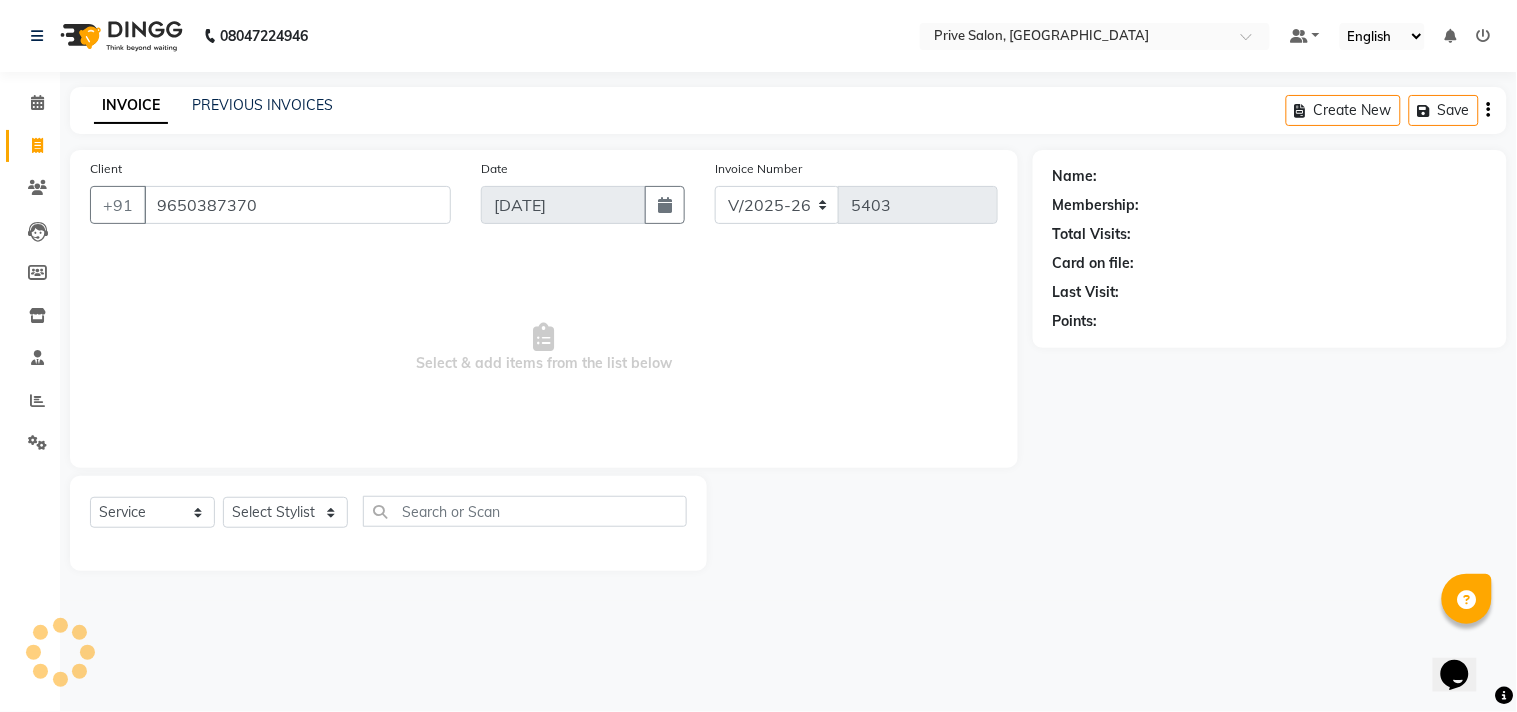 select on "1: Object" 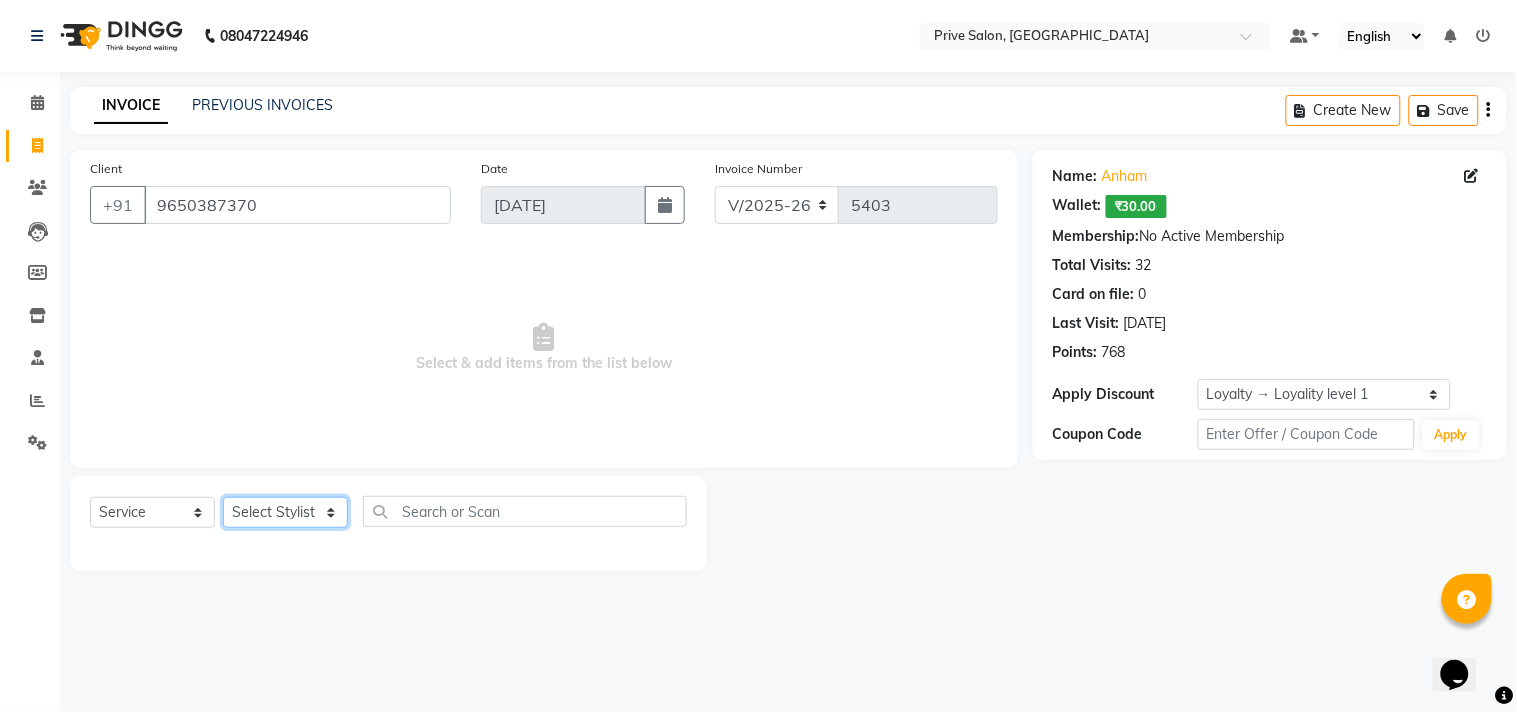 click on "Select Stylist amit ARJUN [PERSON_NAME] [PERSON_NAME] GOLU [PERSON_NAME] isha [PERSON_NAME] Manager [PERSON_NAME] [PERSON_NAME] [PERSON_NAME] [PERSON_NAME] [PERSON_NAME] vikas" 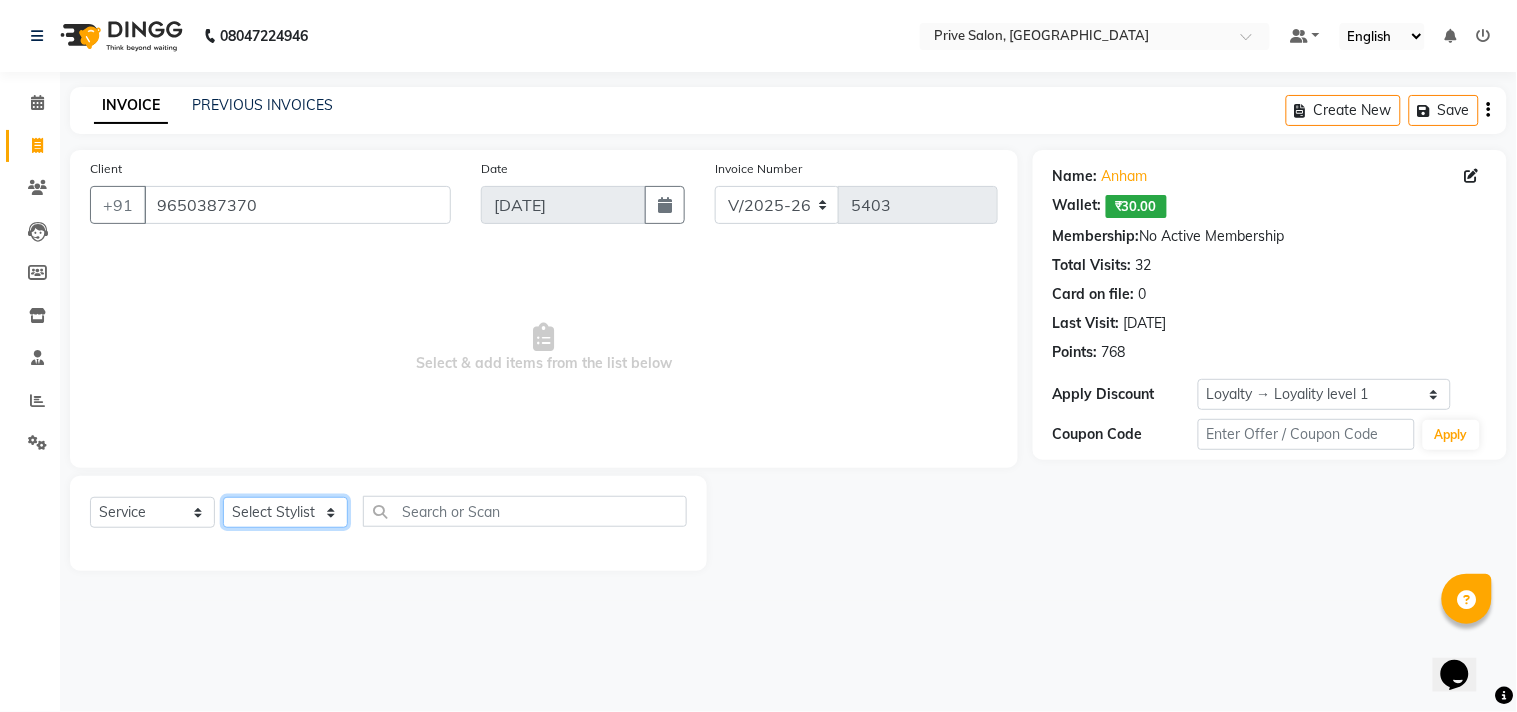 select on "39558" 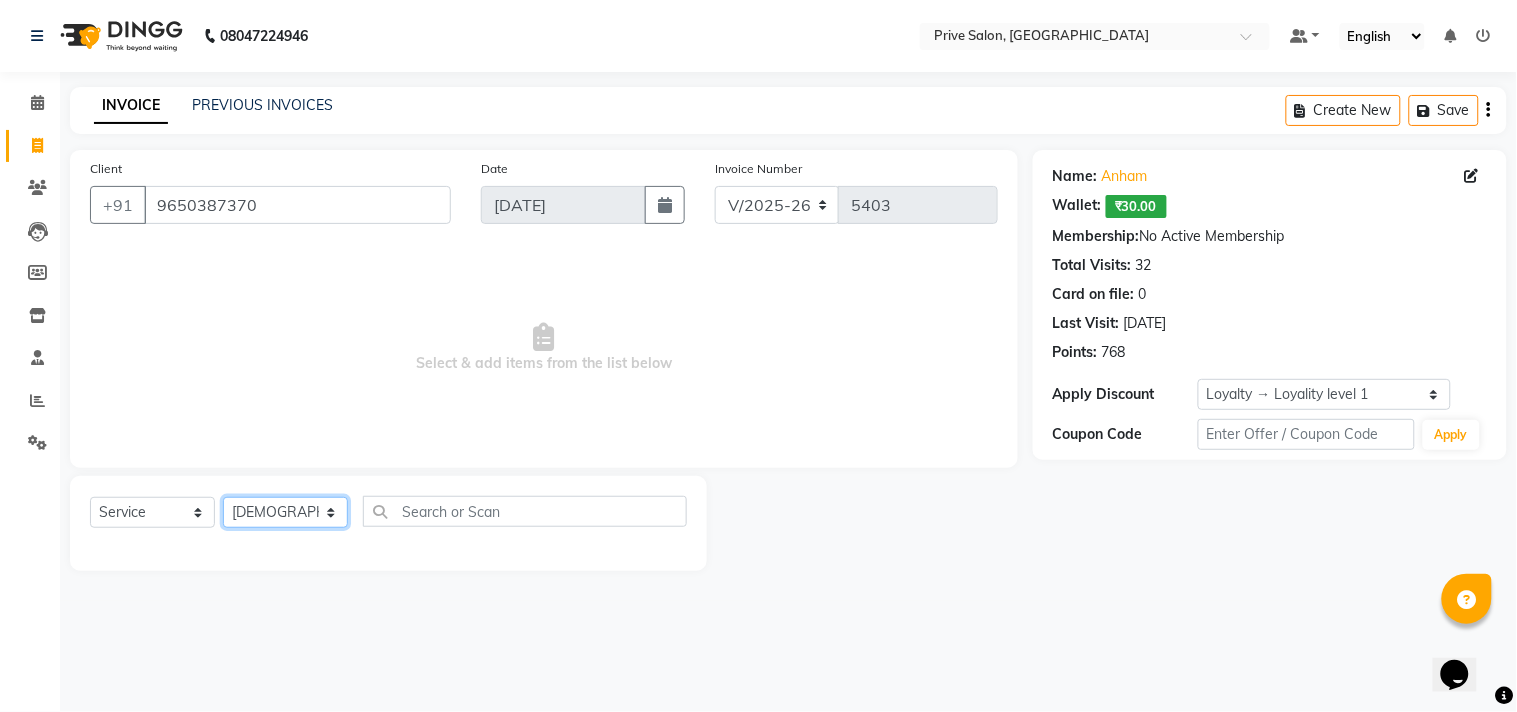 click on "Select Stylist amit ARJUN [PERSON_NAME] [PERSON_NAME] GOLU [PERSON_NAME] isha [PERSON_NAME] Manager [PERSON_NAME] [PERSON_NAME] [PERSON_NAME] [PERSON_NAME] [PERSON_NAME] vikas" 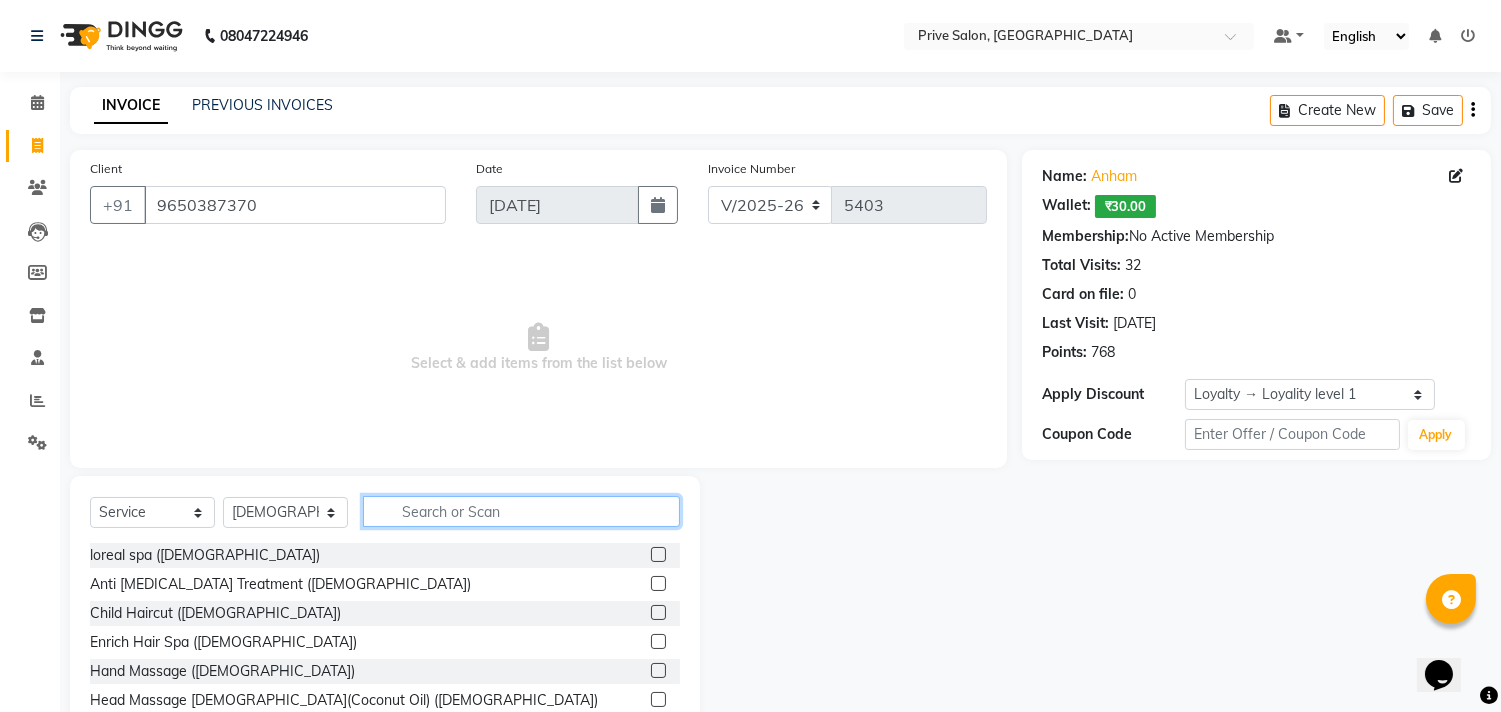 click 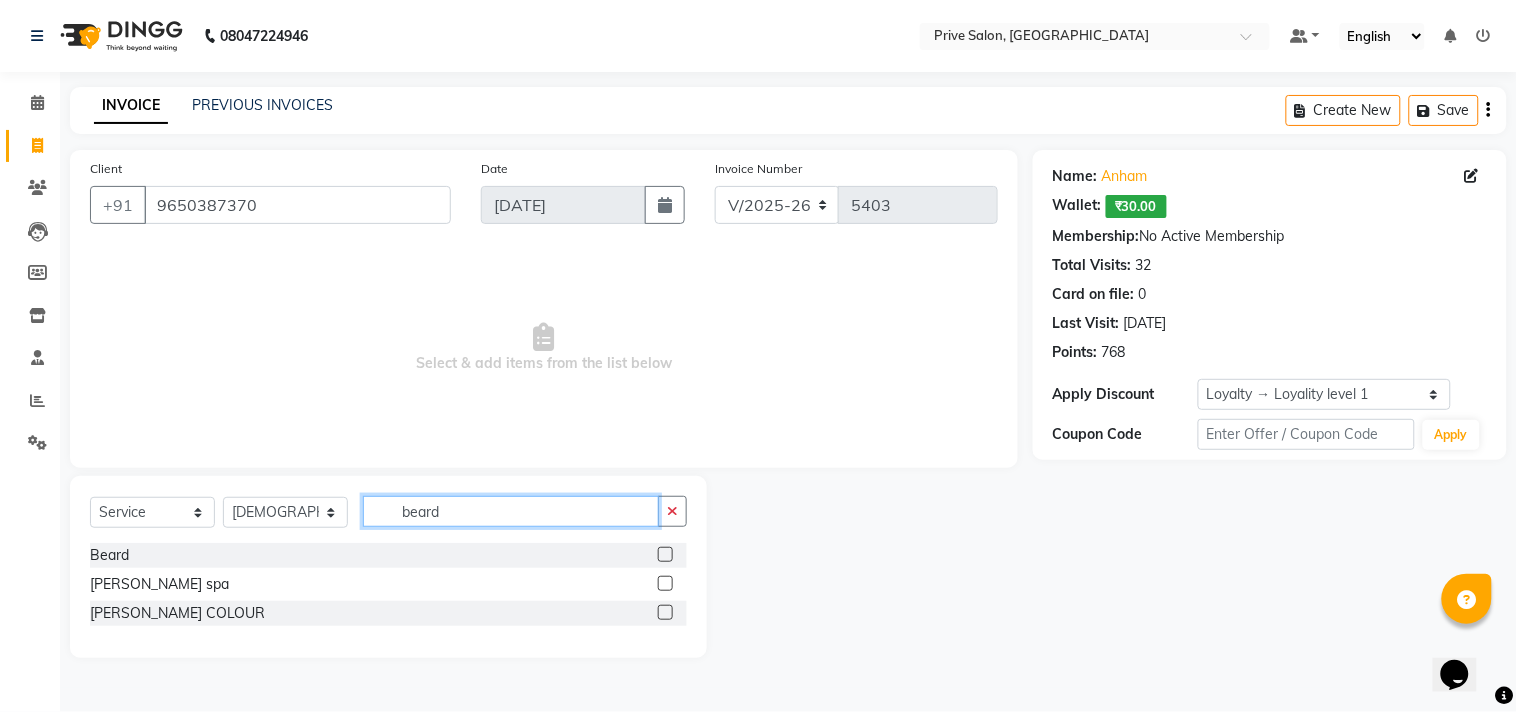type on "beard" 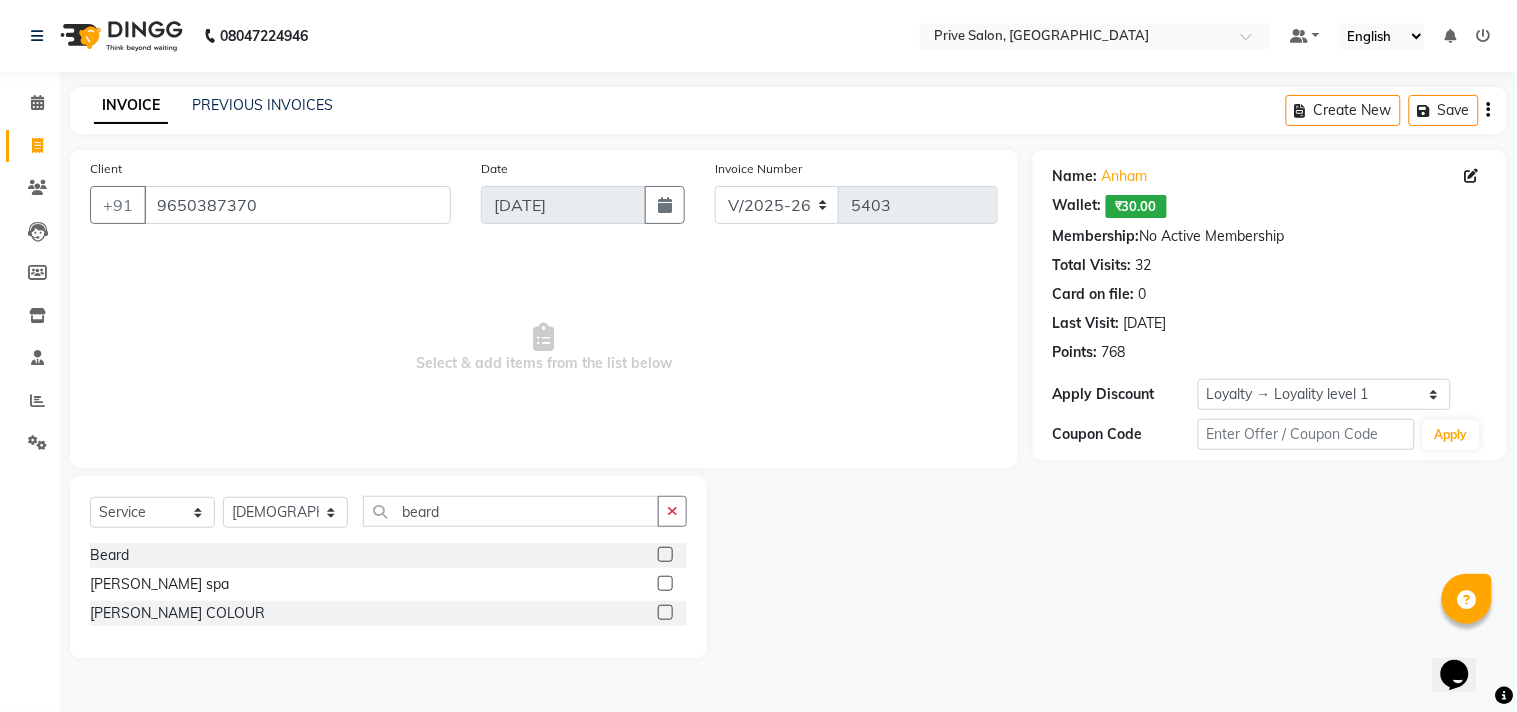 click 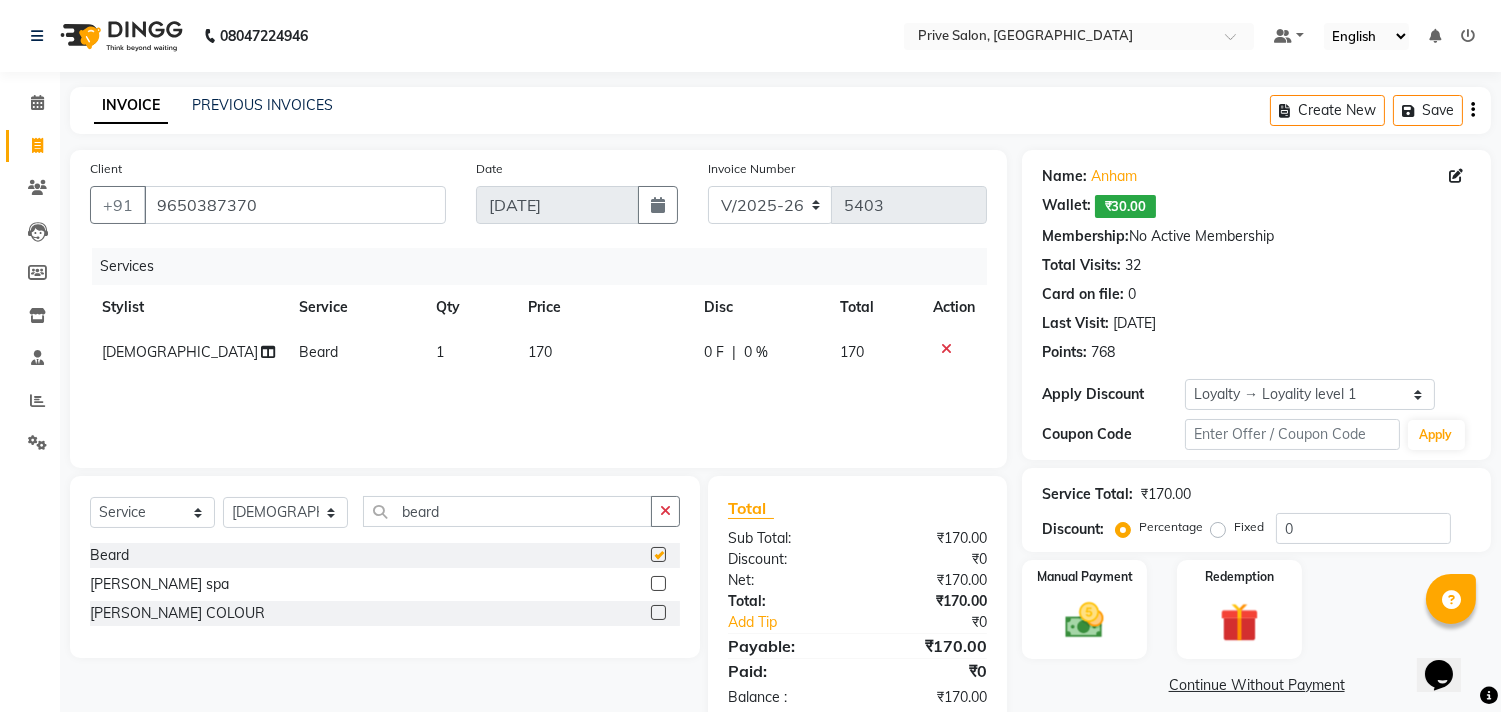 checkbox on "false" 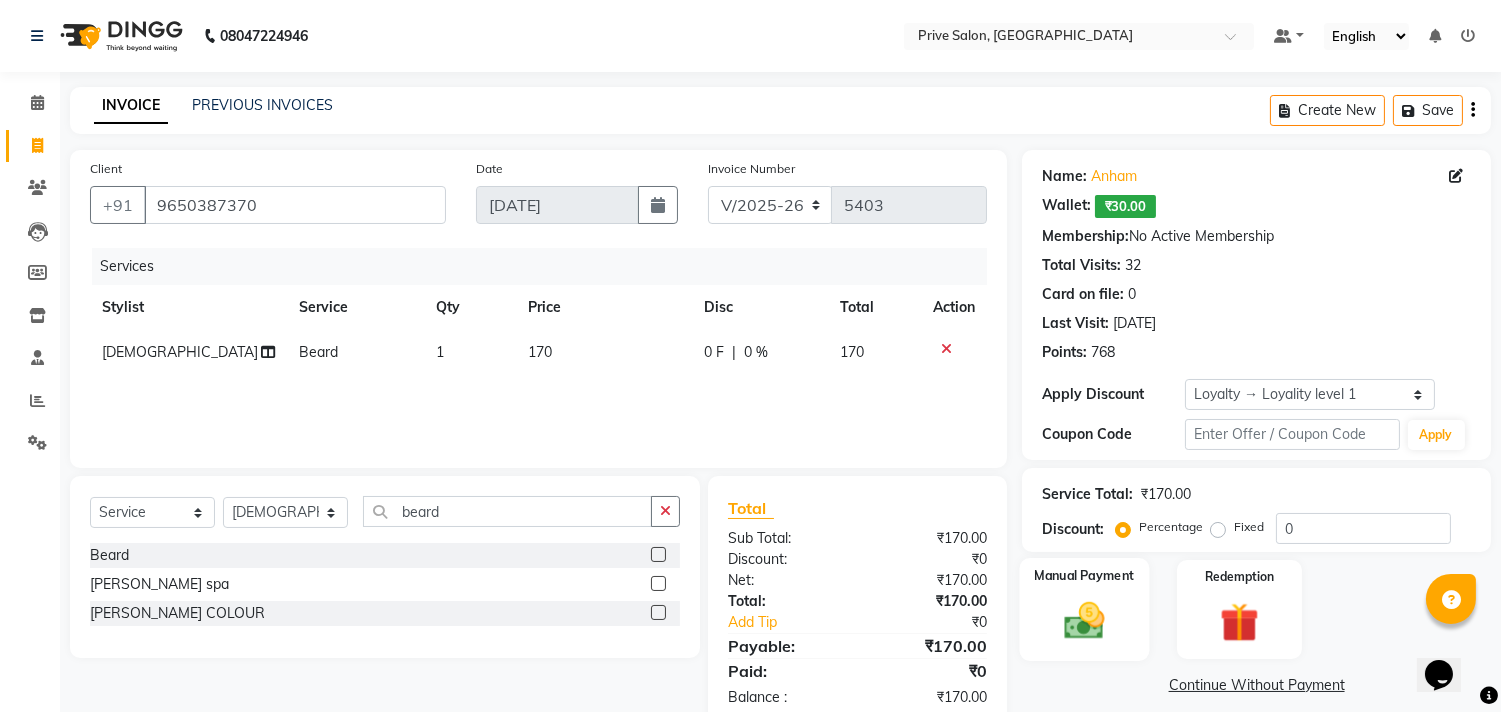 click 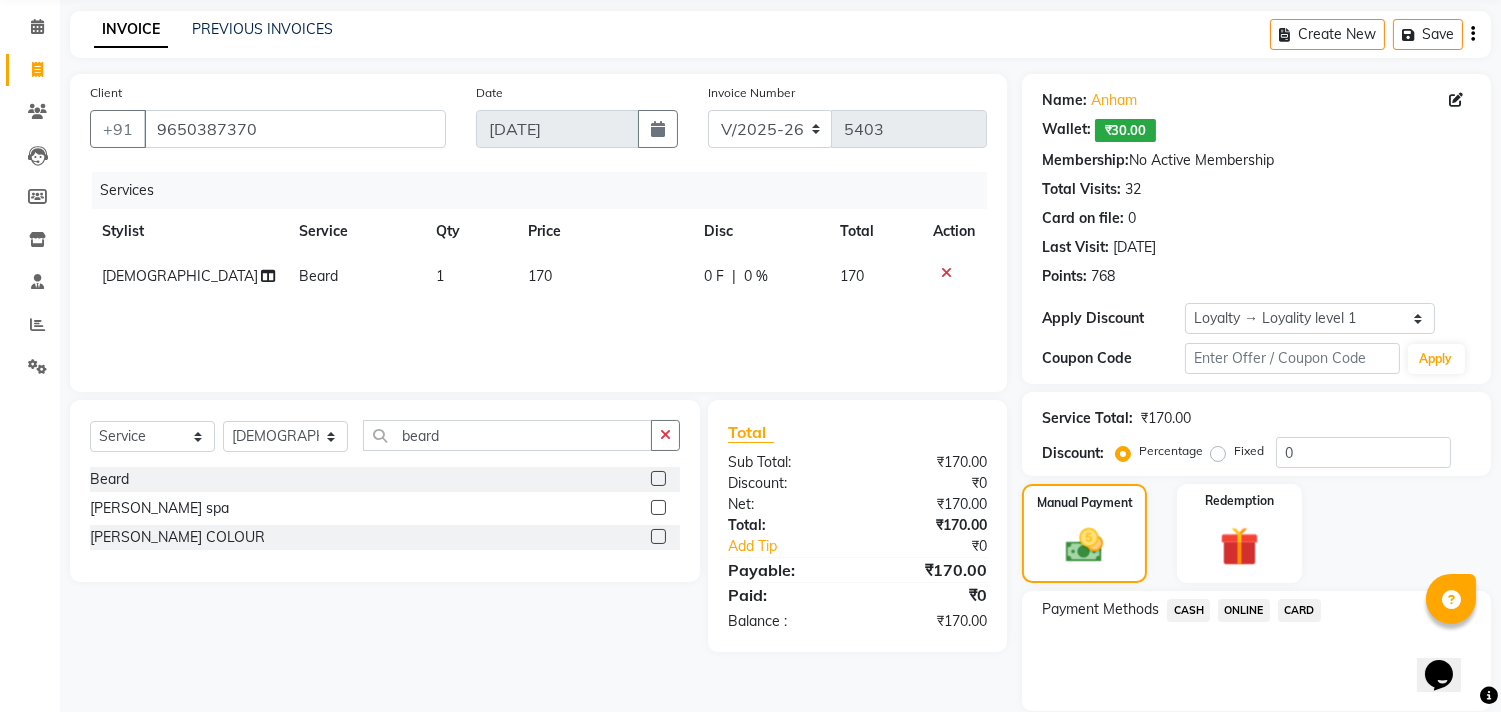 scroll, scrollTop: 130, scrollLeft: 0, axis: vertical 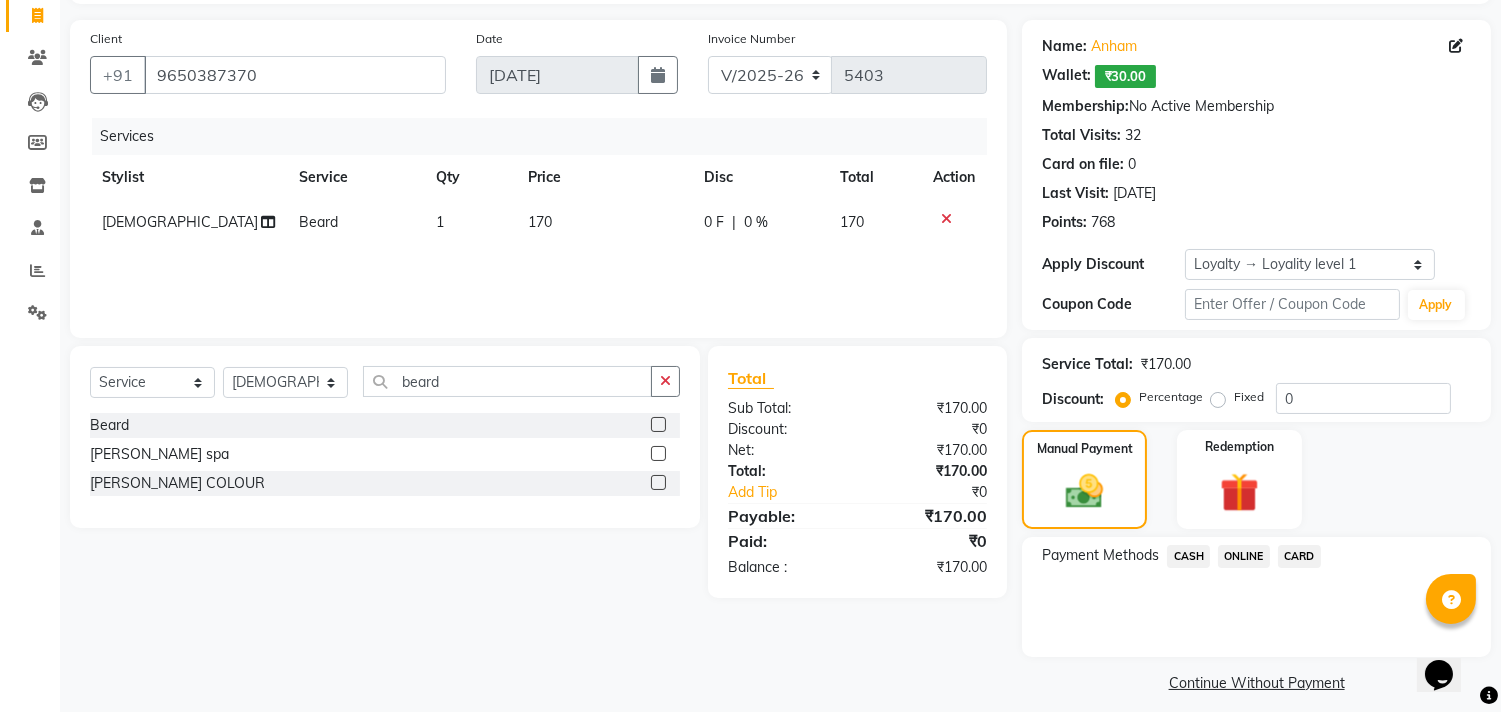 click on "CASH" 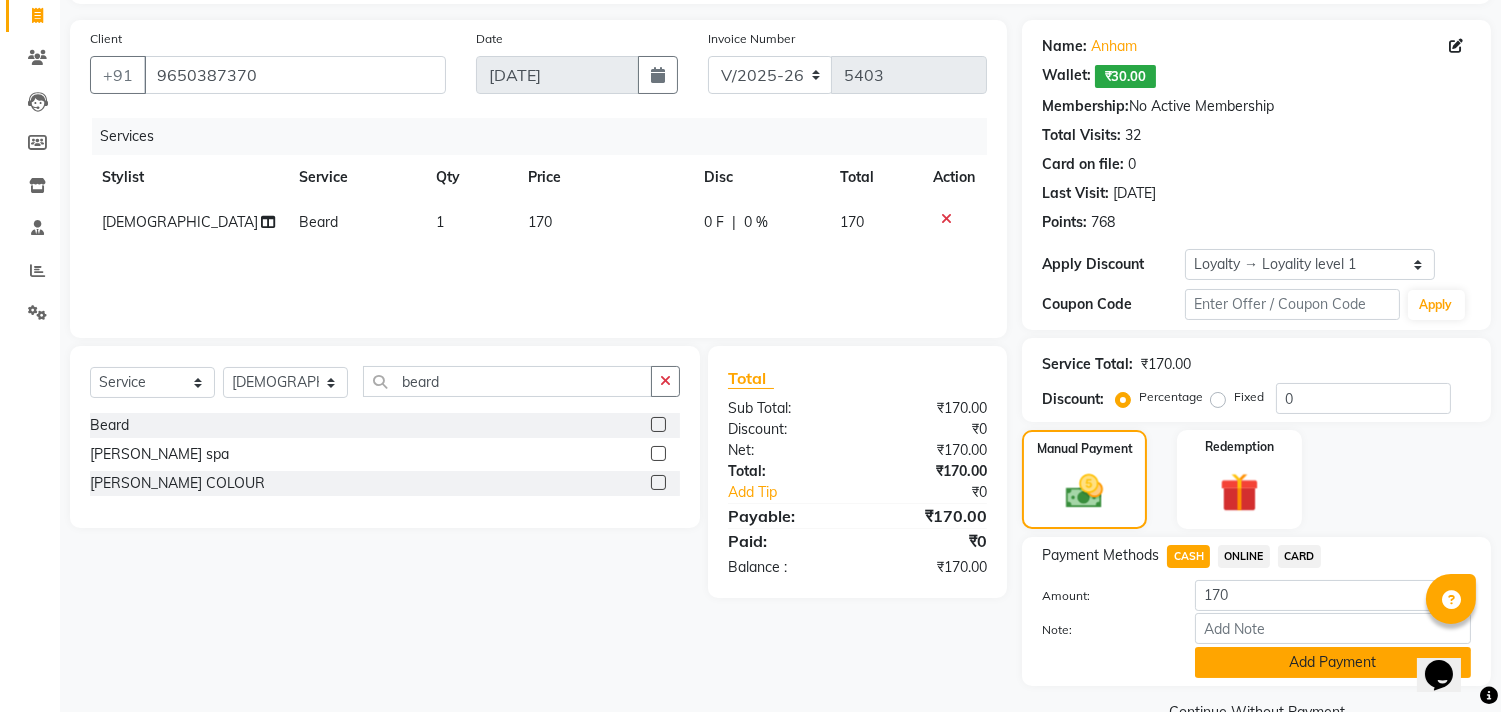 click on "Add Payment" 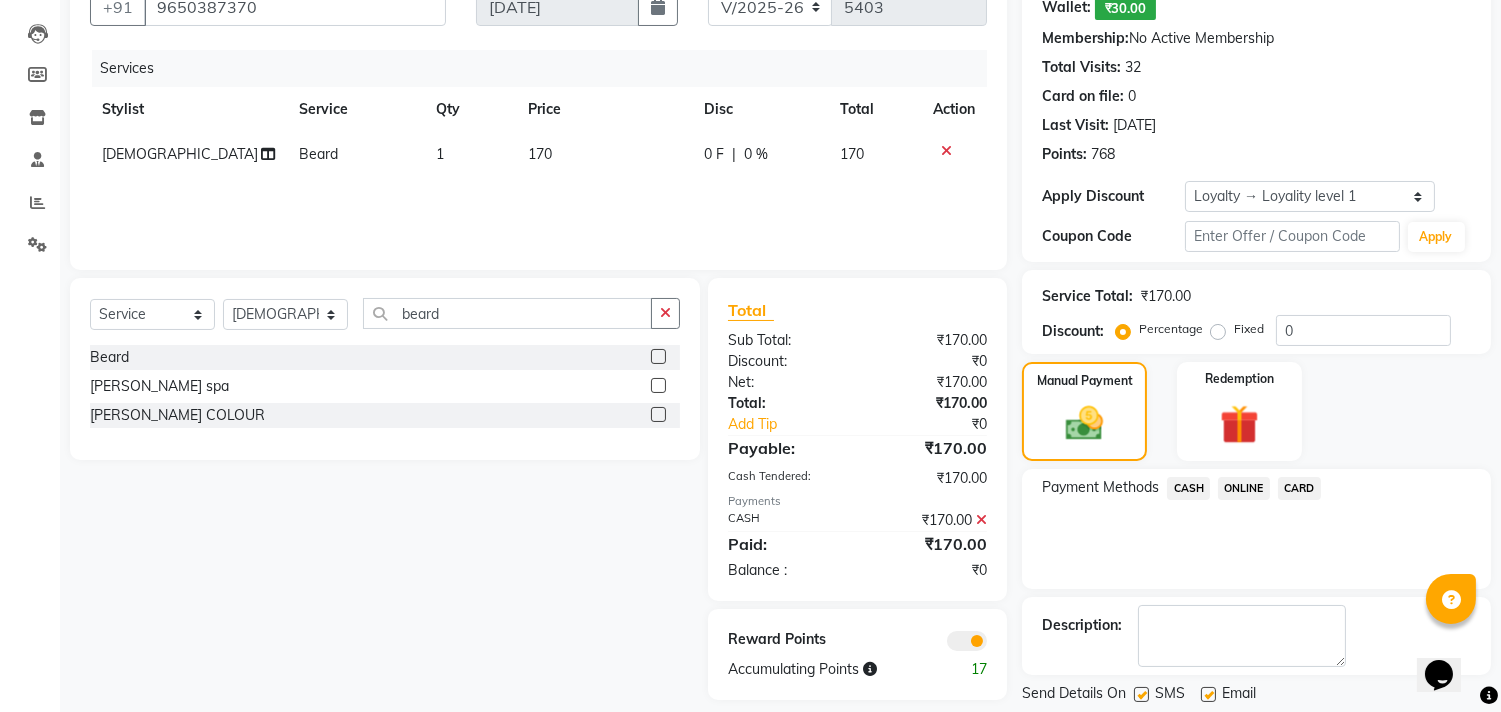 scroll, scrollTop: 233, scrollLeft: 0, axis: vertical 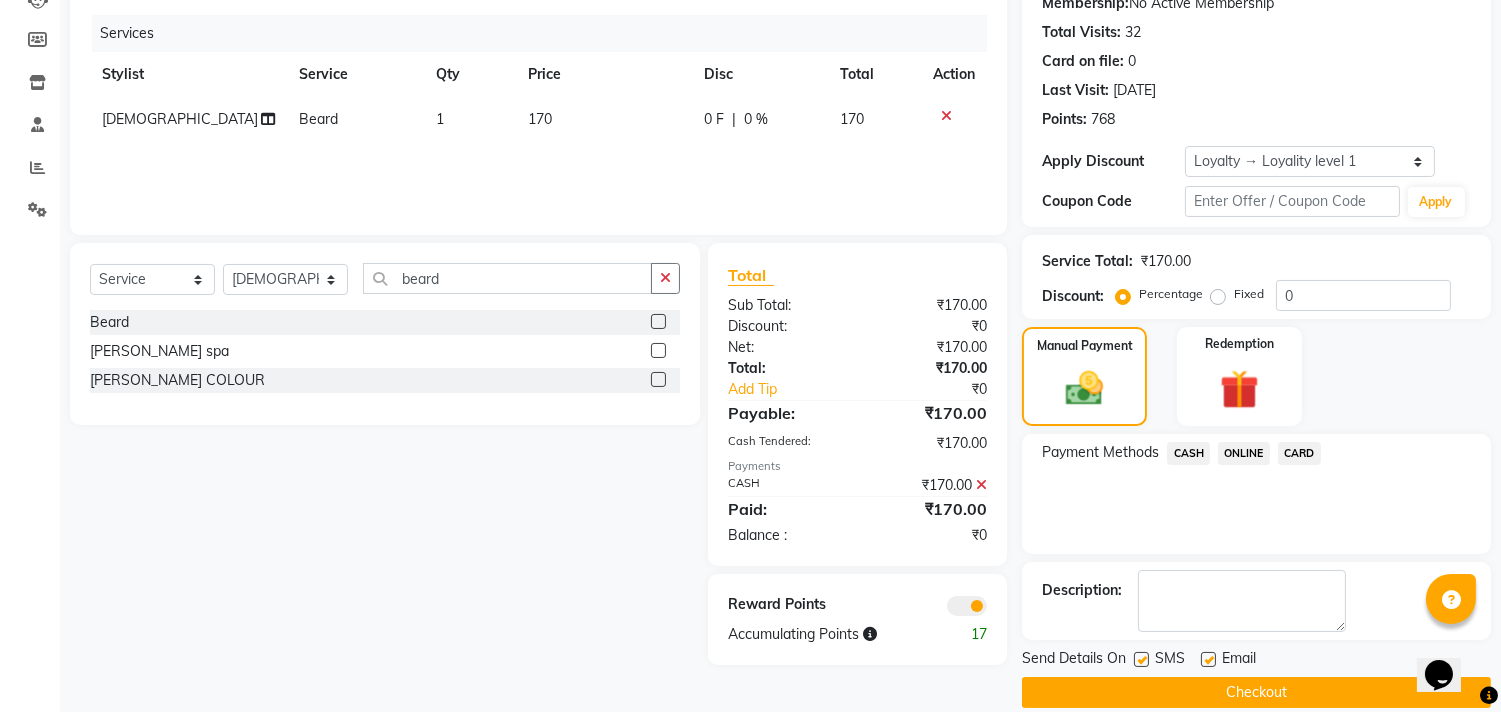 click on "Checkout" 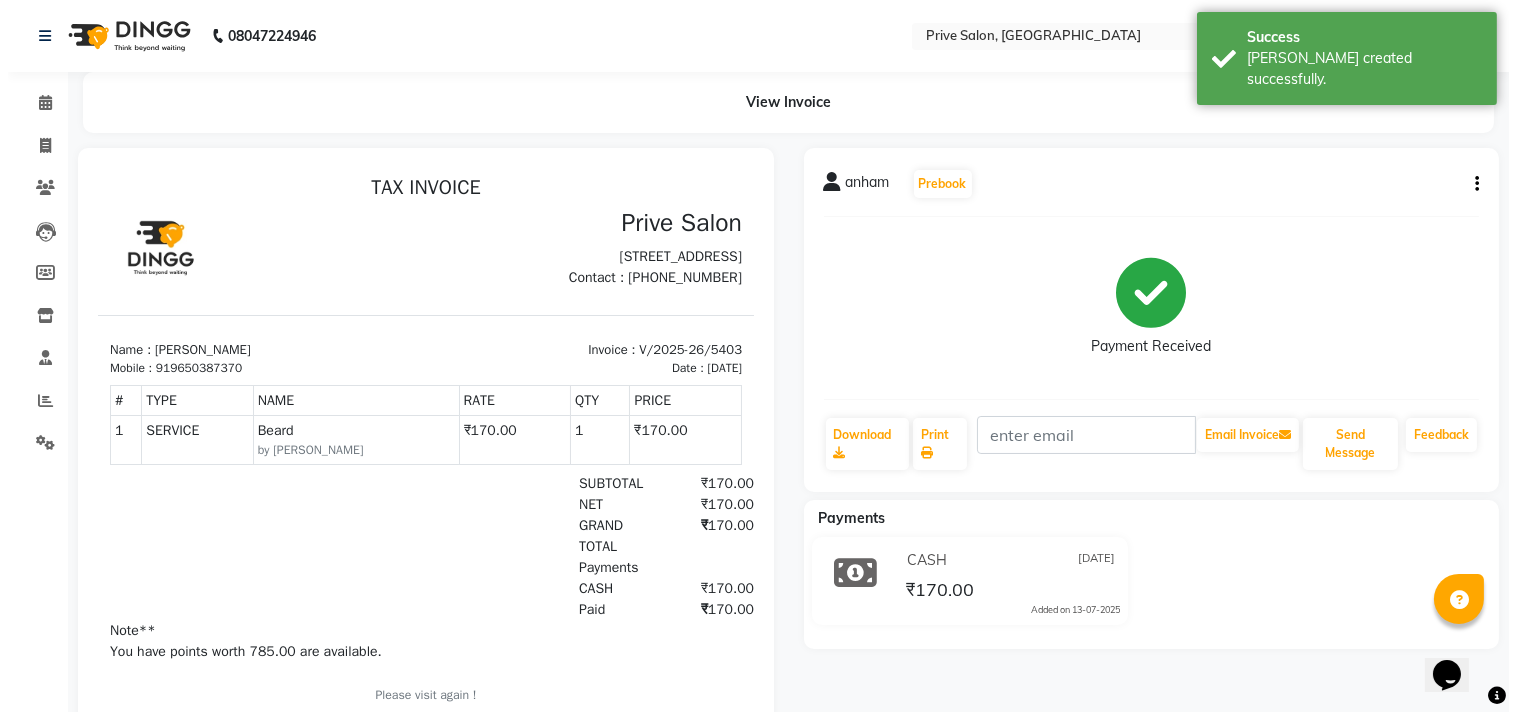 scroll, scrollTop: 0, scrollLeft: 0, axis: both 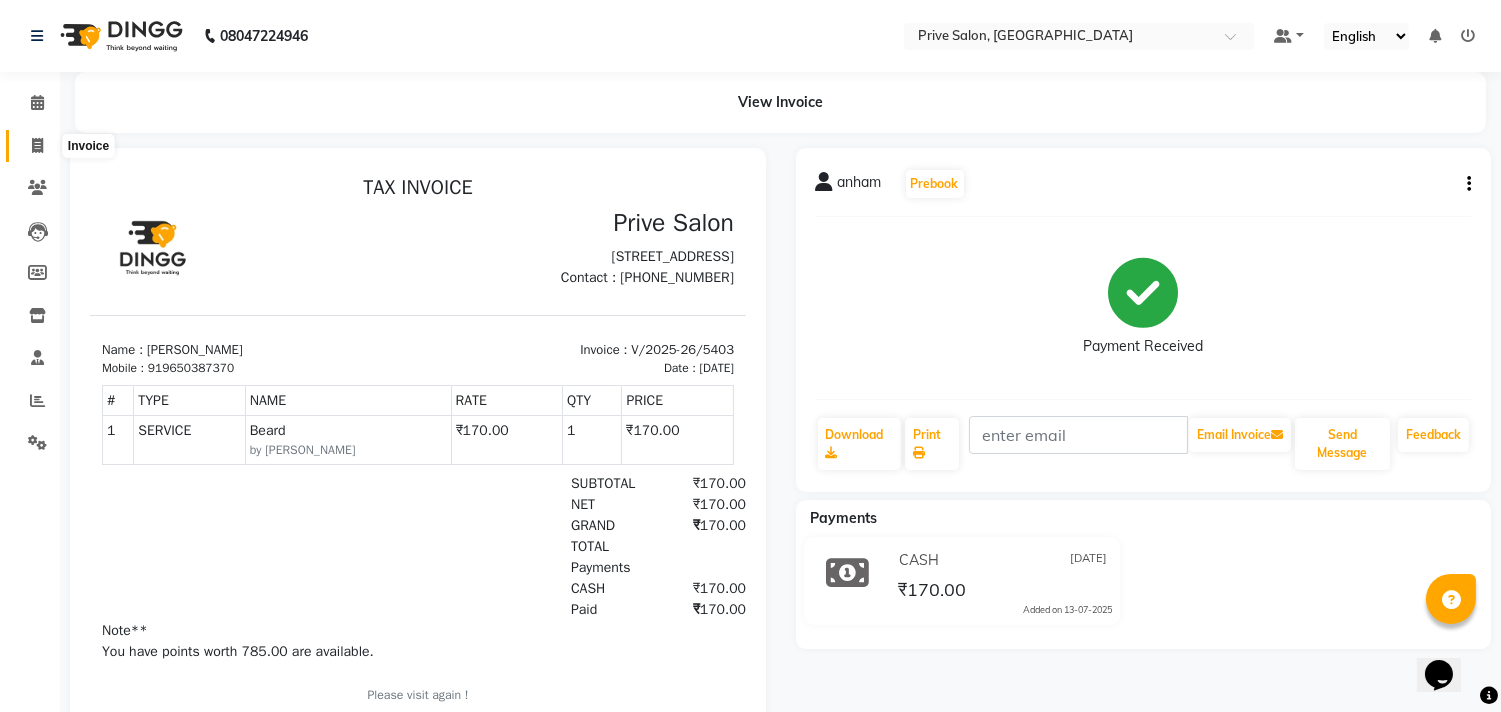 click 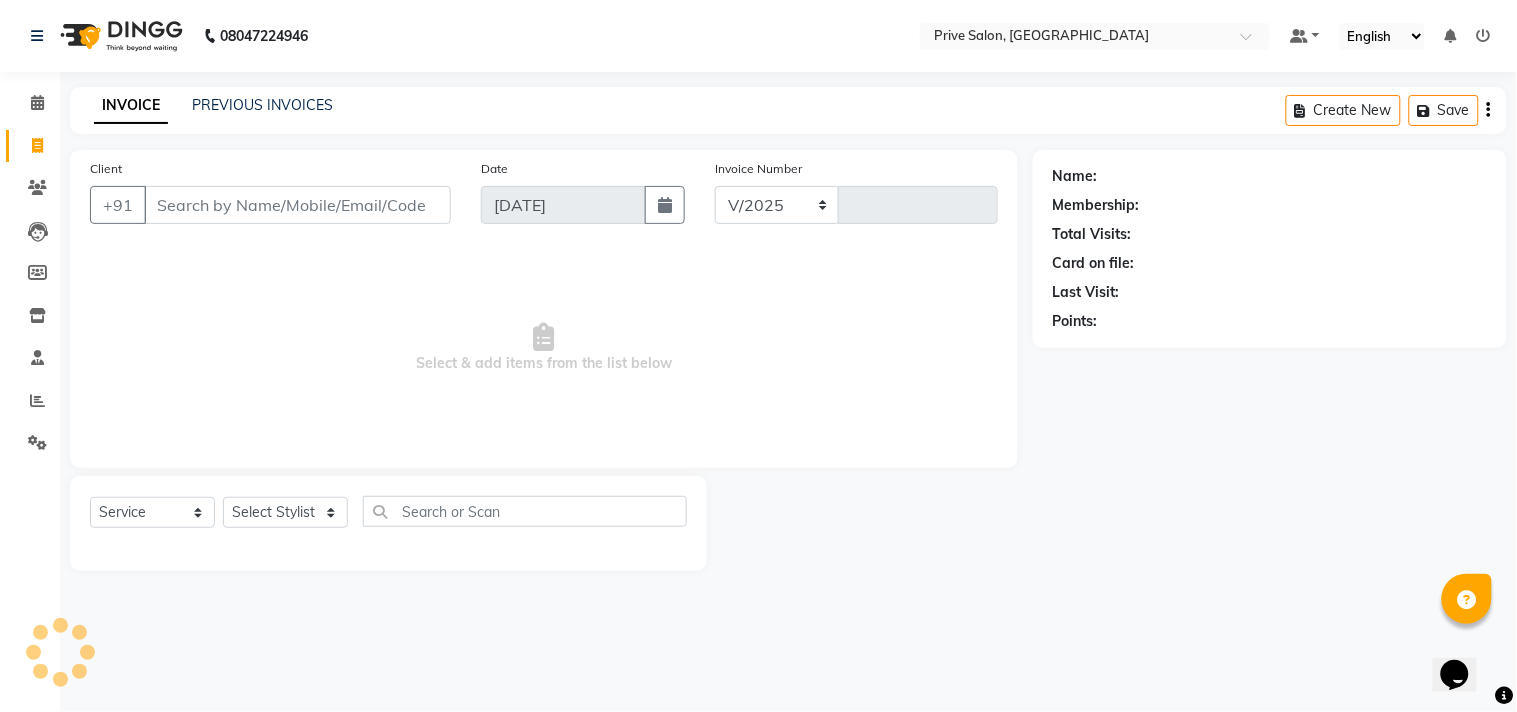 select on "136" 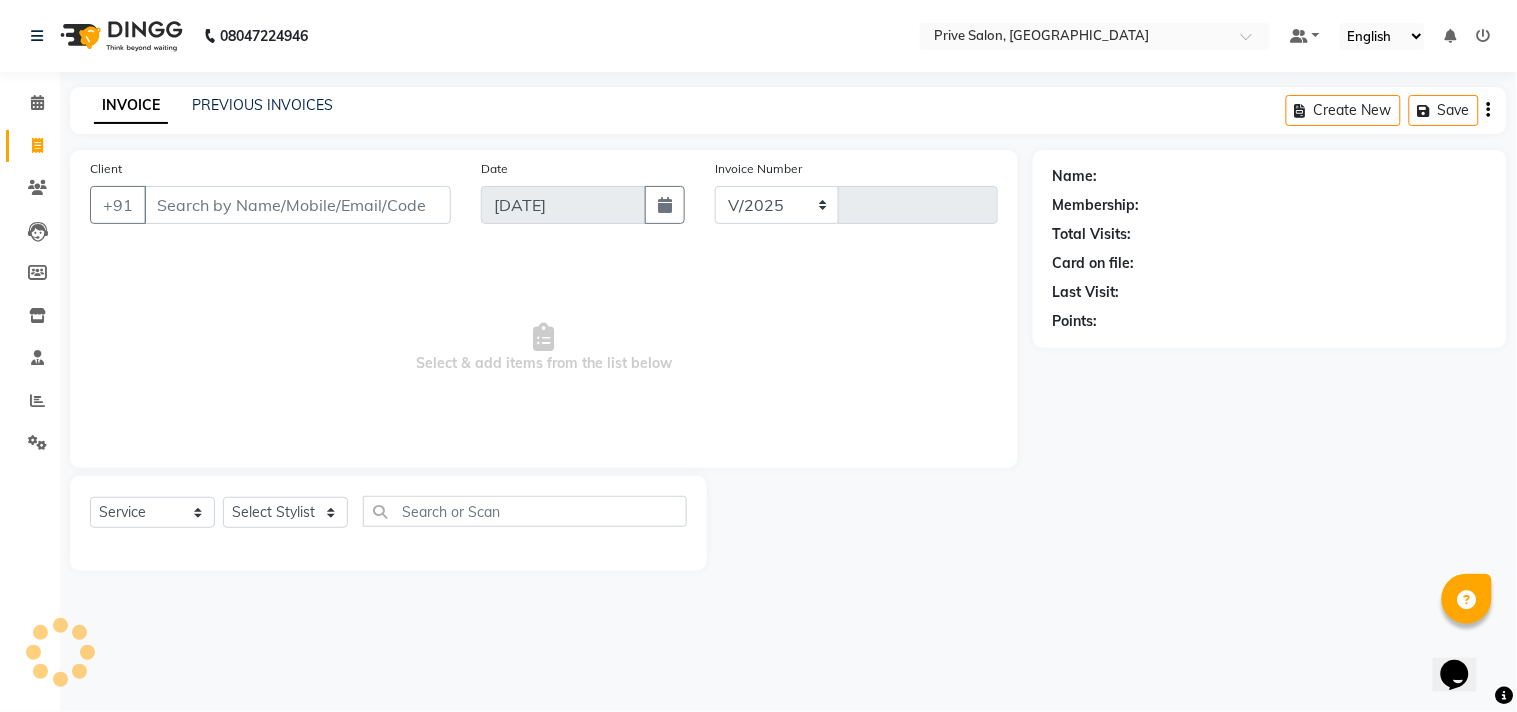 type on "5405" 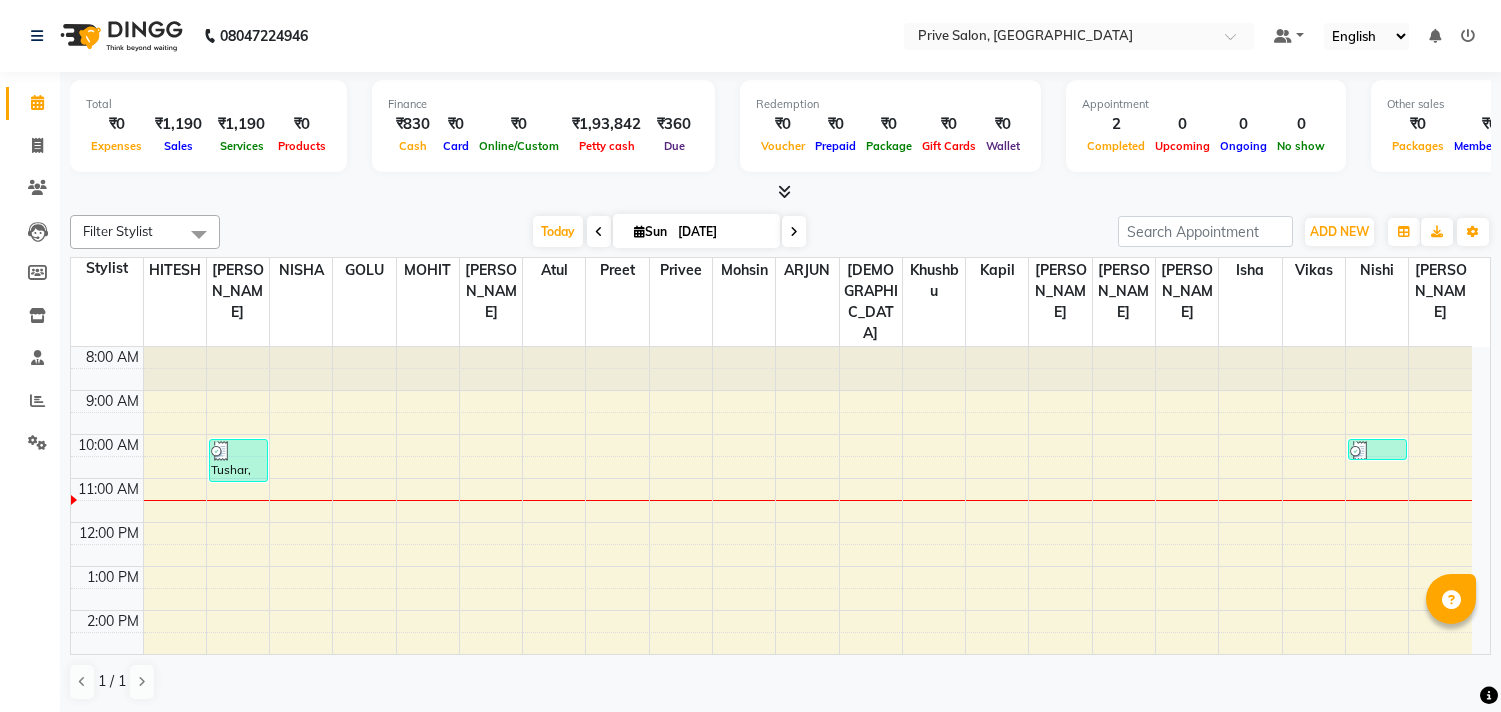 scroll, scrollTop: 0, scrollLeft: 0, axis: both 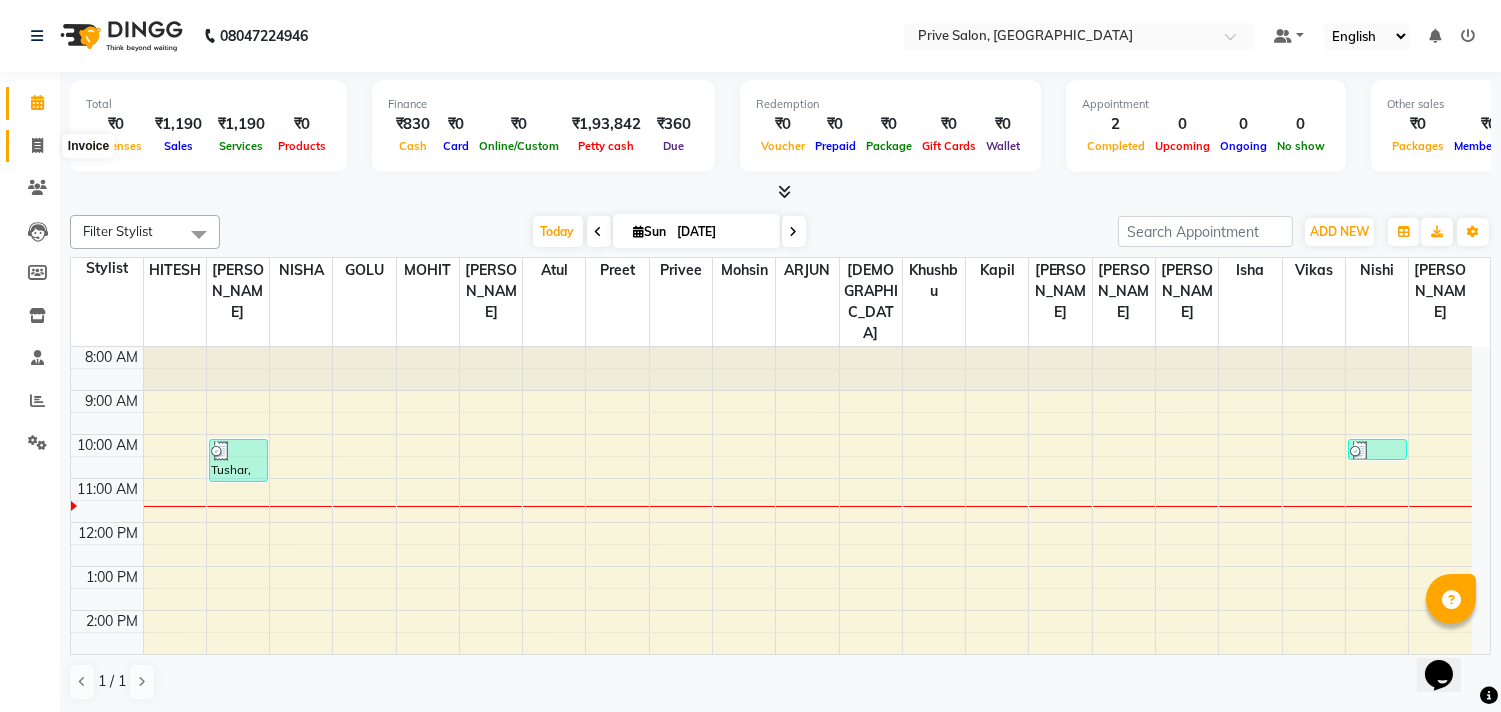 click 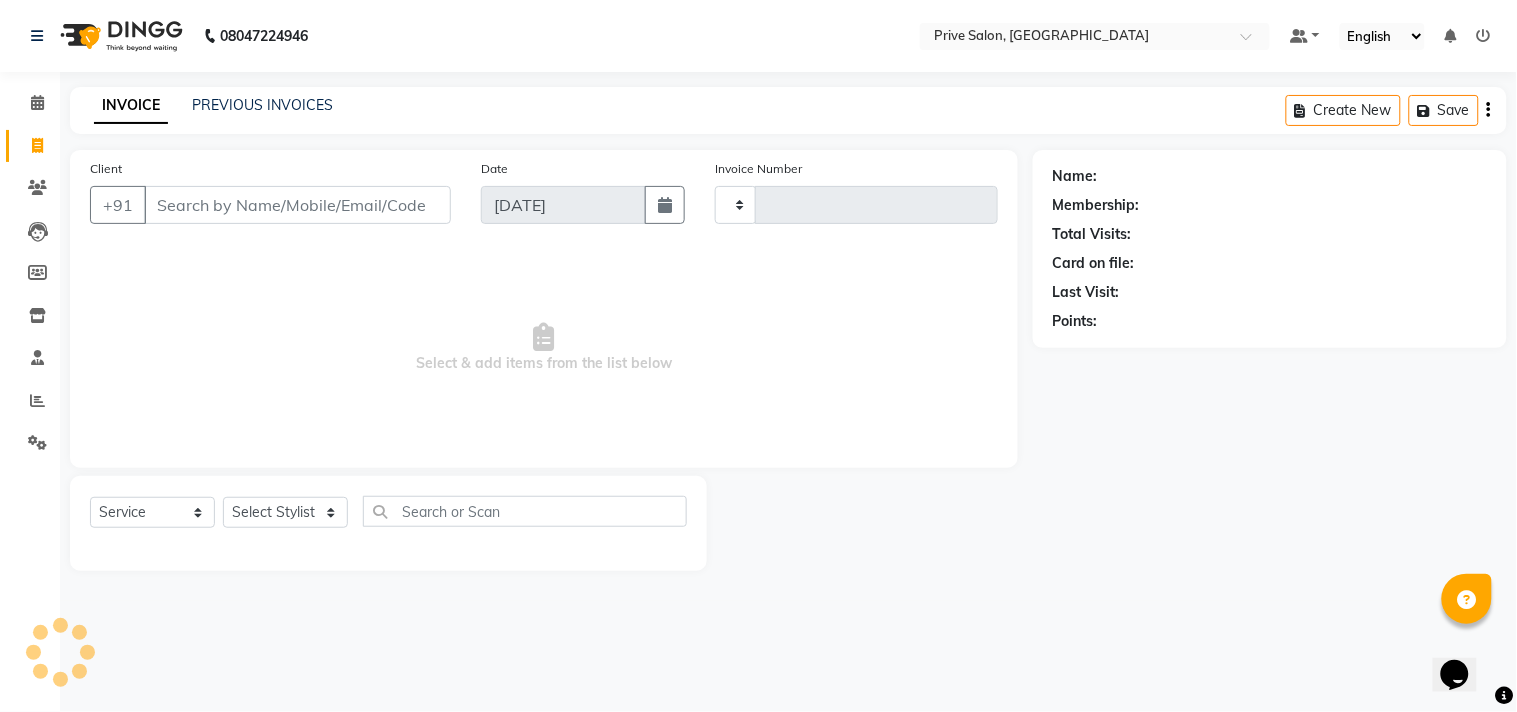type on "5396" 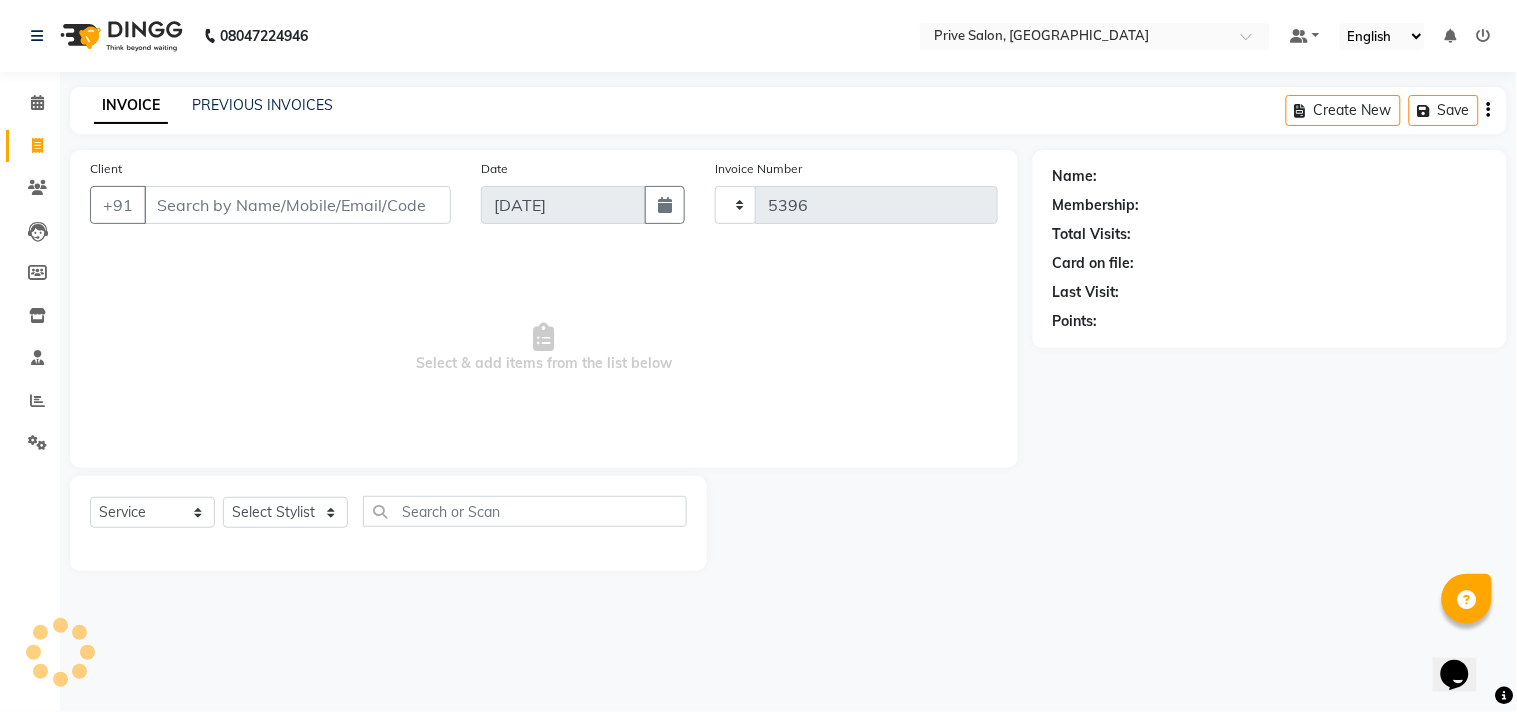 select on "136" 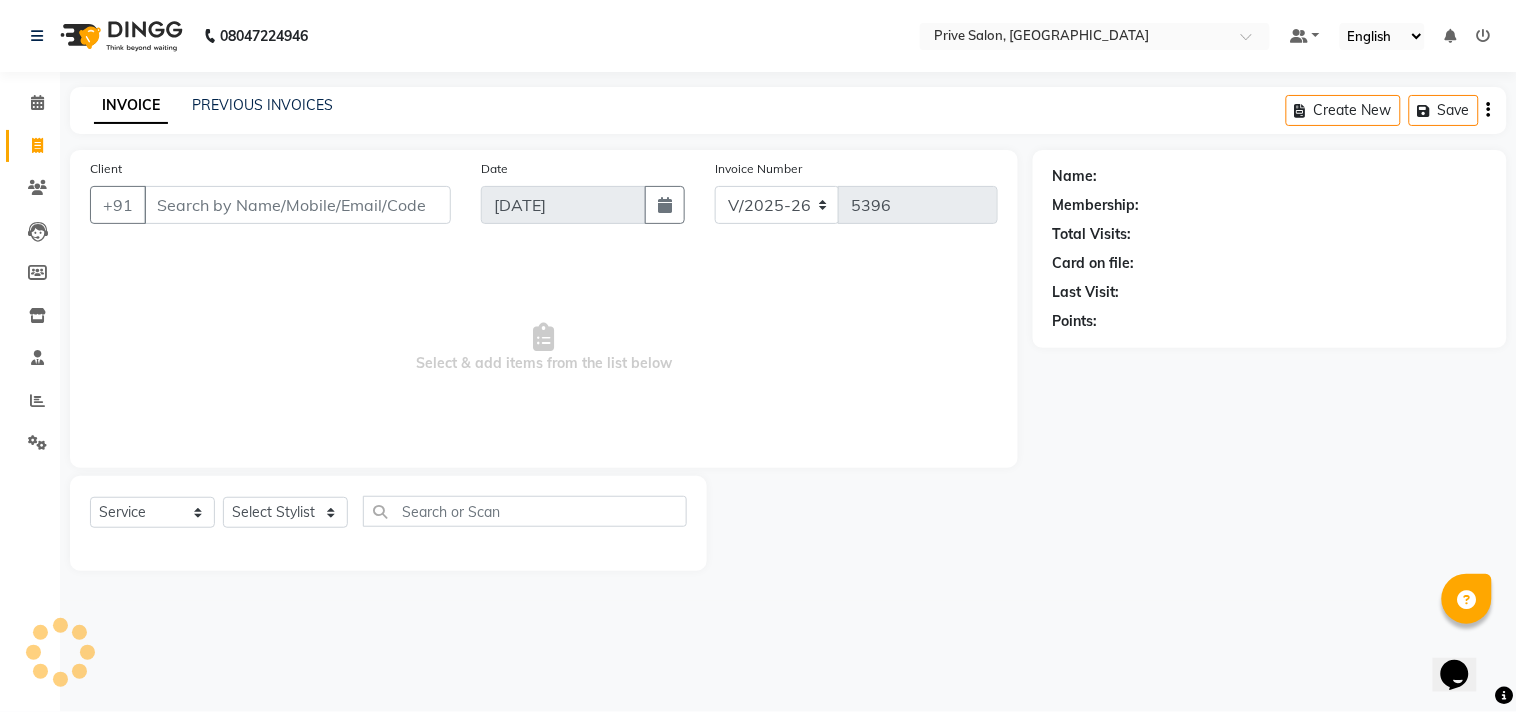 click on "Client" at bounding box center [297, 205] 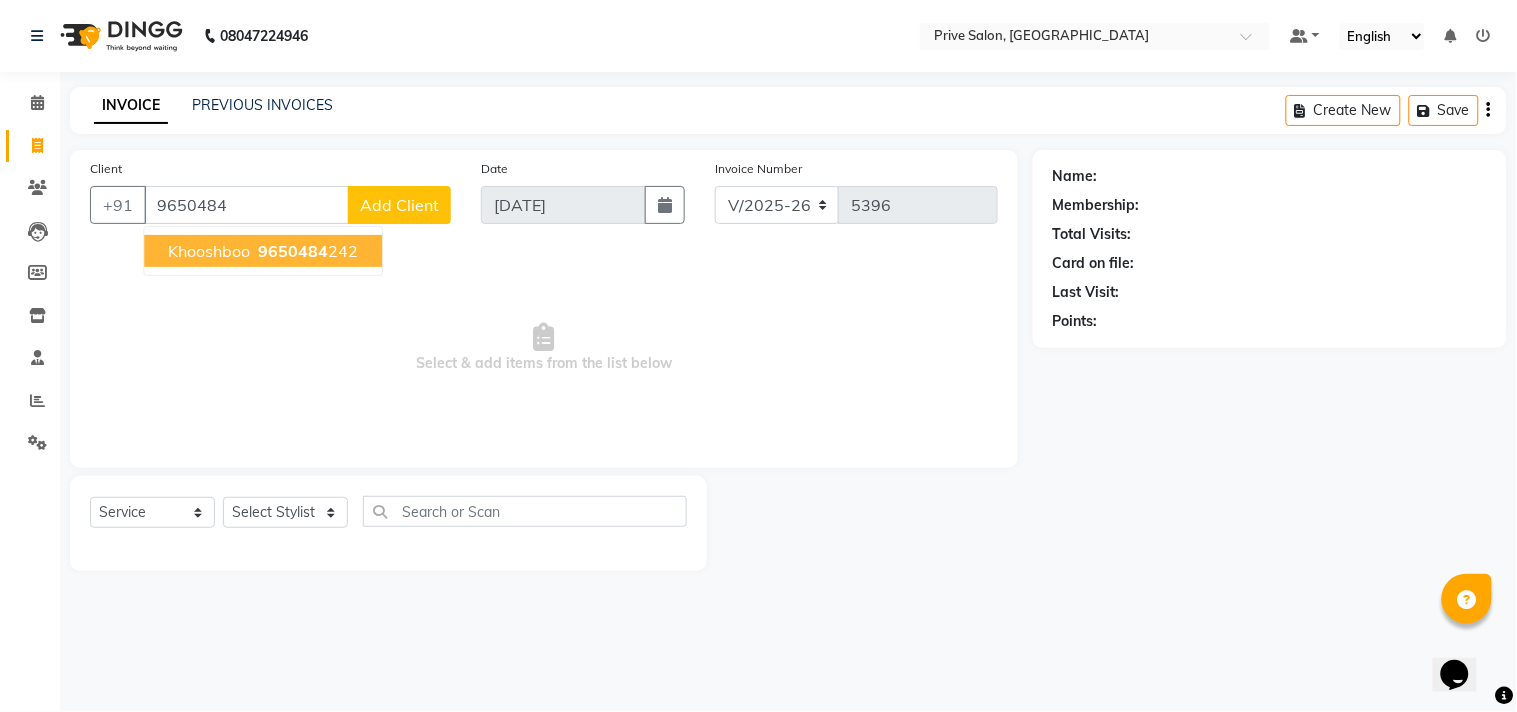 click on "9650484" at bounding box center [293, 251] 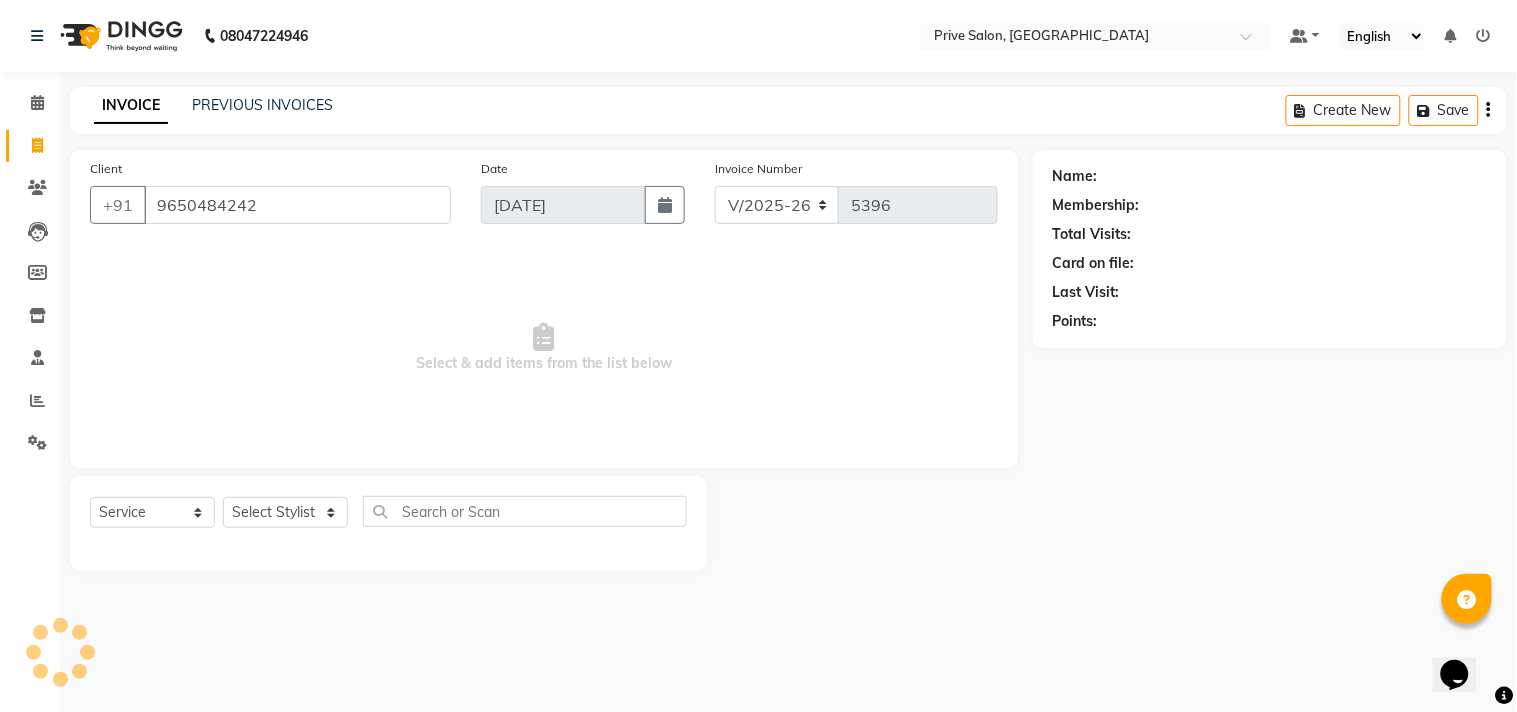 type on "9650484242" 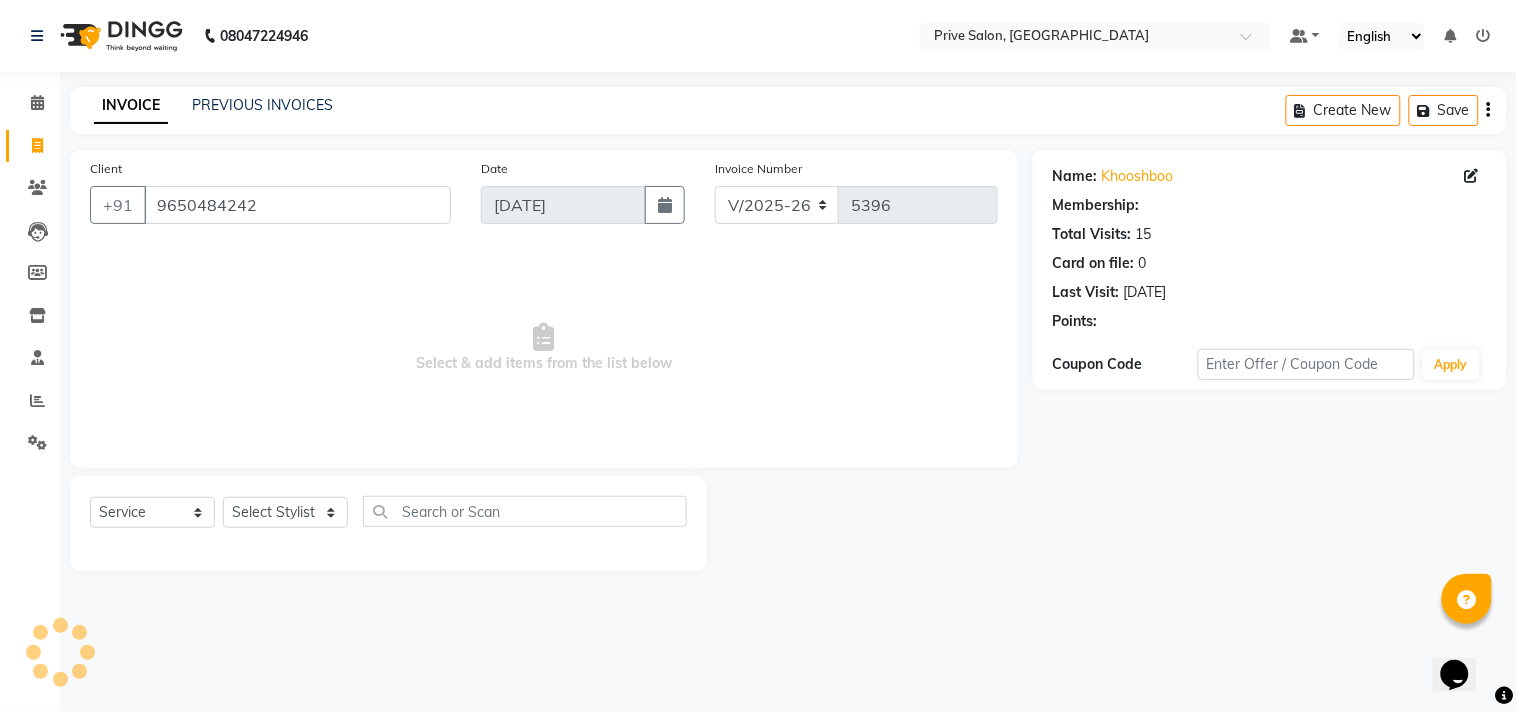 select on "1: Object" 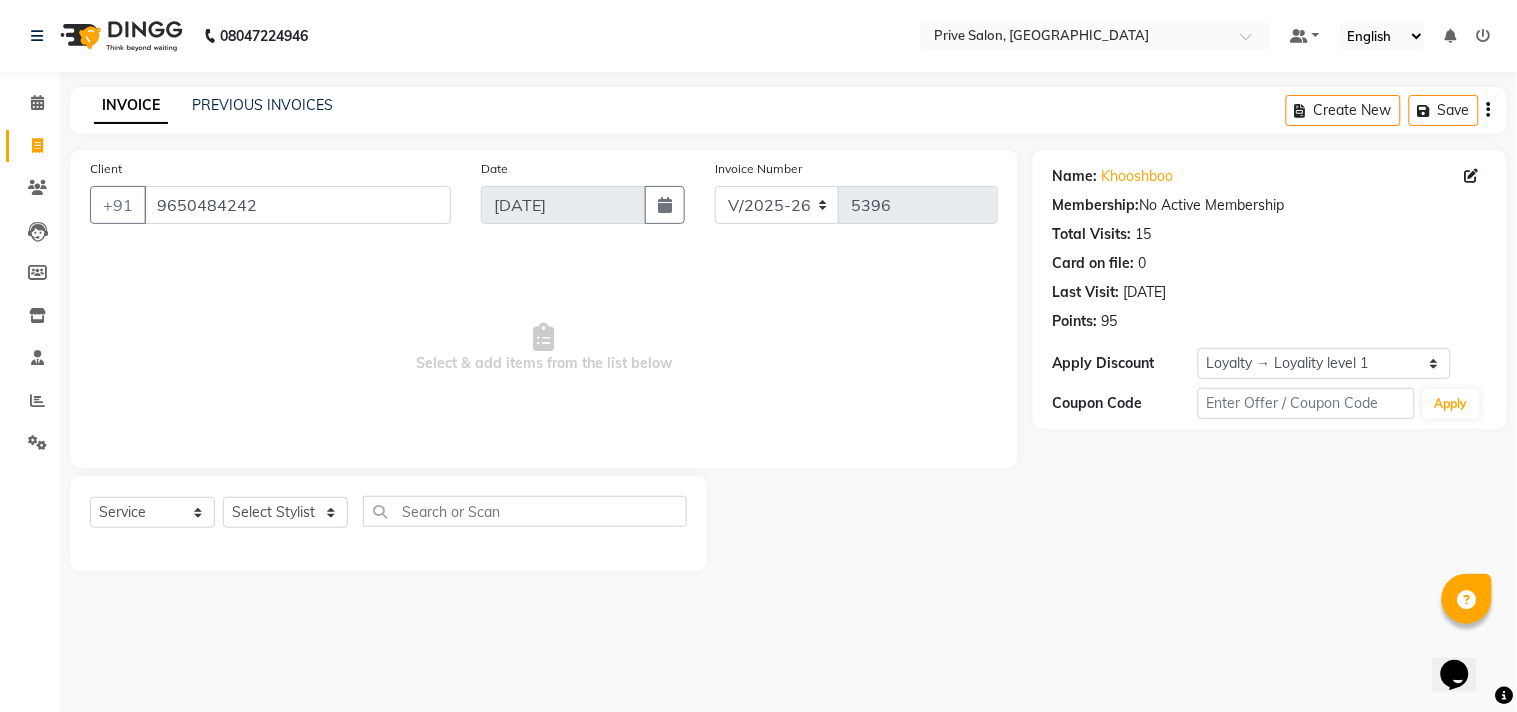 click on "Select  Service  Product  Membership  Package Voucher Prepaid Gift Card  Select Stylist amit ARJUN Atul [PERSON_NAME] GOLU [PERSON_NAME] isha [PERSON_NAME] Manager [PERSON_NAME] [PERSON_NAME] [PERSON_NAME] [PERSON_NAME] [PERSON_NAME] vikas" 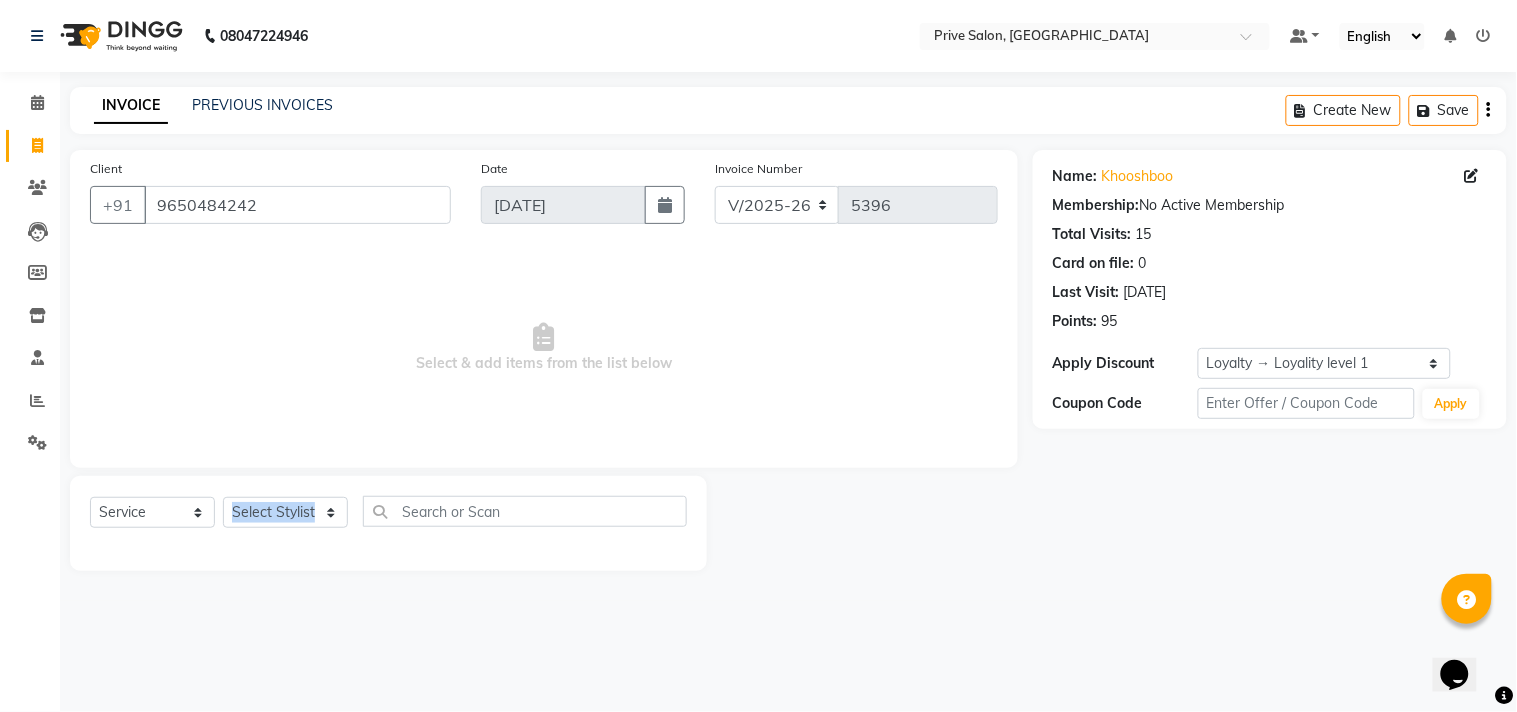 click on "Select  Service  Product  Membership  Package Voucher Prepaid Gift Card  Select Stylist amit ARJUN Atul [PERSON_NAME] GOLU [PERSON_NAME] isha [PERSON_NAME] Manager [PERSON_NAME] [PERSON_NAME] [PERSON_NAME] [PERSON_NAME] [PERSON_NAME] vikas" 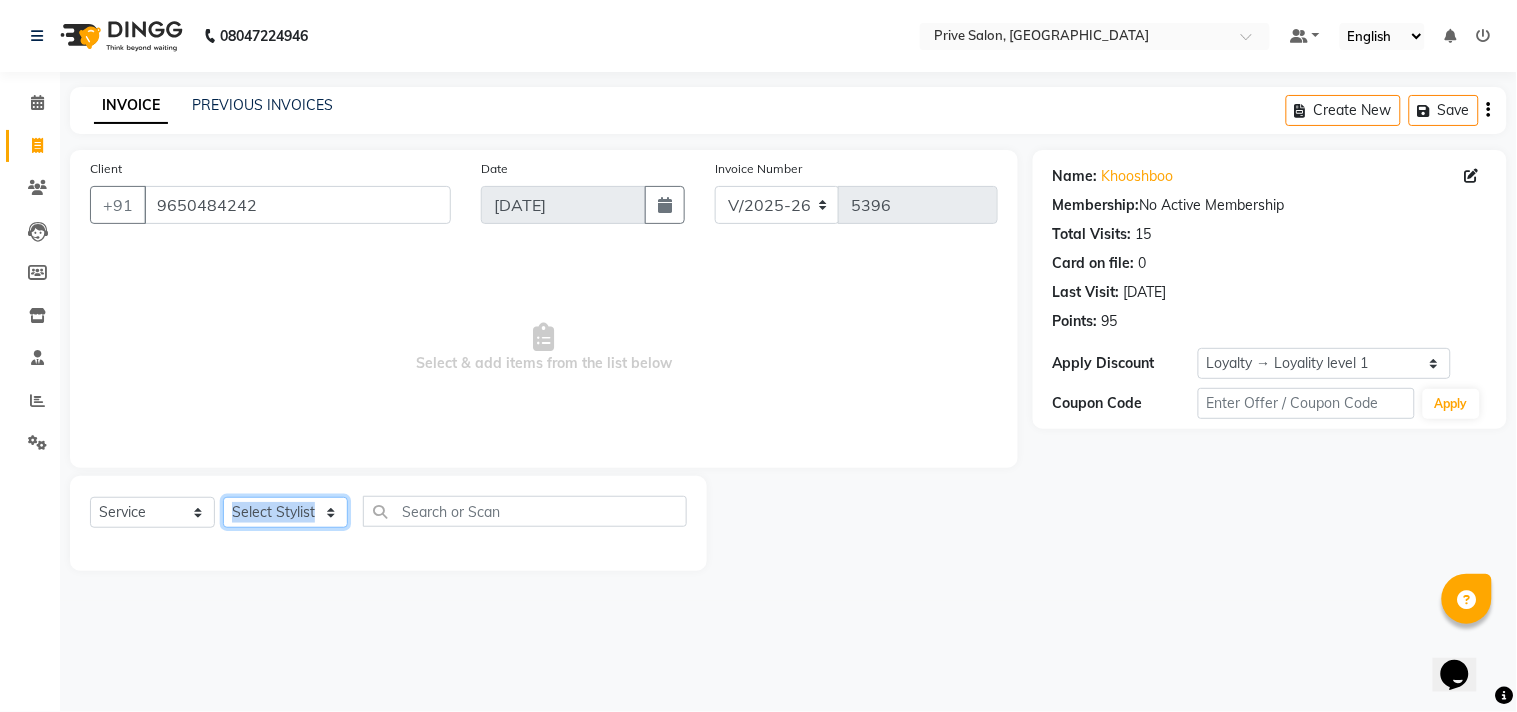 click on "Select Stylist amit ARJUN [PERSON_NAME] [PERSON_NAME] GOLU [PERSON_NAME] isha [PERSON_NAME] Manager [PERSON_NAME] [PERSON_NAME] [PERSON_NAME] [PERSON_NAME] [PERSON_NAME] vikas" 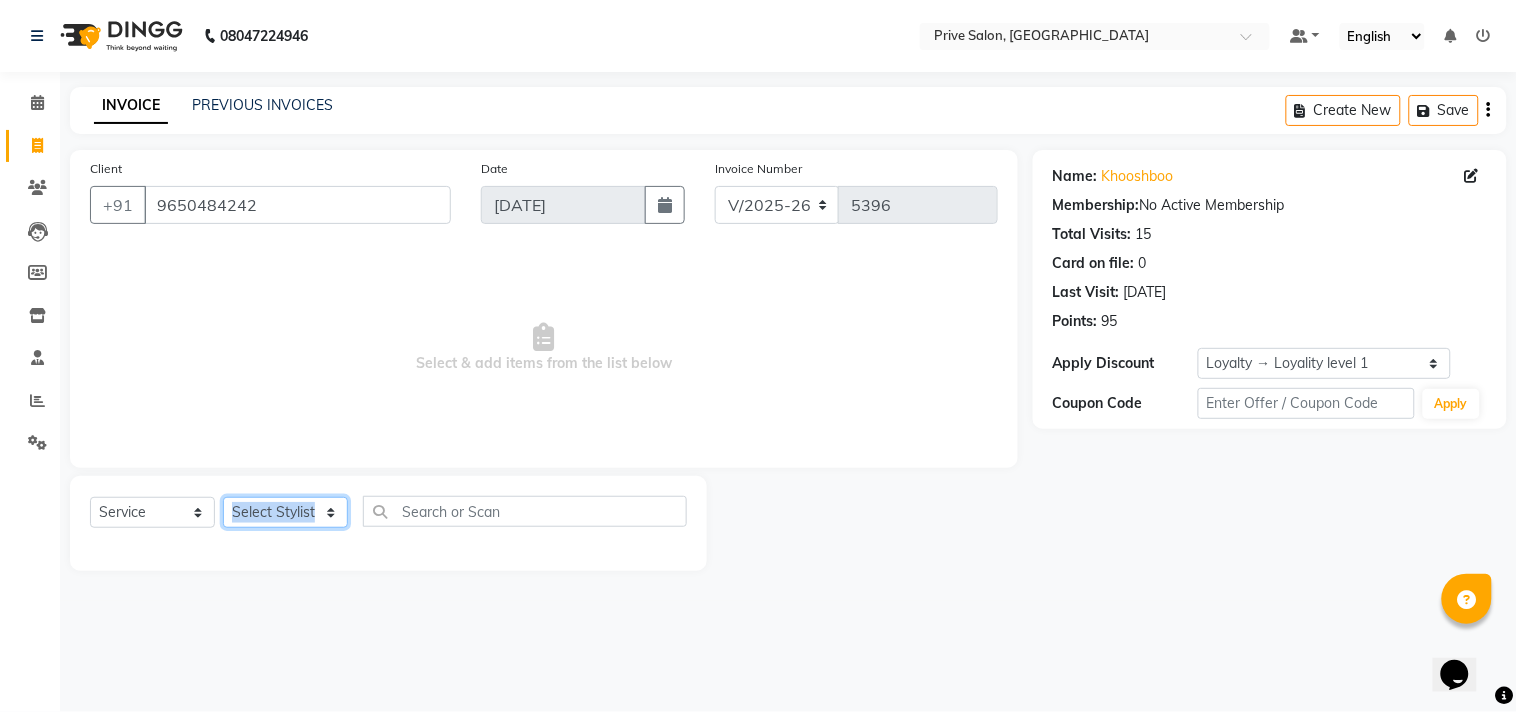select on "3992" 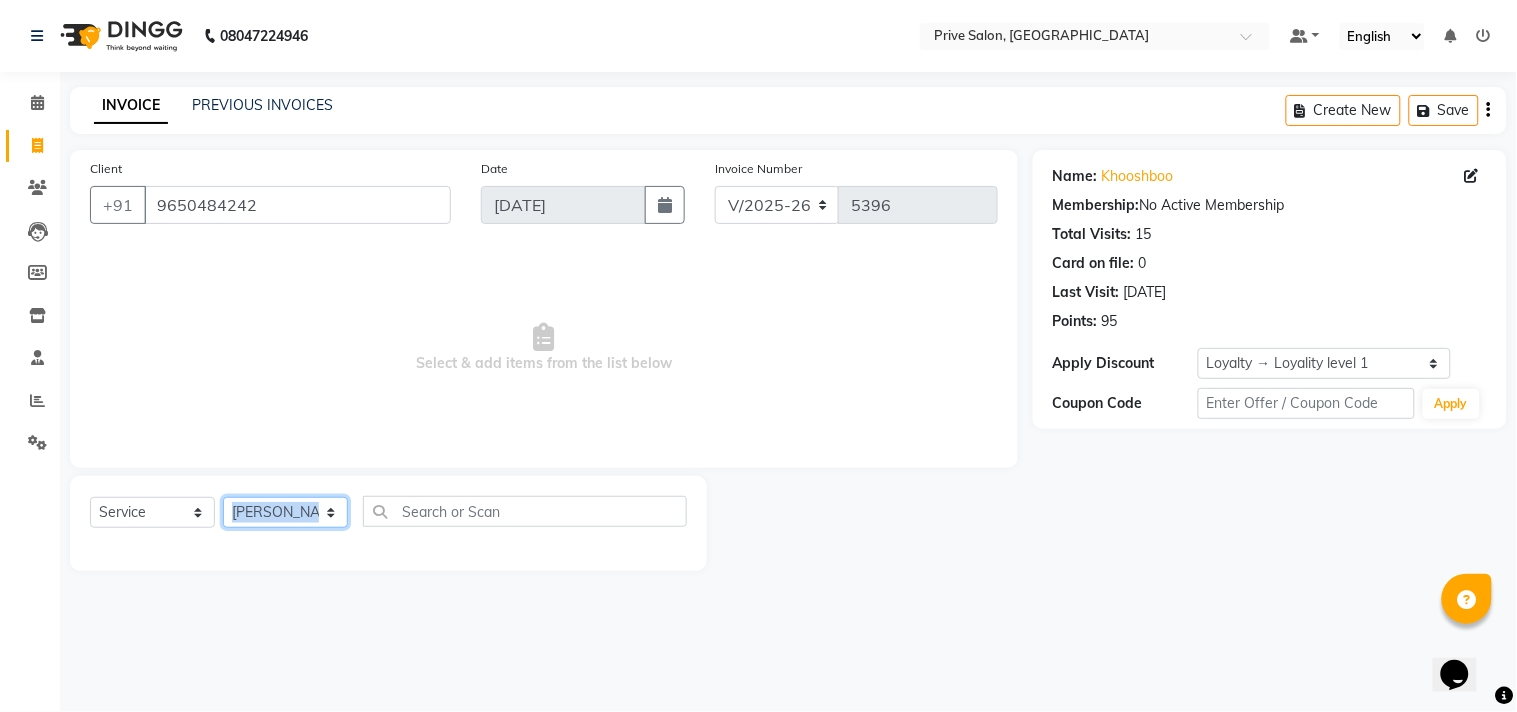 click on "Select Stylist amit ARJUN [PERSON_NAME] [PERSON_NAME] GOLU [PERSON_NAME] isha [PERSON_NAME] Manager [PERSON_NAME] [PERSON_NAME] [PERSON_NAME] [PERSON_NAME] [PERSON_NAME] vikas" 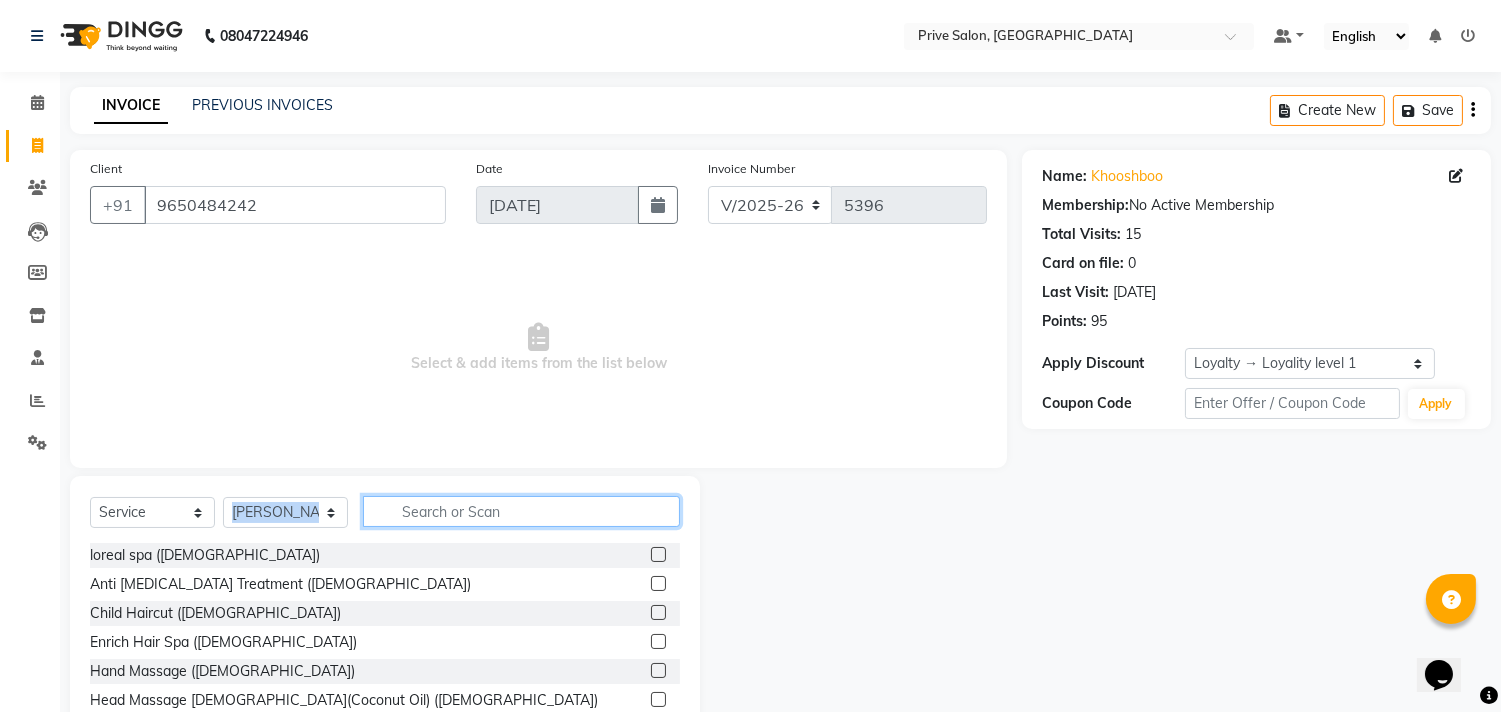 click 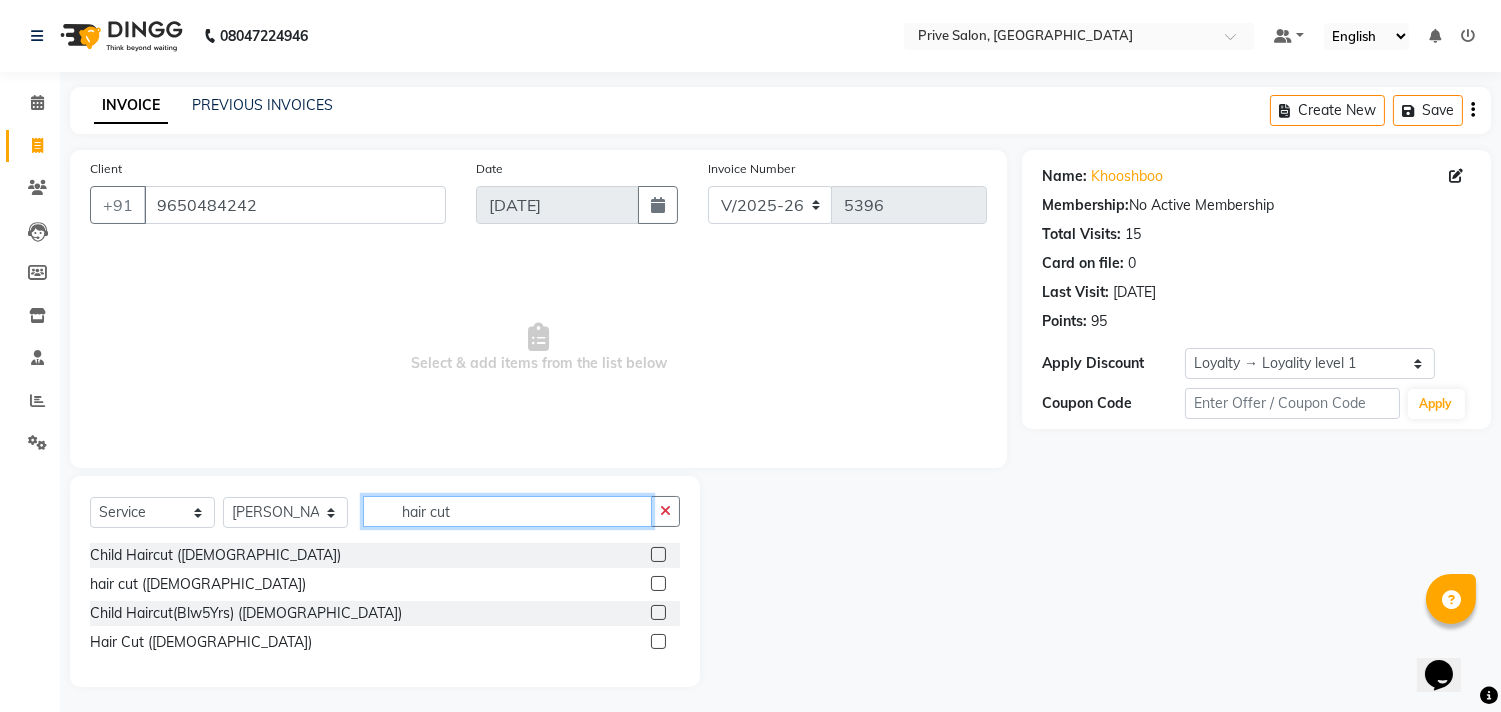 type on "hair cut" 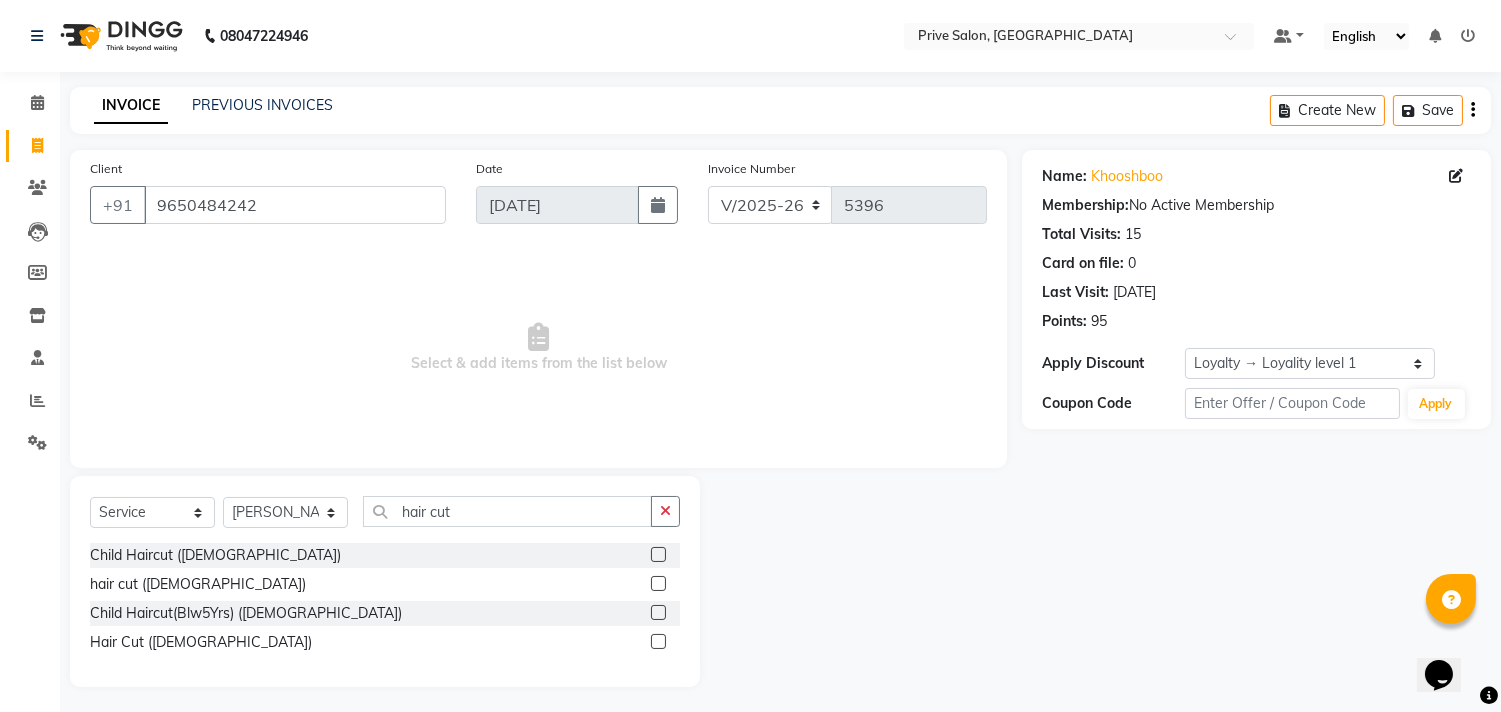 click 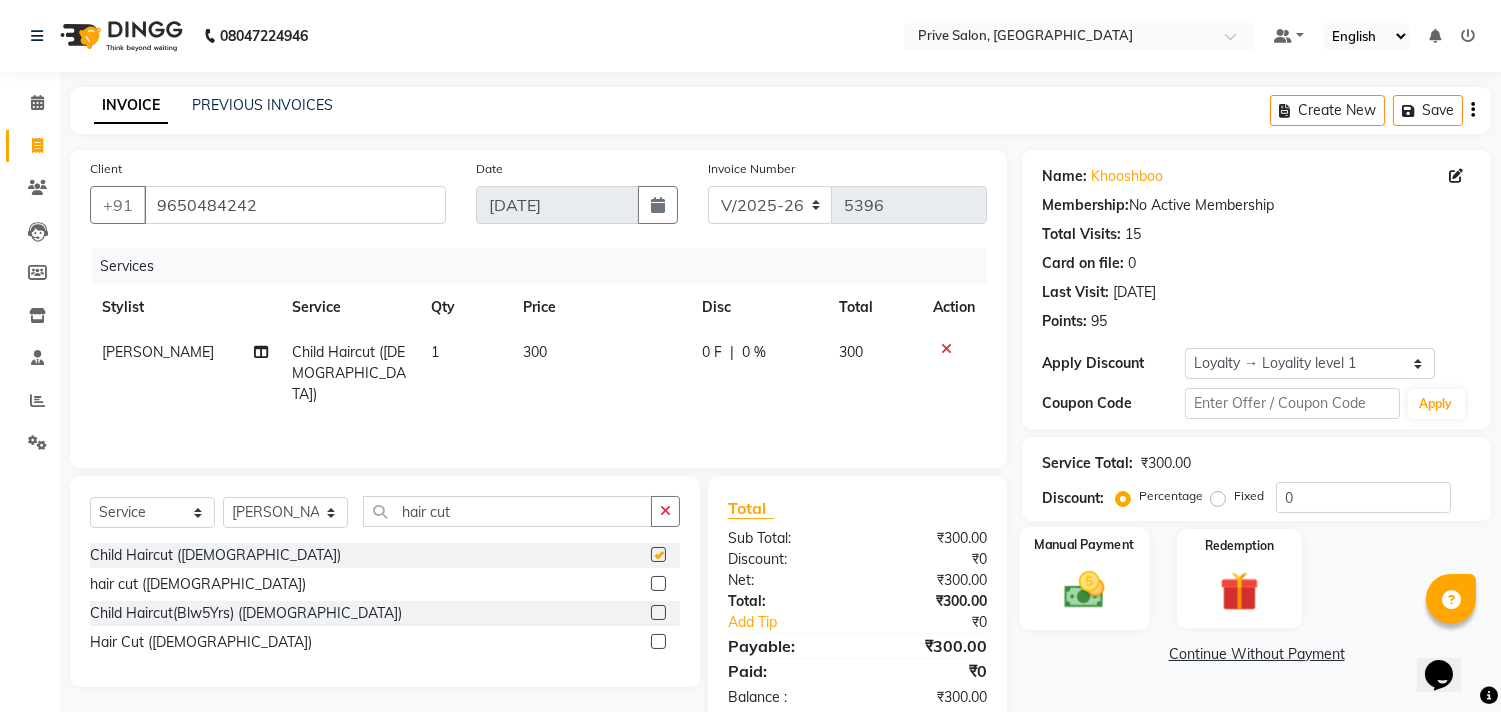 checkbox on "false" 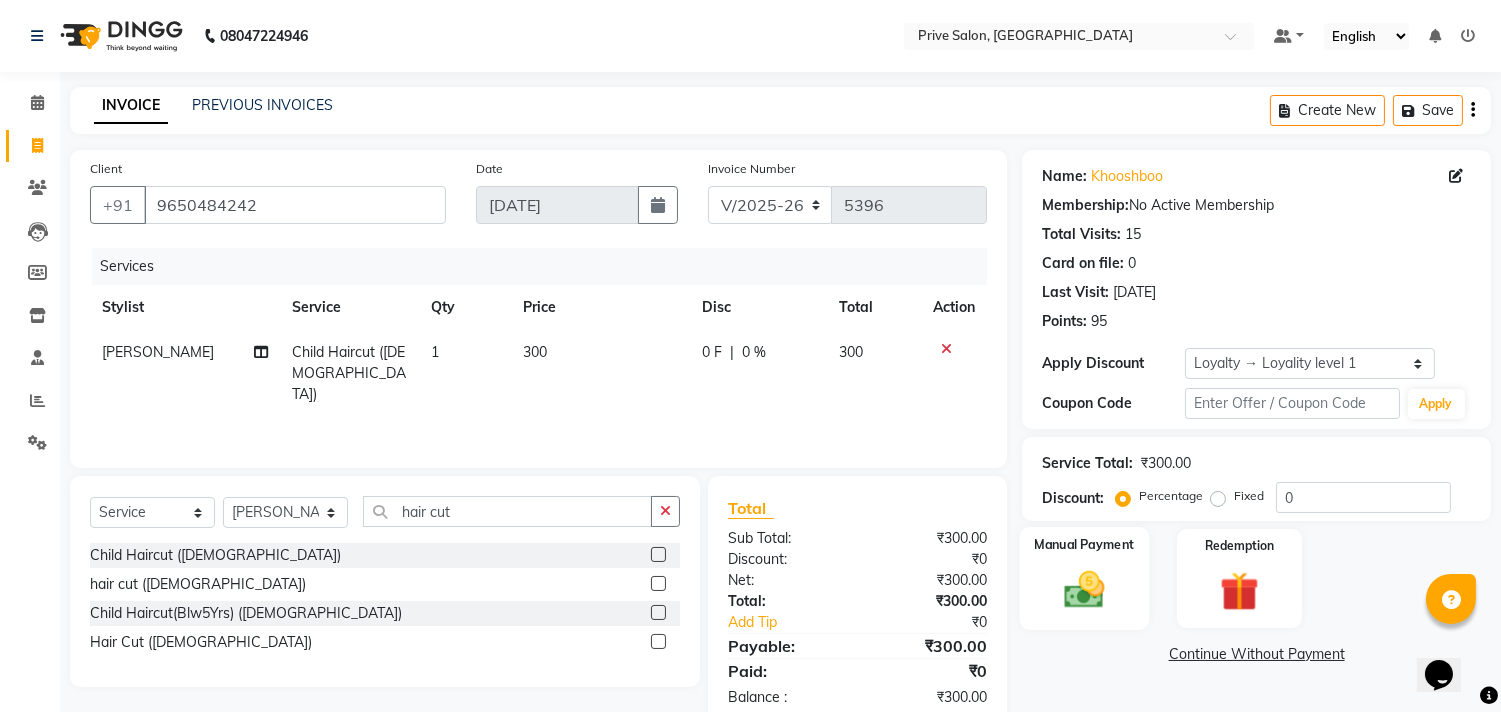 click 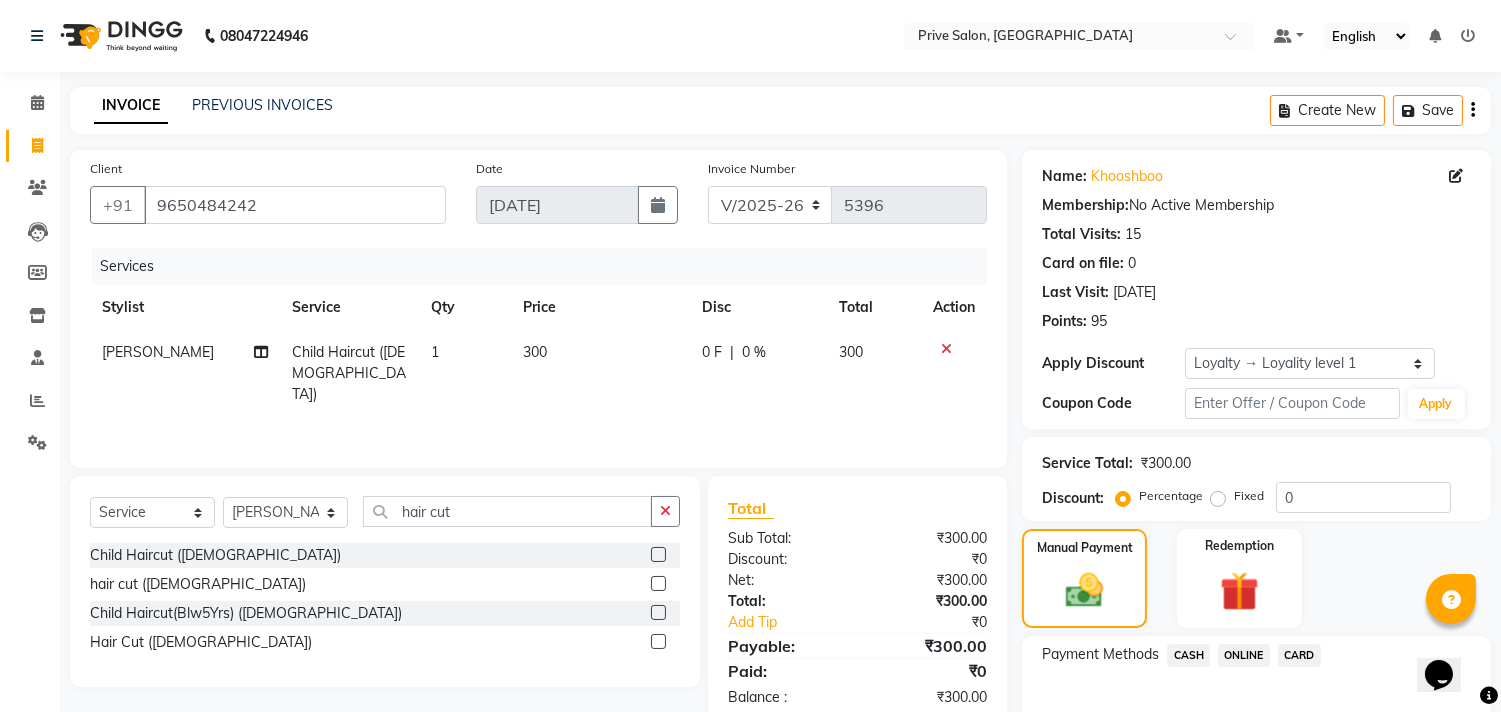 click on "CASH" 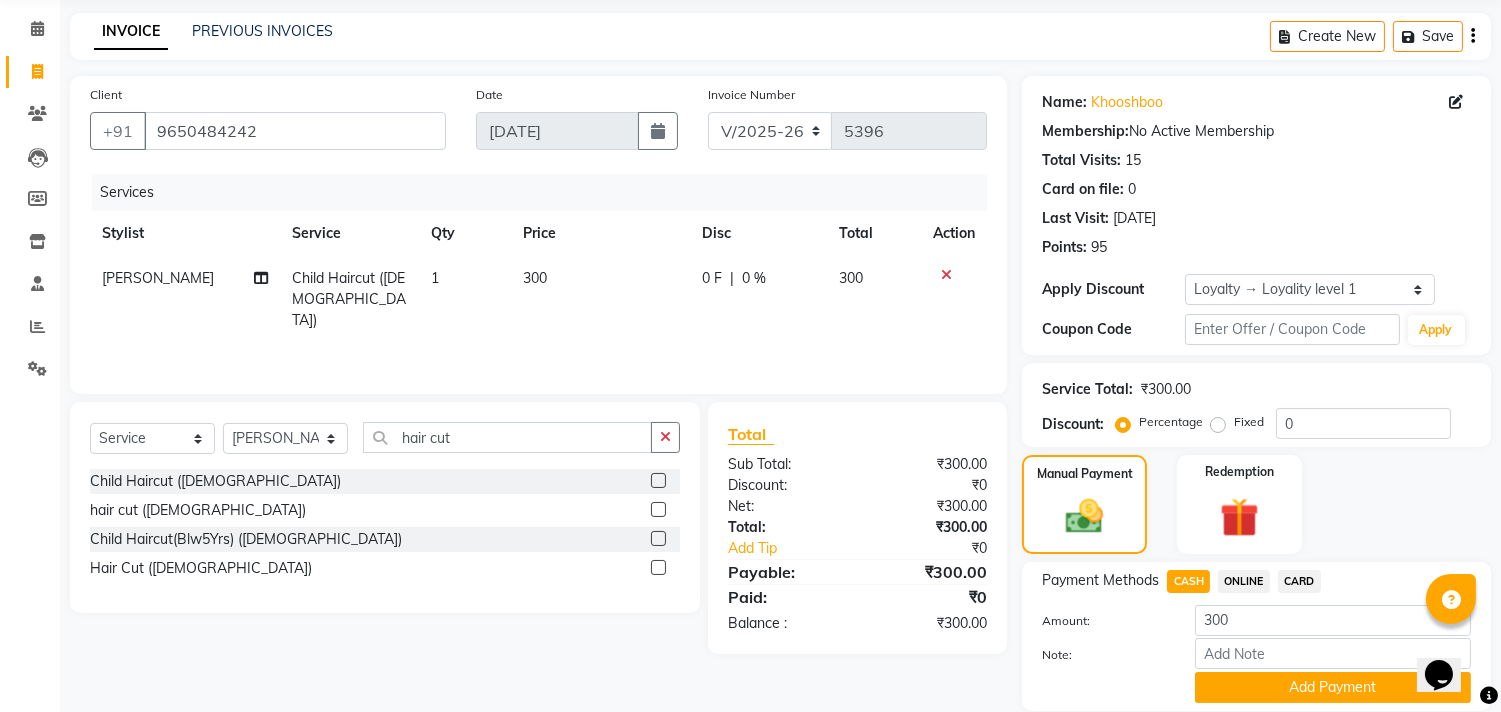 scroll, scrollTop: 96, scrollLeft: 0, axis: vertical 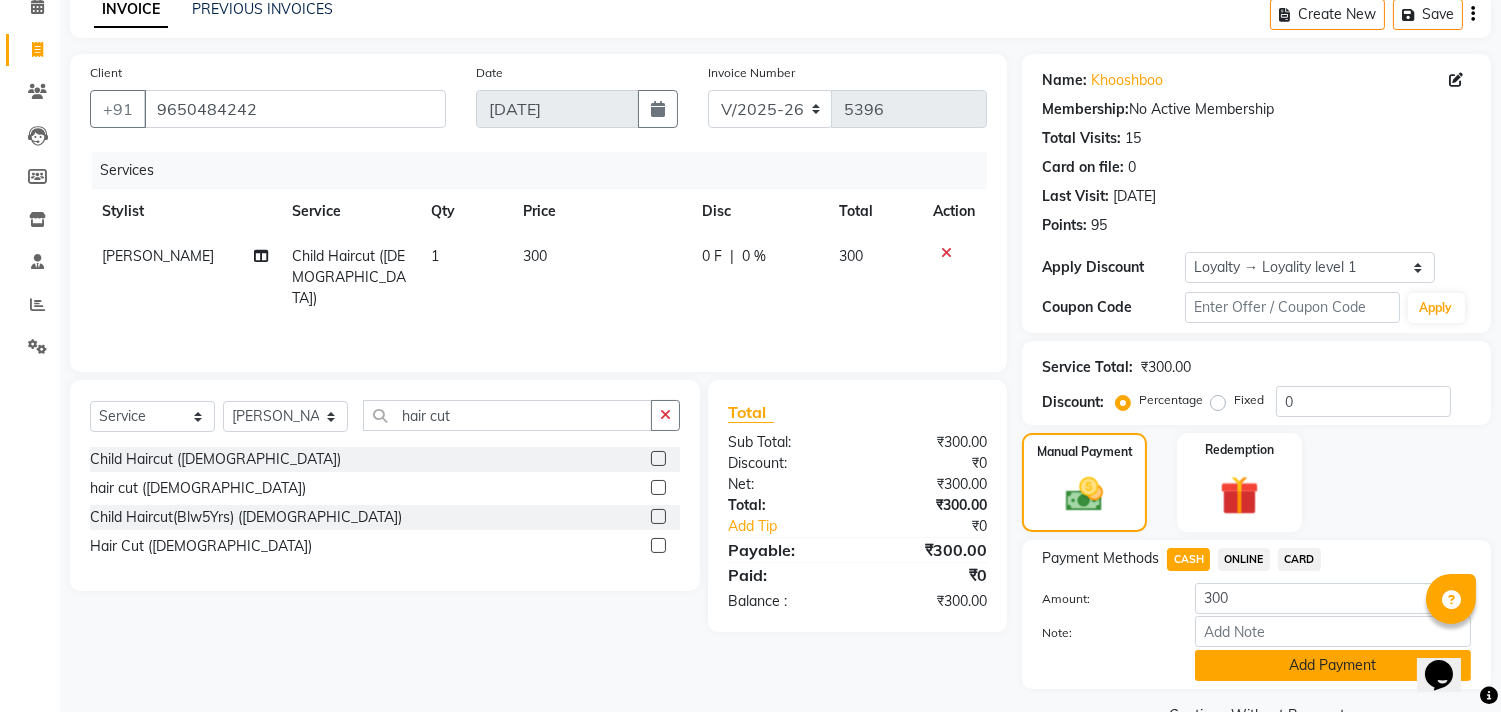 click on "Add Payment" 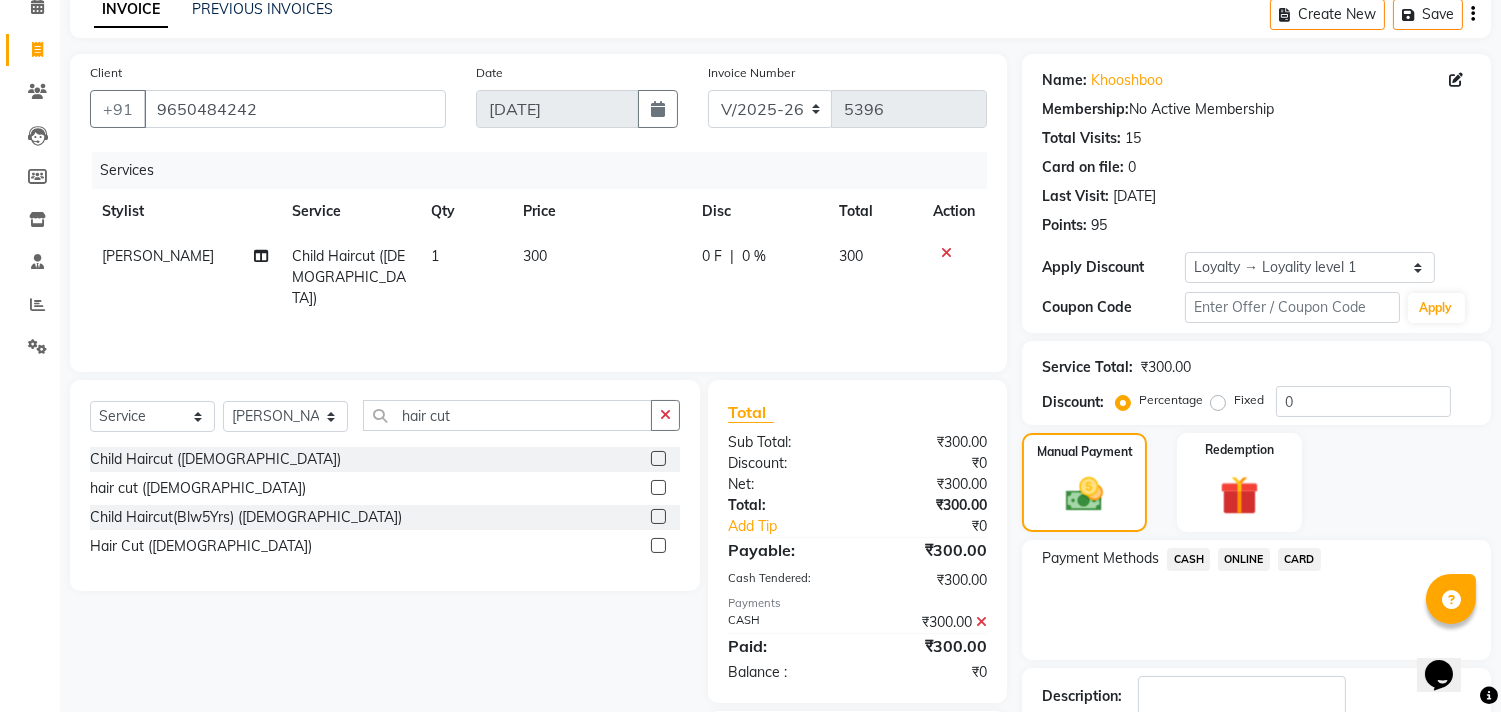scroll, scrollTop: 227, scrollLeft: 0, axis: vertical 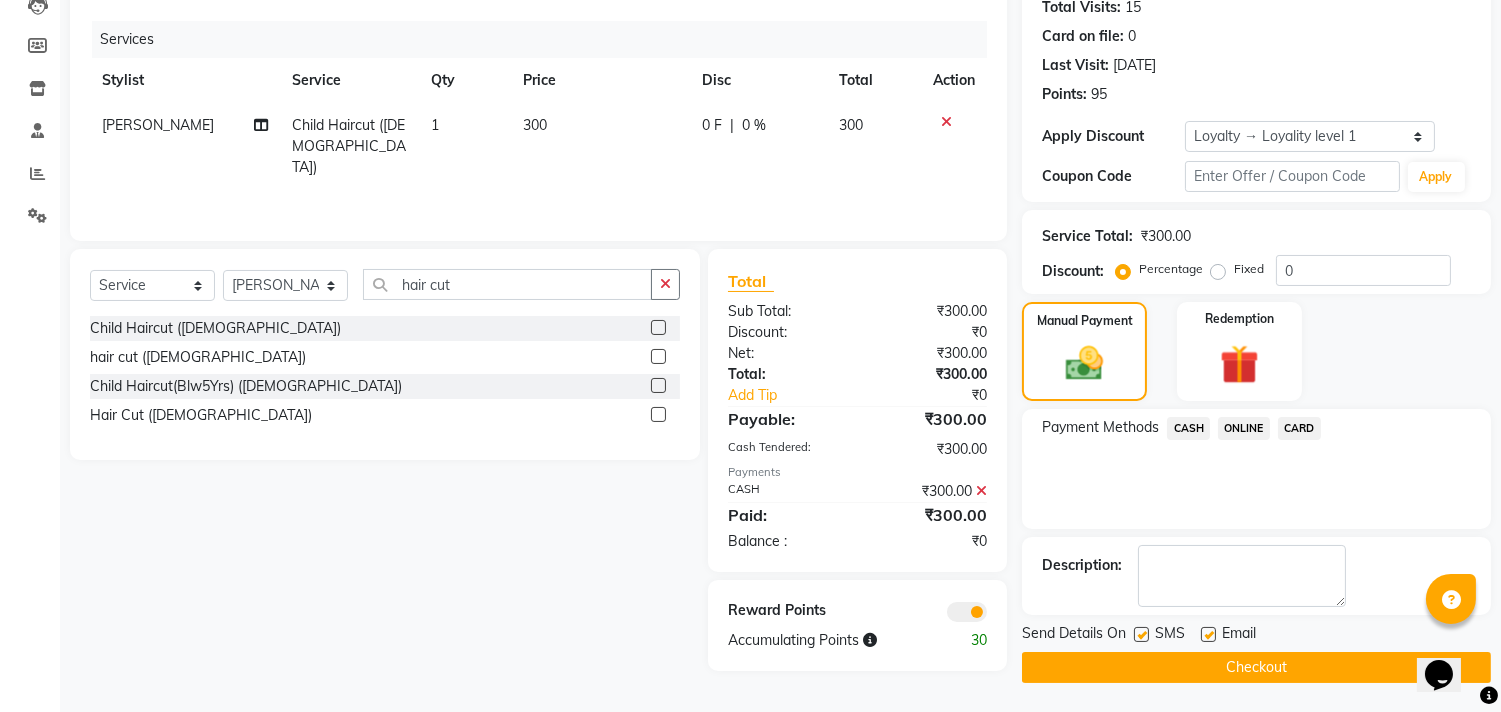click on "Checkout" 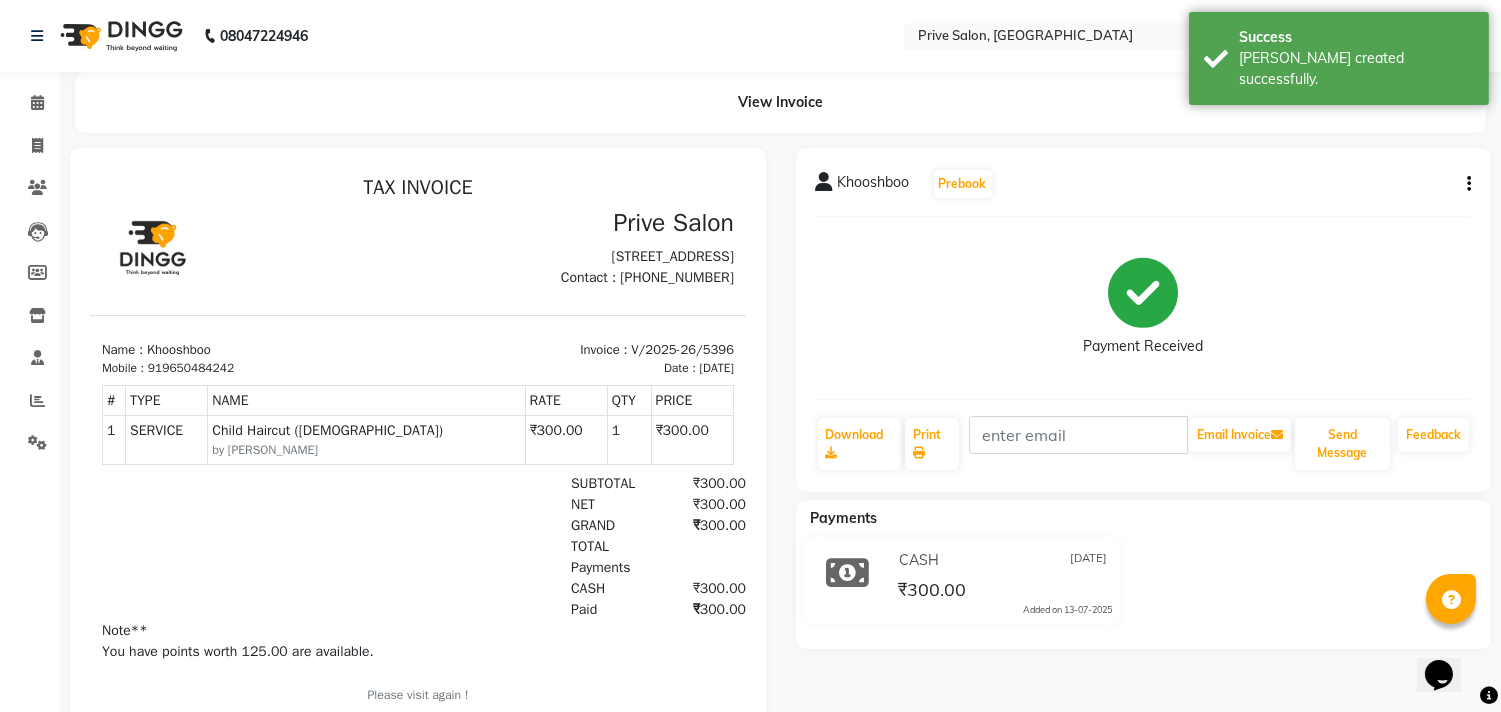 scroll, scrollTop: 0, scrollLeft: 0, axis: both 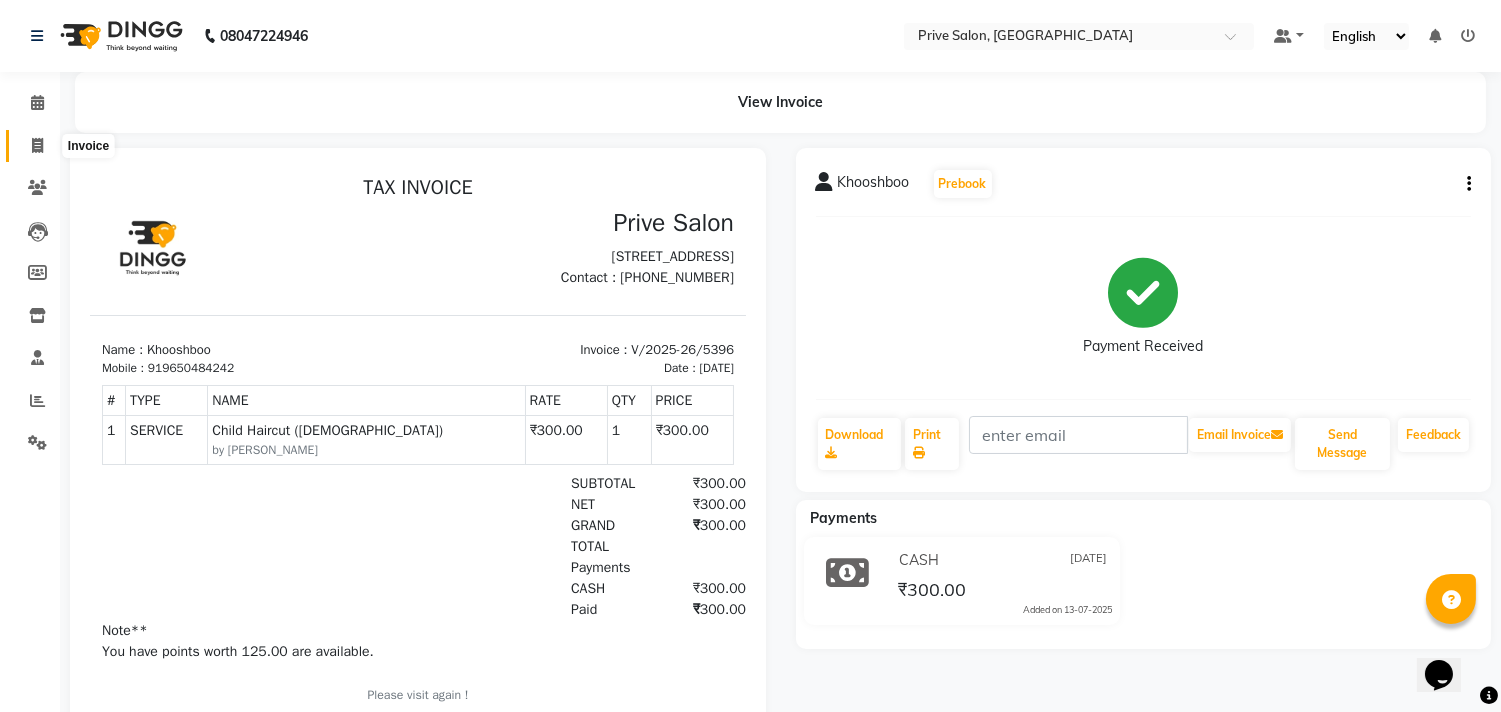click 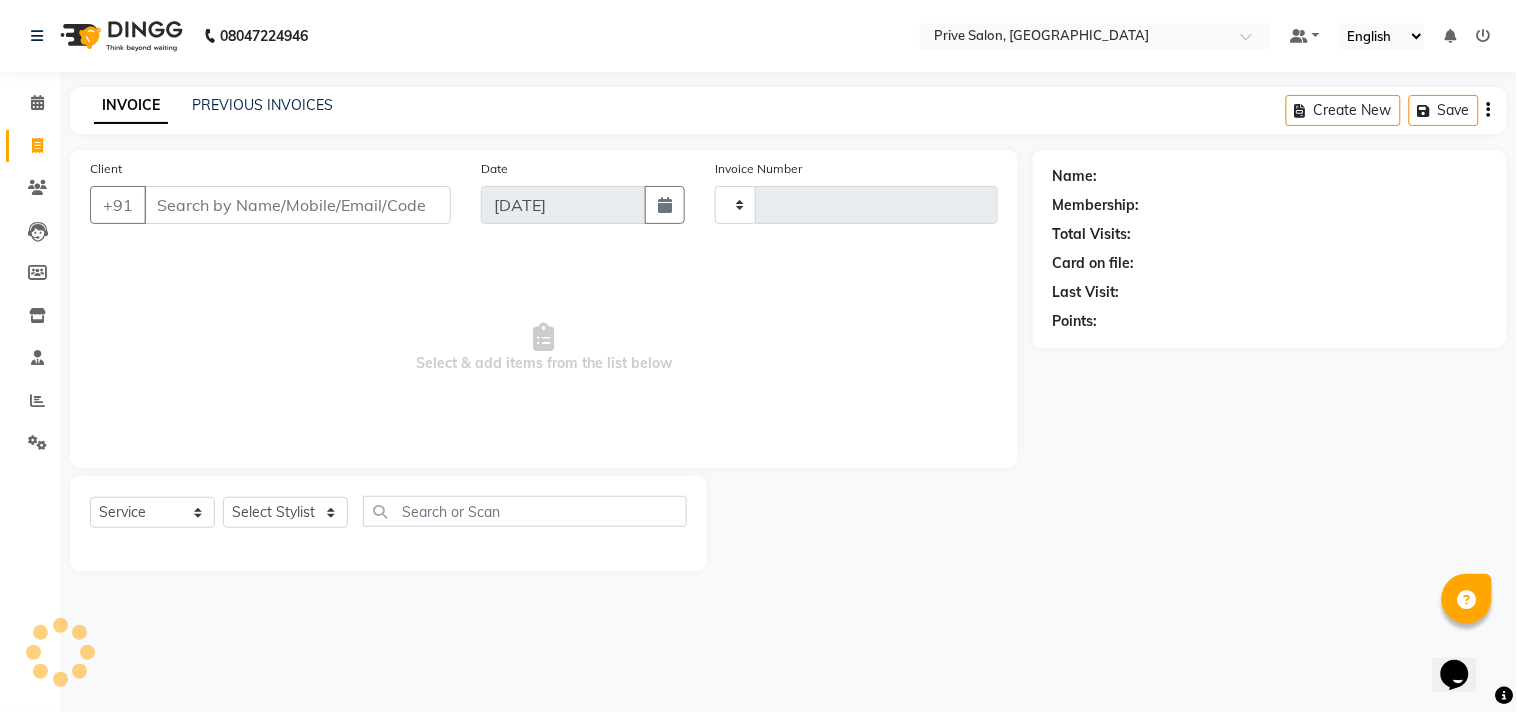 click on "Client" at bounding box center (297, 205) 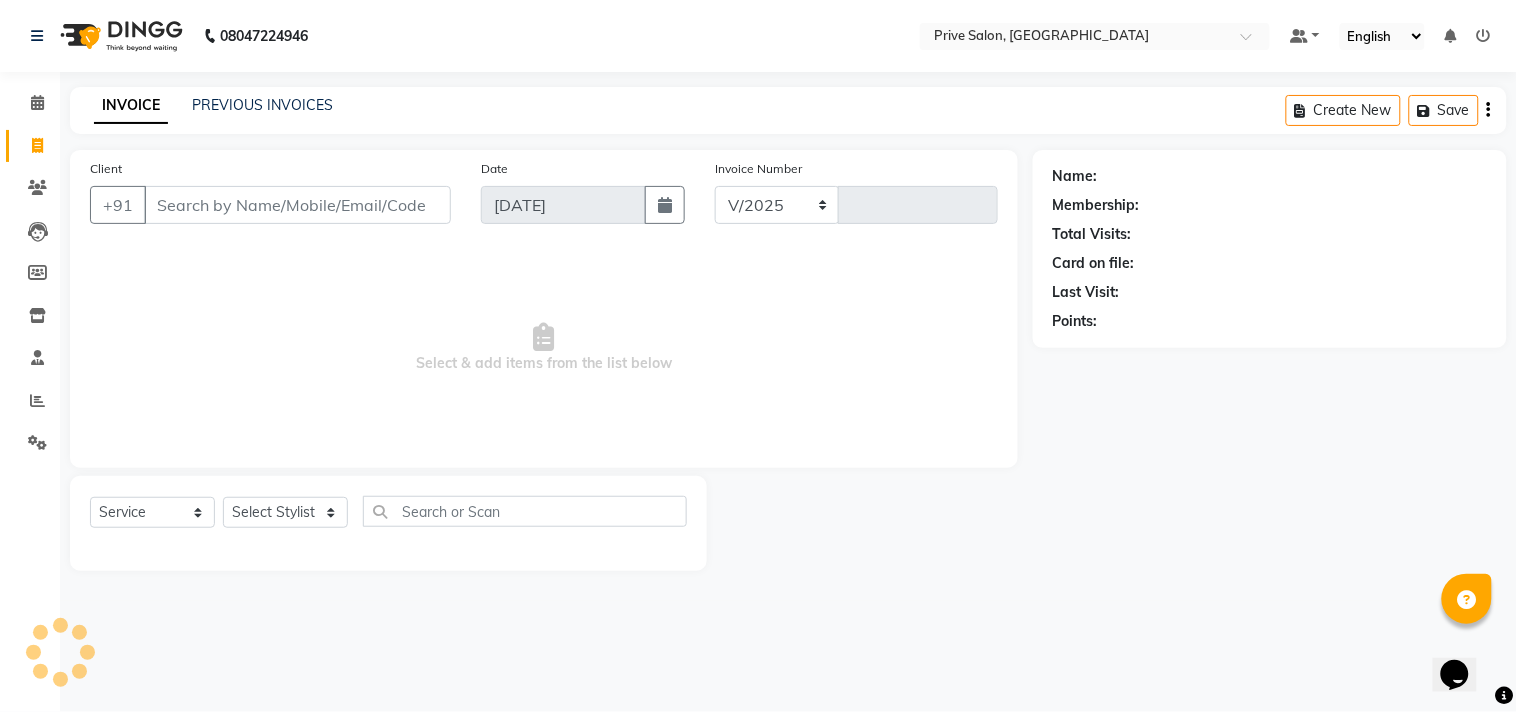 select on "136" 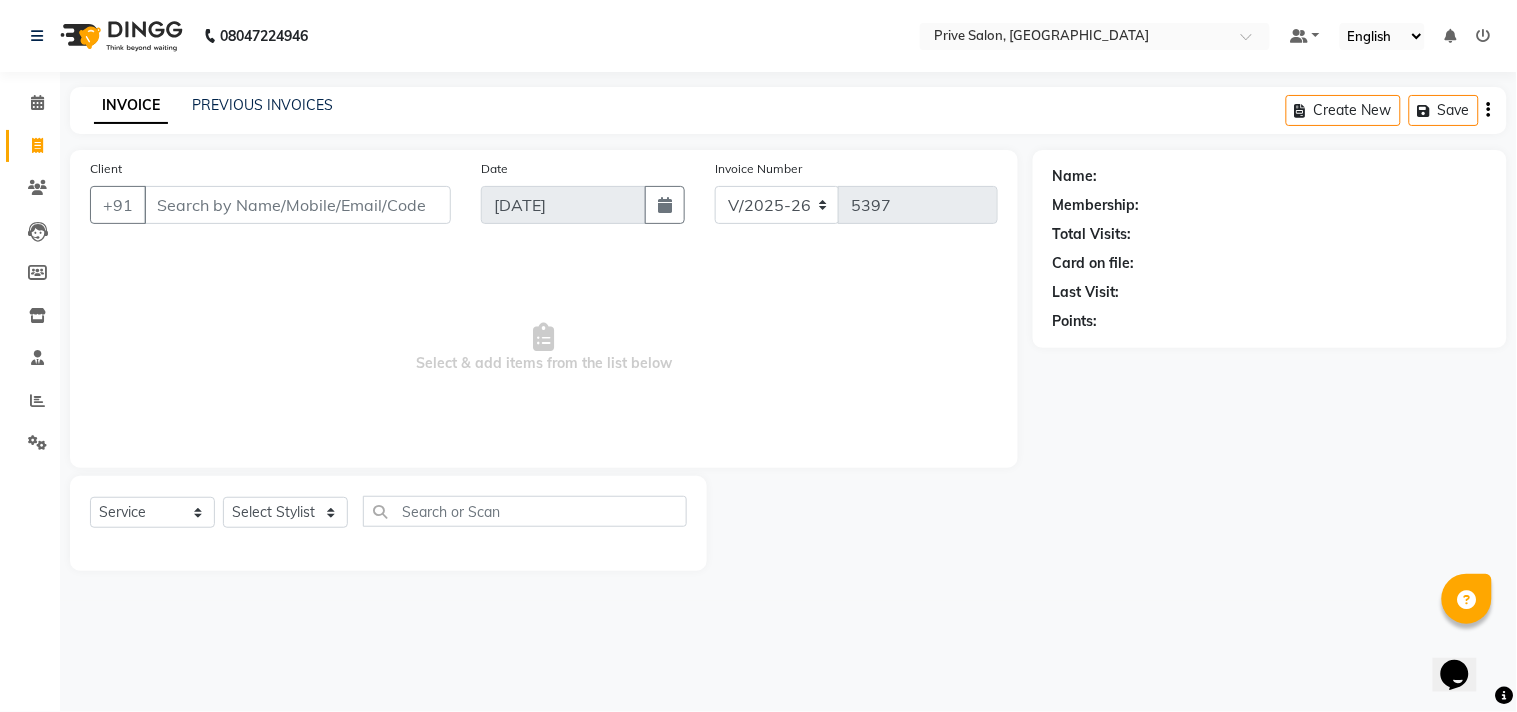 click on "Client" at bounding box center (297, 205) 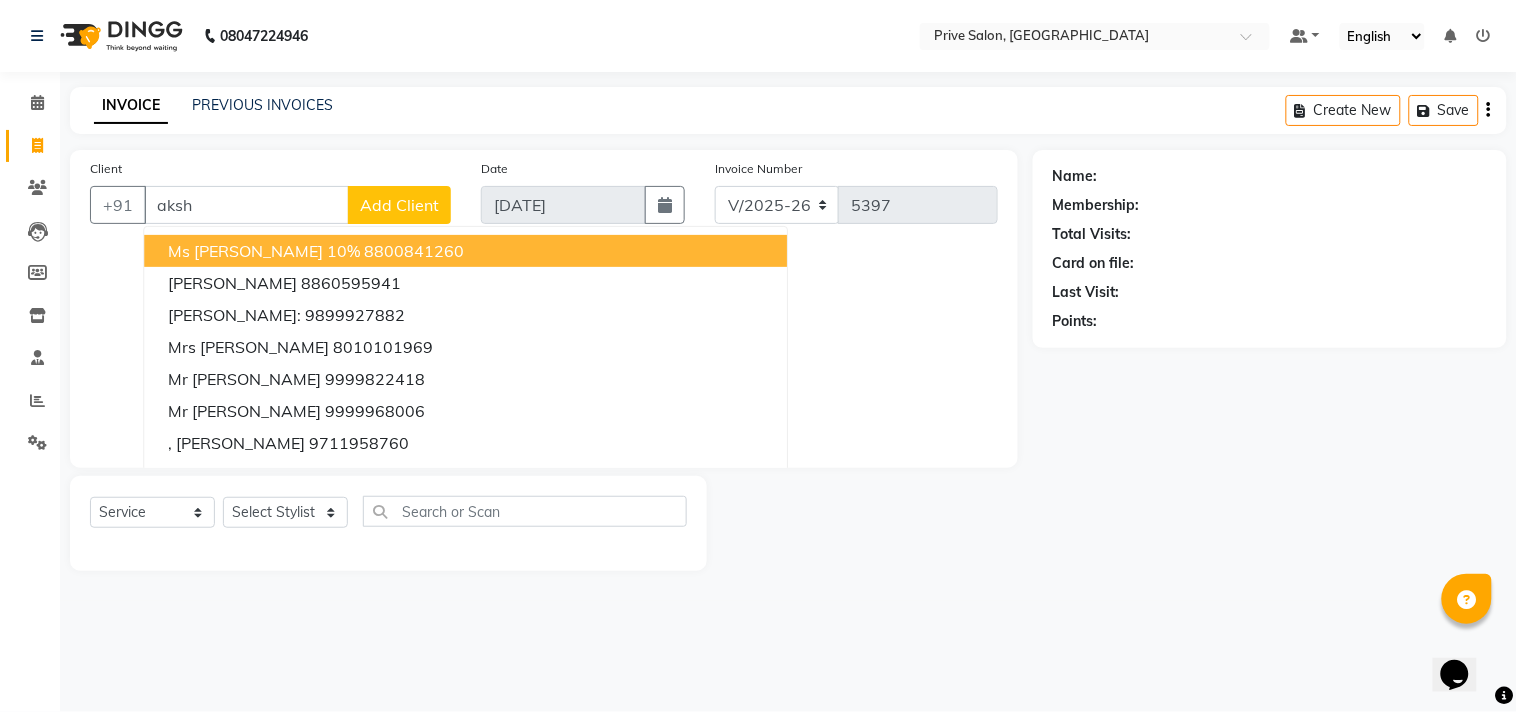 click on "aksh" at bounding box center [246, 205] 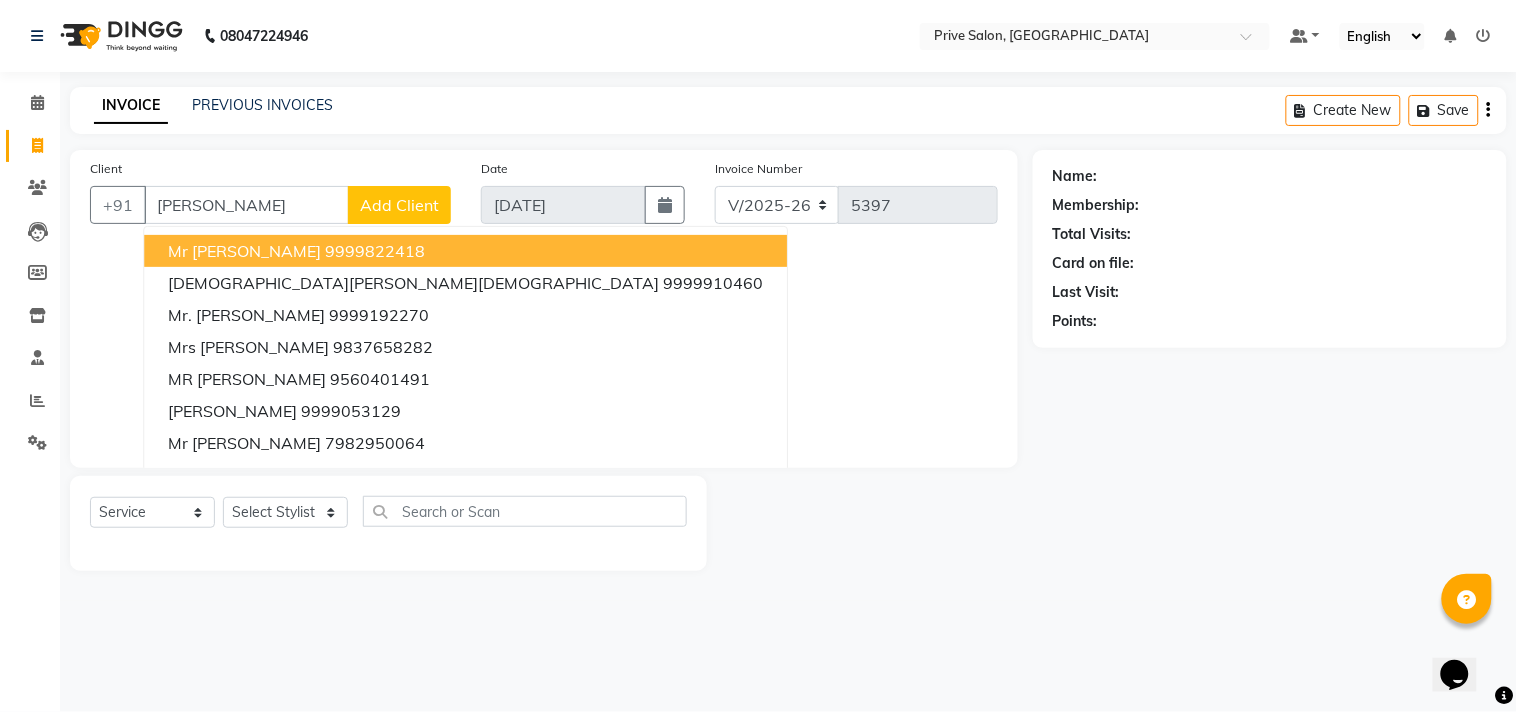 click on "aksha" at bounding box center (246, 205) 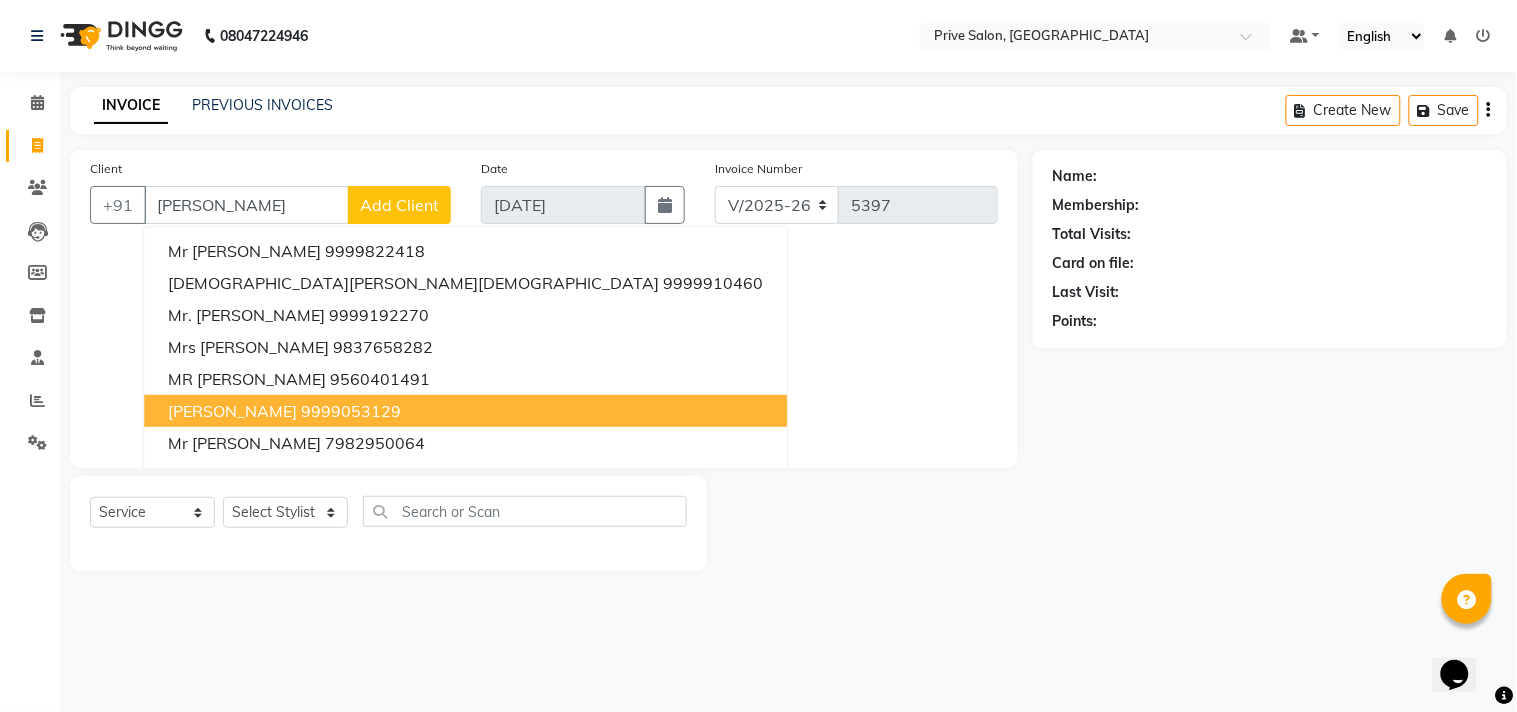 click on "9999053129" at bounding box center (351, 411) 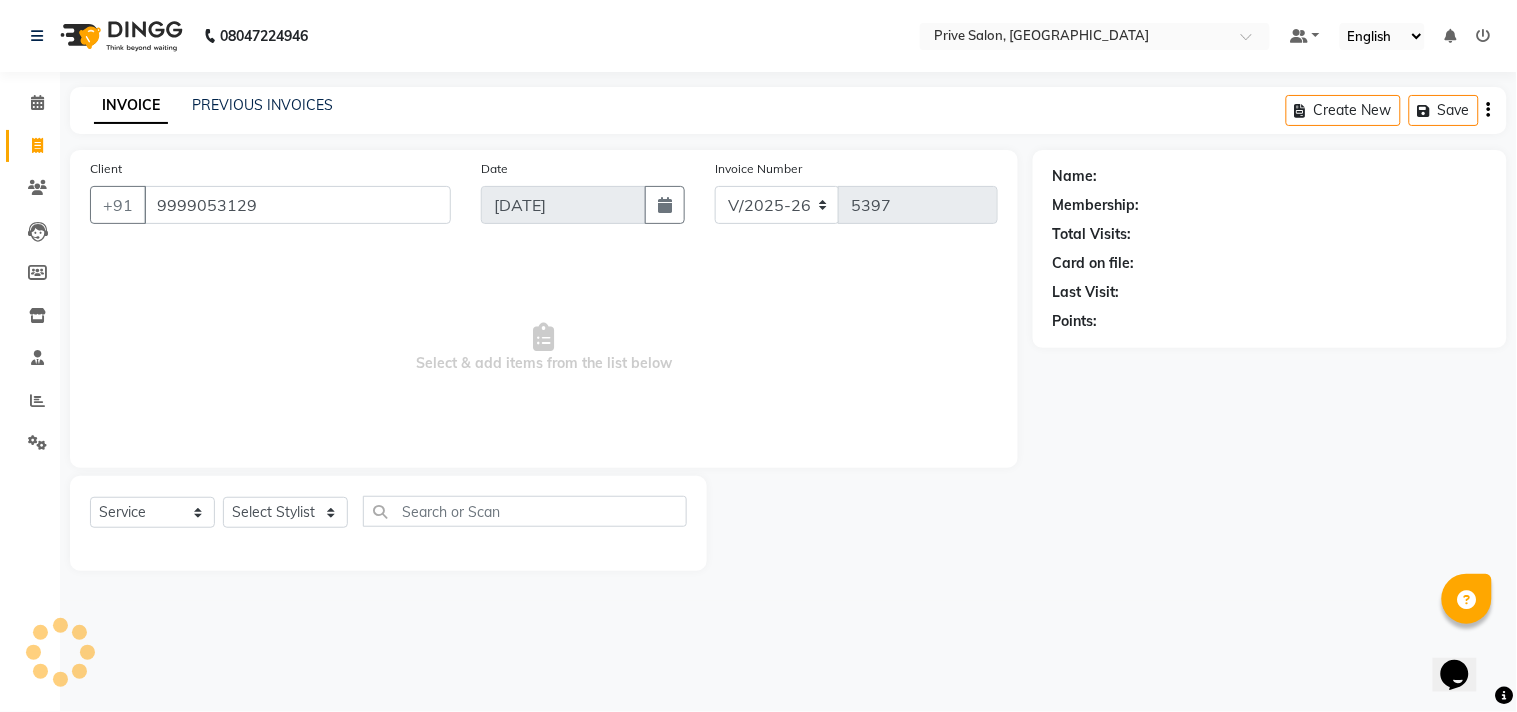 type on "9999053129" 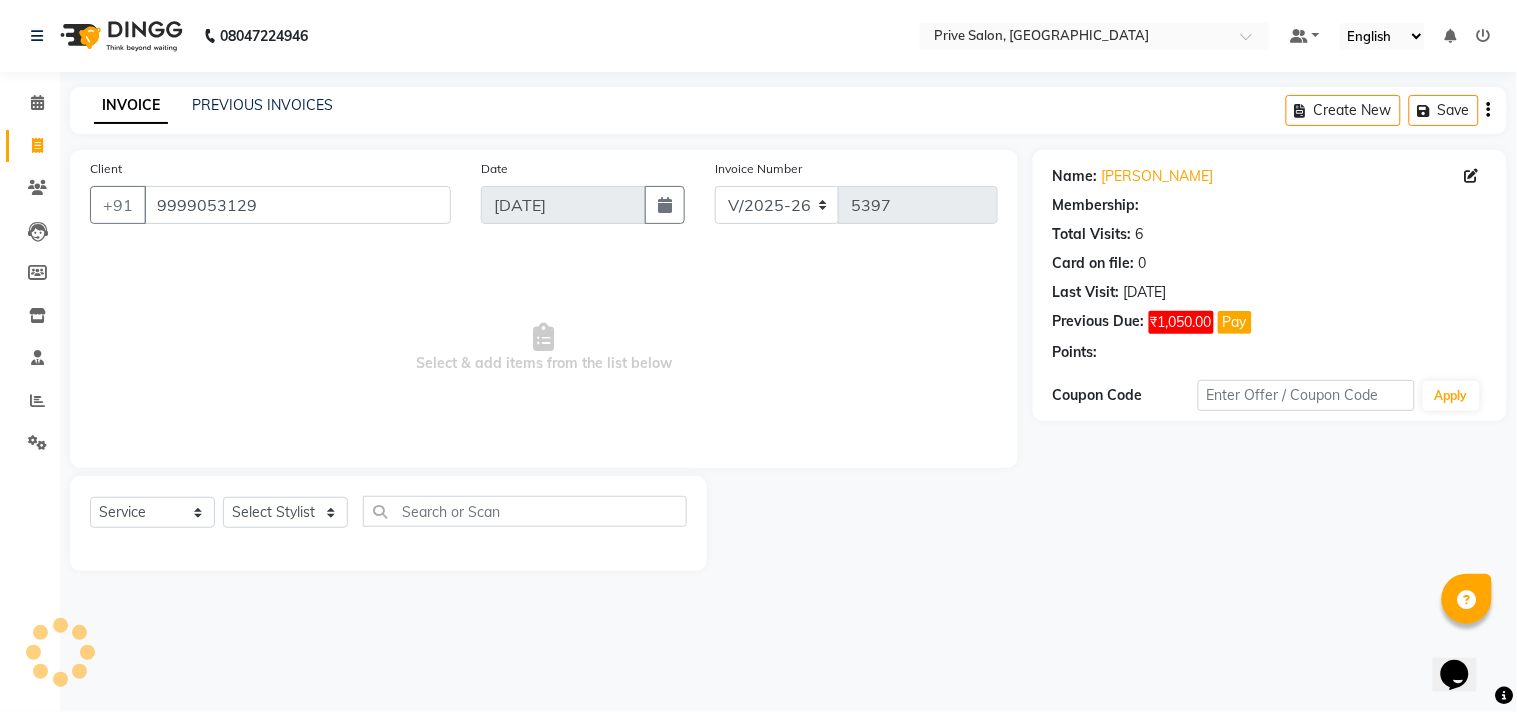 select on "1: Object" 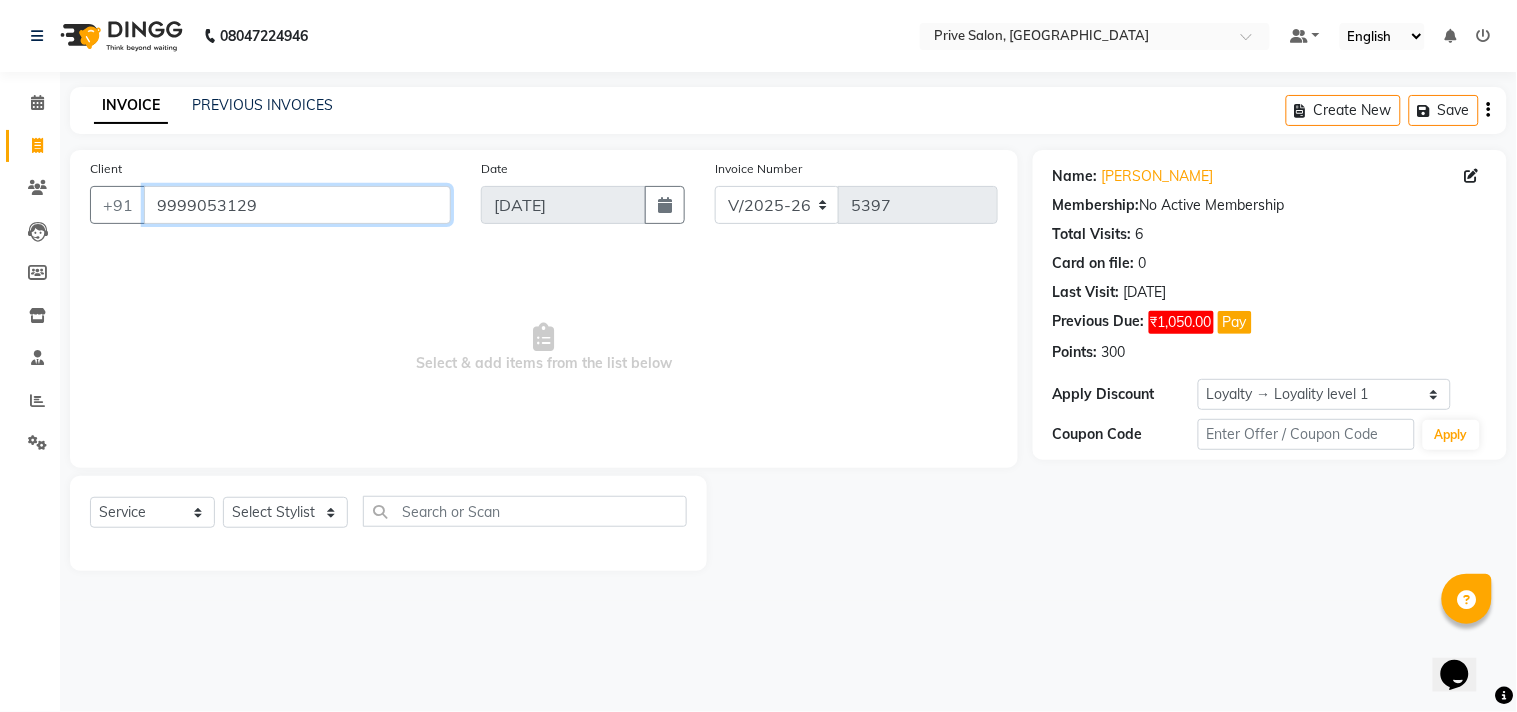 click on "9999053129" at bounding box center [297, 205] 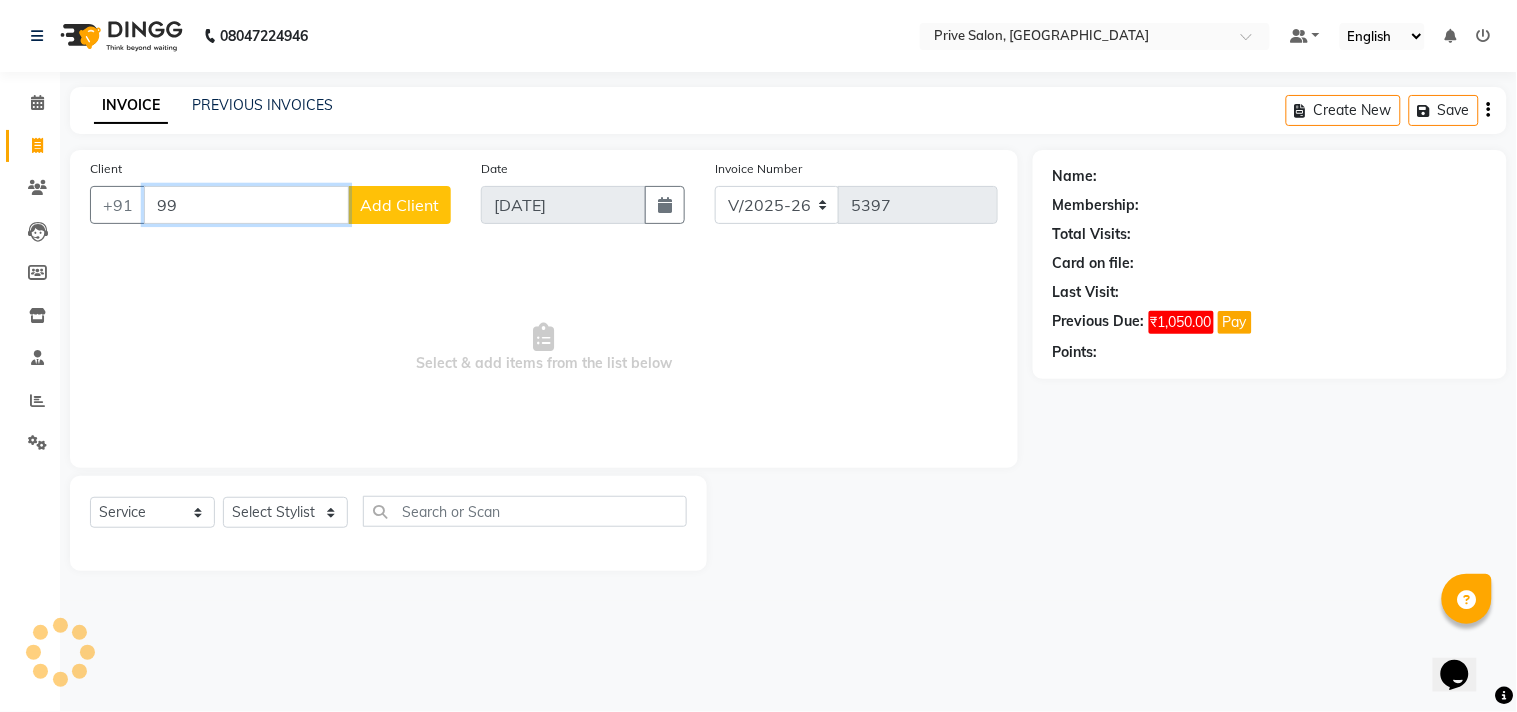 type on "9" 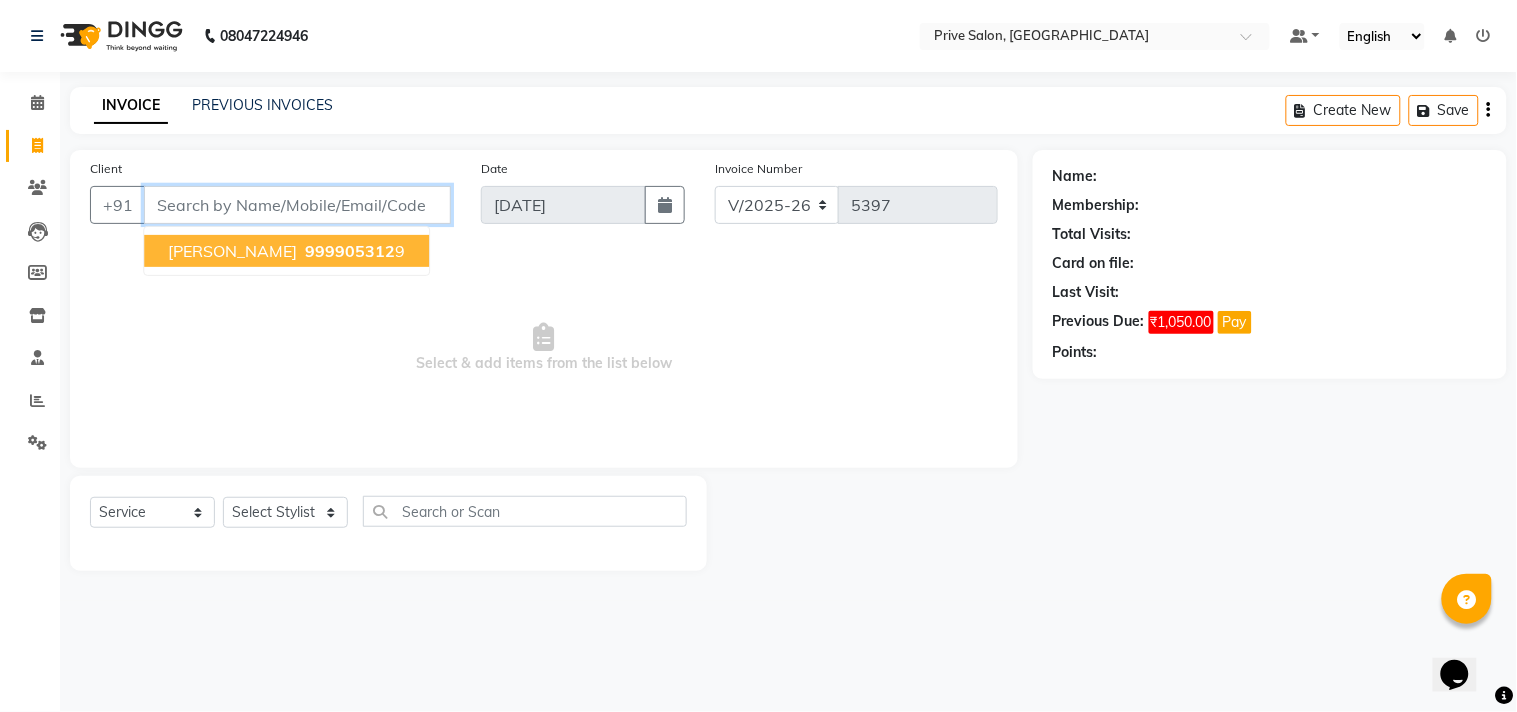 type 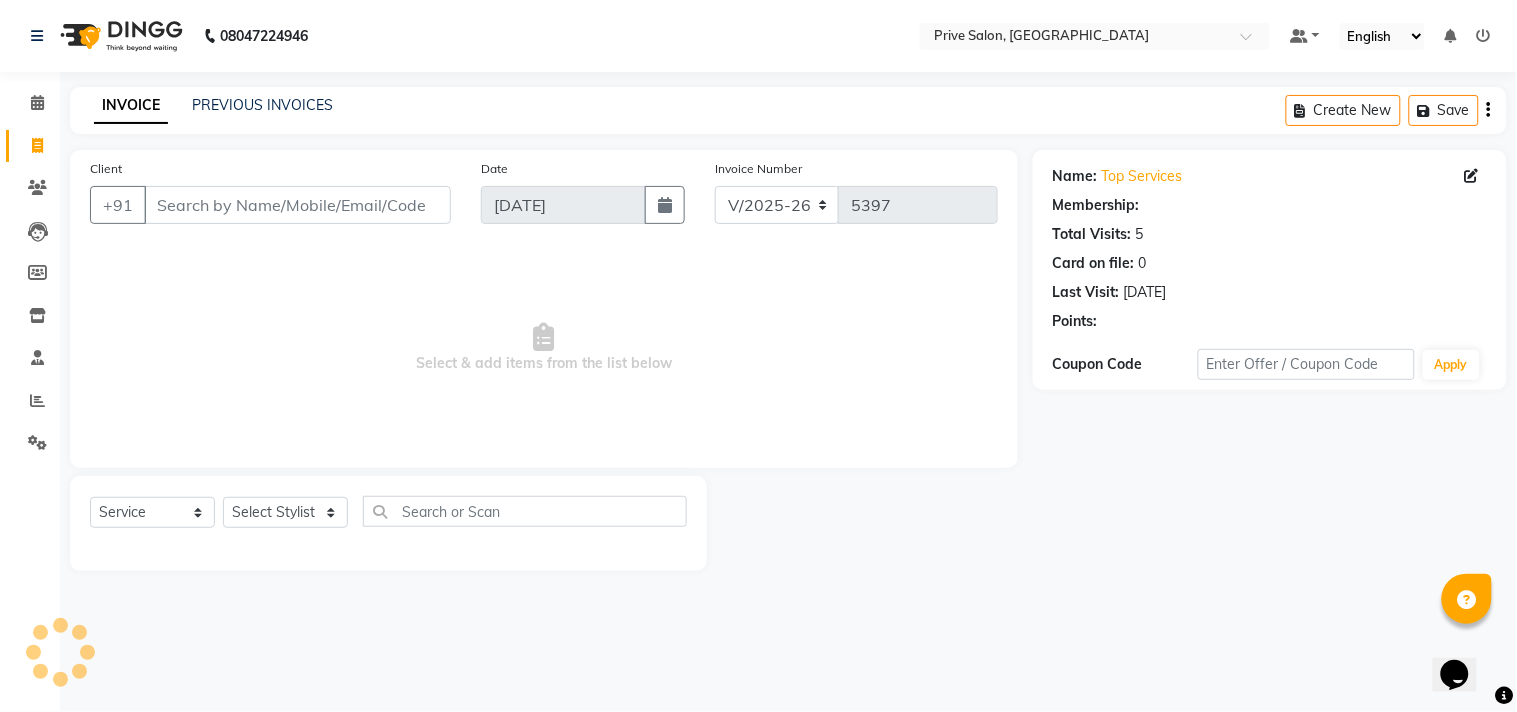 select on "1: Object" 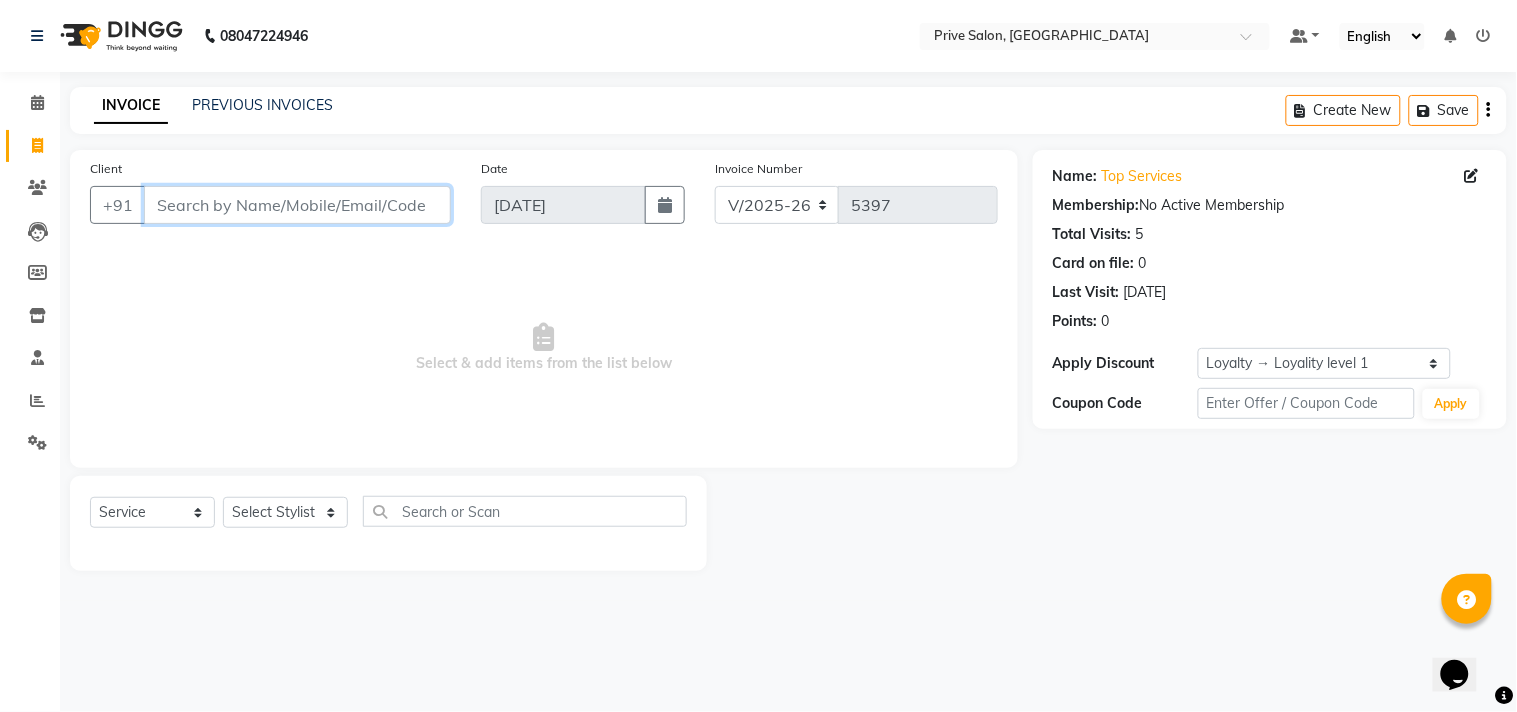 click on "Client" at bounding box center [297, 205] 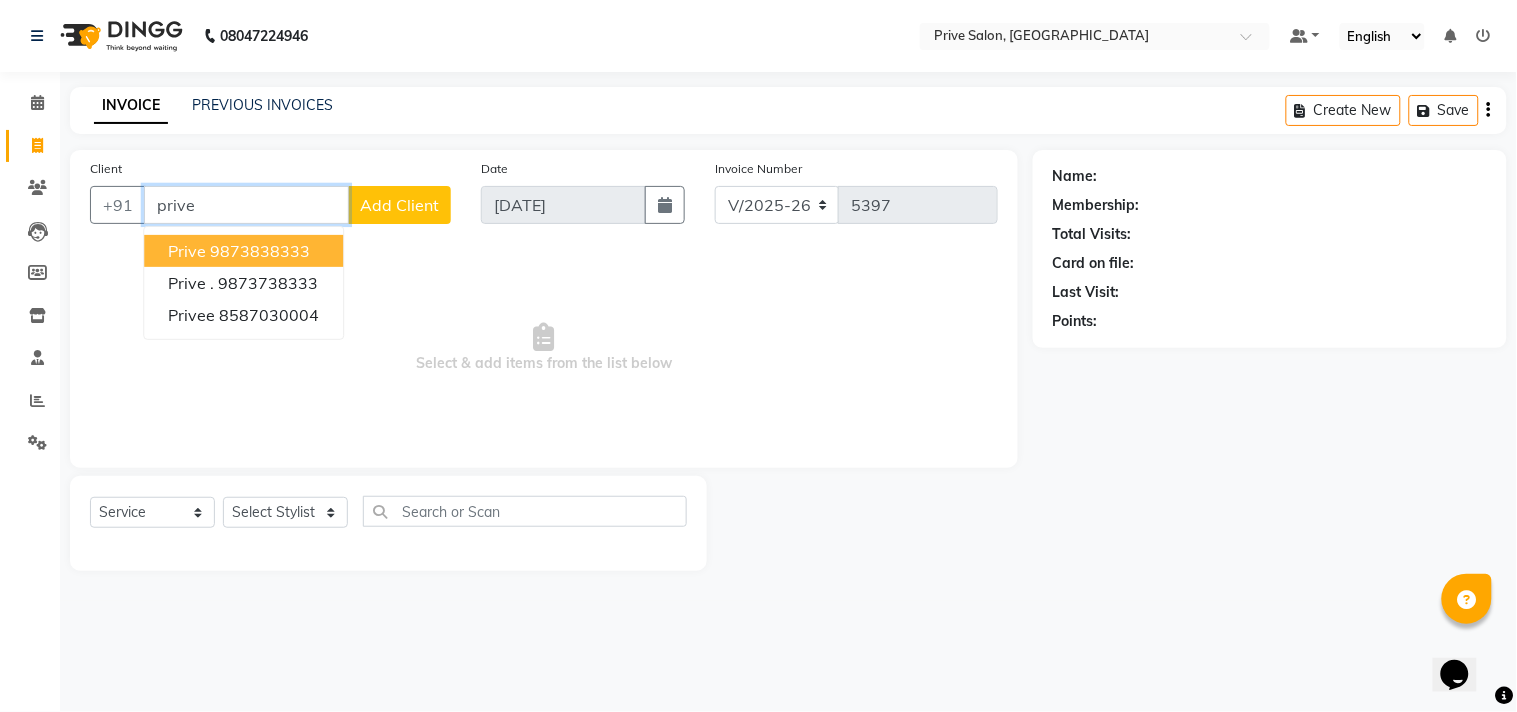 click on "9873838333" at bounding box center (260, 251) 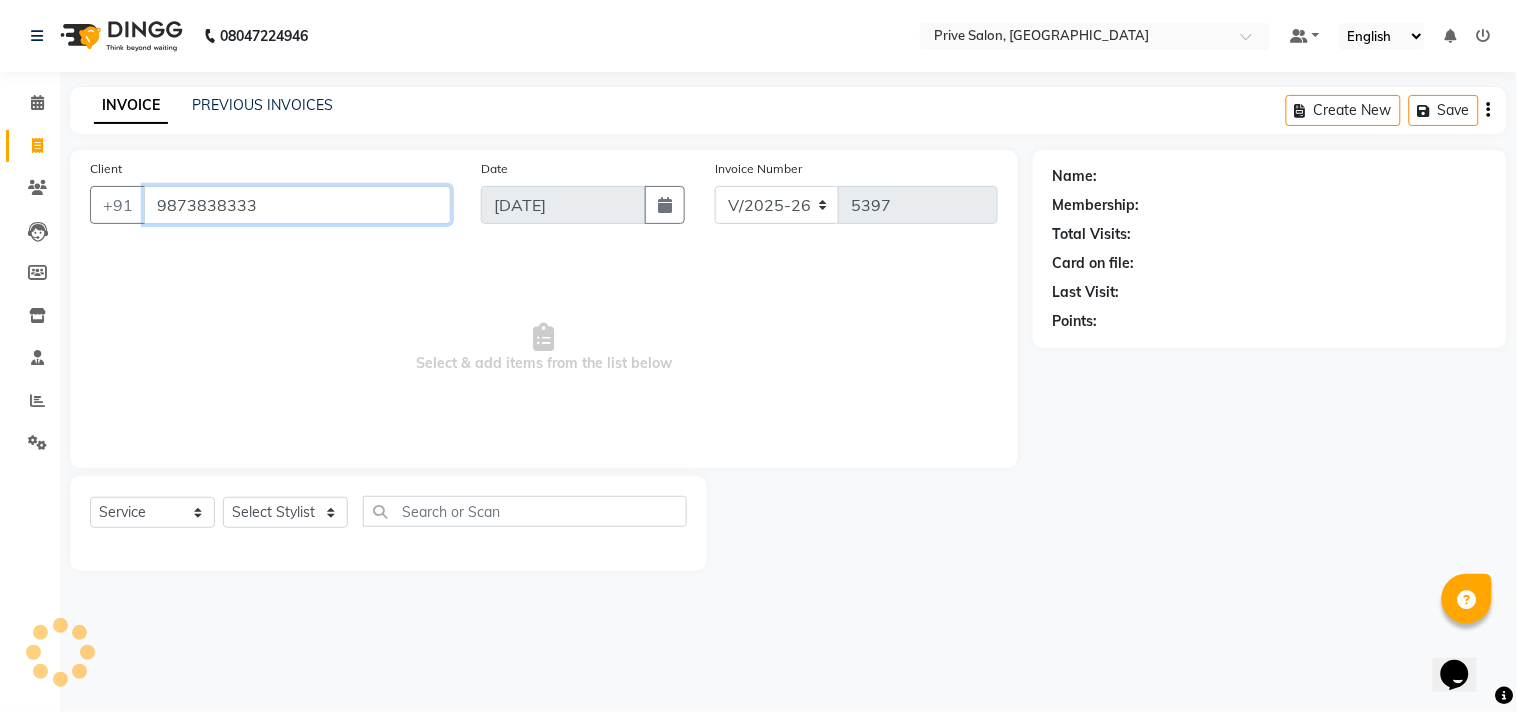 type on "9873838333" 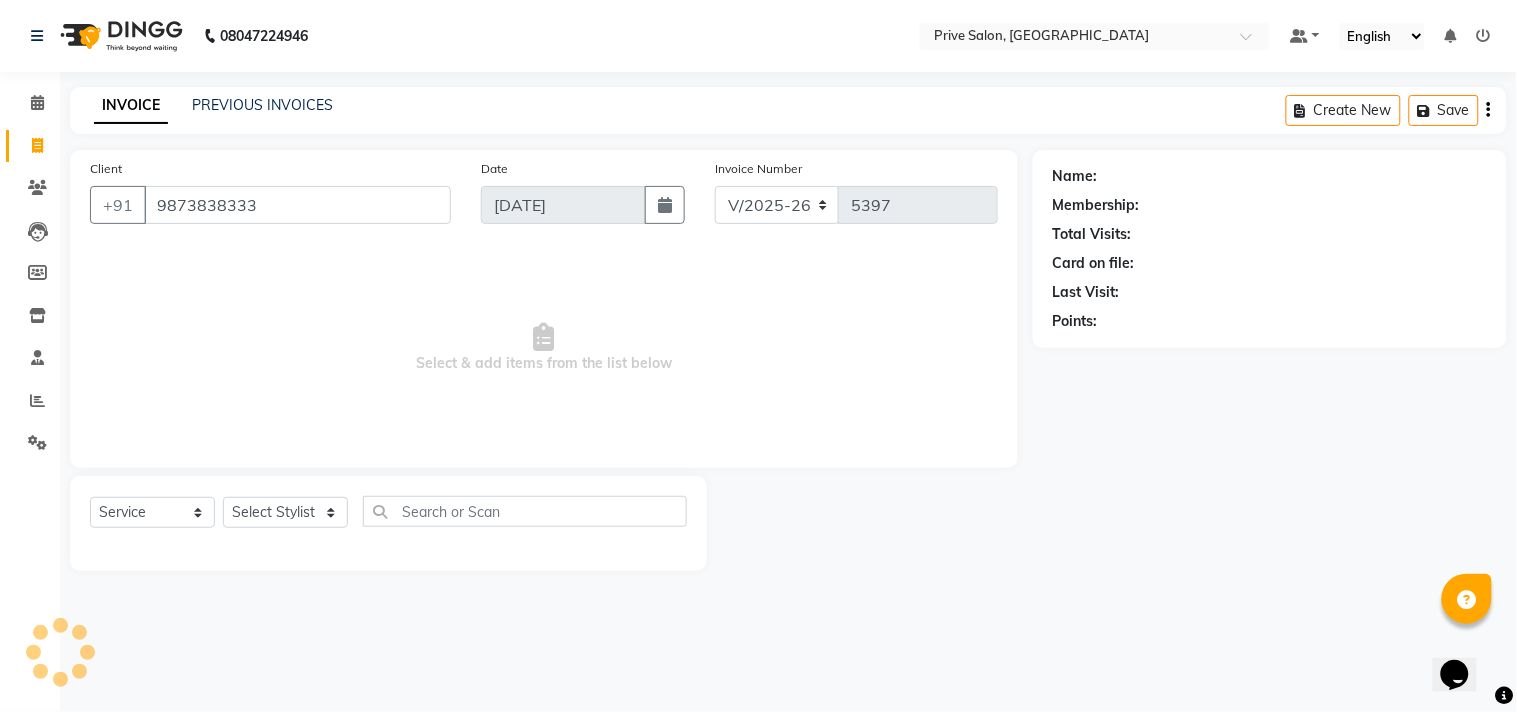 select on "1: Object" 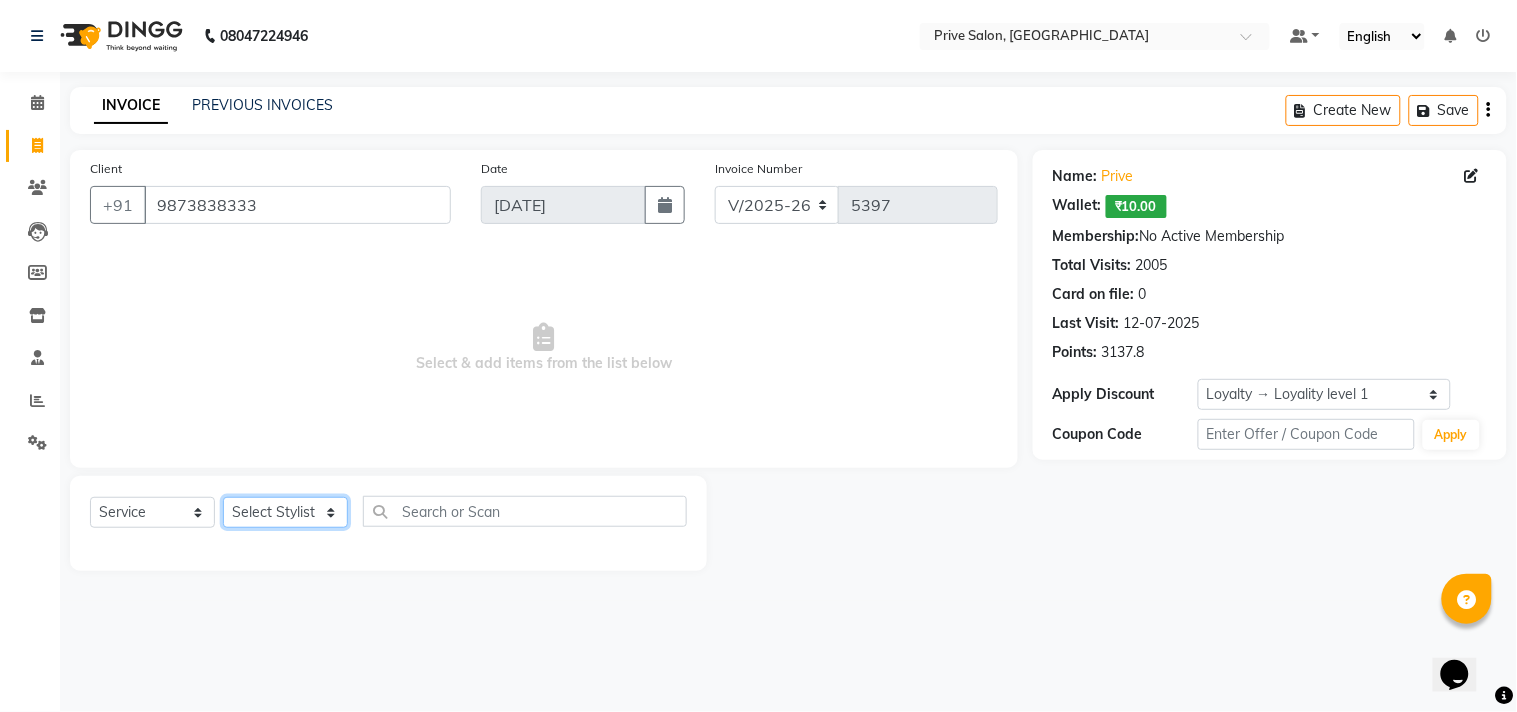 click on "Select Stylist amit ARJUN [PERSON_NAME] [PERSON_NAME] GOLU [PERSON_NAME] isha [PERSON_NAME] Manager [PERSON_NAME] [PERSON_NAME] [PERSON_NAME] [PERSON_NAME] [PERSON_NAME] vikas" 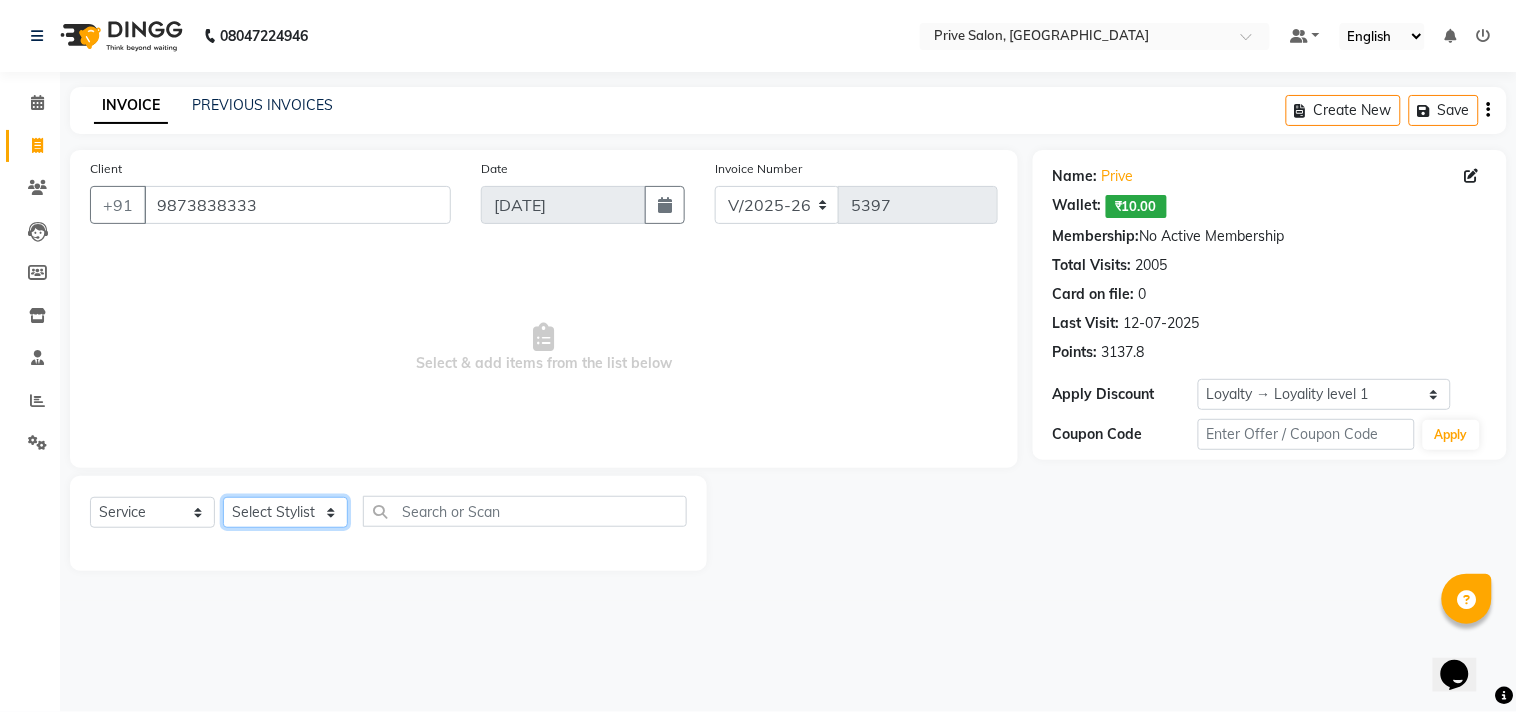 select on "4235" 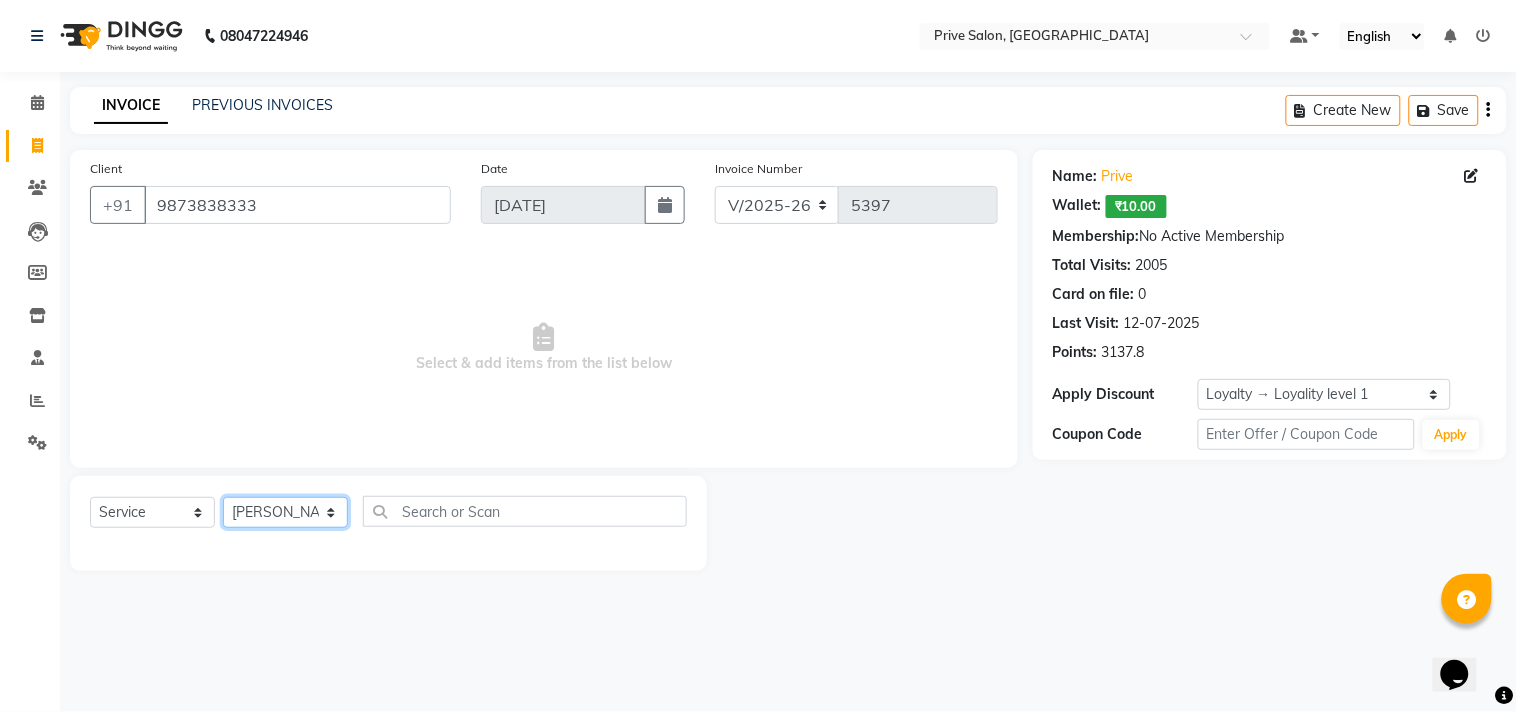 click on "Select Stylist amit ARJUN [PERSON_NAME] [PERSON_NAME] GOLU [PERSON_NAME] isha [PERSON_NAME] Manager [PERSON_NAME] [PERSON_NAME] [PERSON_NAME] [PERSON_NAME] [PERSON_NAME] vikas" 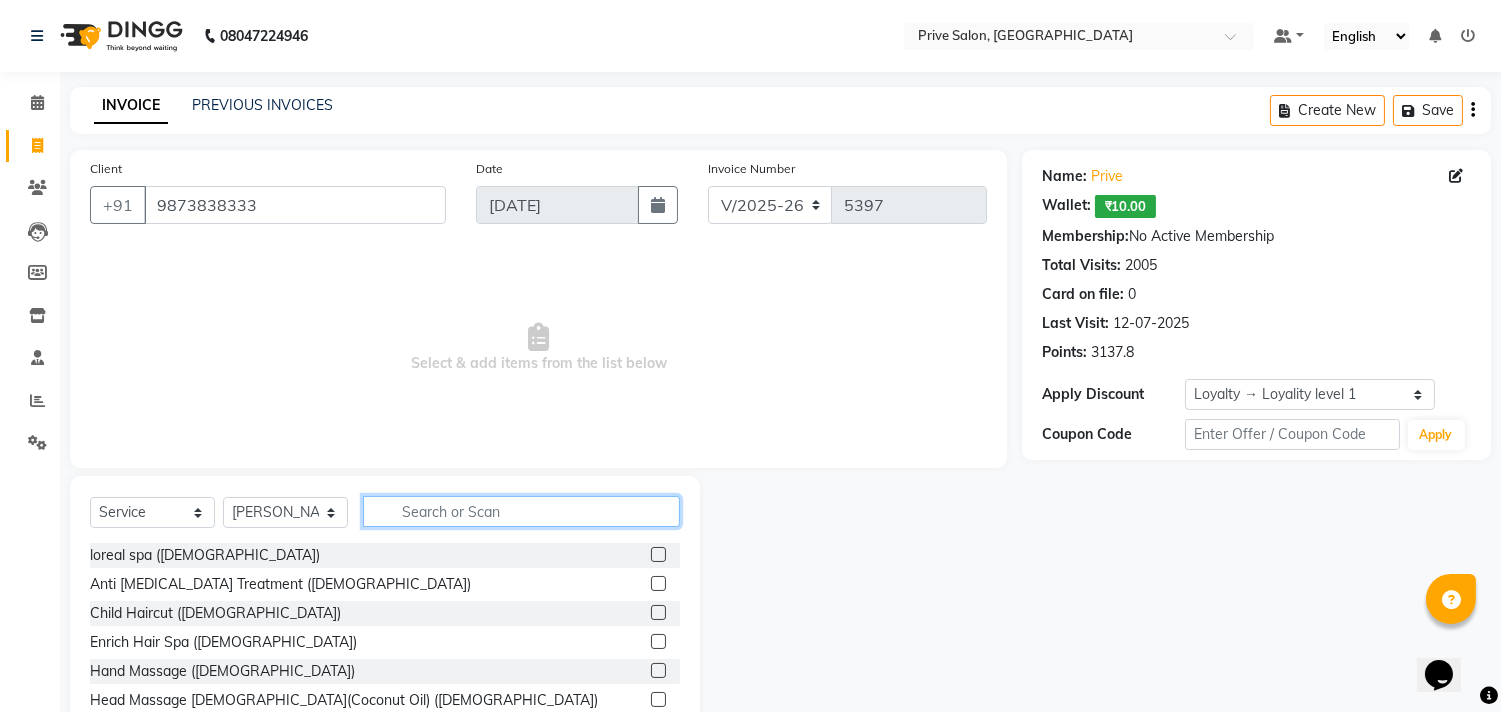 click 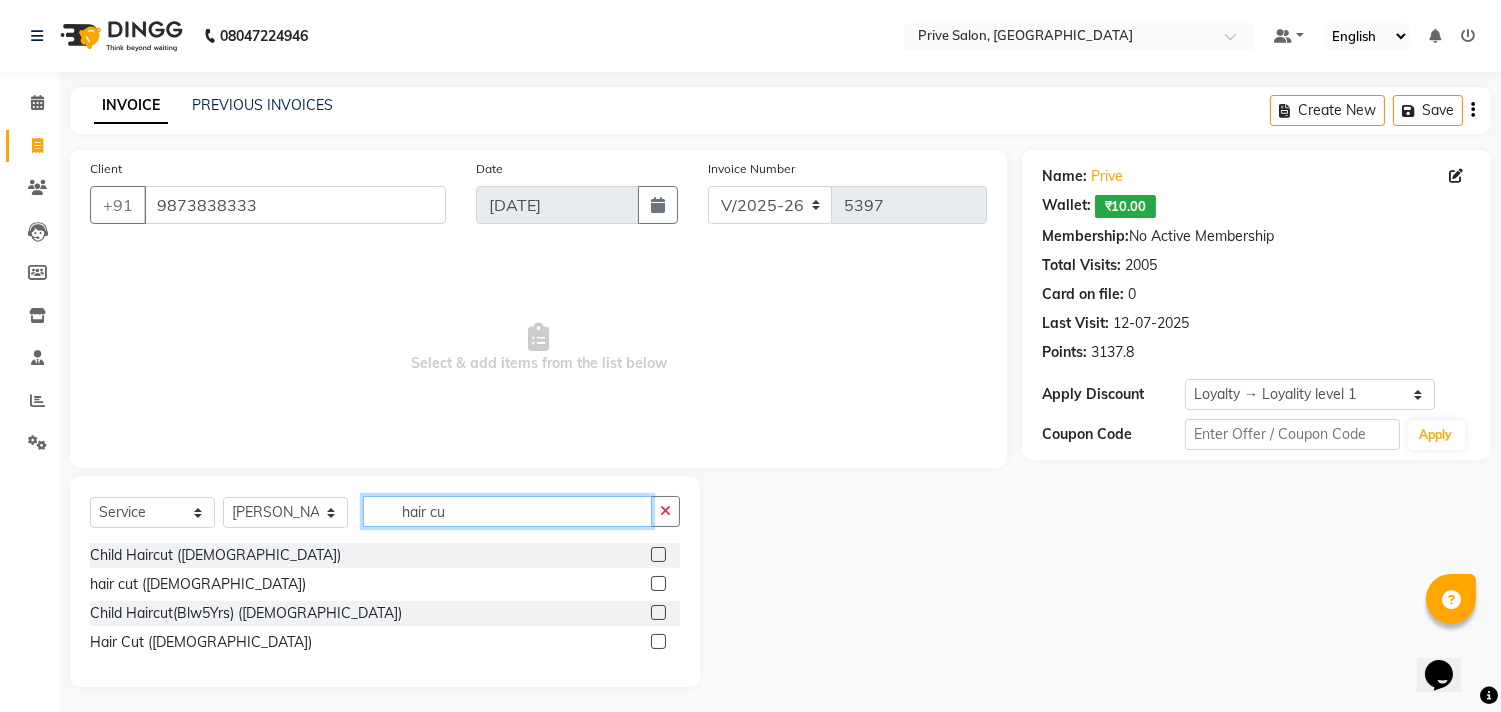 type on "hair cu" 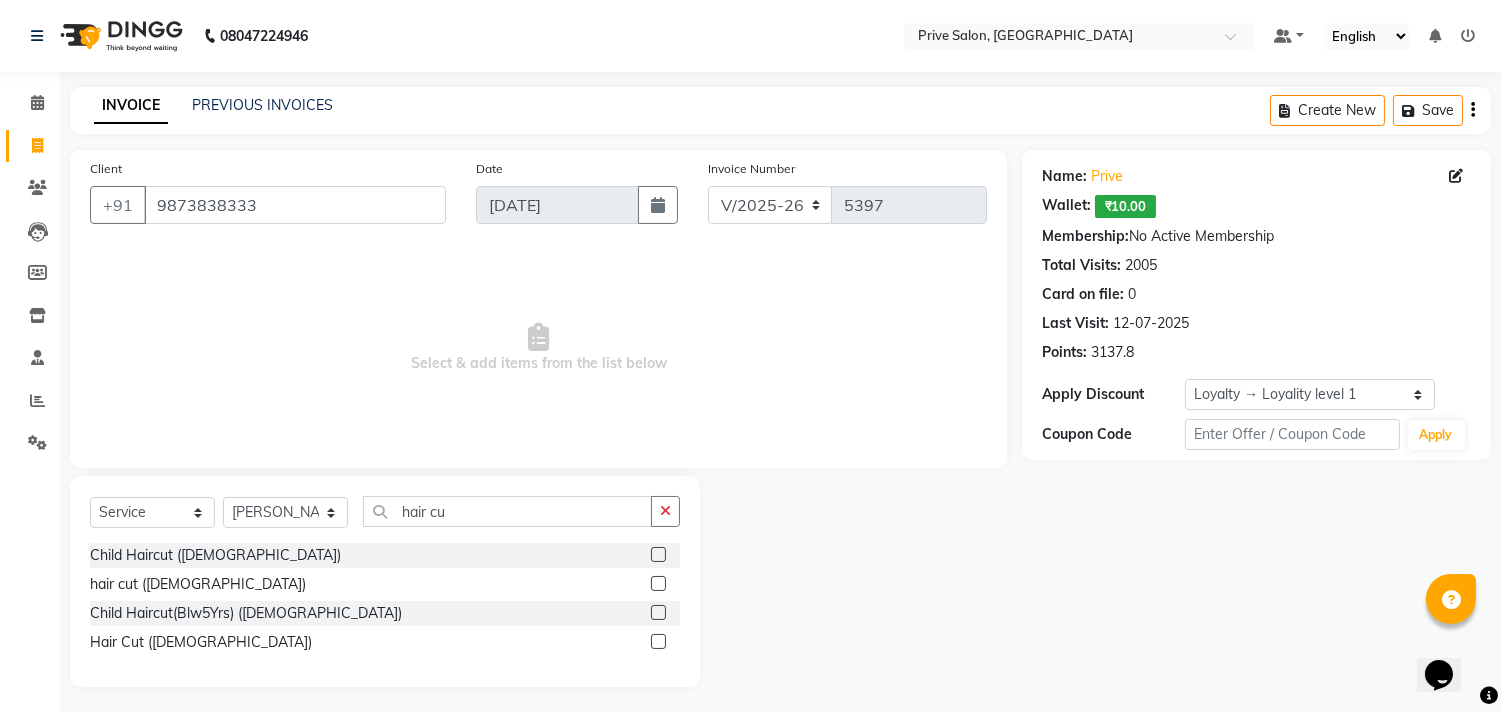 click 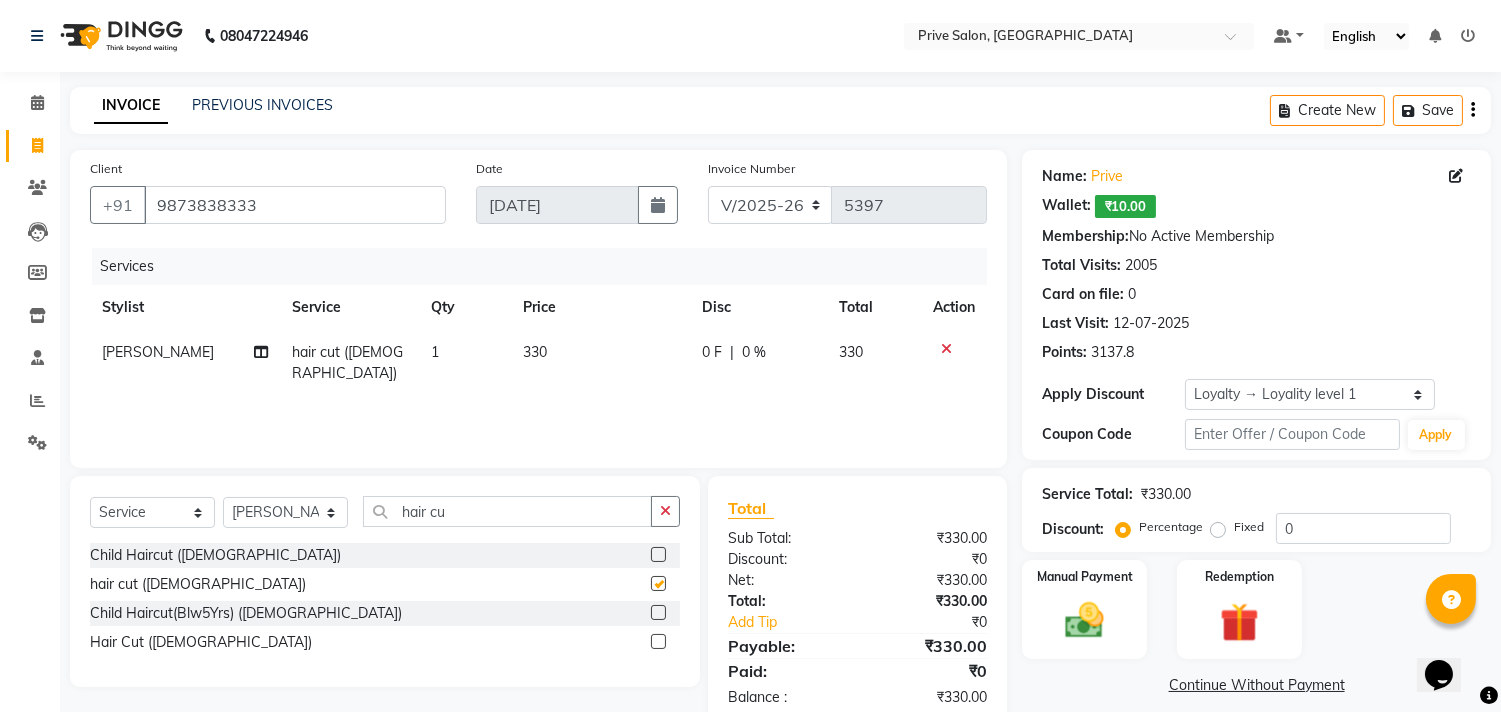 checkbox on "false" 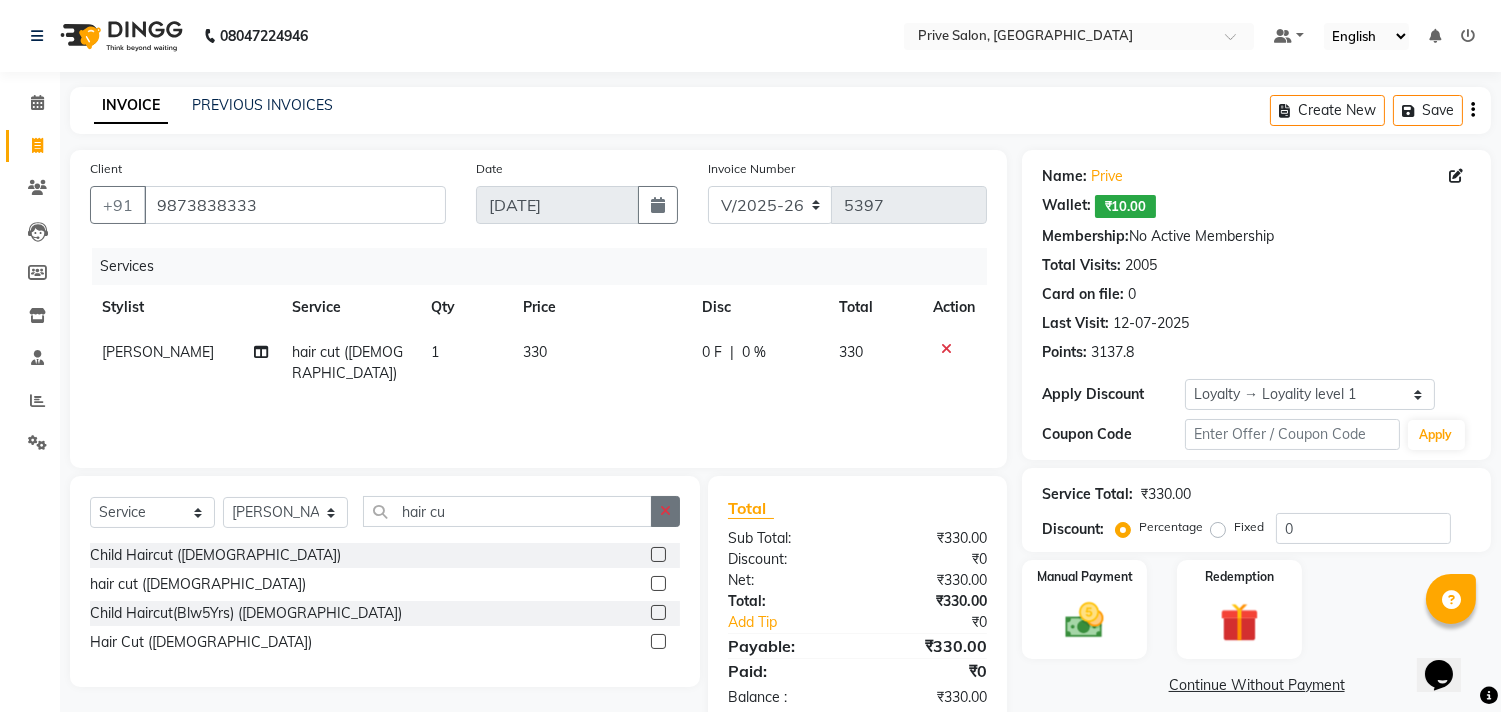 click 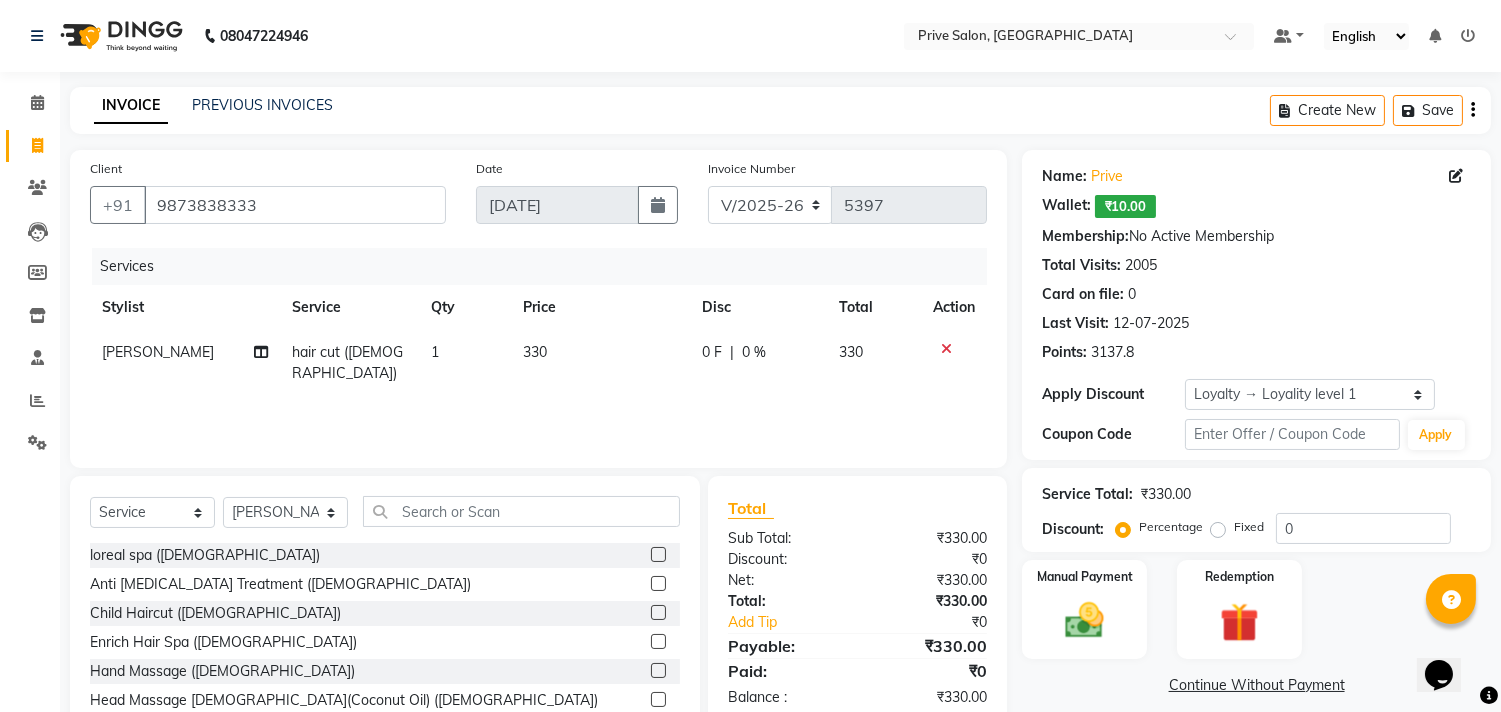 click on "Select  Service  Product  Membership  Package Voucher Prepaid Gift Card  Select Stylist amit ARJUN Atul [PERSON_NAME] GOLU [PERSON_NAME] isha [PERSON_NAME] Manager [PERSON_NAME] [PERSON_NAME] [PERSON_NAME] [PERSON_NAME] [PERSON_NAME] vikas" 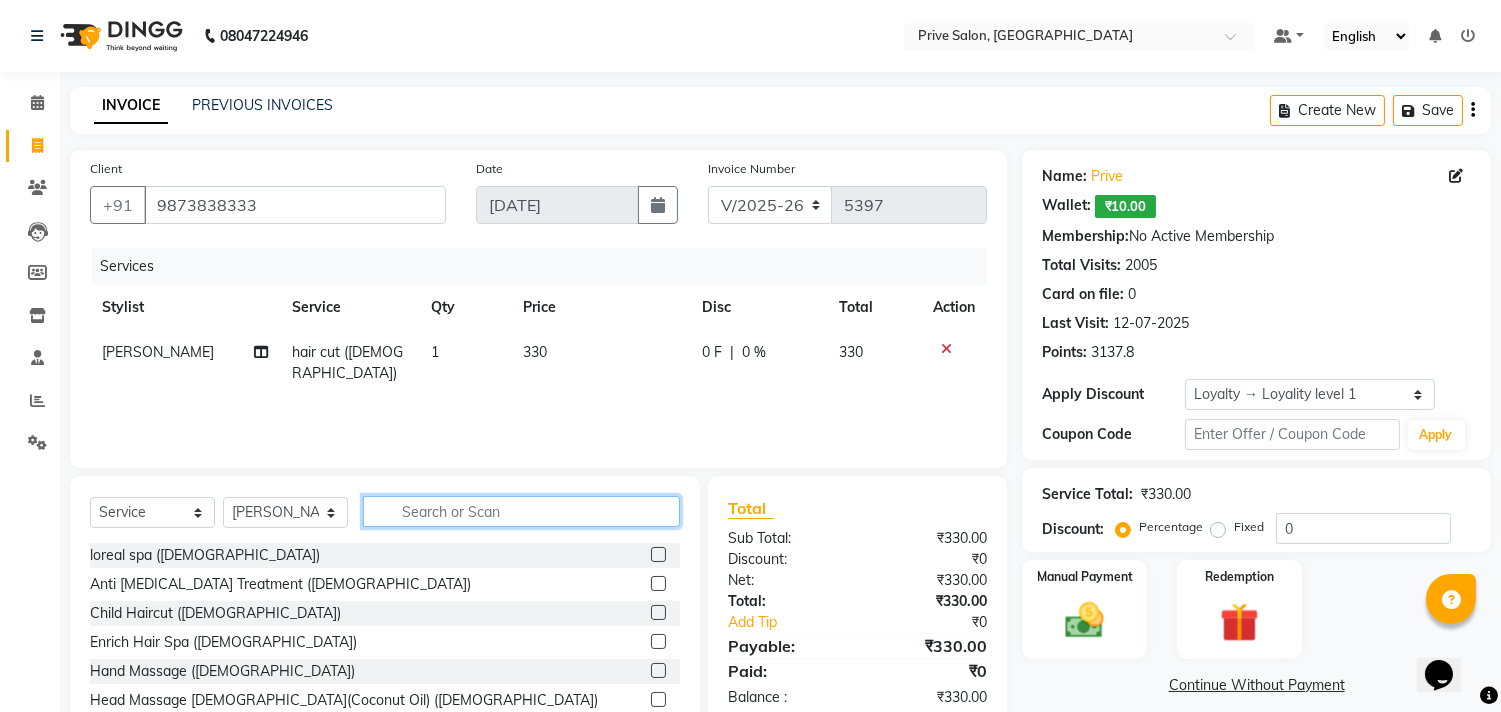 click 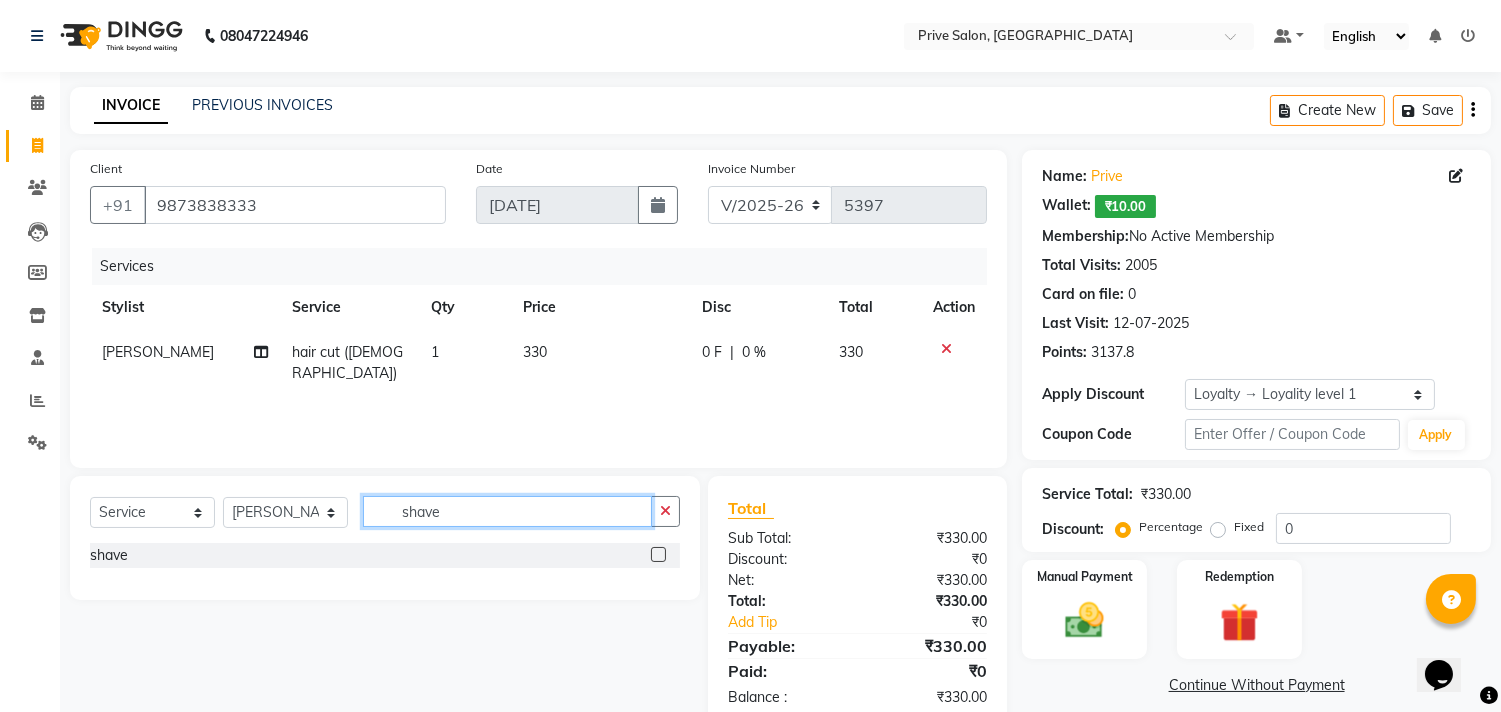 type on "shave" 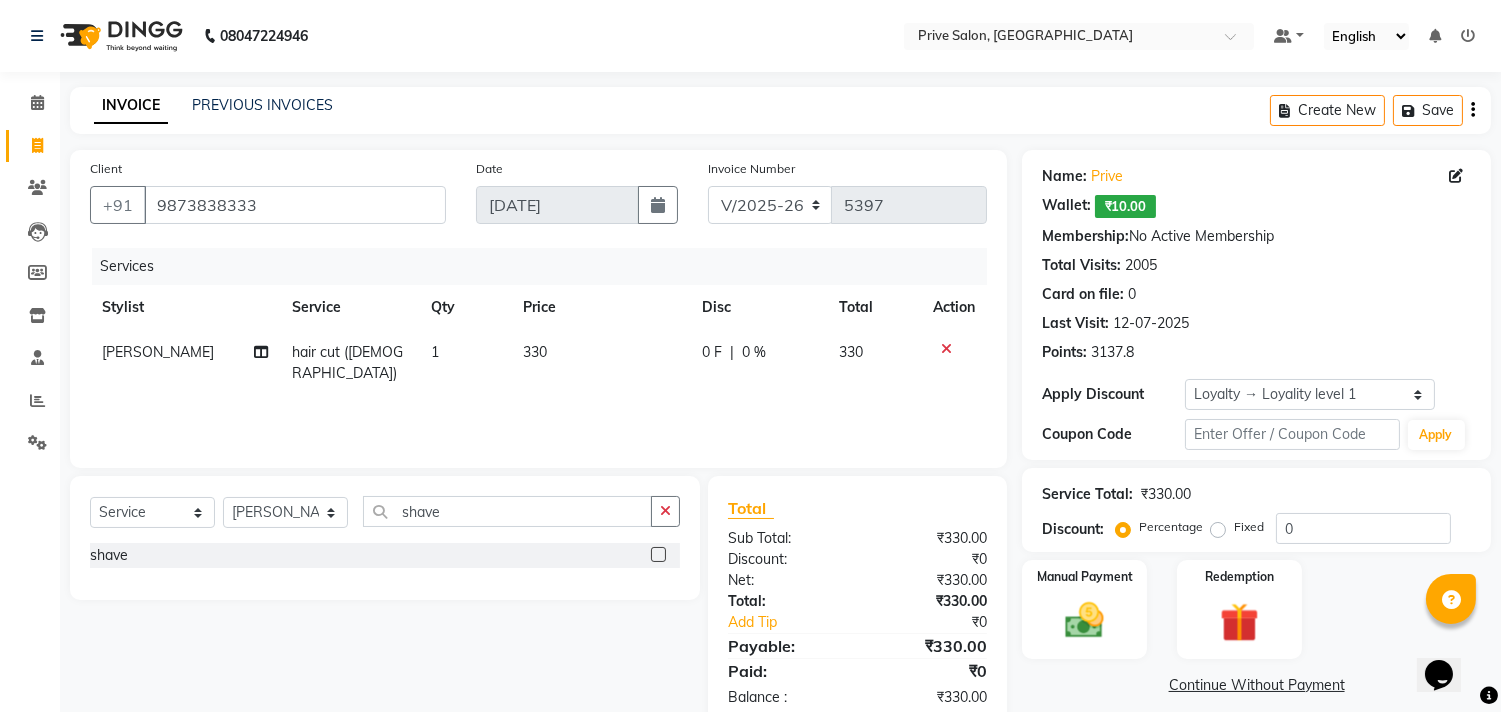 click 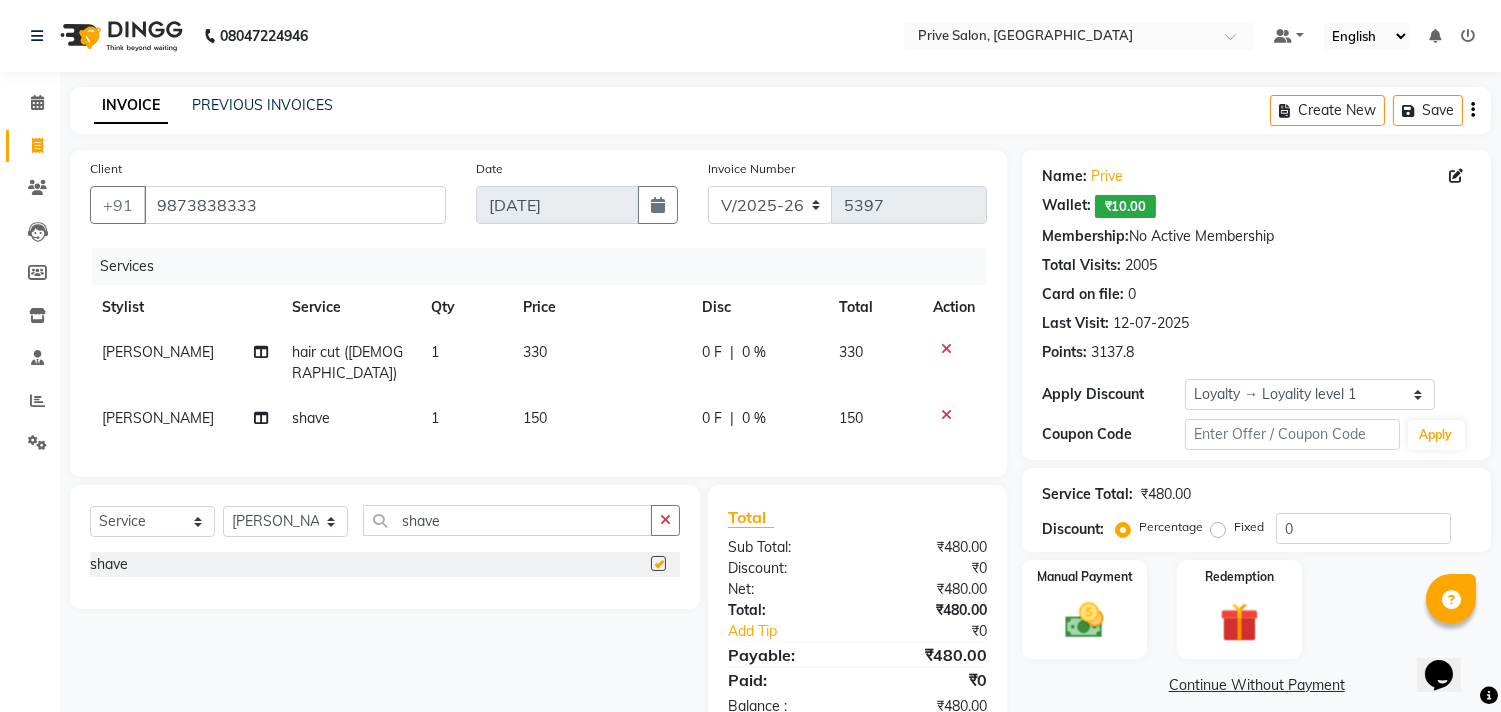 checkbox on "false" 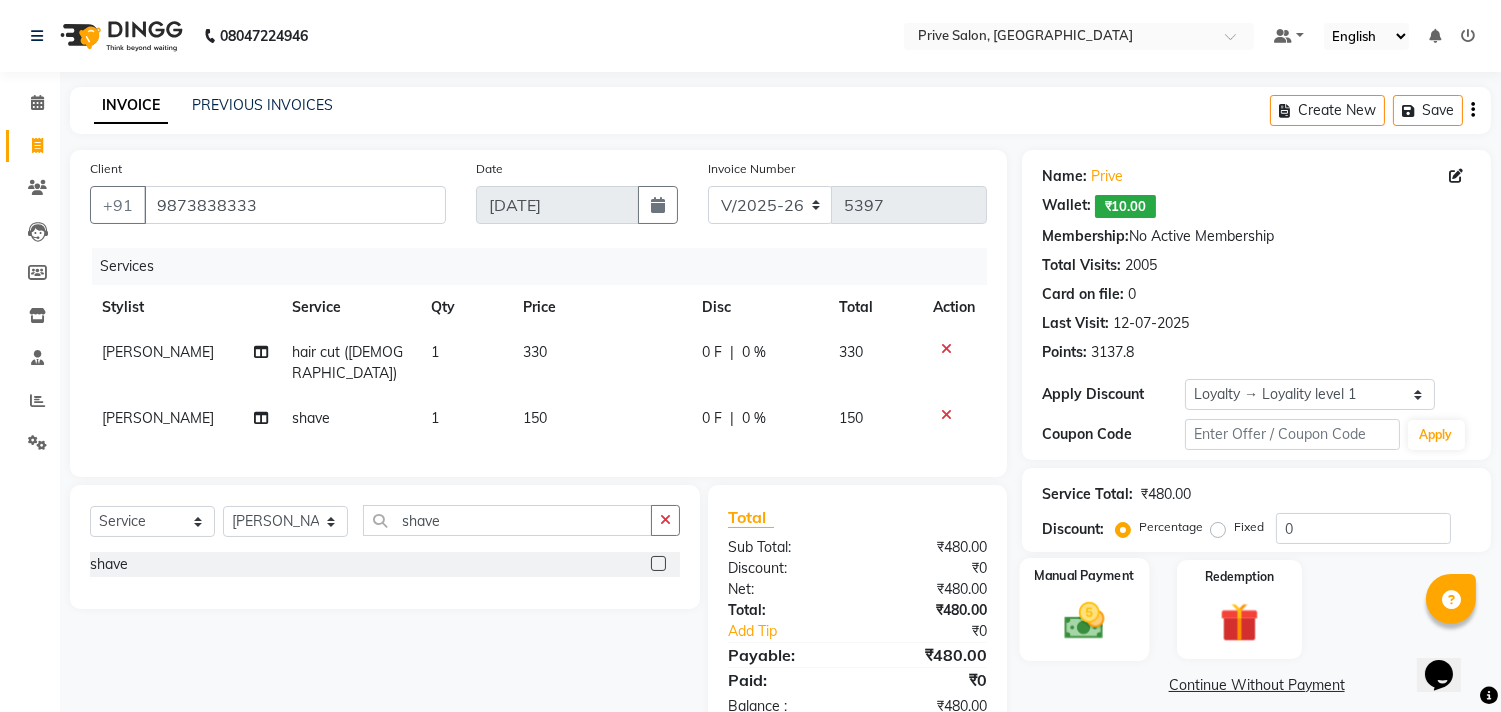 click 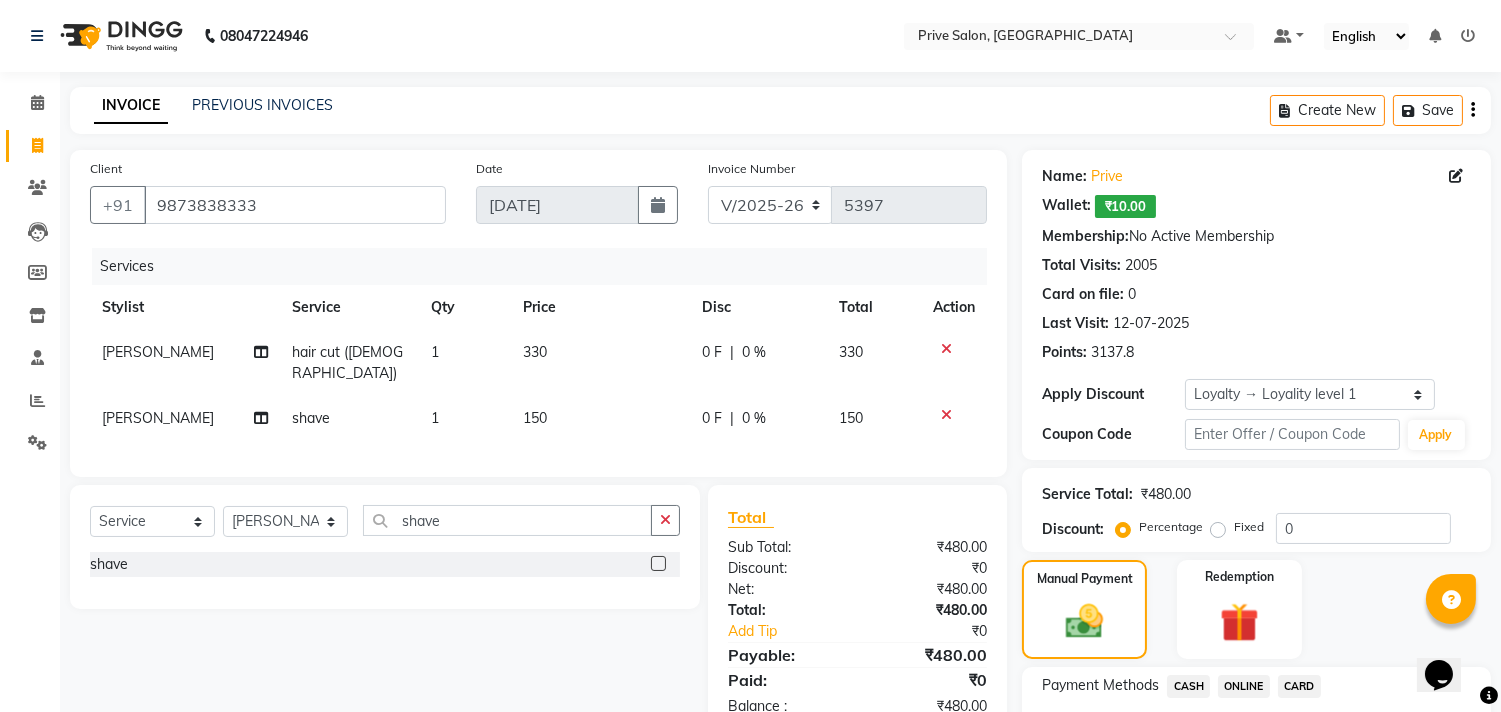 scroll, scrollTop: 144, scrollLeft: 0, axis: vertical 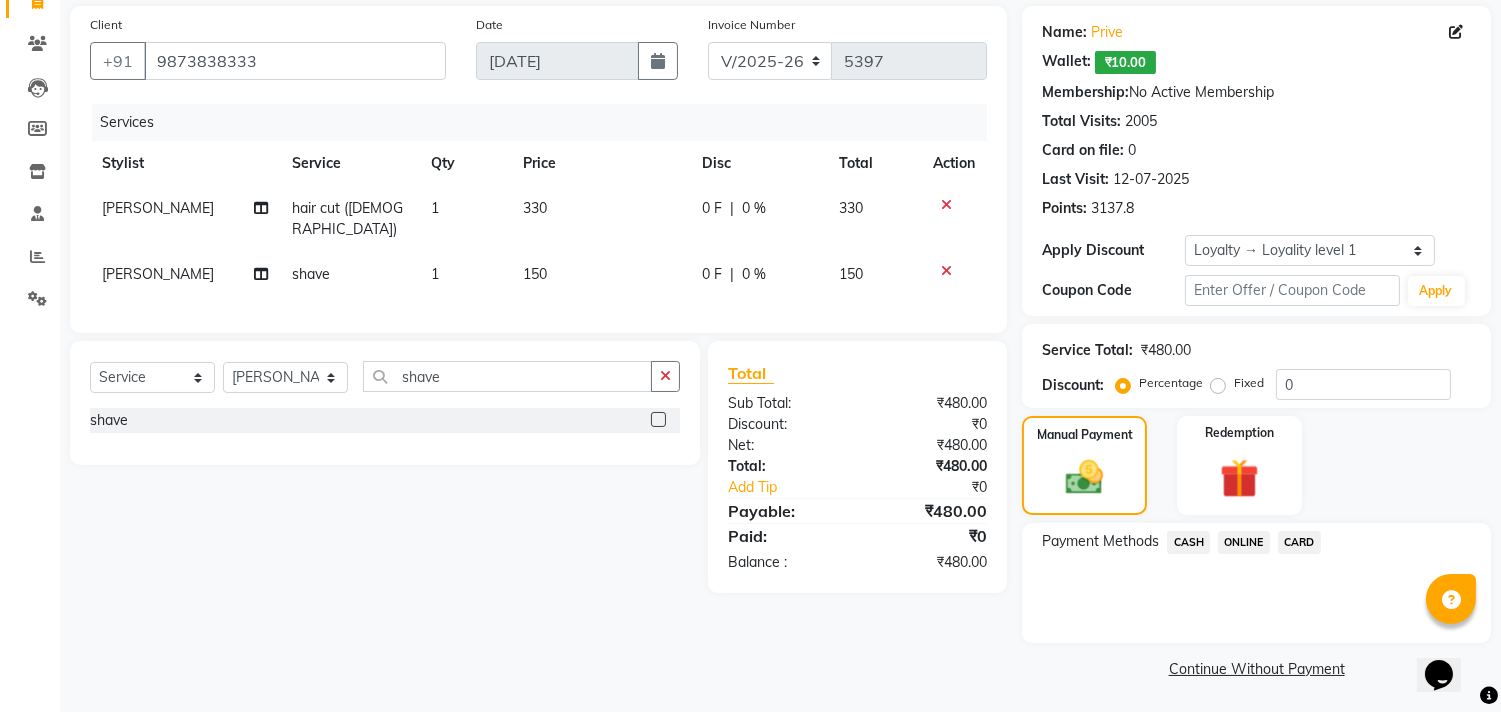 click on "CASH" 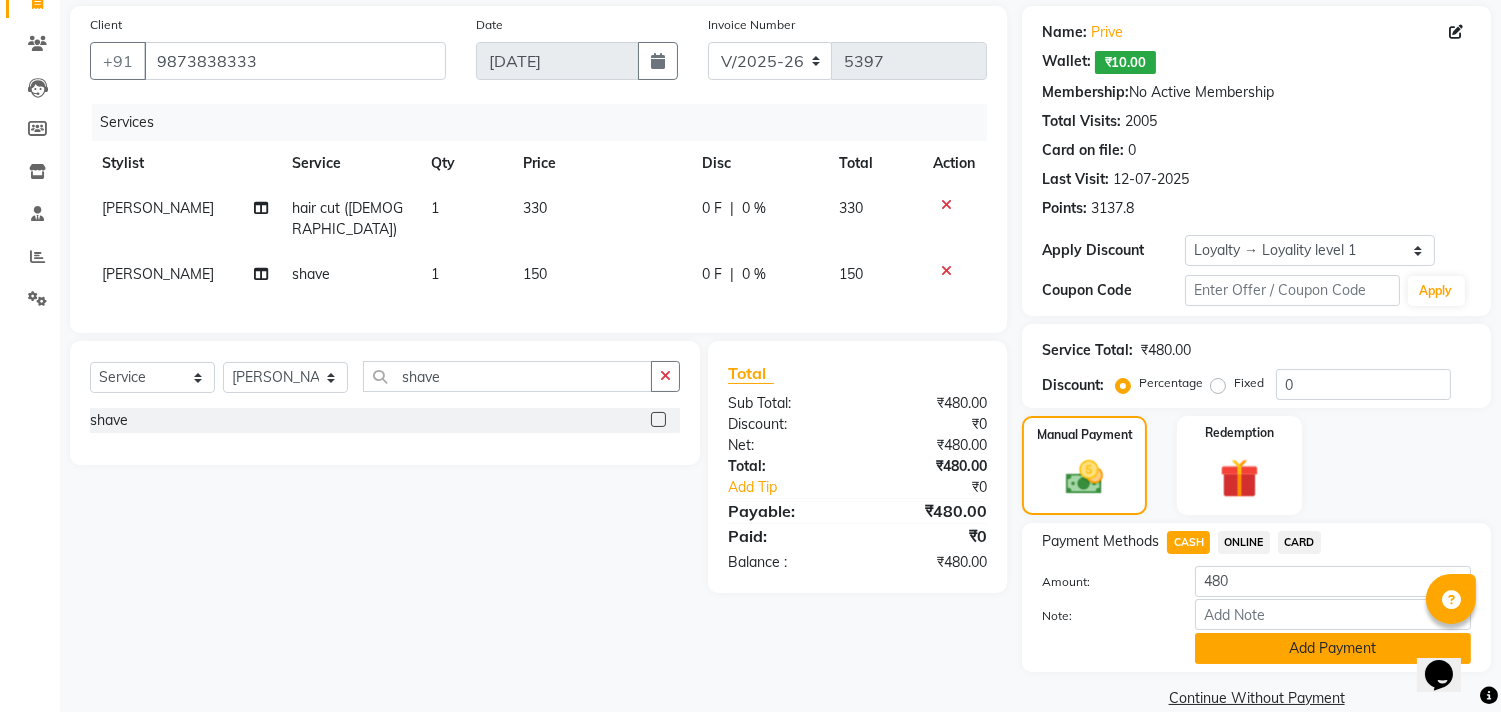 click on "Add Payment" 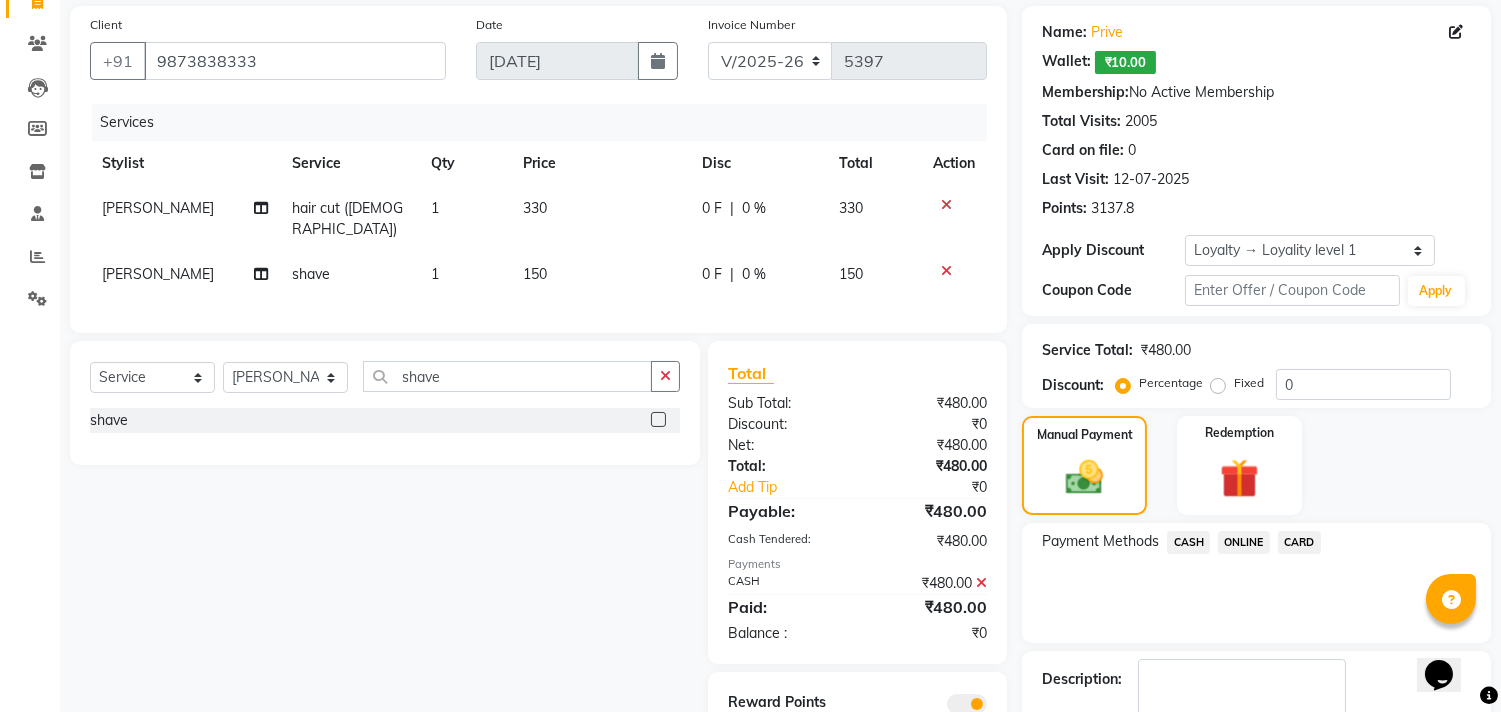 scroll, scrollTop: 235, scrollLeft: 0, axis: vertical 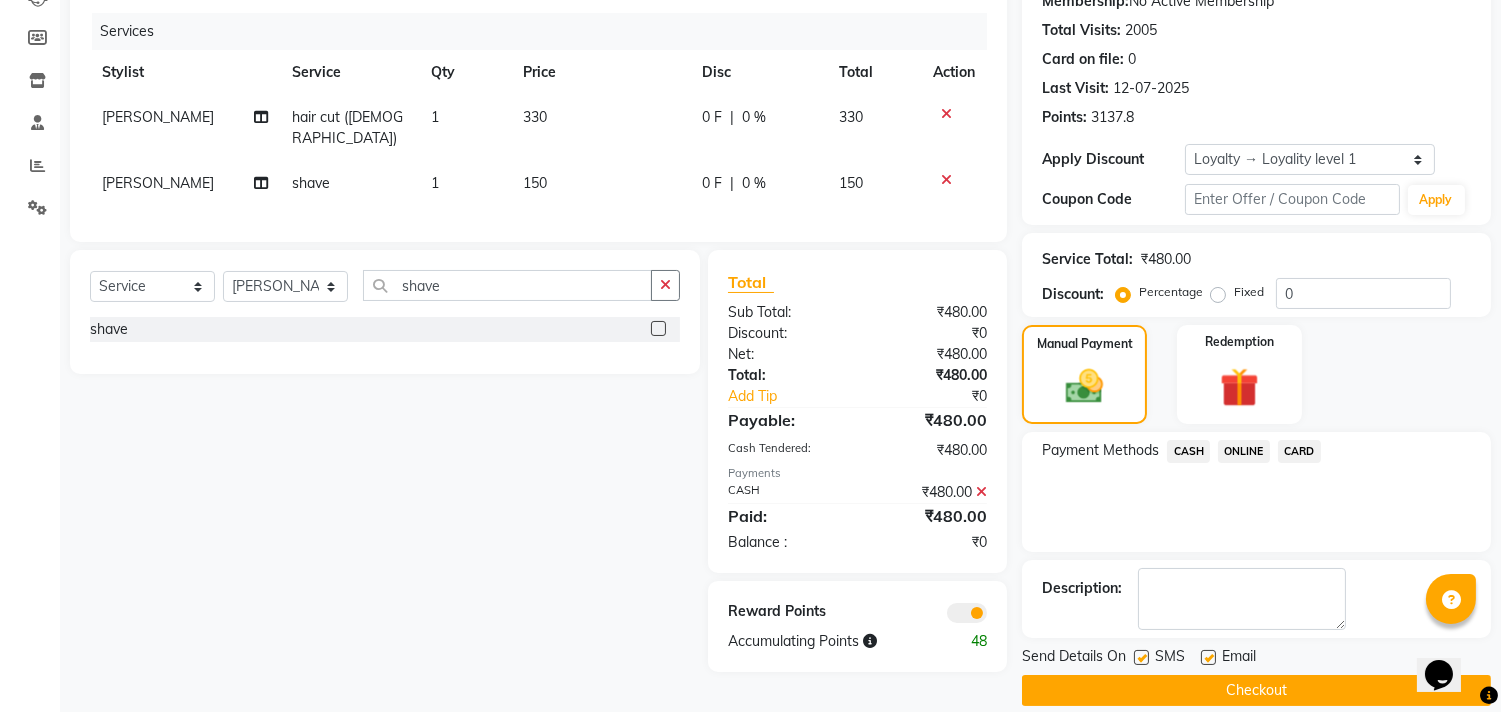 click on "Checkout" 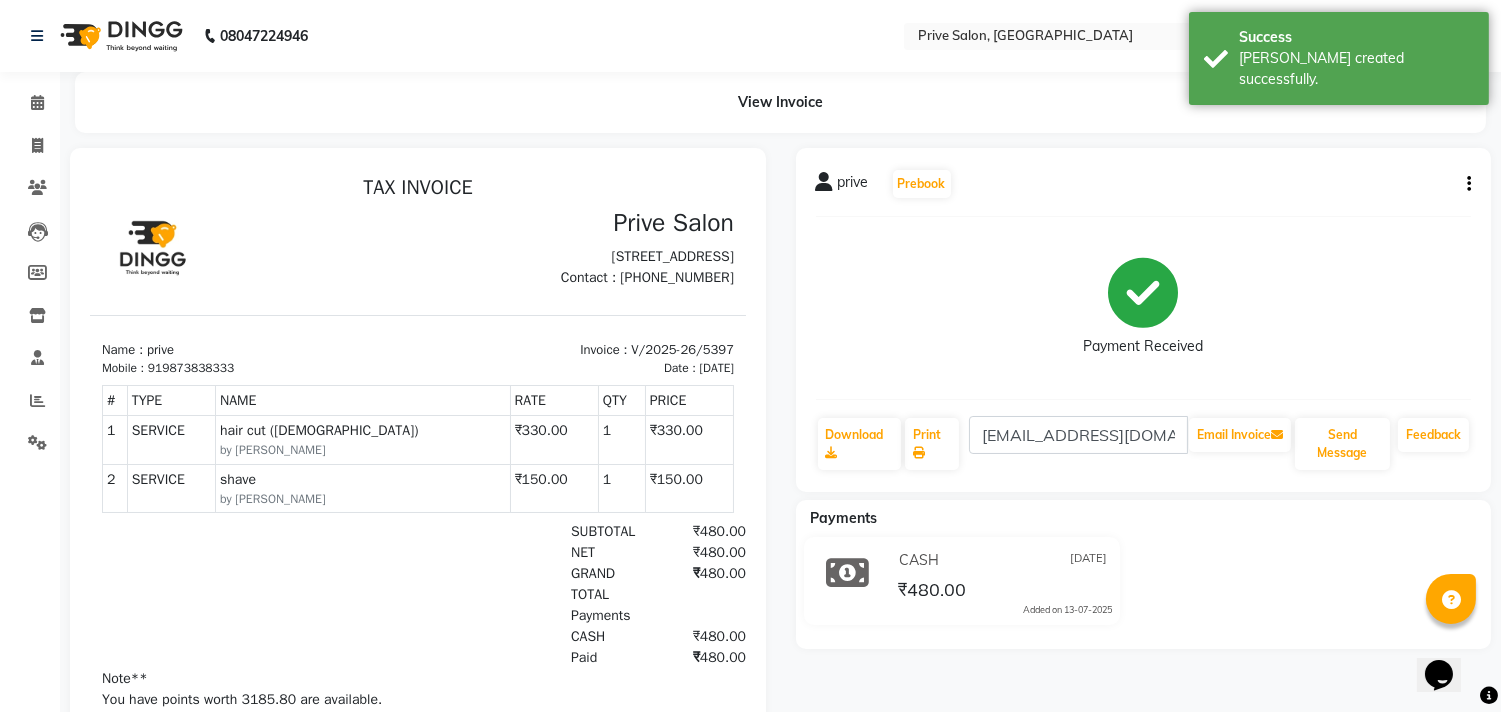 scroll, scrollTop: 0, scrollLeft: 0, axis: both 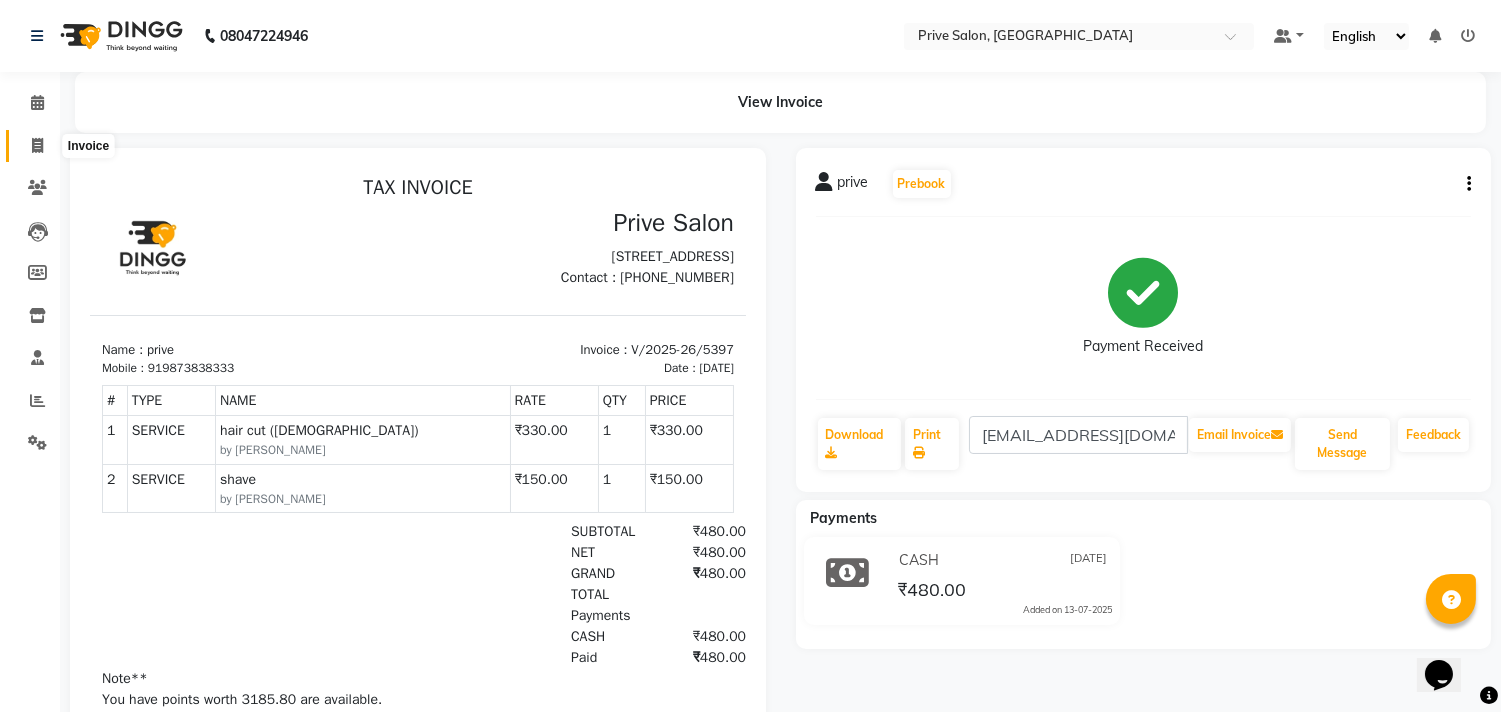click 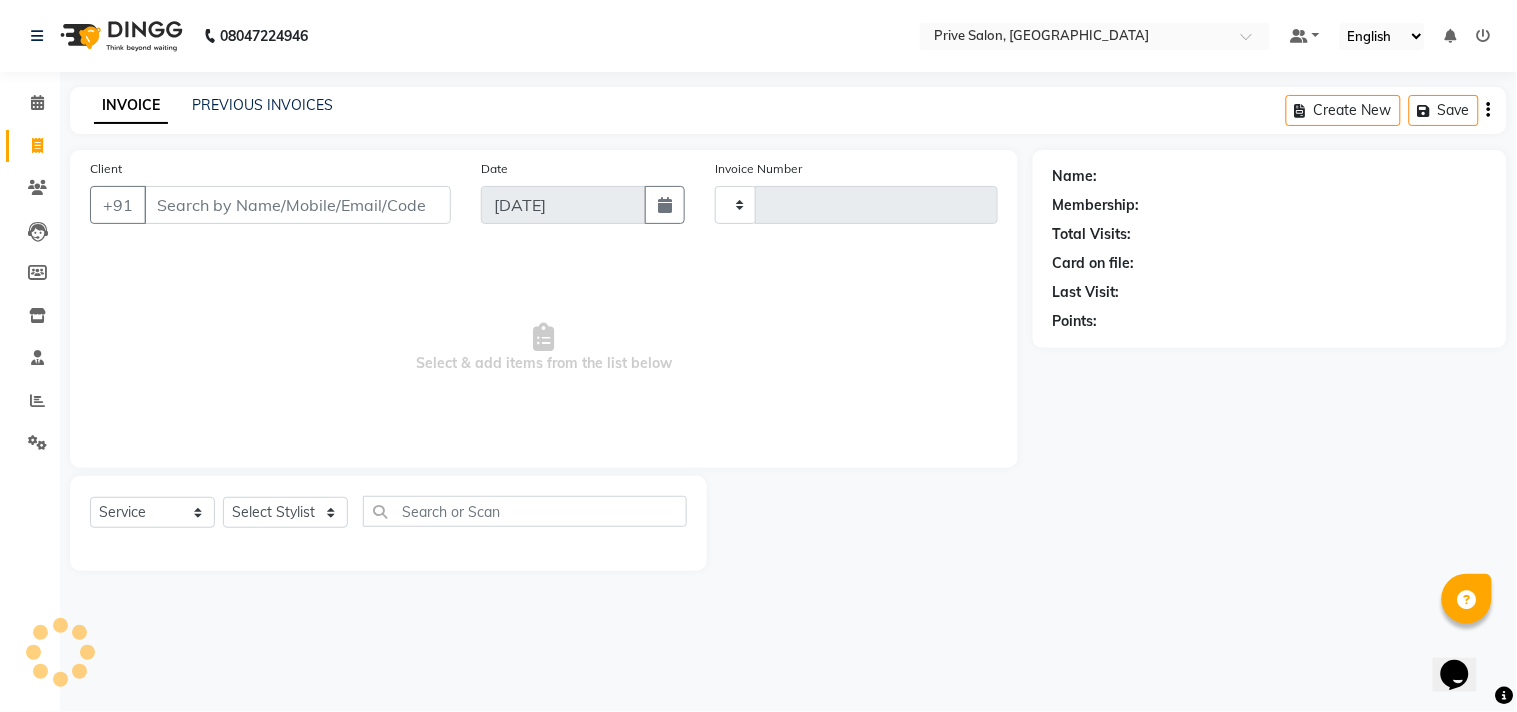 click on "Client" at bounding box center (297, 205) 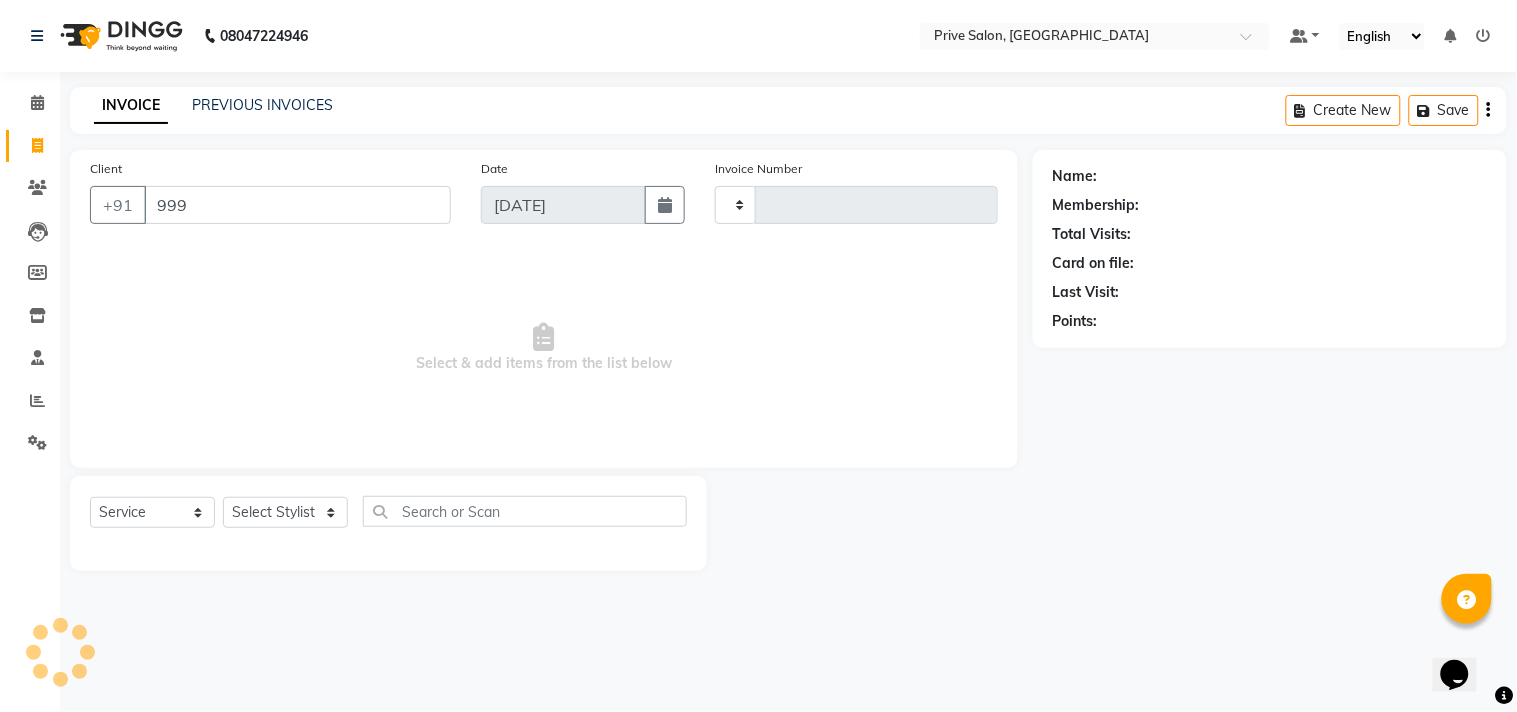 type on "9999" 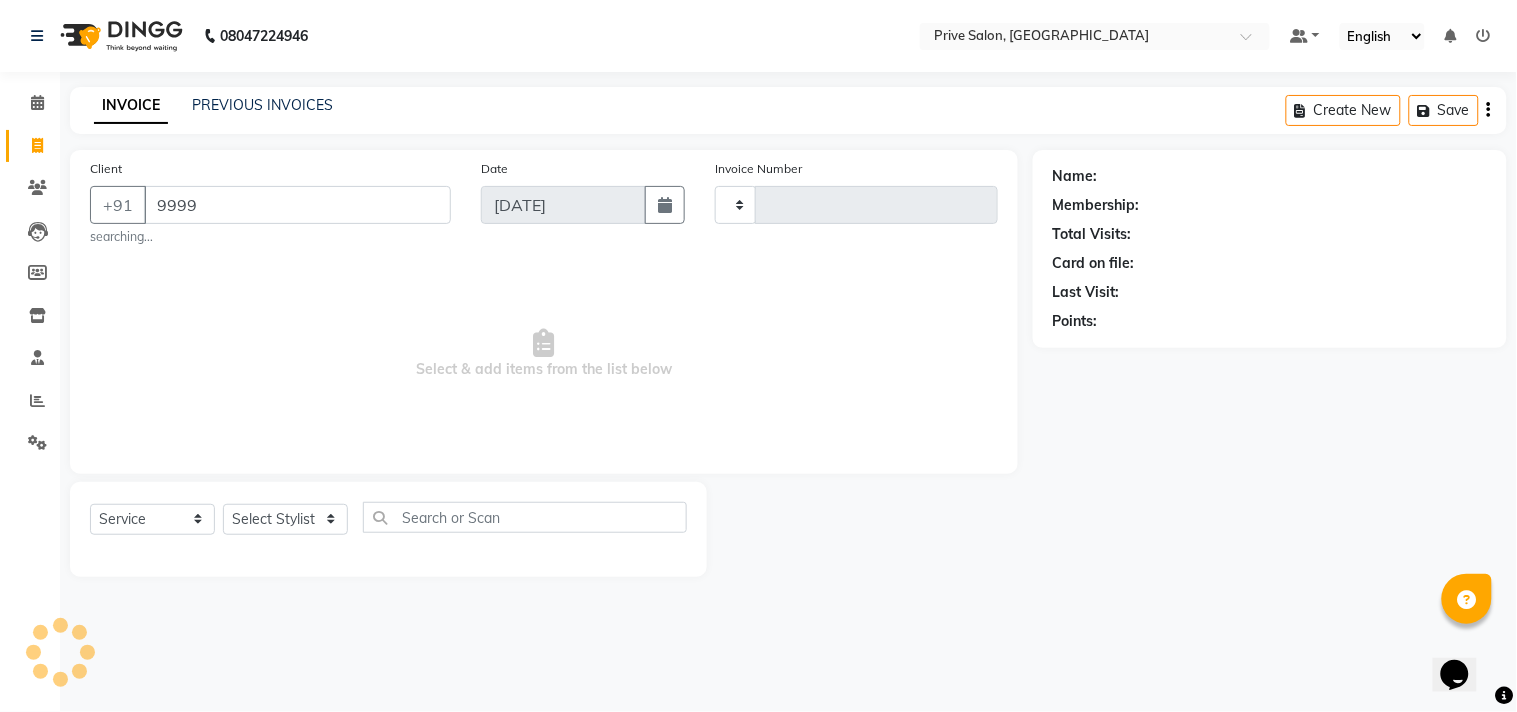 type on "5398" 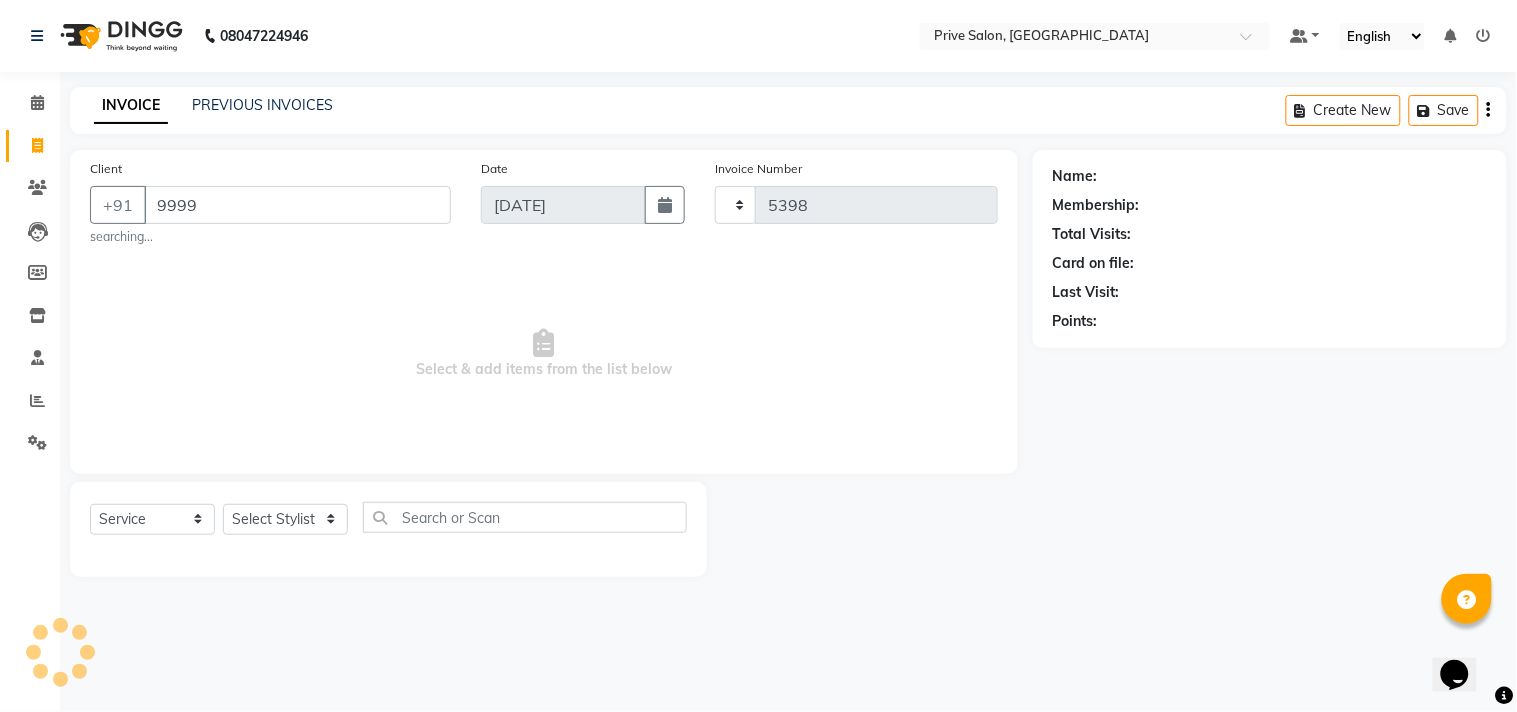 select on "136" 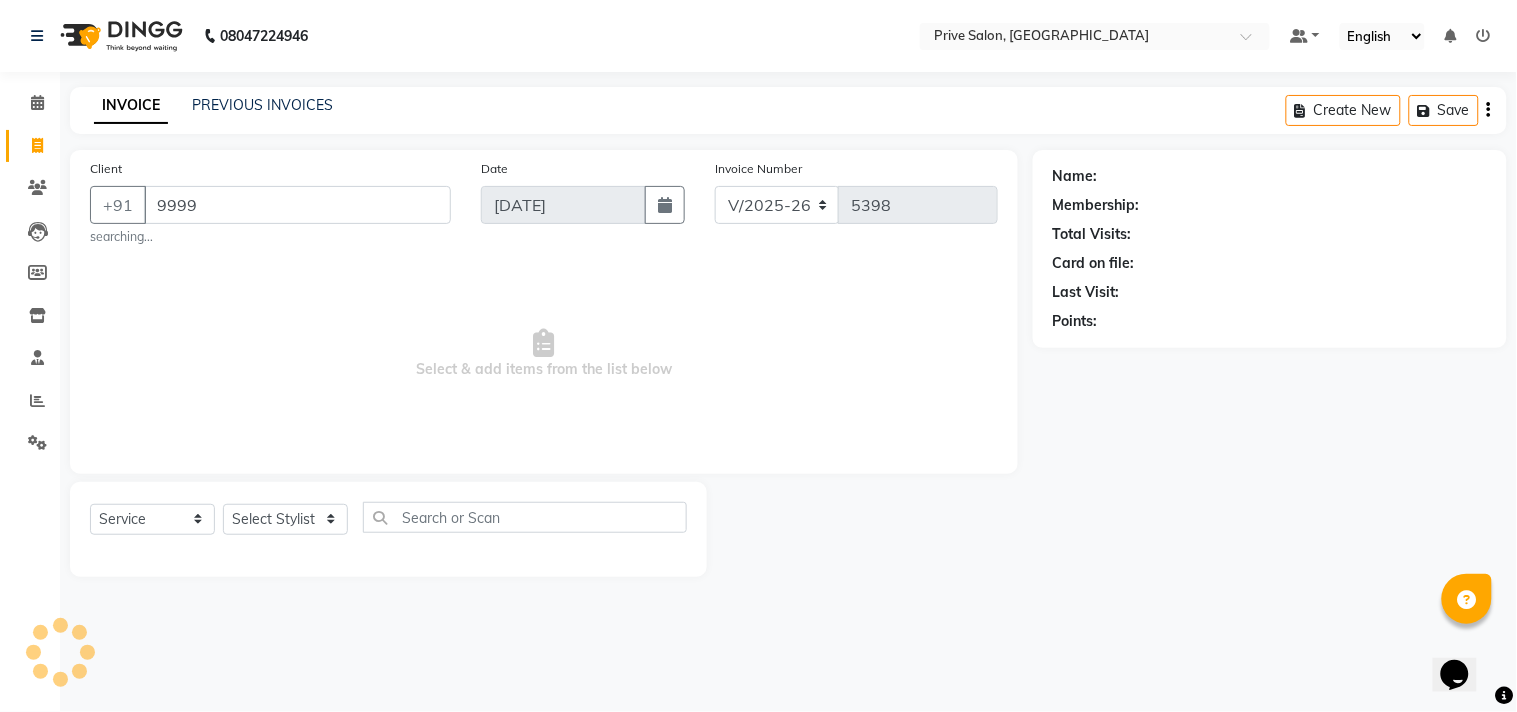 type on "9999" 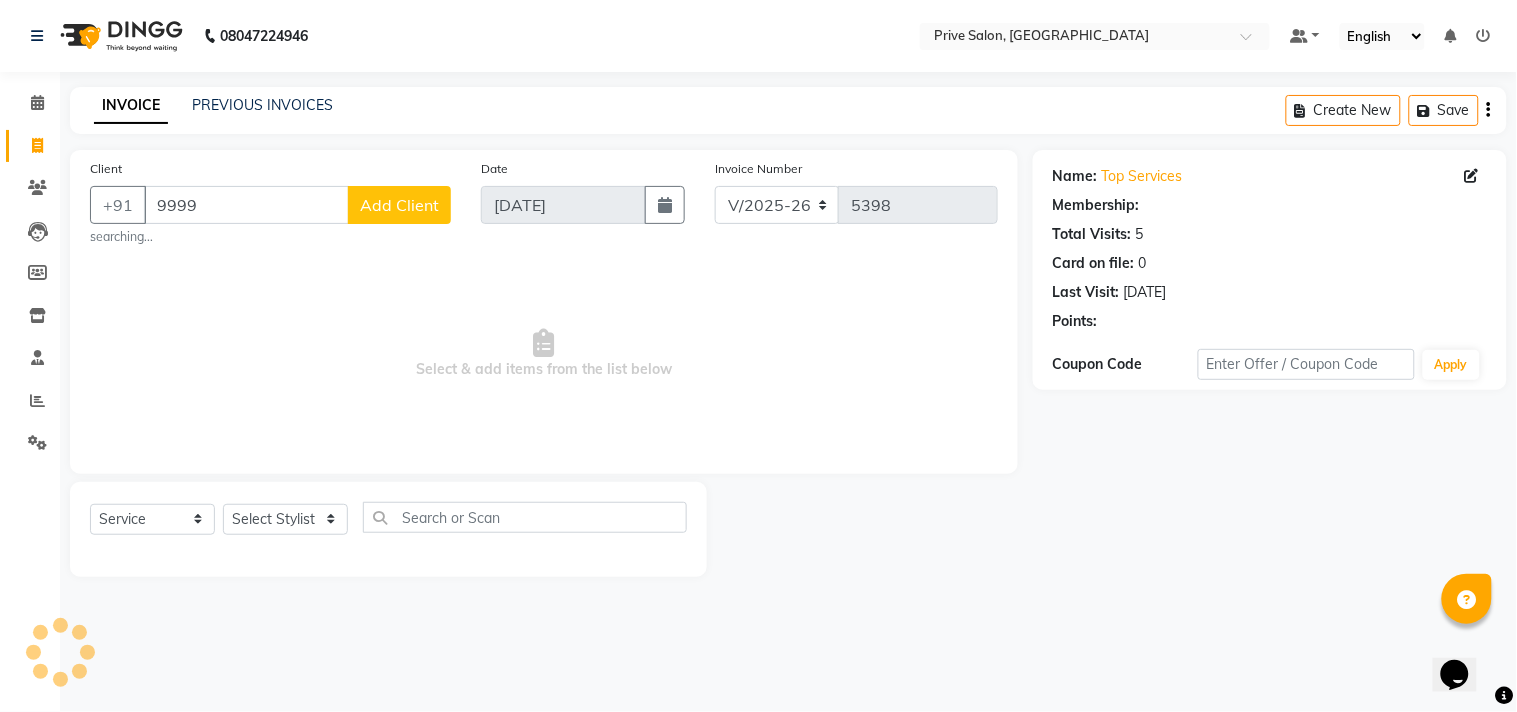 select on "1: Object" 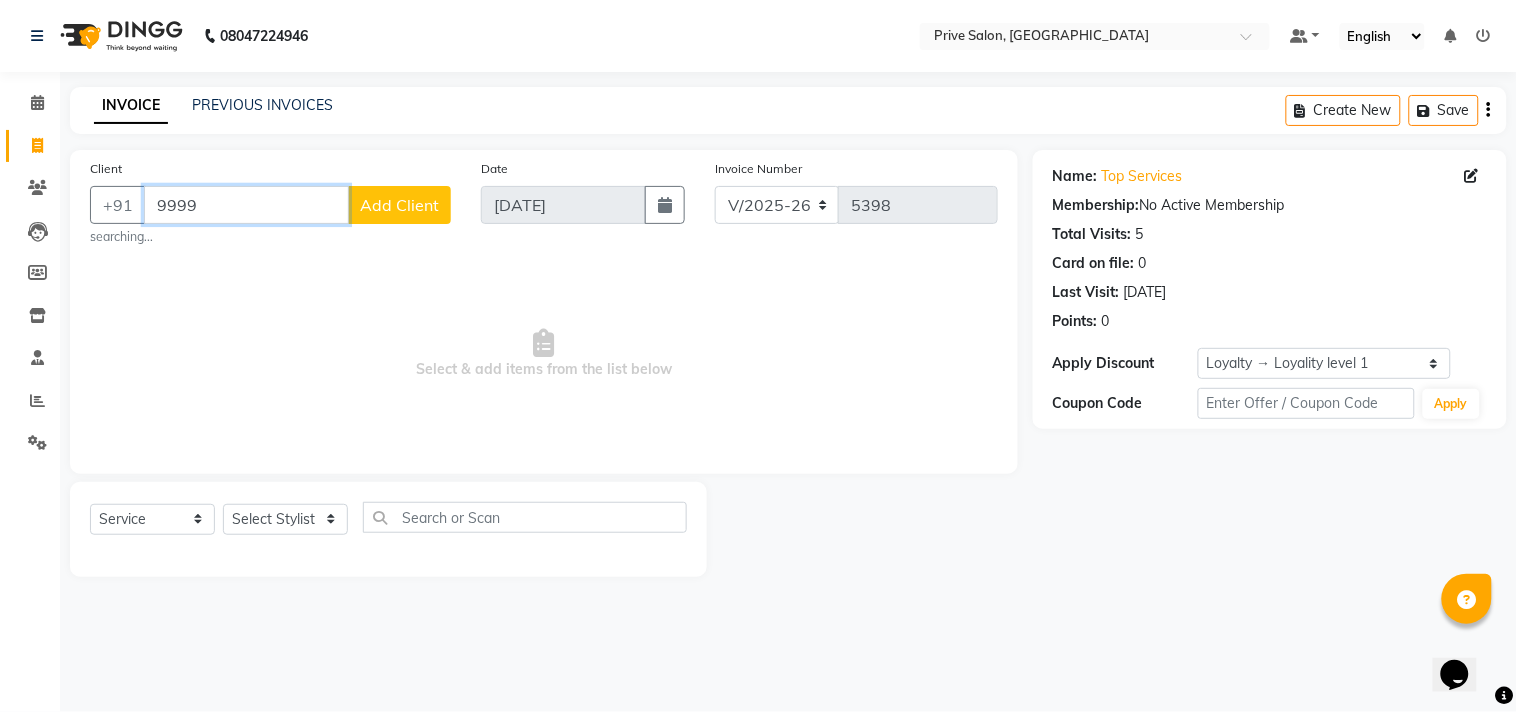 click on "9999" at bounding box center (246, 205) 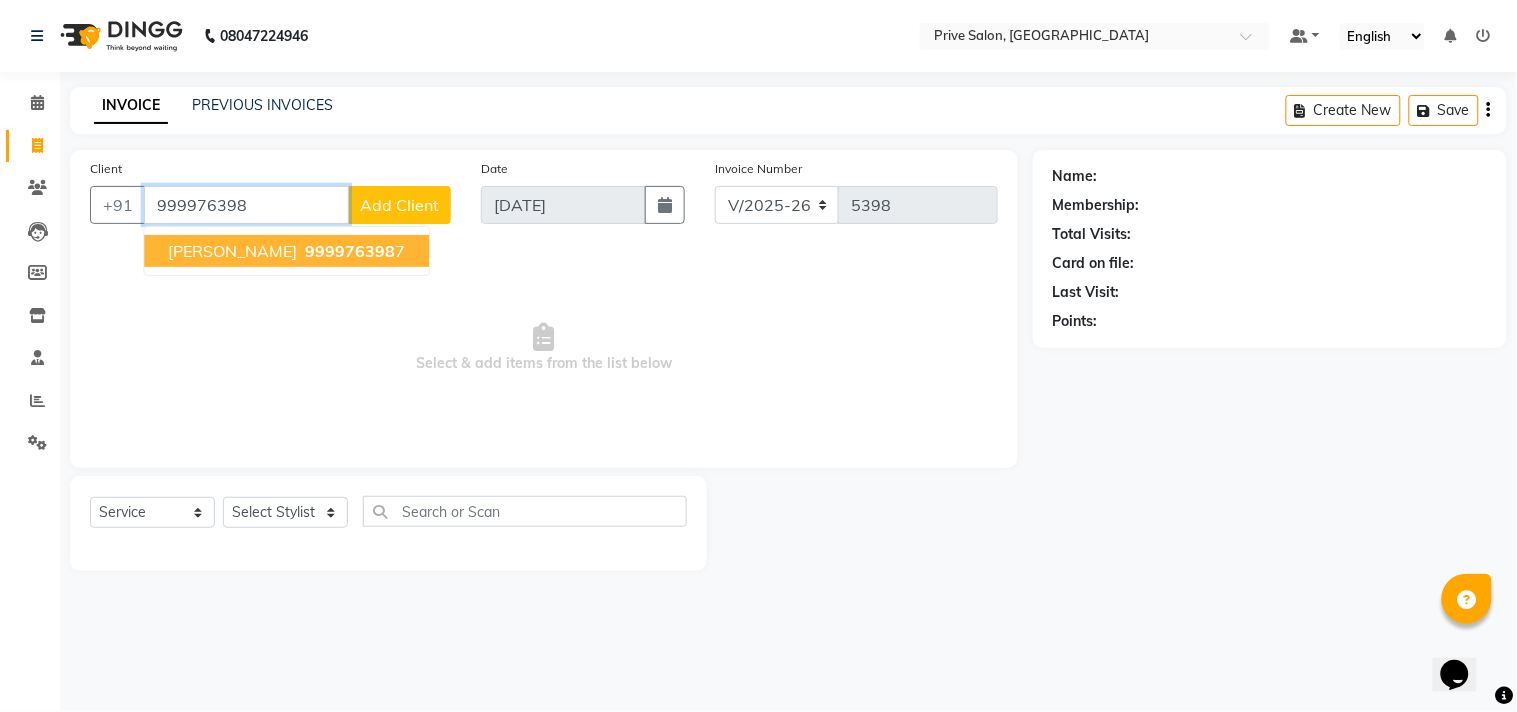 click on "999976398" at bounding box center (350, 251) 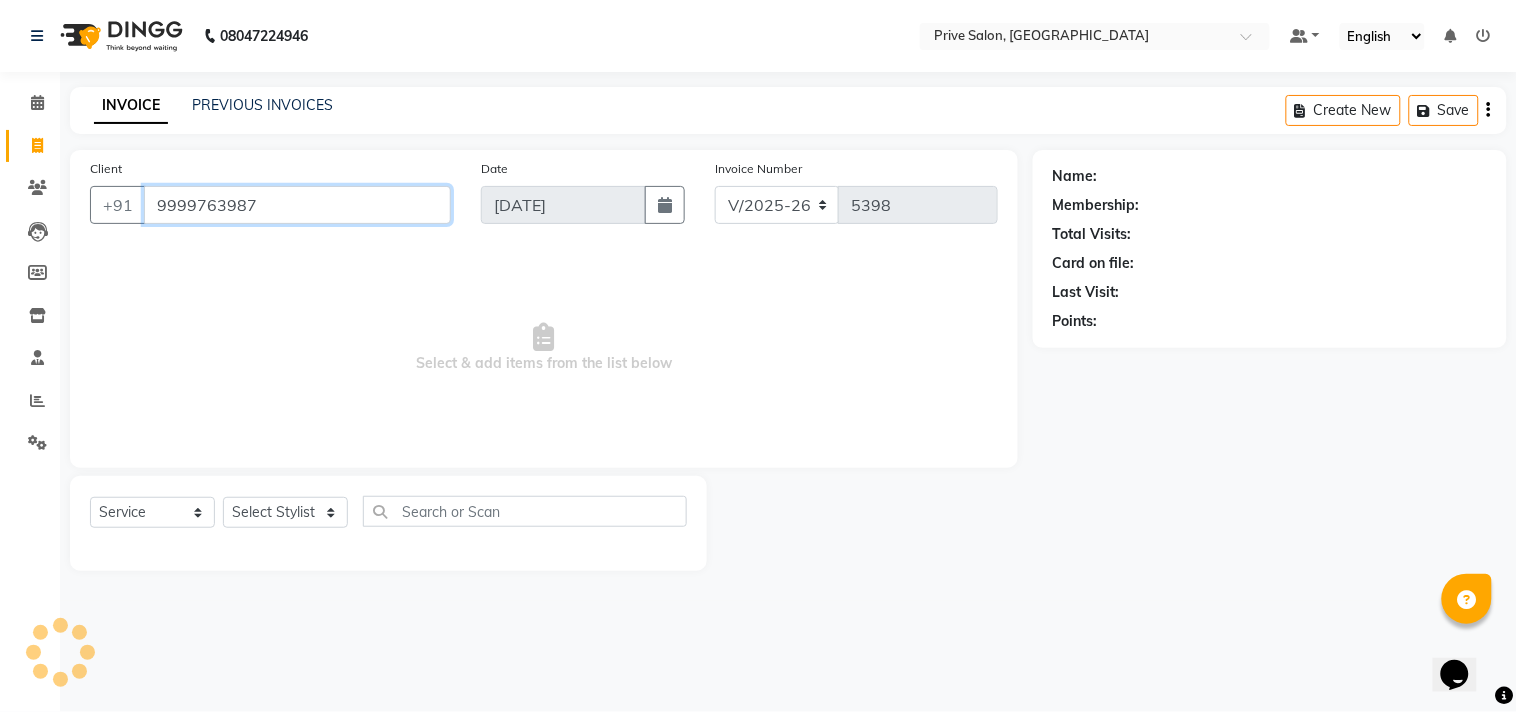 type on "9999763987" 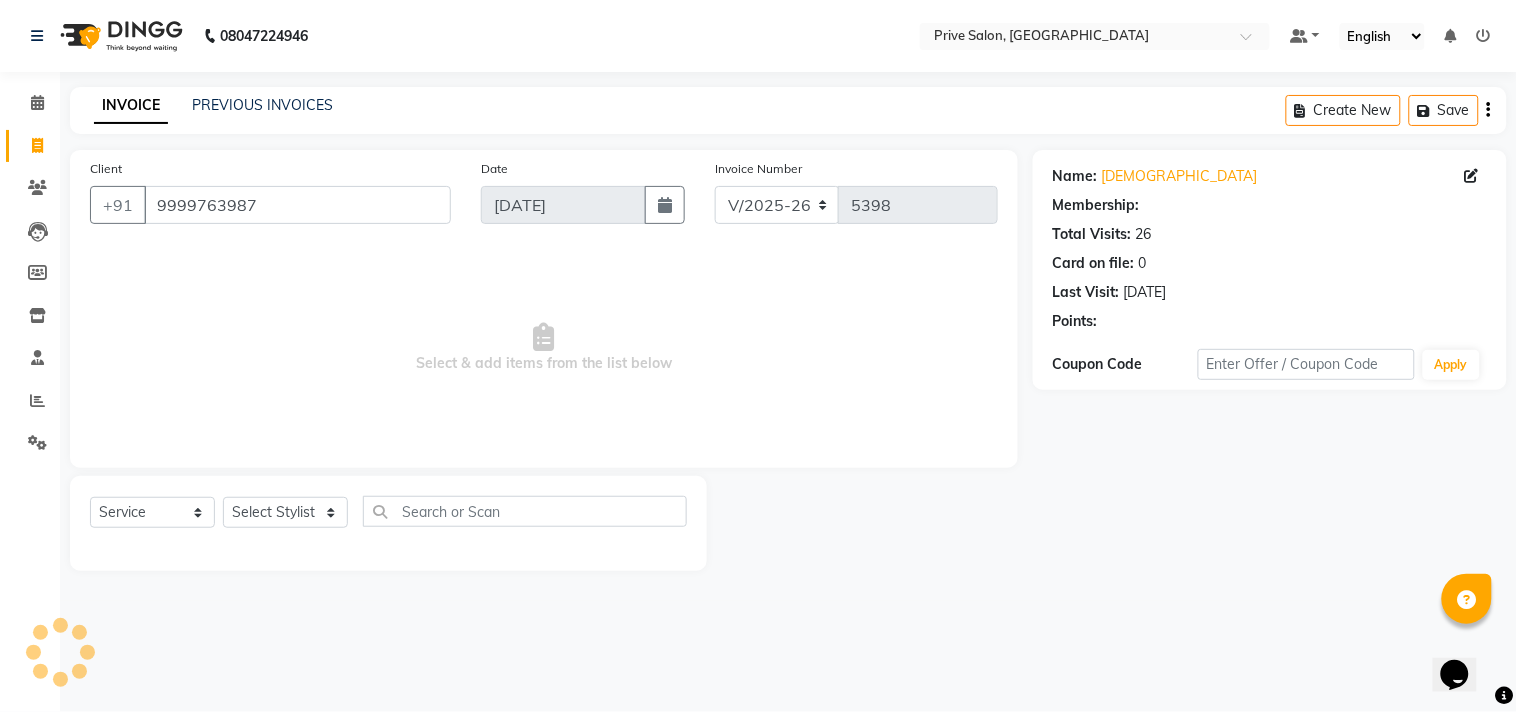 select on "1: Object" 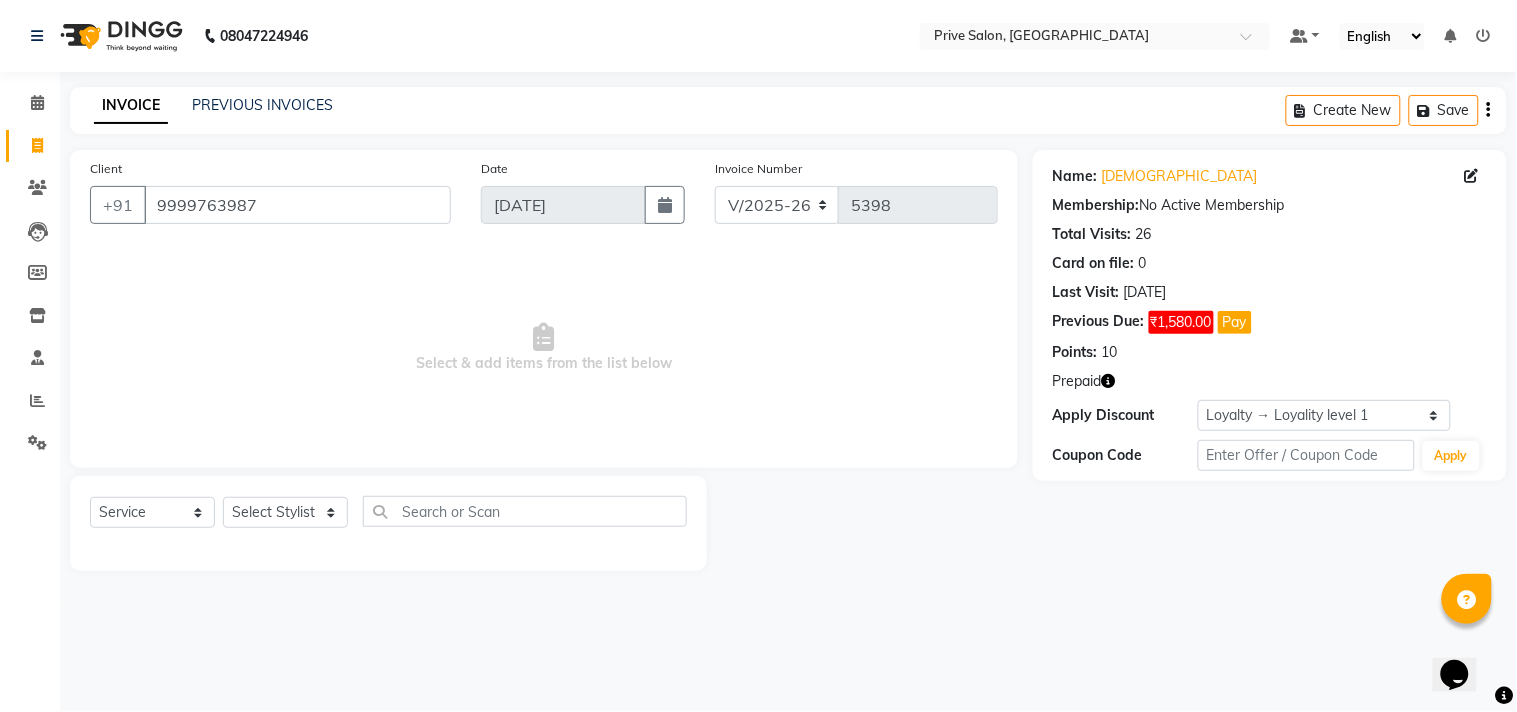 click 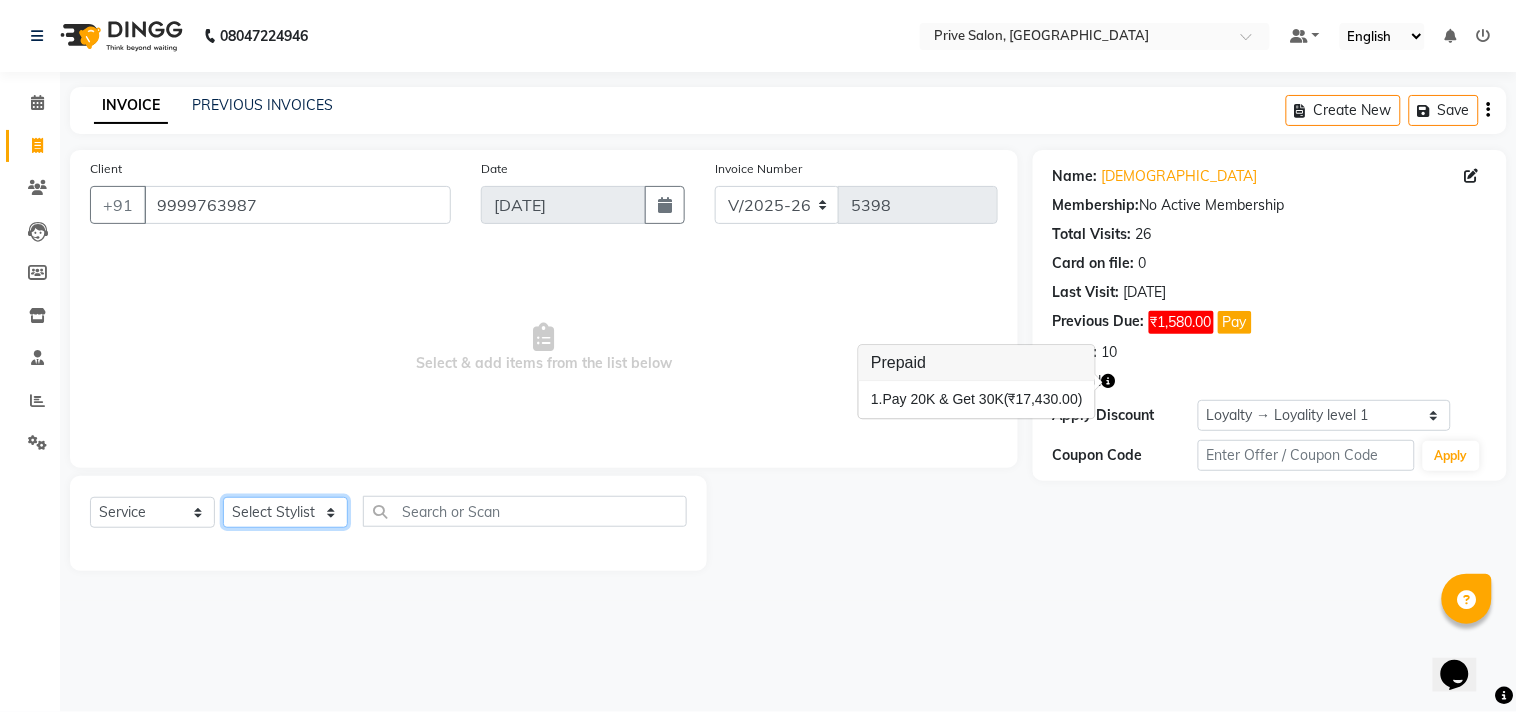 click on "Select Stylist amit ARJUN [PERSON_NAME] [PERSON_NAME] GOLU [PERSON_NAME] isha [PERSON_NAME] Manager [PERSON_NAME] [PERSON_NAME] [PERSON_NAME] [PERSON_NAME] [PERSON_NAME] vikas" 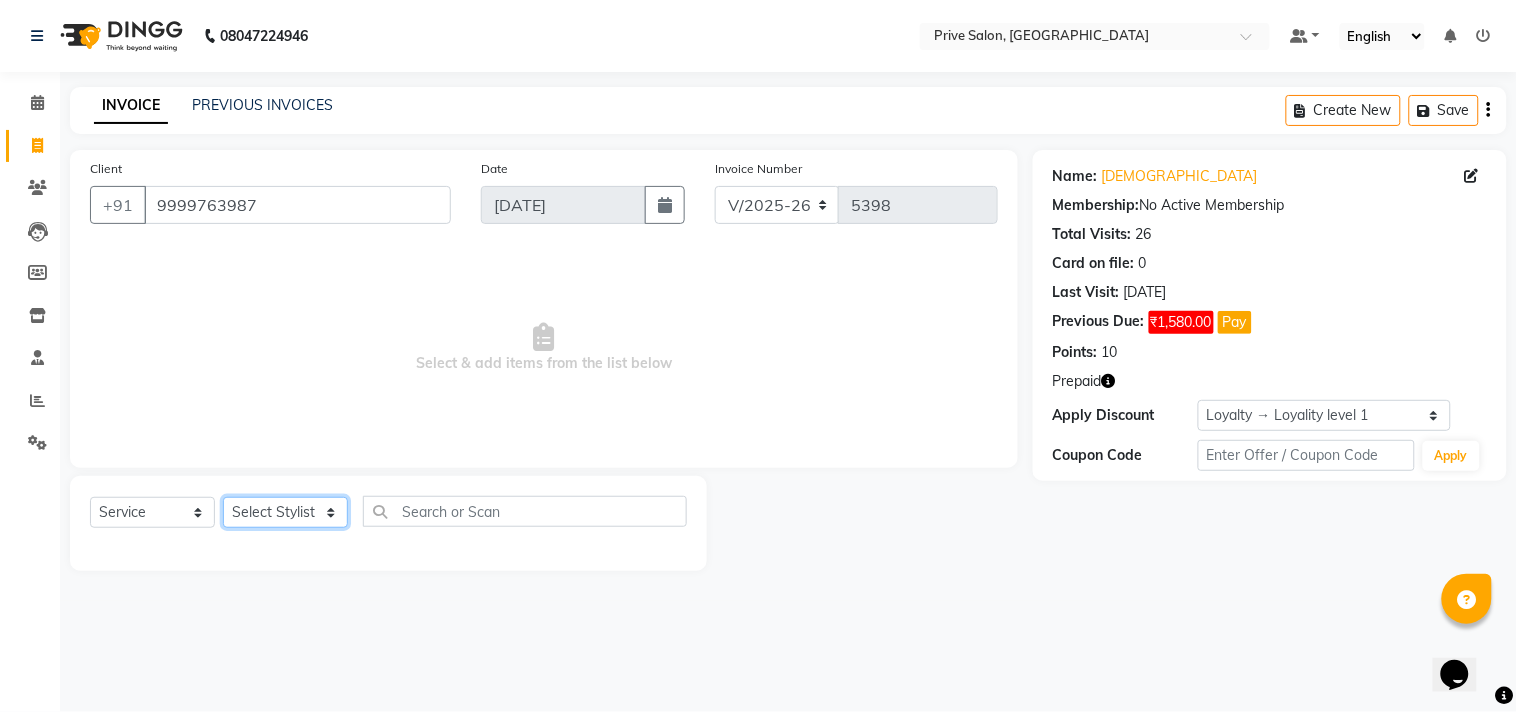 select on "39558" 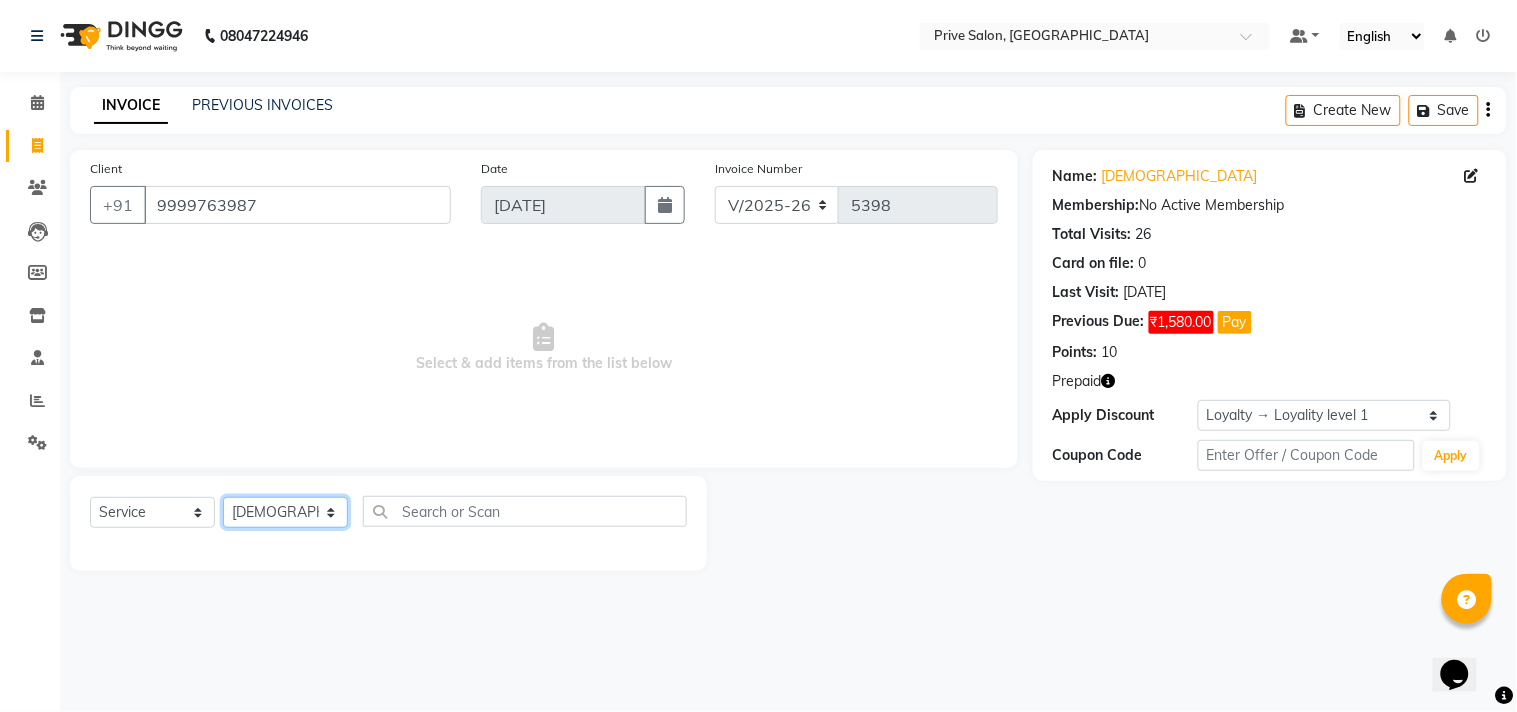 click on "Select Stylist amit ARJUN [PERSON_NAME] [PERSON_NAME] GOLU [PERSON_NAME] isha [PERSON_NAME] Manager [PERSON_NAME] [PERSON_NAME] [PERSON_NAME] [PERSON_NAME] [PERSON_NAME] vikas" 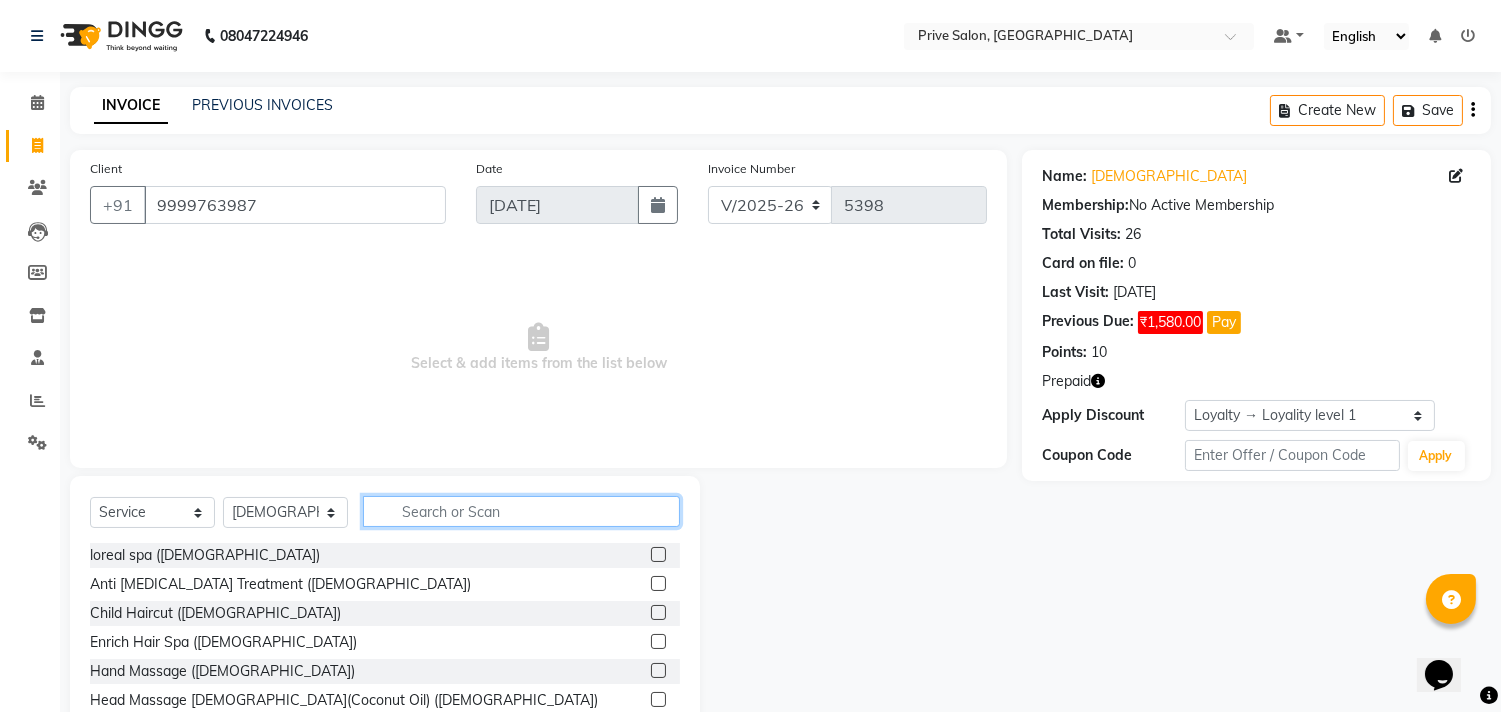 click 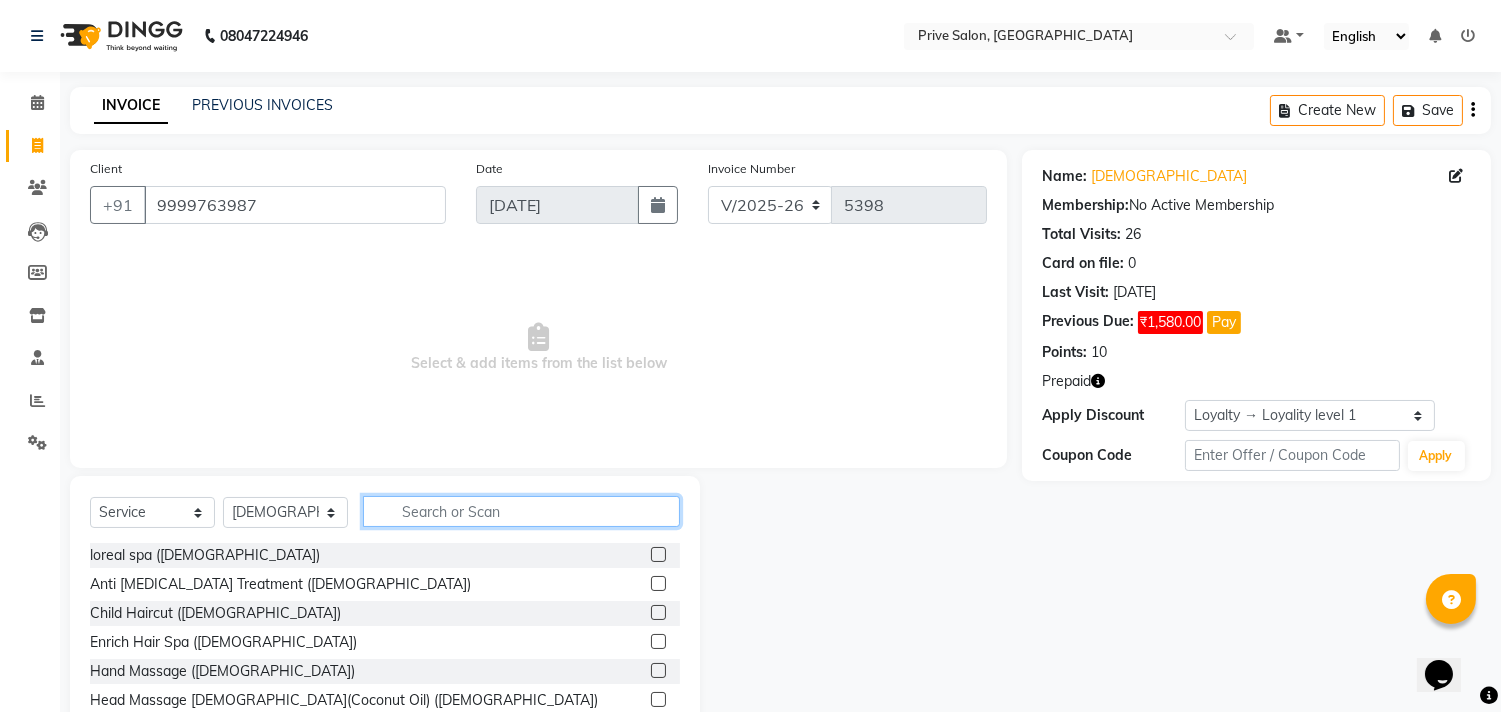 click 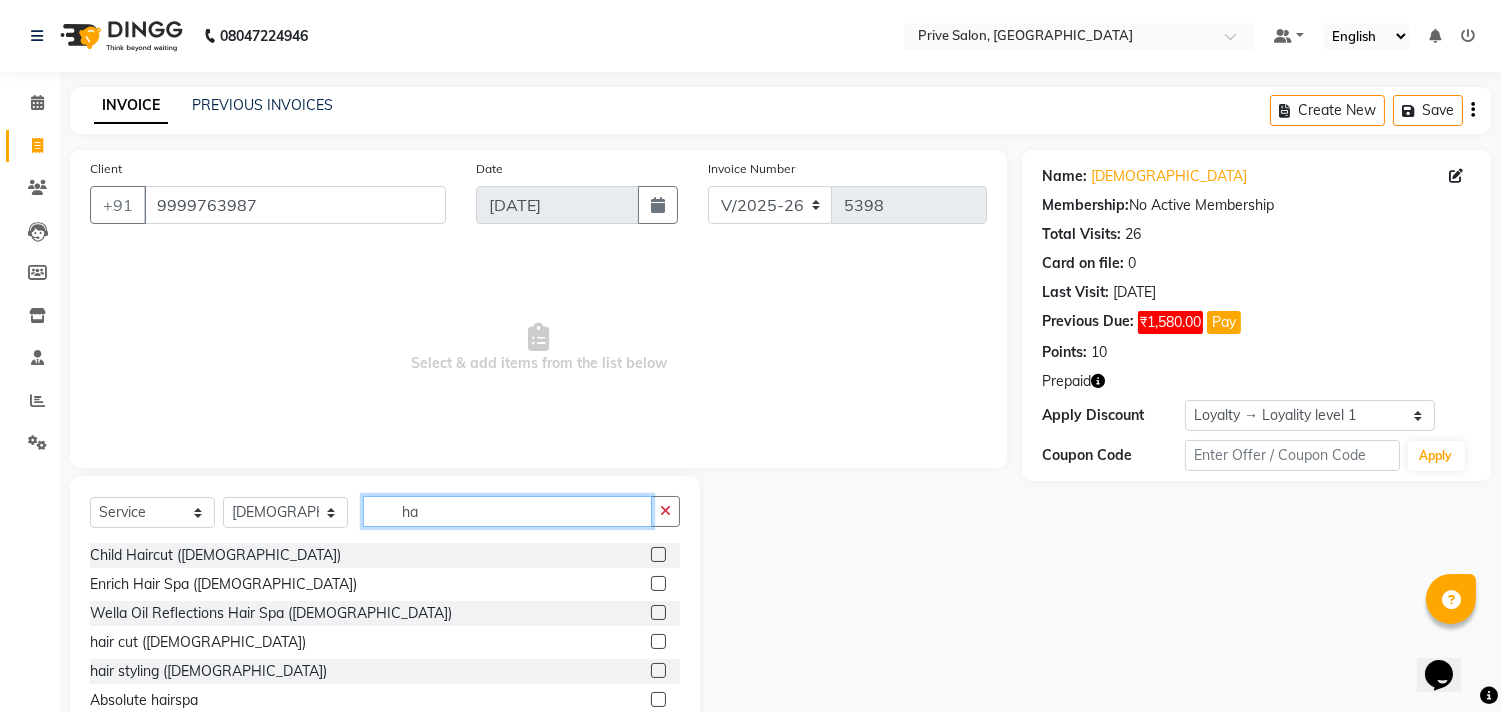 type on "h" 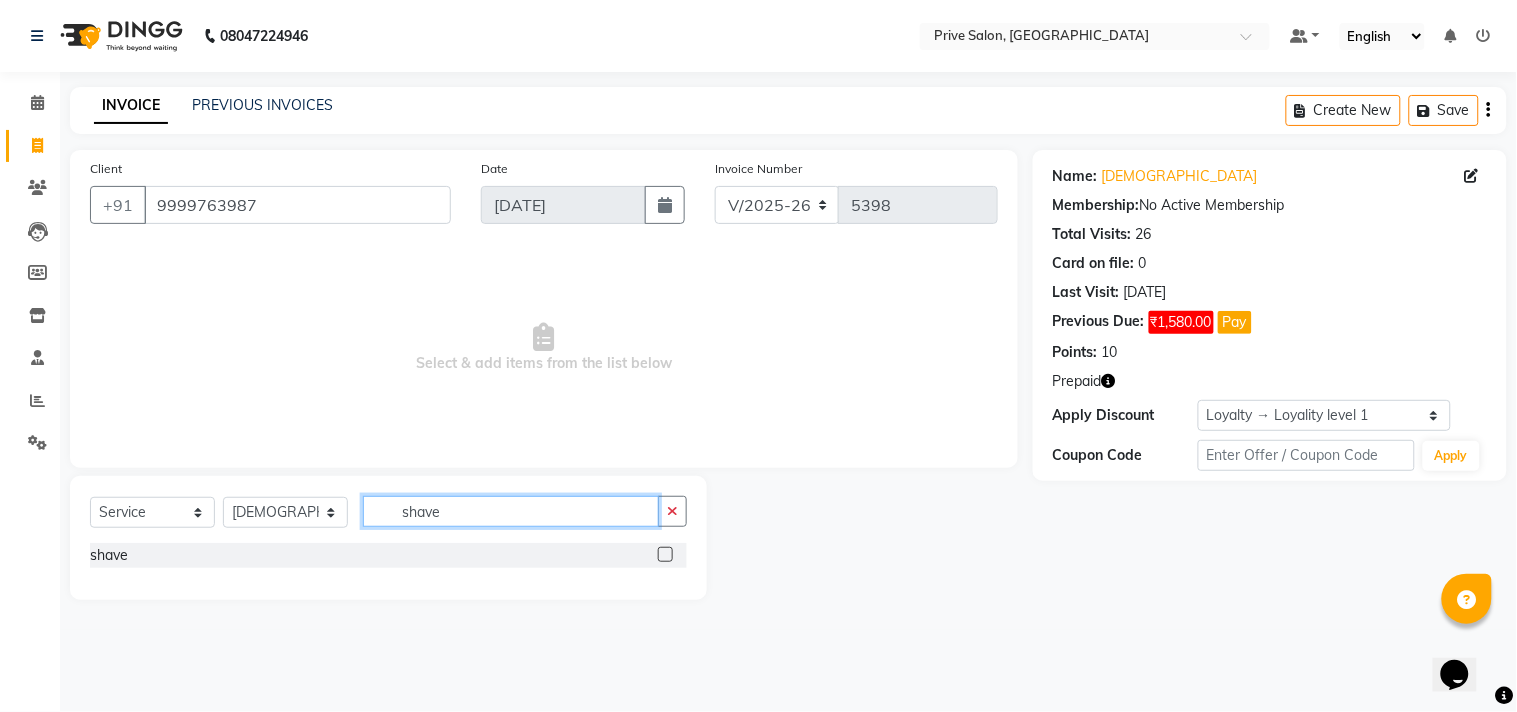 type on "shave" 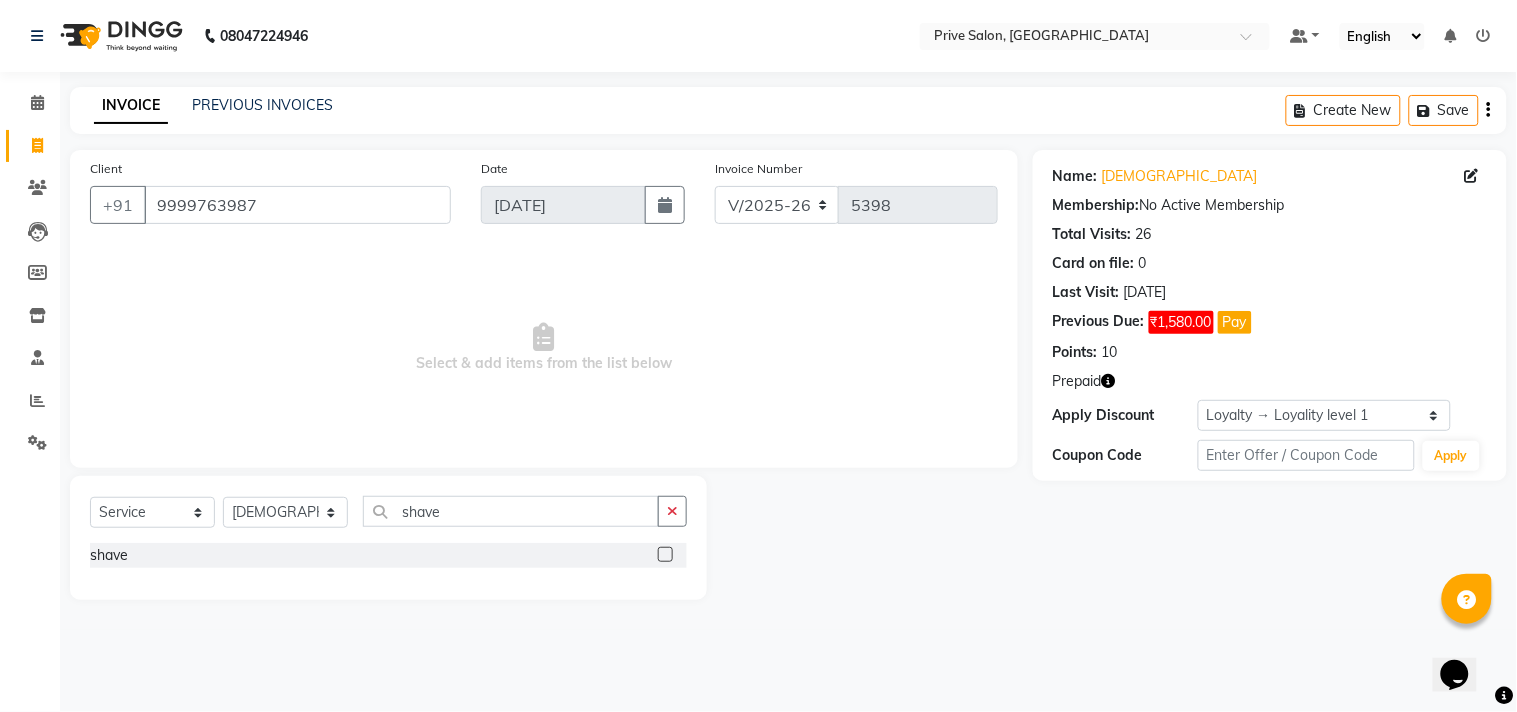 click 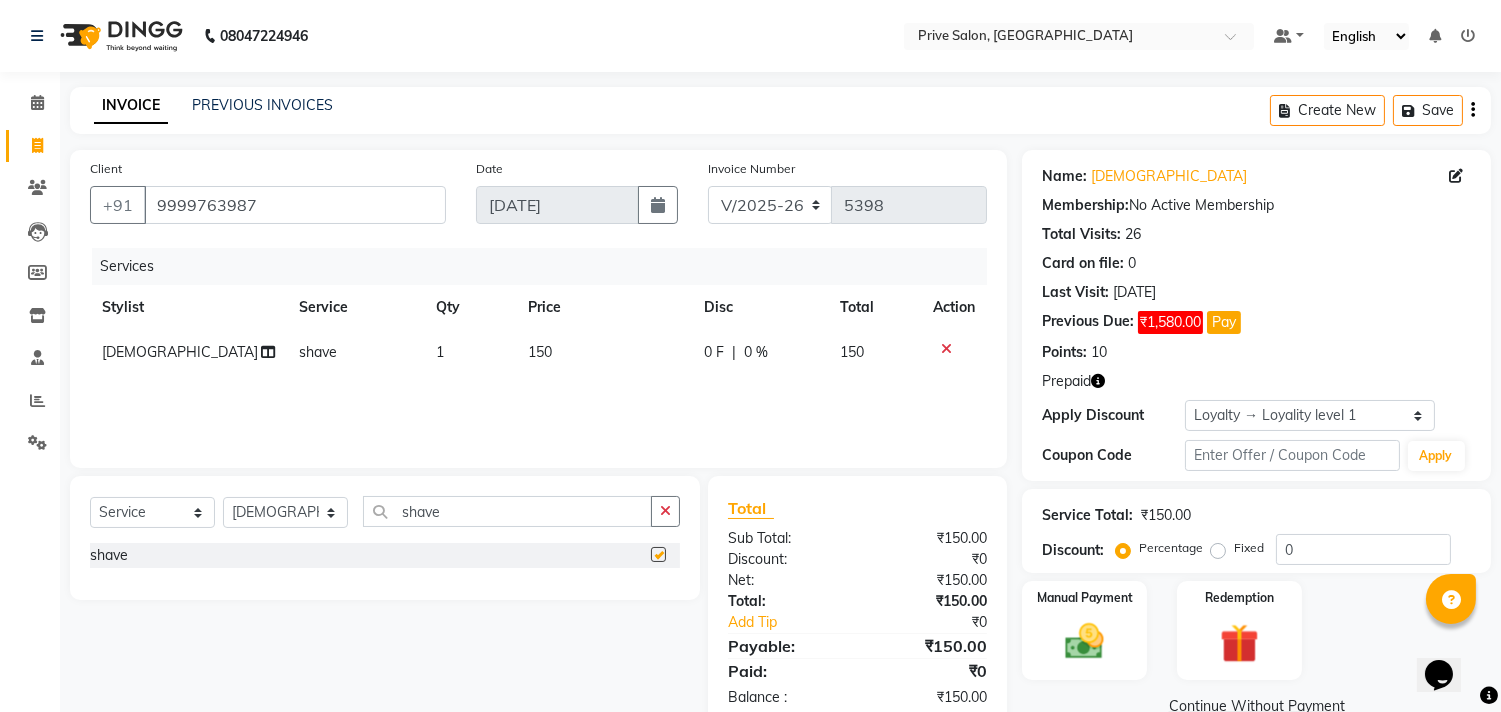 checkbox on "false" 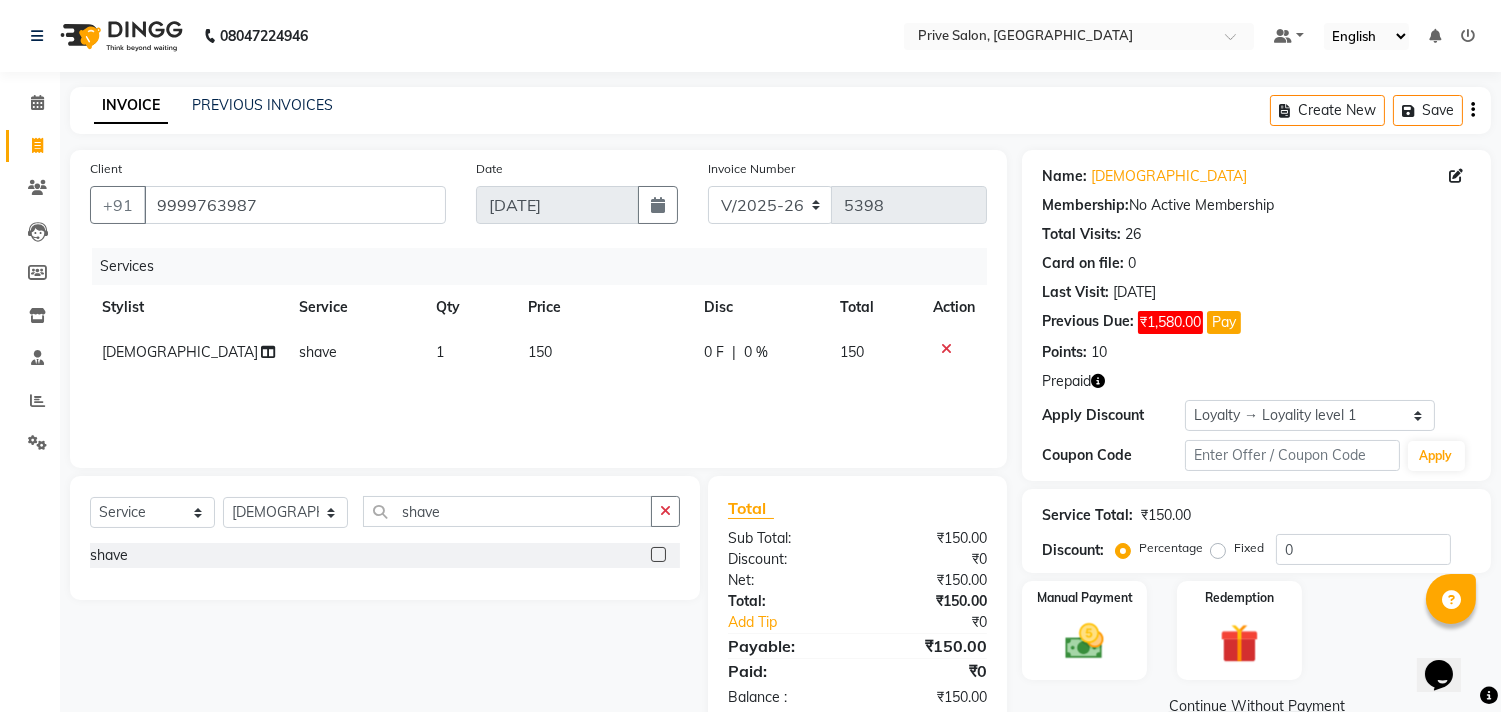 click on "150" 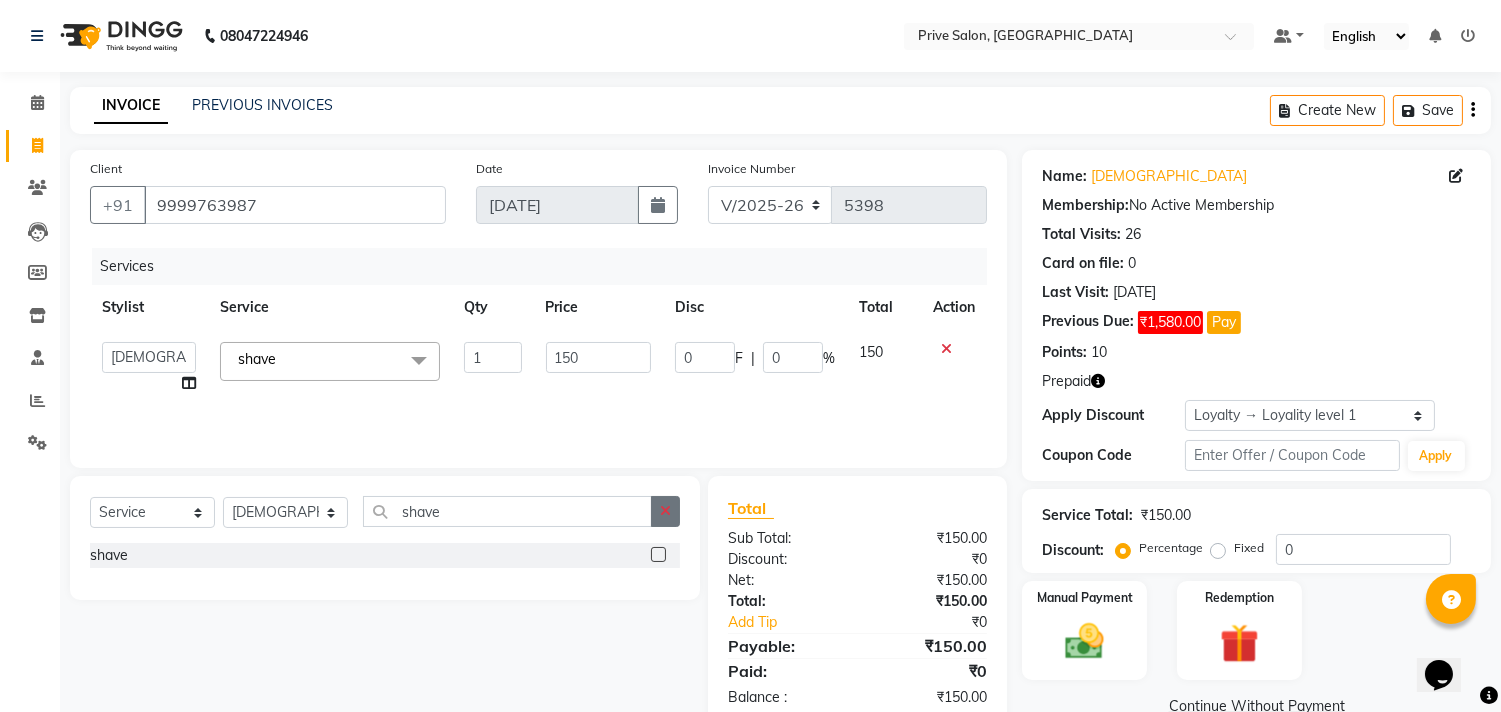 click 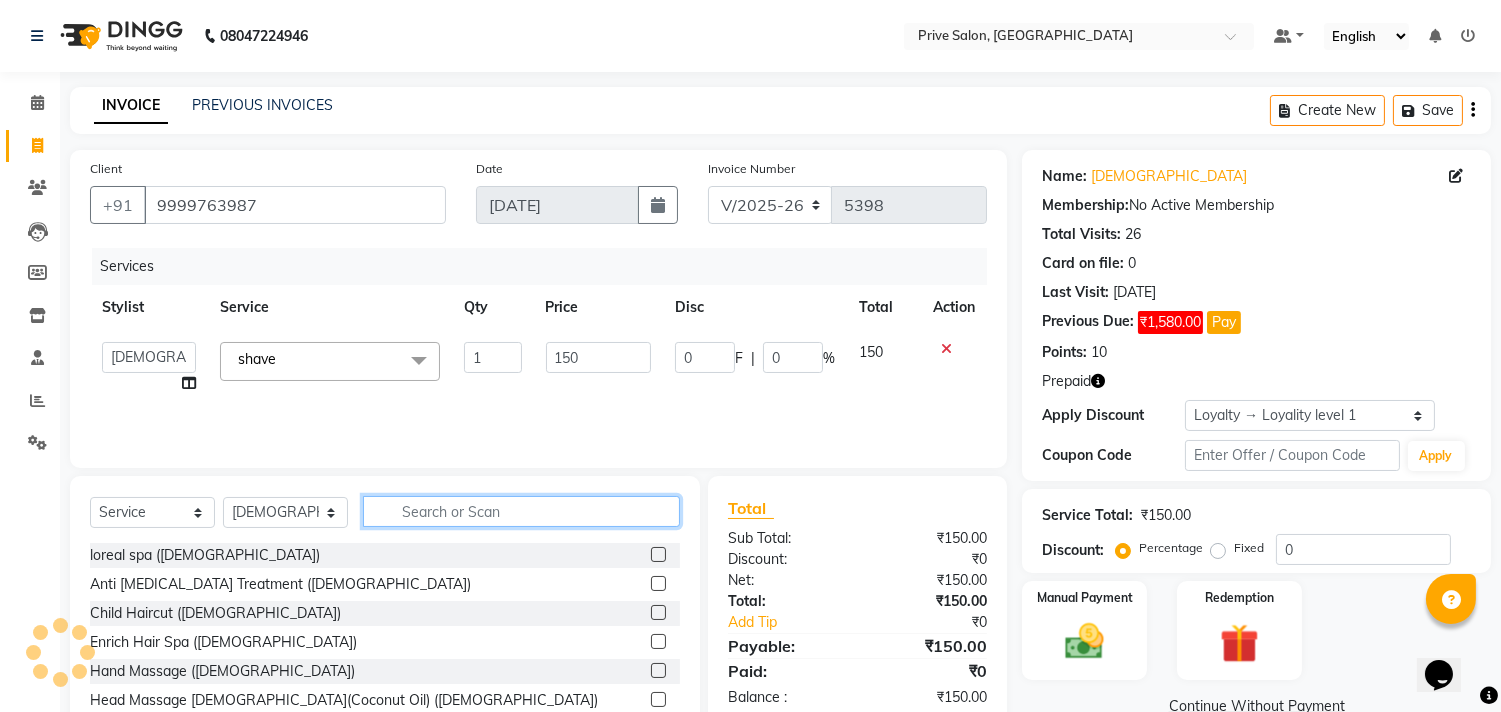 click 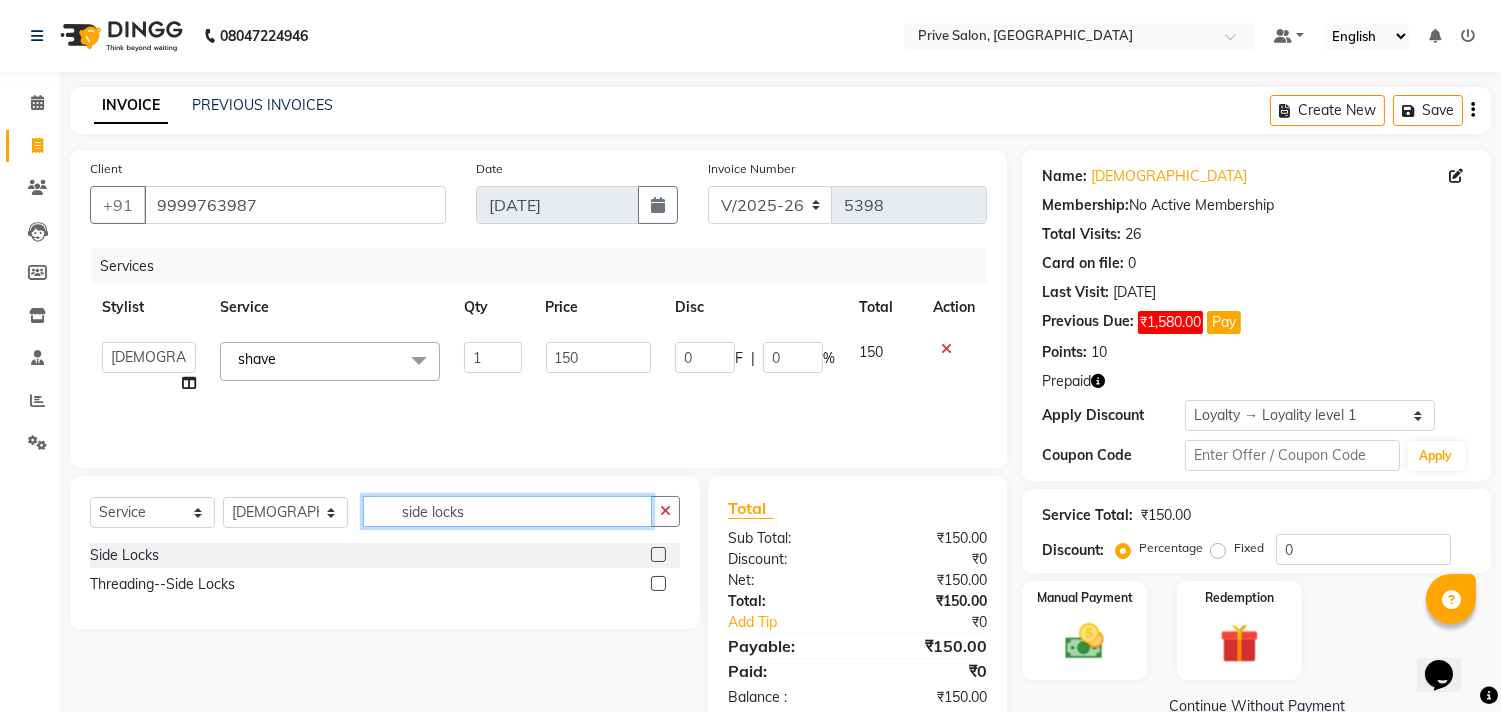 type on "side locks" 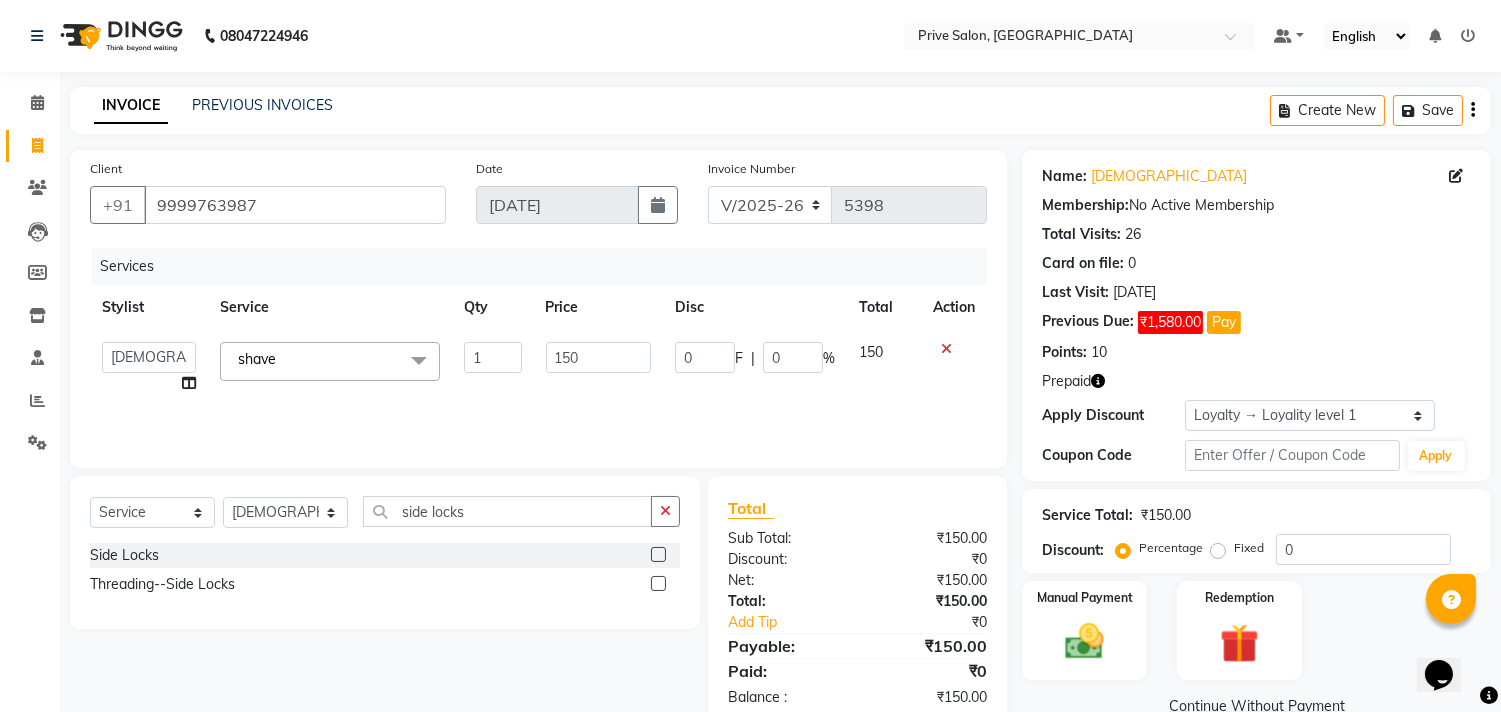 click 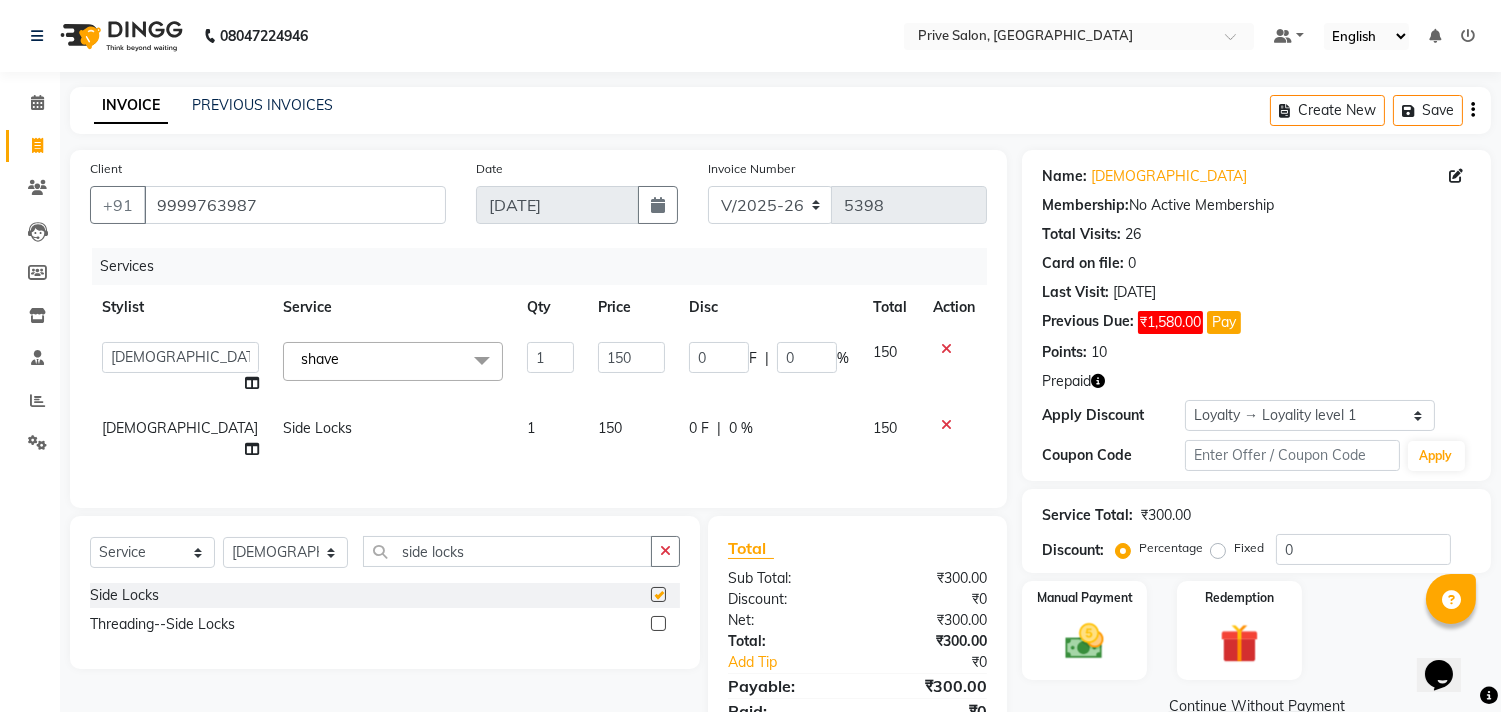 checkbox on "false" 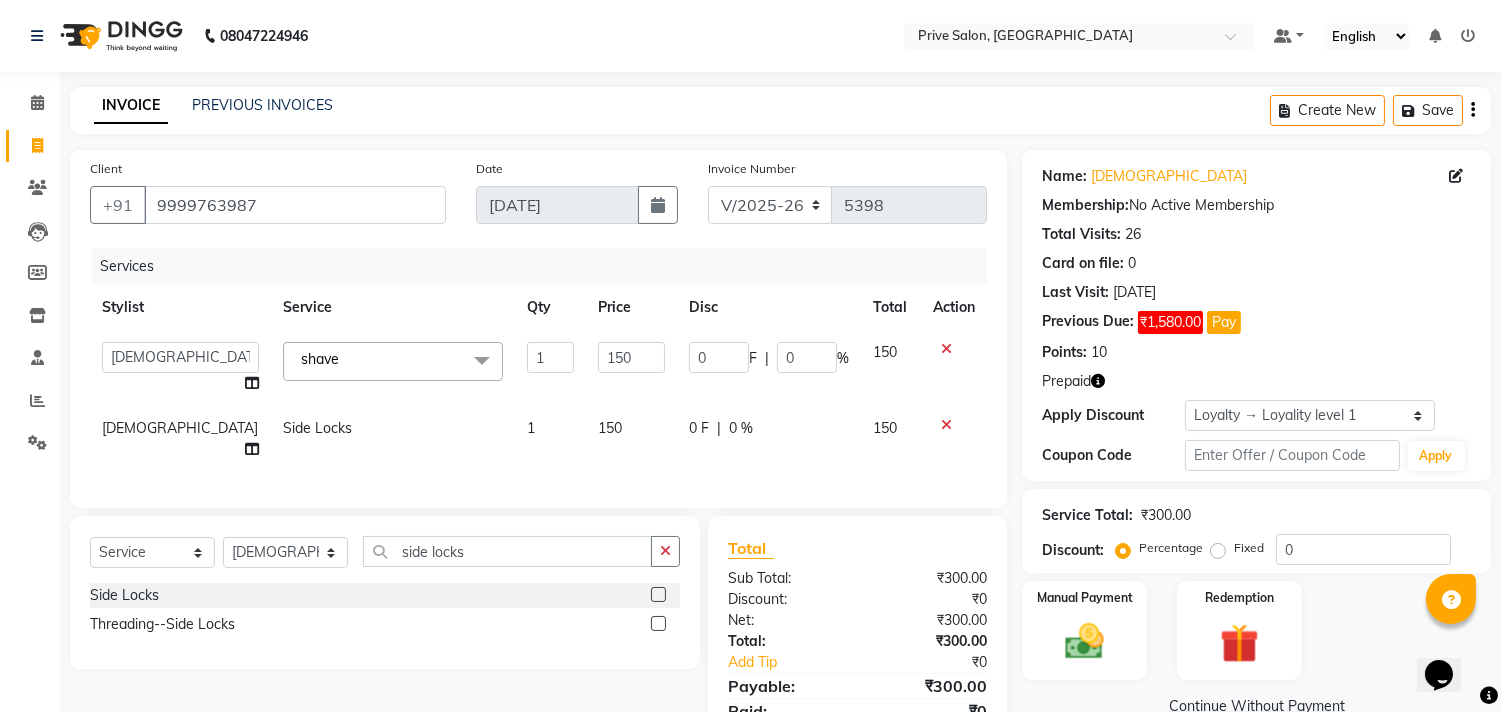 click on "150" 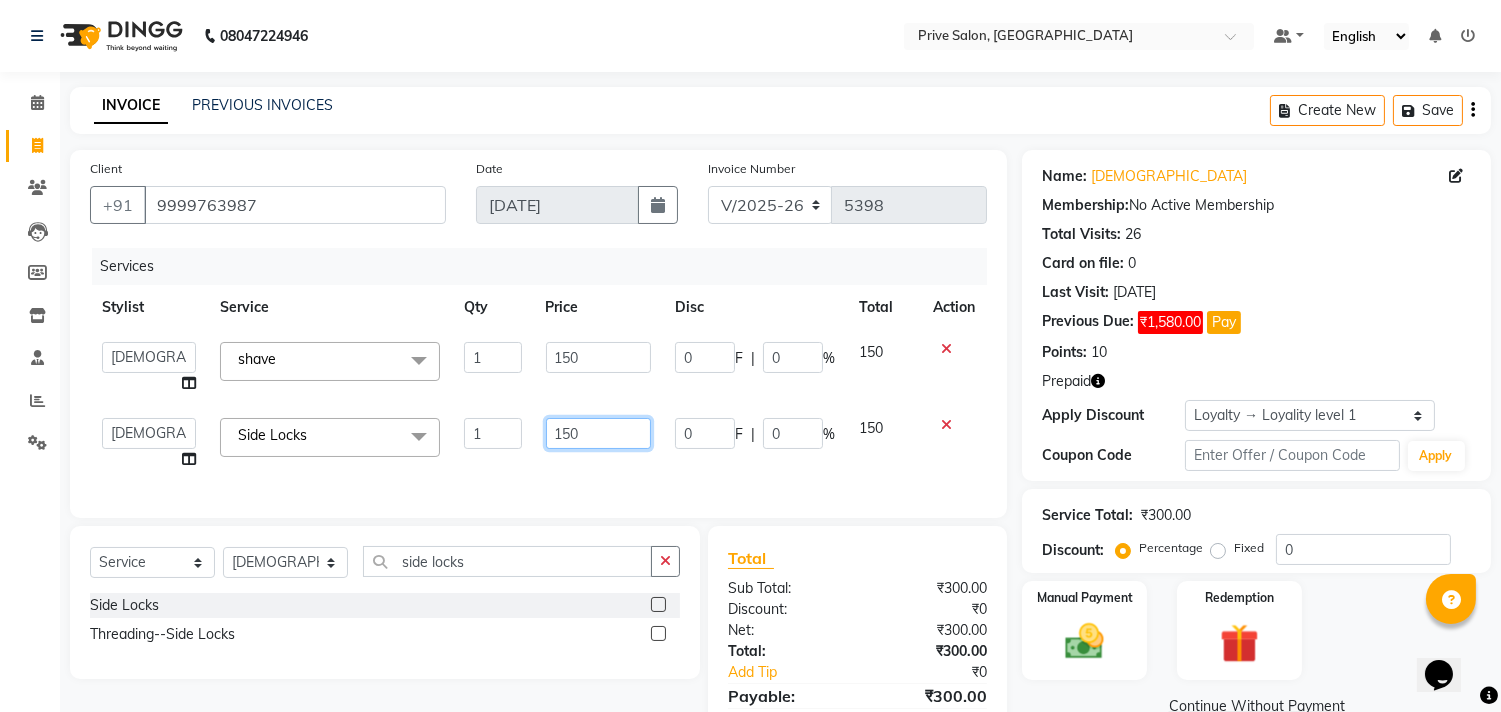 click on "150" 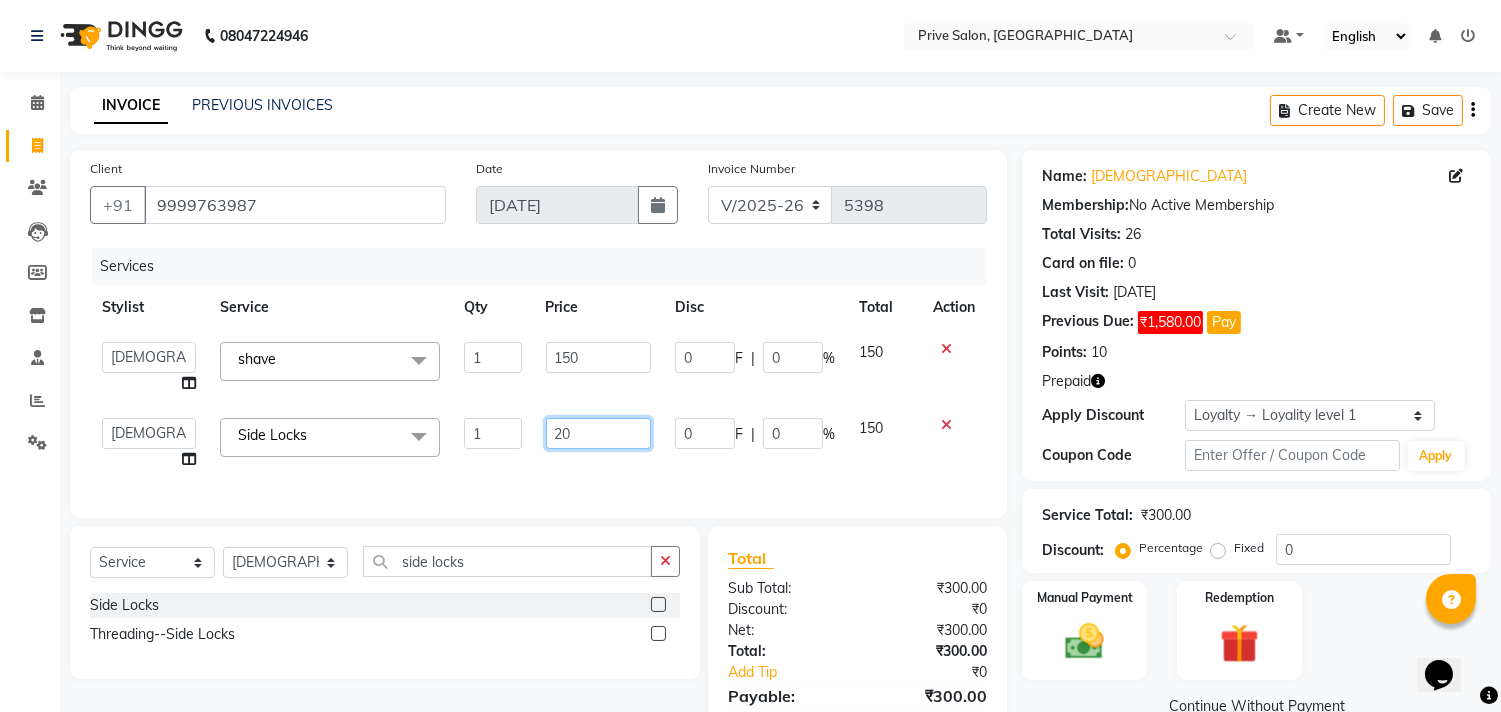 type on "200" 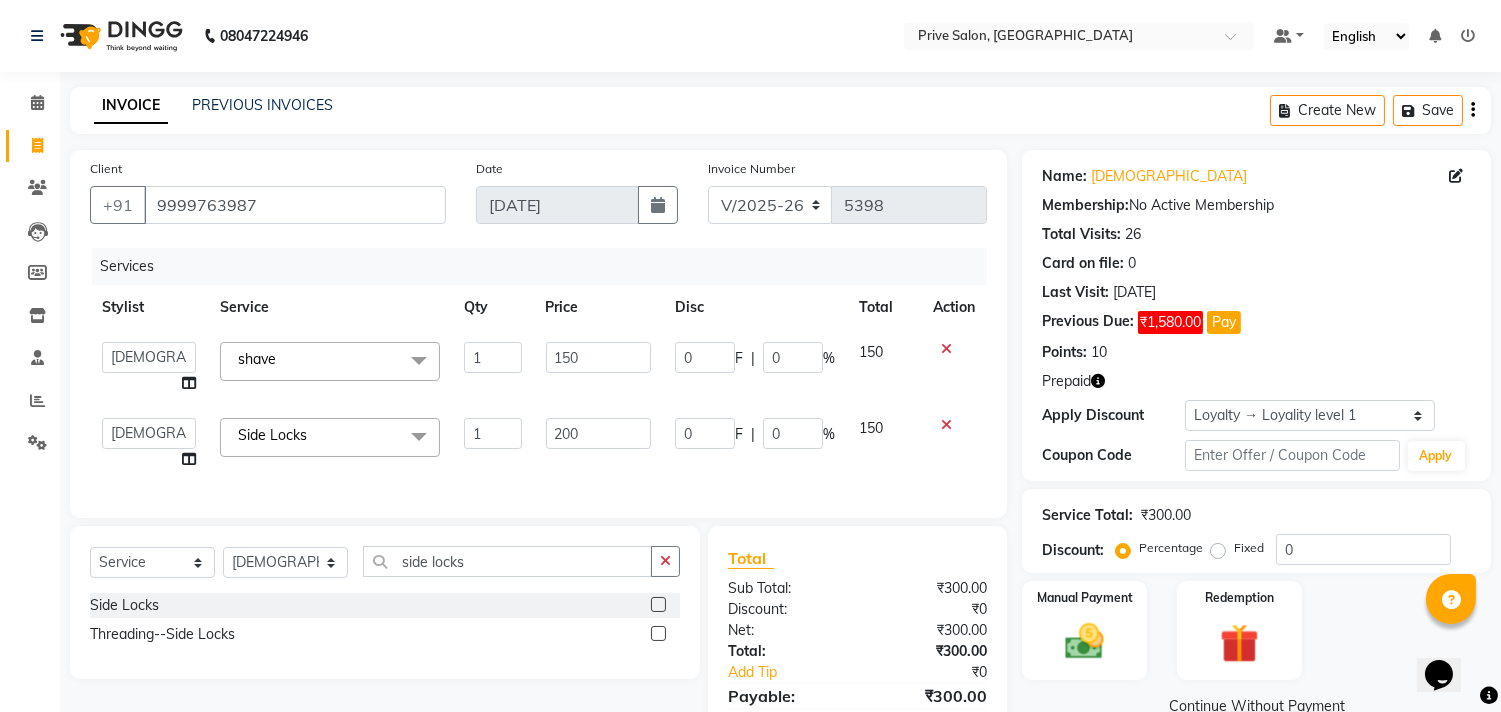 click on "INVOICE PREVIOUS INVOICES Create New   Save" 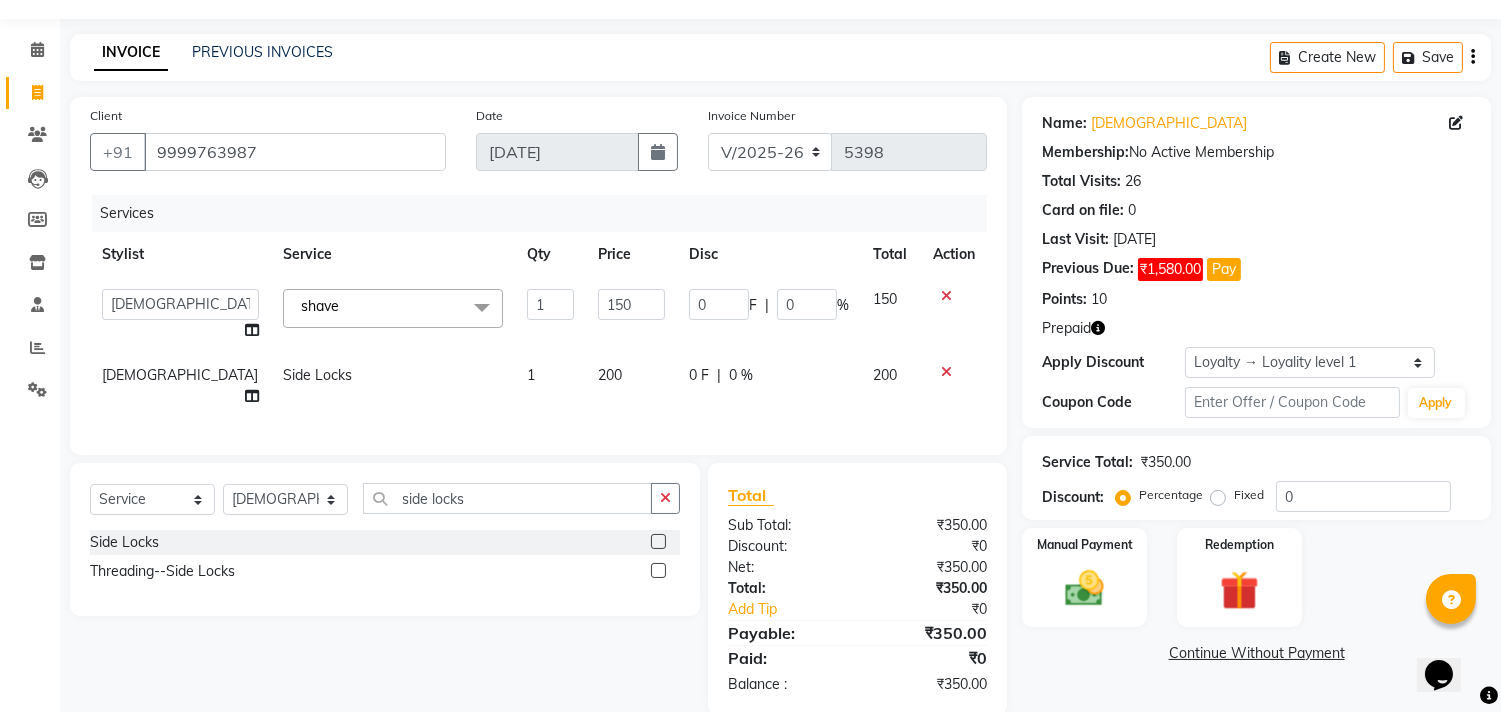 scroll, scrollTop: 82, scrollLeft: 0, axis: vertical 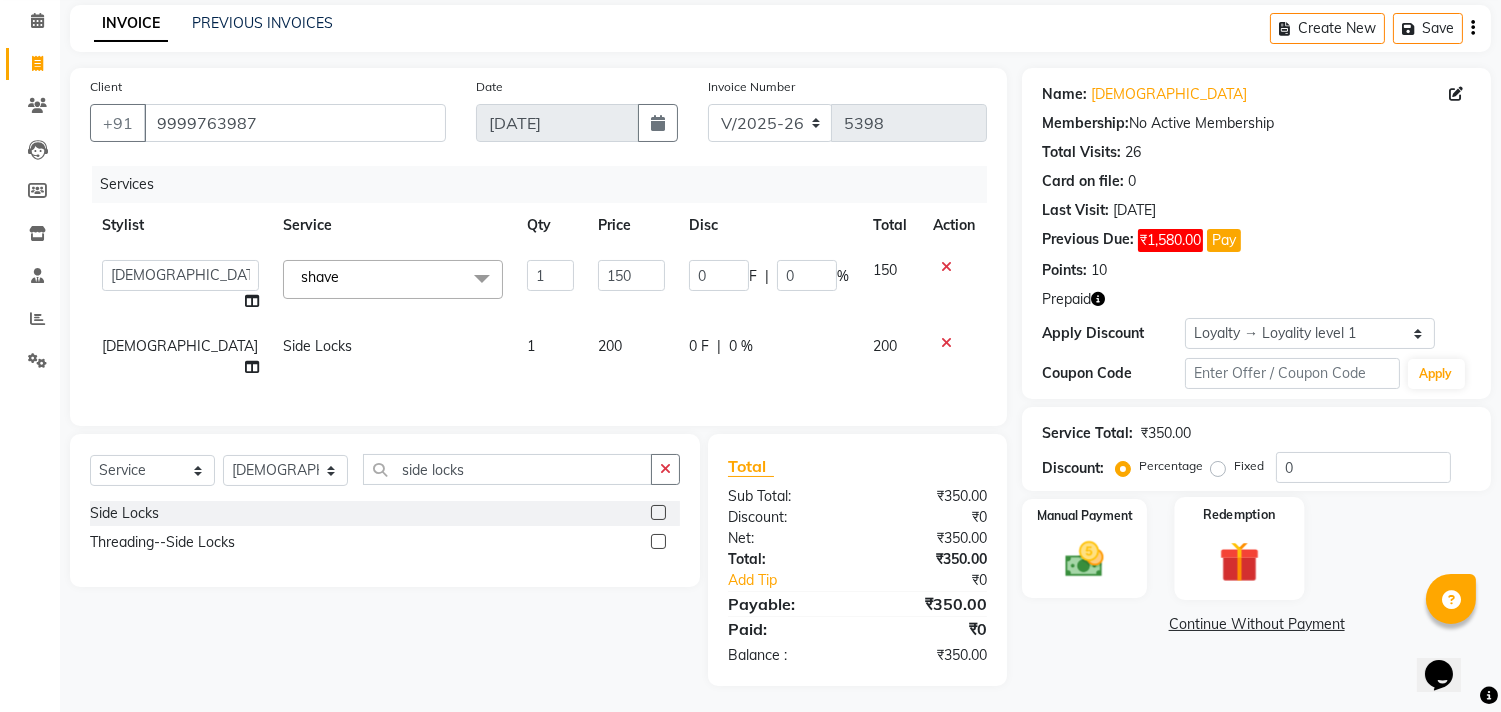 click on "Redemption" 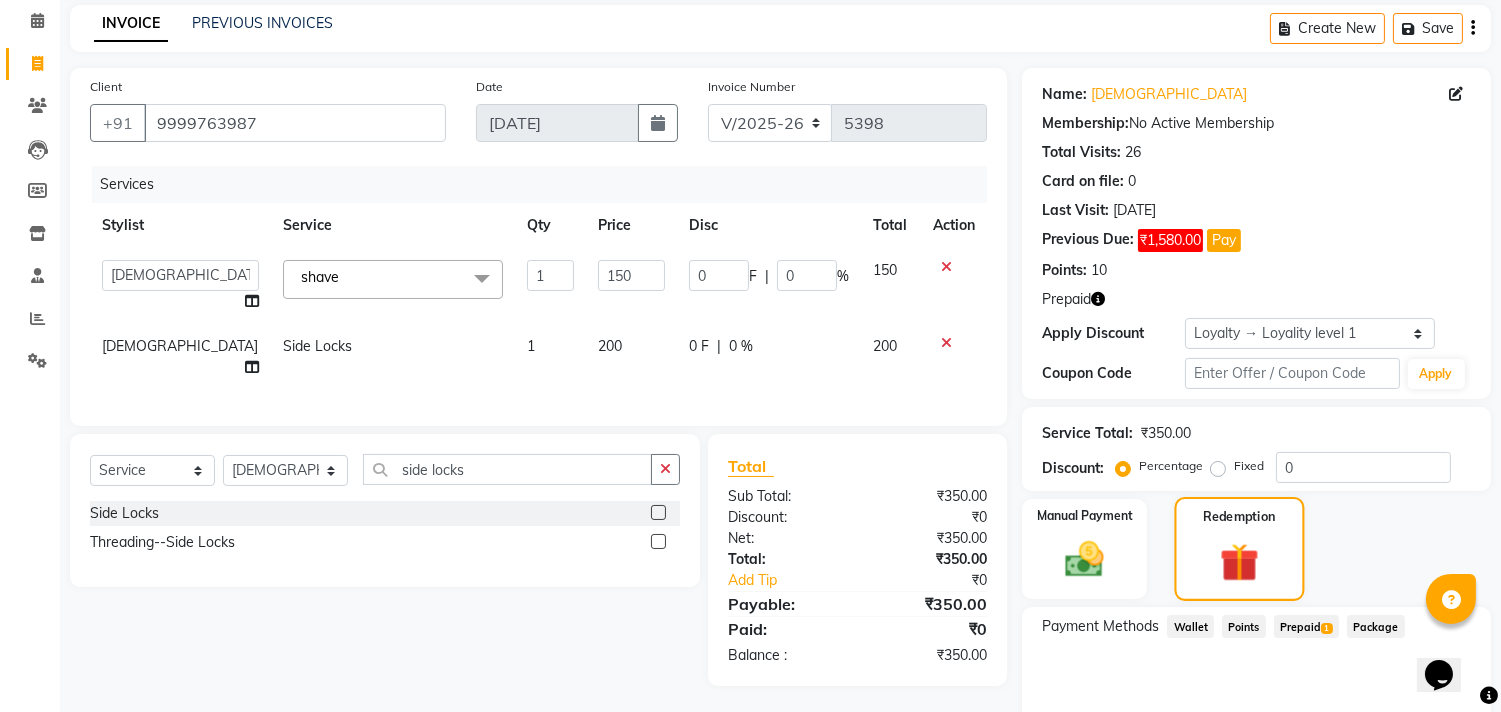 scroll, scrollTop: 166, scrollLeft: 0, axis: vertical 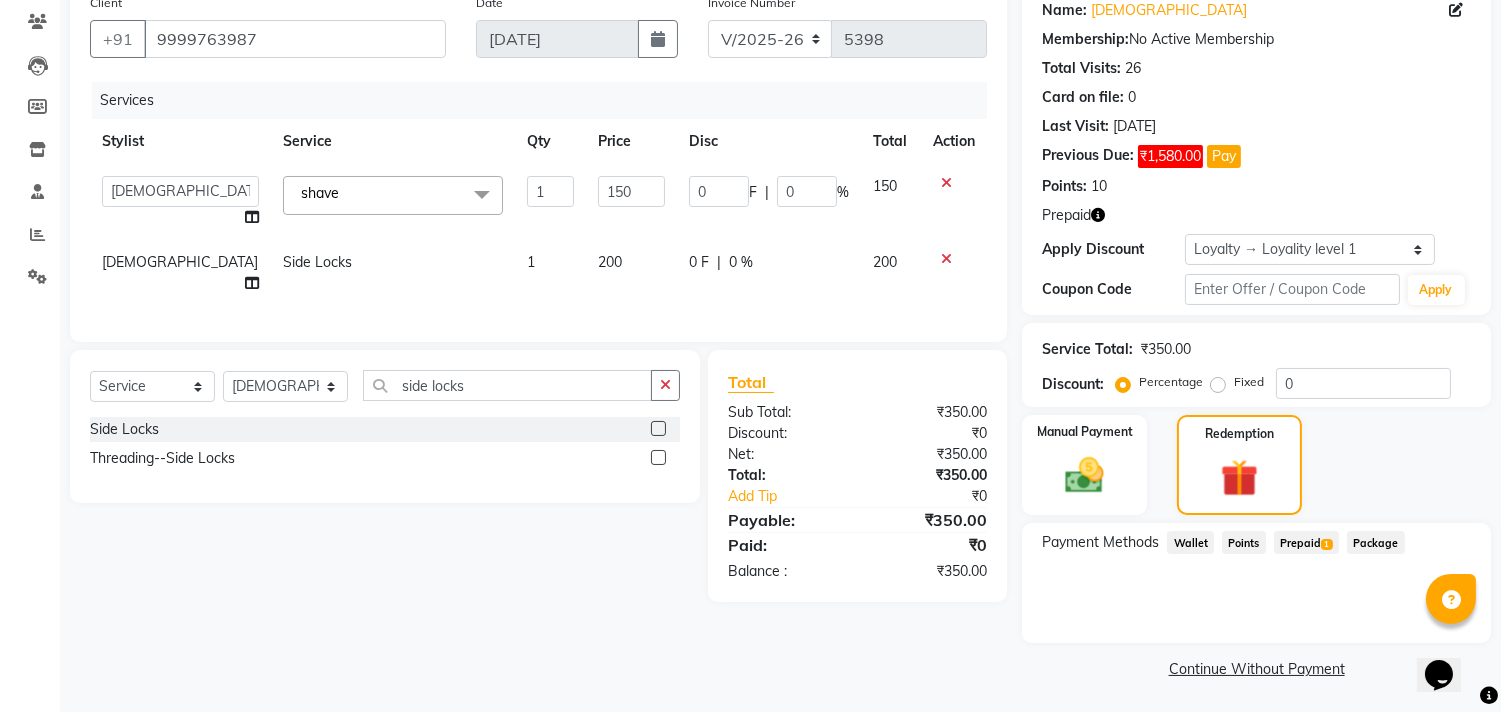 click on "Prepaid  1" 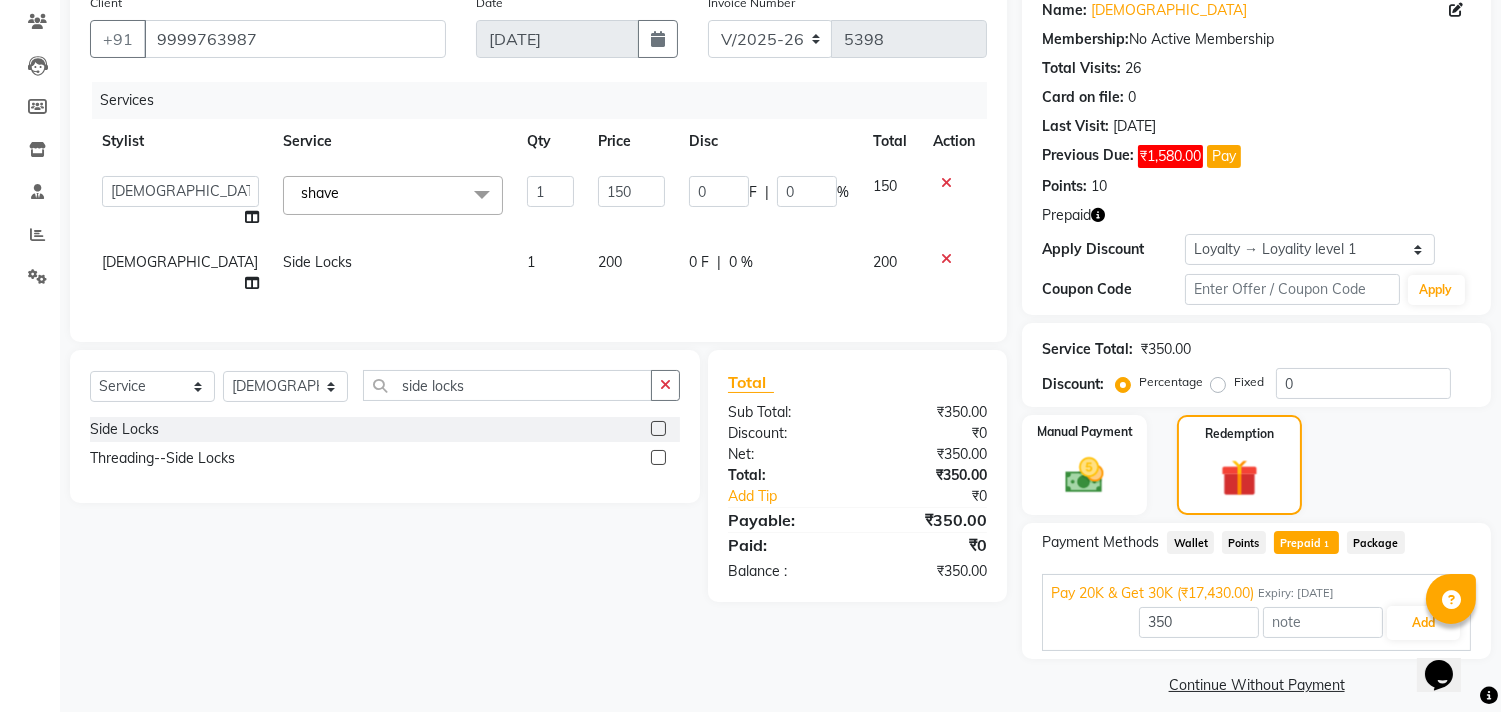 scroll, scrollTop: 183, scrollLeft: 0, axis: vertical 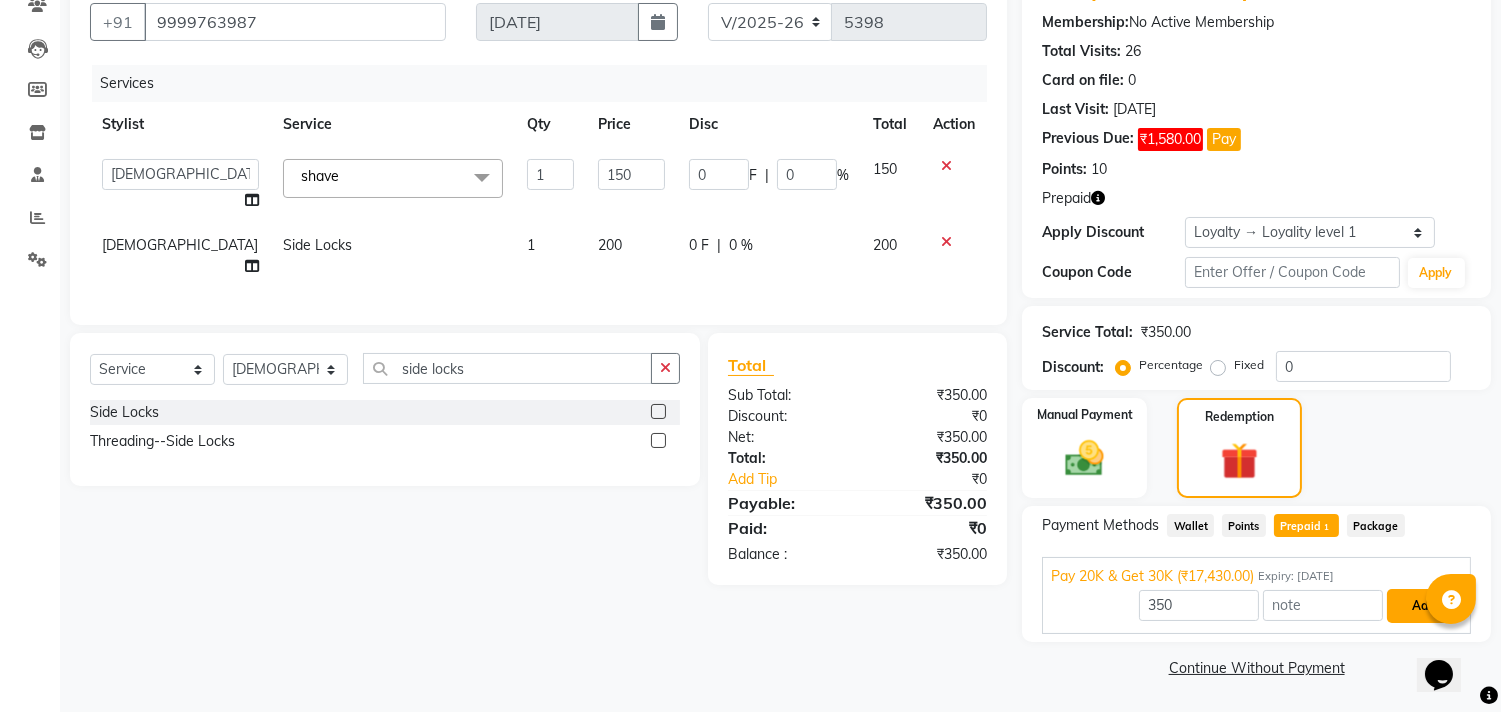 click on "Add" at bounding box center [1423, 606] 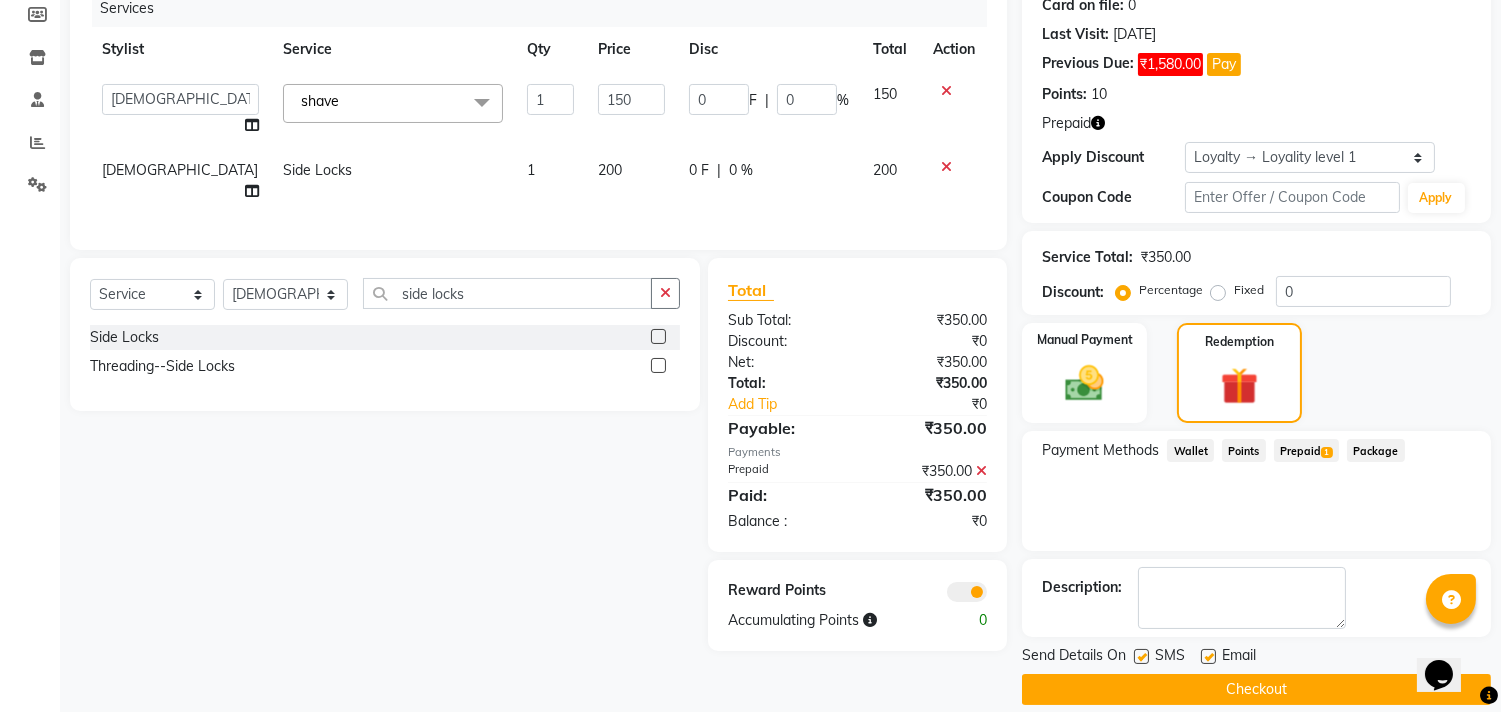 scroll, scrollTop: 280, scrollLeft: 0, axis: vertical 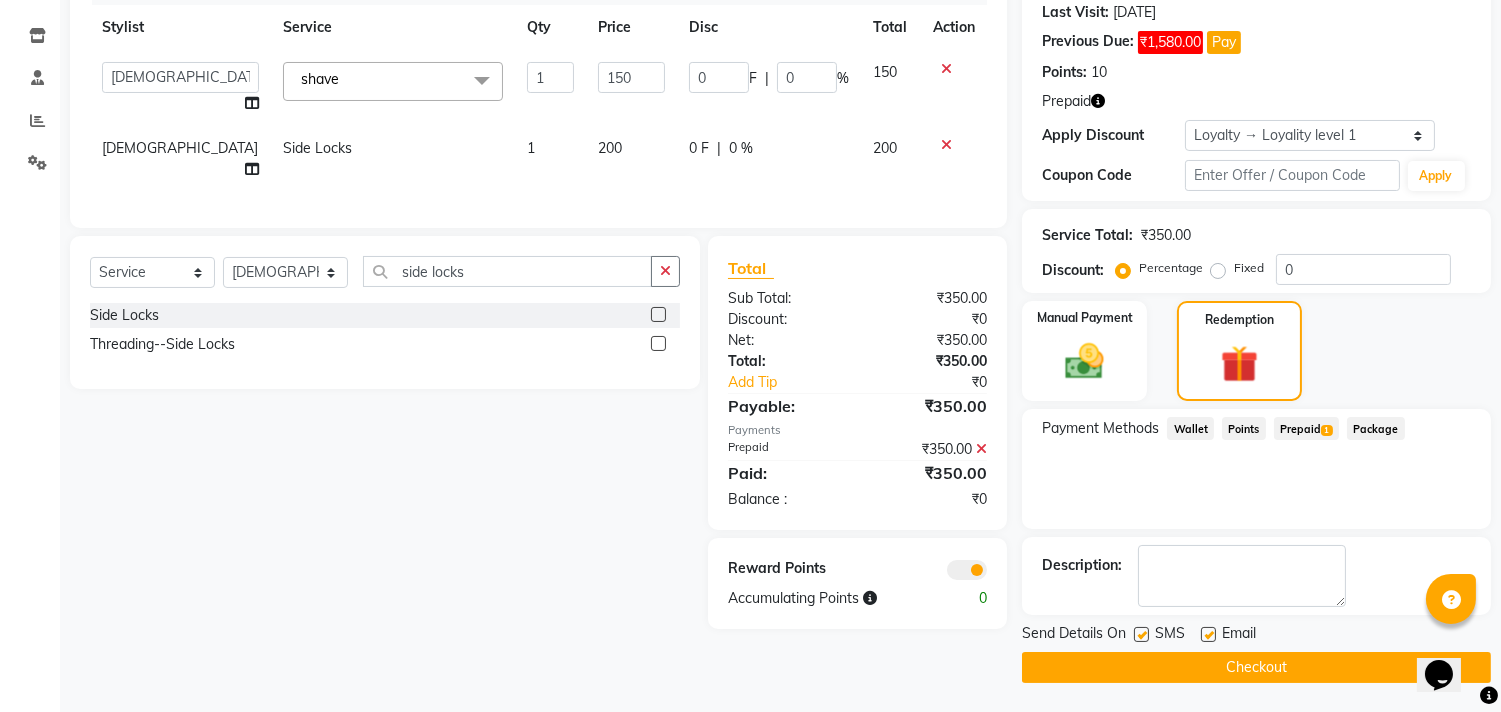 click on "Checkout" 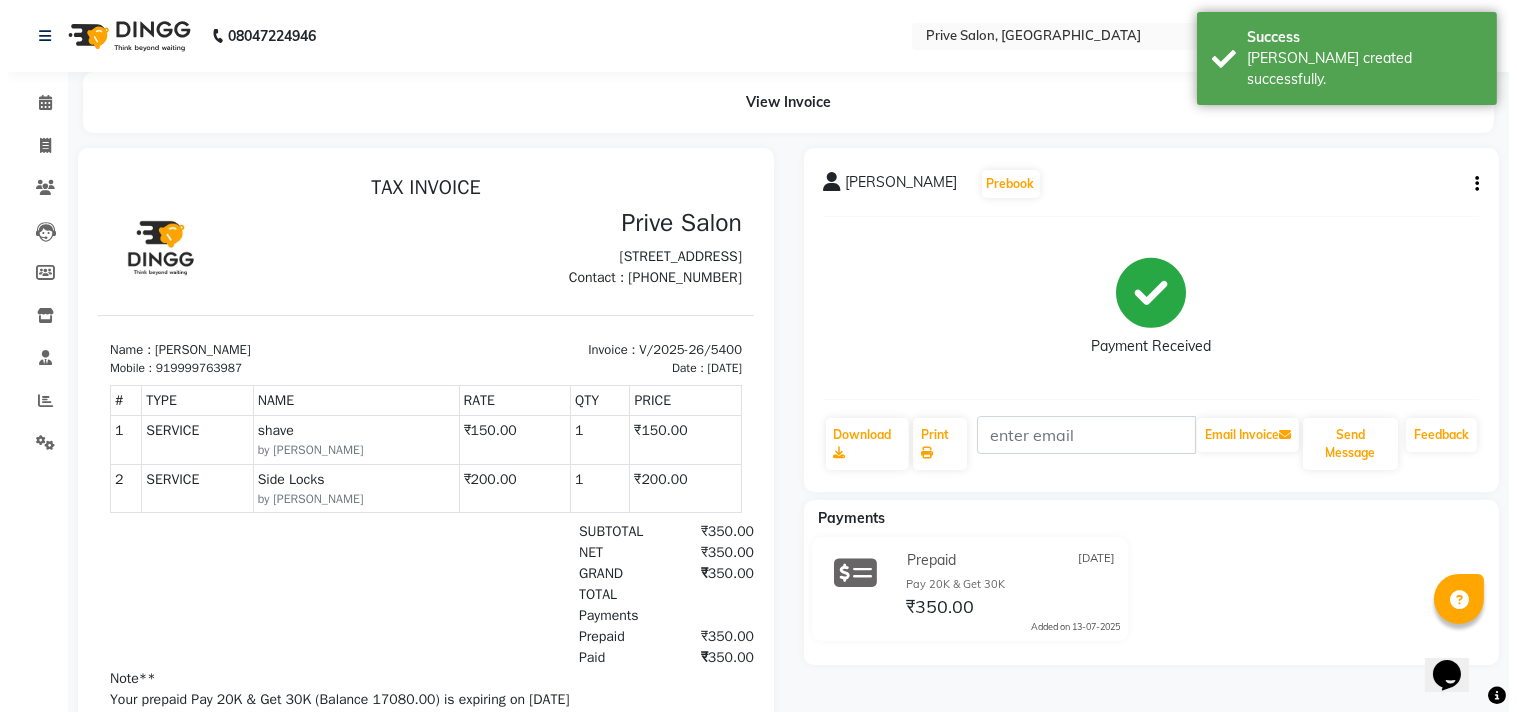 scroll, scrollTop: 0, scrollLeft: 0, axis: both 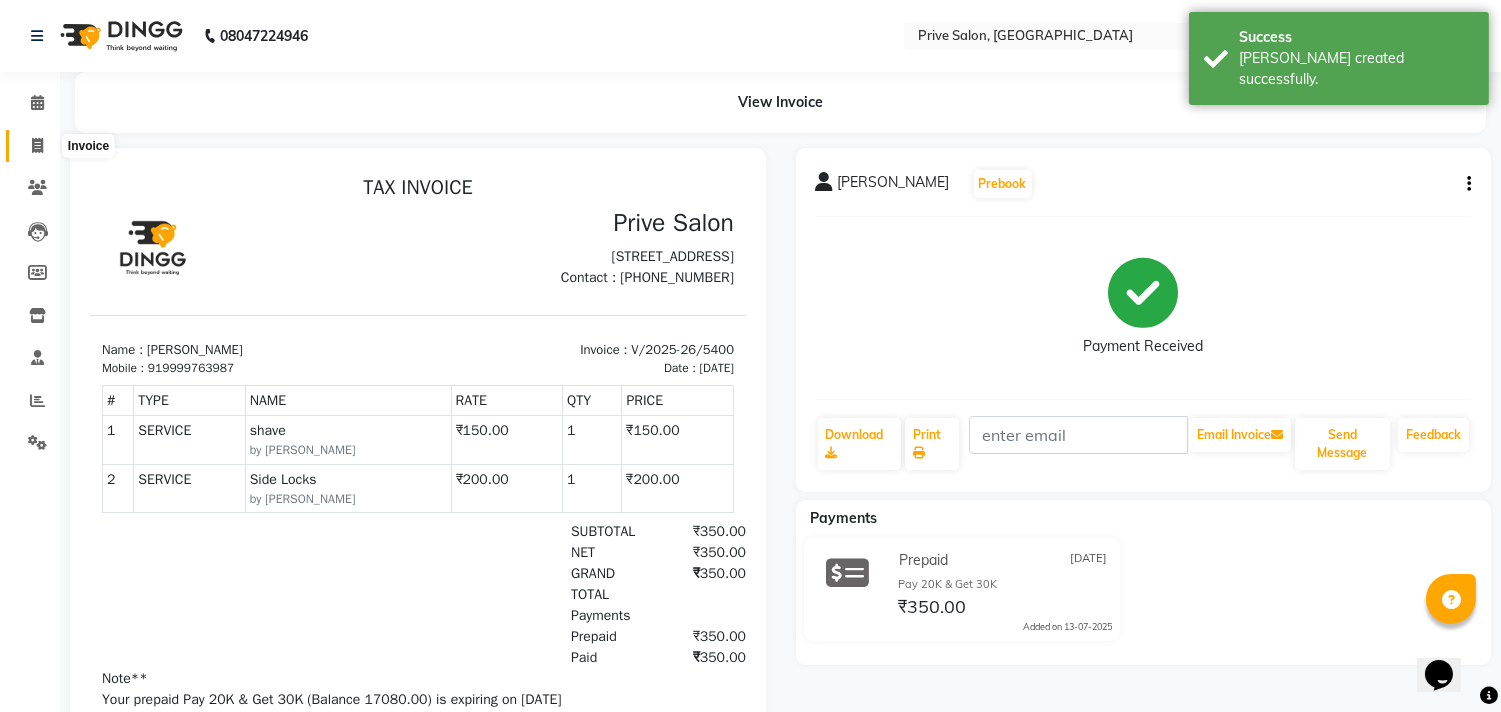 click 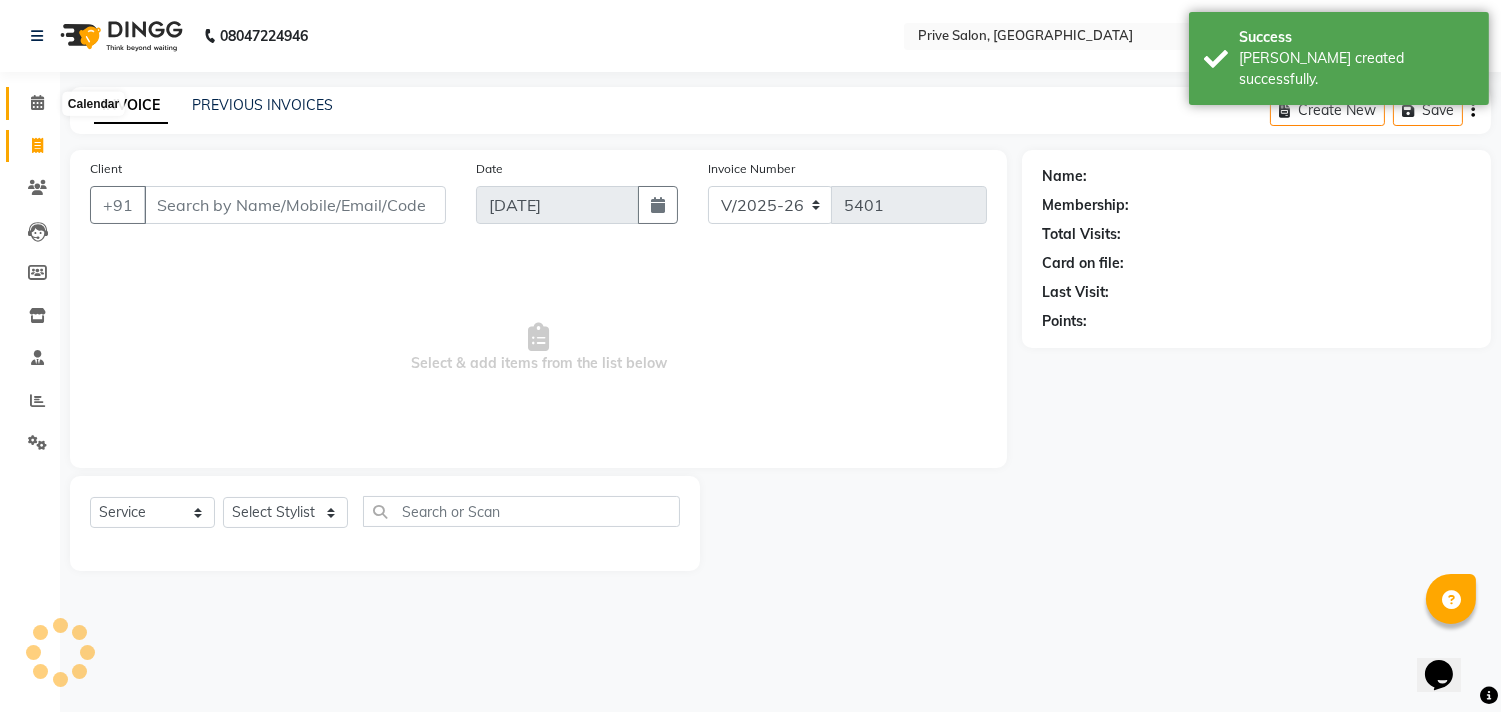 click 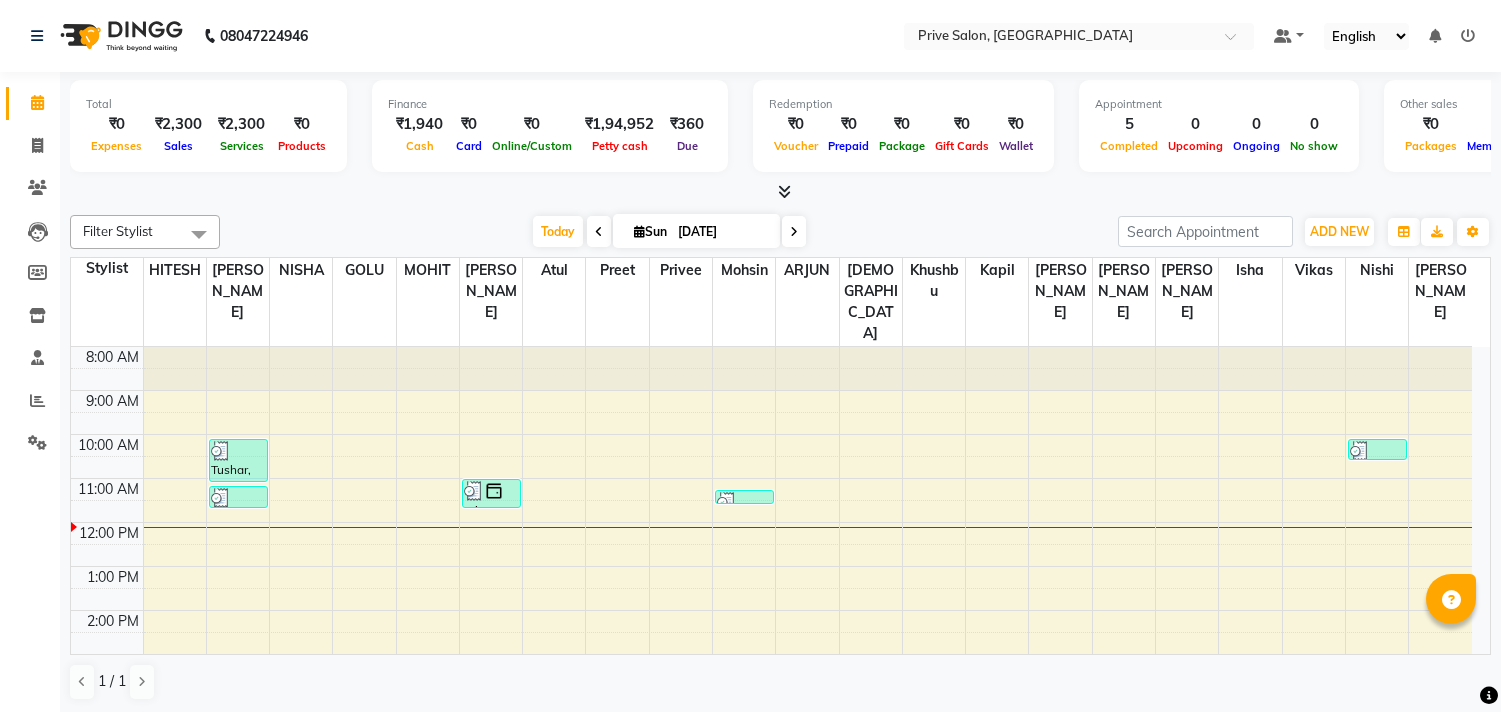 scroll, scrollTop: 0, scrollLeft: 0, axis: both 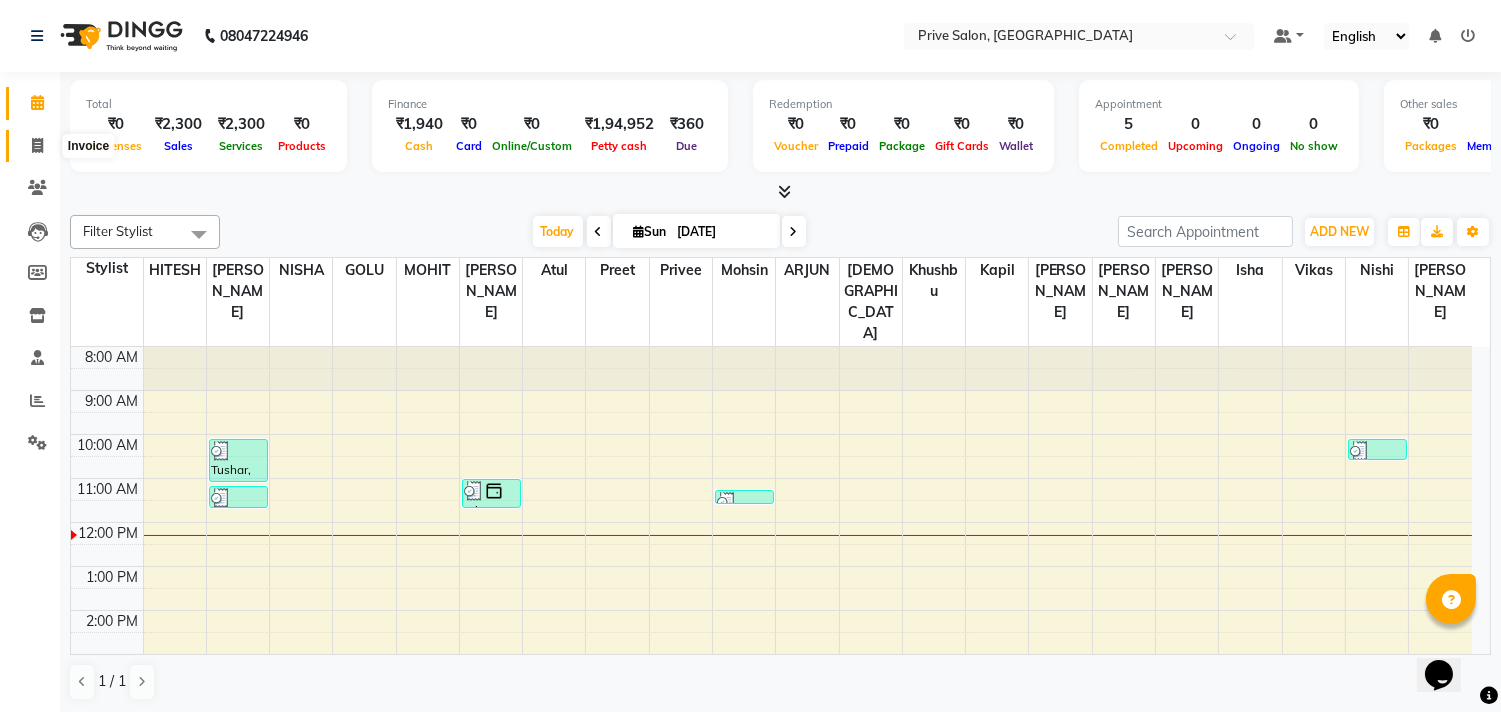 click 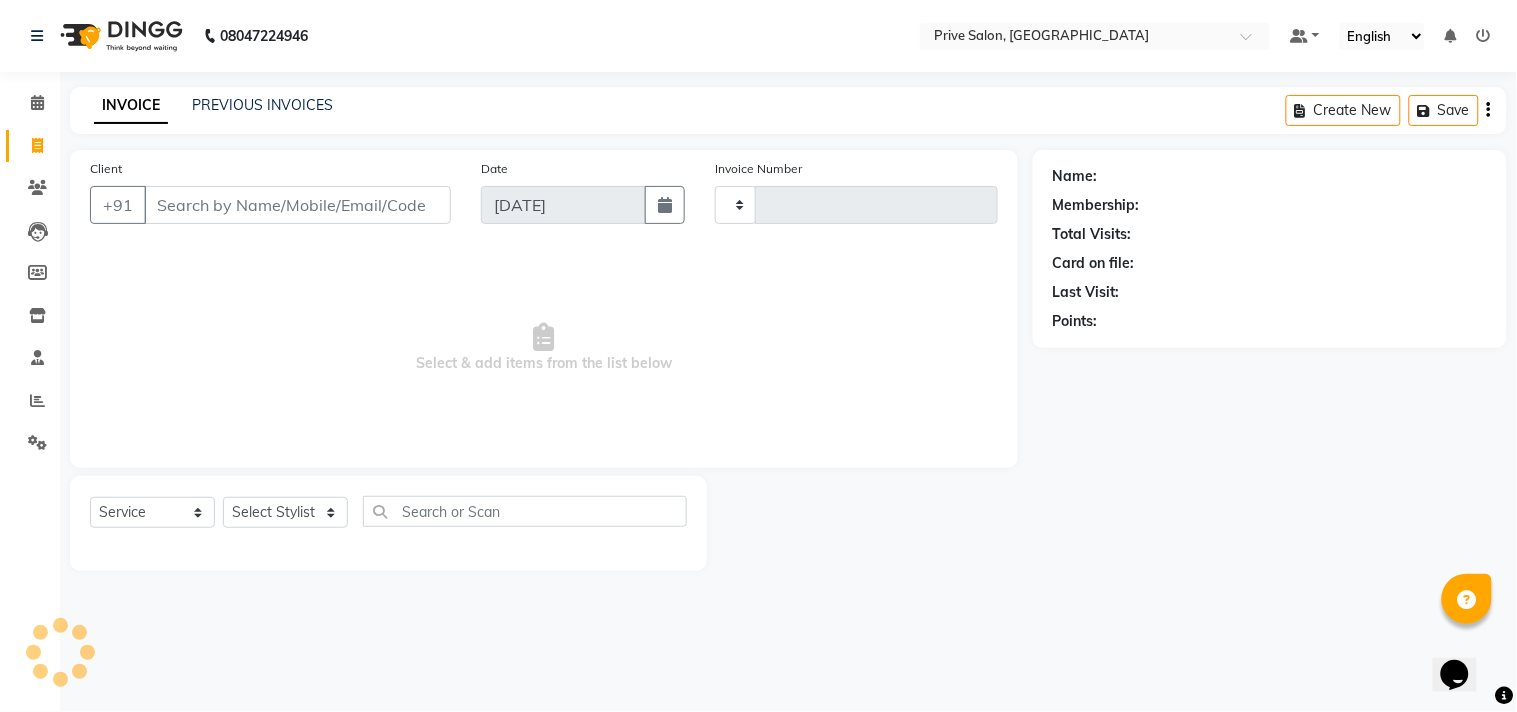 type on "5398" 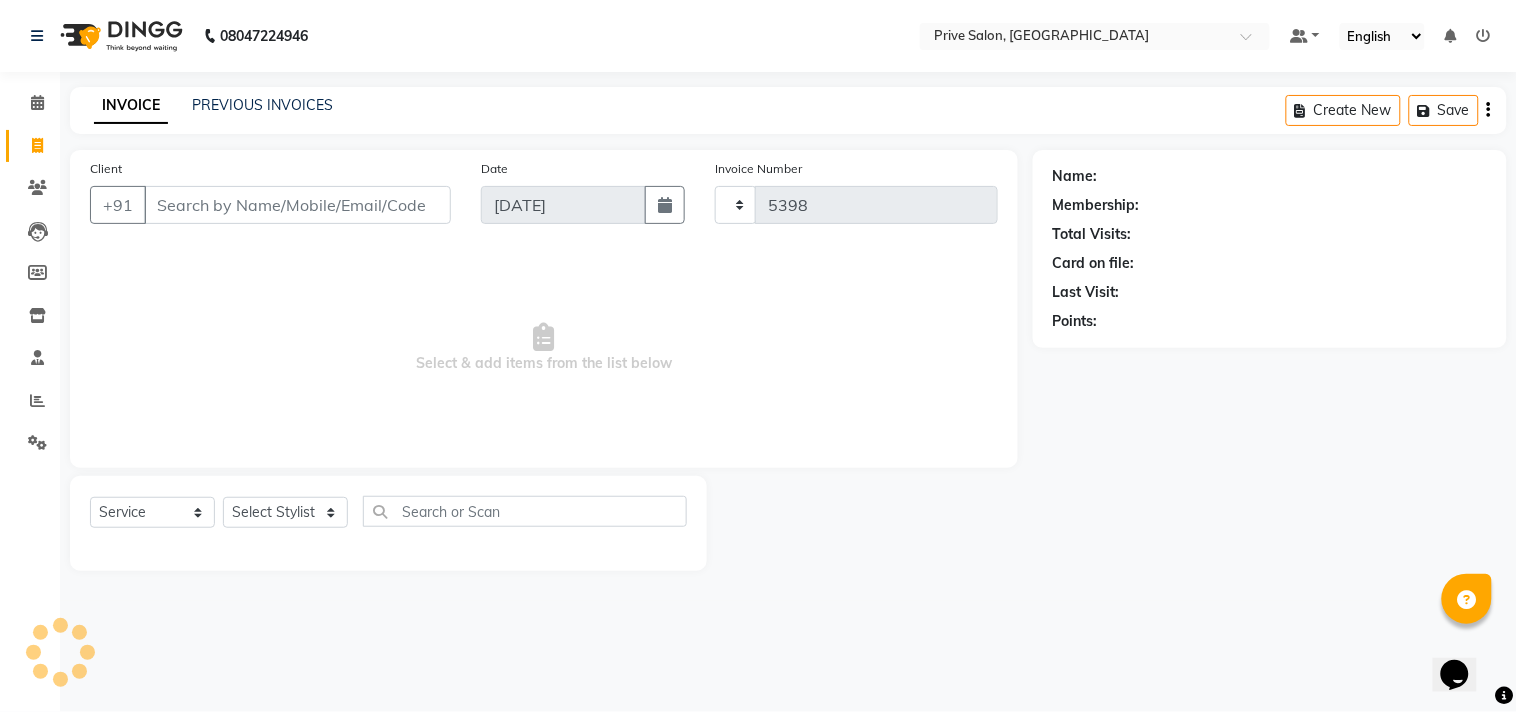 select on "136" 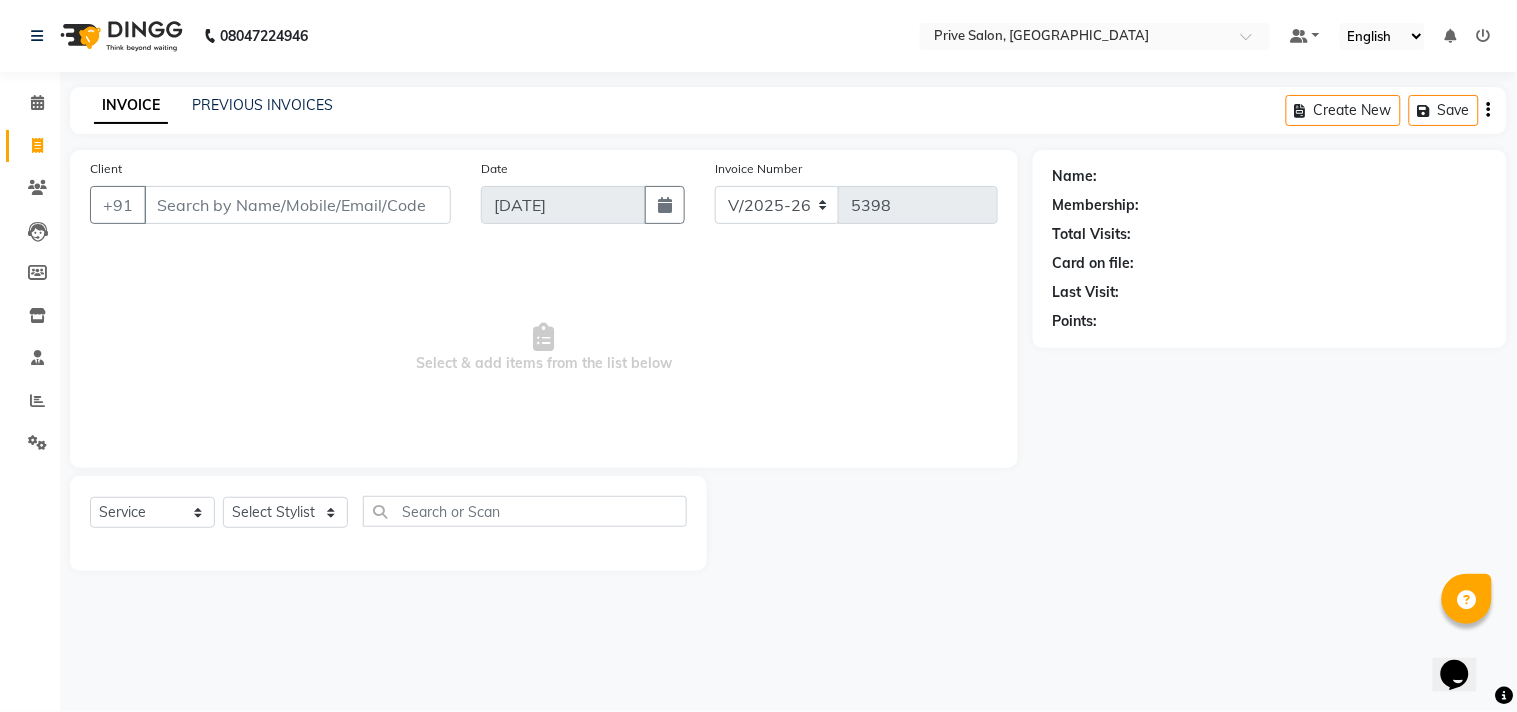 click on "Client" at bounding box center [297, 205] 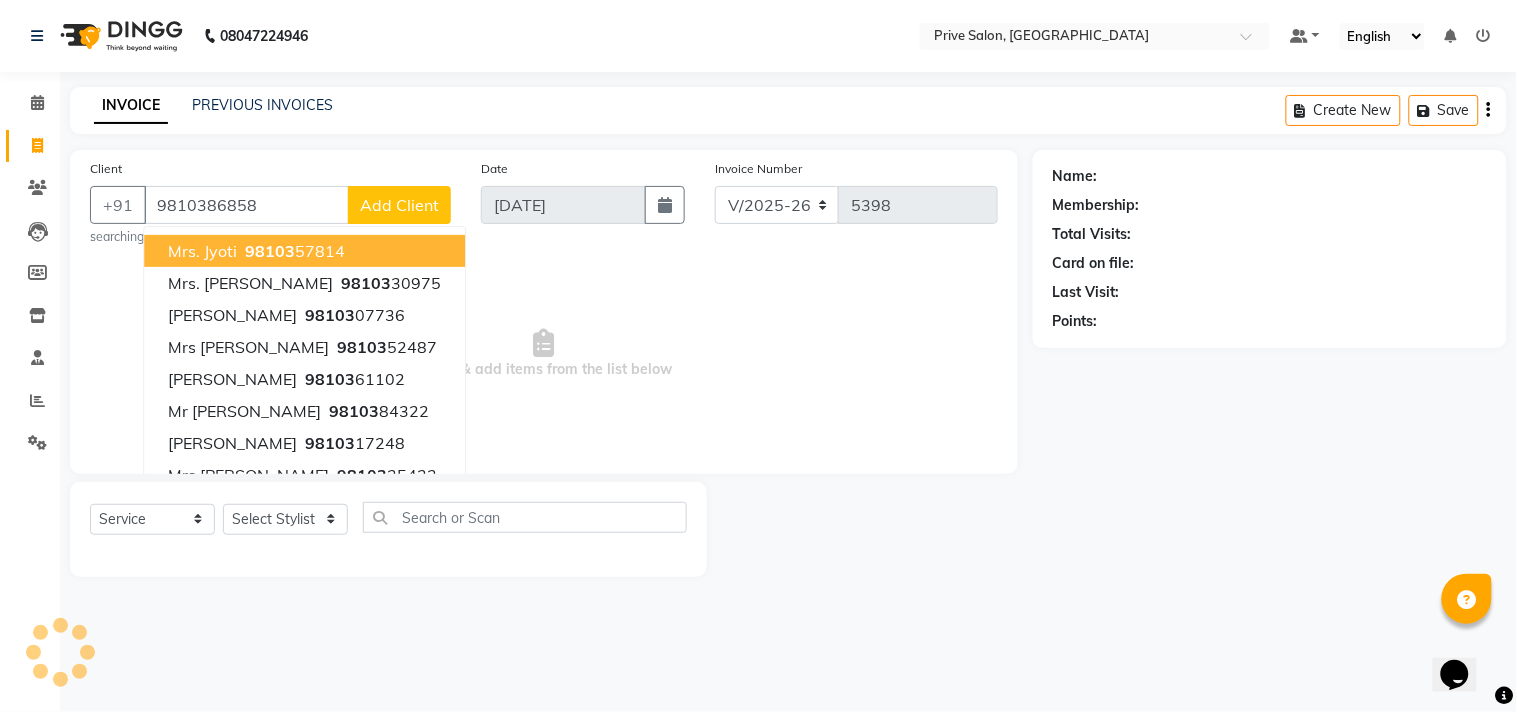 type on "9810386858" 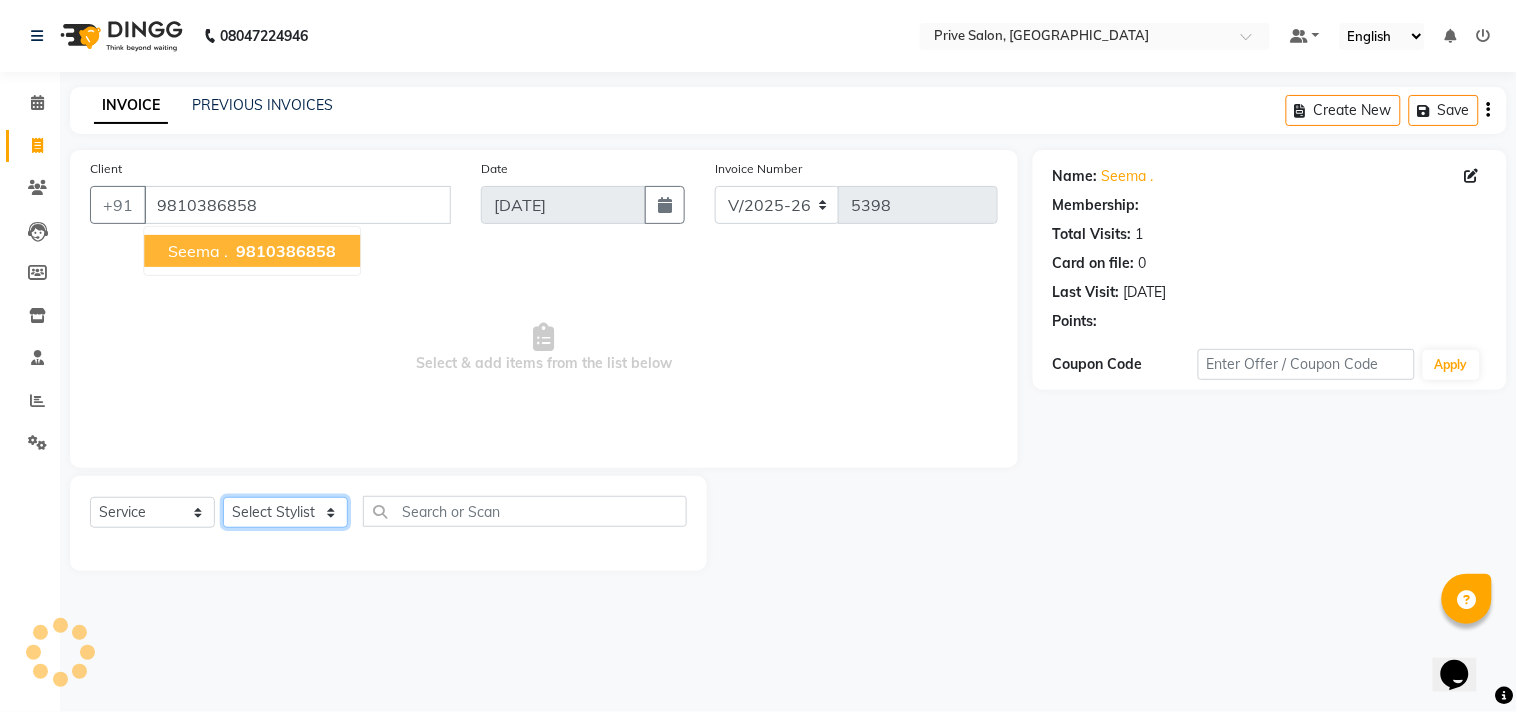 click on "Select Stylist amit ARJUN [PERSON_NAME] [PERSON_NAME] GOLU [PERSON_NAME] isha [PERSON_NAME] Manager [PERSON_NAME] [PERSON_NAME] [PERSON_NAME] [PERSON_NAME] [PERSON_NAME] vikas" 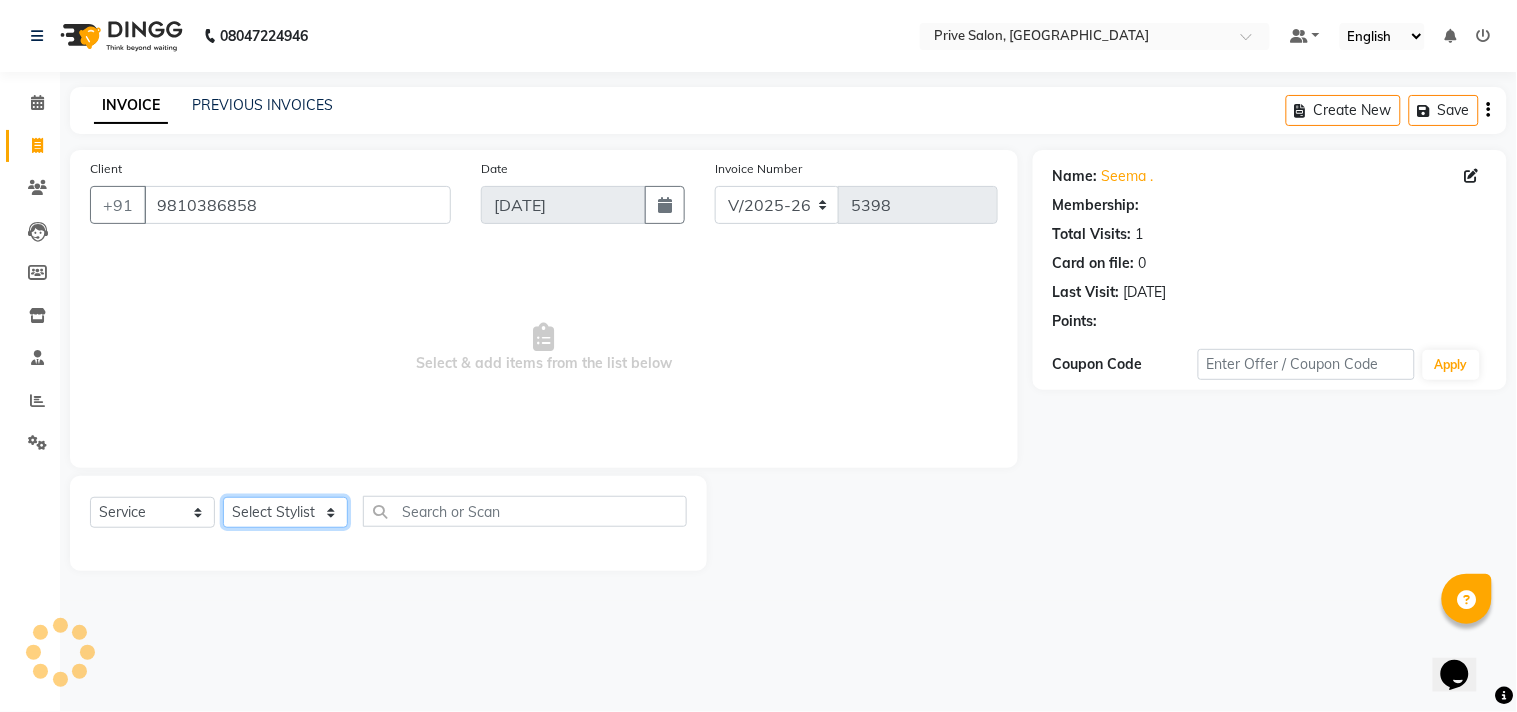 select on "1: Object" 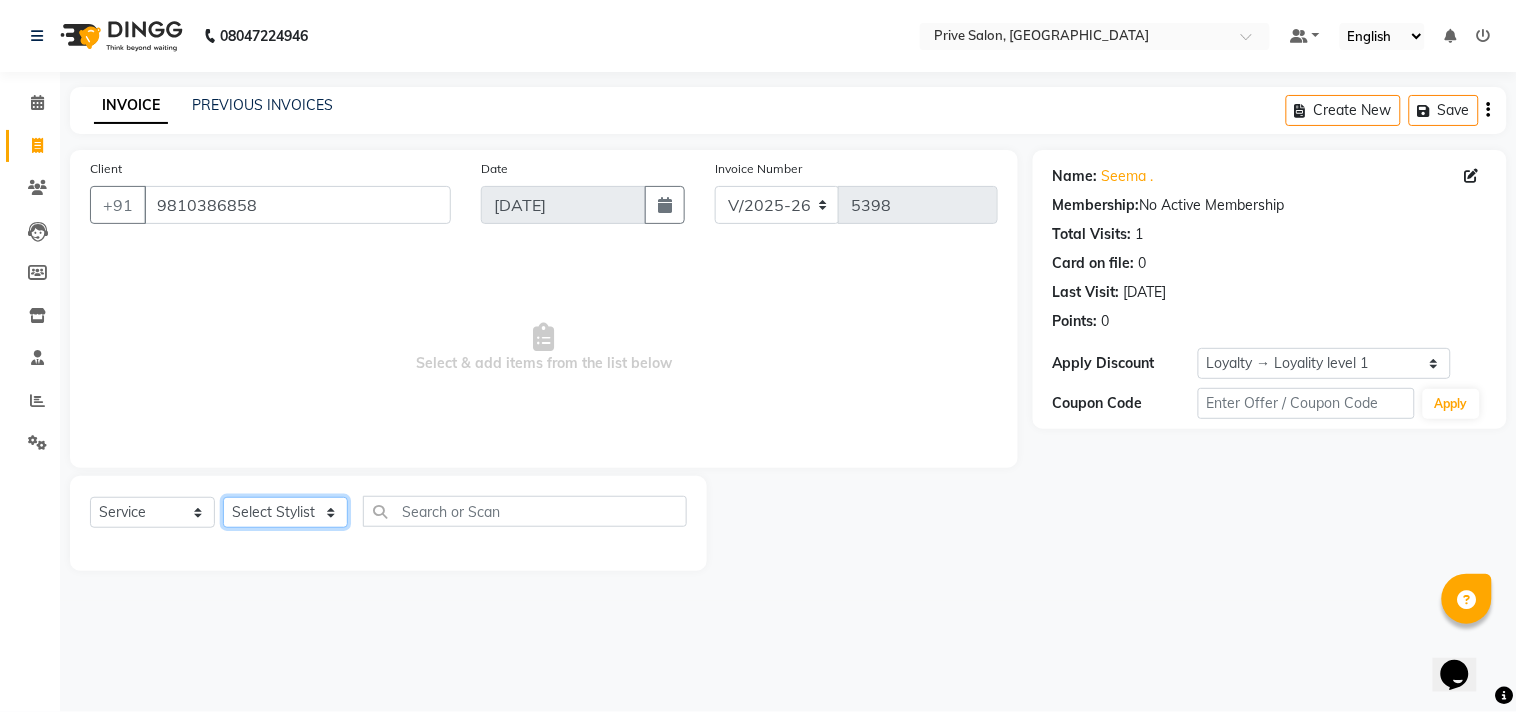 select on "11904" 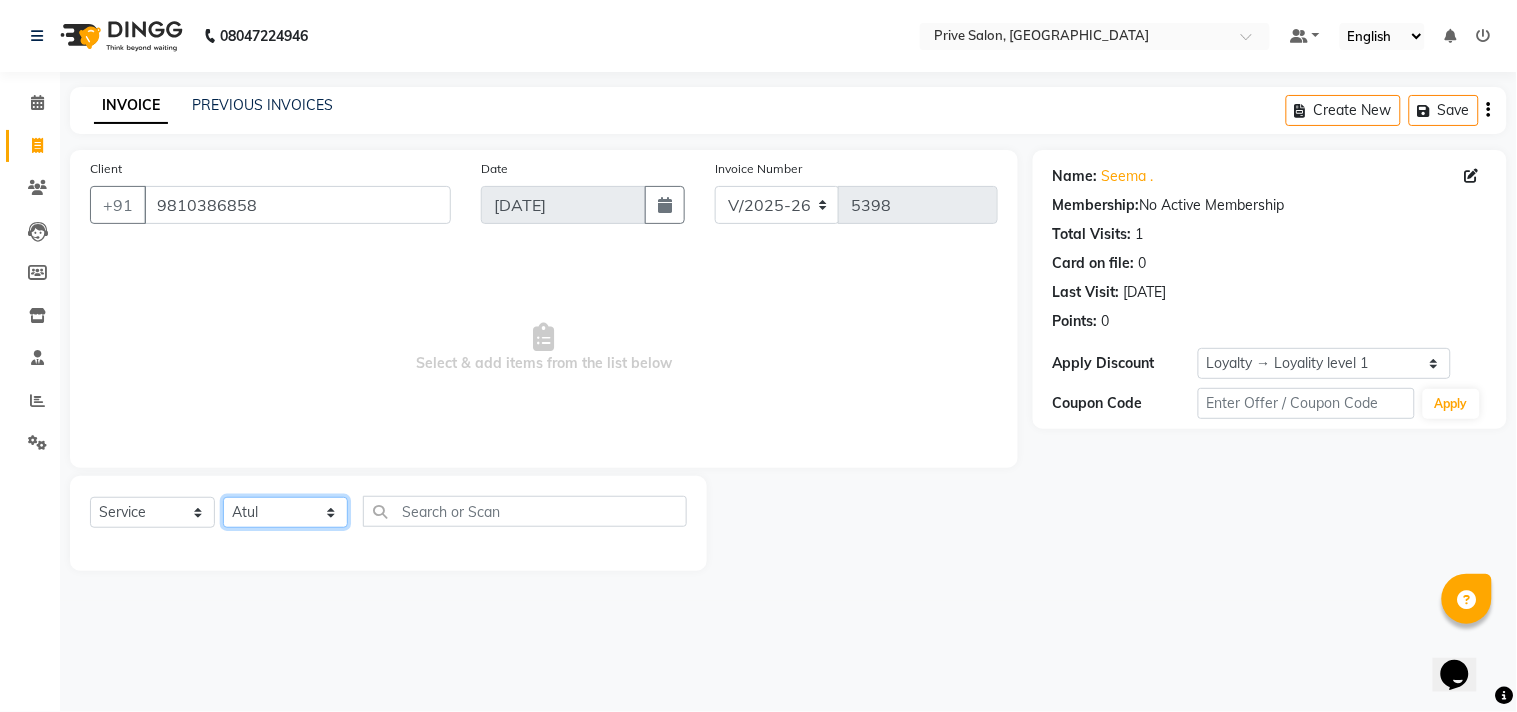 click on "Select Stylist amit ARJUN [PERSON_NAME] [PERSON_NAME] GOLU [PERSON_NAME] isha [PERSON_NAME] Manager [PERSON_NAME] [PERSON_NAME] [PERSON_NAME] [PERSON_NAME] [PERSON_NAME] vikas" 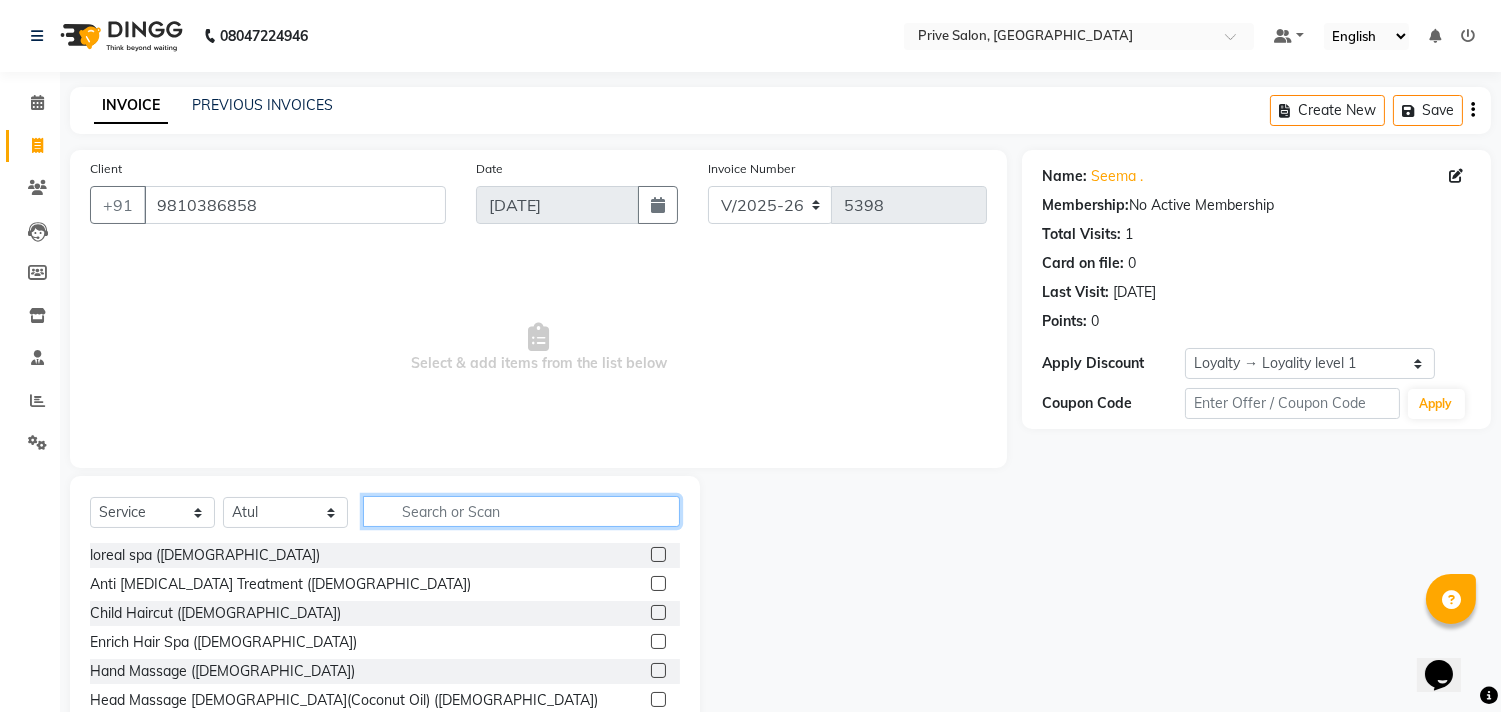 click 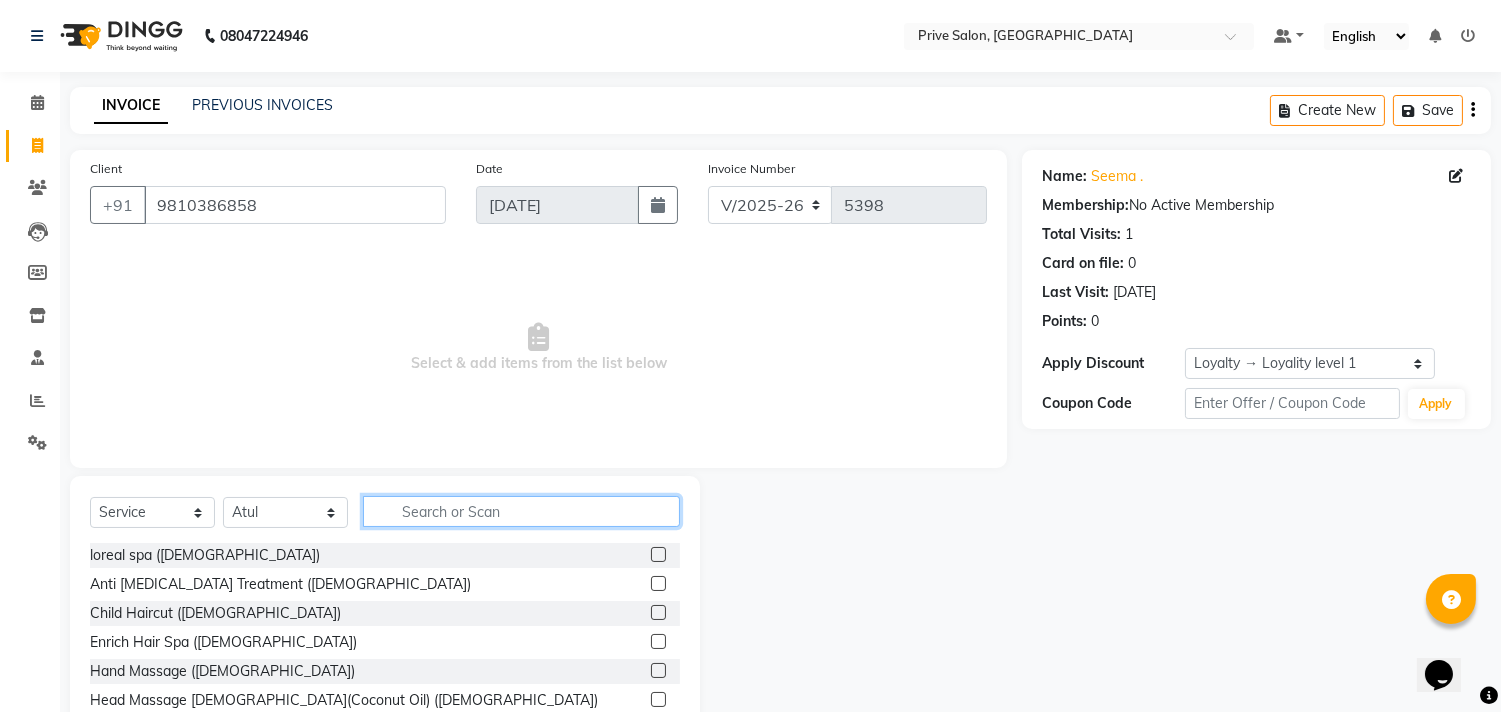 click 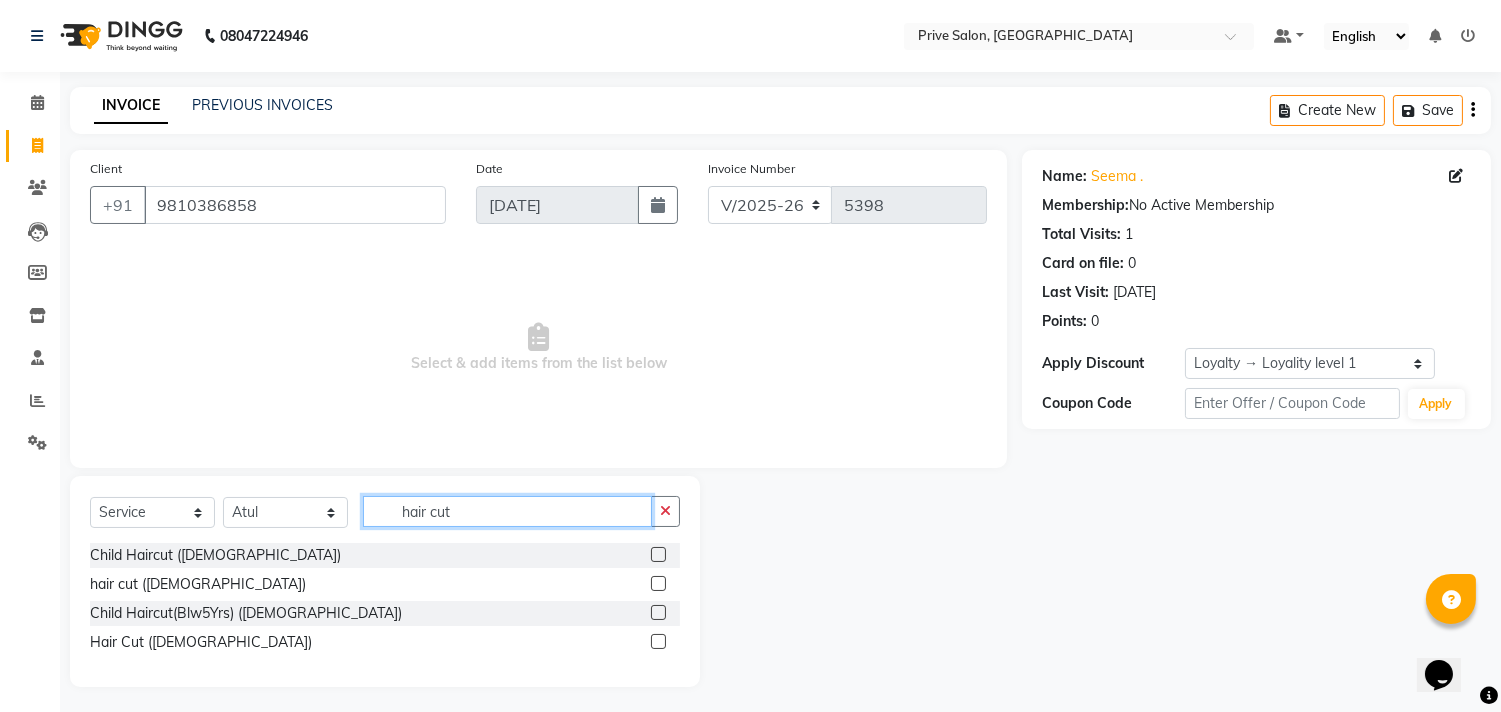 type on "hair cut" 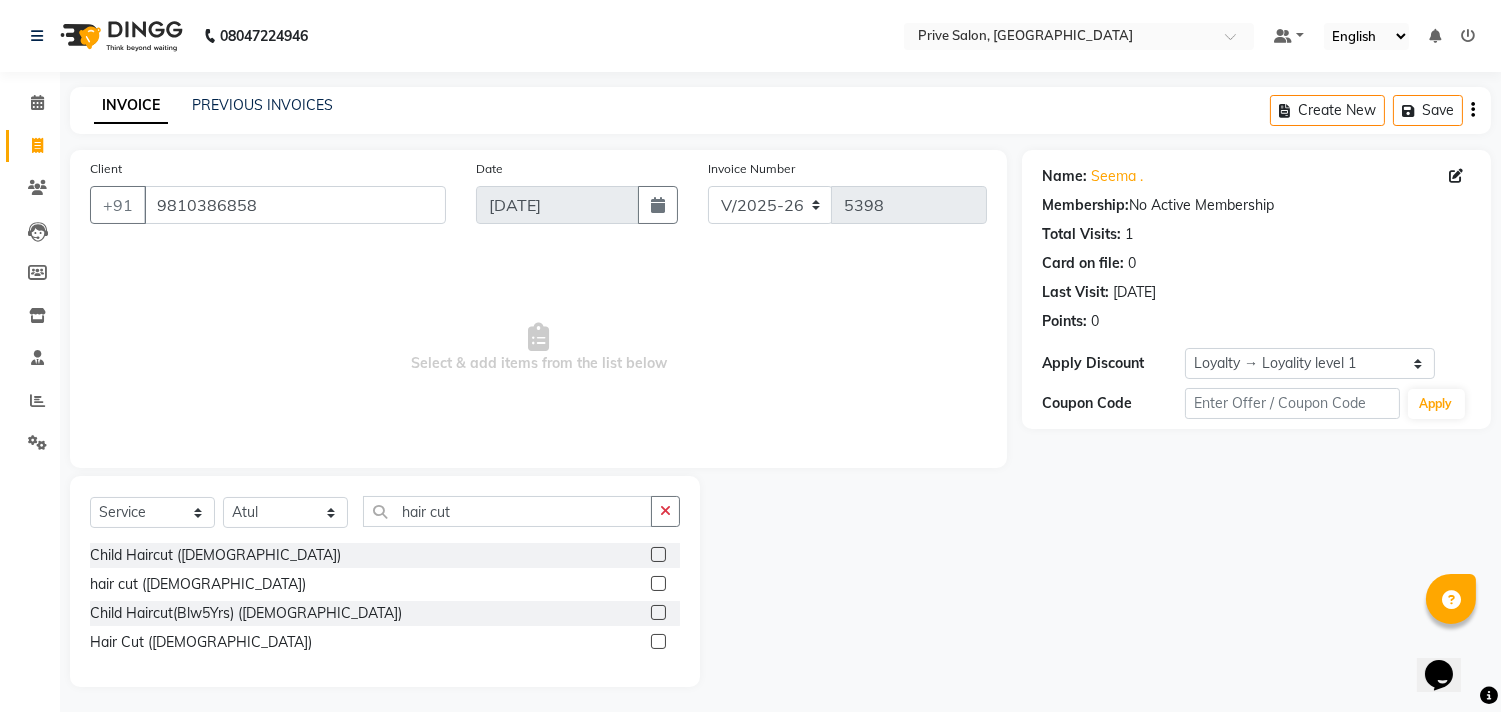 click 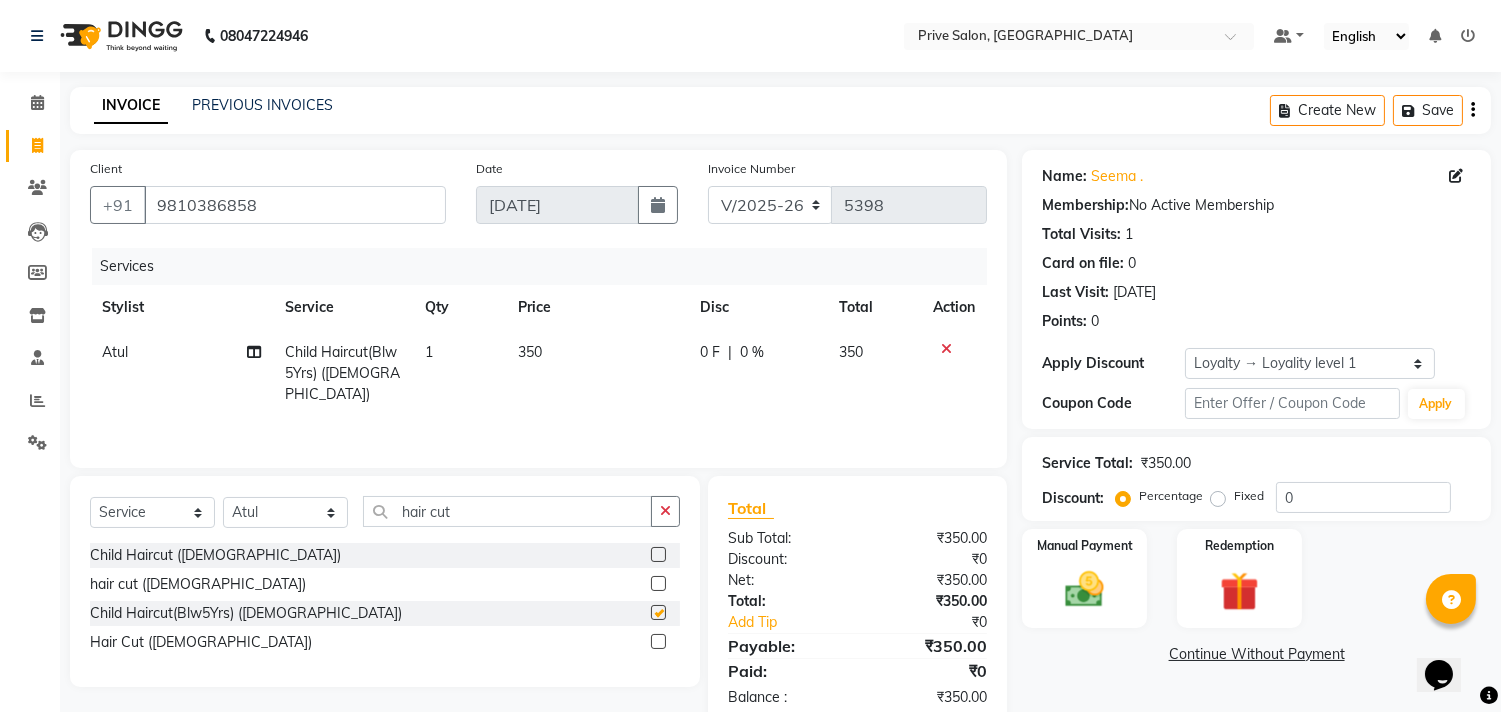 checkbox on "false" 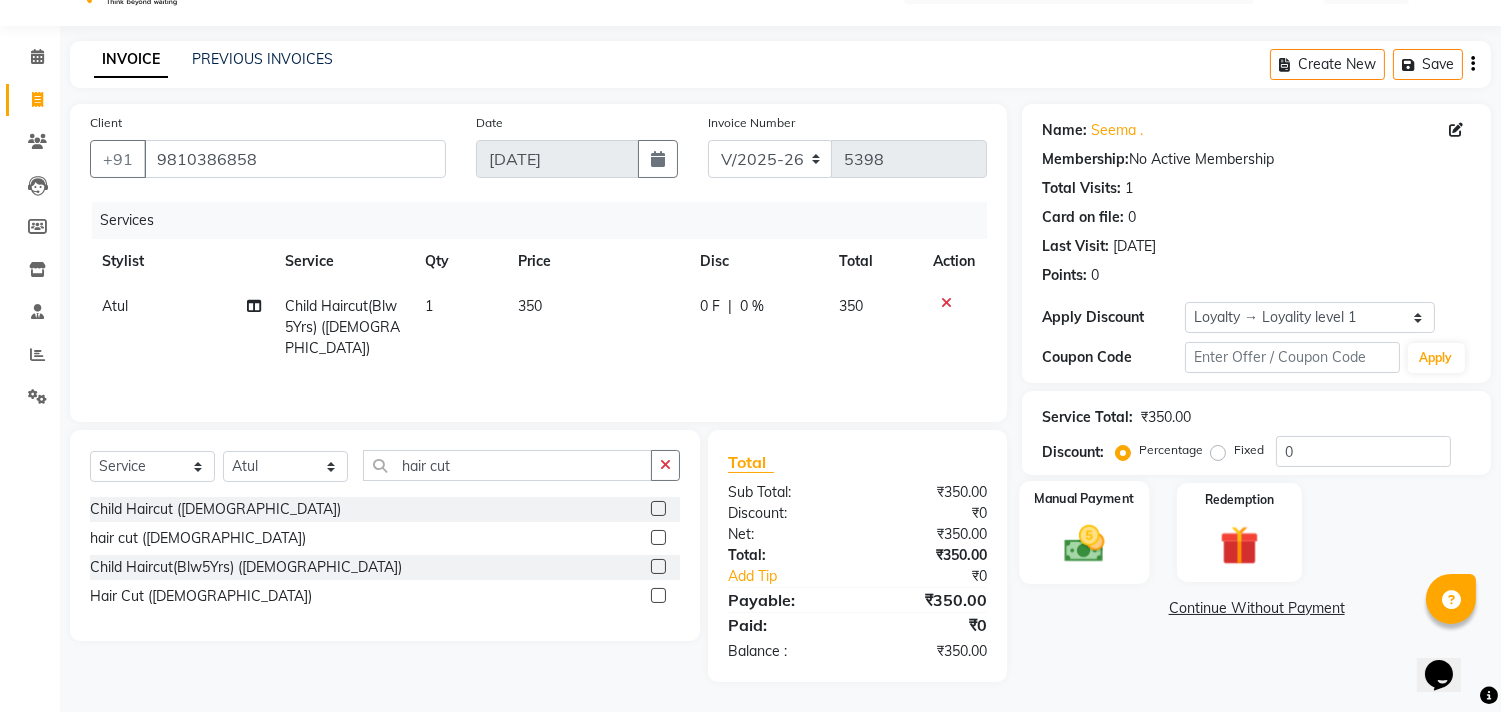 click 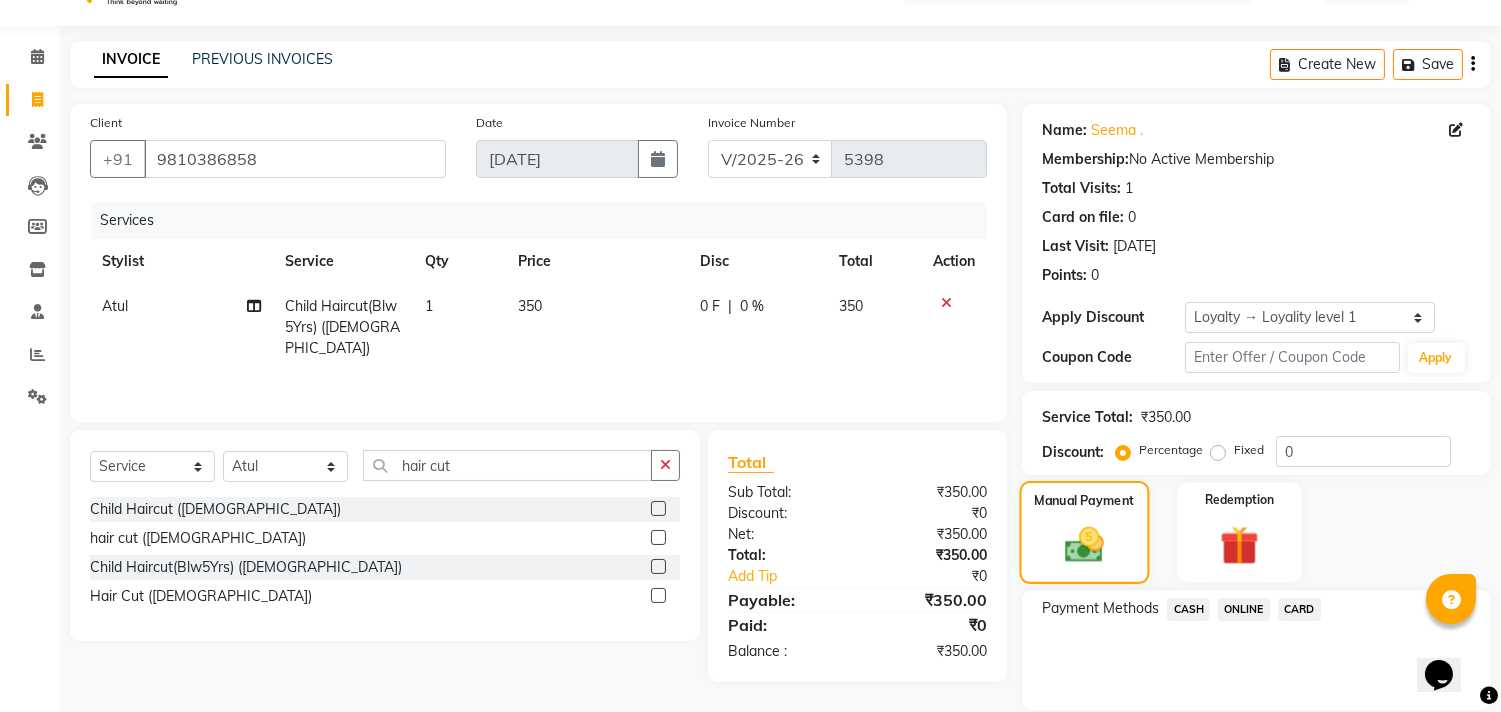 scroll, scrollTop: 114, scrollLeft: 0, axis: vertical 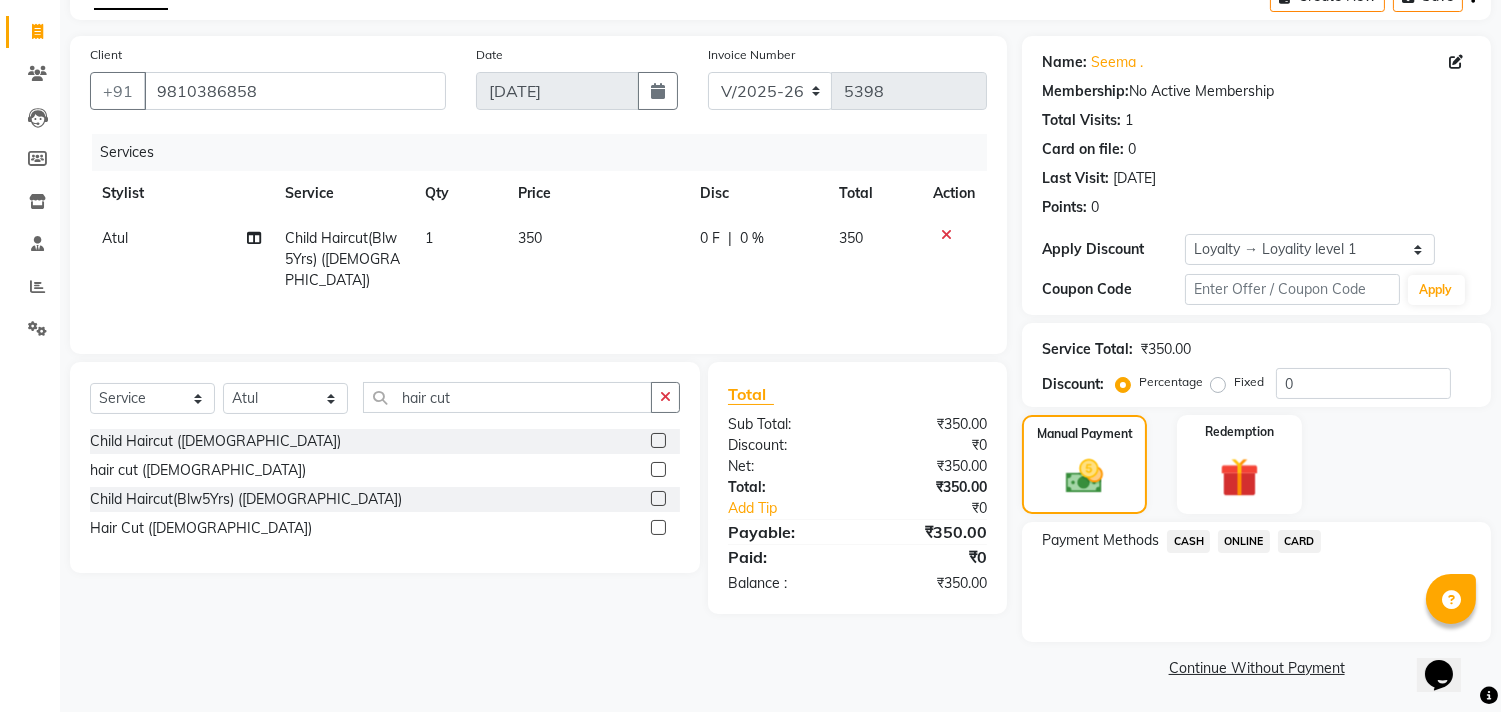 click on "CASH" 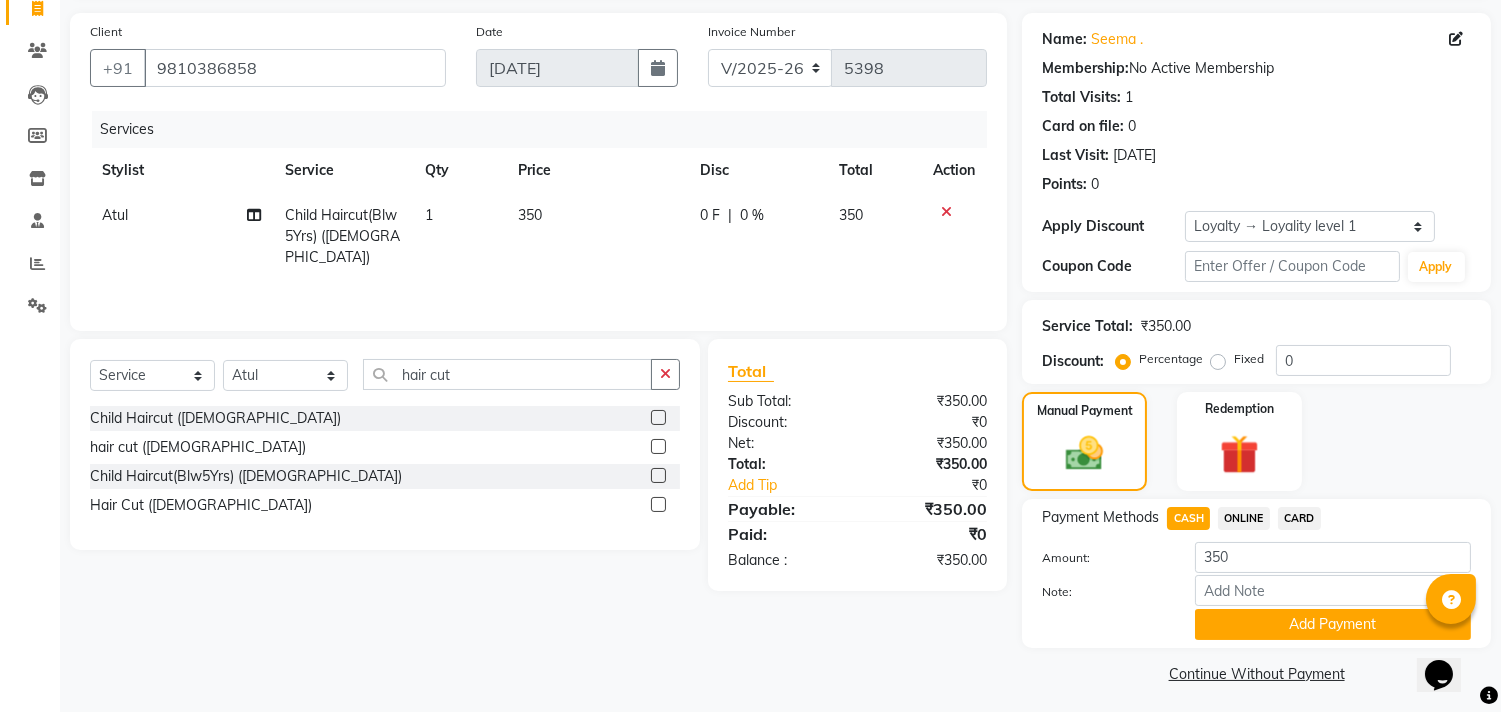 scroll, scrollTop: 143, scrollLeft: 0, axis: vertical 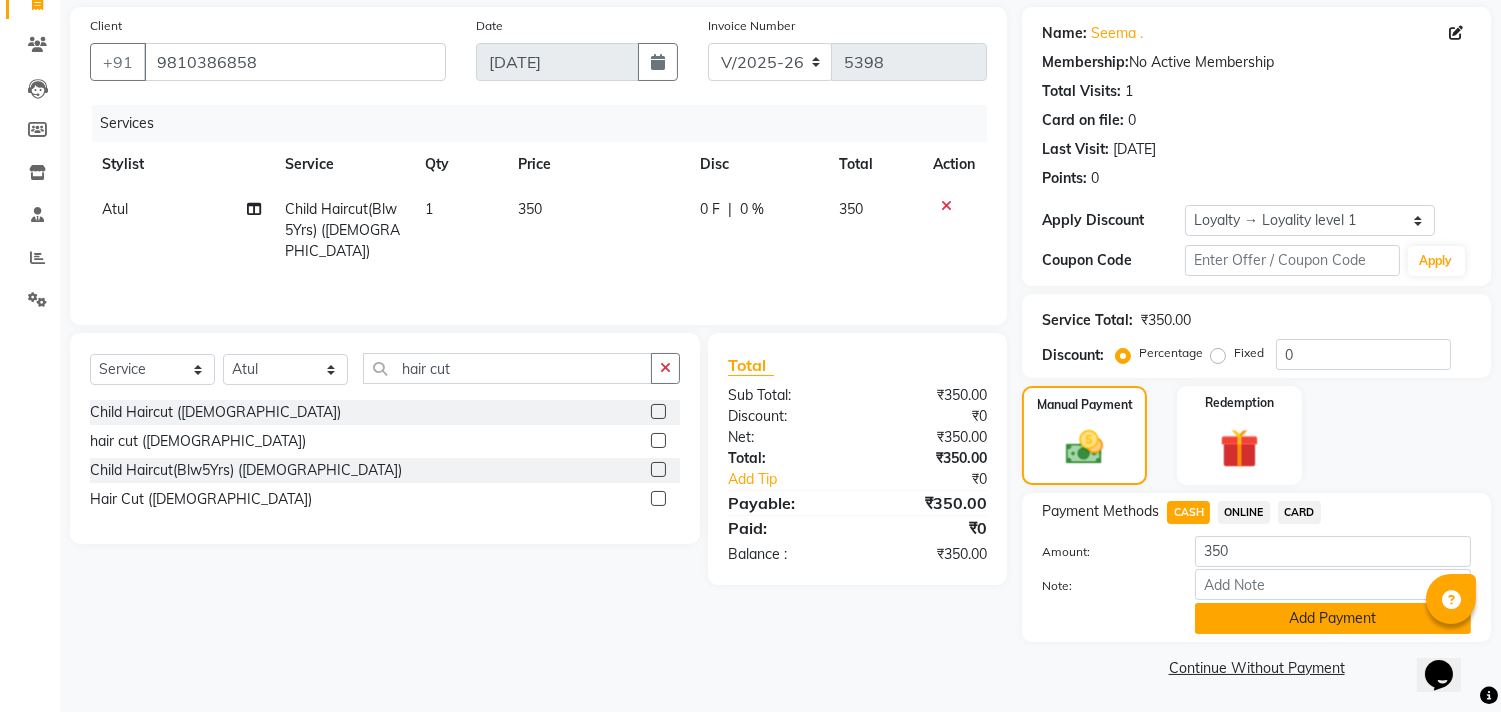 click on "Add Payment" 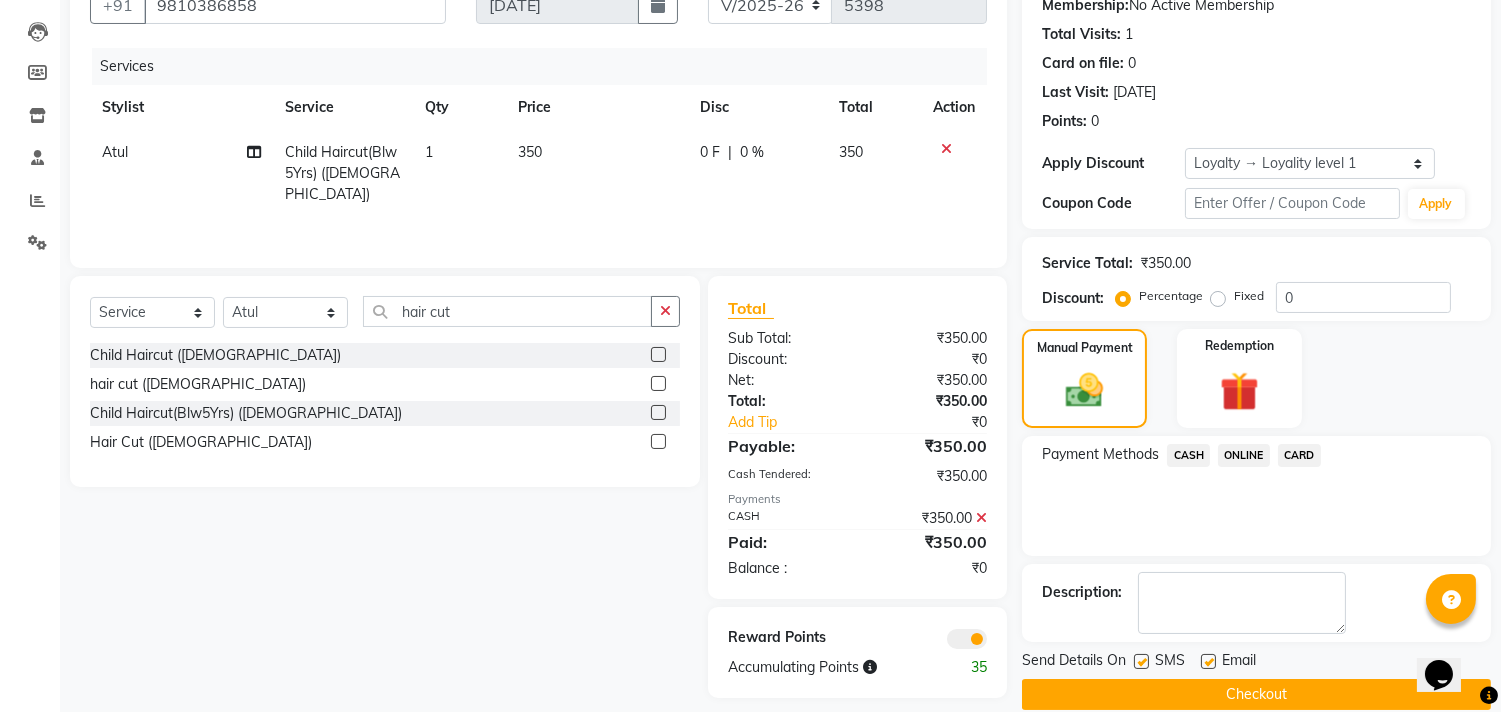 scroll, scrollTop: 227, scrollLeft: 0, axis: vertical 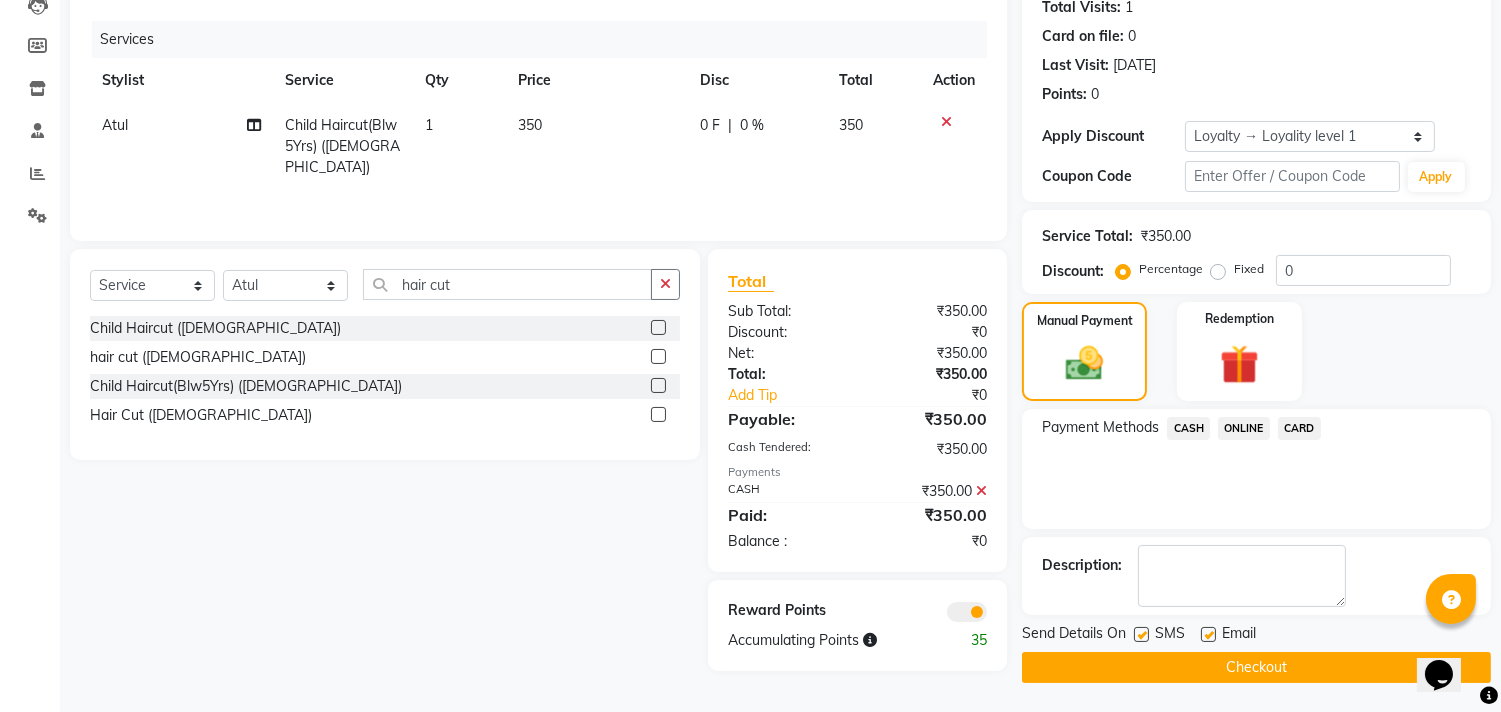 click 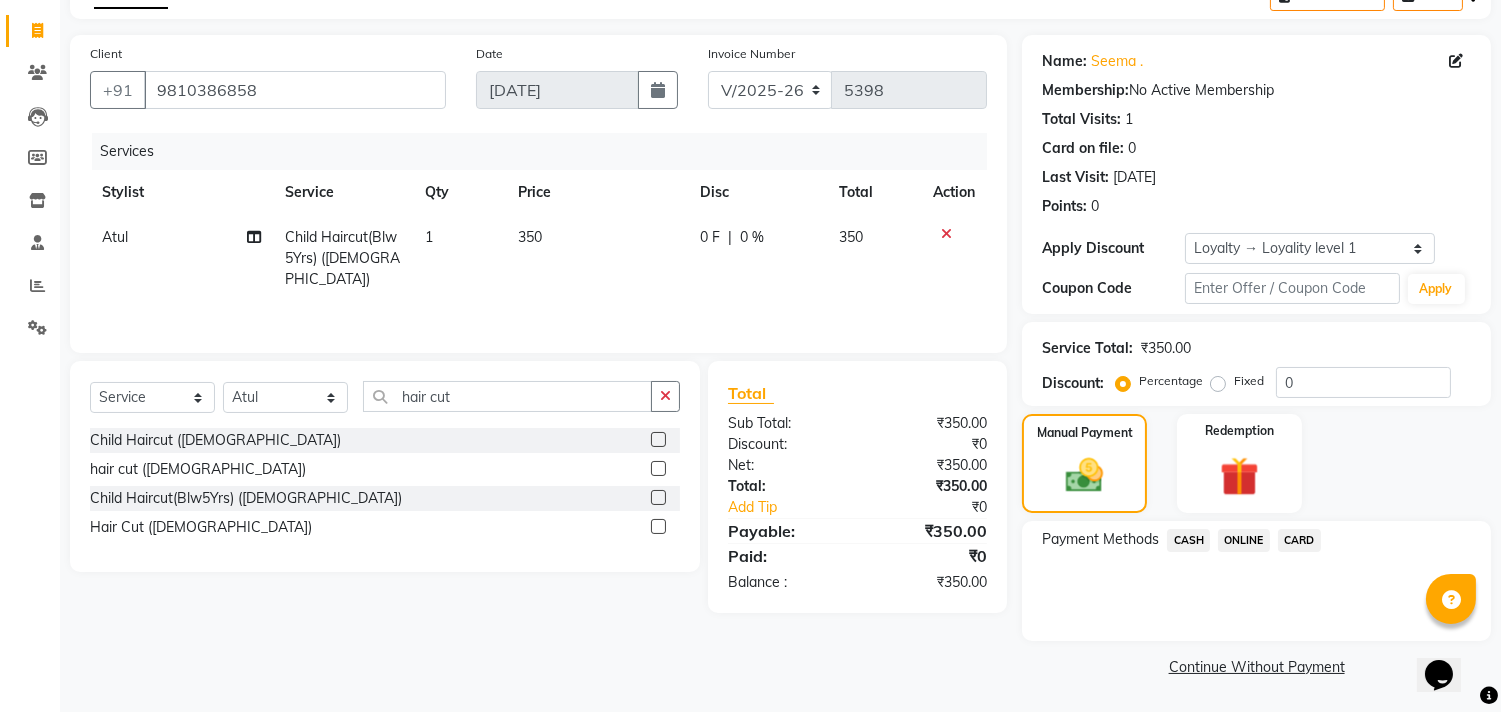 scroll, scrollTop: 114, scrollLeft: 0, axis: vertical 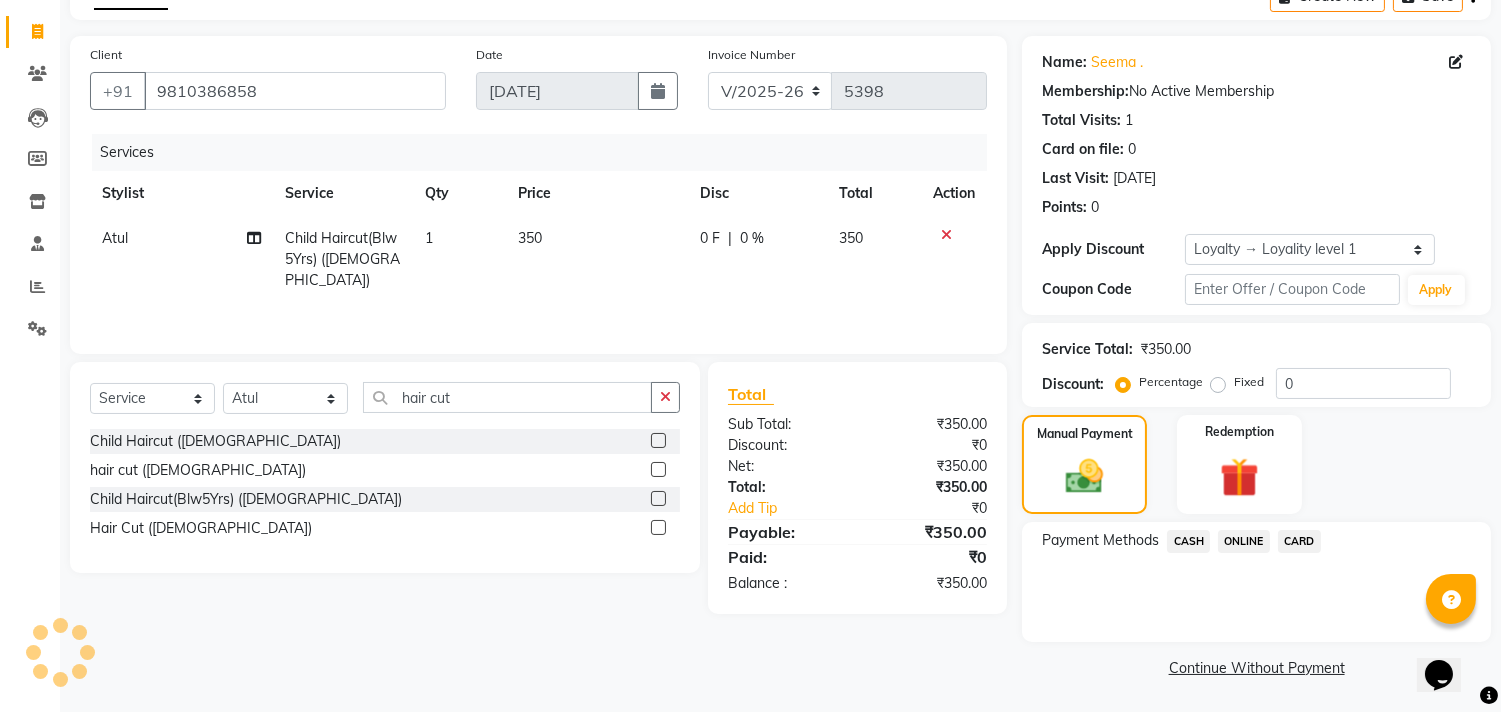 click on "ONLINE" 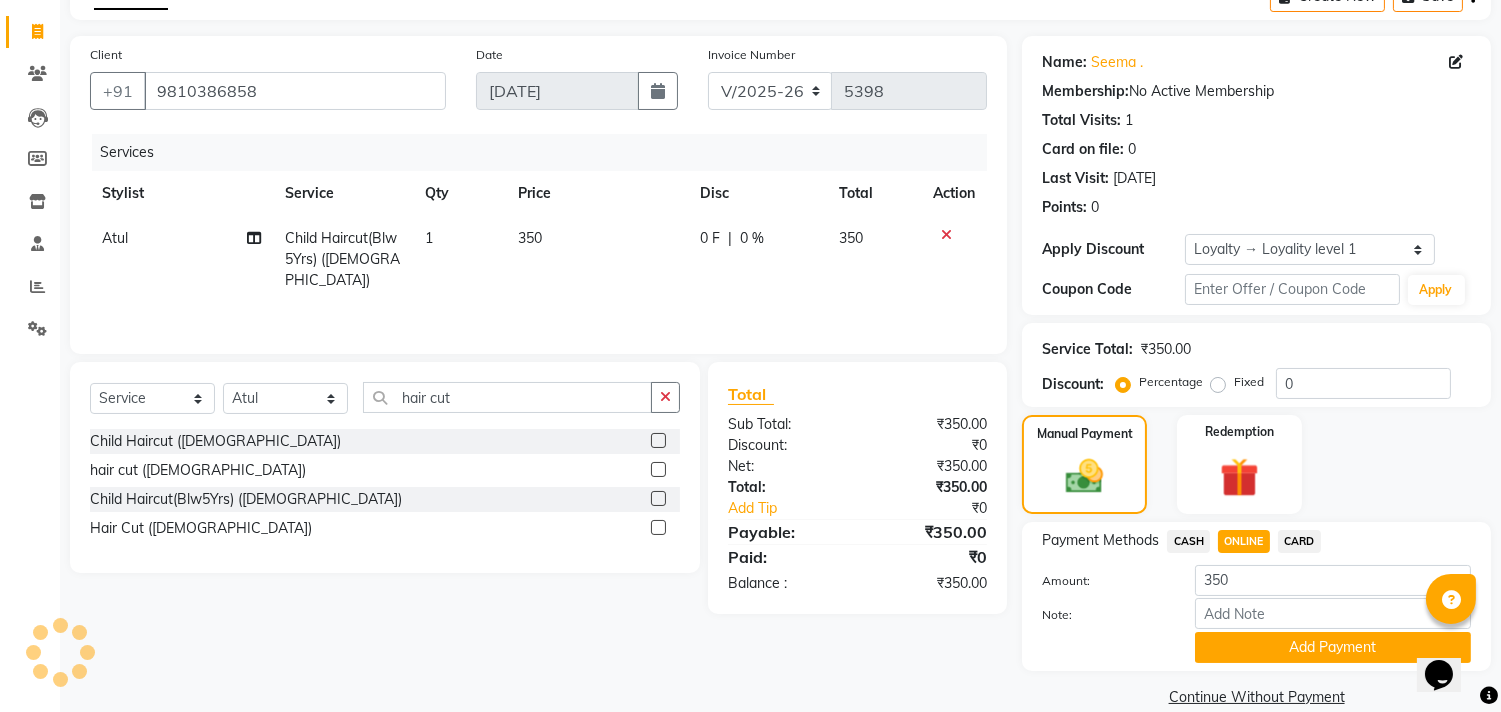 scroll, scrollTop: 143, scrollLeft: 0, axis: vertical 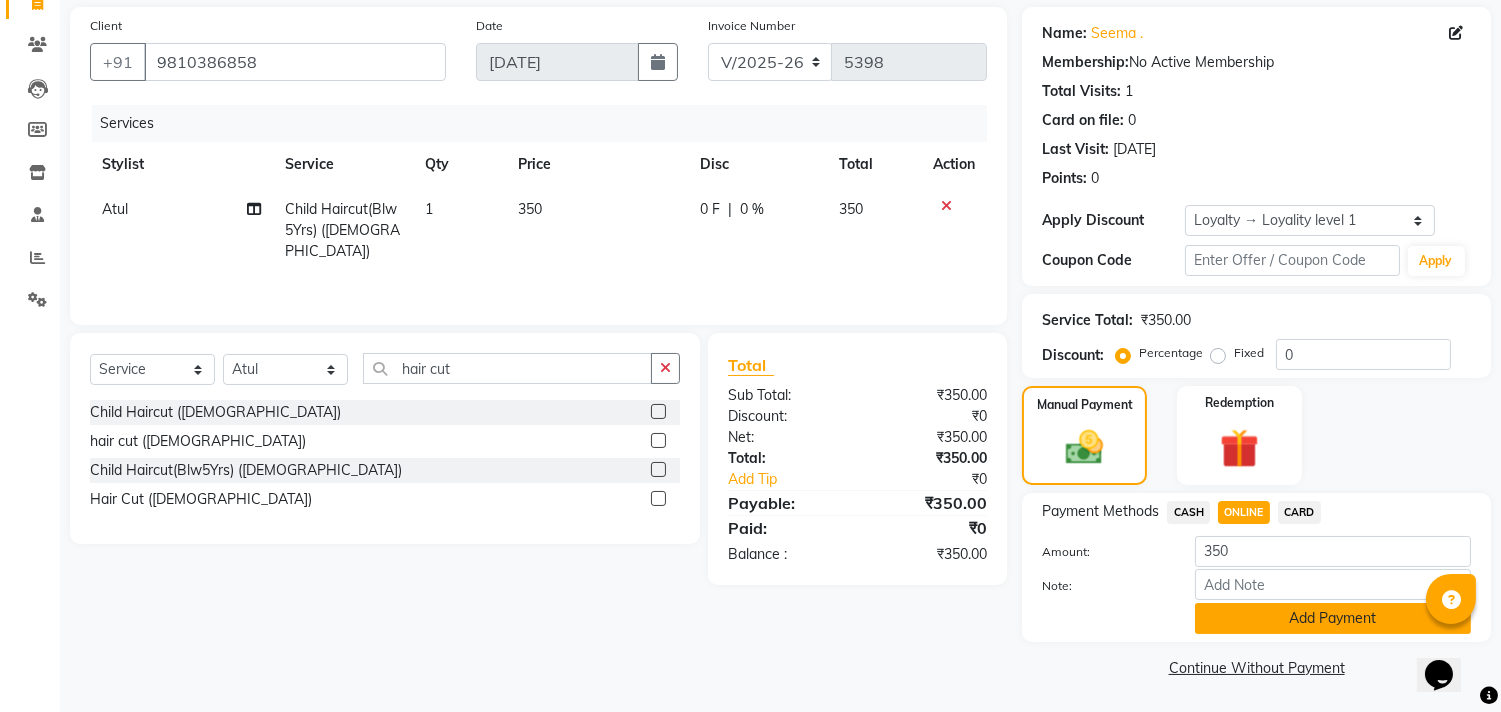 click on "Add Payment" 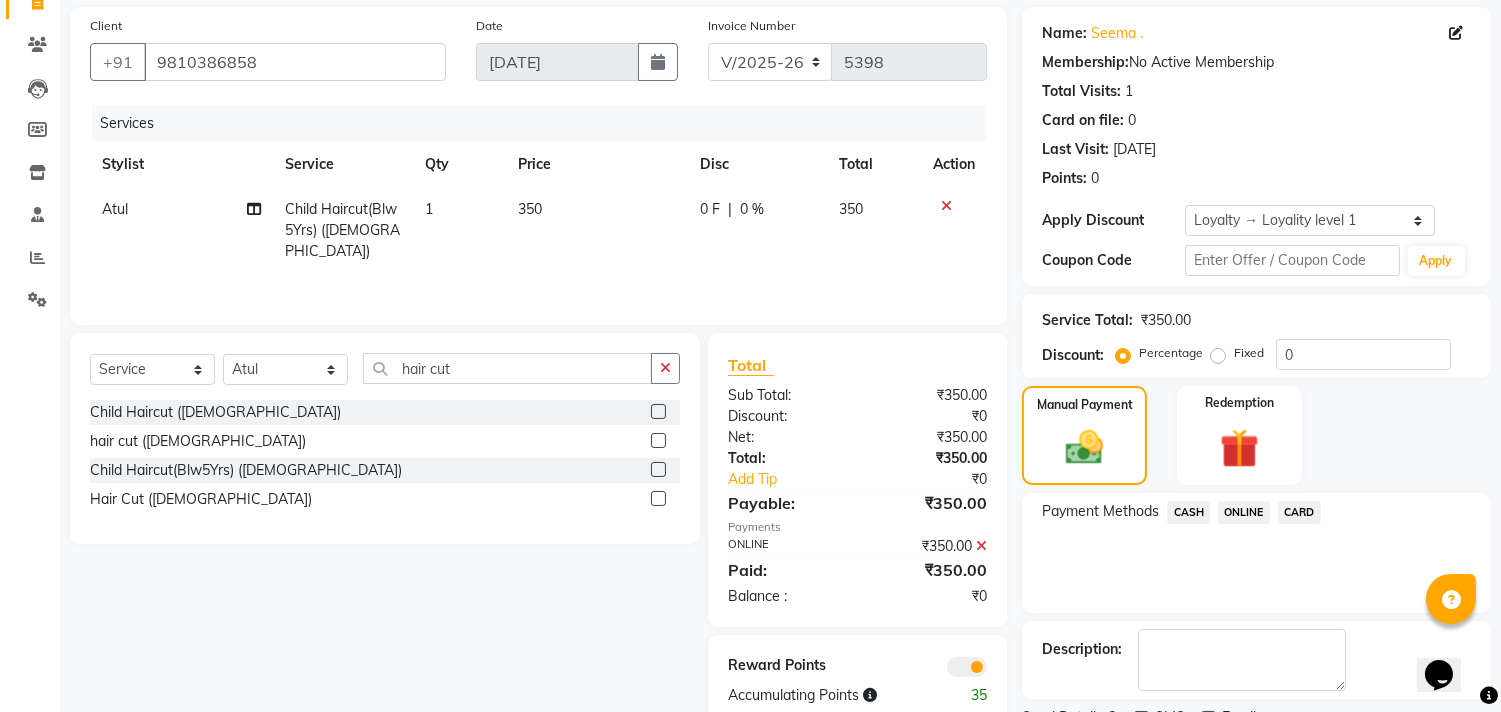 scroll, scrollTop: 227, scrollLeft: 0, axis: vertical 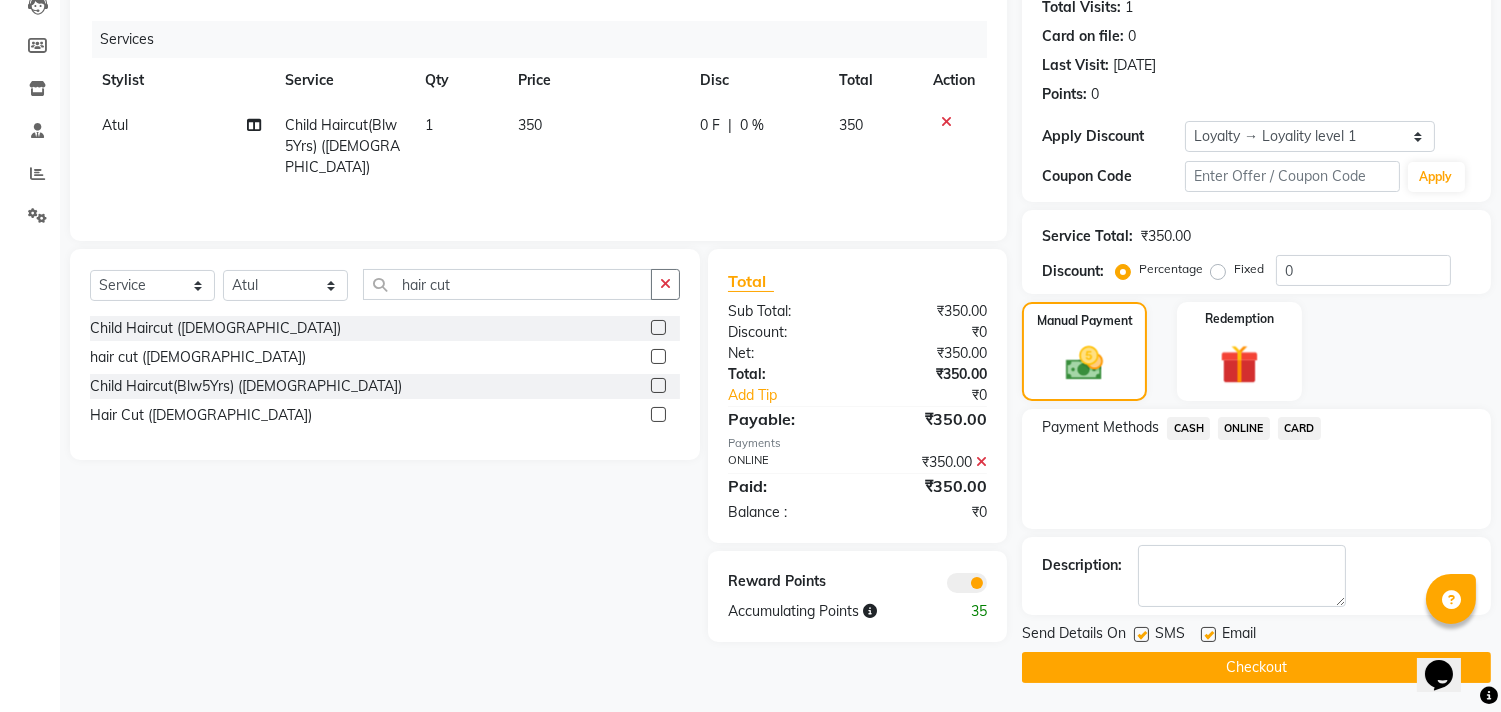 click on "Checkout" 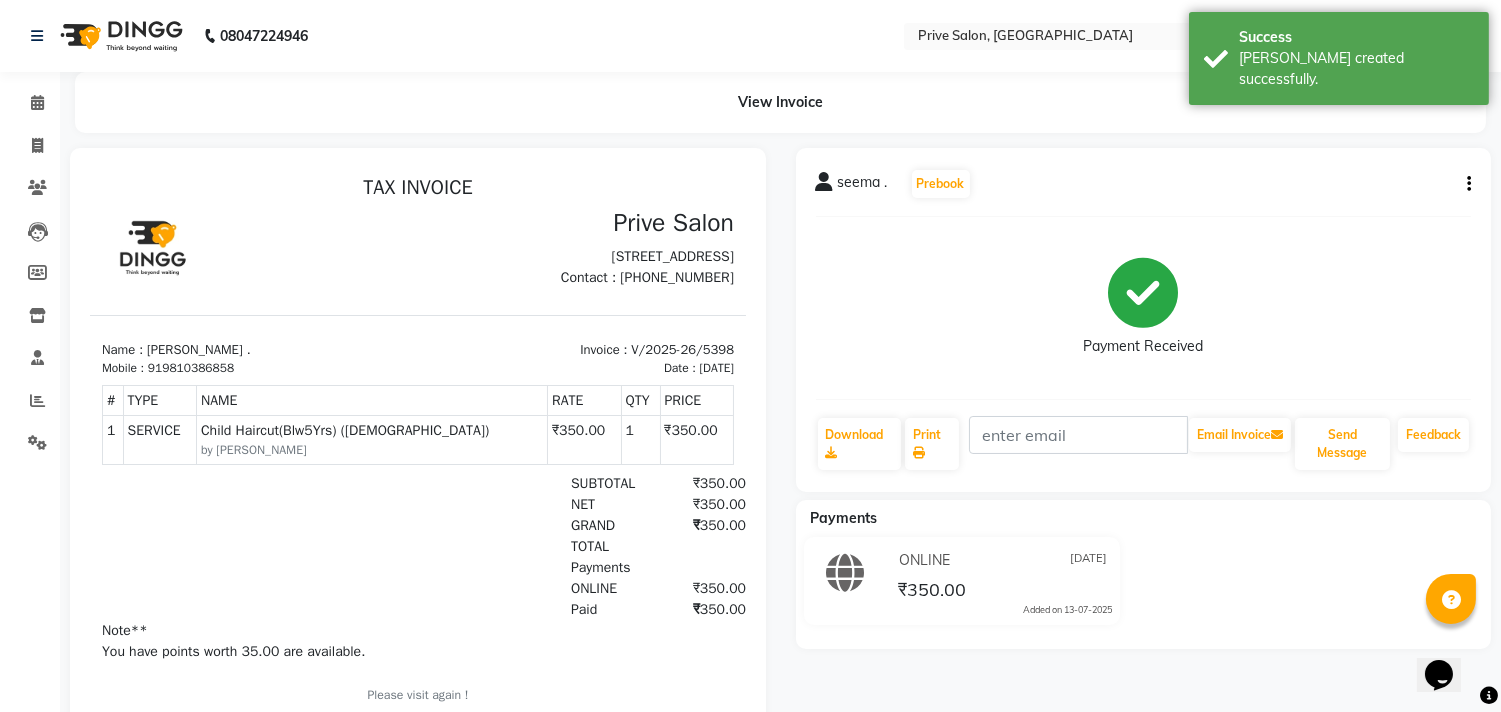 scroll, scrollTop: 0, scrollLeft: 0, axis: both 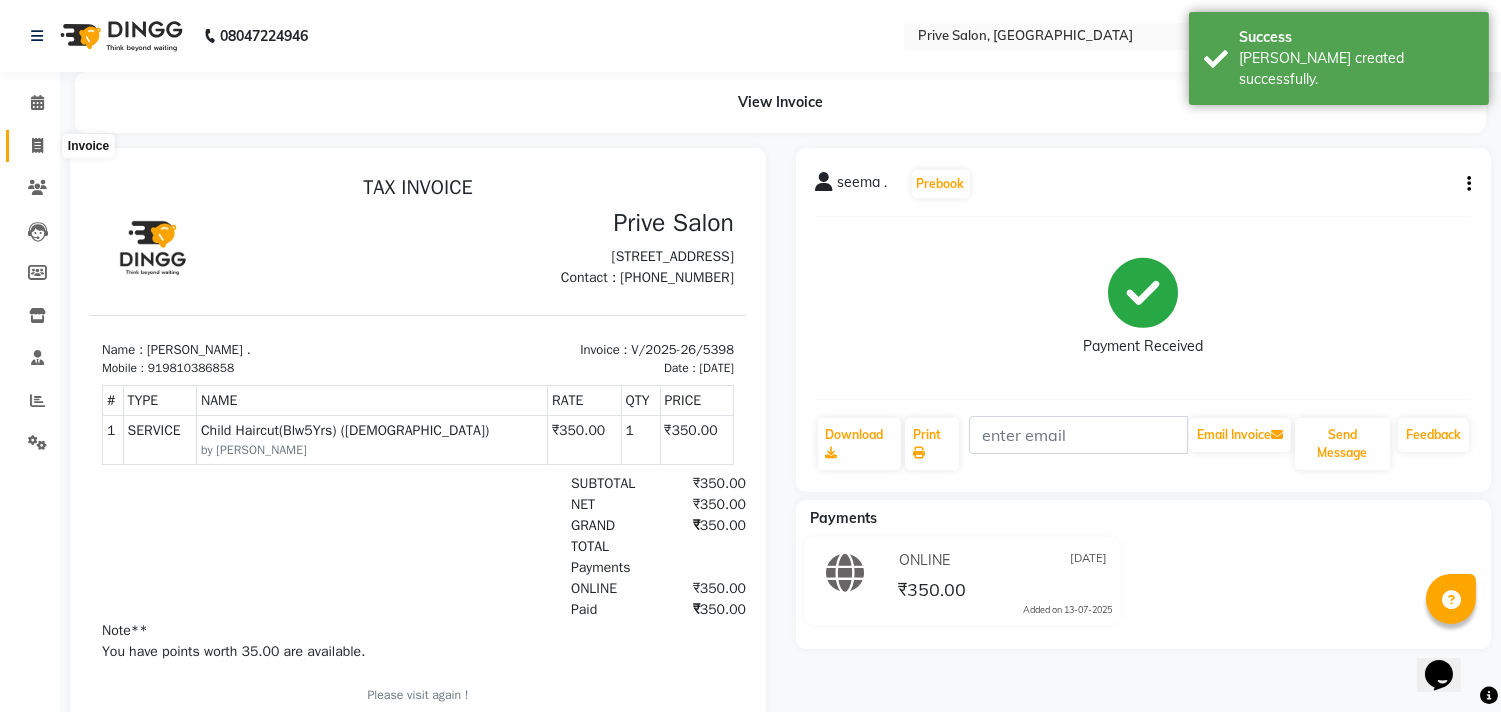 click 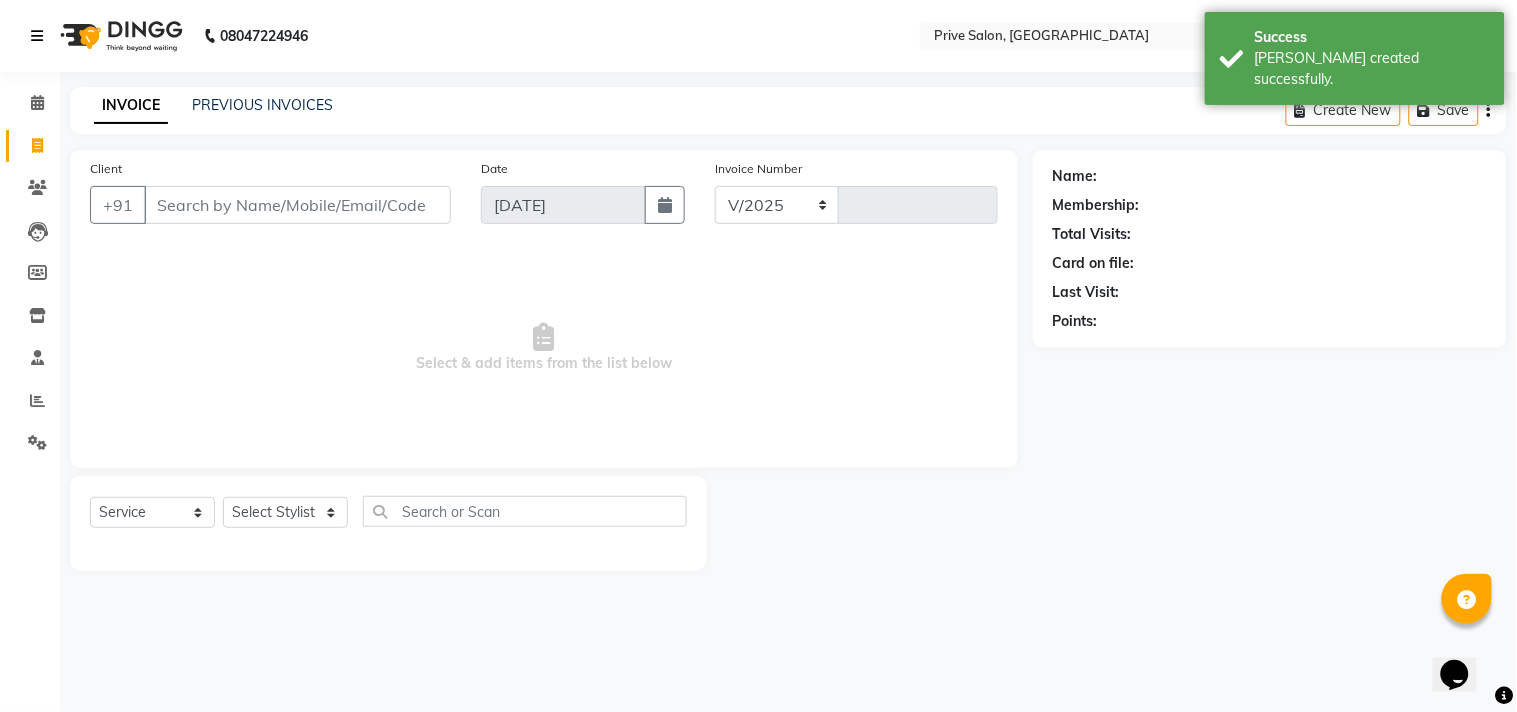 select on "136" 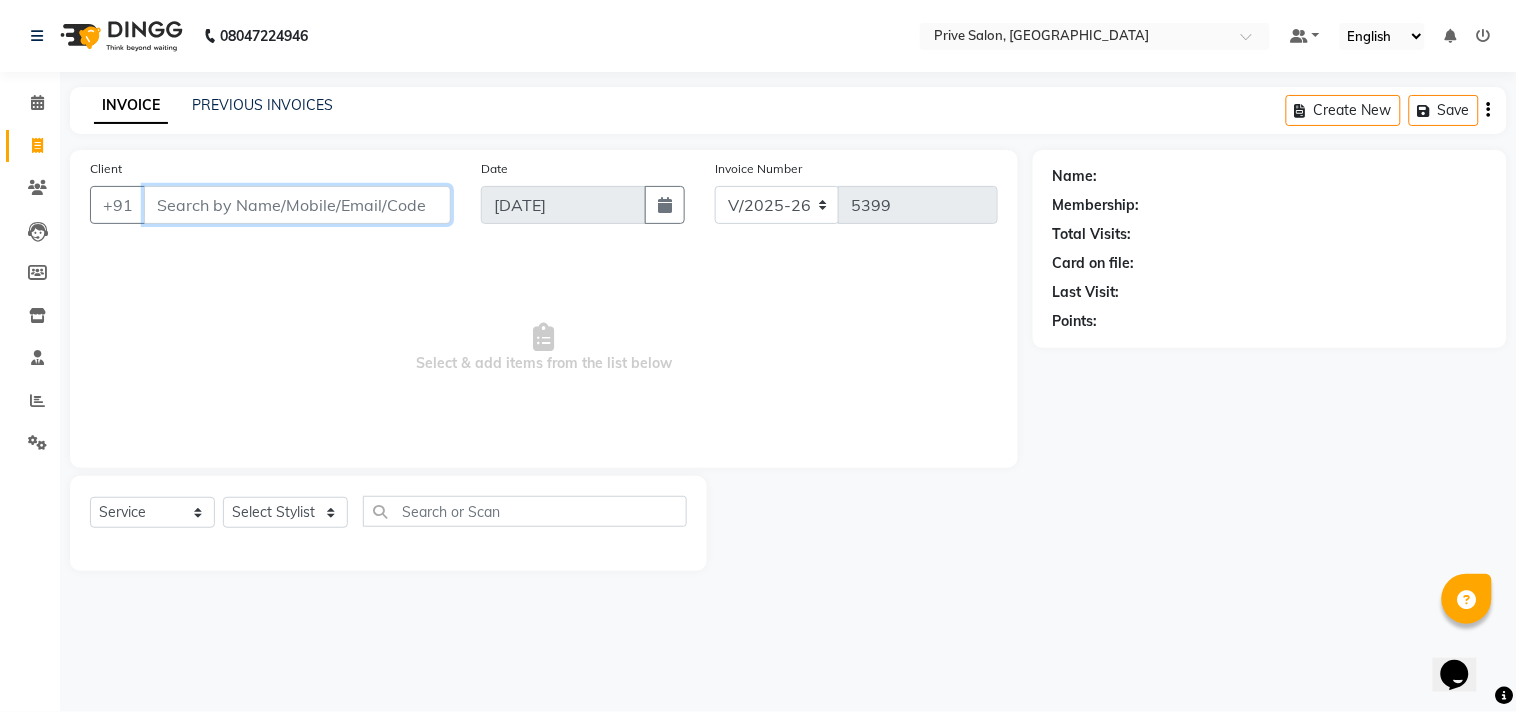 click on "Client" at bounding box center [297, 205] 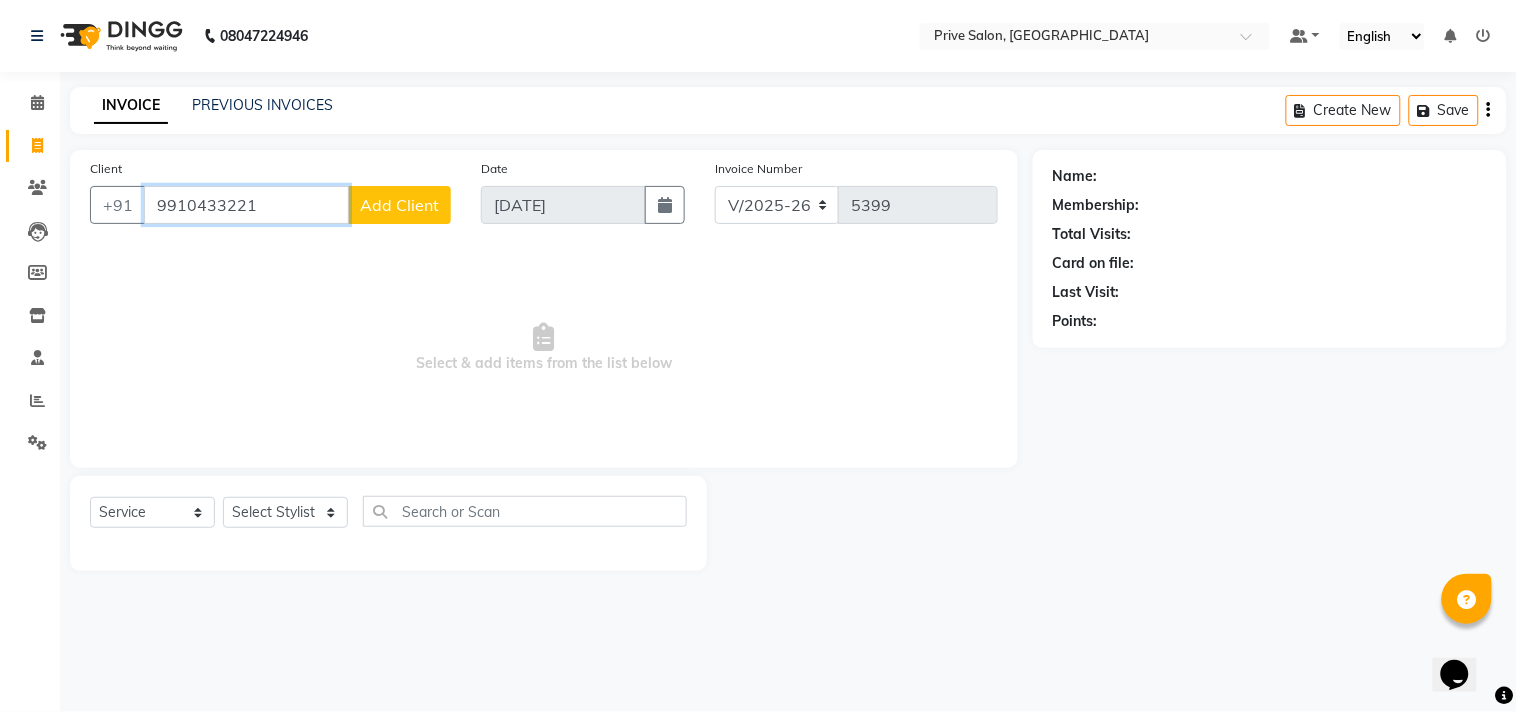 click on "9910433221" at bounding box center [246, 205] 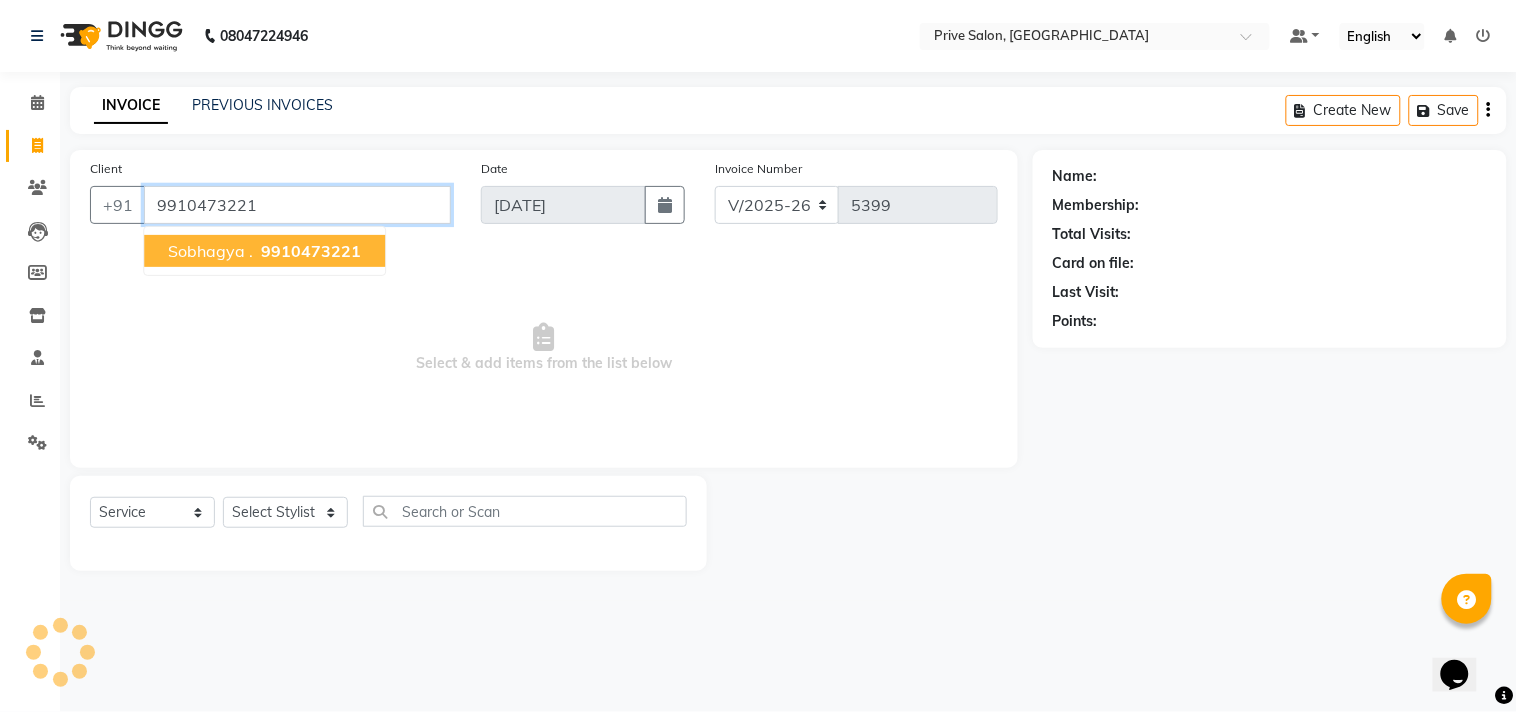 type on "9910473221" 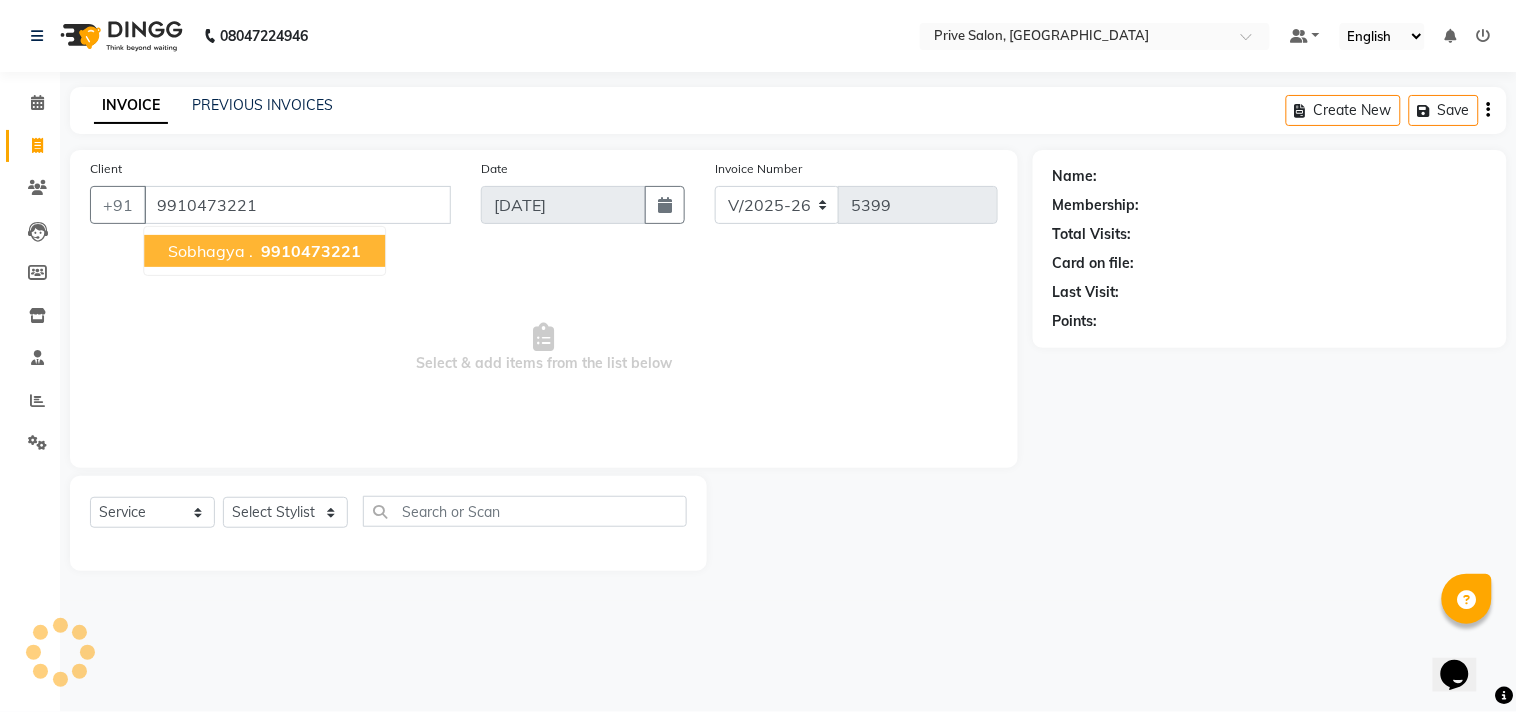 select on "1: Object" 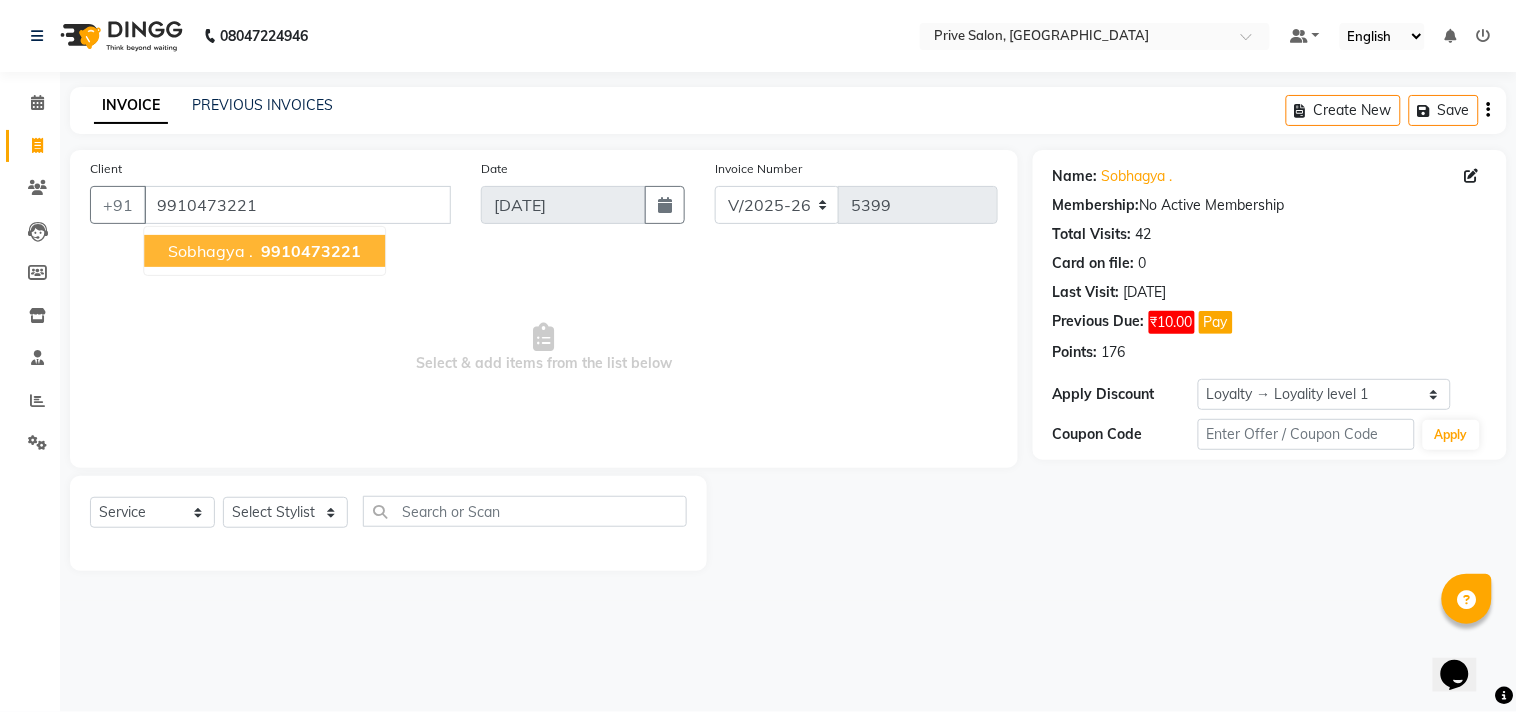 click on "9910473221" at bounding box center [311, 251] 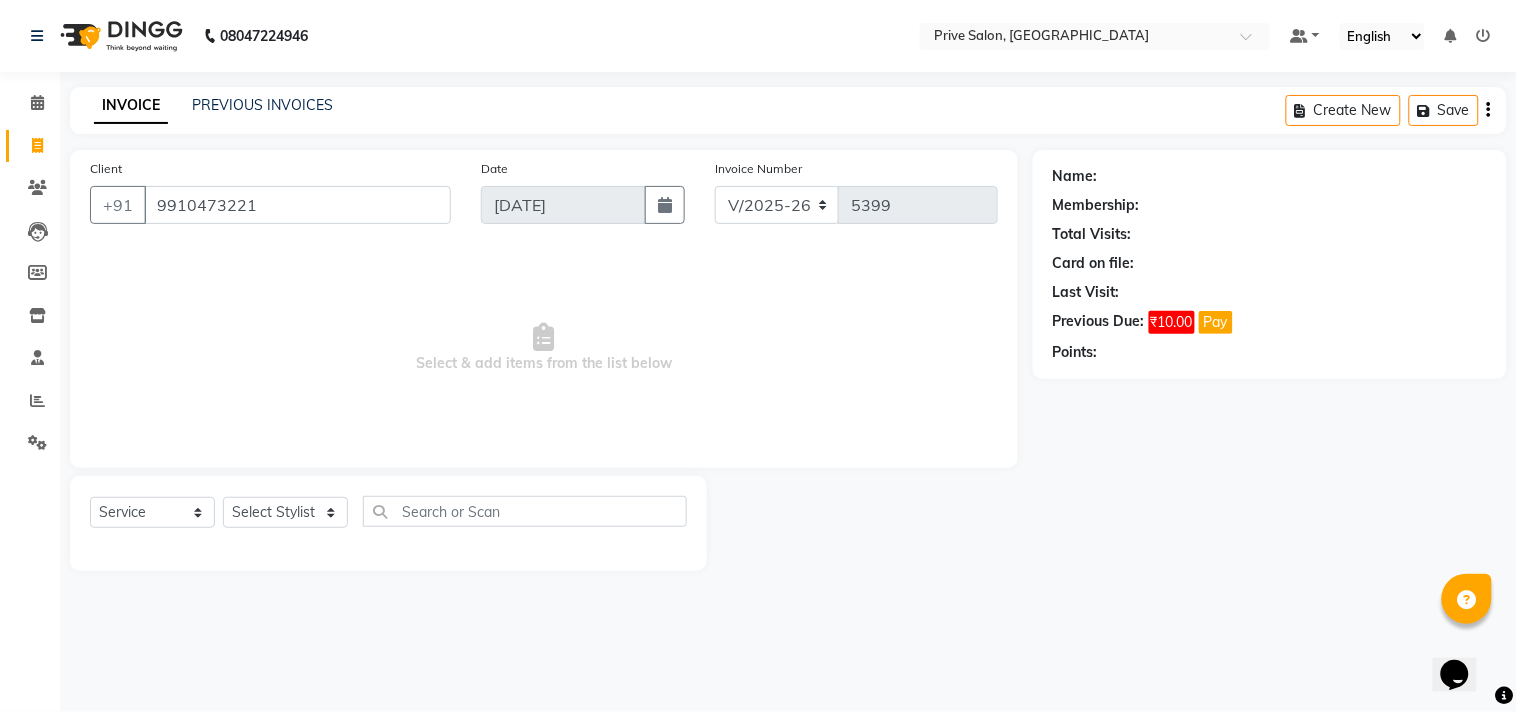 select on "1: Object" 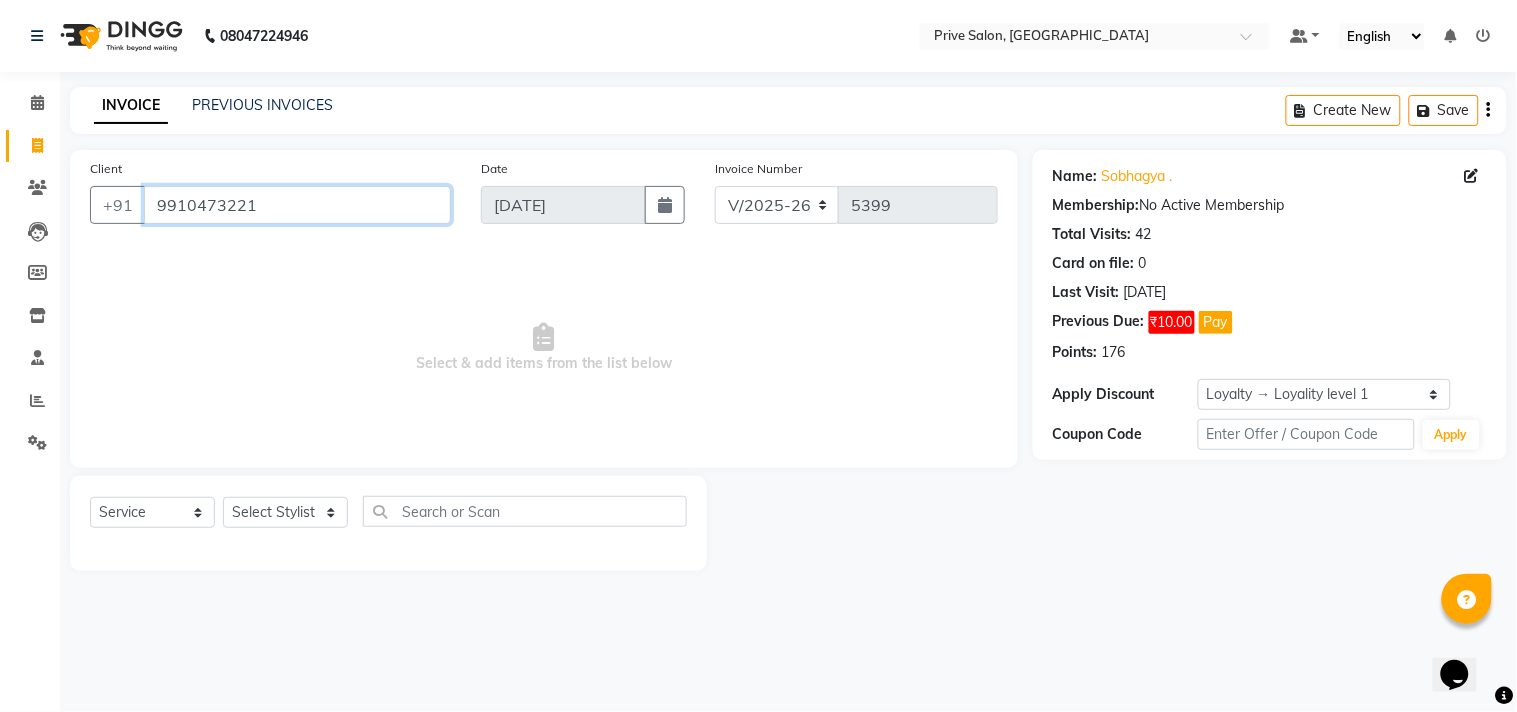 click on "9910473221" at bounding box center [297, 205] 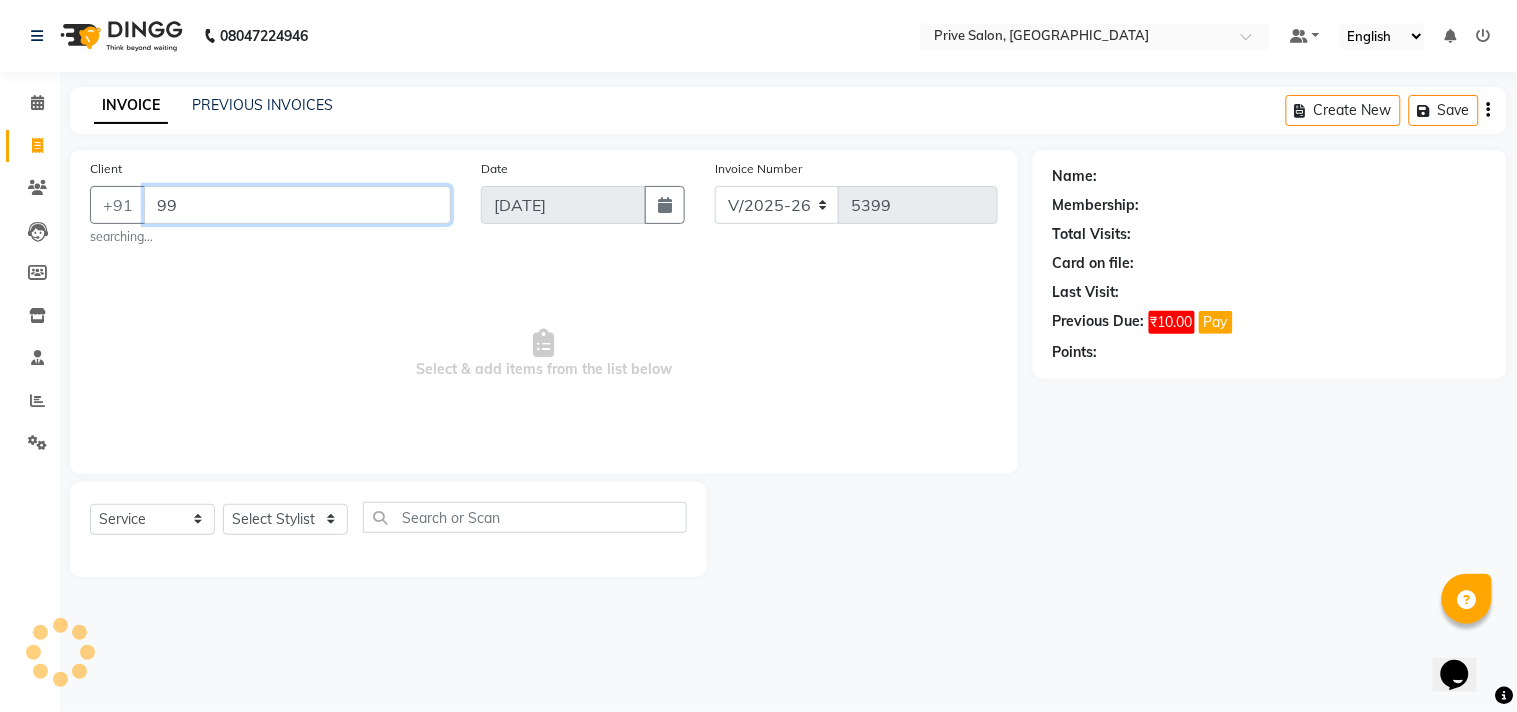 type on "9" 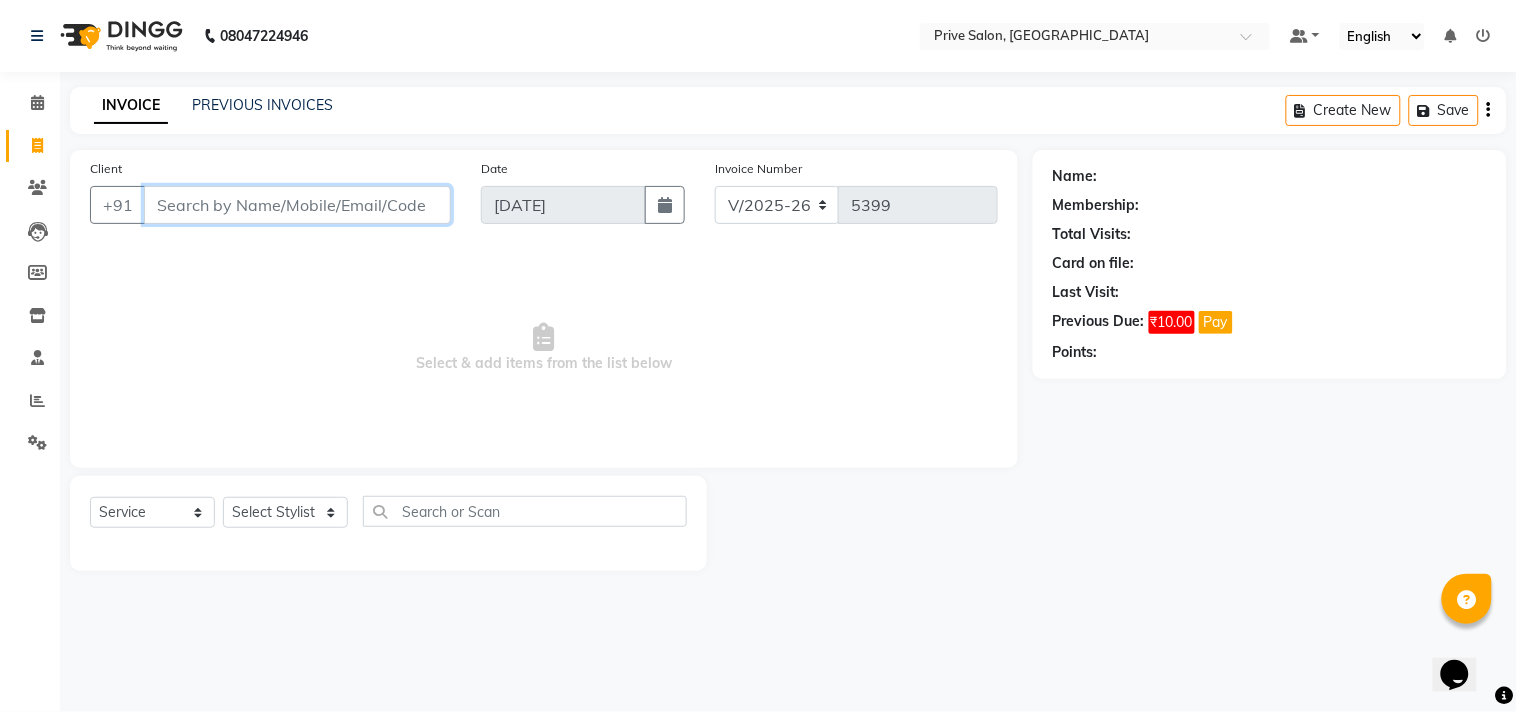 type 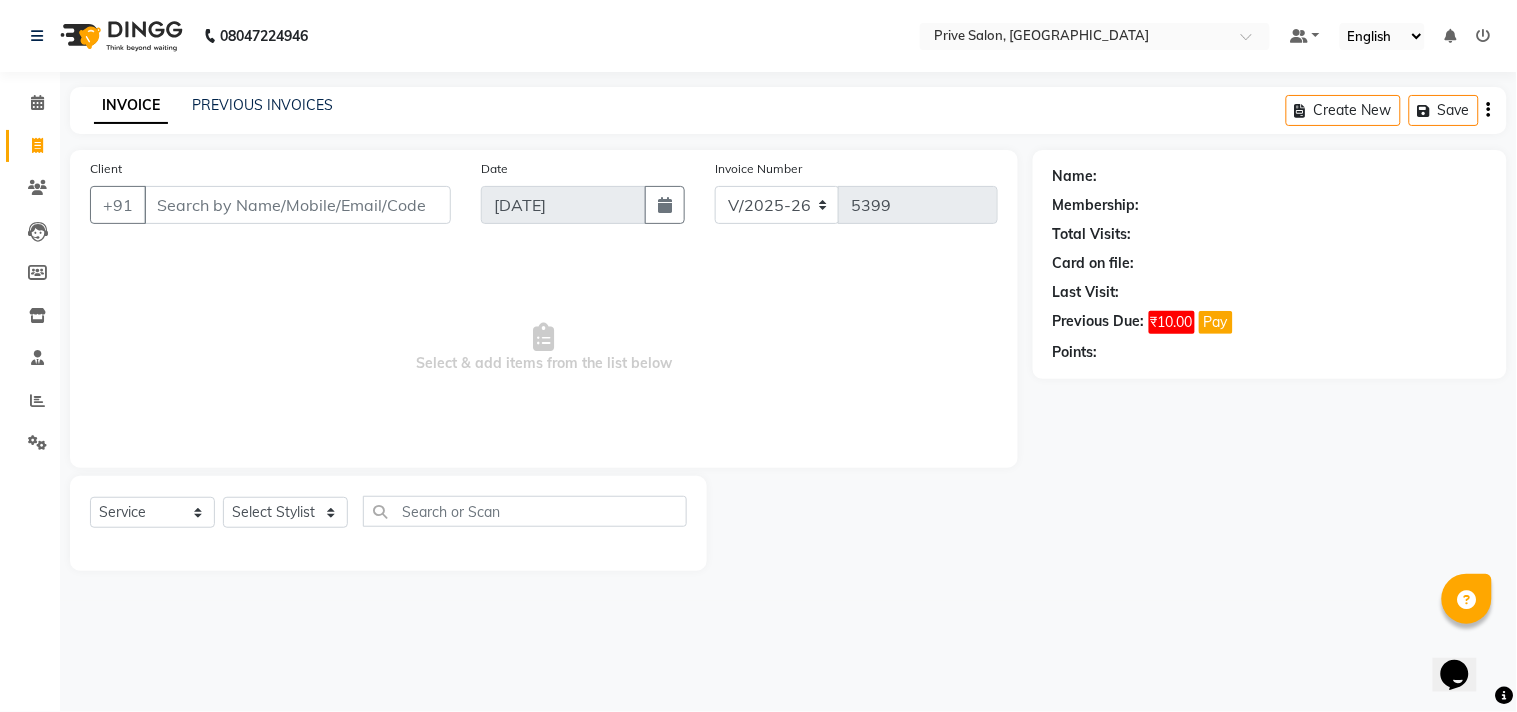 click on "Calendar" 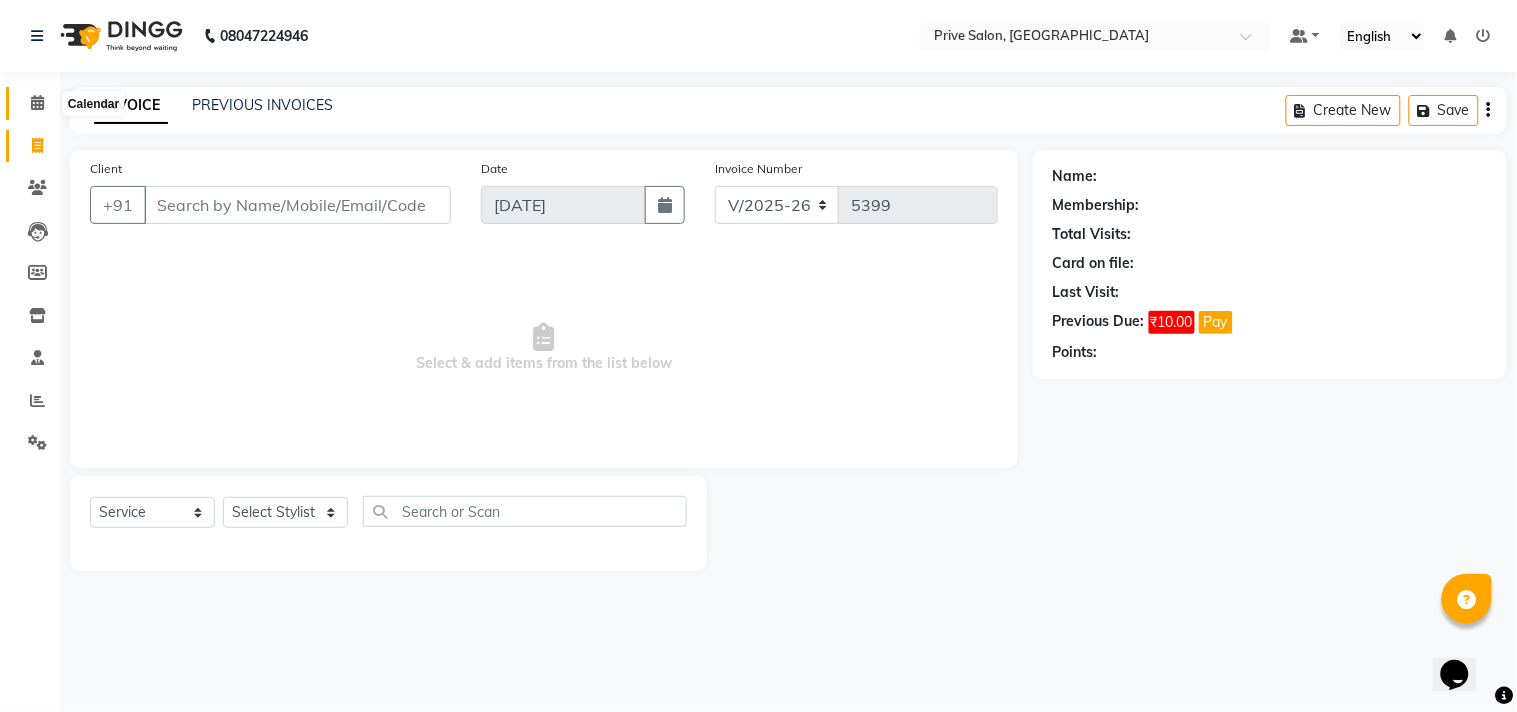 click 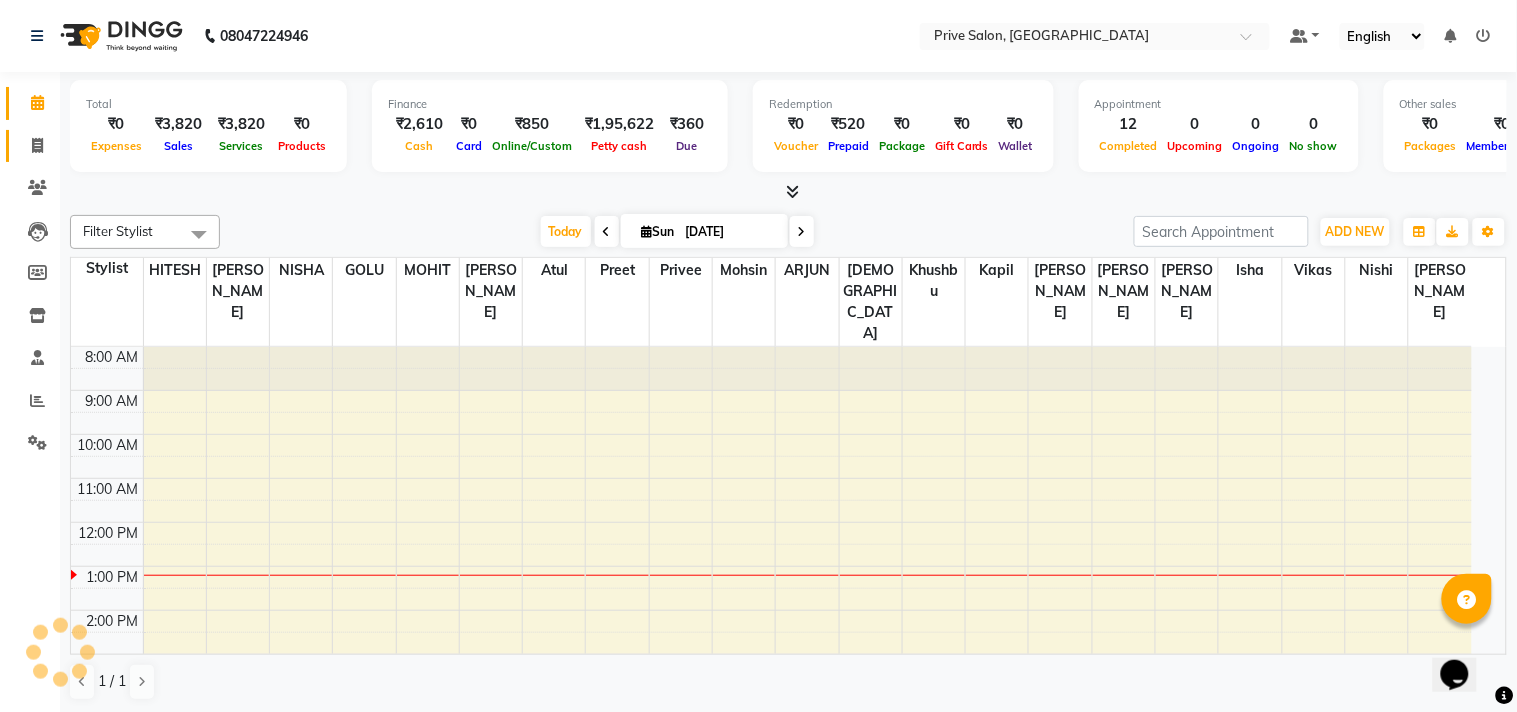 click 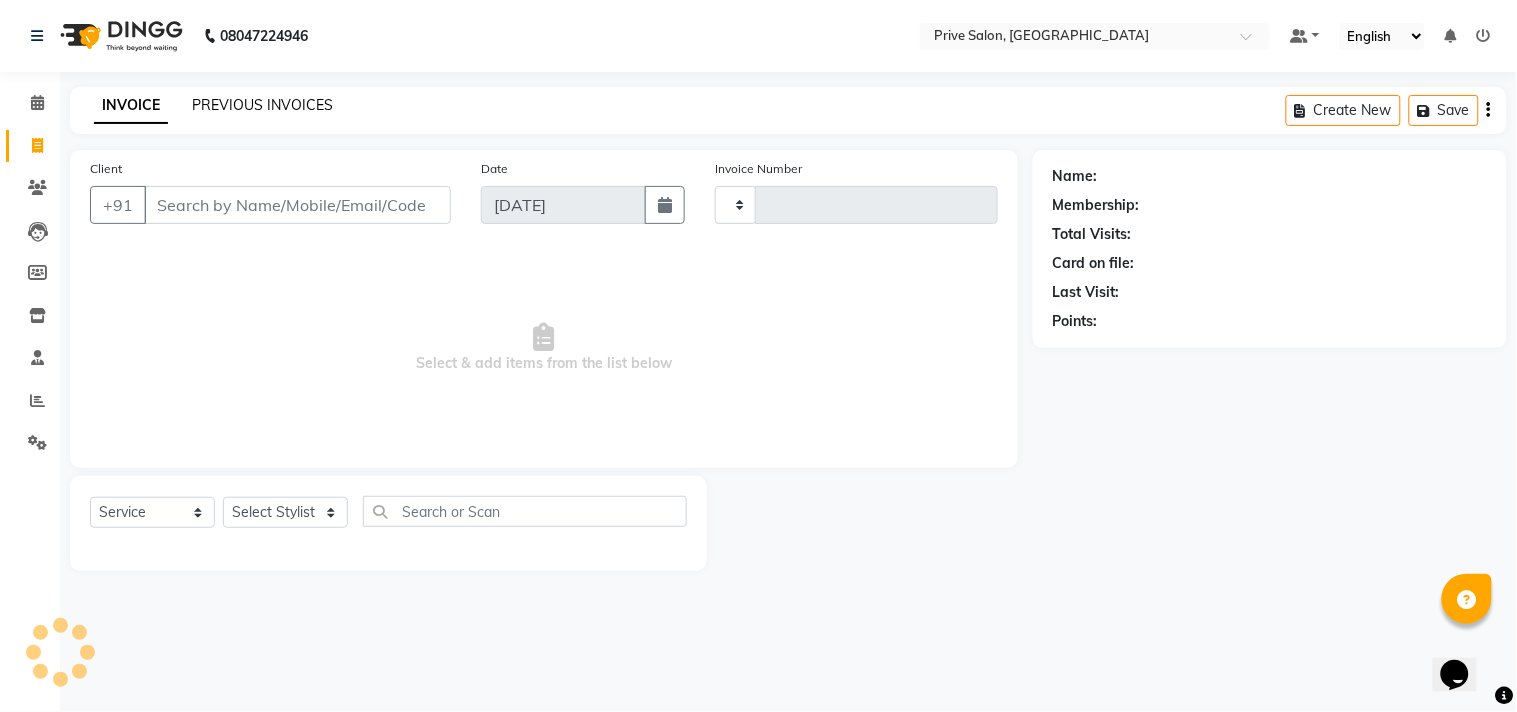 click on "PREVIOUS INVOICES" 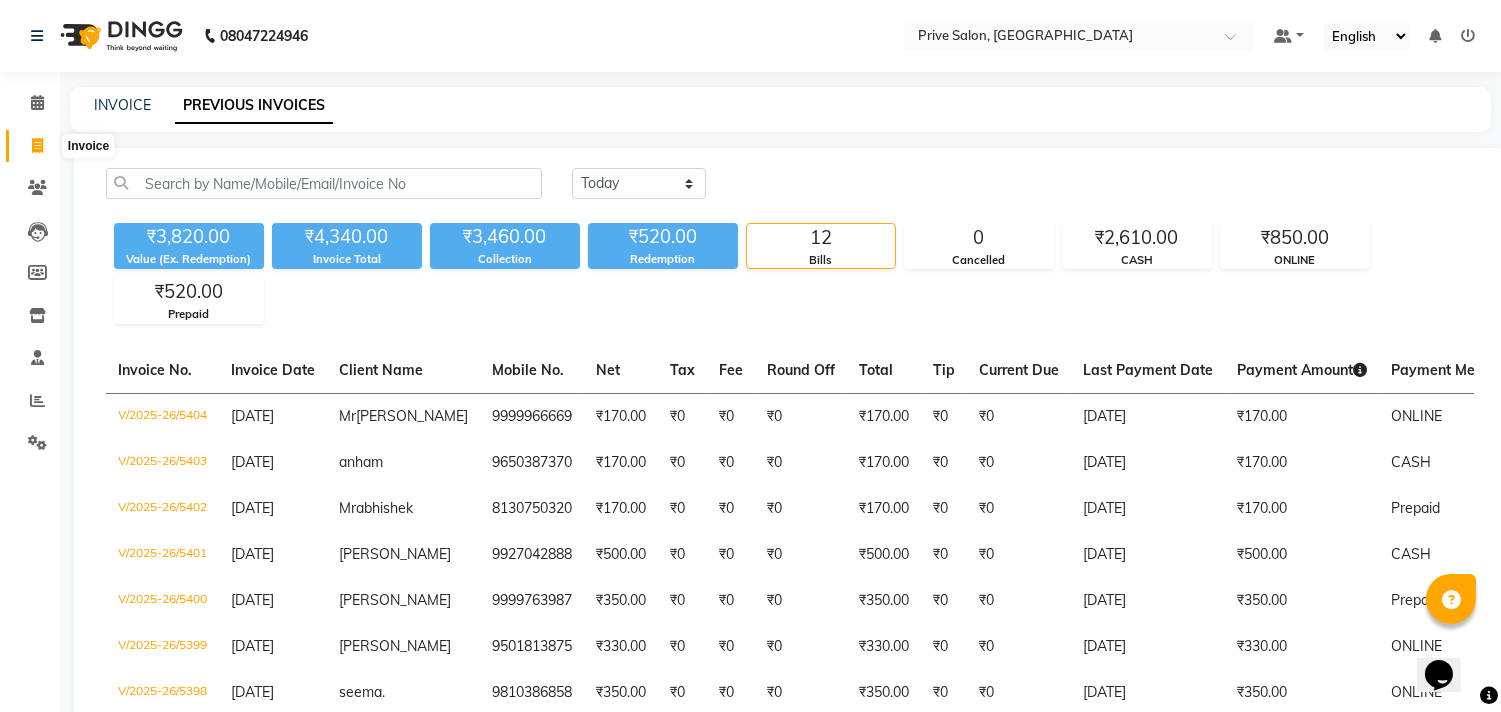 click 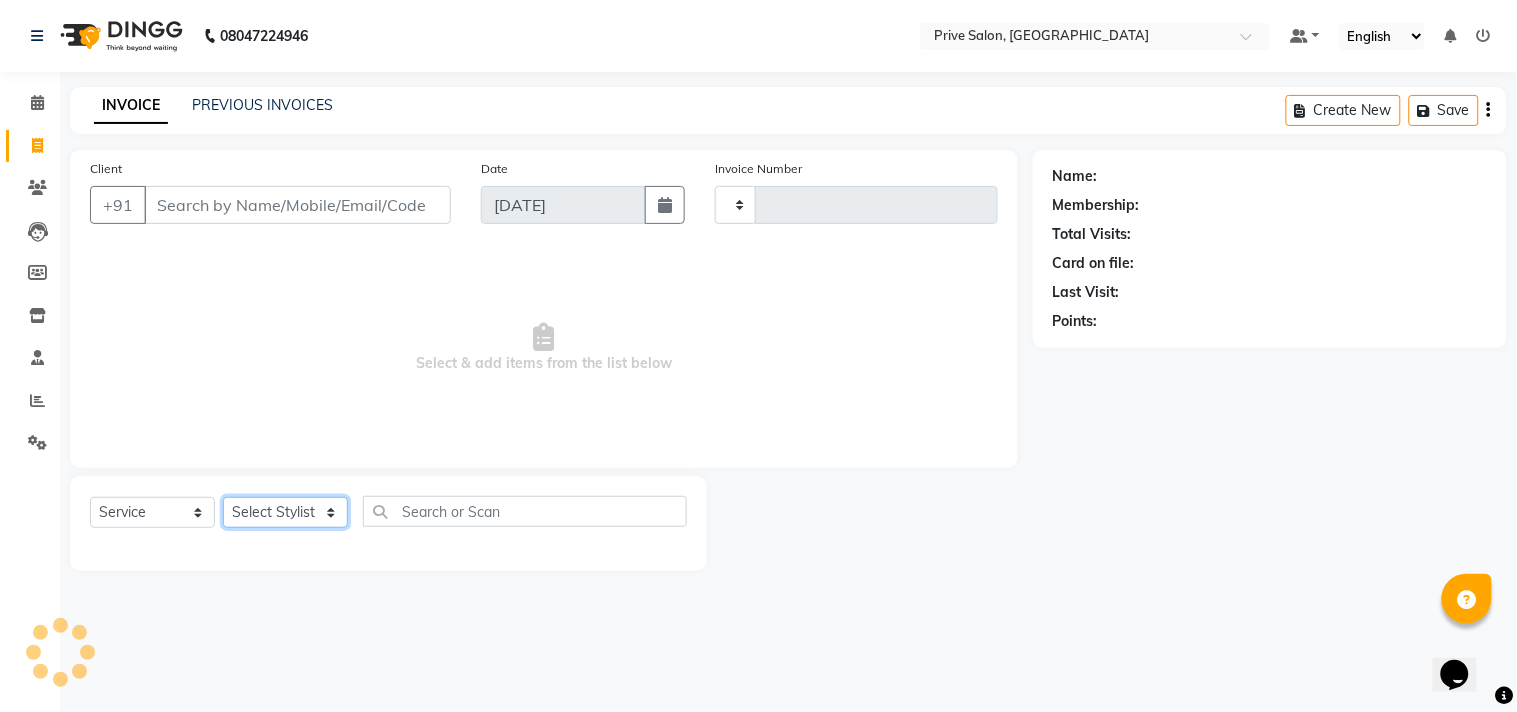 click on "Select Stylist" 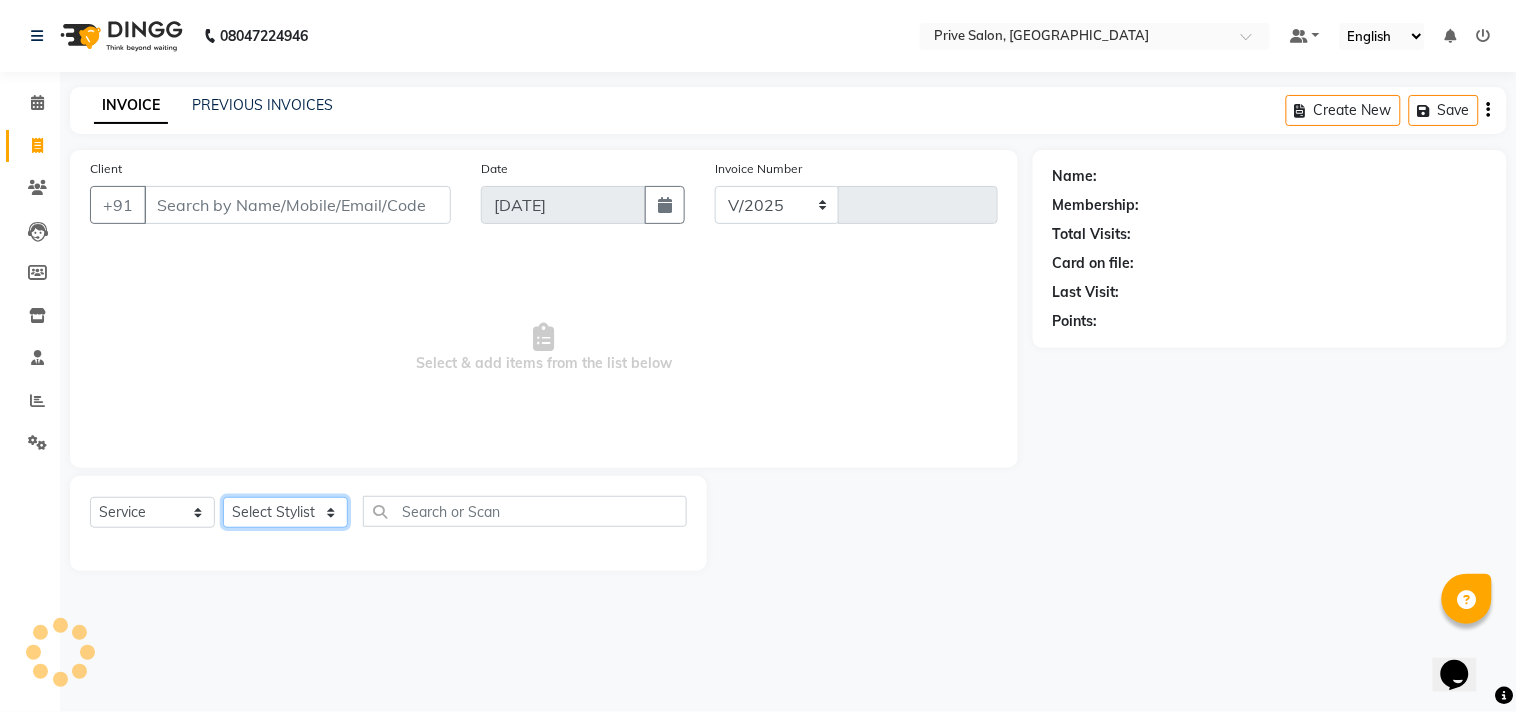 select on "136" 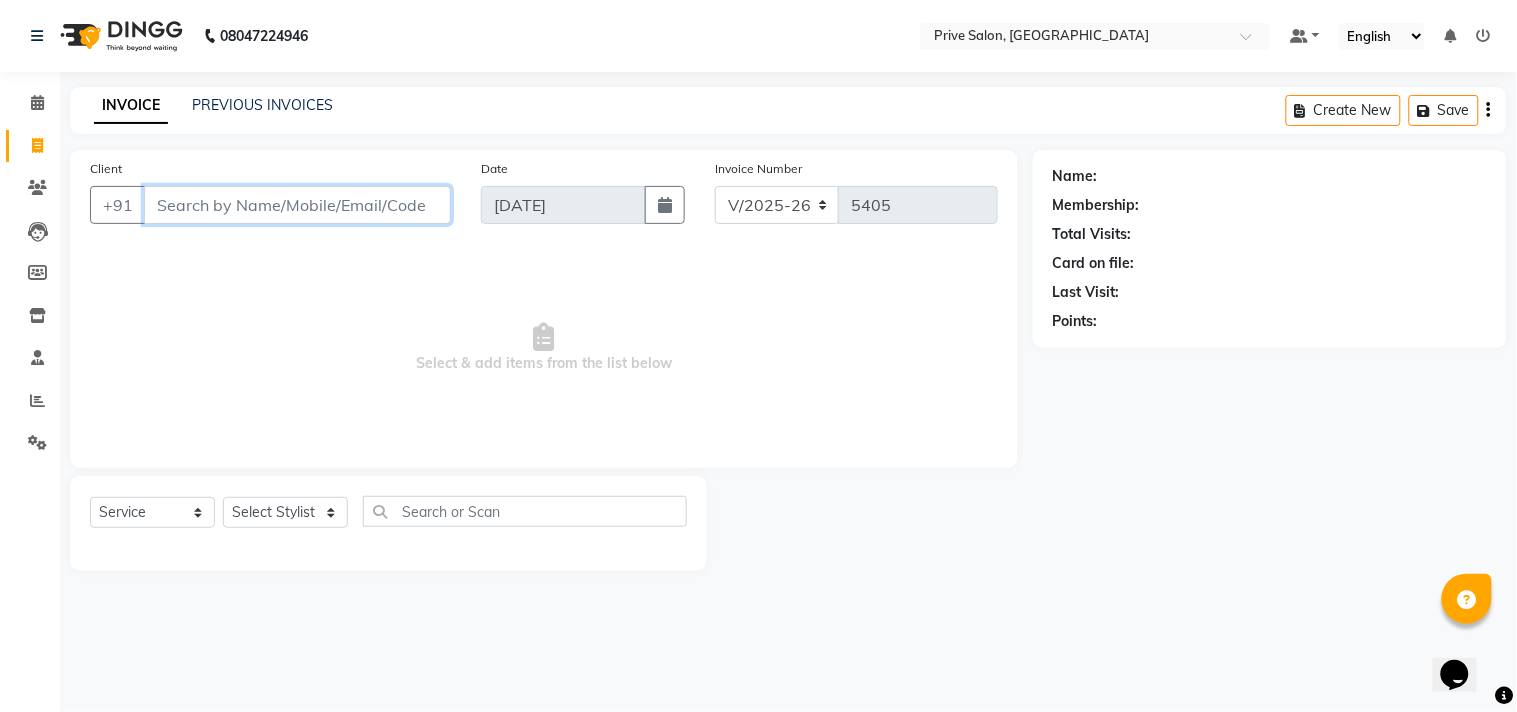 click on "Client" at bounding box center [297, 205] 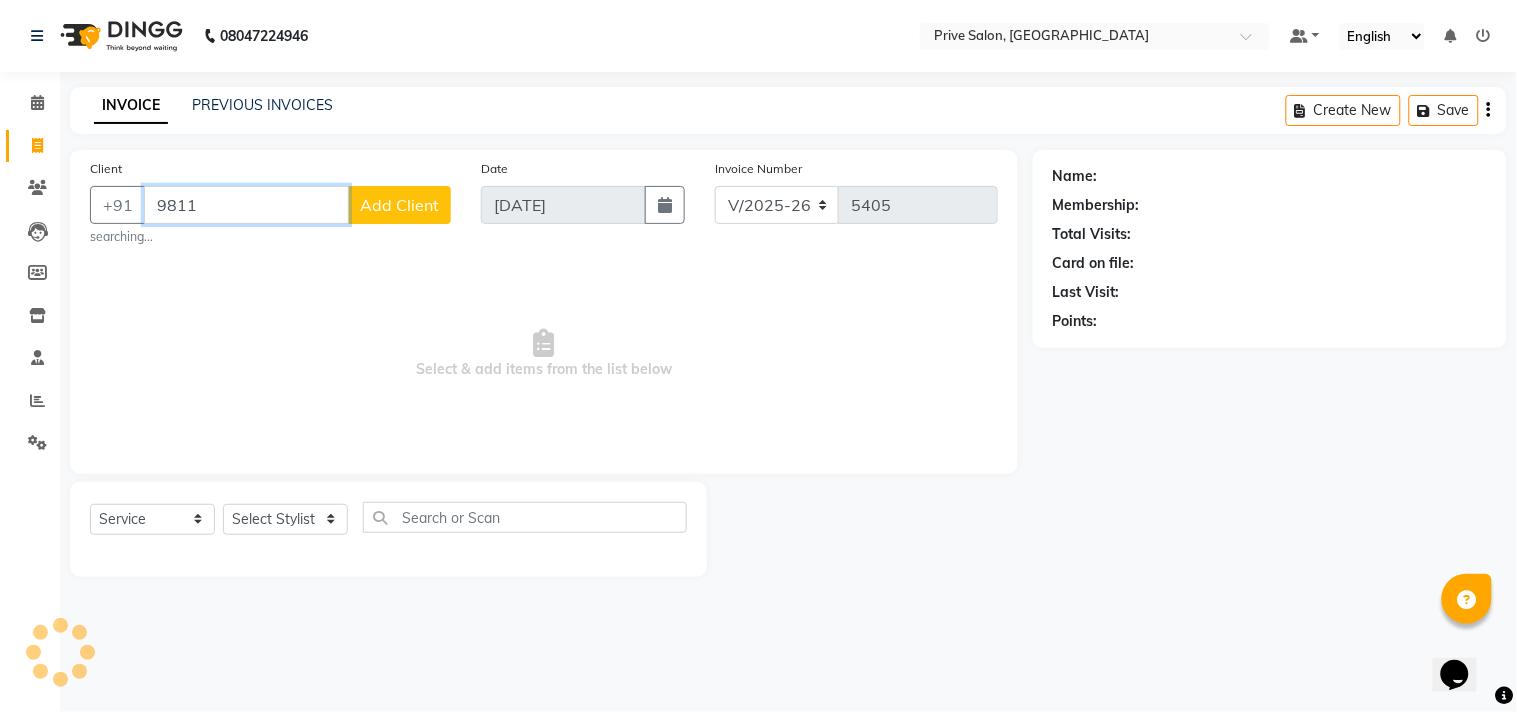 type on "9811" 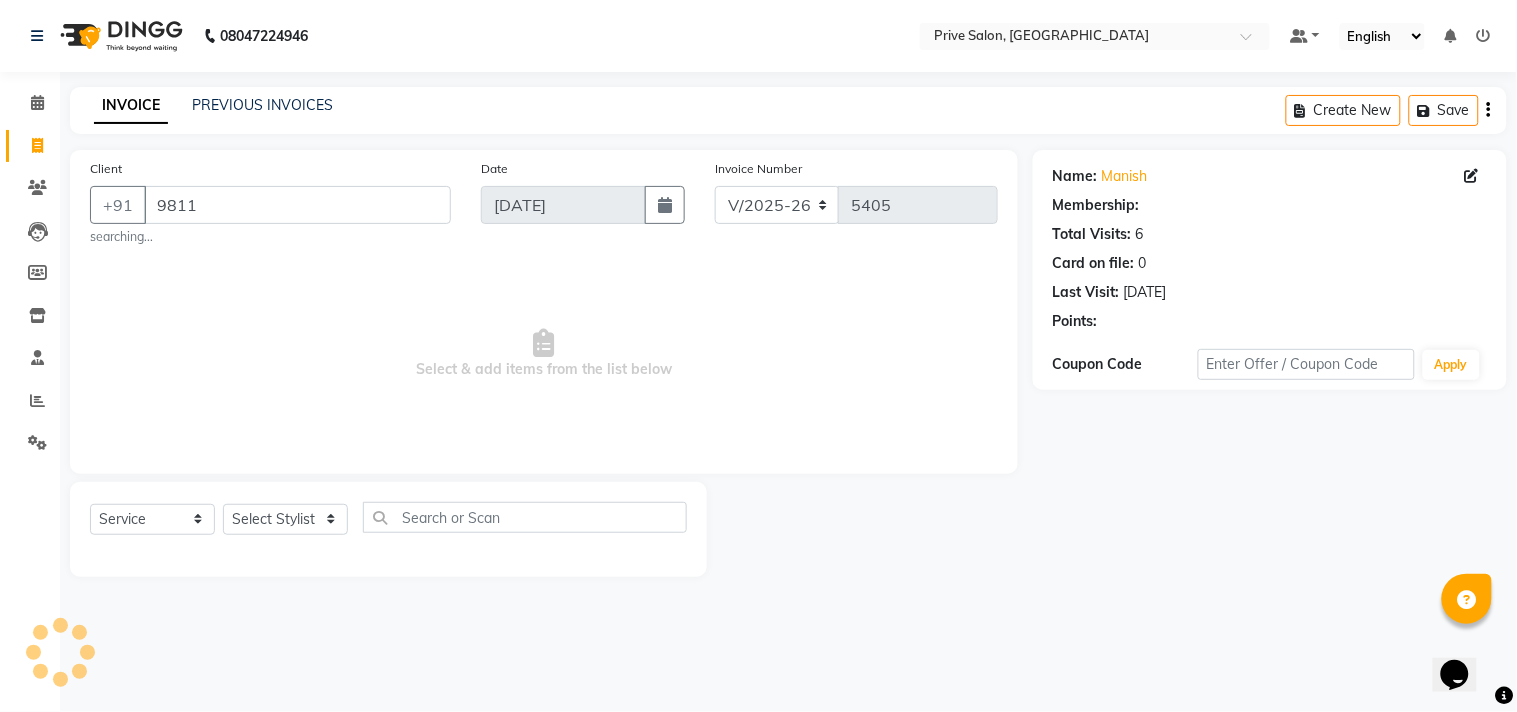 select on "1: Object" 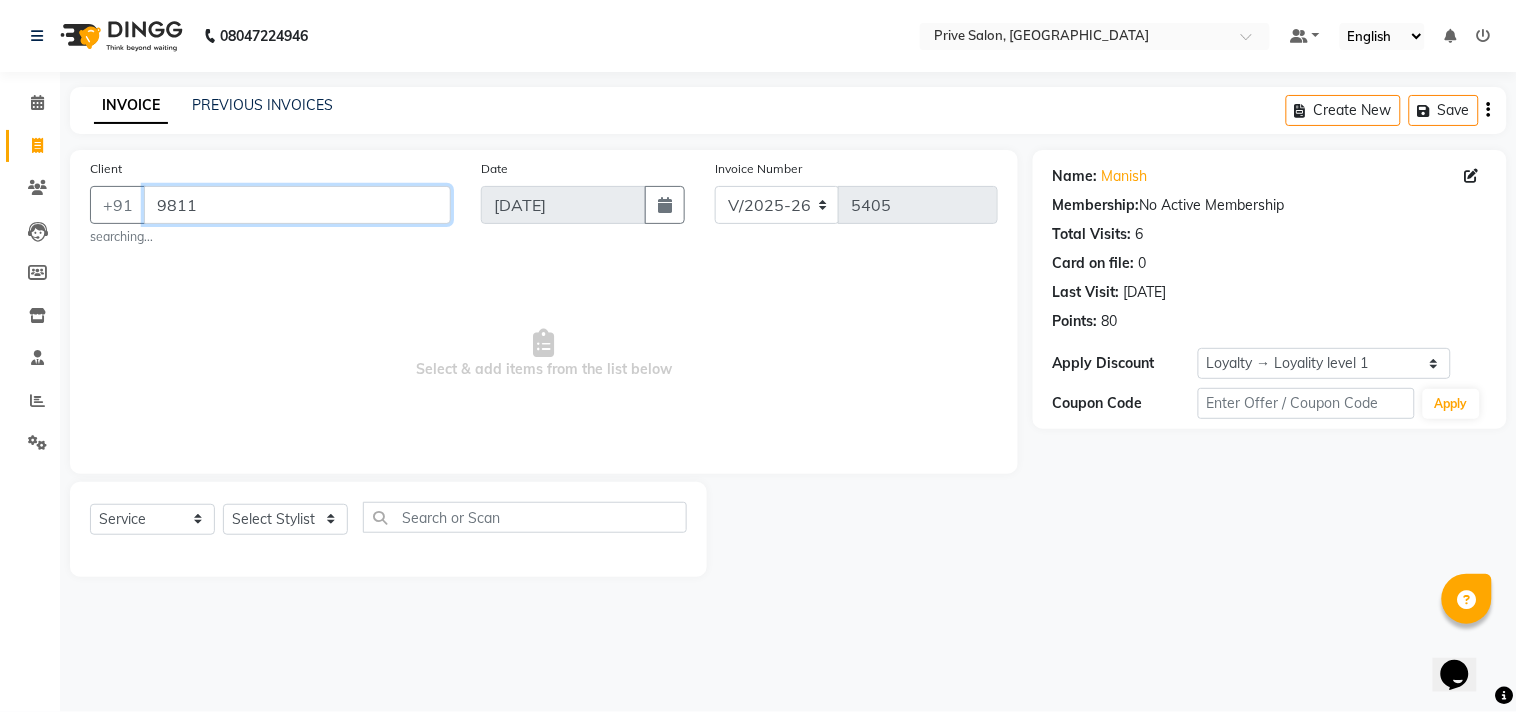 click on "9811" at bounding box center (297, 205) 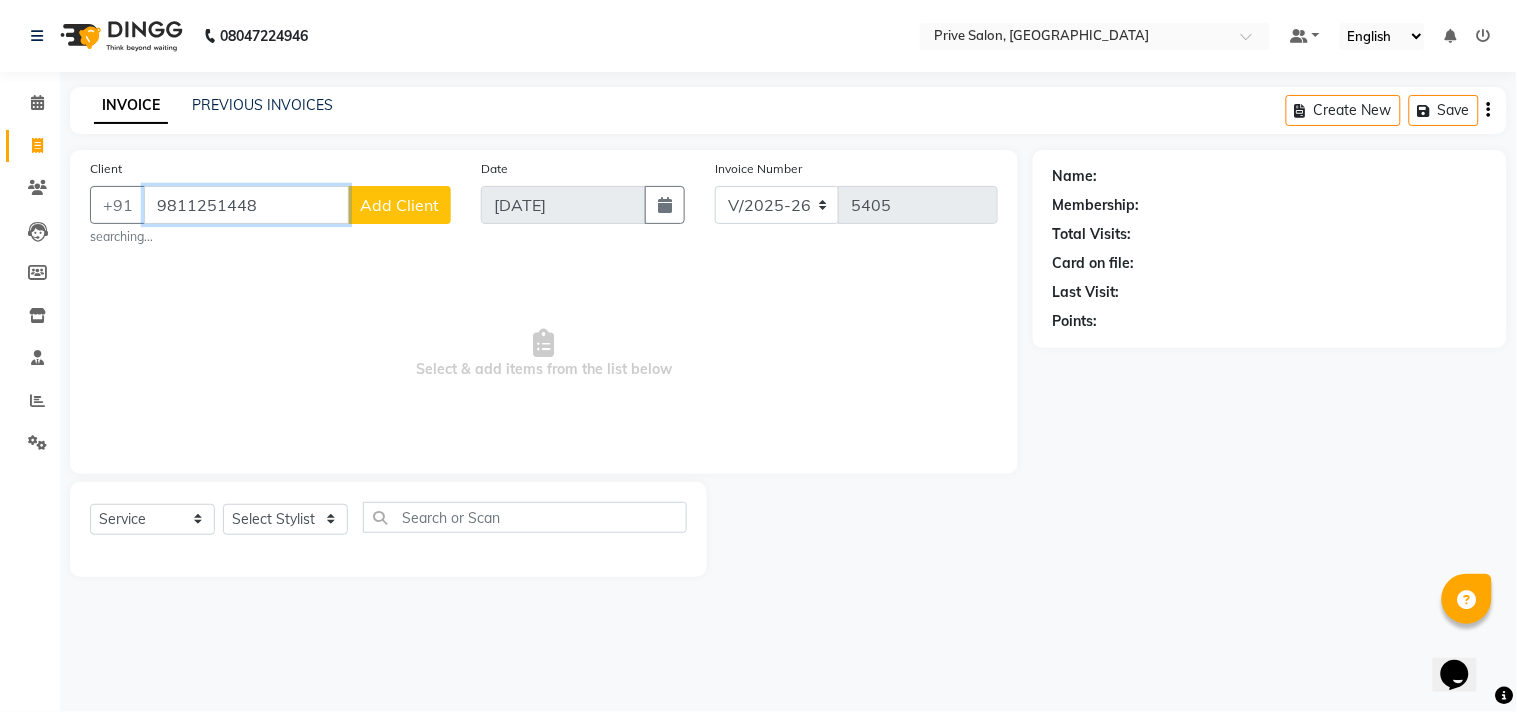 type on "9811251448" 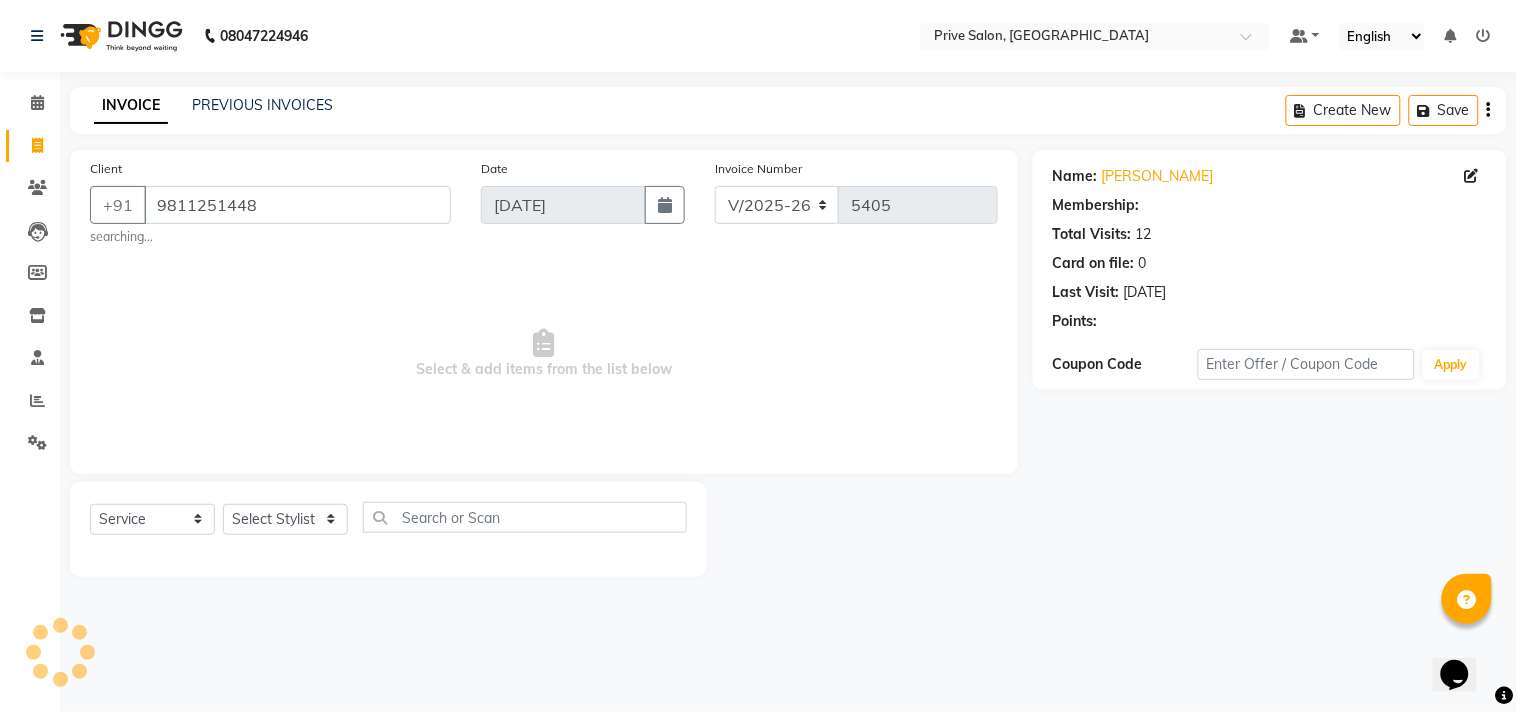select on "1: Object" 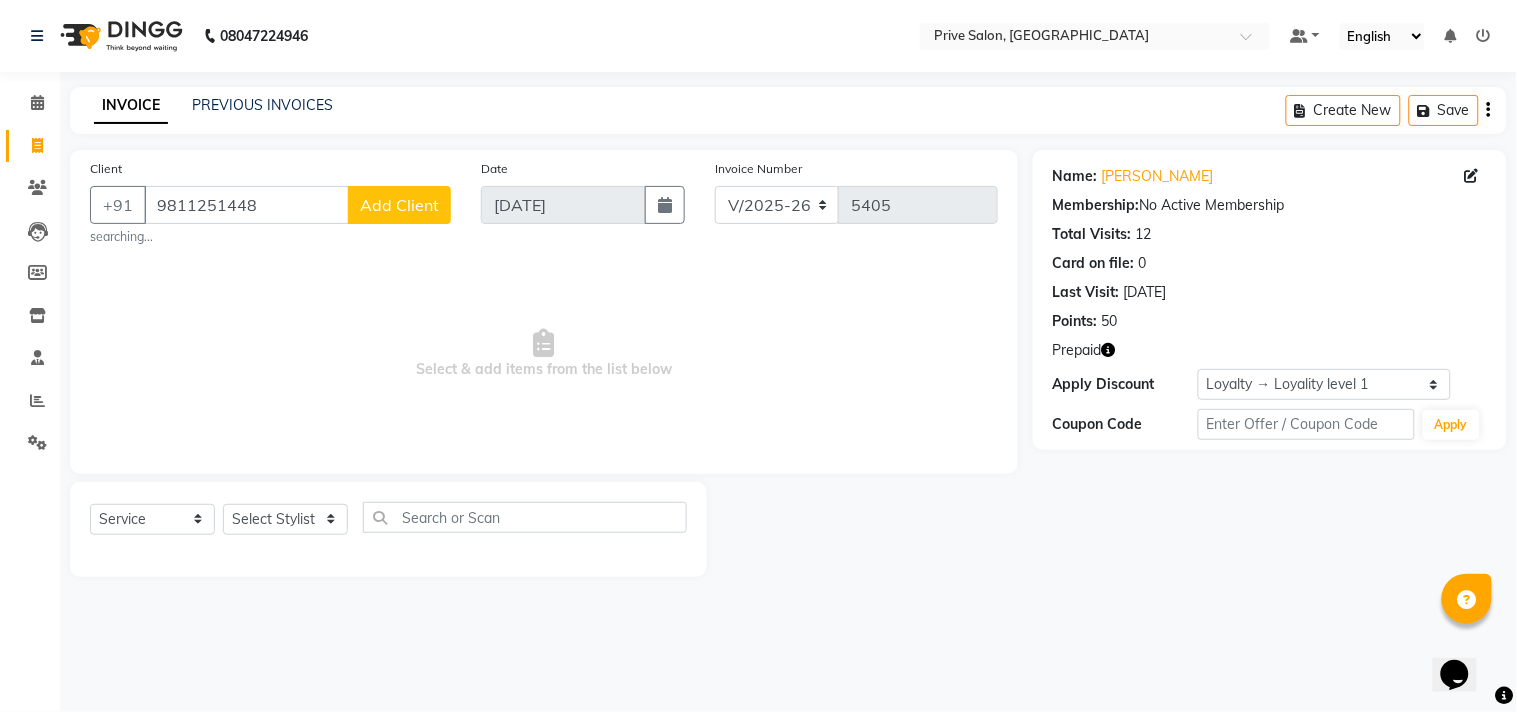 click 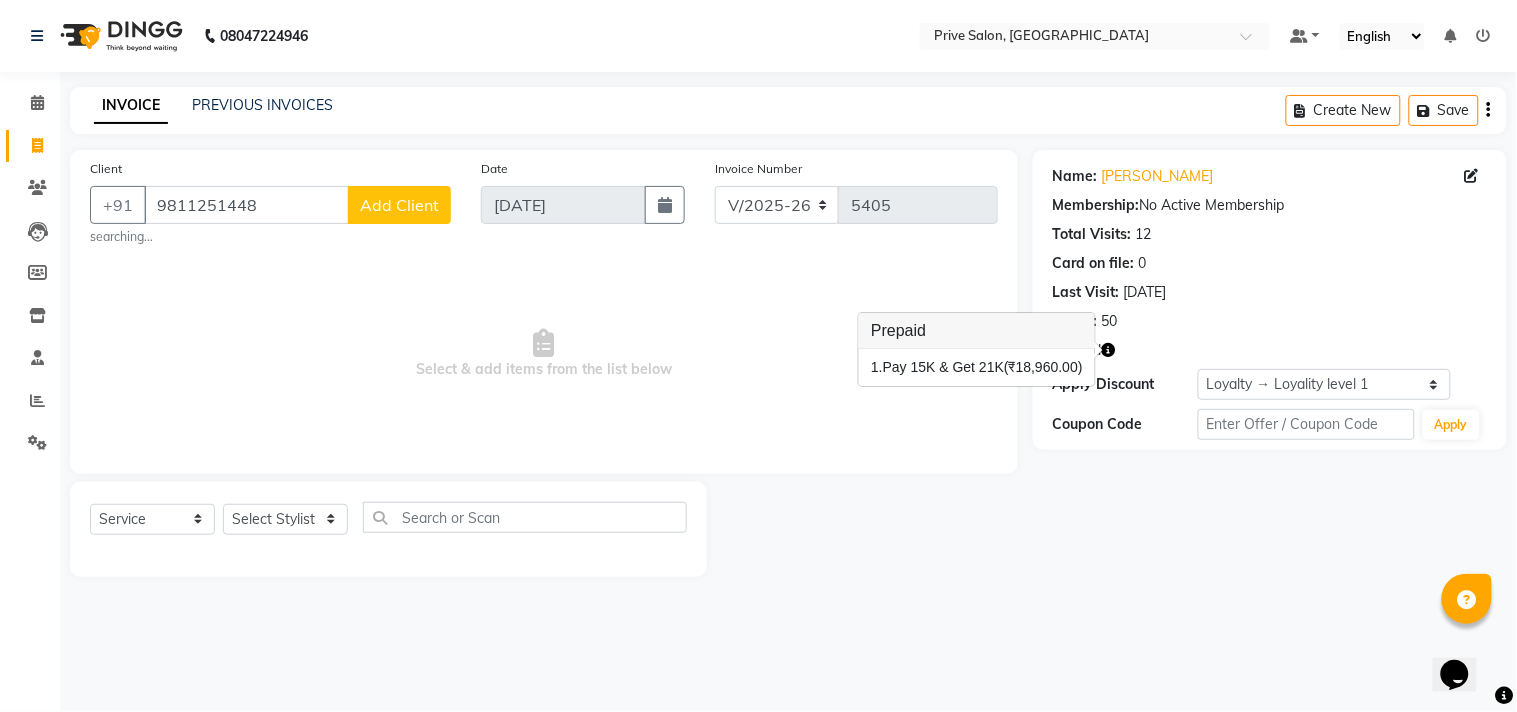 click on "Select  Service  Product  Membership  Package Voucher Prepaid Gift Card  Select Stylist amit ARJUN Atul FAIZAN FARDEEN GOLU harshit HITESH isha kapil khushbu Manager meenu MOHIT Mohsin NISHA nishi Preet privee Shivam SIVA vikas" 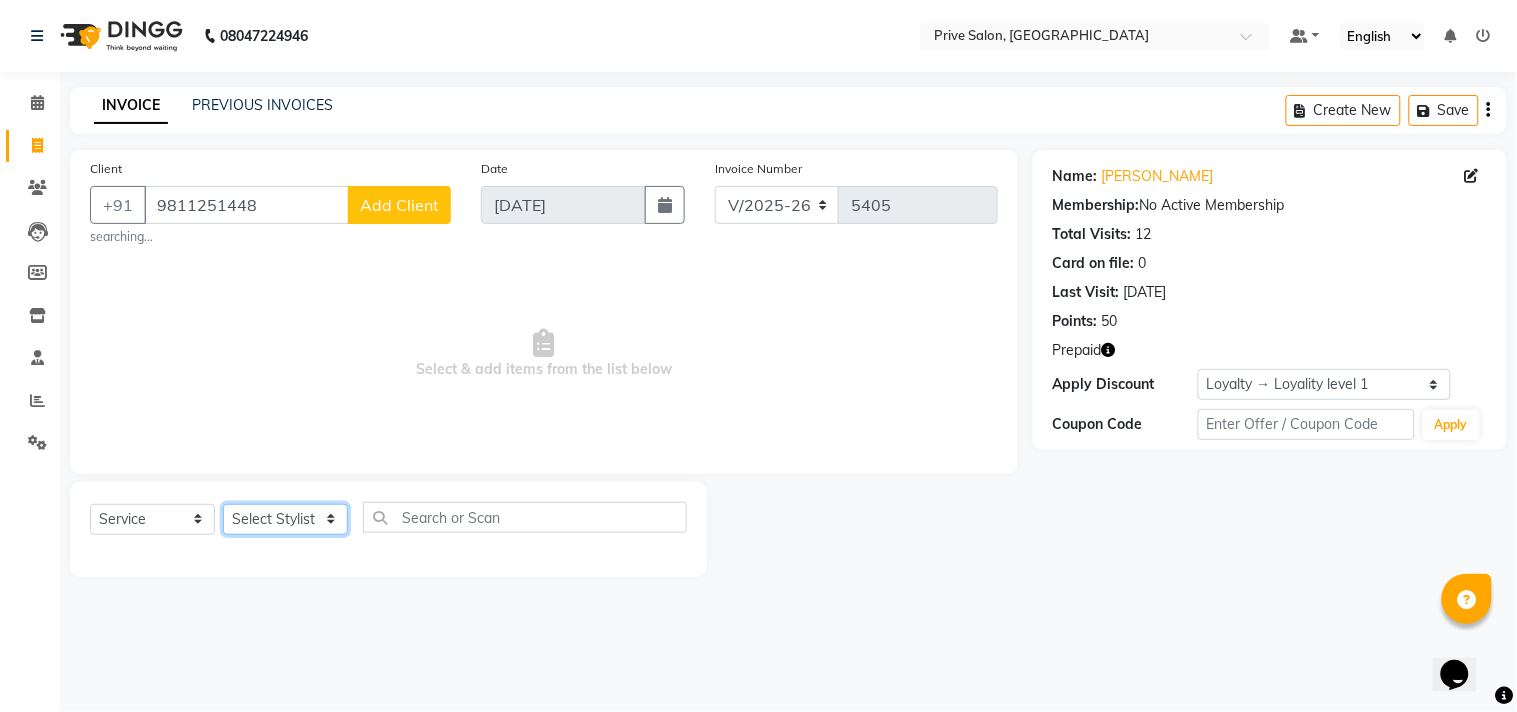 click on "Select Stylist amit ARJUN [PERSON_NAME] [PERSON_NAME] GOLU [PERSON_NAME] isha [PERSON_NAME] Manager [PERSON_NAME] [PERSON_NAME] [PERSON_NAME] [PERSON_NAME] [PERSON_NAME] vikas" 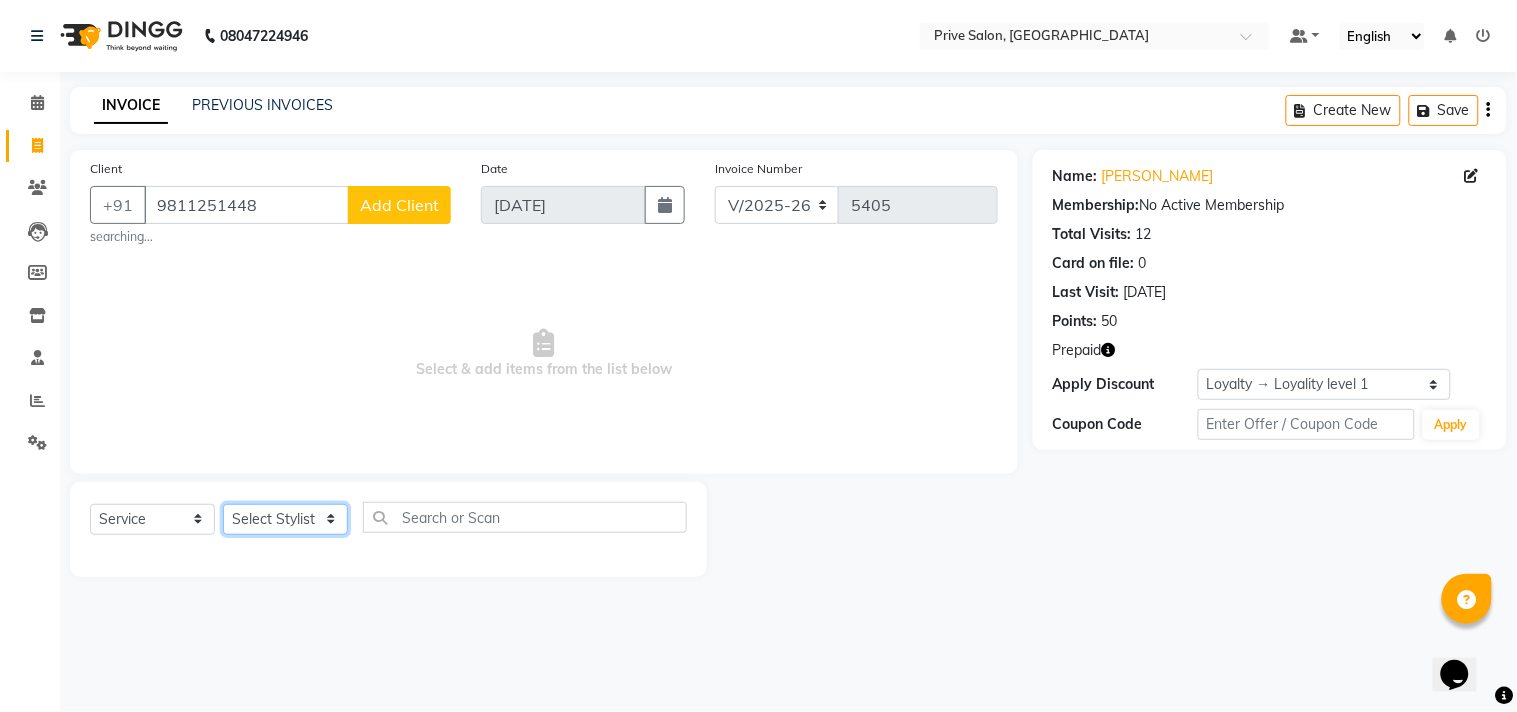select on "66201" 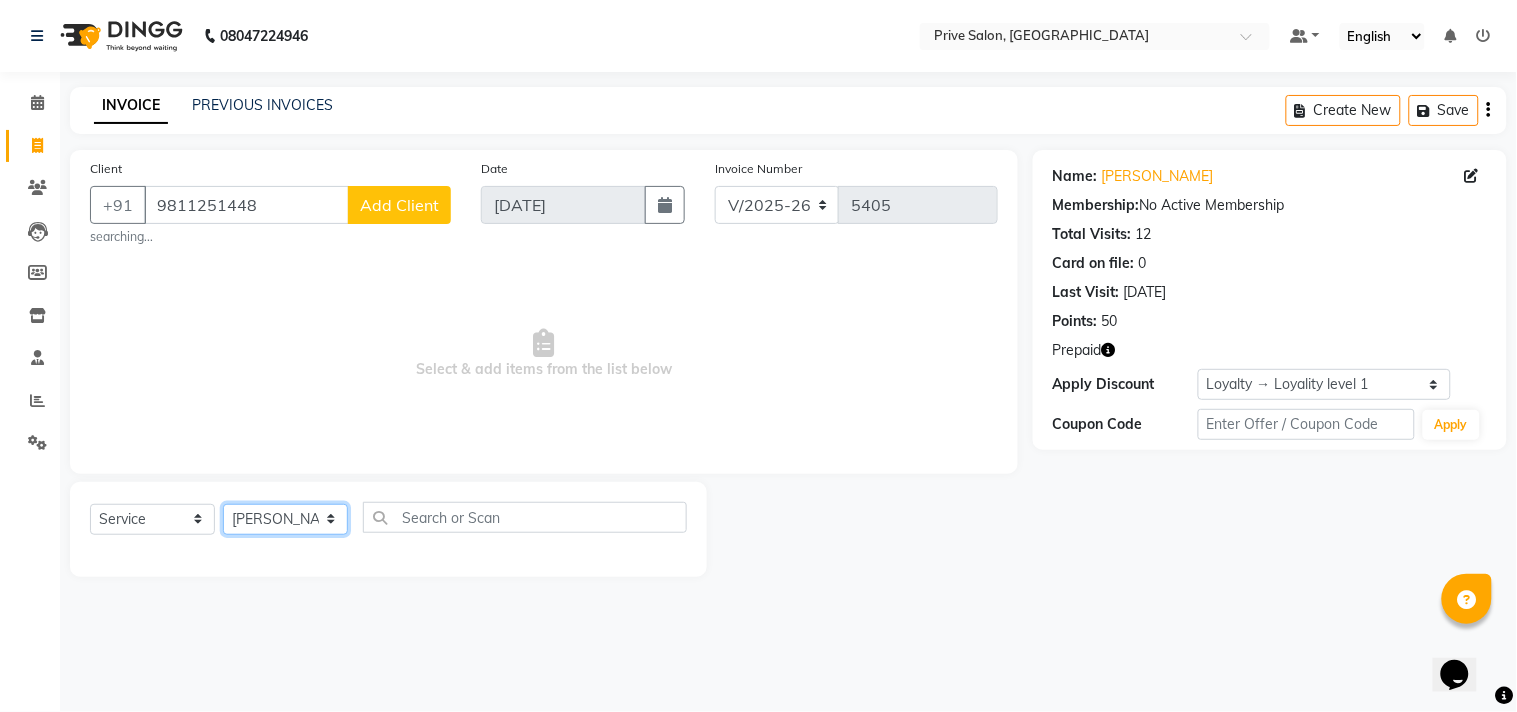 click on "Select Stylist amit ARJUN [PERSON_NAME] [PERSON_NAME] GOLU [PERSON_NAME] isha [PERSON_NAME] Manager [PERSON_NAME] [PERSON_NAME] [PERSON_NAME] [PERSON_NAME] [PERSON_NAME] vikas" 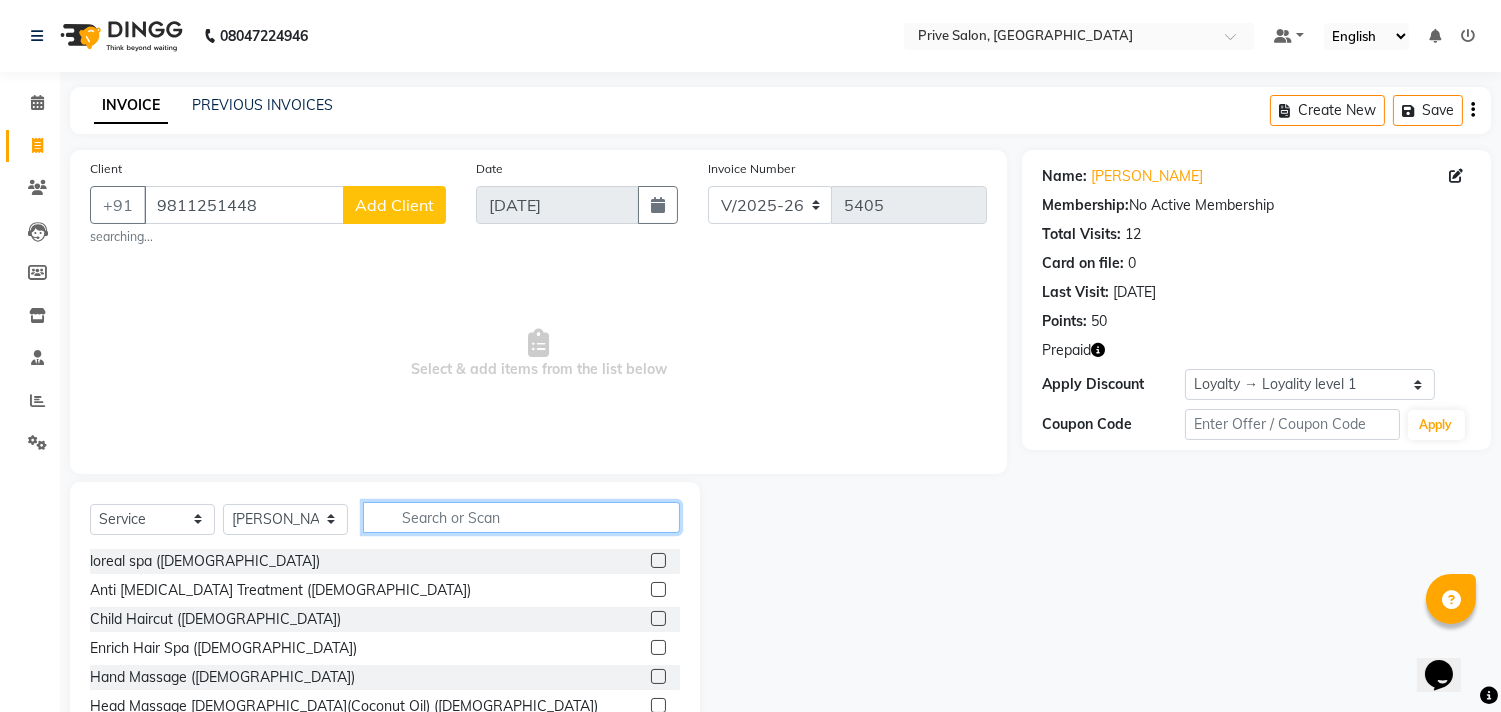 click 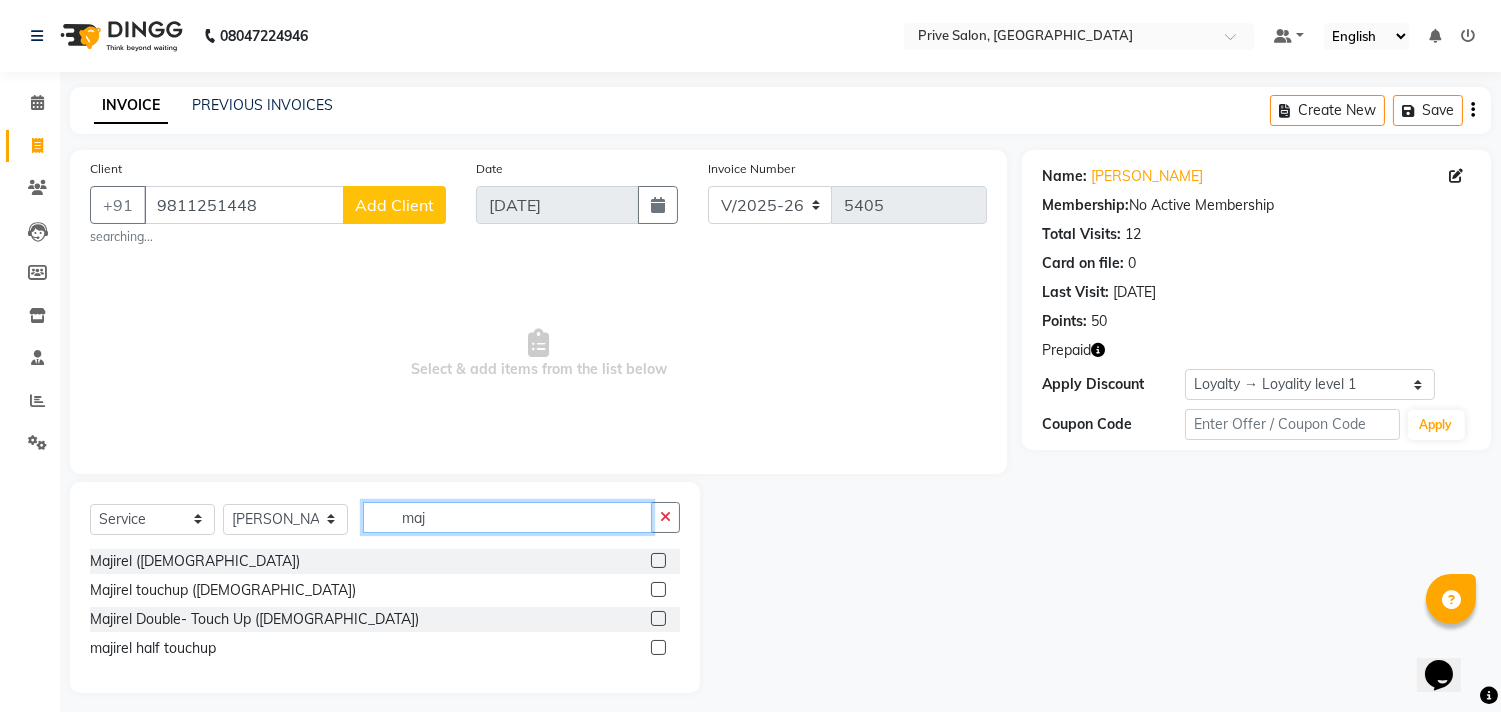 type on "maj" 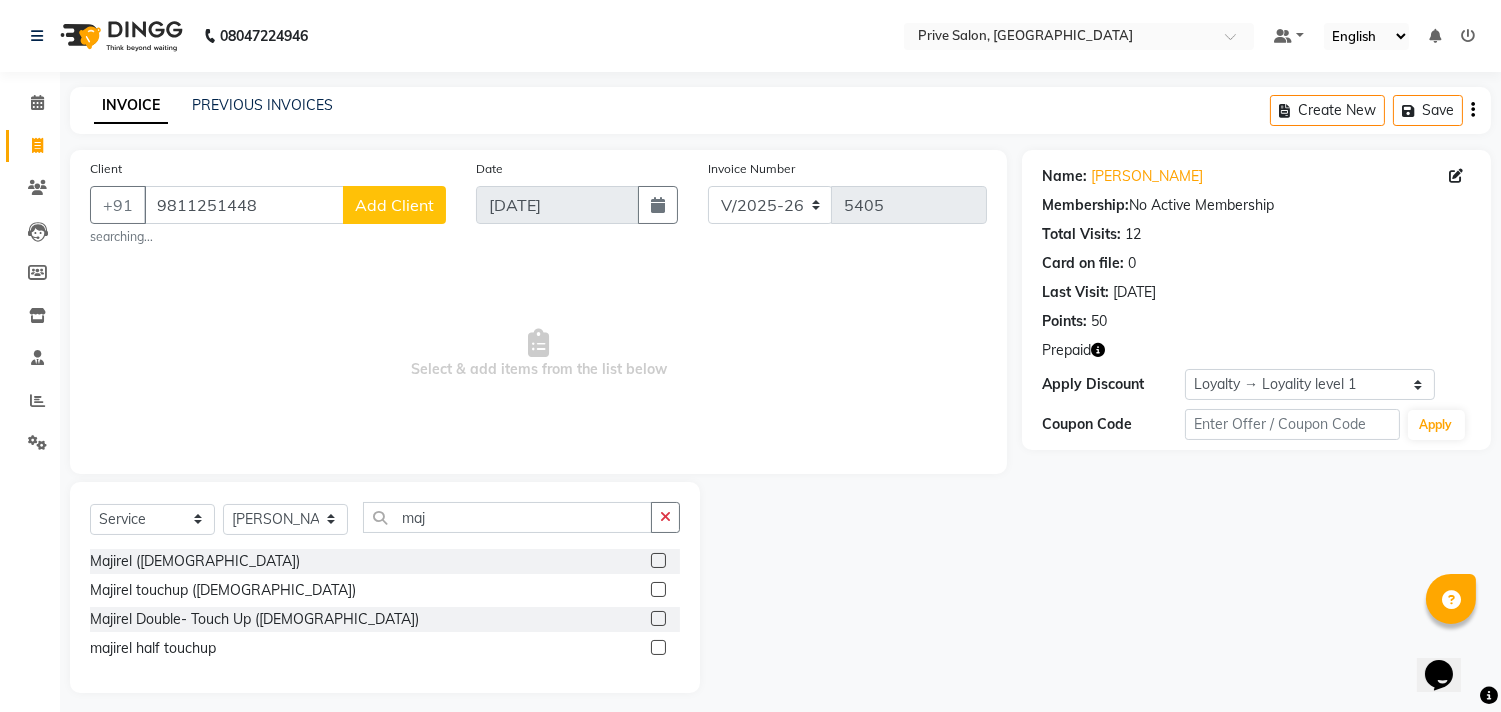 click 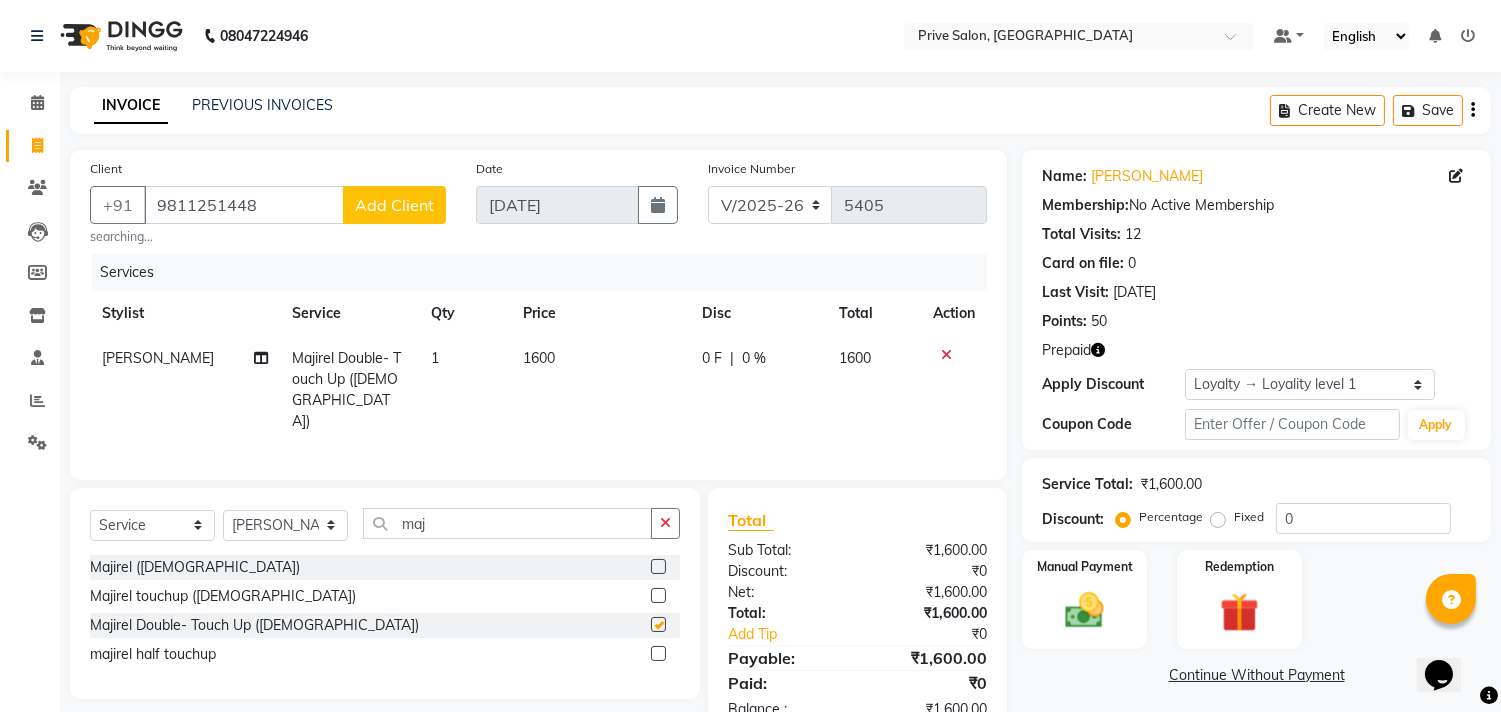 checkbox on "false" 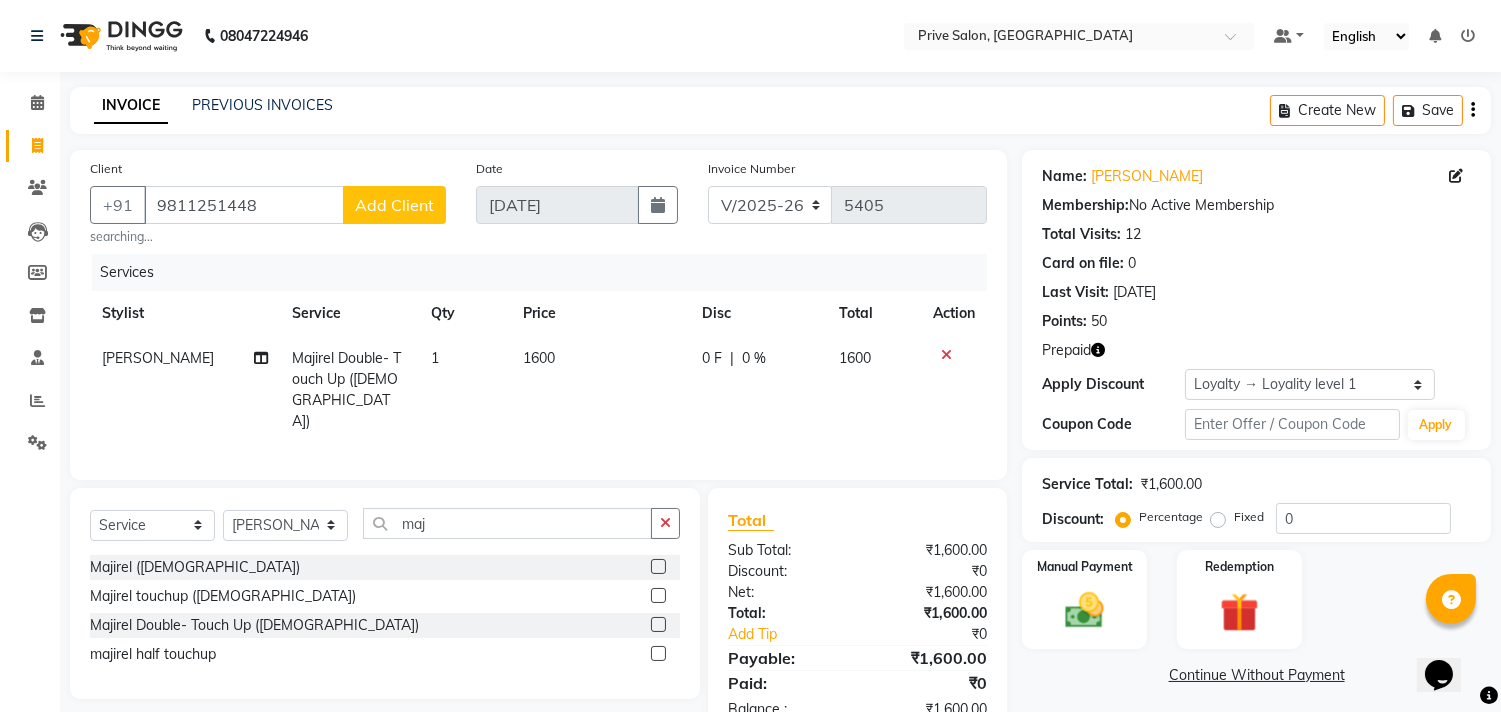 click 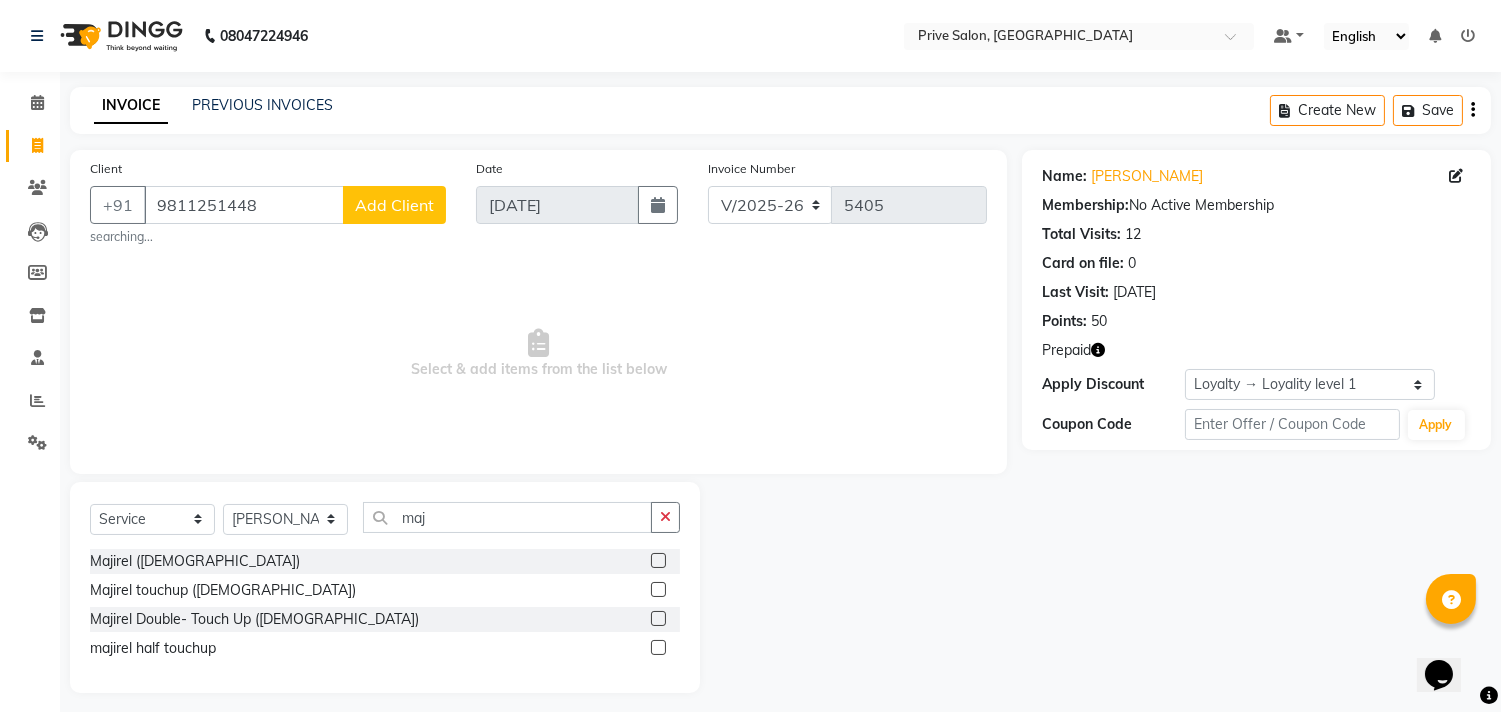 click 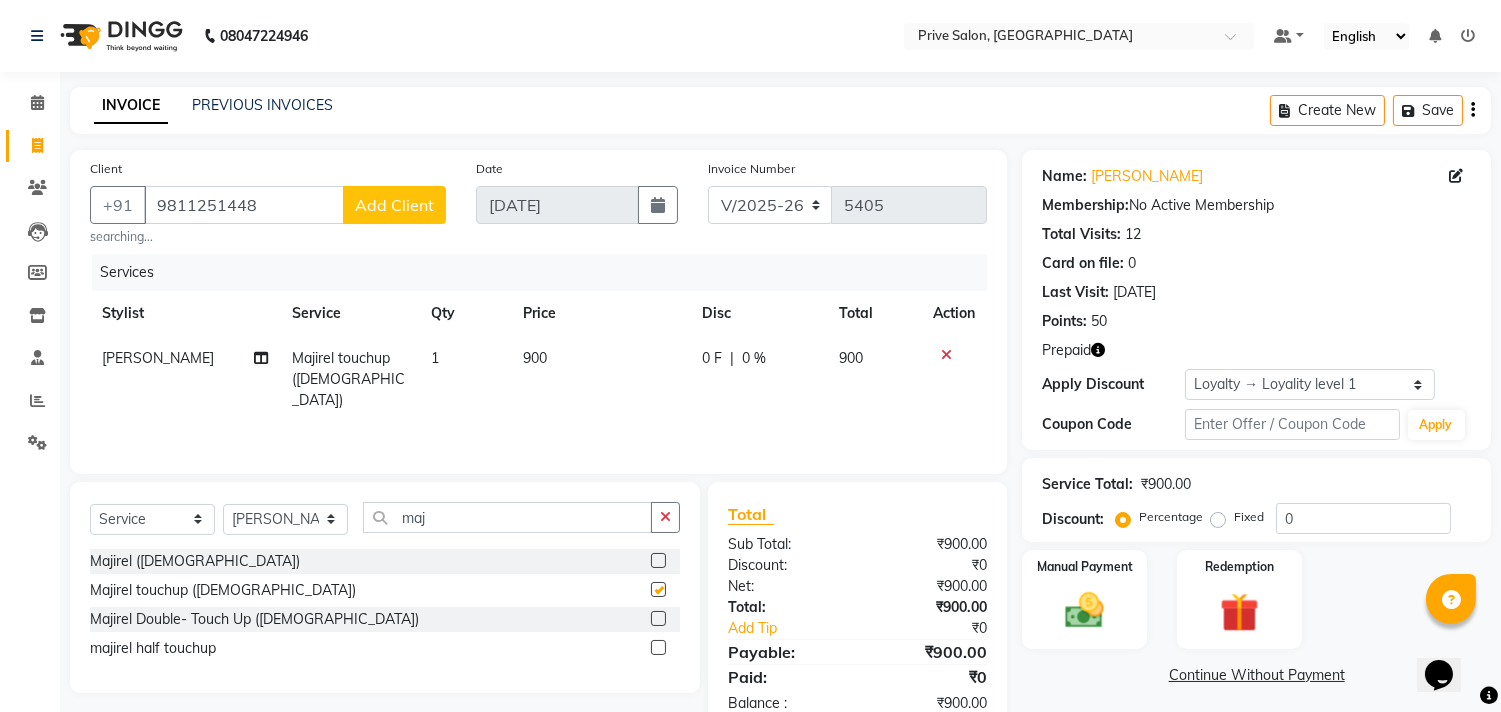 checkbox on "false" 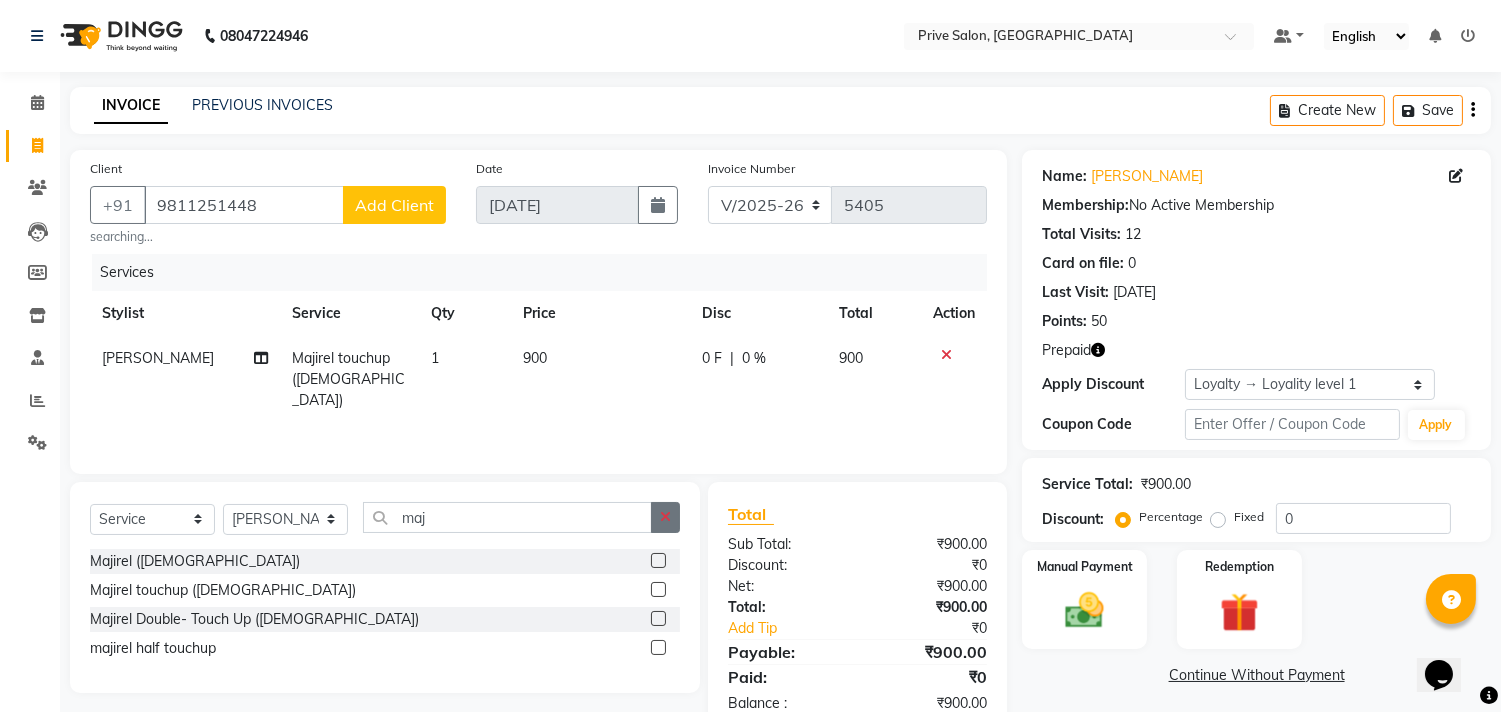 click 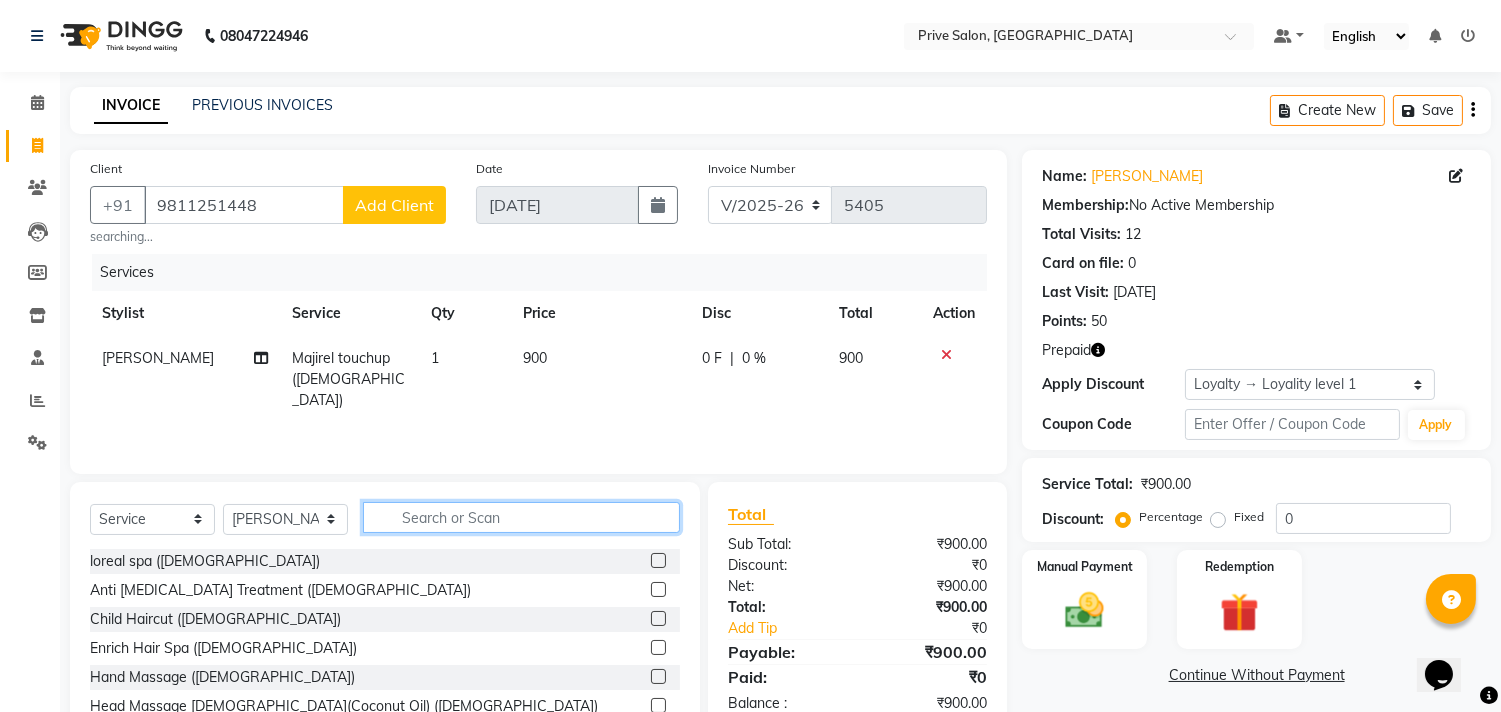 click 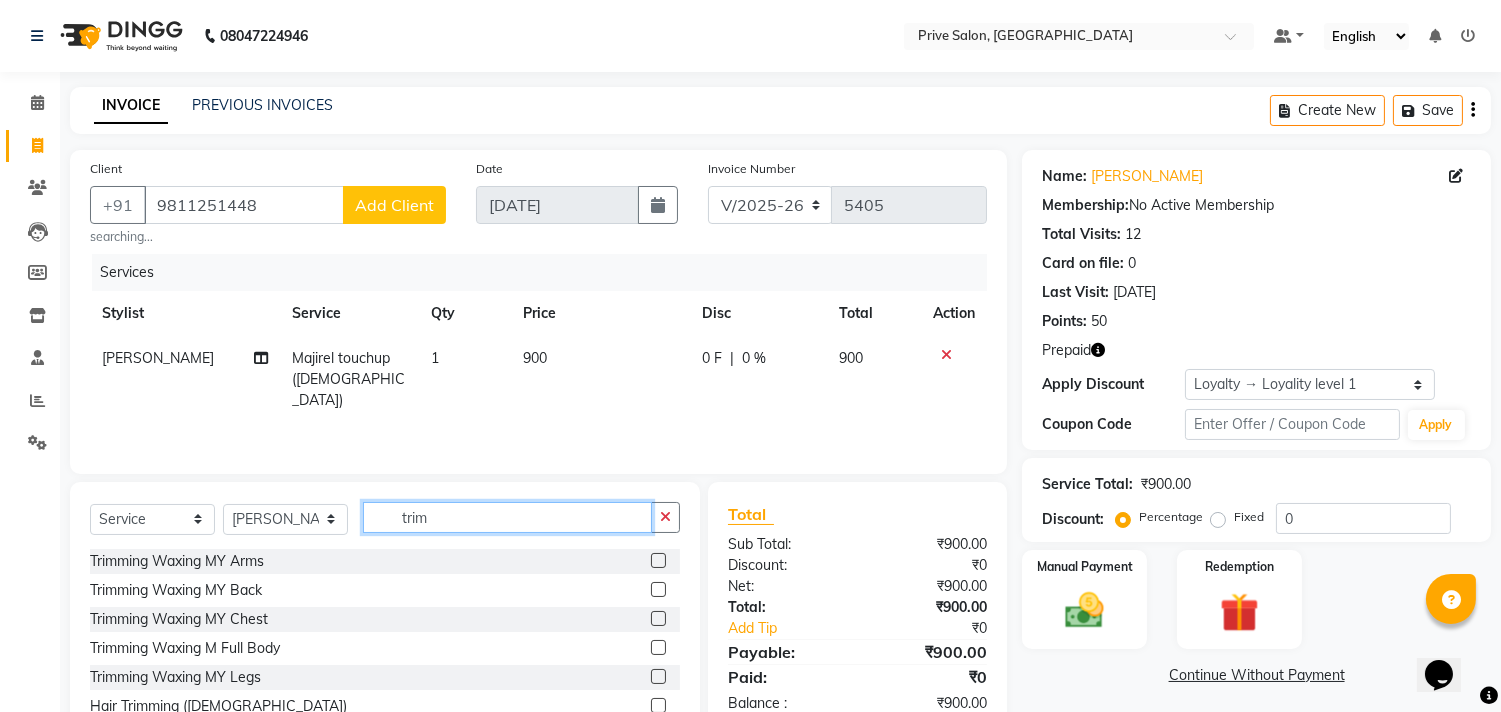 scroll, scrollTop: 70, scrollLeft: 0, axis: vertical 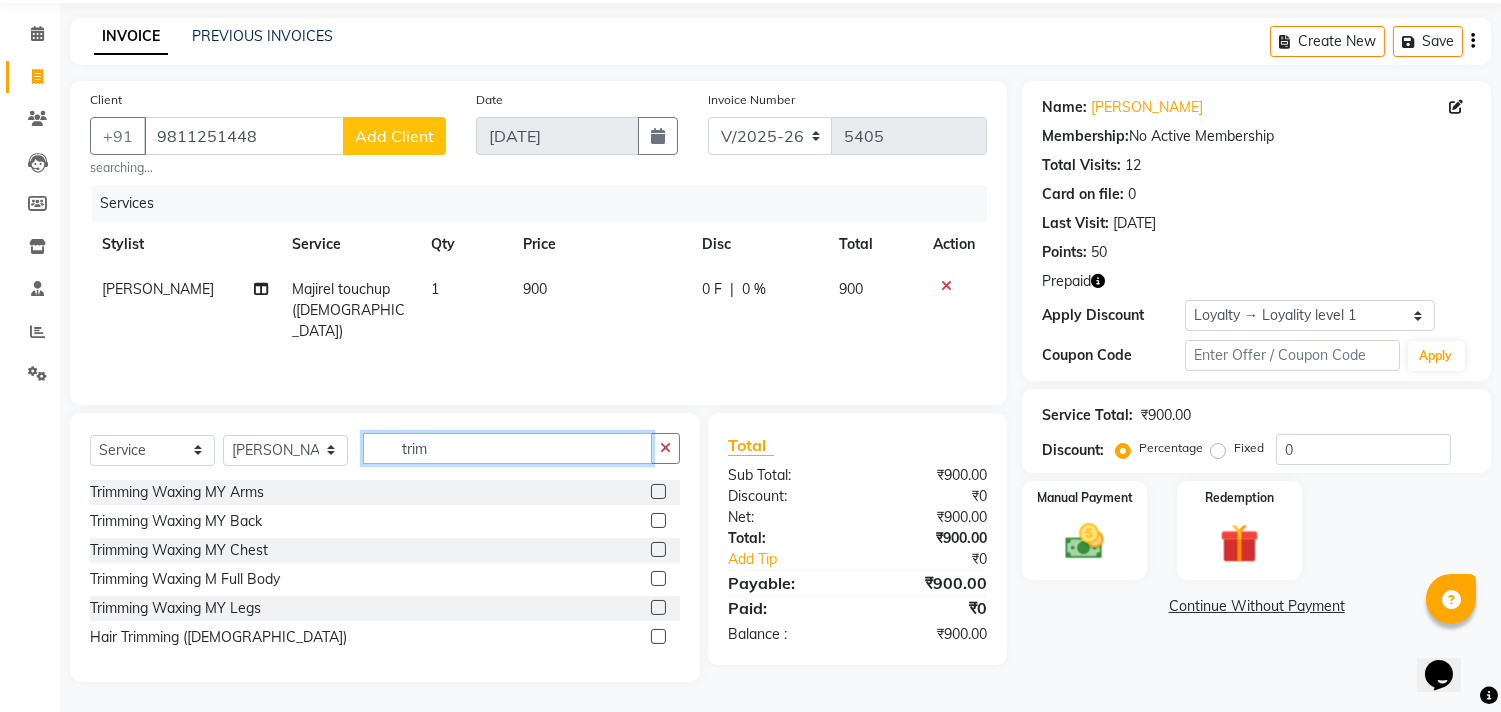type on "trim" 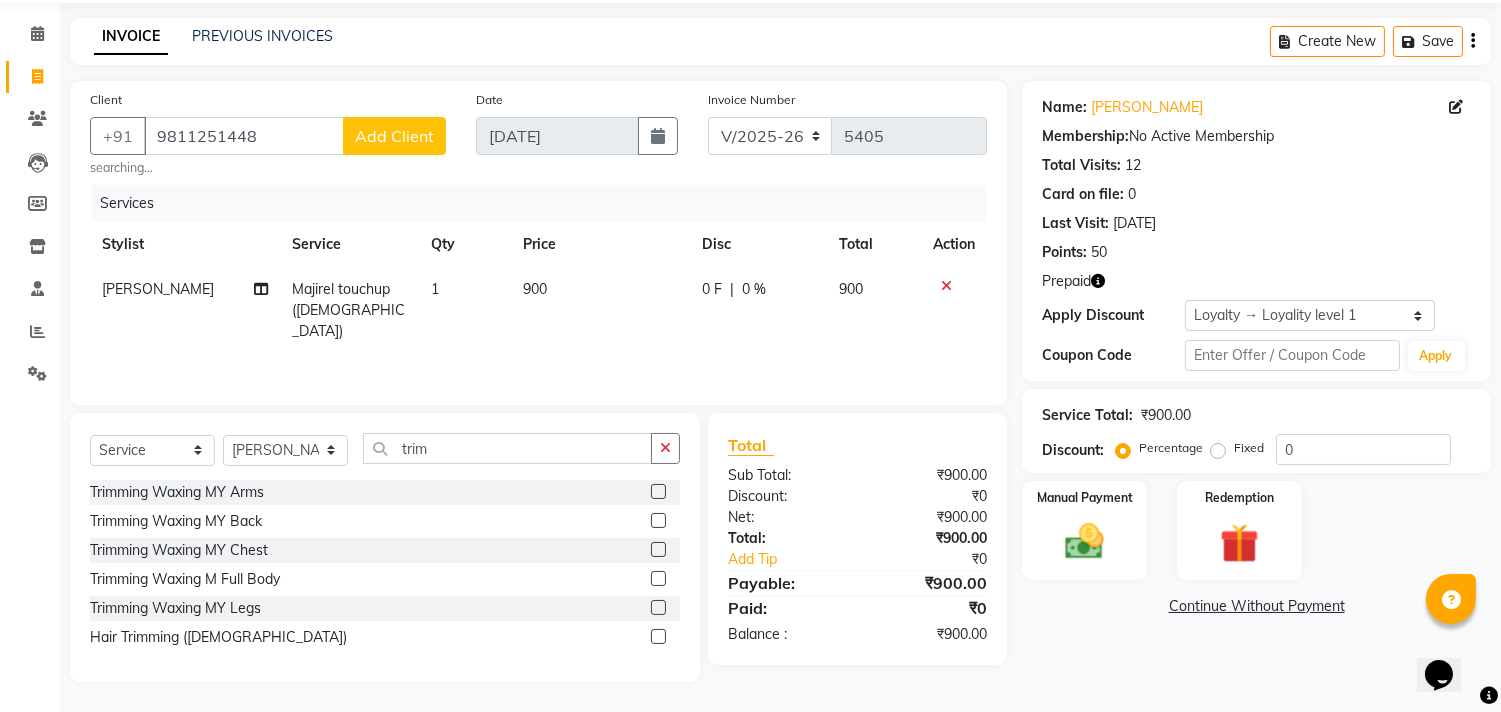 click 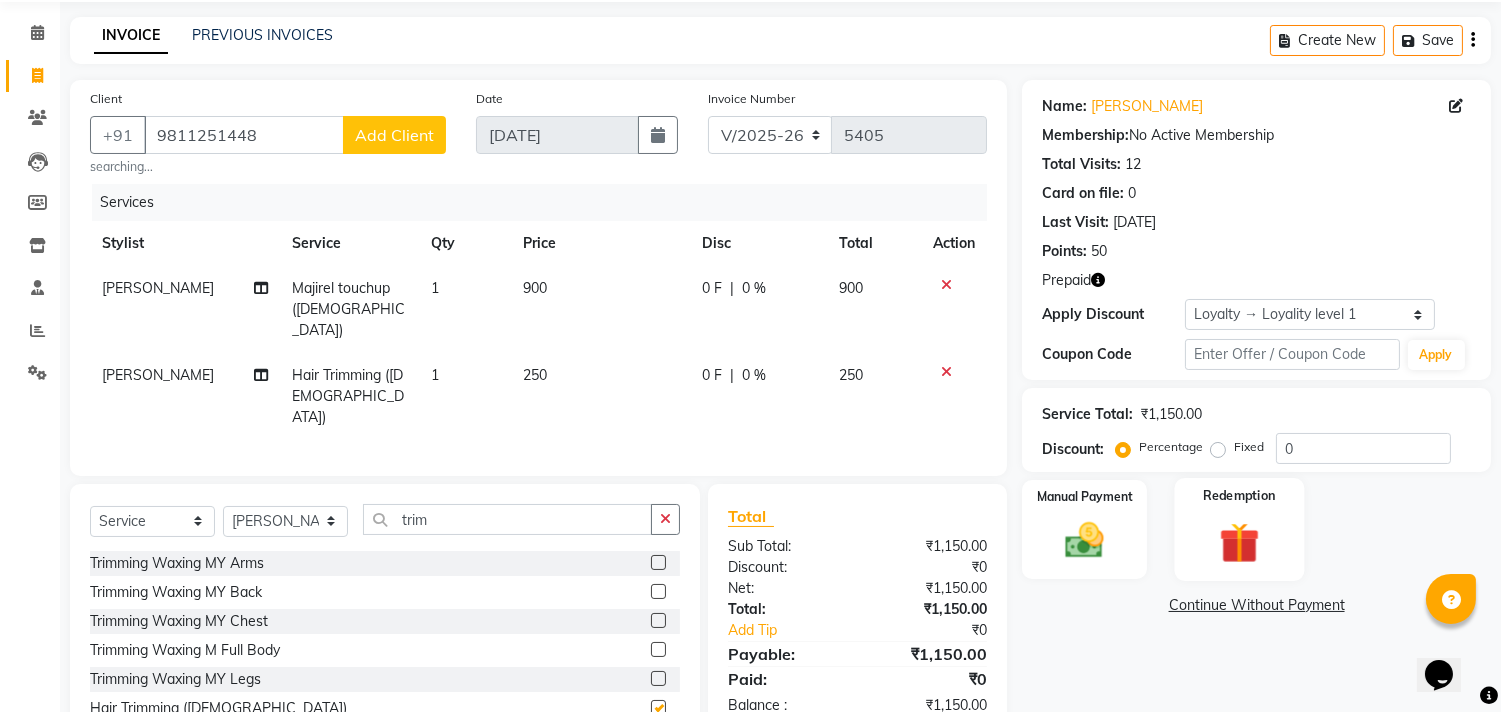 checkbox on "false" 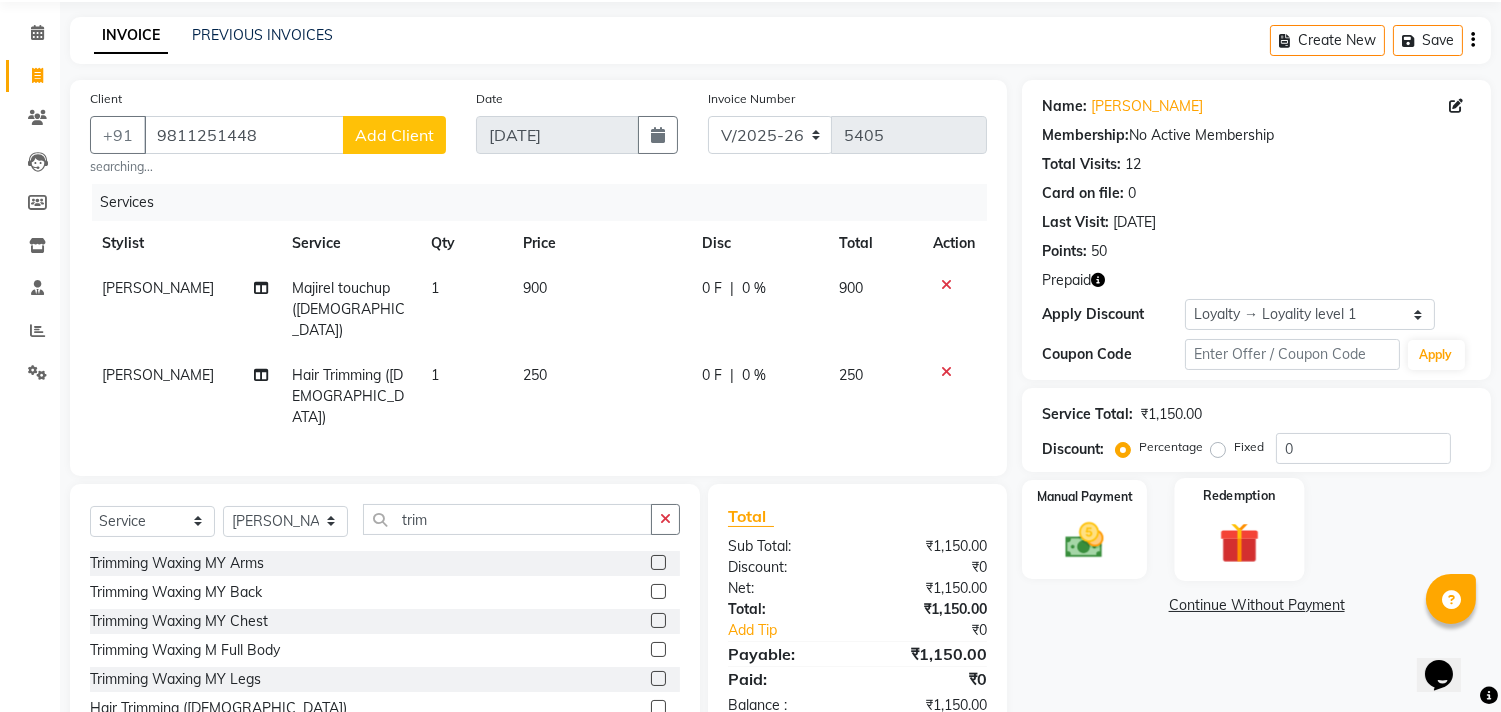 click on "Redemption" 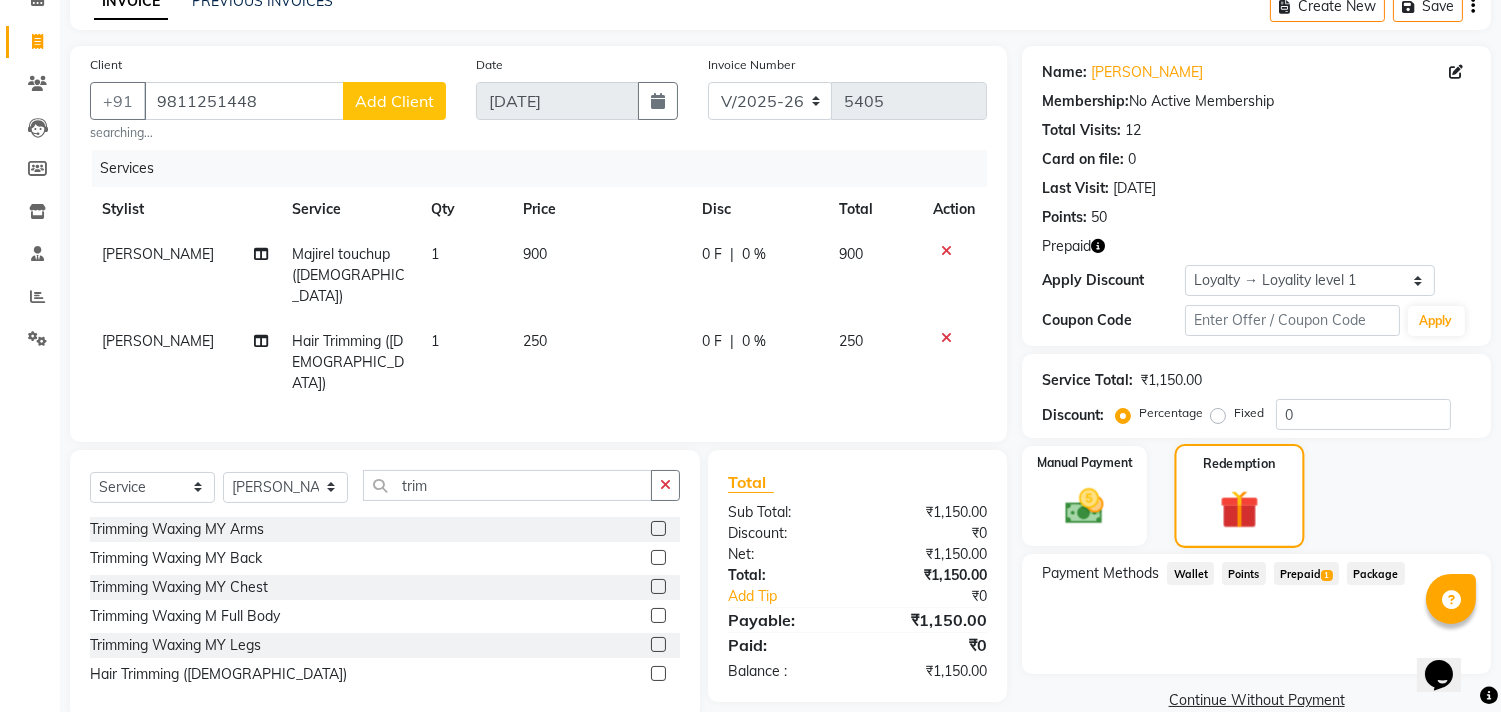 scroll, scrollTop: 135, scrollLeft: 0, axis: vertical 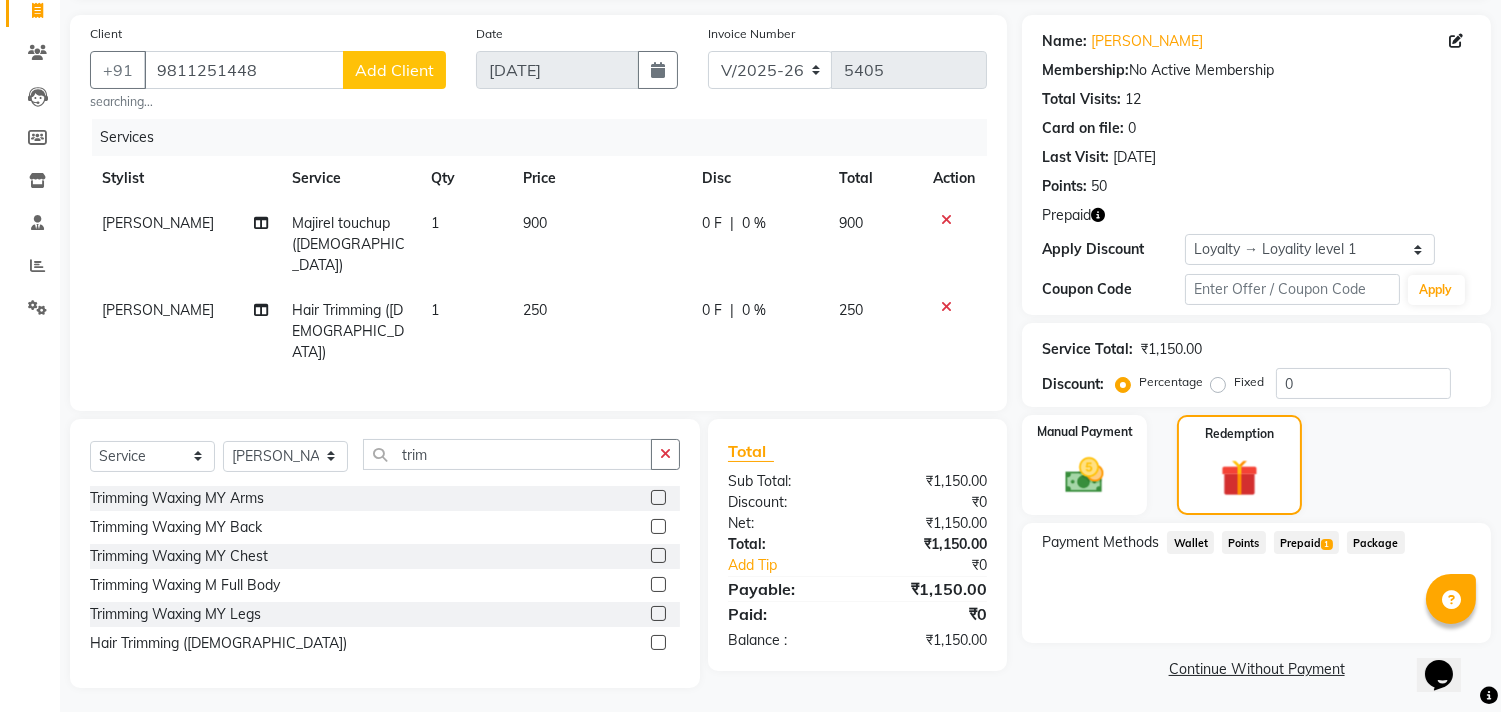 click on "Prepaid  1" 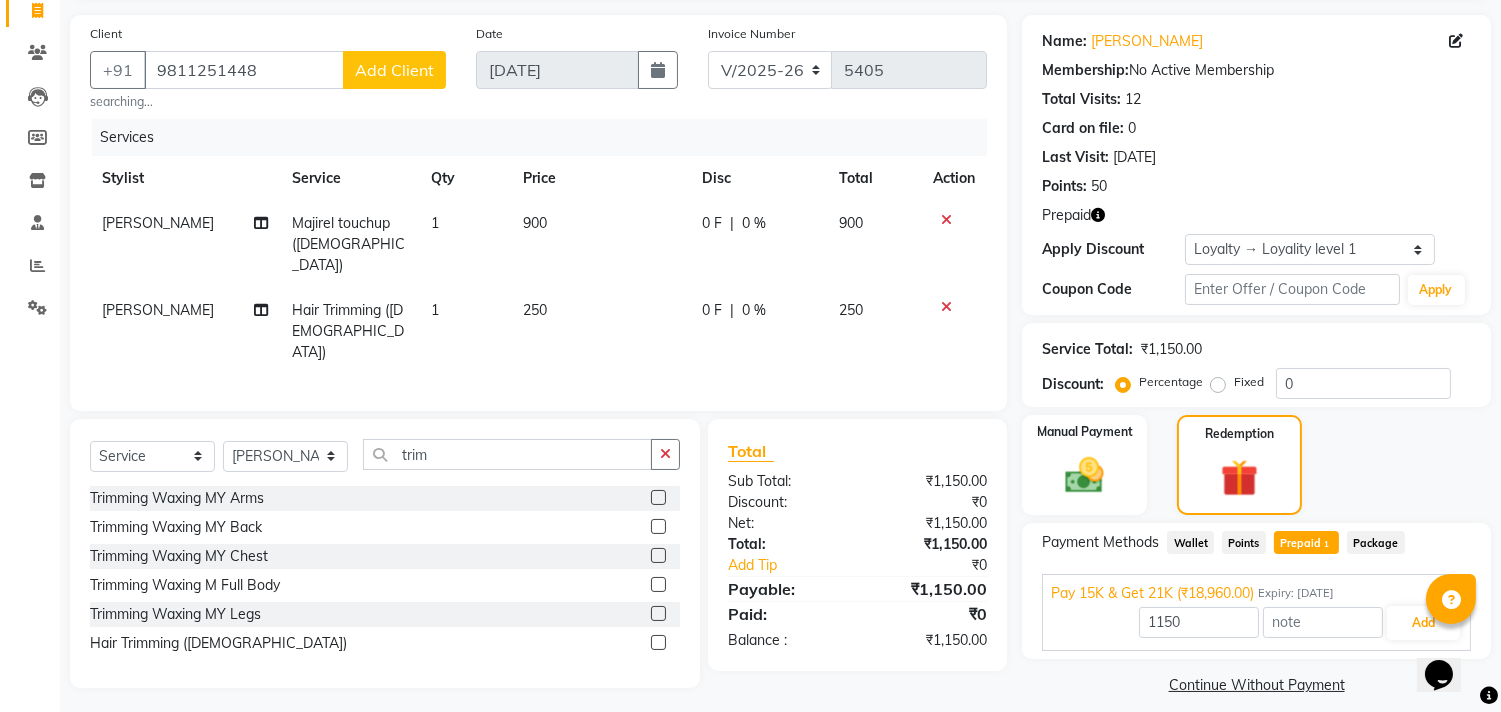 scroll, scrollTop: 152, scrollLeft: 0, axis: vertical 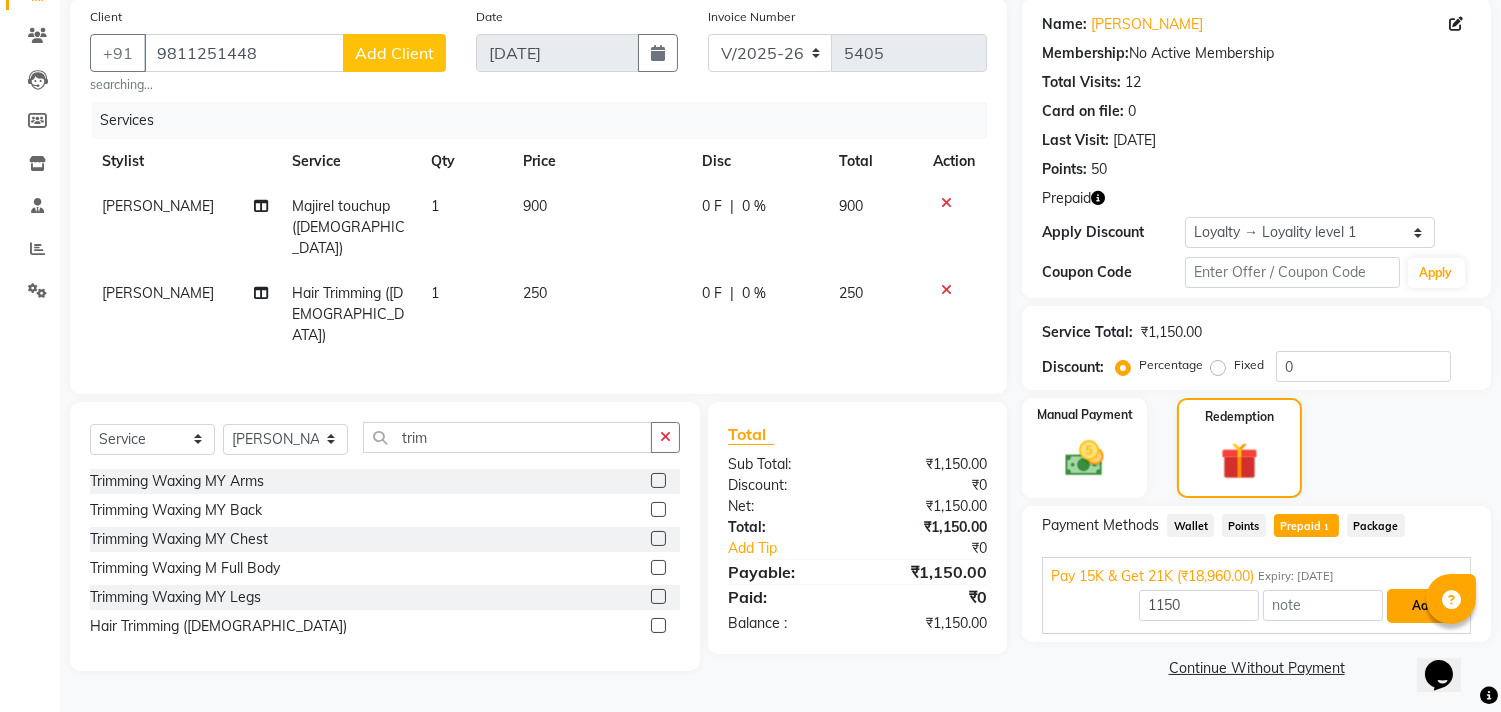 click on "Add" at bounding box center [1423, 606] 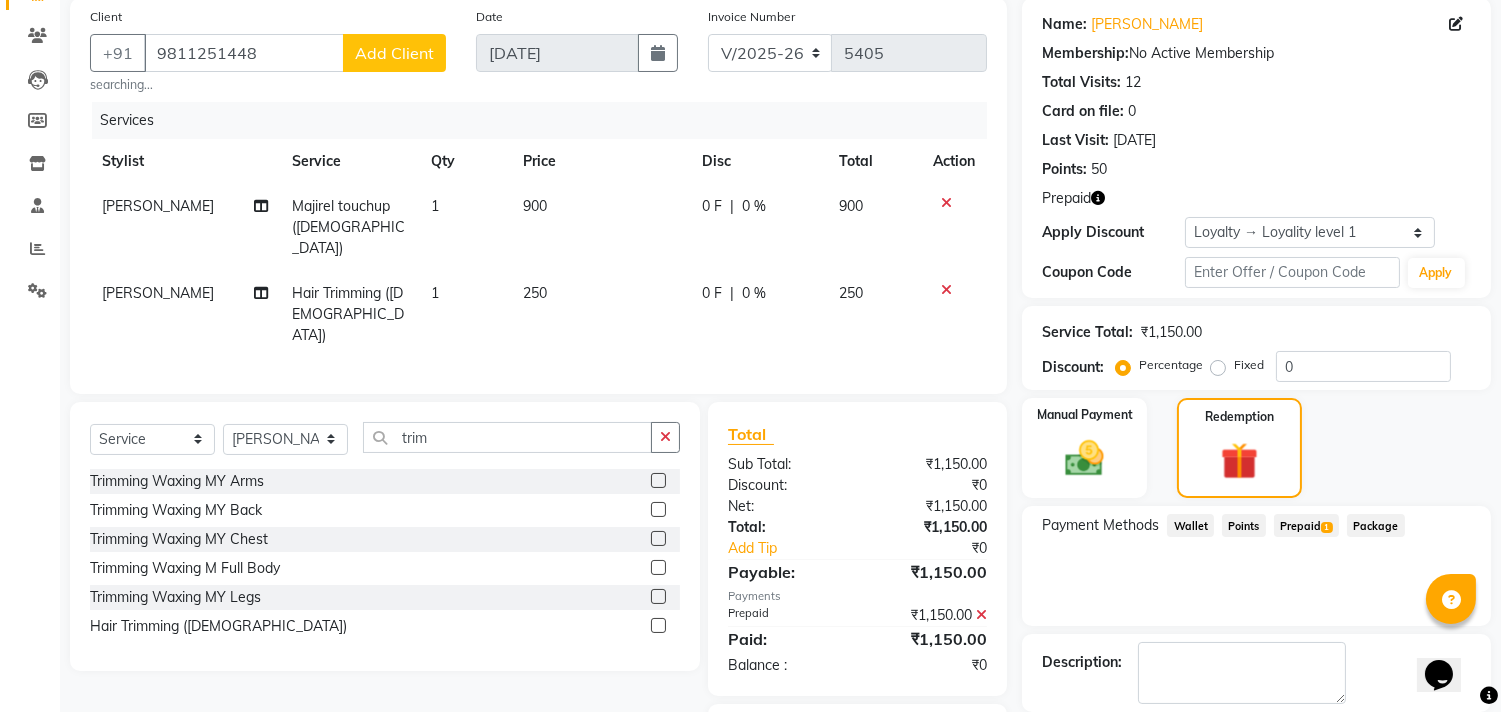 scroll, scrollTop: 248, scrollLeft: 0, axis: vertical 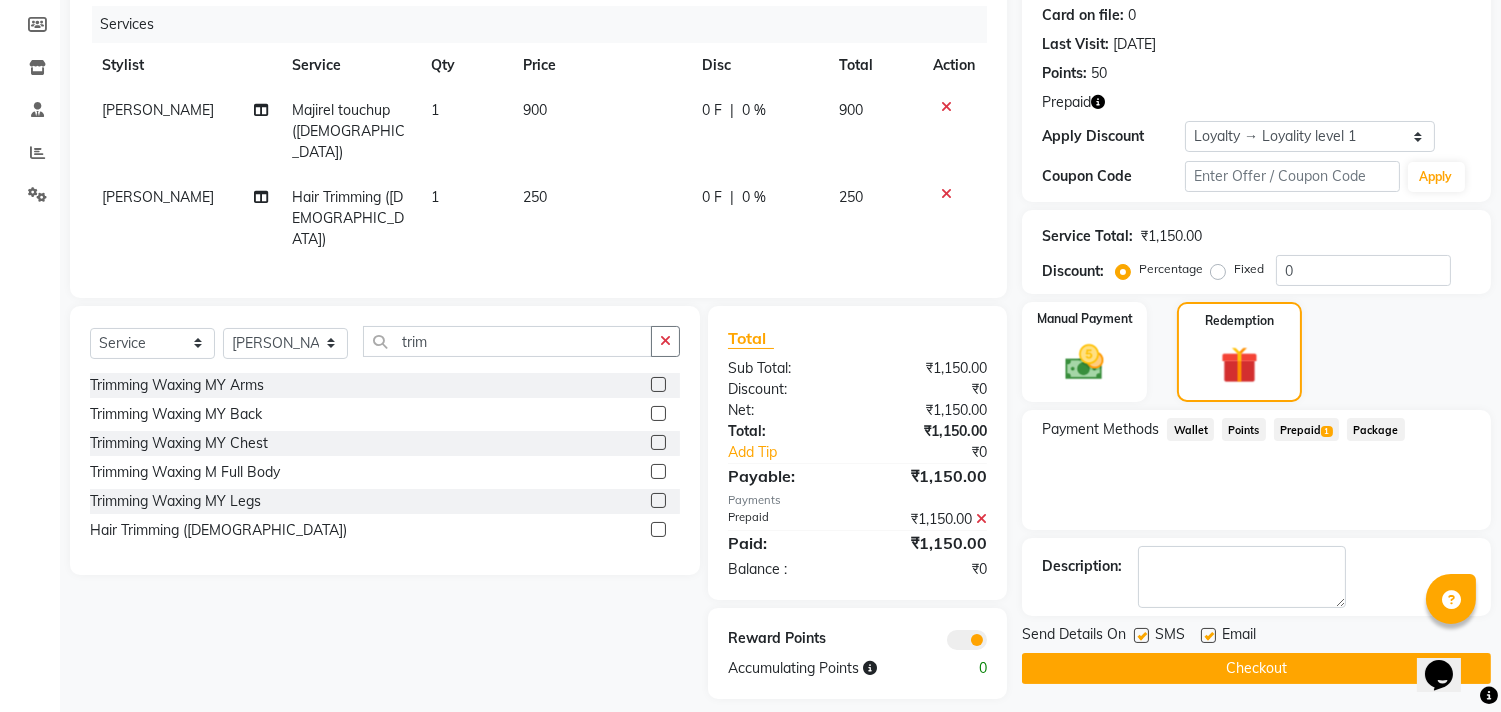 click on "Checkout" 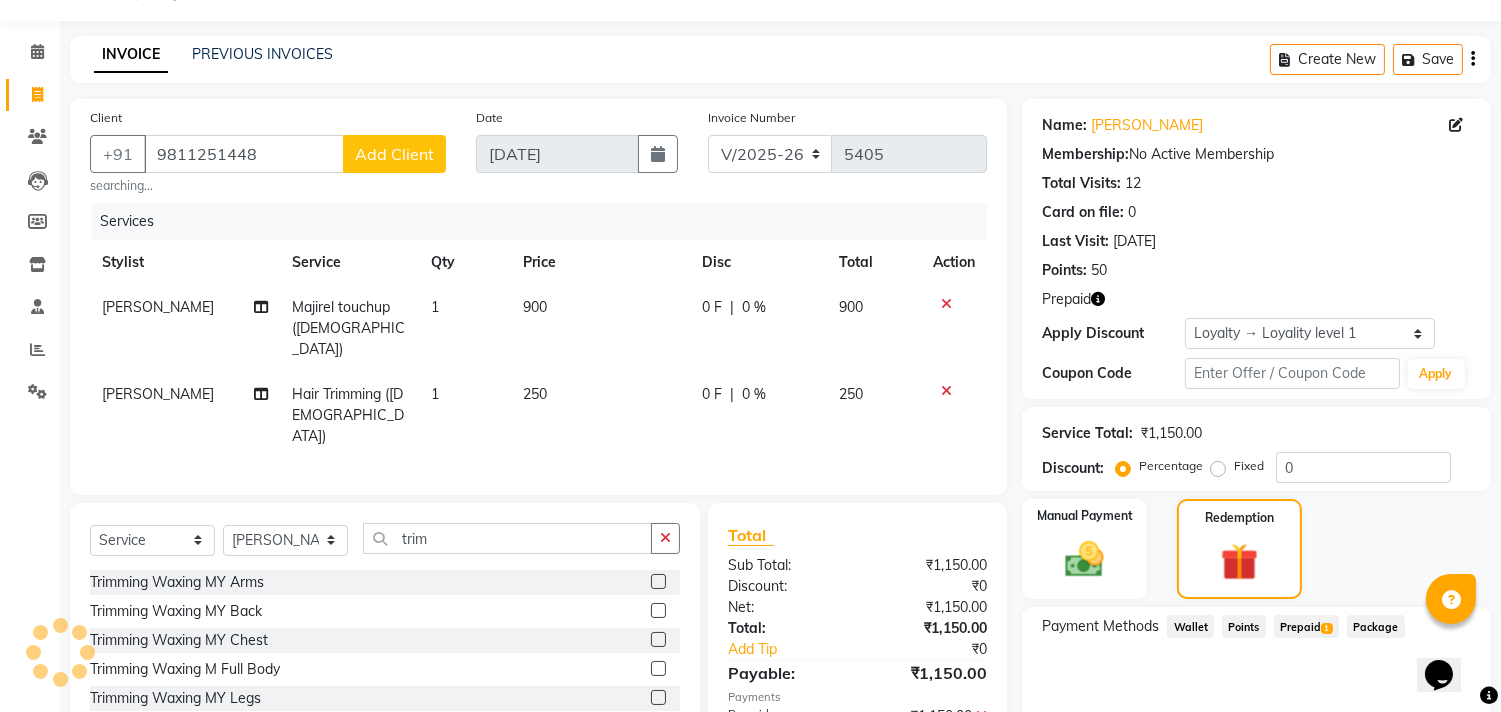 scroll, scrollTop: 0, scrollLeft: 0, axis: both 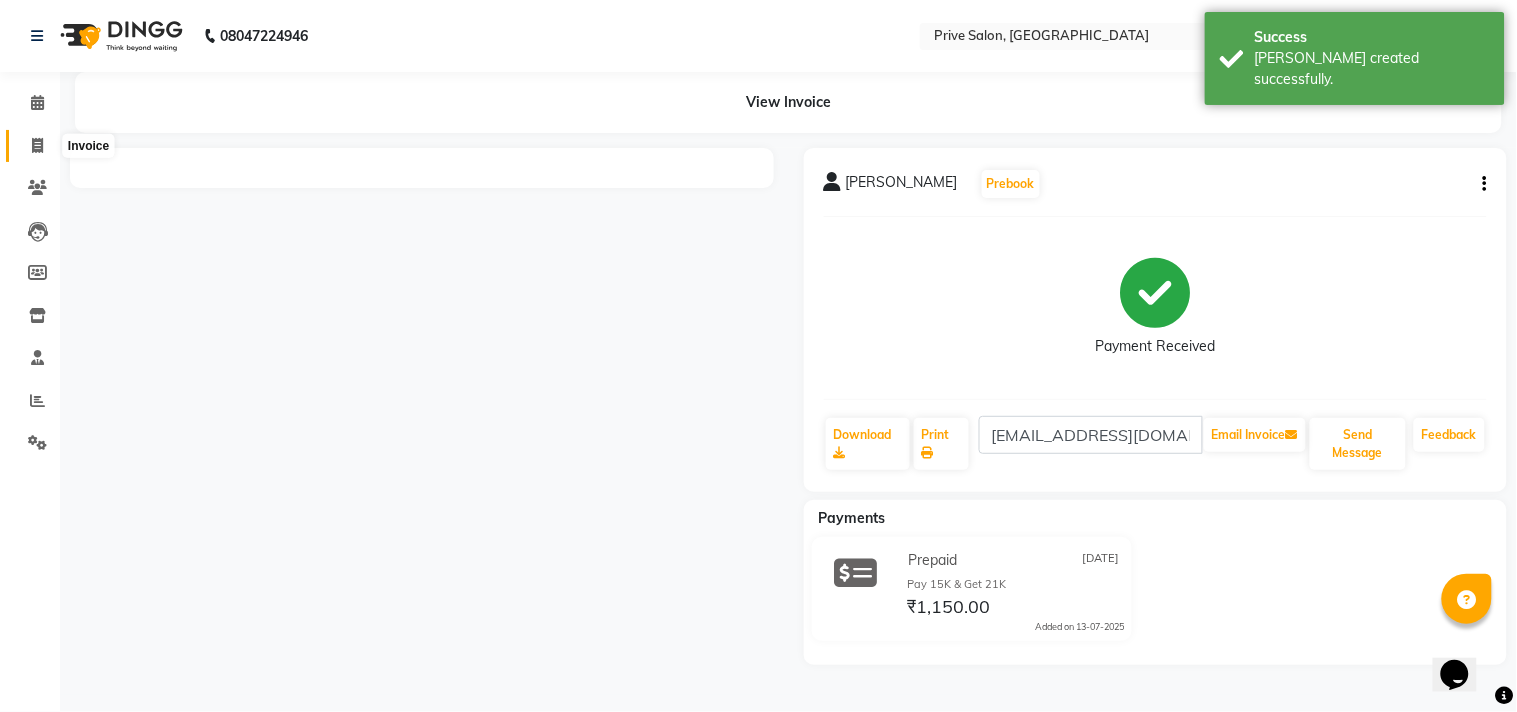 click 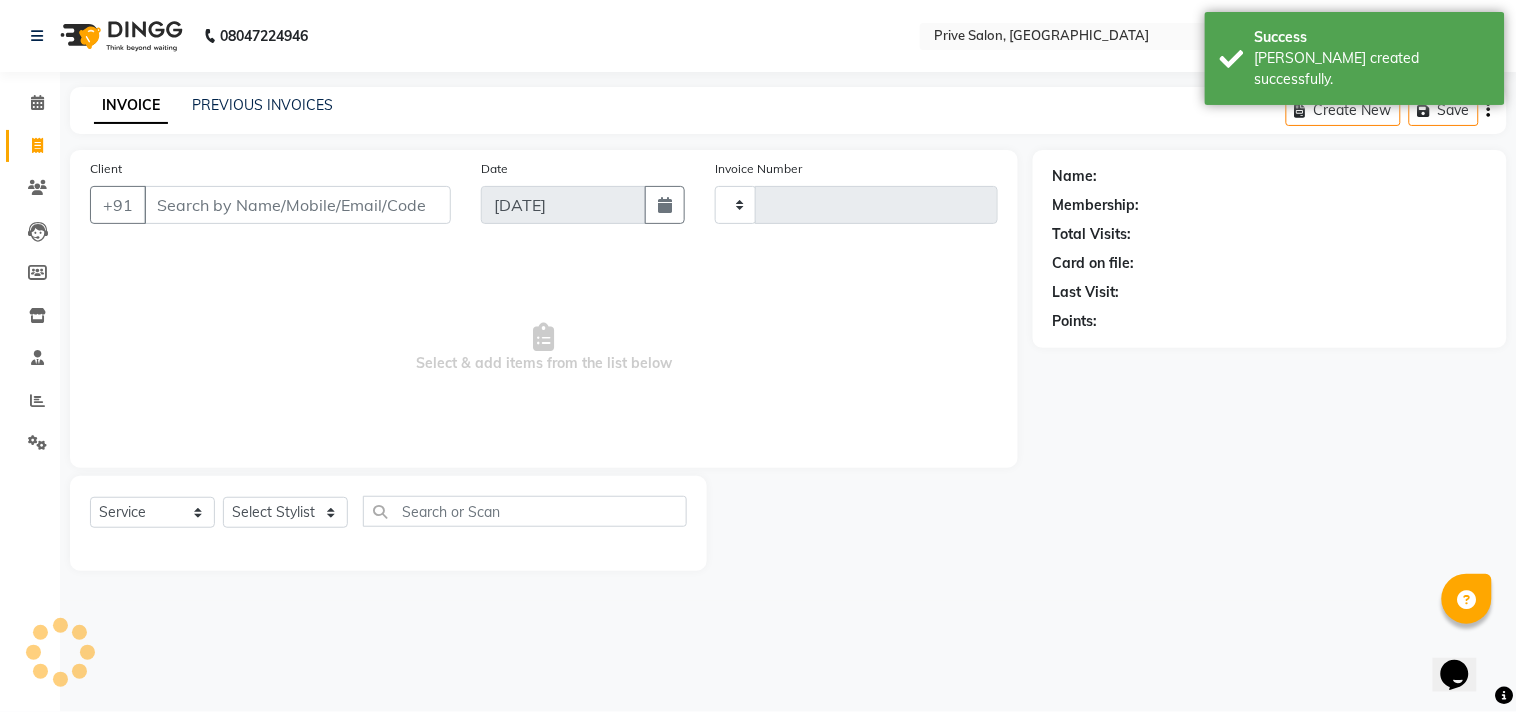 type on "5406" 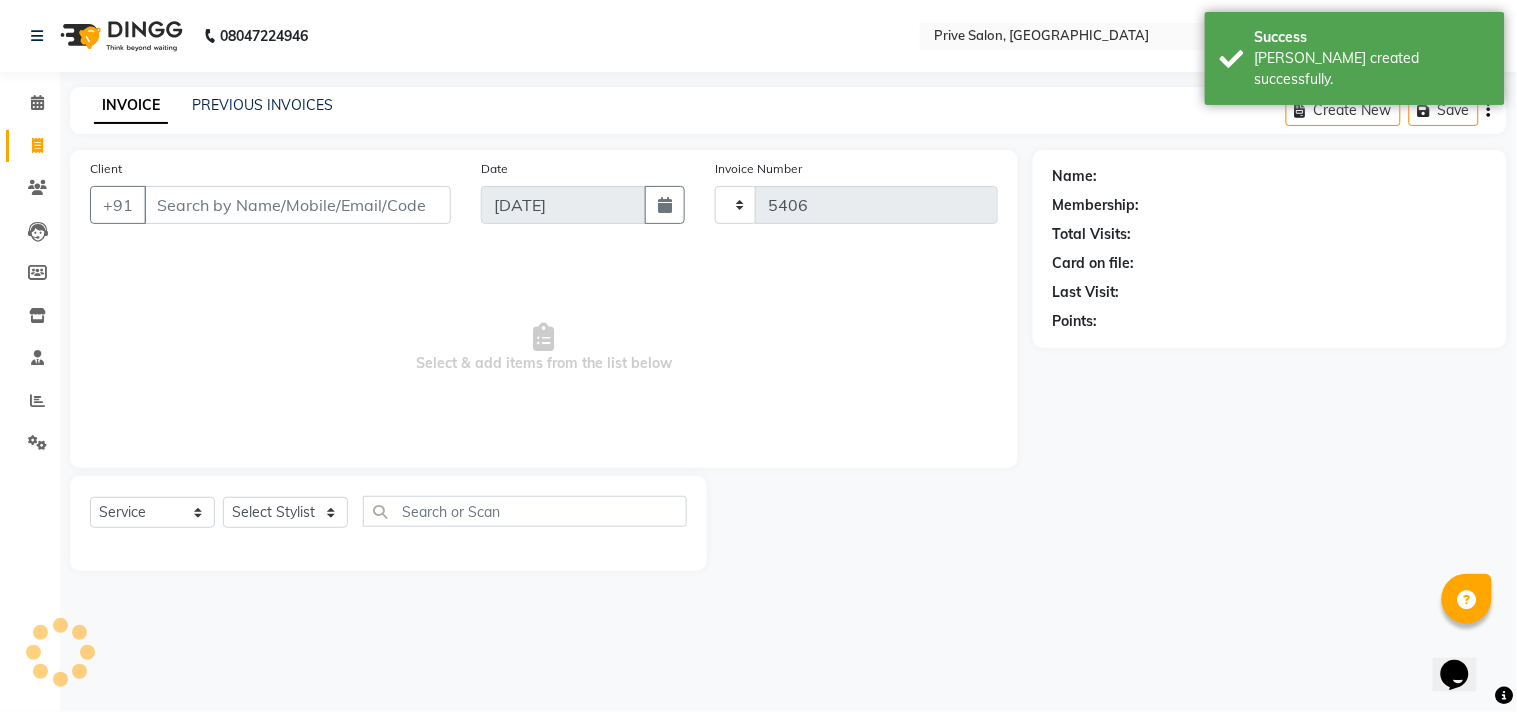 select on "136" 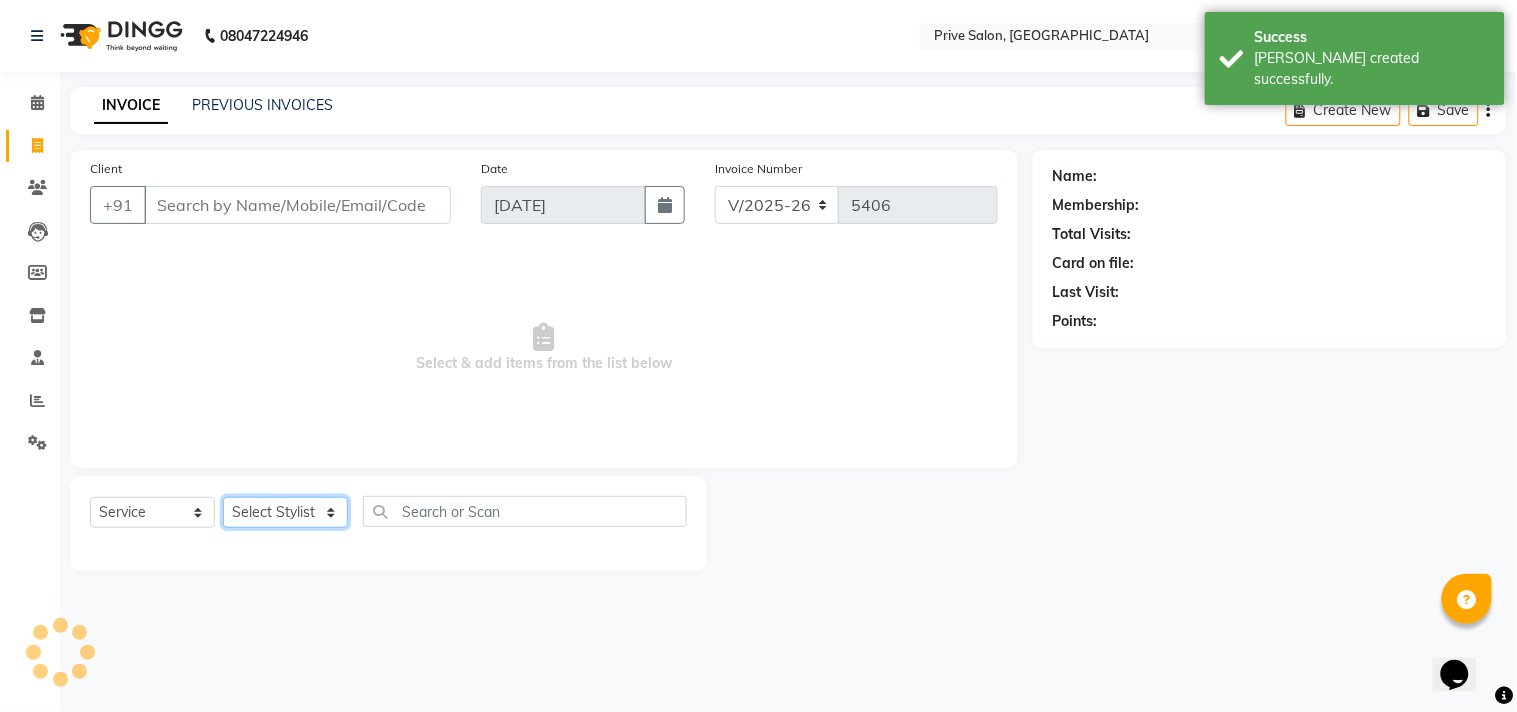 click on "Select Stylist" 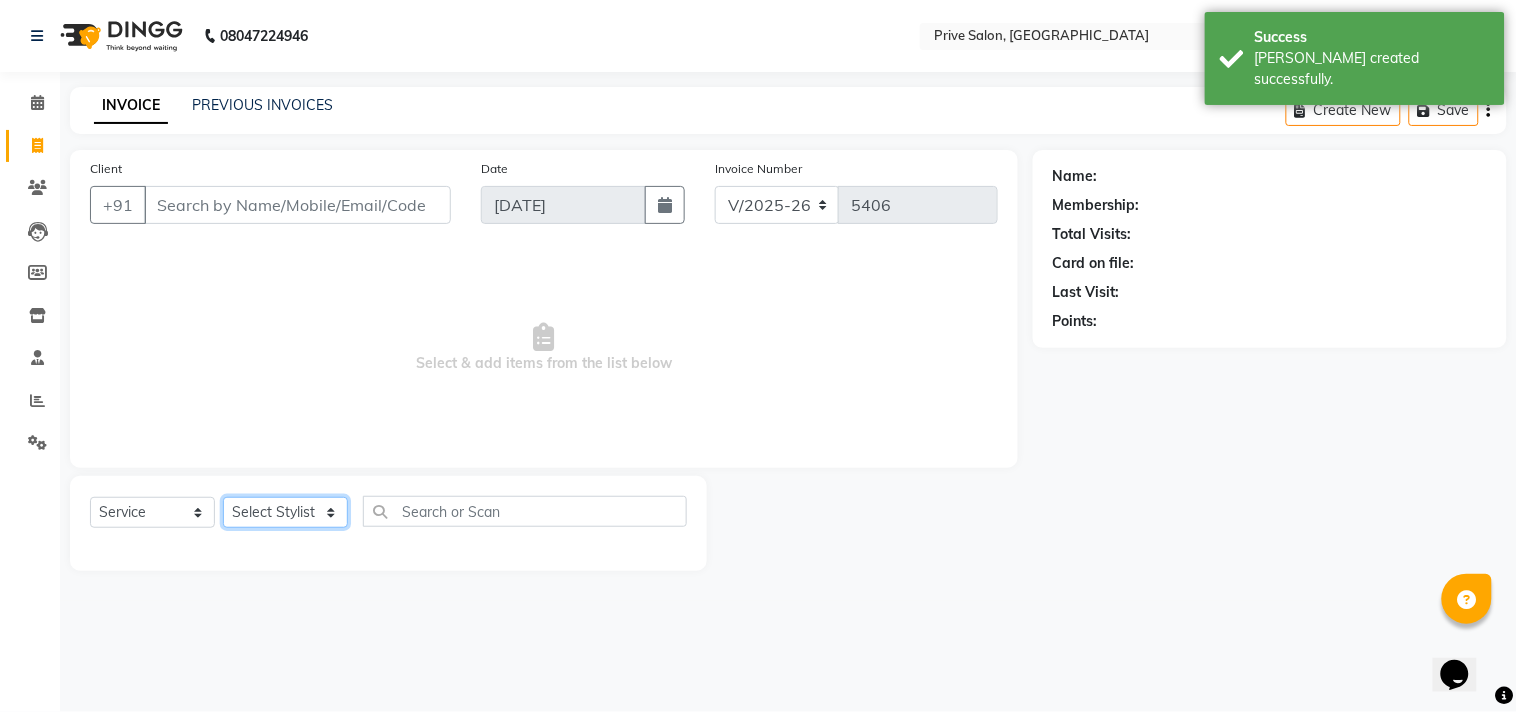 select on "39558" 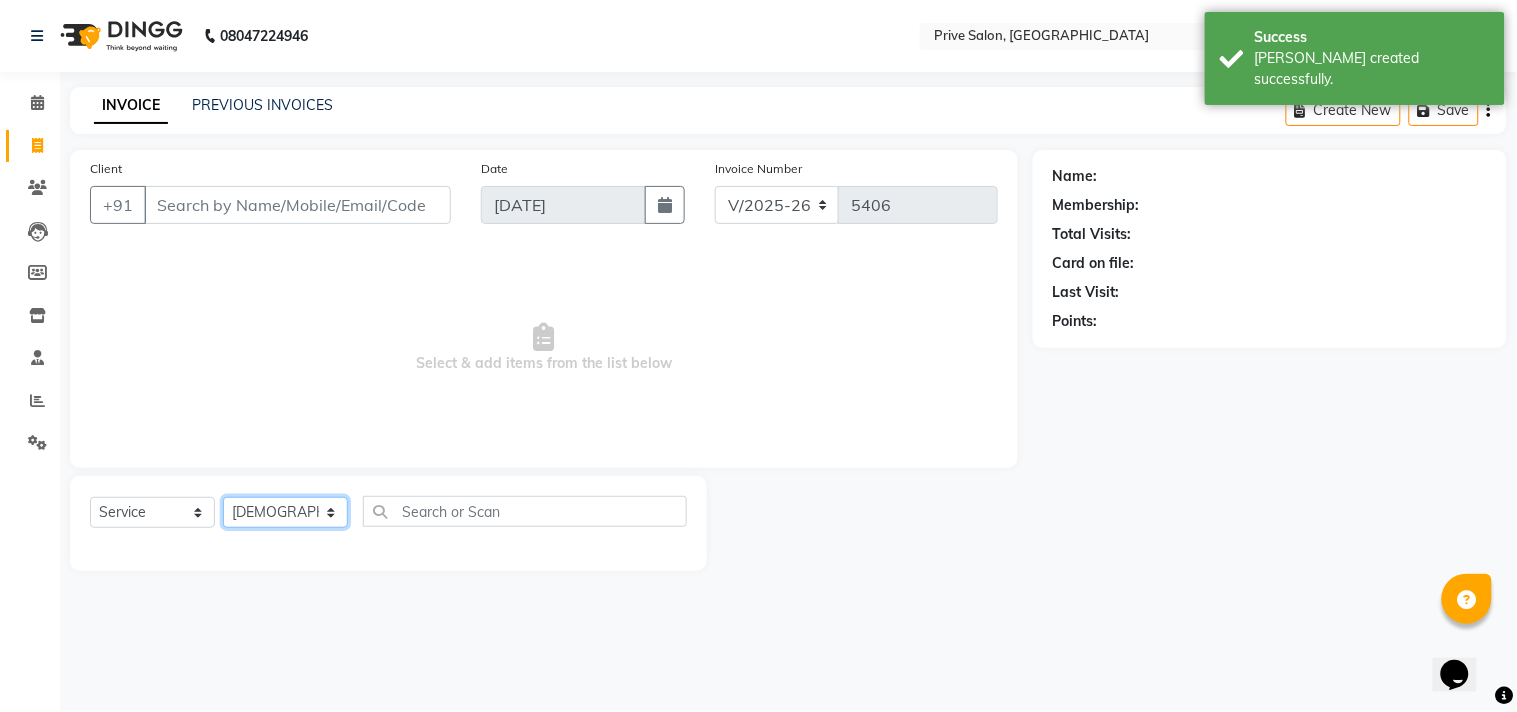 click on "Select Stylist amit ARJUN [PERSON_NAME] [PERSON_NAME] GOLU [PERSON_NAME] isha [PERSON_NAME] Manager [PERSON_NAME] [PERSON_NAME] [PERSON_NAME] [PERSON_NAME] [PERSON_NAME] vikas" 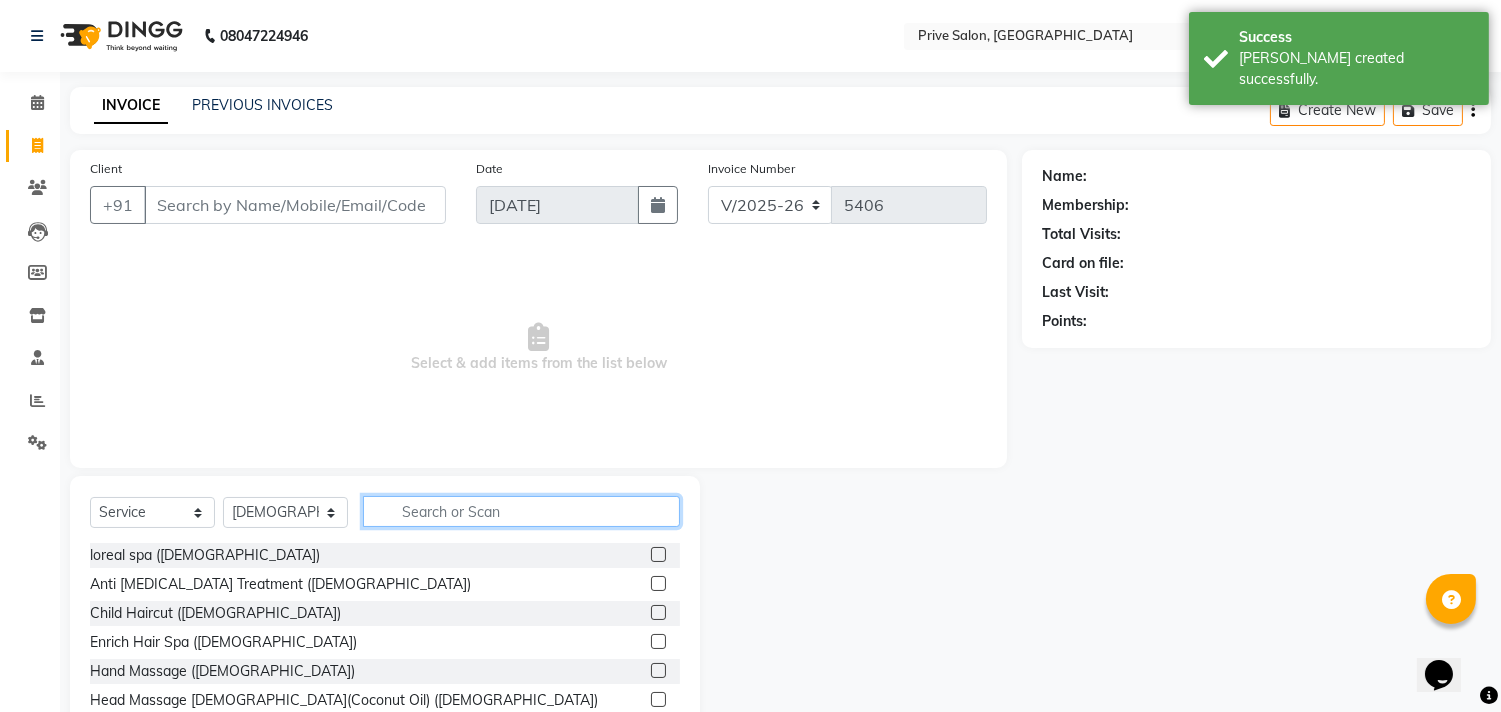 click 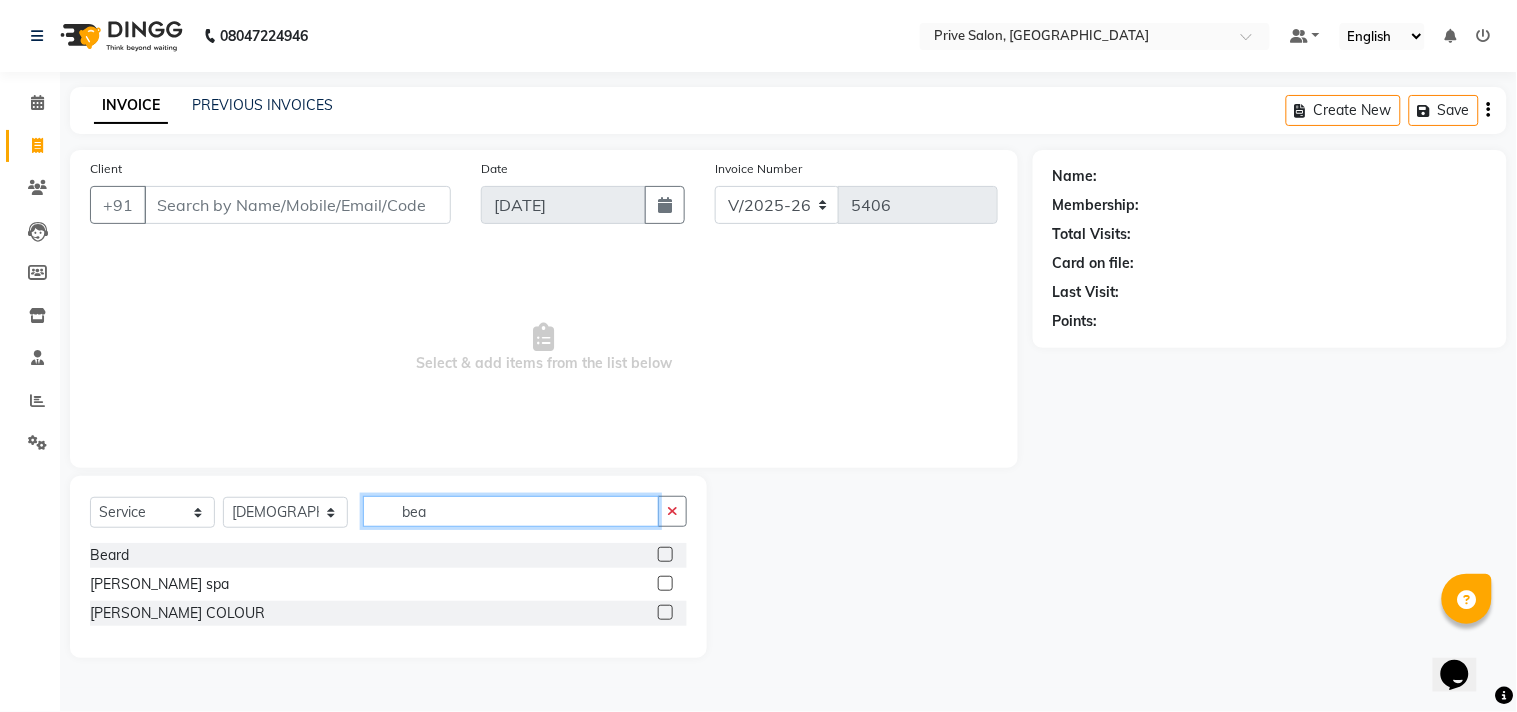 type on "bea" 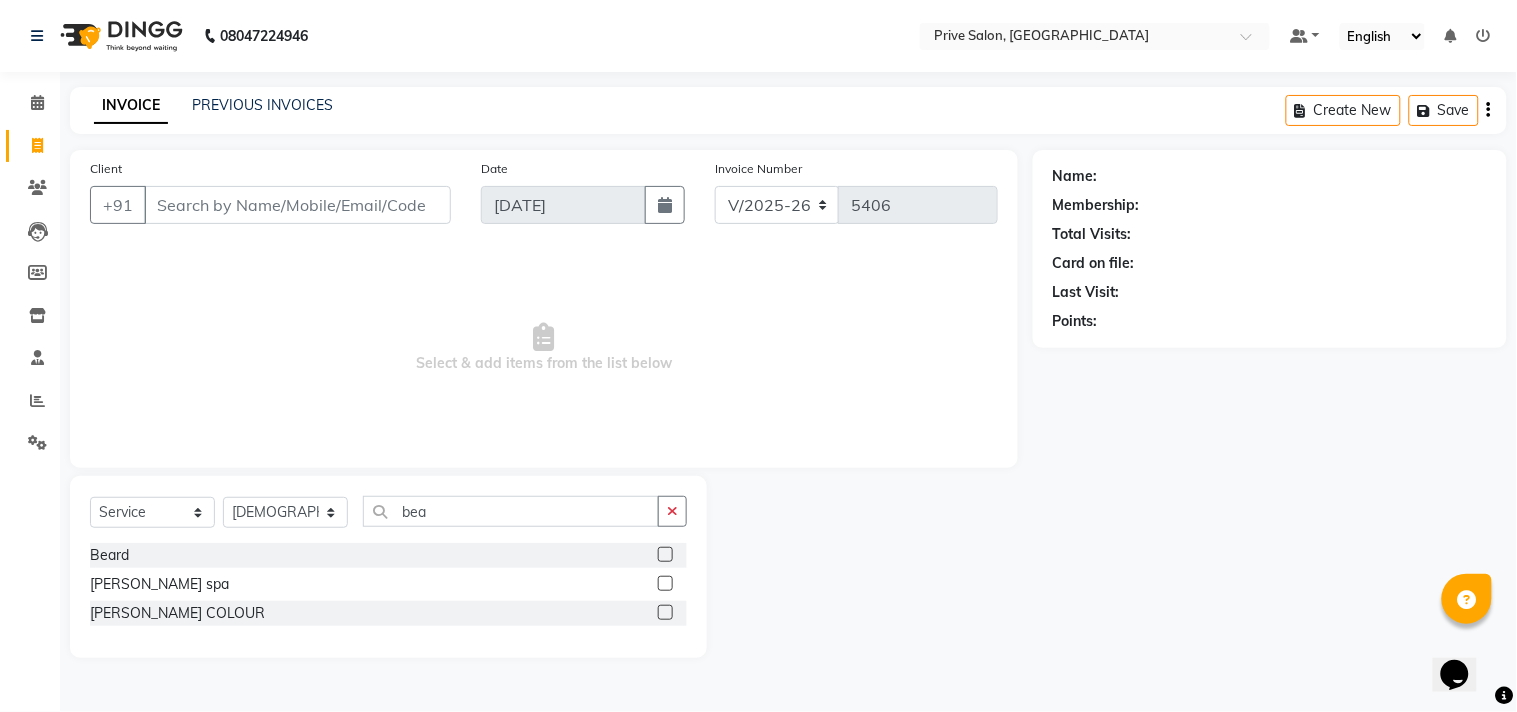 click 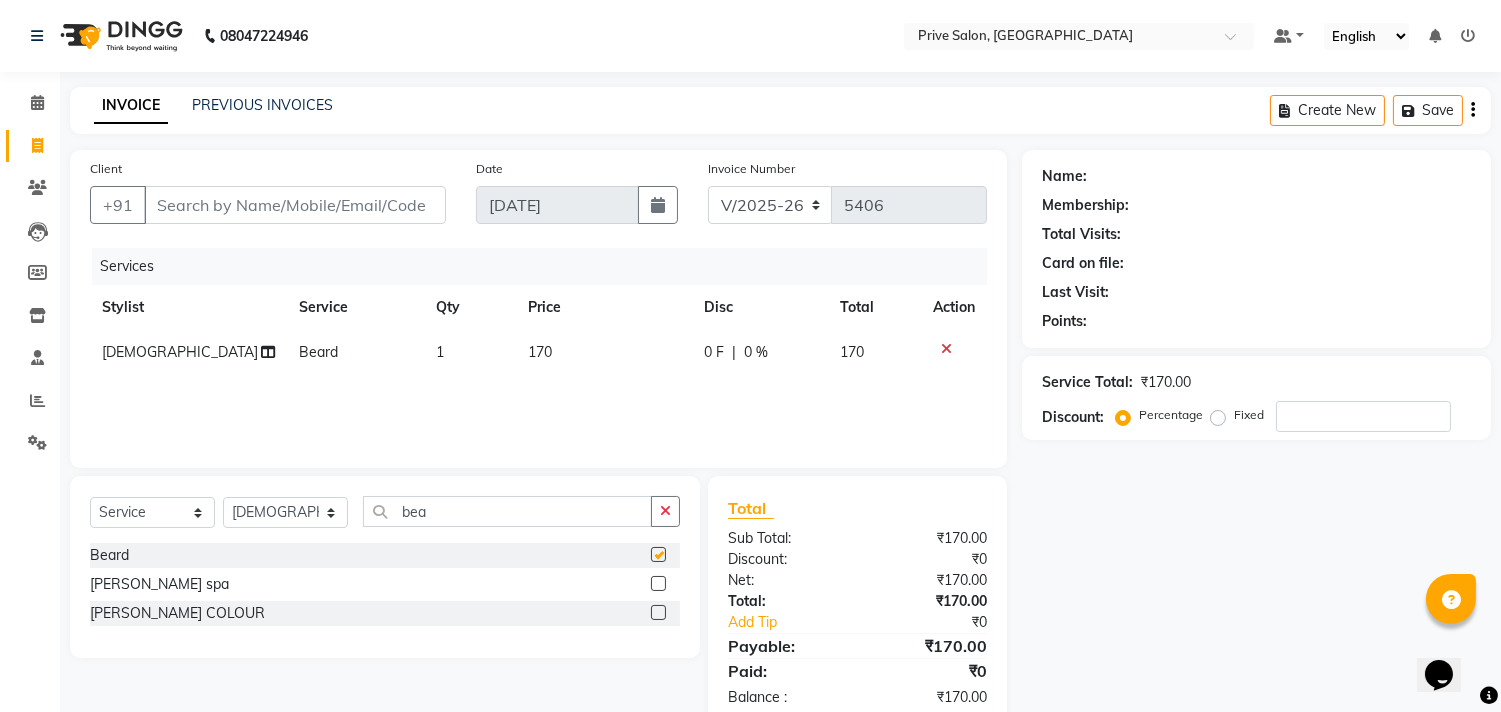 checkbox on "false" 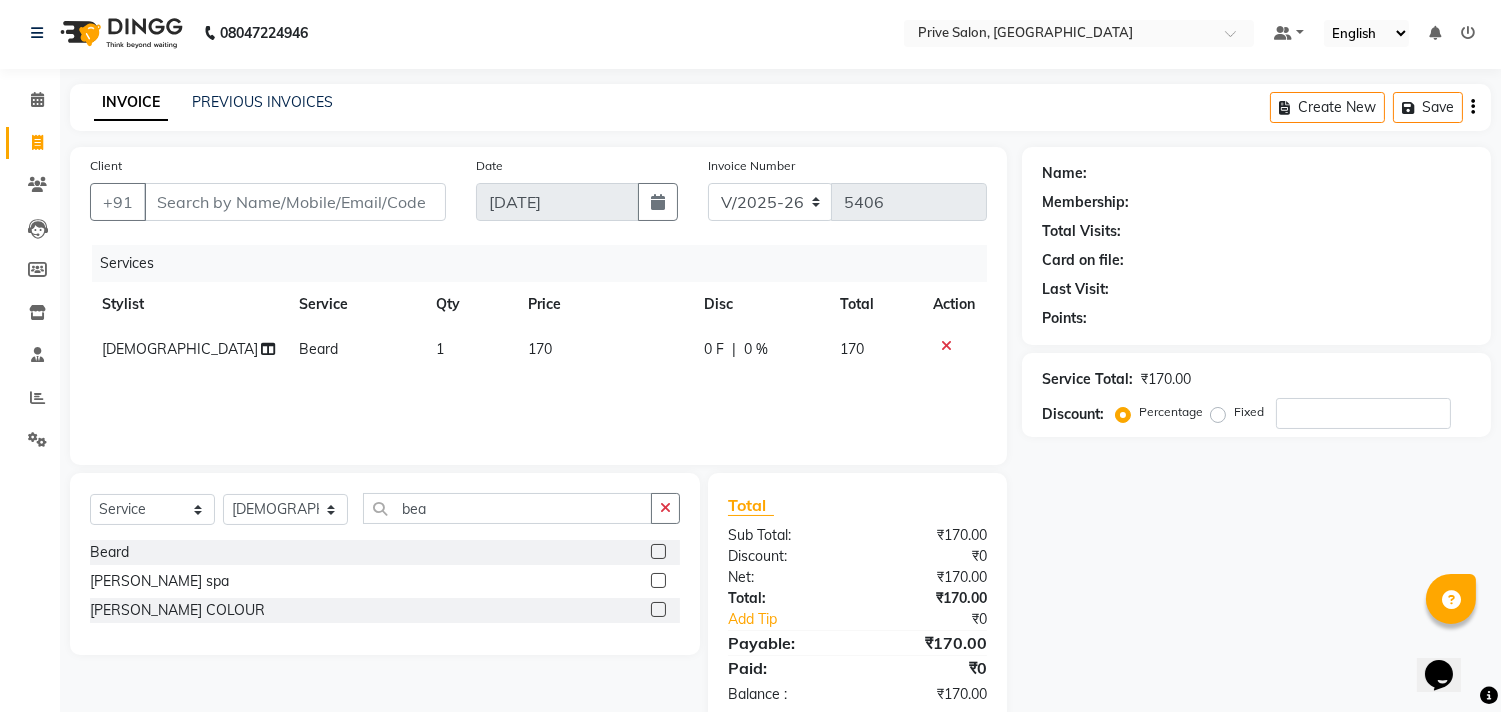 scroll, scrollTop: 0, scrollLeft: 0, axis: both 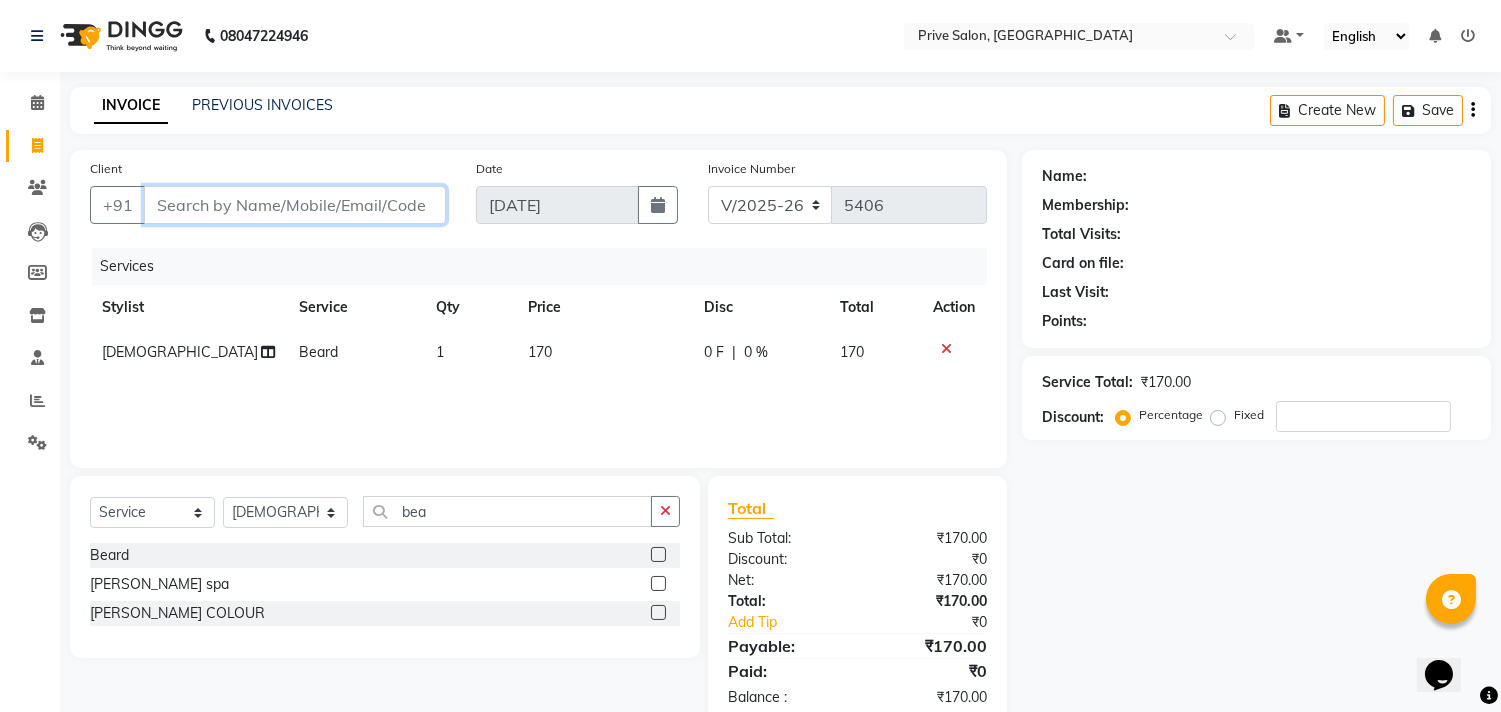 click on "Client" at bounding box center [295, 205] 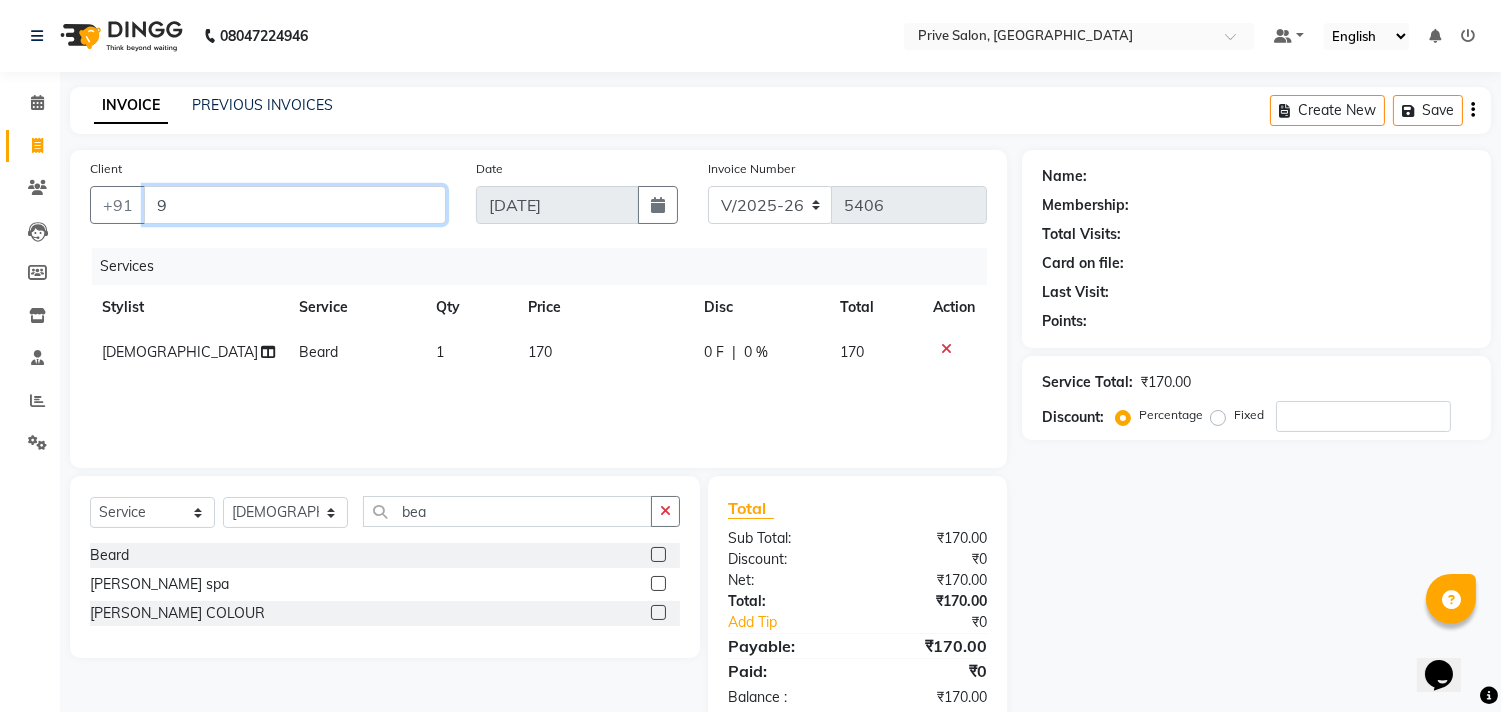 type on "0" 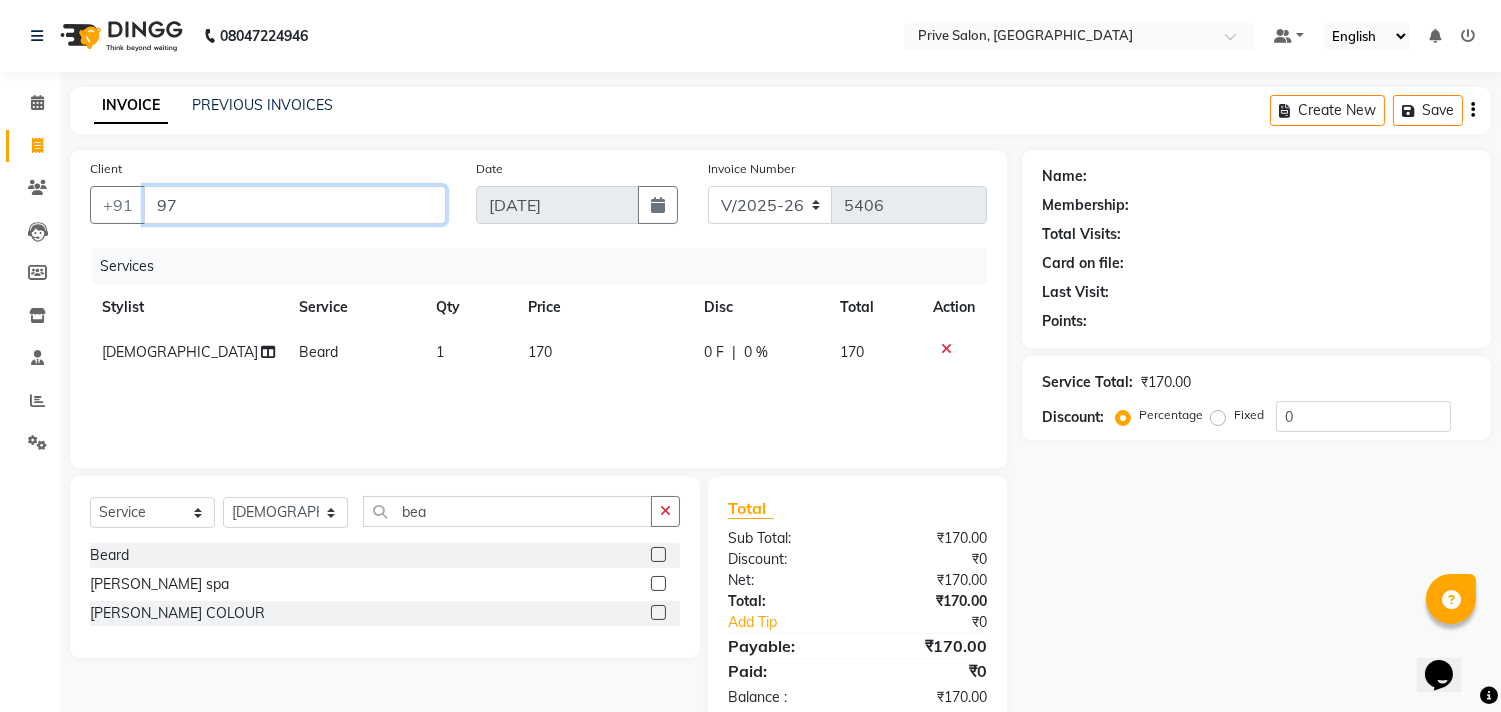 click on "97" at bounding box center [295, 205] 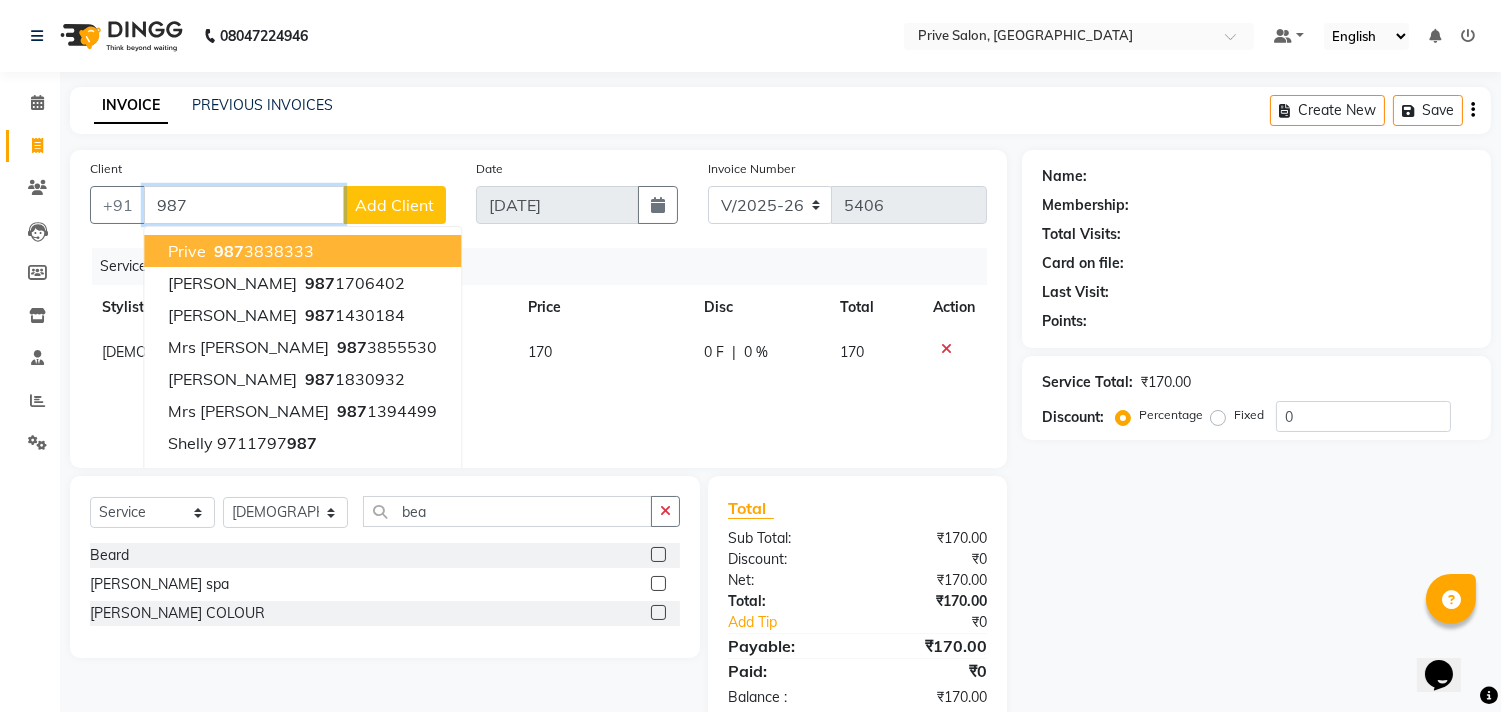 click on "987" at bounding box center [244, 205] 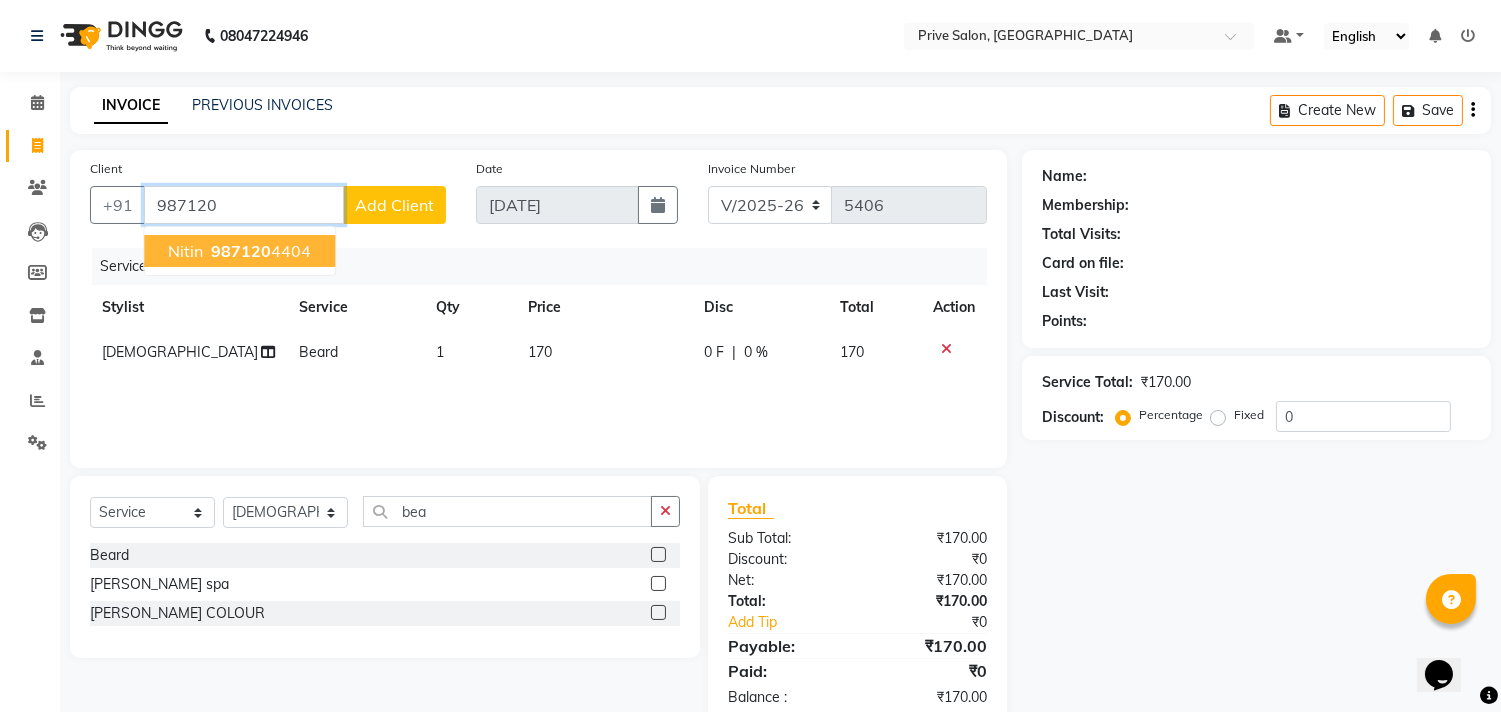 click on "987120" at bounding box center [241, 251] 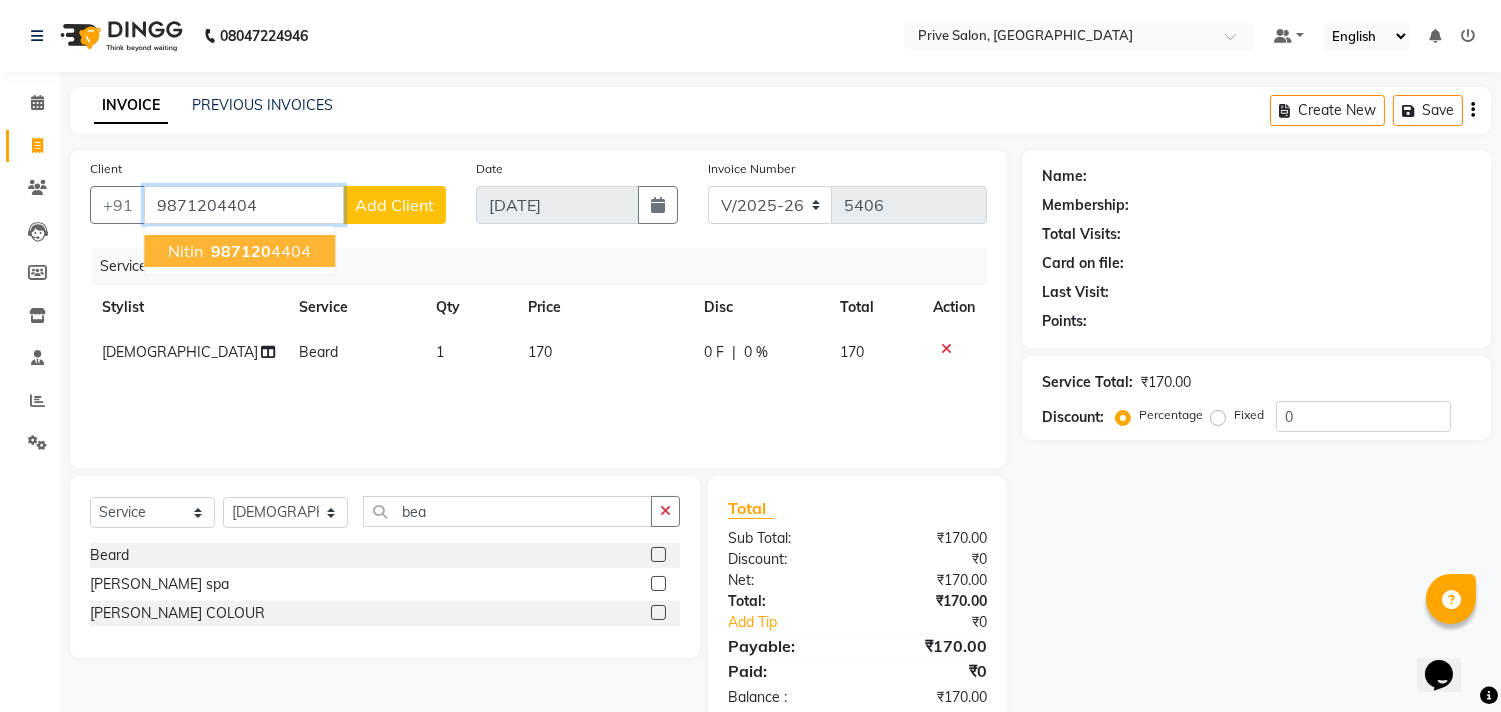 type on "9871204404" 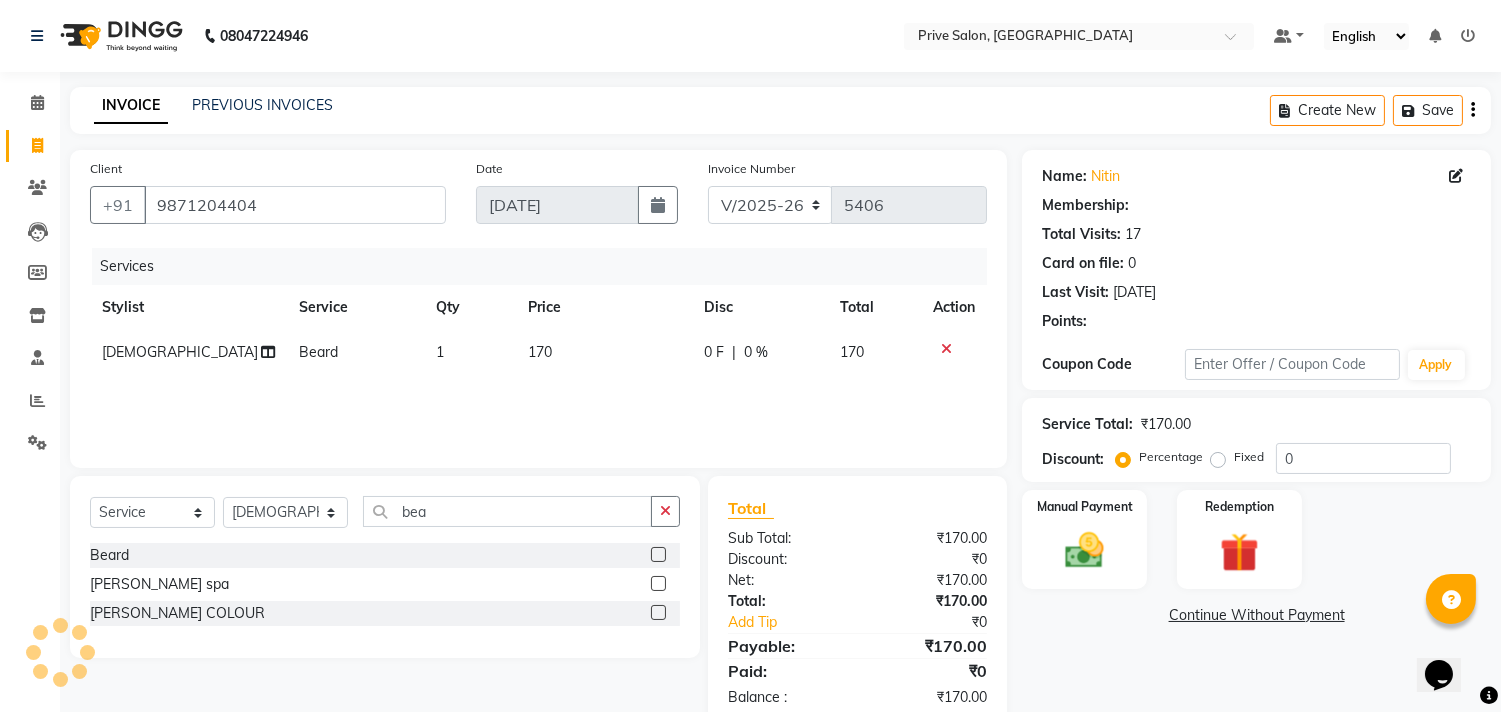 select on "1: Object" 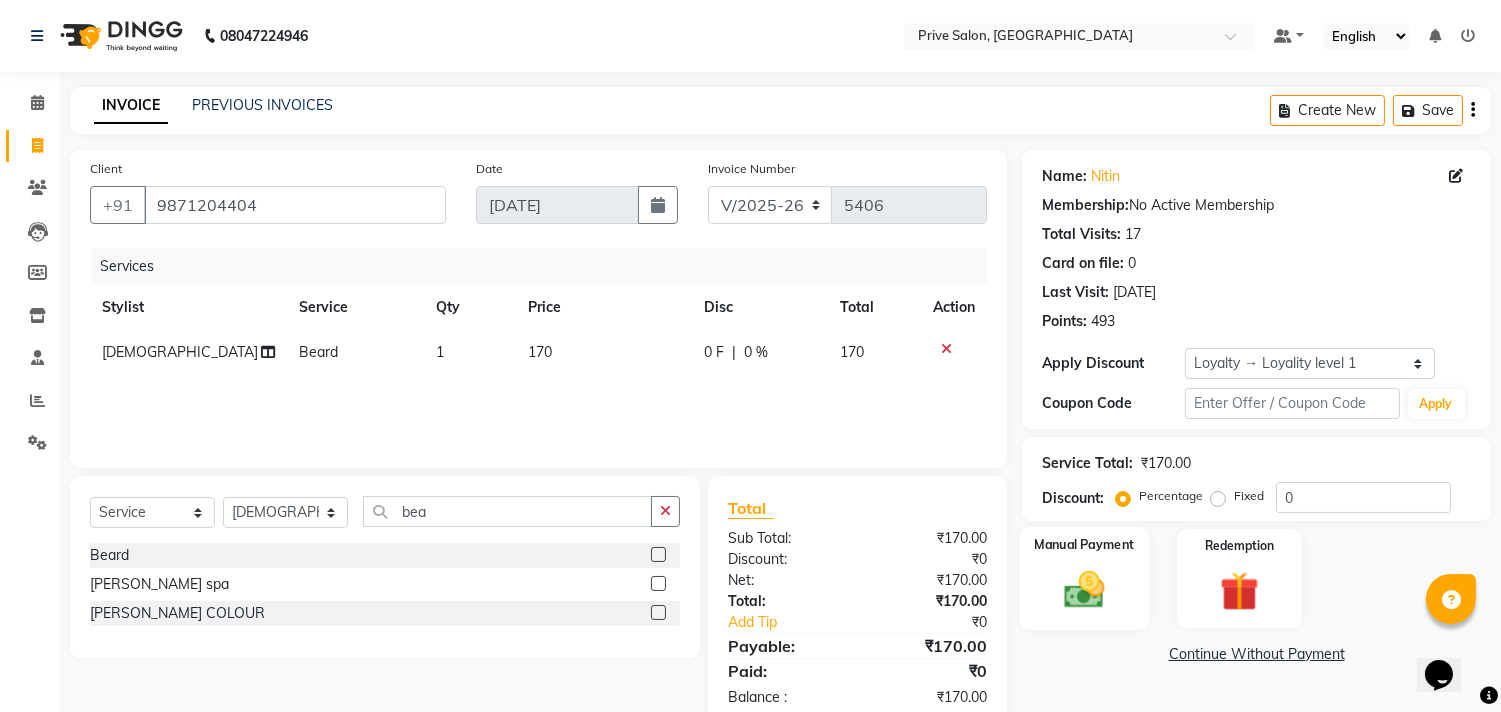 click 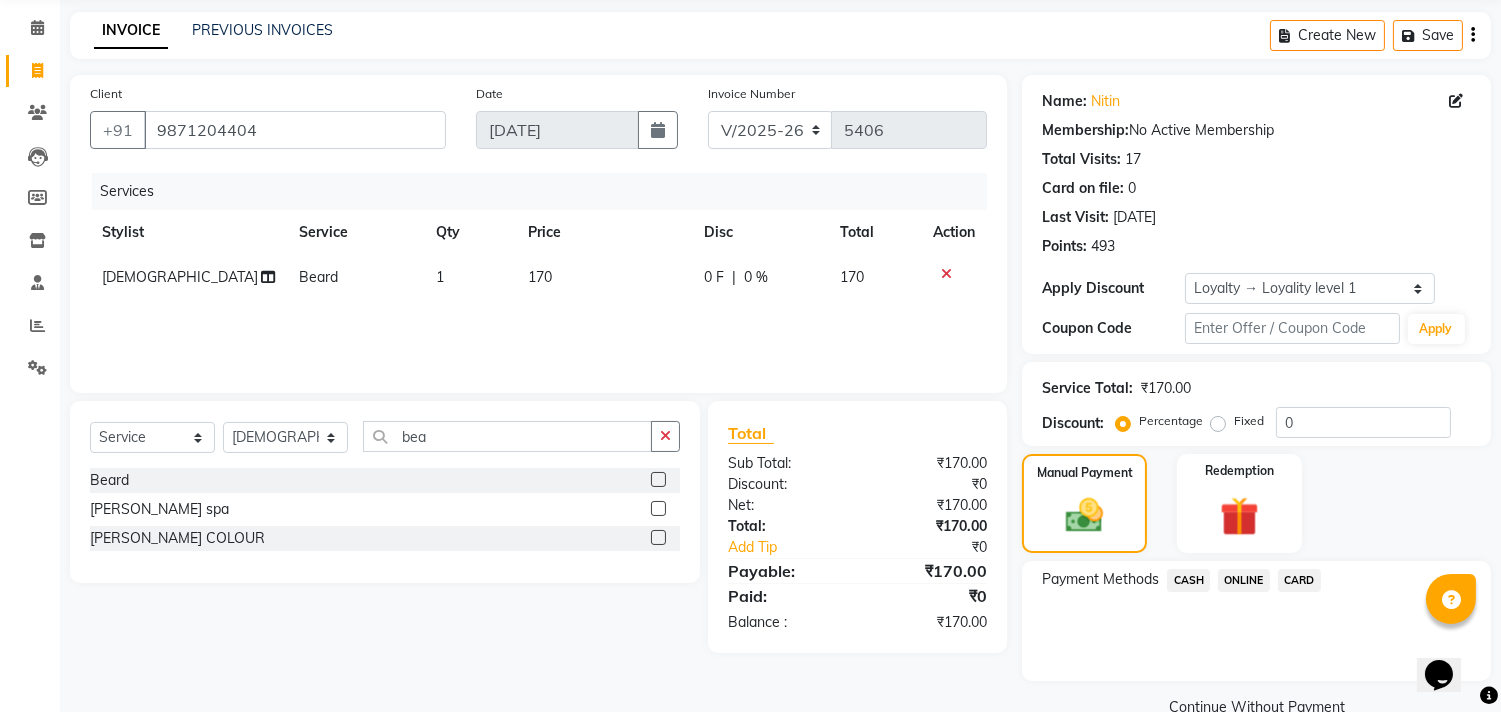 scroll, scrollTop: 114, scrollLeft: 0, axis: vertical 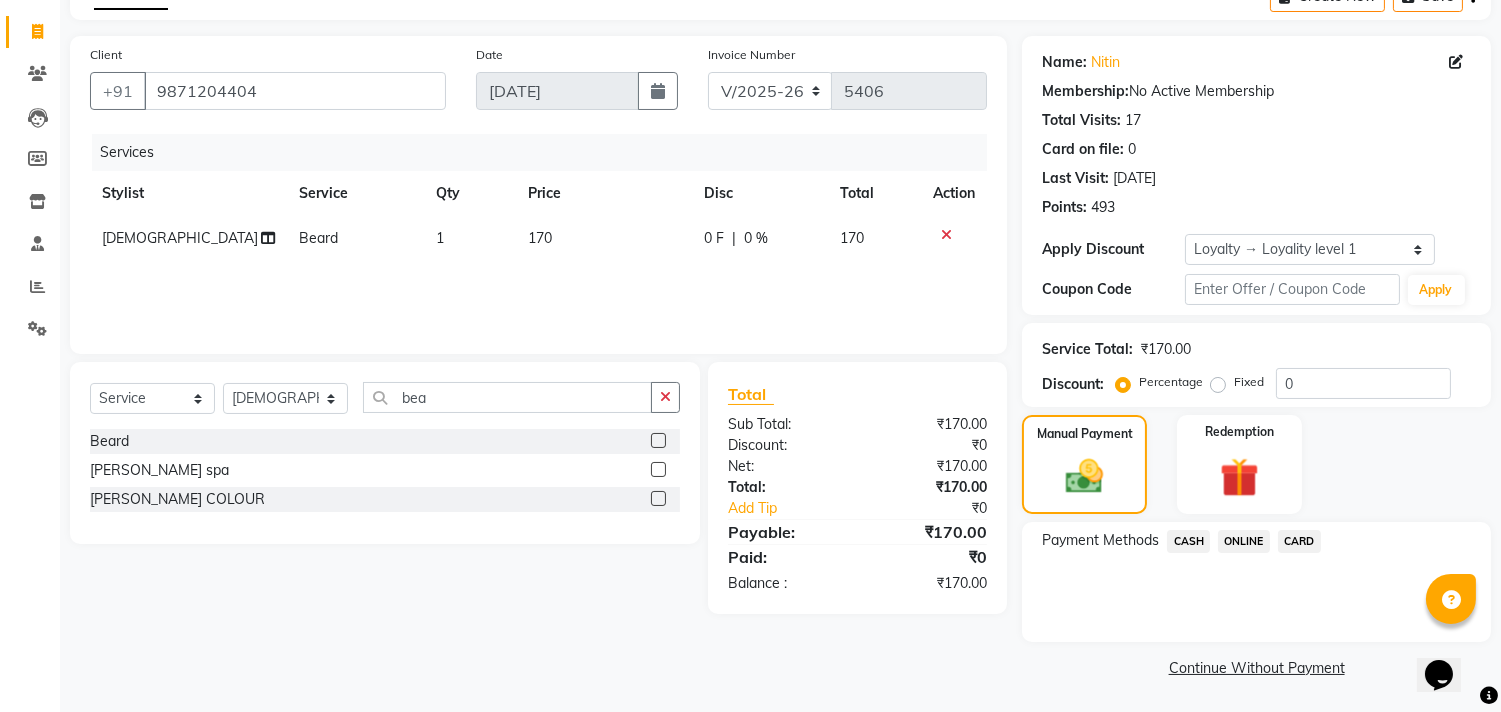 click on "CASH" 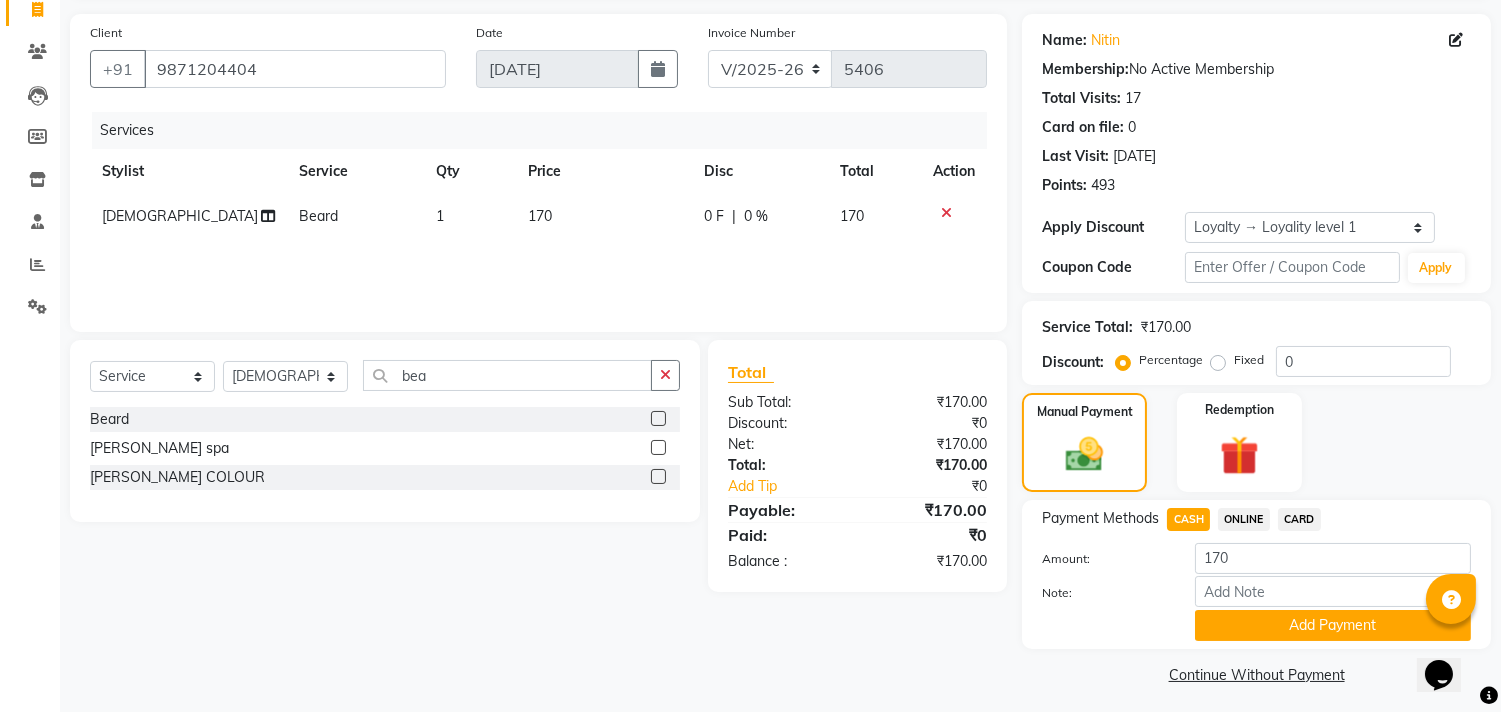 scroll, scrollTop: 143, scrollLeft: 0, axis: vertical 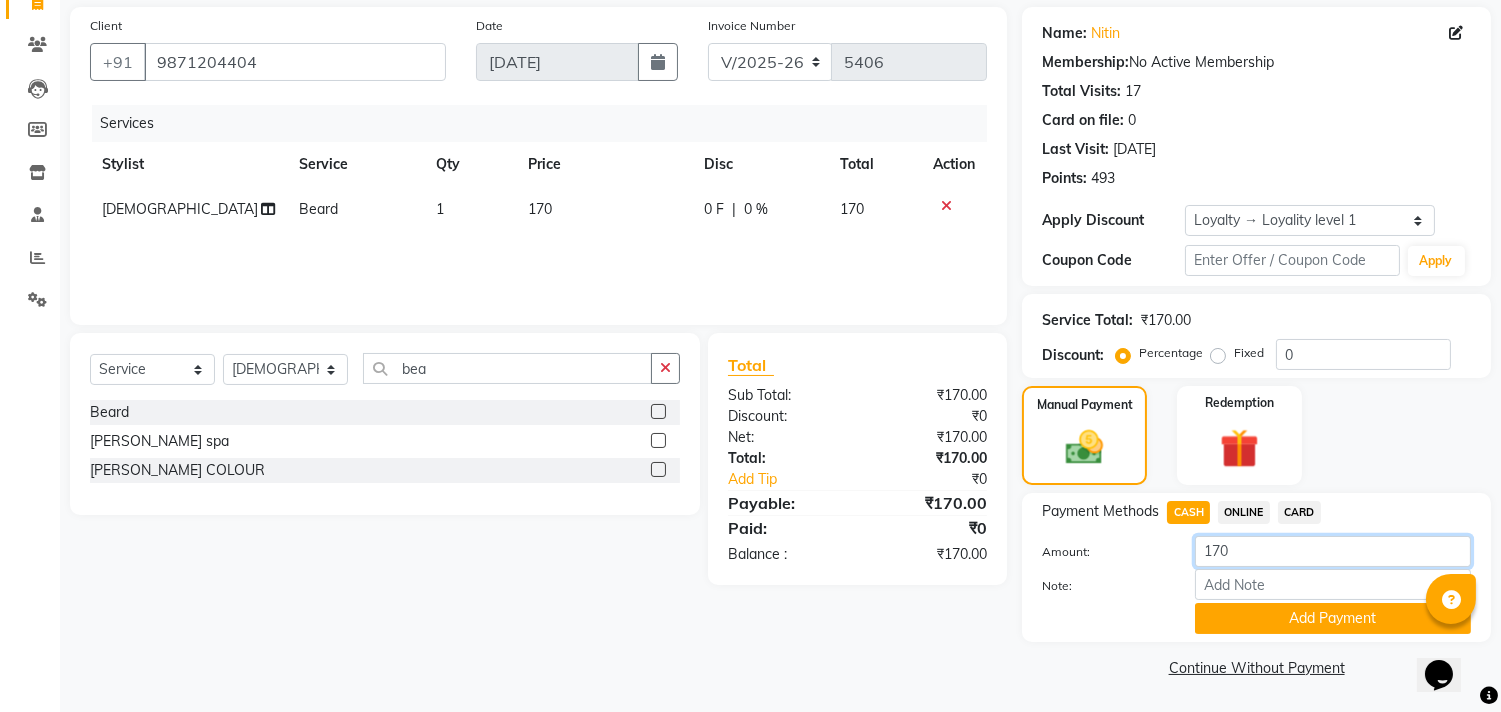click on "170" 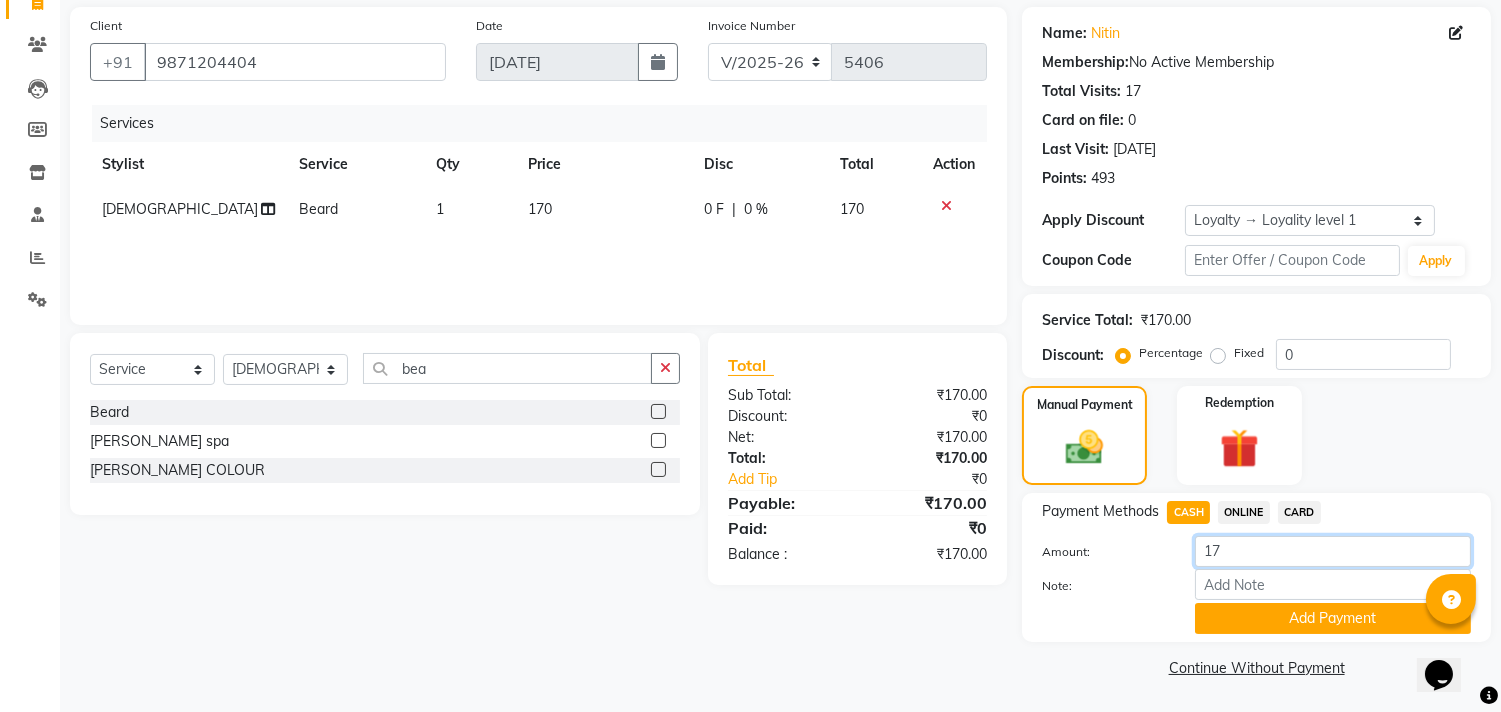 type on "1" 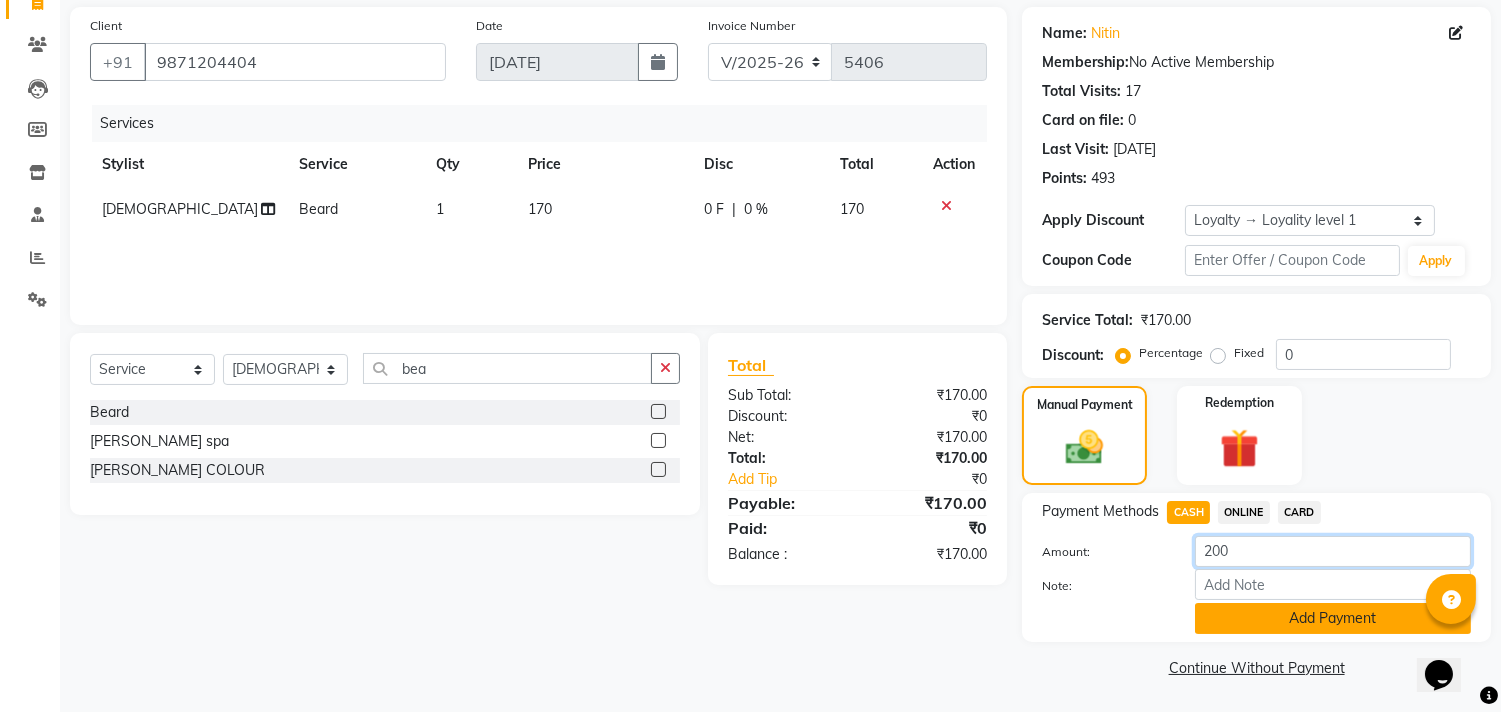 type on "200" 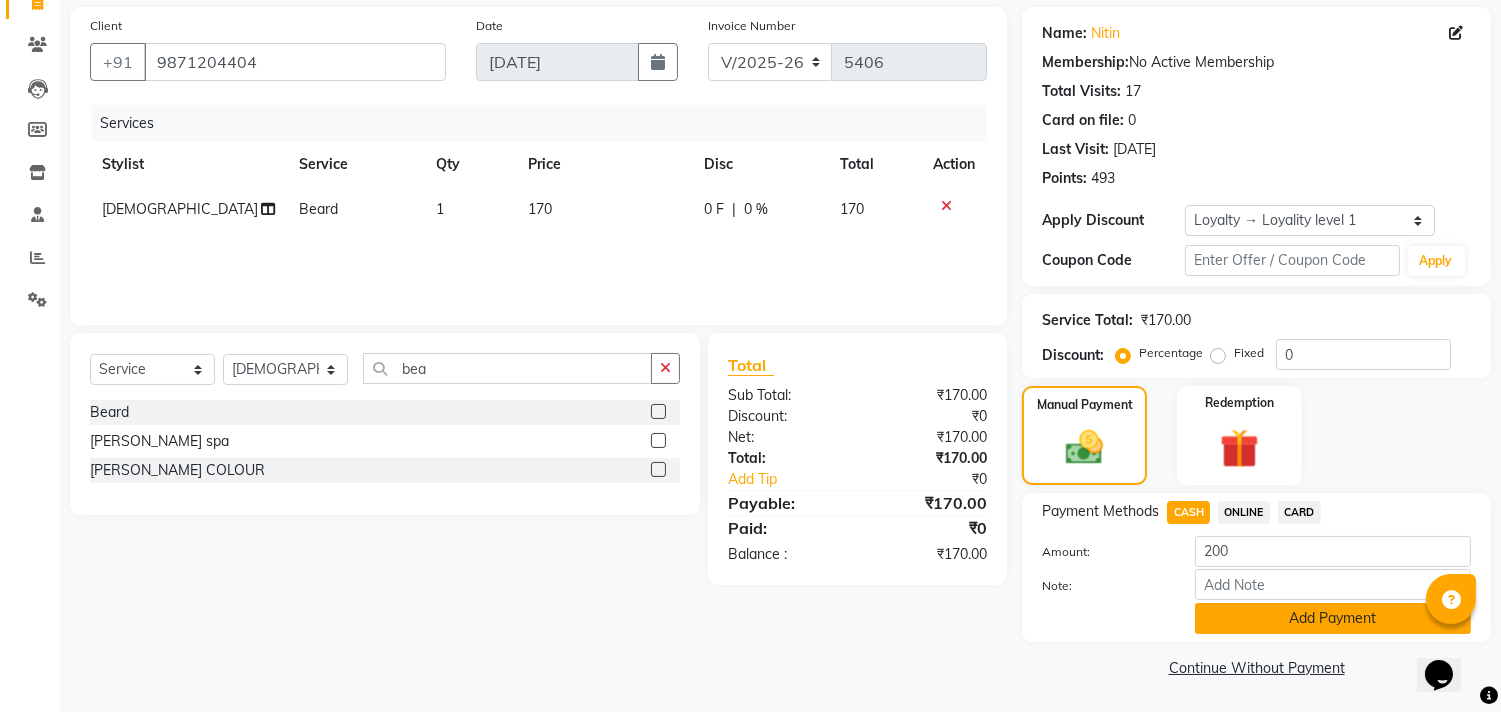 click on "Add Payment" 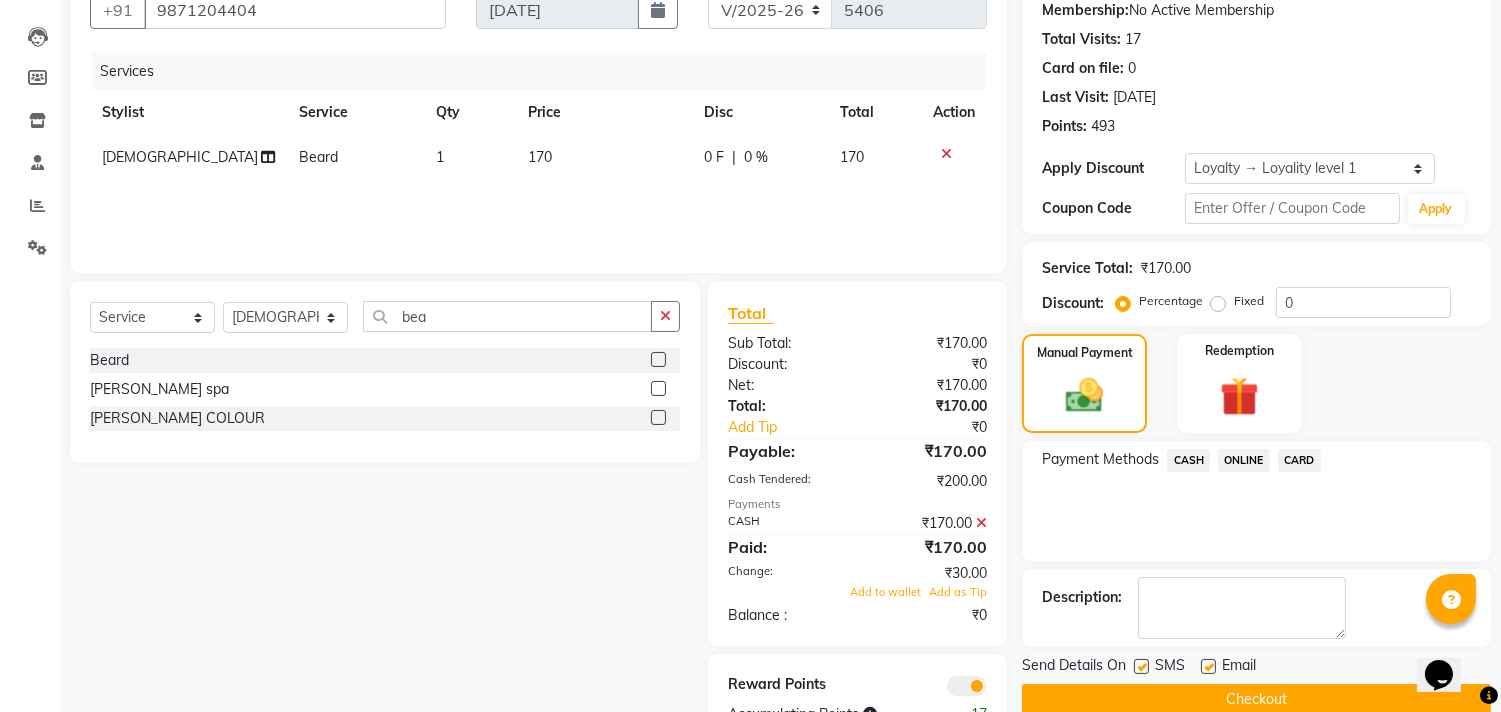 scroll, scrollTop: 257, scrollLeft: 0, axis: vertical 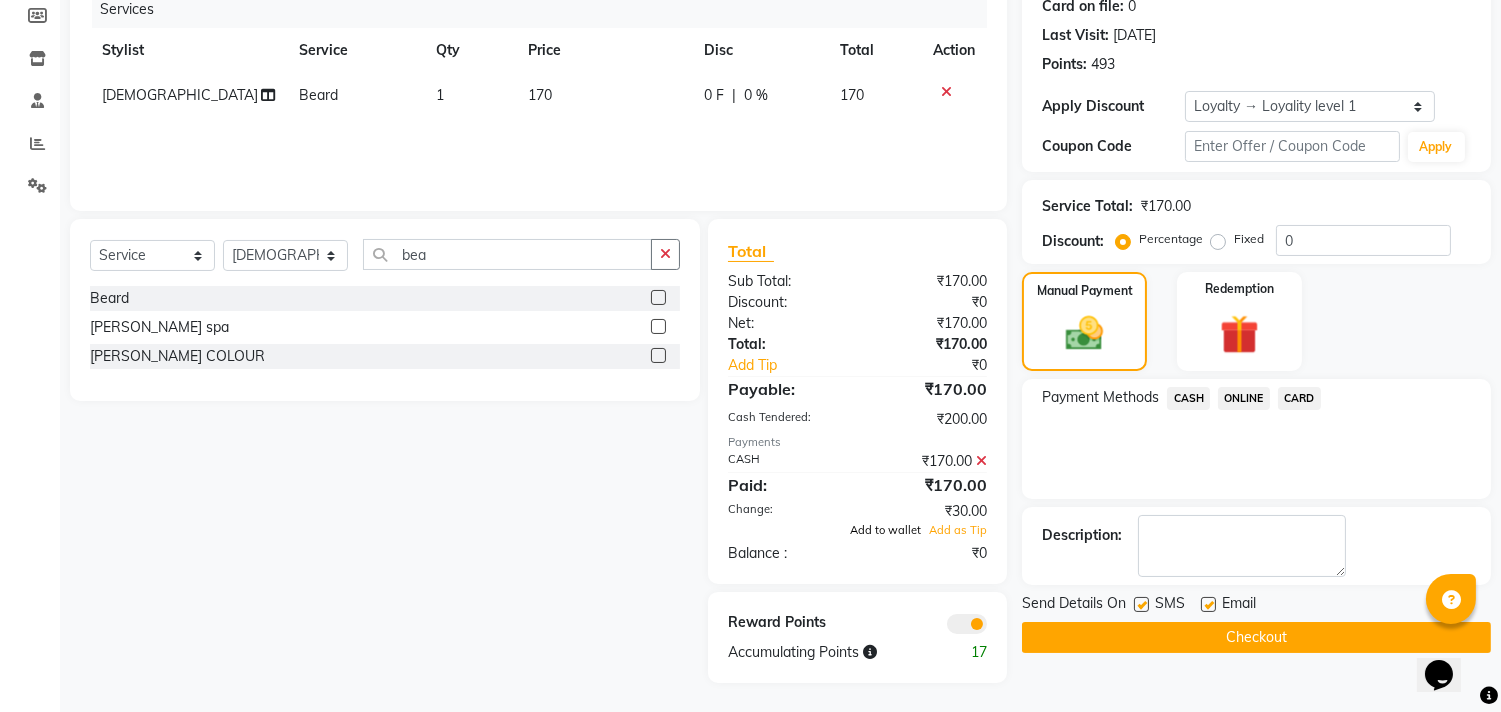 click on "Add to wallet" 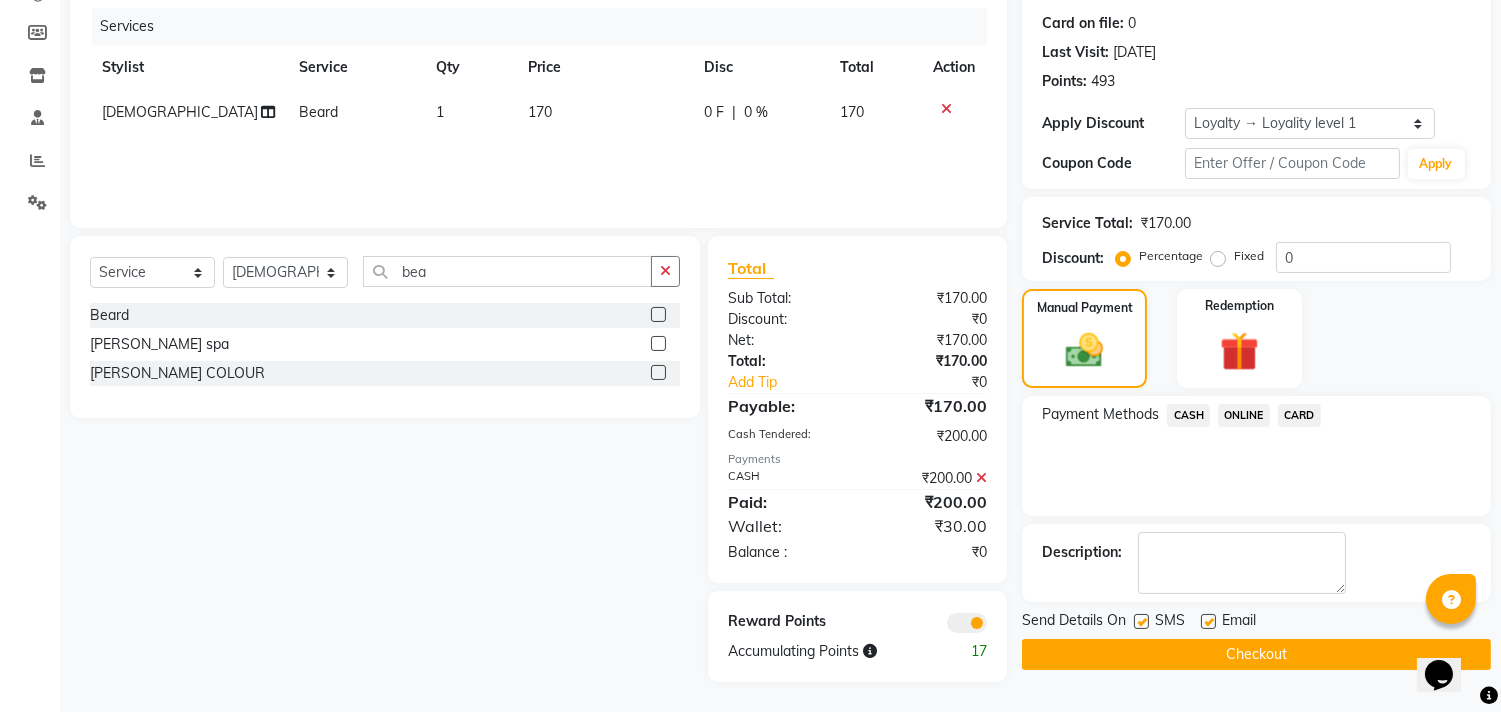 click on "Checkout" 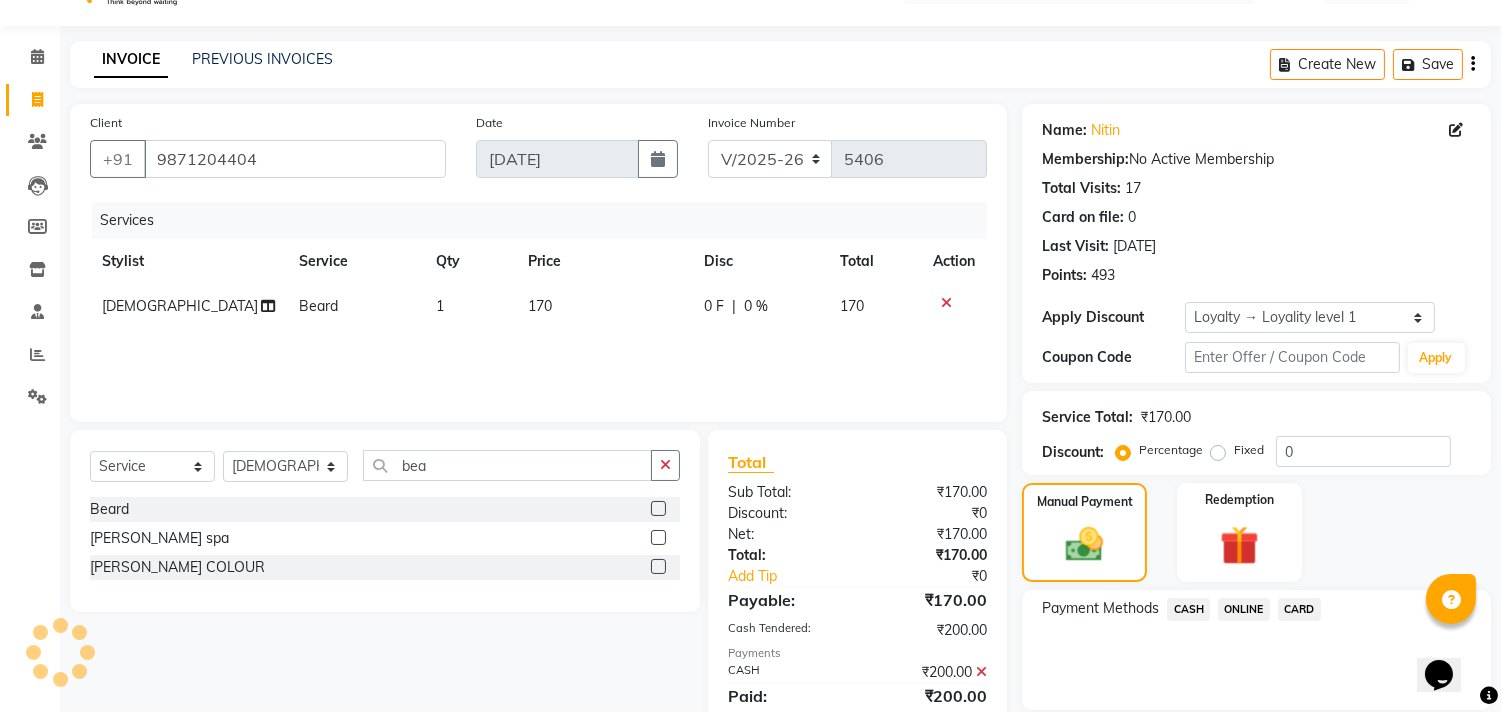 scroll, scrollTop: 0, scrollLeft: 0, axis: both 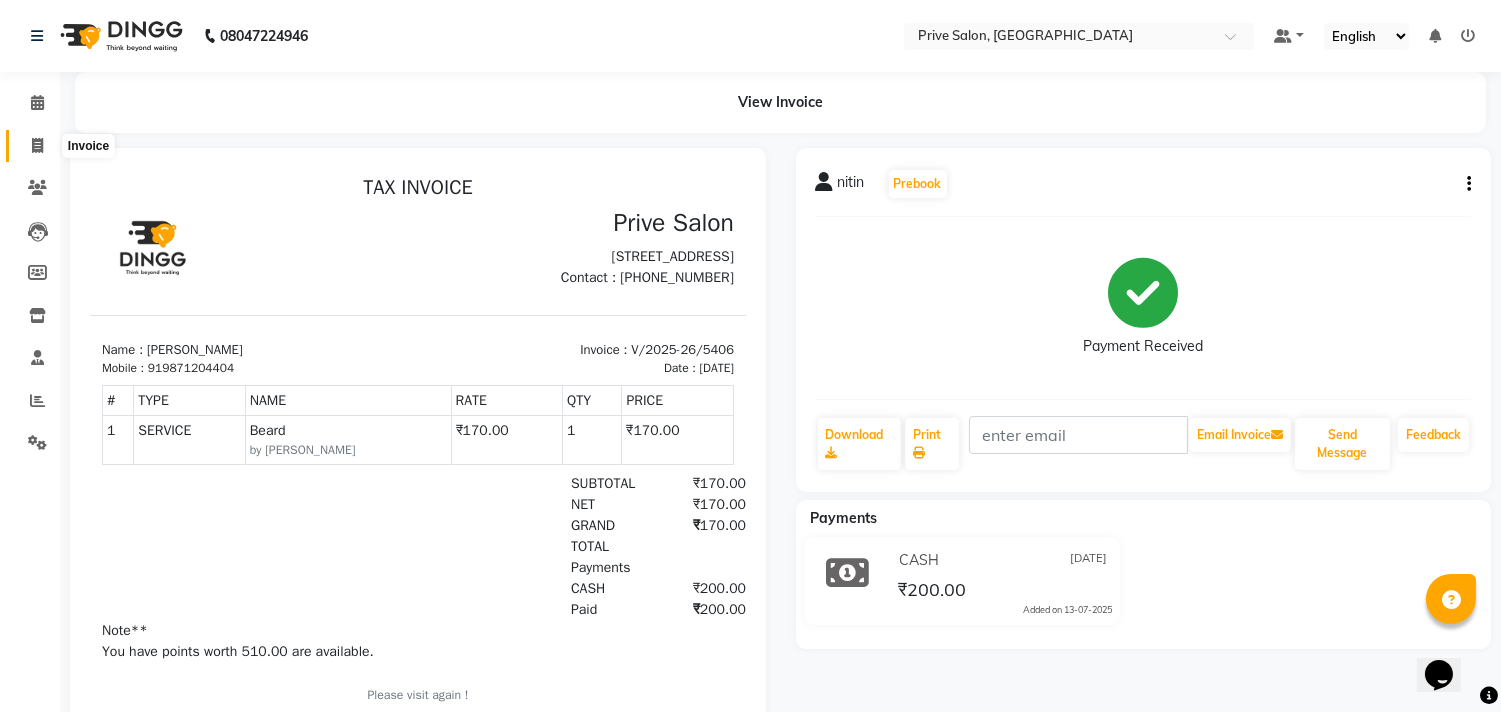 click 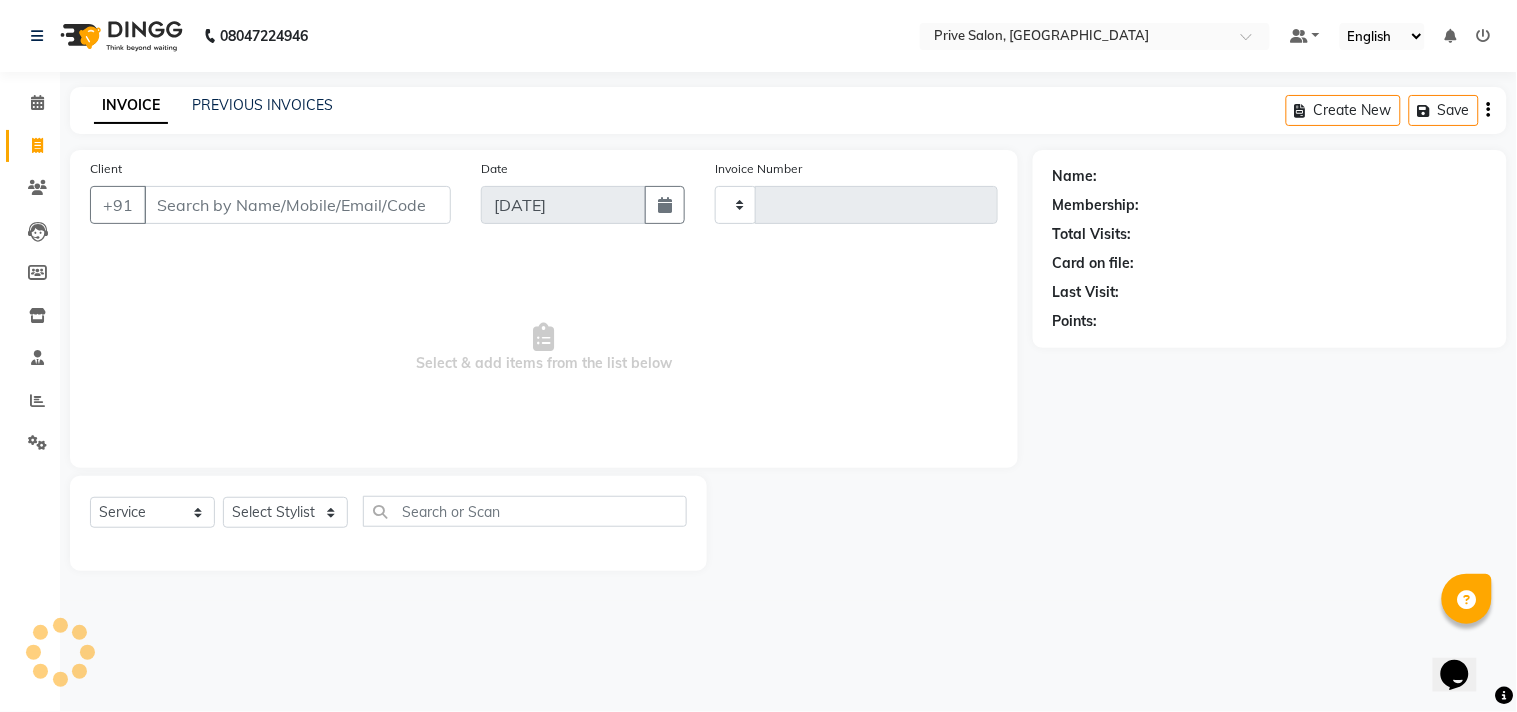 type on "5407" 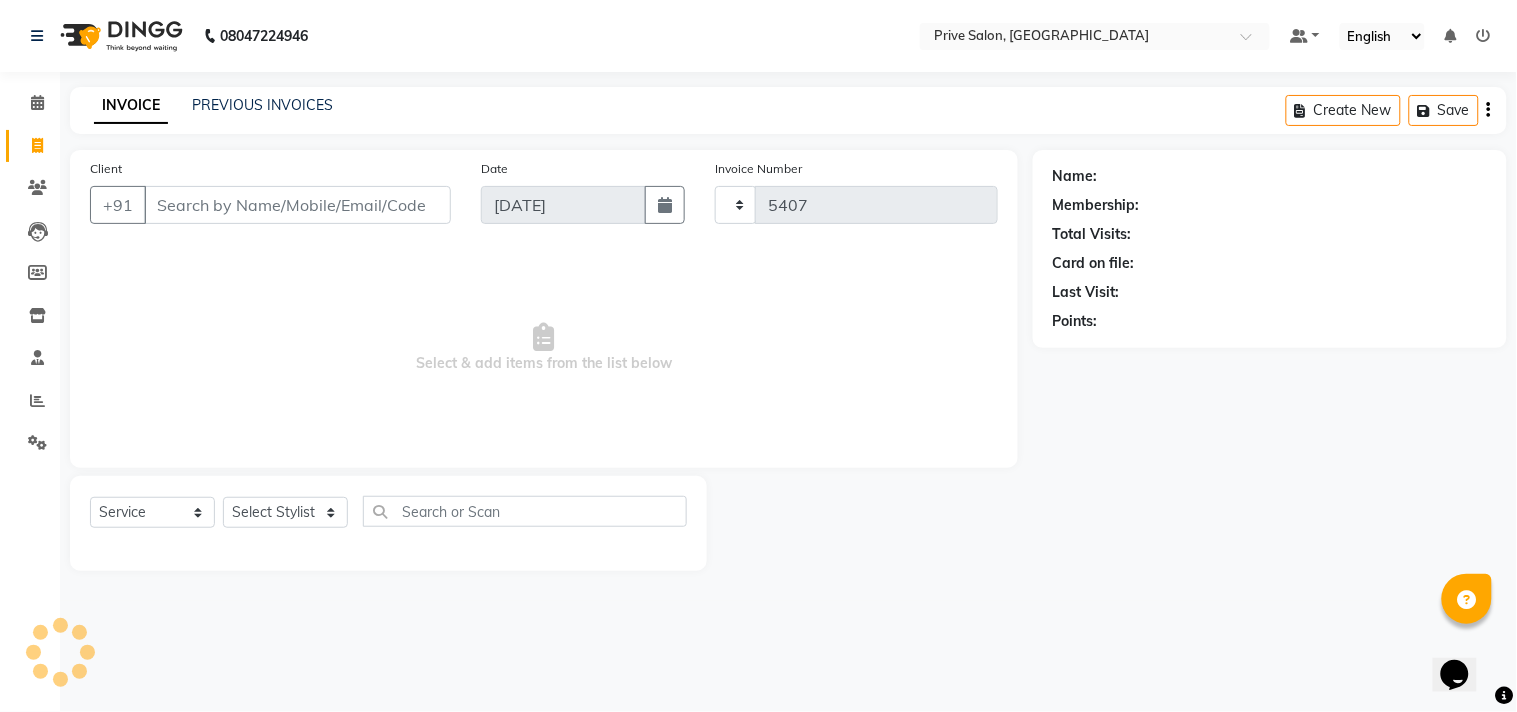 select on "136" 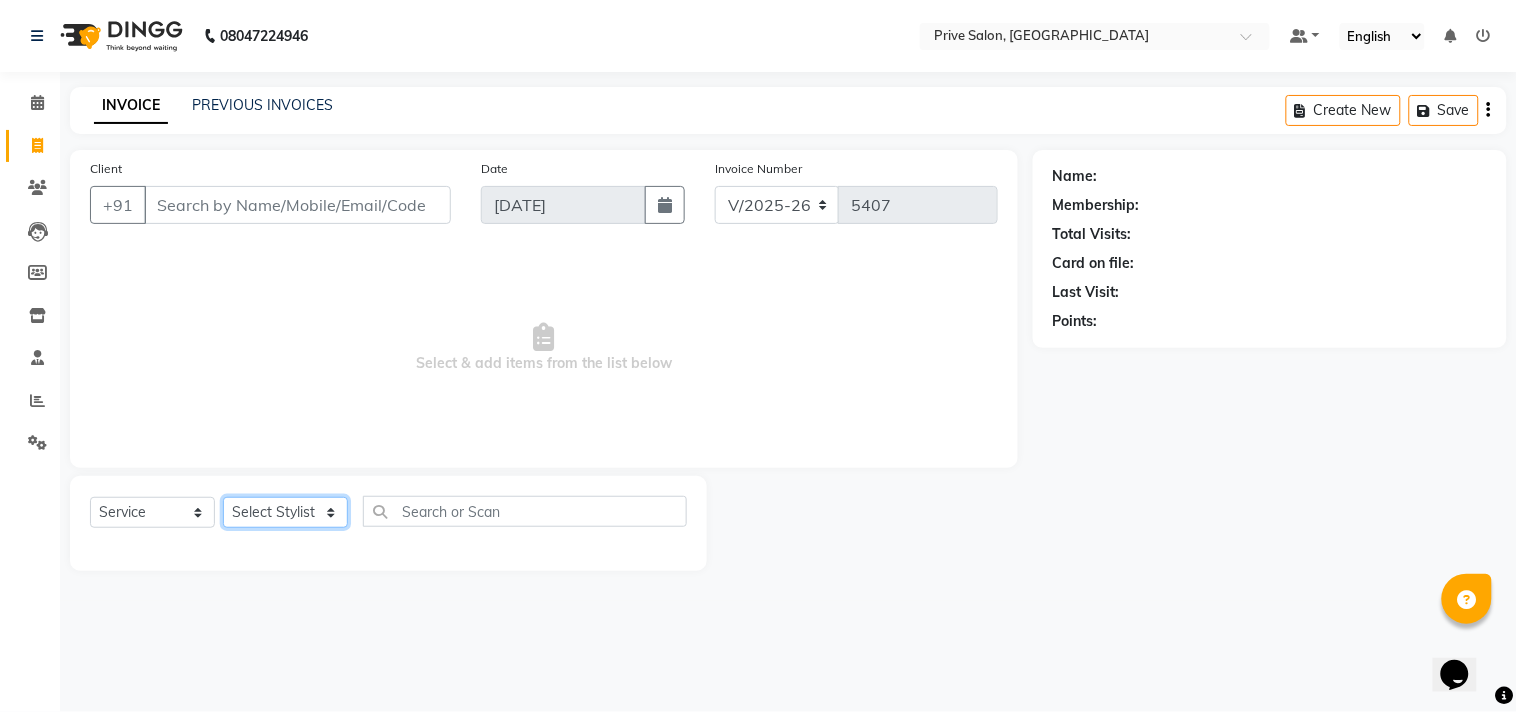 click on "Select Stylist" 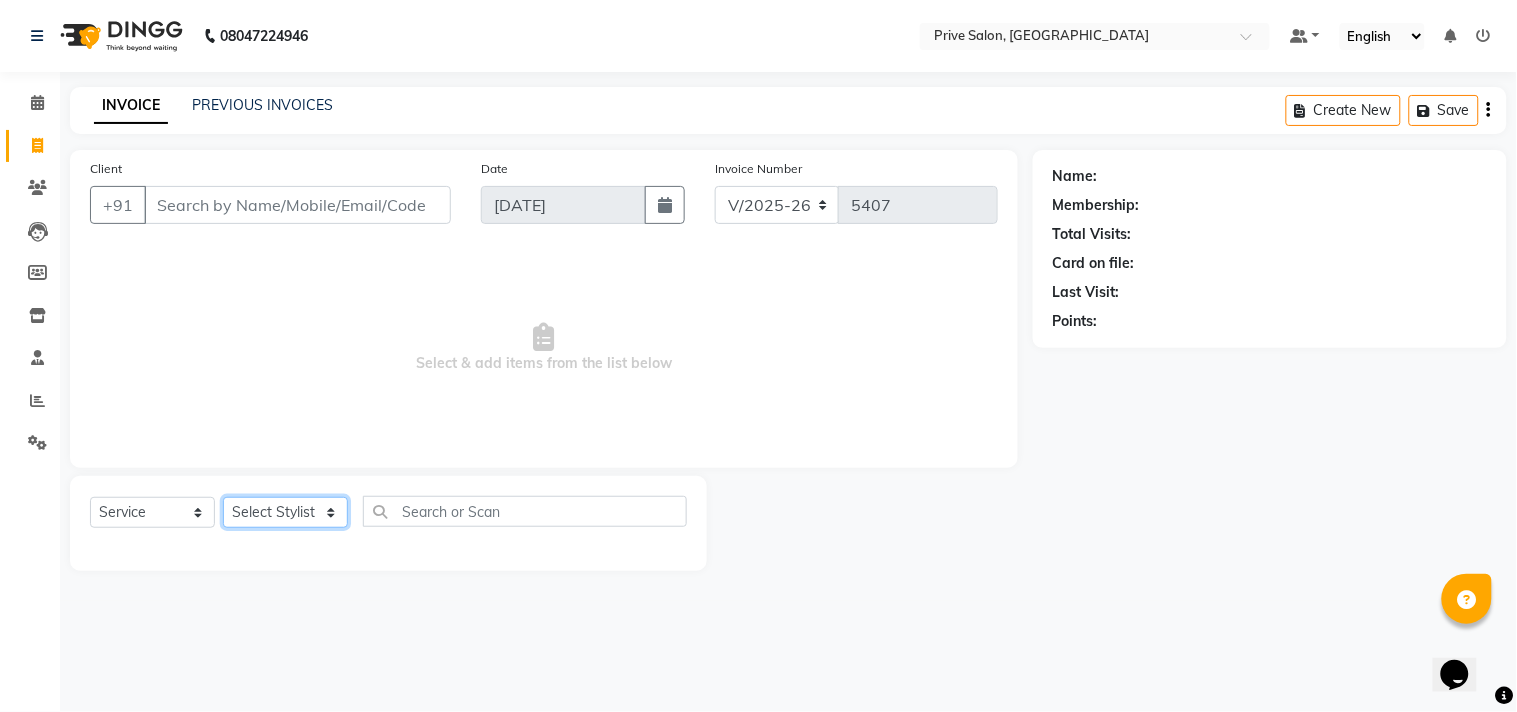 select on "3994" 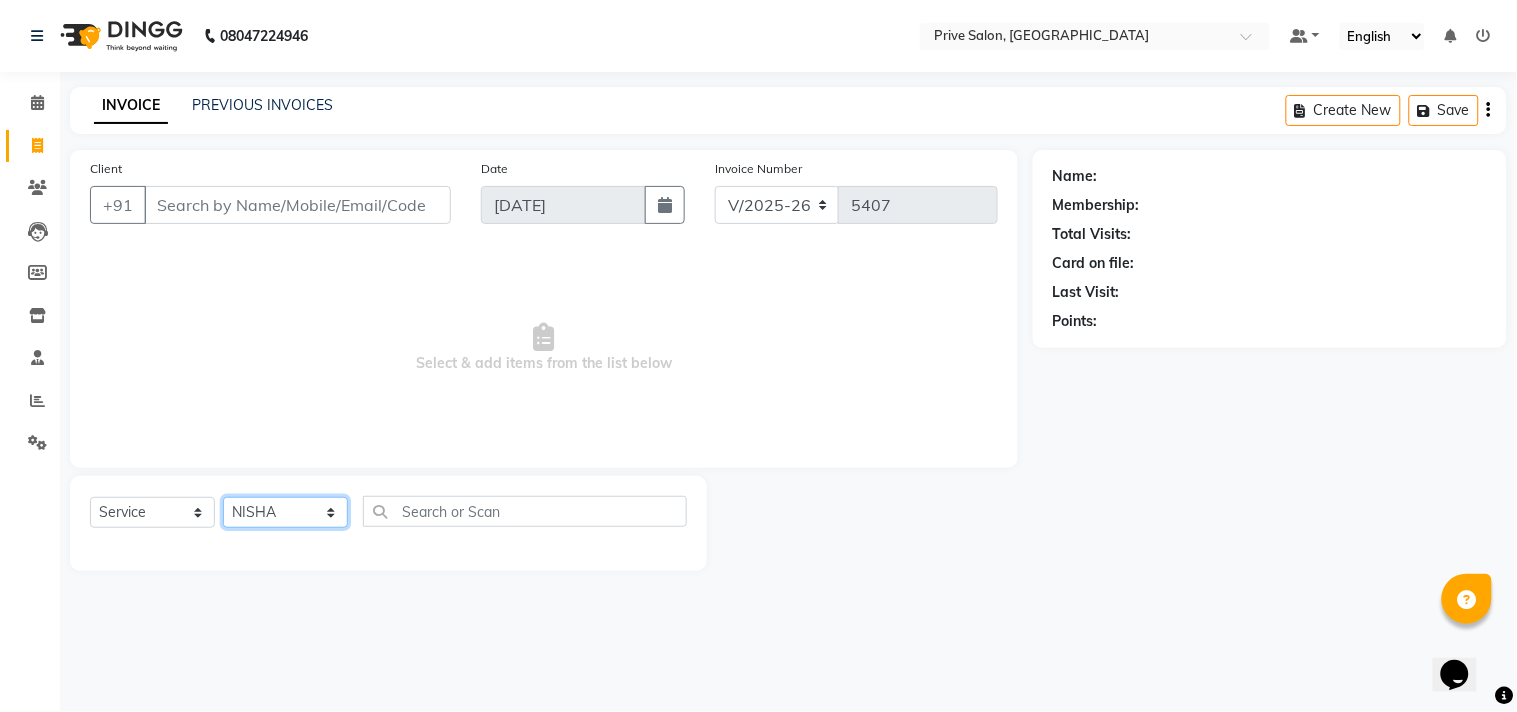 click on "Select Stylist amit ARJUN [PERSON_NAME] [PERSON_NAME] GOLU [PERSON_NAME] isha [PERSON_NAME] Manager [PERSON_NAME] [PERSON_NAME] [PERSON_NAME] [PERSON_NAME] [PERSON_NAME] vikas" 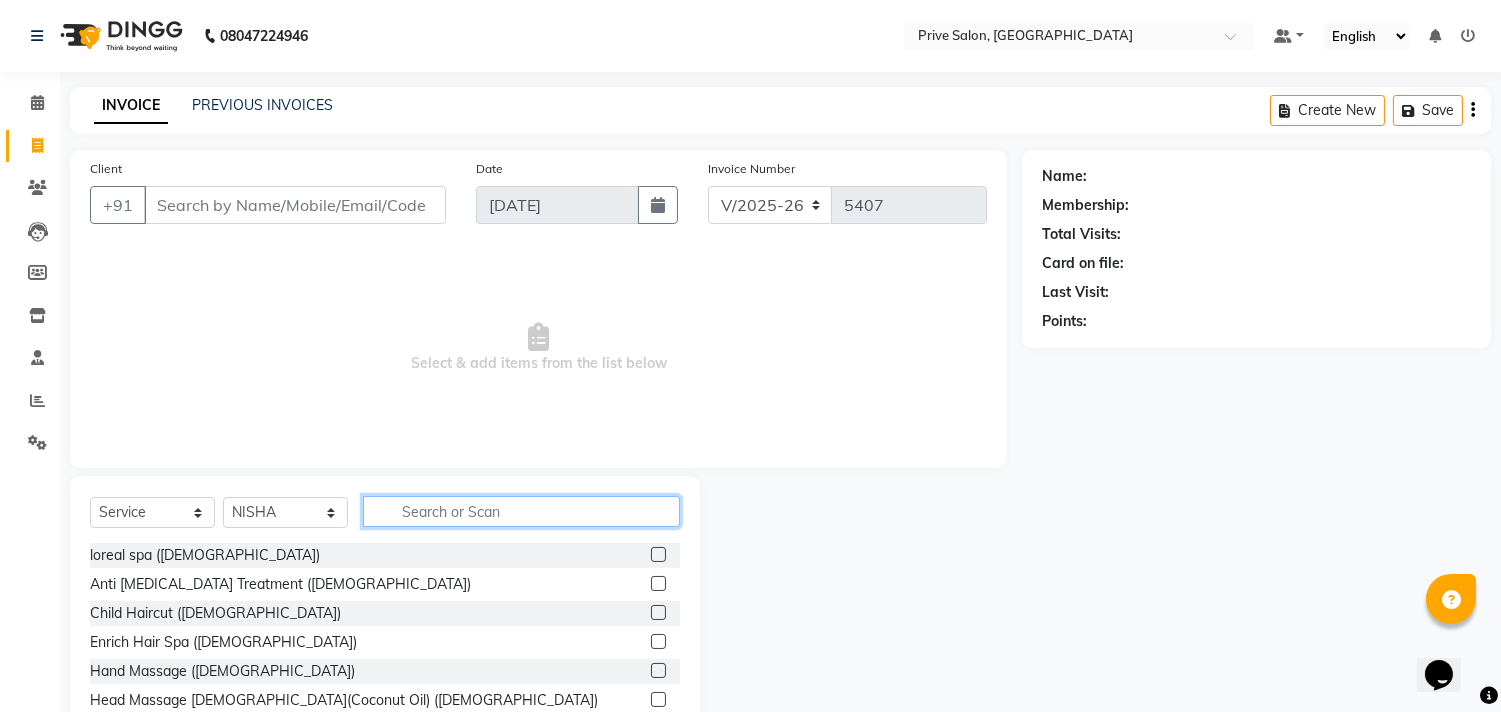 click 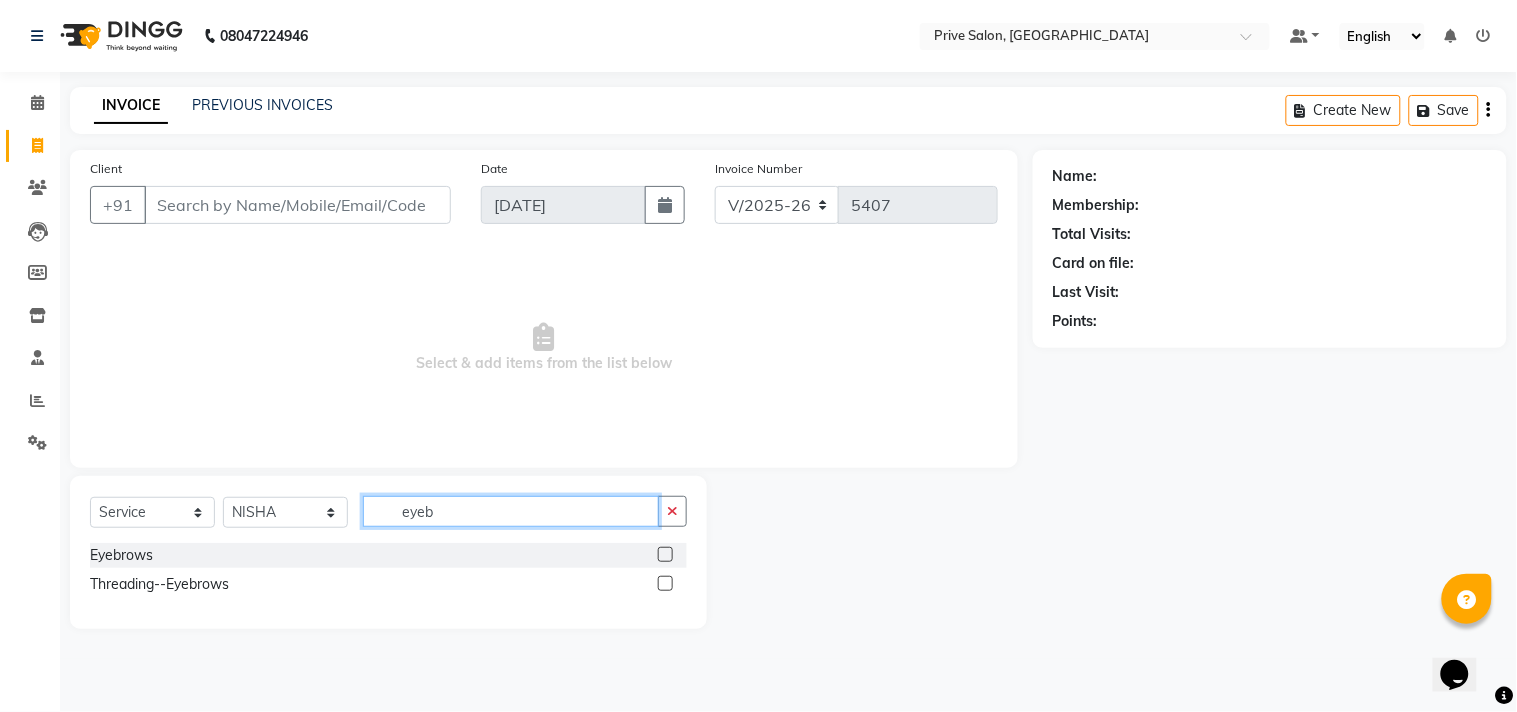 type on "eyeb" 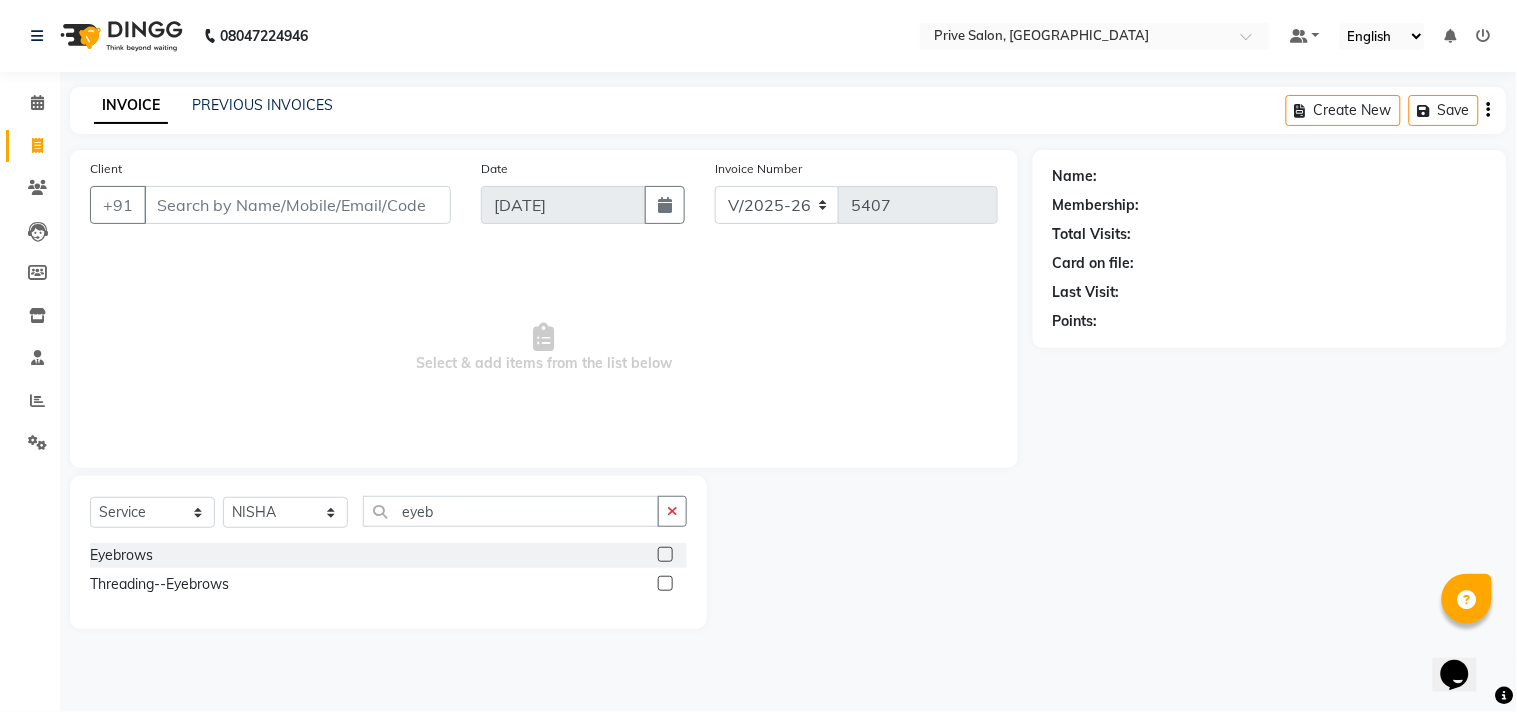 click 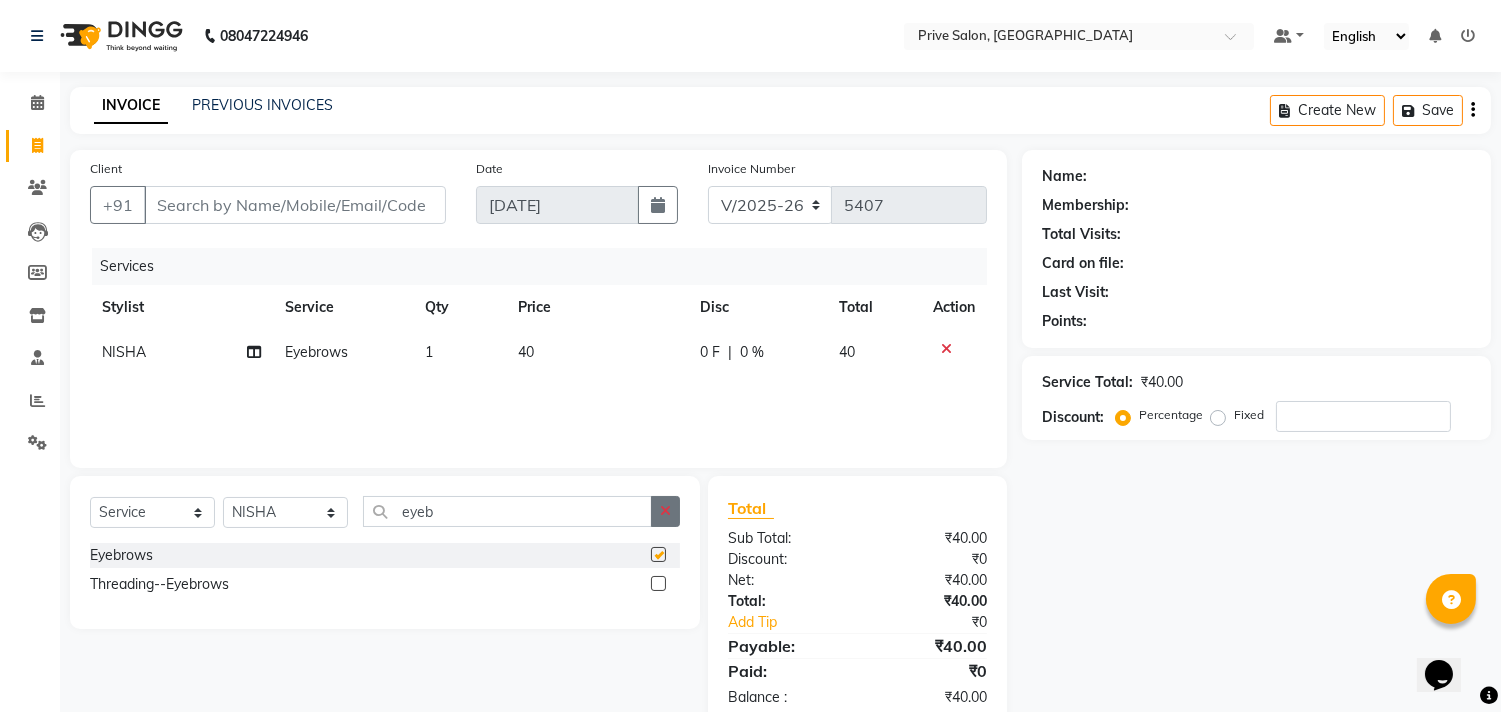 checkbox on "false" 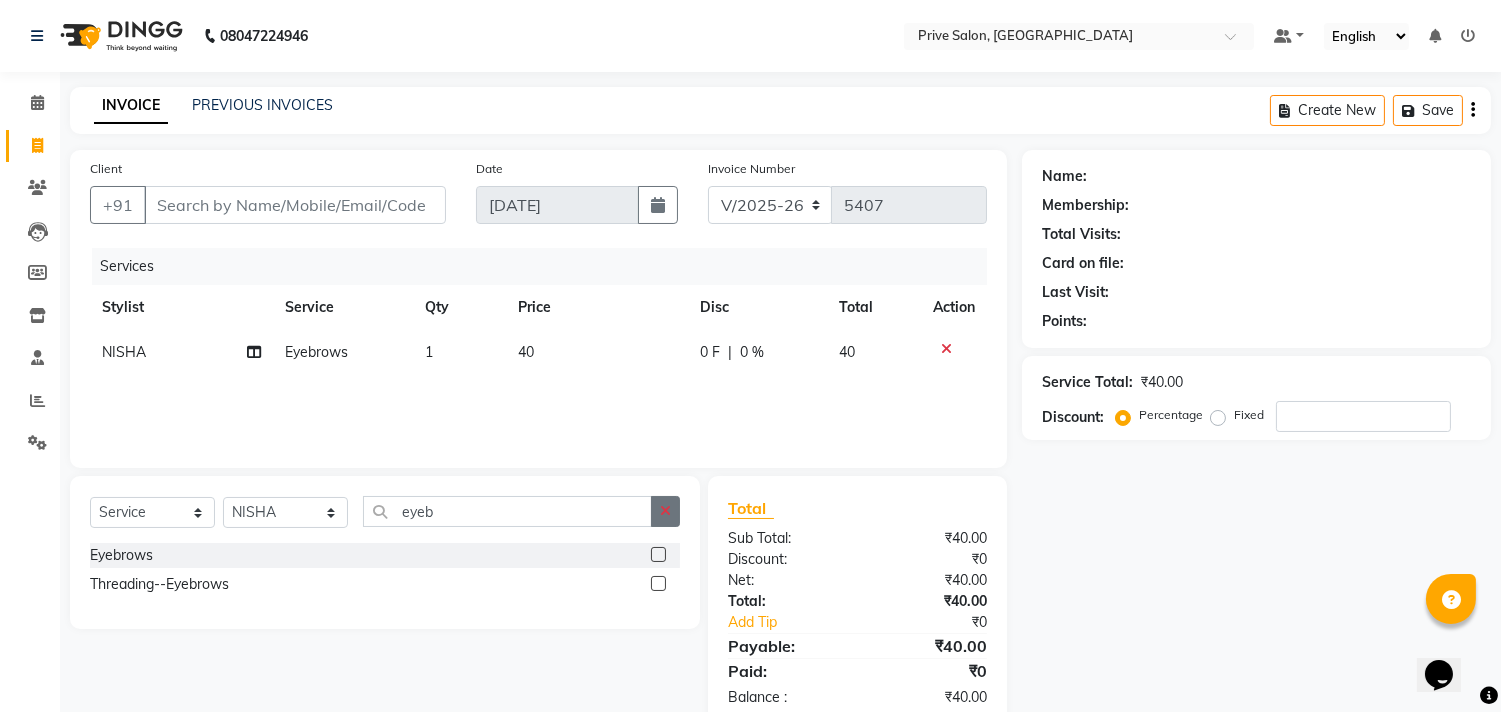 click 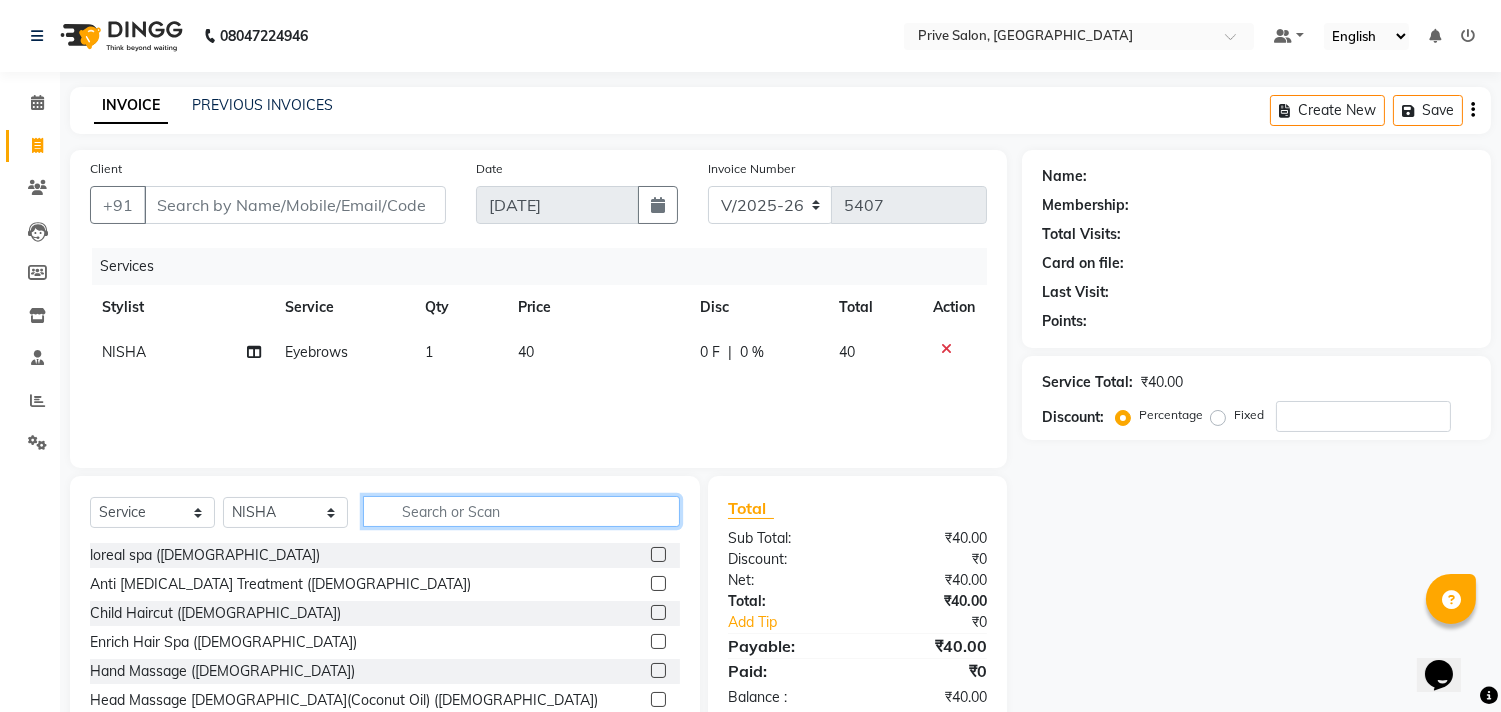 click 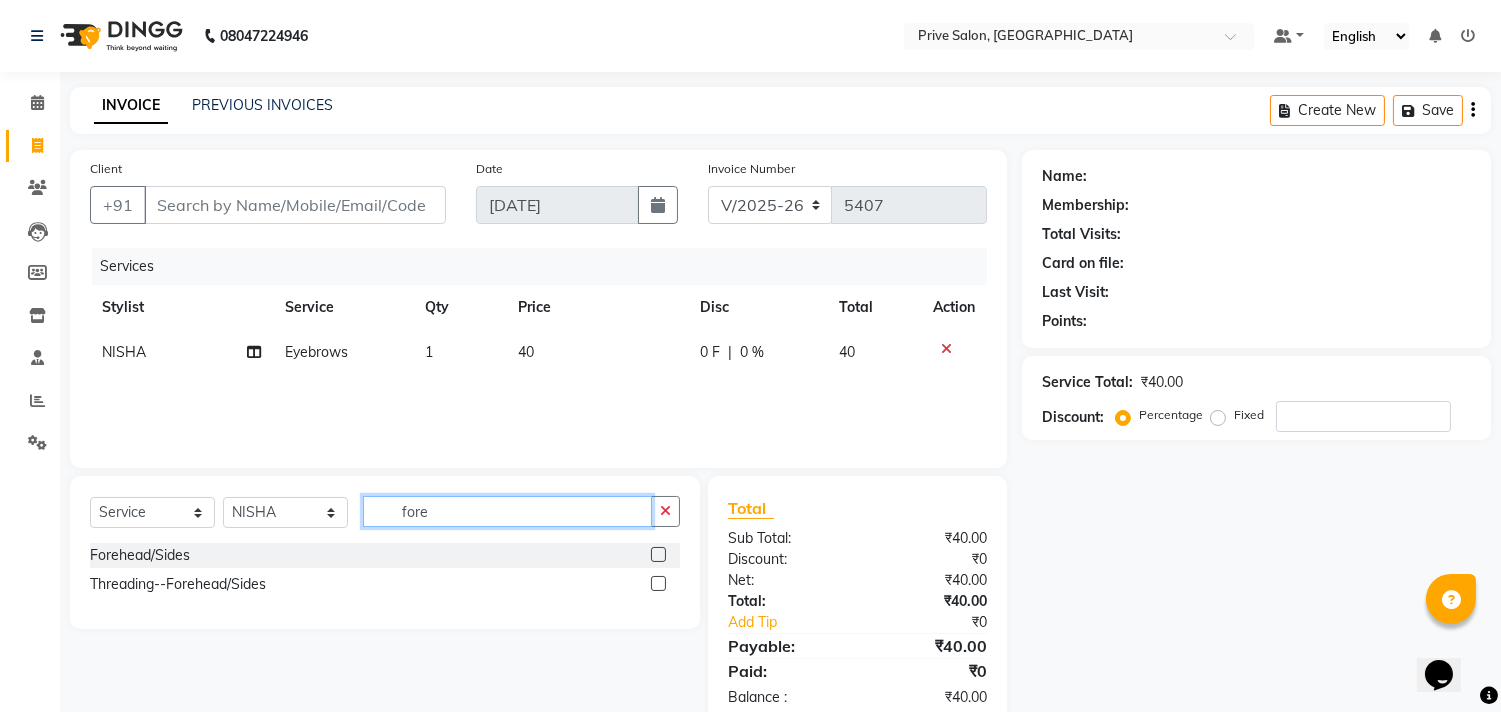 type on "fore" 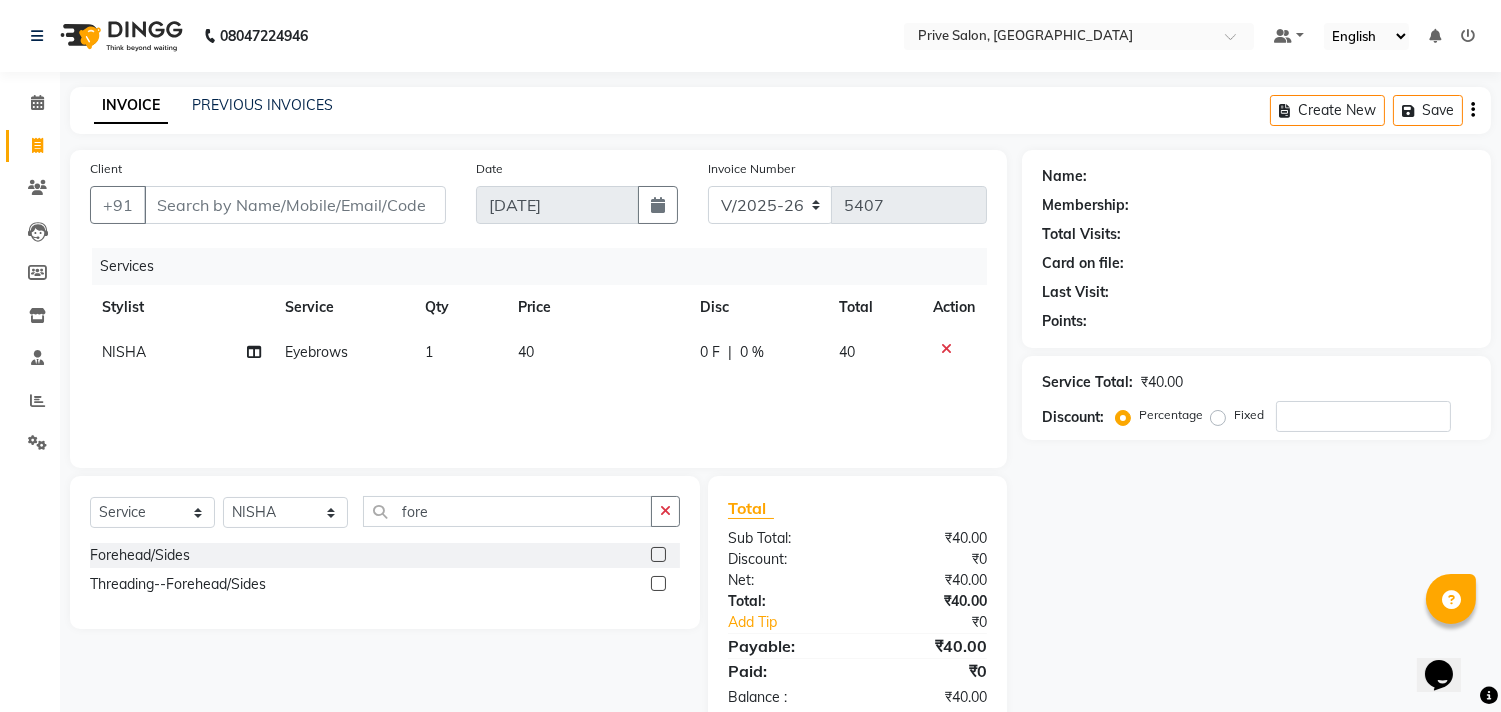 click 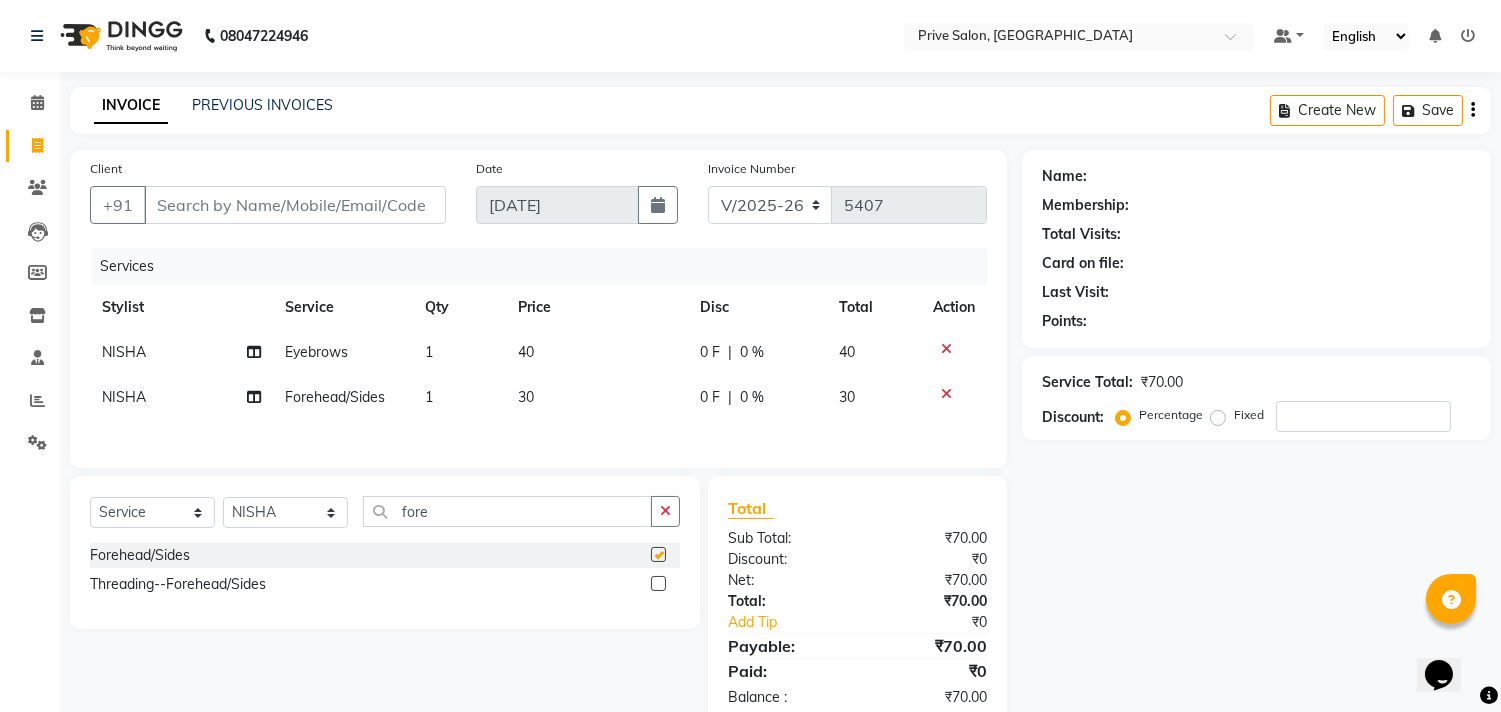 checkbox on "false" 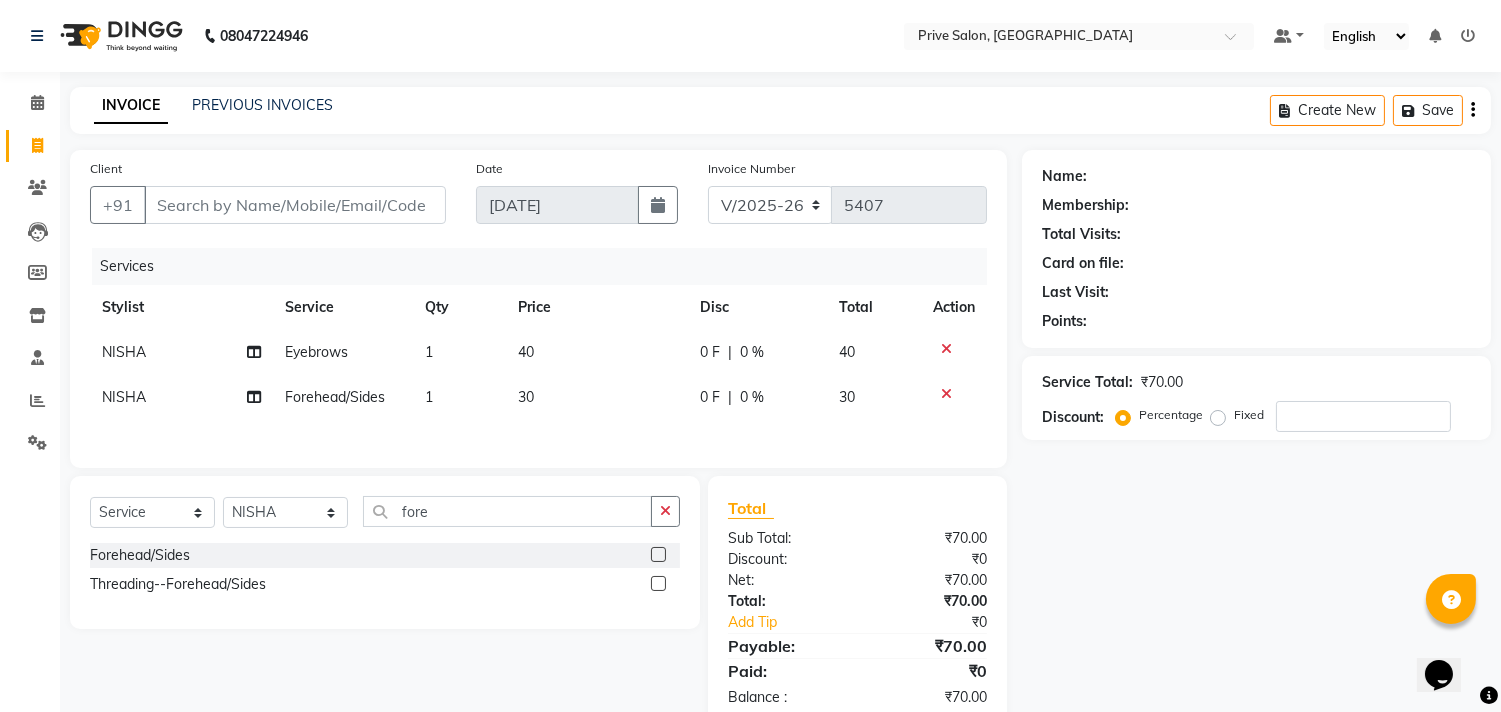 click on "40" 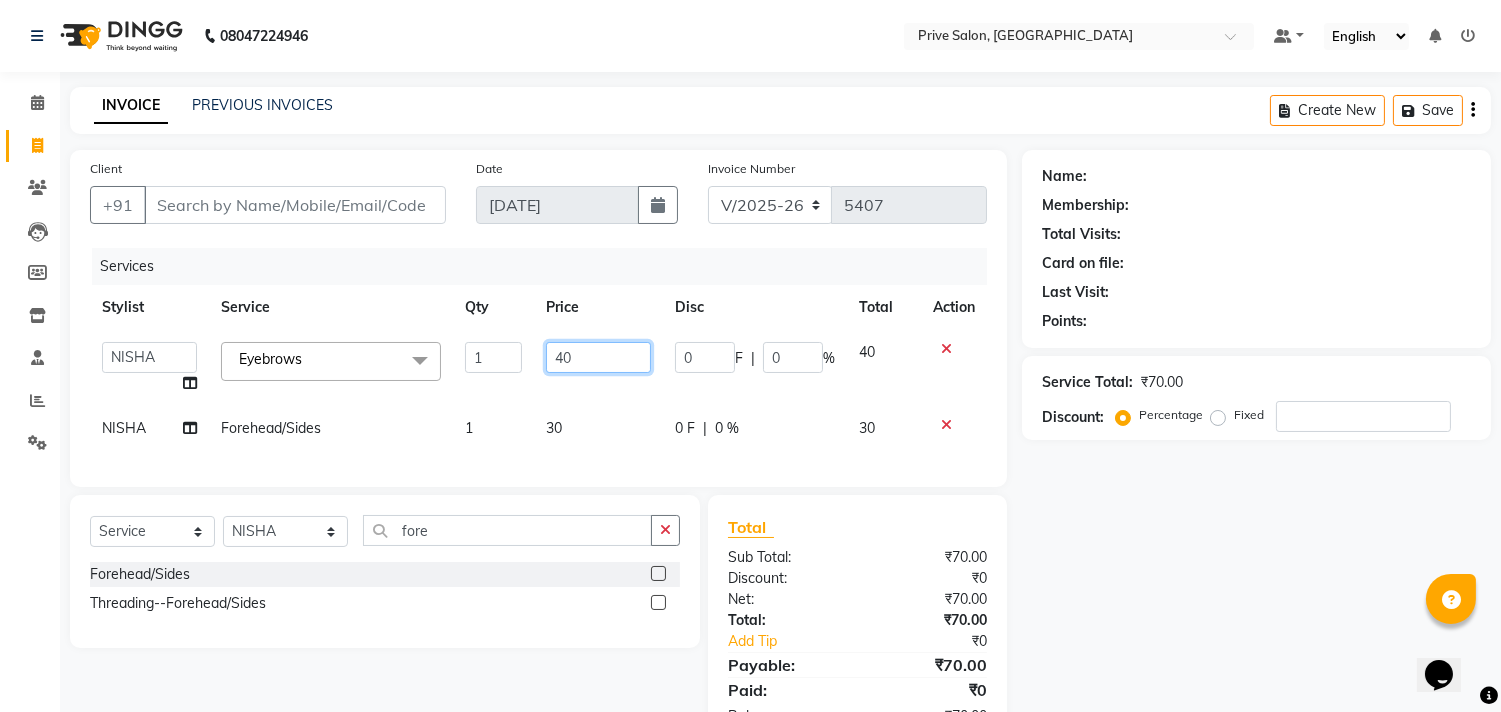click on "40" 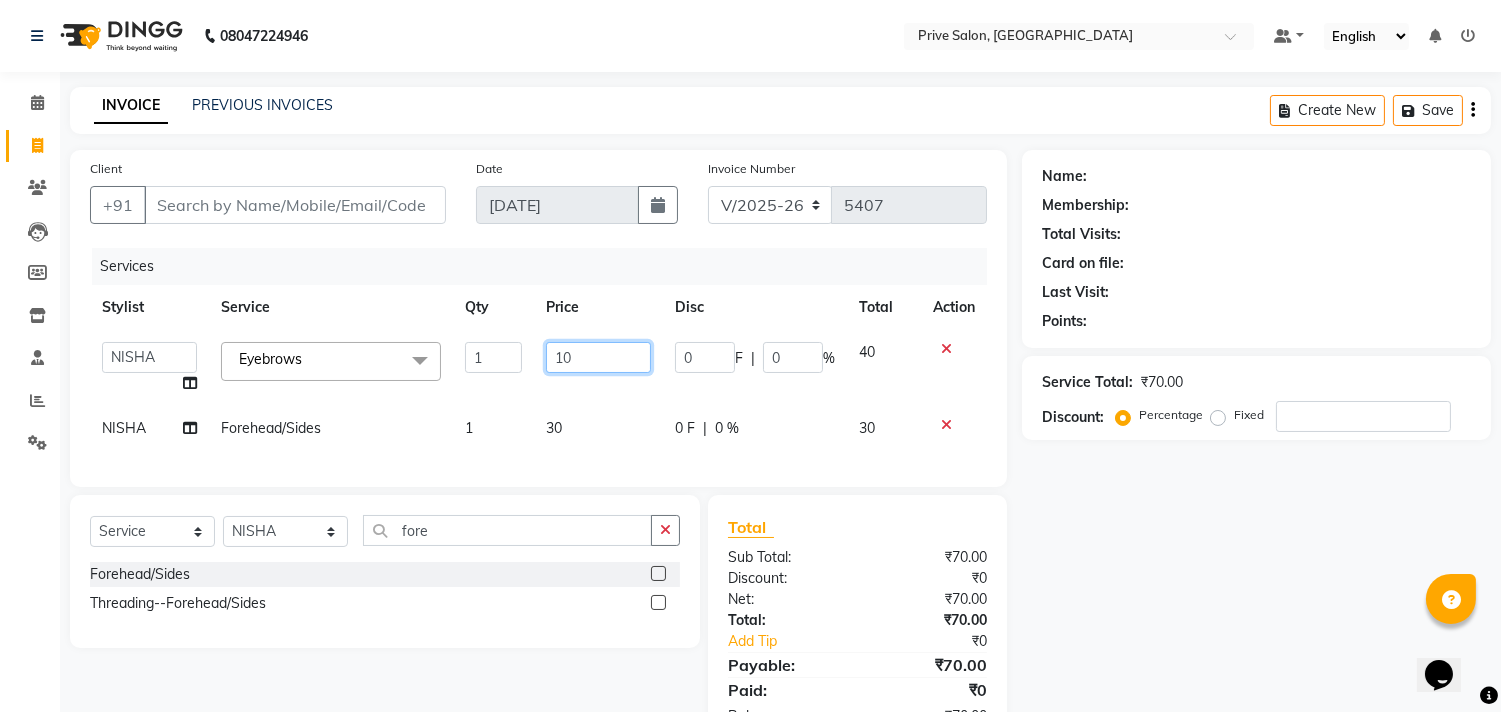 type on "100" 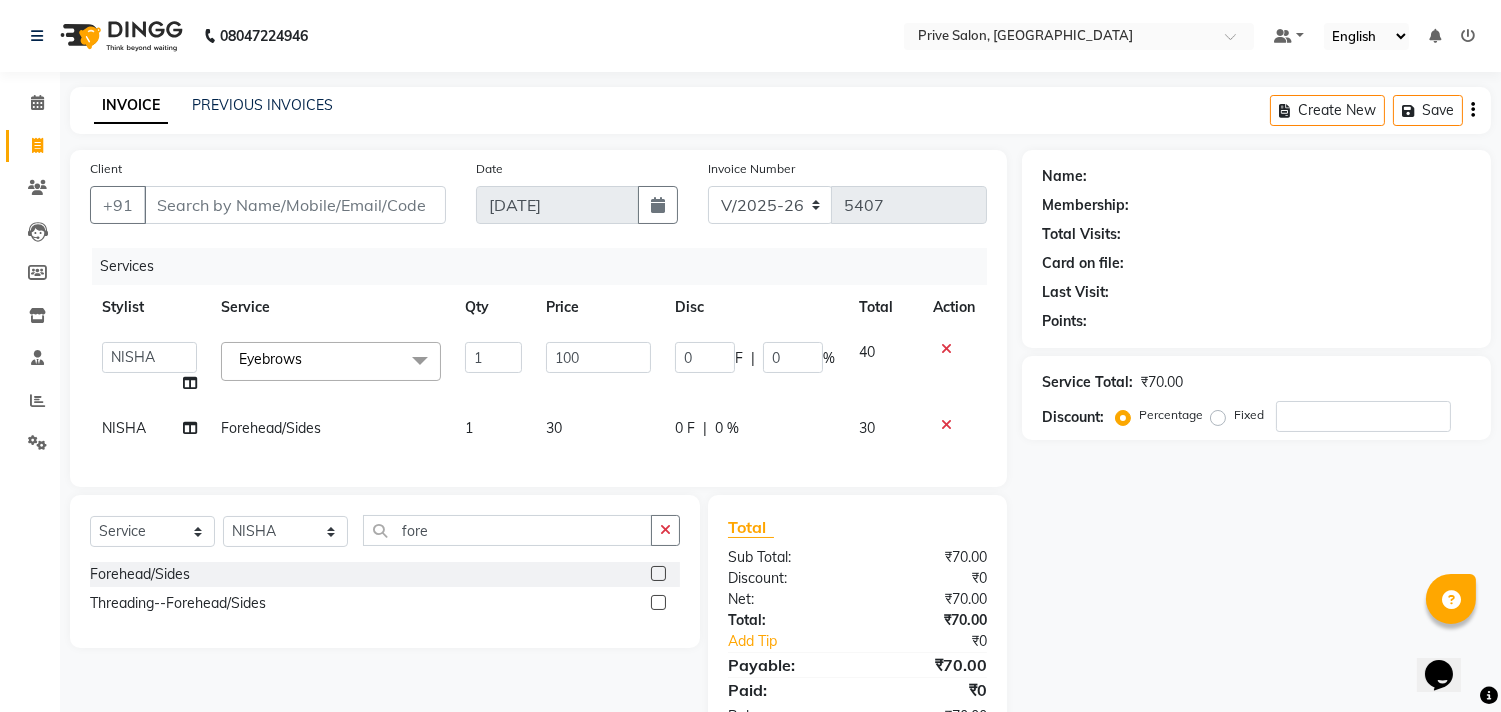click on "Services Stylist Service Qty Price Disc Total Action  amit   ARJUN   Atul   FAIZAN   FARDEEN   GOLU   harshit   HITESH   isha   kapil   khushbu   Manager   meenu   MOHIT   Mohsin   NISHA   nishi   Preet   privee   Shivam   SIVA   vikas  Eyebrows  x loreal spa (Male) Anti Dandruff Treatment (Male) Child Haircut (Male) Enrich Hair Spa (Male) Hand Massage (Male) Head Massage Male(Coconut Oil) (Male) Head Massage(Steam)Olive Oil(M) (Male) Highlights (Male) Inoa (Male) Keratin (Male) Majirel (Male) mud spa (Male) Olaplex (Male) Wella Oil Reflections Hair Spa (Male) Beard shave hair cut (male) headwash (male) beard spa hair styling (male) BEARD COLOUR advance Absolute hairspa  mustache Mini Spa Hair Care (Male)--Scalp Advanced biotop hairspa (m) Filler therapy  brillare dandruf/ hair loss control ROOT DEEP HAIR LOSS ANTI DANDRUFF scalp shot Accessories Hair Accessories lens Arms D-Tan (Male) Cheryl's Neck Bleach (Male) Cheryl's Bleach - Arms (Male) Cheryl's Bleach - Back (Male) Cheryl's Bleach - Face (Male) Chrome" 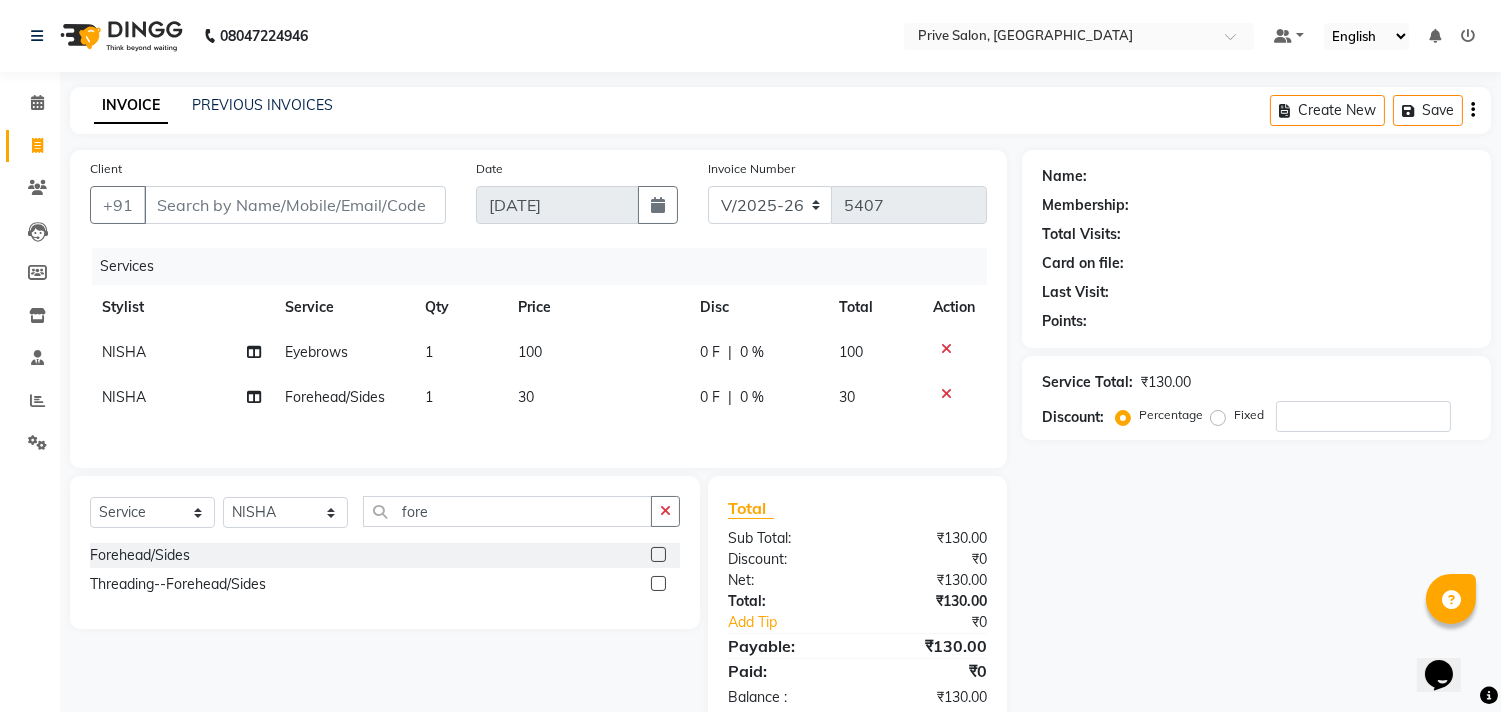 click on "30" 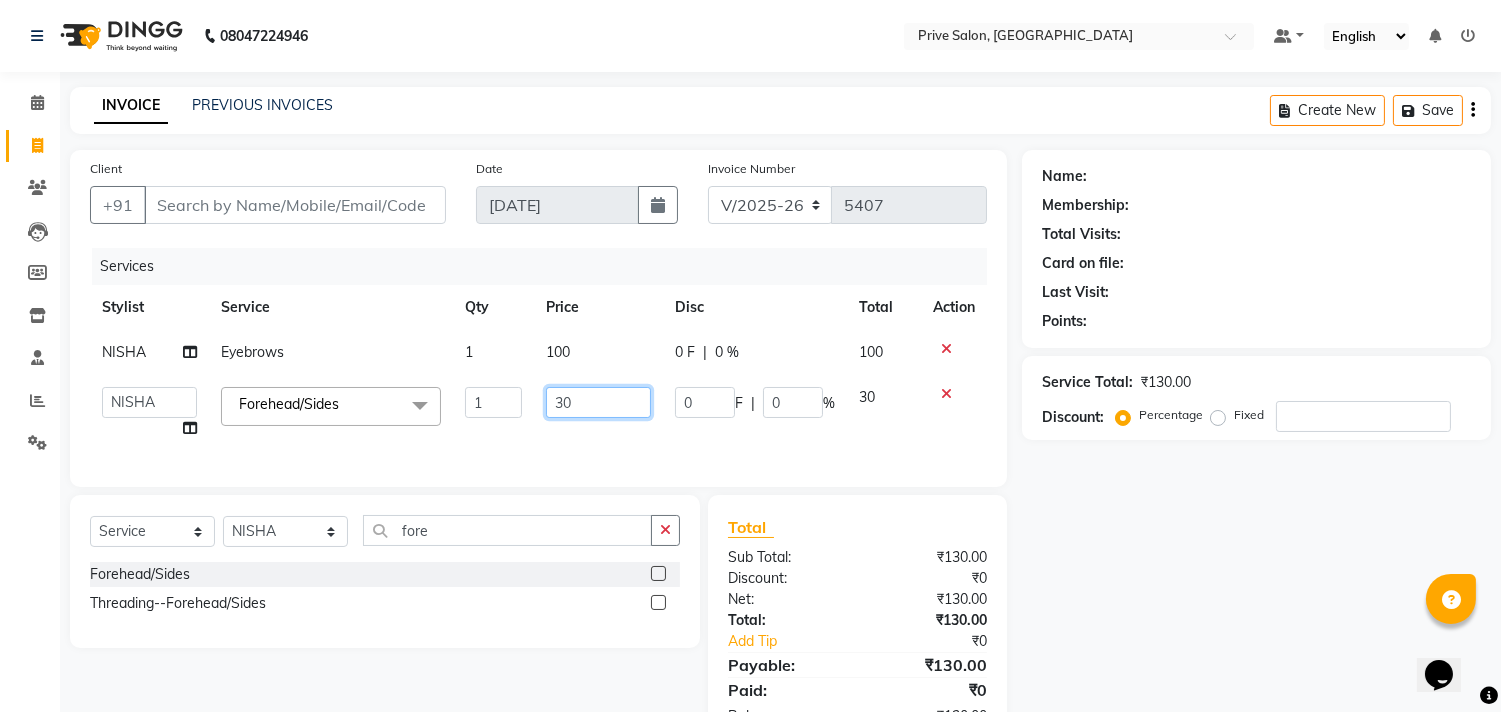 click on "30" 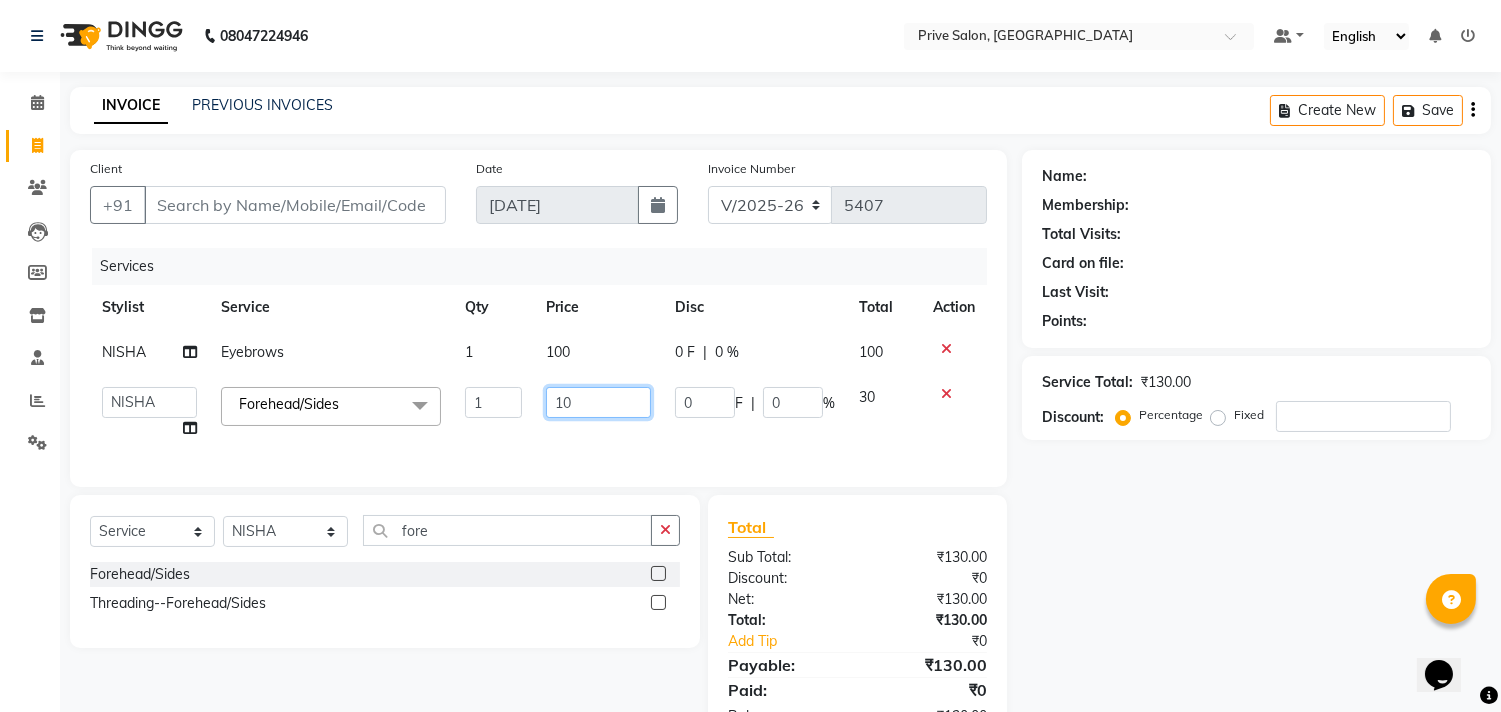 type on "100" 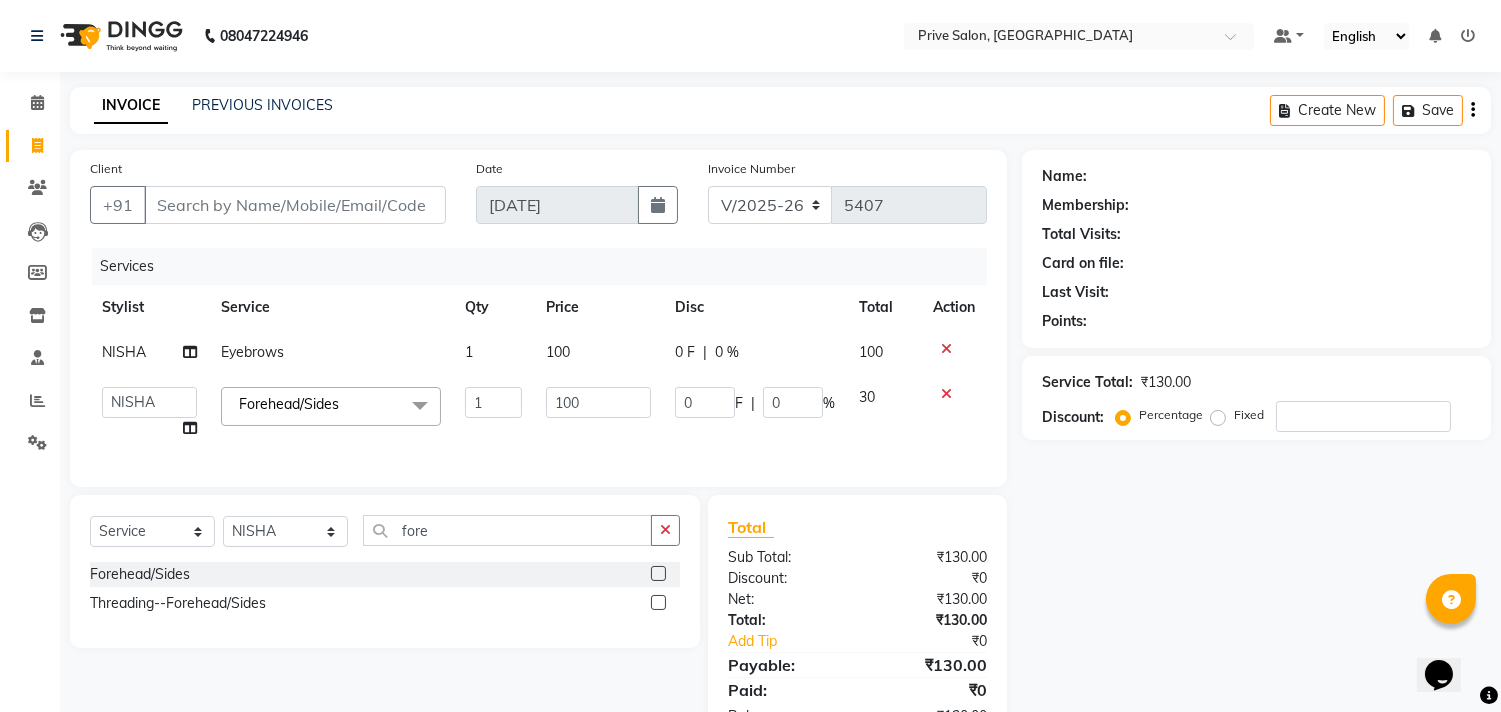 click on "08047224946 Select Location × Prive Salon, Pitampura Default Panel My Panel English ENGLISH Español العربية मराठी हिंदी ગુજરાતી தமிழ் 中文 Notifications nothing to show ☀ Prive Salon, Pitampura  Calendar  Invoice  Clients  Leads   Members  Inventory  Staff  Reports  Settings Completed InProgress Upcoming Dropped Tentative Check-In Confirm Bookings Generate Report Segments Page Builder INVOICE PREVIOUS INVOICES Create New   Save  Client +91 Date 13-07-2025 Invoice Number V/2025 V/2025-26 5407 Services Stylist Service Qty Price Disc Total Action NISHA Eyebrows 1 100 0 F | 0 % 100  amit   ARJUN   Atul   FAIZAN   FARDEEN   GOLU   harshit   HITESH   isha   kapil   khushbu   Manager   meenu   MOHIT   Mohsin   NISHA   nishi   Preet   privee   Shivam   SIVA   vikas  Forehead/Sides  x loreal spa (Male) Anti Dandruff Treatment (Male) Child Haircut (Male) Enrich Hair Spa (Male) Hand Massage (Male) Head Massage Male(Coconut Oil) (Male) Highlights (Male) lens" at bounding box center (750, 388) 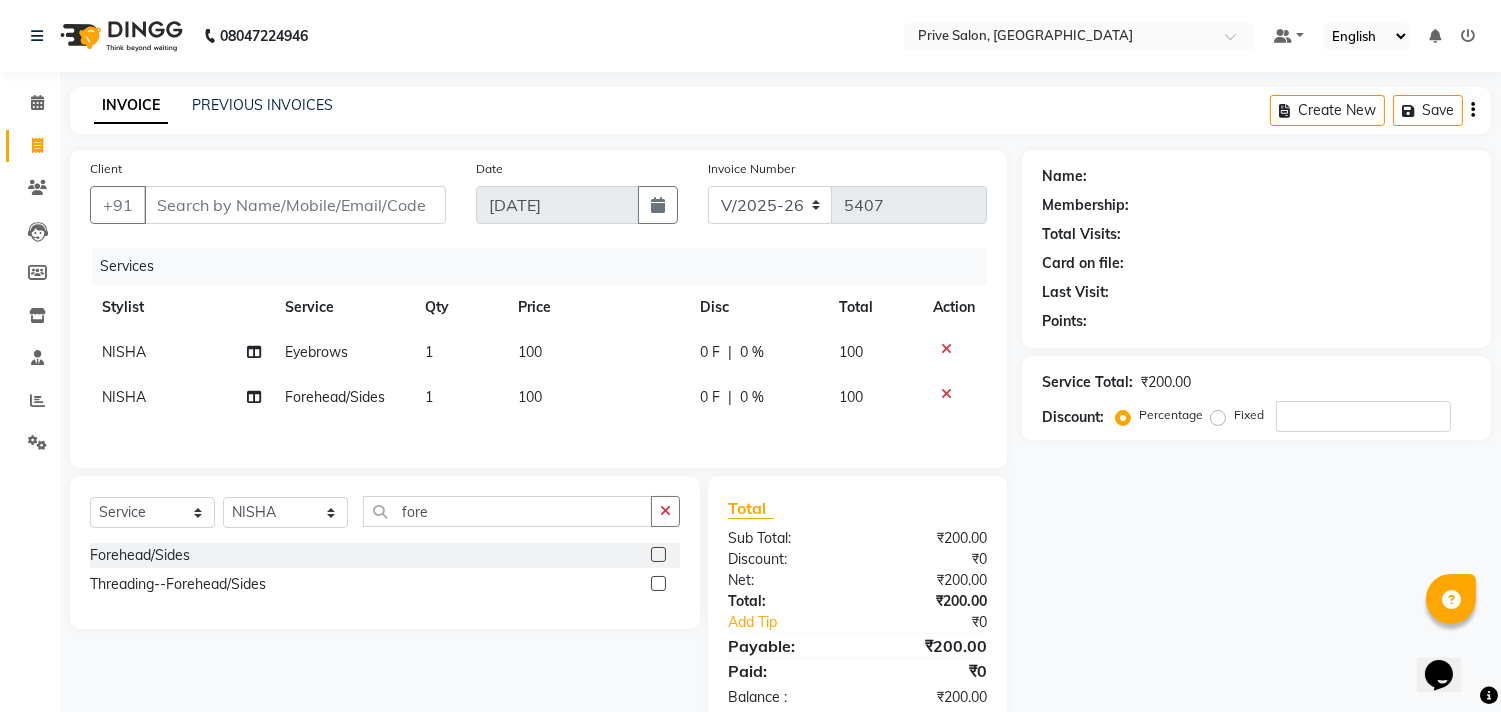 click on "08047224946 Select Location × Prive Salon, Pitampura Default Panel My Panel English ENGLISH Español العربية मराठी हिंदी ગુજરાતી தமிழ் 中文 Notifications nothing to show ☀ Prive Salon, Pitampura  Calendar  Invoice  Clients  Leads   Members  Inventory  Staff  Reports  Settings Completed InProgress Upcoming Dropped Tentative Check-In Confirm Bookings Generate Report Segments Page Builder INVOICE PREVIOUS INVOICES Create New   Save  Client +91 Date 13-07-2025 Invoice Number V/2025 V/2025-26 5407 Services Stylist Service Qty Price Disc Total Action NISHA Eyebrows 1 100 0 F | 0 % 100 NISHA Forehead/Sides 1 100 0 F | 0 % 100 Select  Service  Product  Membership  Package Voucher Prepaid Gift Card  Select Stylist amit ARJUN Atul FAIZAN FARDEEN GOLU harshit HITESH isha kapil khushbu Manager meenu MOHIT Mohsin NISHA nishi Preet privee Shivam SIVA vikas fore Forehead/Sides  Threading--Forehead/Sides  Total Sub Total: ₹200.00 Discount: ₹0 Net: ₹200.00  :" at bounding box center [750, 379] 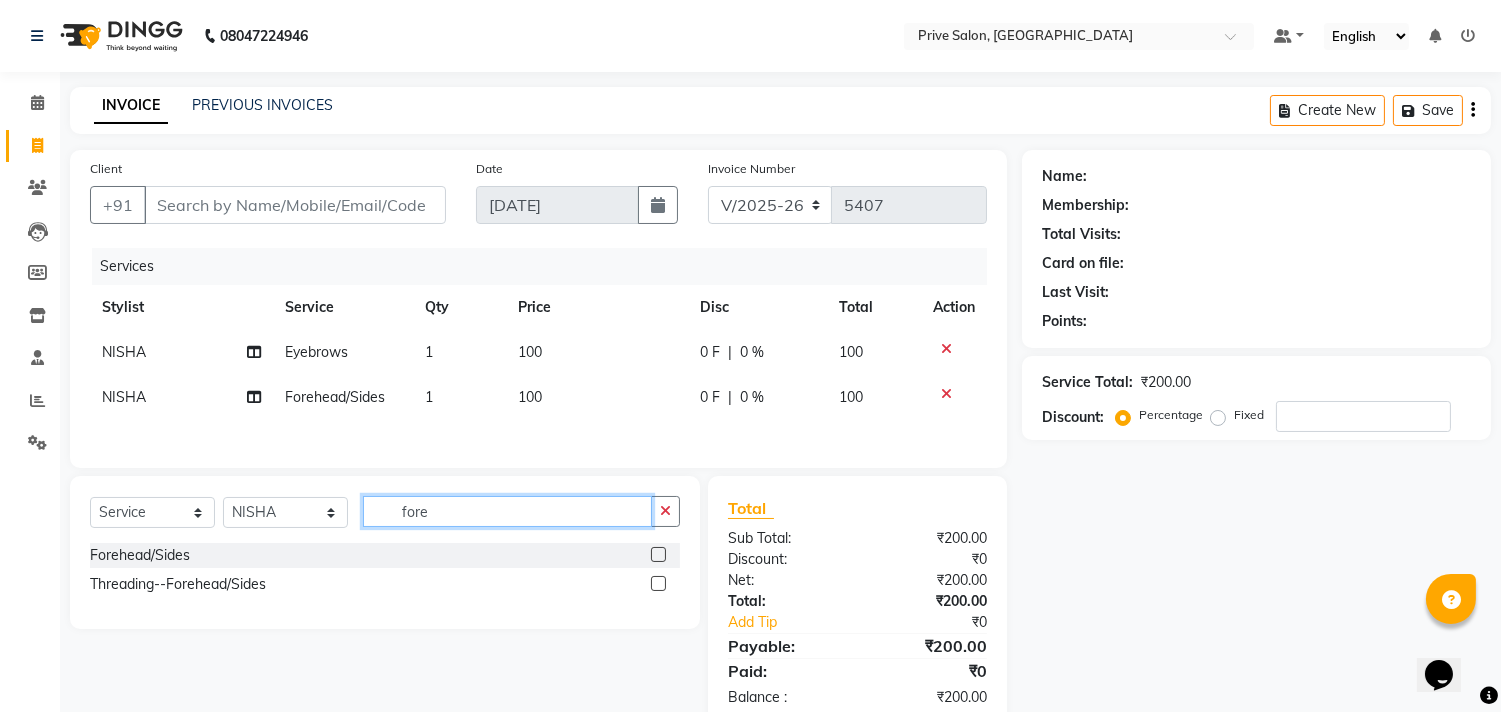 click on "fore" 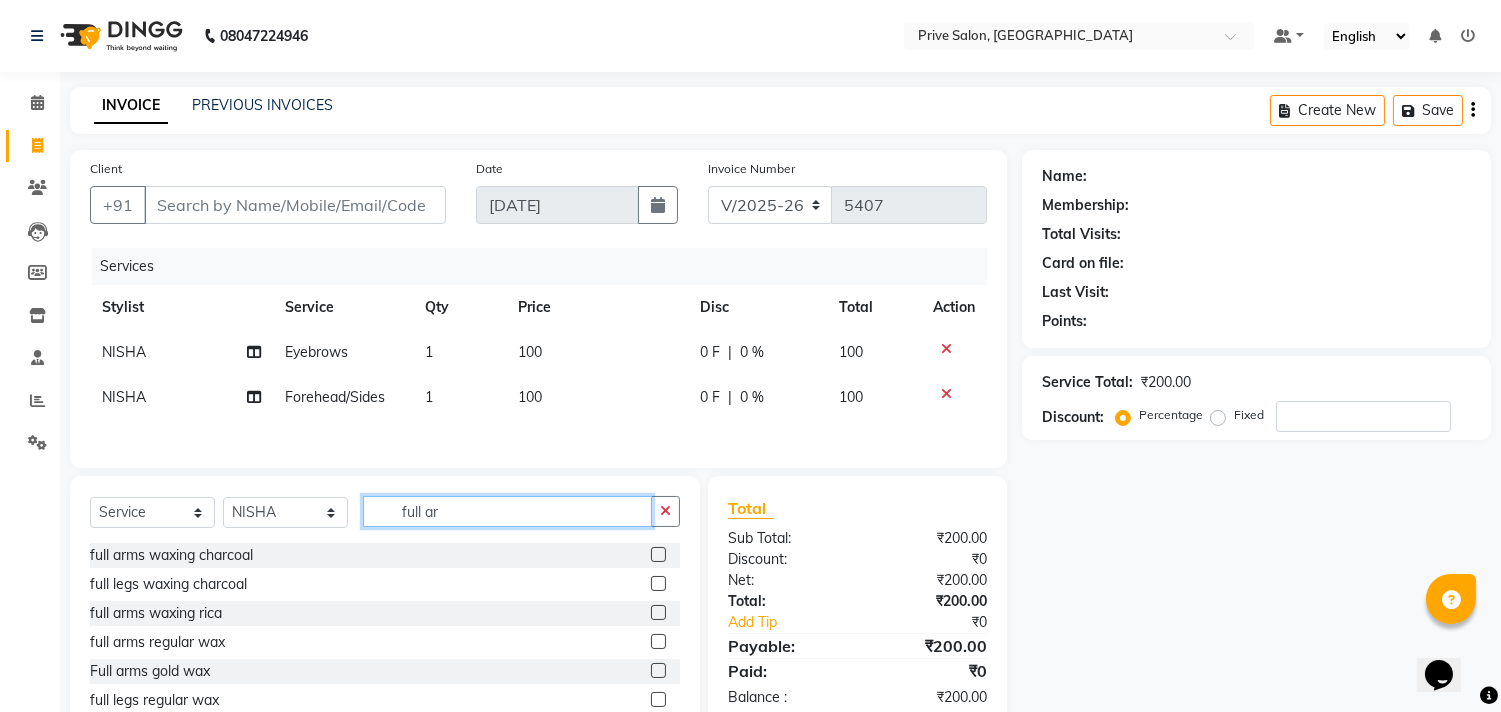 type on "full ar" 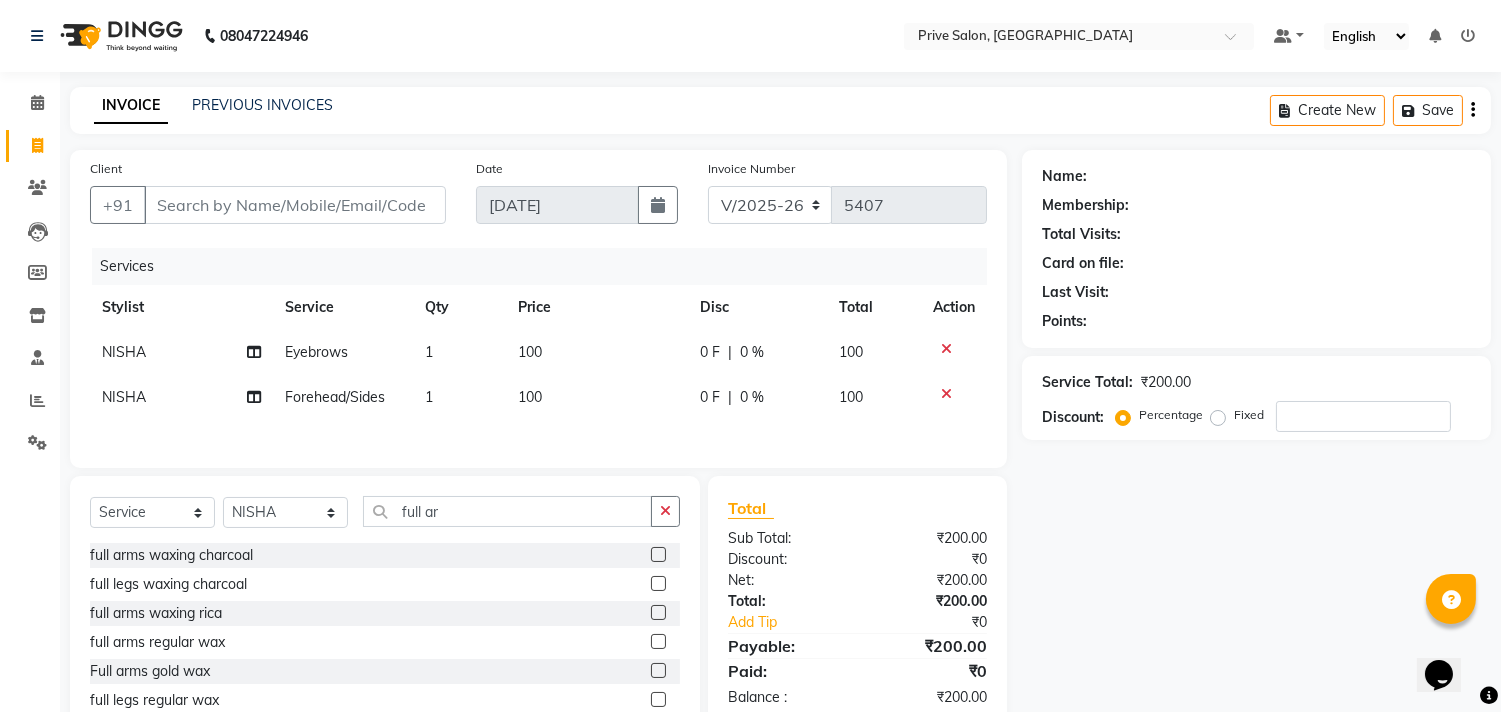 click on "Full arms gold wax" 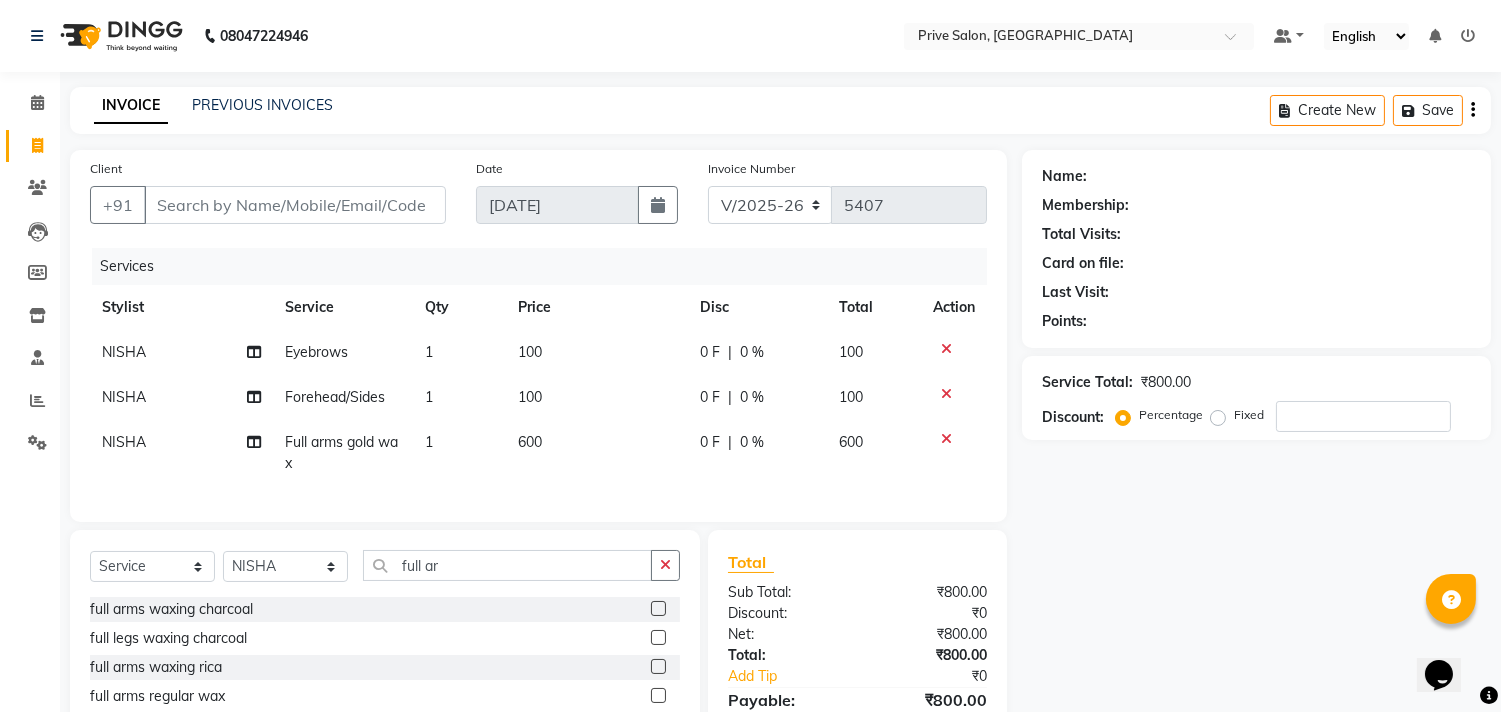 checkbox on "false" 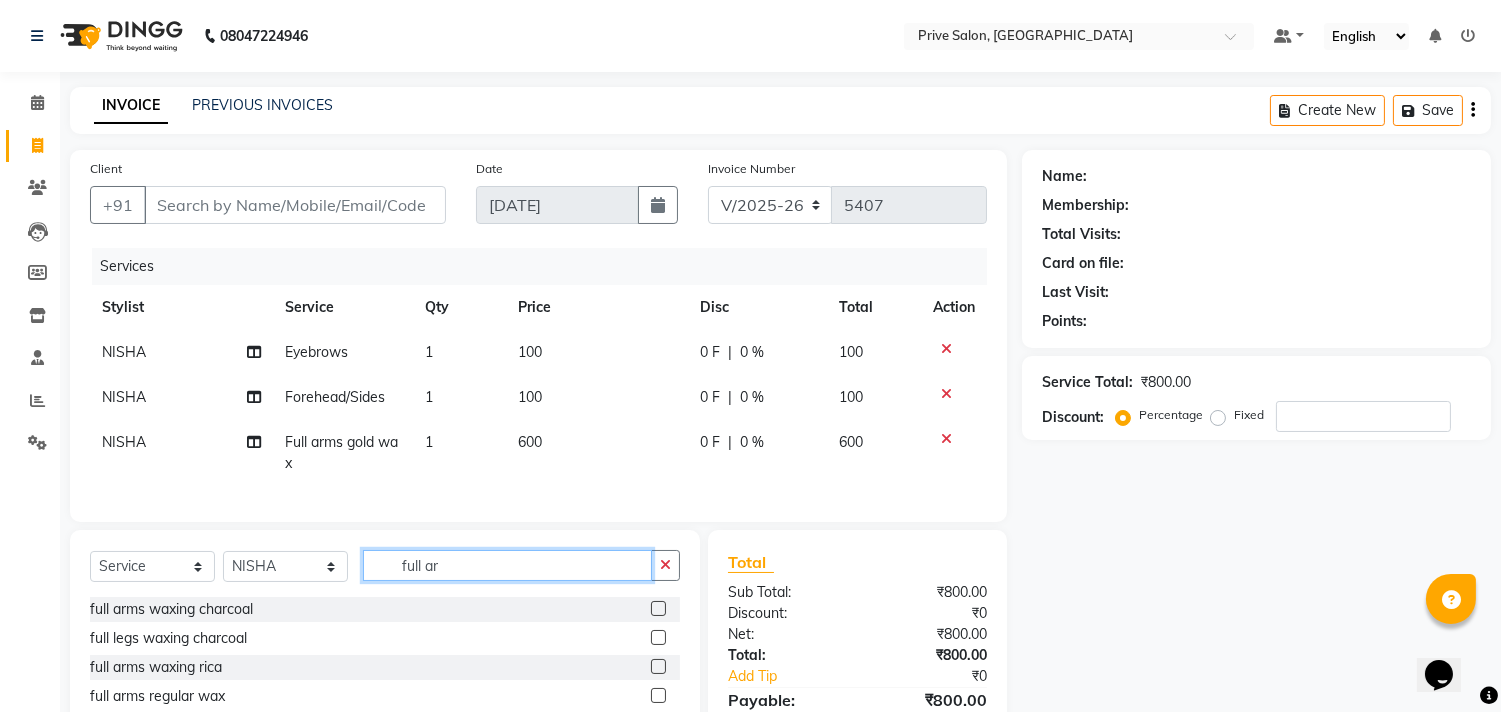 click on "full ar" 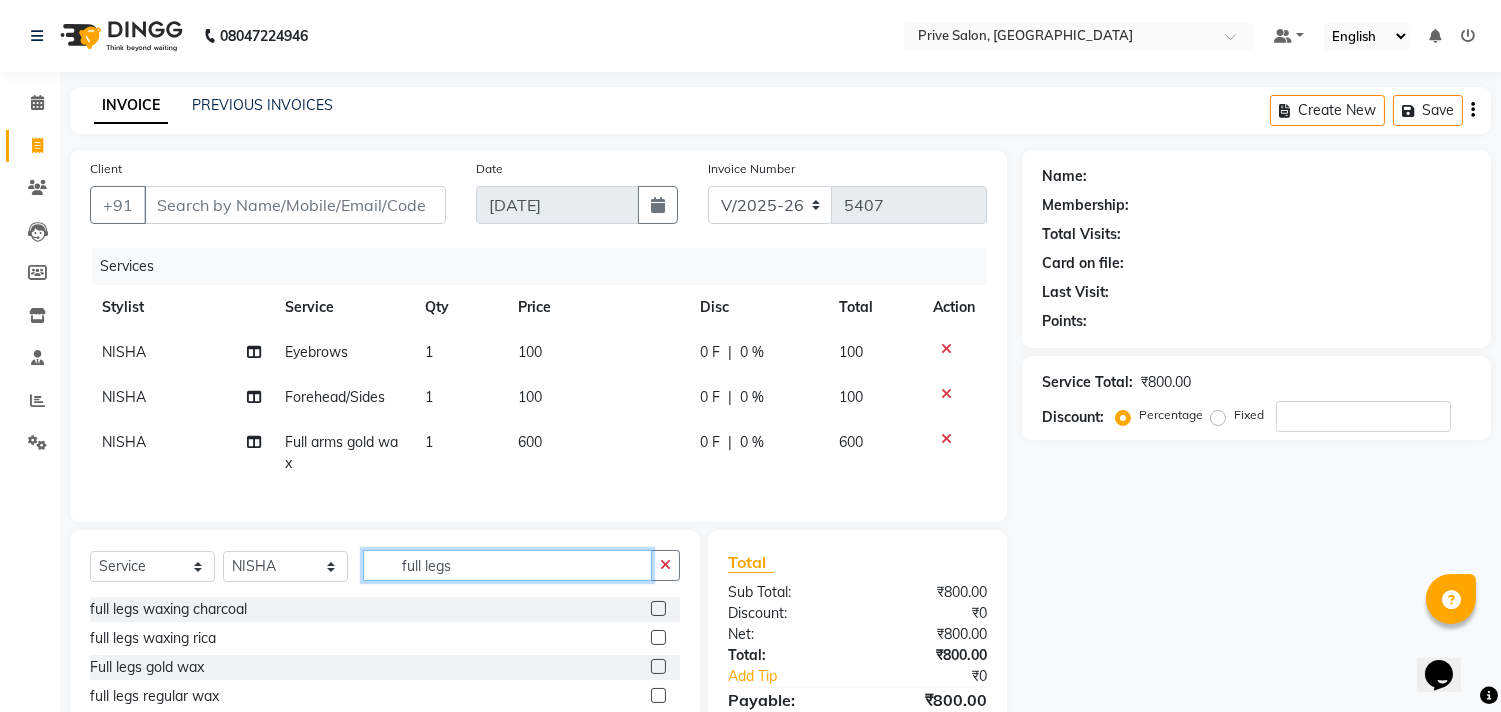 type on "full legs" 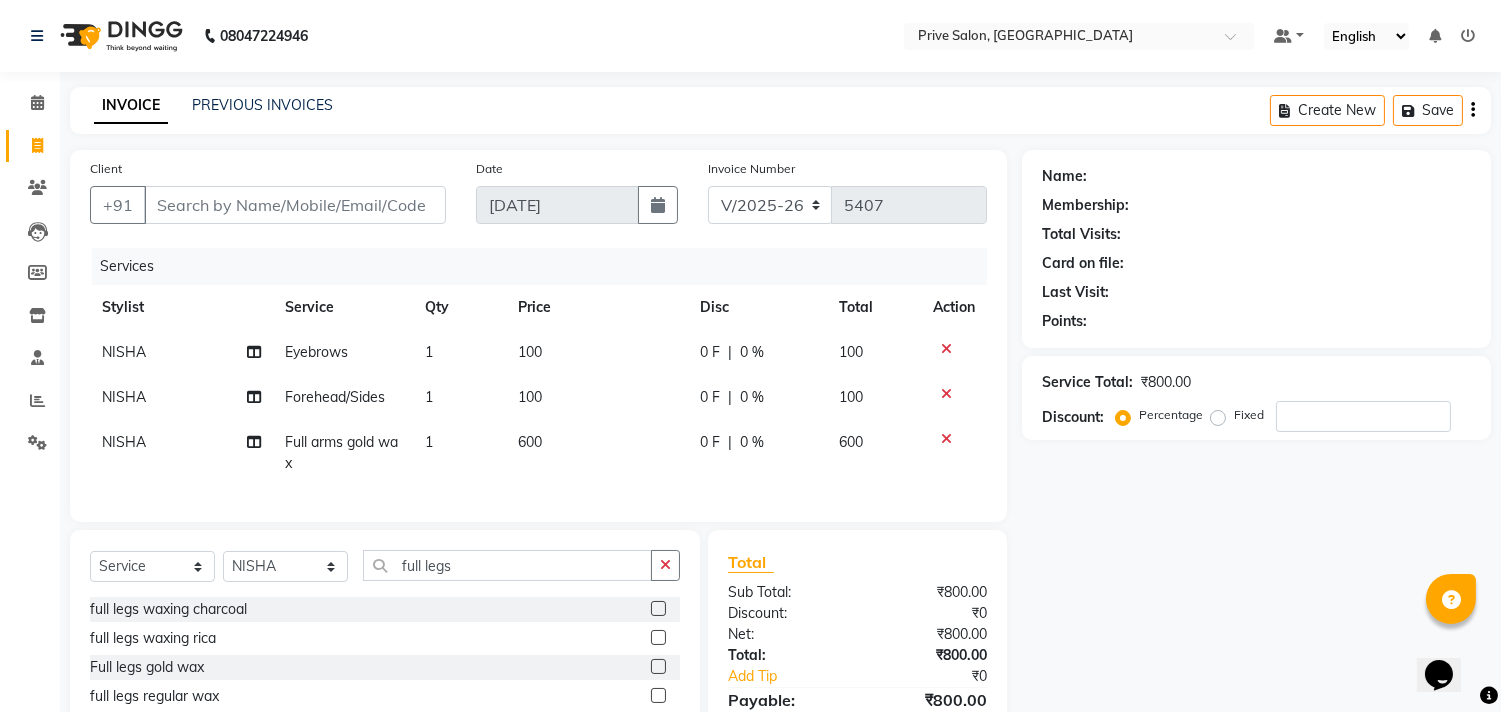 click 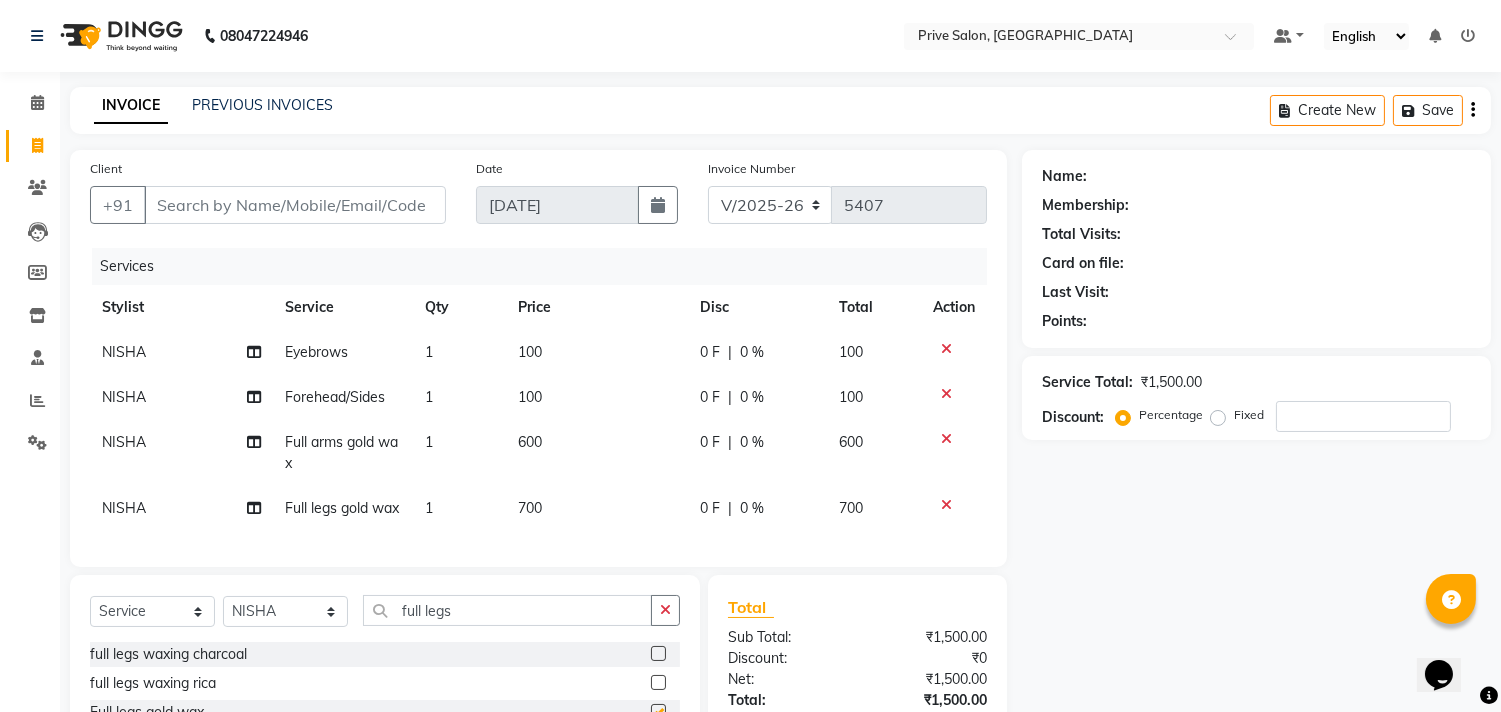 checkbox on "false" 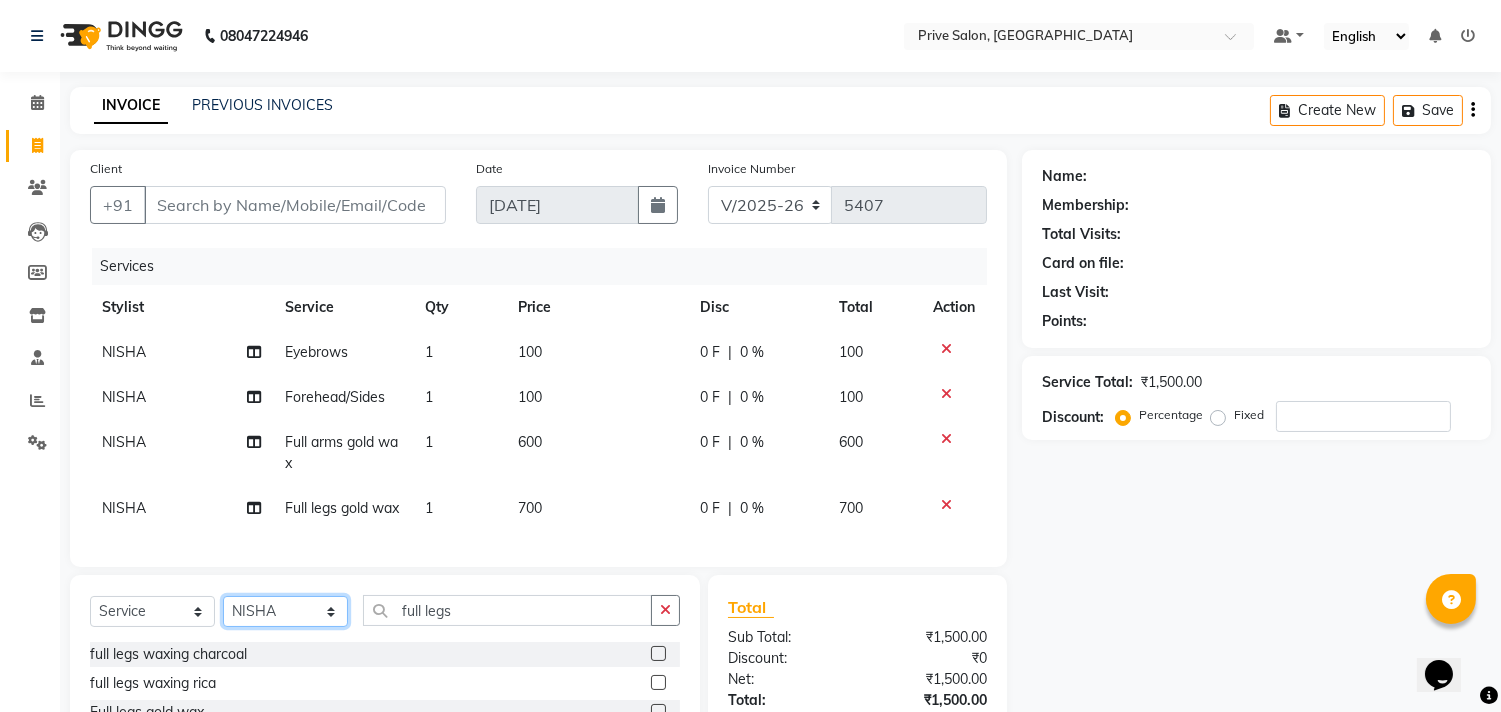 click on "Select Stylist amit ARJUN [PERSON_NAME] [PERSON_NAME] GOLU [PERSON_NAME] isha [PERSON_NAME] Manager [PERSON_NAME] [PERSON_NAME] [PERSON_NAME] [PERSON_NAME] [PERSON_NAME] vikas" 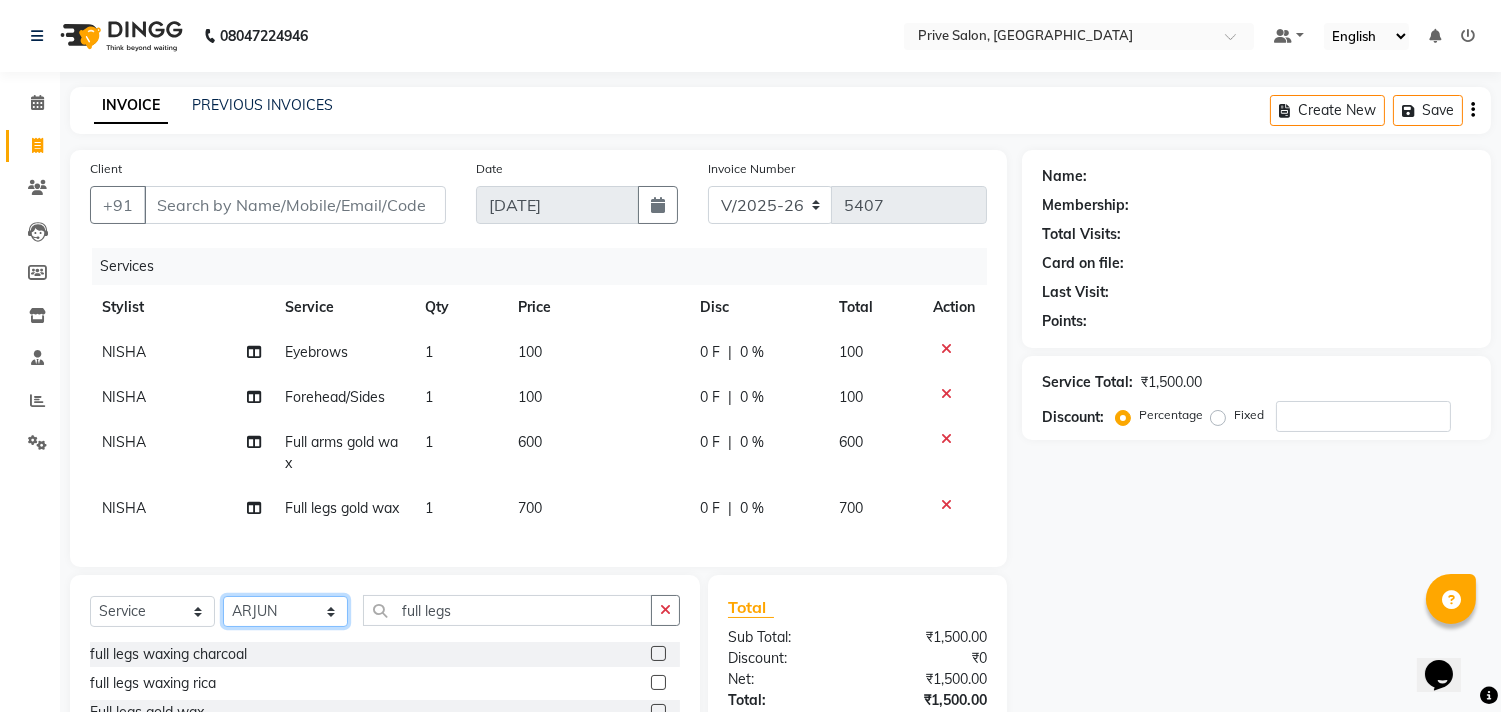click on "Select Stylist amit ARJUN [PERSON_NAME] [PERSON_NAME] GOLU [PERSON_NAME] isha [PERSON_NAME] Manager [PERSON_NAME] [PERSON_NAME] [PERSON_NAME] [PERSON_NAME] [PERSON_NAME] vikas" 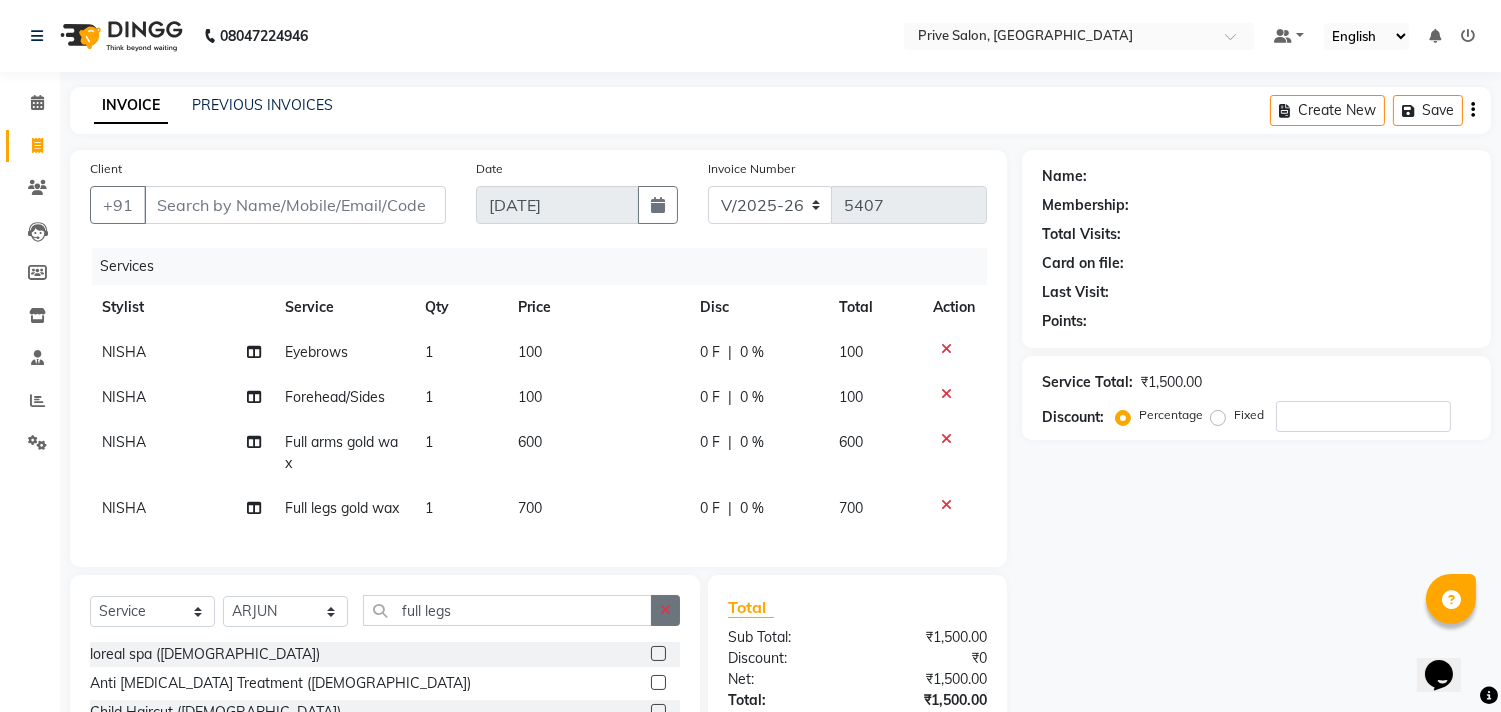 click 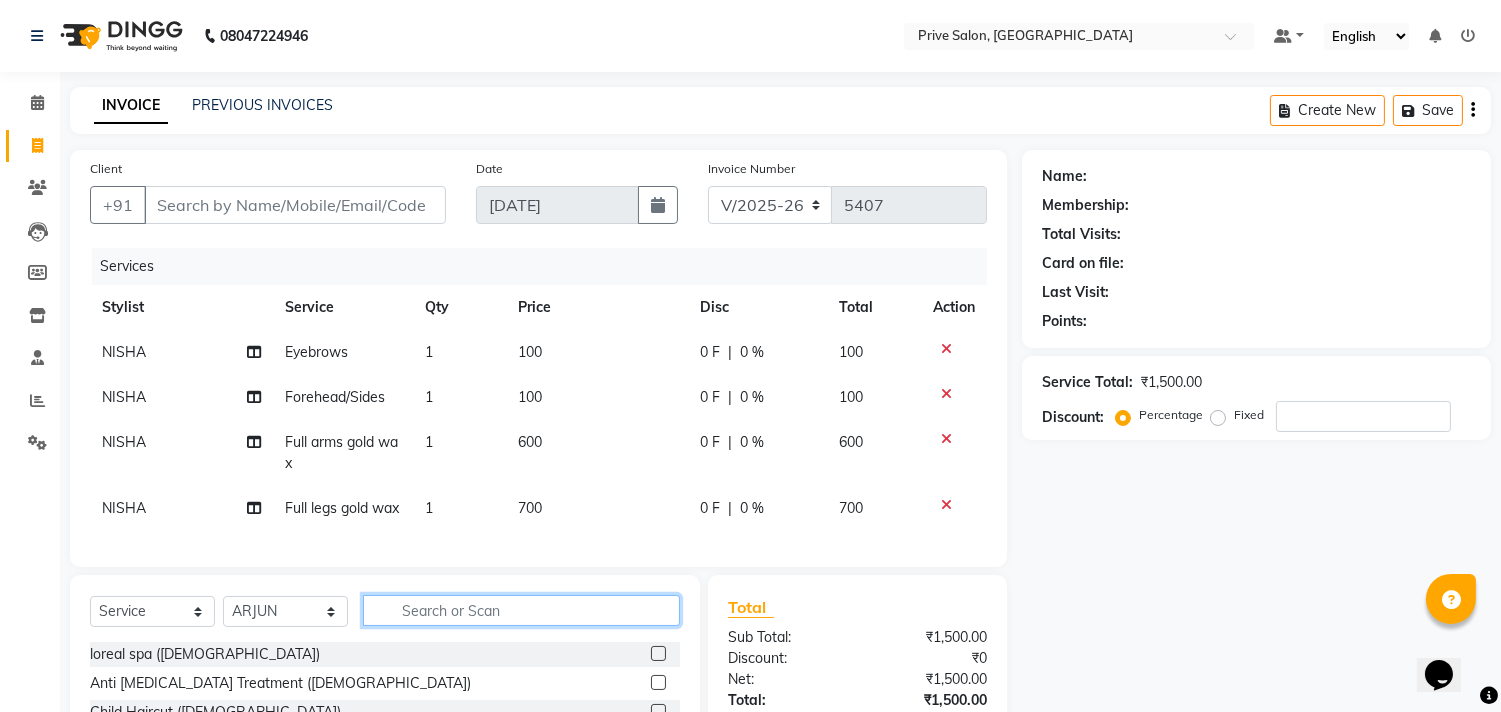 click 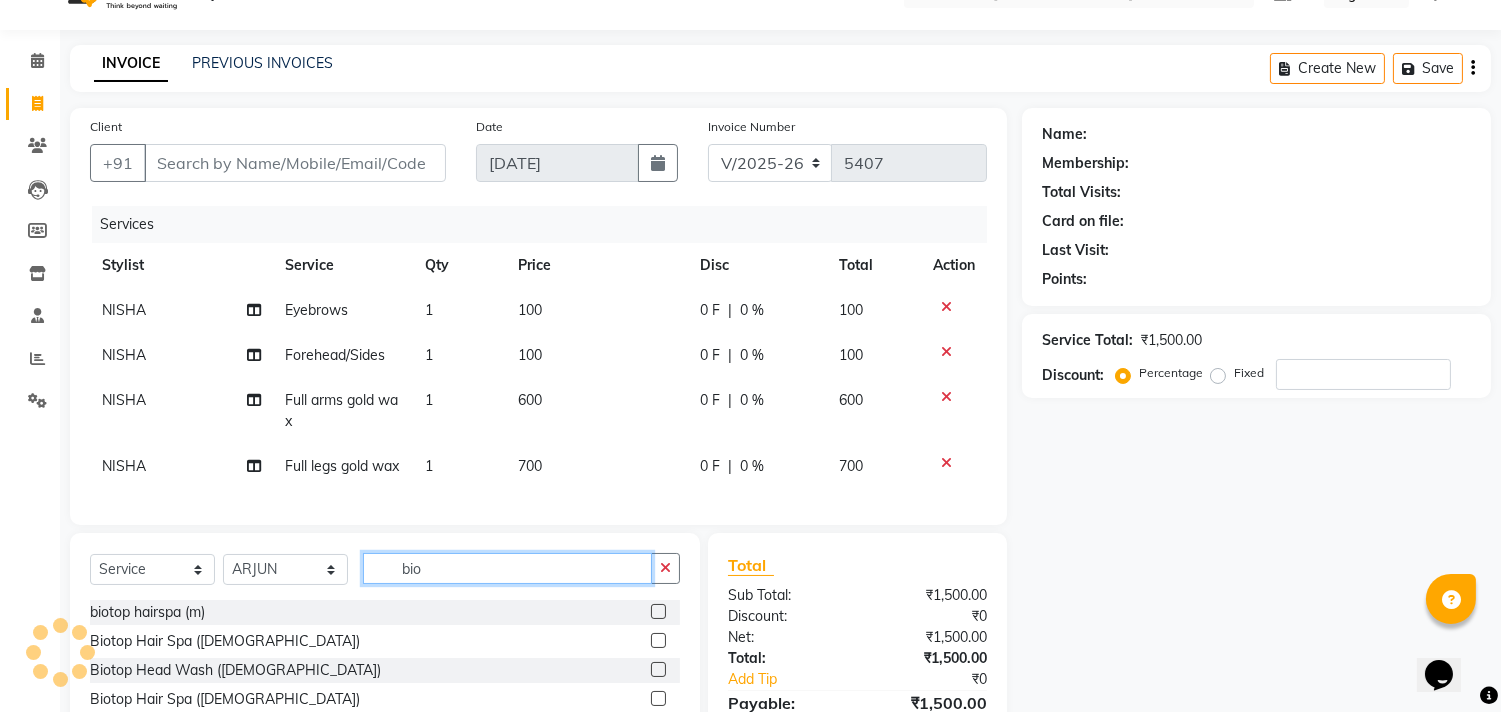 scroll, scrollTop: 225, scrollLeft: 0, axis: vertical 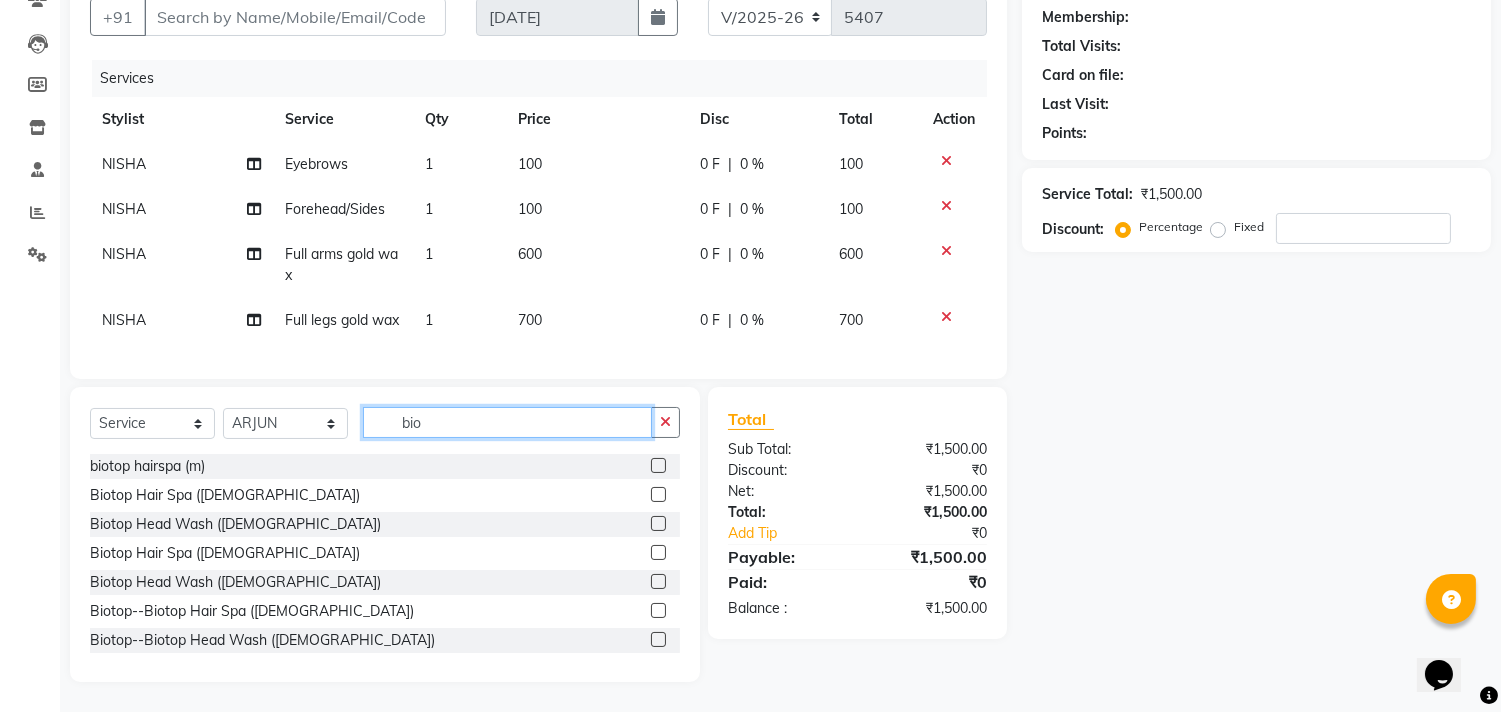 type on "bio" 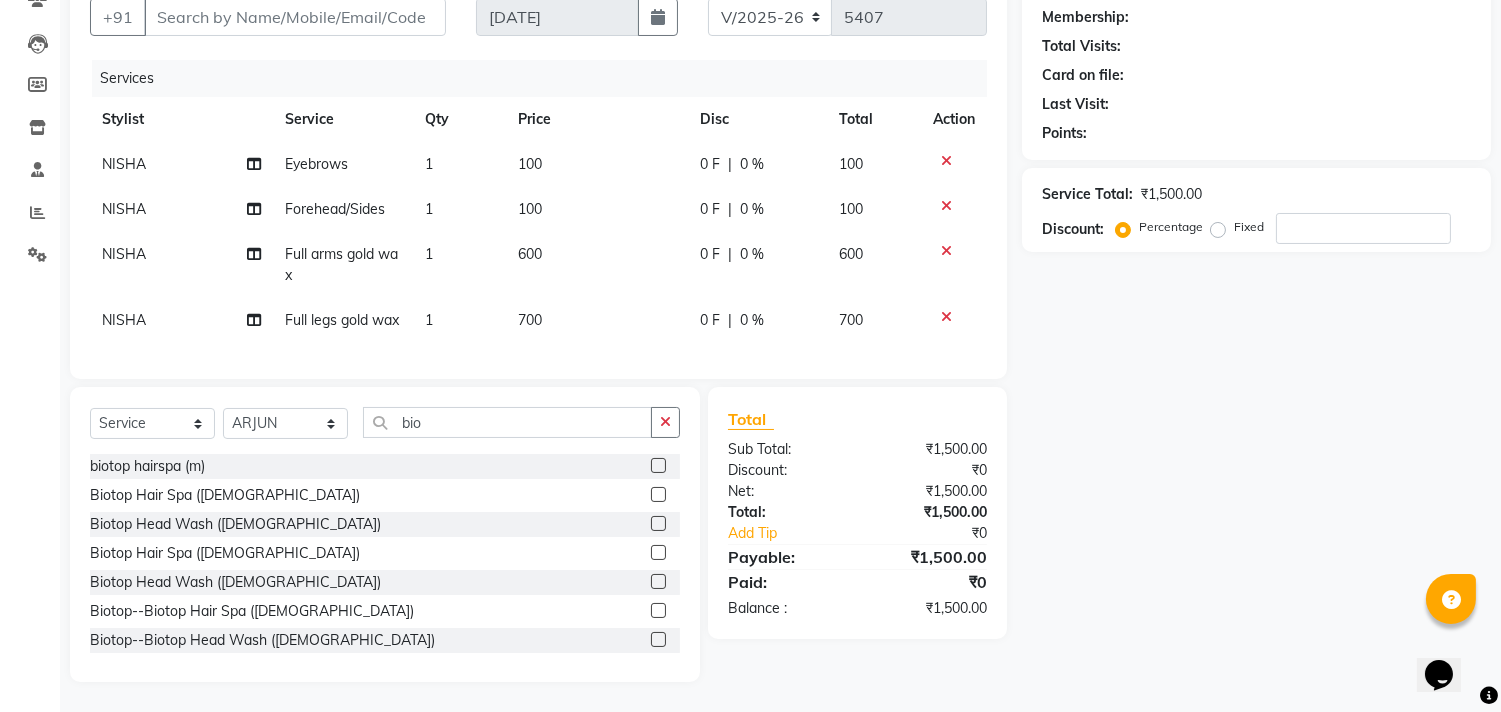 click 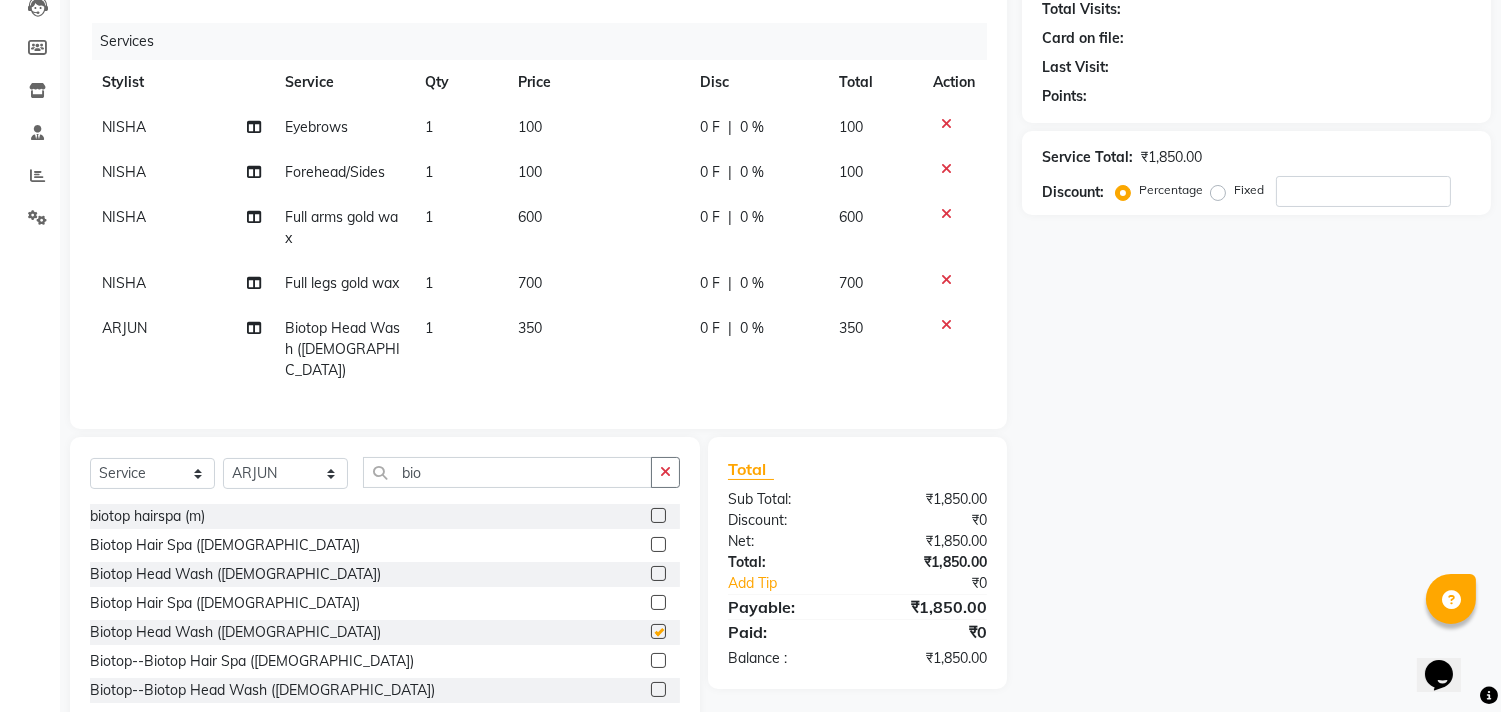 checkbox on "false" 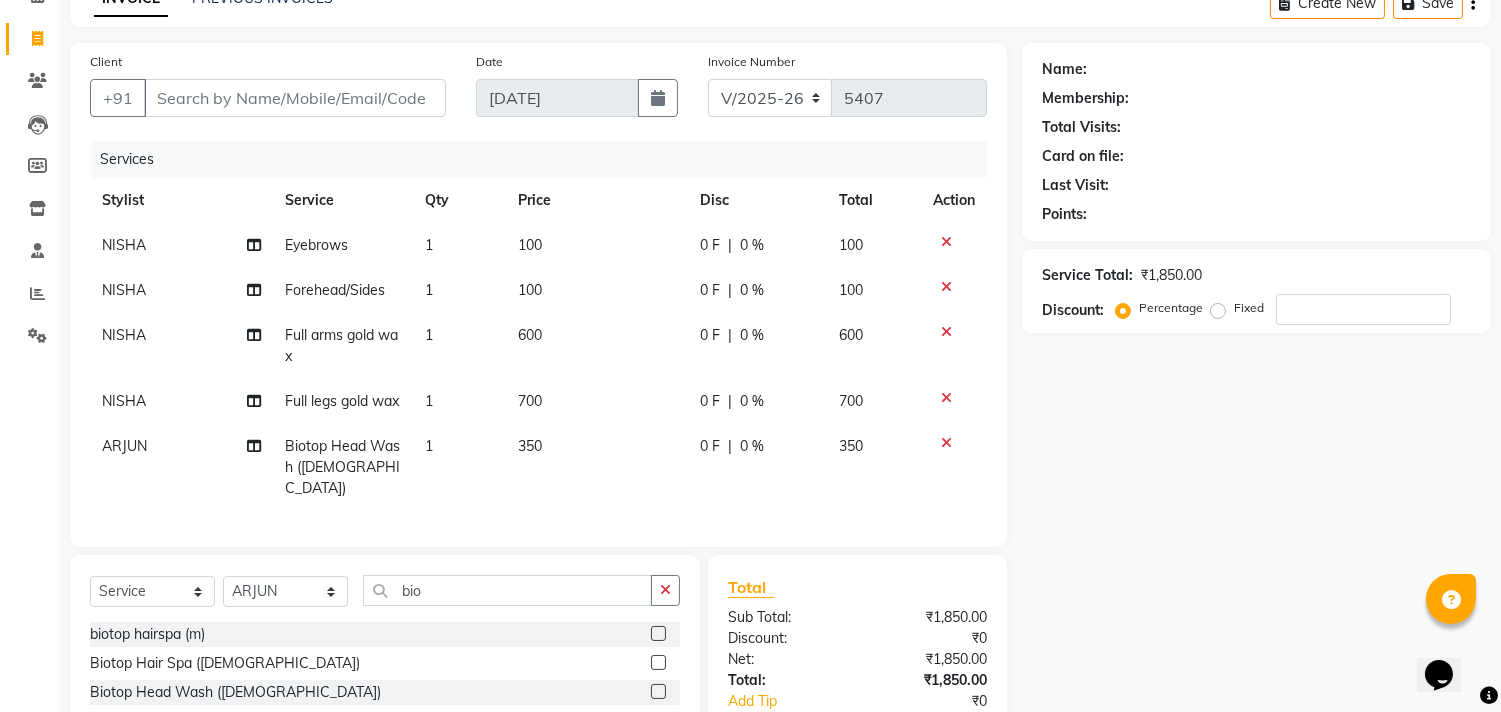 scroll, scrollTop: 0, scrollLeft: 0, axis: both 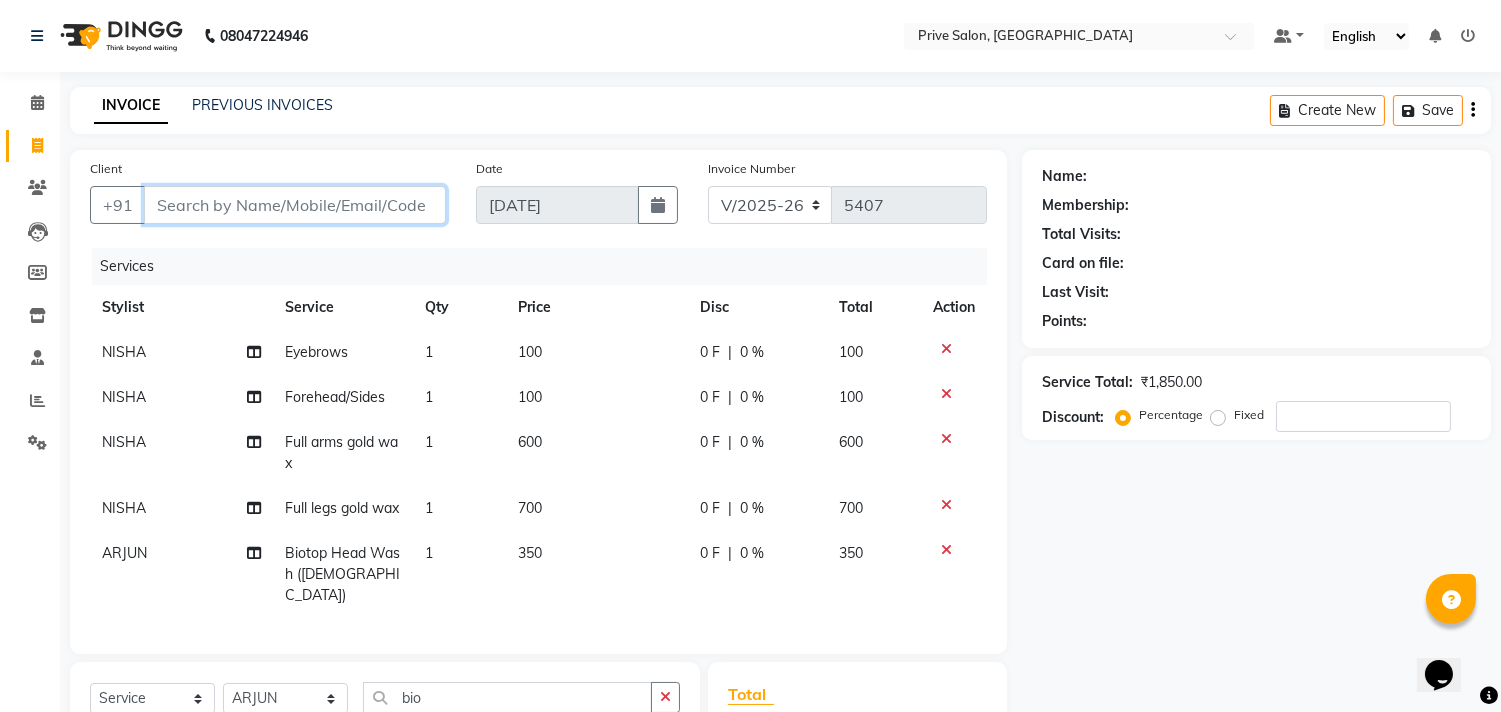 click on "Client" at bounding box center [295, 205] 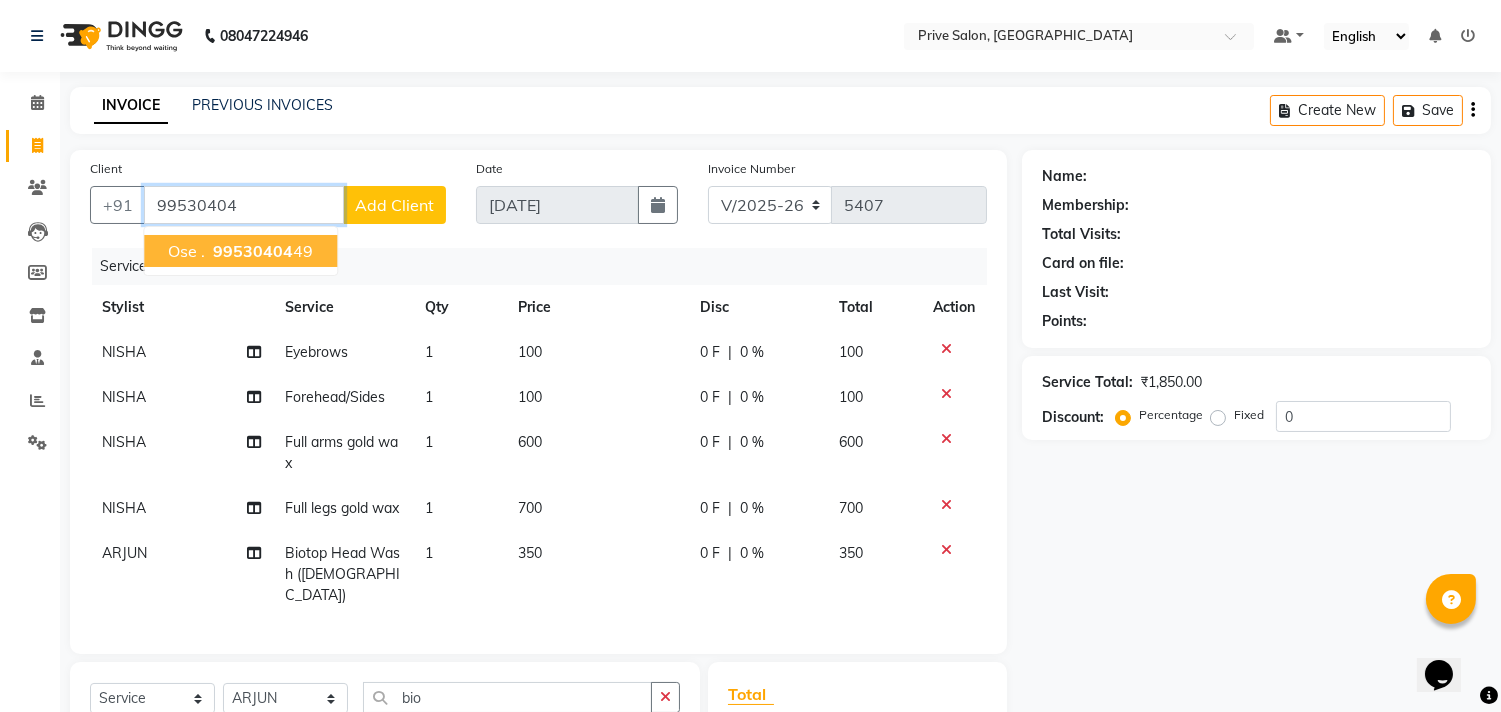 click on "99530404" at bounding box center (253, 251) 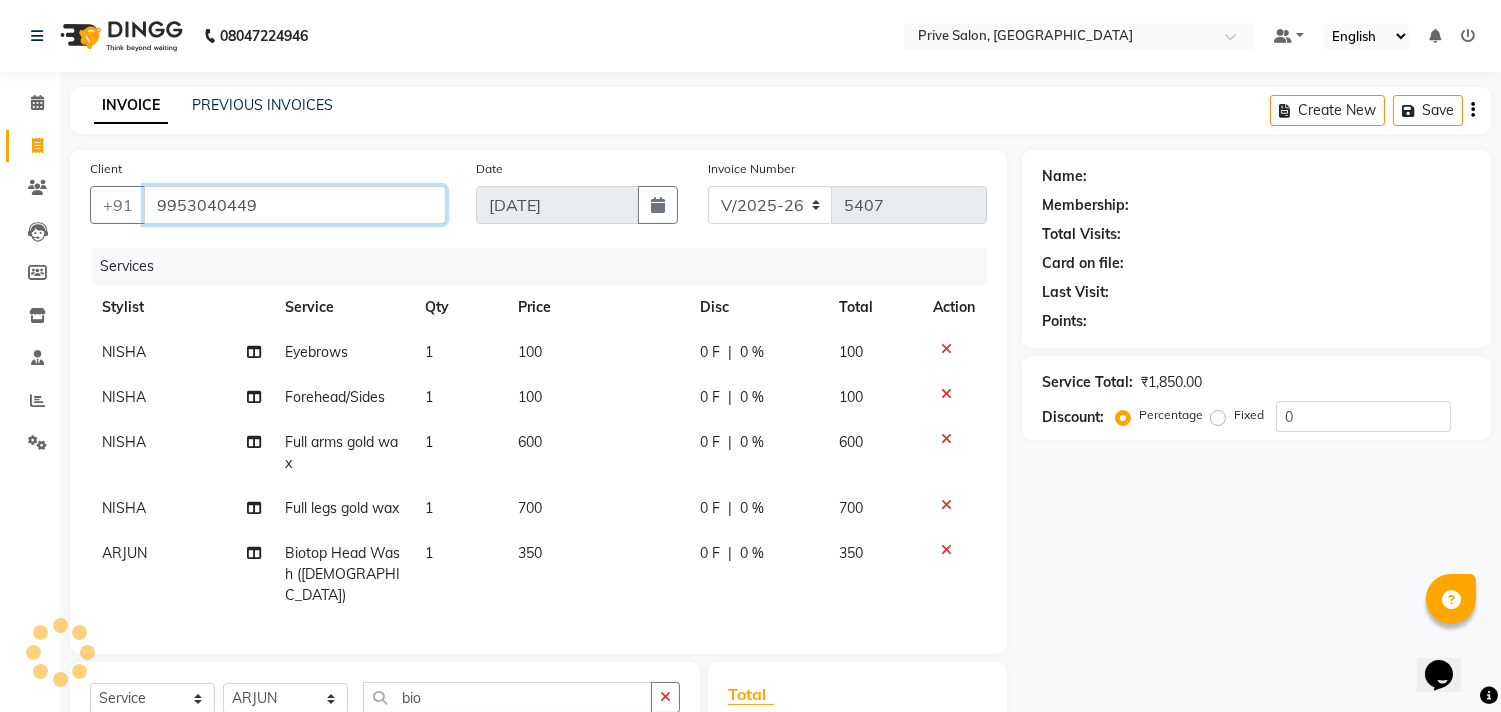 type on "9953040449" 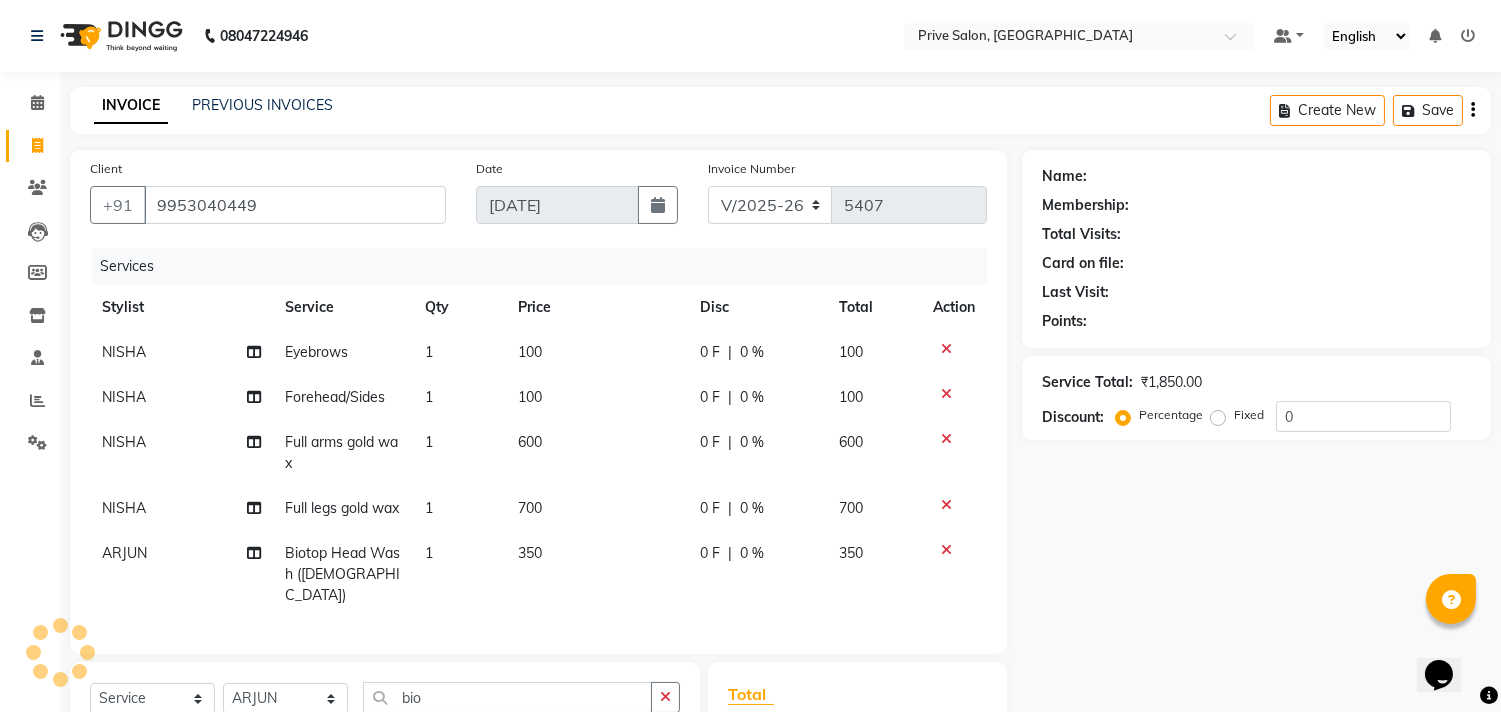 select on "1: Object" 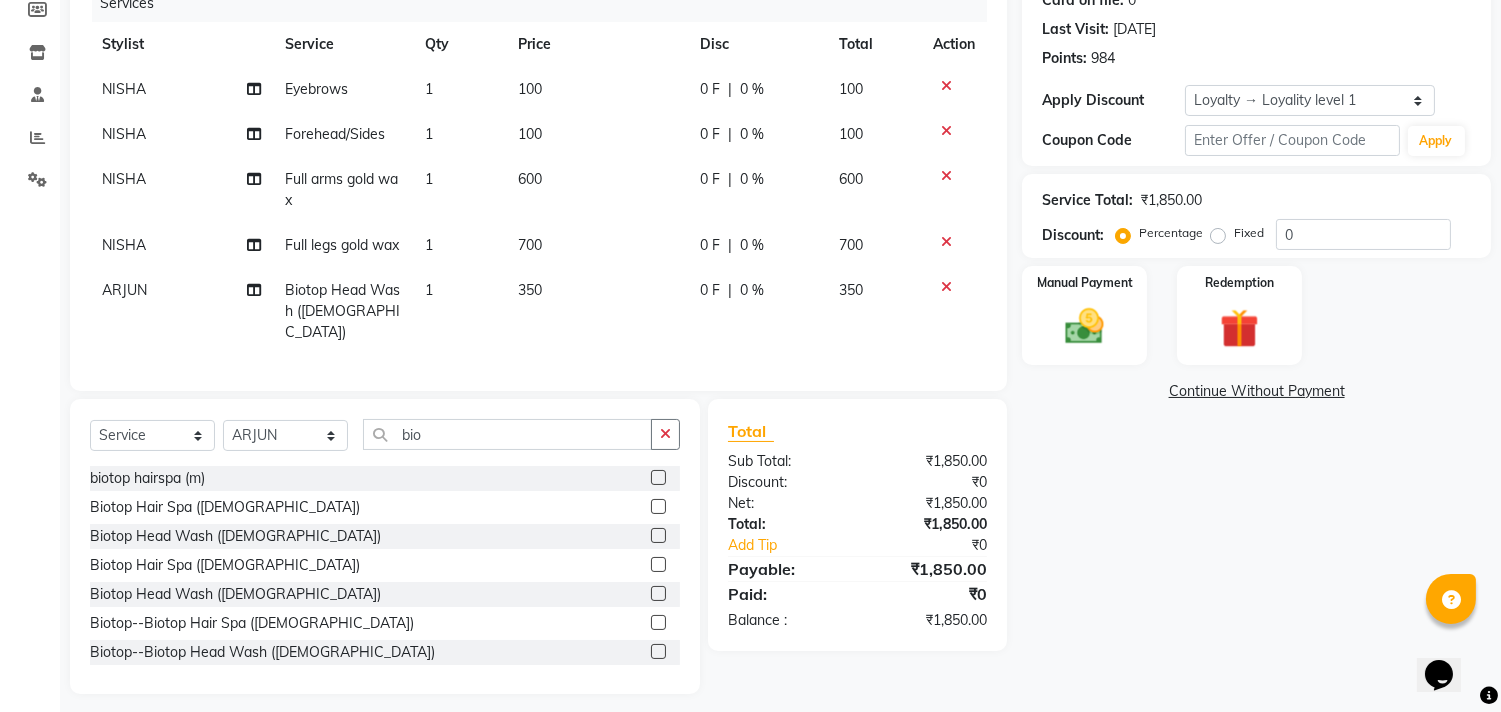 scroll, scrollTop: 292, scrollLeft: 0, axis: vertical 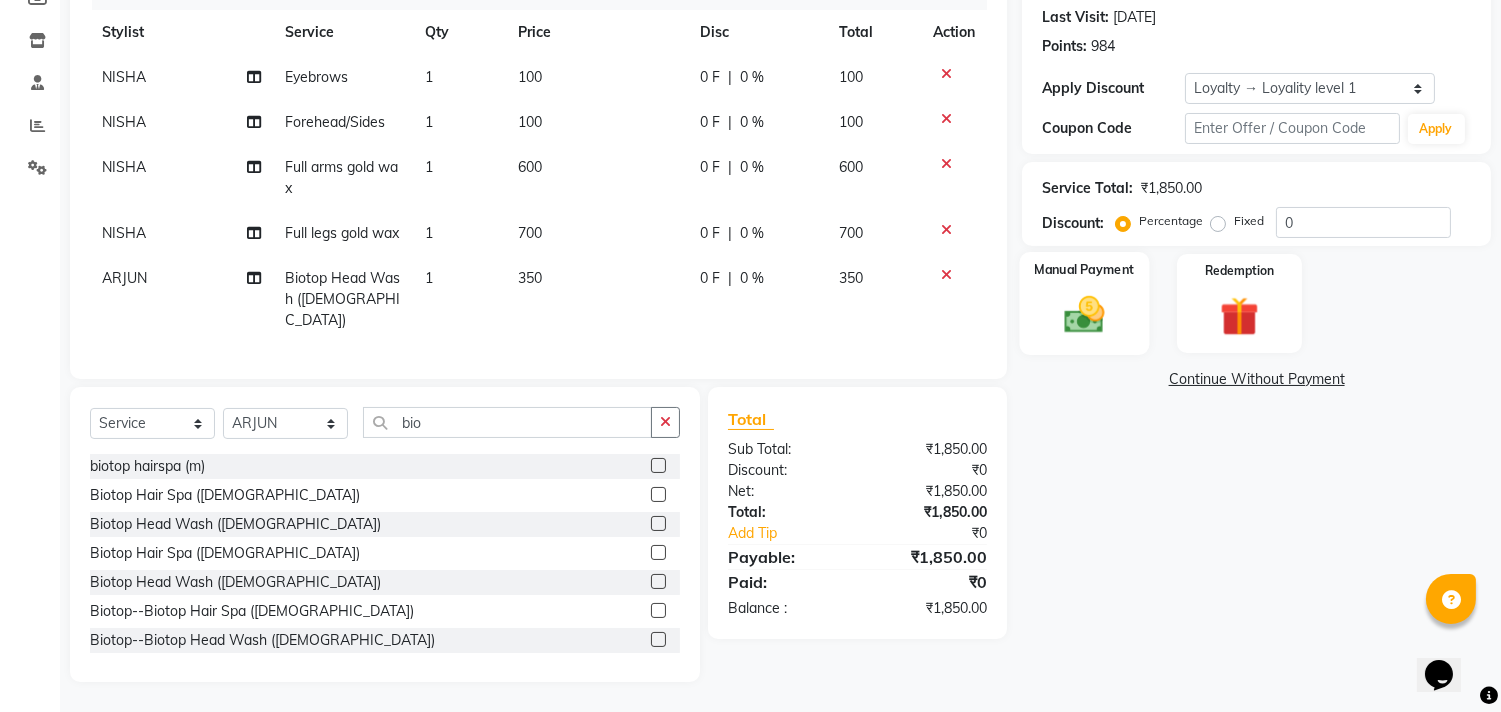 click 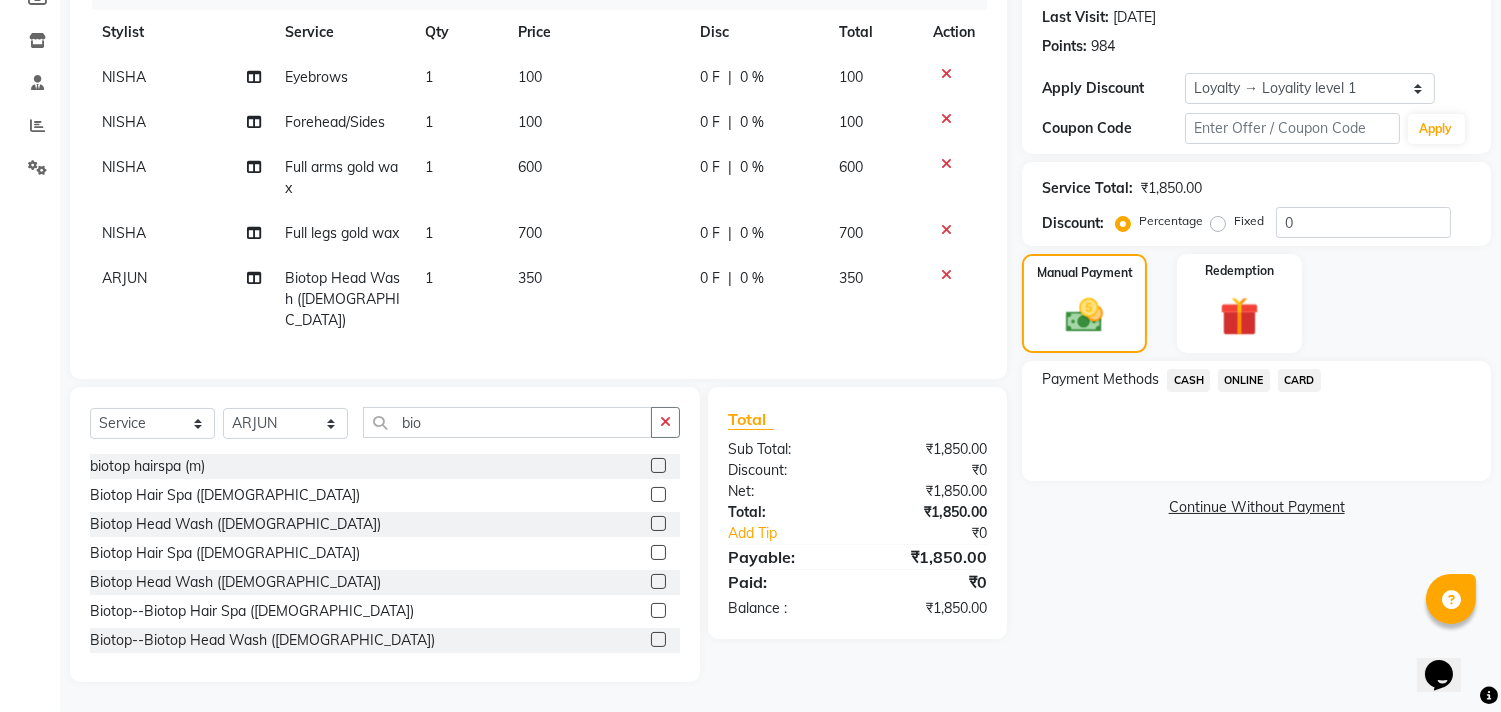 click on "ONLINE" 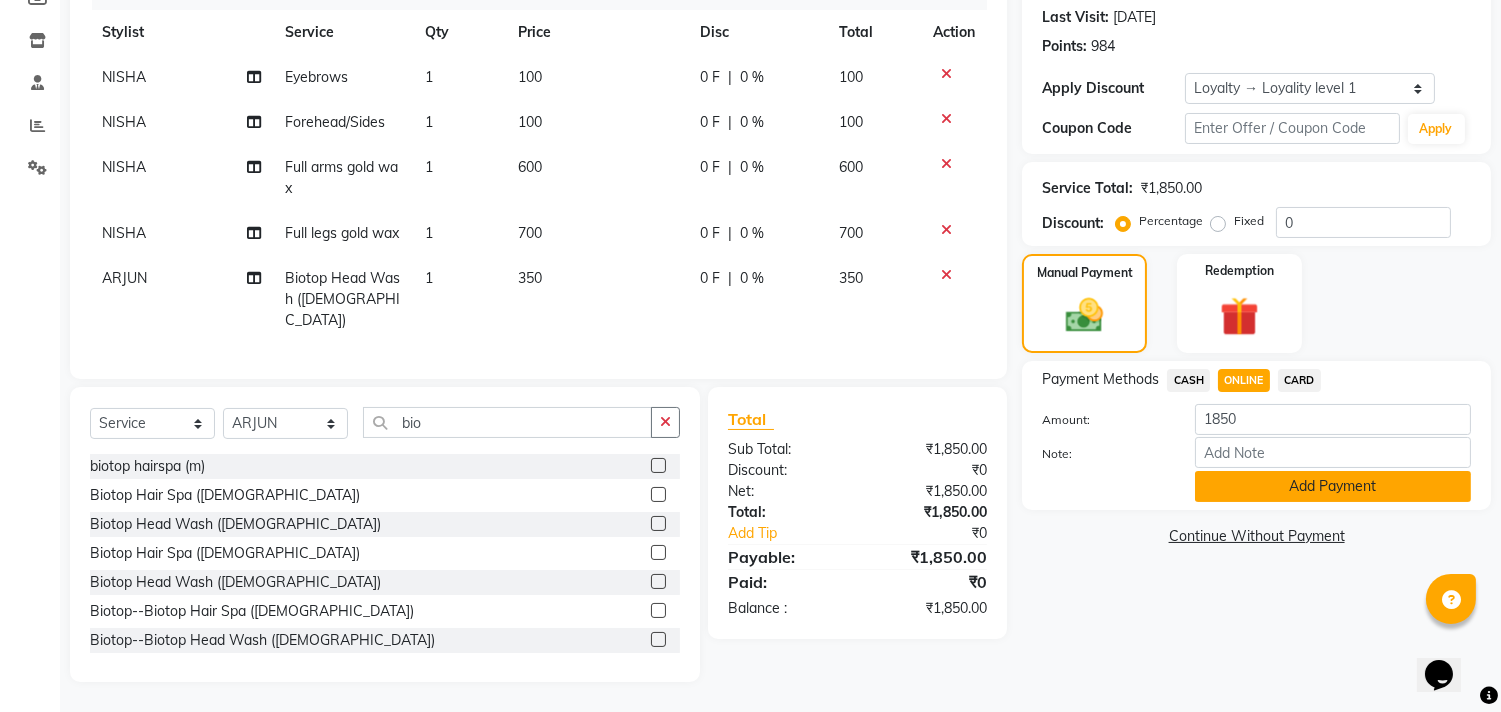 click on "Add Payment" 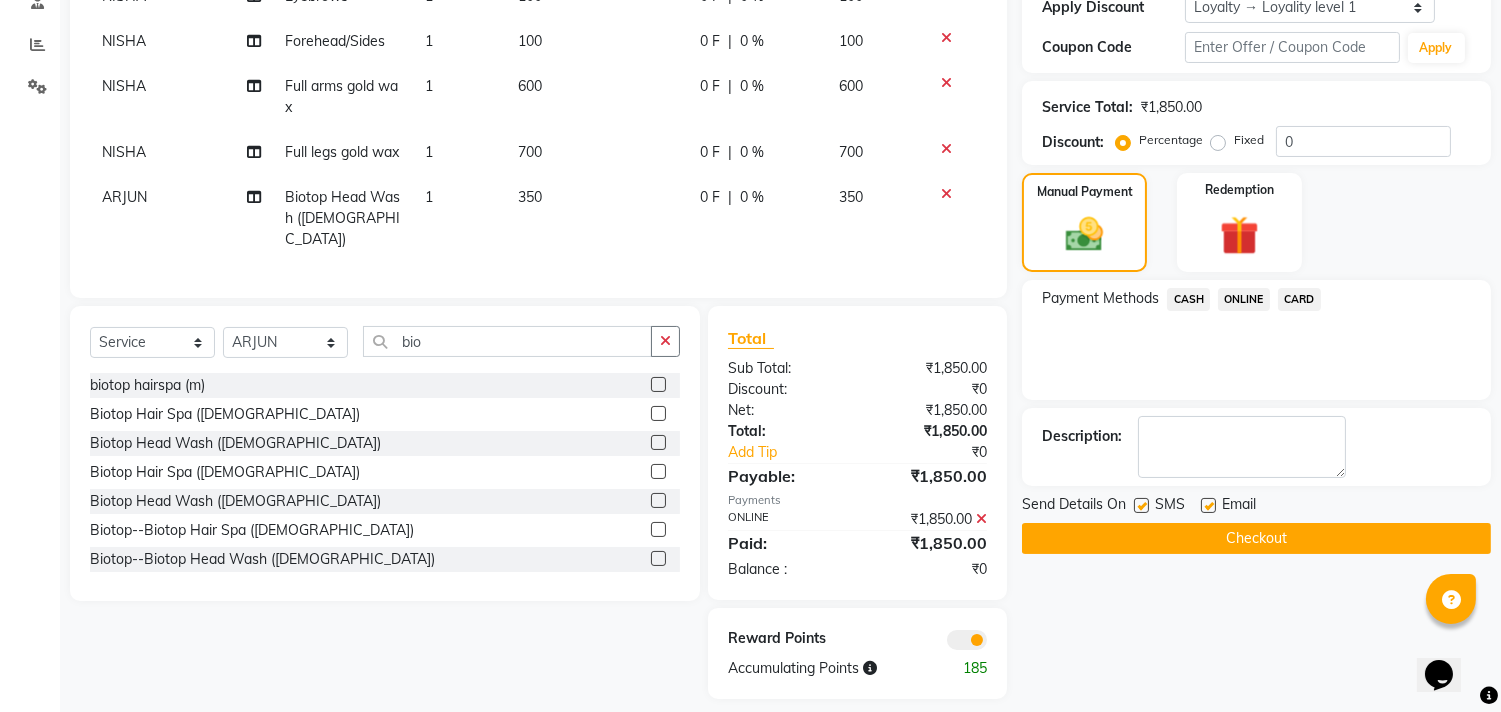 scroll, scrollTop: 390, scrollLeft: 0, axis: vertical 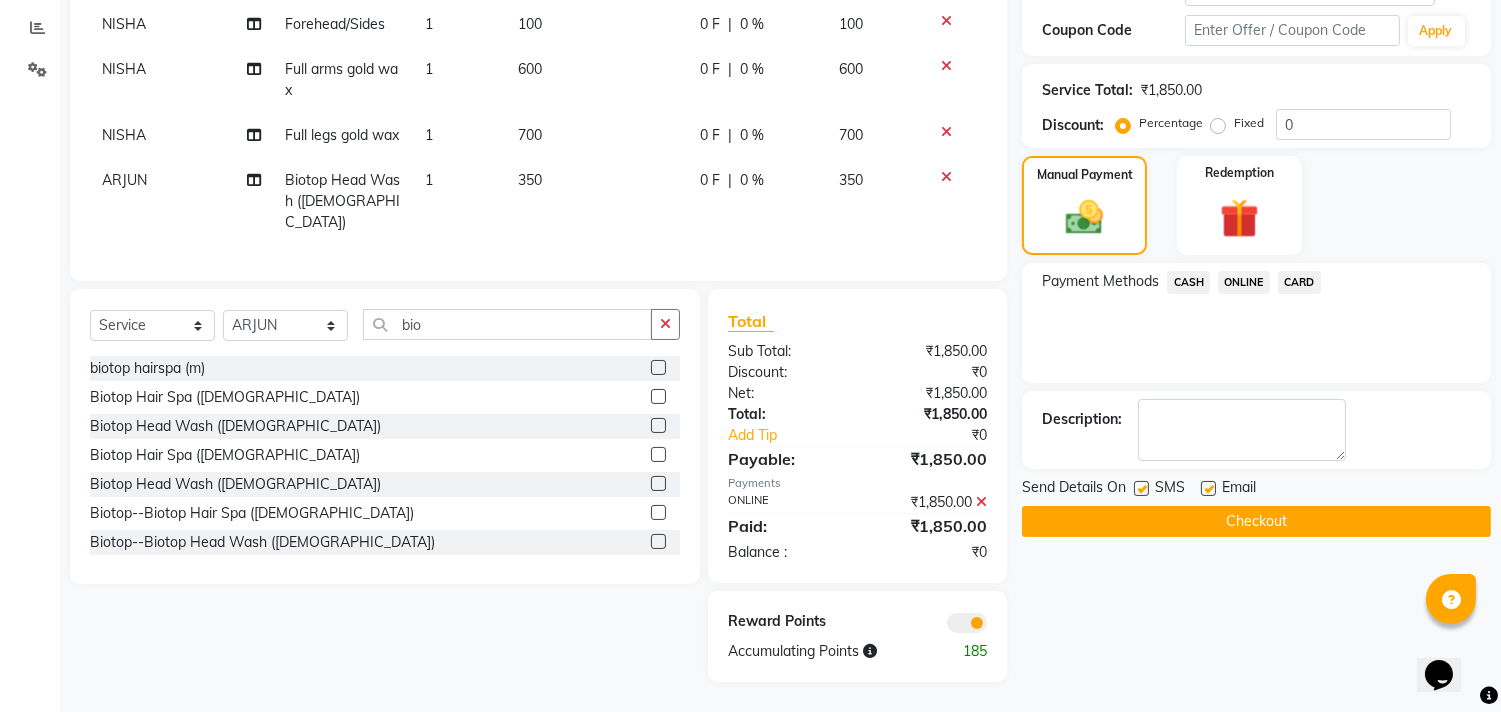 click on "Checkout" 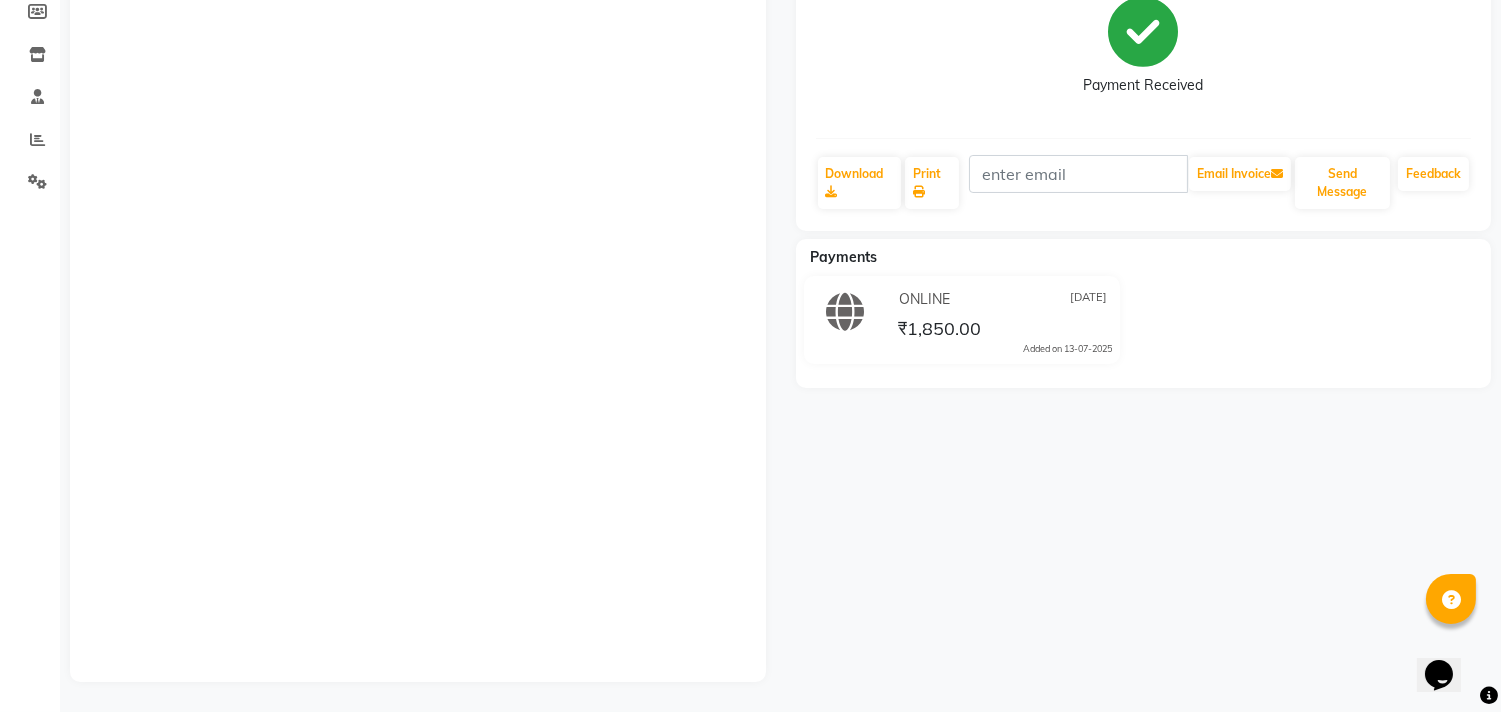 scroll, scrollTop: 0, scrollLeft: 0, axis: both 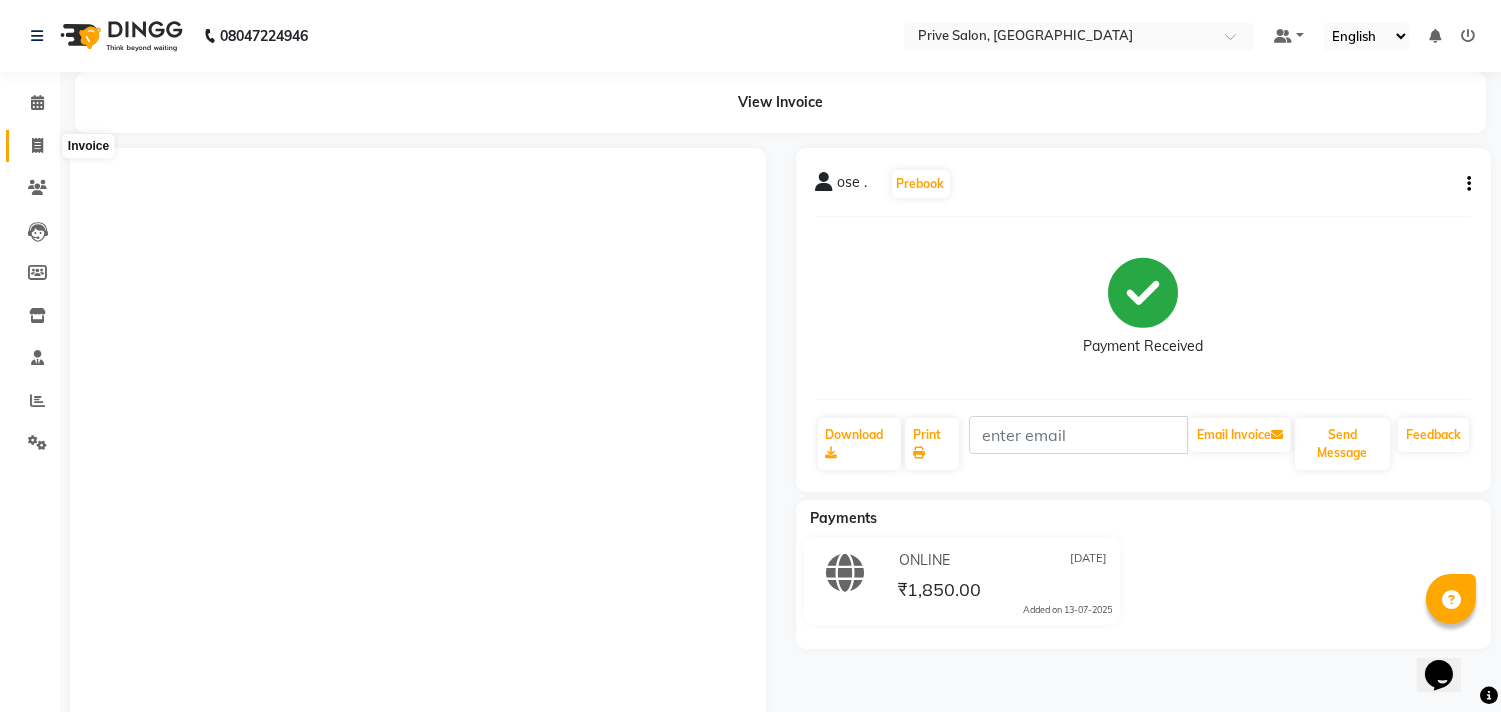 click 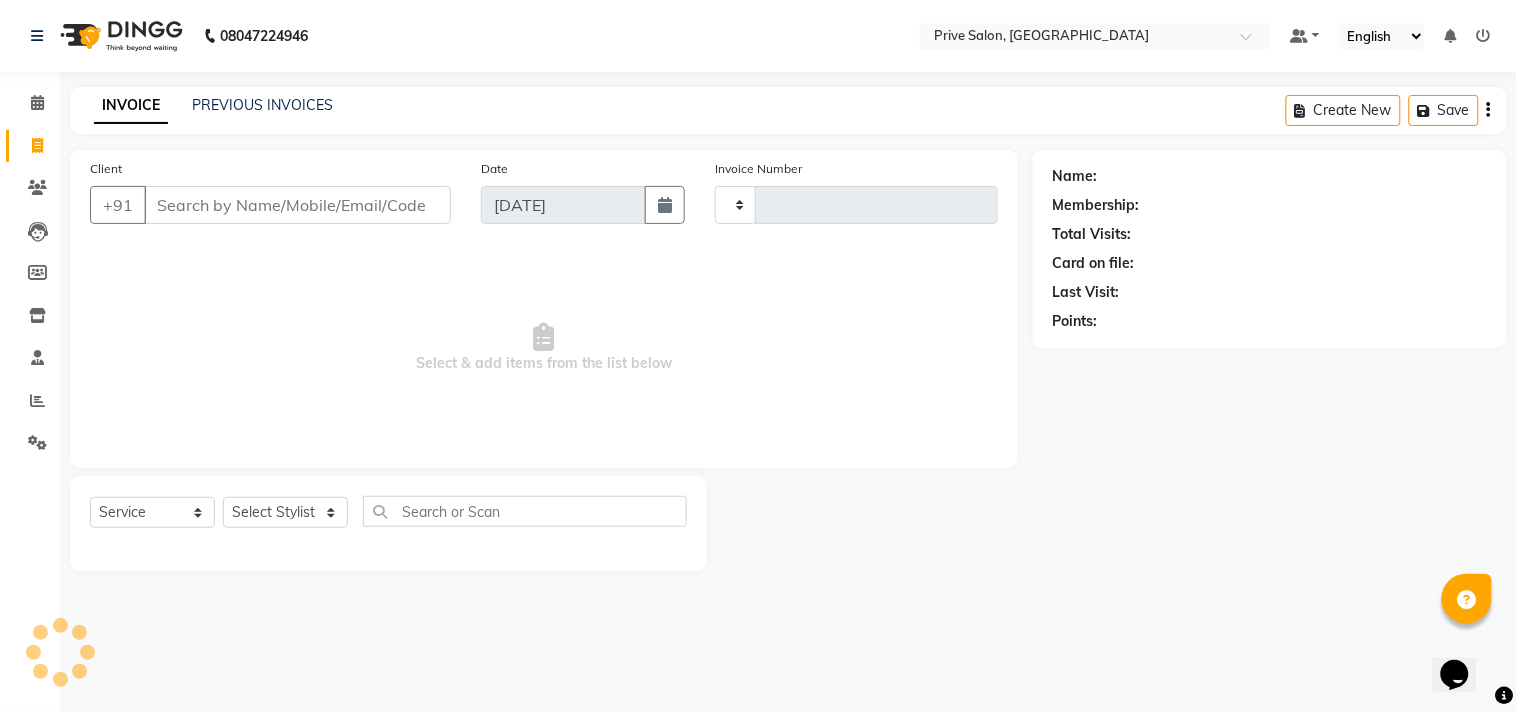 type on "5408" 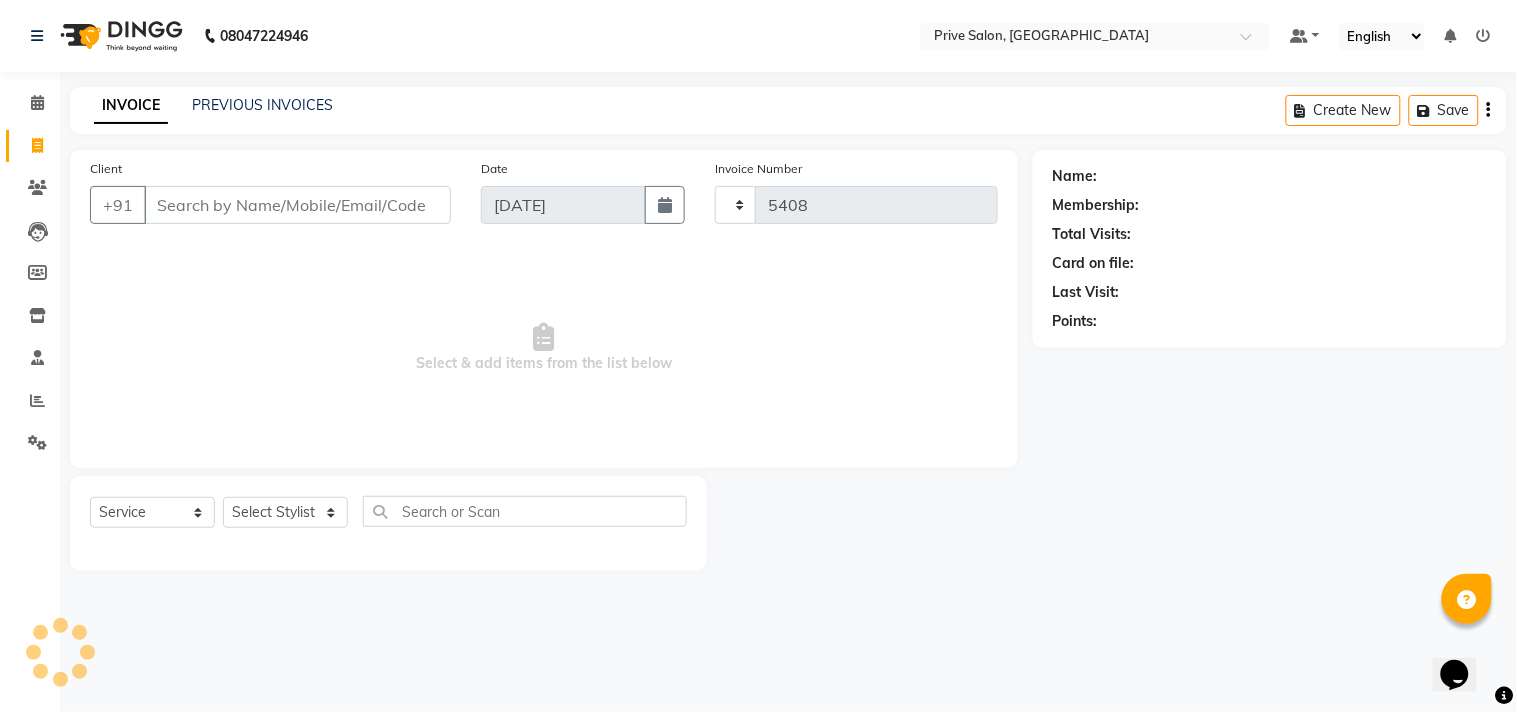 select on "136" 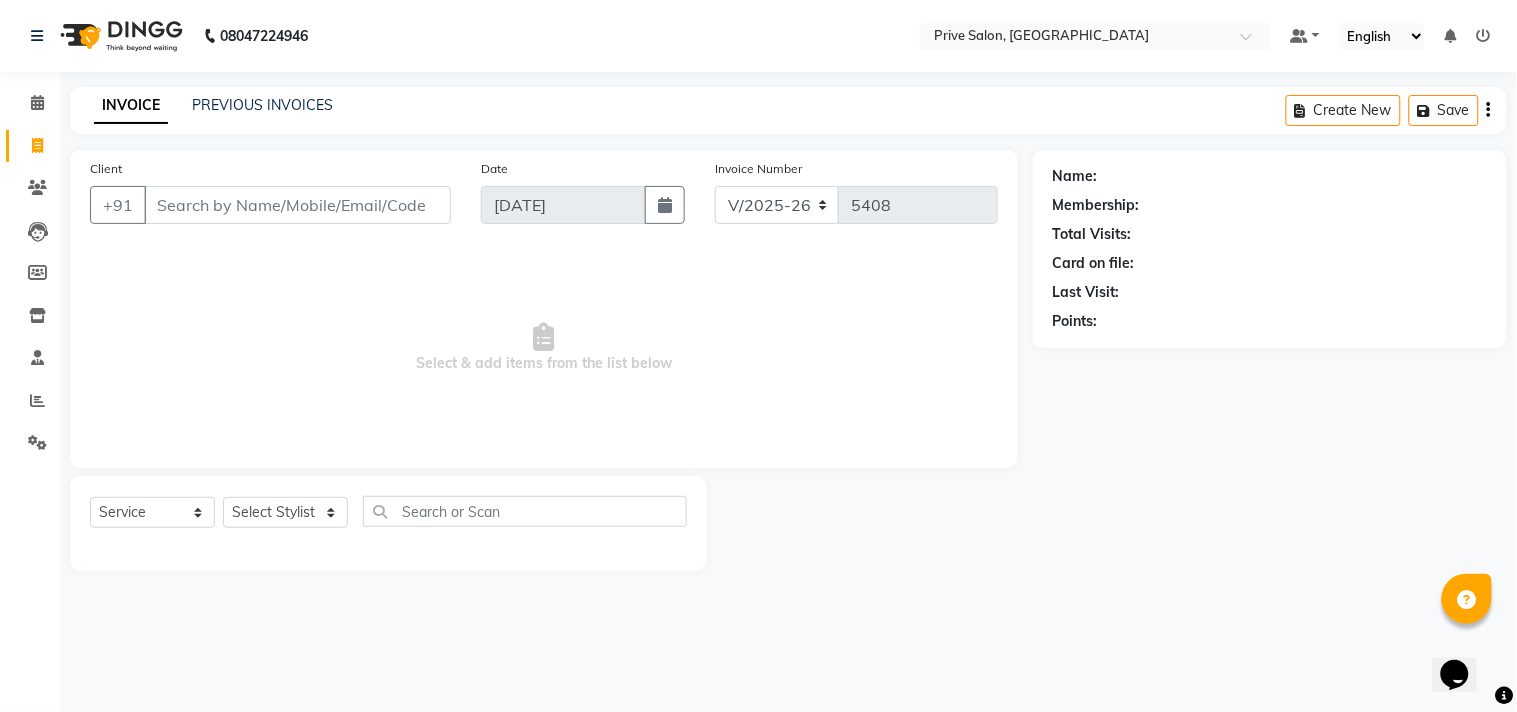 click on "Client" at bounding box center [297, 205] 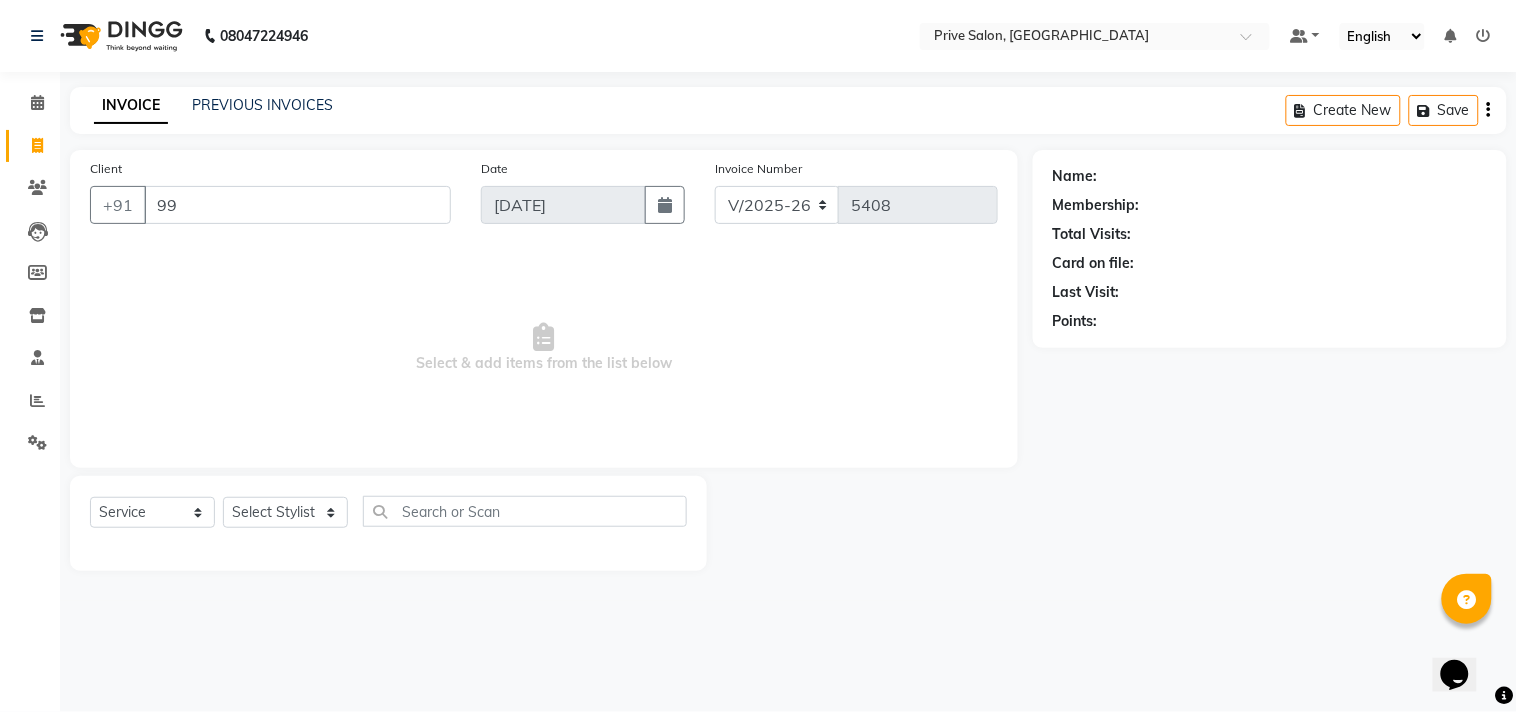 type on "9" 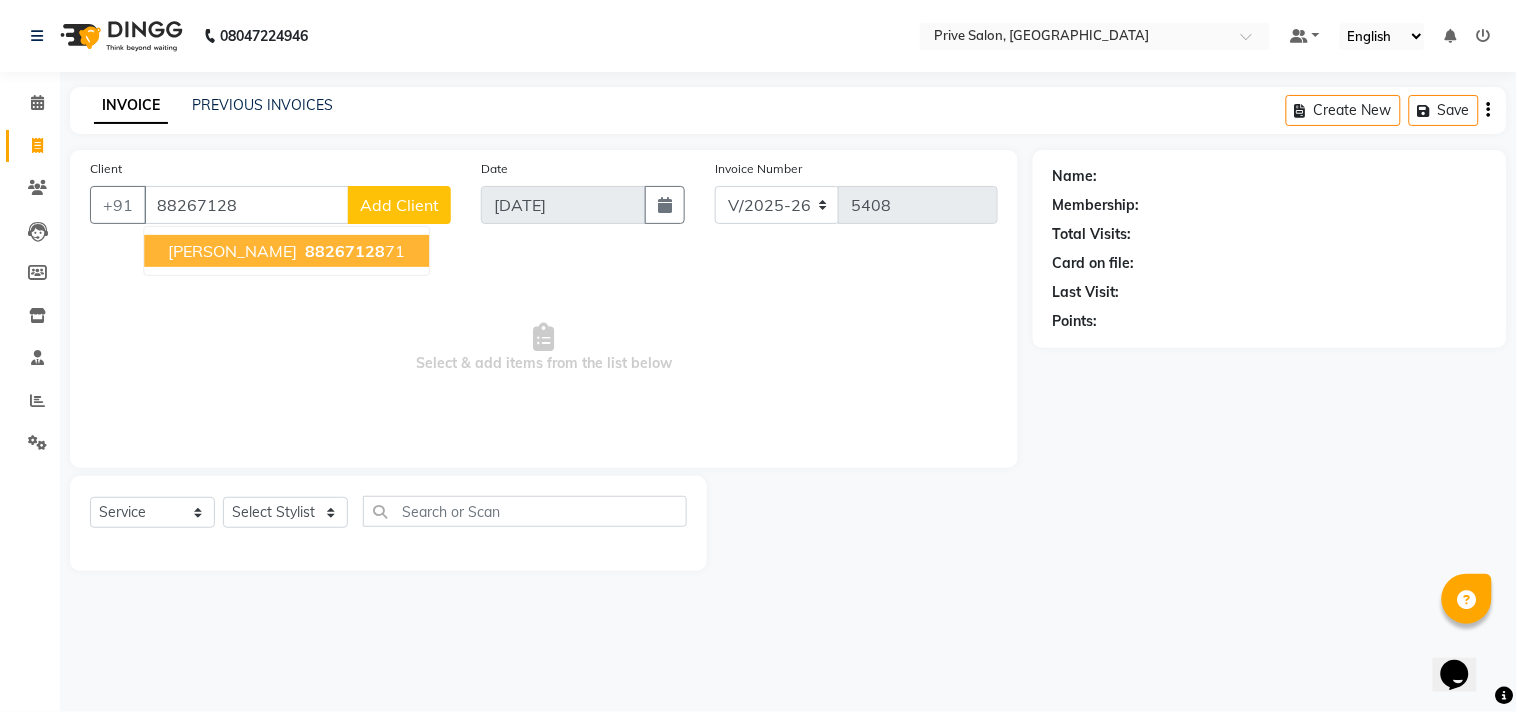 click on "88267128" at bounding box center (345, 251) 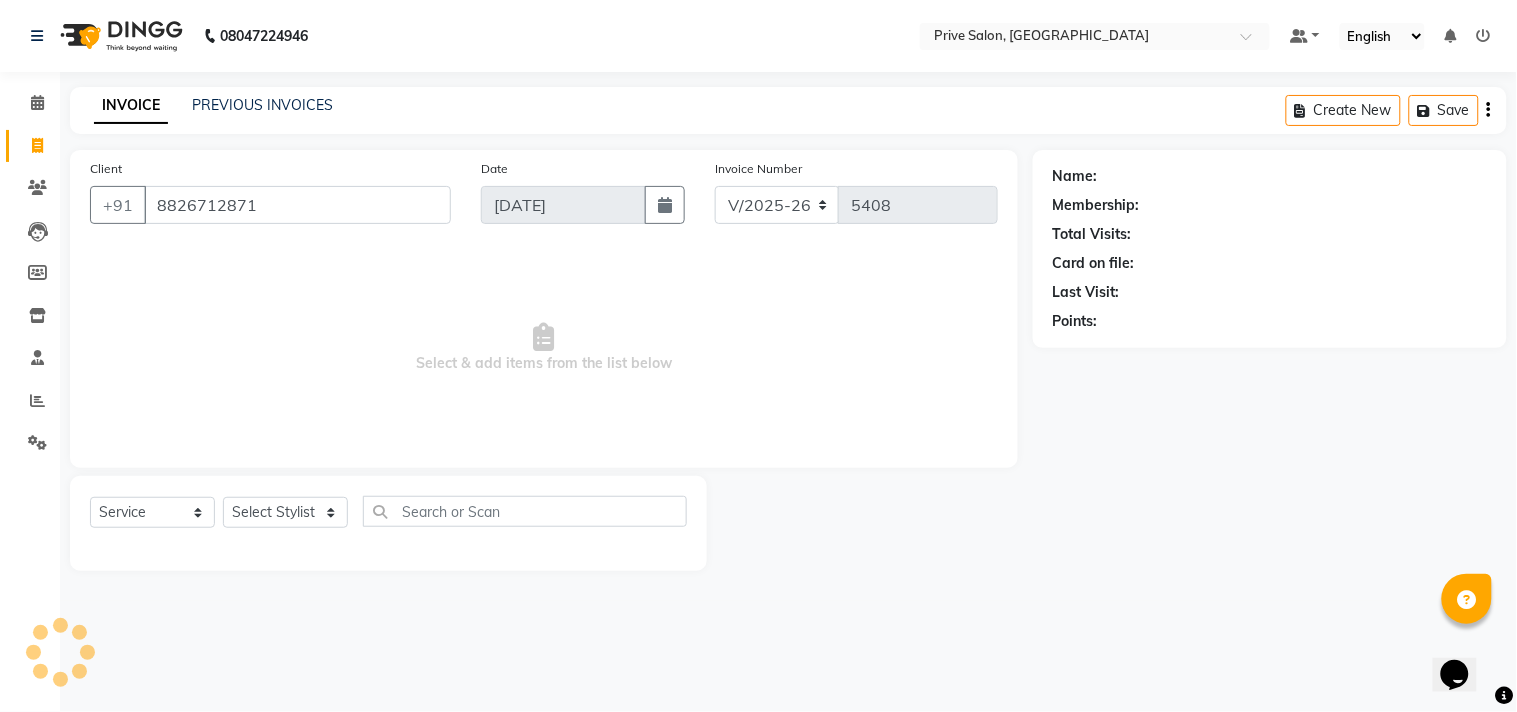 type on "8826712871" 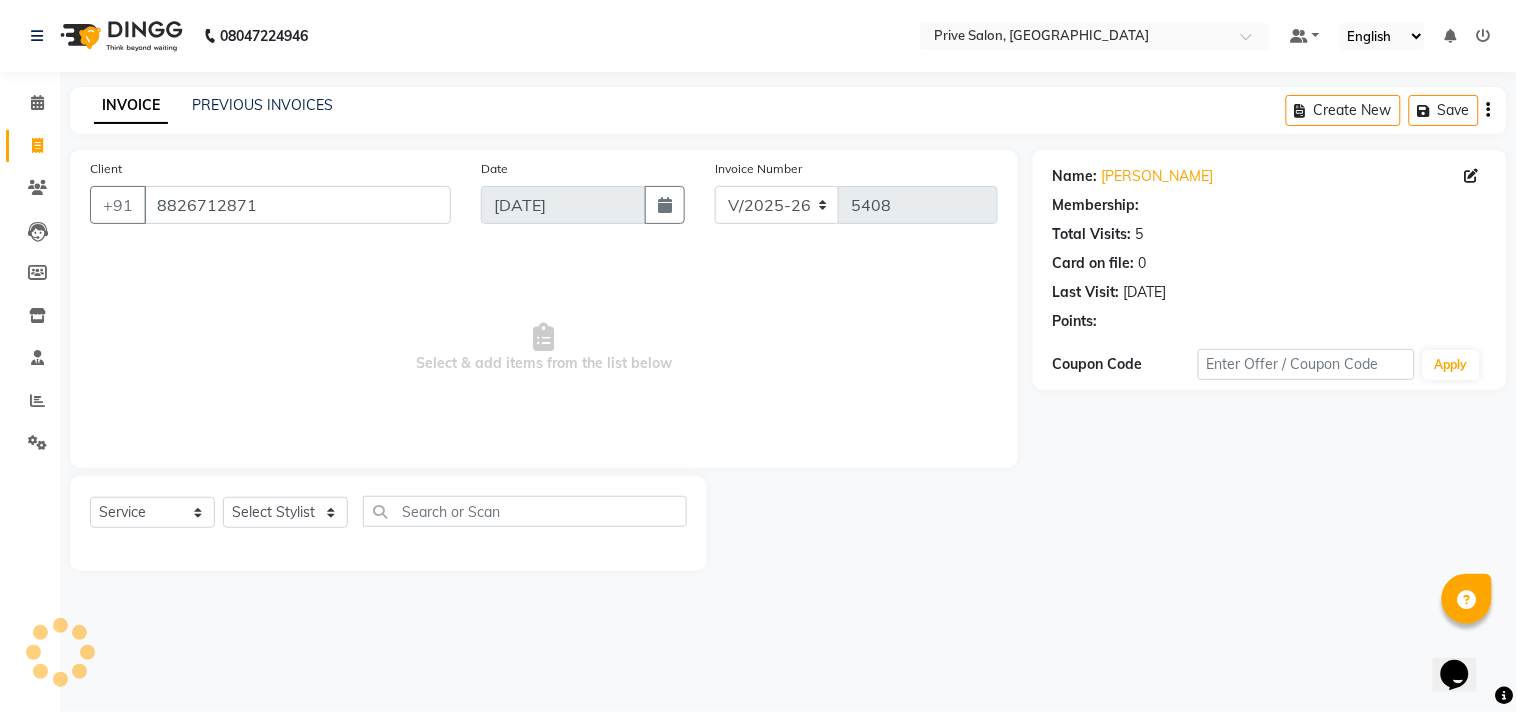 select on "1: Object" 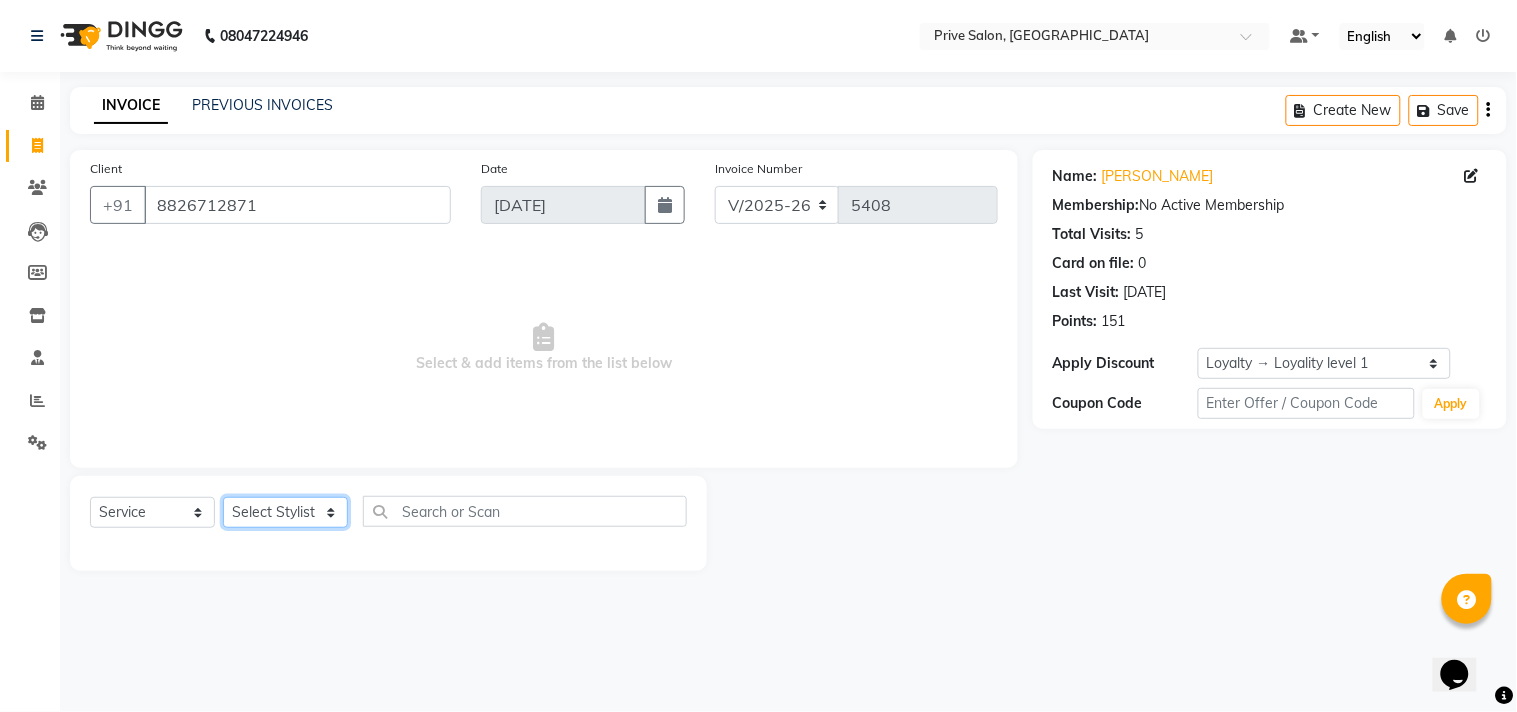 click on "Select Stylist amit ARJUN Atul FAIZAN FARDEEN GOLU harshit HITESH isha kapil khushbu Manager meenu MOHIT Mohsin NISHA nishi Preet privee Shivam SIVA vikas" 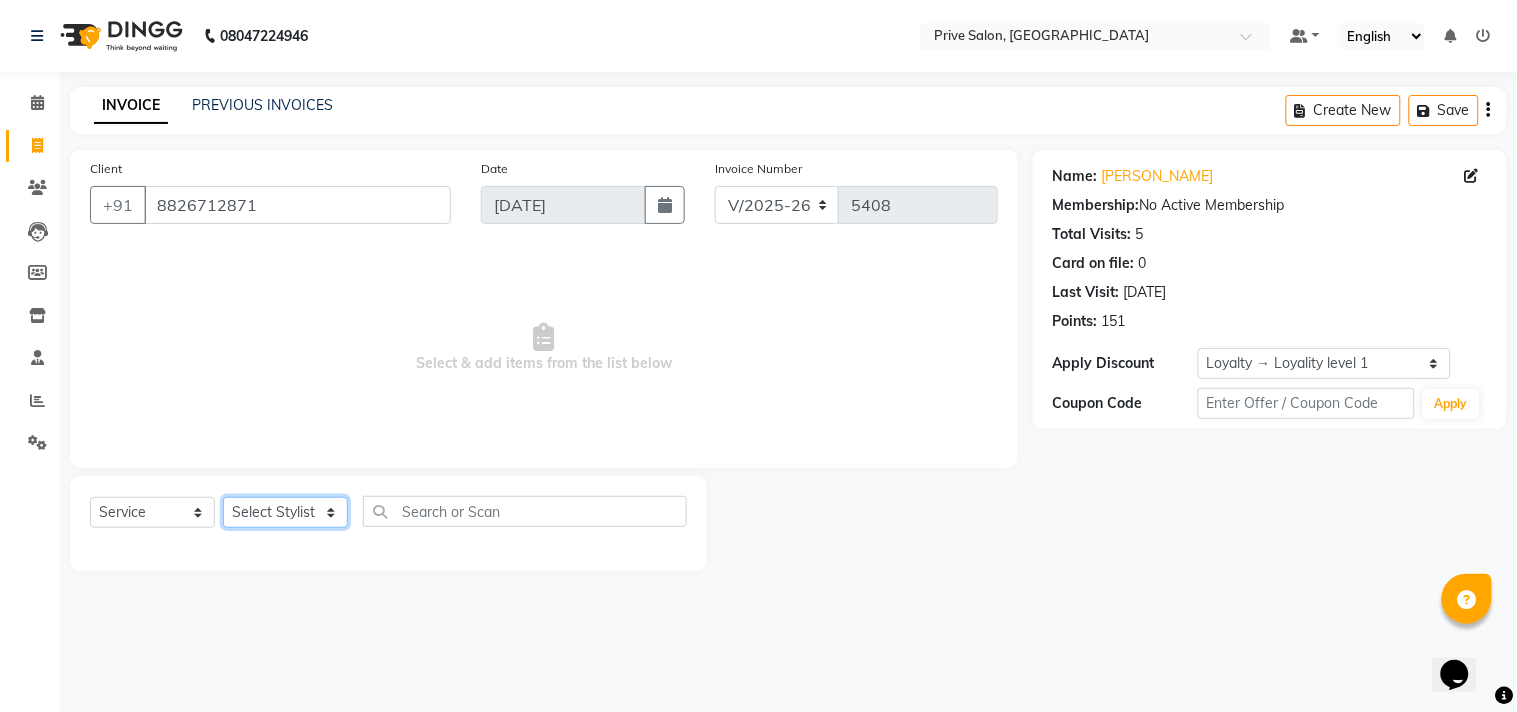 select on "30812" 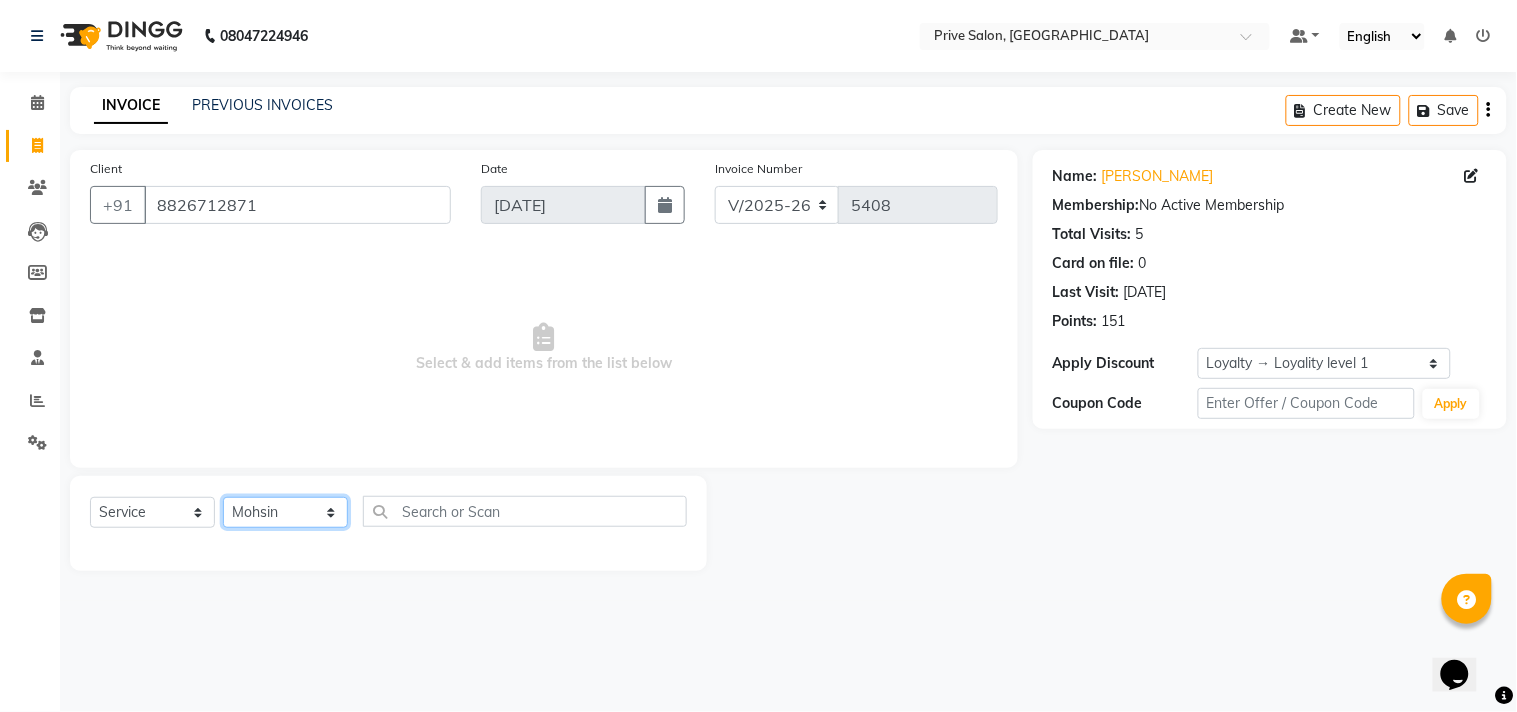click on "Select Stylist amit ARJUN [PERSON_NAME] [PERSON_NAME] GOLU [PERSON_NAME] isha [PERSON_NAME] Manager [PERSON_NAME] [PERSON_NAME] [PERSON_NAME] [PERSON_NAME] [PERSON_NAME] vikas" 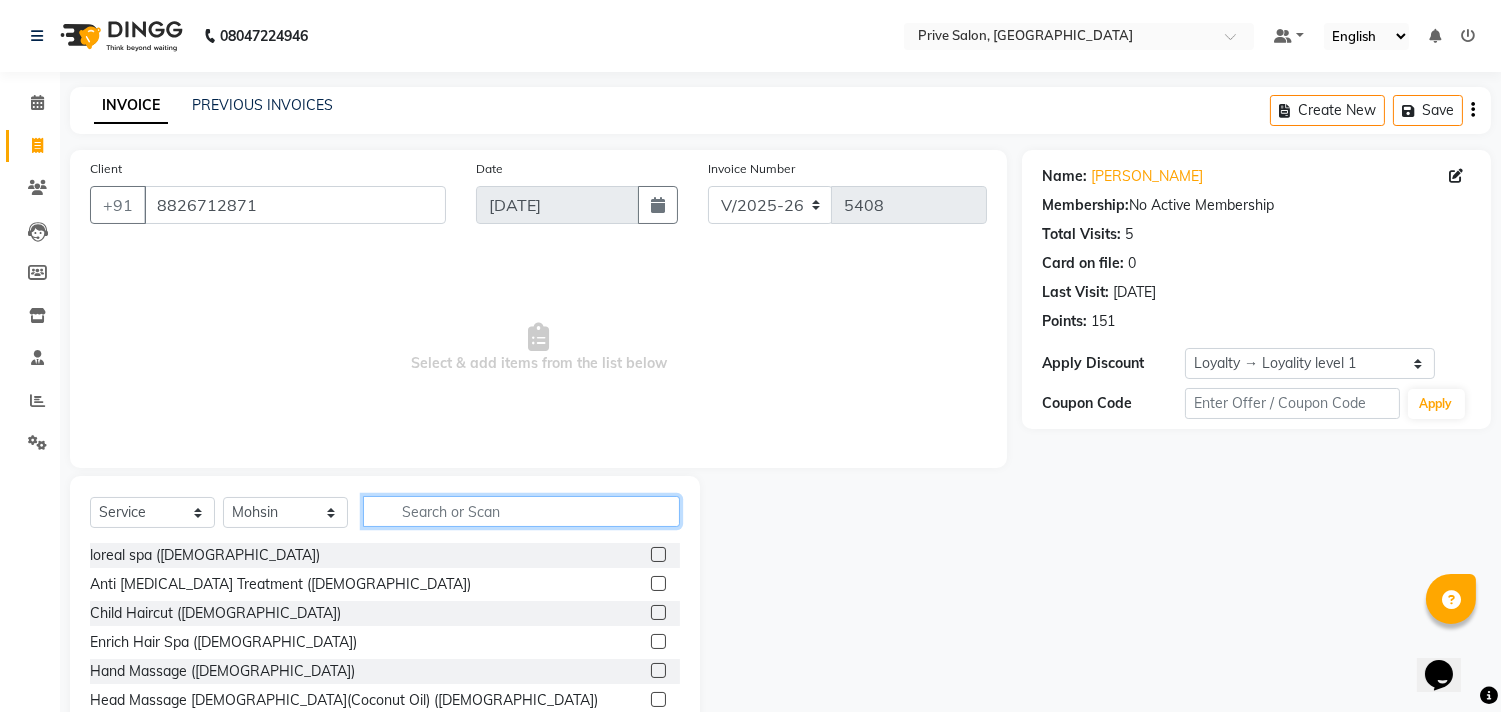click 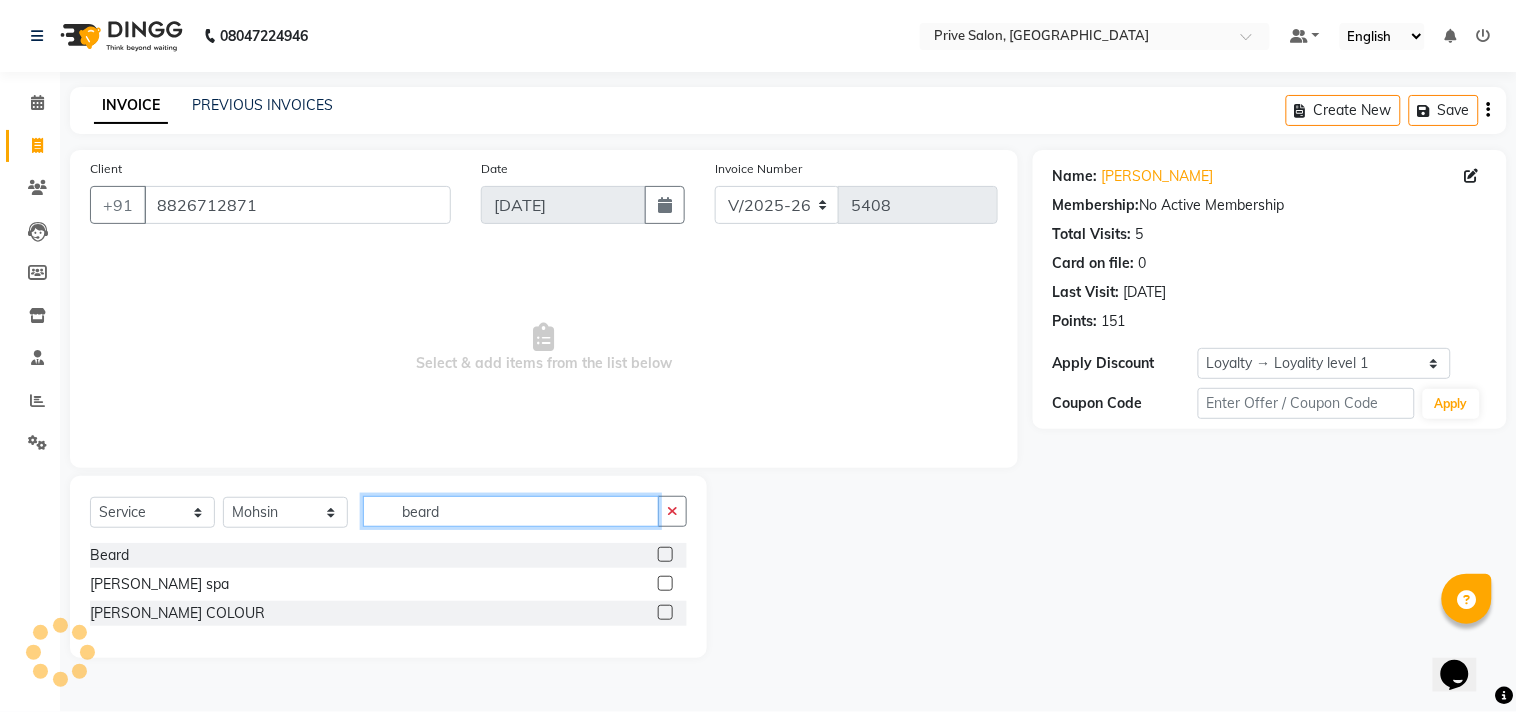 type on "beard" 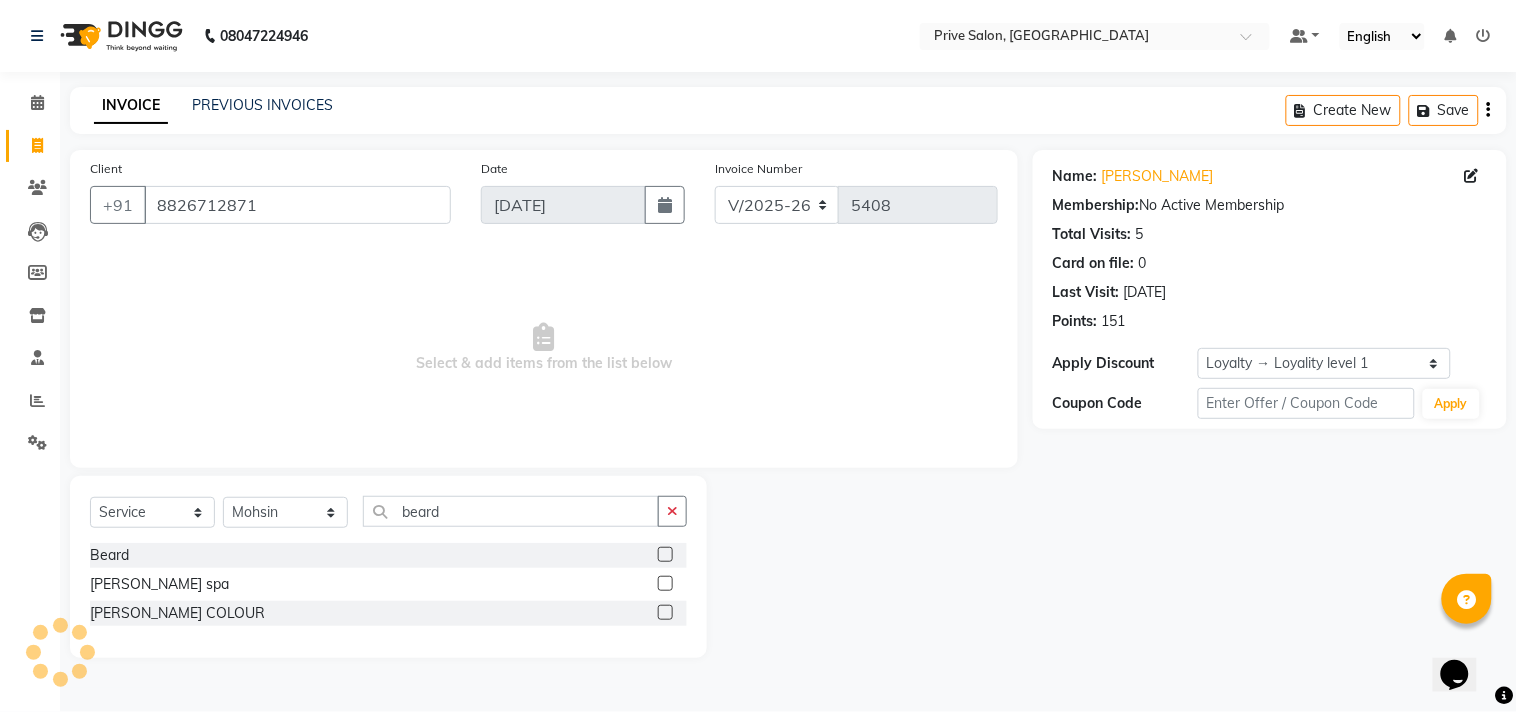click 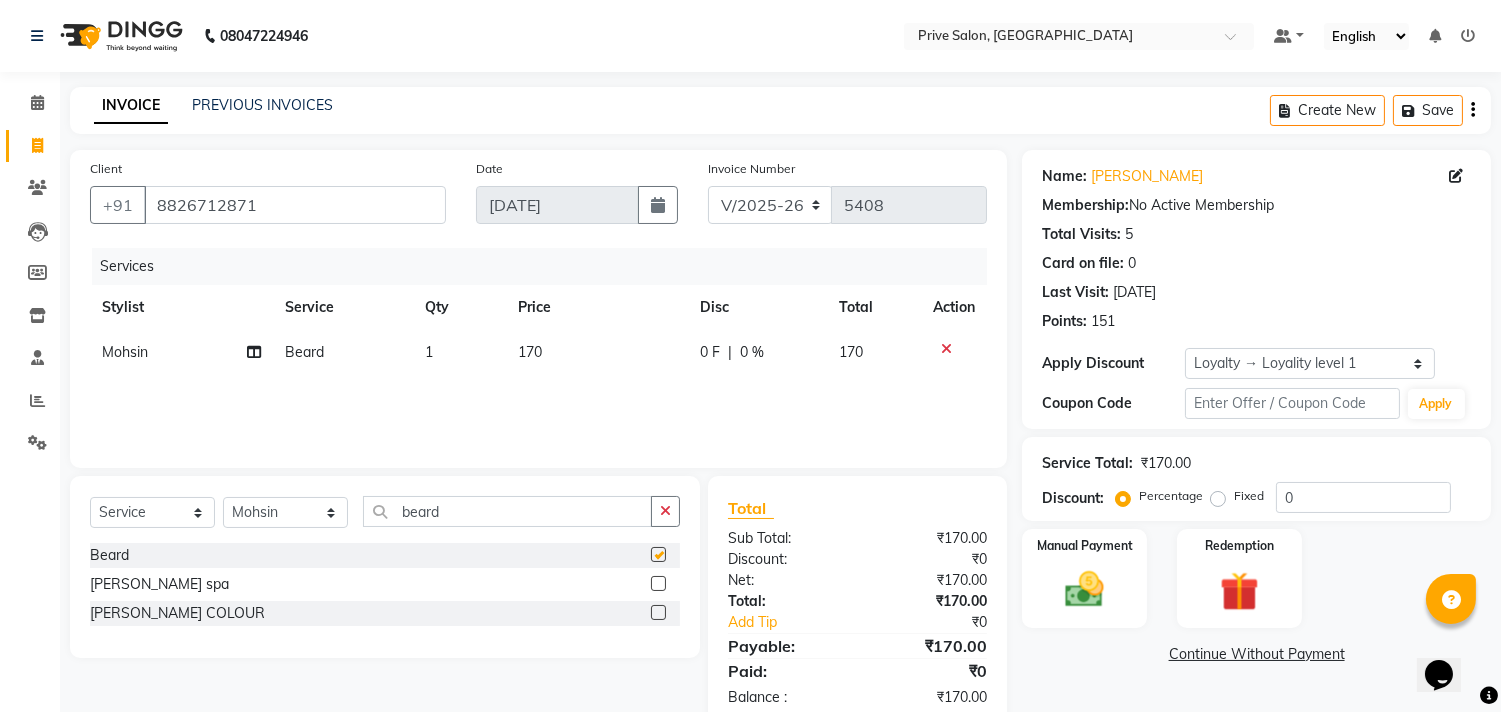 checkbox on "false" 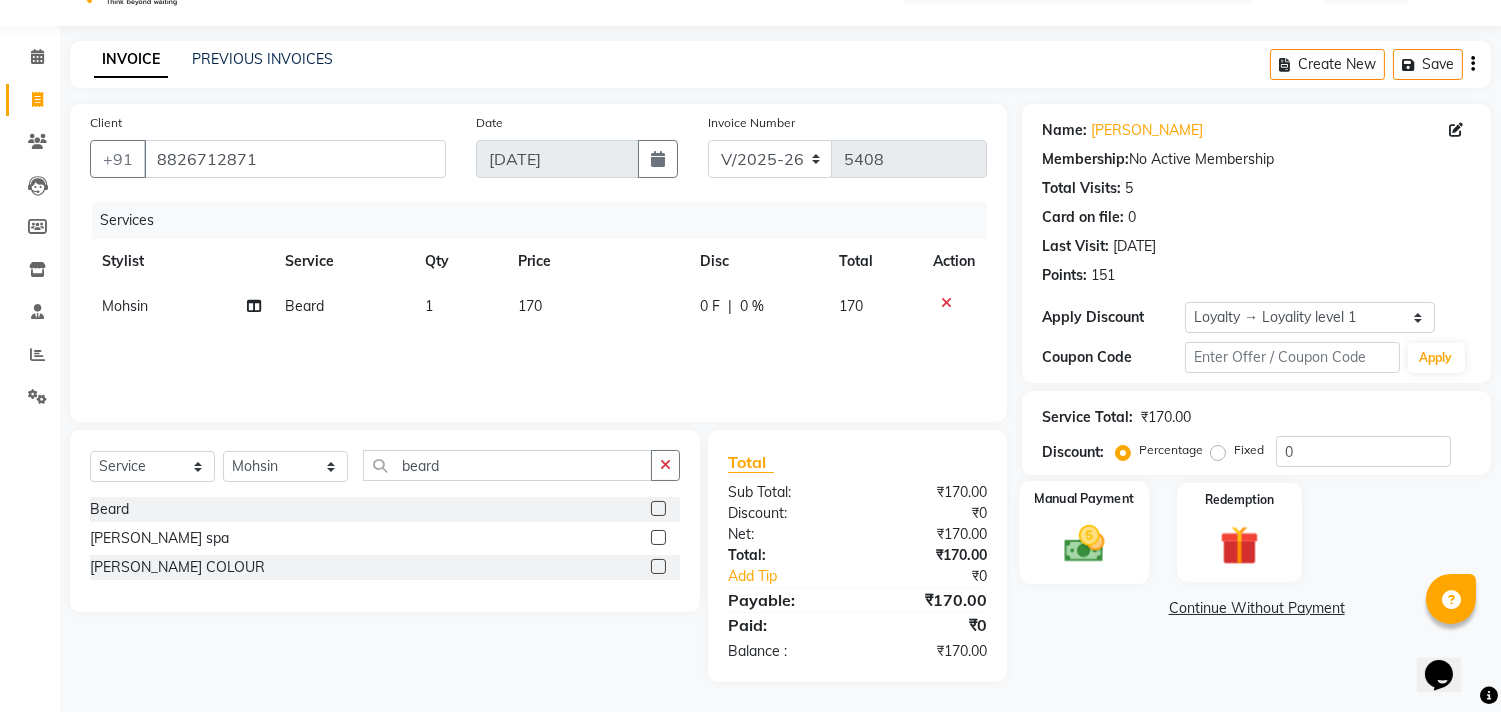 click on "Manual Payment" 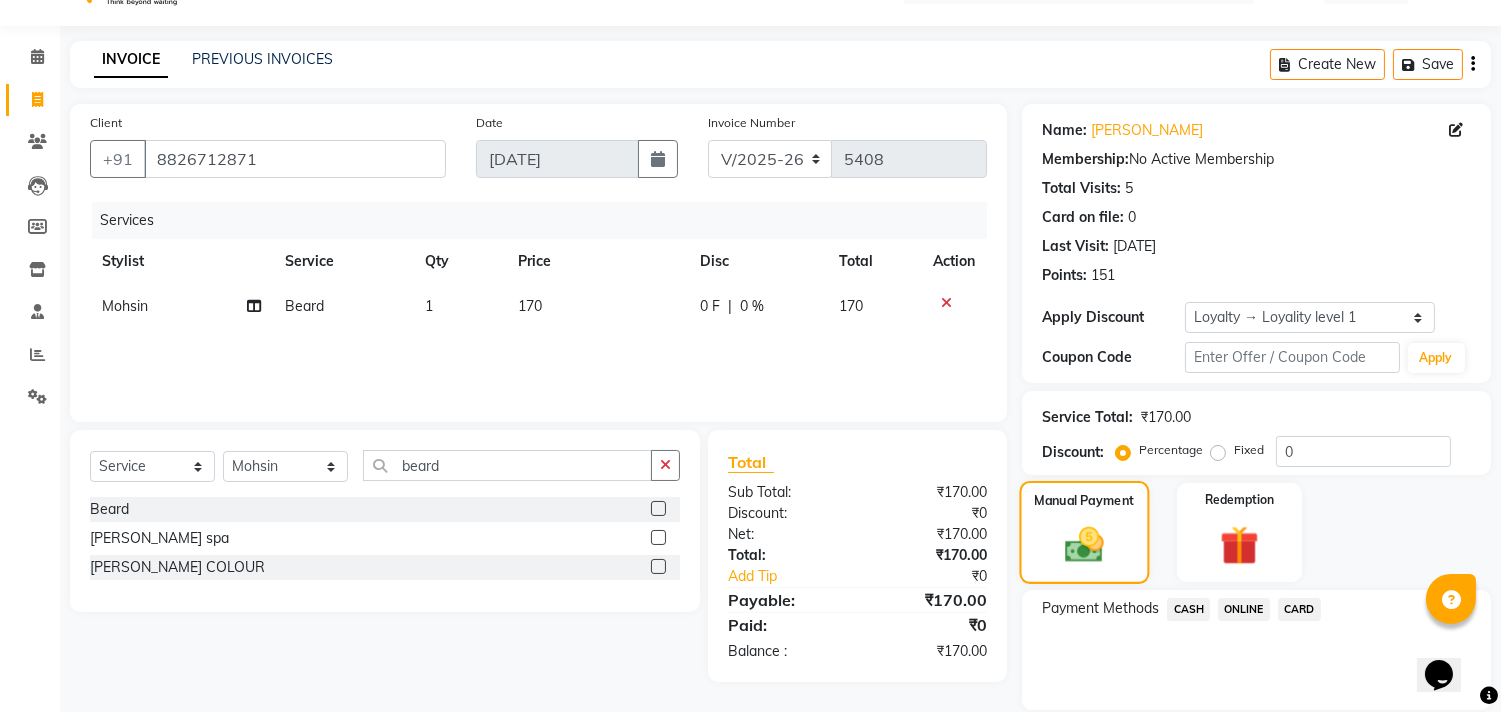 scroll, scrollTop: 114, scrollLeft: 0, axis: vertical 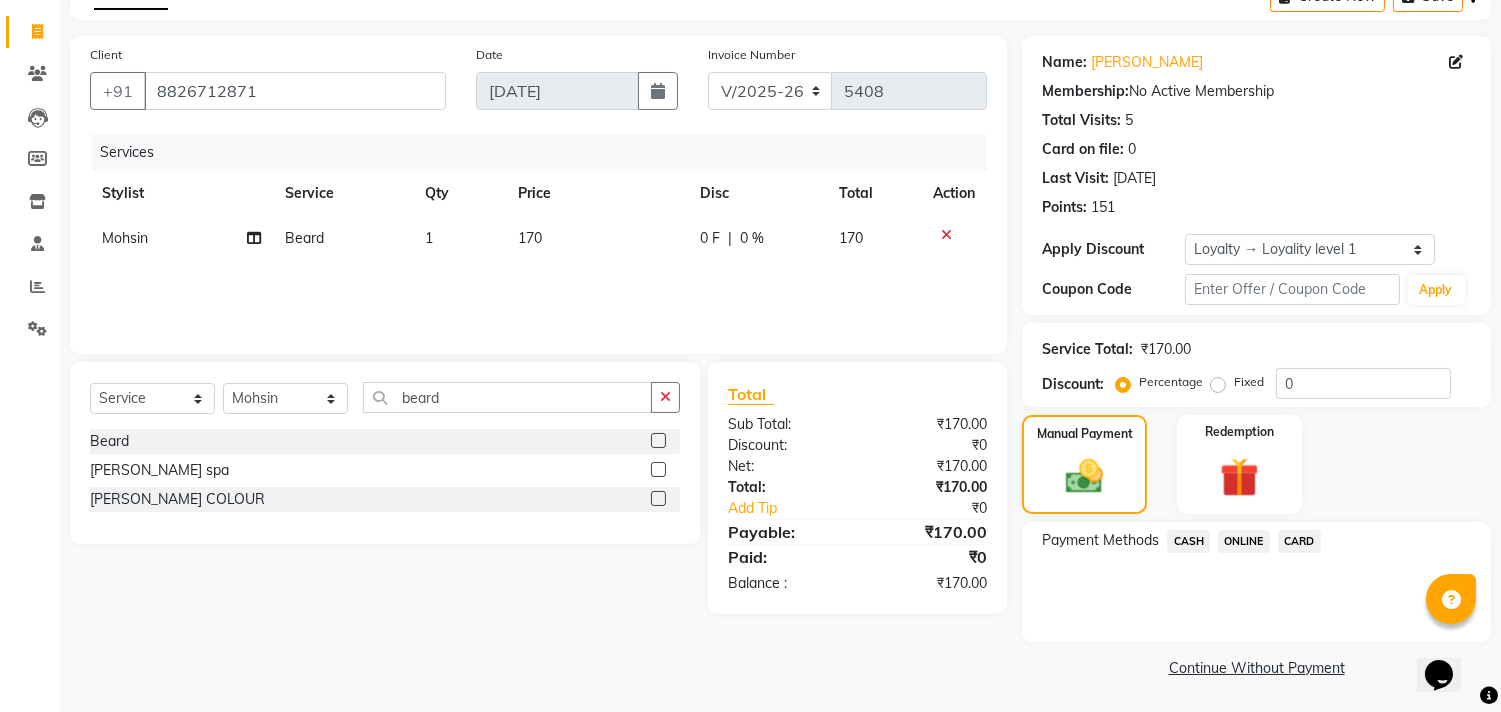 click on "ONLINE" 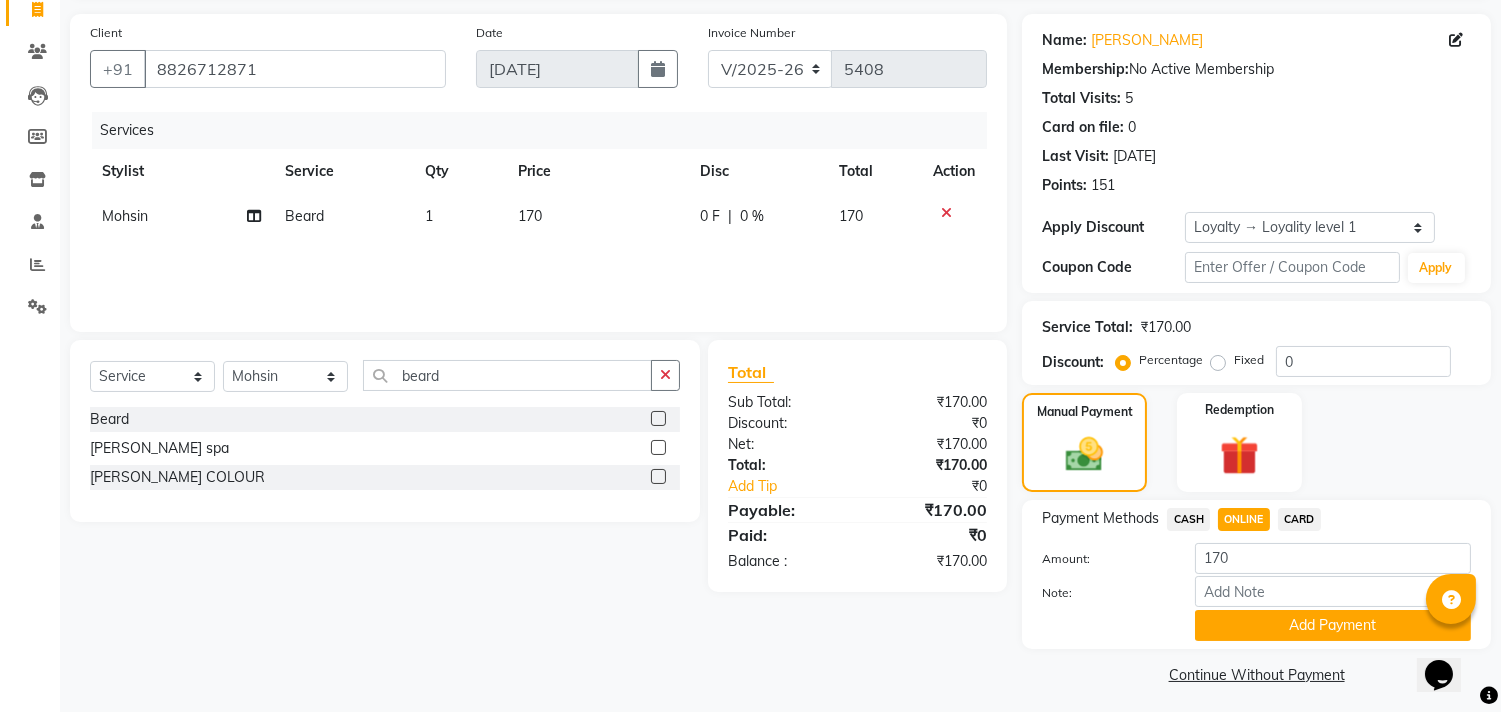 scroll, scrollTop: 143, scrollLeft: 0, axis: vertical 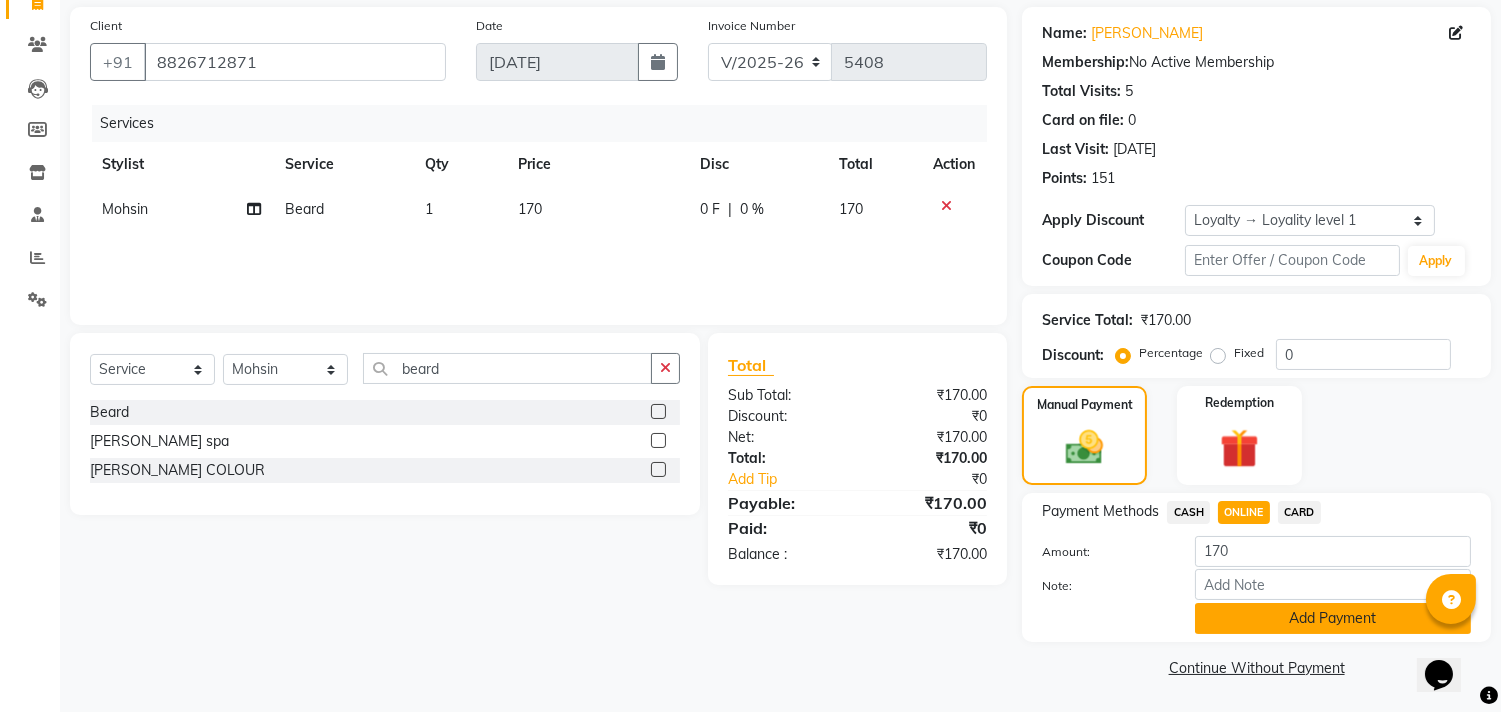 click on "Add Payment" 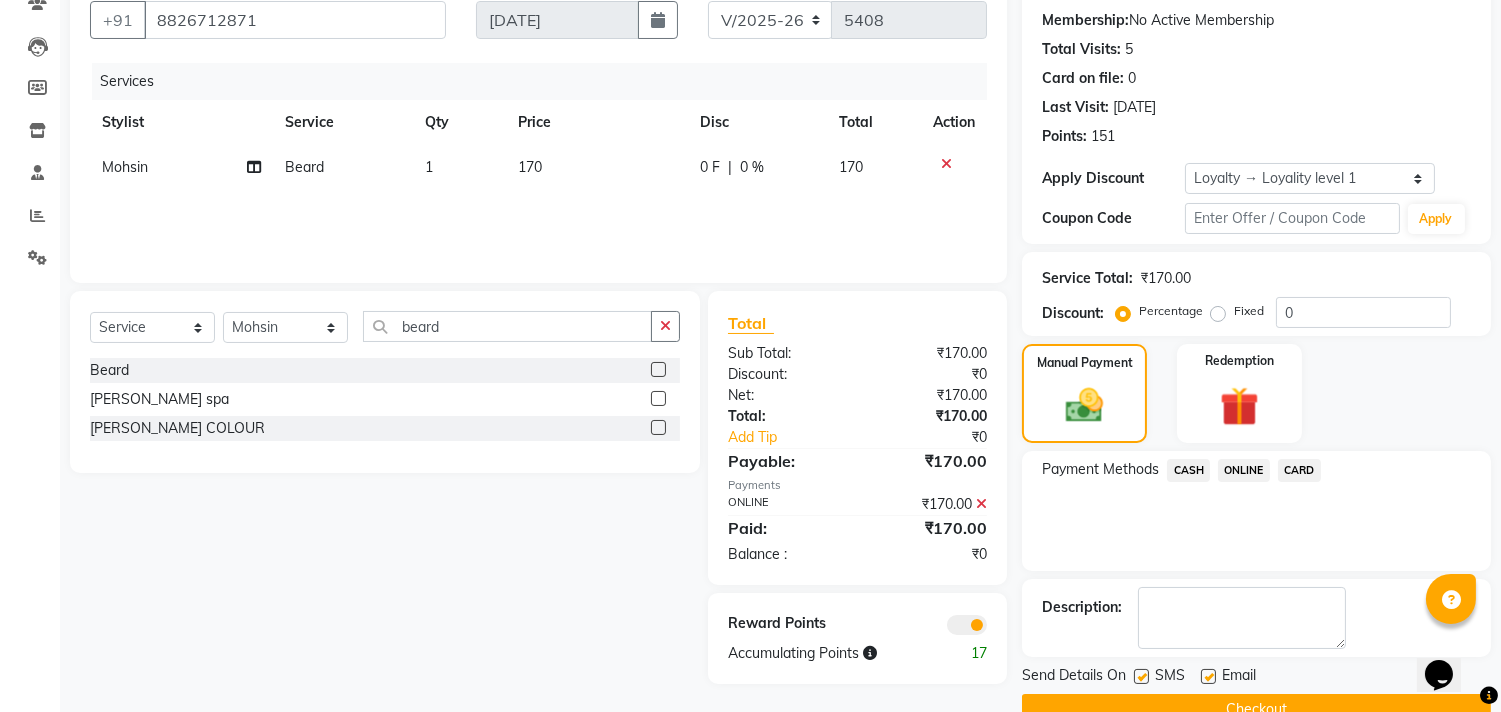 scroll, scrollTop: 227, scrollLeft: 0, axis: vertical 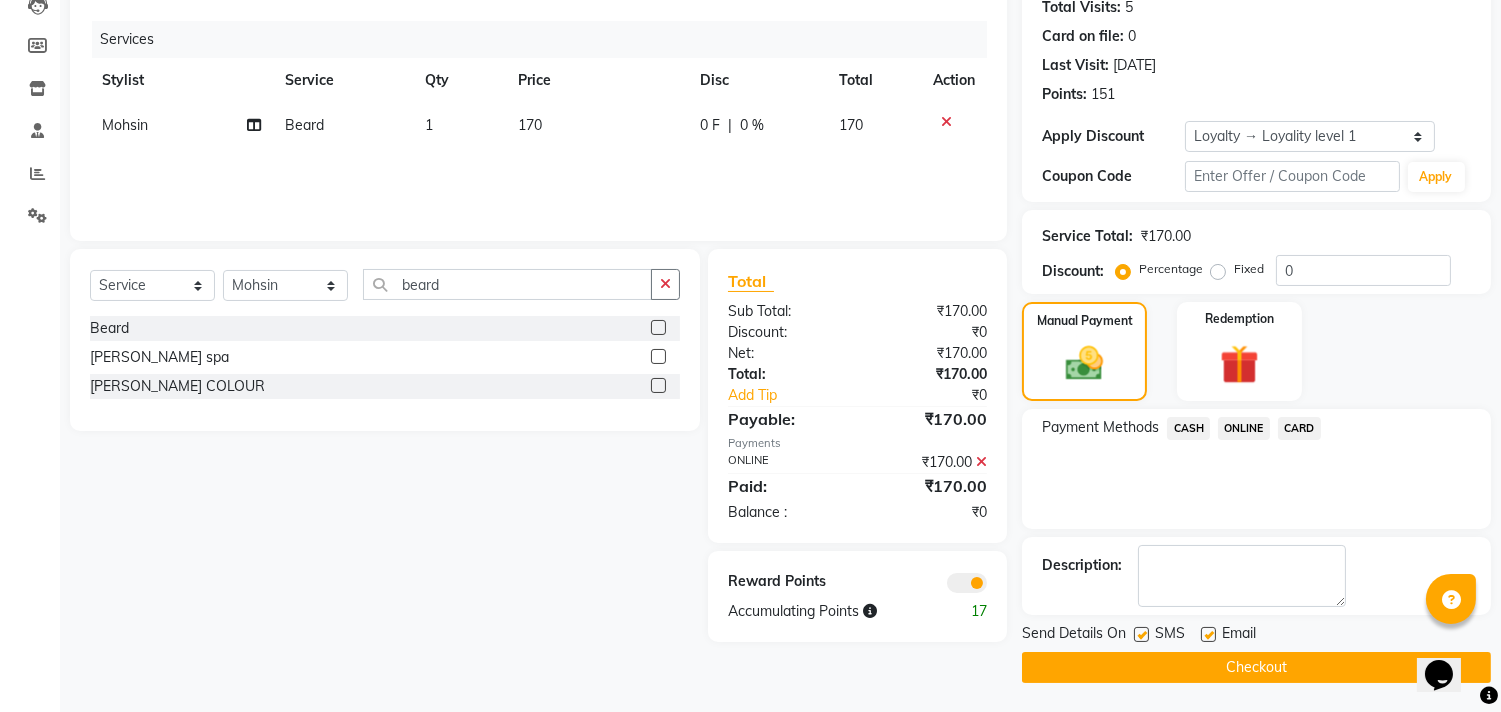 click on "Checkout" 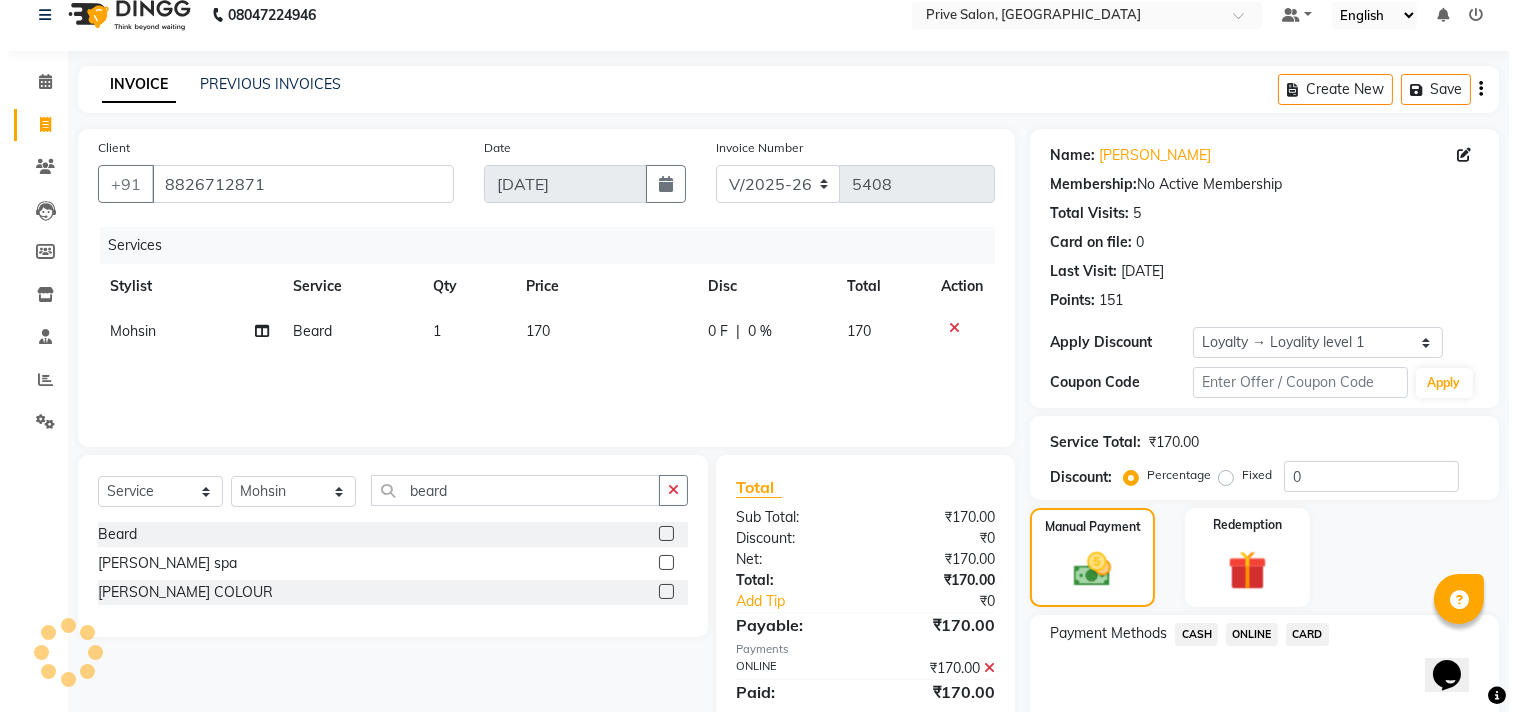 scroll, scrollTop: 0, scrollLeft: 0, axis: both 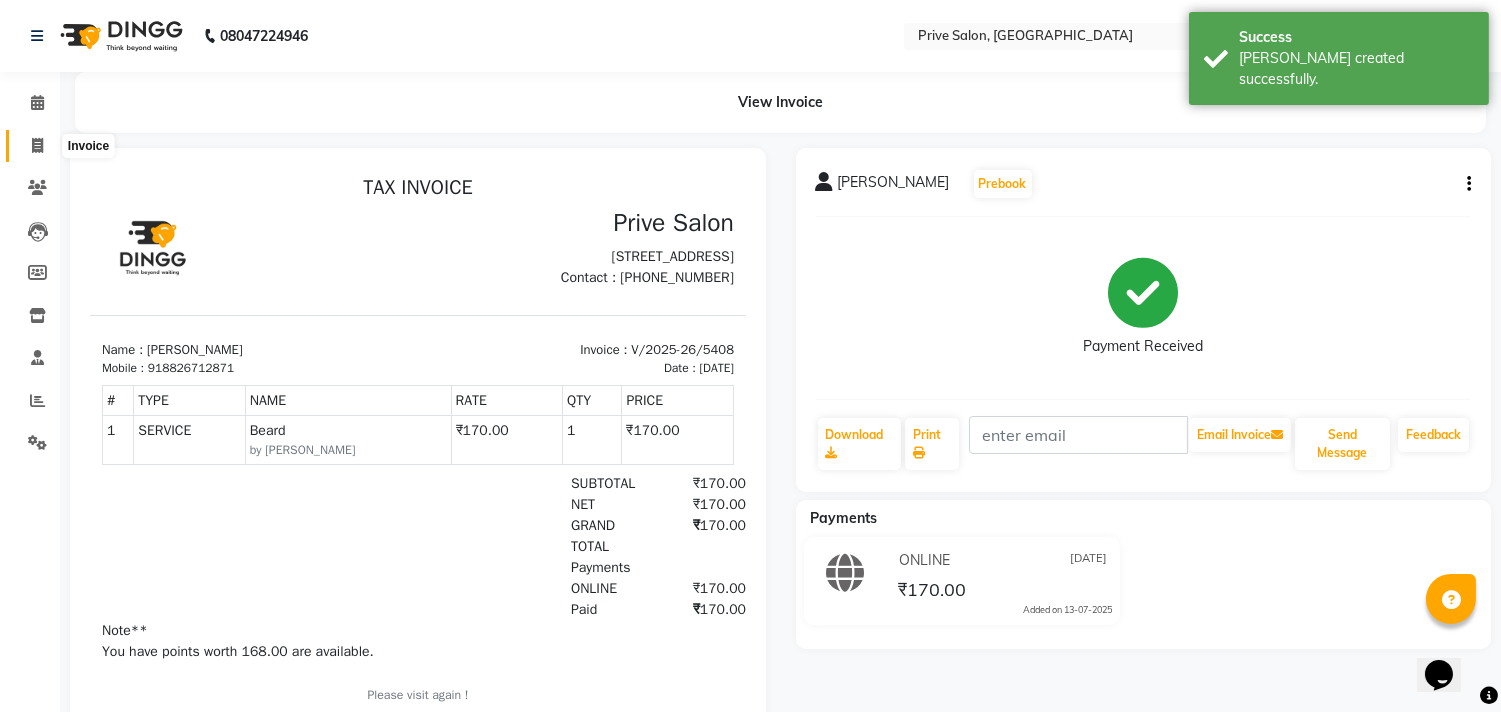 click 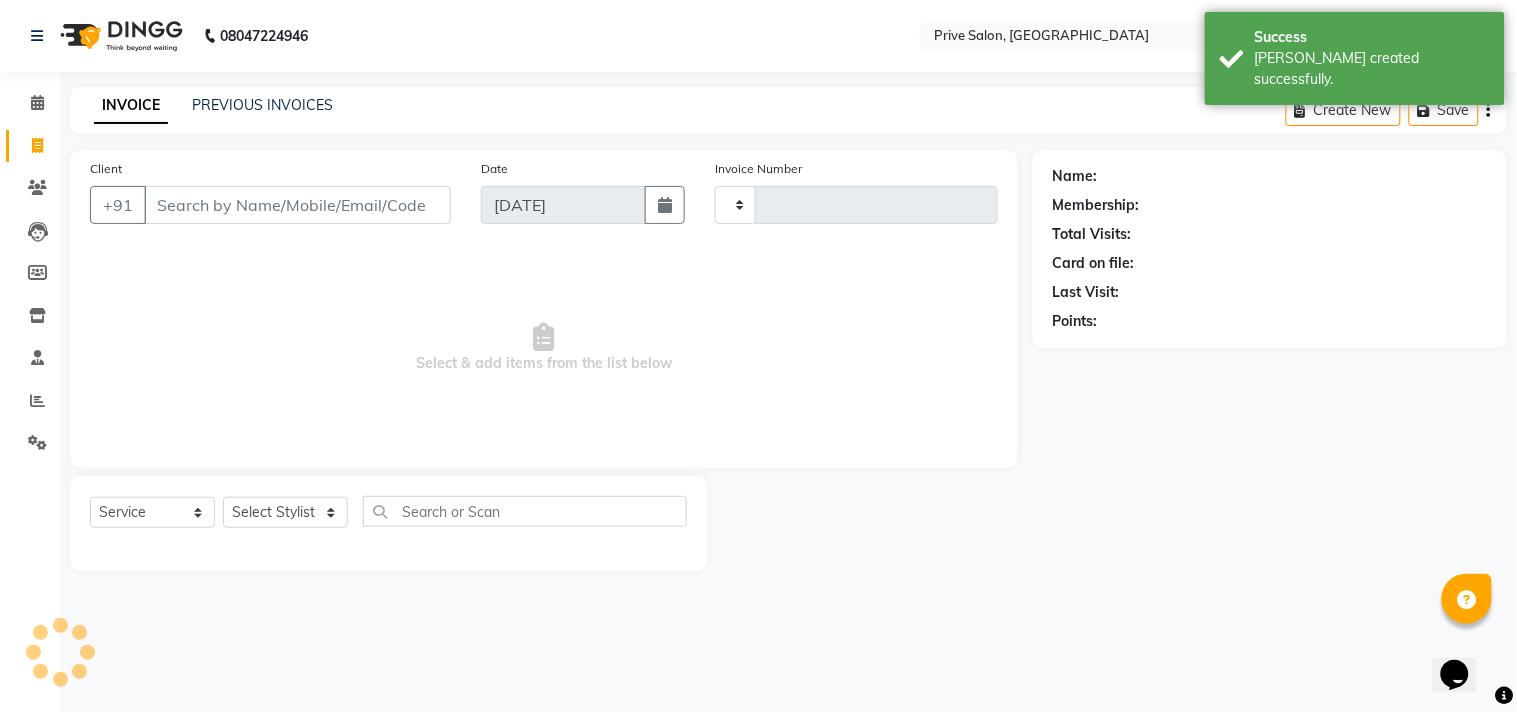 type on "5409" 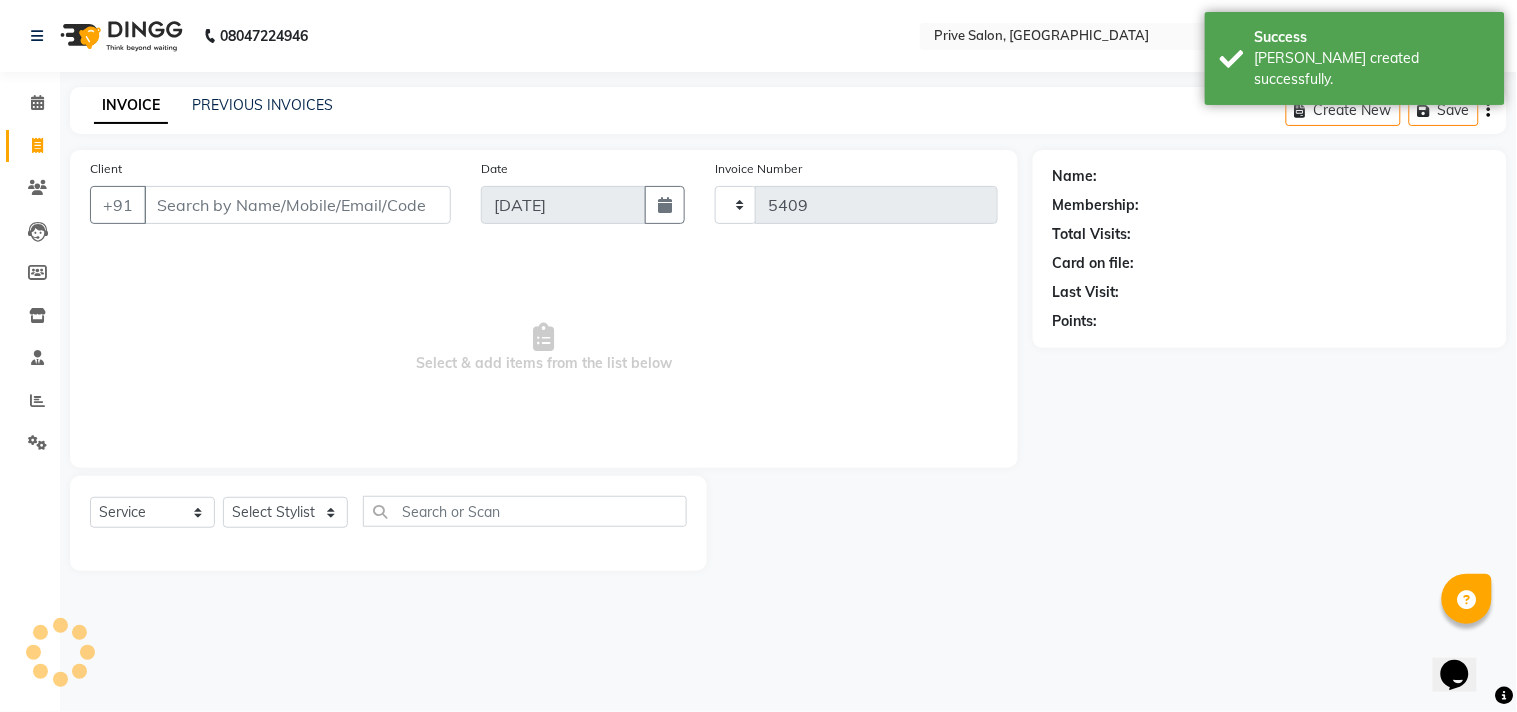 select on "136" 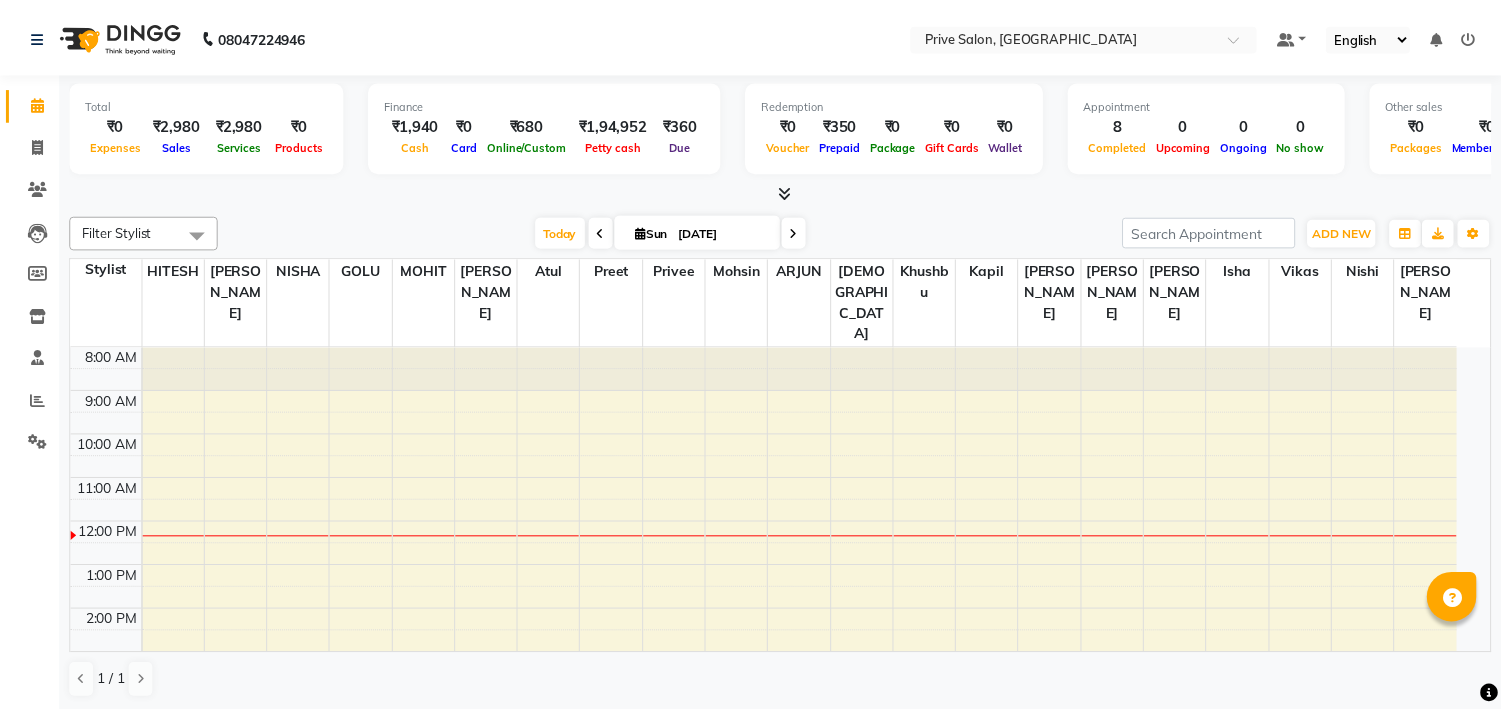 scroll, scrollTop: 0, scrollLeft: 0, axis: both 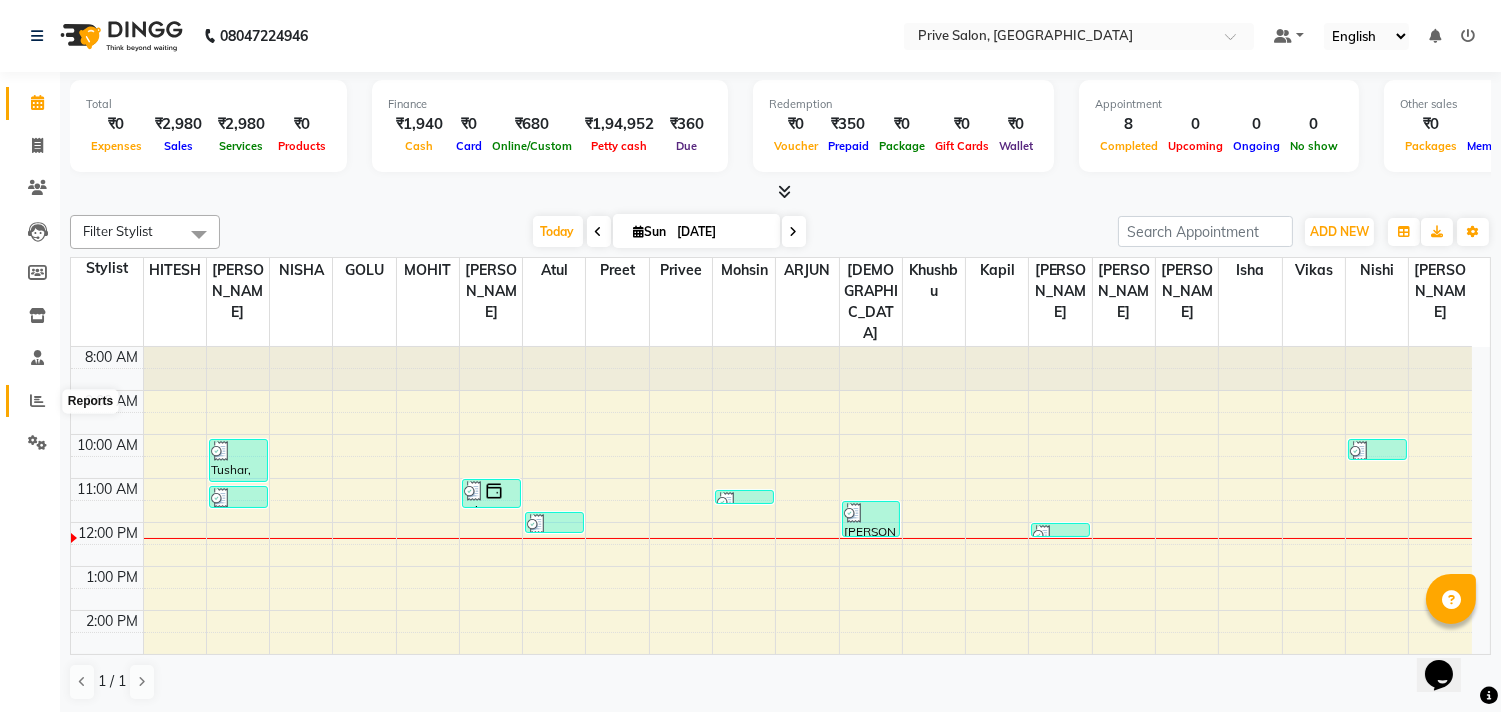 click 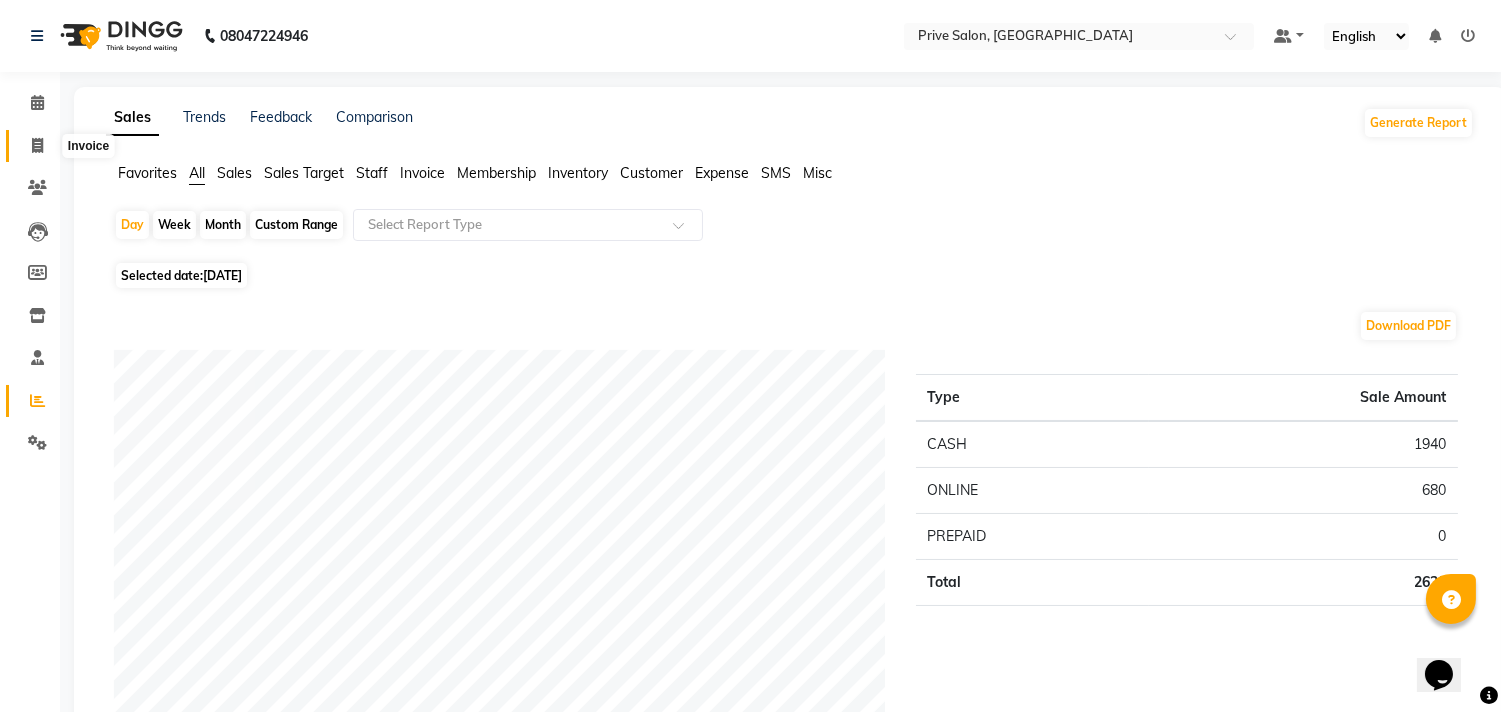 click 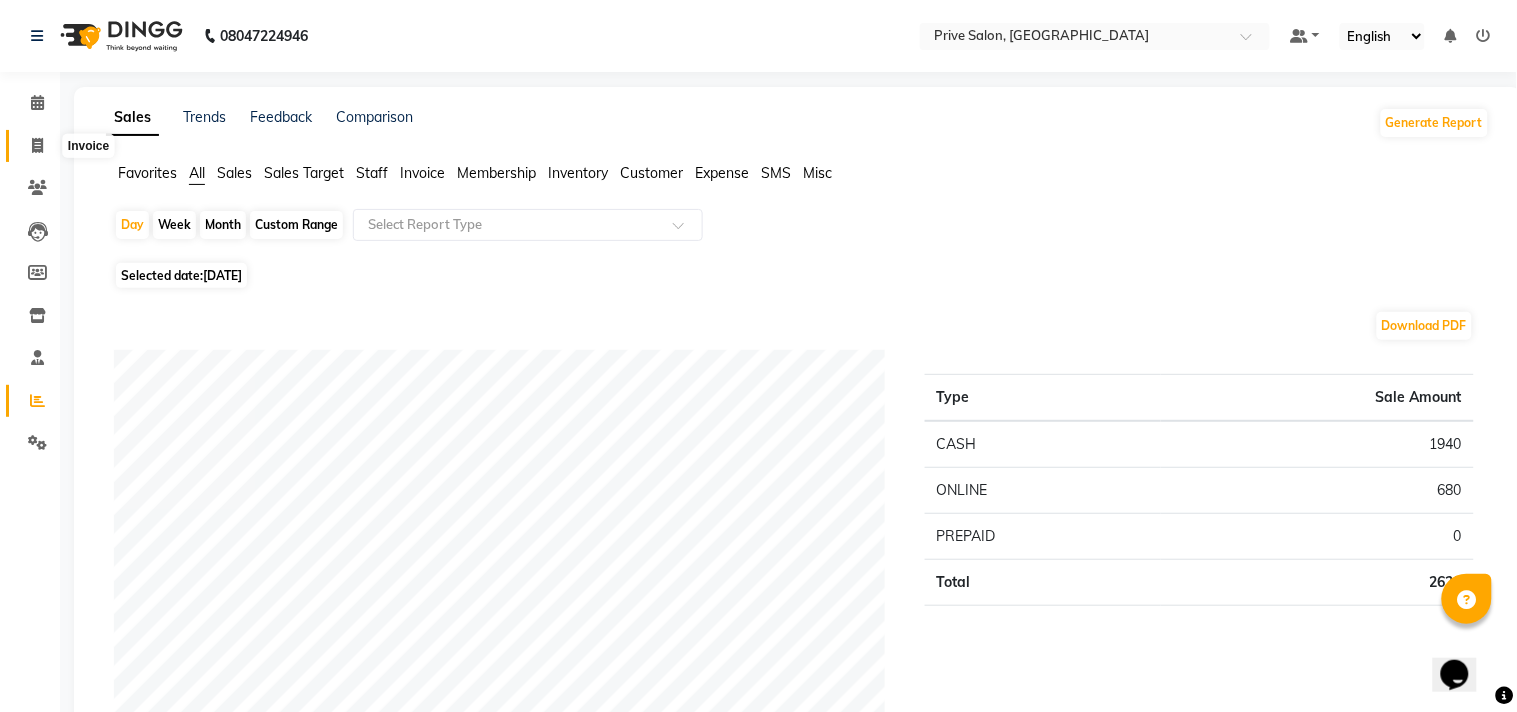 select on "service" 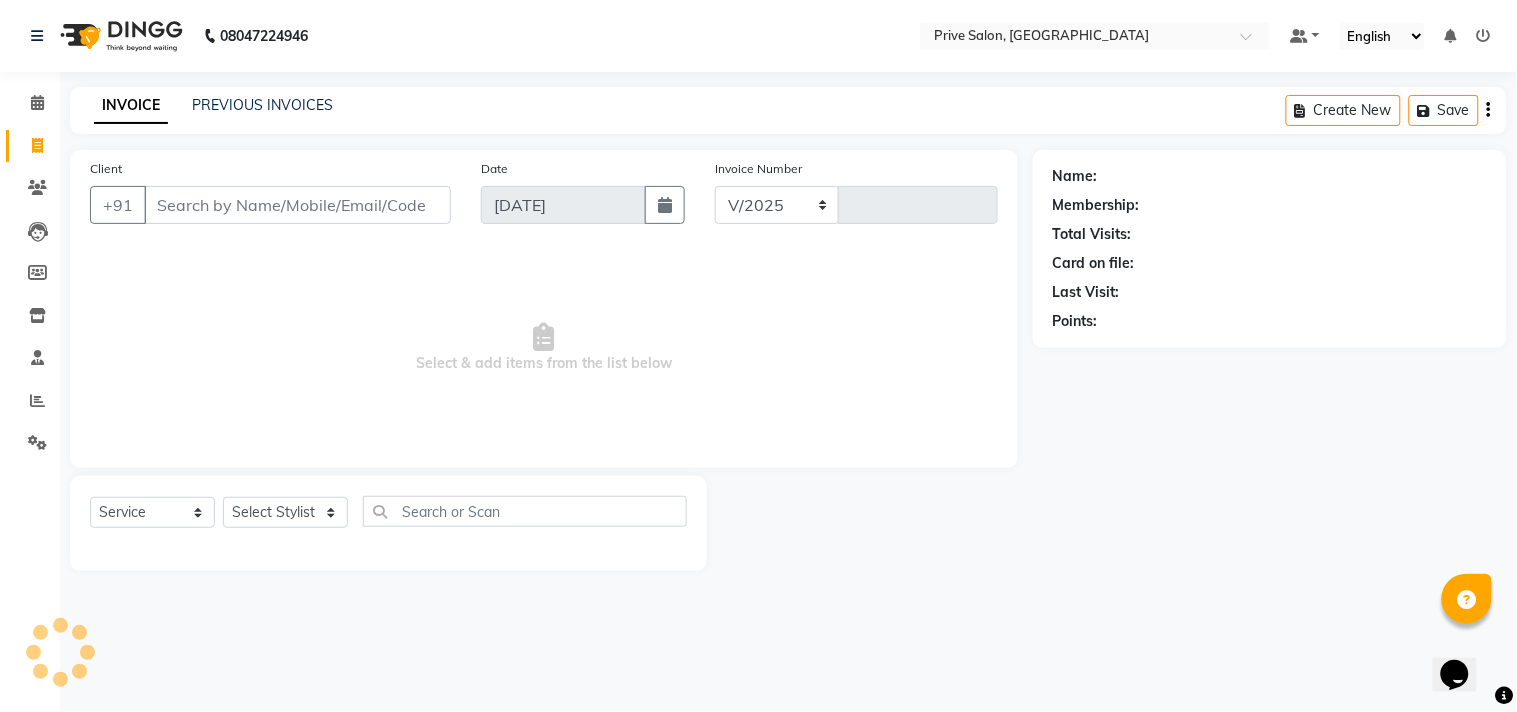 select on "136" 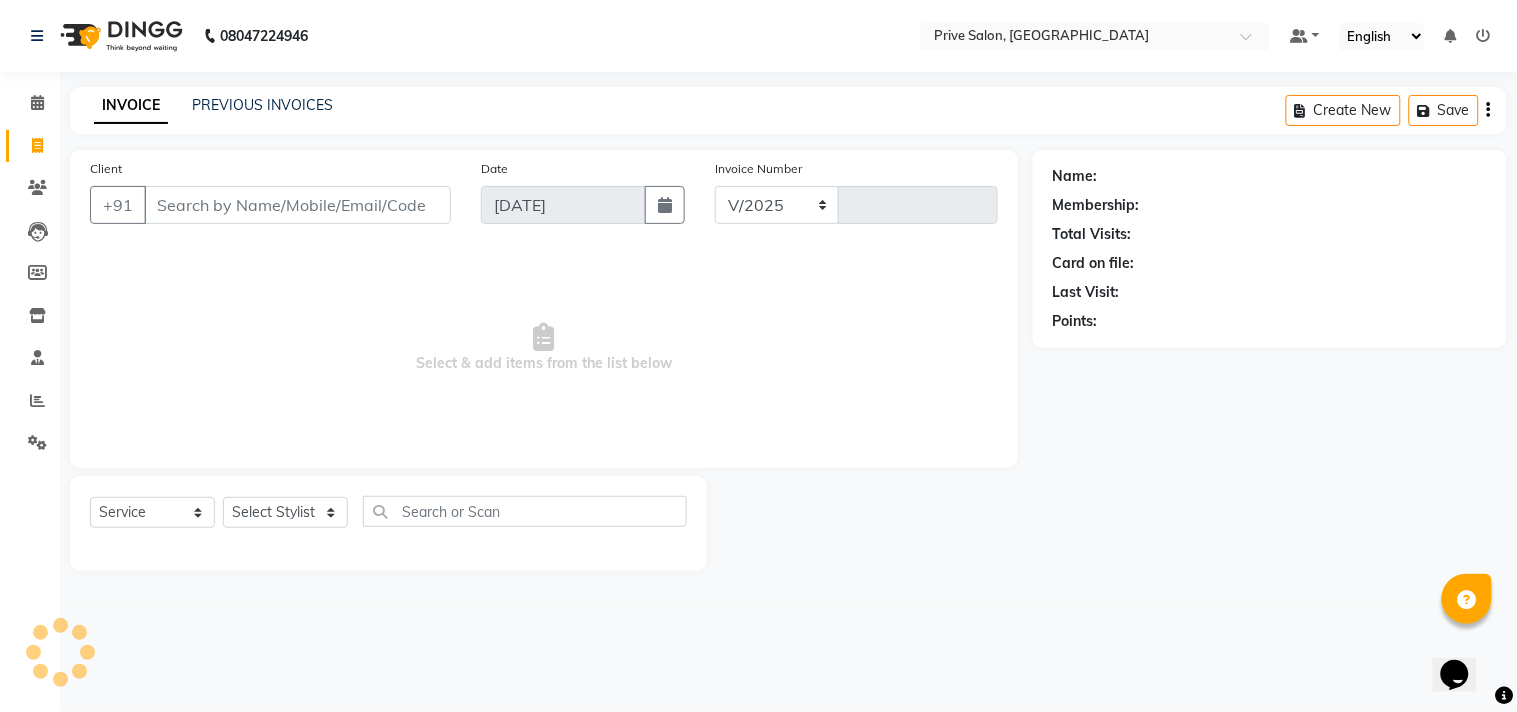 type on "5401" 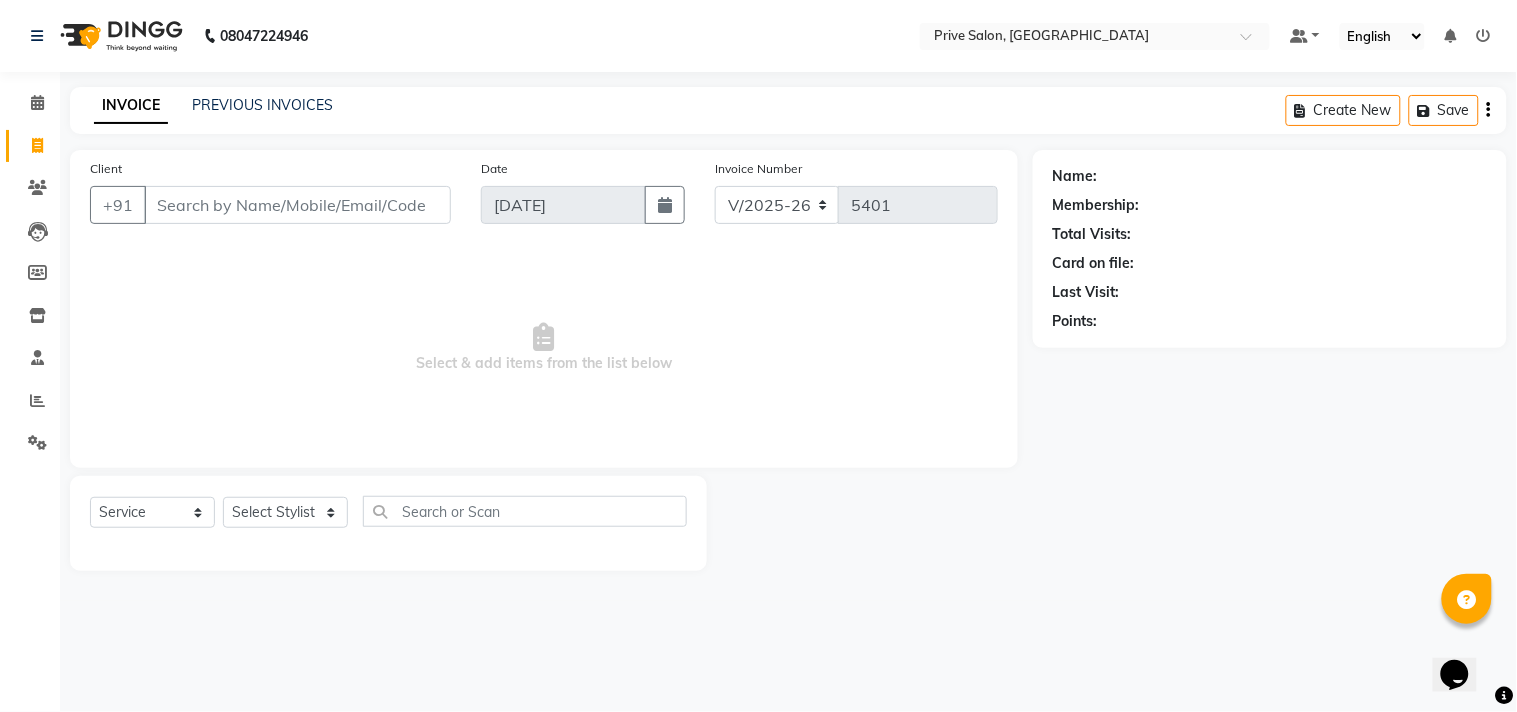 click on "Client" at bounding box center (297, 205) 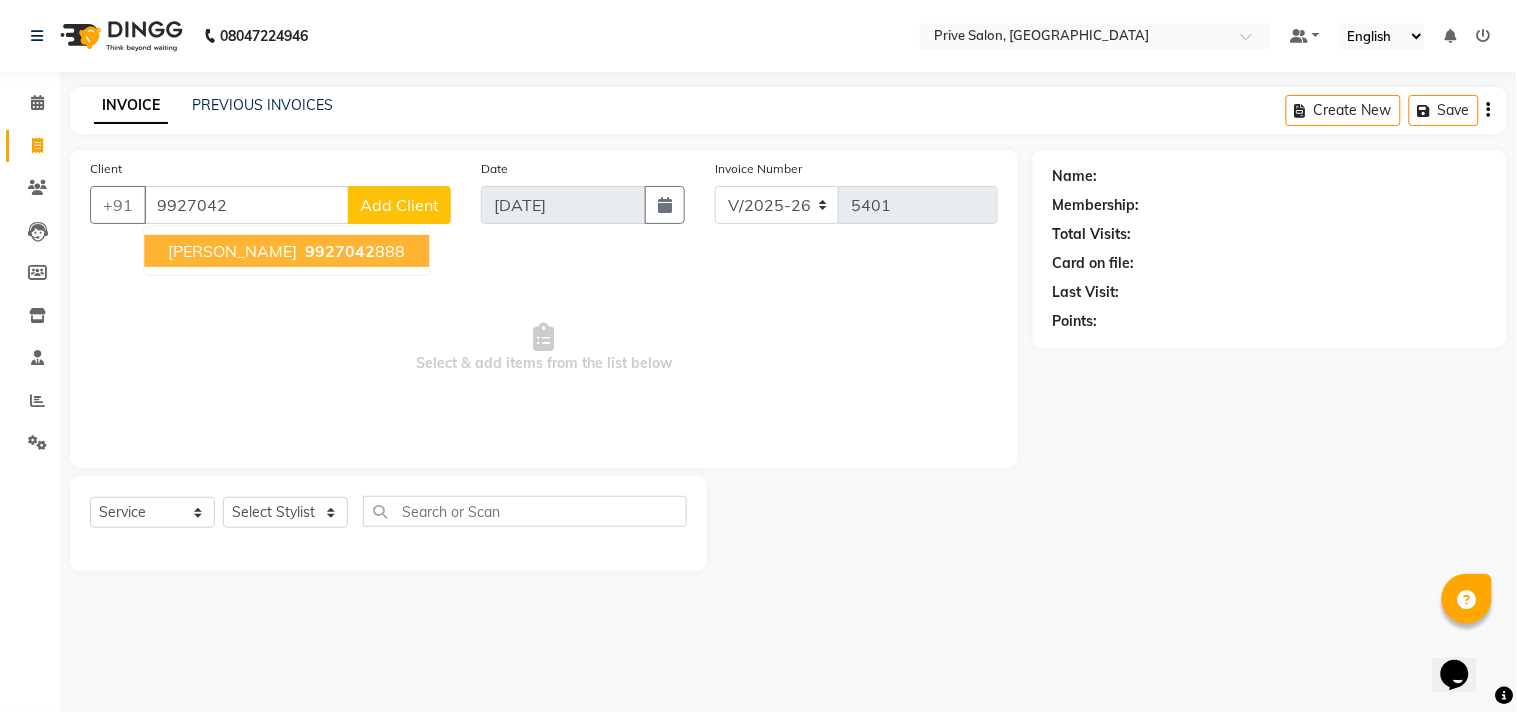 click on "9927042" at bounding box center [340, 251] 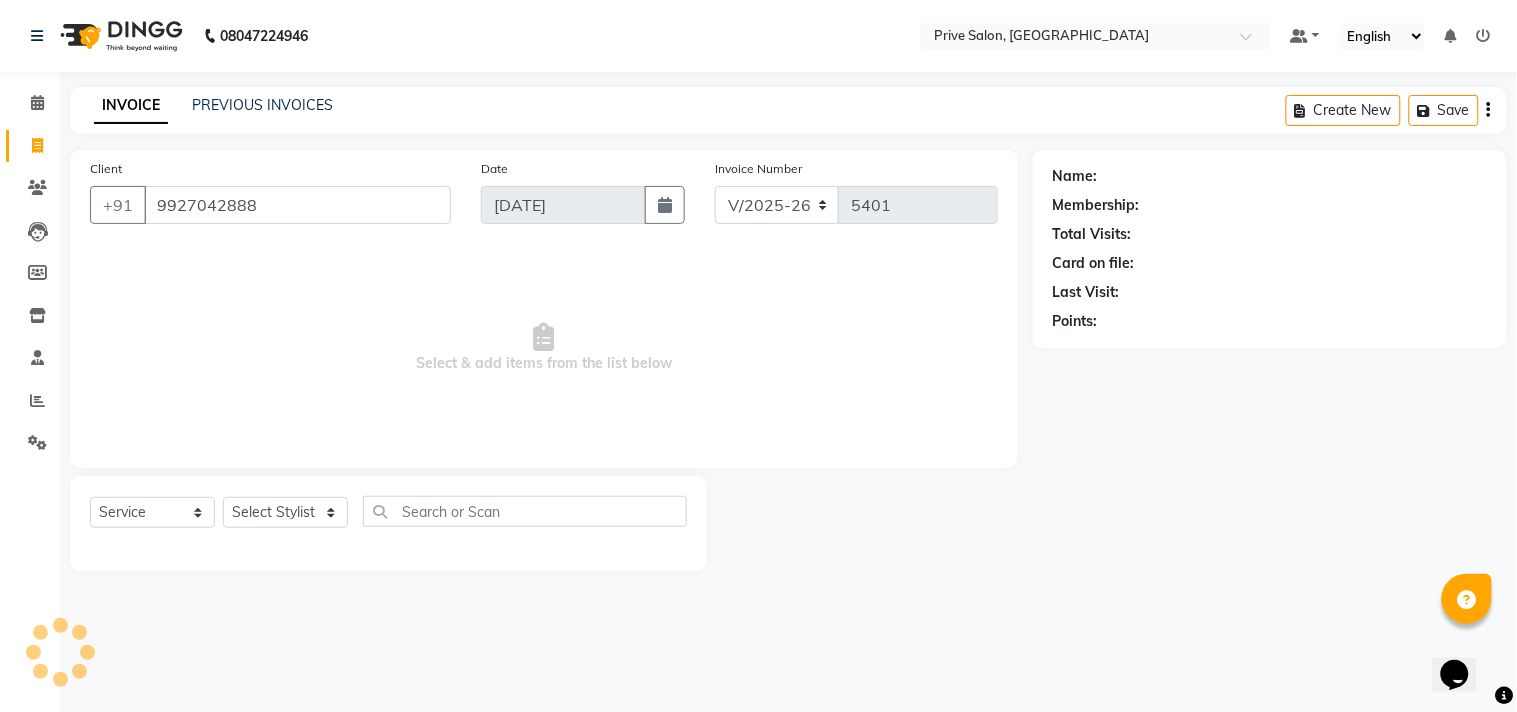 type on "9927042888" 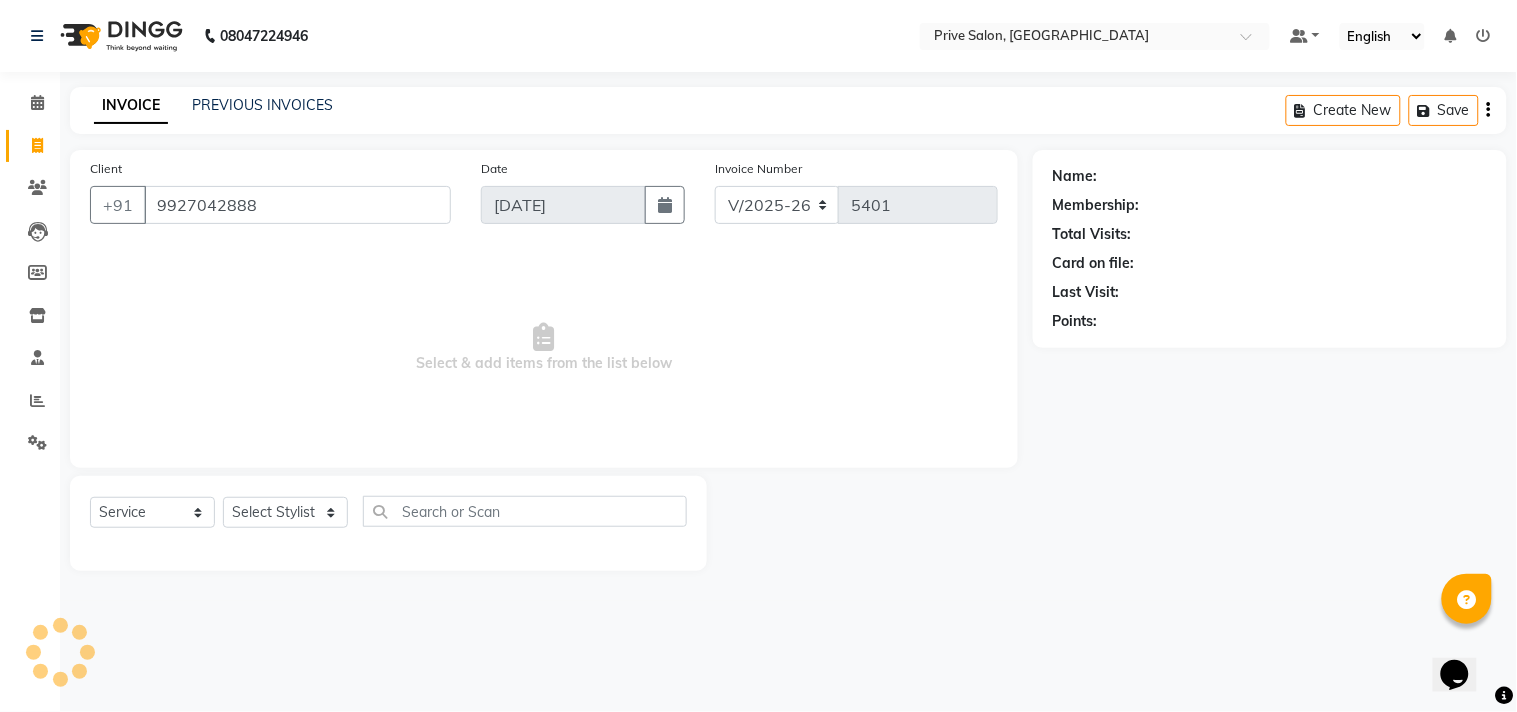 select on "1: Object" 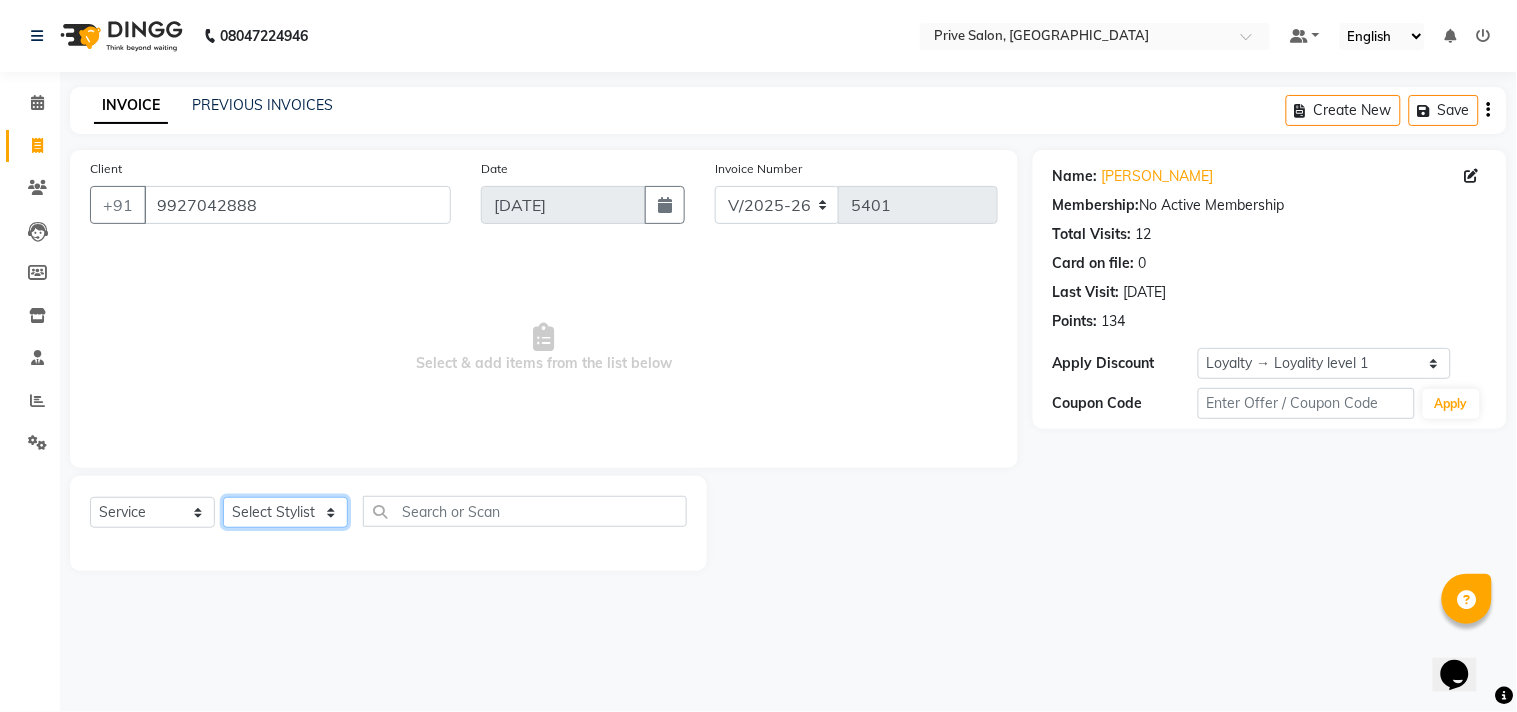 click on "Select Stylist amit ARJUN [PERSON_NAME] [PERSON_NAME] GOLU [PERSON_NAME] isha [PERSON_NAME] Manager [PERSON_NAME] [PERSON_NAME] [PERSON_NAME] [PERSON_NAME] [PERSON_NAME] vikas" 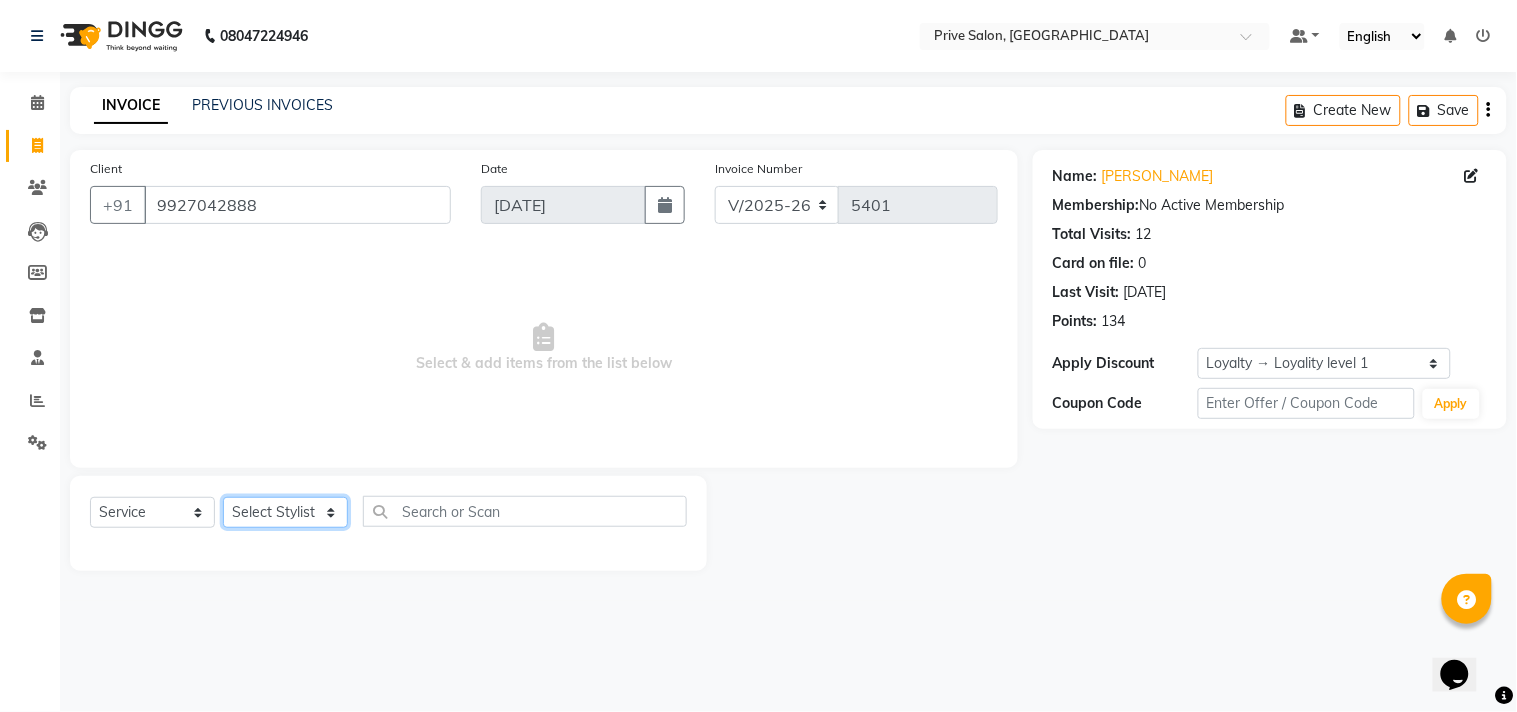 select on "44179" 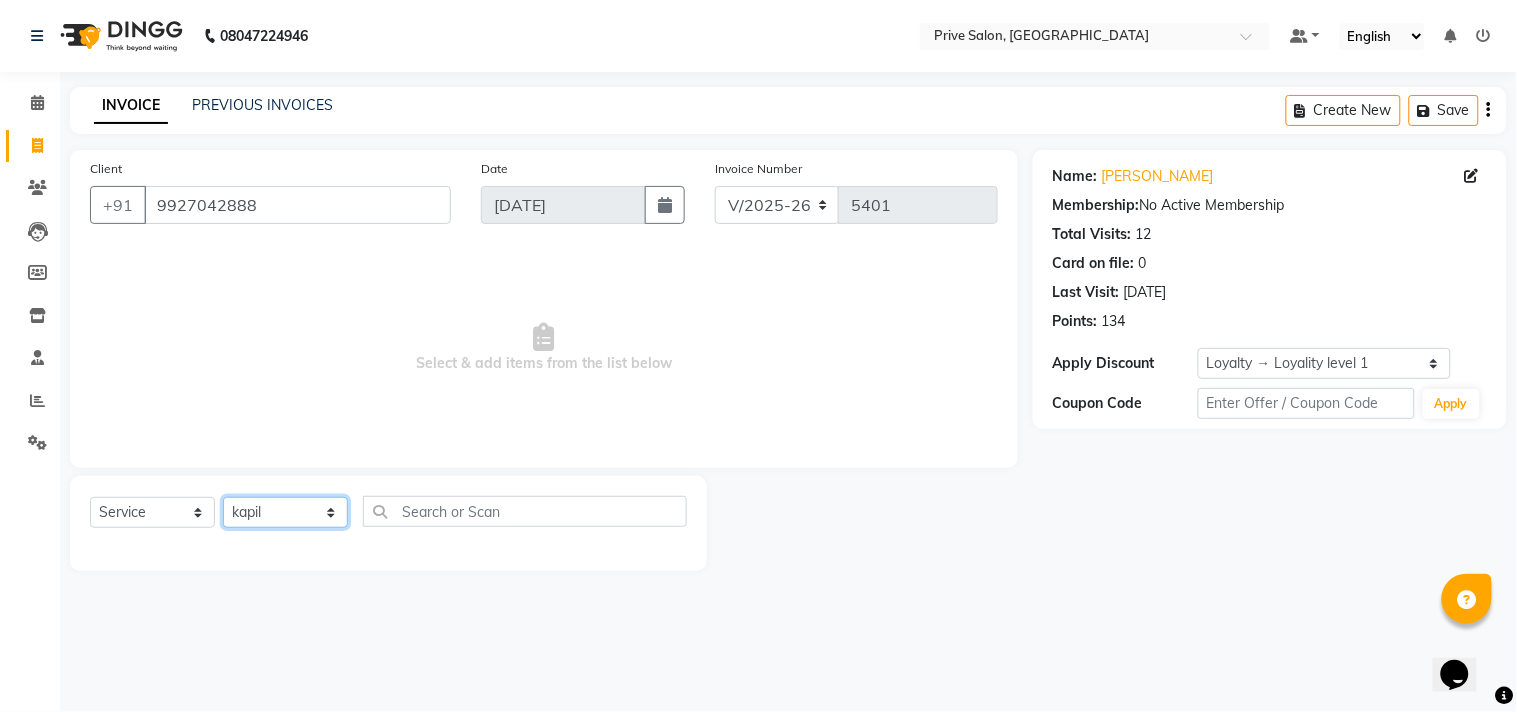 click on "Select Stylist amit ARJUN [PERSON_NAME] [PERSON_NAME] GOLU [PERSON_NAME] isha [PERSON_NAME] Manager [PERSON_NAME] [PERSON_NAME] [PERSON_NAME] [PERSON_NAME] [PERSON_NAME] vikas" 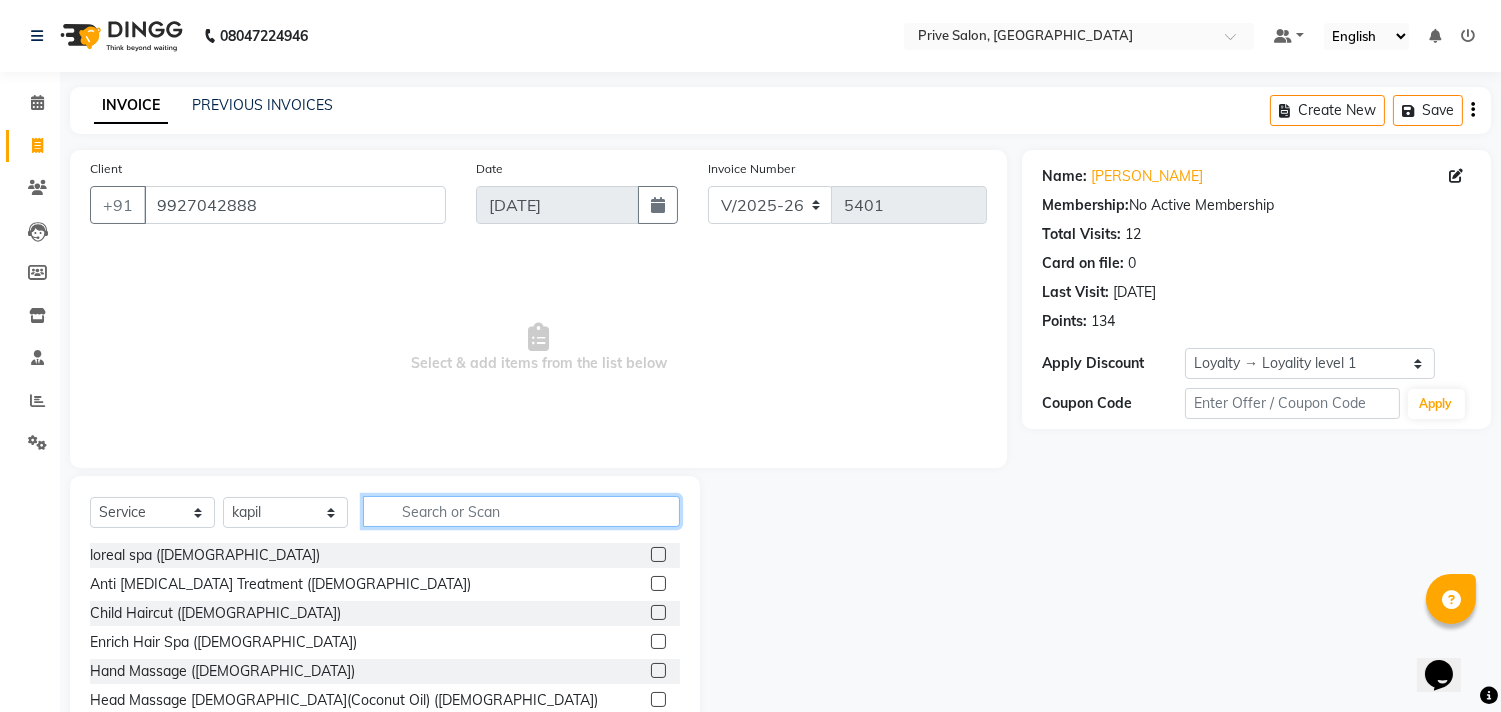 click 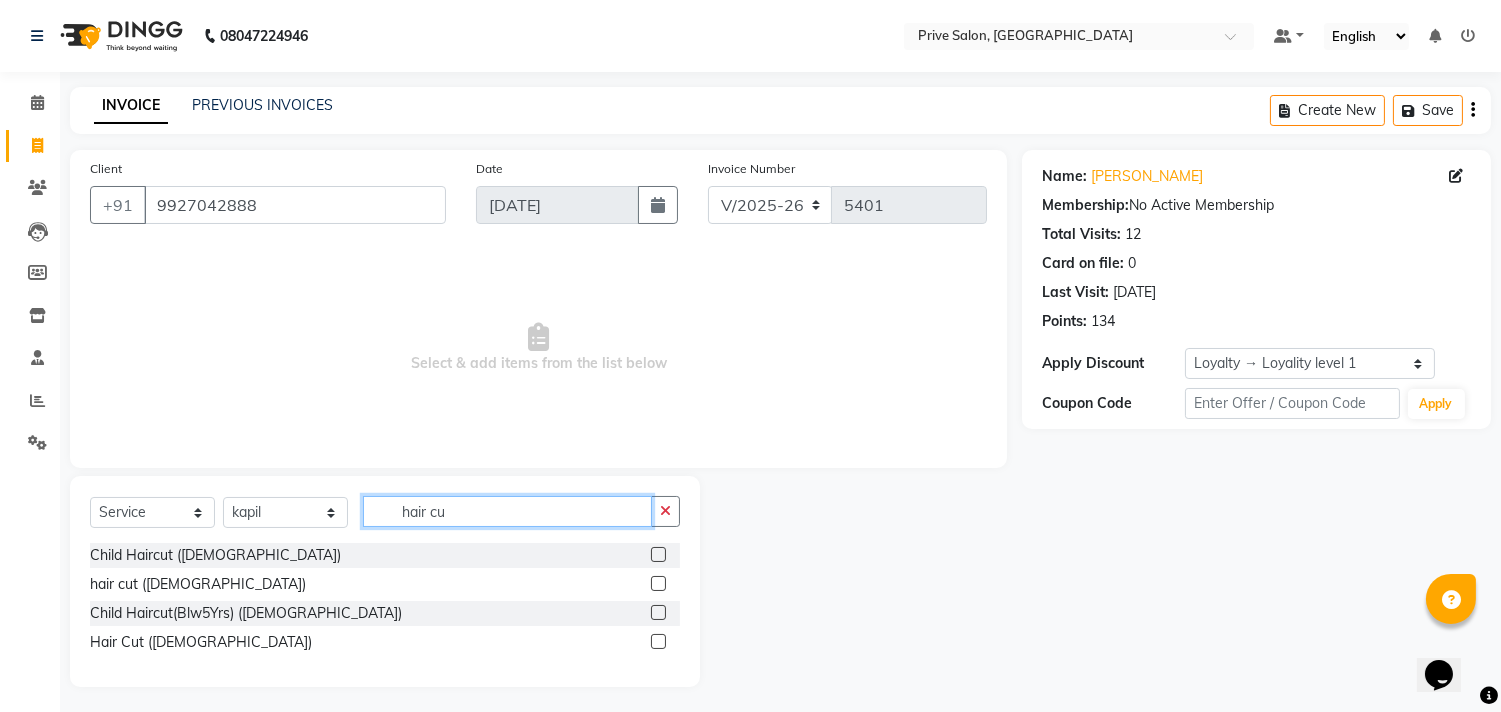 type on "hair cu" 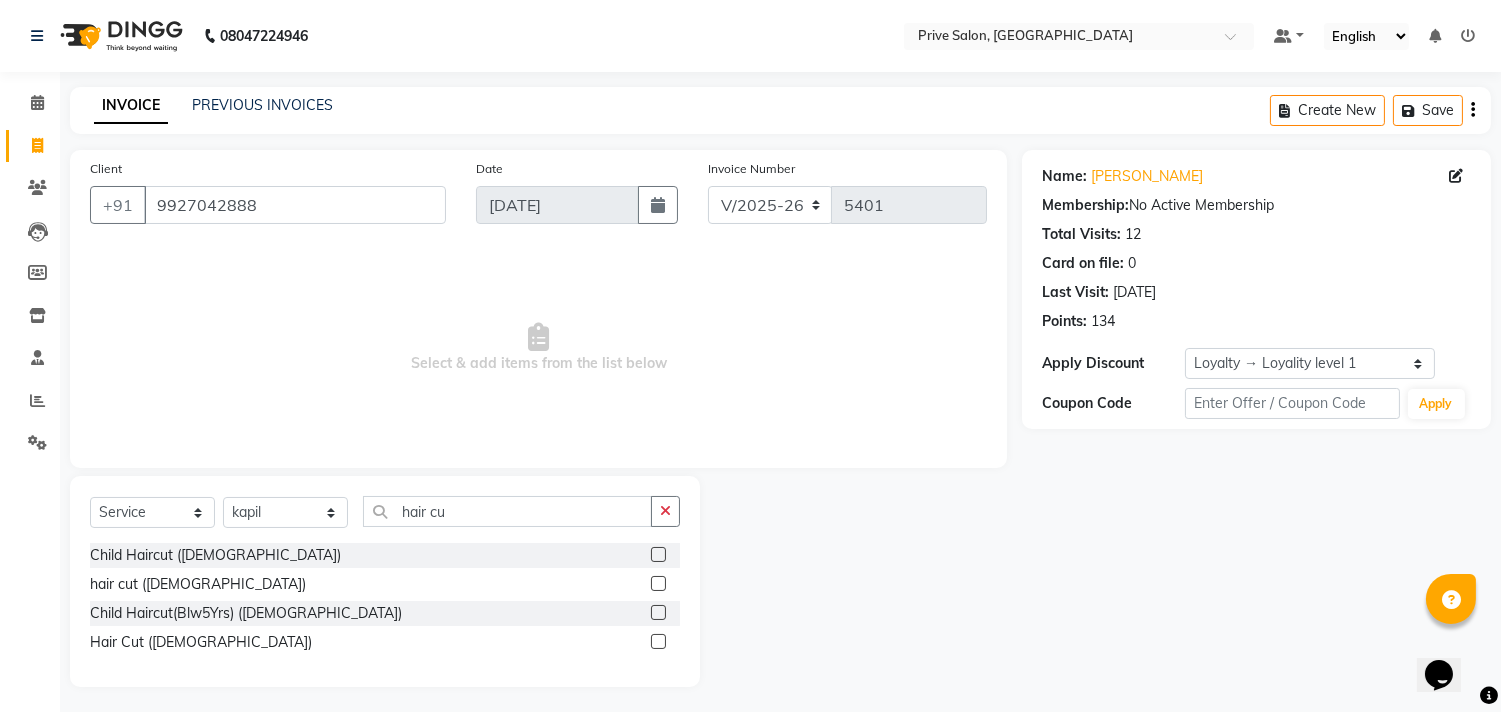 click 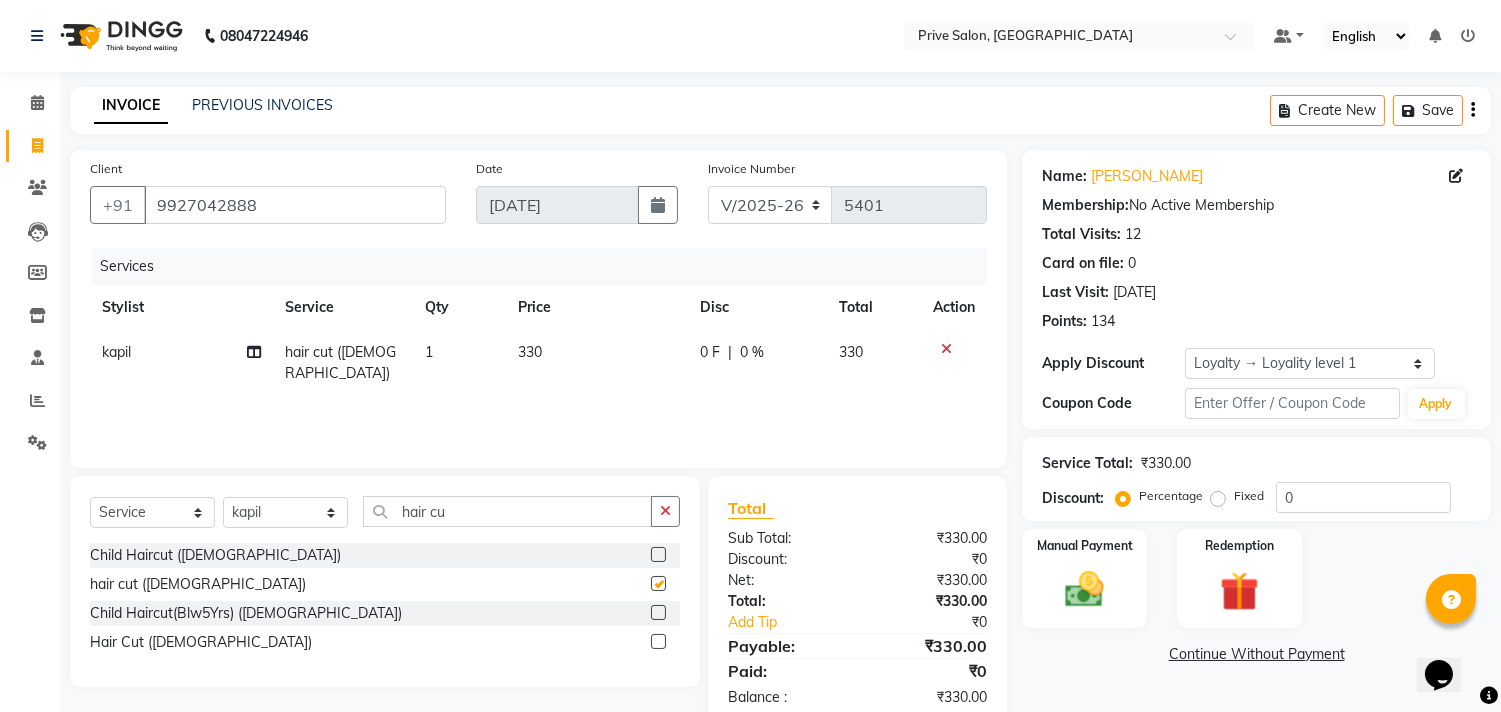 checkbox on "false" 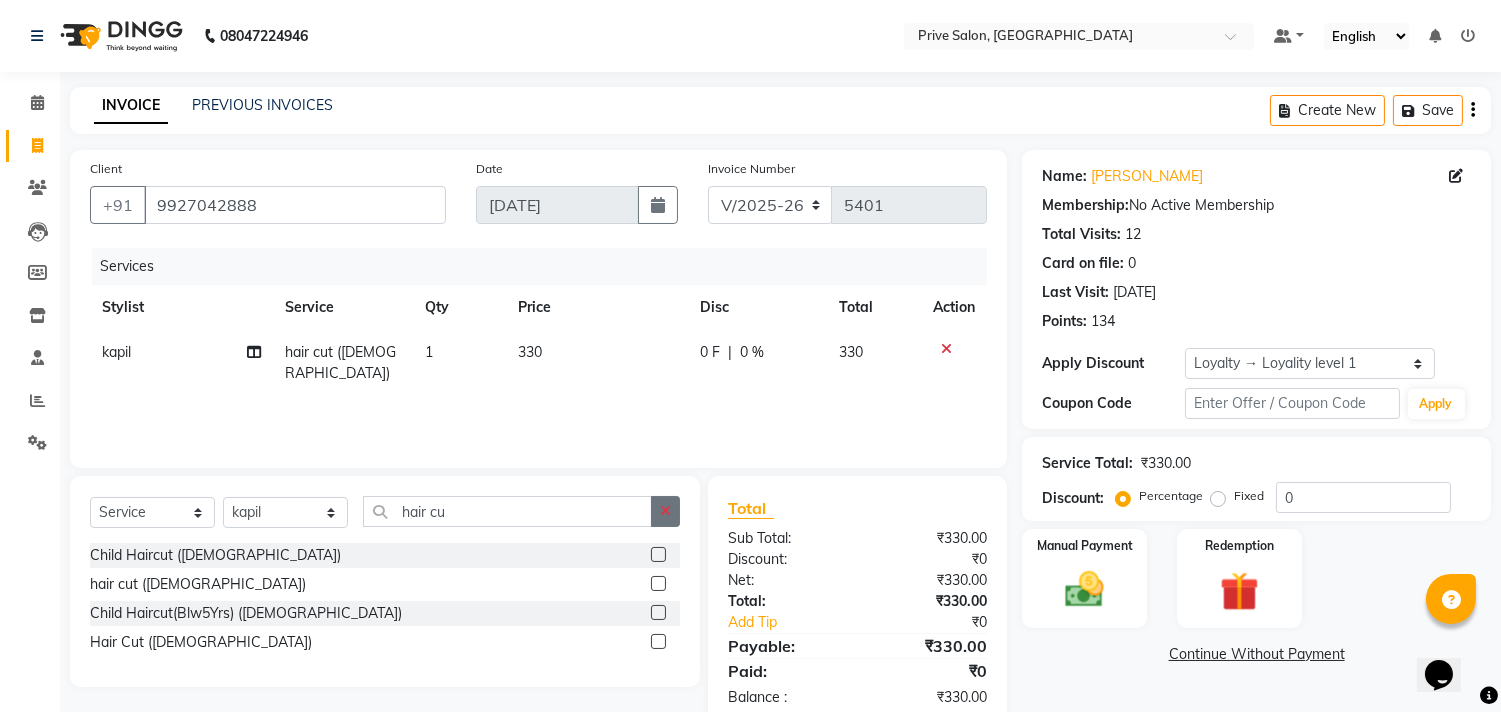 click 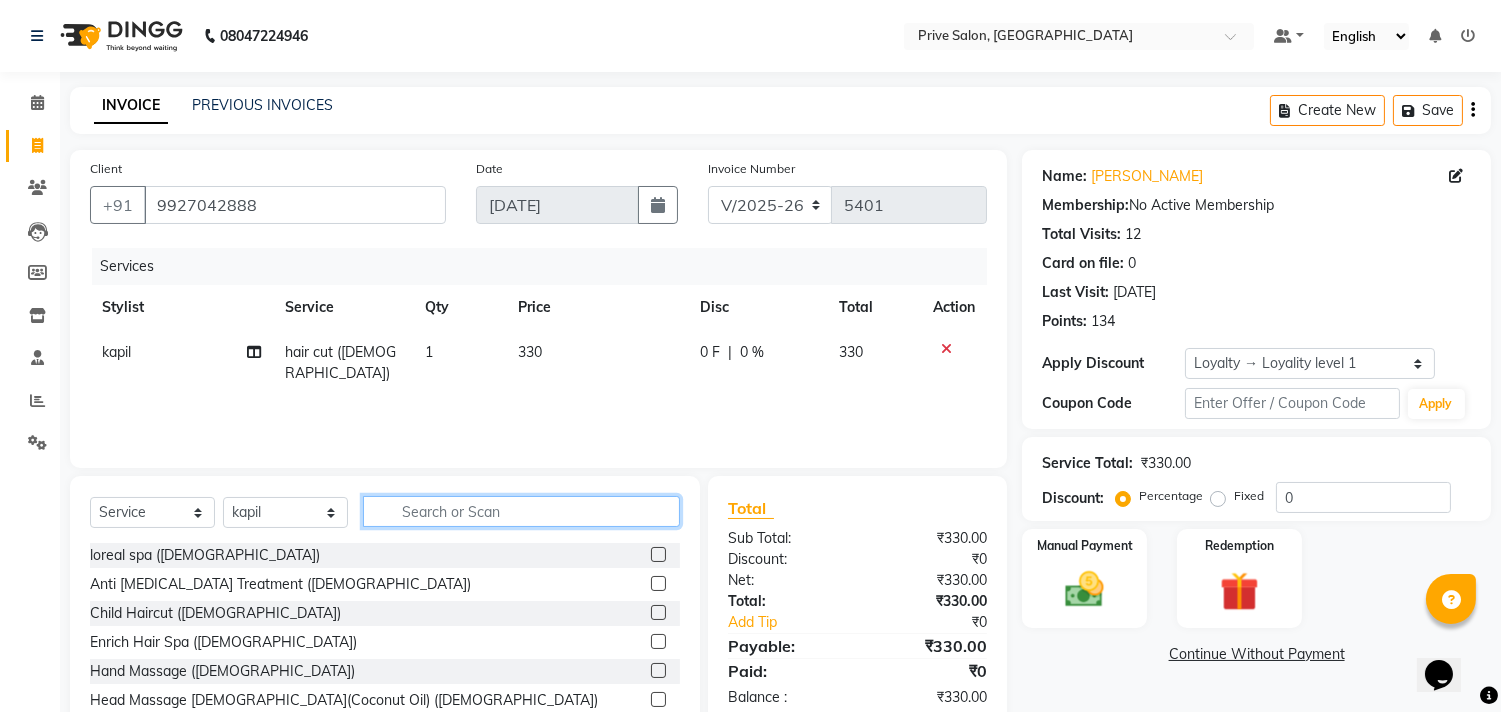 click 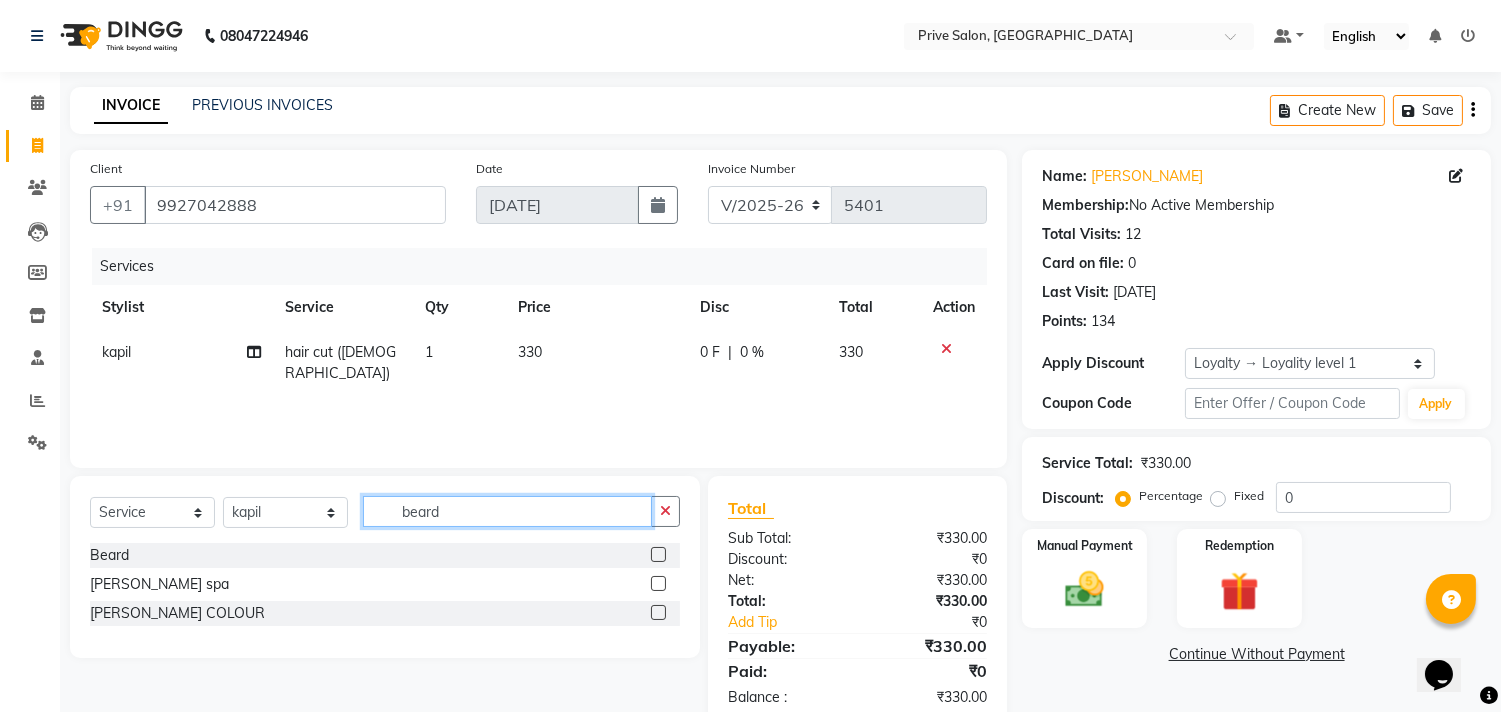 type on "beard" 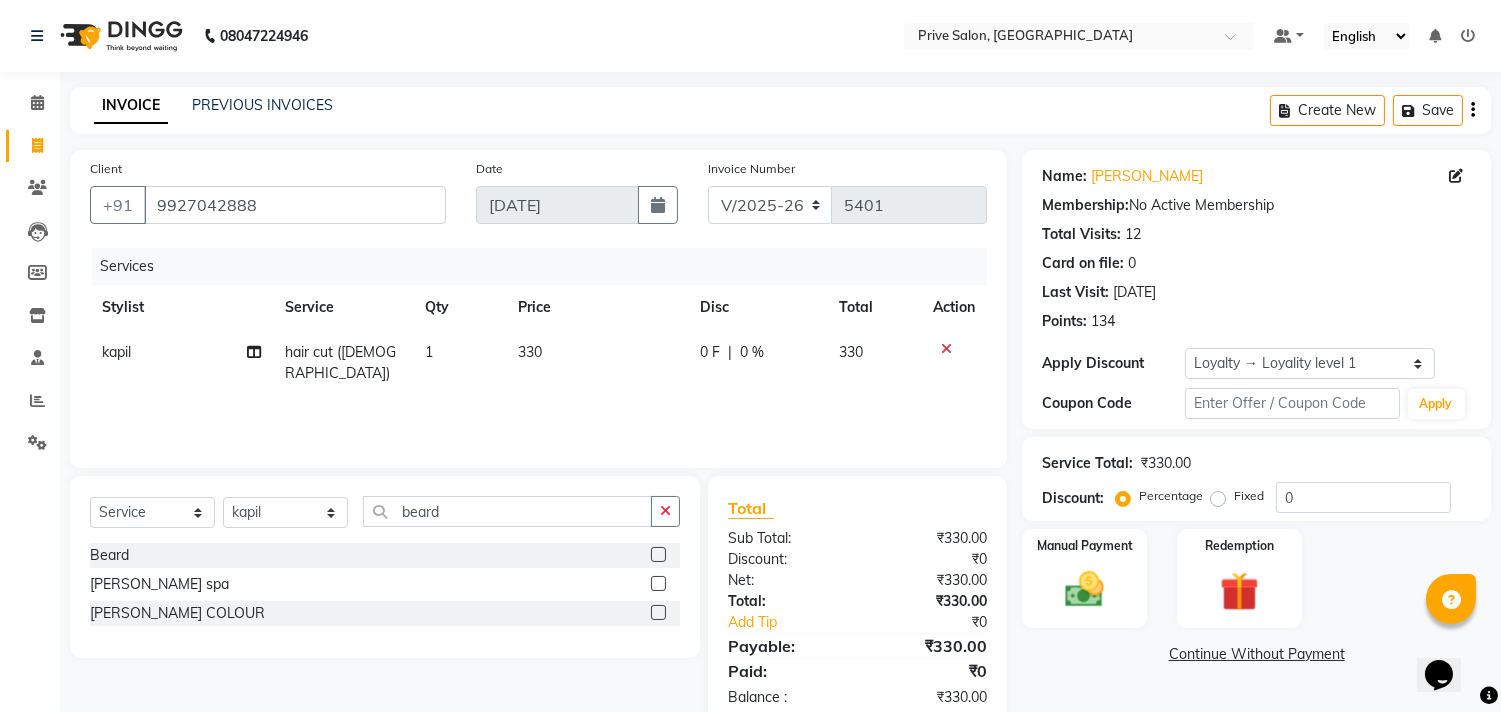 click 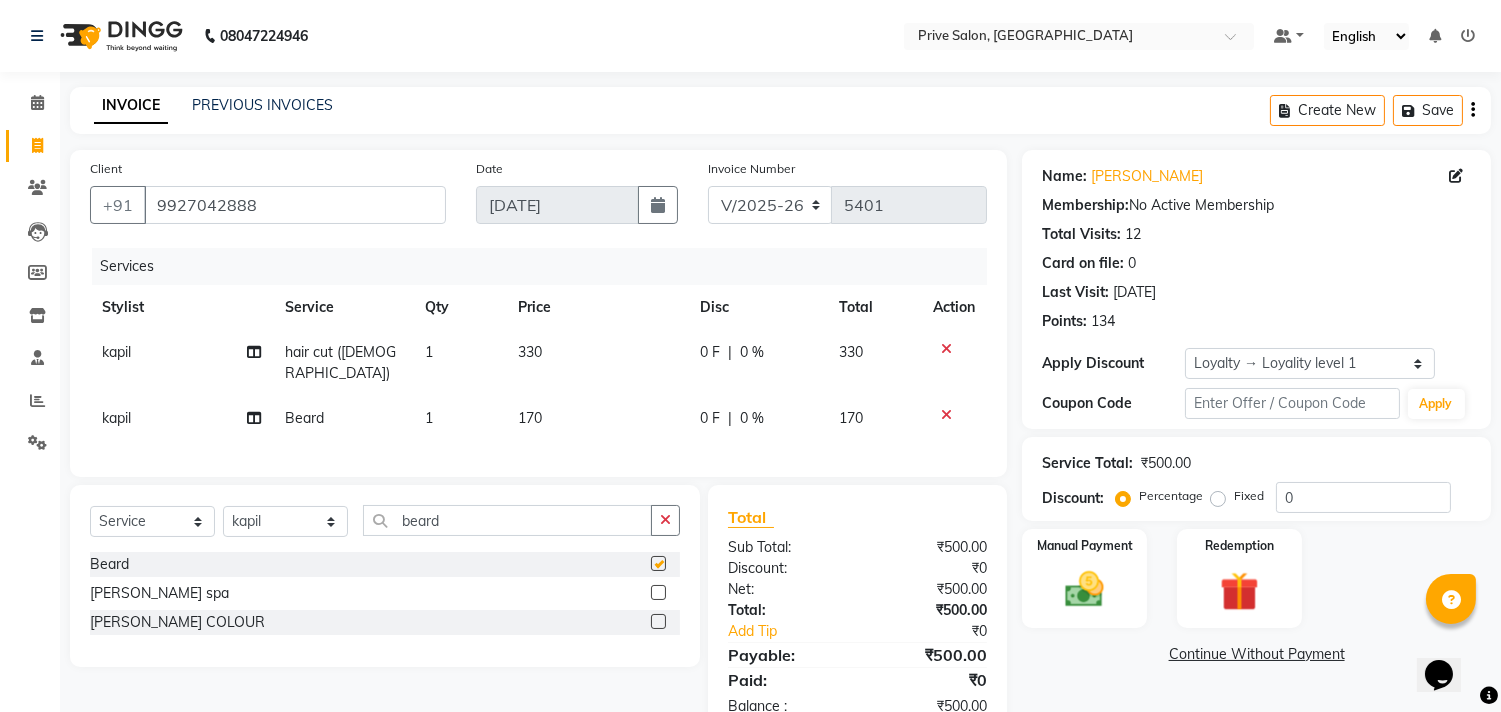 checkbox on "false" 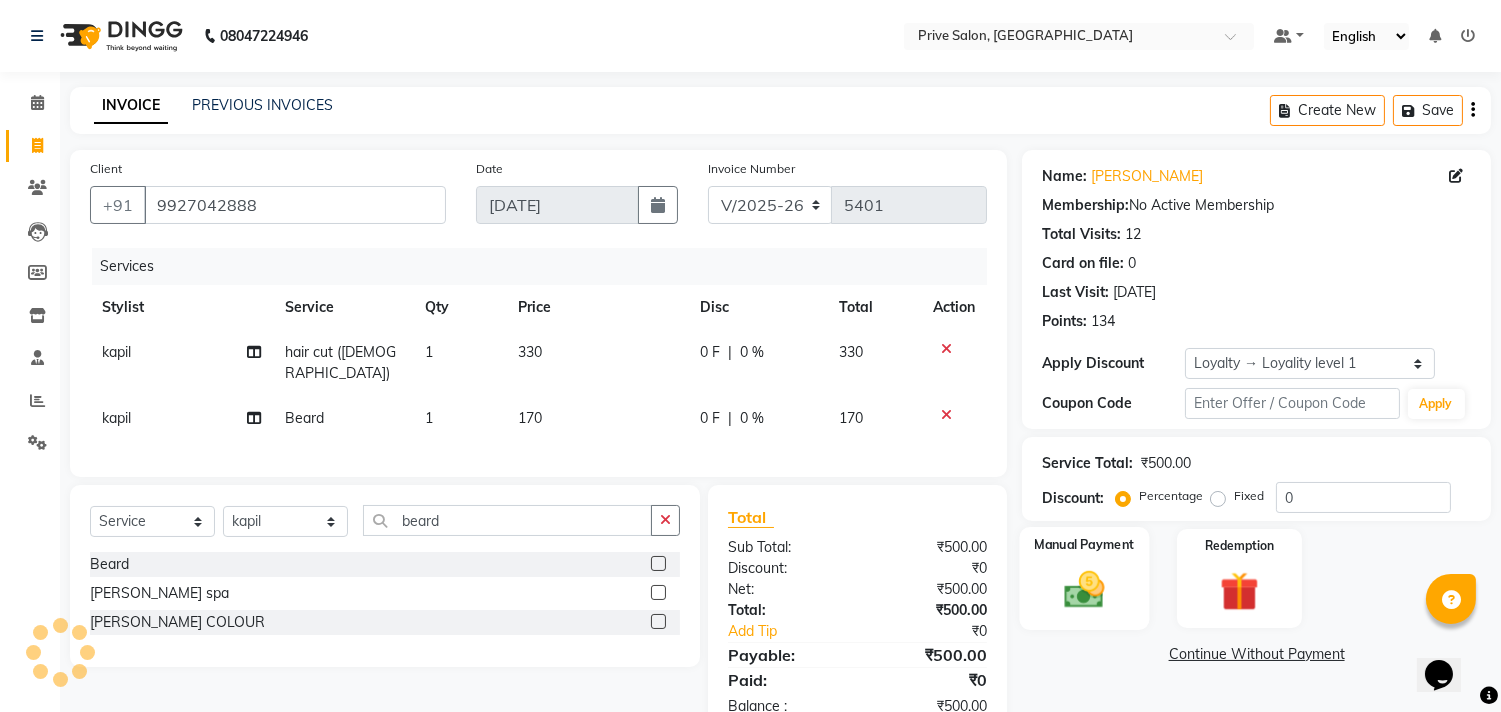click 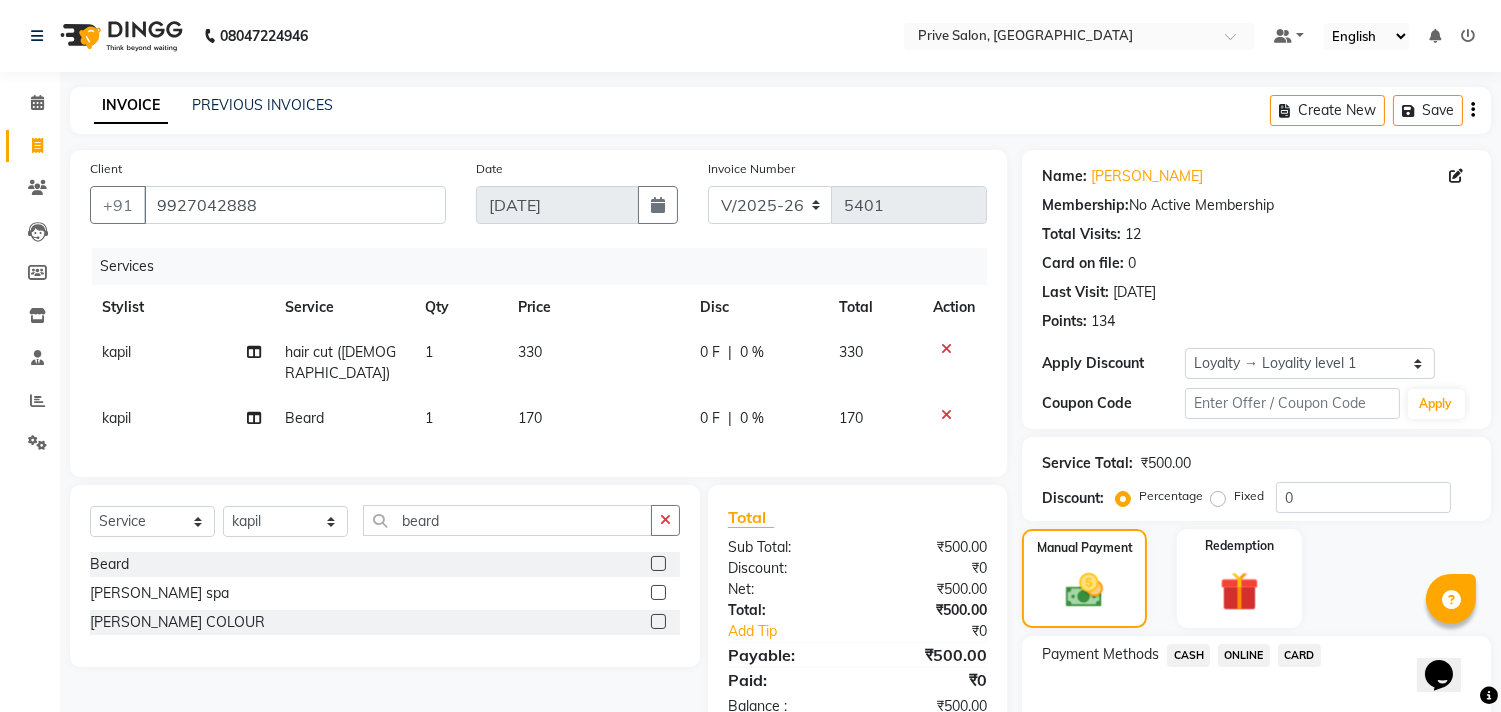 click on "CASH" 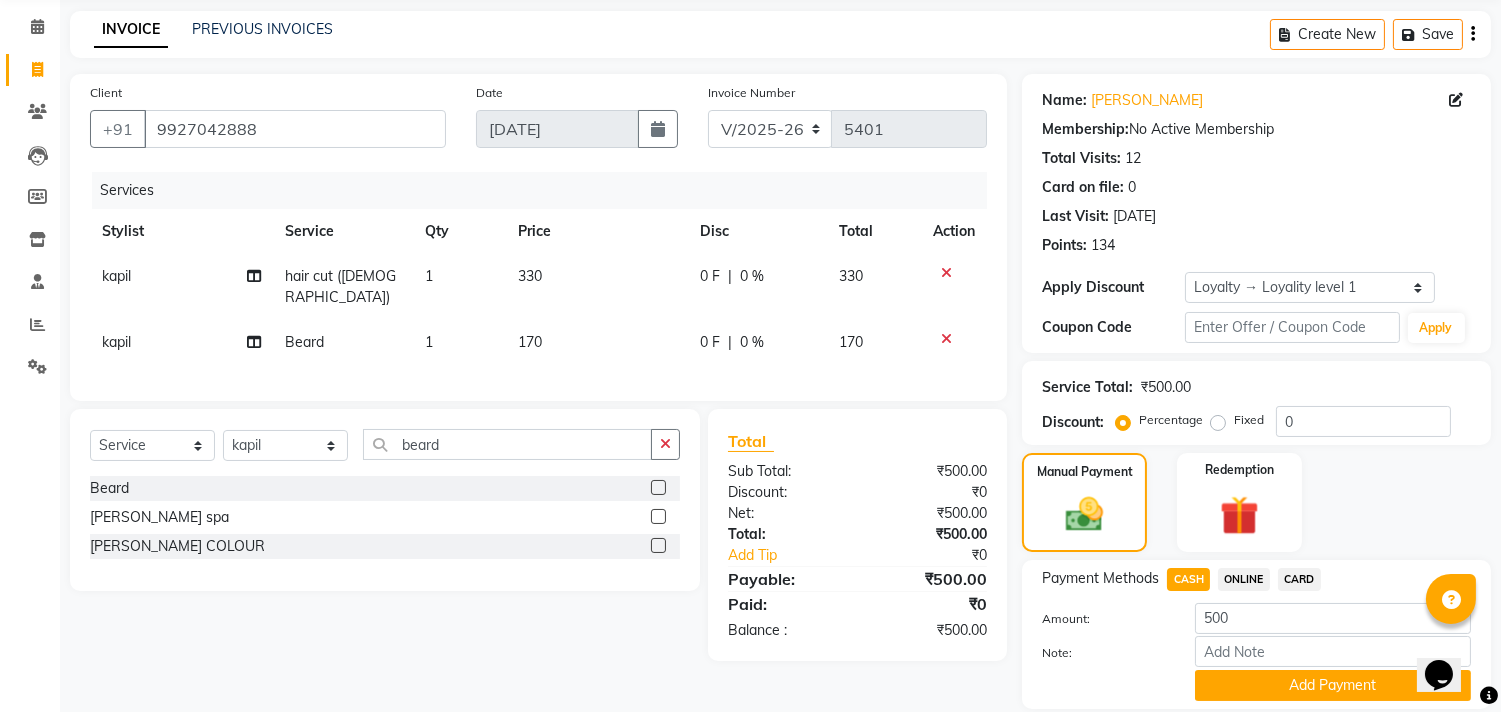 scroll, scrollTop: 130, scrollLeft: 0, axis: vertical 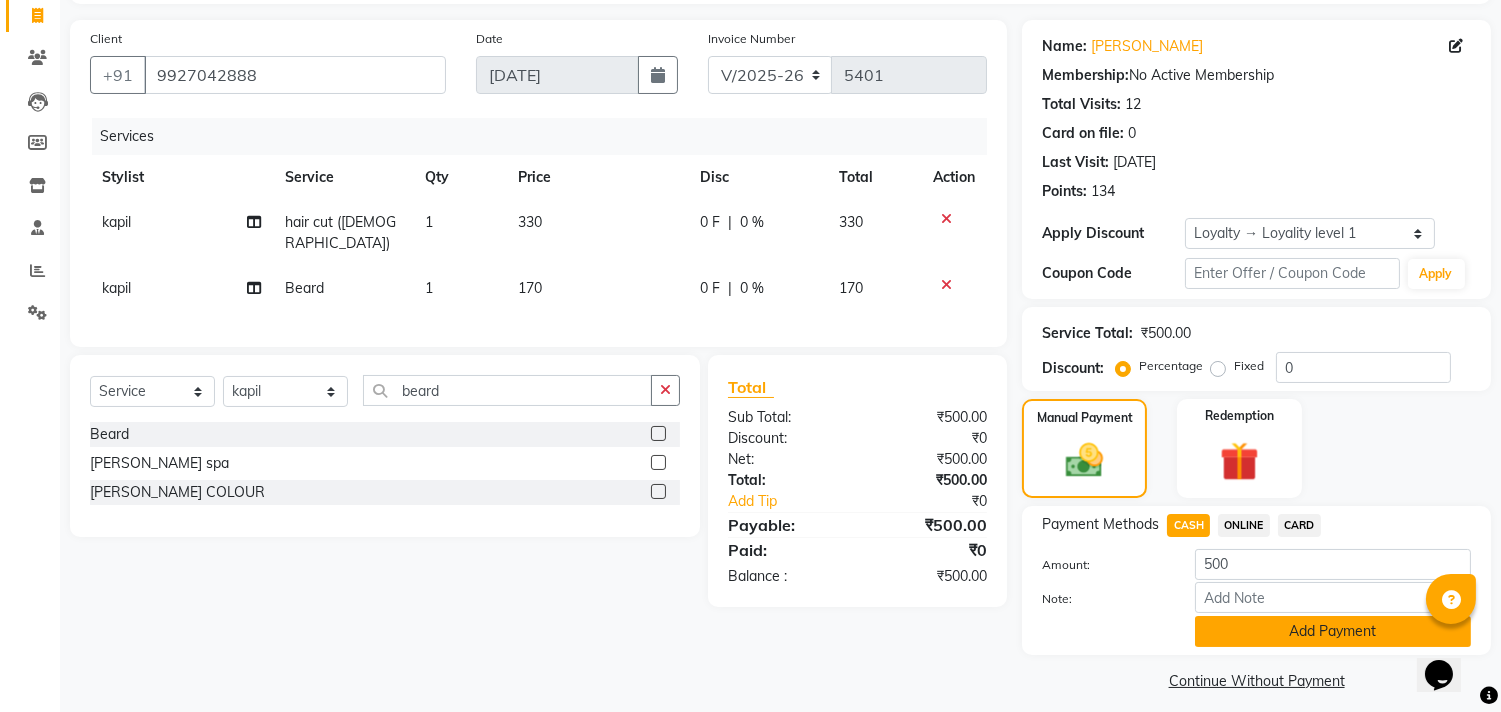 click on "Add Payment" 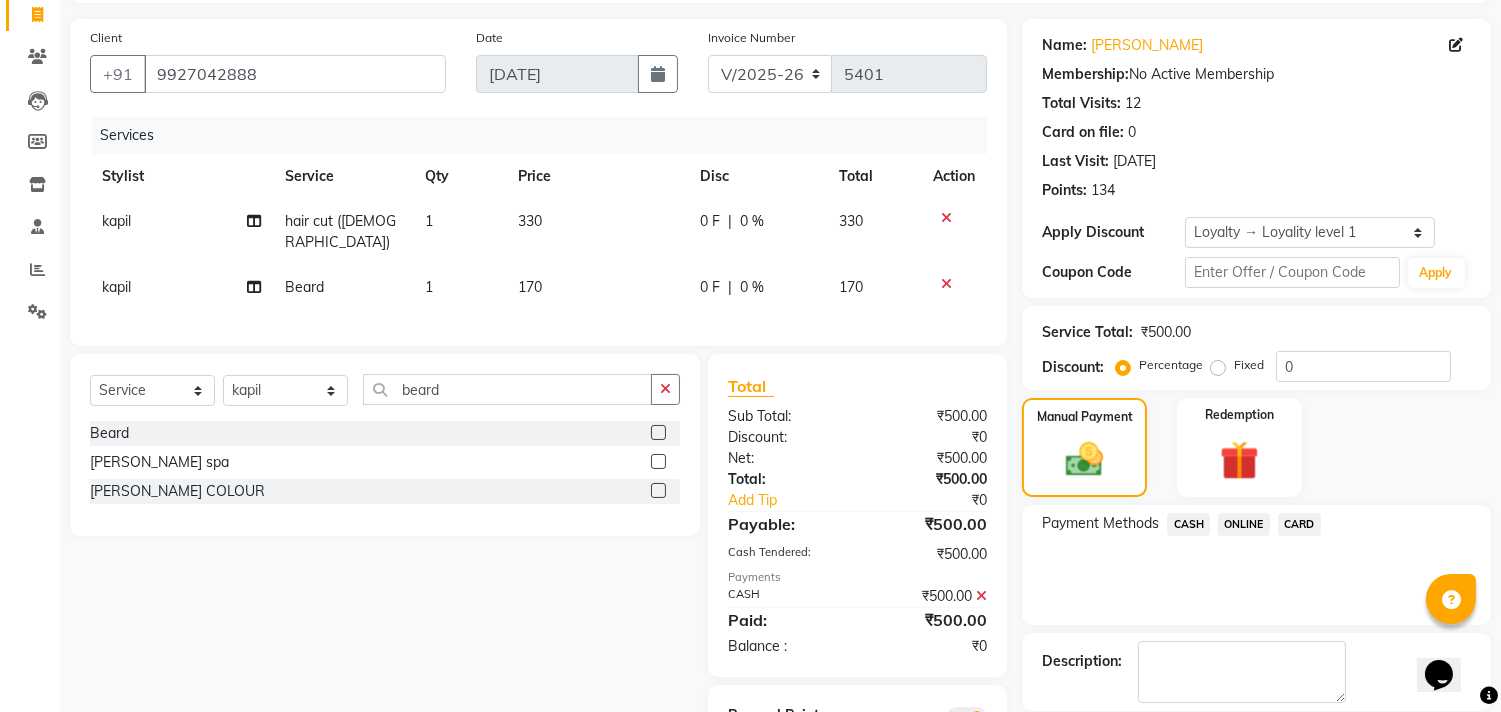 scroll, scrollTop: 193, scrollLeft: 0, axis: vertical 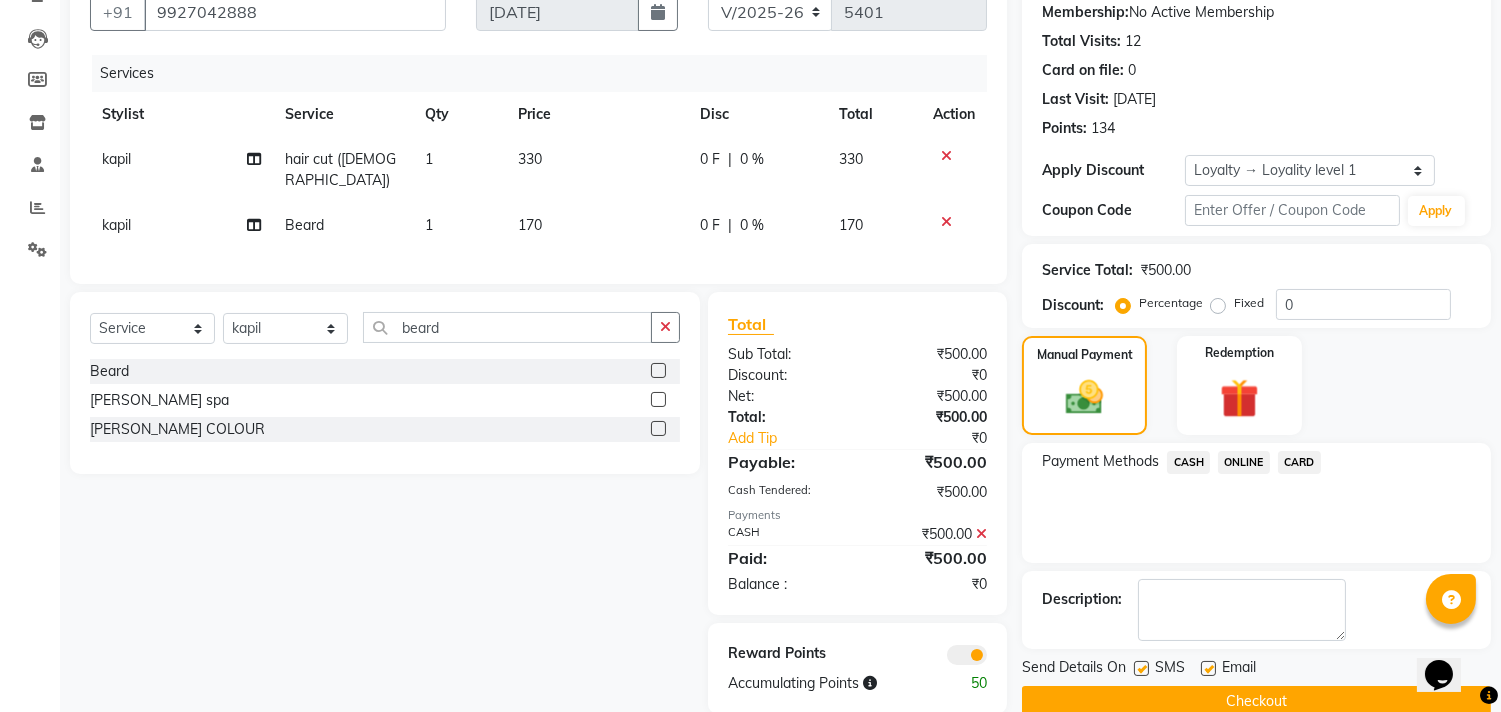 click on "Checkout" 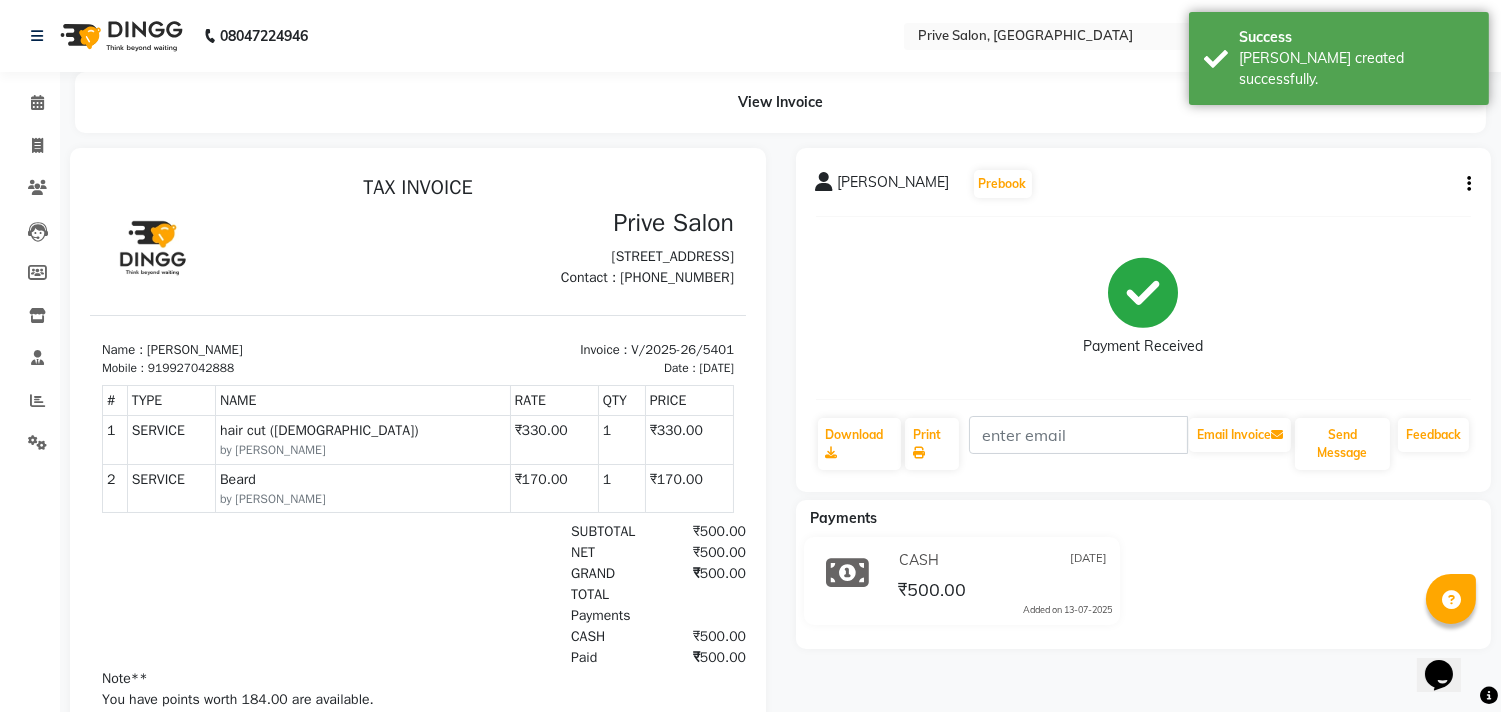 scroll, scrollTop: 0, scrollLeft: 0, axis: both 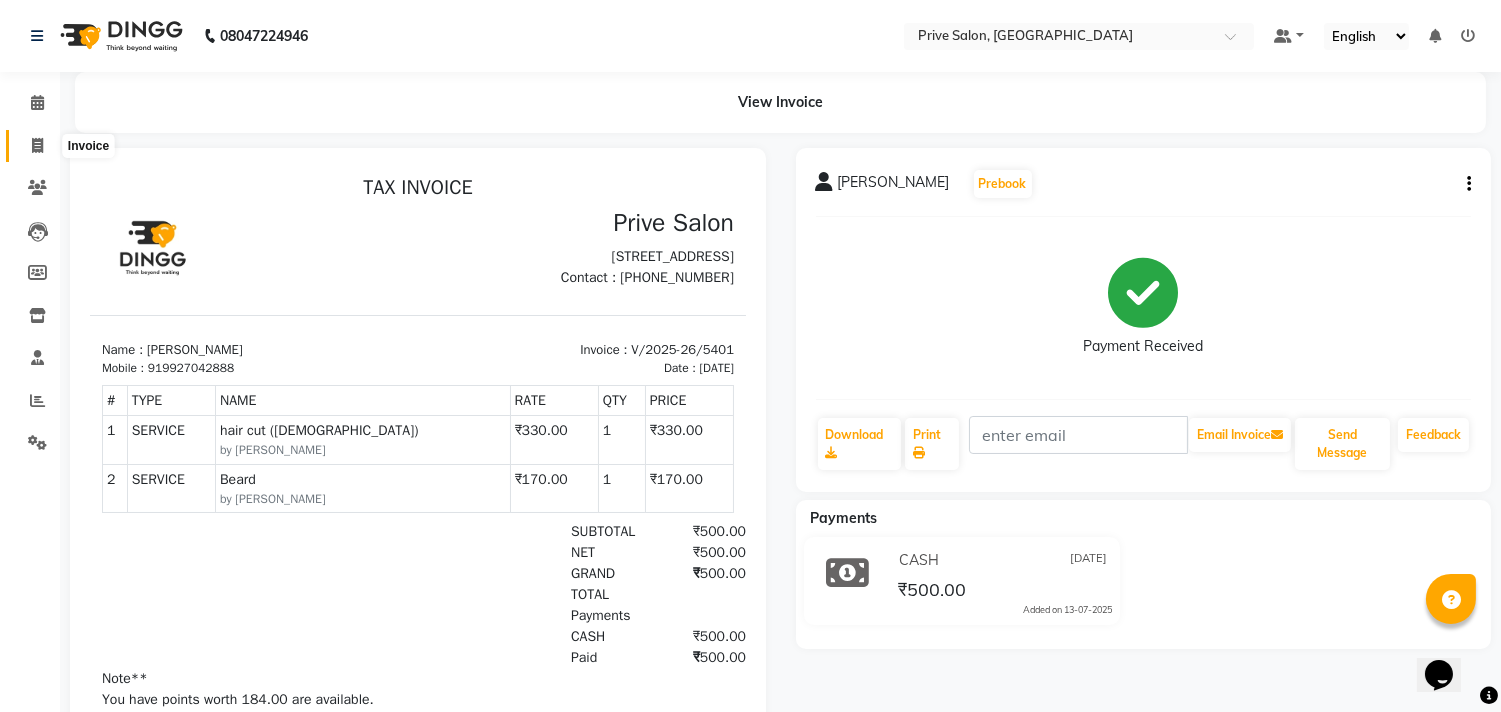 click 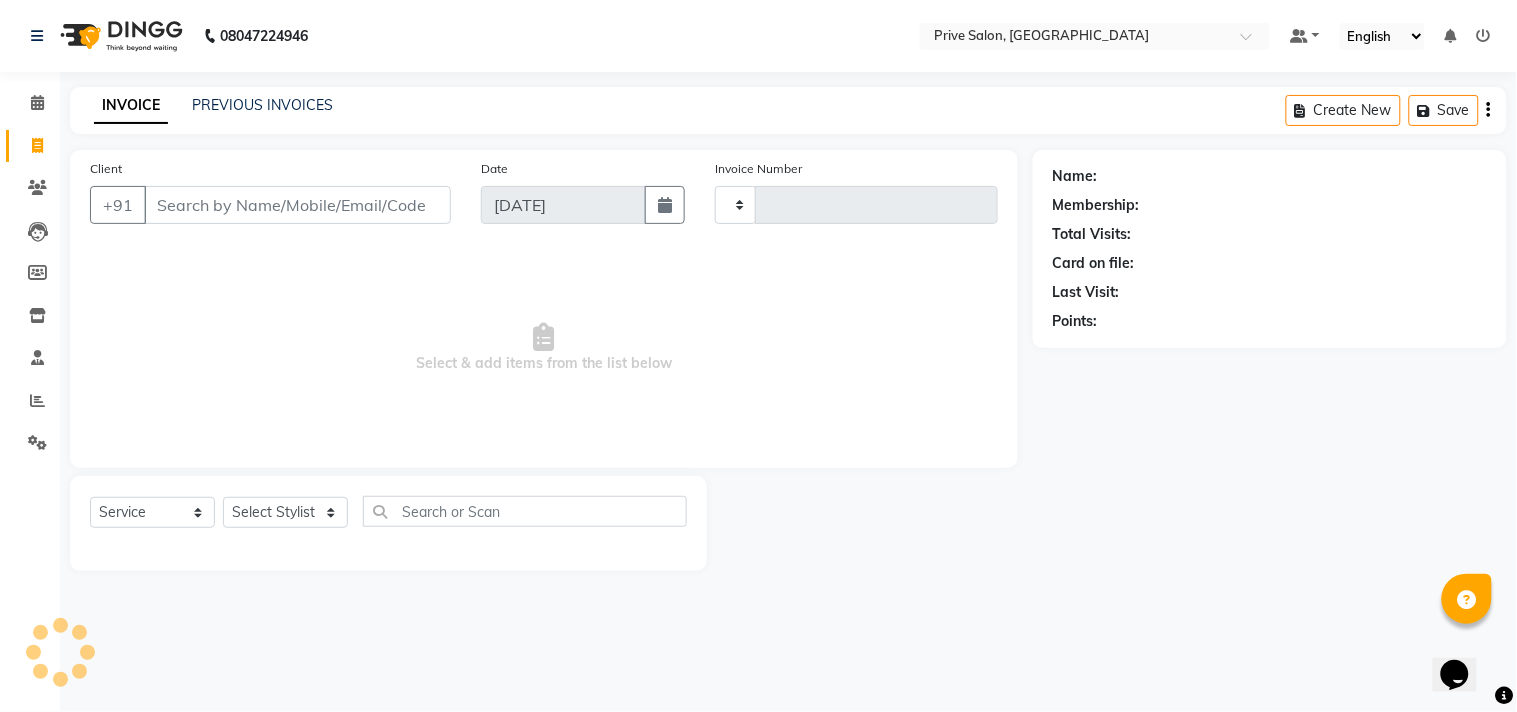 click on "Client" at bounding box center (297, 205) 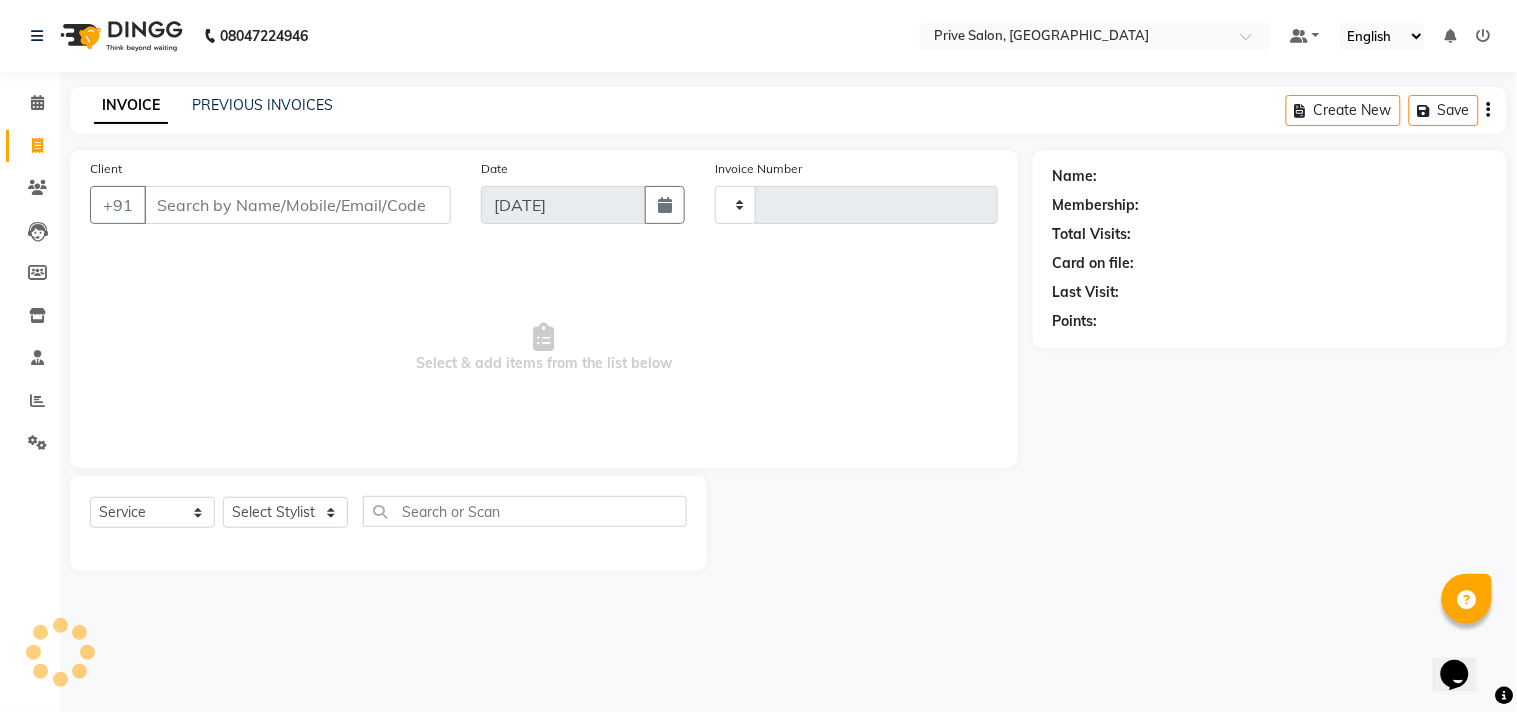 type on "9" 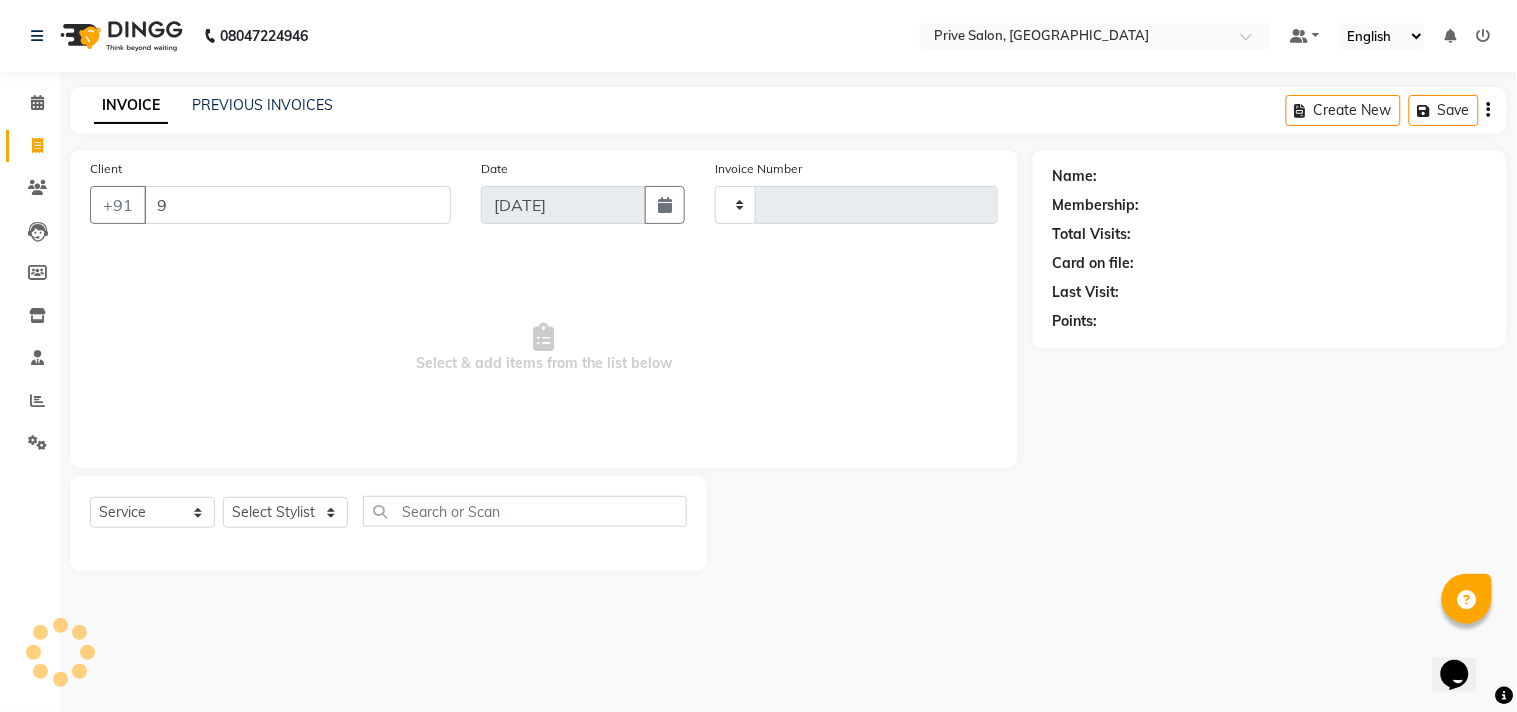 type on "5402" 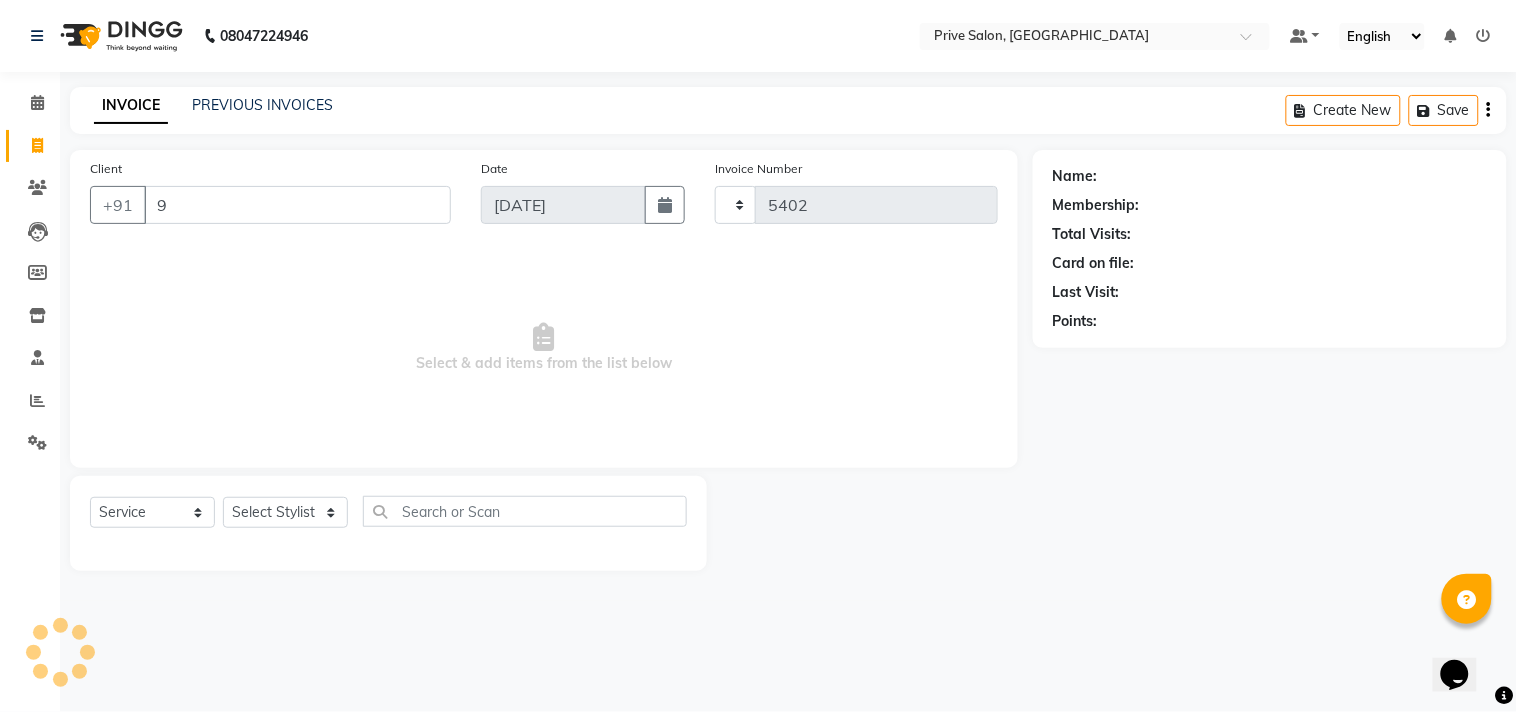 select on "136" 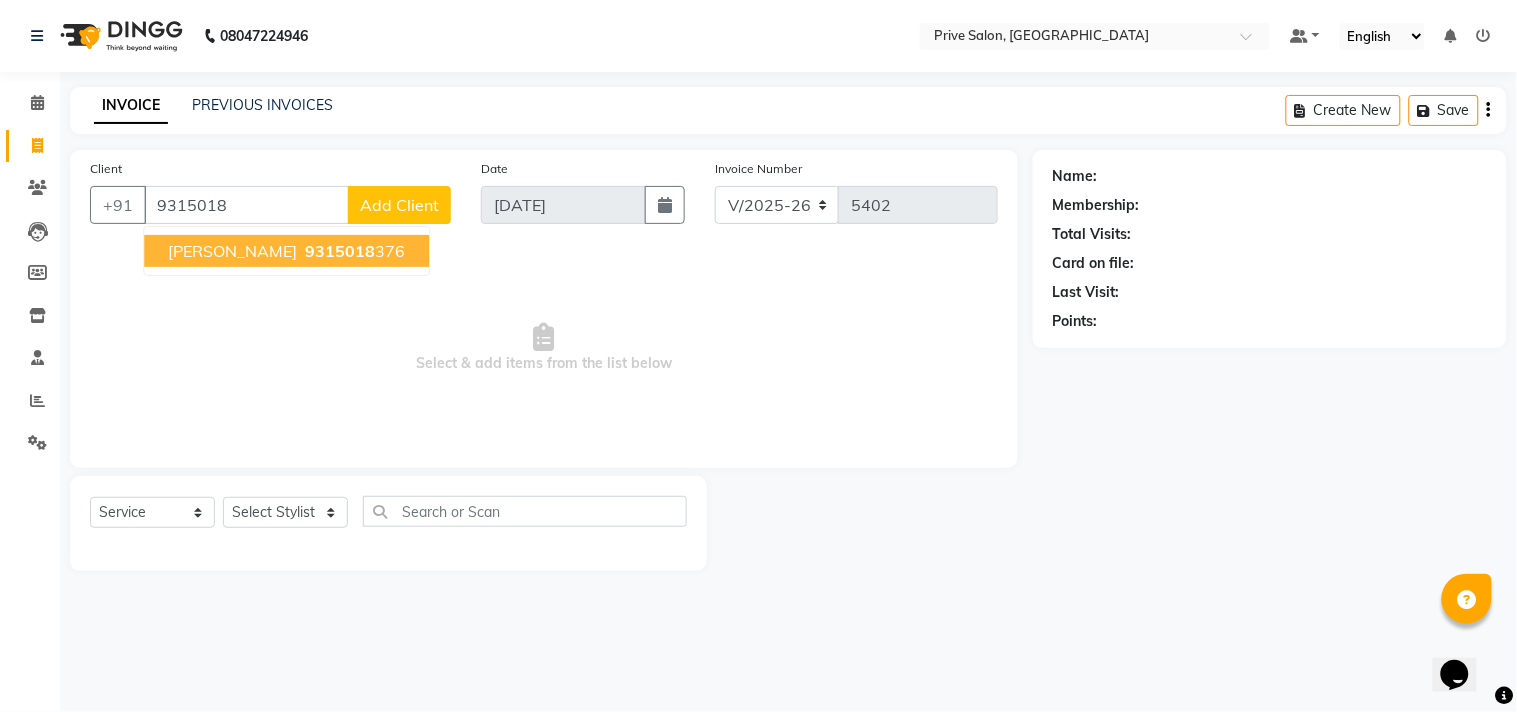 click on "9315018" at bounding box center [340, 251] 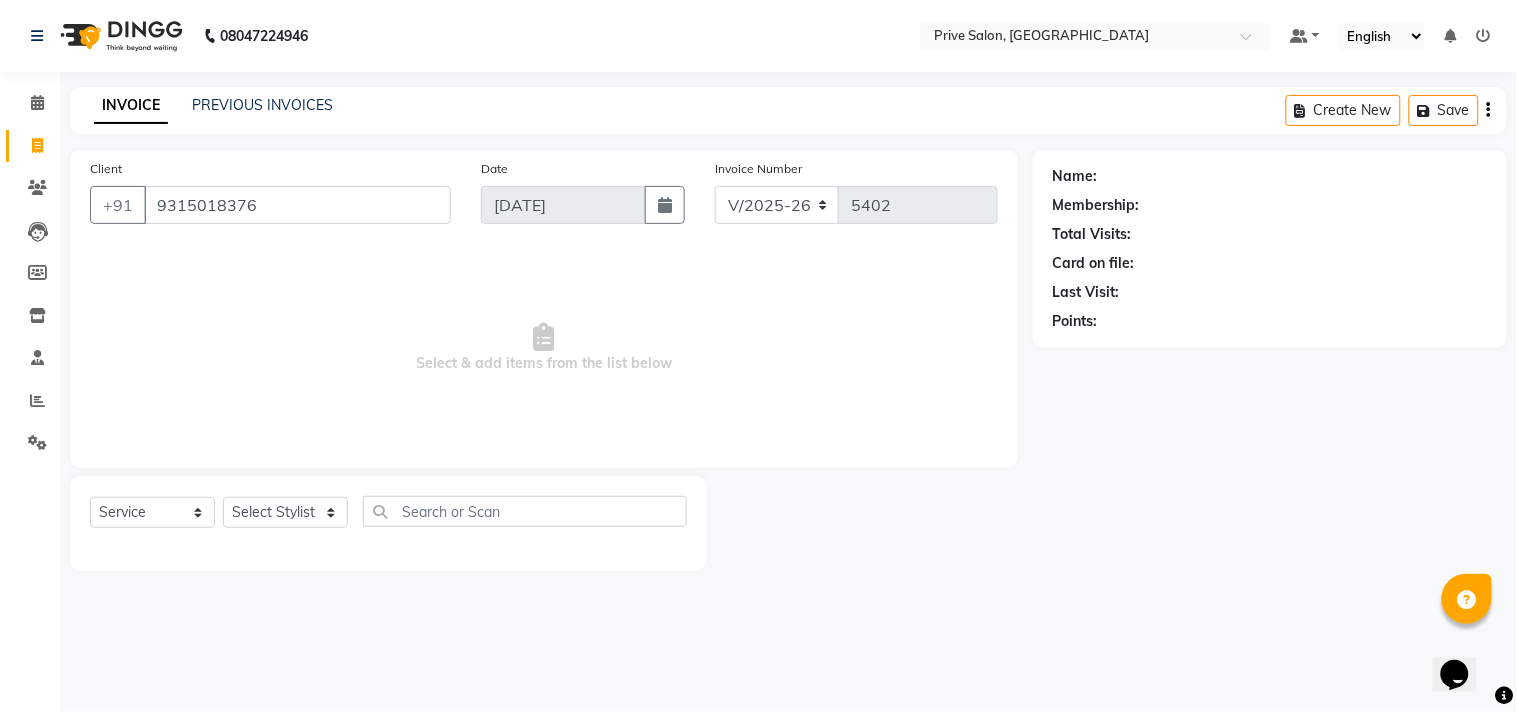 type on "9315018376" 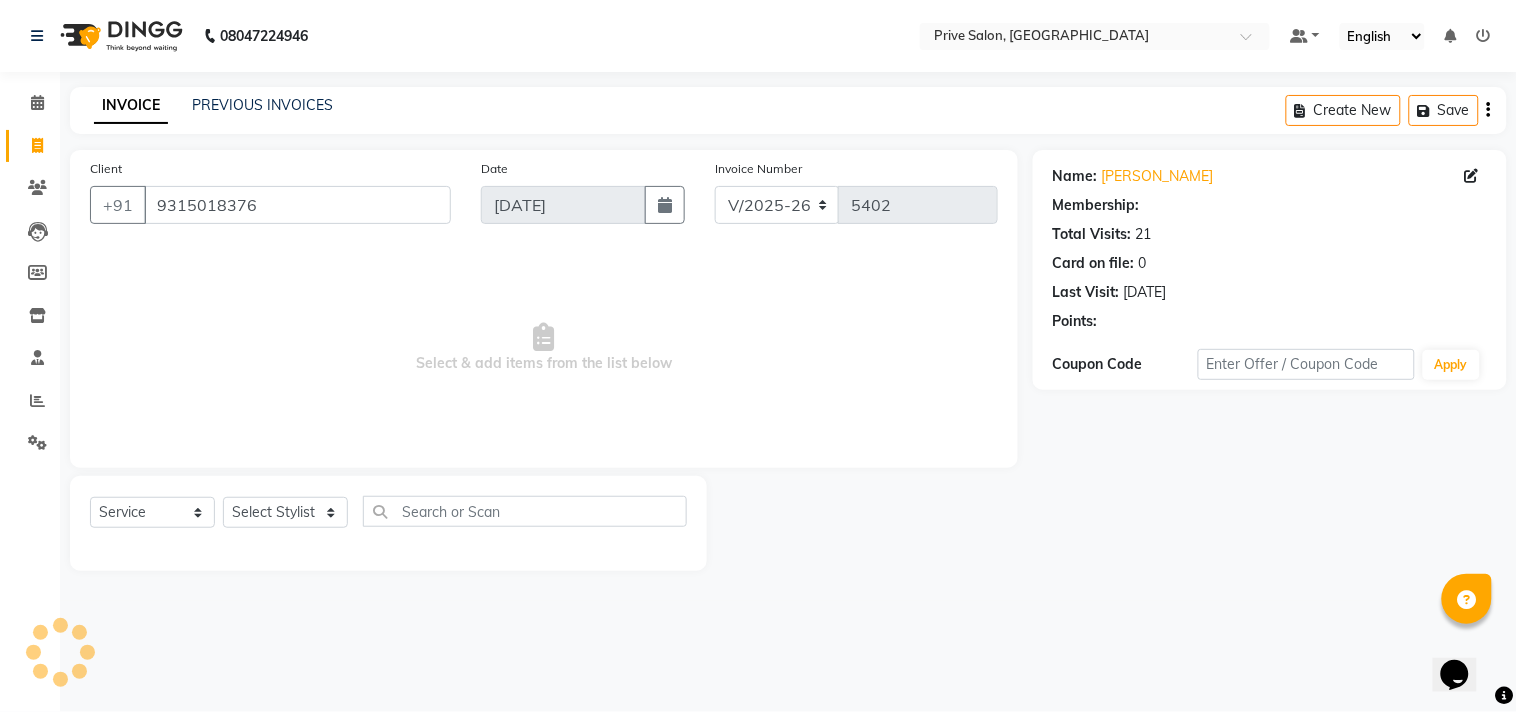 select on "1: Object" 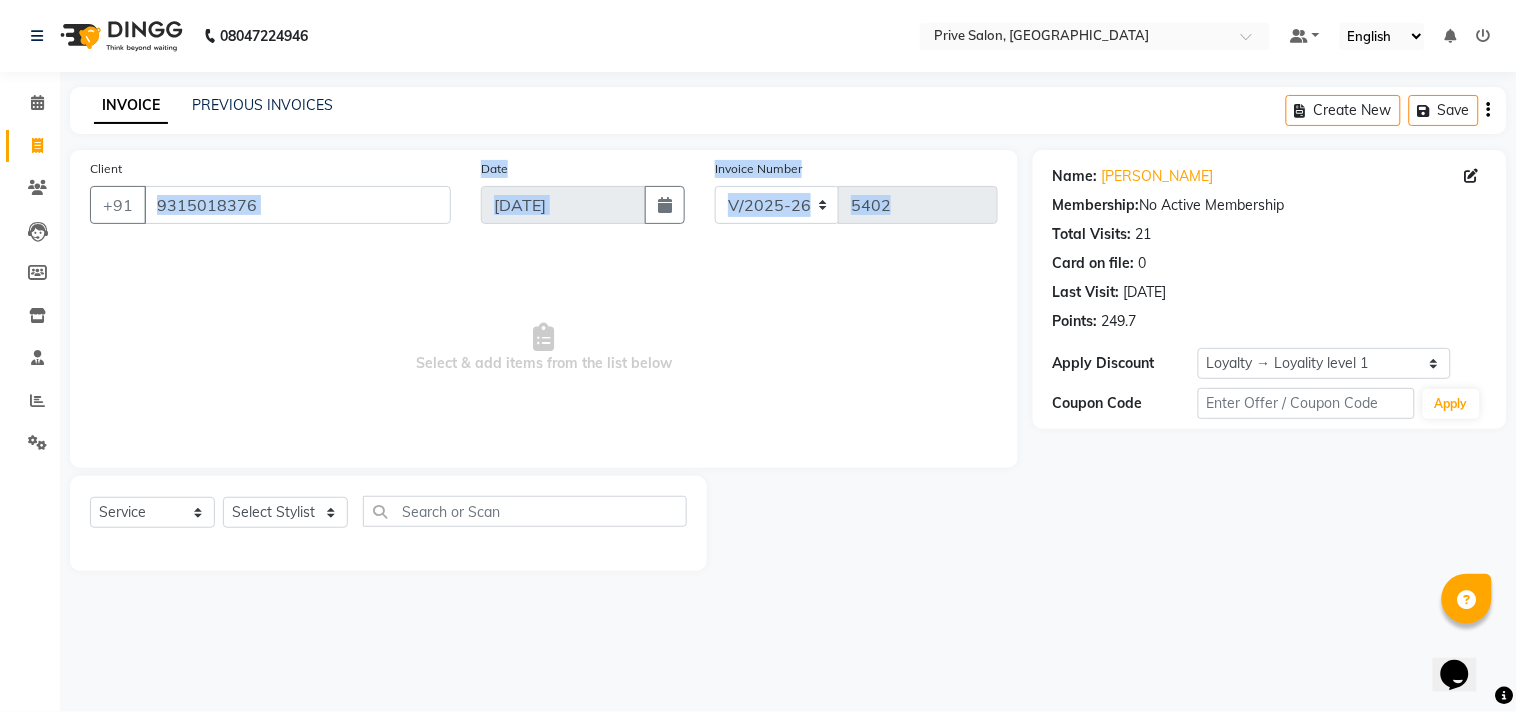drag, startPoint x: 883, startPoint y: 334, endPoint x: 441, endPoint y: 173, distance: 470.4094 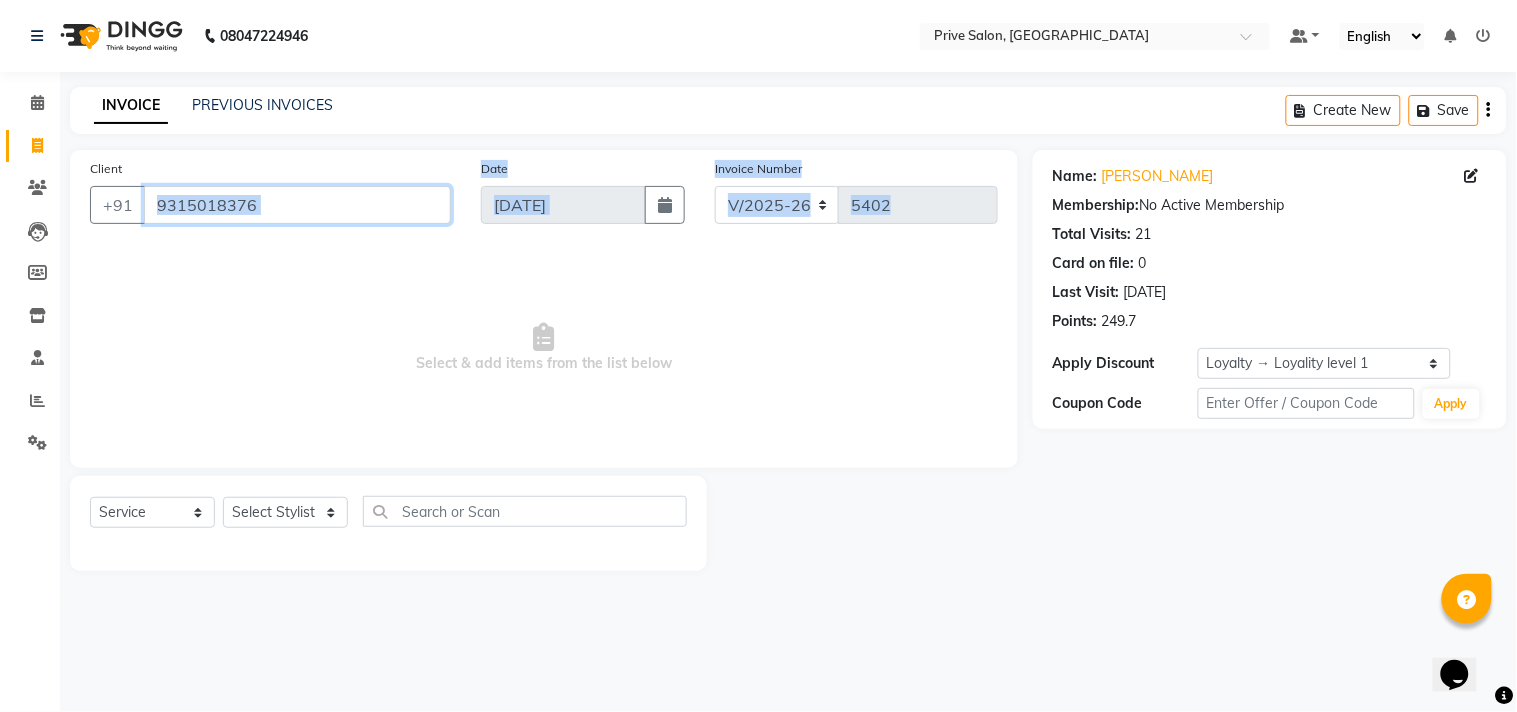 click on "9315018376" at bounding box center (297, 205) 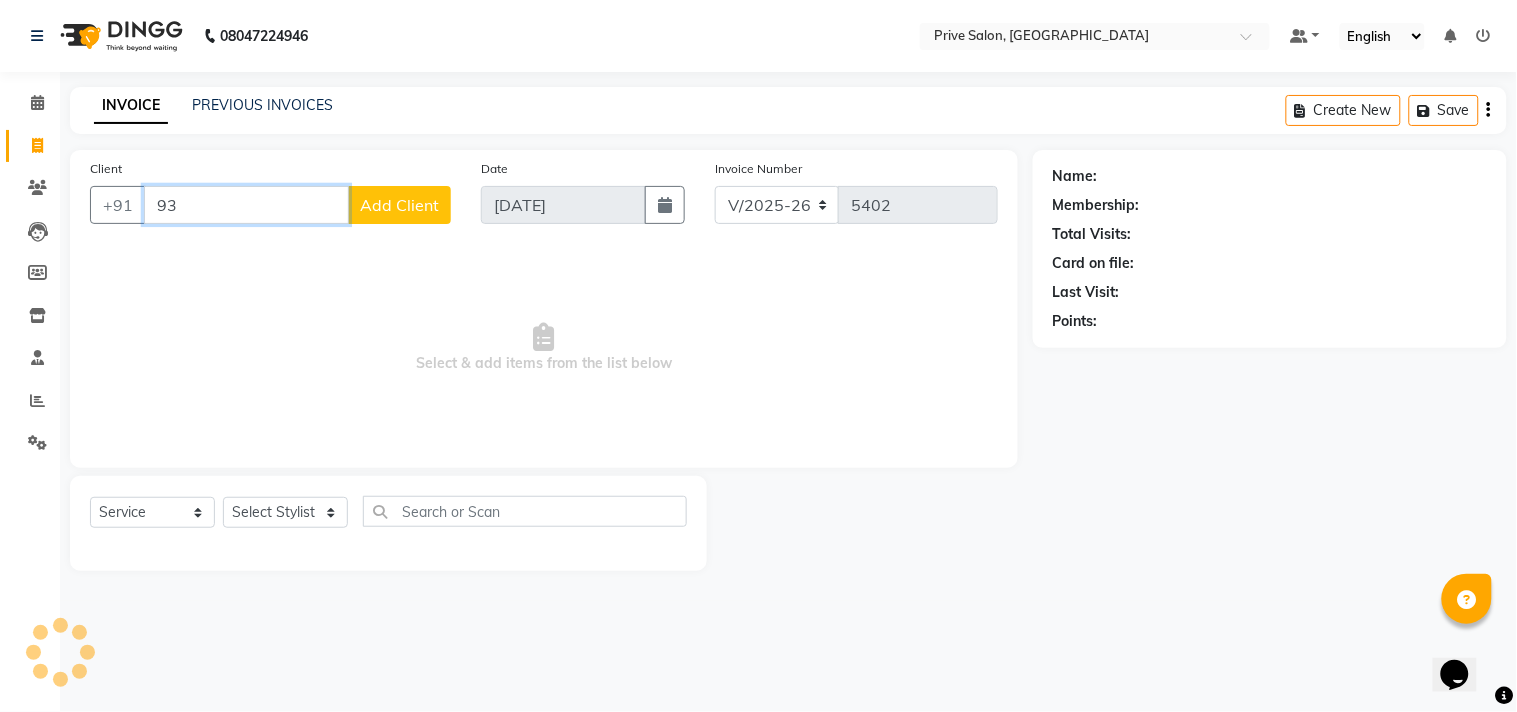 type on "9" 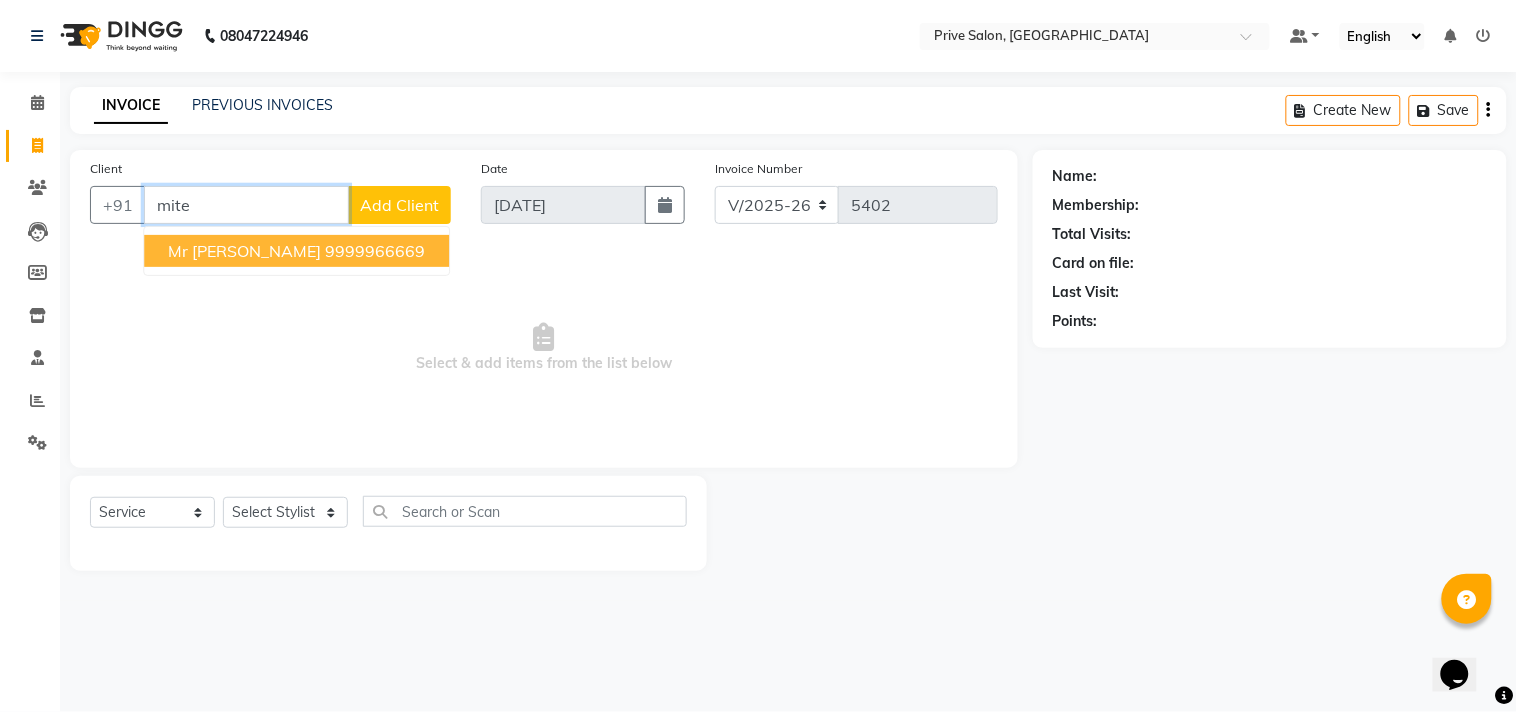 click on "Mr Mitesh  9999966669" at bounding box center (296, 251) 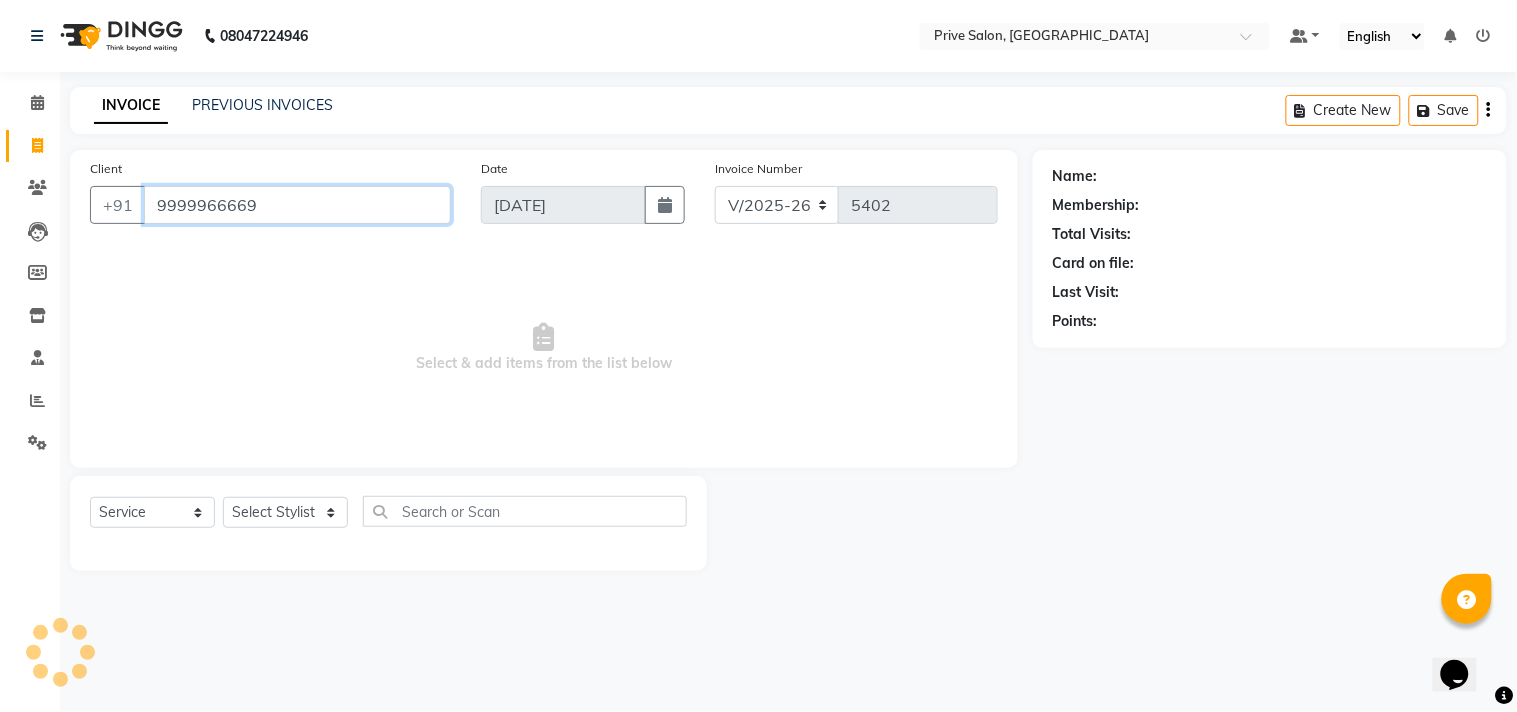 type on "9999966669" 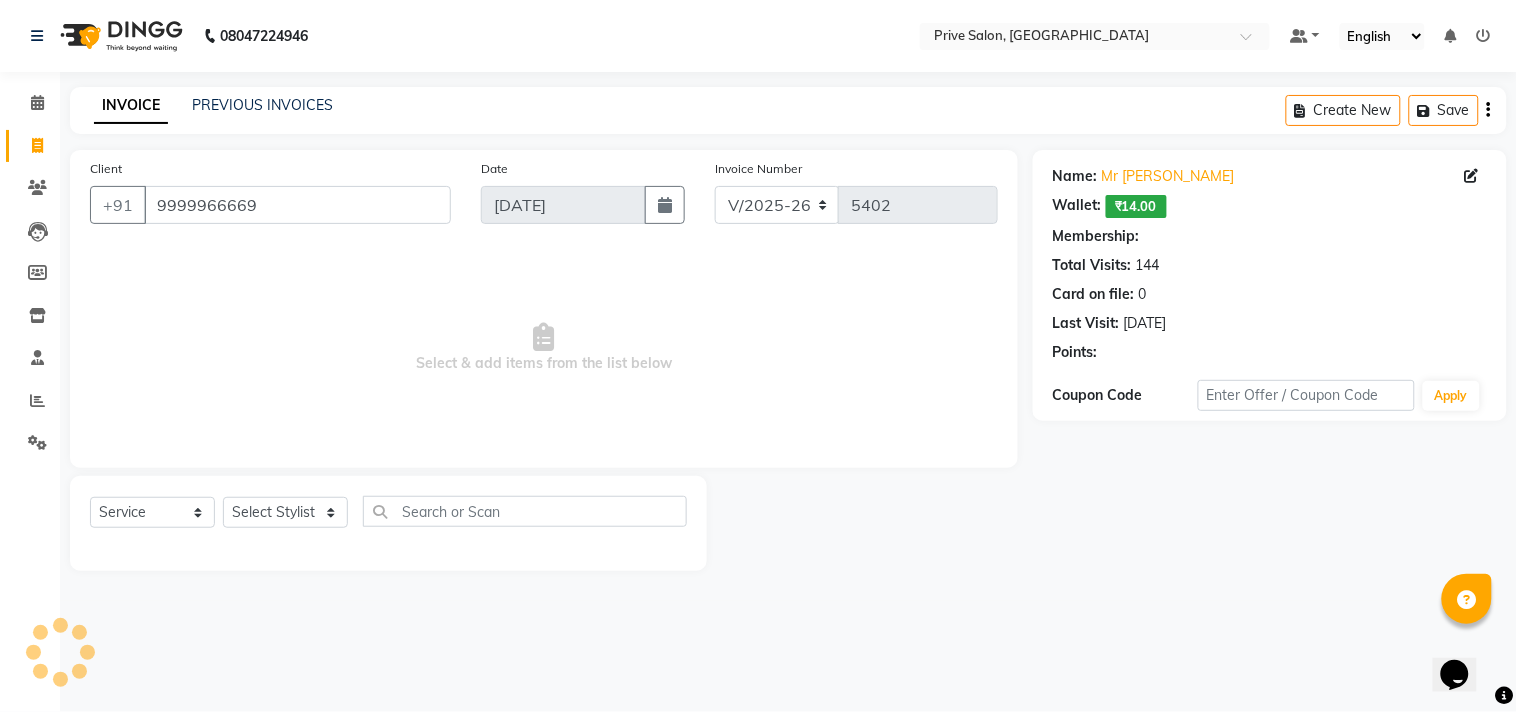 select on "1: Object" 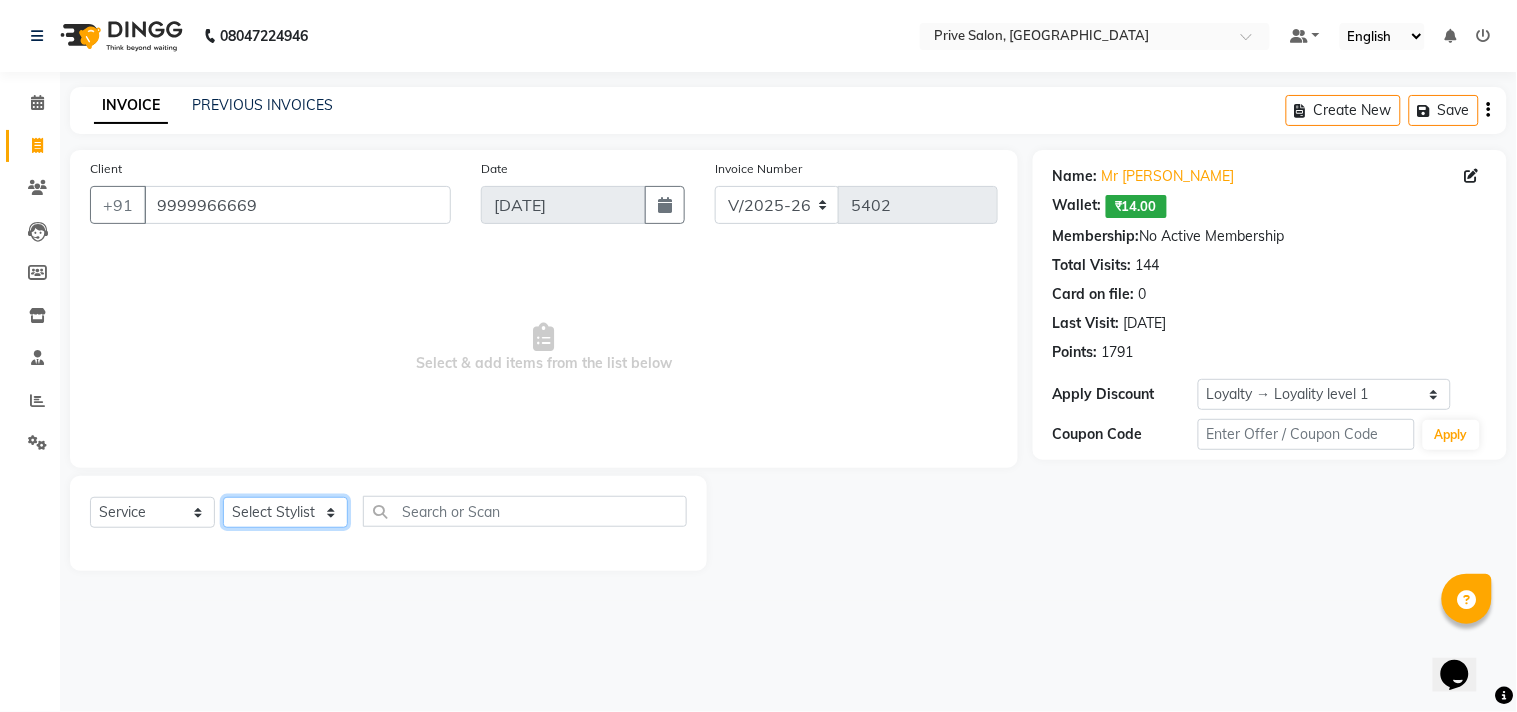 click on "Select Stylist amit ARJUN [PERSON_NAME] [PERSON_NAME] GOLU [PERSON_NAME] isha [PERSON_NAME] Manager [PERSON_NAME] [PERSON_NAME] [PERSON_NAME] [PERSON_NAME] [PERSON_NAME] vikas" 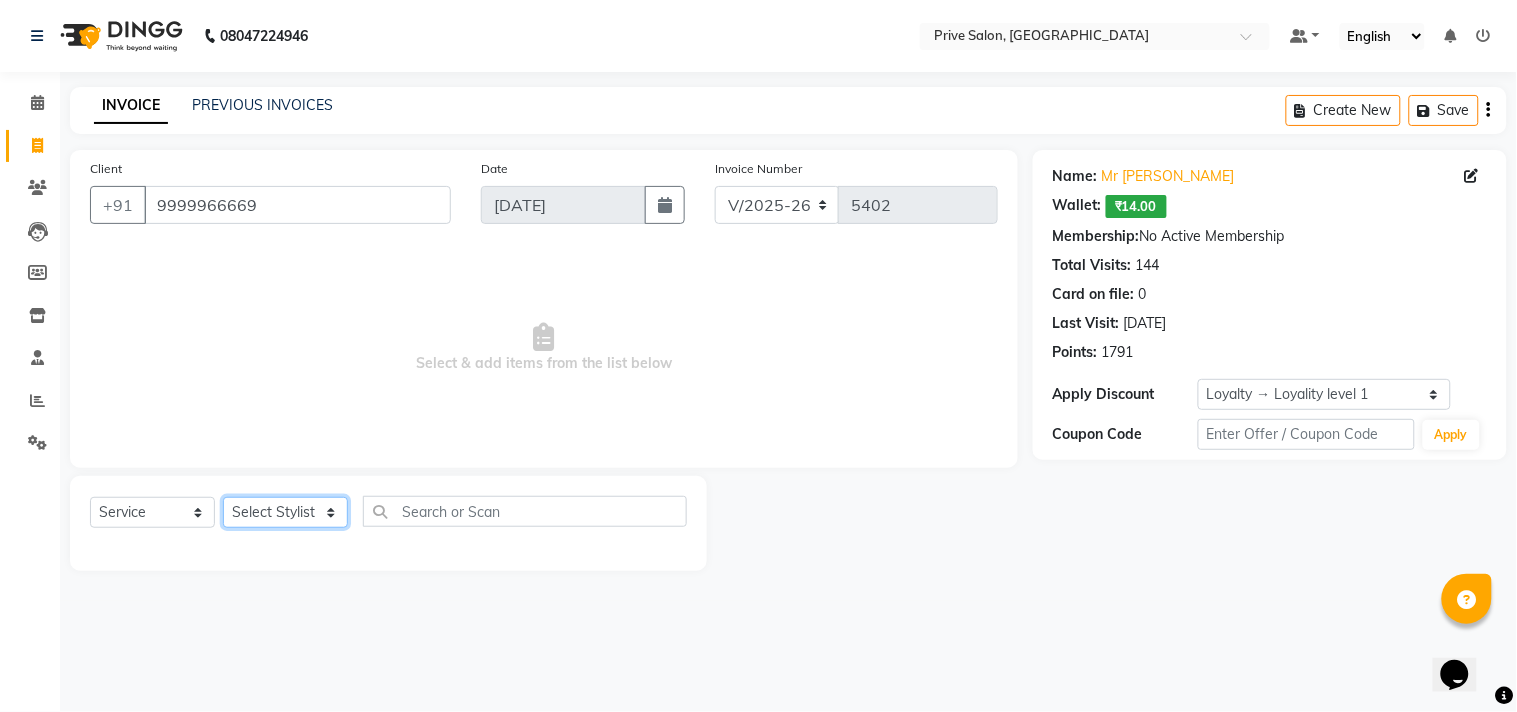 select on "3992" 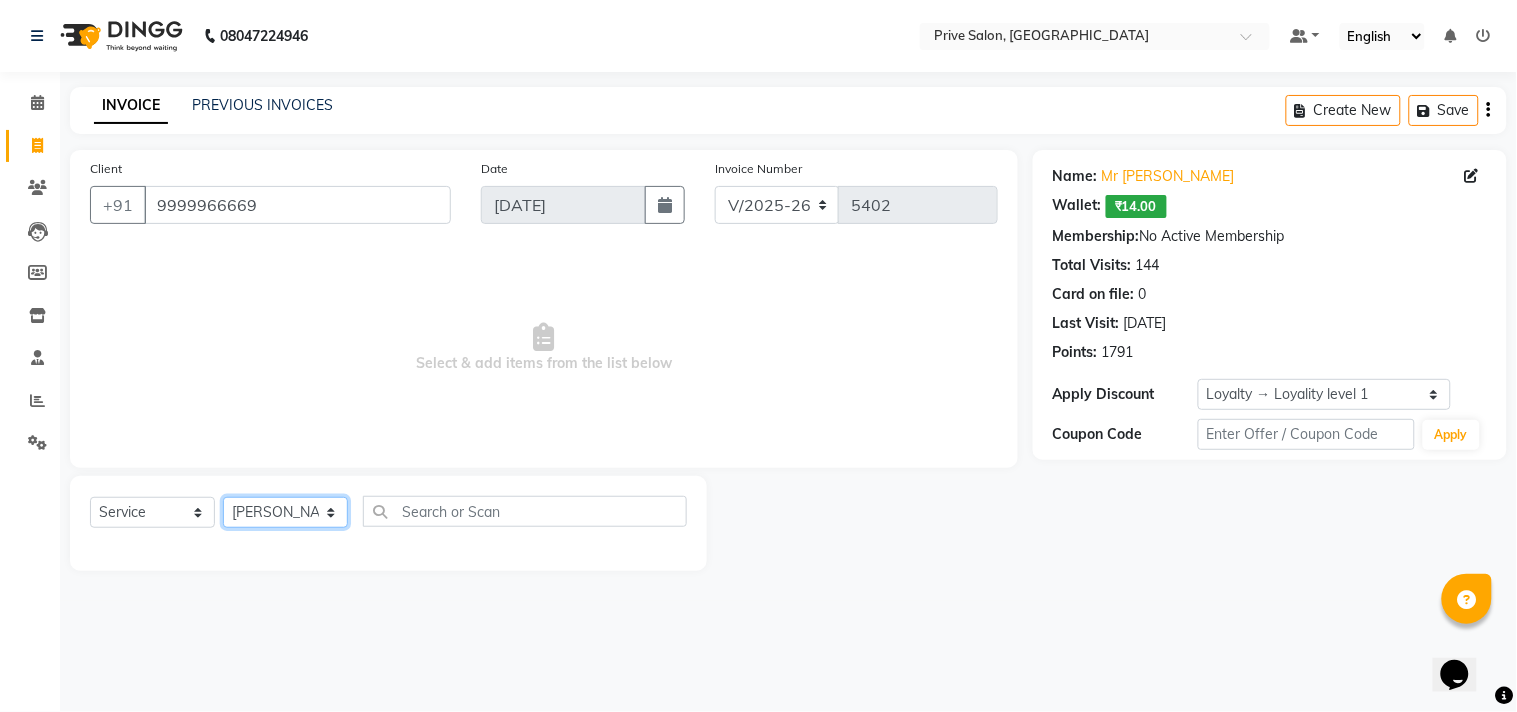 click on "Select Stylist amit ARJUN [PERSON_NAME] [PERSON_NAME] GOLU [PERSON_NAME] isha [PERSON_NAME] Manager [PERSON_NAME] [PERSON_NAME] [PERSON_NAME] [PERSON_NAME] [PERSON_NAME] vikas" 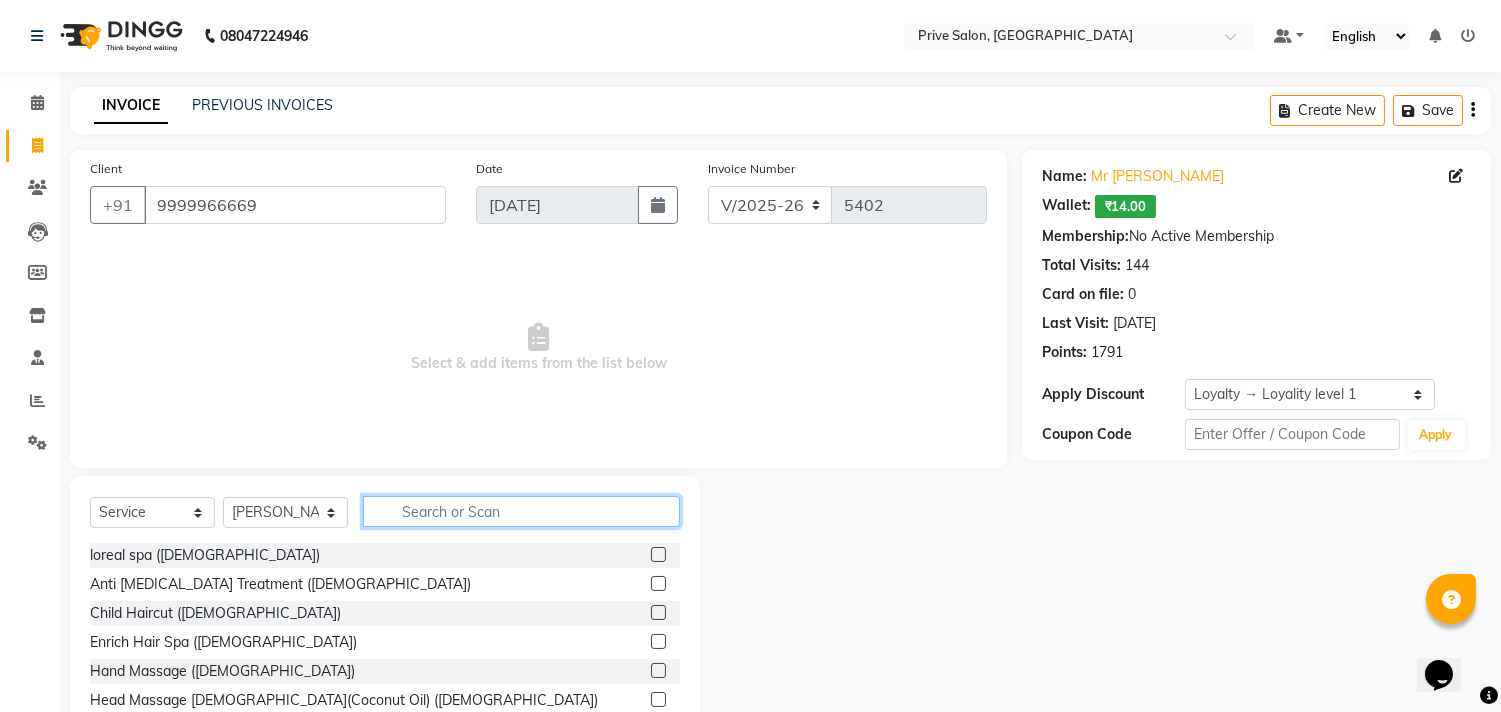 click 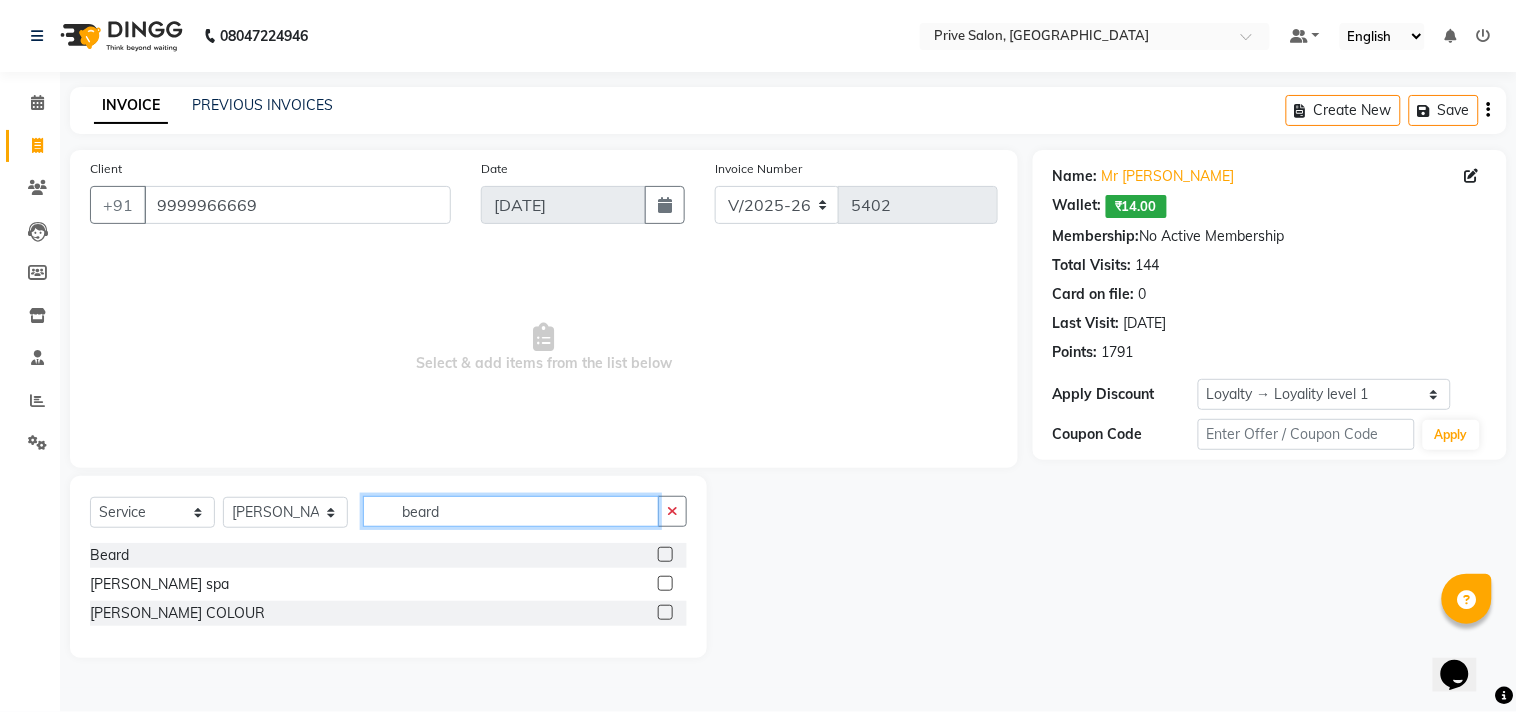 type on "beard" 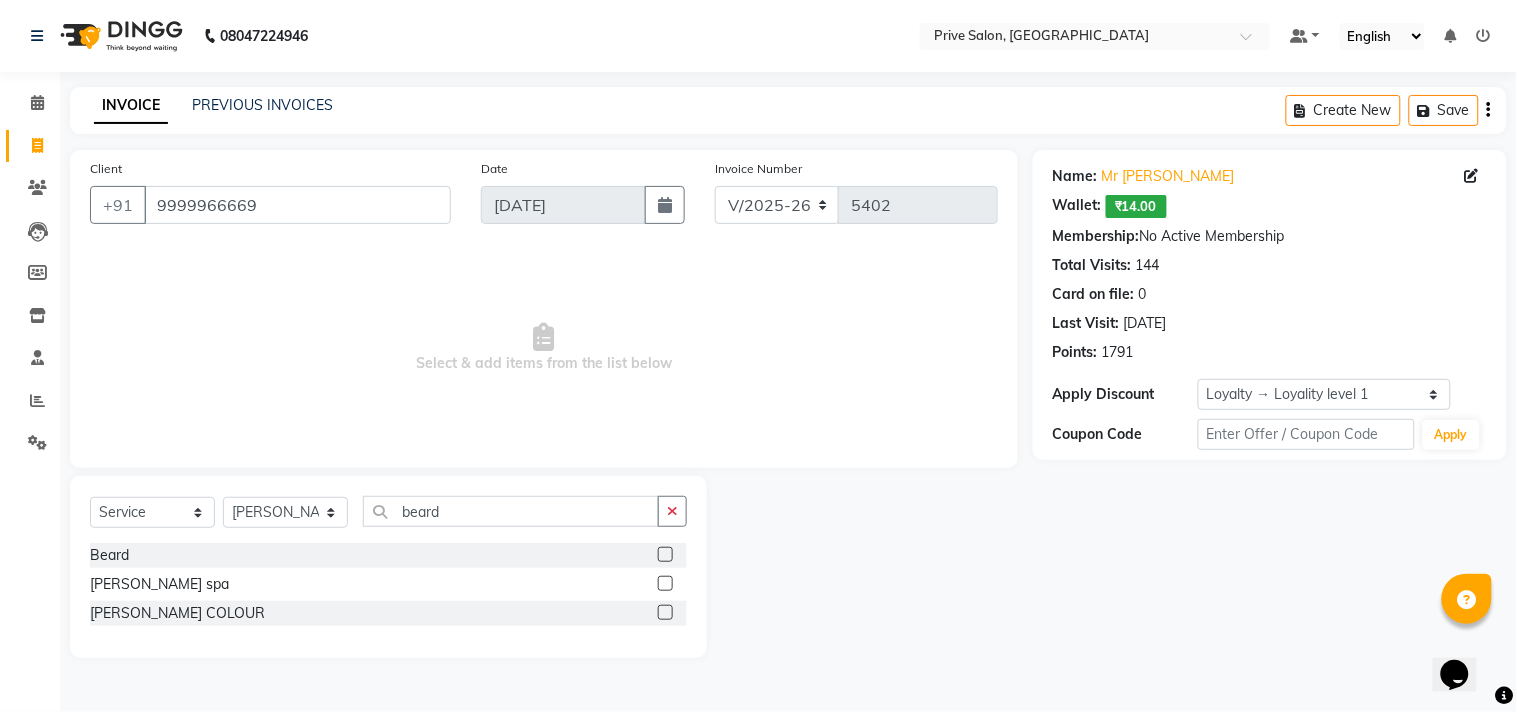 click 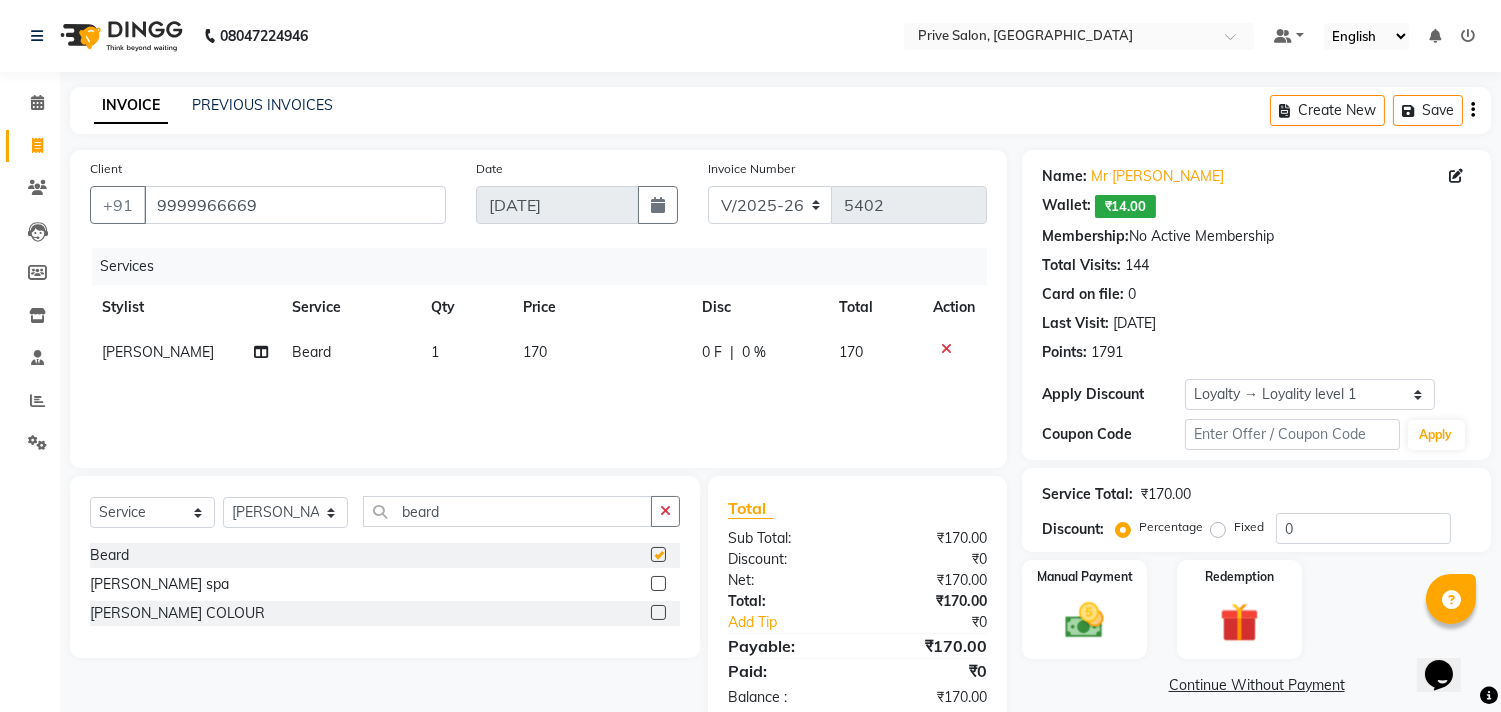checkbox on "false" 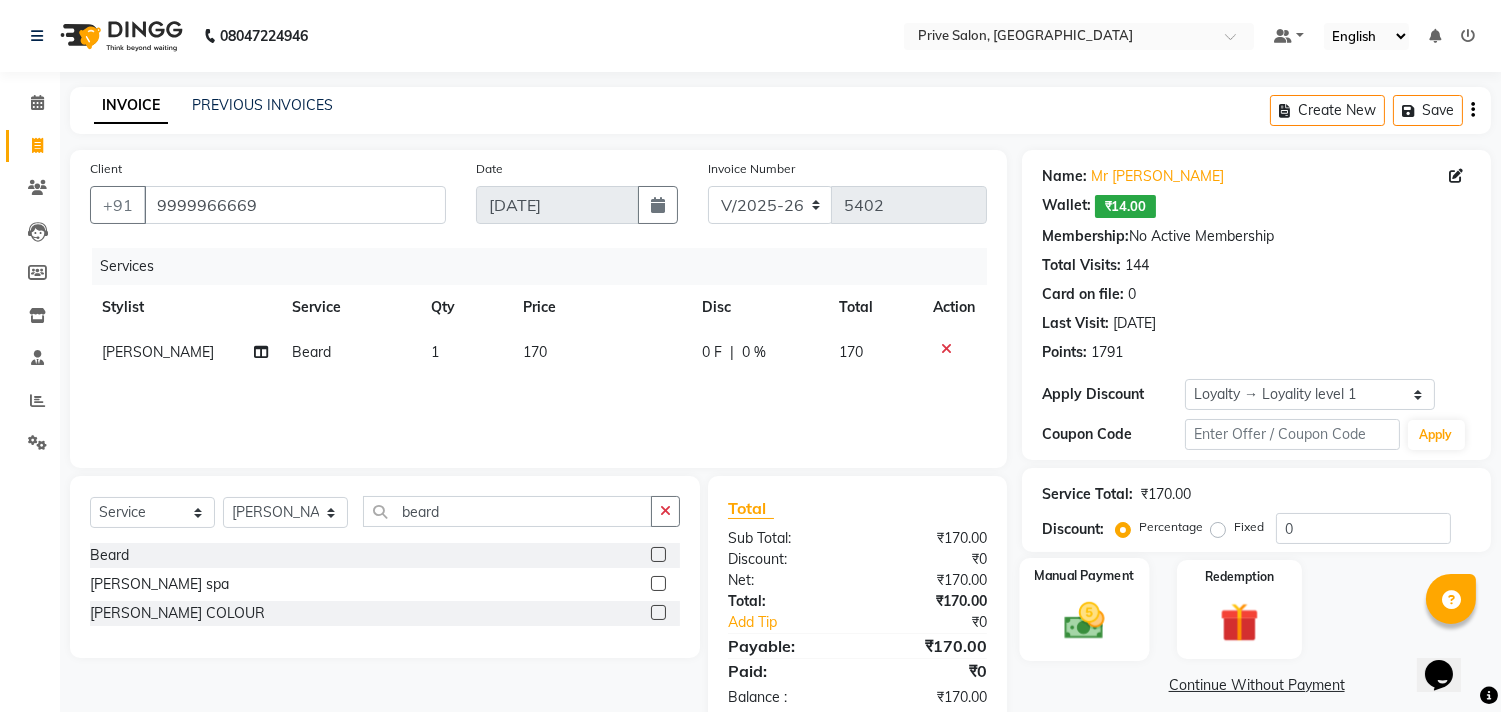 click 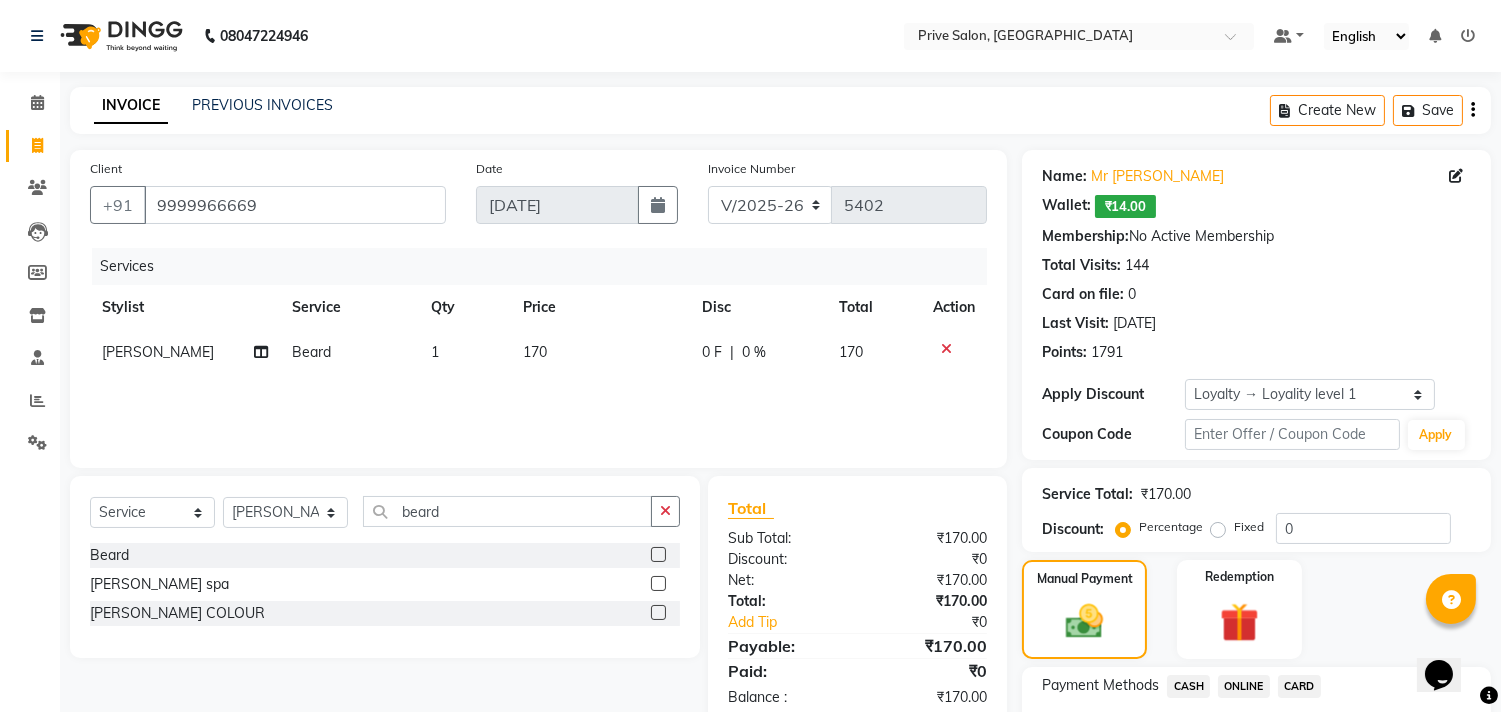 scroll, scrollTop: 138, scrollLeft: 0, axis: vertical 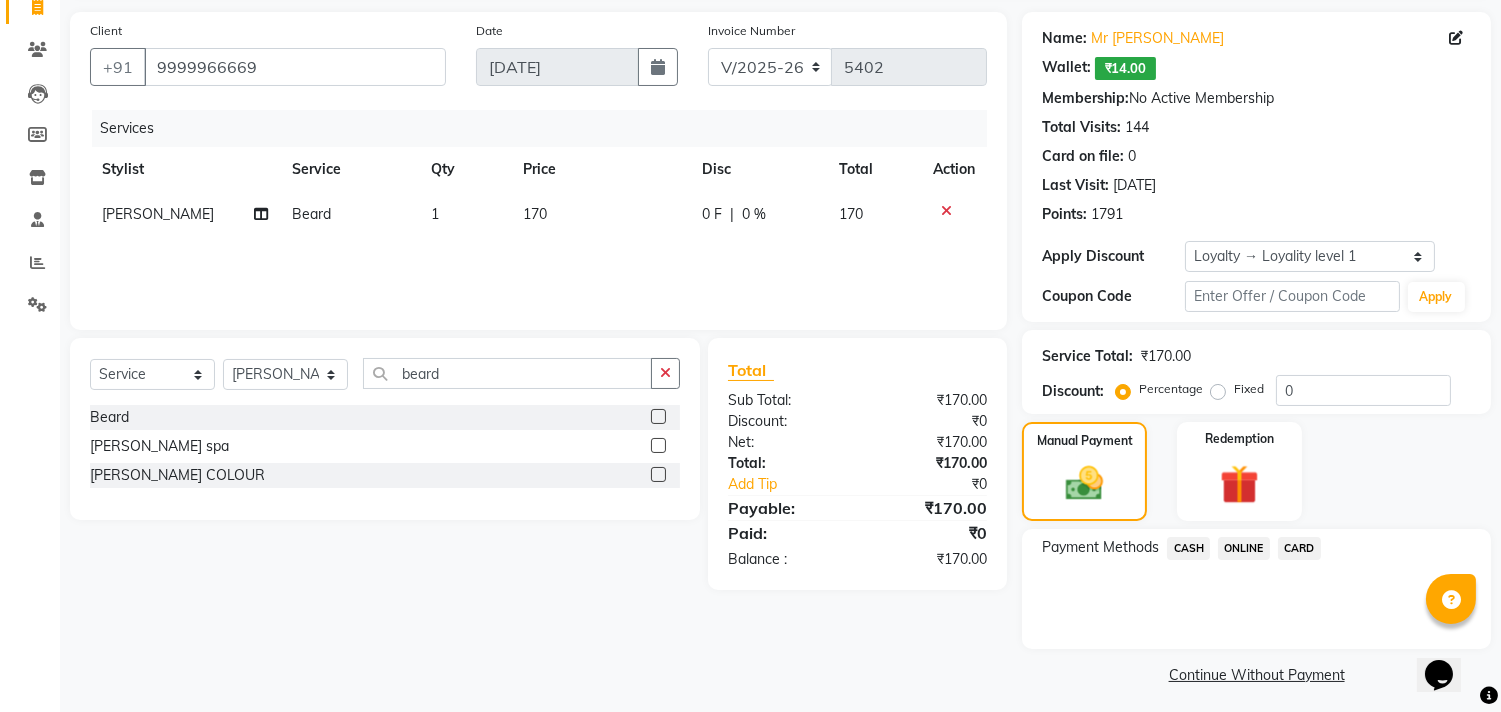 click on "ONLINE" 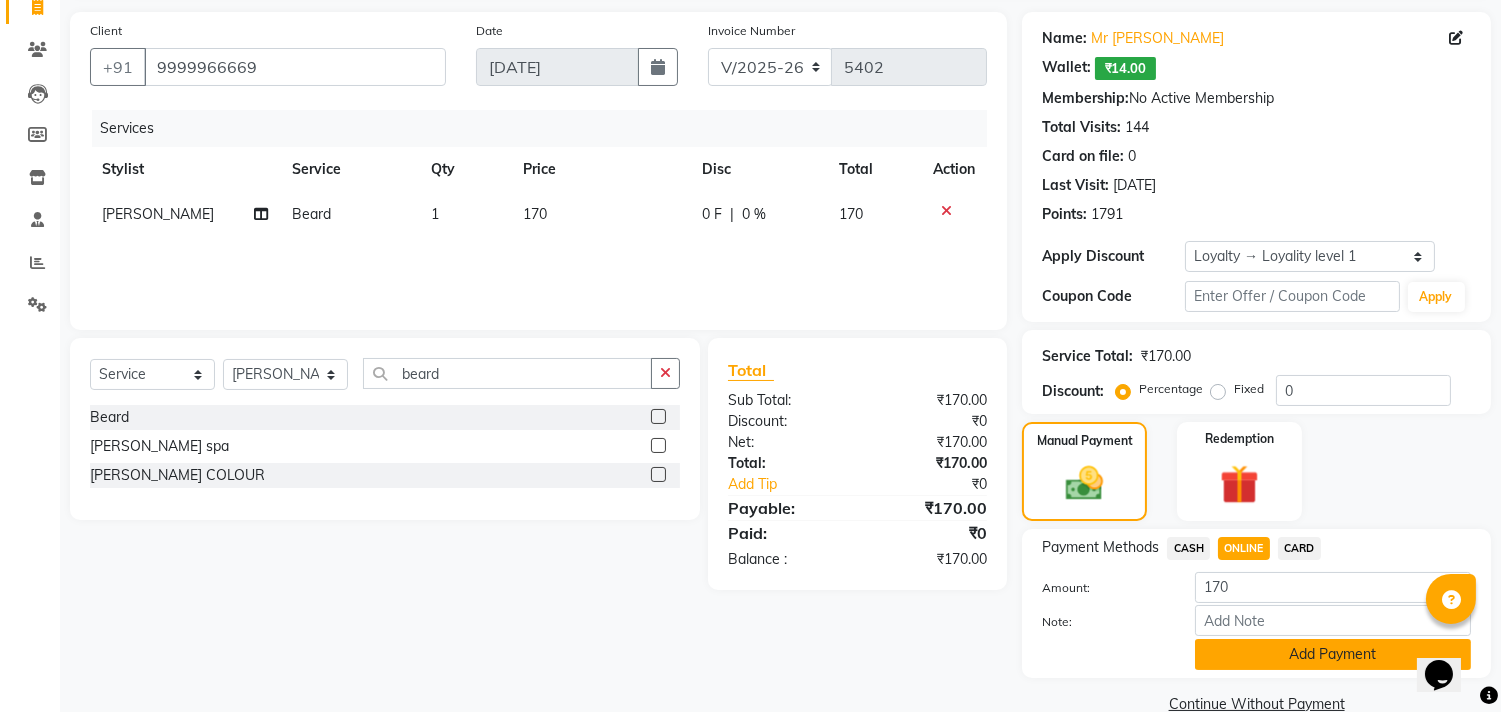 click on "Add Payment" 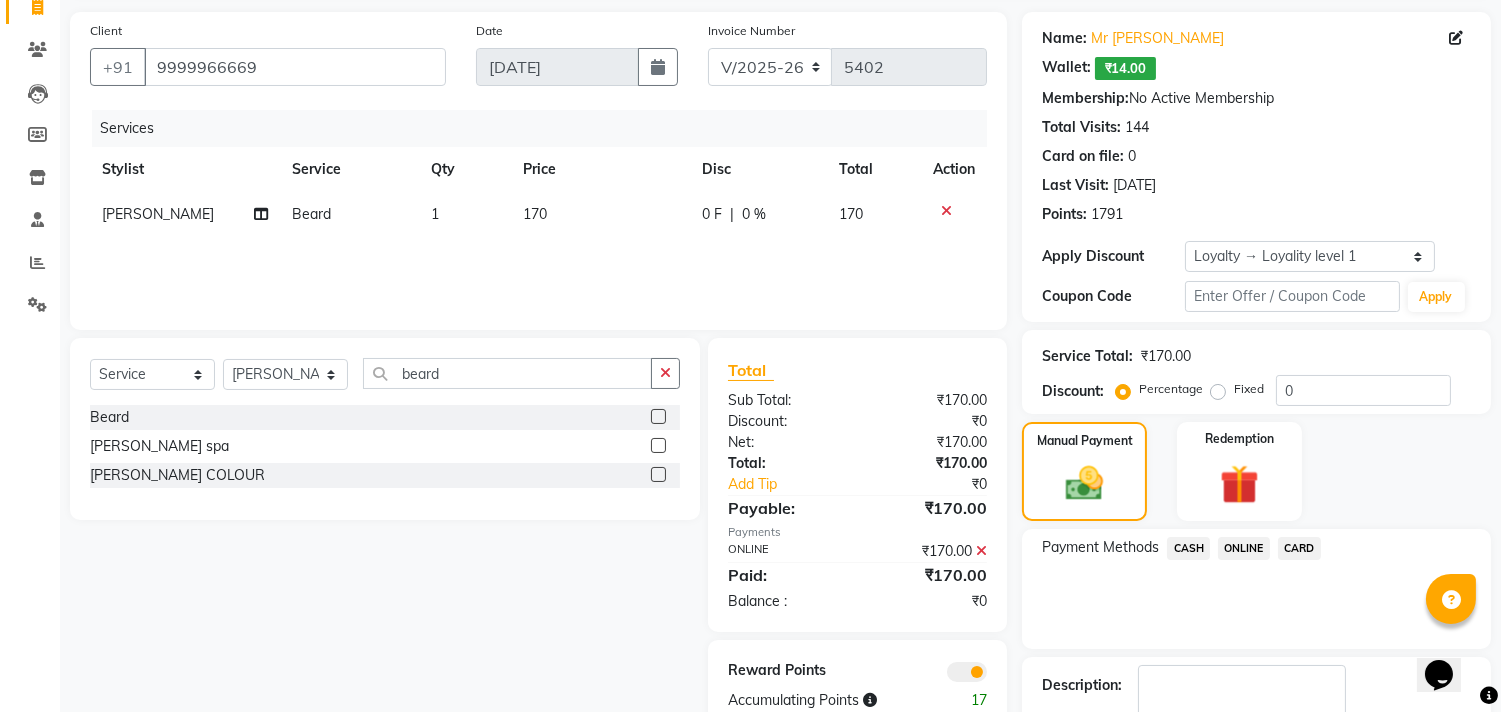 scroll, scrollTop: 236, scrollLeft: 0, axis: vertical 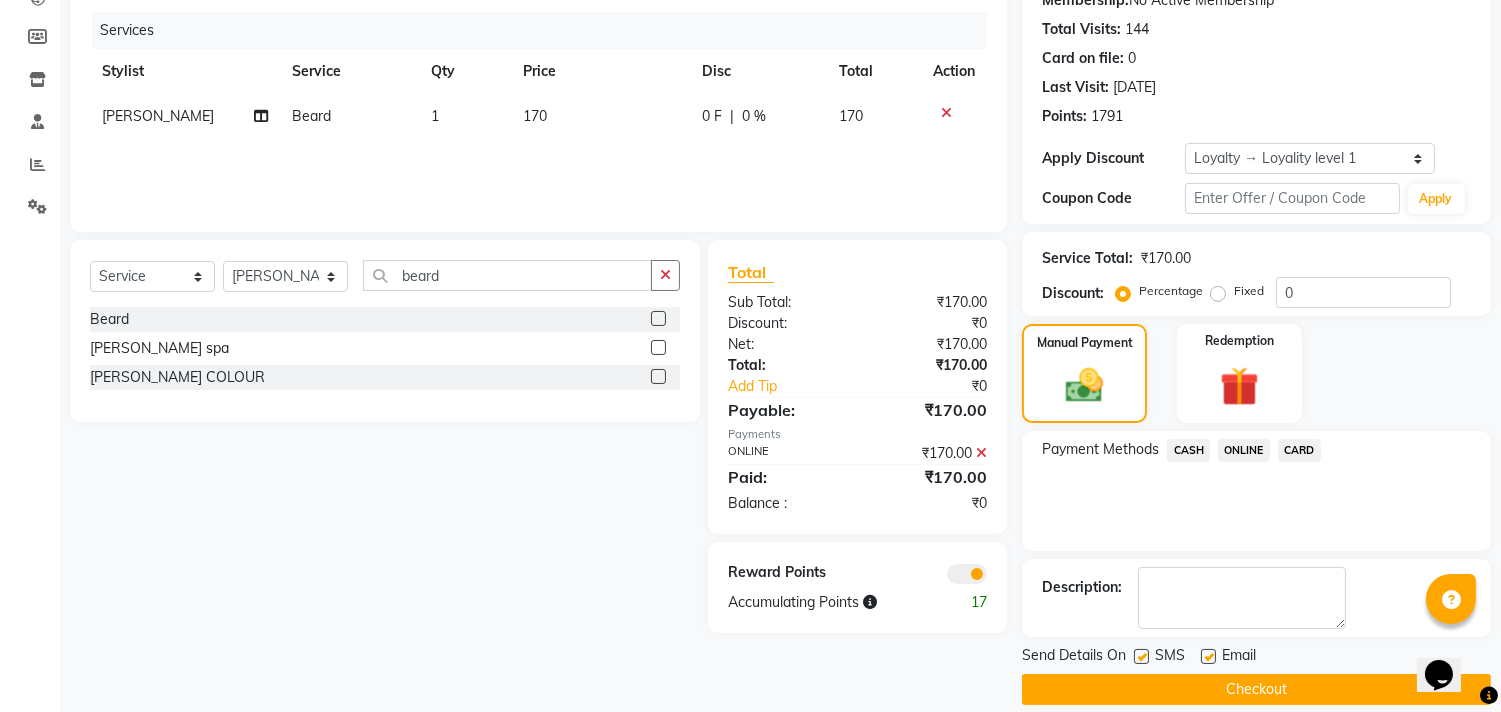click on "Checkout" 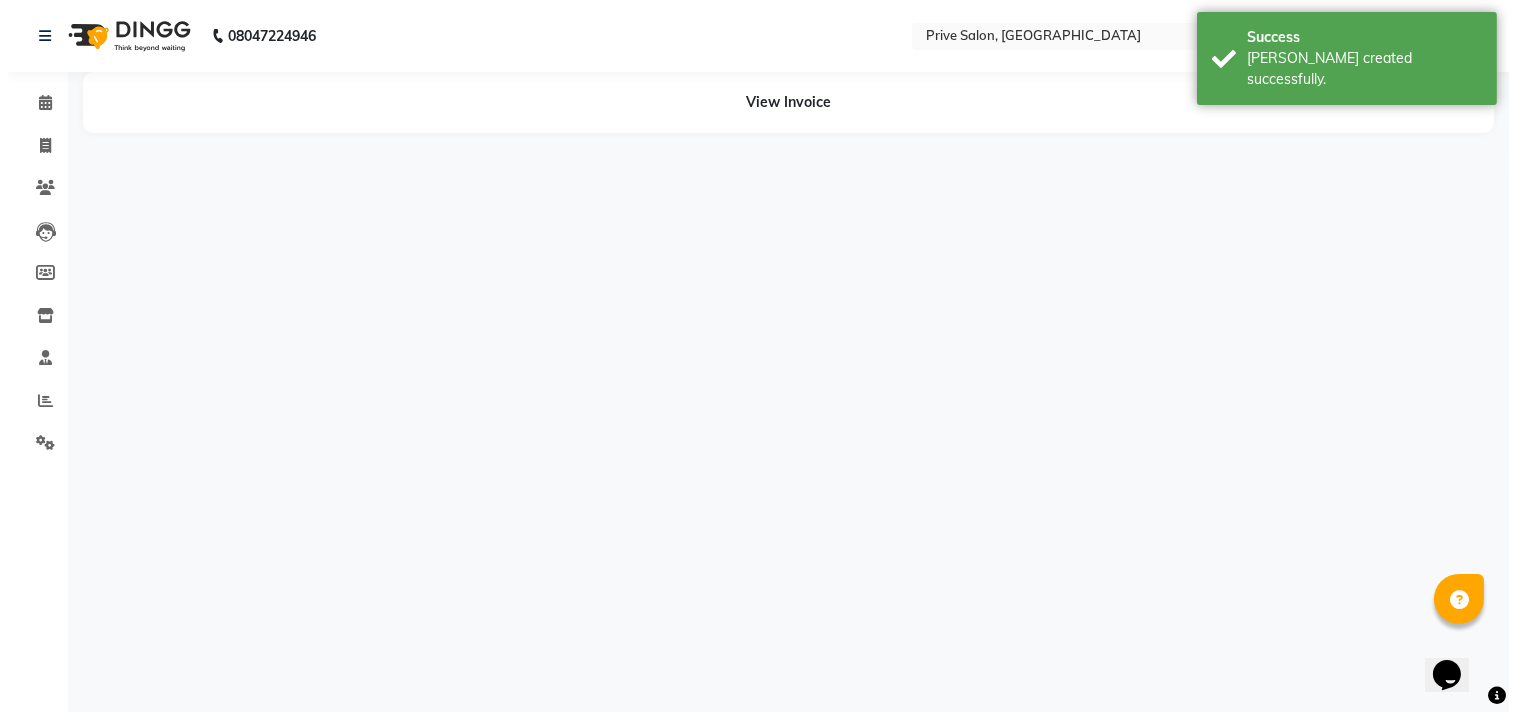 scroll, scrollTop: 0, scrollLeft: 0, axis: both 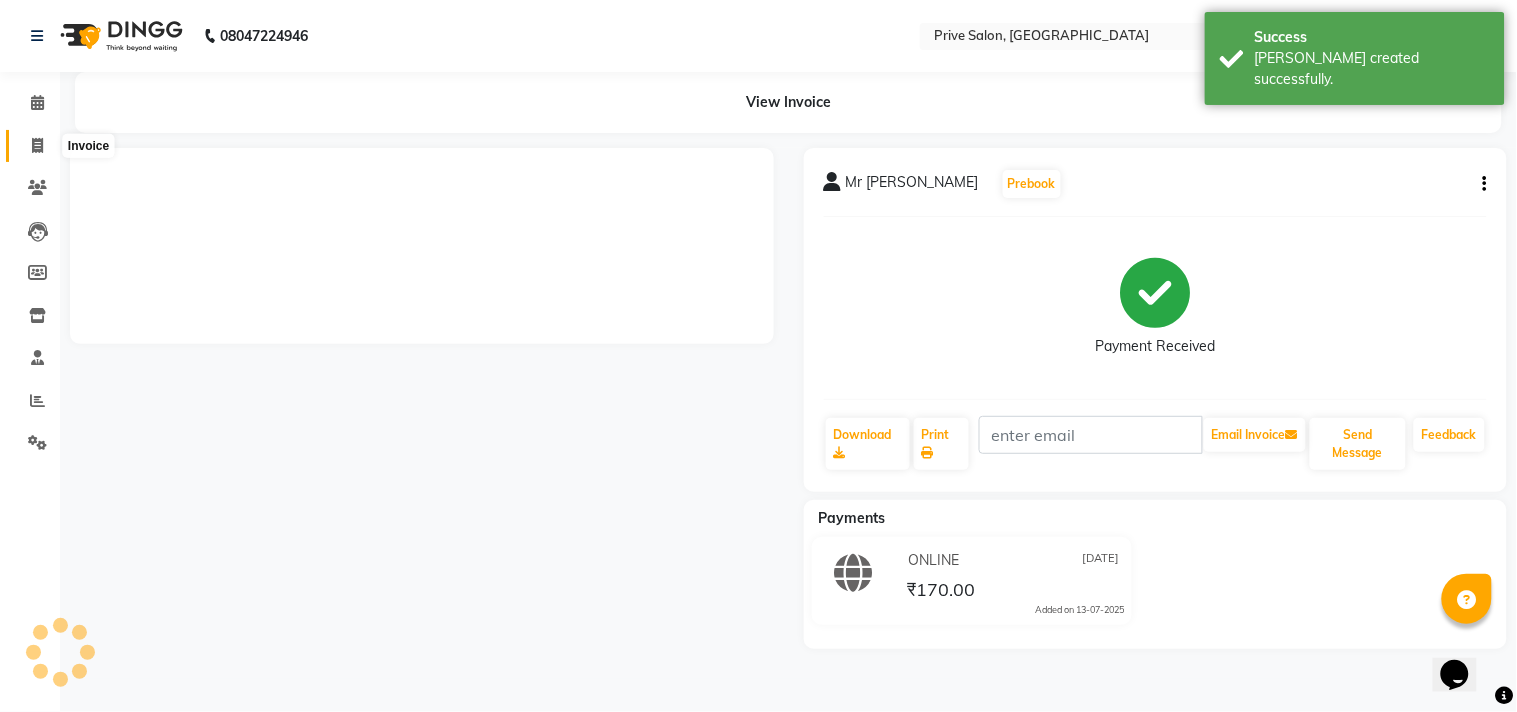 click 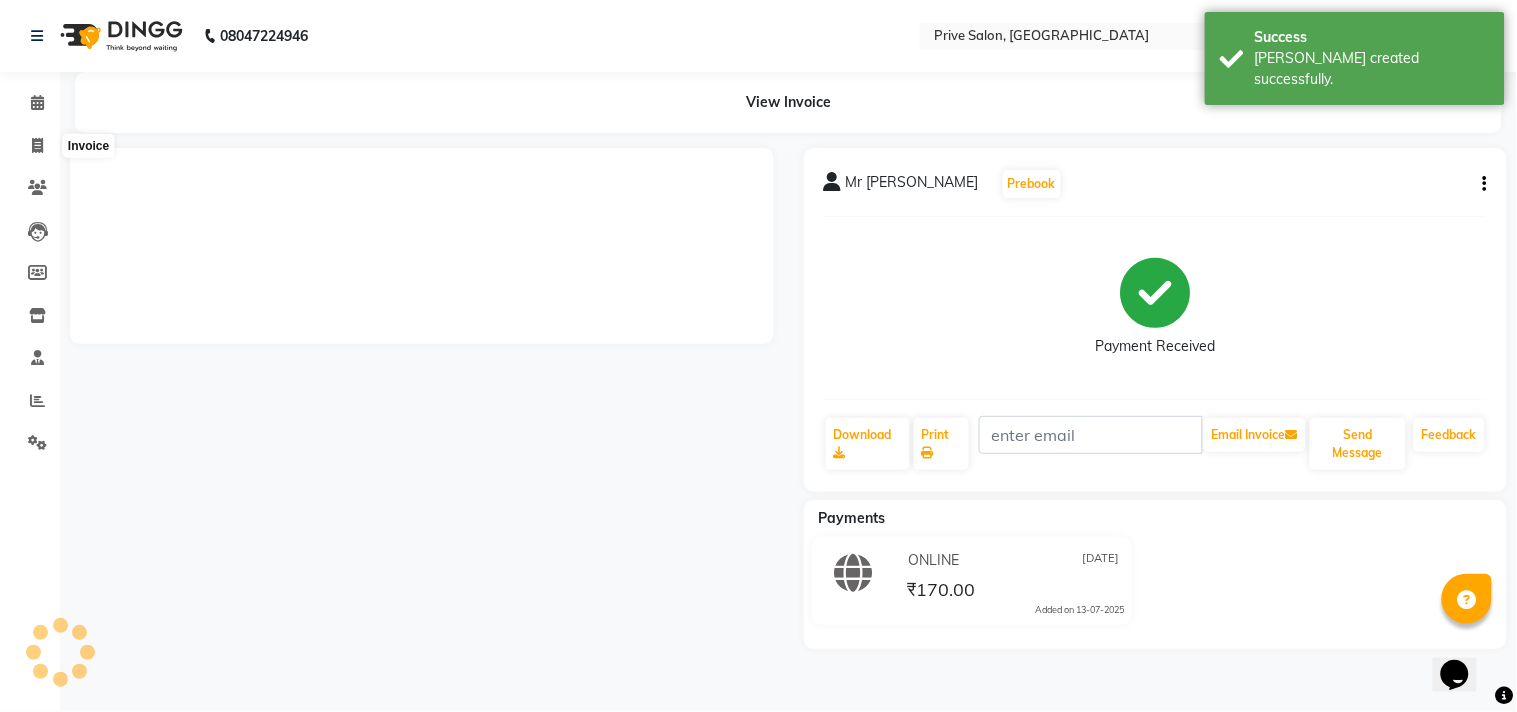 select on "service" 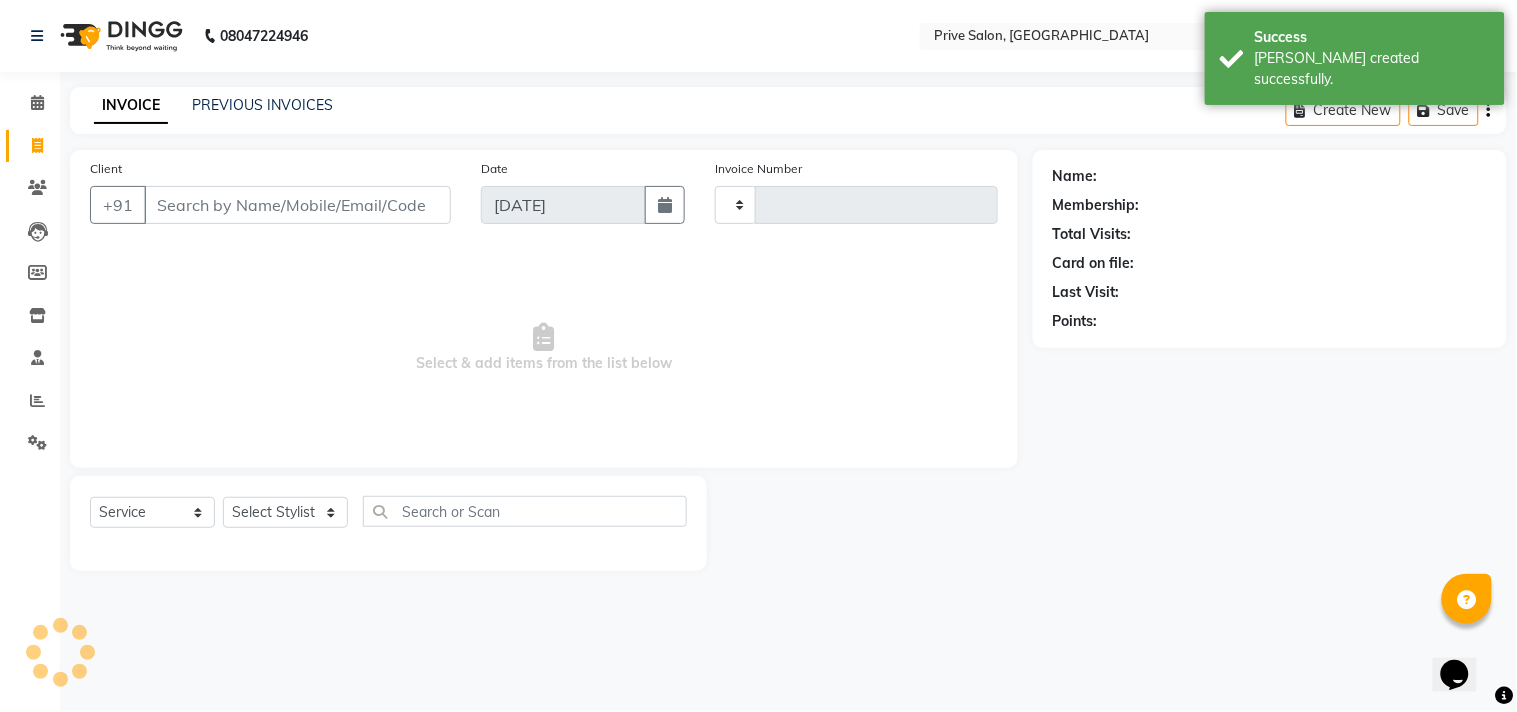 type on "5405" 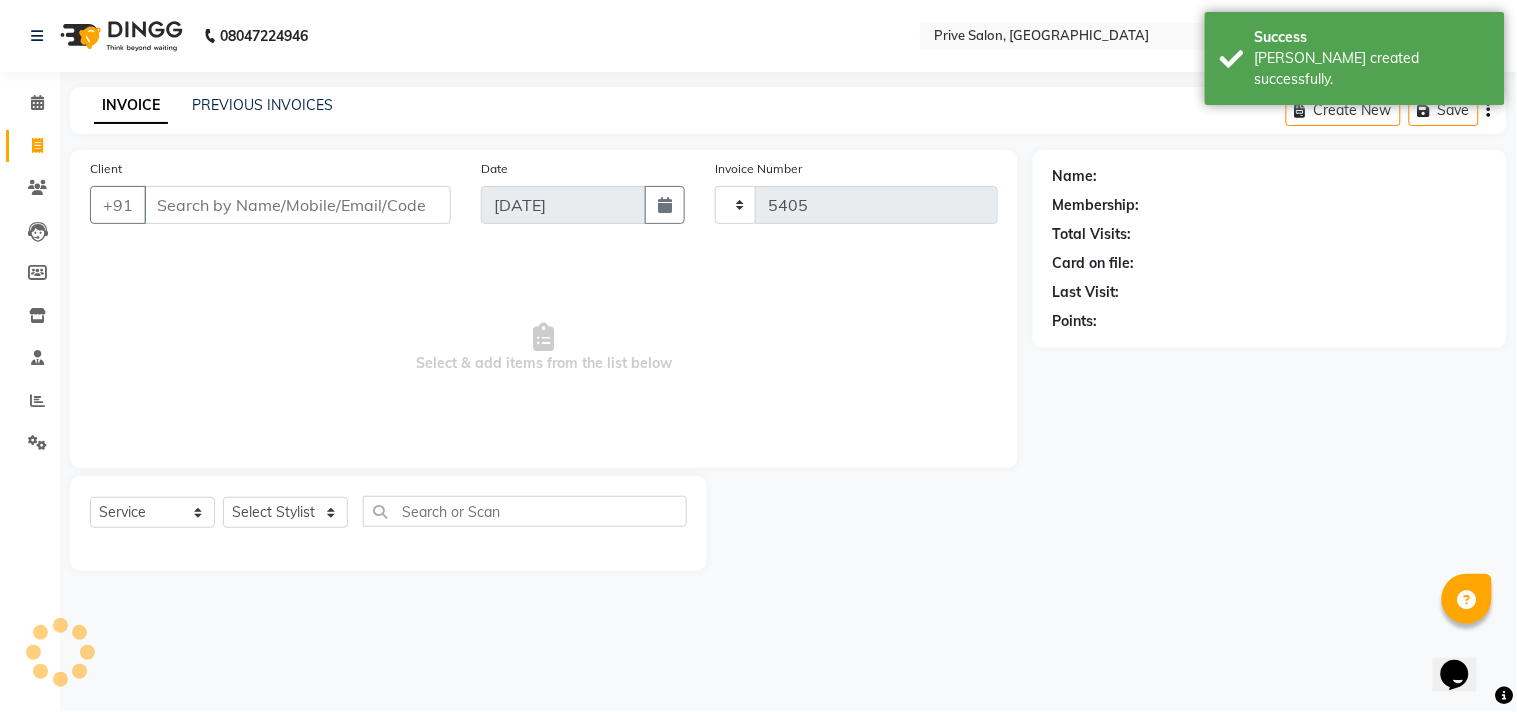 select on "136" 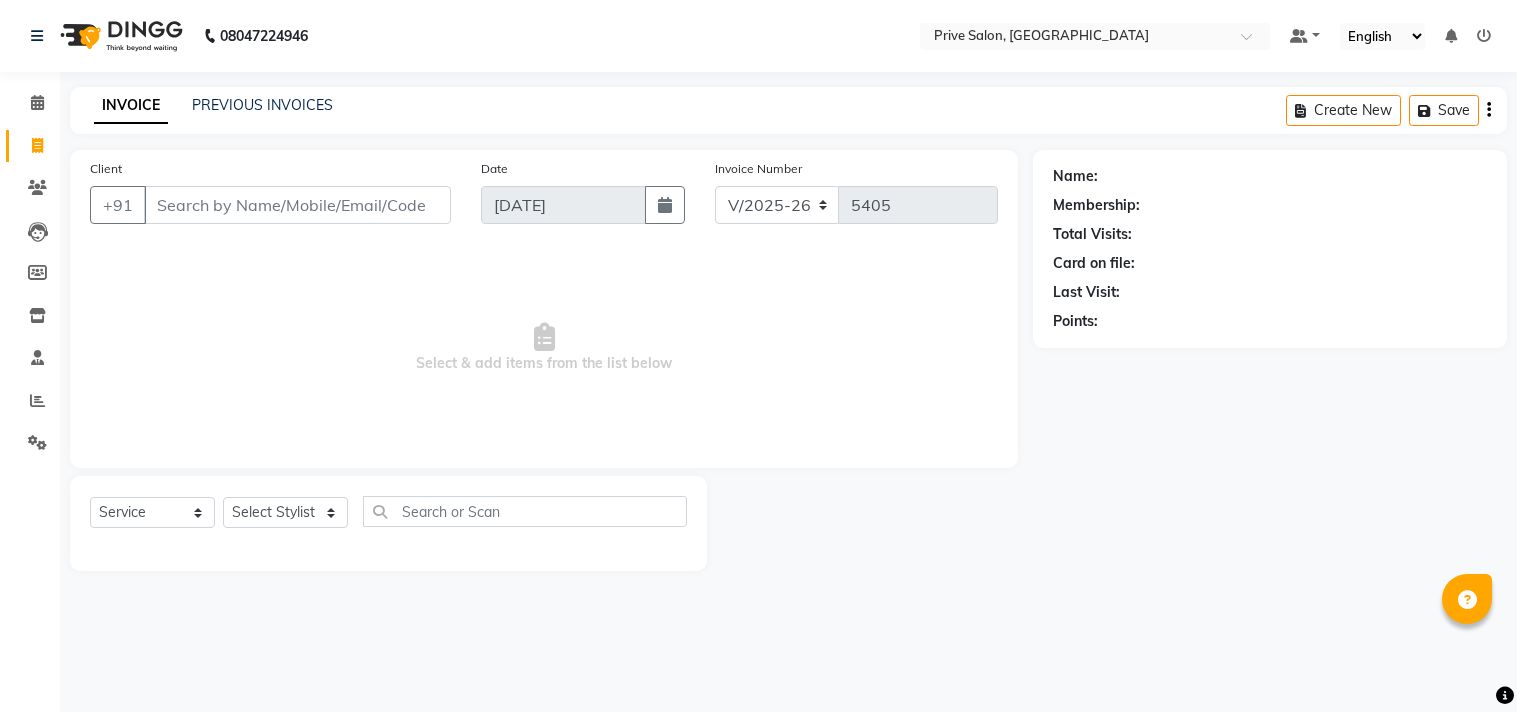 select on "136" 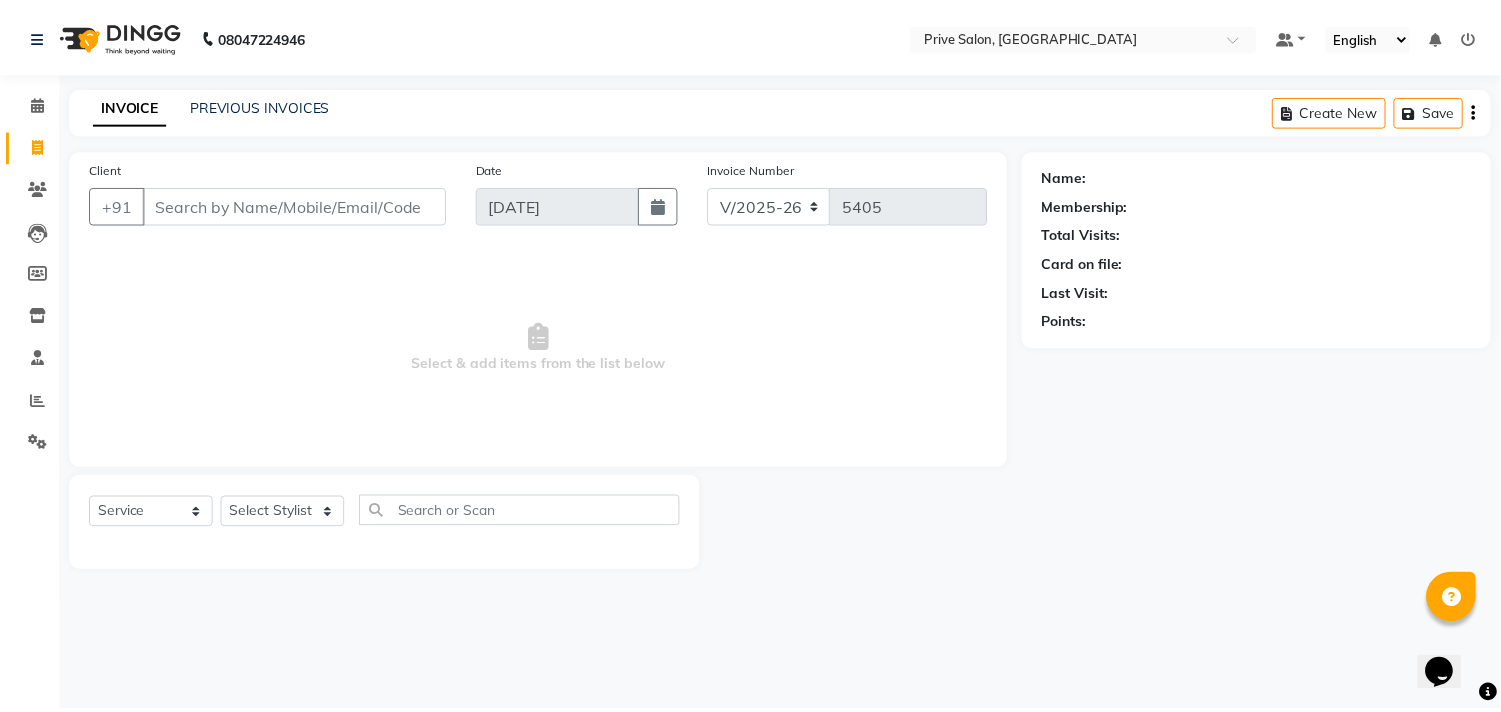 scroll, scrollTop: 0, scrollLeft: 0, axis: both 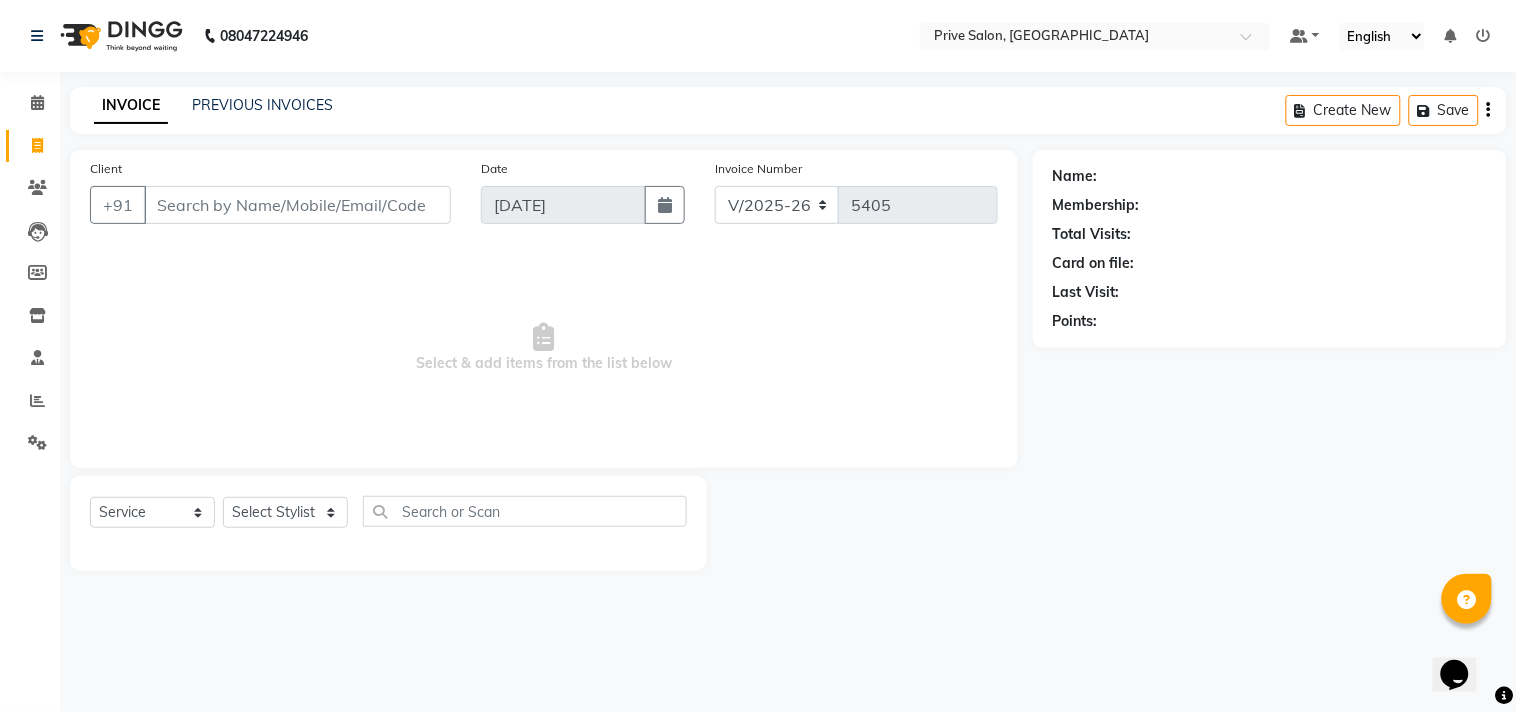 select on "64340" 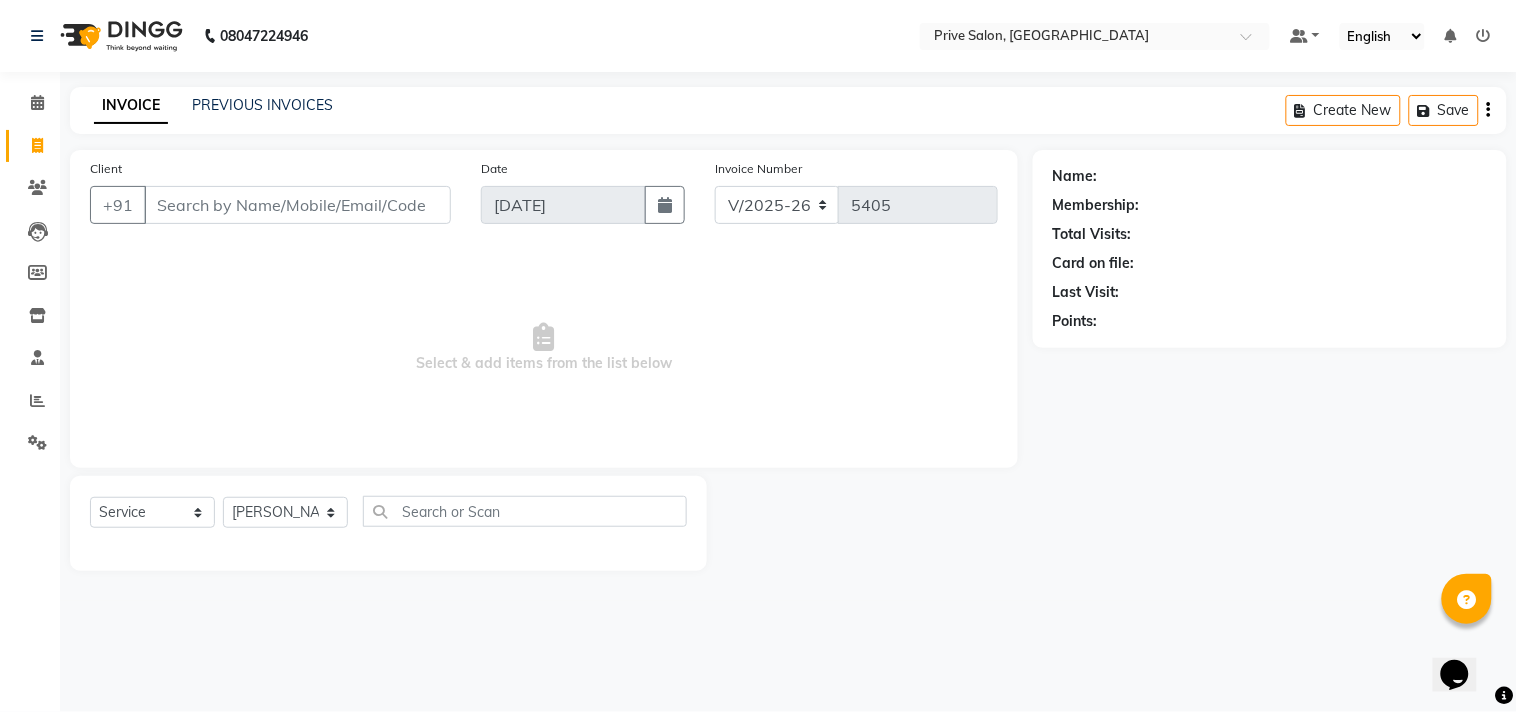 click on "Select Stylist amit ARJUN [PERSON_NAME] [PERSON_NAME] GOLU [PERSON_NAME] isha [PERSON_NAME] Manager [PERSON_NAME] [PERSON_NAME] [PERSON_NAME] [PERSON_NAME] [PERSON_NAME] vikas" 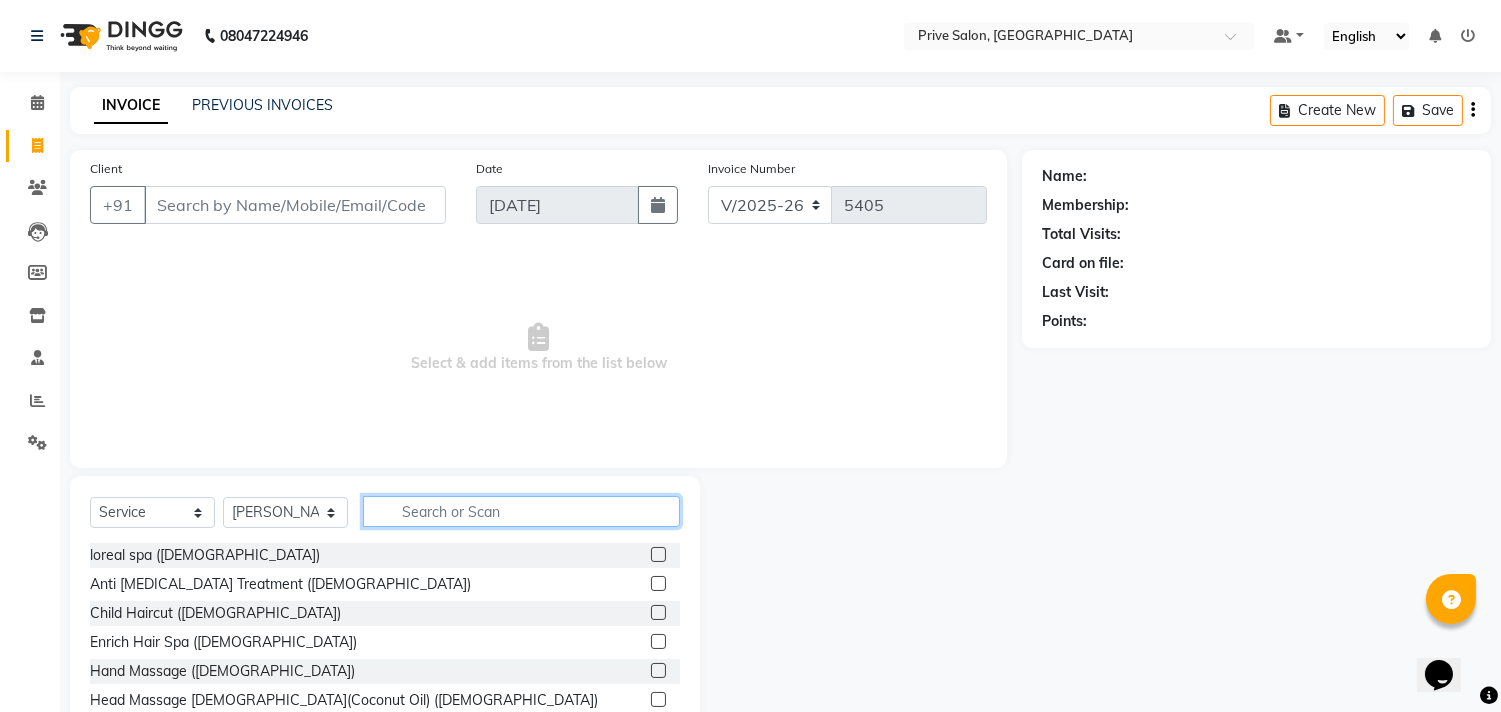 click 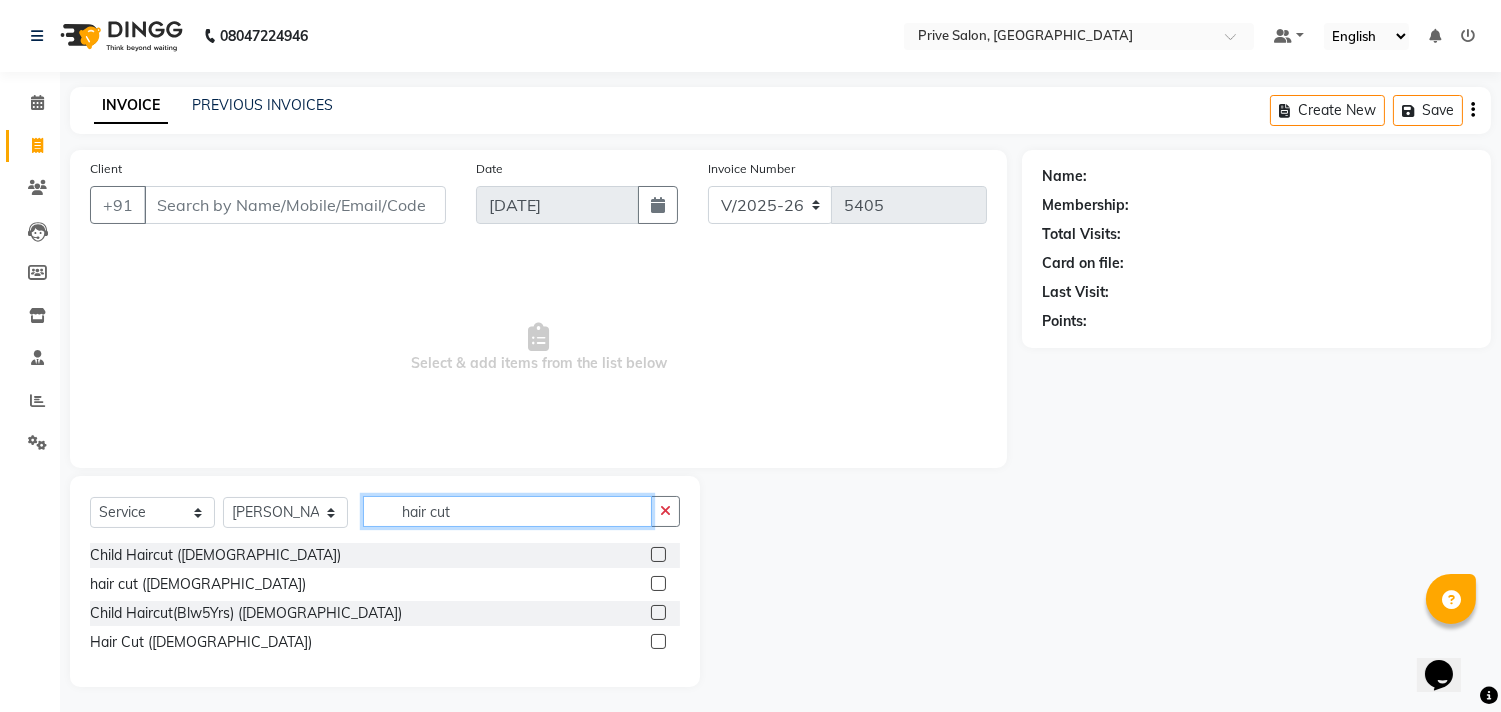 type on "hair cut" 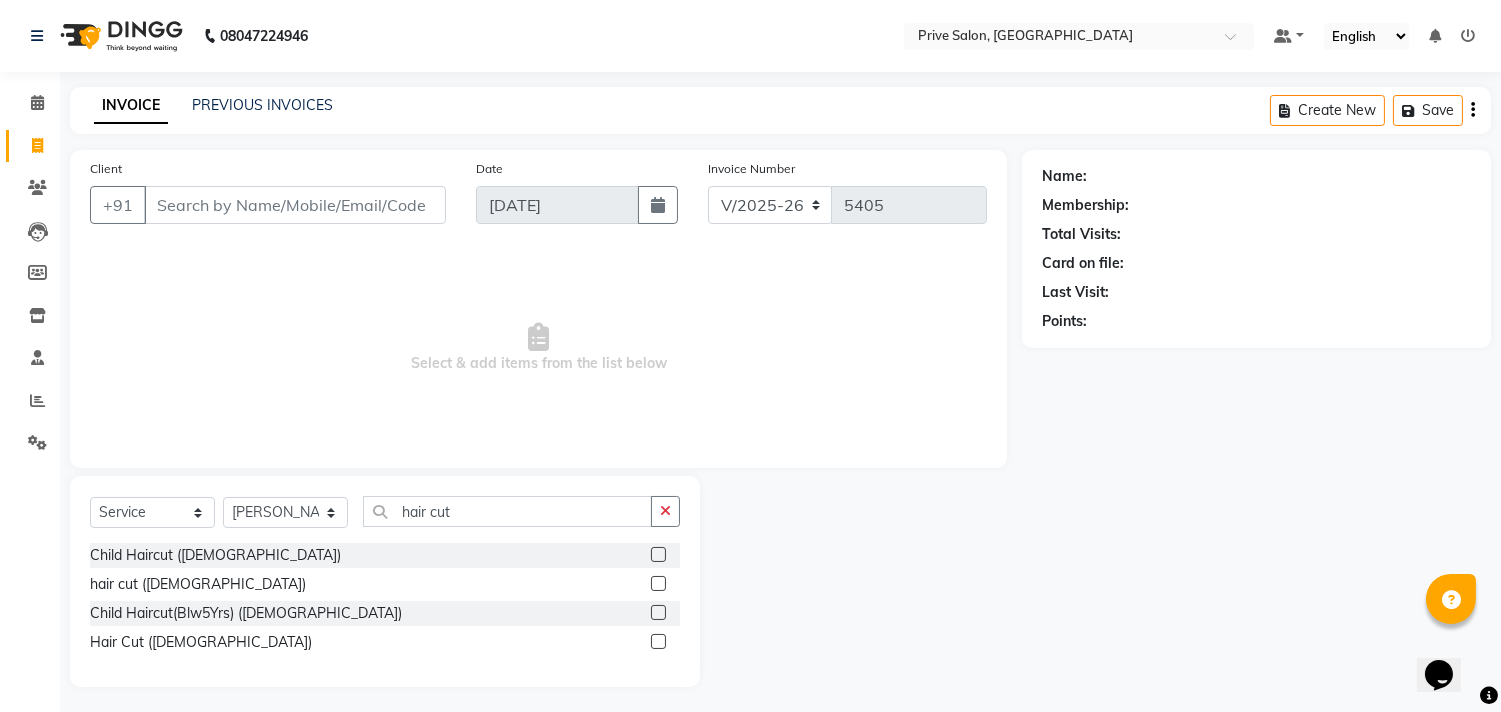 click 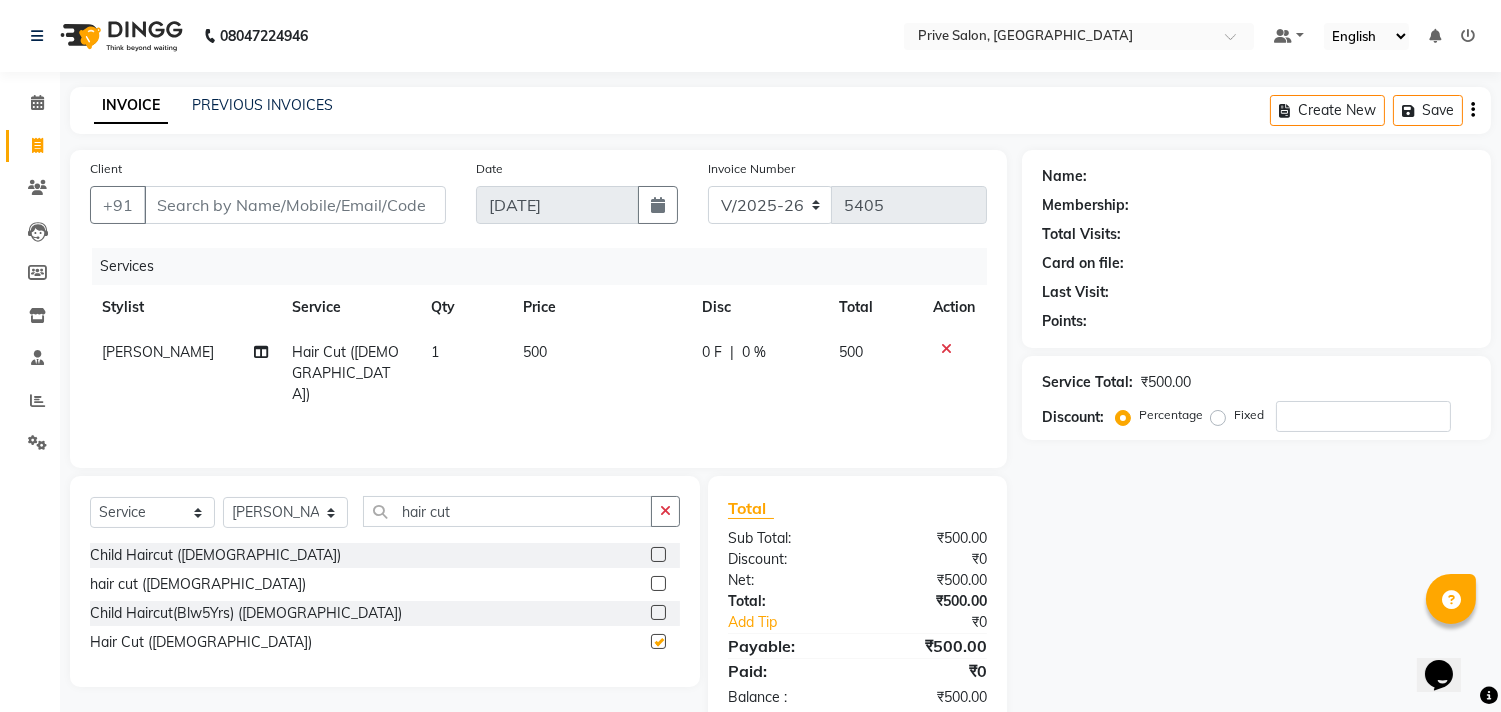 checkbox on "false" 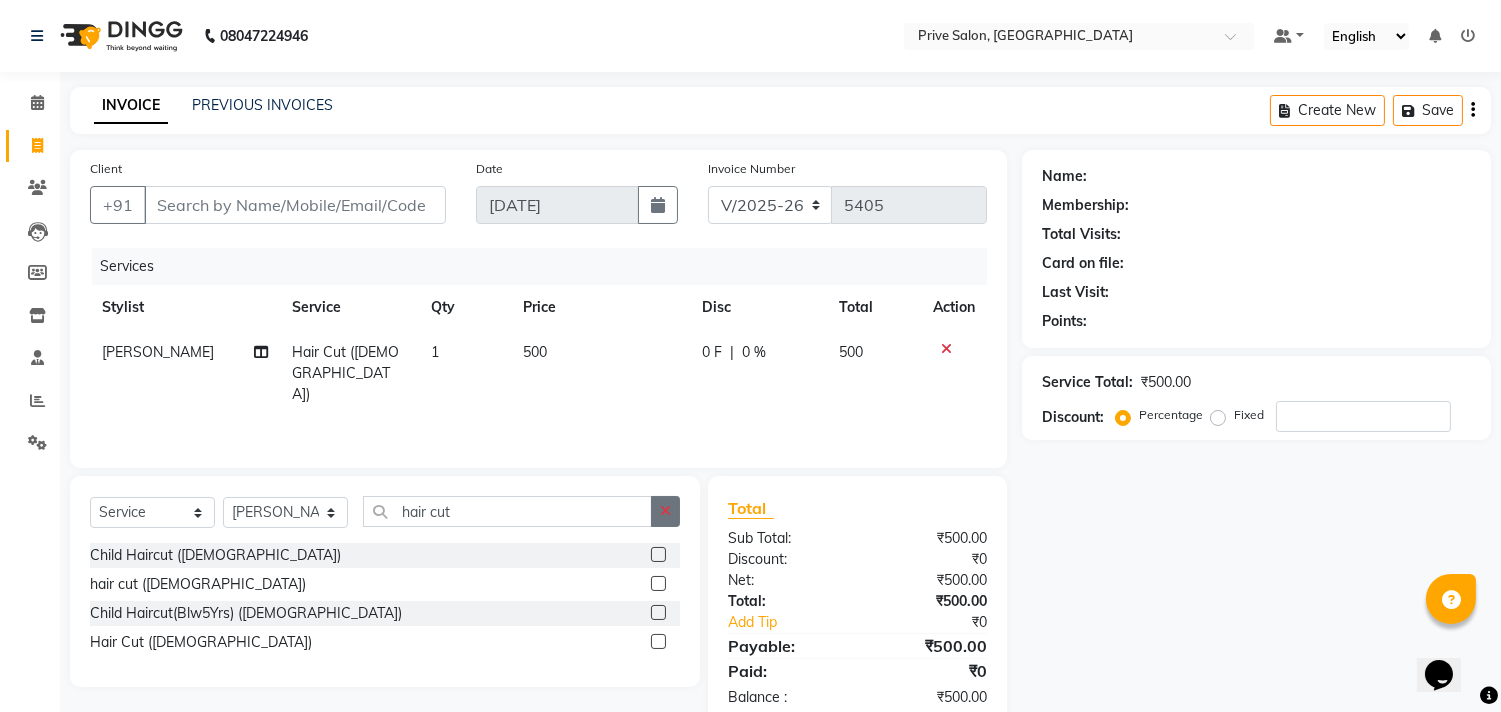 click 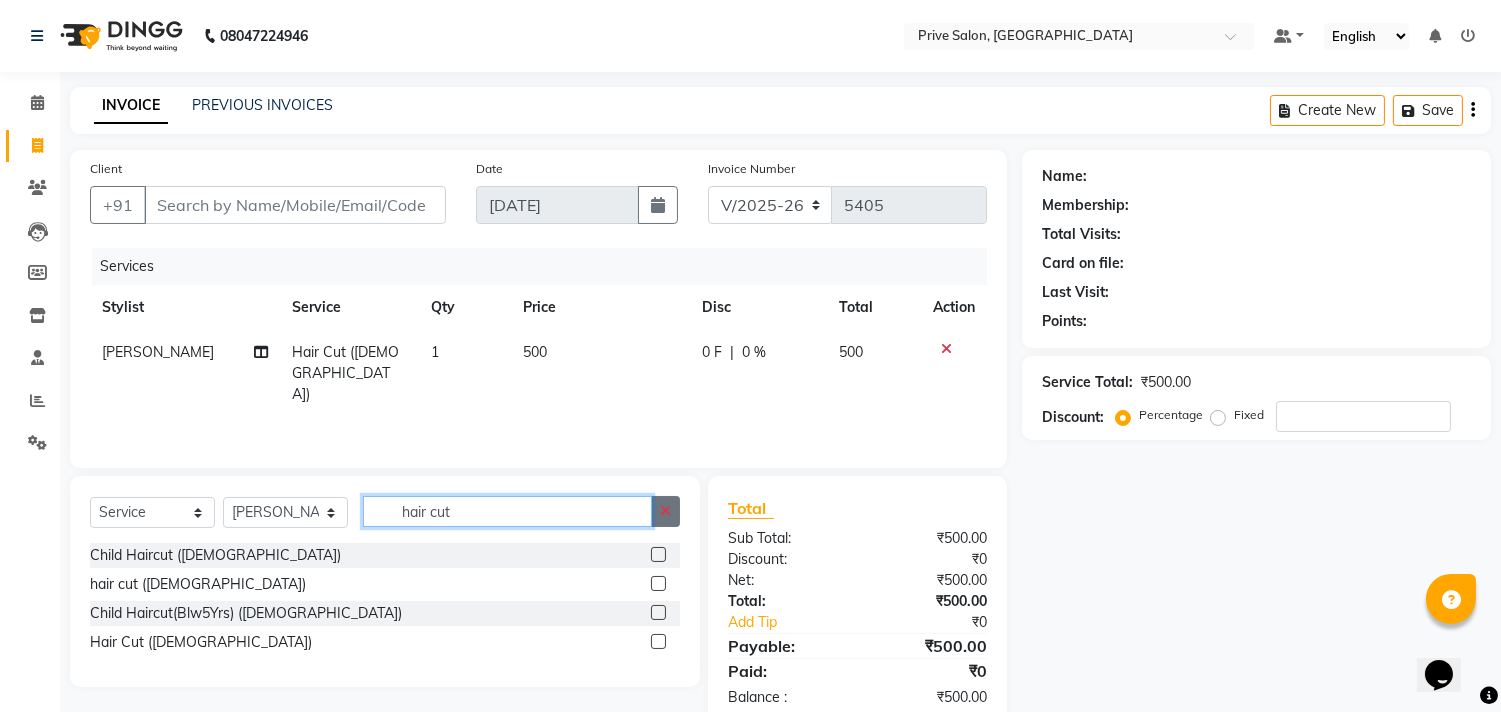 type 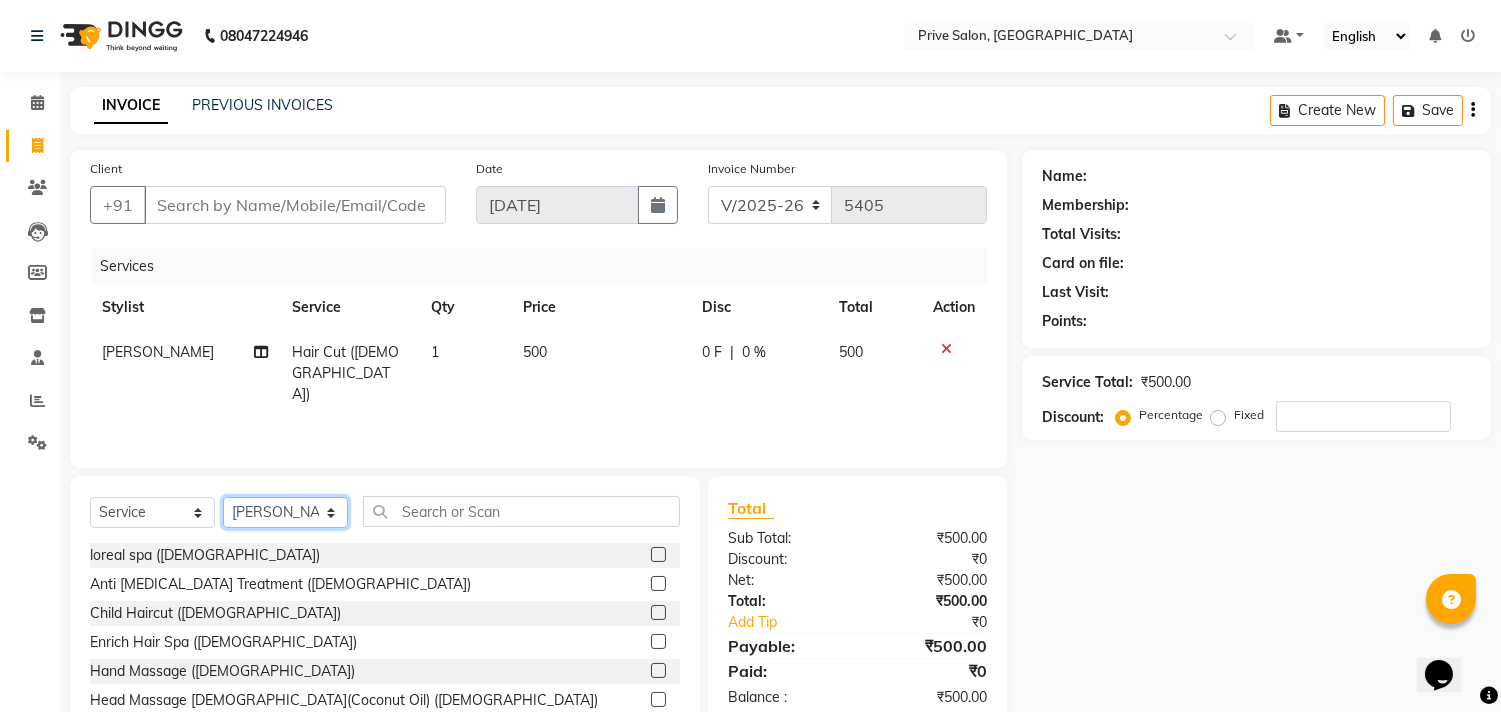 click on "Select Stylist amit ARJUN [PERSON_NAME] [PERSON_NAME] GOLU [PERSON_NAME] isha [PERSON_NAME] Manager [PERSON_NAME] [PERSON_NAME] [PERSON_NAME] [PERSON_NAME] [PERSON_NAME] vikas" 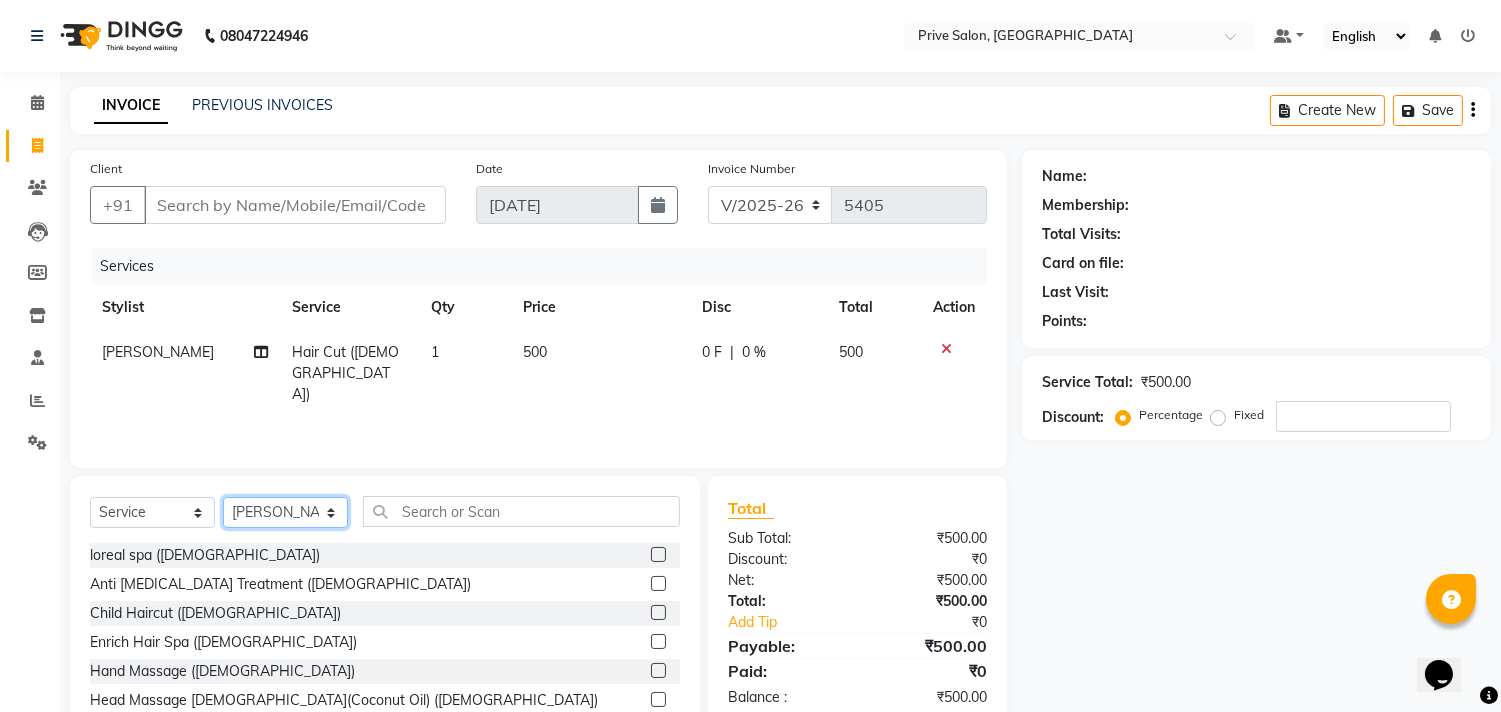 select on "66201" 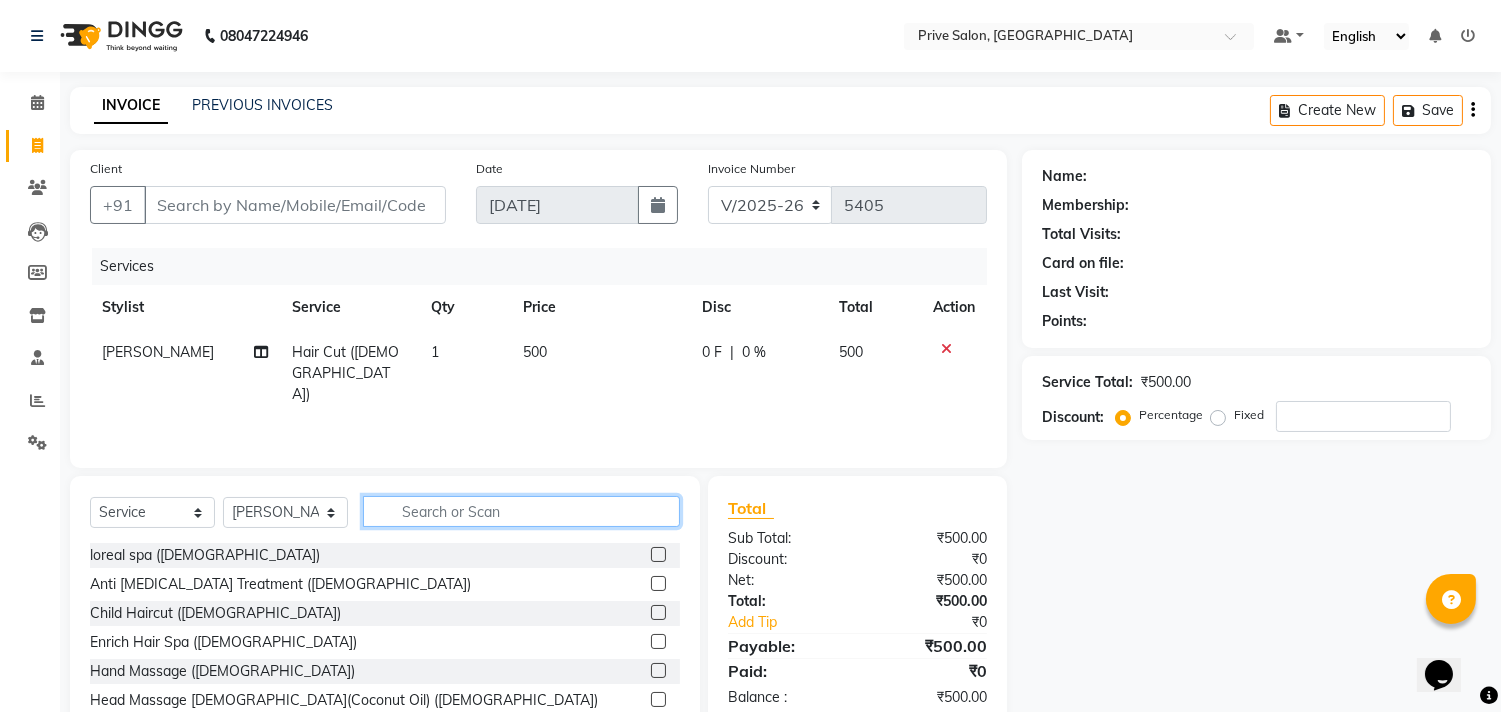 click 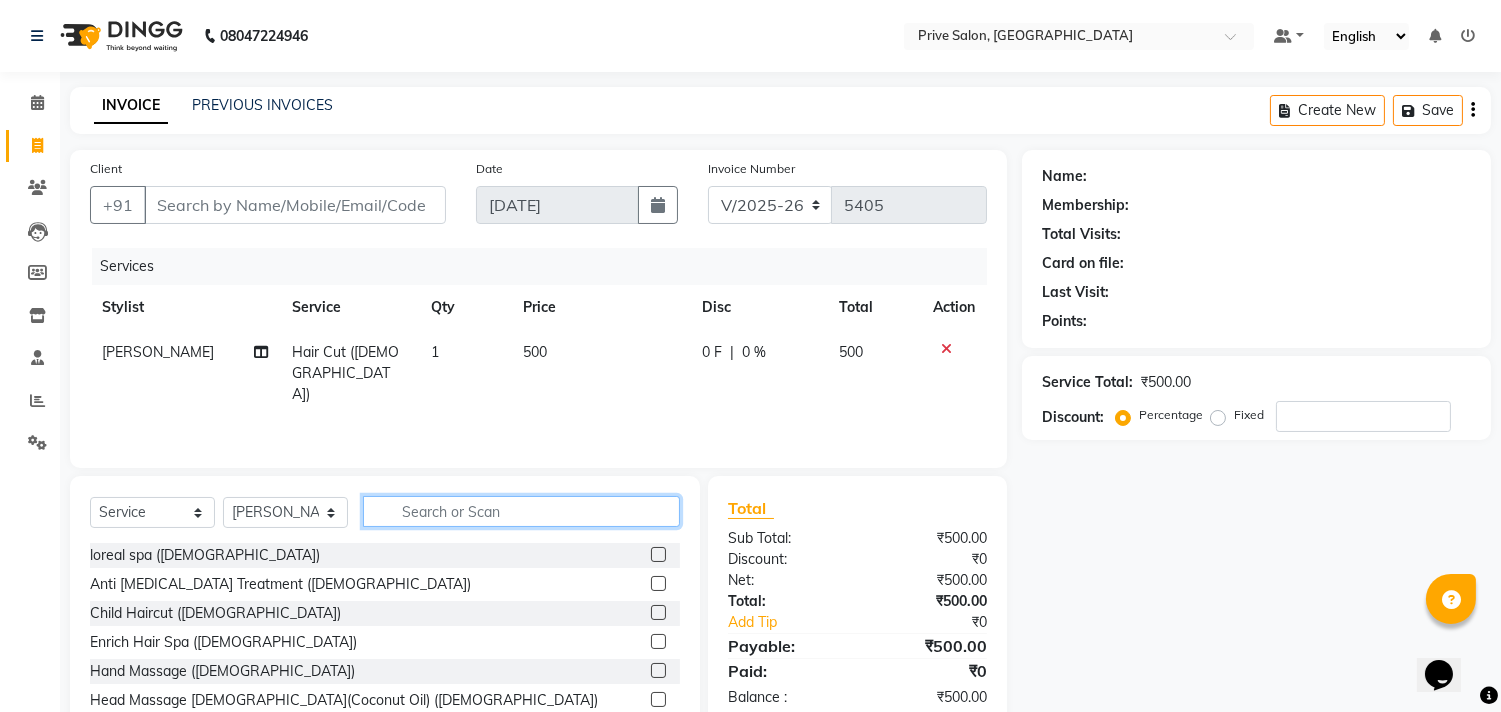 click 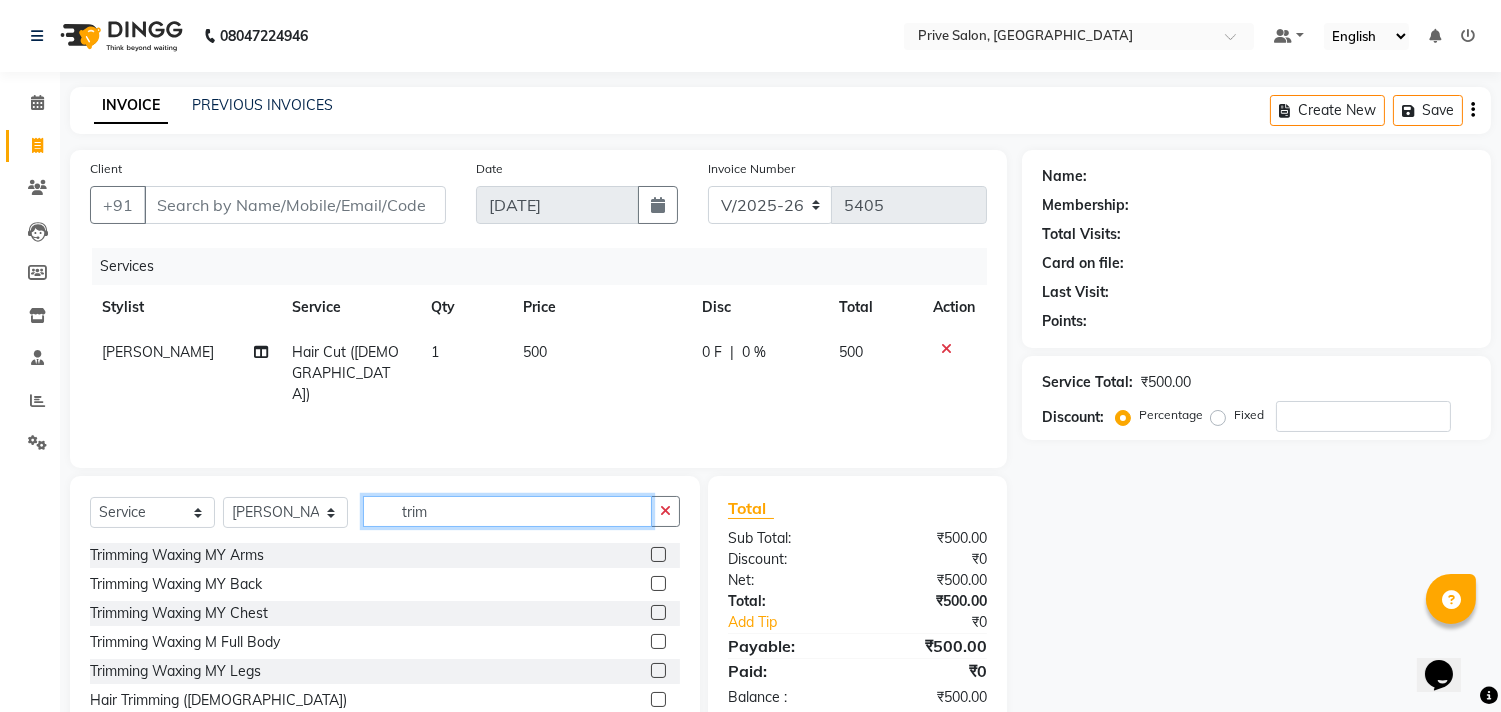 type on "trim" 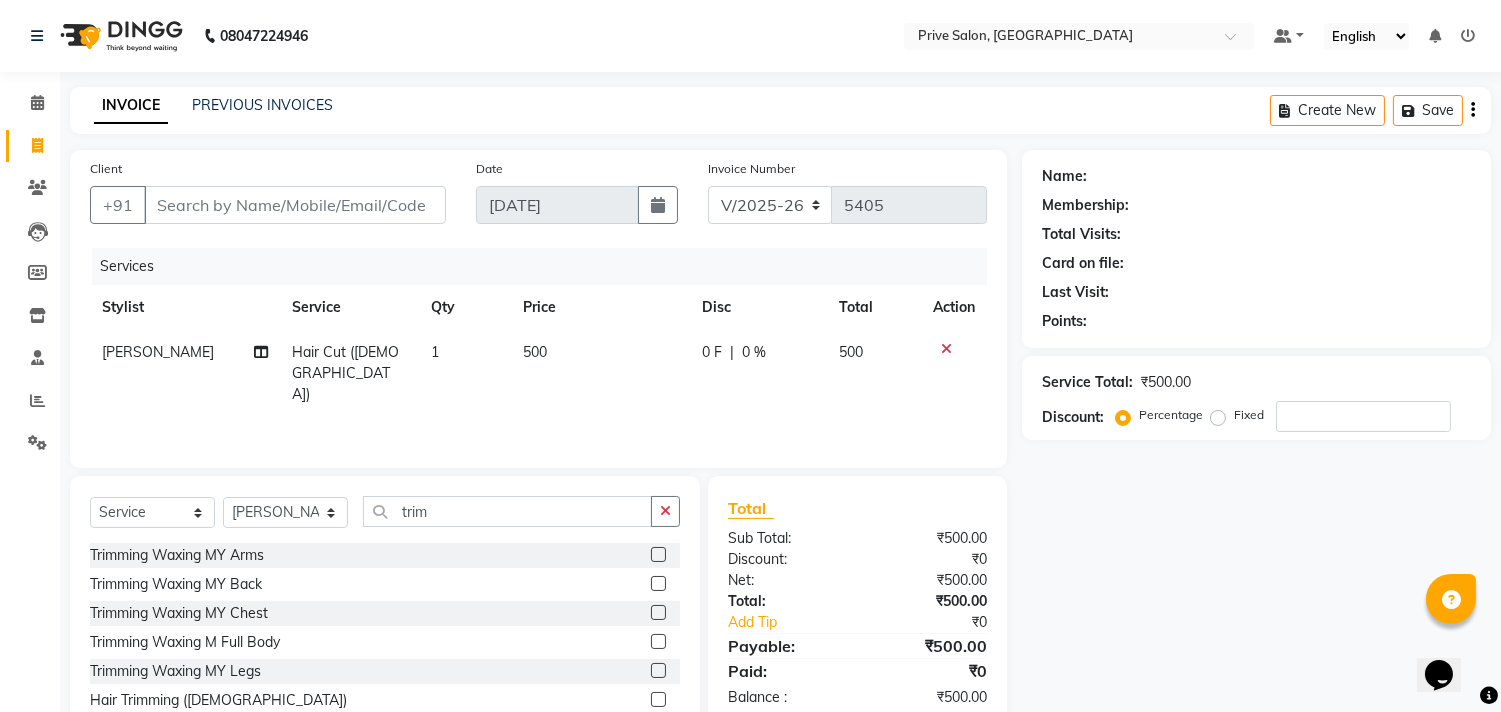 click 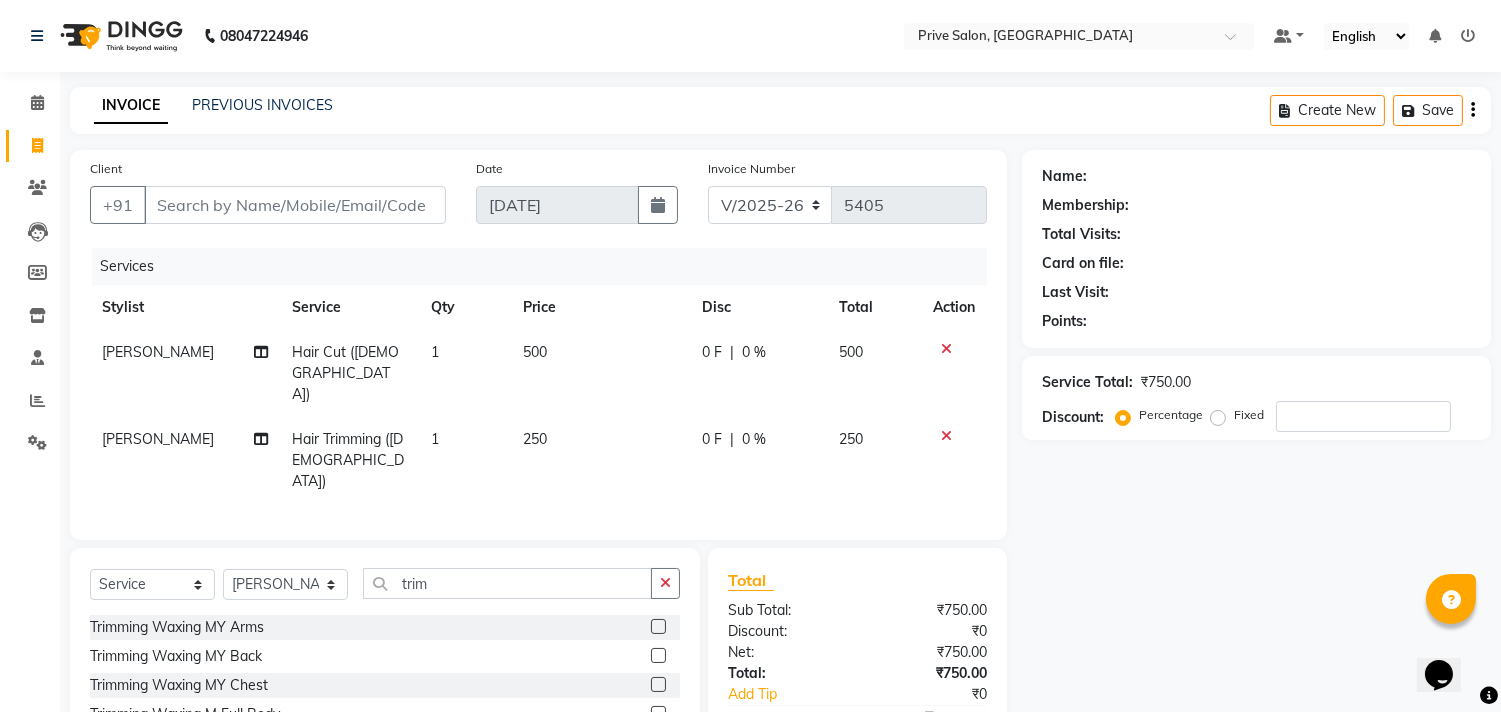 checkbox on "false" 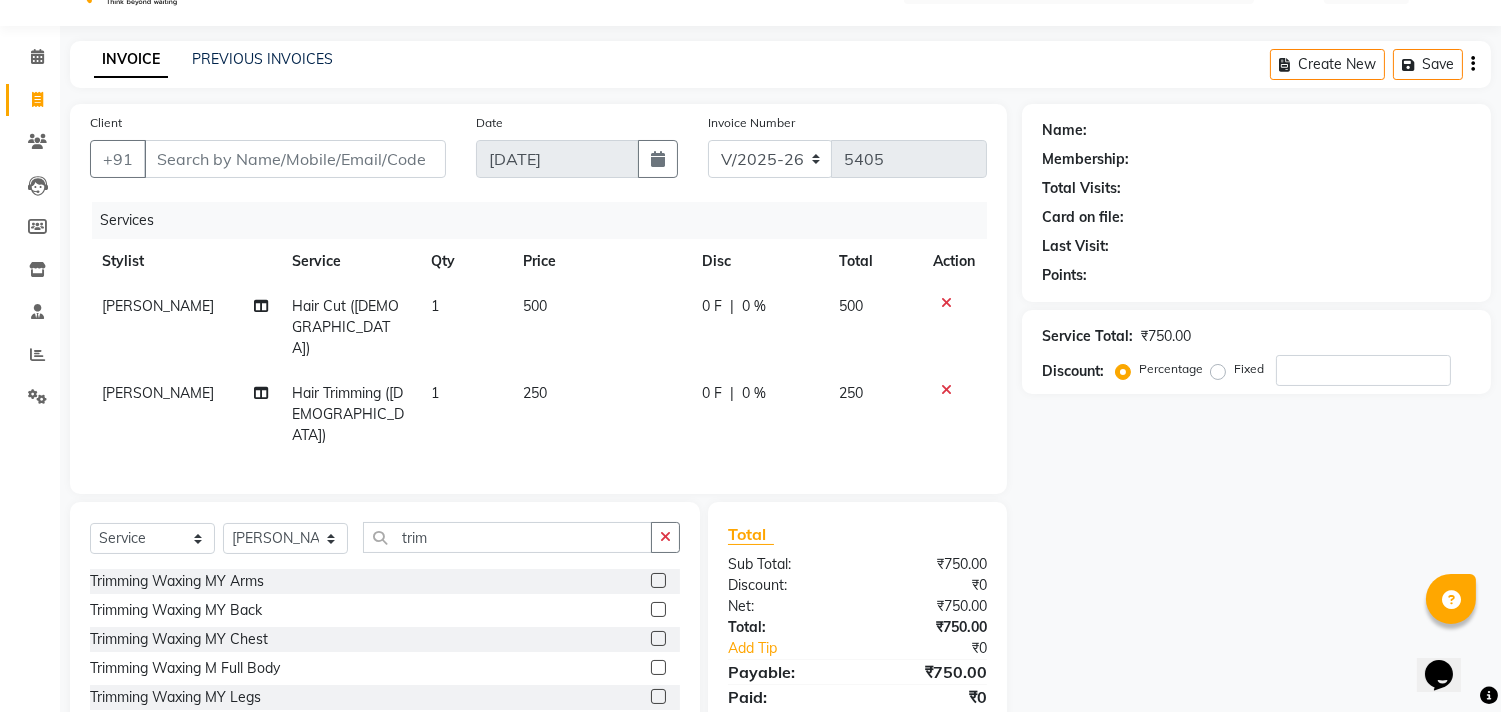 scroll, scrollTop: 88, scrollLeft: 0, axis: vertical 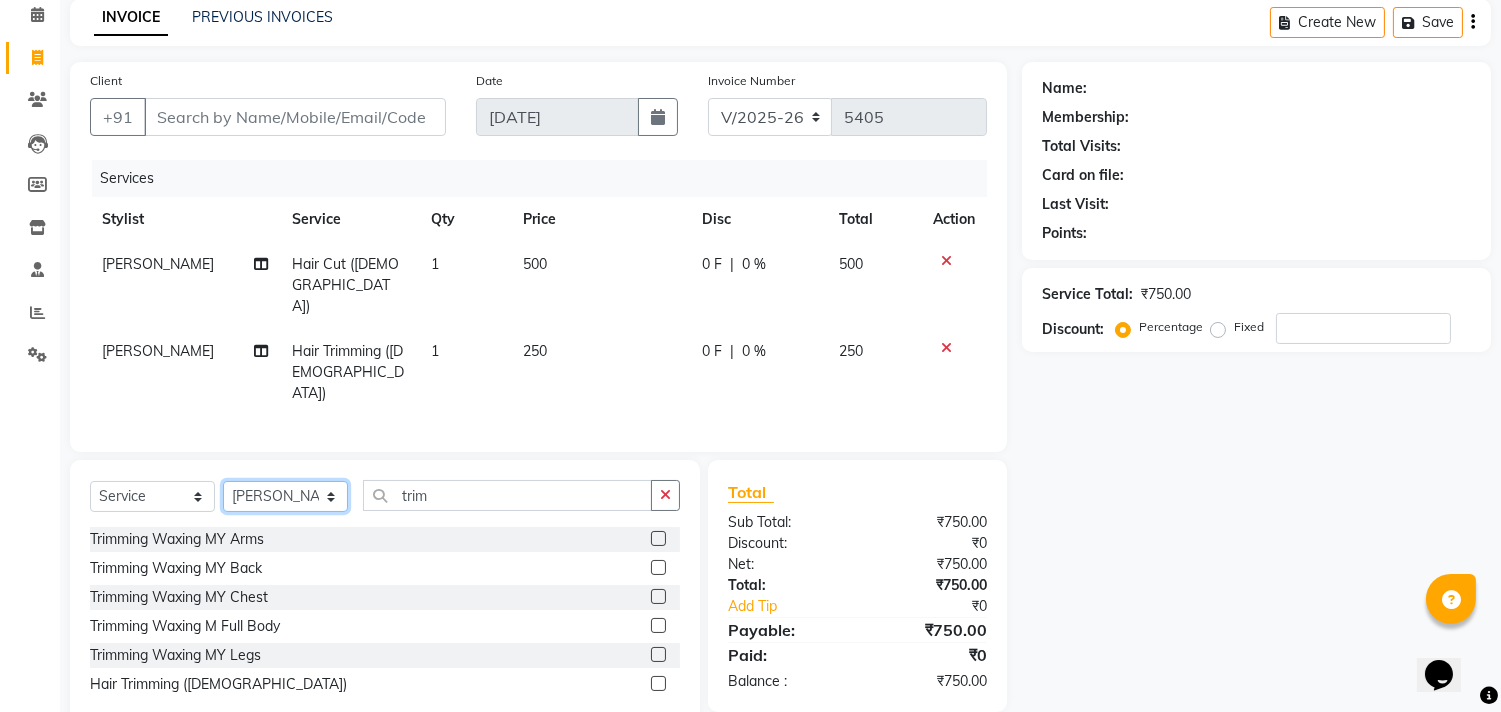 click on "Select Stylist amit ARJUN [PERSON_NAME] [PERSON_NAME] GOLU [PERSON_NAME] isha [PERSON_NAME] Manager [PERSON_NAME] [PERSON_NAME] [PERSON_NAME] [PERSON_NAME] [PERSON_NAME] vikas" 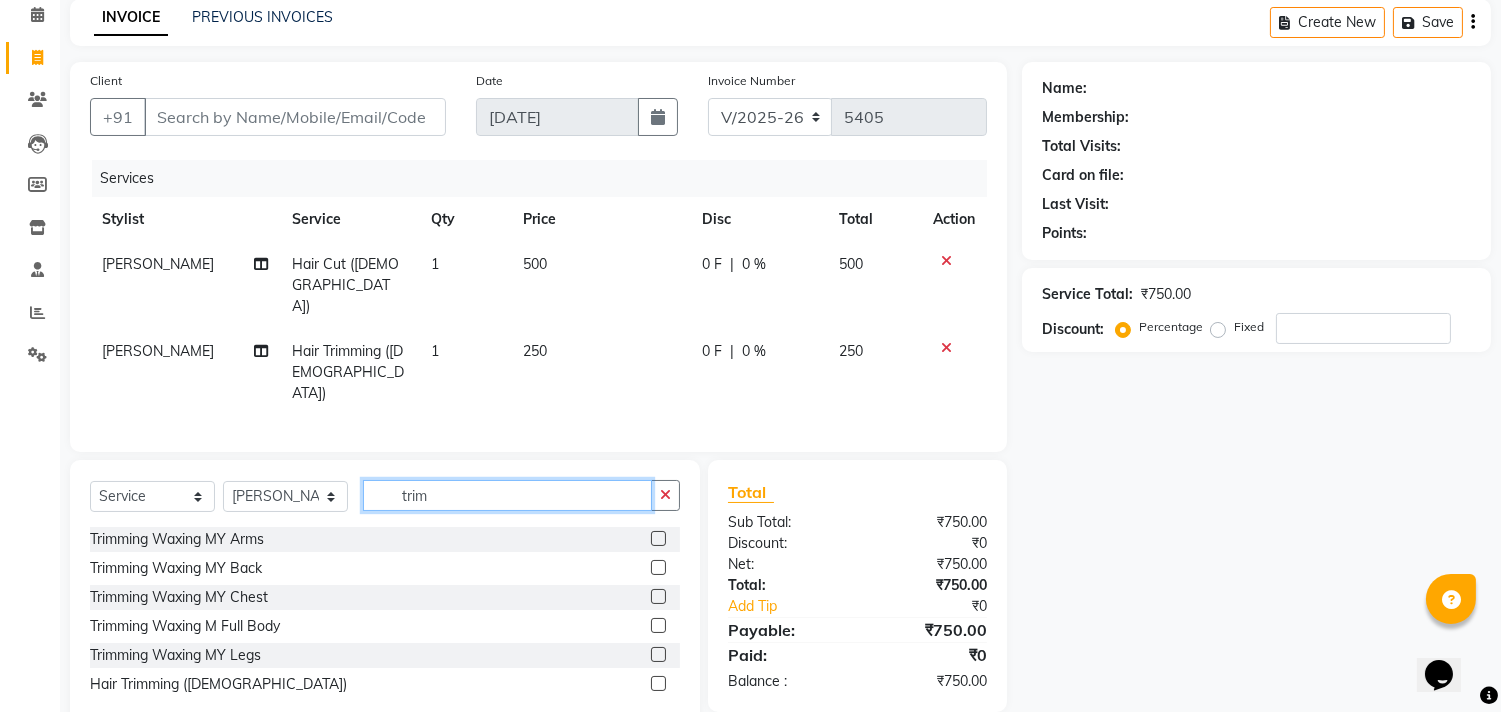 click on "trim" 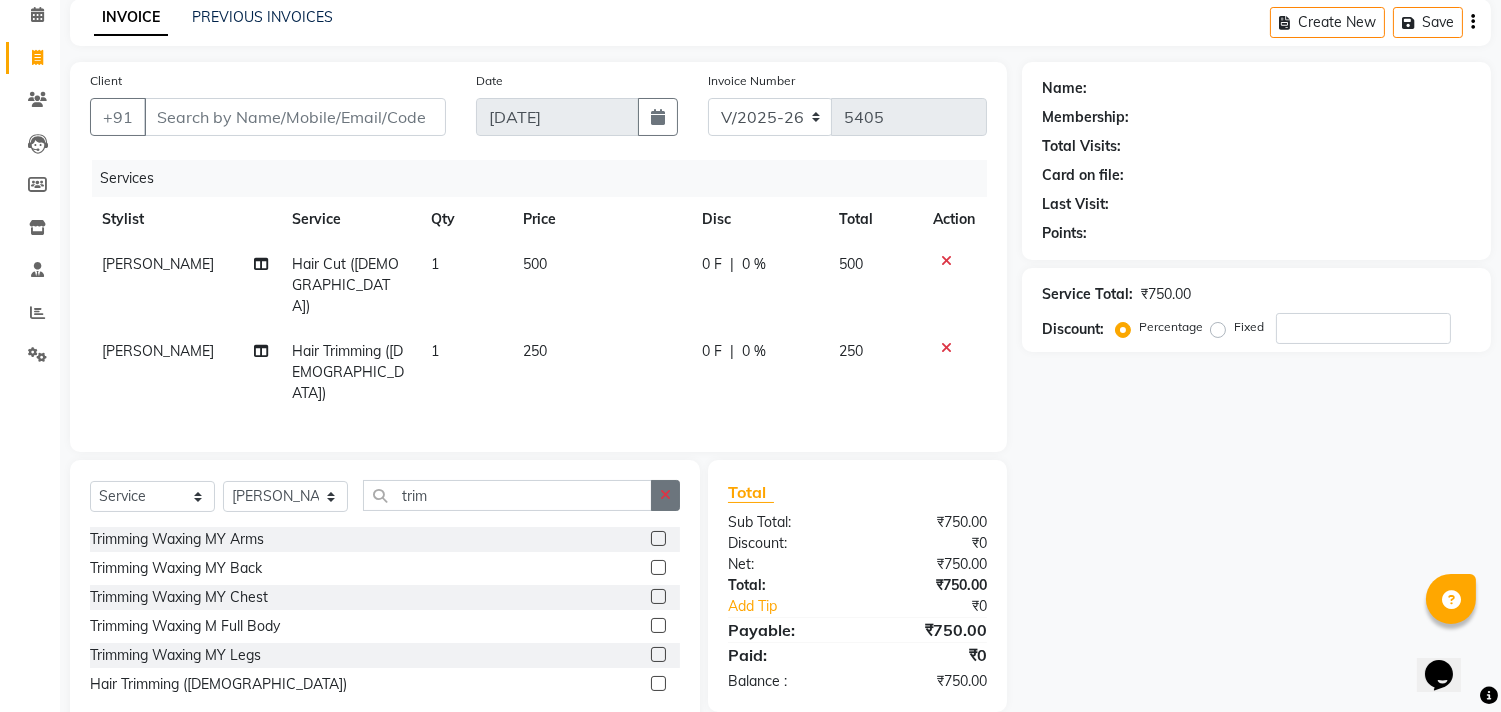 click 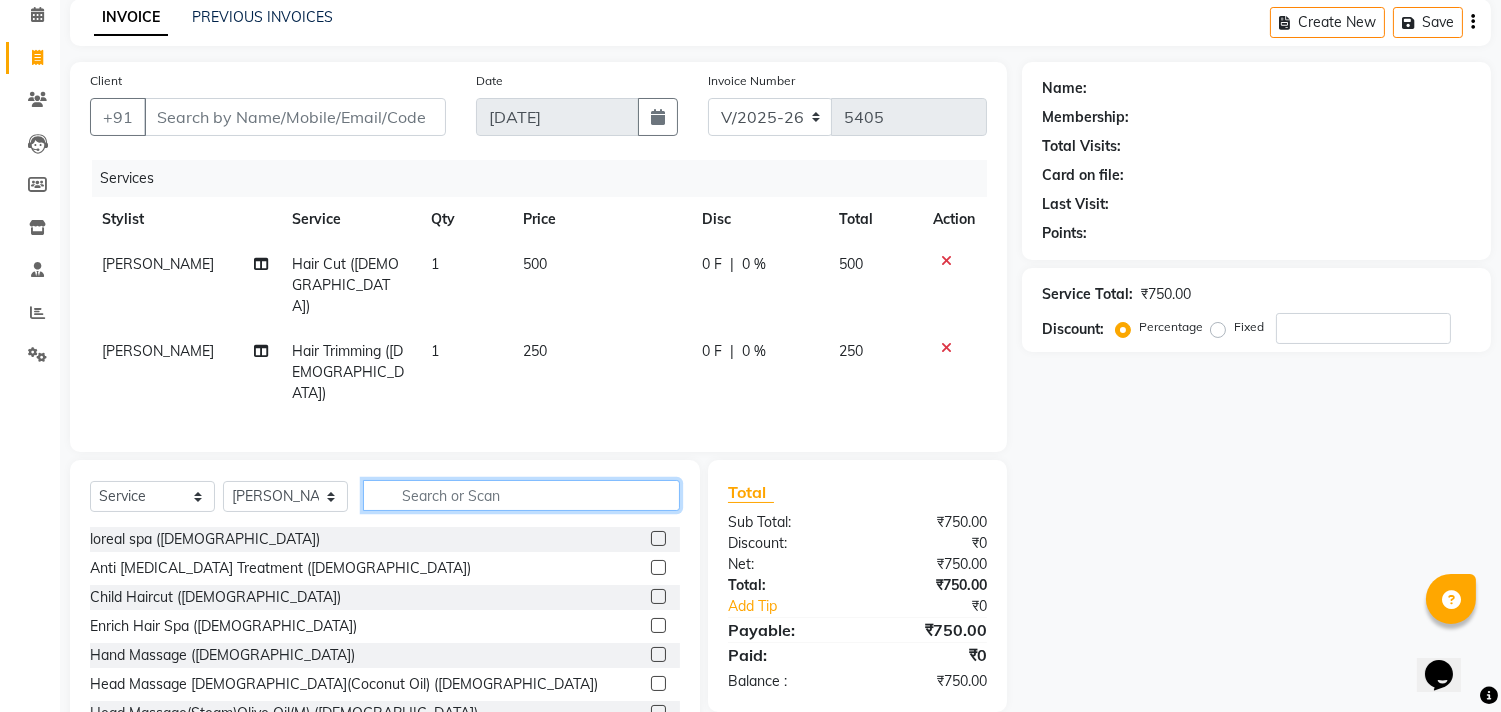 click 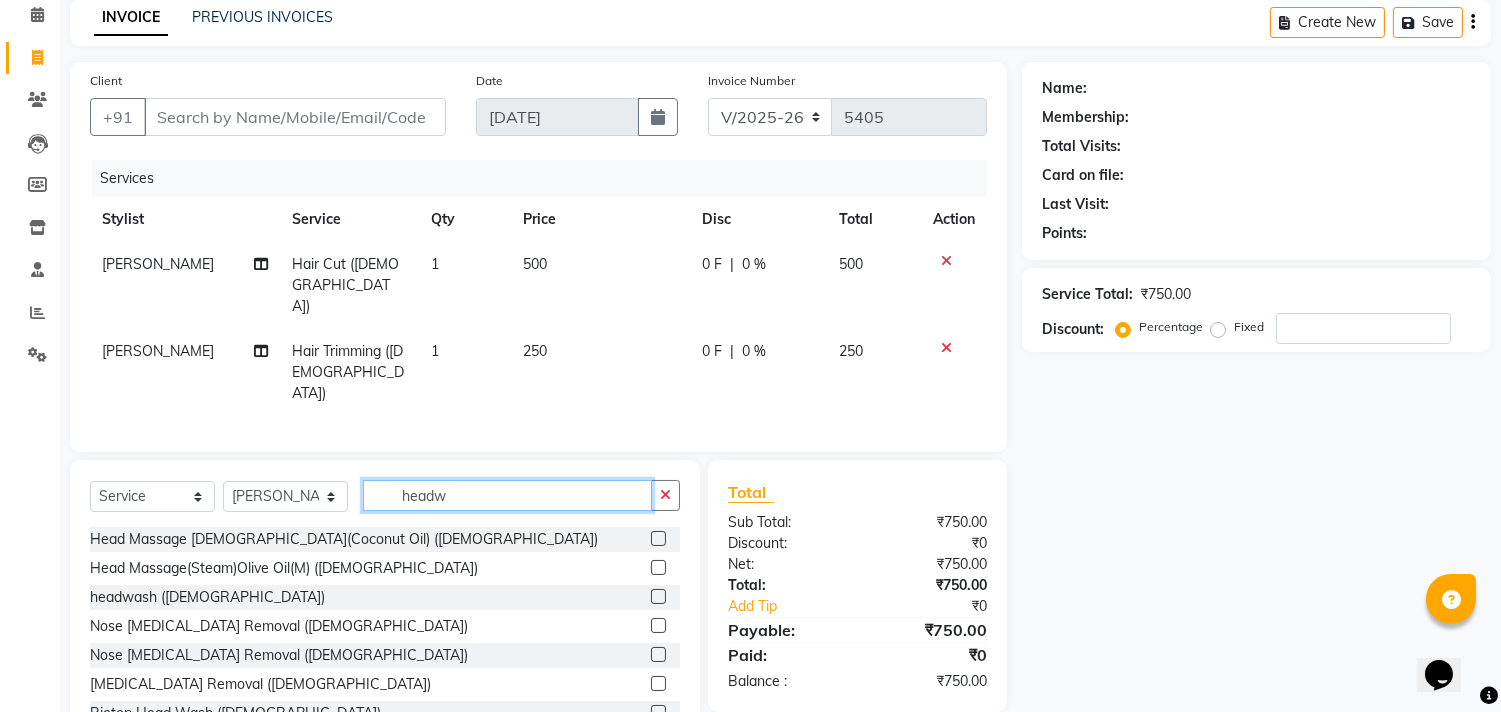 scroll, scrollTop: 72, scrollLeft: 0, axis: vertical 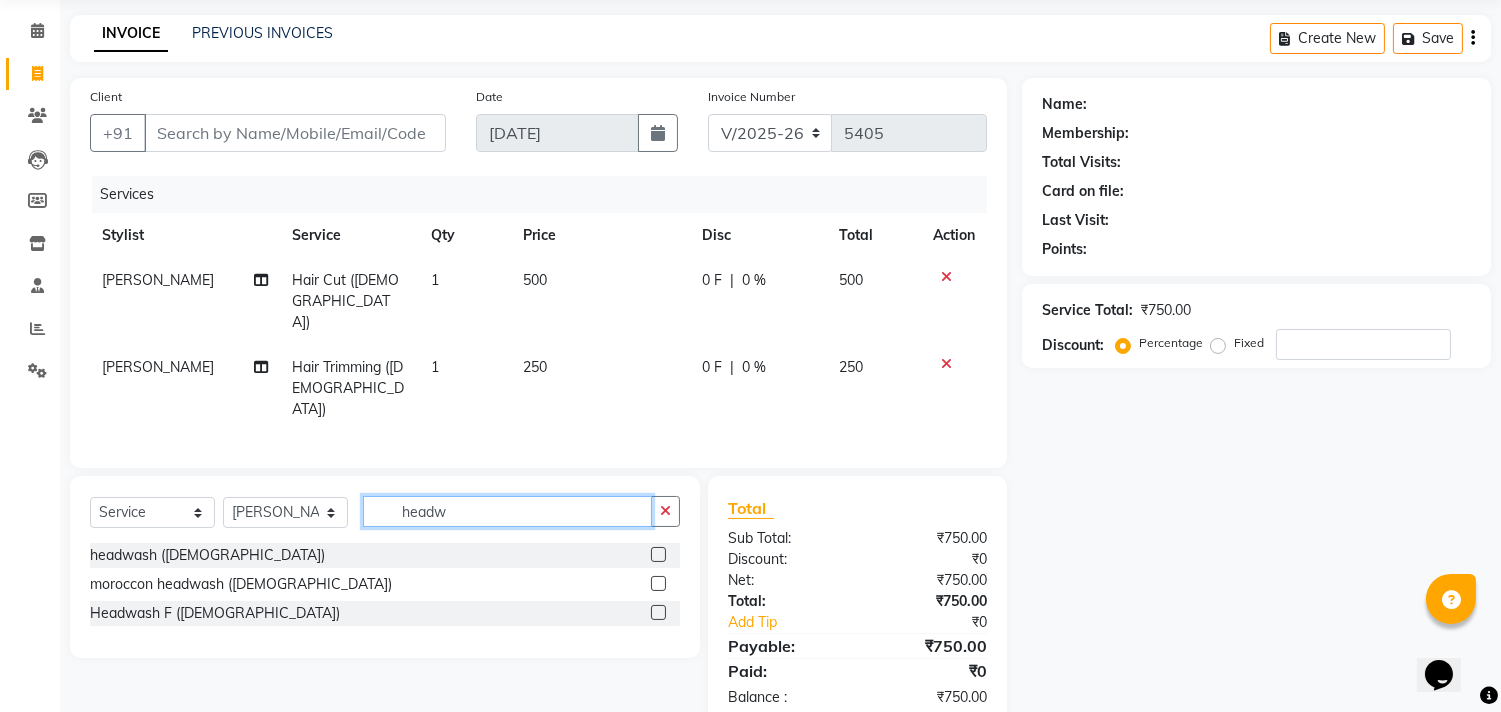 type on "headw" 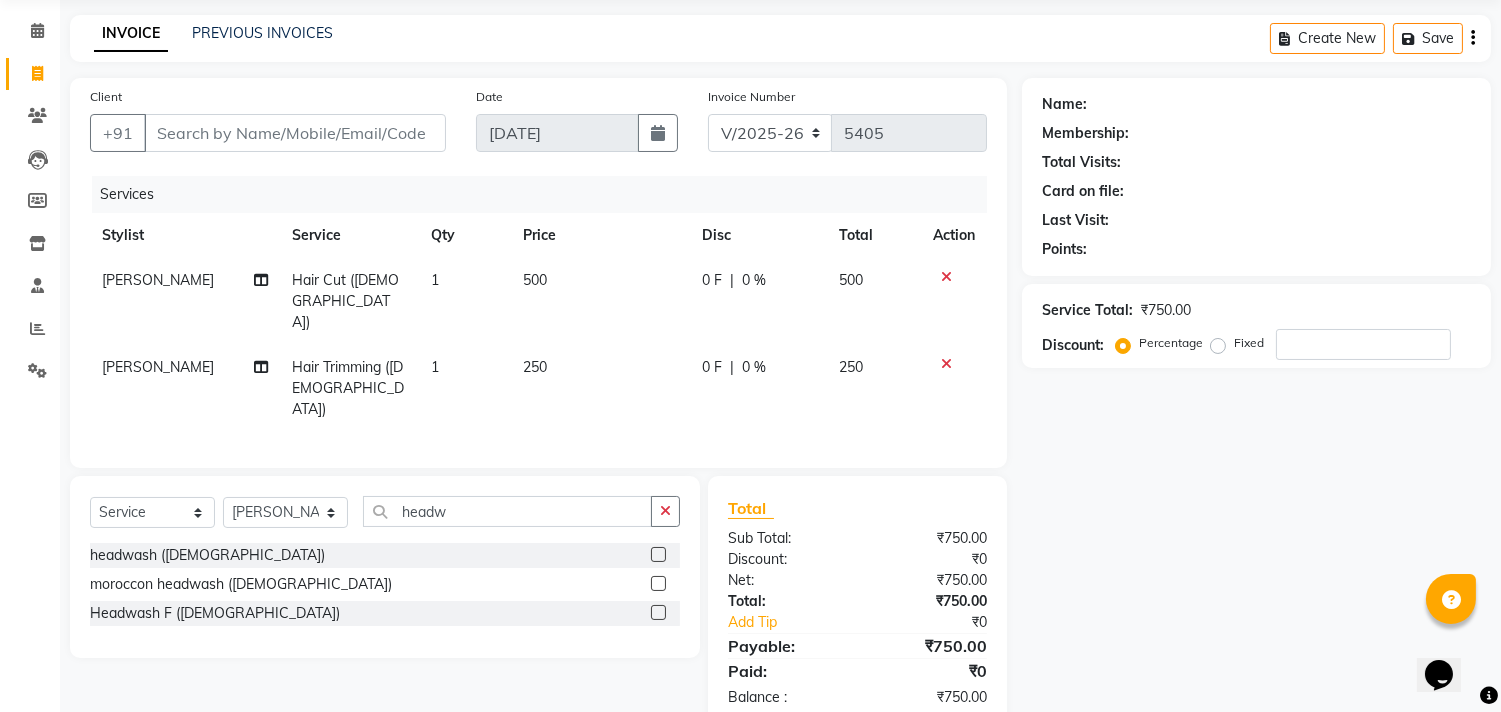 click 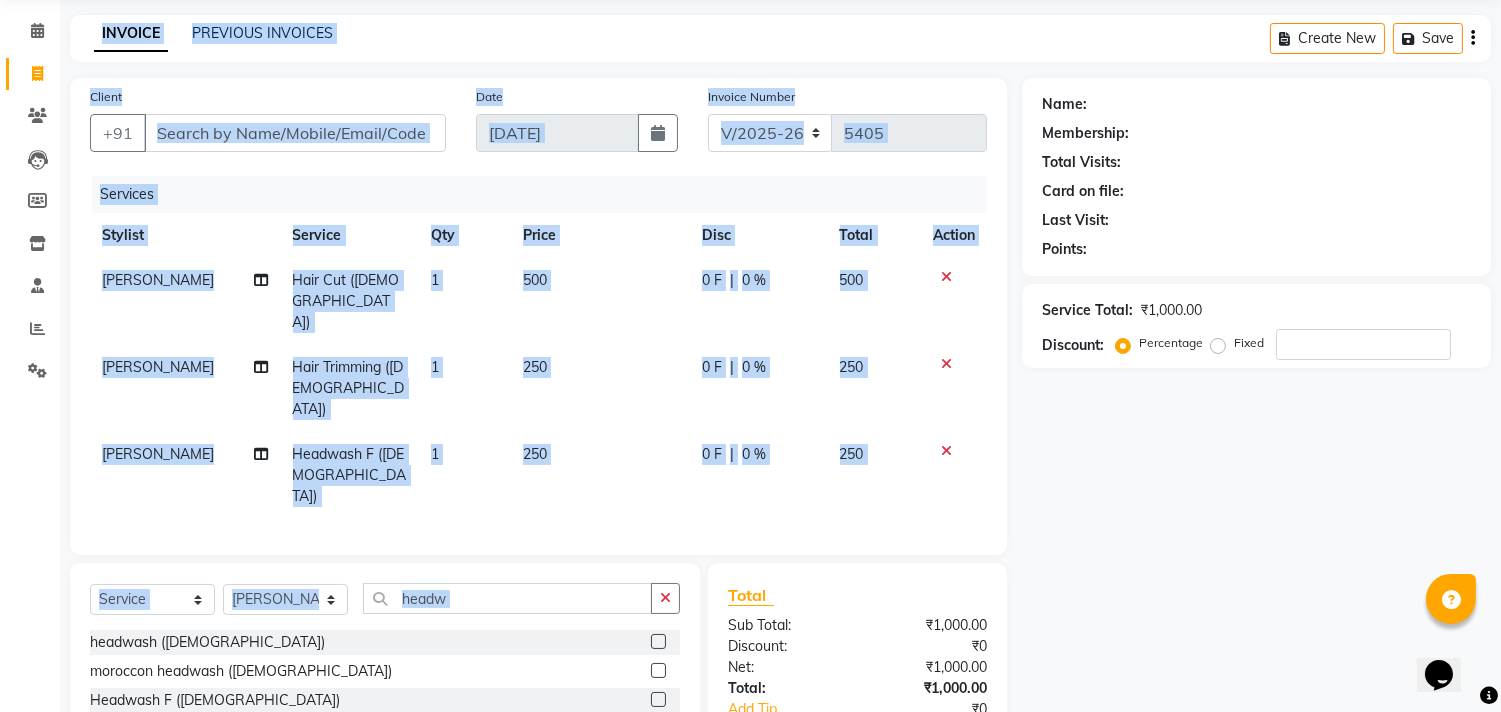 checkbox on "false" 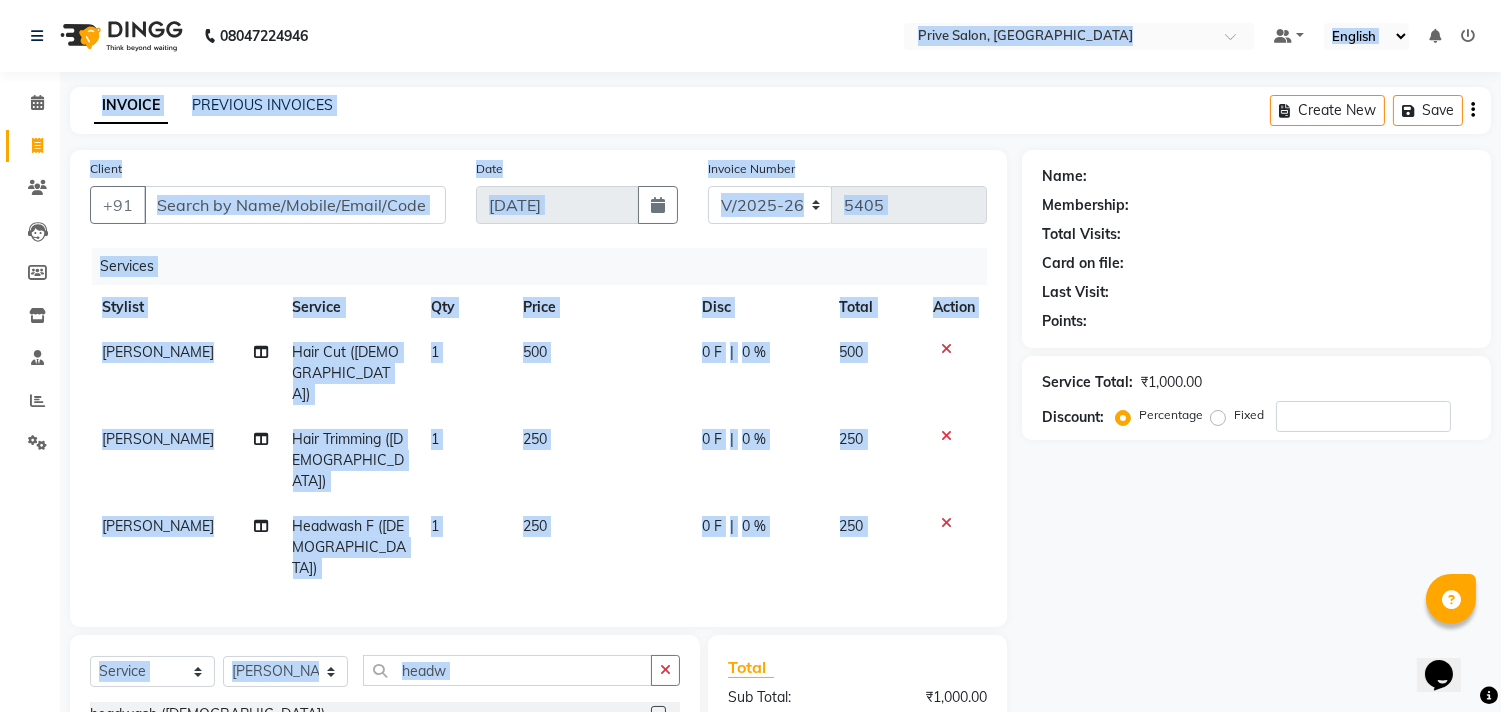 drag, startPoint x: 644, startPoint y: 510, endPoint x: 878, endPoint y: 678, distance: 288.0625 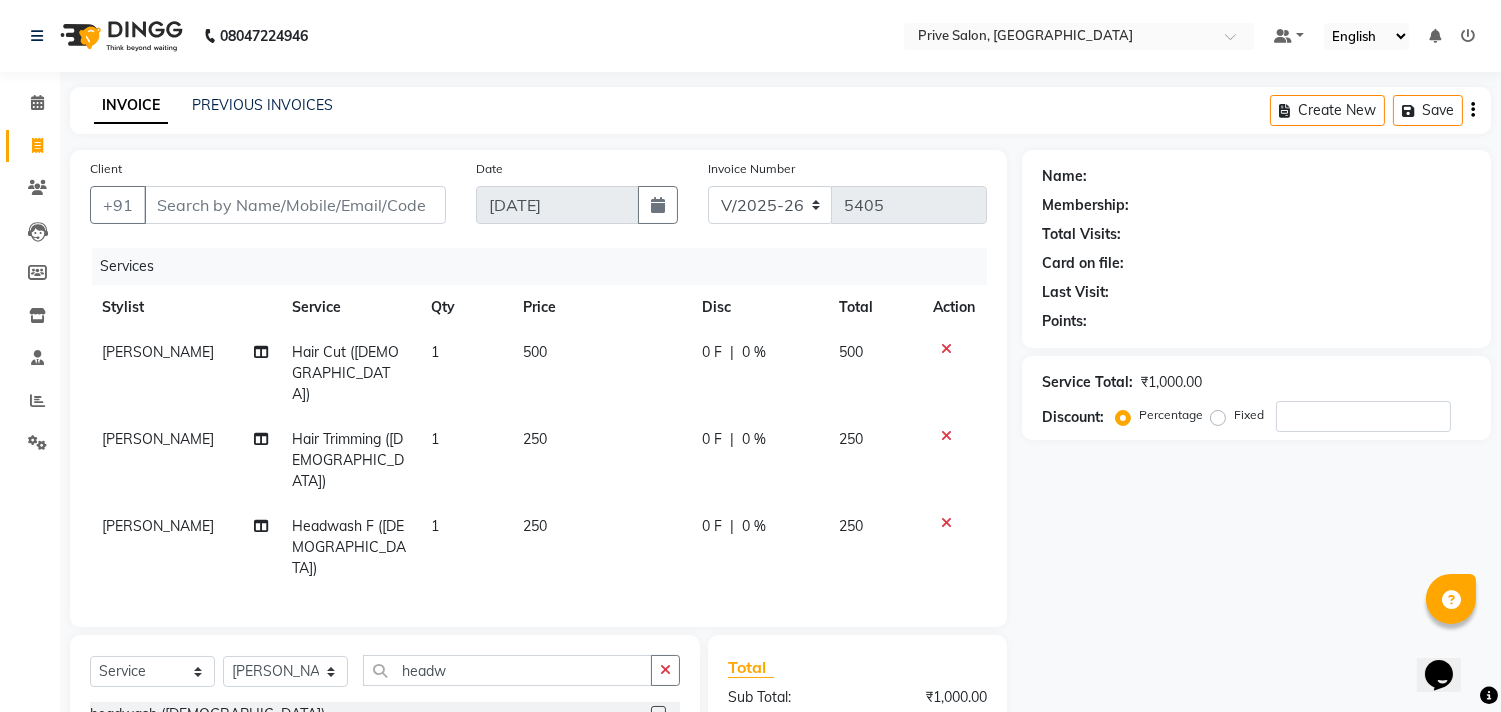 click on "Name: Membership: Total Visits: Card on file: Last Visit:  Points:  Service Total:  ₹1,000.00  Discount:  Percentage   Fixed" 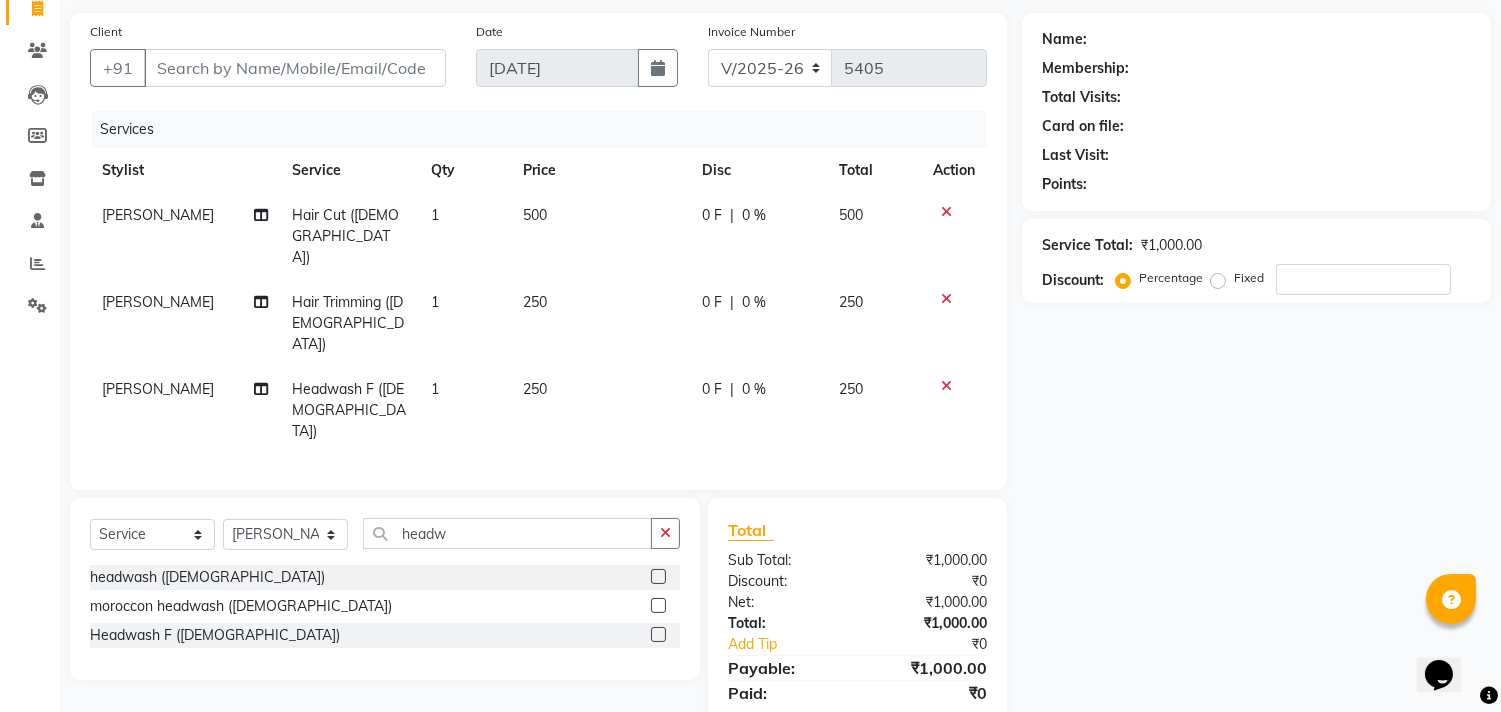 scroll, scrollTop: 0, scrollLeft: 0, axis: both 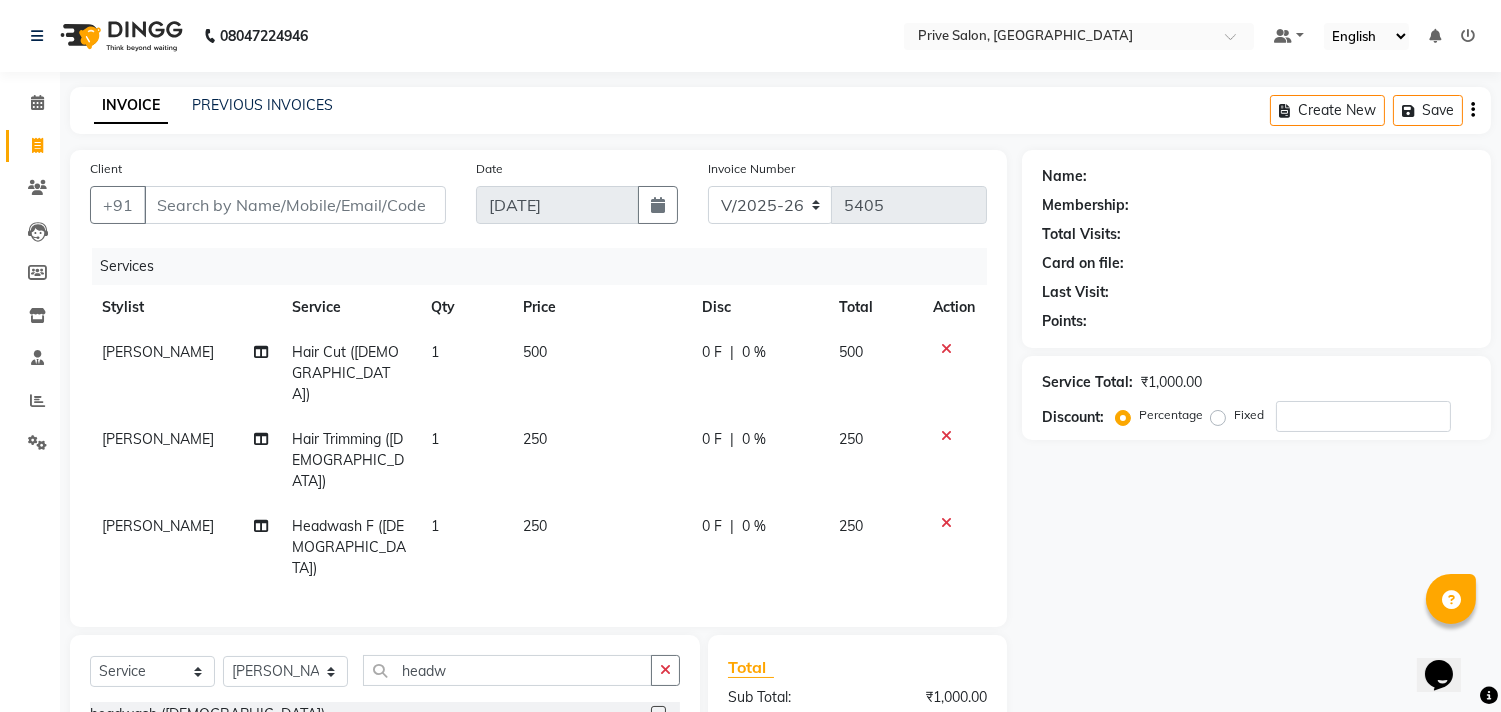 click on "[PERSON_NAME]" 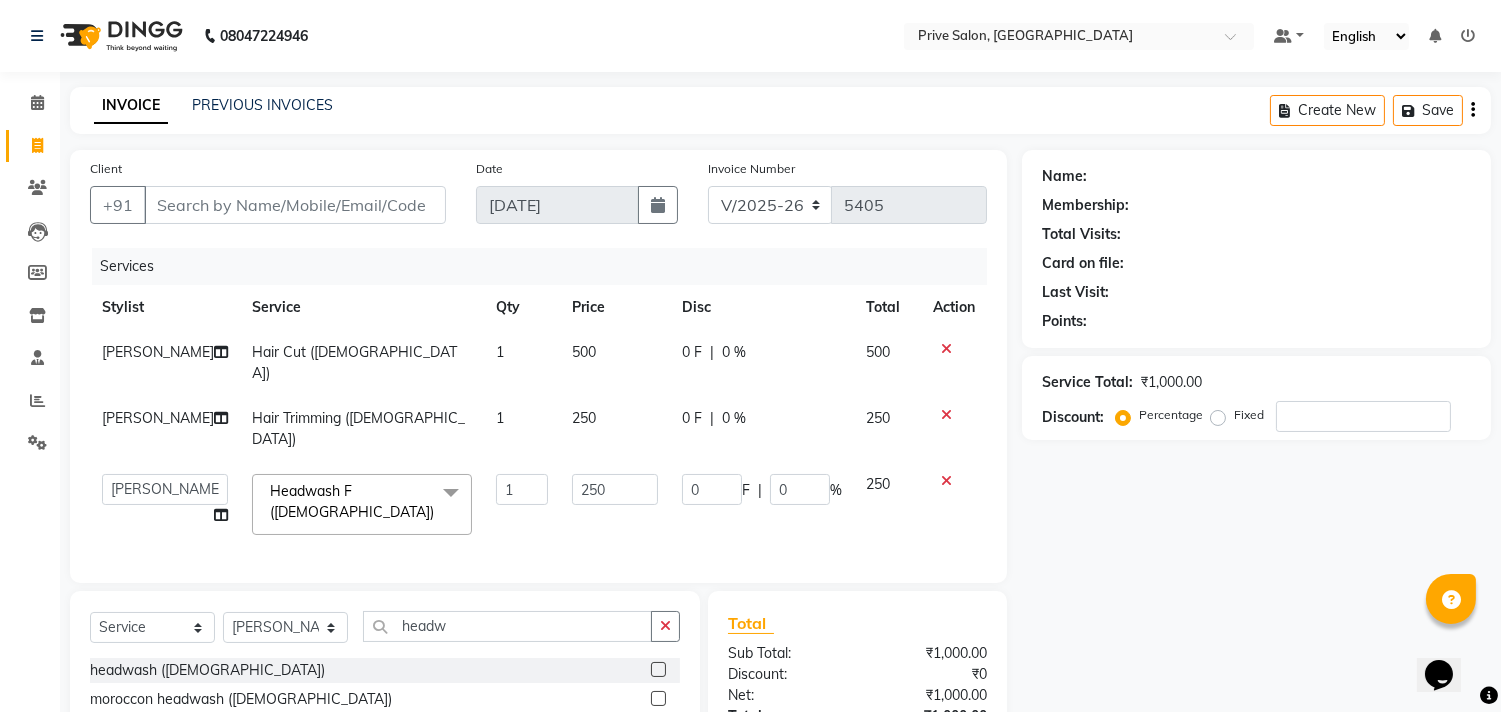 click on "amit   ARJUN   [PERSON_NAME]   [PERSON_NAME]   GOLU   [PERSON_NAME]   isha   [PERSON_NAME]   Manager   [PERSON_NAME]   [PERSON_NAME]   [PERSON_NAME]   [PERSON_NAME]   [DEMOGRAPHIC_DATA][PERSON_NAME]   vikas" 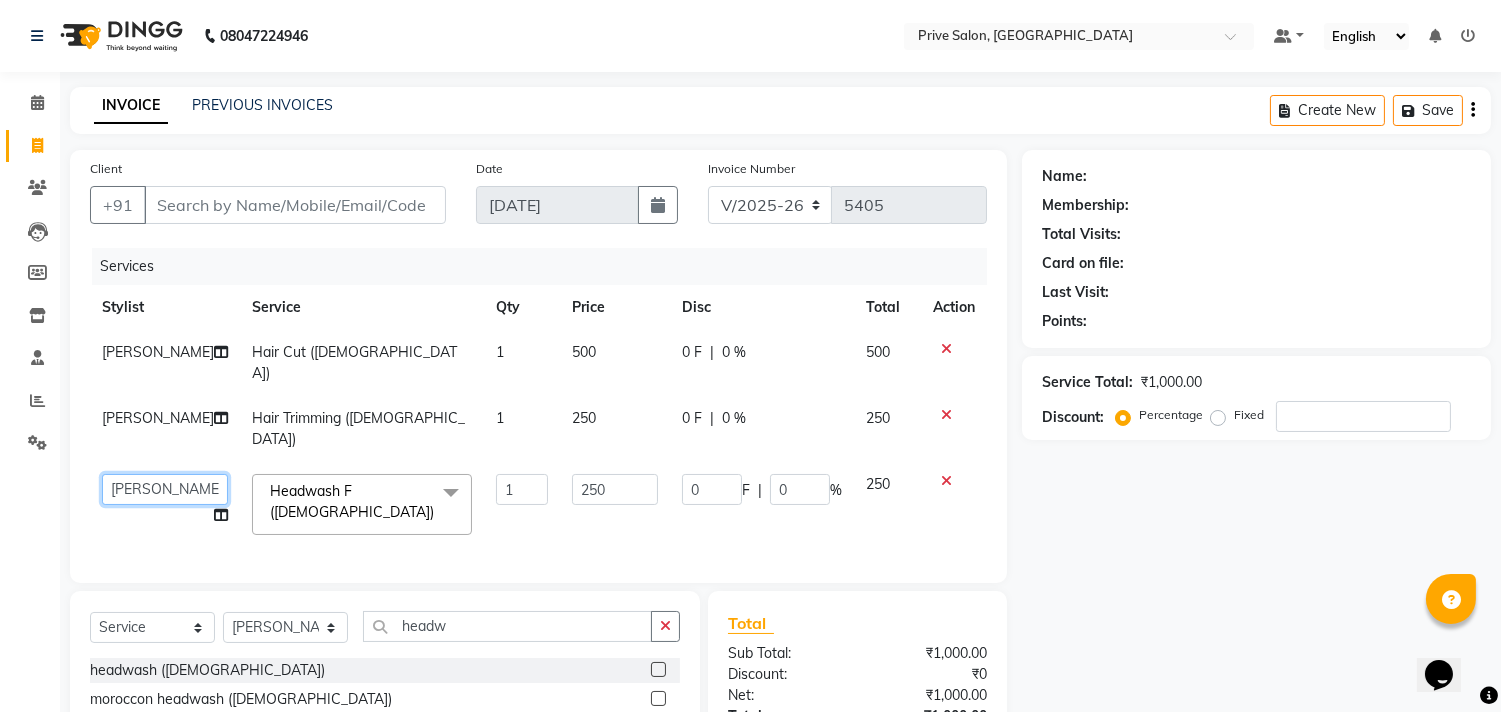 click on "amit   ARJUN   [PERSON_NAME]   [PERSON_NAME]   GOLU   [PERSON_NAME]   isha   [PERSON_NAME]   Manager   [PERSON_NAME]   [PERSON_NAME]   [PERSON_NAME]   [PERSON_NAME]   [DEMOGRAPHIC_DATA][PERSON_NAME]   vikas" 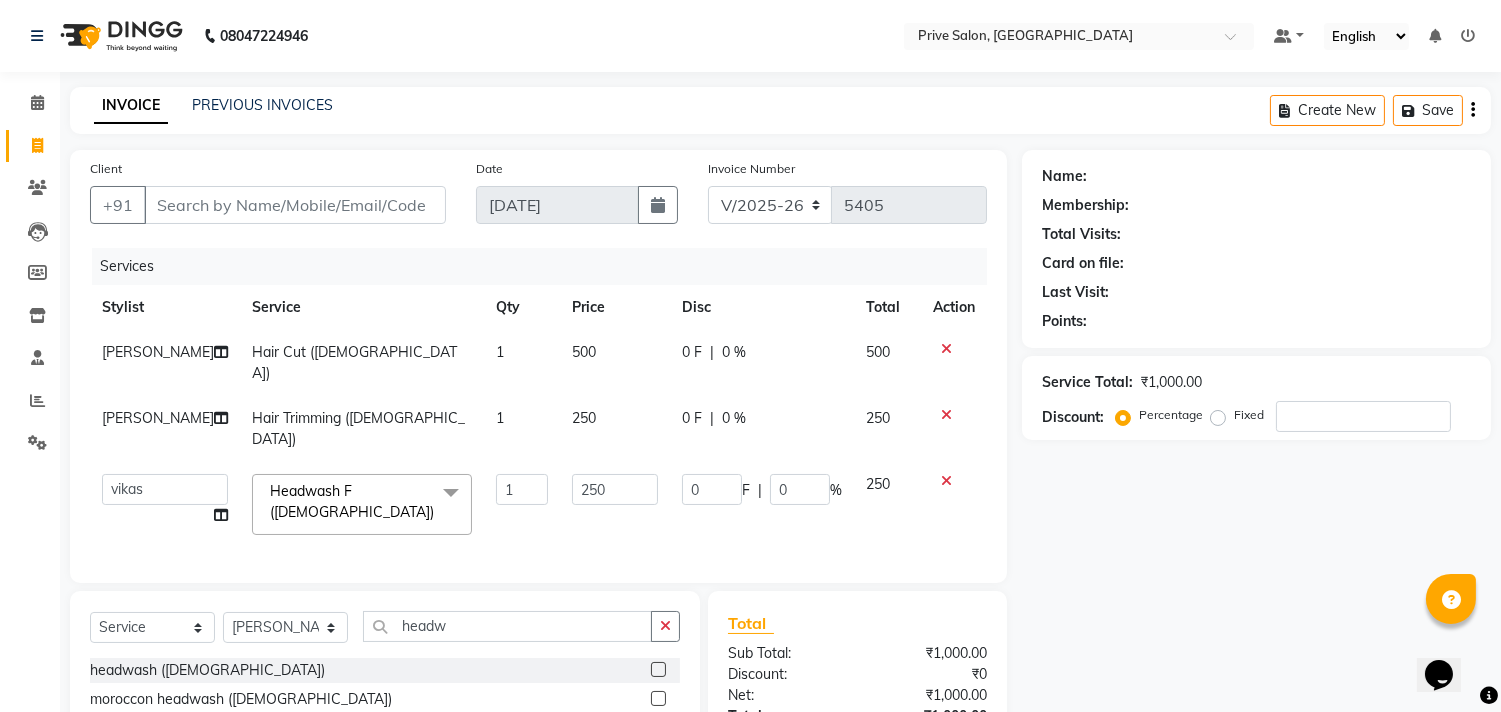 select on "77212" 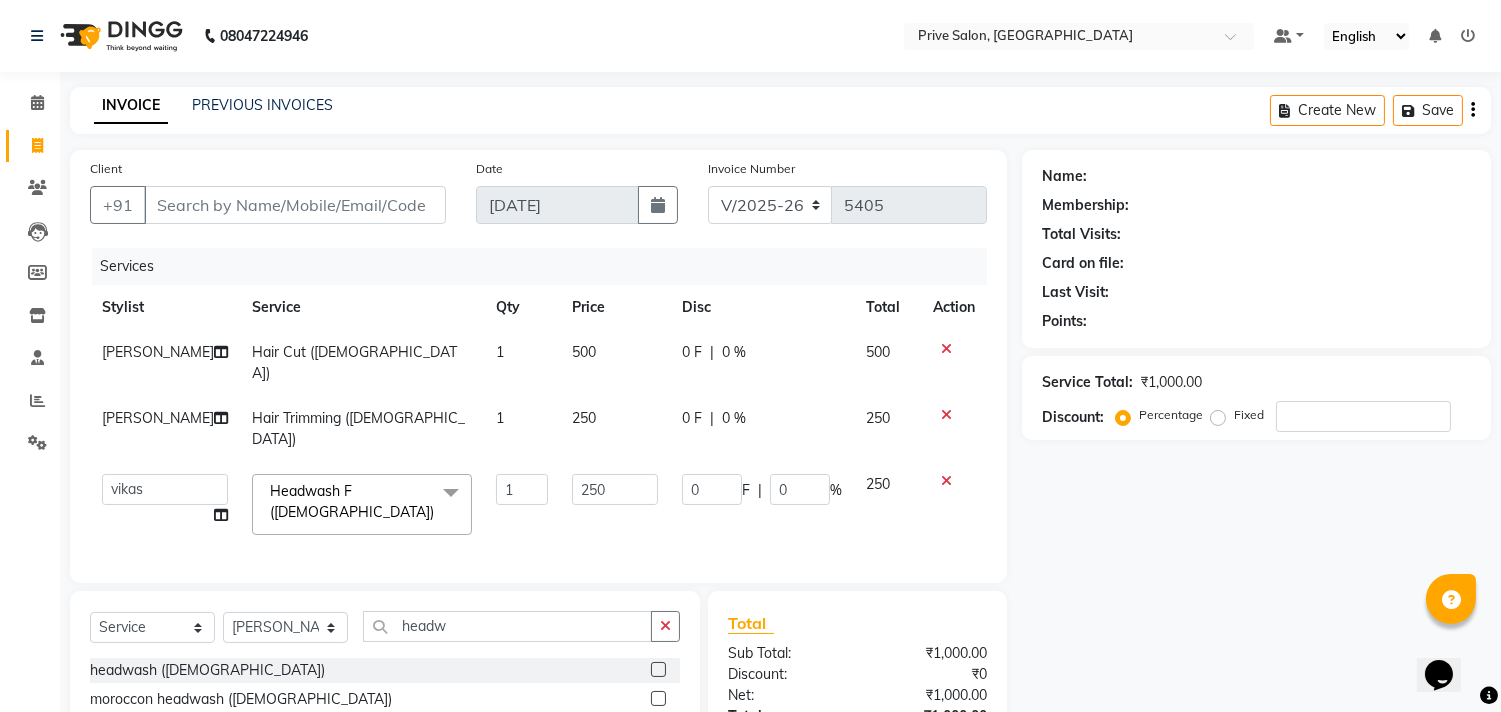click on "Name: Membership: Total Visits: Card on file: Last Visit:  Points:  Service Total:  ₹1,000.00  Discount:  Percentage   Fixed" 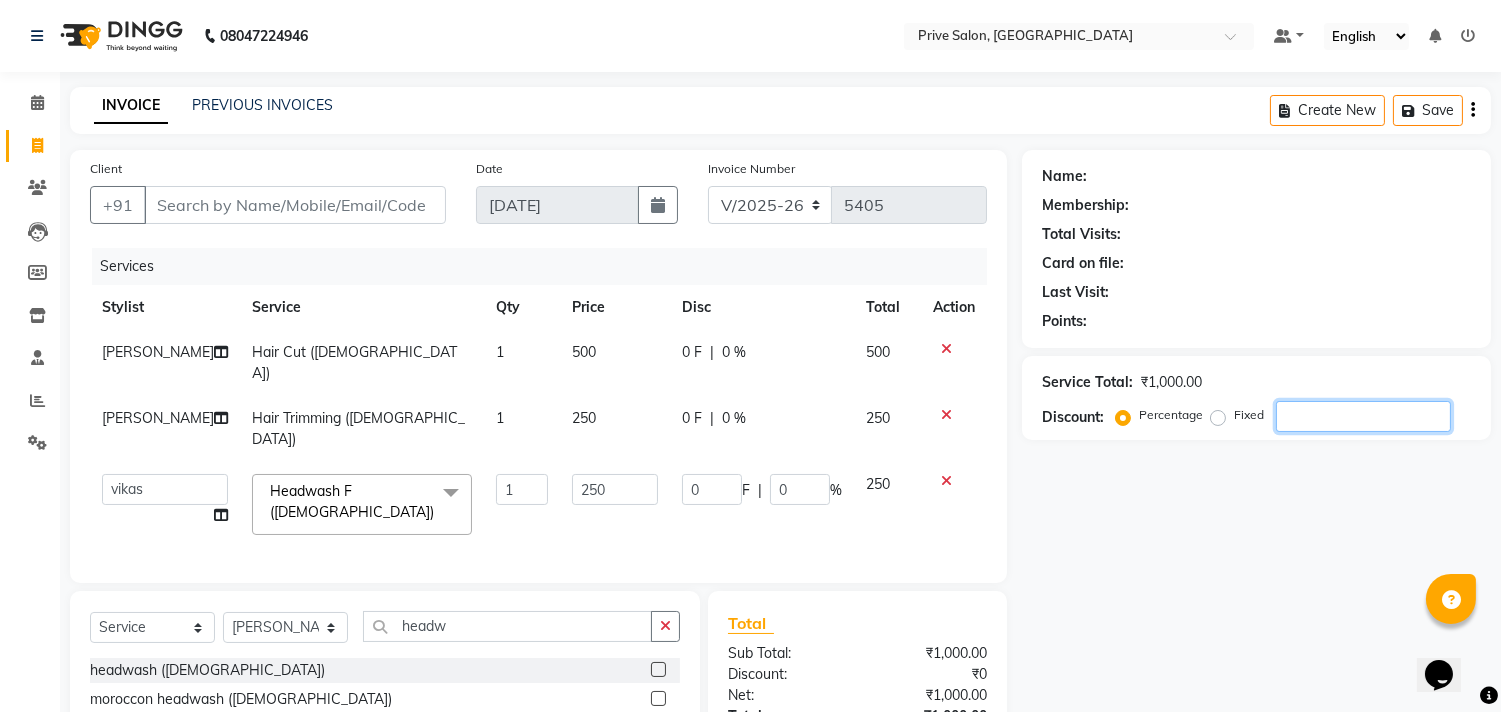 click on "Name: Membership: Total Visits: Card on file: Last Visit:  Points:  Service Total:  ₹1,000.00  Discount:  Percentage   Fixed" 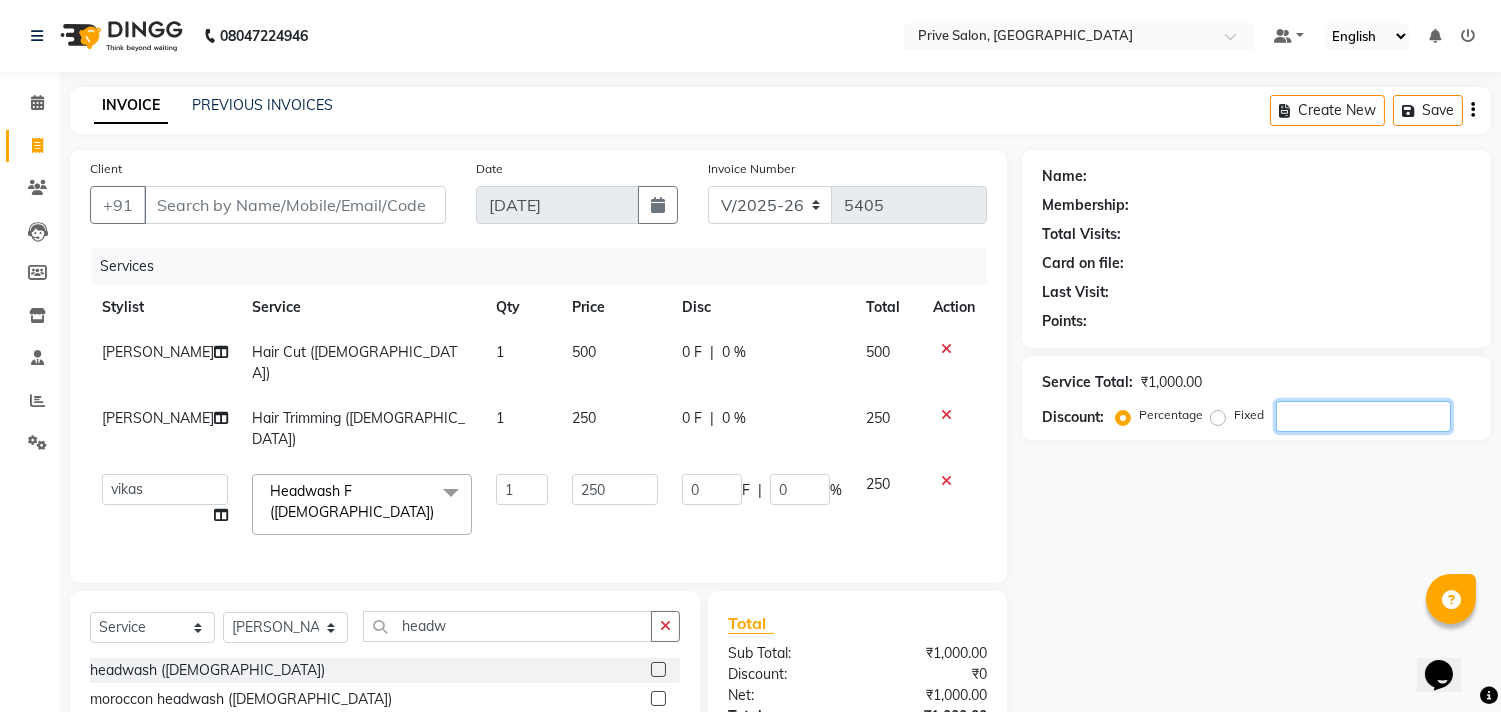 scroll, scrollTop: 126, scrollLeft: 0, axis: vertical 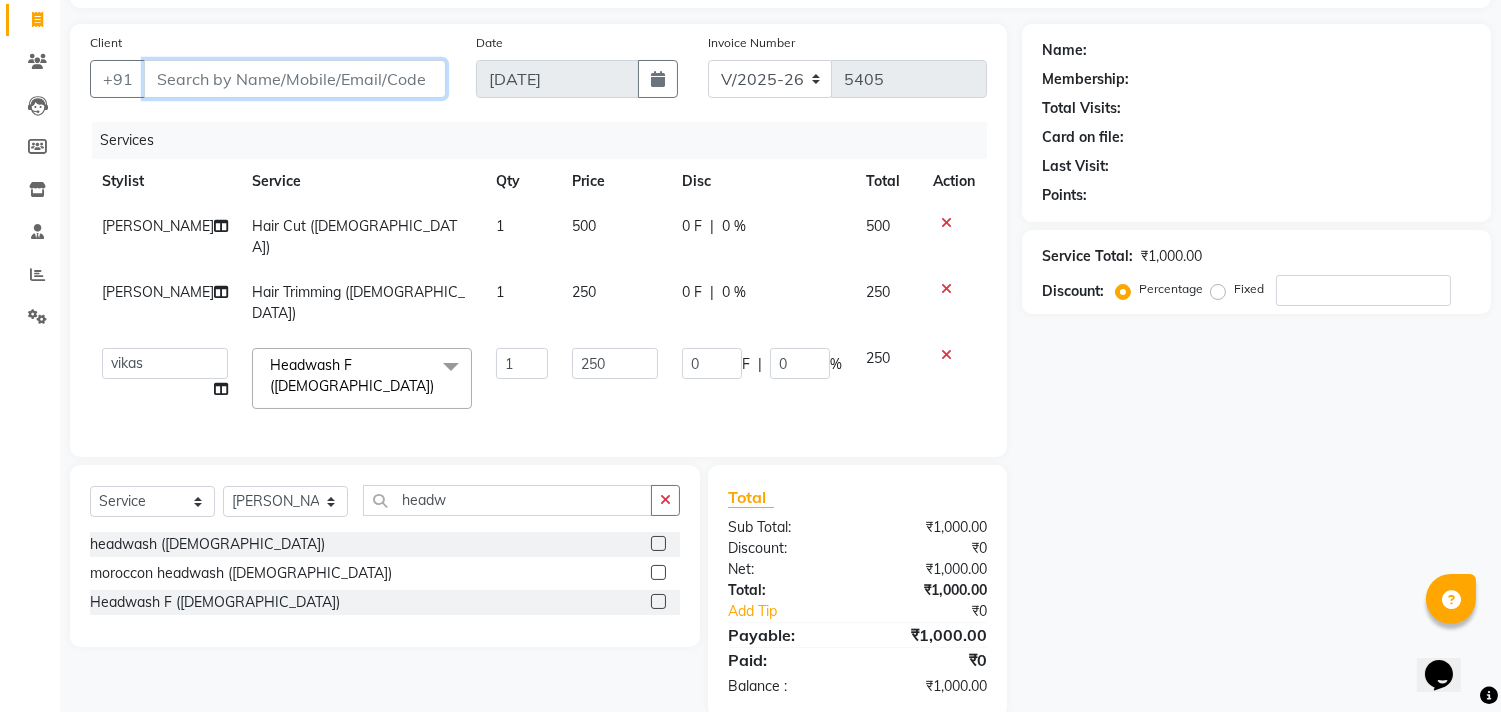 click on "Client" at bounding box center (295, 79) 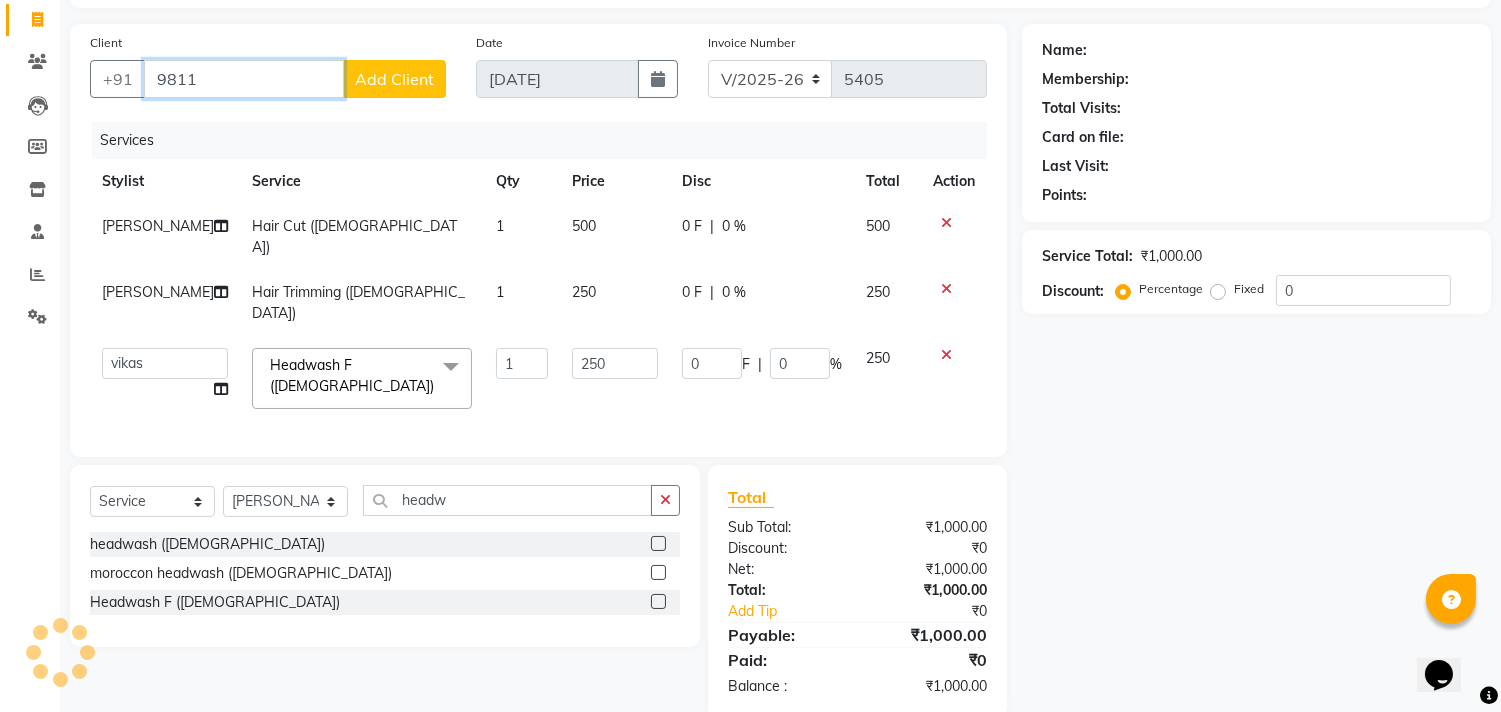 type on "9811" 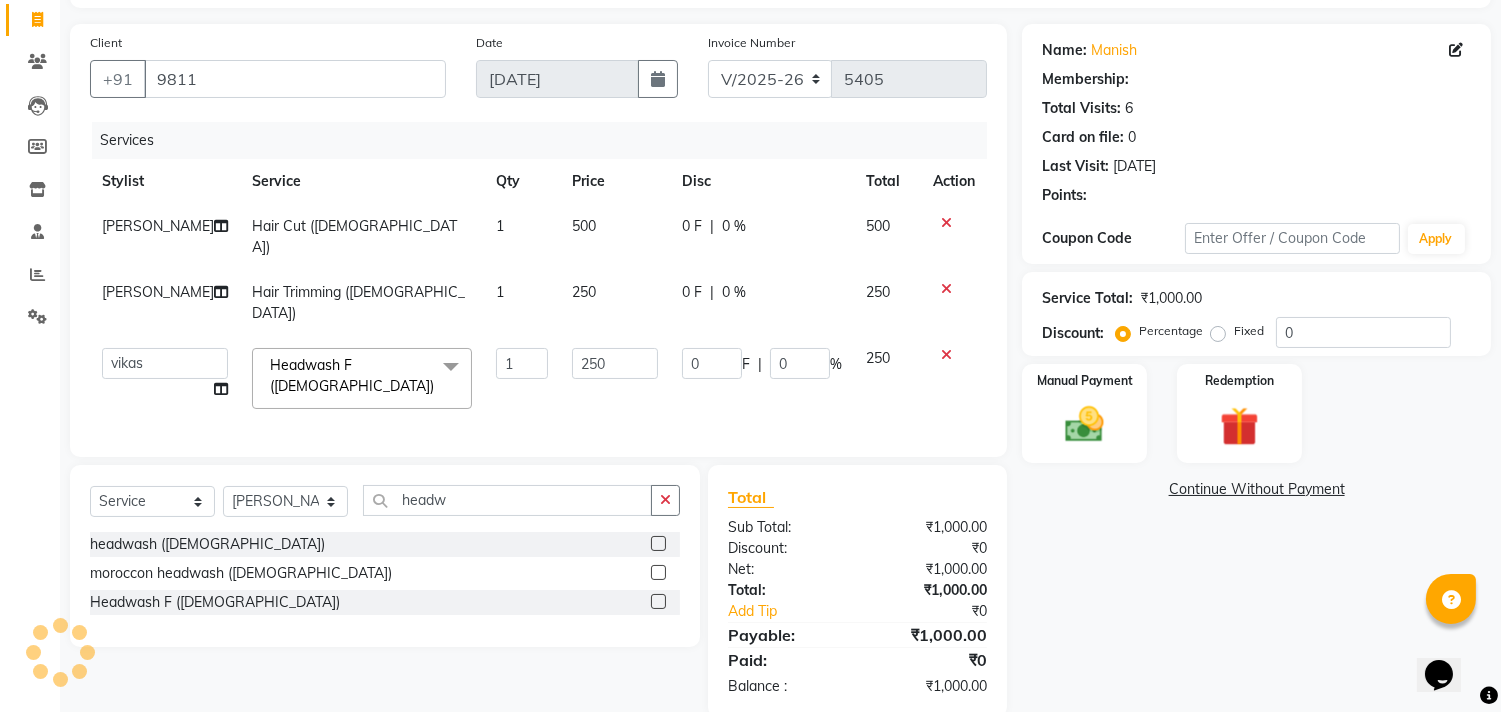 select on "1: Object" 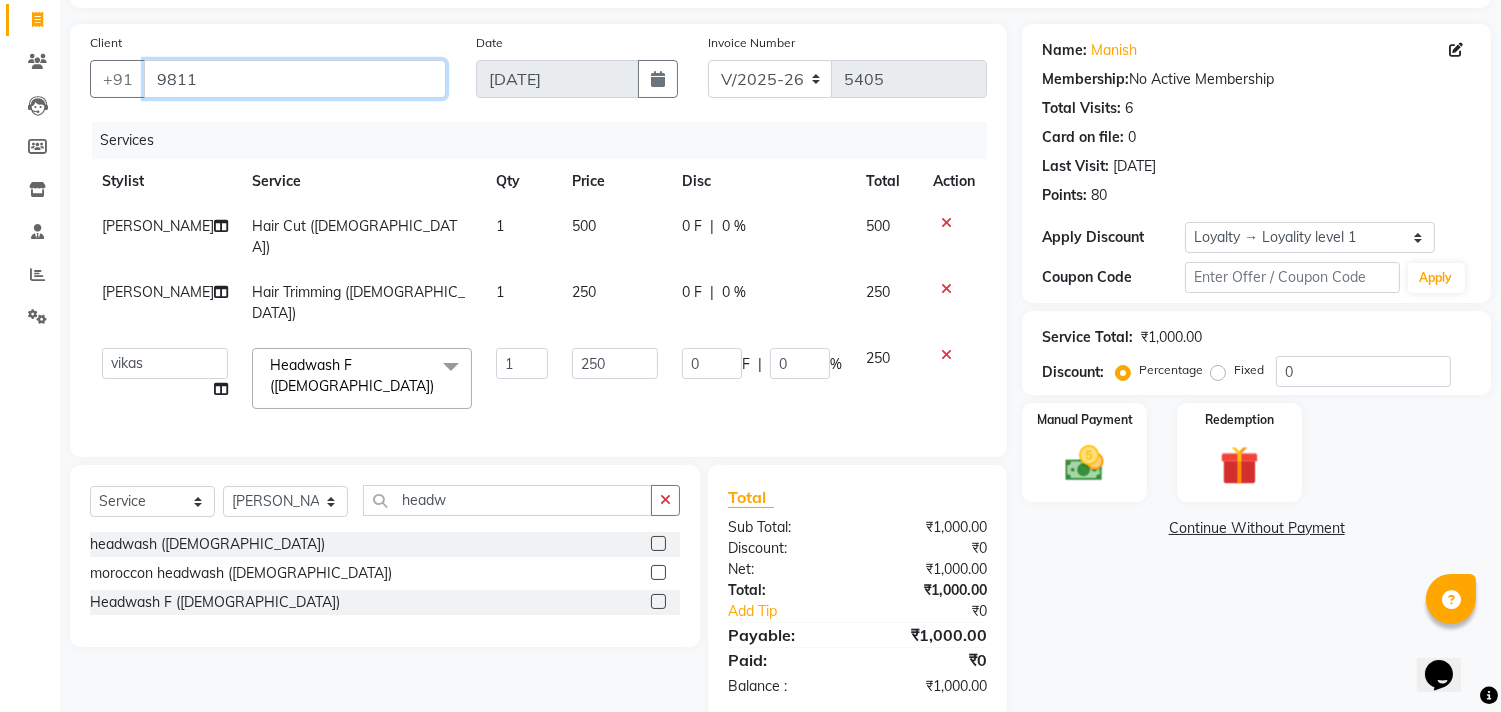 click on "9811" at bounding box center (295, 79) 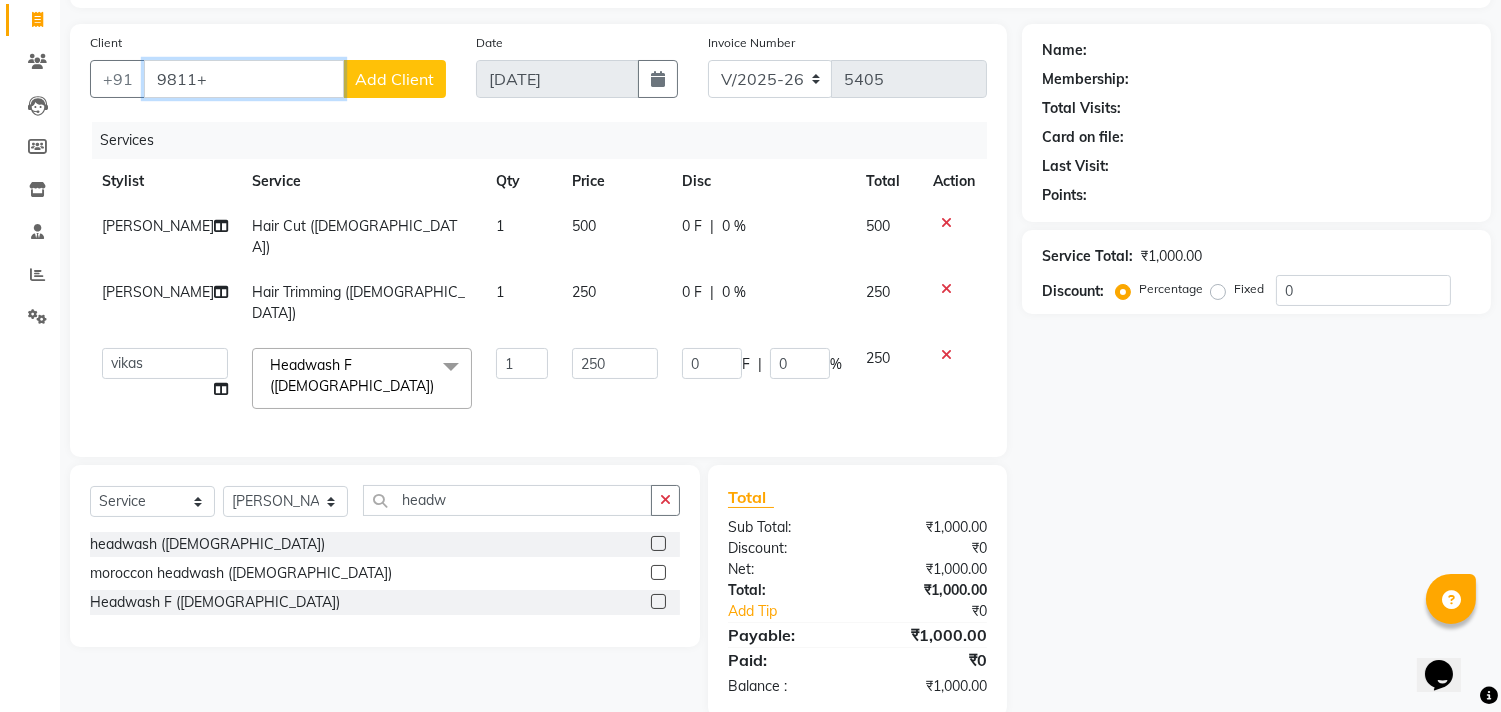 type on "9811" 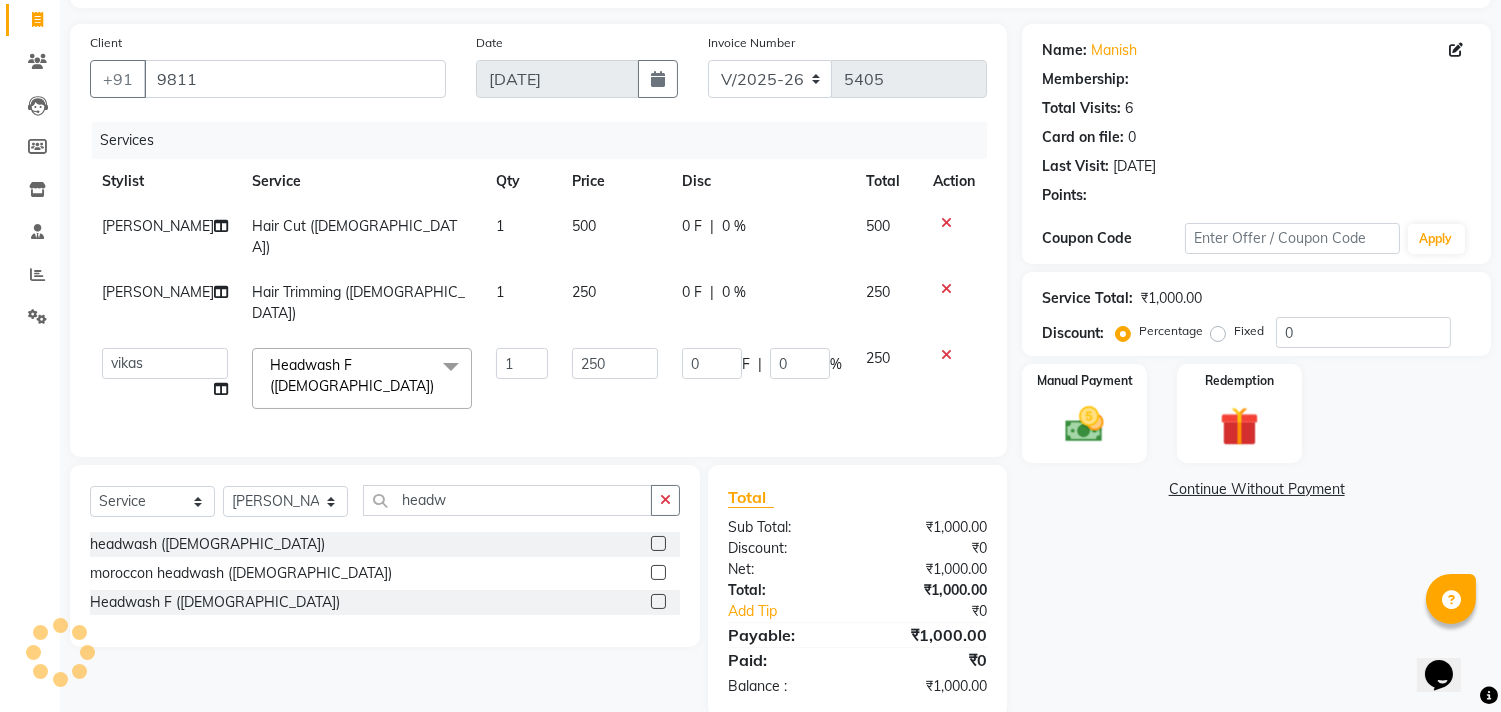 select on "1: Object" 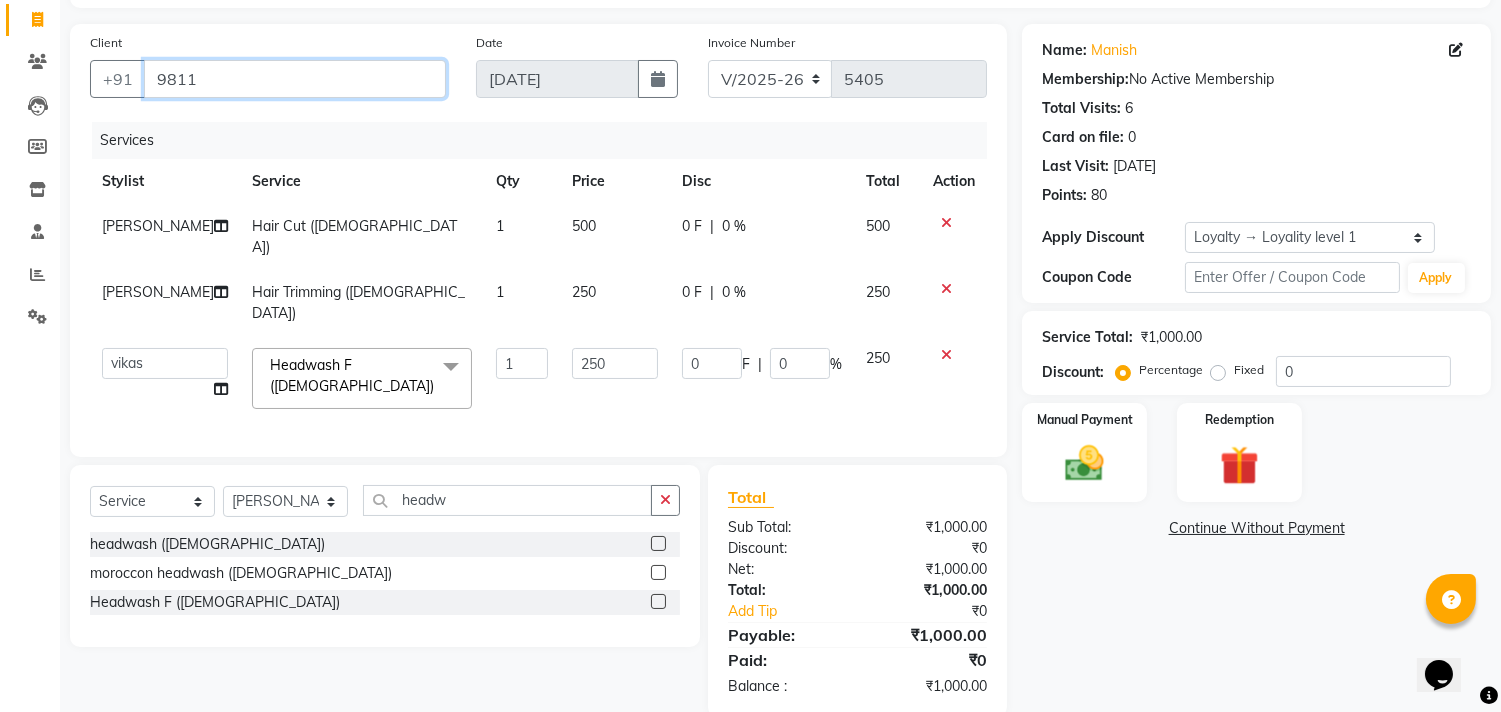 click on "9811" at bounding box center (295, 79) 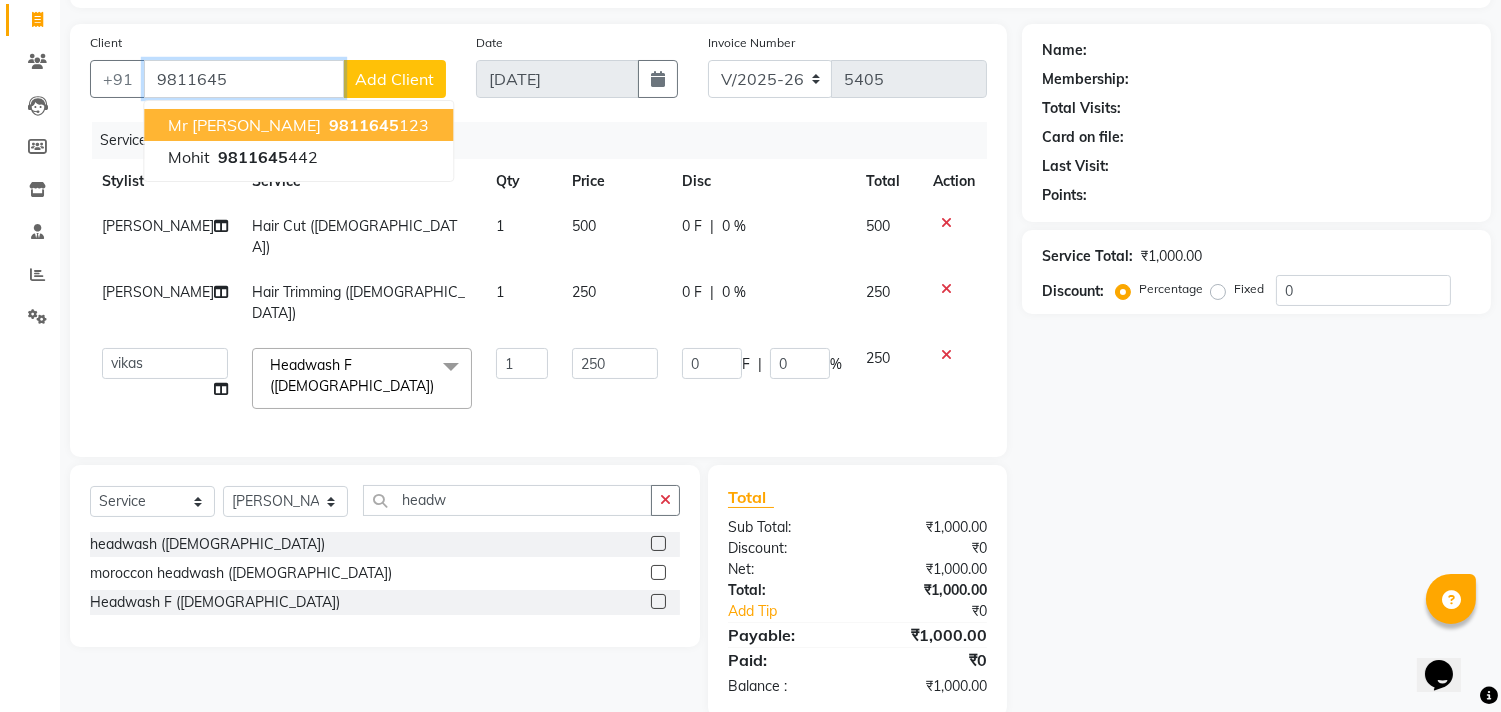 click on "Mr Robin   9811645 123" at bounding box center (298, 125) 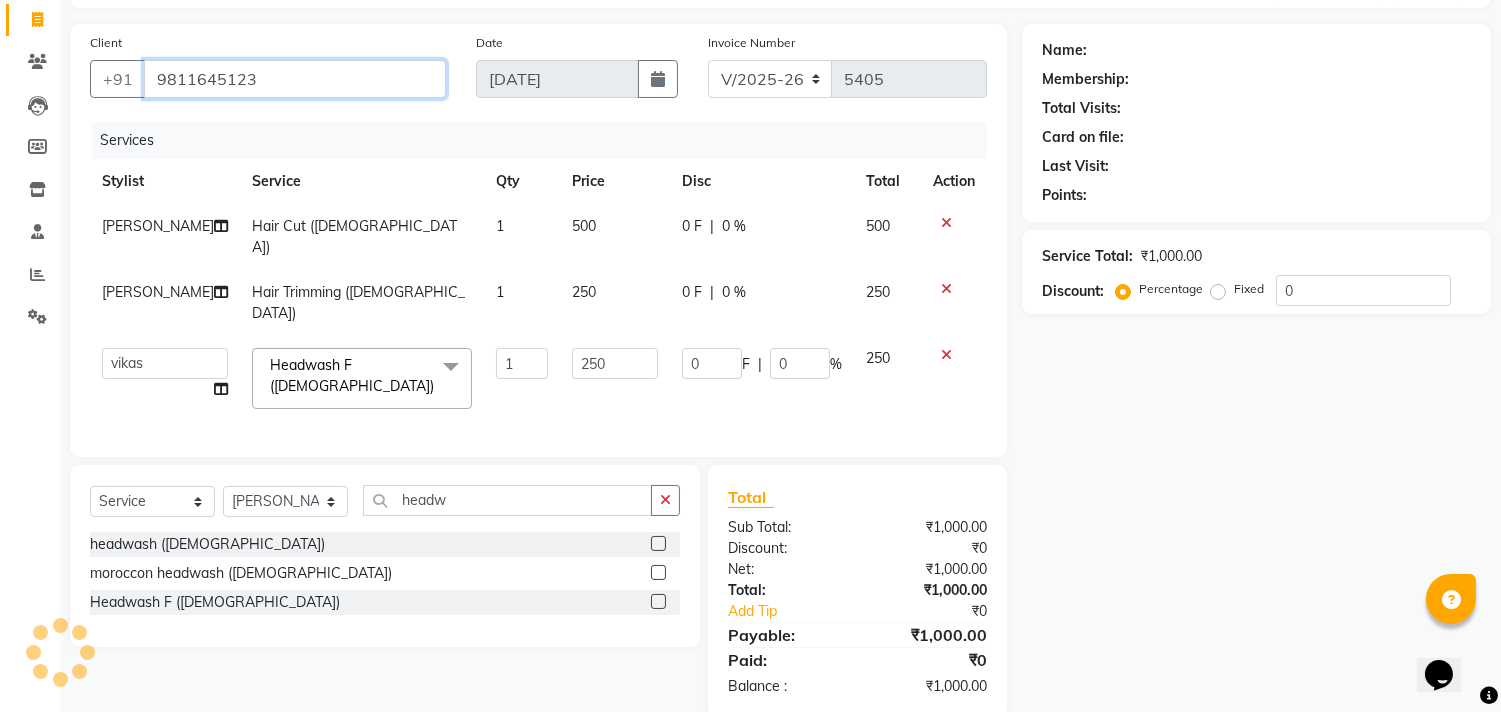 type on "9811645123" 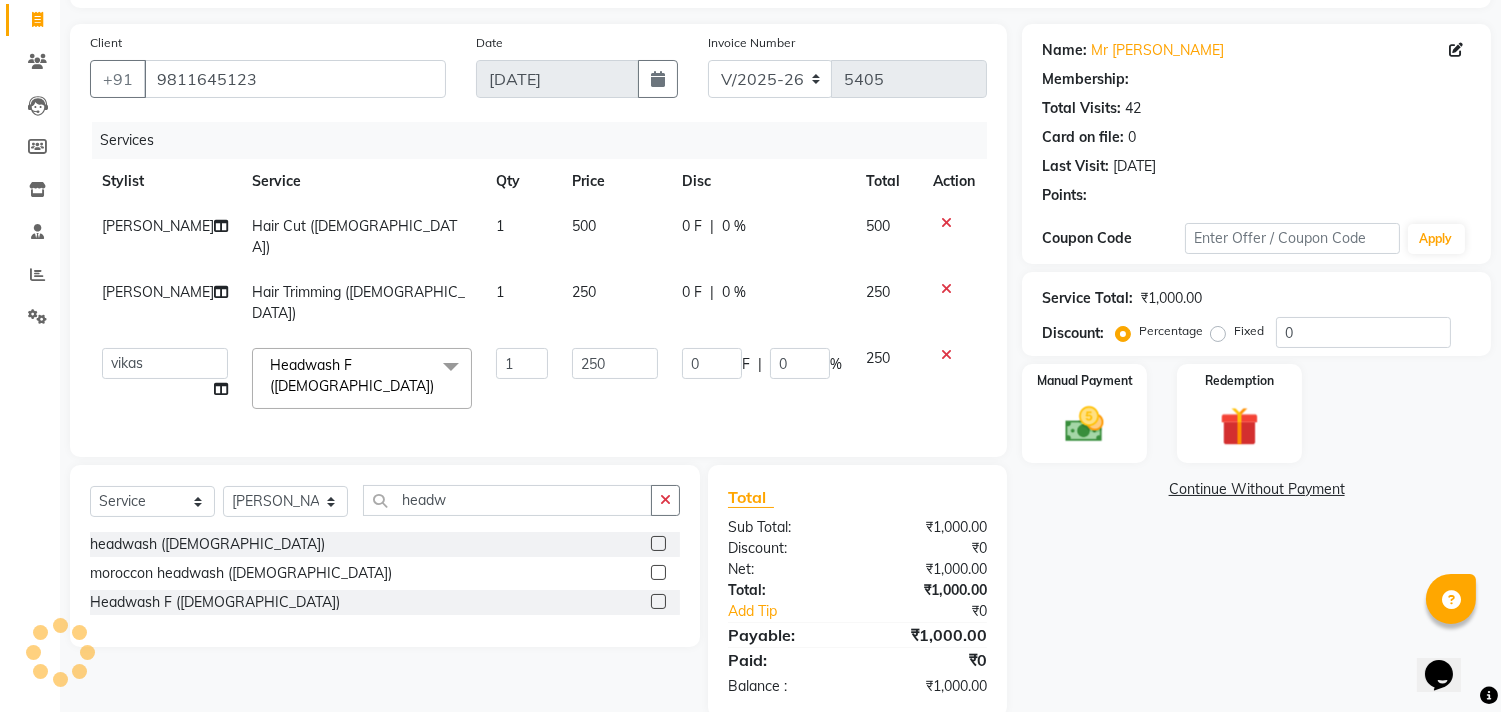 select on "1: Object" 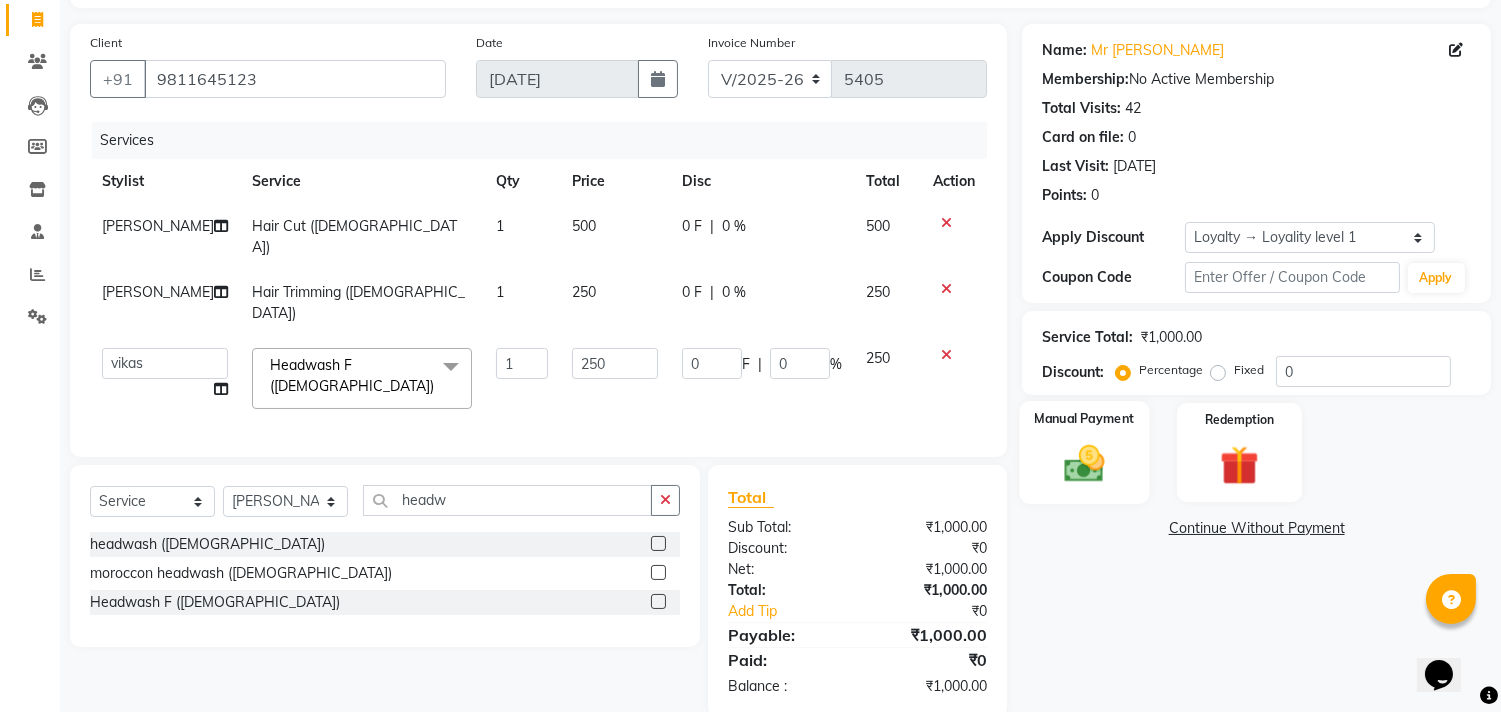 click on "Manual Payment" 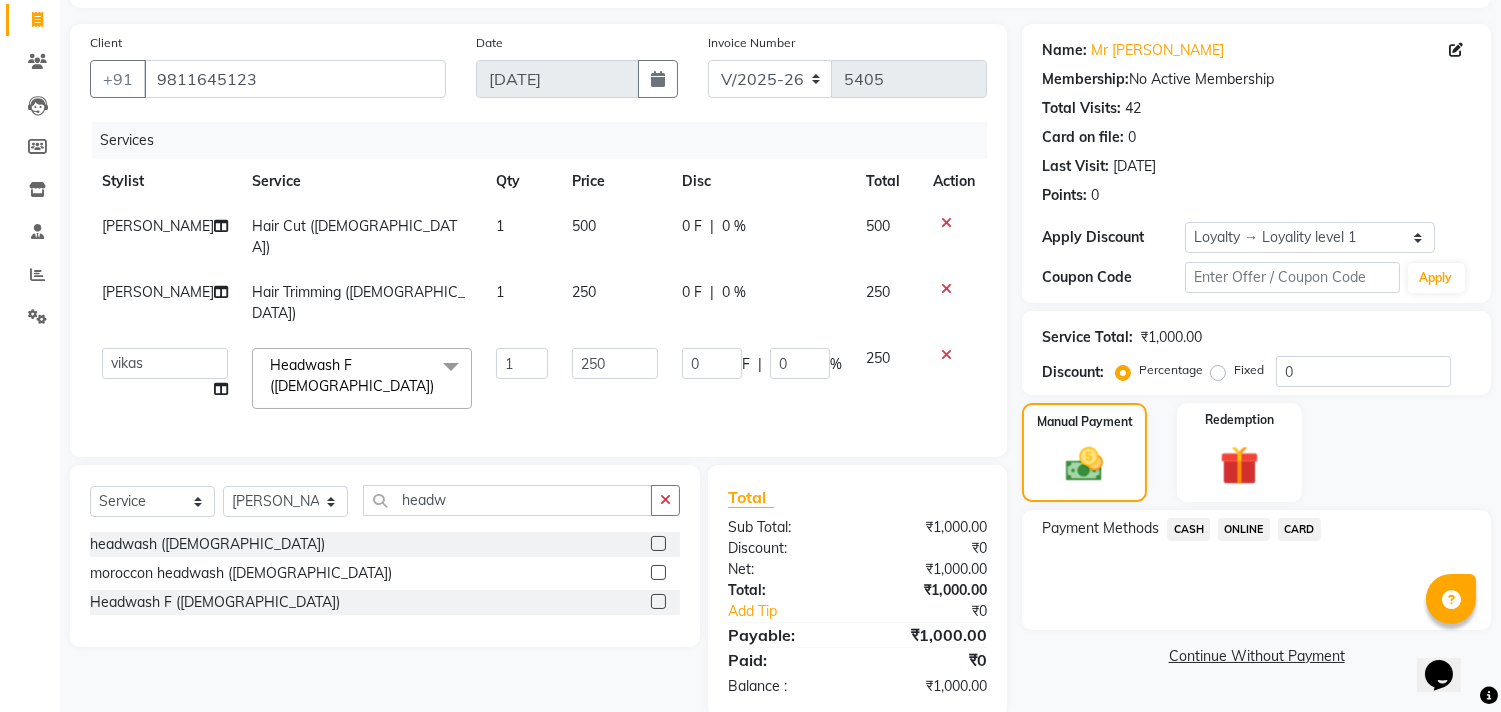 click on "CARD" 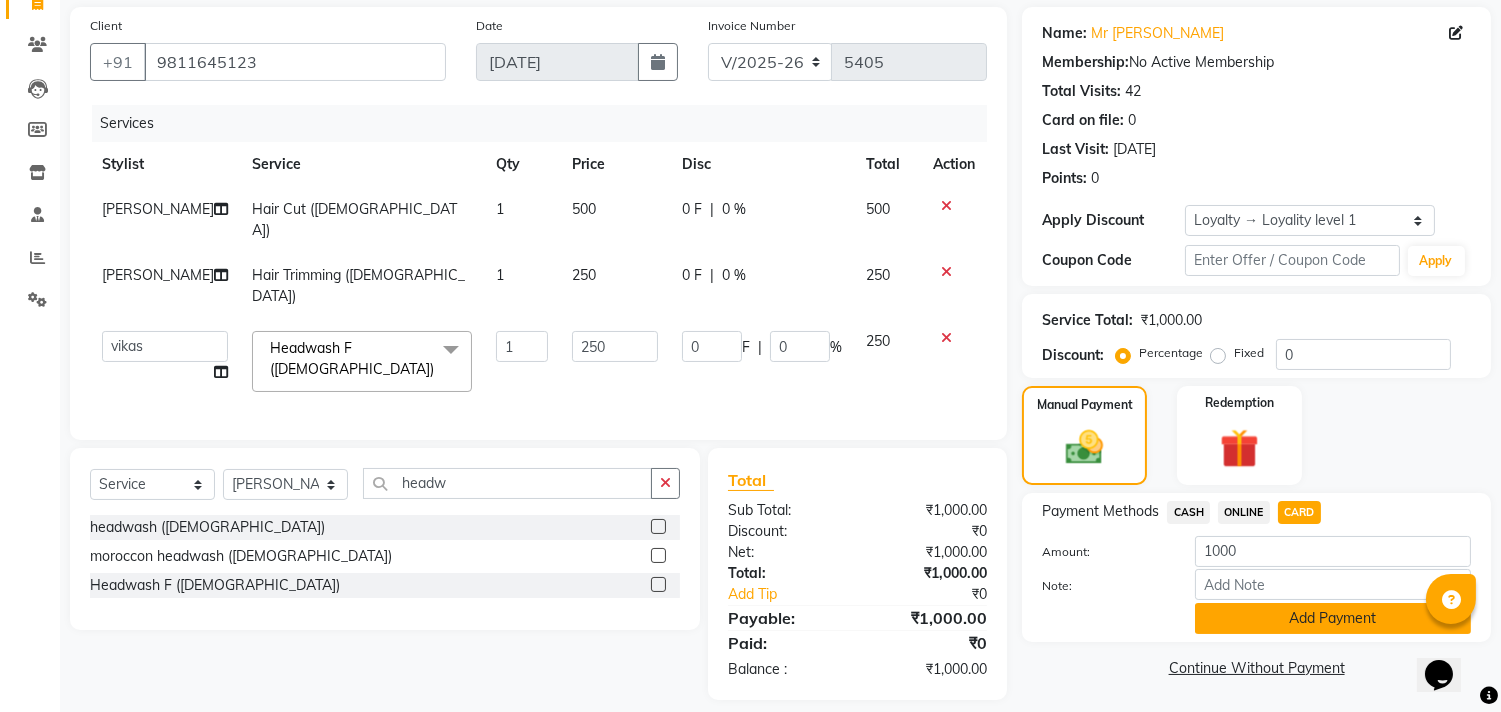 click on "Add Payment" 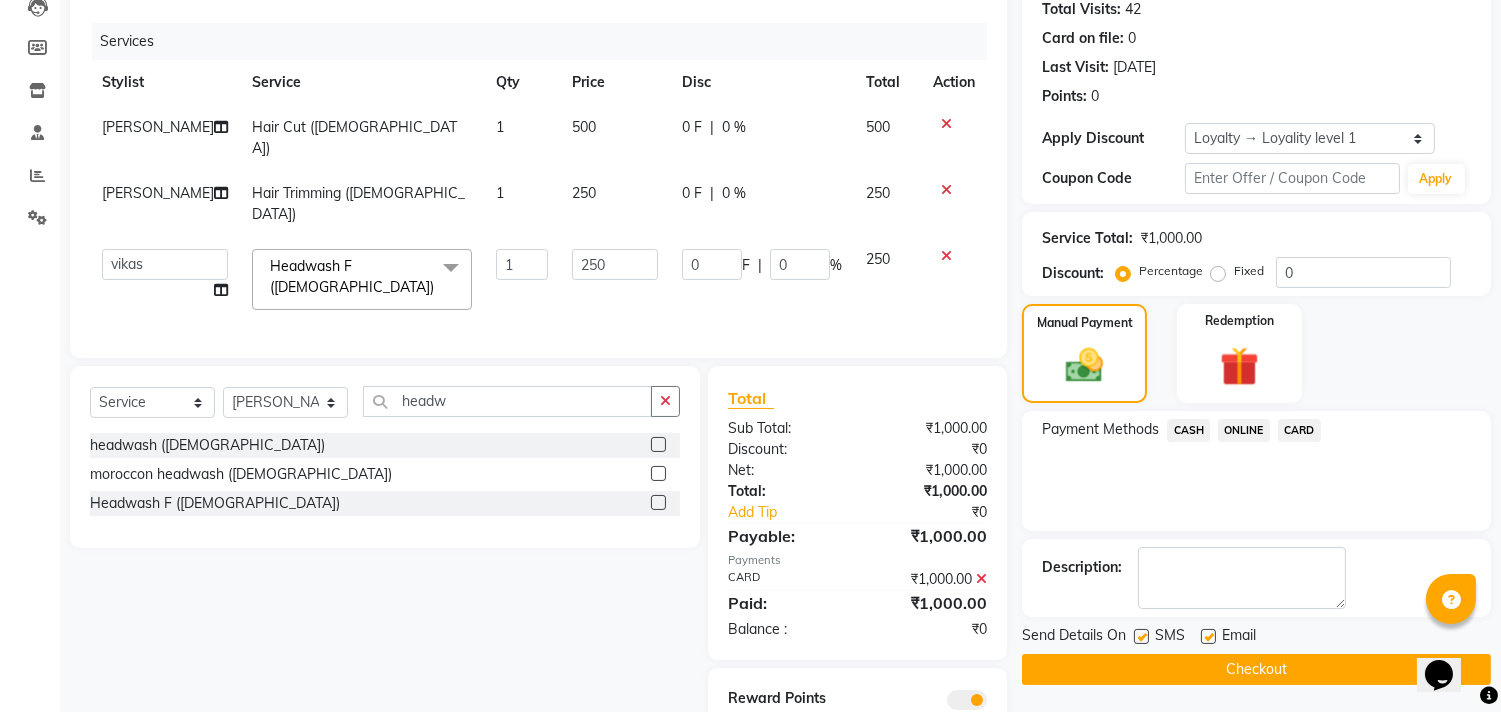 scroll, scrollTop: 267, scrollLeft: 0, axis: vertical 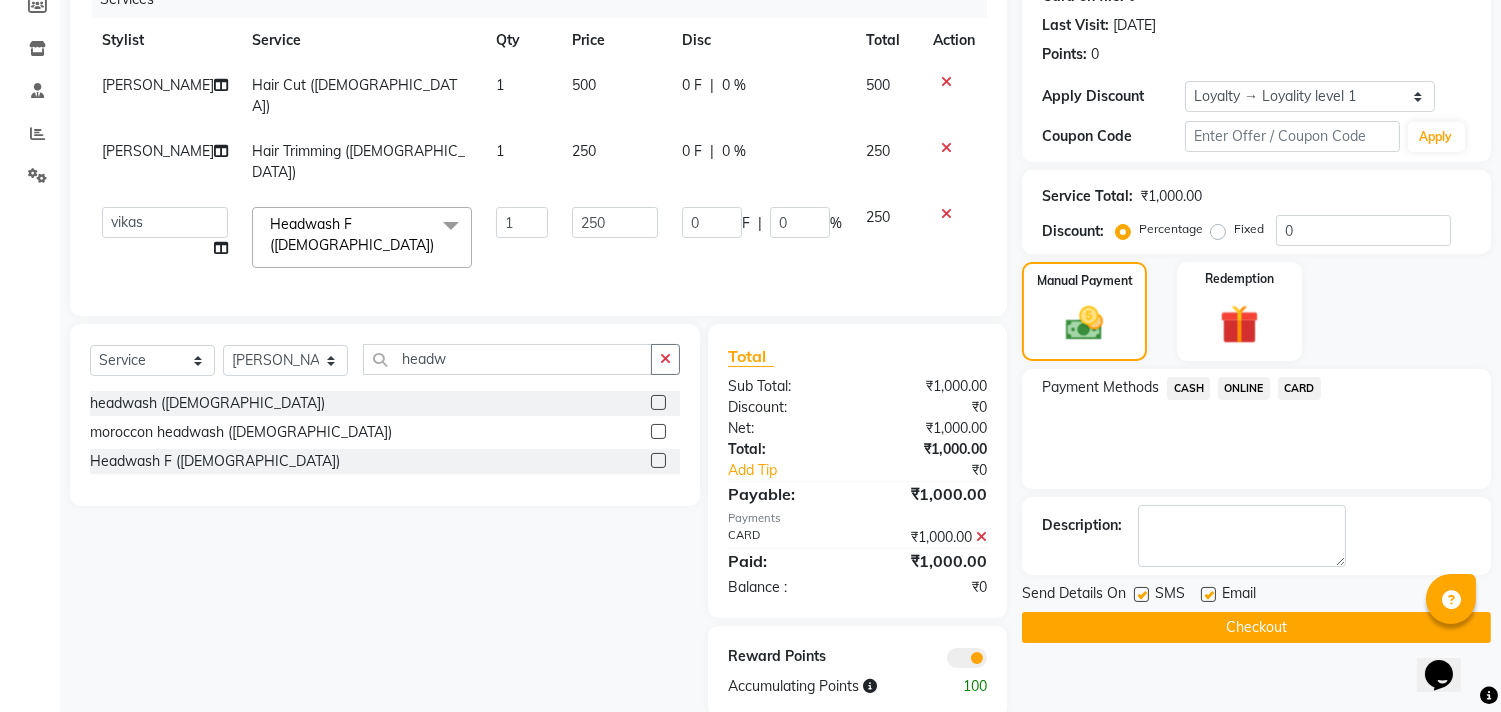 click on "Checkout" 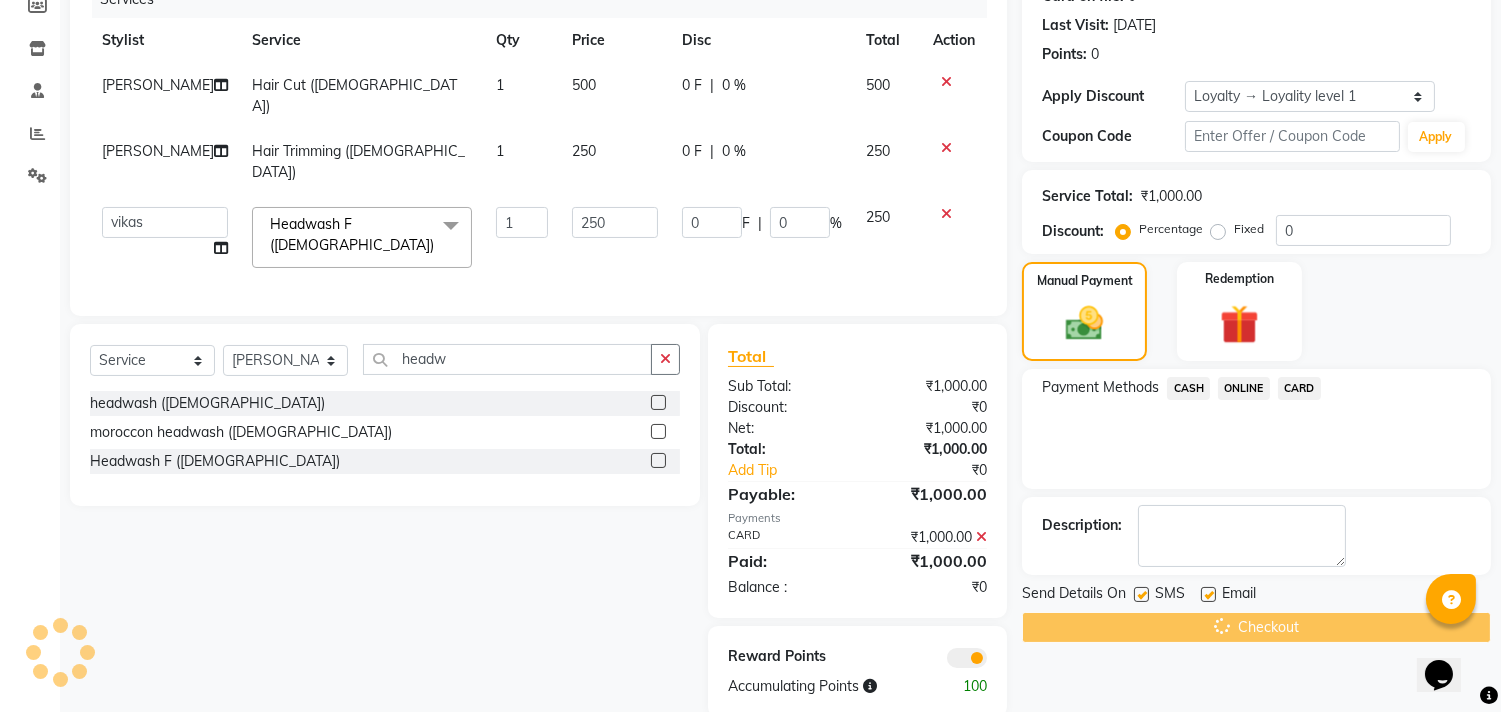 scroll, scrollTop: 0, scrollLeft: 0, axis: both 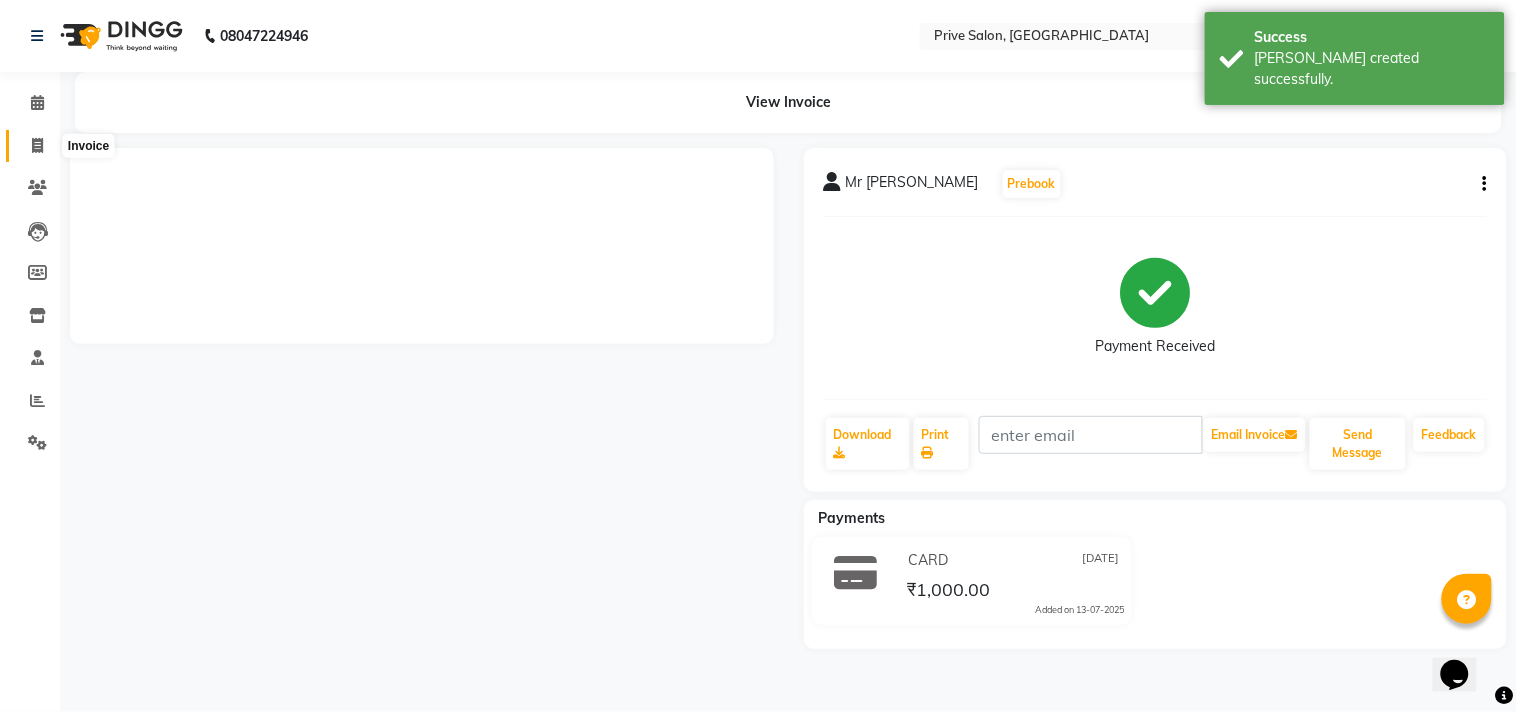 click 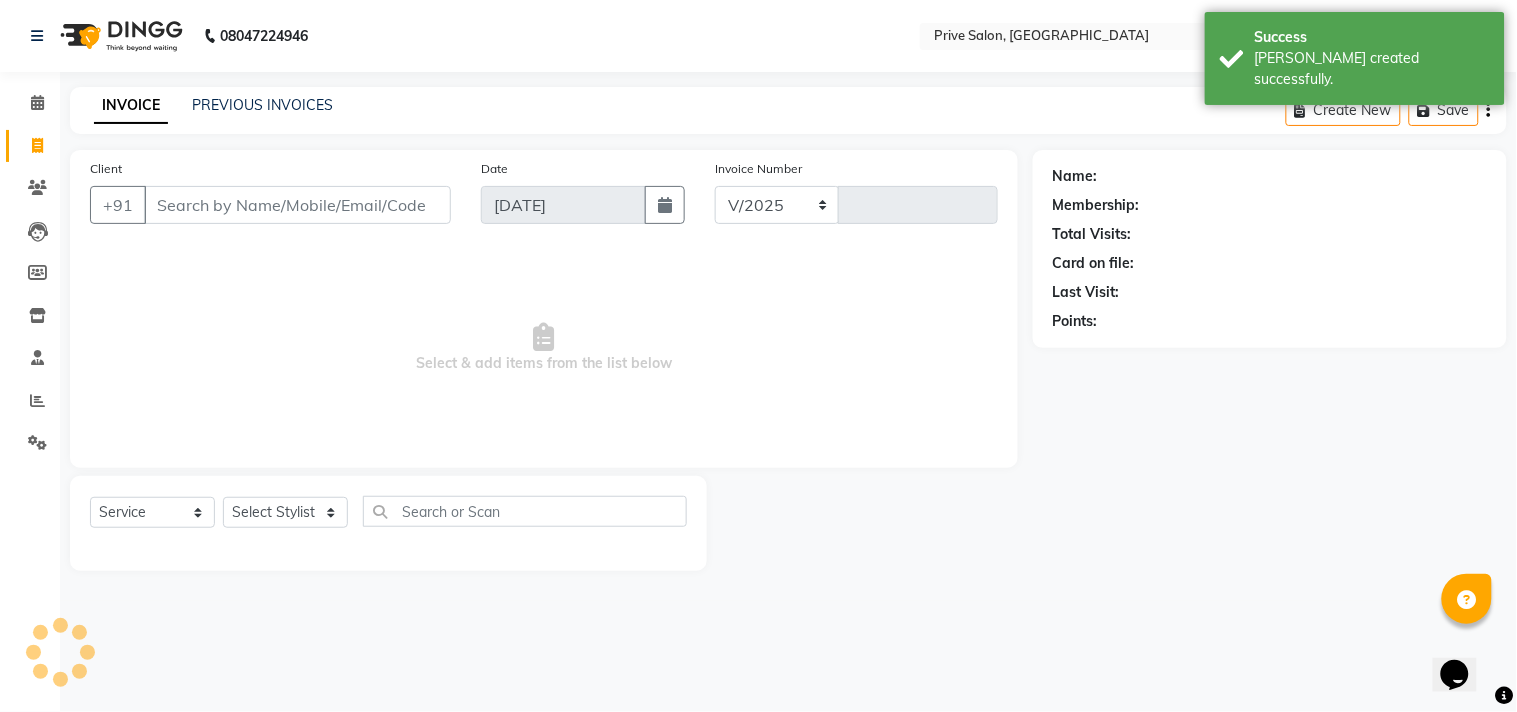 select on "136" 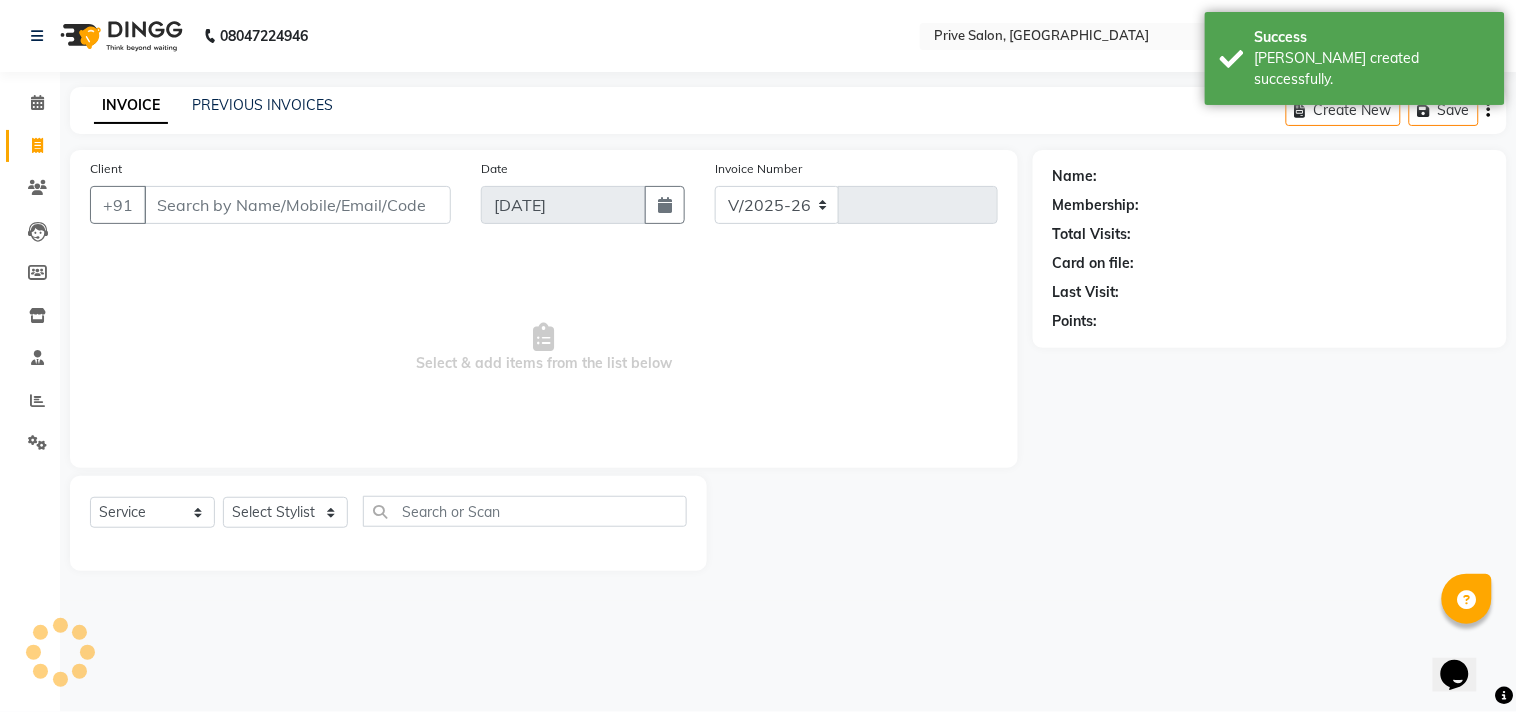 type on "5410" 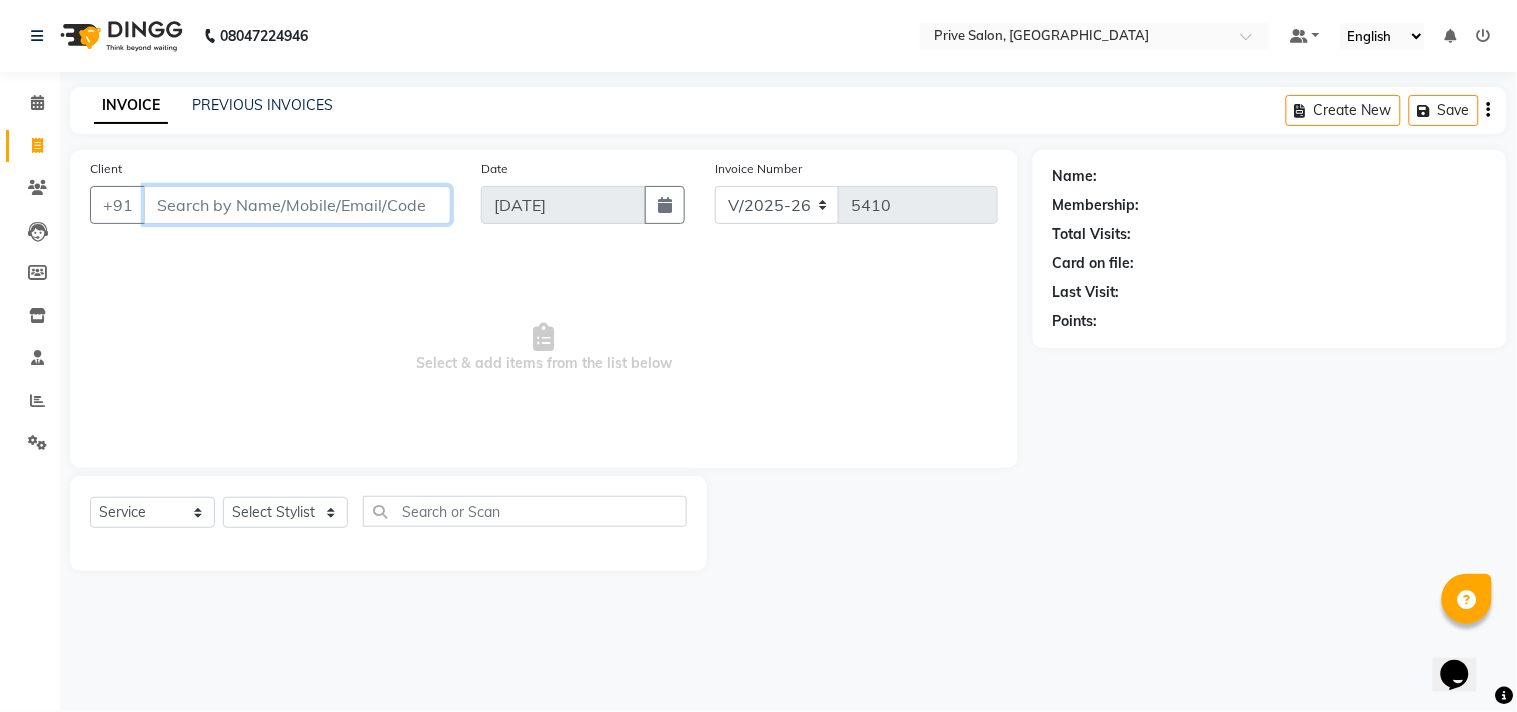click on "Client" at bounding box center [297, 205] 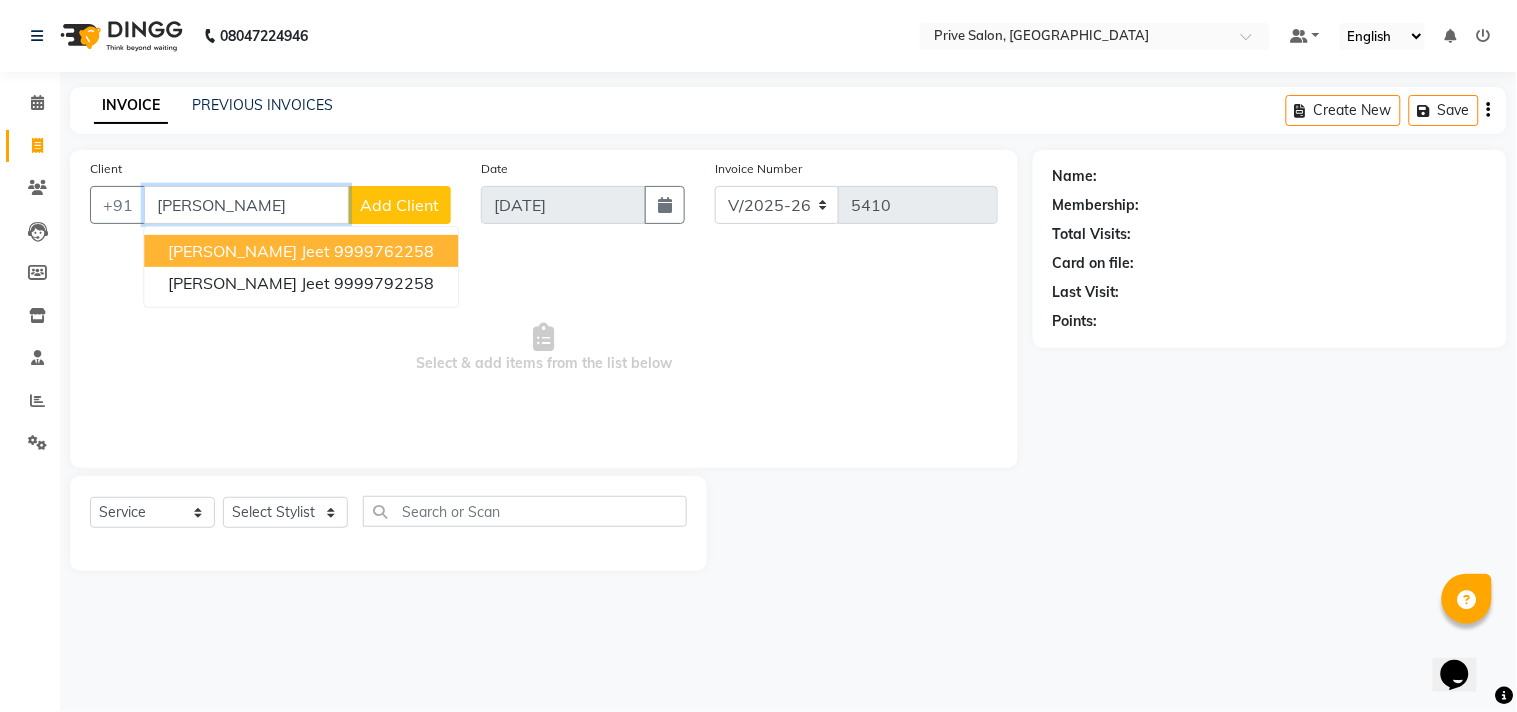 click on "simran jeet" at bounding box center (249, 251) 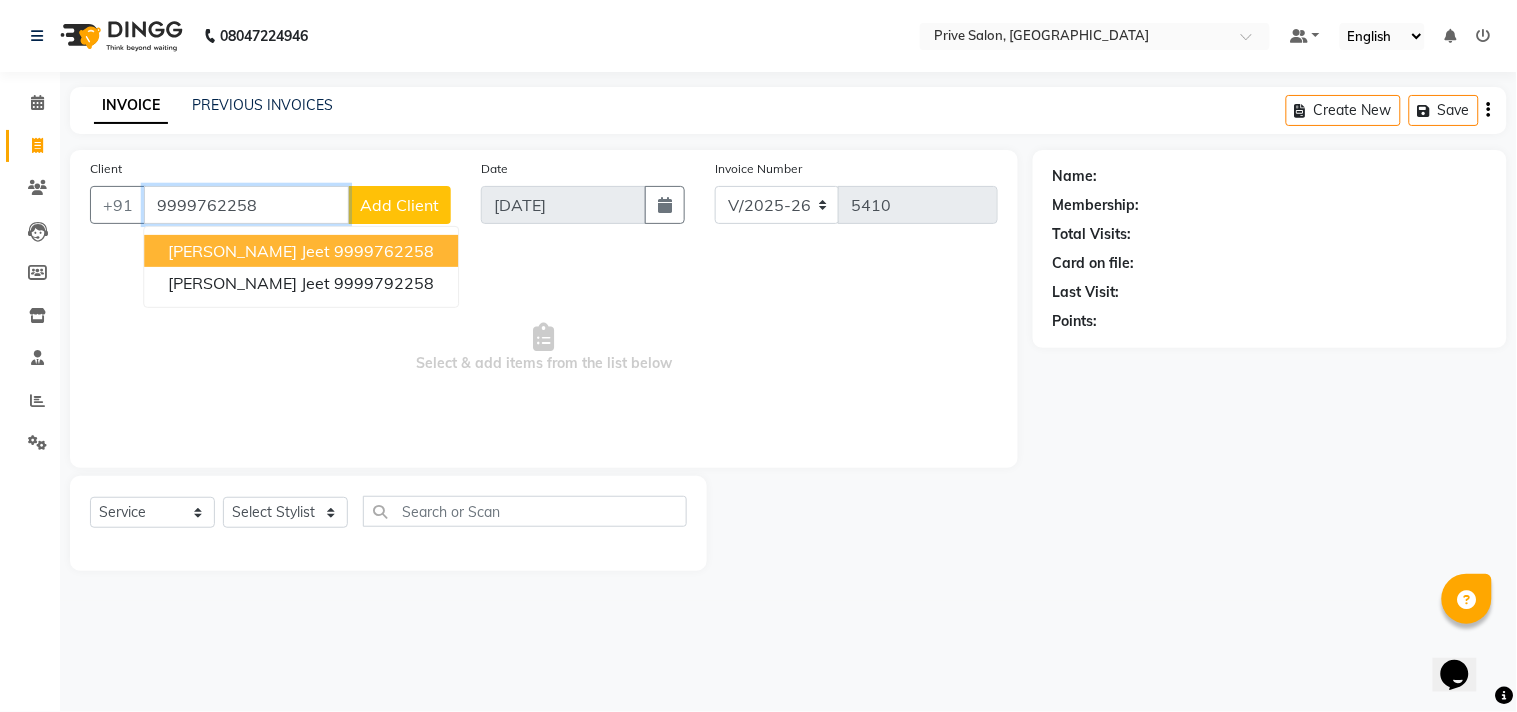 type on "9999762258" 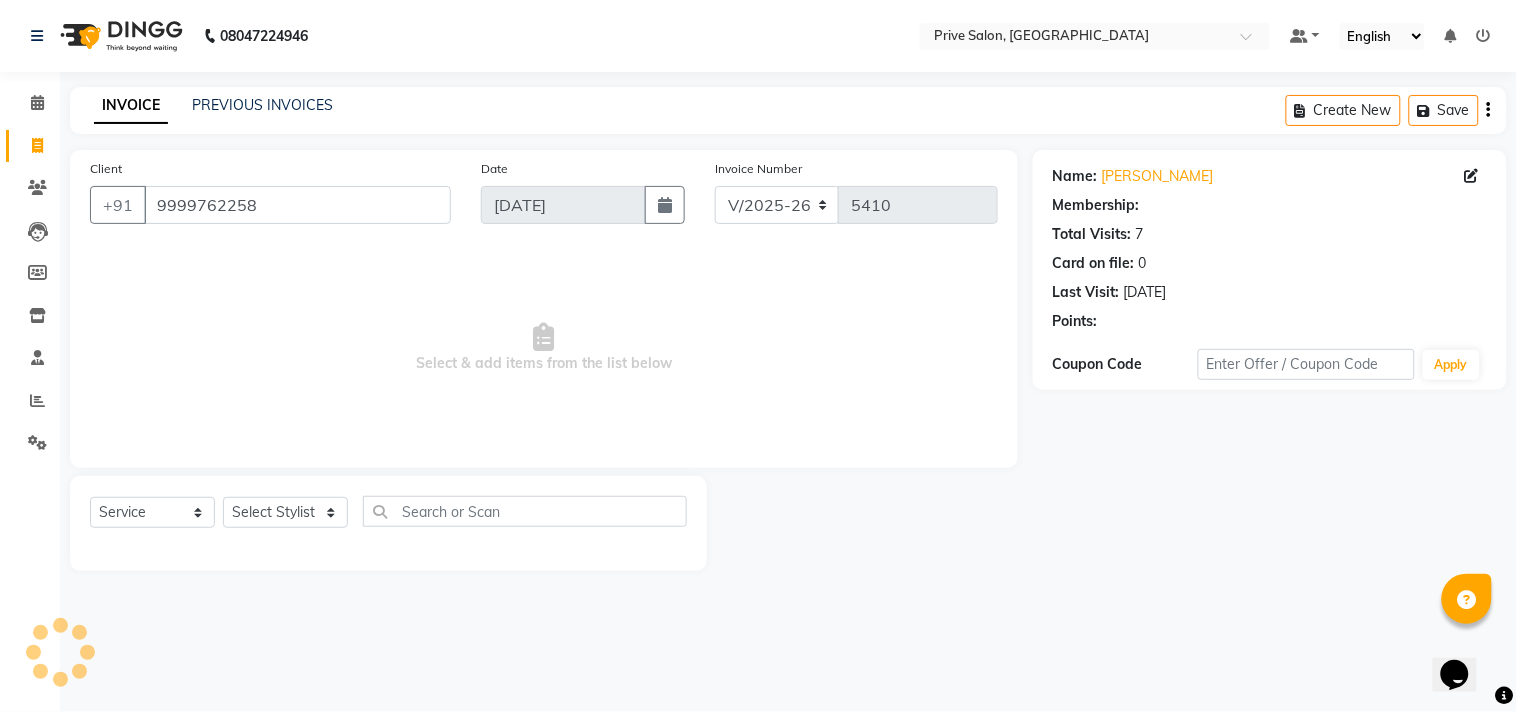 select on "1: Object" 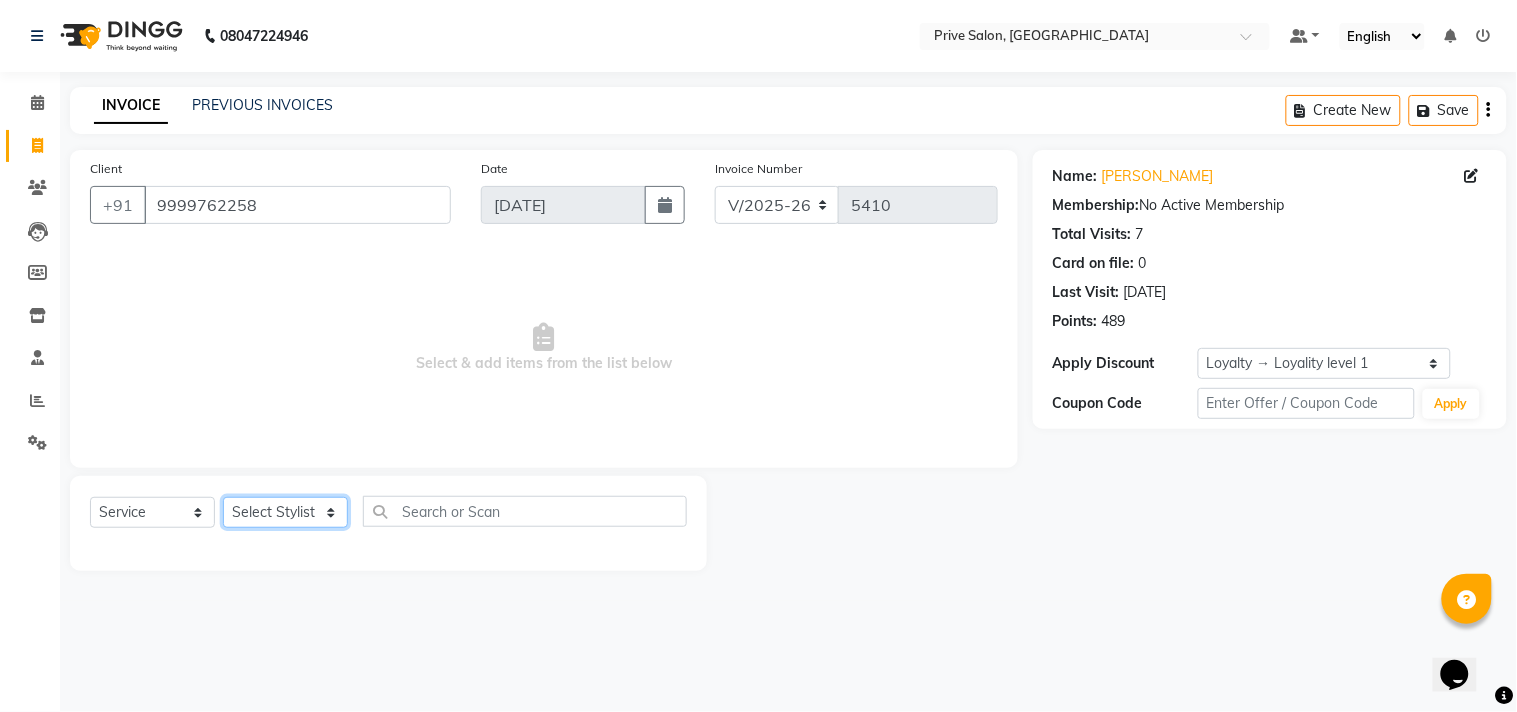 click on "Select Stylist amit ARJUN [PERSON_NAME] [PERSON_NAME] GOLU [PERSON_NAME] isha [PERSON_NAME] Manager [PERSON_NAME] [PERSON_NAME] [PERSON_NAME] [PERSON_NAME] [PERSON_NAME] vikas" 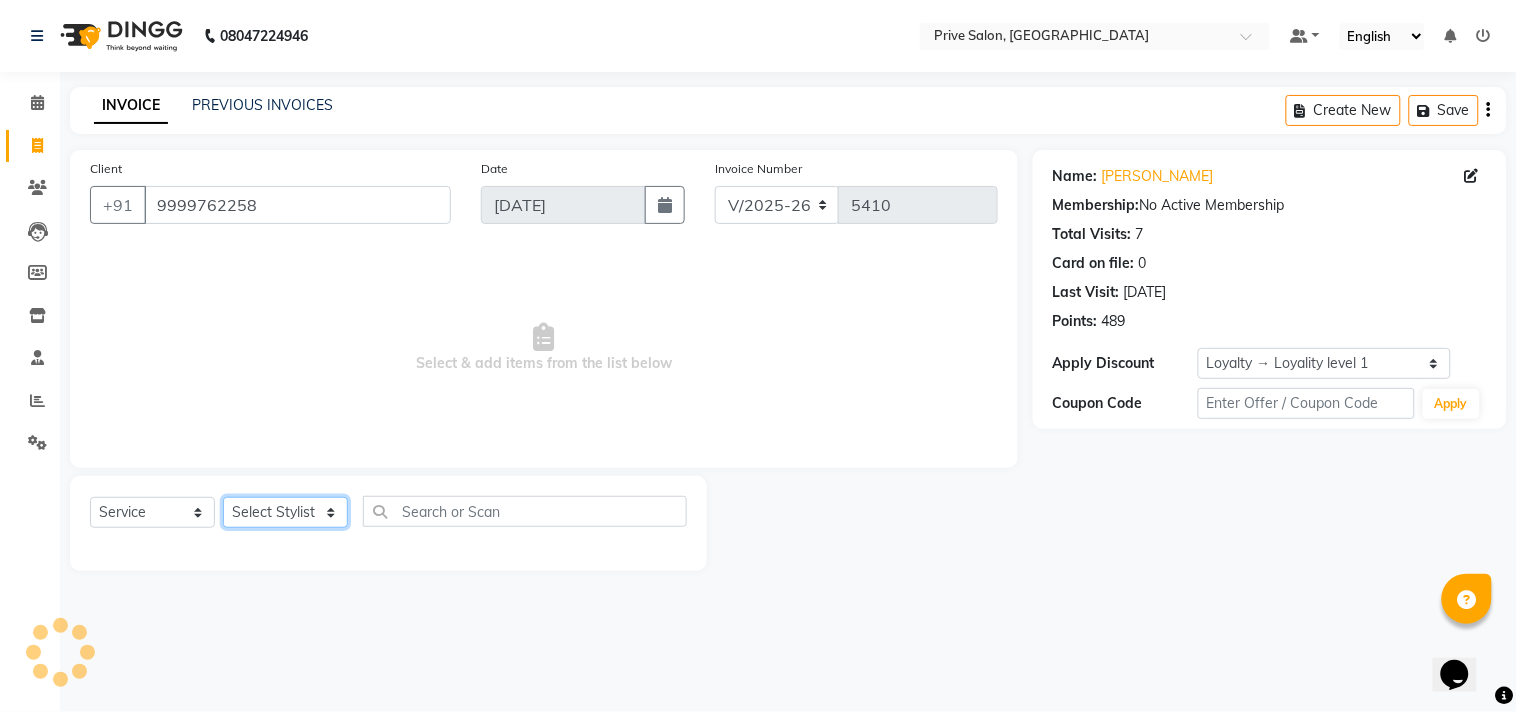 select on "3996" 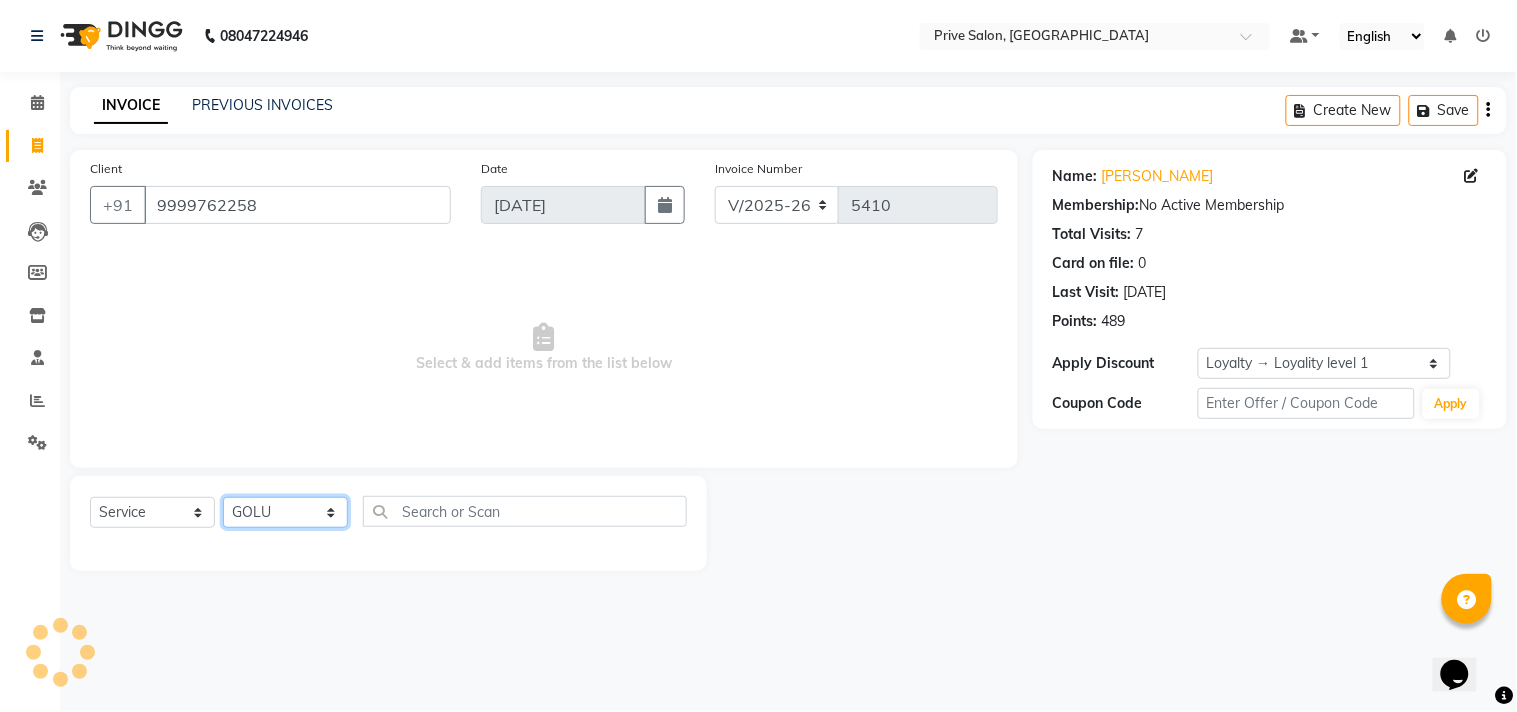 click on "Select Stylist amit ARJUN [PERSON_NAME] [PERSON_NAME] GOLU [PERSON_NAME] isha [PERSON_NAME] Manager [PERSON_NAME] [PERSON_NAME] [PERSON_NAME] [PERSON_NAME] [PERSON_NAME] vikas" 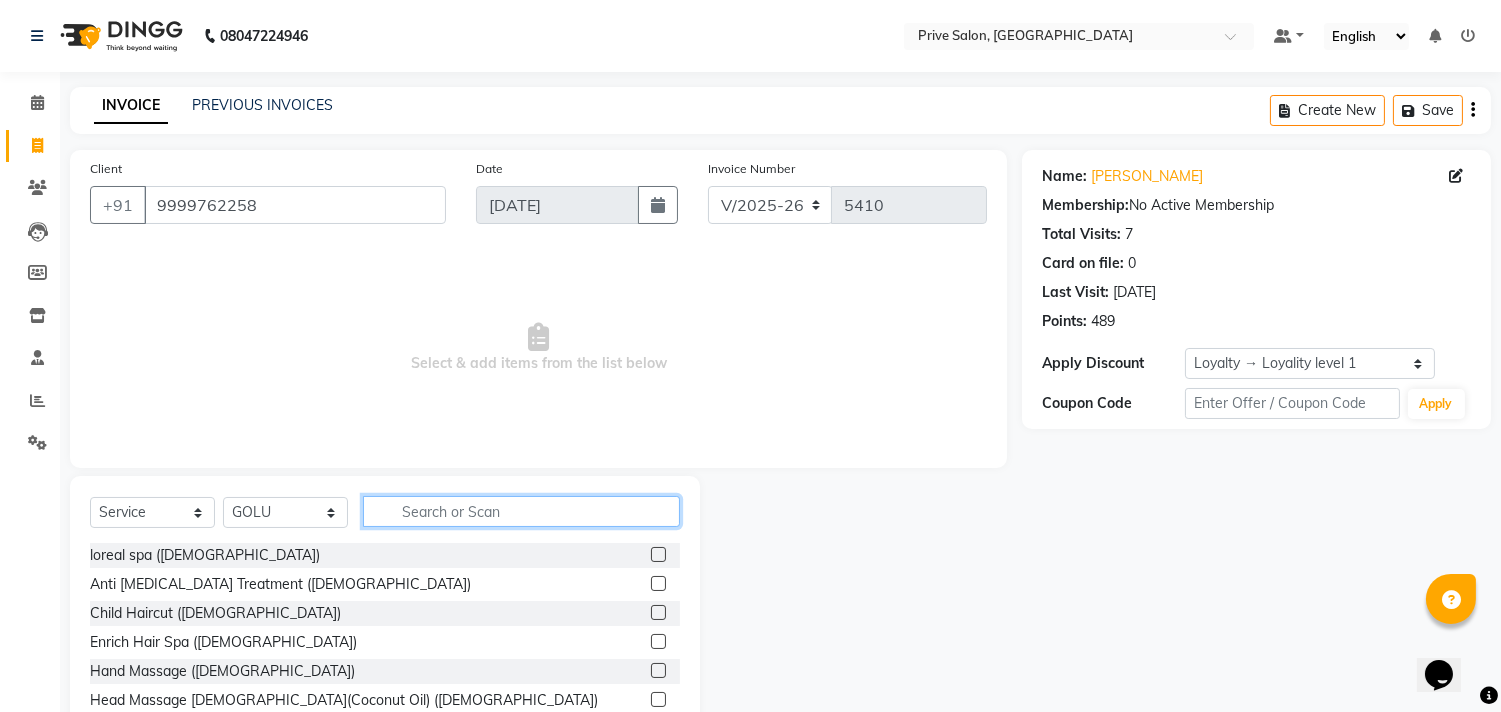 click 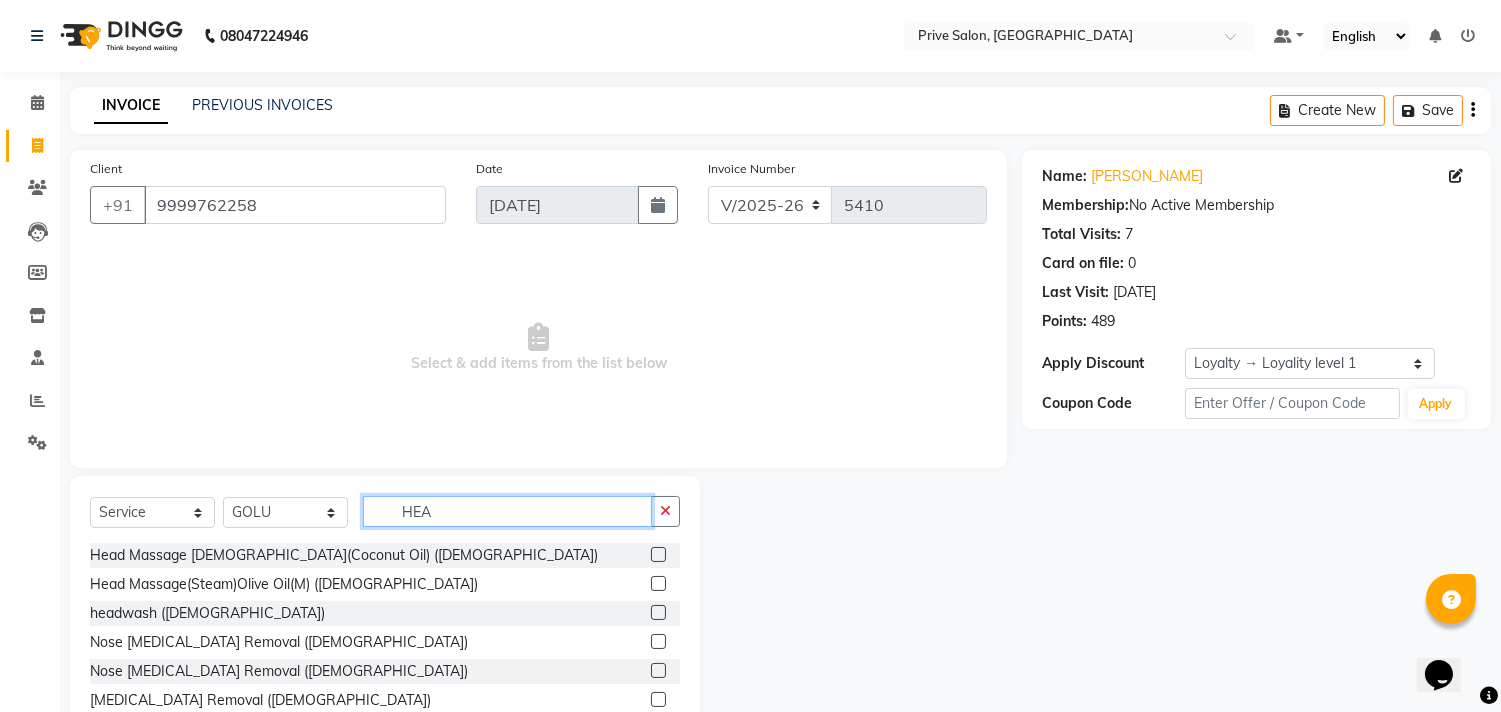 type on "HEA" 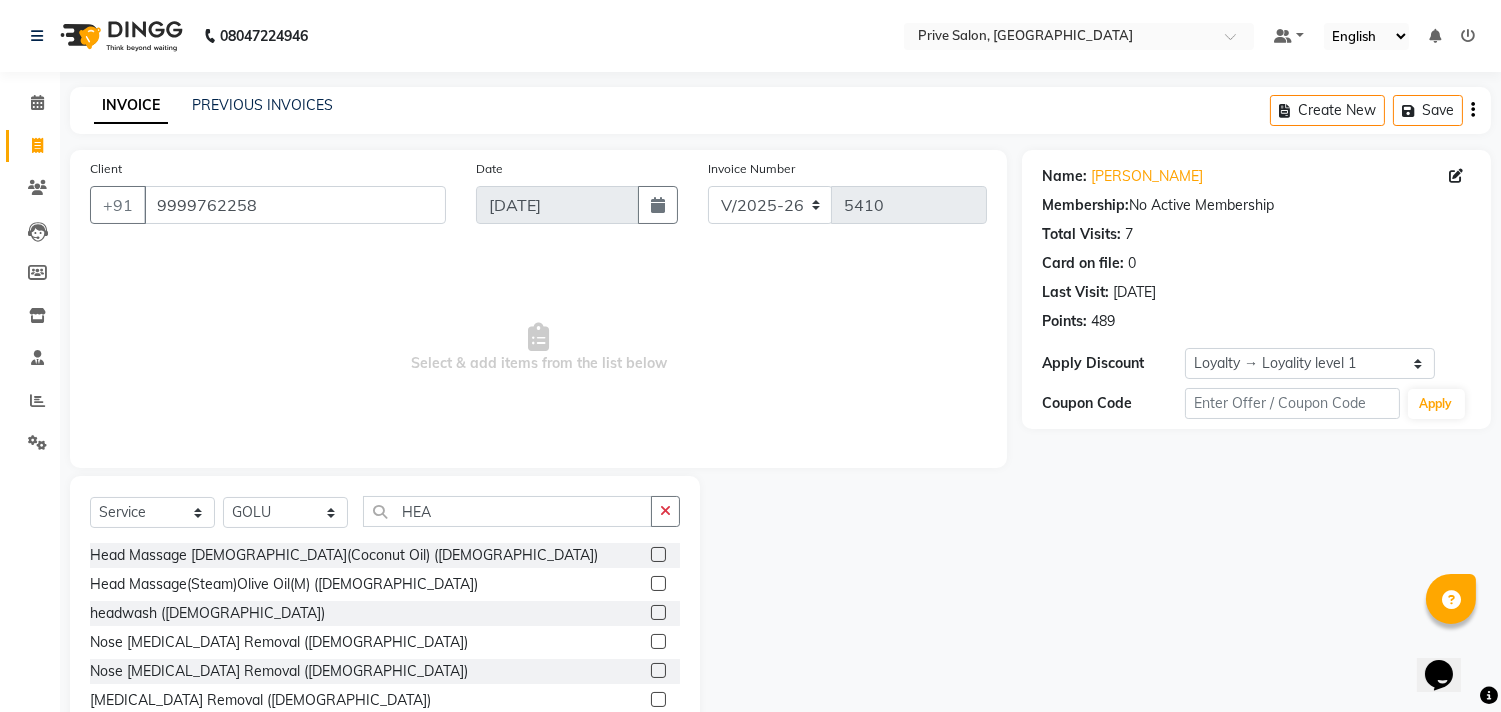 click 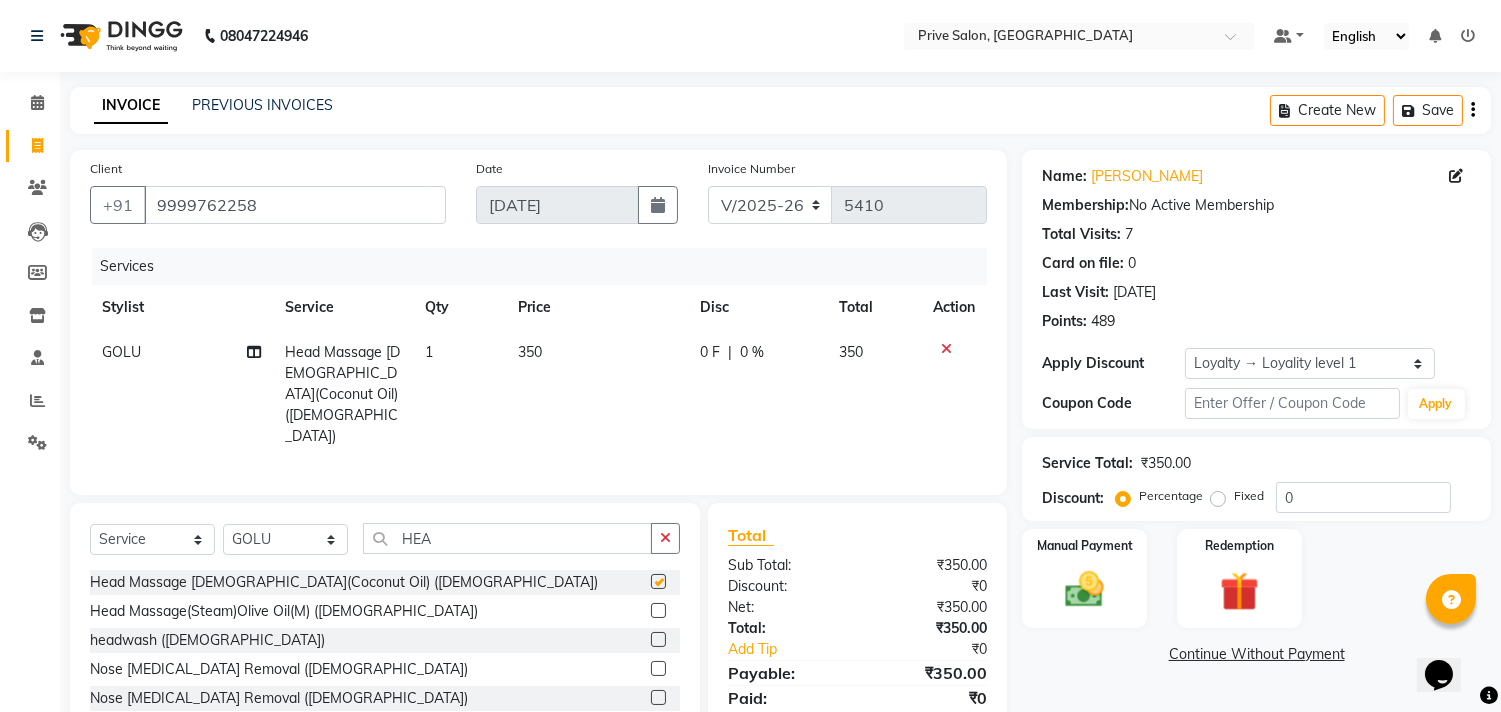 checkbox on "false" 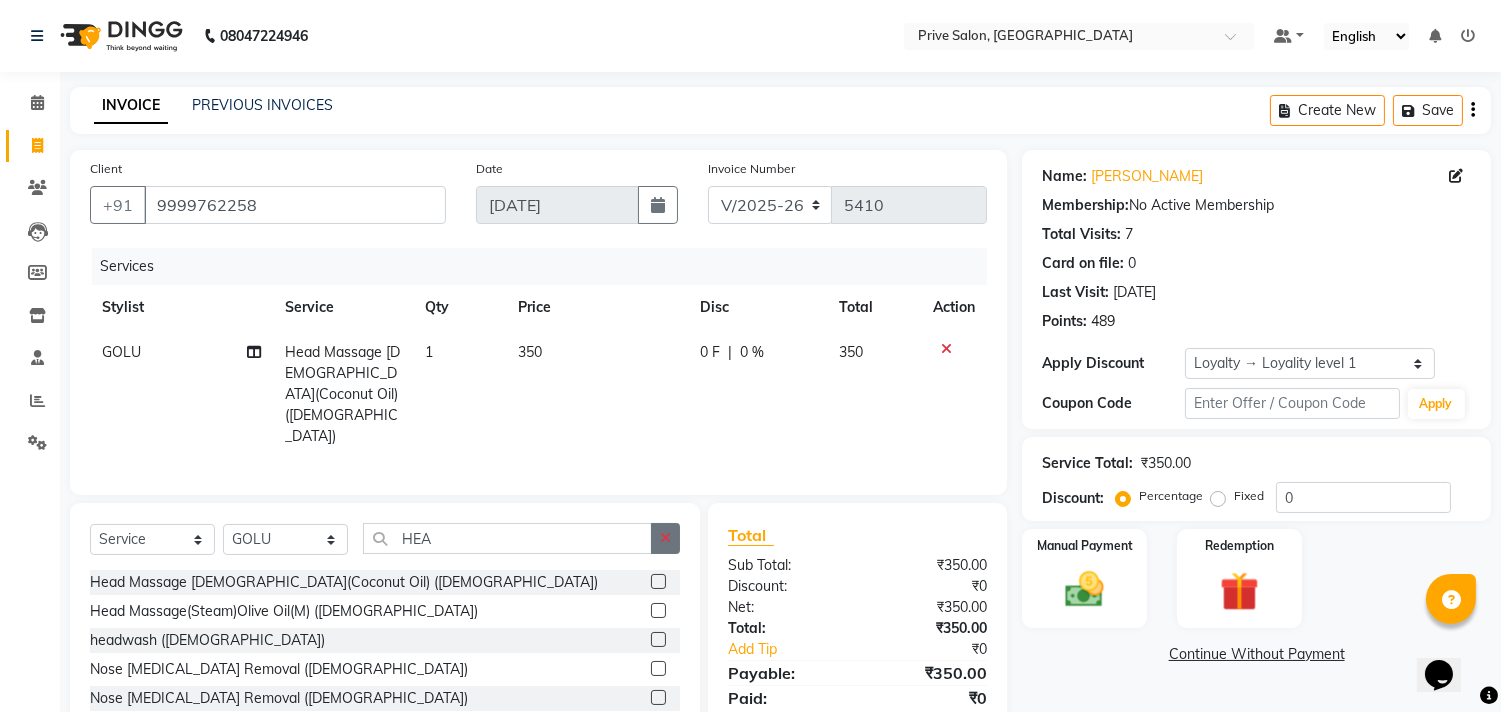 click 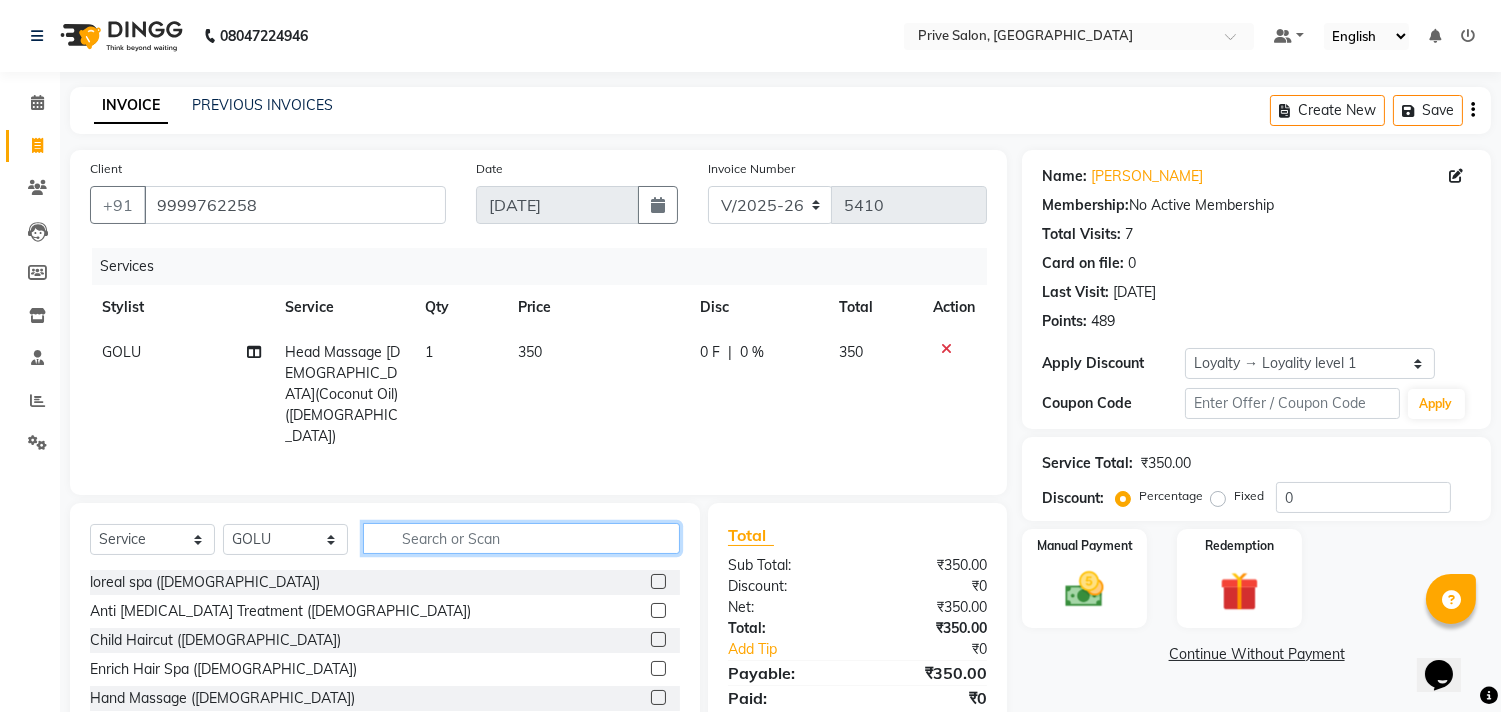 click 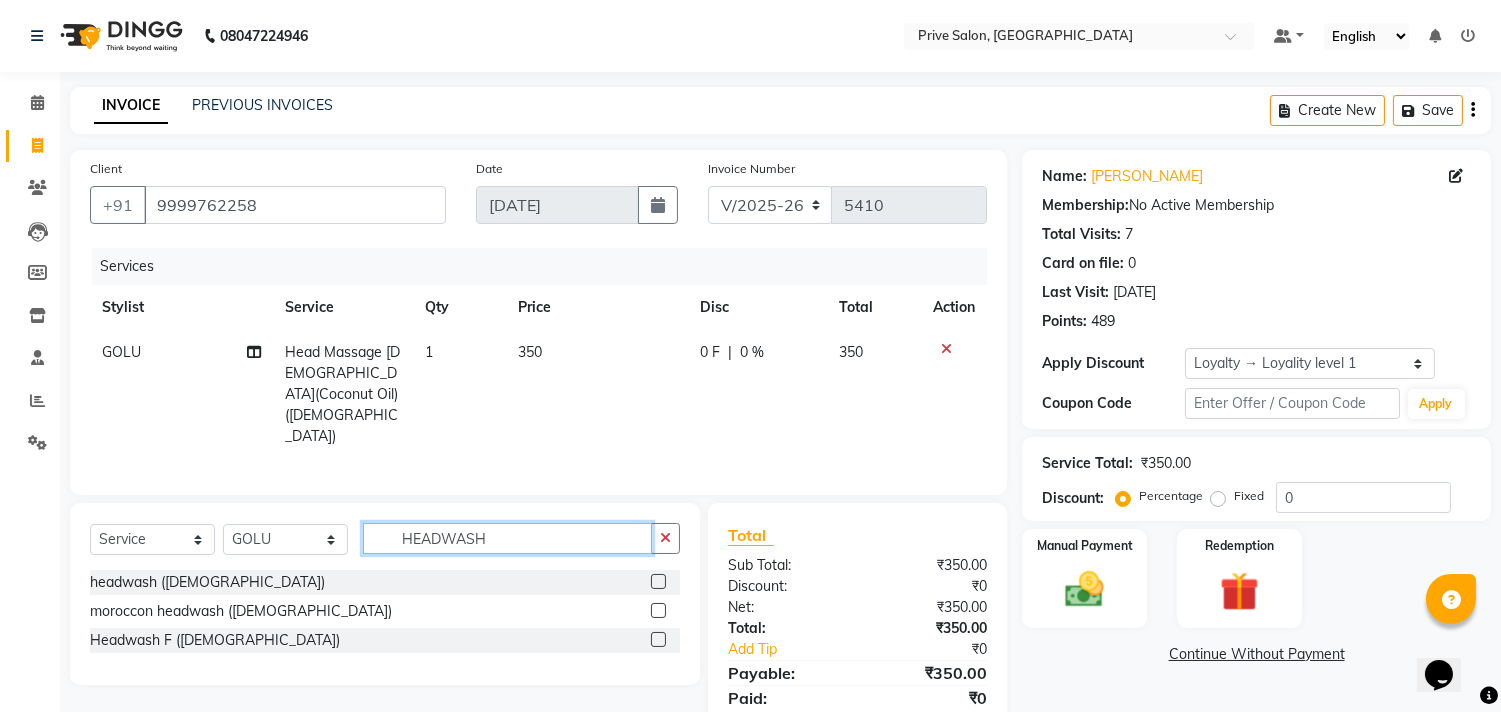 type on "HEADWASH" 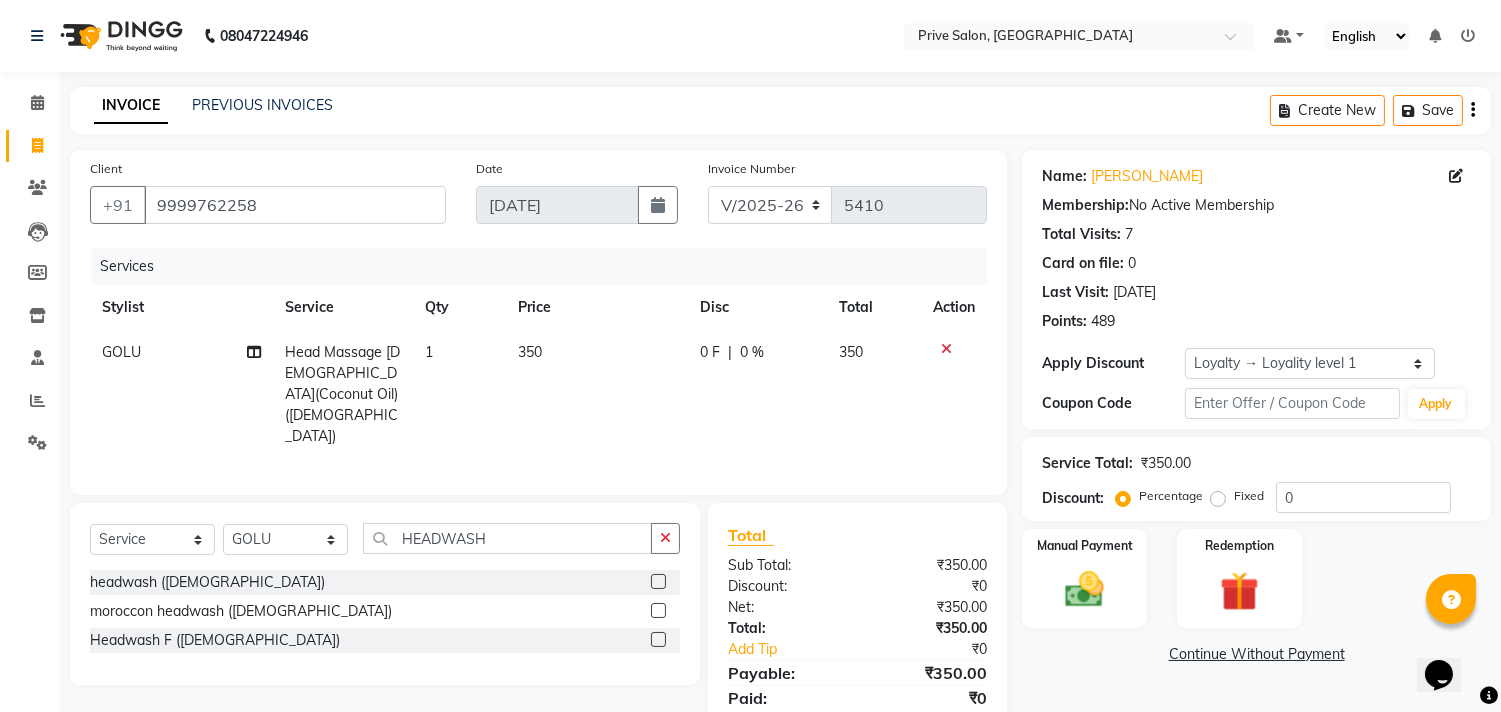 click 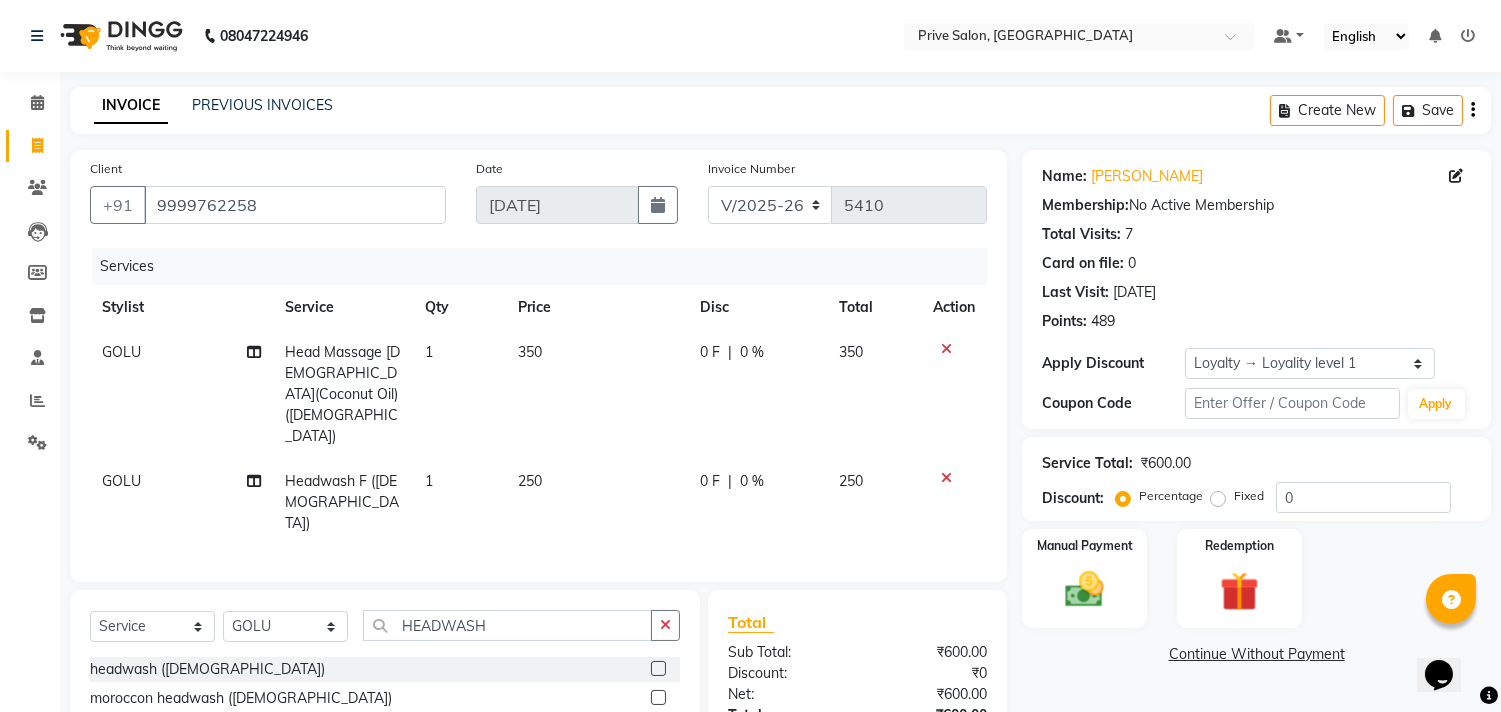 checkbox on "false" 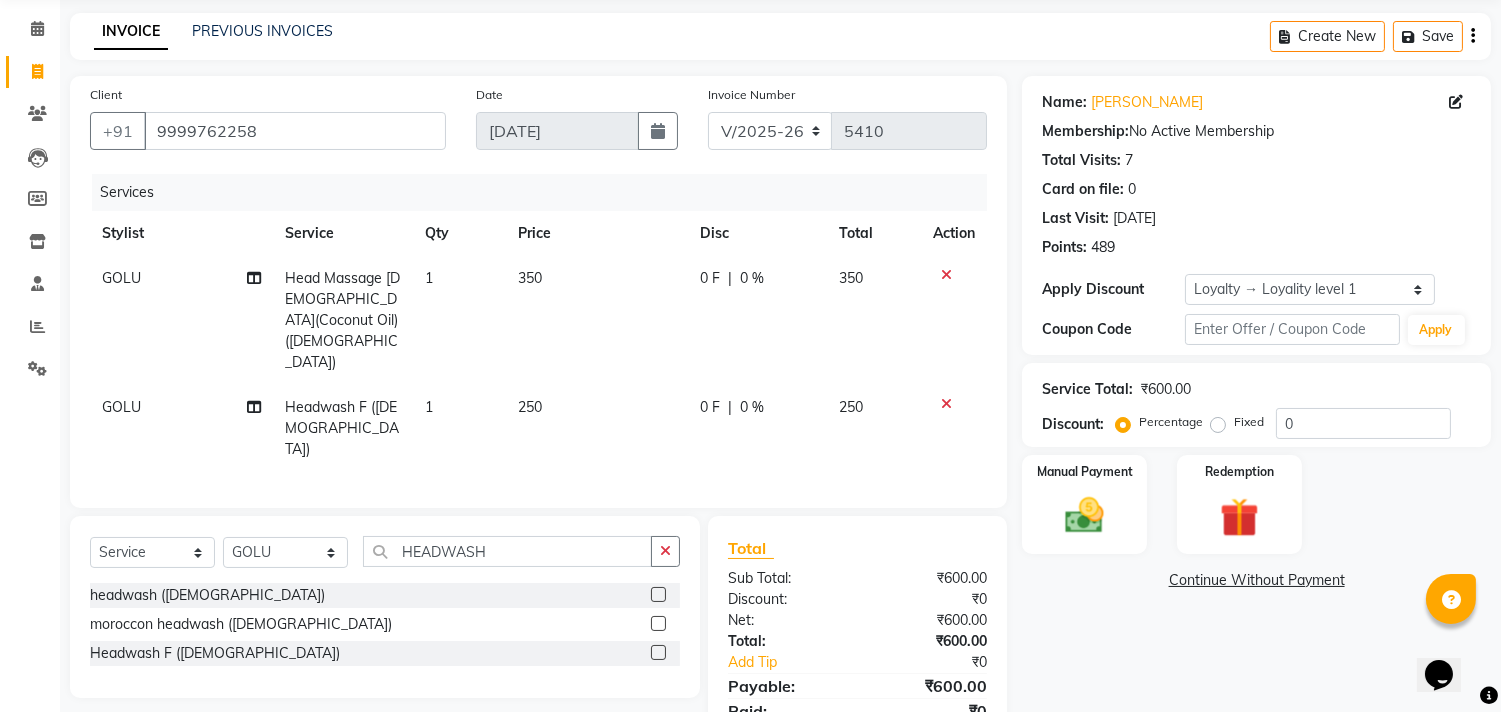 scroll, scrollTop: 88, scrollLeft: 0, axis: vertical 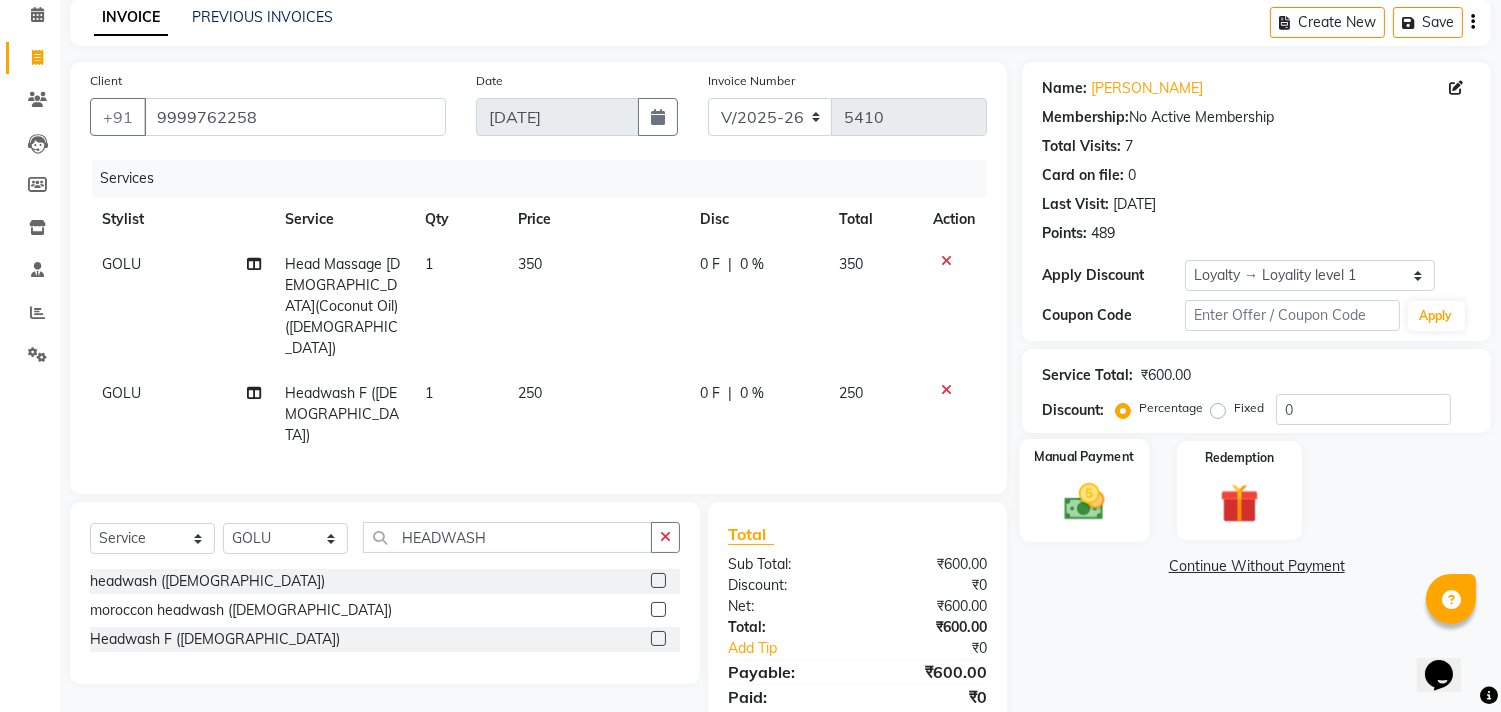 click on "Manual Payment" 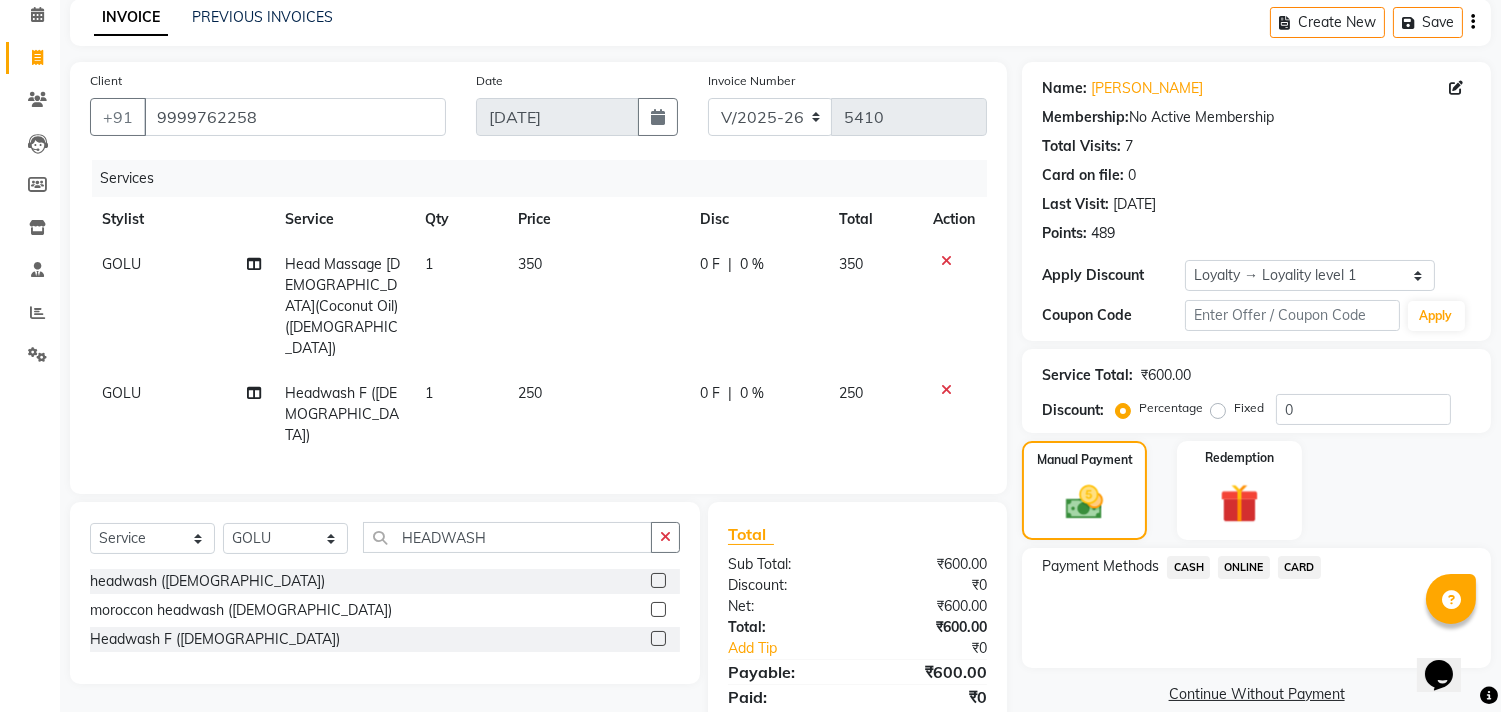 click on "ONLINE" 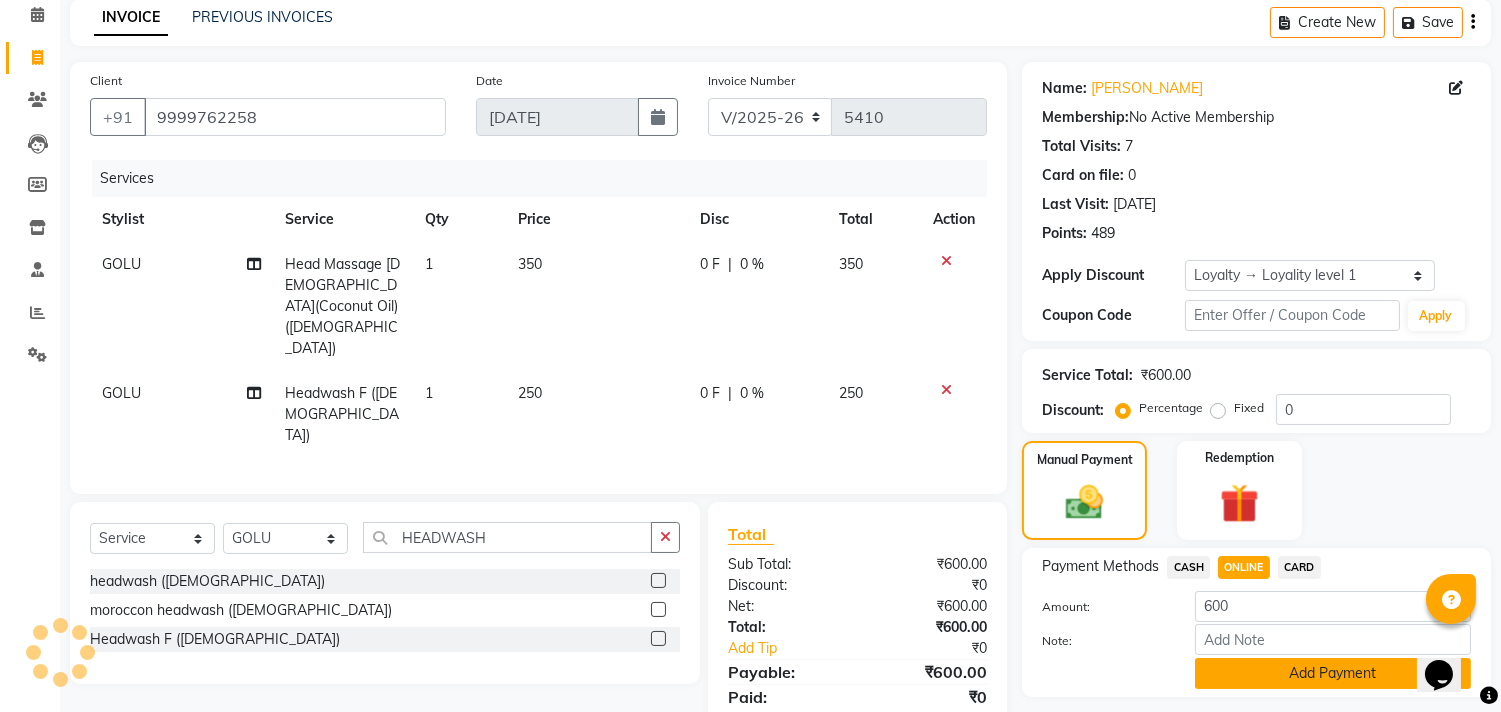 click on "Add Payment" 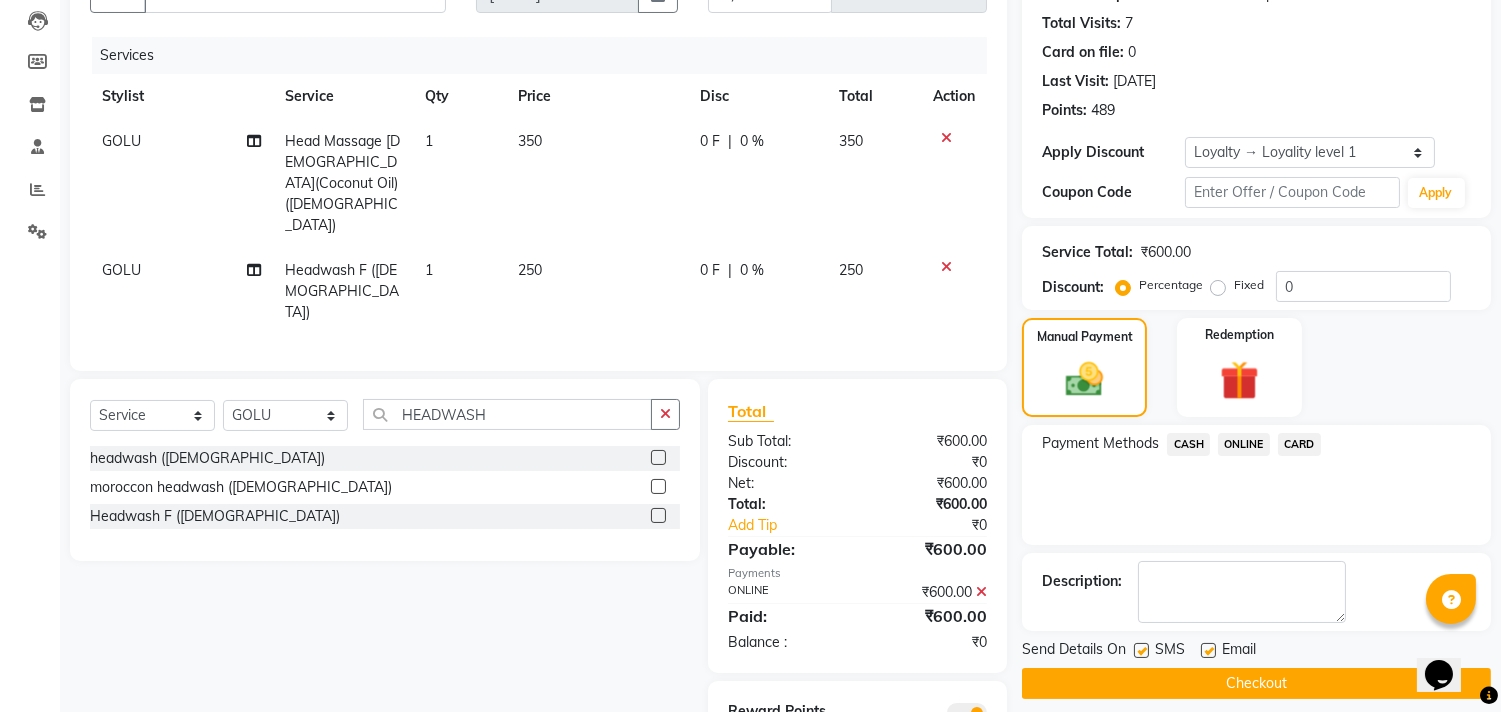 scroll, scrollTop: 254, scrollLeft: 0, axis: vertical 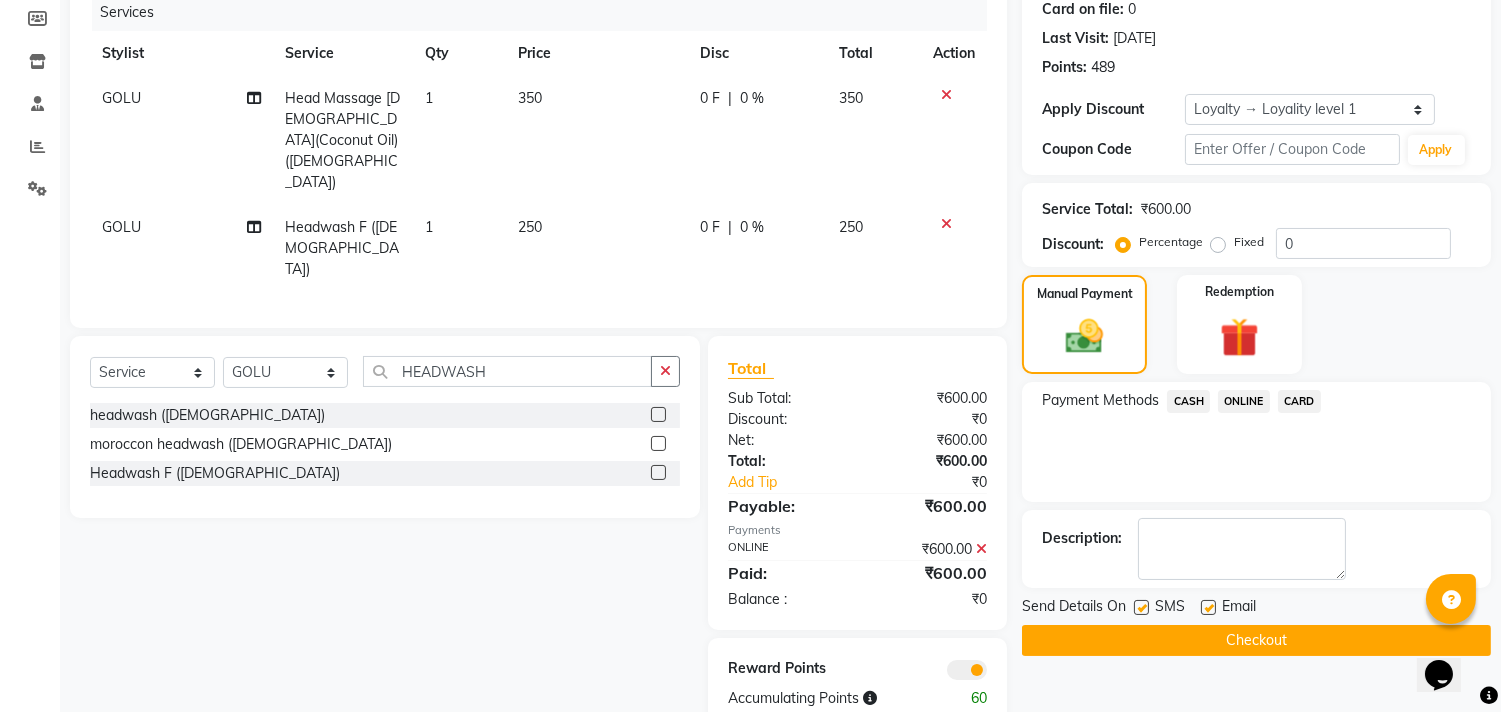 drag, startPoint x: 1183, startPoint y: 673, endPoint x: 1182, endPoint y: 645, distance: 28.01785 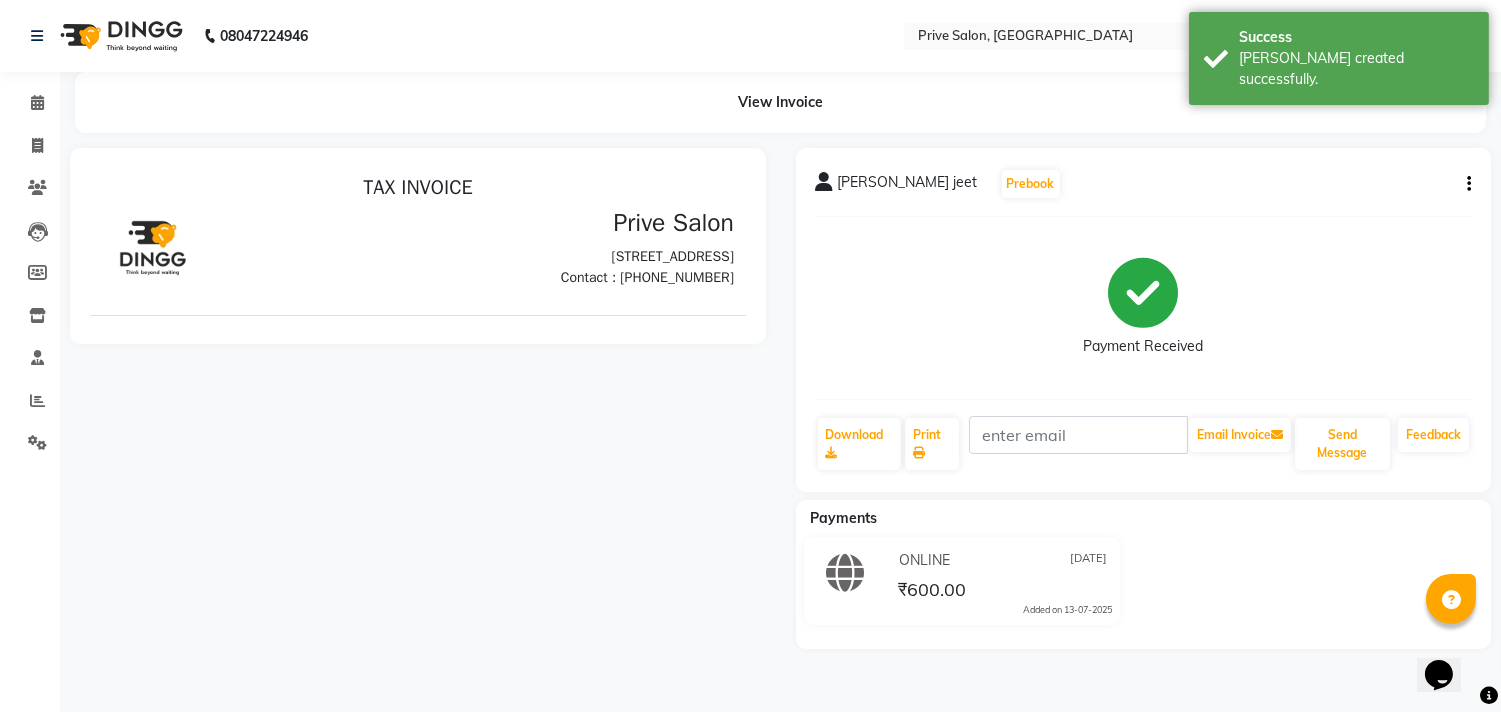 scroll, scrollTop: 0, scrollLeft: 0, axis: both 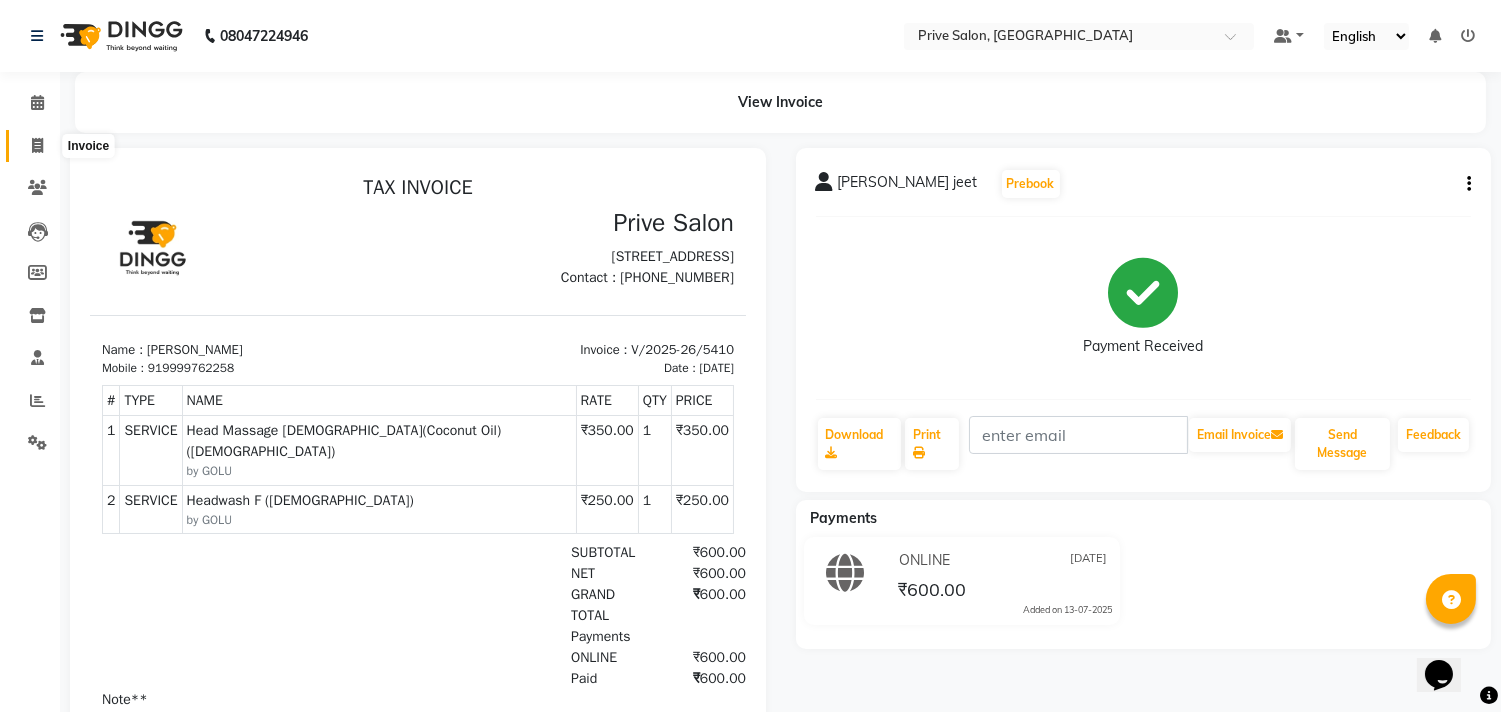 click 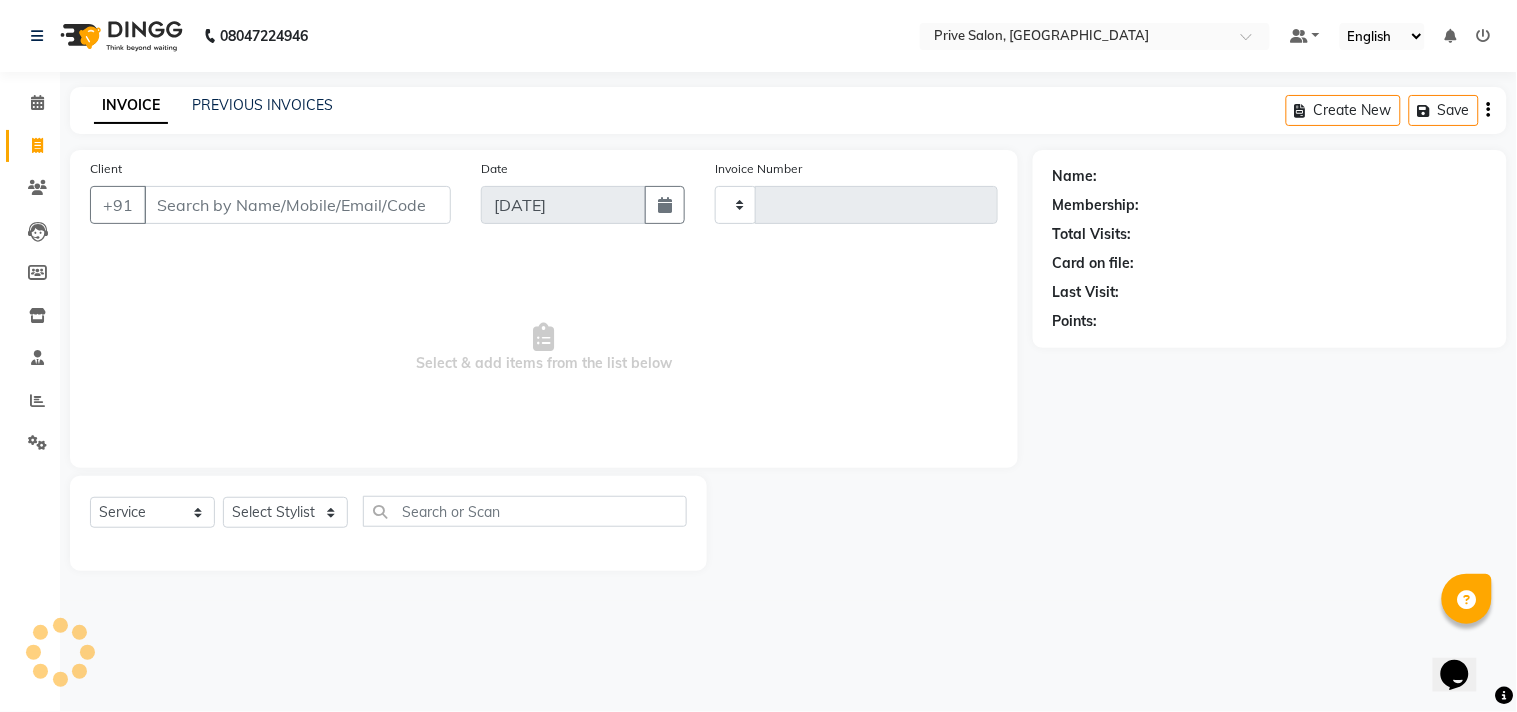 click on "Client" at bounding box center (297, 205) 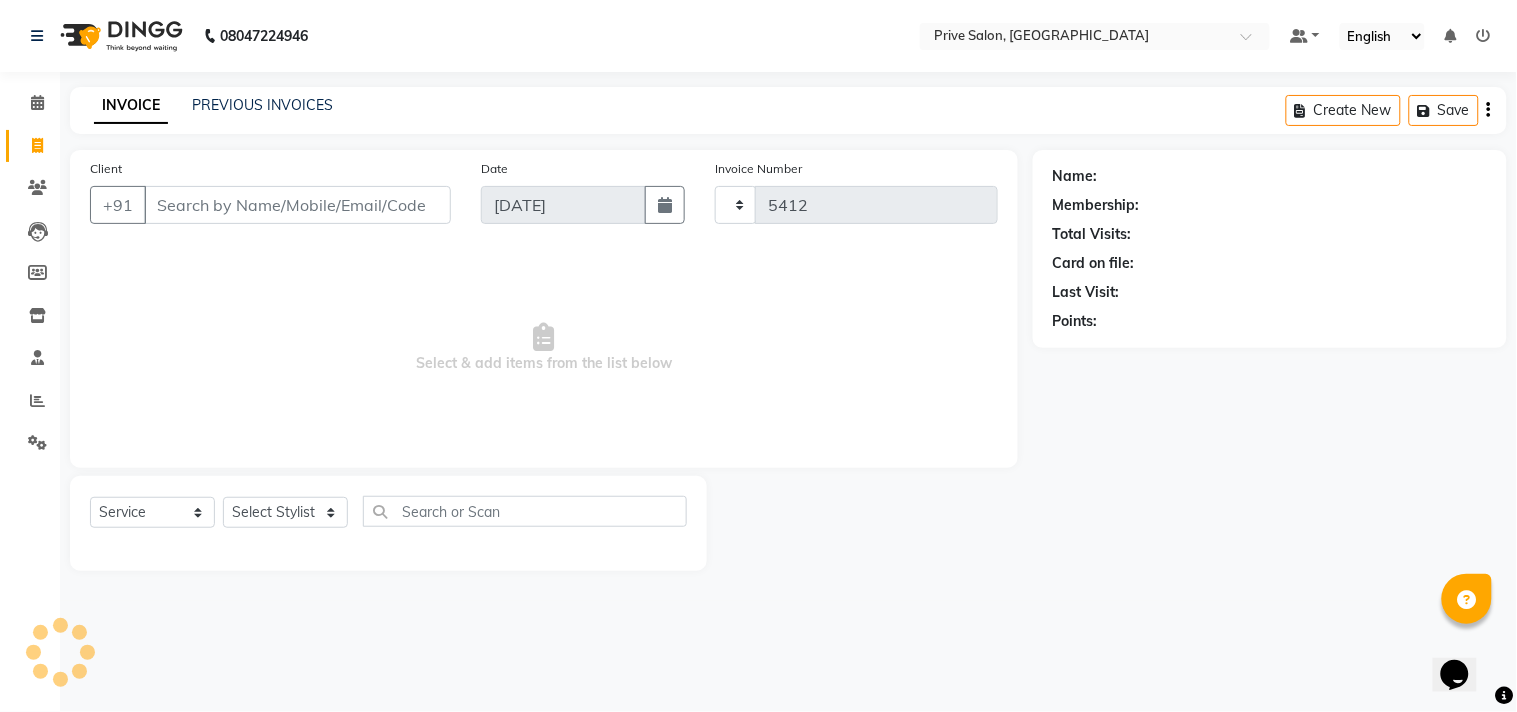 select on "136" 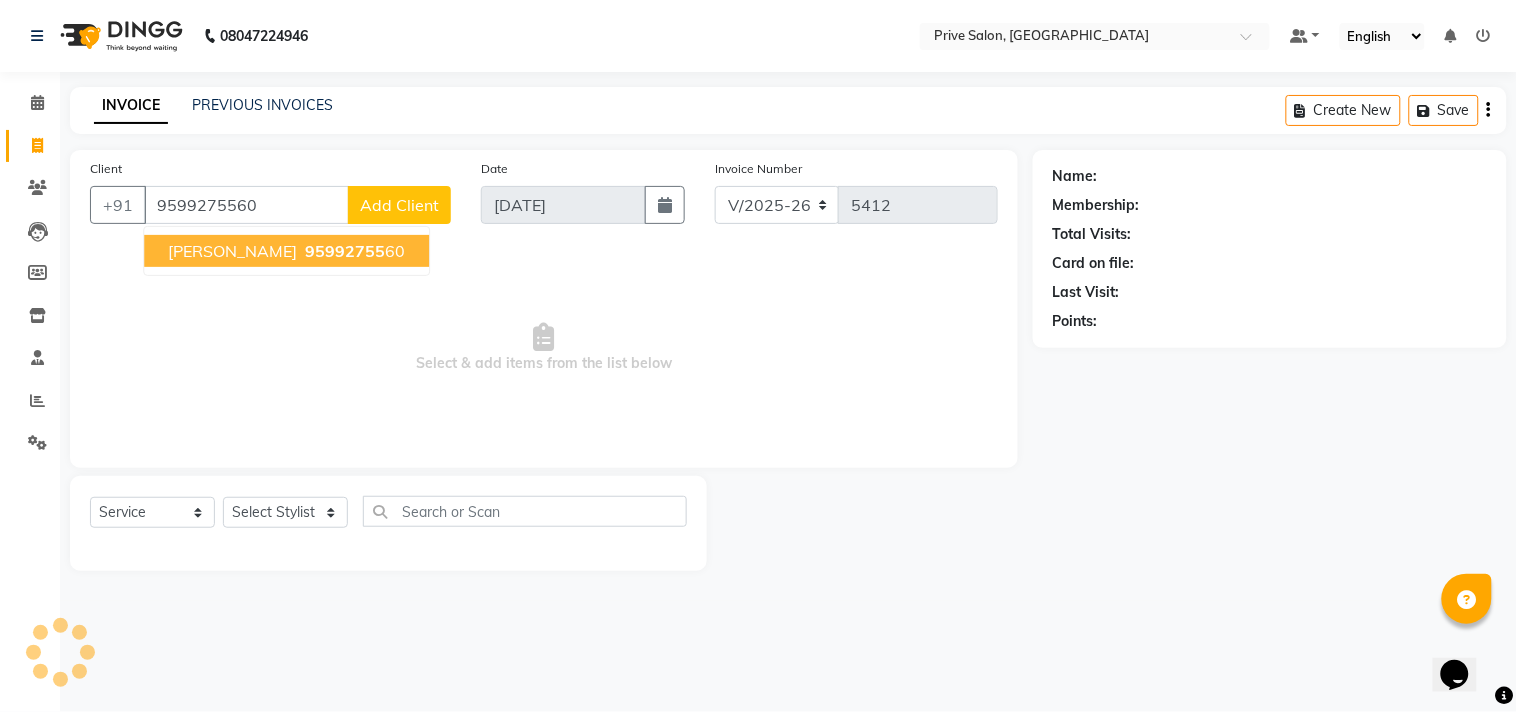 type on "9599275560" 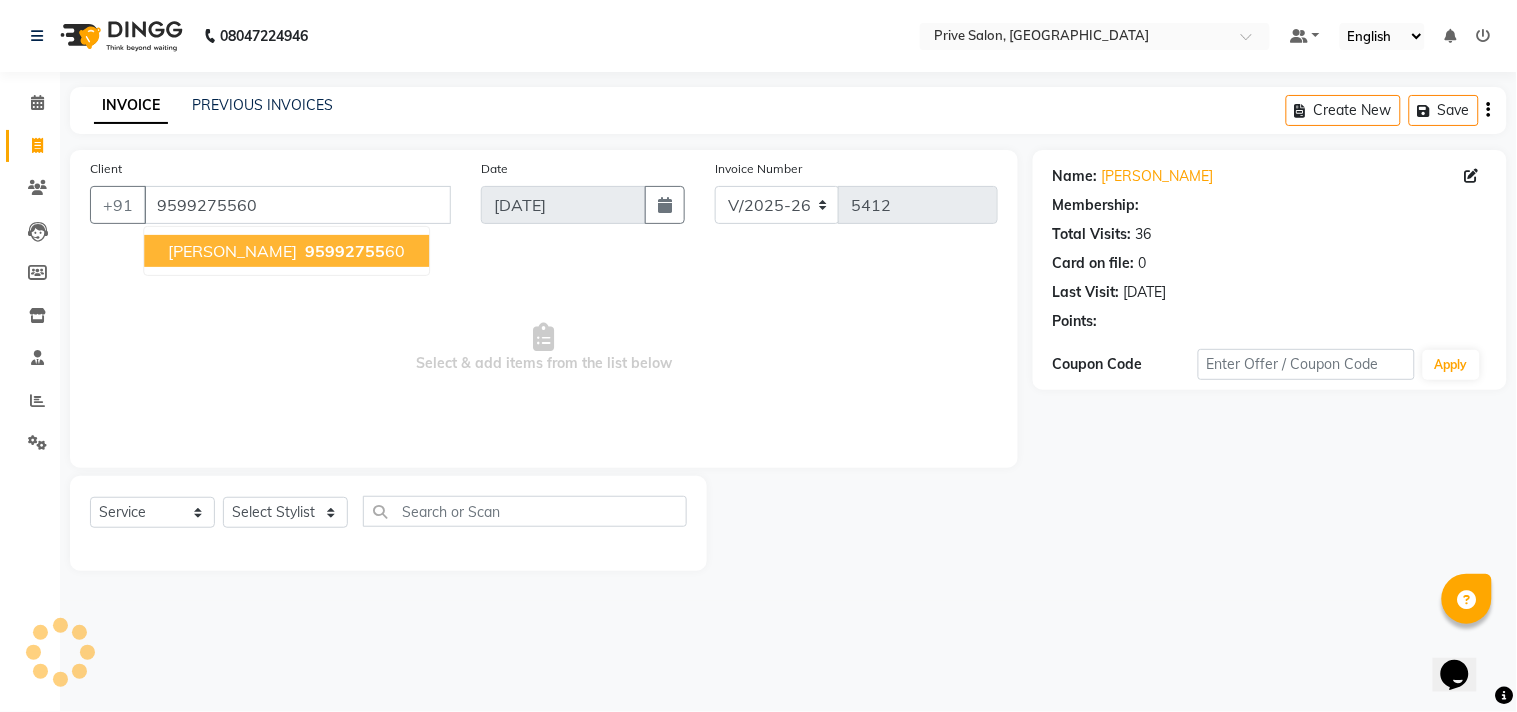 select on "1: Object" 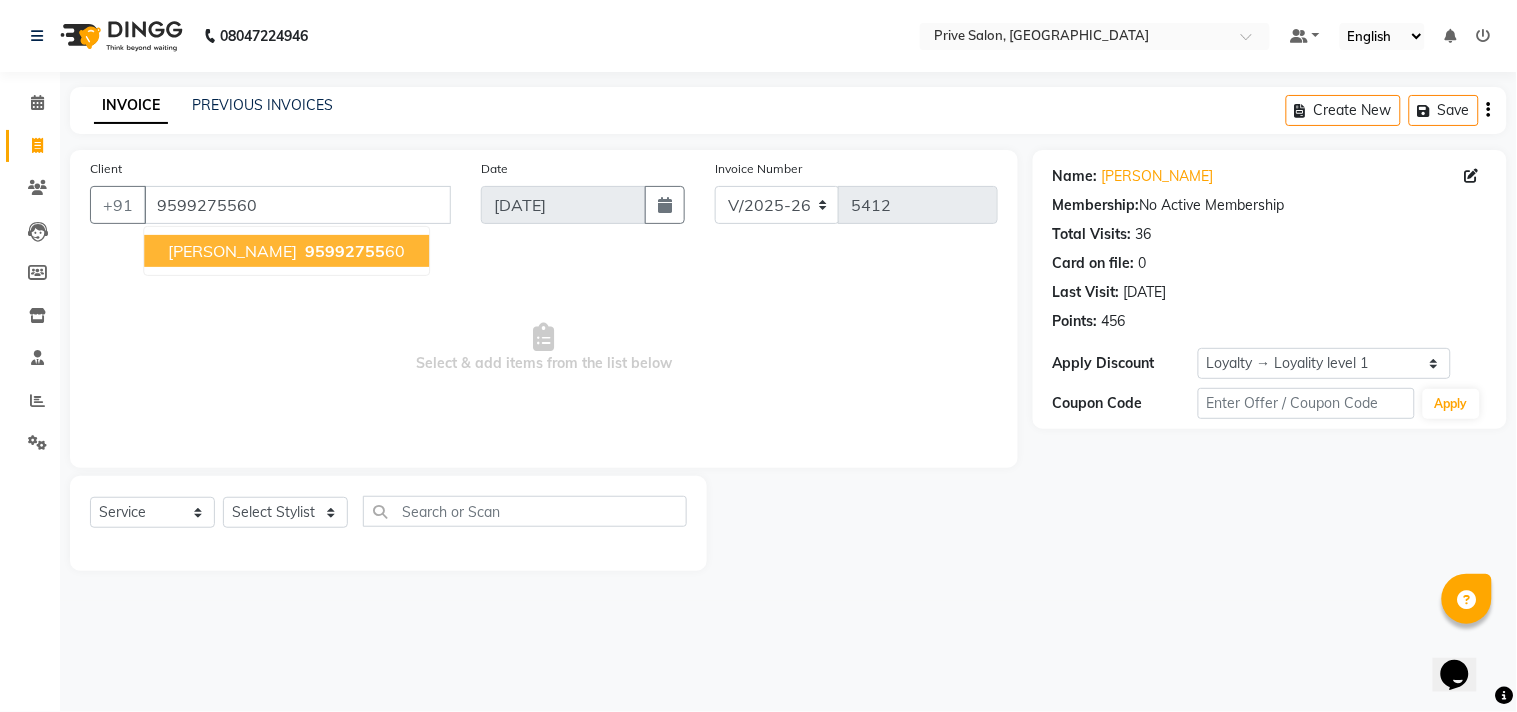 click on "Puneet Jindal" at bounding box center (232, 251) 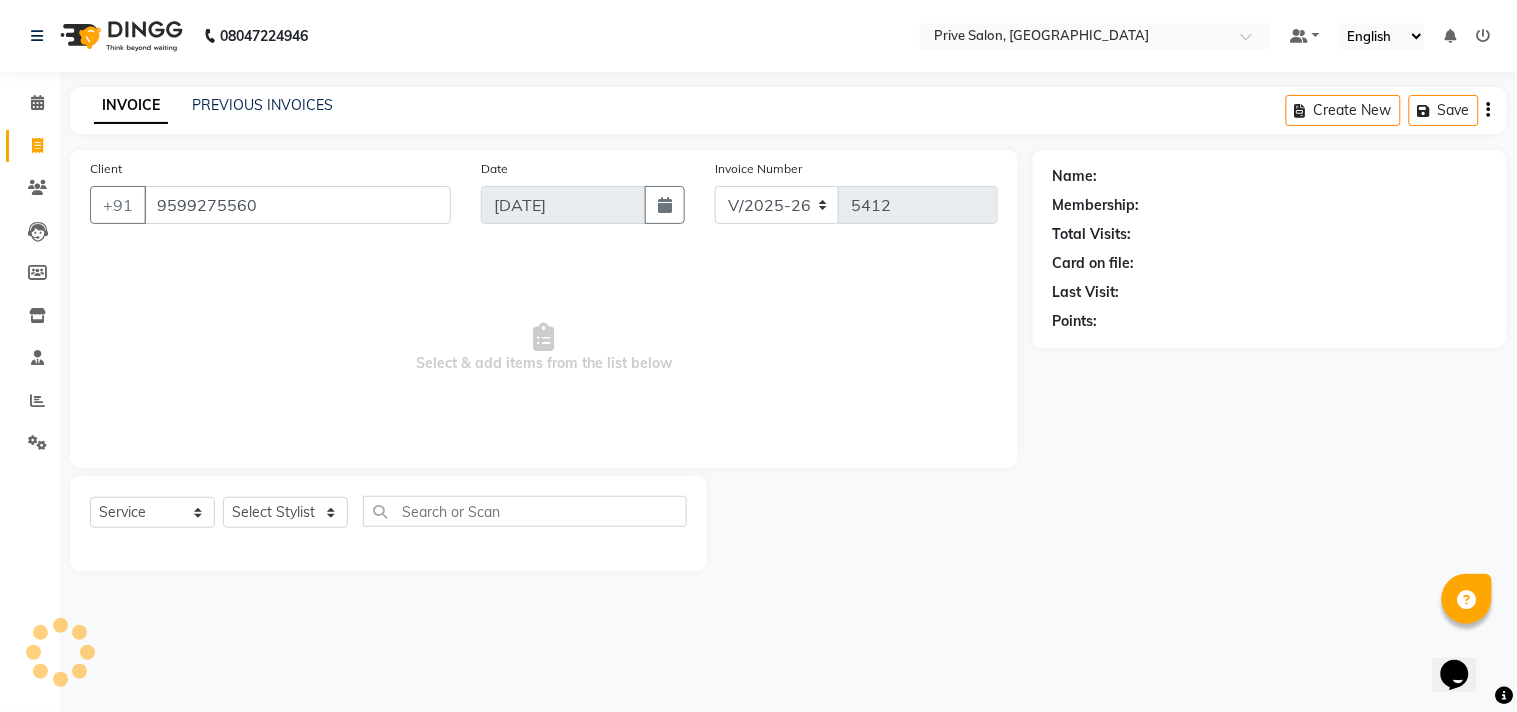 select on "1: Object" 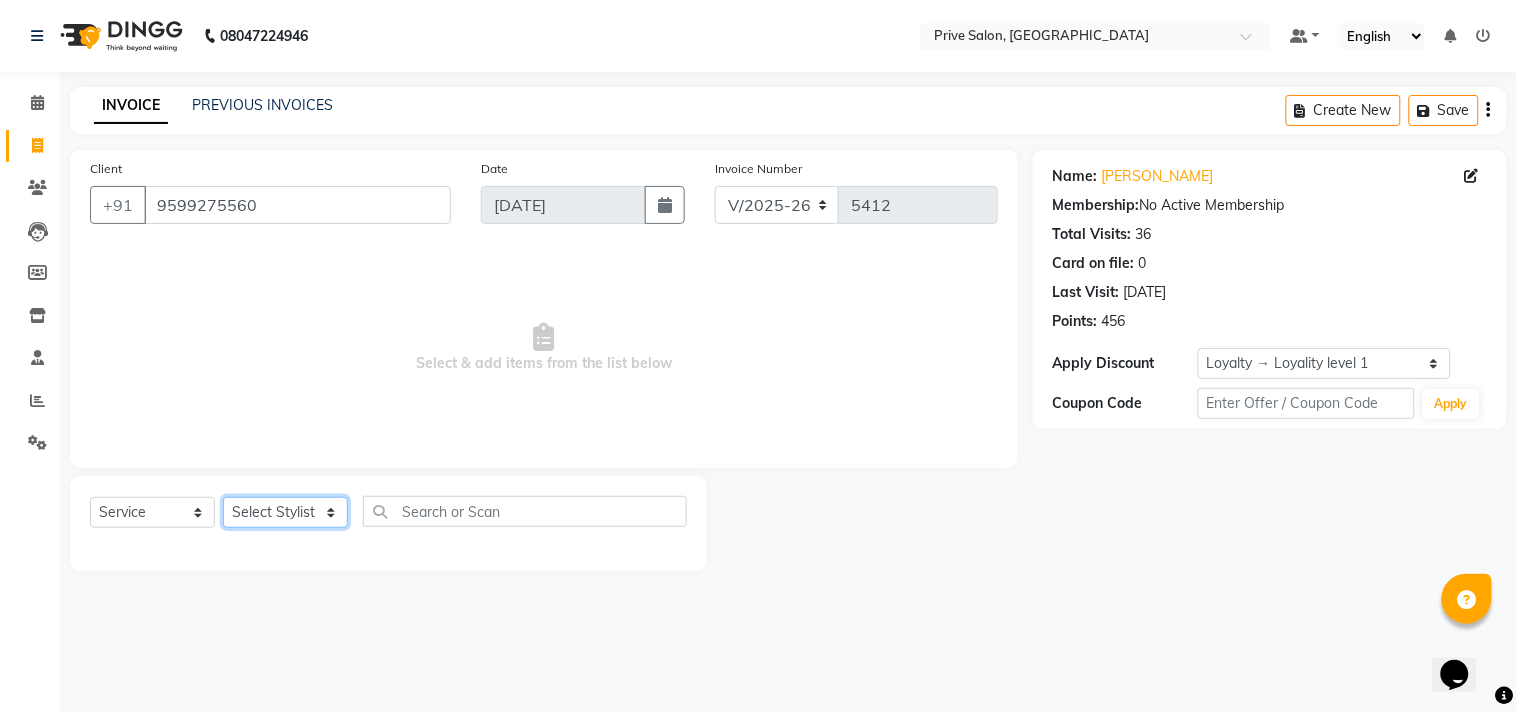 click on "Select Stylist amit ARJUN [PERSON_NAME] [PERSON_NAME] GOLU [PERSON_NAME] isha [PERSON_NAME] Manager [PERSON_NAME] [PERSON_NAME] [PERSON_NAME] [PERSON_NAME] [PERSON_NAME] vikas" 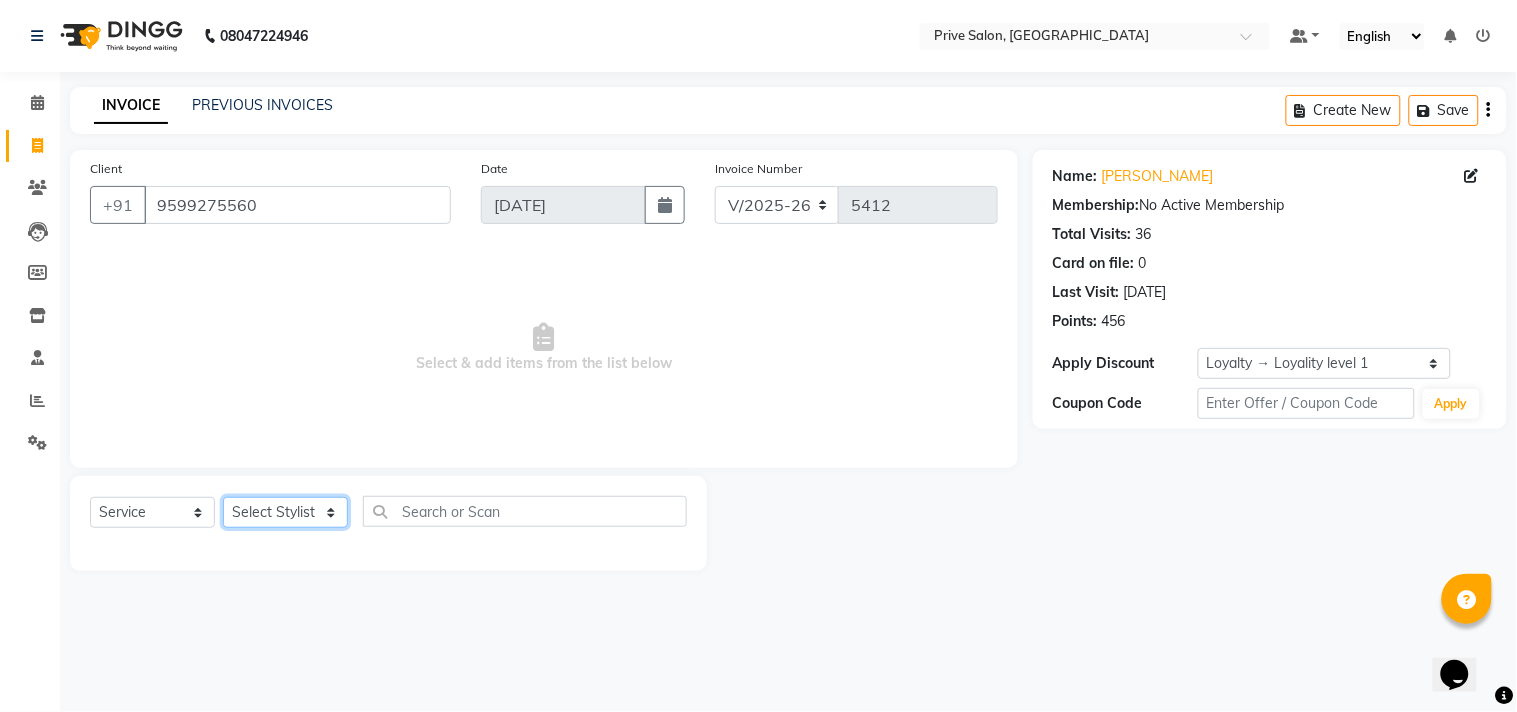 select on "3992" 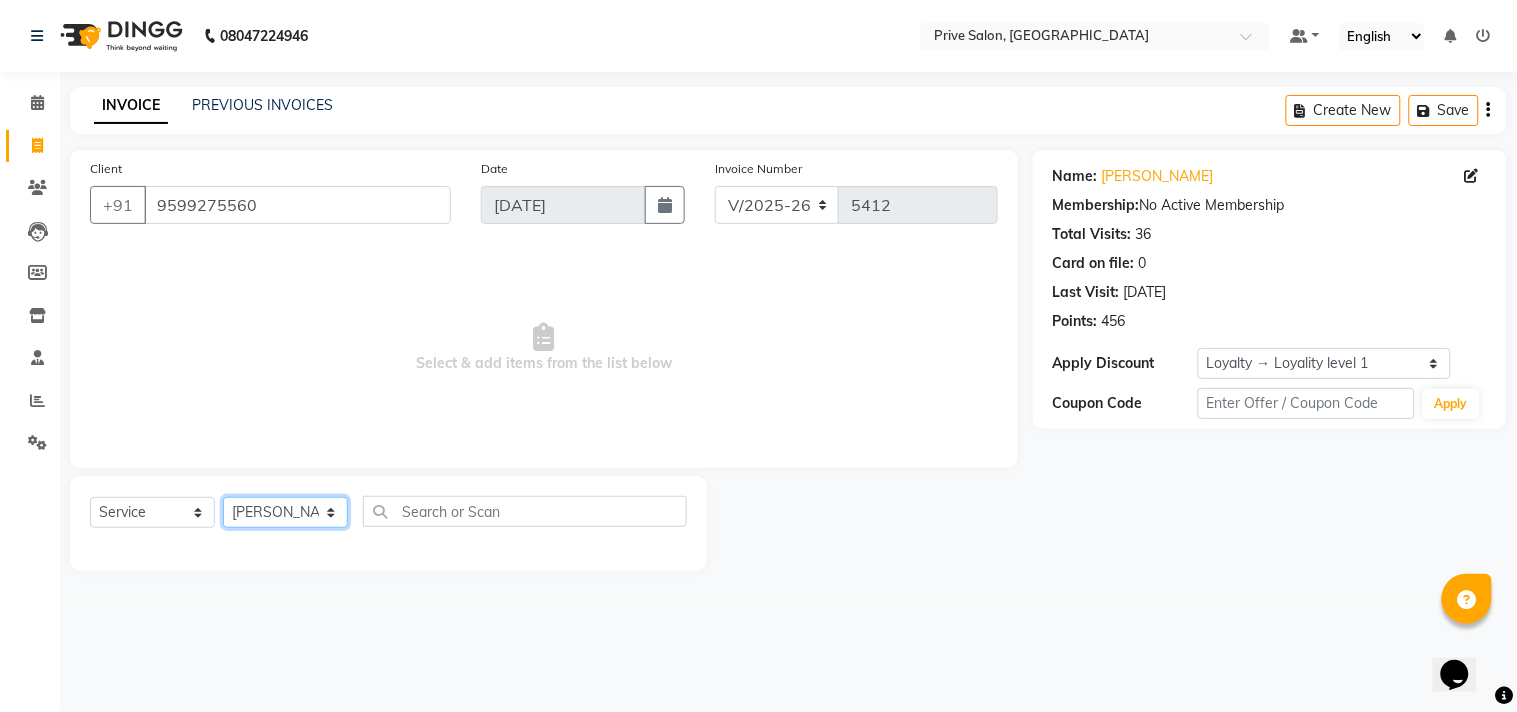 click on "Select Stylist amit ARJUN [PERSON_NAME] [PERSON_NAME] GOLU [PERSON_NAME] isha [PERSON_NAME] Manager [PERSON_NAME] [PERSON_NAME] [PERSON_NAME] [PERSON_NAME] [PERSON_NAME] vikas" 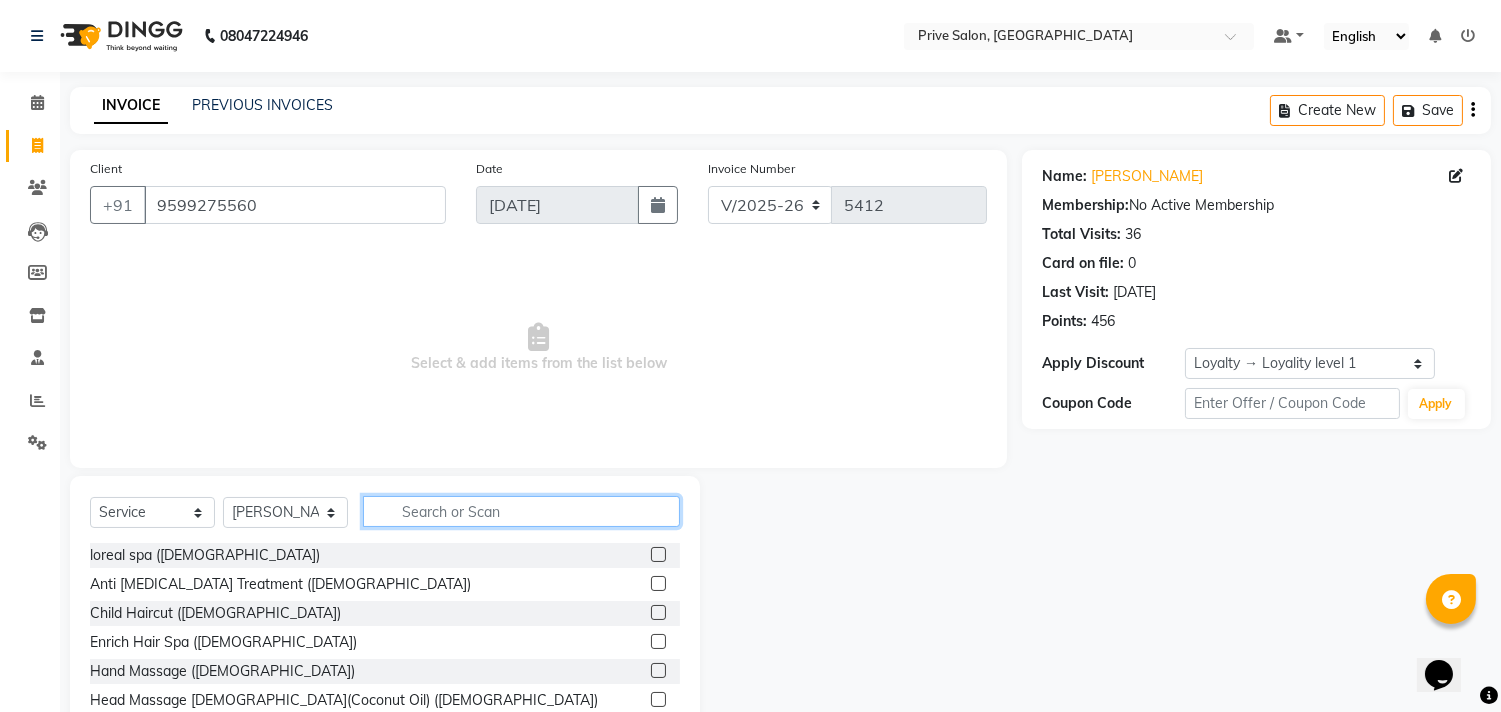 click 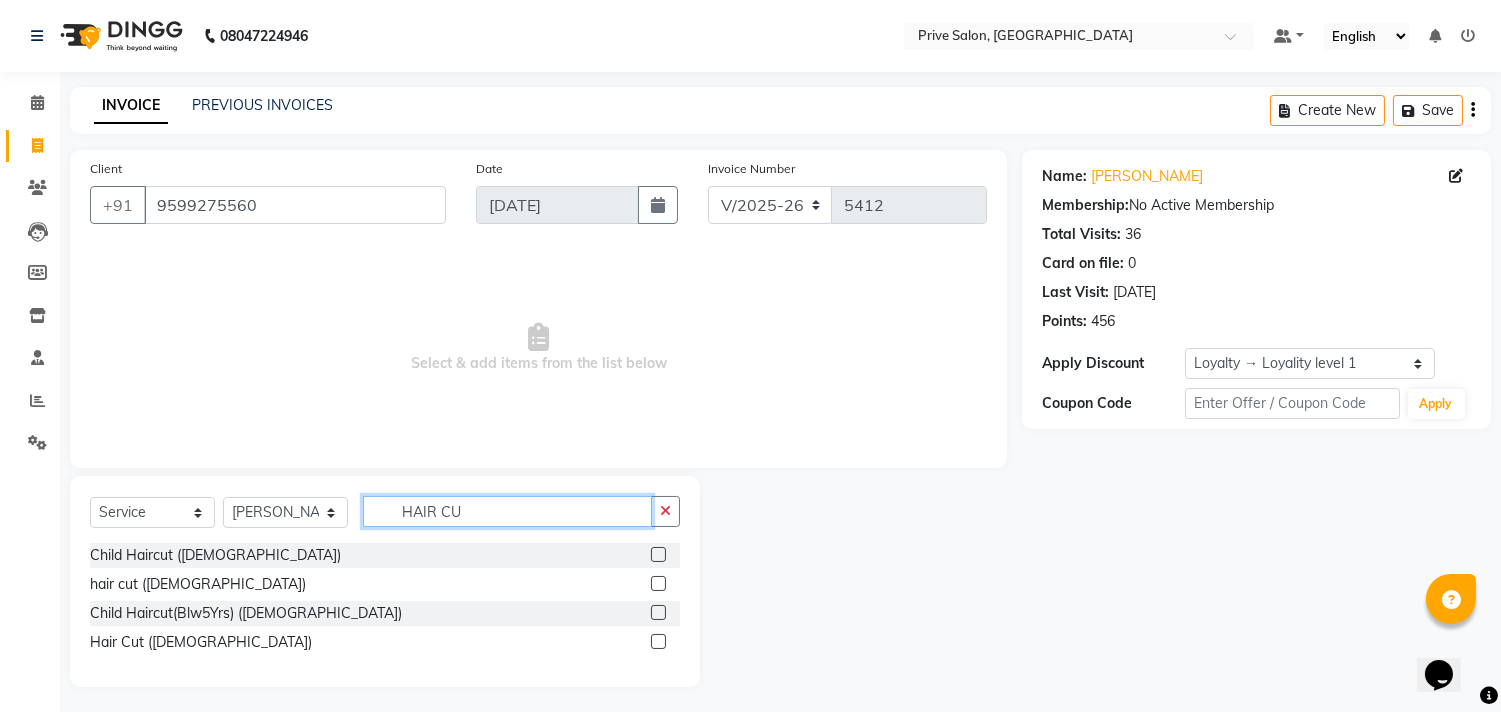type on "HAIR CU" 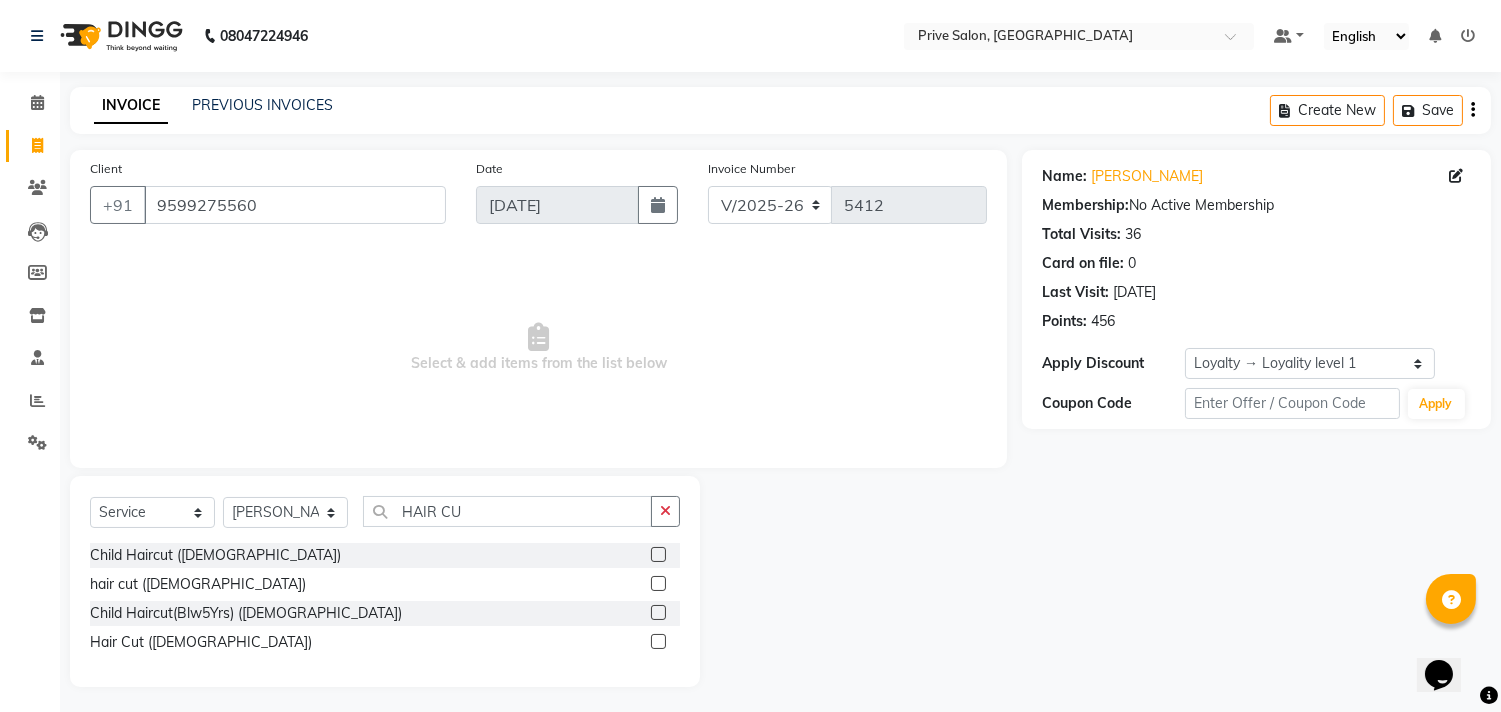 click 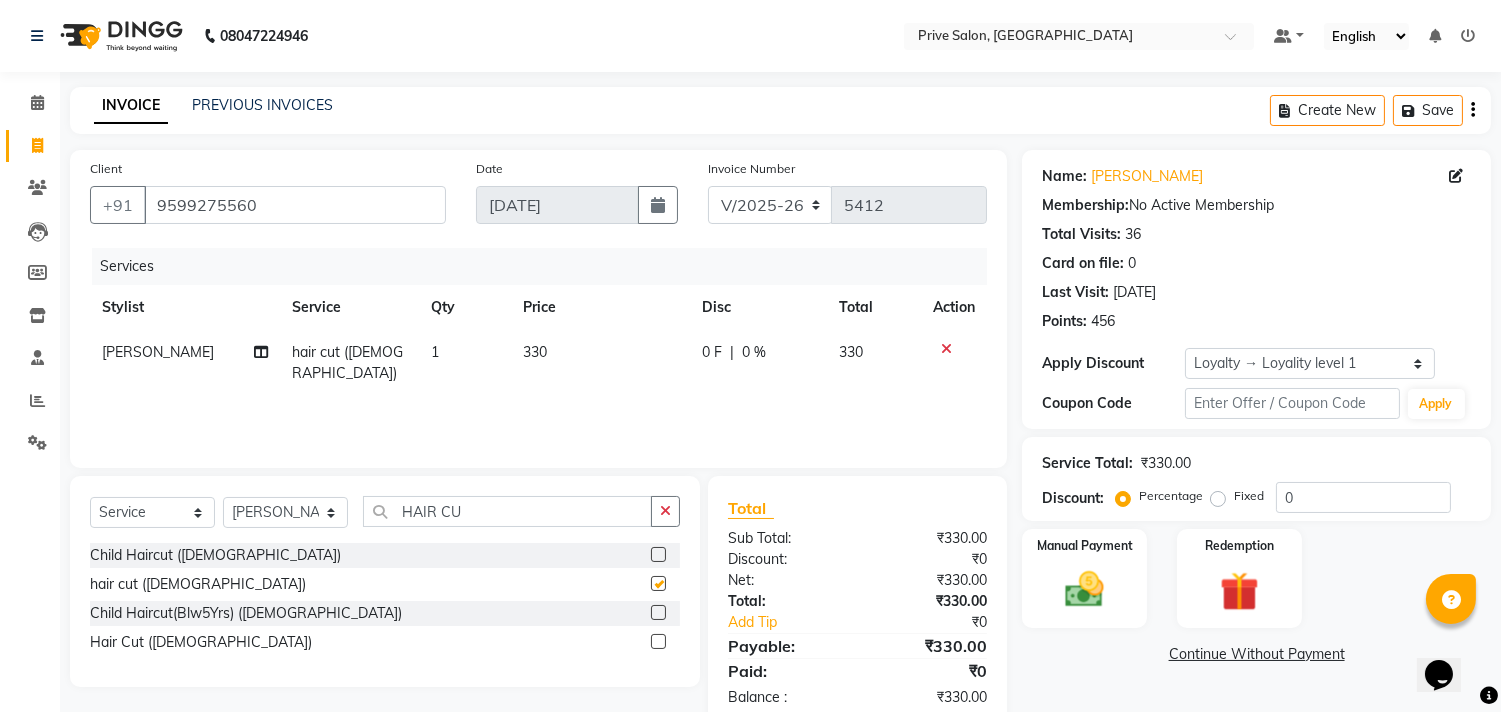 checkbox on "false" 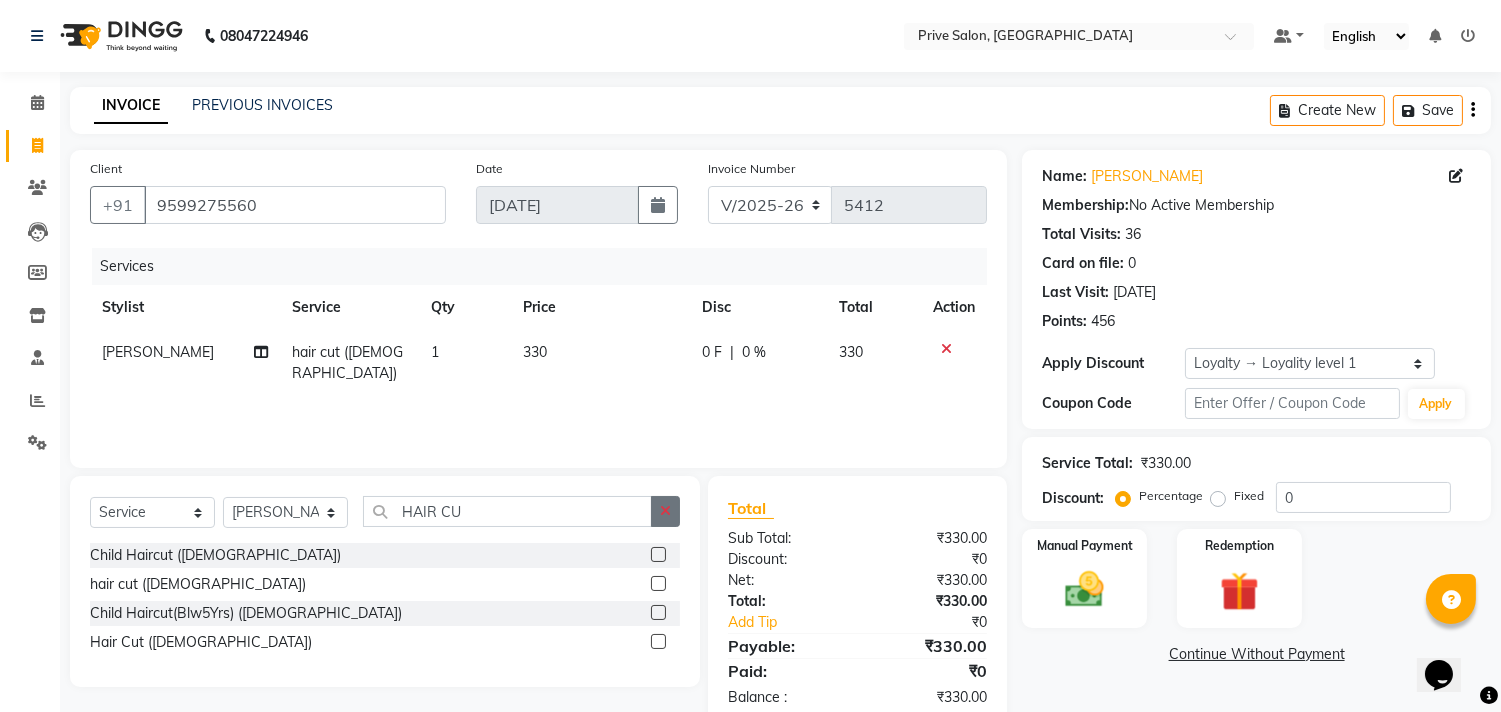 click 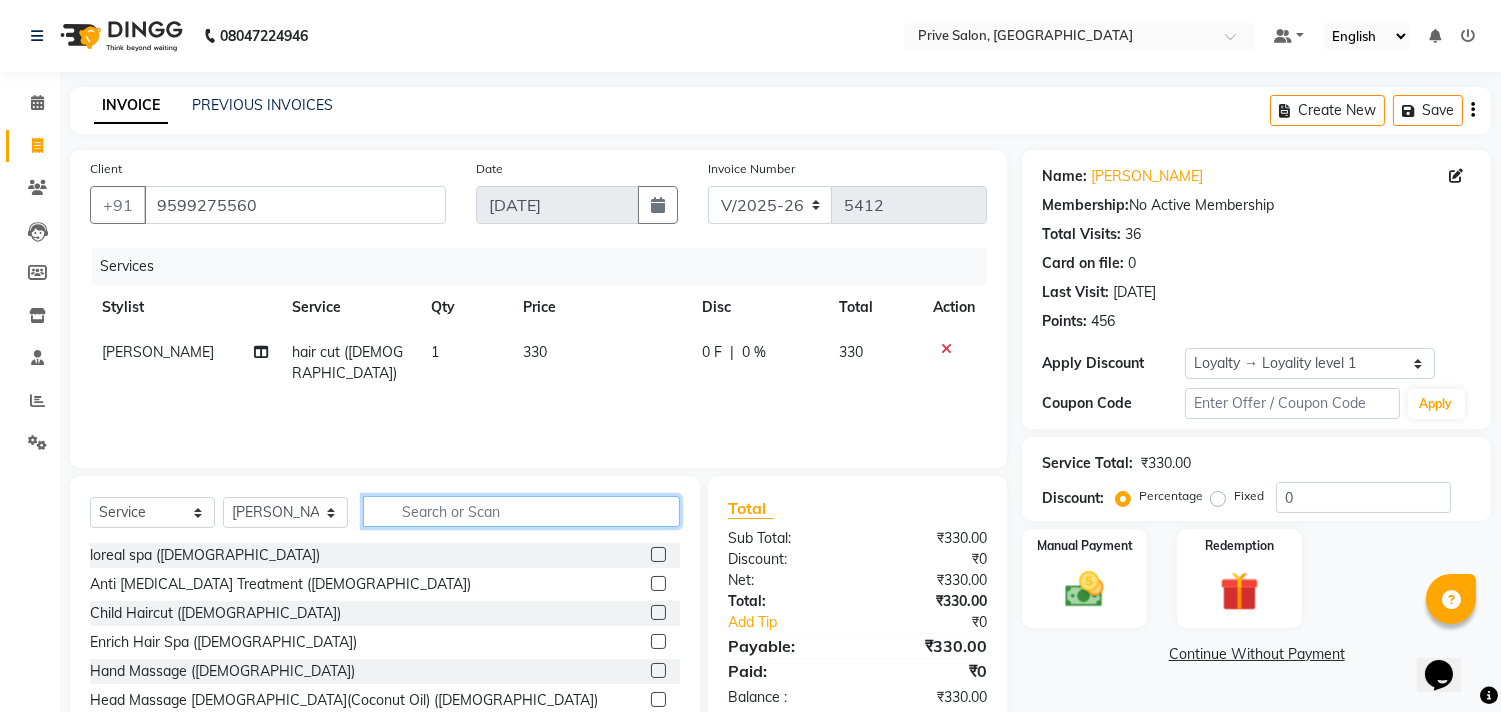 click 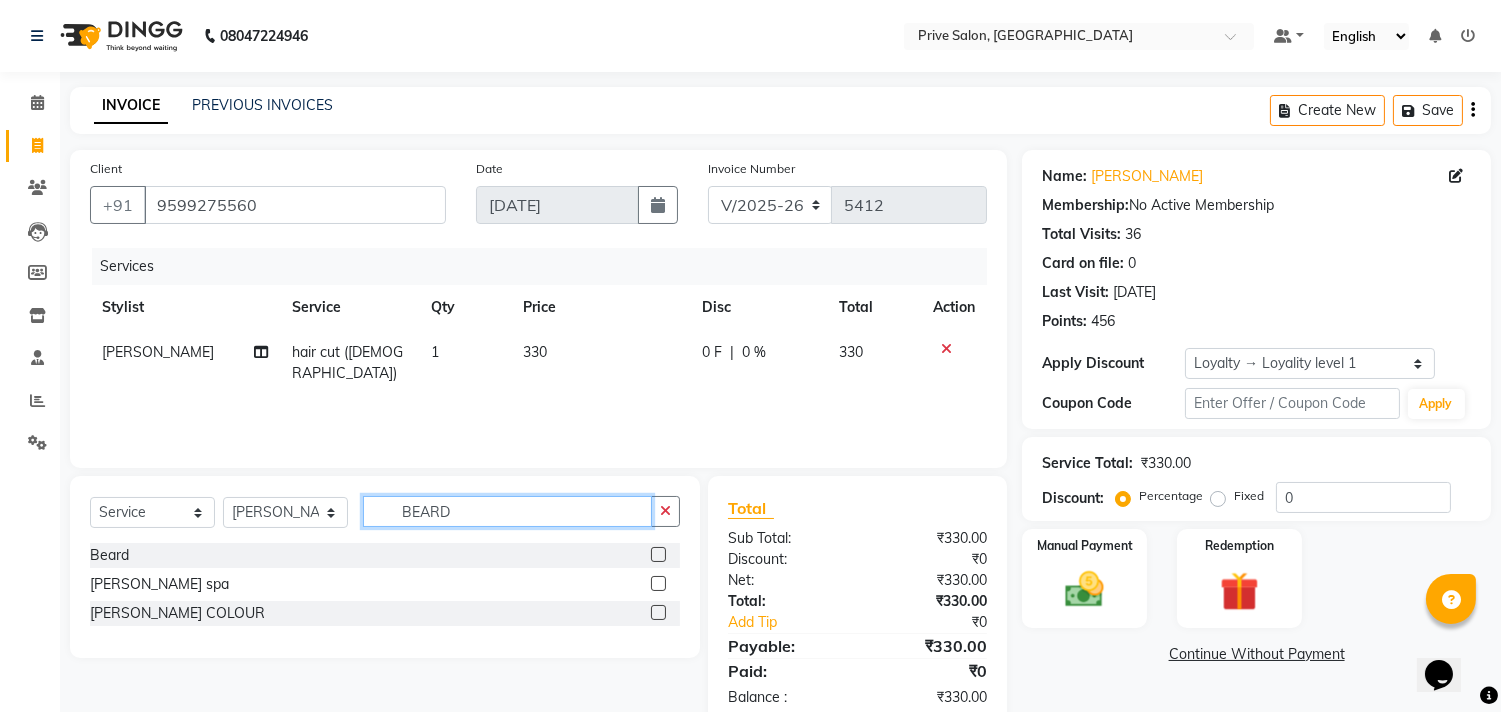 type on "BEARD" 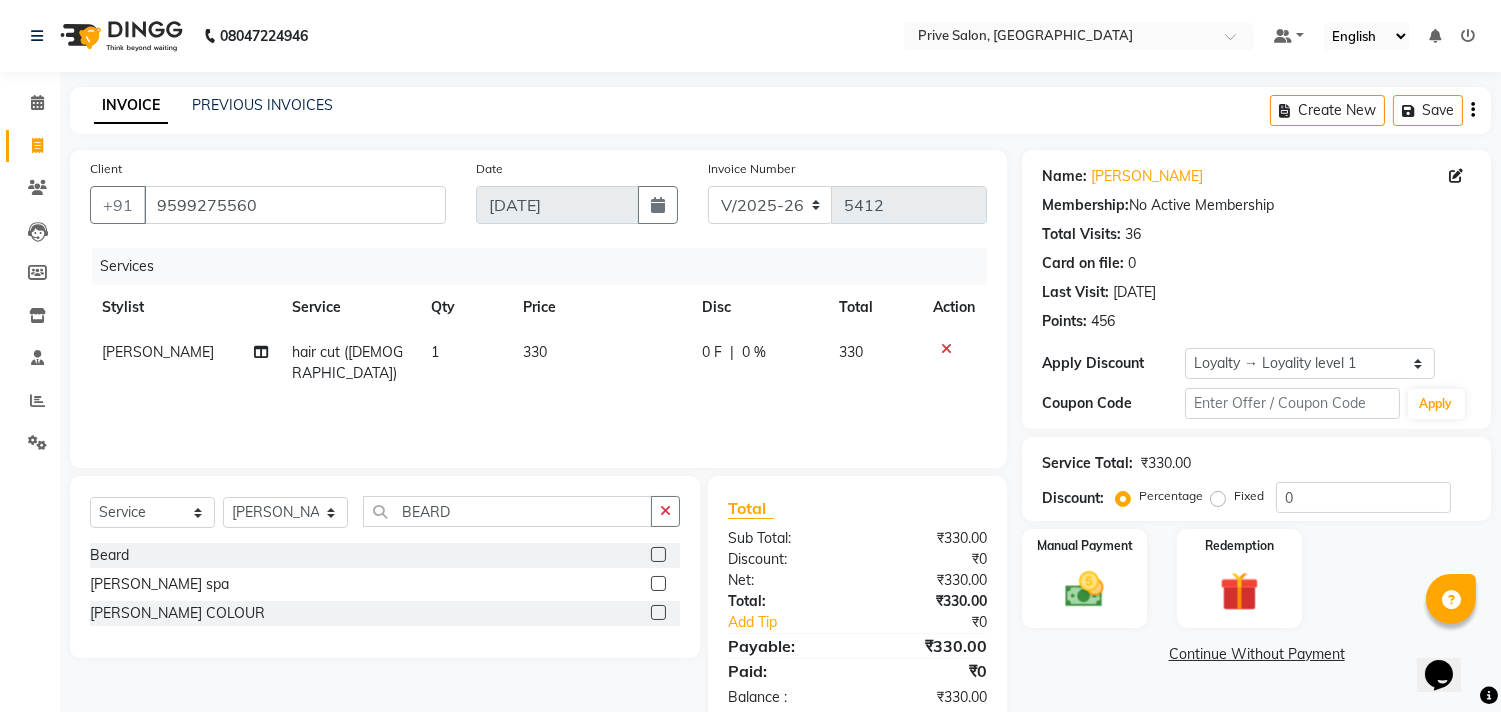 click 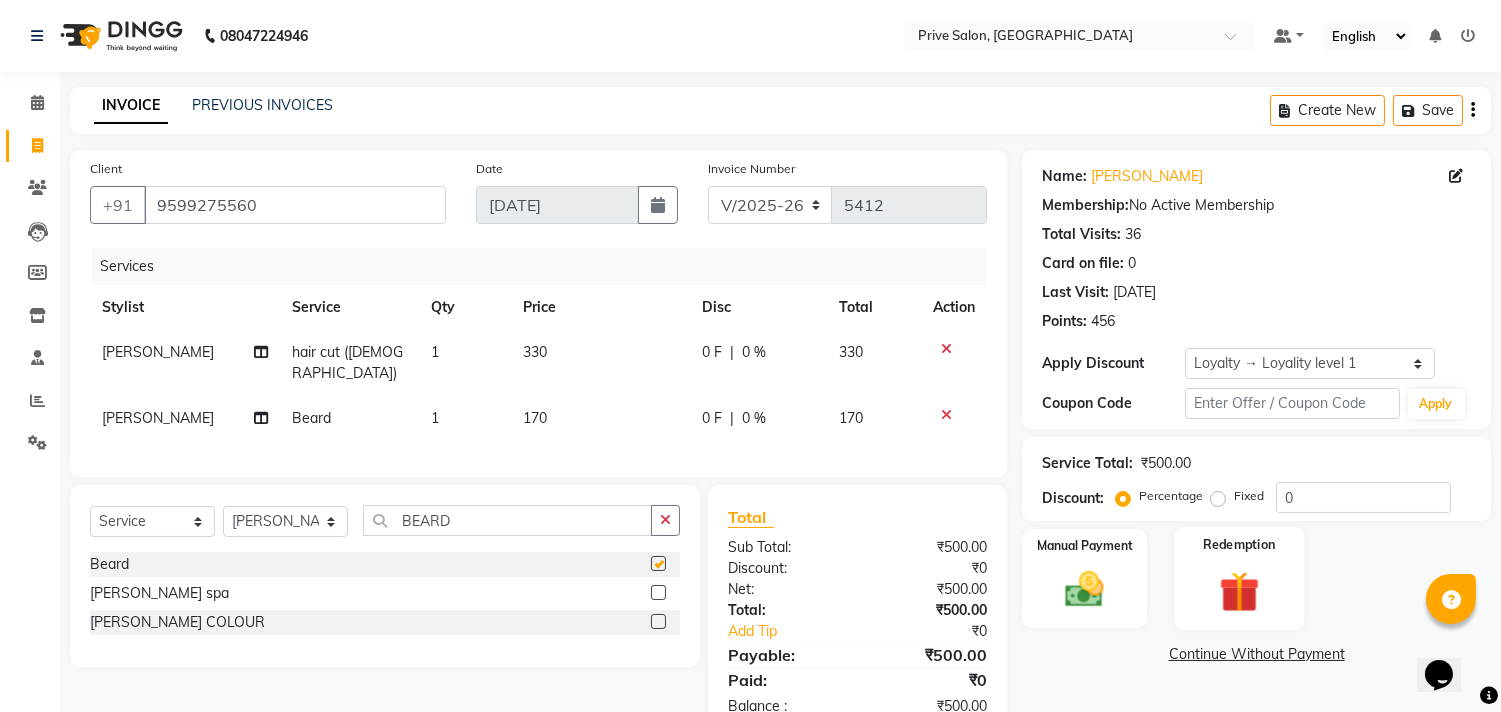 checkbox on "false" 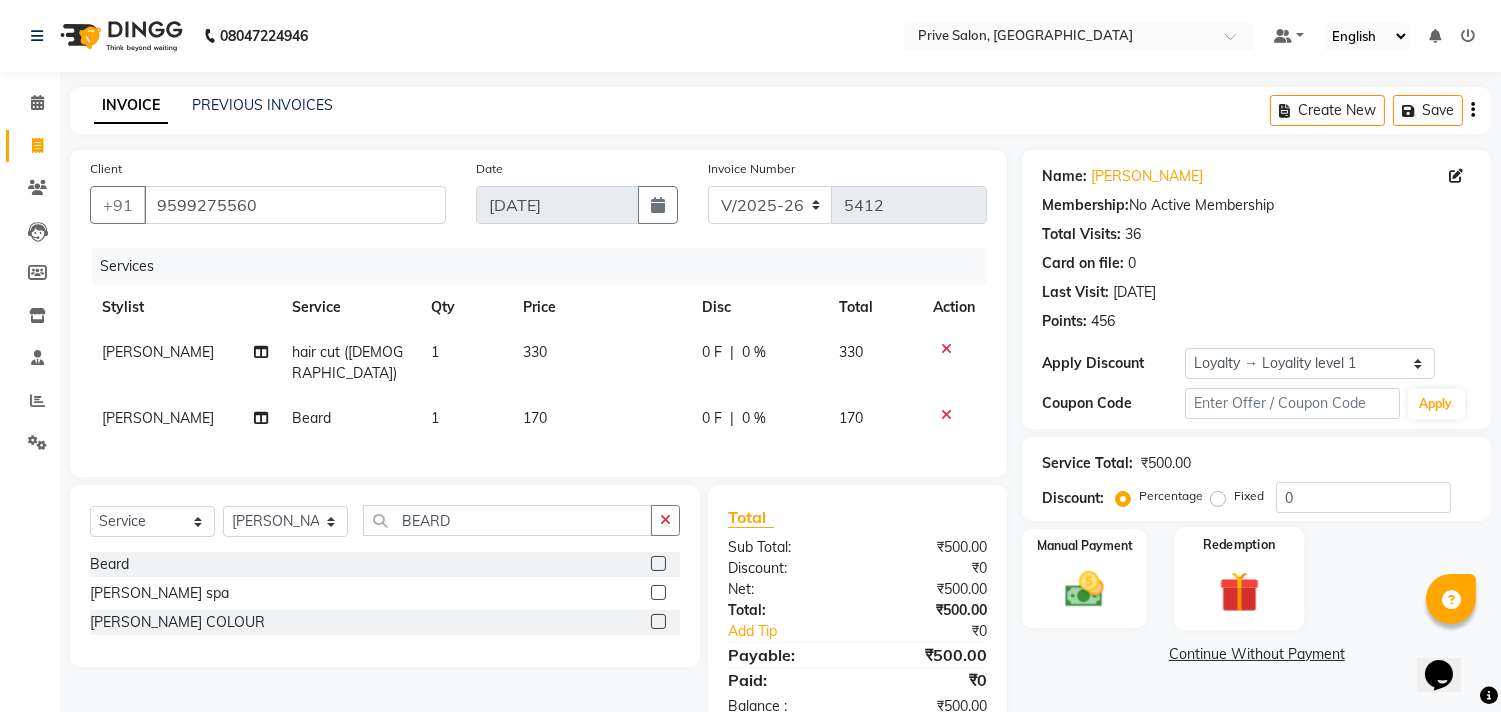 click 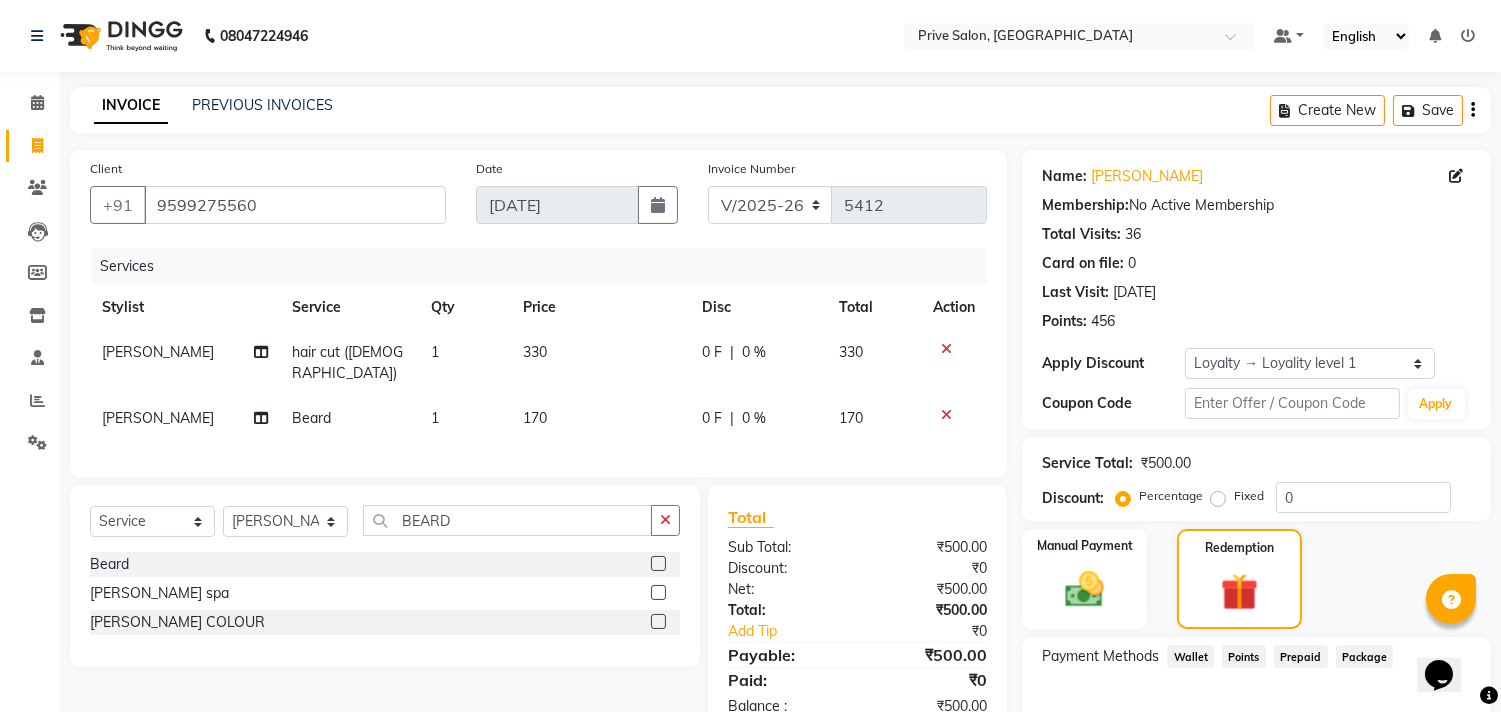 click on "Points" 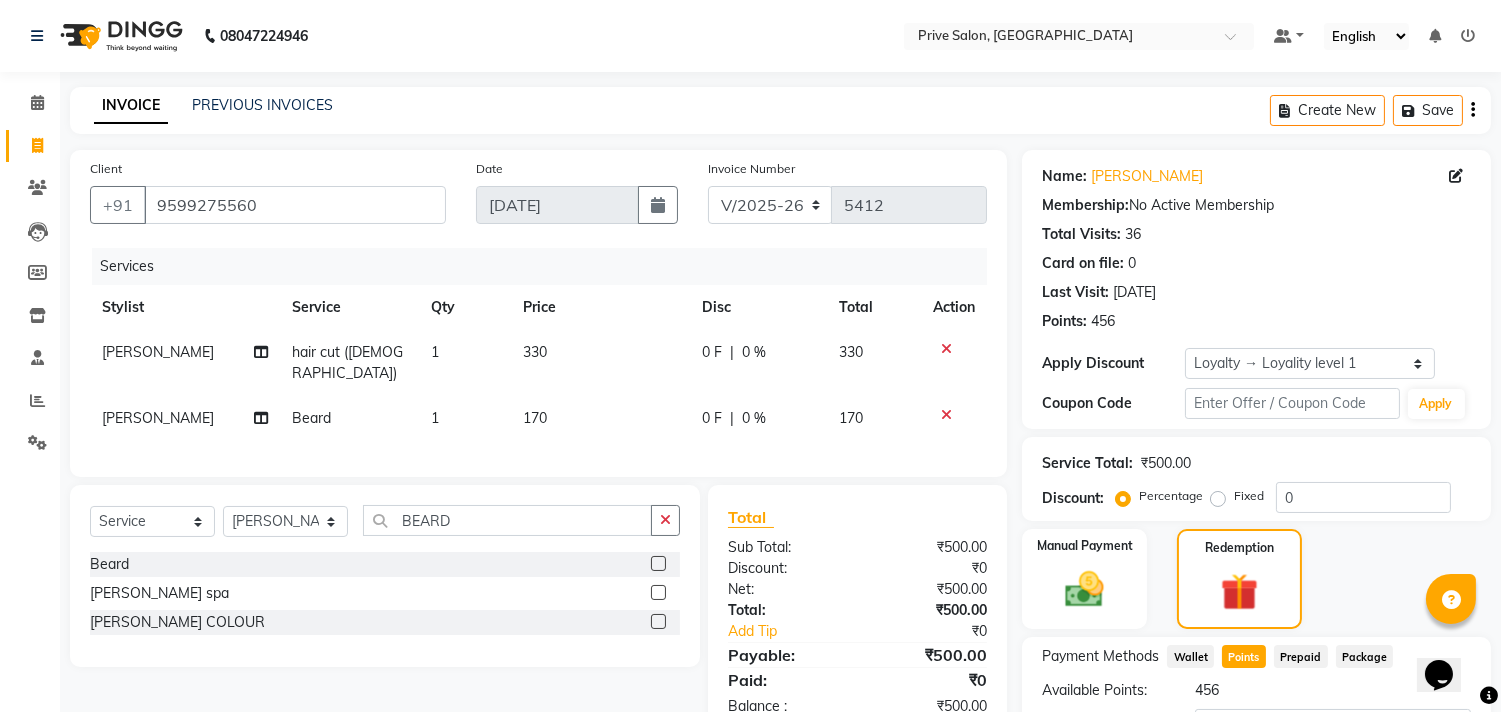 scroll, scrollTop: 173, scrollLeft: 0, axis: vertical 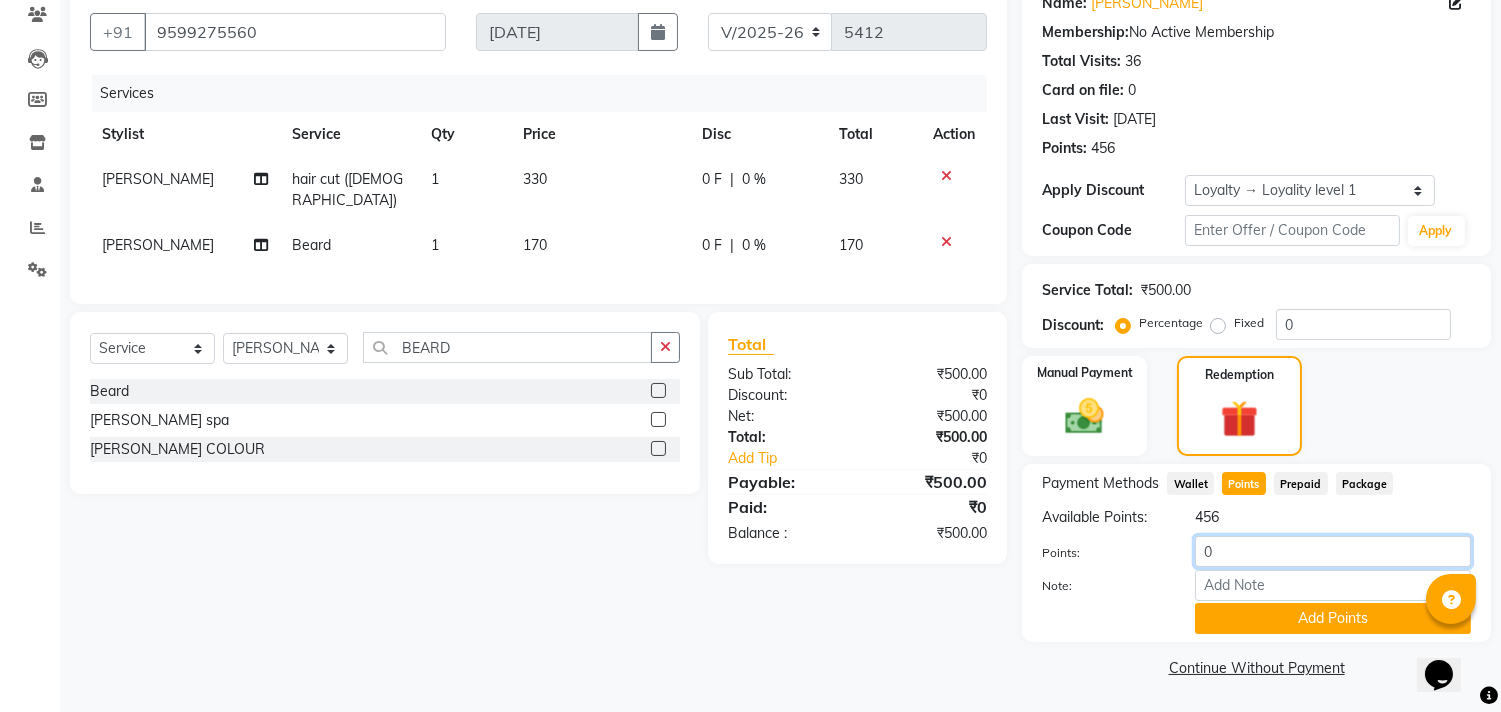 click on "0" 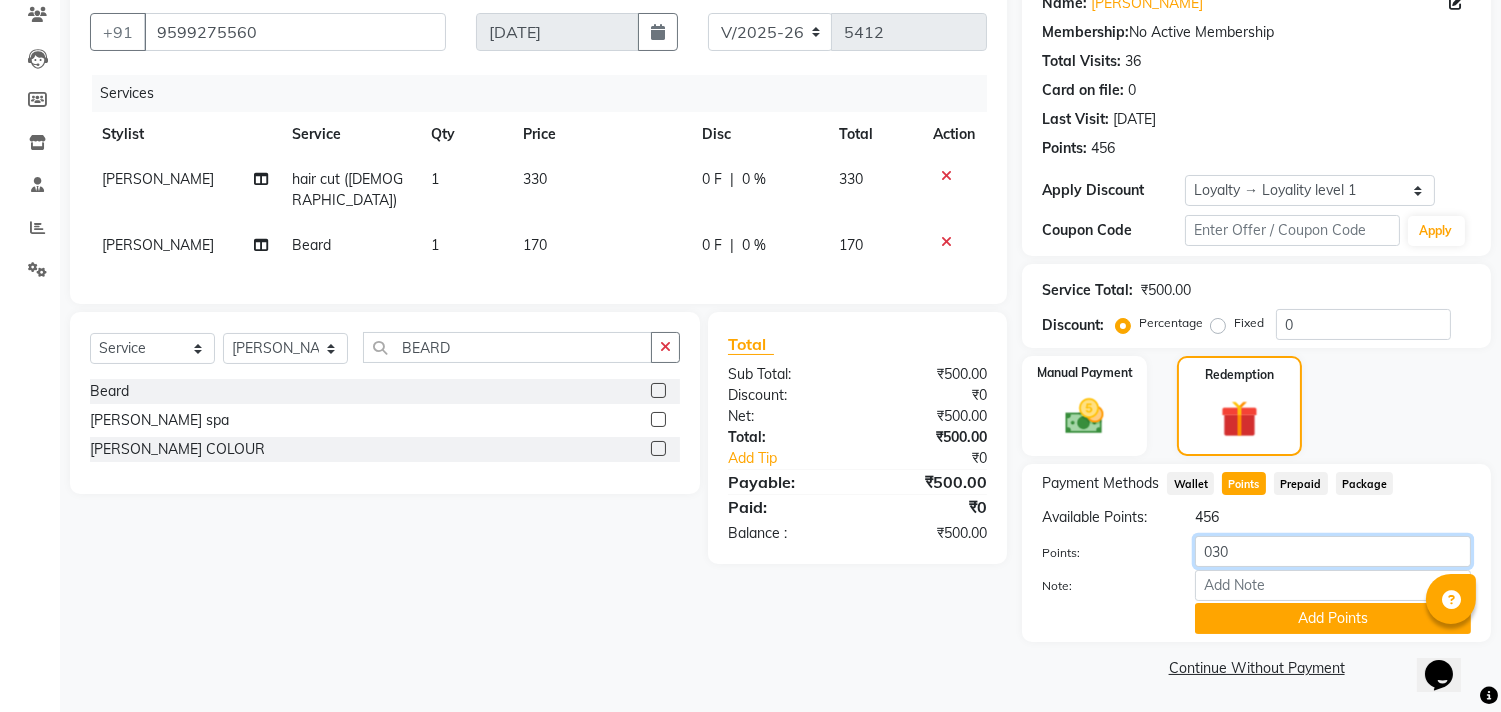 type on "0300" 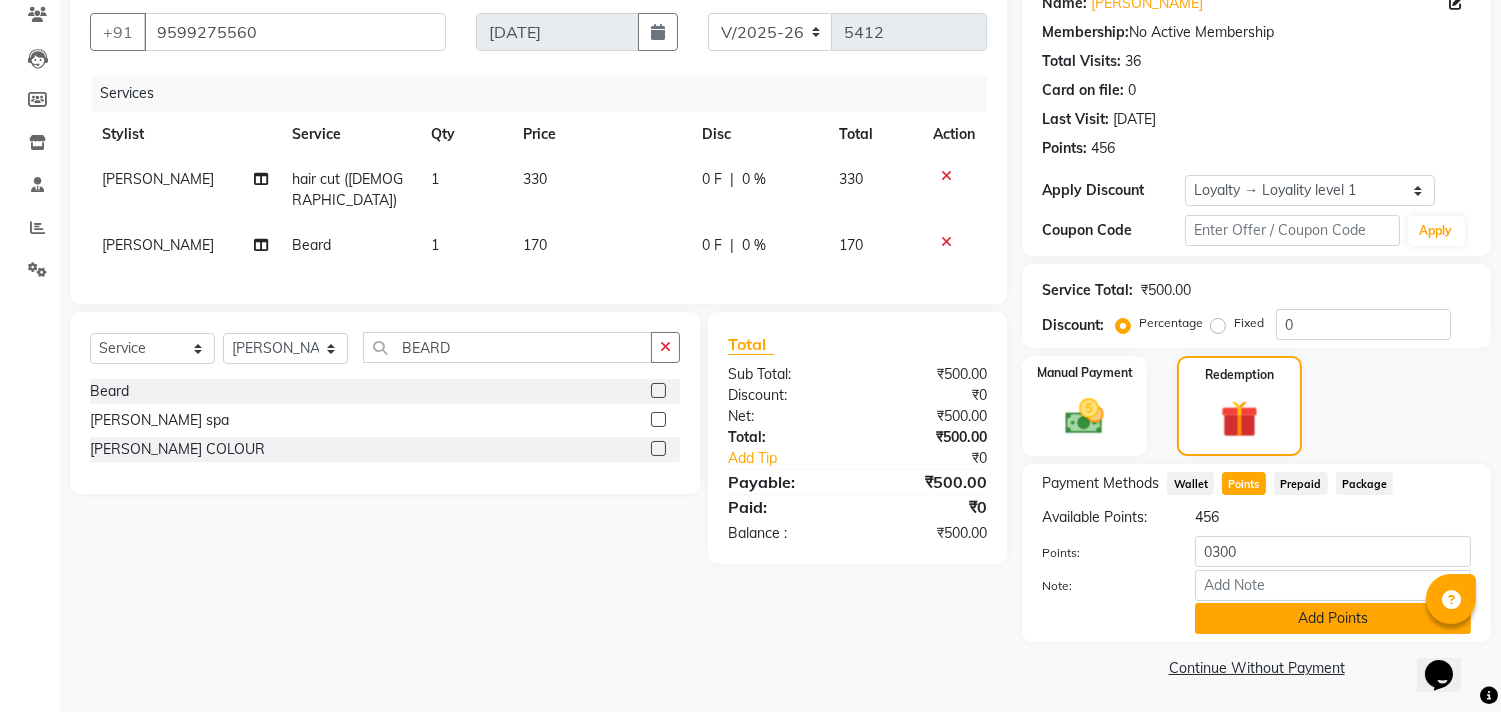click on "Add Points" 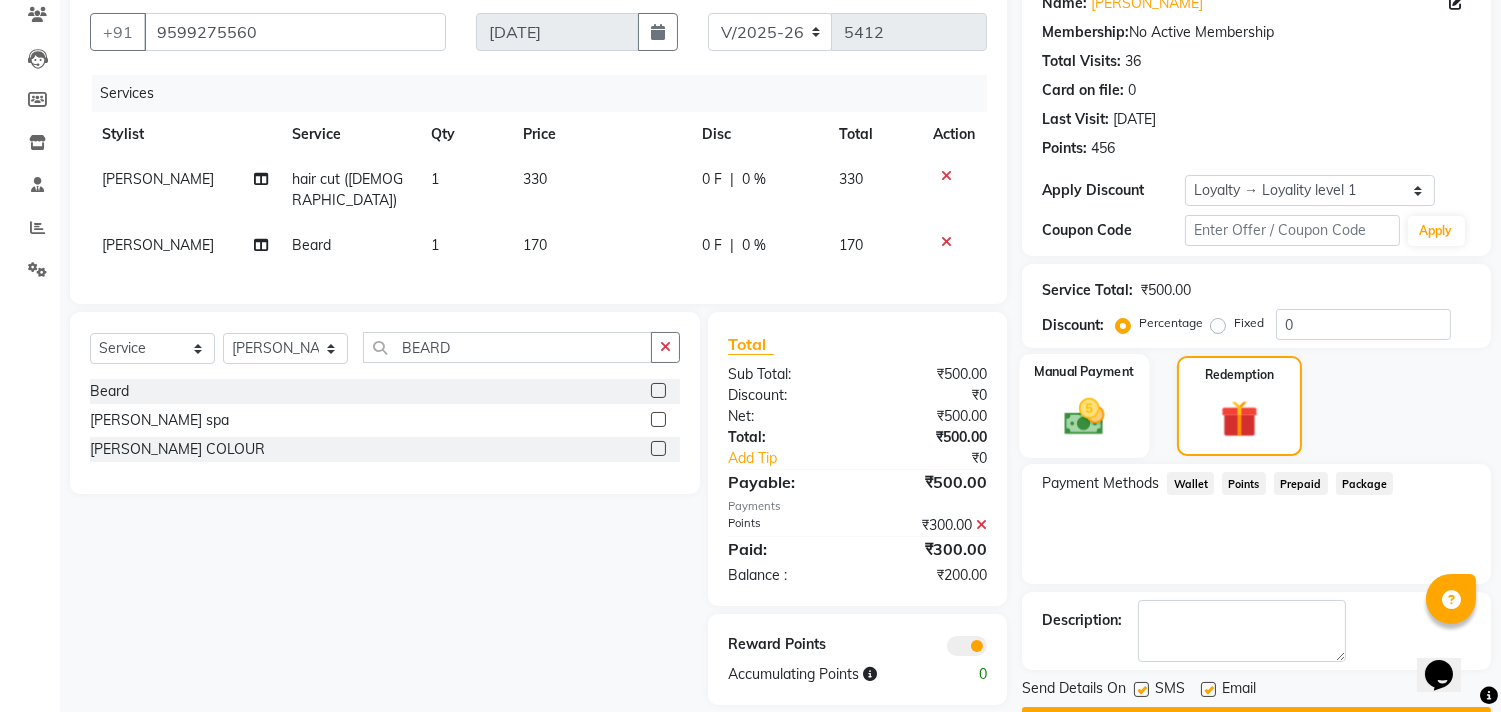 click 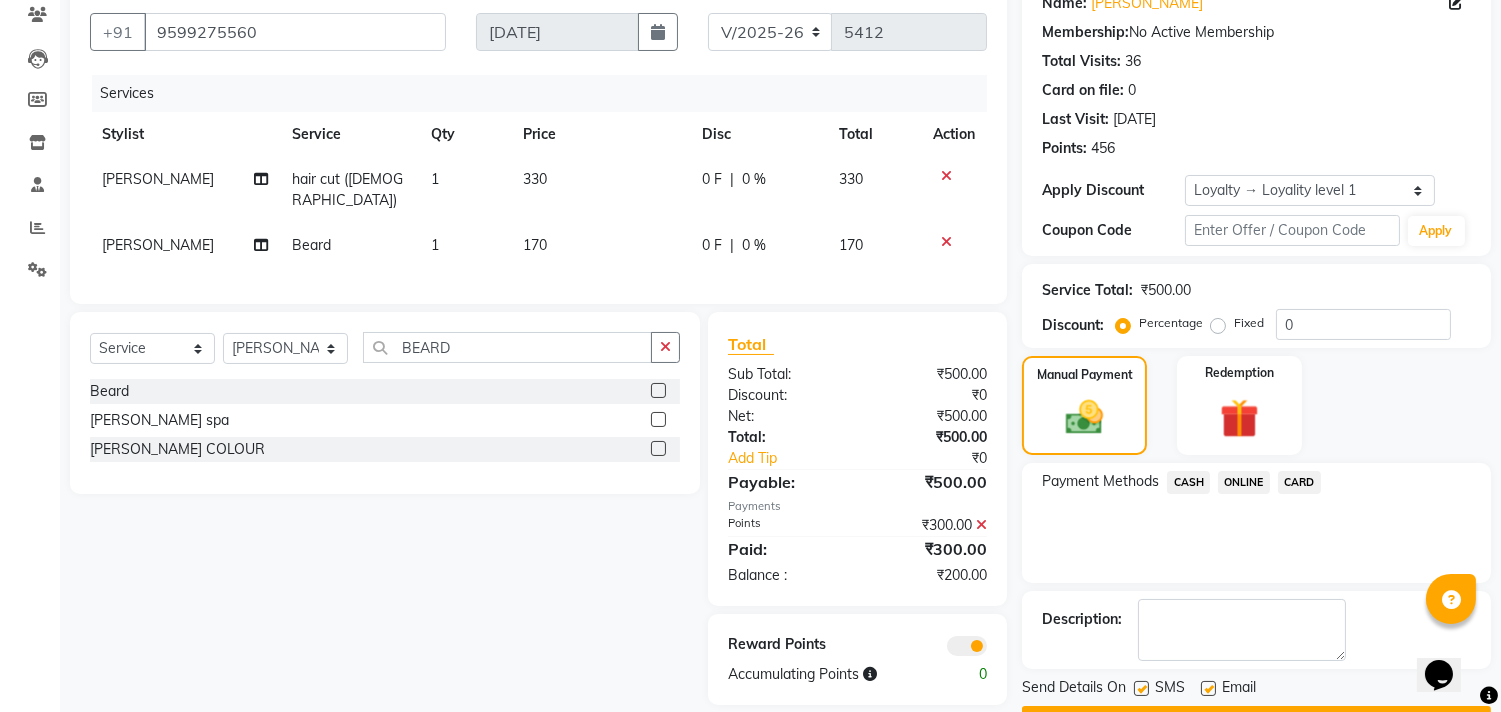 click on "CASH" 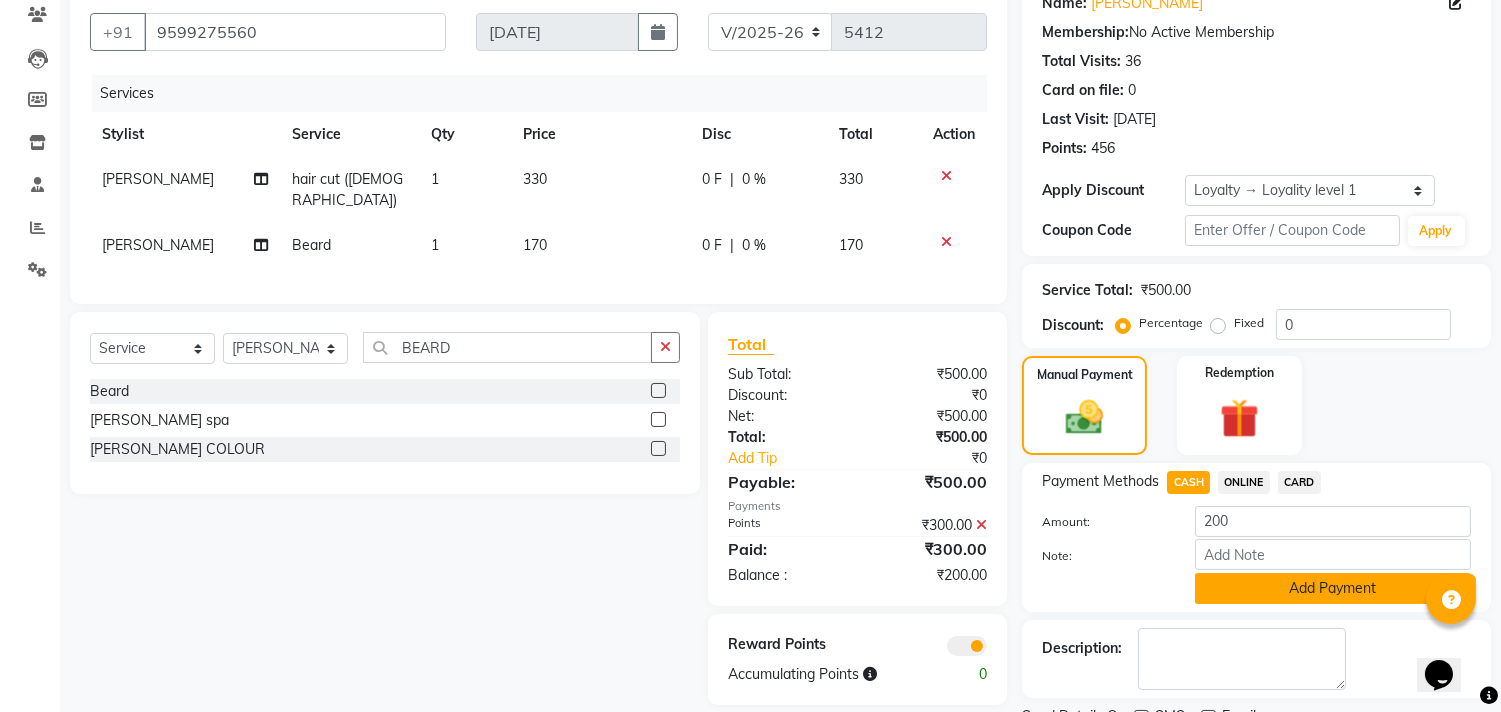click on "Add Payment" 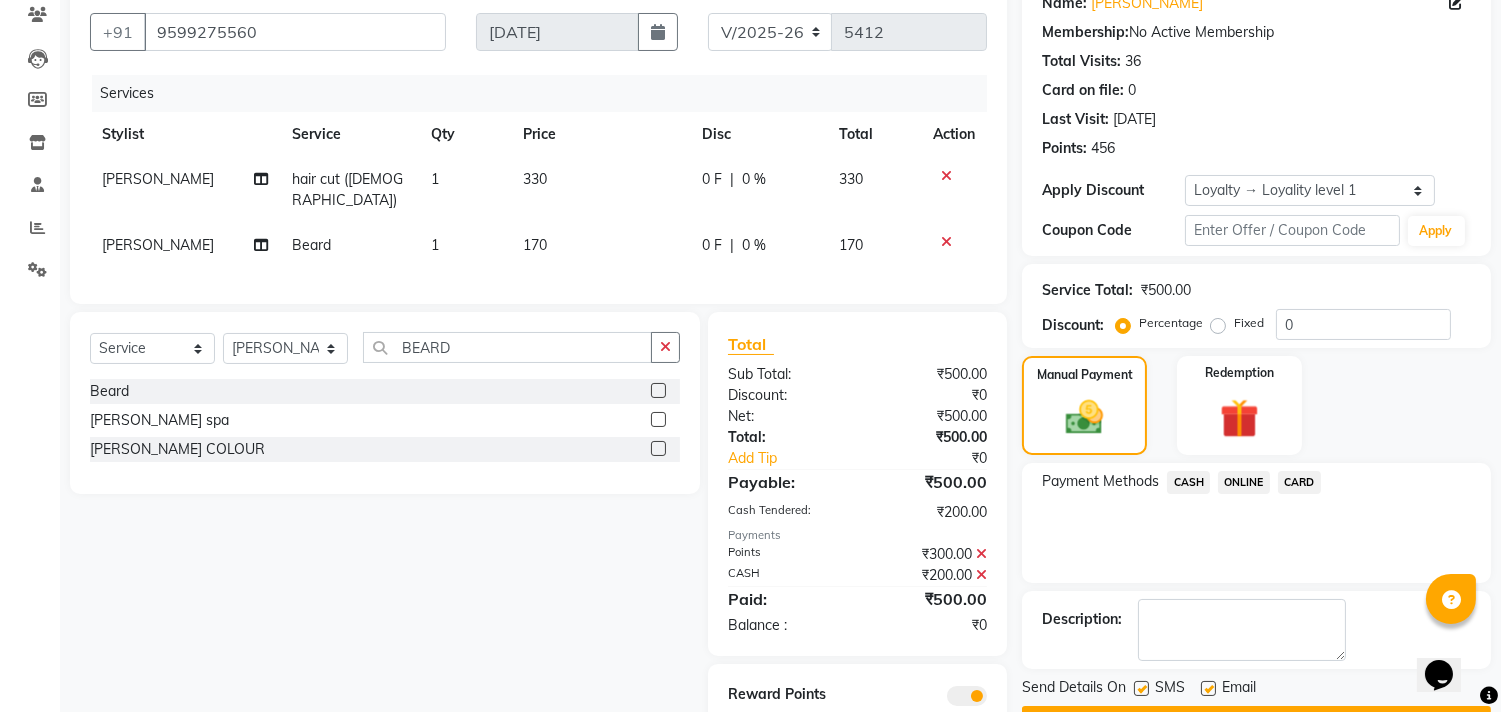 scroll, scrollTop: 242, scrollLeft: 0, axis: vertical 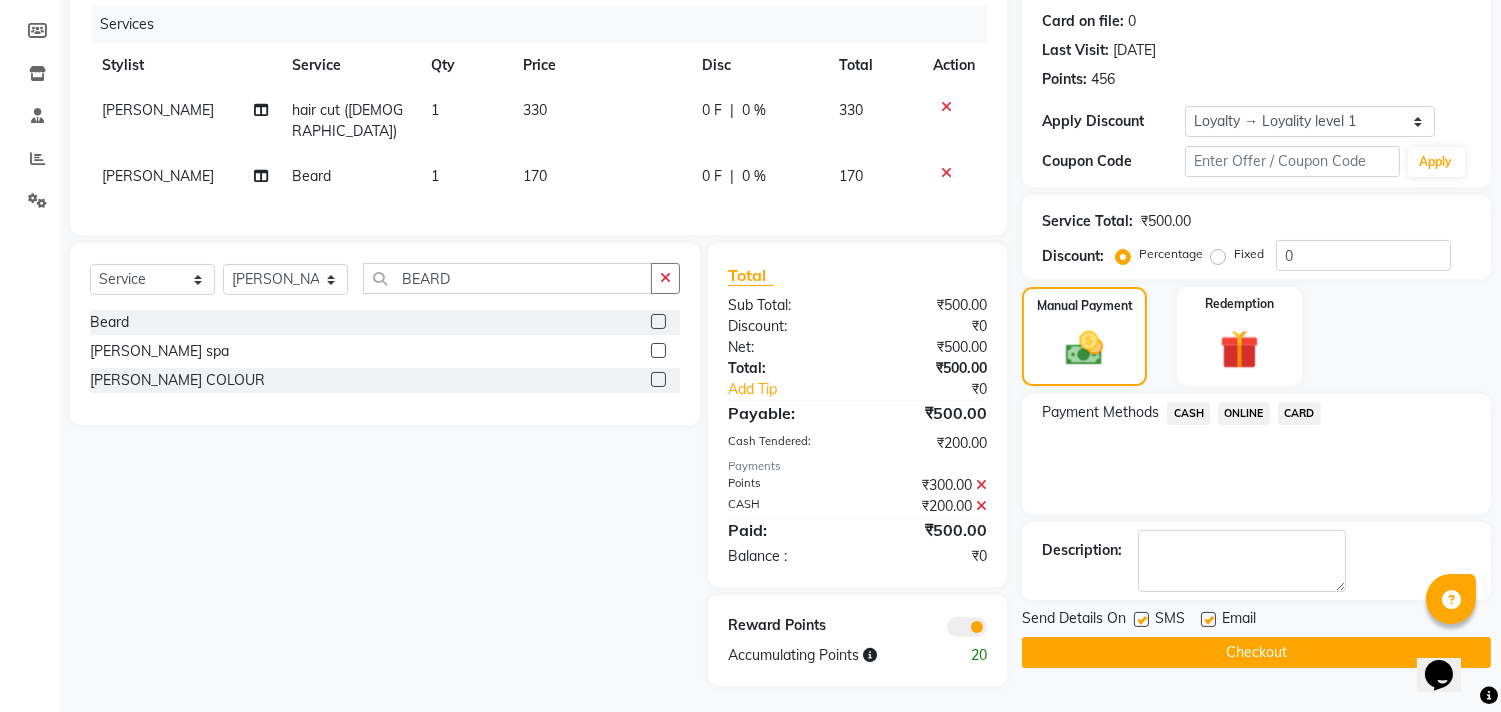 click on "Checkout" 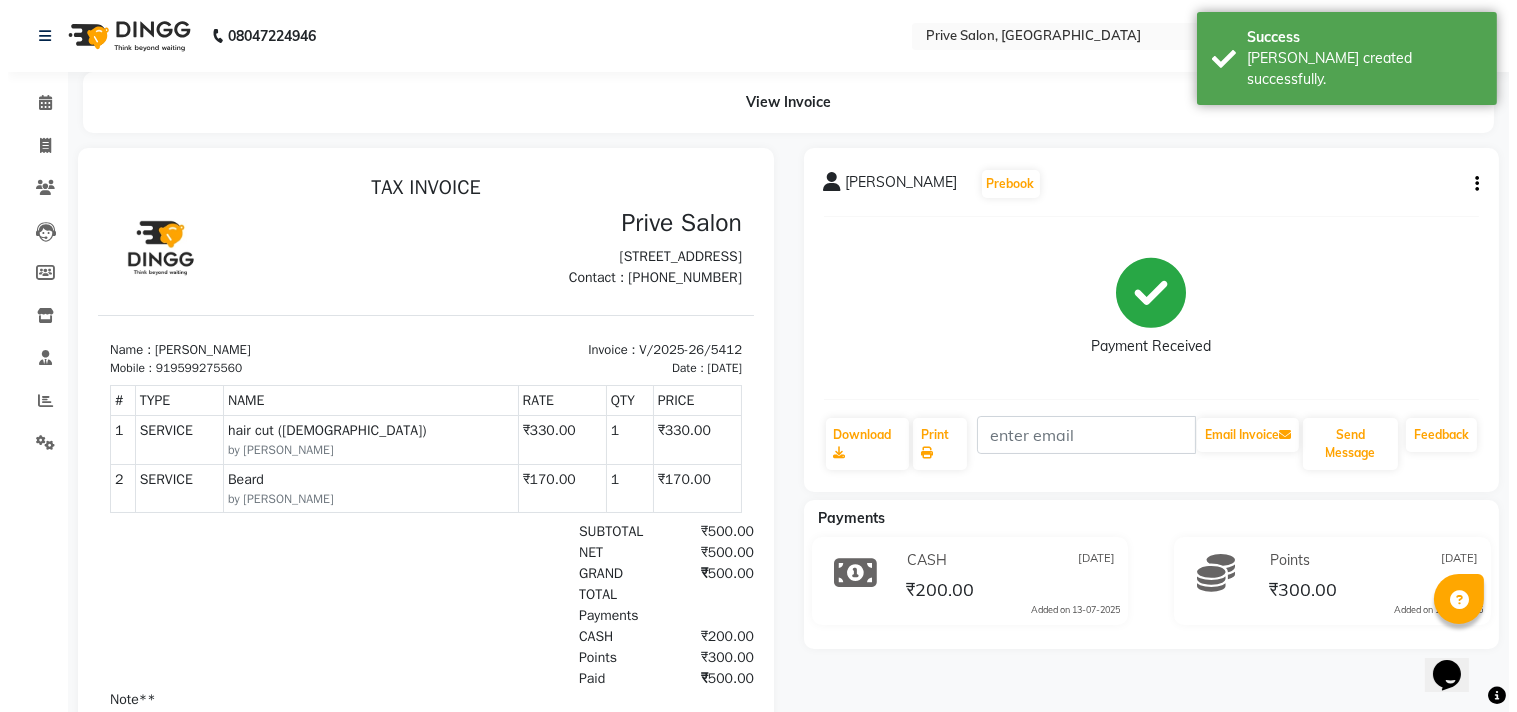 scroll, scrollTop: 0, scrollLeft: 0, axis: both 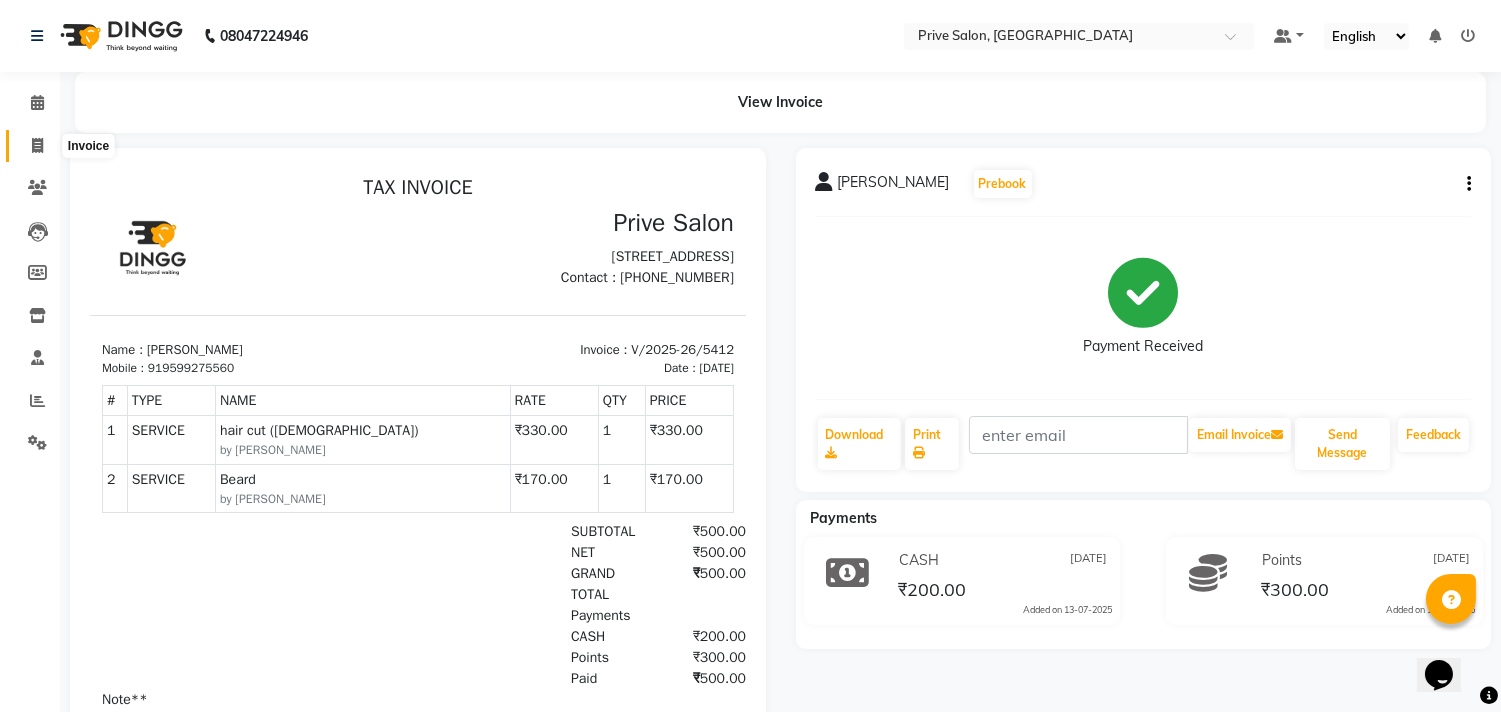 click 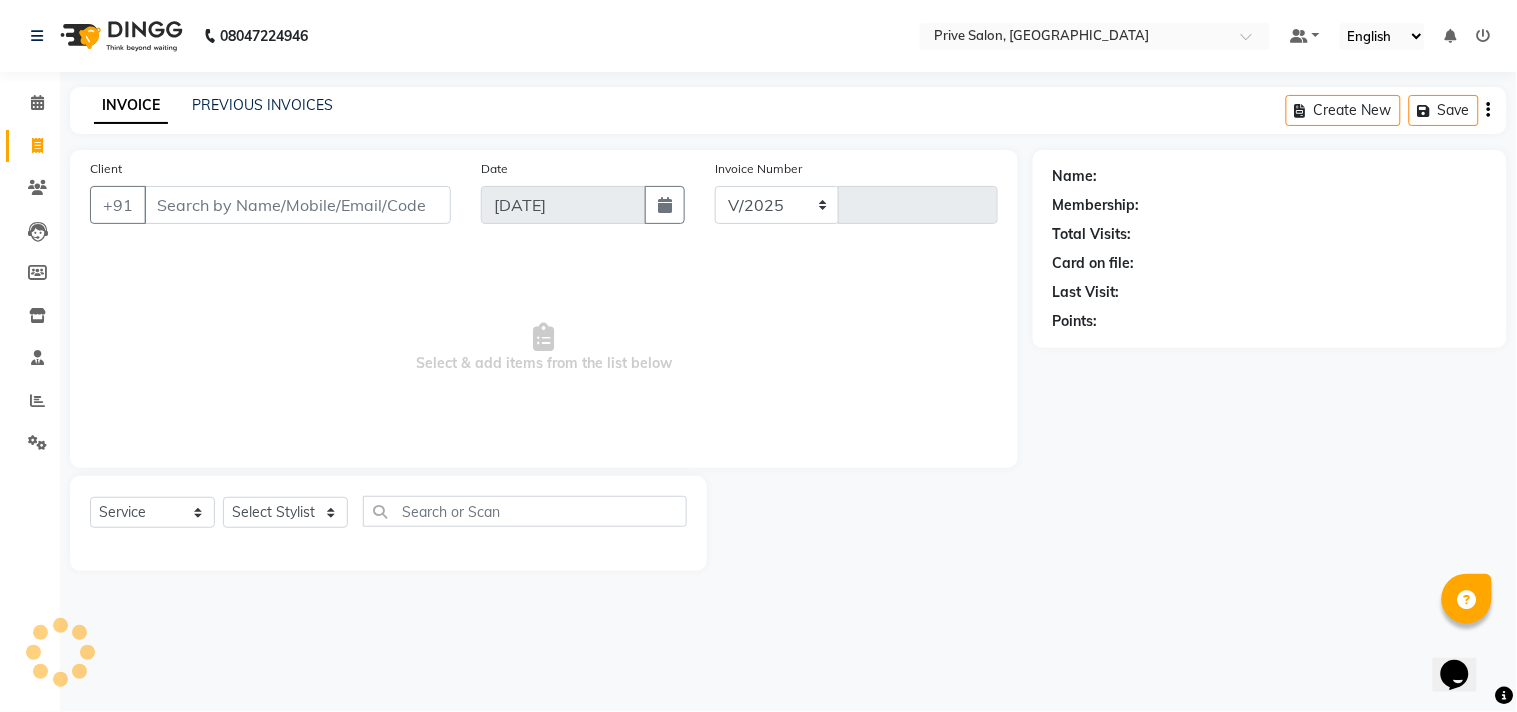 select on "136" 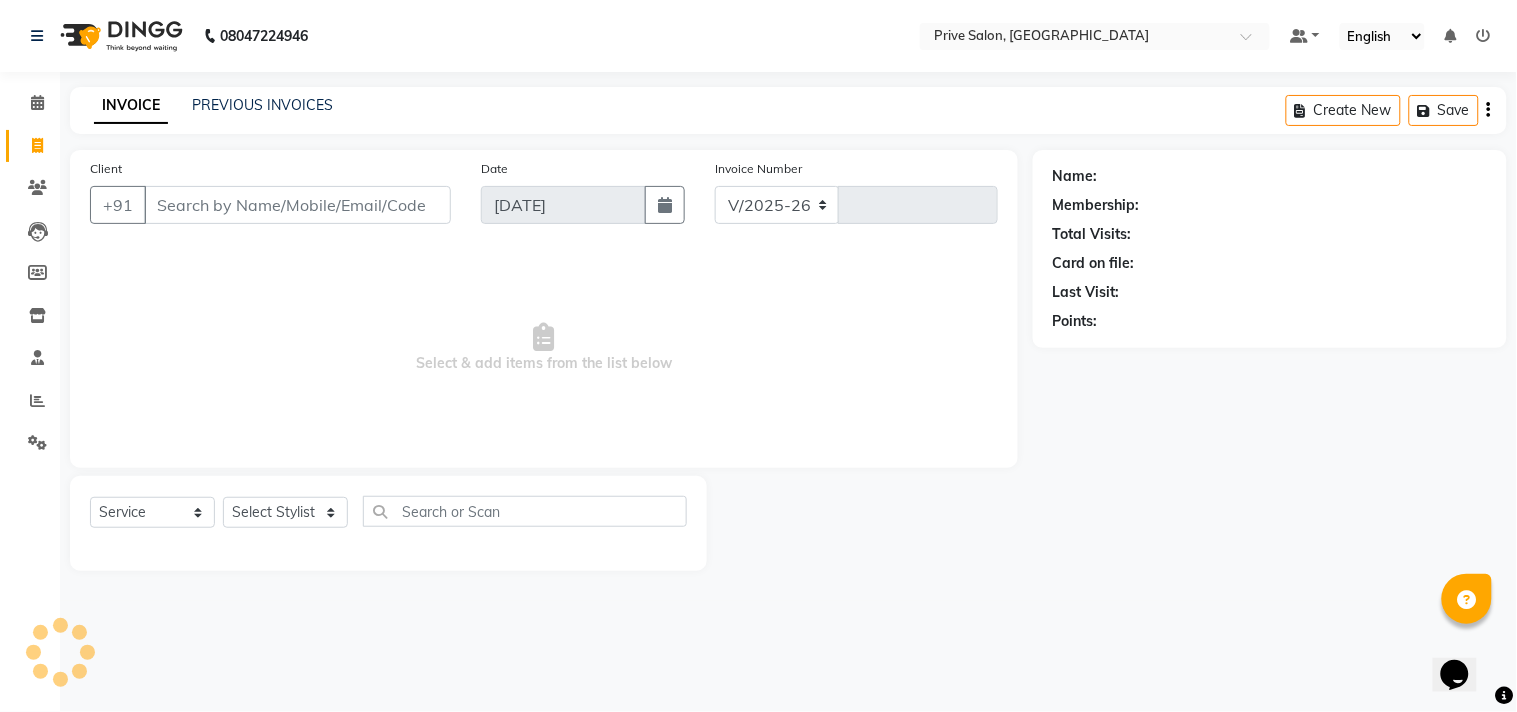 type on "5417" 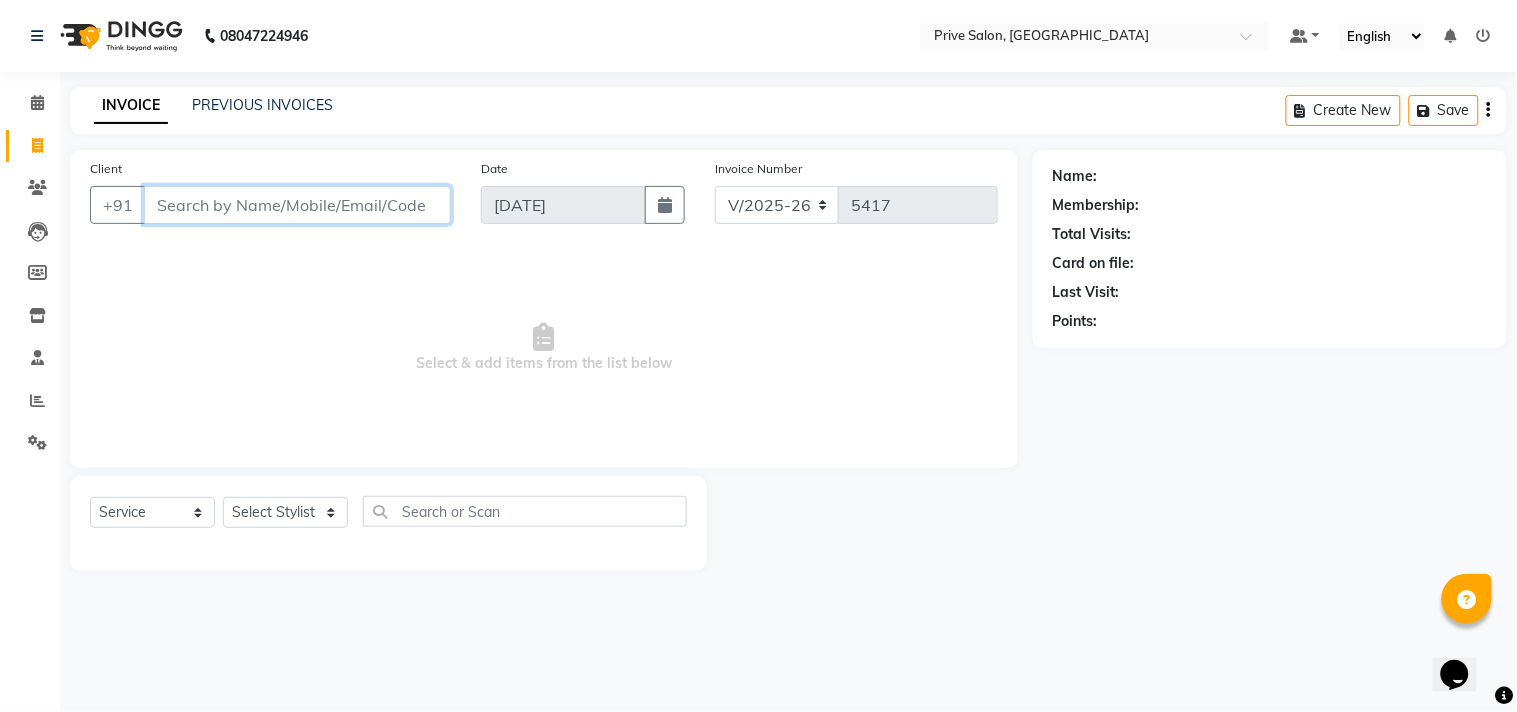 click on "Client" at bounding box center [297, 205] 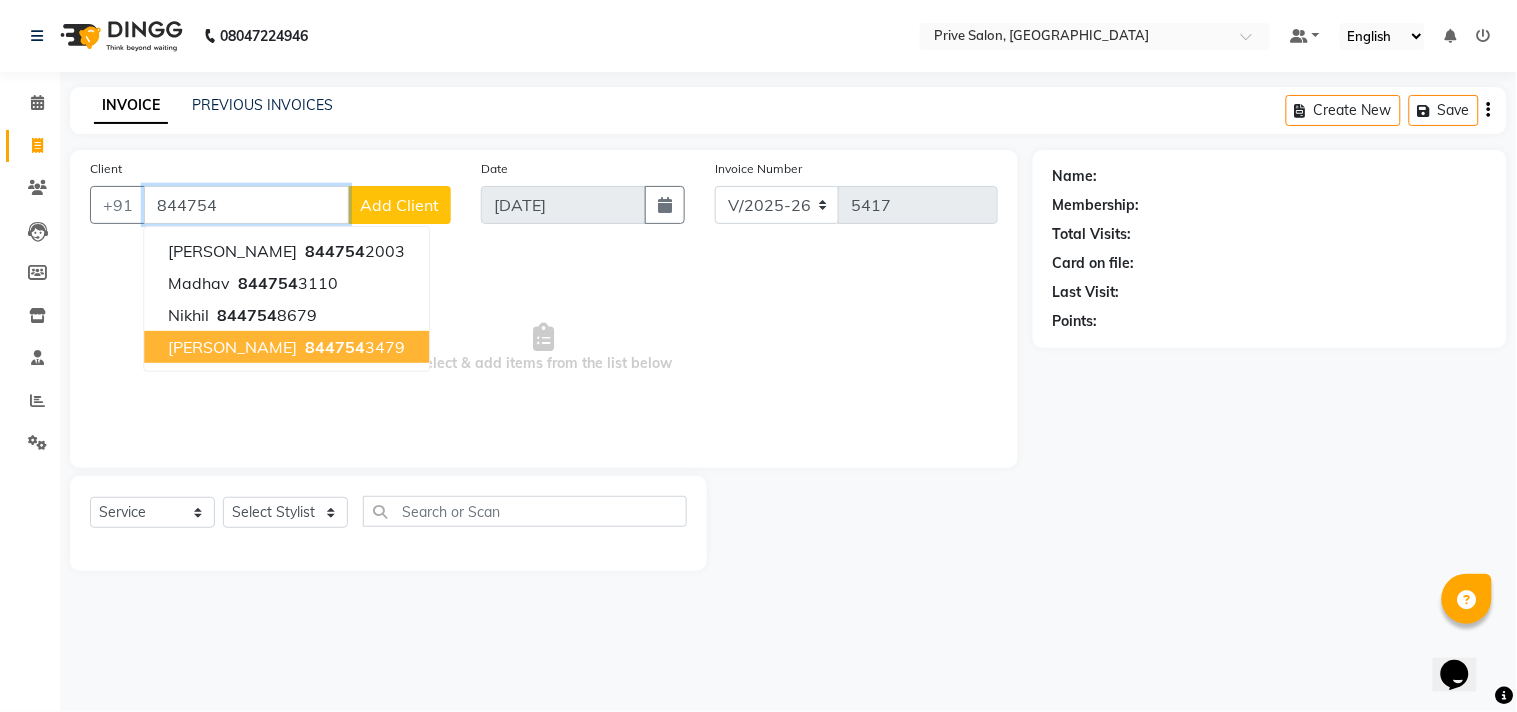 click on "844754 3479" at bounding box center (353, 347) 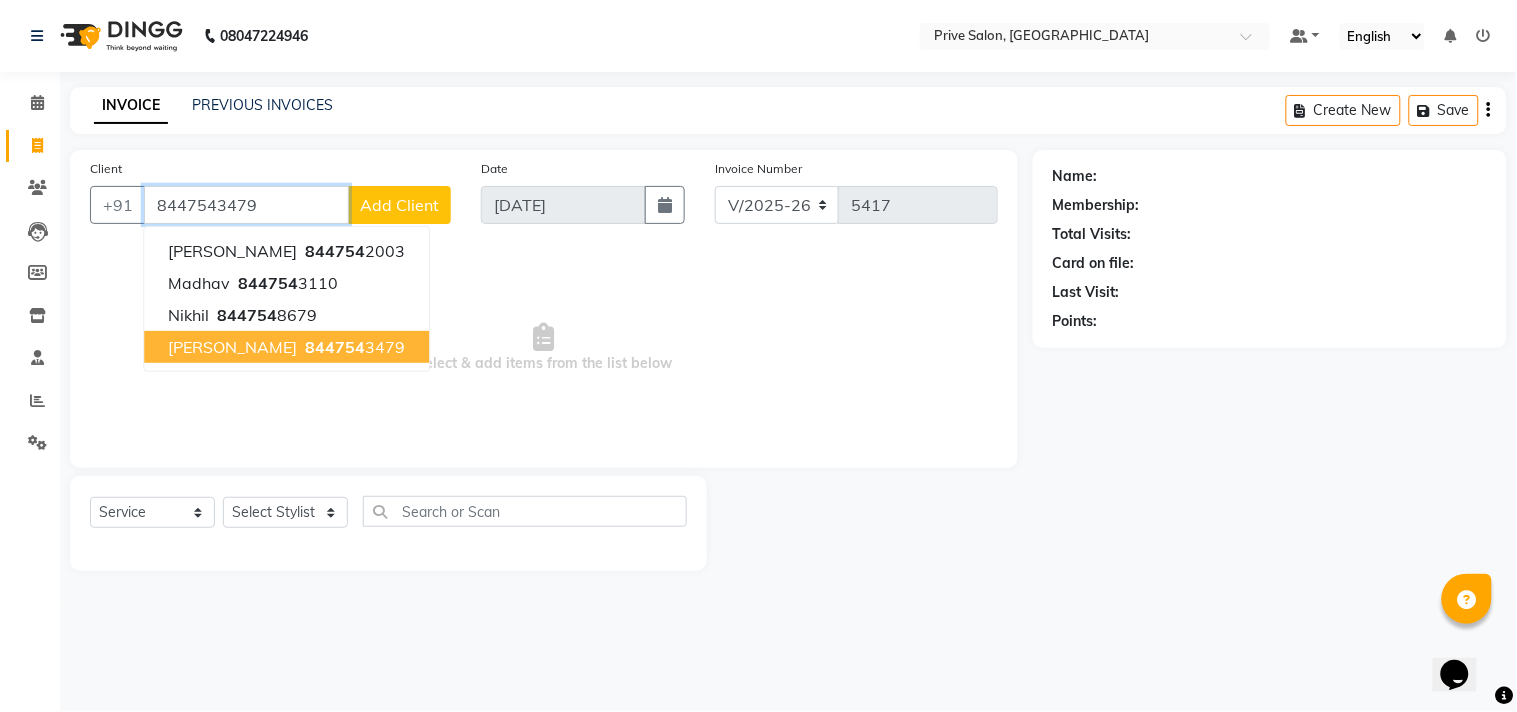 type on "8447543479" 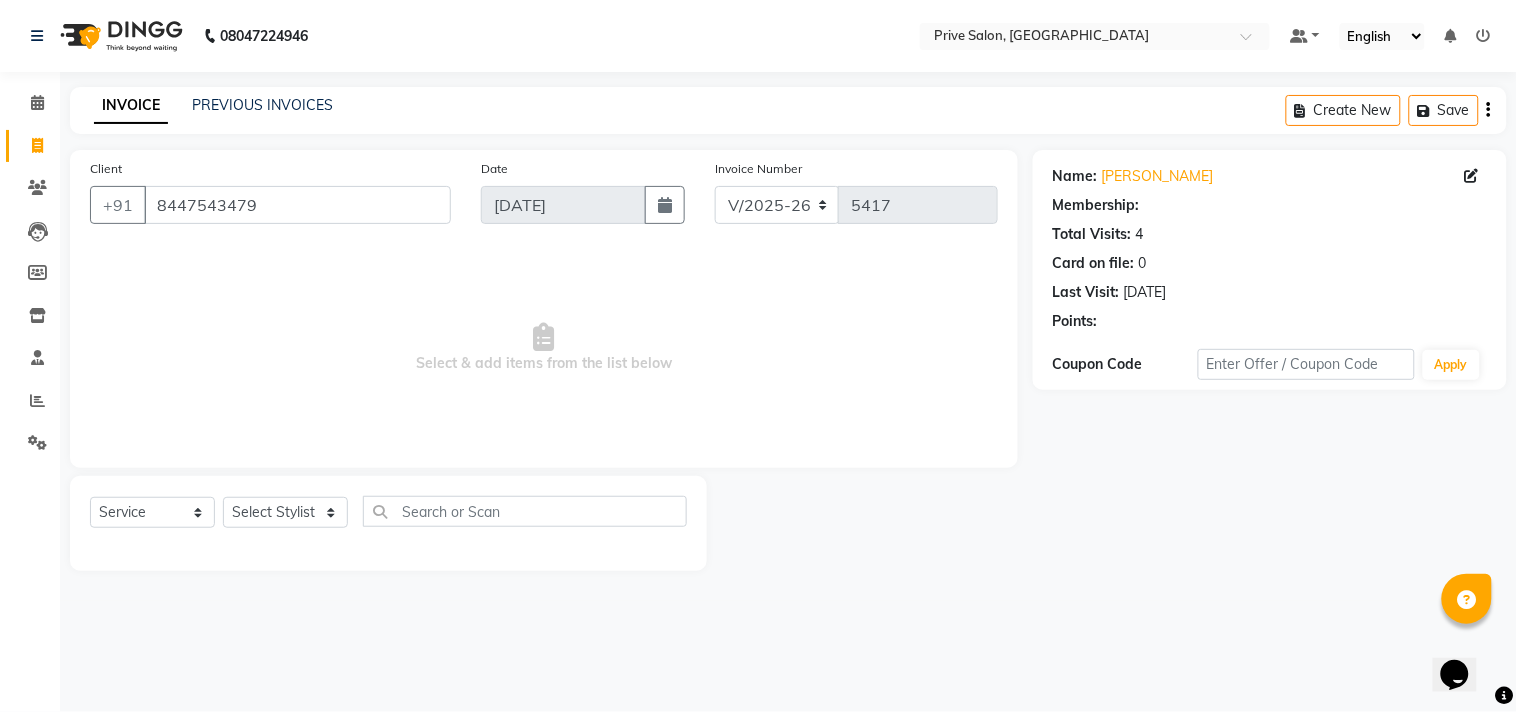 select on "1: Object" 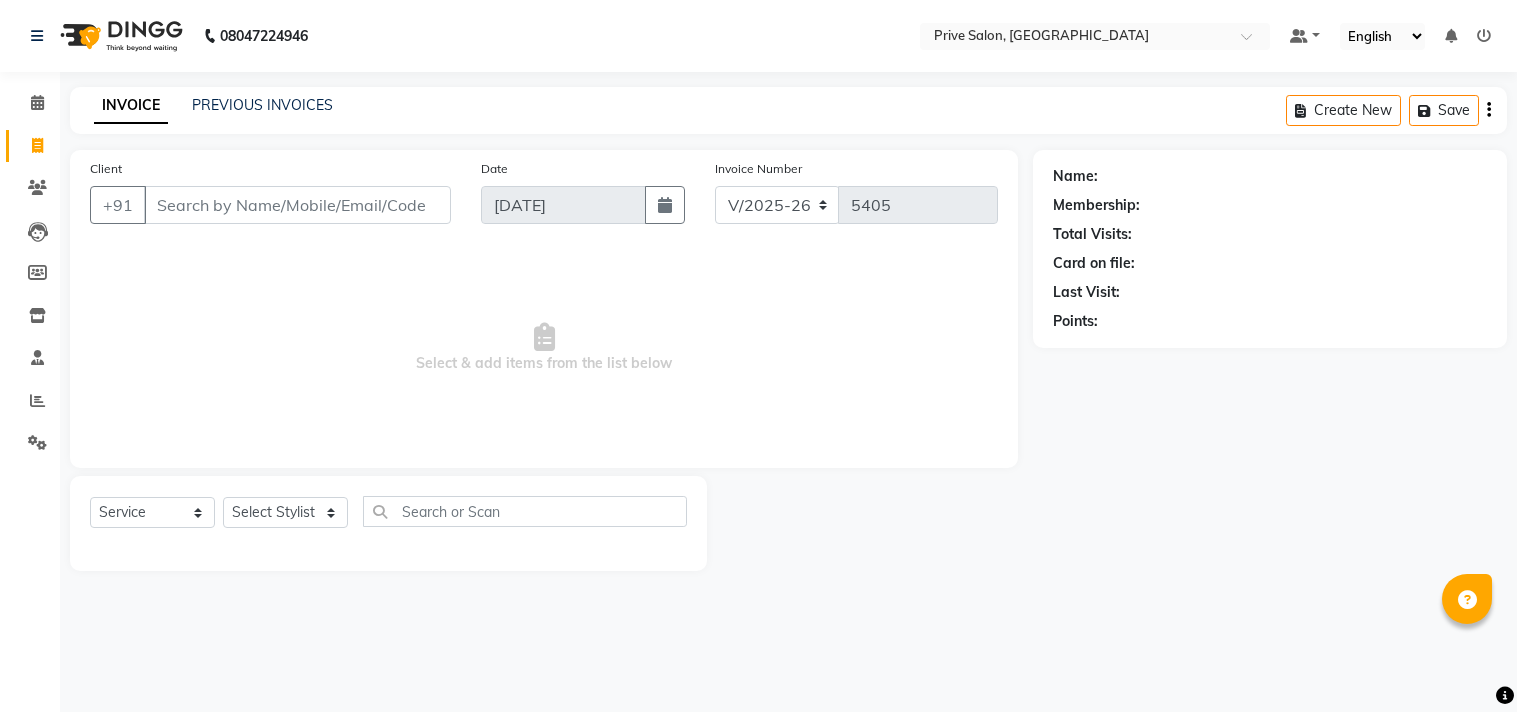 select on "136" 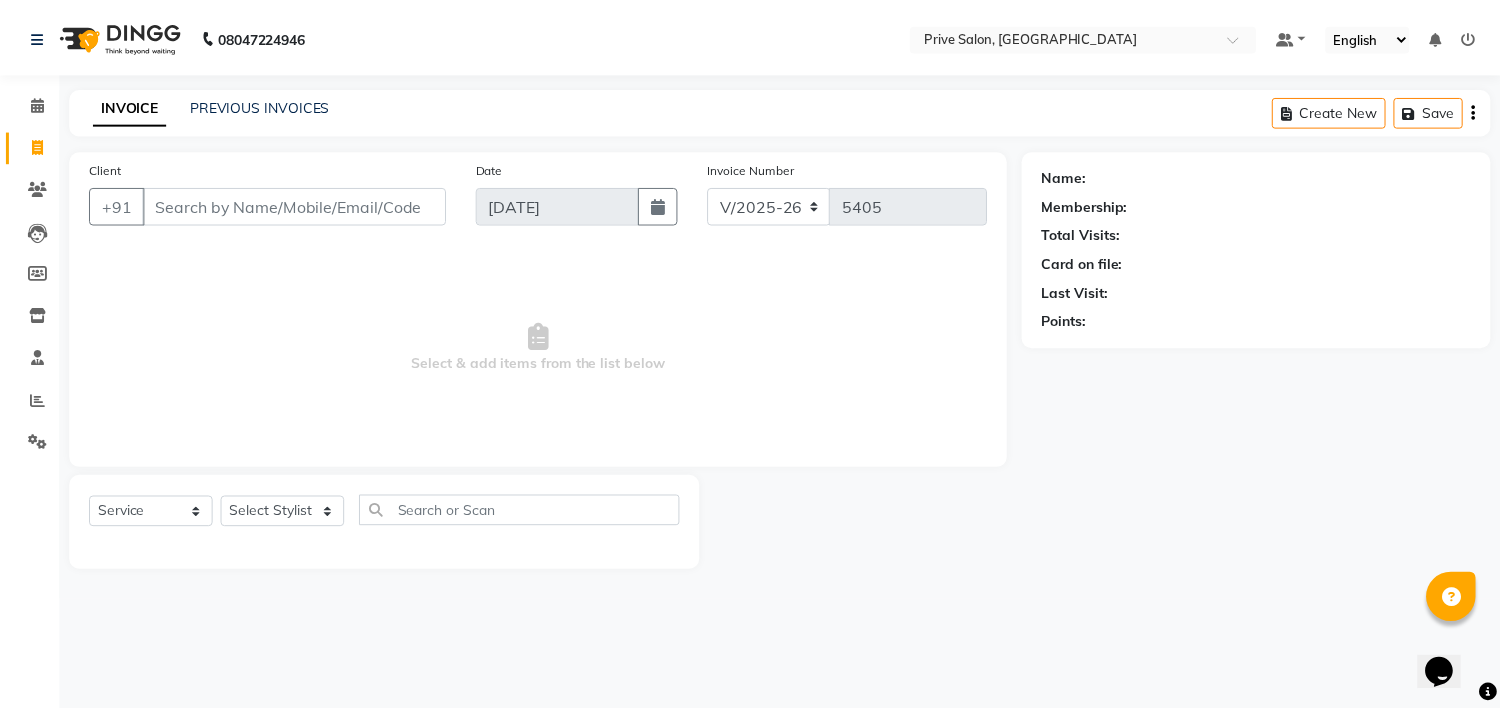 scroll, scrollTop: 0, scrollLeft: 0, axis: both 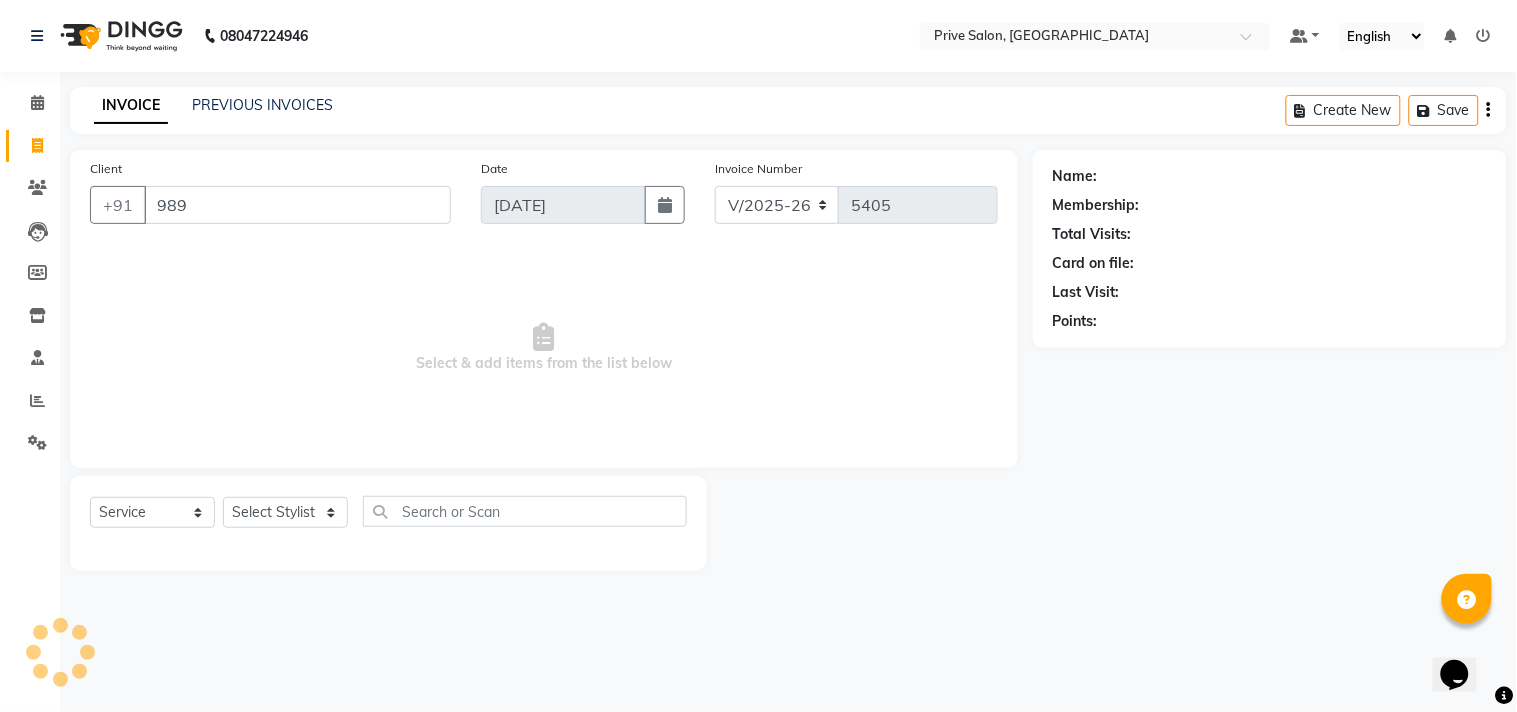 type on "9899" 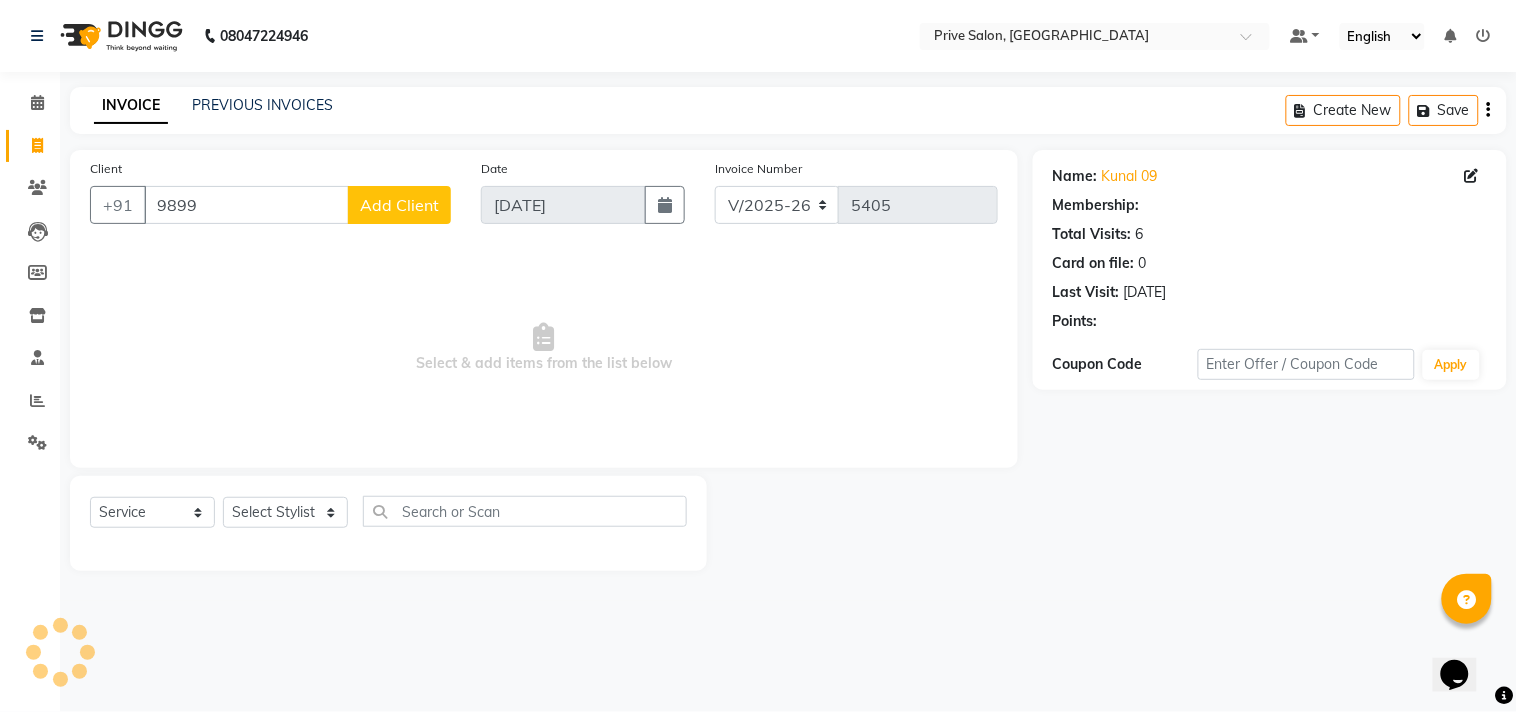 select on "1: Object" 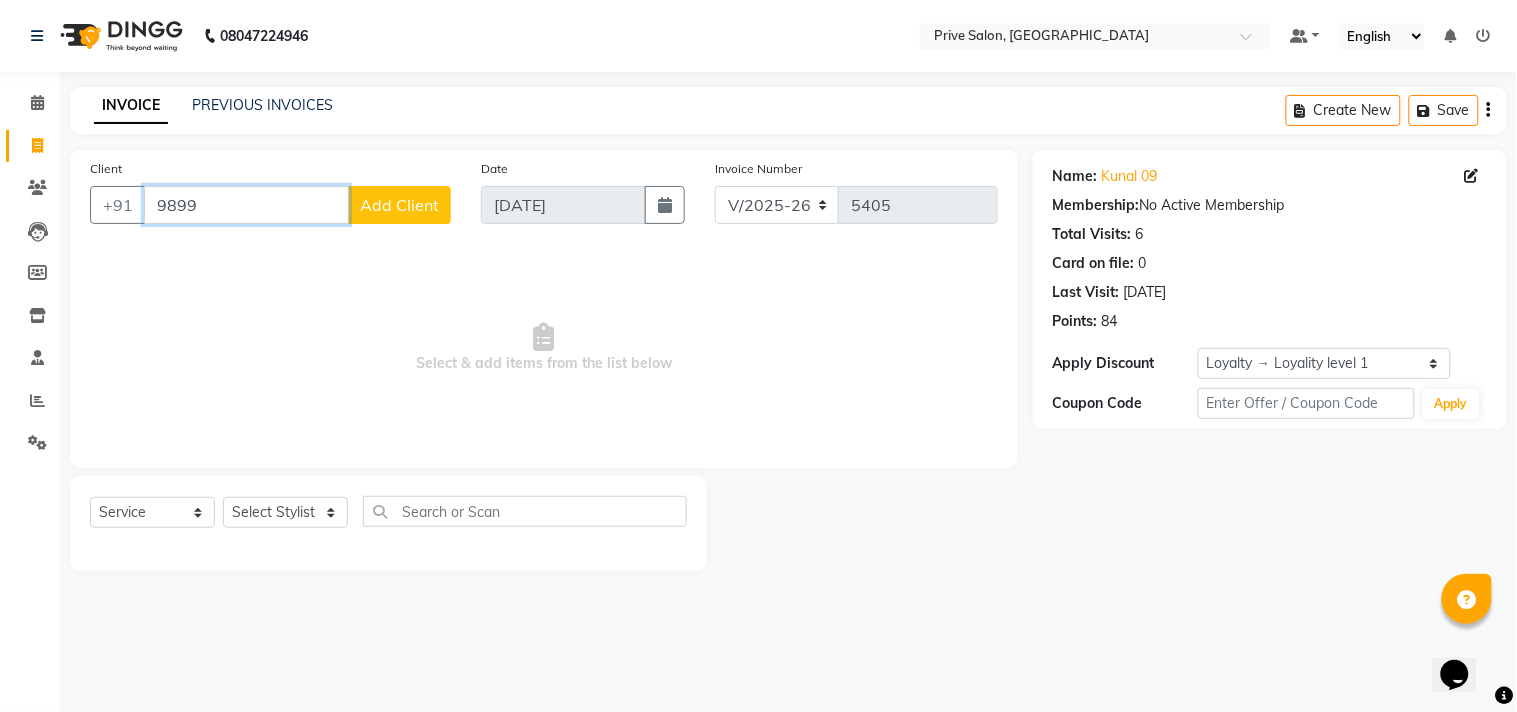 click on "9899" at bounding box center [246, 205] 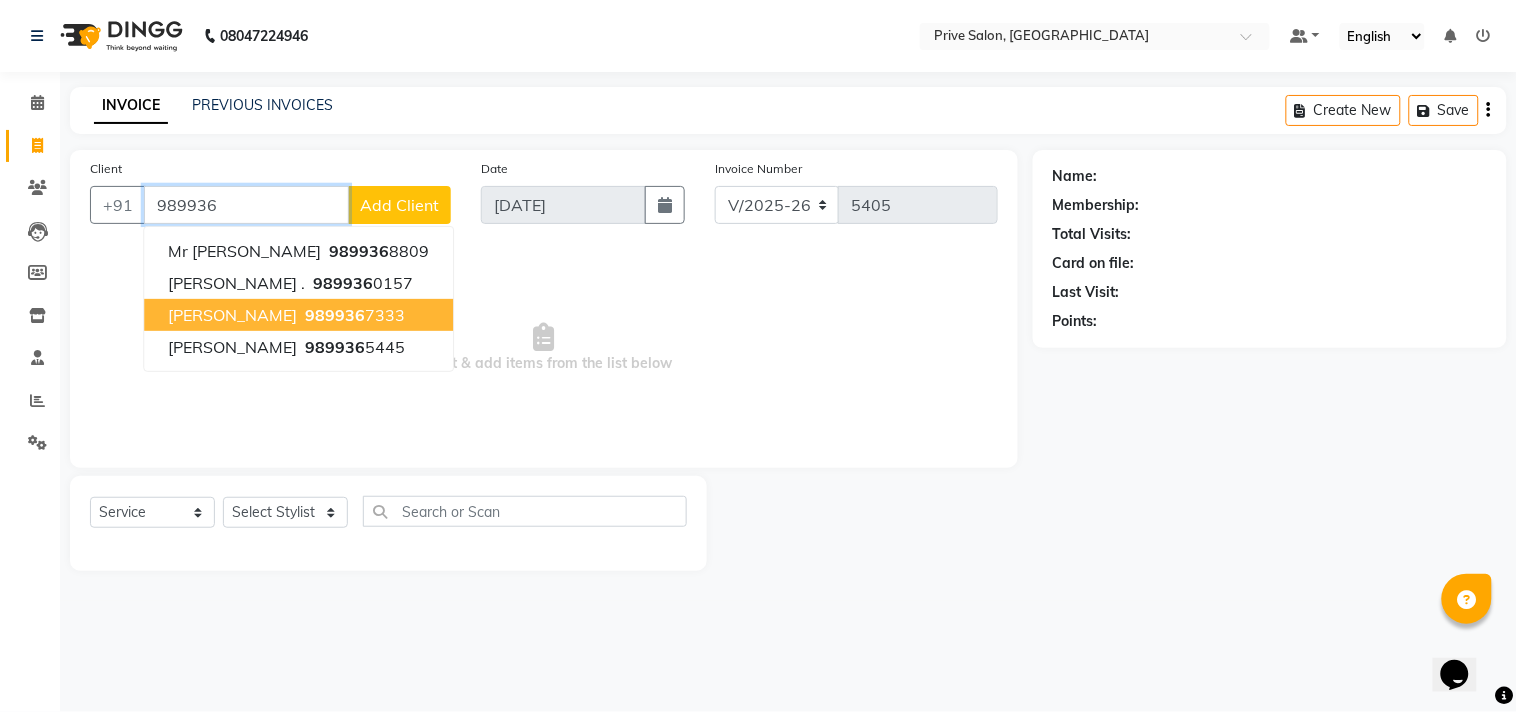 click on "989936 7333" at bounding box center [353, 315] 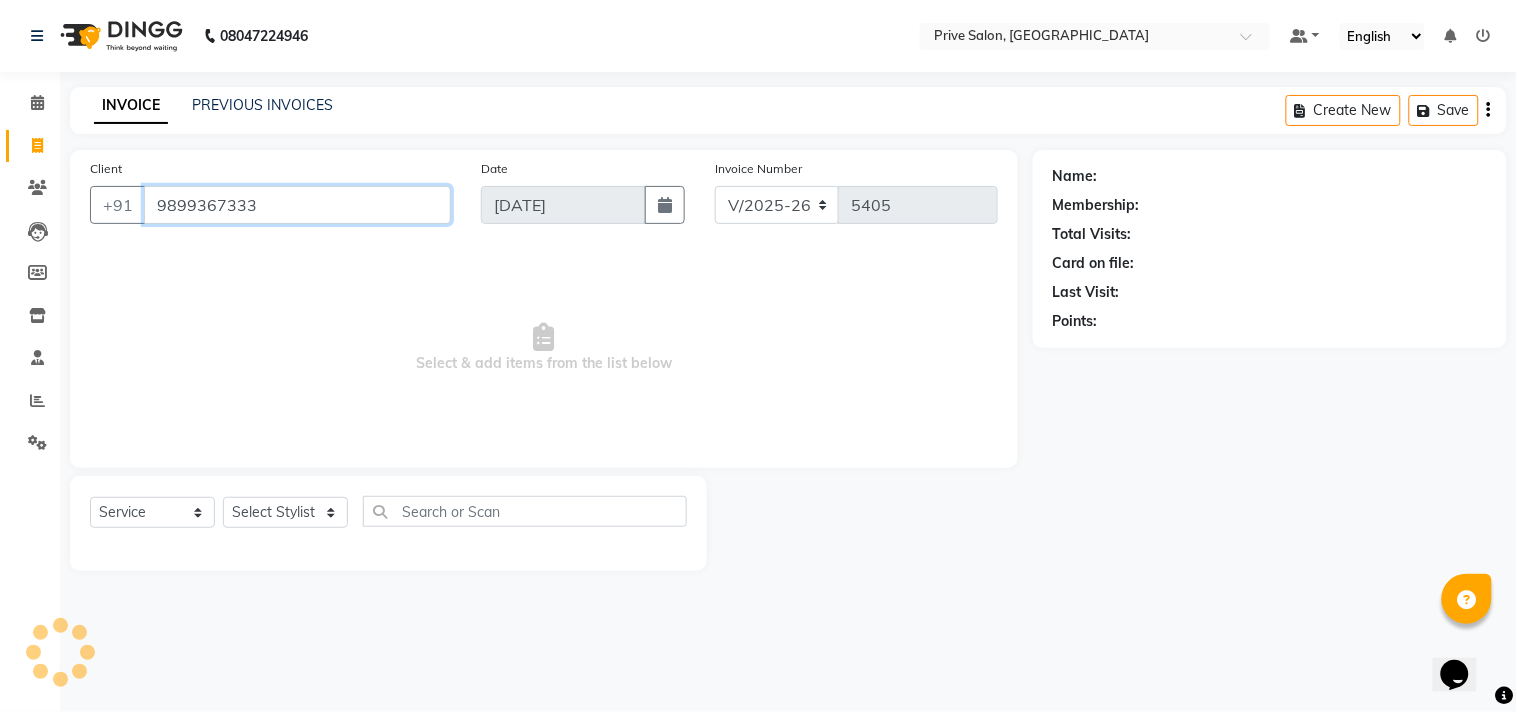 type on "9899367333" 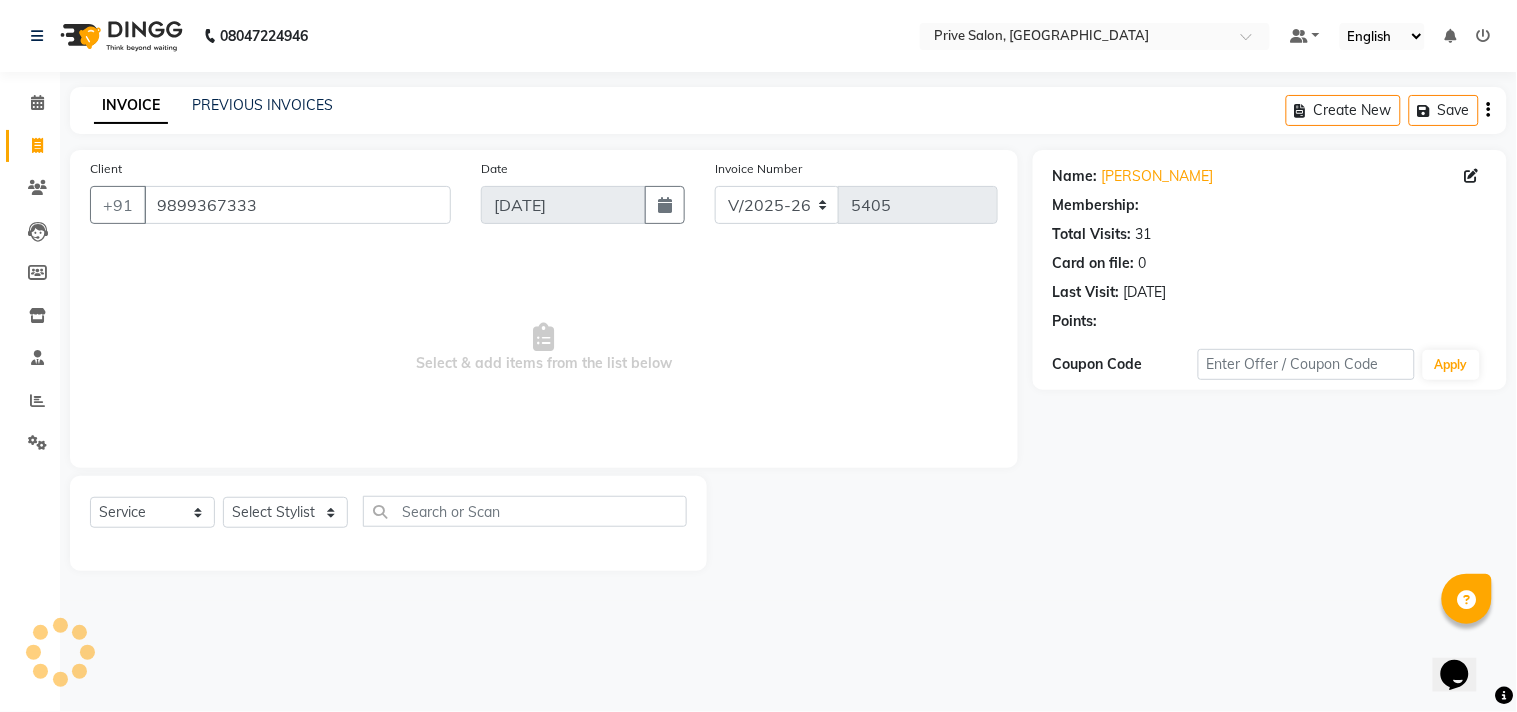 select on "1: Object" 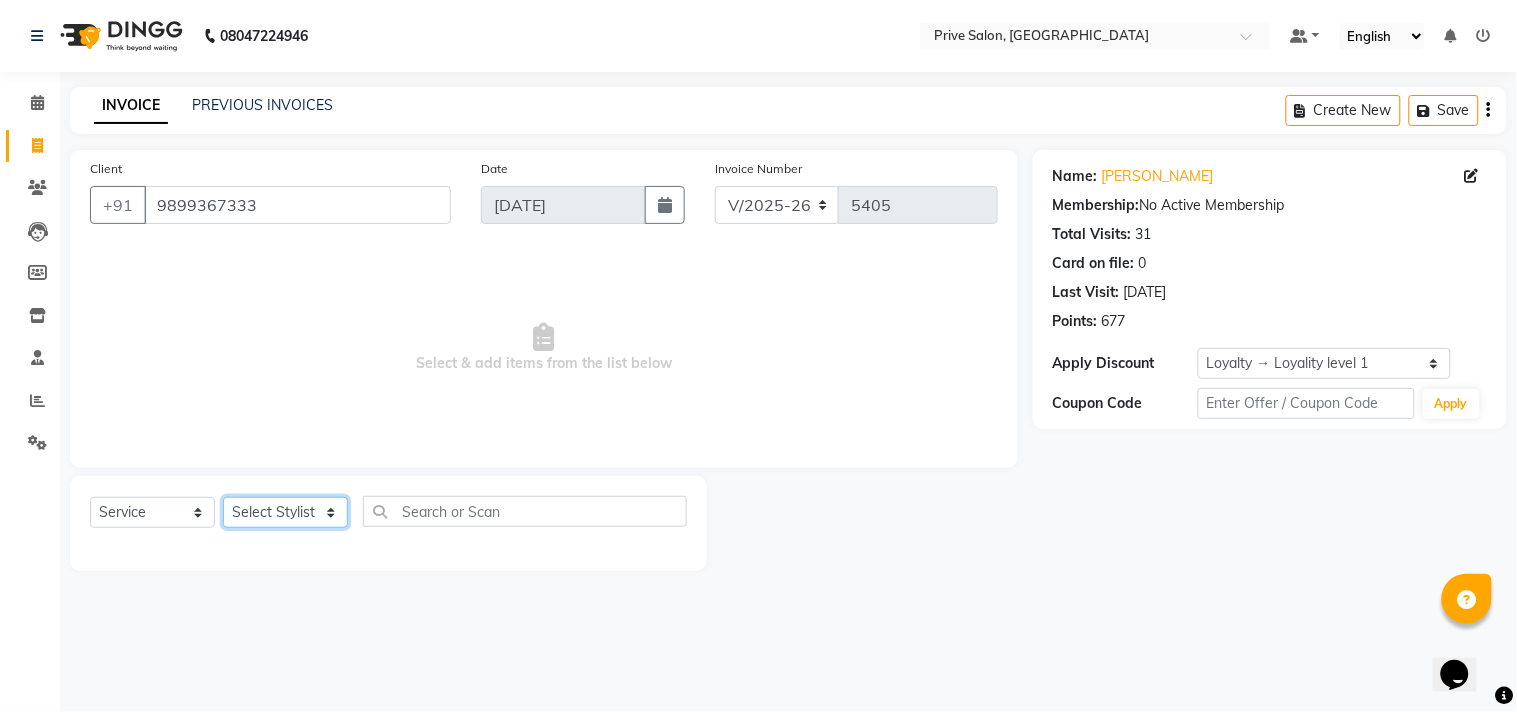 click on "Select Stylist amit ARJUN [PERSON_NAME] [PERSON_NAME] GOLU [PERSON_NAME] isha [PERSON_NAME] Manager [PERSON_NAME] [PERSON_NAME] [PERSON_NAME] [PERSON_NAME] [PERSON_NAME] vikas" 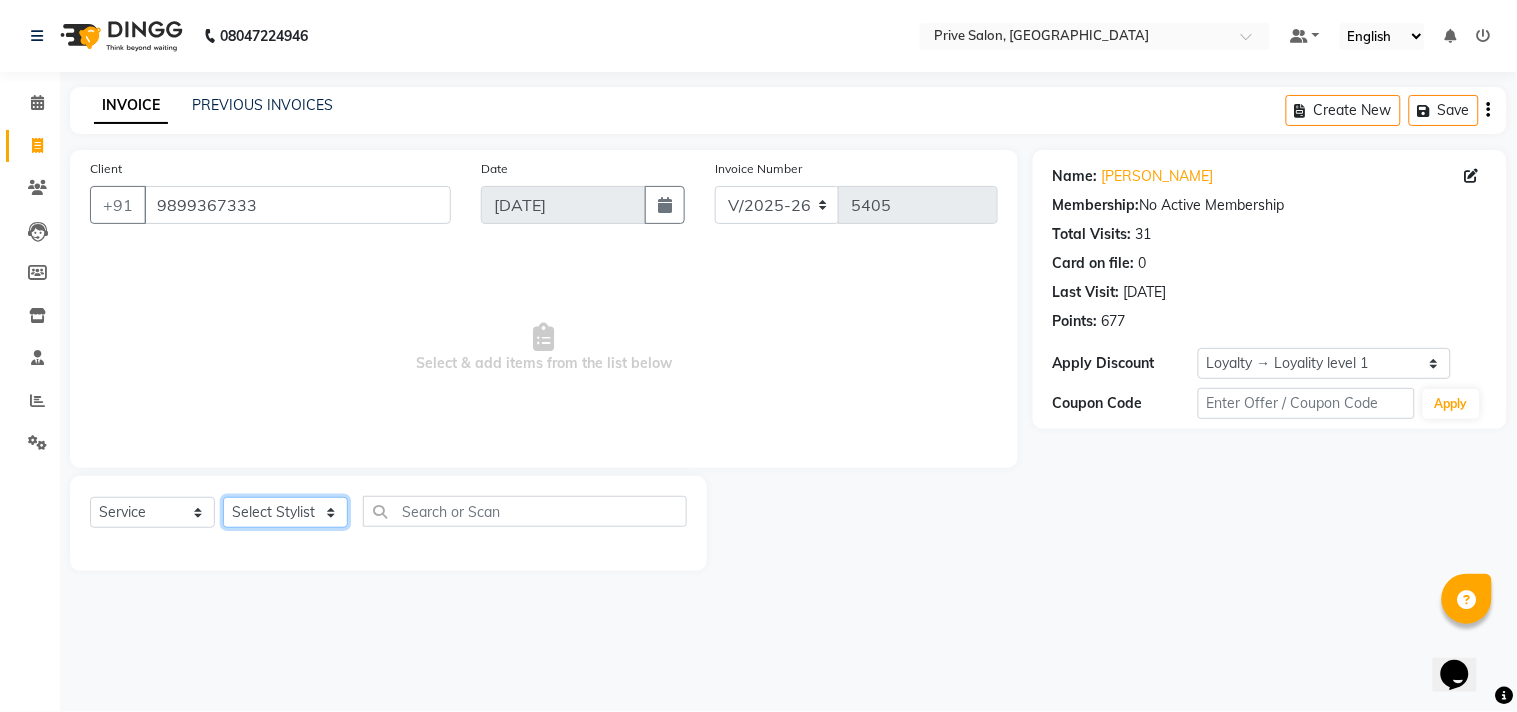 select on "4235" 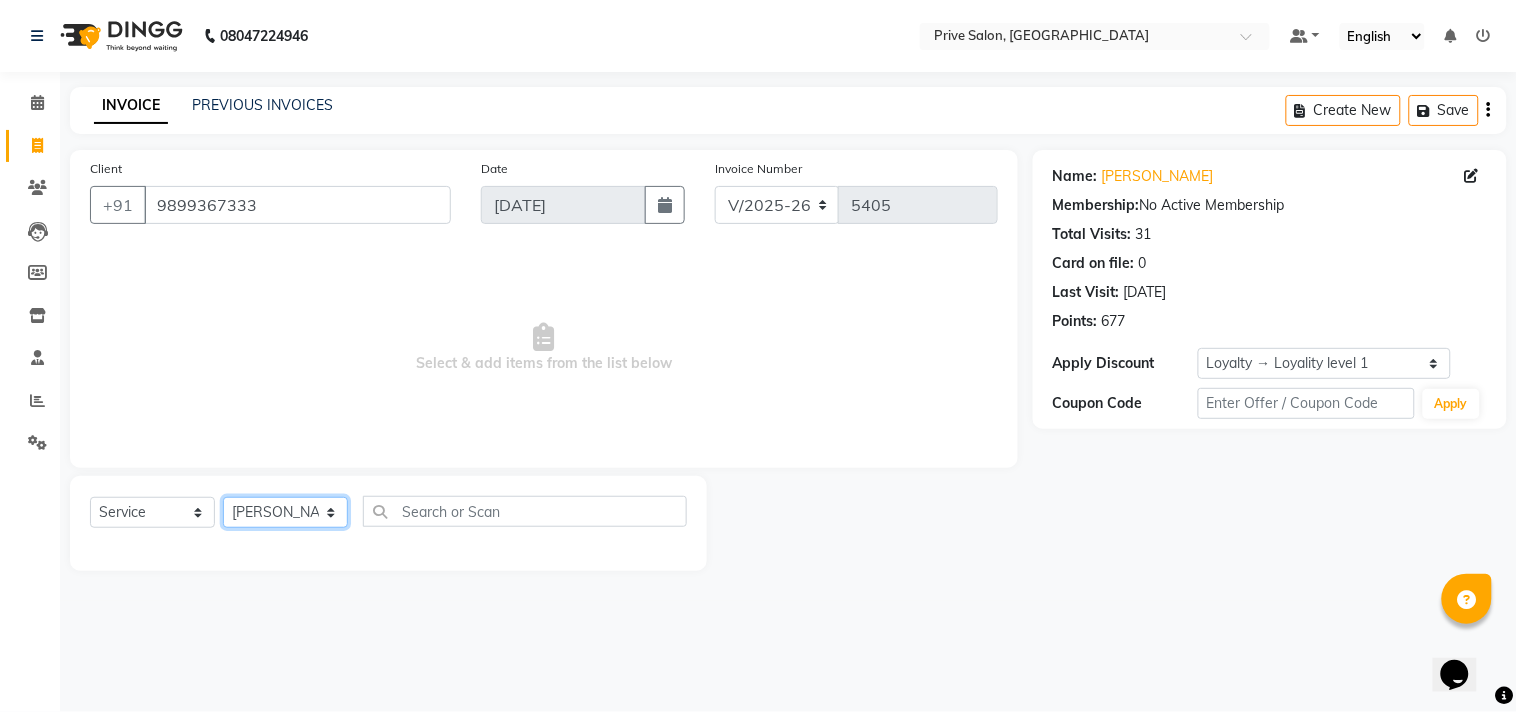 click on "Select Stylist amit ARJUN [PERSON_NAME] [PERSON_NAME] GOLU [PERSON_NAME] isha [PERSON_NAME] Manager [PERSON_NAME] [PERSON_NAME] [PERSON_NAME] [PERSON_NAME] [PERSON_NAME] vikas" 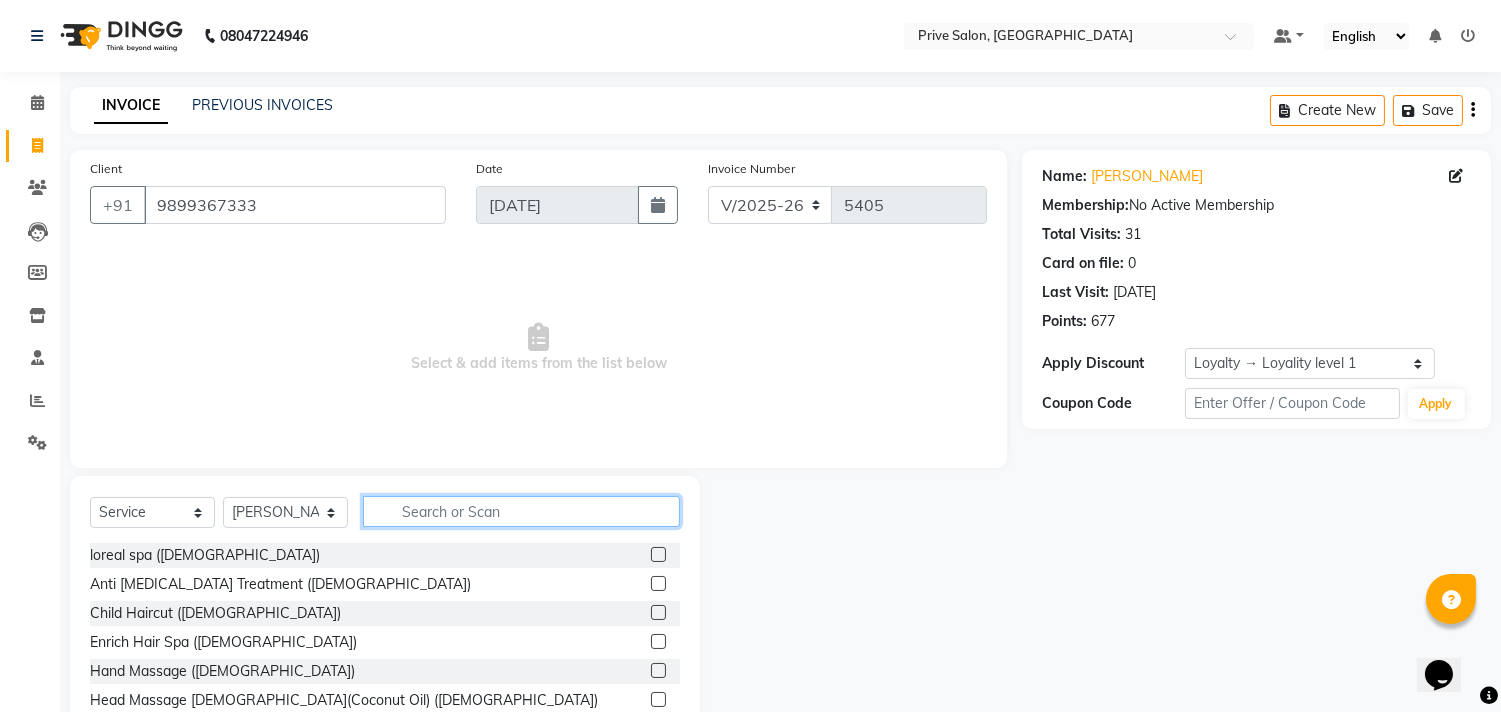 click 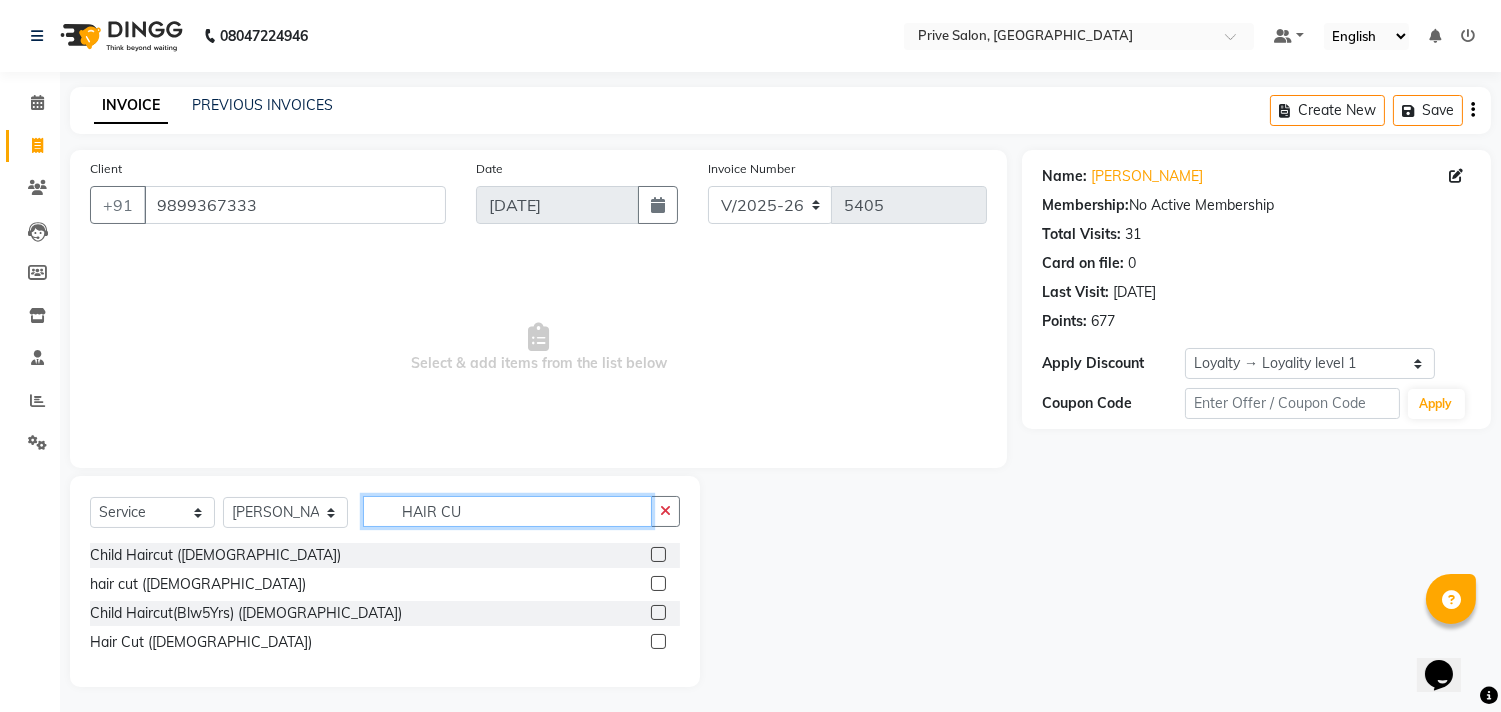 type on "HAIR CU" 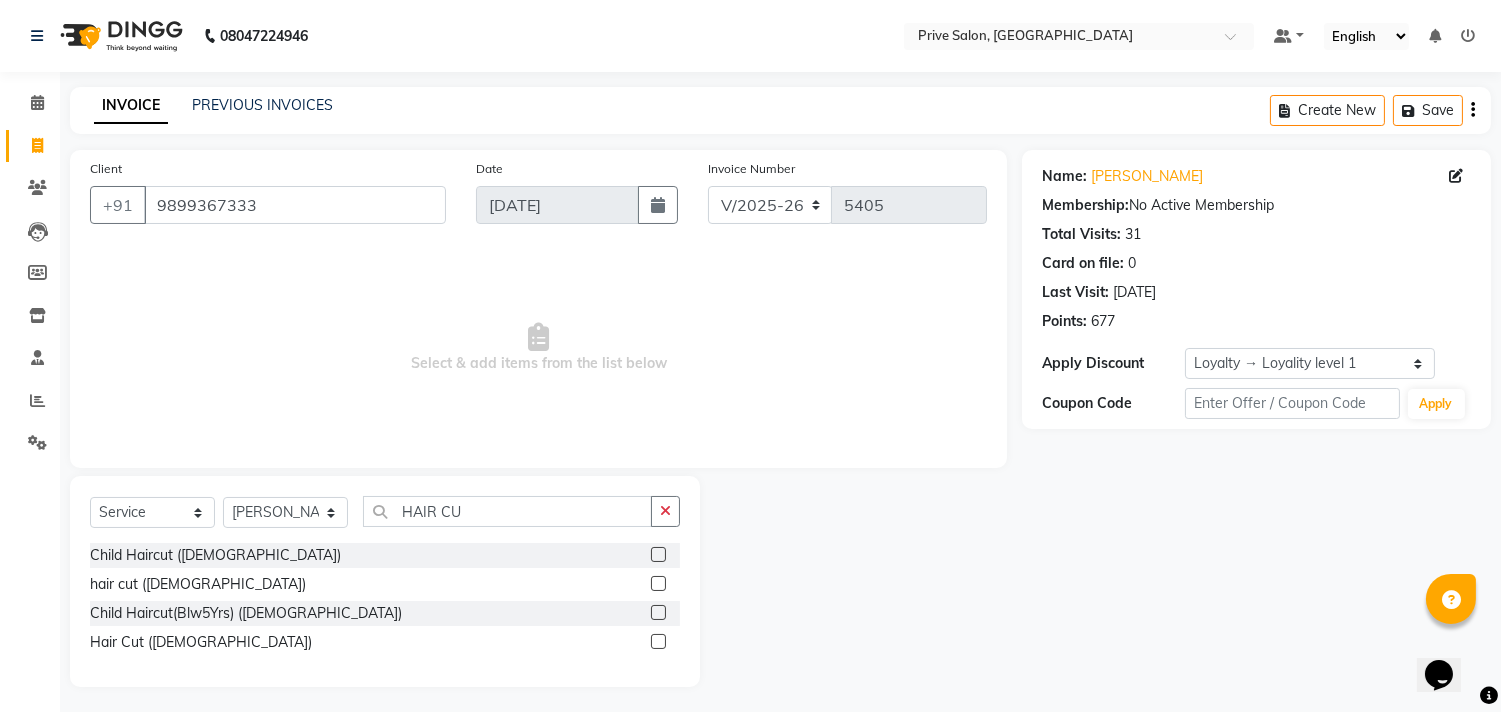 click 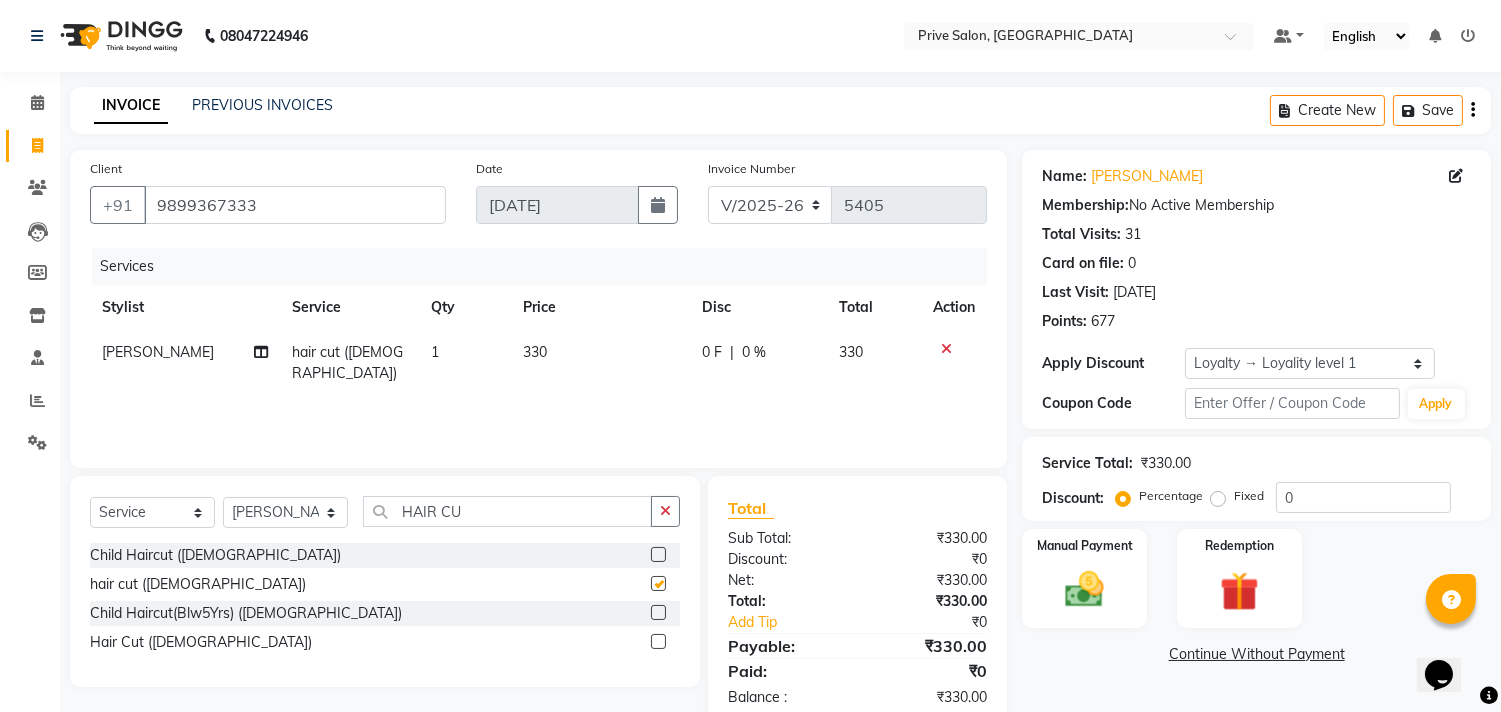 checkbox on "false" 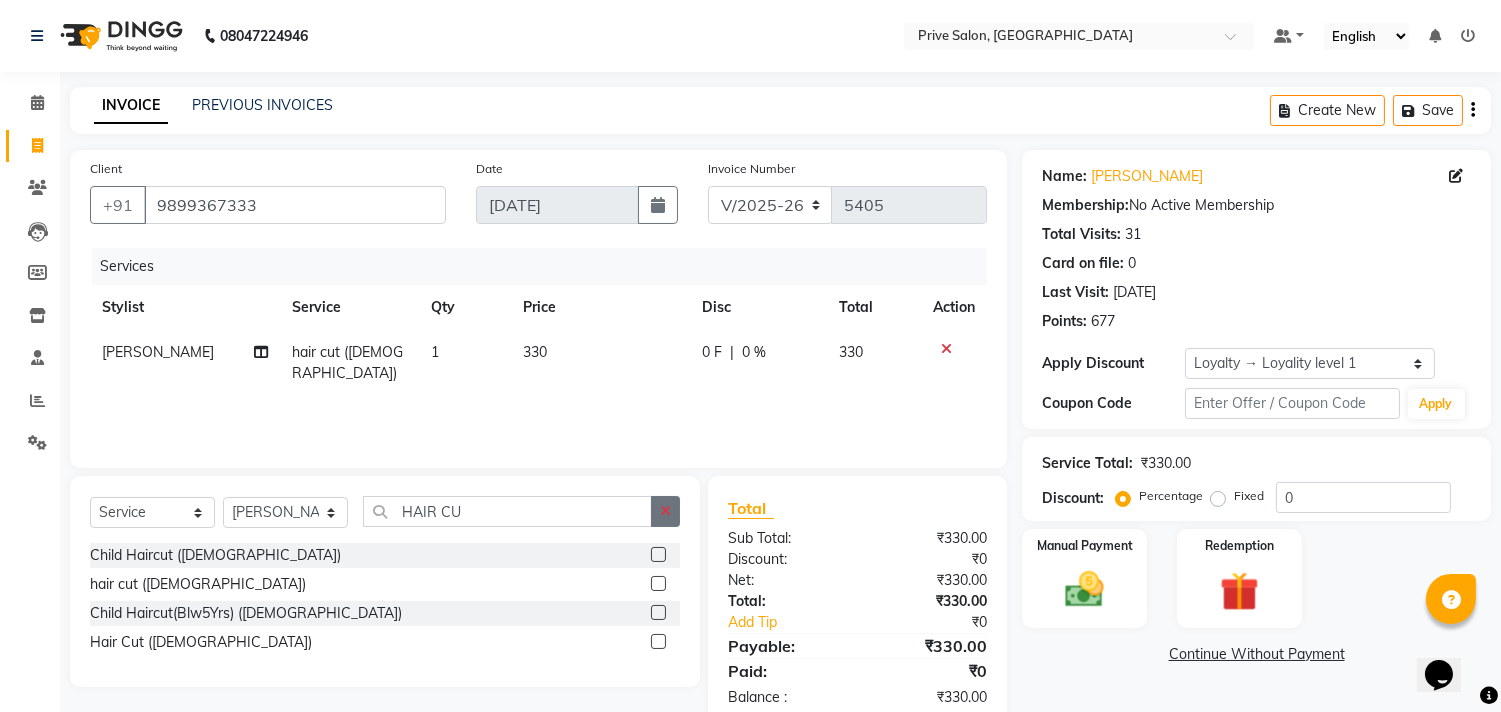 click 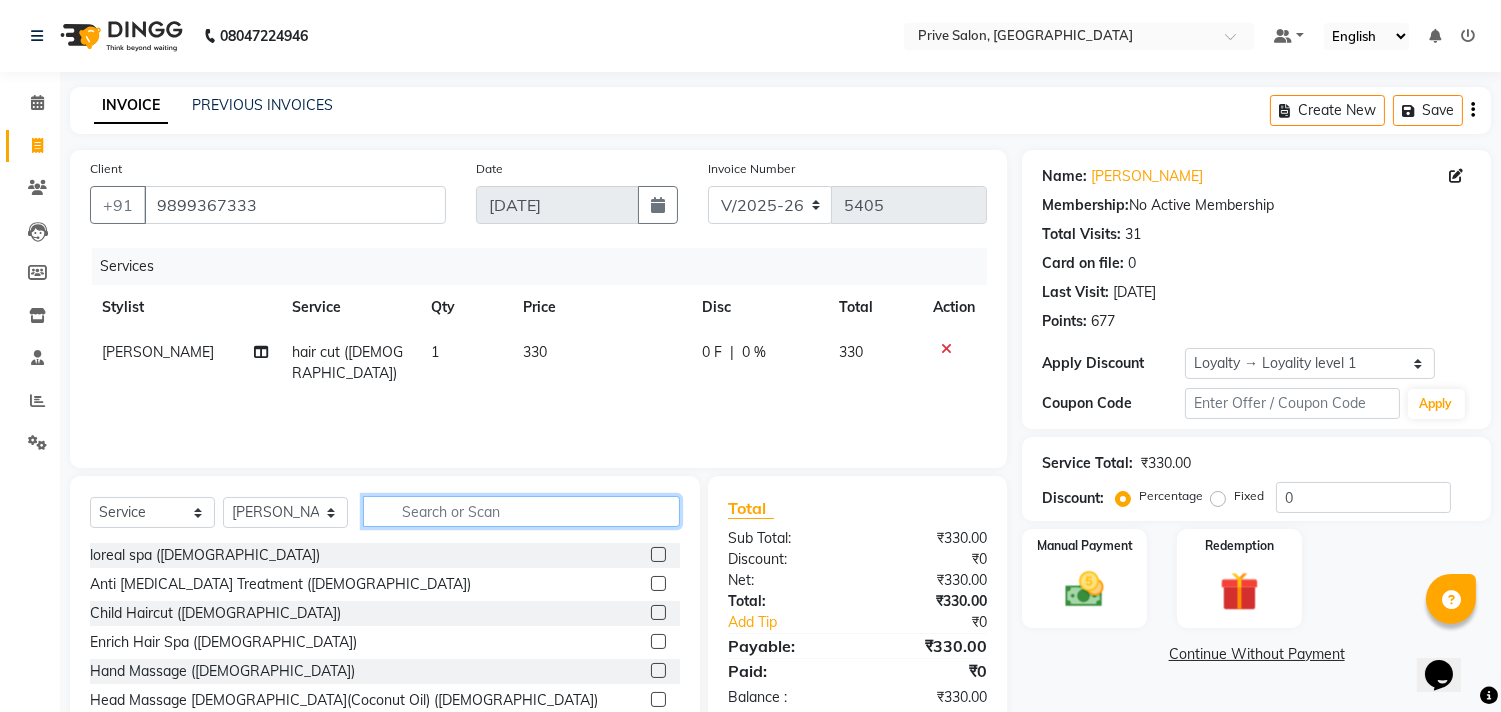 click 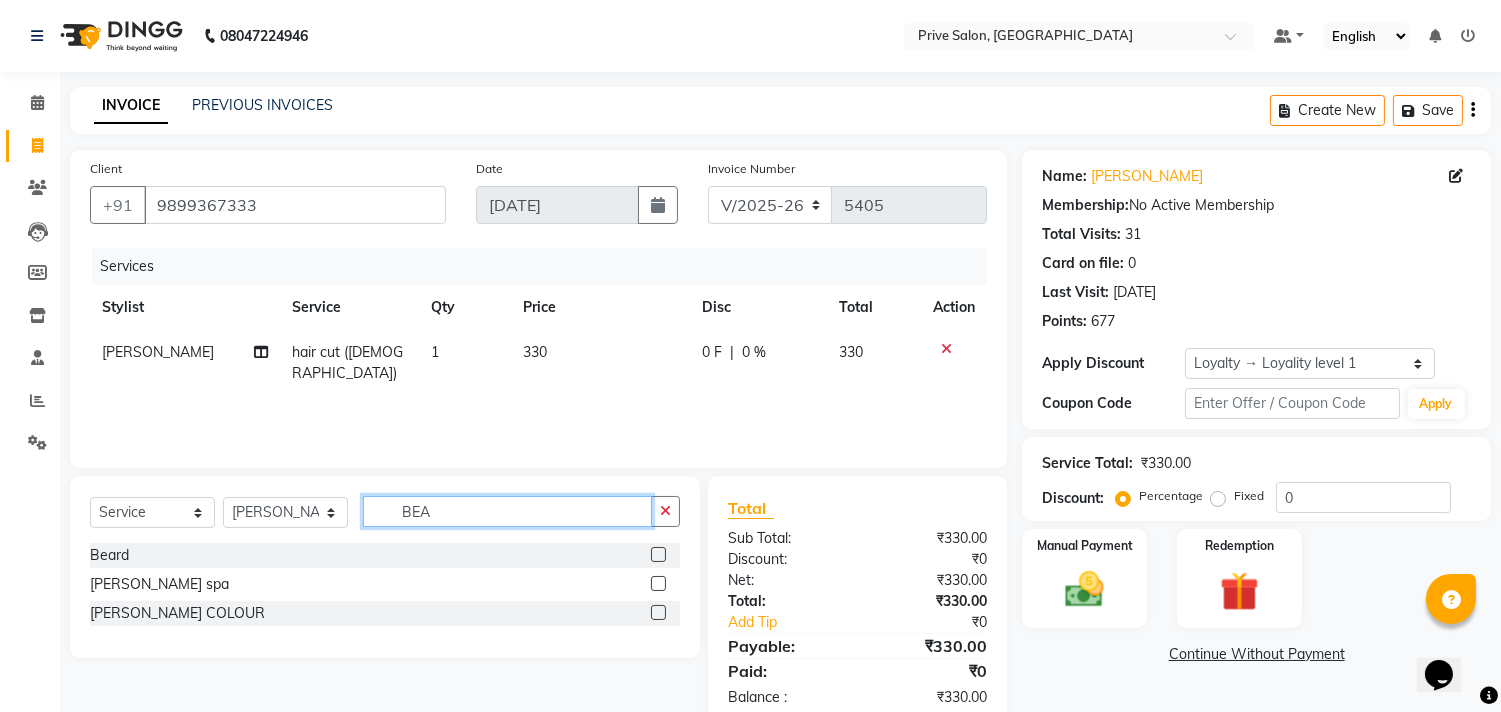 type on "BEA" 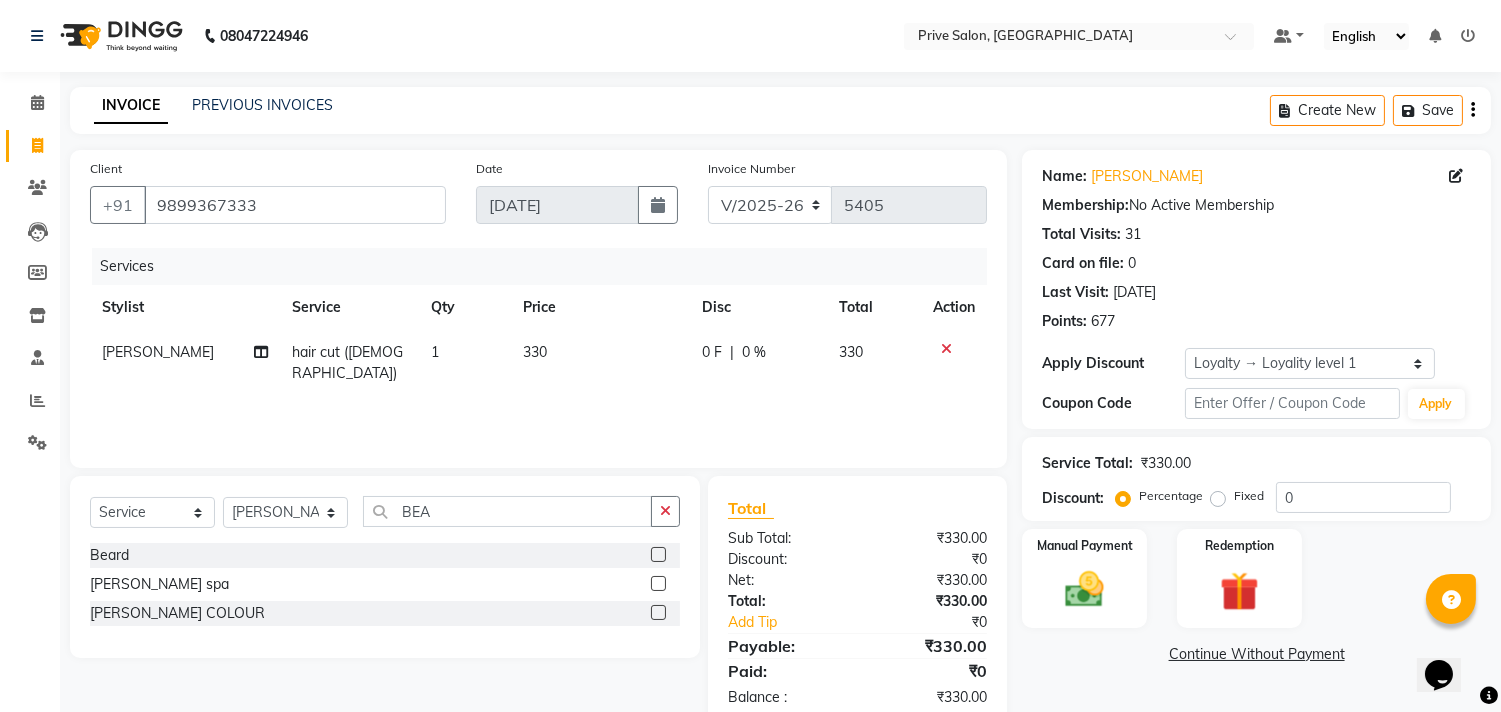 click 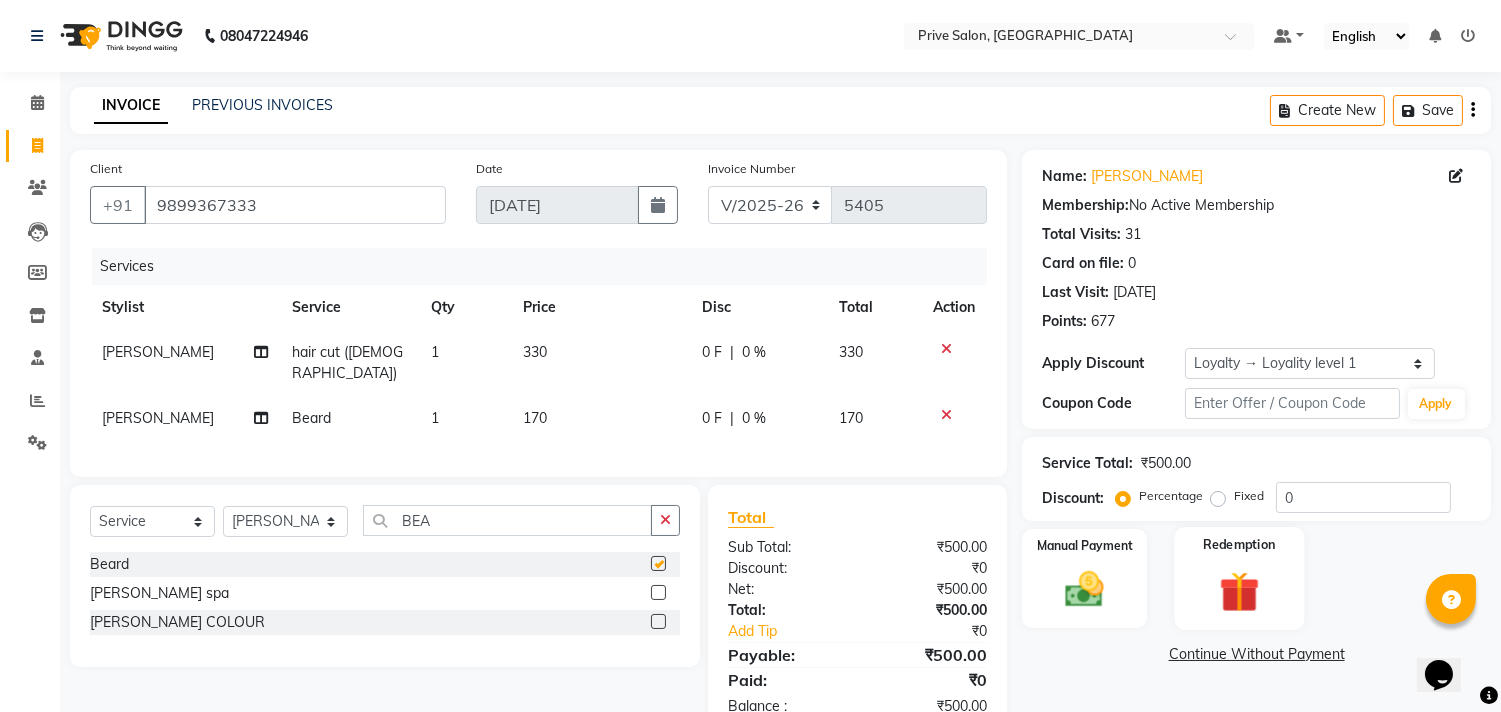 checkbox on "false" 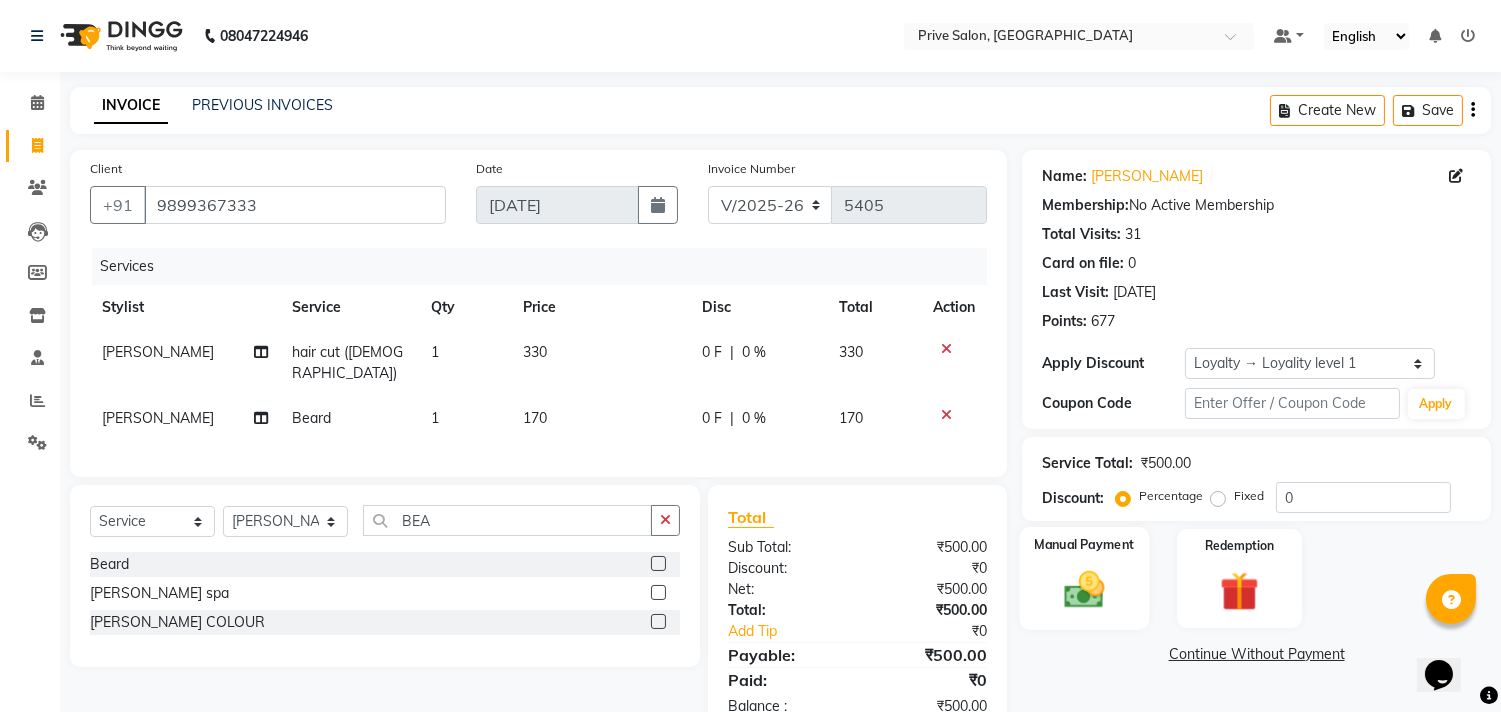 click on "Manual Payment" 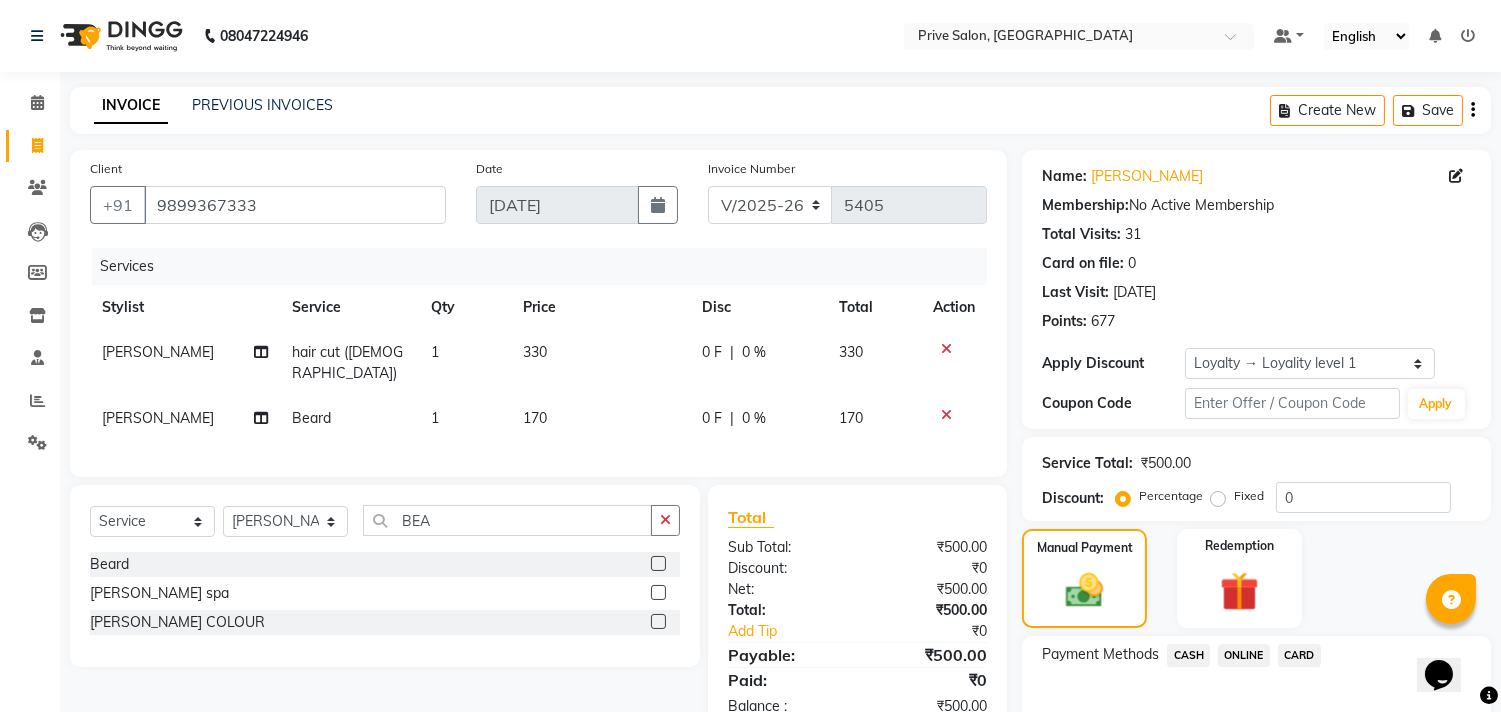click on "ONLINE" 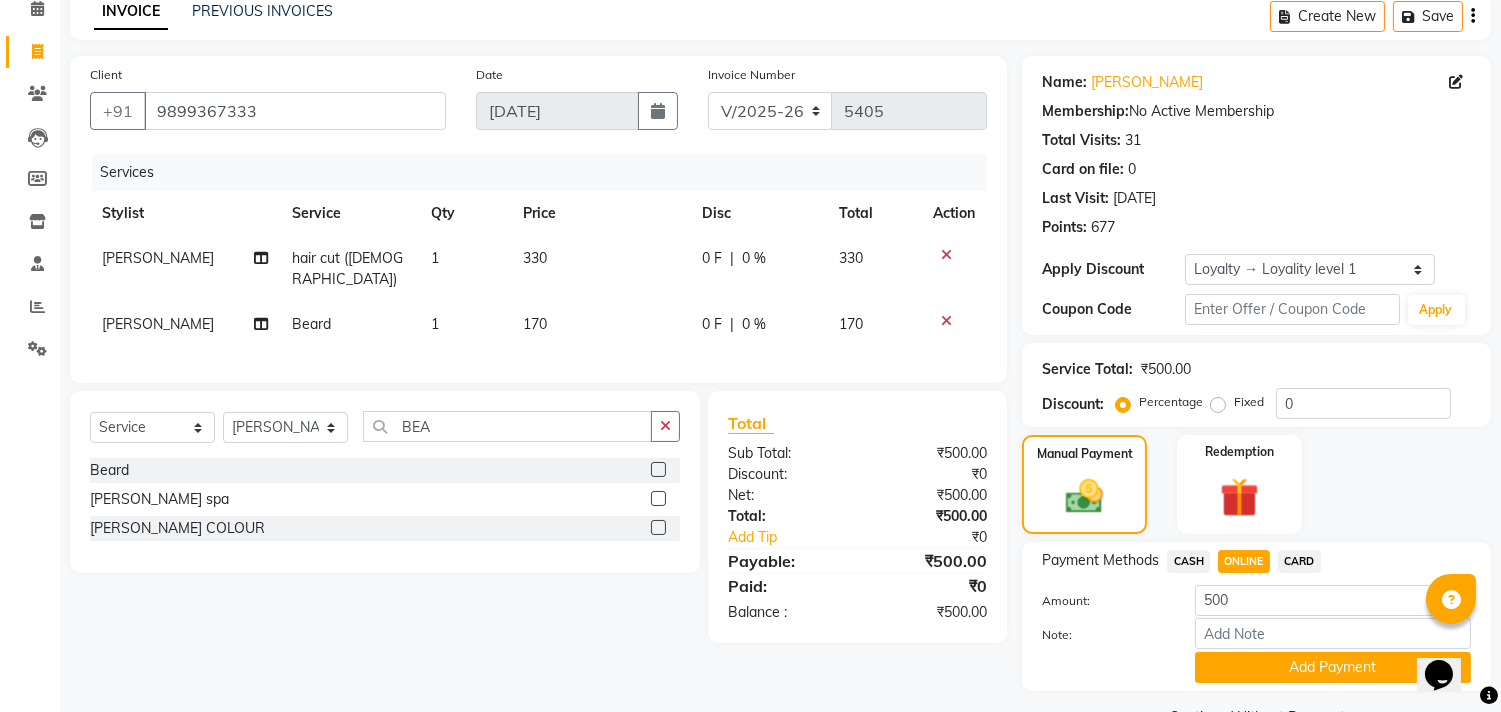 scroll, scrollTop: 143, scrollLeft: 0, axis: vertical 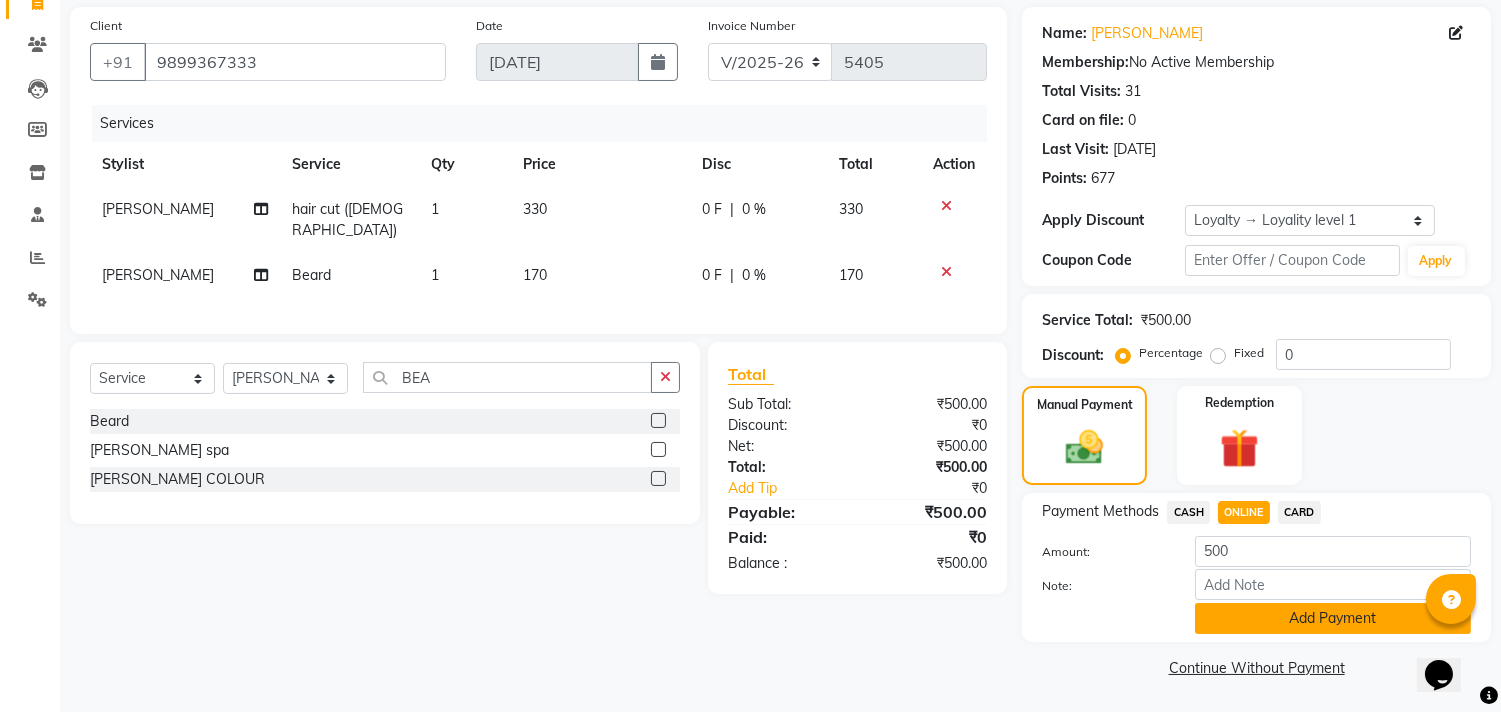 click on "Add Payment" 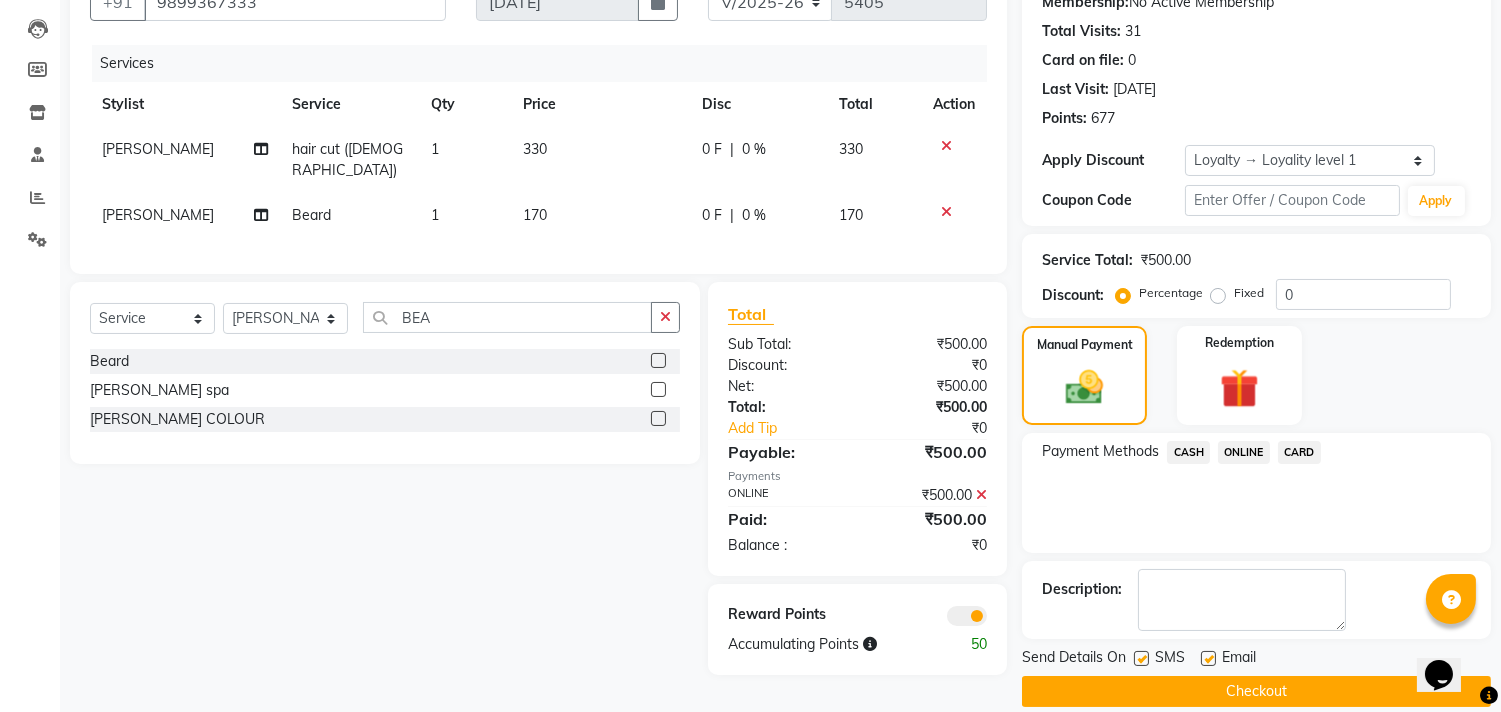 scroll, scrollTop: 227, scrollLeft: 0, axis: vertical 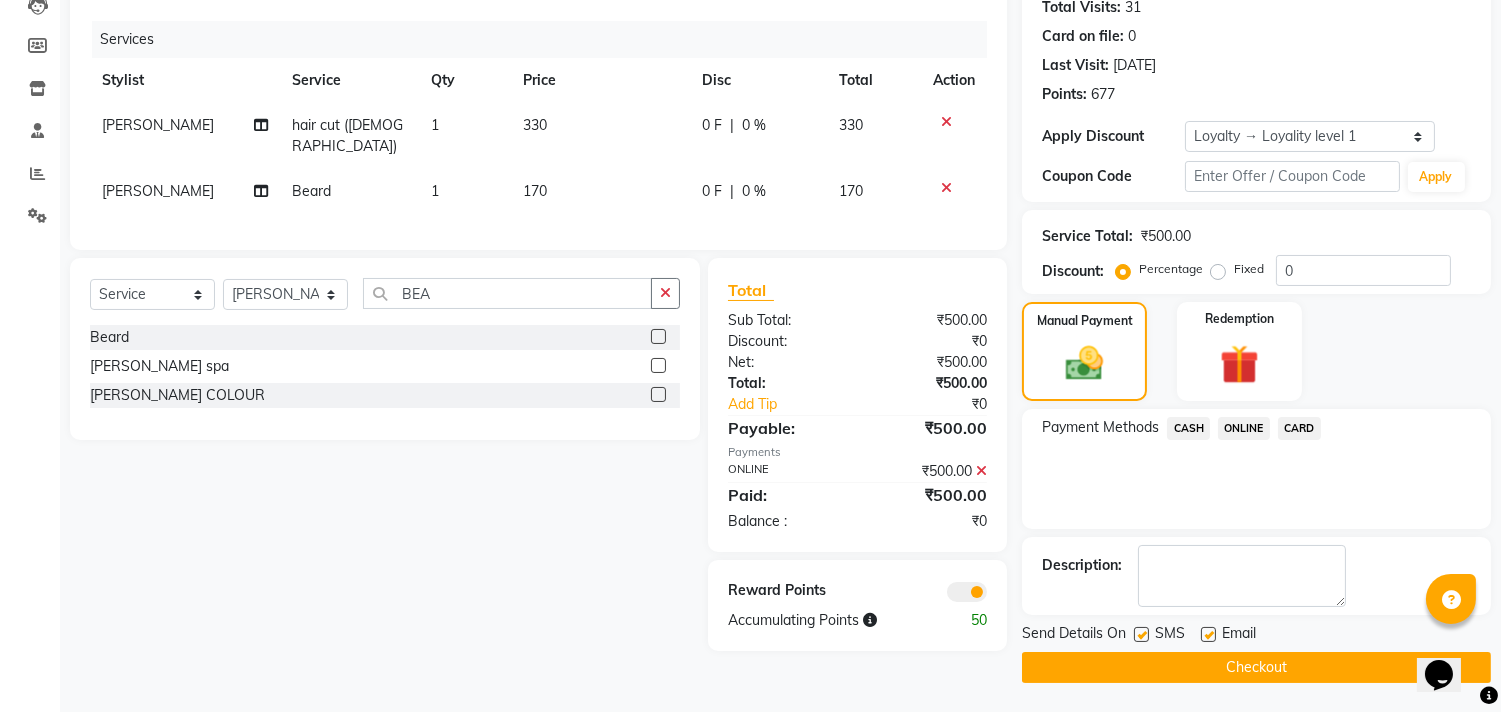 click on "Checkout" 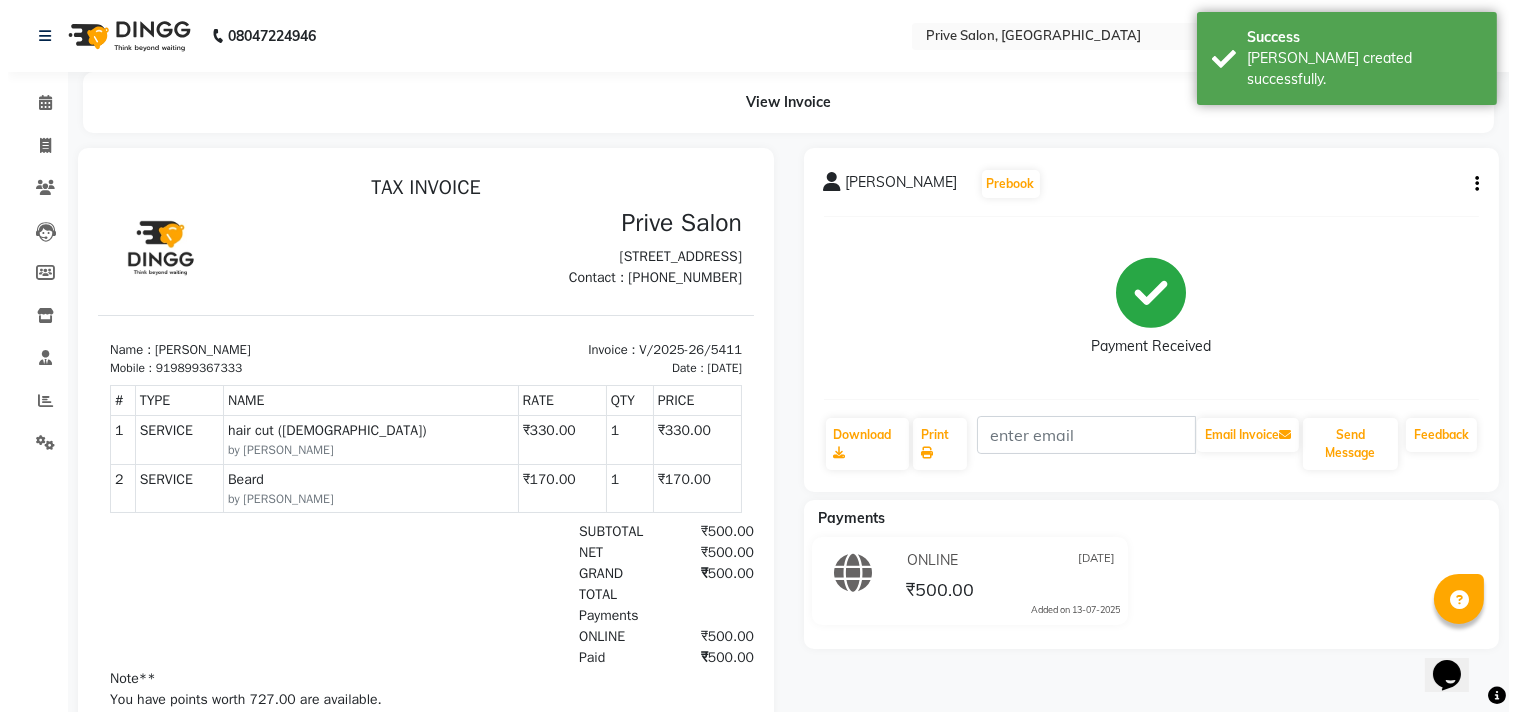 scroll, scrollTop: 0, scrollLeft: 0, axis: both 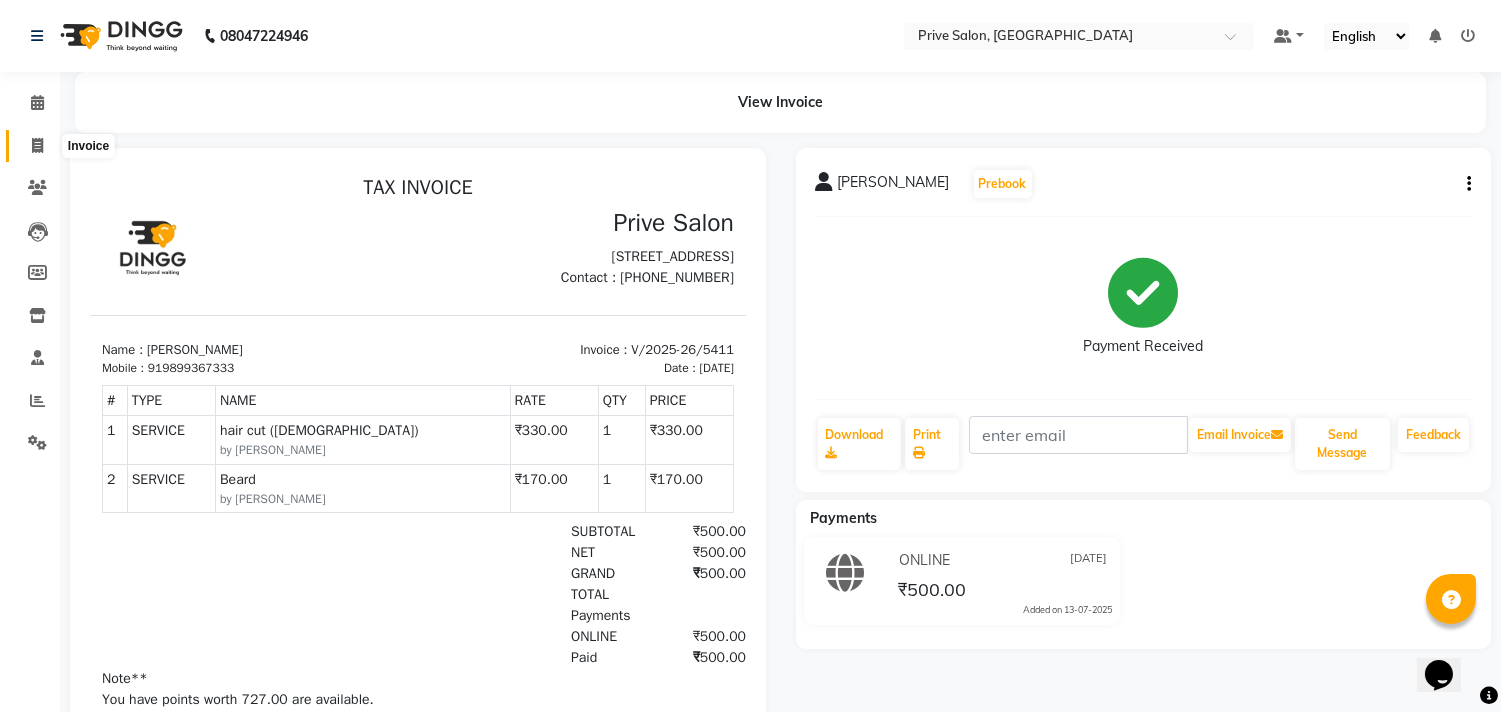 click 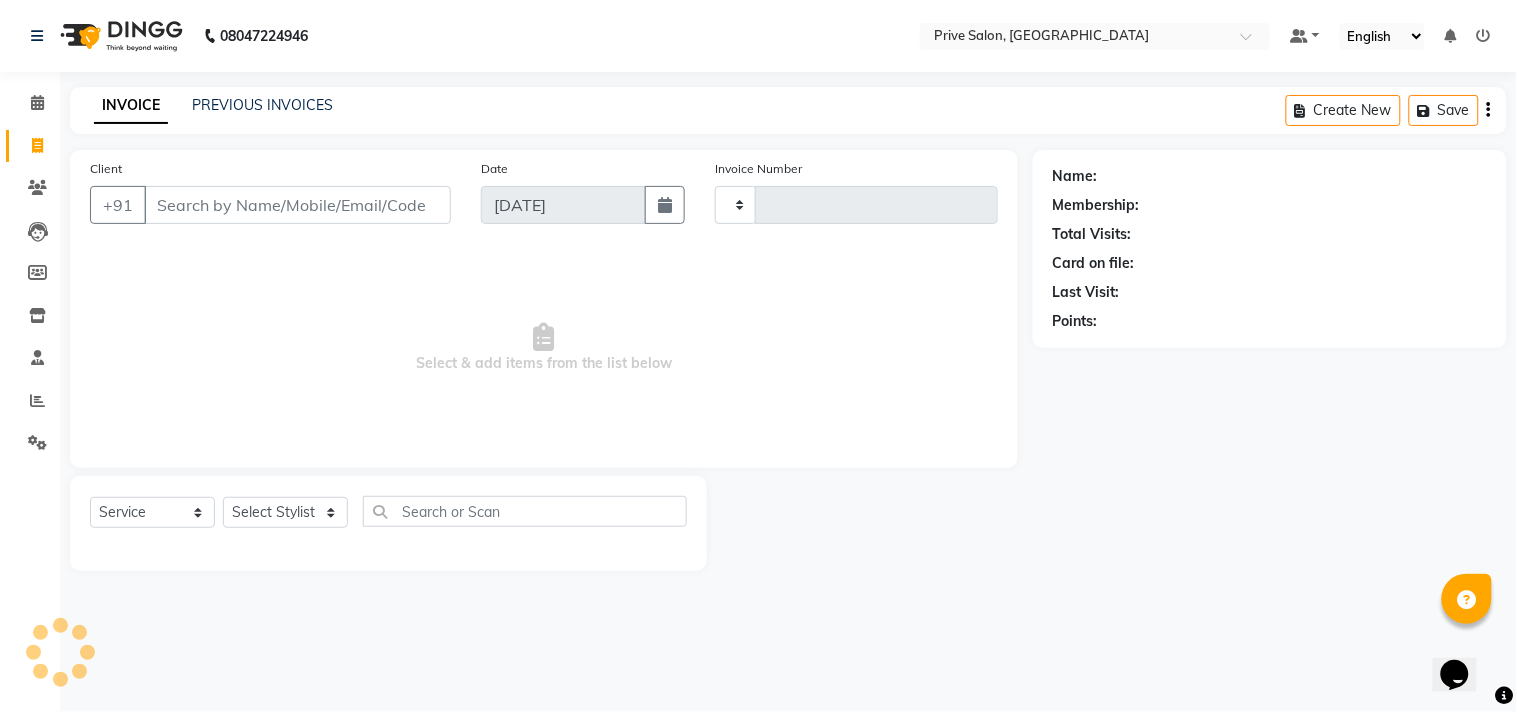 type on "5417" 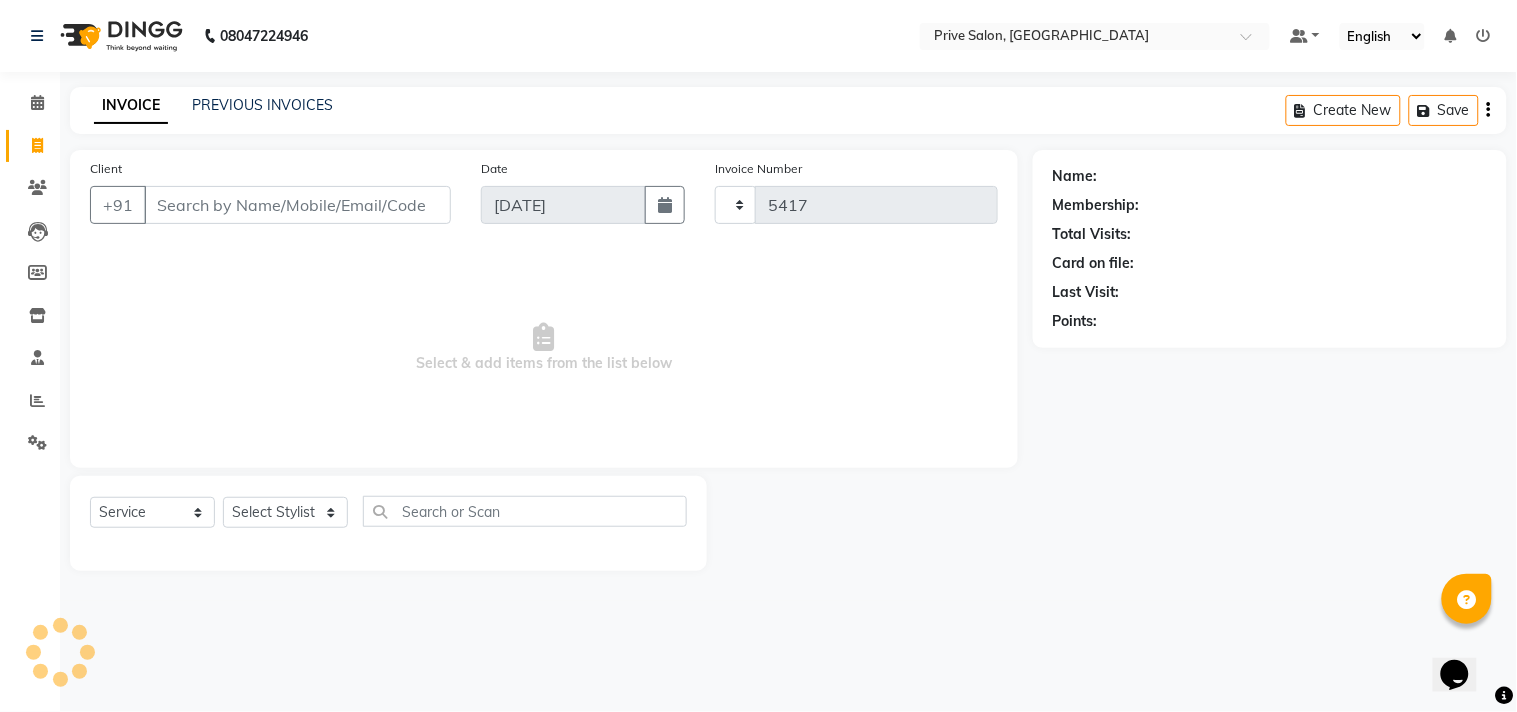 select on "136" 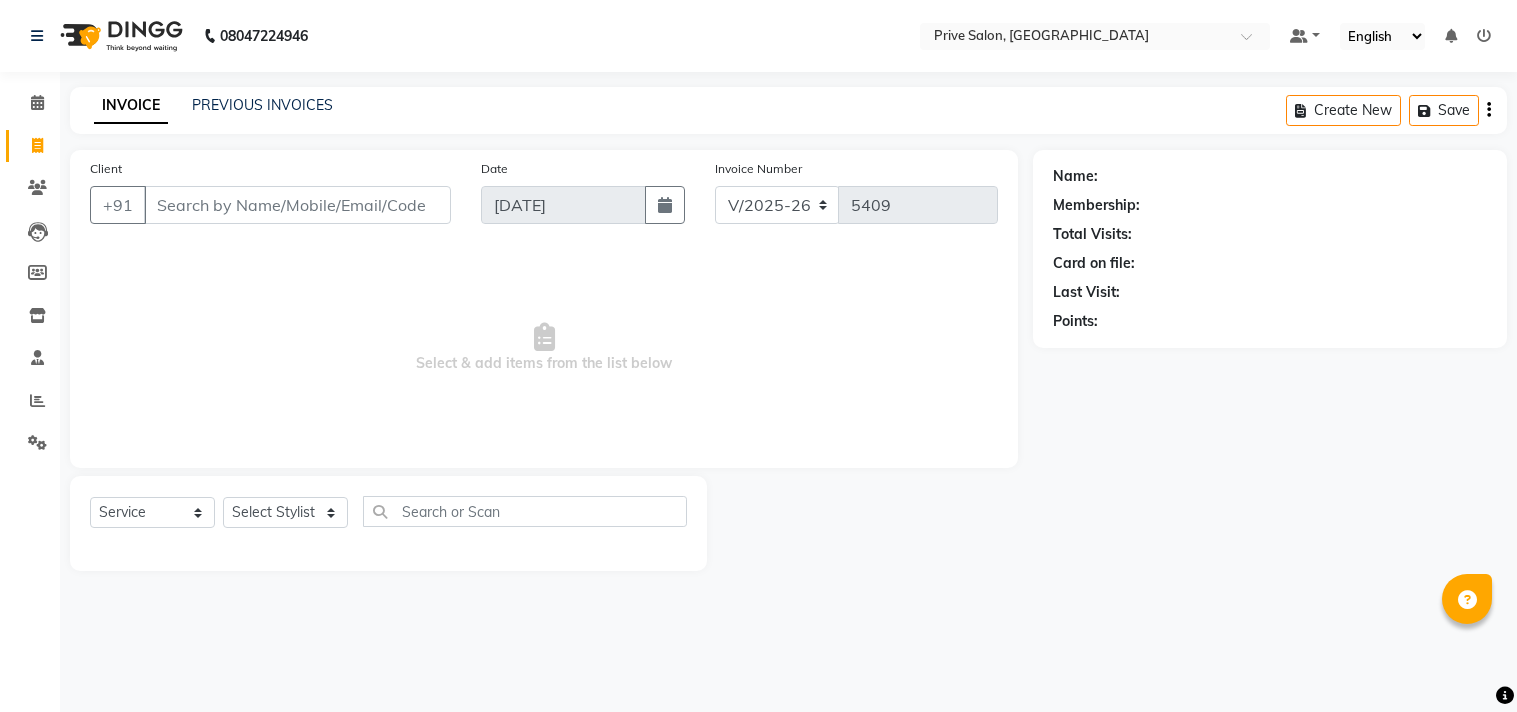 select on "136" 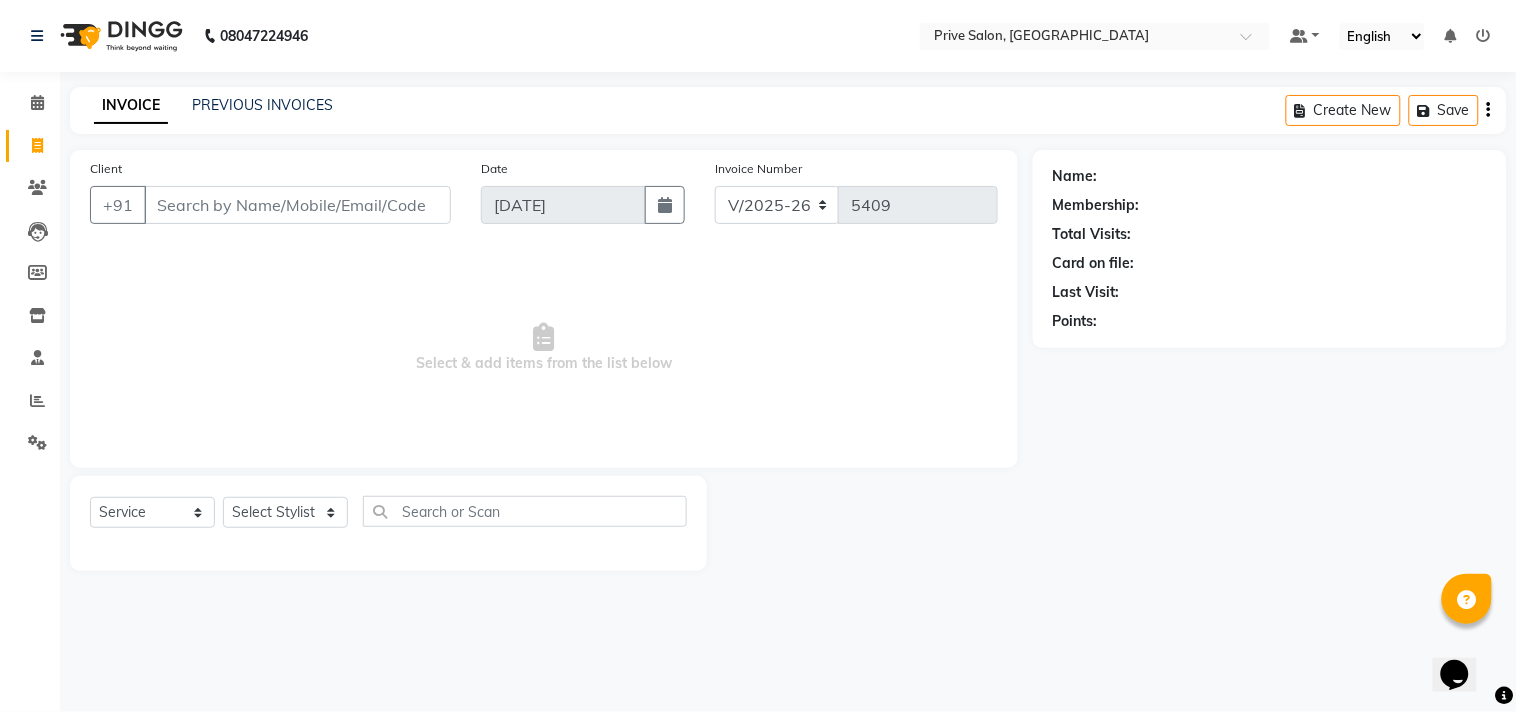 scroll, scrollTop: 0, scrollLeft: 0, axis: both 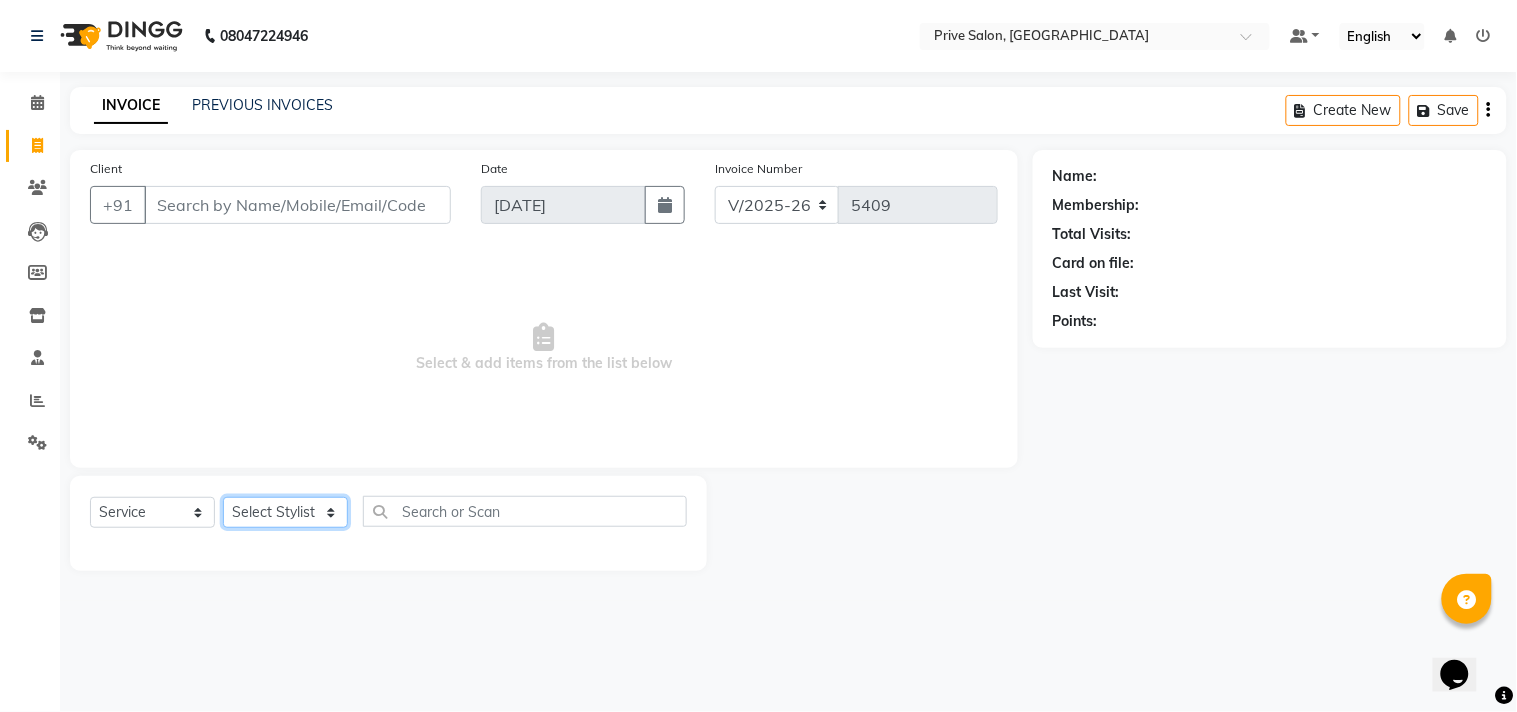 click on "Select Stylist amit ARJUN [PERSON_NAME] [PERSON_NAME] GOLU [PERSON_NAME] isha [PERSON_NAME] Manager [PERSON_NAME] [PERSON_NAME] [PERSON_NAME] [PERSON_NAME] [PERSON_NAME] vikas" 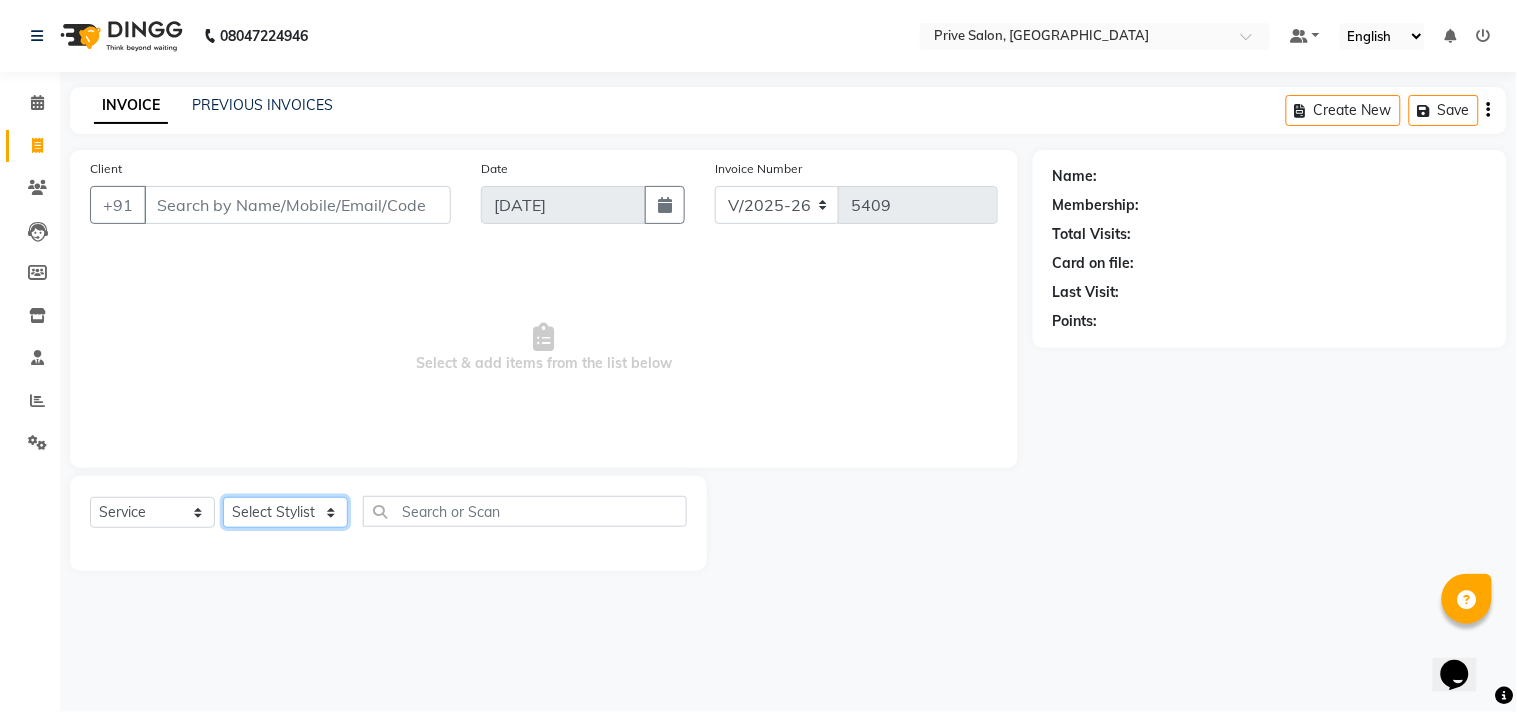 select on "11904" 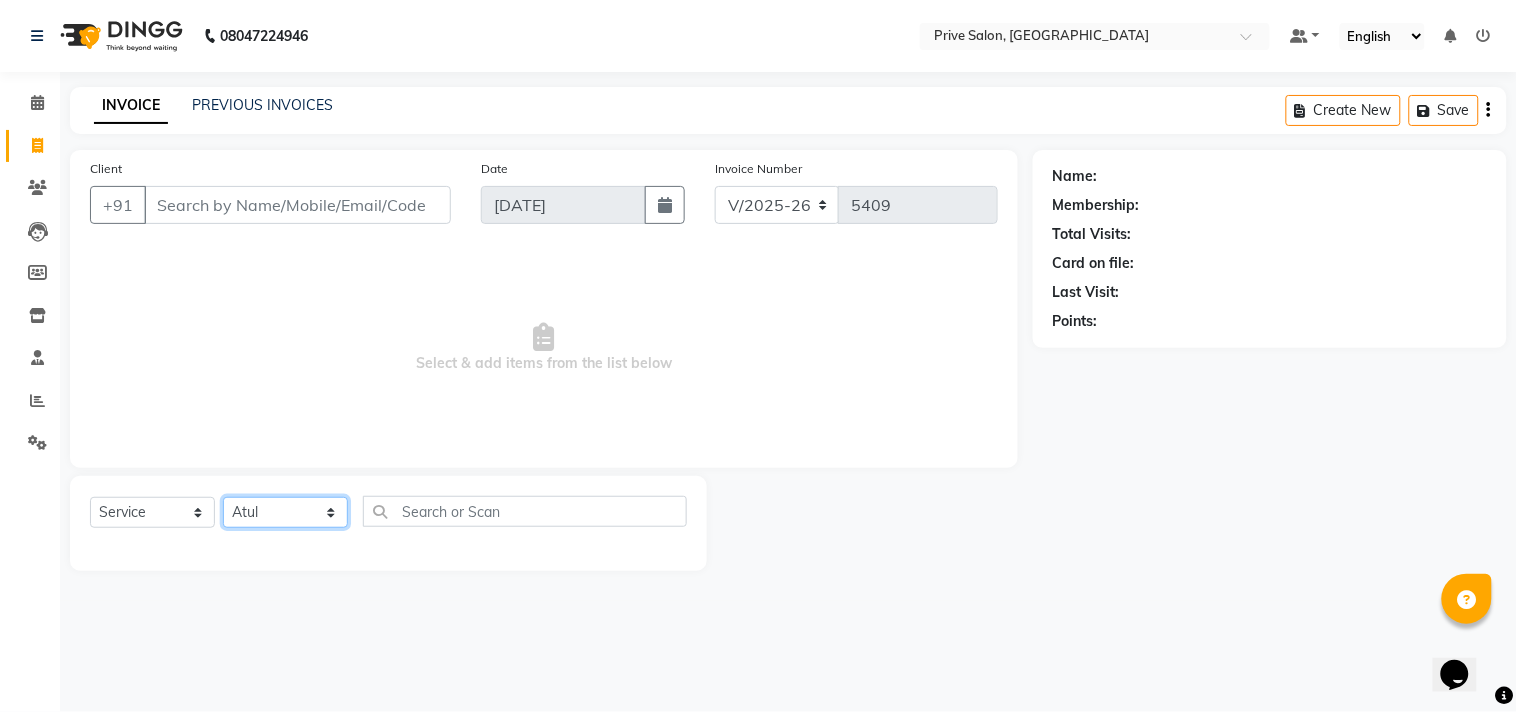 click on "Select Stylist amit ARJUN [PERSON_NAME] [PERSON_NAME] GOLU [PERSON_NAME] isha [PERSON_NAME] Manager [PERSON_NAME] [PERSON_NAME] [PERSON_NAME] [PERSON_NAME] [PERSON_NAME] vikas" 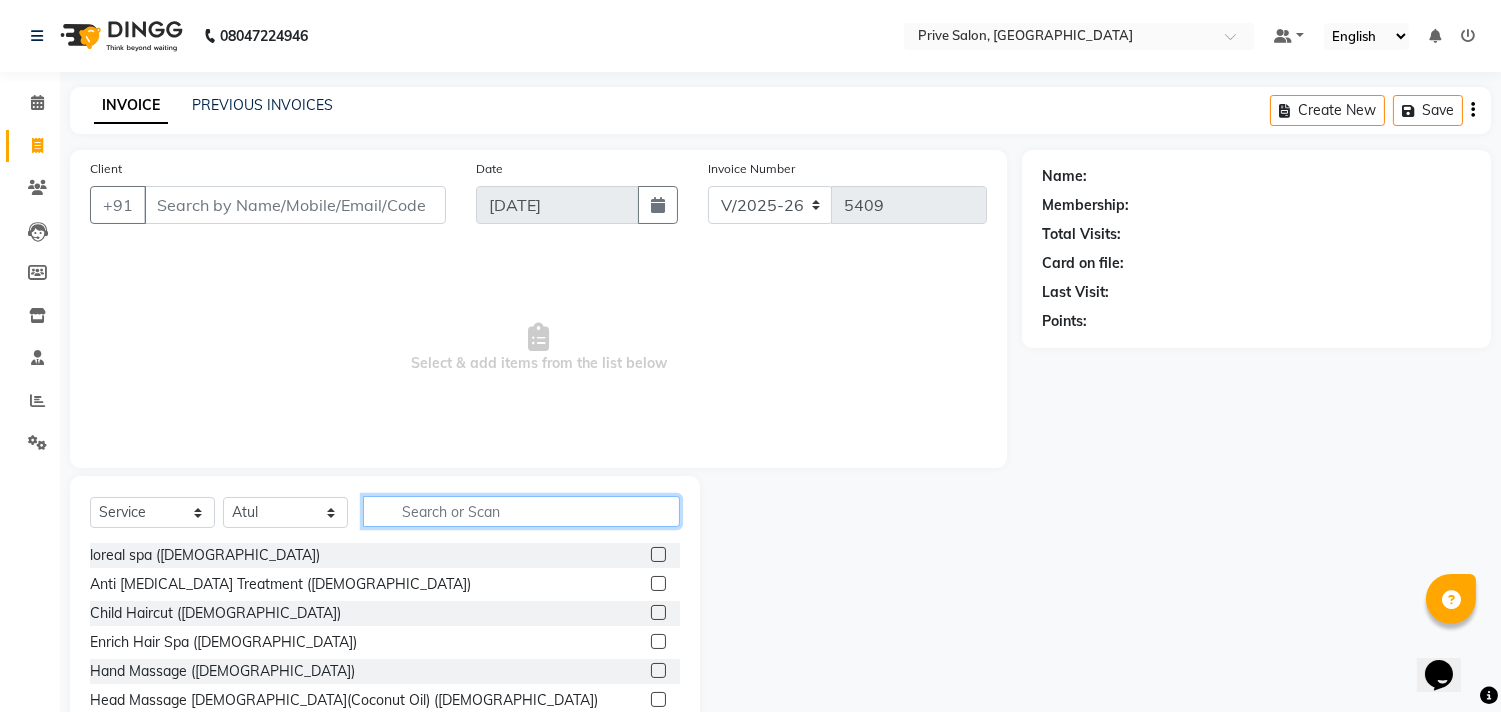 click 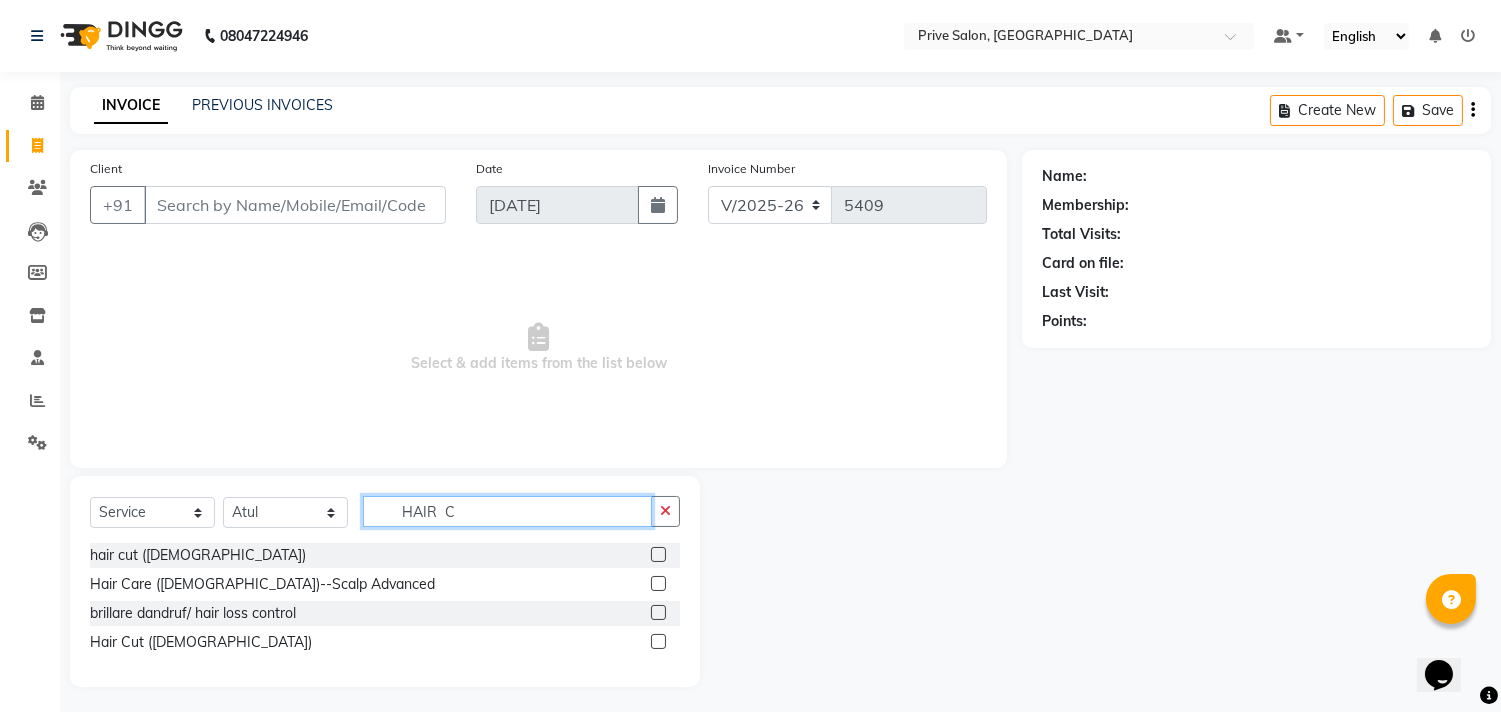 type on "HAIR  C" 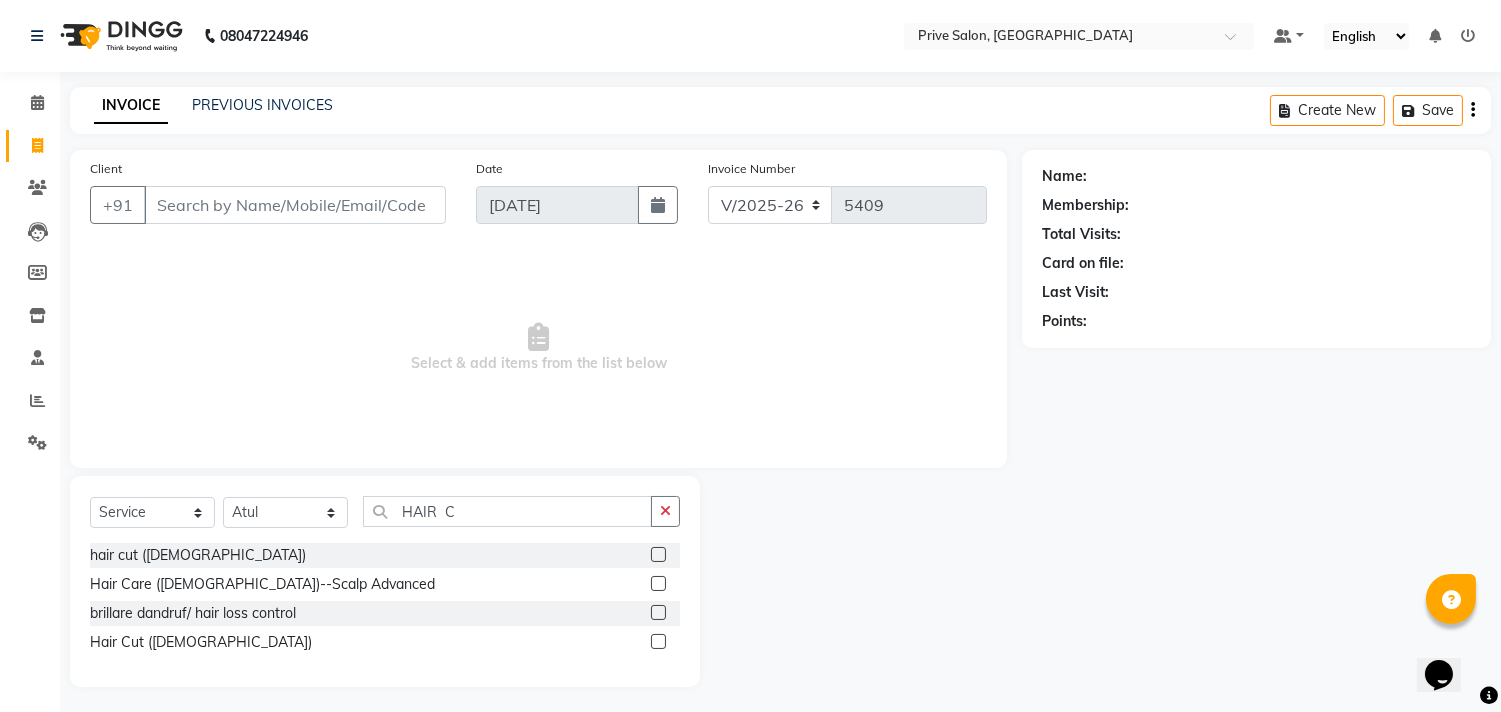 click 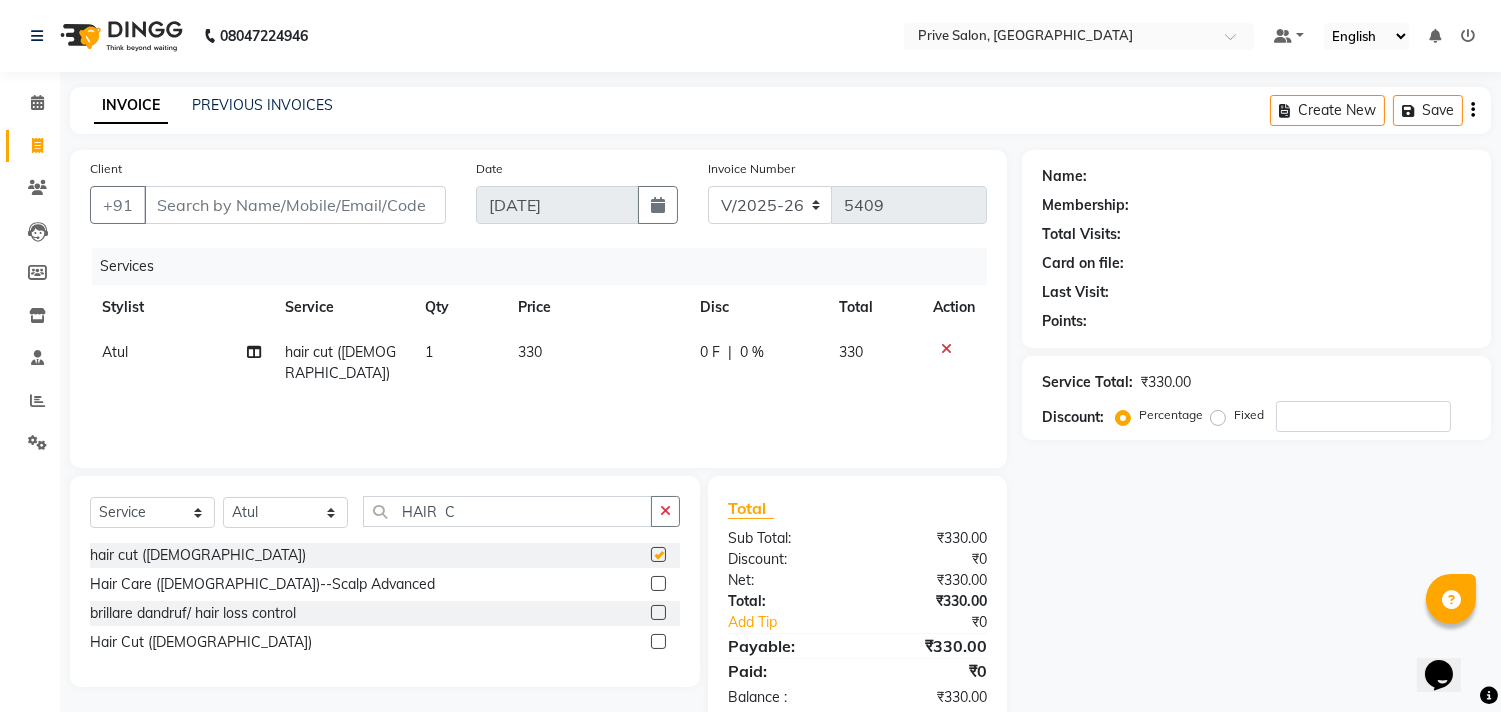 checkbox on "false" 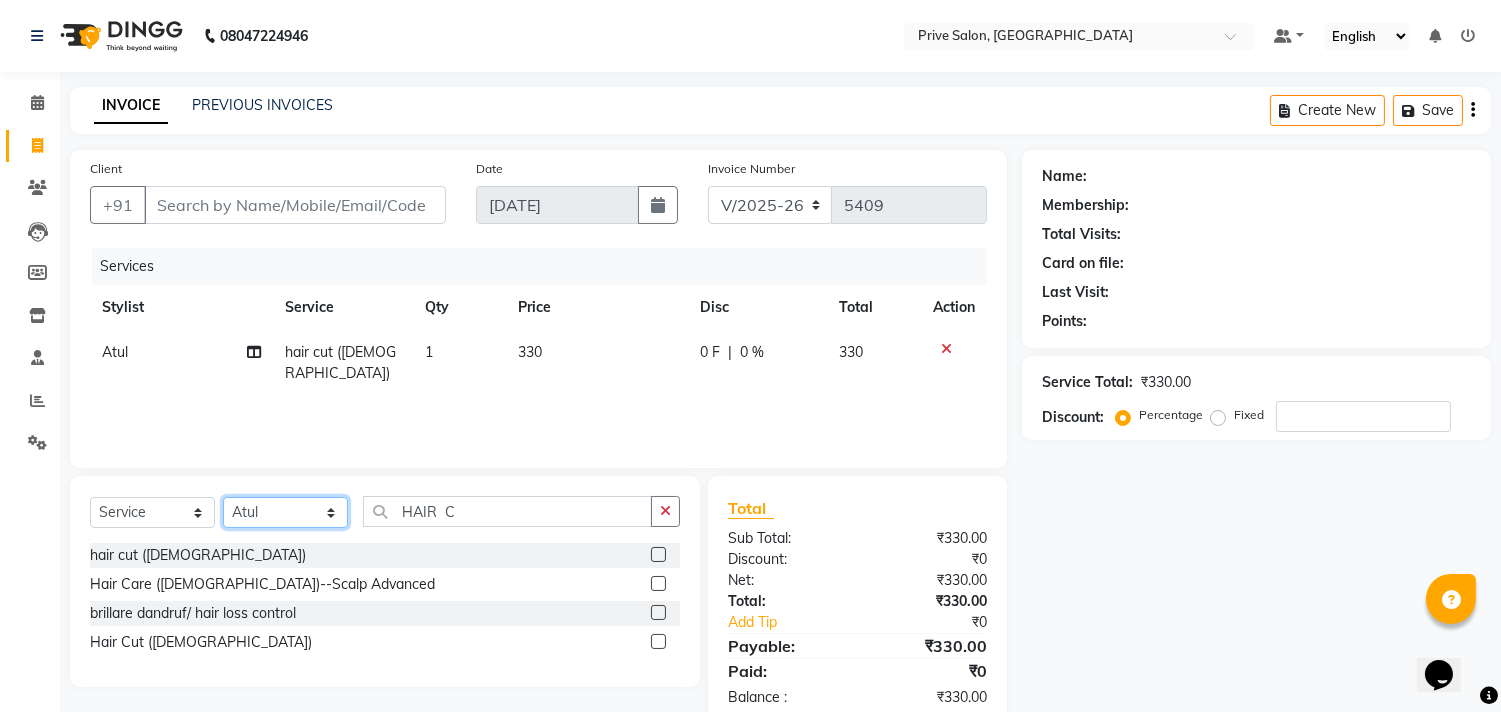 click on "Select Stylist amit ARJUN [PERSON_NAME] [PERSON_NAME] GOLU [PERSON_NAME] isha [PERSON_NAME] Manager [PERSON_NAME] [PERSON_NAME] [PERSON_NAME] [PERSON_NAME] [PERSON_NAME] vikas" 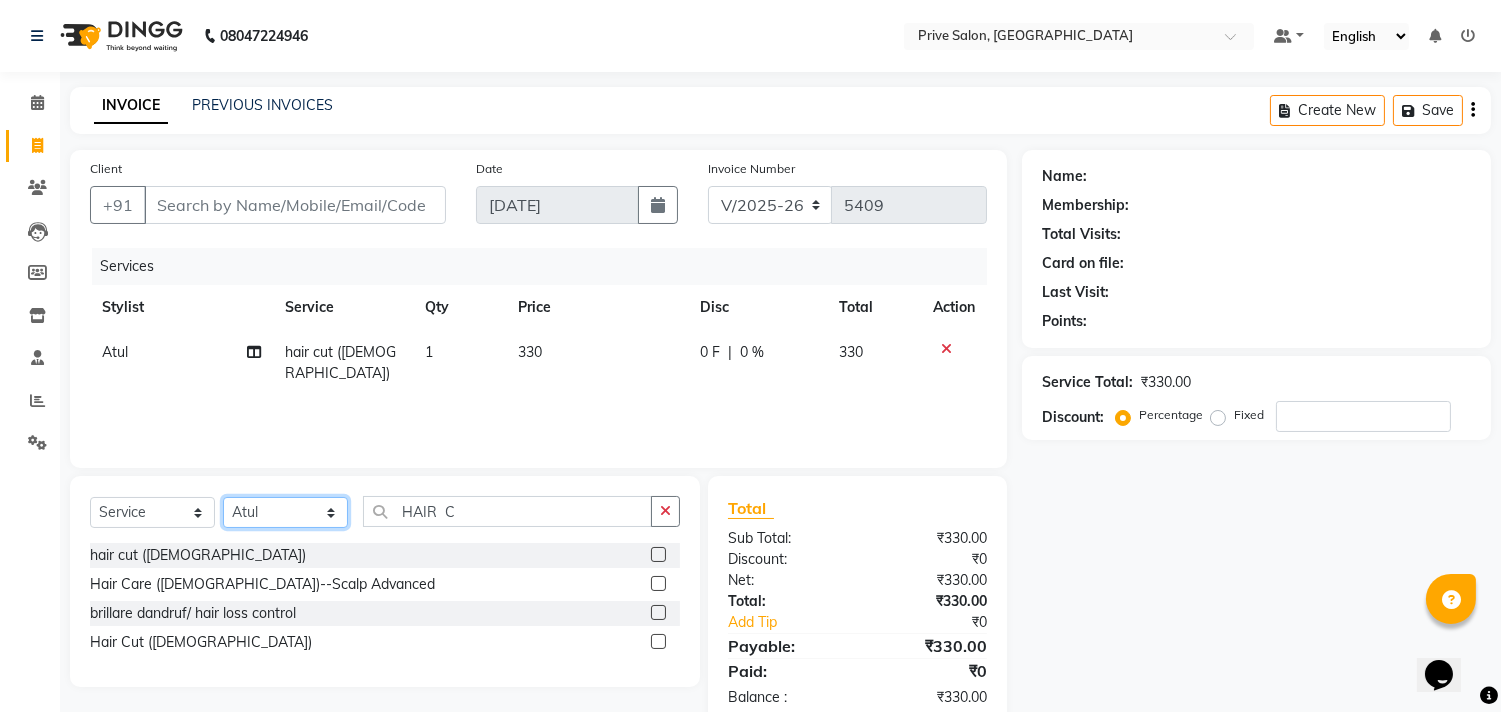 select on "77212" 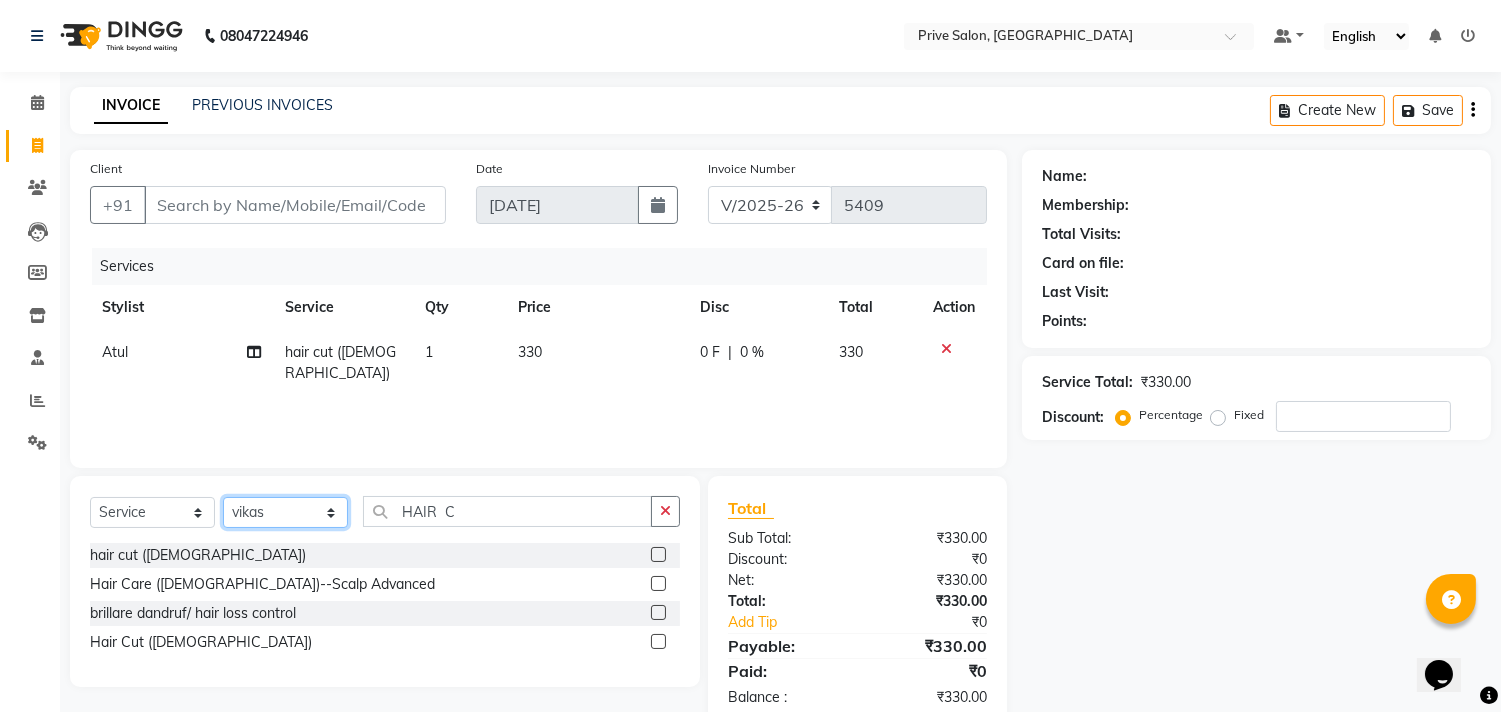 click on "Select Stylist amit ARJUN [PERSON_NAME] [PERSON_NAME] GOLU [PERSON_NAME] isha [PERSON_NAME] Manager [PERSON_NAME] [PERSON_NAME] [PERSON_NAME] [PERSON_NAME] [PERSON_NAME] vikas" 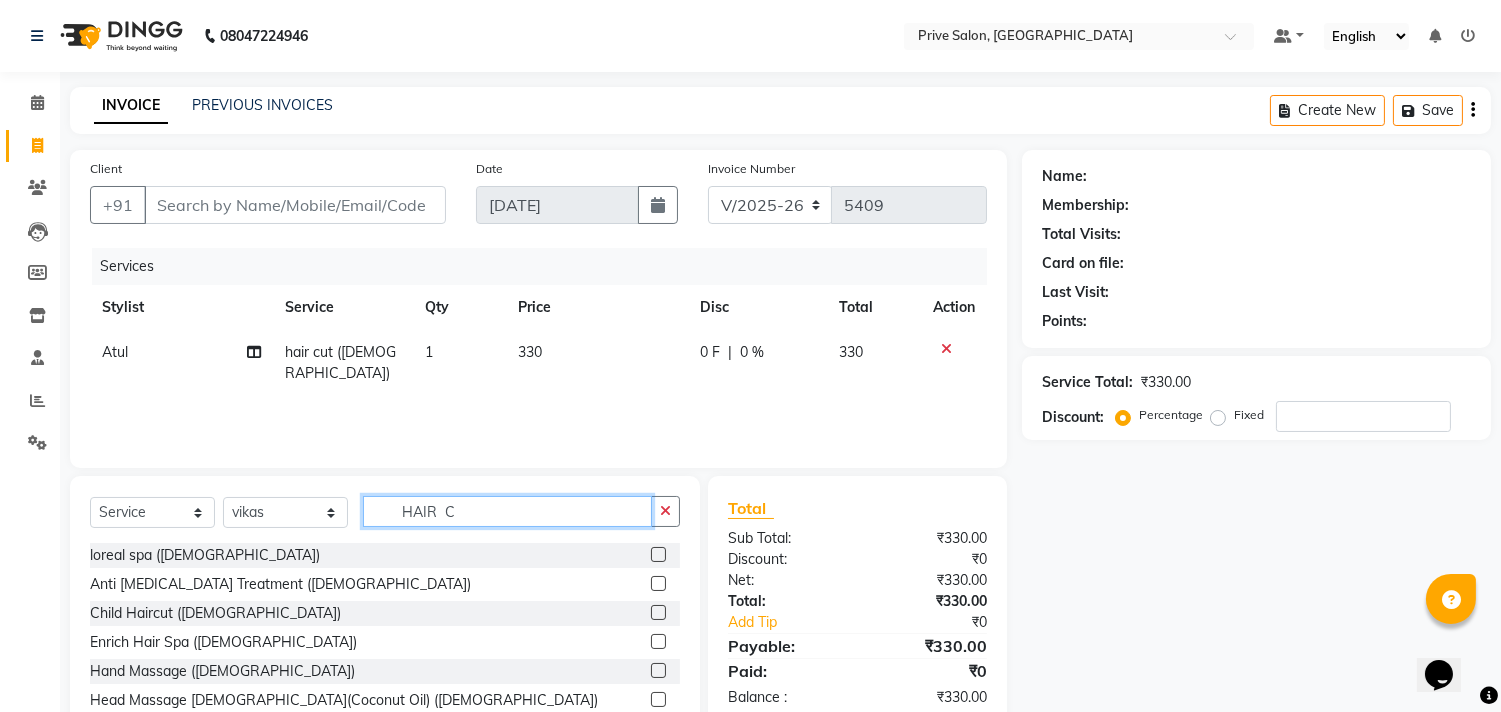 click on "HAIR  C" 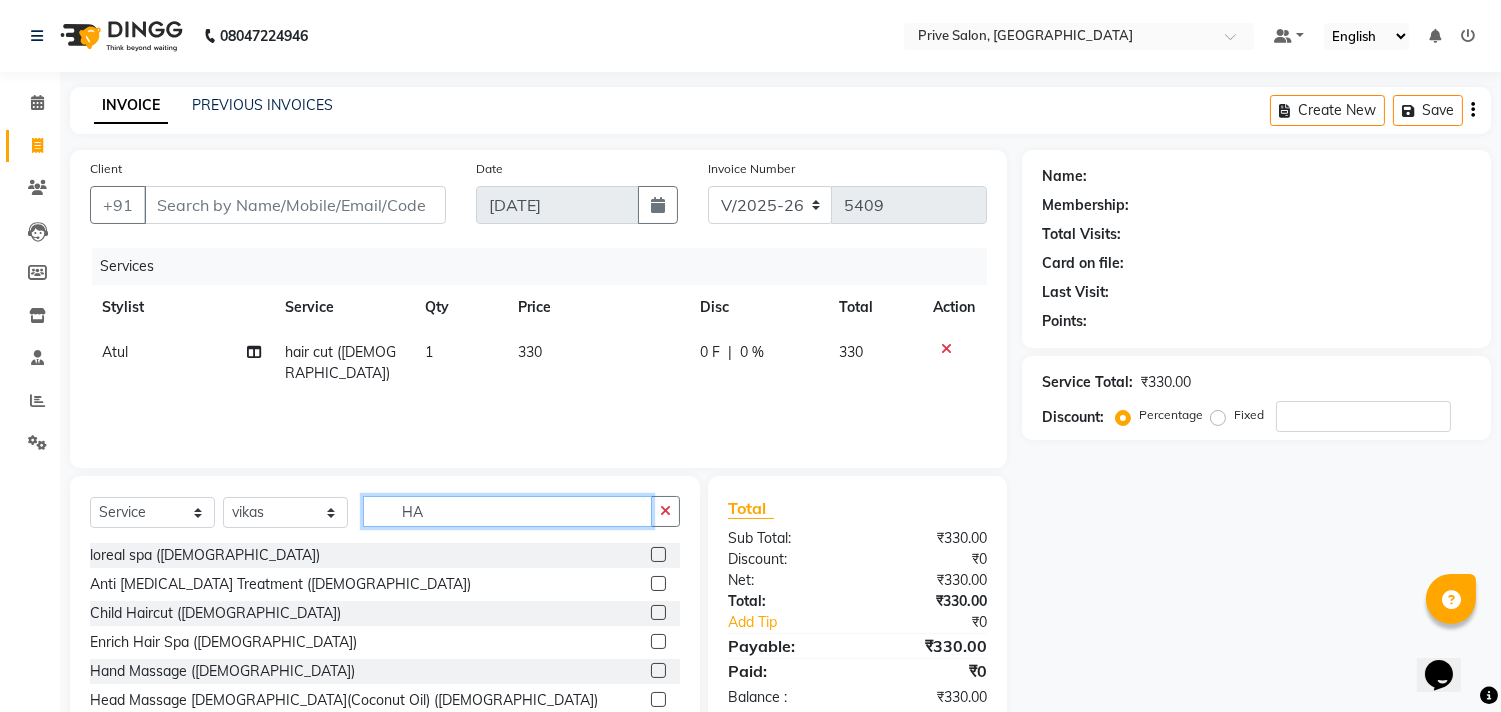 type on "H" 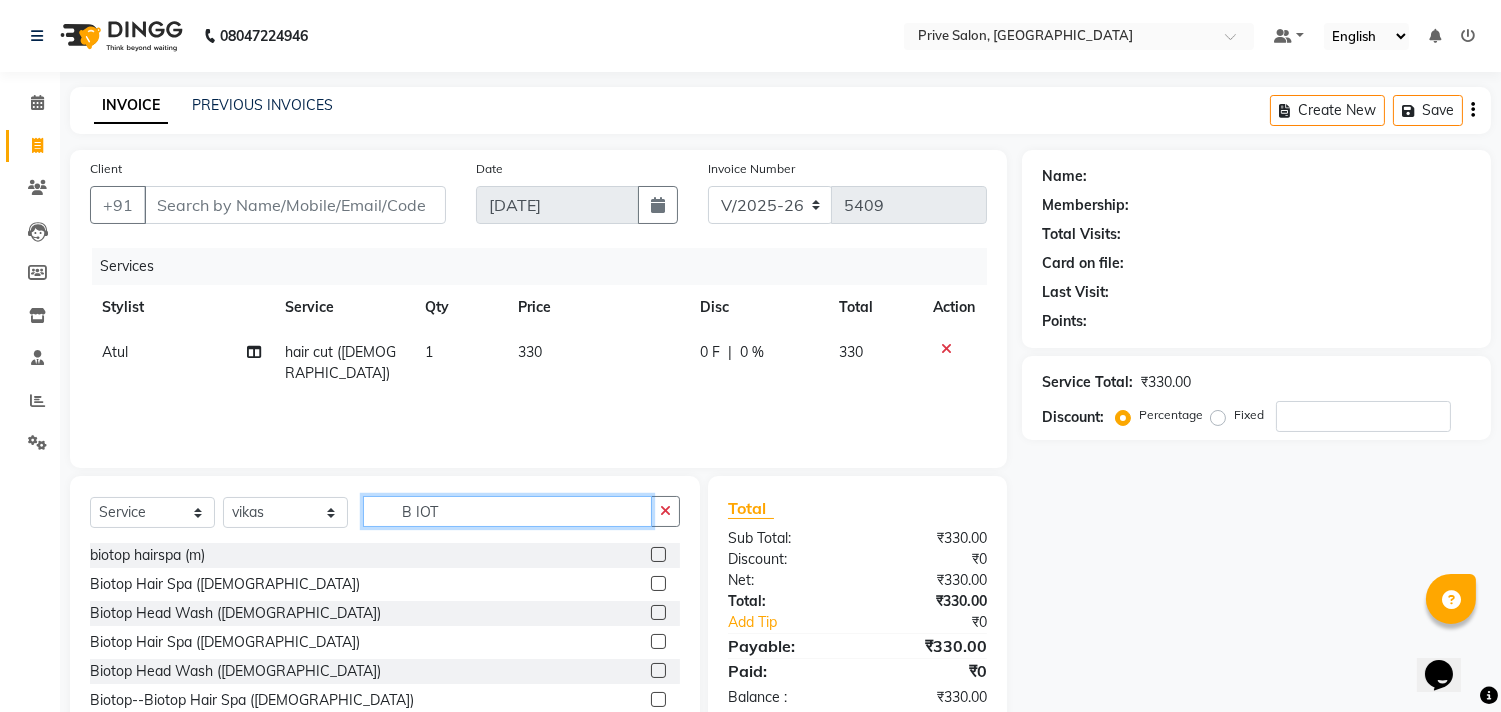 type on "B IOT" 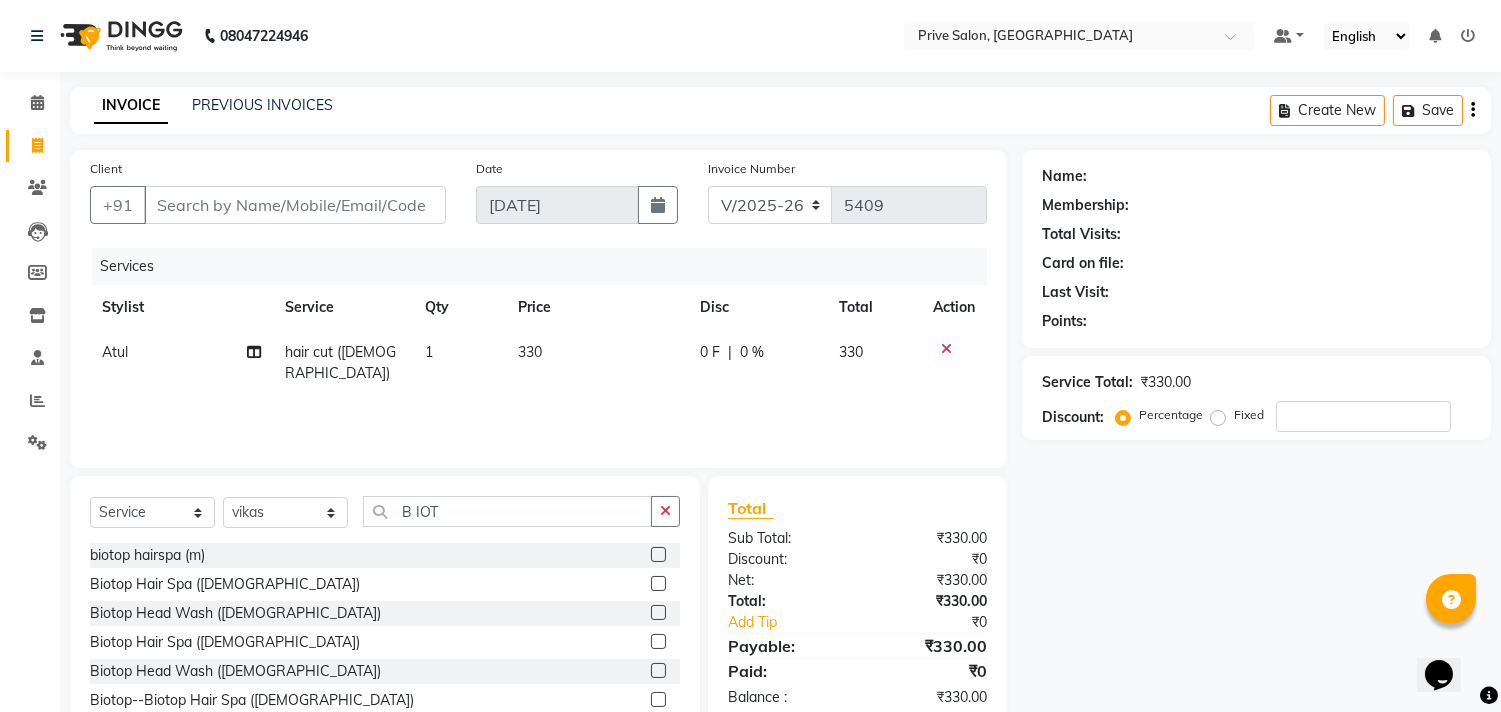 click 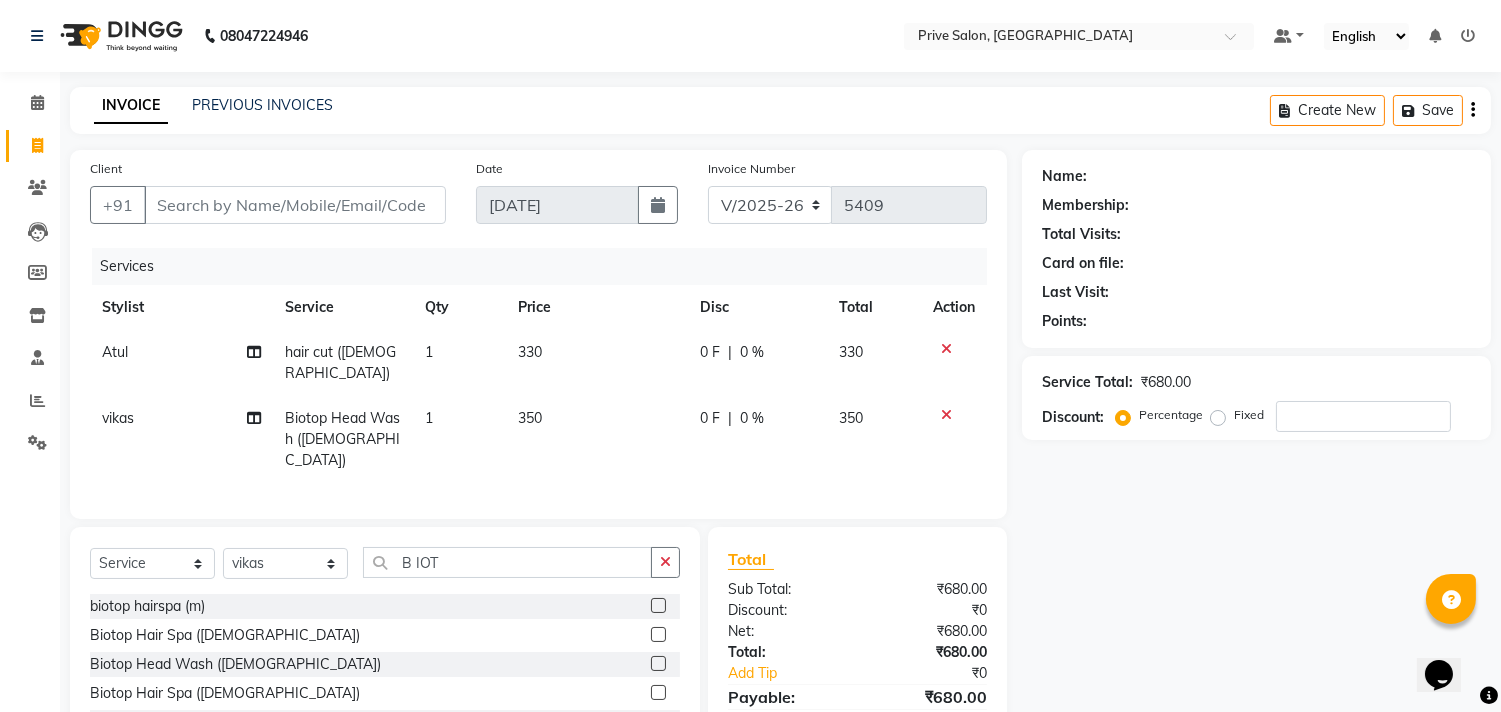 checkbox on "false" 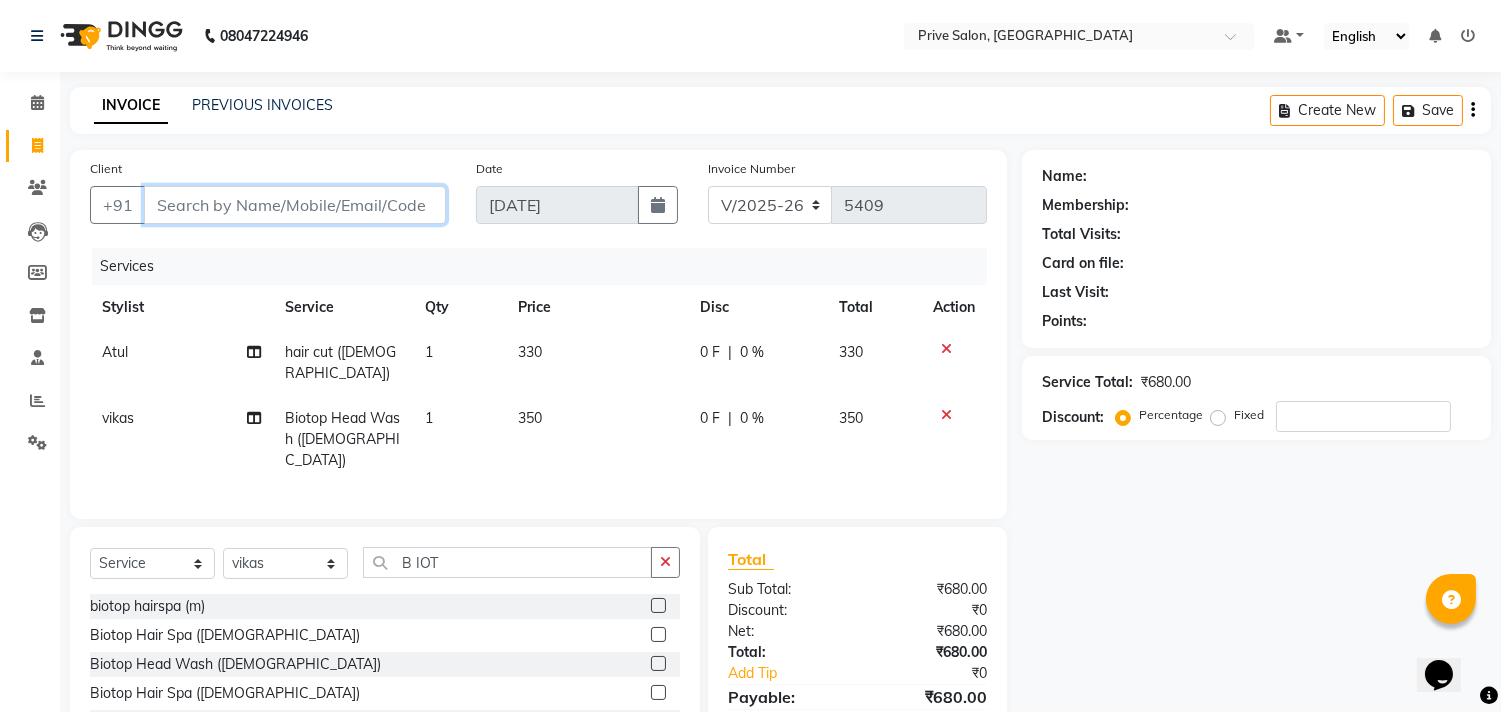 click on "Client" at bounding box center (295, 205) 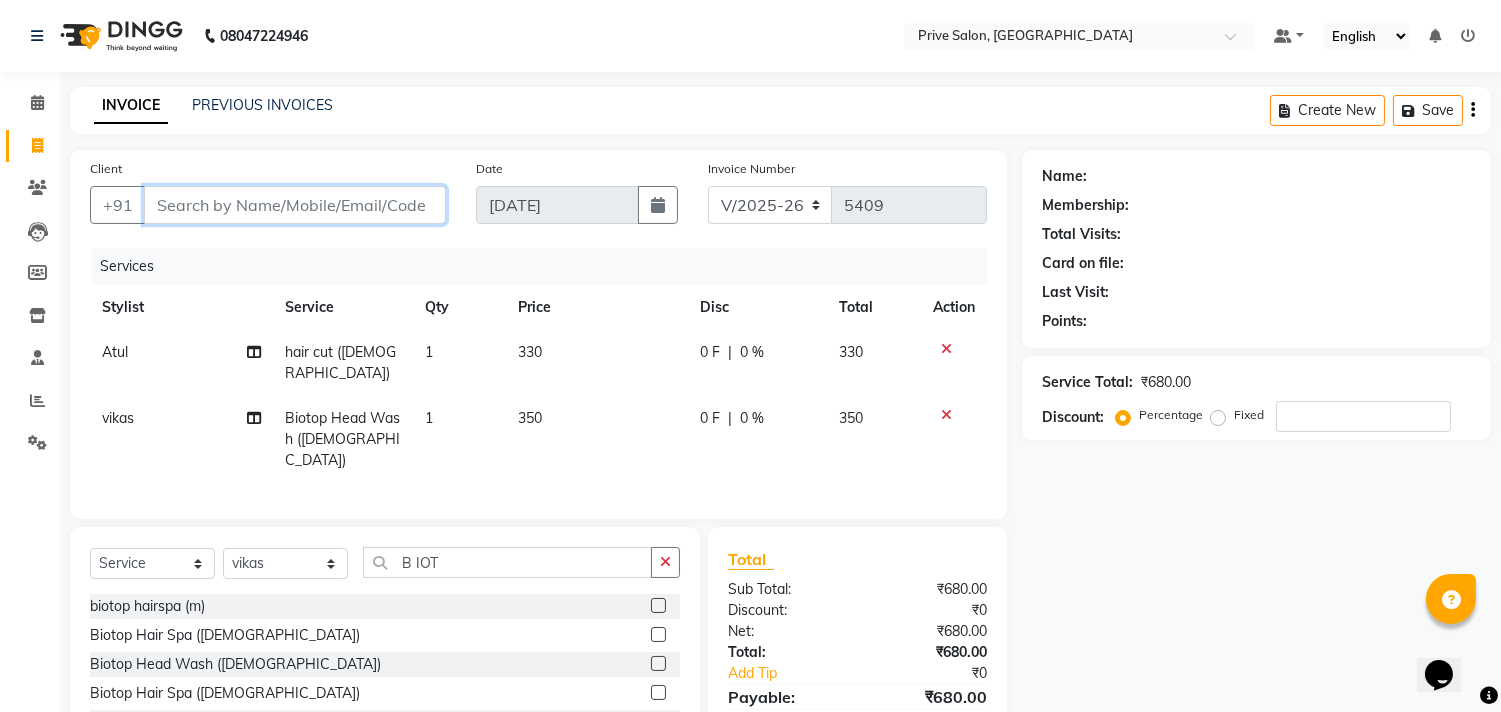 type on "9" 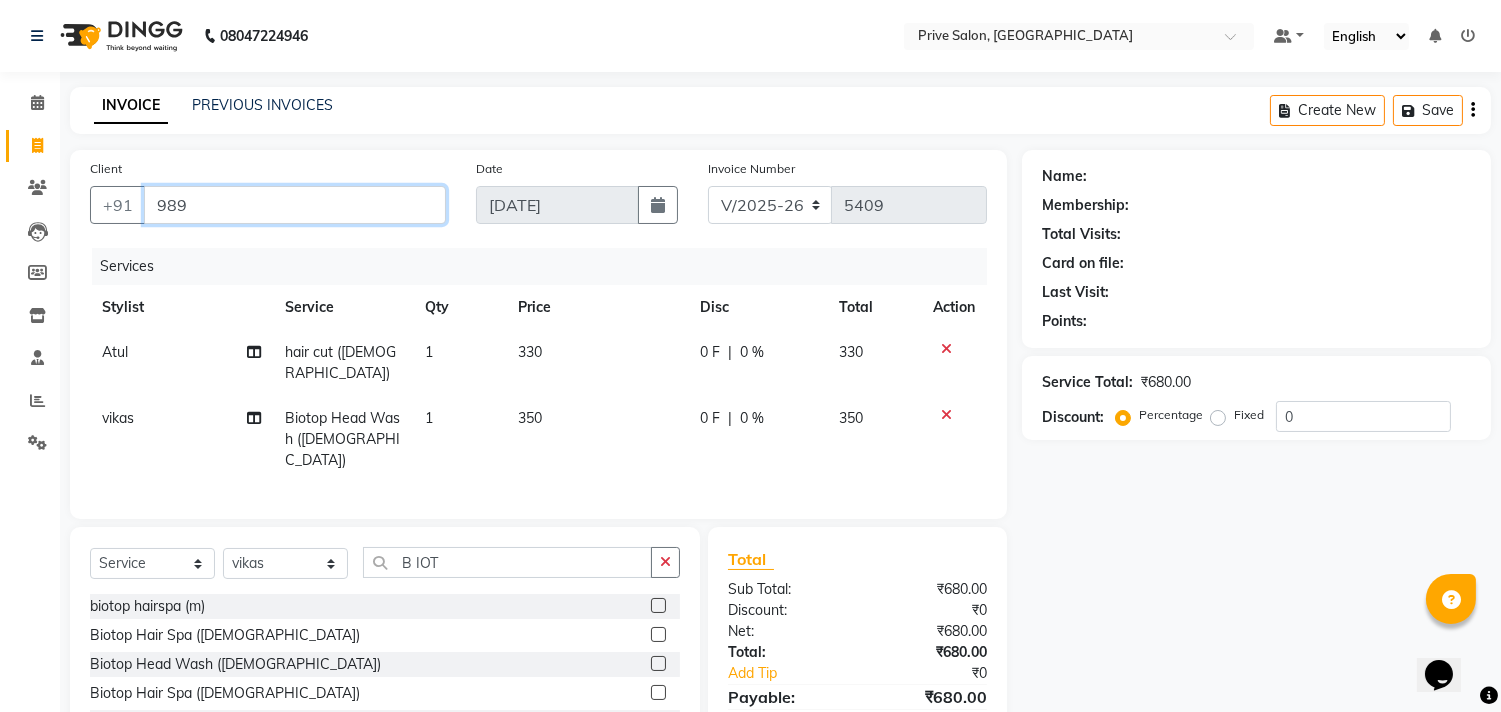 type on "989" 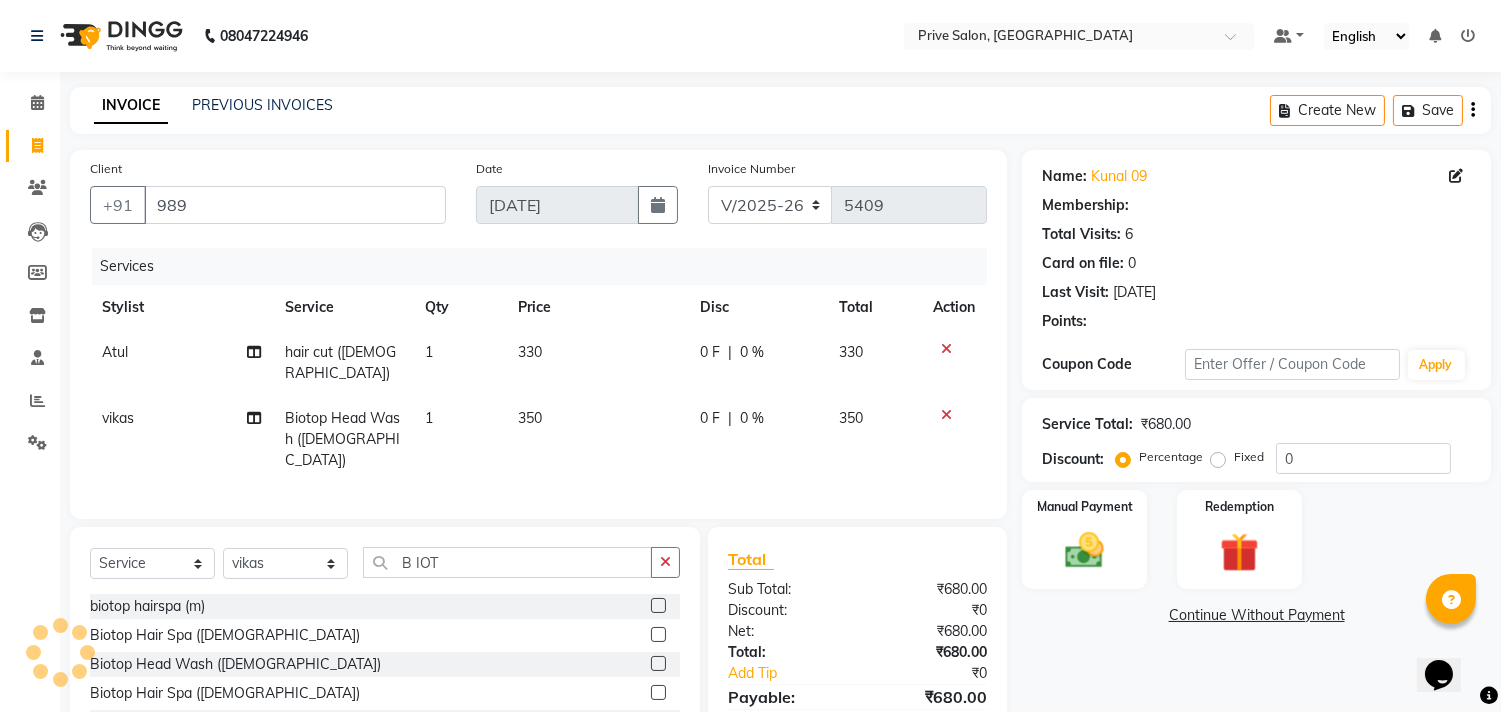 select on "1: Object" 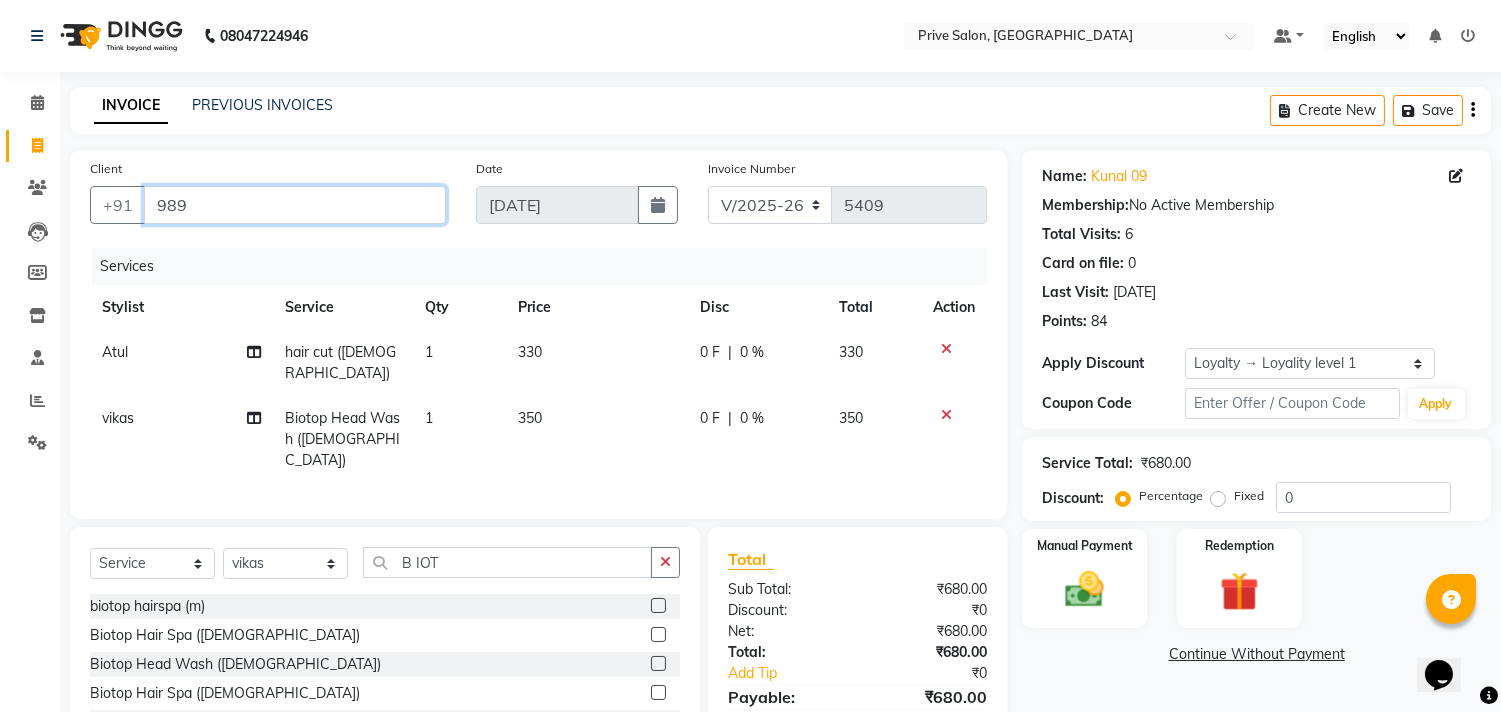 click on "989" at bounding box center [295, 205] 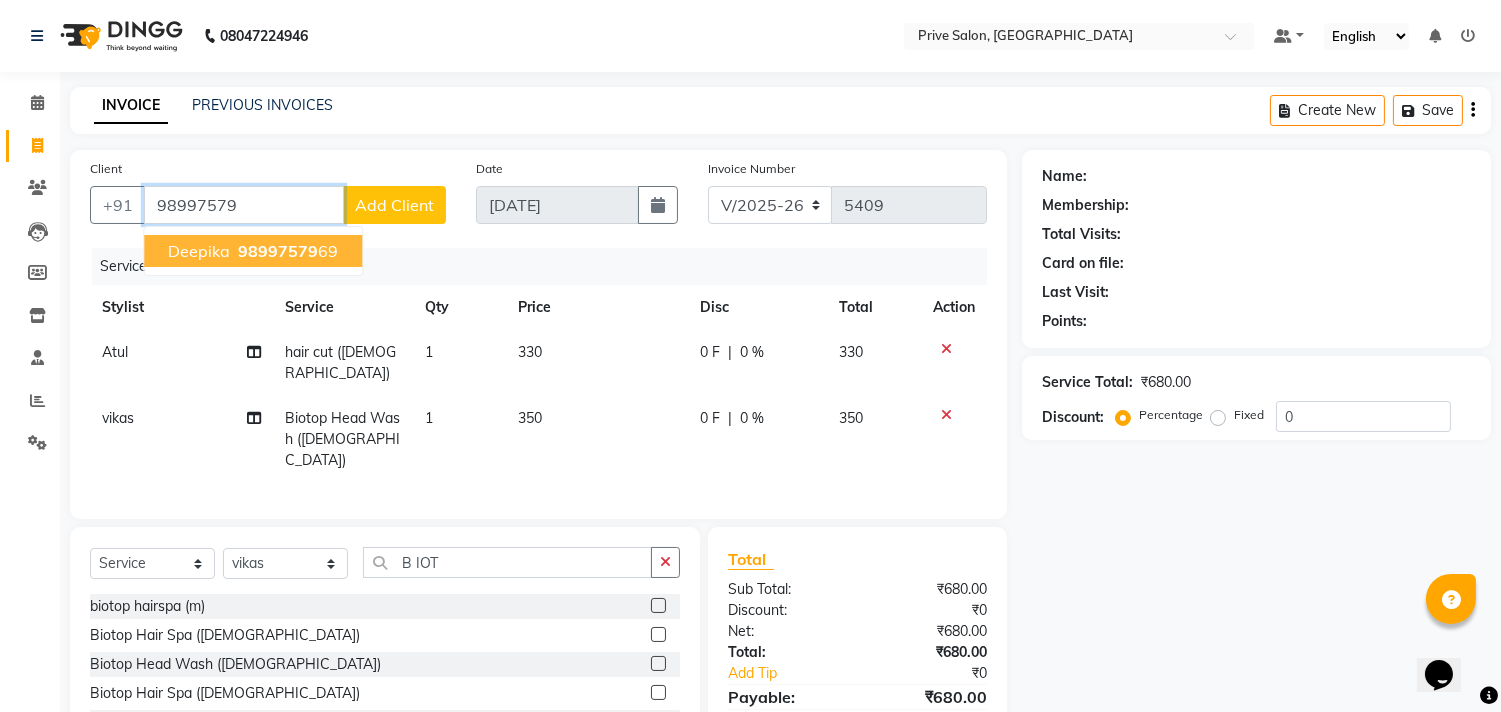 click on "98997579" at bounding box center (278, 251) 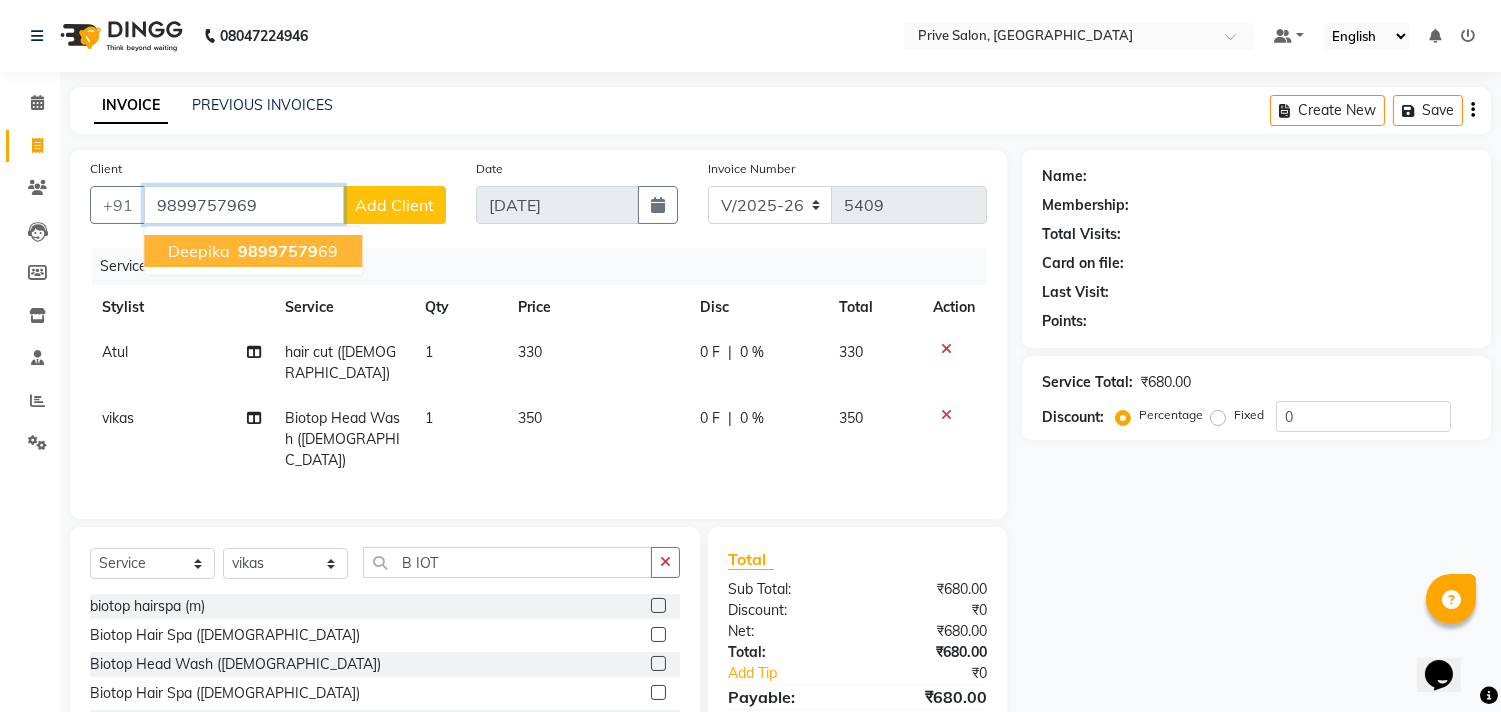 type on "9899757969" 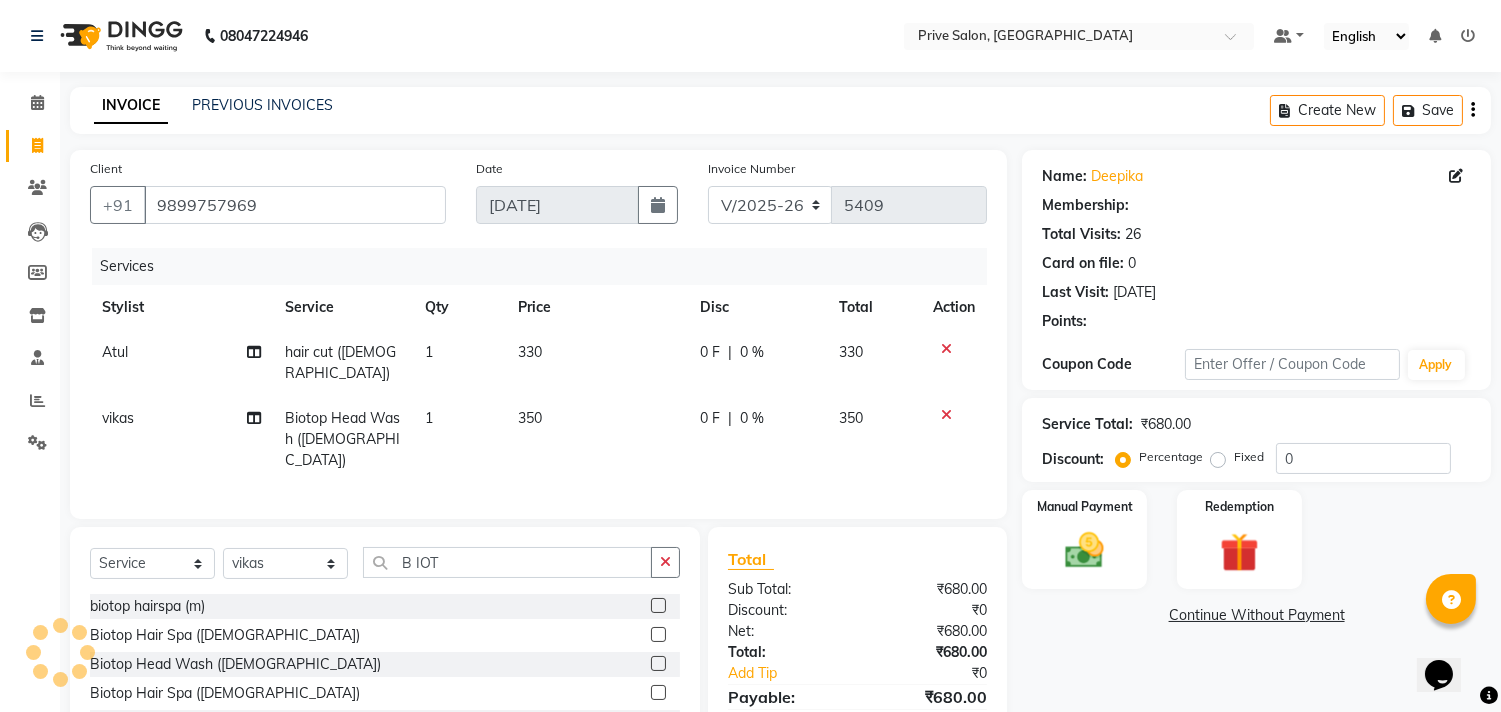 select on "1: Object" 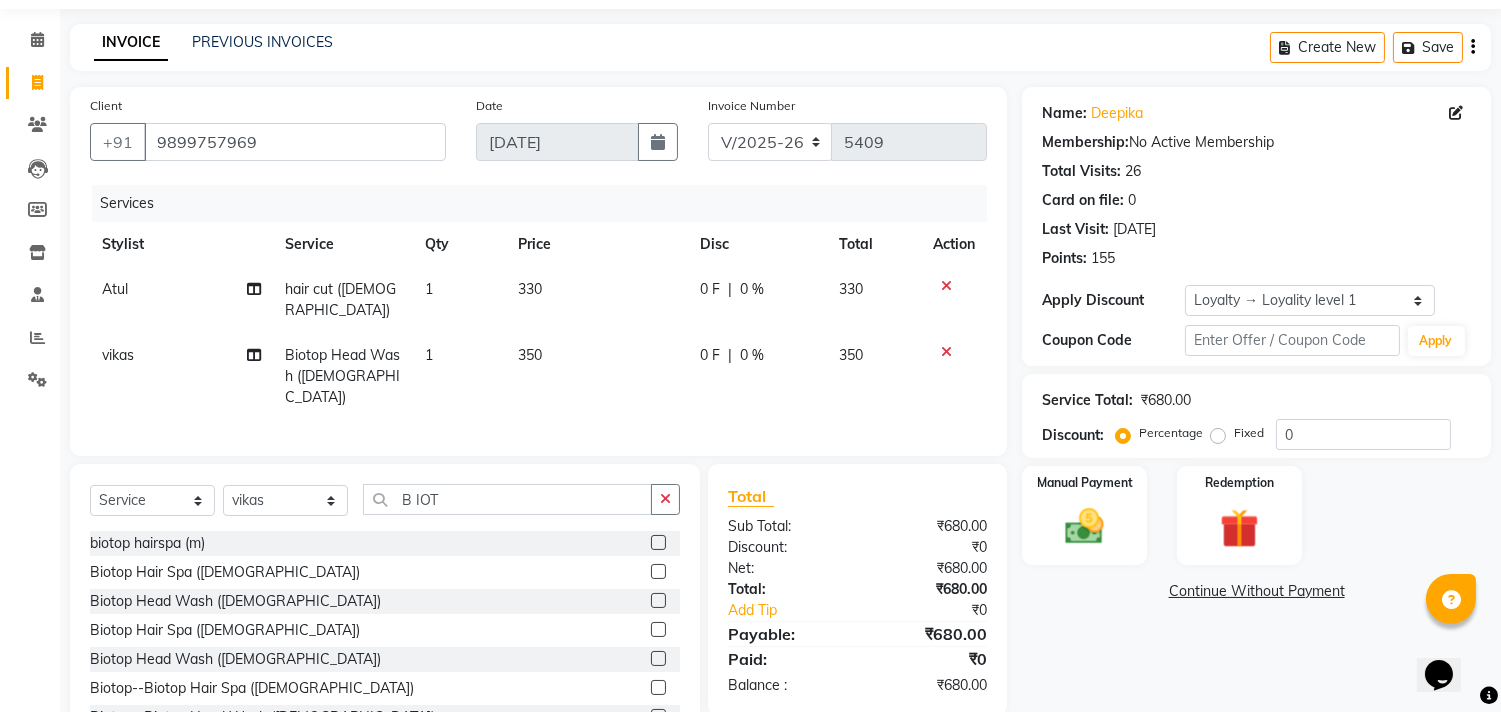 scroll, scrollTop: 105, scrollLeft: 0, axis: vertical 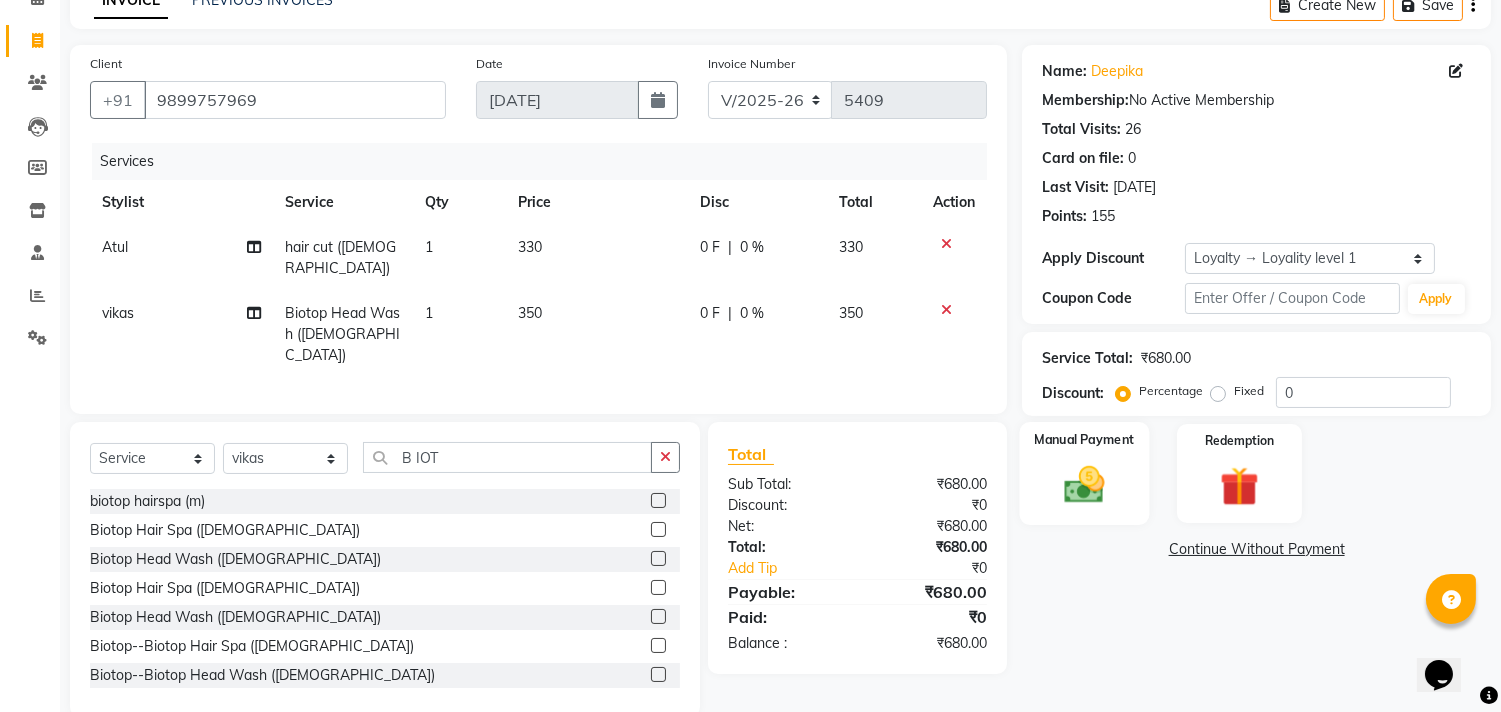 click on "Manual Payment" 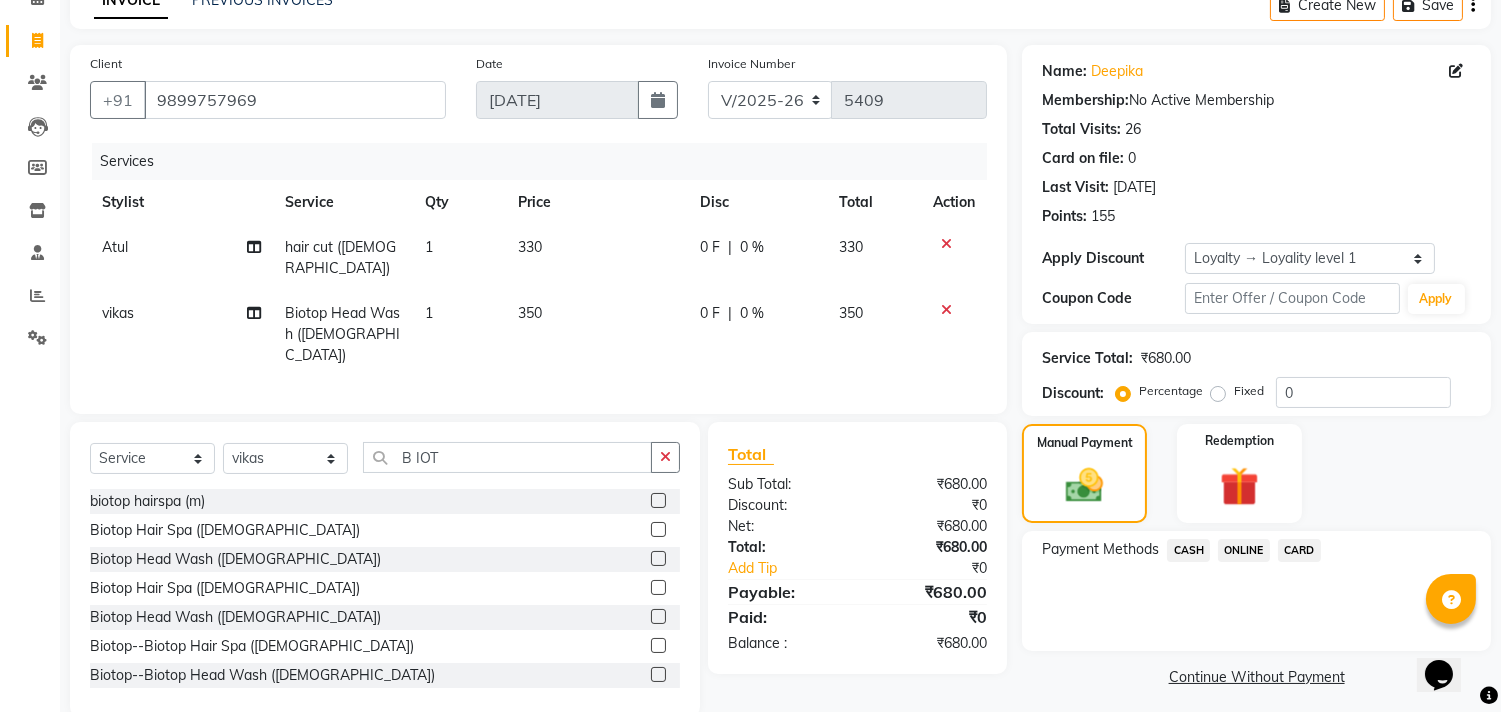 click on "CASH" 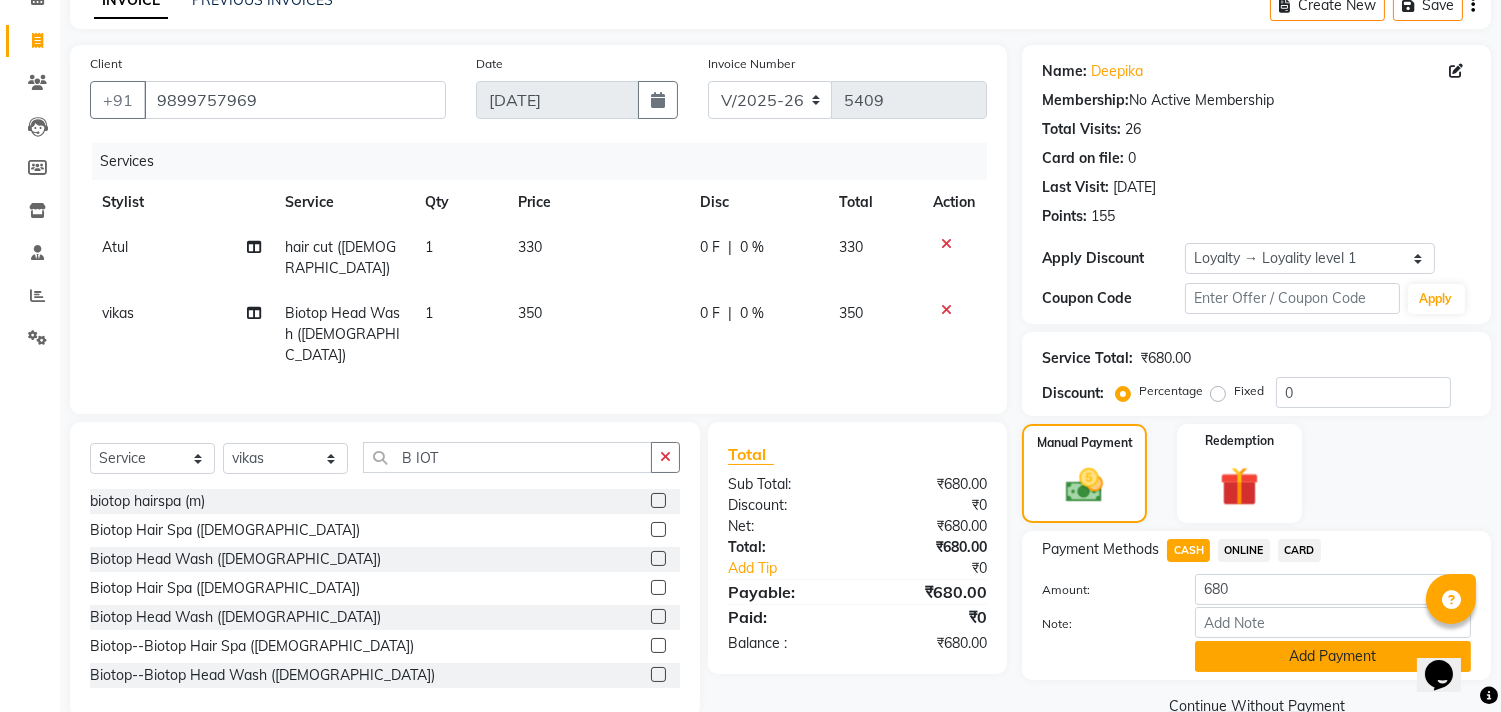 click on "Add Payment" 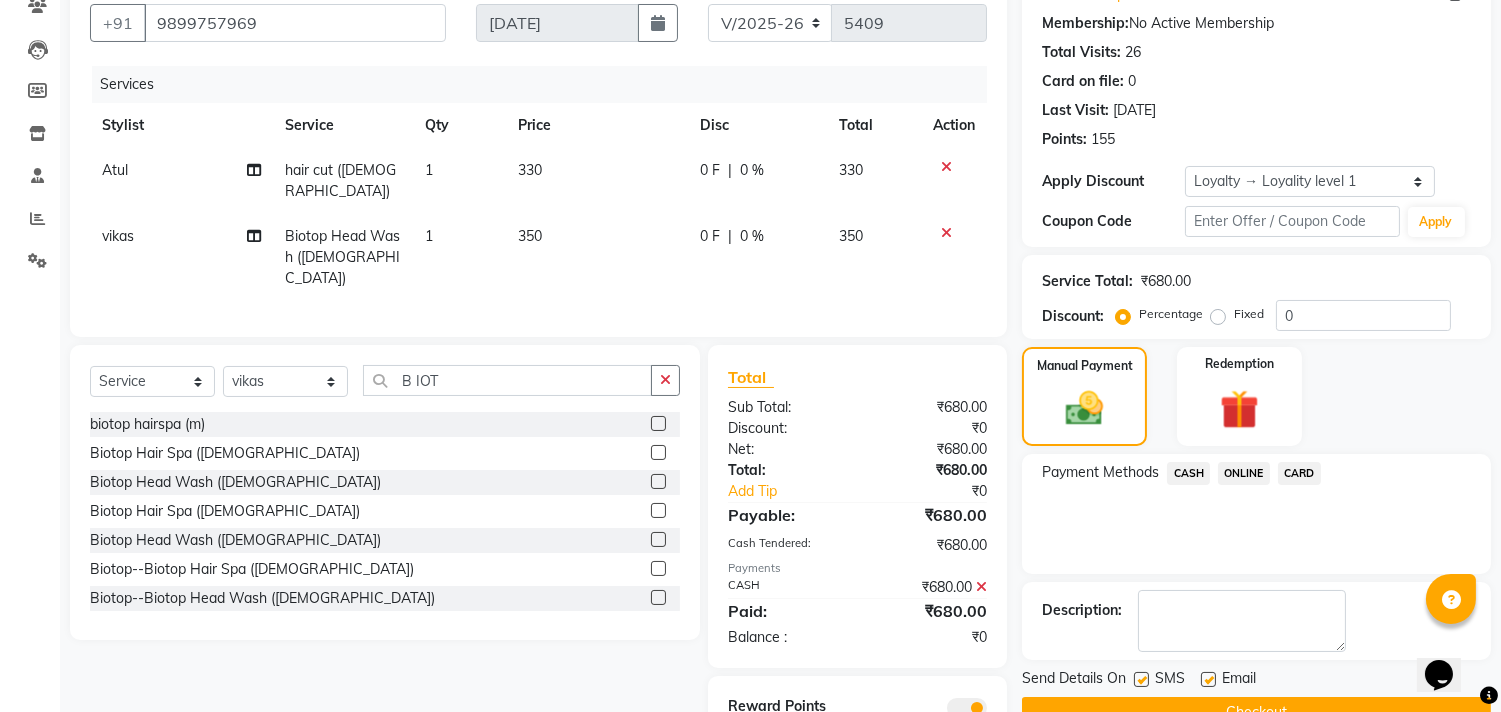 scroll, scrollTop: 242, scrollLeft: 0, axis: vertical 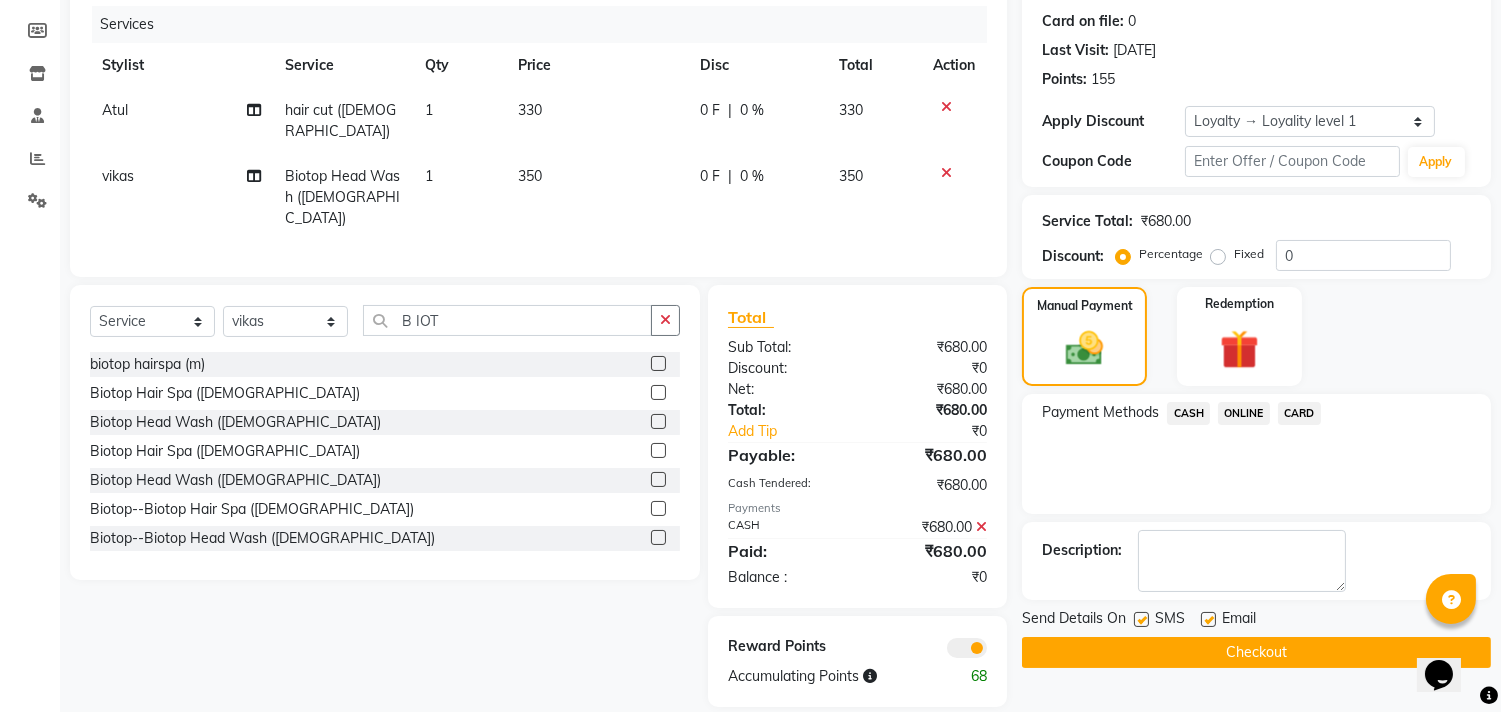 click on "Checkout" 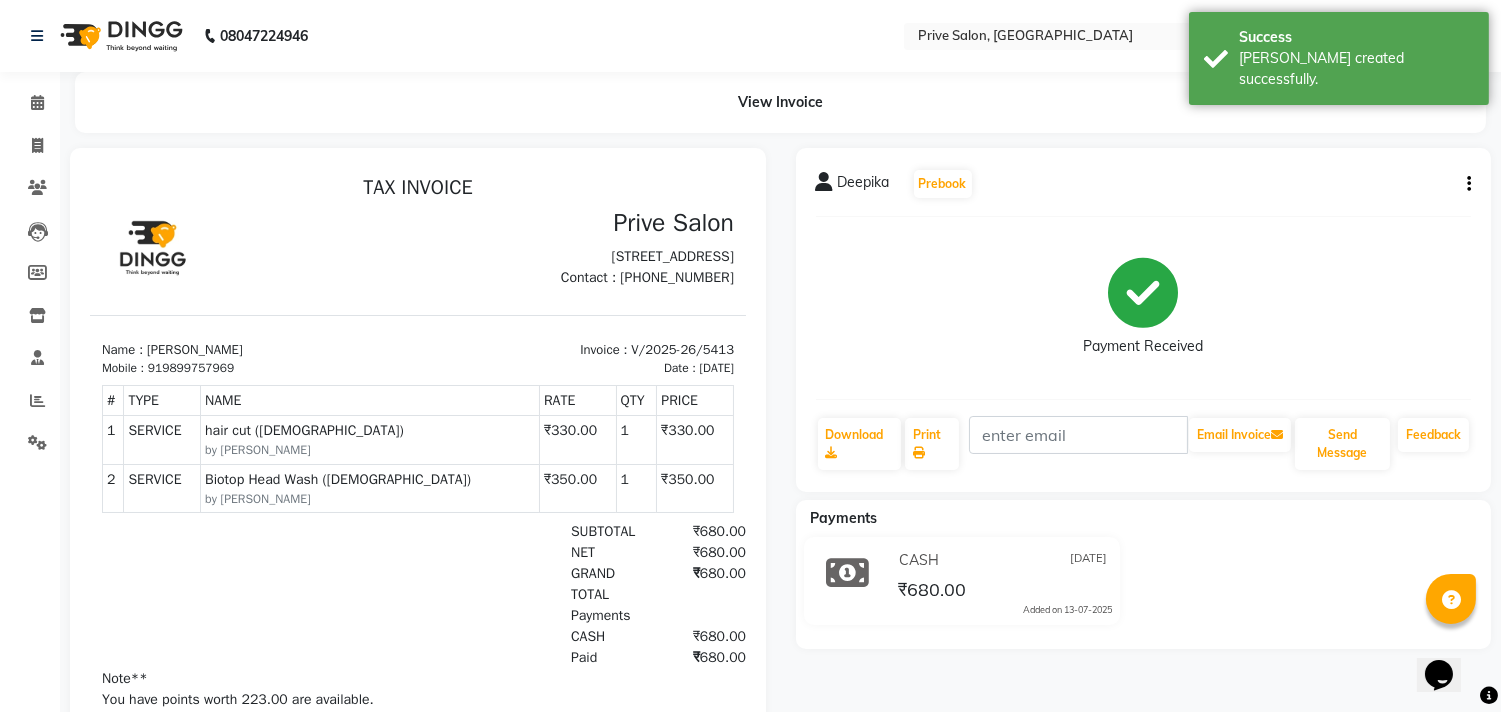 scroll, scrollTop: 0, scrollLeft: 0, axis: both 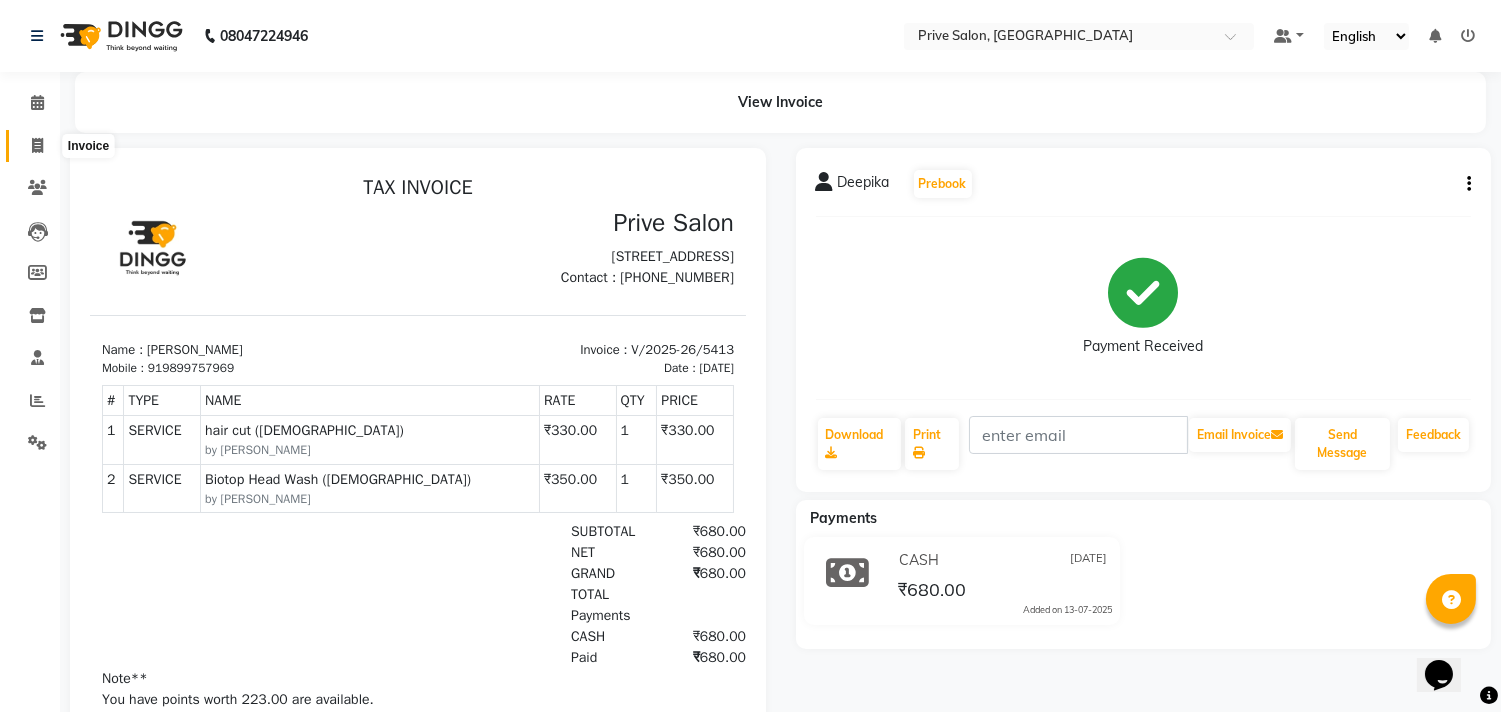click 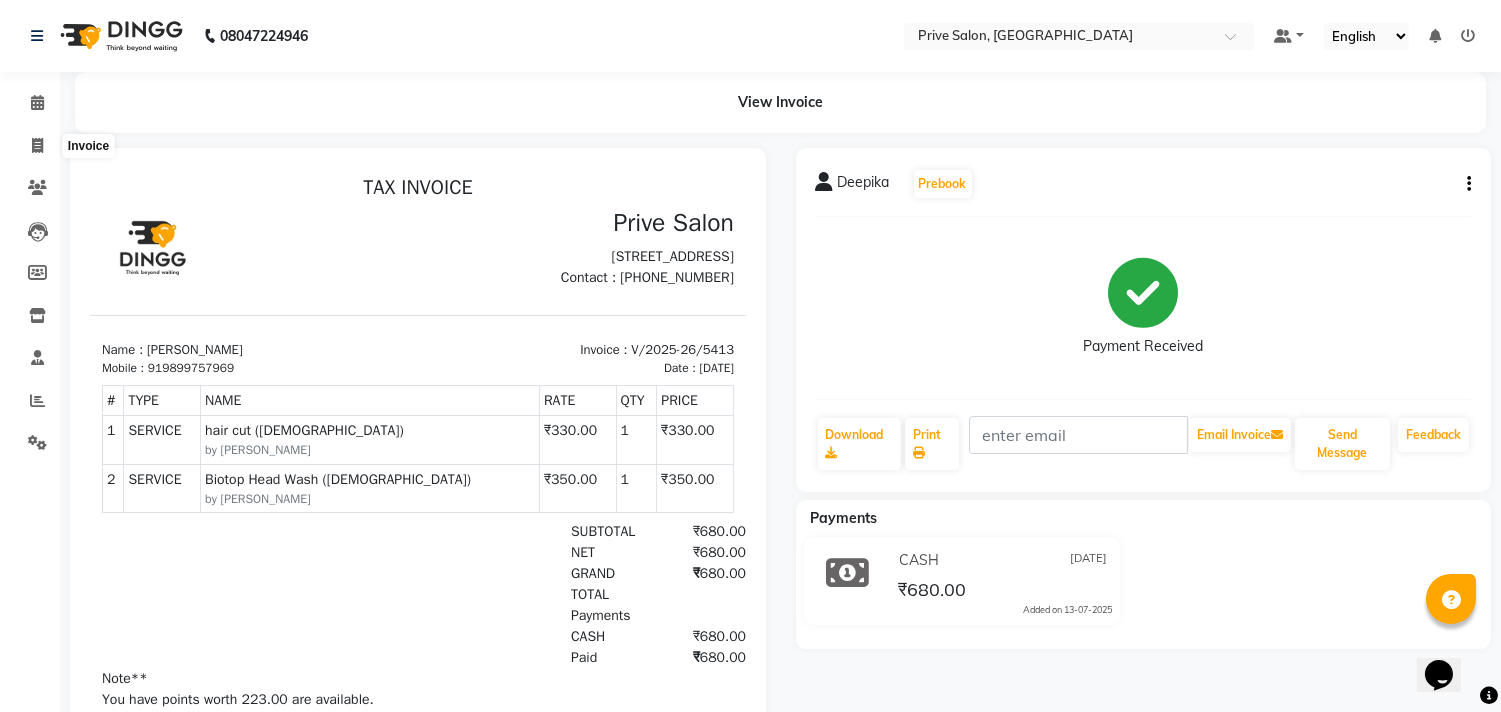 select on "service" 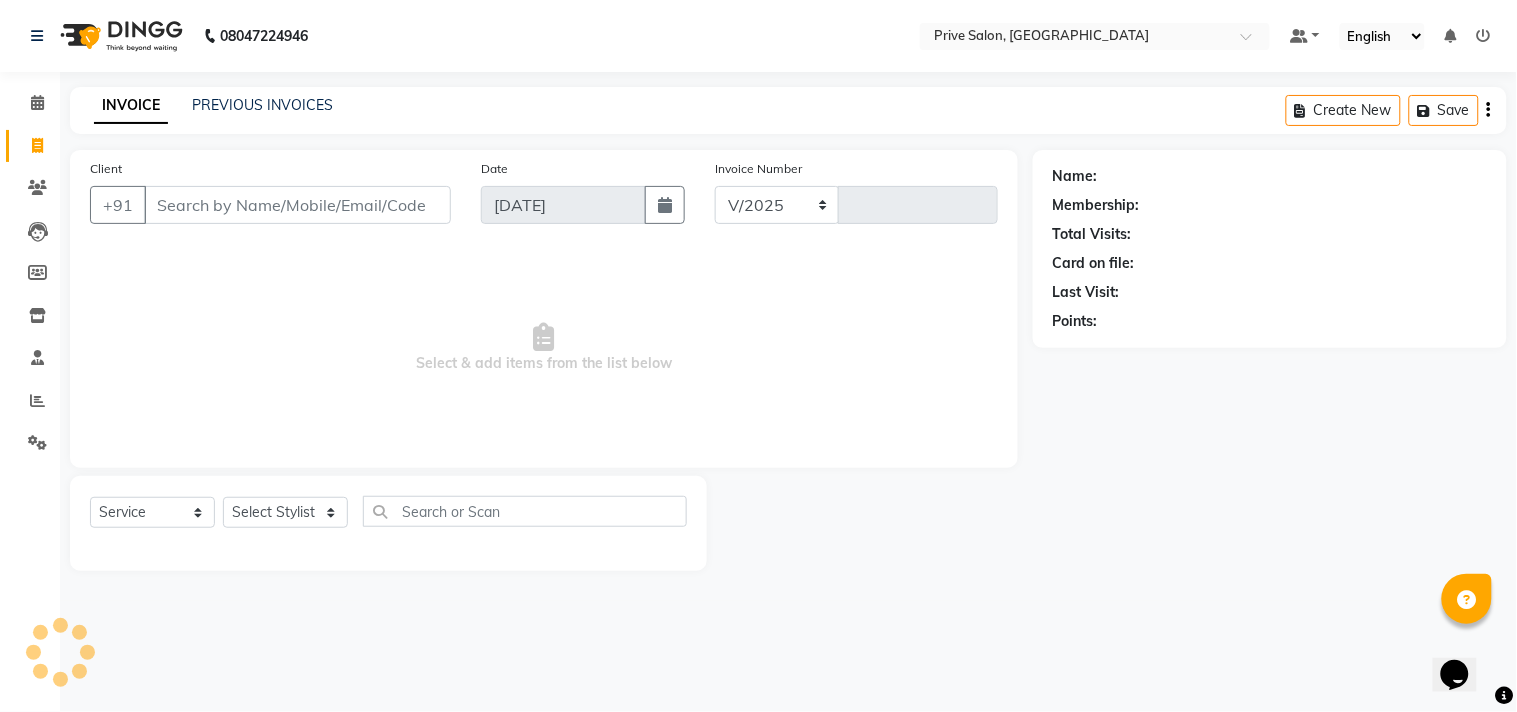 select on "136" 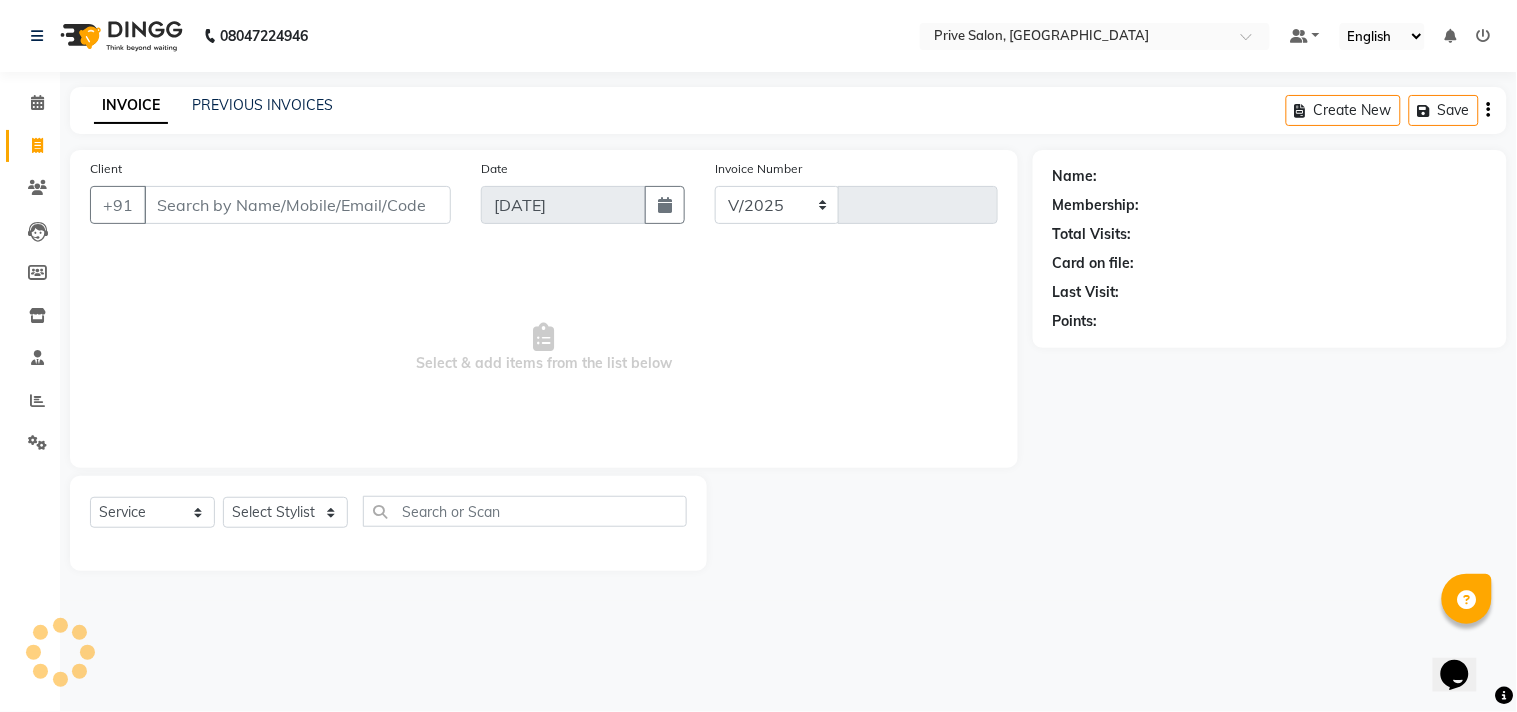 type on "5414" 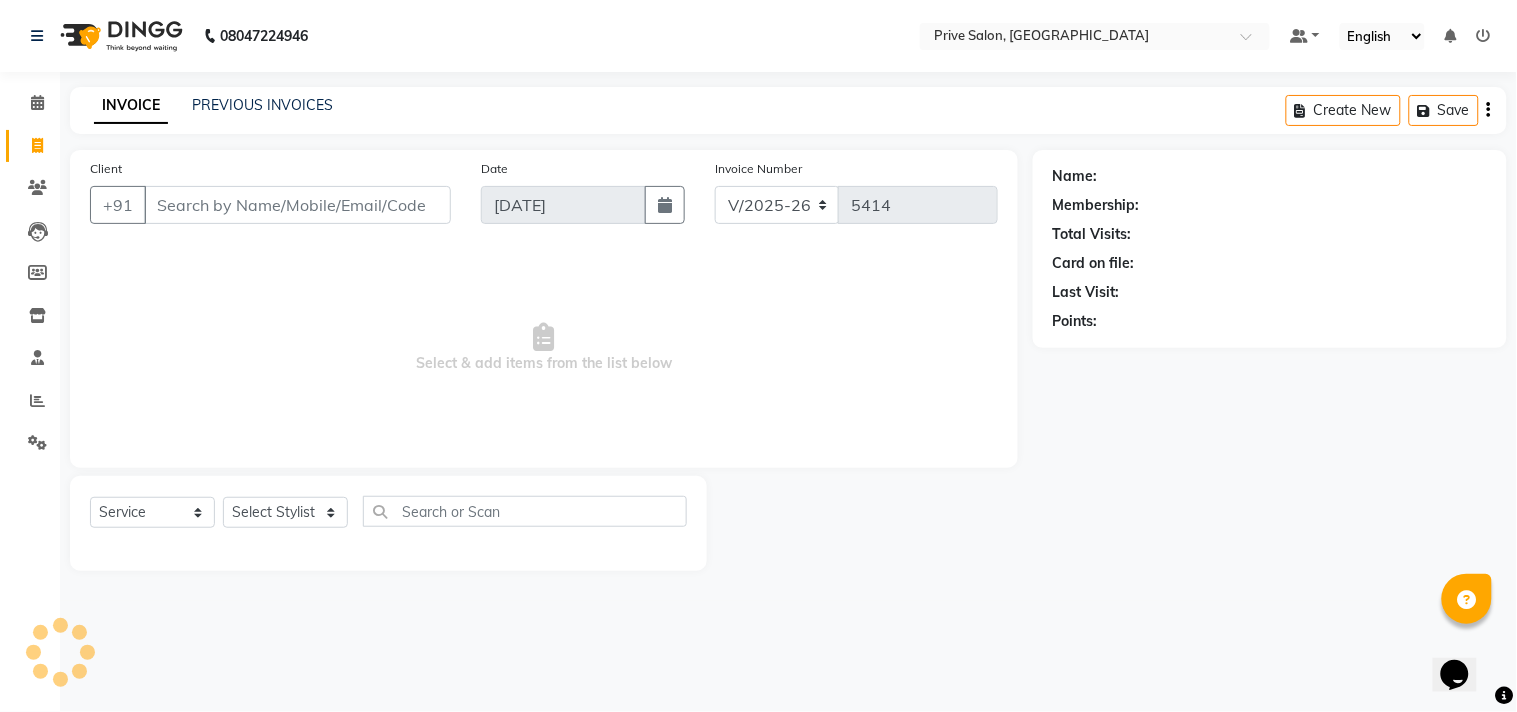 click on "Client" at bounding box center [297, 205] 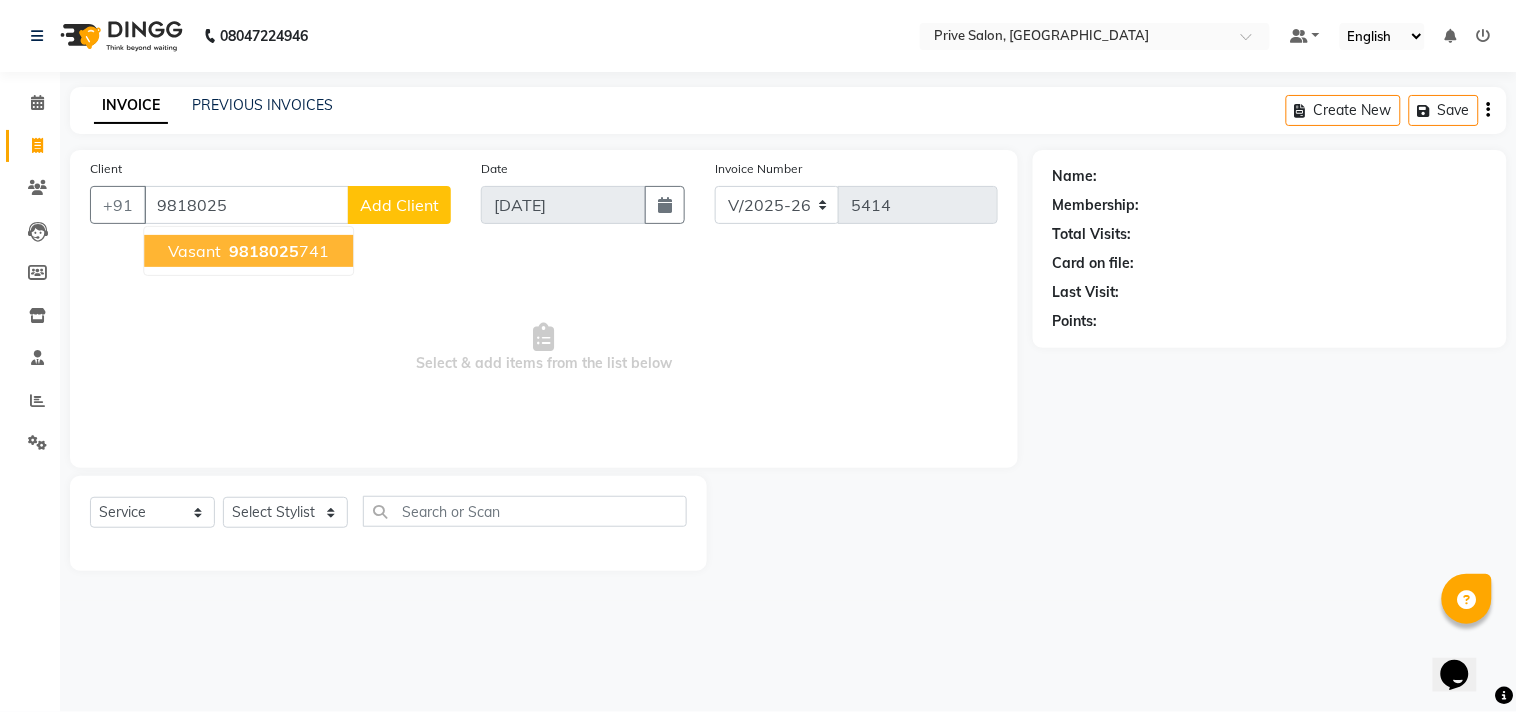 click on "9818025" at bounding box center [264, 251] 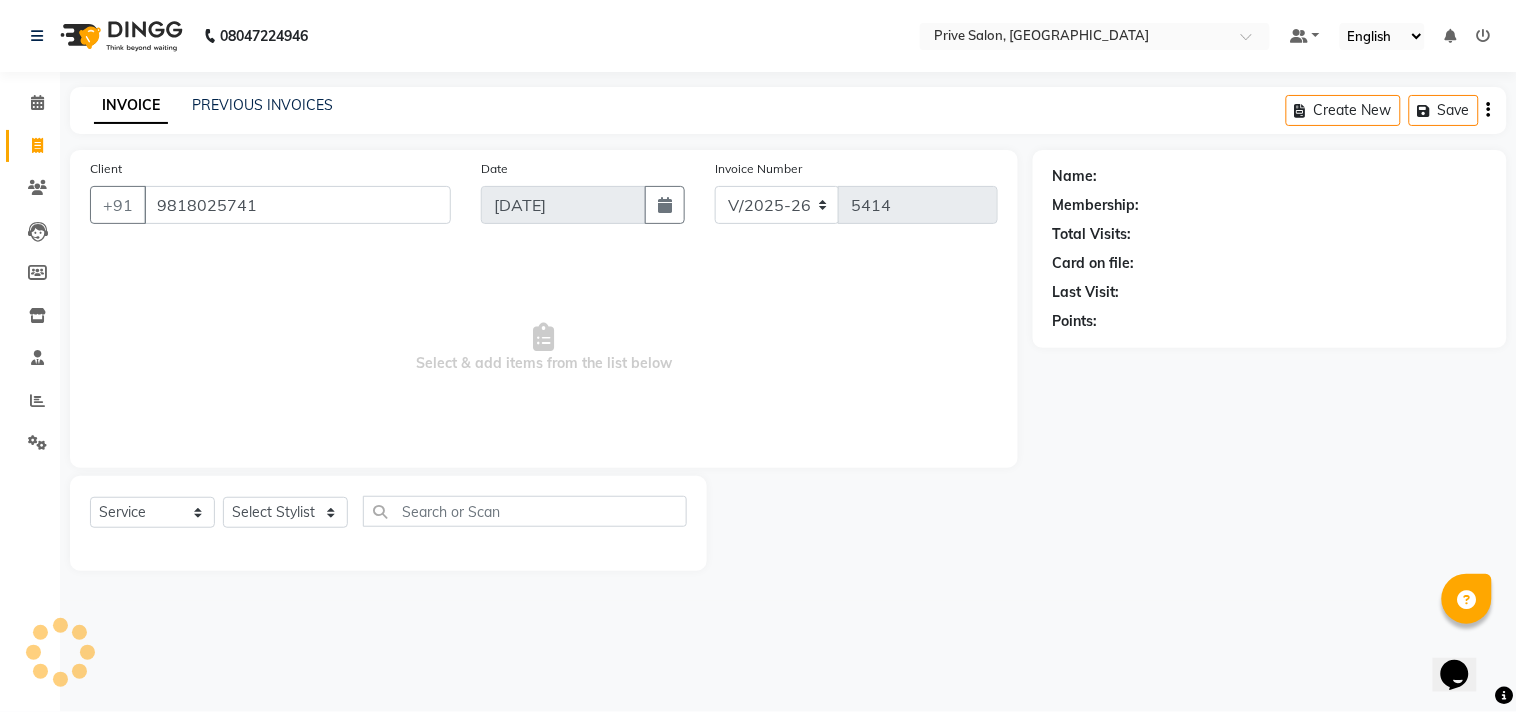 type on "9818025741" 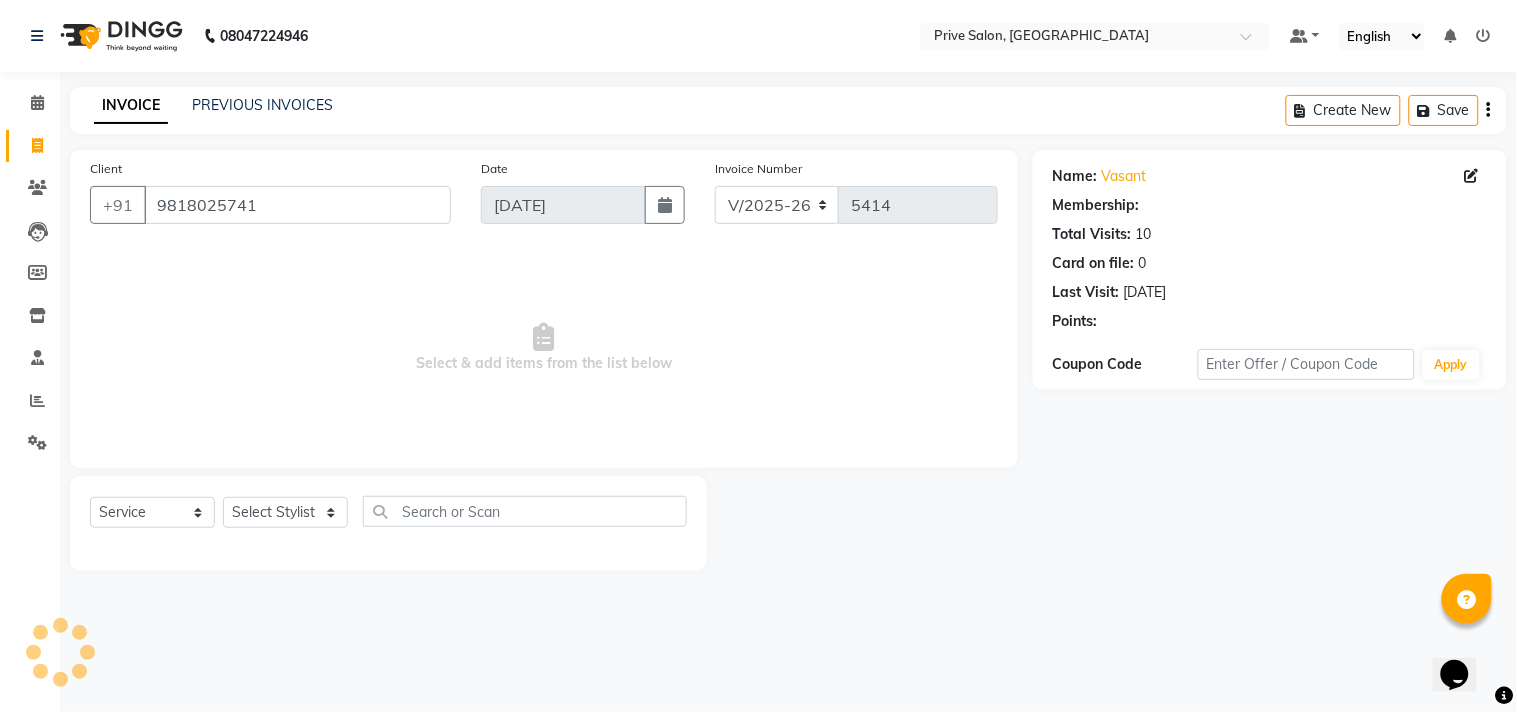 select on "1: Object" 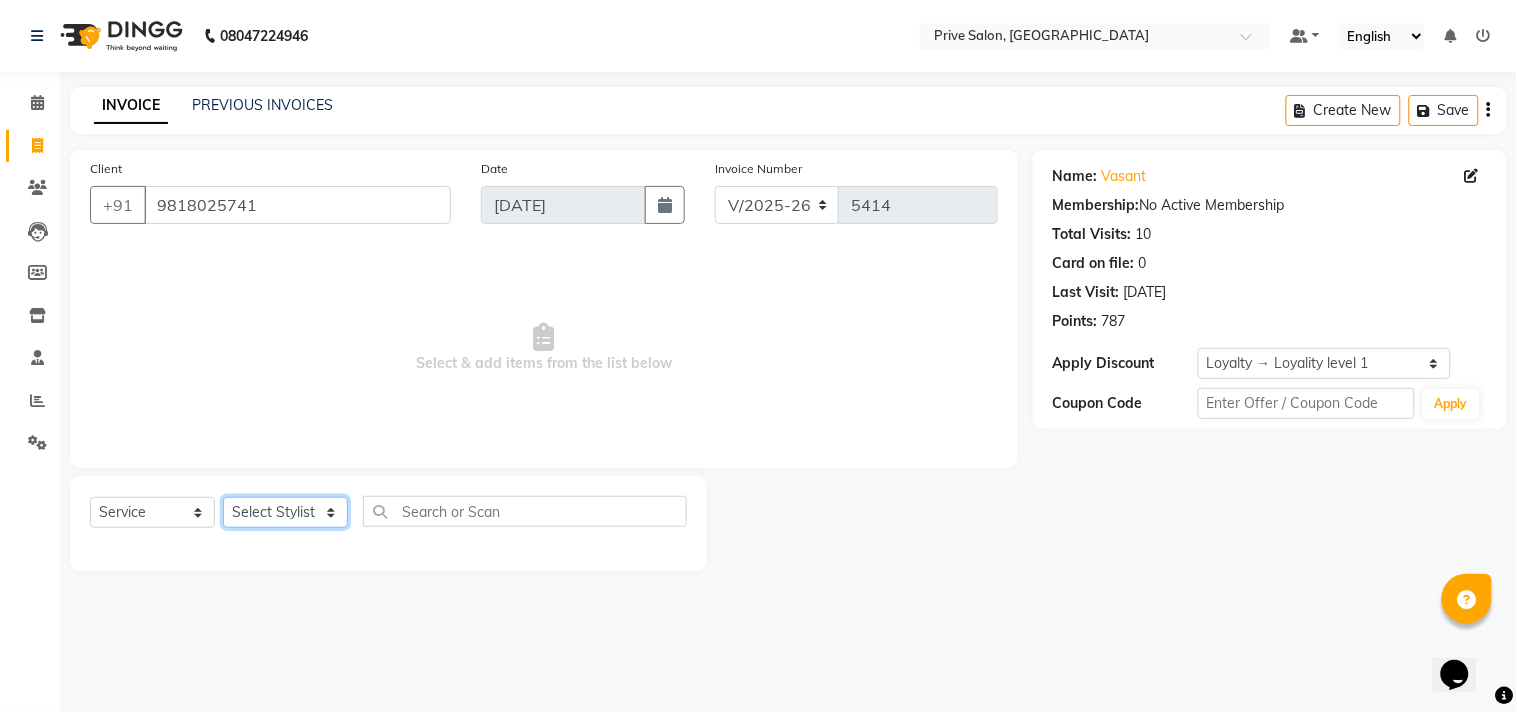 click on "Select Stylist amit ARJUN [PERSON_NAME] [PERSON_NAME] GOLU [PERSON_NAME] isha [PERSON_NAME] Manager [PERSON_NAME] [PERSON_NAME] [PERSON_NAME] [PERSON_NAME] [PERSON_NAME] vikas" 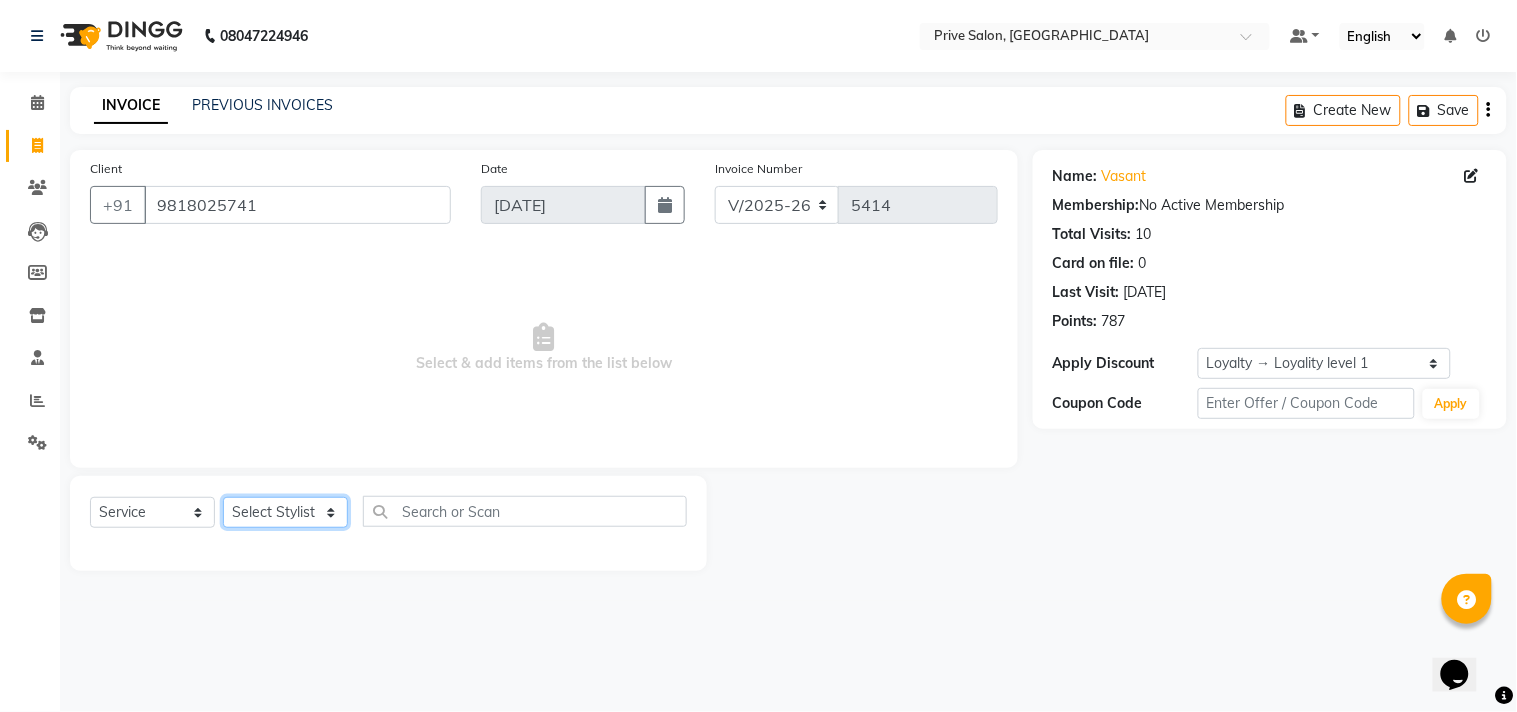 select on "39558" 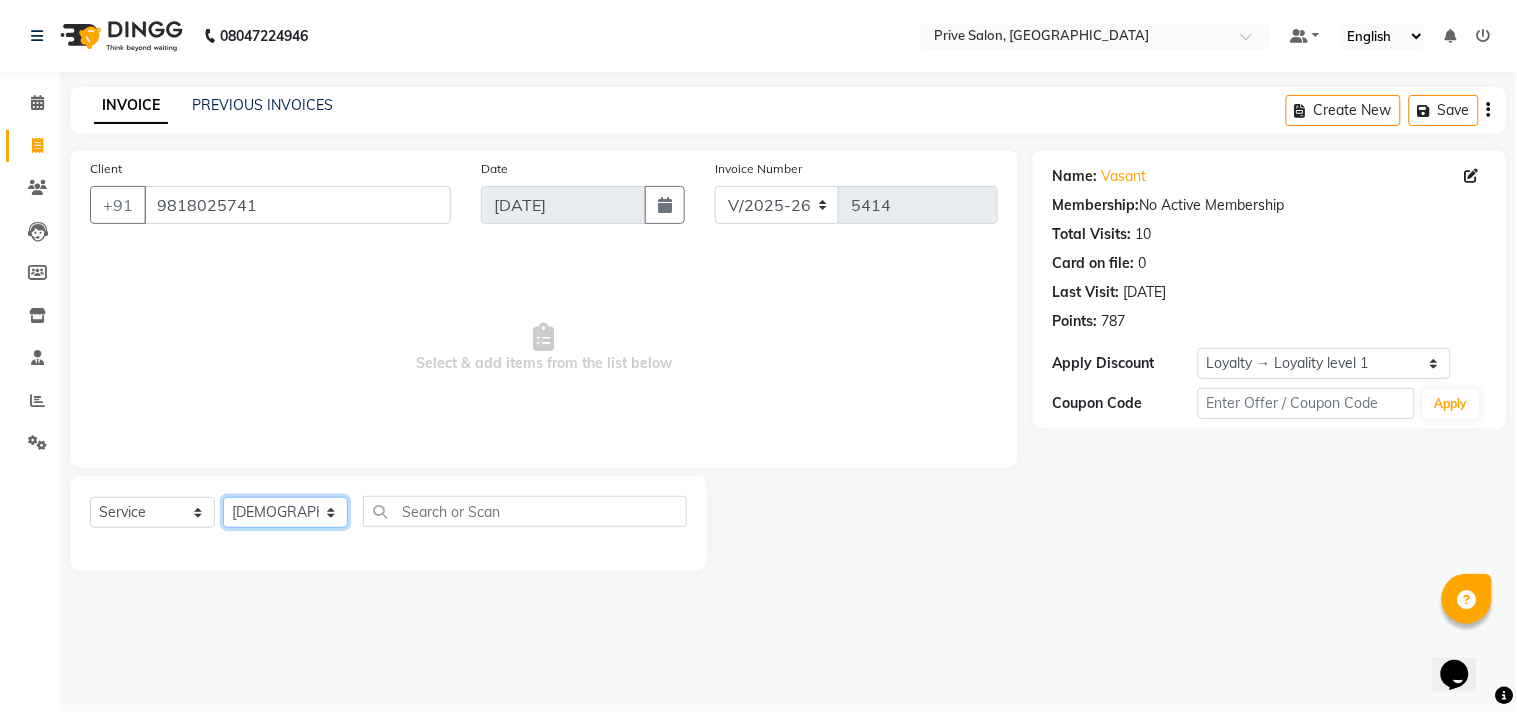 click on "Select Stylist amit ARJUN [PERSON_NAME] [PERSON_NAME] GOLU [PERSON_NAME] isha [PERSON_NAME] Manager [PERSON_NAME] [PERSON_NAME] [PERSON_NAME] [PERSON_NAME] [PERSON_NAME] vikas" 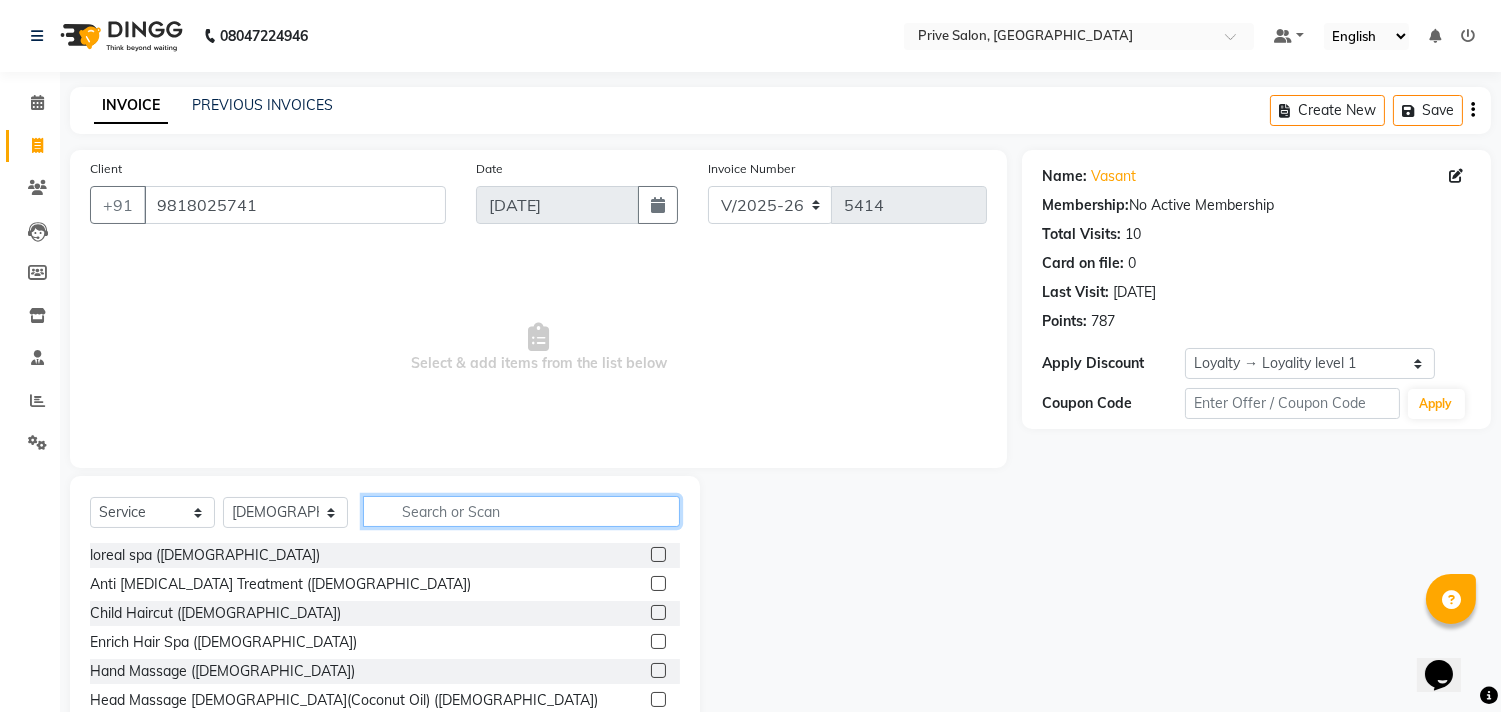click 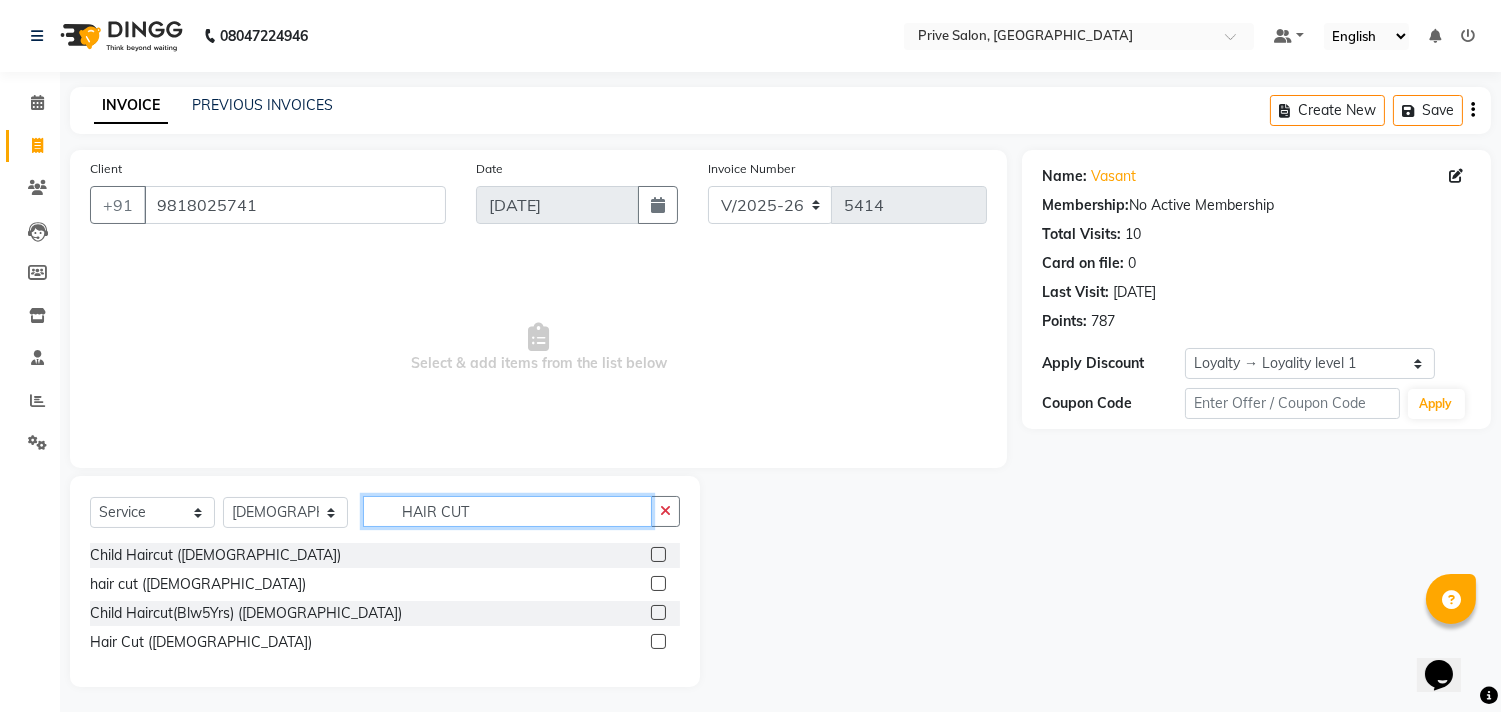 type on "HAIR CUT" 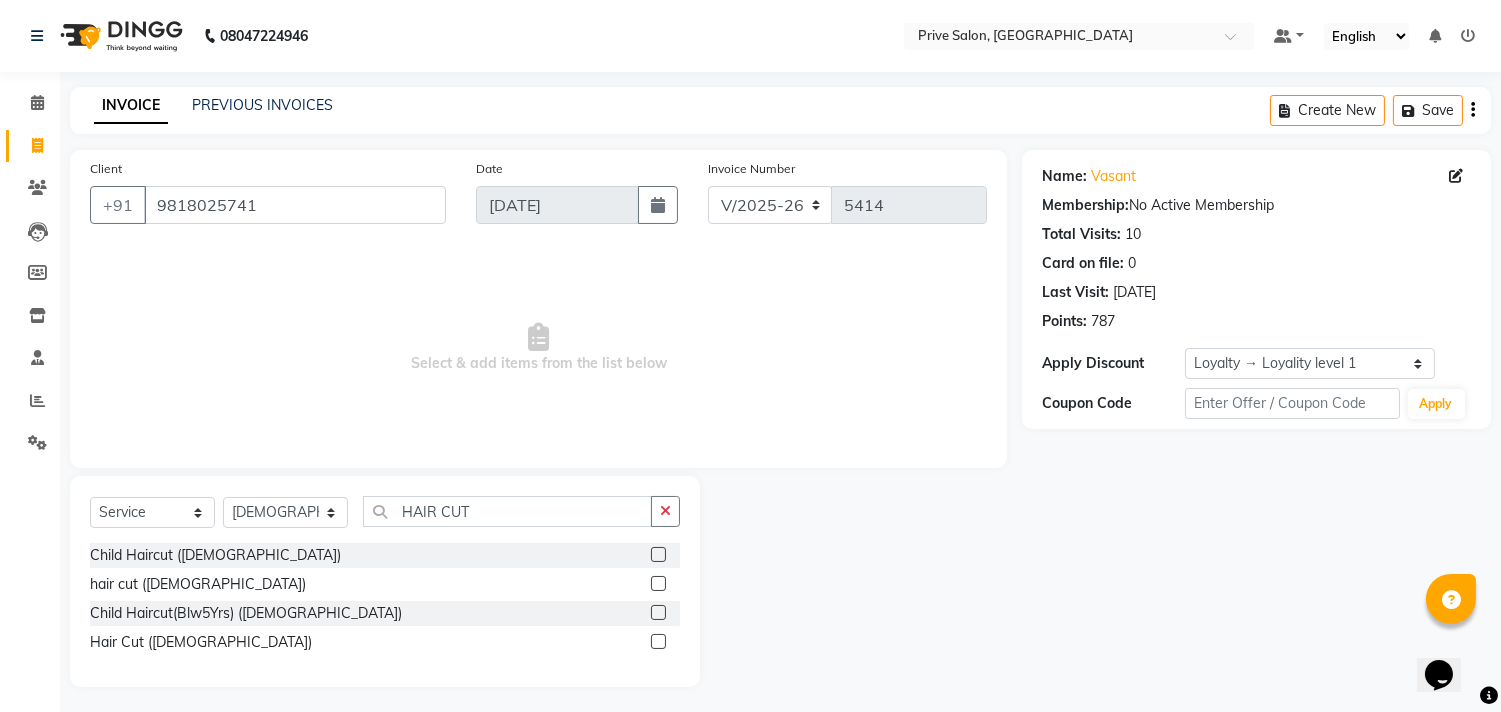 click 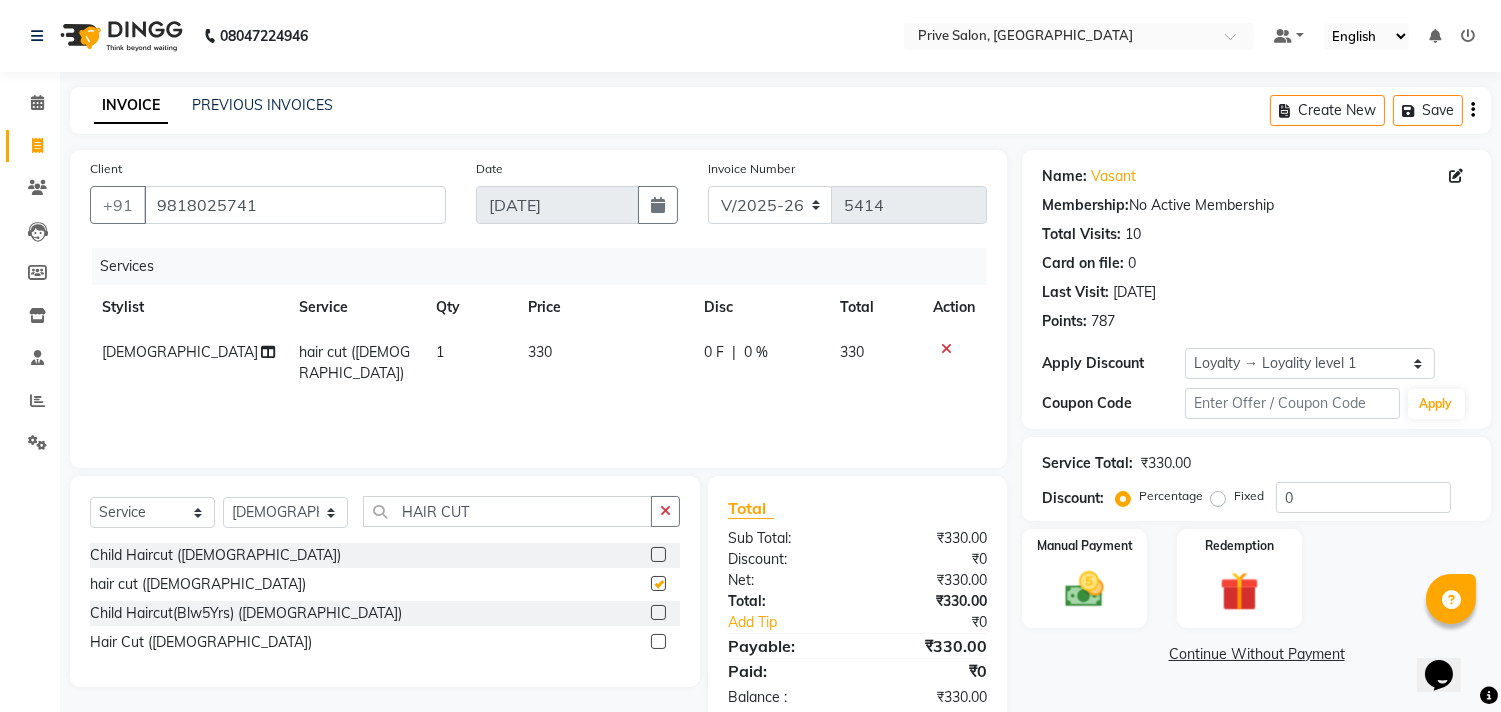 checkbox on "false" 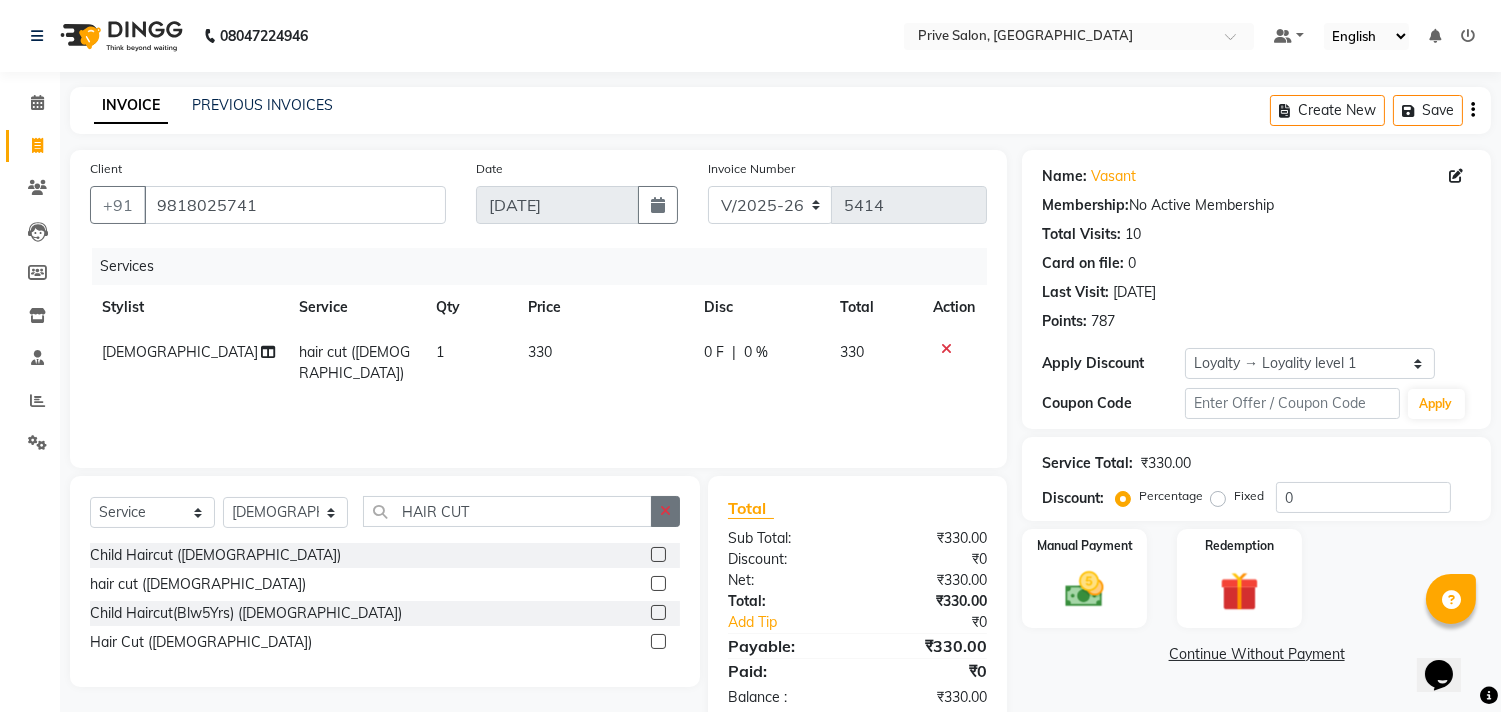 click 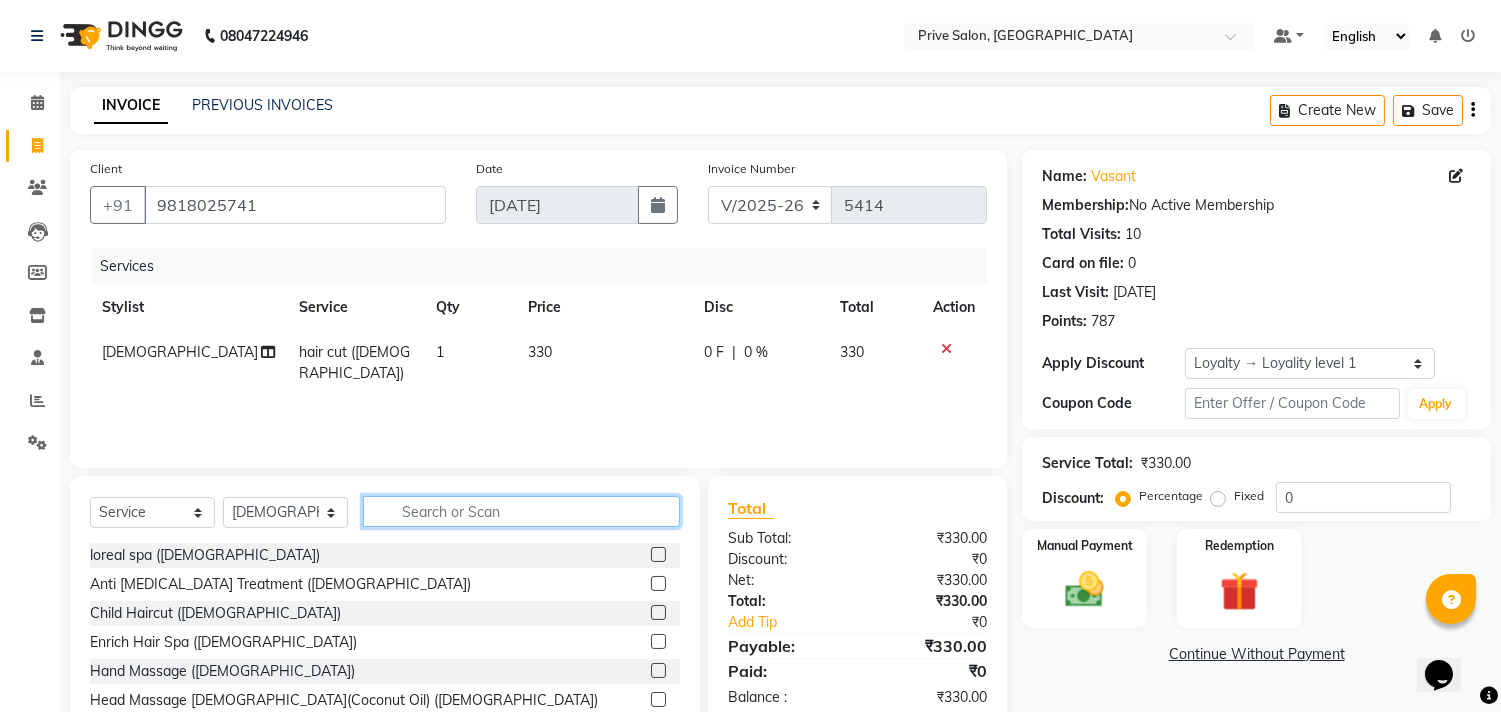 click 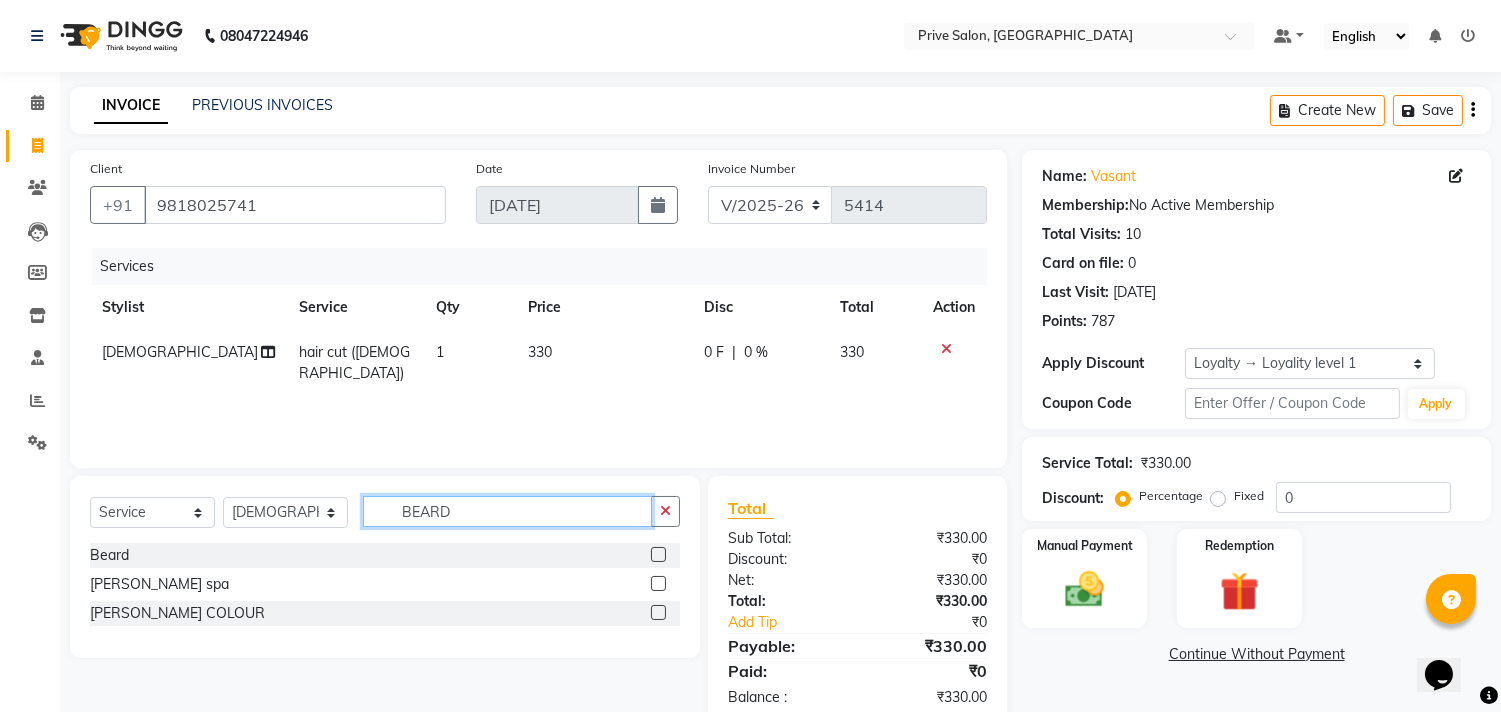 type on "BEARD" 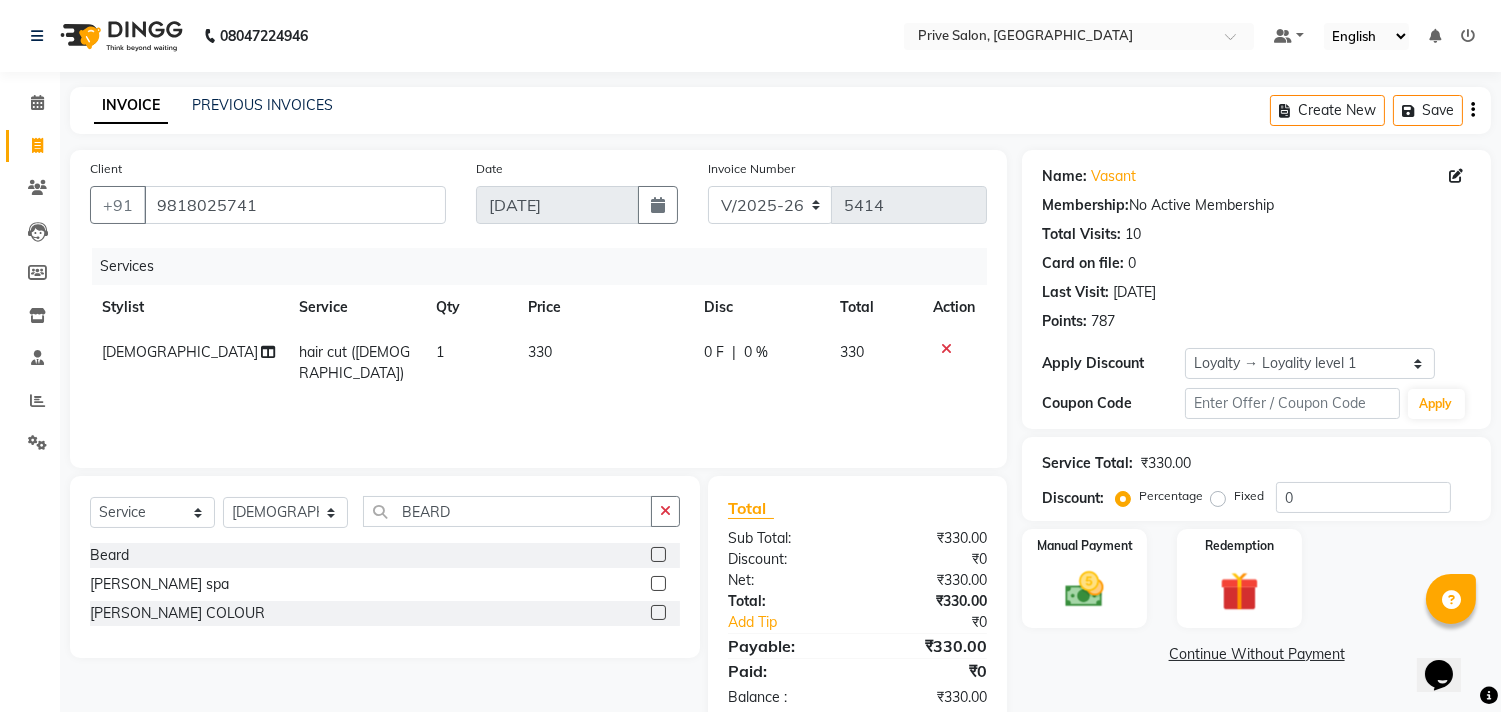 click 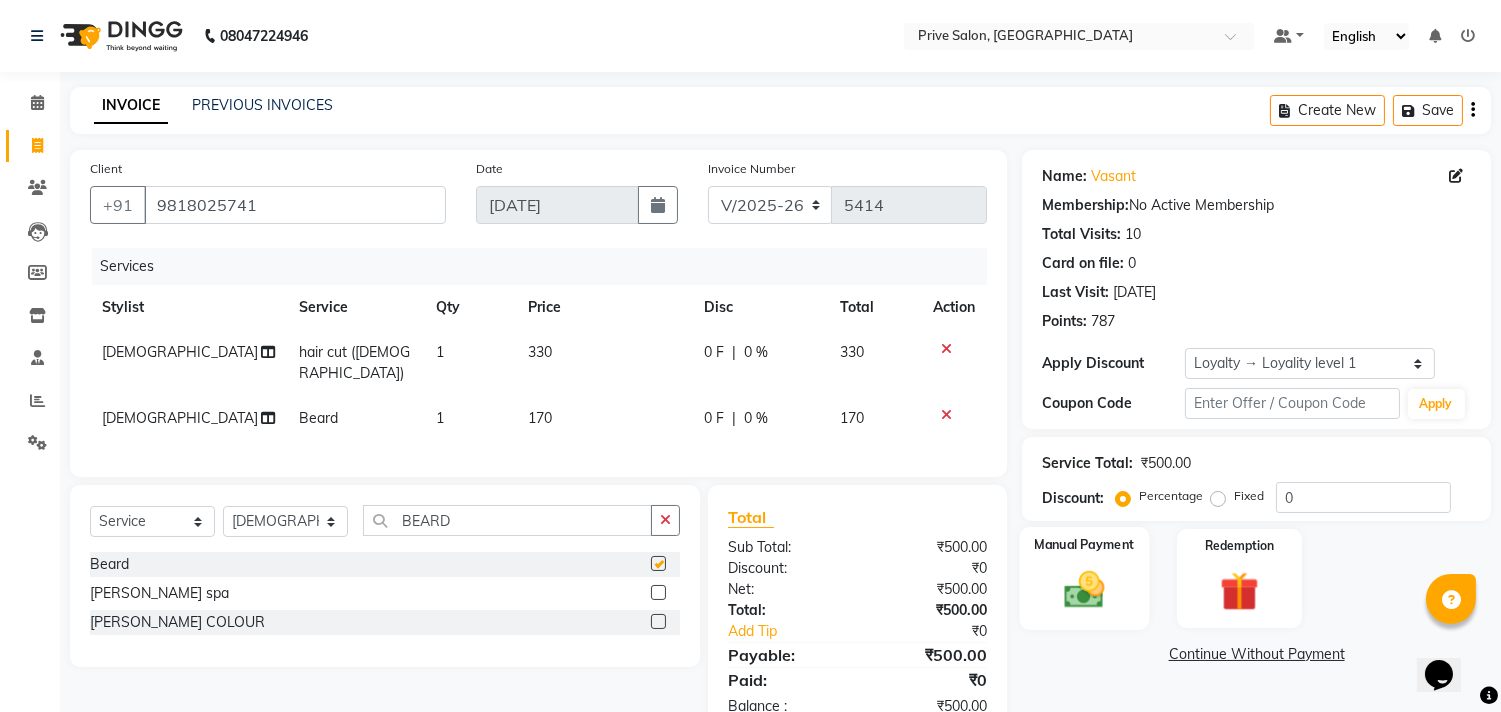 checkbox on "false" 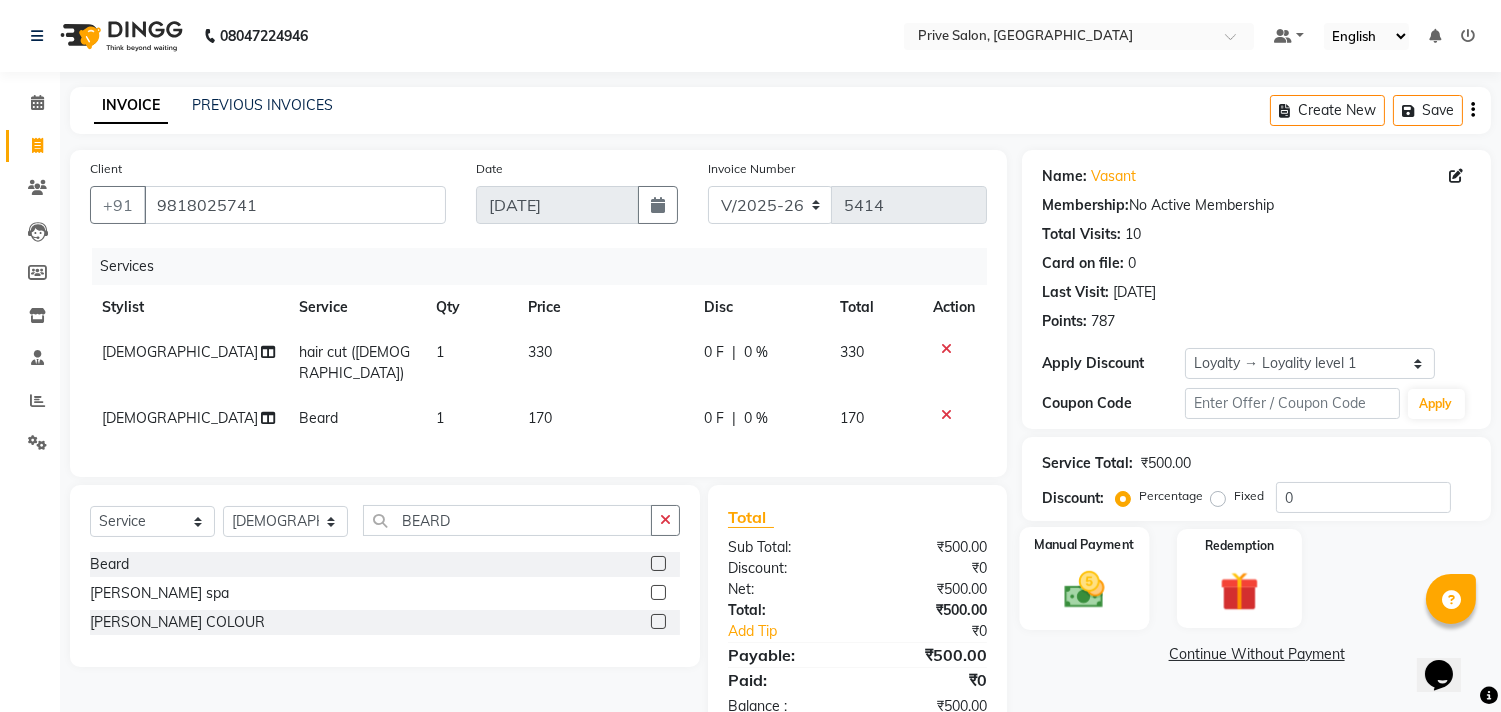 click 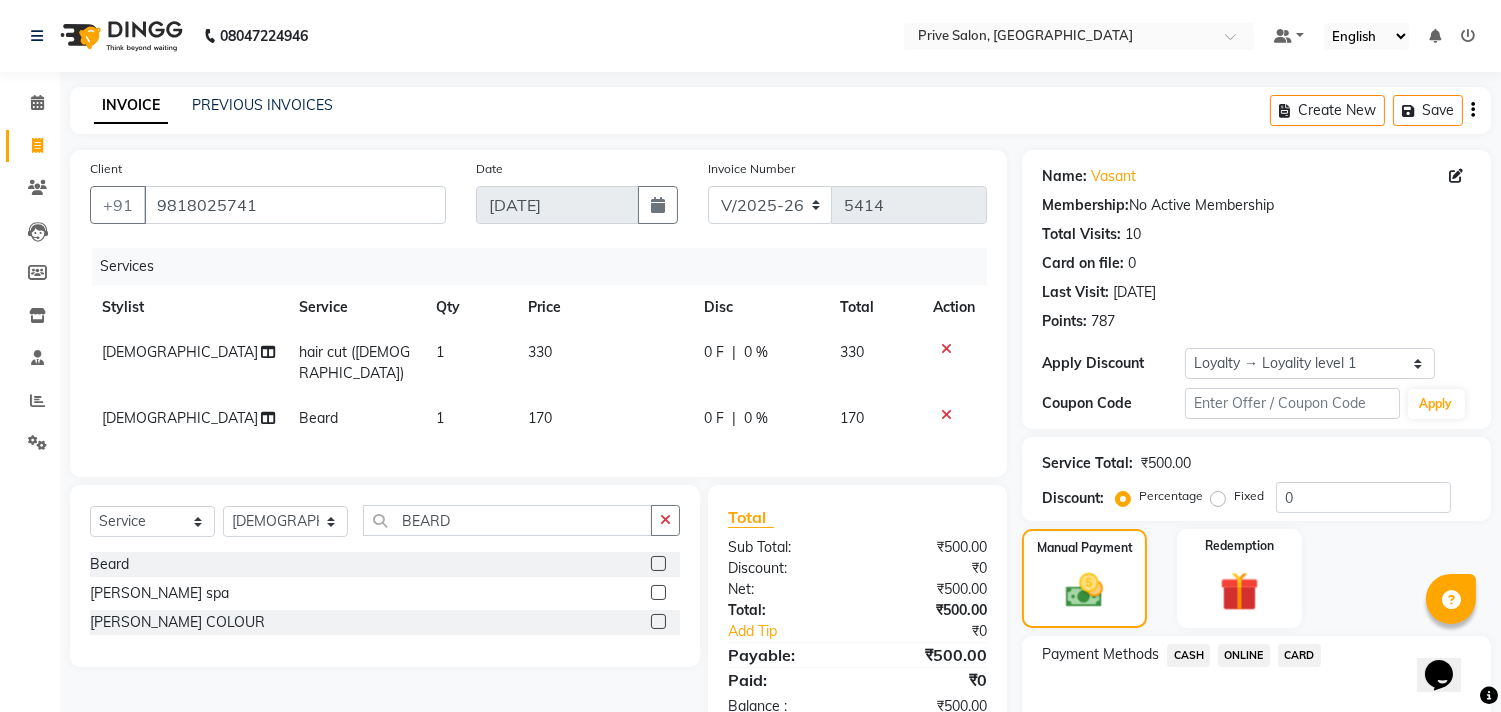 scroll, scrollTop: 113, scrollLeft: 0, axis: vertical 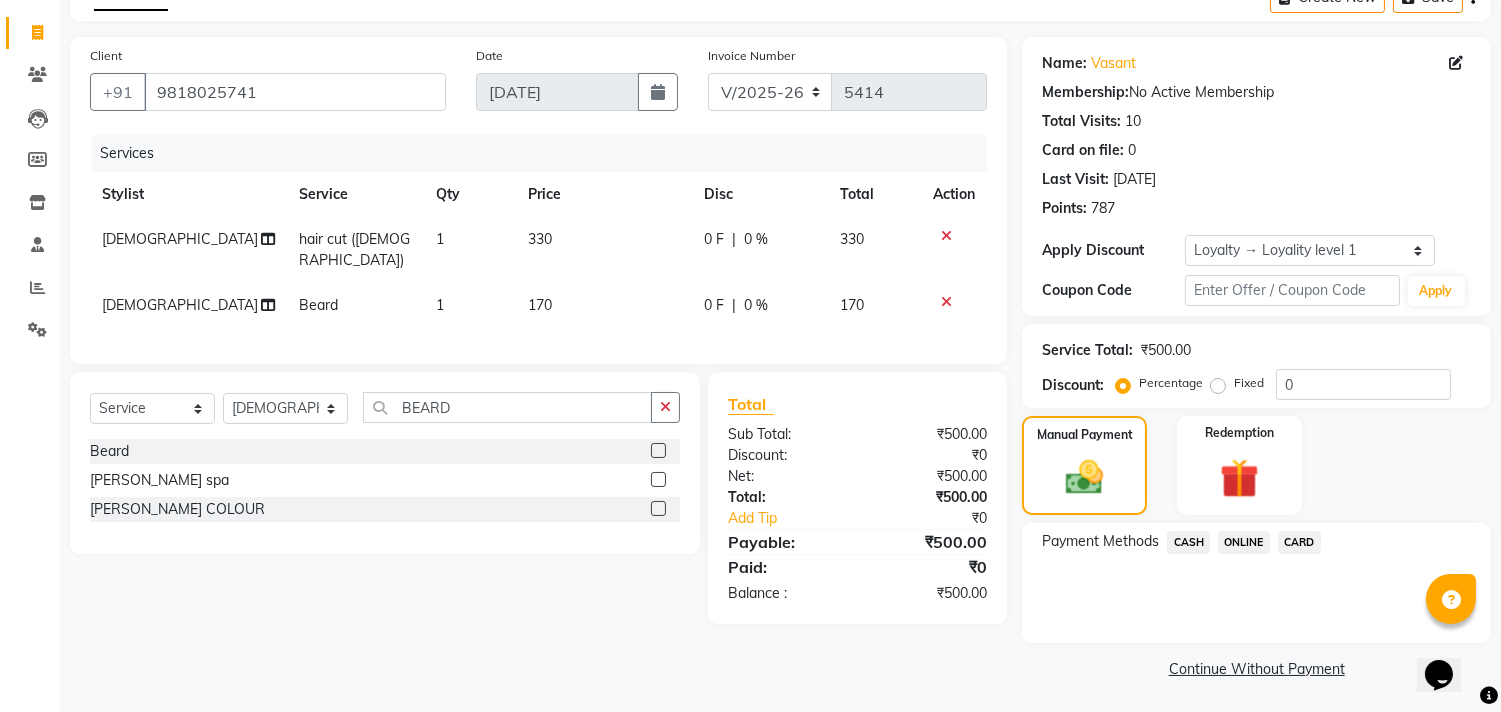 click on "CASH" 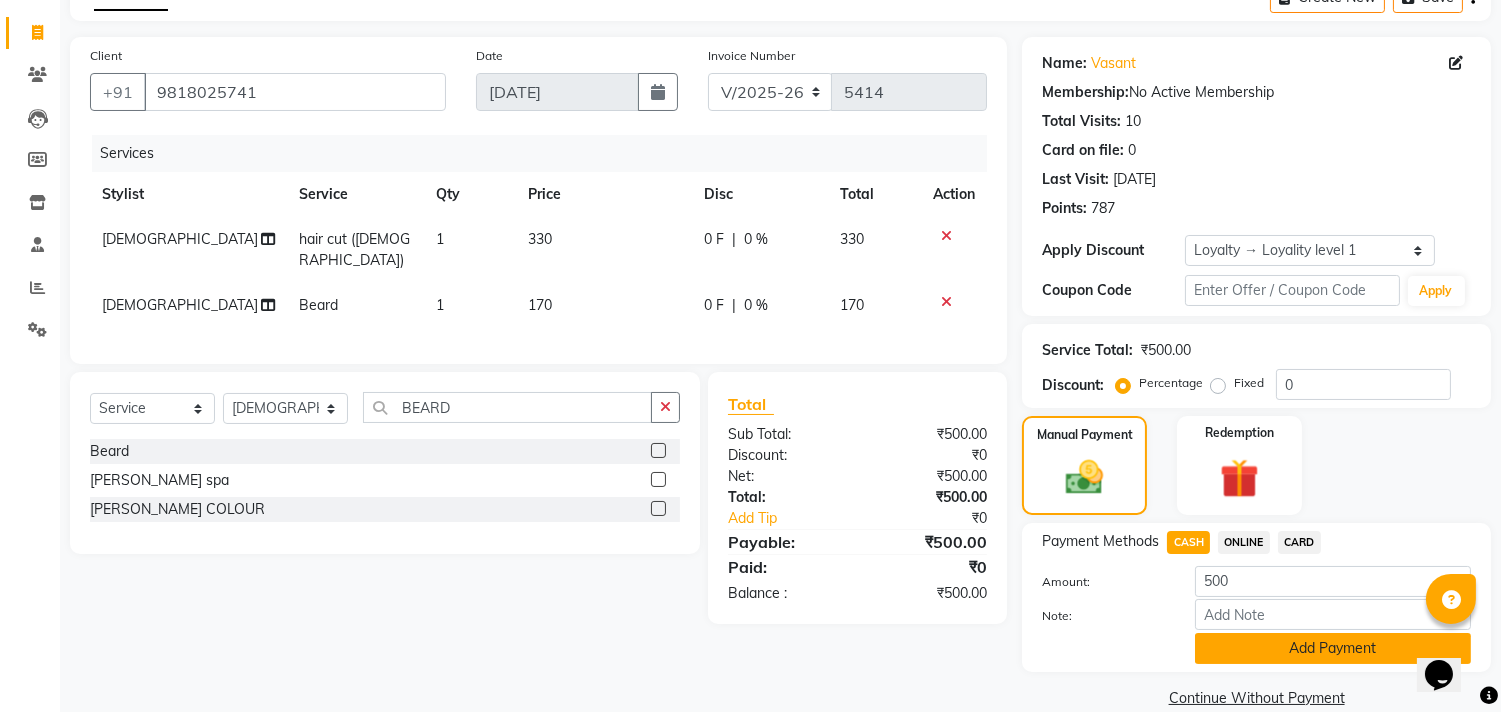 click on "Add Payment" 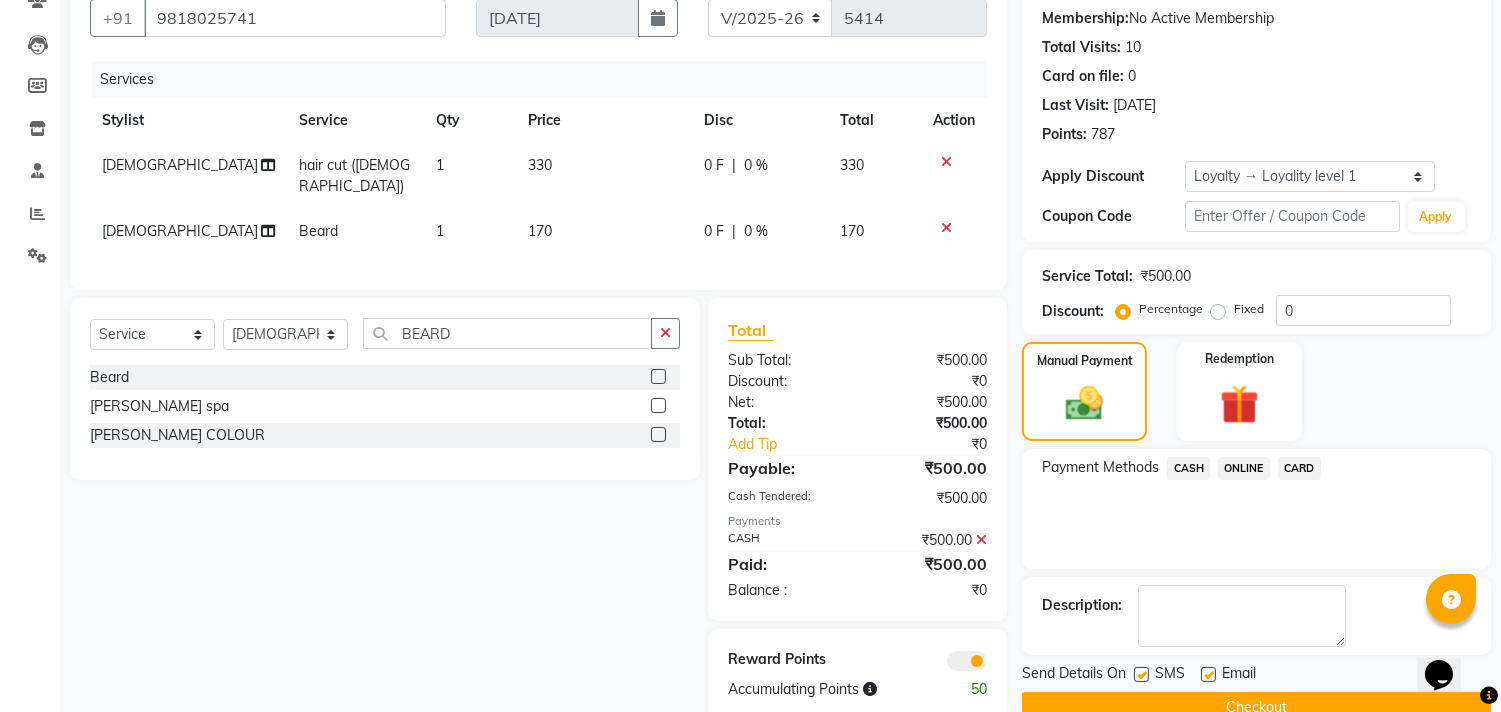 scroll, scrollTop: 227, scrollLeft: 0, axis: vertical 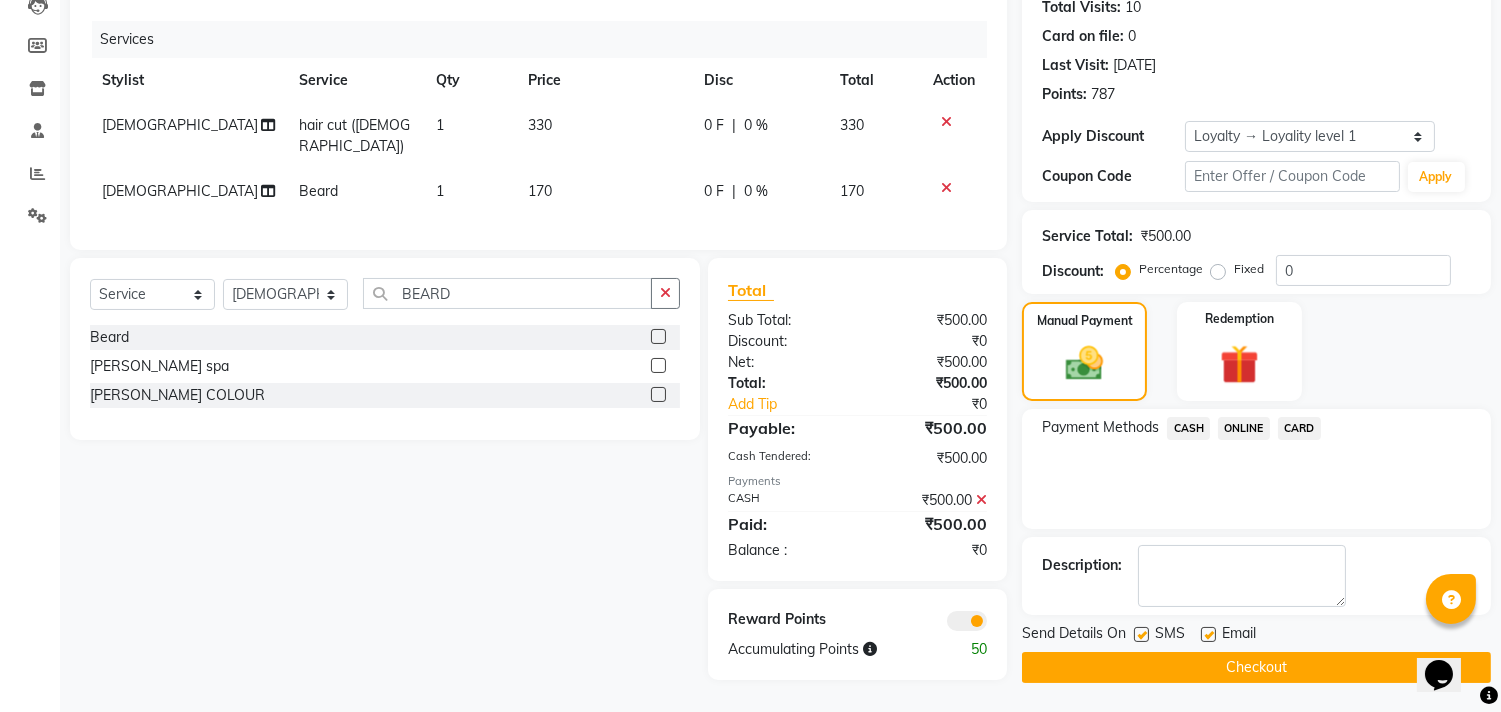 click on "Checkout" 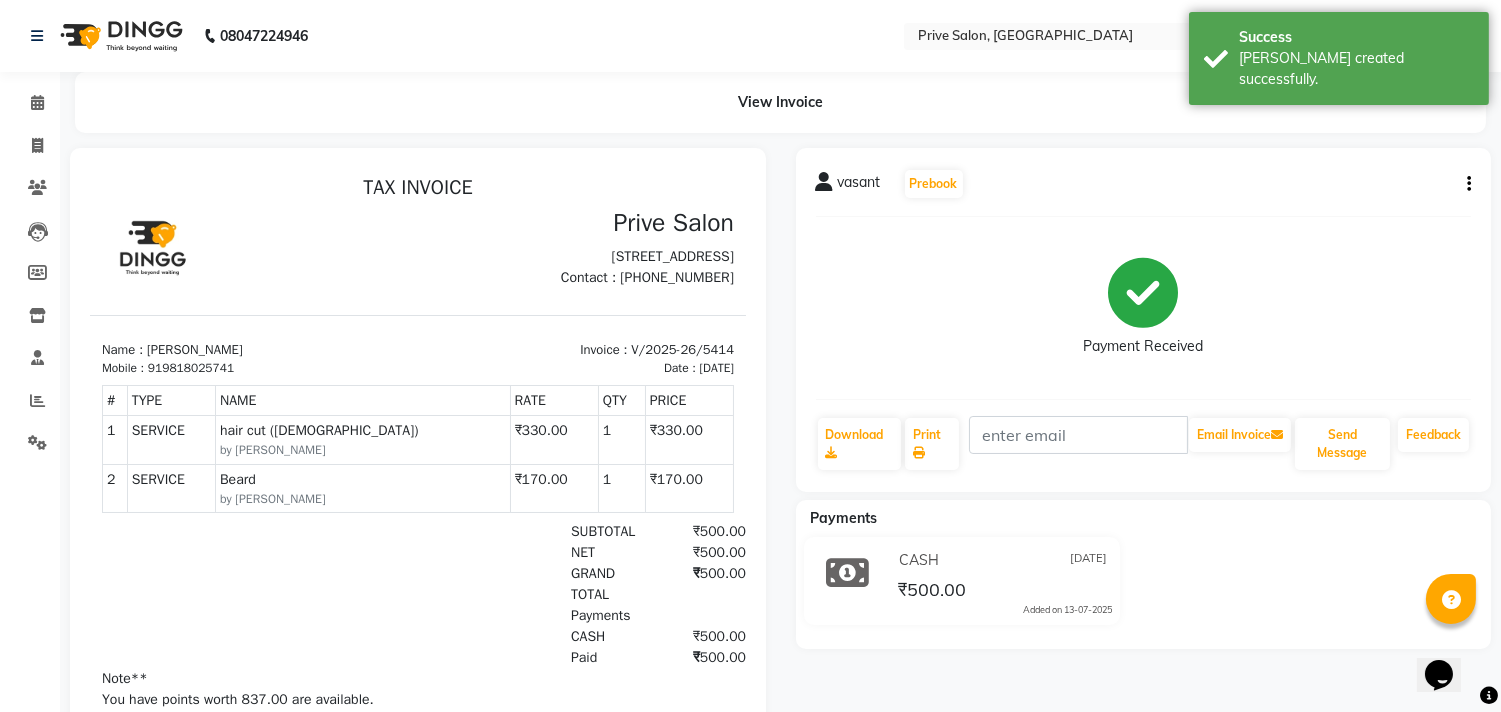 scroll, scrollTop: 0, scrollLeft: 0, axis: both 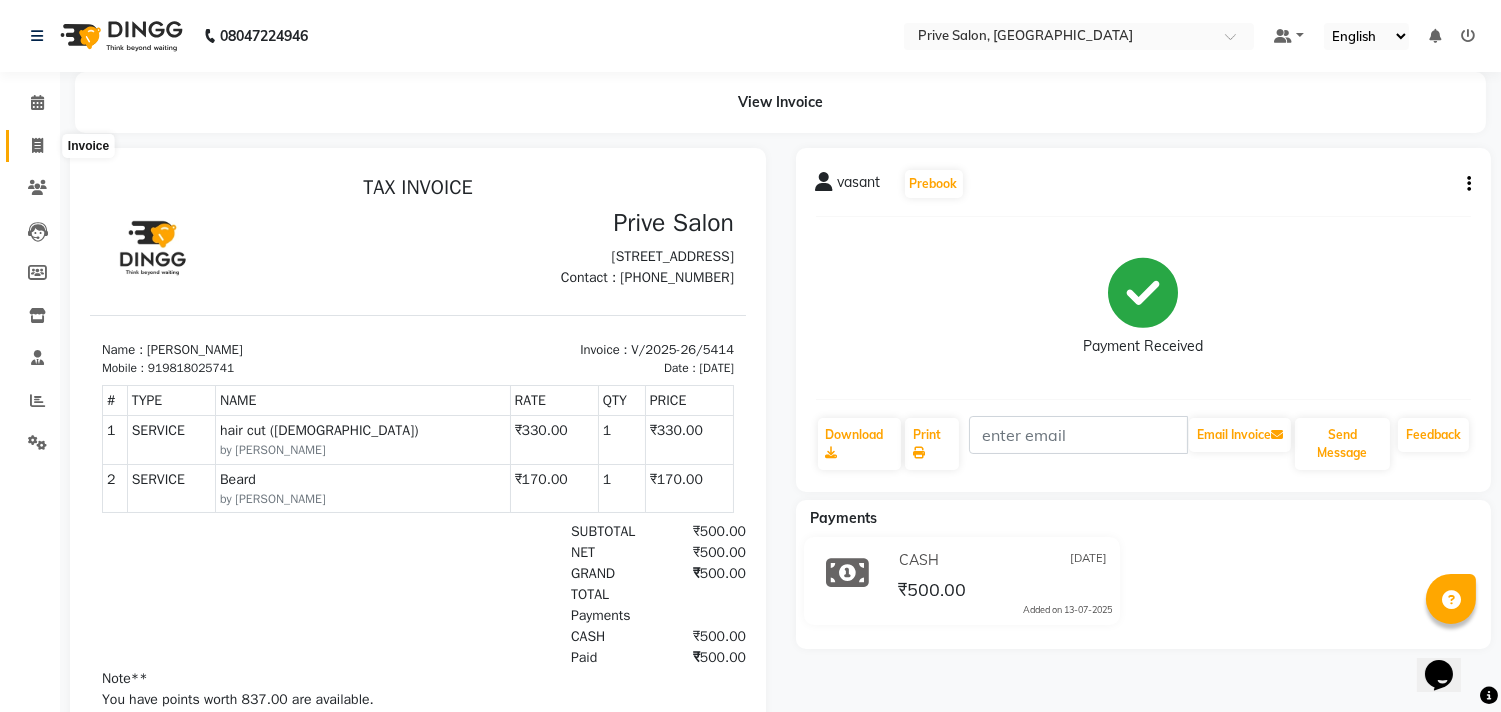 click 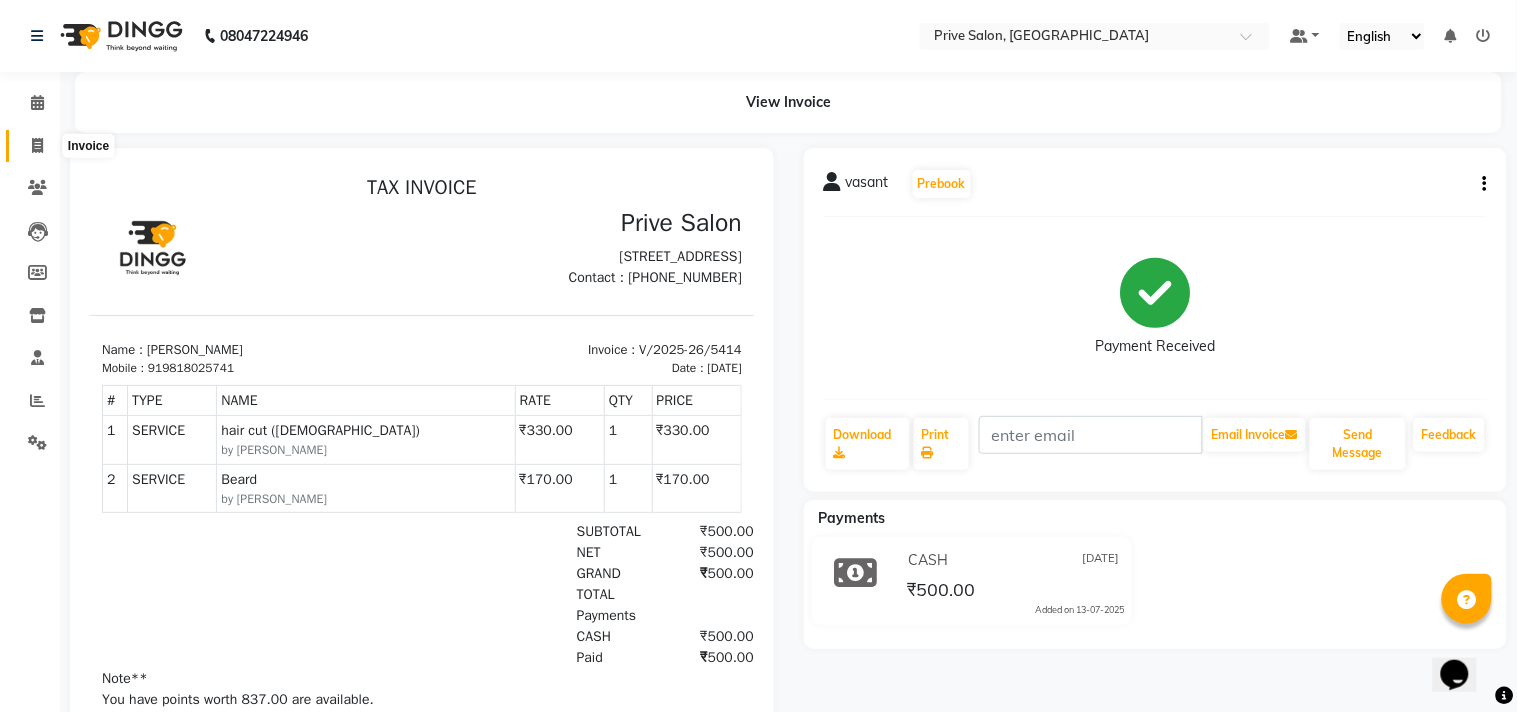 select on "service" 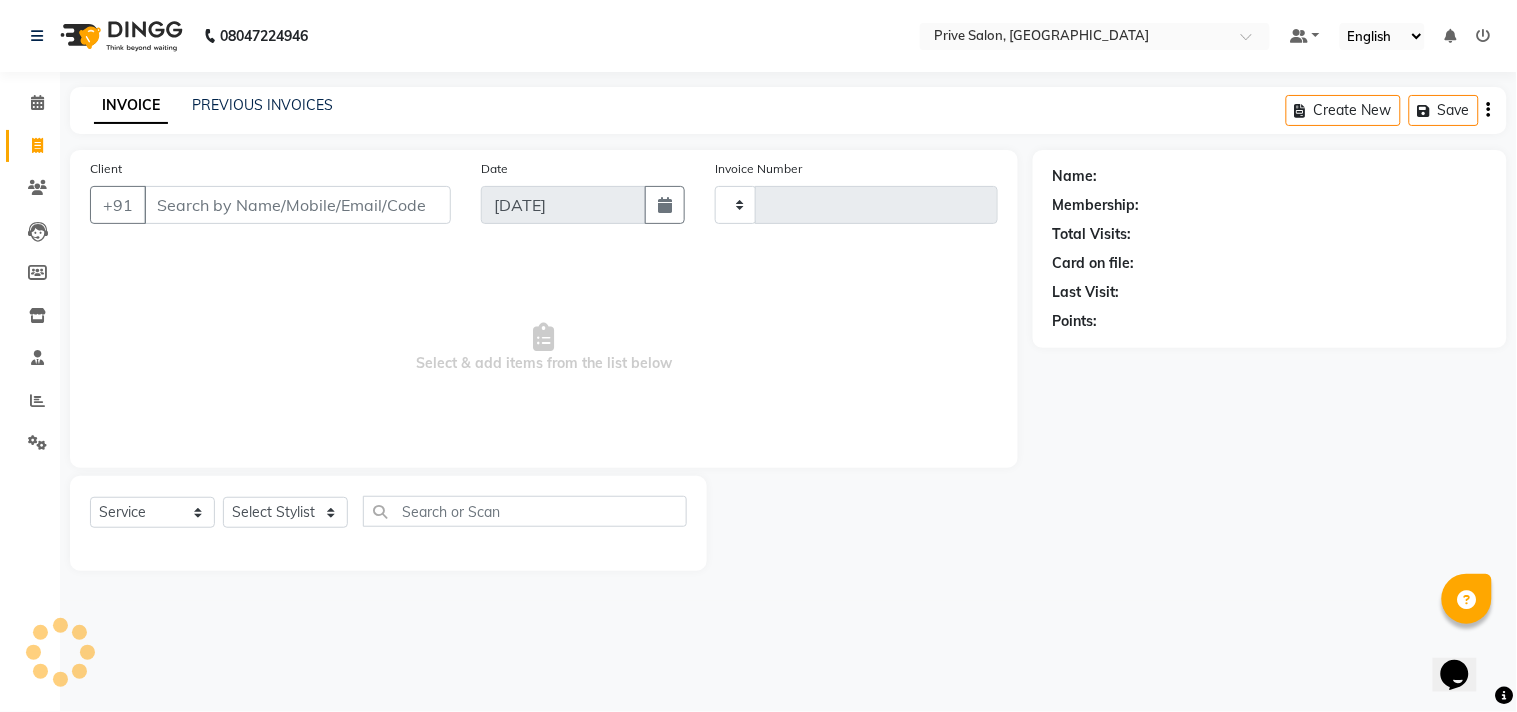 click on "Client" at bounding box center (297, 205) 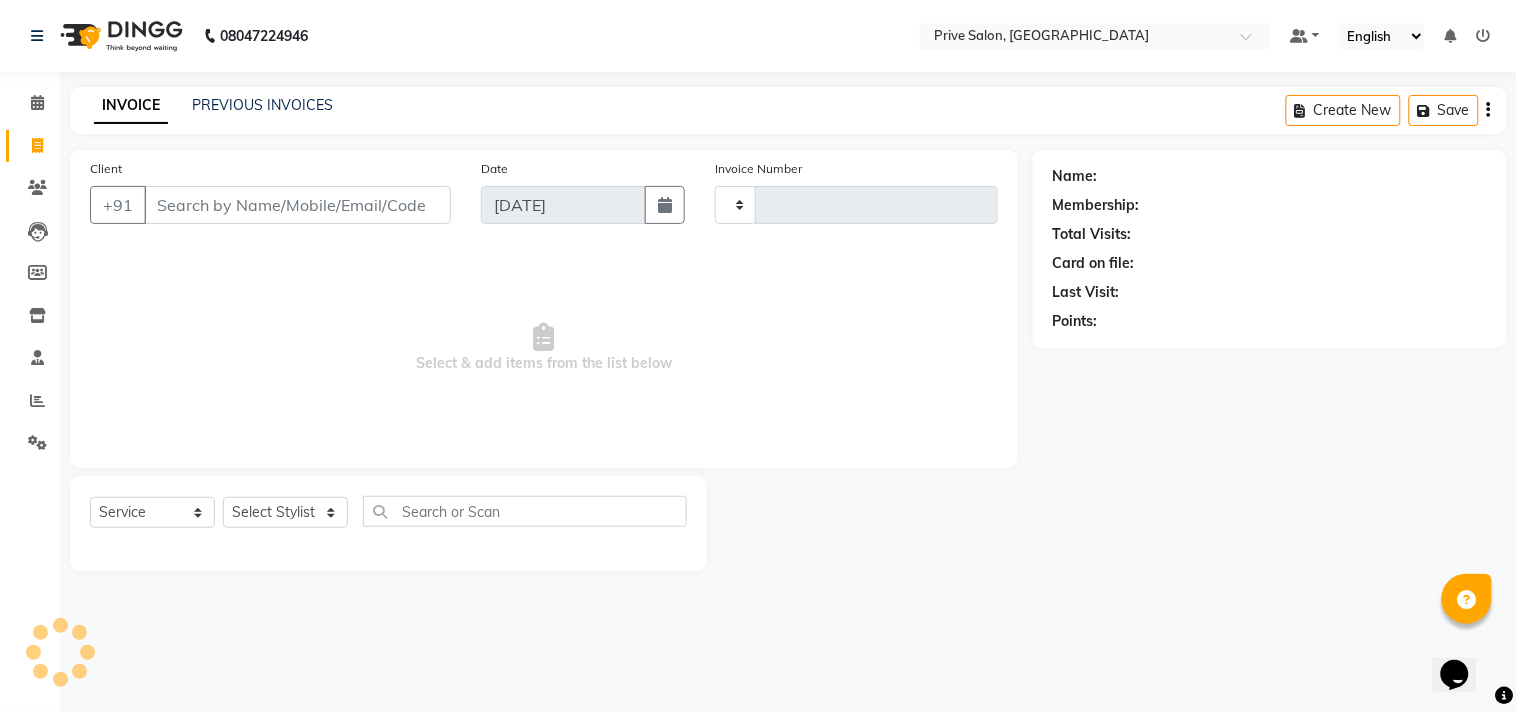 type on "5415" 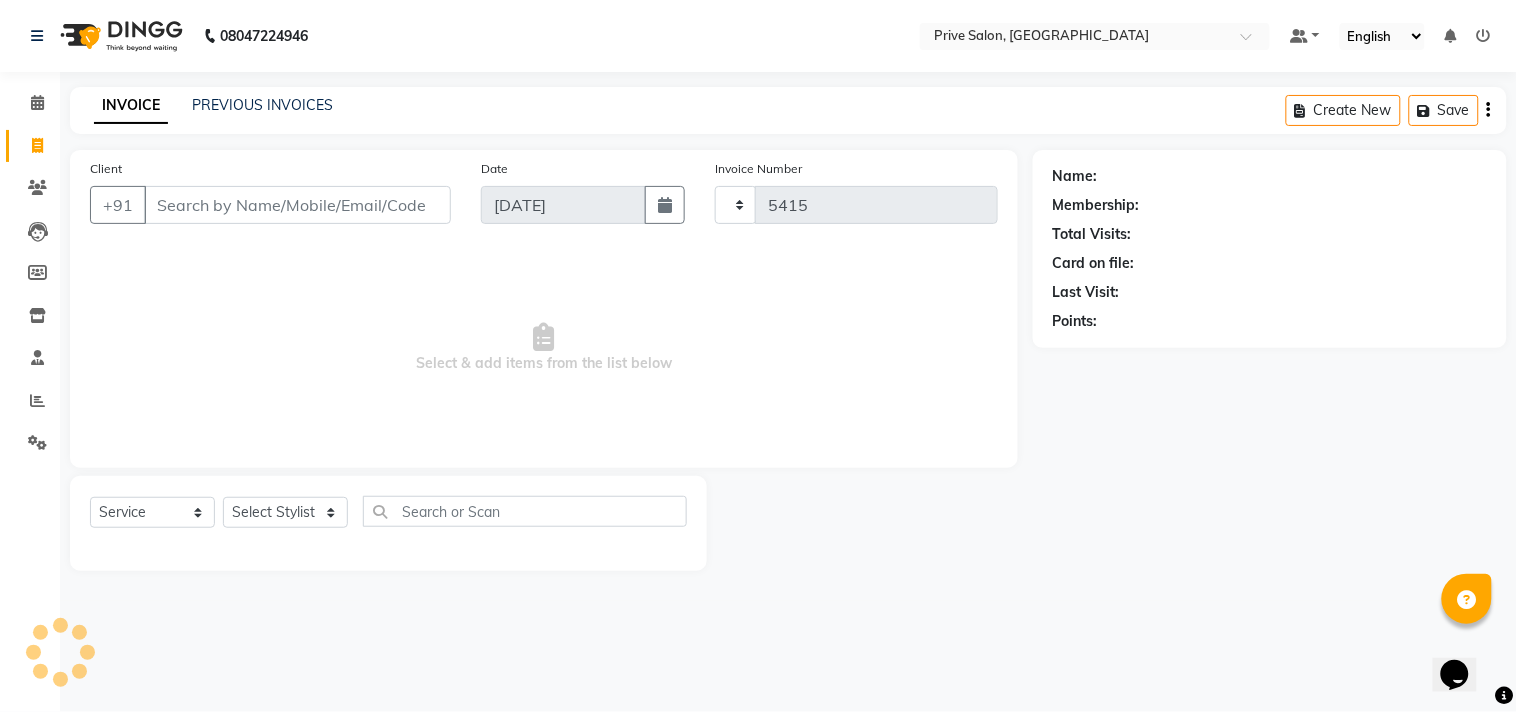 select on "136" 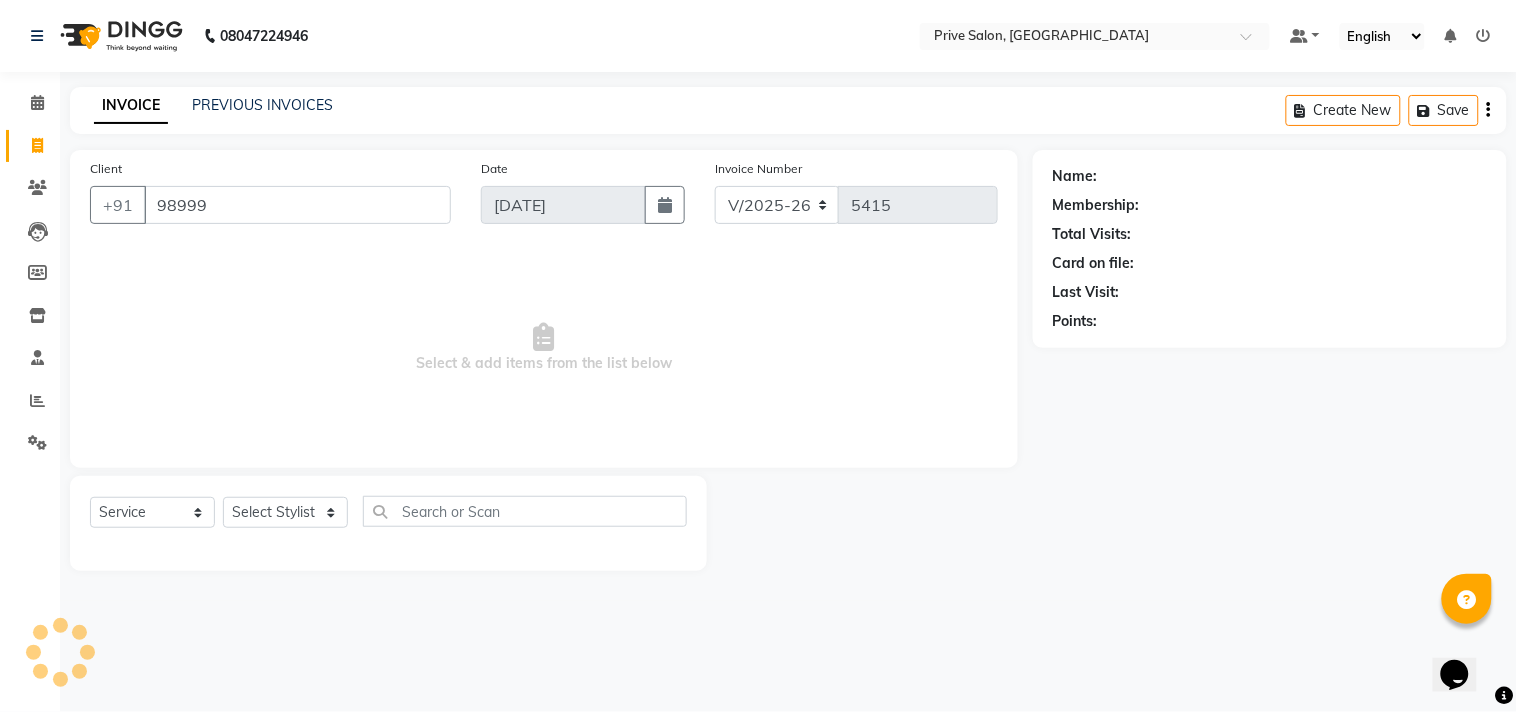 type on "98999" 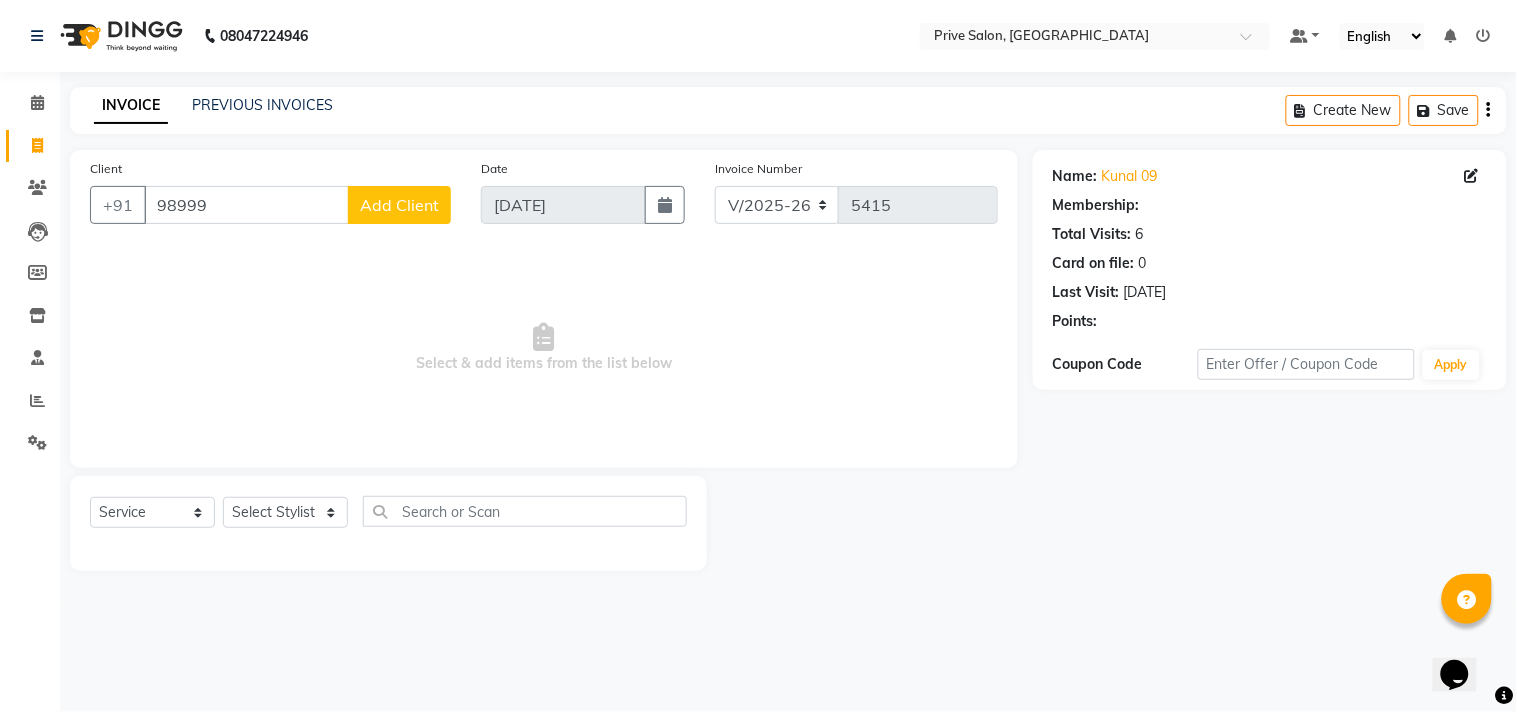 select on "1: Object" 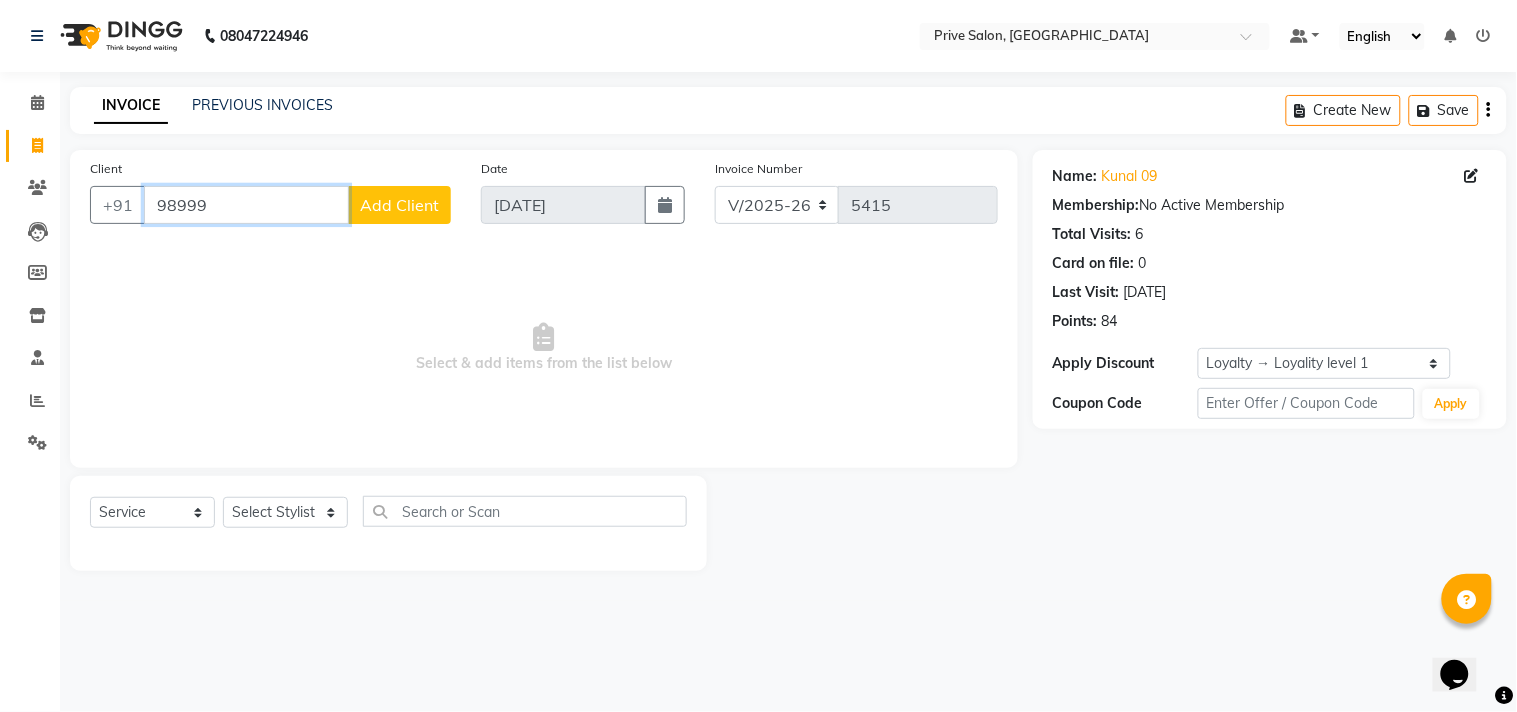 click on "98999" at bounding box center [246, 205] 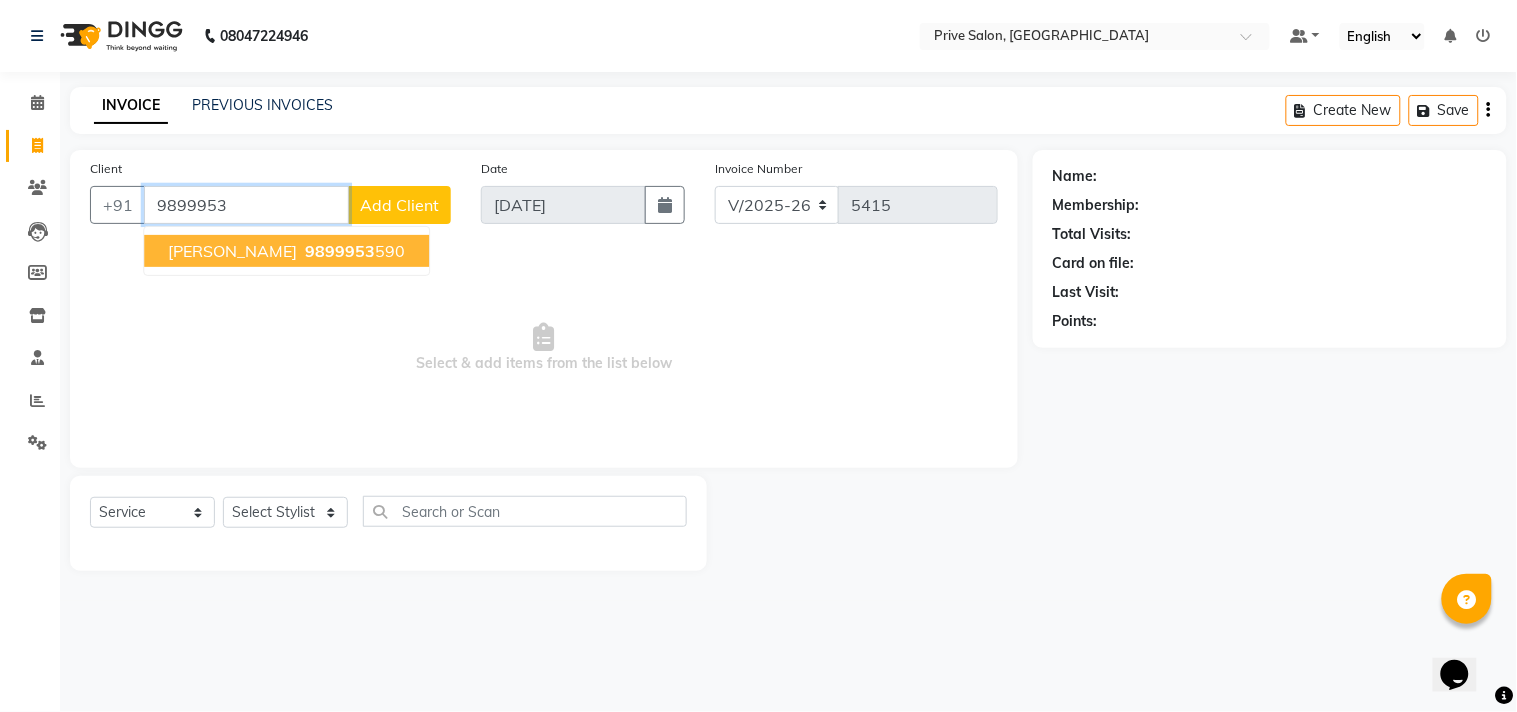 click on "9899953 590" at bounding box center (353, 251) 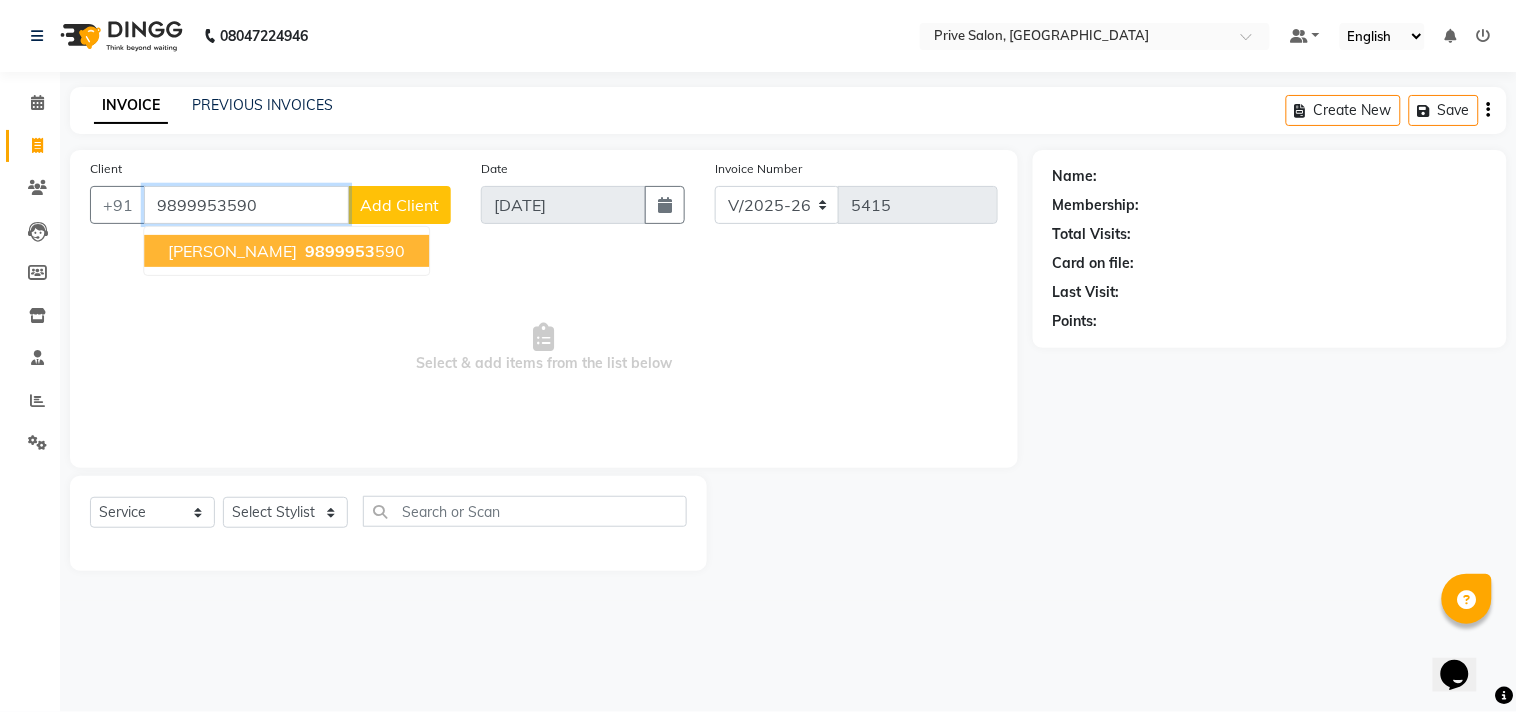 type on "9899953590" 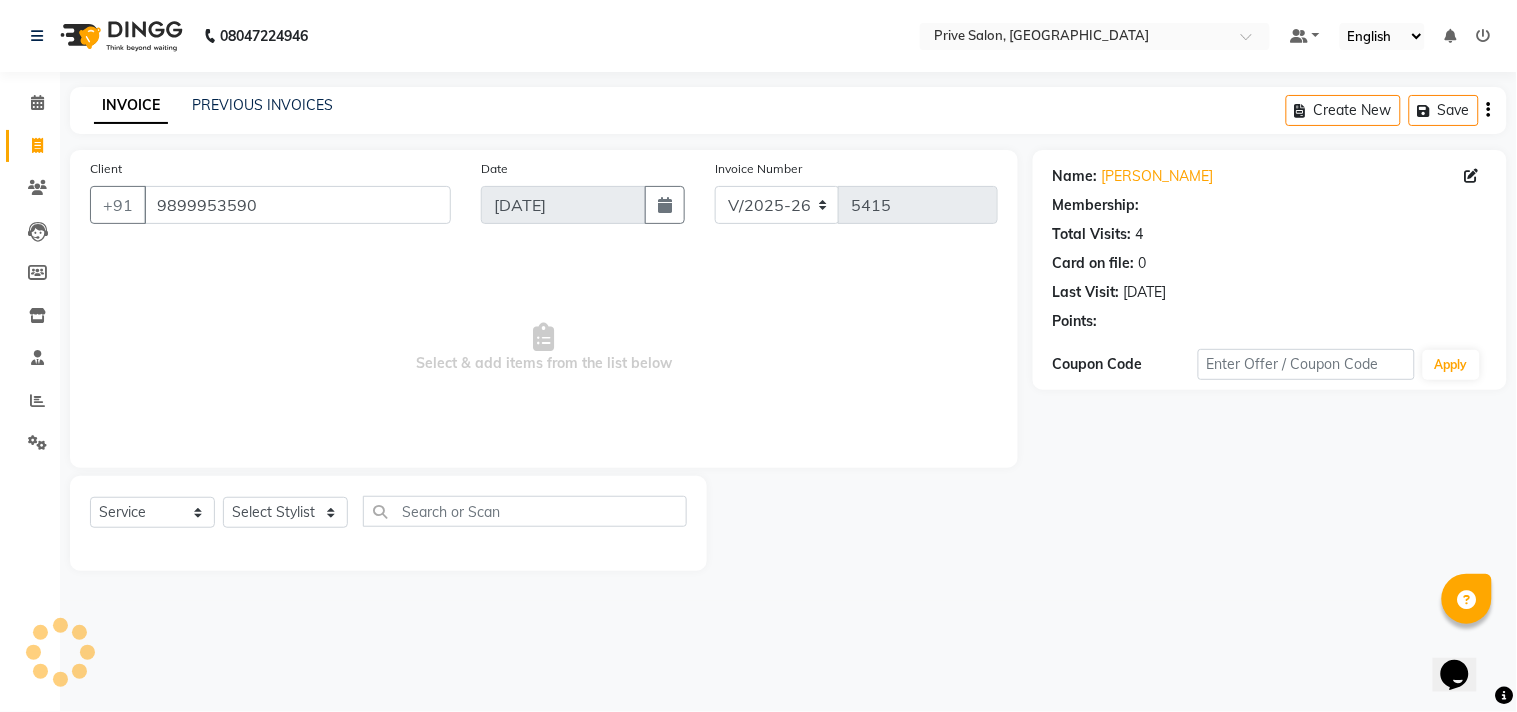 select on "1: Object" 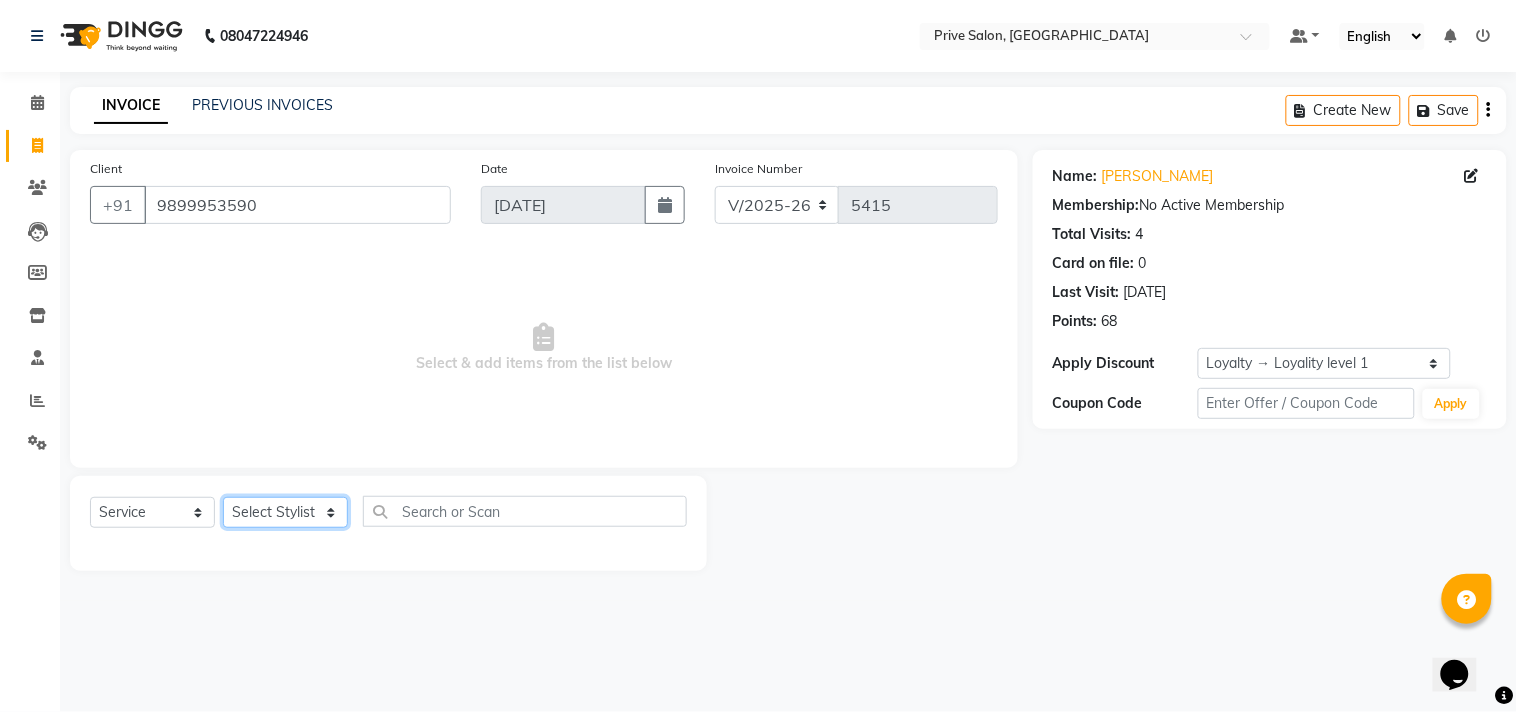 click on "Select Stylist amit ARJUN [PERSON_NAME] [PERSON_NAME] GOLU [PERSON_NAME] isha [PERSON_NAME] Manager [PERSON_NAME] [PERSON_NAME] [PERSON_NAME] [PERSON_NAME] [PERSON_NAME] vikas" 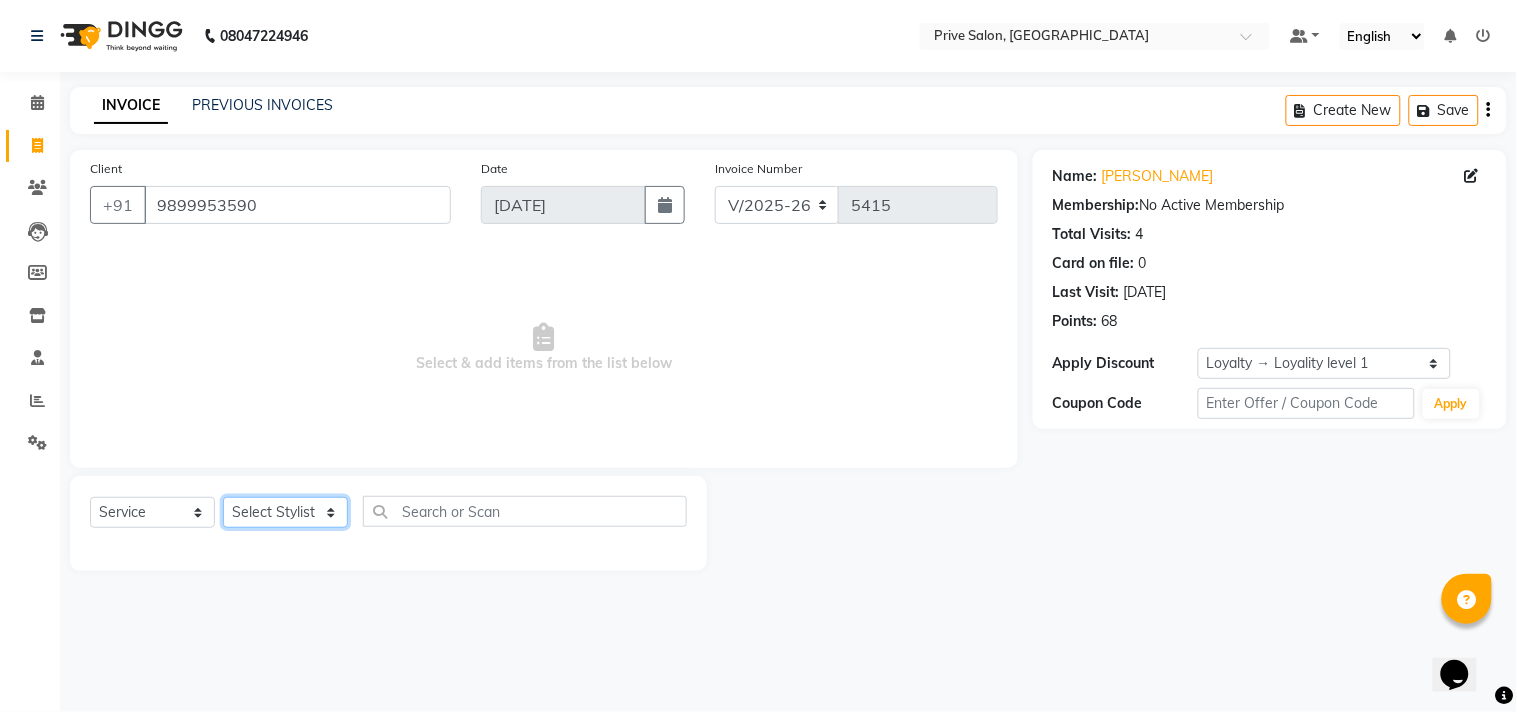 select on "11904" 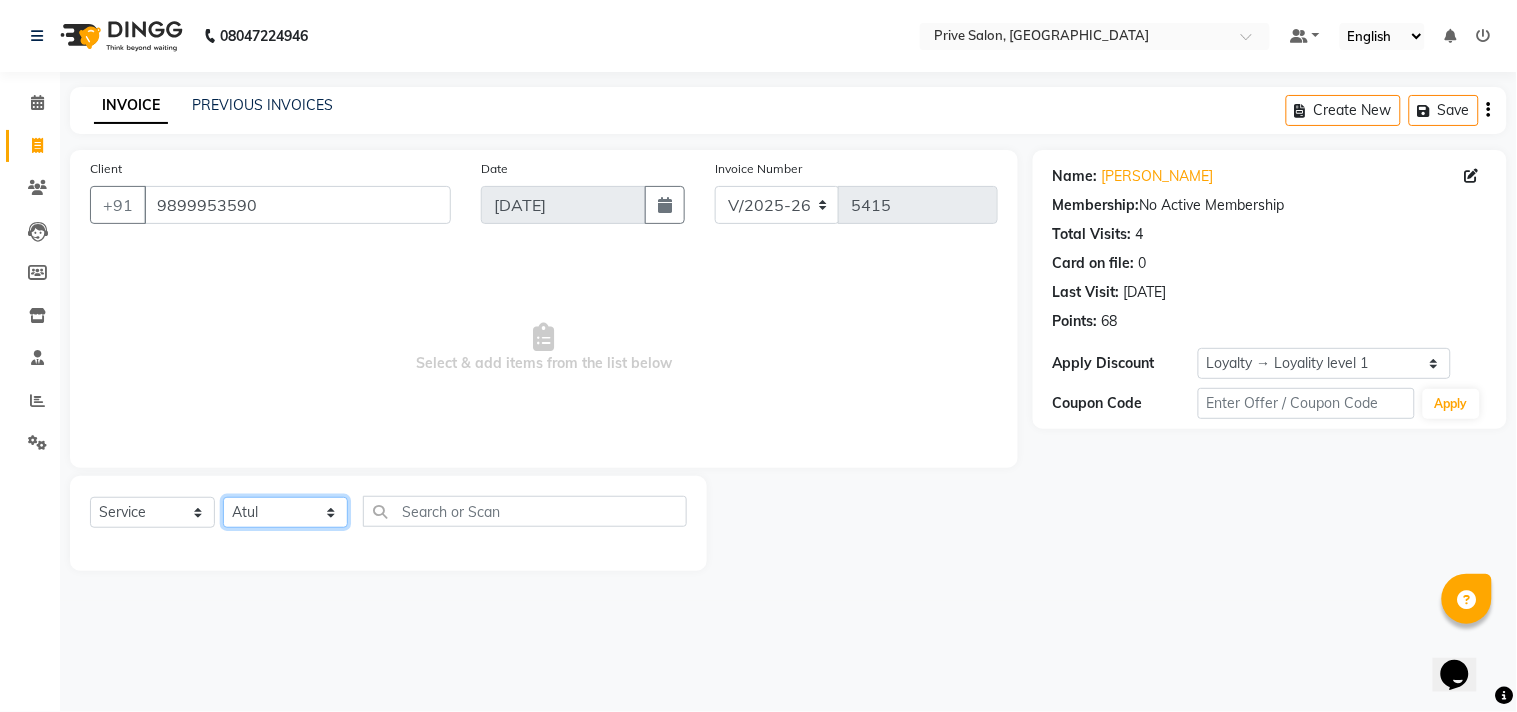 click on "Select Stylist amit ARJUN [PERSON_NAME] [PERSON_NAME] GOLU [PERSON_NAME] isha [PERSON_NAME] Manager [PERSON_NAME] [PERSON_NAME] [PERSON_NAME] [PERSON_NAME] [PERSON_NAME] vikas" 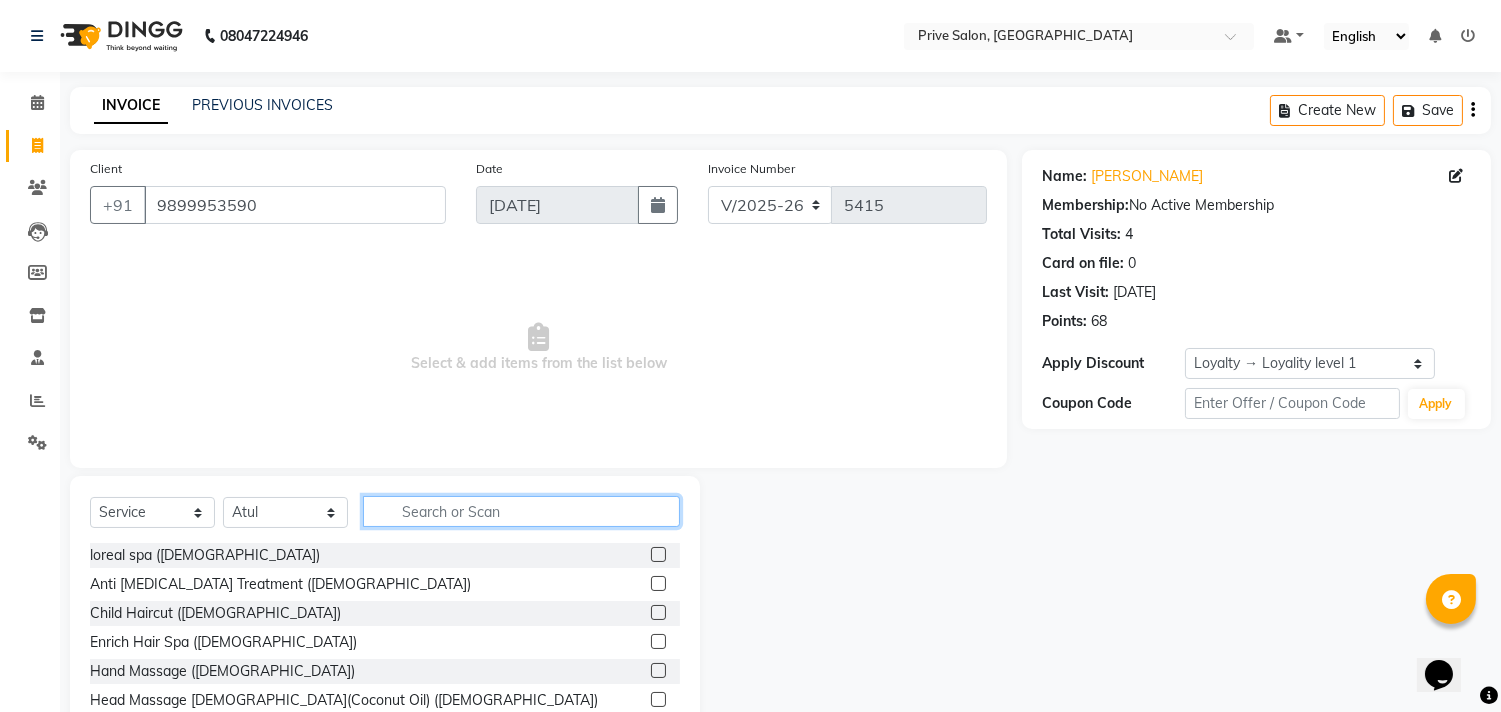 click 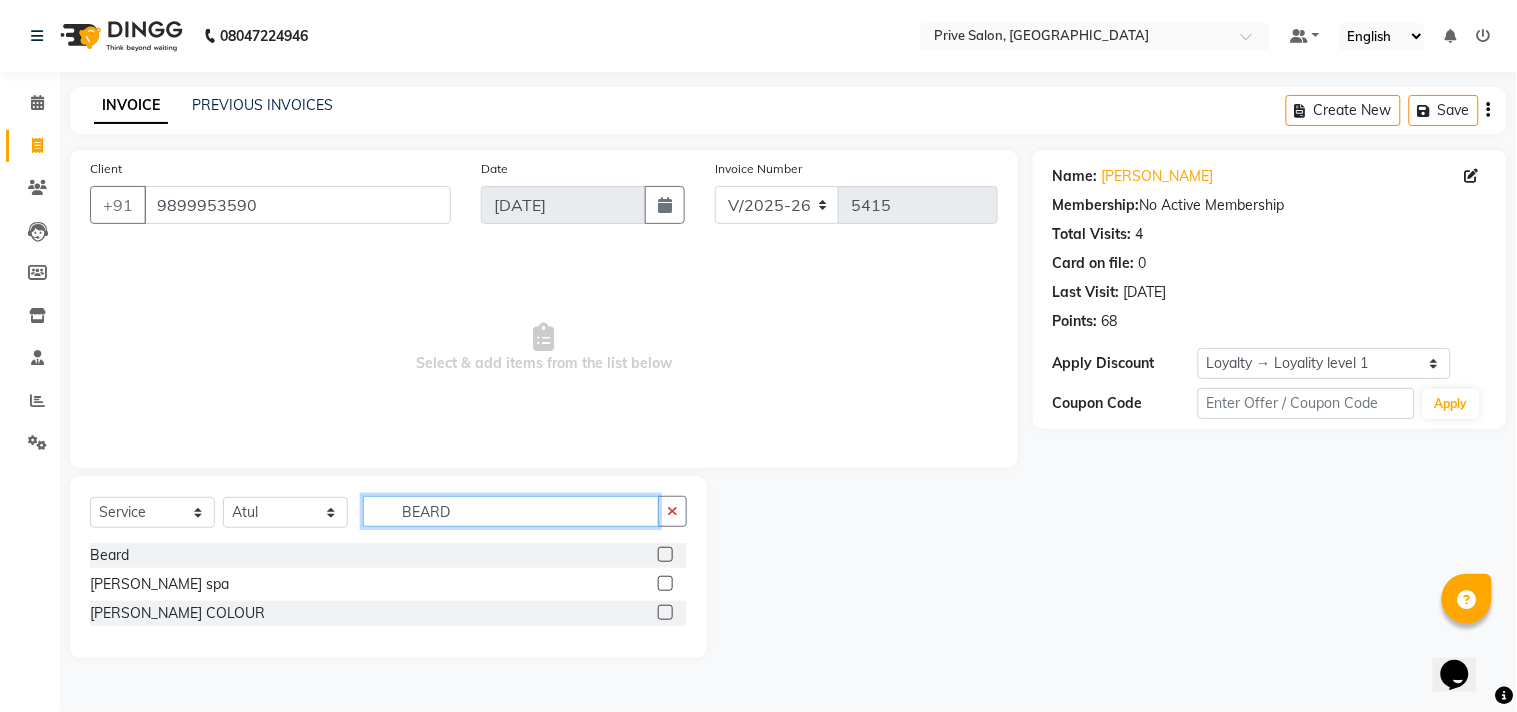 type on "BEARD" 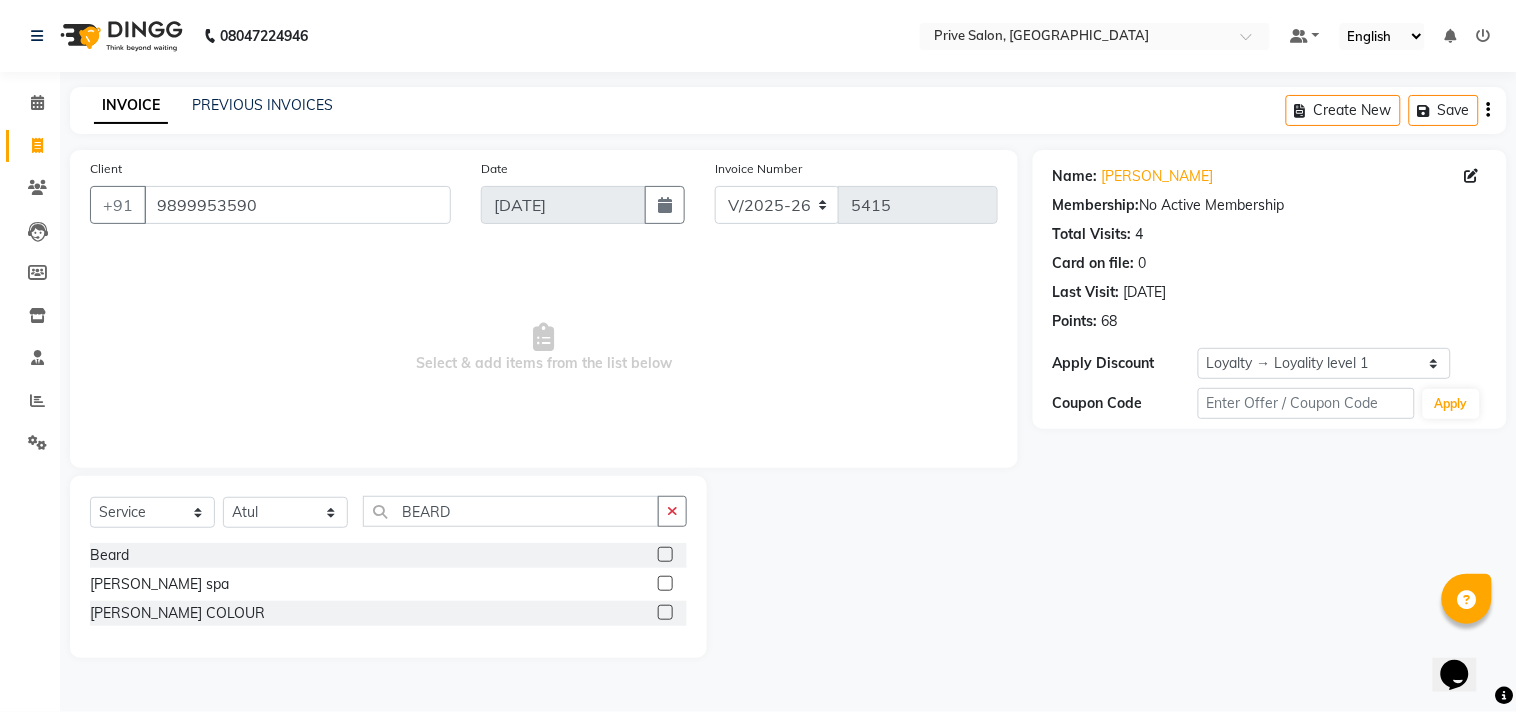 click 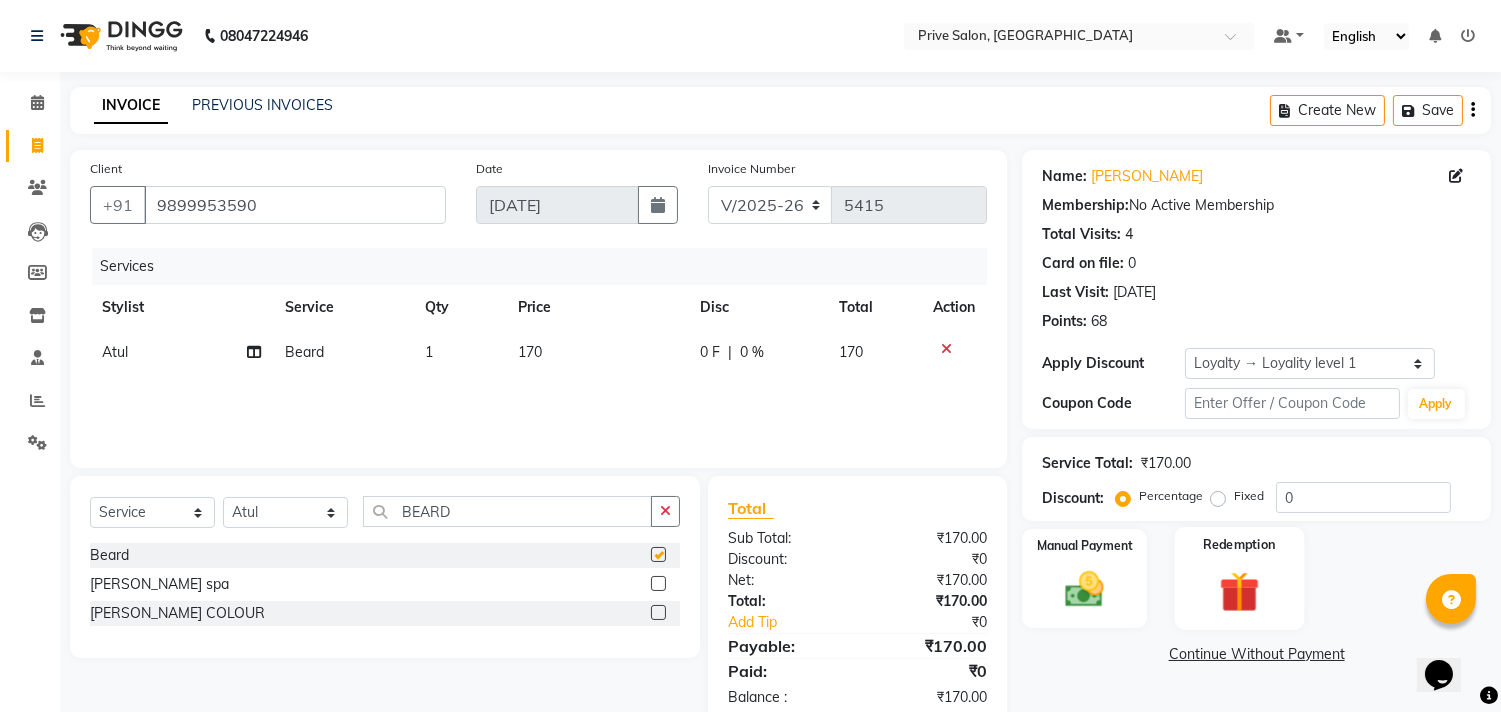 checkbox on "false" 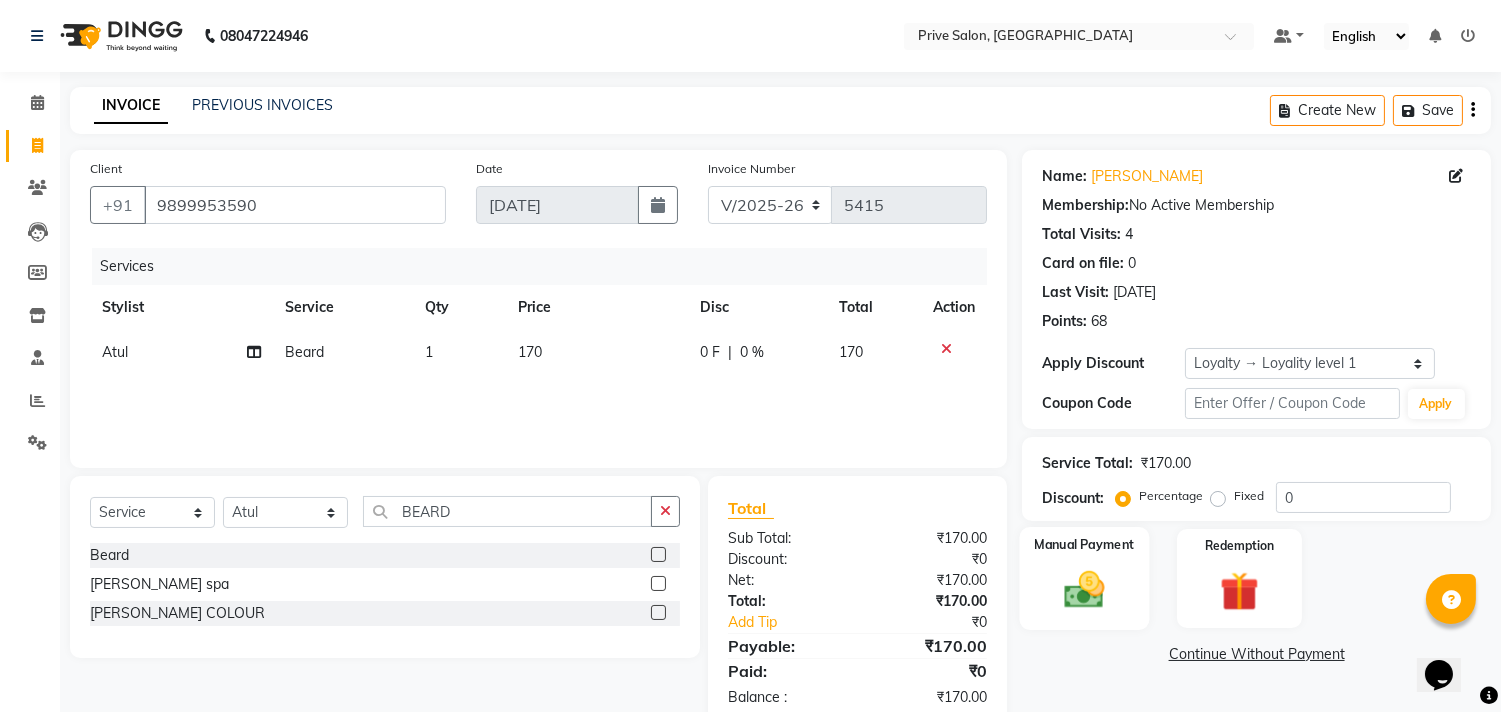 click 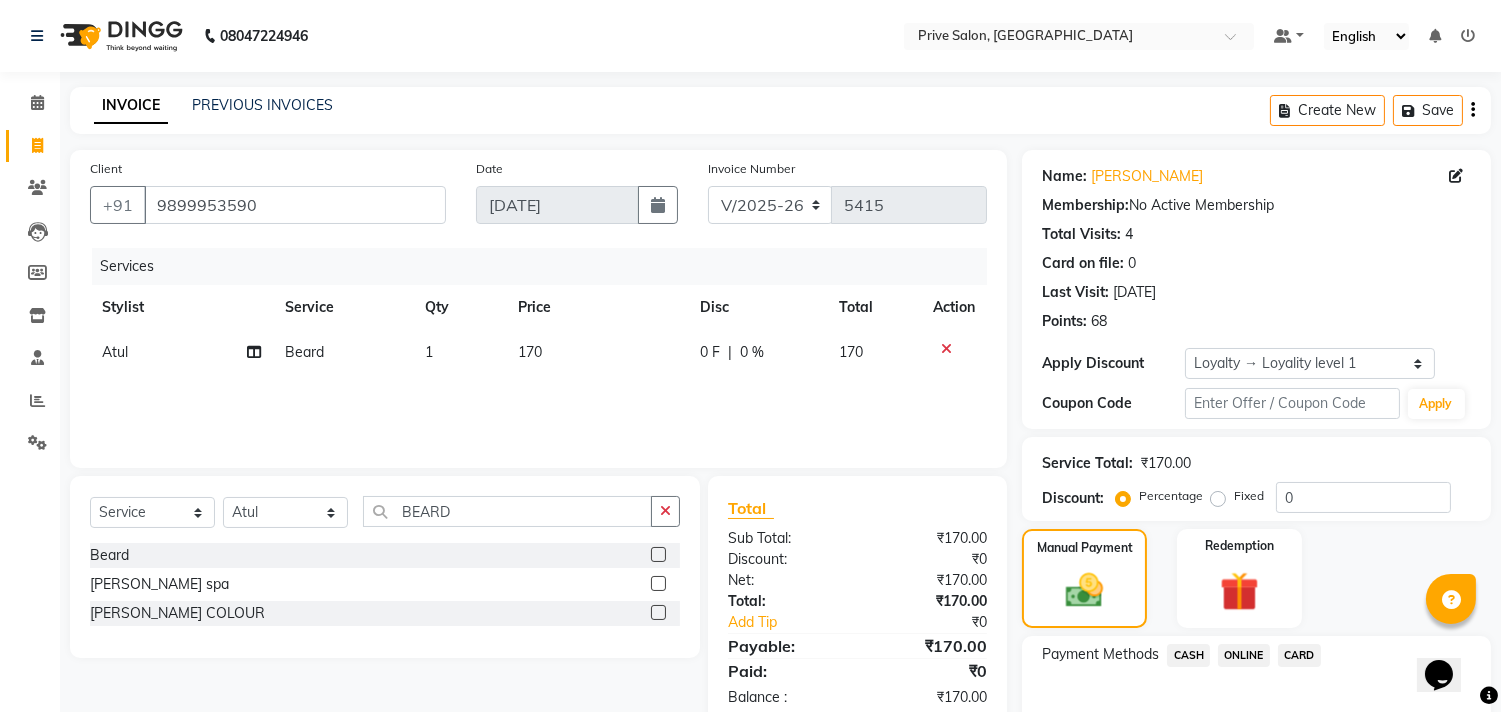 click on "ONLINE" 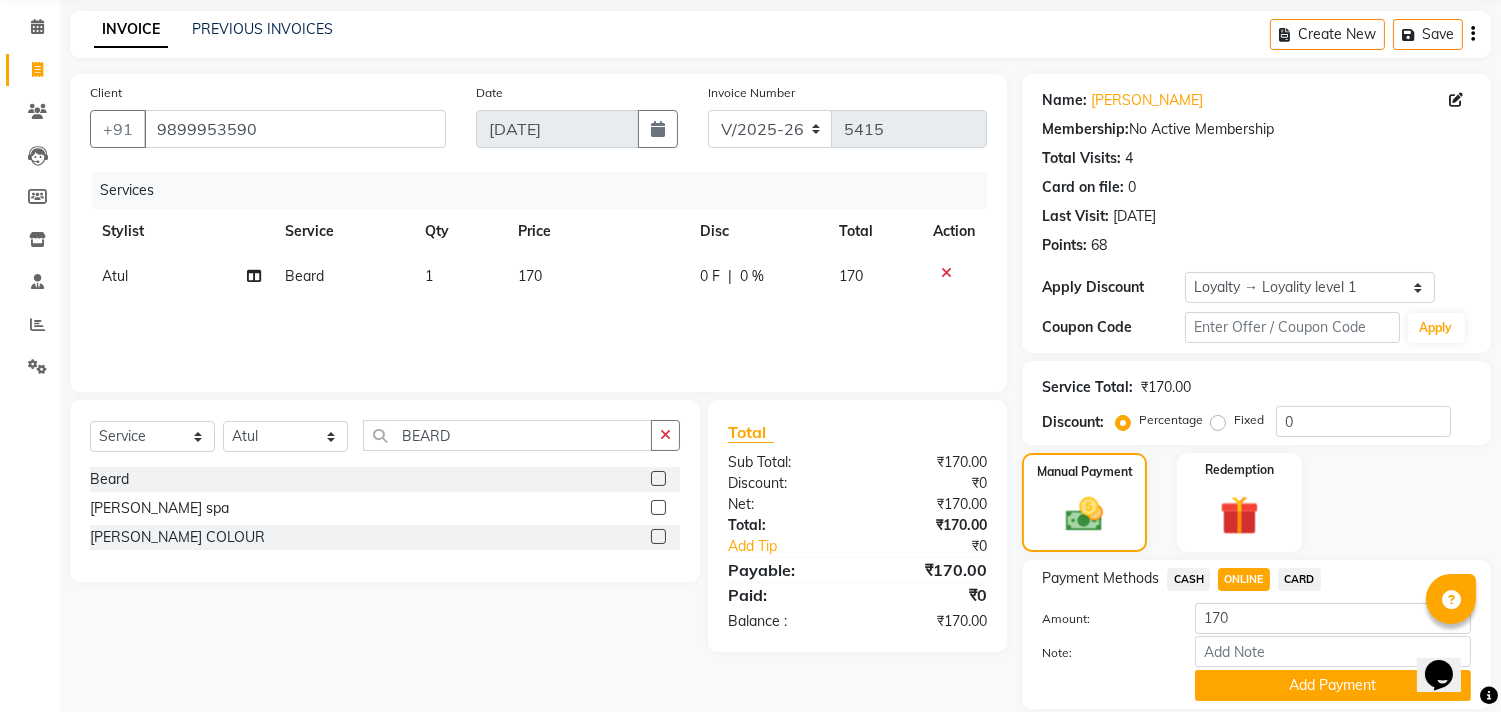 scroll, scrollTop: 143, scrollLeft: 0, axis: vertical 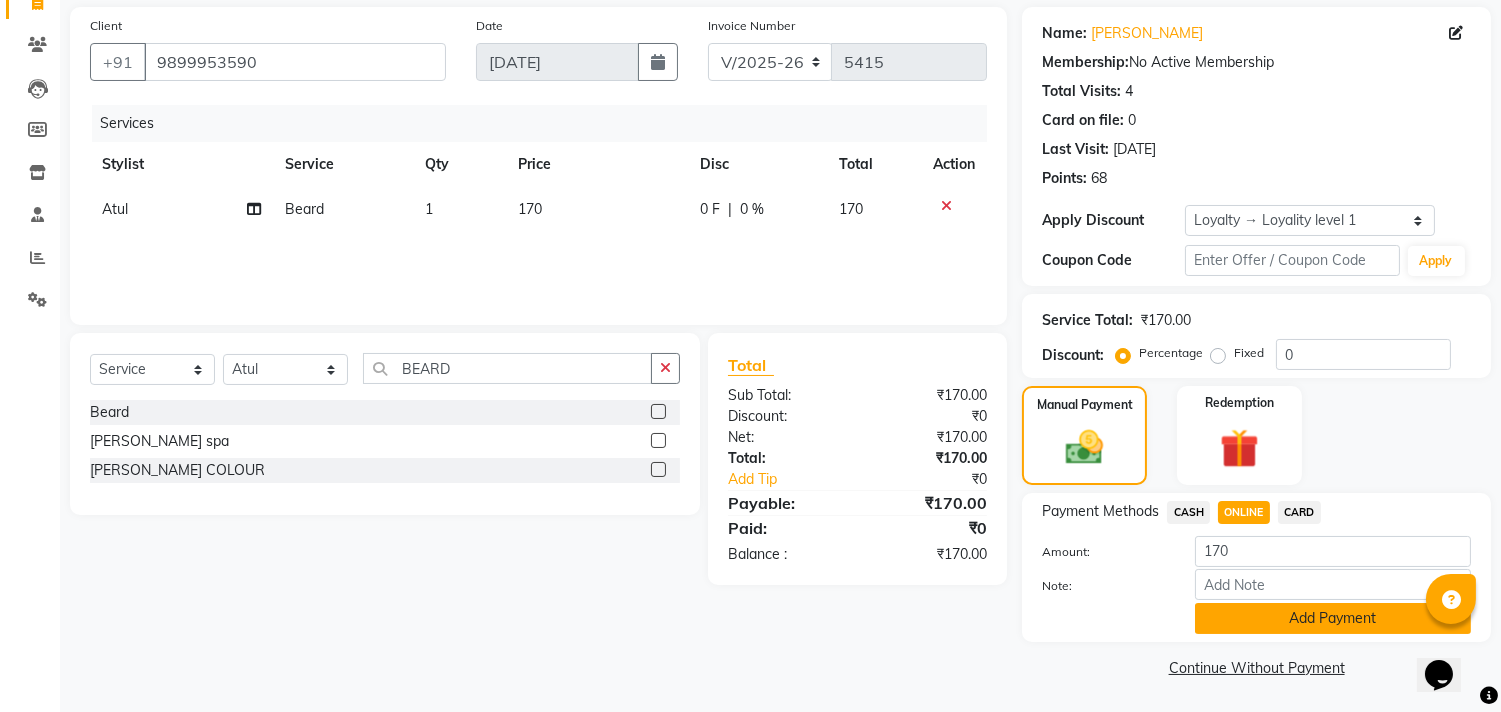 click on "Add Payment" 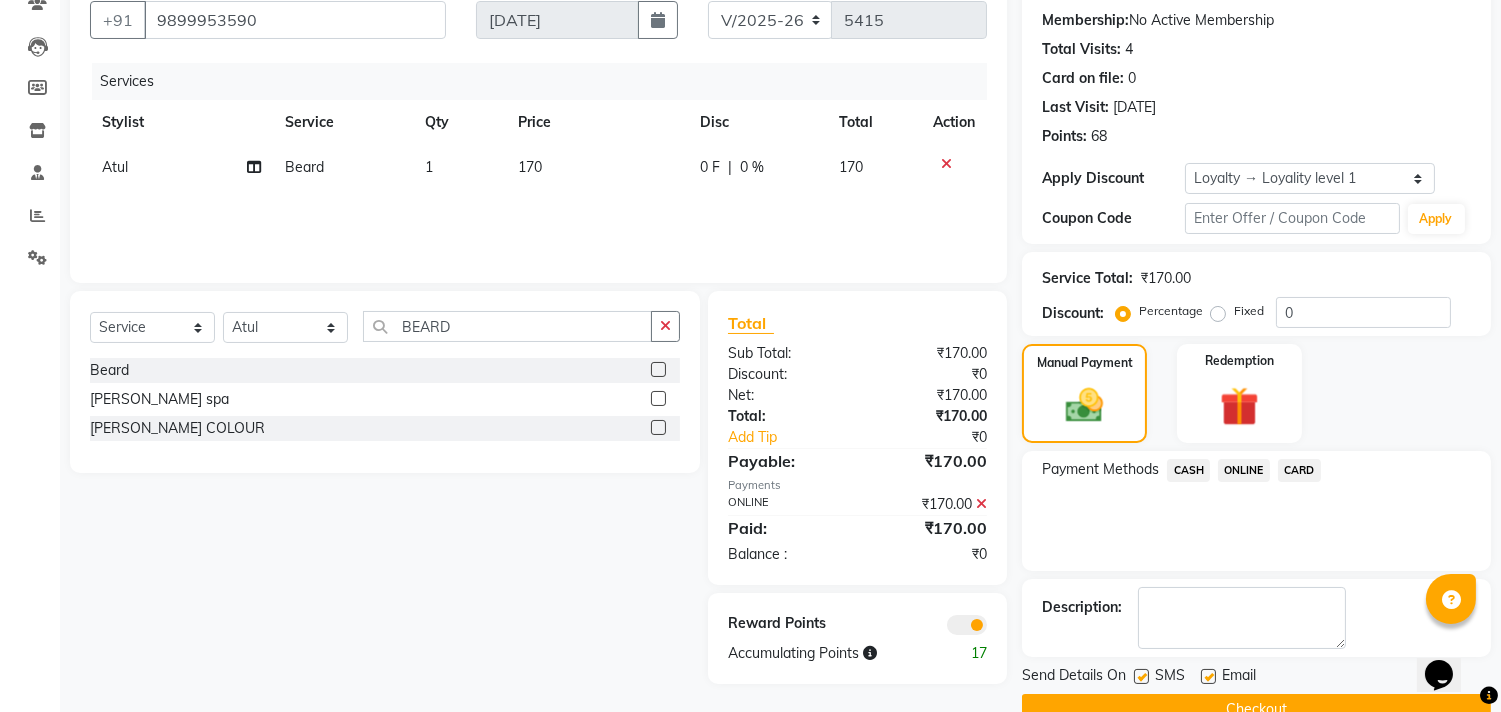scroll, scrollTop: 227, scrollLeft: 0, axis: vertical 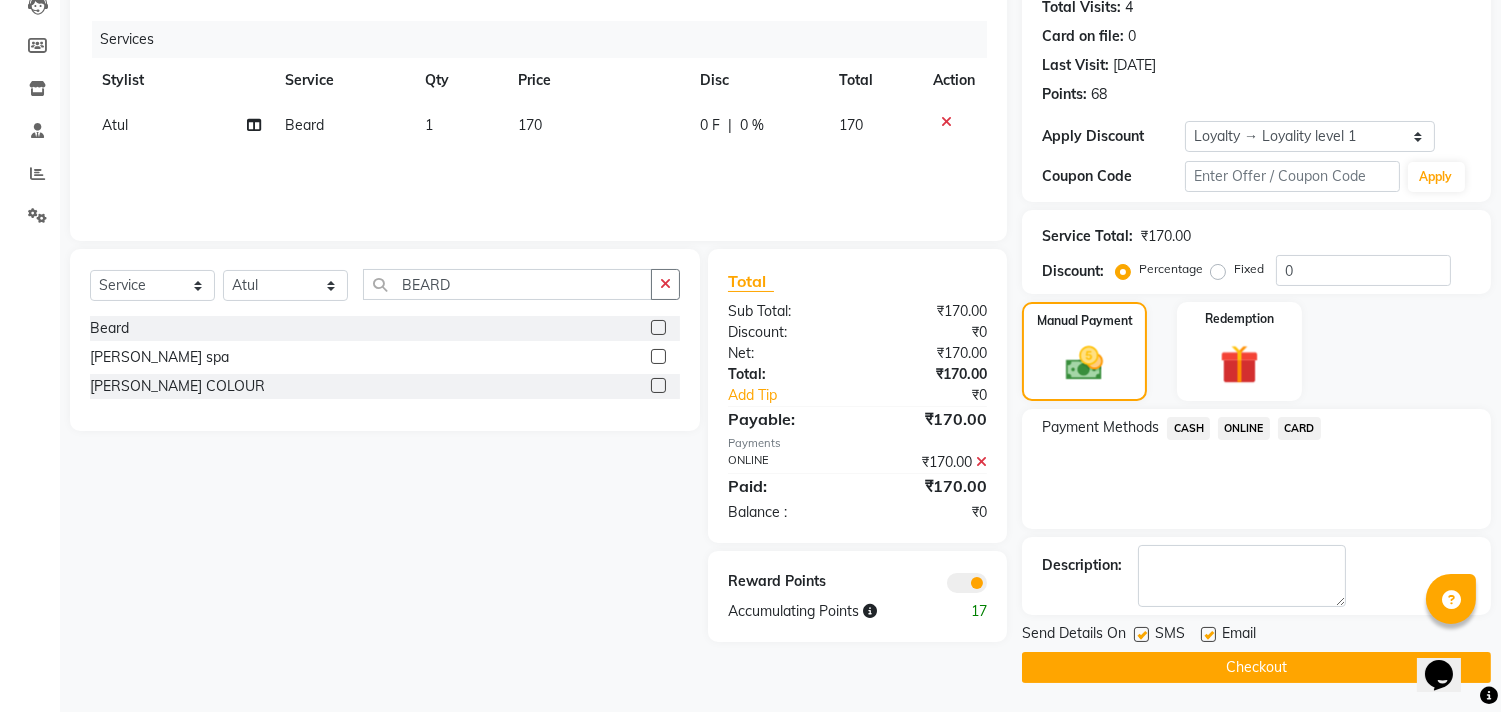 drag, startPoint x: 1355, startPoint y: 702, endPoint x: 1347, endPoint y: 693, distance: 12.0415945 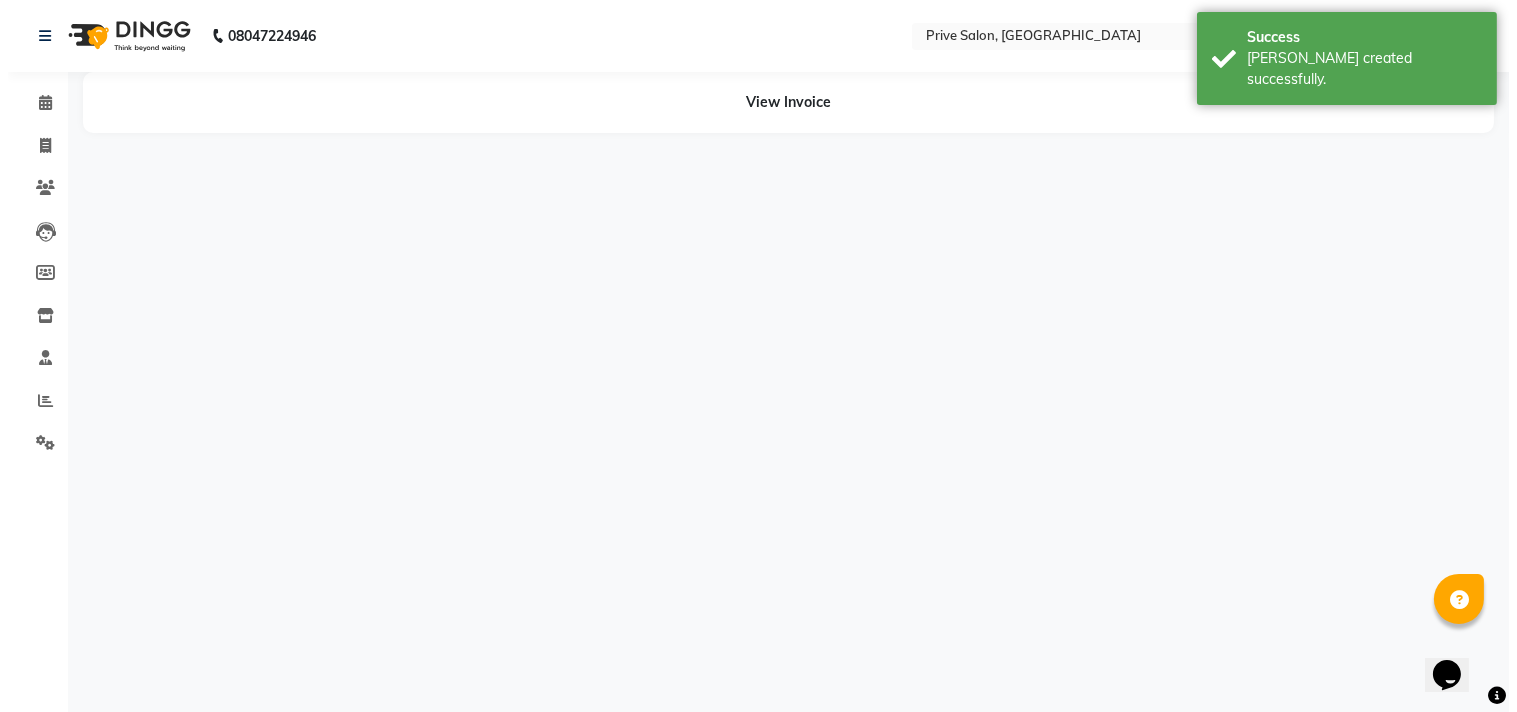 scroll, scrollTop: 0, scrollLeft: 0, axis: both 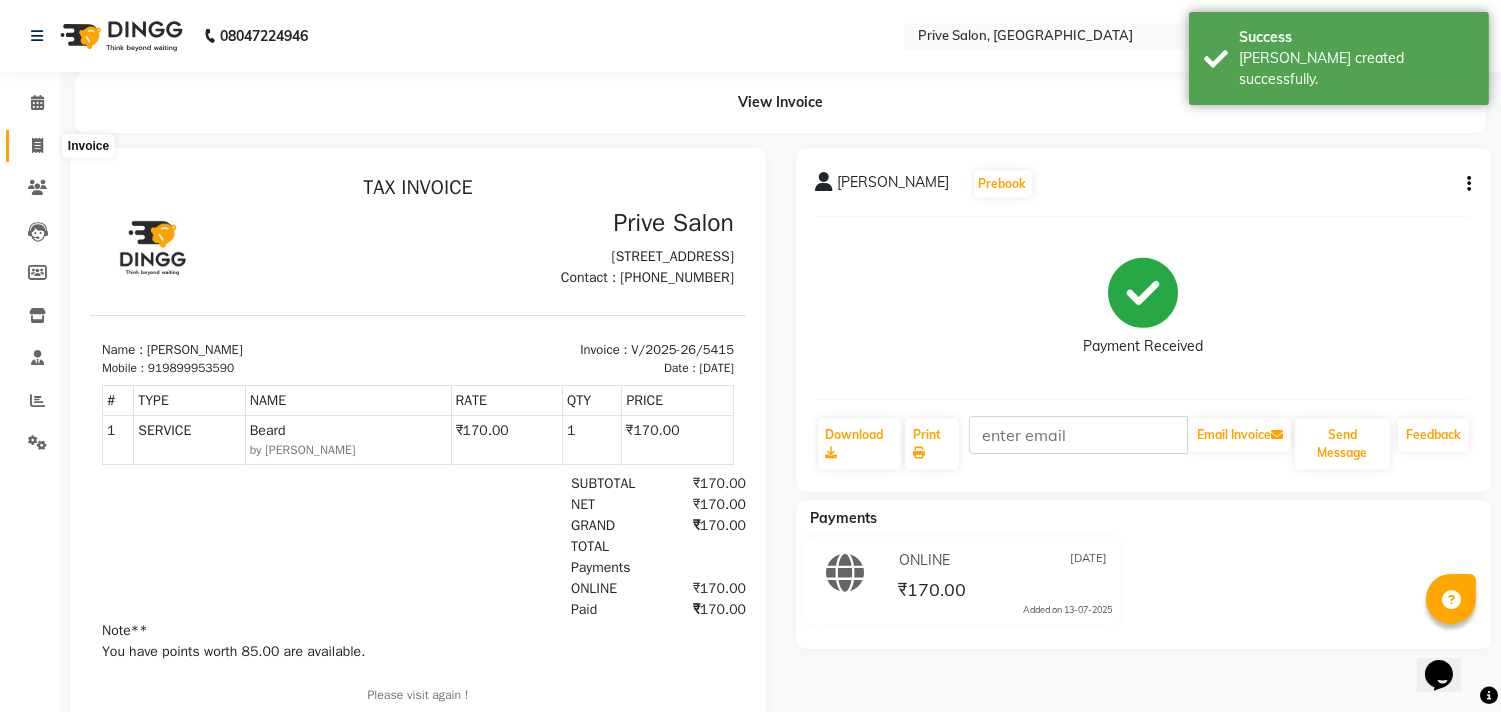 click 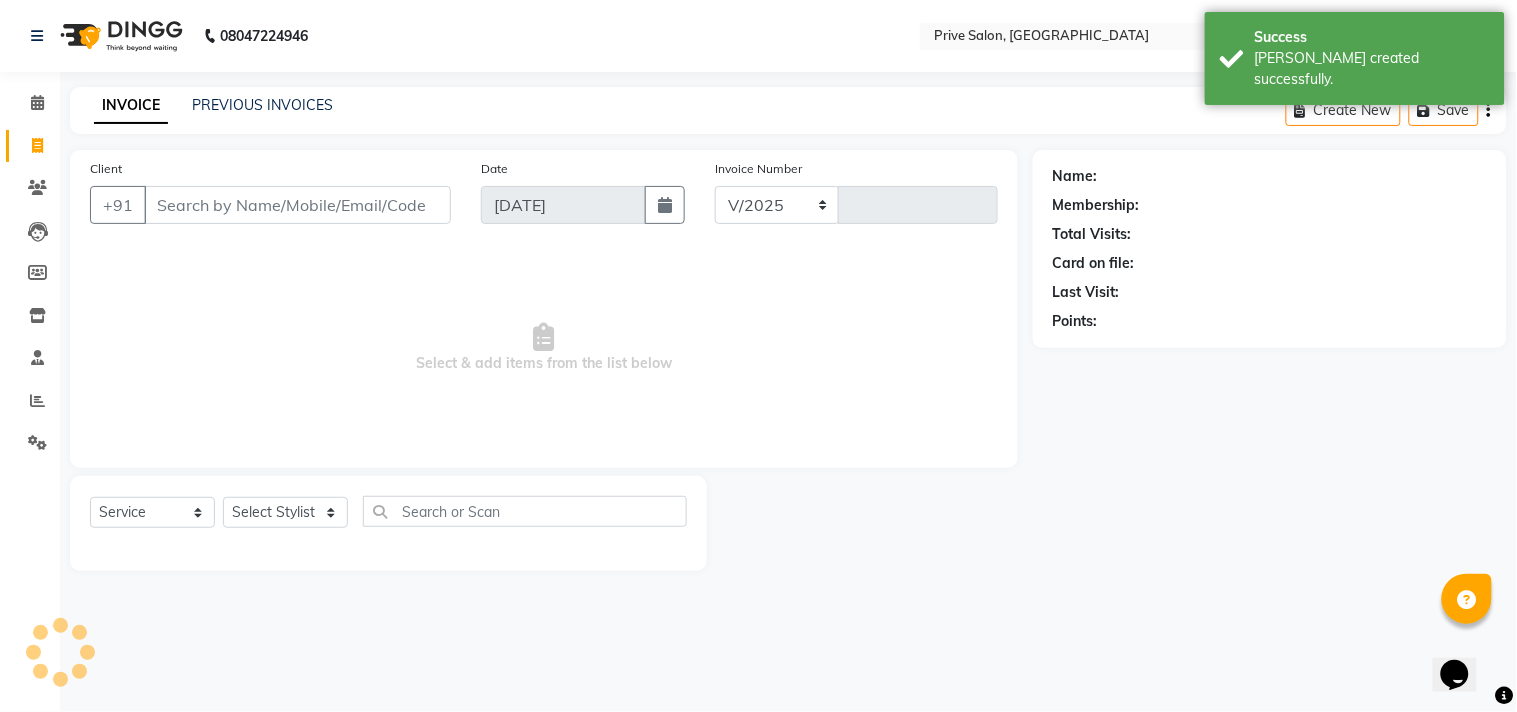 click on "Client" at bounding box center [297, 205] 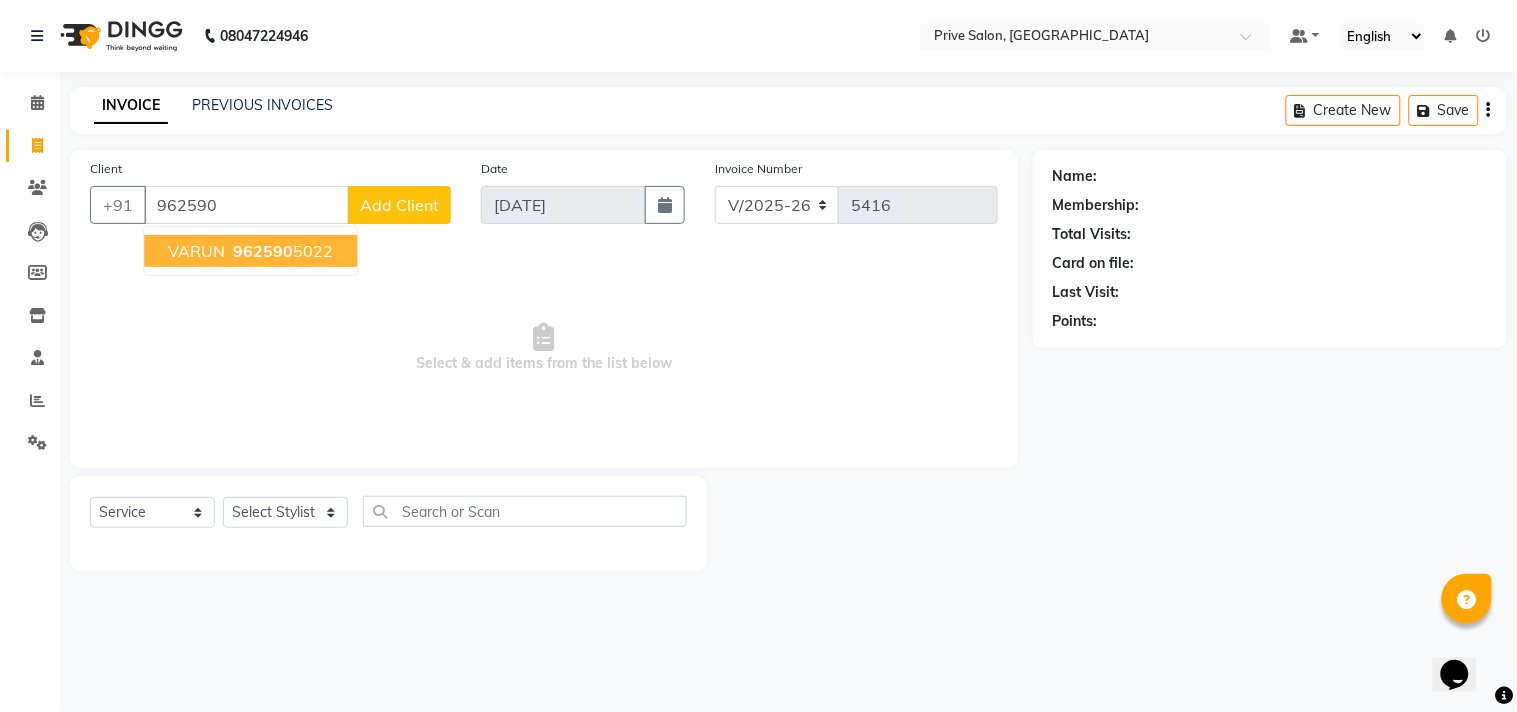 click on "962590" at bounding box center [263, 251] 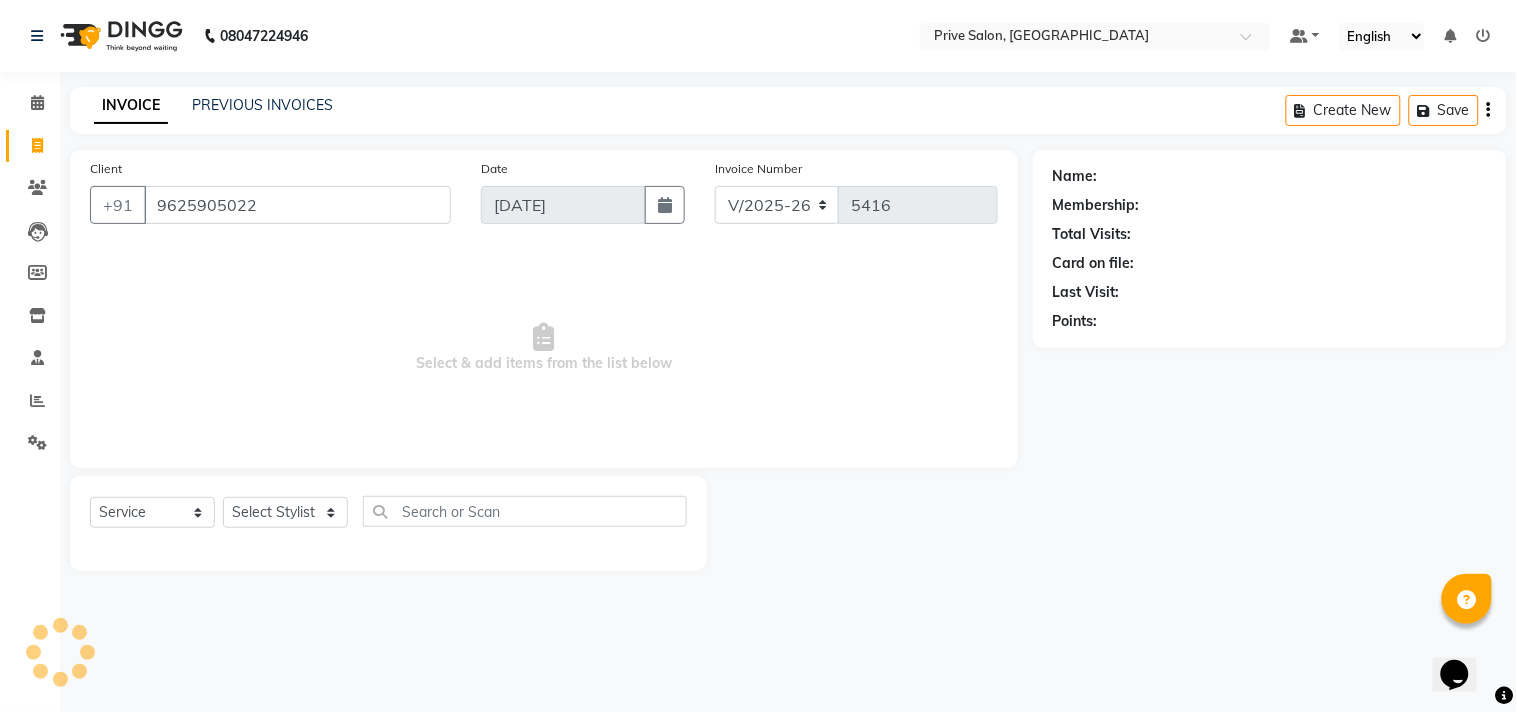 type on "9625905022" 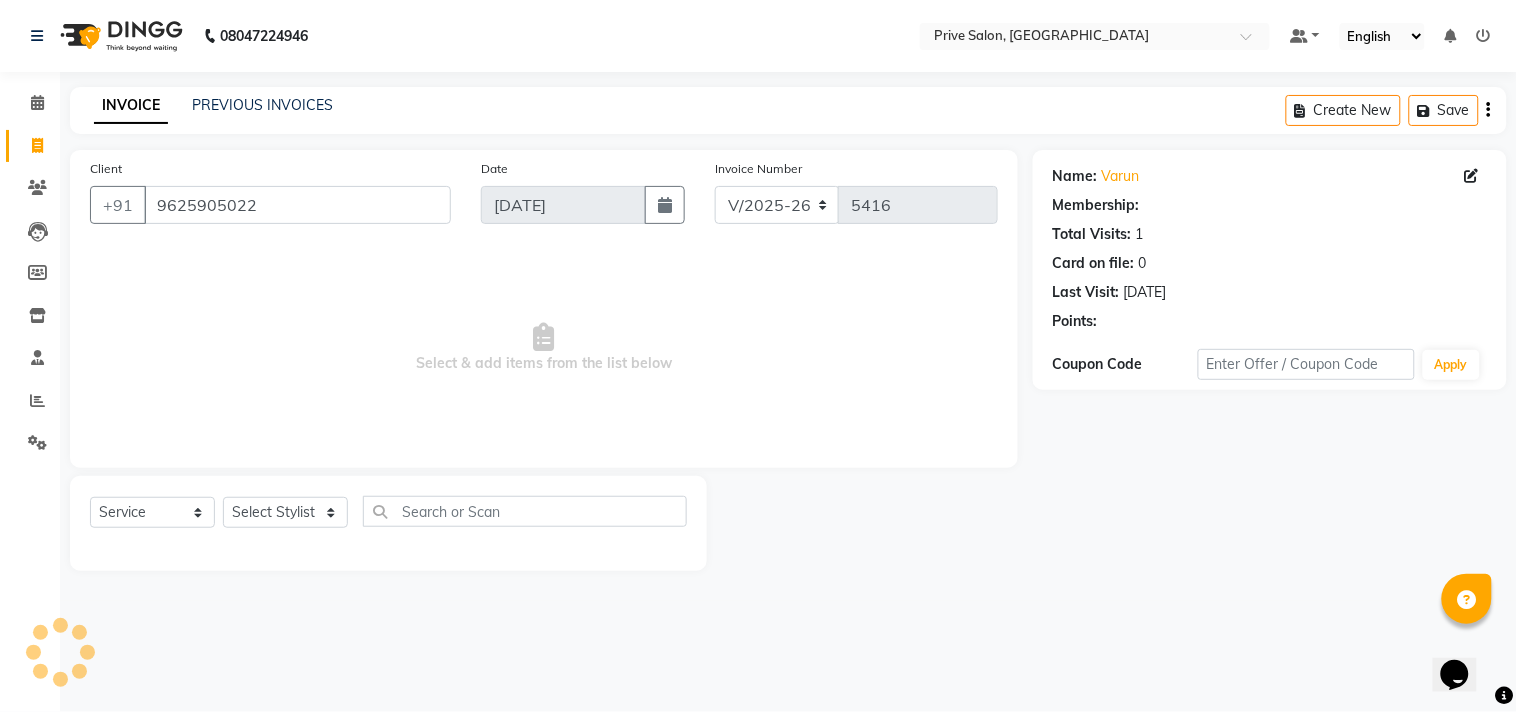 select on "1: Object" 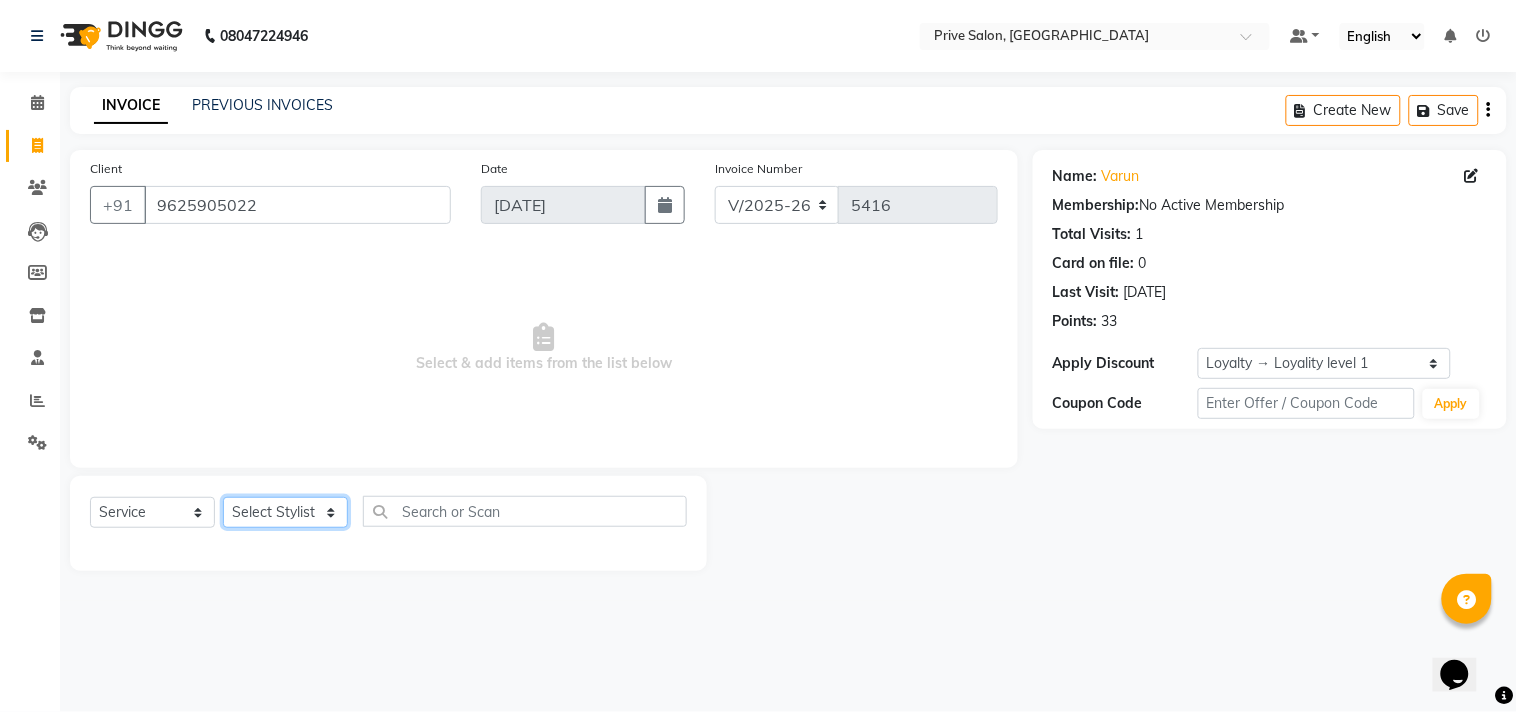 click on "Select Stylist amit ARJUN [PERSON_NAME] [PERSON_NAME] GOLU [PERSON_NAME] isha [PERSON_NAME] Manager [PERSON_NAME] [PERSON_NAME] [PERSON_NAME] [PERSON_NAME] [PERSON_NAME] vikas" 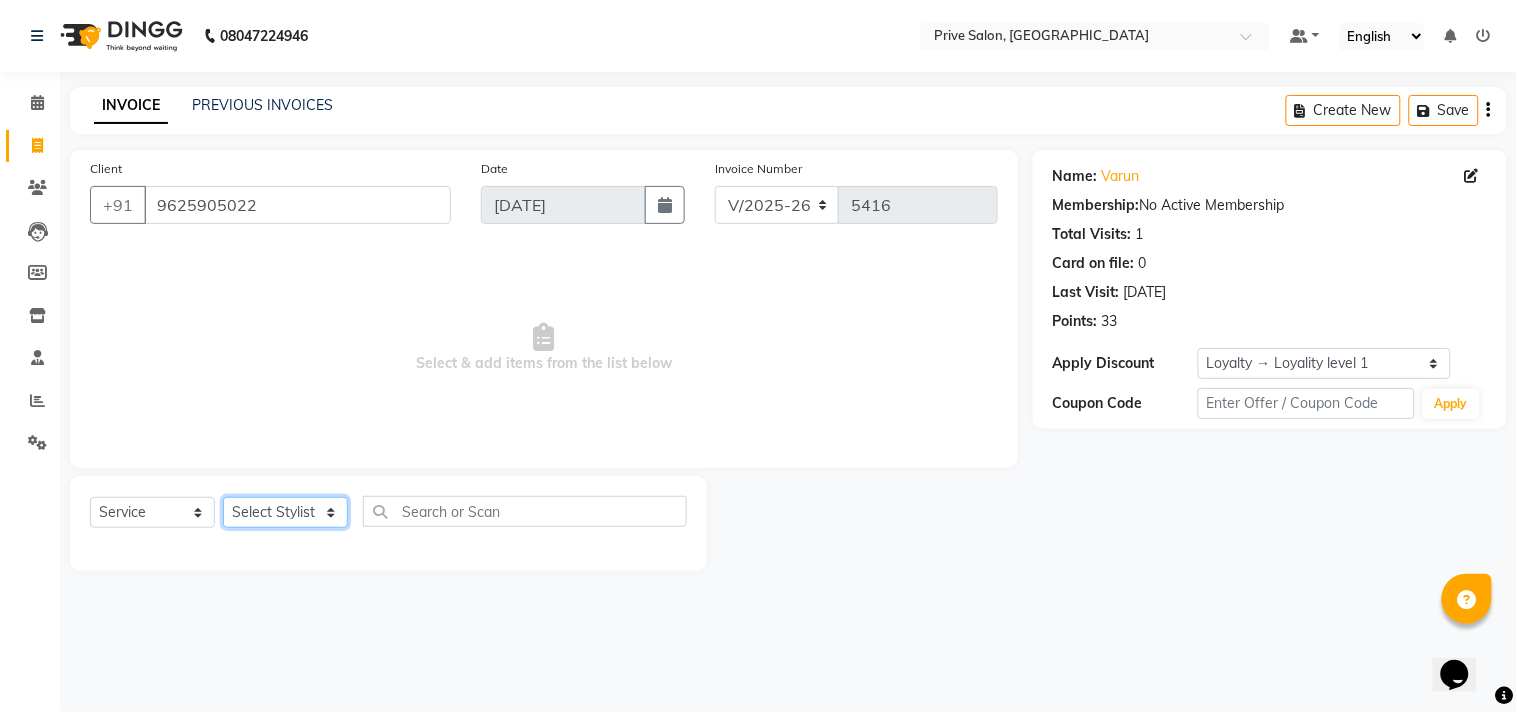 click on "Select Stylist amit ARJUN [PERSON_NAME] [PERSON_NAME] GOLU [PERSON_NAME] isha [PERSON_NAME] Manager [PERSON_NAME] [PERSON_NAME] [PERSON_NAME] [PERSON_NAME] [PERSON_NAME] vikas" 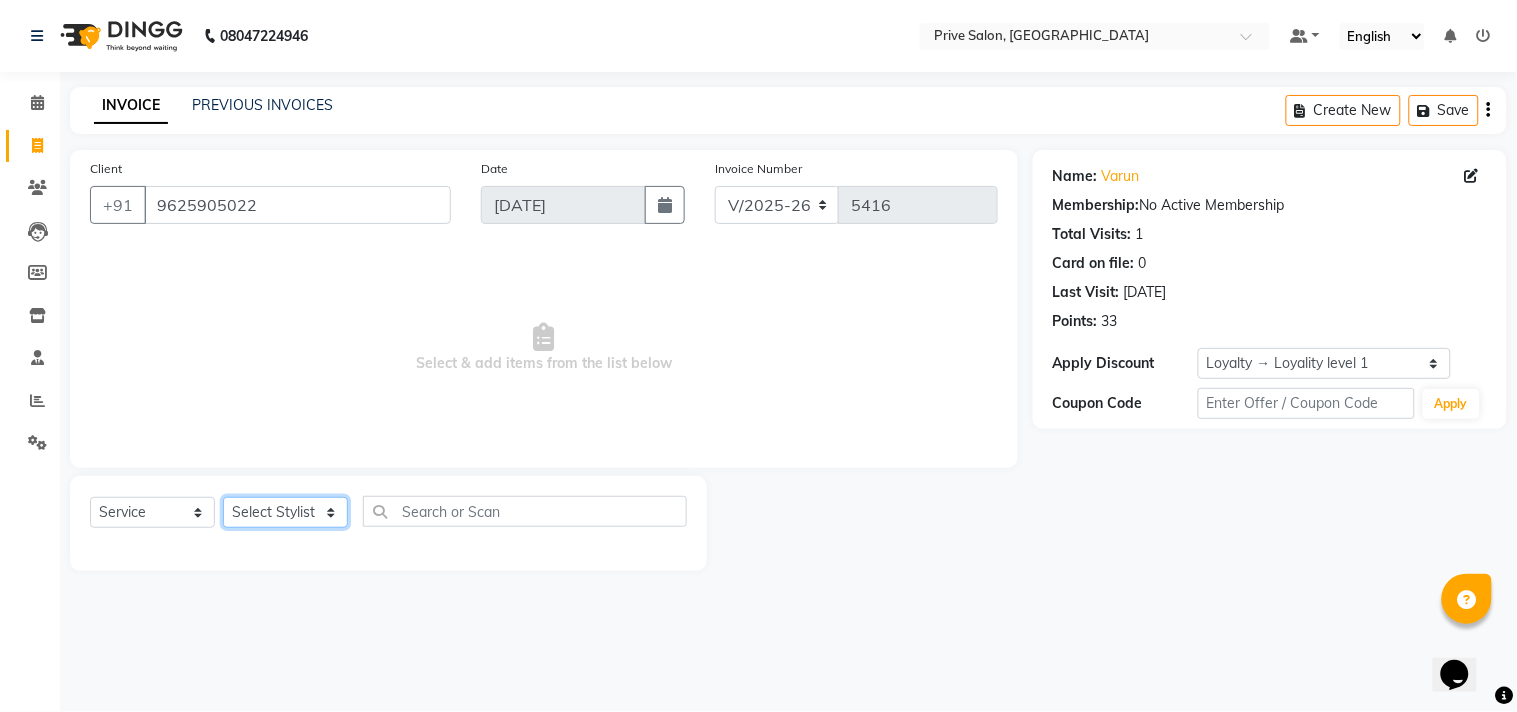 select on "64340" 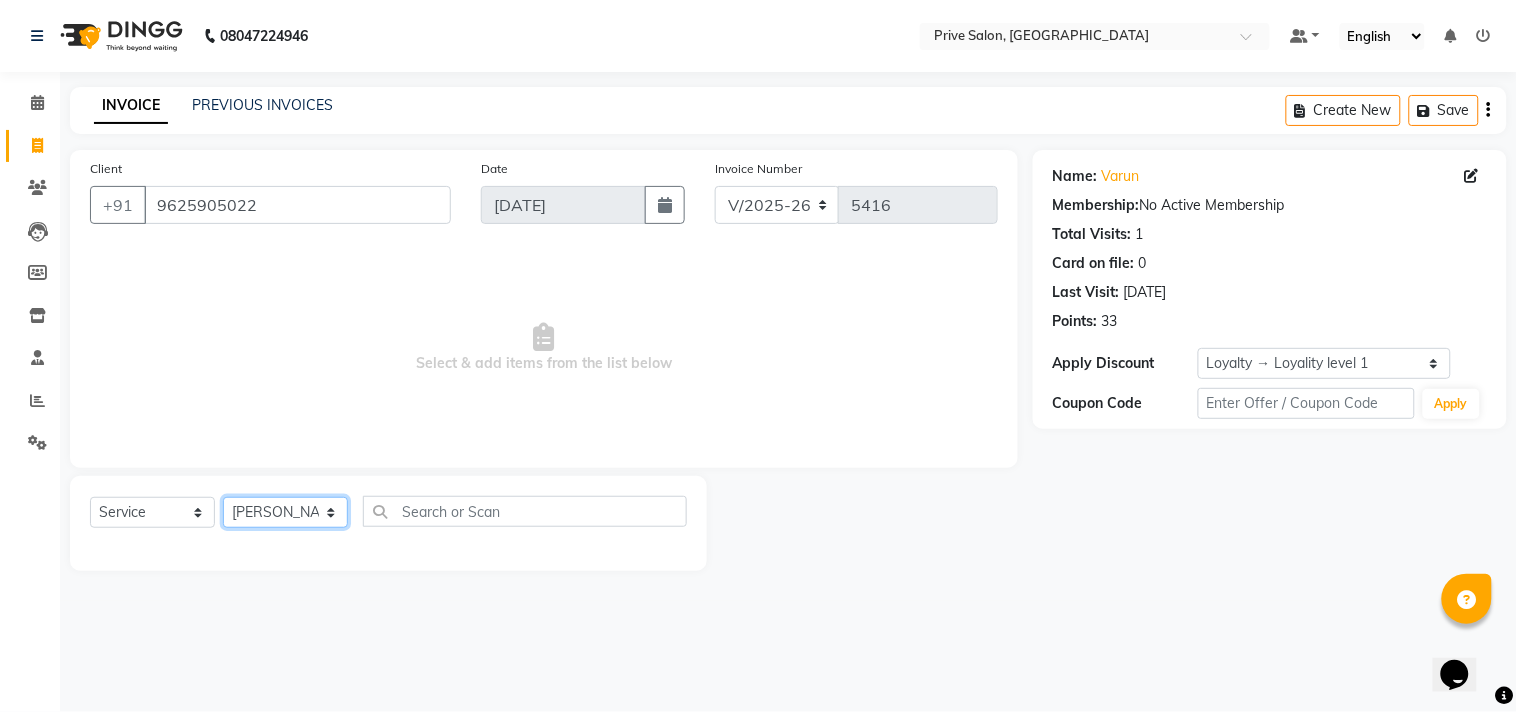 click on "Select Stylist amit ARJUN [PERSON_NAME] [PERSON_NAME] GOLU [PERSON_NAME] isha [PERSON_NAME] Manager [PERSON_NAME] [PERSON_NAME] [PERSON_NAME] [PERSON_NAME] [PERSON_NAME] vikas" 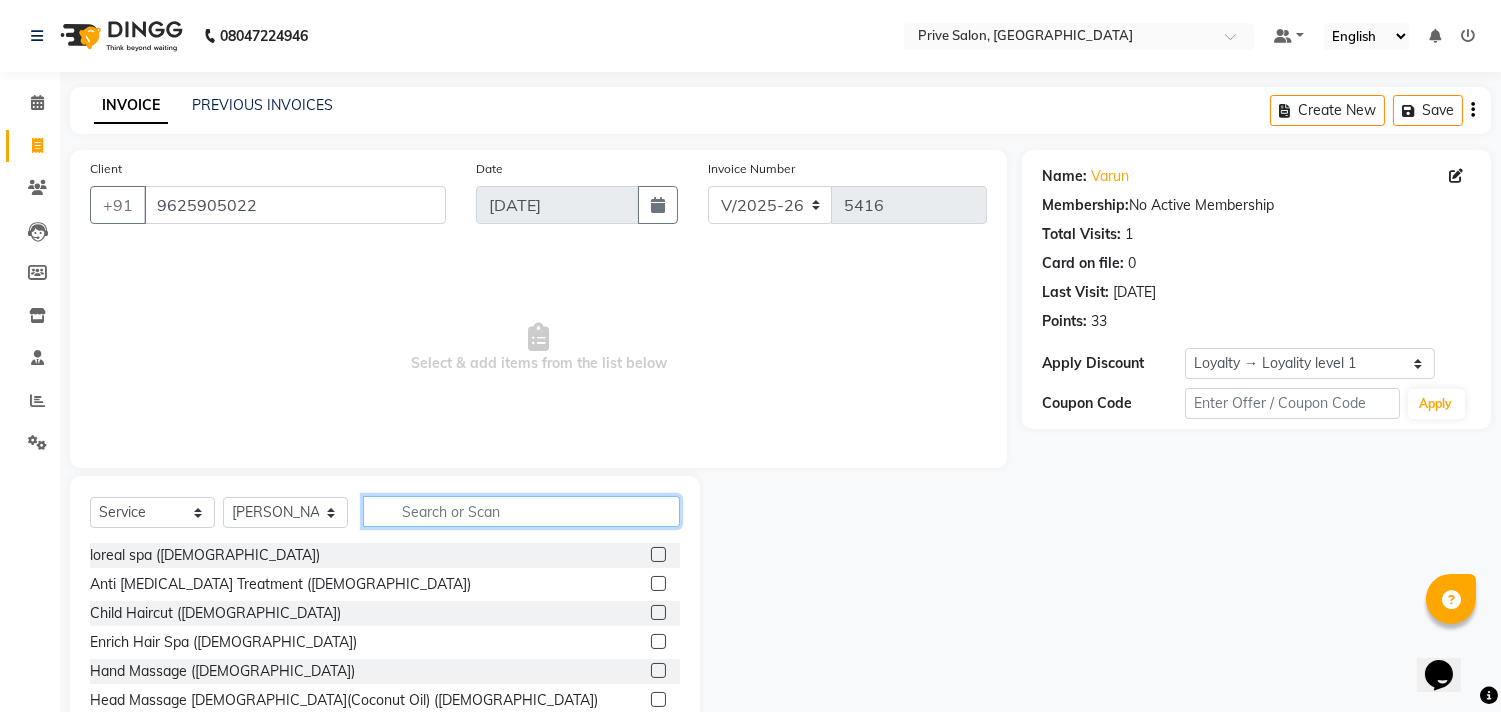 click 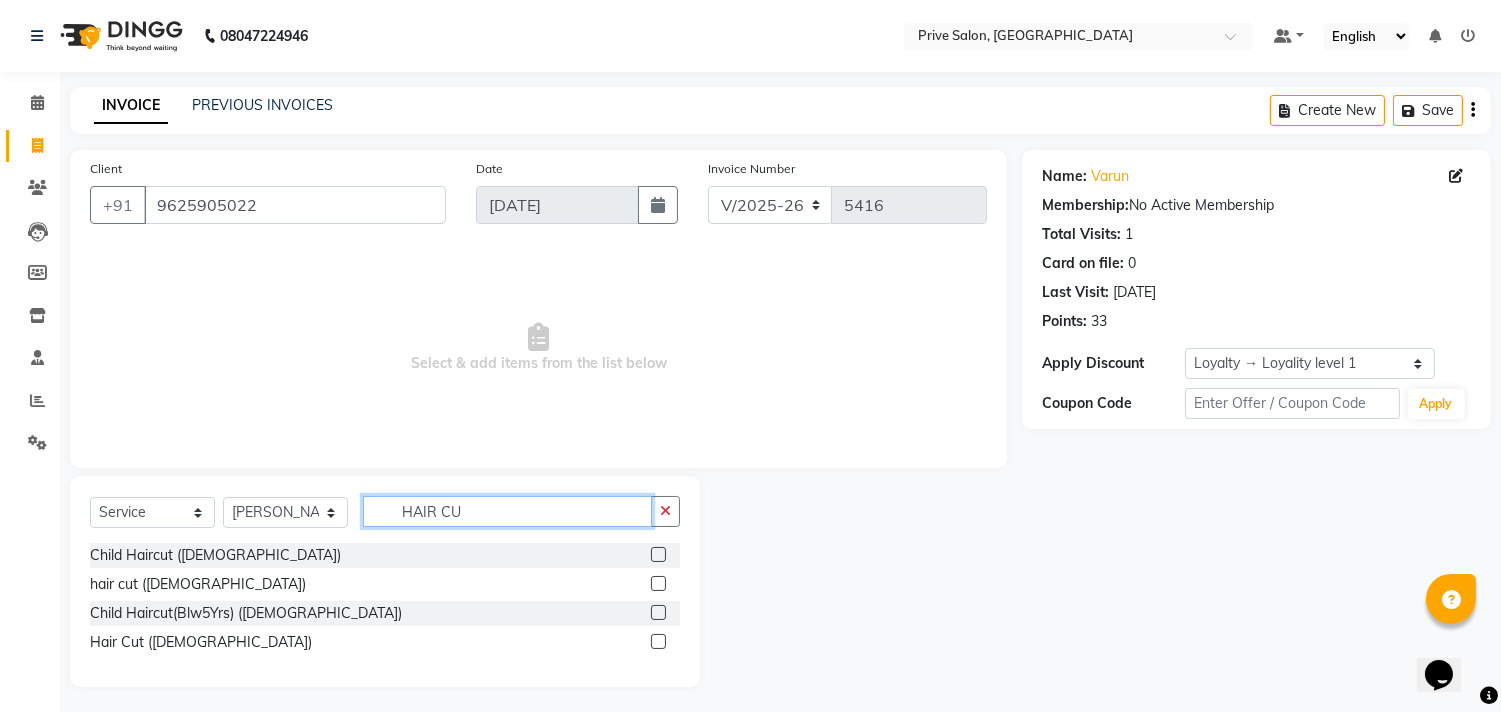 type on "HAIR CU" 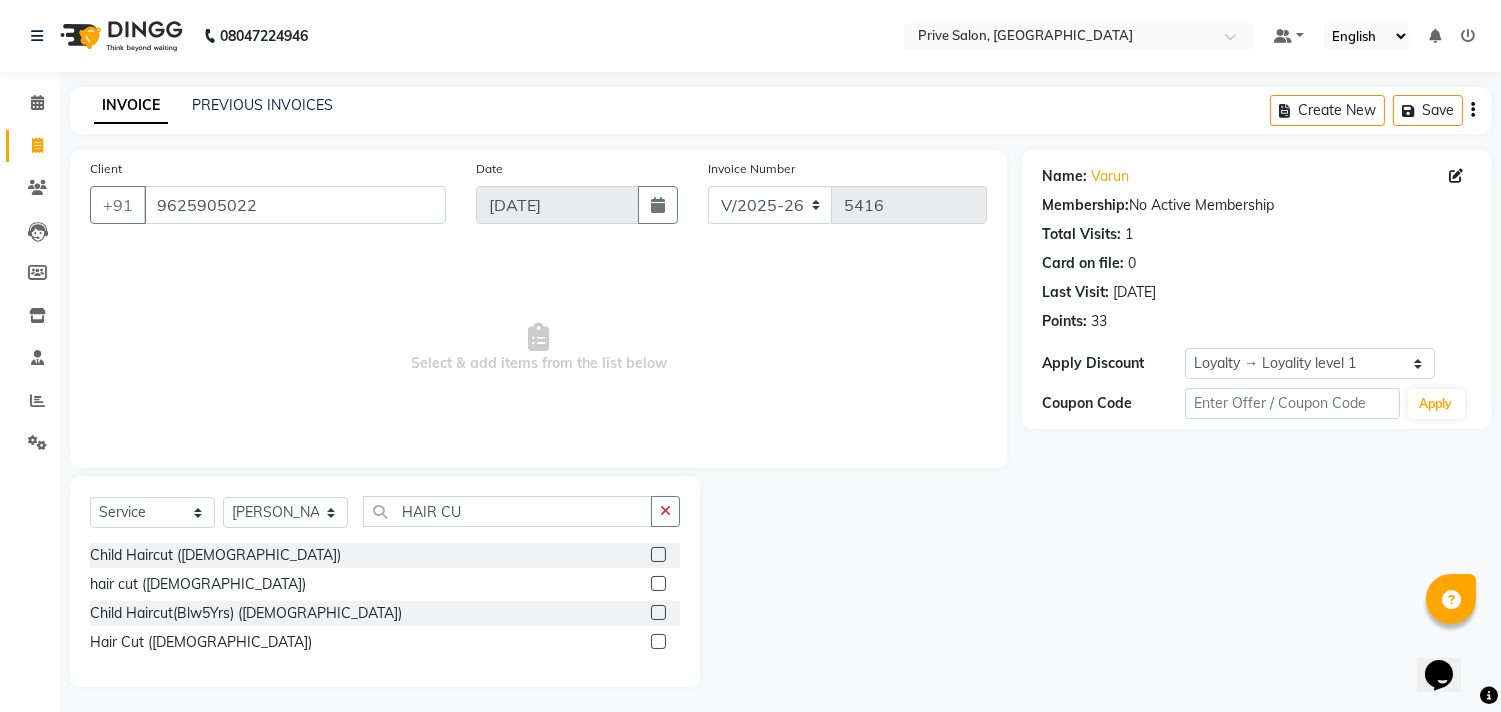 click 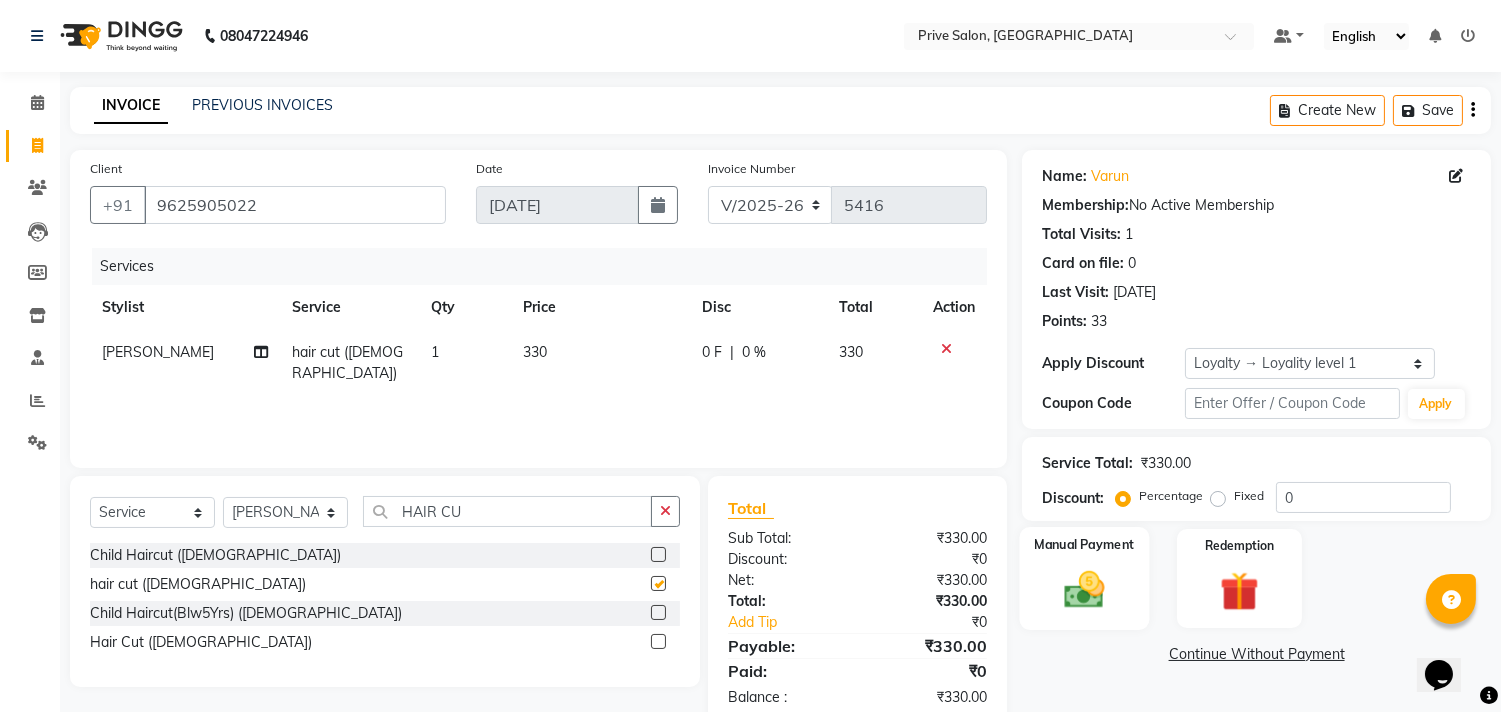 checkbox on "false" 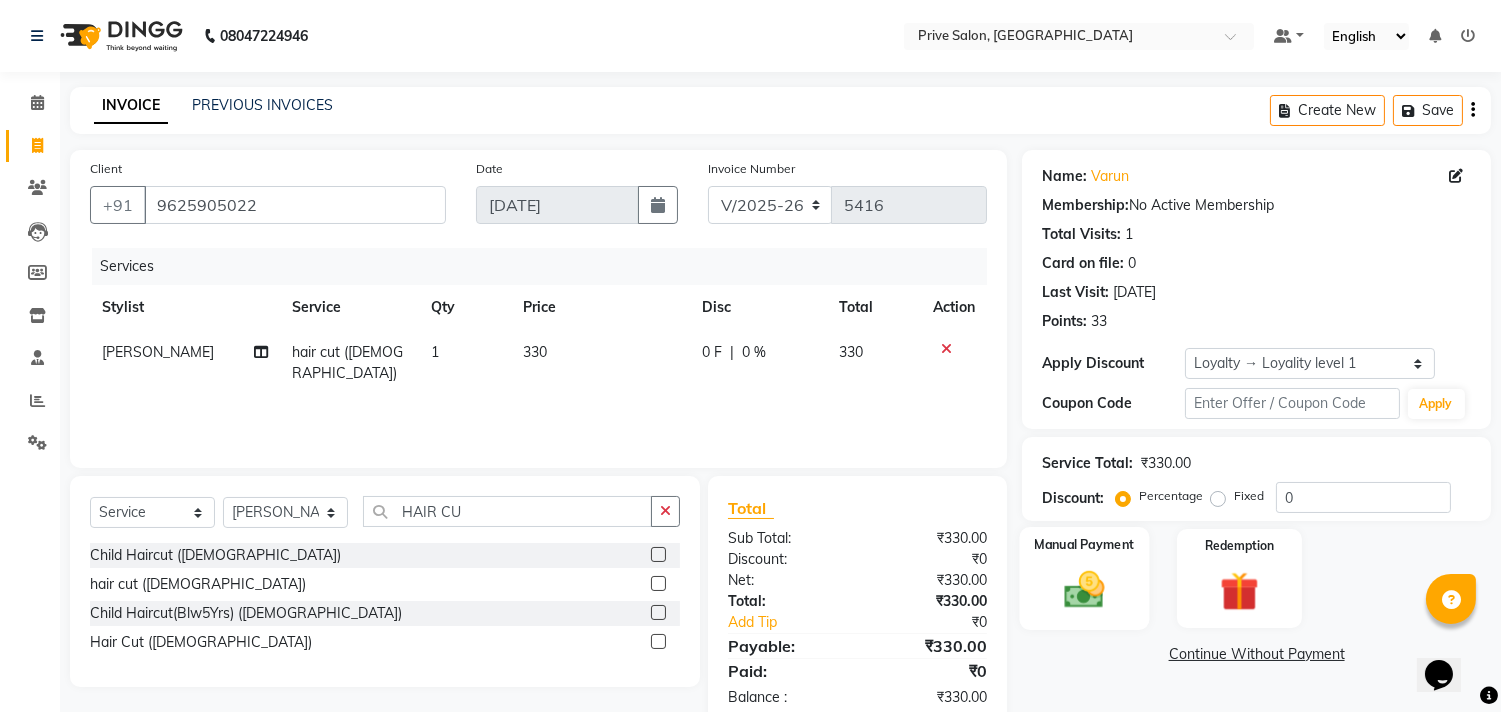 click 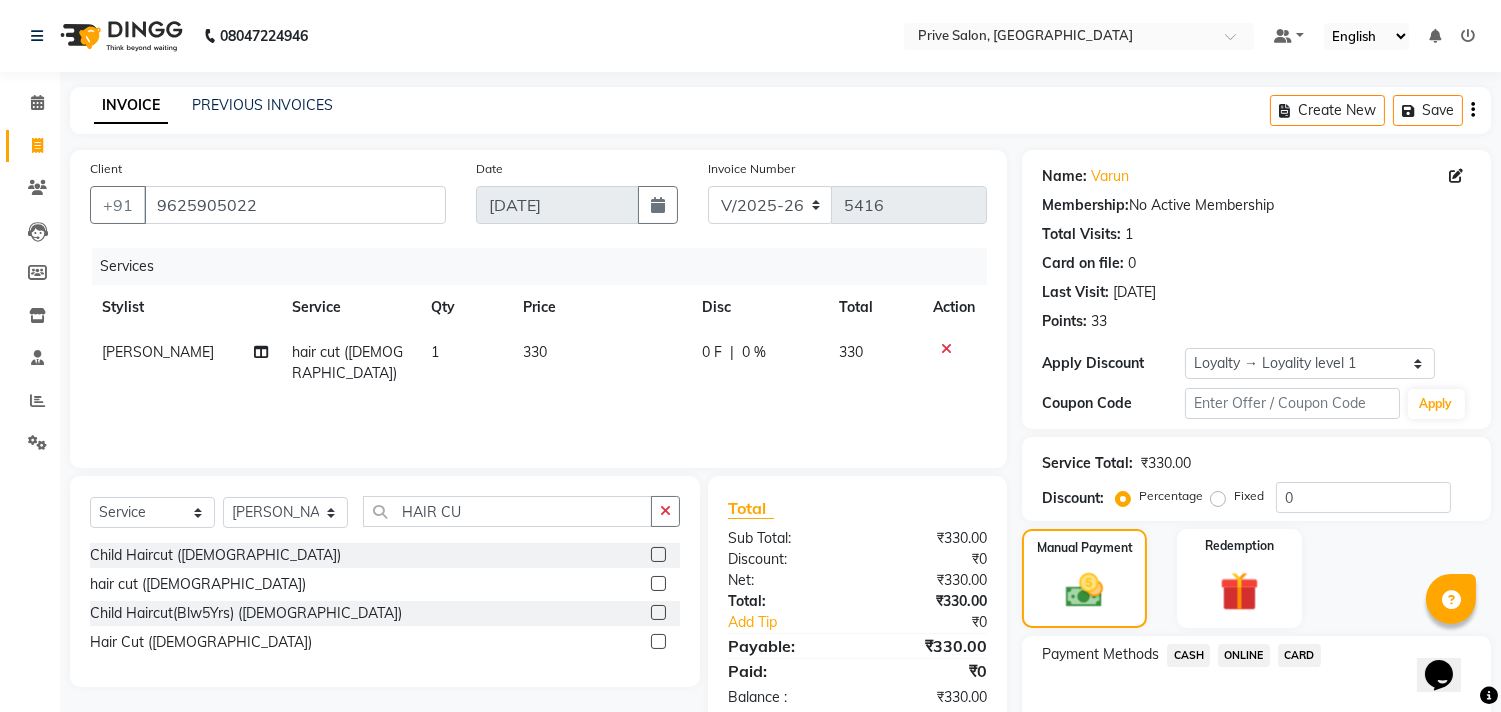 click on "CASH" 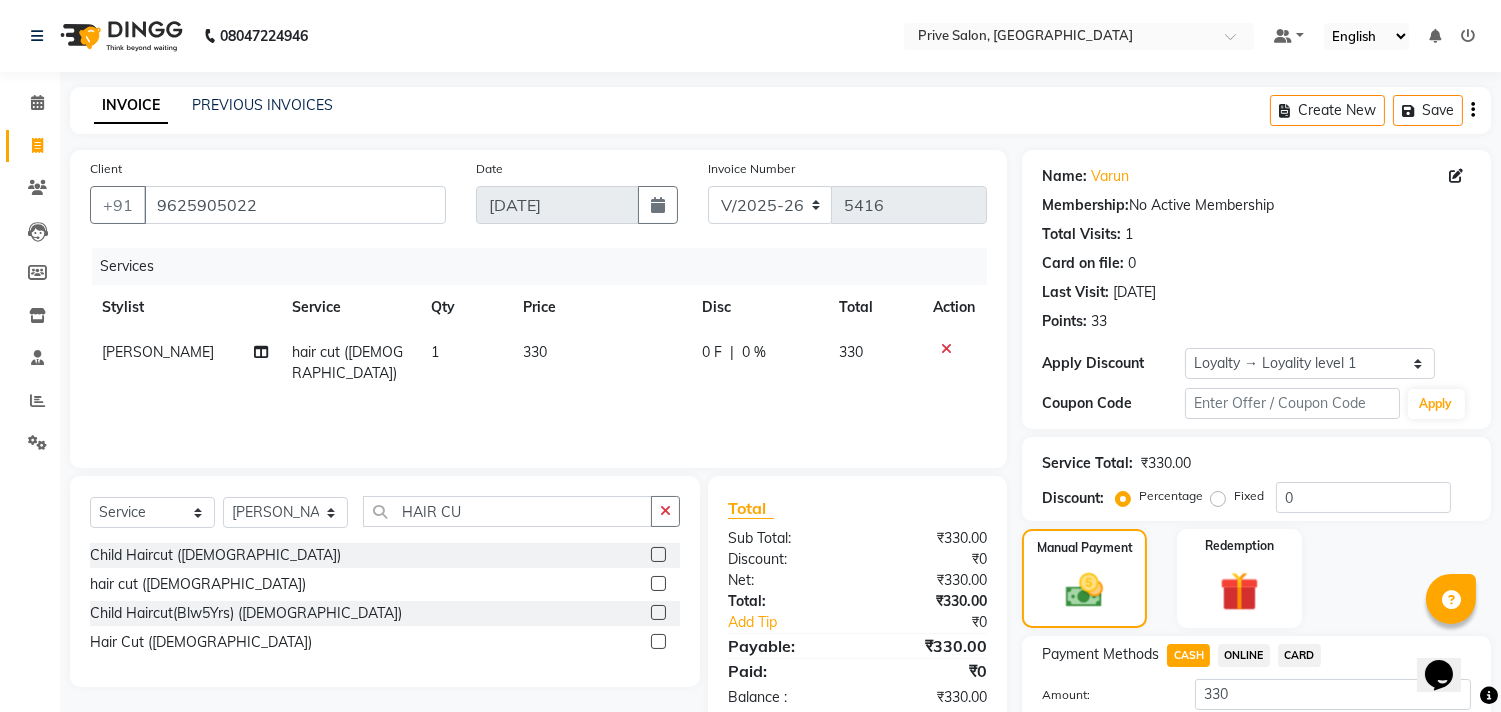 scroll, scrollTop: 143, scrollLeft: 0, axis: vertical 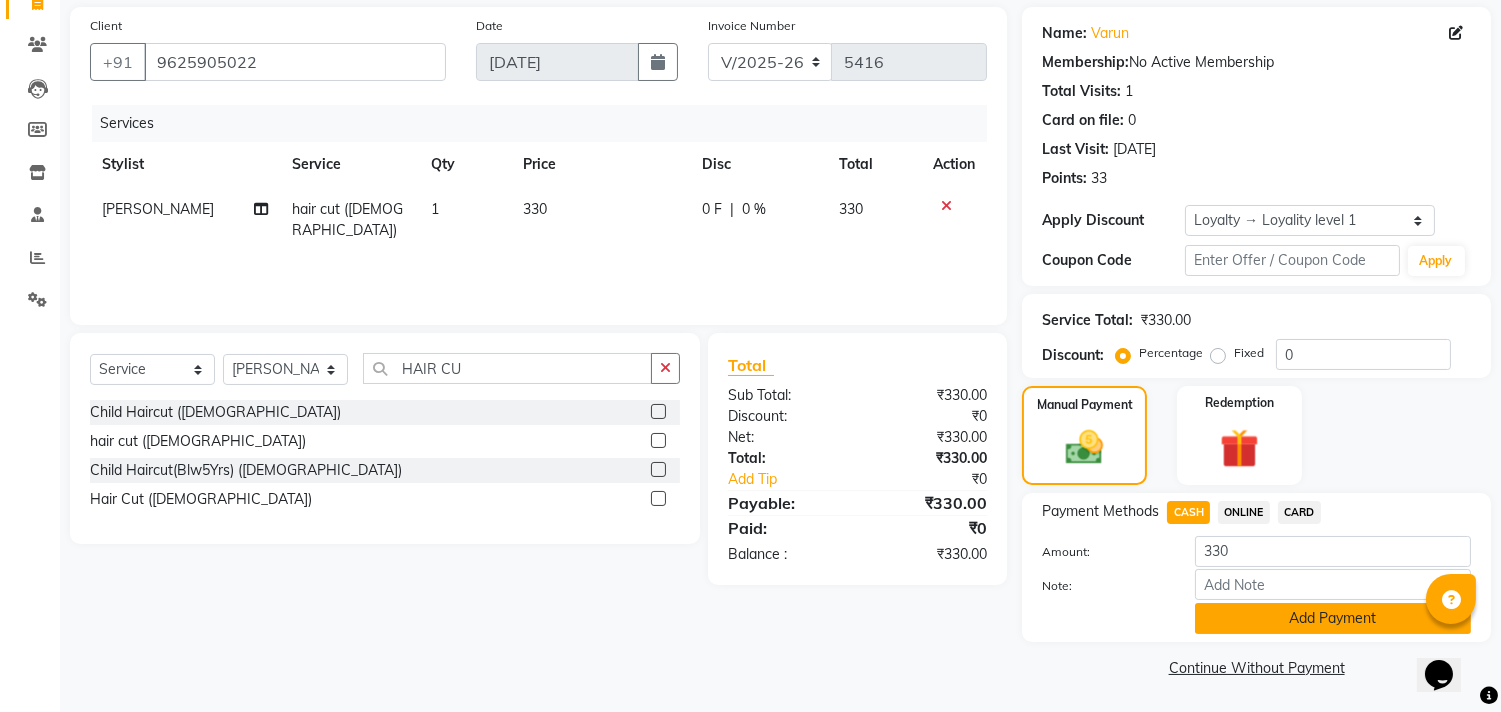 click on "Add Payment" 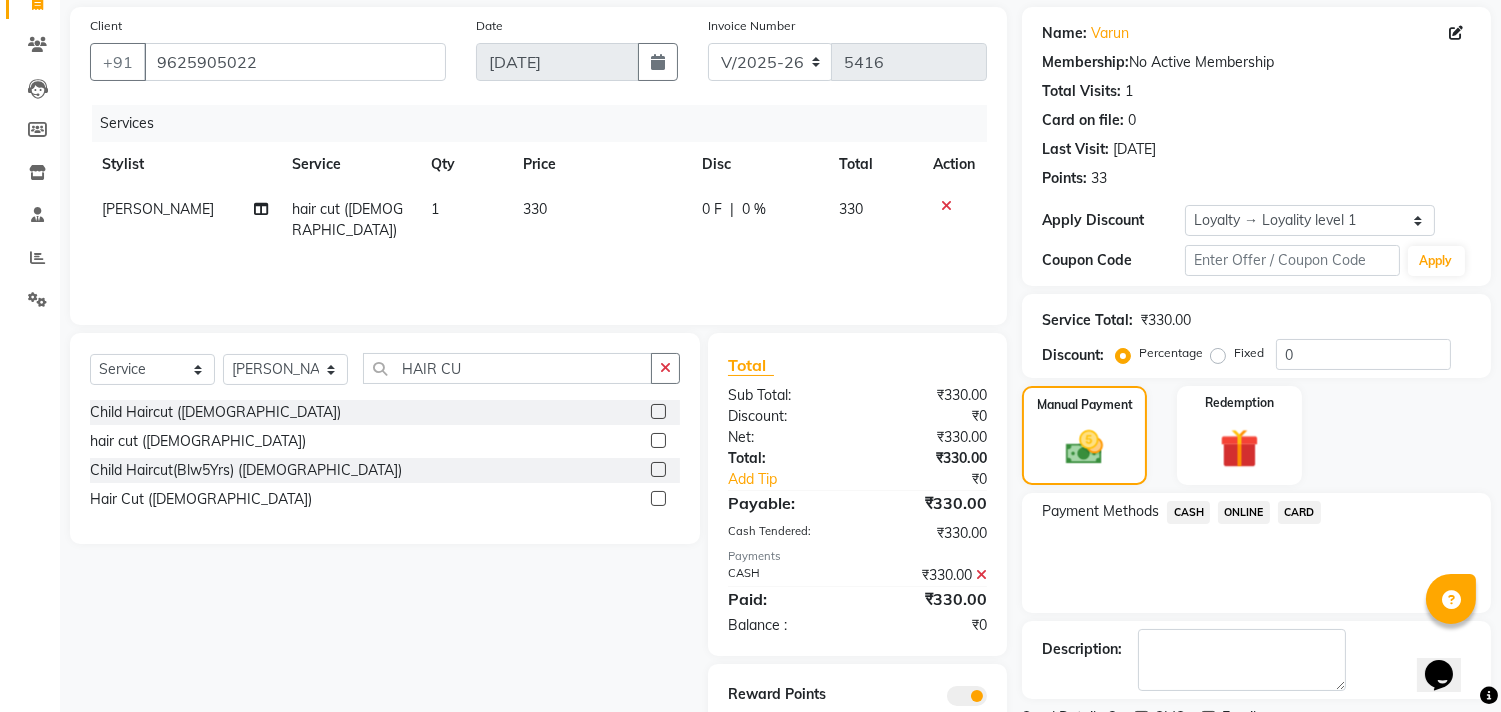 scroll, scrollTop: 227, scrollLeft: 0, axis: vertical 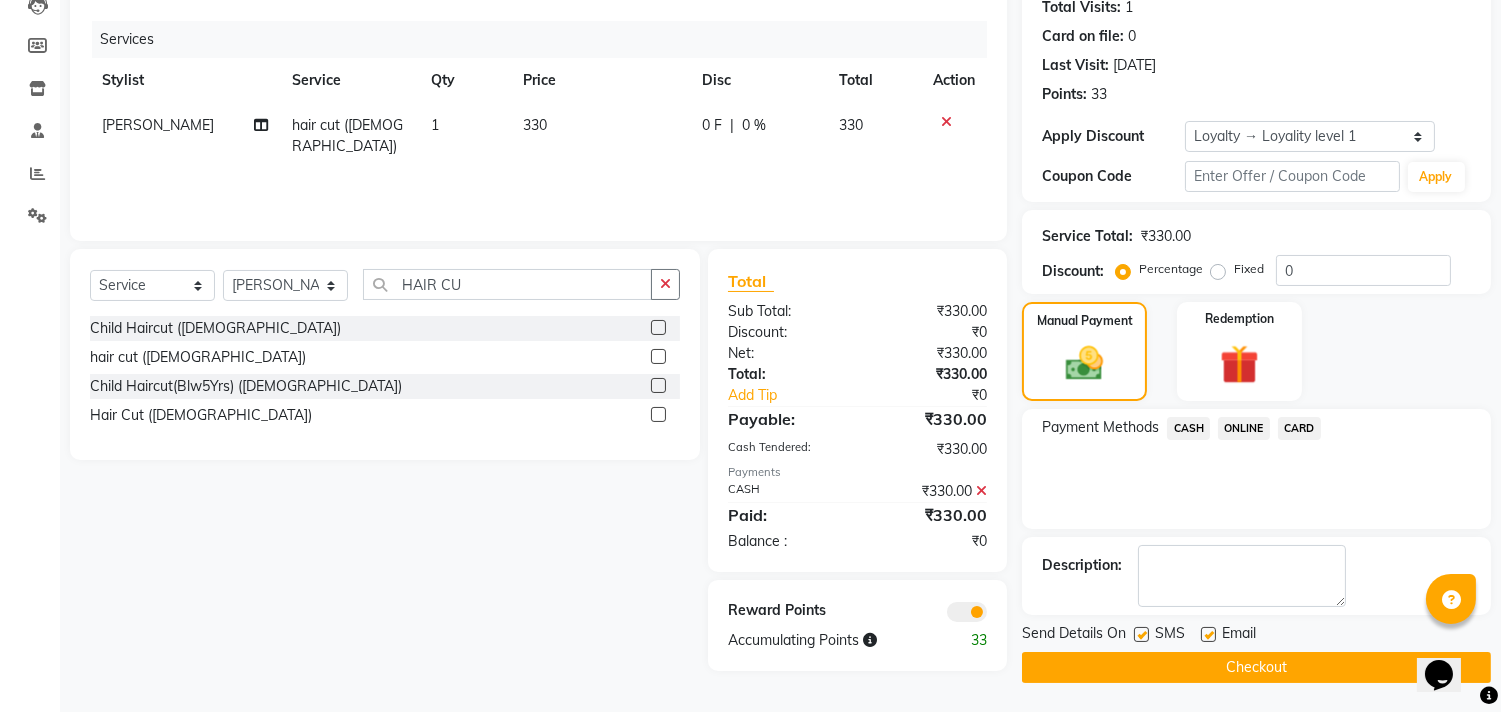 click on "Checkout" 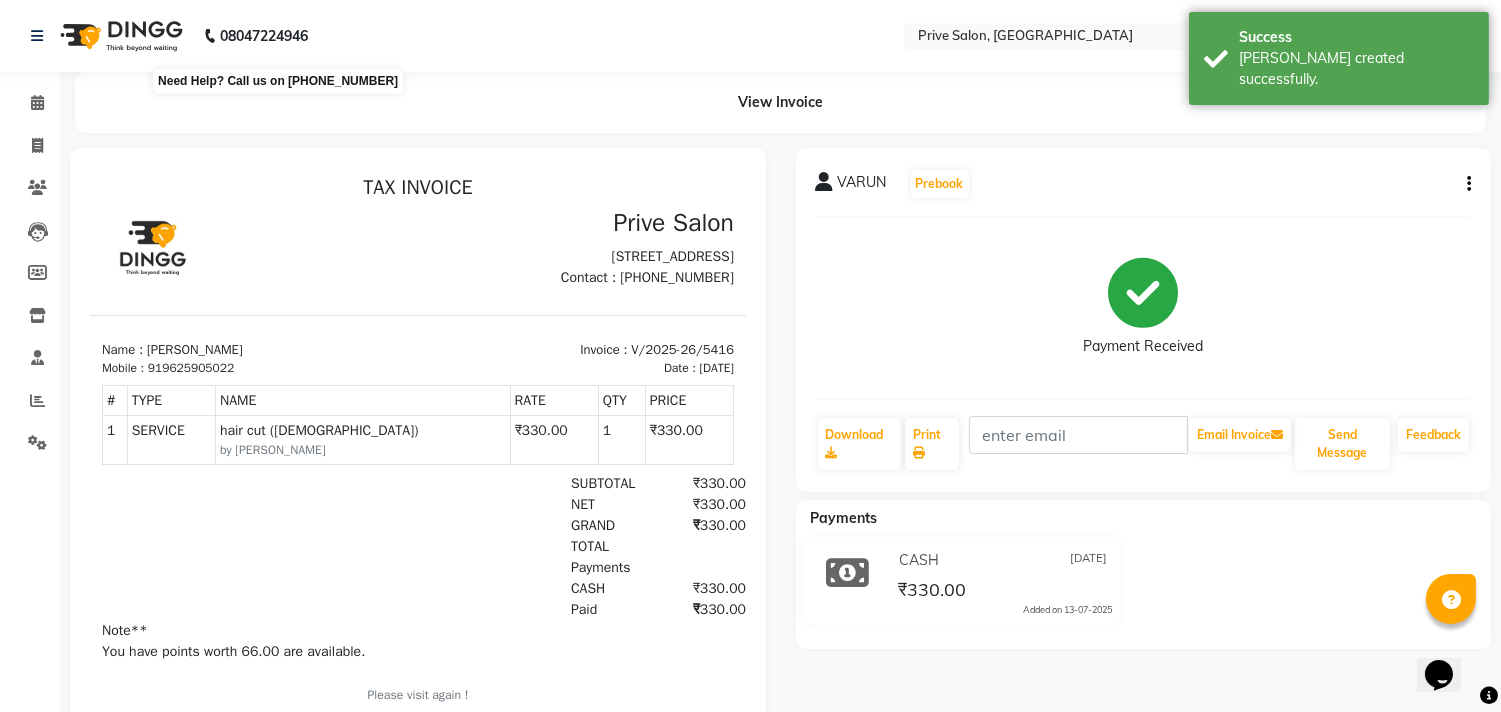 scroll, scrollTop: 0, scrollLeft: 0, axis: both 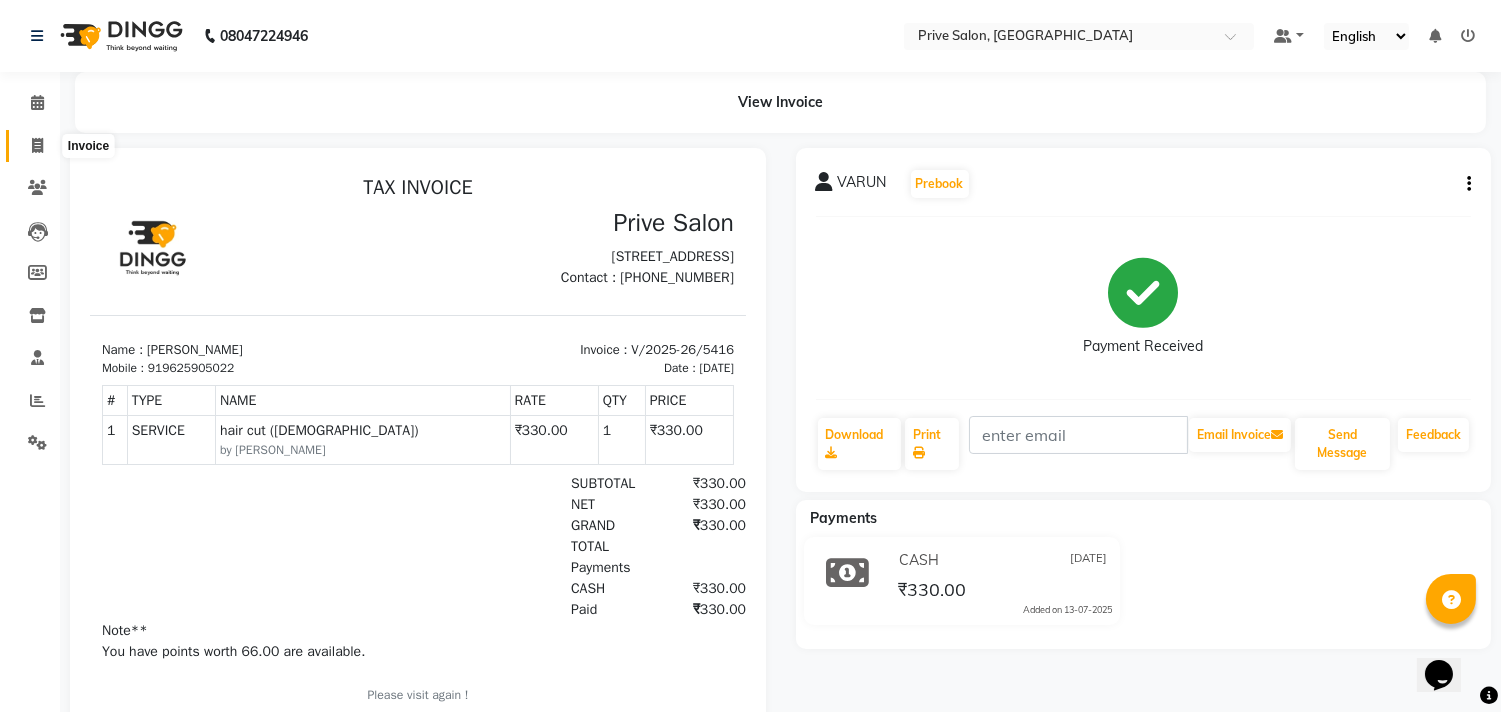 click 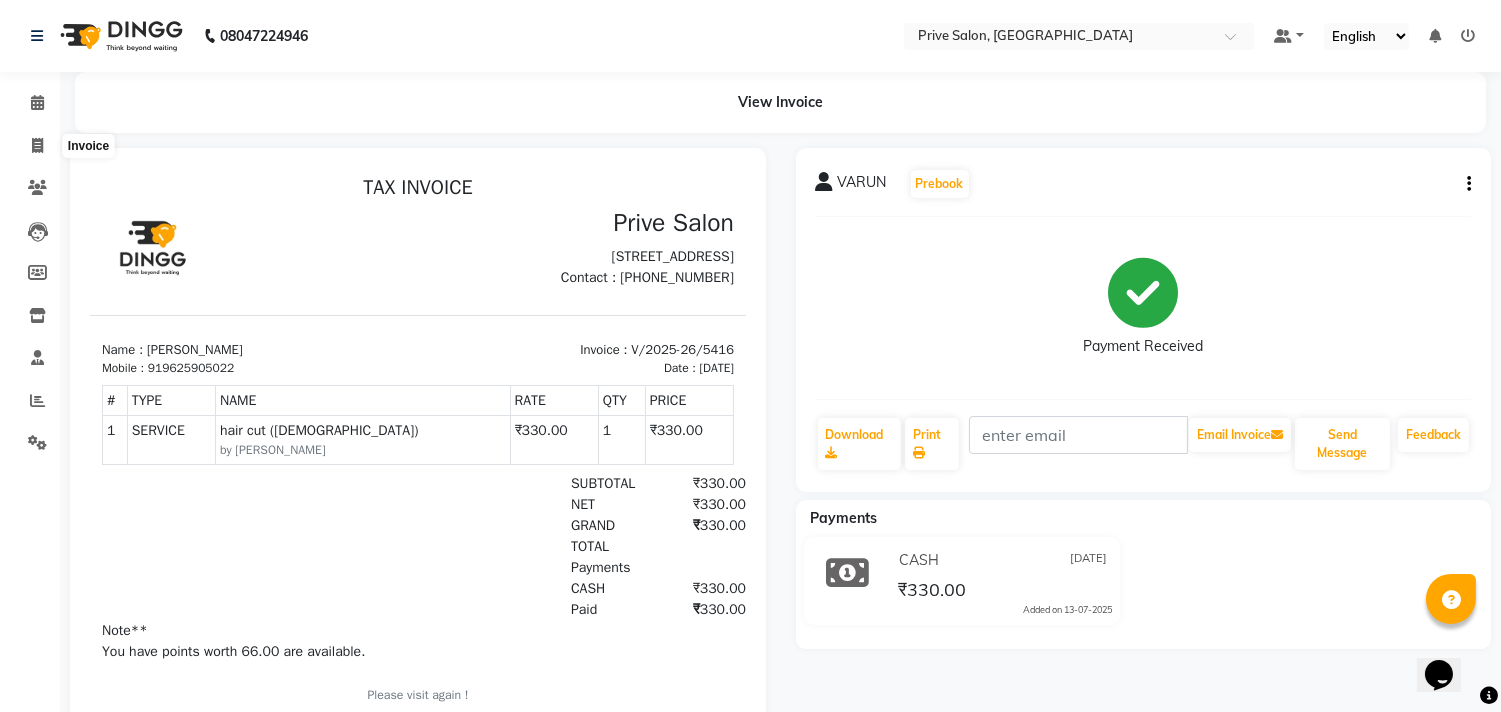 select on "service" 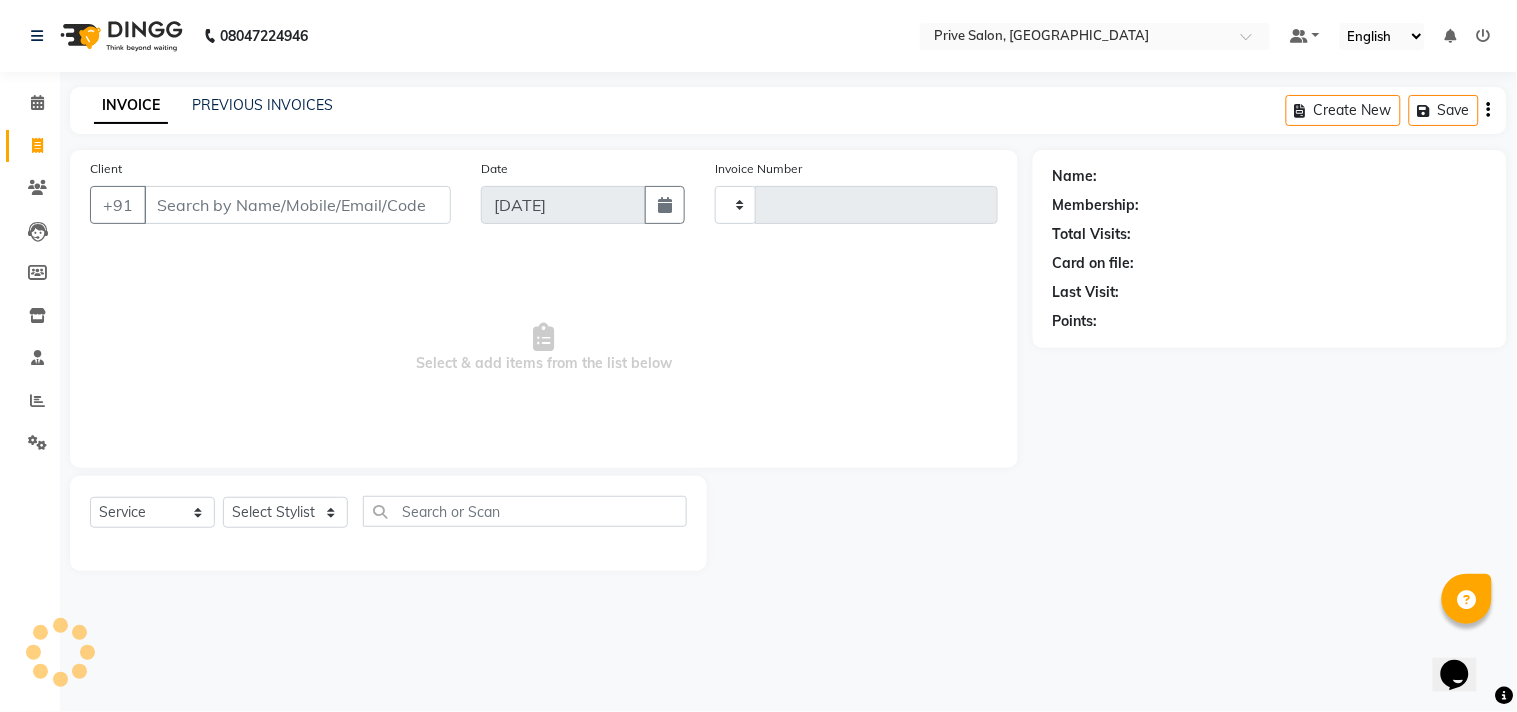 click on "Client" at bounding box center [297, 205] 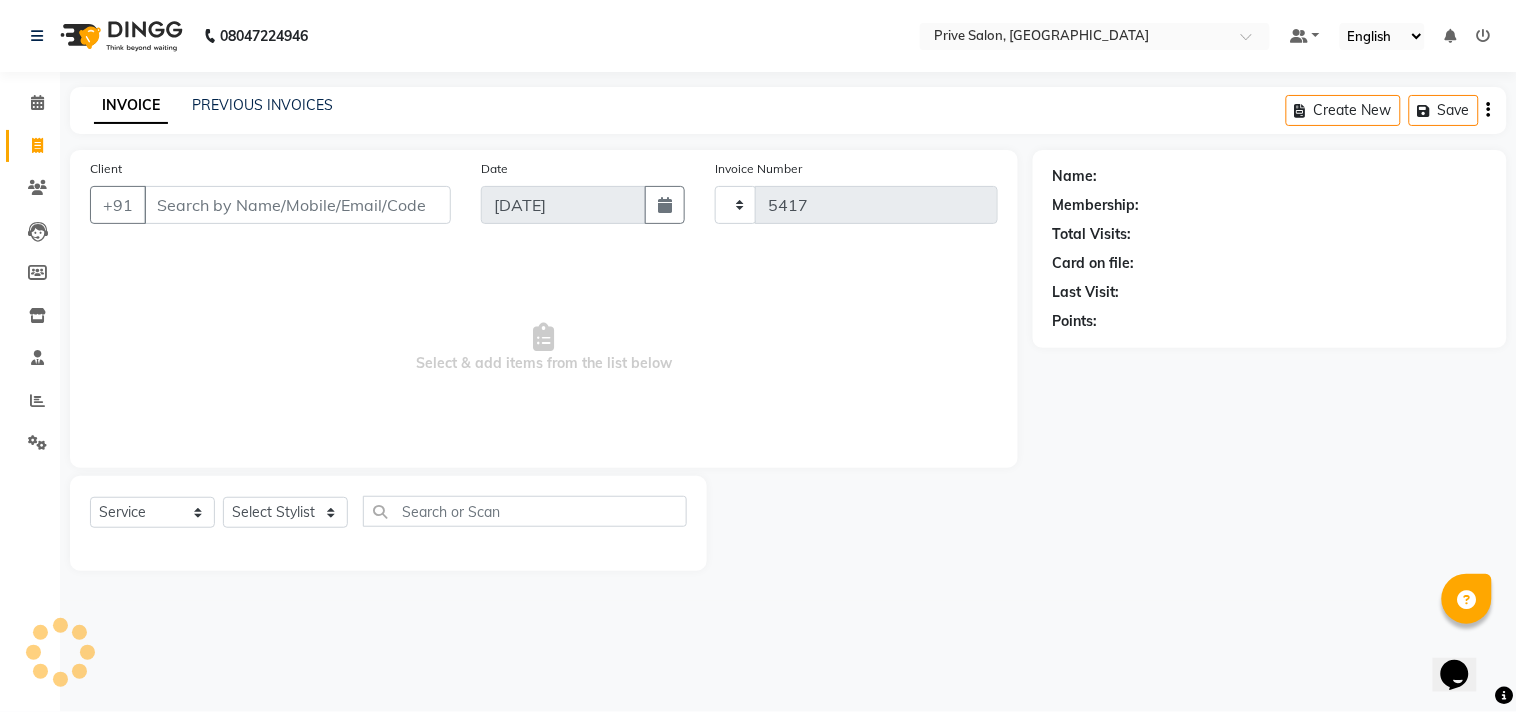select on "136" 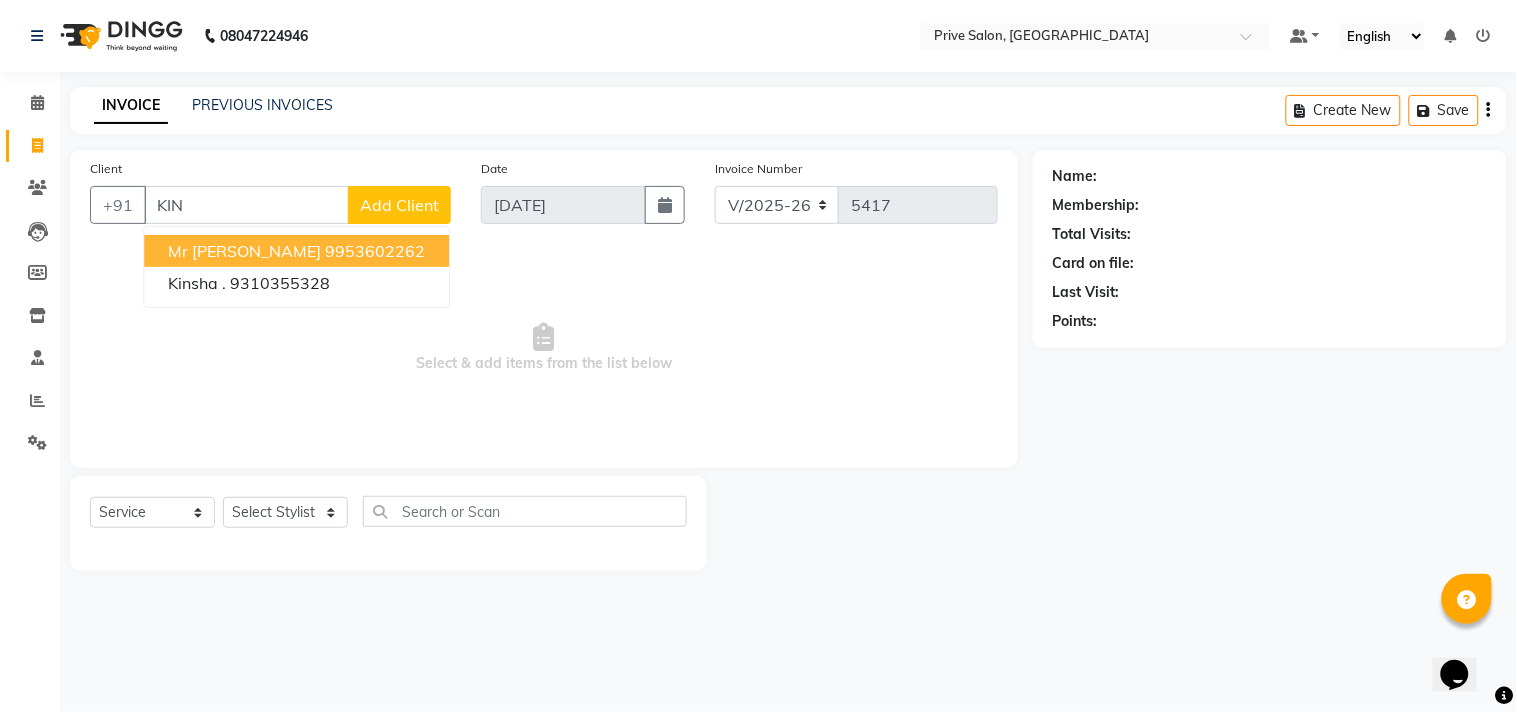 click on "9953602262" at bounding box center [375, 251] 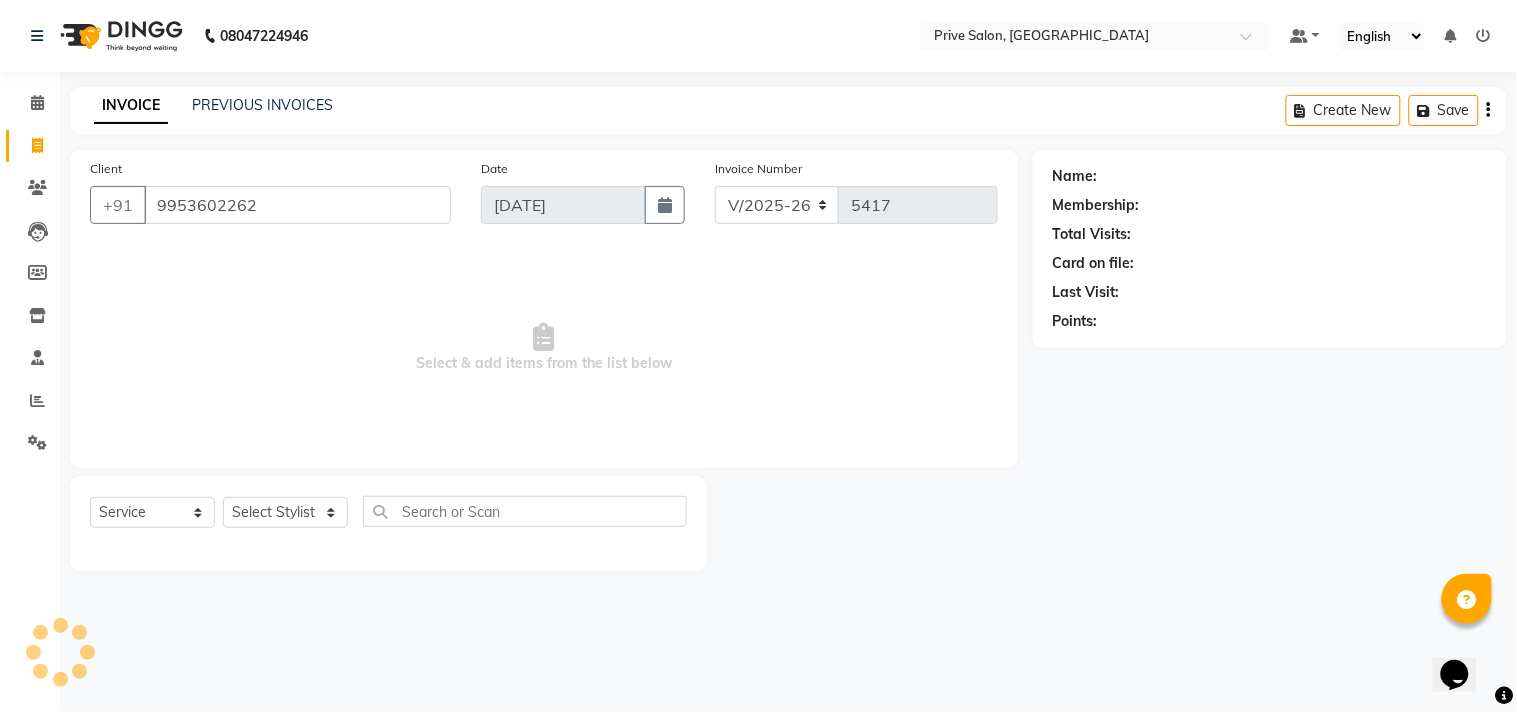 type on "9953602262" 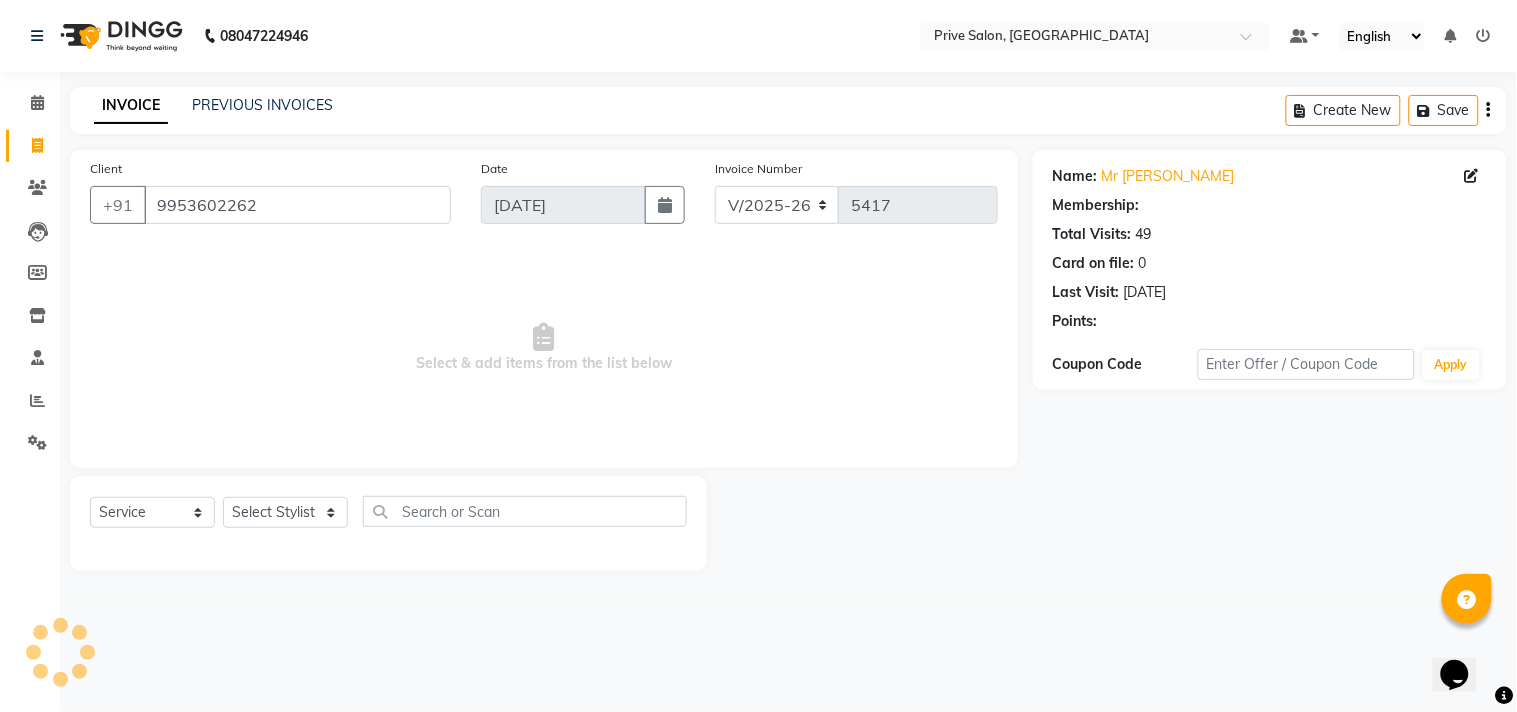 select on "1: Object" 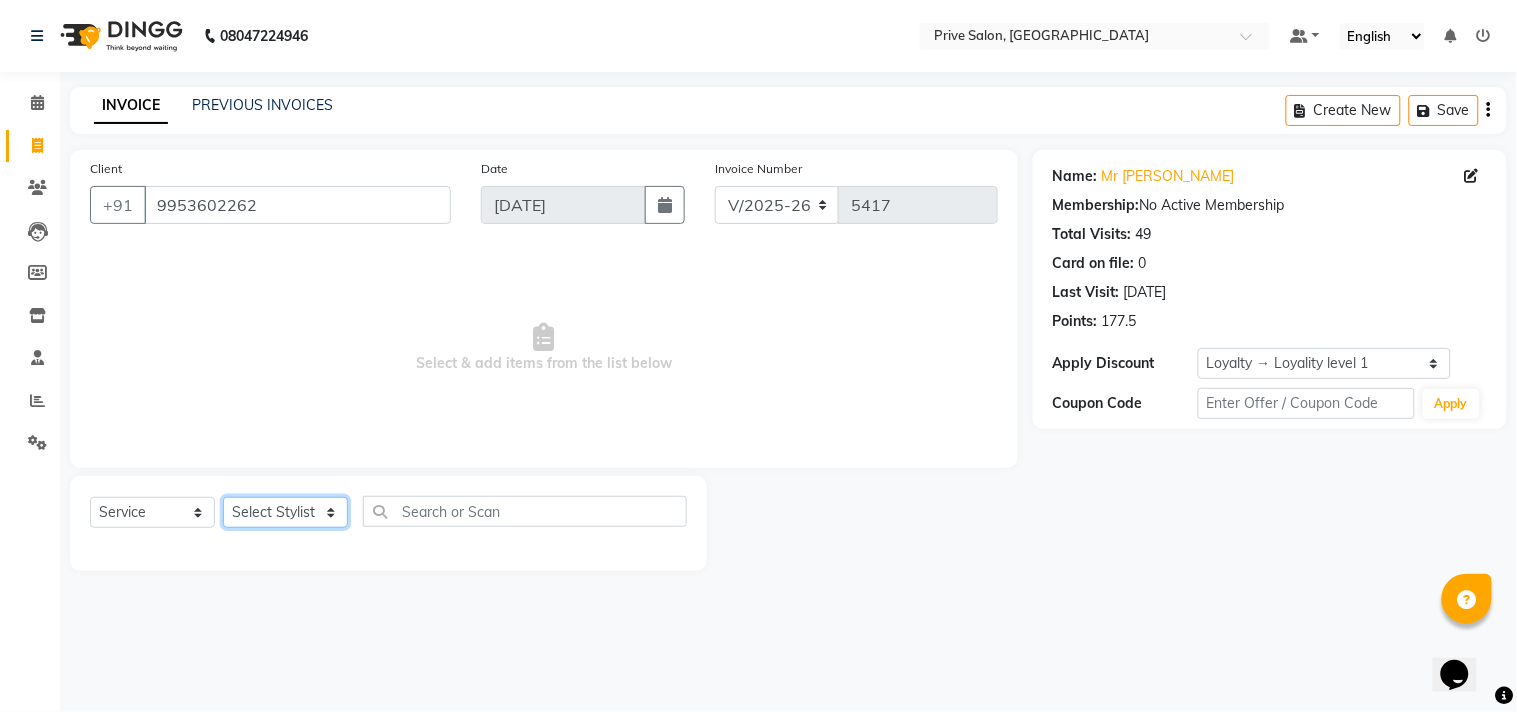 click on "Select Stylist amit ARJUN [PERSON_NAME] [PERSON_NAME] GOLU [PERSON_NAME] isha [PERSON_NAME] Manager [PERSON_NAME] [PERSON_NAME] [PERSON_NAME] [PERSON_NAME] [PERSON_NAME] vikas" 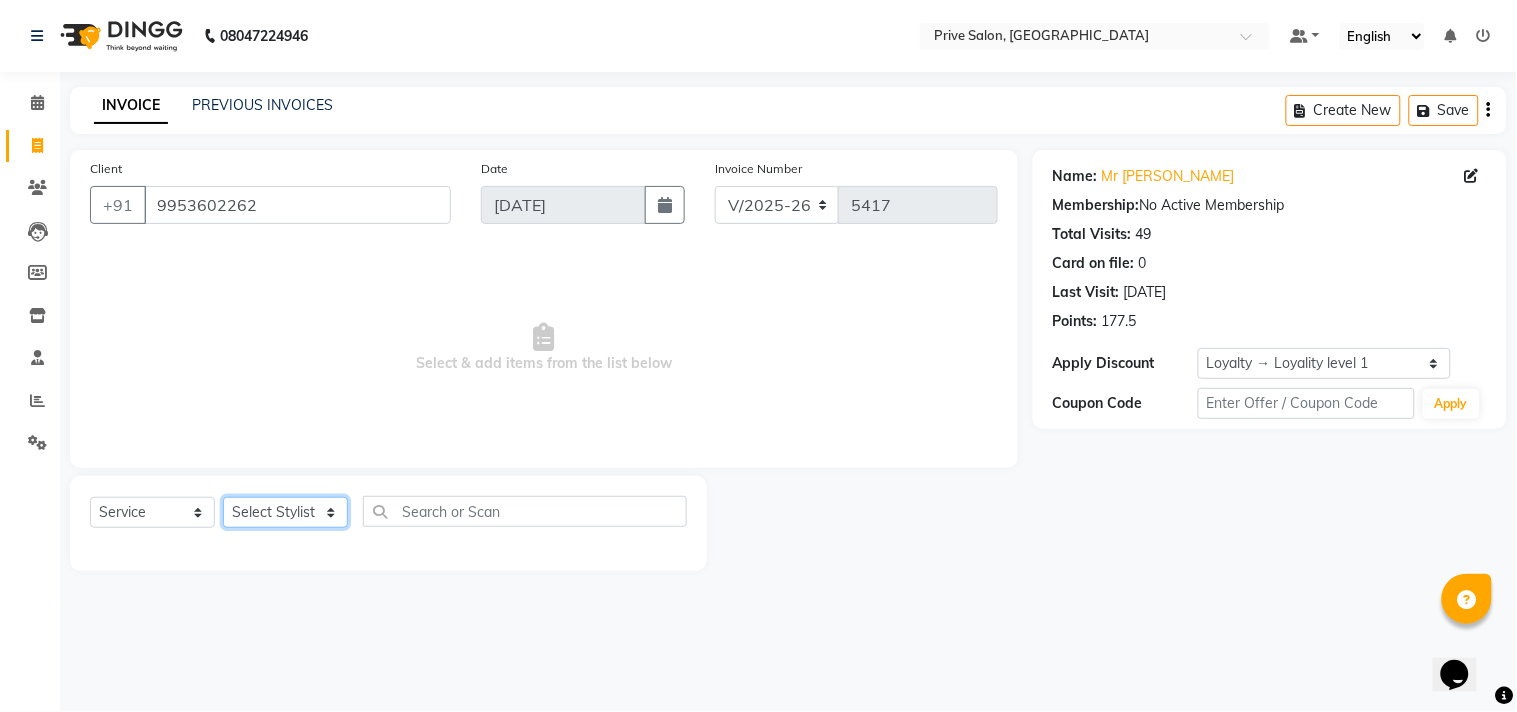 select on "30812" 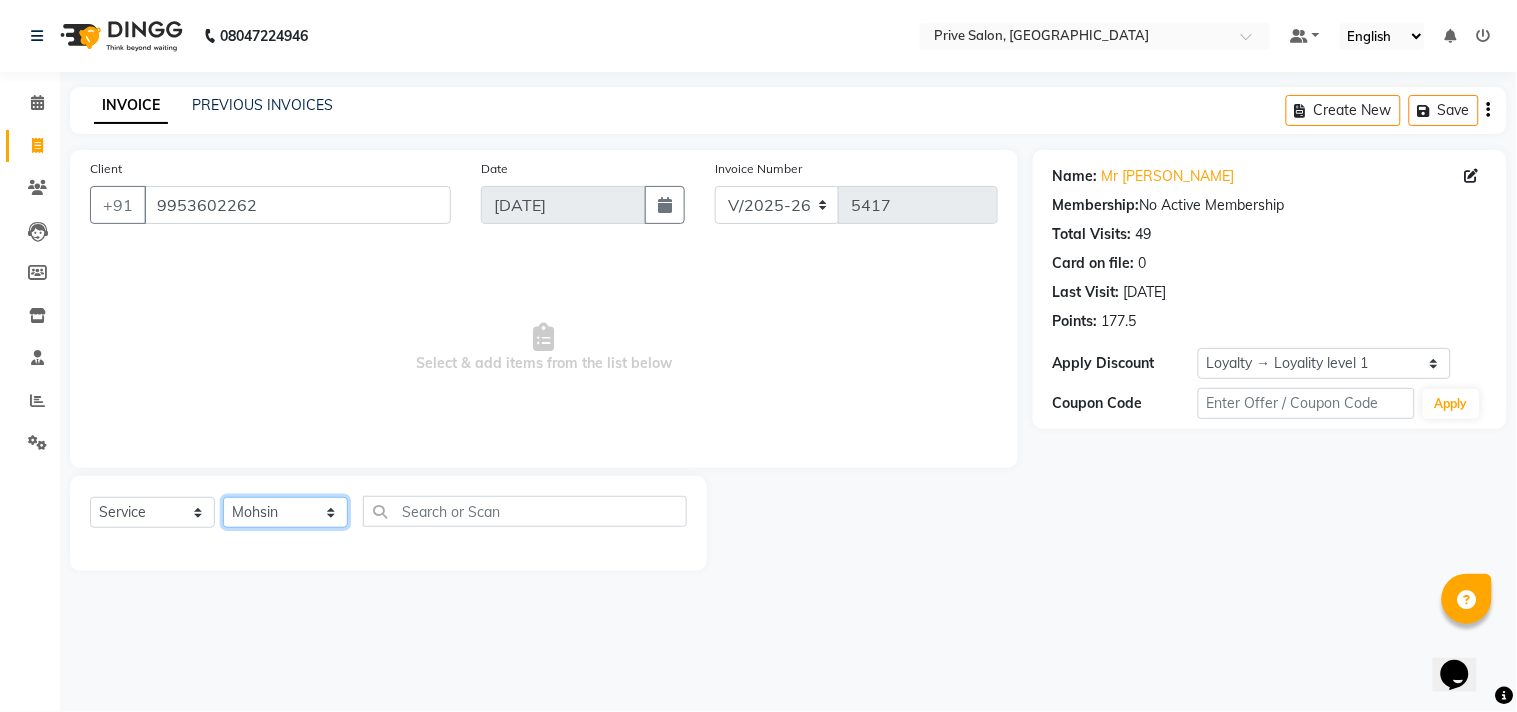 click on "Select Stylist amit ARJUN [PERSON_NAME] [PERSON_NAME] GOLU [PERSON_NAME] isha [PERSON_NAME] Manager [PERSON_NAME] [PERSON_NAME] [PERSON_NAME] [PERSON_NAME] [PERSON_NAME] vikas" 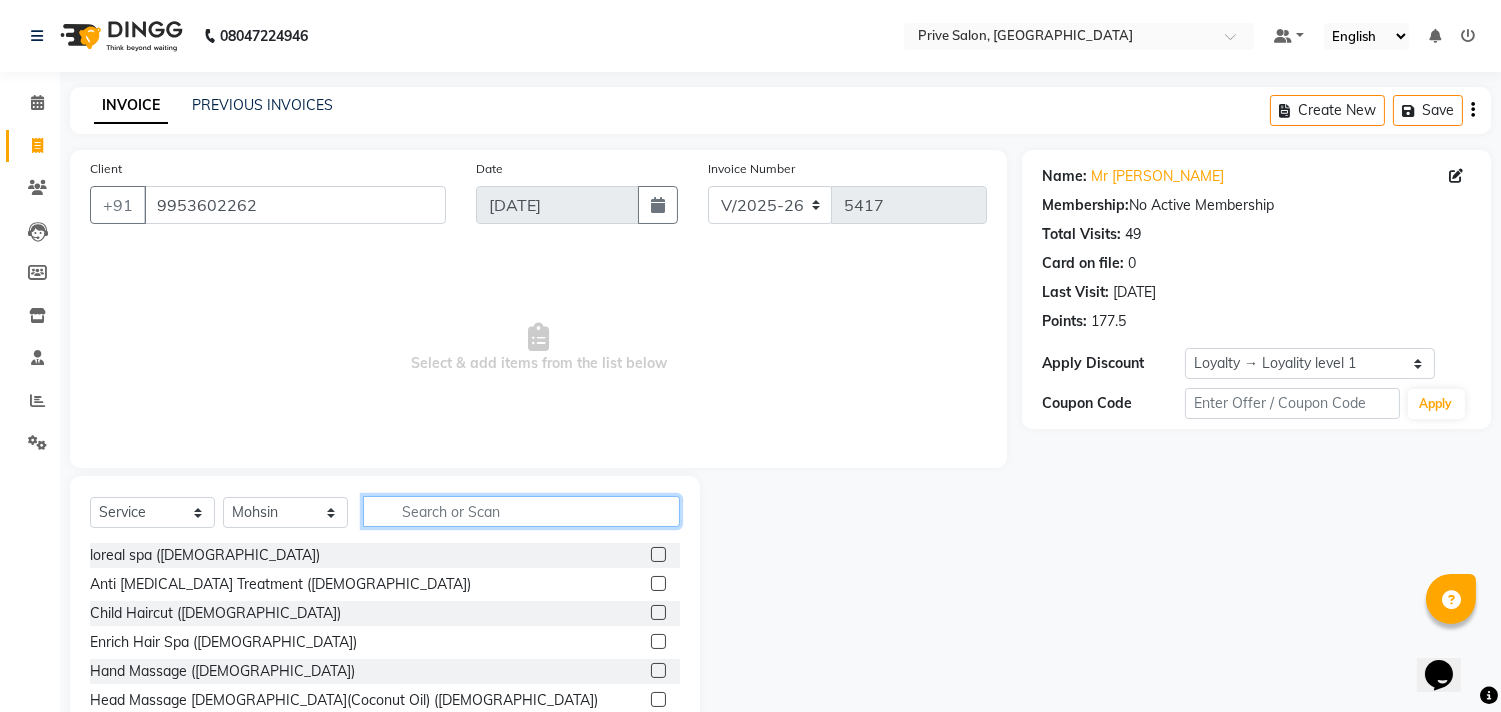 click 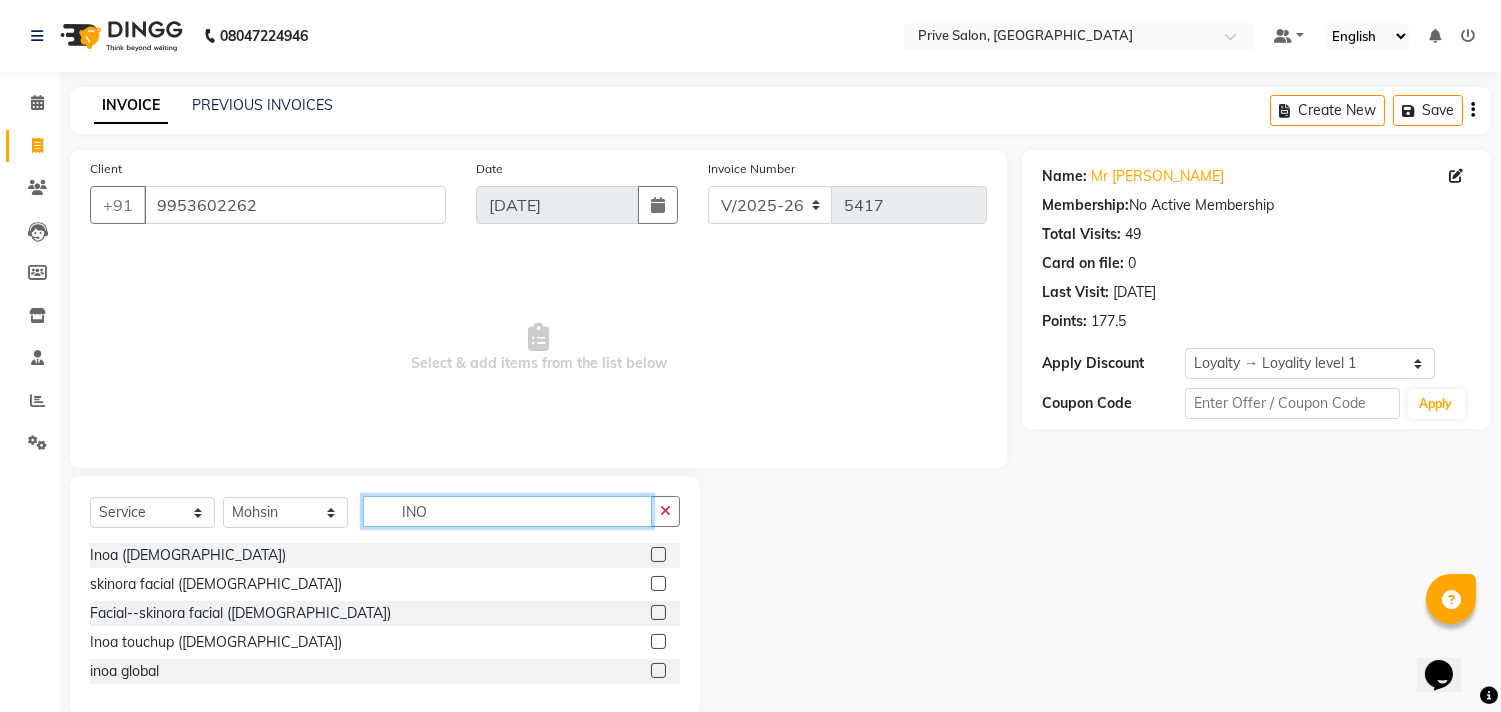 type on "INO" 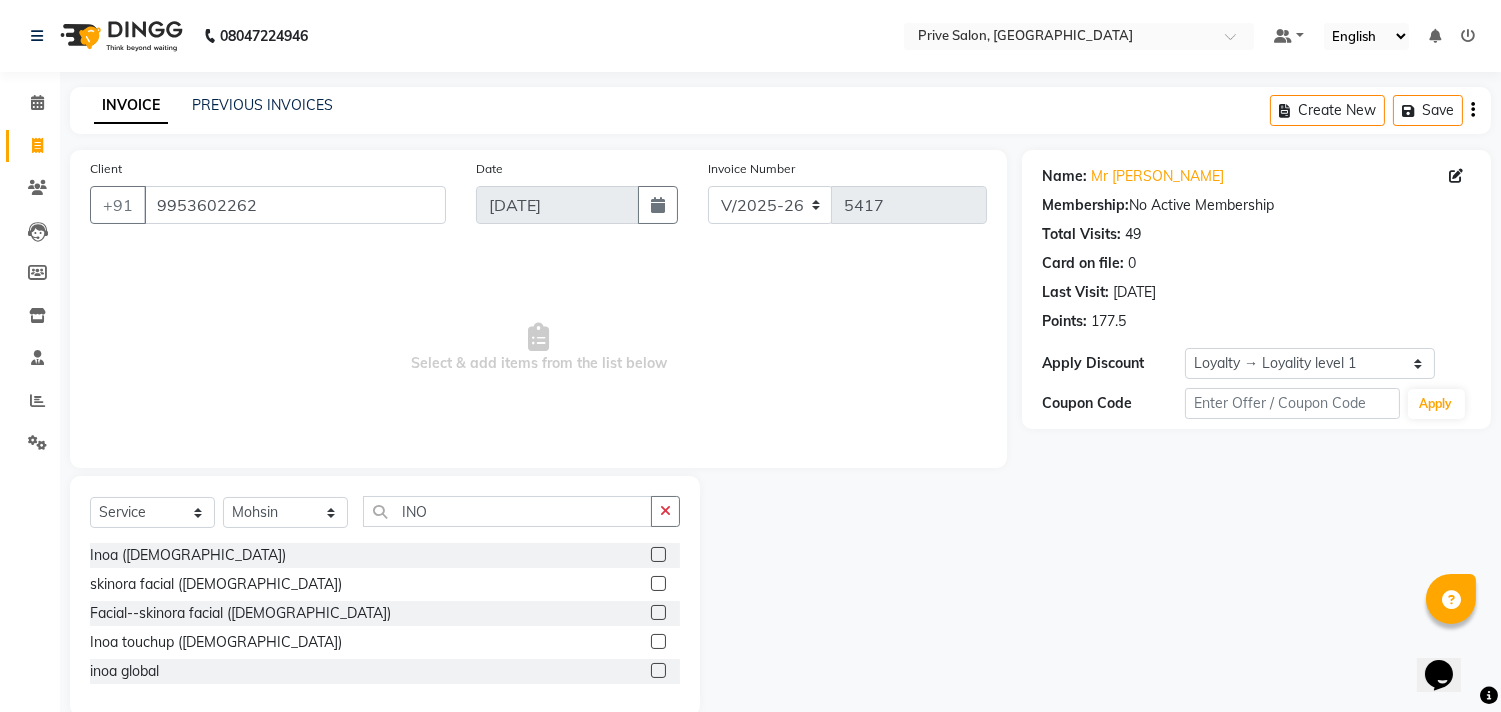 click 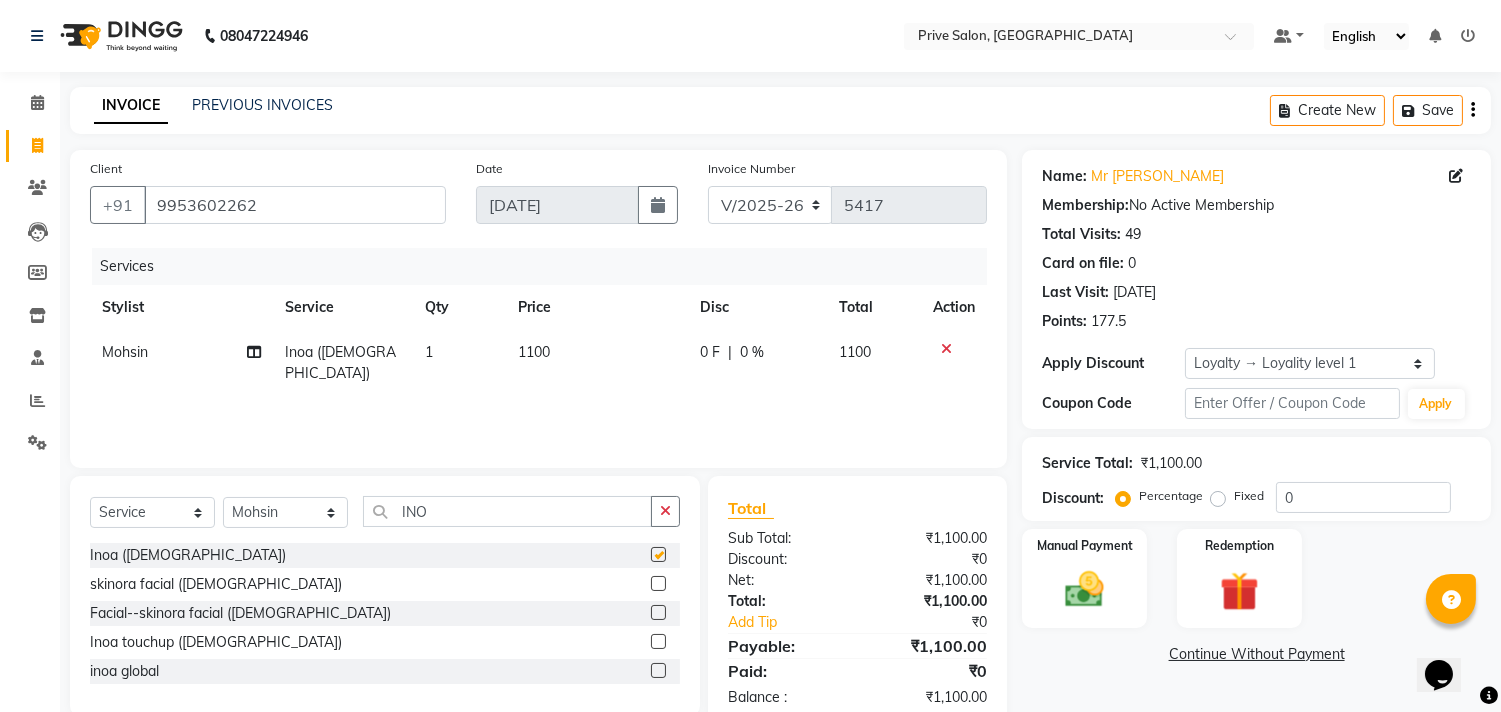 checkbox on "false" 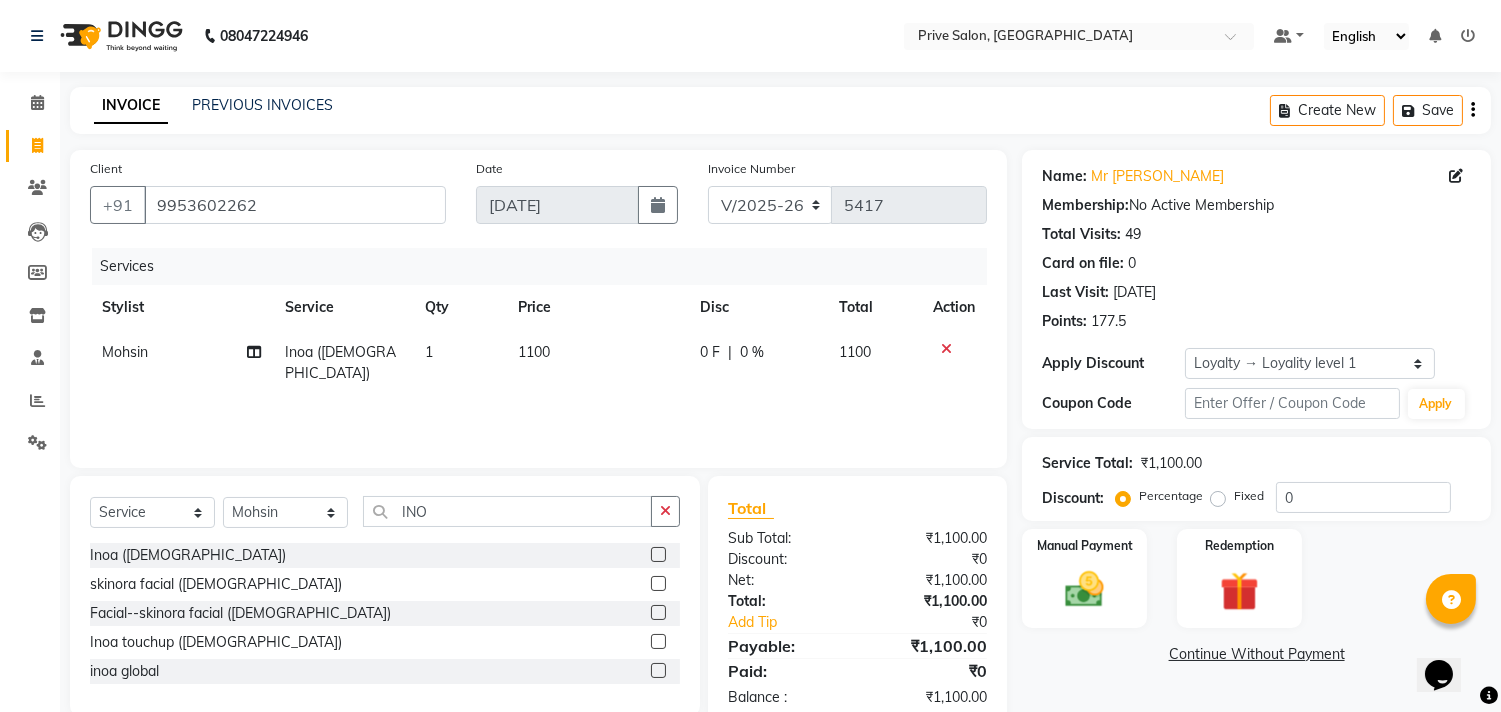 click on "|" 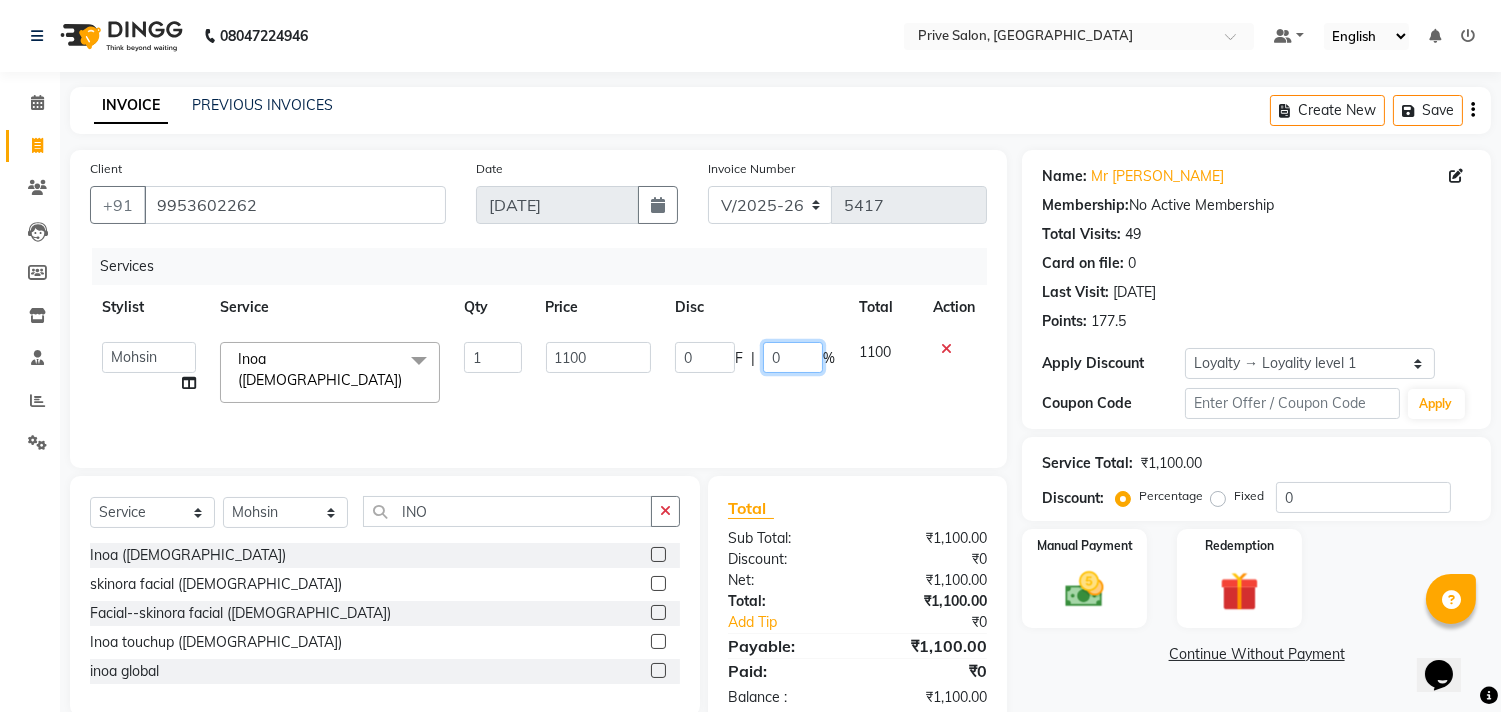 click on "0" 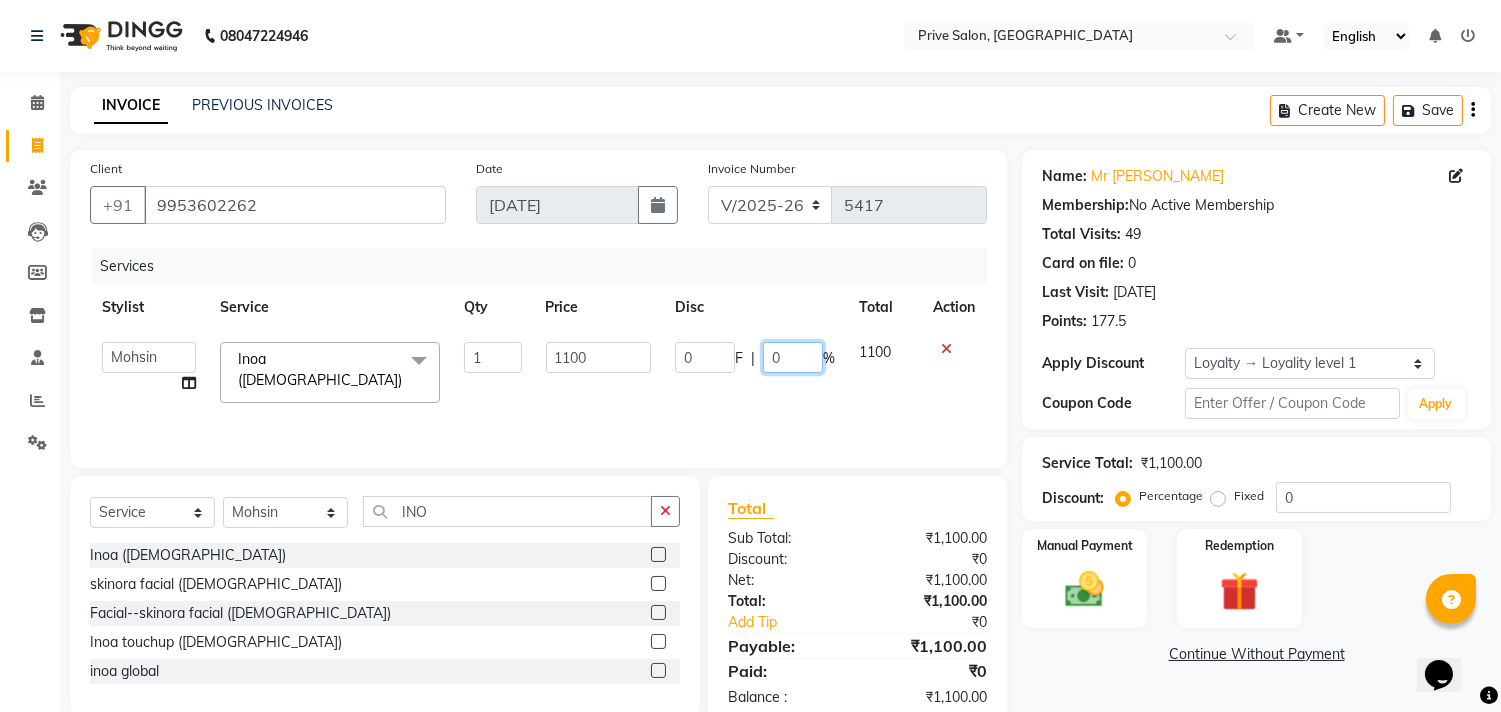 type on "50" 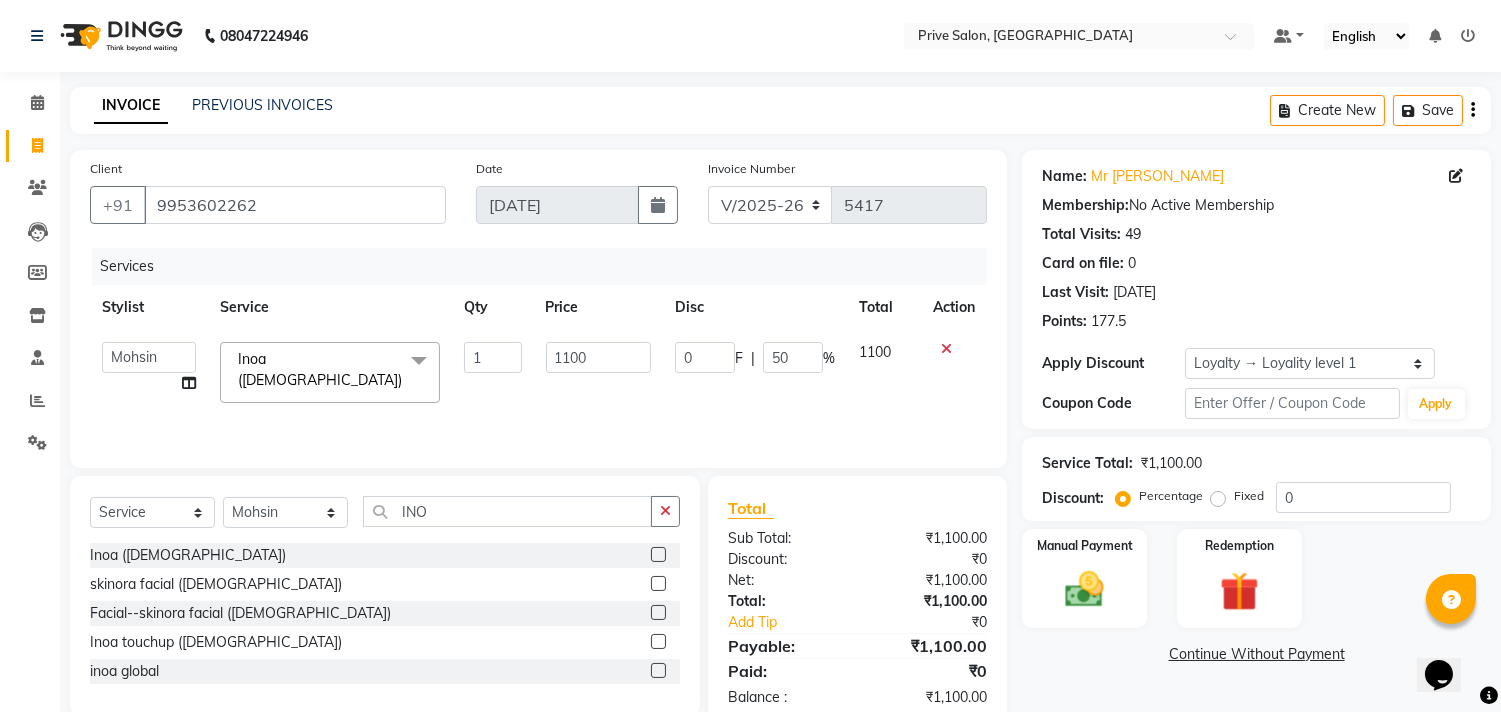 click on "Services Stylist Service Qty Price Disc Total Action  amit   ARJUN   Atul   FAIZAN   FARDEEN   GOLU   harshit   HITESH   isha   kapil   khushbu   Manager   meenu   MOHIT   Mohsin   NISHA   nishi   Preet   privee   Shivam   SIVA   vikas  Inoa (Male)  x loreal spa (Male) Anti Dandruff Treatment (Male) Child Haircut (Male) Enrich Hair Spa (Male) Hand Massage (Male) Head Massage Male(Coconut Oil) (Male) Head Massage(Steam)Olive Oil(M) (Male) Highlights (Male) Inoa (Male) Keratin (Male) Majirel (Male) mud spa (Male) Olaplex (Male) Wella Oil Reflections Hair Spa (Male) Beard shave hair cut (male) headwash (male) beard spa hair styling (male) BEARD COLOUR advance Absolute hairspa  mustache Mini Spa Hair Care (Male)--Scalp Advanced biotop hairspa (m) Filler therapy  brillare dandruf/ hair loss control ROOT DEEP HAIR LOSS ANTI DANDRUFF scalp shot Accessories Hair Accessories lens Arms D-Tan (Male) Cheryl's Neck Bleach (Male) Cheryl's Bleach - Arms (Male) Cheryl's Bleach - Back (Male) Cheryl's Bleach - Face (Male) 1 0" 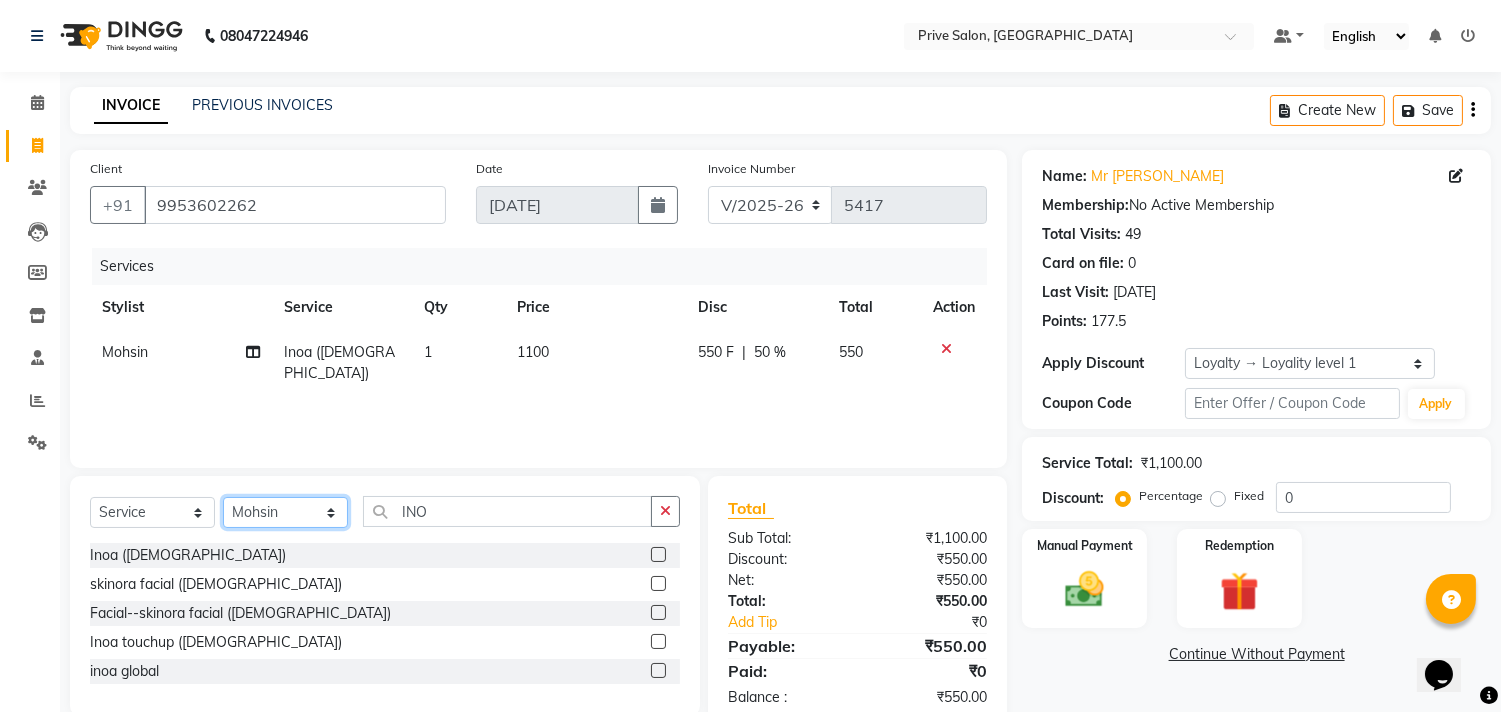click on "Select Stylist amit ARJUN [PERSON_NAME] [PERSON_NAME] GOLU [PERSON_NAME] isha [PERSON_NAME] Manager [PERSON_NAME] [PERSON_NAME] [PERSON_NAME] [PERSON_NAME] [PERSON_NAME] vikas" 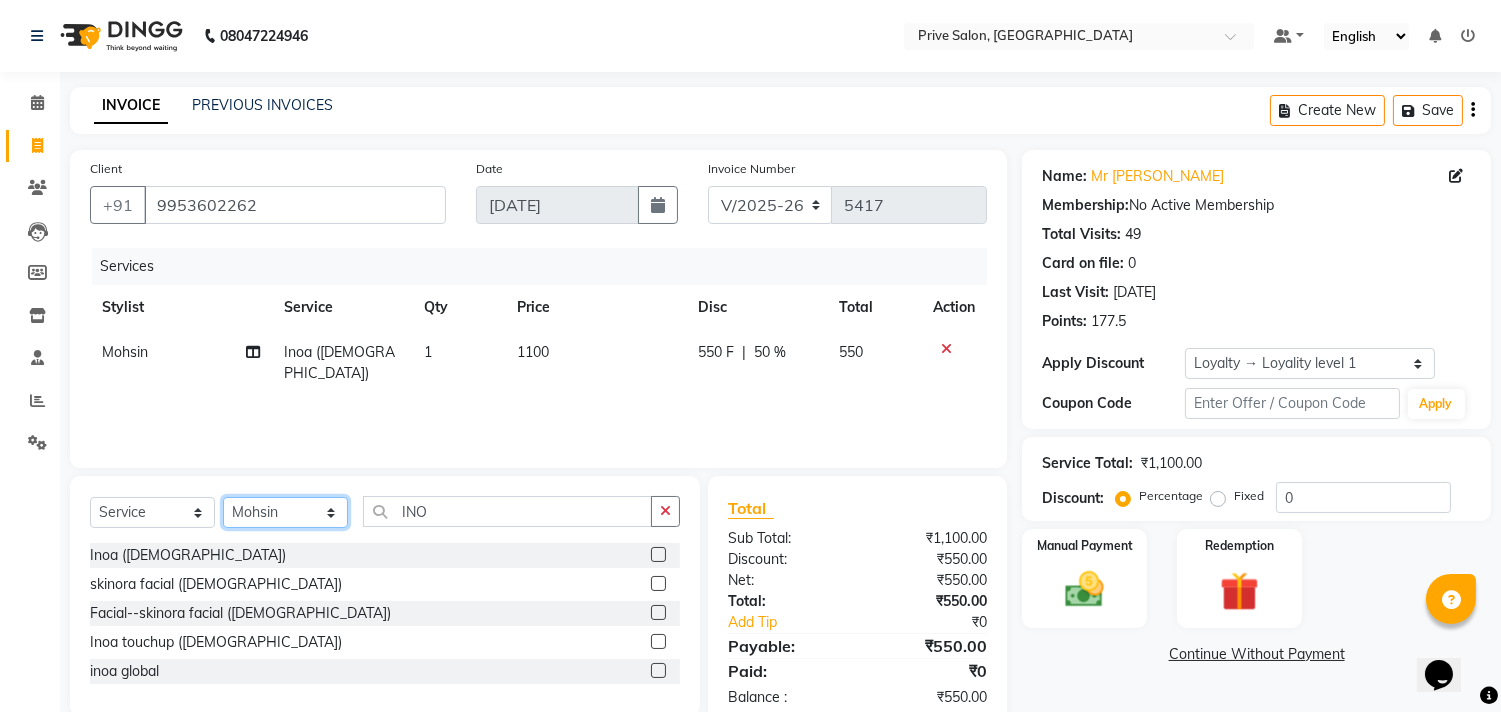 select on "3987" 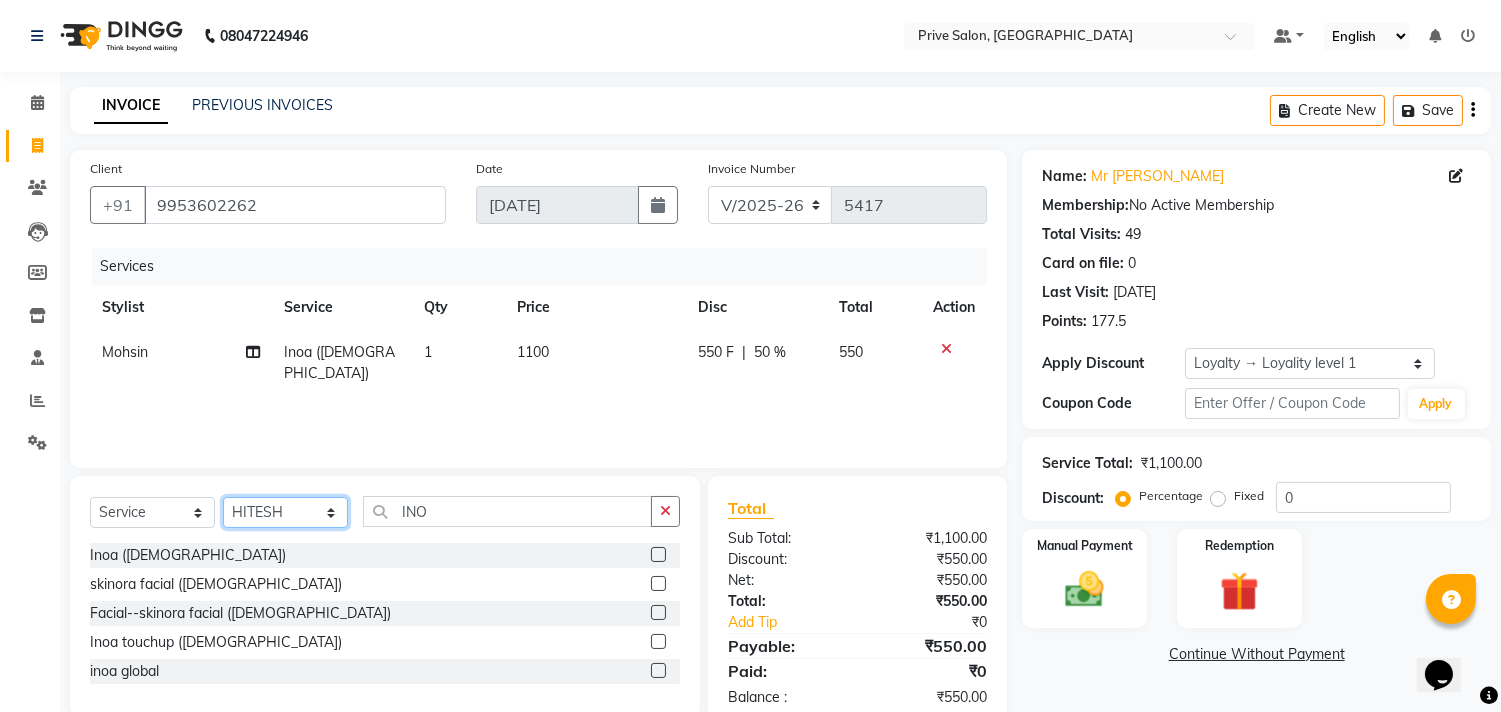 click on "Select Stylist amit ARJUN [PERSON_NAME] [PERSON_NAME] GOLU [PERSON_NAME] isha [PERSON_NAME] Manager [PERSON_NAME] [PERSON_NAME] [PERSON_NAME] [PERSON_NAME] [PERSON_NAME] vikas" 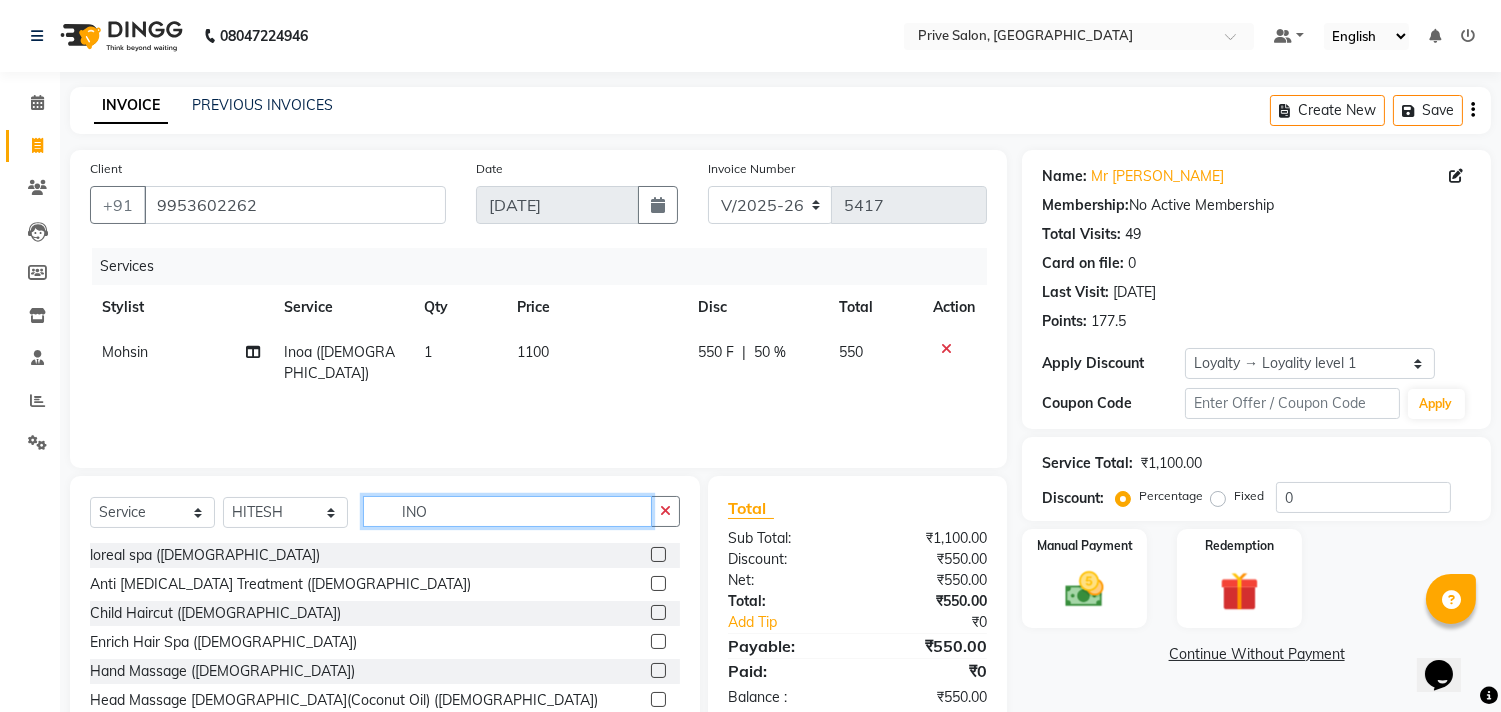 click on "INO" 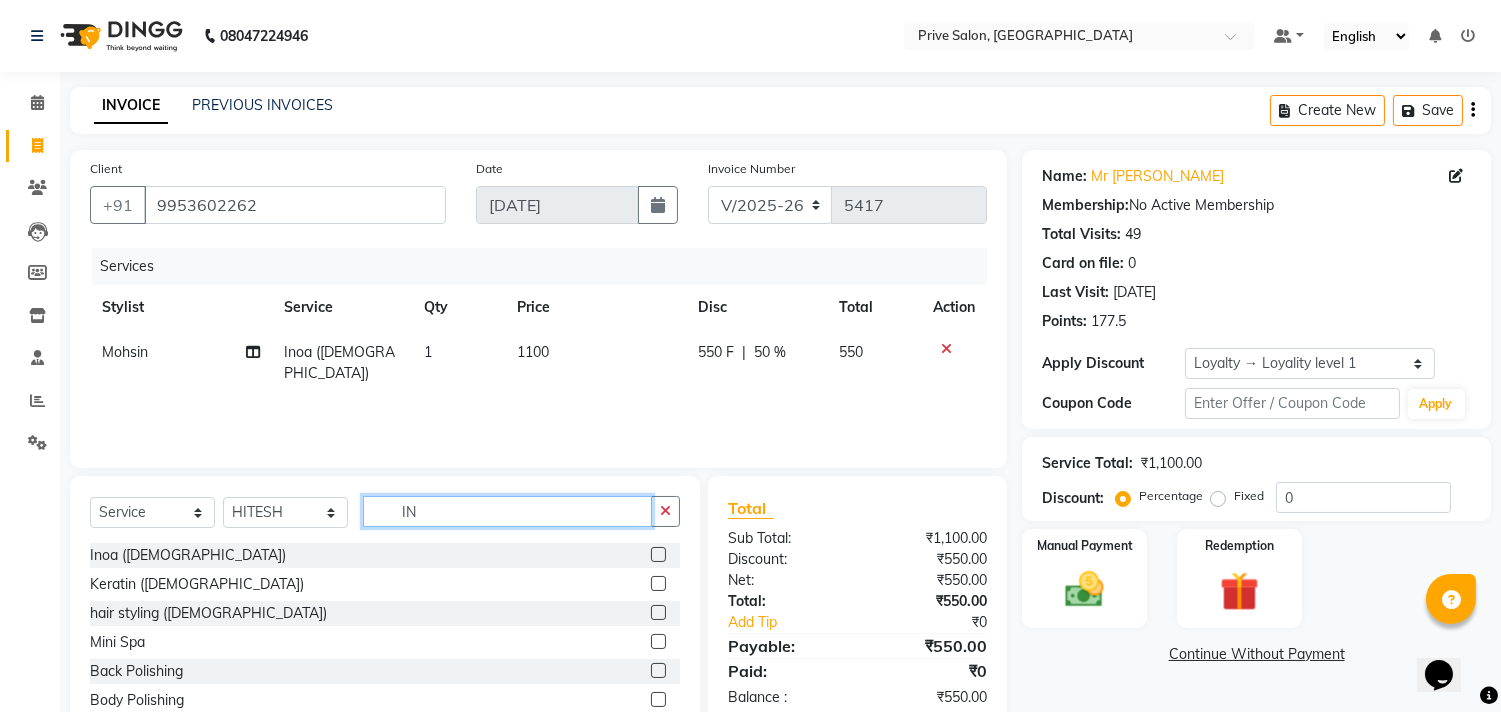 type on "I" 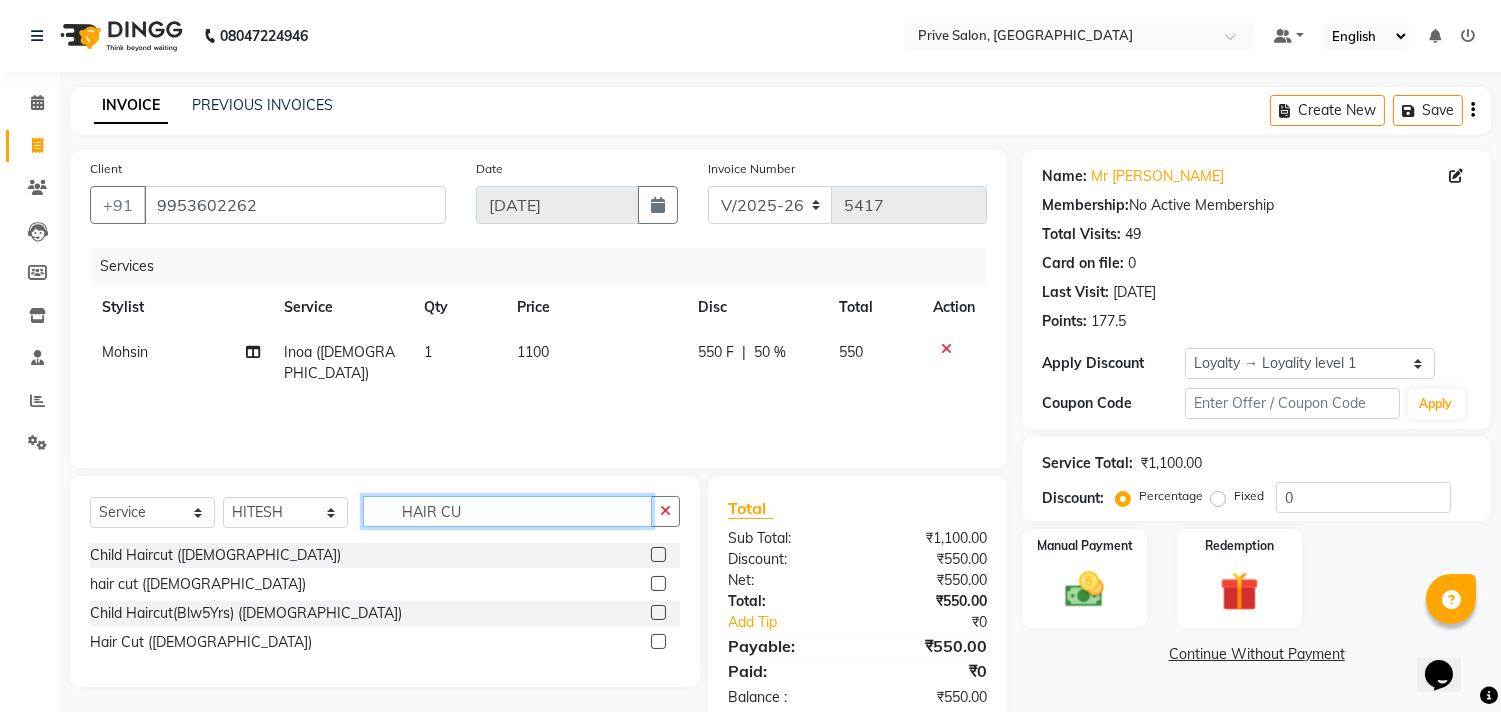 type on "HAIR CU" 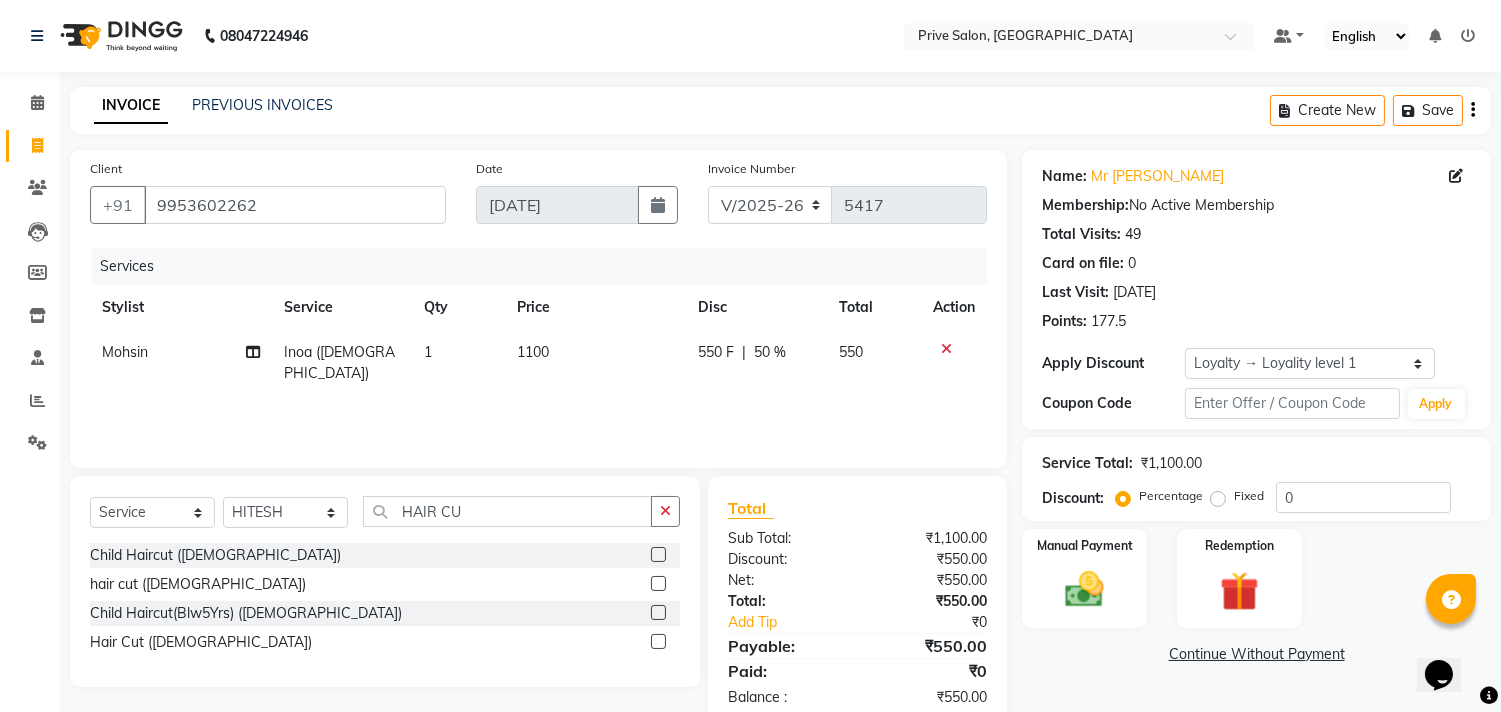 click 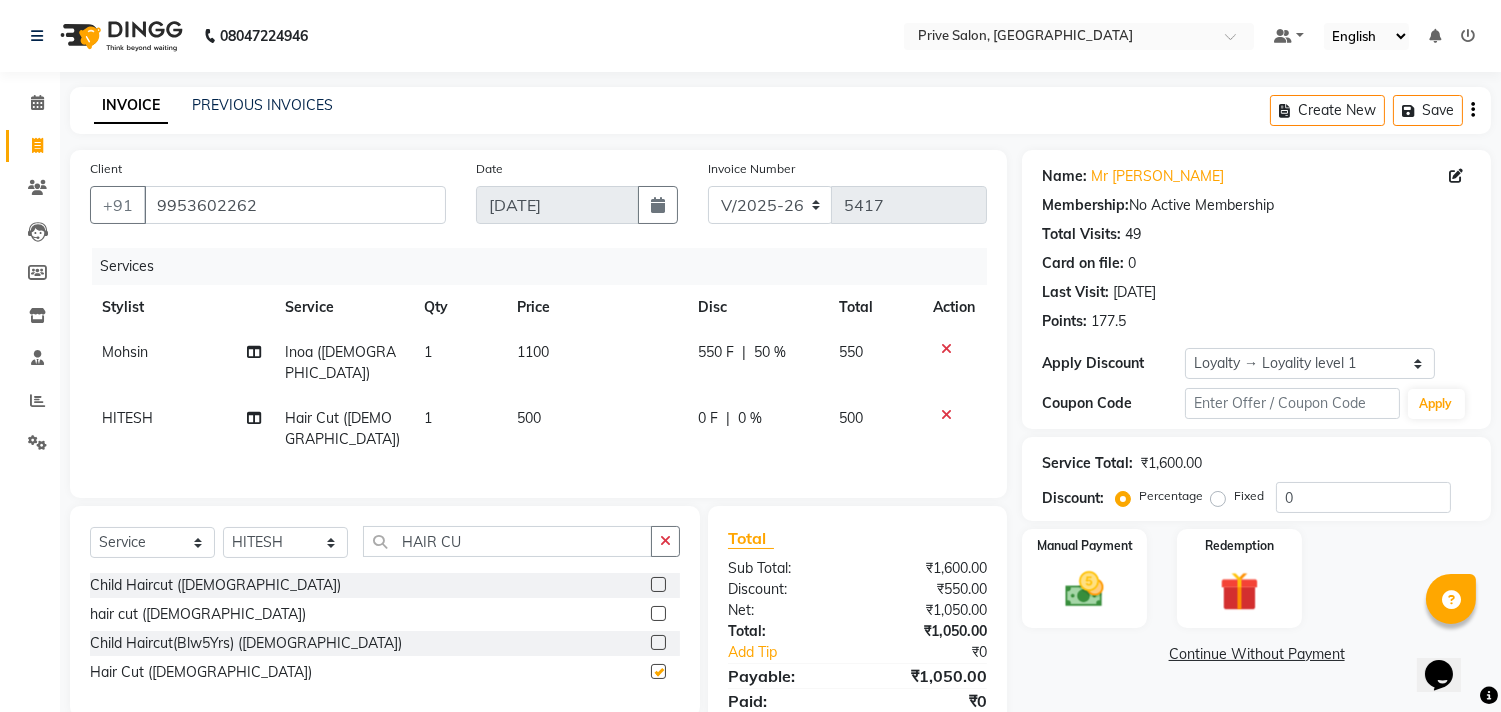 checkbox on "false" 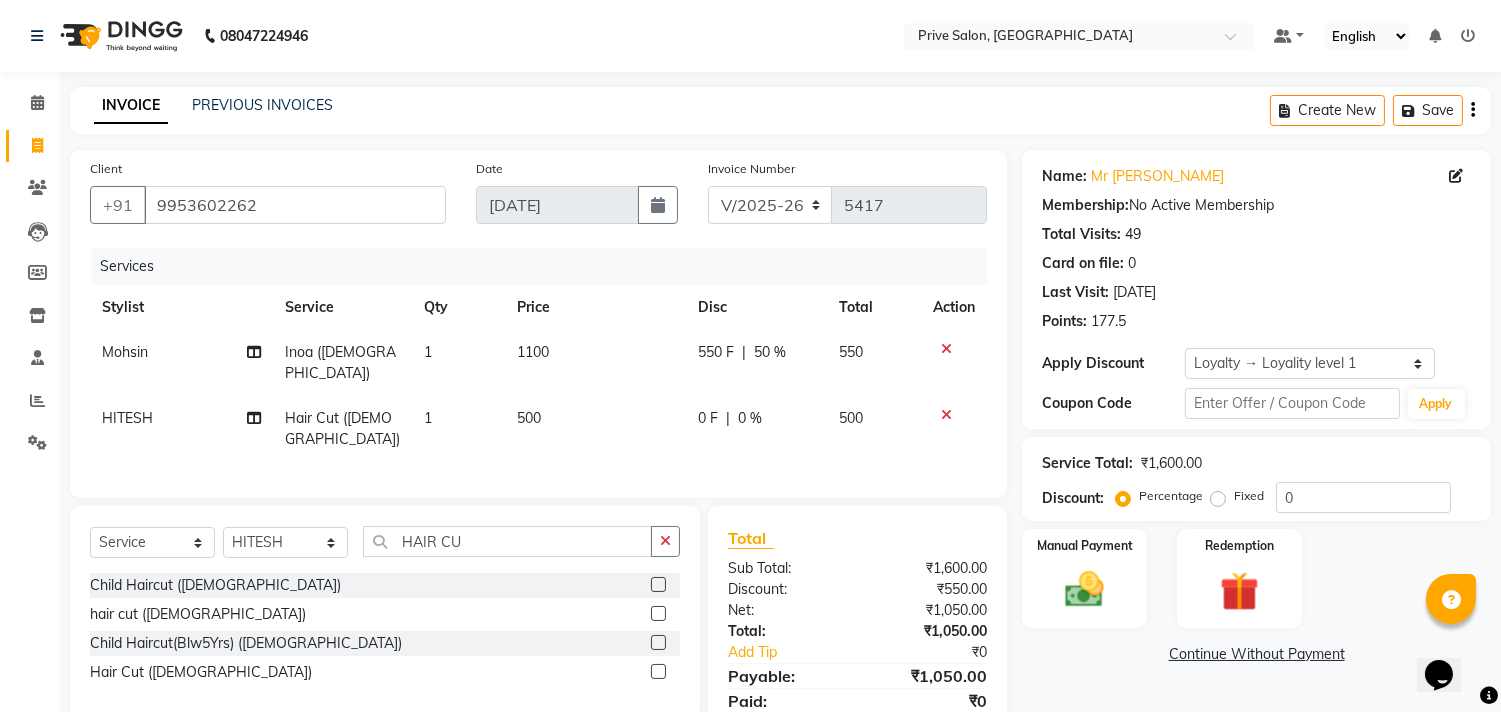 click on "500" 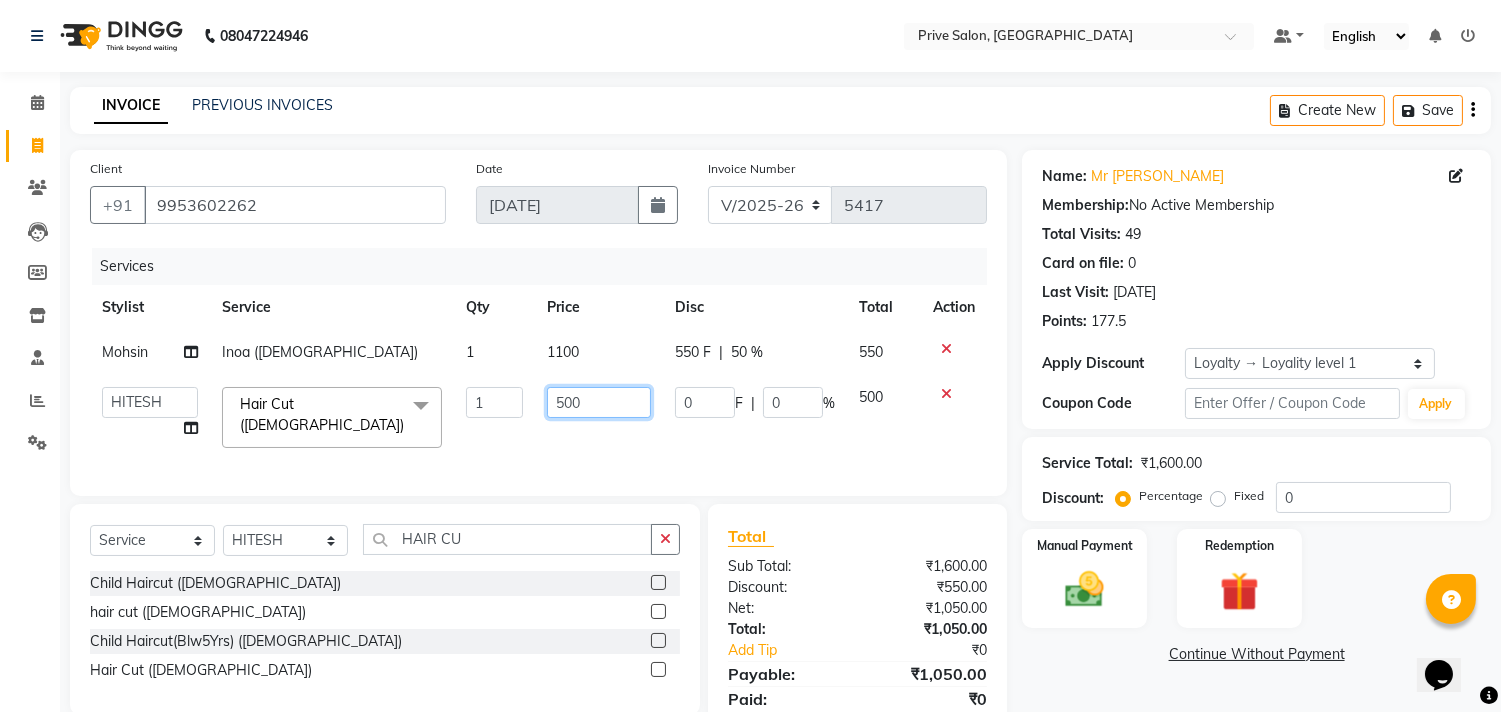 click on "500" 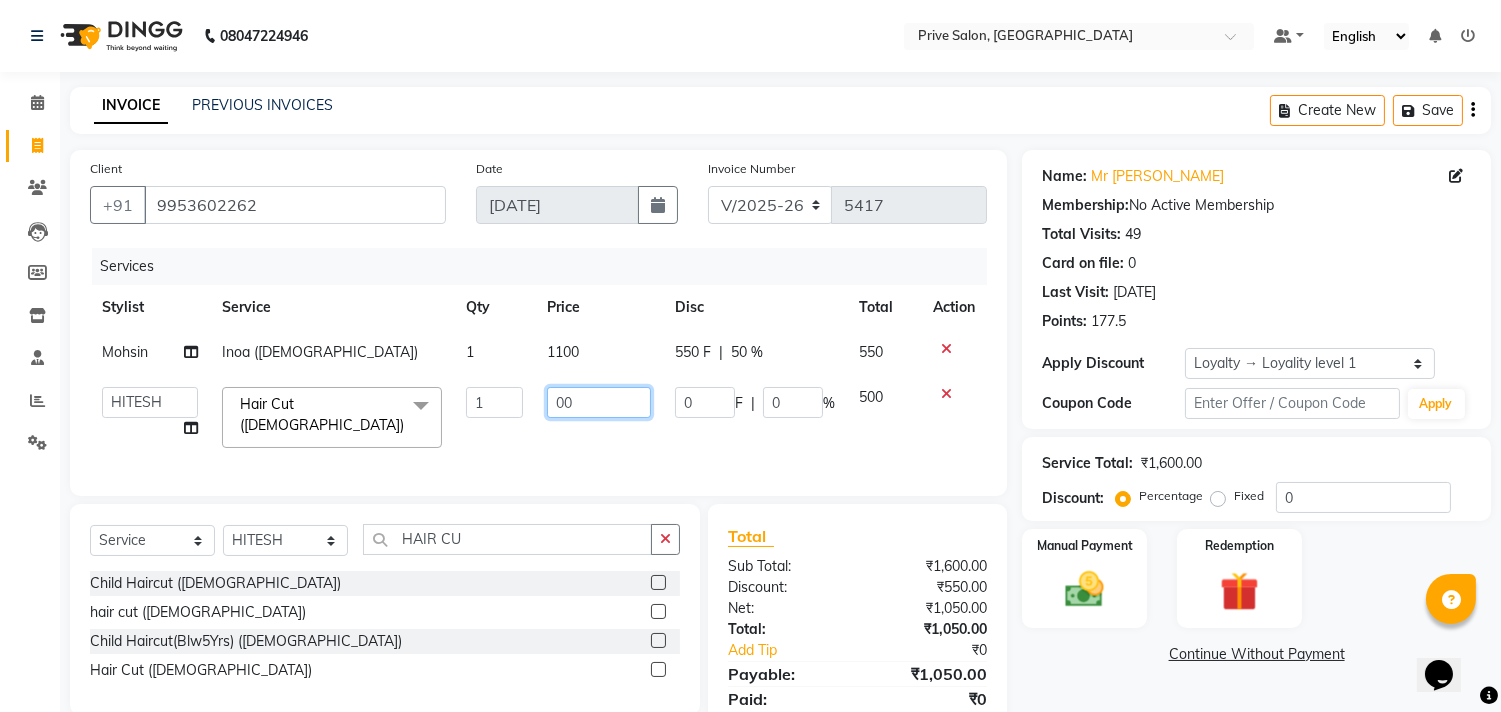 type on "600" 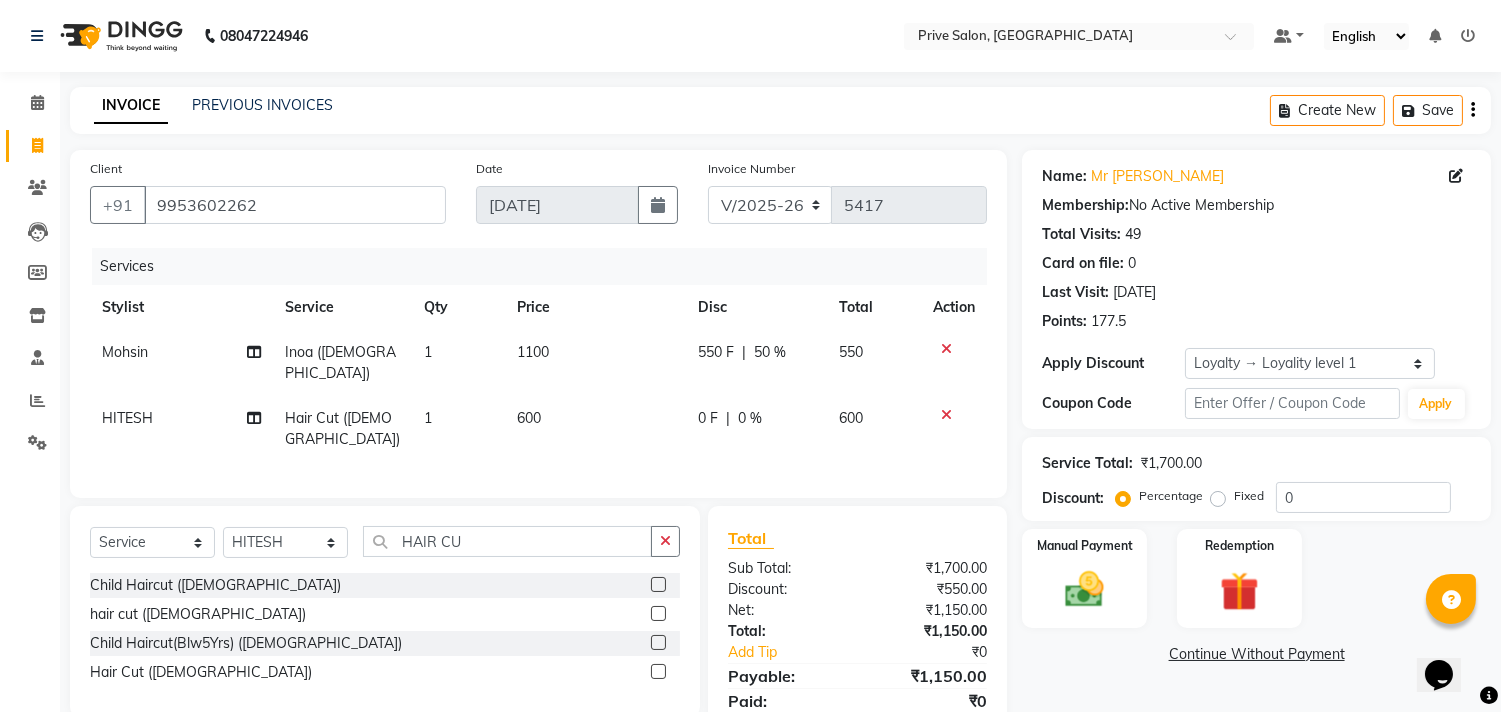 click on "Services Stylist Service Qty Price Disc Total Action Mohsin Inoa (Male) 1 1100 550 F | 50 % 550 HITESH Hair Cut (Female) 1 600 0 F | 0 % 600" 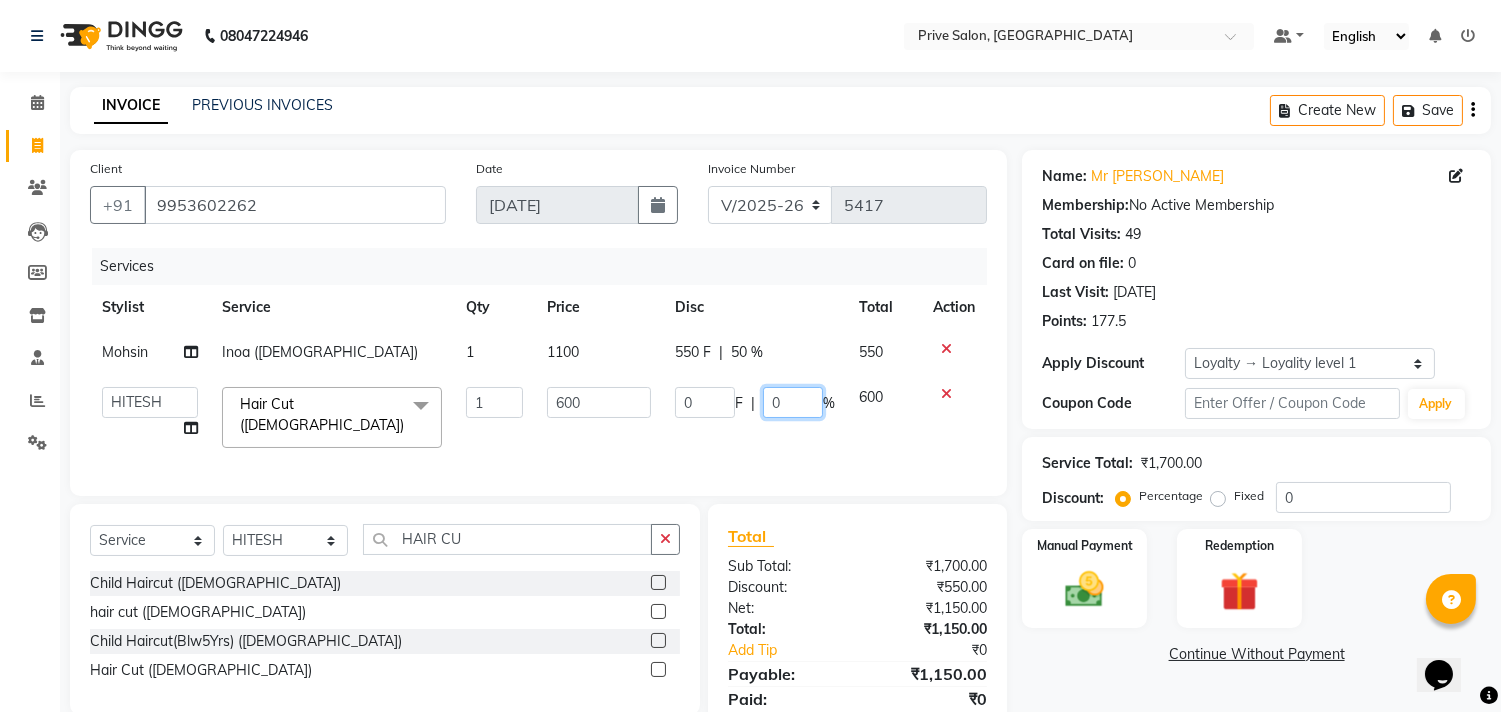 click on "0" 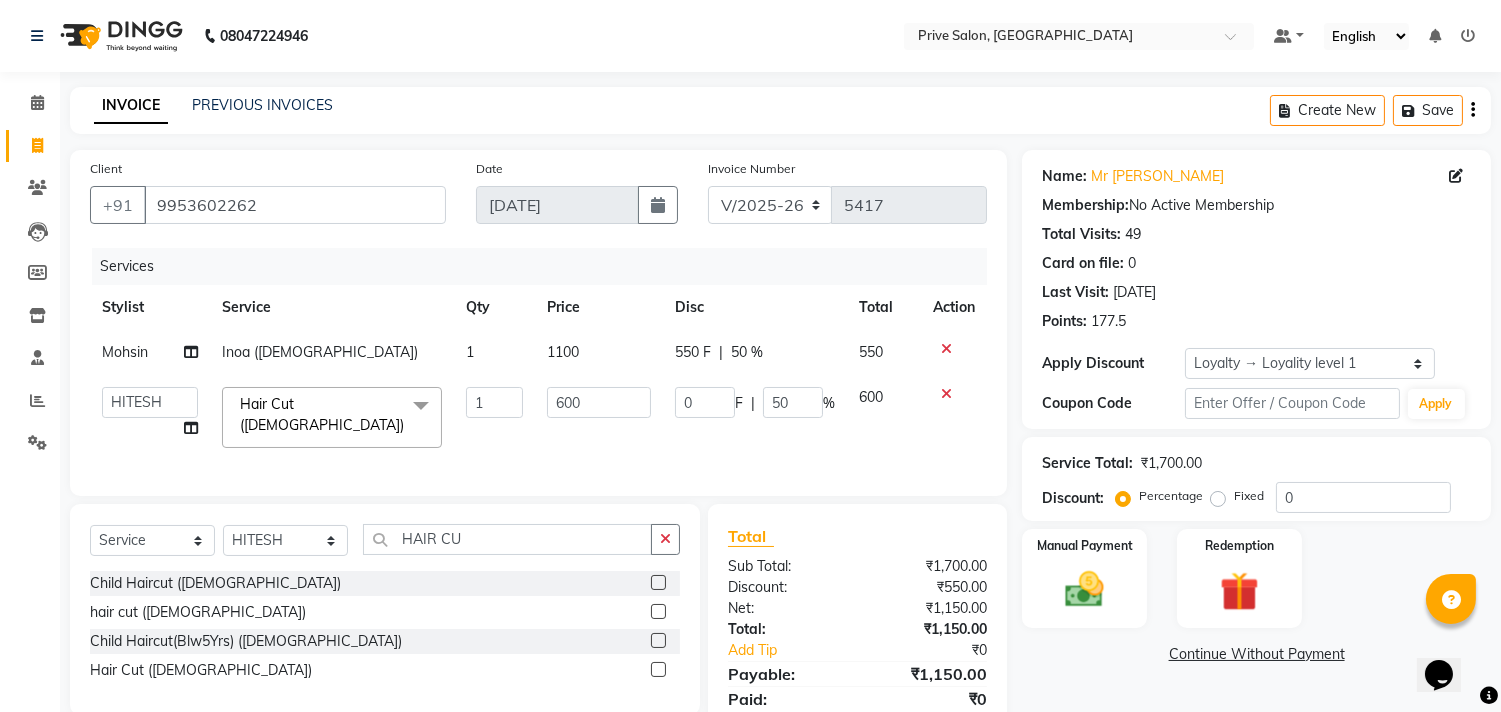 click on "Service Total:  ₹1,700.00" 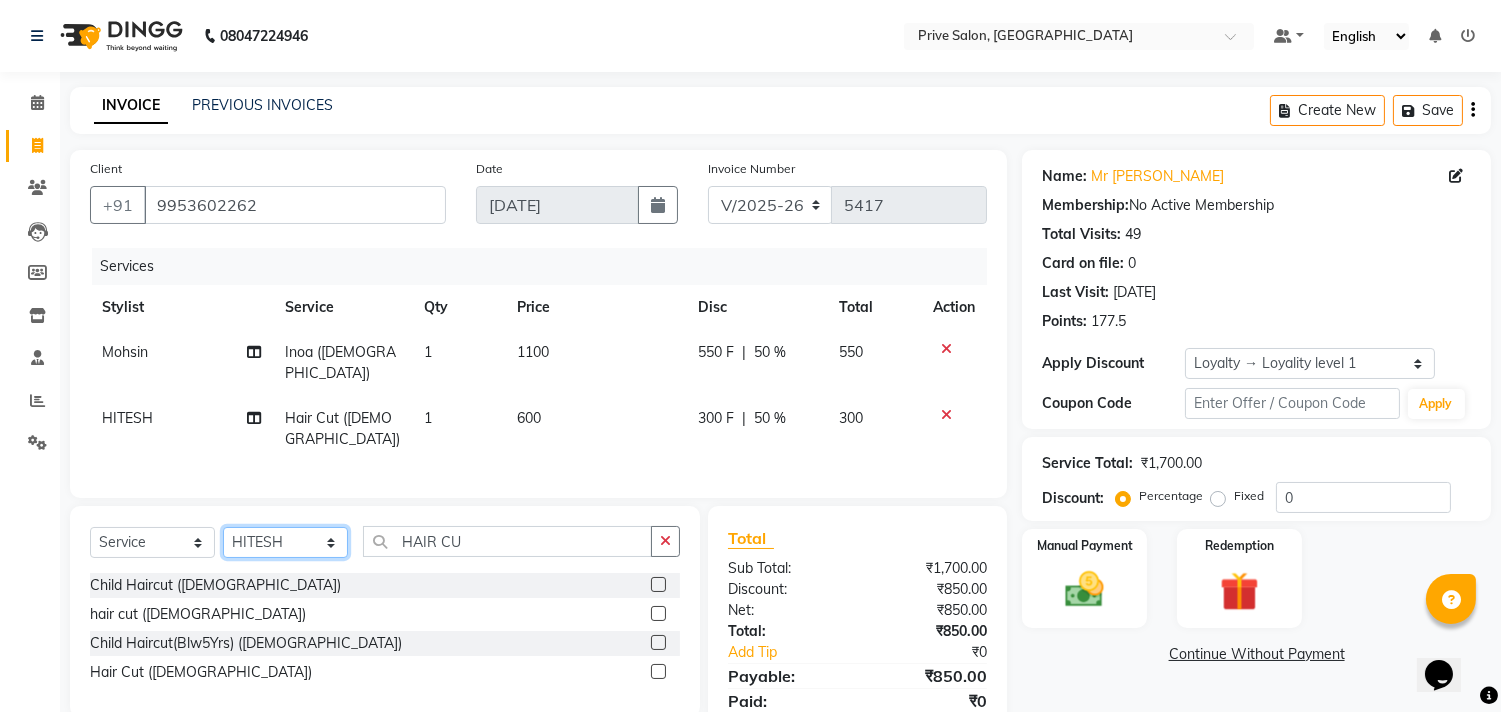 click on "Select Stylist amit ARJUN [PERSON_NAME] [PERSON_NAME] GOLU [PERSON_NAME] isha [PERSON_NAME] Manager [PERSON_NAME] [PERSON_NAME] [PERSON_NAME] [PERSON_NAME] [PERSON_NAME] vikas" 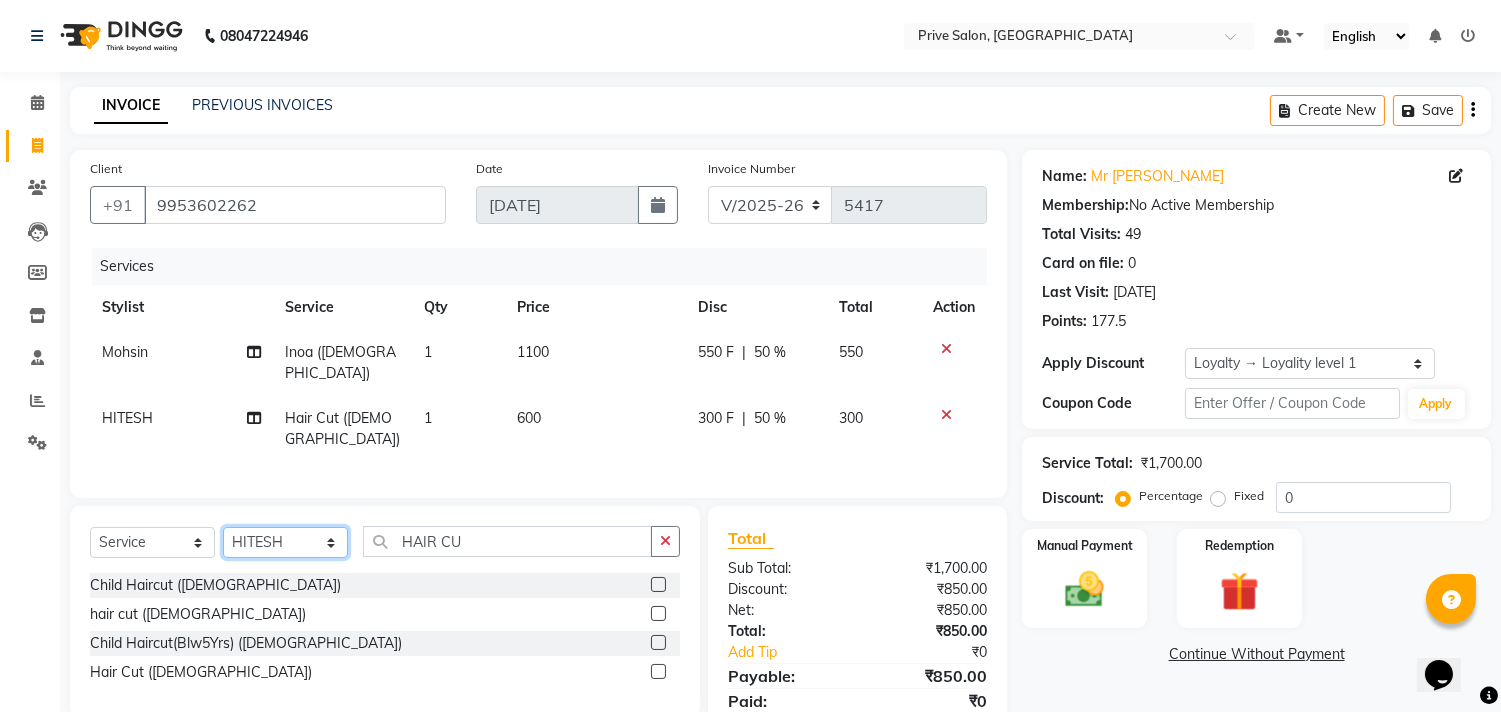 select on "44179" 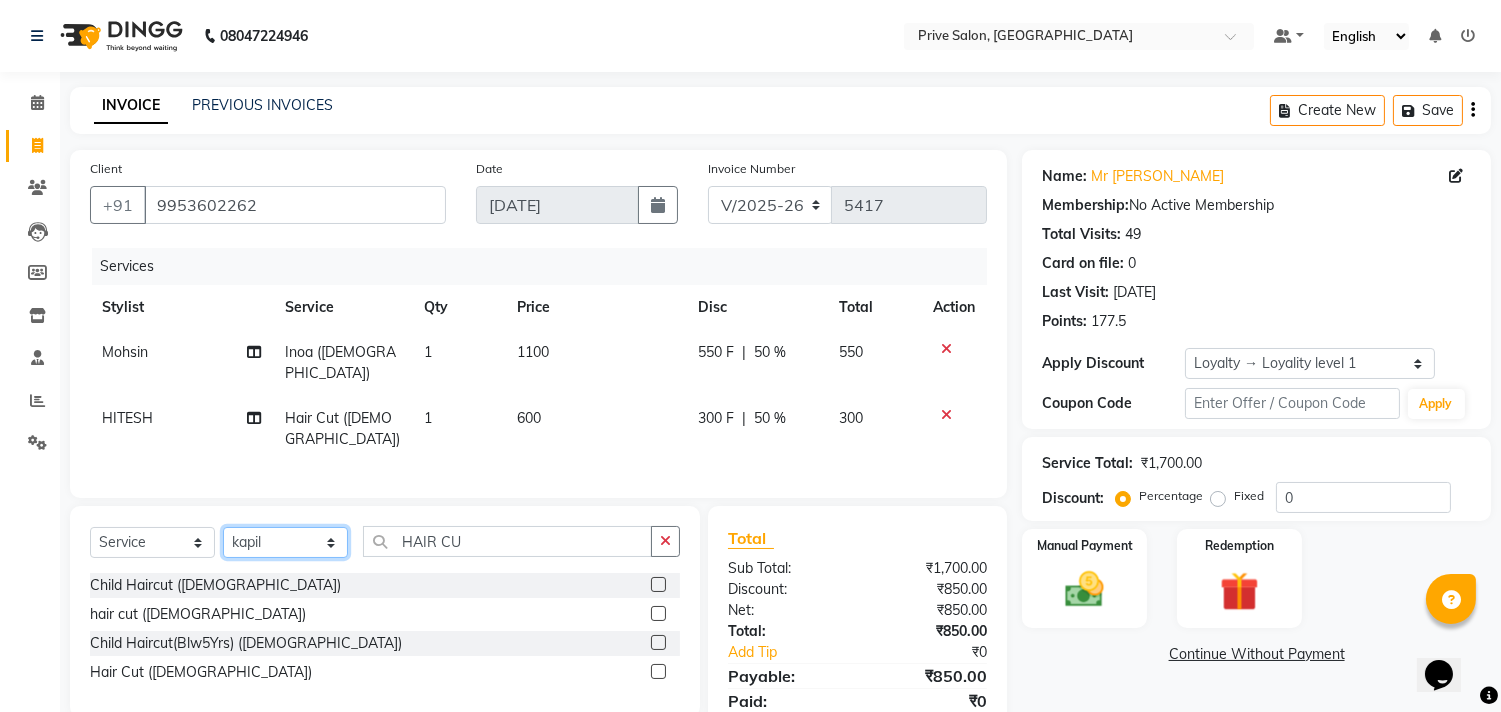 click on "Select Stylist amit ARJUN [PERSON_NAME] [PERSON_NAME] GOLU [PERSON_NAME] isha [PERSON_NAME] Manager [PERSON_NAME] [PERSON_NAME] [PERSON_NAME] [PERSON_NAME] [PERSON_NAME] vikas" 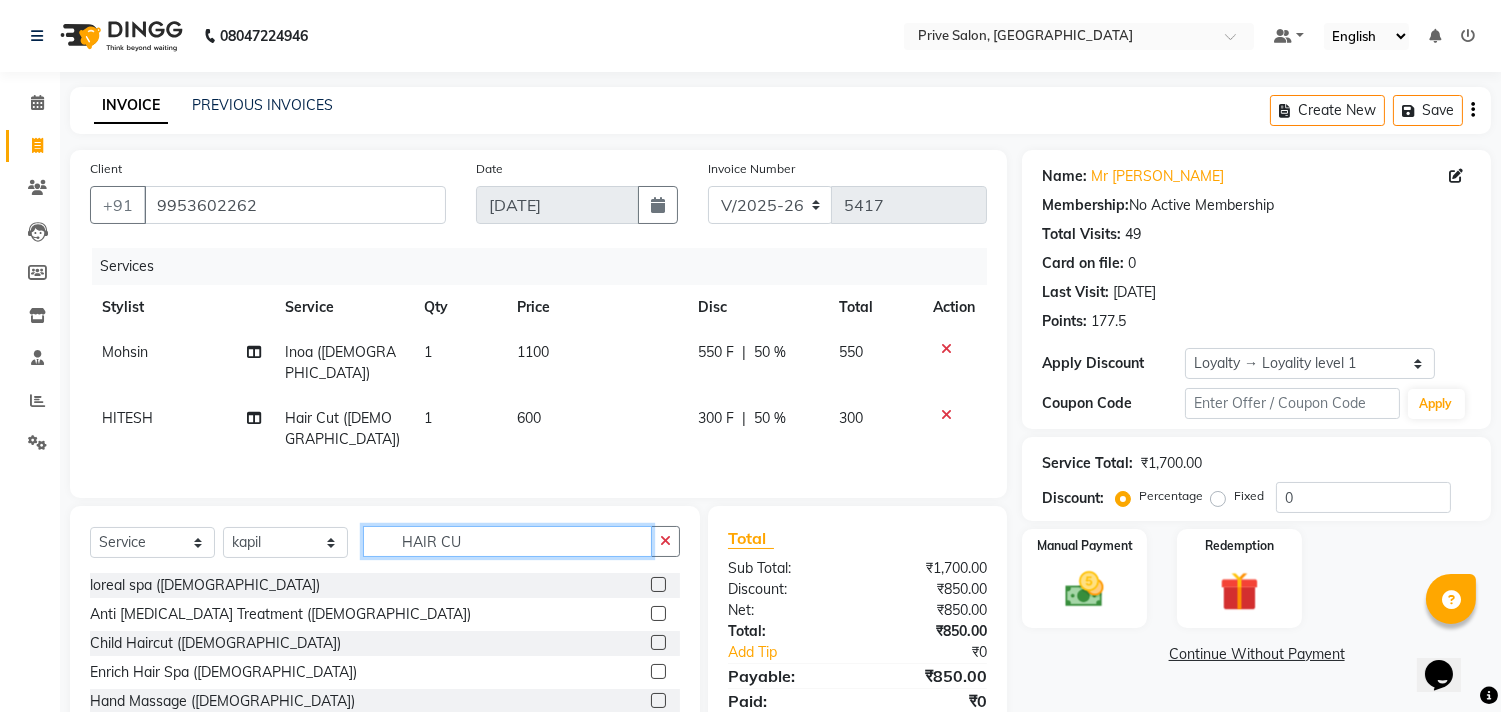 click on "HAIR CU" 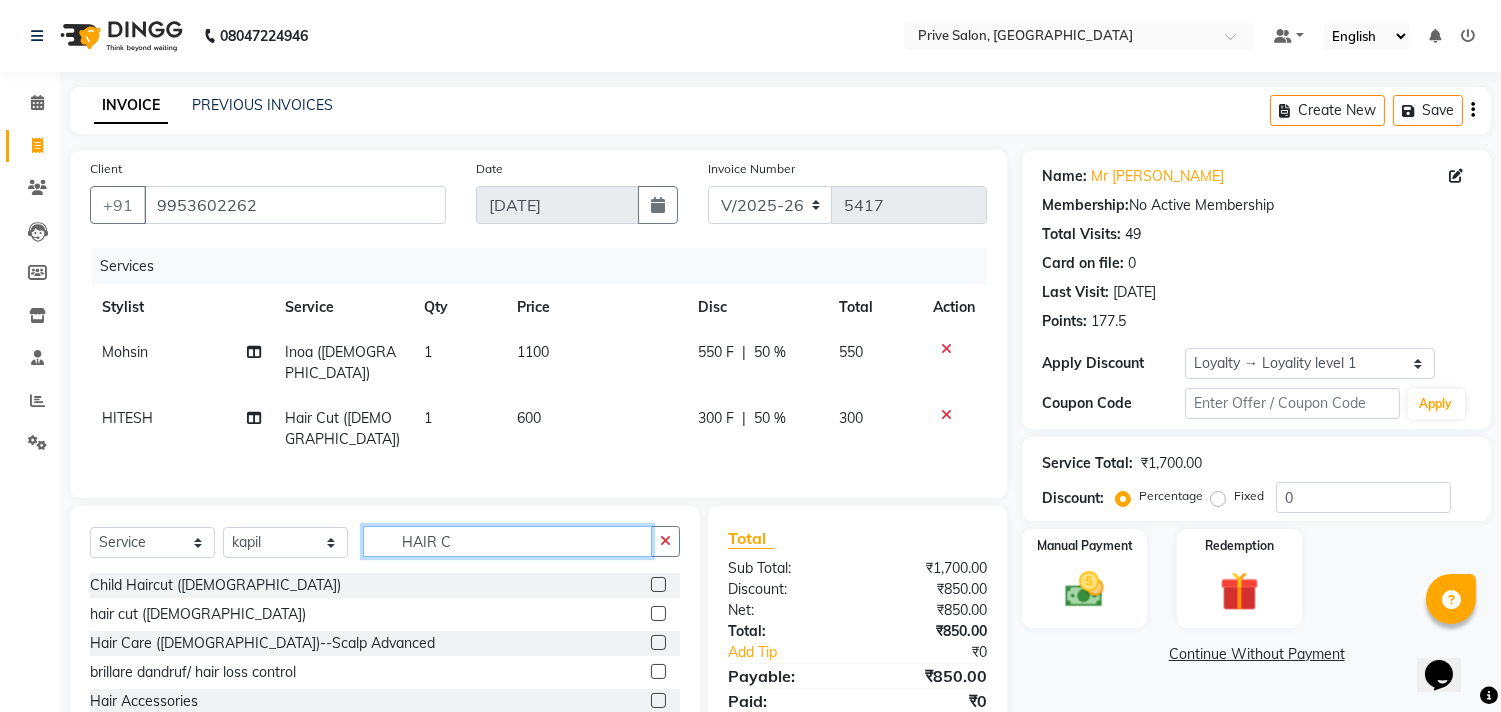 type on "HAIR CU" 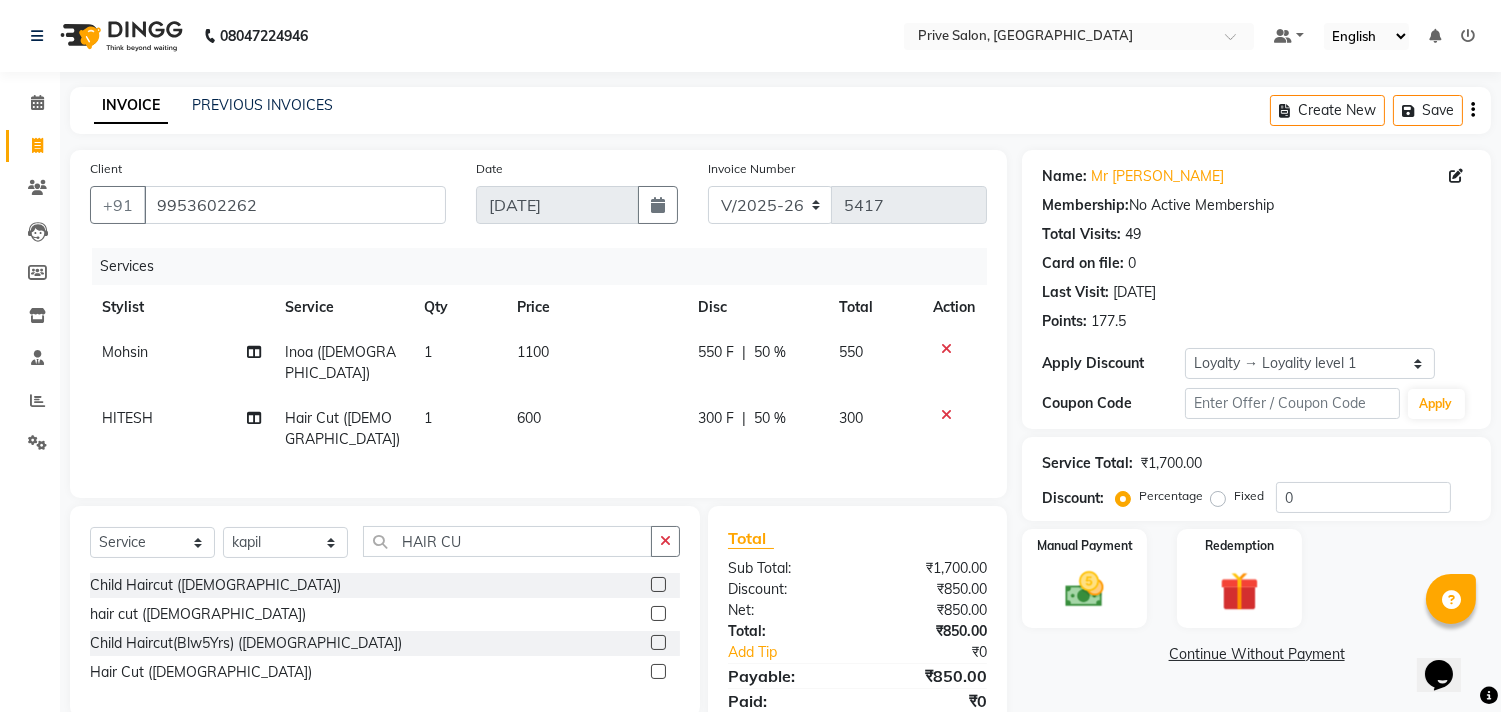 click 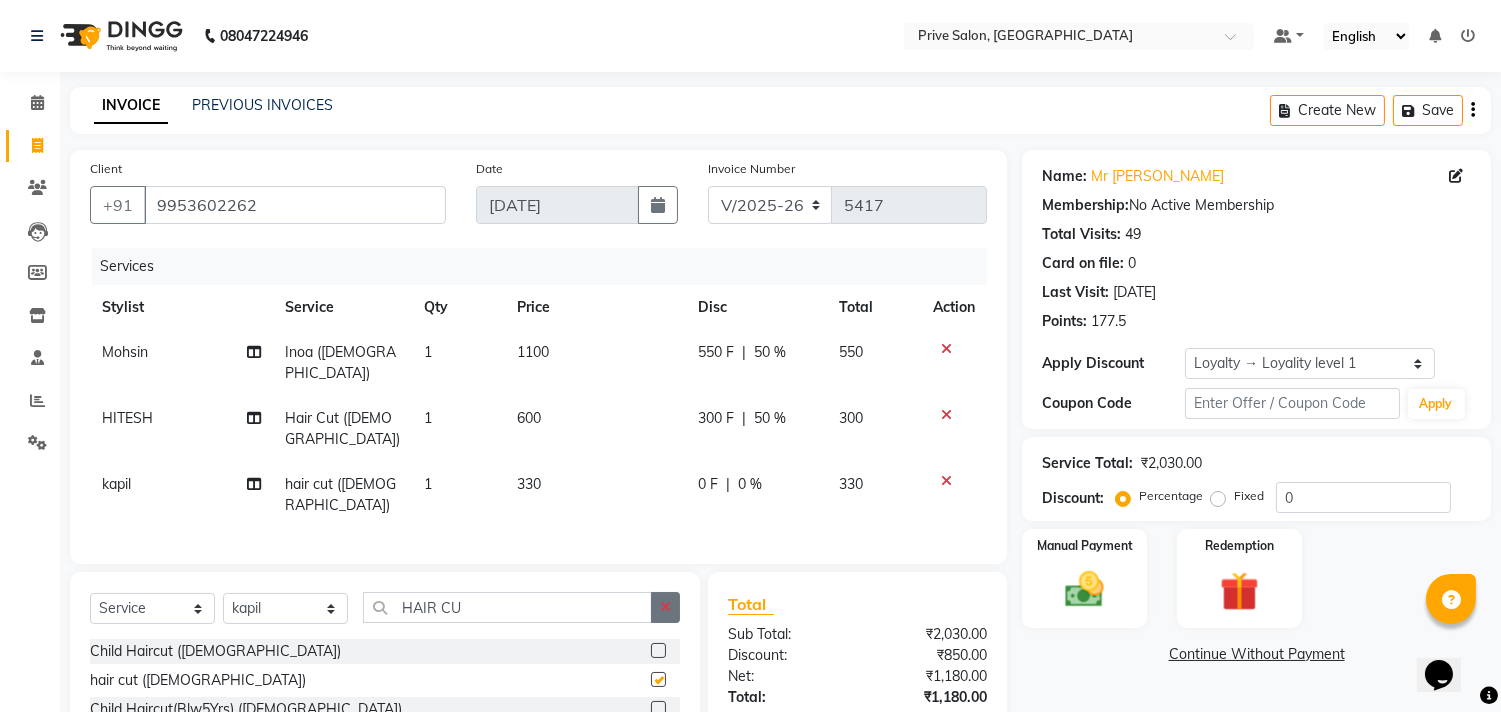 checkbox on "false" 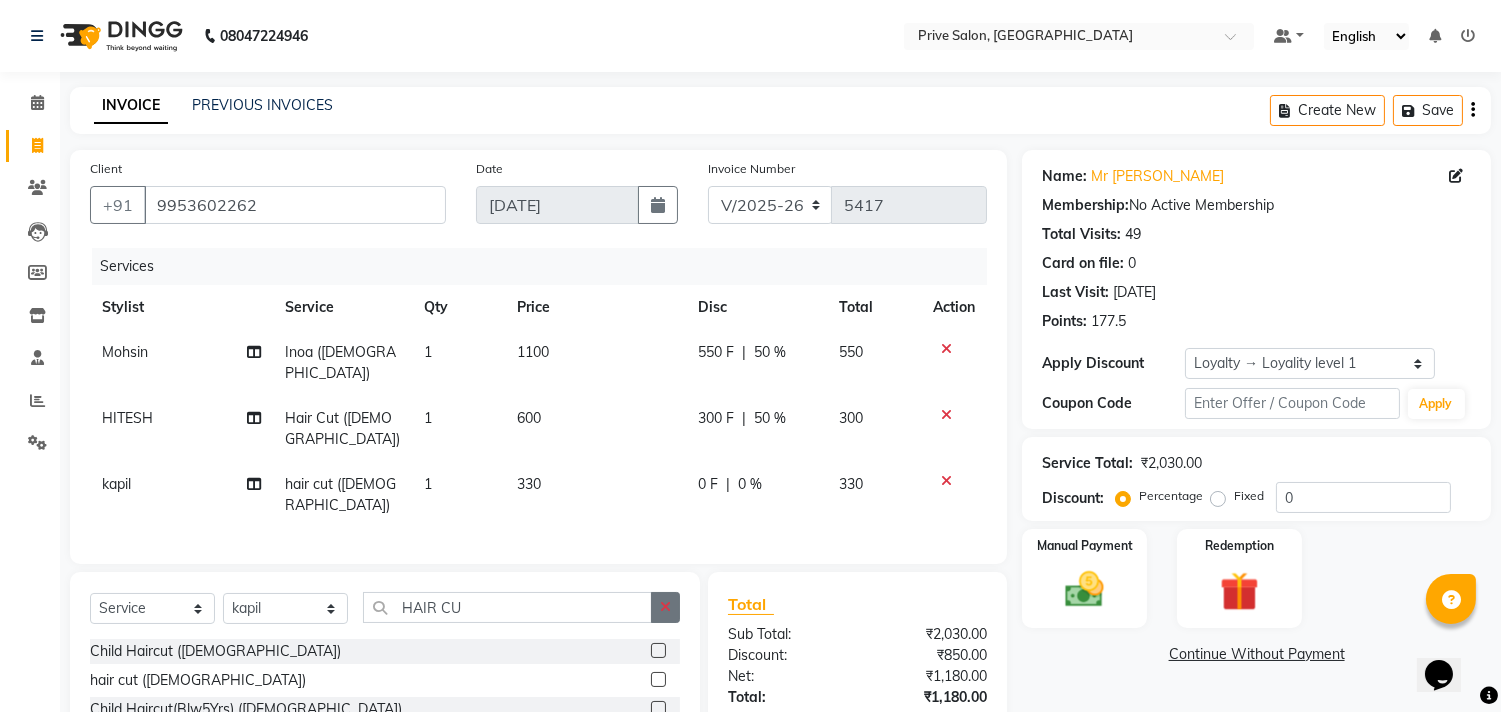 click 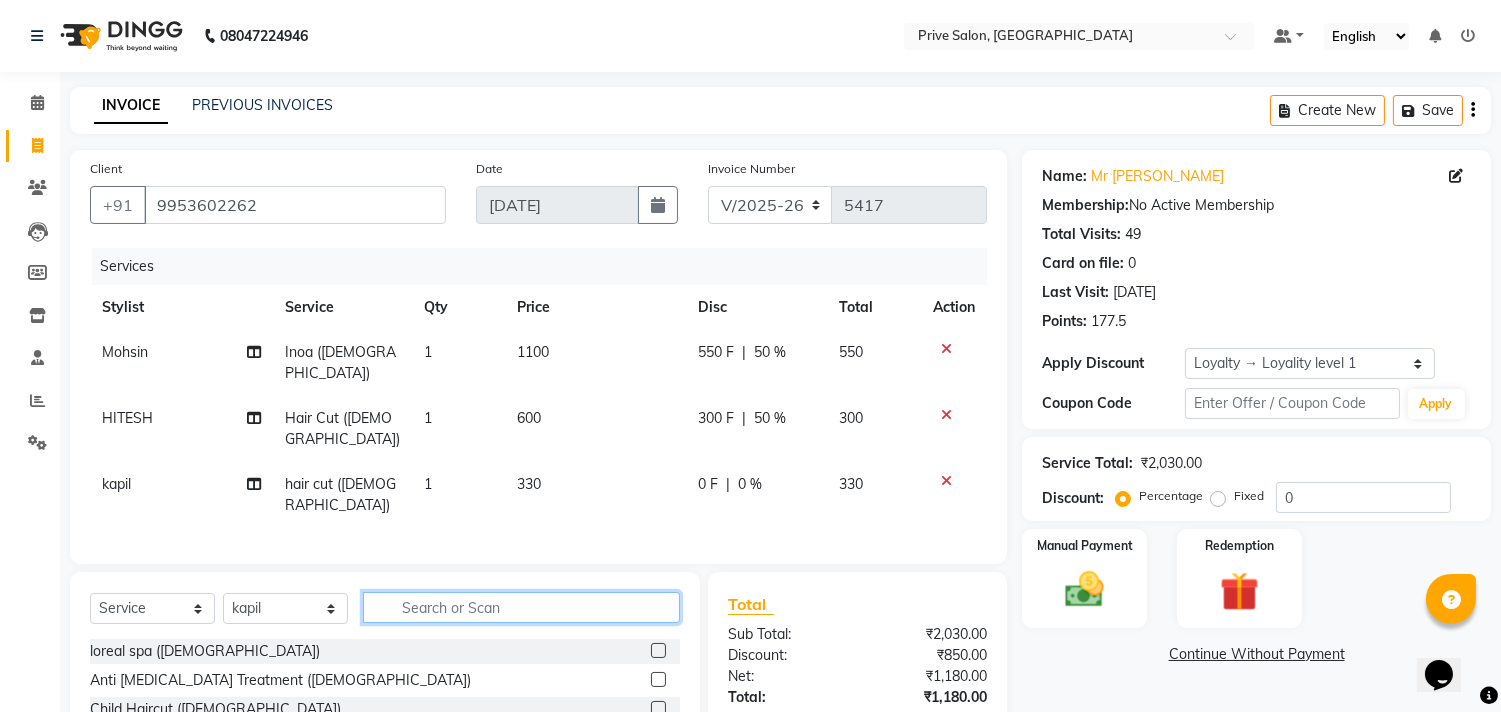 click 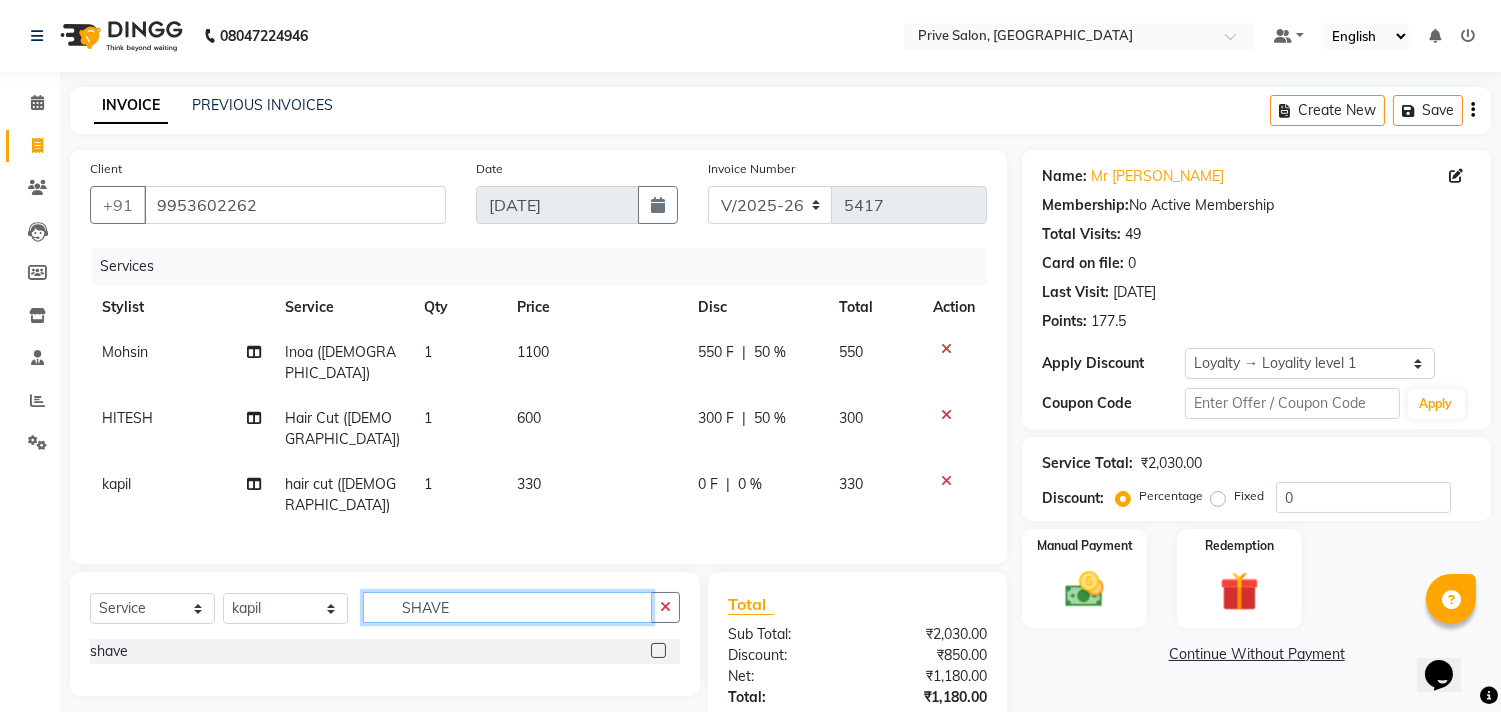 type on "SHAVE" 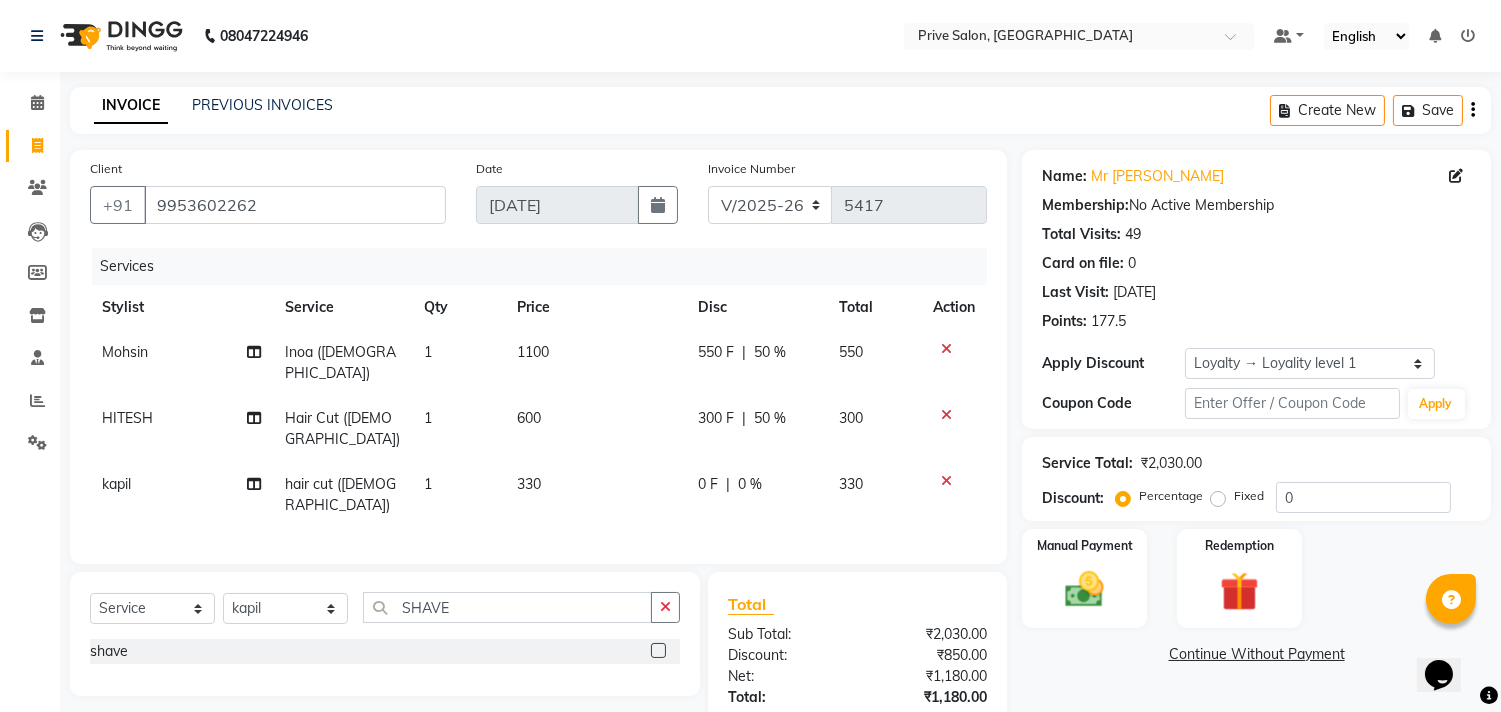 click 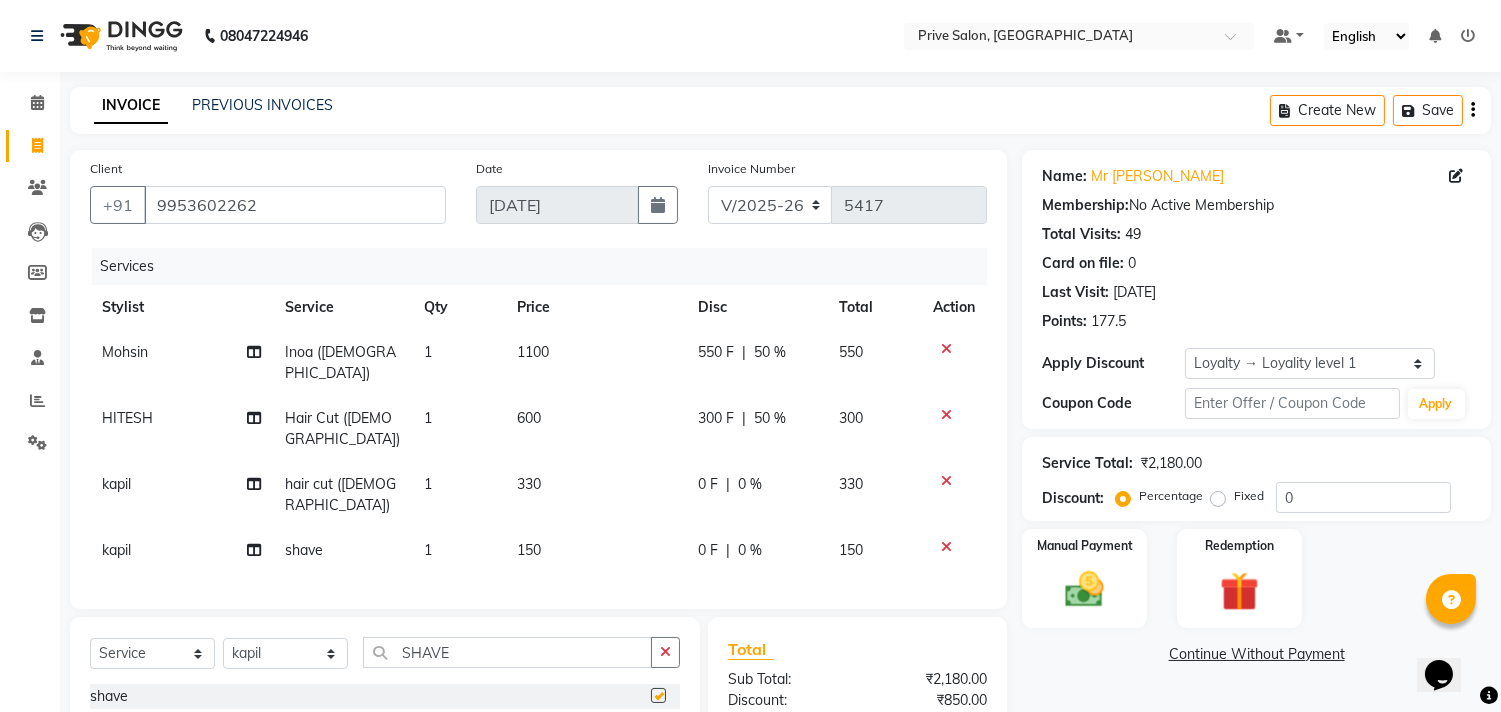 checkbox on "false" 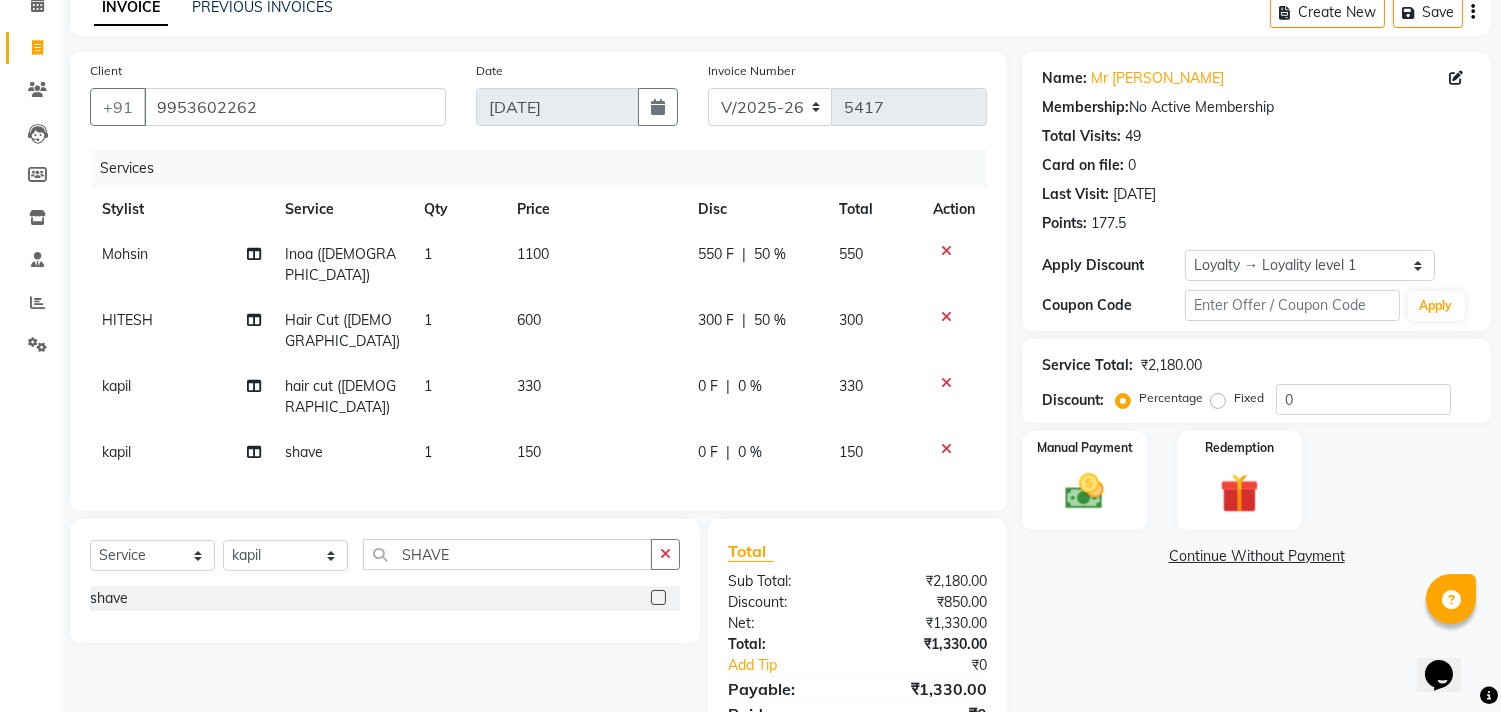 scroll, scrollTop: 141, scrollLeft: 0, axis: vertical 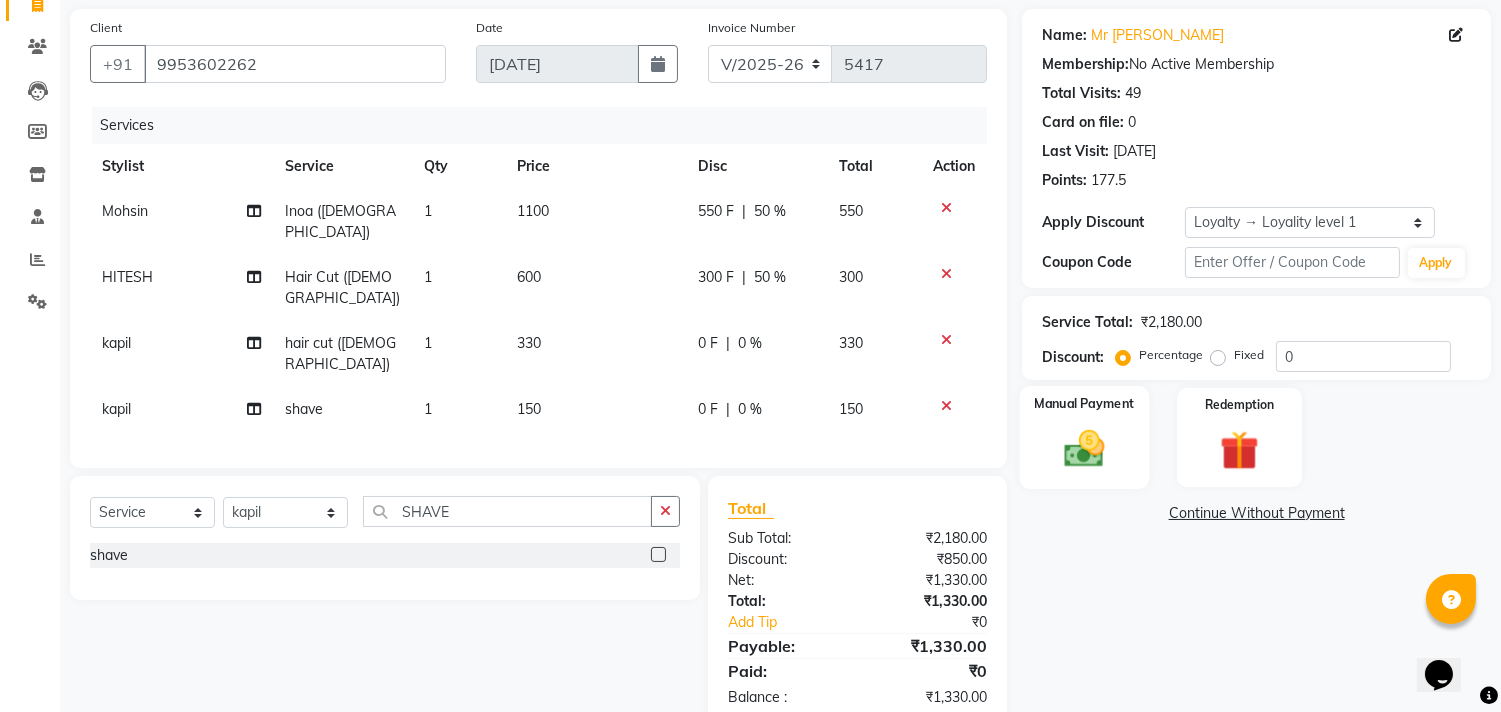click 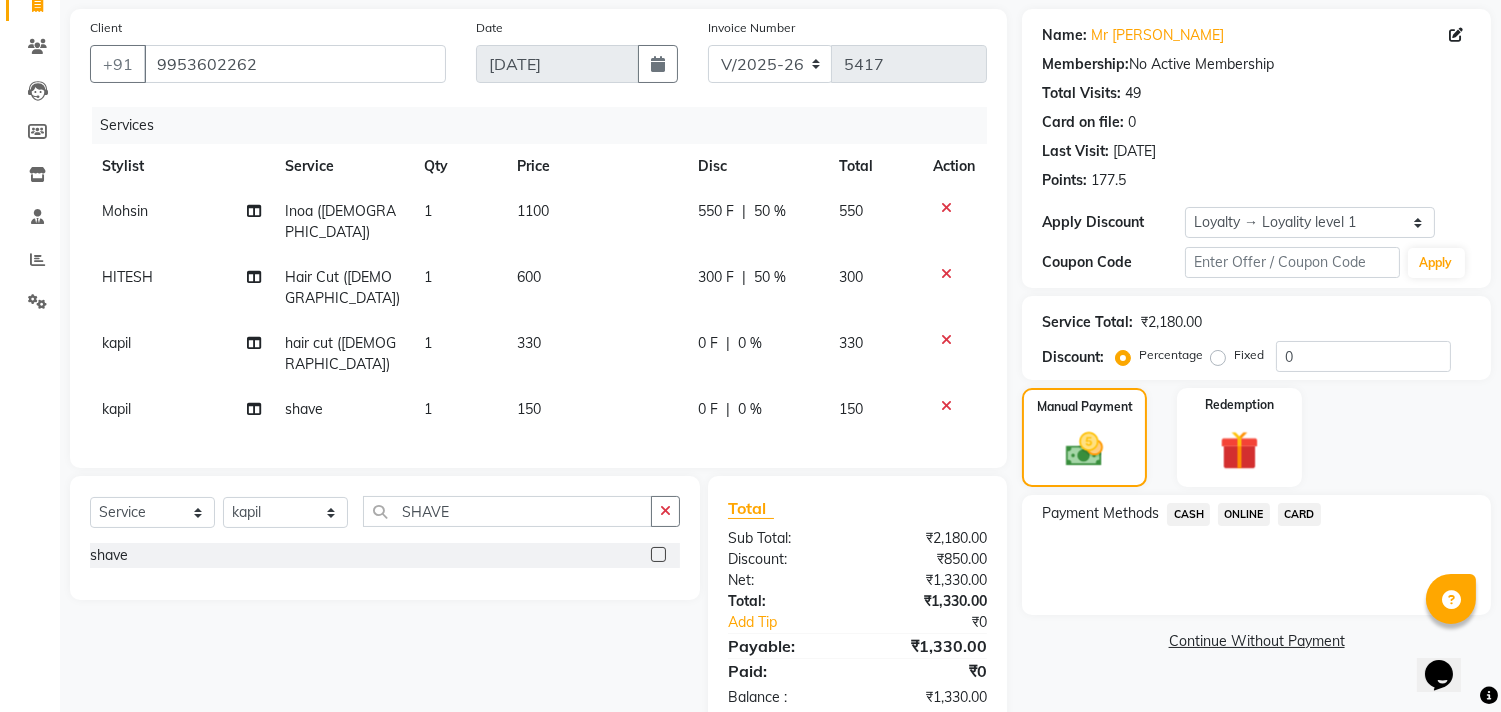 click on "CARD" 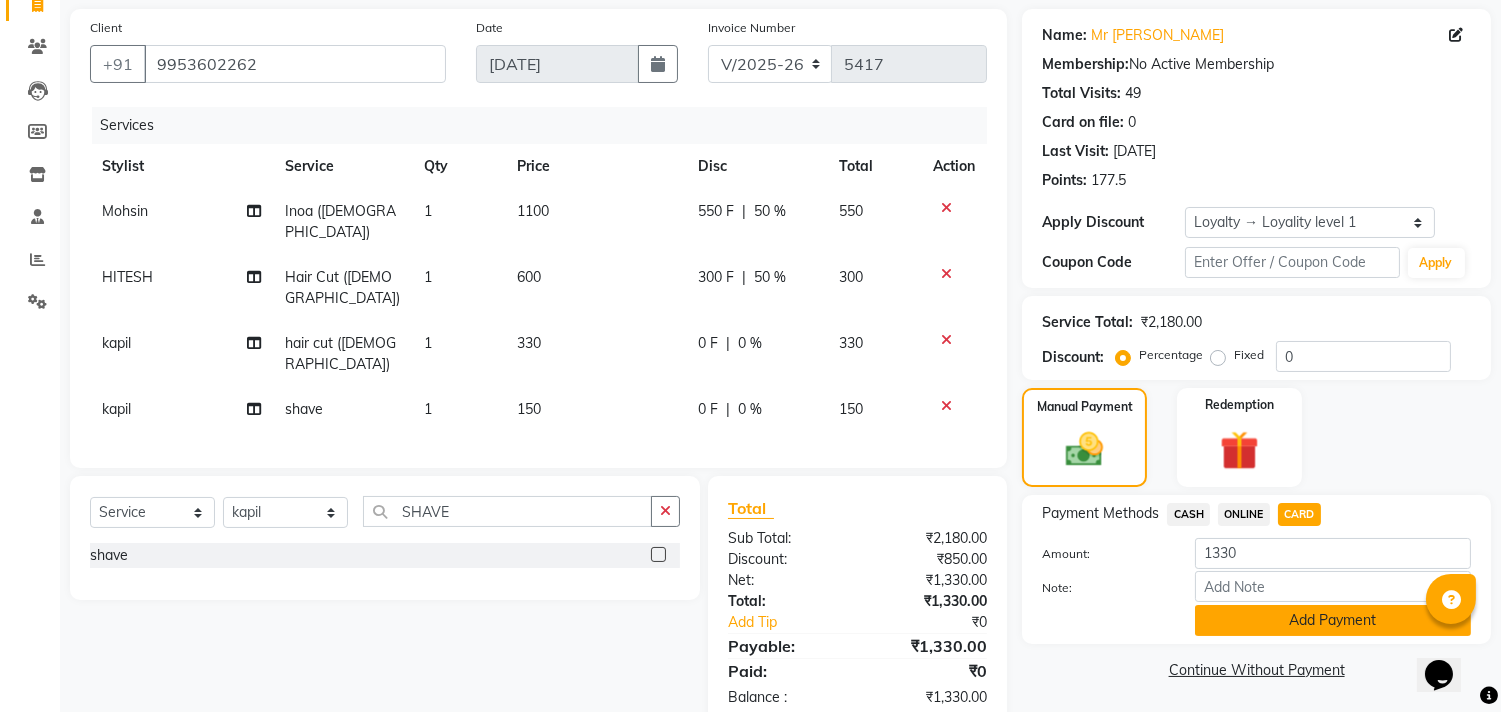 click on "Add Payment" 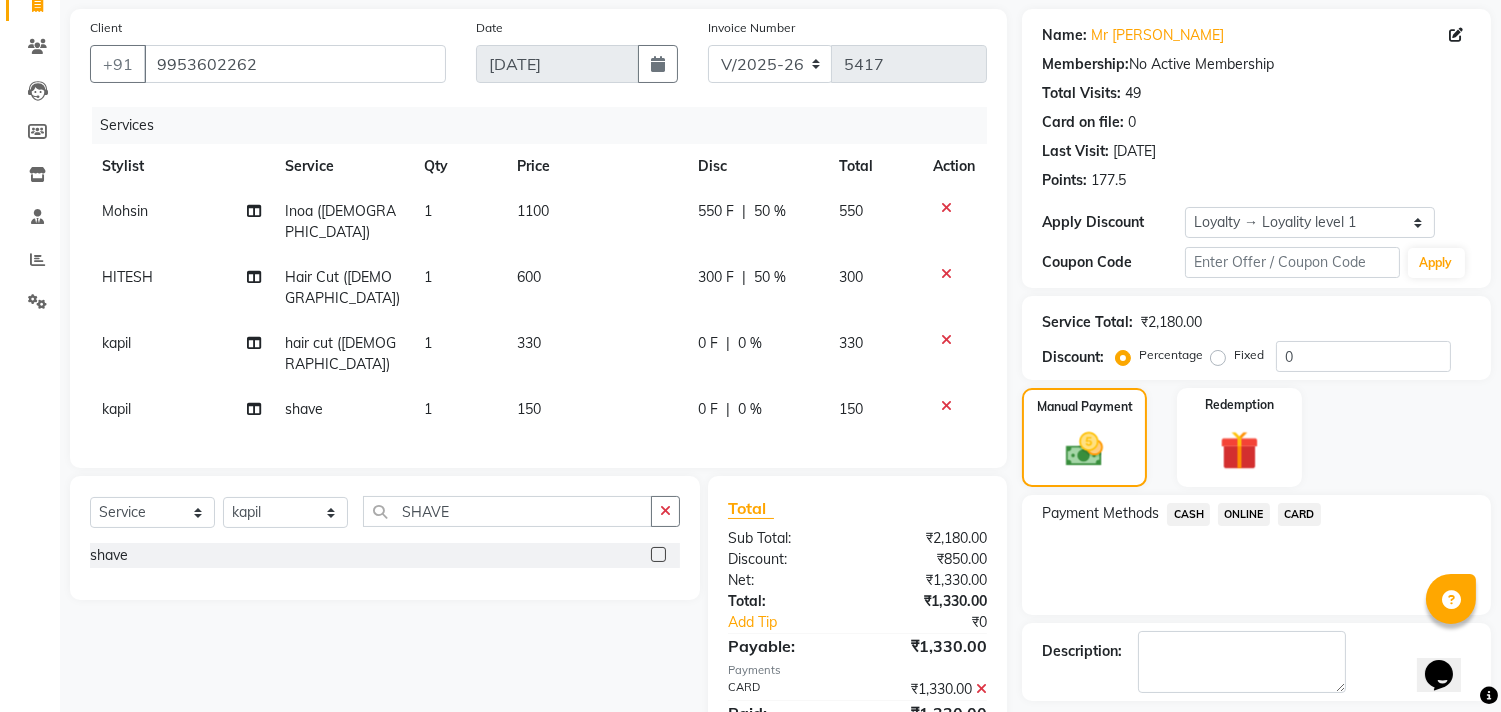 scroll, scrollTop: 277, scrollLeft: 0, axis: vertical 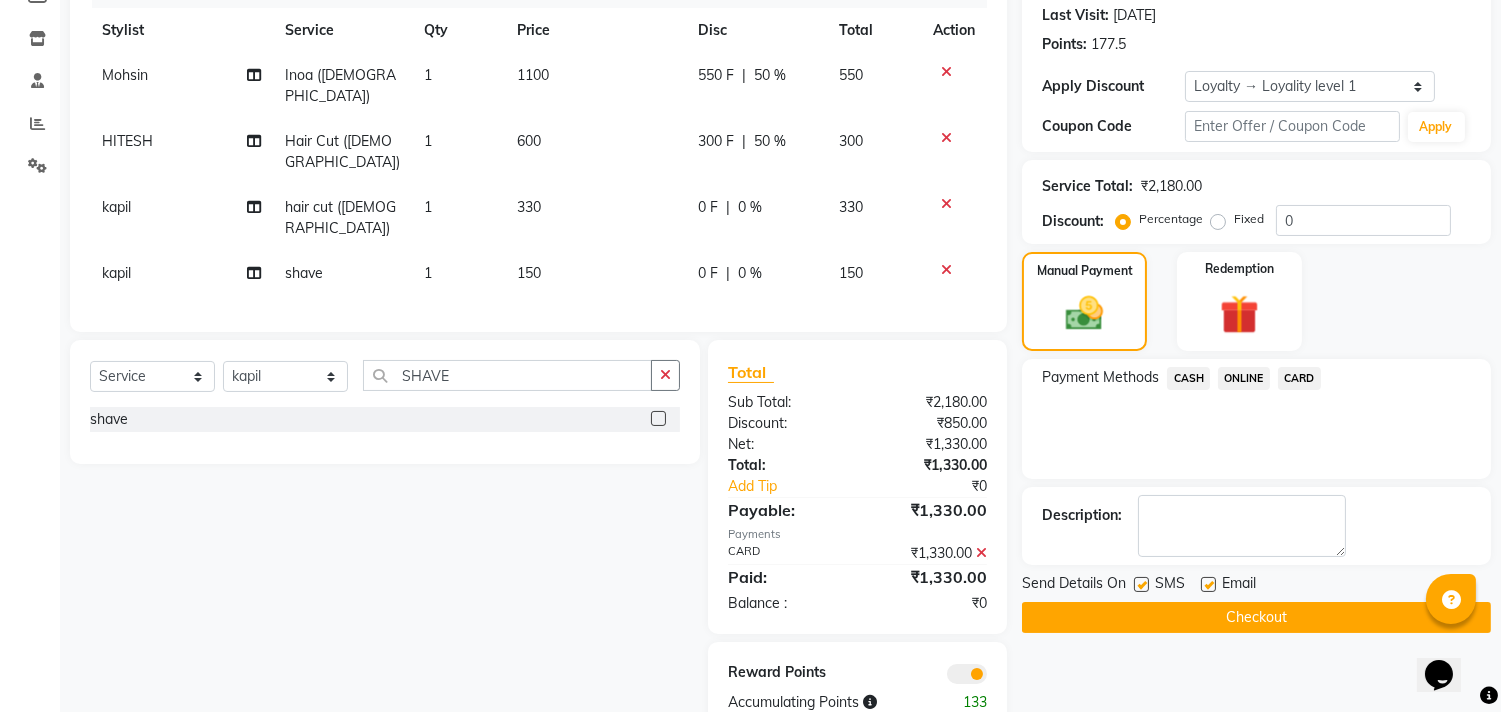 click on "Checkout" 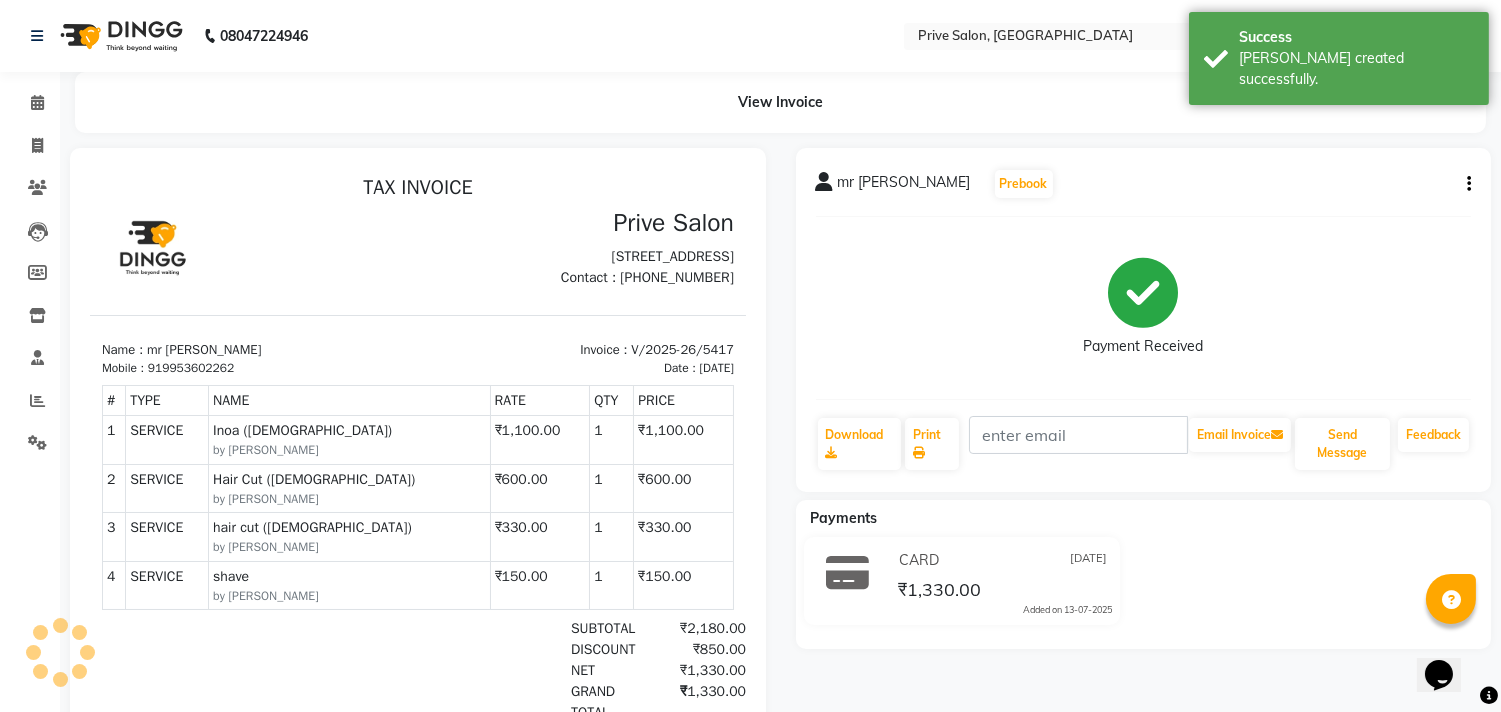 scroll, scrollTop: 0, scrollLeft: 0, axis: both 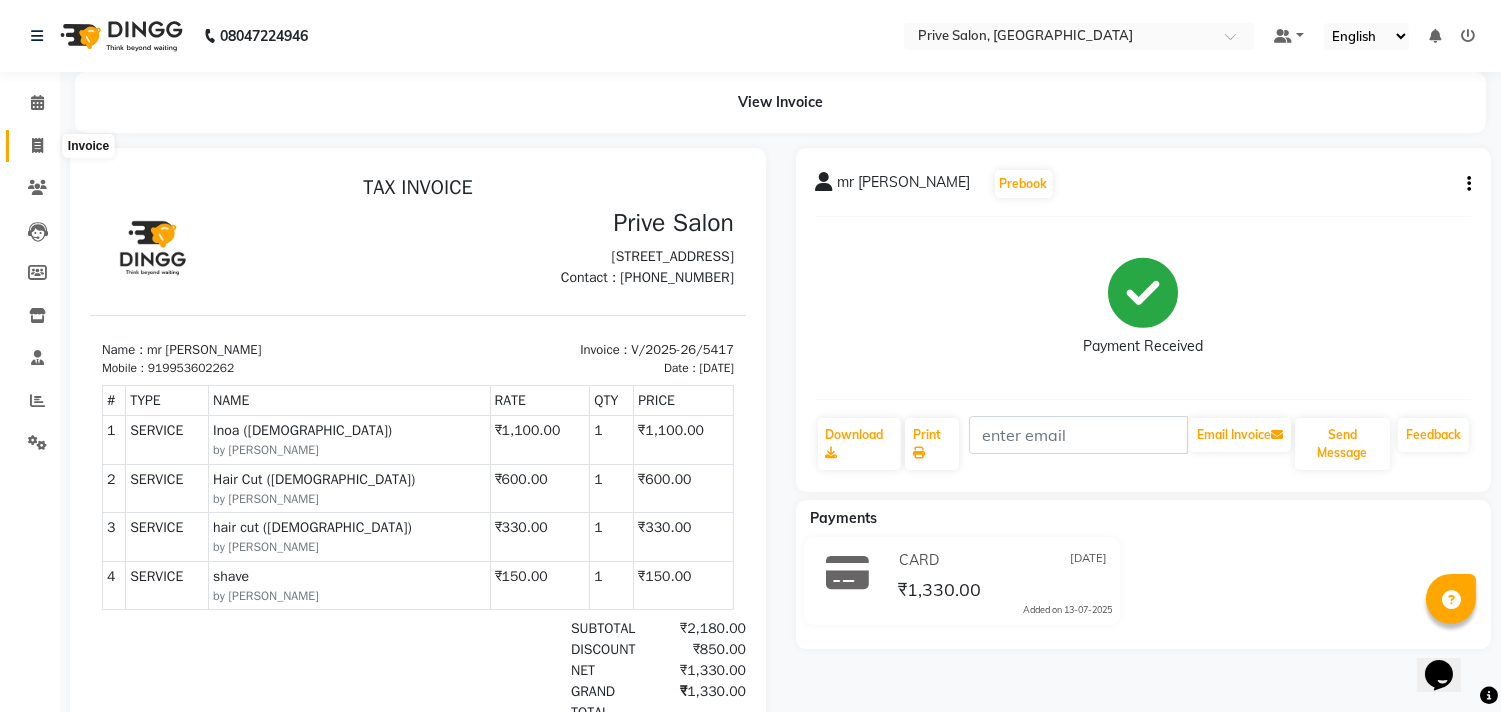 click 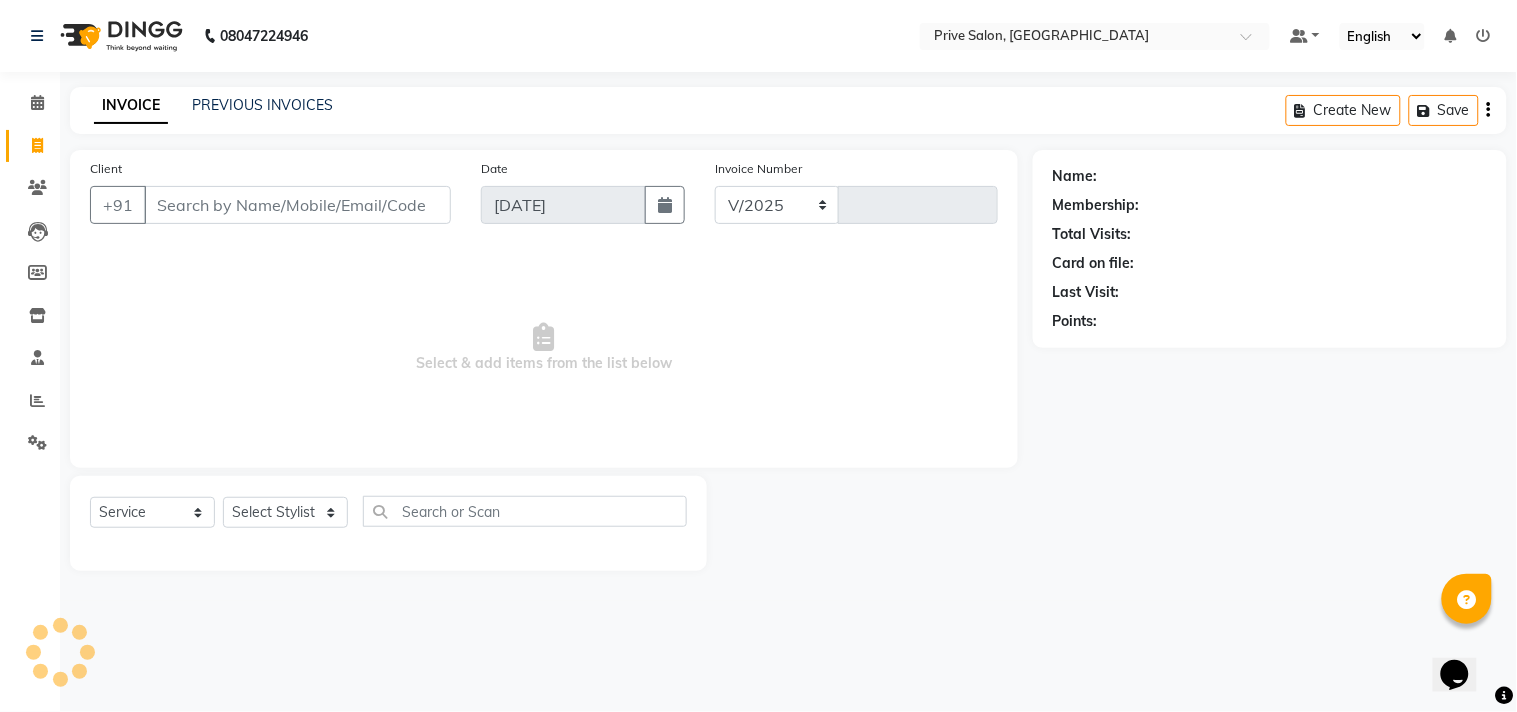 click on "Client" at bounding box center (297, 205) 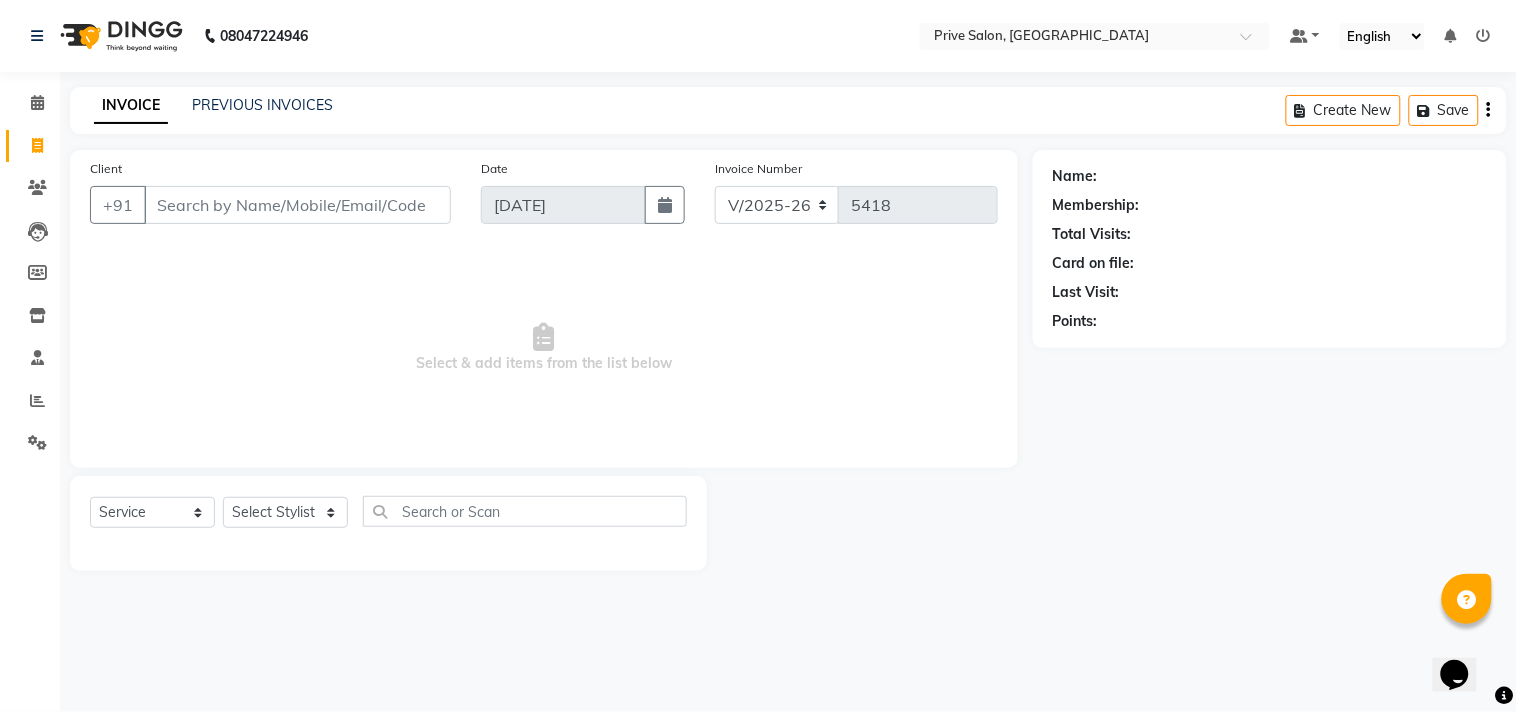 click on "Client" at bounding box center (297, 205) 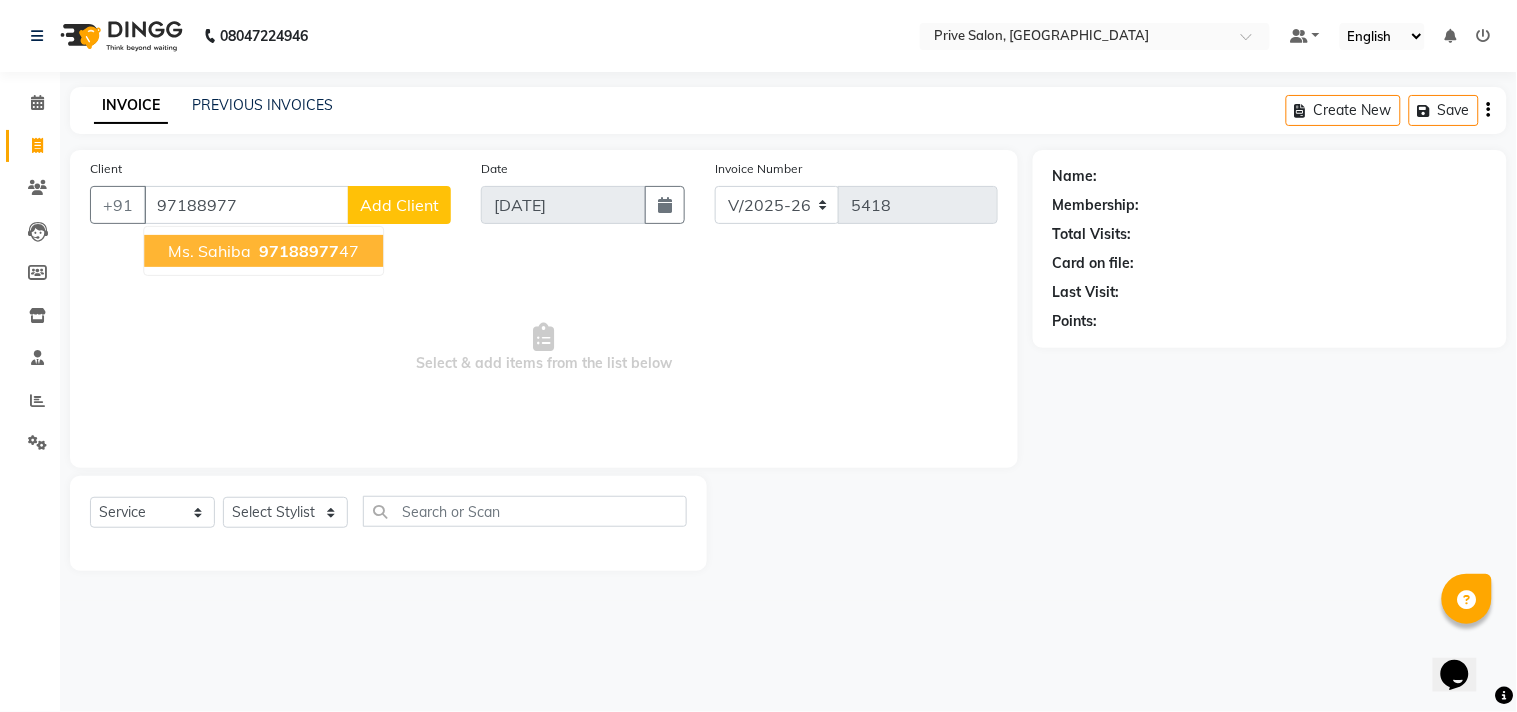 click on "97188977" at bounding box center (299, 251) 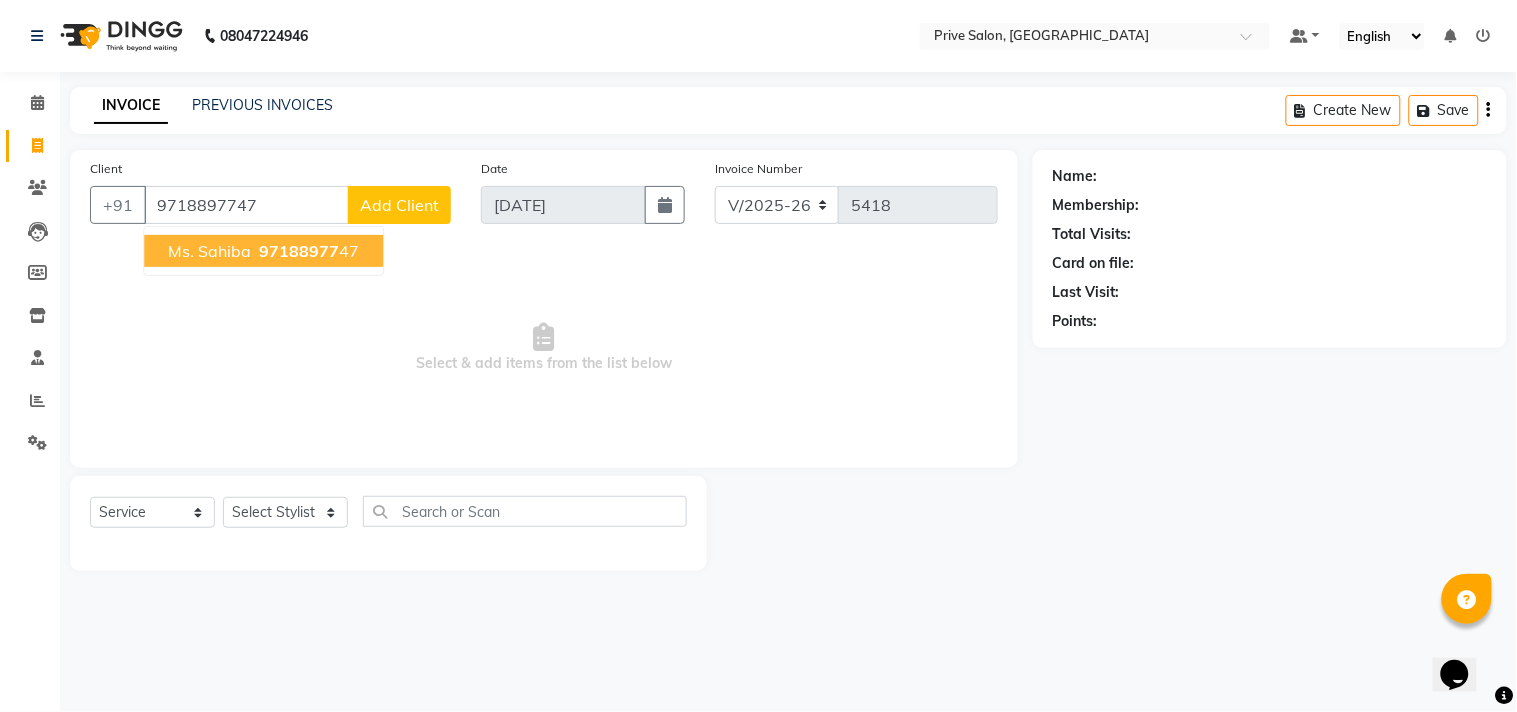 type on "9718897747" 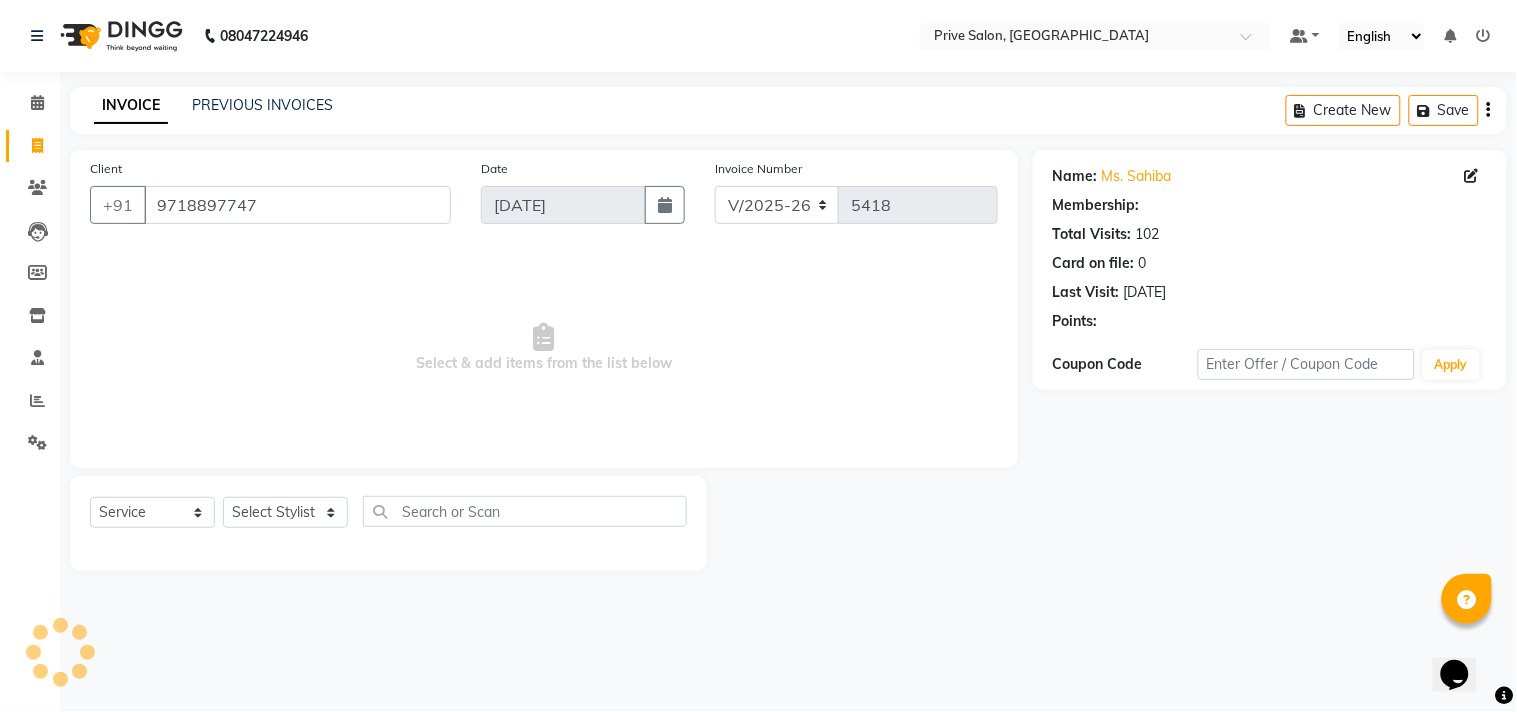 select on "1: Object" 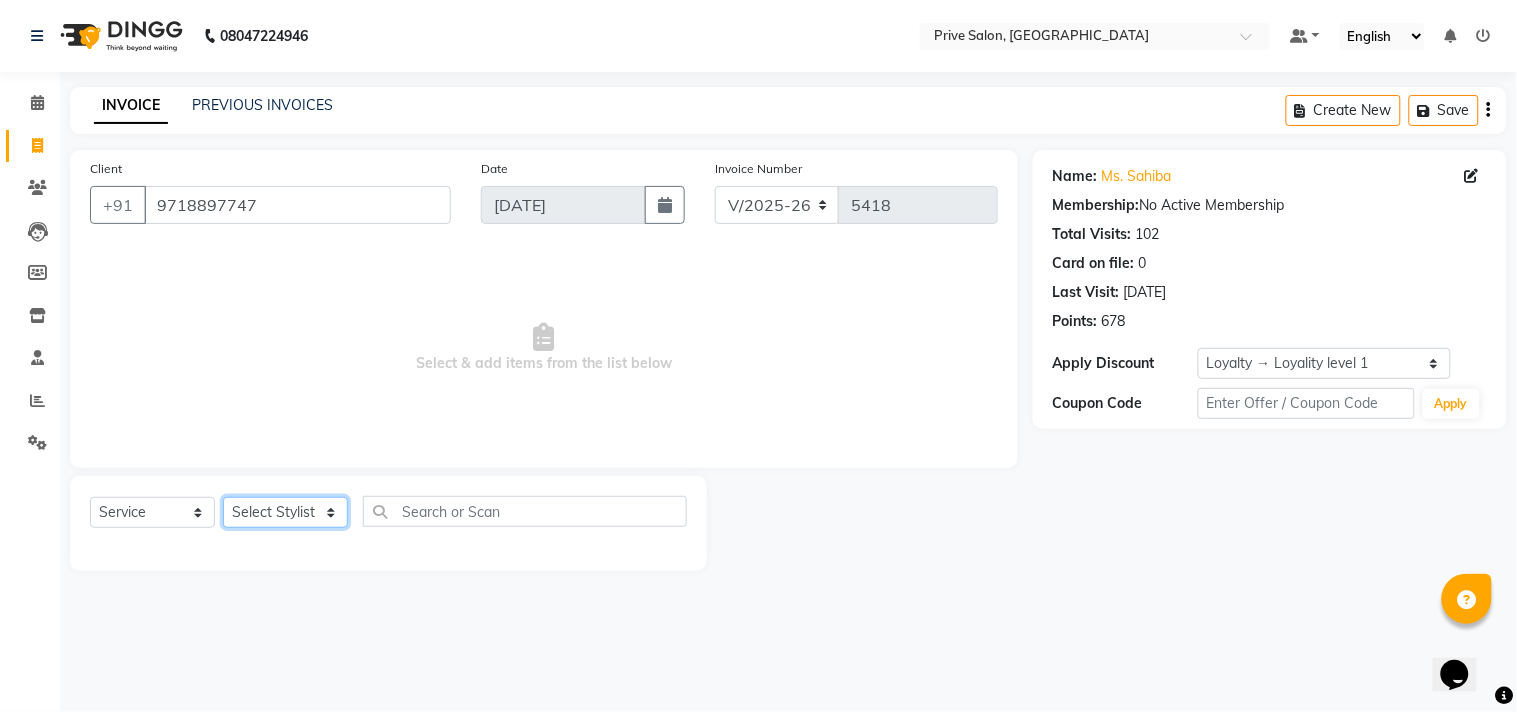 click on "Select Stylist amit ARJUN [PERSON_NAME] [PERSON_NAME] GOLU [PERSON_NAME] isha [PERSON_NAME] Manager [PERSON_NAME] [PERSON_NAME] [PERSON_NAME] [PERSON_NAME] [PERSON_NAME] vikas" 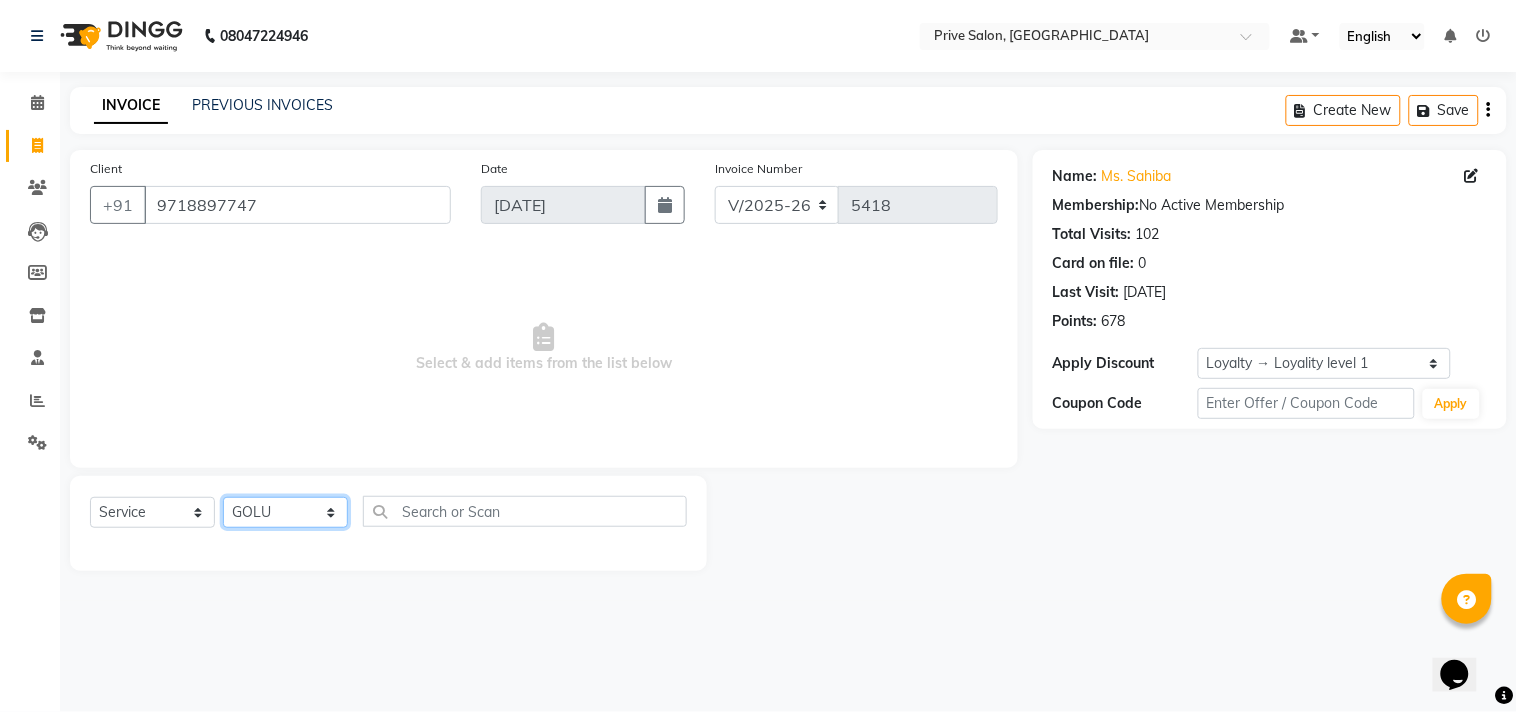 click on "Select Stylist amit ARJUN [PERSON_NAME] [PERSON_NAME] GOLU [PERSON_NAME] isha [PERSON_NAME] Manager [PERSON_NAME] [PERSON_NAME] [PERSON_NAME] [PERSON_NAME] [PERSON_NAME] vikas" 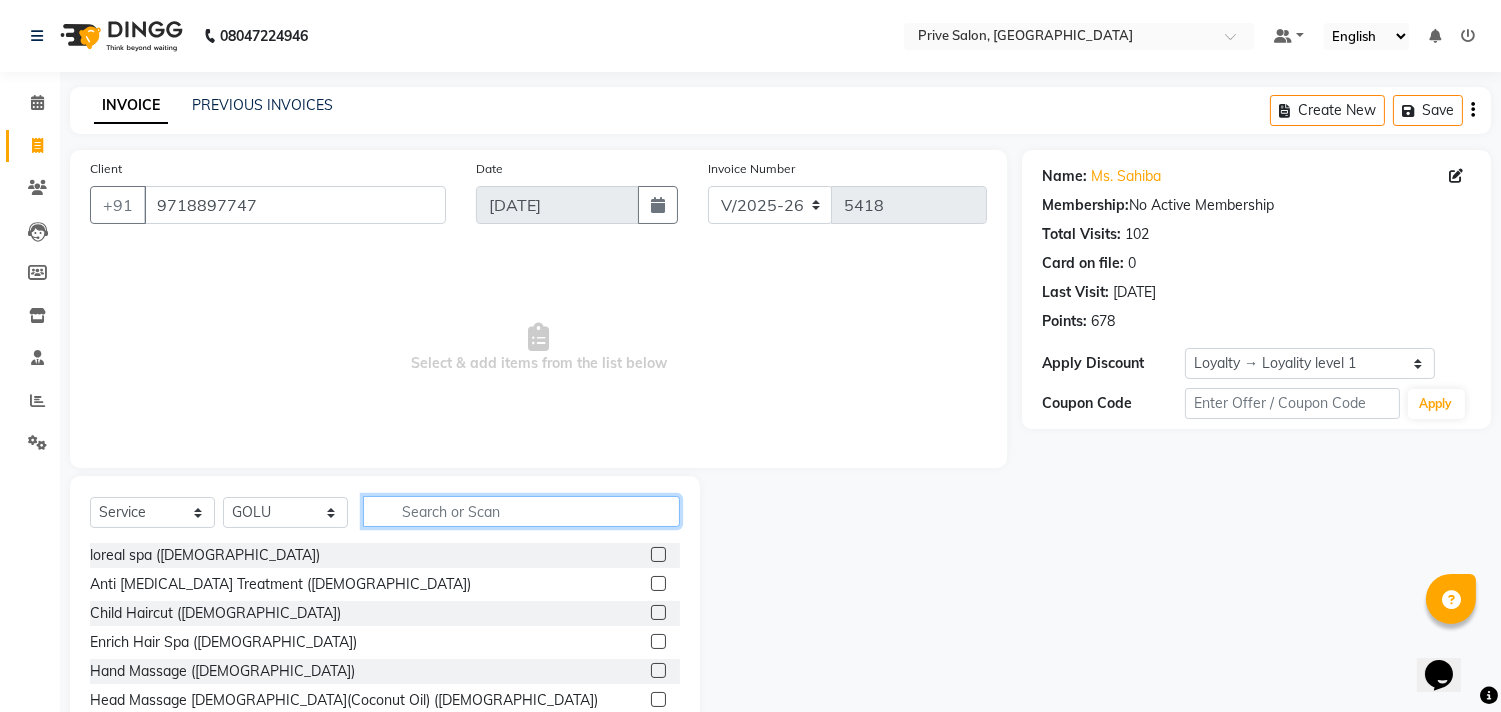 click 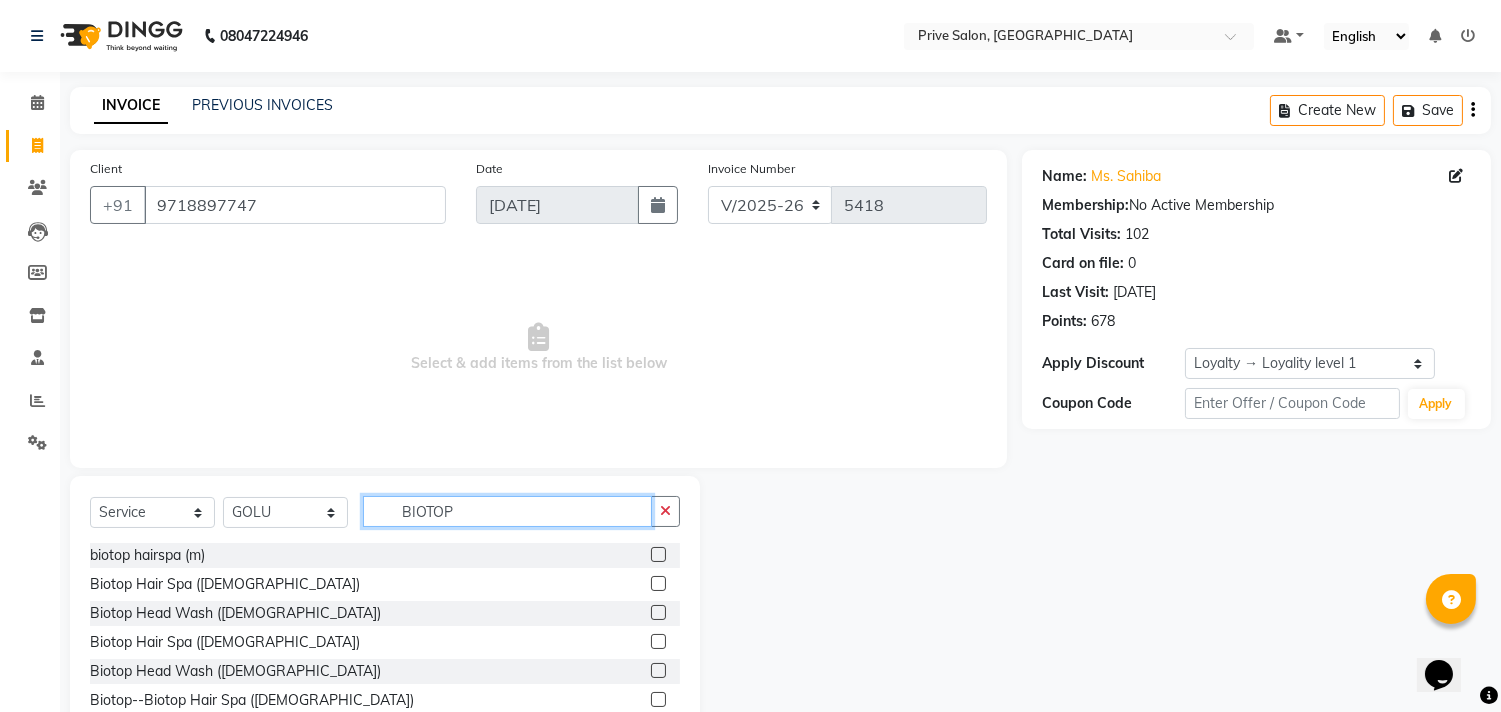 type on "BIOTOP" 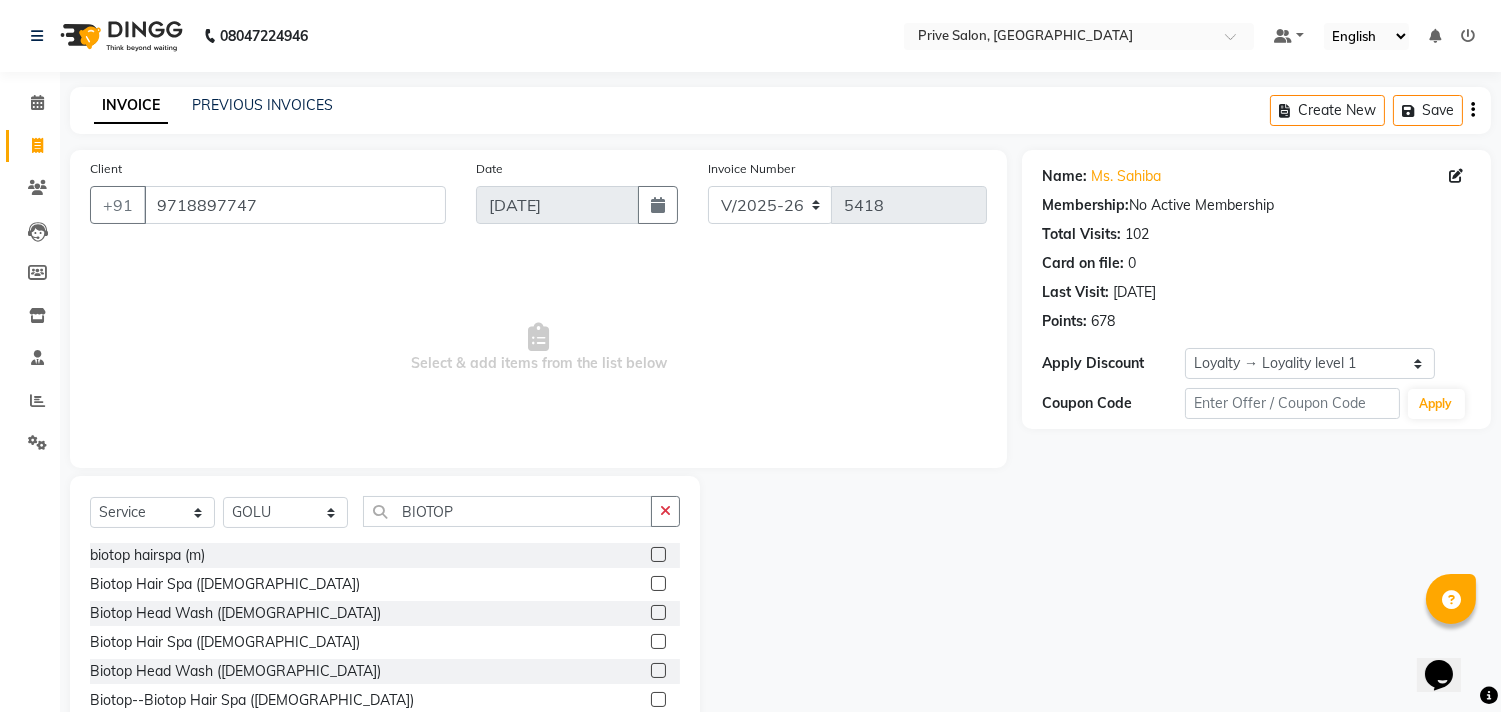 click 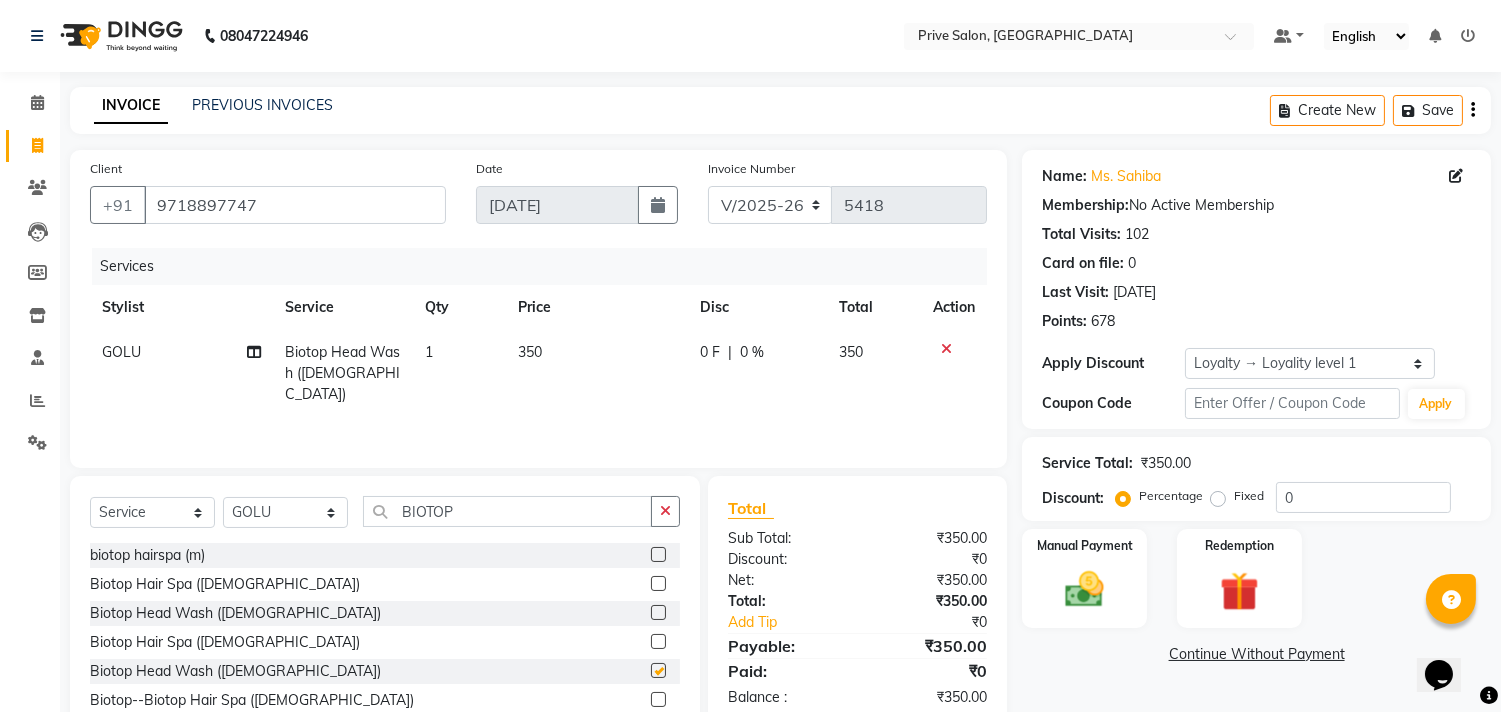 checkbox on "false" 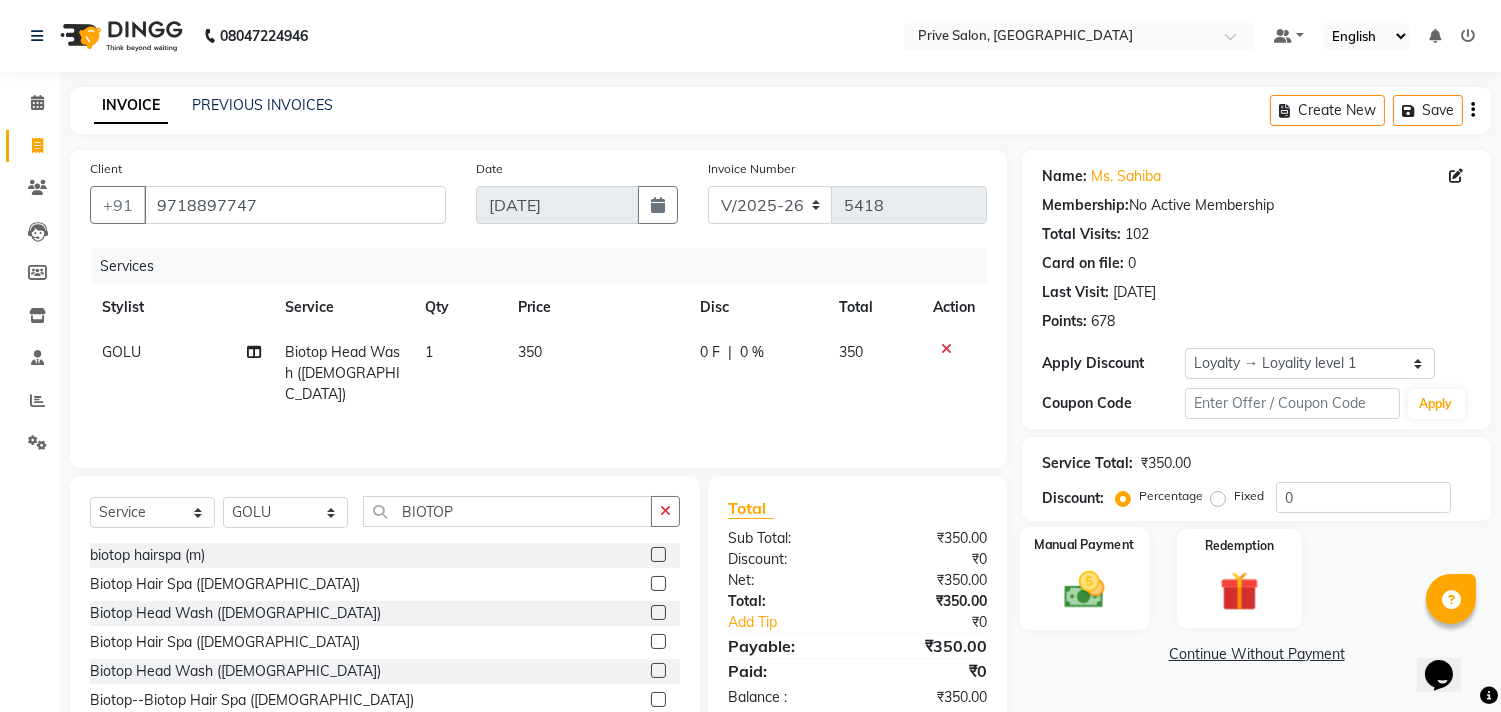 click 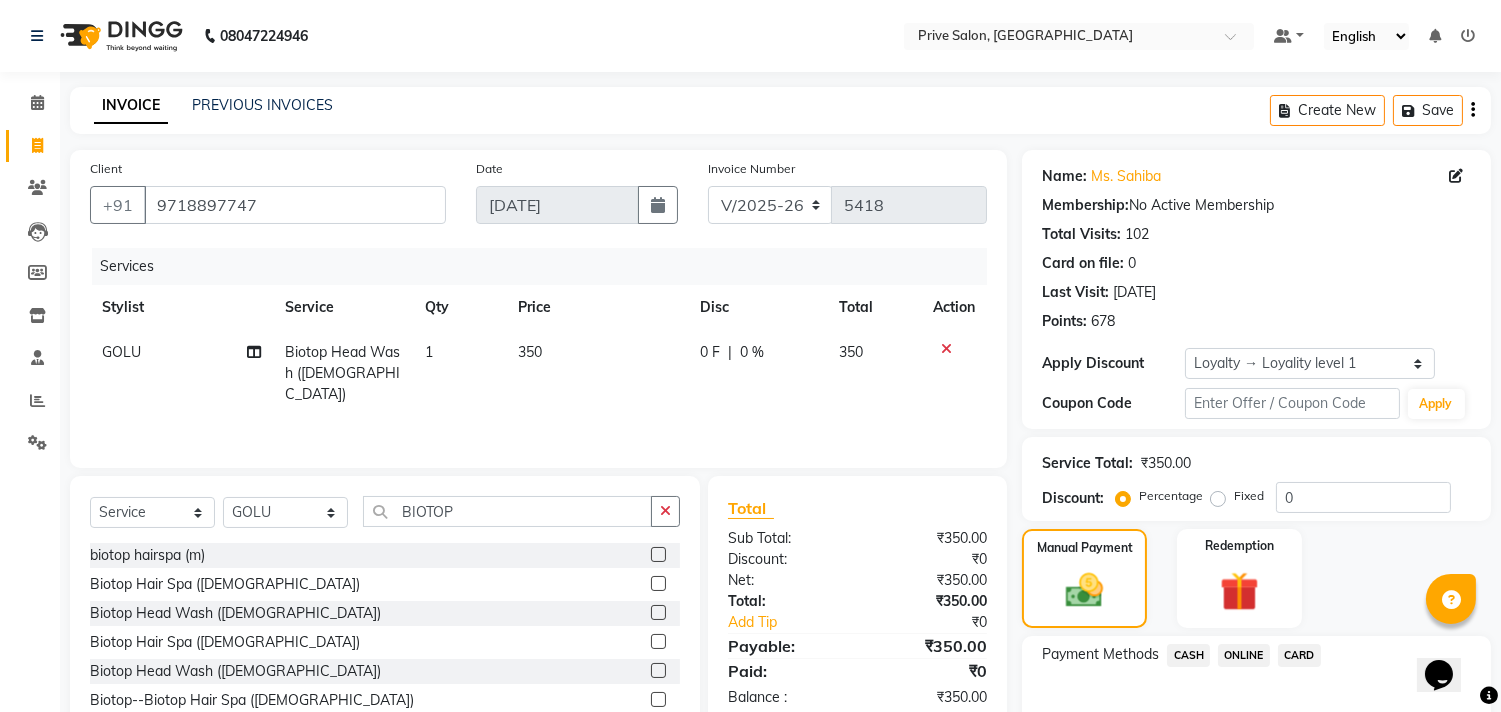 click on "ONLINE" 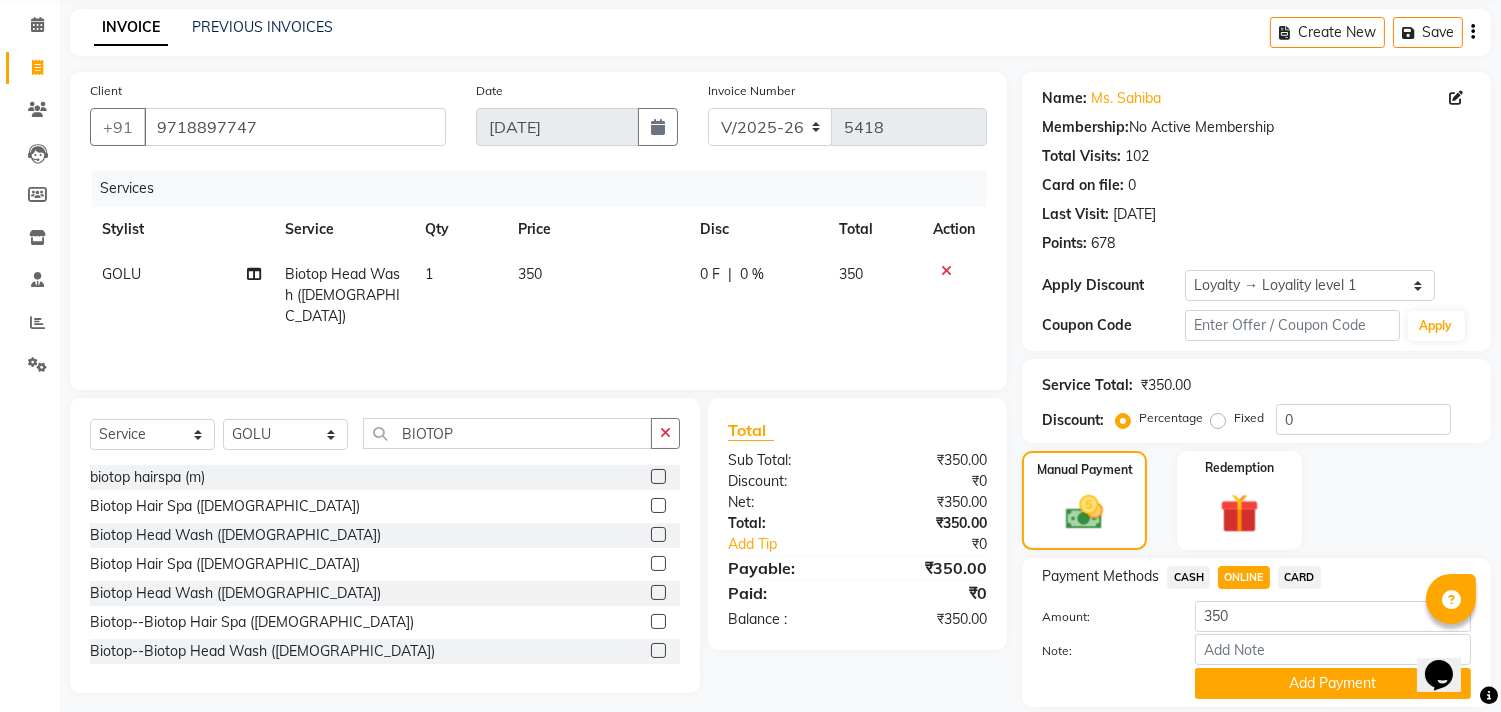scroll, scrollTop: 143, scrollLeft: 0, axis: vertical 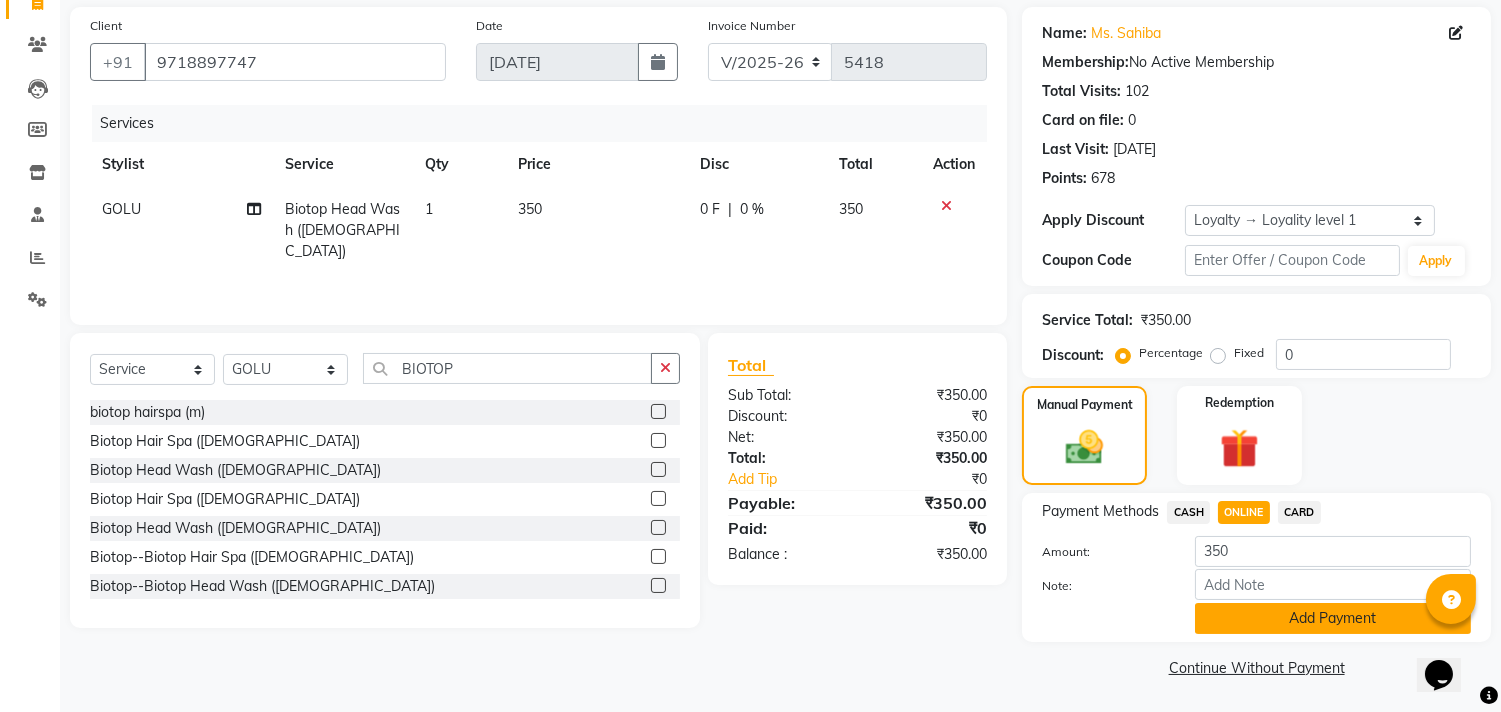 click on "Add Payment" 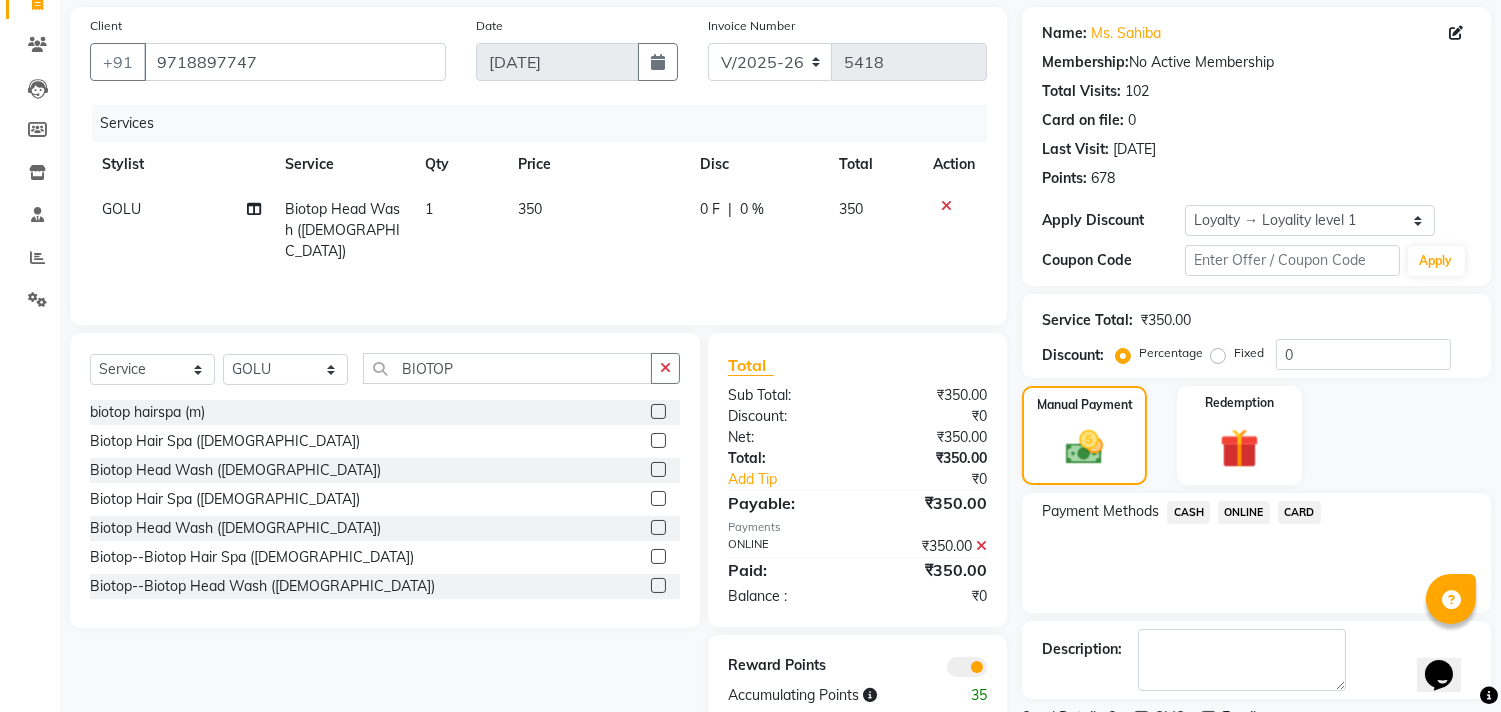 scroll, scrollTop: 227, scrollLeft: 0, axis: vertical 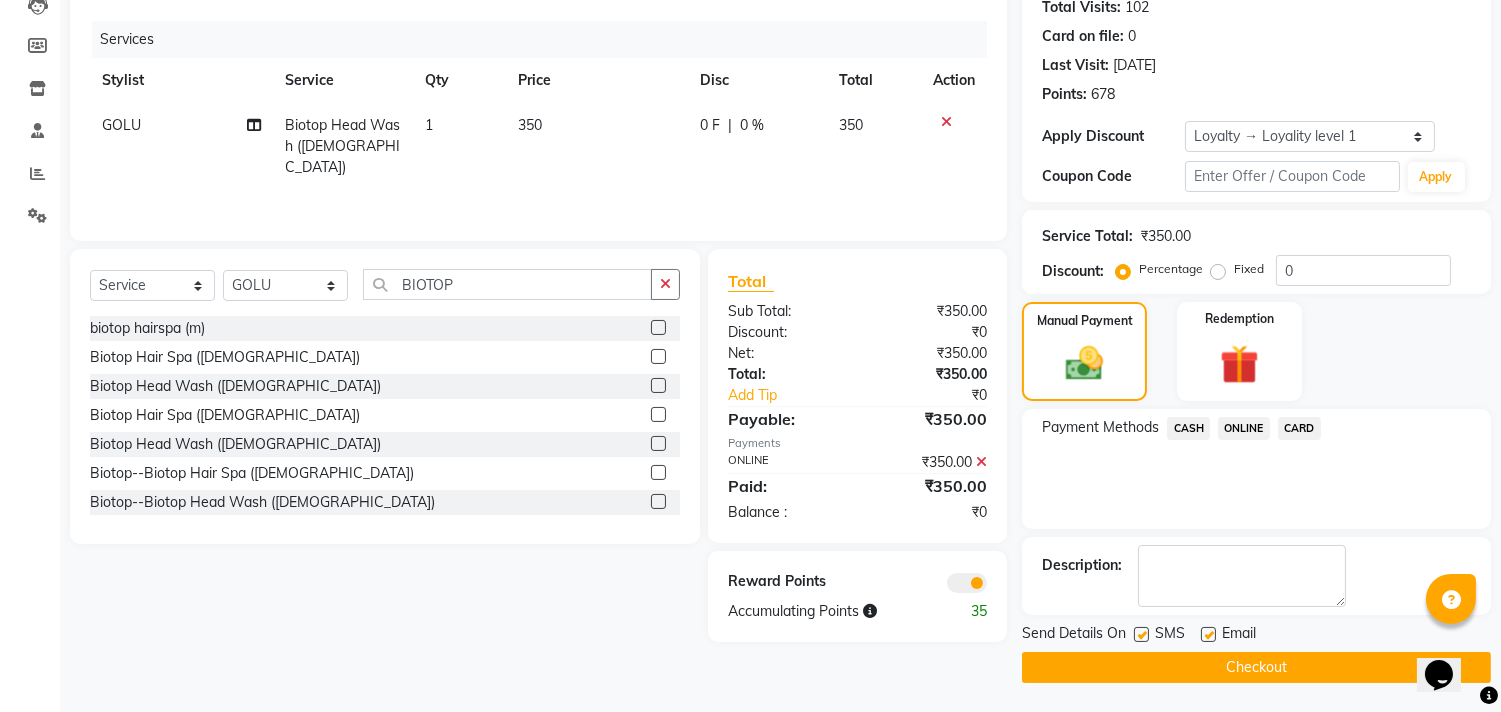 click on "Checkout" 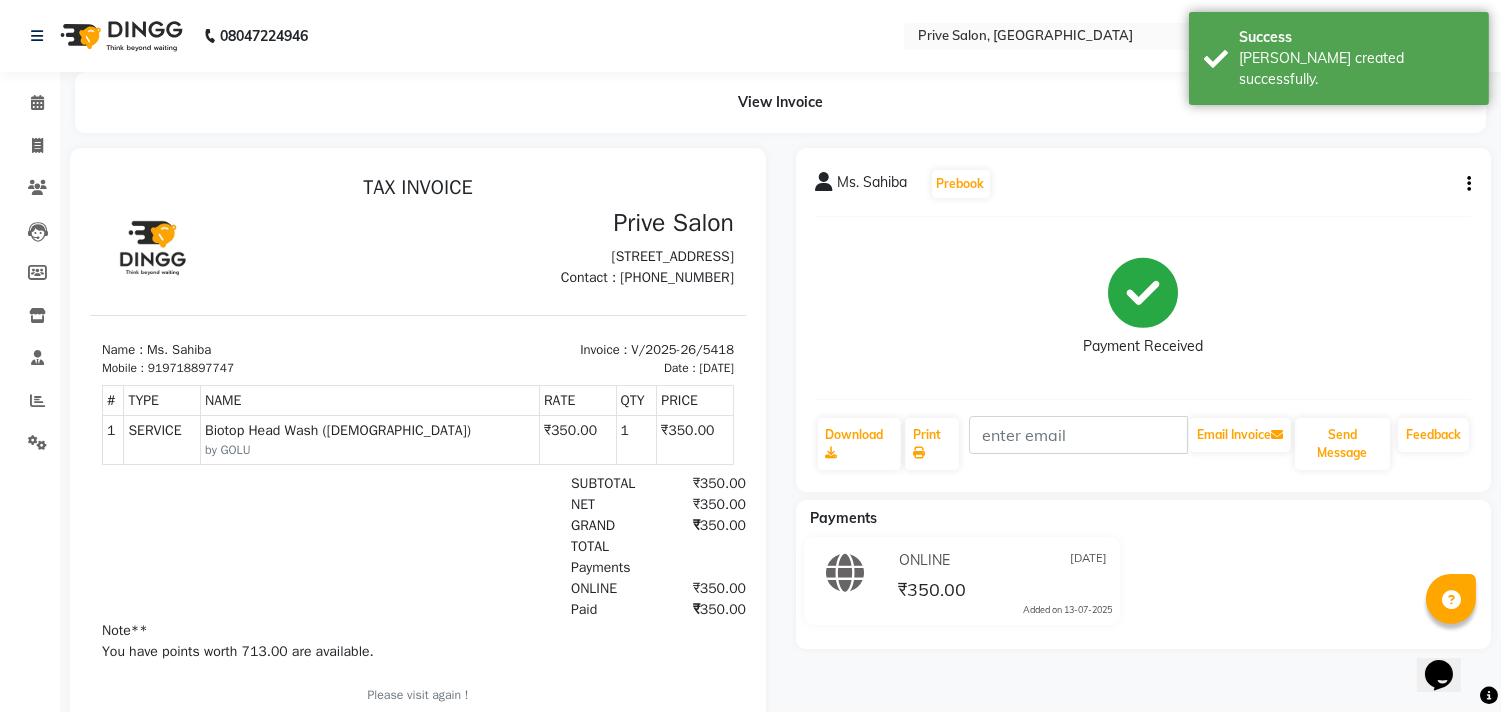 scroll, scrollTop: 0, scrollLeft: 0, axis: both 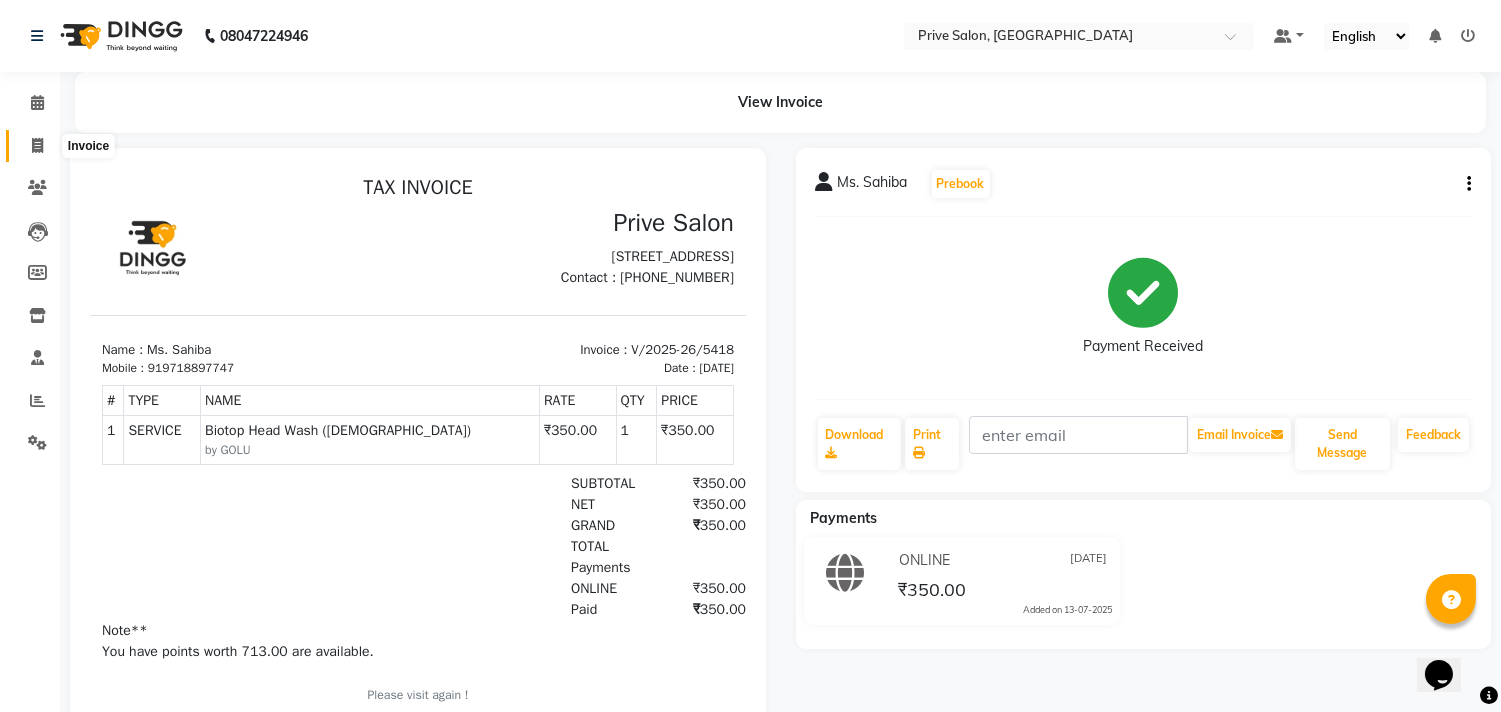 click 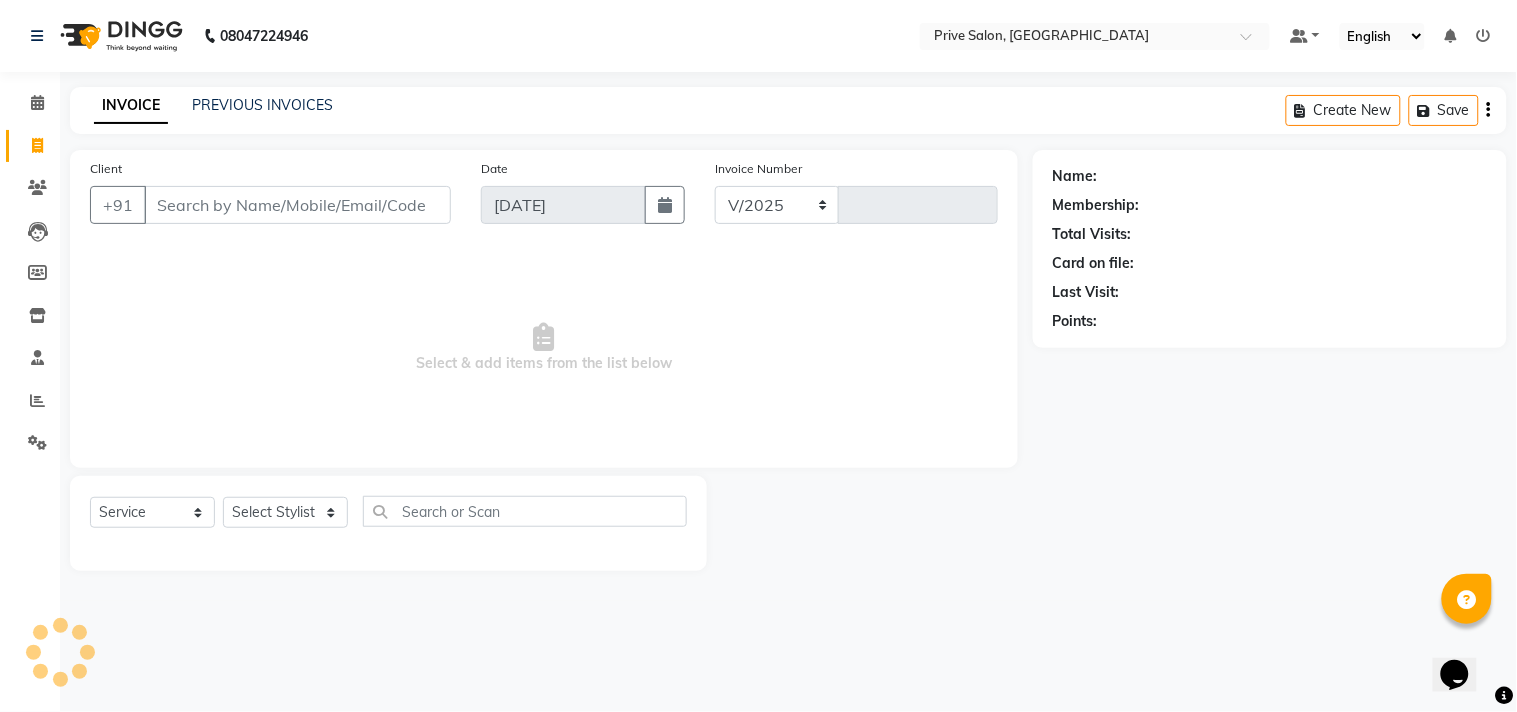 select on "136" 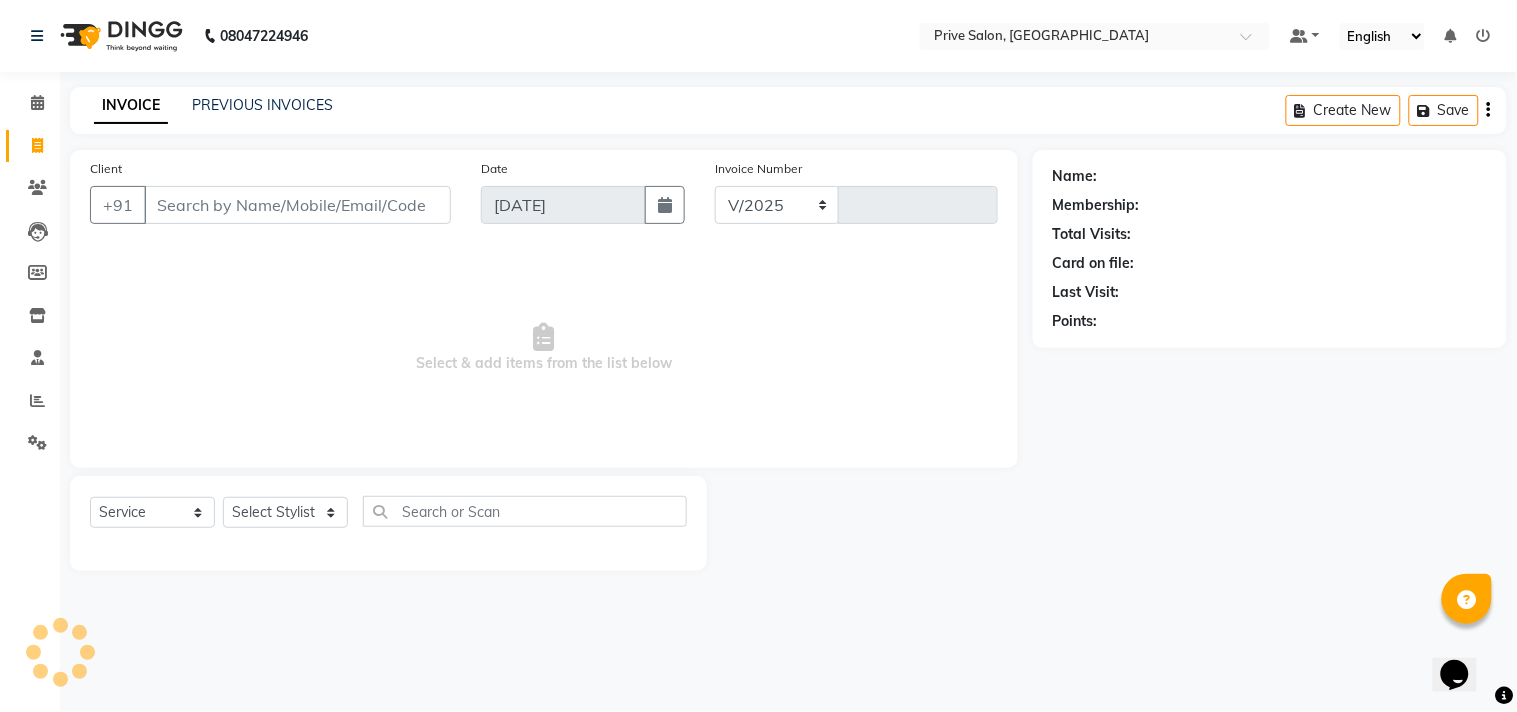 type on "5419" 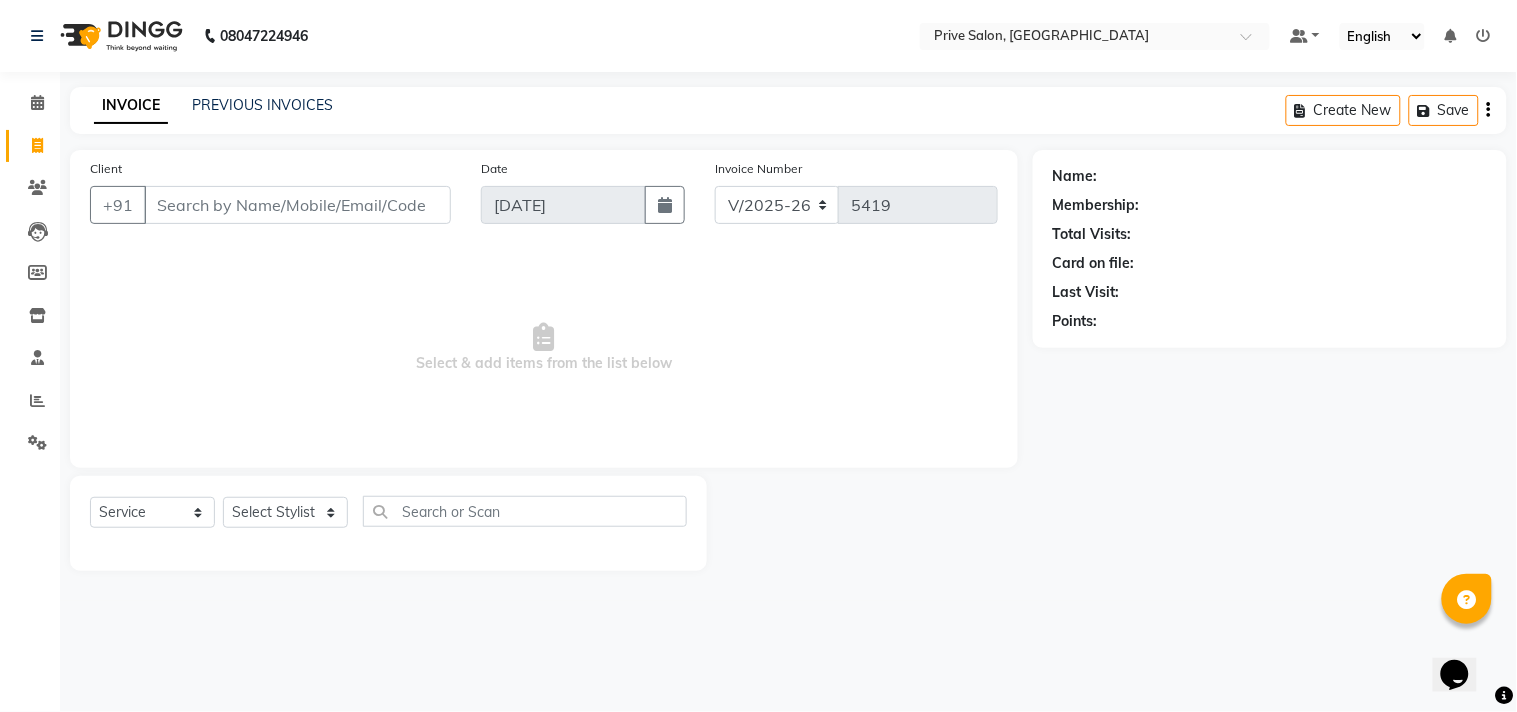 click on "Client" at bounding box center [297, 205] 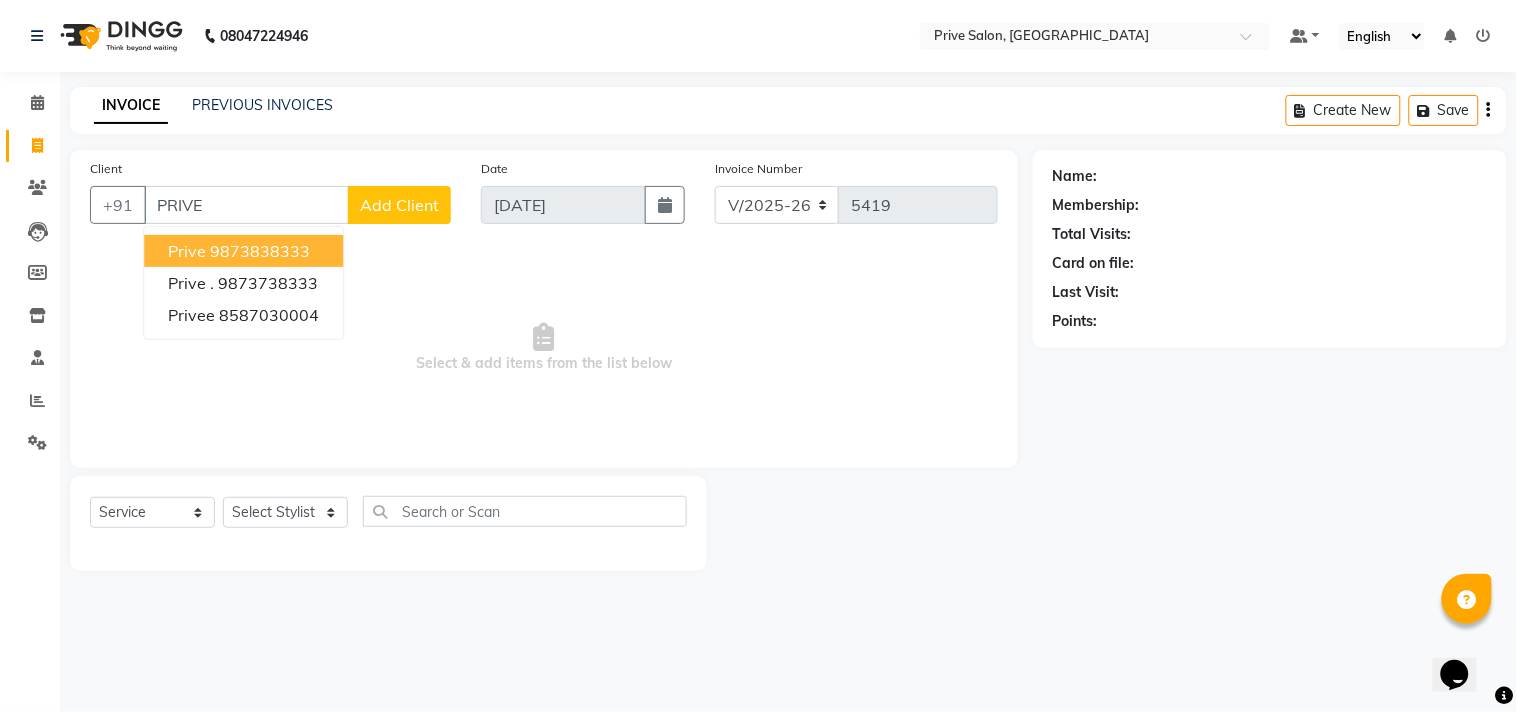 click on "prive" at bounding box center (187, 251) 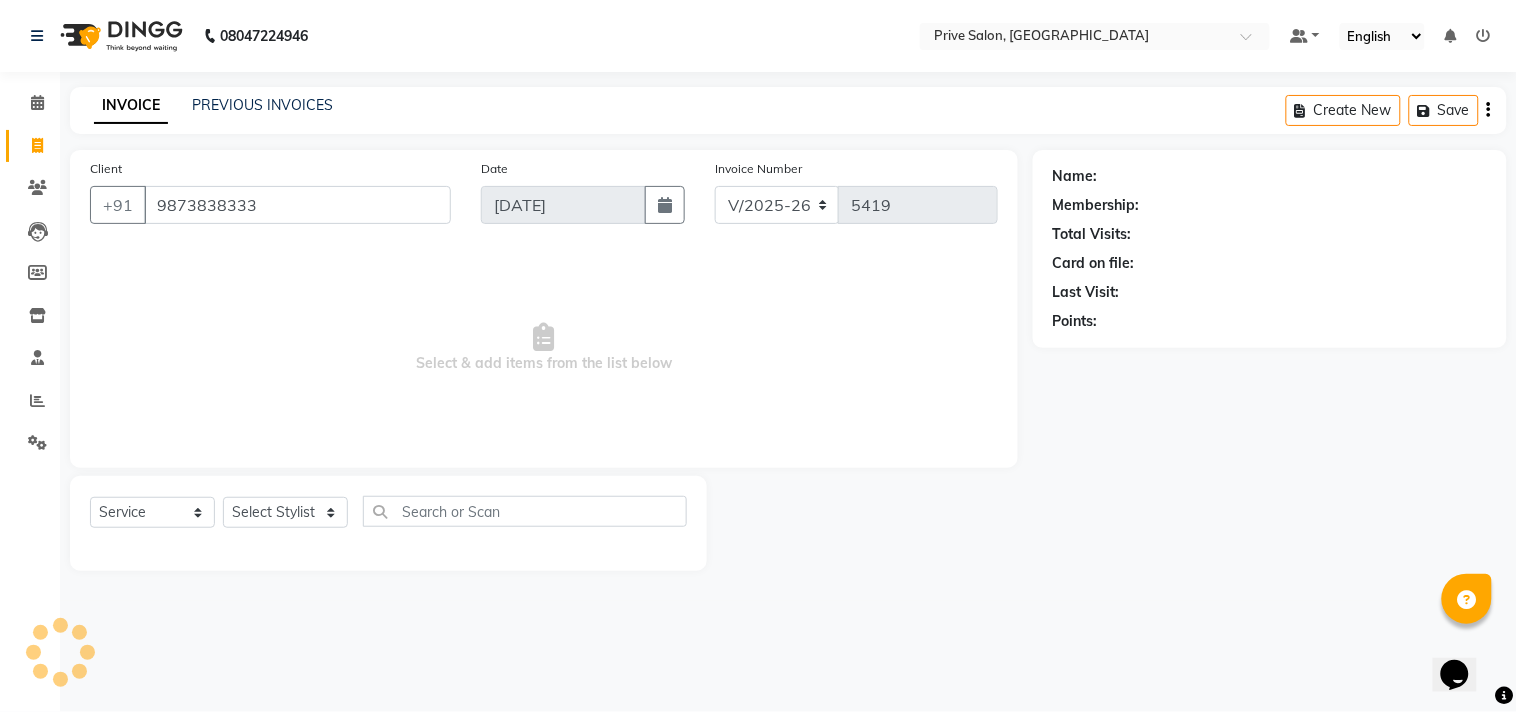 type on "9873838333" 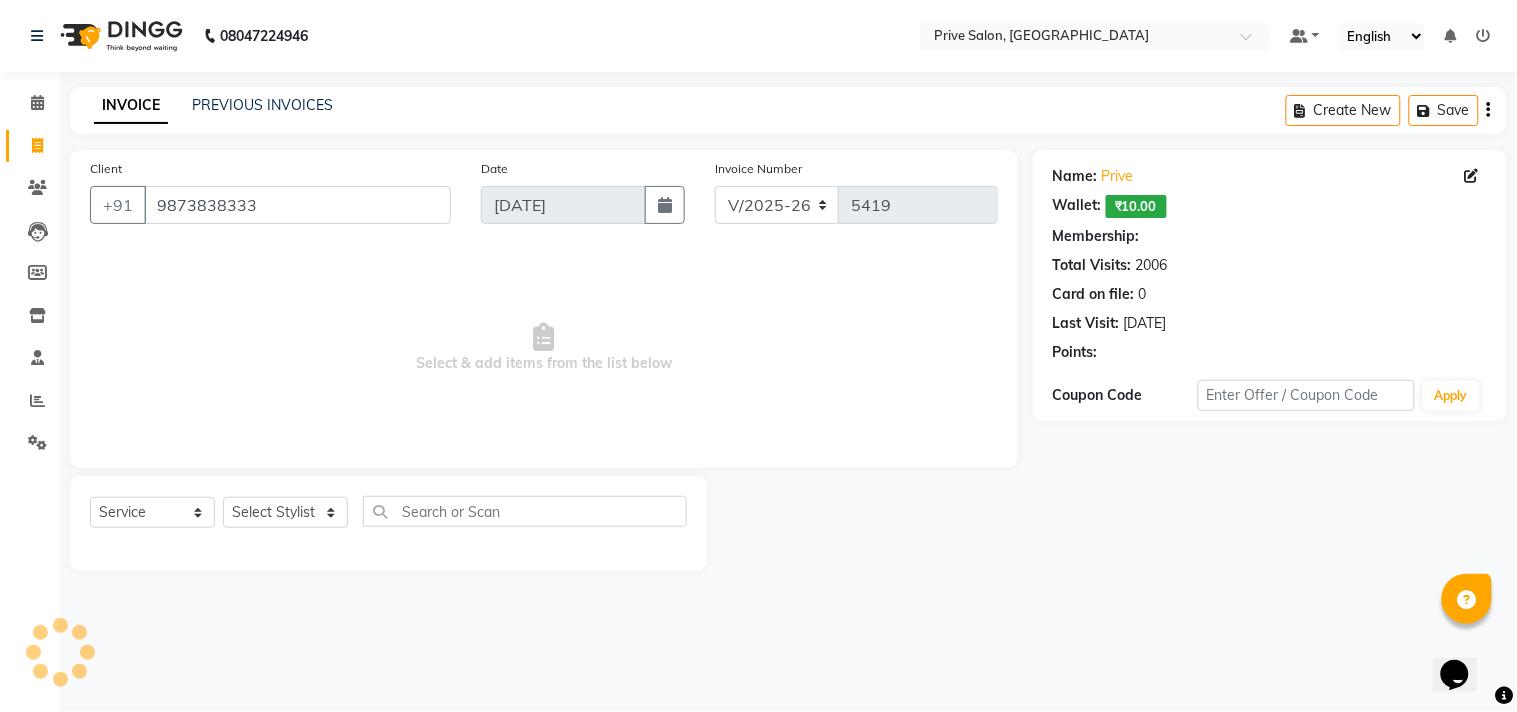 select on "1: Object" 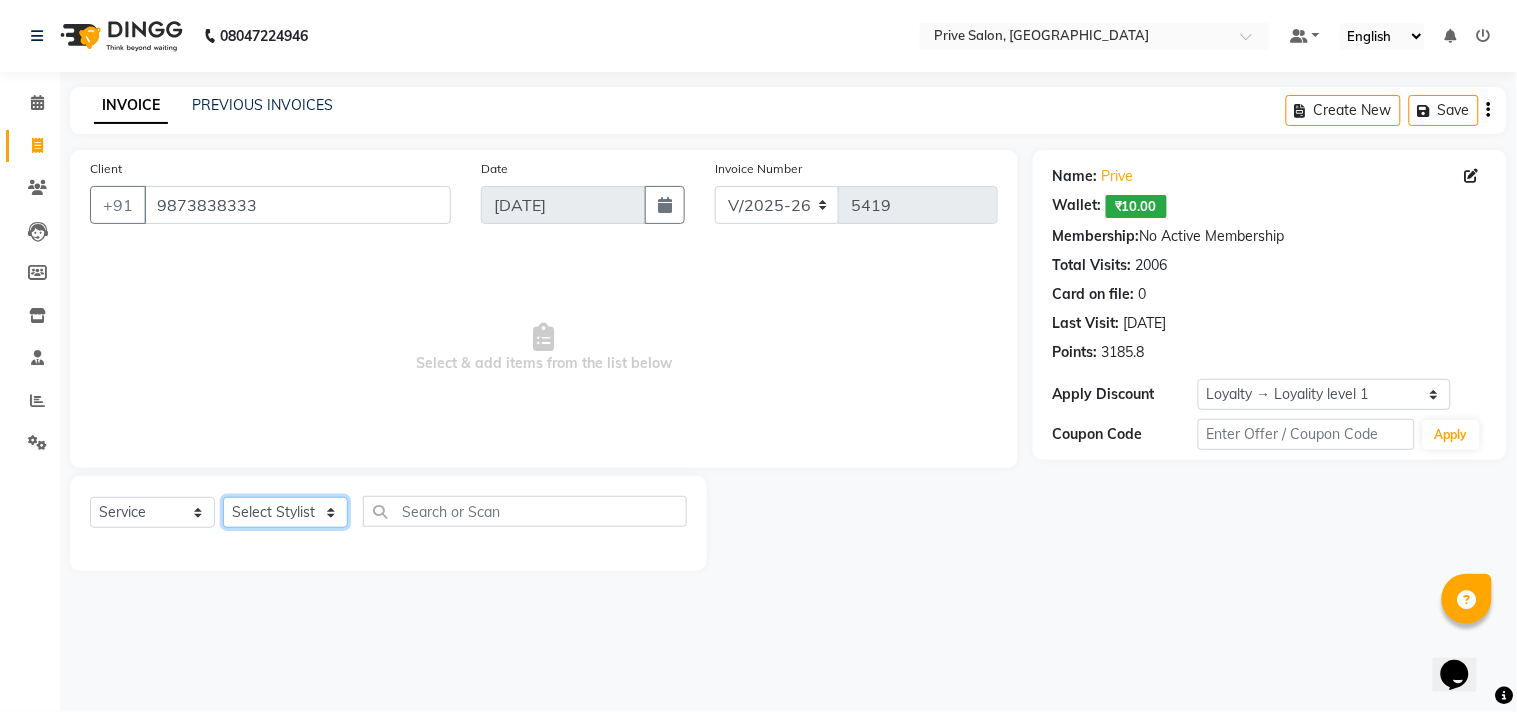 click on "Select Stylist amit ARJUN [PERSON_NAME] [PERSON_NAME] GOLU [PERSON_NAME] isha [PERSON_NAME] Manager [PERSON_NAME] [PERSON_NAME] [PERSON_NAME] [PERSON_NAME] [PERSON_NAME] vikas" 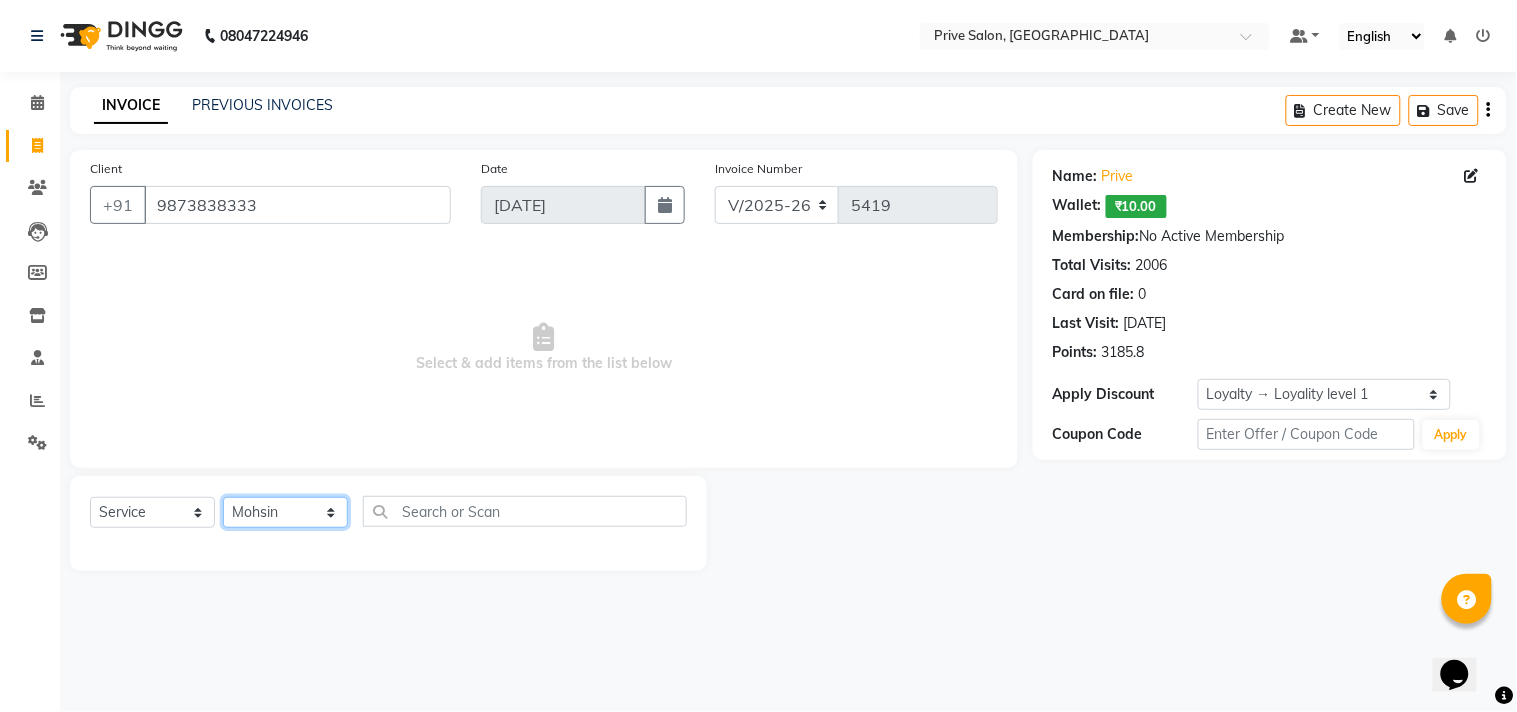 click on "Select Stylist amit ARJUN [PERSON_NAME] [PERSON_NAME] GOLU [PERSON_NAME] isha [PERSON_NAME] Manager [PERSON_NAME] [PERSON_NAME] [PERSON_NAME] [PERSON_NAME] [PERSON_NAME] vikas" 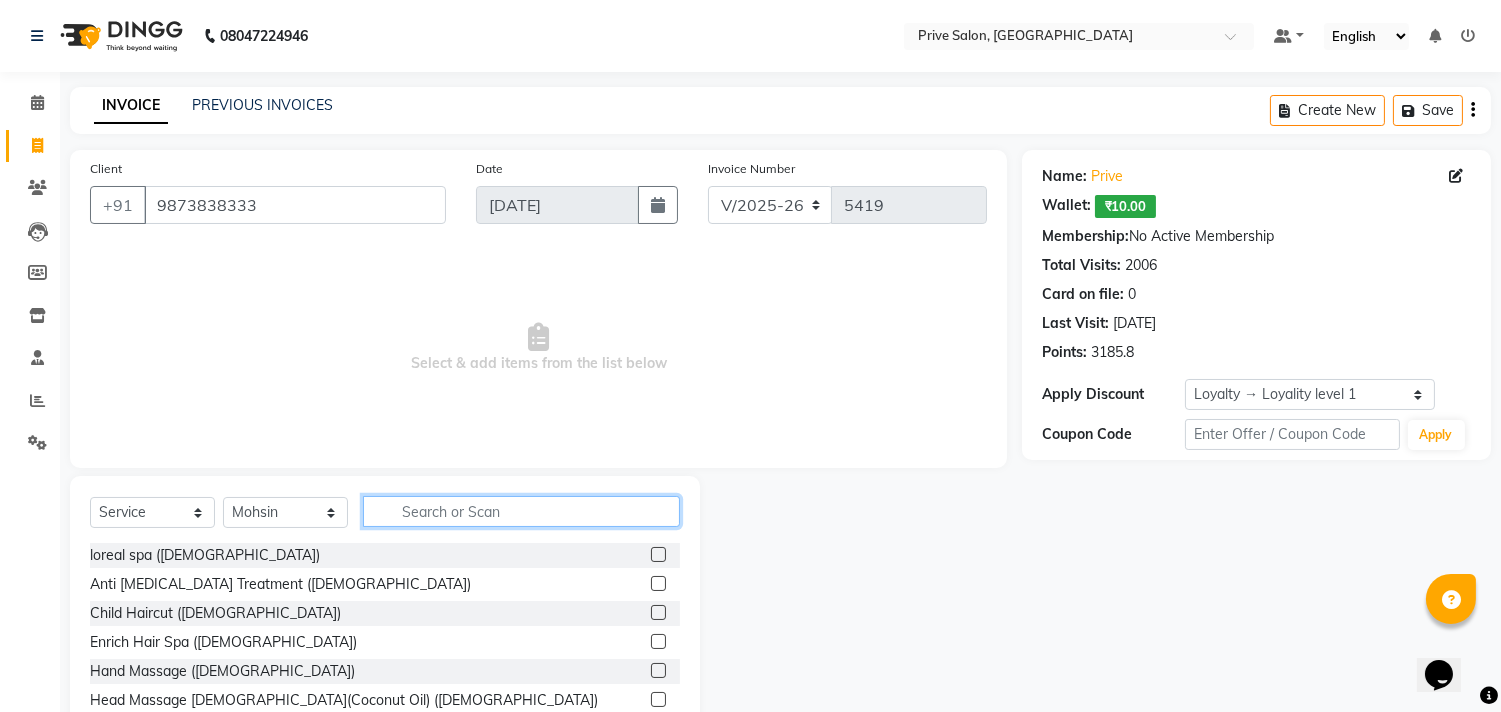 click 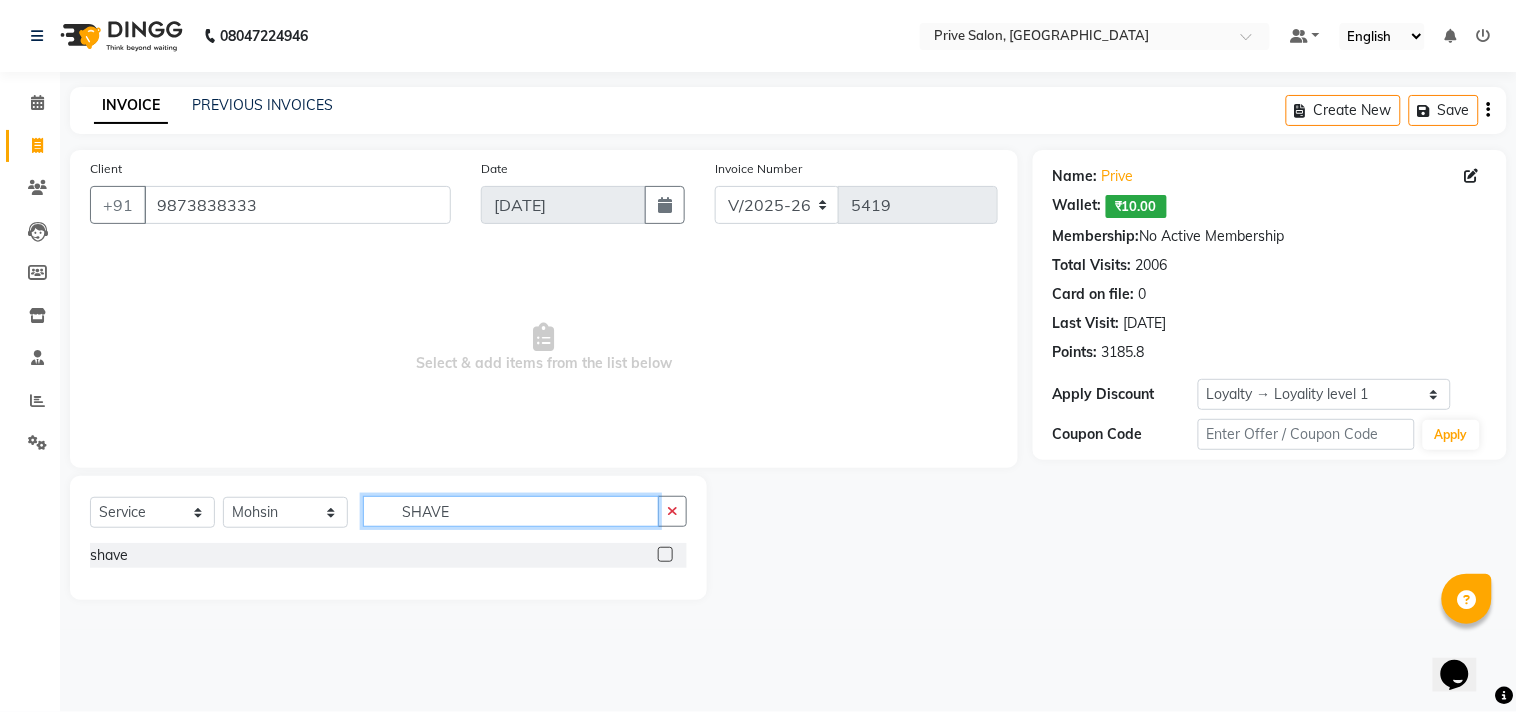 type on "SHAVE" 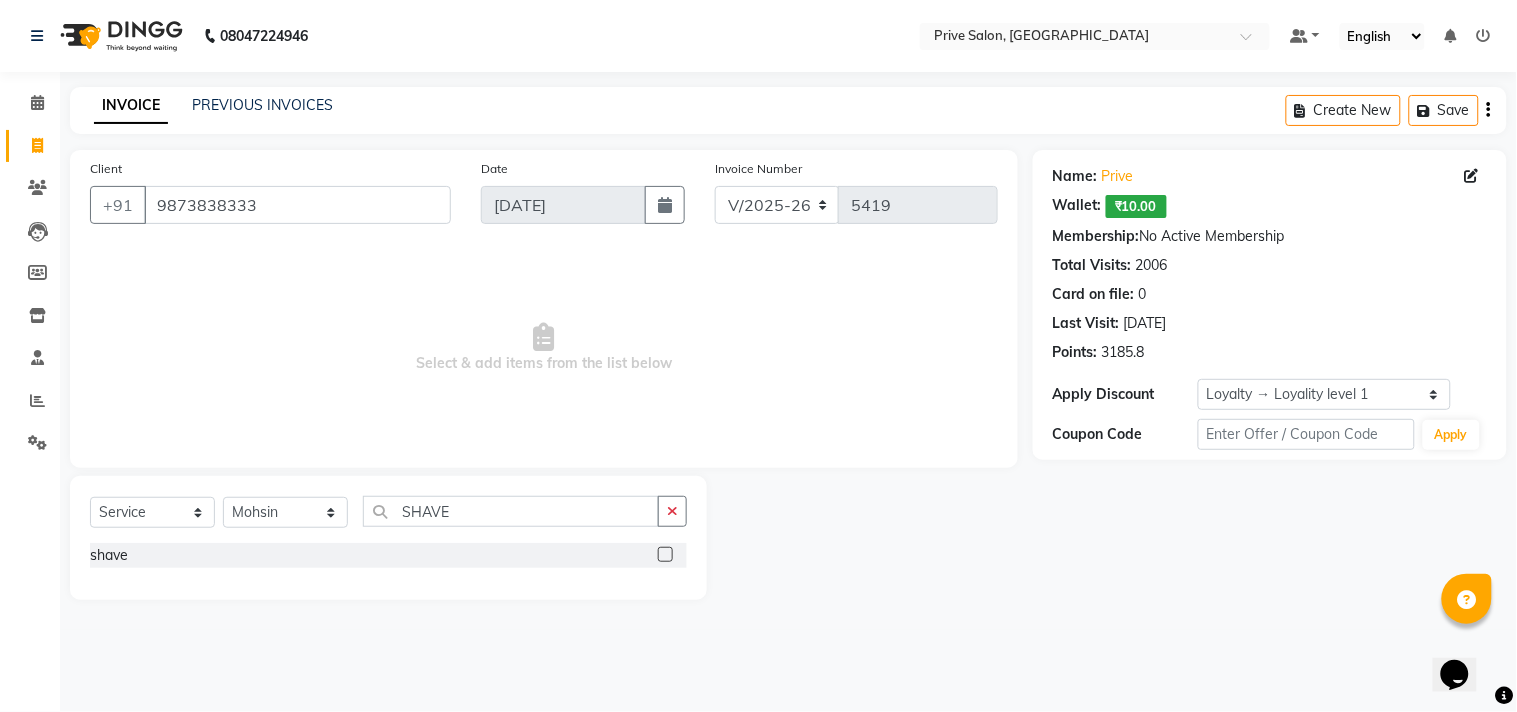 click 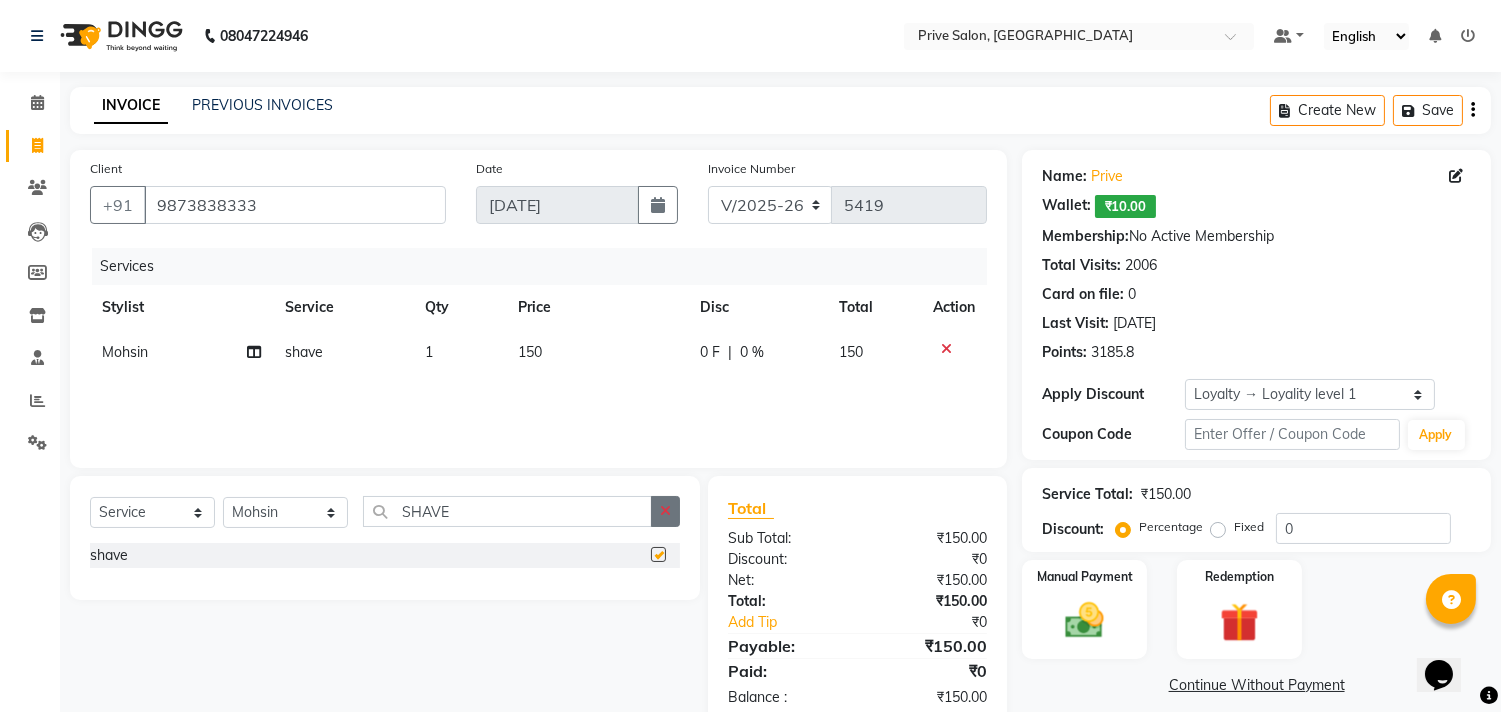 checkbox on "false" 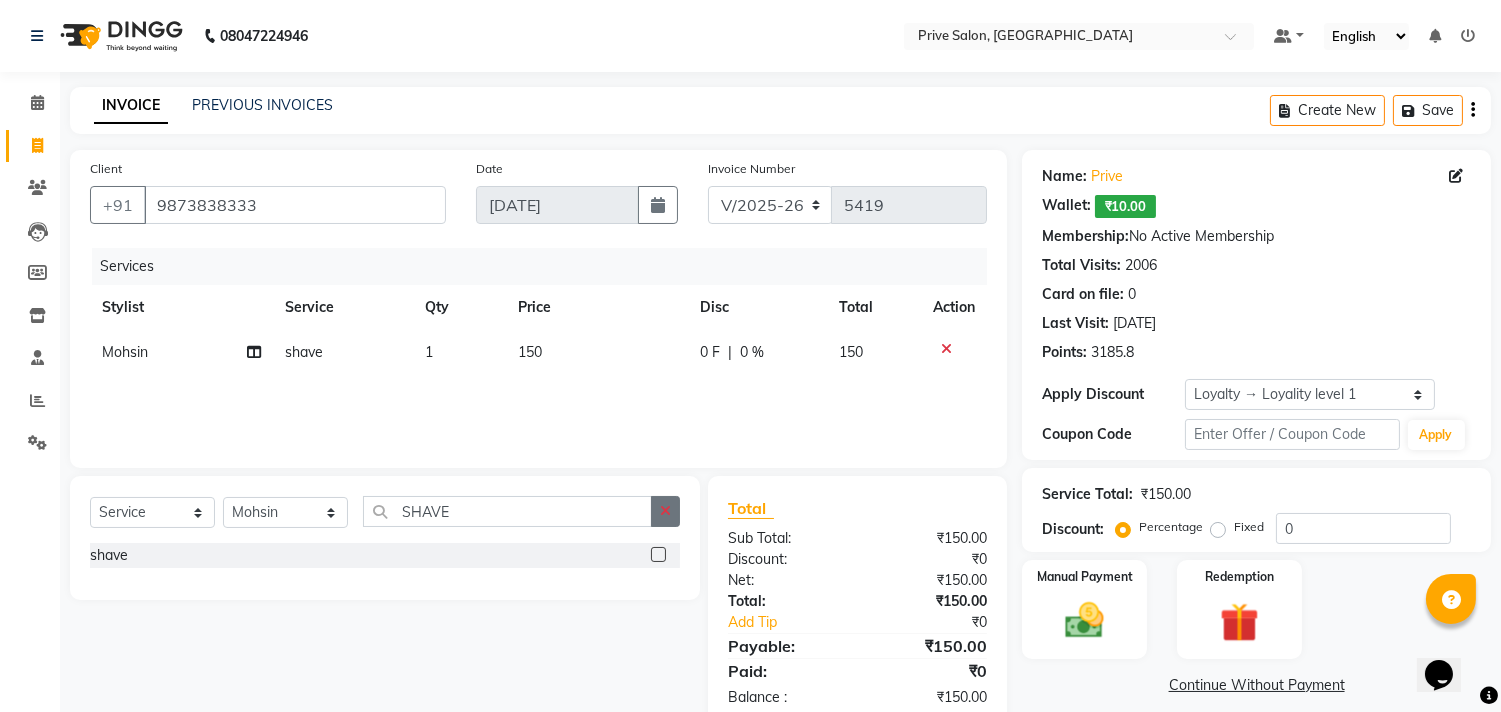 click 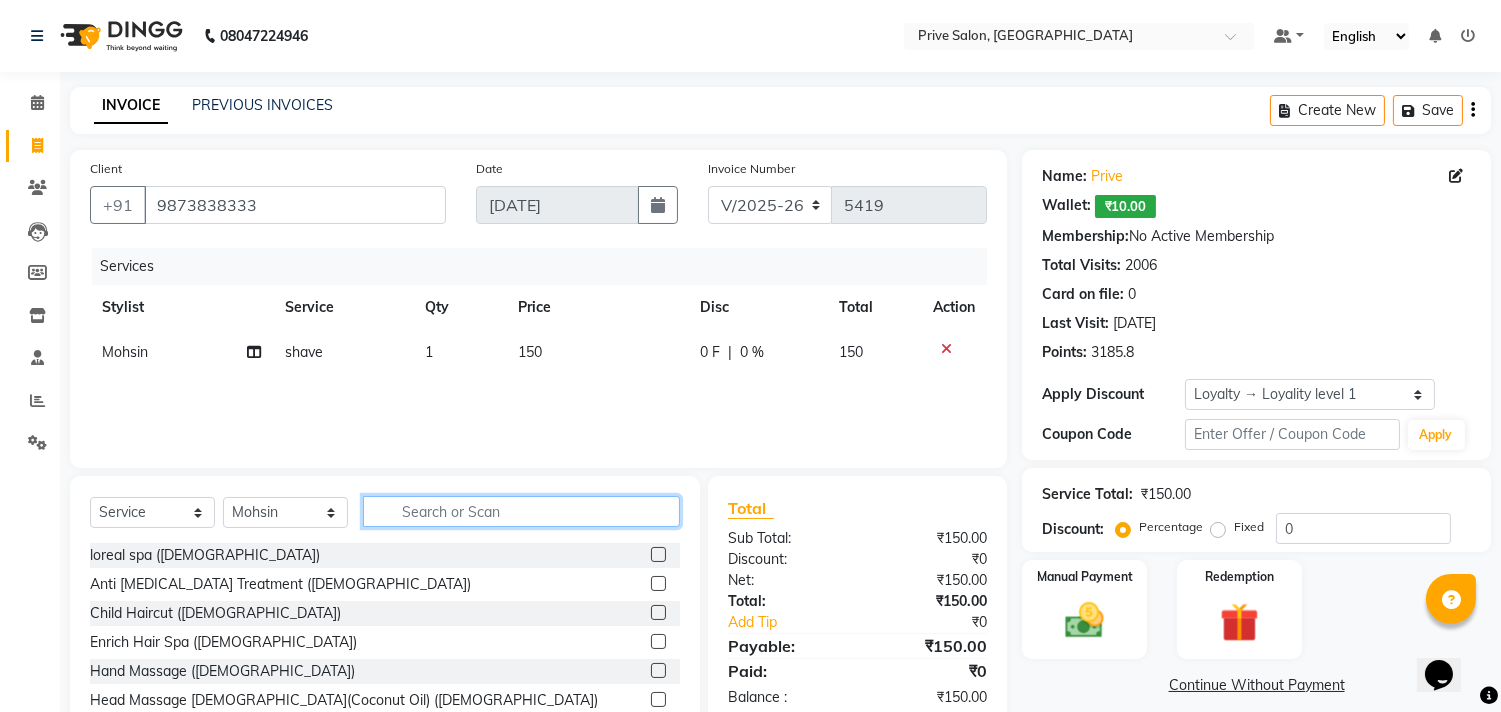 click 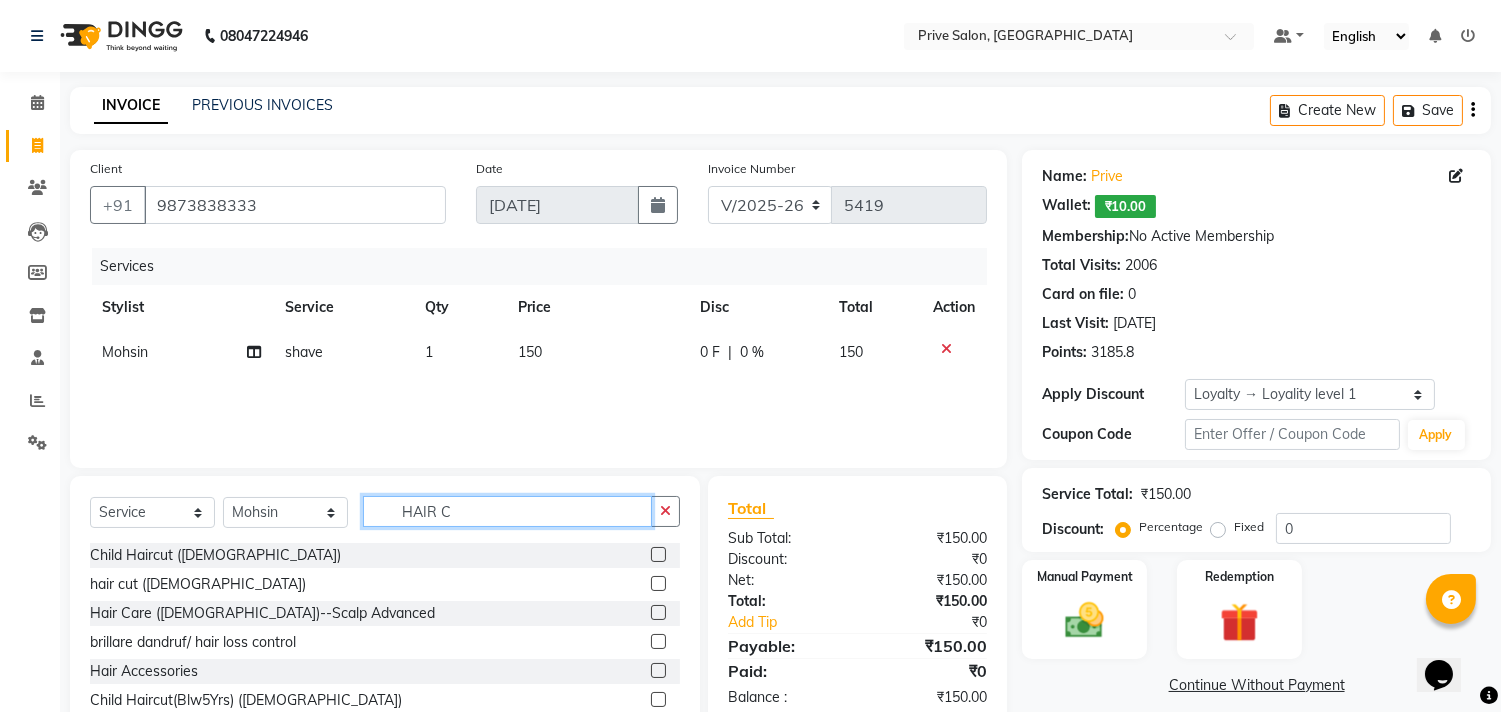 type on "HAIR C" 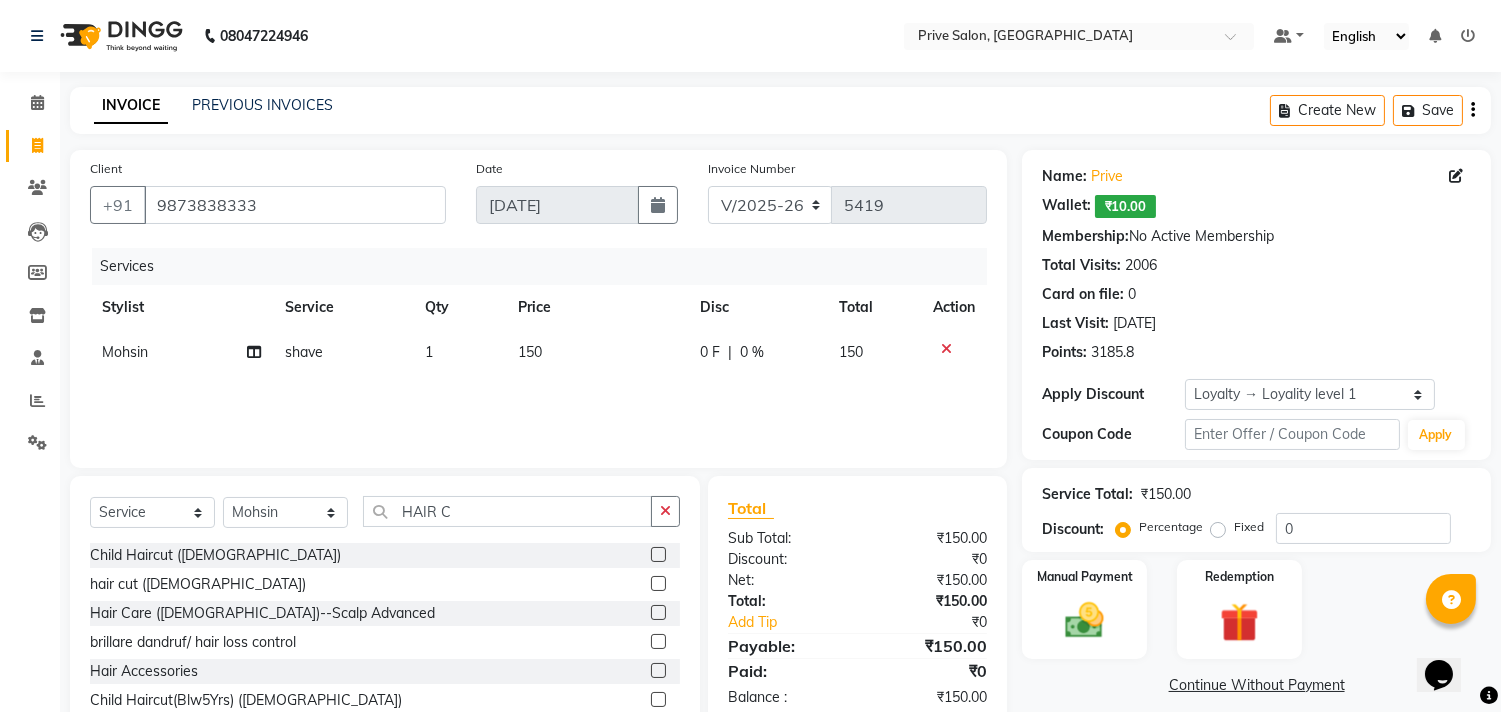 click 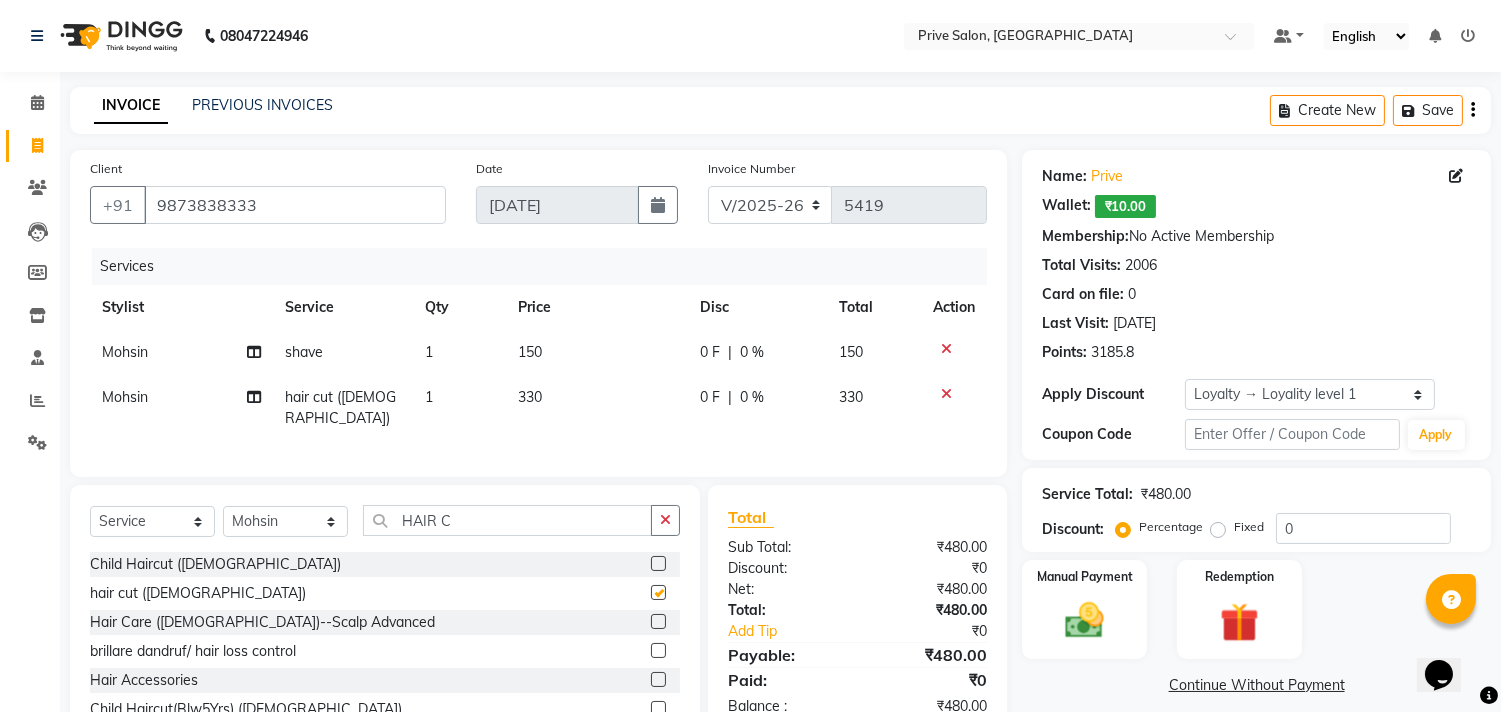 checkbox on "false" 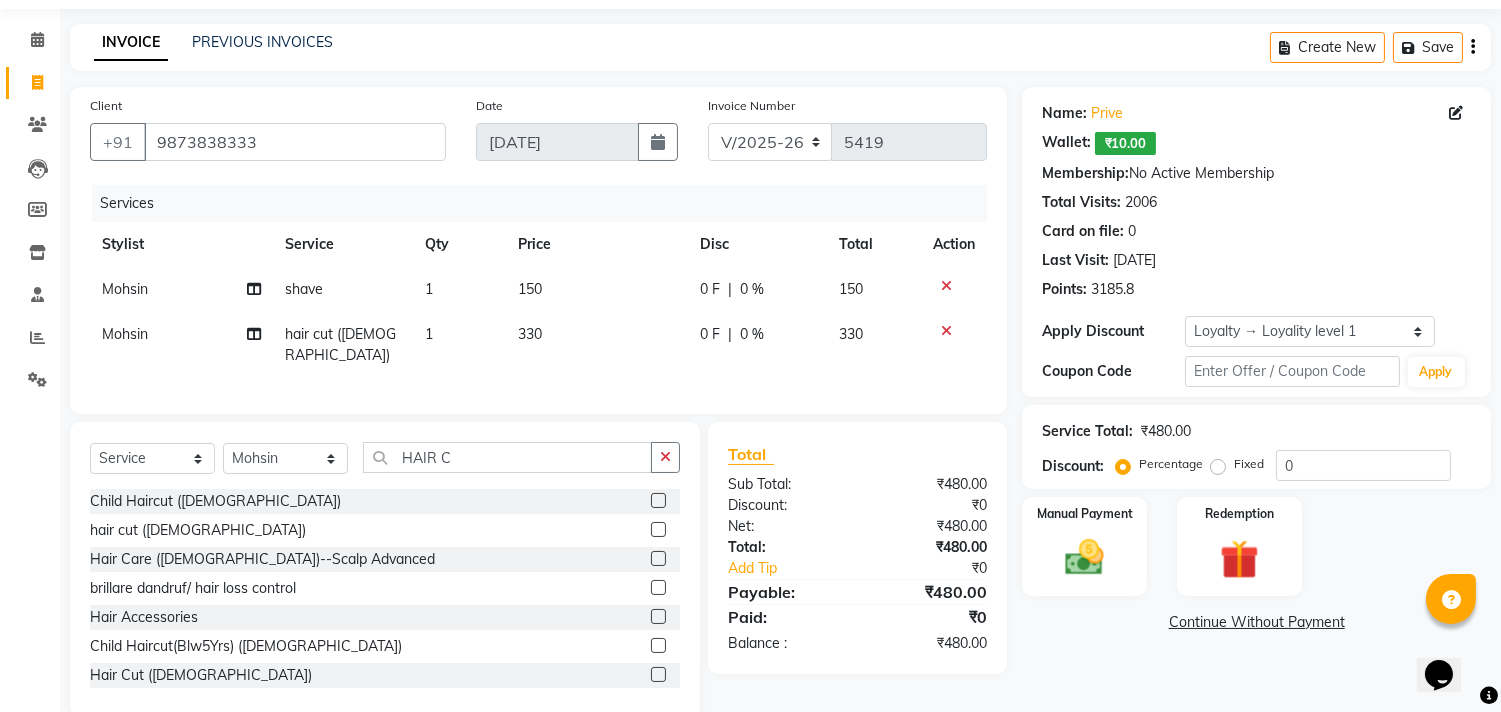 scroll, scrollTop: 93, scrollLeft: 0, axis: vertical 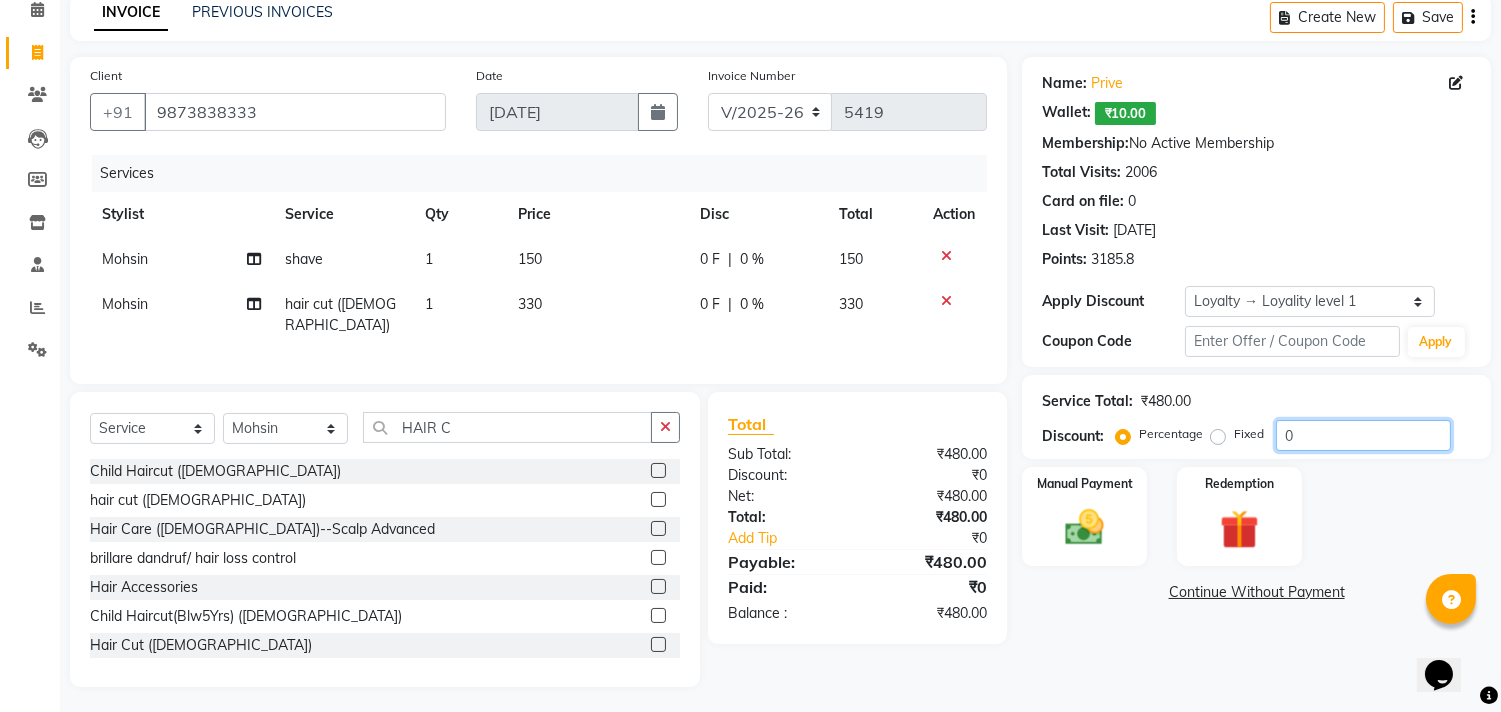 click on "0" 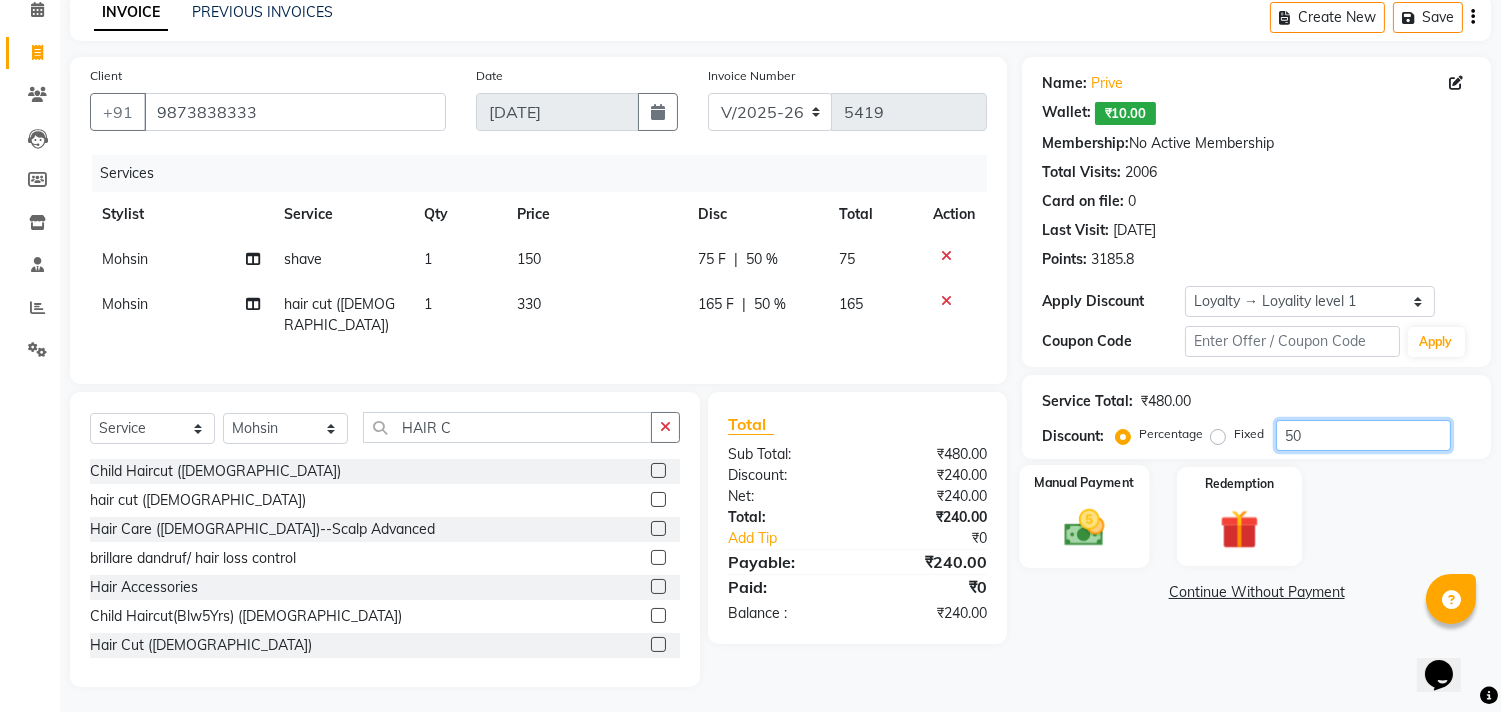 type on "50" 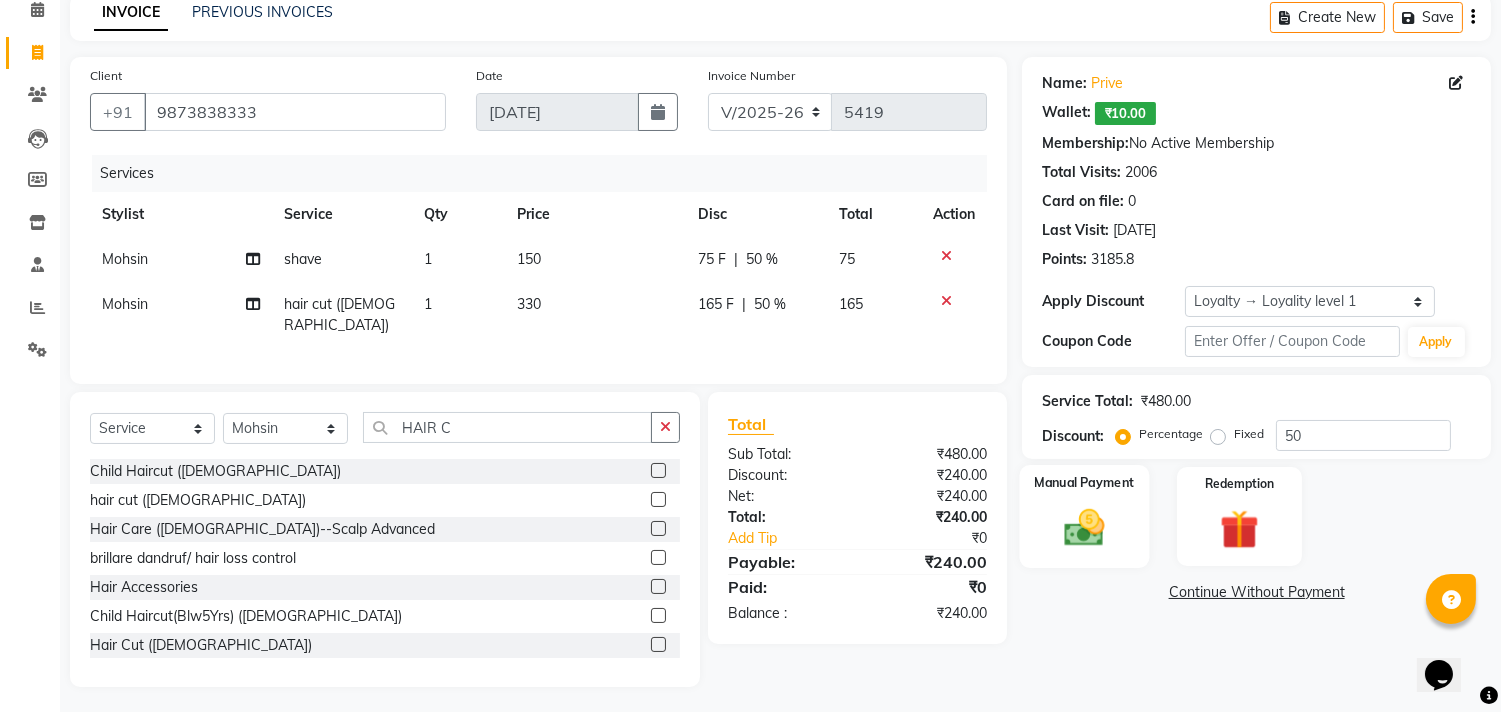 click 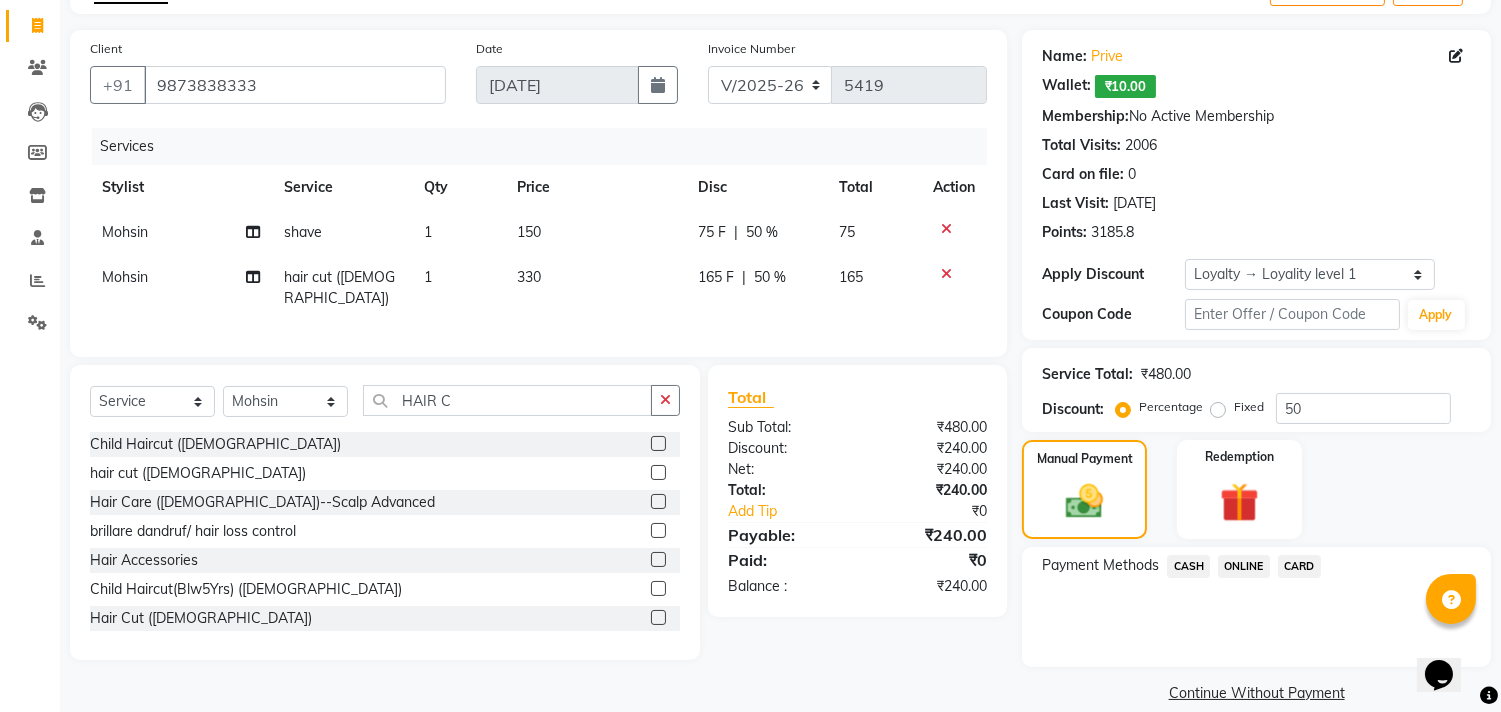 scroll, scrollTop: 144, scrollLeft: 0, axis: vertical 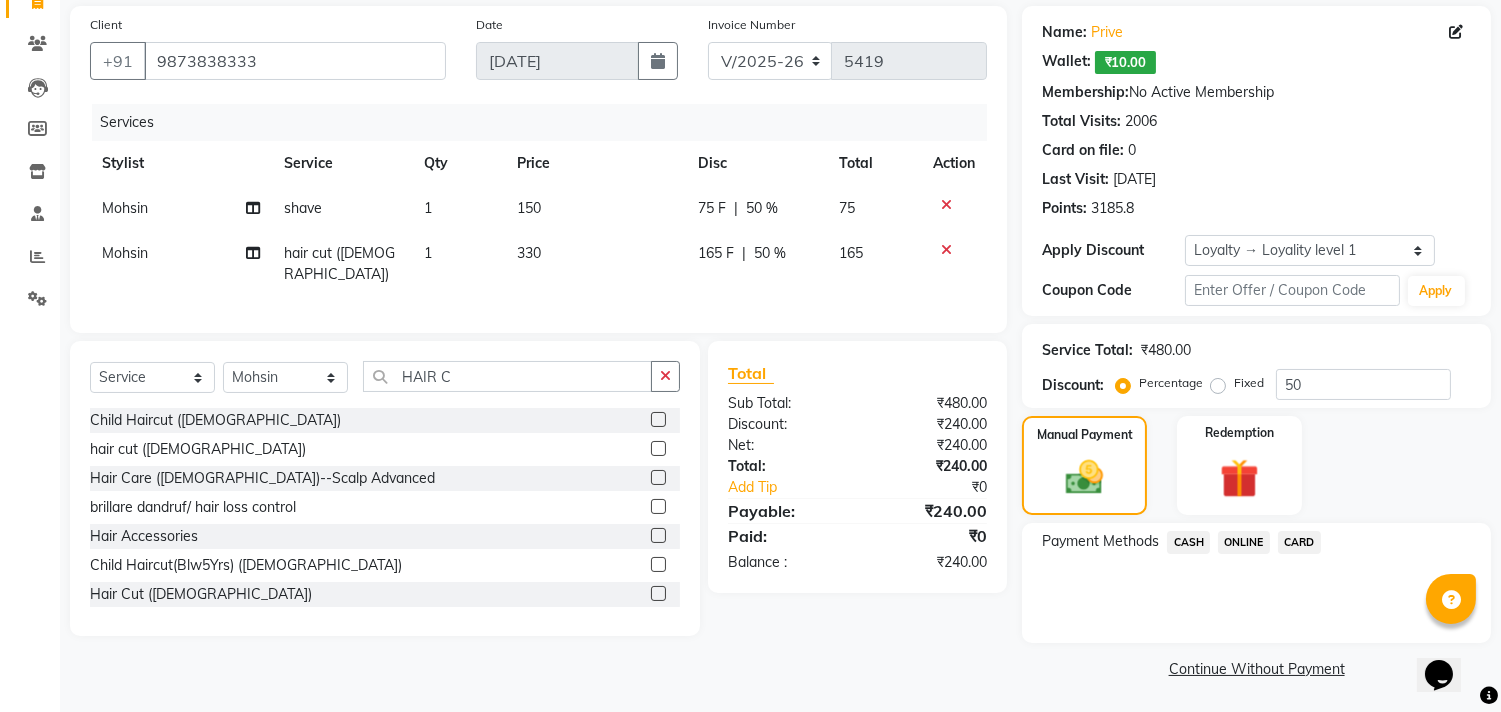 click on "CASH" 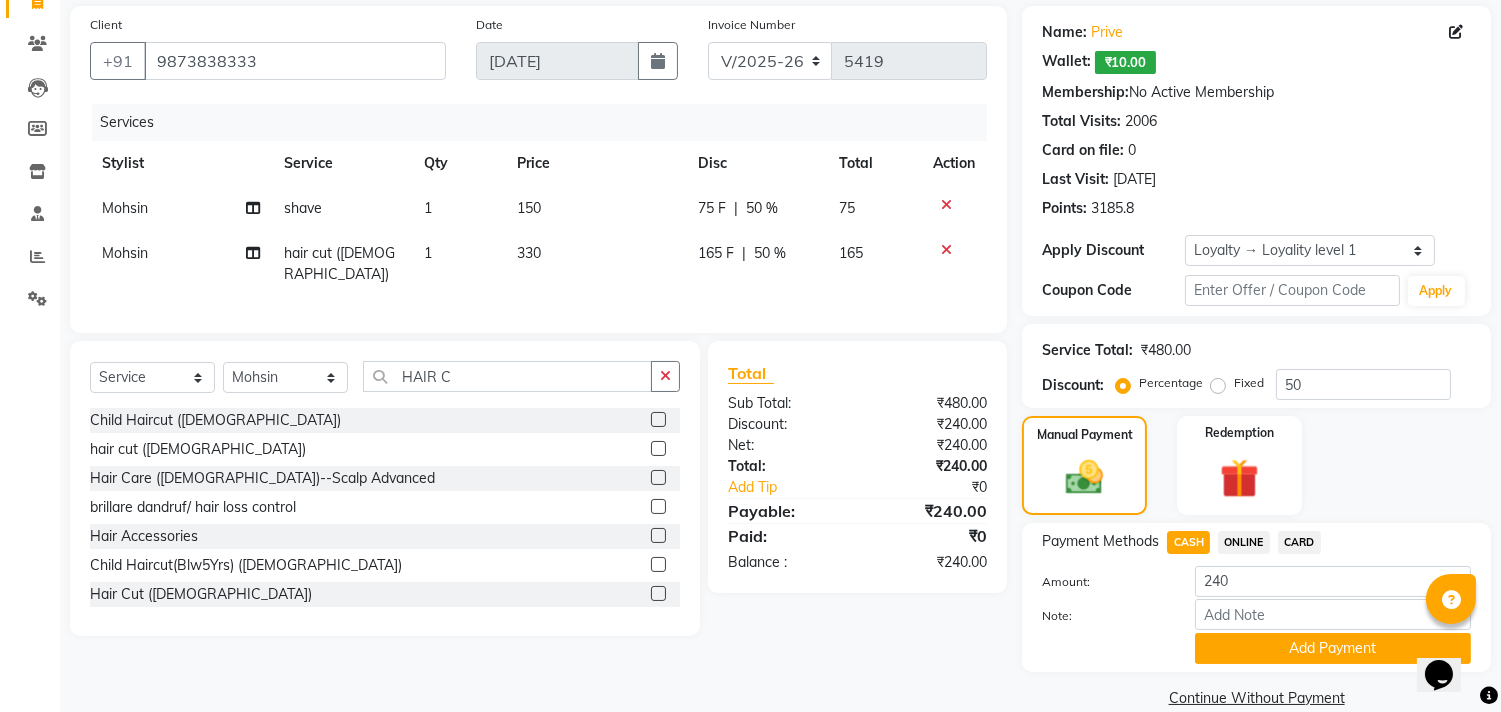 scroll, scrollTop: 174, scrollLeft: 0, axis: vertical 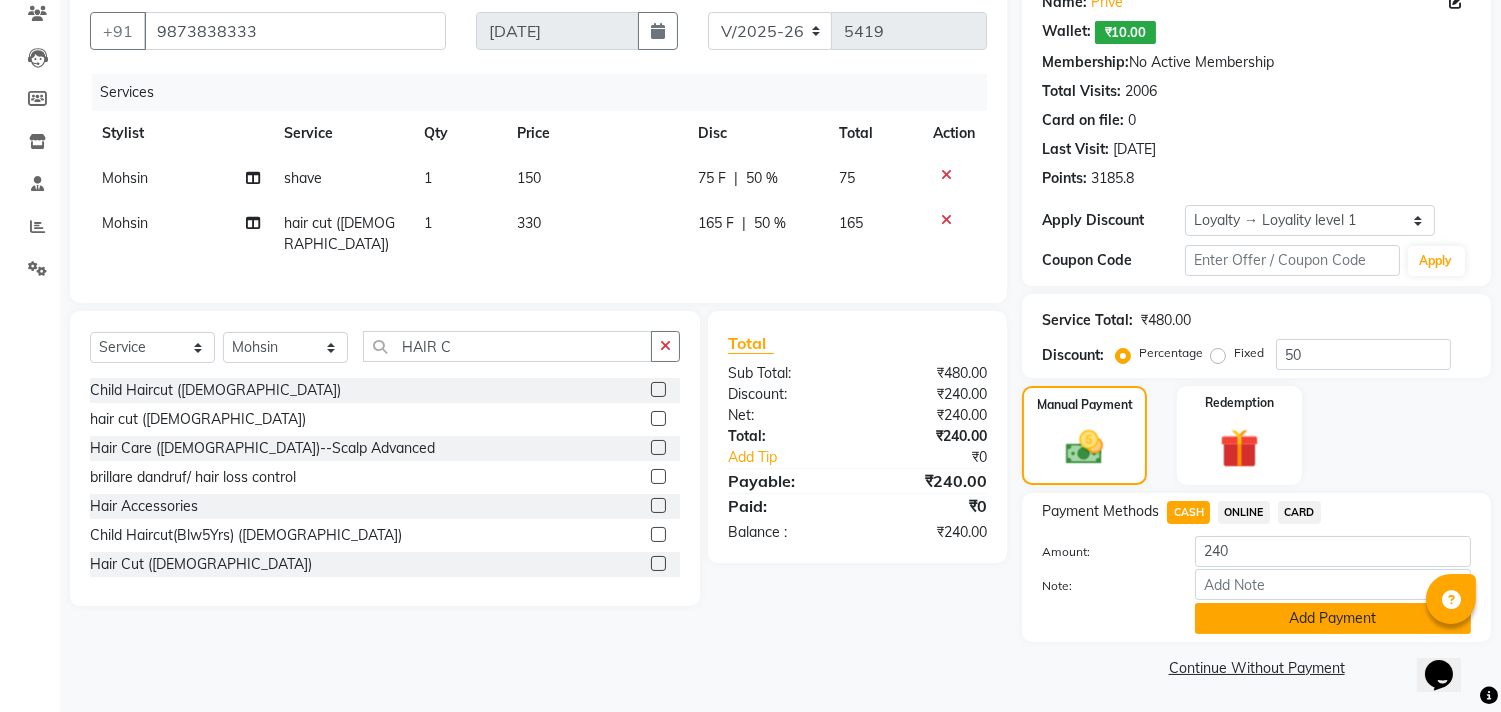 click on "Add Payment" 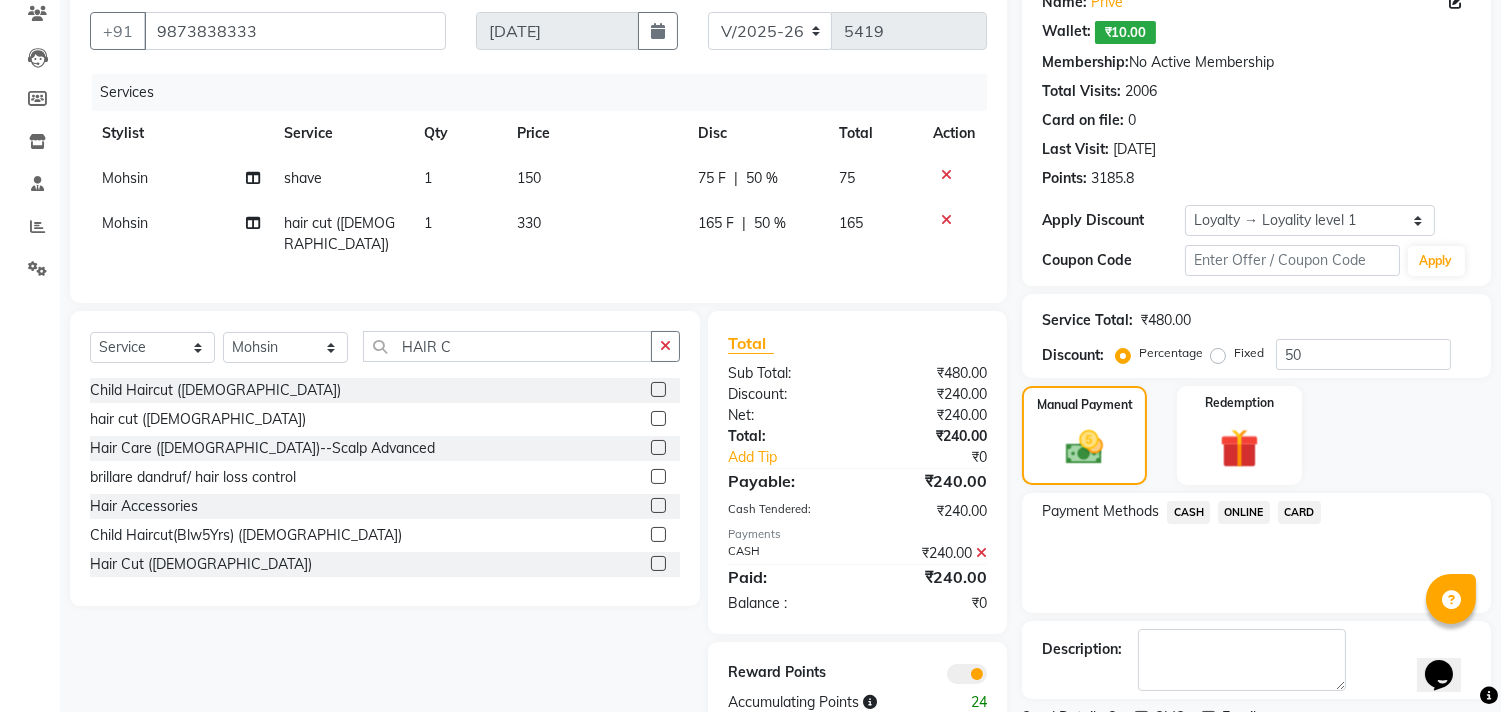 scroll, scrollTop: 257, scrollLeft: 0, axis: vertical 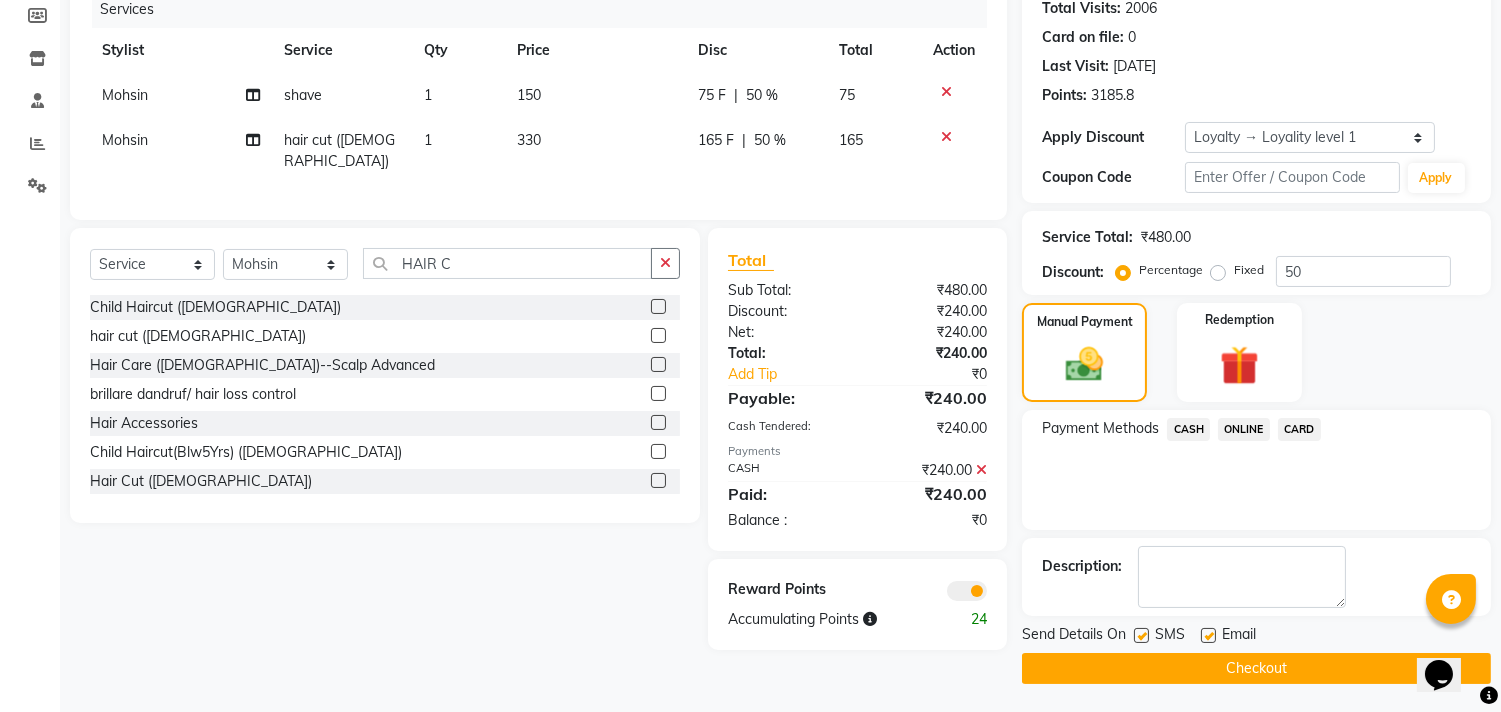 click on "Checkout" 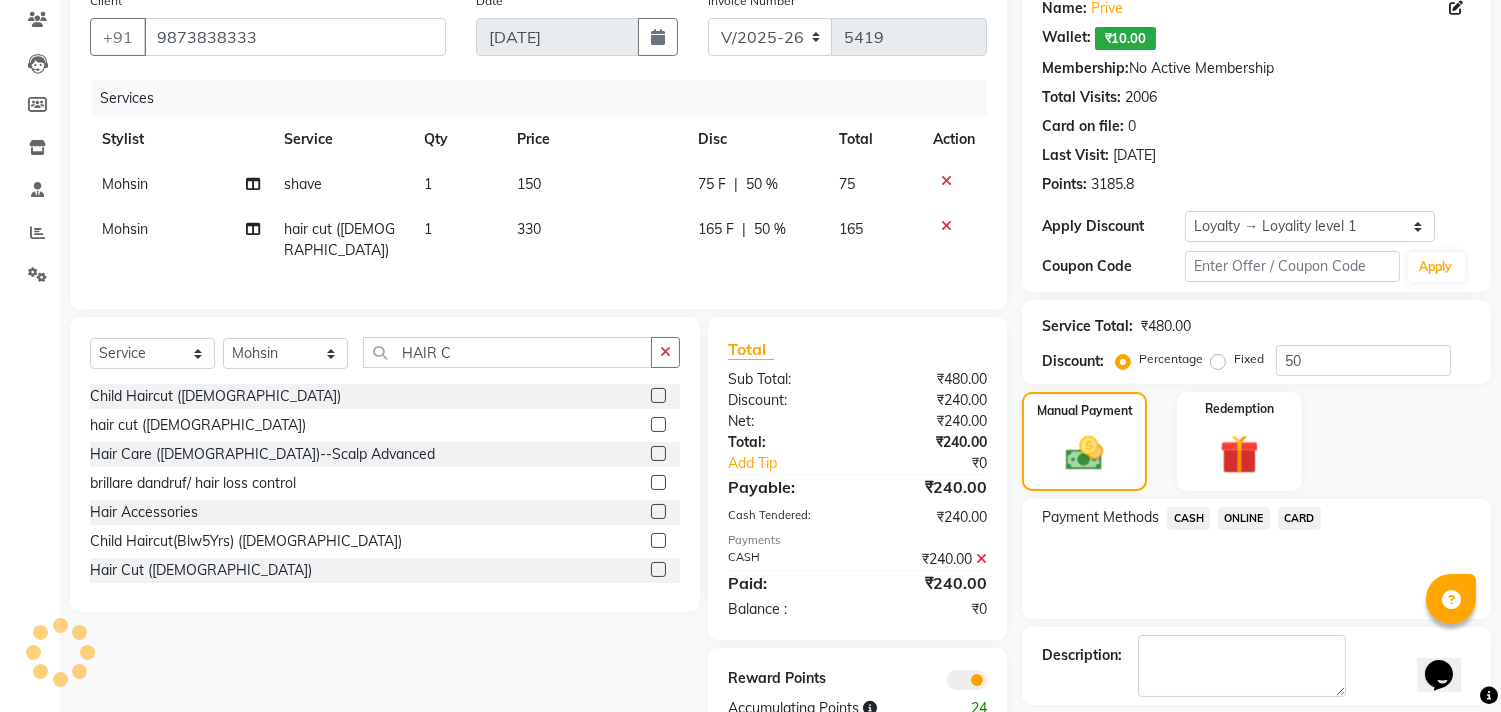 scroll, scrollTop: 0, scrollLeft: 0, axis: both 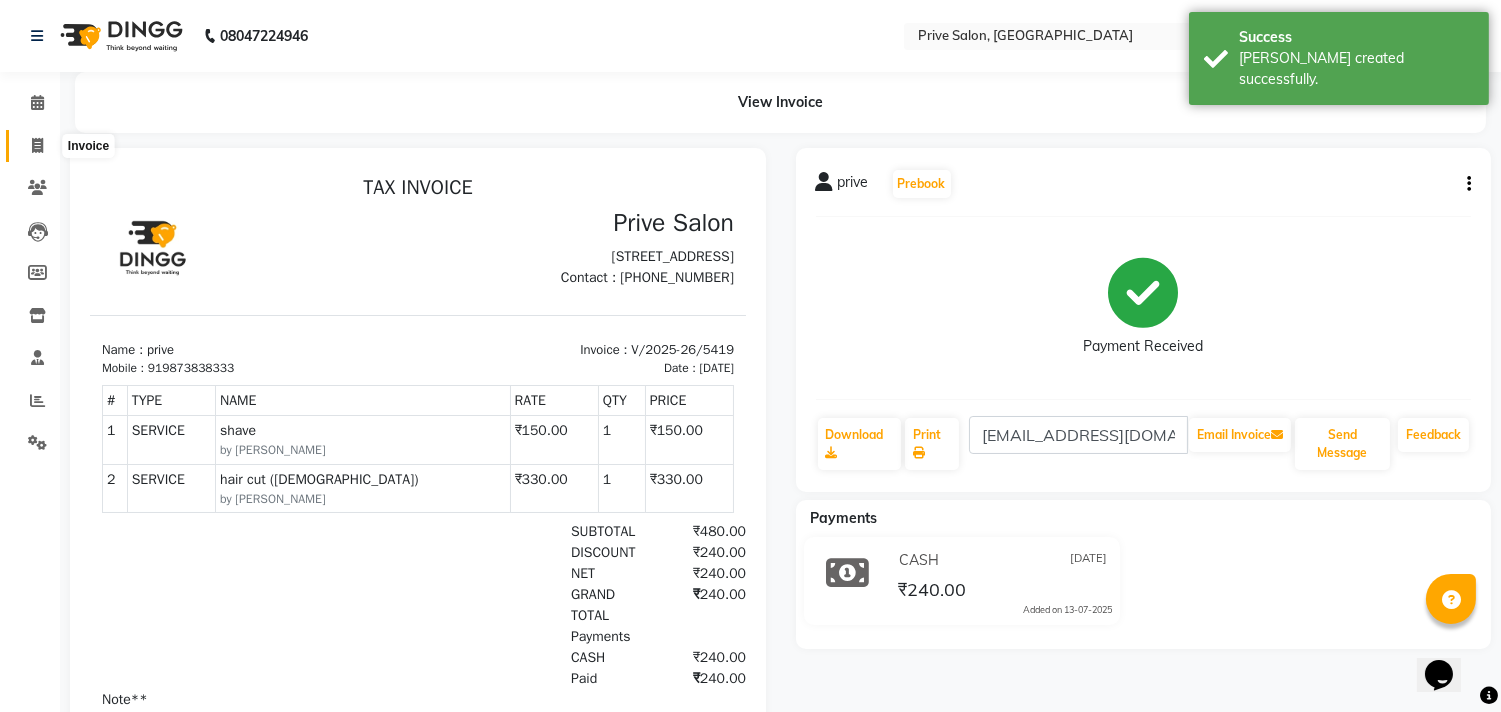 click 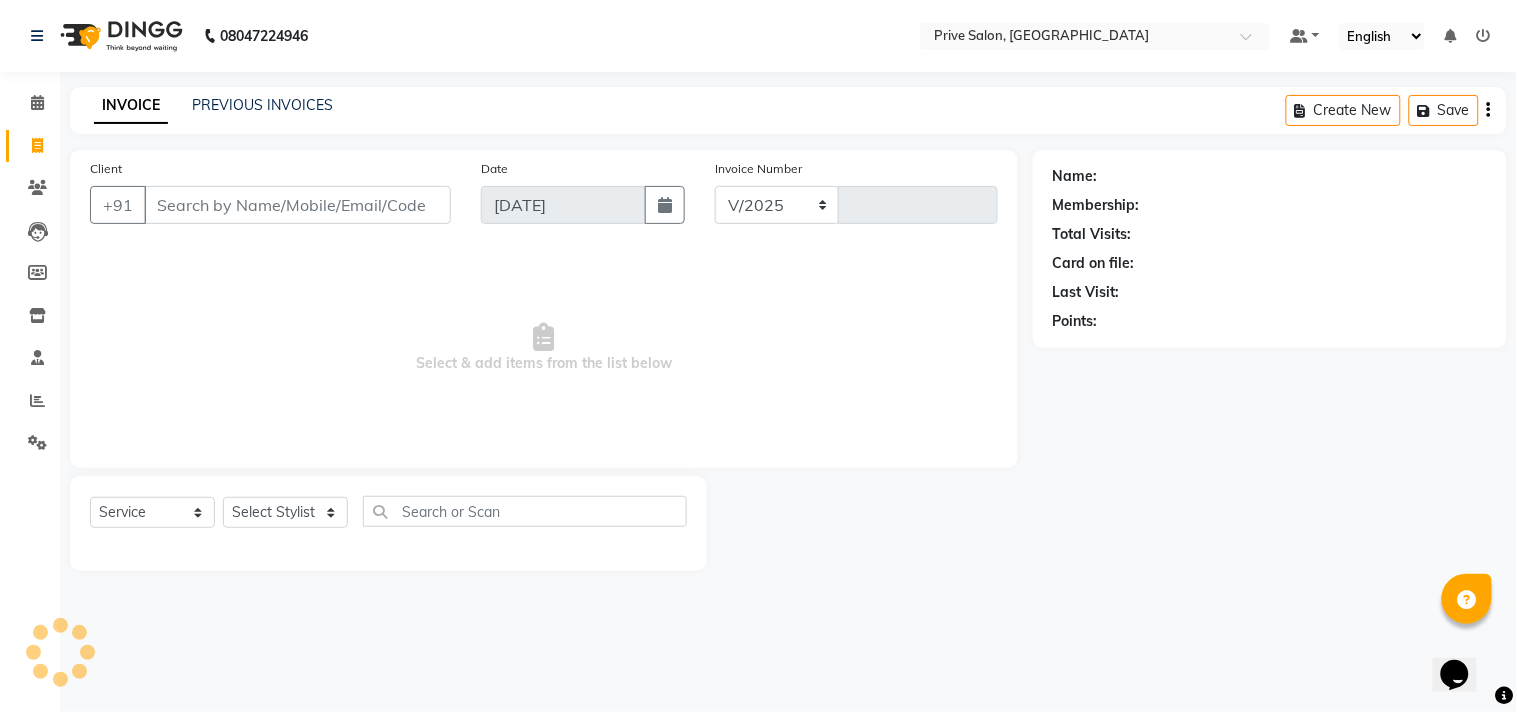 select on "136" 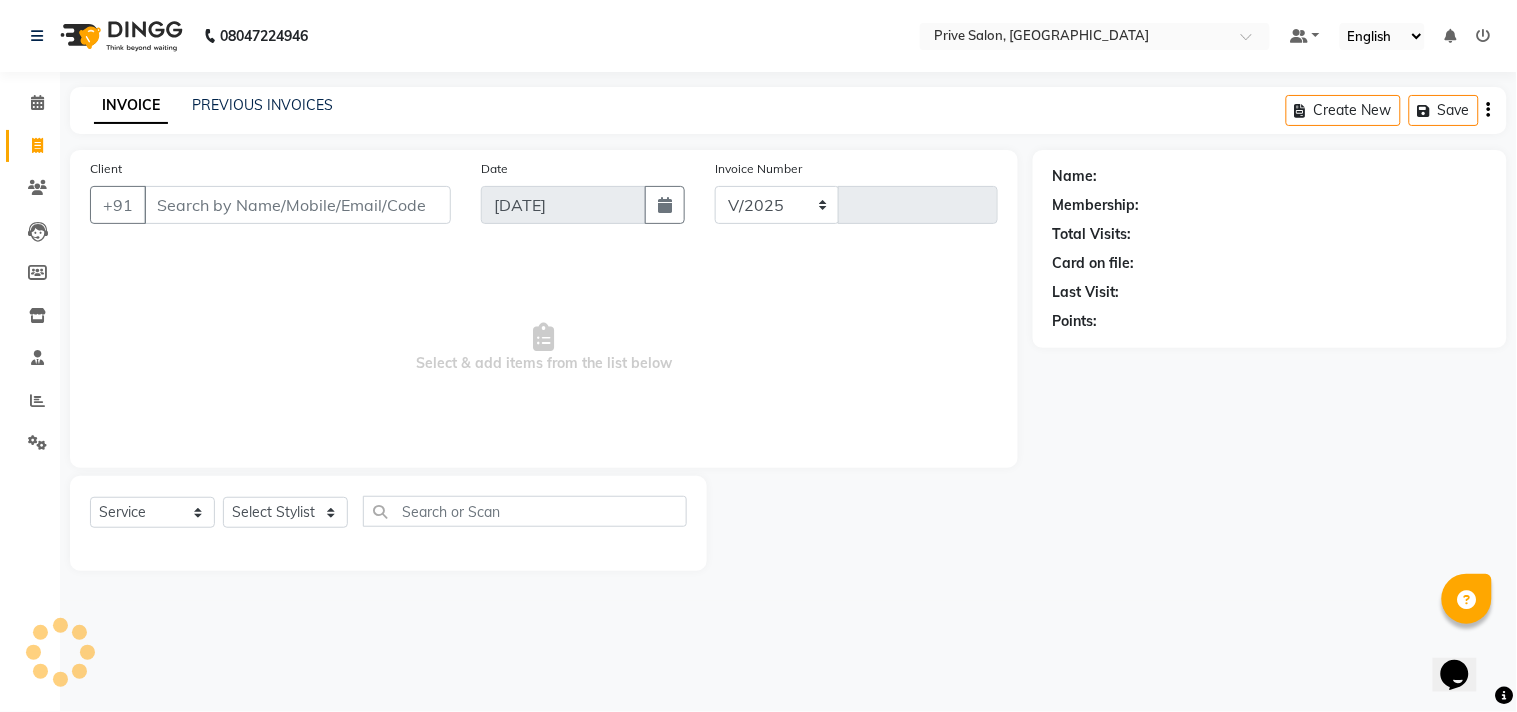 type on "5420" 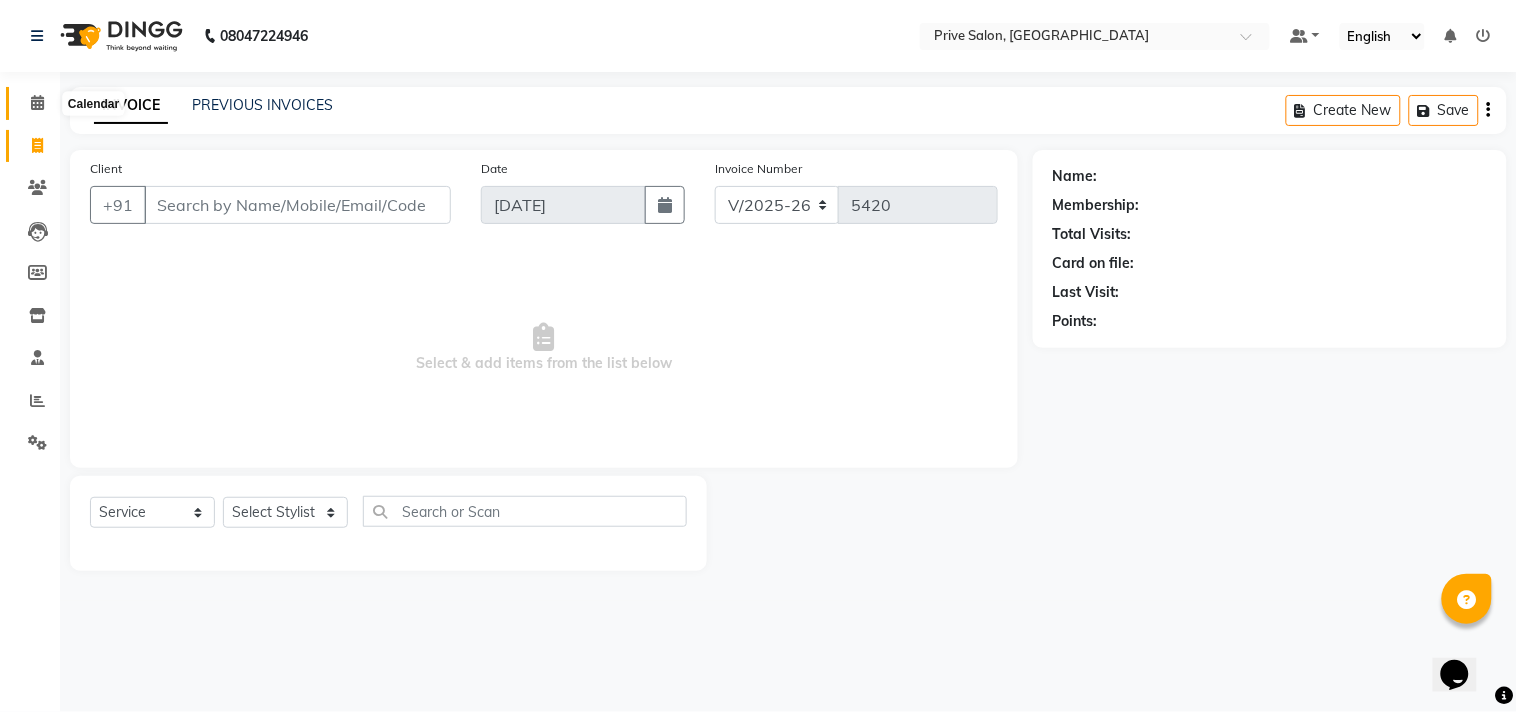 click 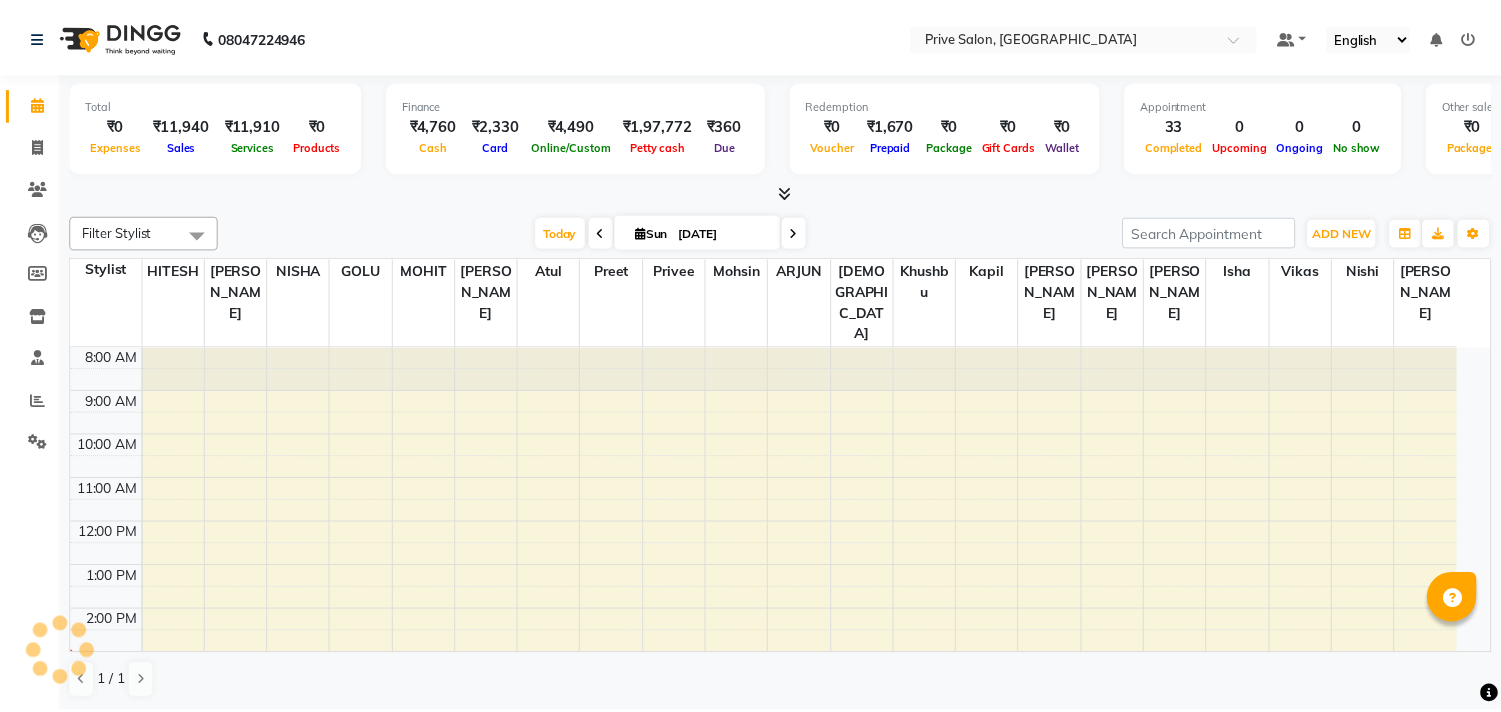 scroll, scrollTop: 0, scrollLeft: 0, axis: both 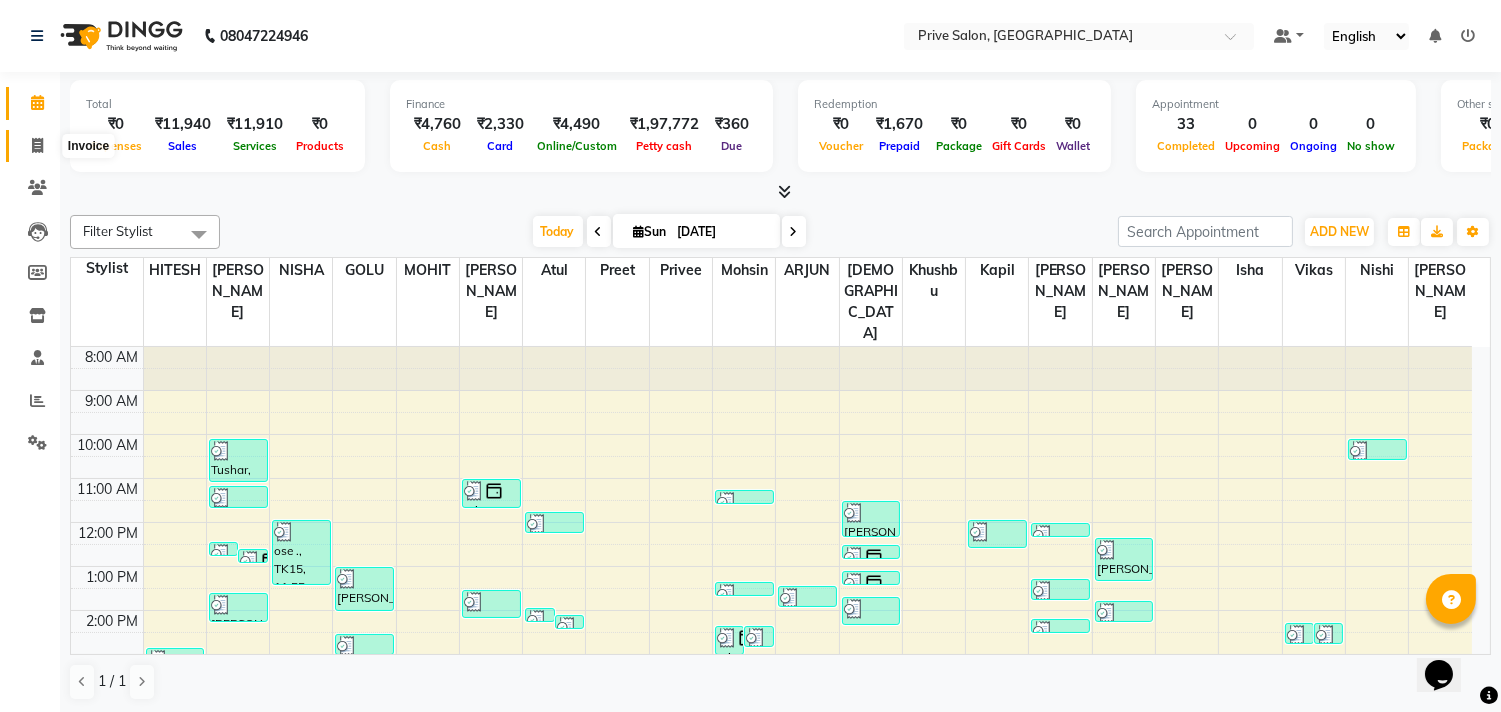 click 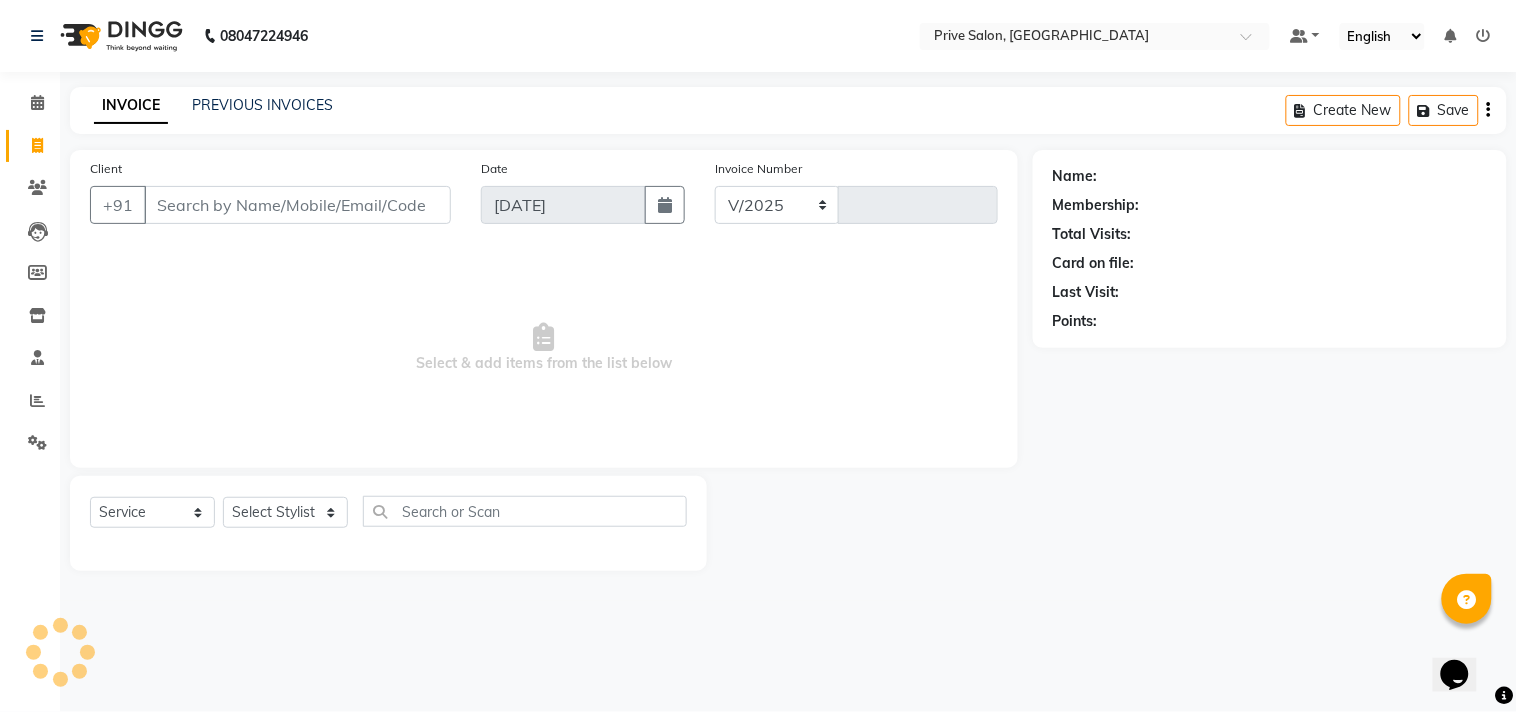 select on "136" 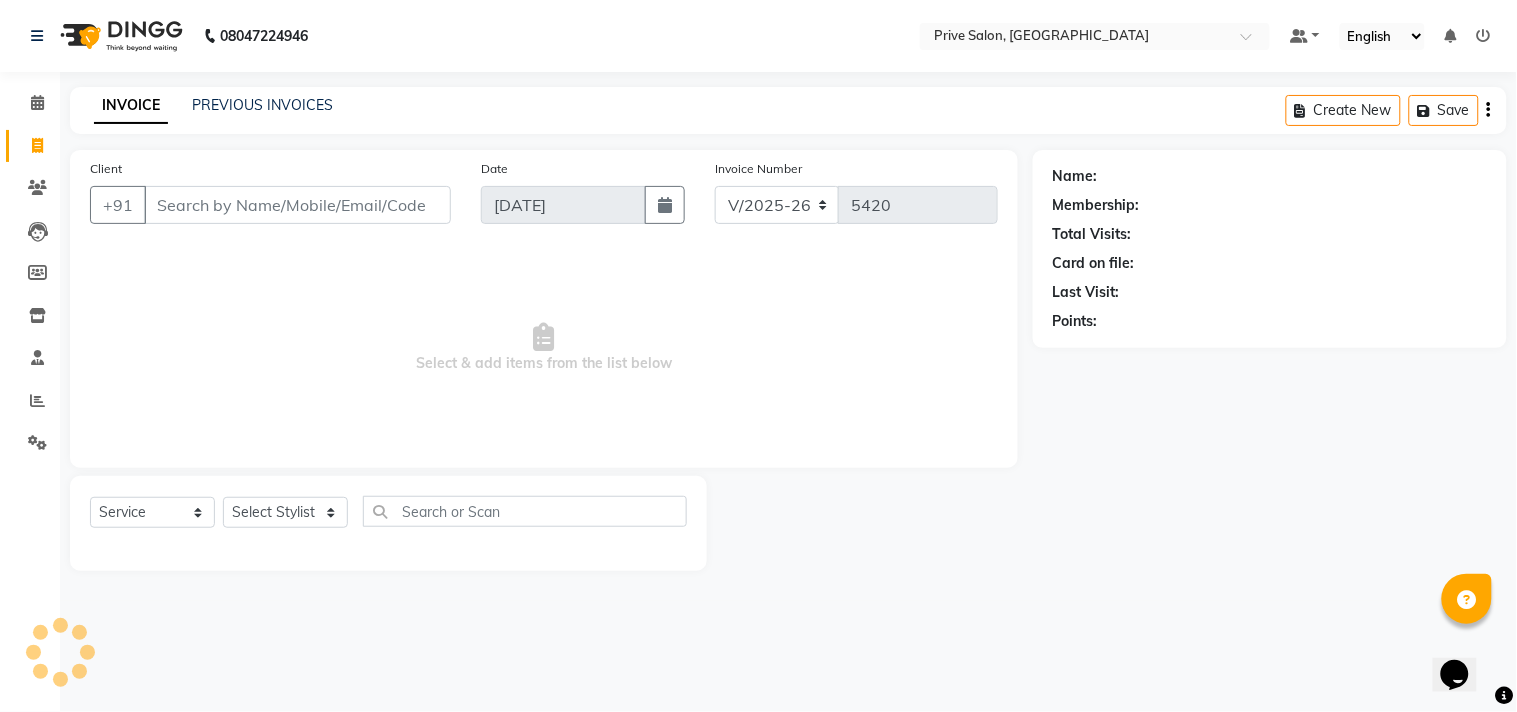 click on "Client" at bounding box center (297, 205) 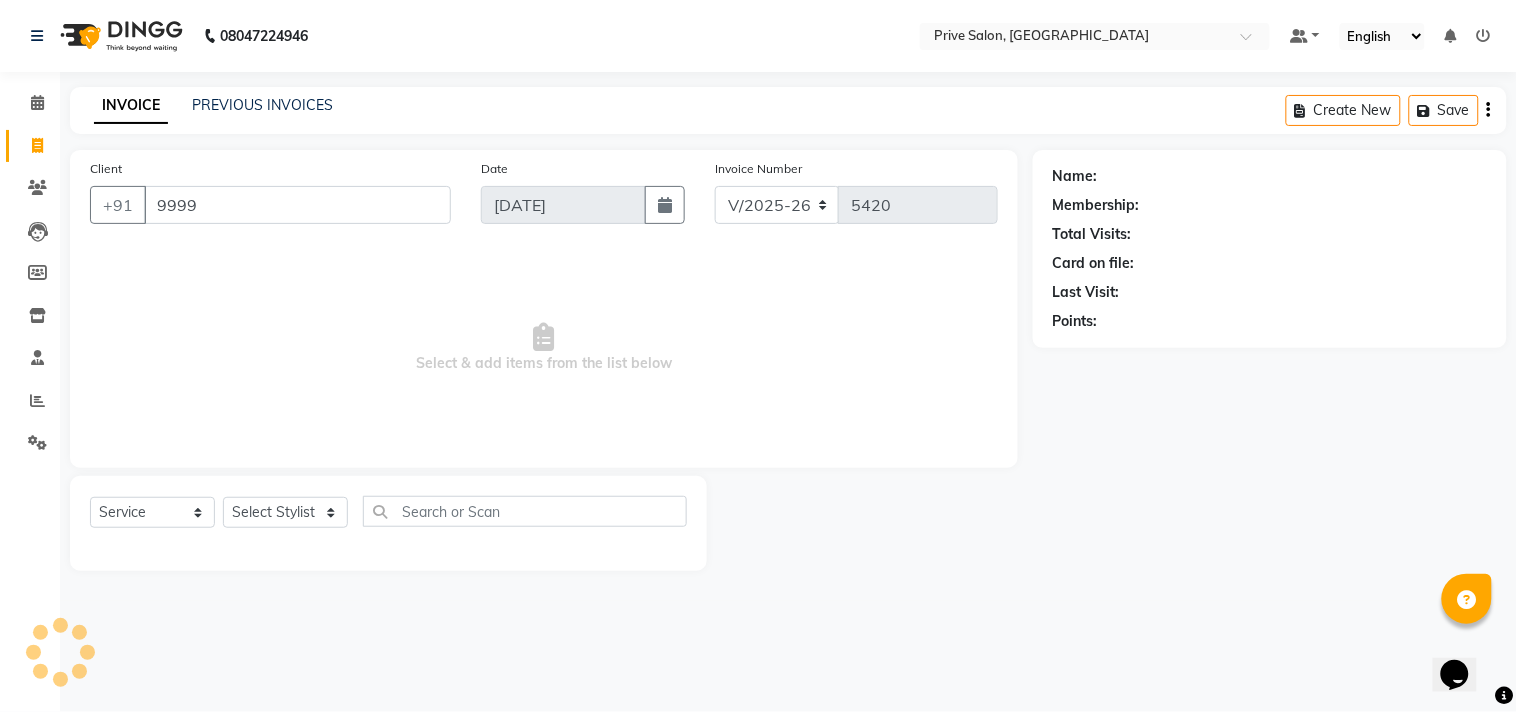 type on "9999" 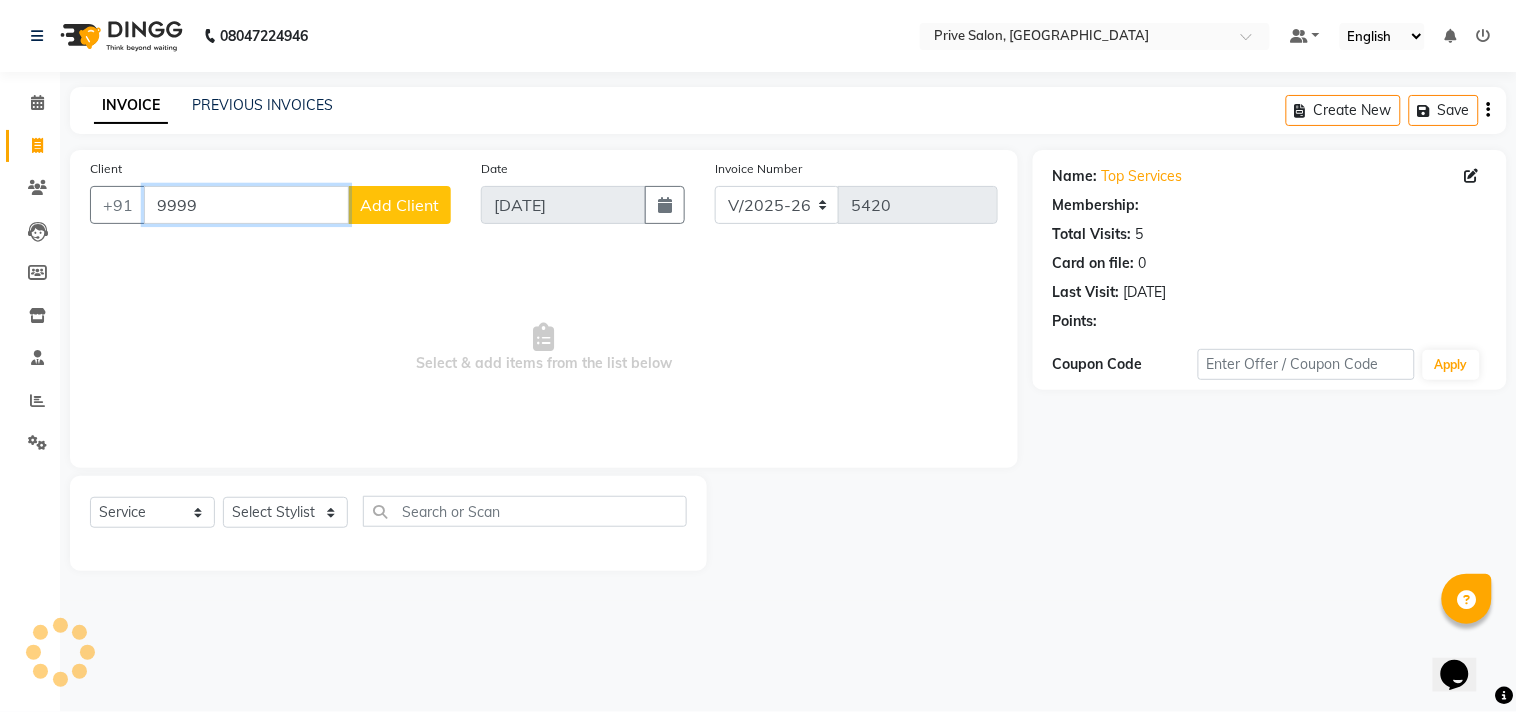select on "1: Object" 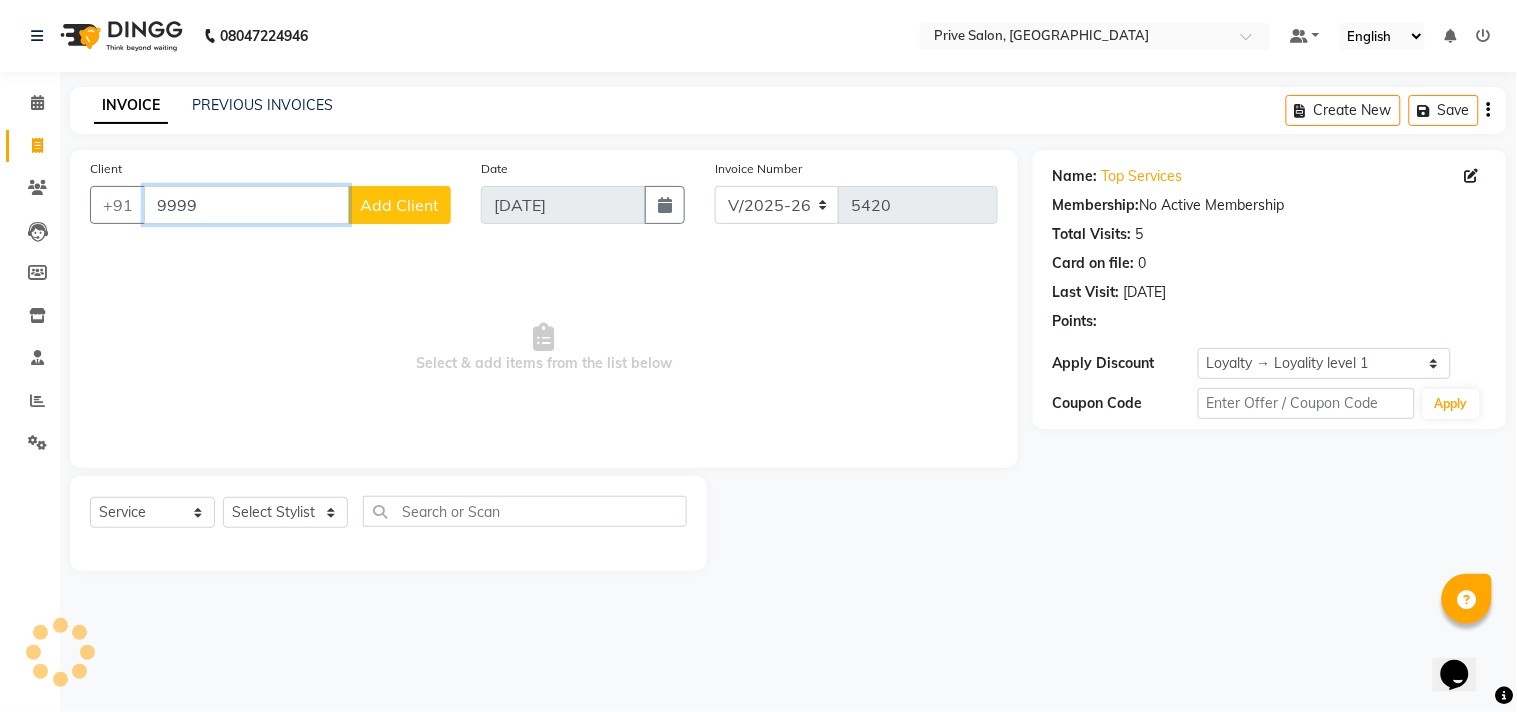 click on "9999" at bounding box center (246, 205) 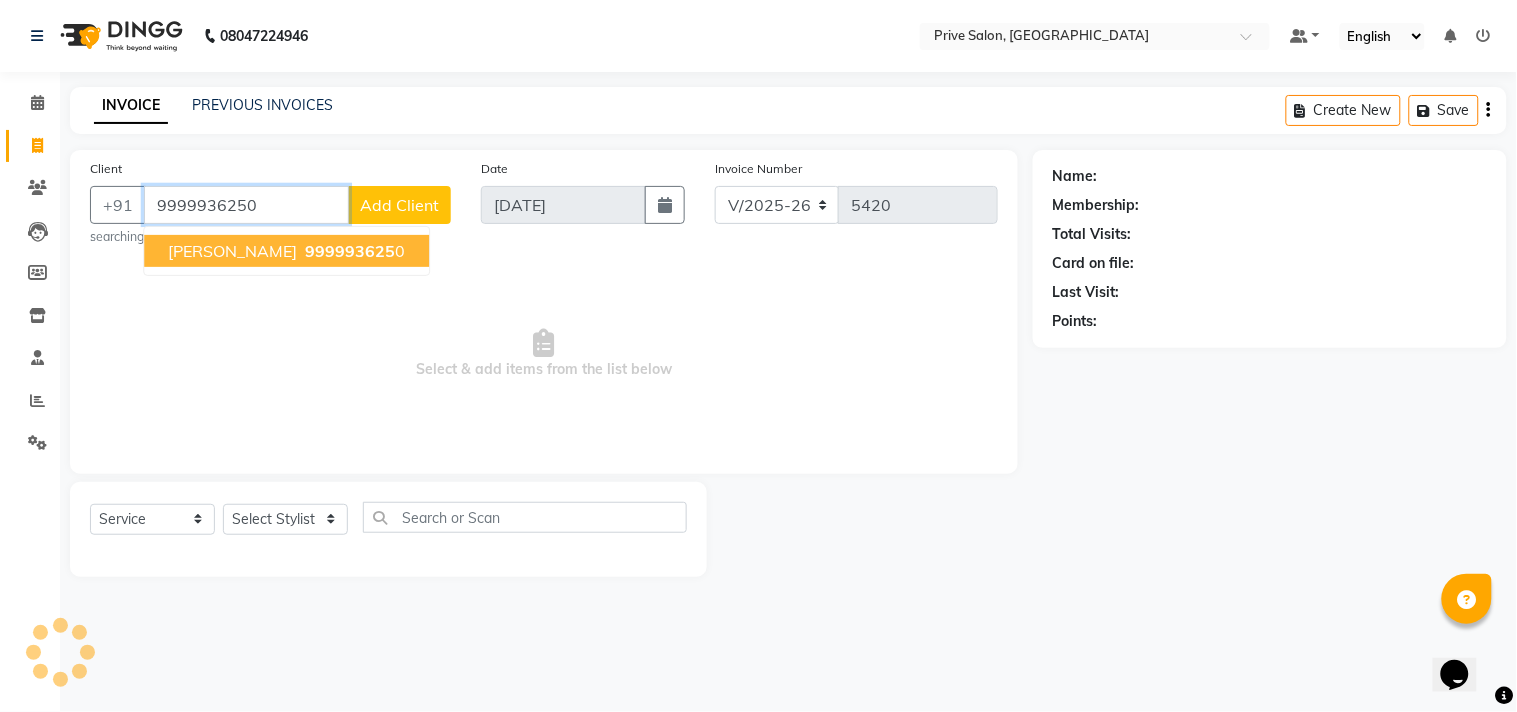 type on "9999936250" 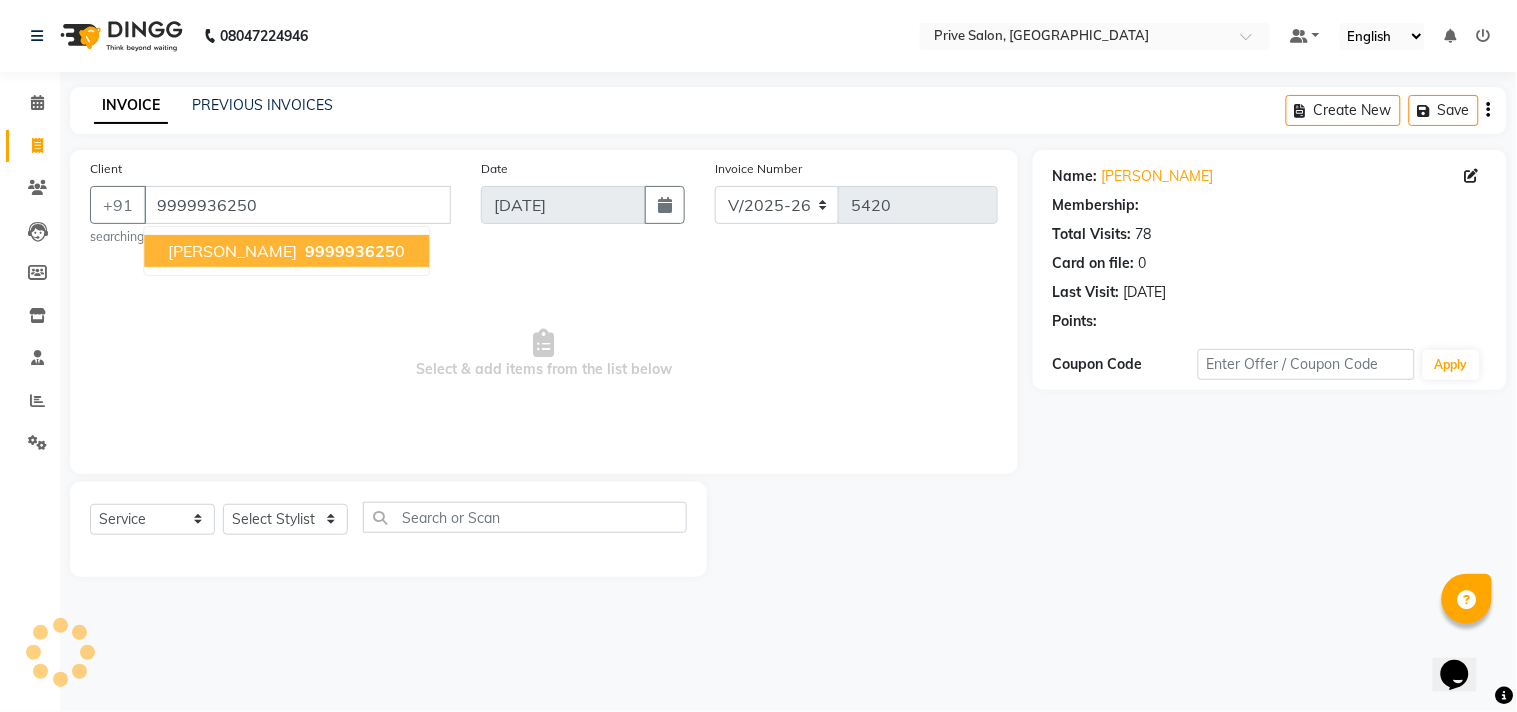 select on "1: Object" 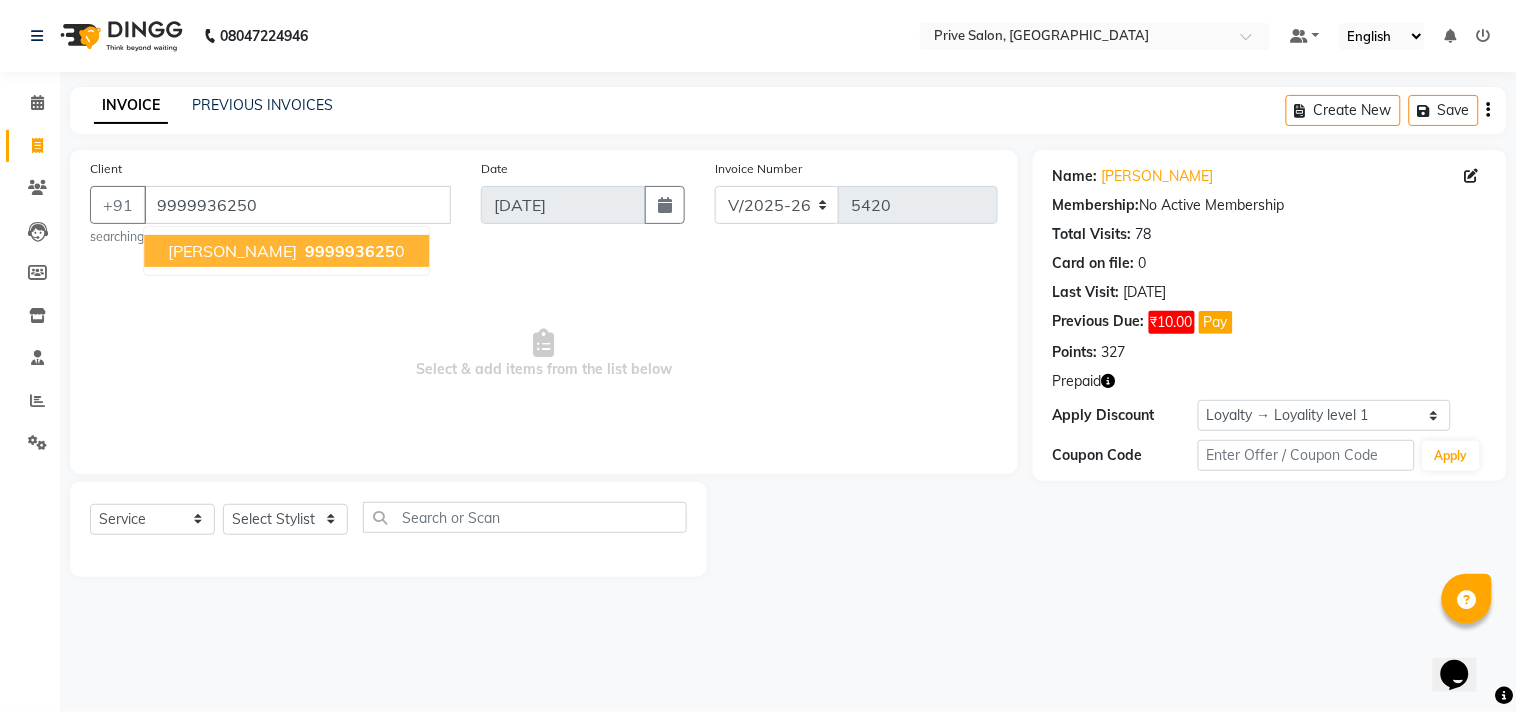 click on "[PERSON_NAME]   999993625 0" at bounding box center [286, 251] 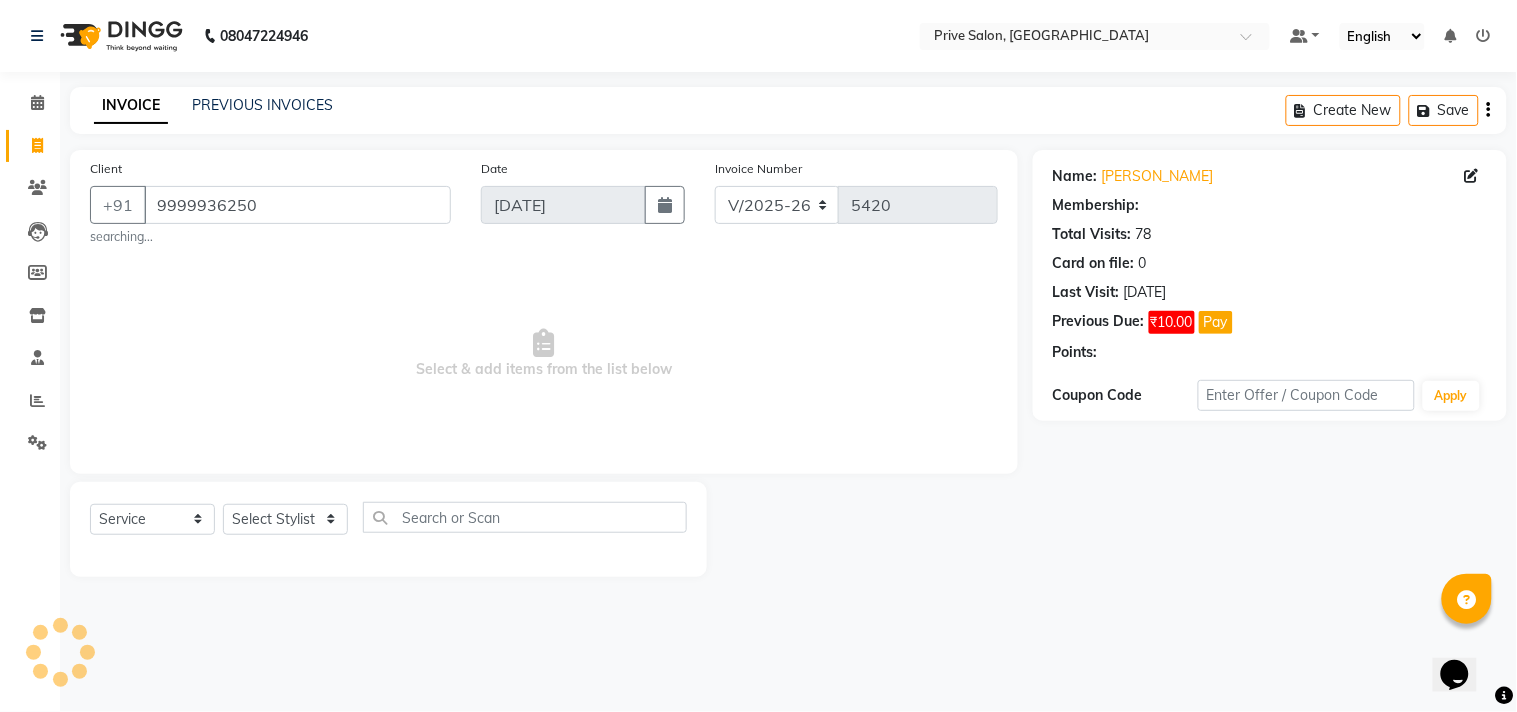 select on "1: Object" 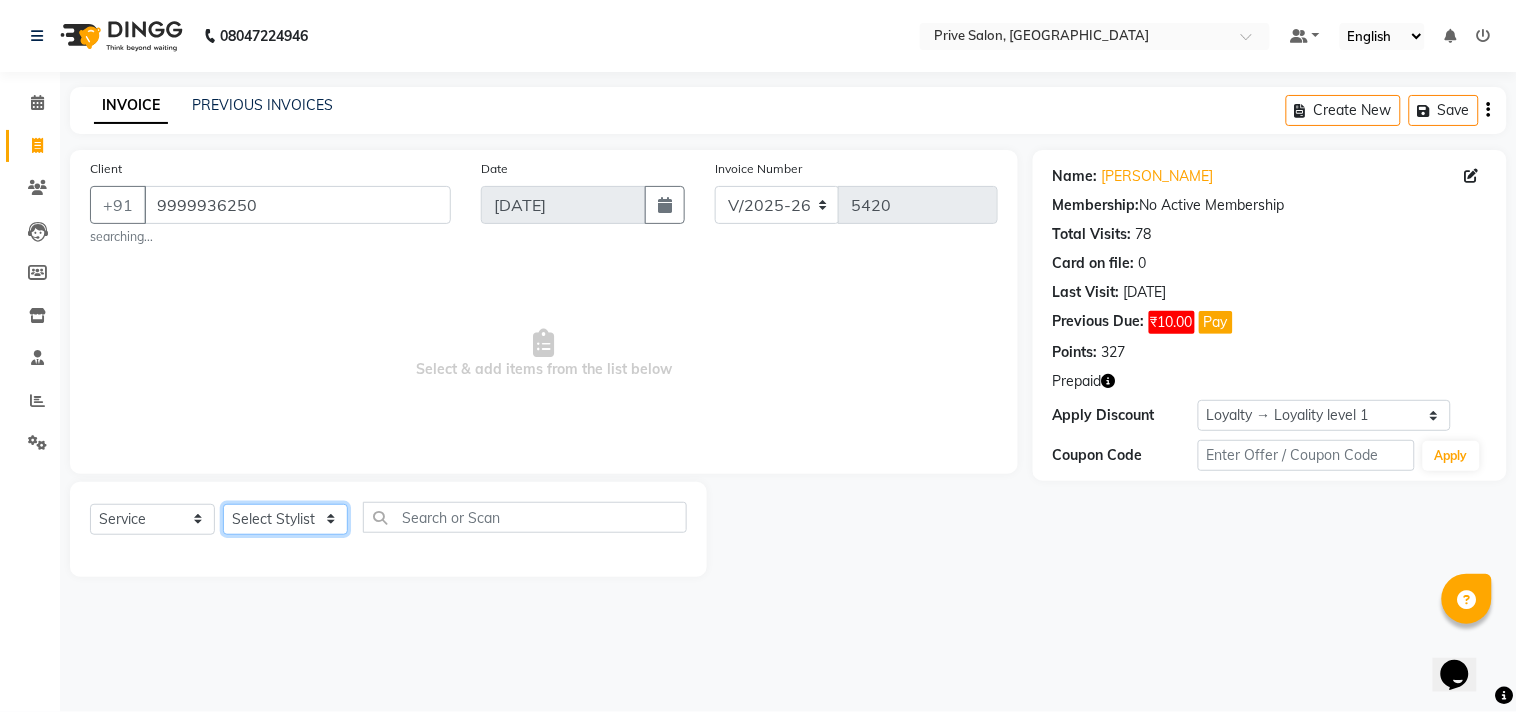 click on "Select Stylist amit ARJUN [PERSON_NAME] [PERSON_NAME] GOLU [PERSON_NAME] isha [PERSON_NAME] Manager [PERSON_NAME] [PERSON_NAME] [PERSON_NAME] [PERSON_NAME] [PERSON_NAME] vikas" 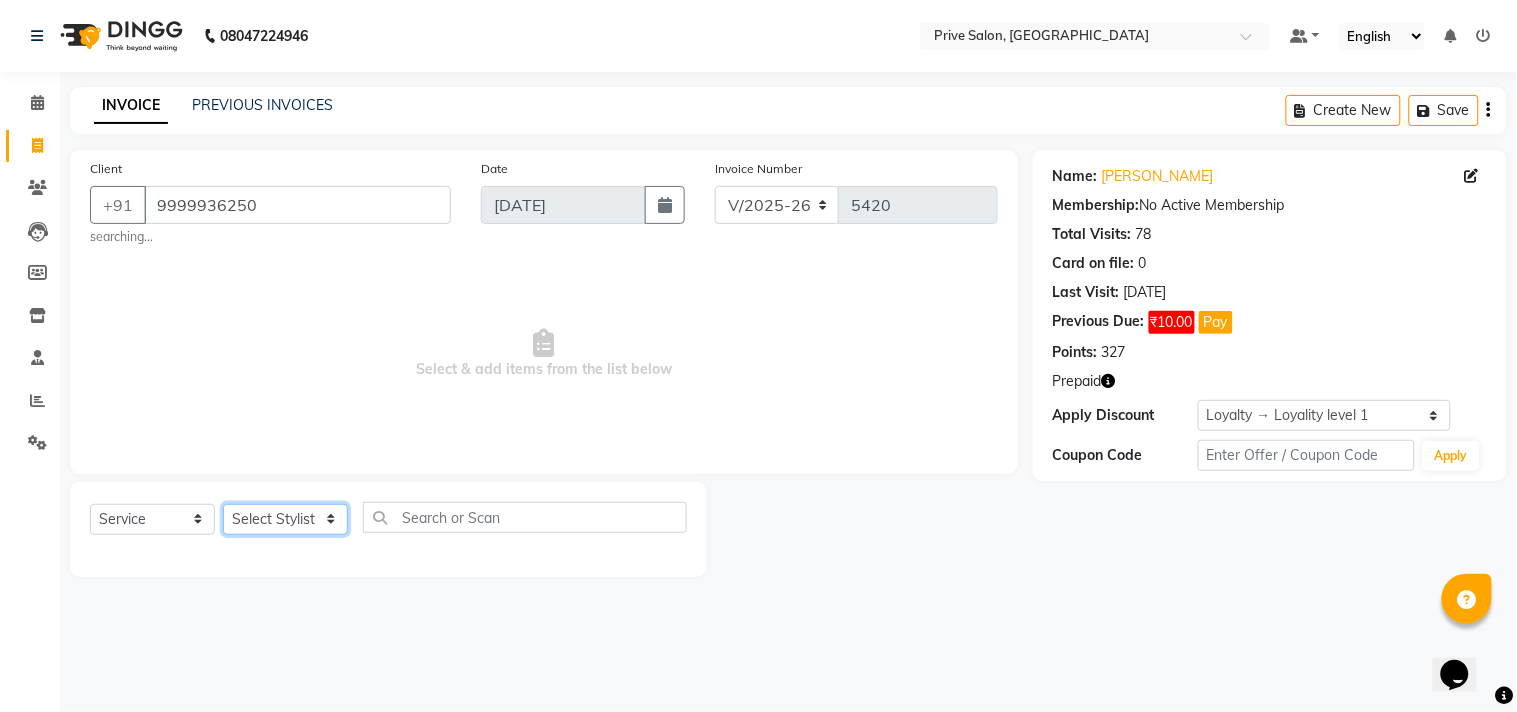 select on "3992" 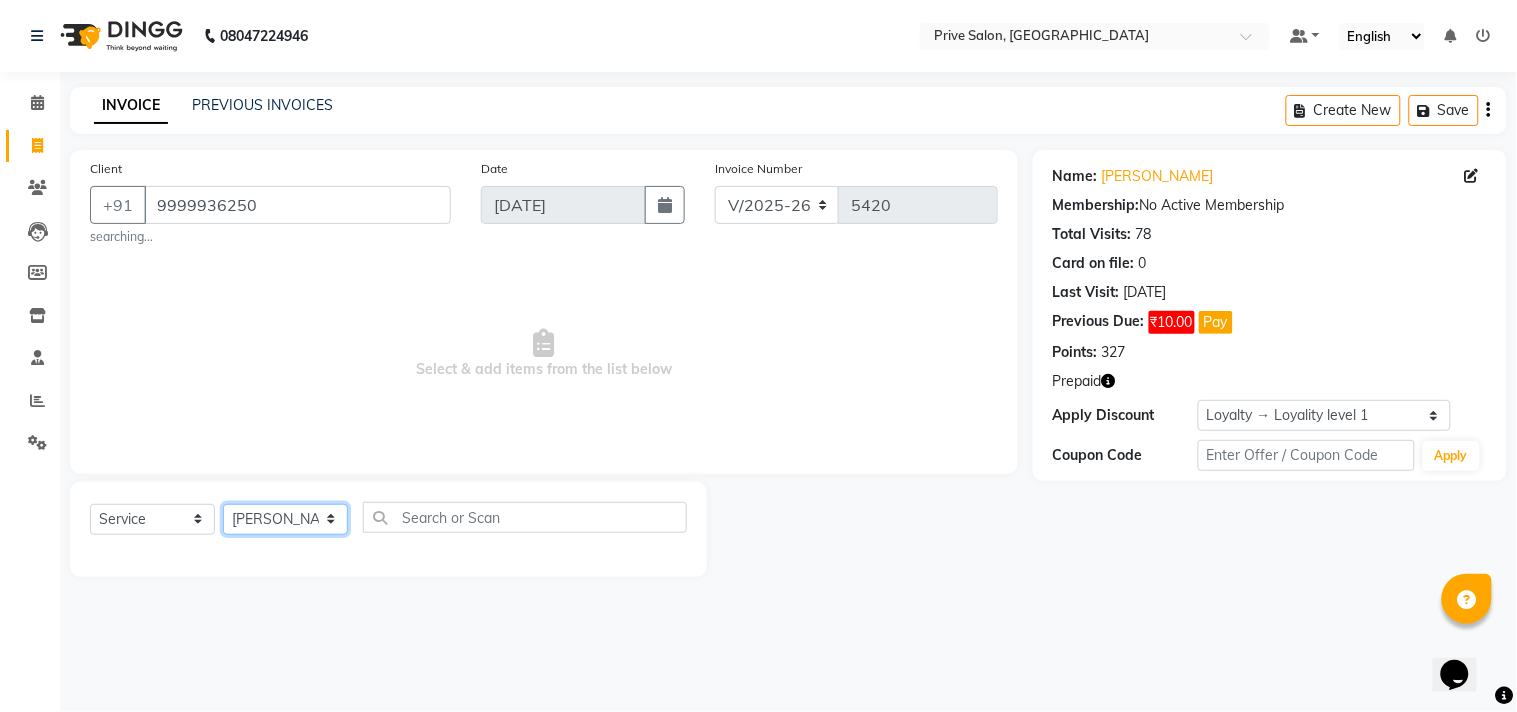 click on "Select Stylist amit ARJUN [PERSON_NAME] [PERSON_NAME] GOLU [PERSON_NAME] isha [PERSON_NAME] Manager [PERSON_NAME] [PERSON_NAME] [PERSON_NAME] [PERSON_NAME] [PERSON_NAME] vikas" 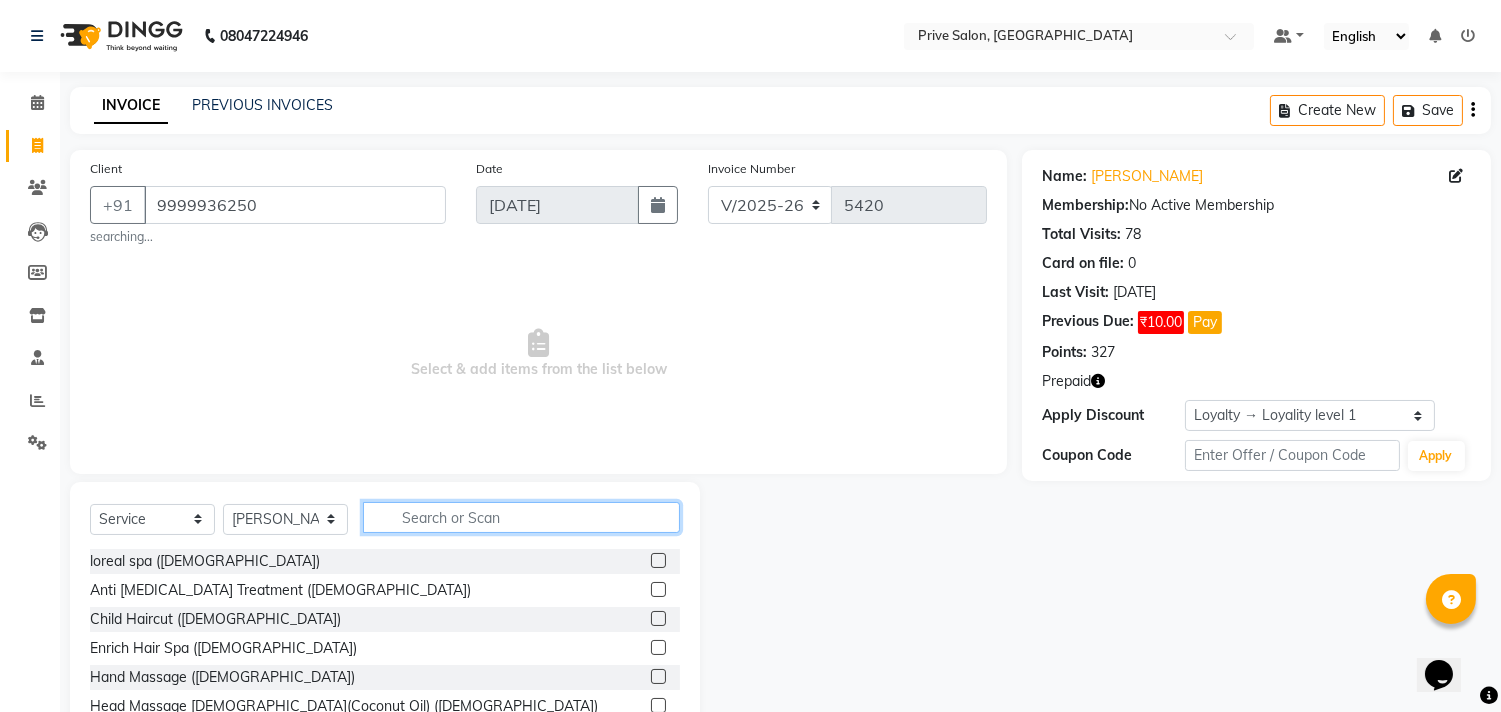 click 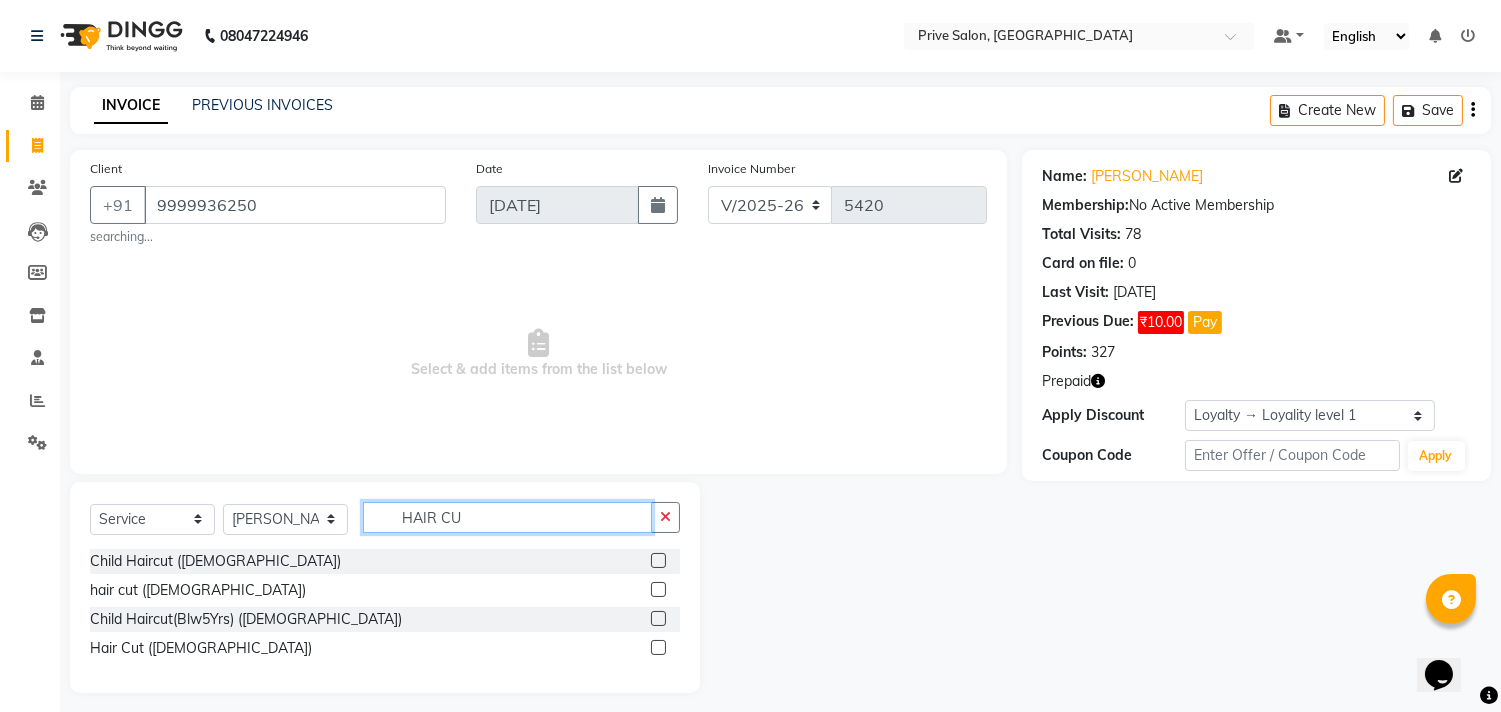type on "HAIR CU" 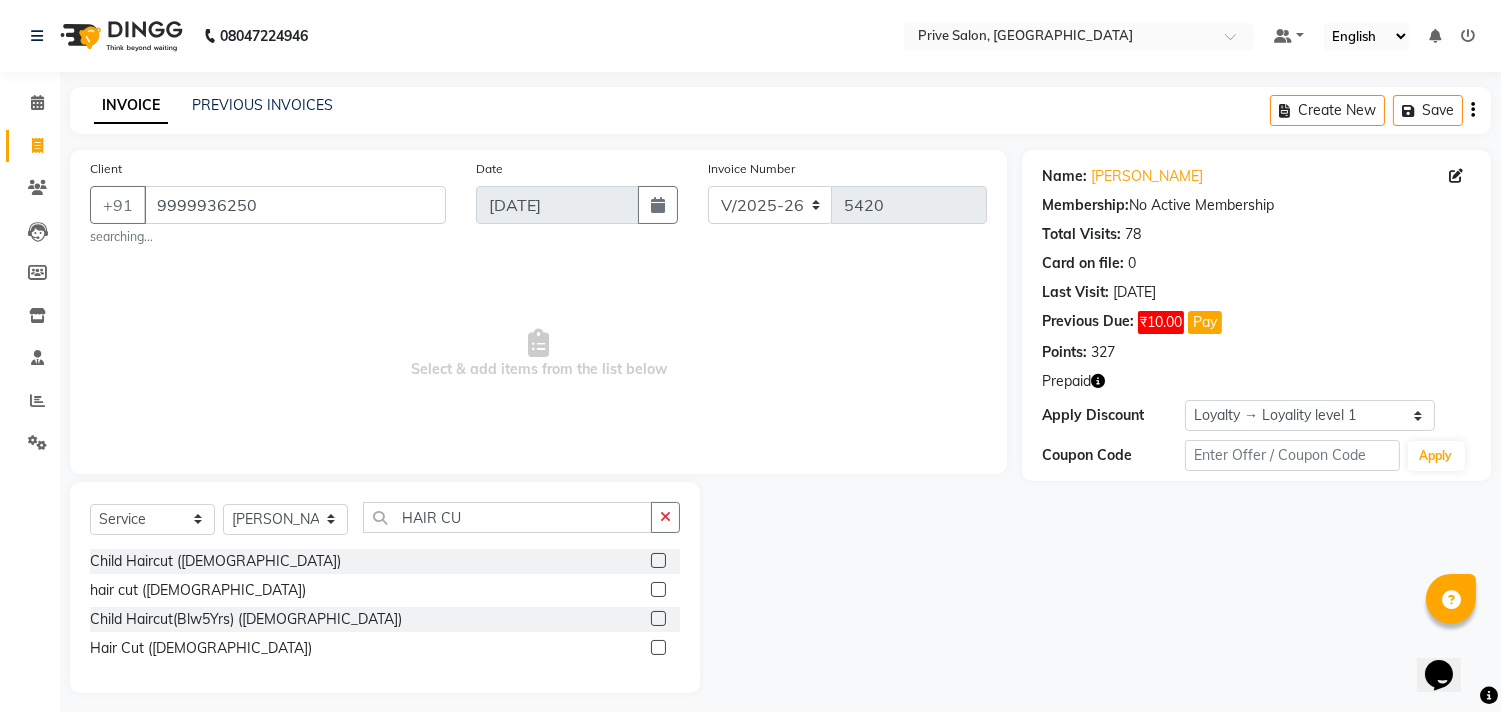 click 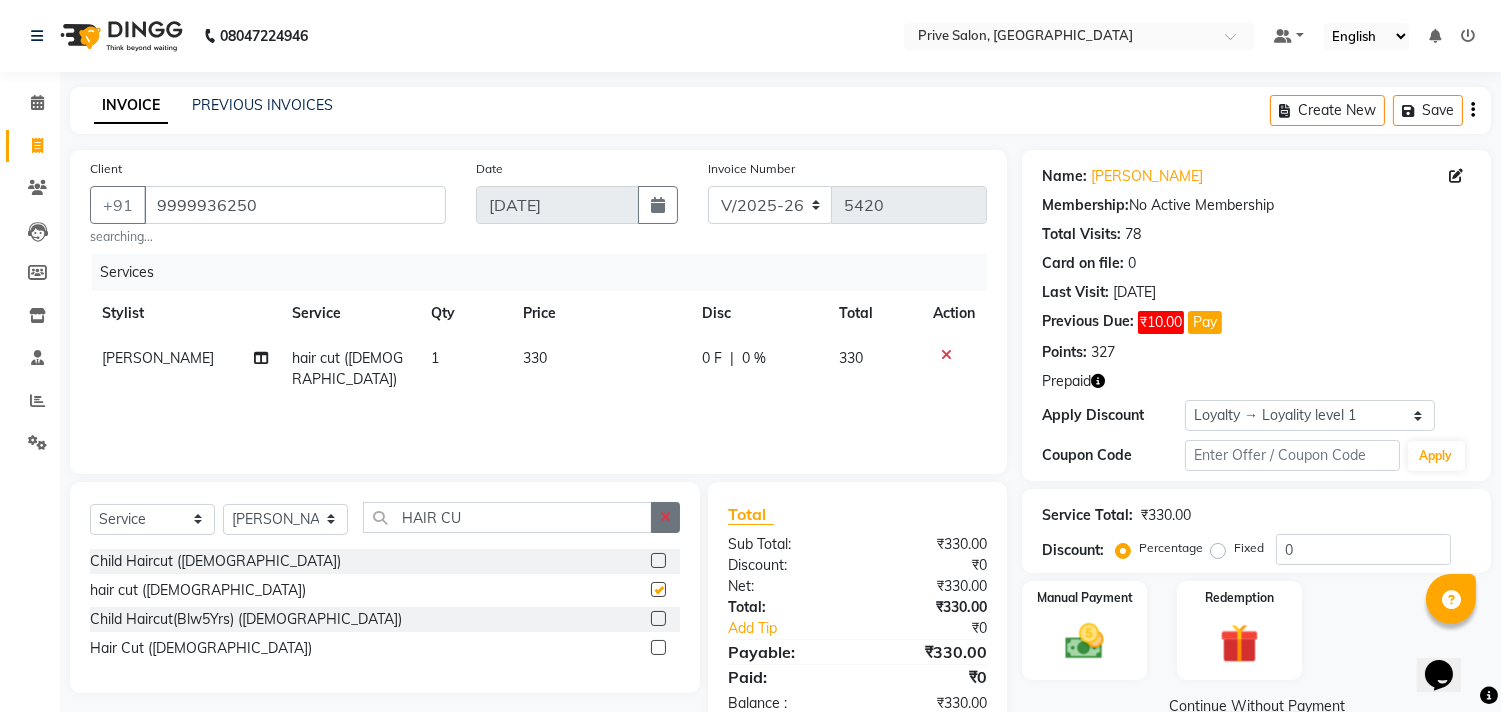 checkbox on "false" 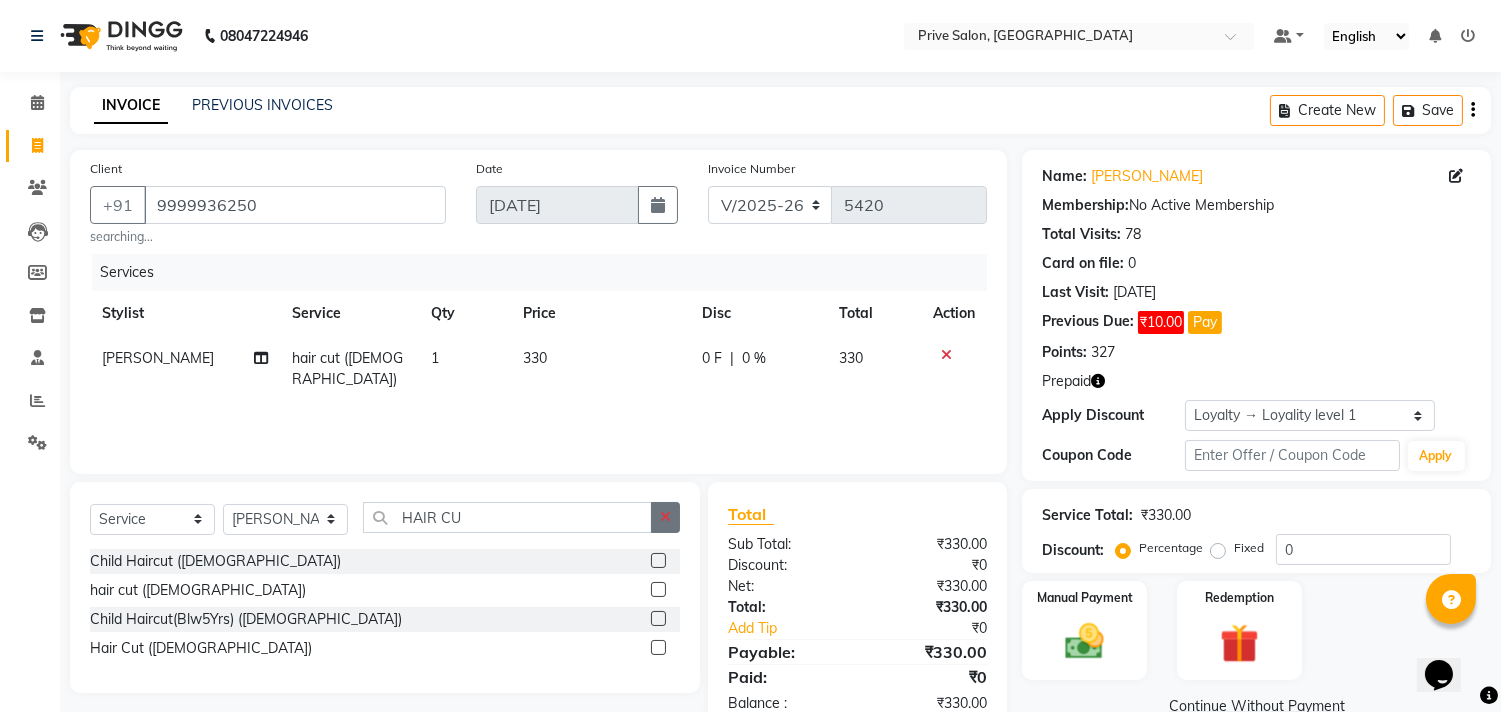 click 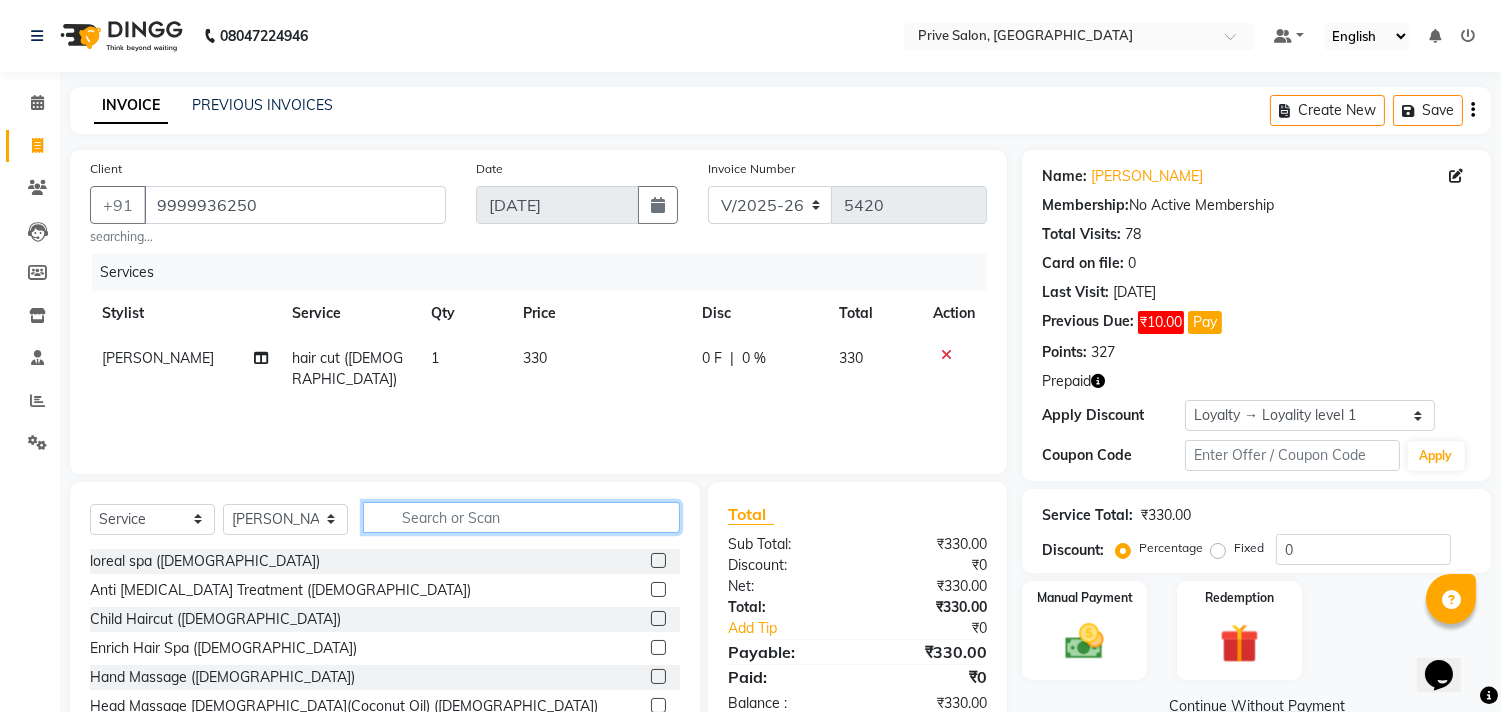 click 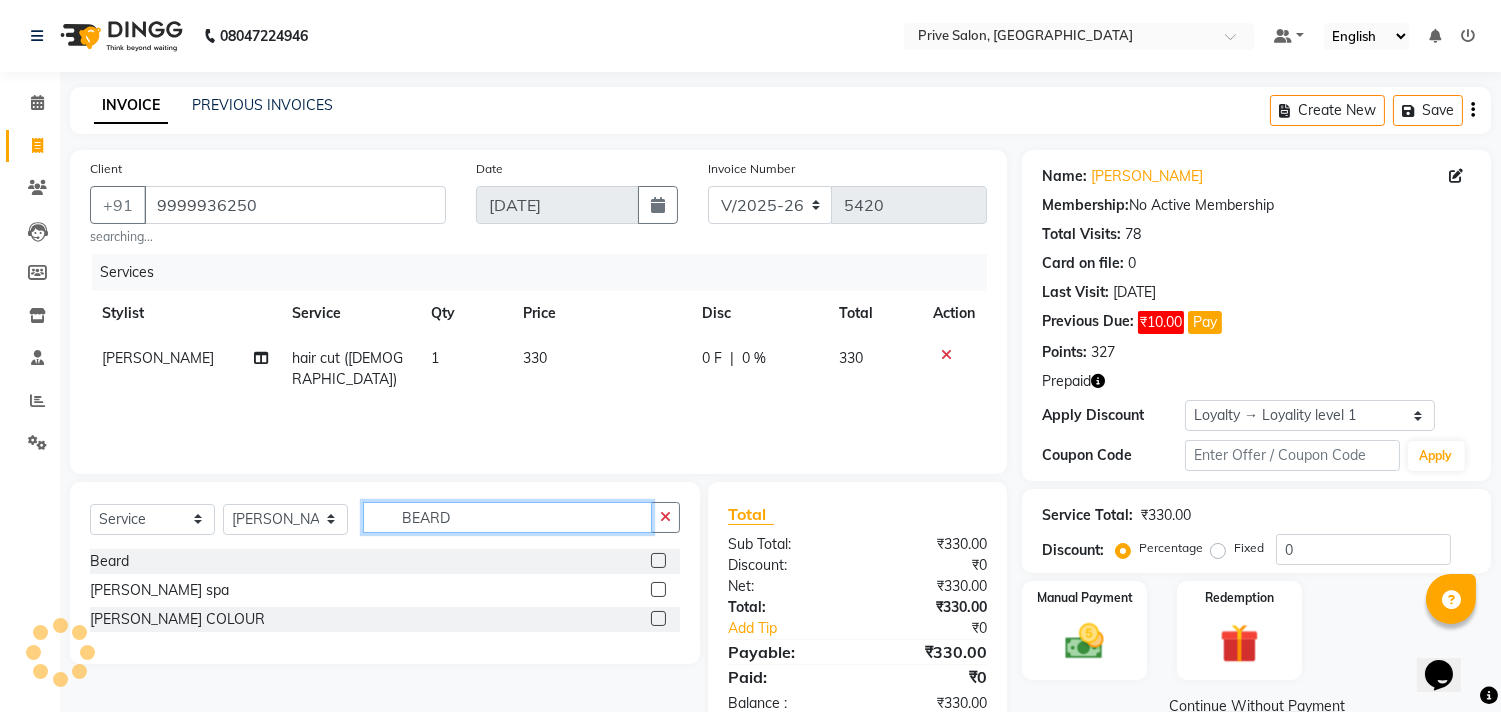 type on "BEARD" 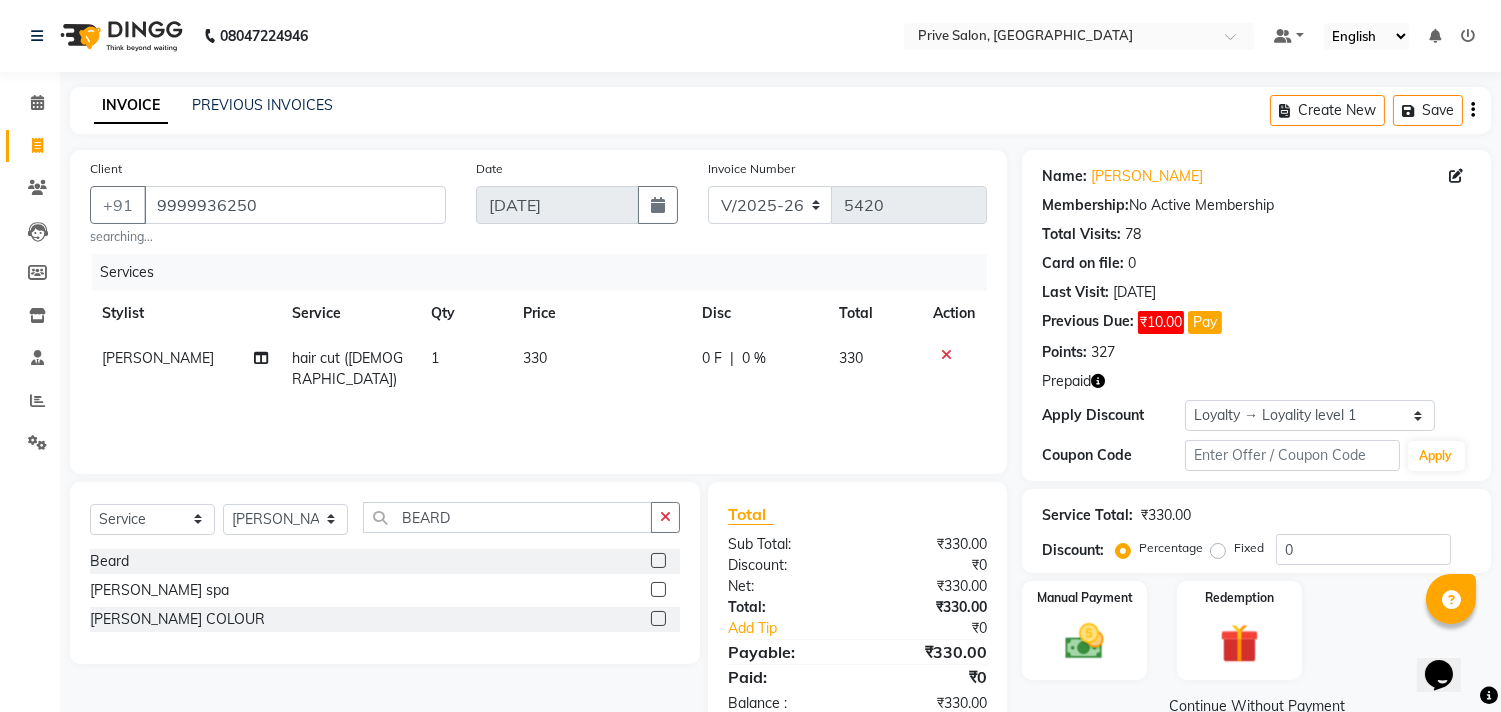 click 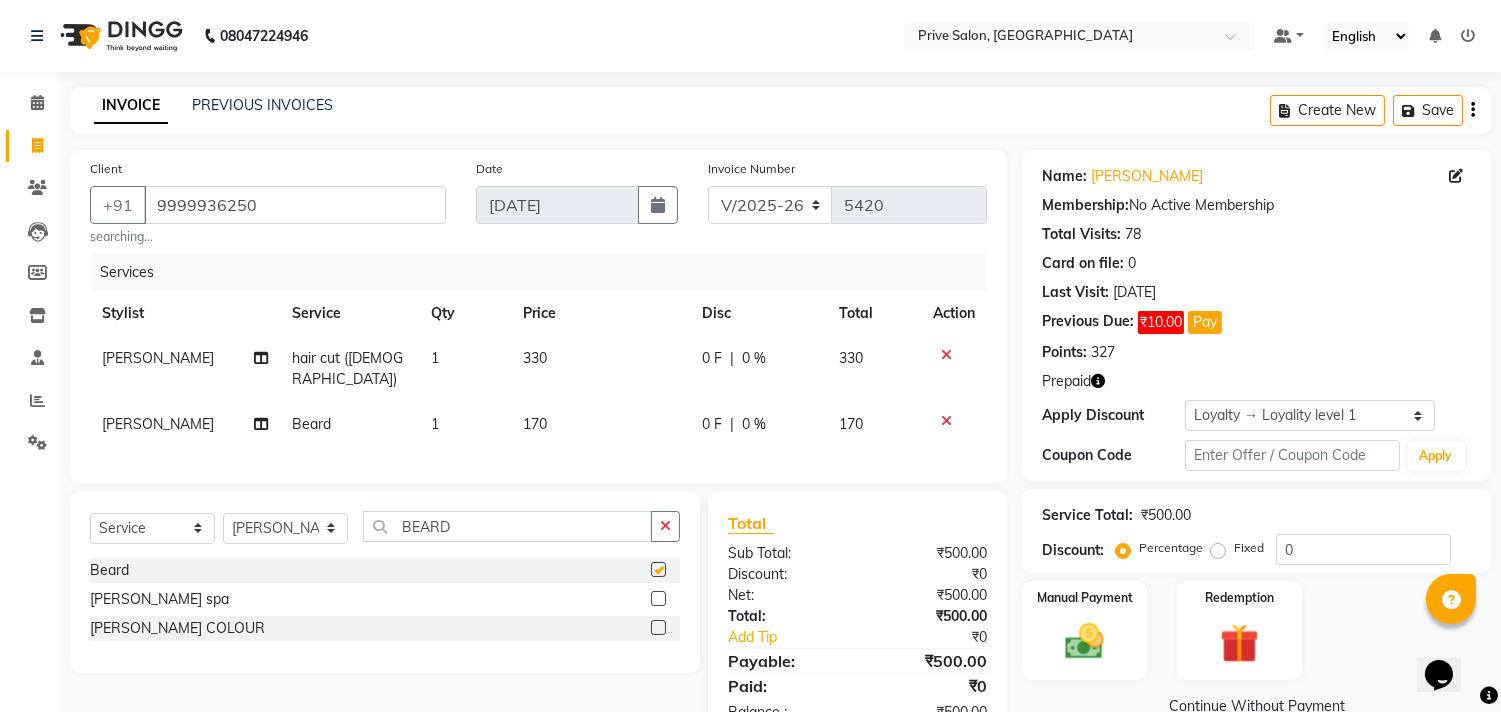 checkbox on "false" 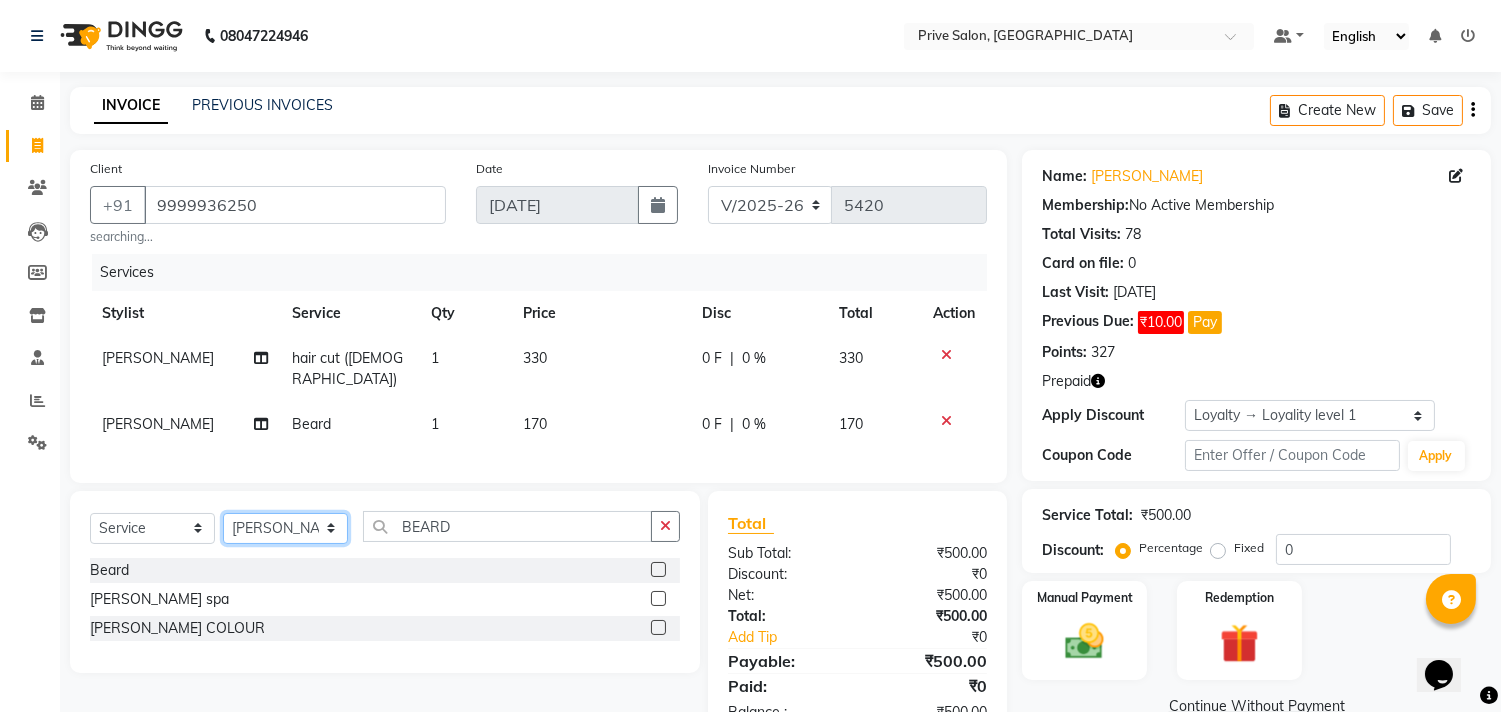 click on "Select Stylist amit ARJUN [PERSON_NAME] [PERSON_NAME] GOLU [PERSON_NAME] isha [PERSON_NAME] Manager [PERSON_NAME] [PERSON_NAME] [PERSON_NAME] [PERSON_NAME] [PERSON_NAME] vikas" 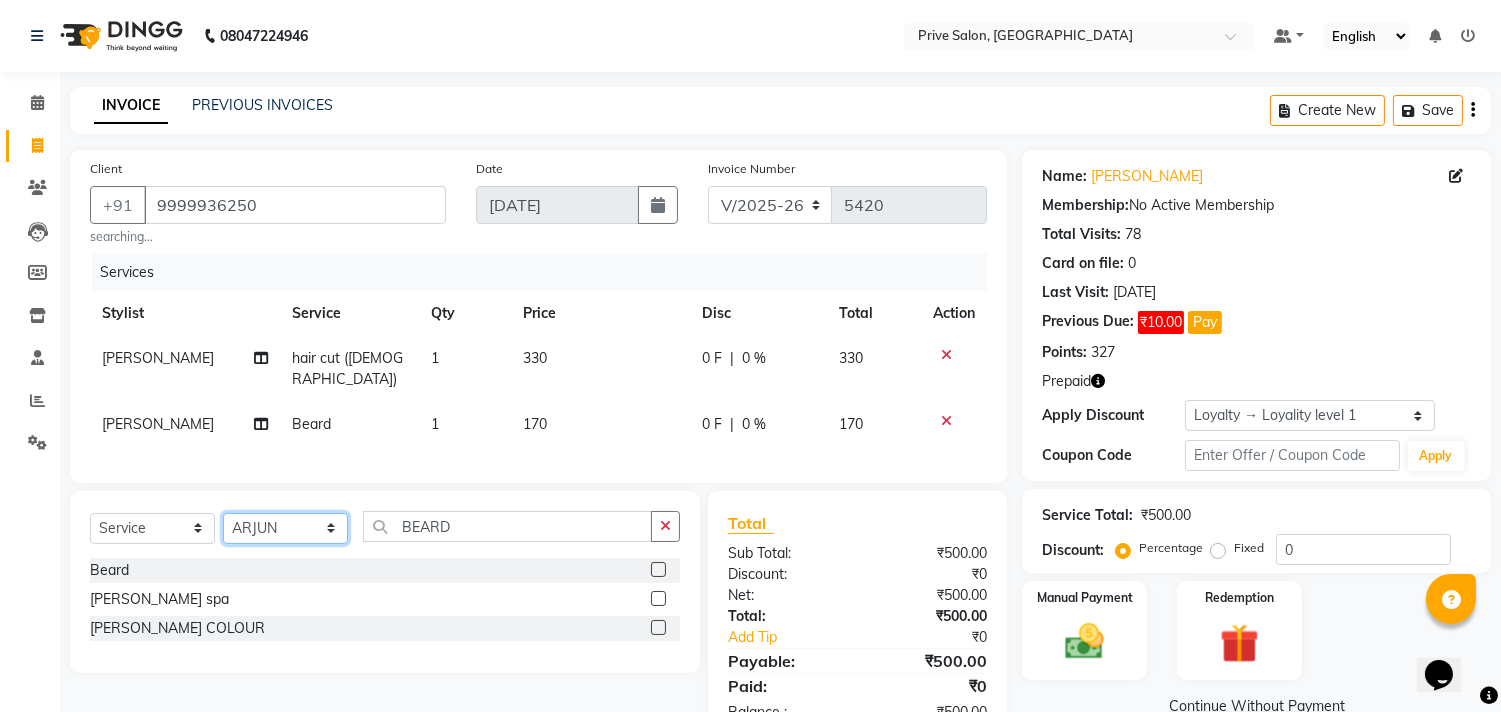 click on "Select Stylist amit ARJUN [PERSON_NAME] [PERSON_NAME] GOLU [PERSON_NAME] isha [PERSON_NAME] Manager [PERSON_NAME] [PERSON_NAME] [PERSON_NAME] [PERSON_NAME] [PERSON_NAME] vikas" 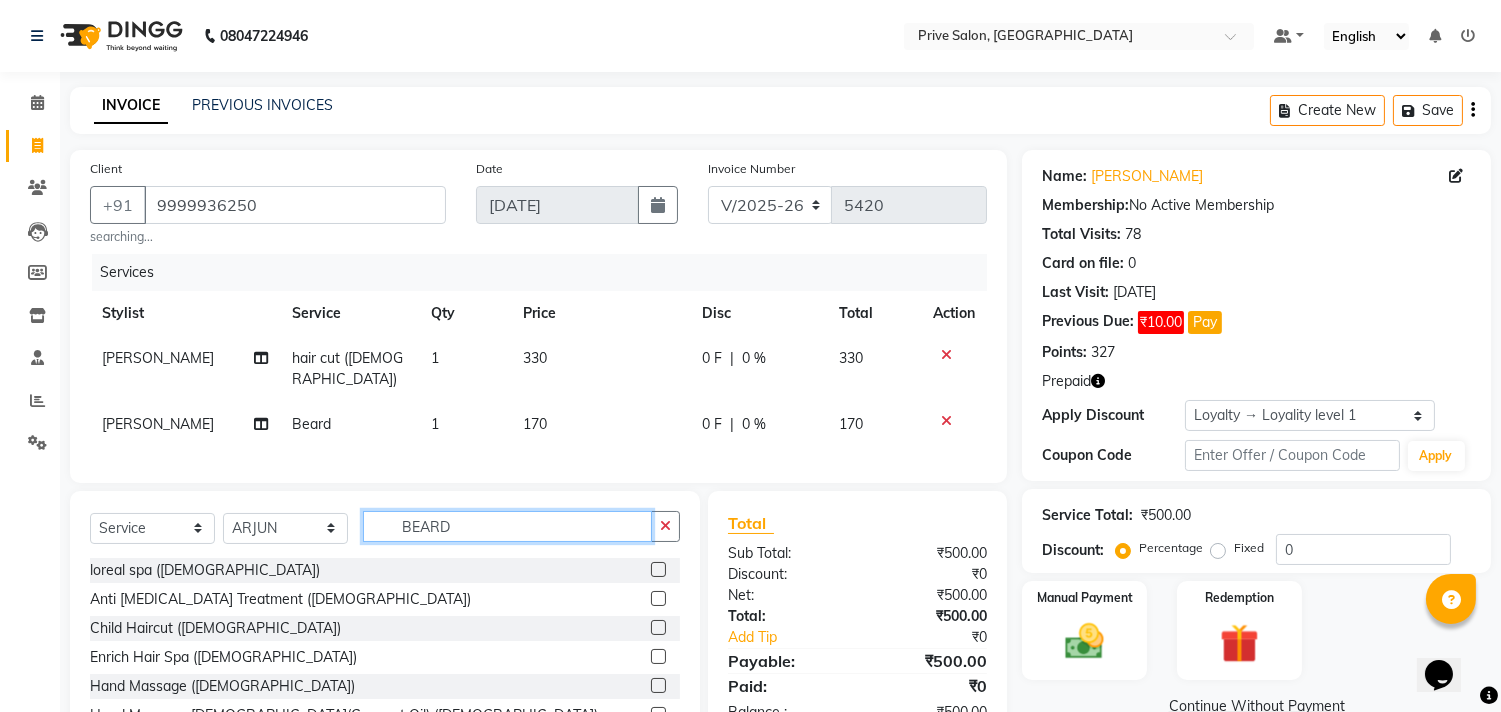 click on "BEARD" 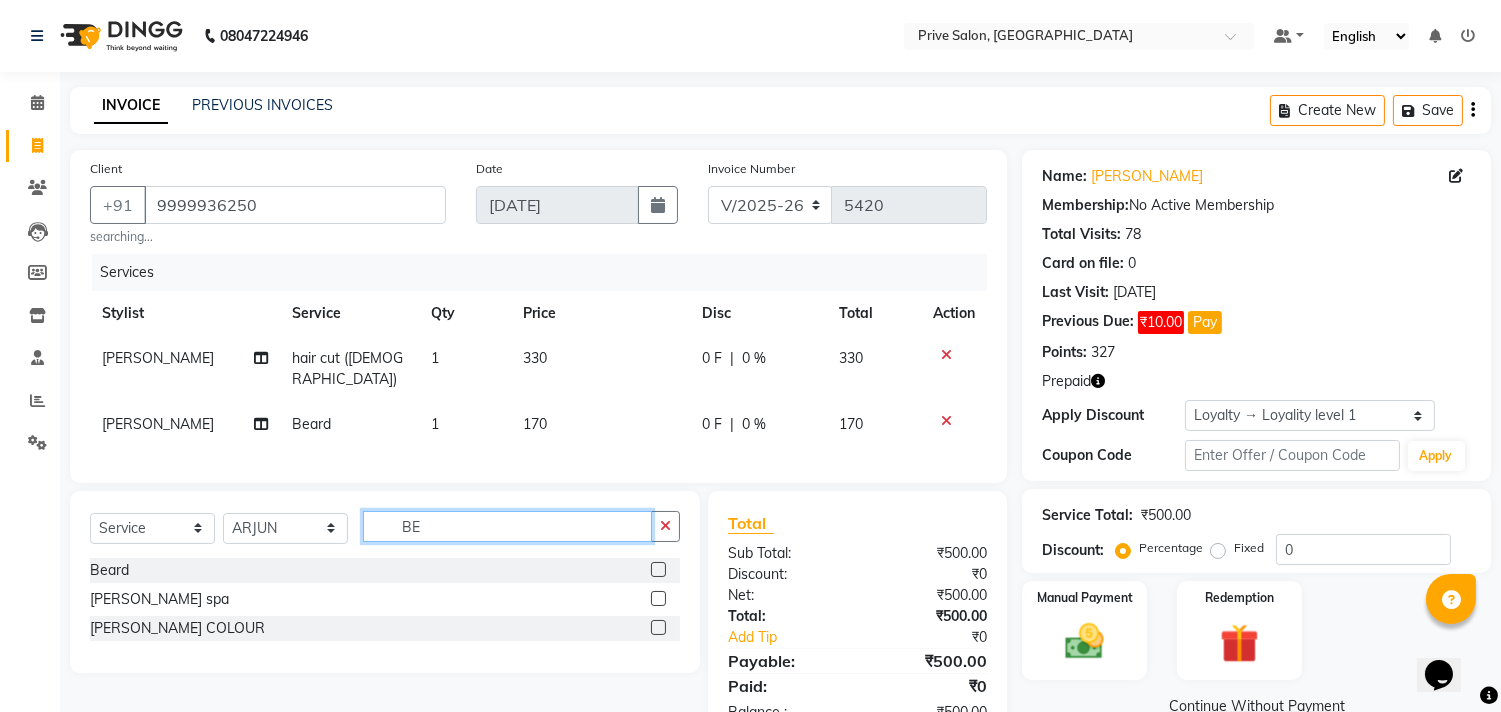 type on "B" 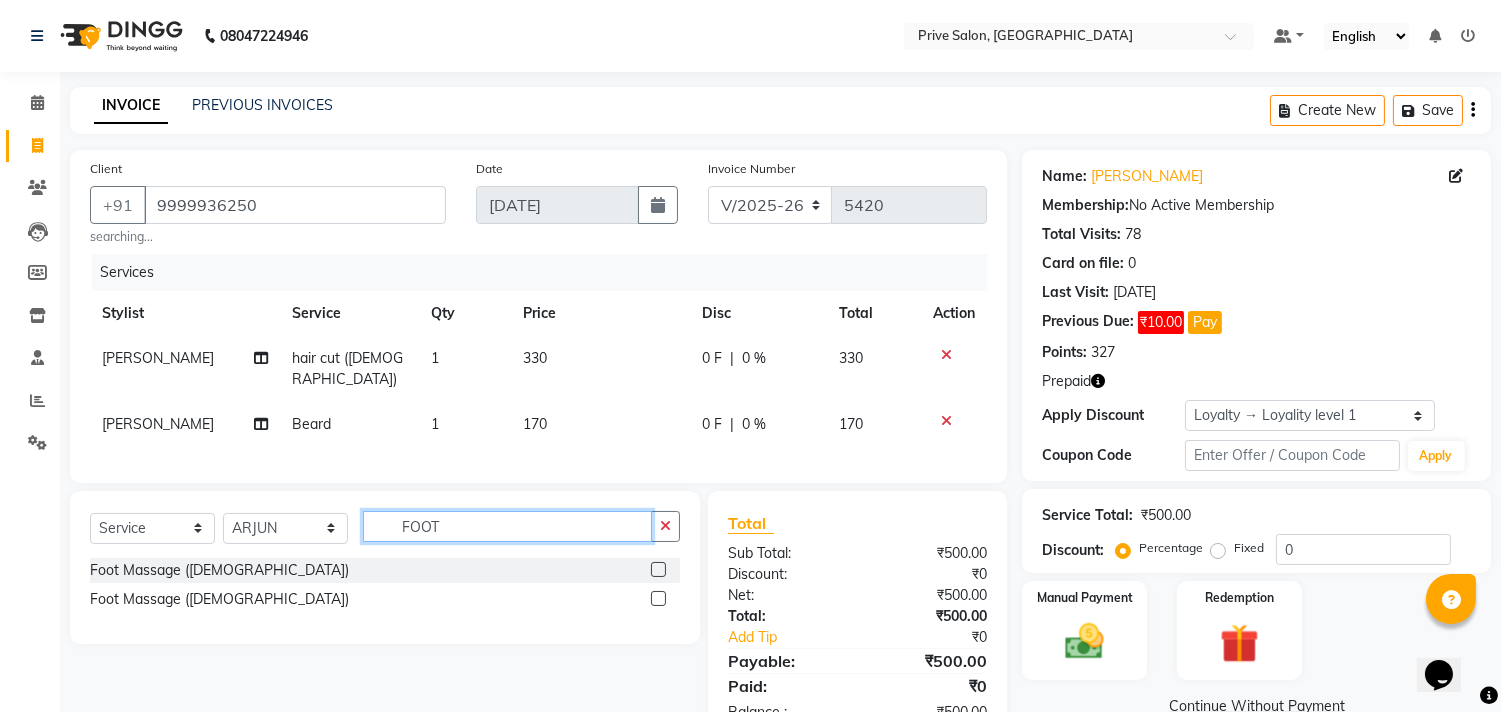 type on "FOOT" 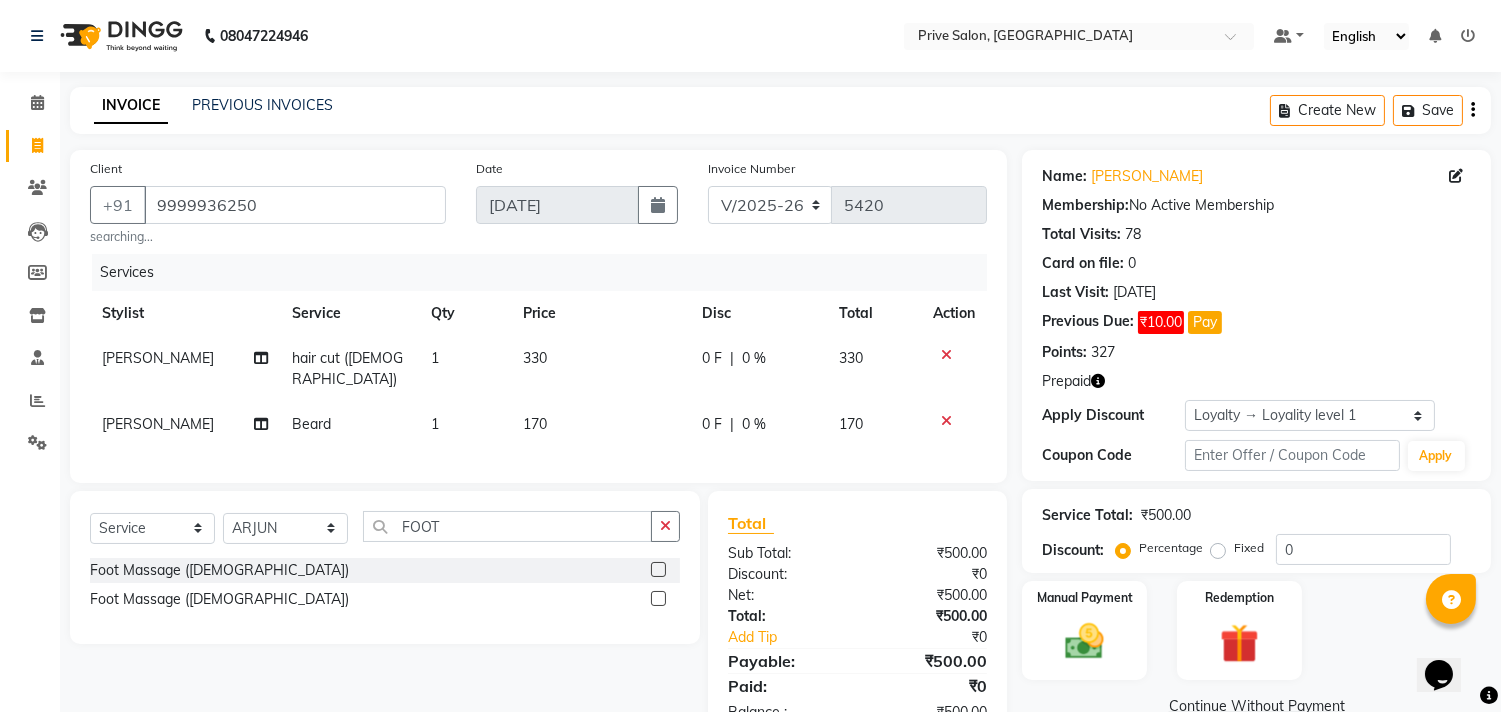 click 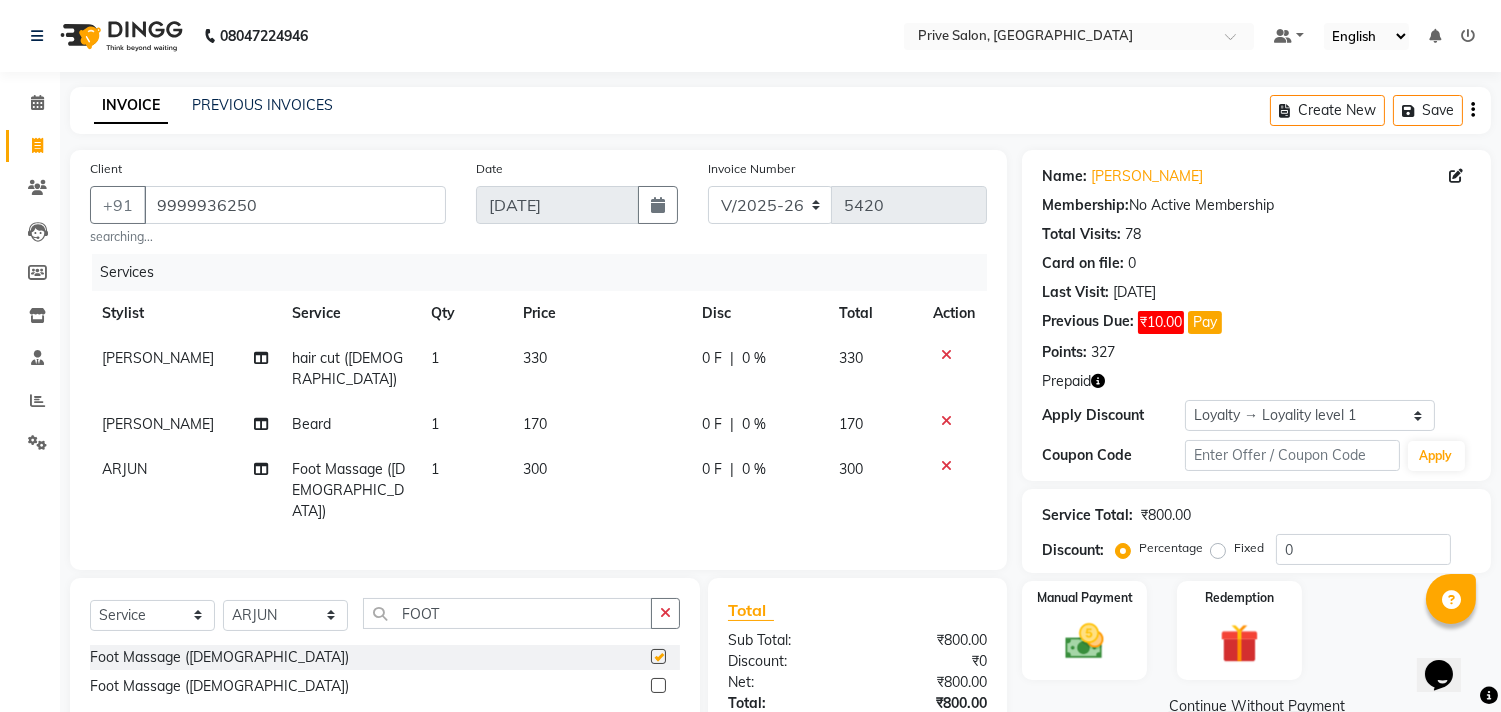 checkbox on "false" 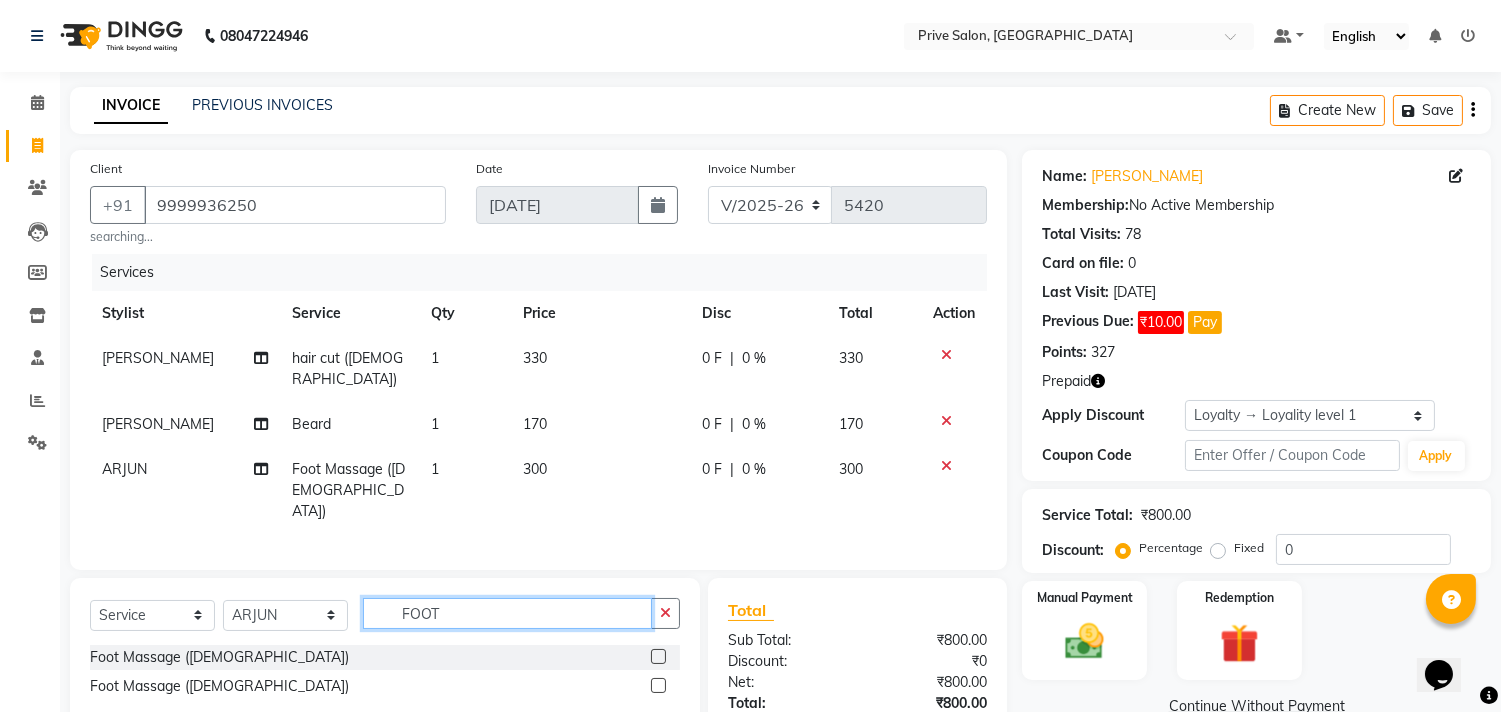 click on "FOOT" 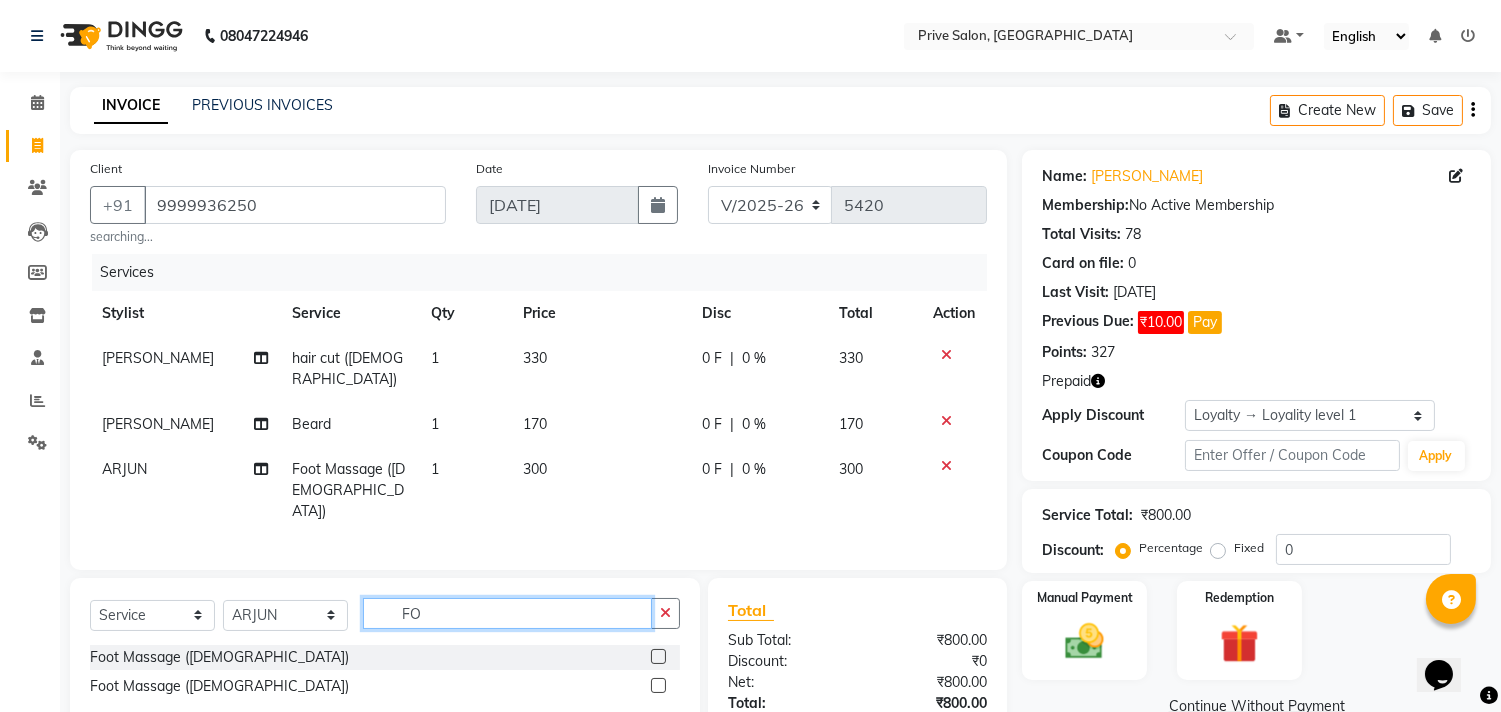 type on "F" 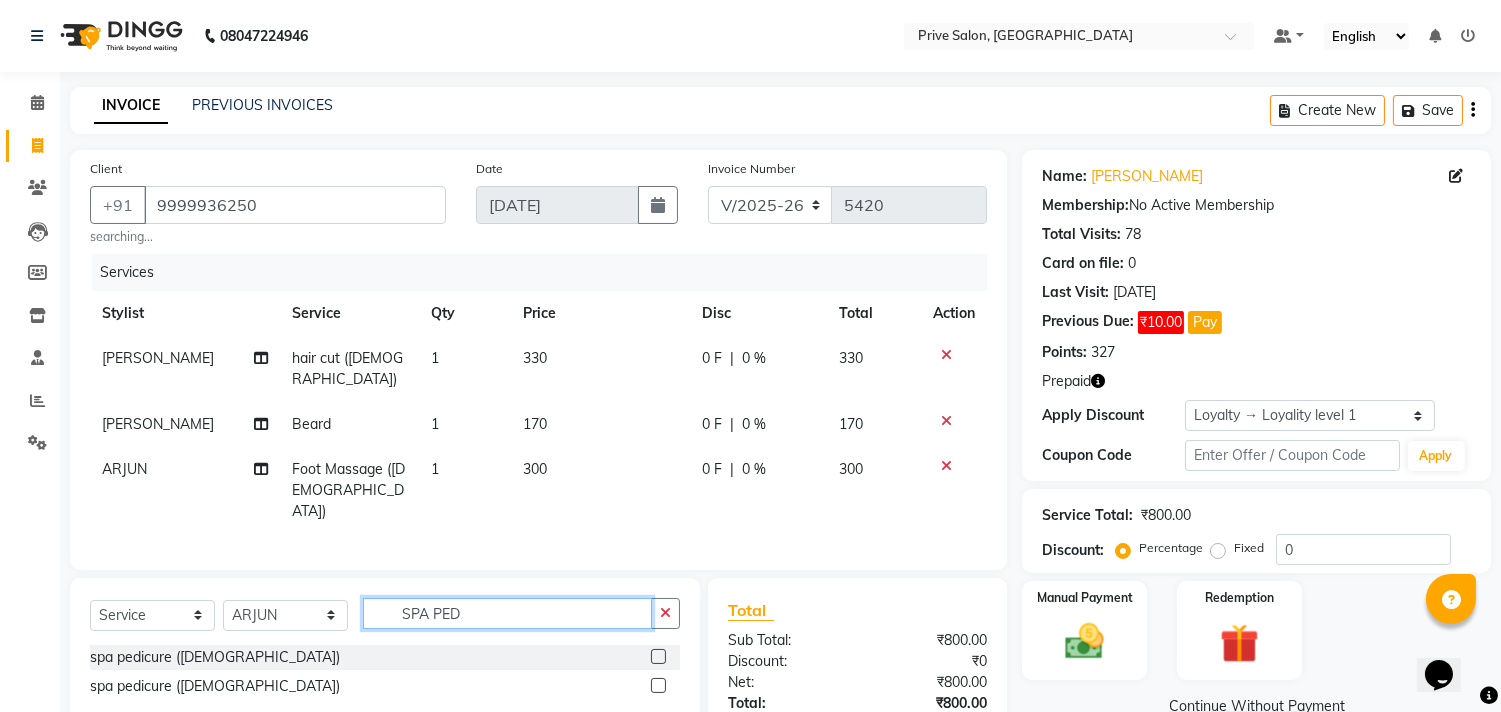 type on "SPA PED" 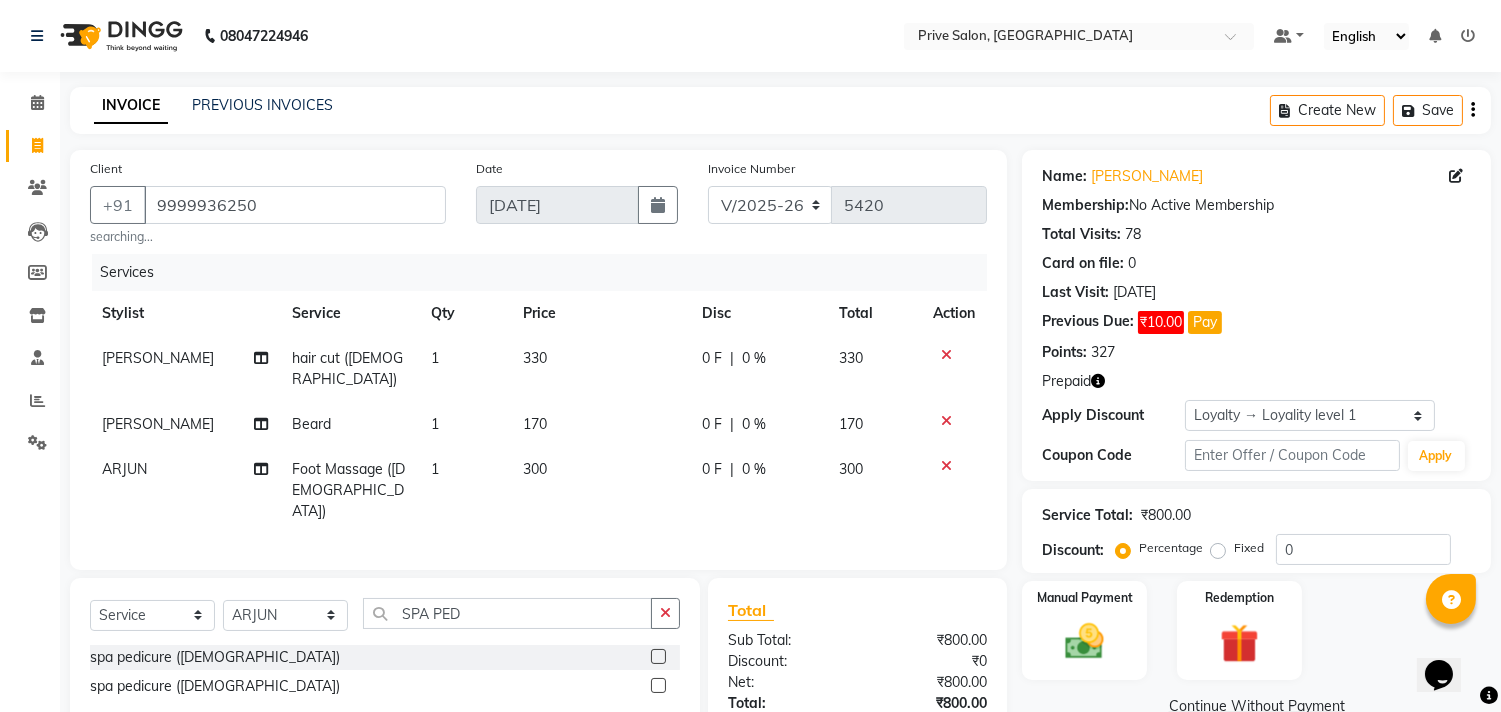 click 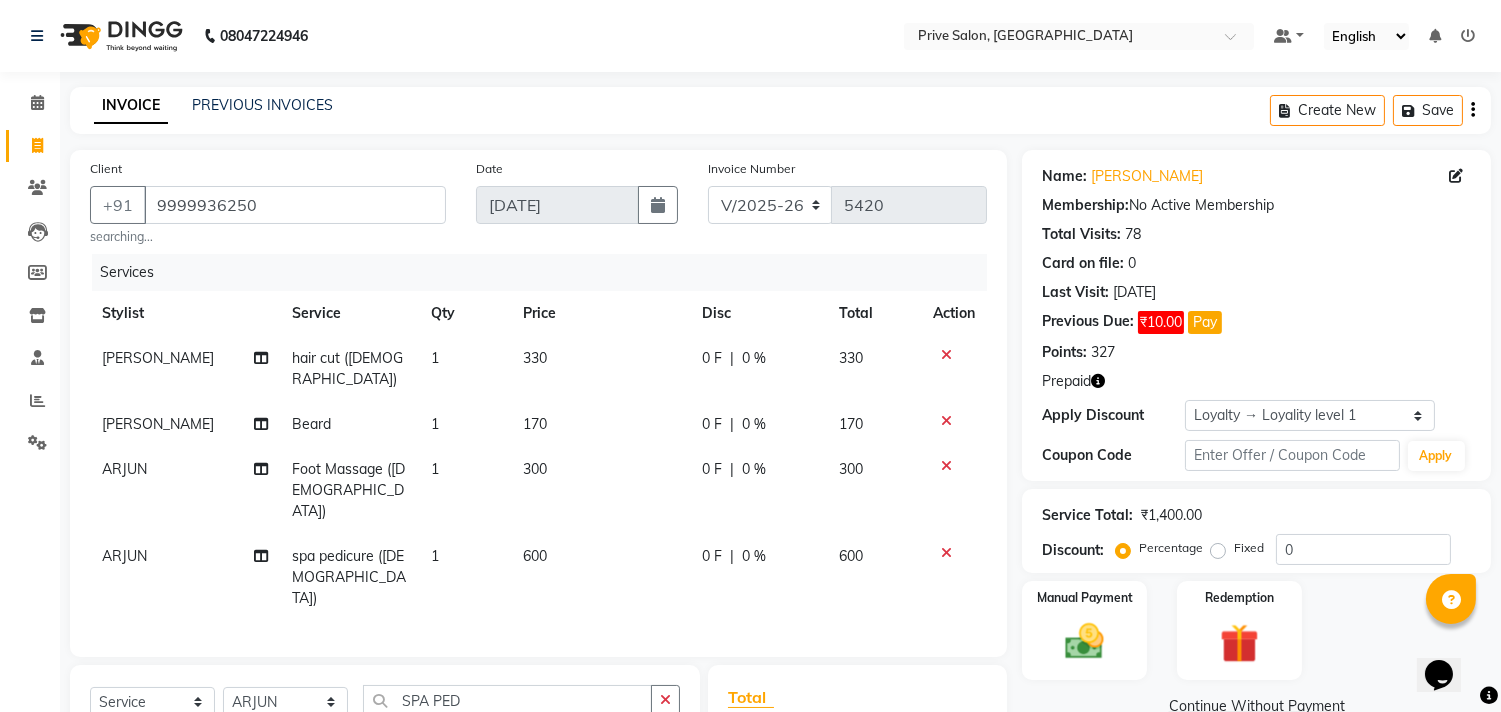 checkbox on "false" 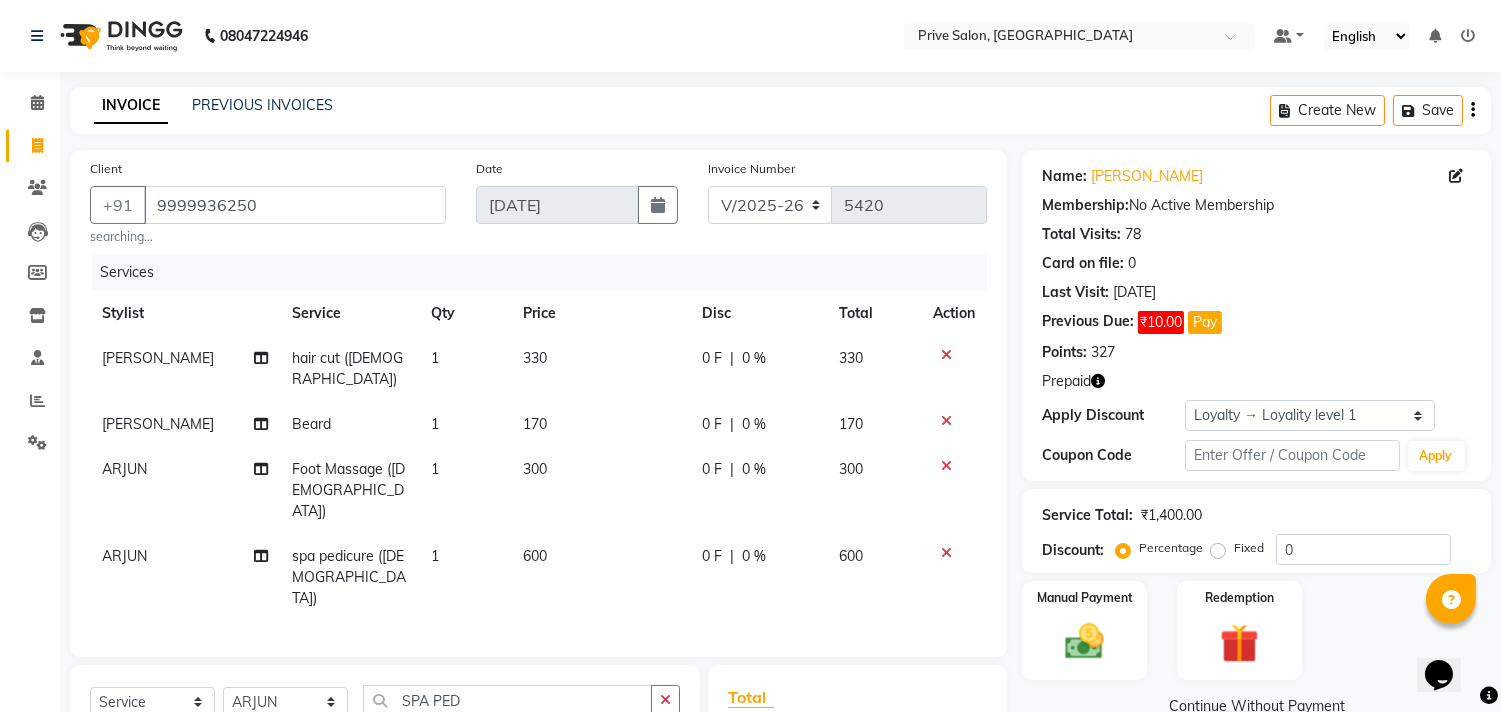 click 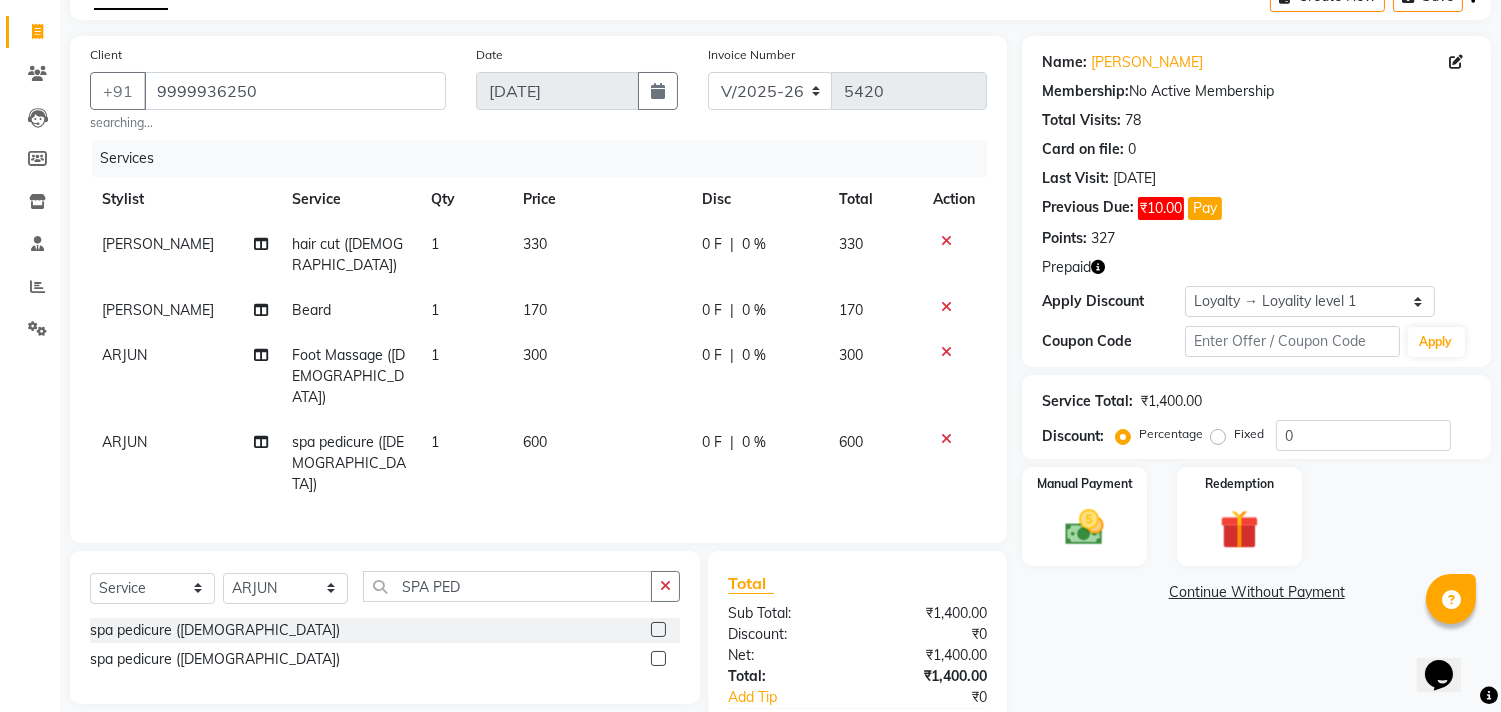 scroll, scrollTop: 162, scrollLeft: 0, axis: vertical 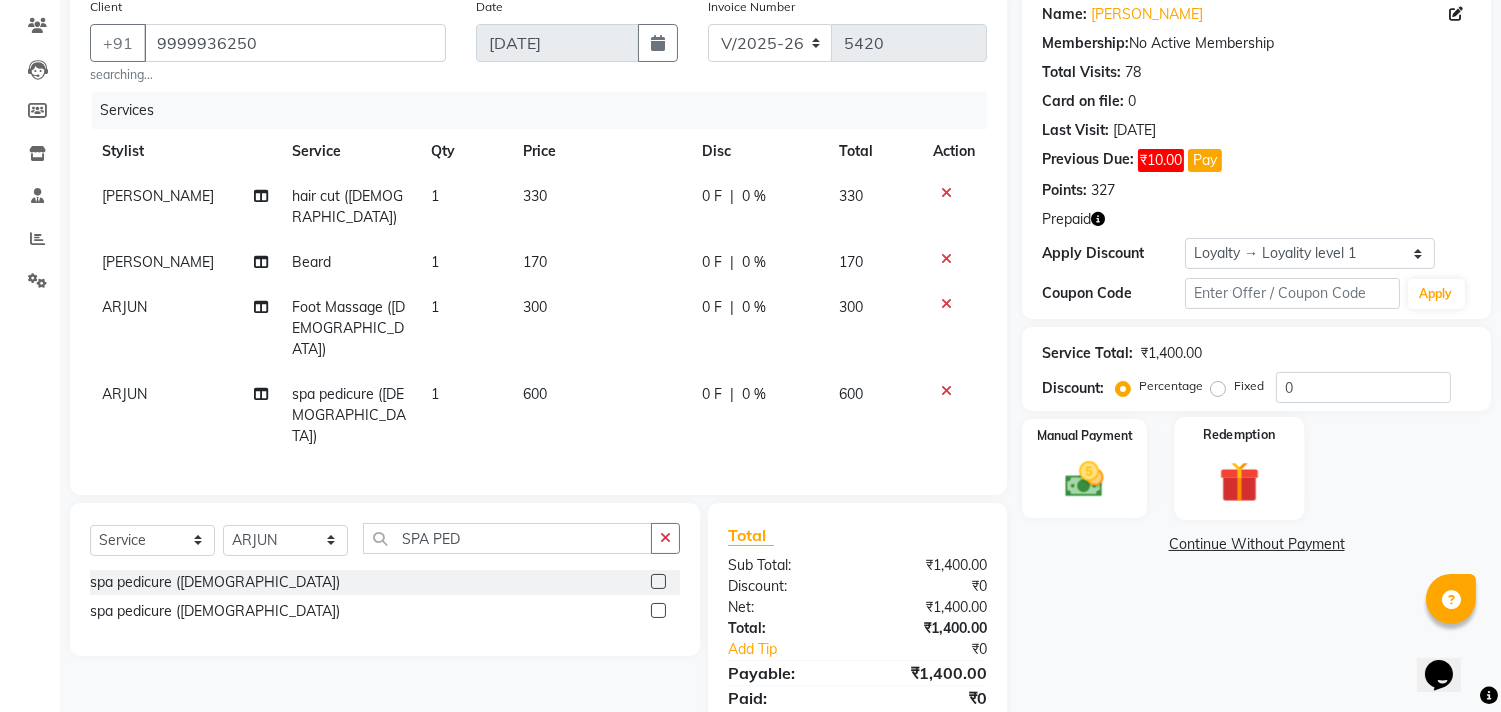 click 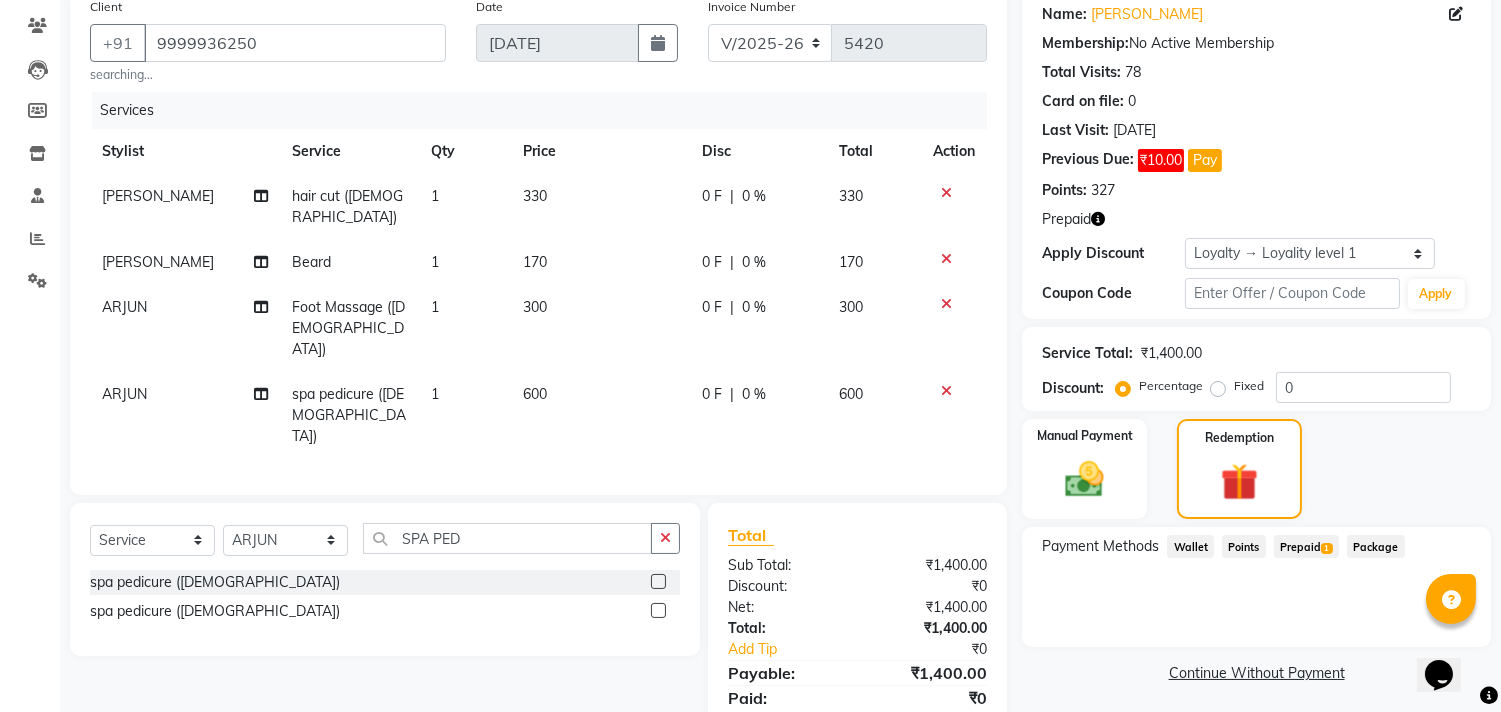 click on "Prepaid  1" 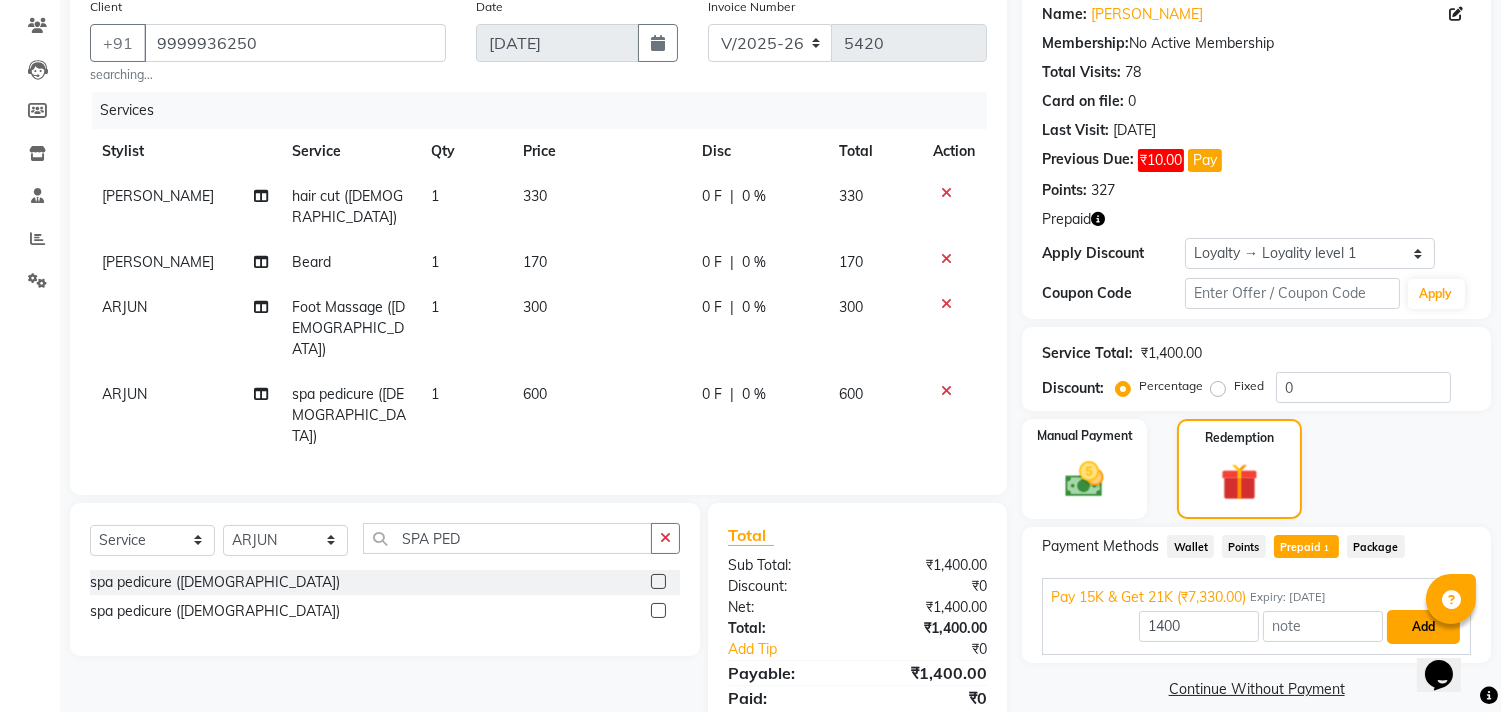 click on "Add" at bounding box center [1423, 627] 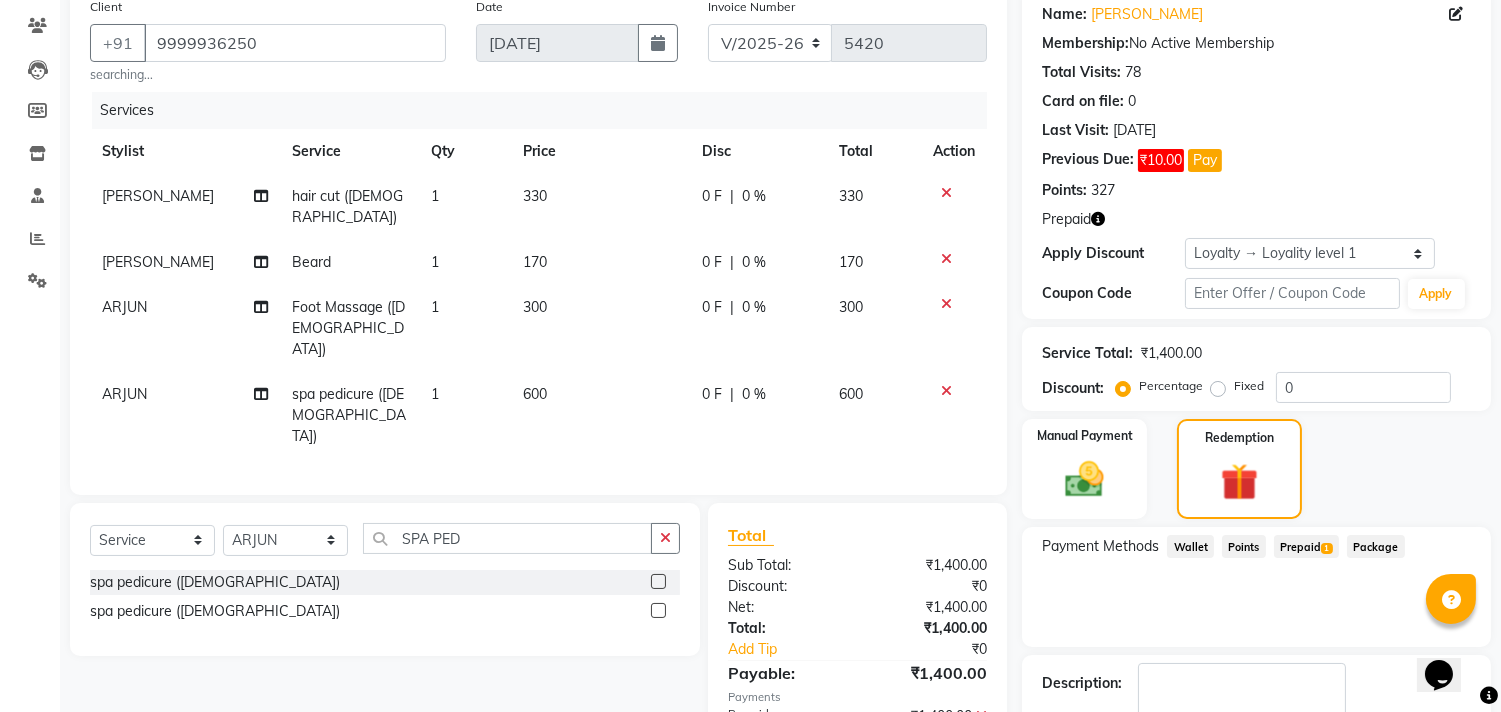 scroll, scrollTop: 330, scrollLeft: 0, axis: vertical 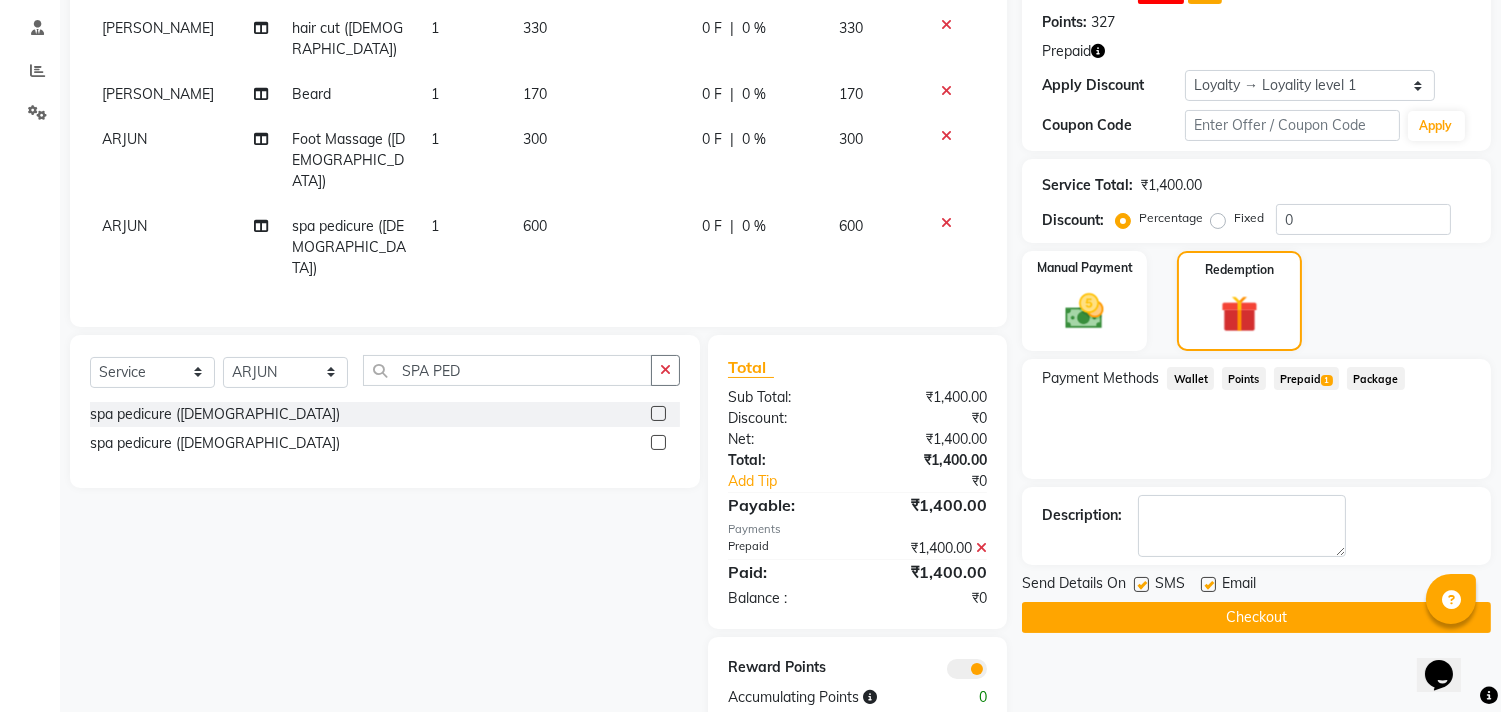 click on "Checkout" 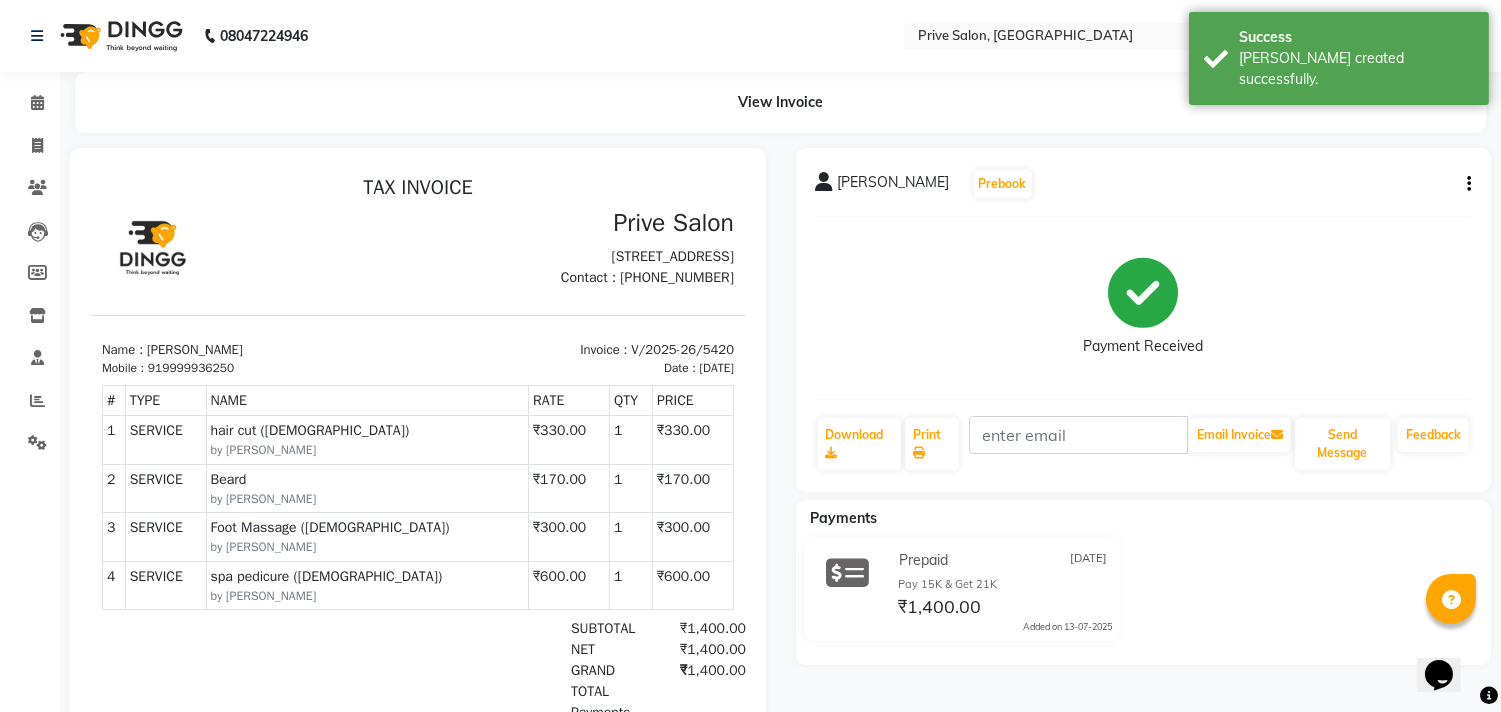 scroll, scrollTop: 0, scrollLeft: 0, axis: both 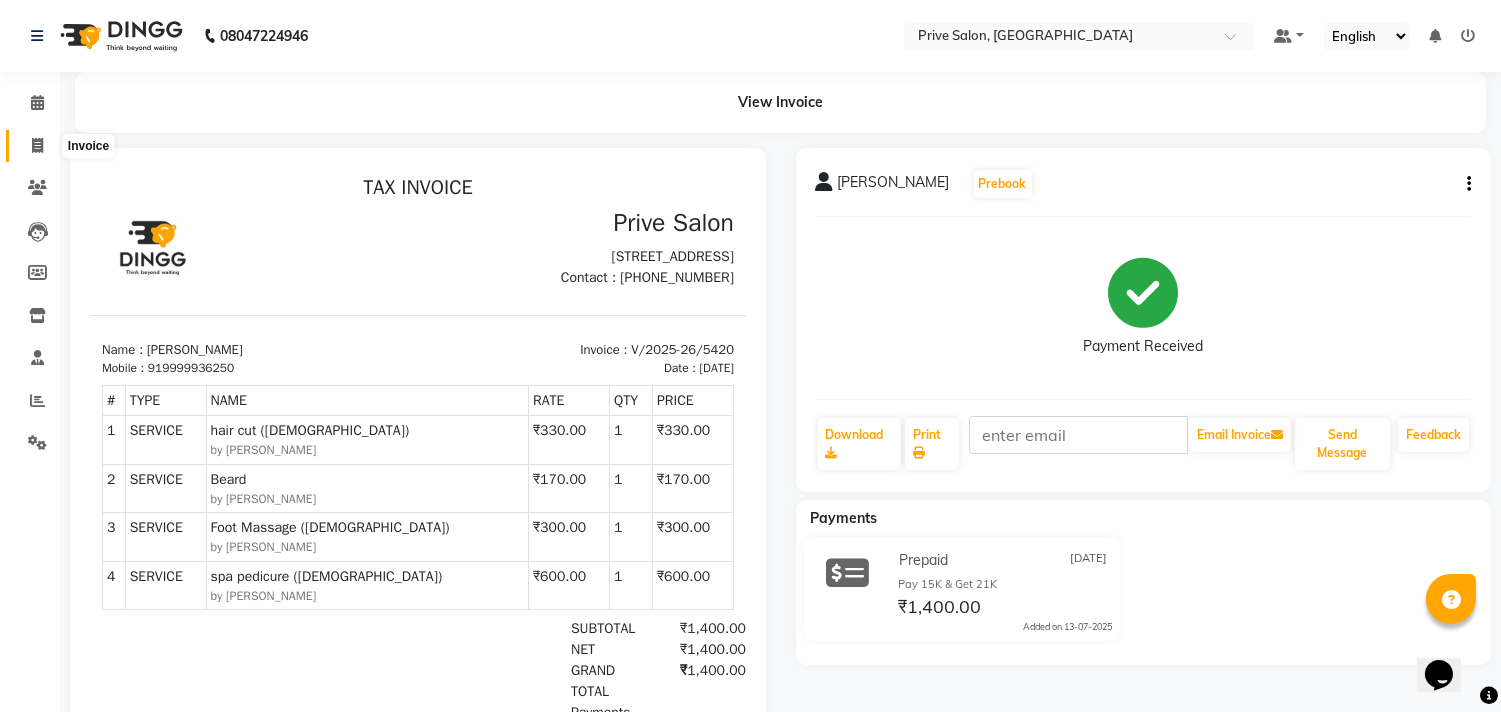 click 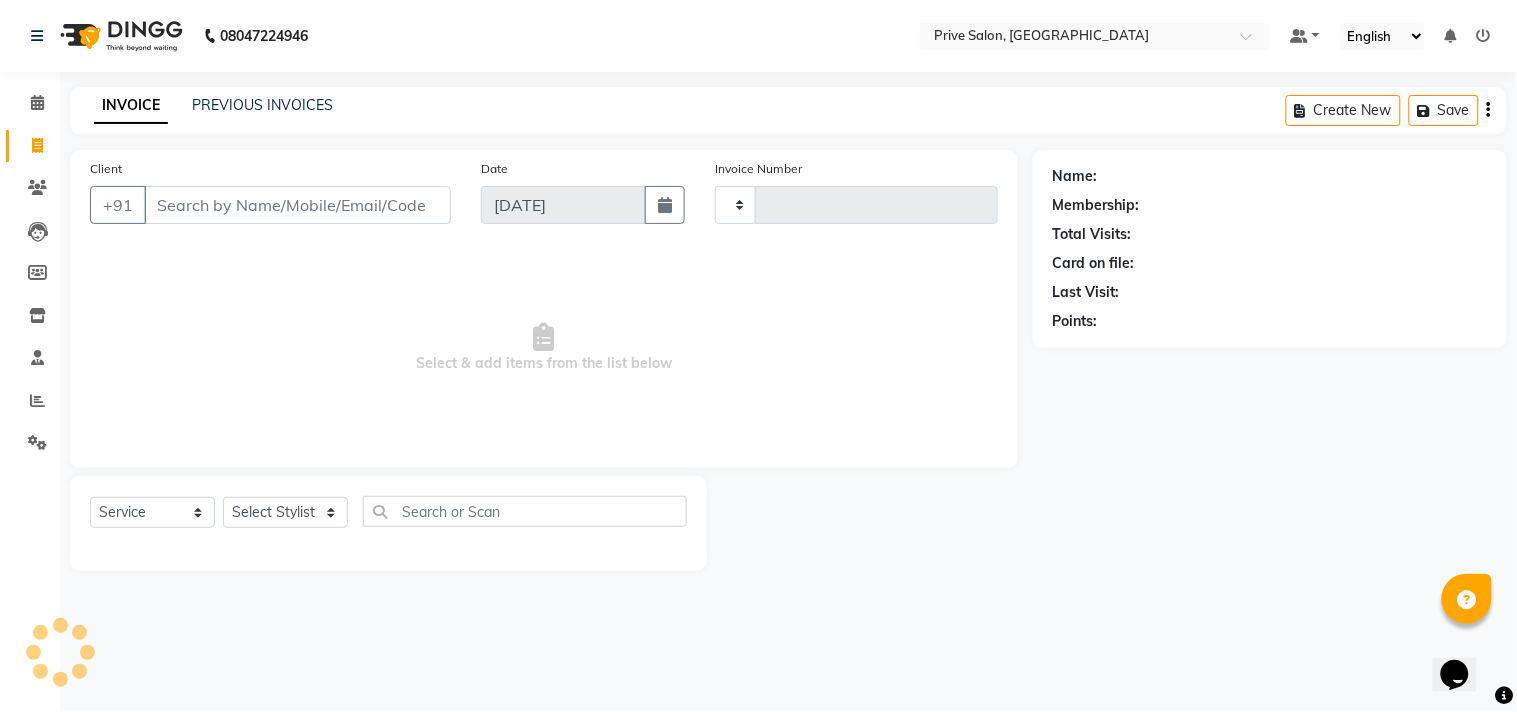 click on "Client" at bounding box center (297, 205) 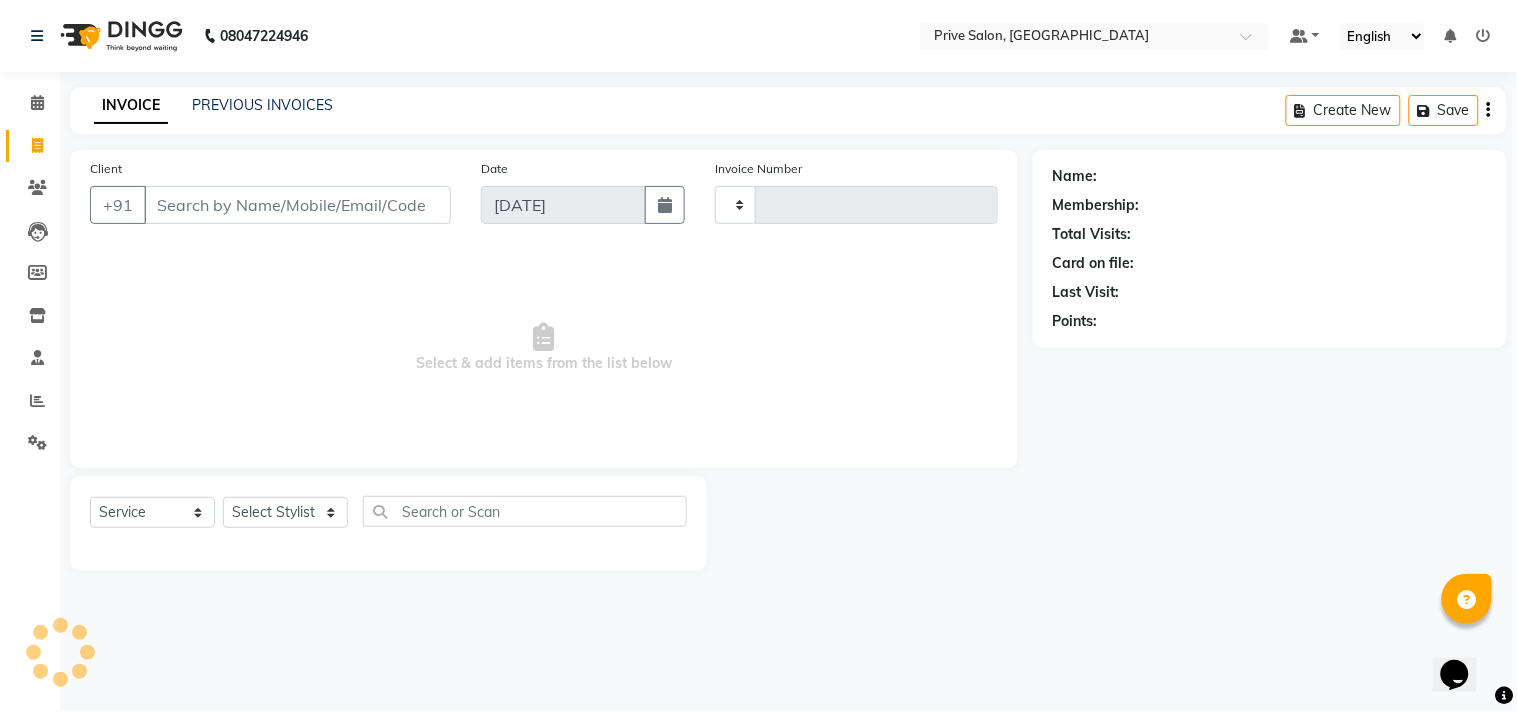 type on "5421" 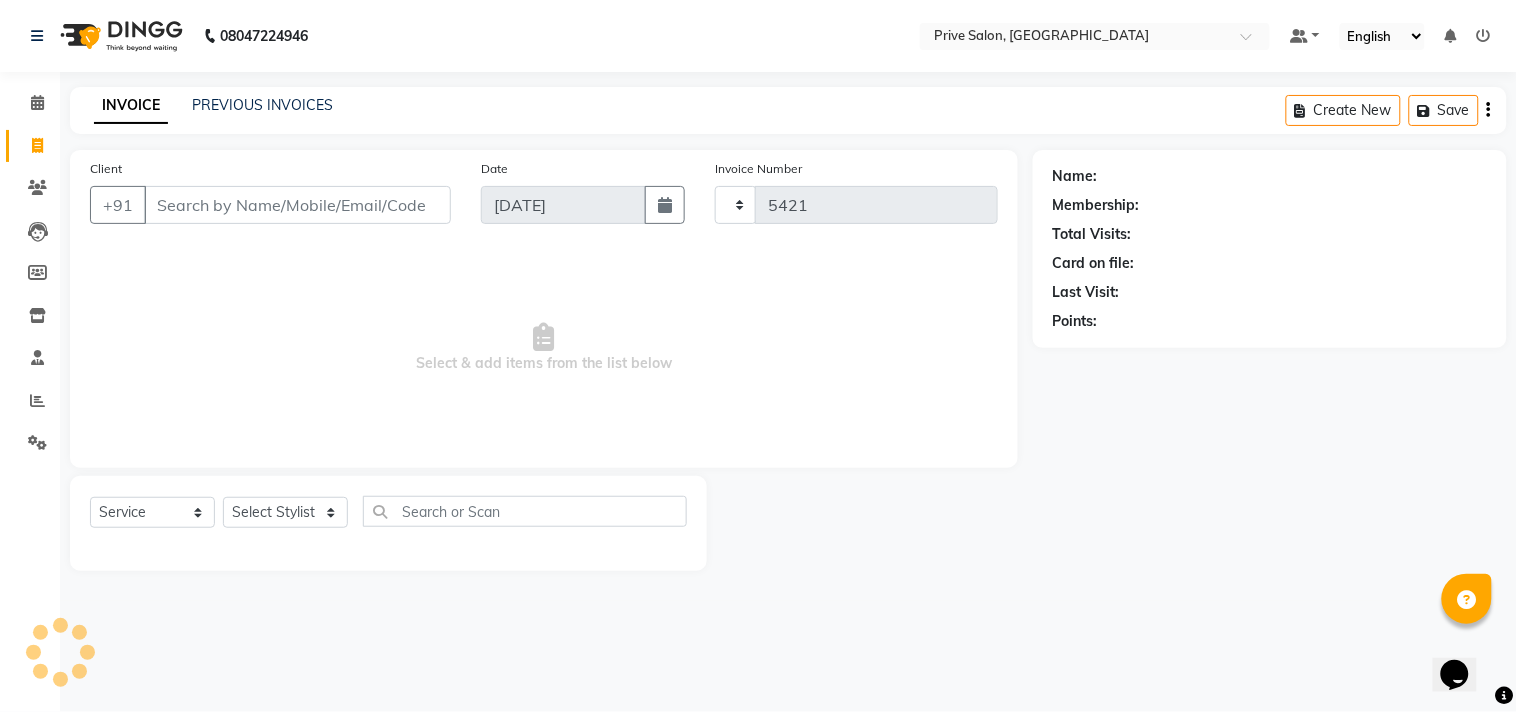 select on "136" 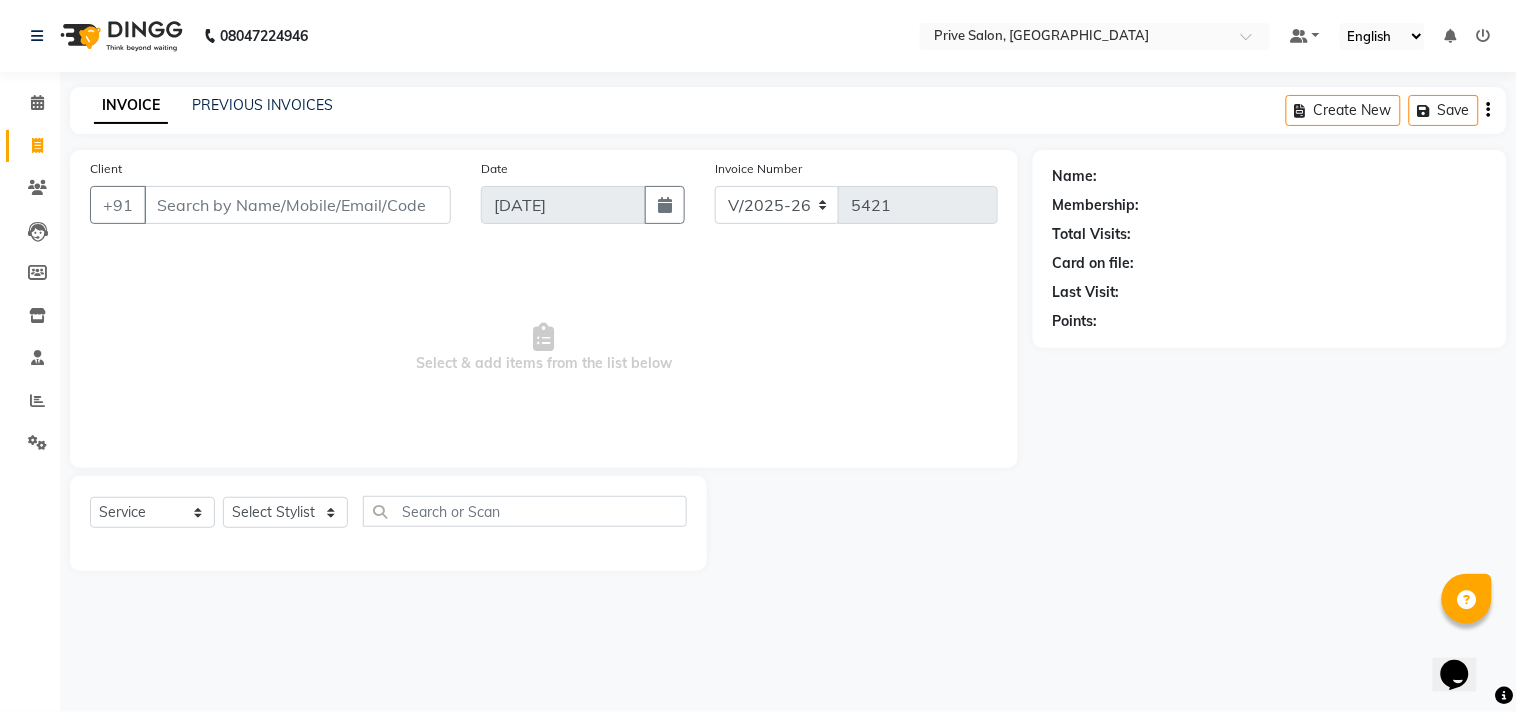 click on "Select  Service  Product  Membership  Package Voucher Prepaid Gift Card  Select Stylist" 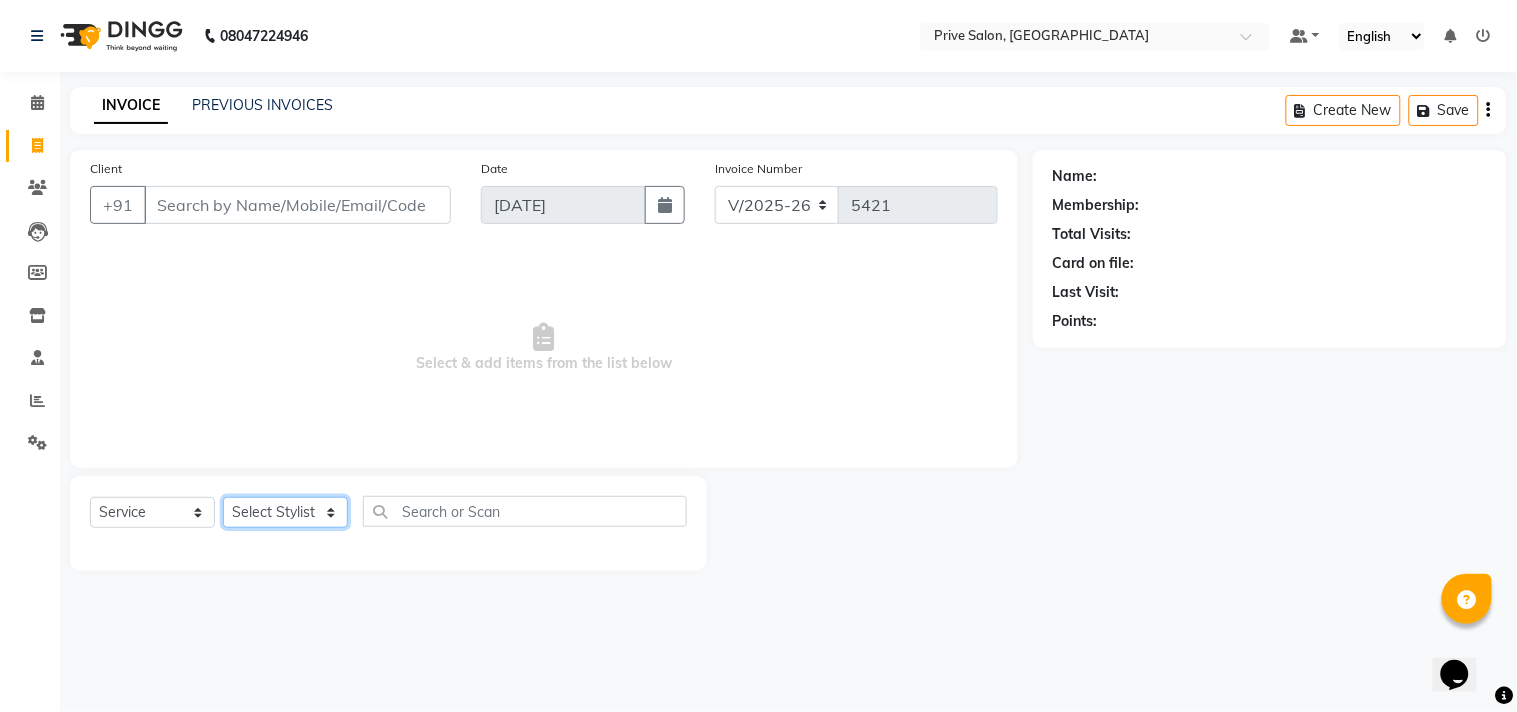 click on "Select Stylist amit ARJUN [PERSON_NAME] [PERSON_NAME] GOLU [PERSON_NAME] isha [PERSON_NAME] Manager [PERSON_NAME] [PERSON_NAME] [PERSON_NAME] [PERSON_NAME] [PERSON_NAME] vikas" 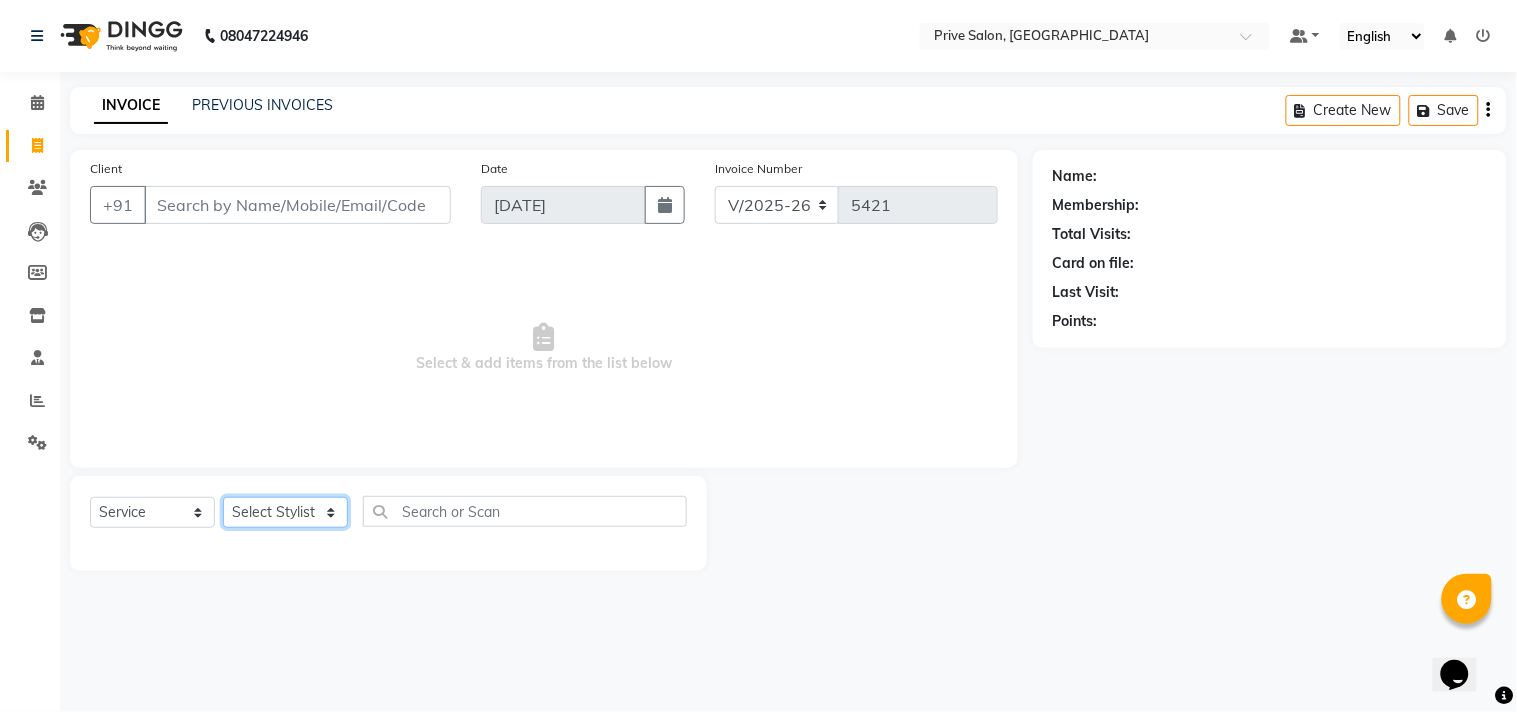 select on "44179" 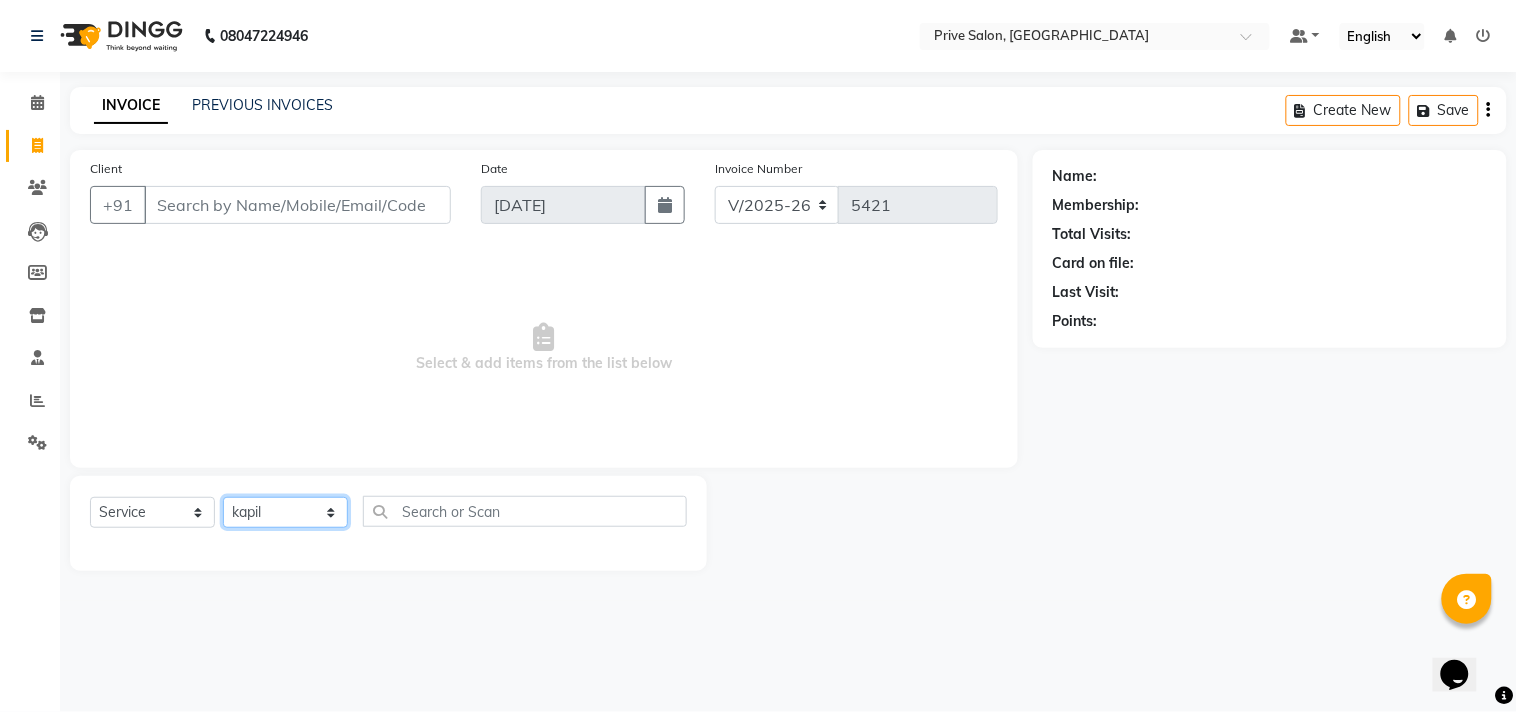 click on "Select Stylist amit ARJUN [PERSON_NAME] [PERSON_NAME] GOLU [PERSON_NAME] isha [PERSON_NAME] Manager [PERSON_NAME] [PERSON_NAME] [PERSON_NAME] [PERSON_NAME] [PERSON_NAME] vikas" 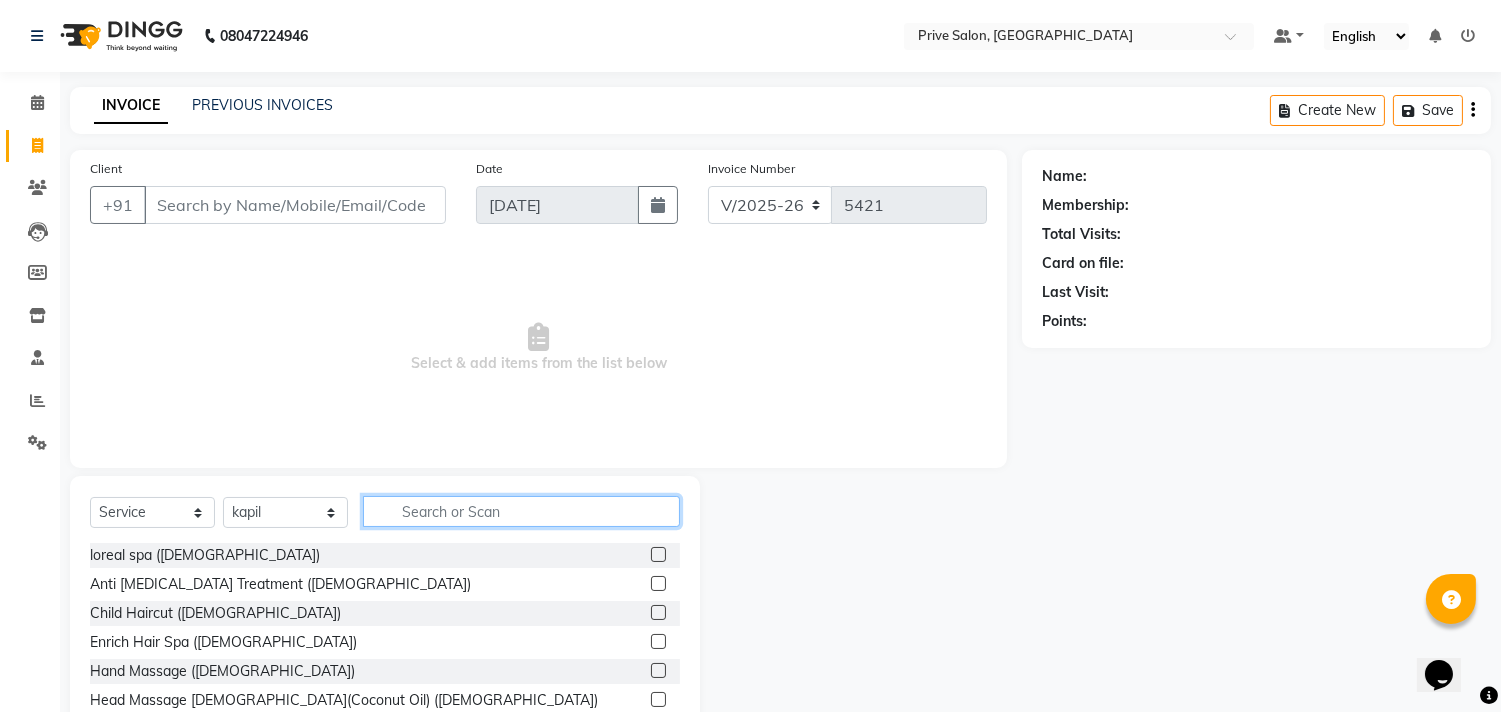 click 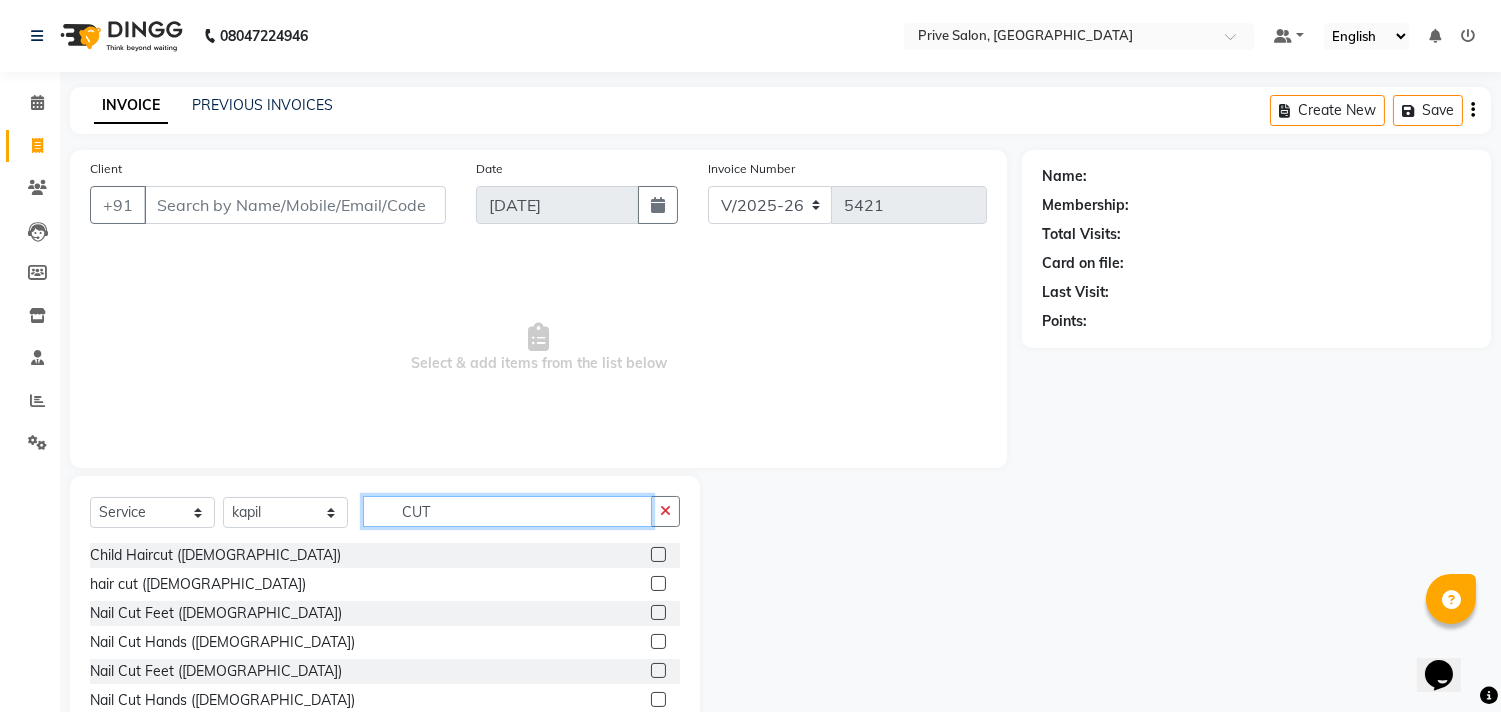 type on "CUT" 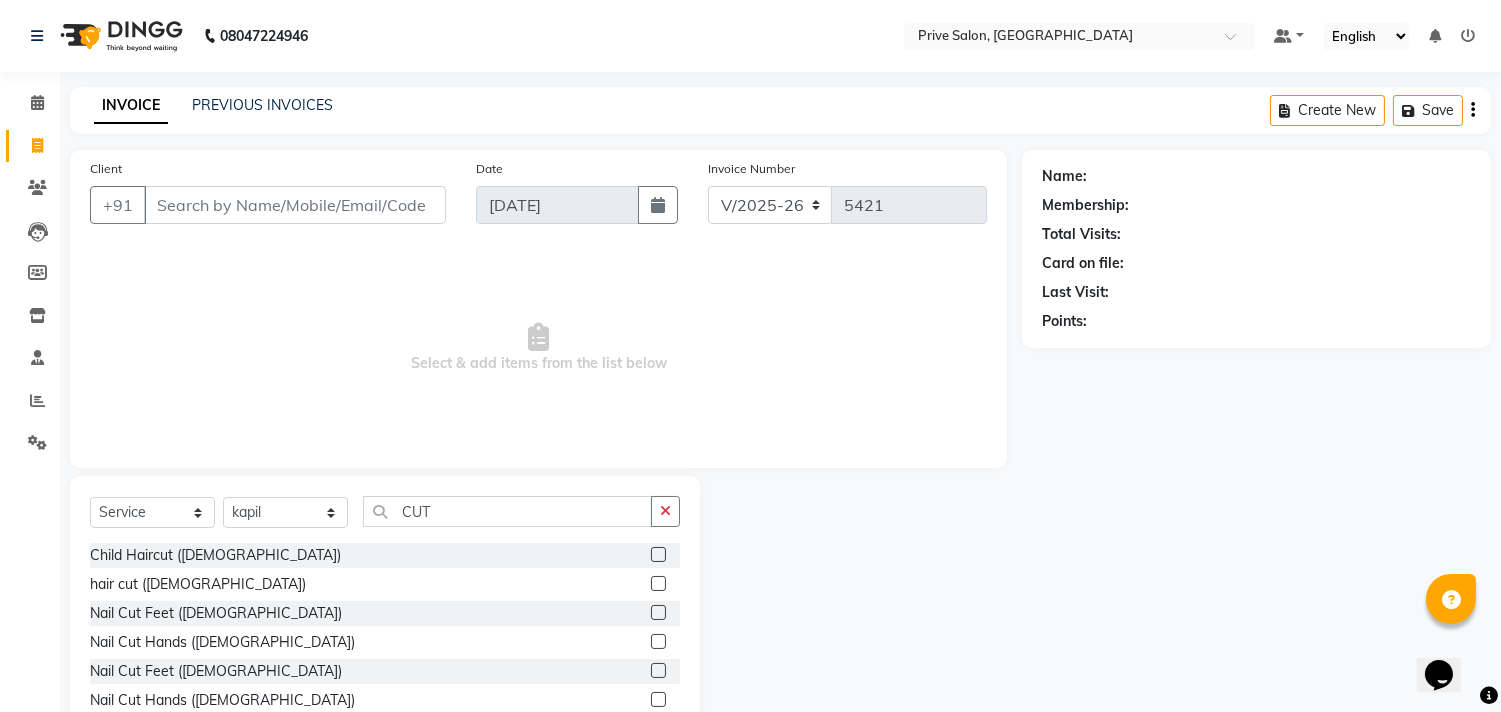 click 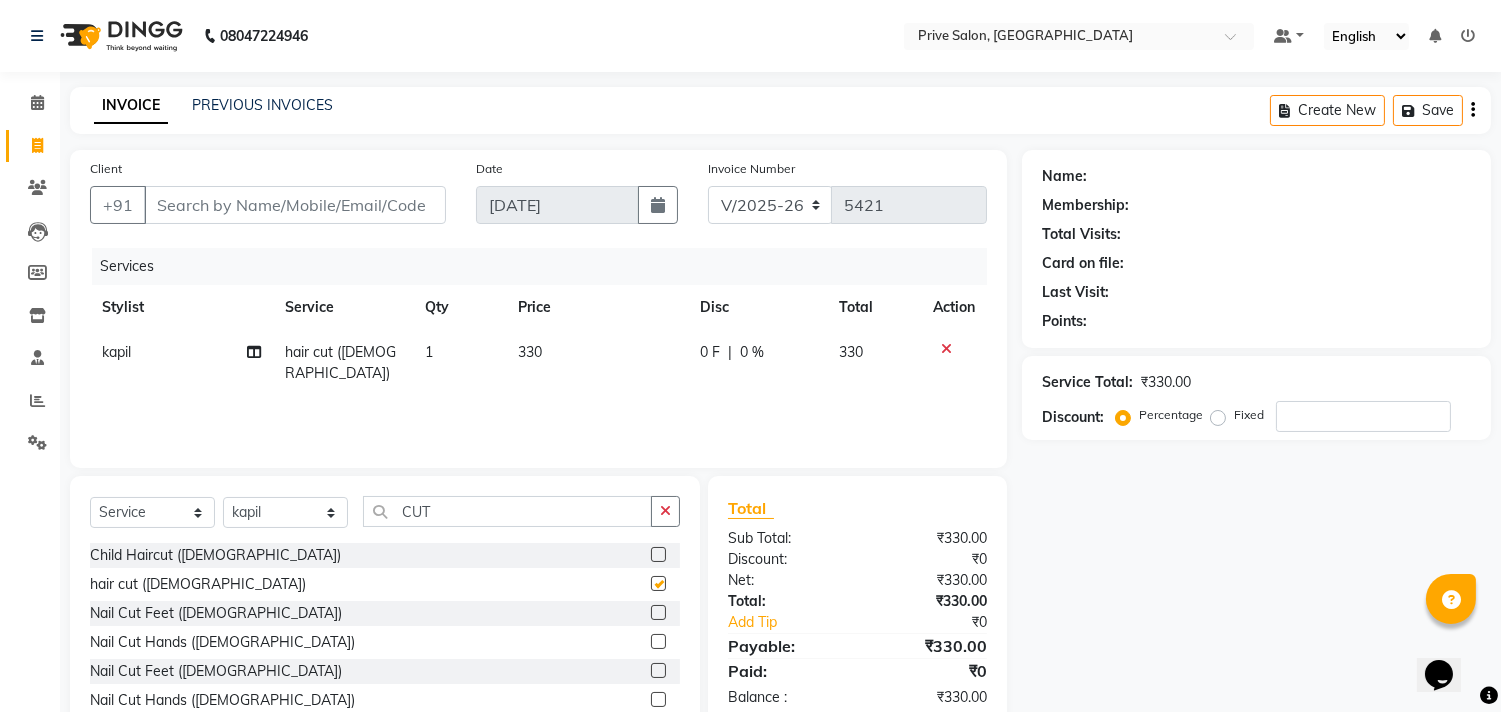 checkbox on "false" 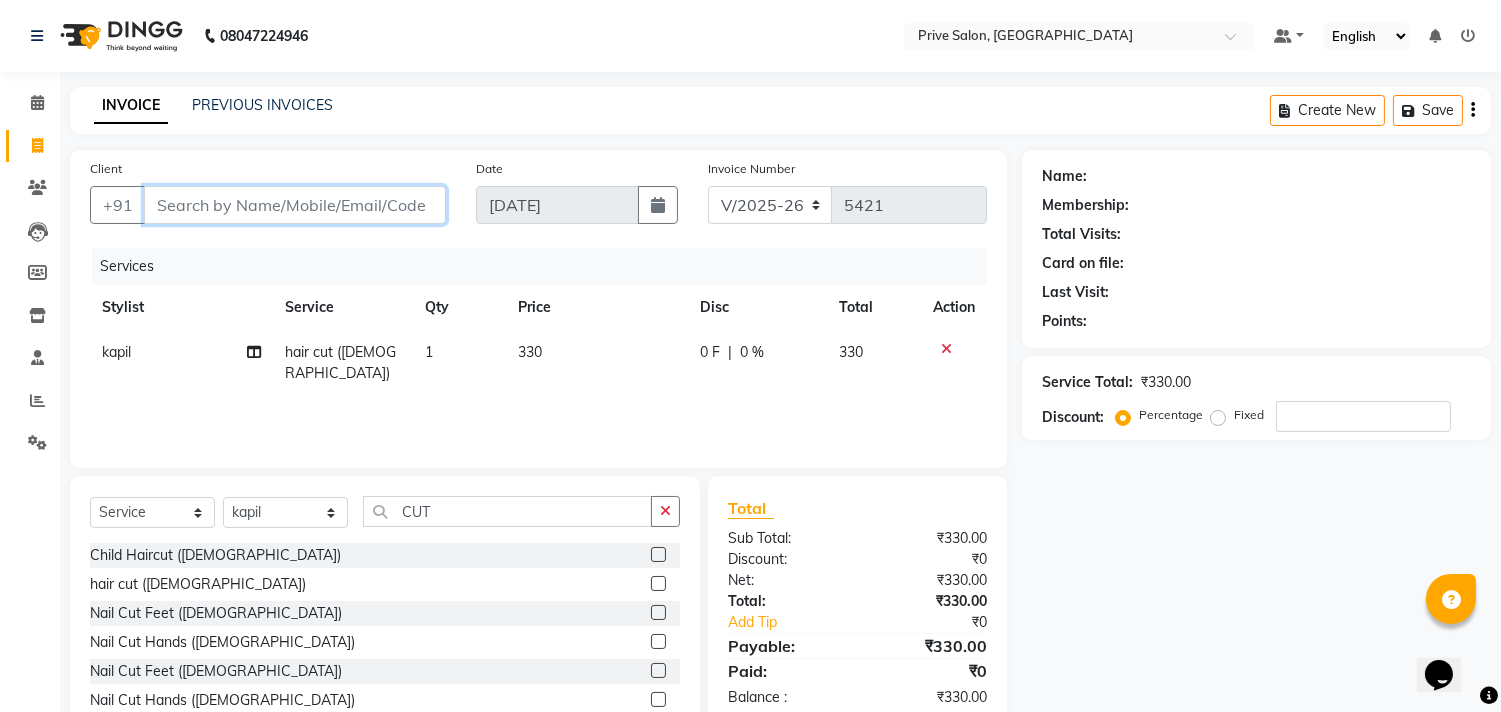 click on "Client" at bounding box center [295, 205] 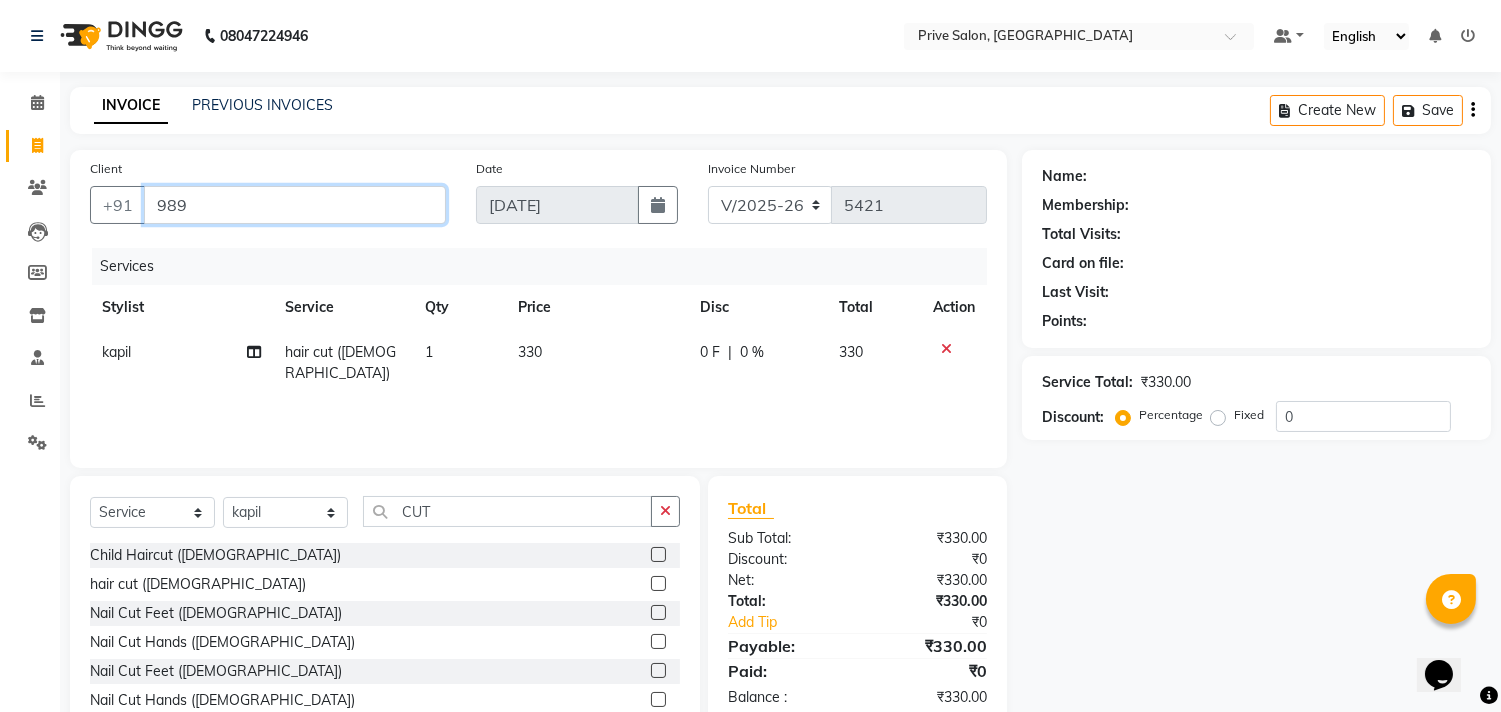 type on "989" 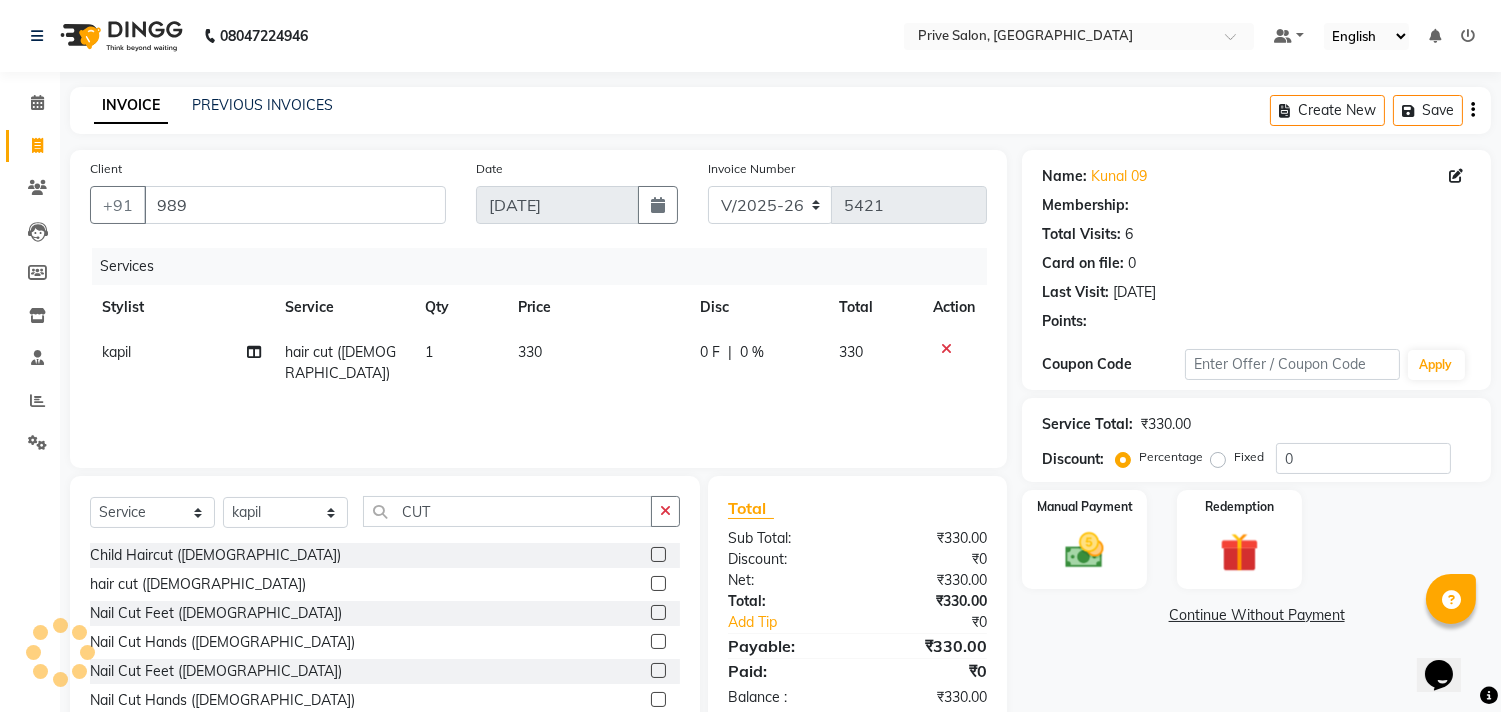 select on "1: Object" 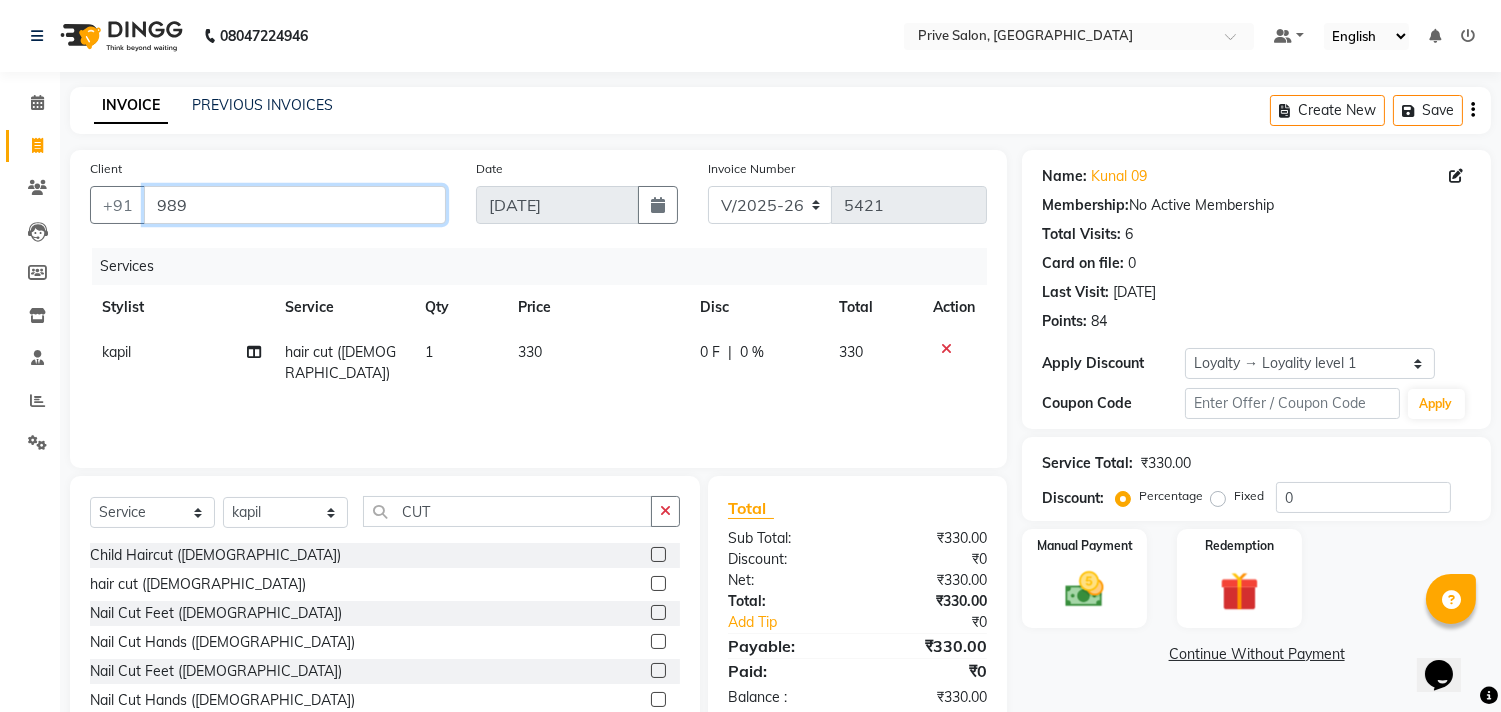 click on "989" at bounding box center (295, 205) 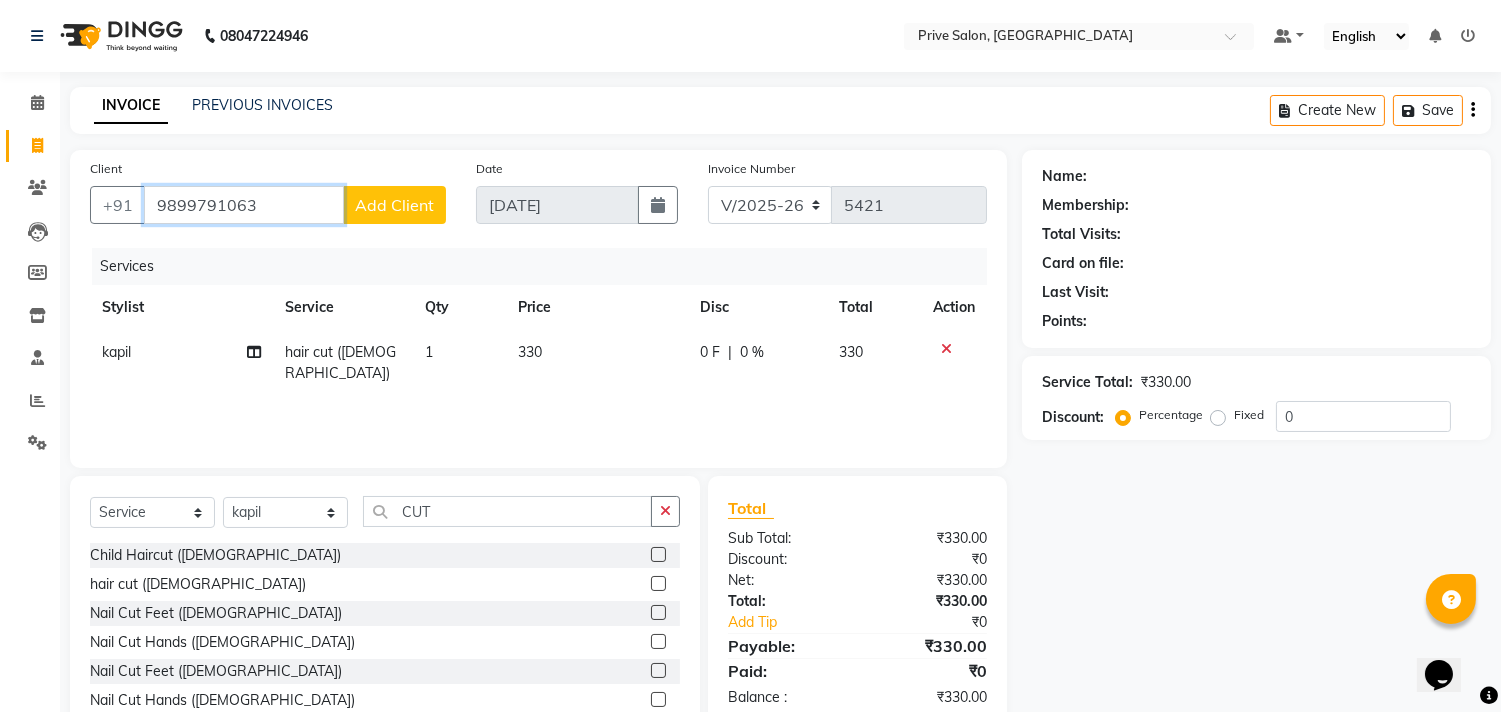 click on "9899791063" at bounding box center [244, 205] 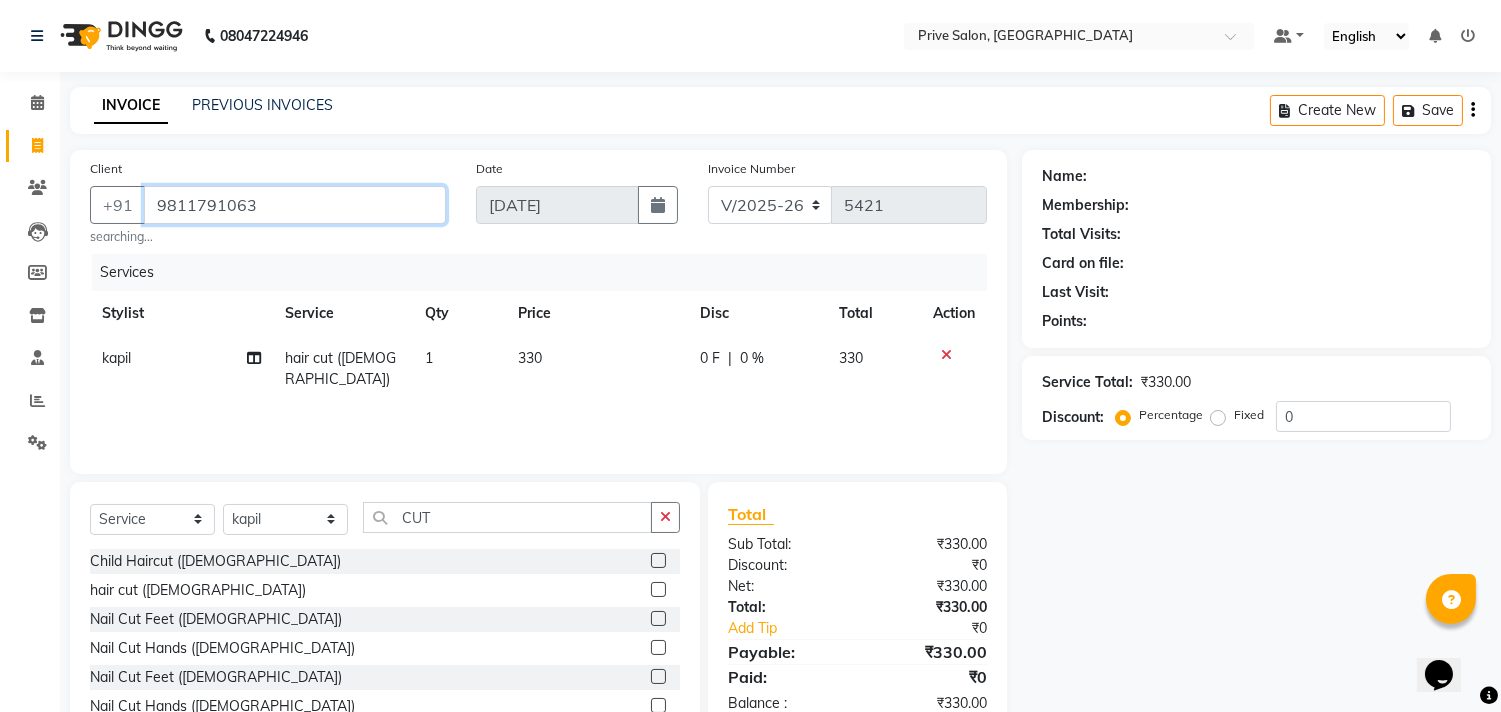 type on "9811791063" 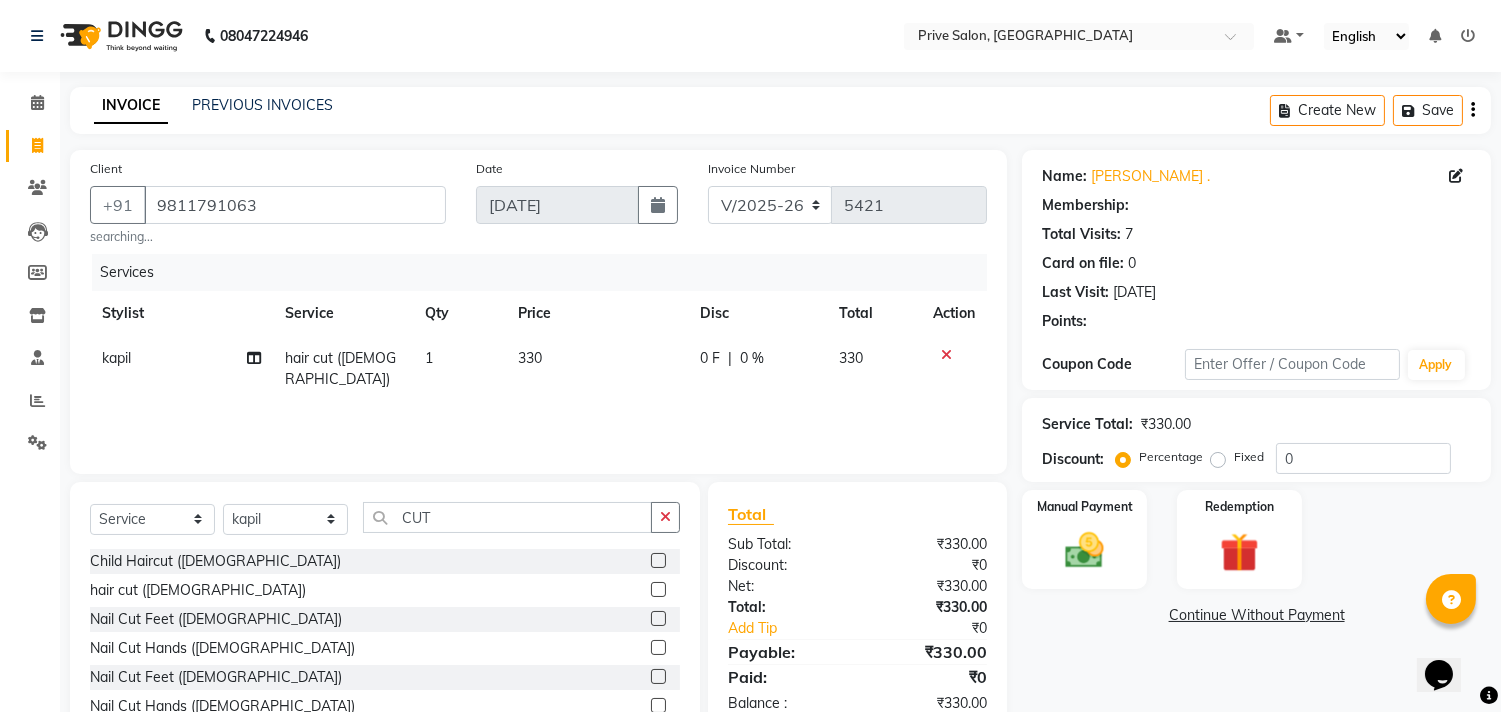 select on "1: Object" 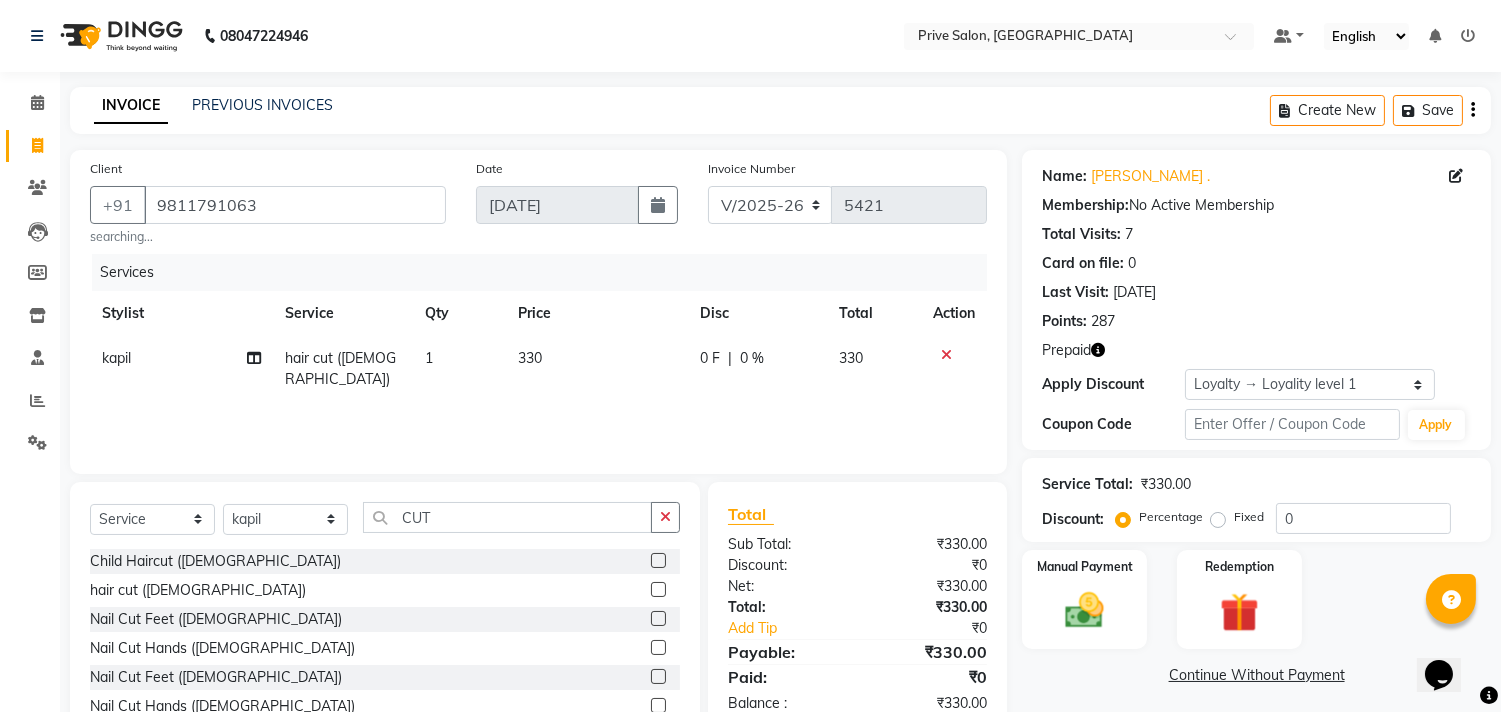 click 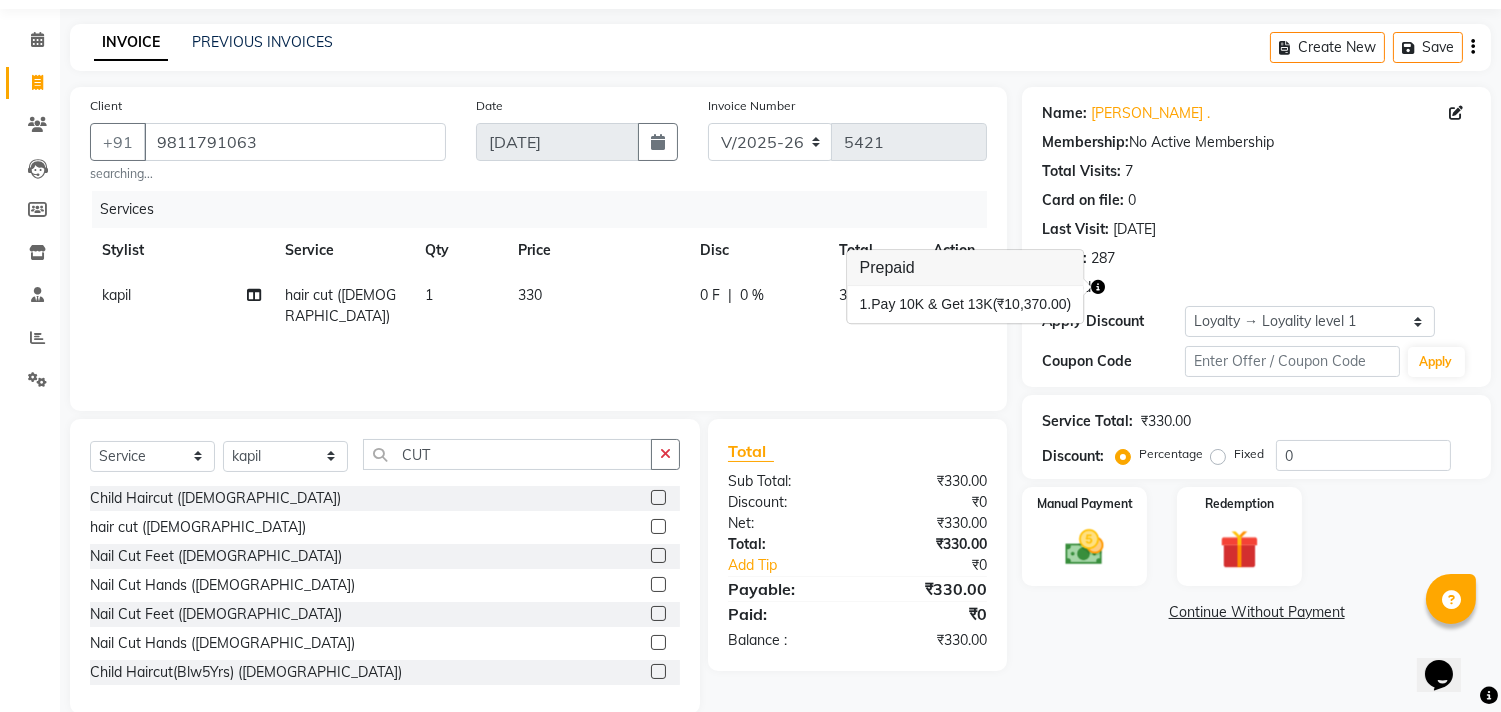 scroll, scrollTop: 95, scrollLeft: 0, axis: vertical 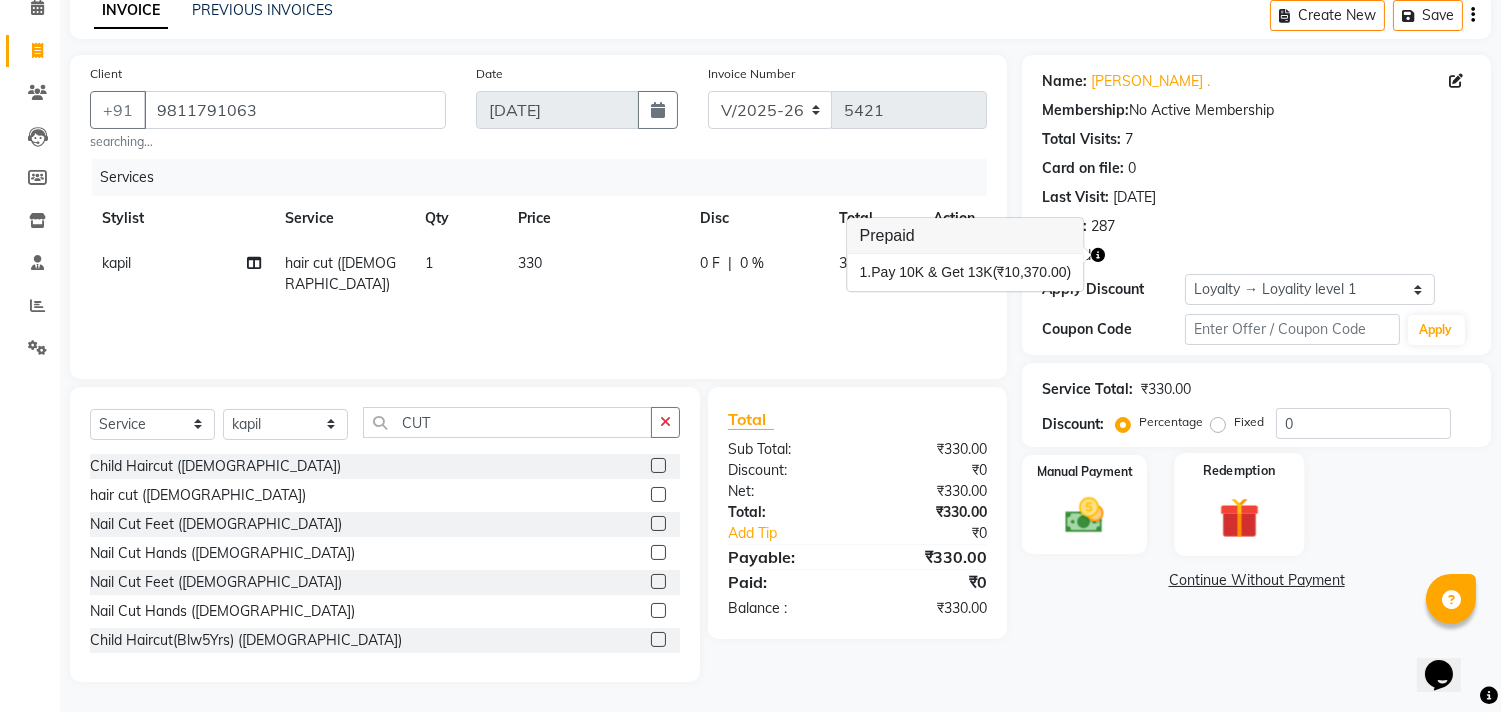 click 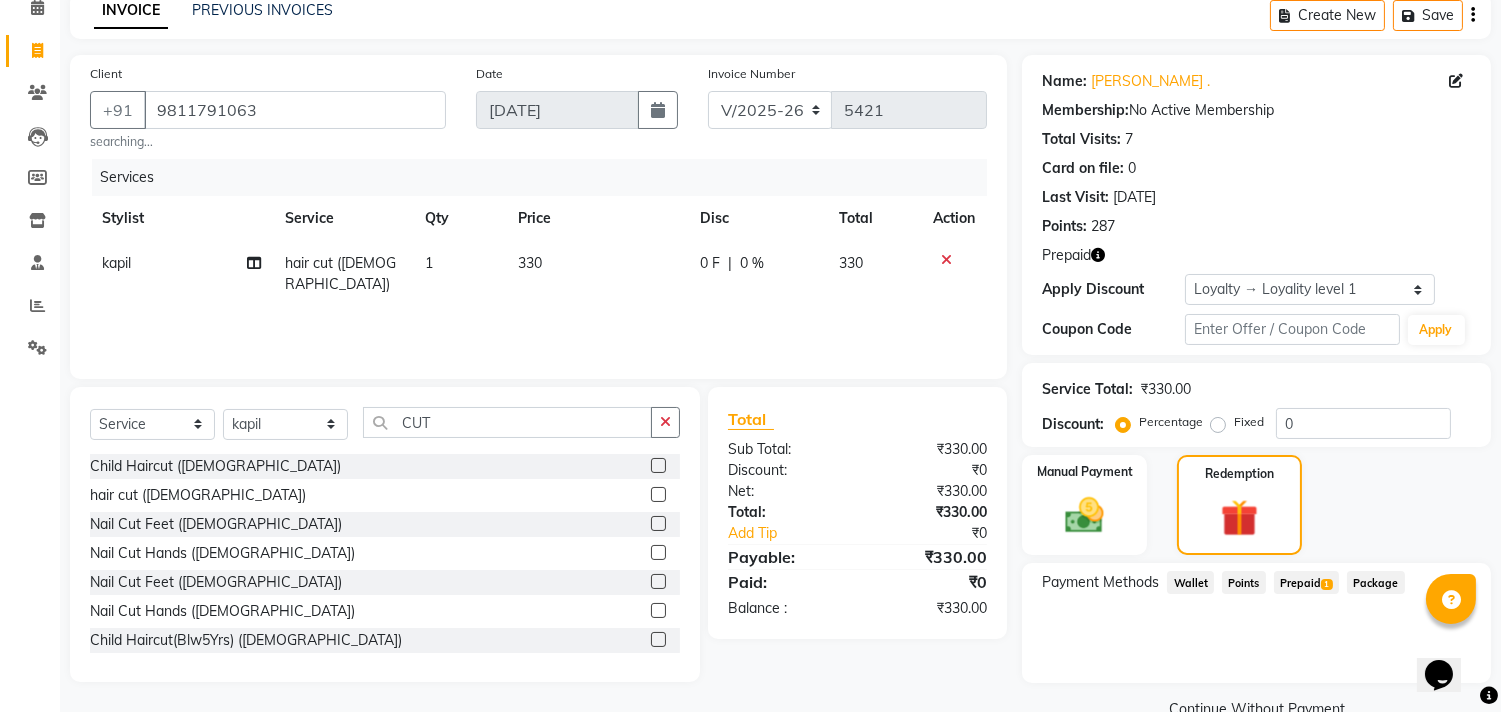 click on "Package" 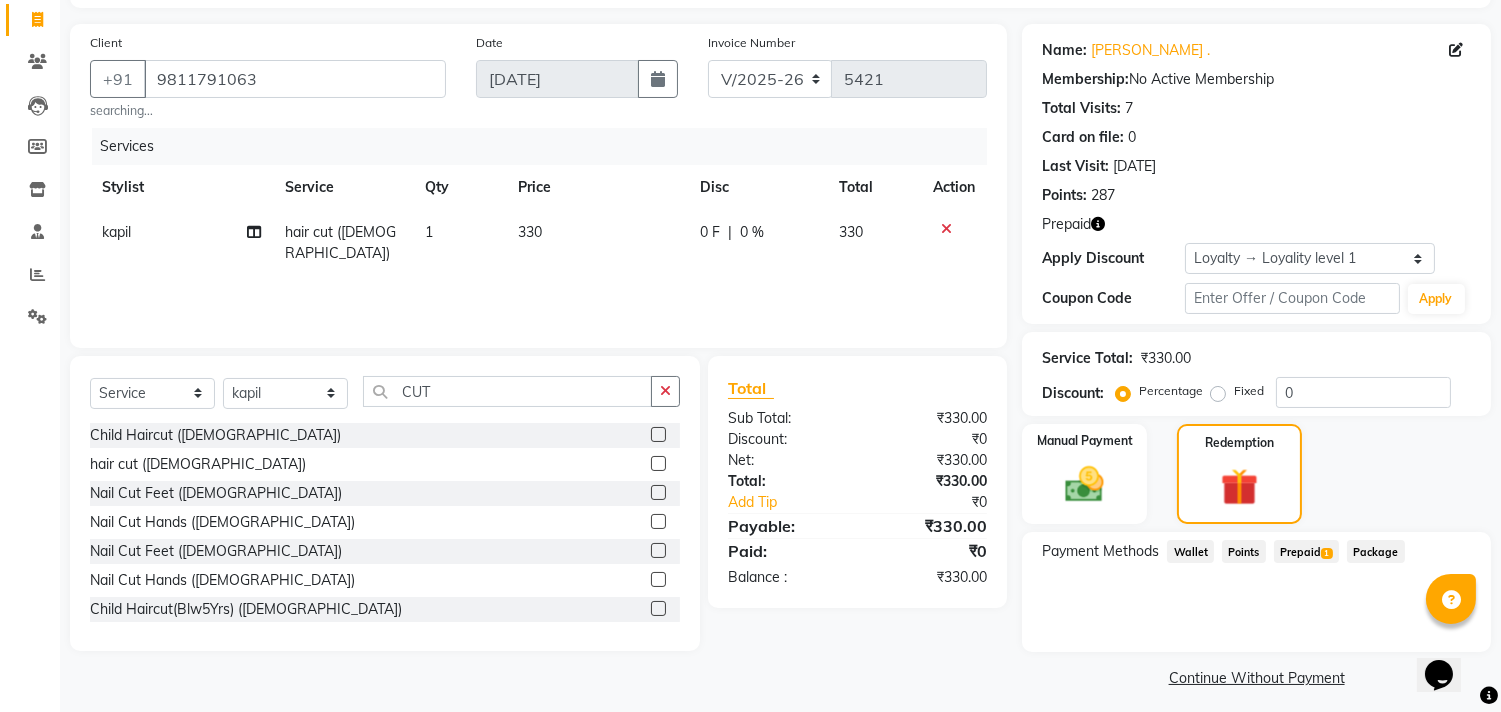 scroll, scrollTop: 135, scrollLeft: 0, axis: vertical 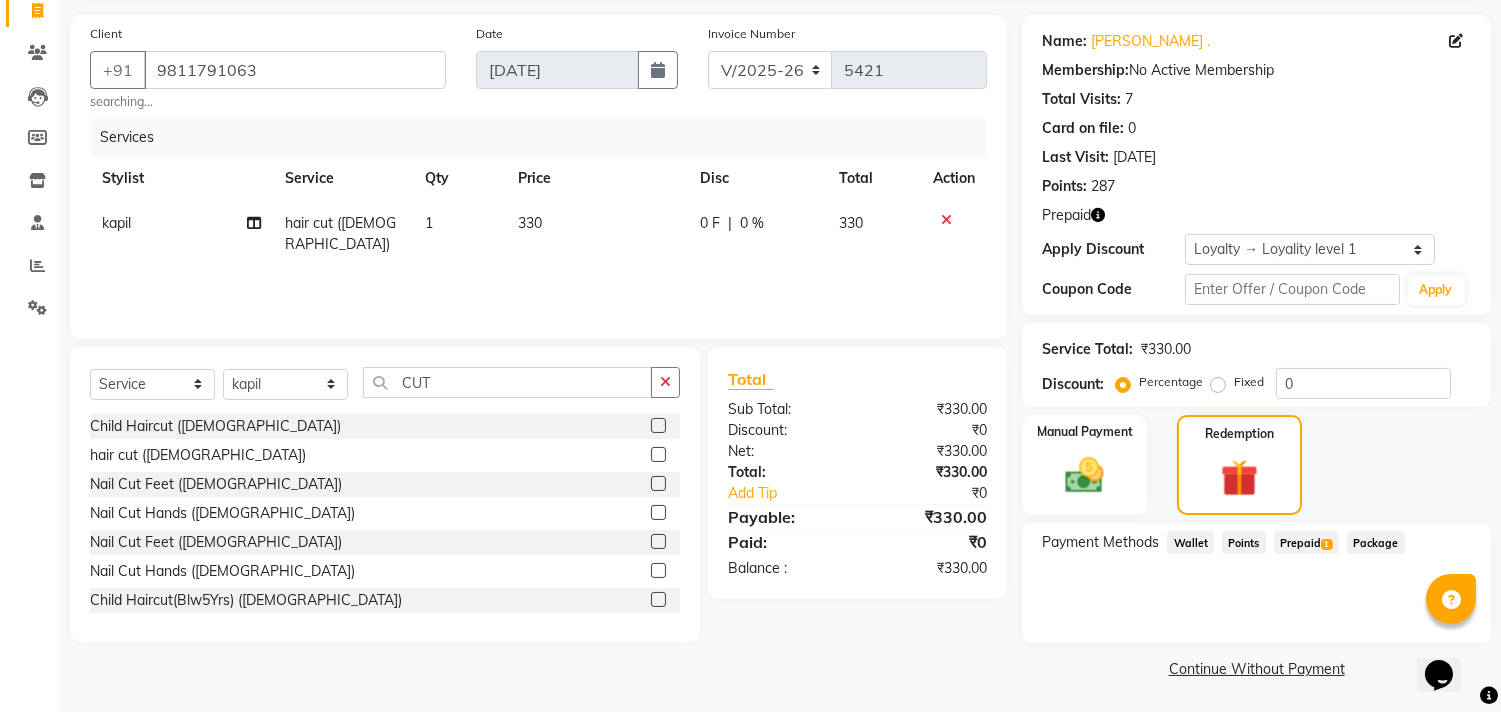 click on "Prepaid  1" 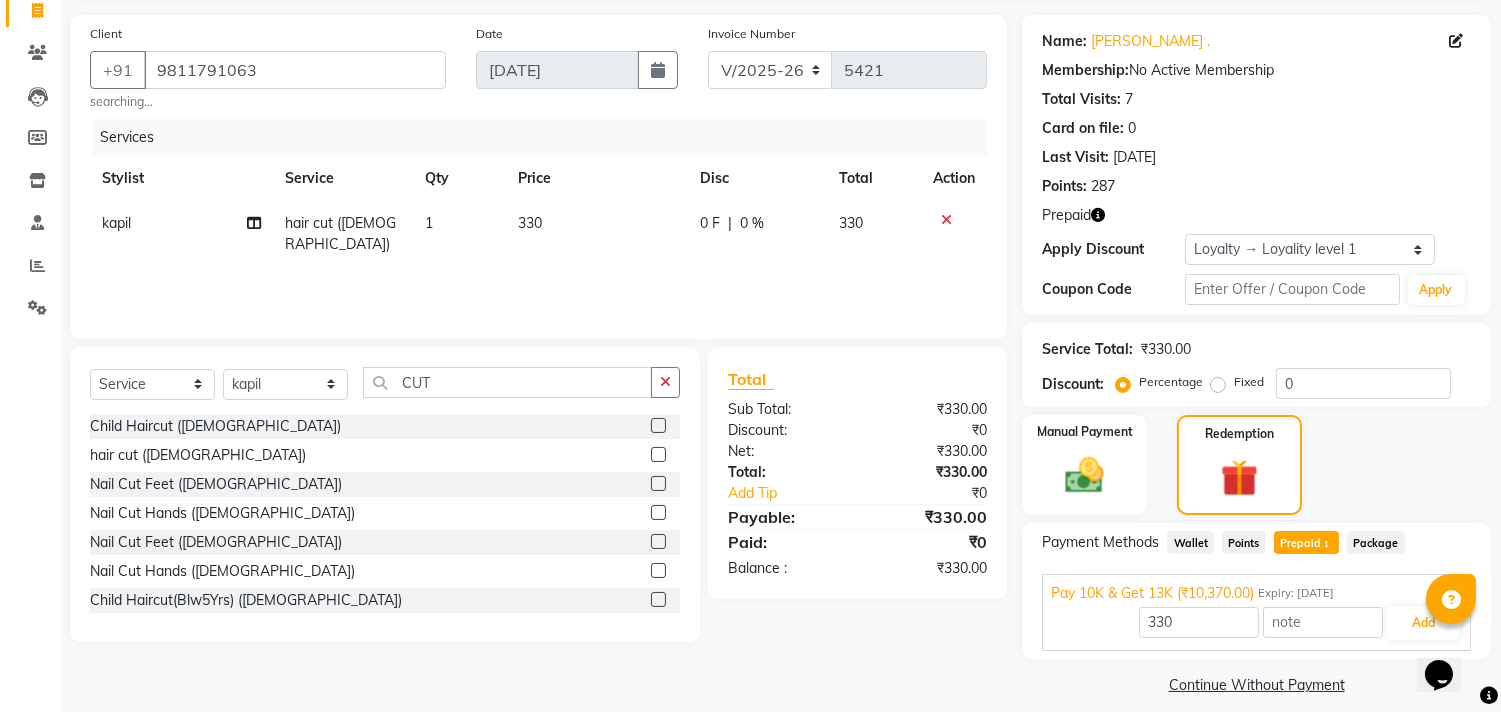 scroll, scrollTop: 152, scrollLeft: 0, axis: vertical 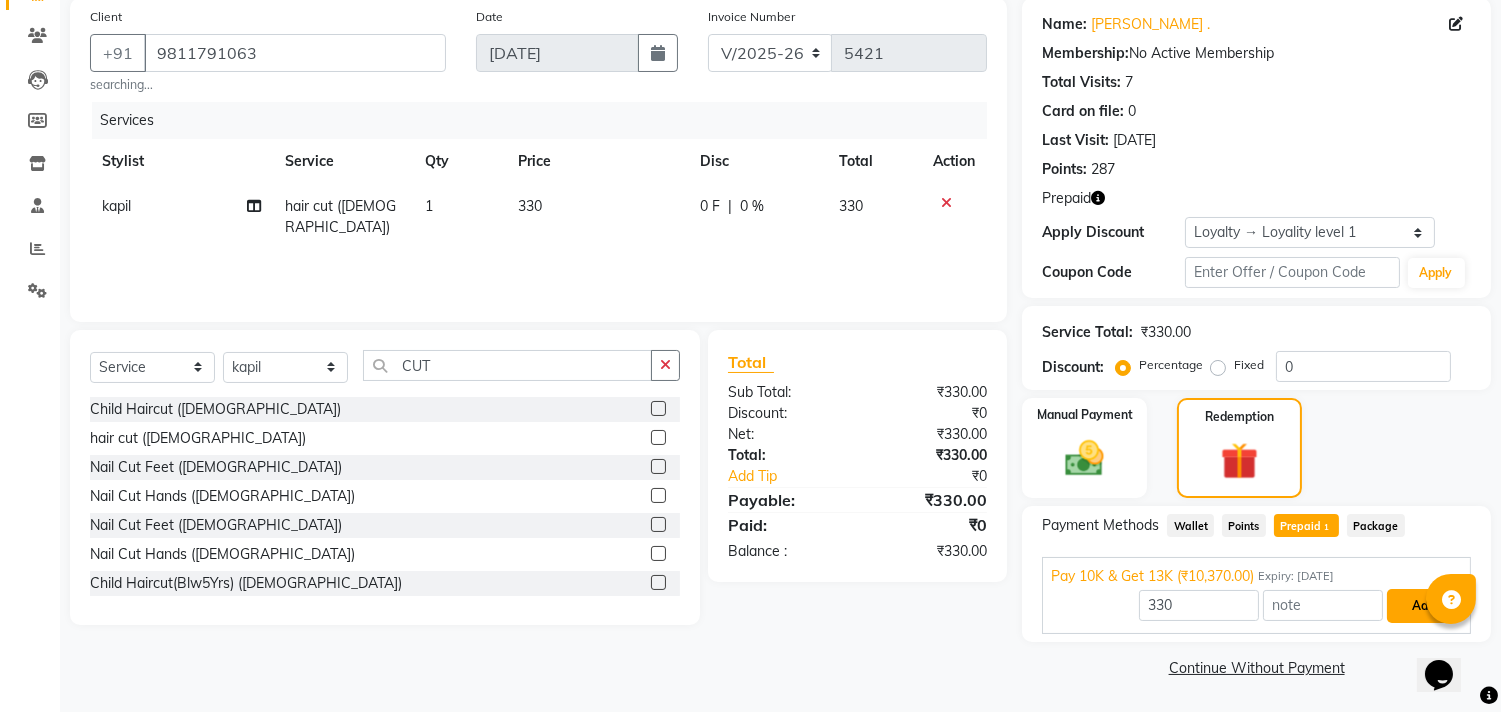 click on "Add" at bounding box center [1423, 606] 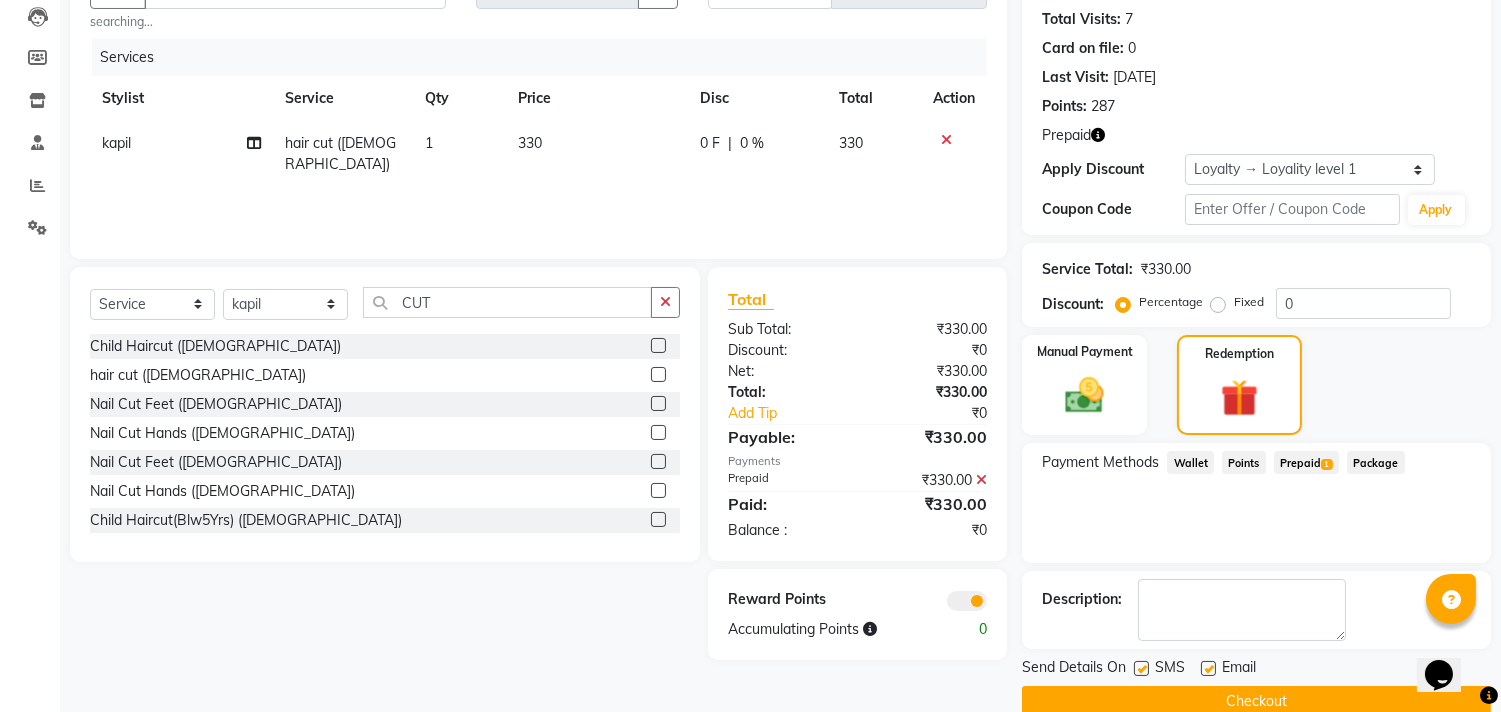 scroll, scrollTop: 248, scrollLeft: 0, axis: vertical 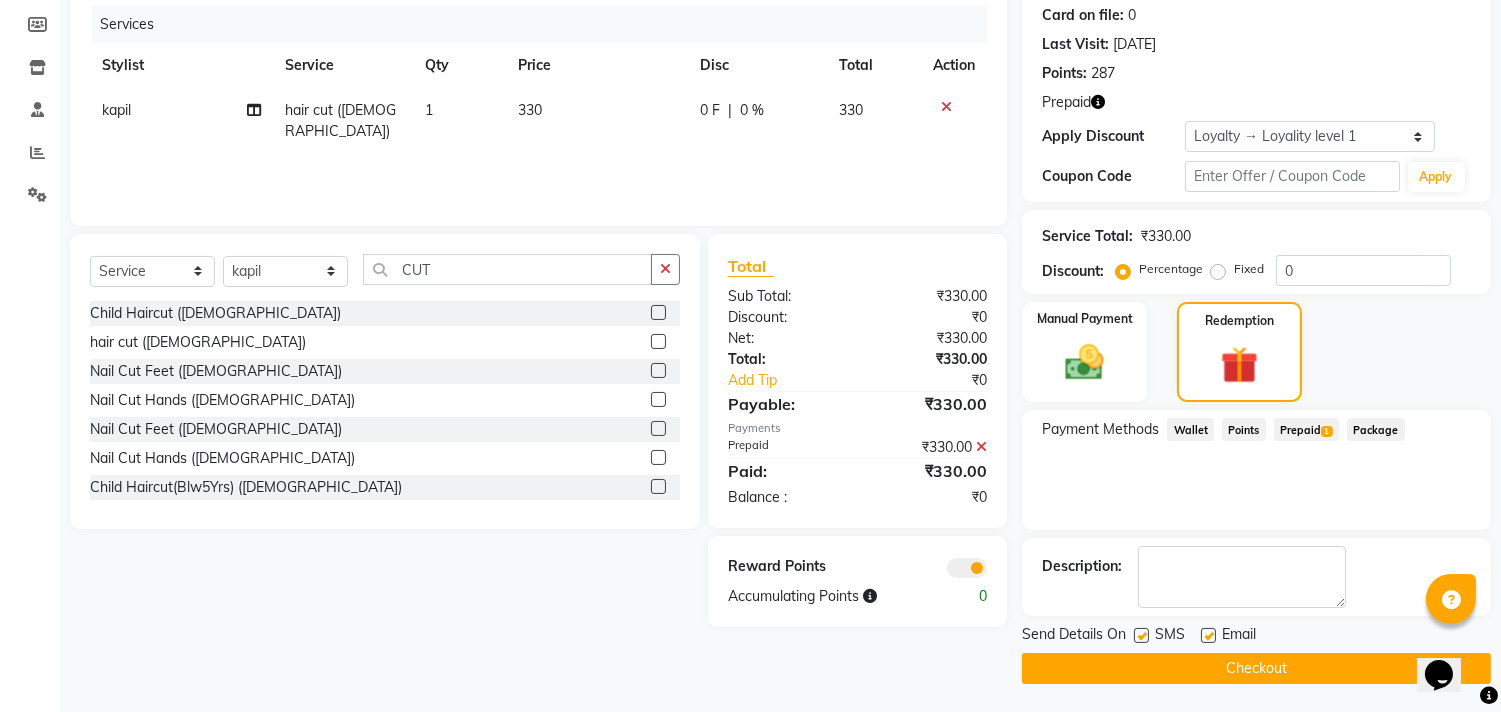click on "Checkout" 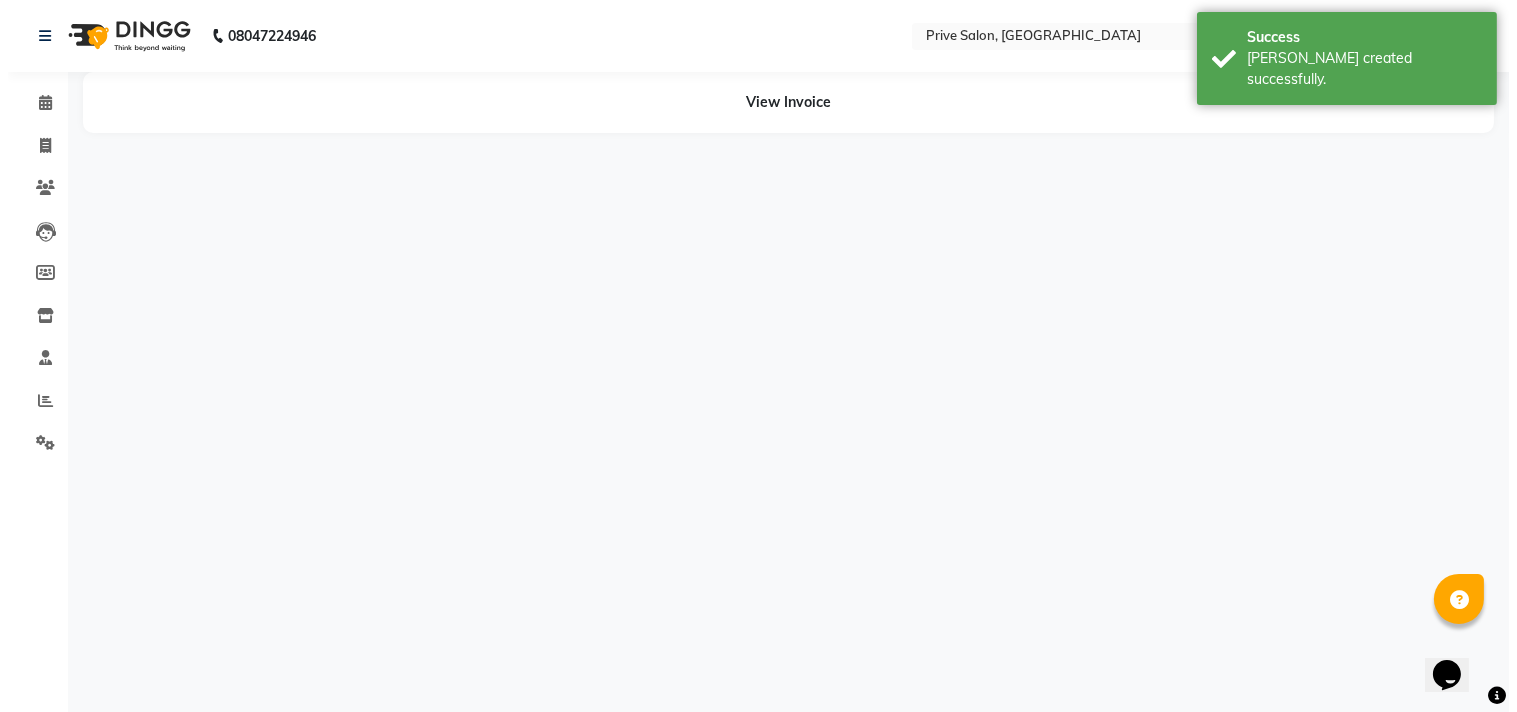 scroll, scrollTop: 0, scrollLeft: 0, axis: both 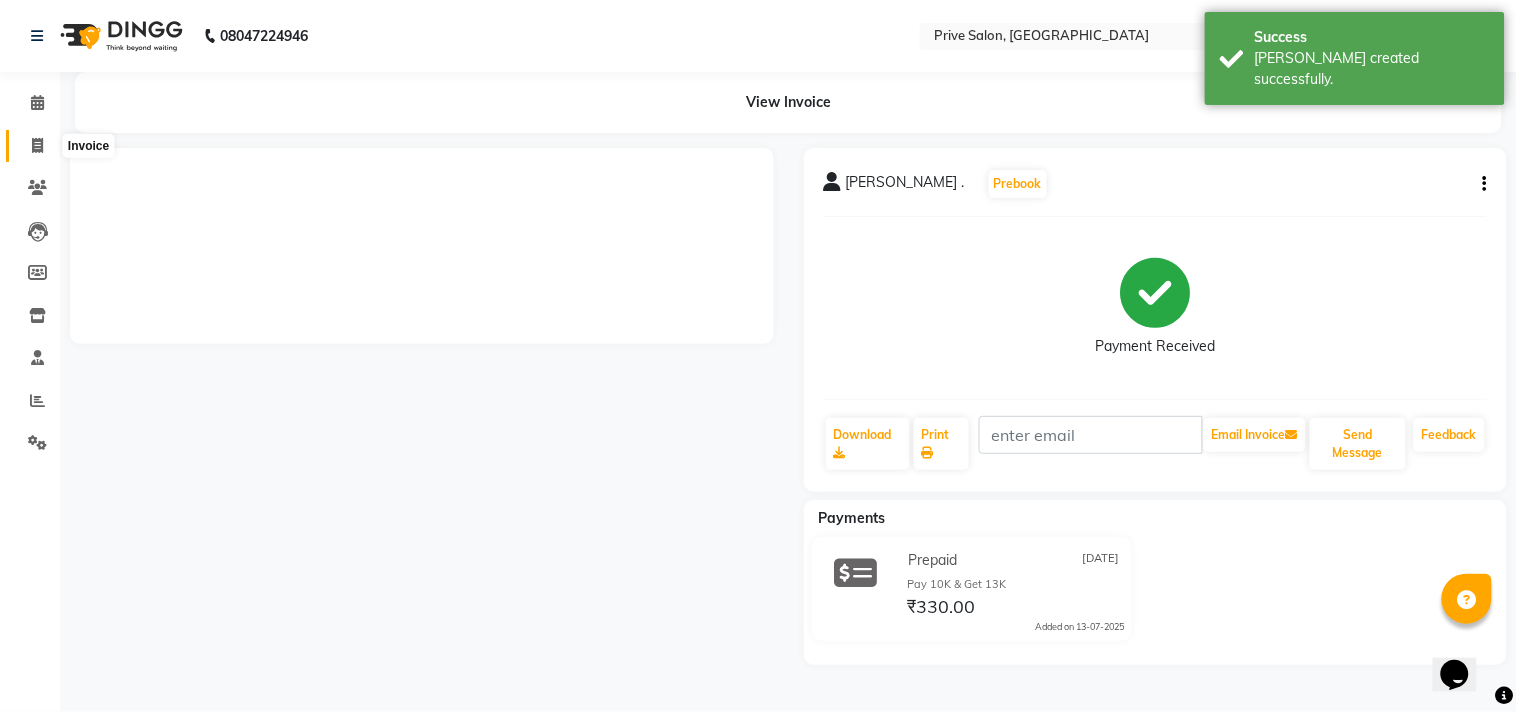 click 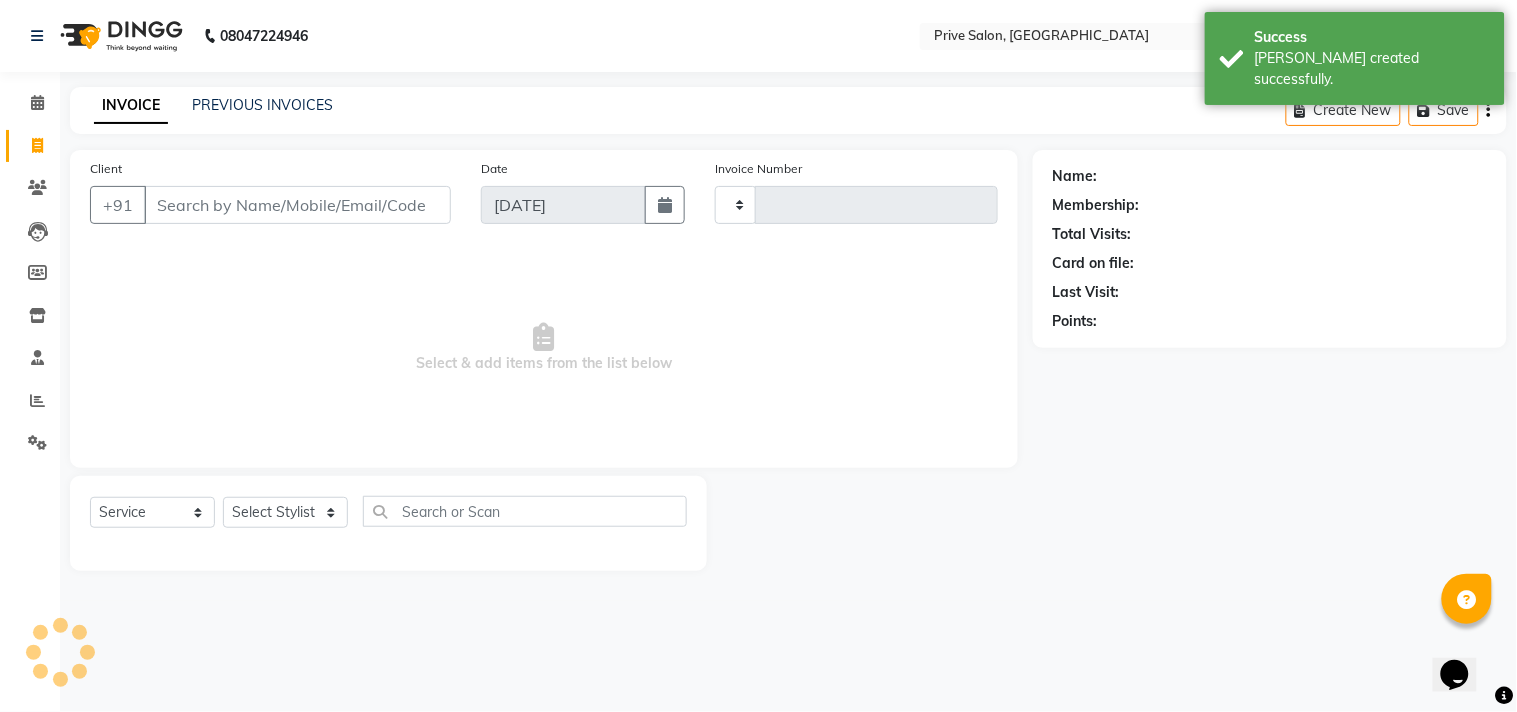 type on "5422" 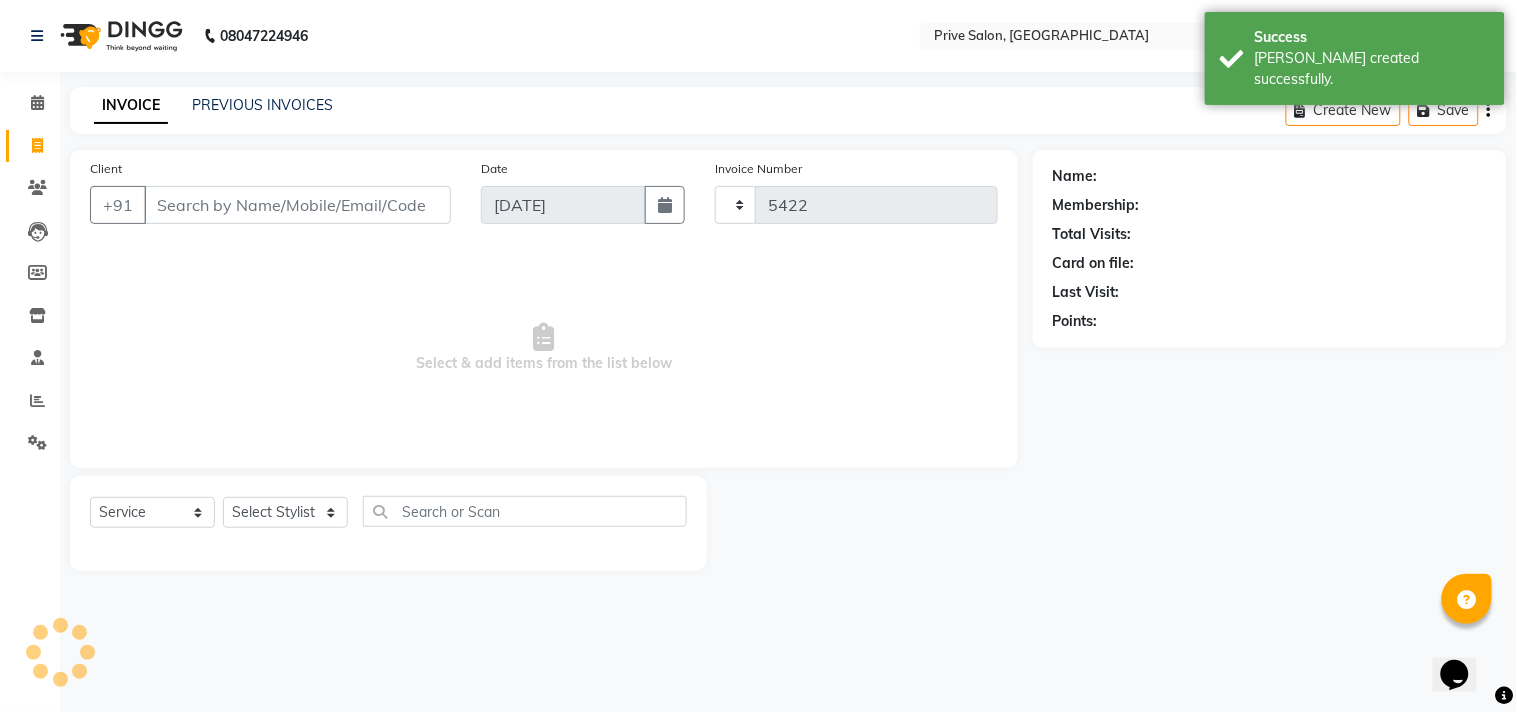 select on "136" 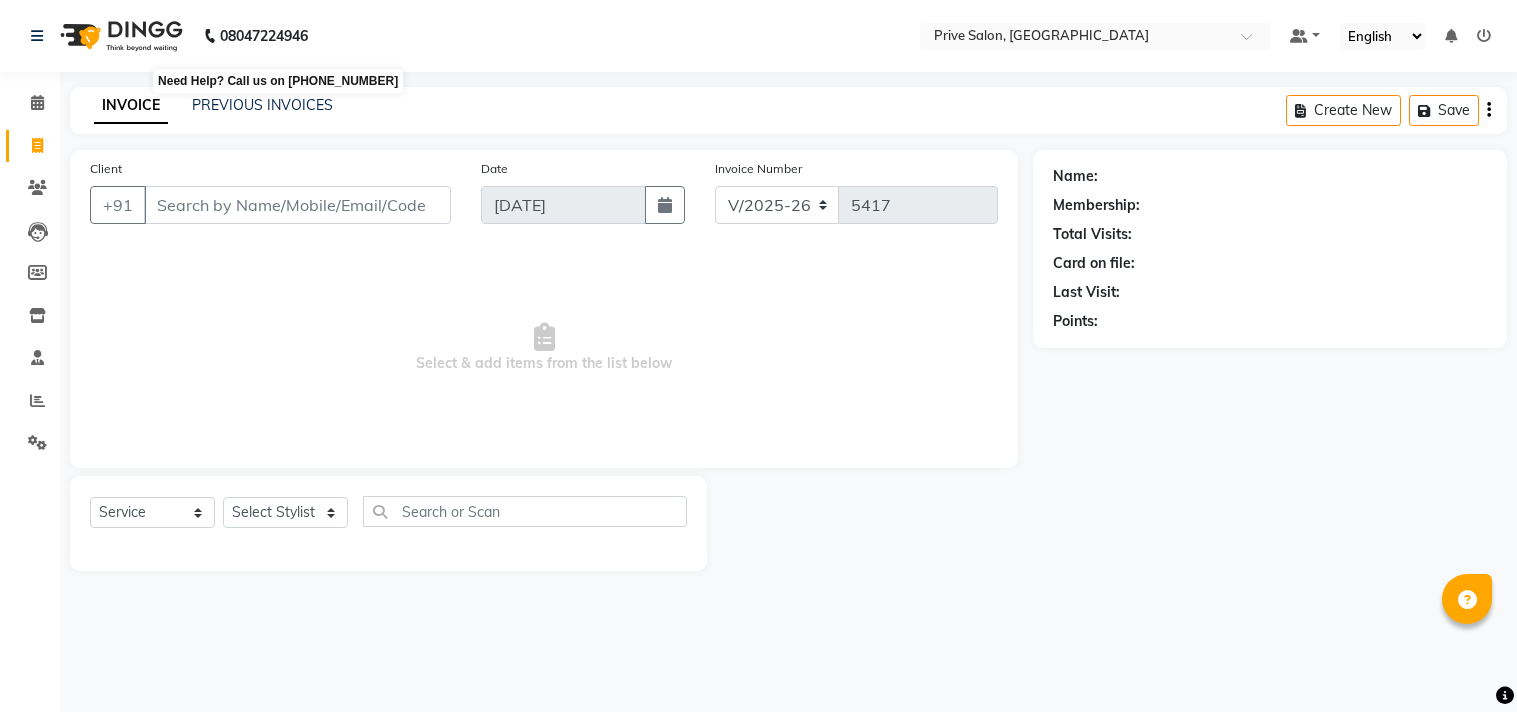 select on "136" 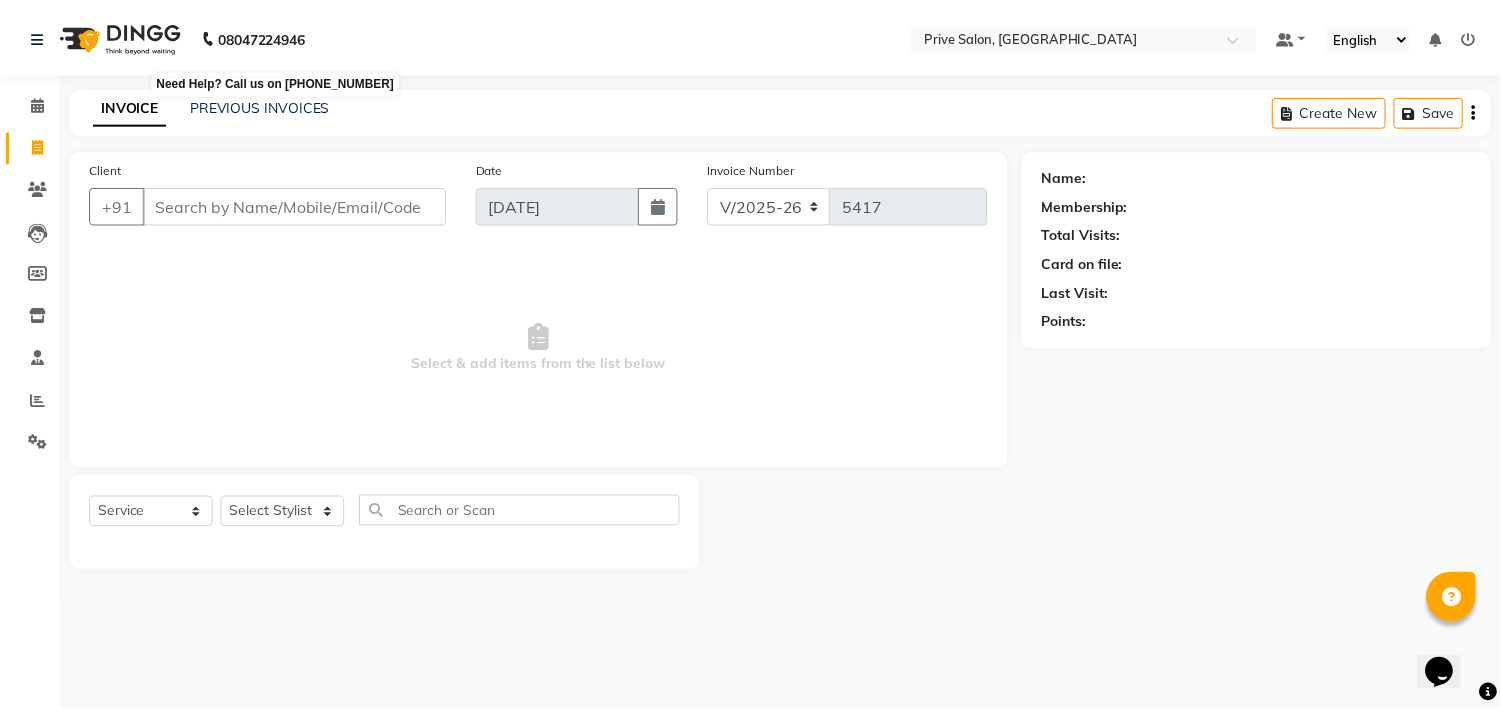 scroll, scrollTop: 0, scrollLeft: 0, axis: both 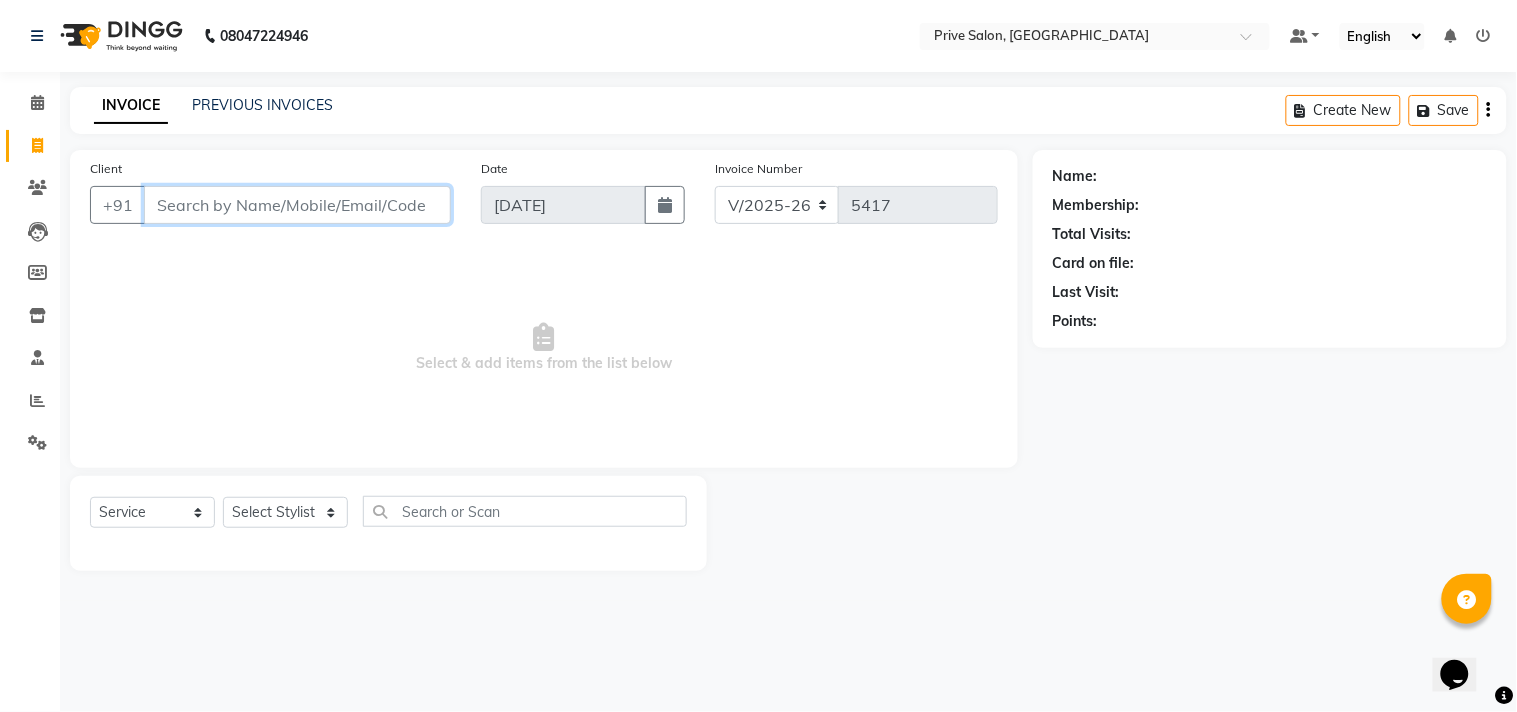 click on "Client" at bounding box center [297, 205] 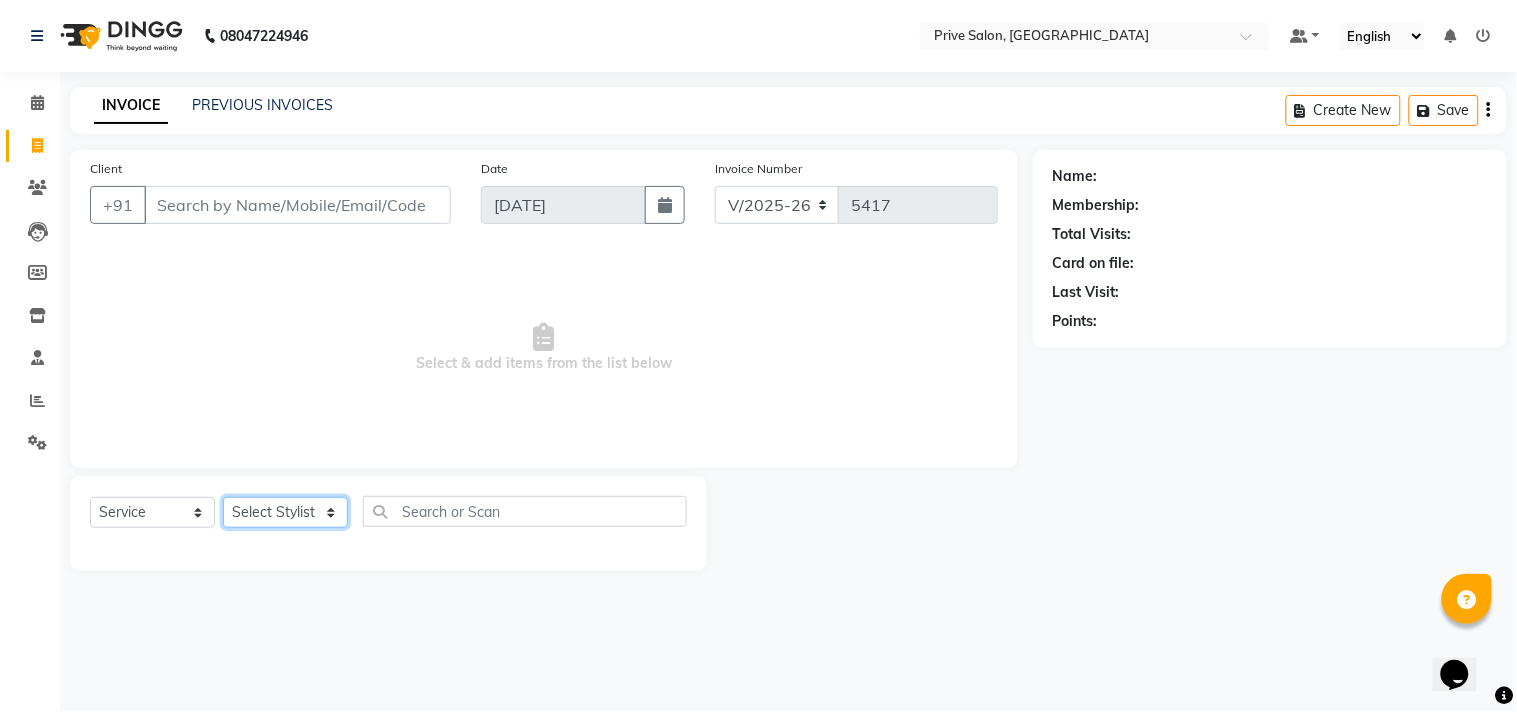 click on "Select Stylist amit ARJUN [PERSON_NAME] [PERSON_NAME] GOLU [PERSON_NAME] isha [PERSON_NAME] Manager [PERSON_NAME] [PERSON_NAME] [PERSON_NAME] [PERSON_NAME] [PERSON_NAME] vikas" 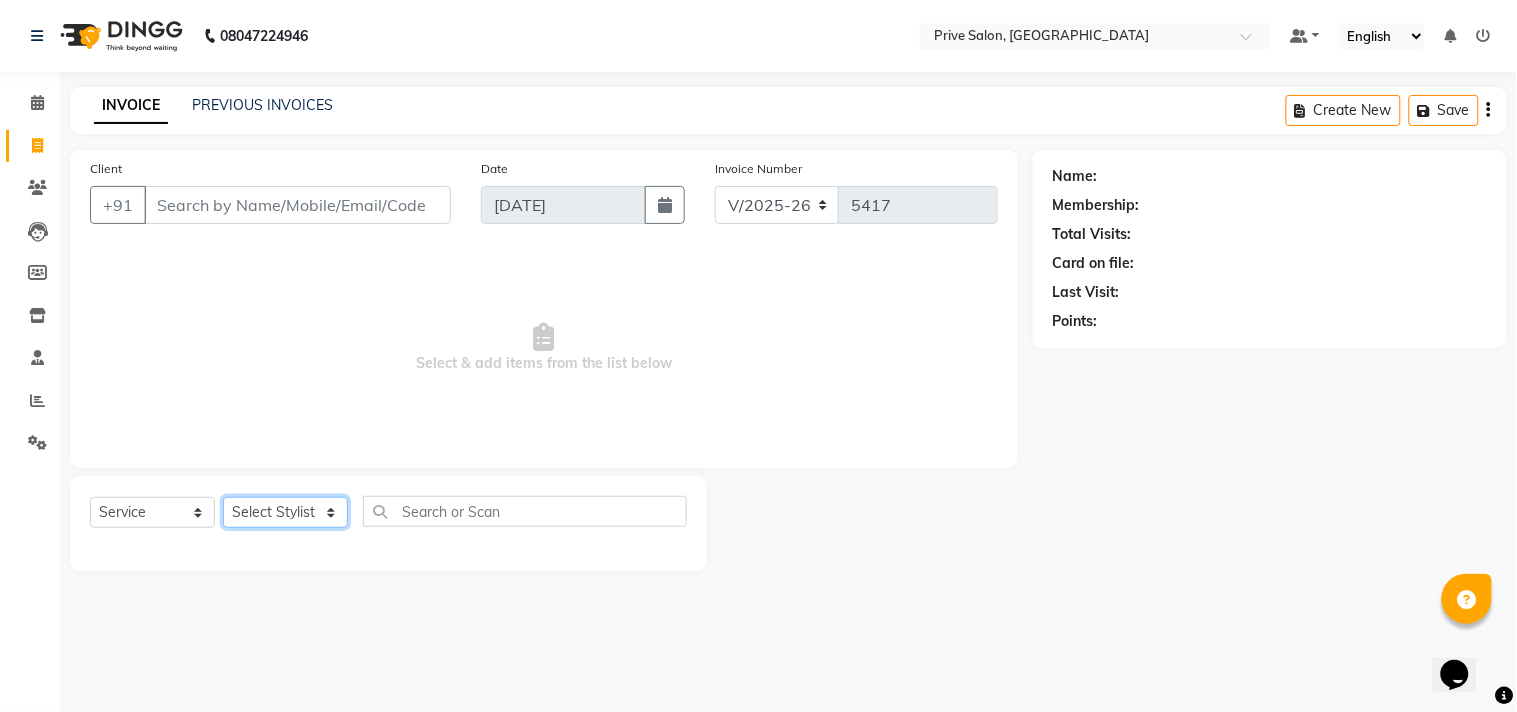 select on "71282" 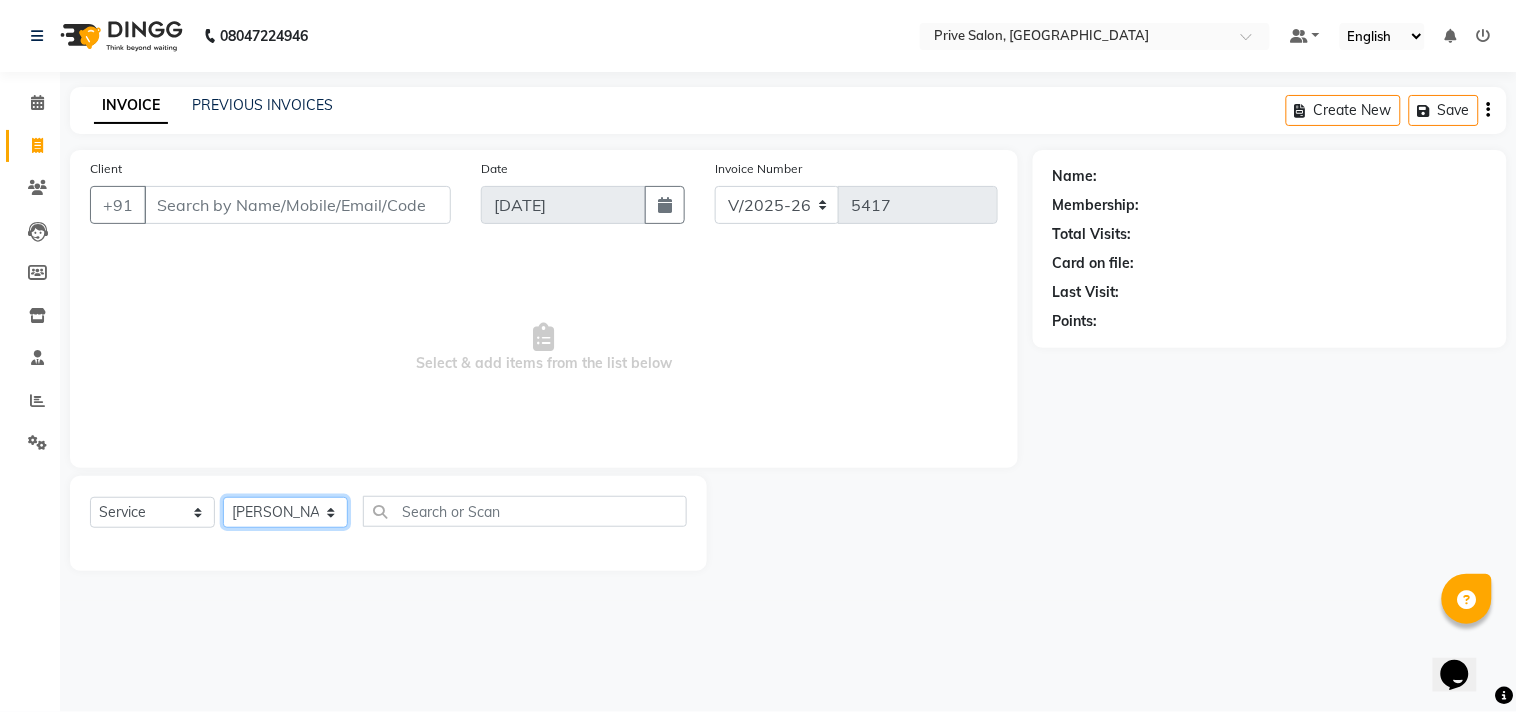 click on "Select Stylist amit ARJUN [PERSON_NAME] [PERSON_NAME] GOLU [PERSON_NAME] isha [PERSON_NAME] Manager [PERSON_NAME] [PERSON_NAME] [PERSON_NAME] [PERSON_NAME] [PERSON_NAME] vikas" 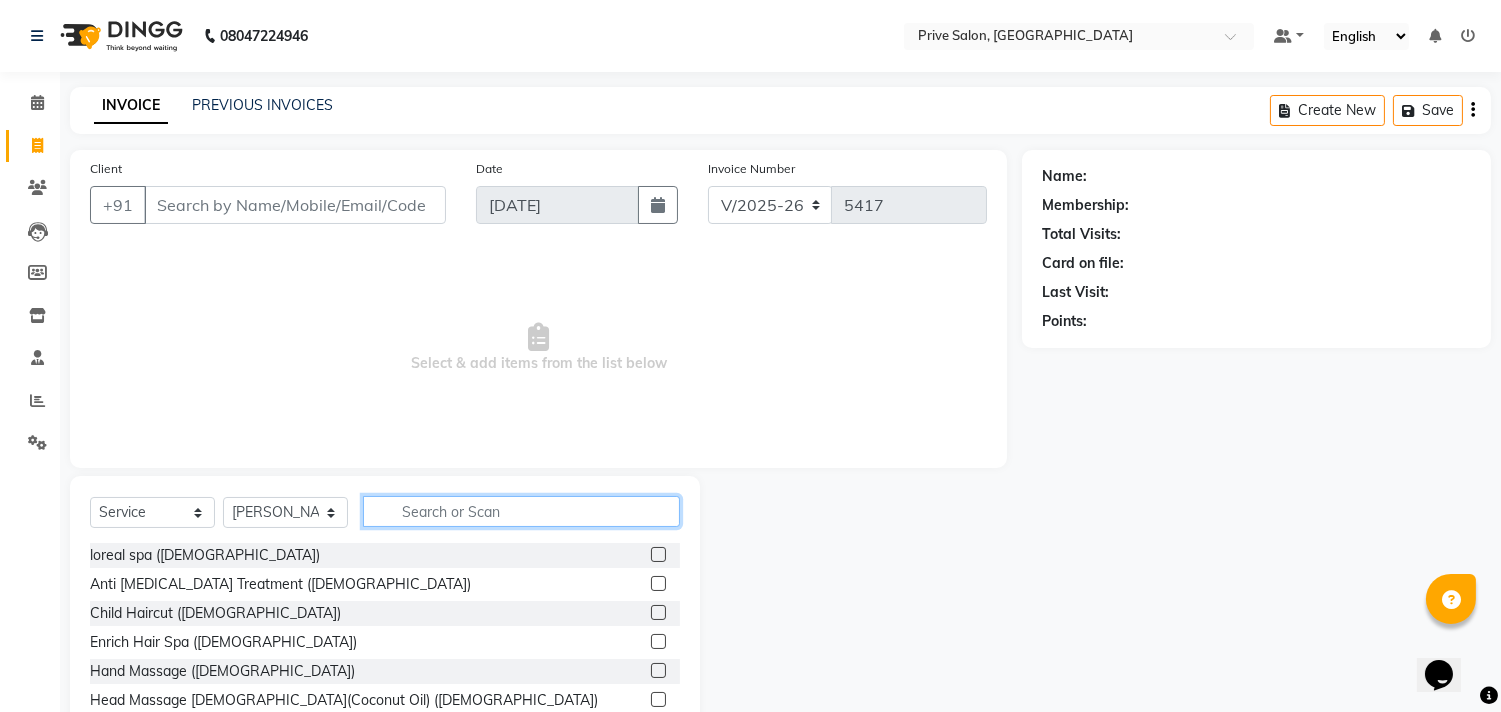 click 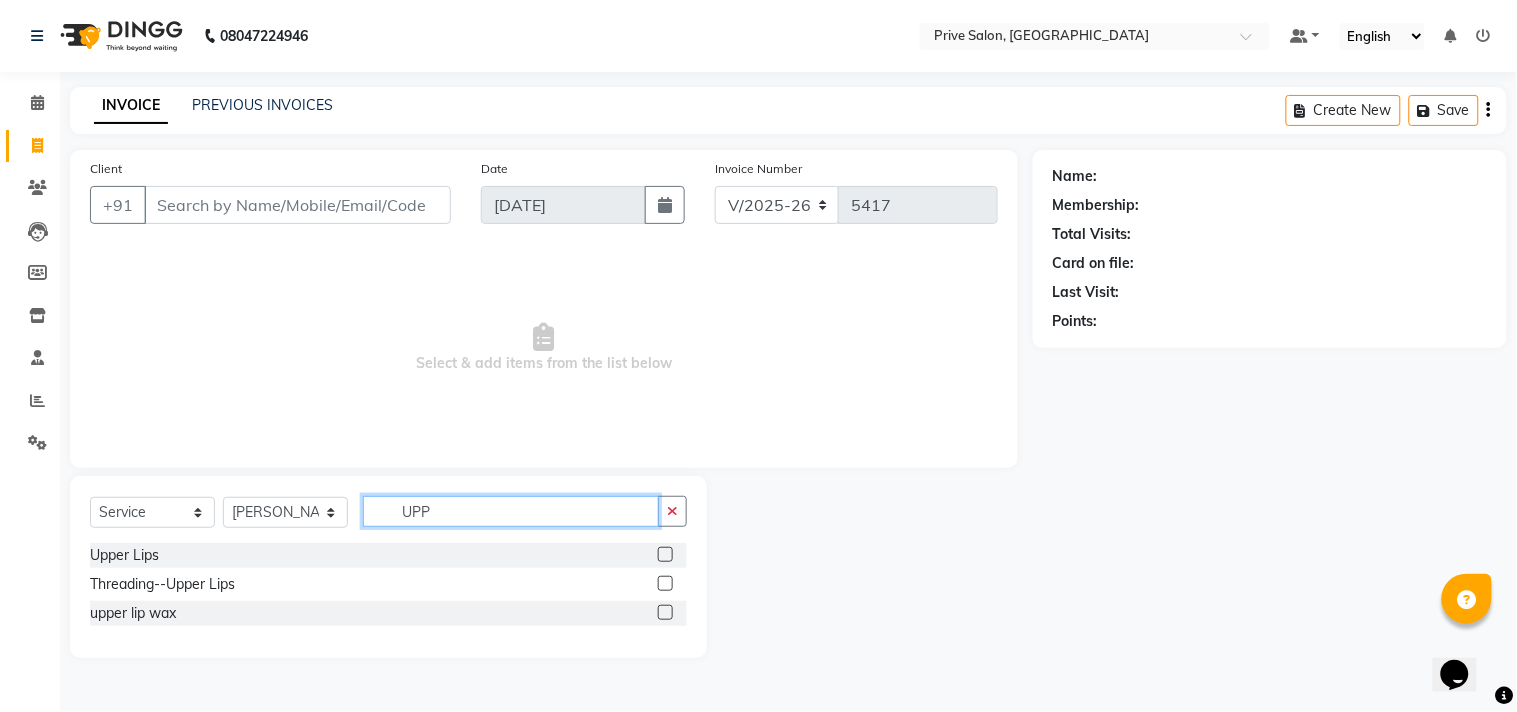 type on "UPP" 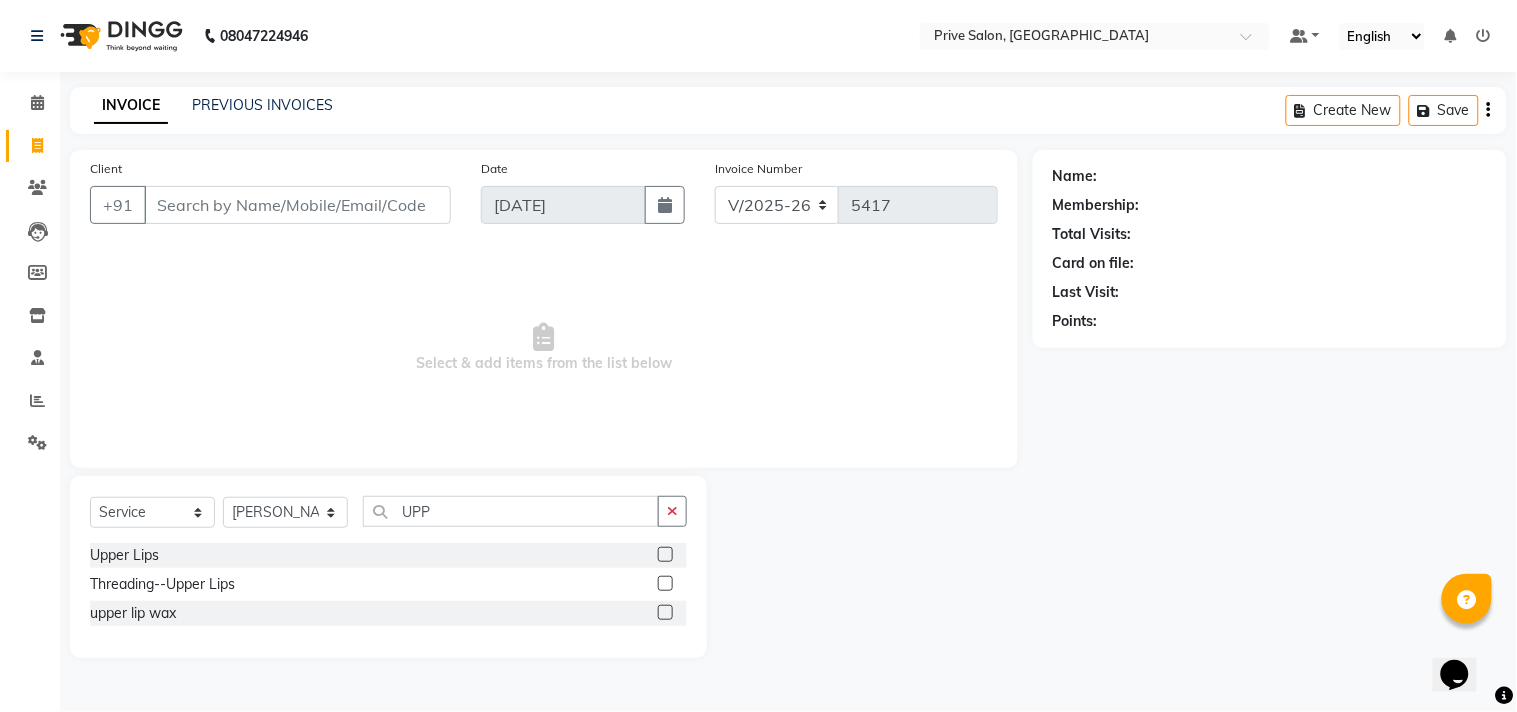 click 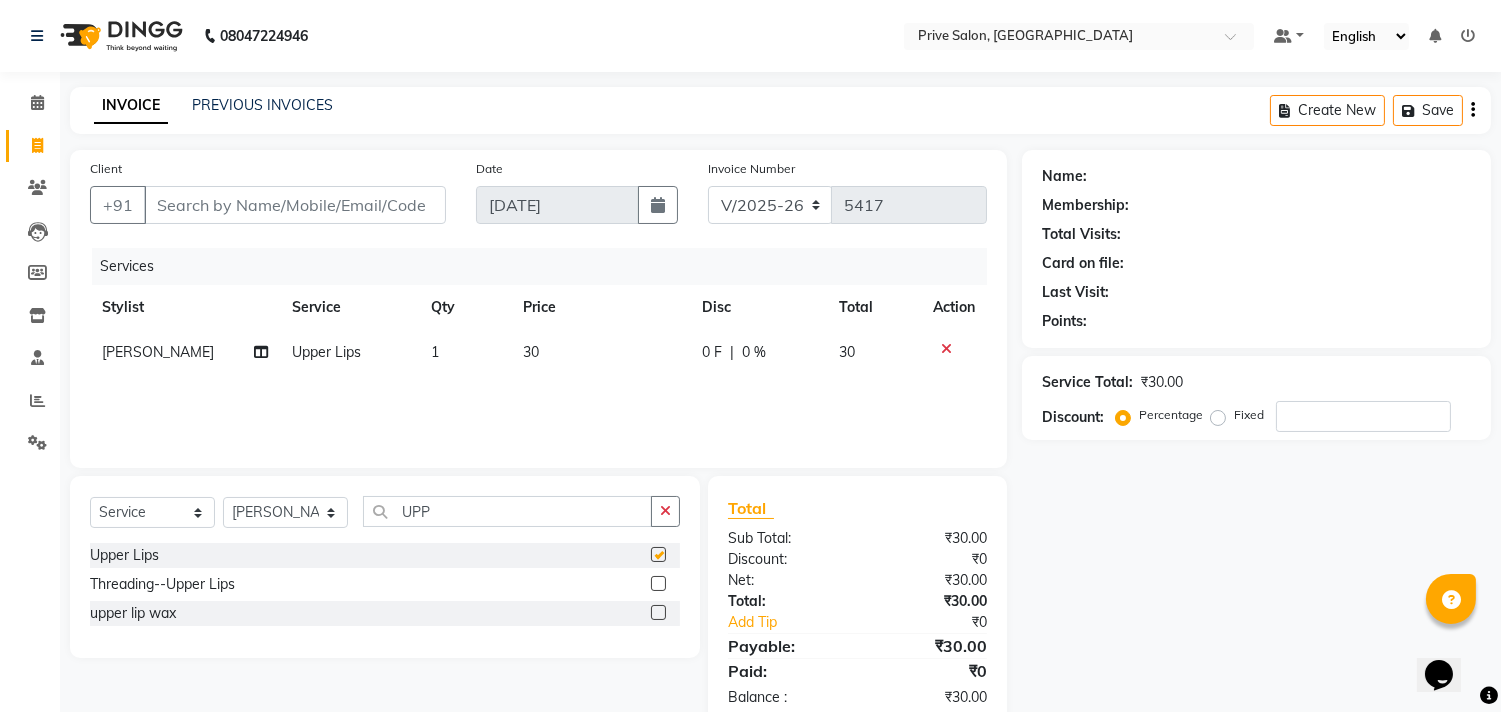 checkbox on "false" 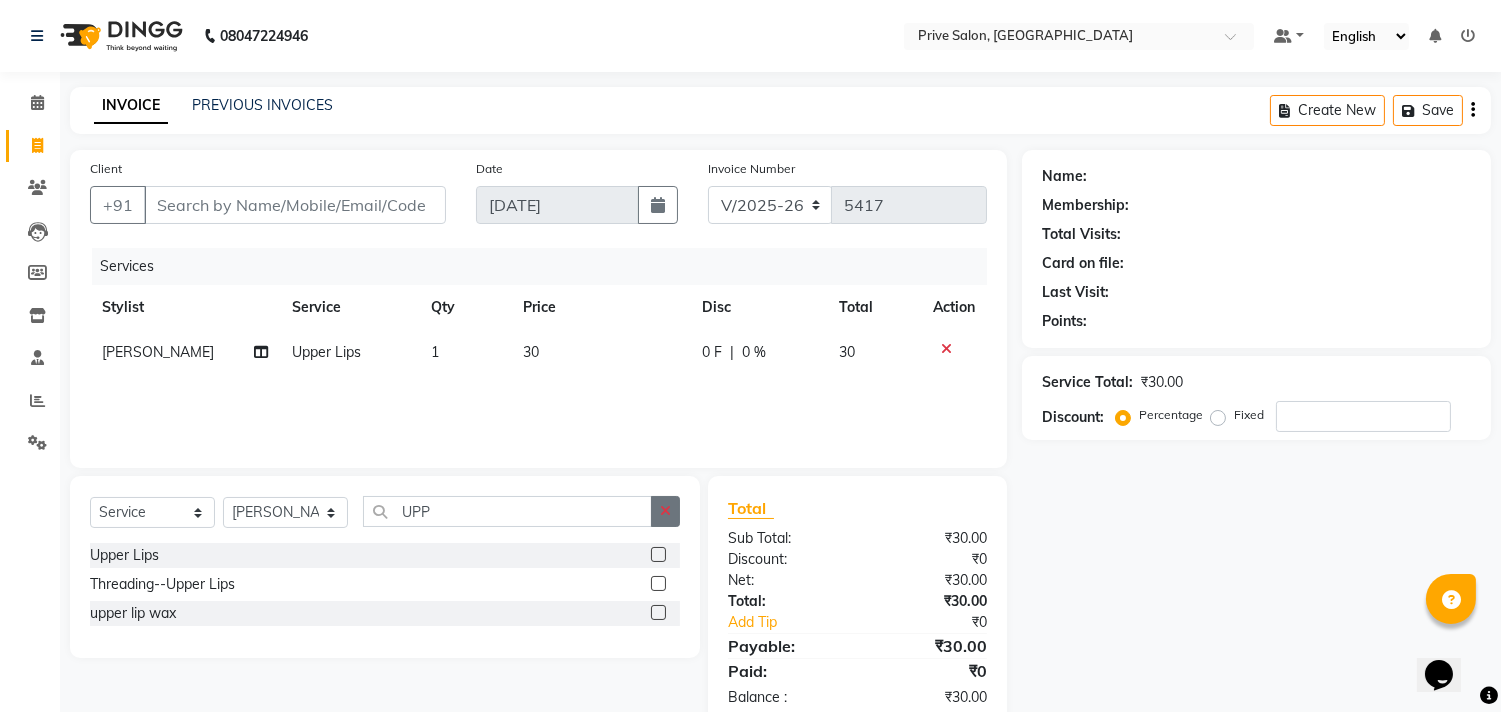 click 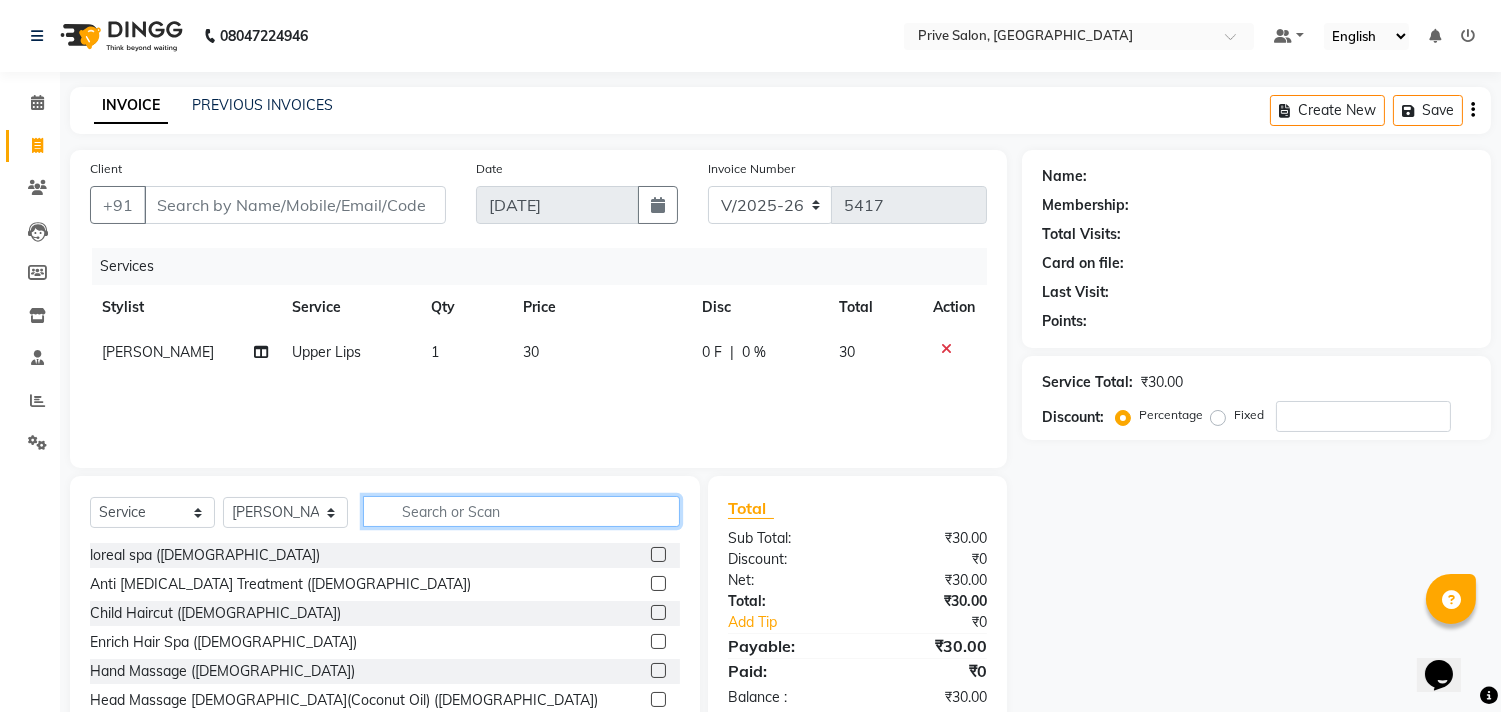 click 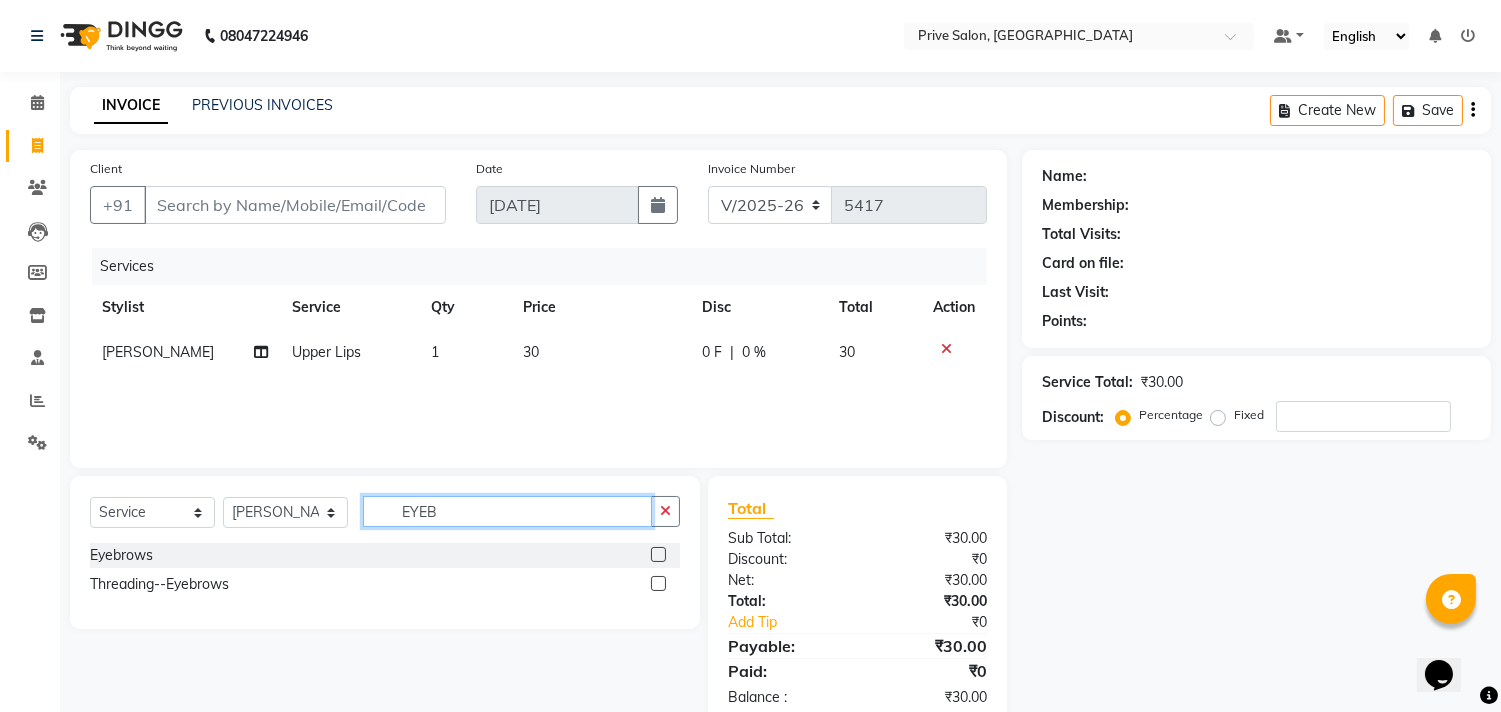 type on "EYEB" 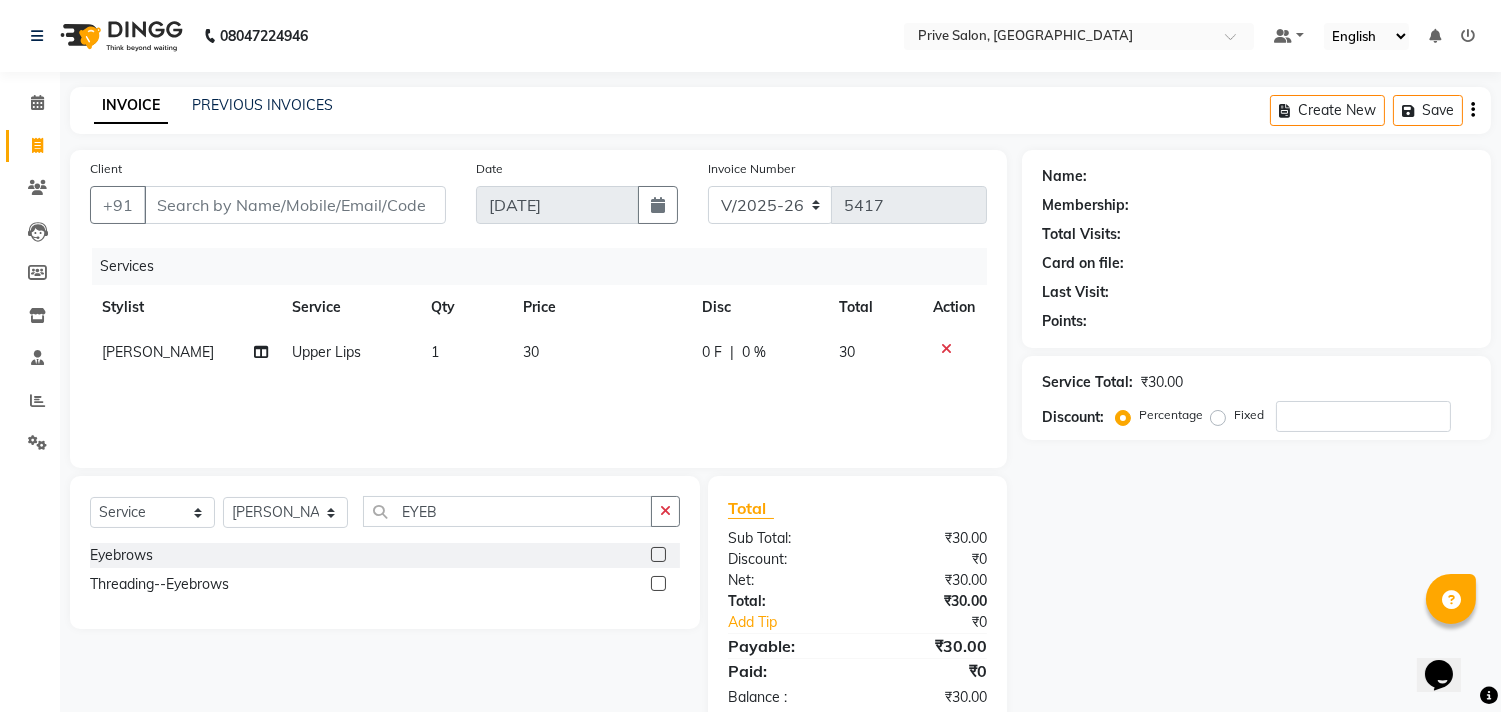 click 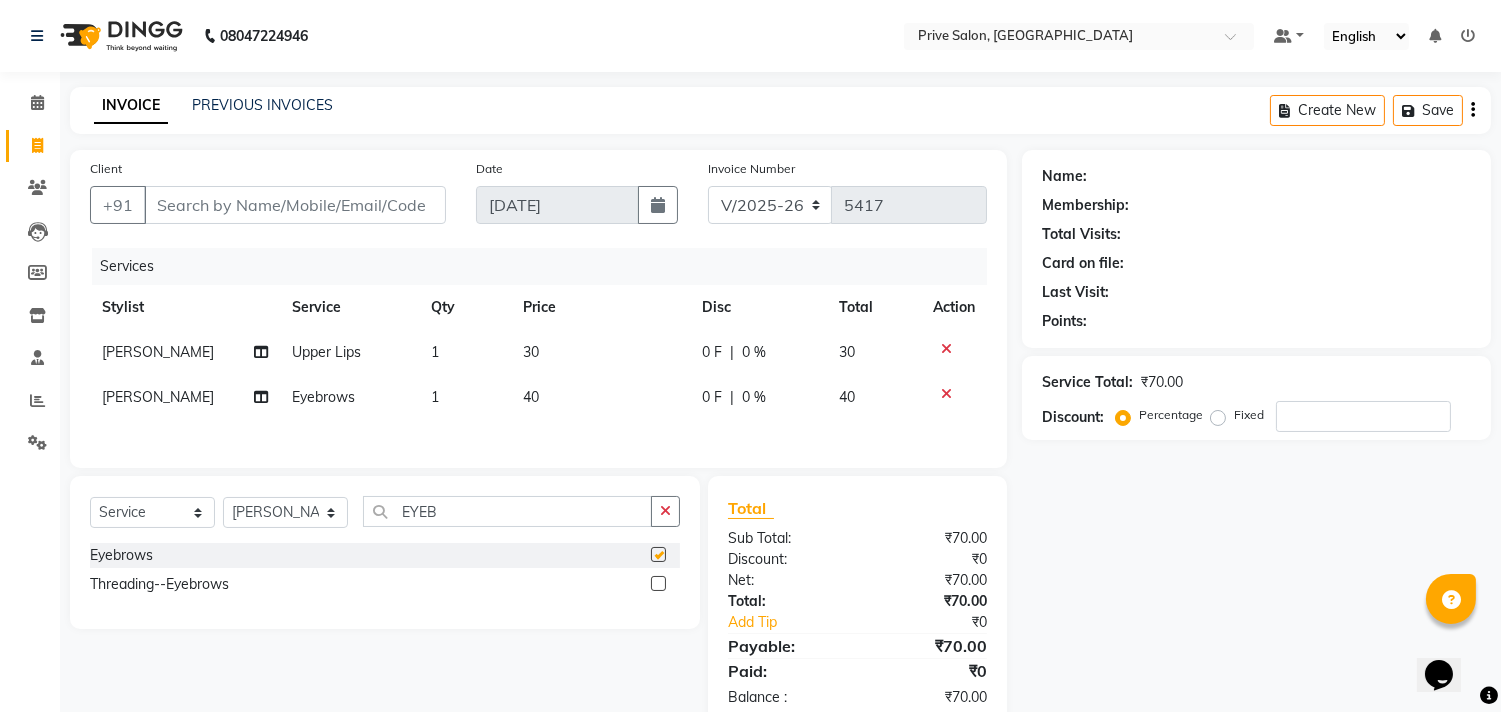 checkbox on "false" 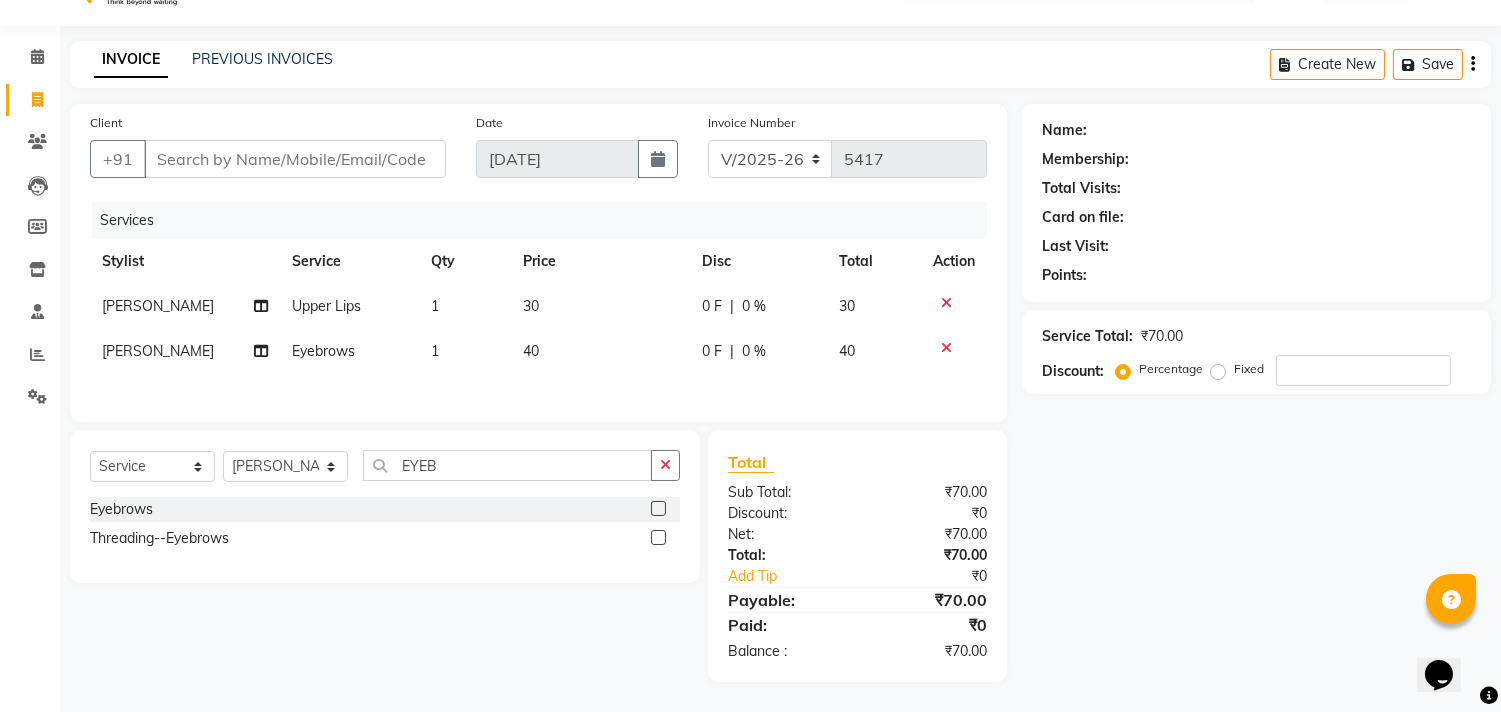 click on "INVOICE PREVIOUS INVOICES Create New   Save" 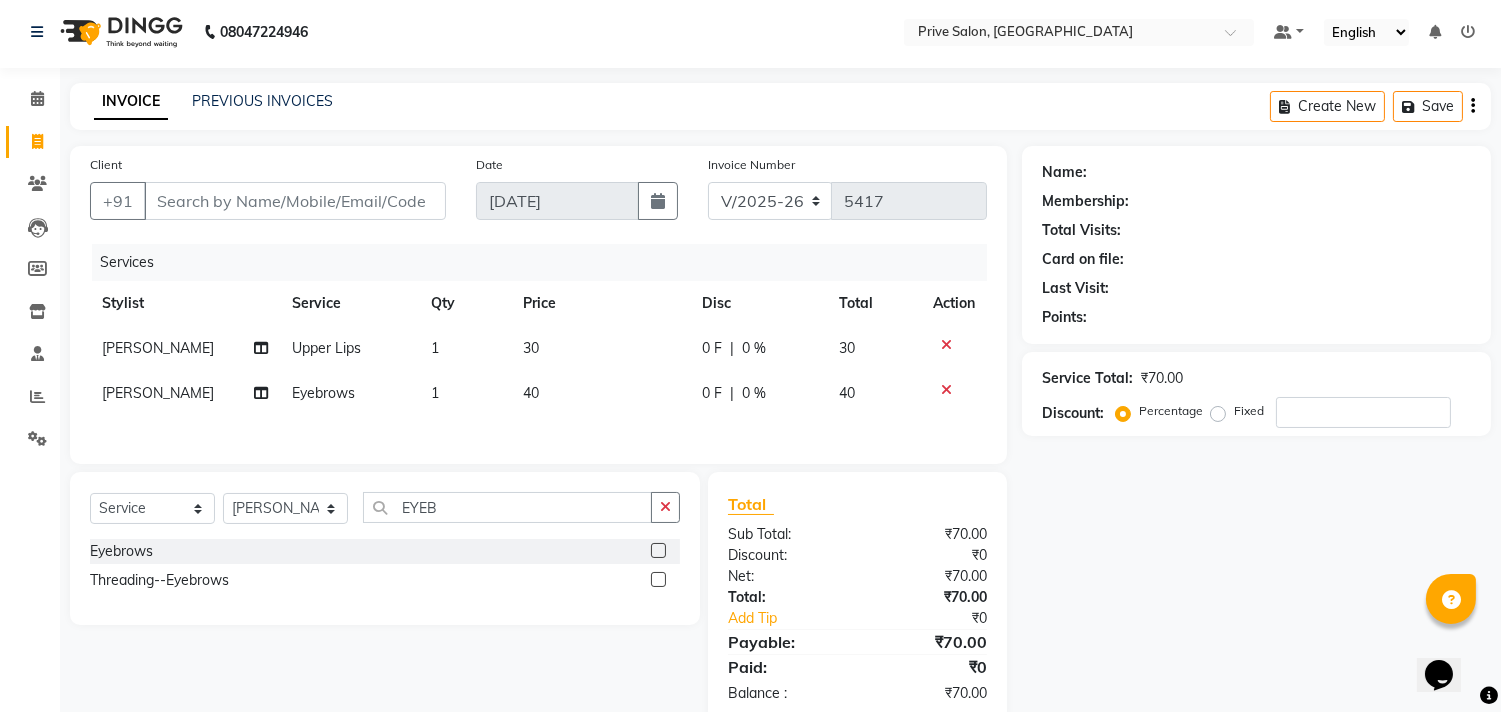 scroll, scrollTop: 0, scrollLeft: 0, axis: both 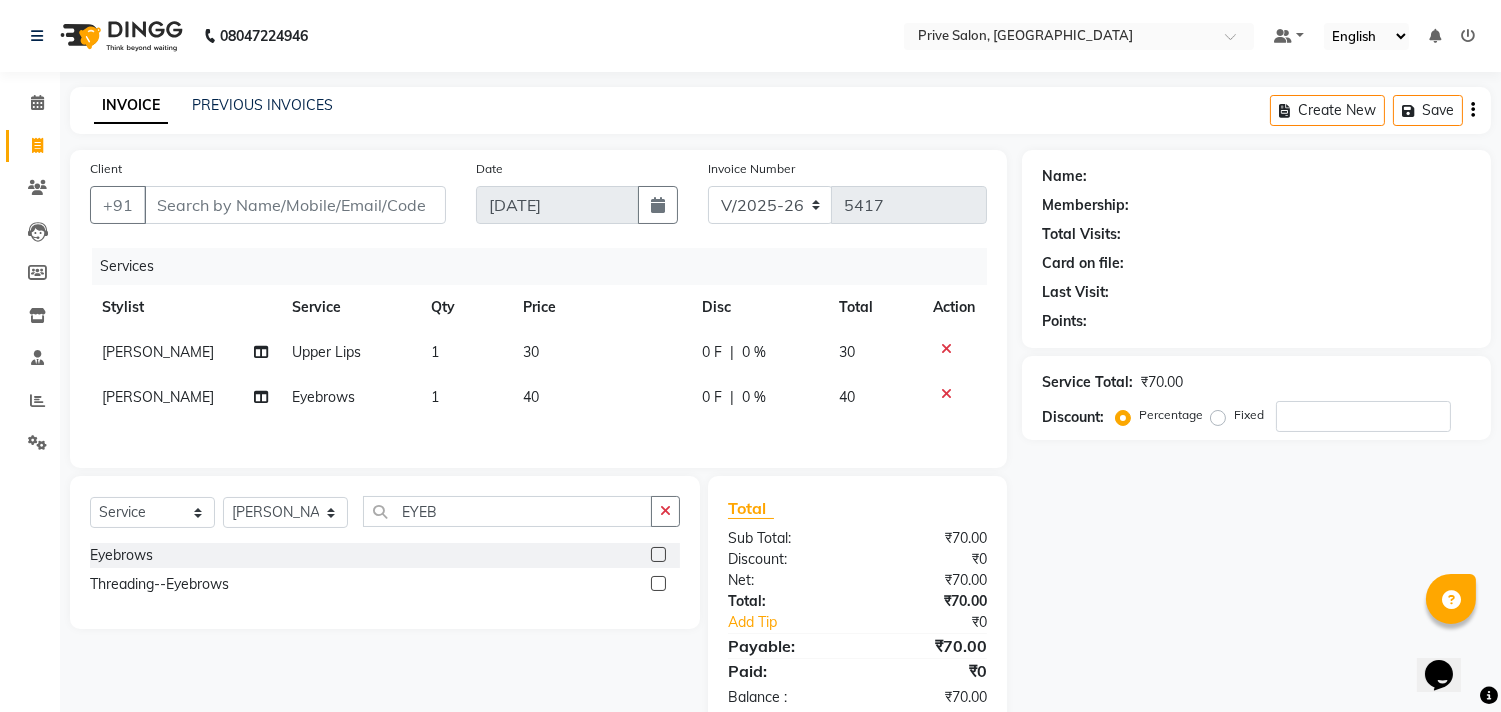 click on "Client +91" 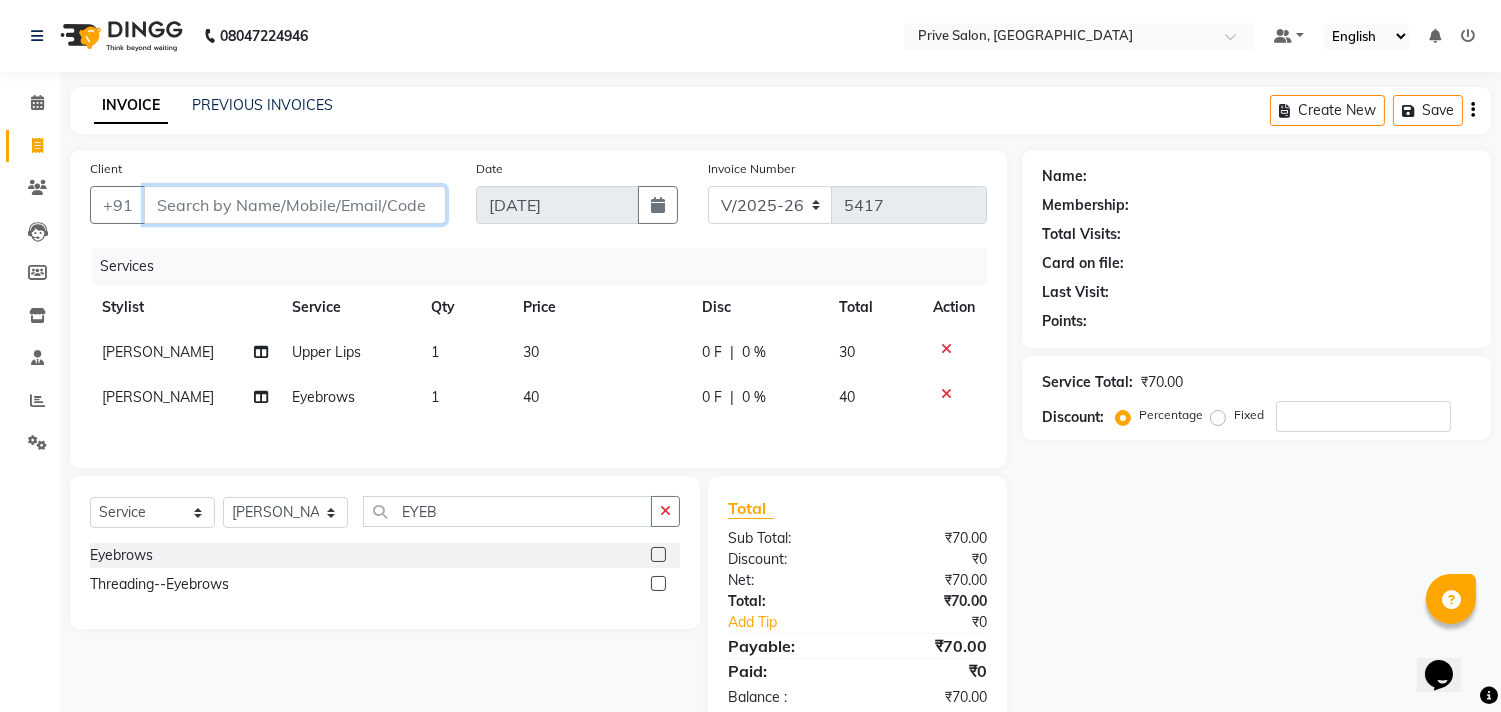 click on "Client" at bounding box center (295, 205) 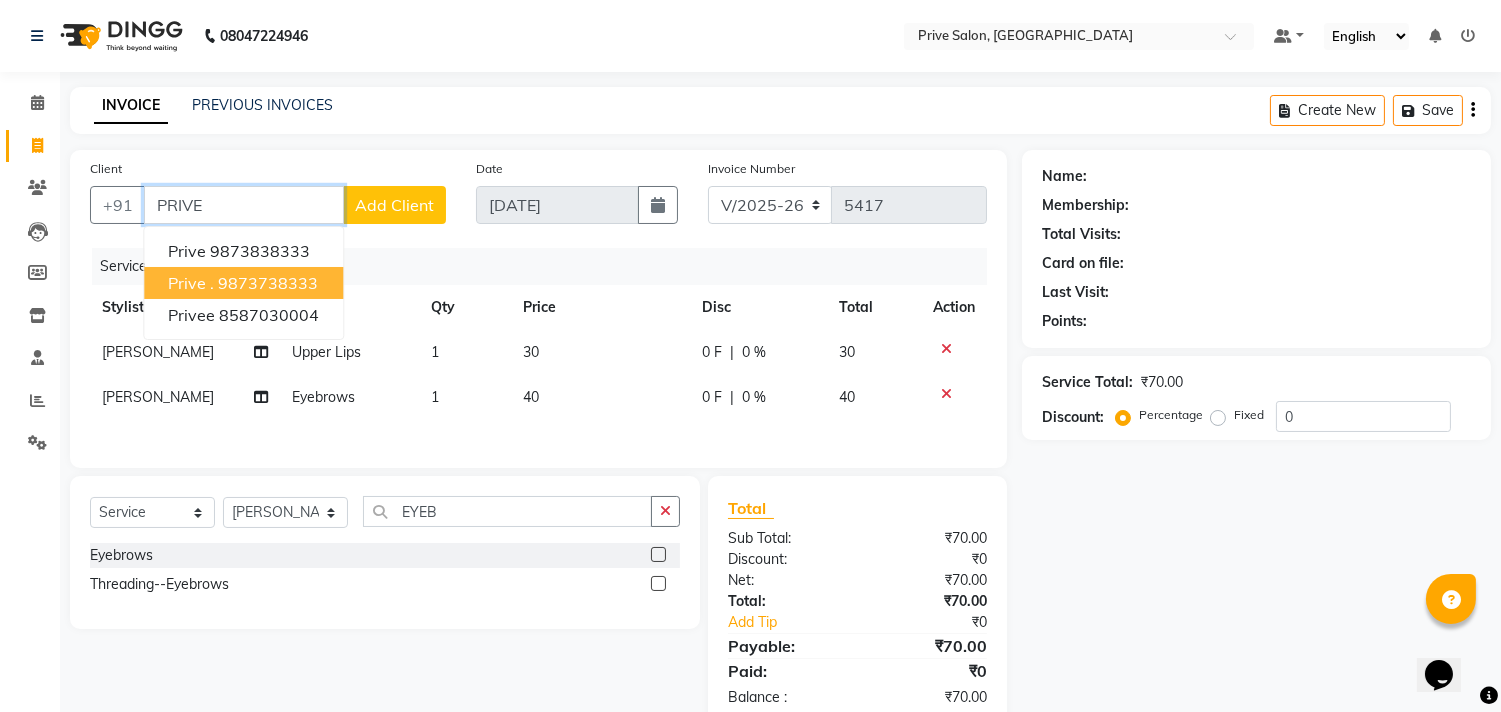 click on "prive .  9873738333" at bounding box center (243, 283) 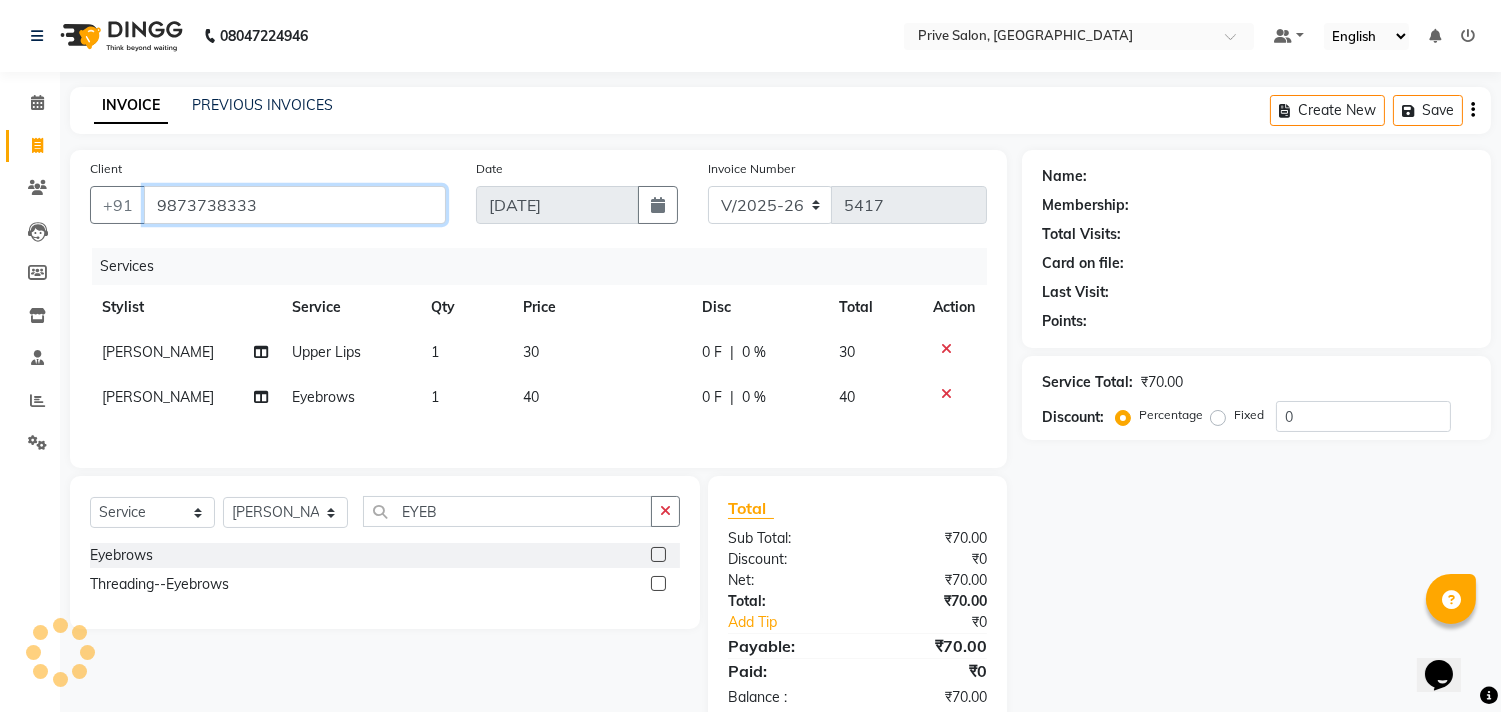 type on "9873738333" 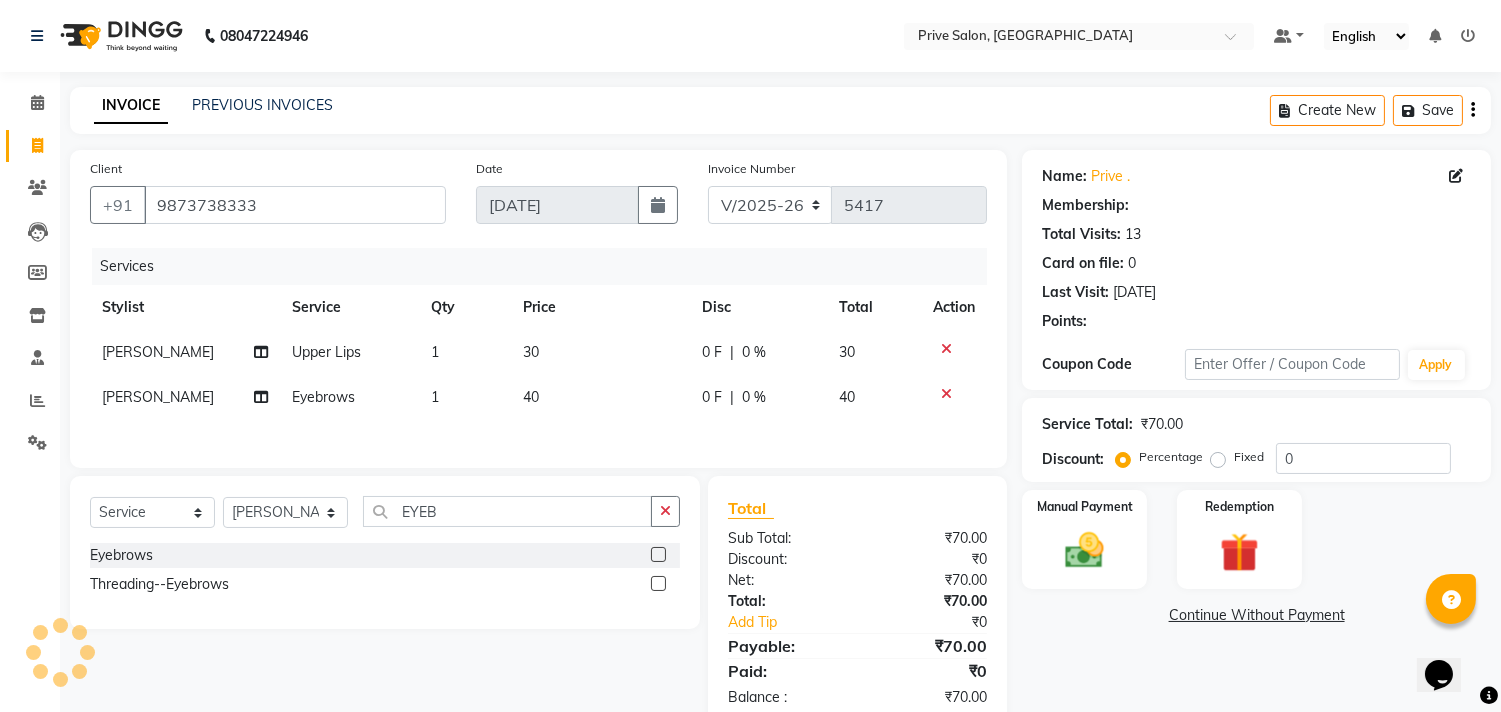 select on "1: Object" 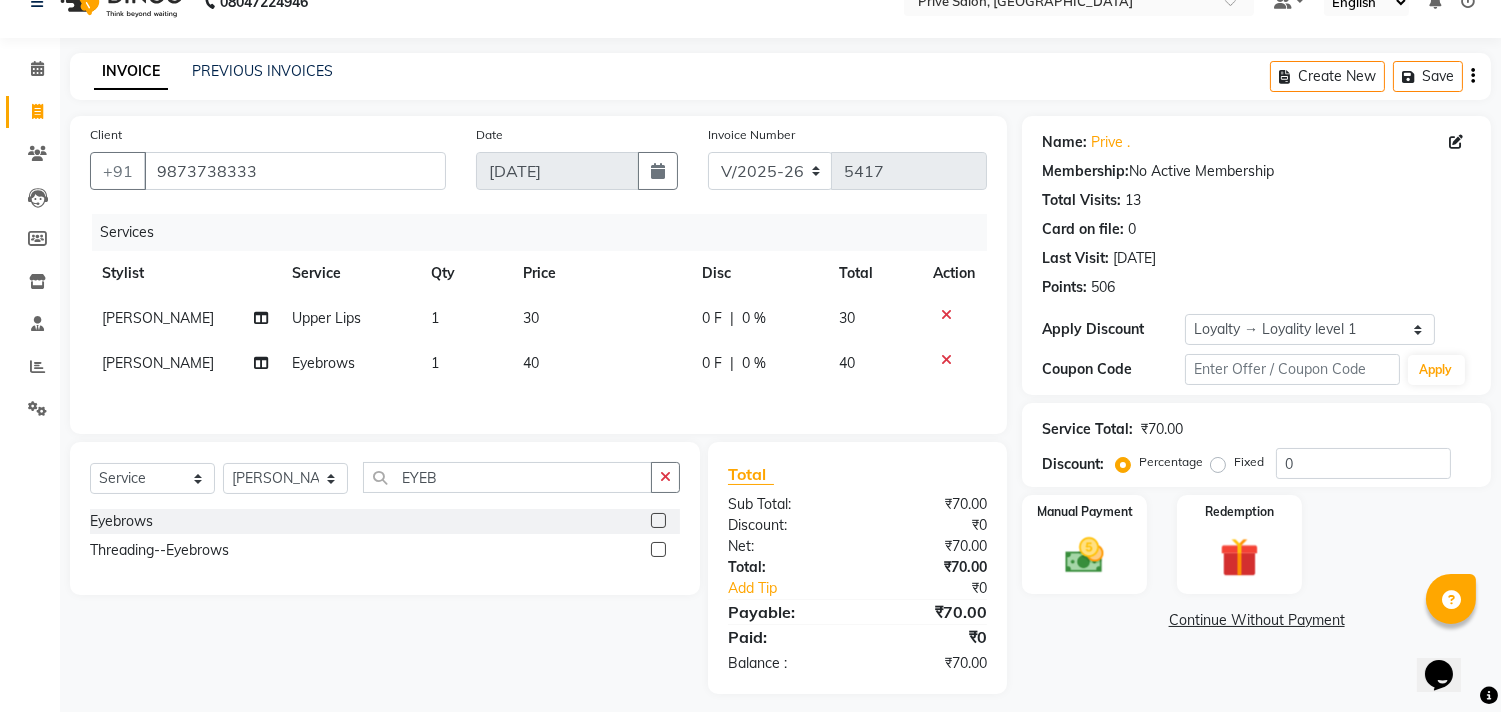 scroll, scrollTop: 51, scrollLeft: 0, axis: vertical 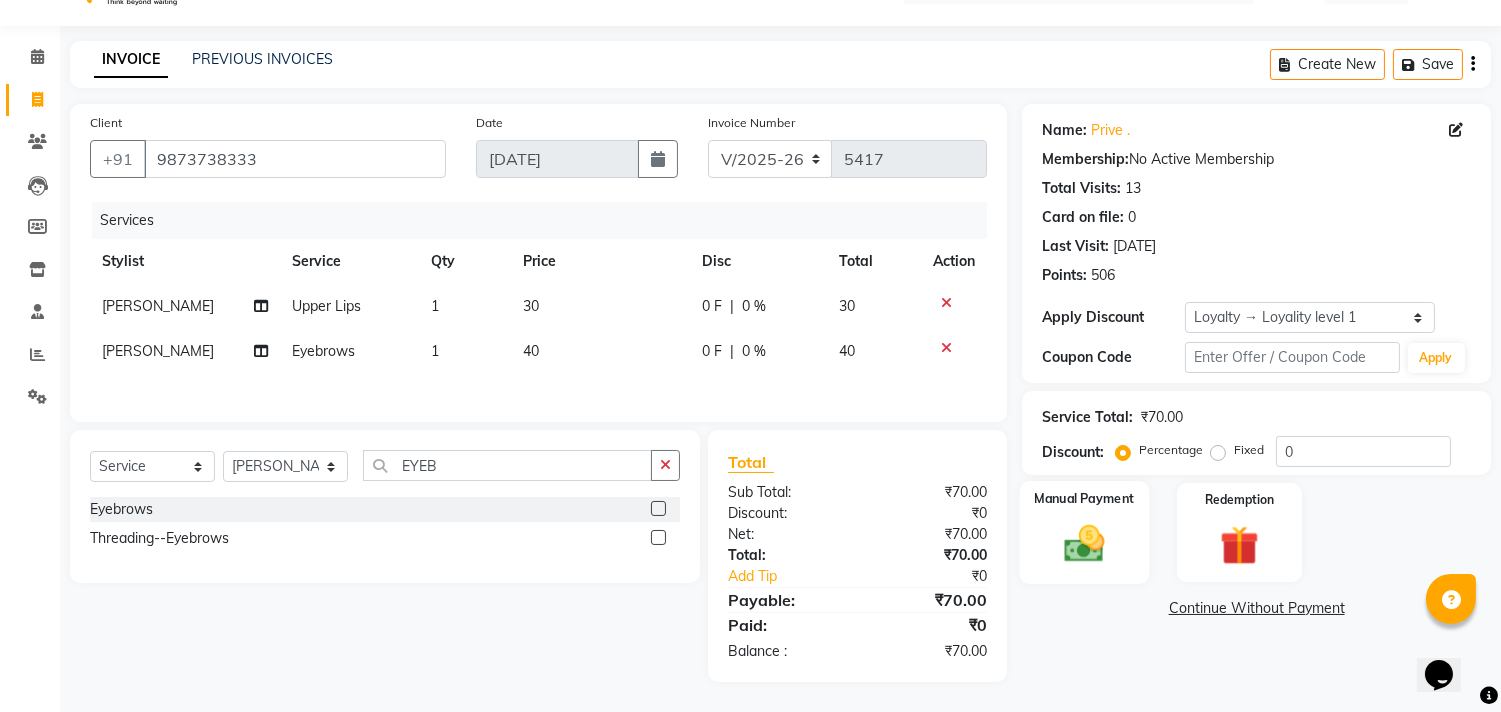 click 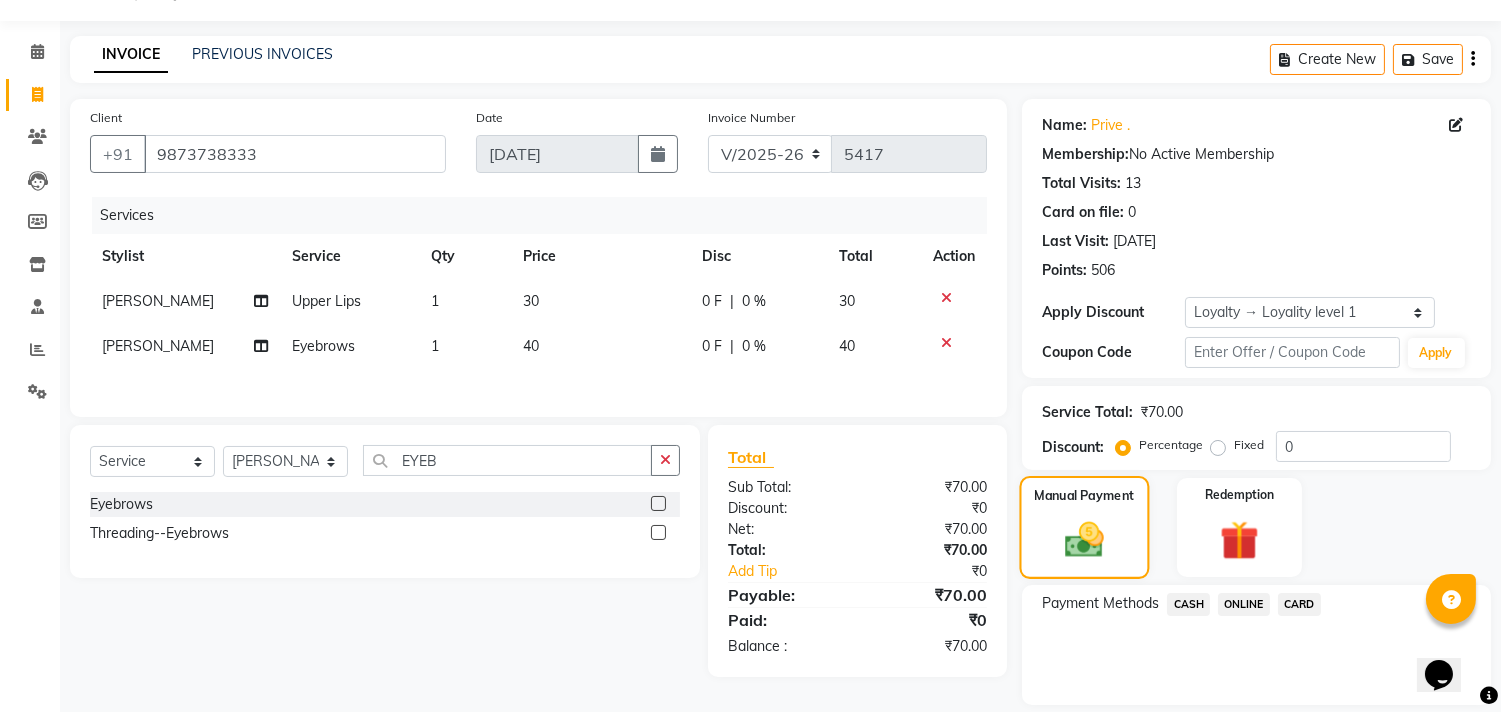 scroll, scrollTop: 114, scrollLeft: 0, axis: vertical 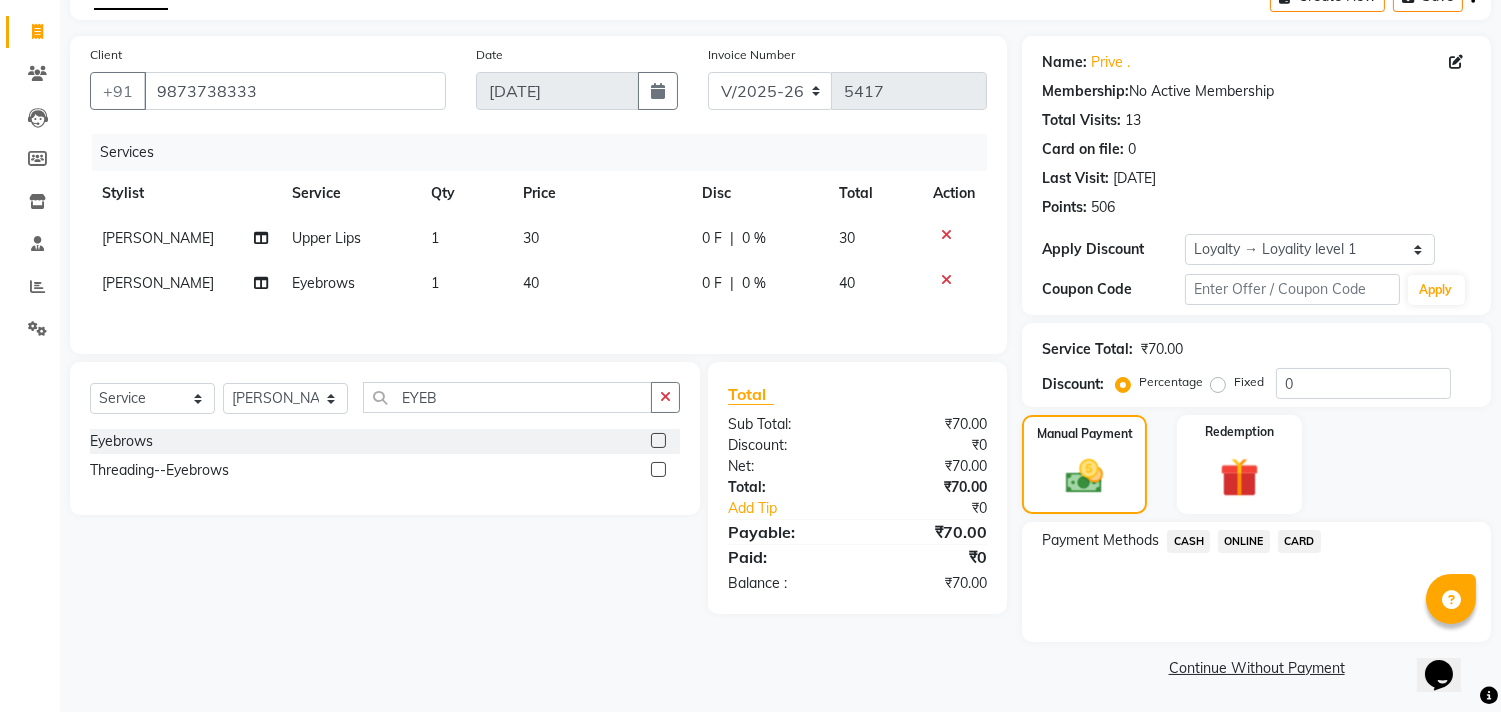 click on "CASH" 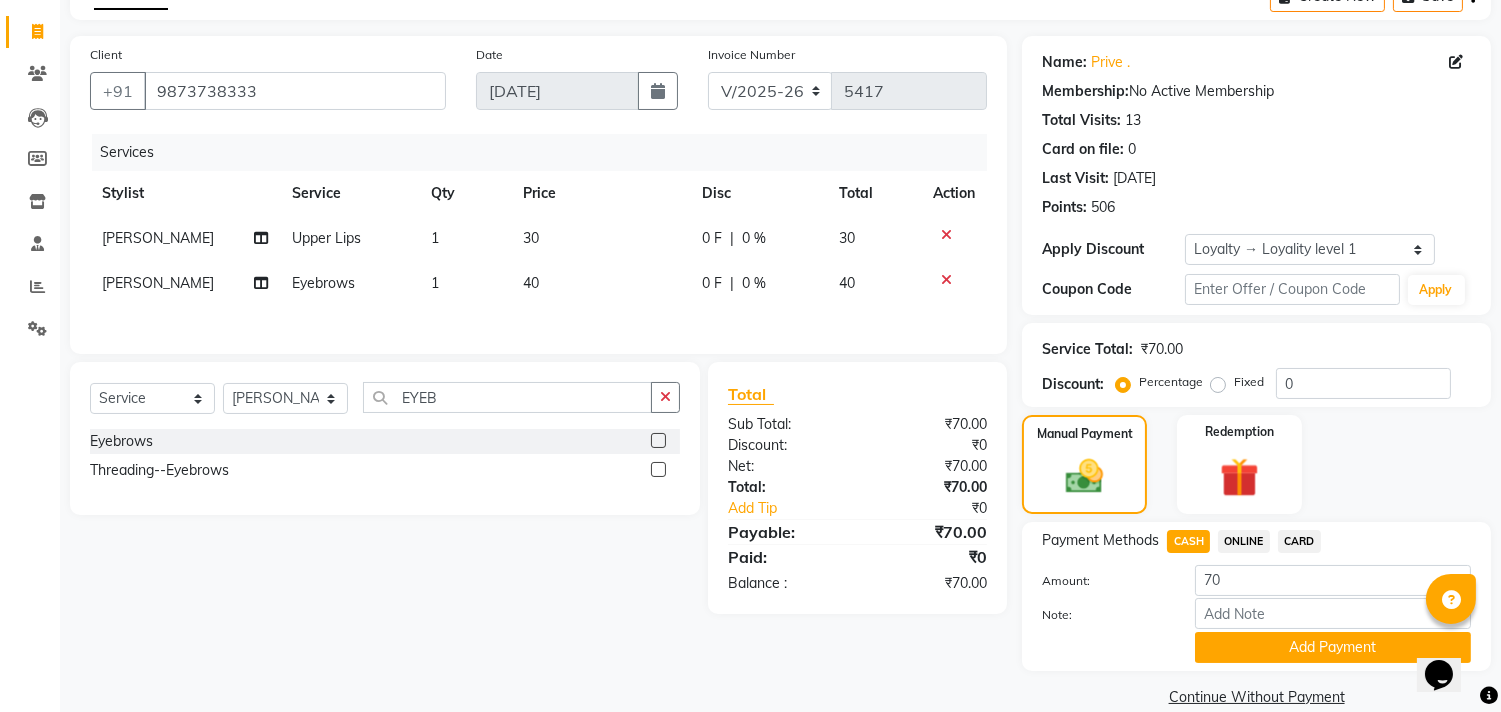 click on "0 F | 0 %" 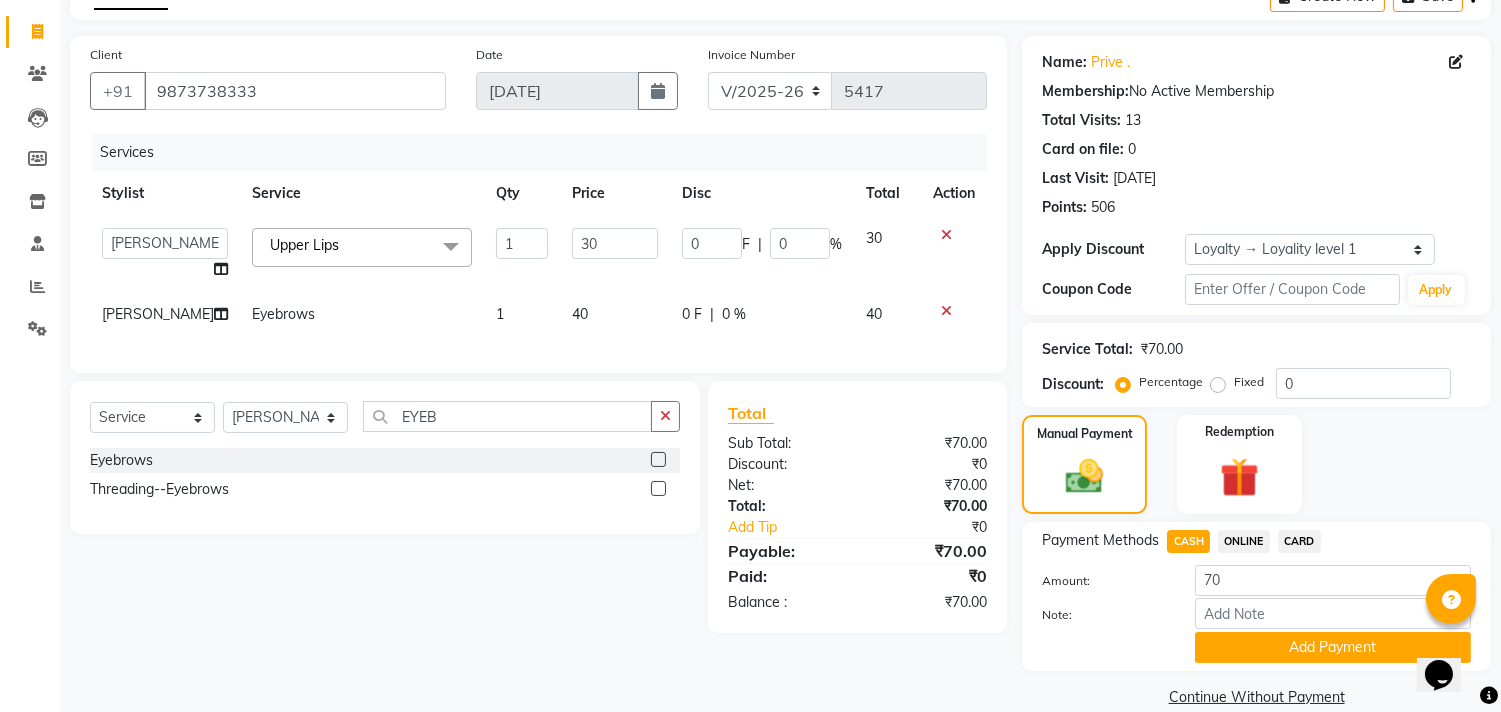 click on "40" 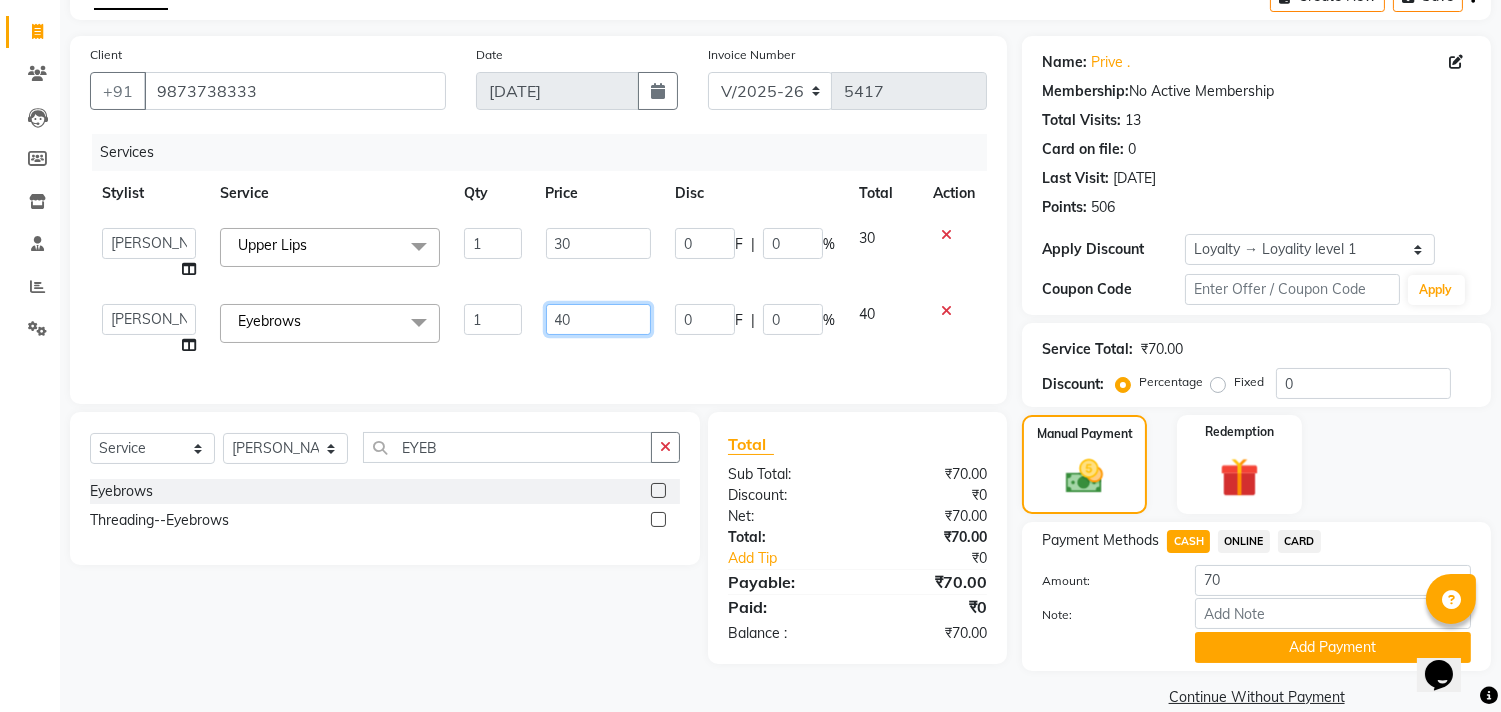 click on "40" 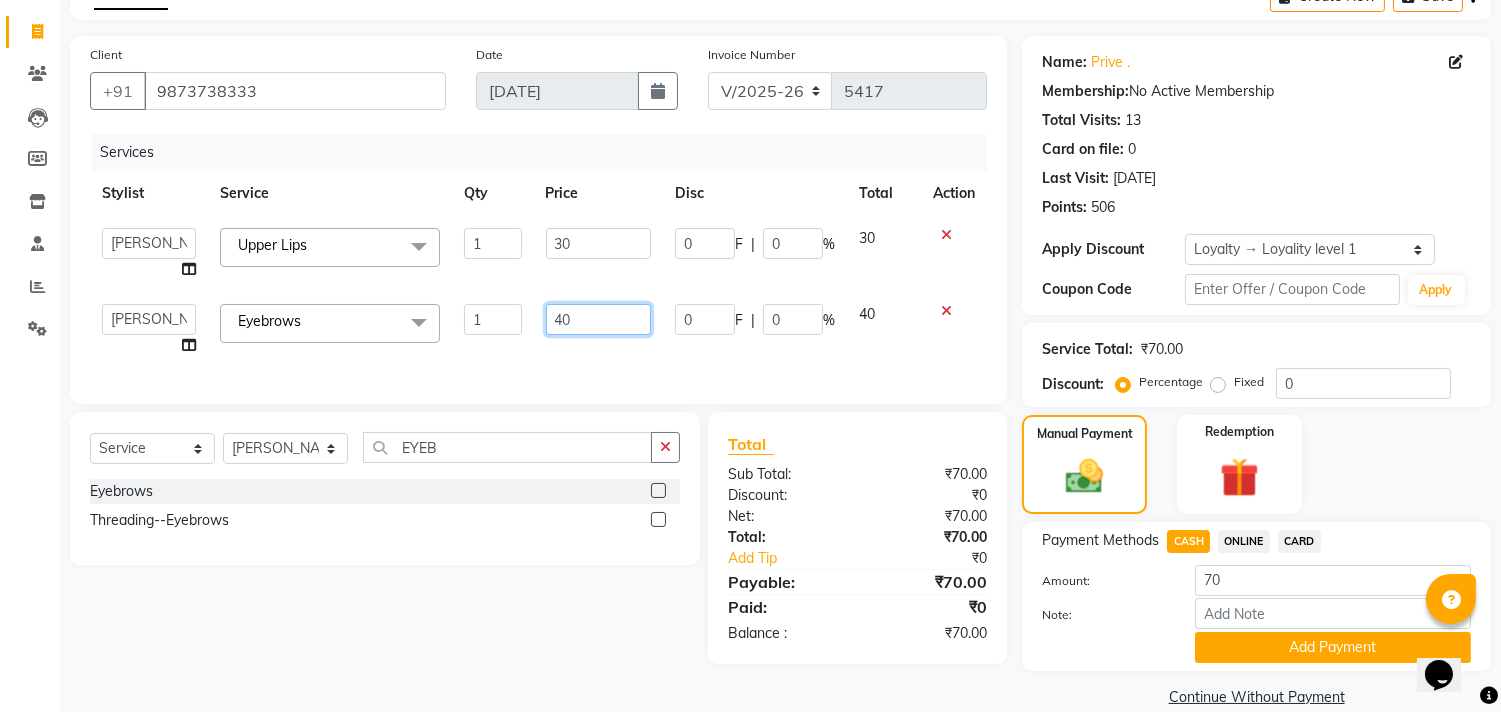 type on "4" 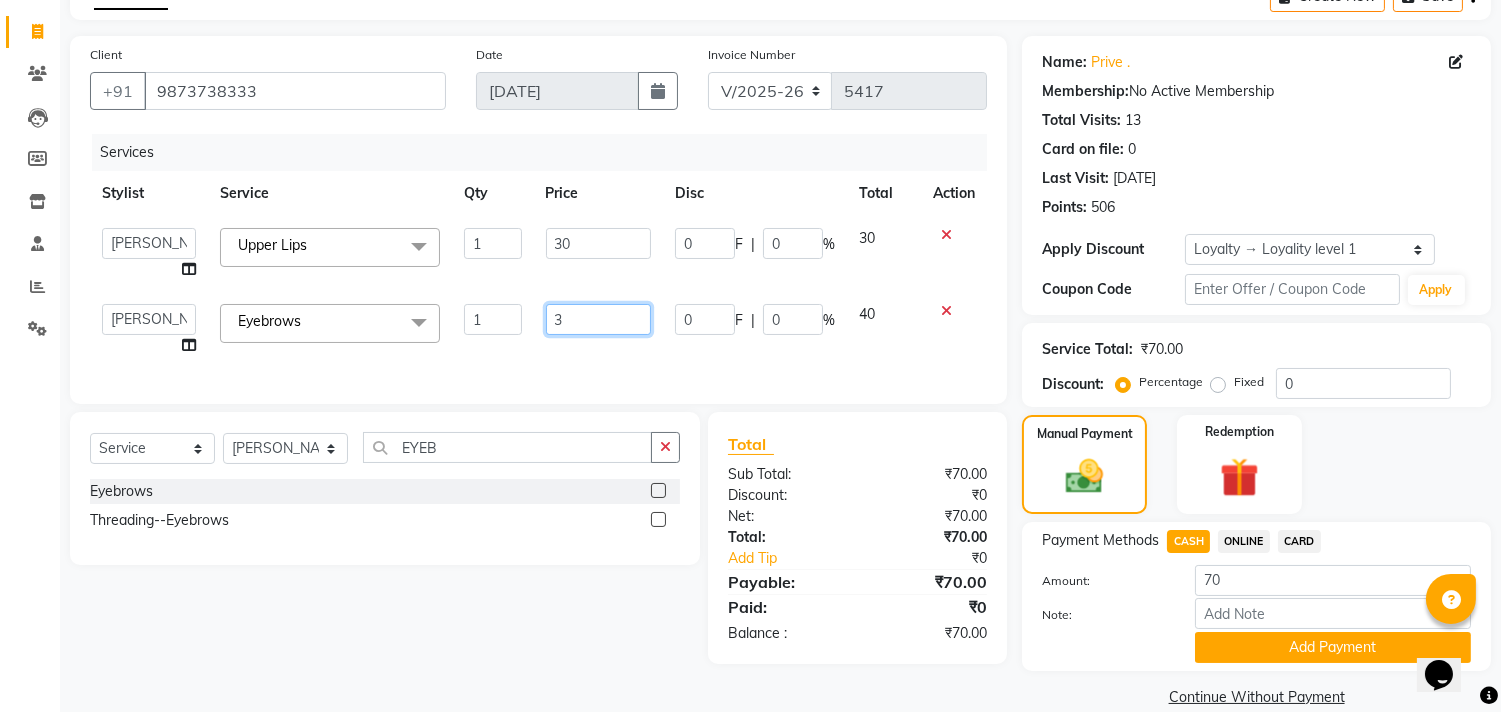 type on "30" 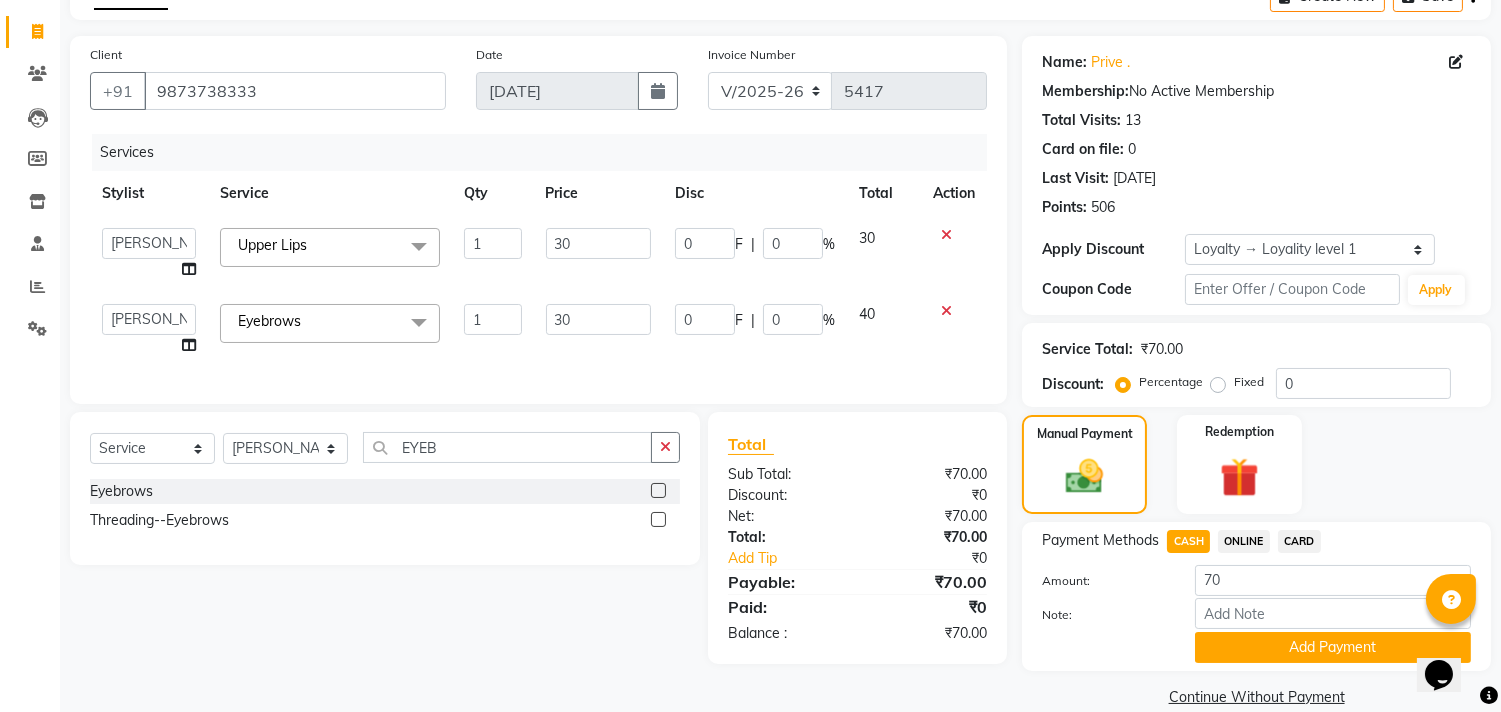 click on "INVOICE PREVIOUS INVOICES Create New   Save  Client [PHONE_NUMBER] Date [DATE] Invoice Number V/2025 V/[PHONE_NUMBER] Services Stylist Service Qty Price Disc Total Action  amit   ARJUN   Atul   [PERSON_NAME]   GOLU   [PERSON_NAME]   isha   [PERSON_NAME]   Manager   [PERSON_NAME]   [PERSON_NAME]   [PERSON_NAME]   [PERSON_NAME]   [PERSON_NAME]   vikas  Upper Lips  x loreal spa ([DEMOGRAPHIC_DATA]) Anti [MEDICAL_DATA] Treatment ([DEMOGRAPHIC_DATA]) Child Haircut ([DEMOGRAPHIC_DATA]) Enrich Hair Spa ([DEMOGRAPHIC_DATA]) Hand Massage ([DEMOGRAPHIC_DATA]) Head Massage [DEMOGRAPHIC_DATA](Coconut Oil) ([DEMOGRAPHIC_DATA]) Head Massage(Steam)Olive Oil(M) ([DEMOGRAPHIC_DATA]) Highlights ([DEMOGRAPHIC_DATA]) Inoa ([DEMOGRAPHIC_DATA]) Keratin ([DEMOGRAPHIC_DATA]) Majirel ([DEMOGRAPHIC_DATA]) mud spa ([DEMOGRAPHIC_DATA]) Olaplex ([DEMOGRAPHIC_DATA]) Wella Oil Reflections Hair Spa ([DEMOGRAPHIC_DATA]) [PERSON_NAME] shave hair cut ([DEMOGRAPHIC_DATA]) headwash ([DEMOGRAPHIC_DATA]) [PERSON_NAME] spa hair styling ([DEMOGRAPHIC_DATA]) [PERSON_NAME] COLOUR advance Absolute hairspa  mustache Mini Spa Hair Care ([DEMOGRAPHIC_DATA])--Scalp Advanced biotop hairspa (m) Filler therapy  brillare dandruf/ hair loss control ROOT DEEP HAIR LOSS ANTI [MEDICAL_DATA] scalp shot Accessories Hair Accessories lens Arms D-Tan ([DEMOGRAPHIC_DATA]) 1" 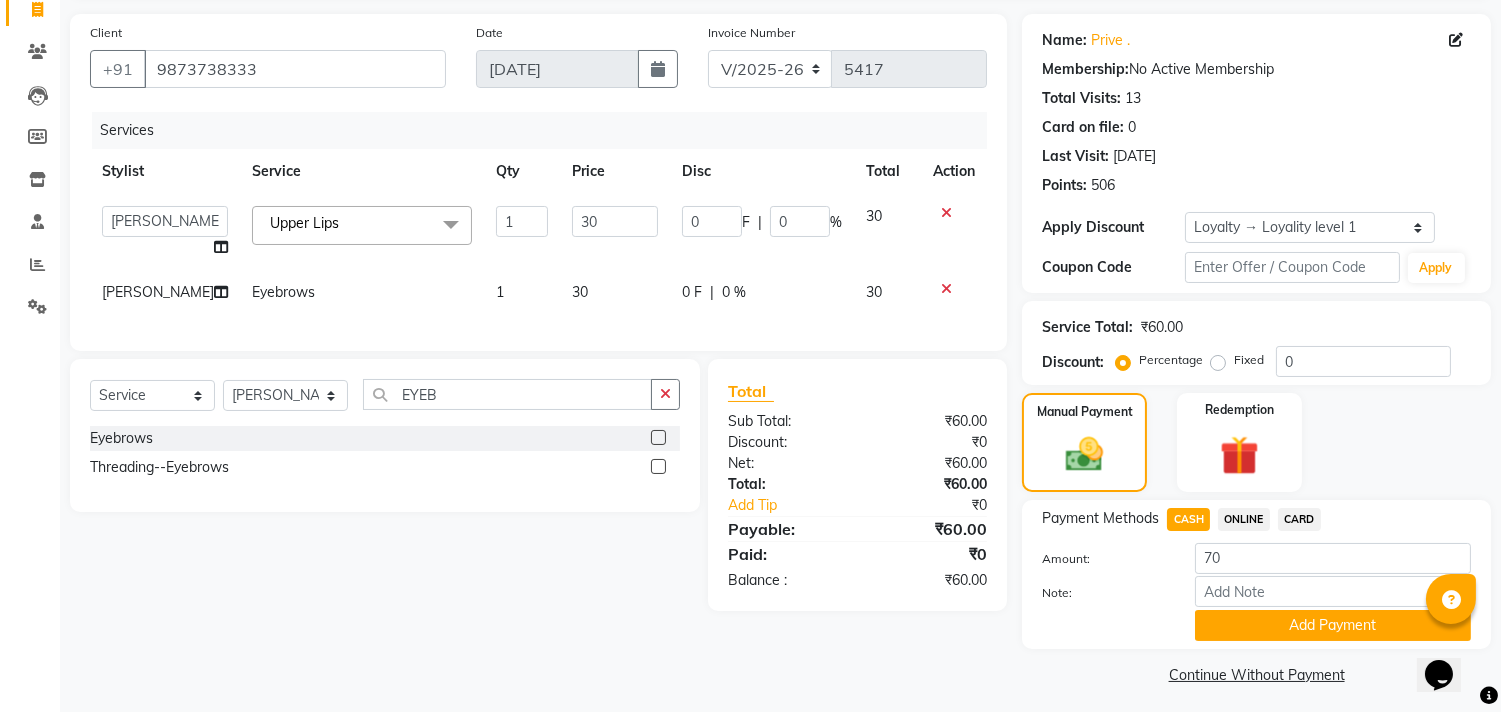 scroll, scrollTop: 143, scrollLeft: 0, axis: vertical 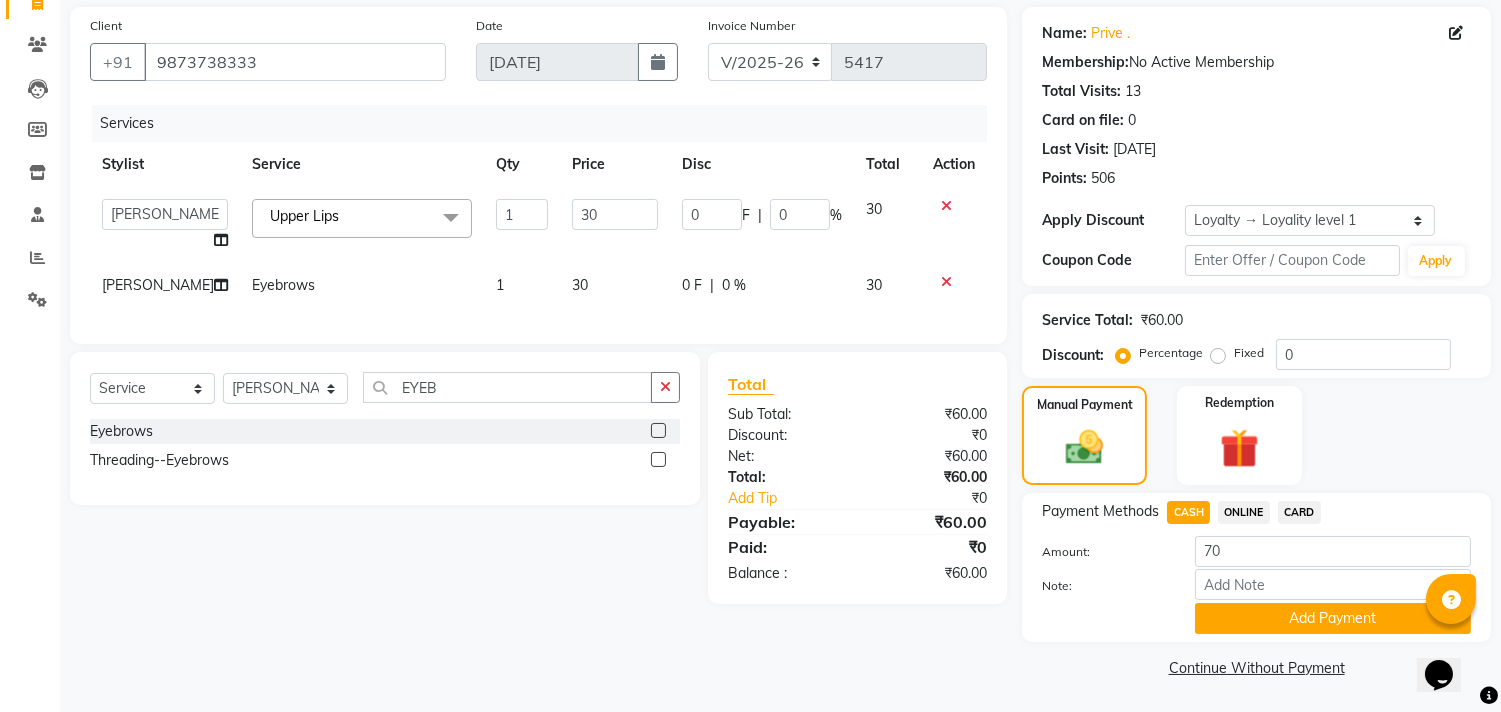 click on "Client [PHONE_NUMBER] Date [DATE] Invoice Number V/2025 V/[PHONE_NUMBER] Services Stylist Service Qty Price Disc Total Action  amit   ARJUN   Atul   [PERSON_NAME]   GOLU   [PERSON_NAME]   isha   [PERSON_NAME]   Manager   [PERSON_NAME]   [PERSON_NAME]   [PERSON_NAME]   [PERSON_NAME]   [PERSON_NAME]   vikas  Upper Lips  x loreal spa ([DEMOGRAPHIC_DATA]) Anti [MEDICAL_DATA] Treatment ([DEMOGRAPHIC_DATA]) Child Haircut ([DEMOGRAPHIC_DATA]) Enrich Hair Spa ([DEMOGRAPHIC_DATA]) Hand Massage ([DEMOGRAPHIC_DATA]) Head Massage [DEMOGRAPHIC_DATA](Coconut Oil) ([DEMOGRAPHIC_DATA]) Head Massage(Steam)Olive Oil(M) ([DEMOGRAPHIC_DATA]) Highlights ([DEMOGRAPHIC_DATA]) Inoa ([DEMOGRAPHIC_DATA]) Keratin ([DEMOGRAPHIC_DATA]) Majirel ([DEMOGRAPHIC_DATA]) mud spa ([DEMOGRAPHIC_DATA]) Olaplex ([DEMOGRAPHIC_DATA]) Wella Oil Reflections Hair Spa ([DEMOGRAPHIC_DATA]) [PERSON_NAME] shave hair cut ([DEMOGRAPHIC_DATA]) headwash ([DEMOGRAPHIC_DATA]) [PERSON_NAME] spa hair styling ([DEMOGRAPHIC_DATA]) [PERSON_NAME] COLOUR advance Absolute hairspa  mustache Mini Spa Hair Care ([DEMOGRAPHIC_DATA])--Scalp Advanced biotop hairspa (m) Filler therapy  brillare dandruf/ hair loss control ROOT DEEP HAIR LOSS ANTI [MEDICAL_DATA] scalp shot Accessories Hair Accessories lens Arms D-Tan ([DEMOGRAPHIC_DATA]) [PERSON_NAME]'s Neck Bleach ([DEMOGRAPHIC_DATA]) Feet D-Tan ([DEMOGRAPHIC_DATA]) 1" 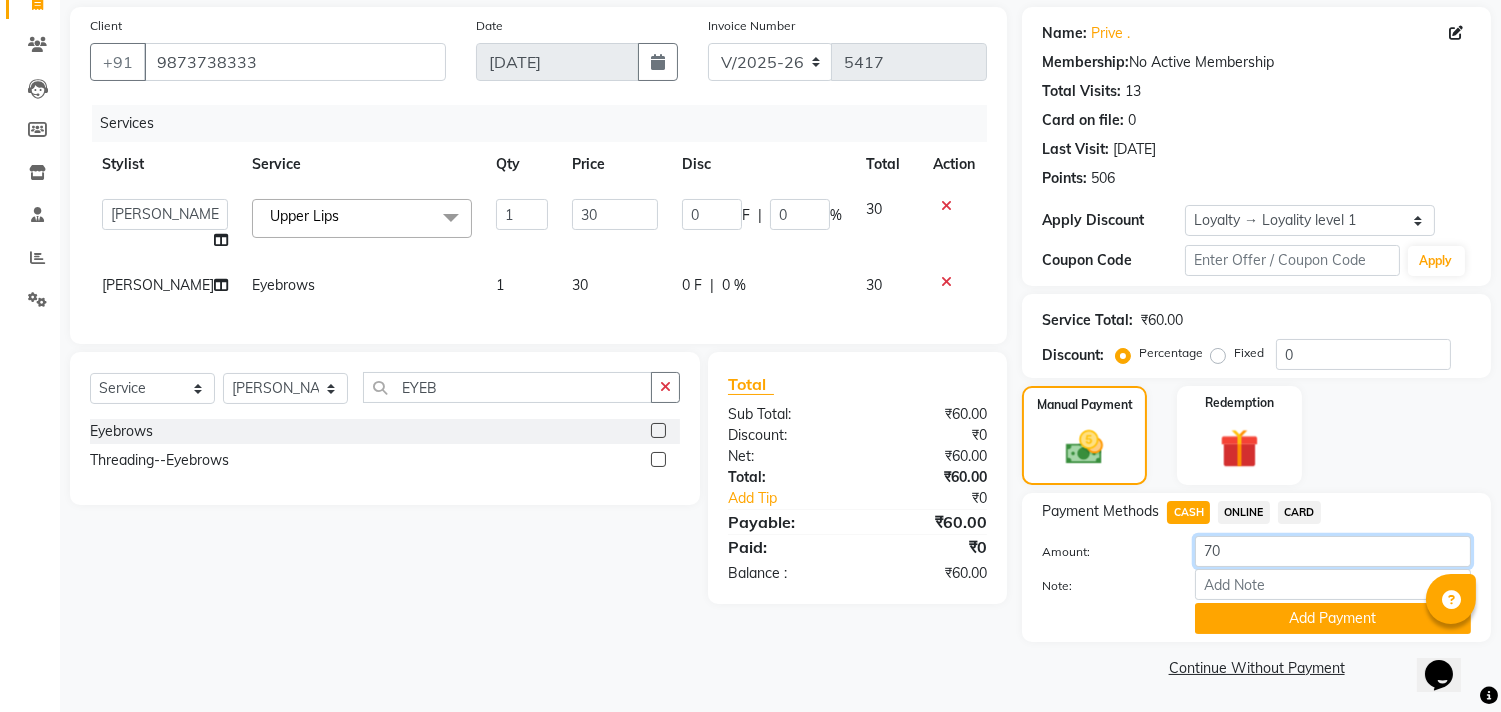click on "70" 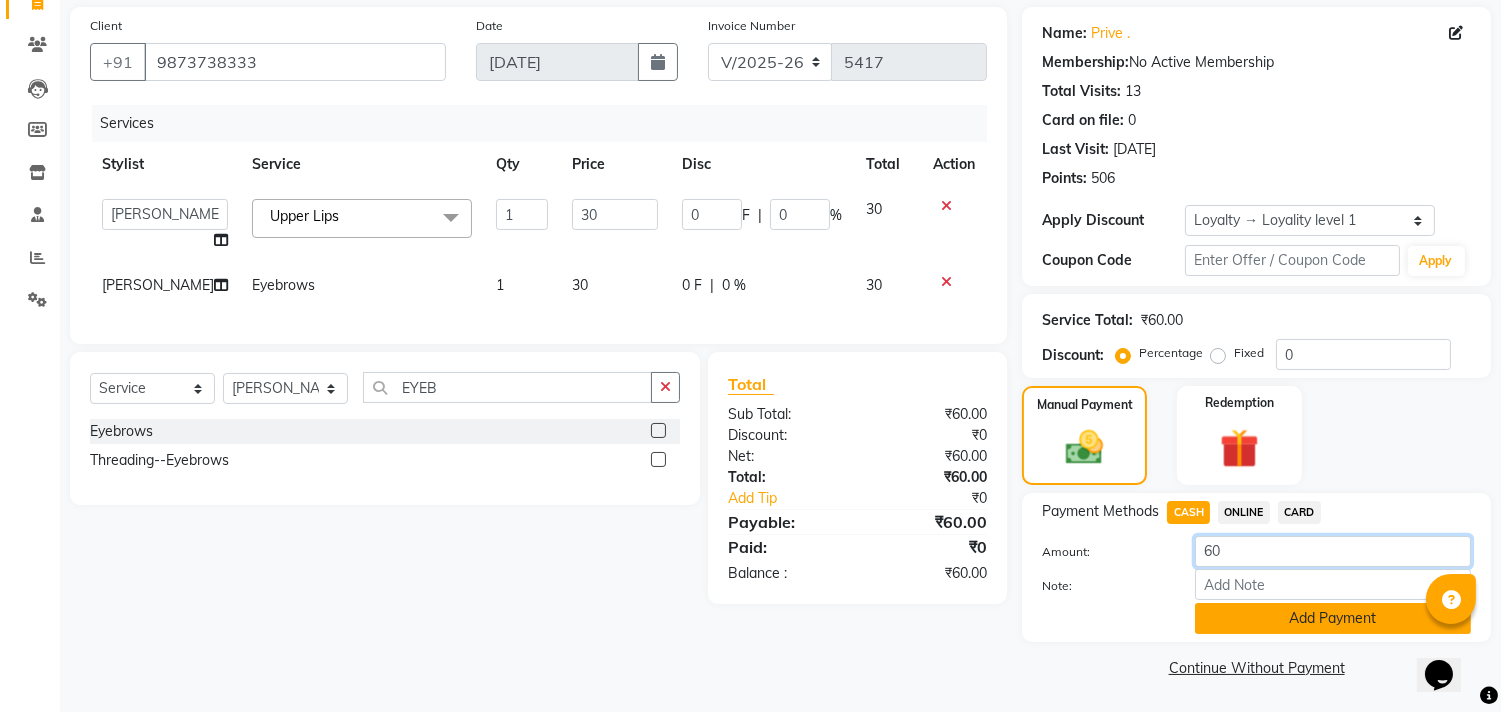 type on "60" 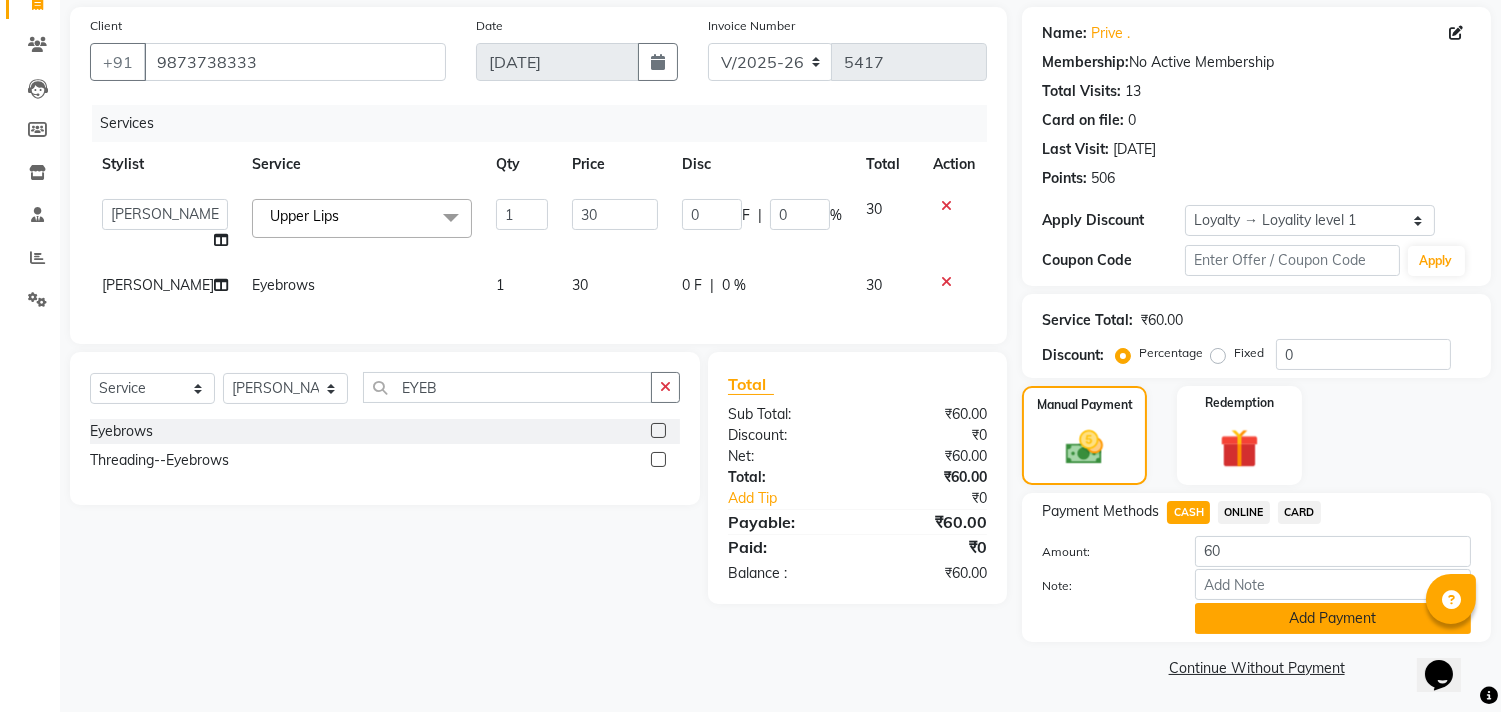click on "Add Payment" 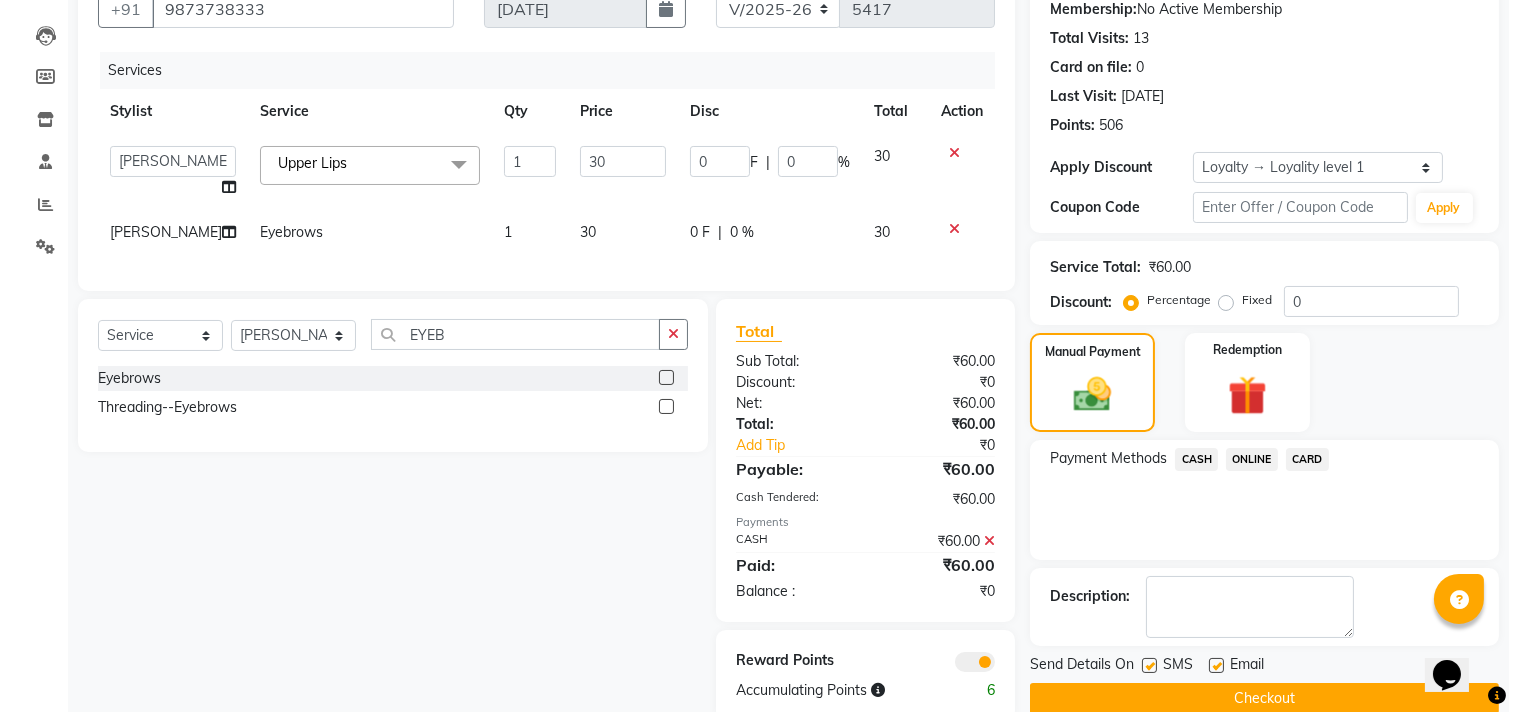 scroll, scrollTop: 252, scrollLeft: 0, axis: vertical 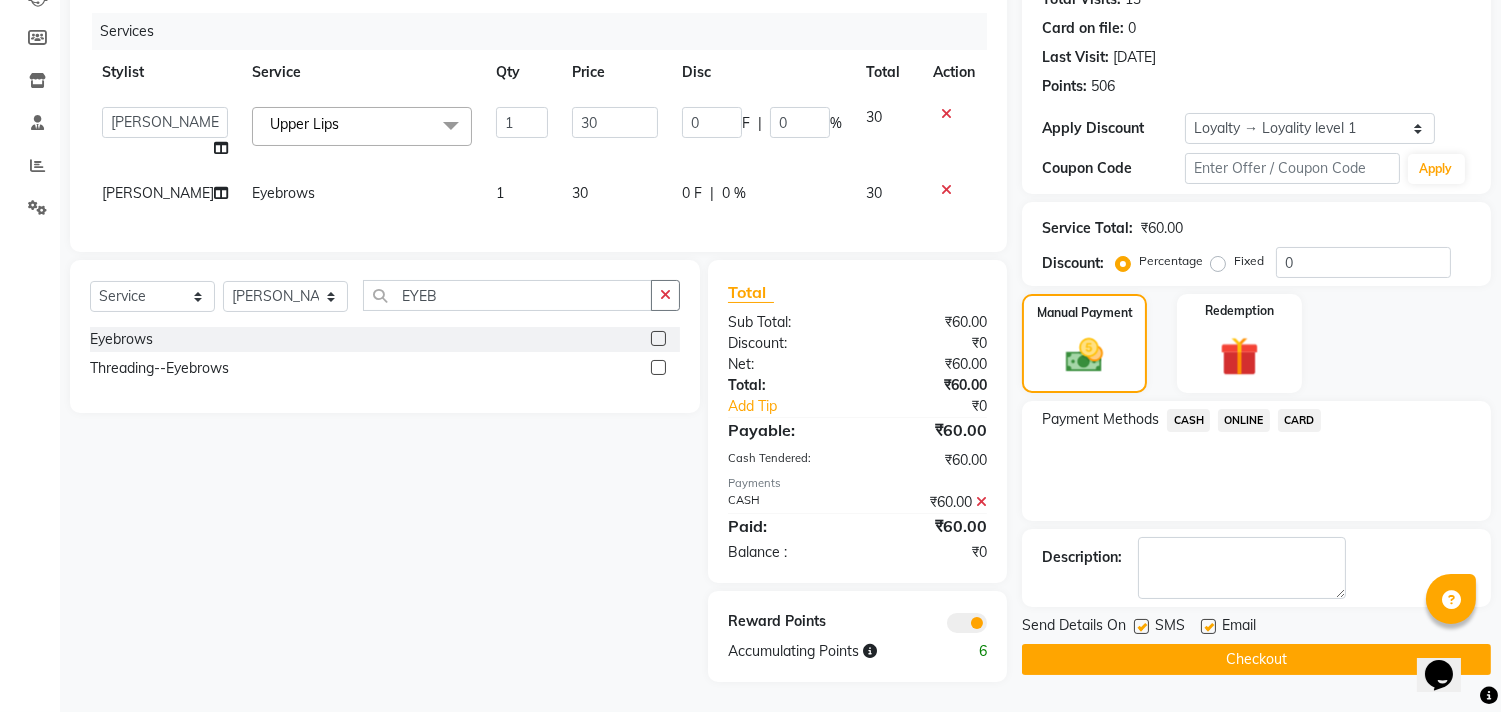 click 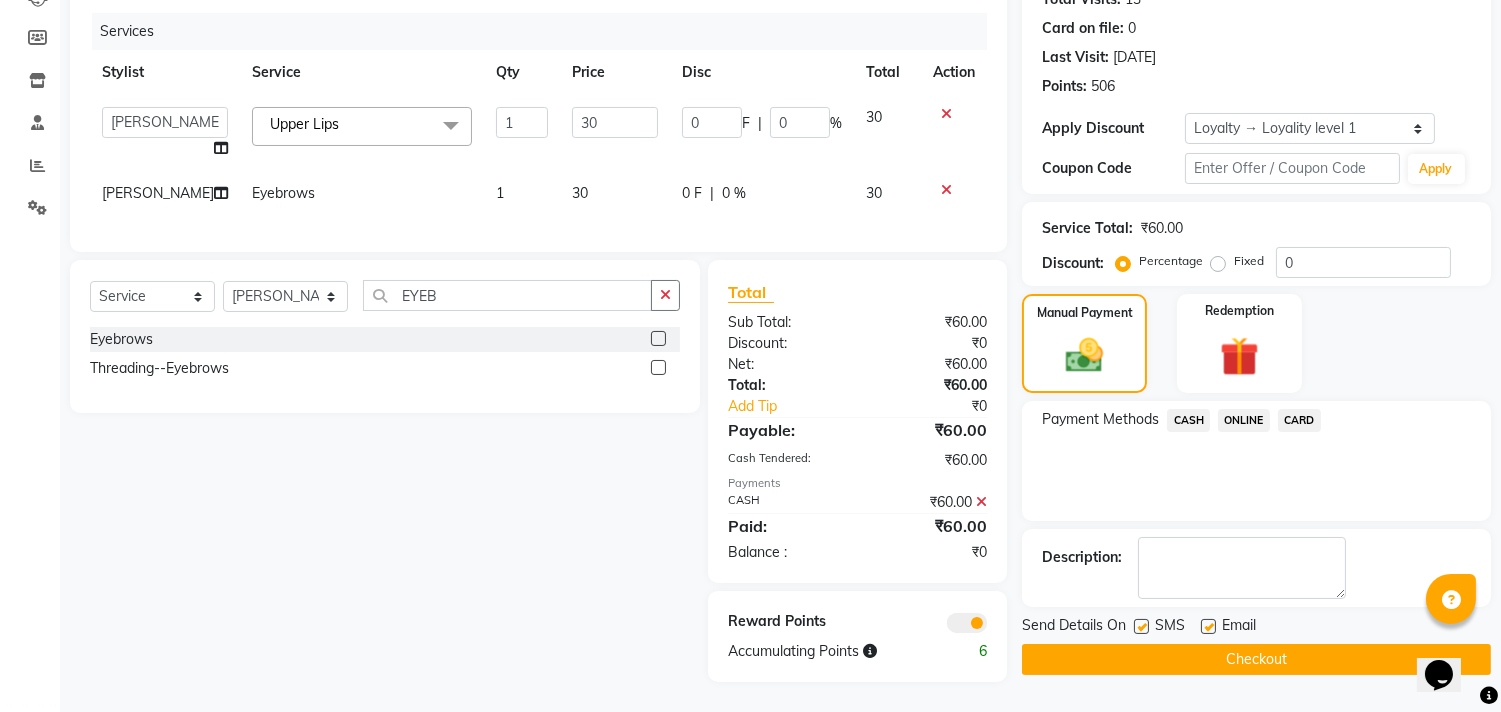 click 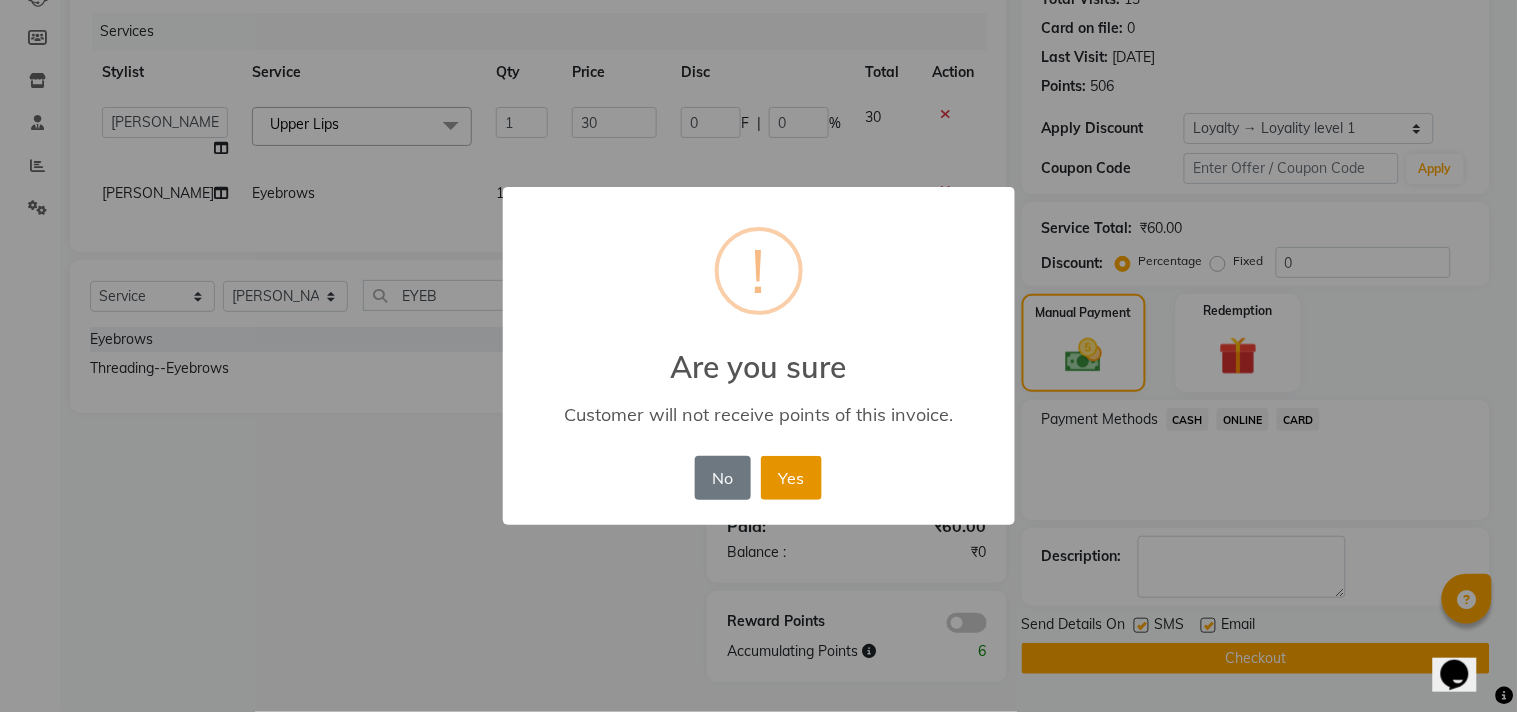click on "Yes" at bounding box center [791, 478] 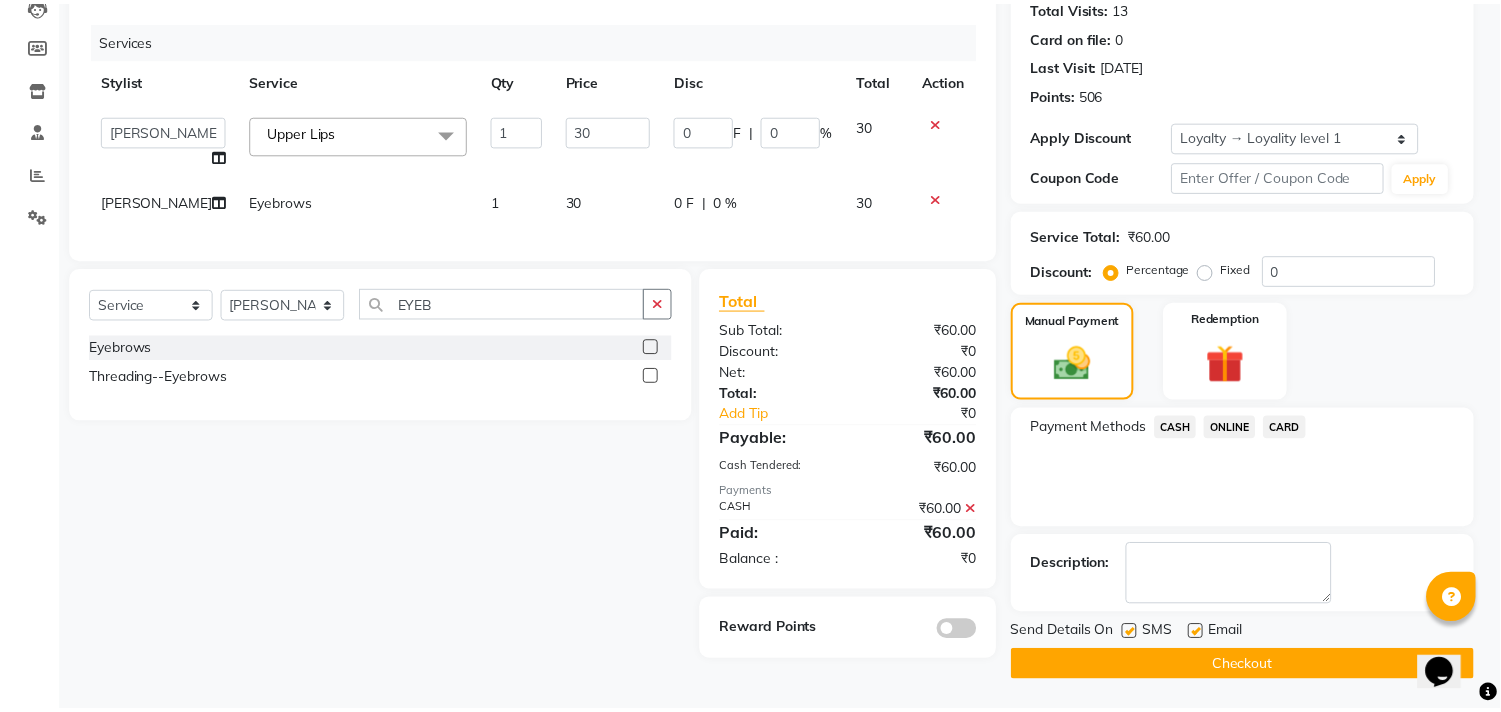 scroll, scrollTop: 227, scrollLeft: 0, axis: vertical 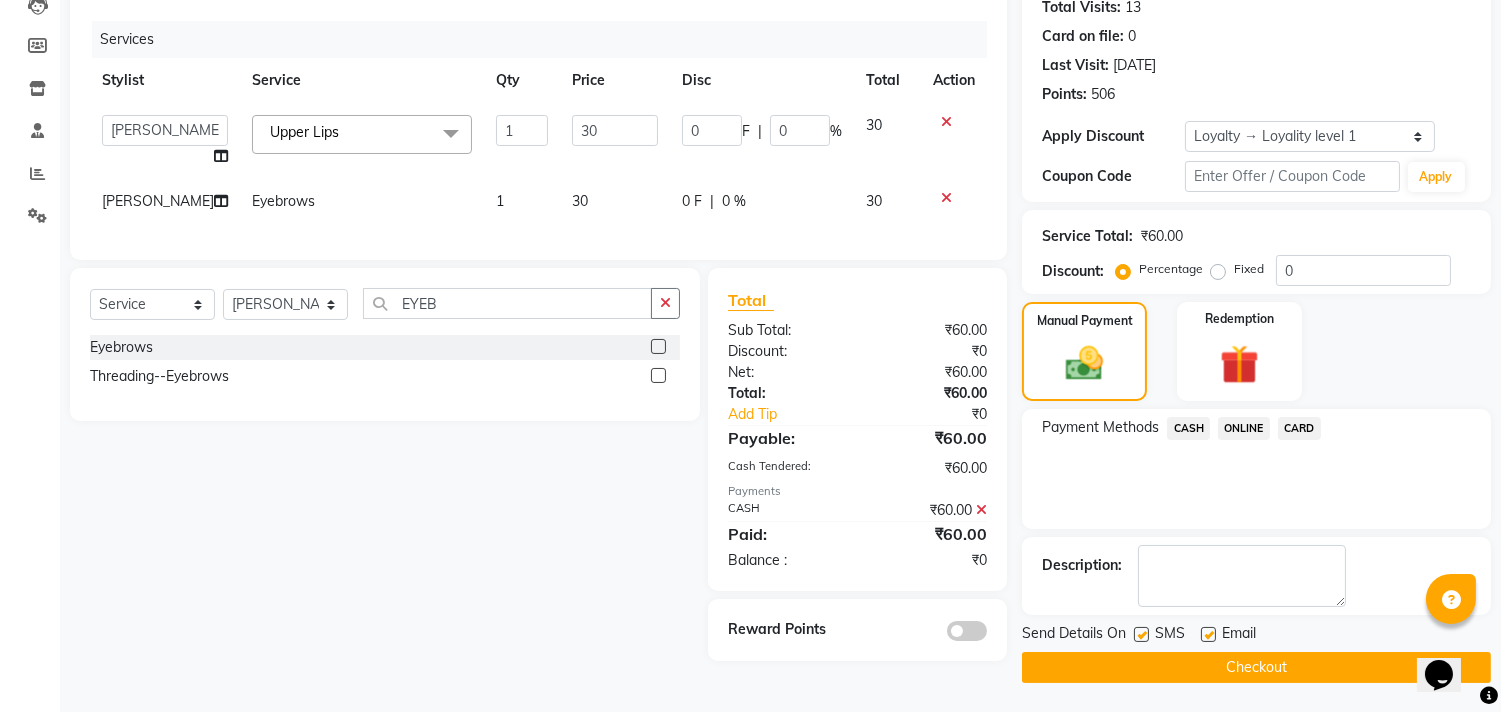 click 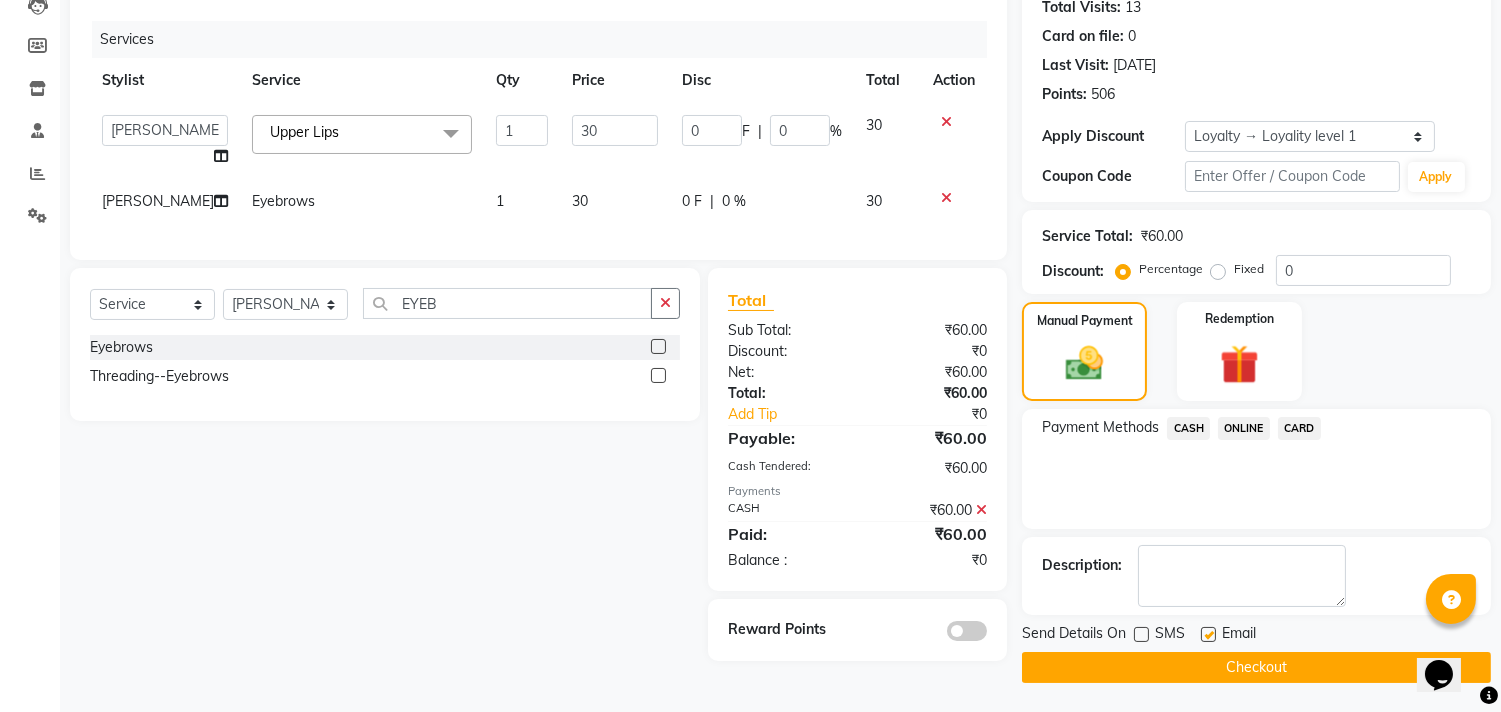 click 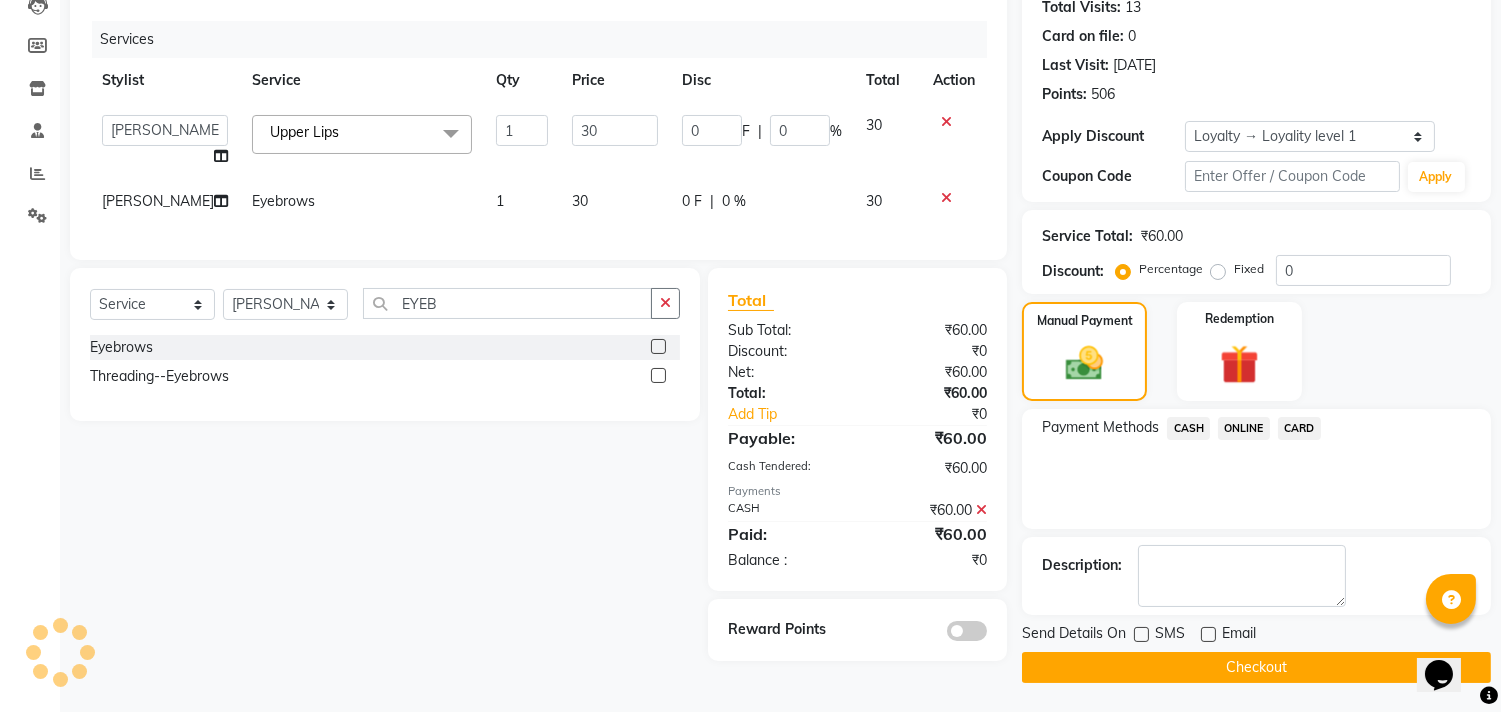 click on "Checkout" 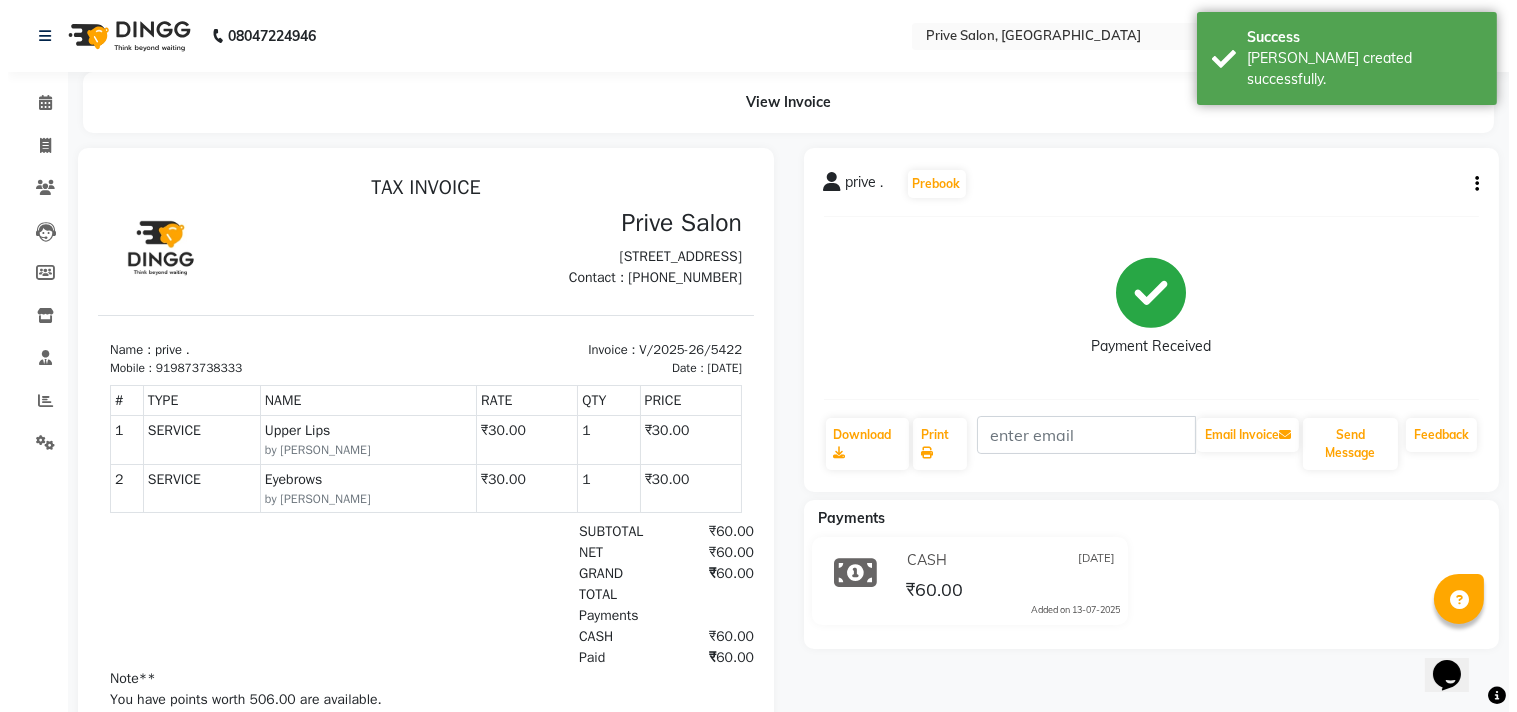 scroll, scrollTop: 0, scrollLeft: 0, axis: both 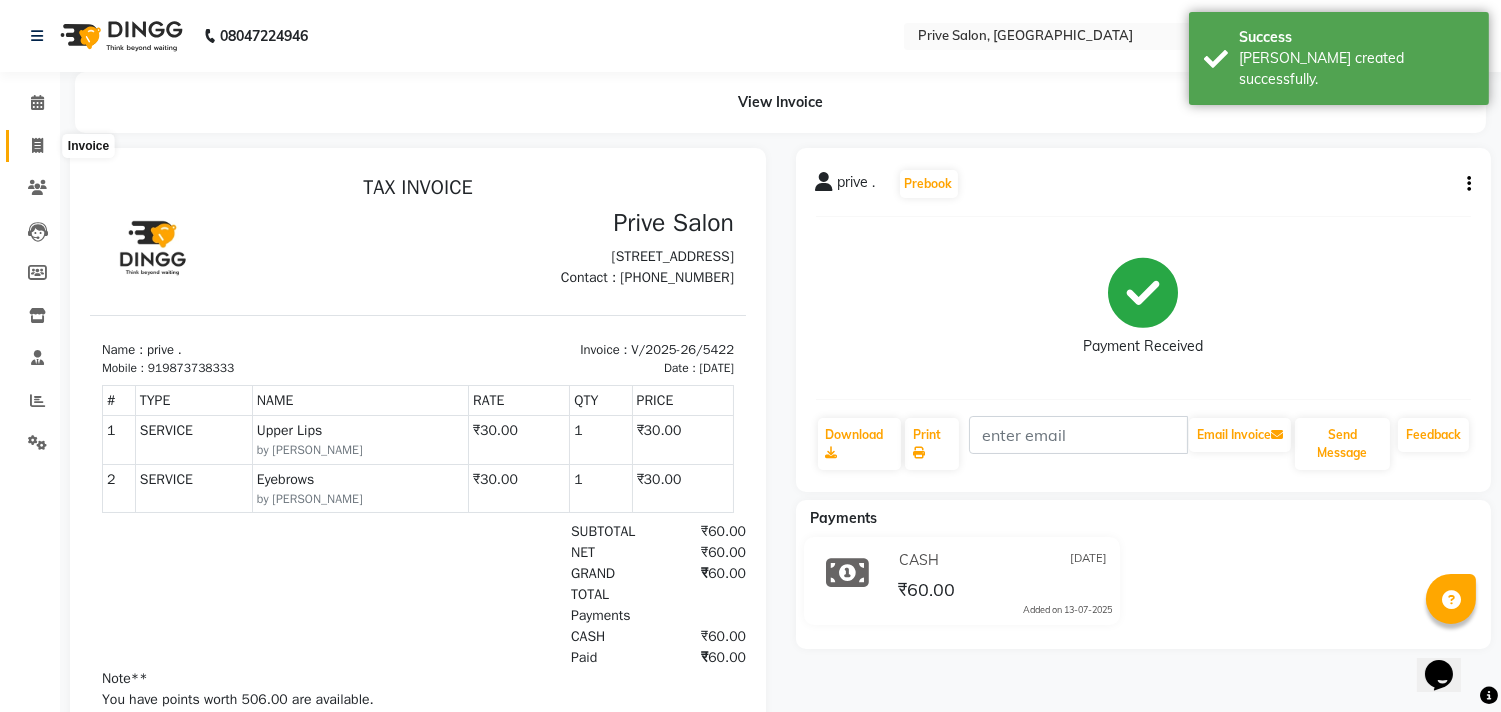 click 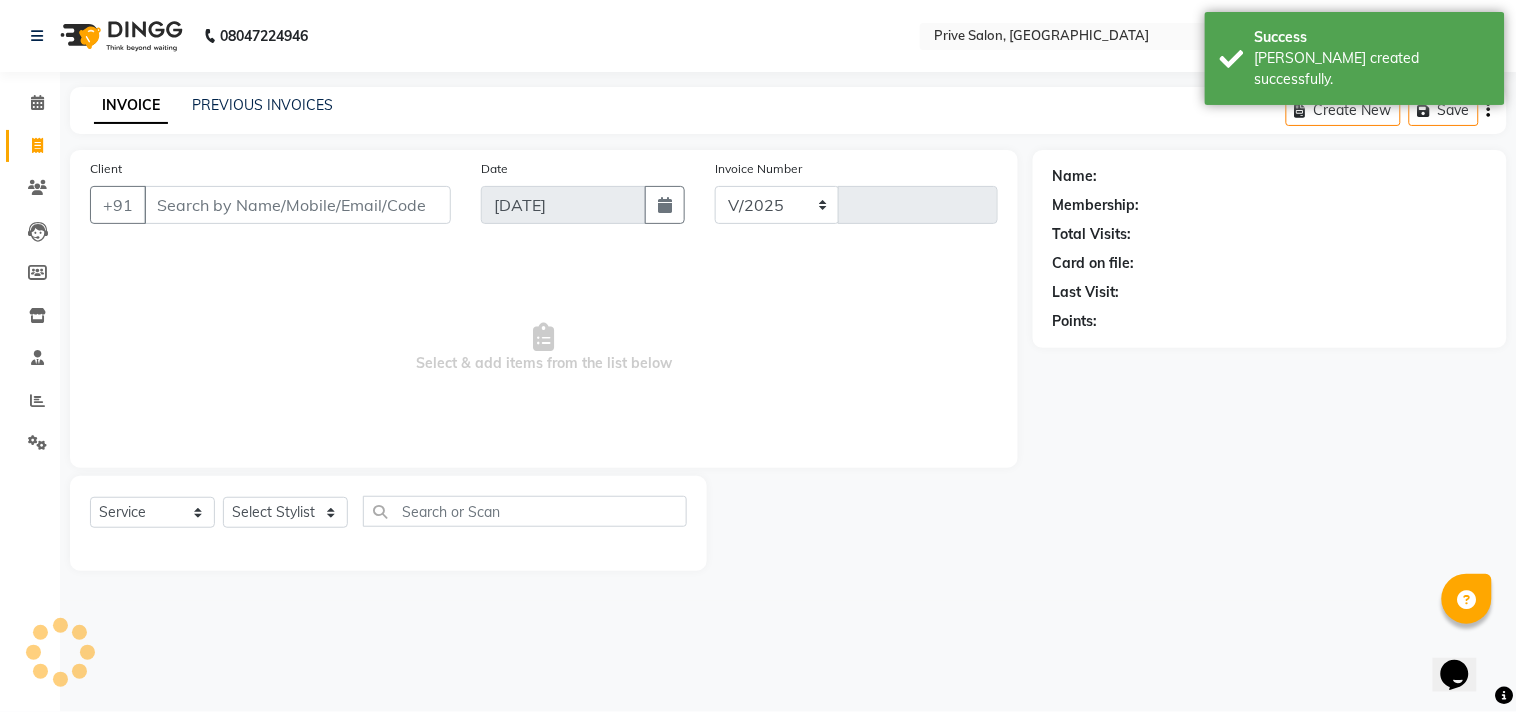 select on "136" 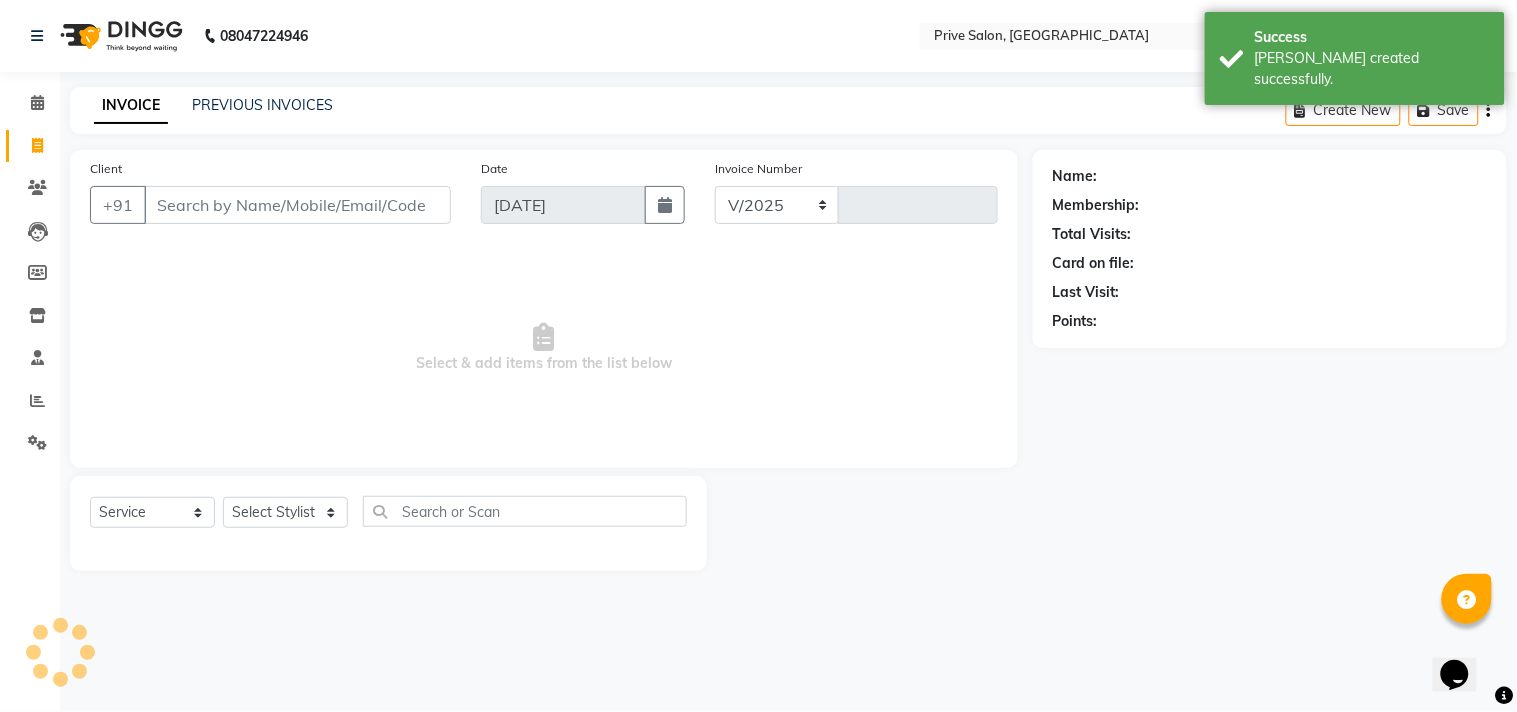 type on "5423" 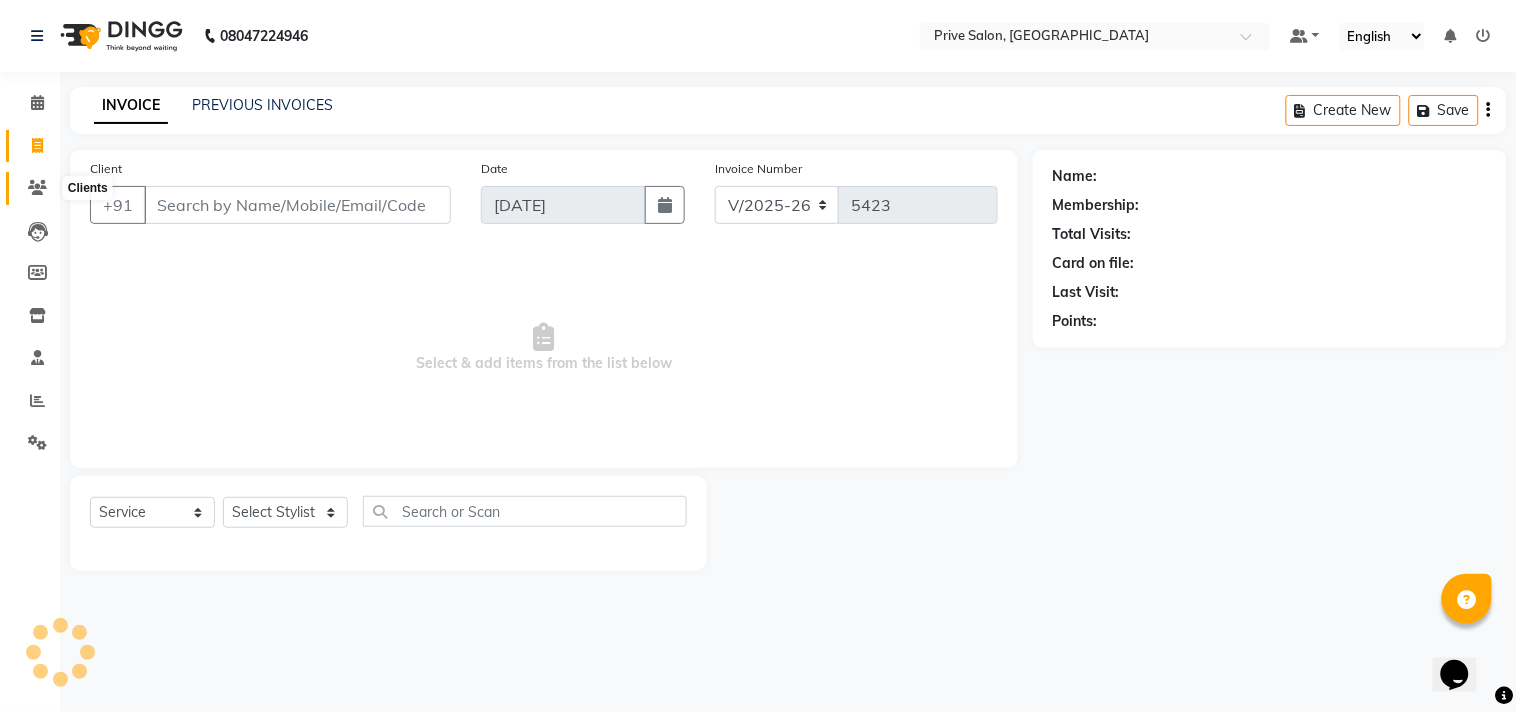 click 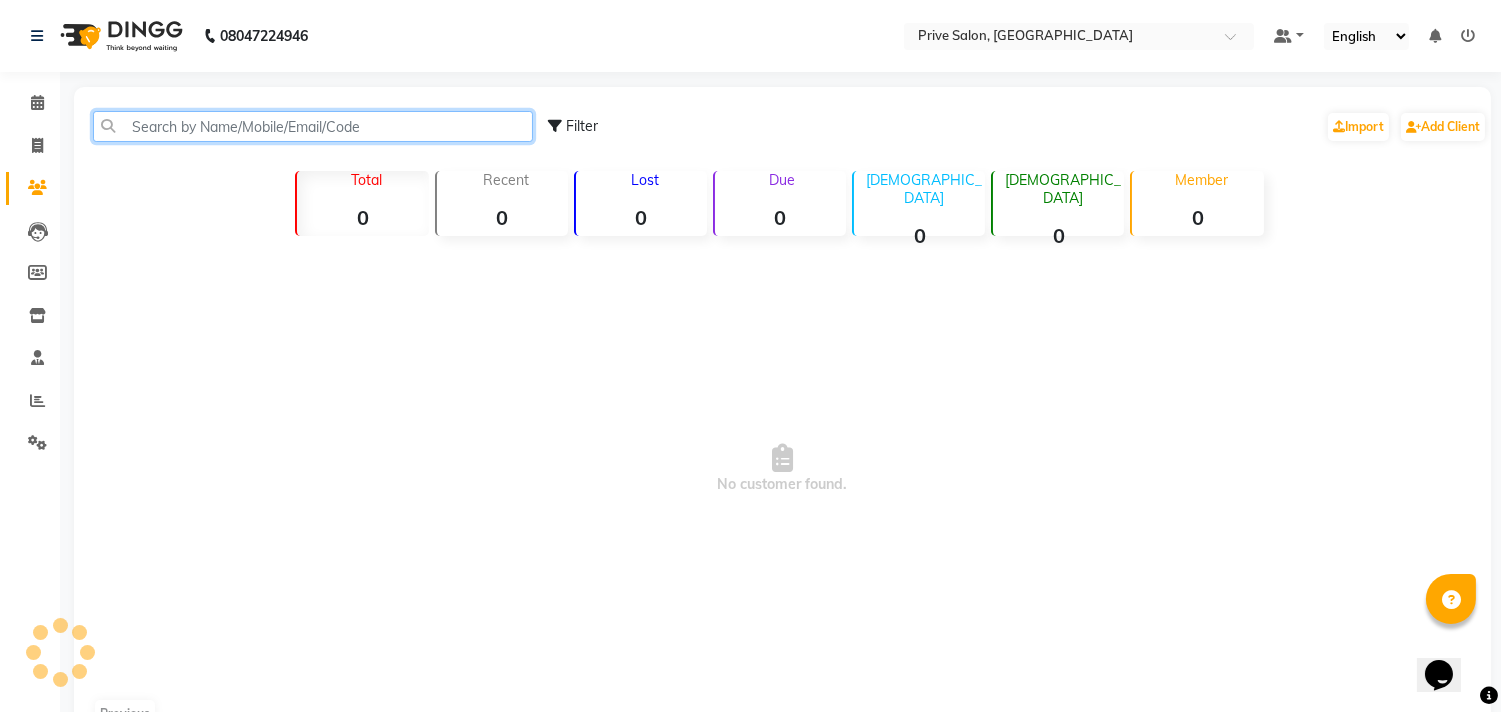 click 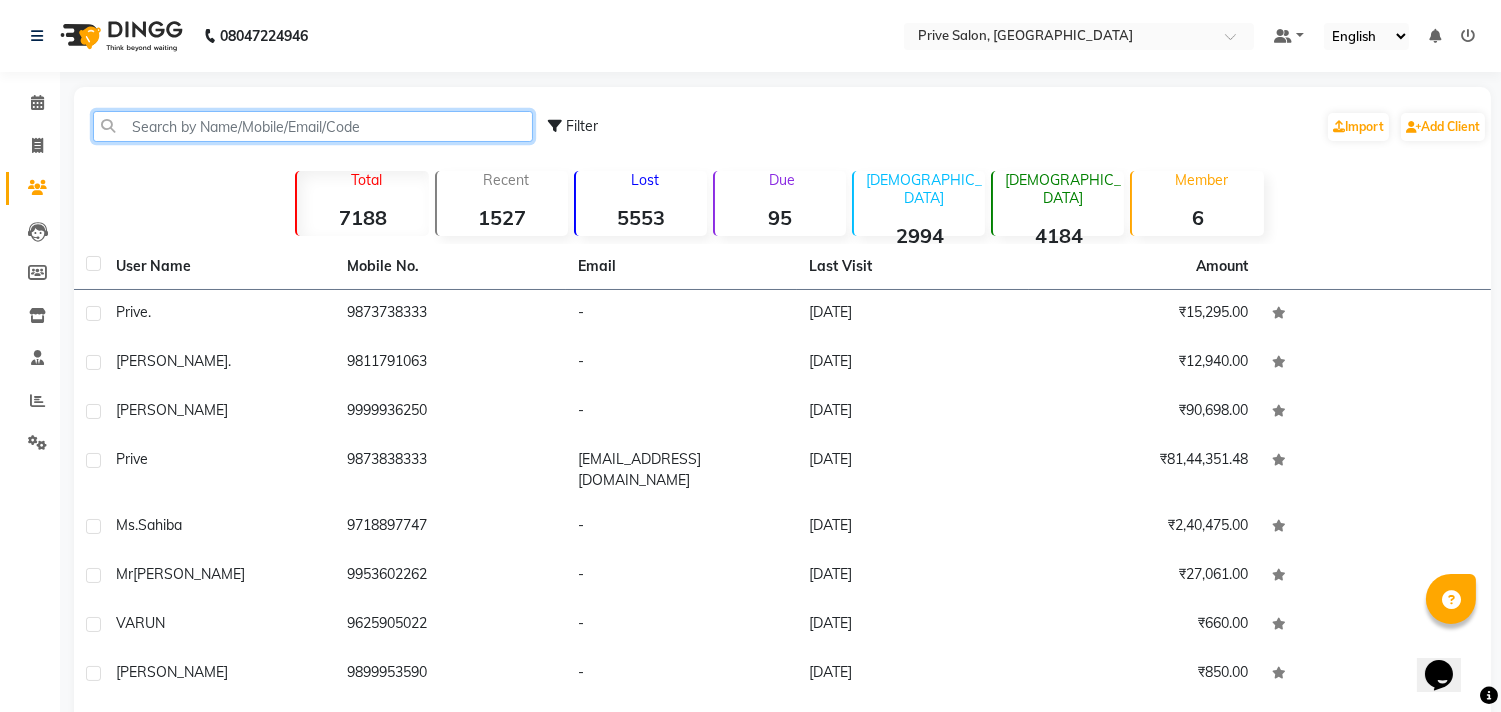 click 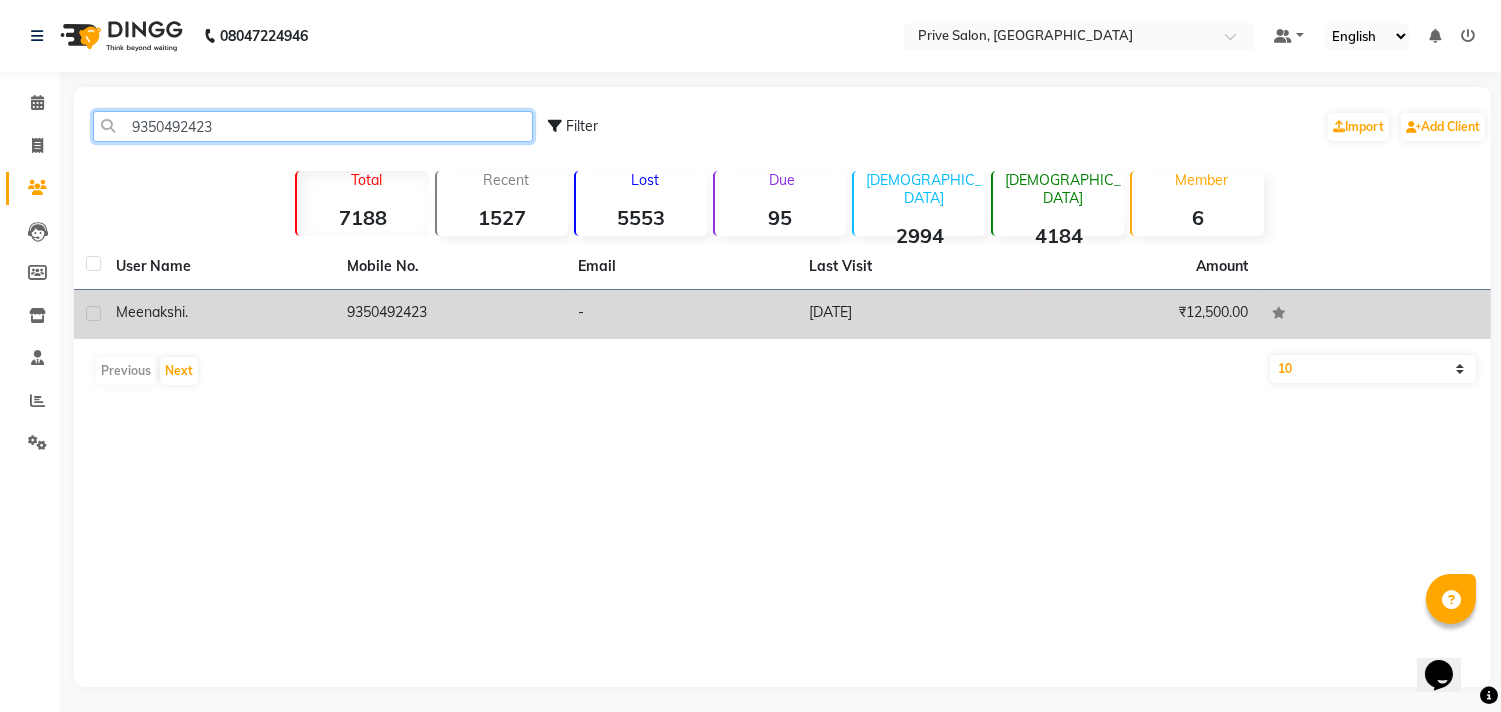 type on "9350492423" 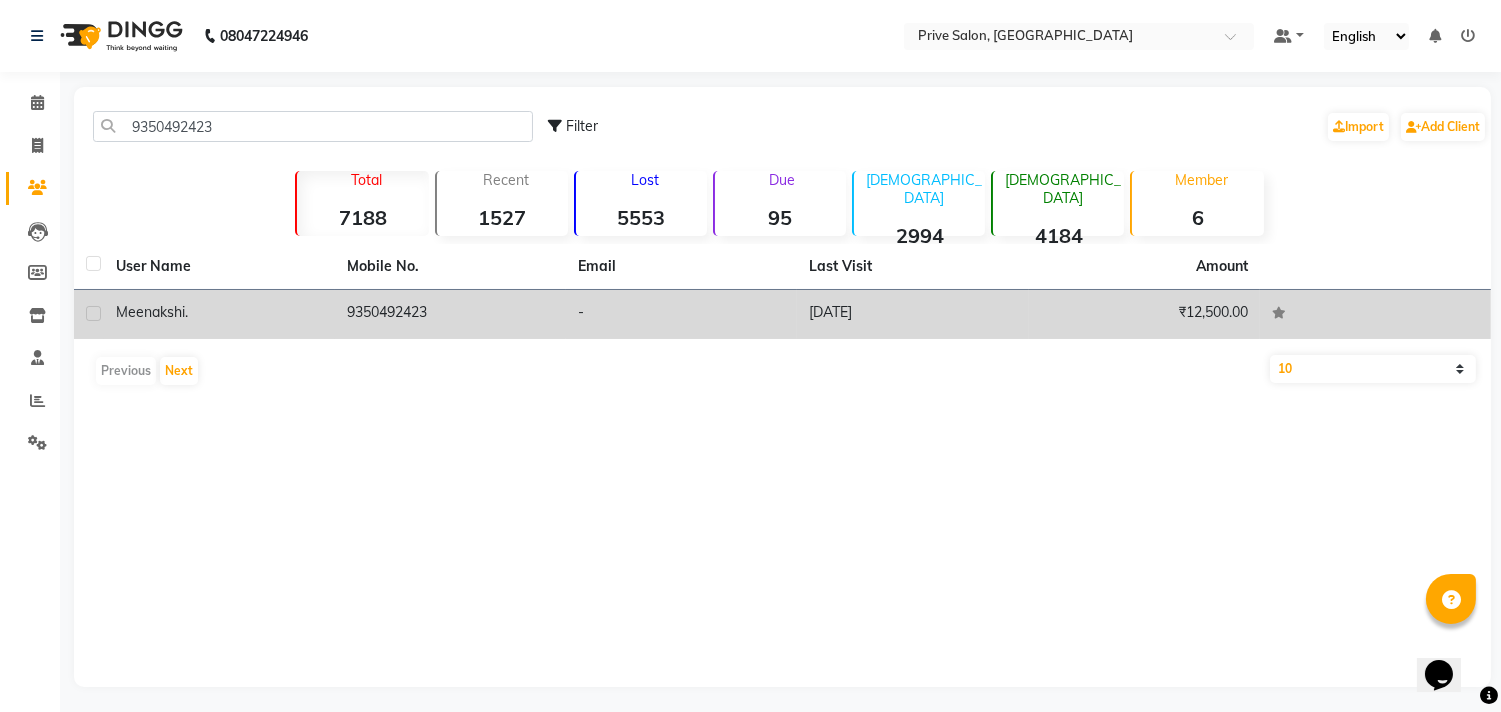 click on "9350492423" 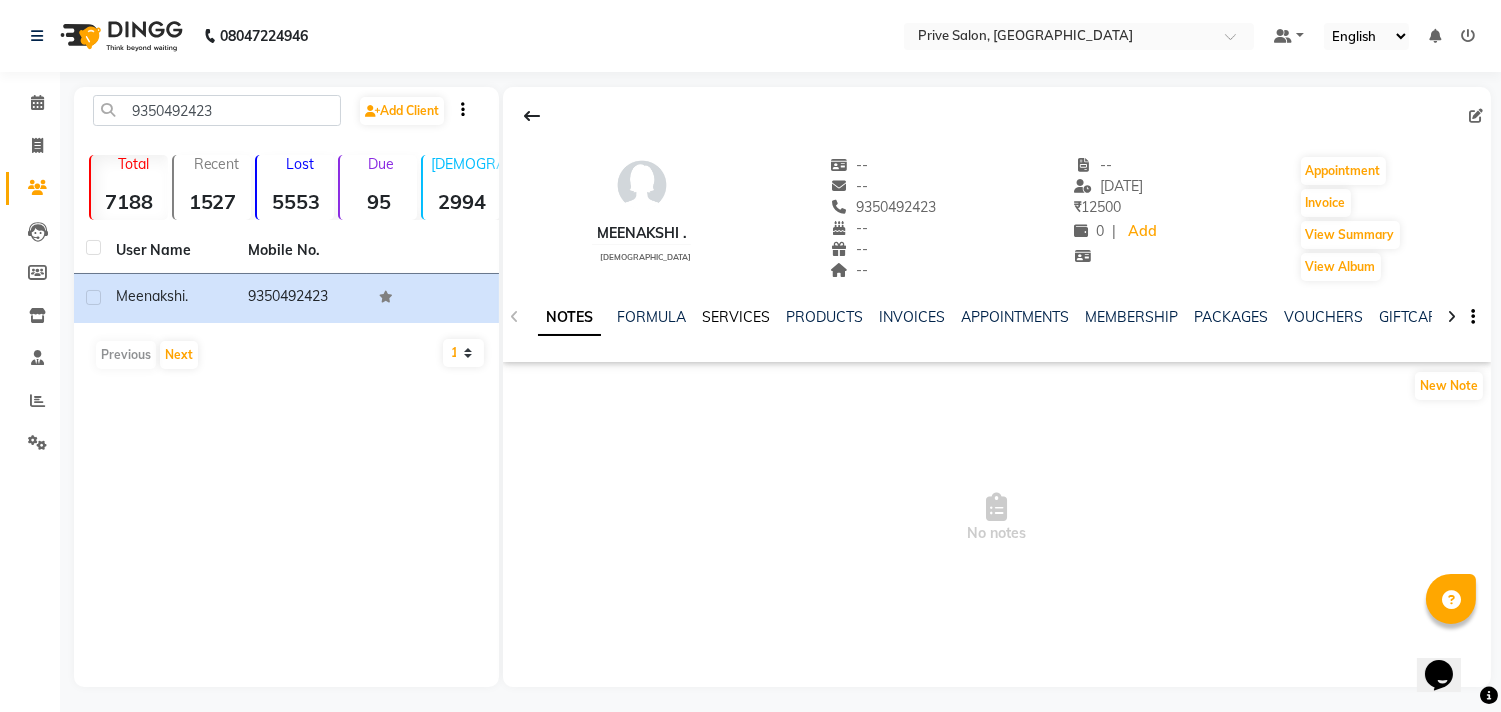 click on "SERVICES" 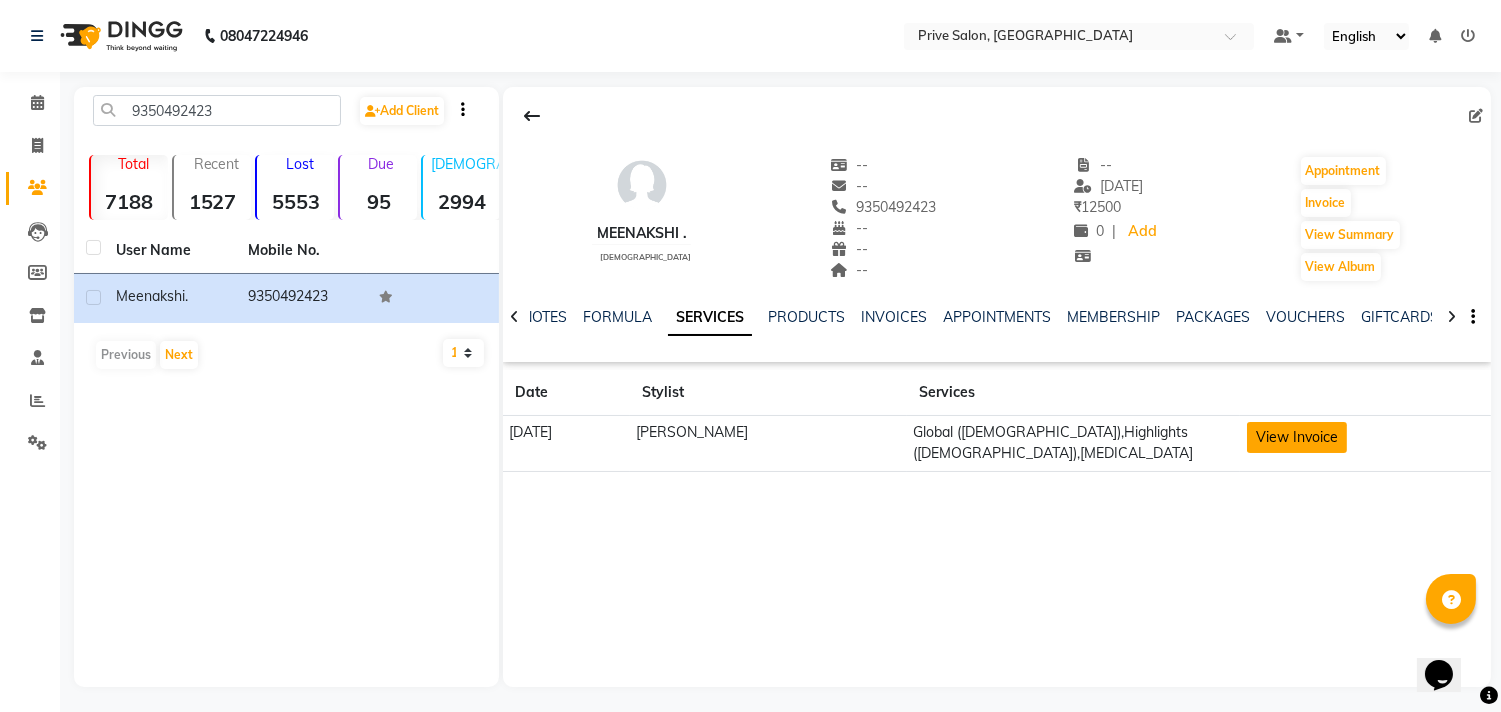 click on "View Invoice" 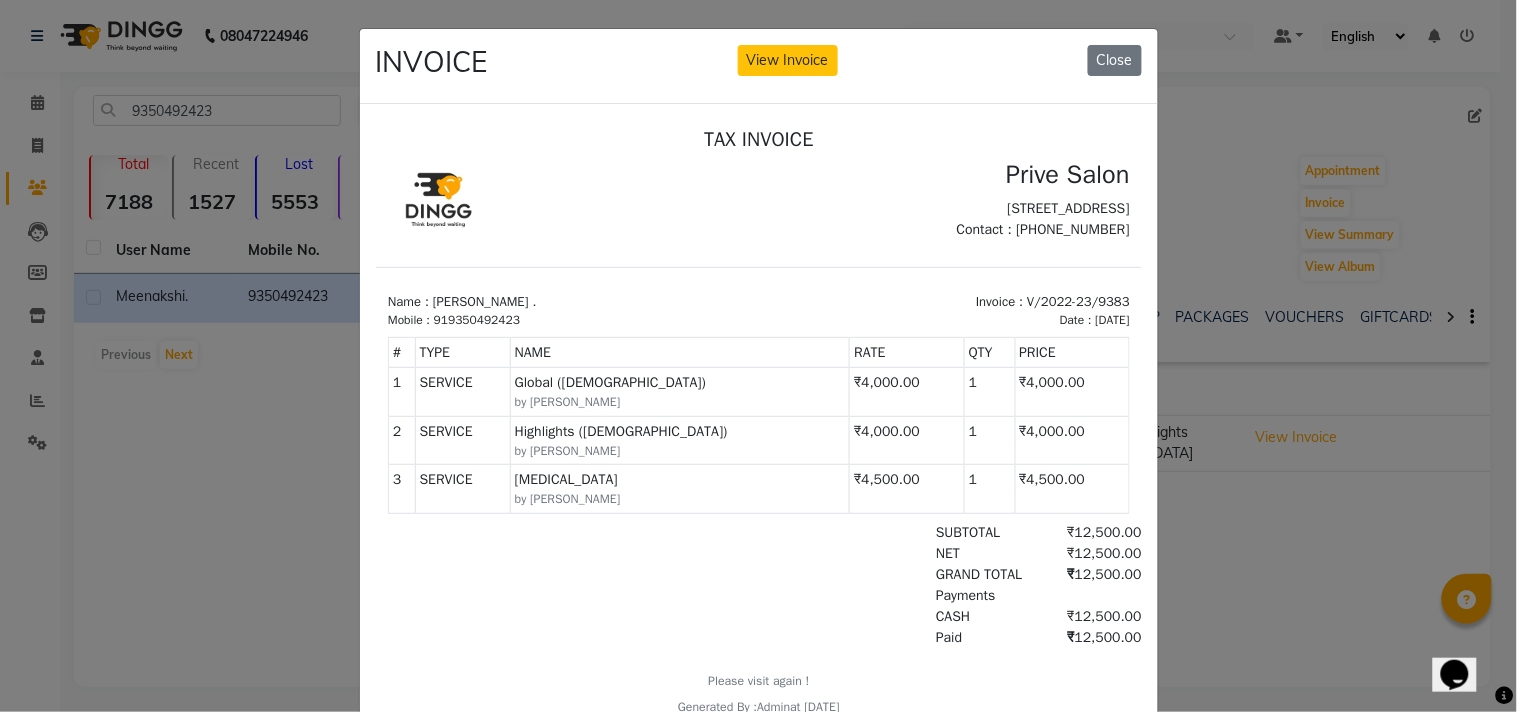 scroll, scrollTop: 15, scrollLeft: 0, axis: vertical 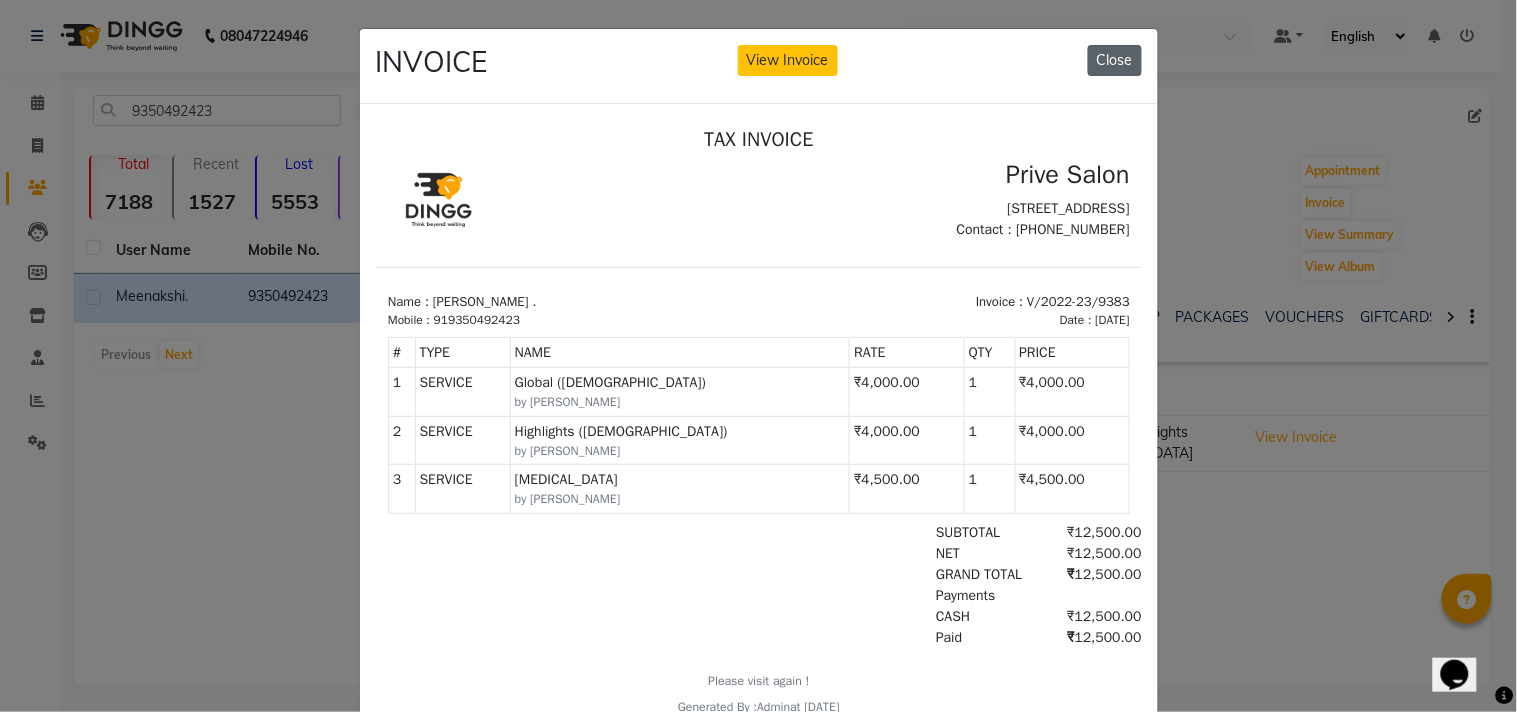 click on "Close" 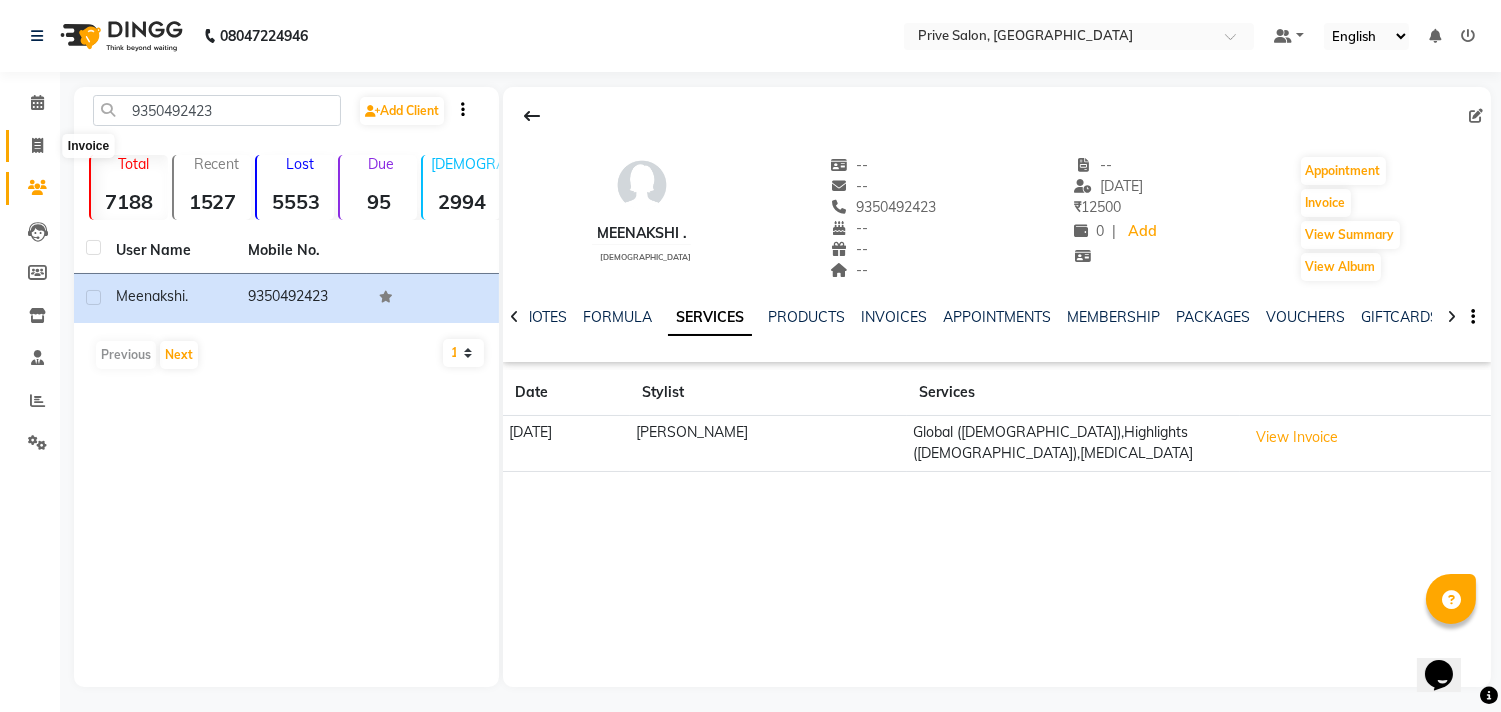 click 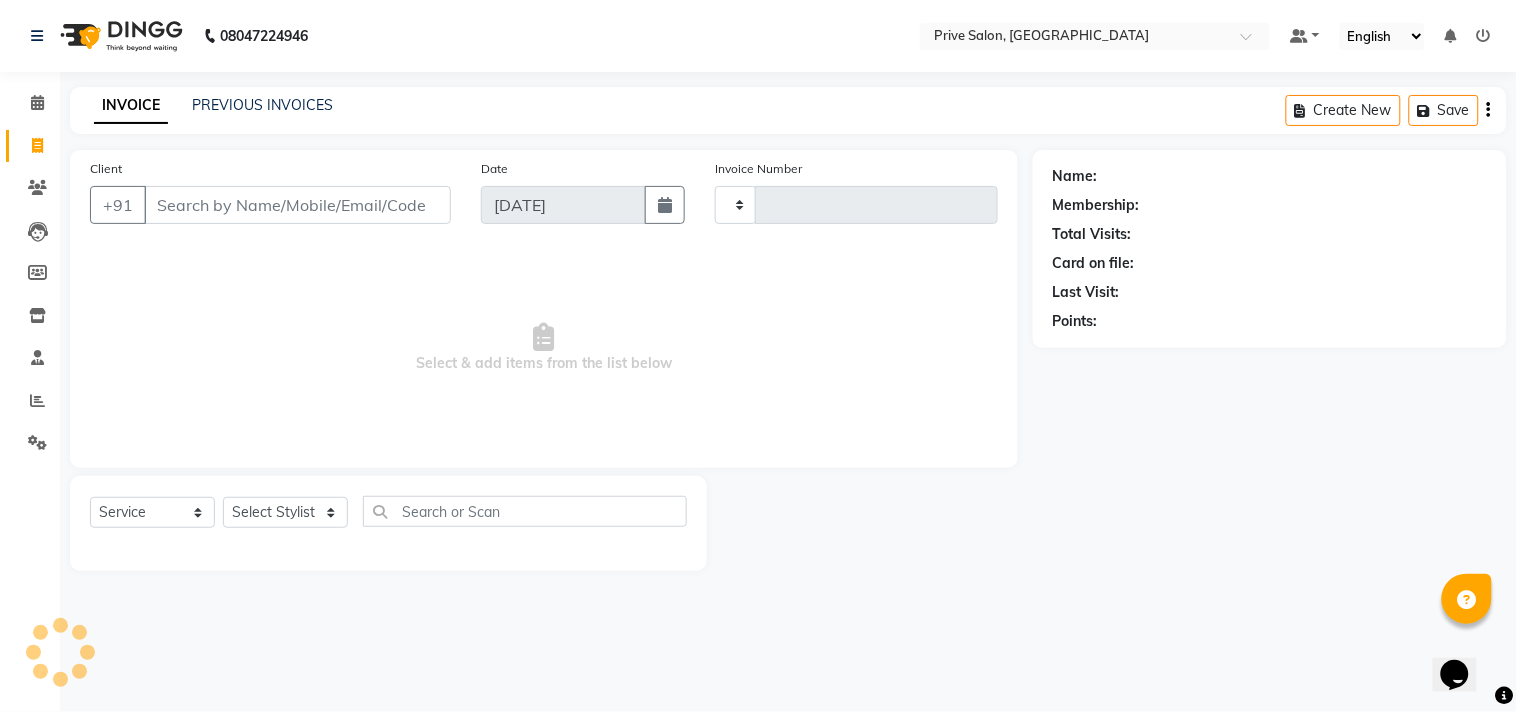 type on "5423" 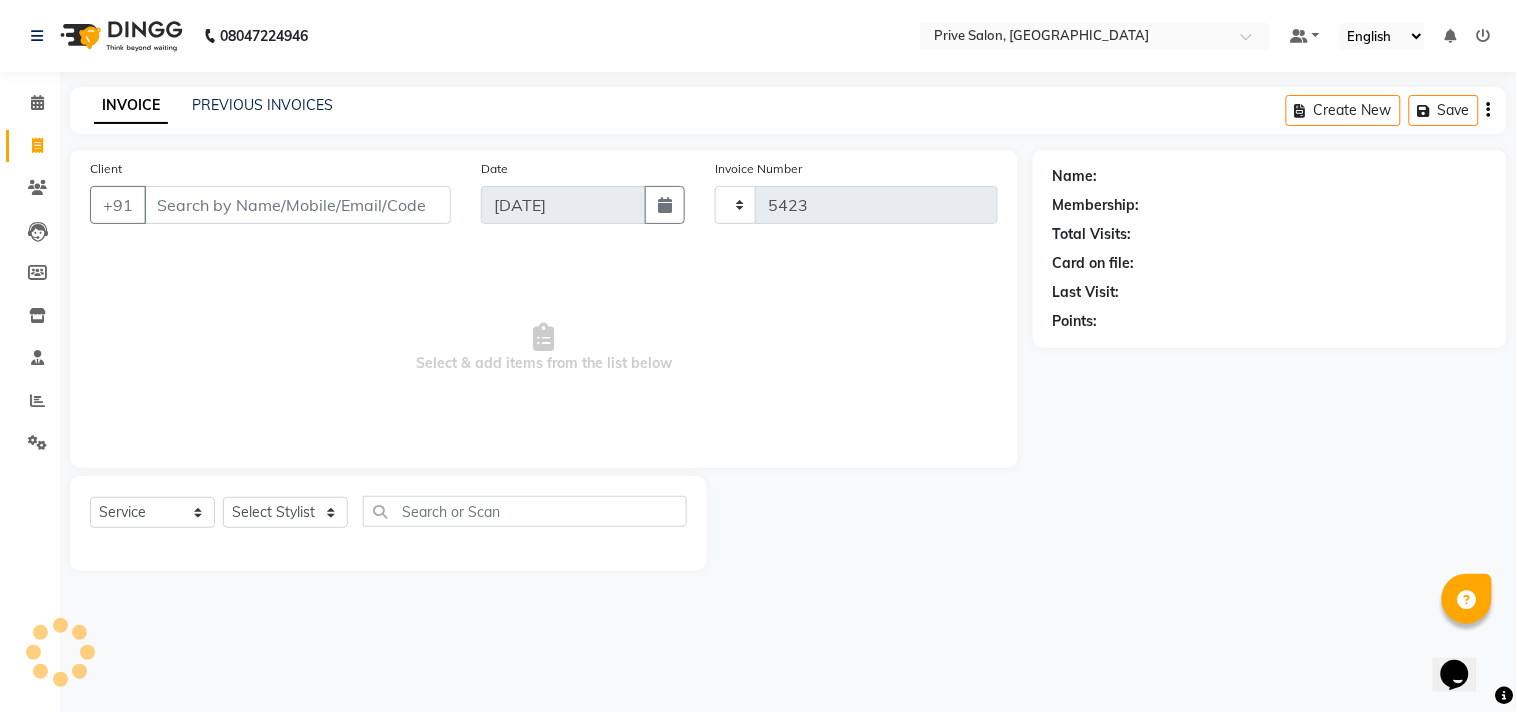 select on "136" 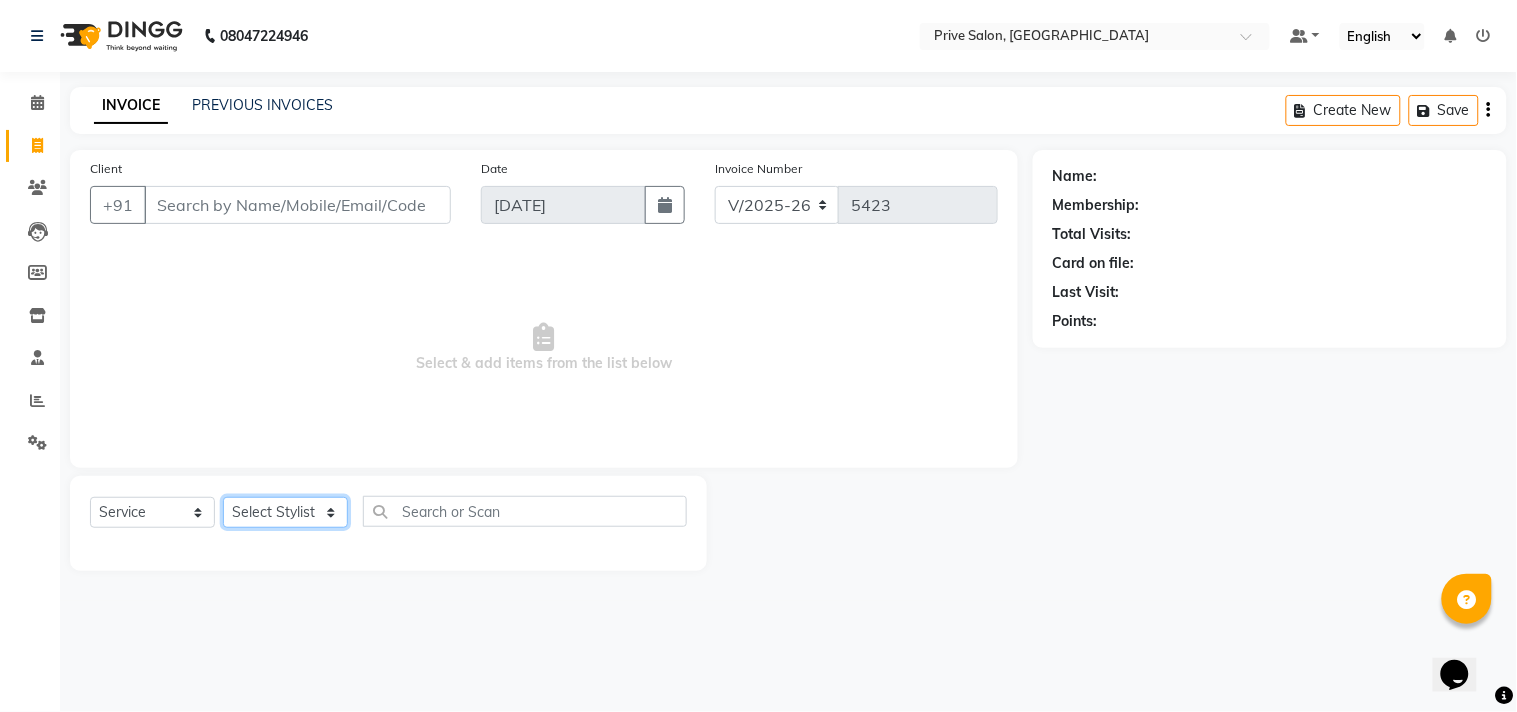 click on "Select Stylist amit ARJUN [PERSON_NAME] [PERSON_NAME] GOLU [PERSON_NAME] isha [PERSON_NAME] Manager [PERSON_NAME] [PERSON_NAME] [PERSON_NAME] [PERSON_NAME] [PERSON_NAME] vikas" 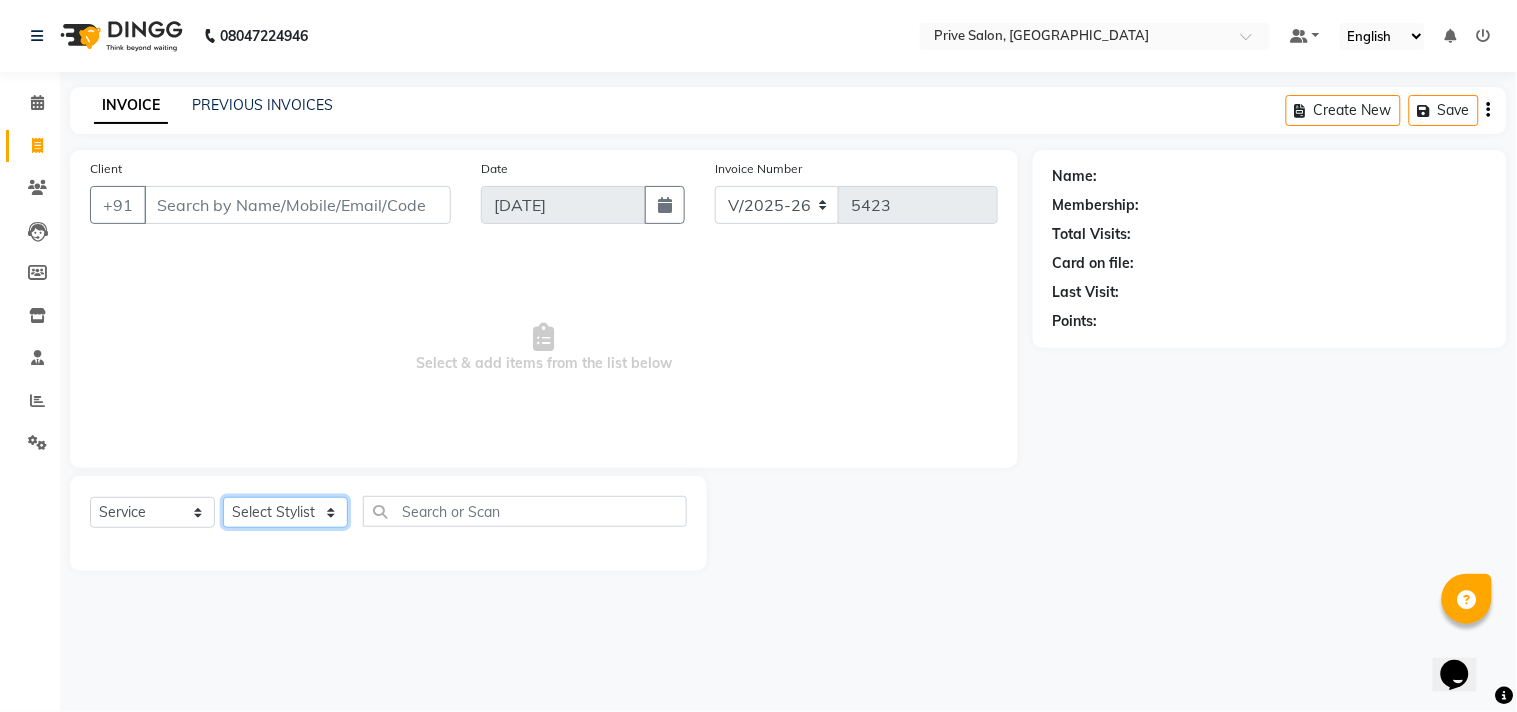 select on "77729" 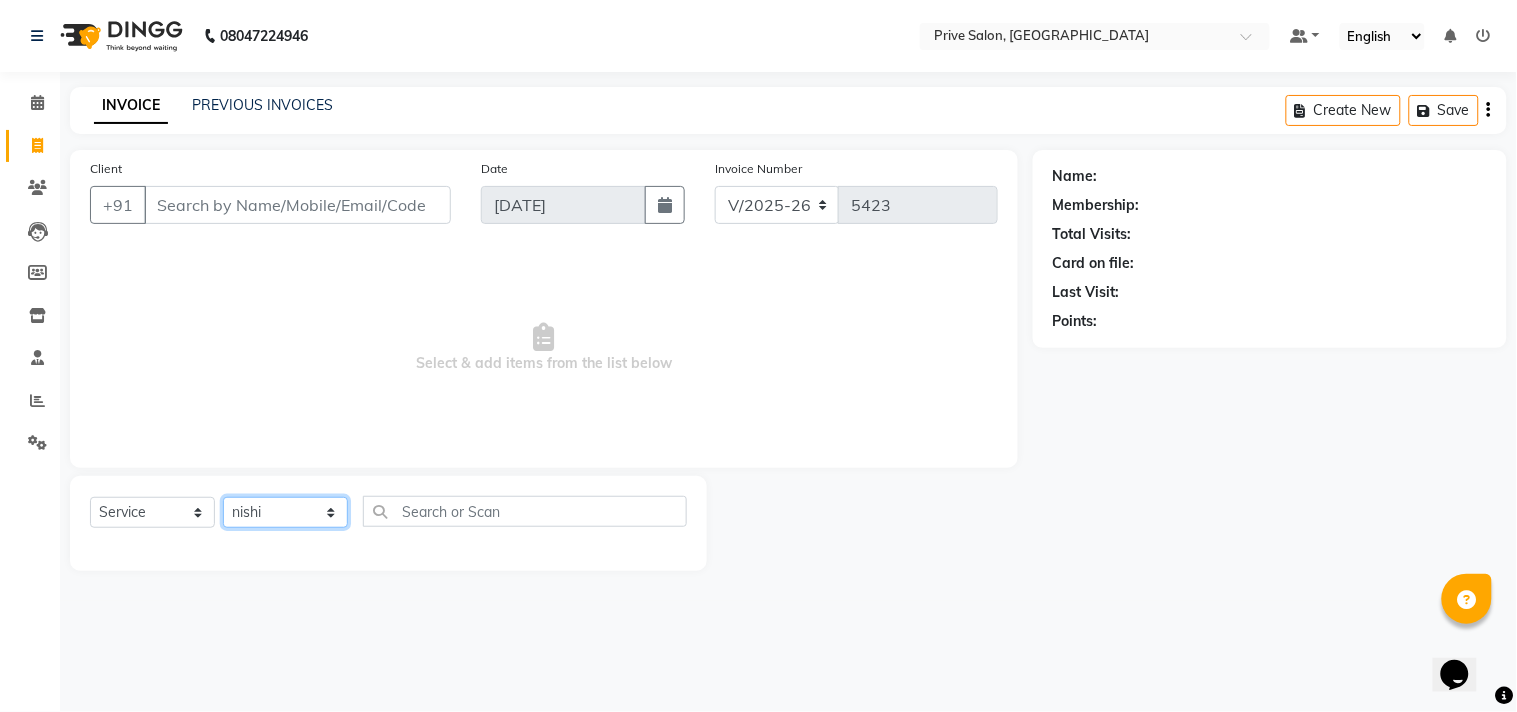 click on "Select Stylist amit ARJUN [PERSON_NAME] [PERSON_NAME] GOLU [PERSON_NAME] isha [PERSON_NAME] Manager [PERSON_NAME] [PERSON_NAME] [PERSON_NAME] [PERSON_NAME] [PERSON_NAME] vikas" 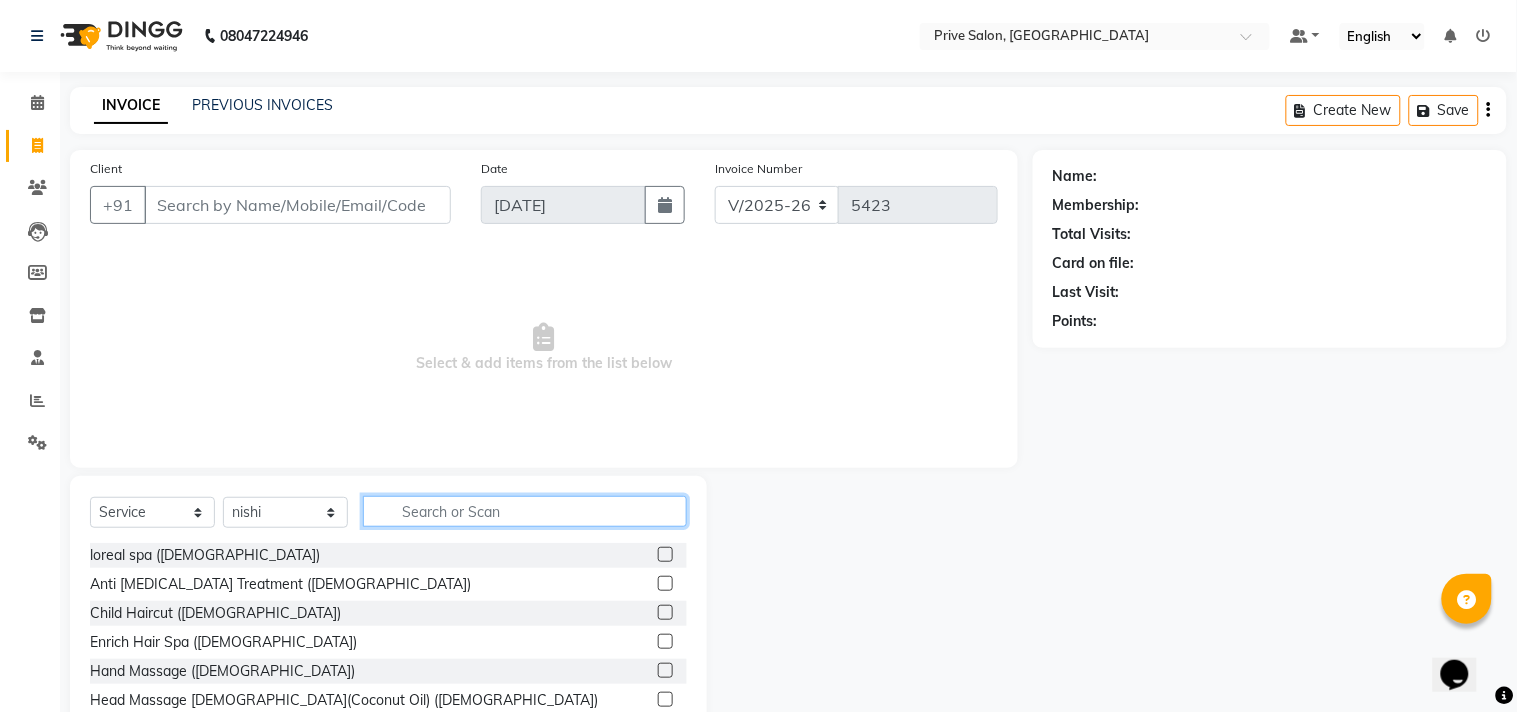 click 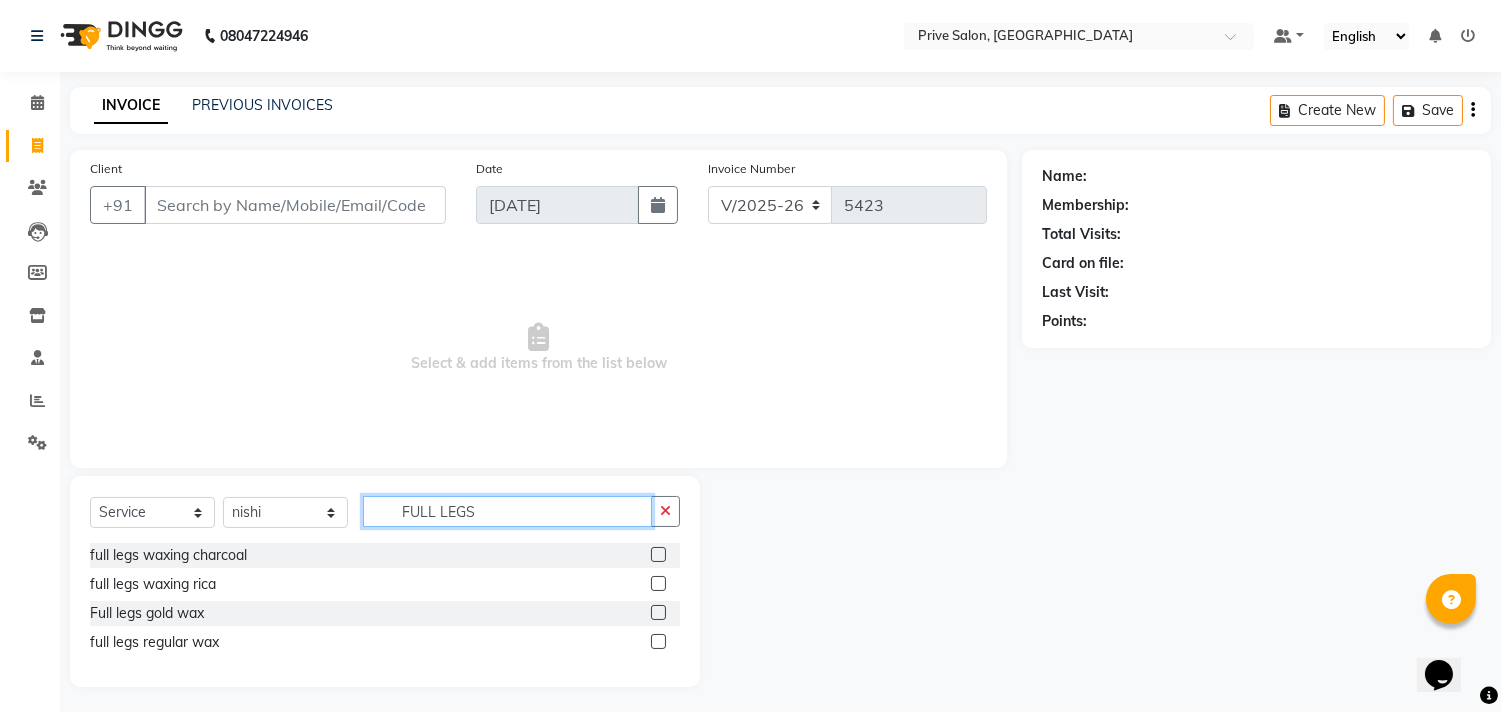 type on "FULL LEGS" 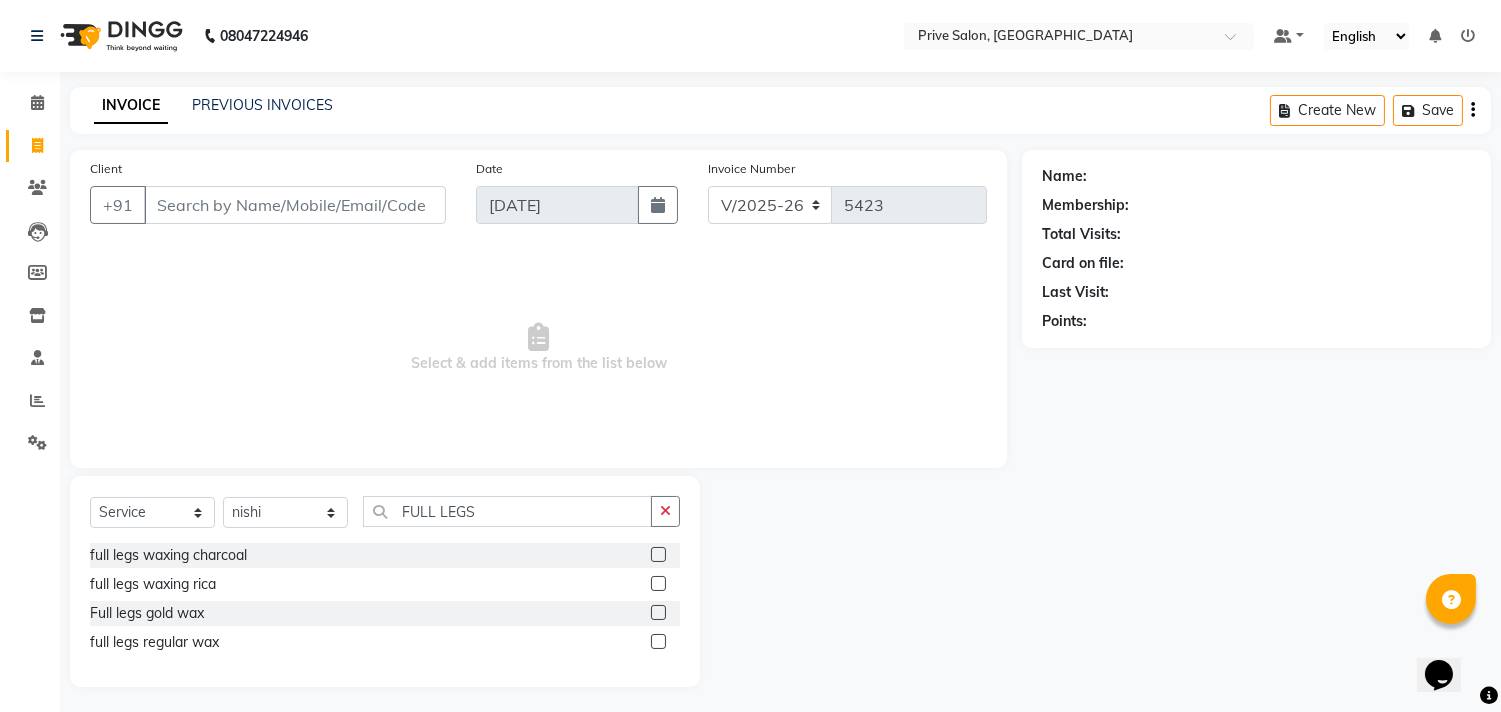 click 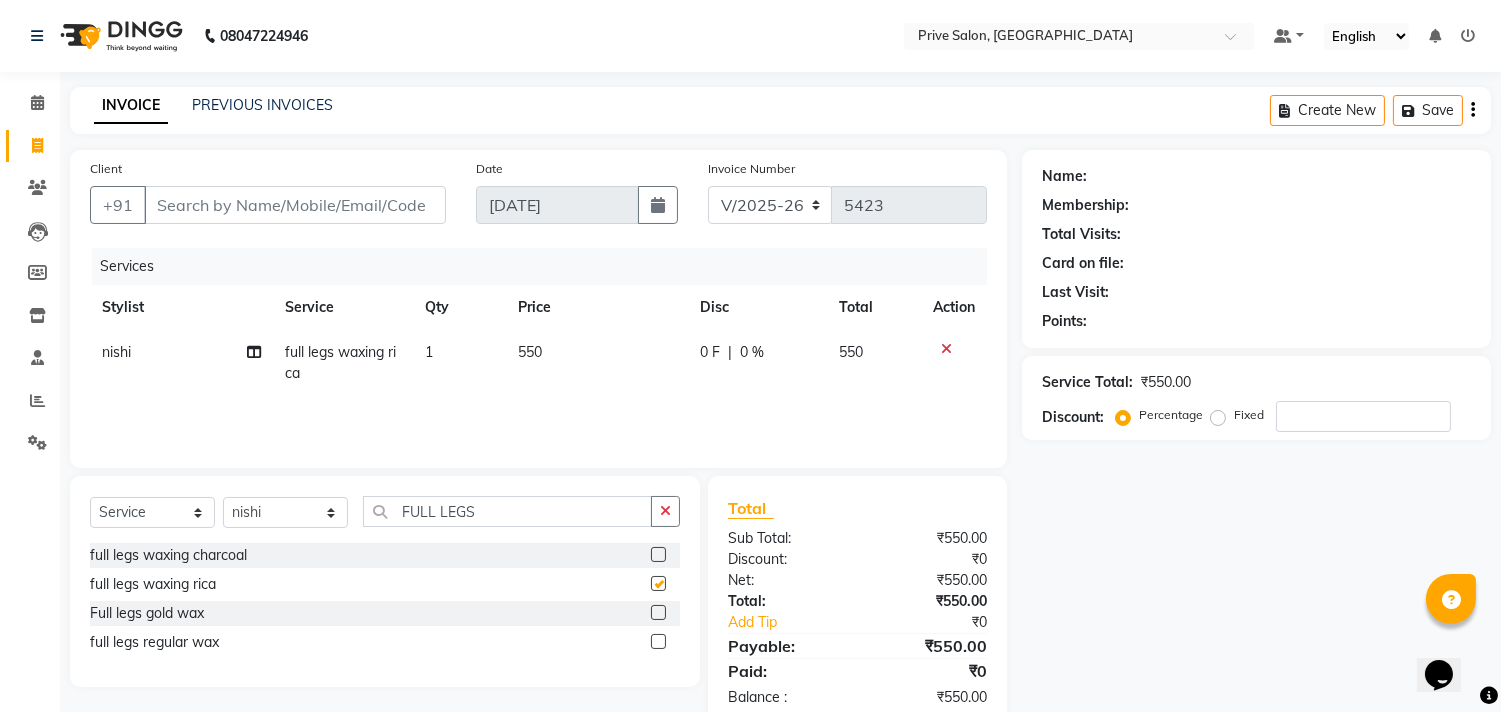 checkbox on "false" 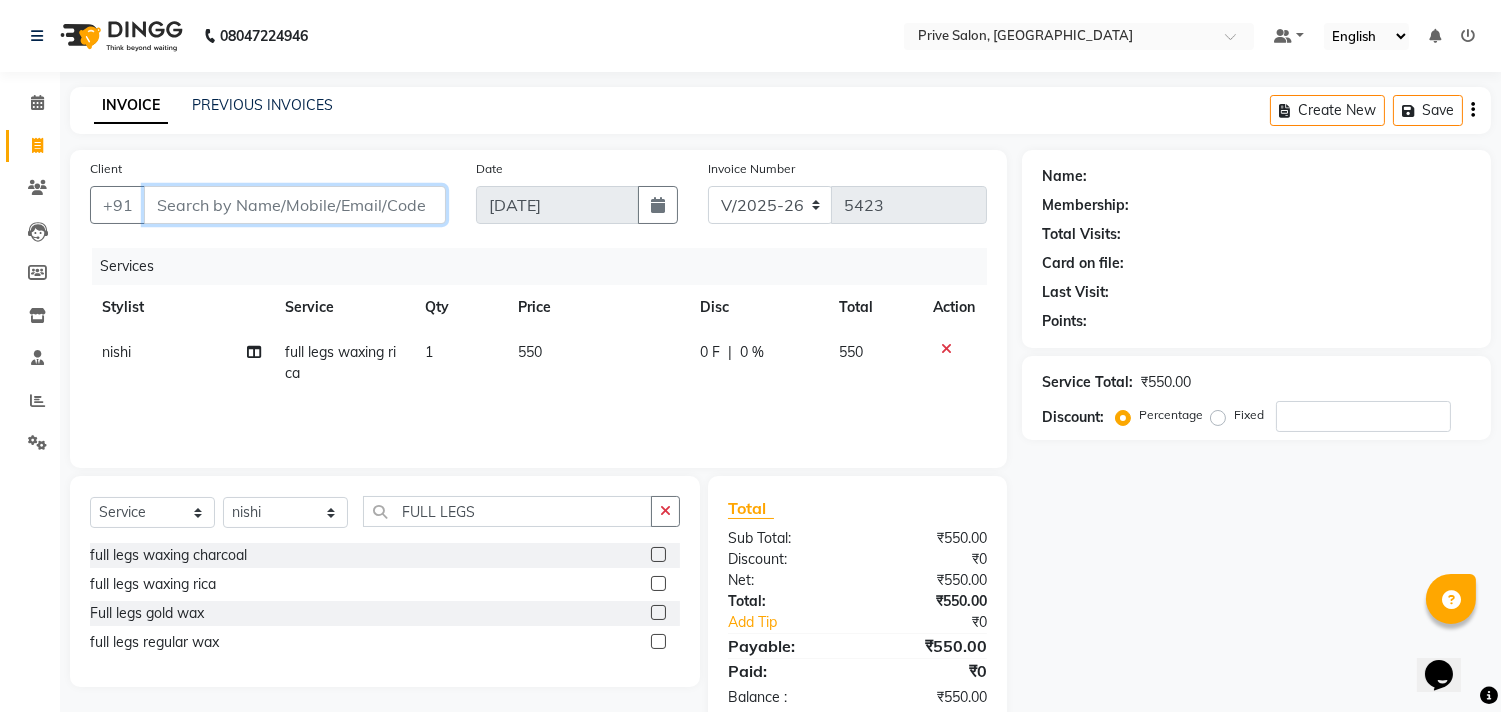 click on "Client" at bounding box center (295, 205) 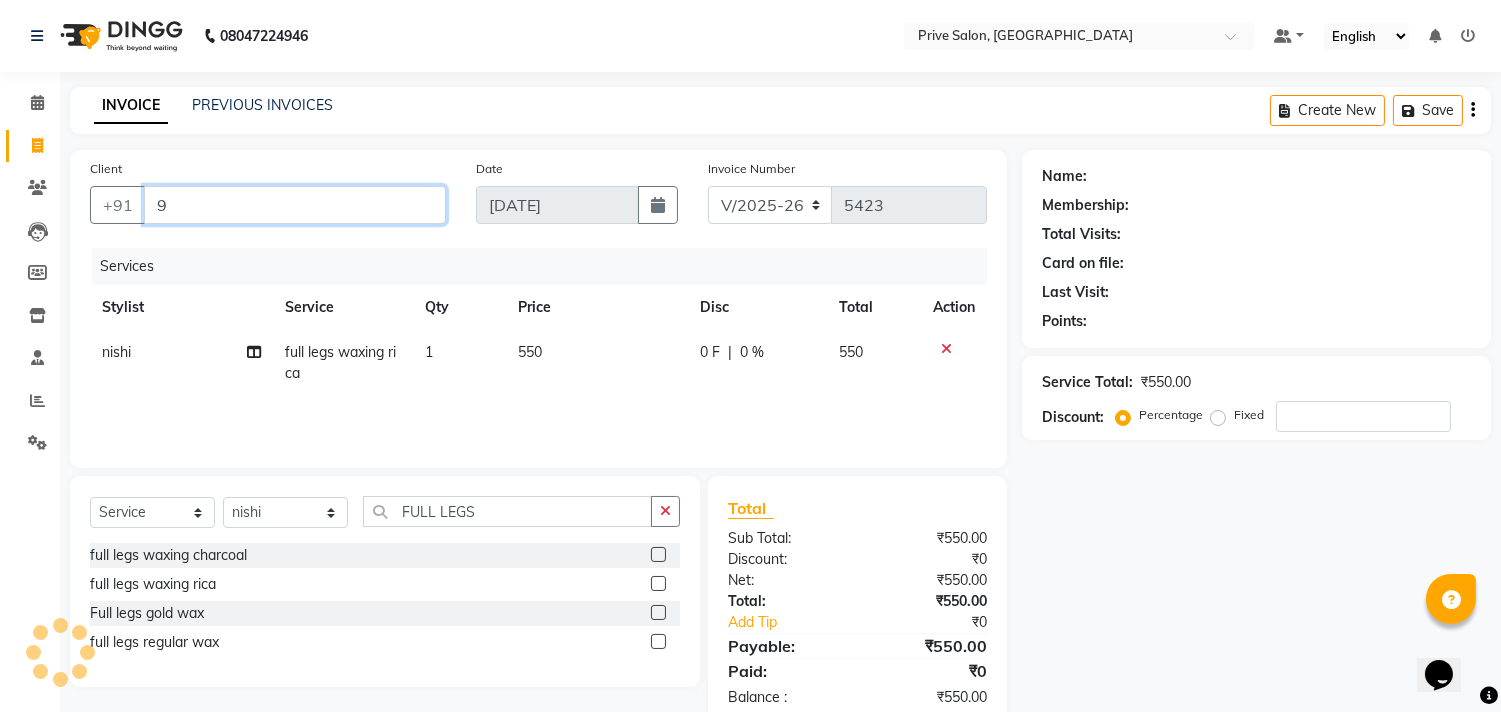 type on "97" 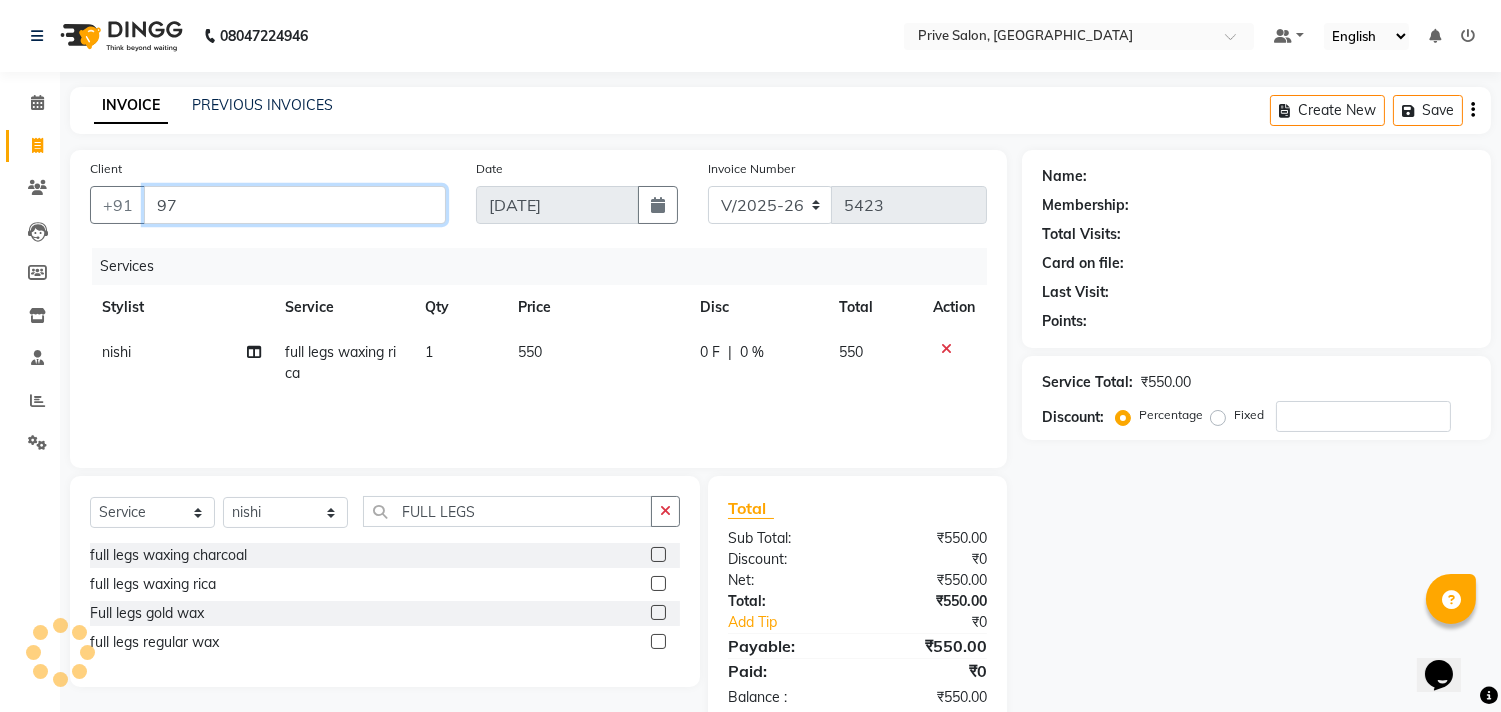 type on "0" 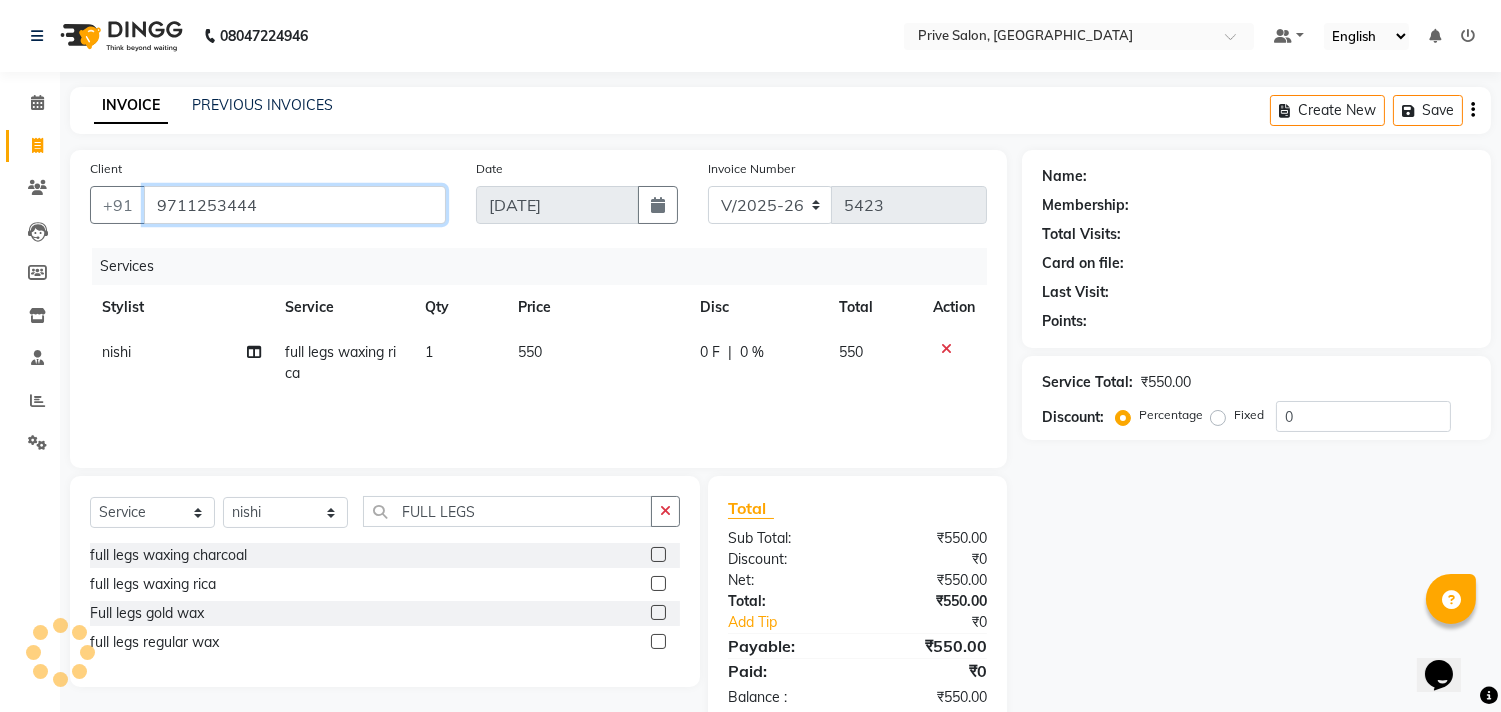 type on "9711253444" 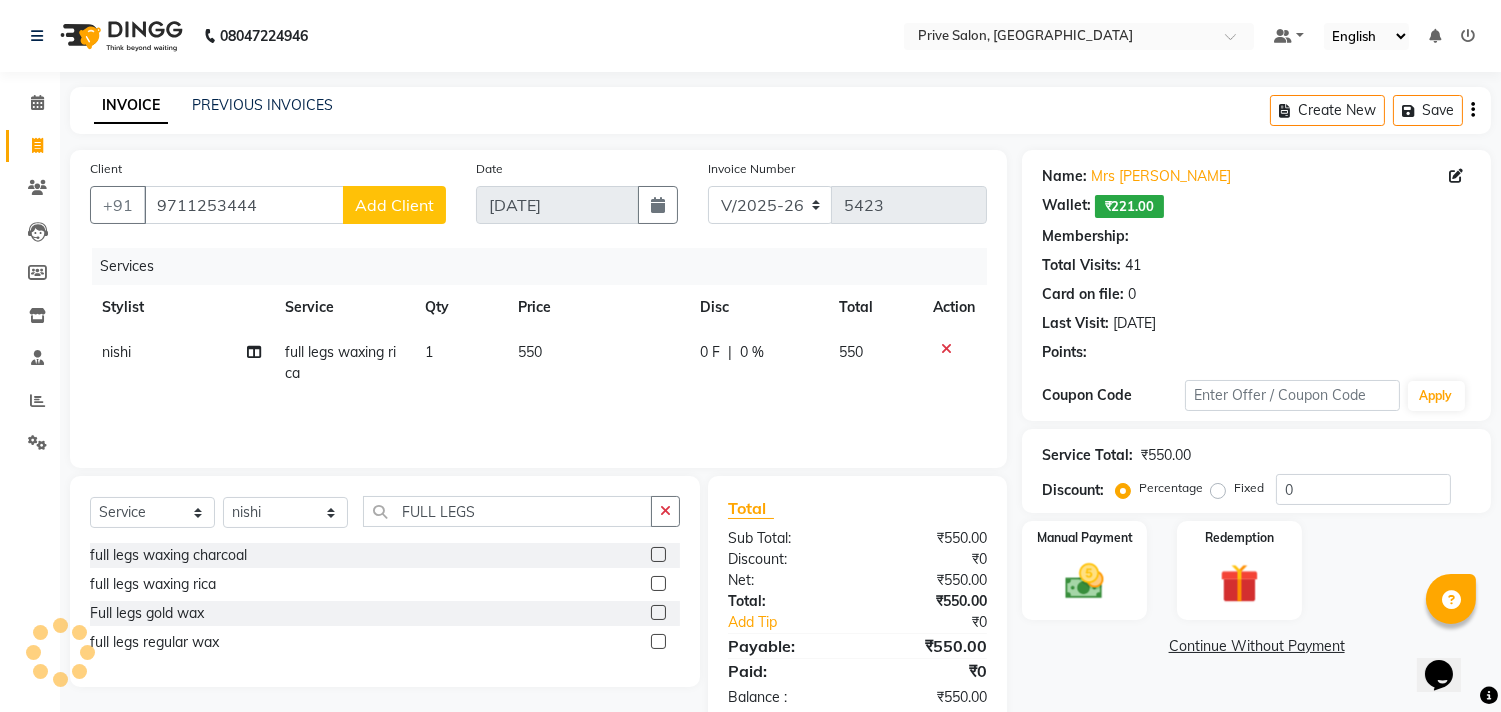 scroll, scrollTop: 46, scrollLeft: 0, axis: vertical 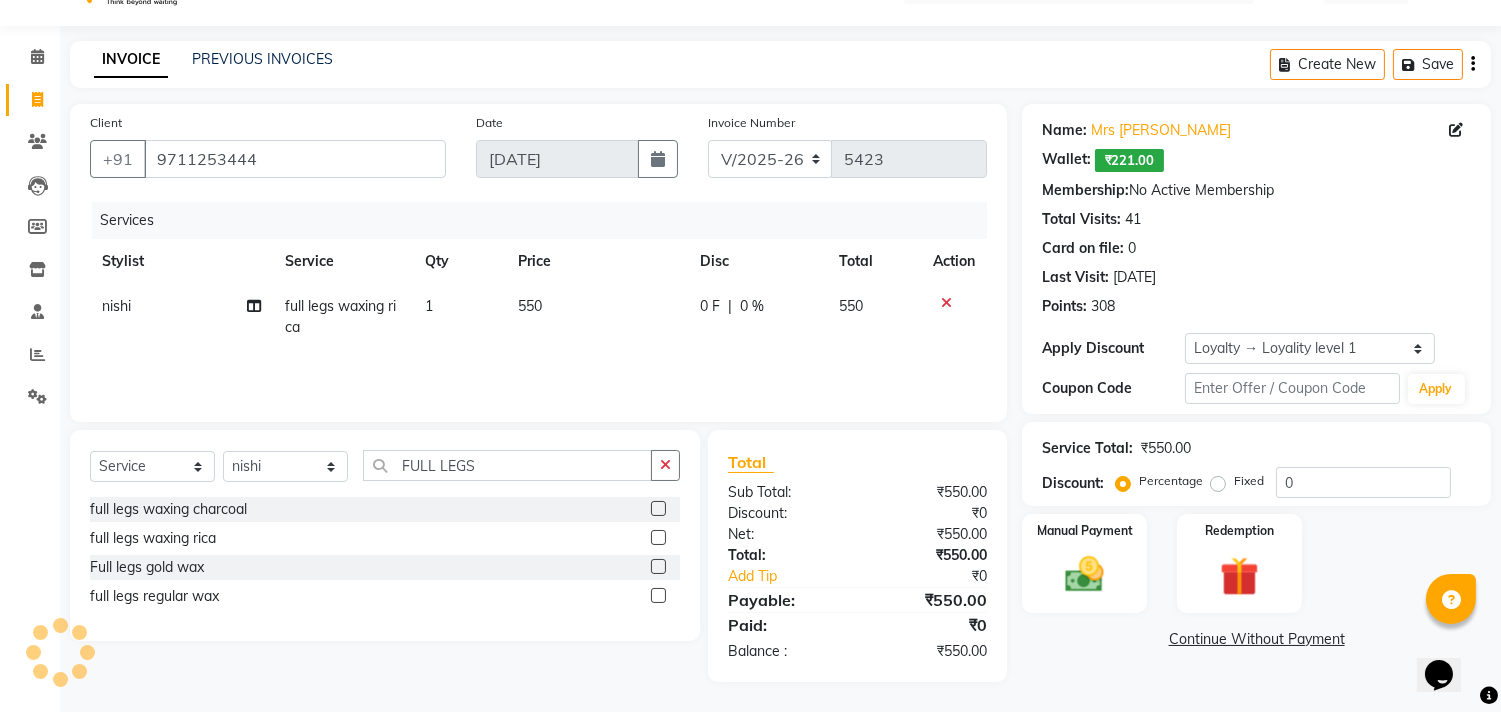 select on "1: Object" 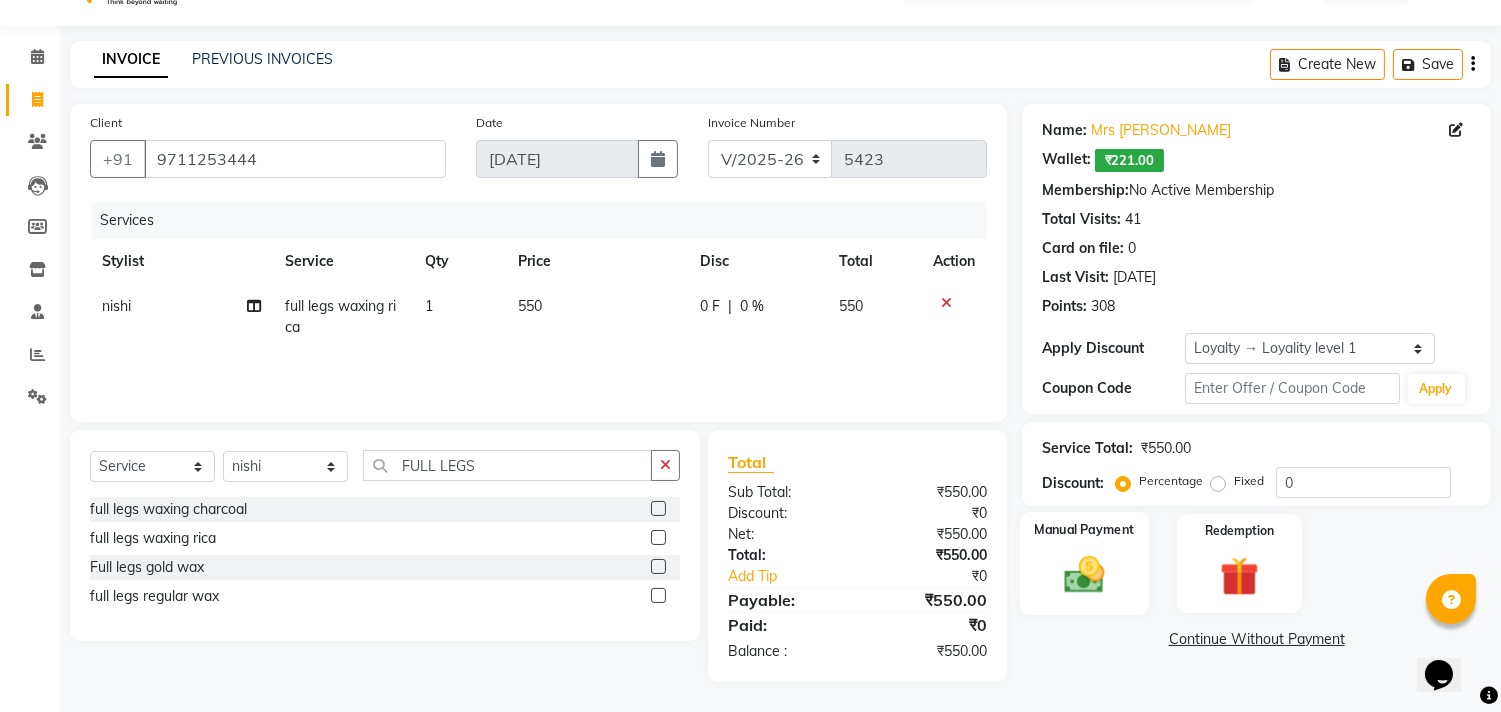 click 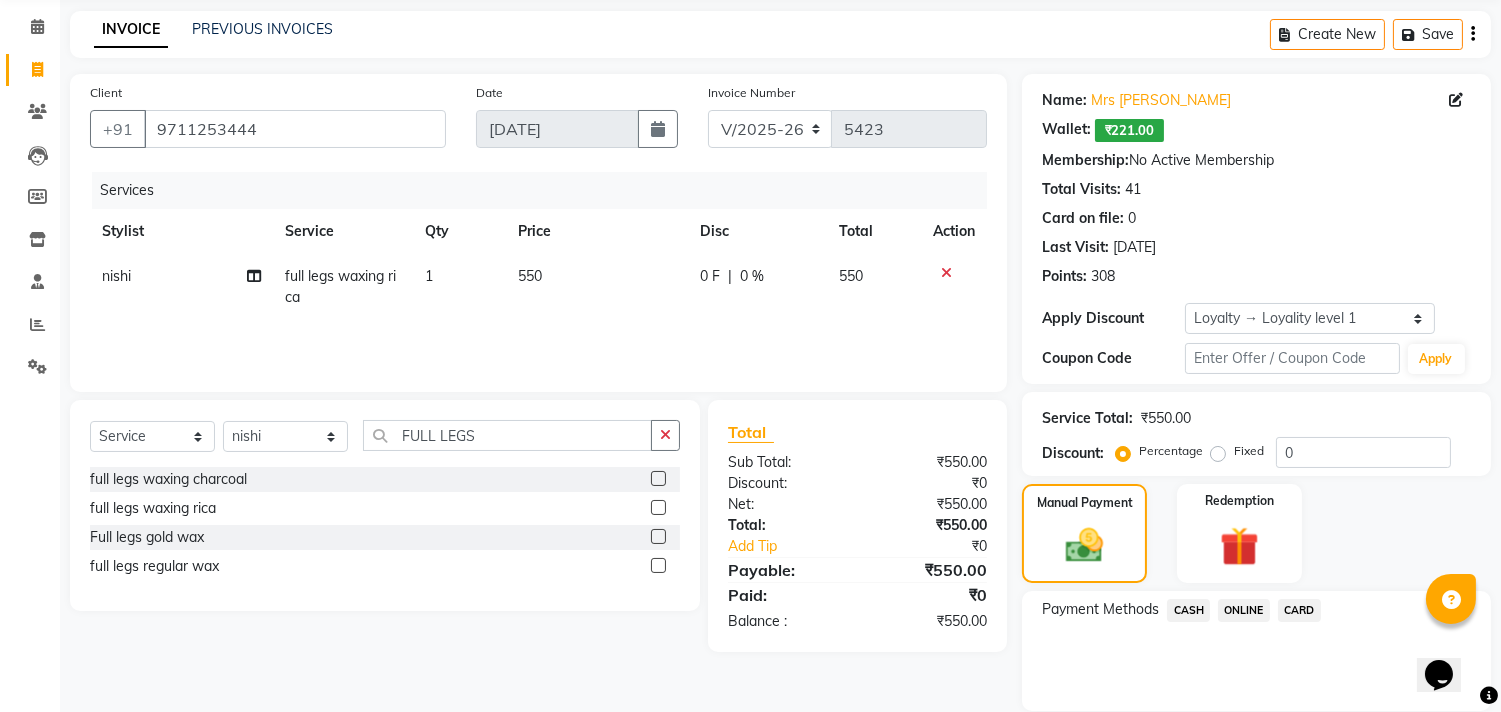 scroll, scrollTop: 144, scrollLeft: 0, axis: vertical 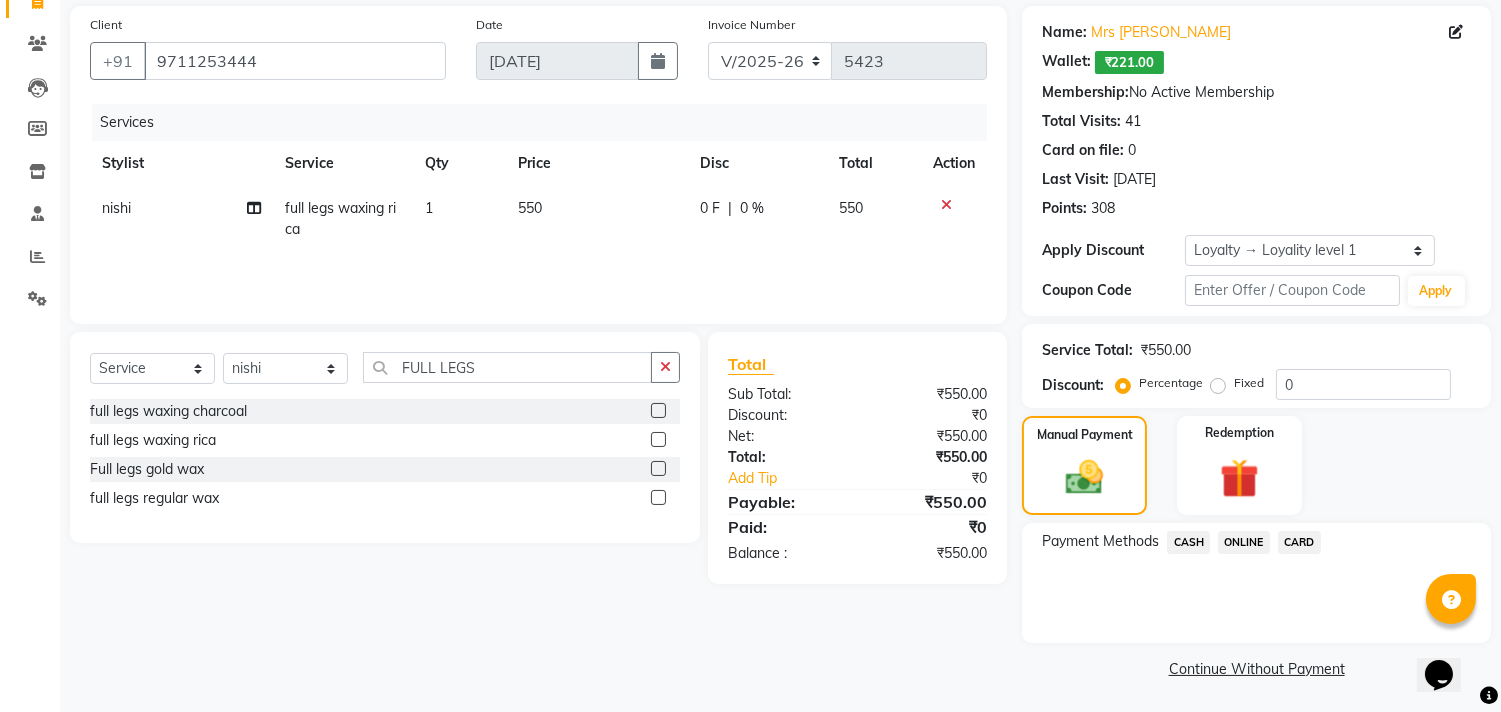 click on "ONLINE" 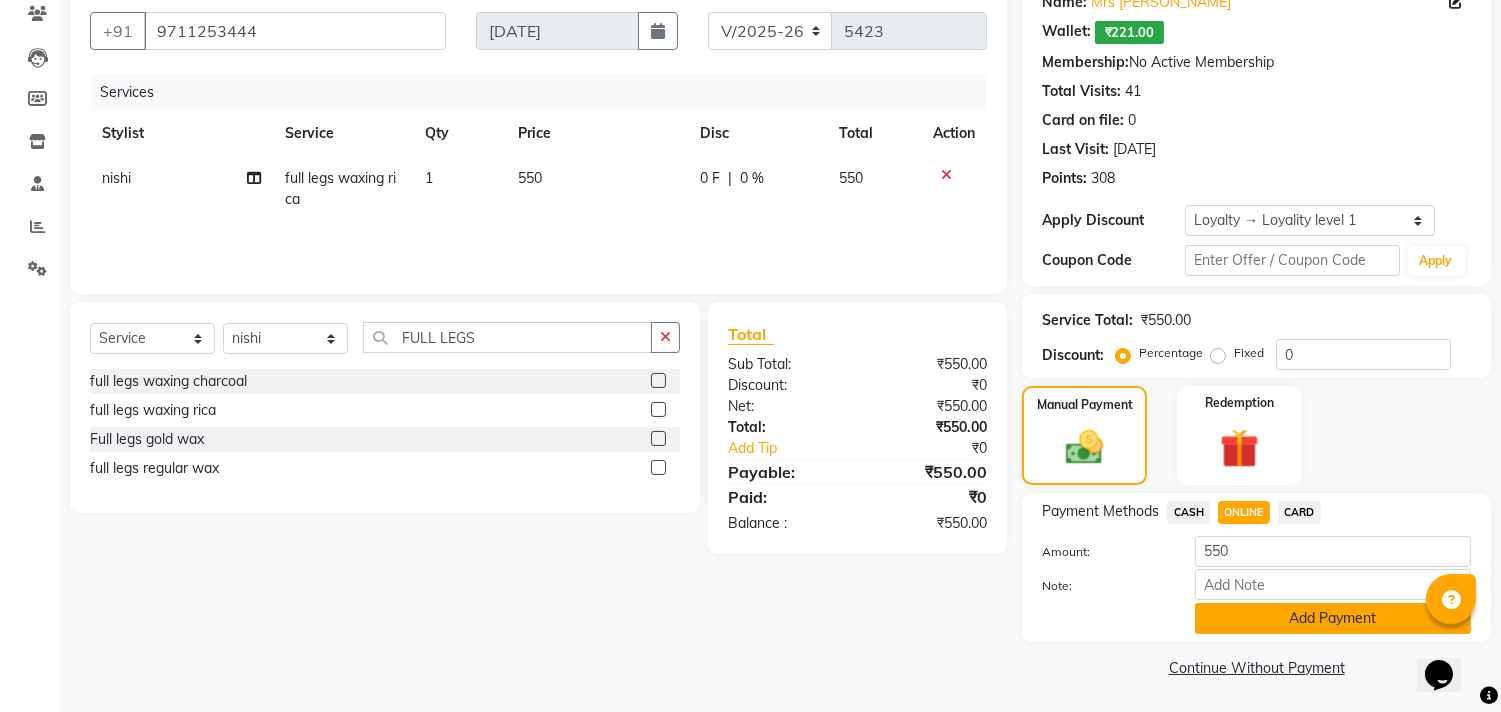 click on "Add Payment" 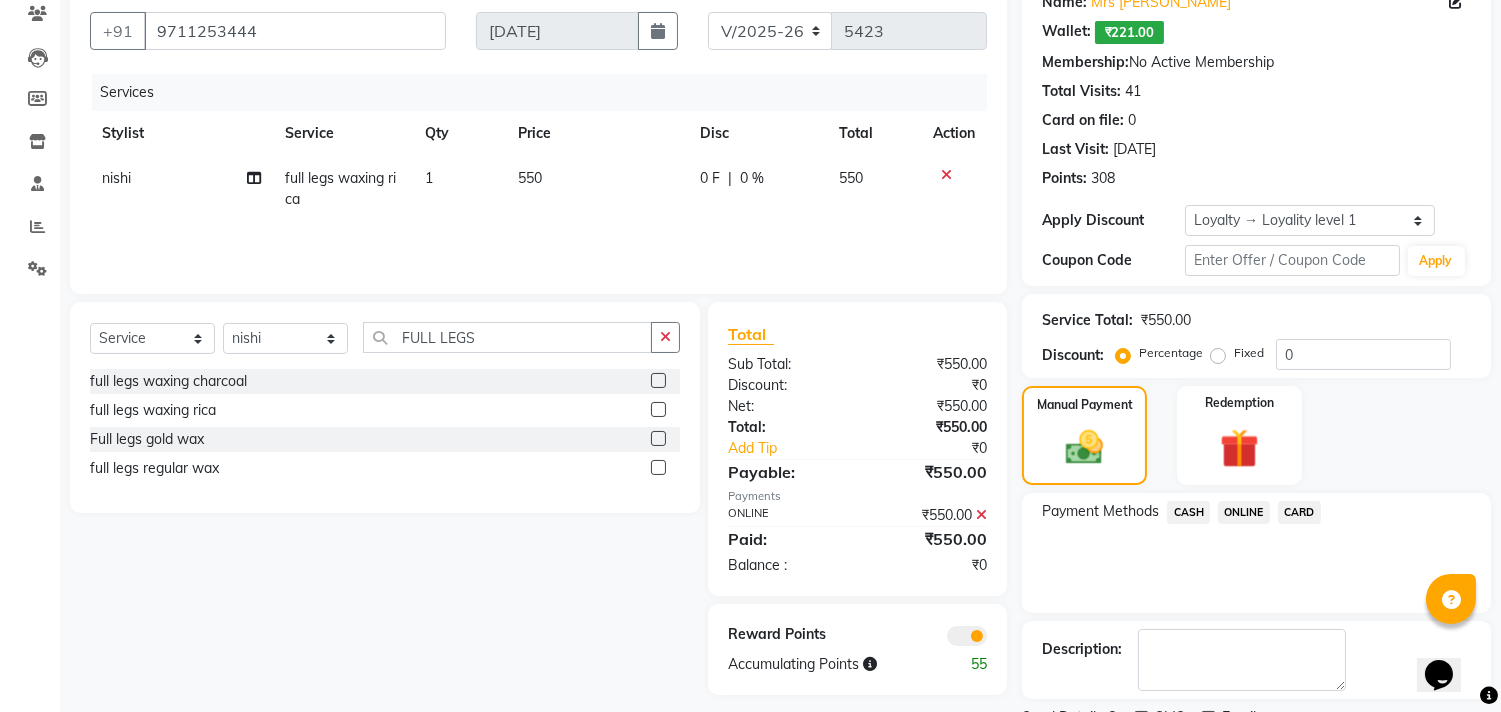 scroll, scrollTop: 257, scrollLeft: 0, axis: vertical 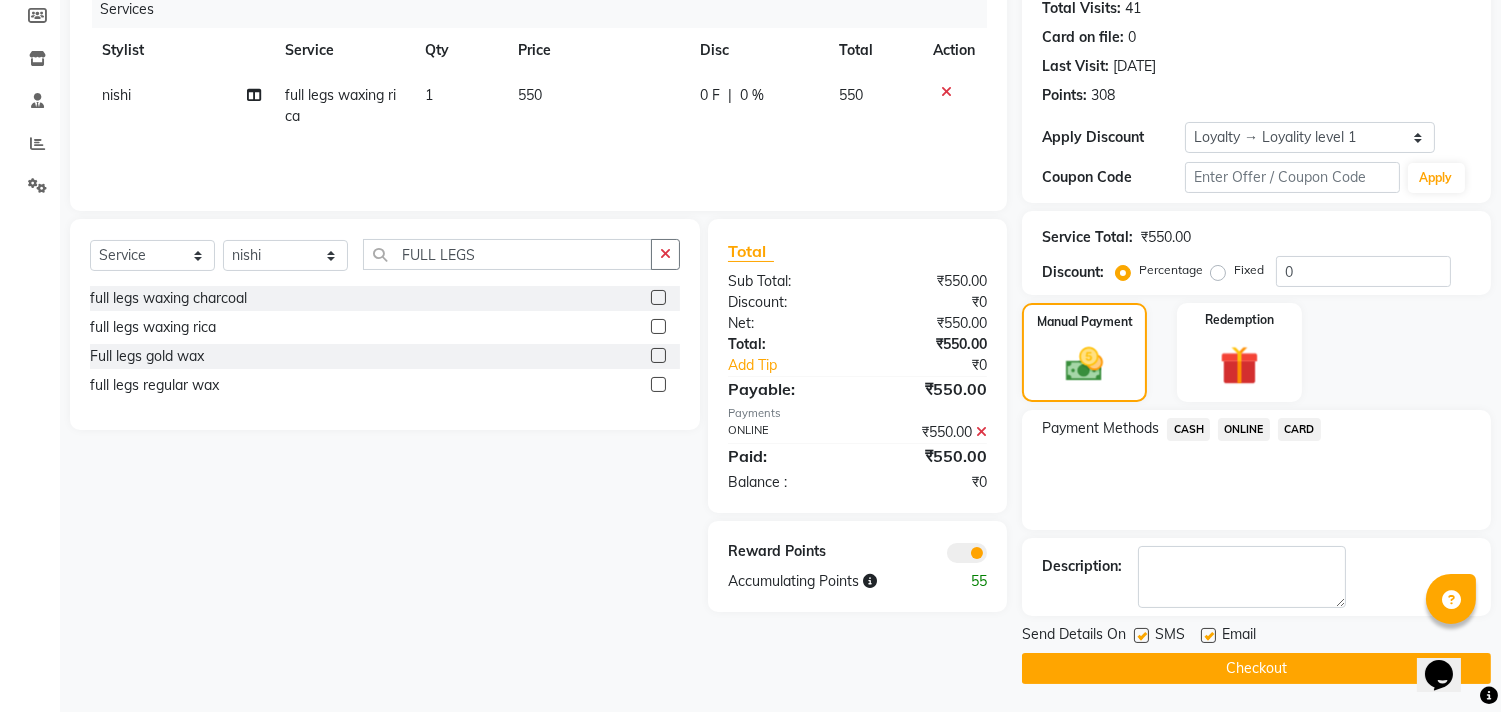 click on "Checkout" 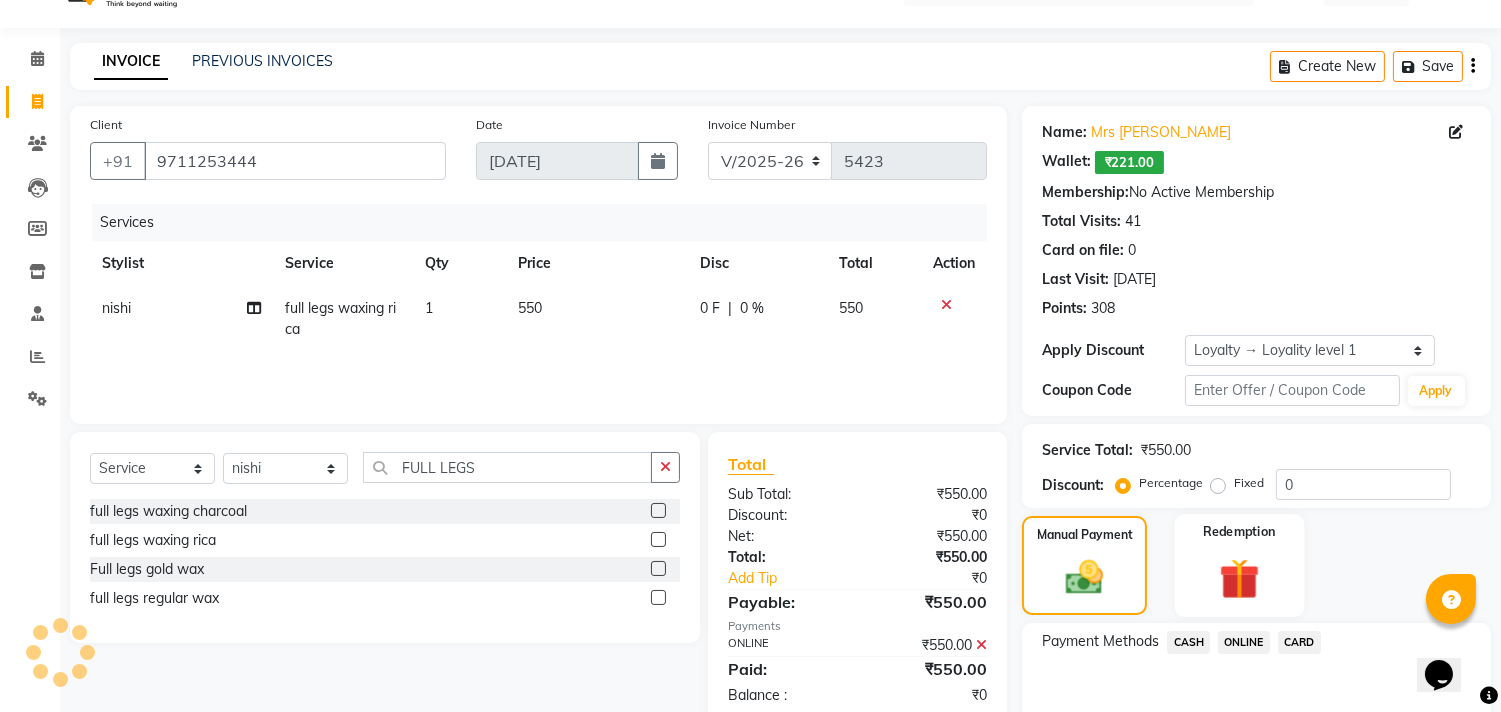 scroll, scrollTop: 0, scrollLeft: 0, axis: both 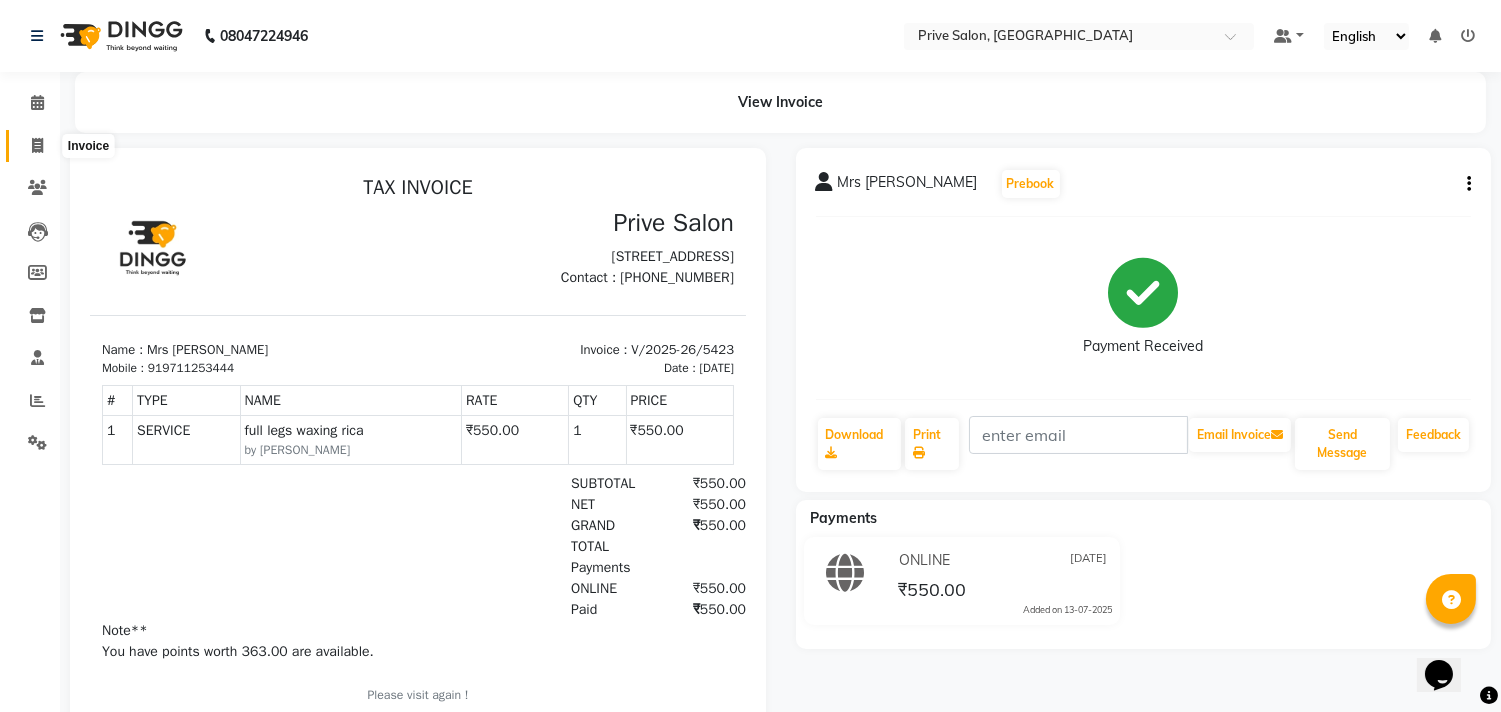 click 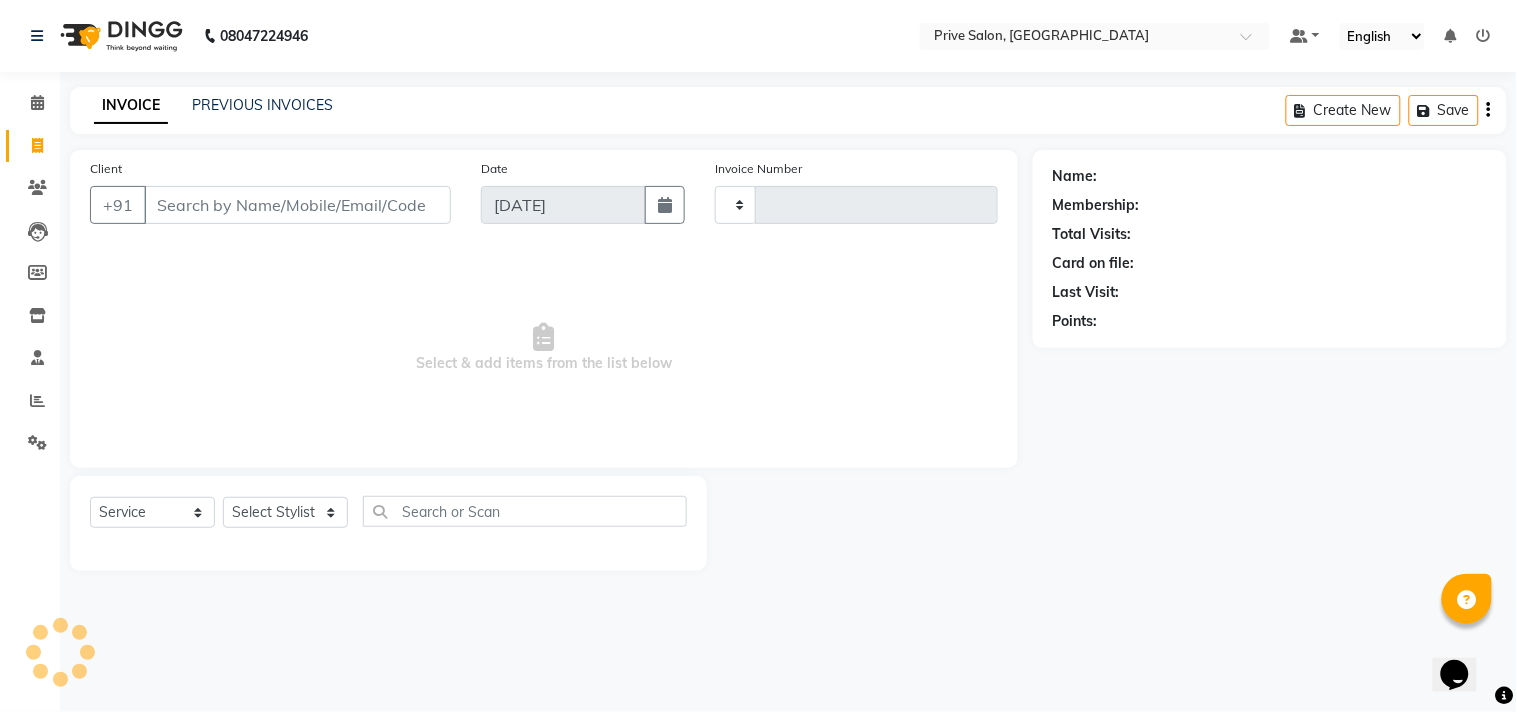 type on "5424" 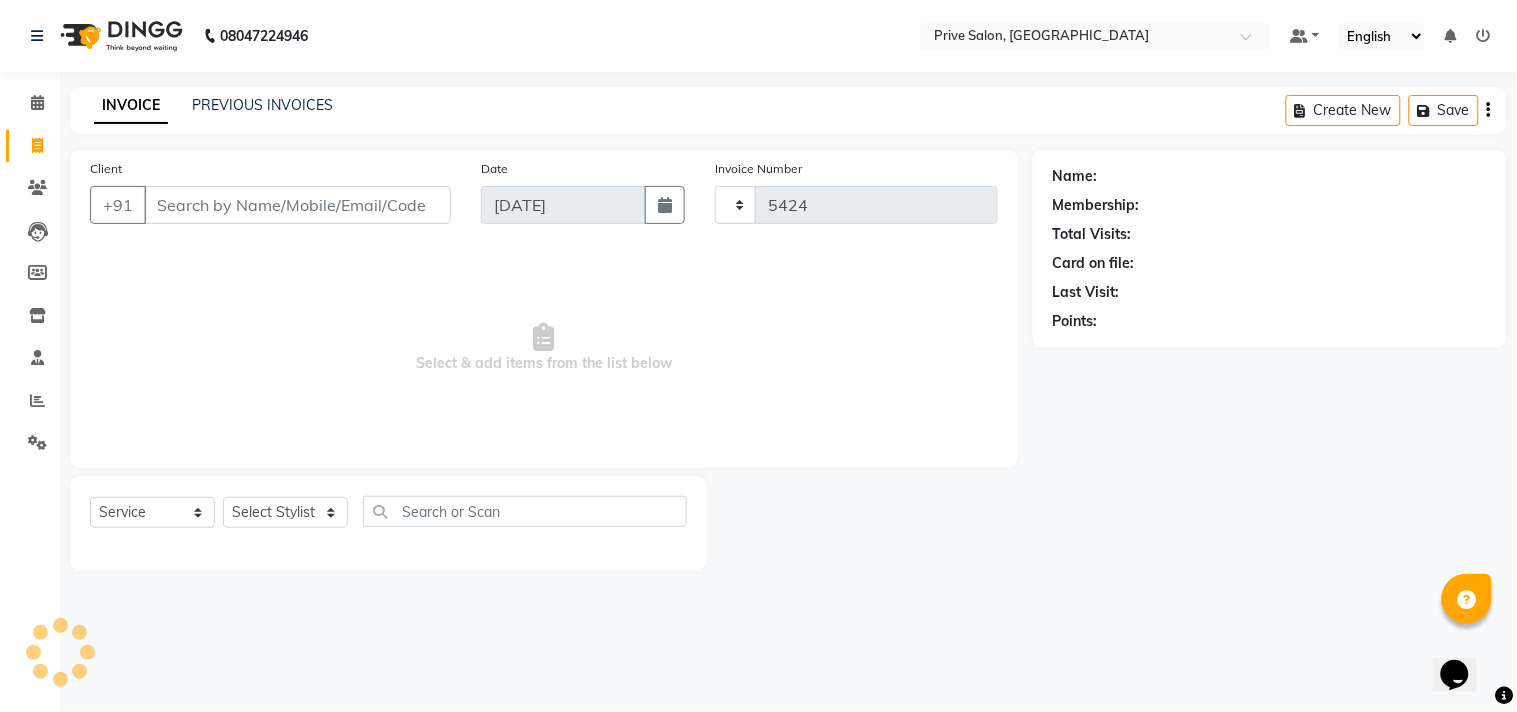 select on "136" 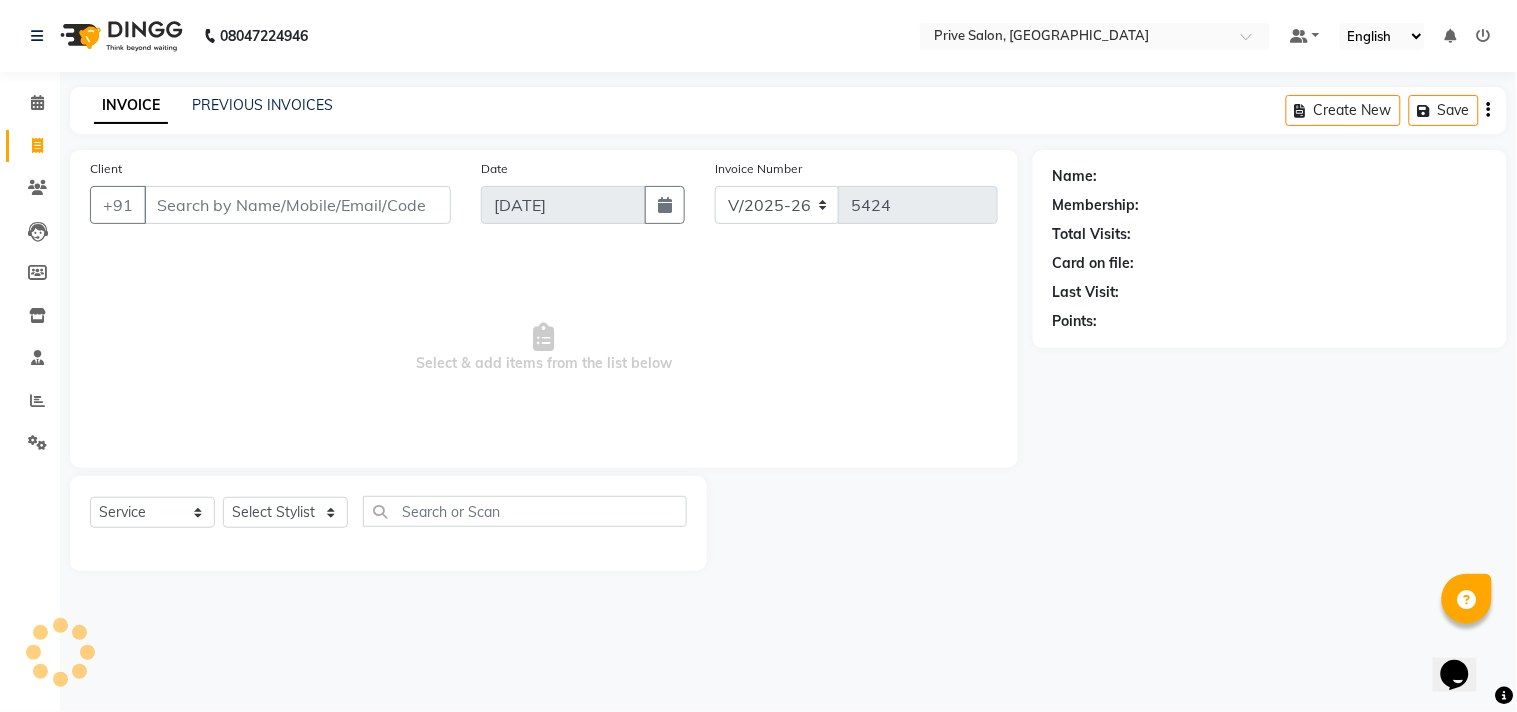 click on "Client" at bounding box center [297, 205] 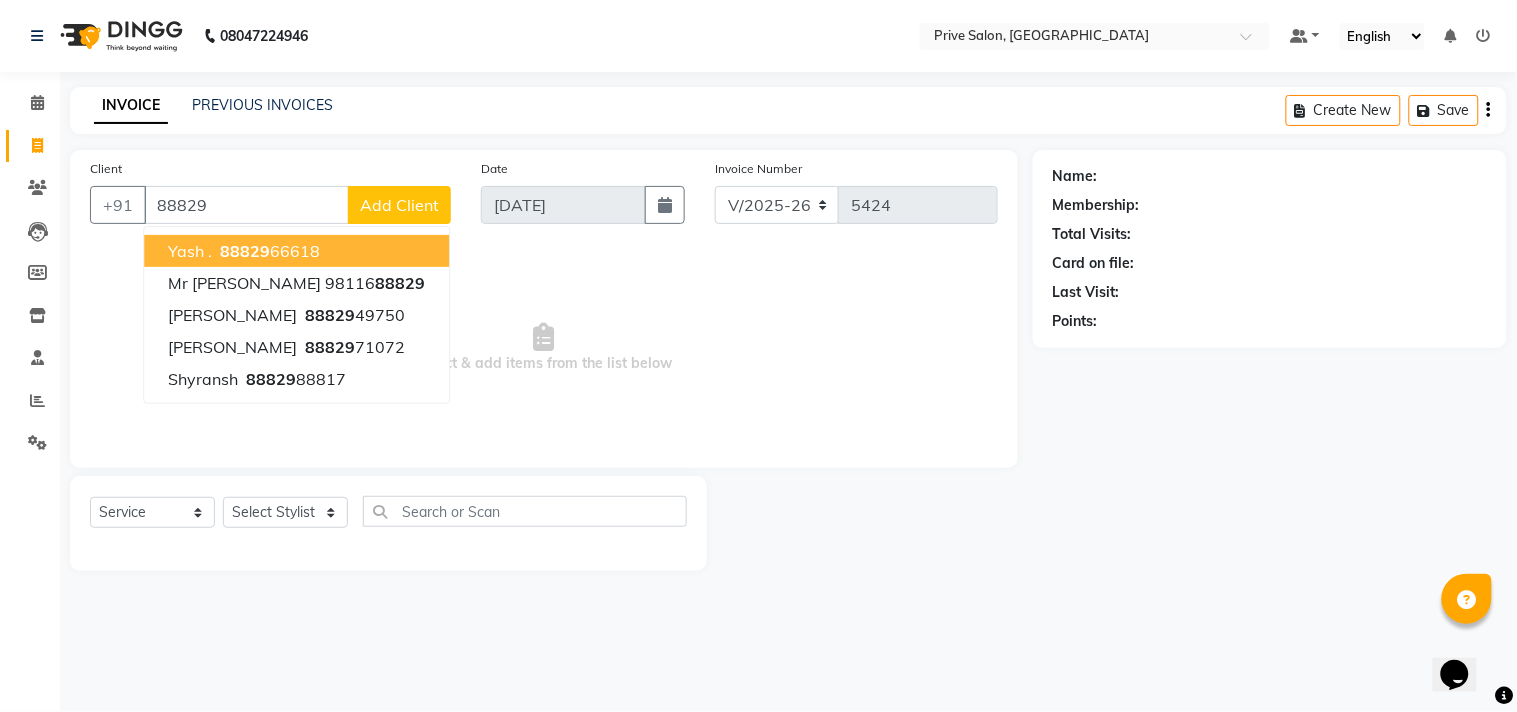 click on "88829" at bounding box center [246, 205] 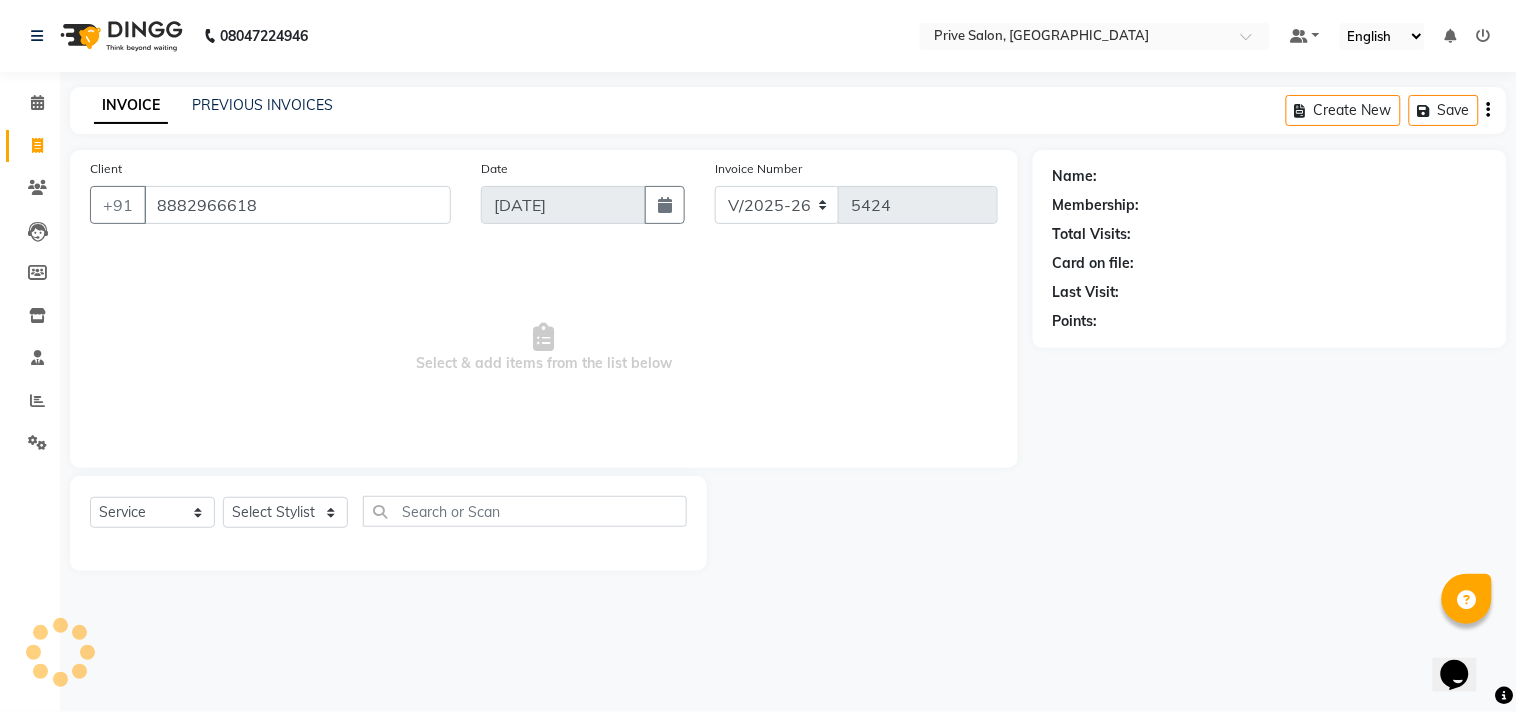 type on "8882966618" 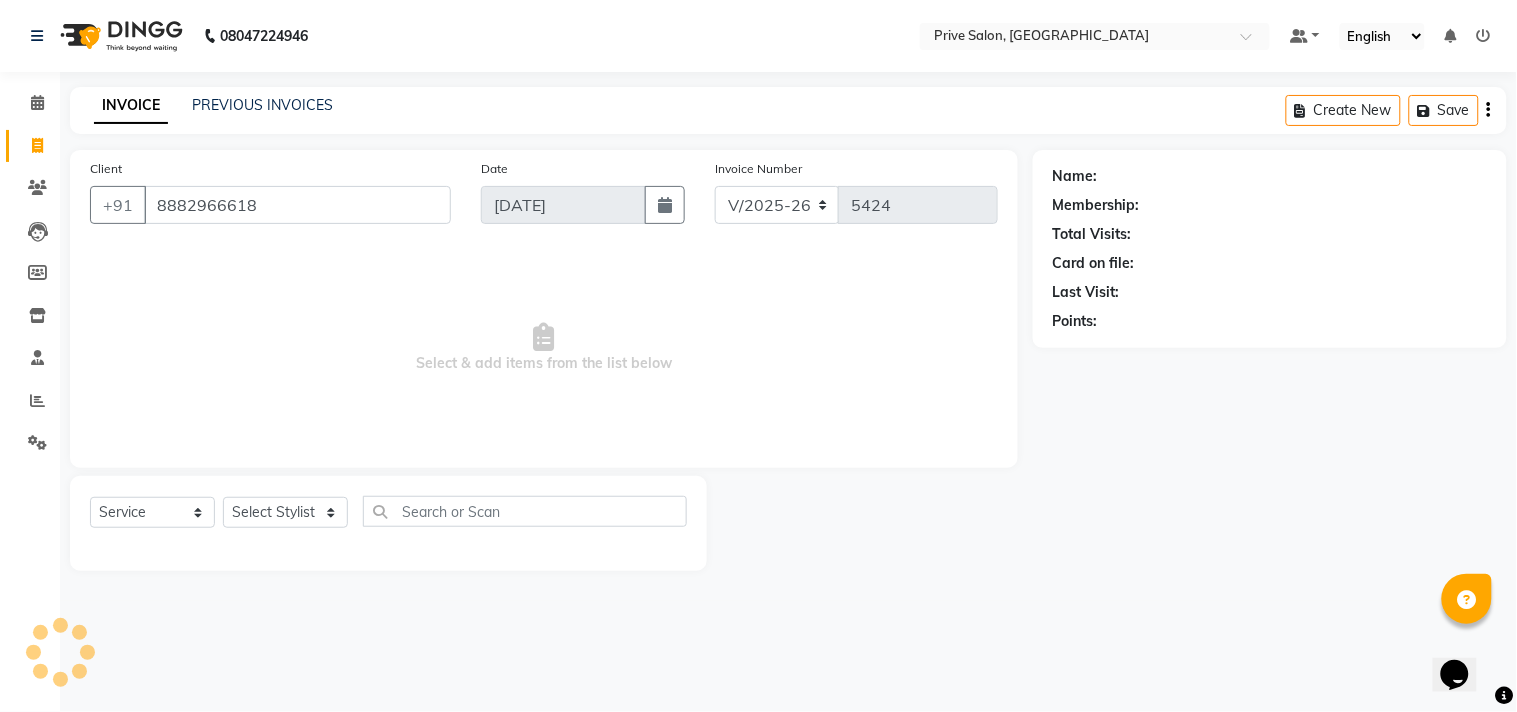 select on "1: Object" 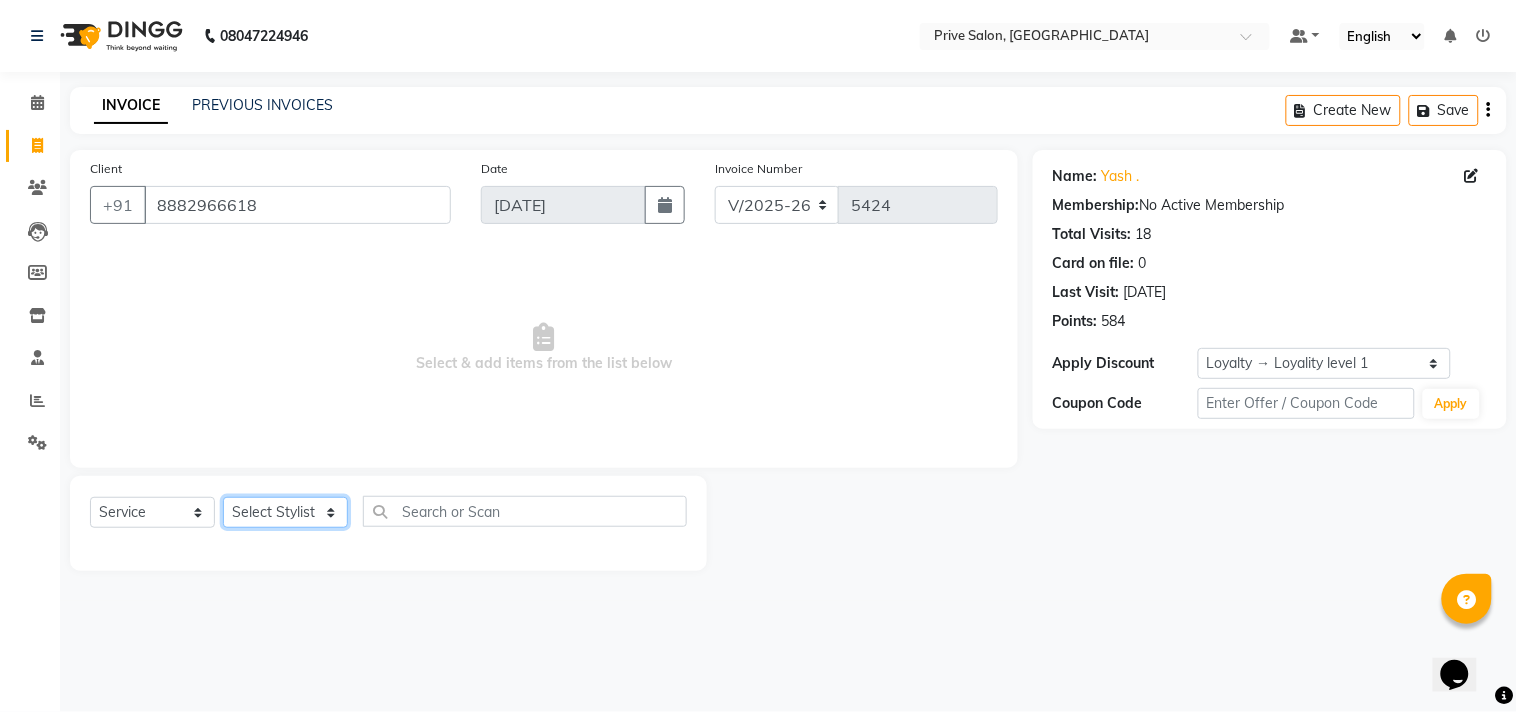 click on "Select Stylist amit ARJUN [PERSON_NAME] [PERSON_NAME] GOLU [PERSON_NAME] isha [PERSON_NAME] Manager [PERSON_NAME] [PERSON_NAME] [PERSON_NAME] [PERSON_NAME] [PERSON_NAME] vikas" 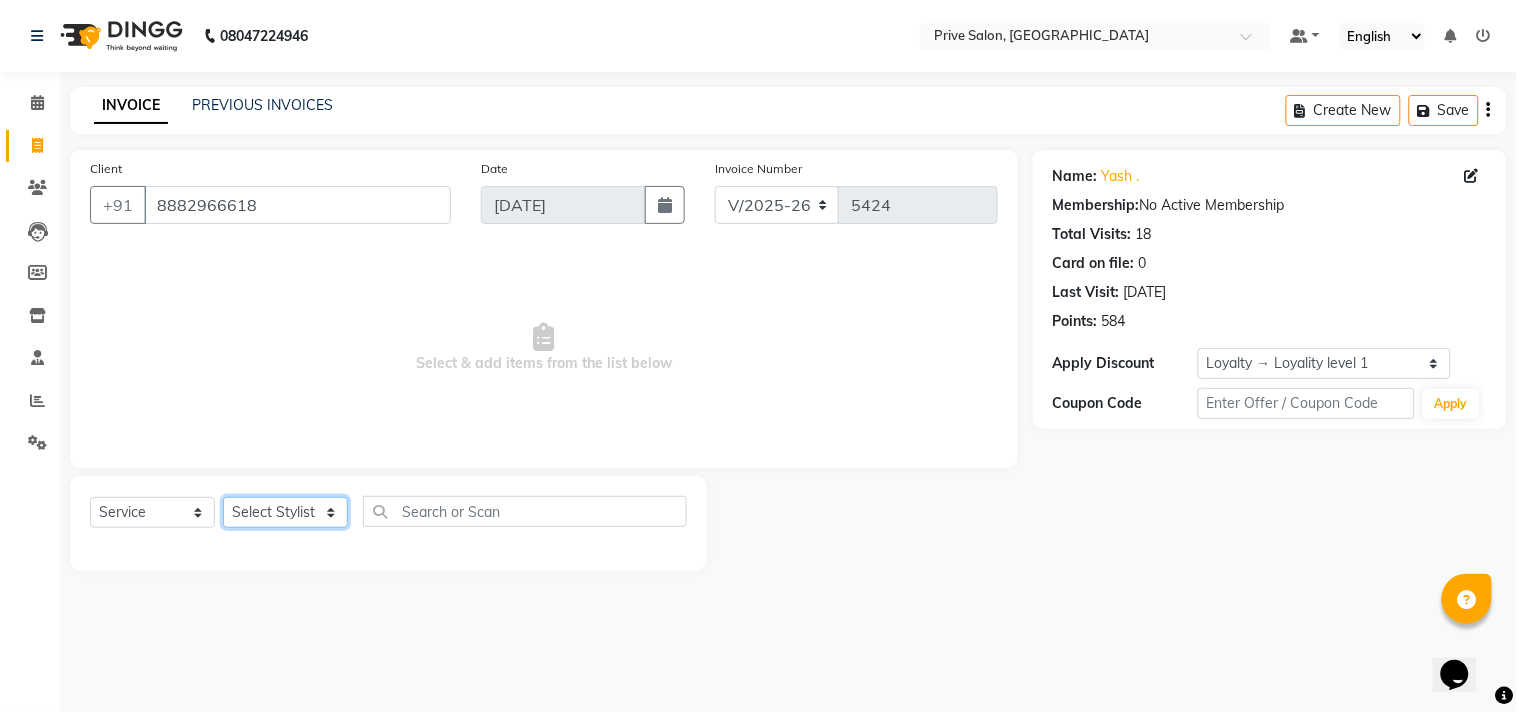 select on "39558" 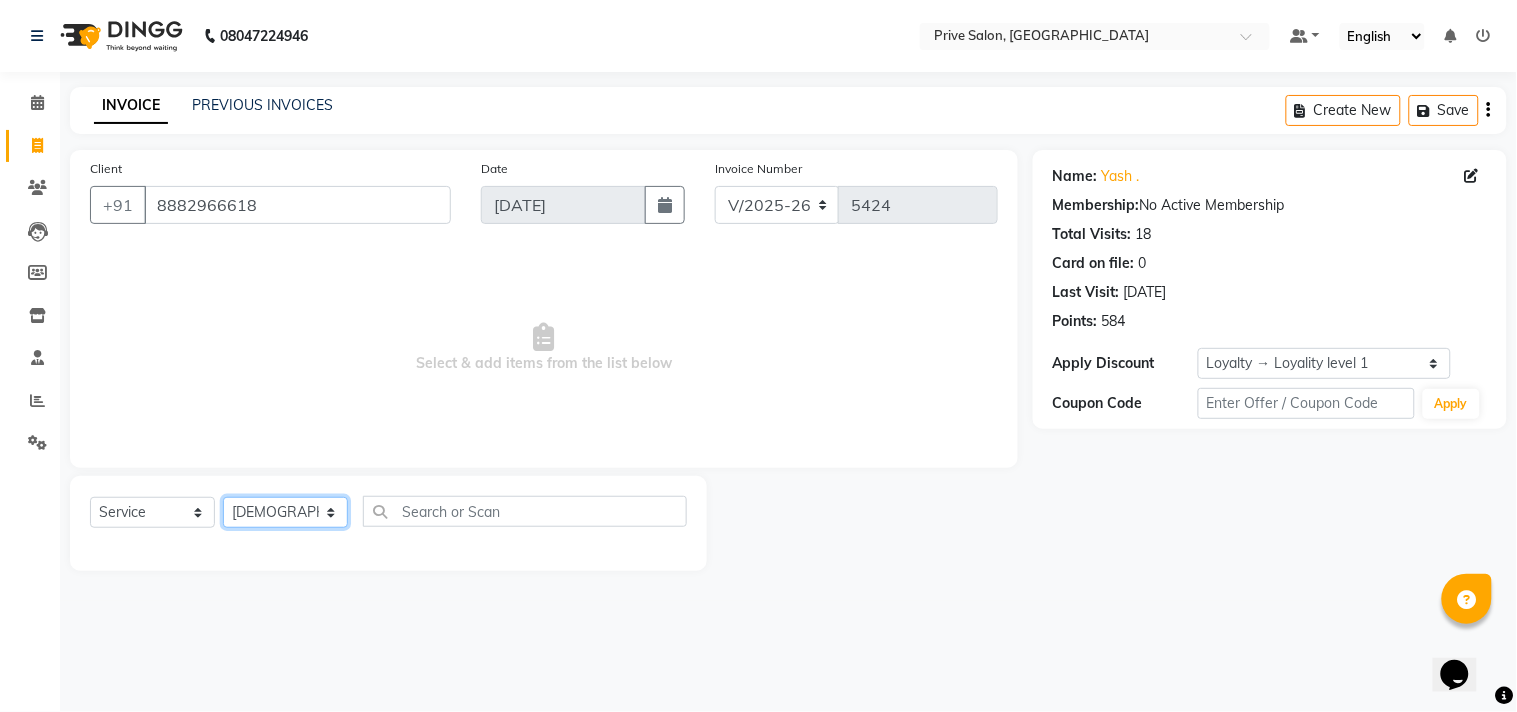click on "Select Stylist amit ARJUN [PERSON_NAME] [PERSON_NAME] GOLU [PERSON_NAME] isha [PERSON_NAME] Manager [PERSON_NAME] [PERSON_NAME] [PERSON_NAME] [PERSON_NAME] [PERSON_NAME] vikas" 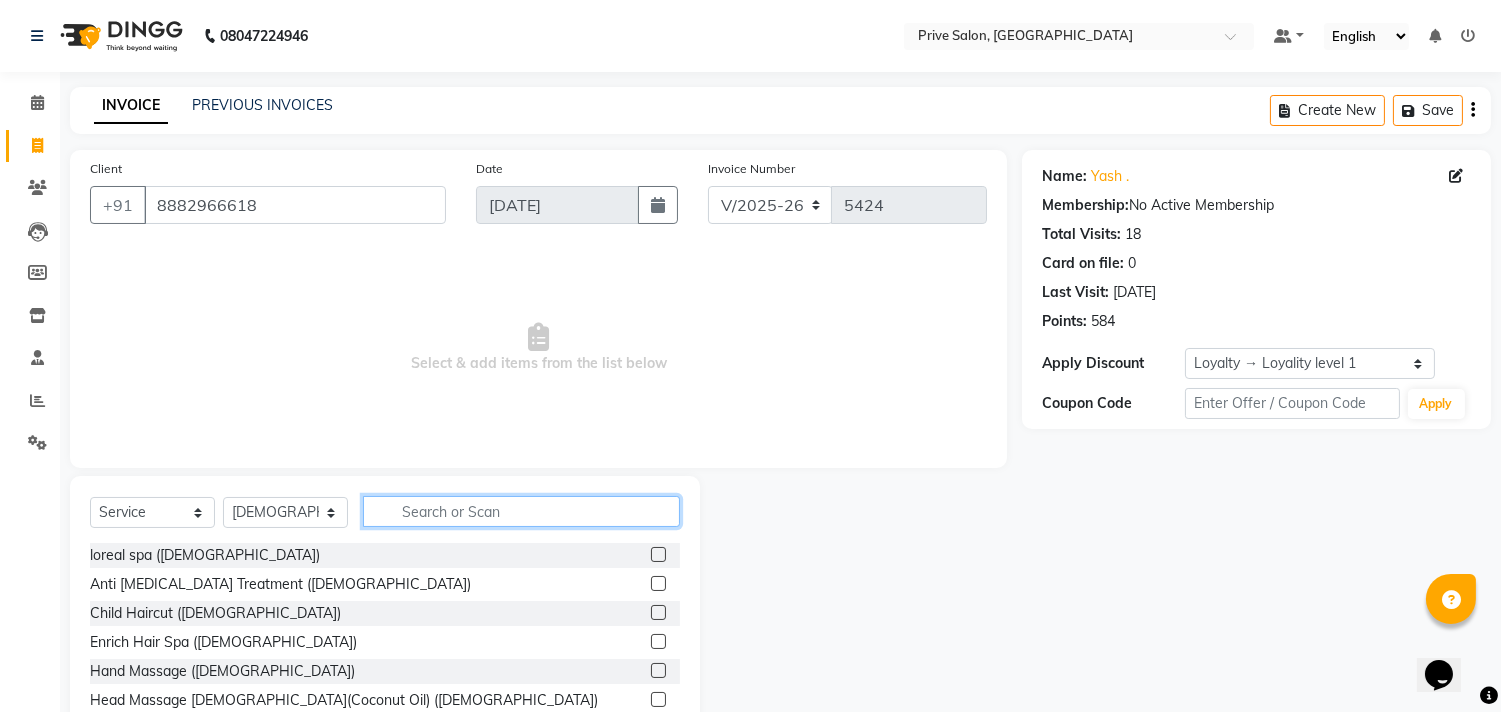 click 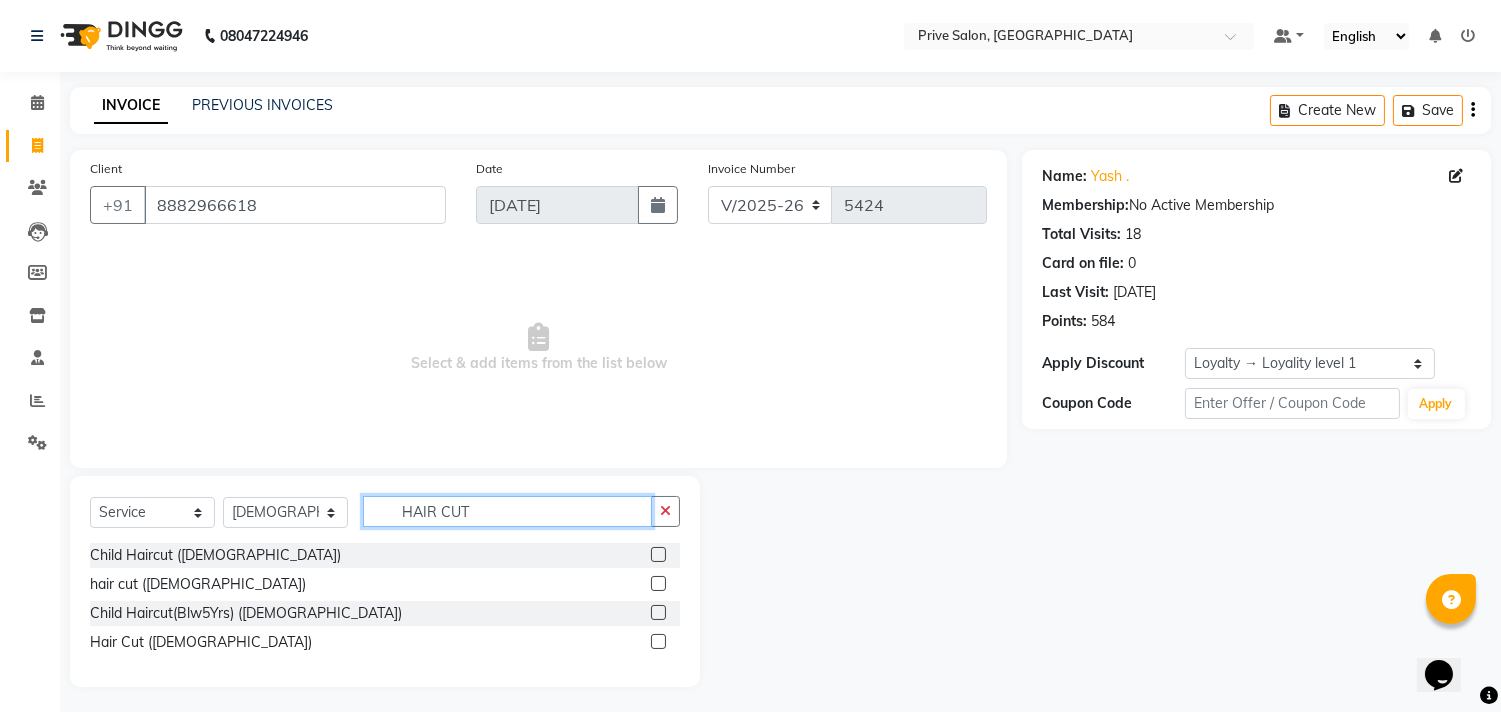 type on "HAIR CUT" 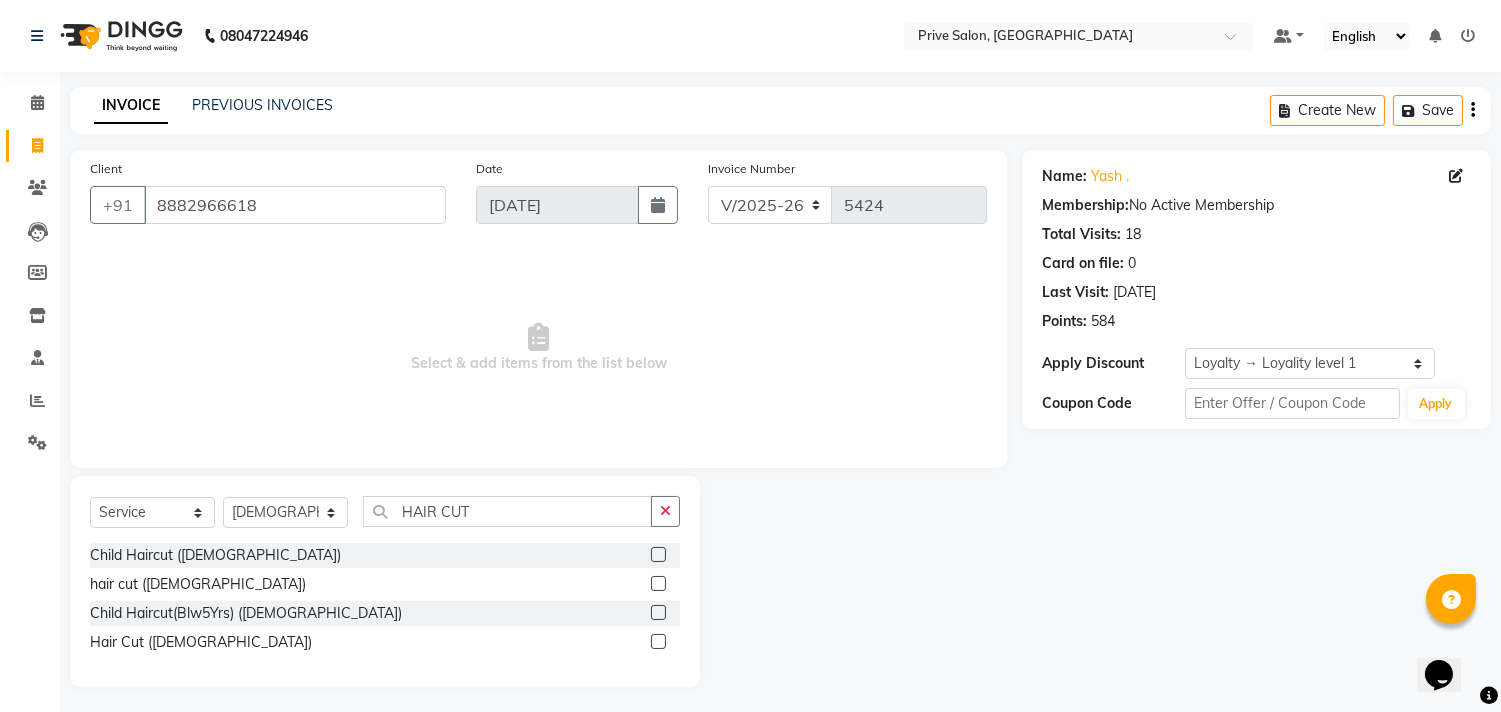 click 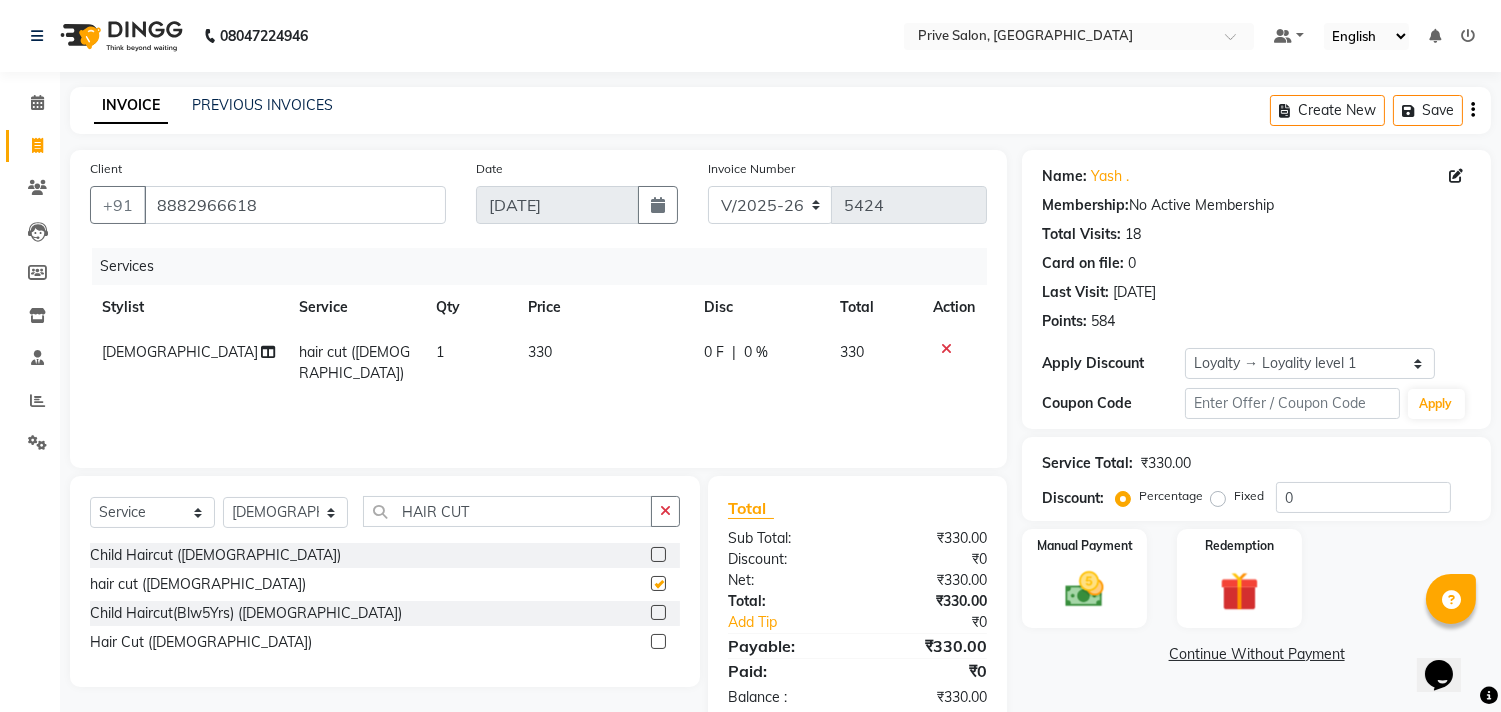 checkbox on "false" 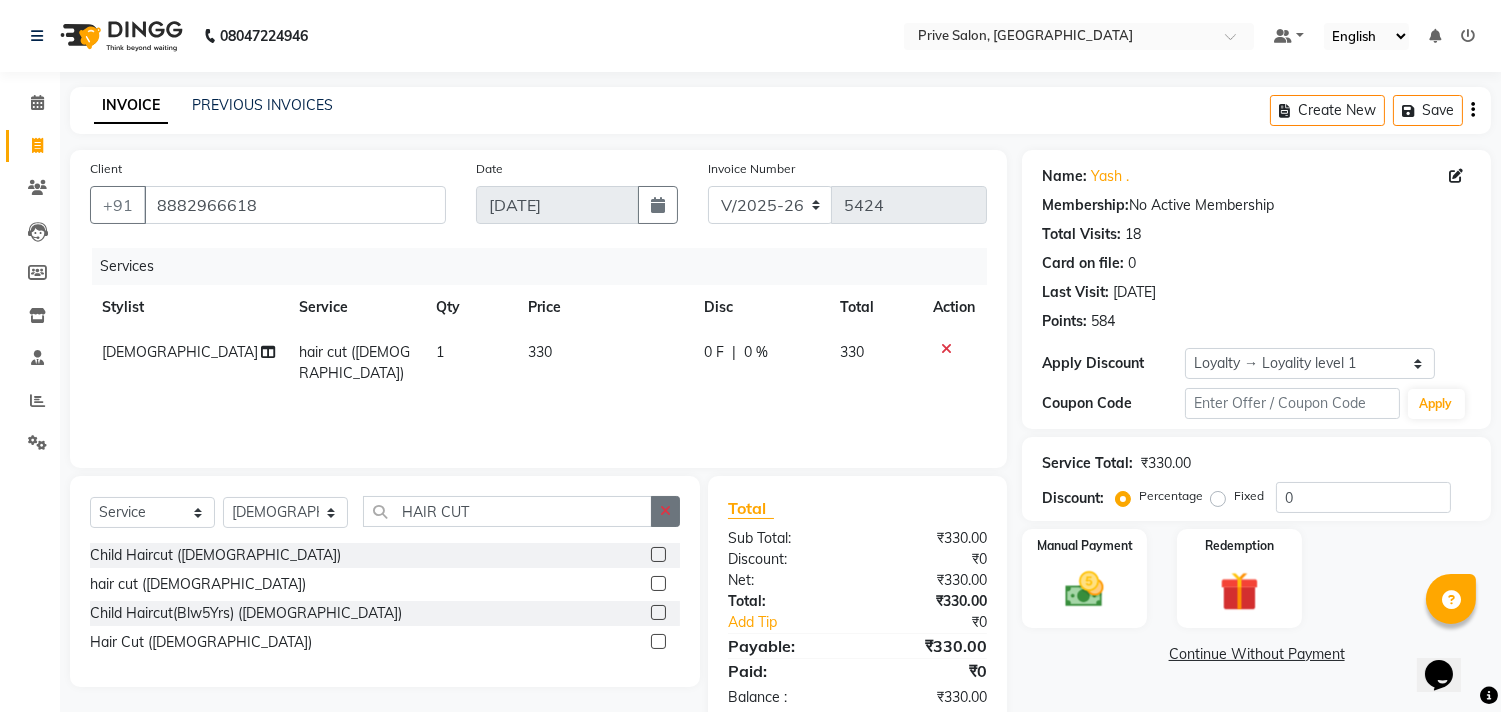 click 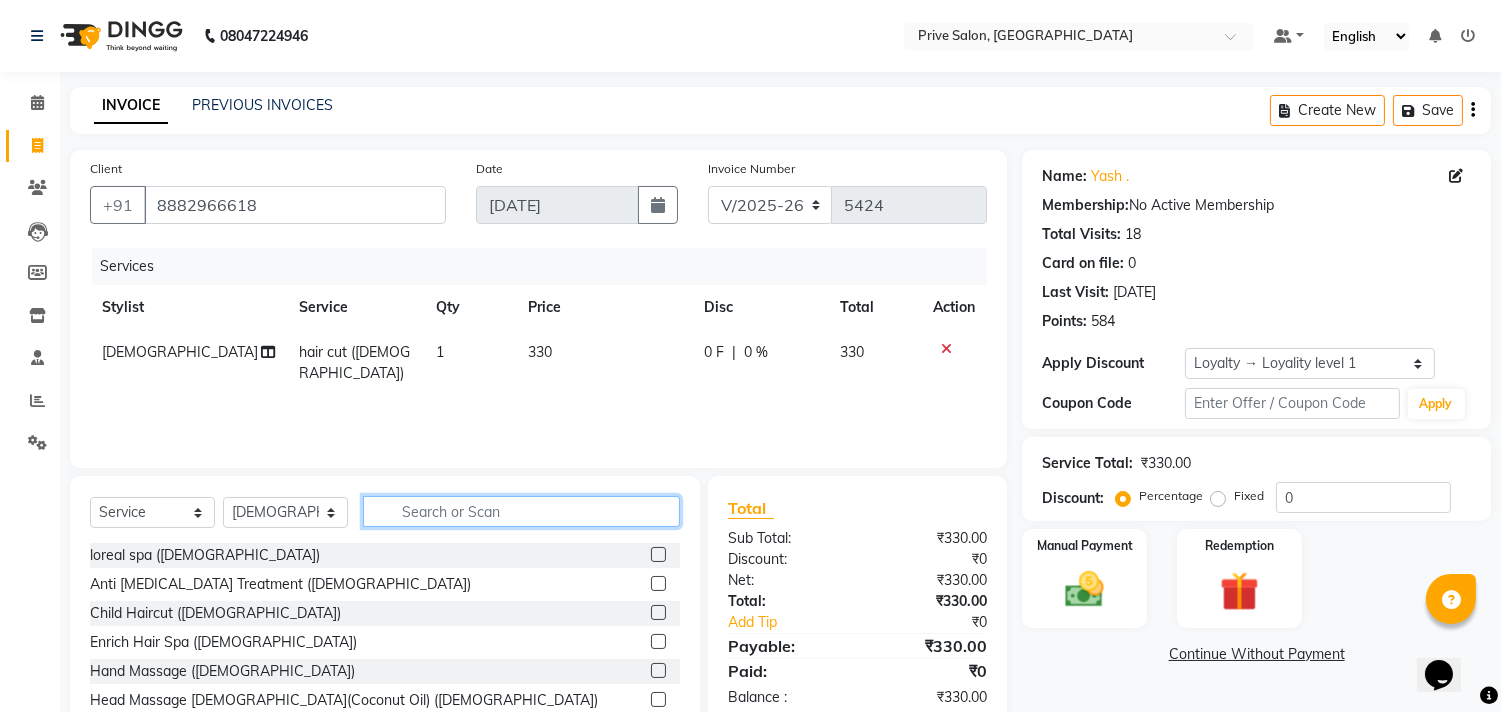 click 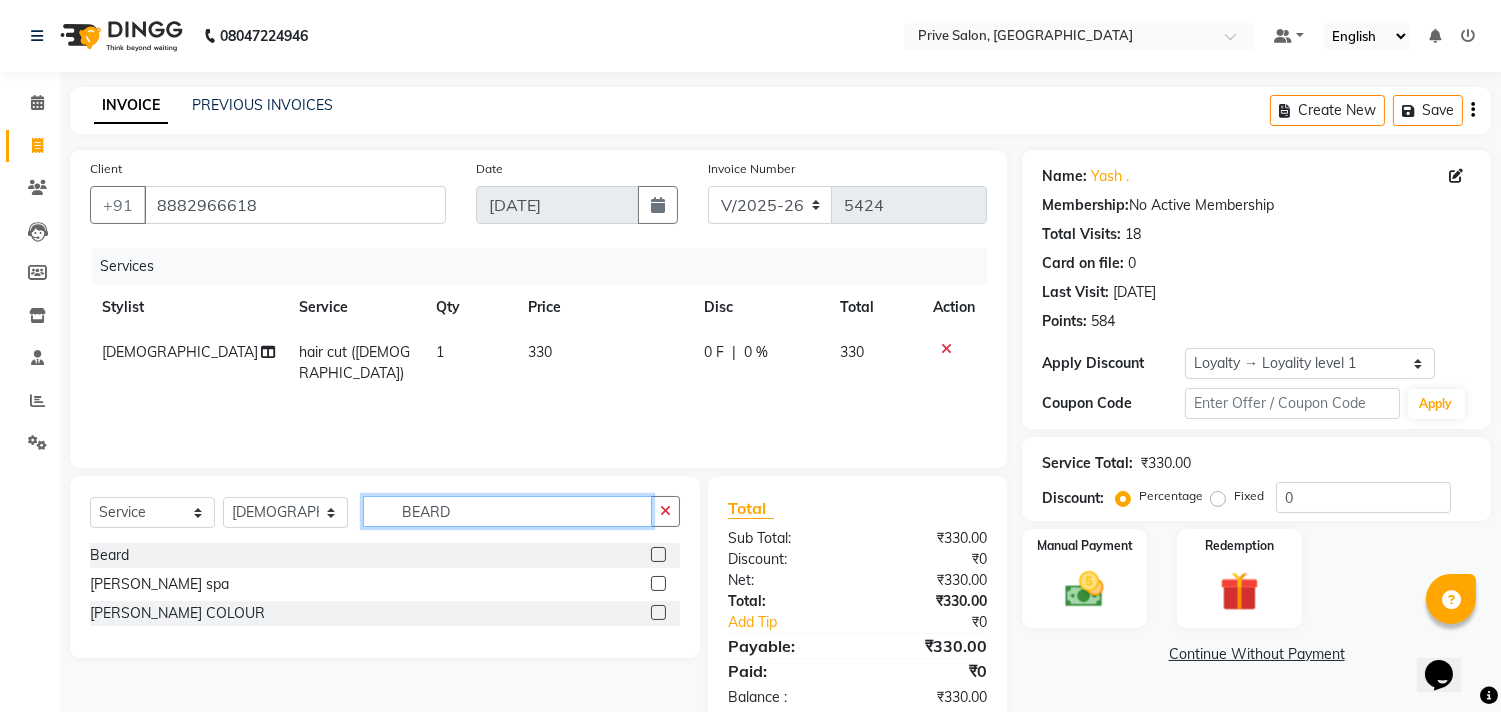 type on "BEARD" 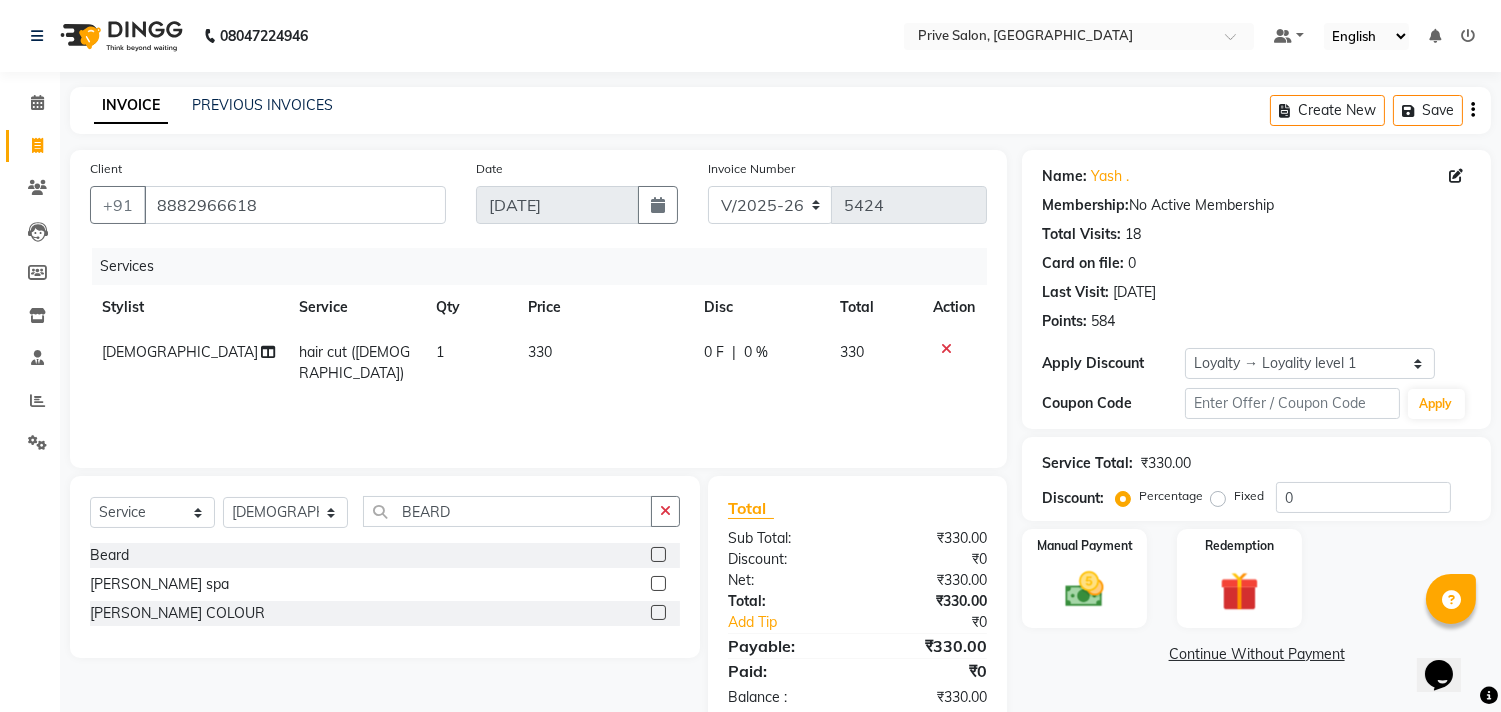 click 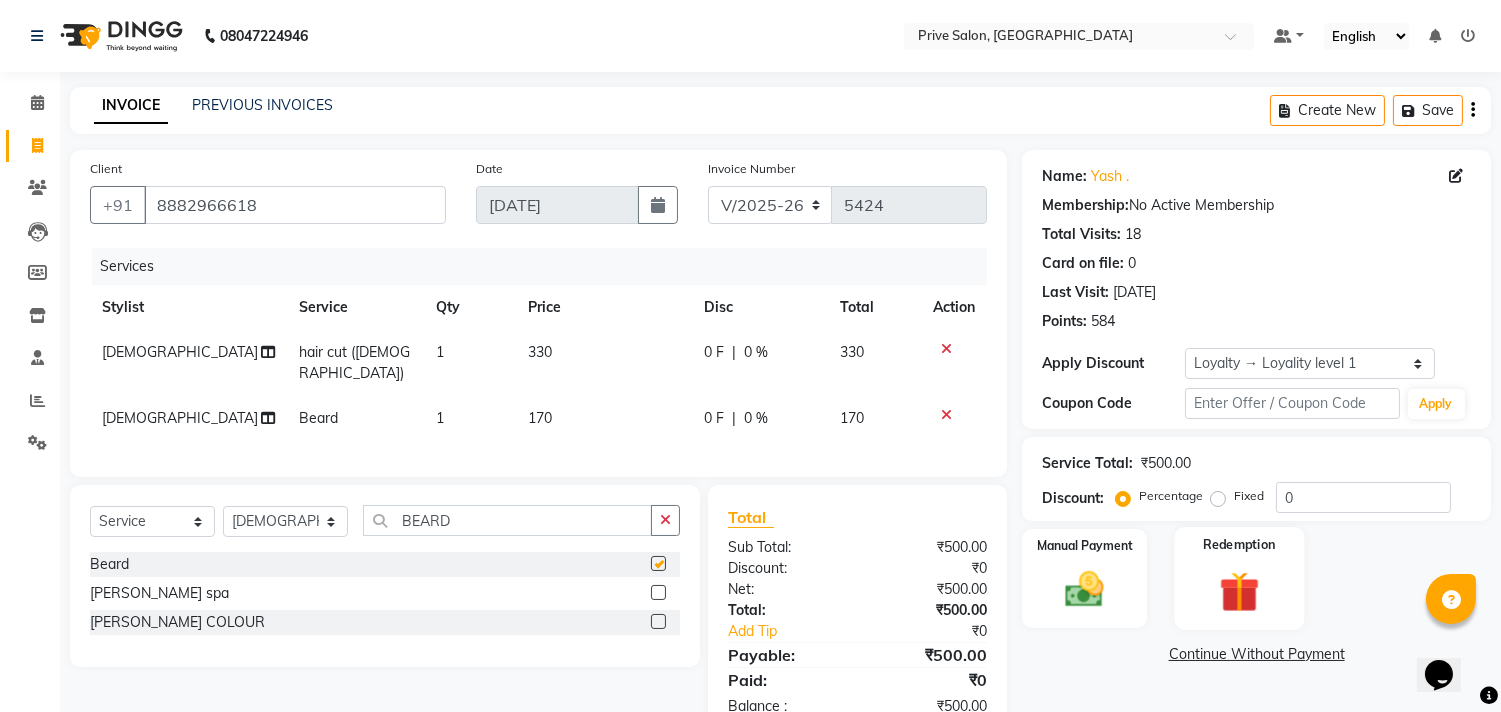 checkbox on "false" 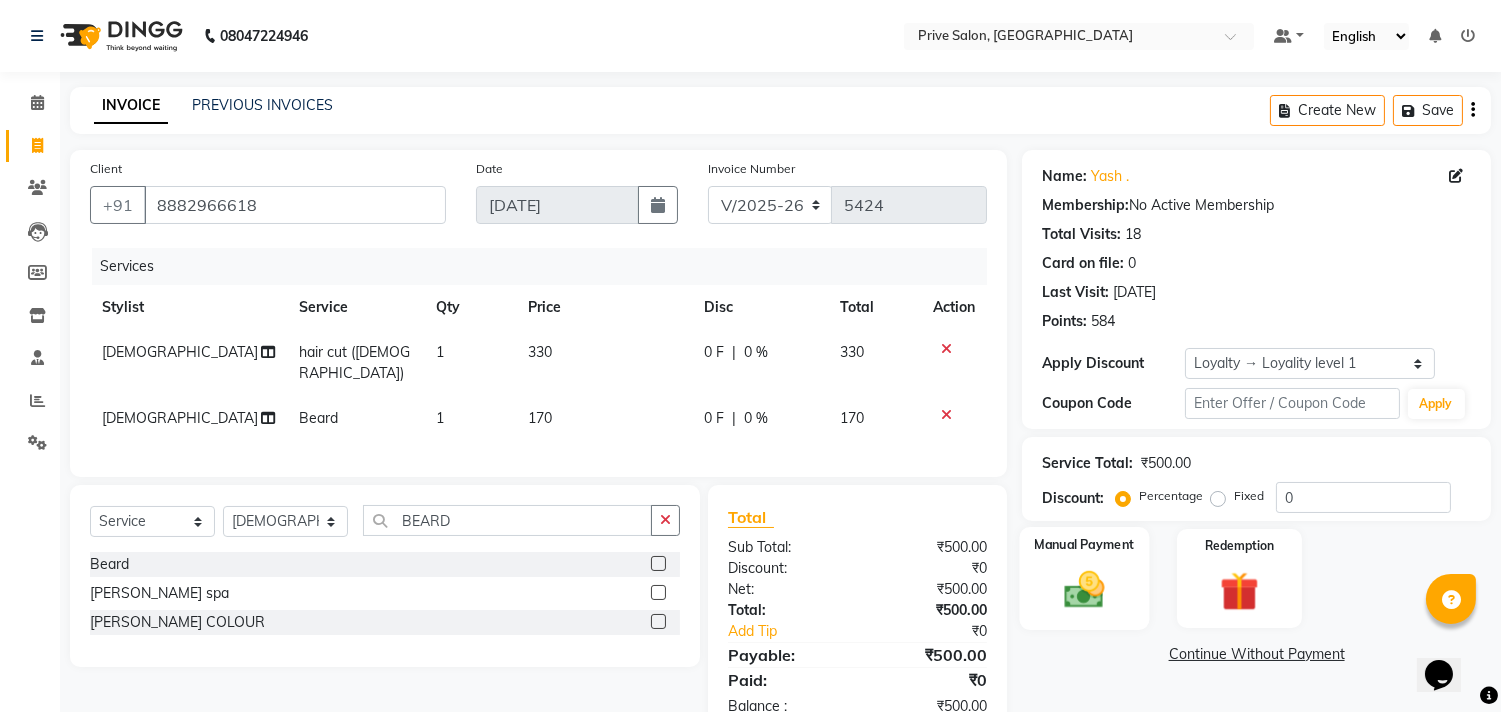 click on "Manual Payment" 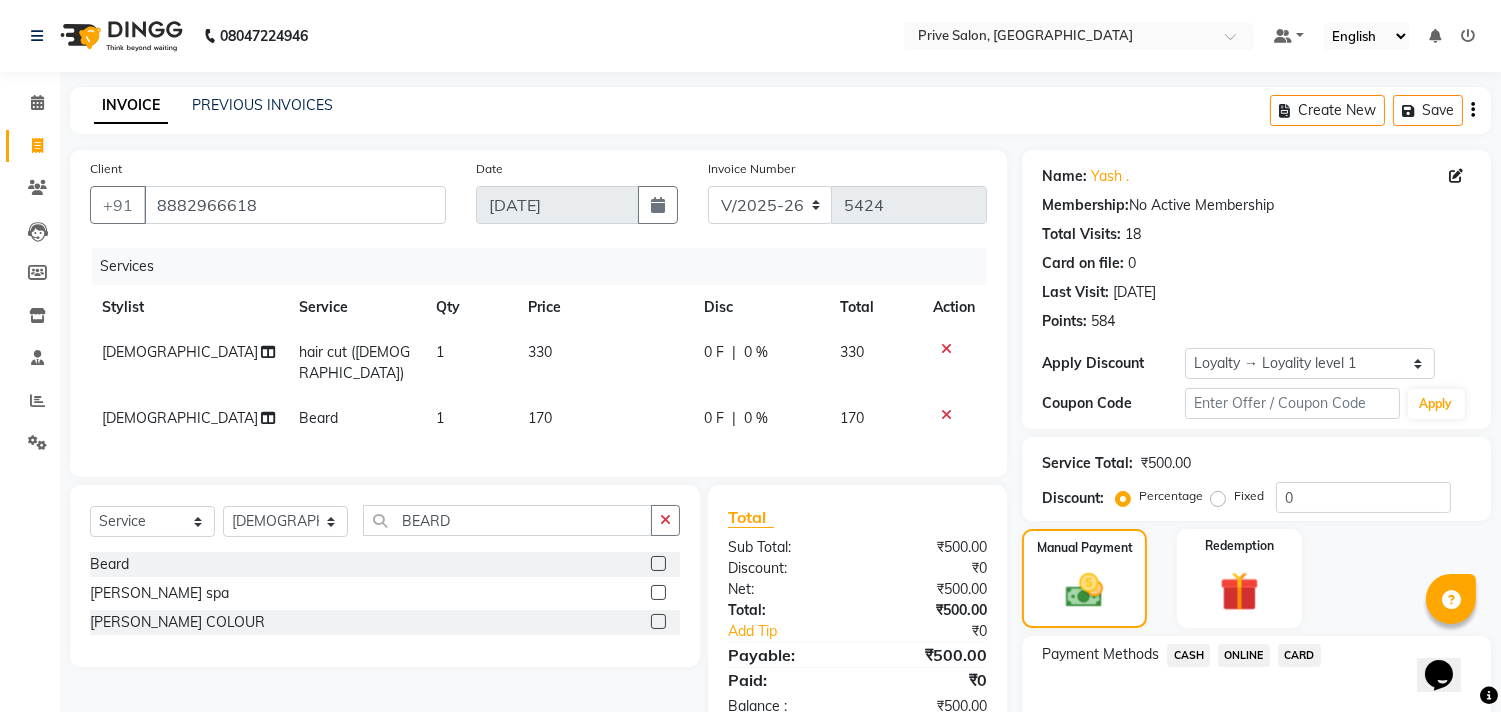click on "ONLINE" 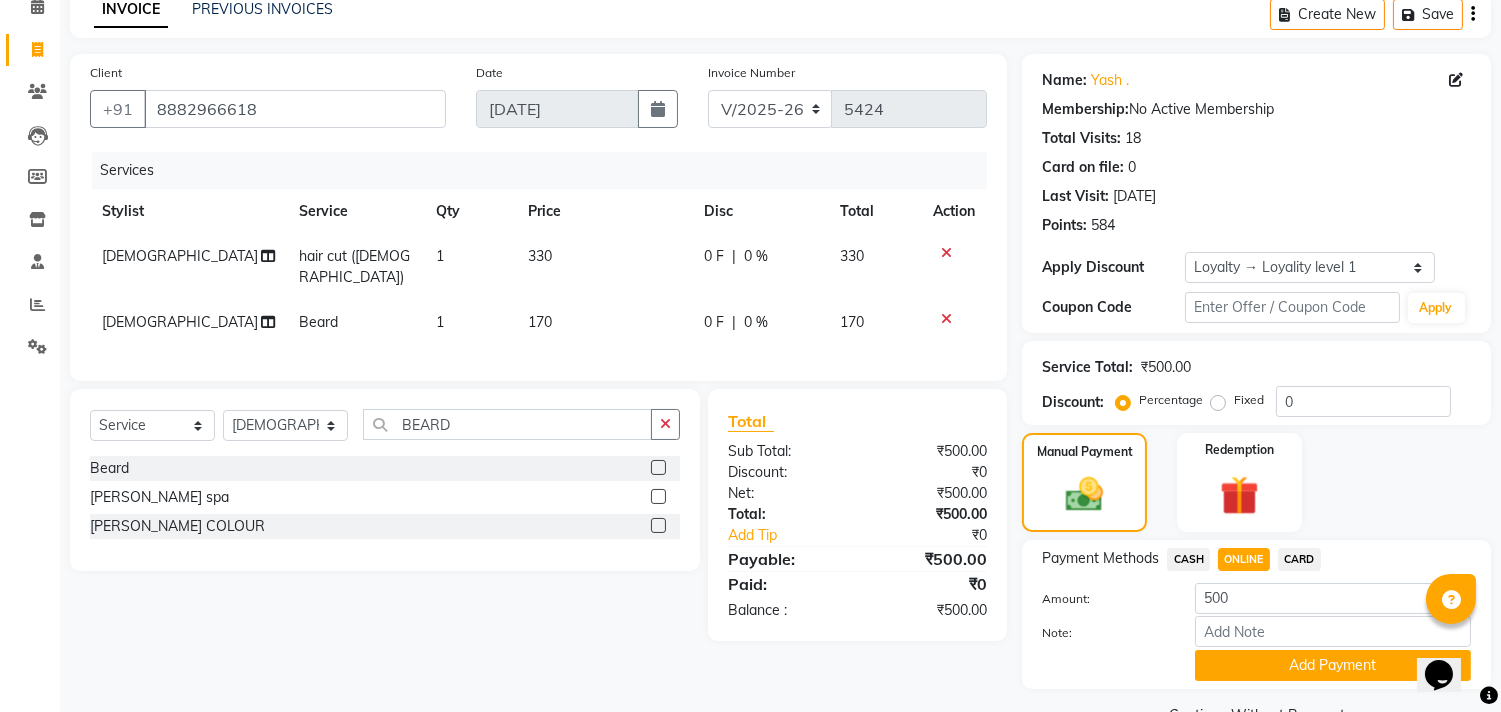 scroll, scrollTop: 143, scrollLeft: 0, axis: vertical 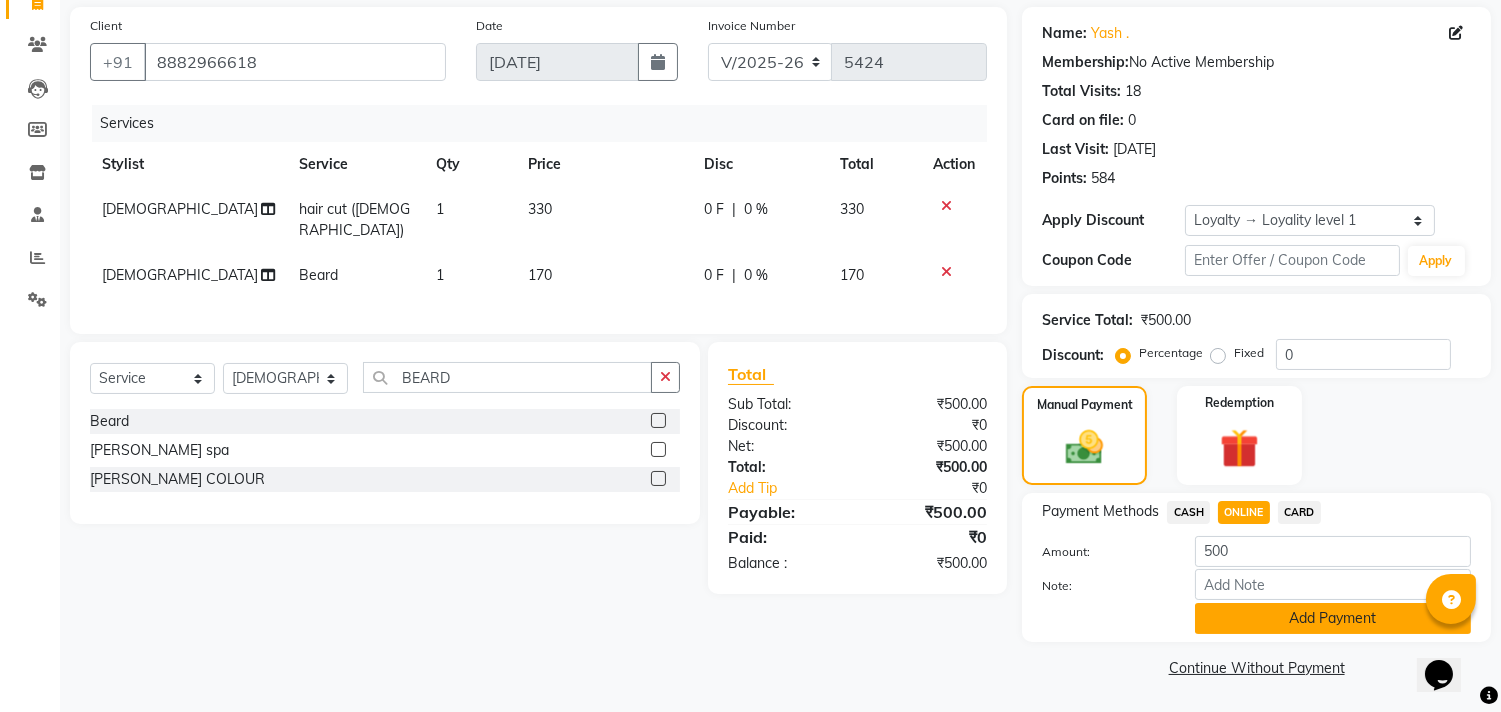 click on "Add Payment" 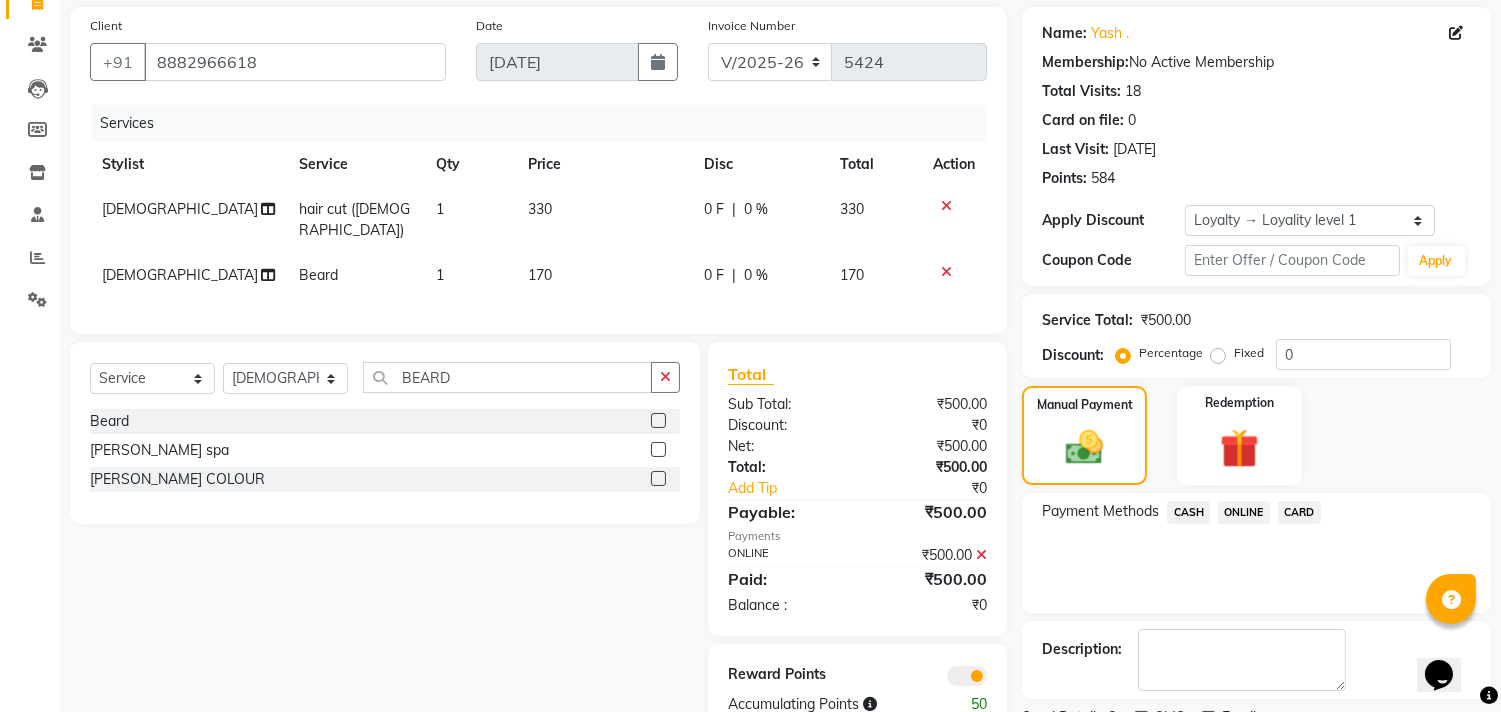 scroll, scrollTop: 227, scrollLeft: 0, axis: vertical 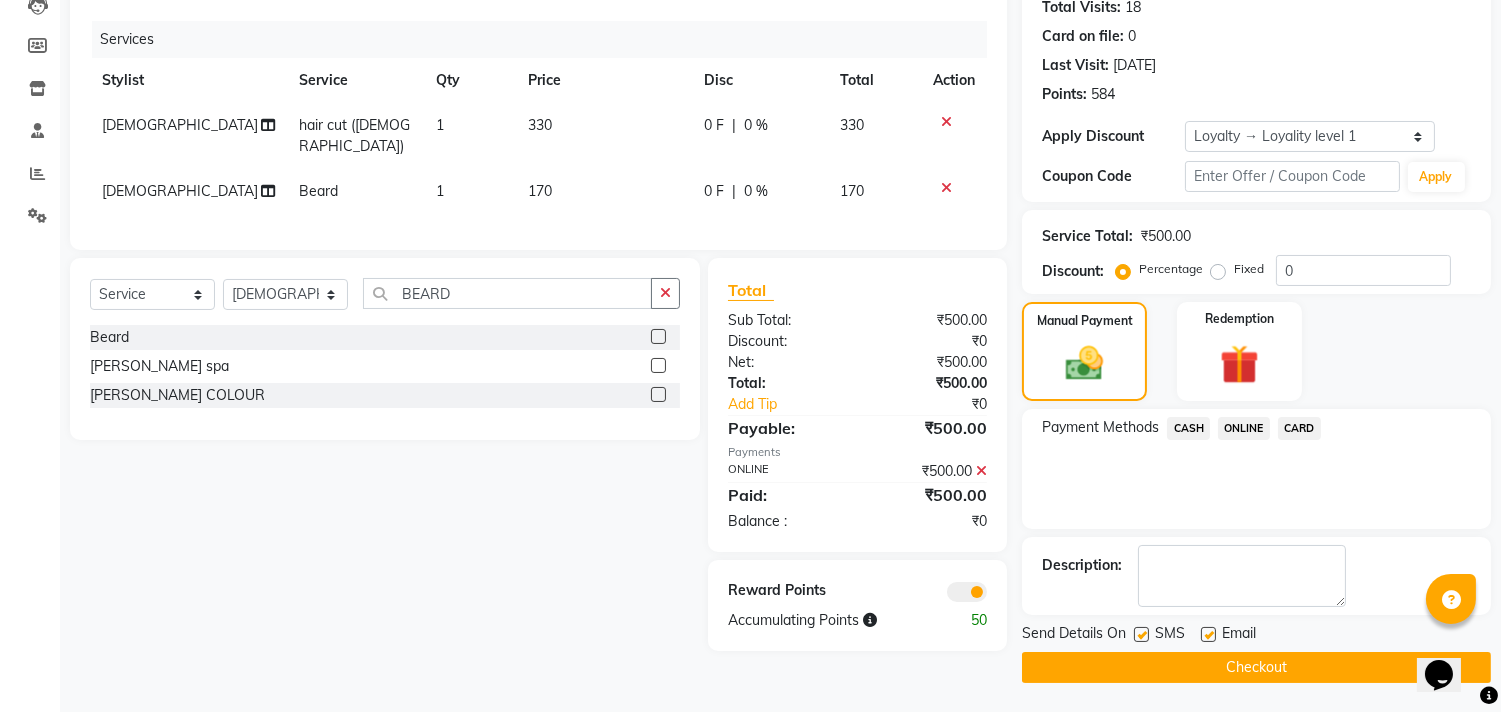 click on "Checkout" 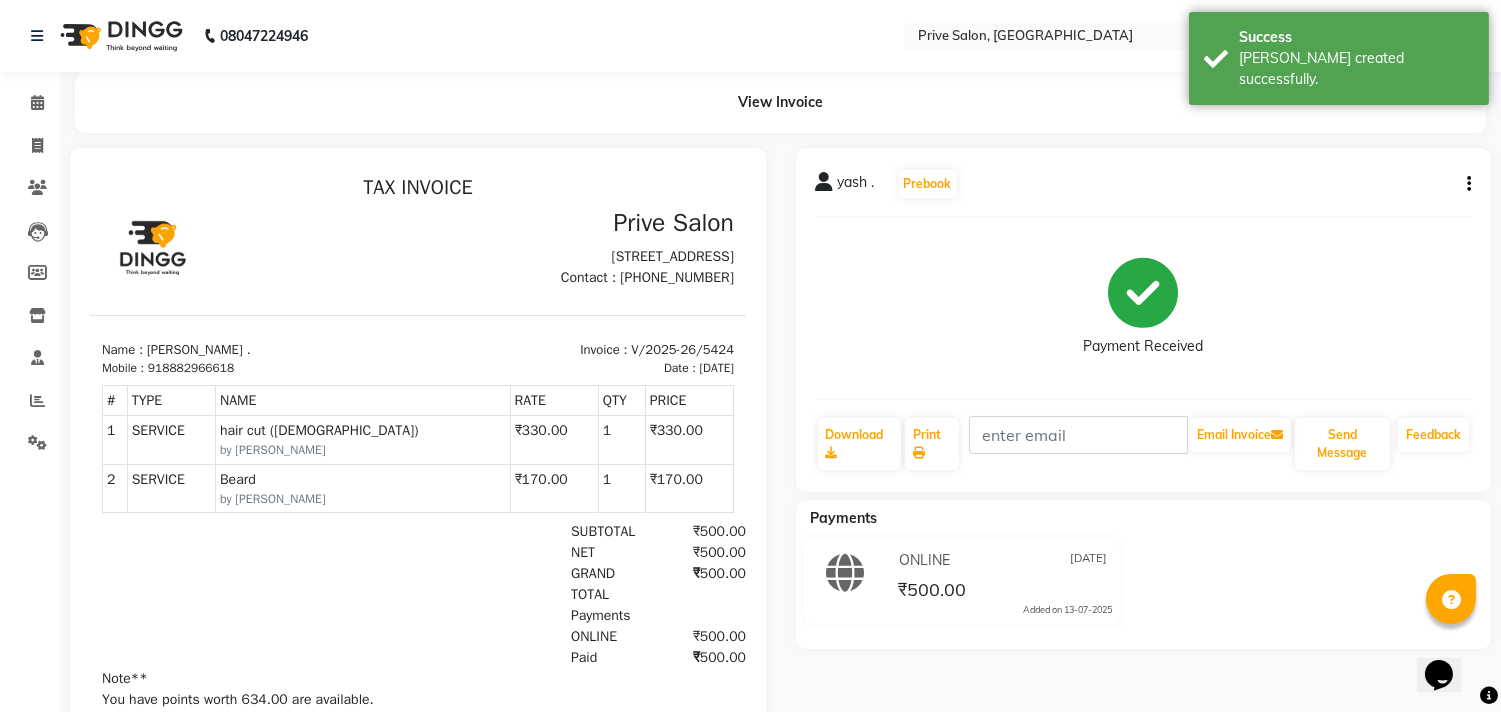 scroll, scrollTop: 0, scrollLeft: 0, axis: both 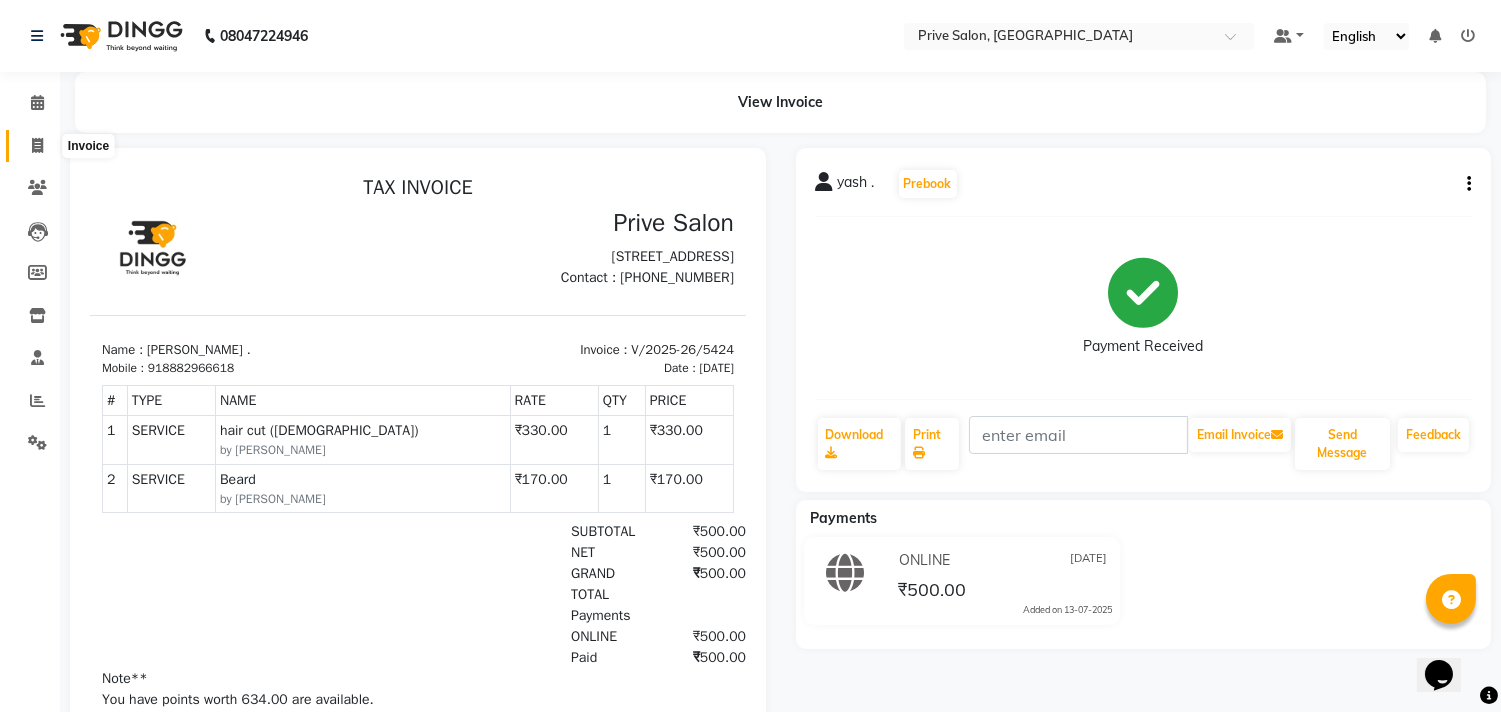 click 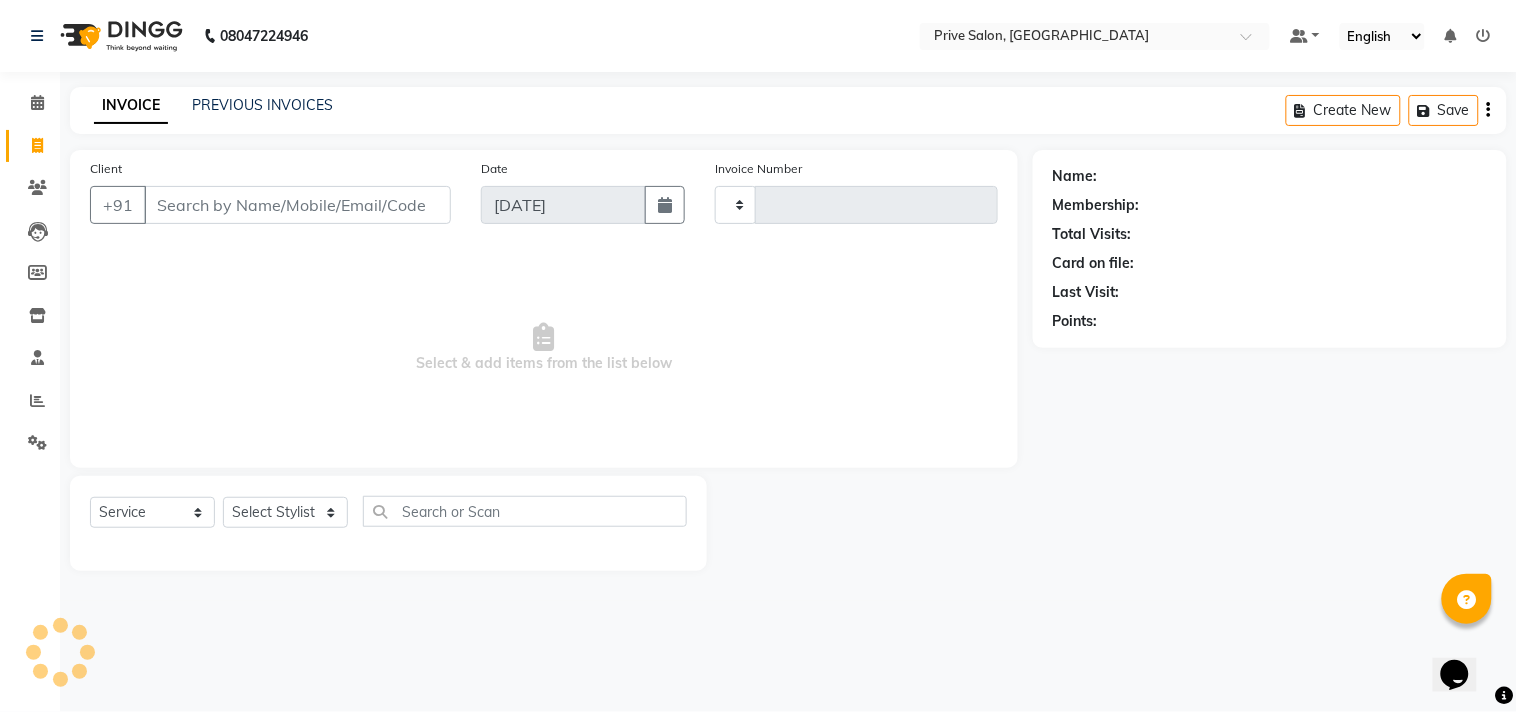 click on "Client" at bounding box center (297, 205) 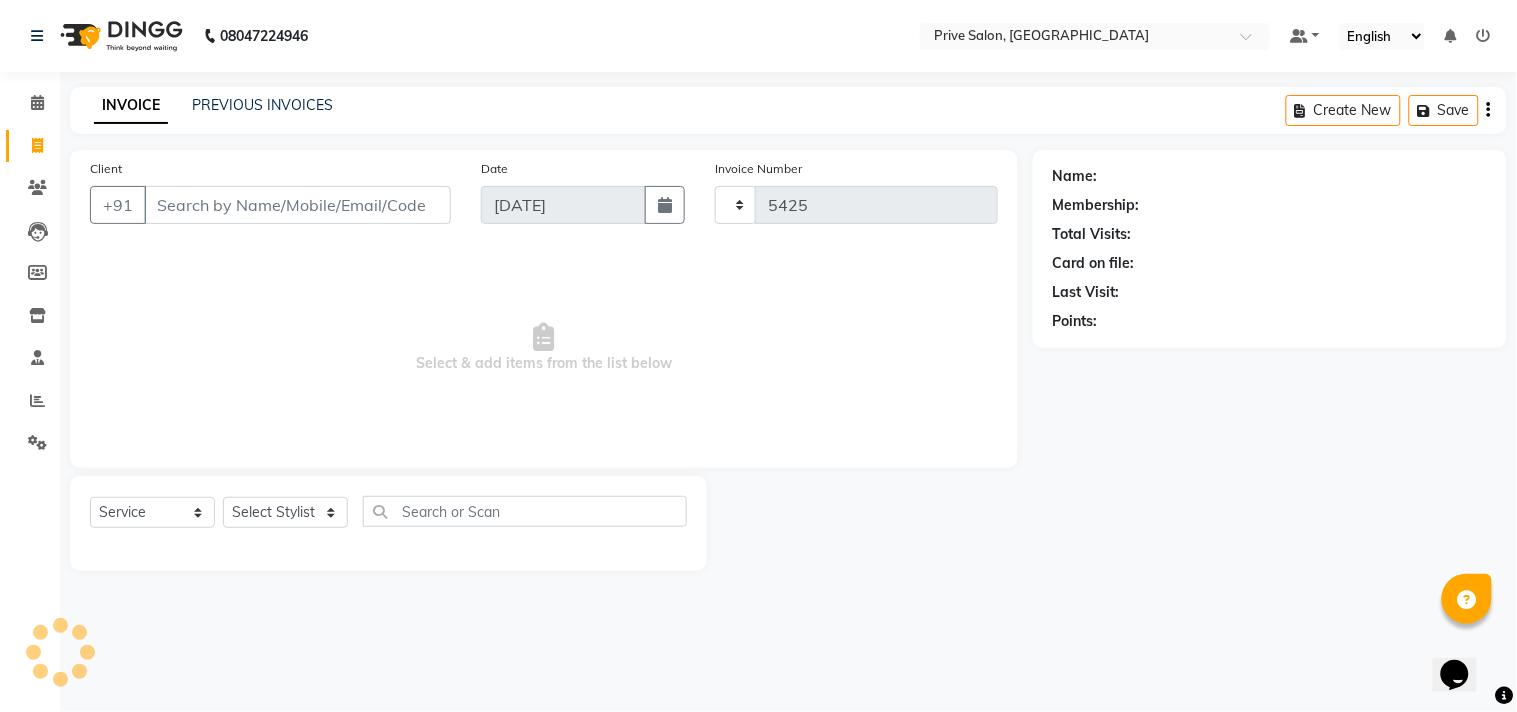 select on "136" 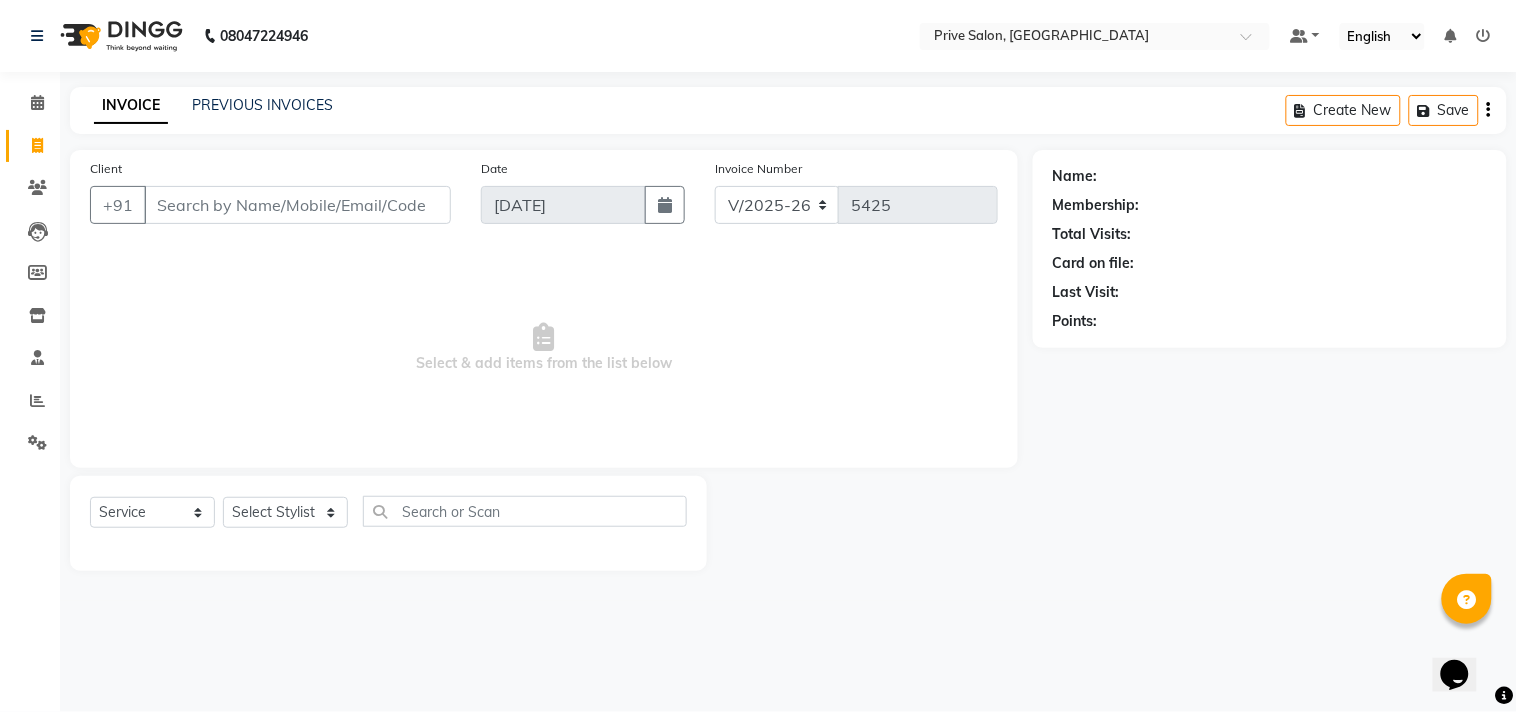 click on "Client" at bounding box center [297, 205] 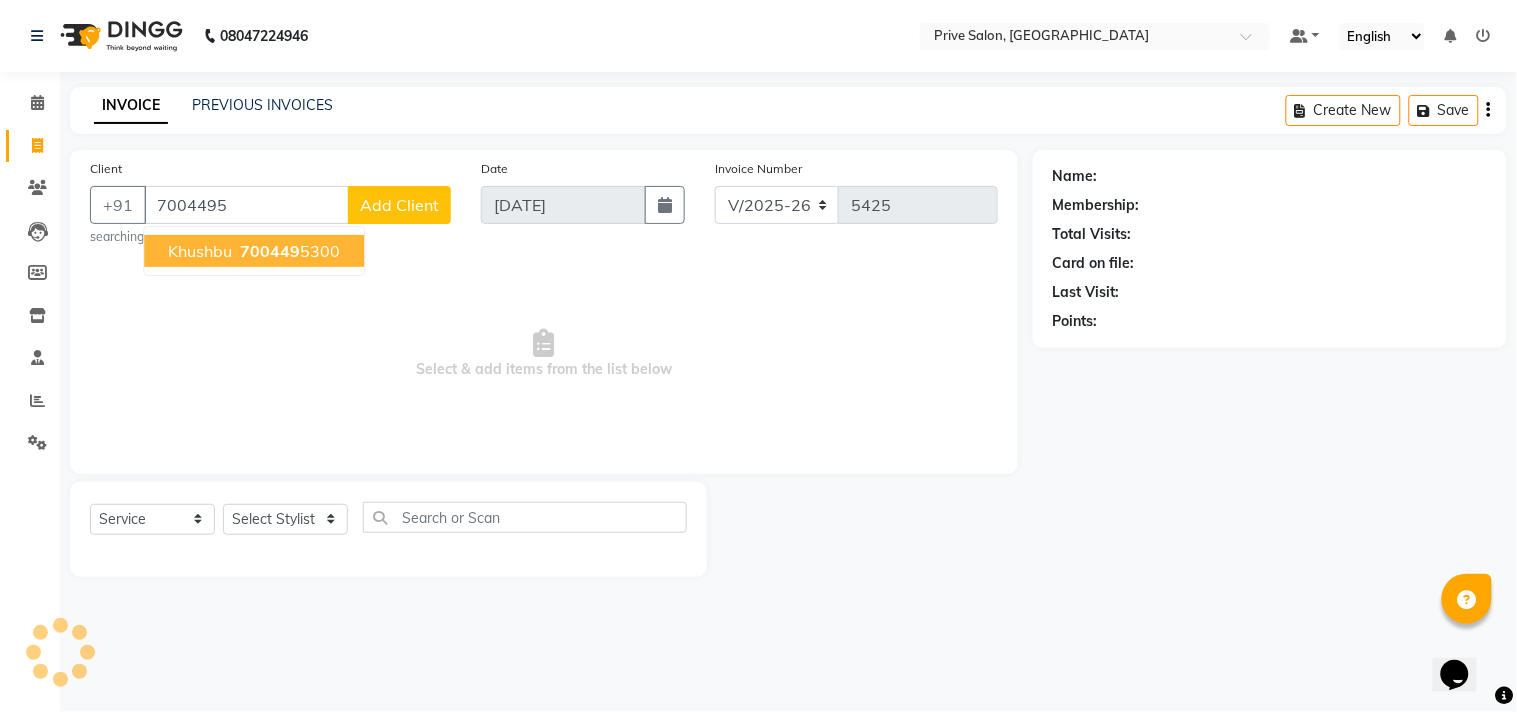 click on "700449" at bounding box center (270, 251) 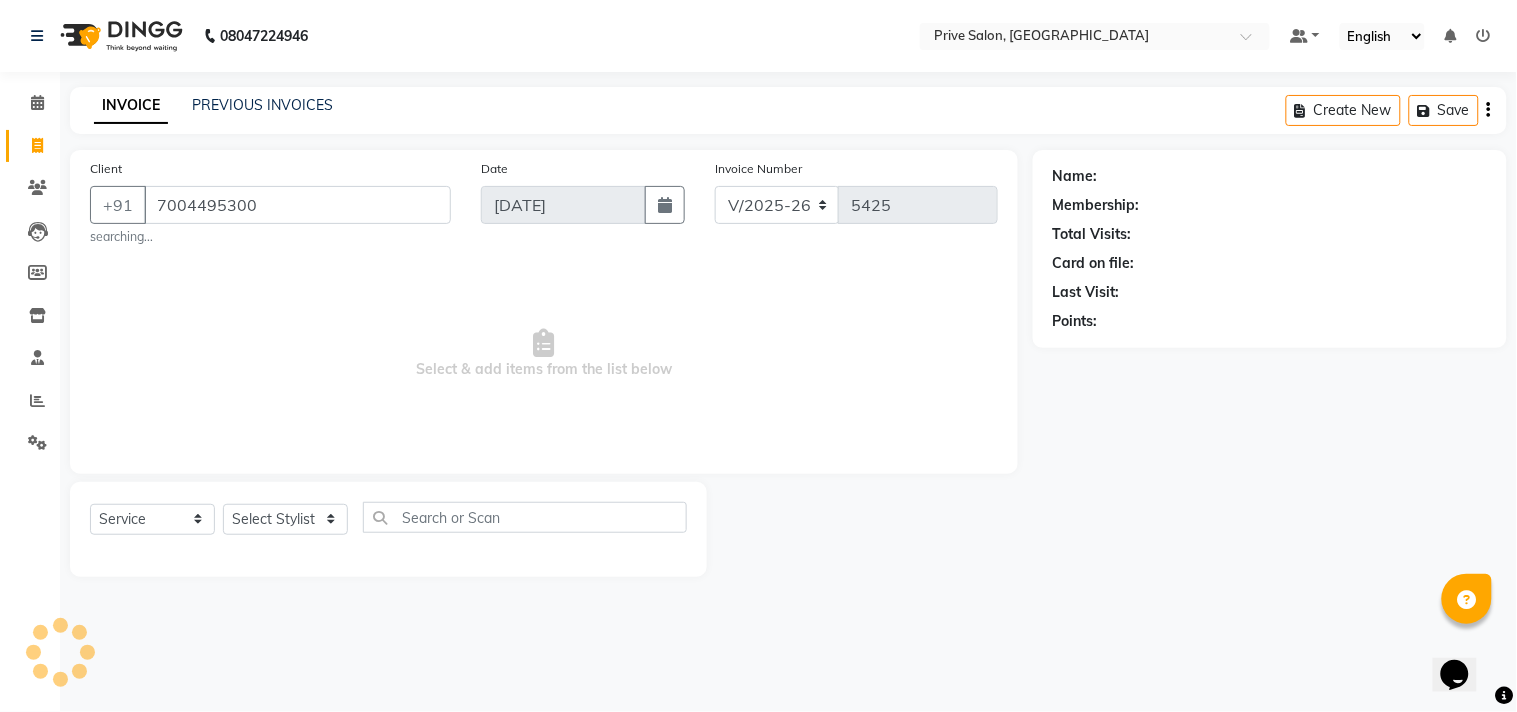 type on "7004495300" 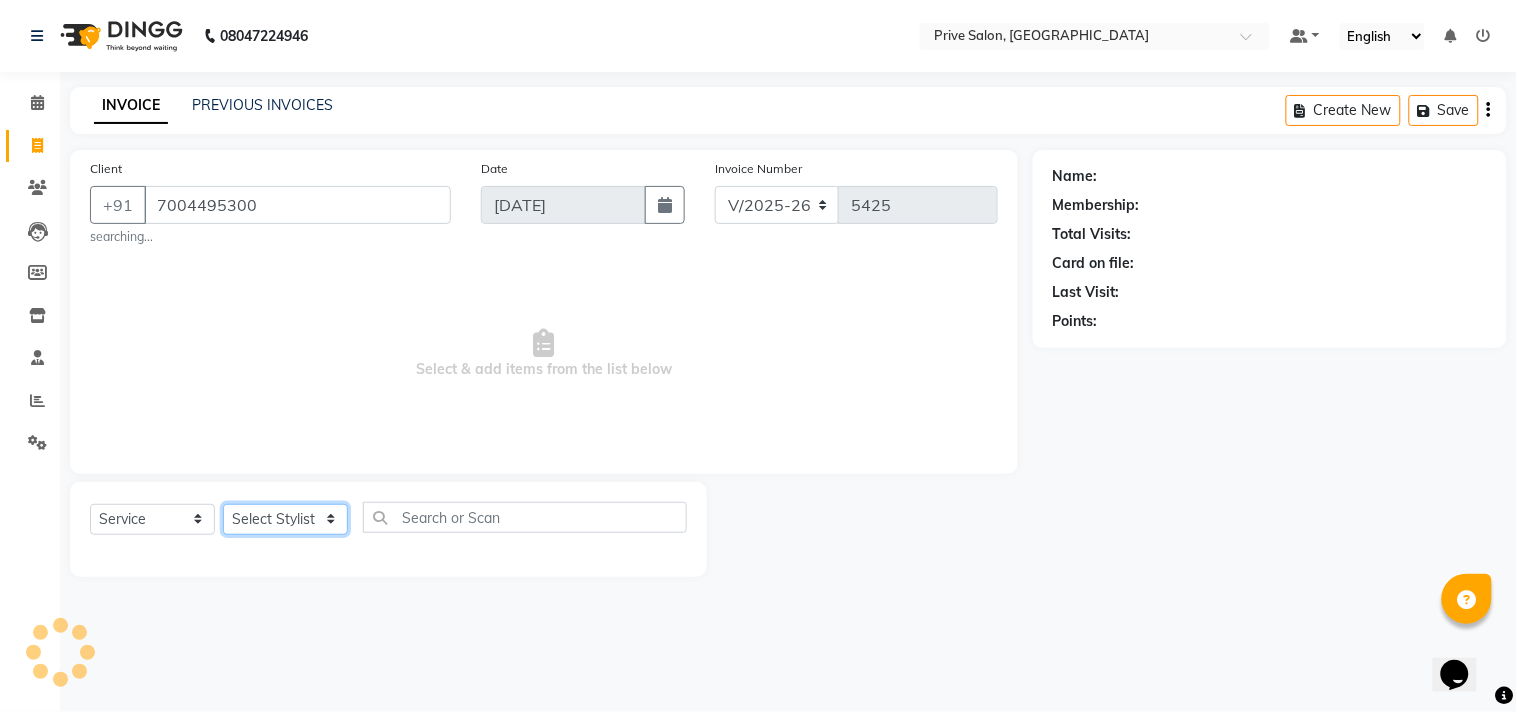 click on "Select Stylist amit ARJUN [PERSON_NAME] [PERSON_NAME] GOLU [PERSON_NAME] isha [PERSON_NAME] Manager [PERSON_NAME] [PERSON_NAME] [PERSON_NAME] [PERSON_NAME] [PERSON_NAME] vikas" 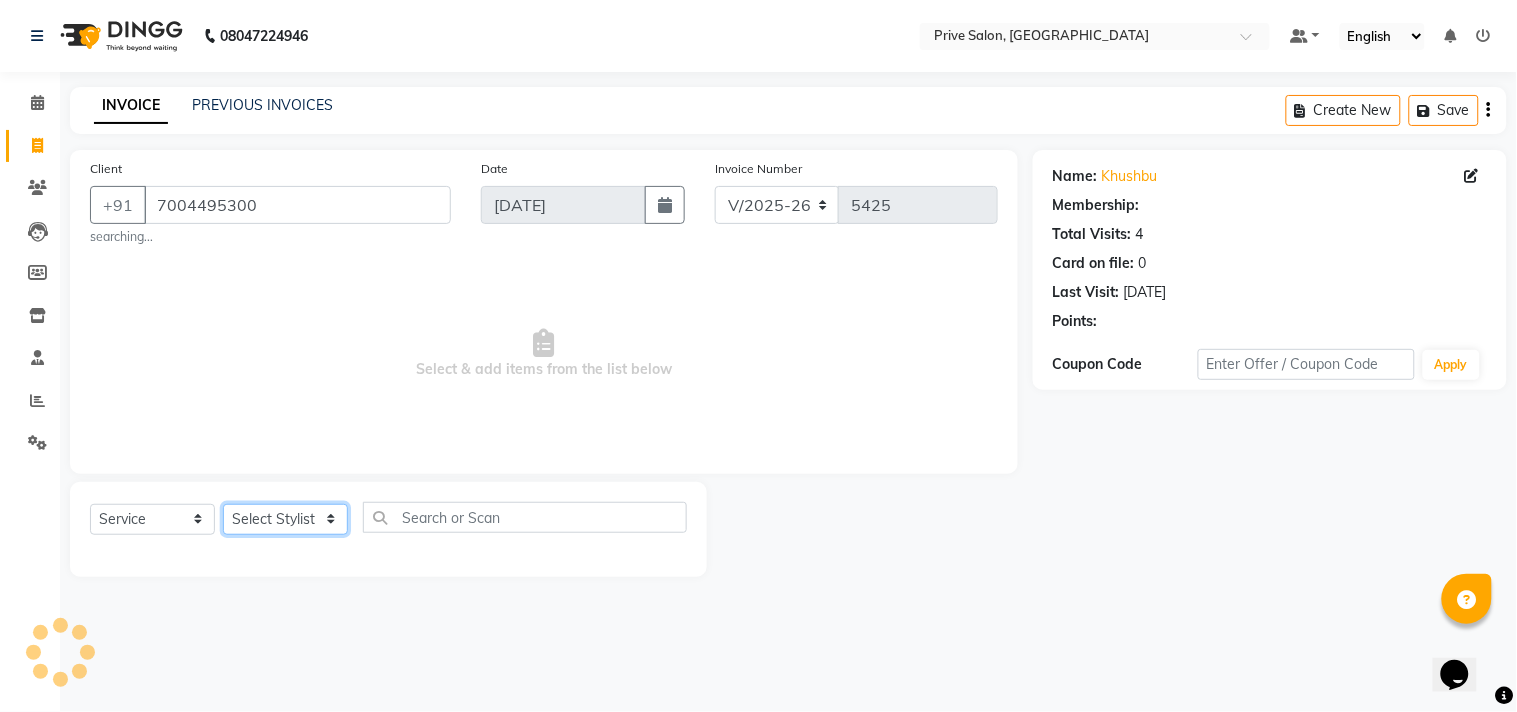 select on "1: Object" 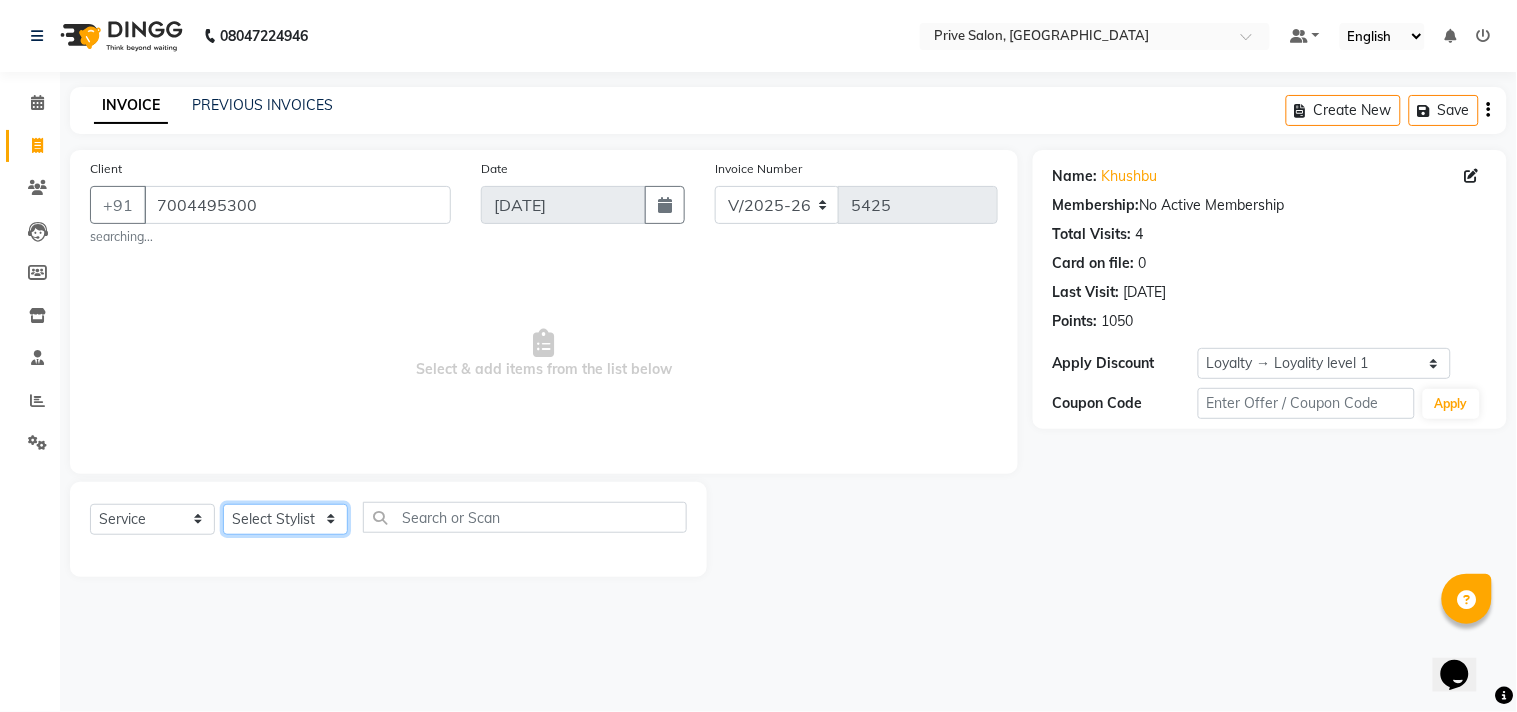 select on "26772" 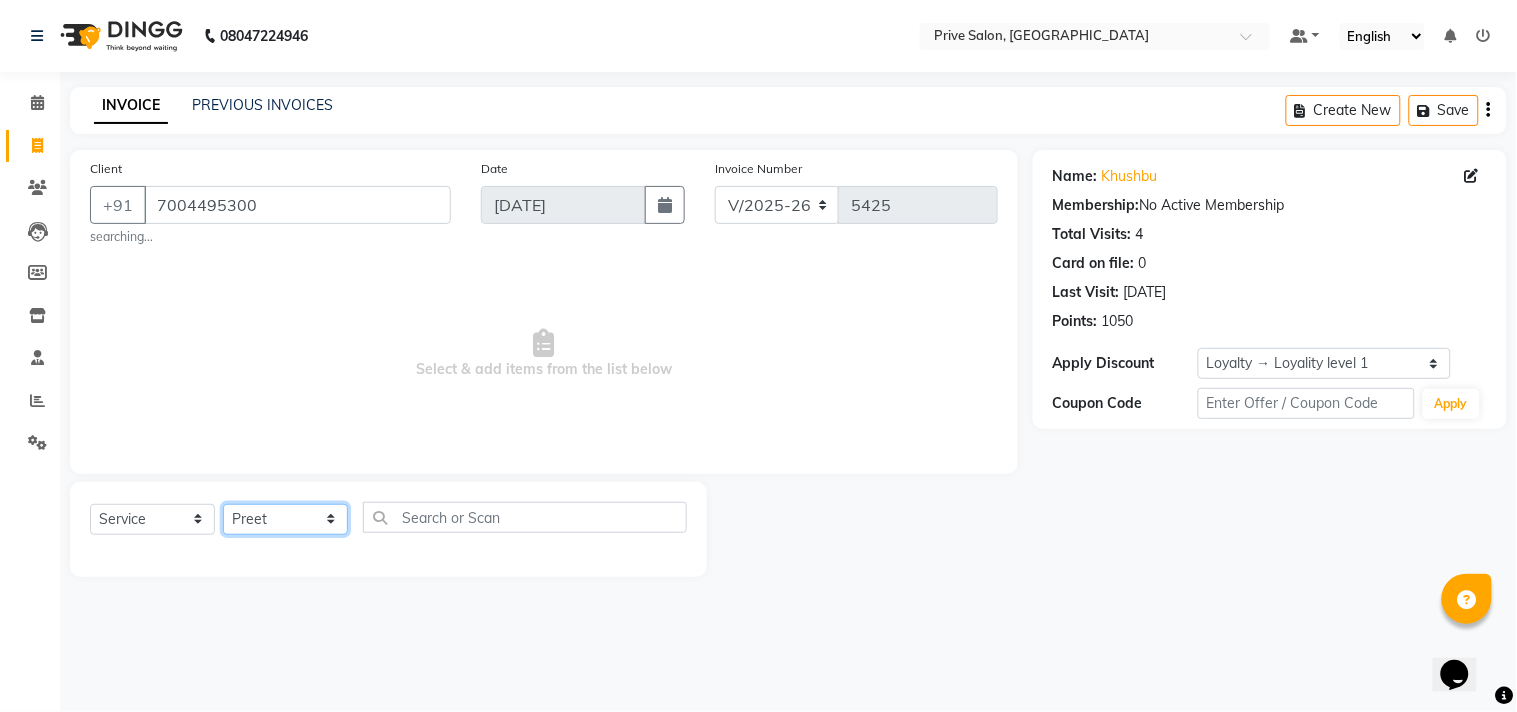 click on "Select Stylist amit ARJUN [PERSON_NAME] [PERSON_NAME] GOLU [PERSON_NAME] isha [PERSON_NAME] Manager [PERSON_NAME] [PERSON_NAME] [PERSON_NAME] [PERSON_NAME] [PERSON_NAME] vikas" 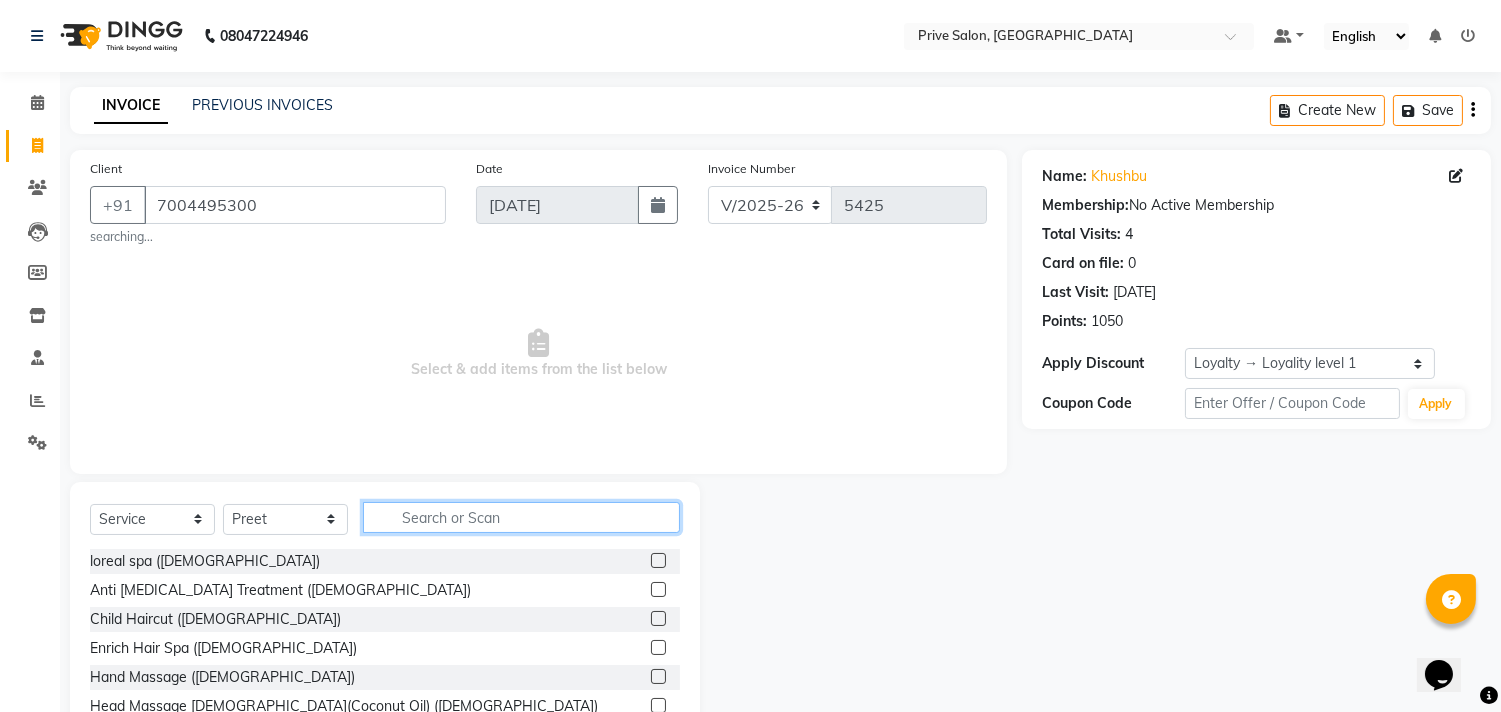 click 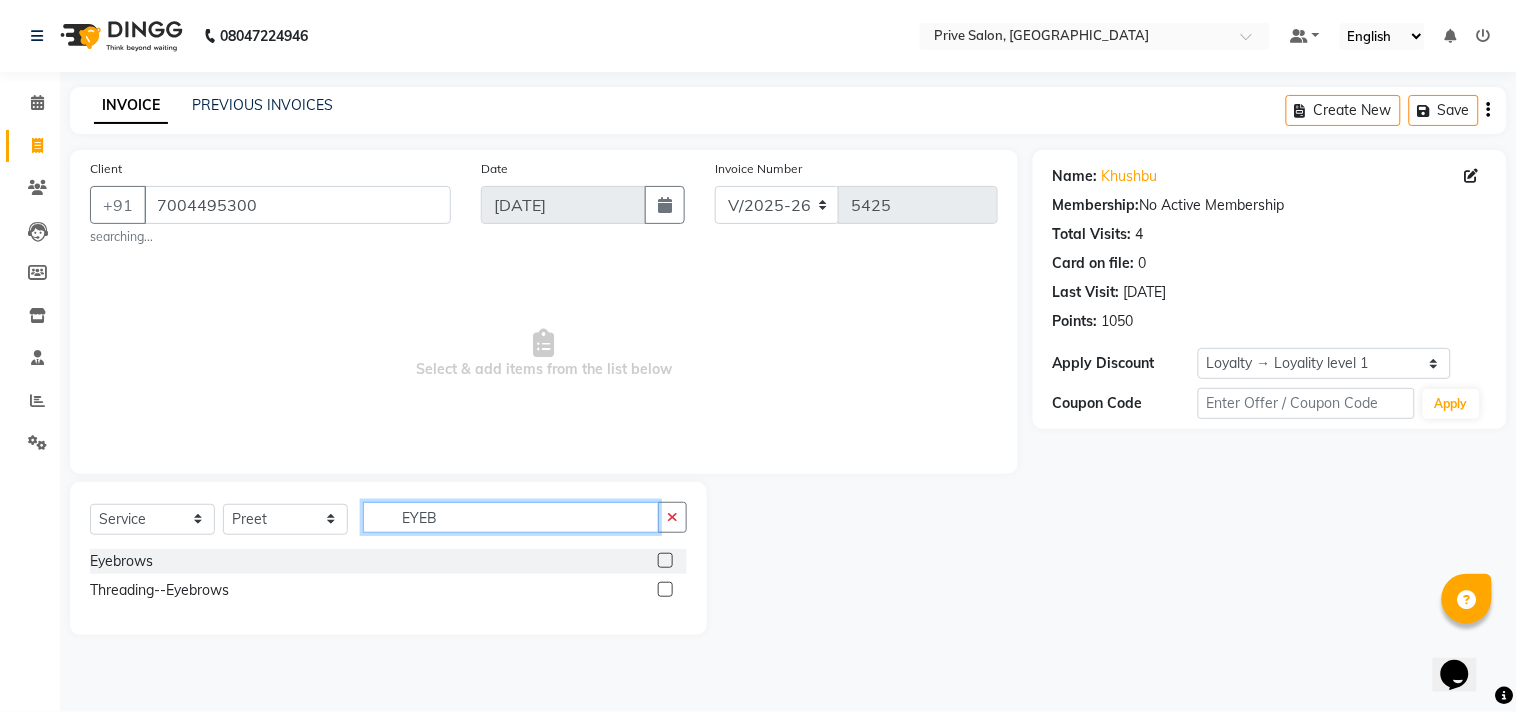type on "EYEB" 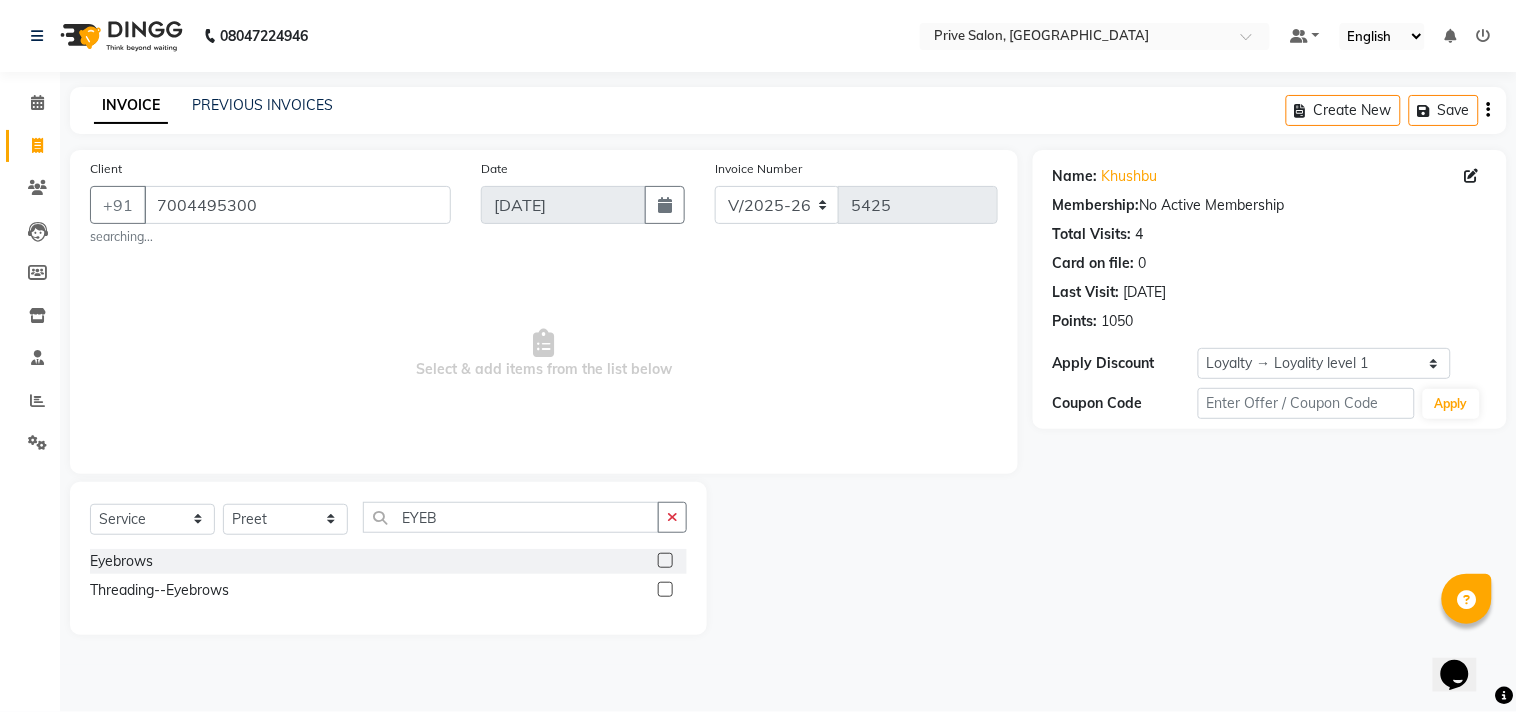 click 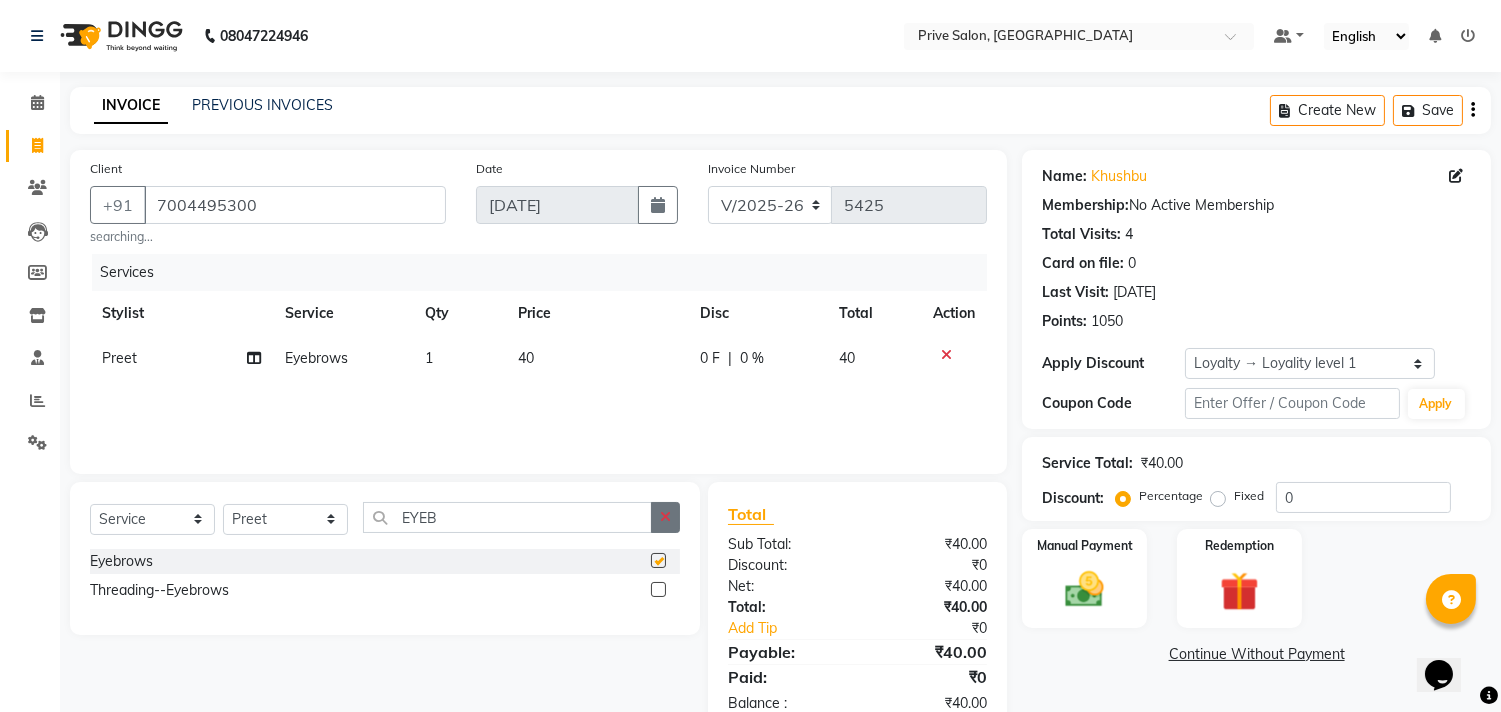 checkbox on "false" 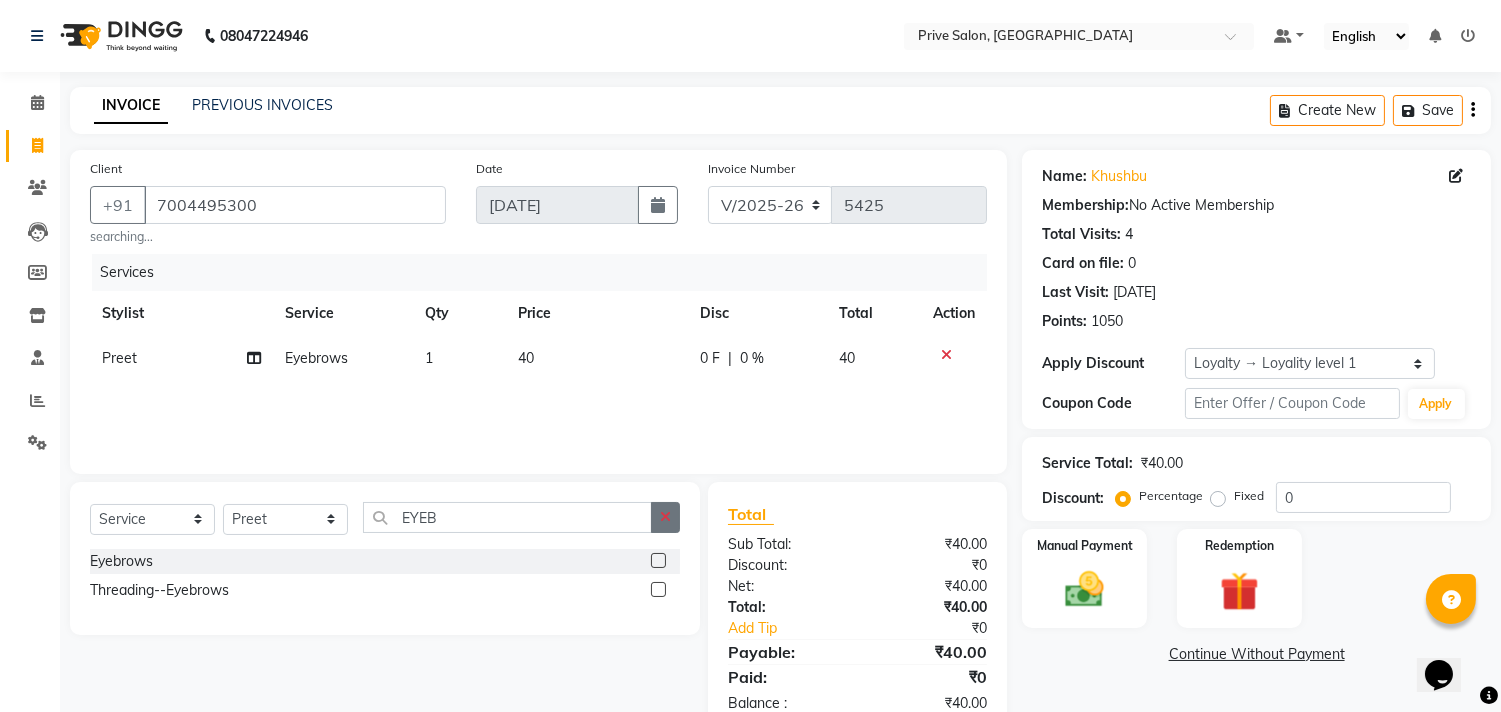 click 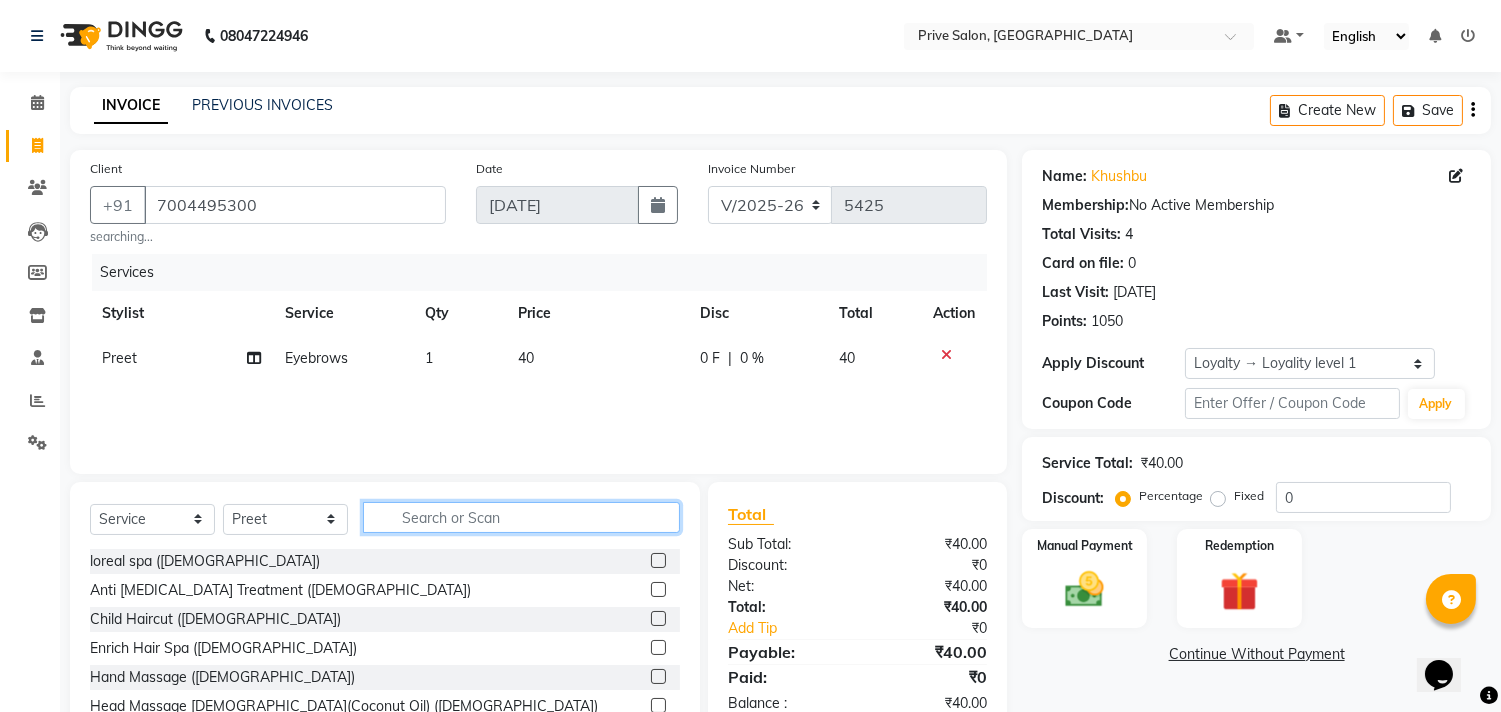 click 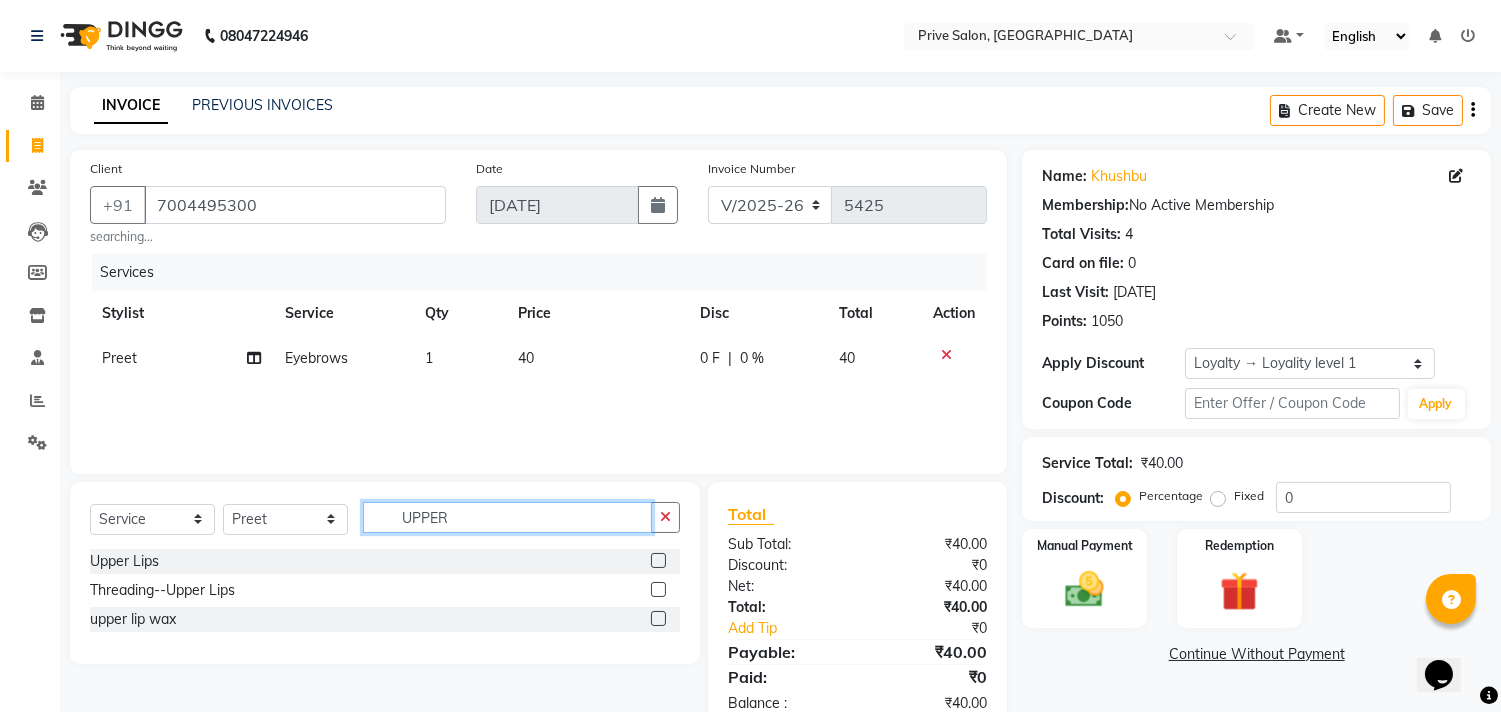 type on "UPPER" 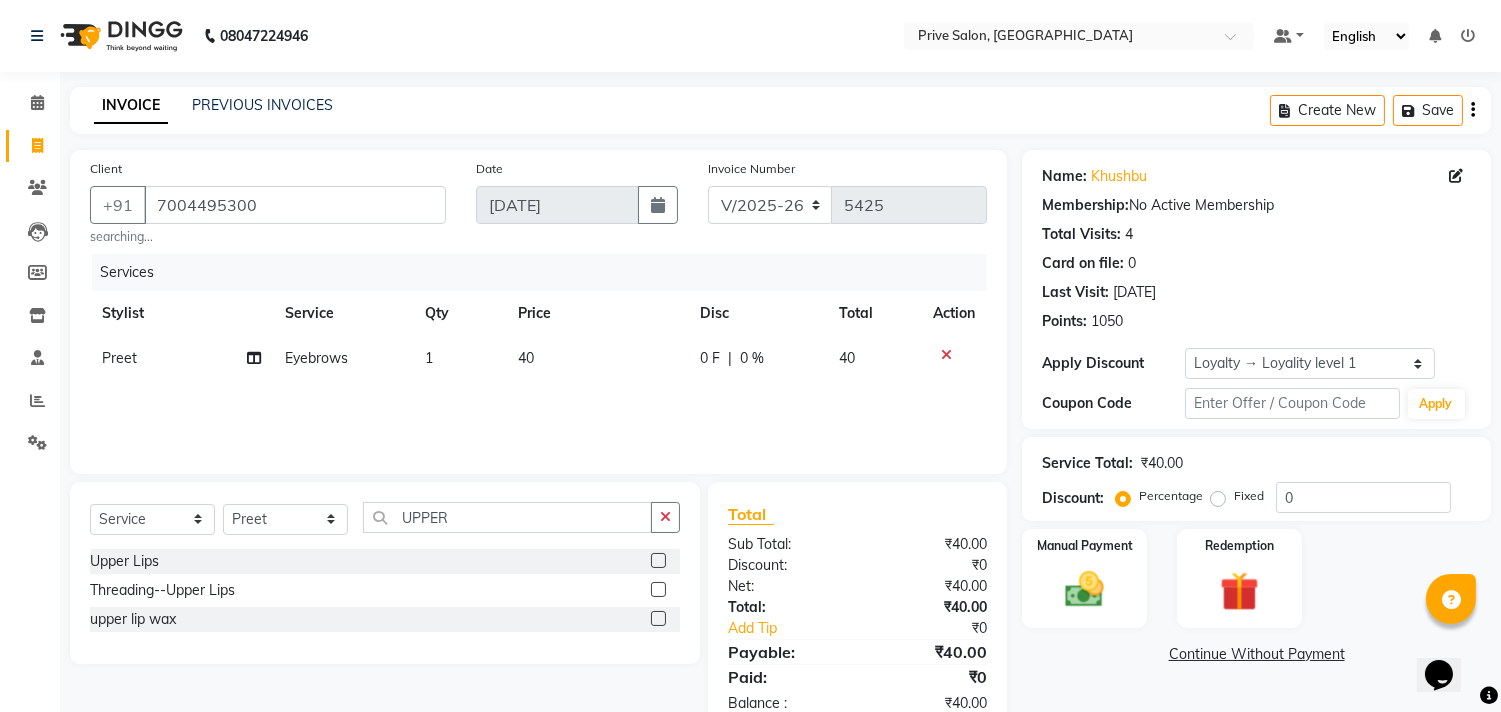 click 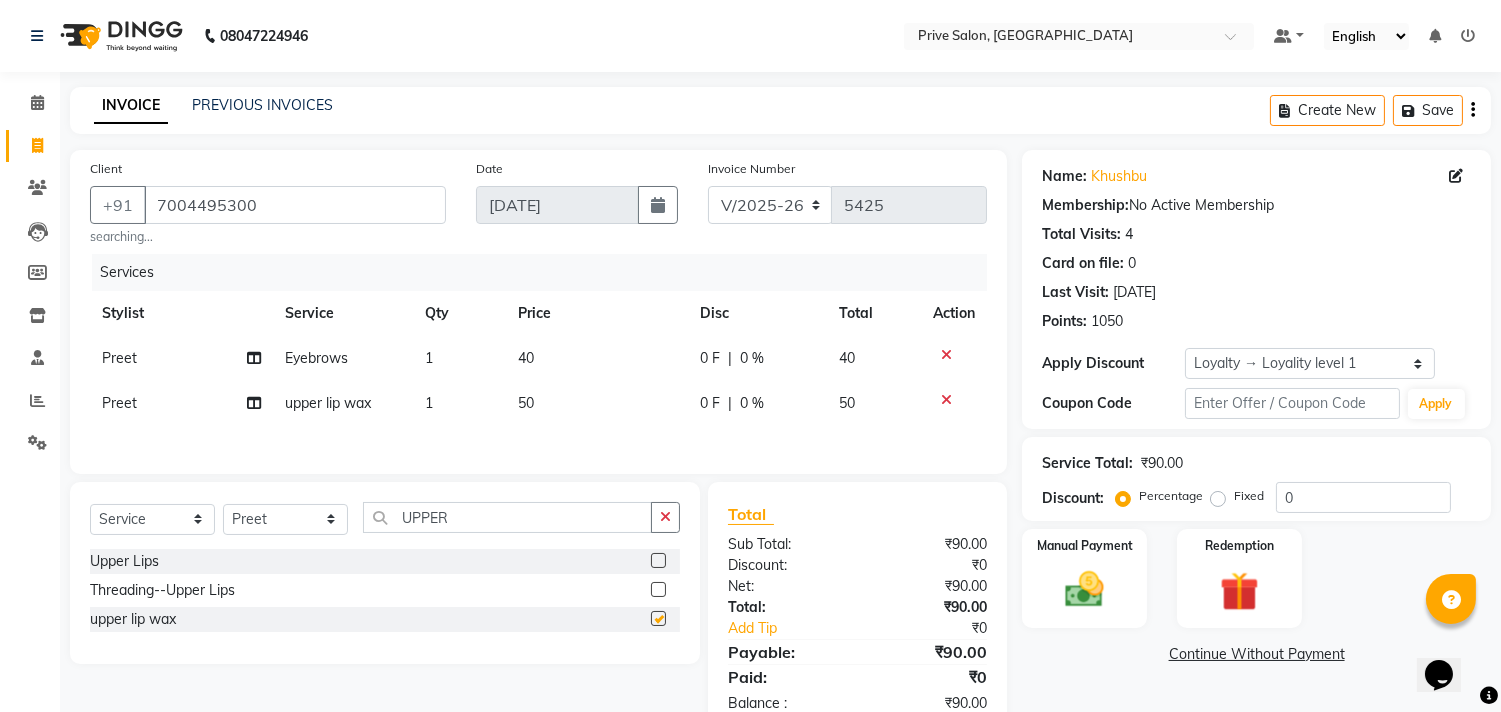 checkbox on "false" 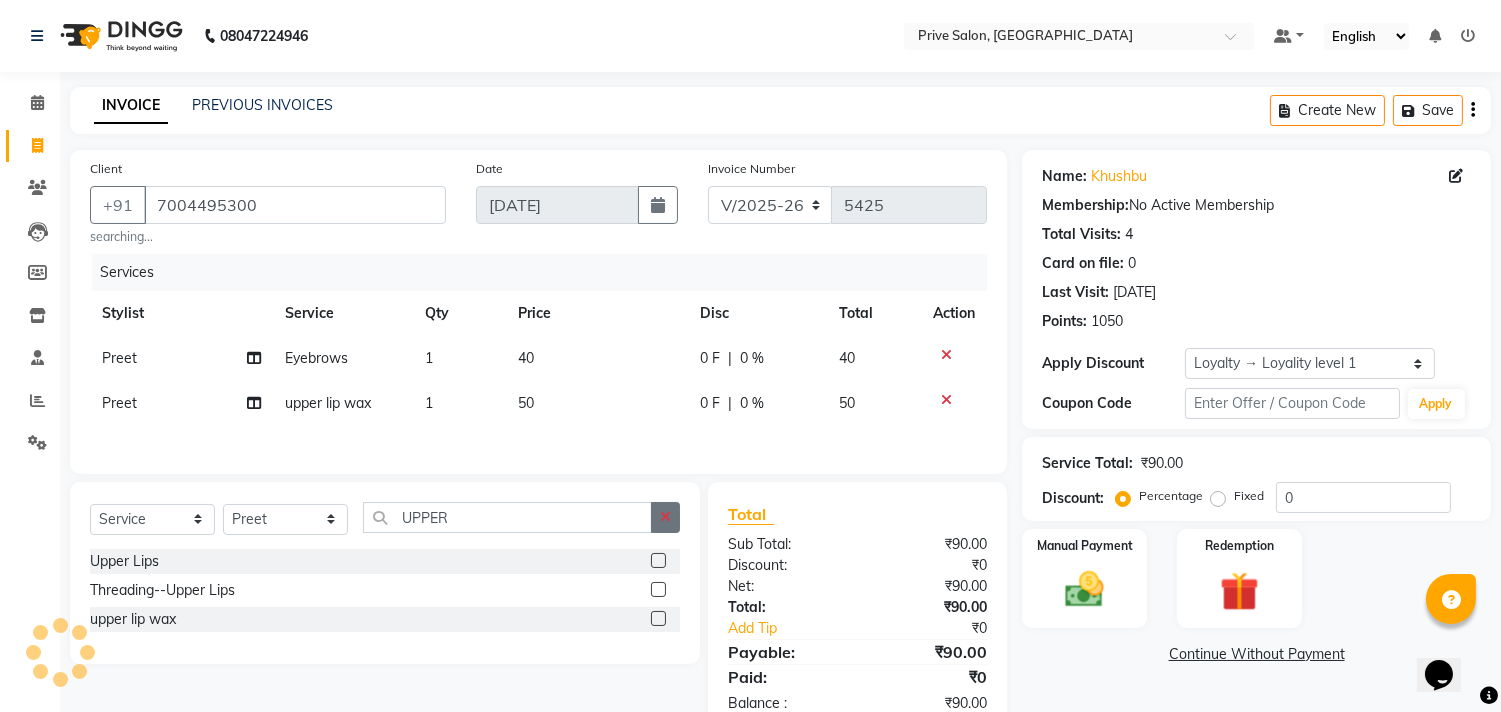 click 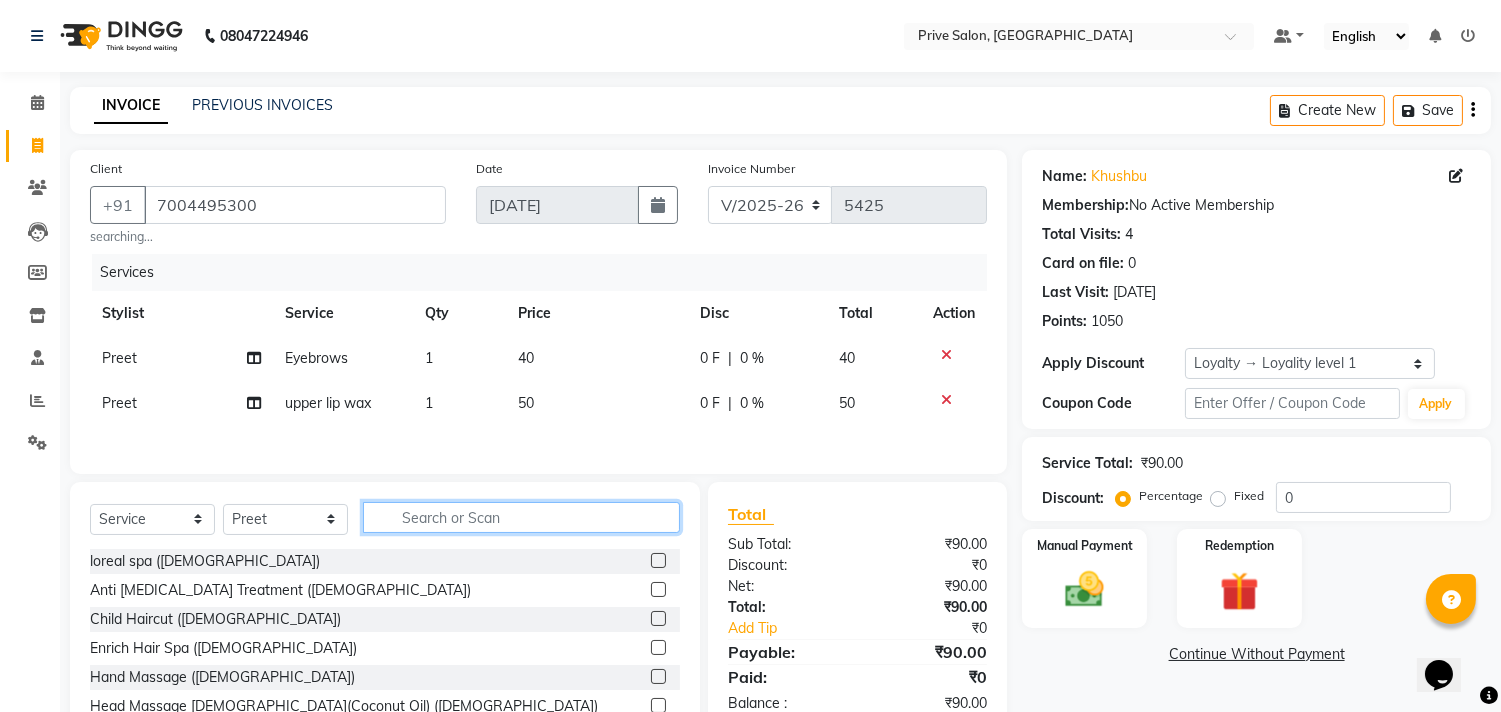 click 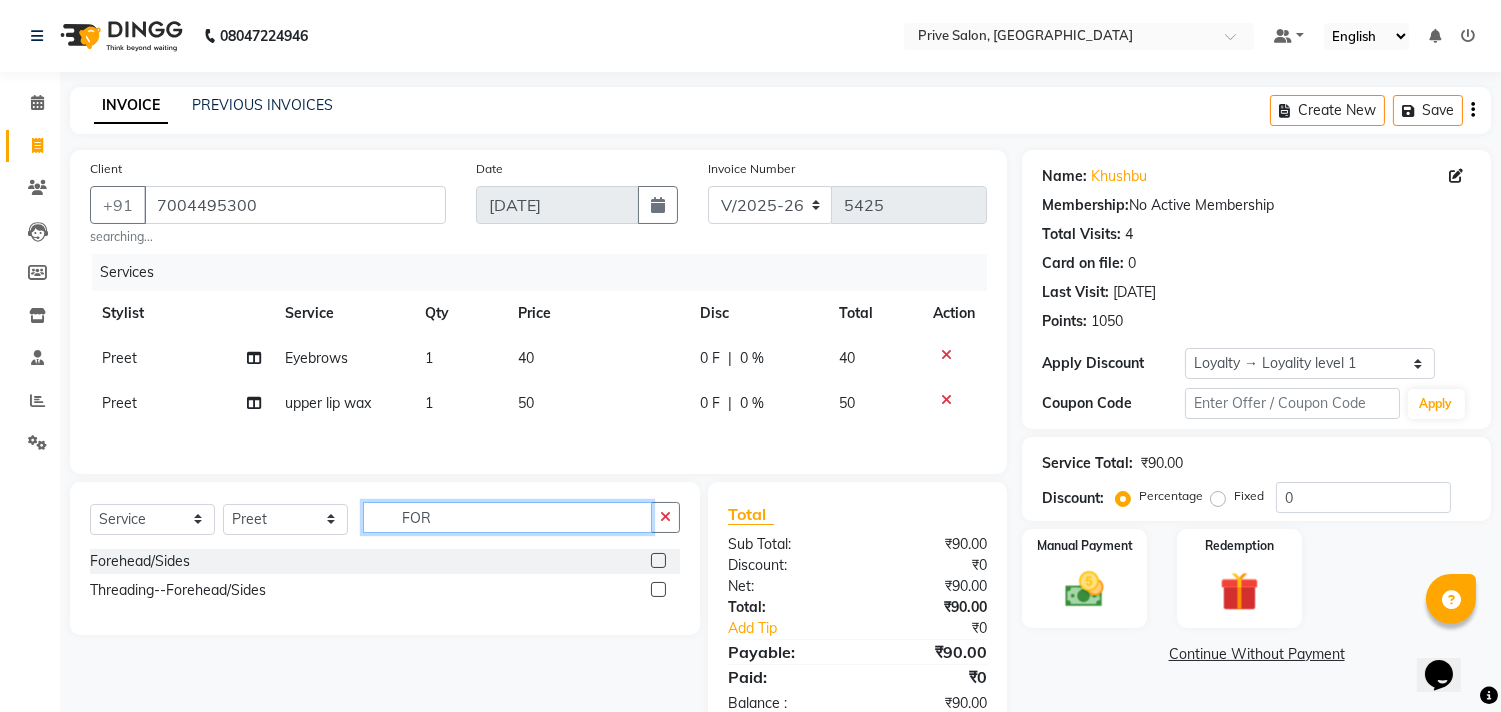 type on "FOR" 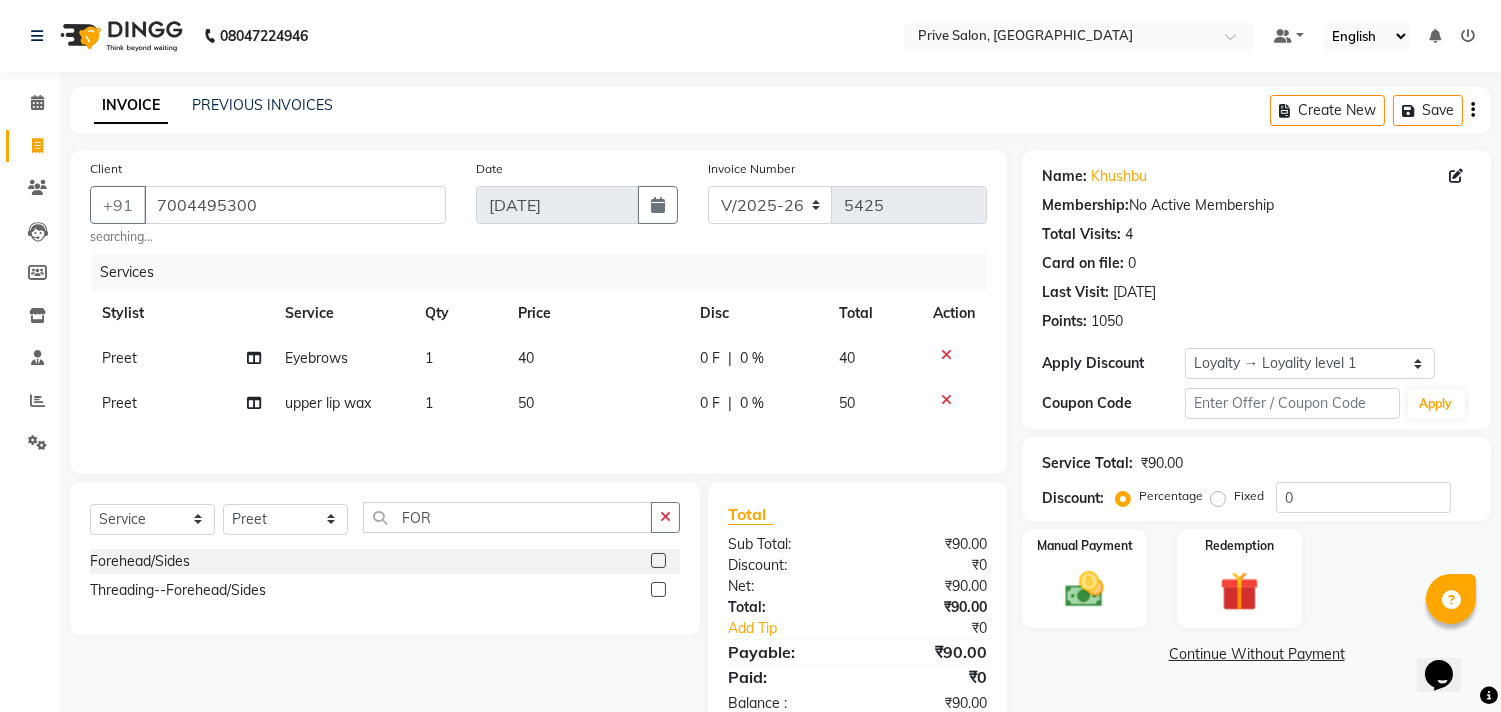 click 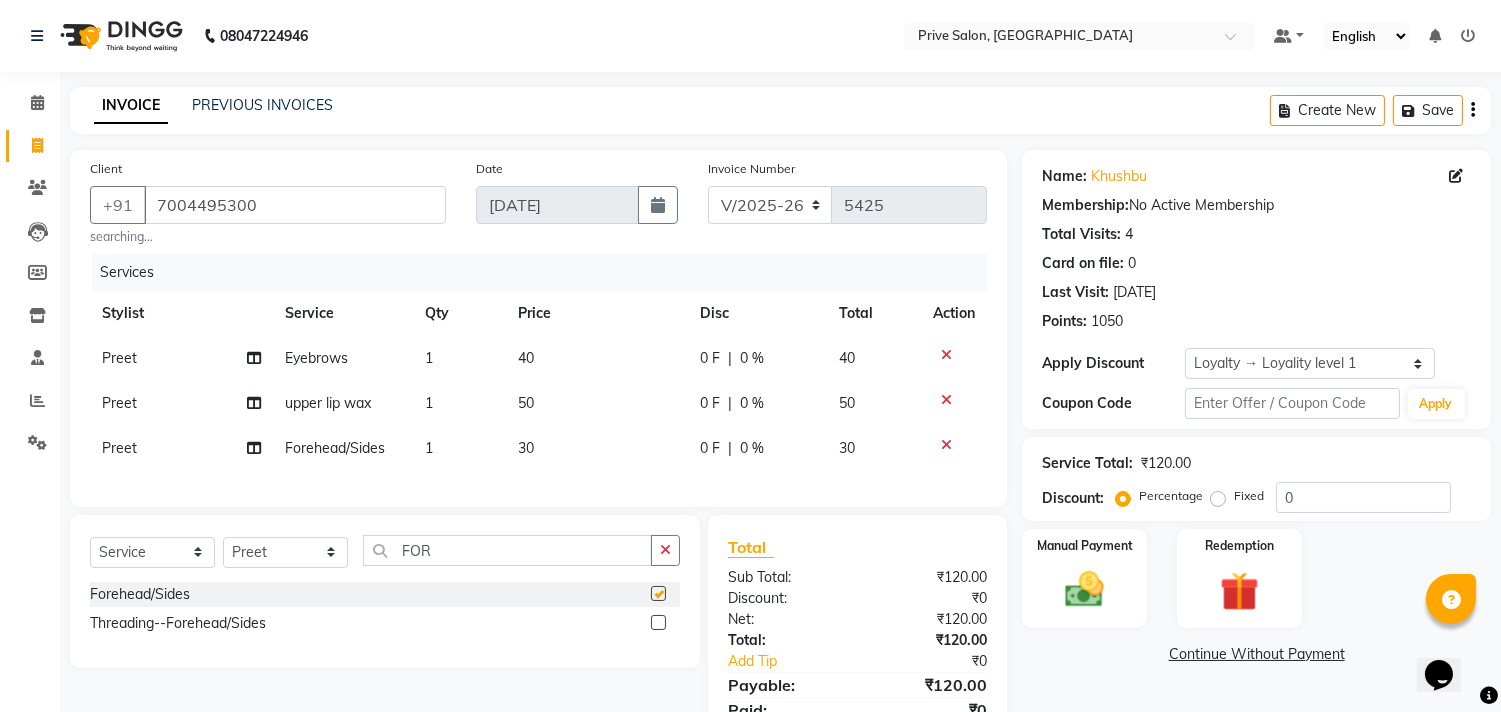 checkbox on "false" 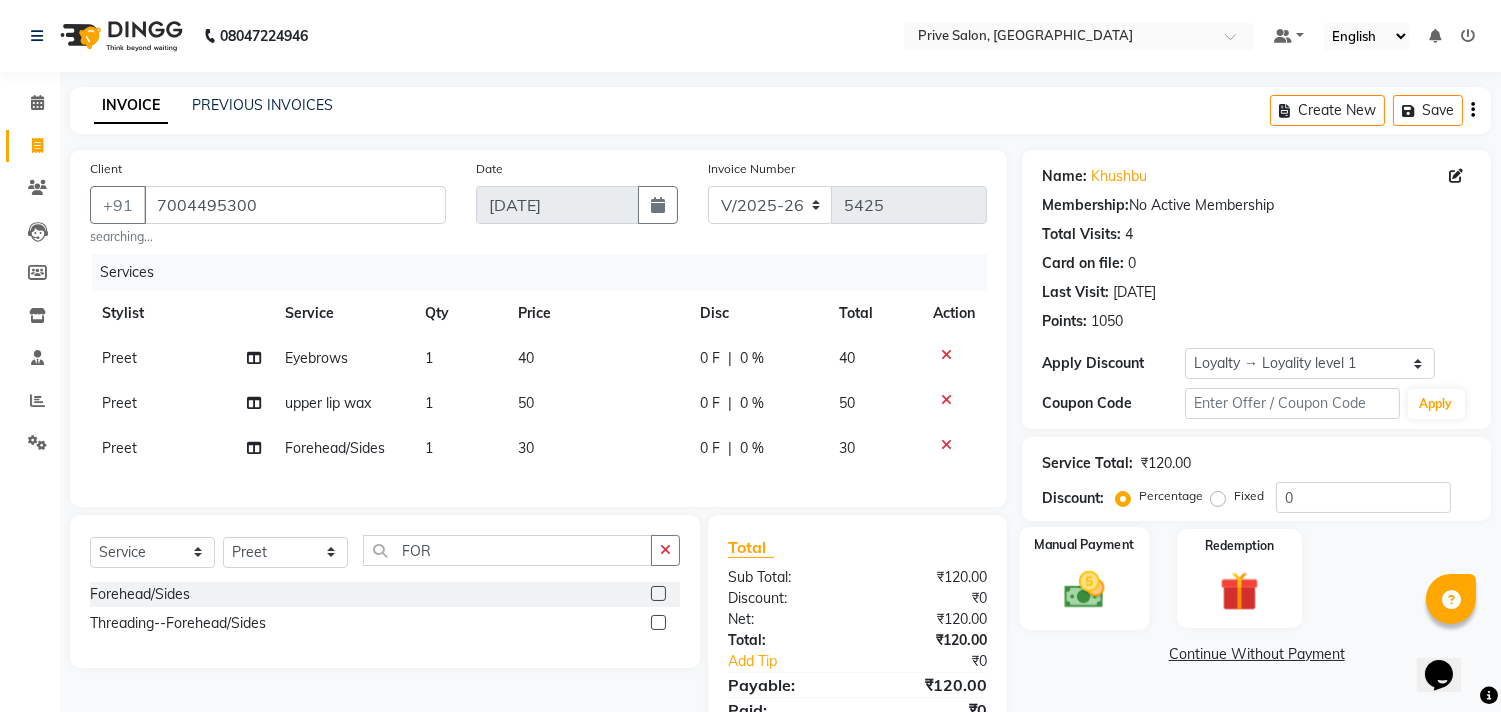 click 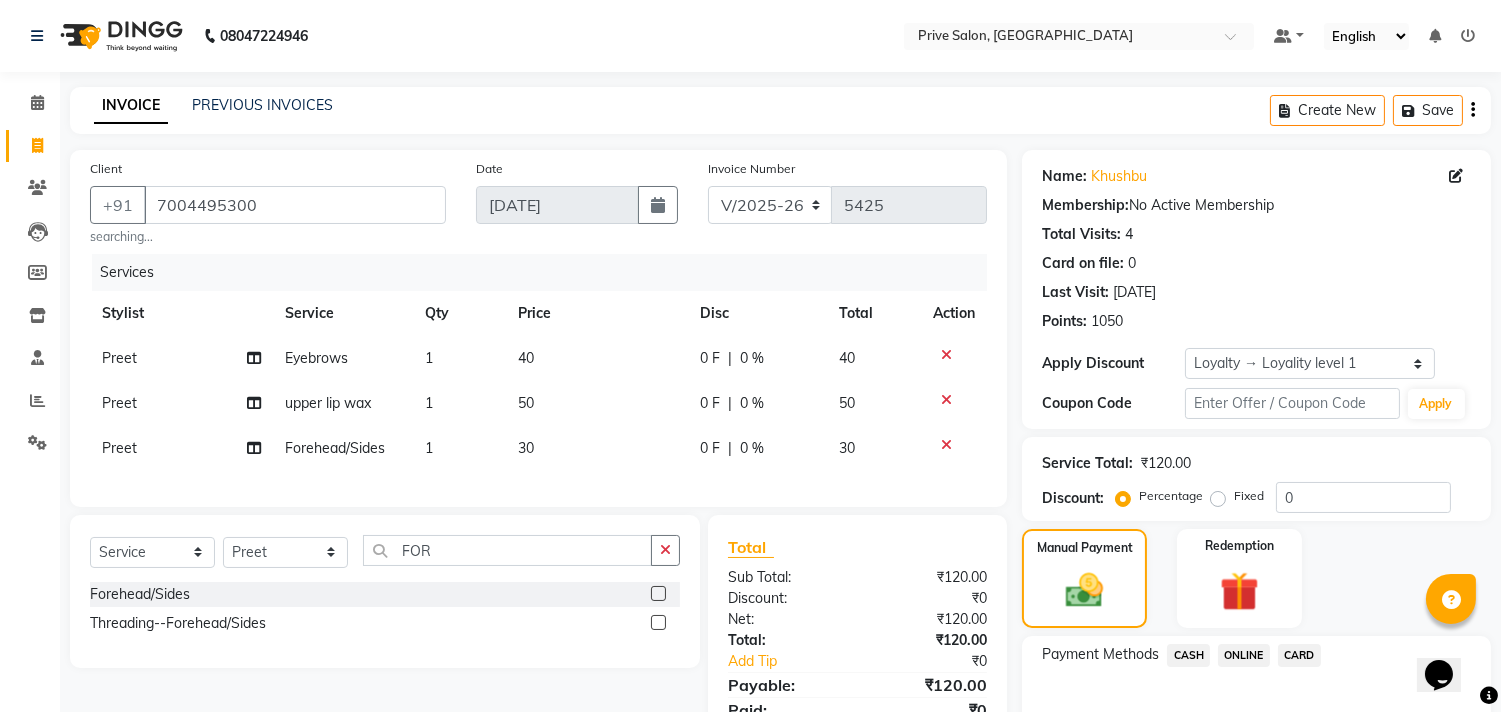 click on "ONLINE" 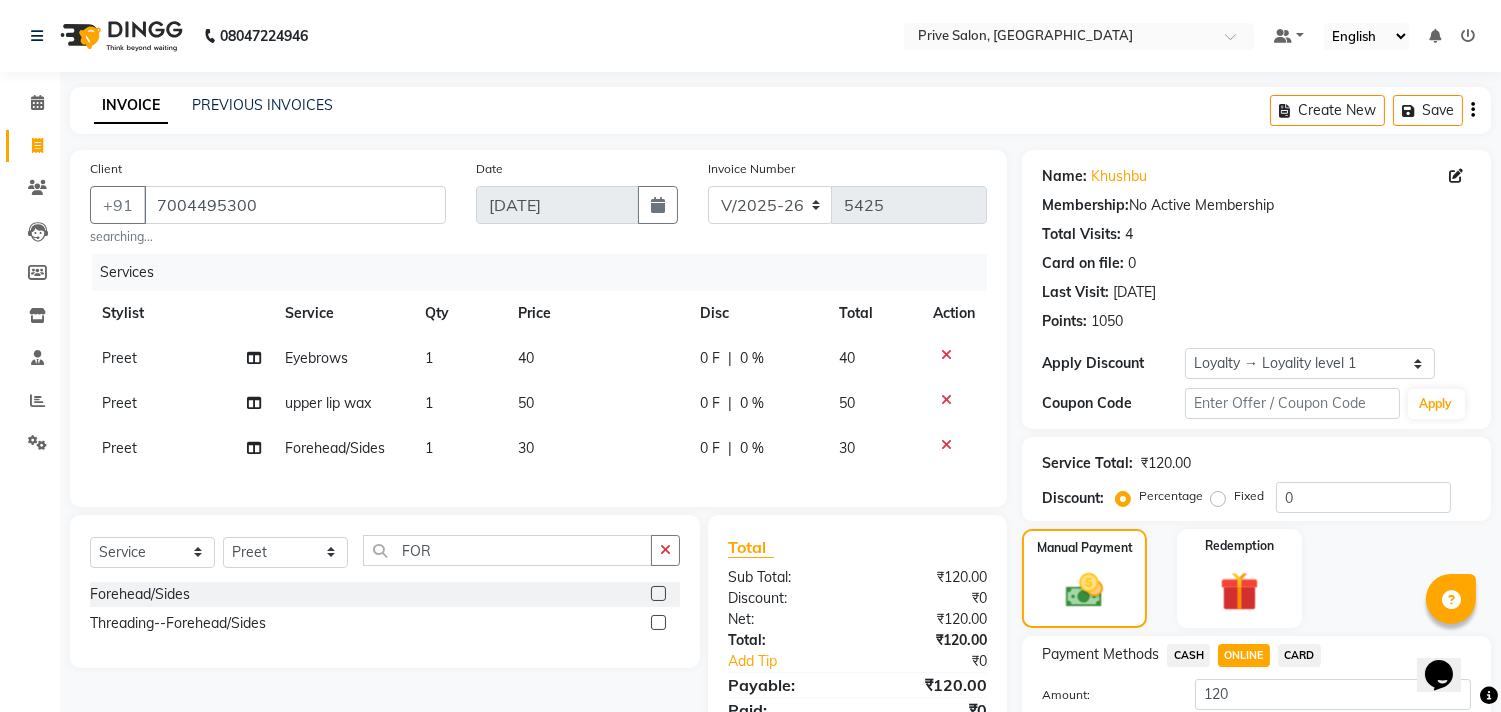 scroll, scrollTop: 143, scrollLeft: 0, axis: vertical 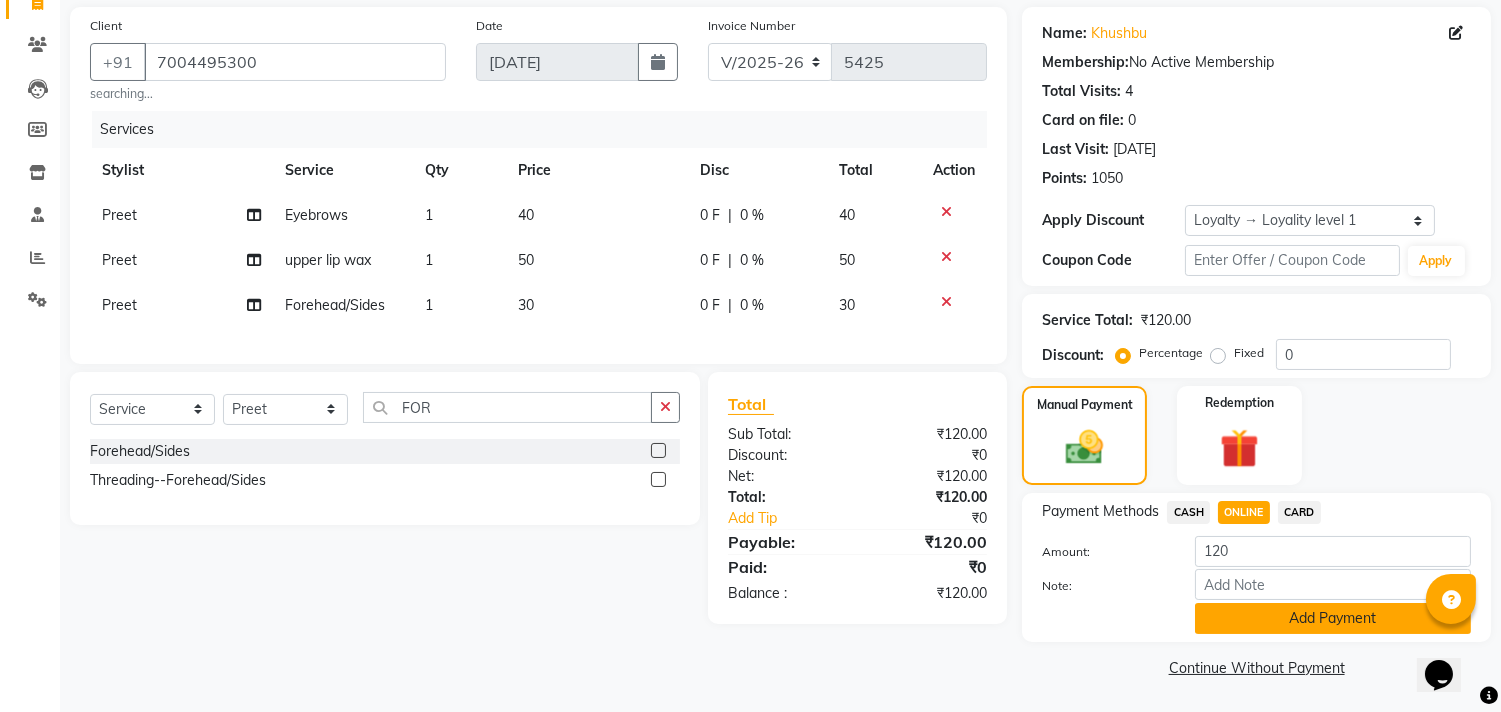click on "Add Payment" 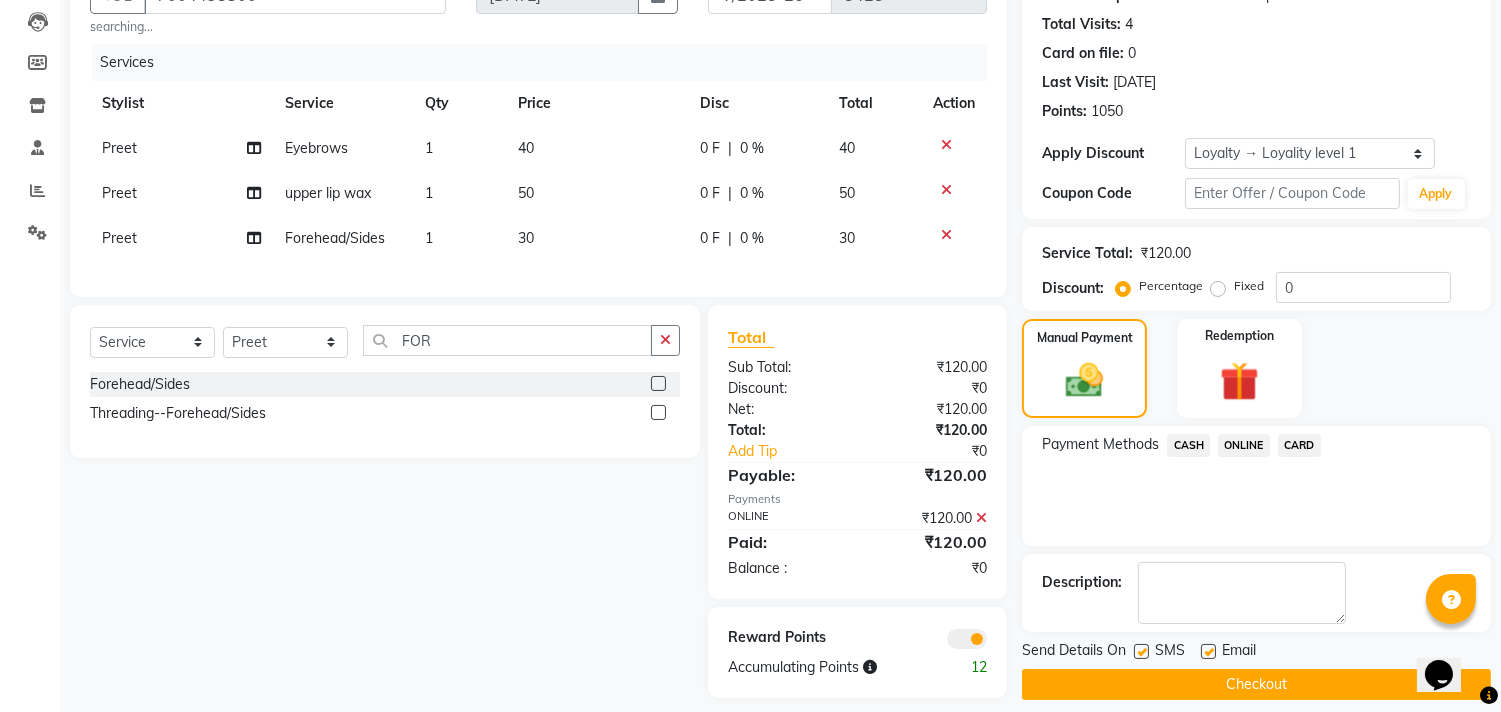 scroll, scrollTop: 243, scrollLeft: 0, axis: vertical 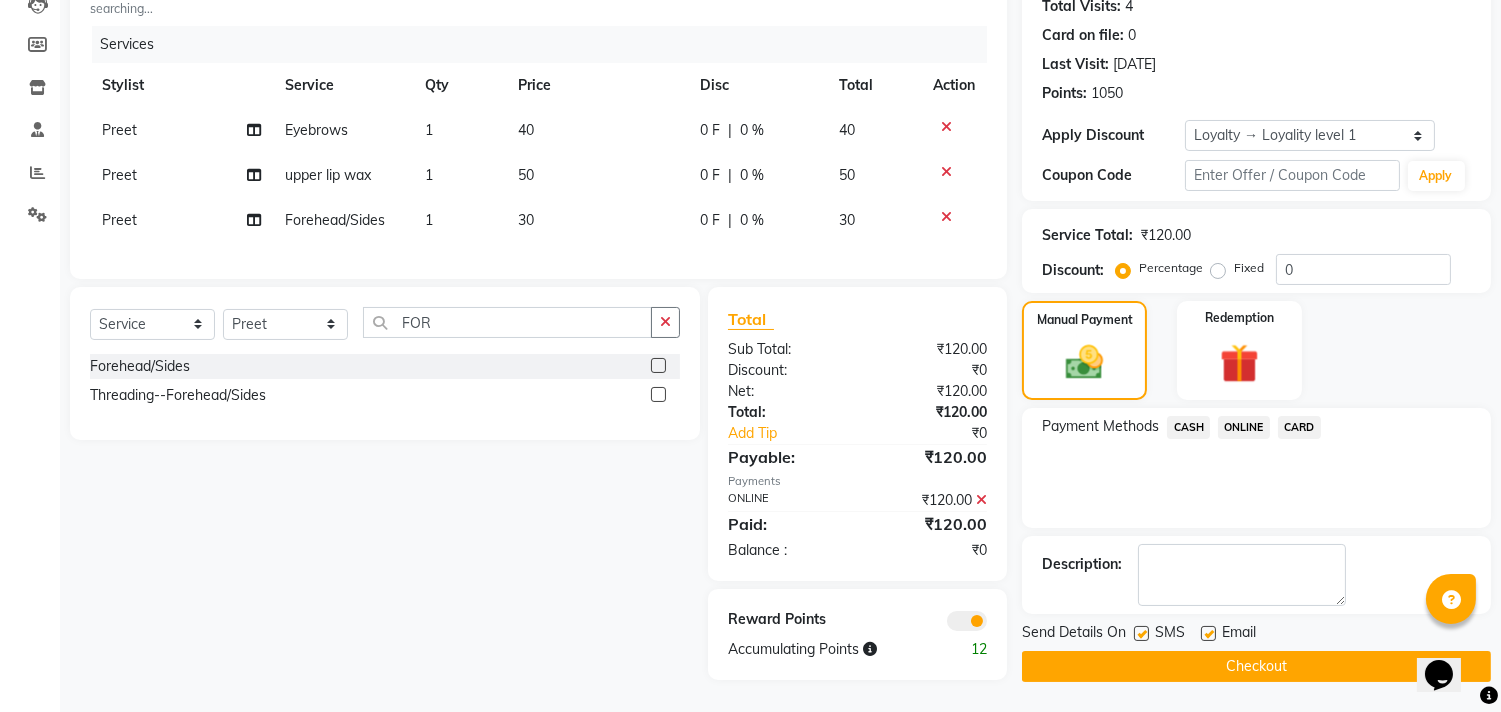 click on "Checkout" 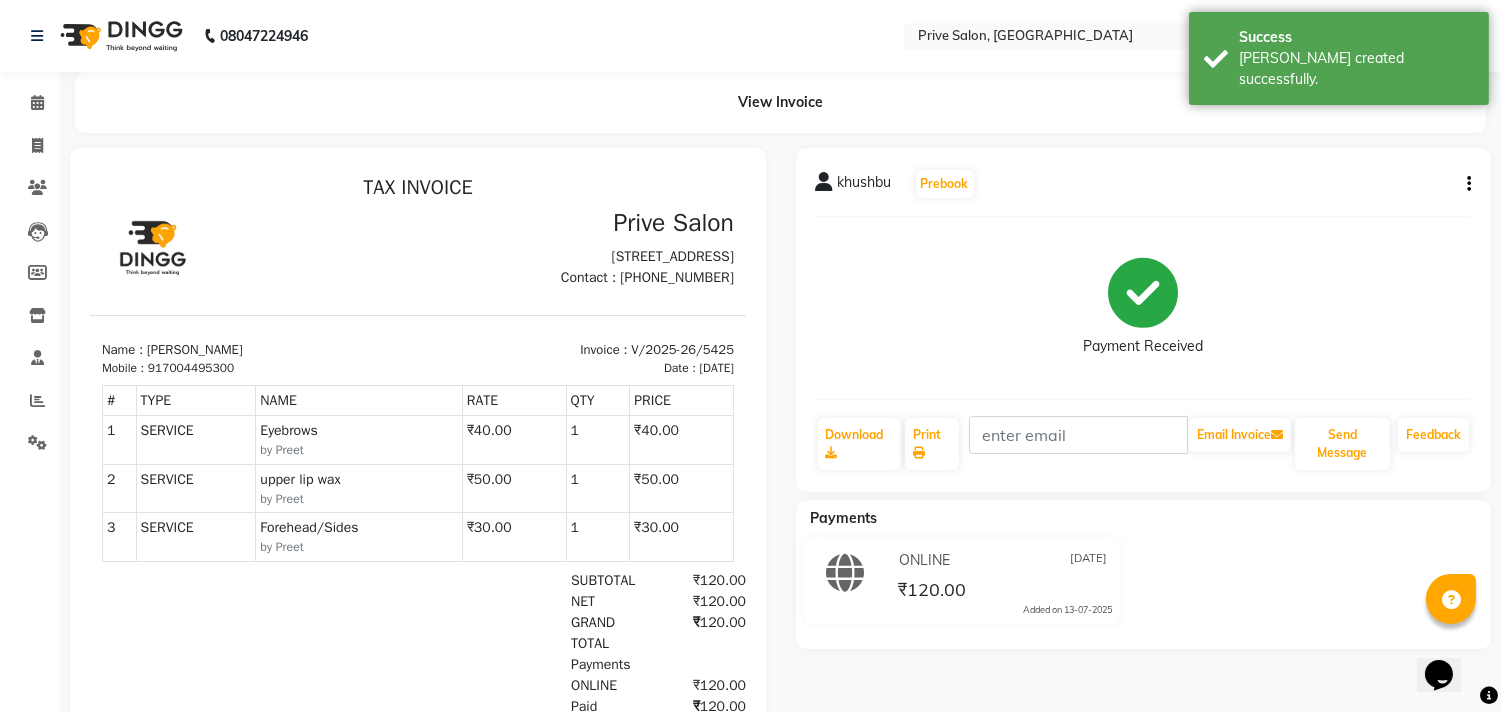 scroll, scrollTop: 0, scrollLeft: 0, axis: both 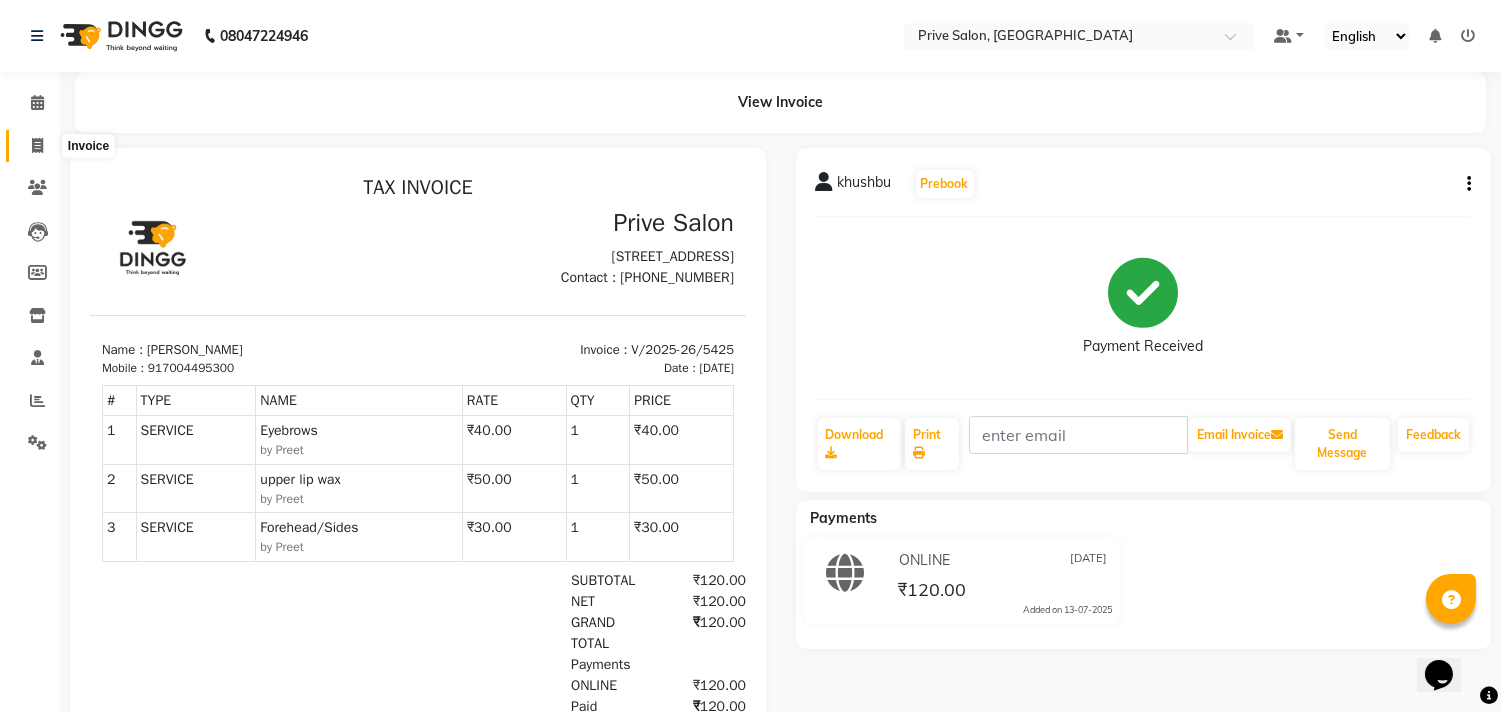 click 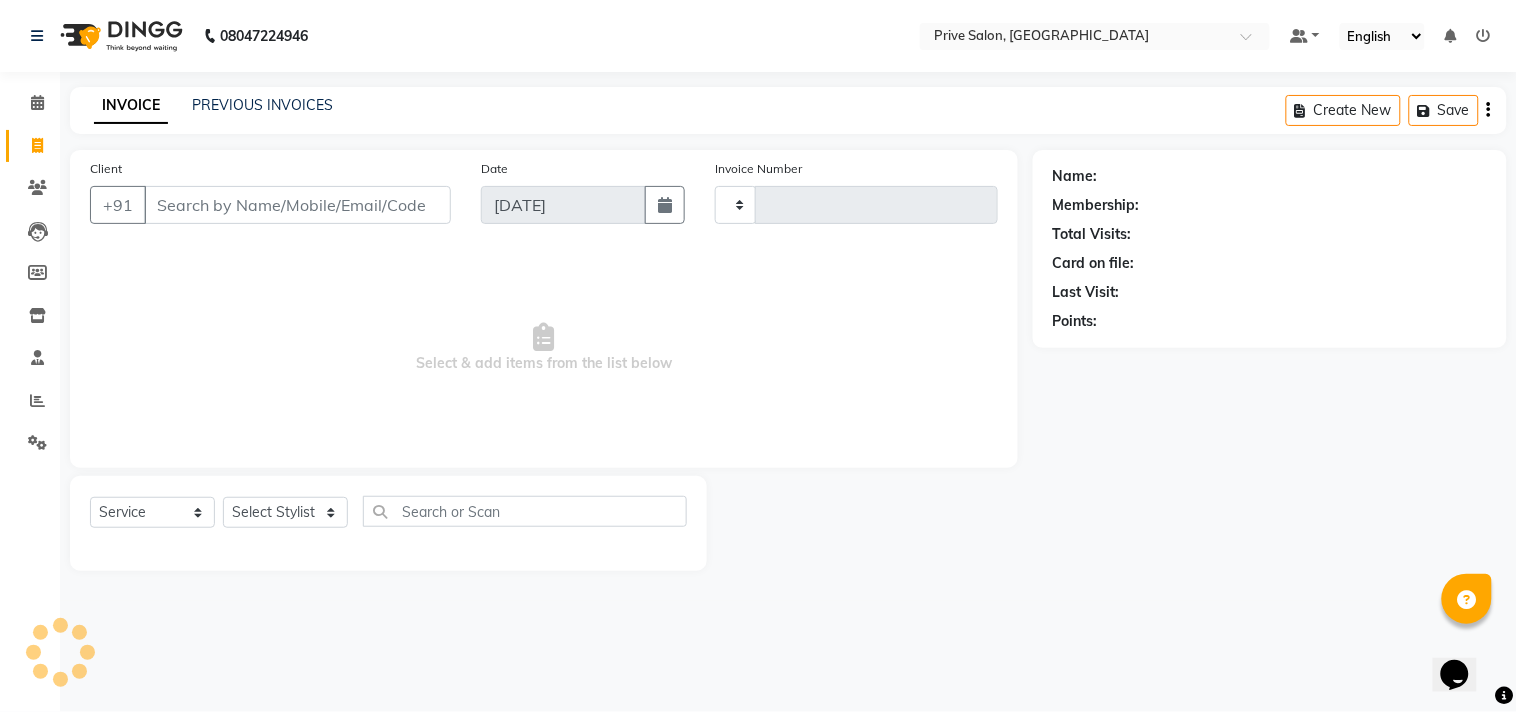 click on "Client" at bounding box center (297, 205) 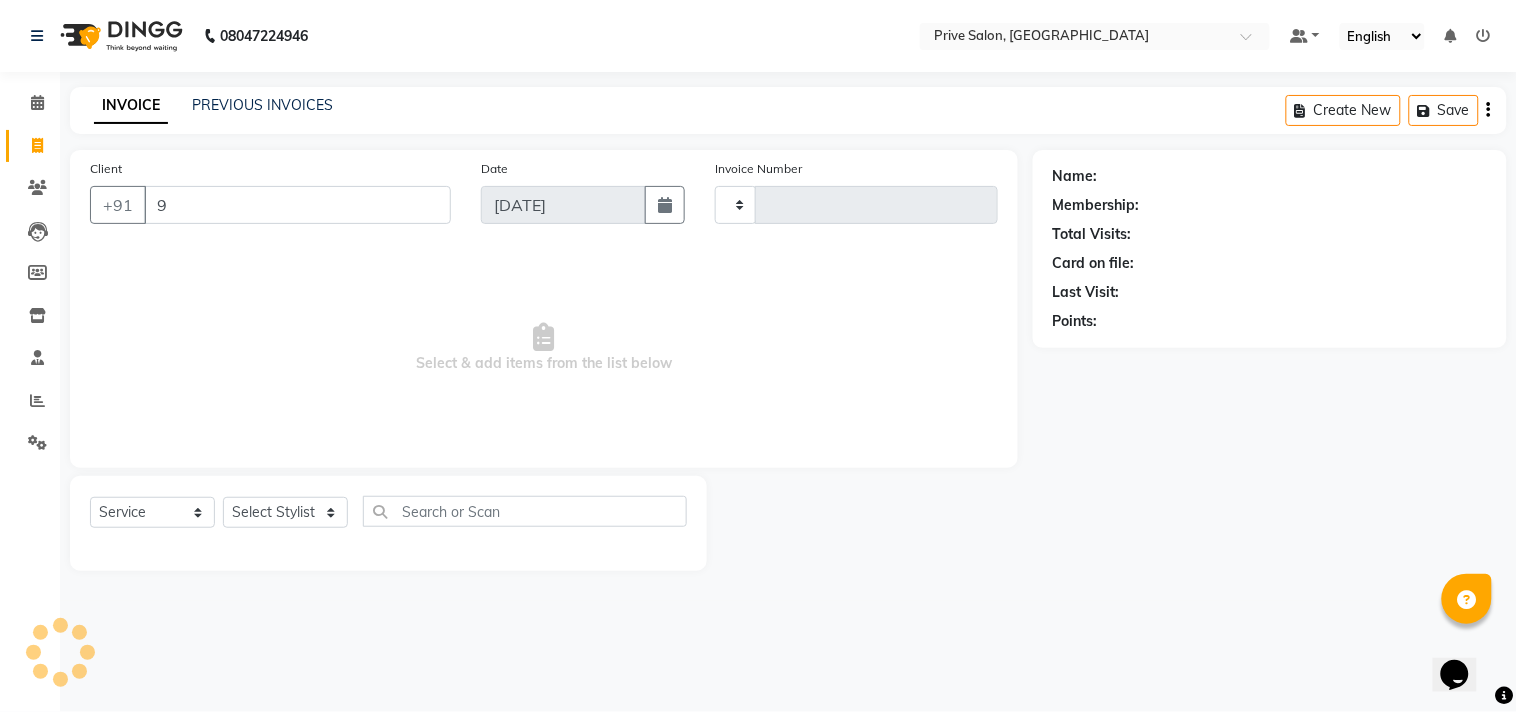 type on "97" 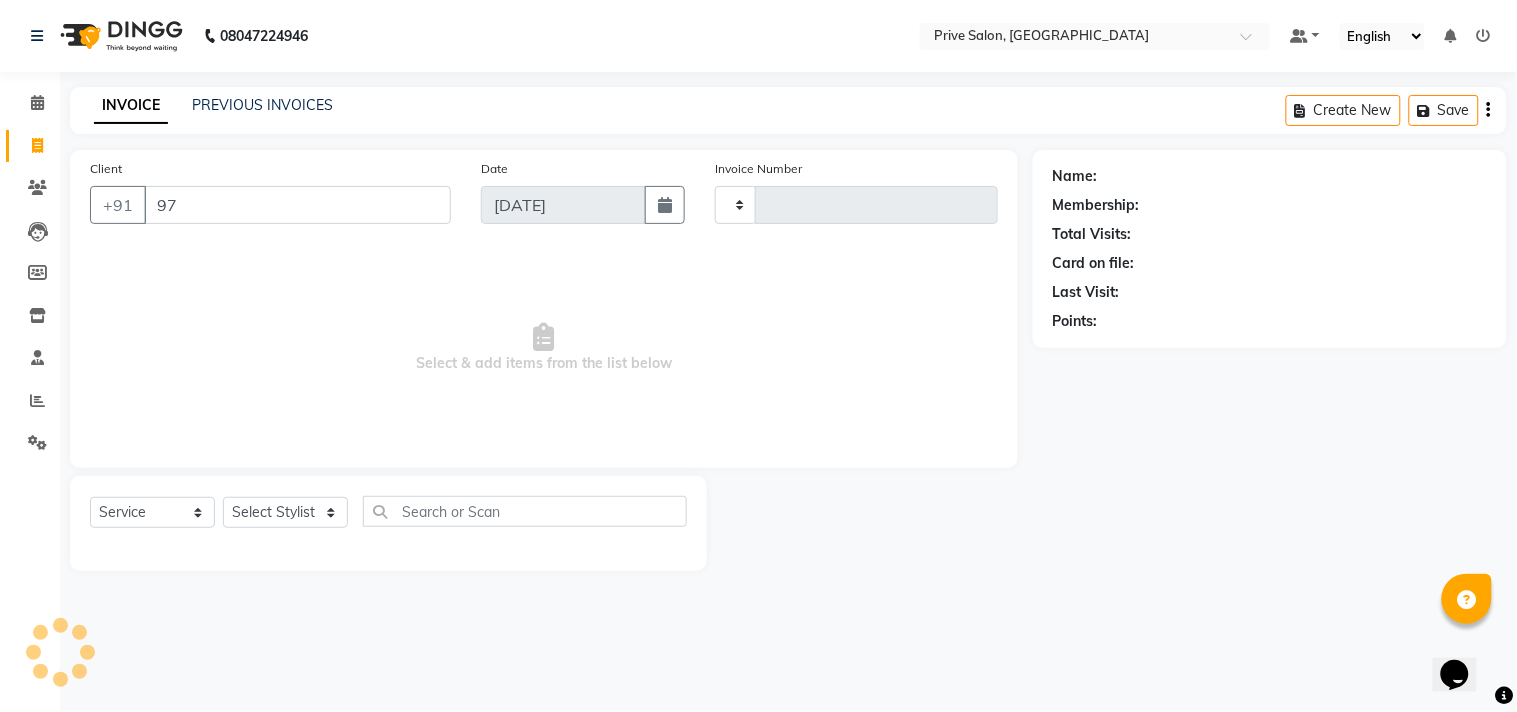type on "5426" 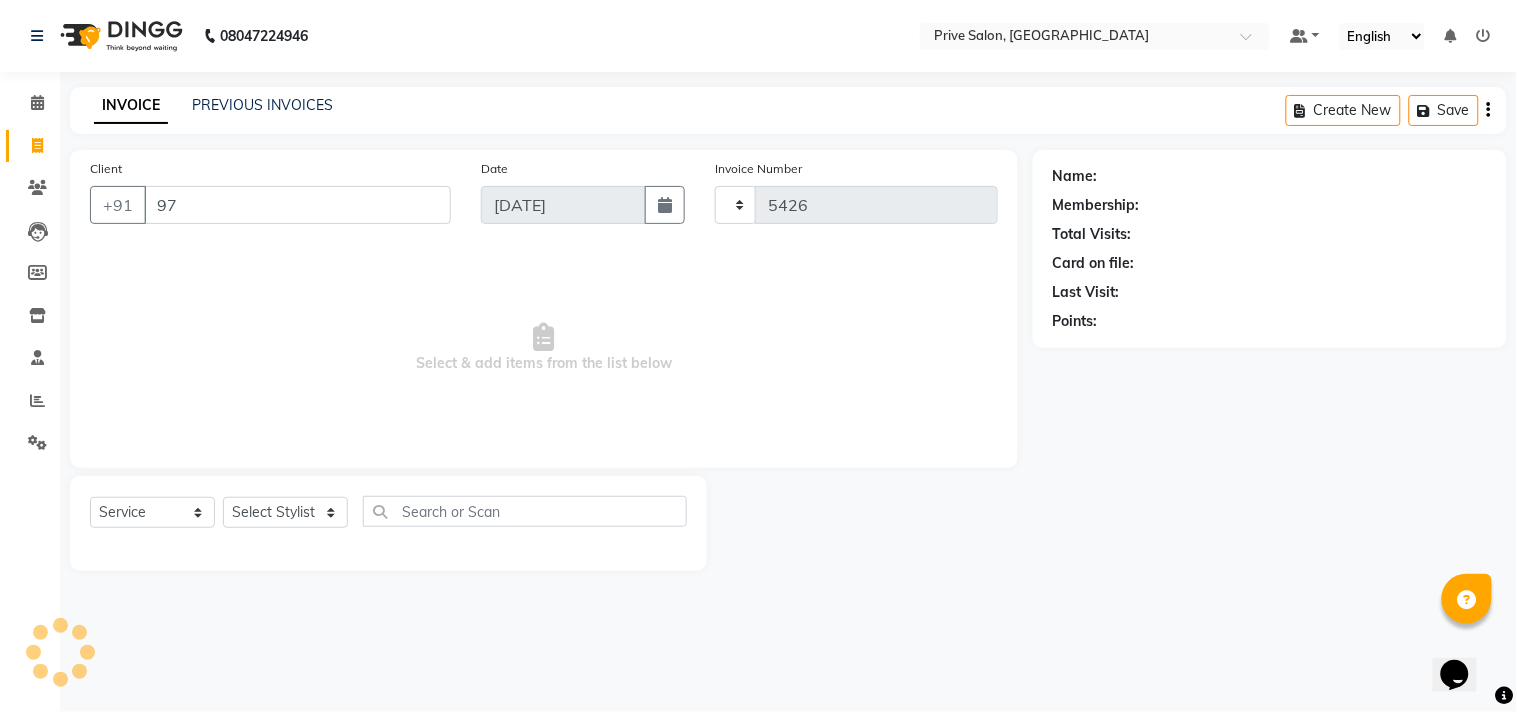 select on "136" 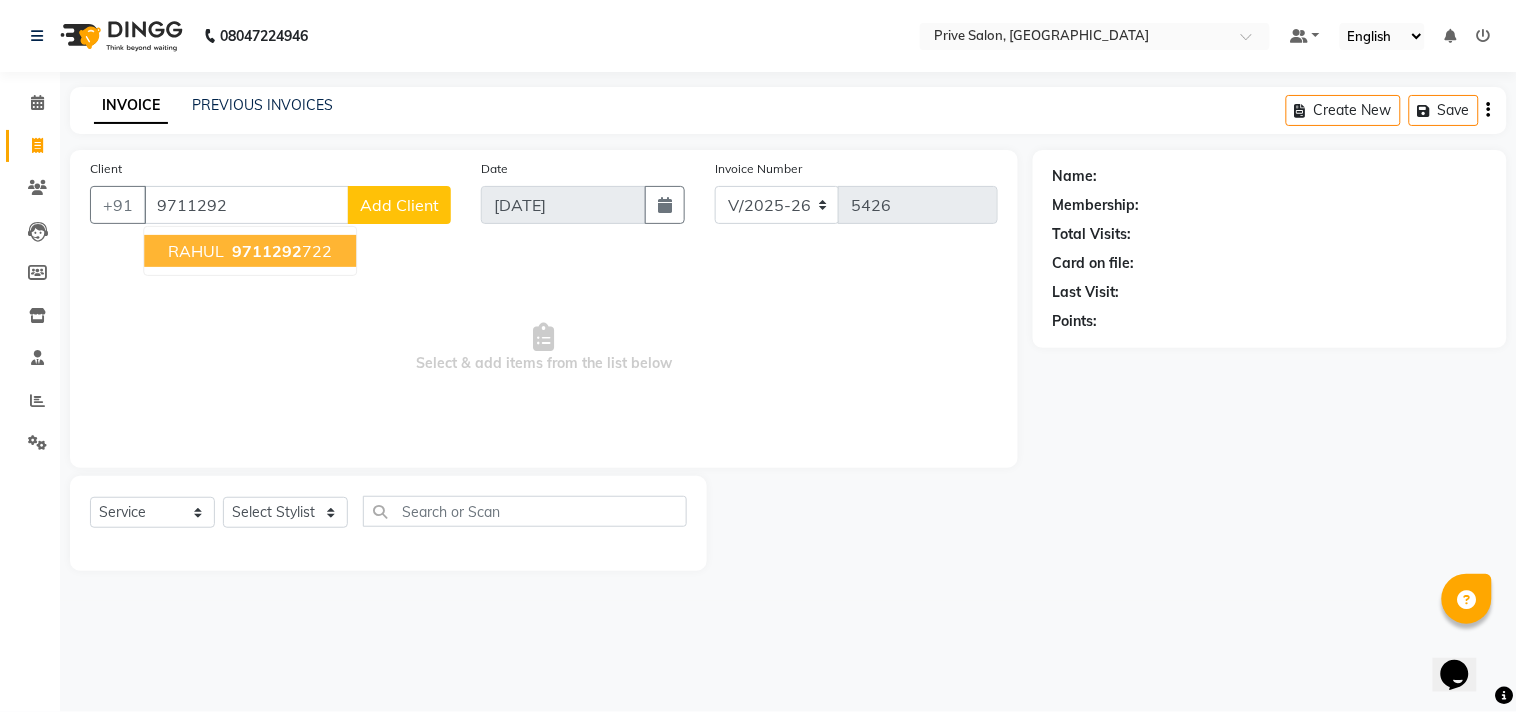 click on "9711292" at bounding box center [267, 251] 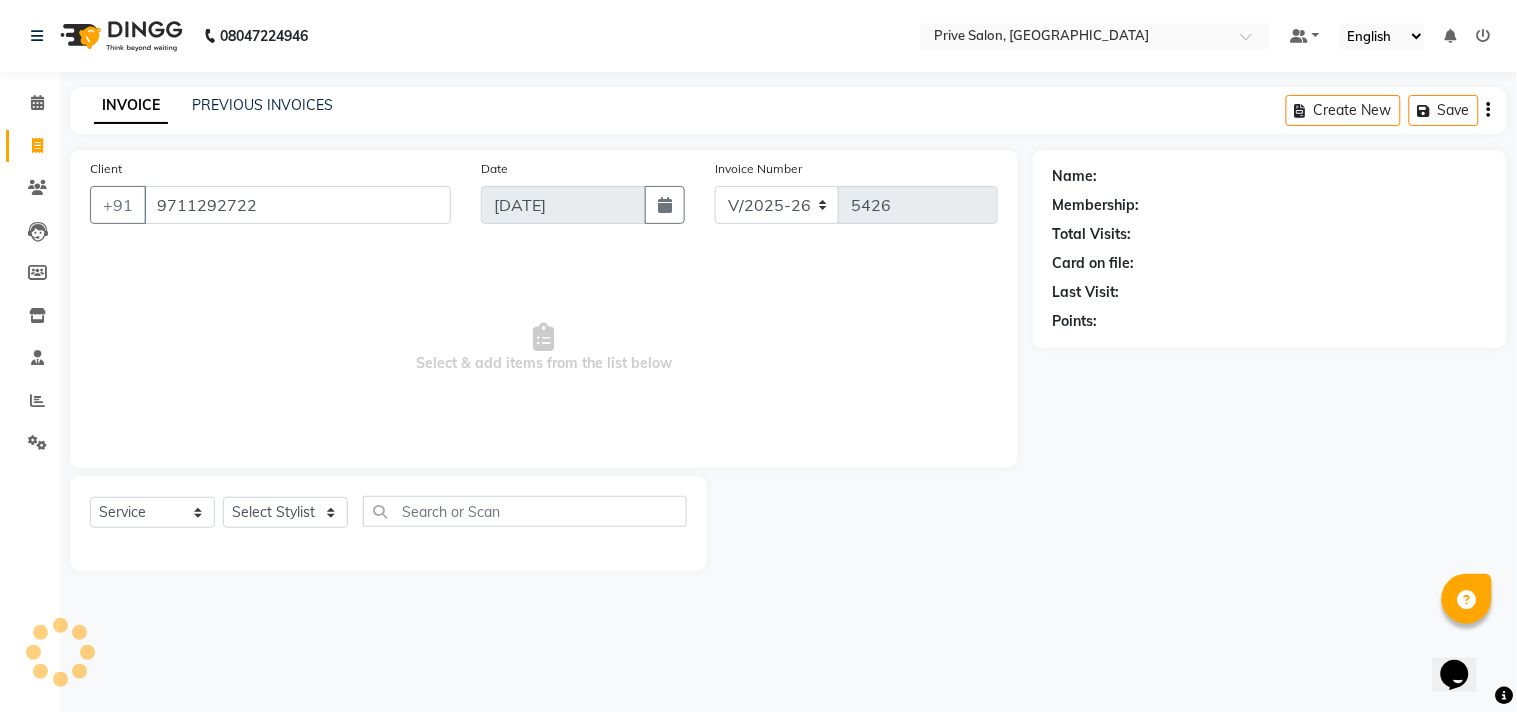 type on "9711292722" 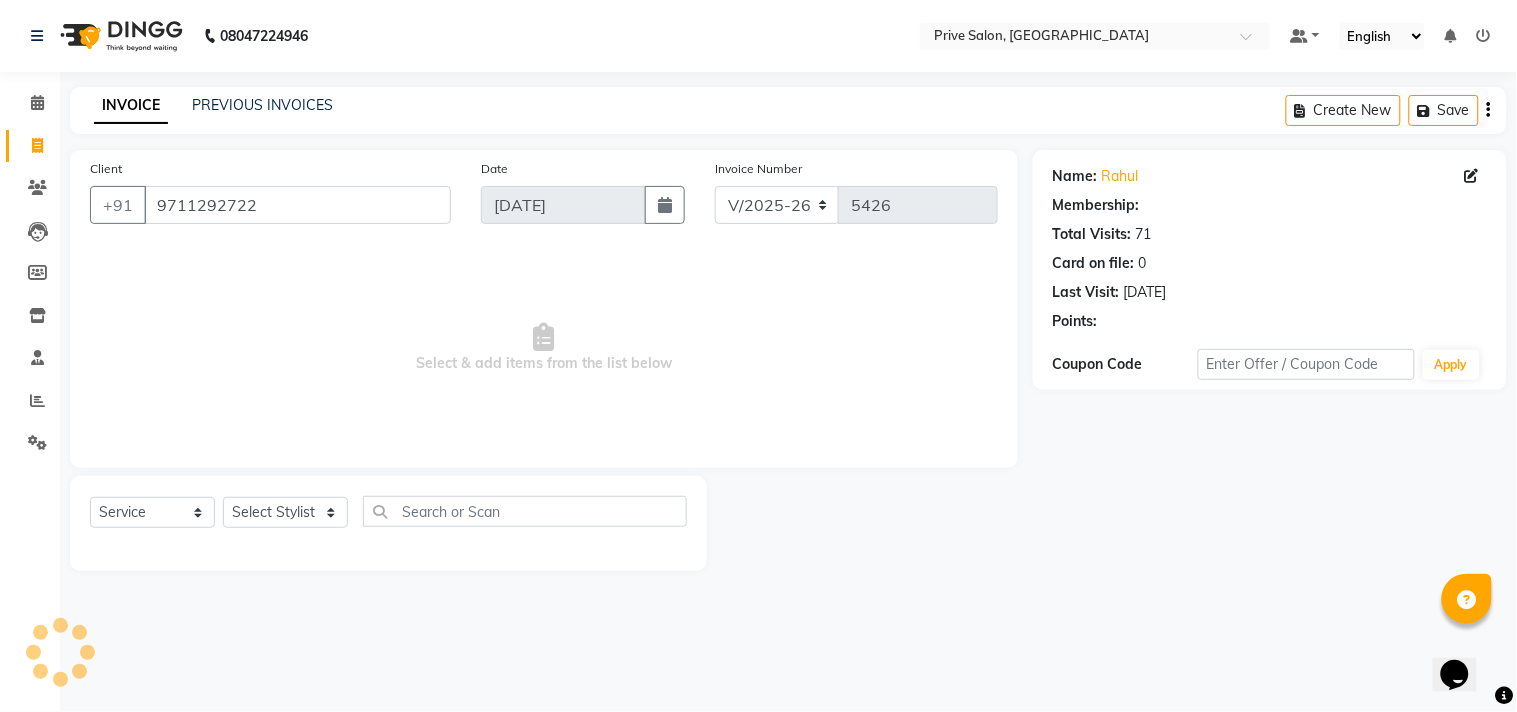 select on "1: Object" 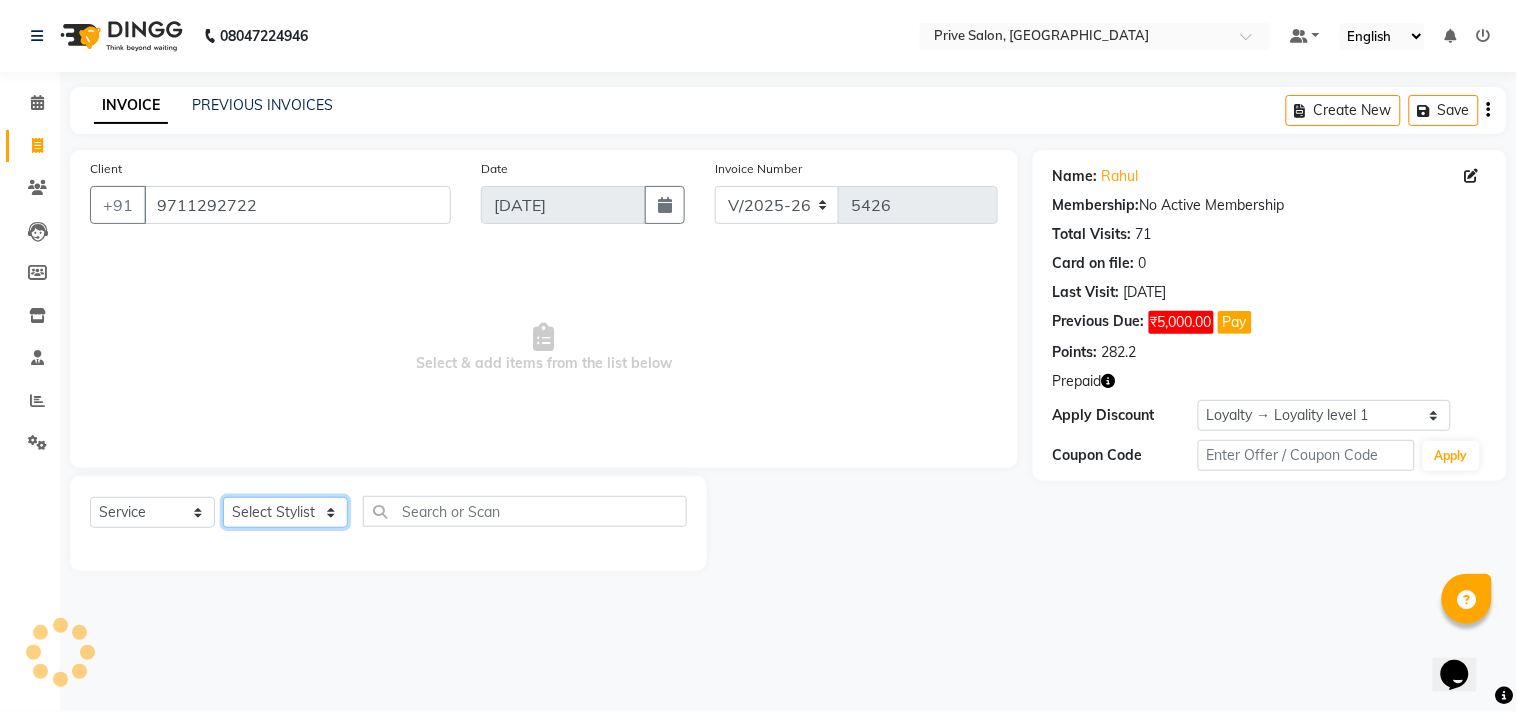 click on "Select Stylist amit ARJUN [PERSON_NAME] [PERSON_NAME] GOLU [PERSON_NAME] isha [PERSON_NAME] Manager [PERSON_NAME] [PERSON_NAME] [PERSON_NAME] [PERSON_NAME] [PERSON_NAME] vikas" 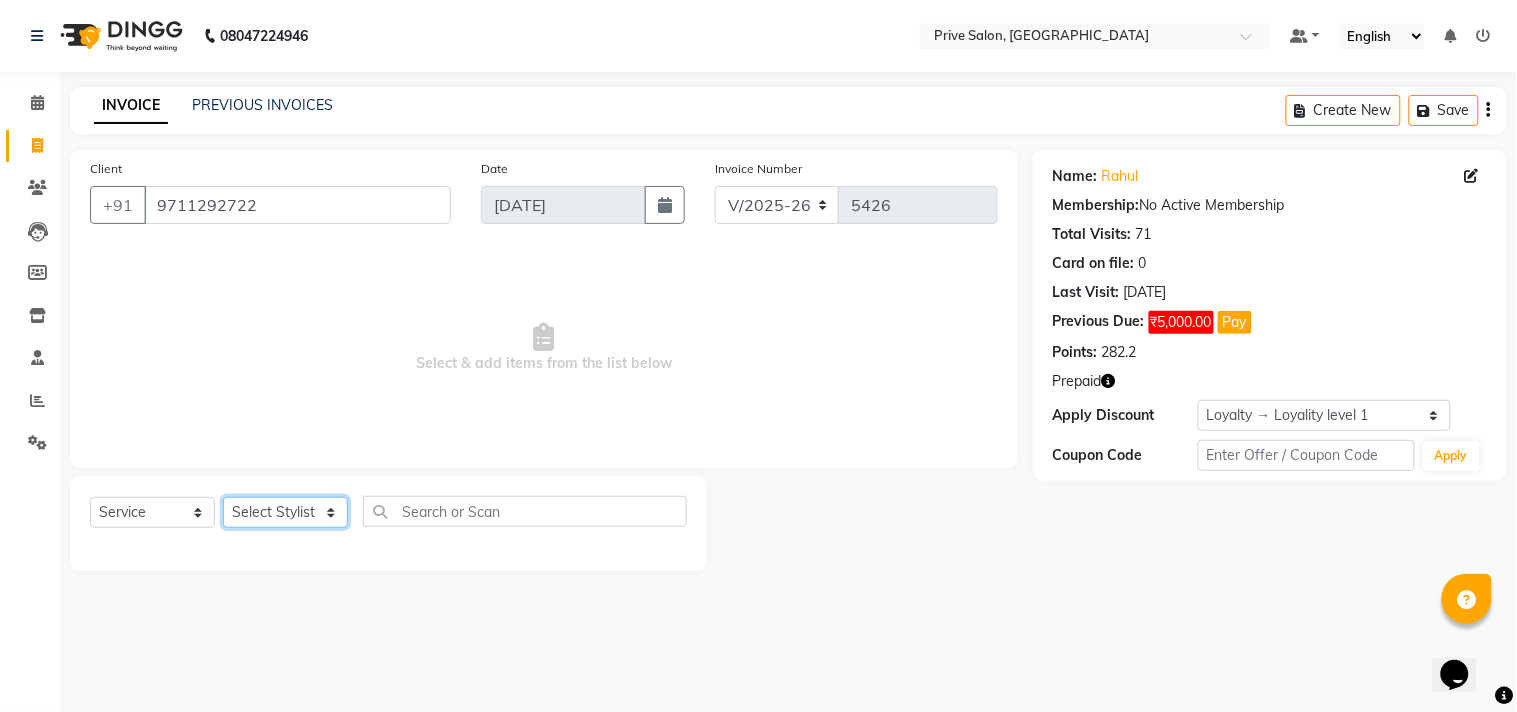 select on "3992" 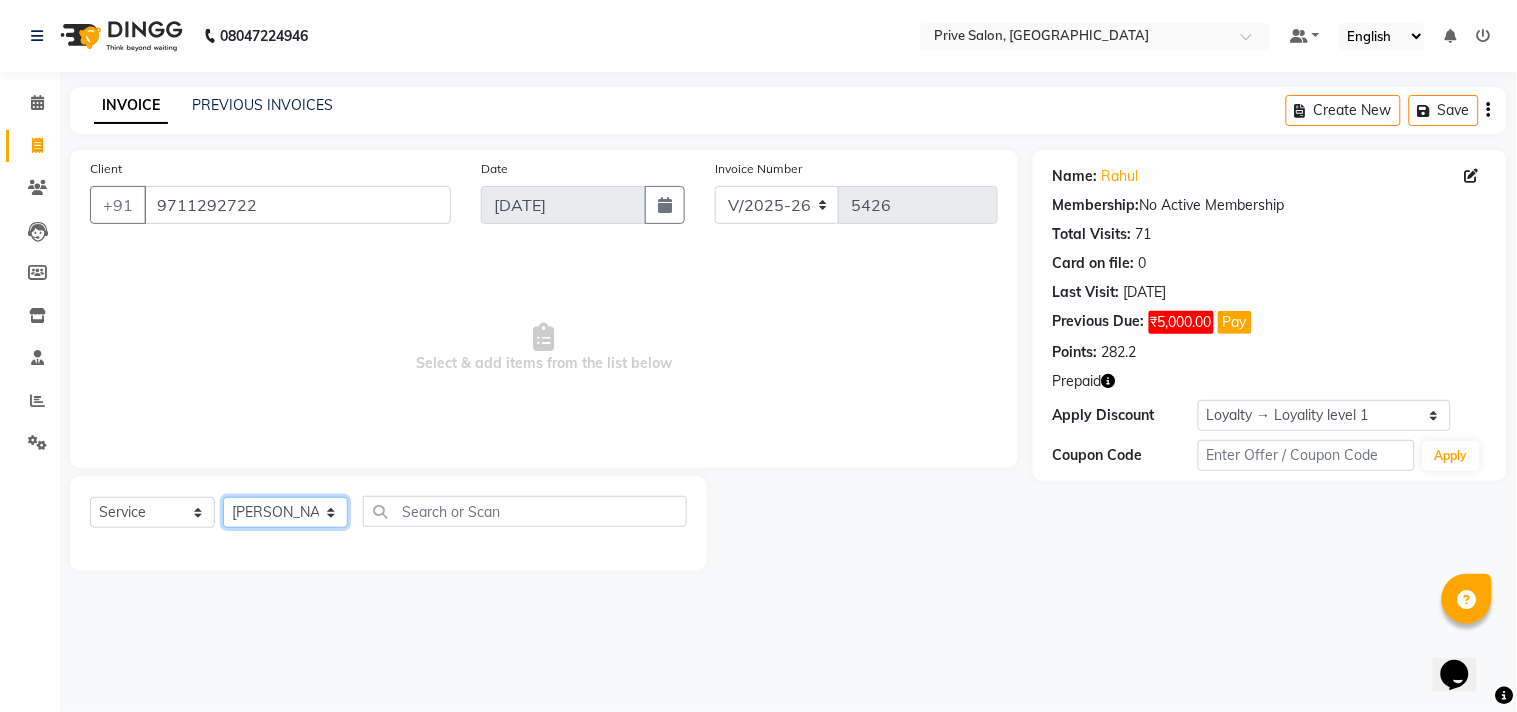 click on "Select Stylist amit ARJUN [PERSON_NAME] [PERSON_NAME] GOLU [PERSON_NAME] isha [PERSON_NAME] Manager [PERSON_NAME] [PERSON_NAME] [PERSON_NAME] [PERSON_NAME] [PERSON_NAME] vikas" 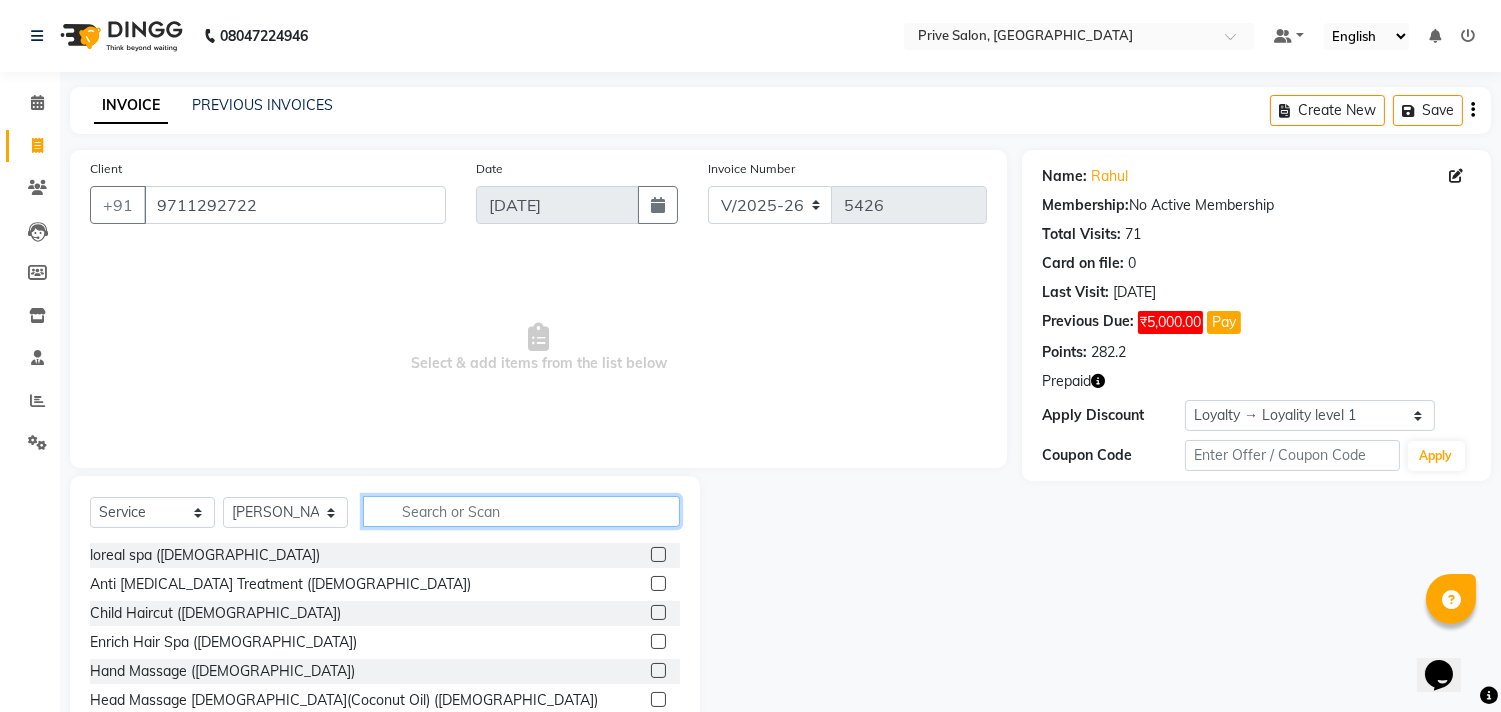 click 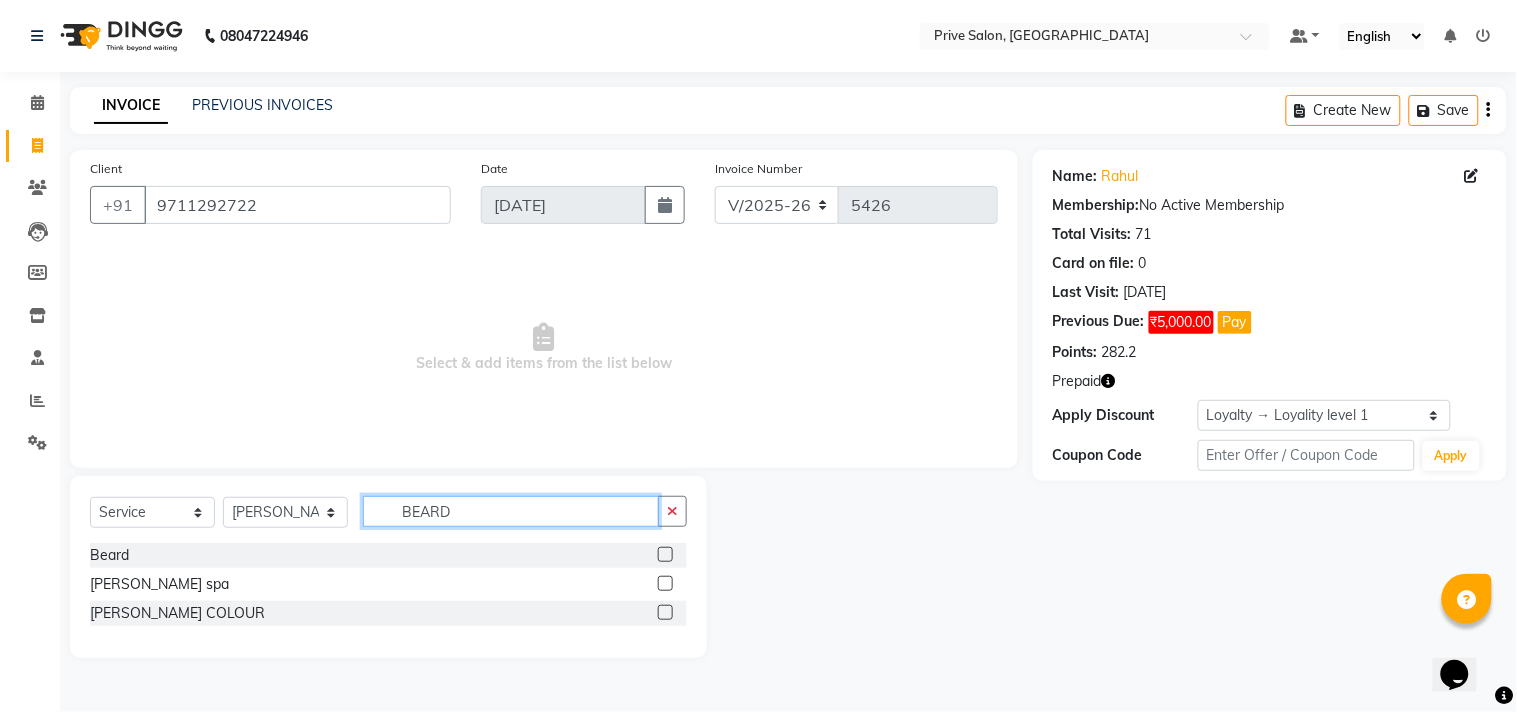 type on "BEARD" 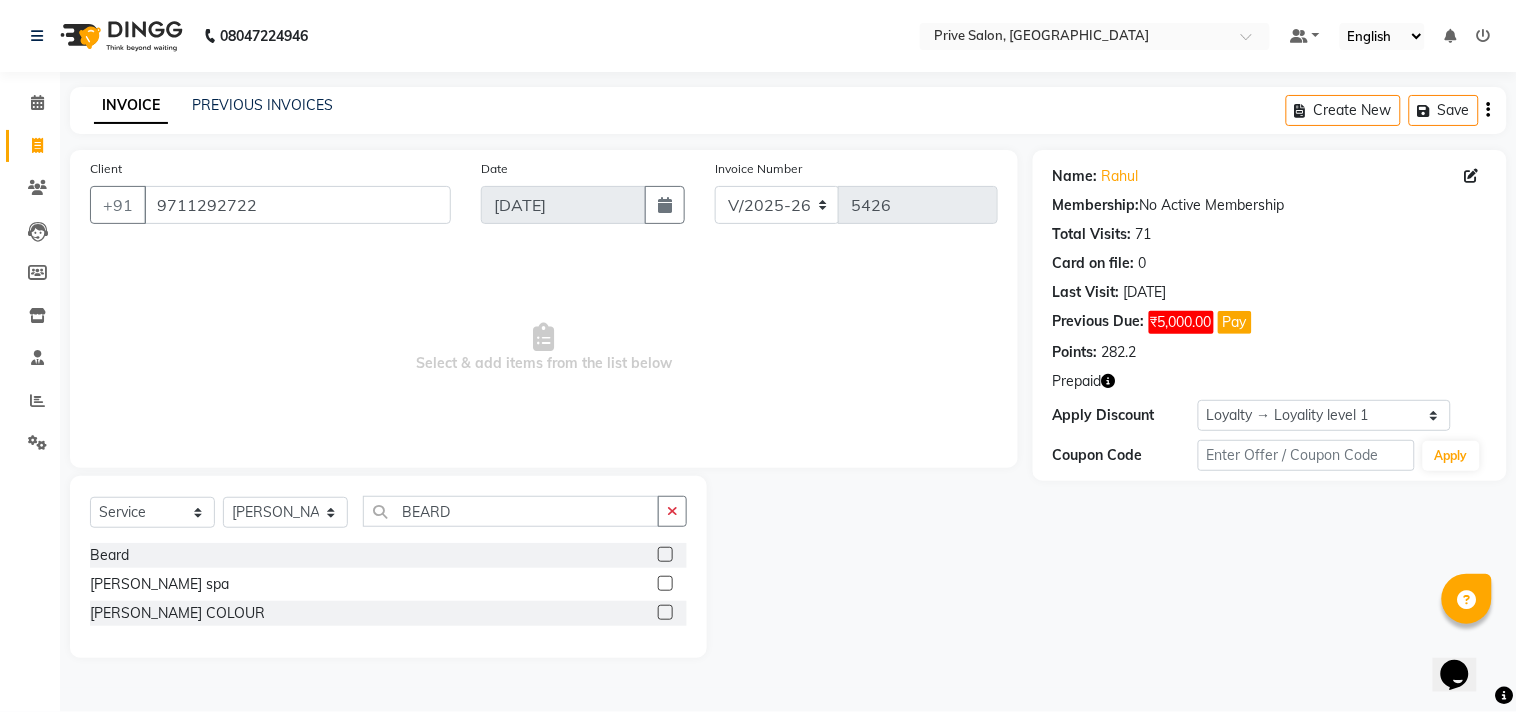 click 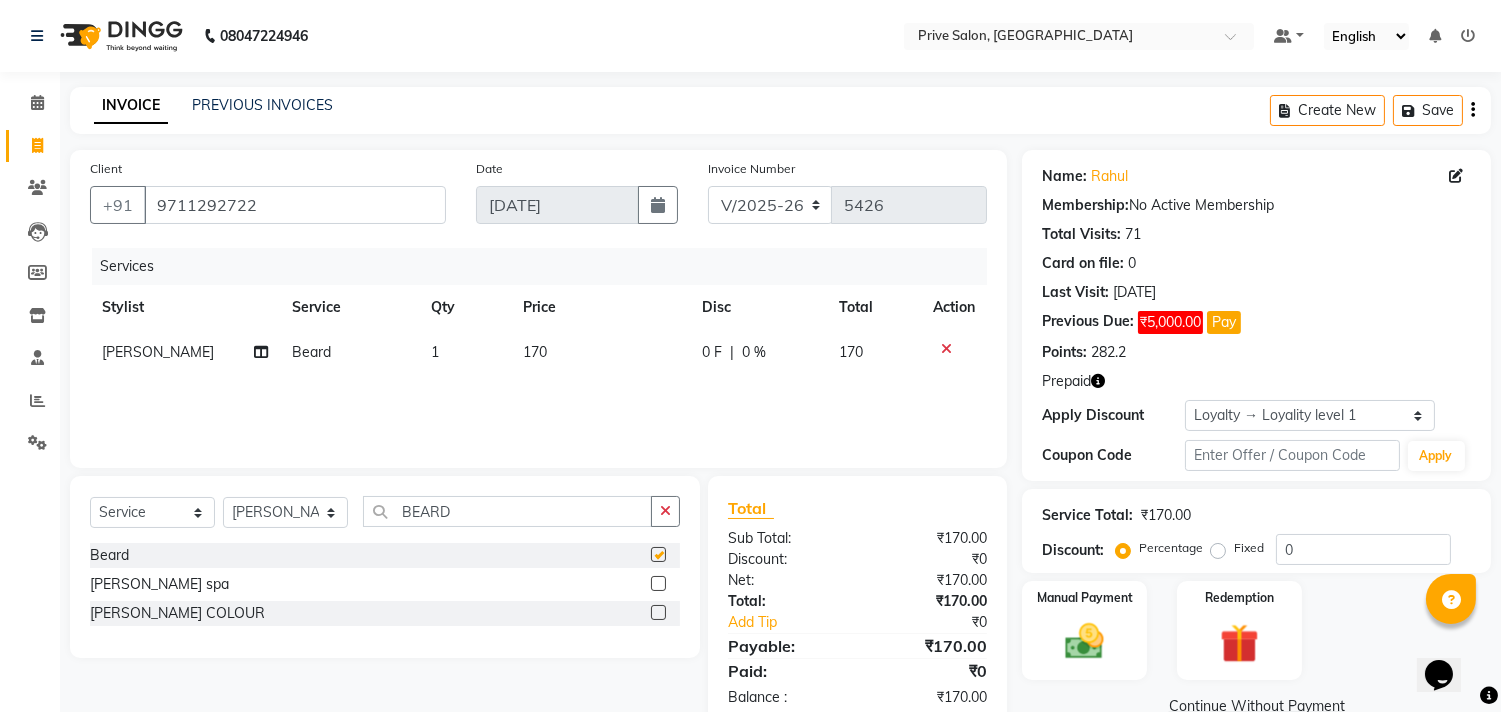 checkbox on "false" 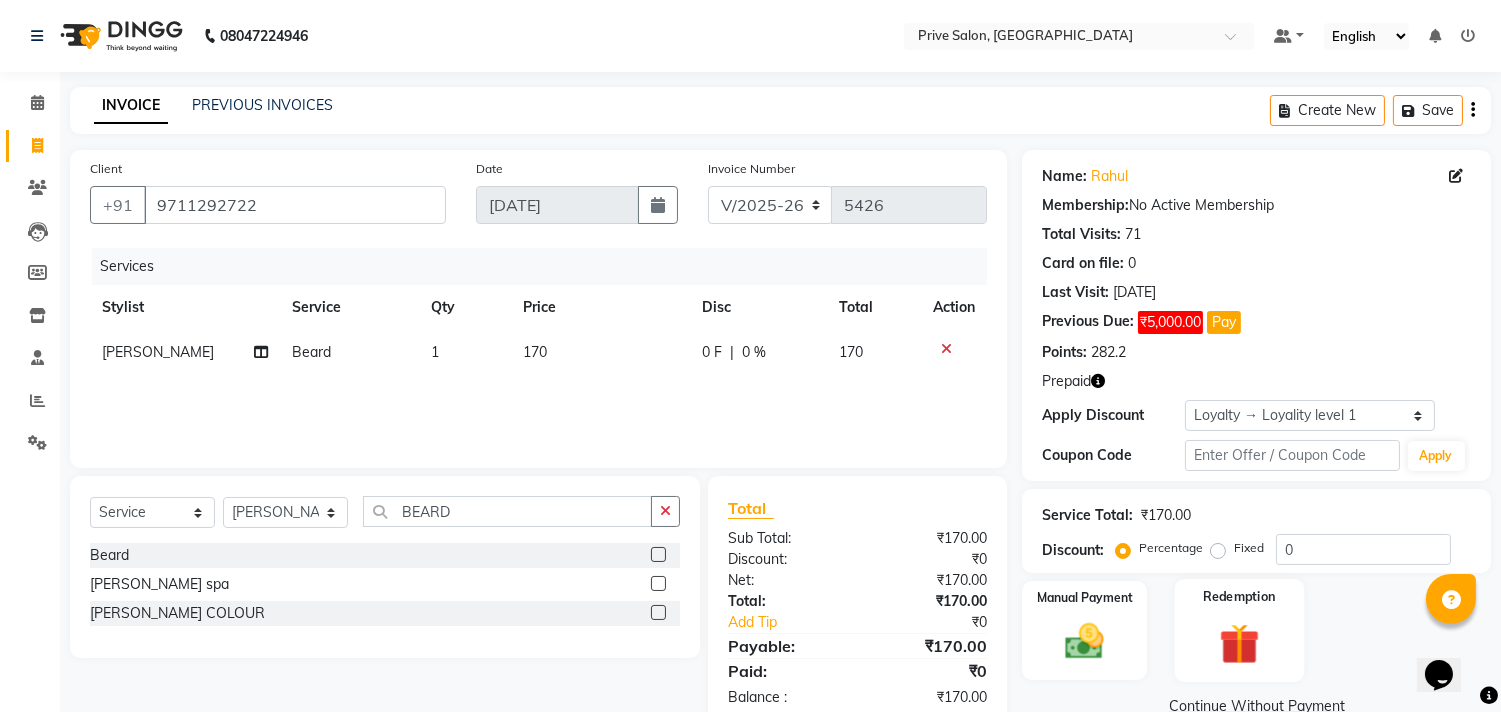 click 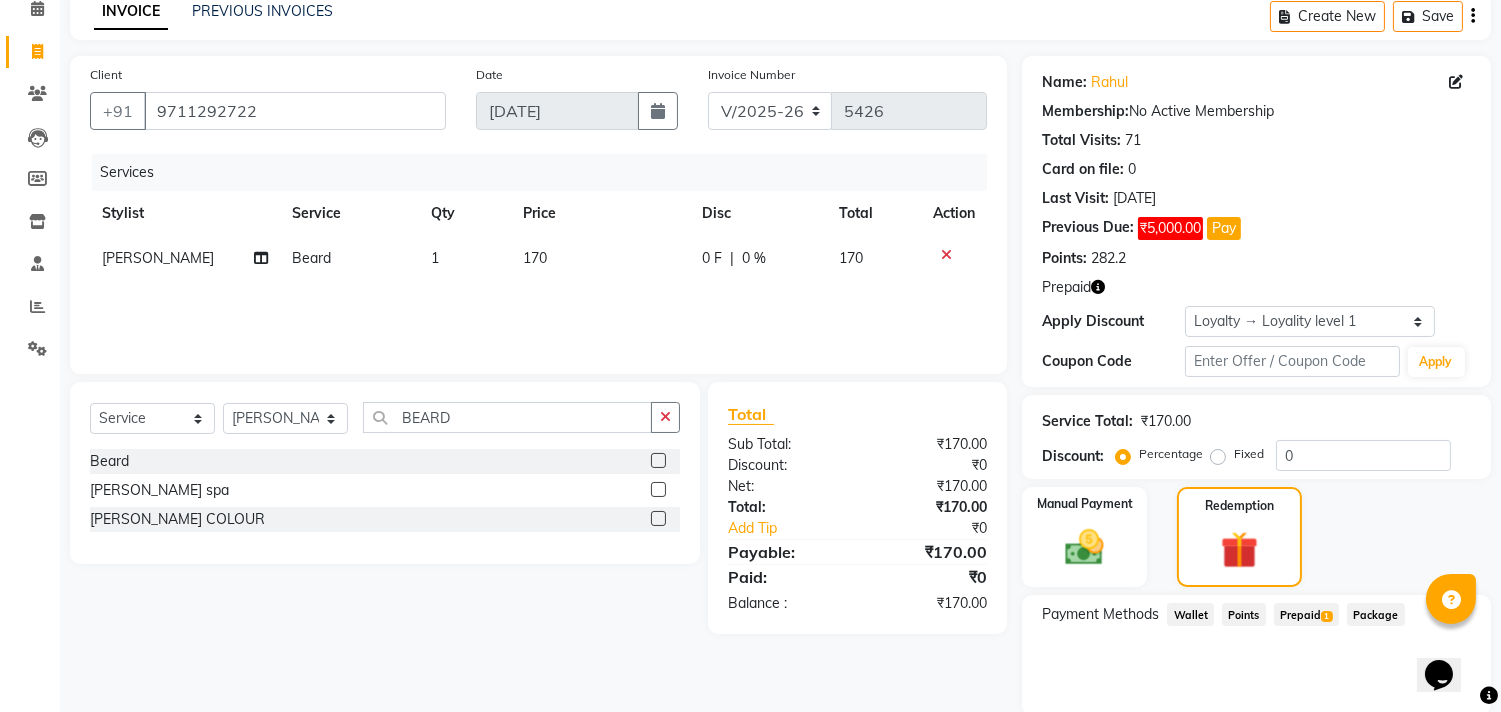 scroll, scrollTop: 166, scrollLeft: 0, axis: vertical 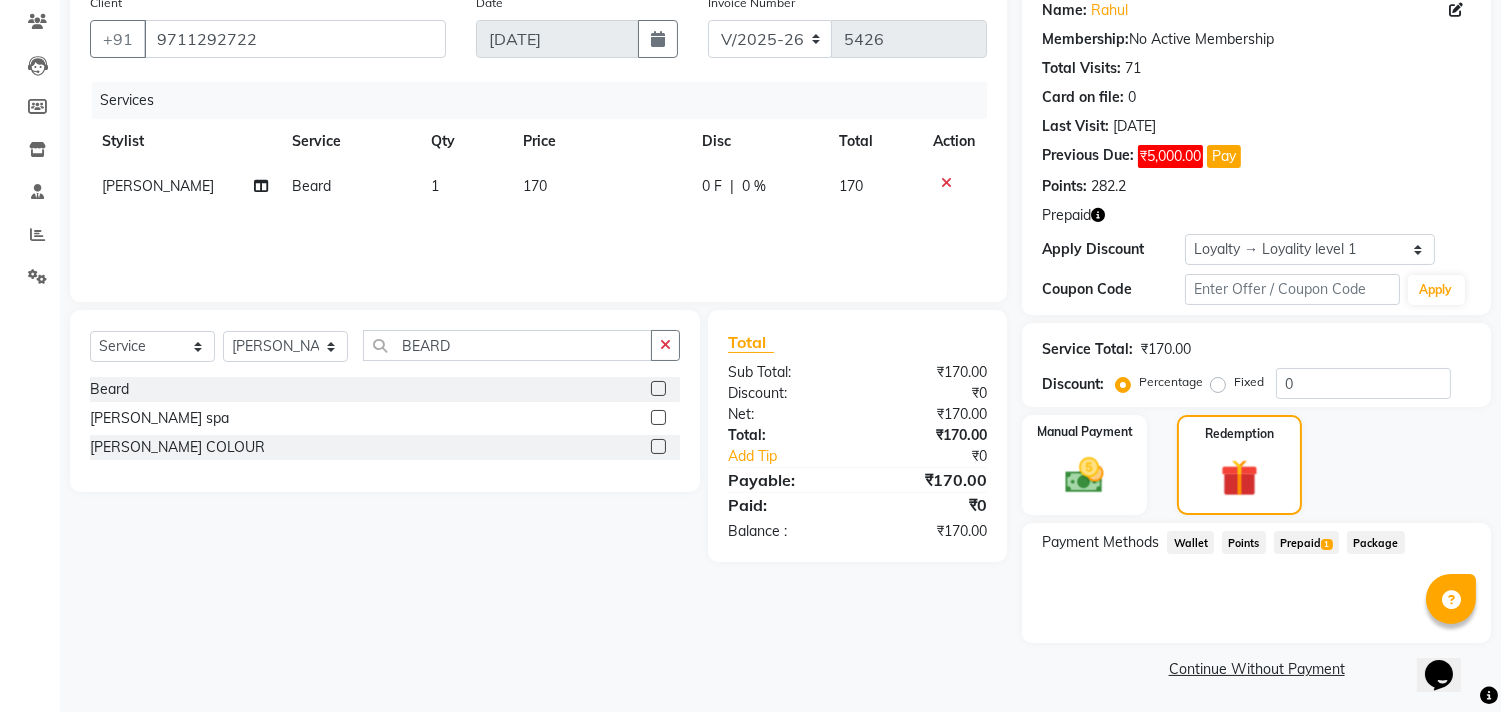 click on "Prepaid  1" 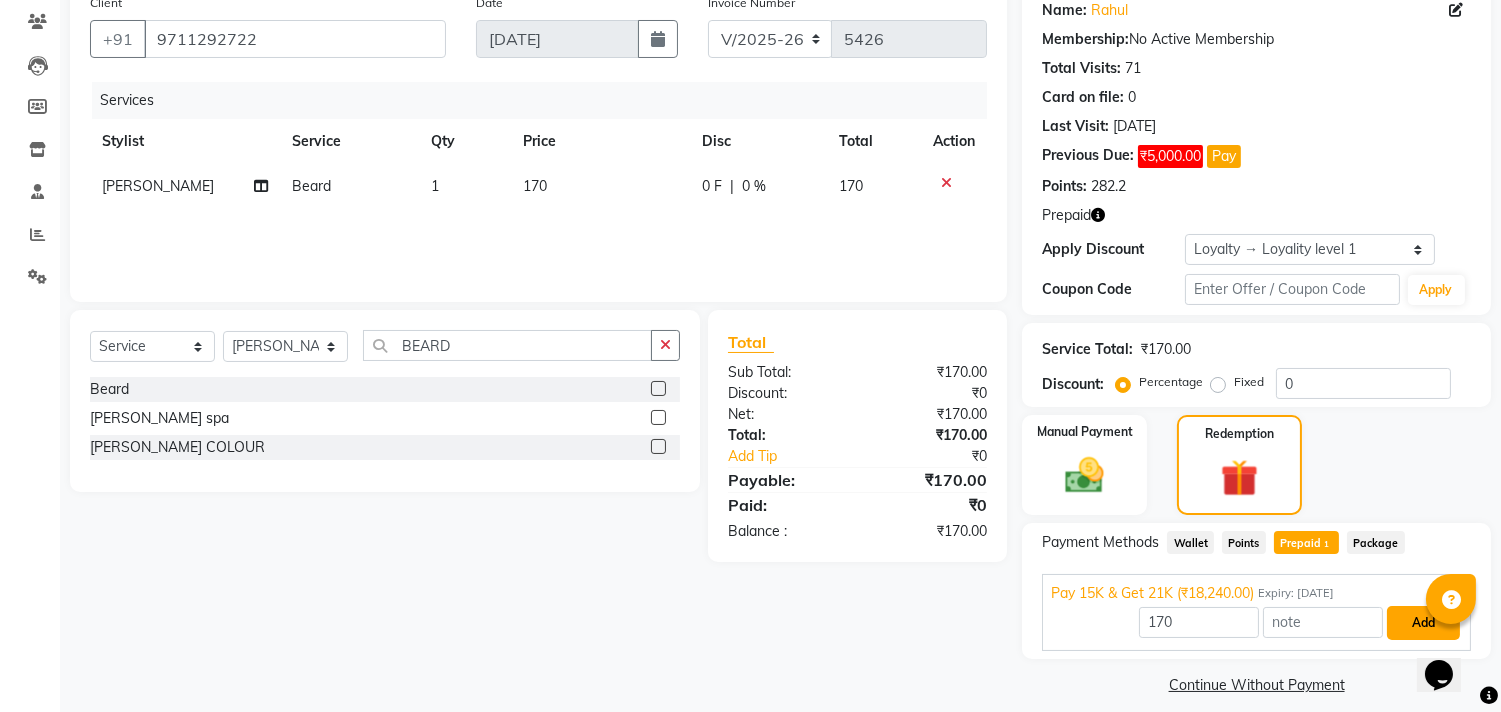 click on "Add" at bounding box center (1423, 623) 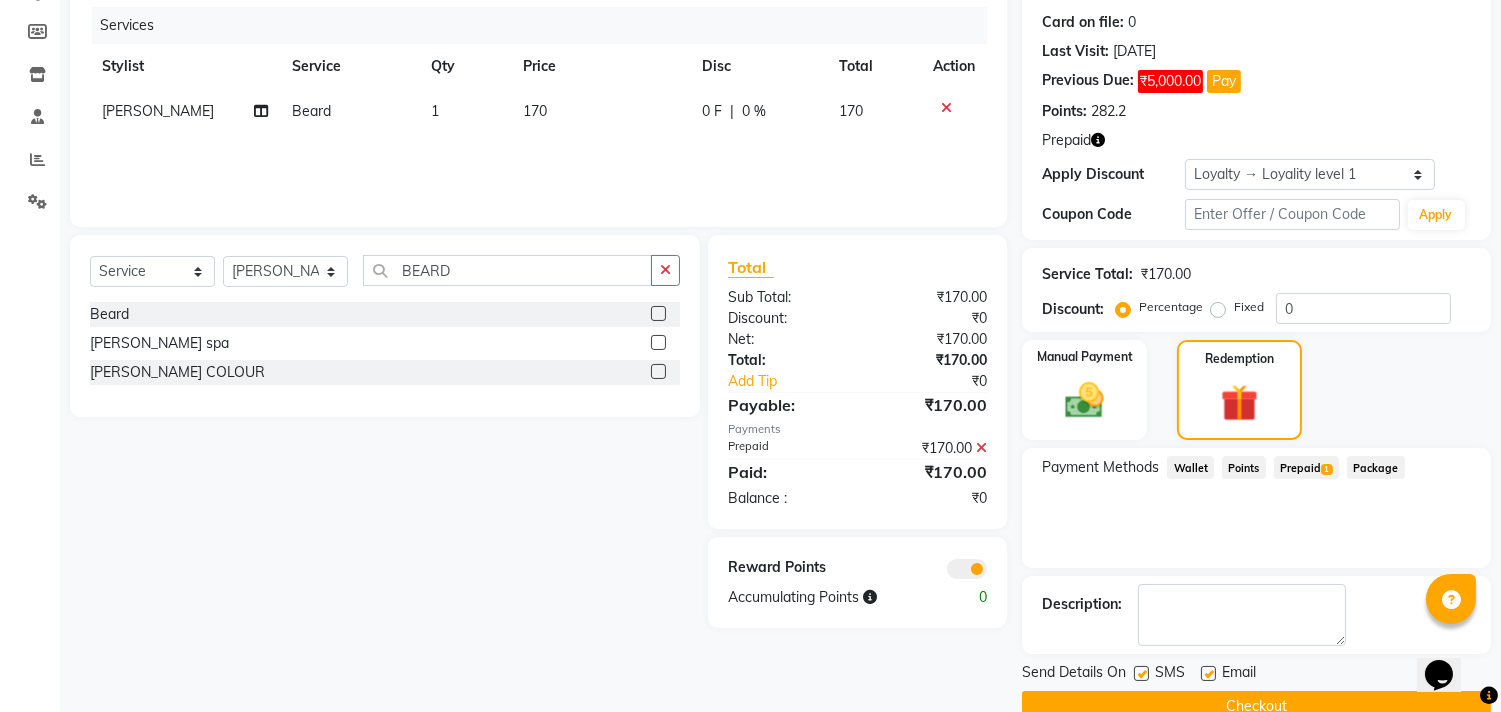 scroll, scrollTop: 266, scrollLeft: 0, axis: vertical 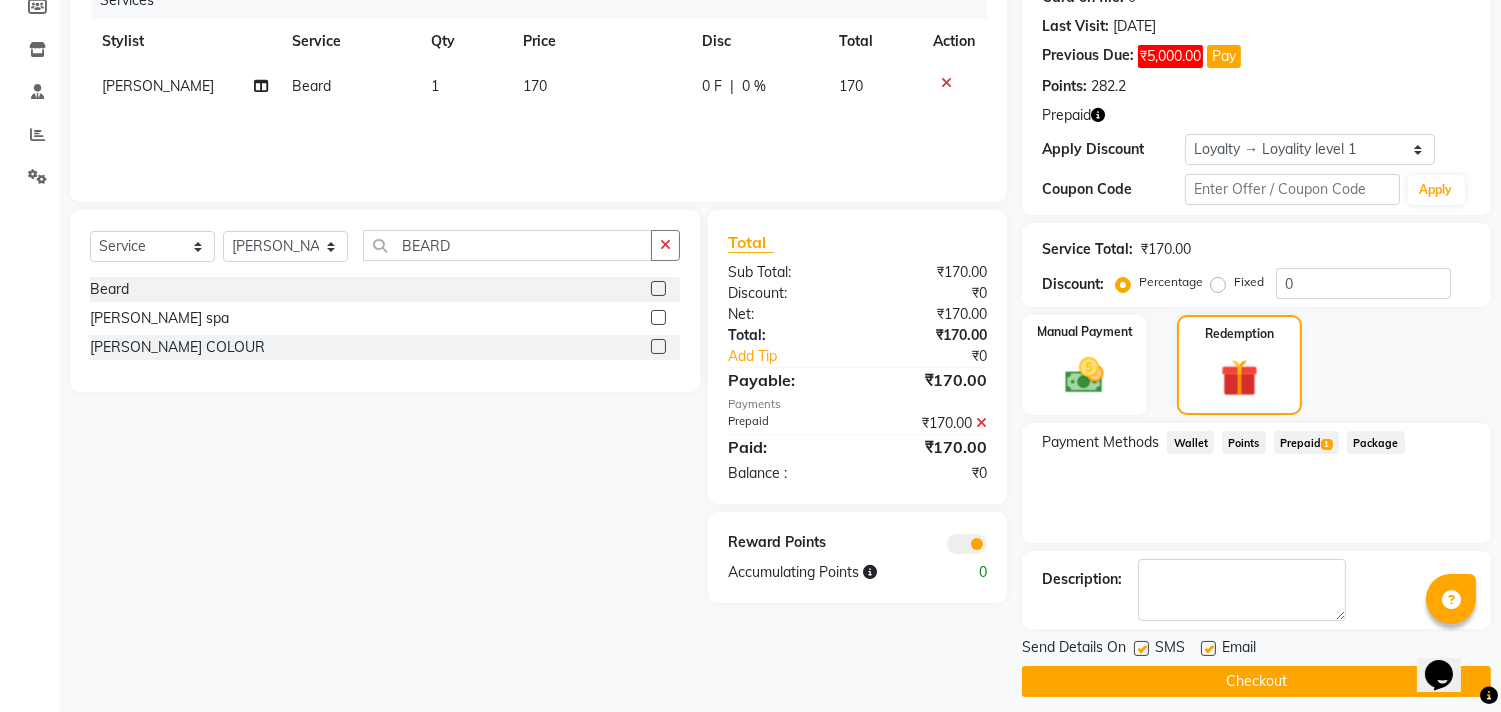 click on "Checkout" 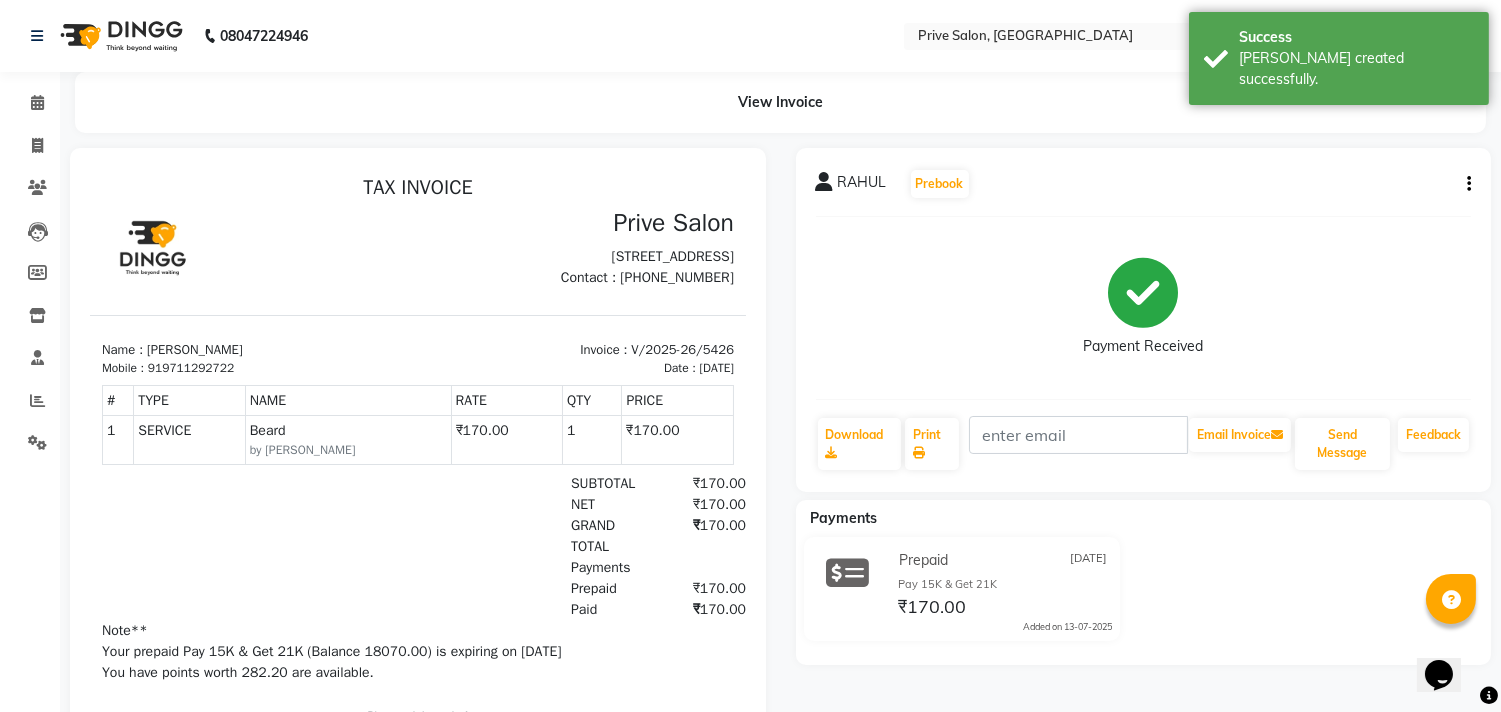 scroll, scrollTop: 0, scrollLeft: 0, axis: both 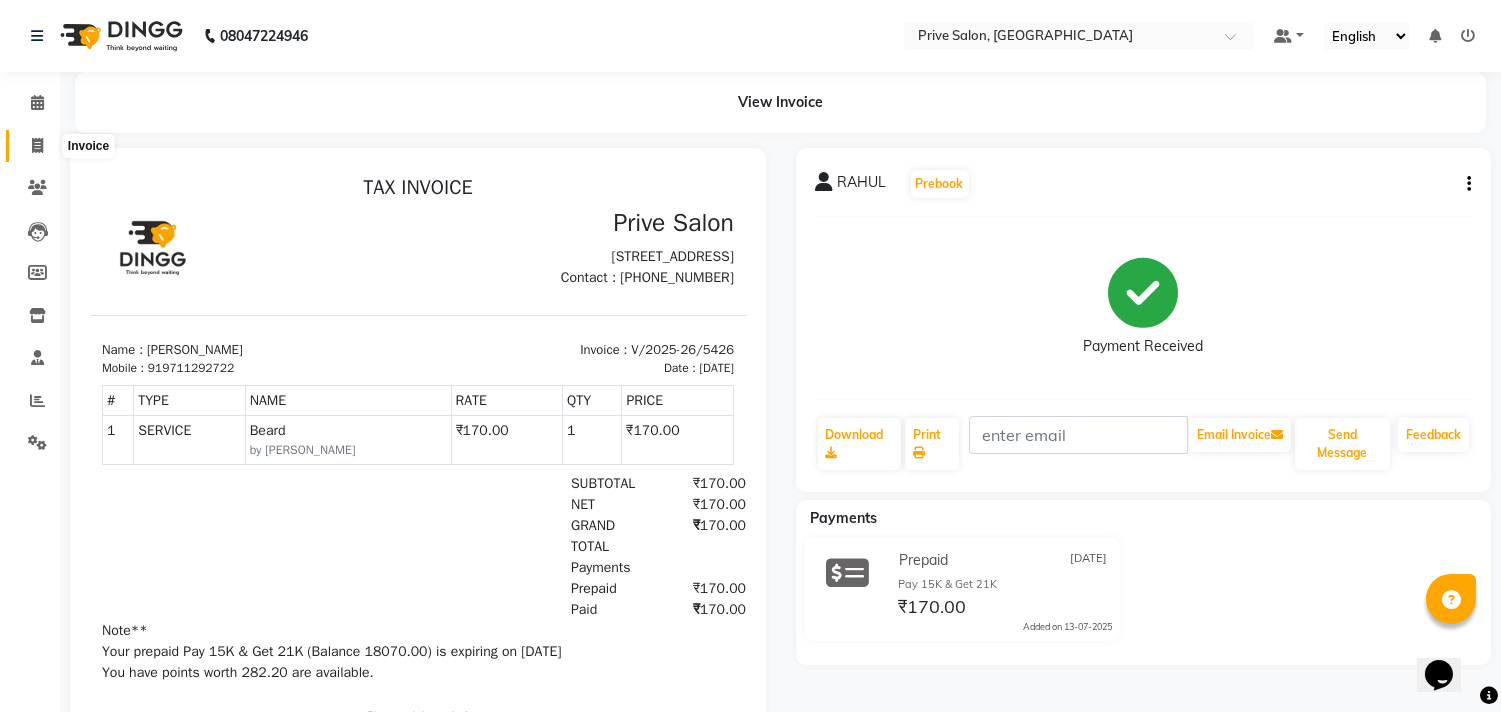 click 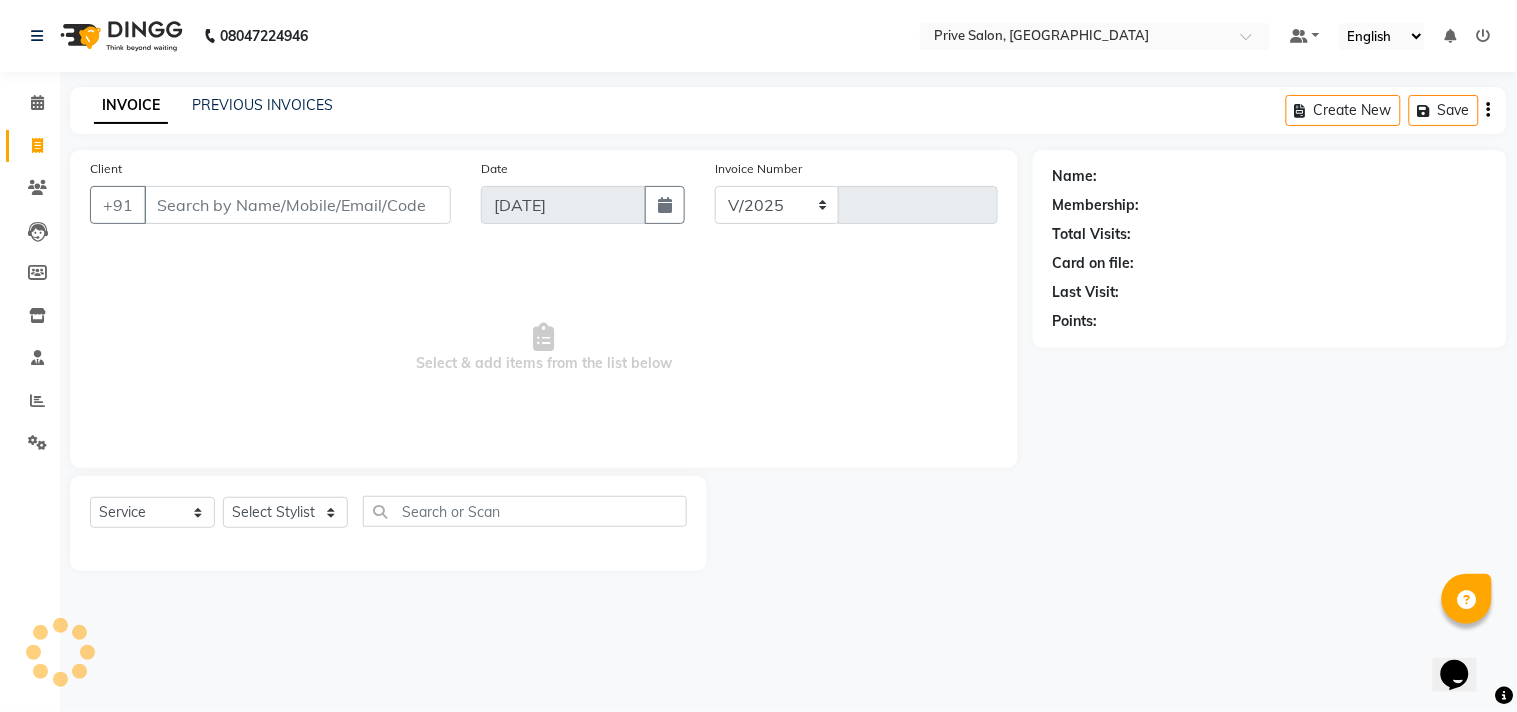 select on "136" 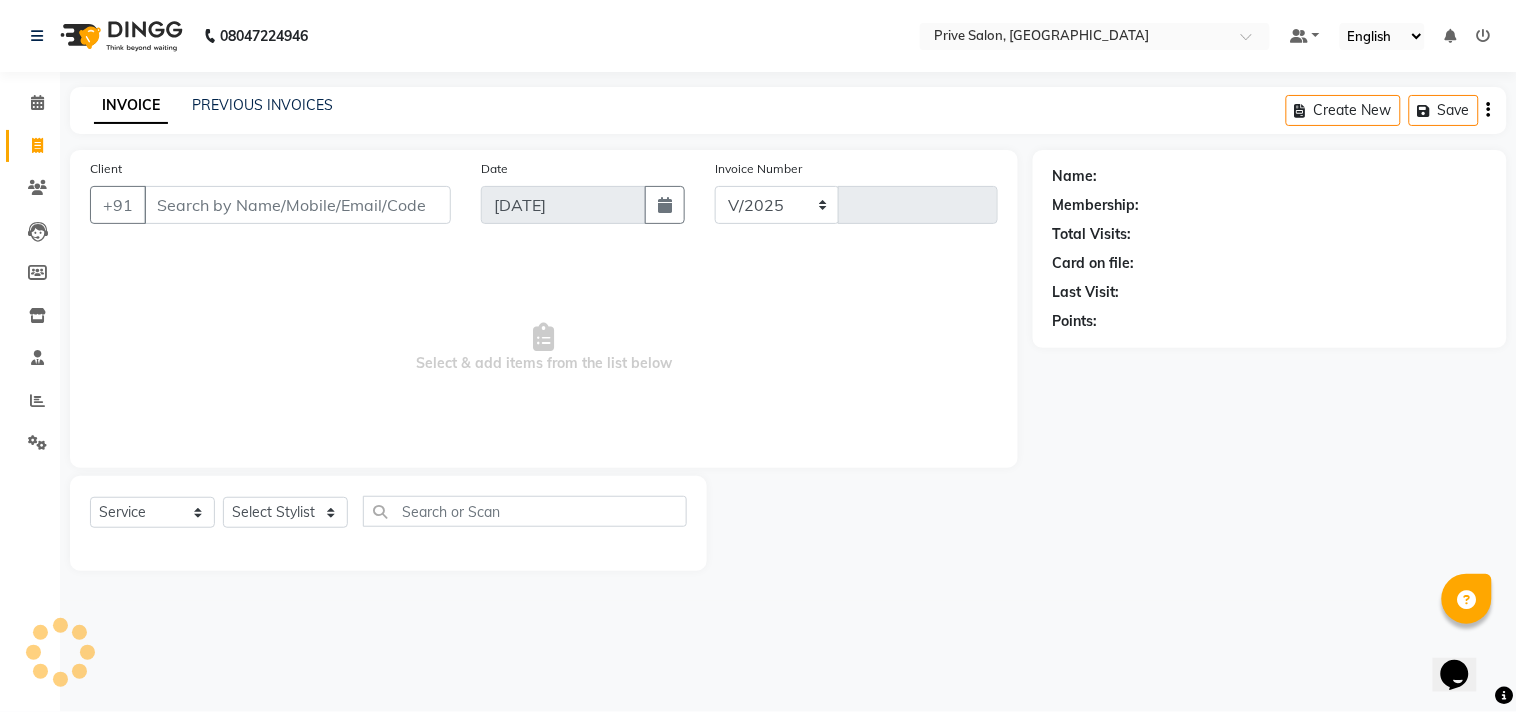 type on "5427" 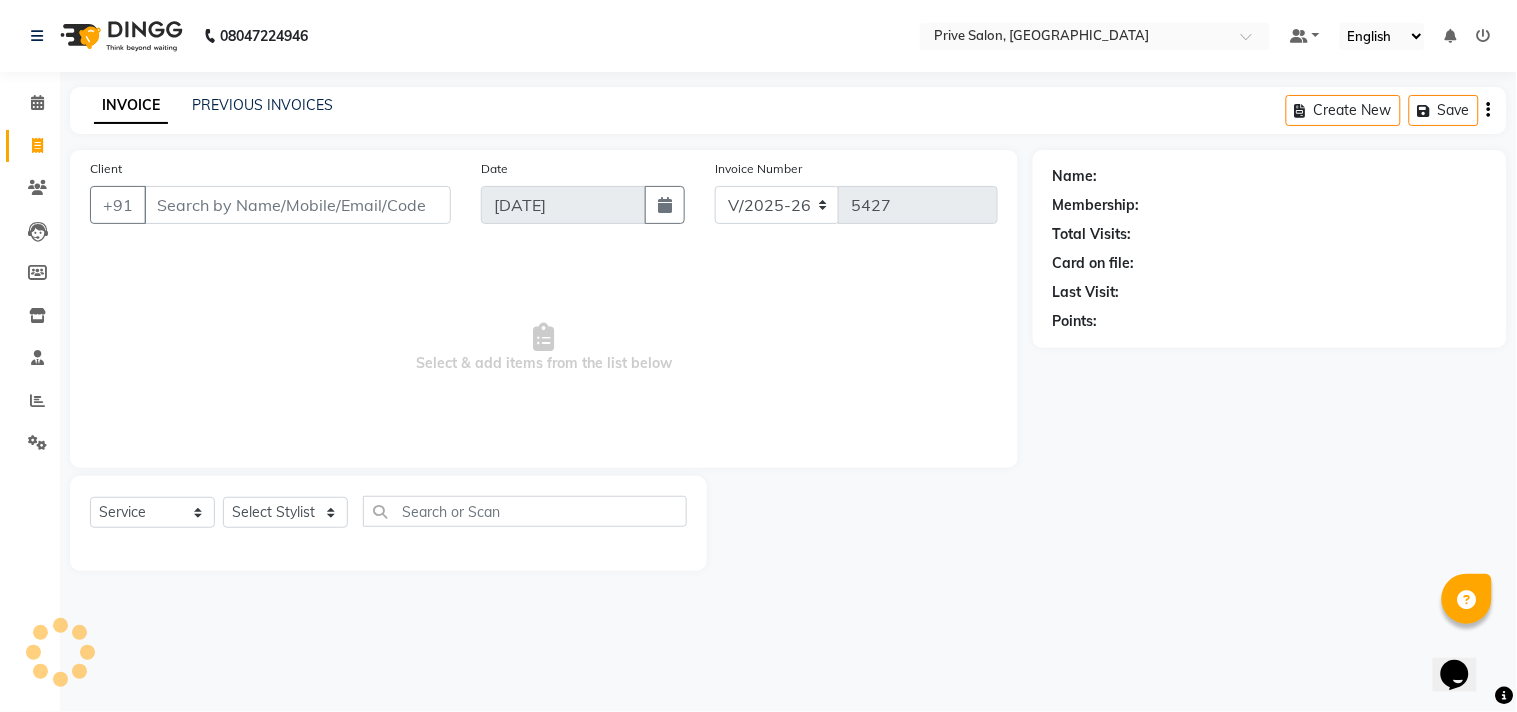 click on "Client" at bounding box center [297, 205] 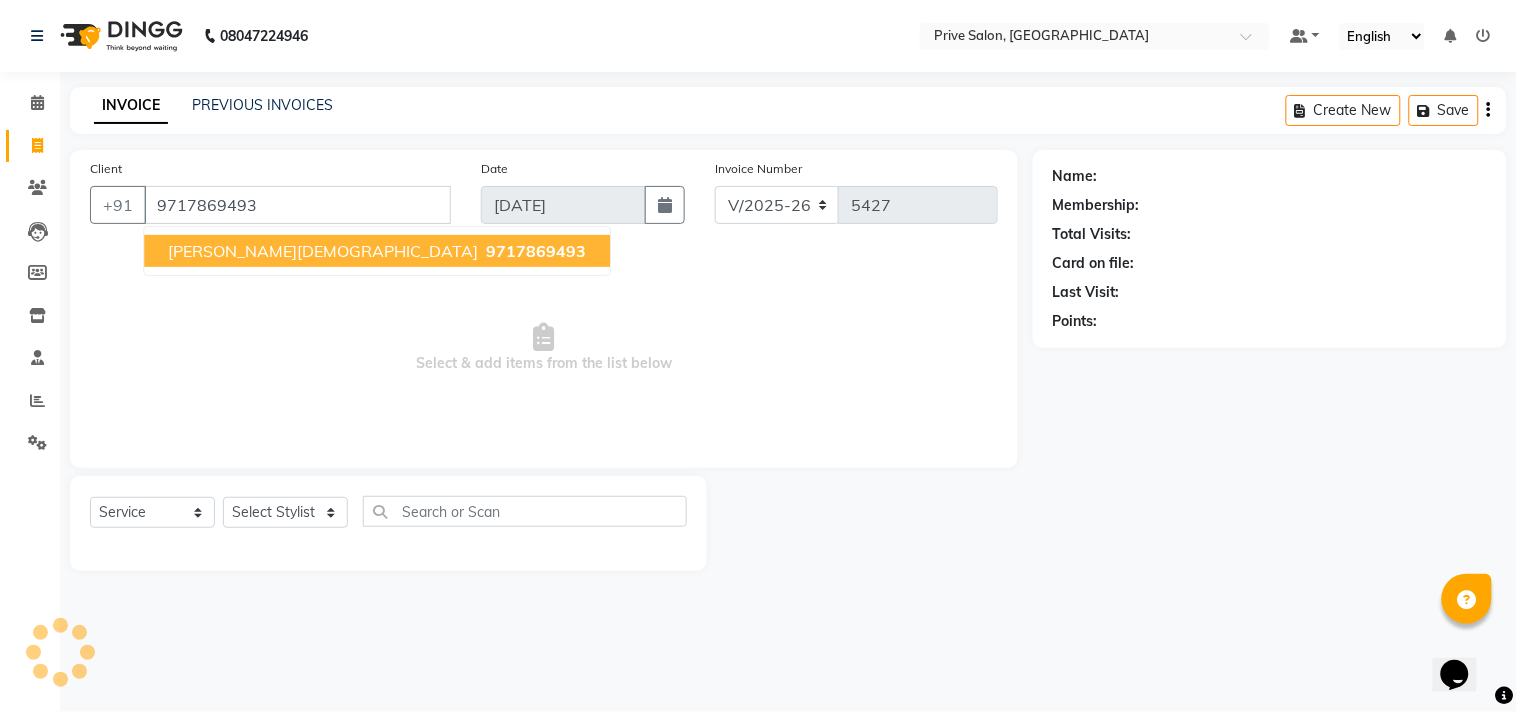 type on "9717869493" 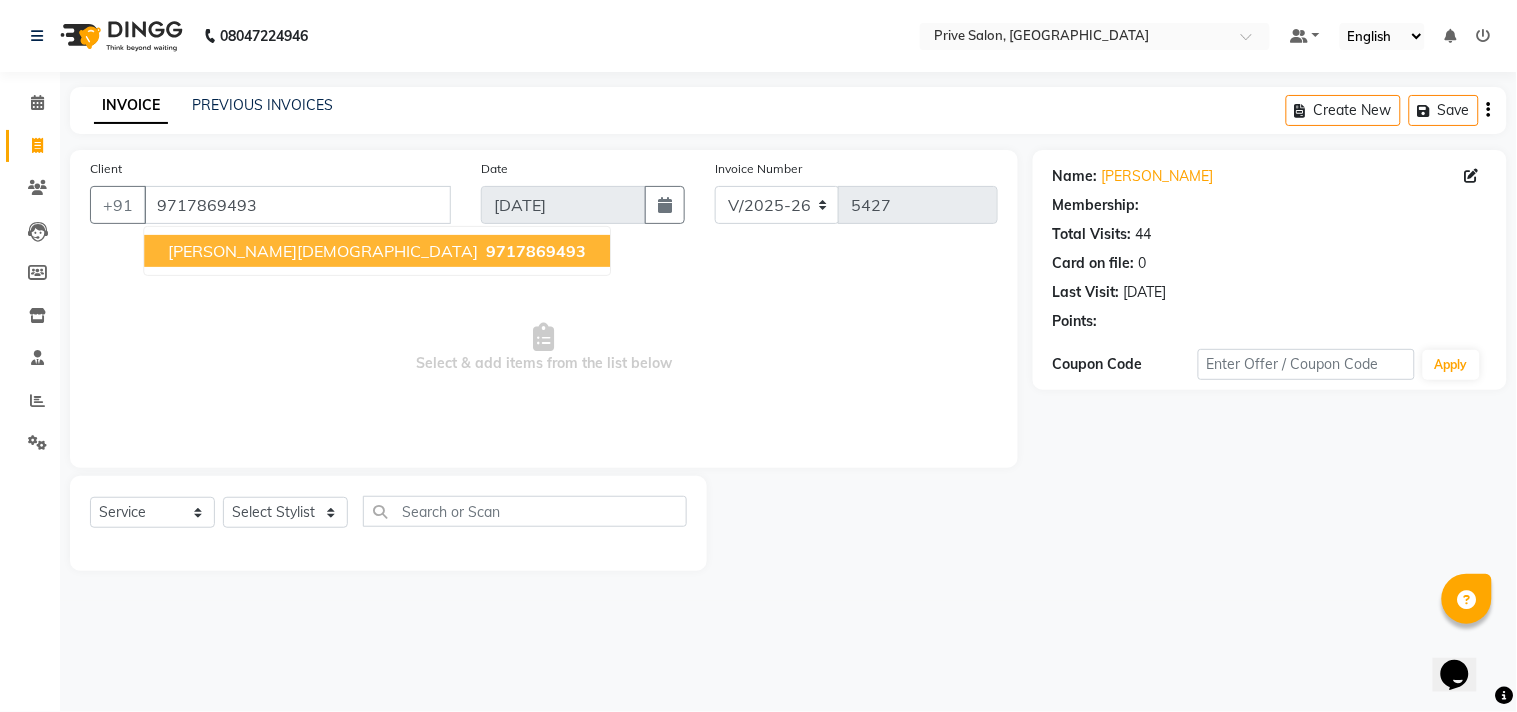 select on "1: Object" 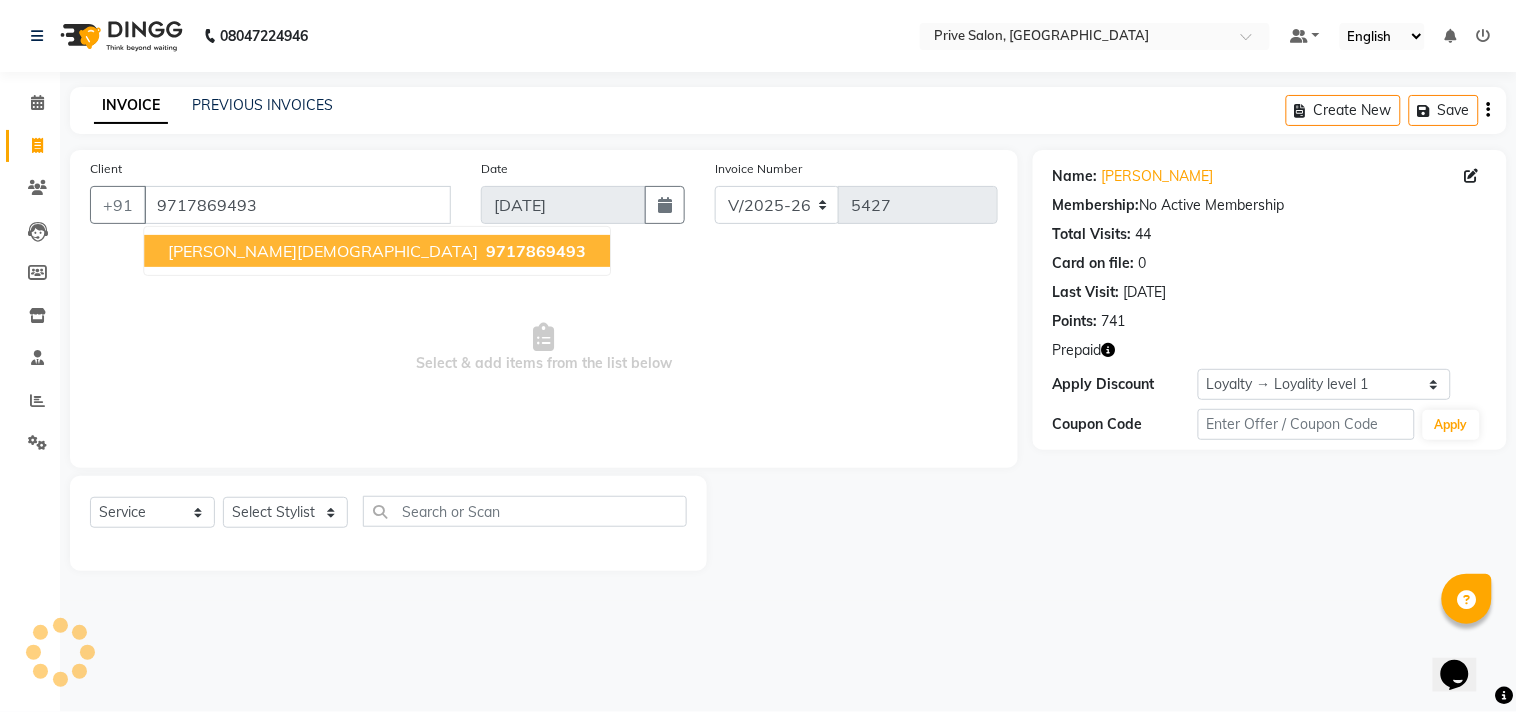 click on "9717869493" at bounding box center (536, 251) 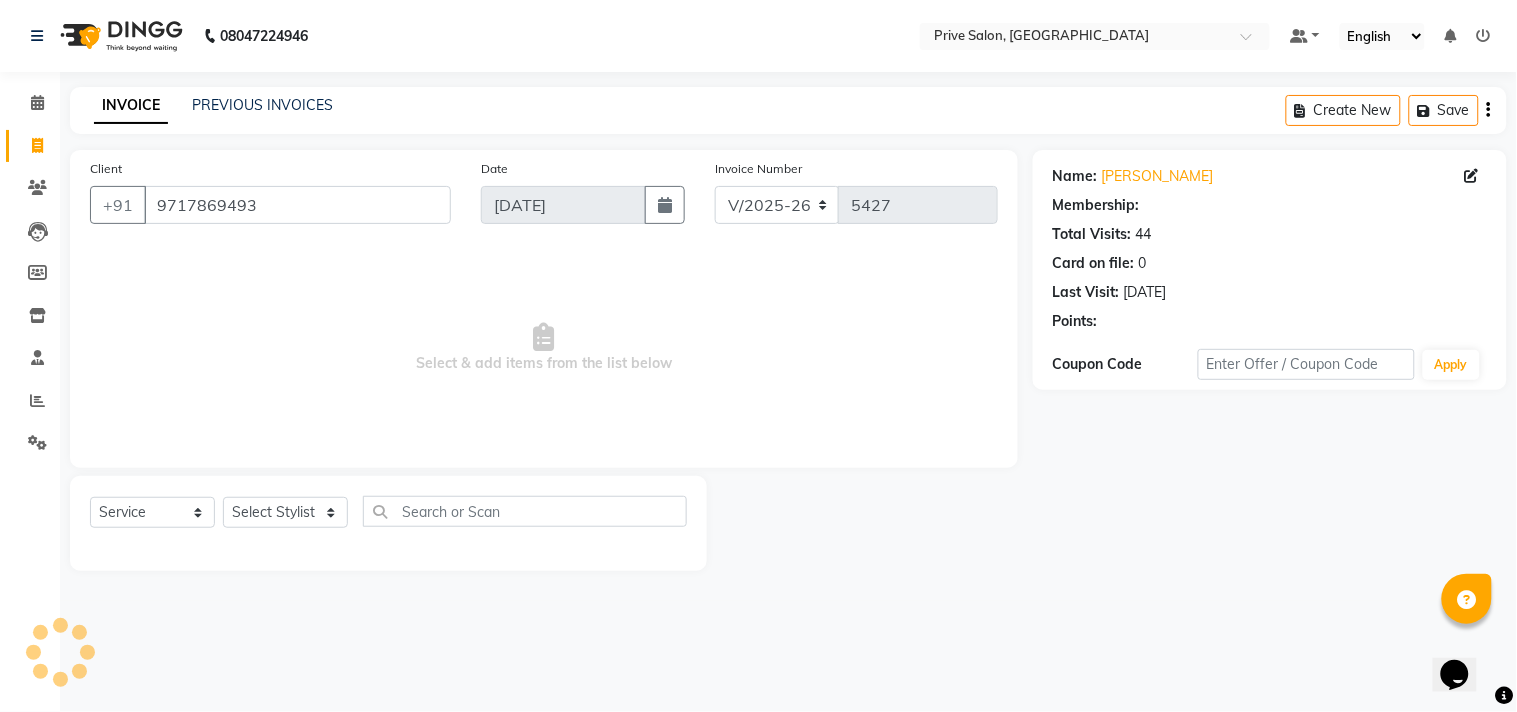 select on "1: Object" 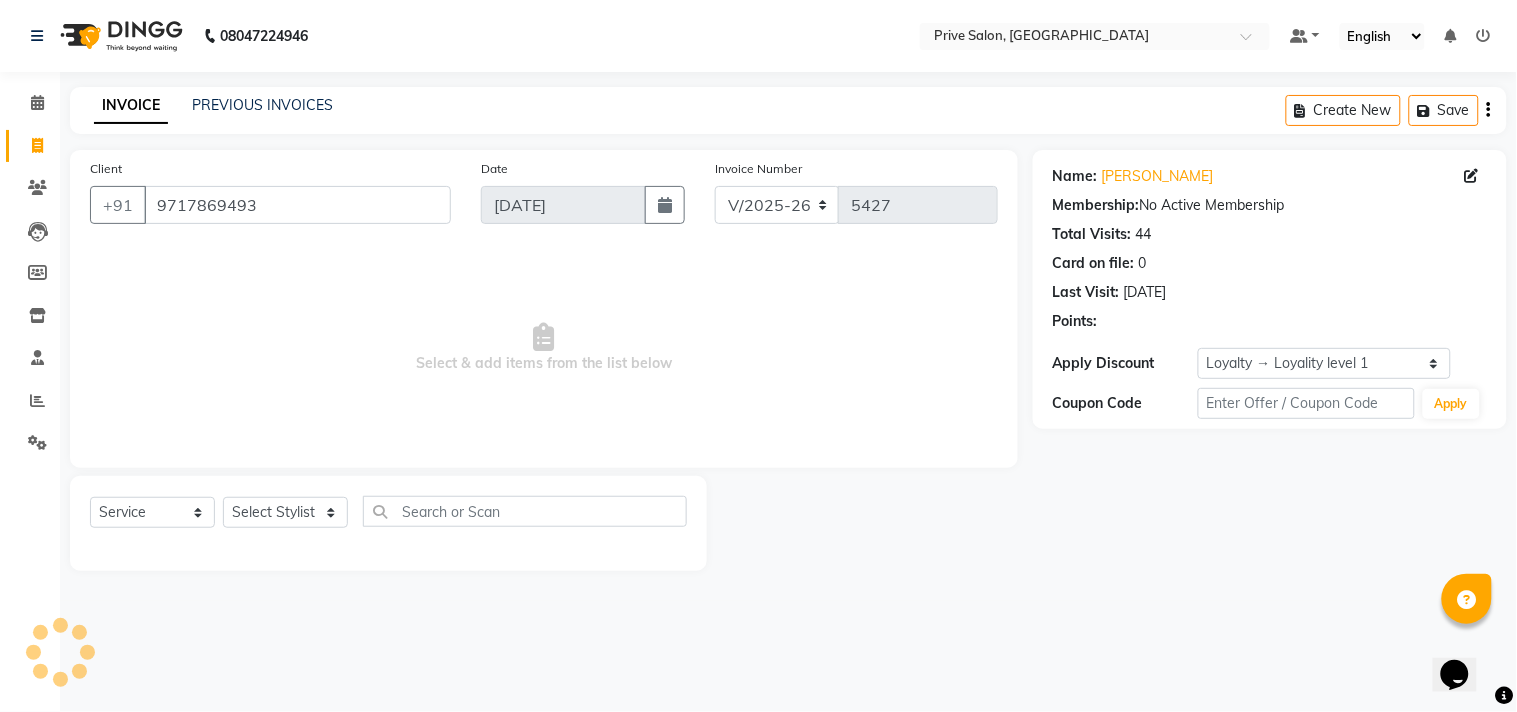 click on "Client +91 9717869493 Date 13-07-2025 Invoice Number V/2025 V/2025-26 5427  Select & add items from the list below" 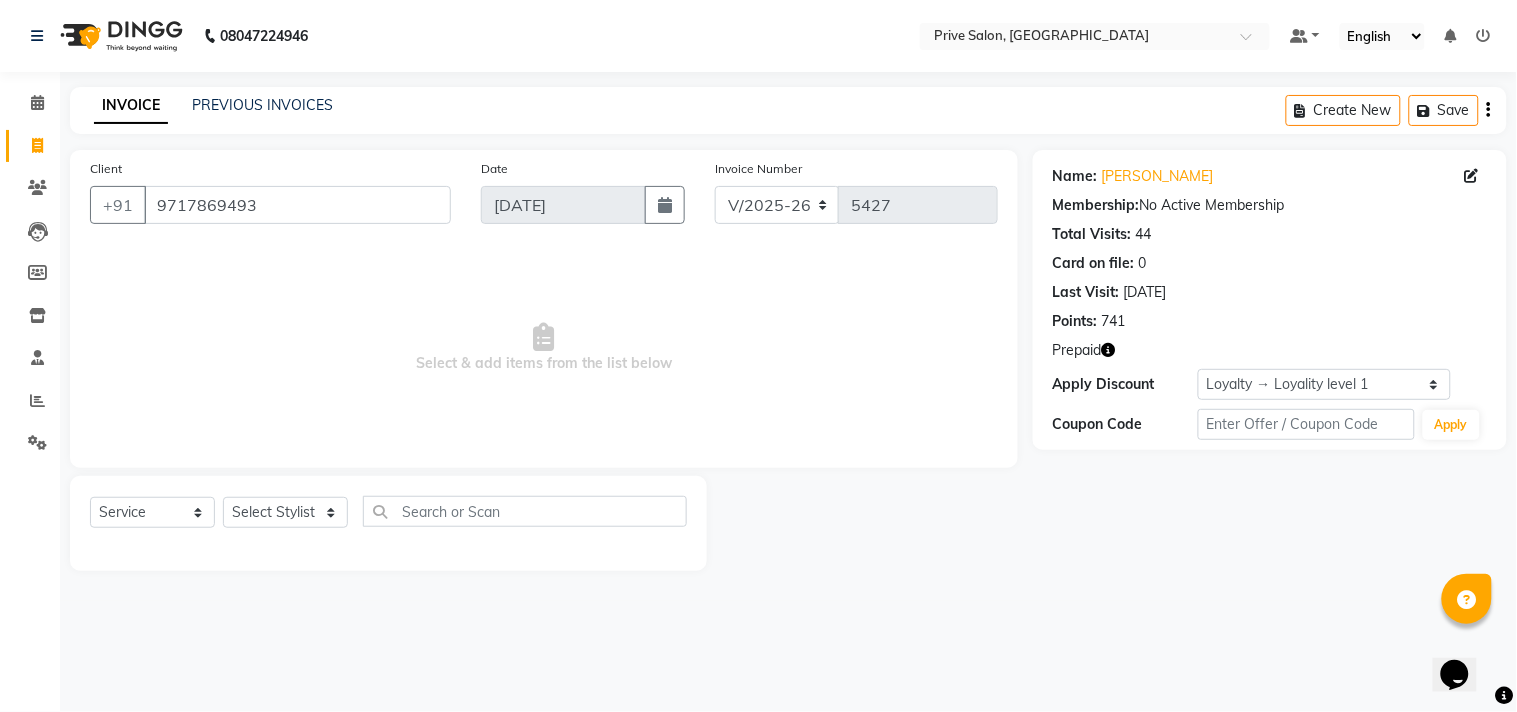 click 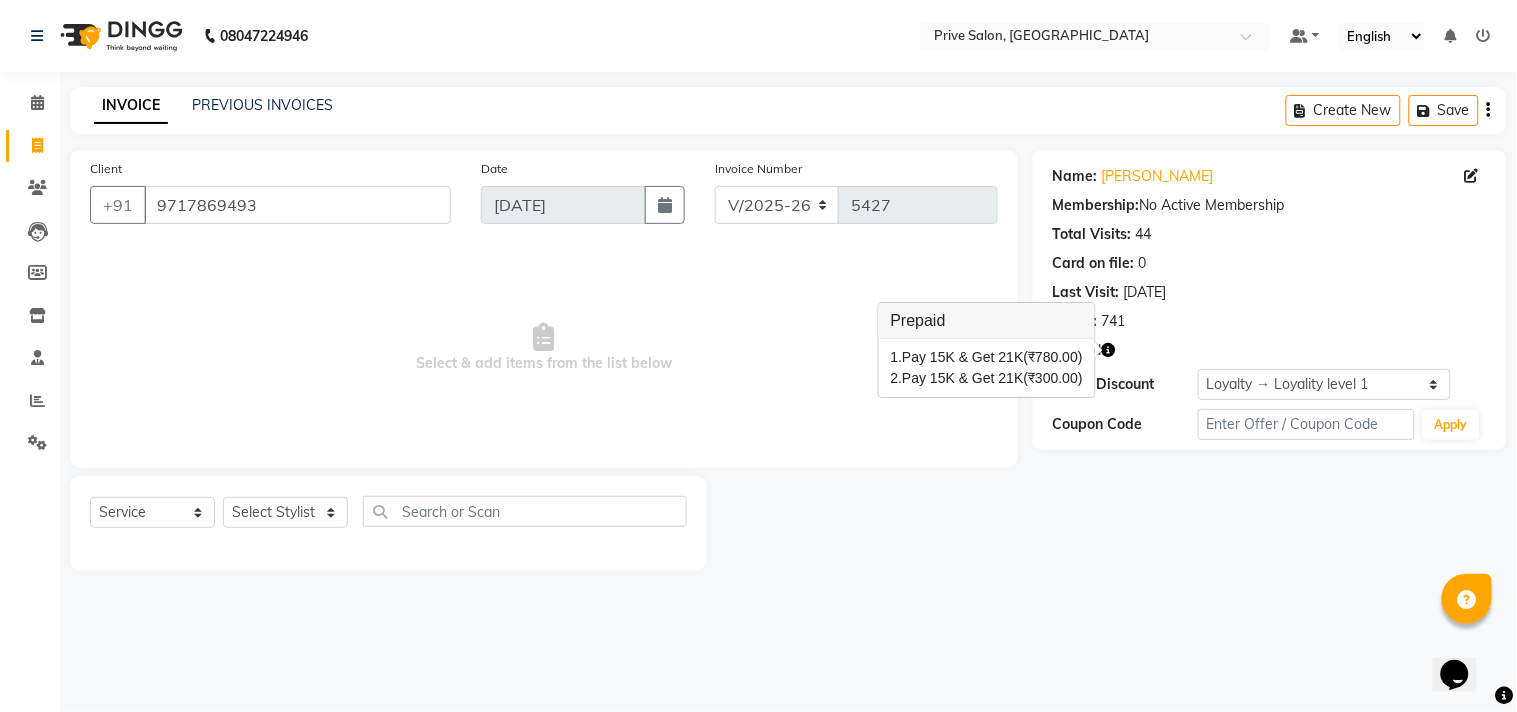 click on "Select  Service  Product  Membership  Package Voucher Prepaid Gift Card  Select Stylist amit ARJUN Atul FAIZAN FARDEEN GOLU harshit HITESH isha kapil khushbu Manager meenu MOHIT Mohsin NISHA nishi Preet privee Shivam SIVA vikas" 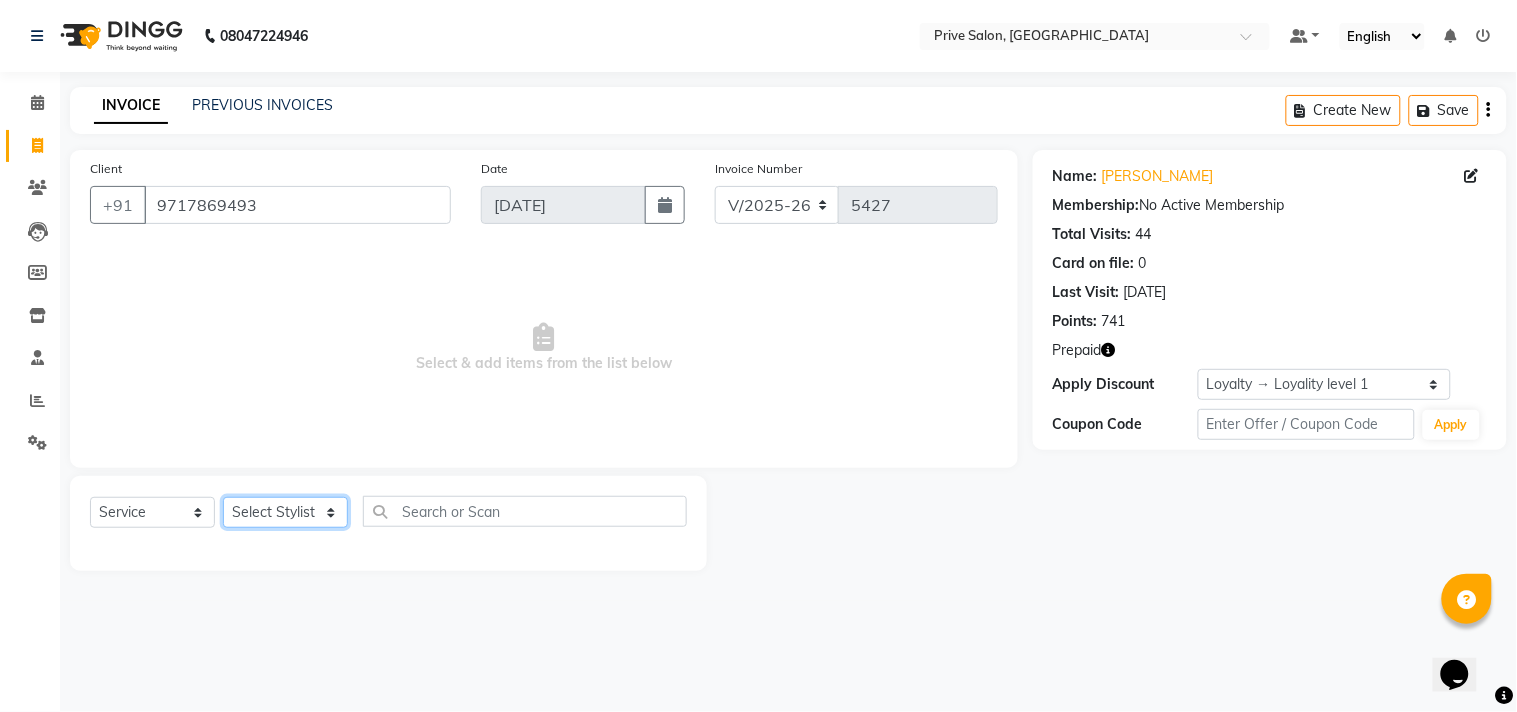 click on "Select Stylist amit ARJUN [PERSON_NAME] [PERSON_NAME] GOLU [PERSON_NAME] isha [PERSON_NAME] Manager [PERSON_NAME] [PERSON_NAME] [PERSON_NAME] [PERSON_NAME] [PERSON_NAME] vikas" 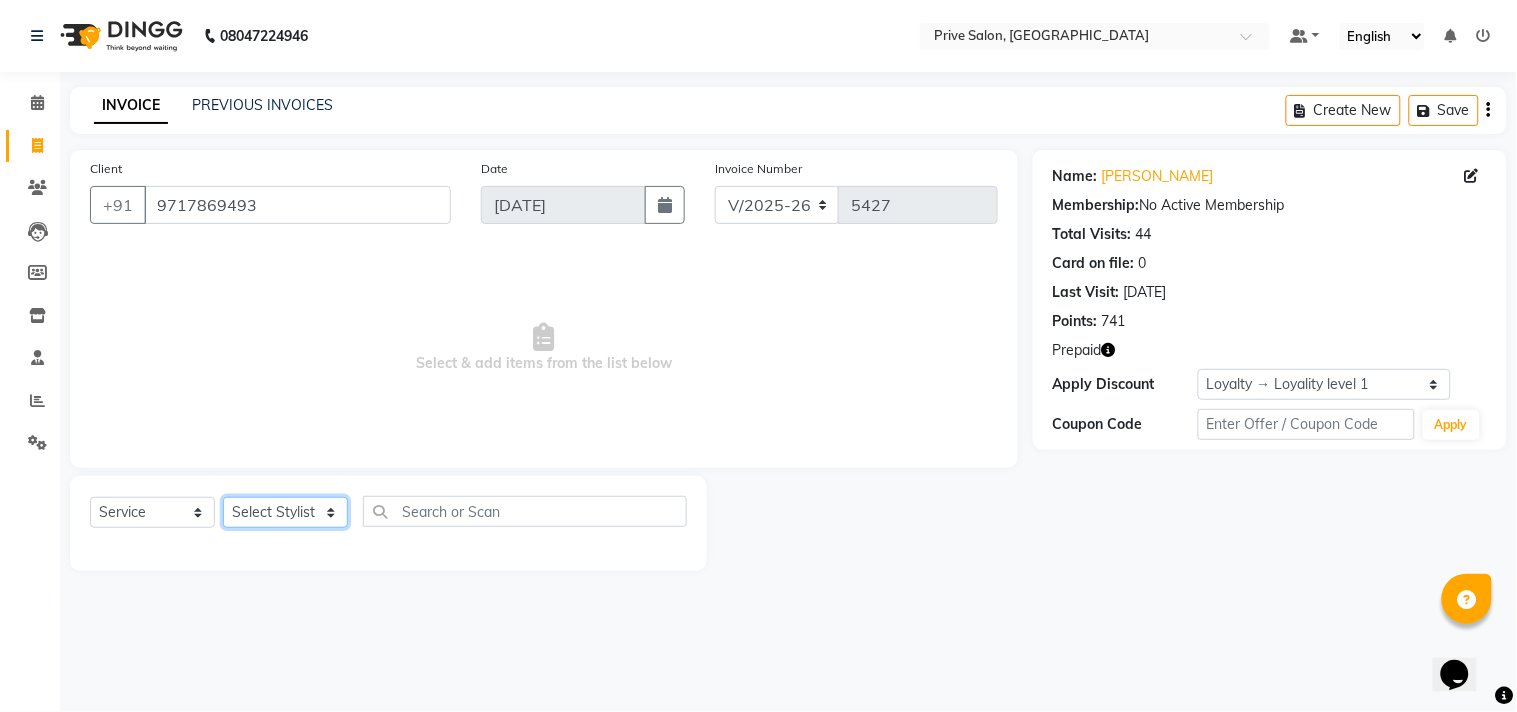 select on "4235" 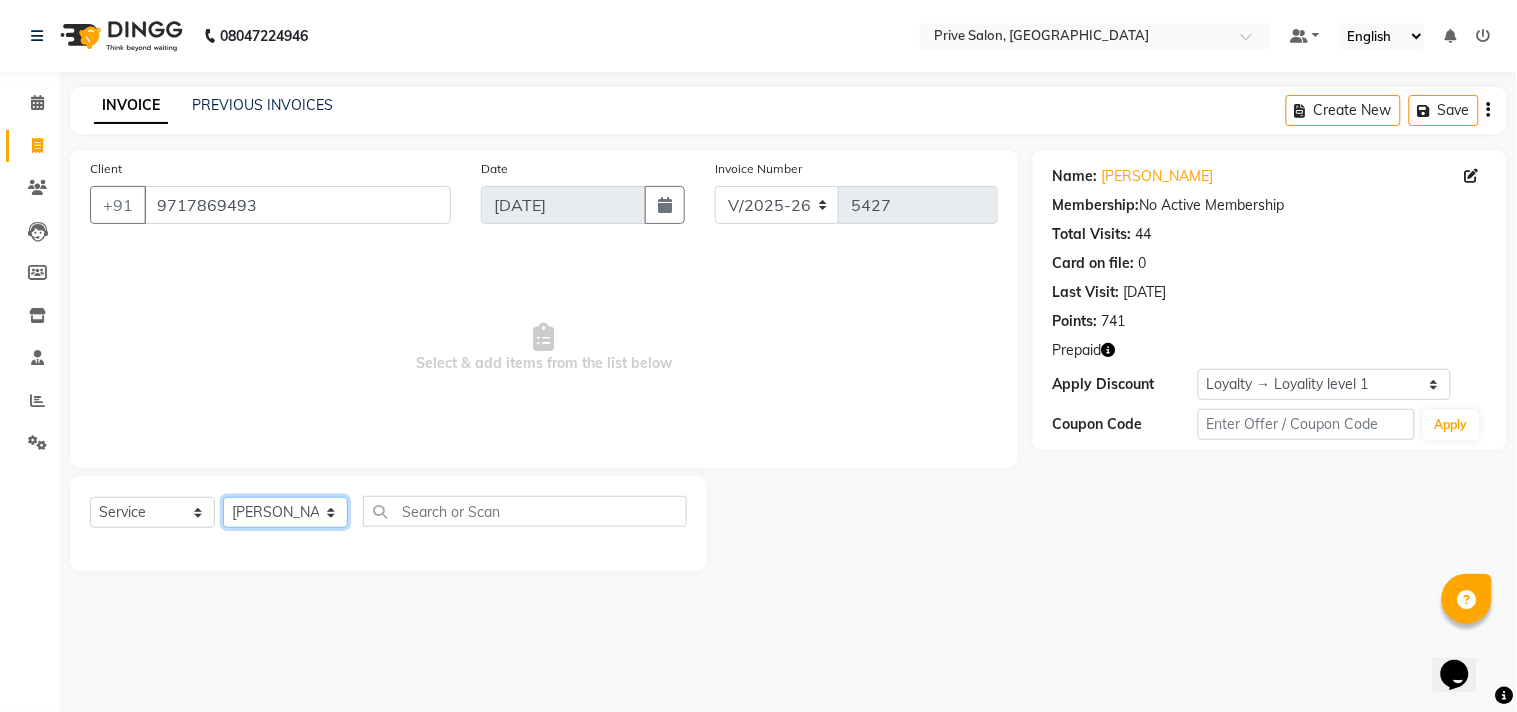 click on "Select Stylist amit ARJUN [PERSON_NAME] [PERSON_NAME] GOLU [PERSON_NAME] isha [PERSON_NAME] Manager [PERSON_NAME] [PERSON_NAME] [PERSON_NAME] [PERSON_NAME] [PERSON_NAME] vikas" 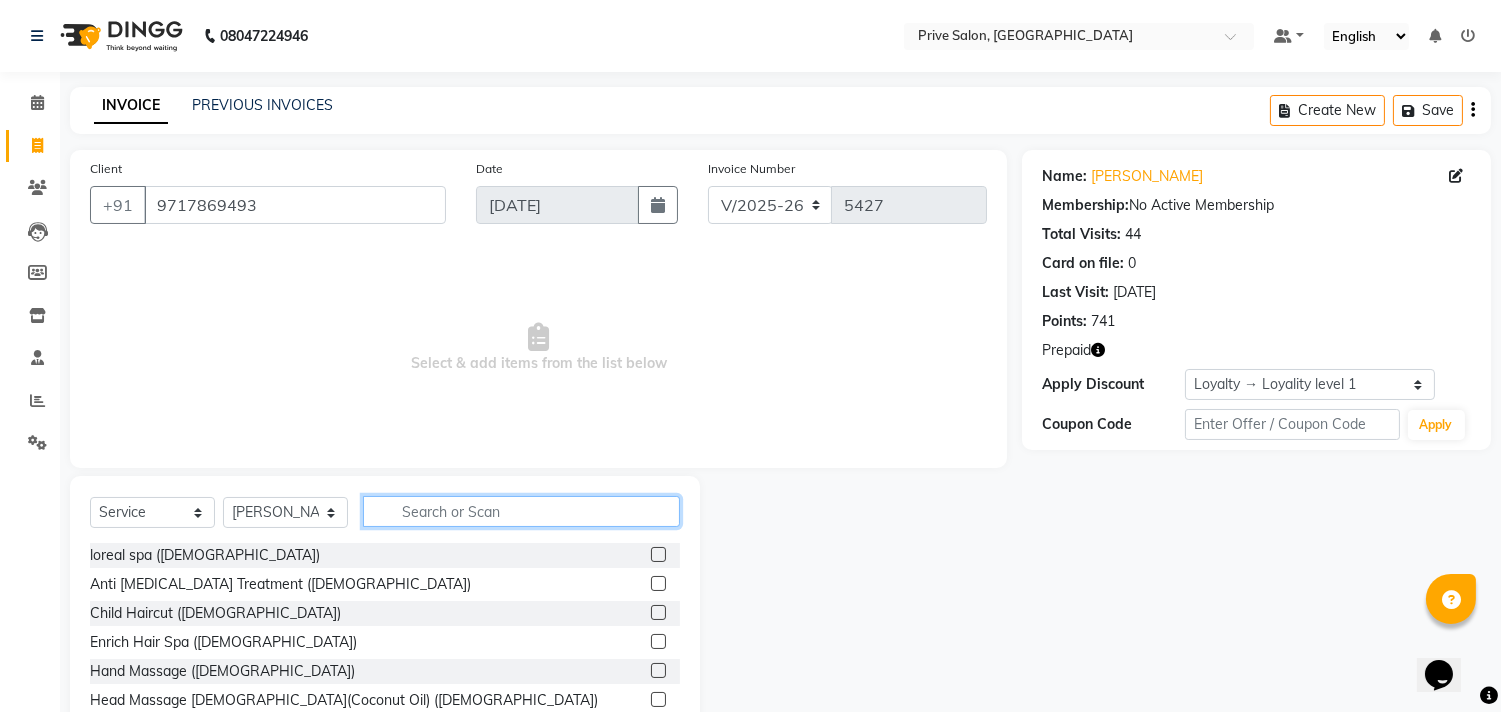 click 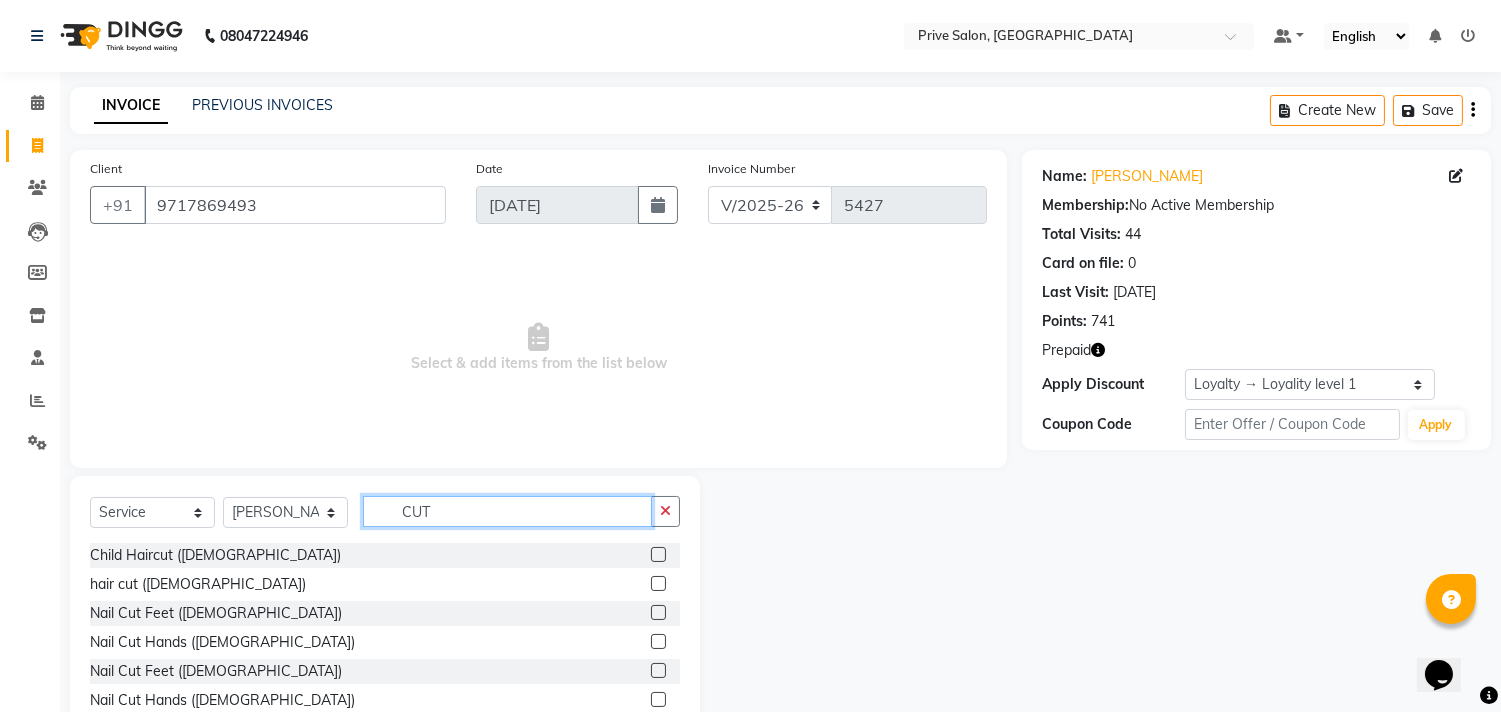 type on "CUT" 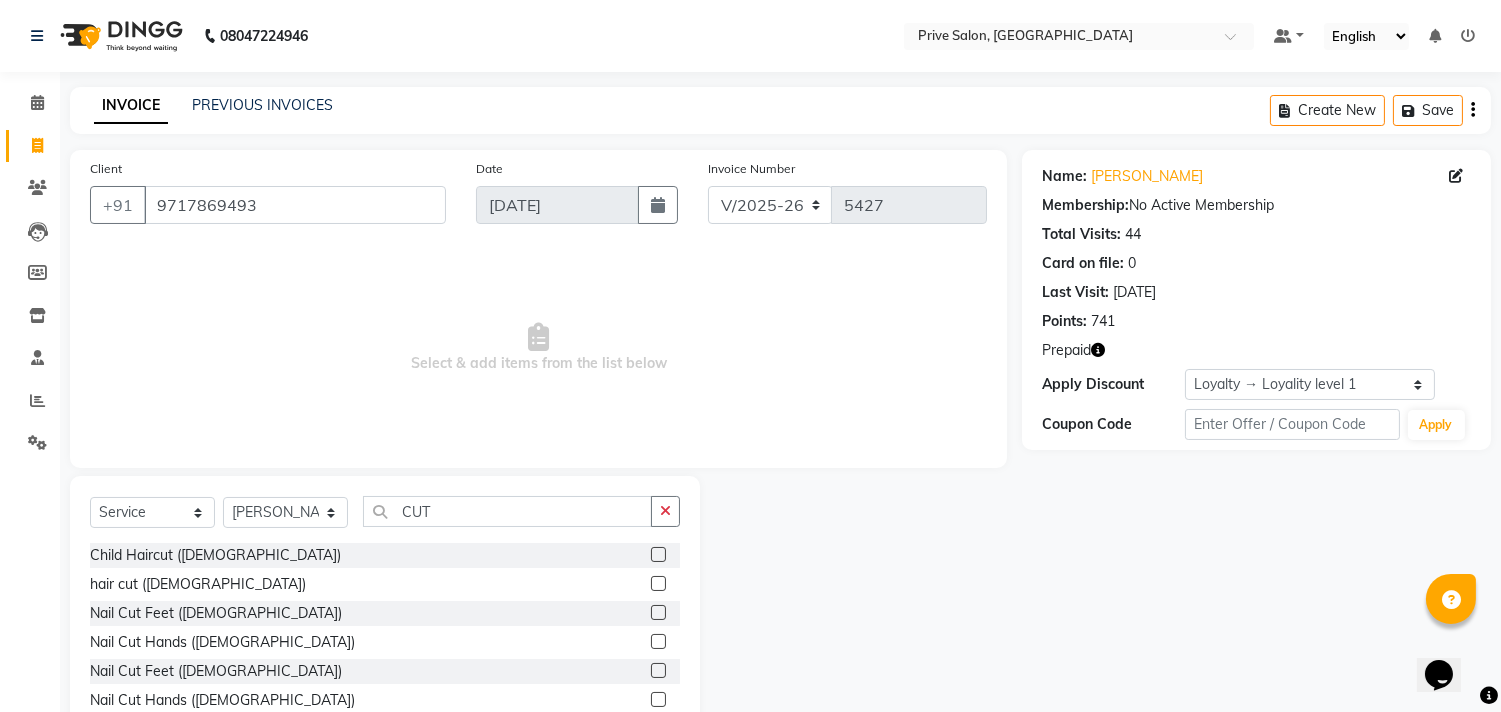 click 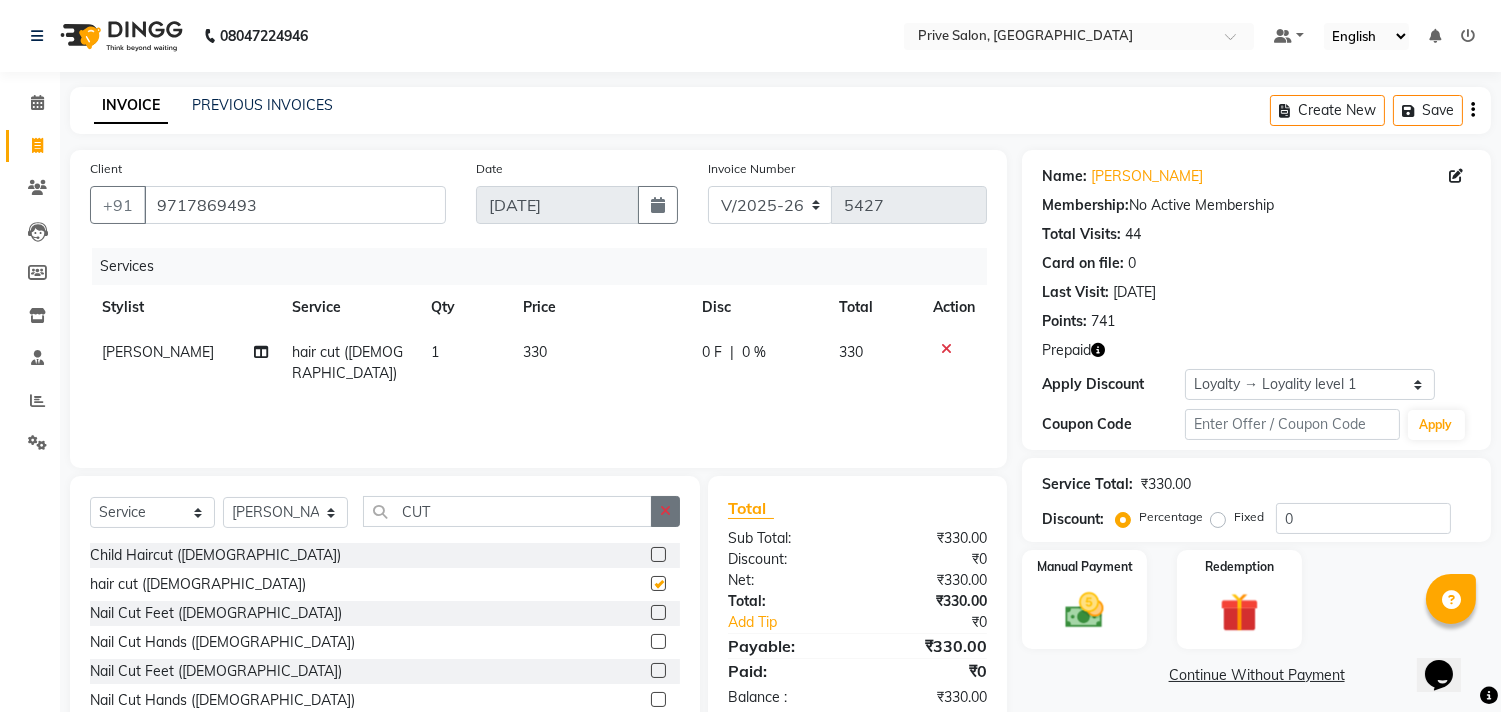 checkbox on "false" 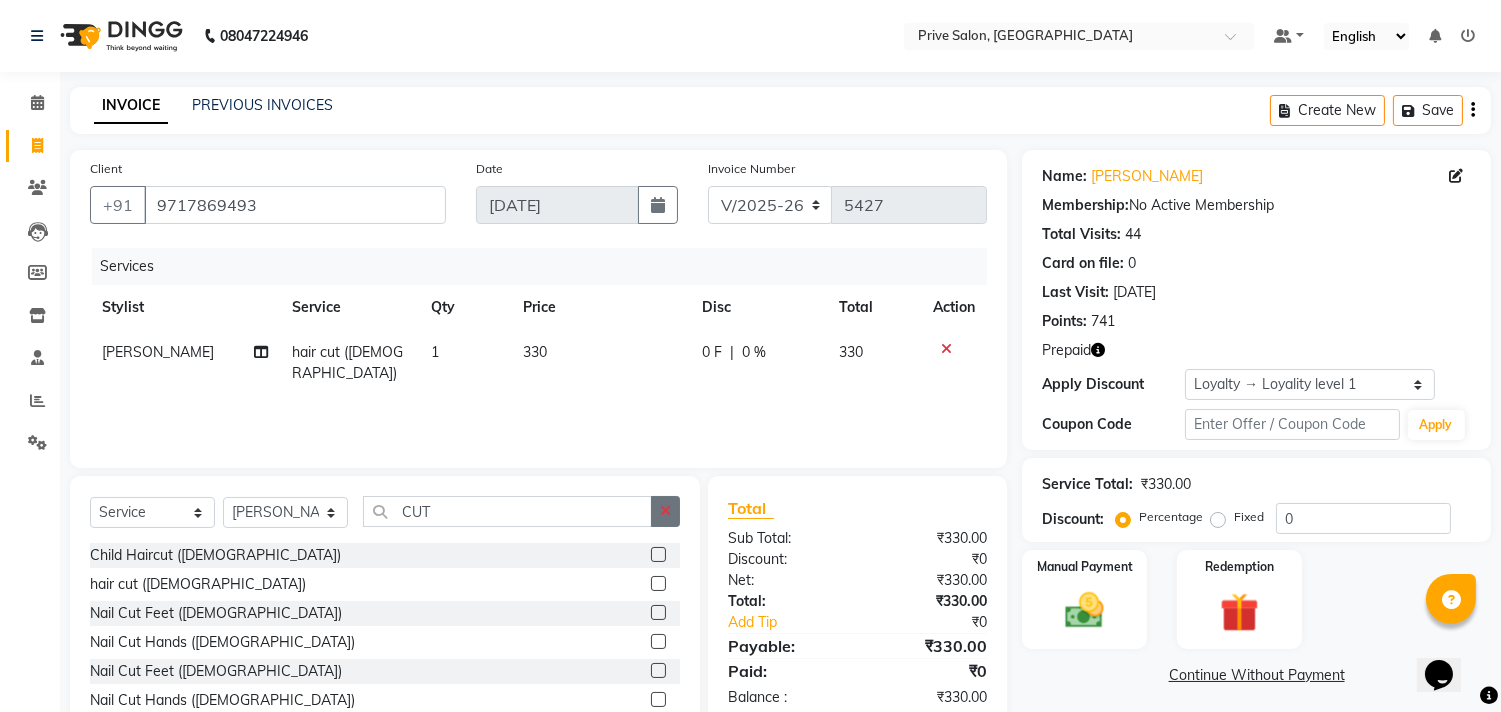 click 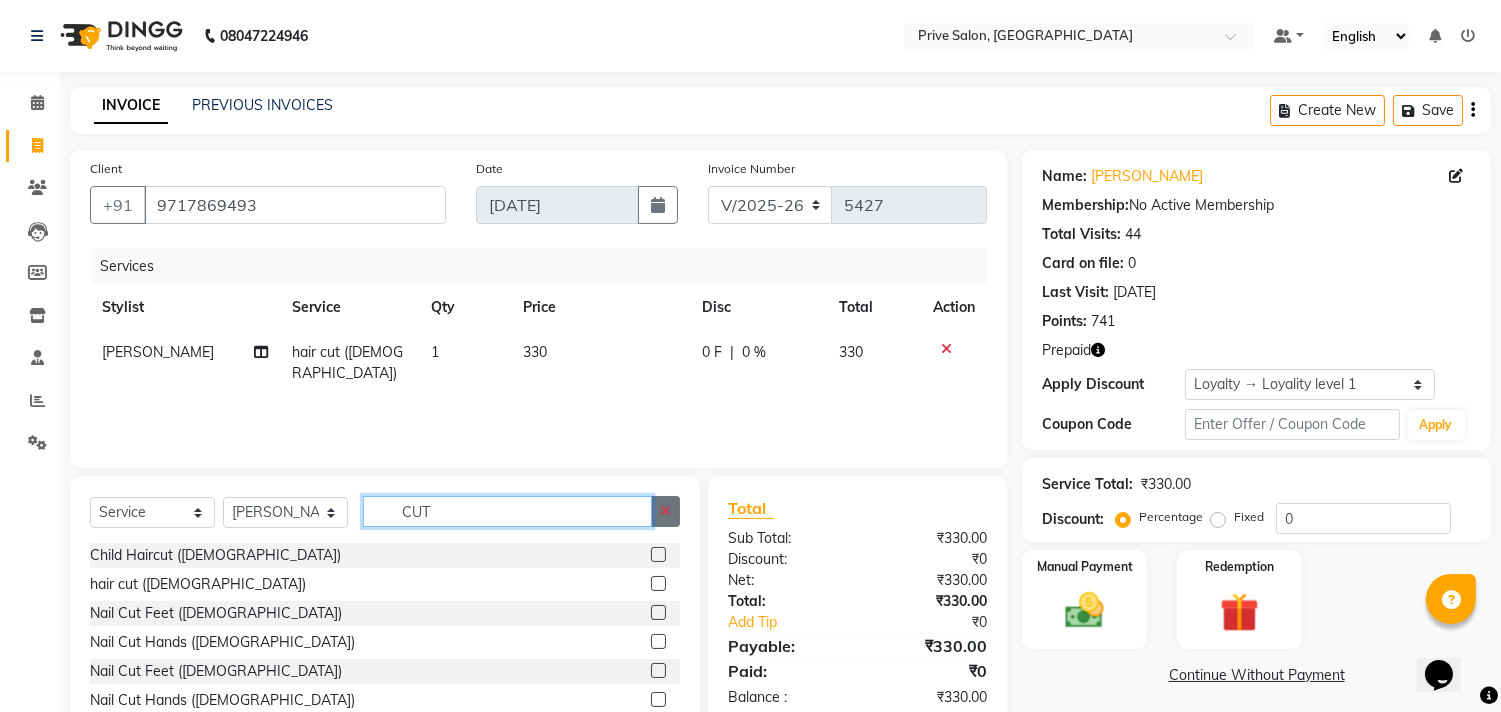 type 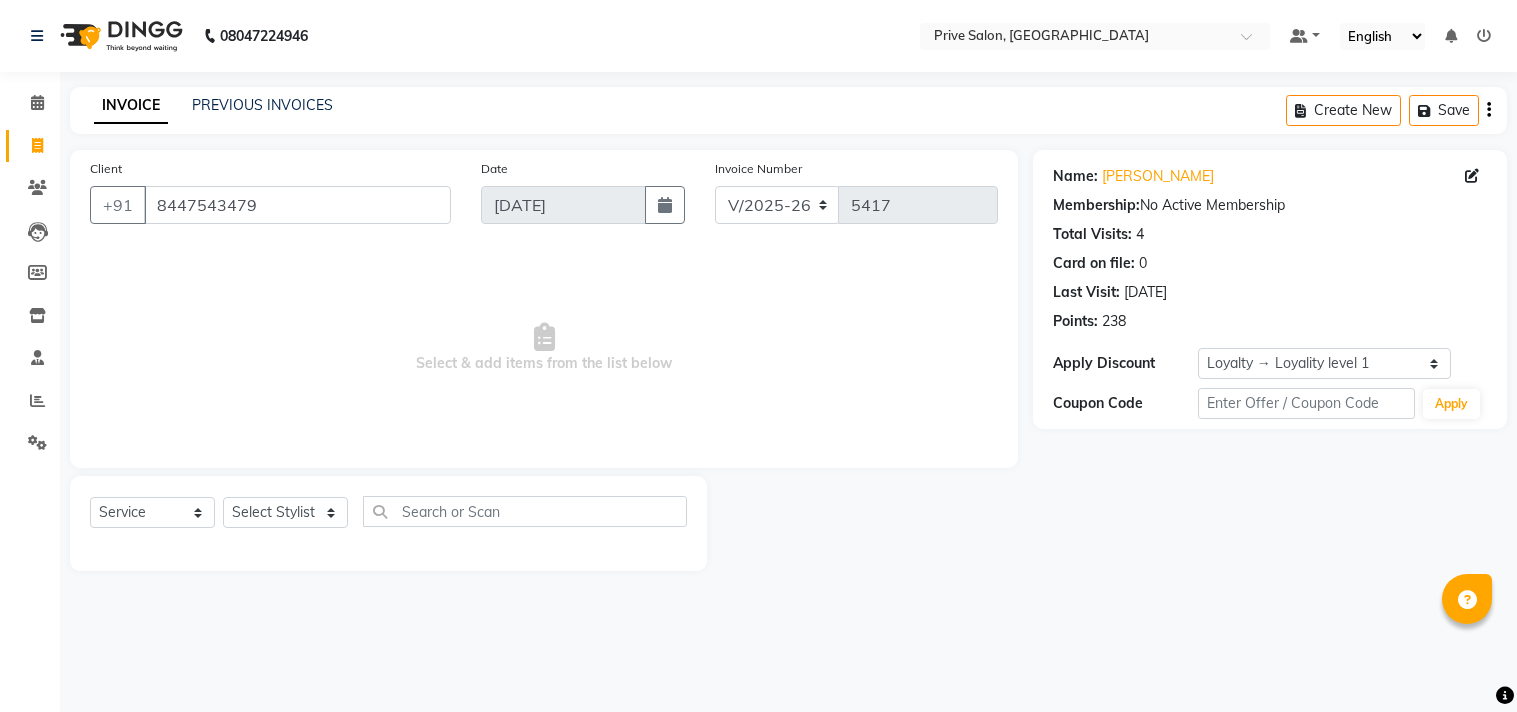 select on "136" 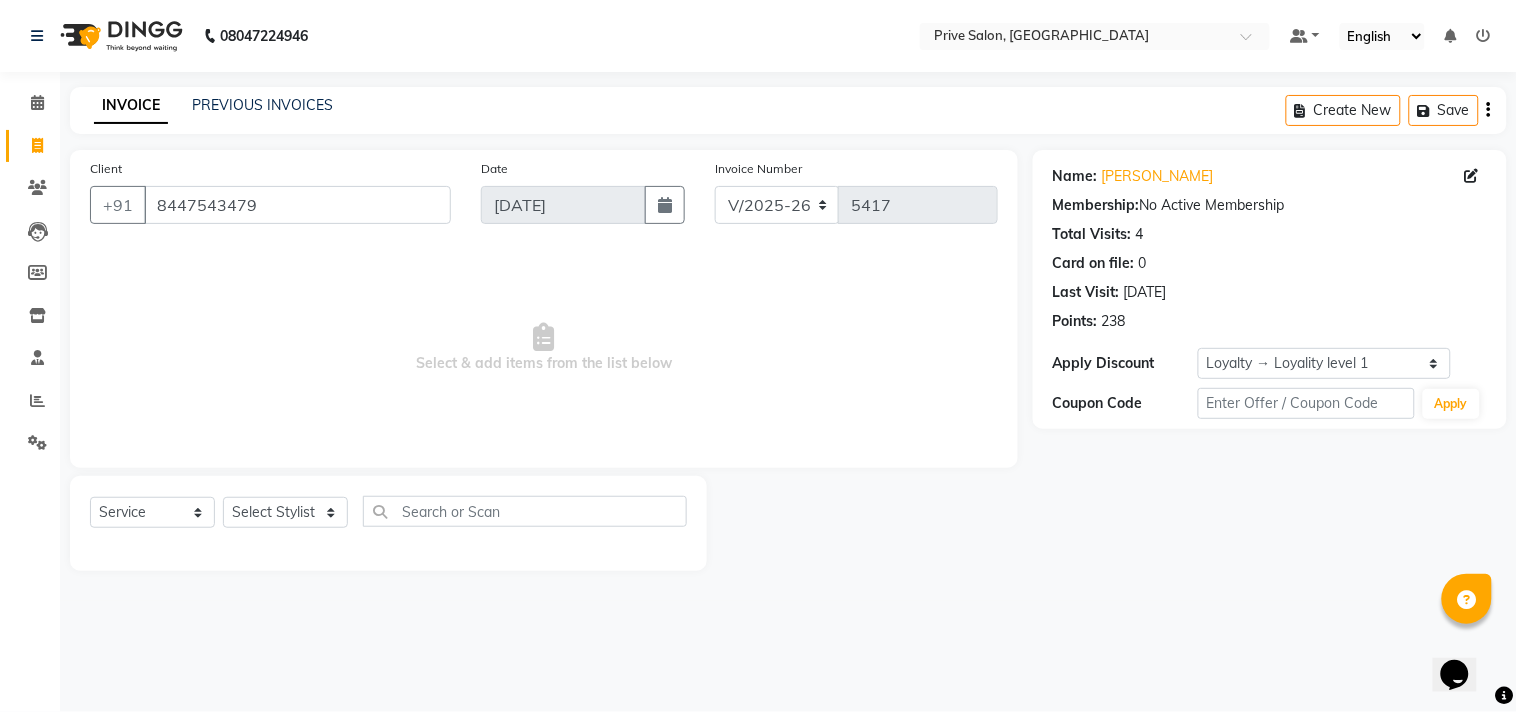 scroll, scrollTop: 0, scrollLeft: 0, axis: both 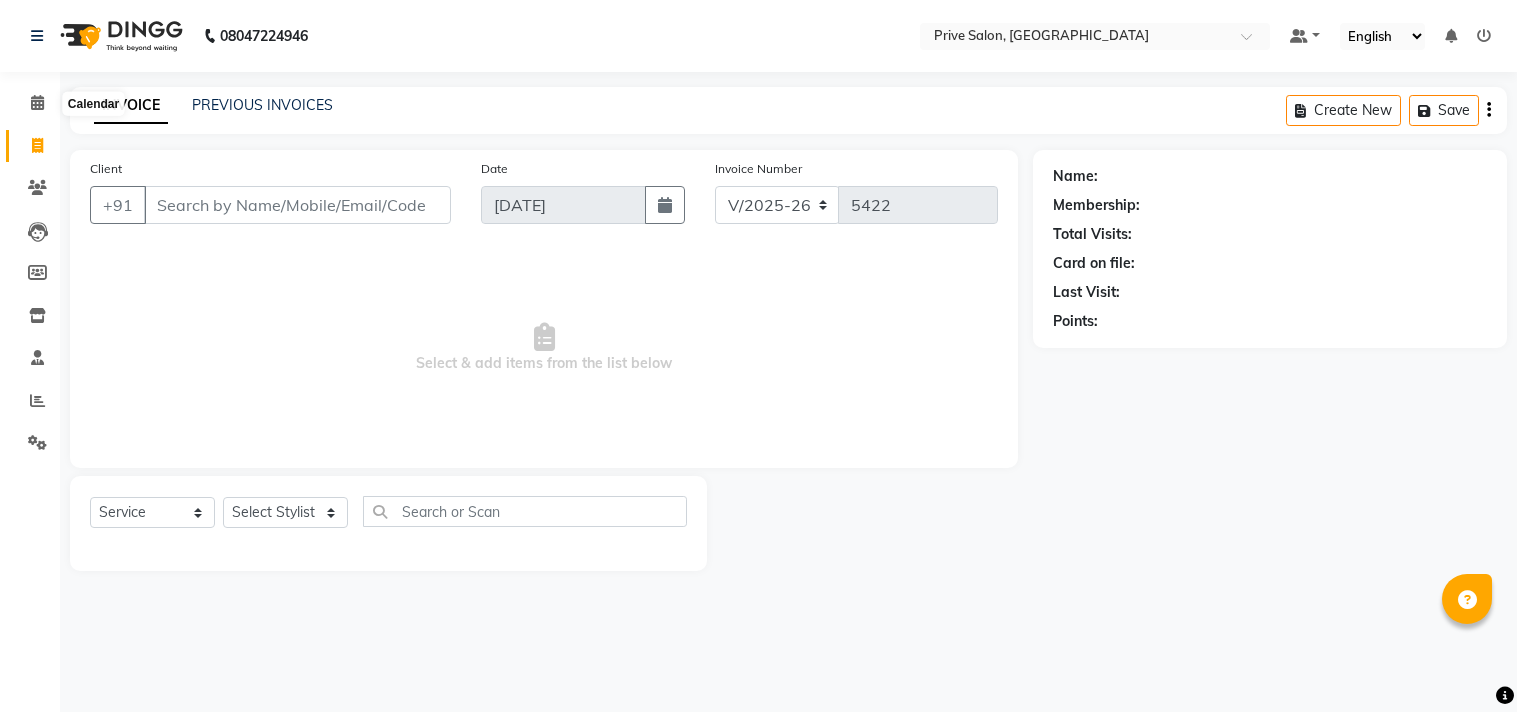 click 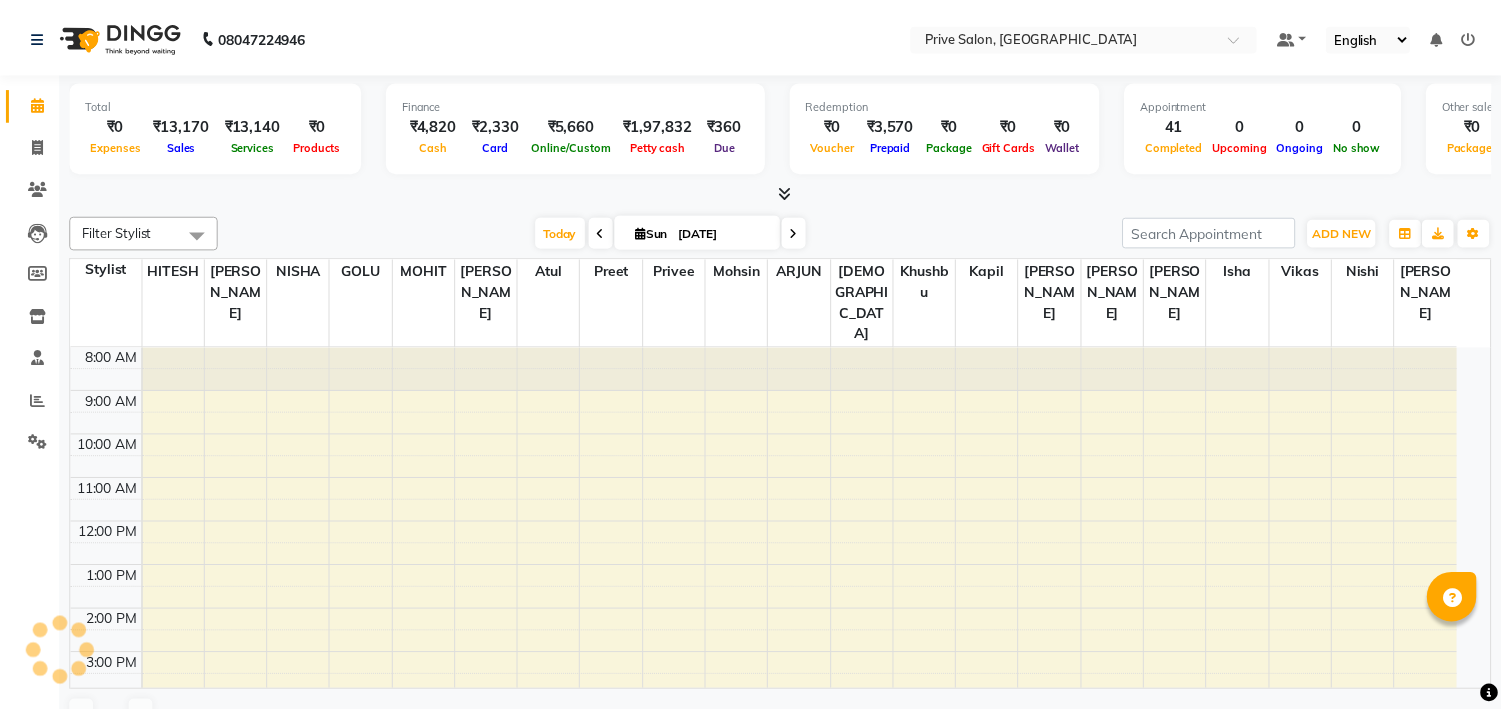 scroll, scrollTop: 0, scrollLeft: 0, axis: both 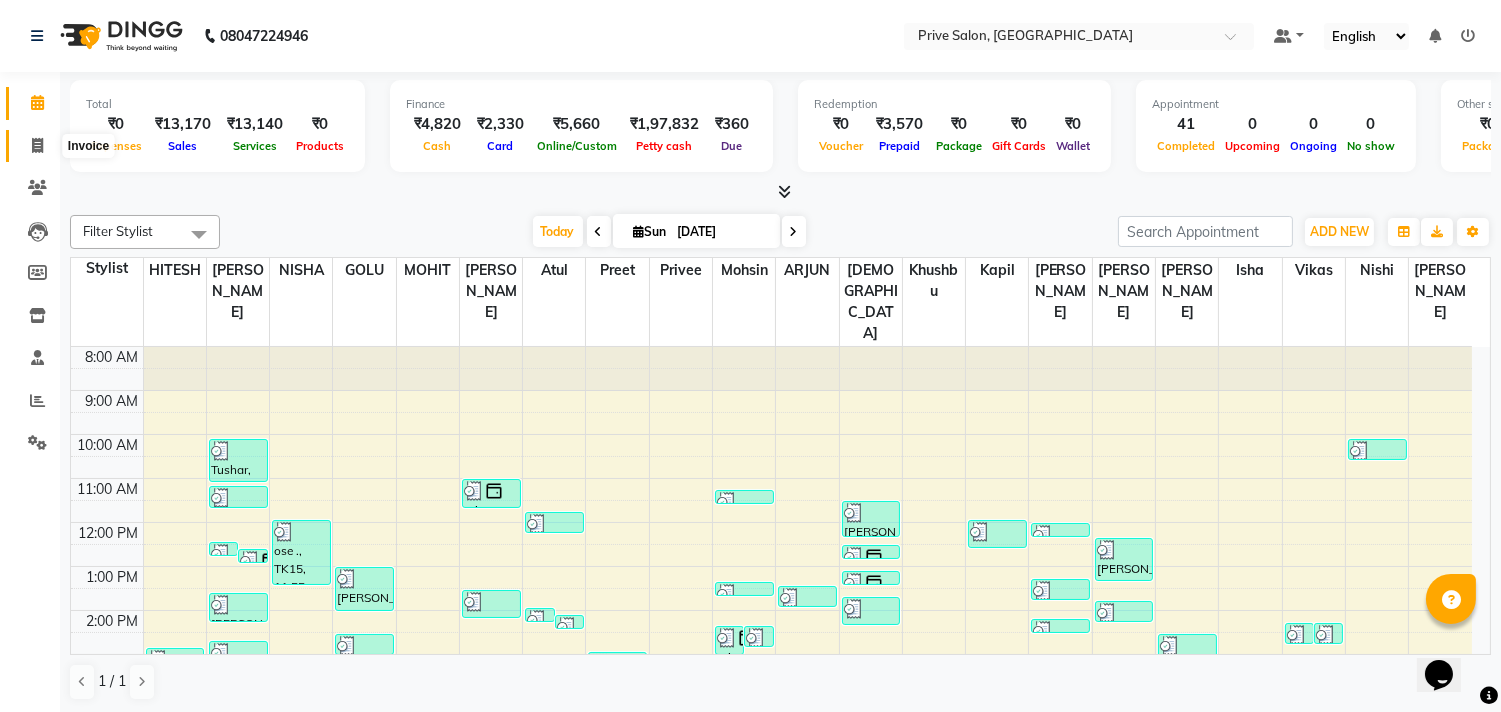 click 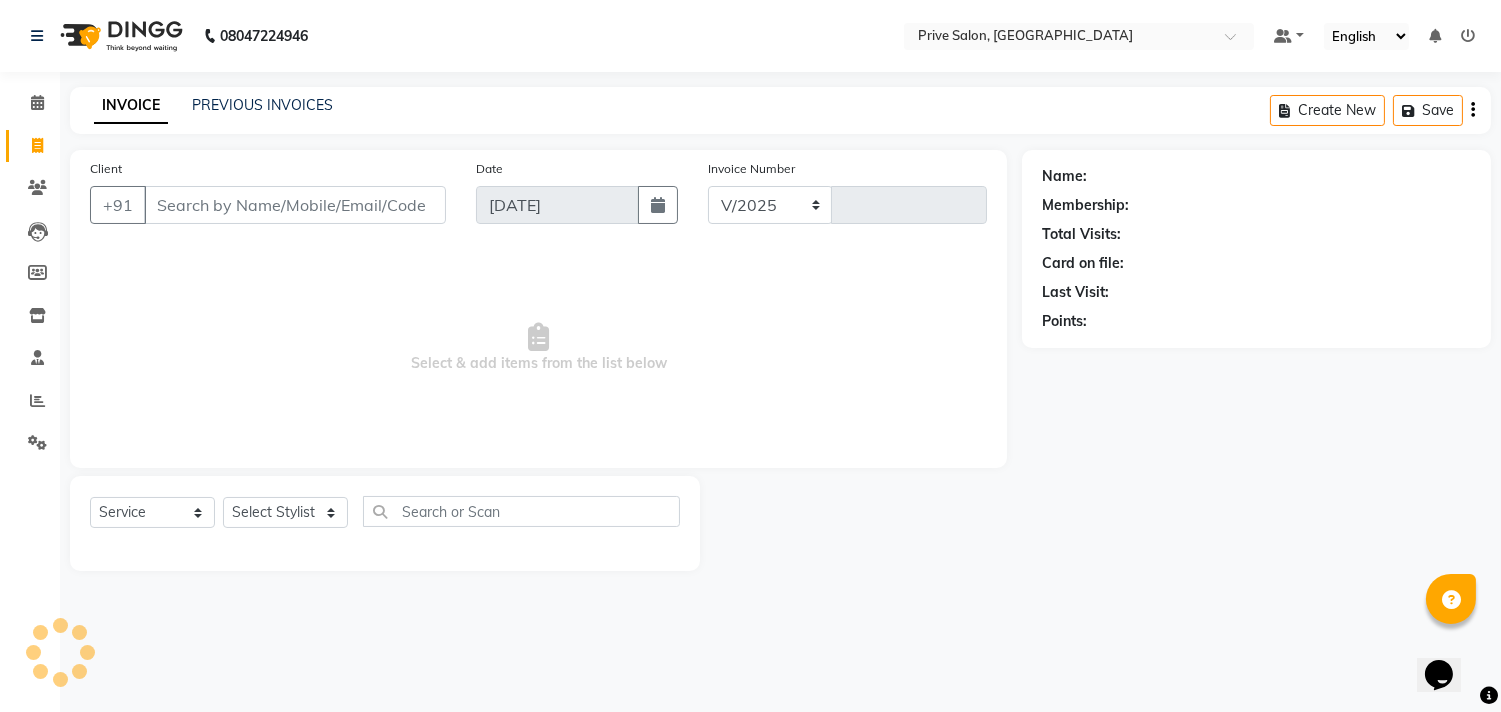 select on "136" 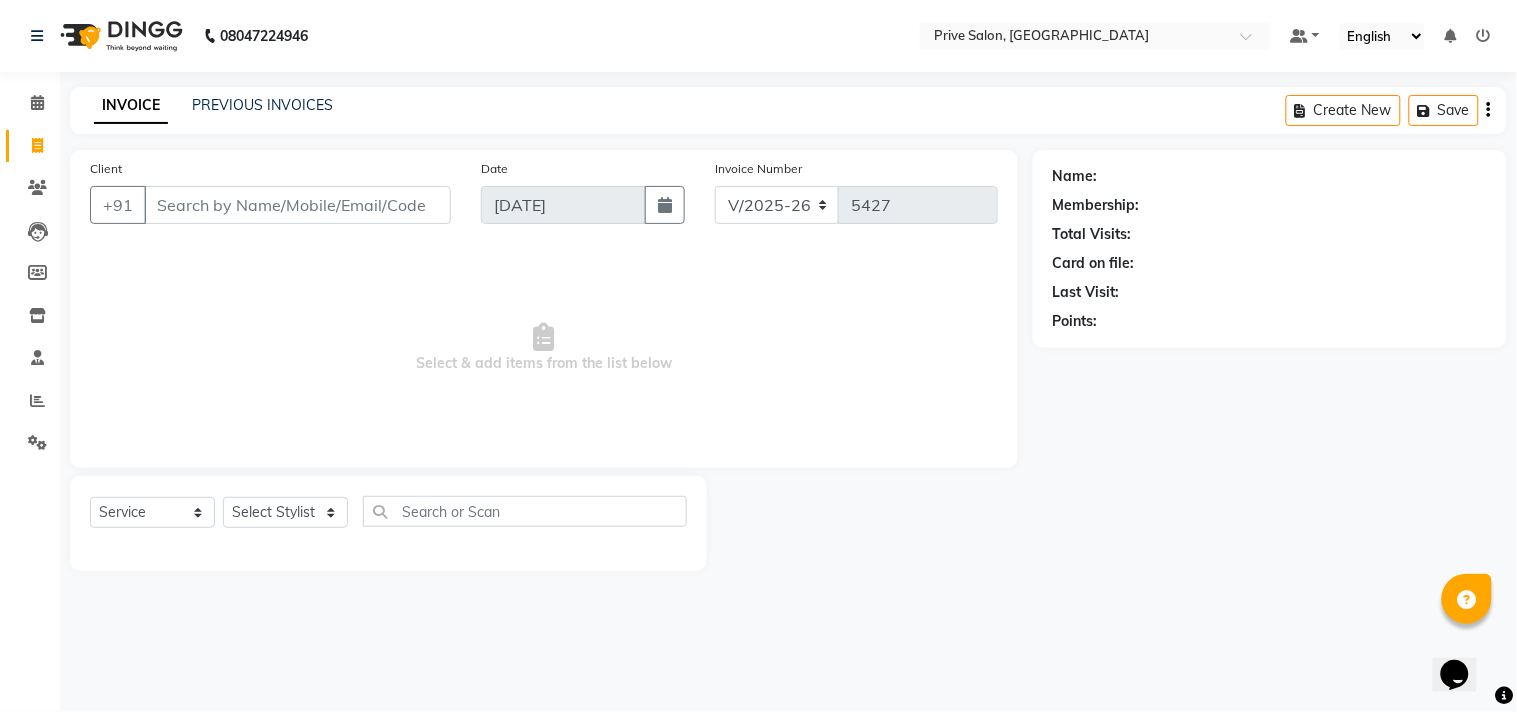 click on "Client" at bounding box center [297, 205] 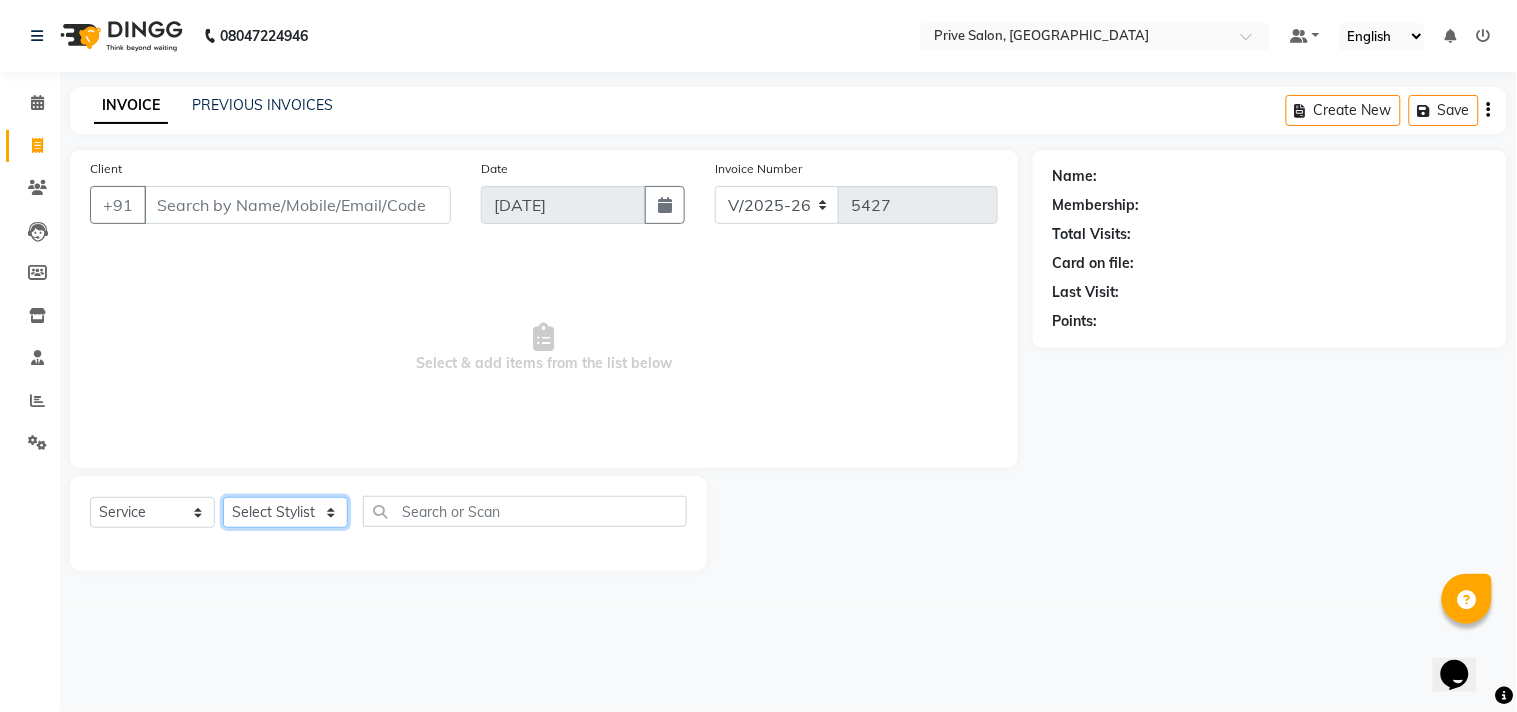 click on "Select Stylist amit ARJUN [PERSON_NAME] [PERSON_NAME] GOLU [PERSON_NAME] isha [PERSON_NAME] Manager [PERSON_NAME] [PERSON_NAME] [PERSON_NAME] [PERSON_NAME] [PERSON_NAME] vikas" 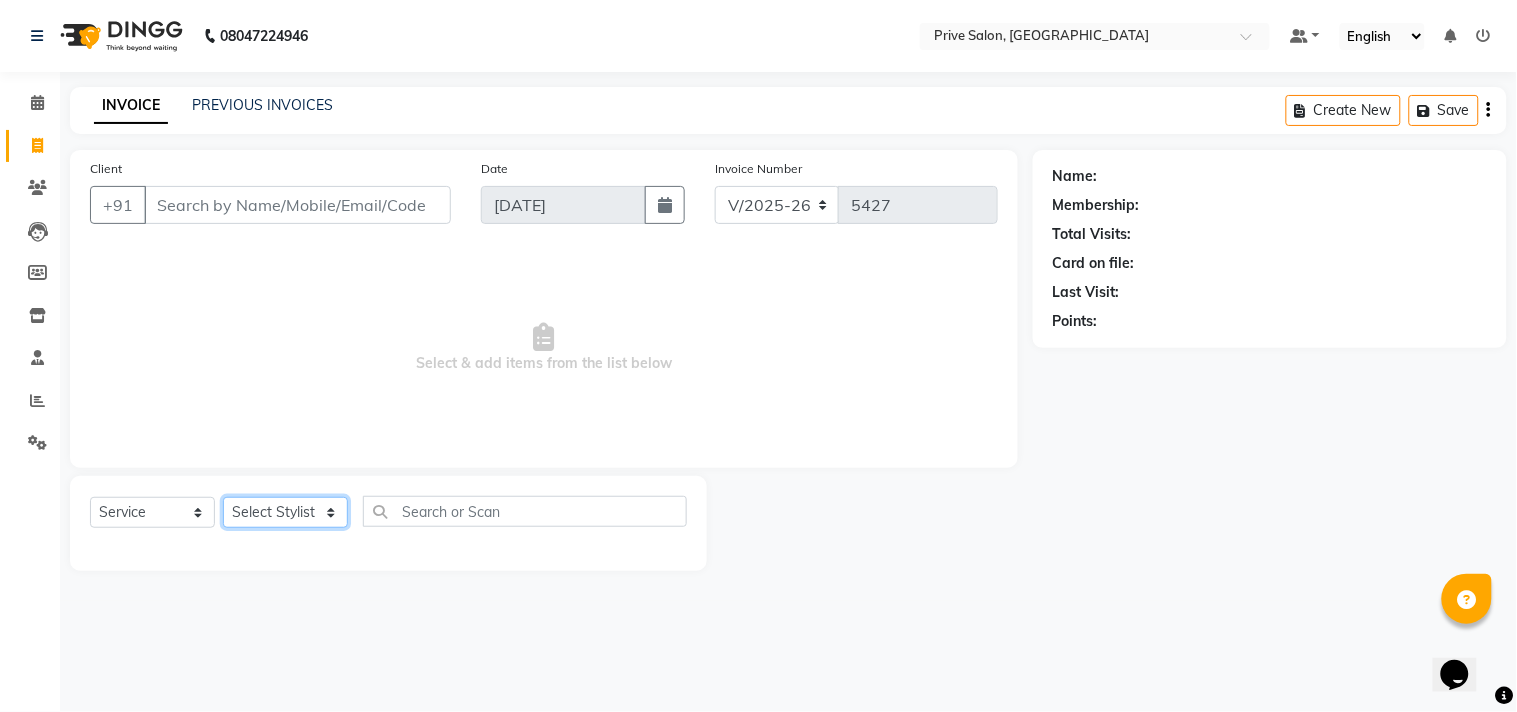 select on "44179" 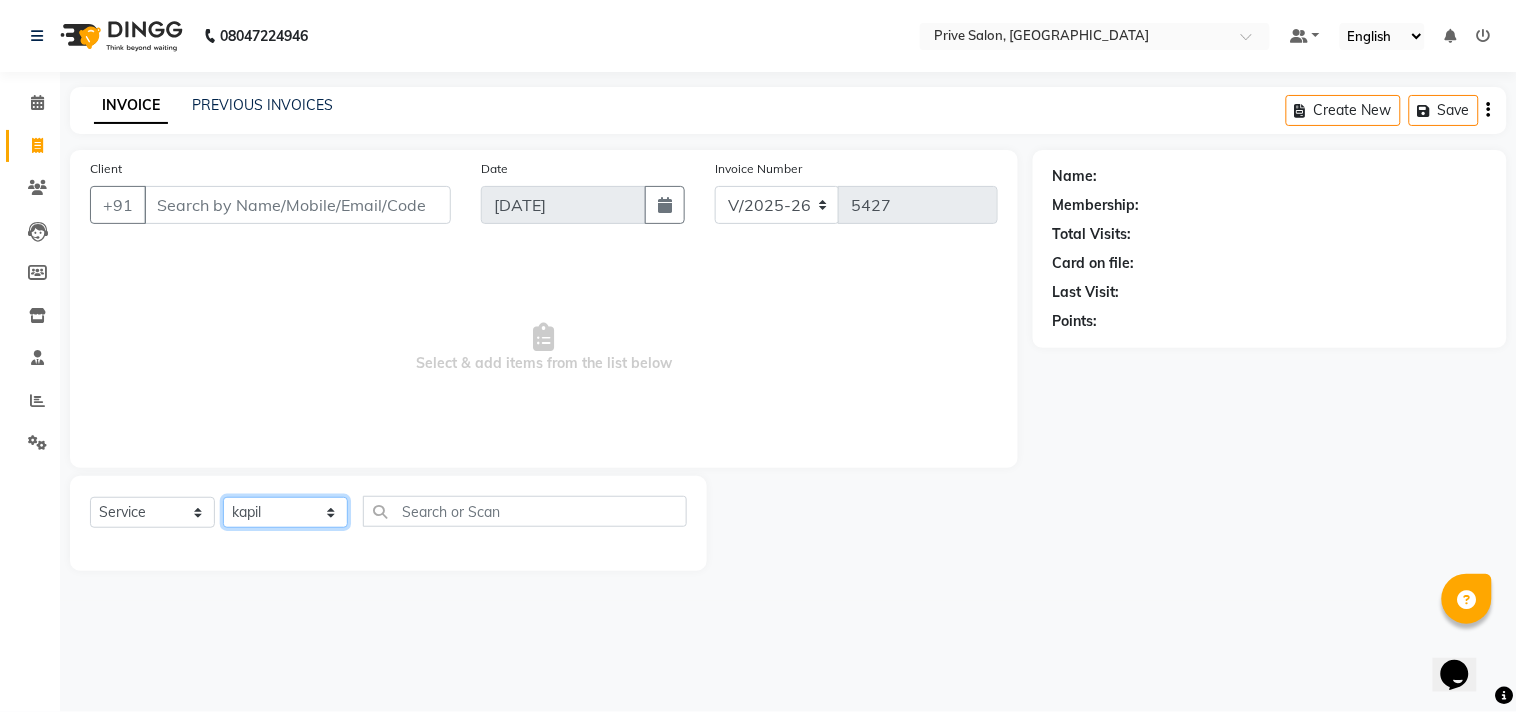click on "Select Stylist amit ARJUN [PERSON_NAME] [PERSON_NAME] GOLU [PERSON_NAME] isha [PERSON_NAME] Manager [PERSON_NAME] [PERSON_NAME] [PERSON_NAME] [PERSON_NAME] [PERSON_NAME] vikas" 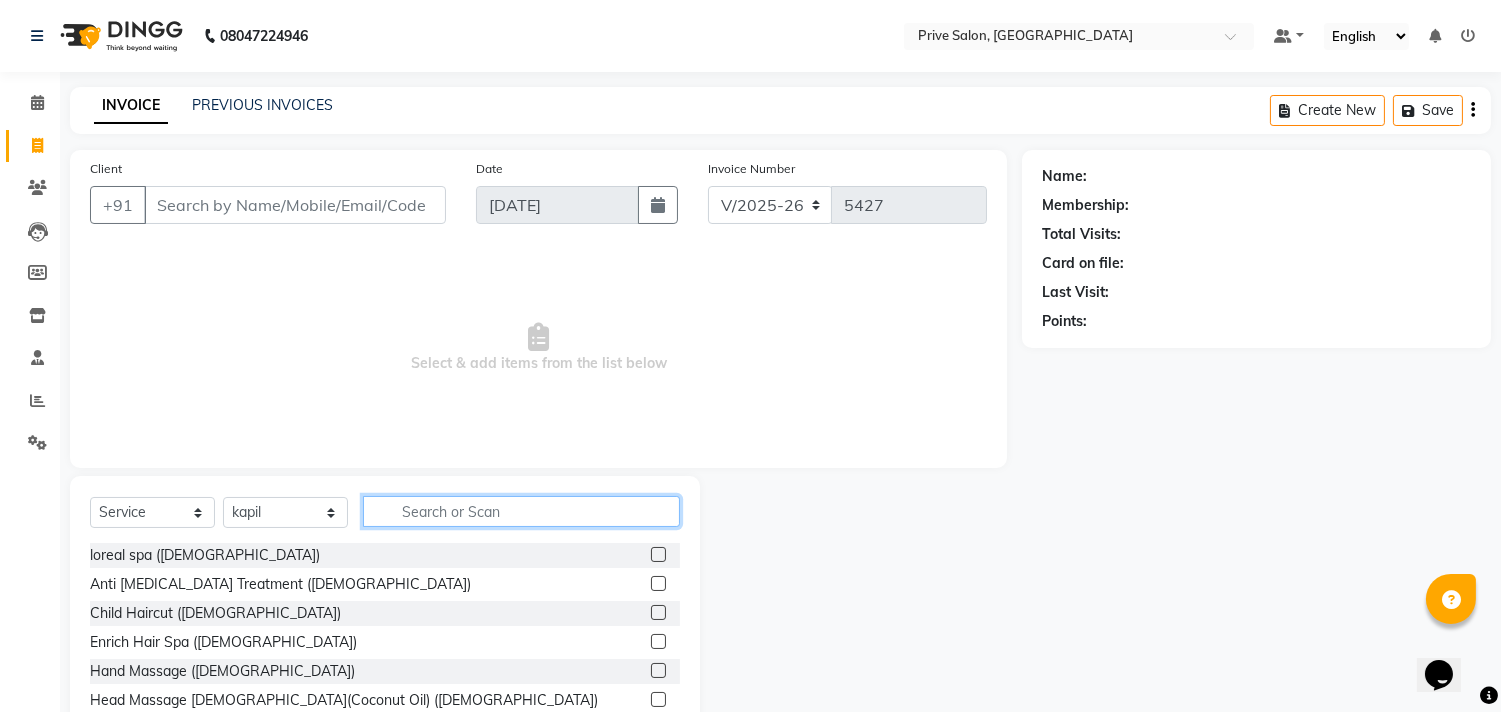 click 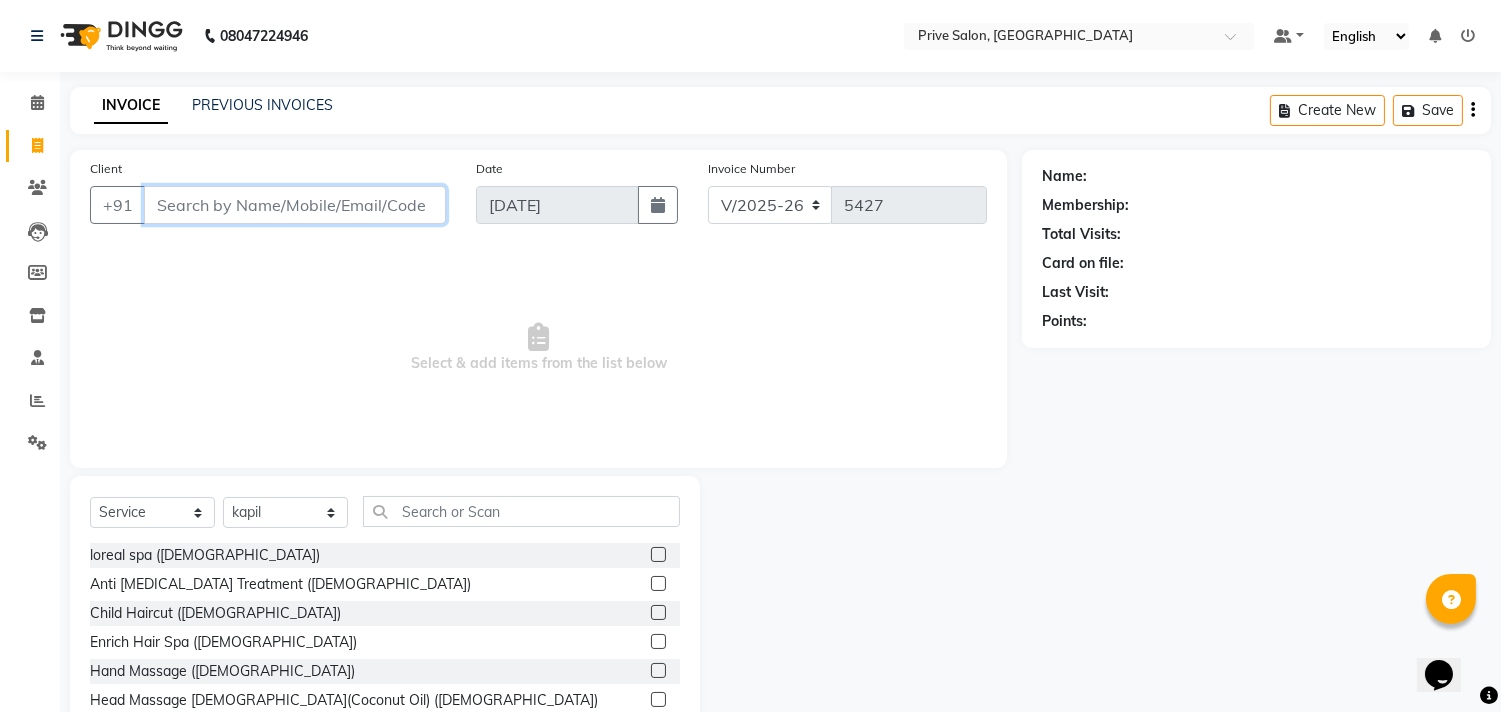 click on "Client" at bounding box center [295, 205] 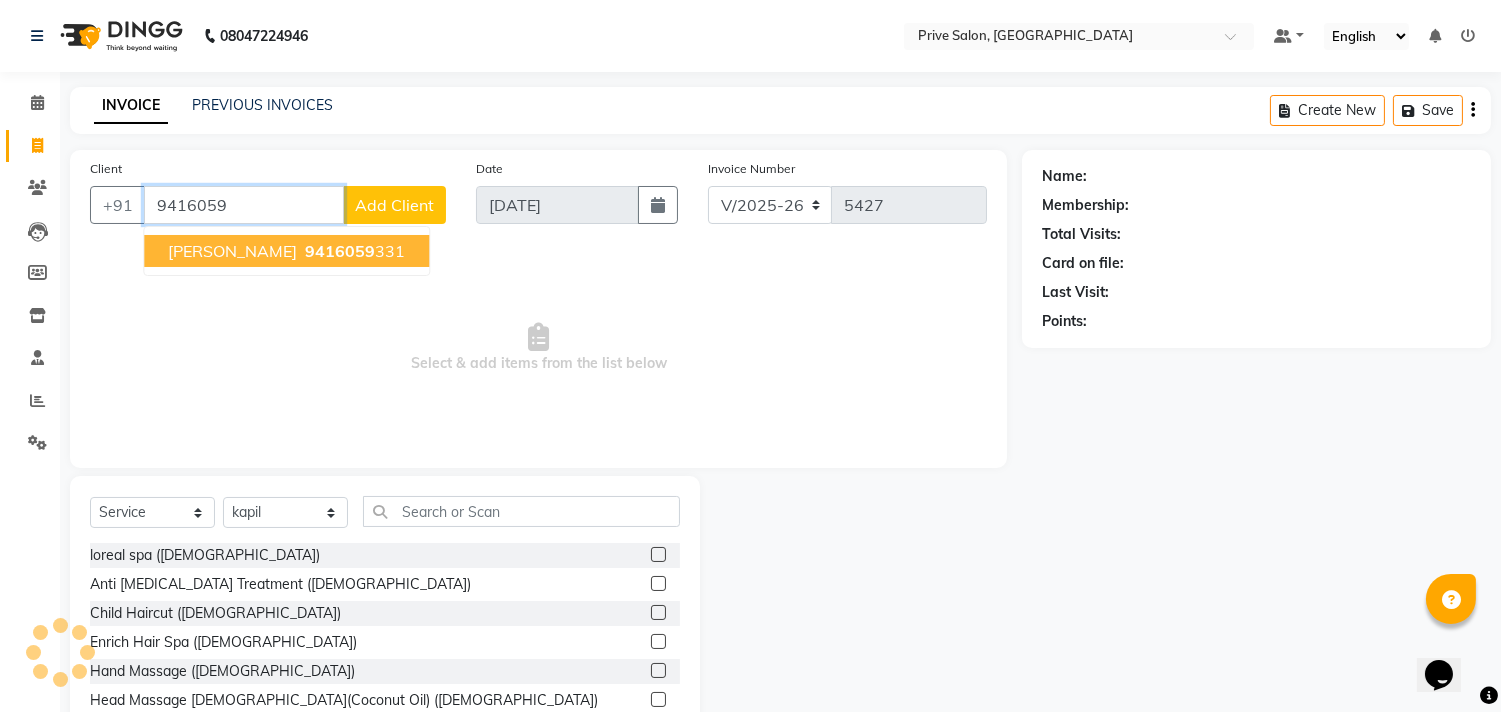 click on "[PERSON_NAME]   9416059 331" at bounding box center (286, 251) 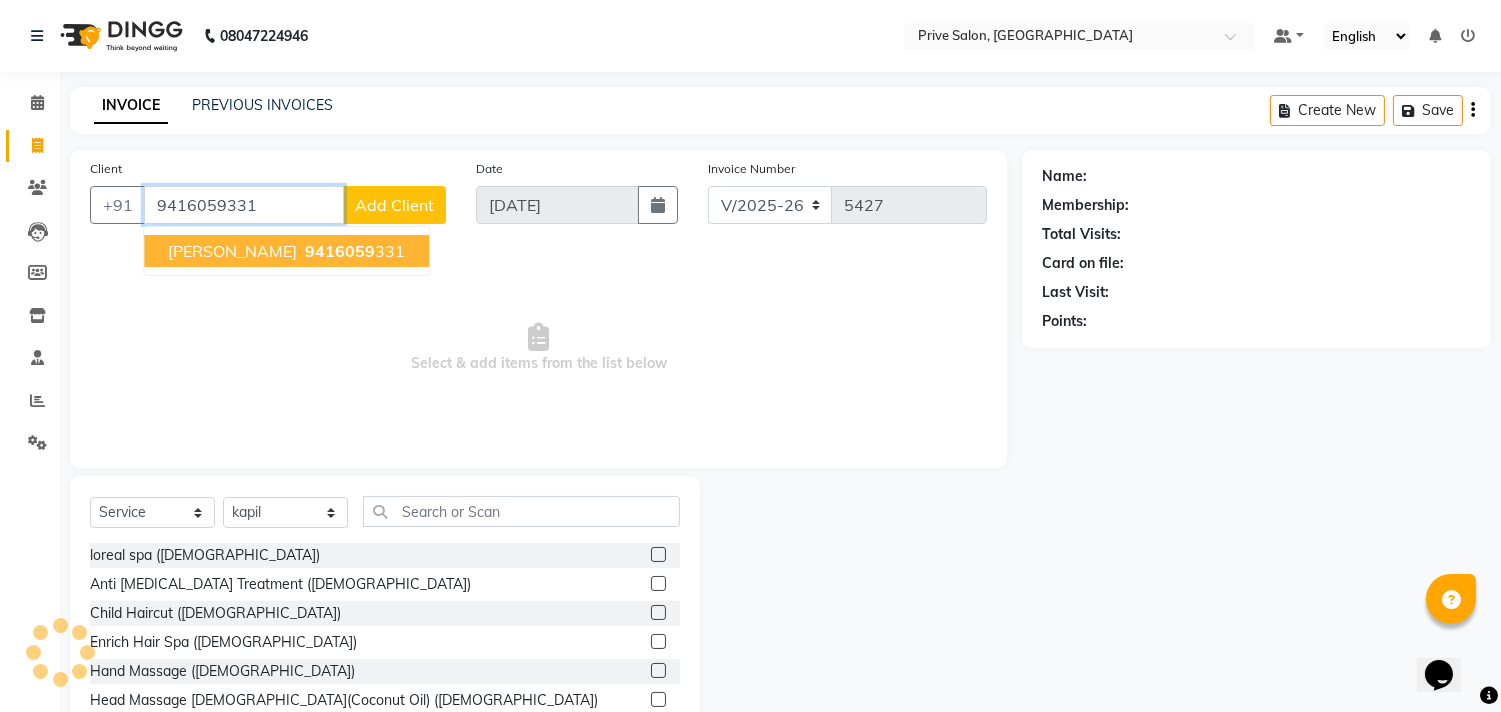 type on "9416059331" 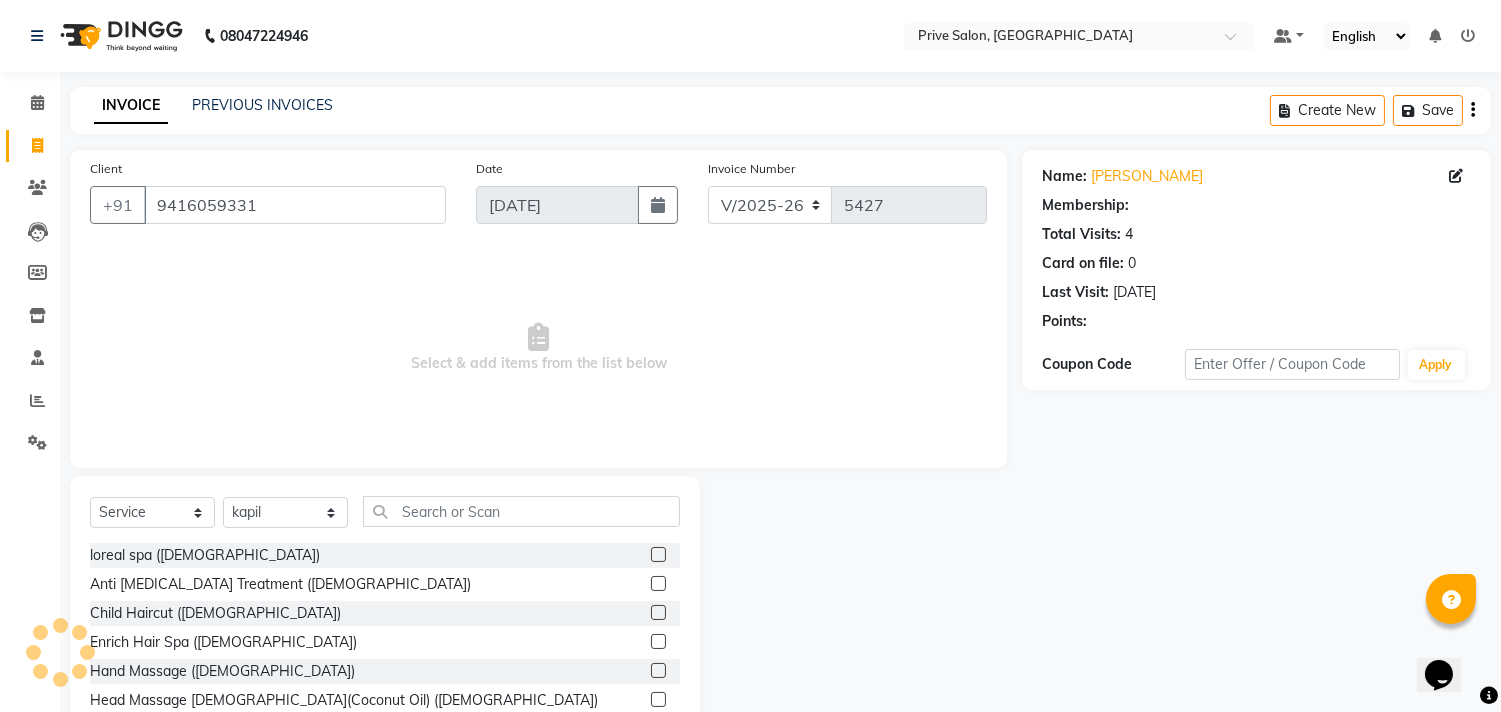 select on "1: Object" 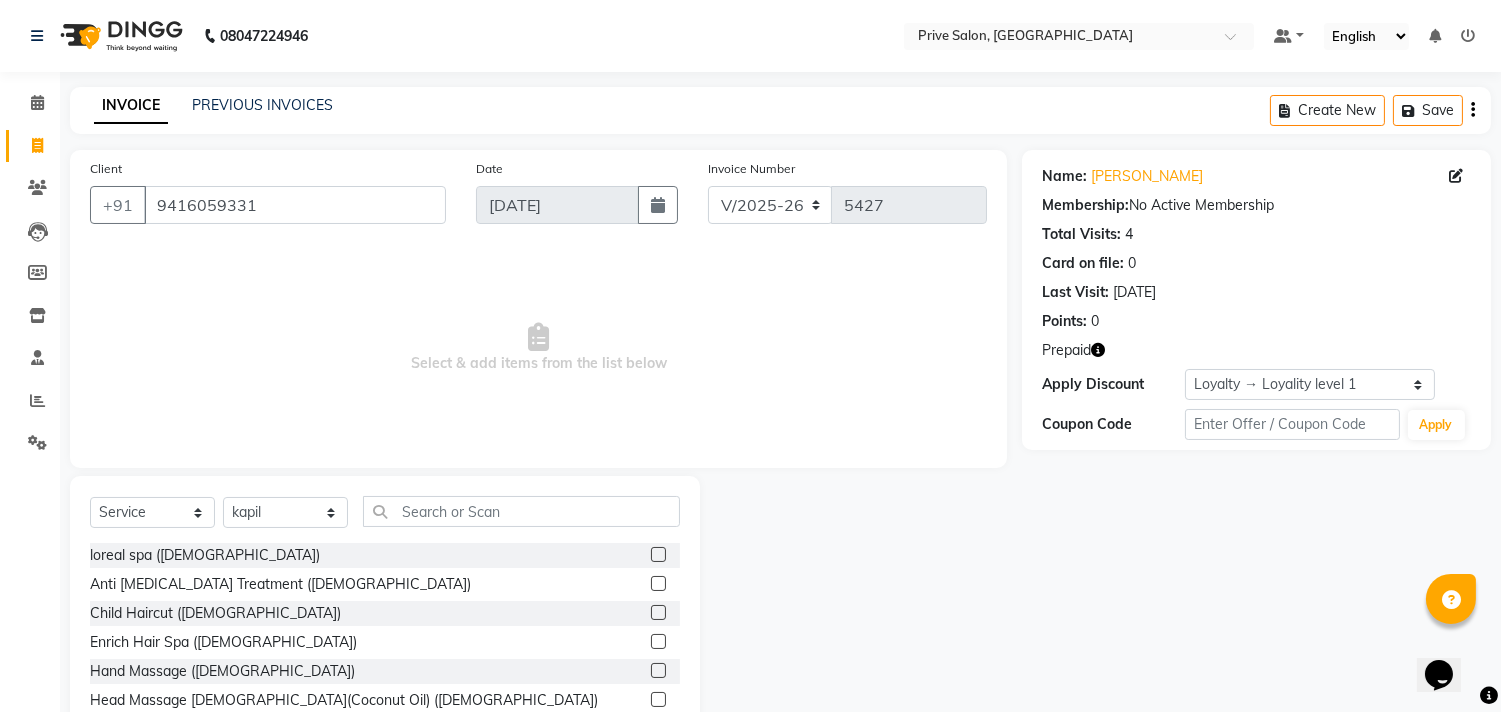 click 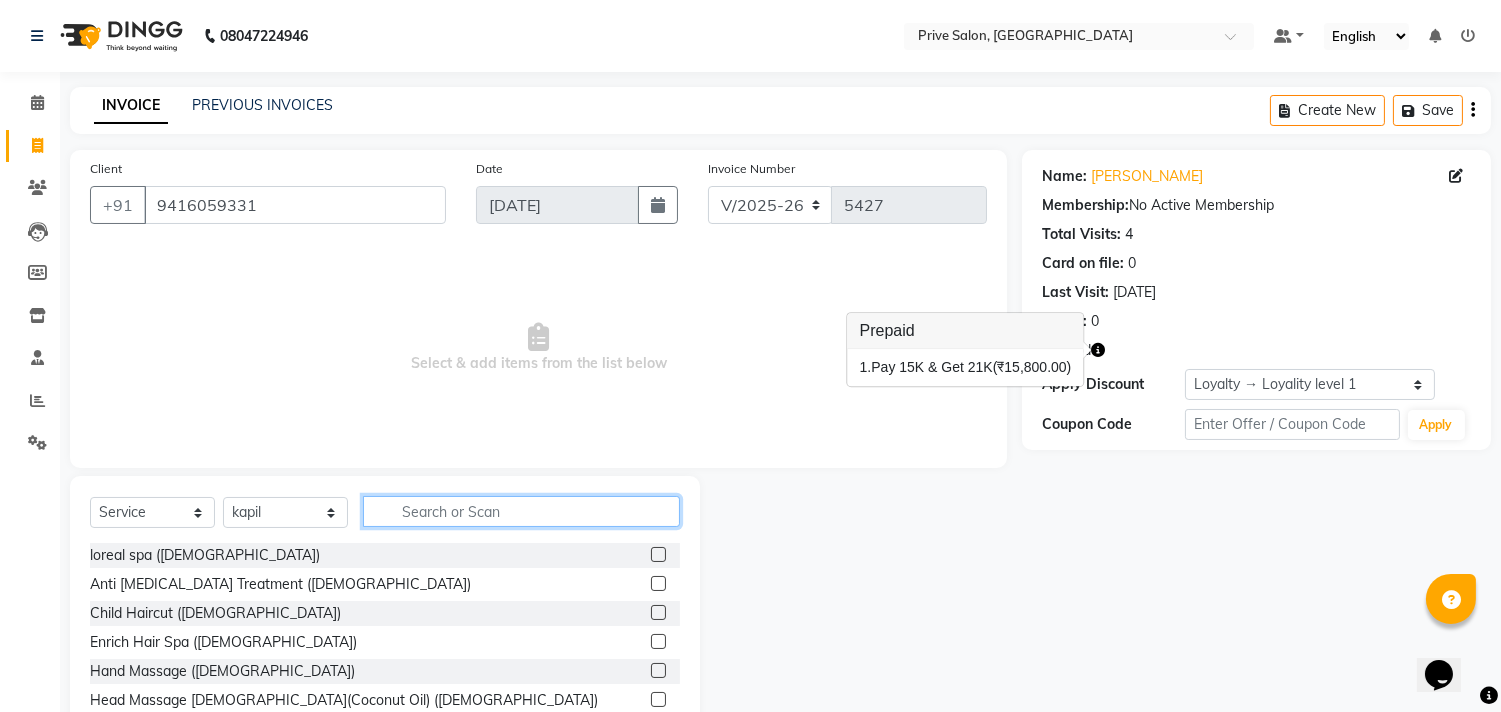 click 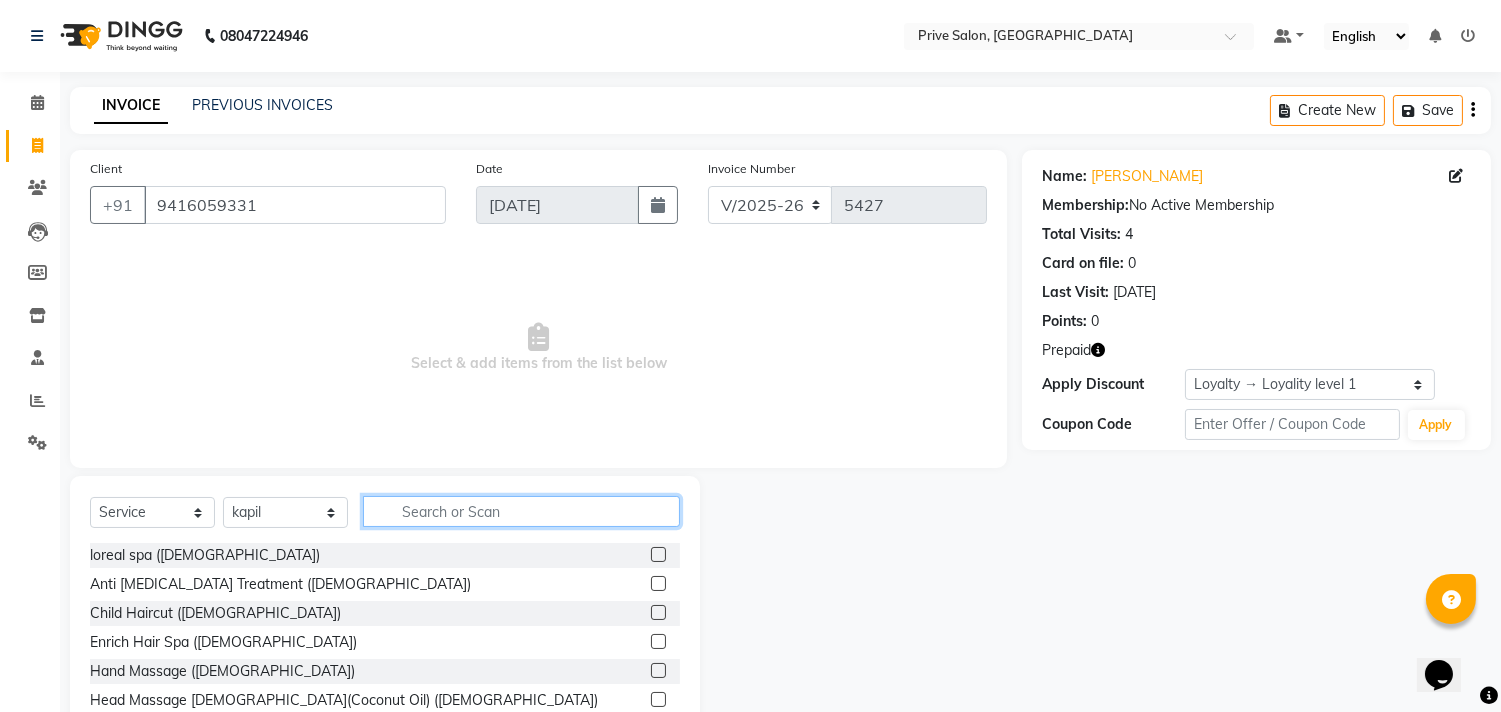 type on "K" 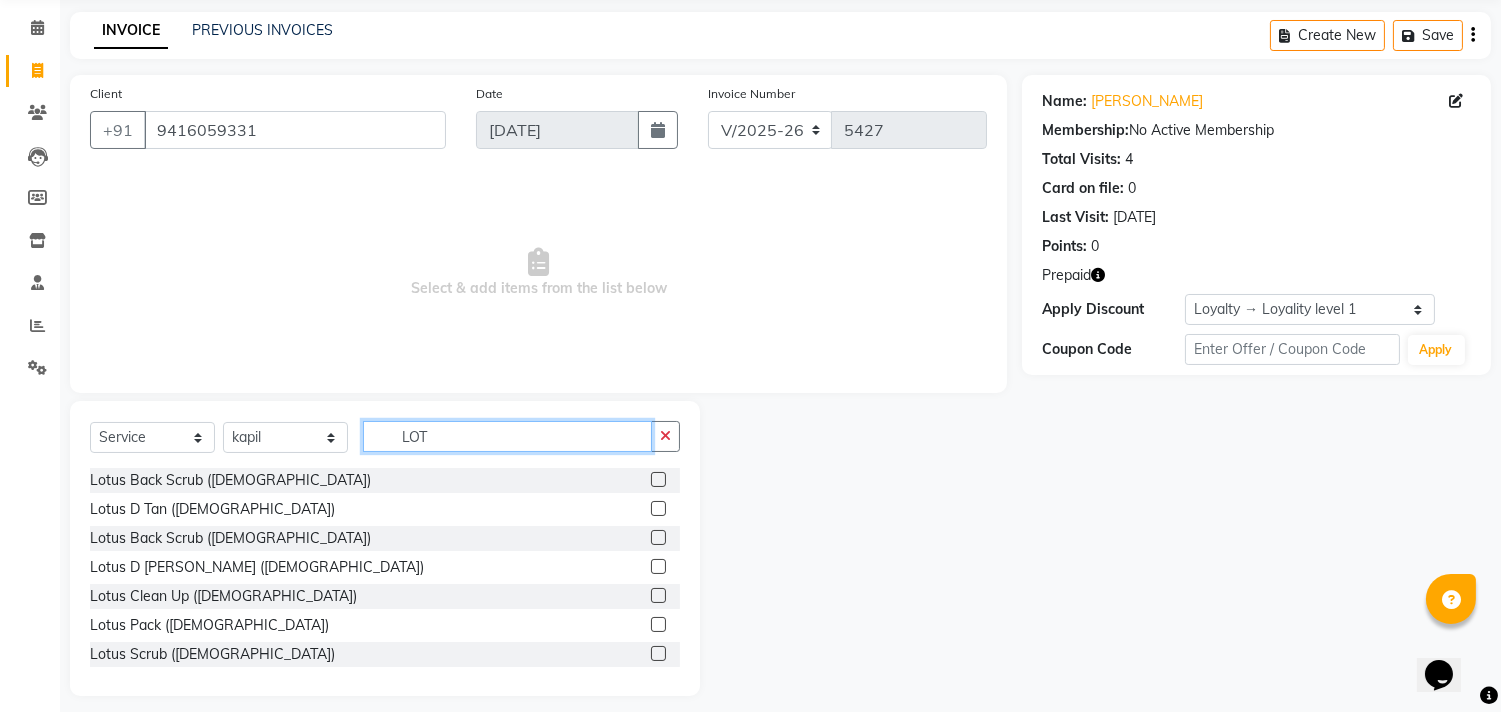 scroll, scrollTop: 88, scrollLeft: 0, axis: vertical 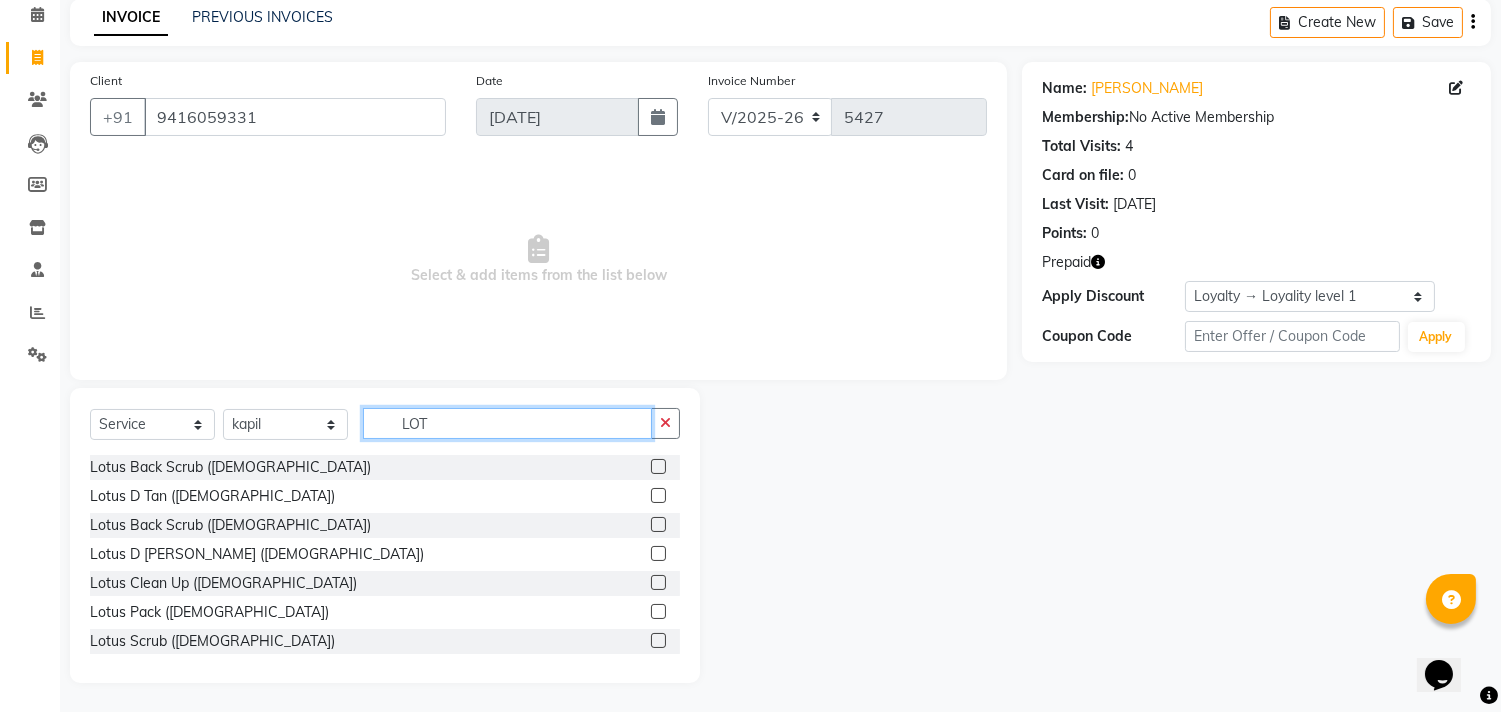 type on "LOT" 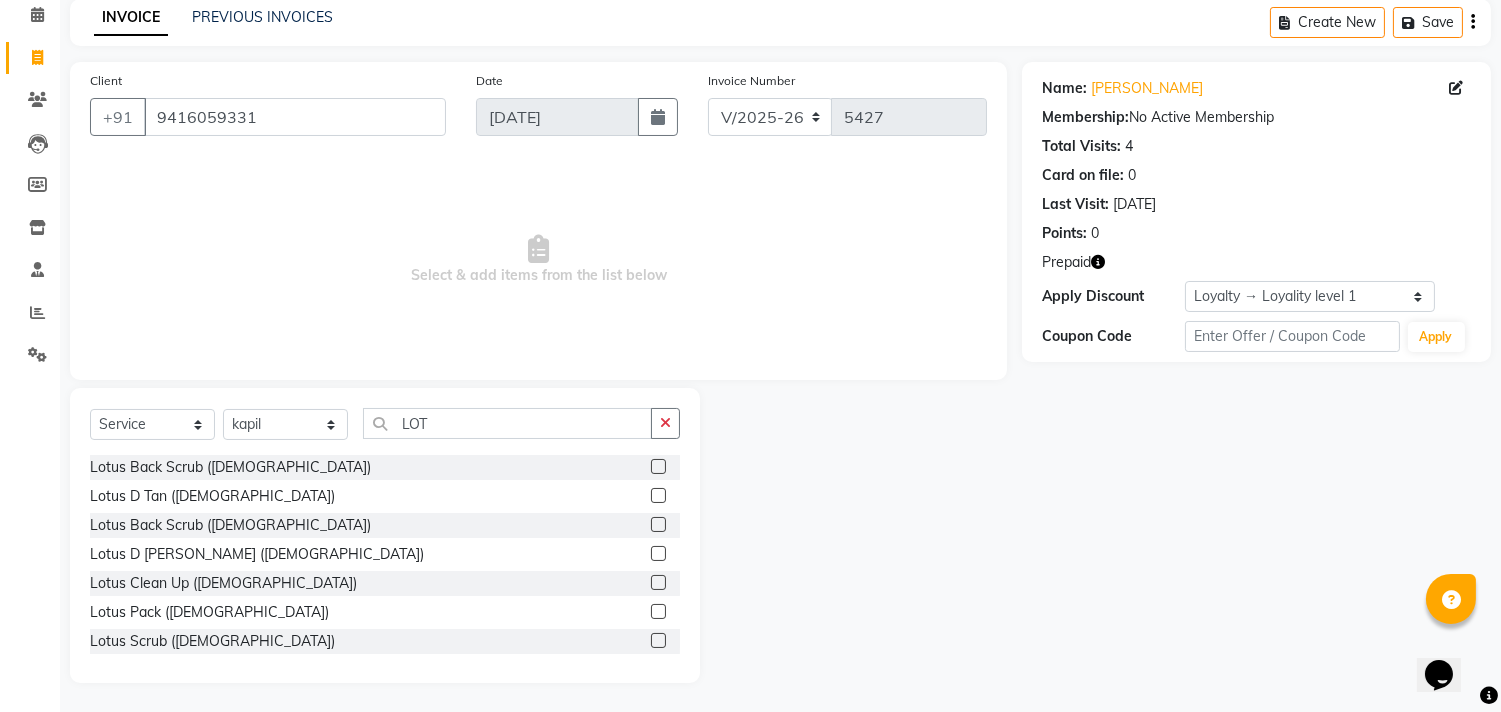 click 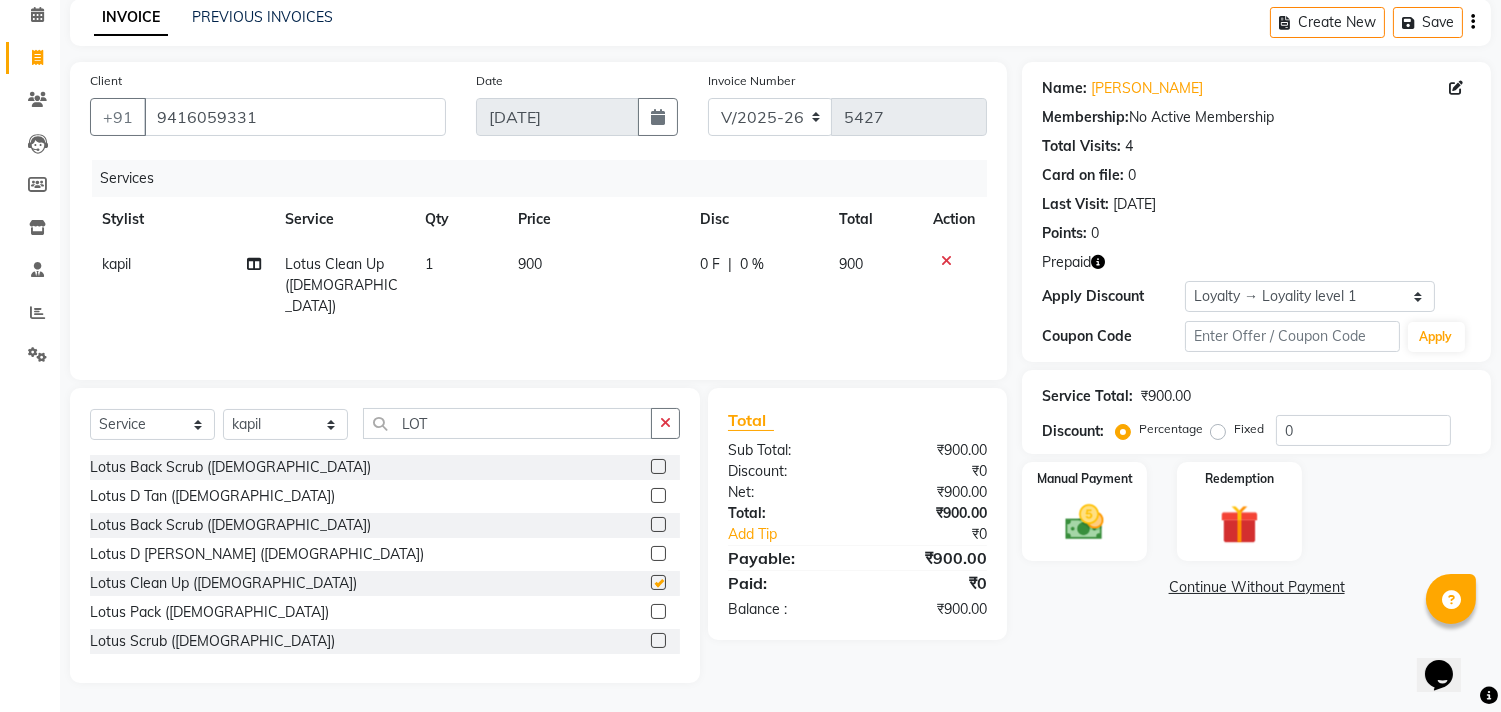 checkbox on "false" 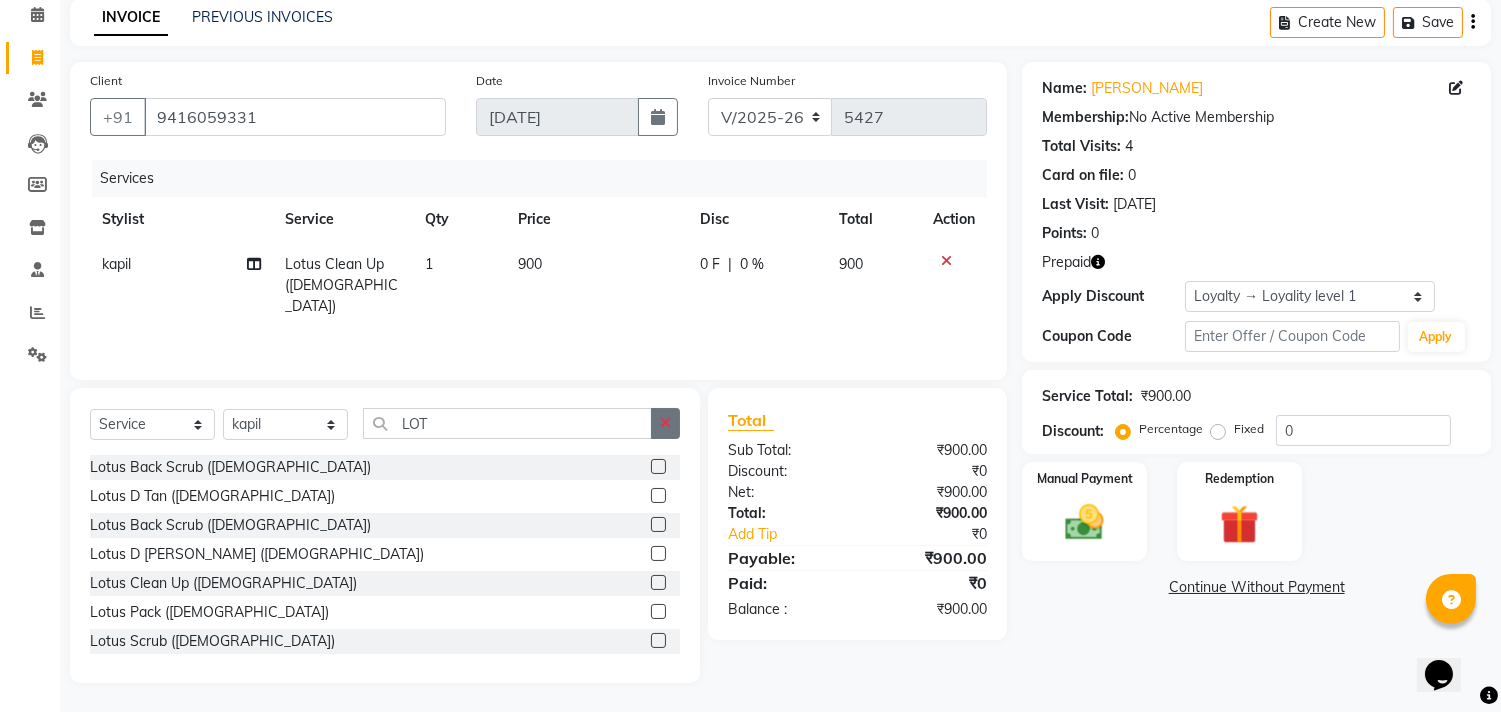 click 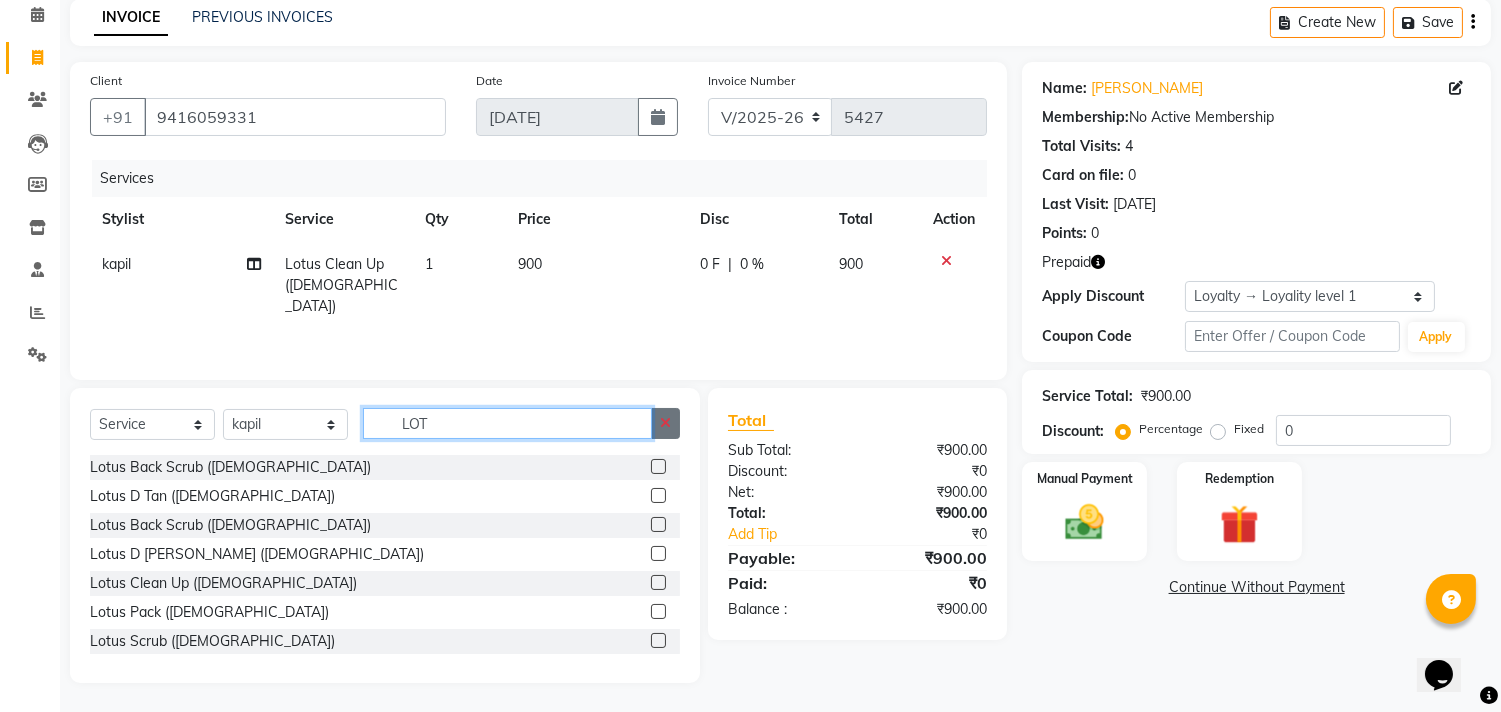type 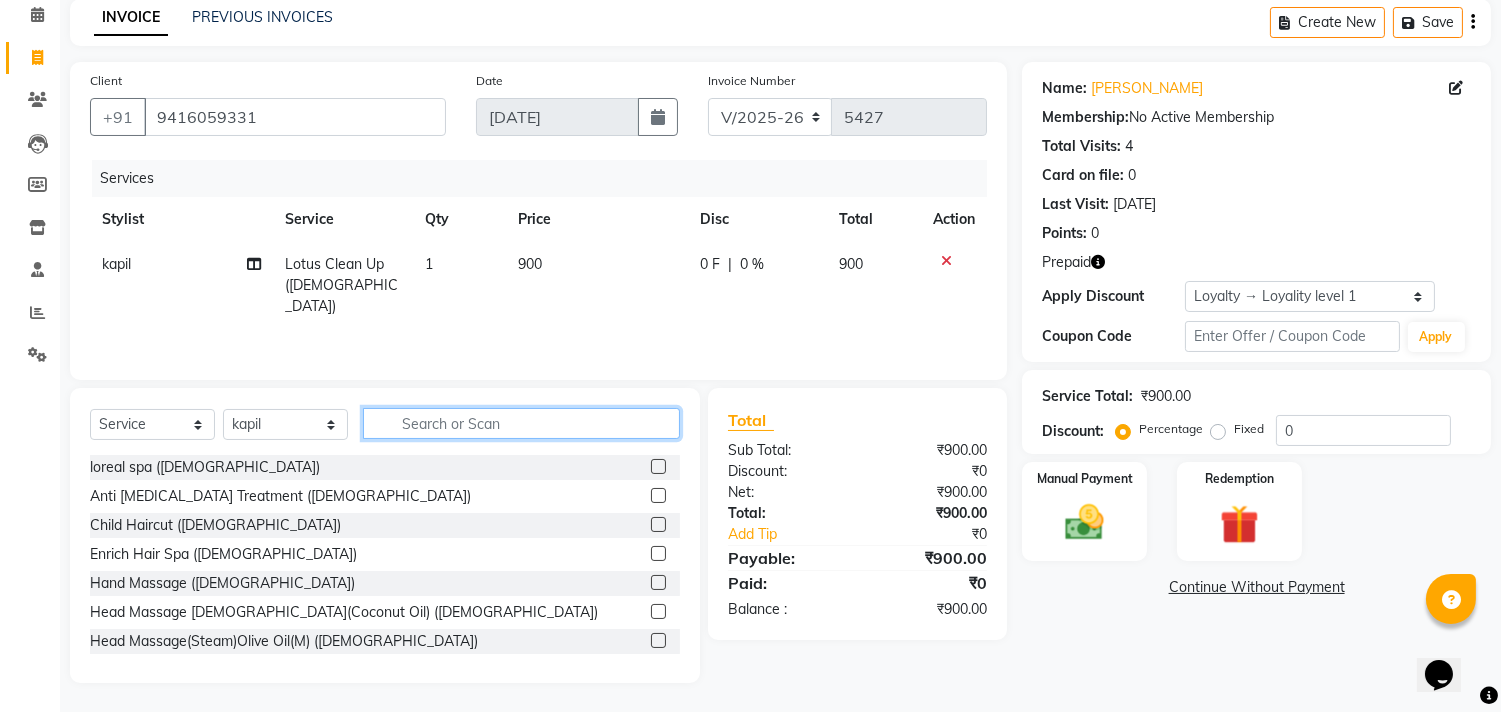 click 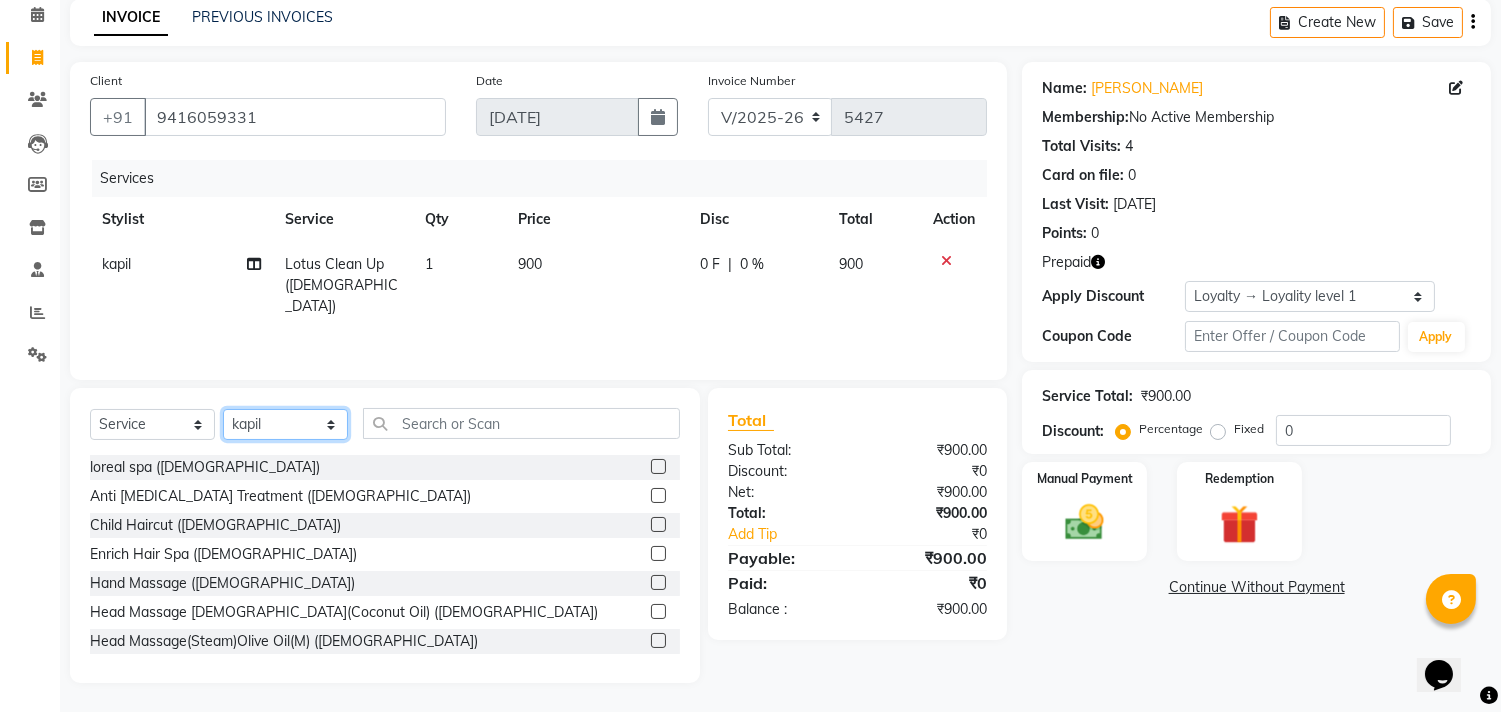 click on "Select Stylist amit ARJUN [PERSON_NAME] [PERSON_NAME] GOLU [PERSON_NAME] isha [PERSON_NAME] Manager [PERSON_NAME] [PERSON_NAME] [PERSON_NAME] [PERSON_NAME] [PERSON_NAME] vikas" 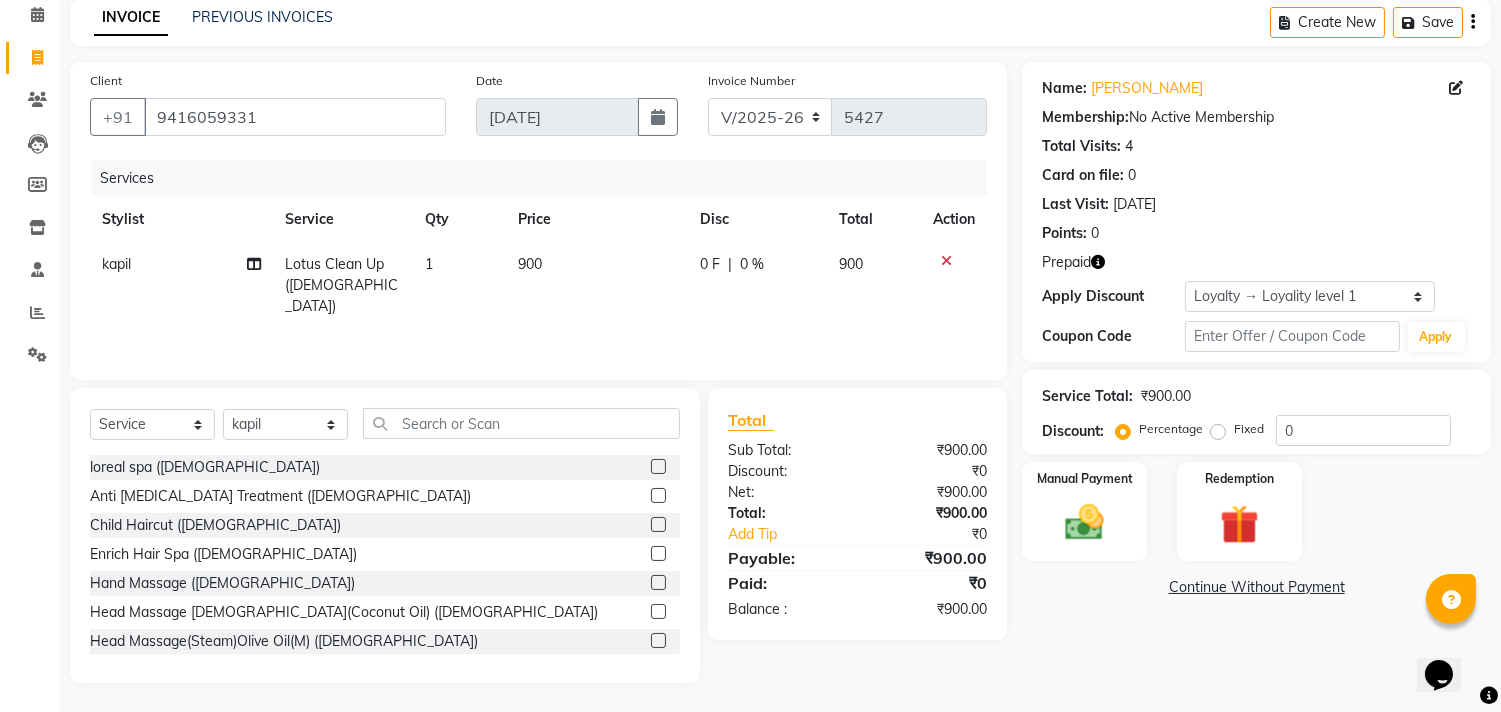 click on "900" 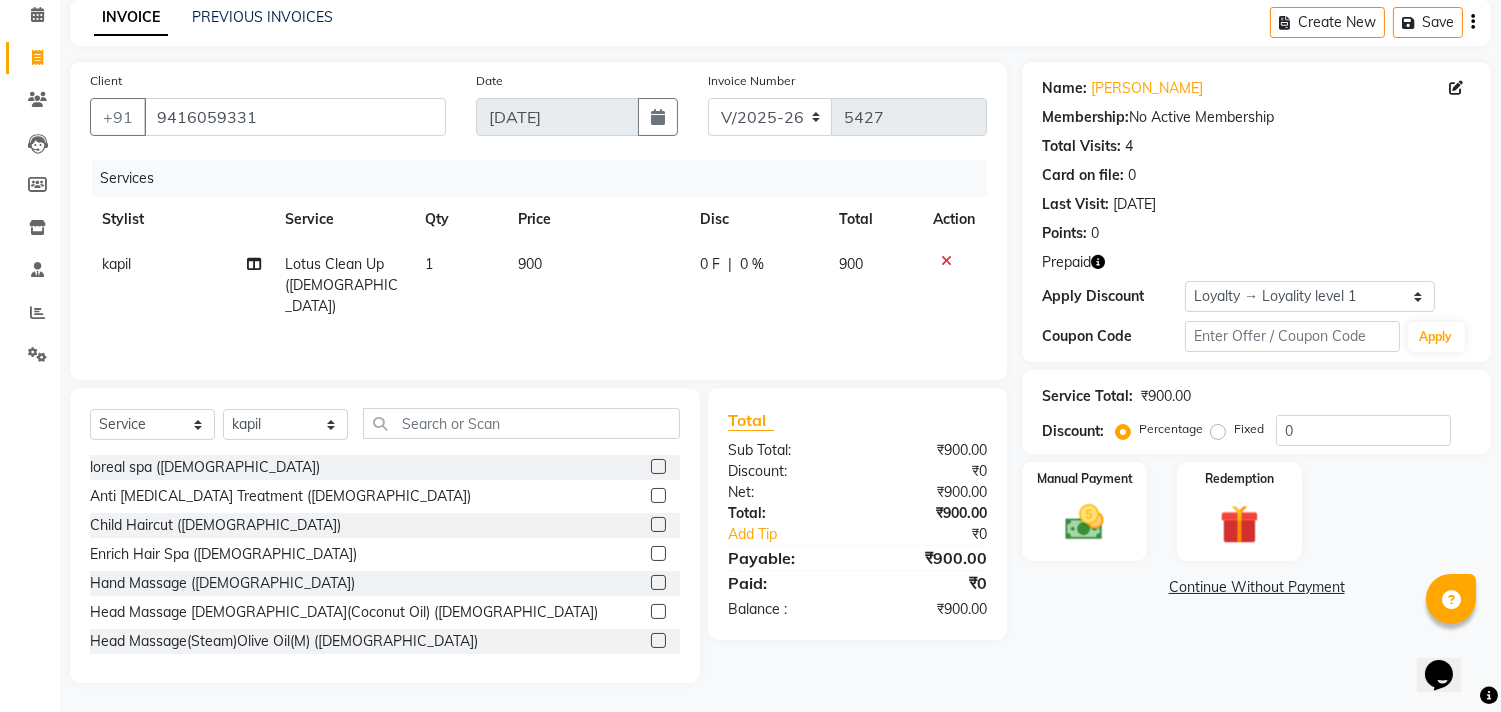 select on "44179" 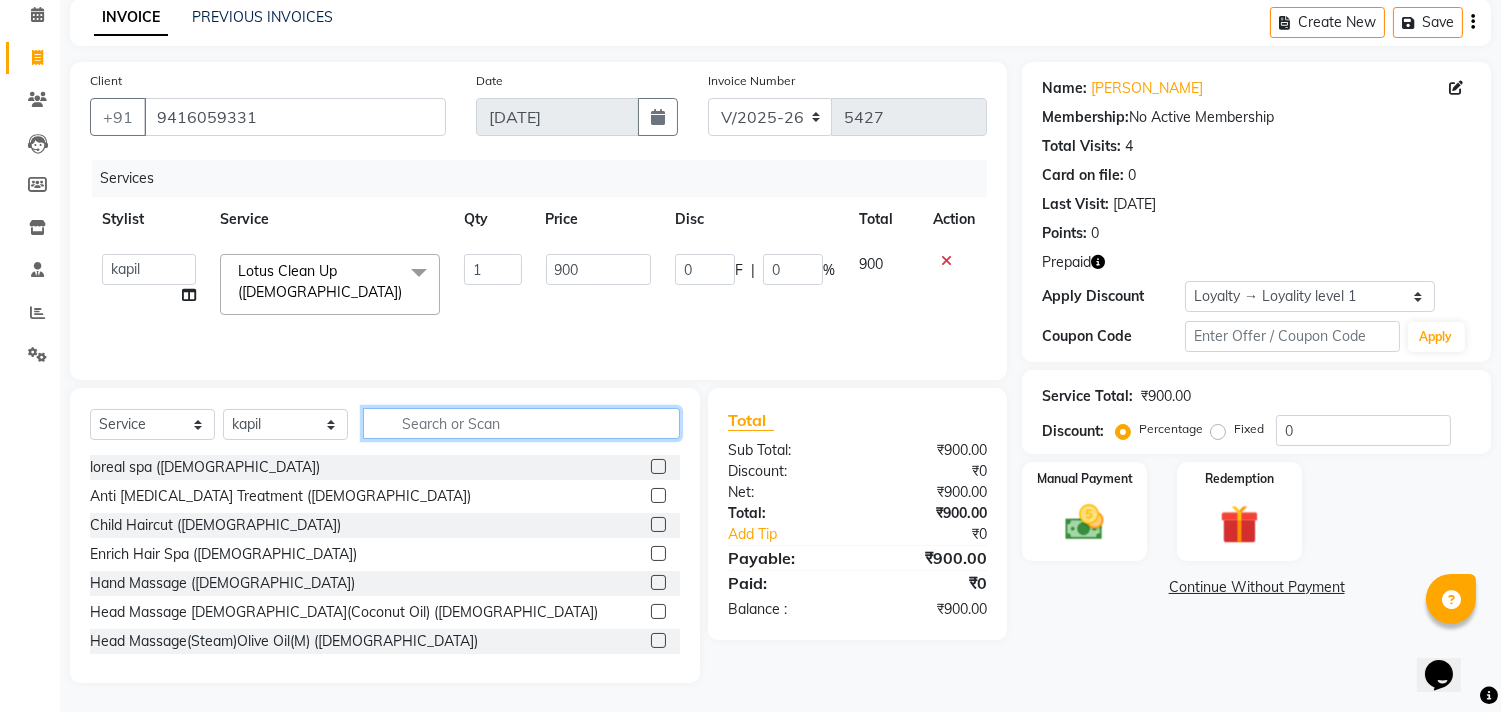 click 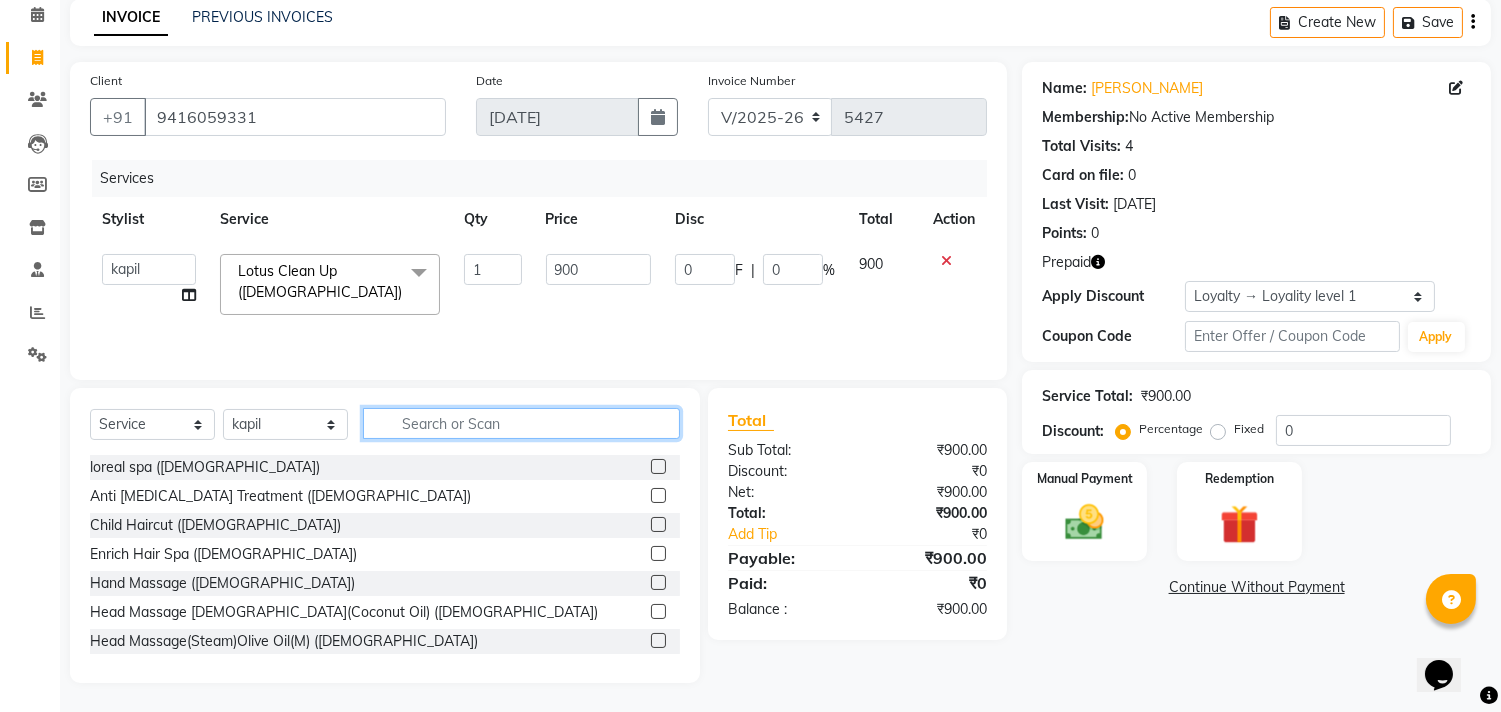 click 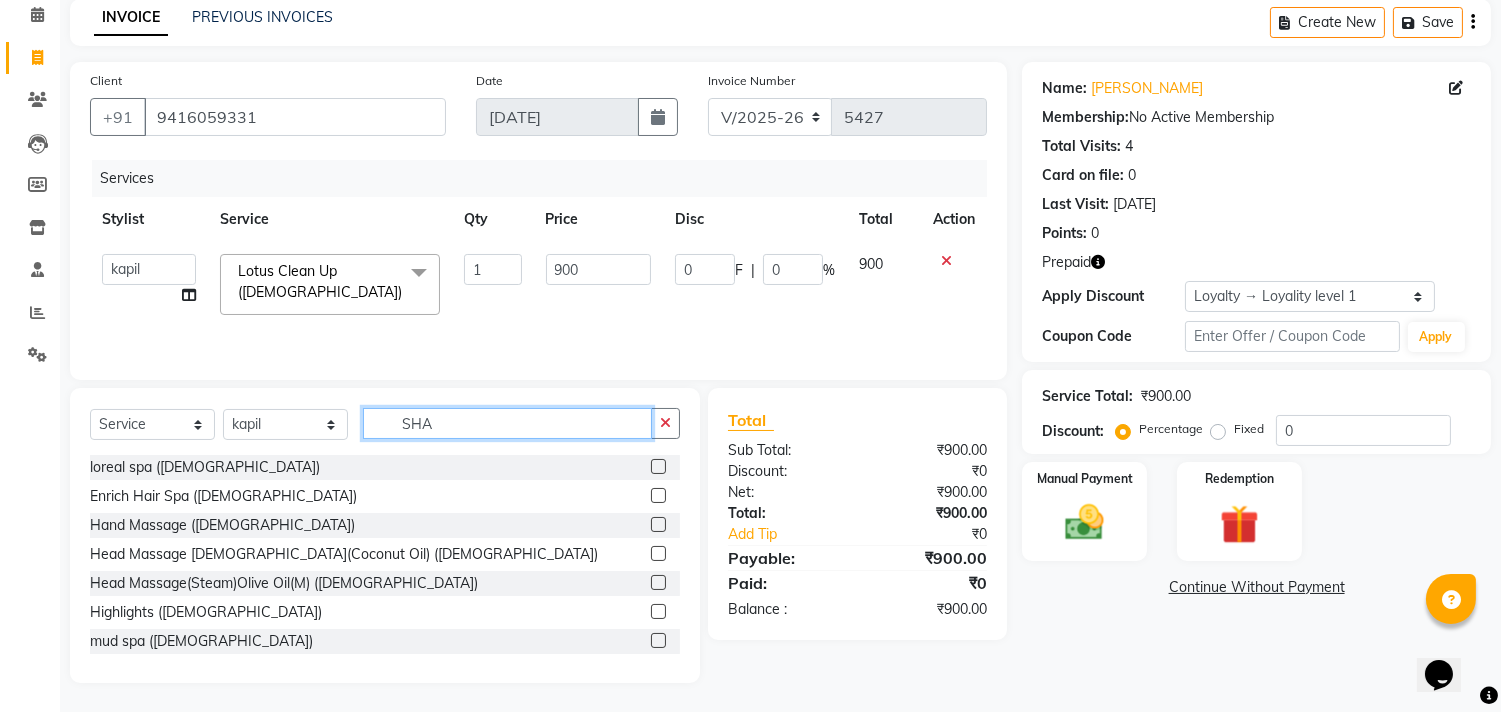 scroll, scrollTop: 46, scrollLeft: 0, axis: vertical 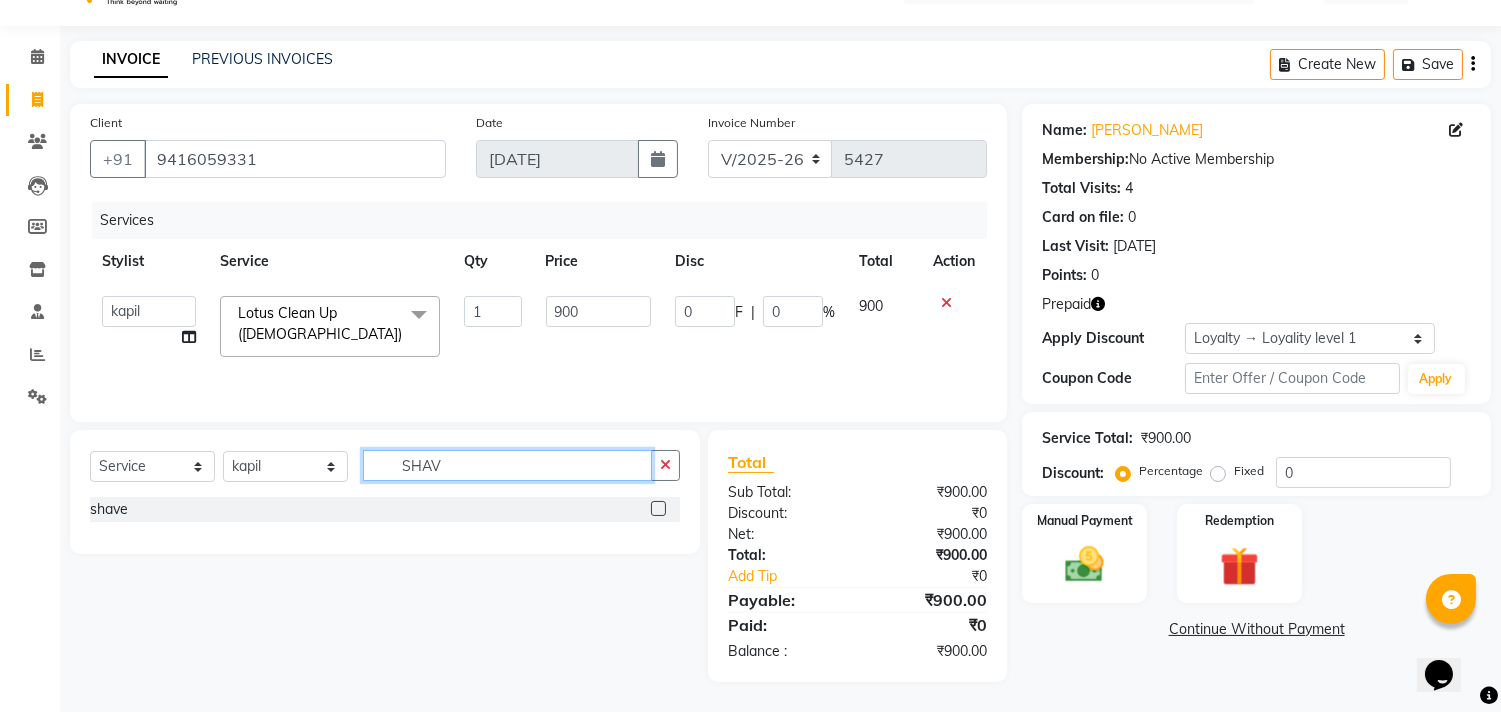 type on "SHAV" 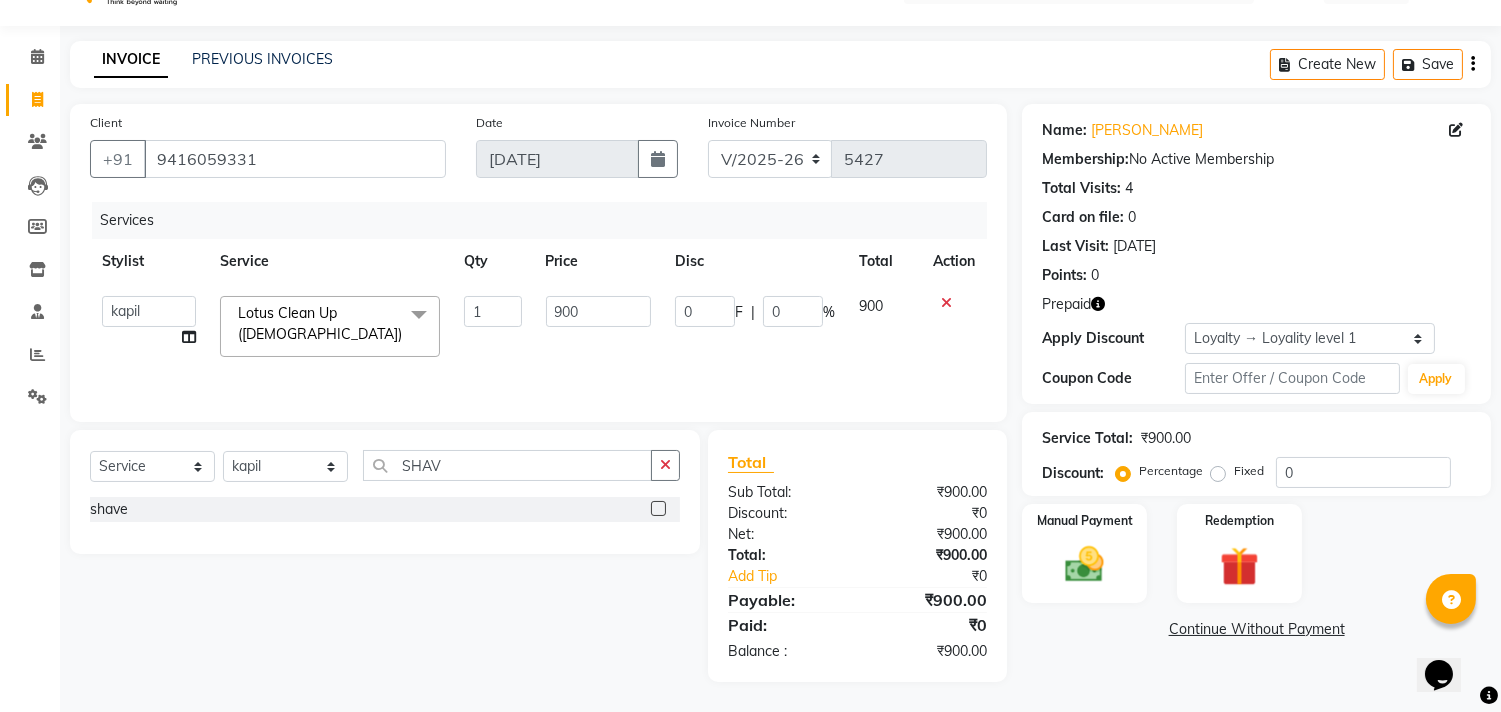 click 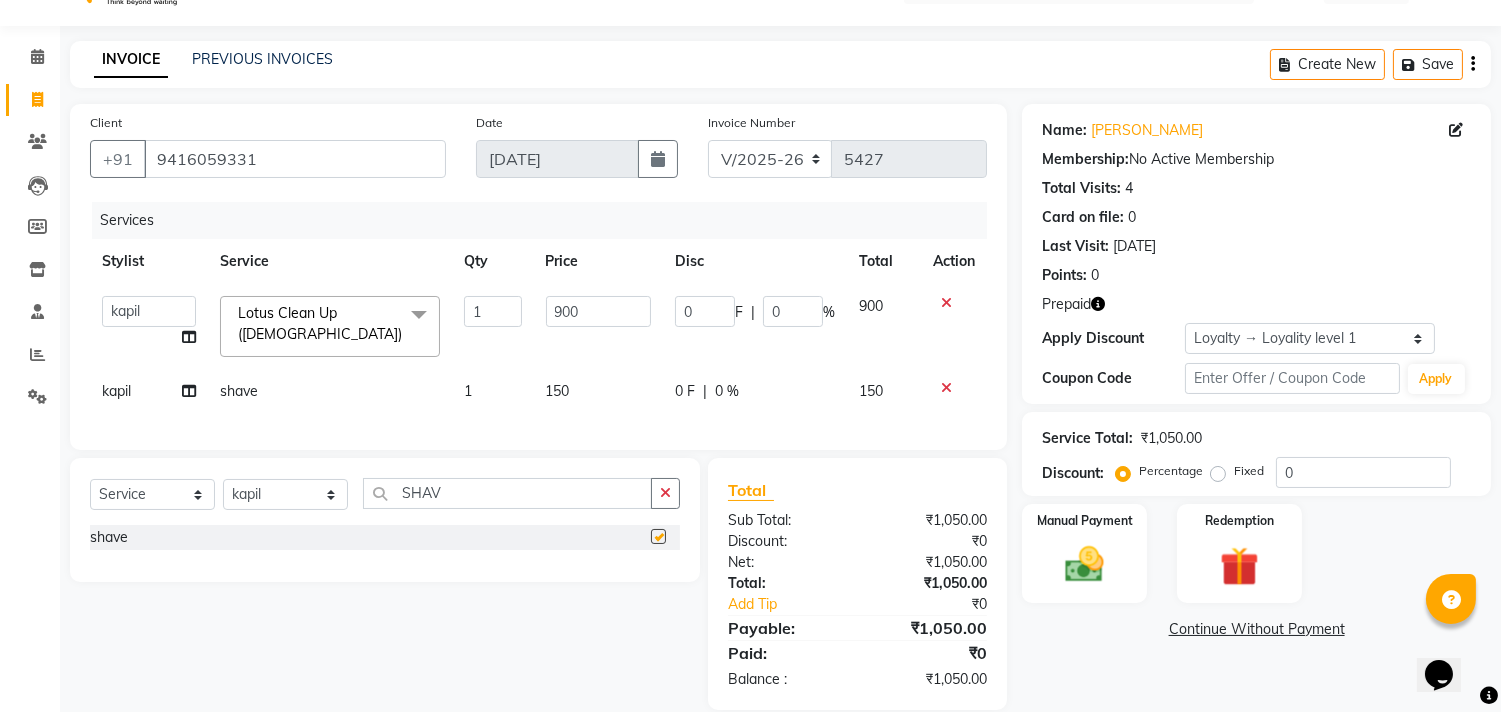 checkbox on "false" 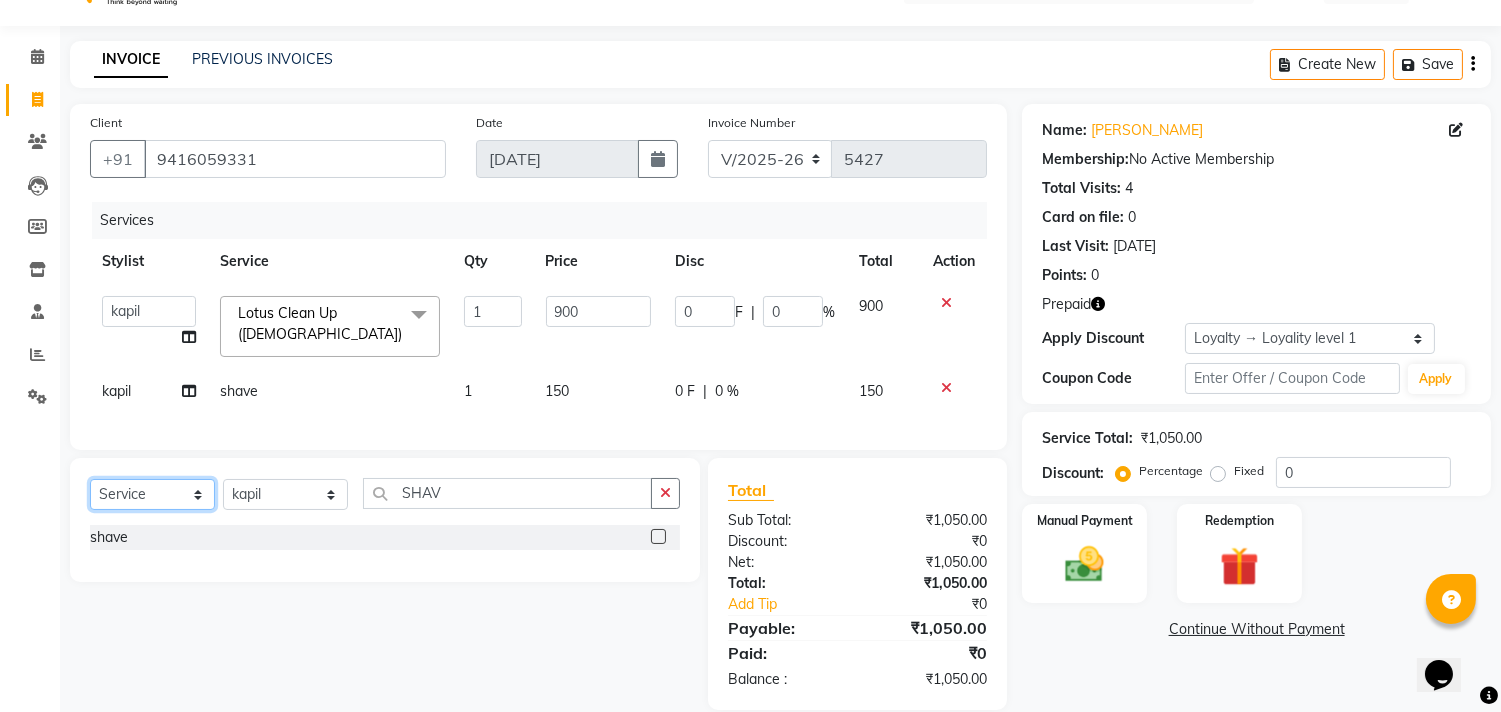 click on "Select  Service  Product  Membership  Package Voucher Prepaid Gift Card" 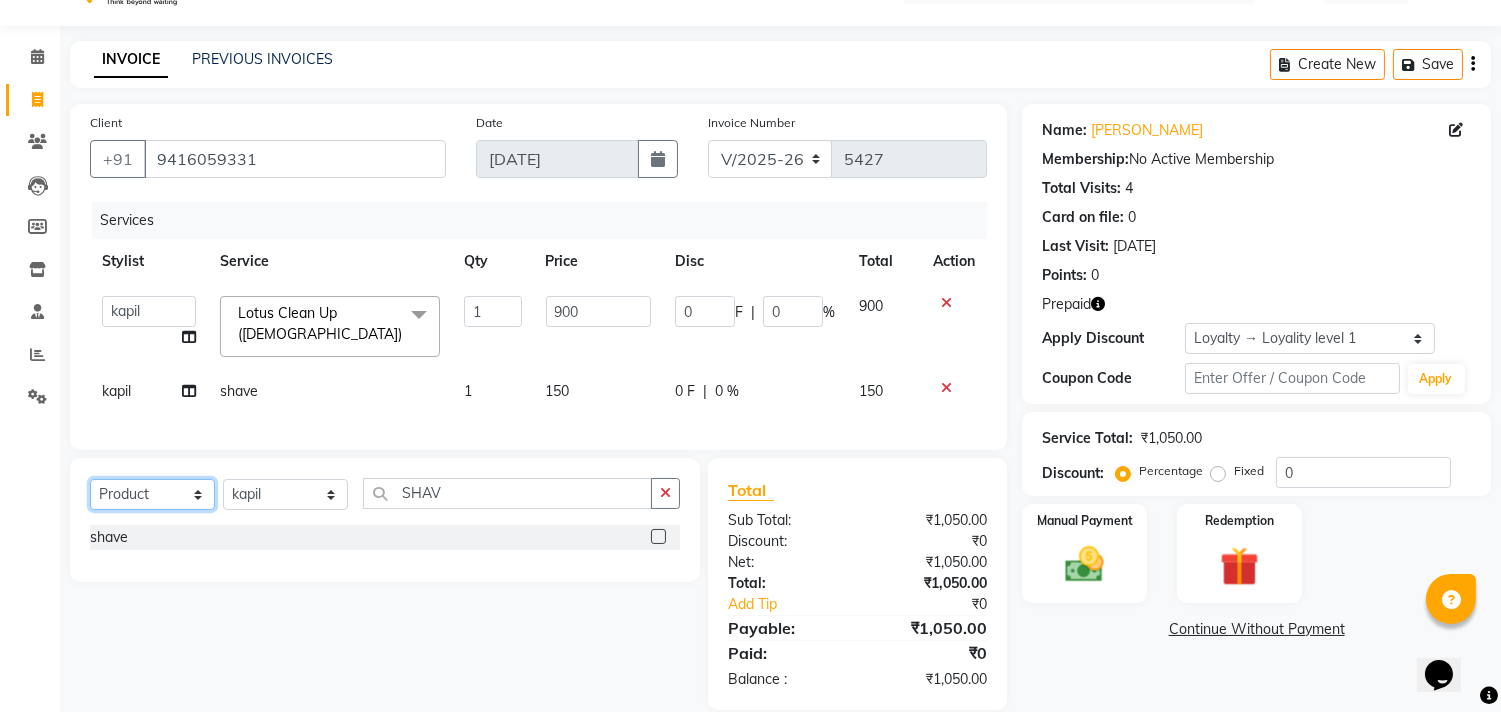 click on "Select  Service  Product  Membership  Package Voucher Prepaid Gift Card" 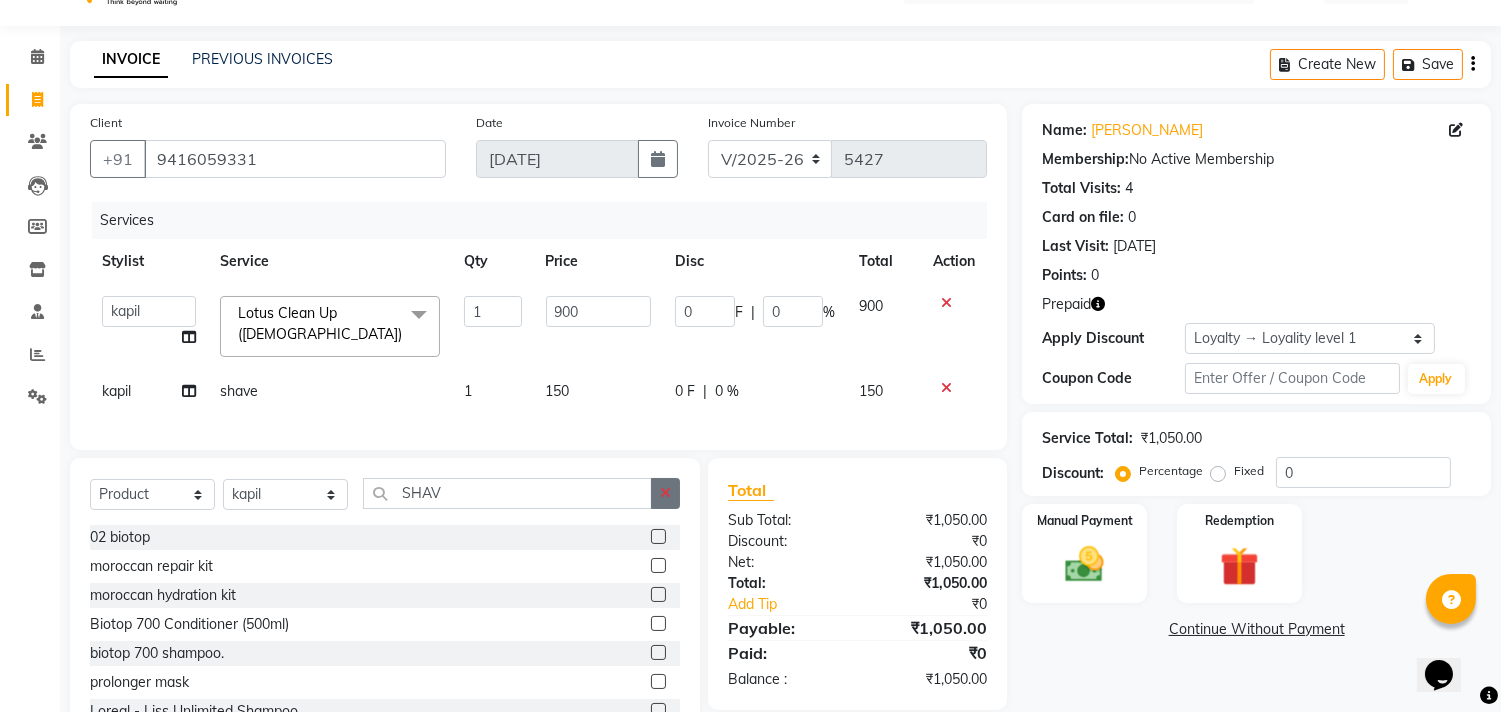 click 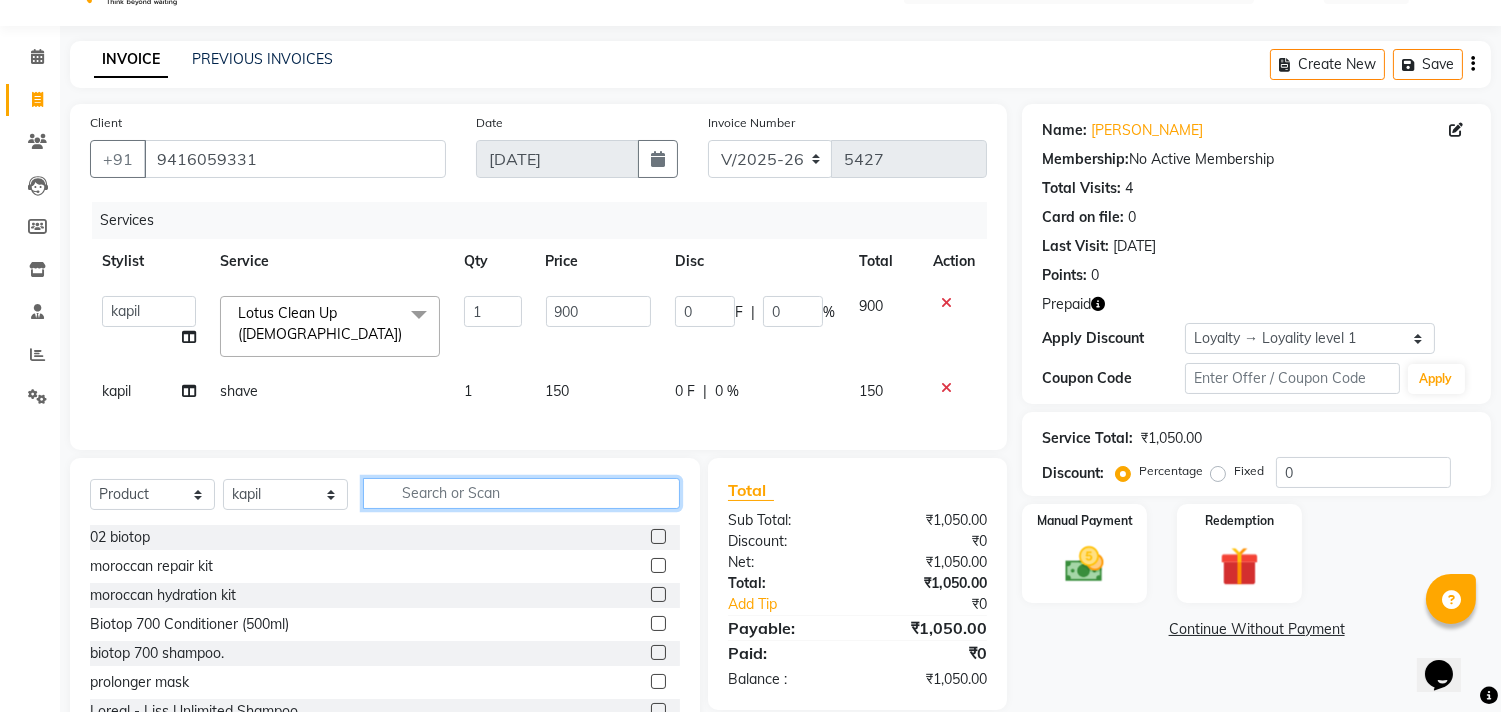 click 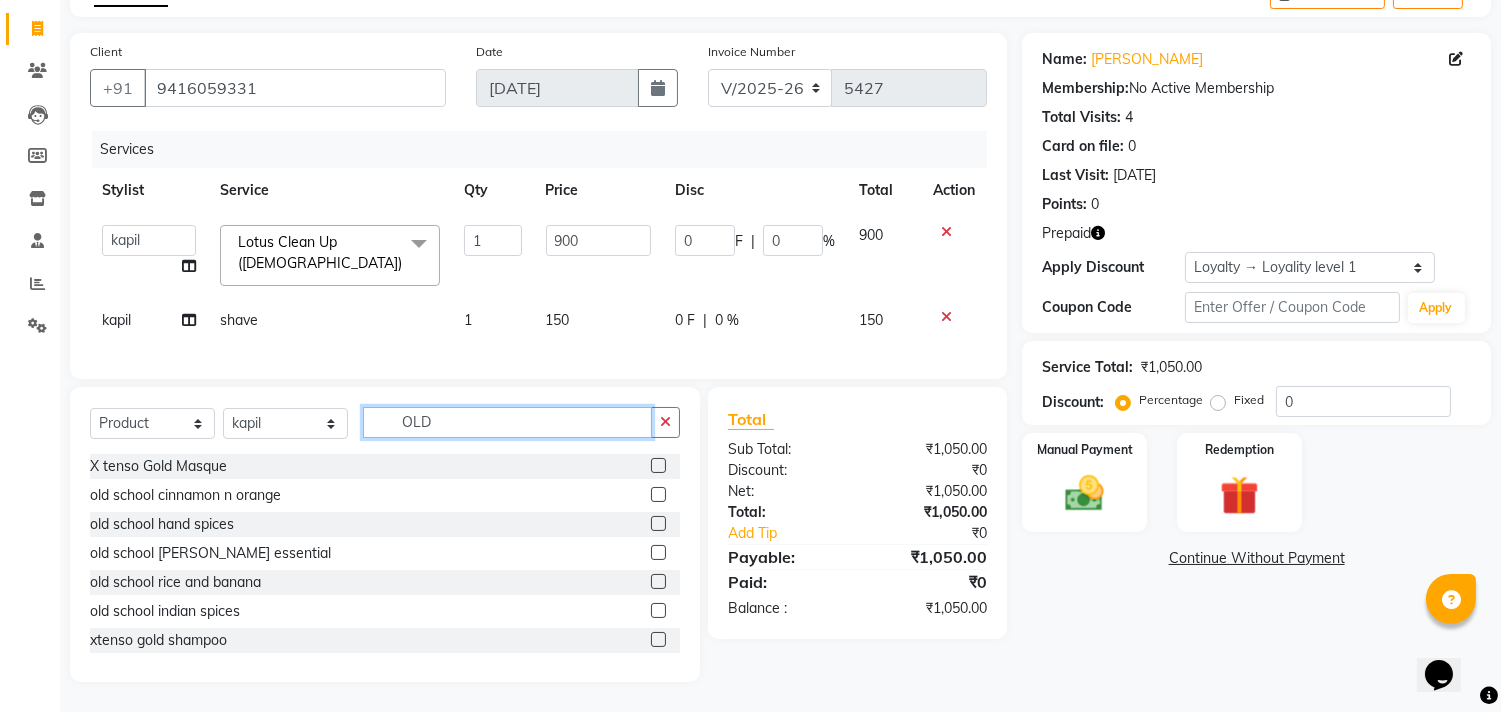 scroll, scrollTop: 124, scrollLeft: 0, axis: vertical 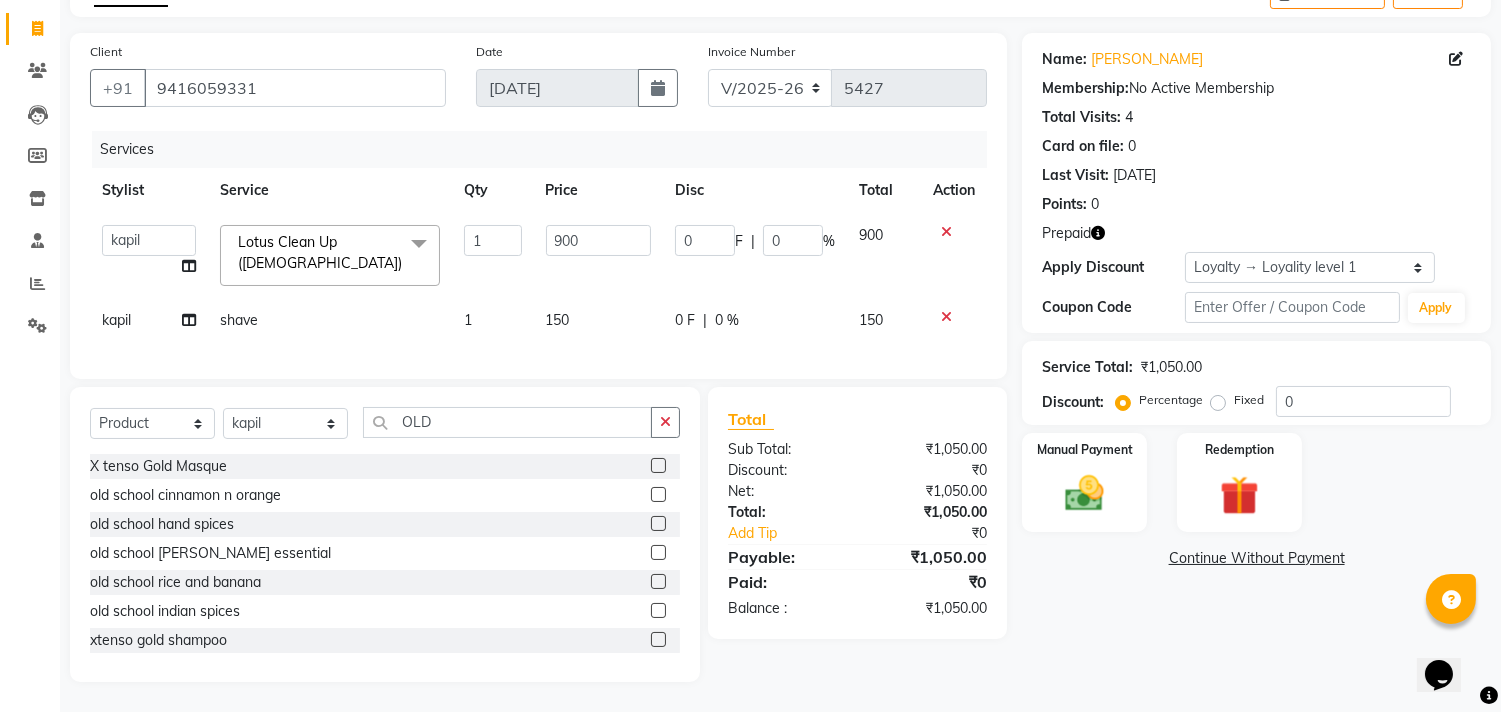 drag, startPoint x: 698, startPoint y: 584, endPoint x: 556, endPoint y: 585, distance: 142.00352 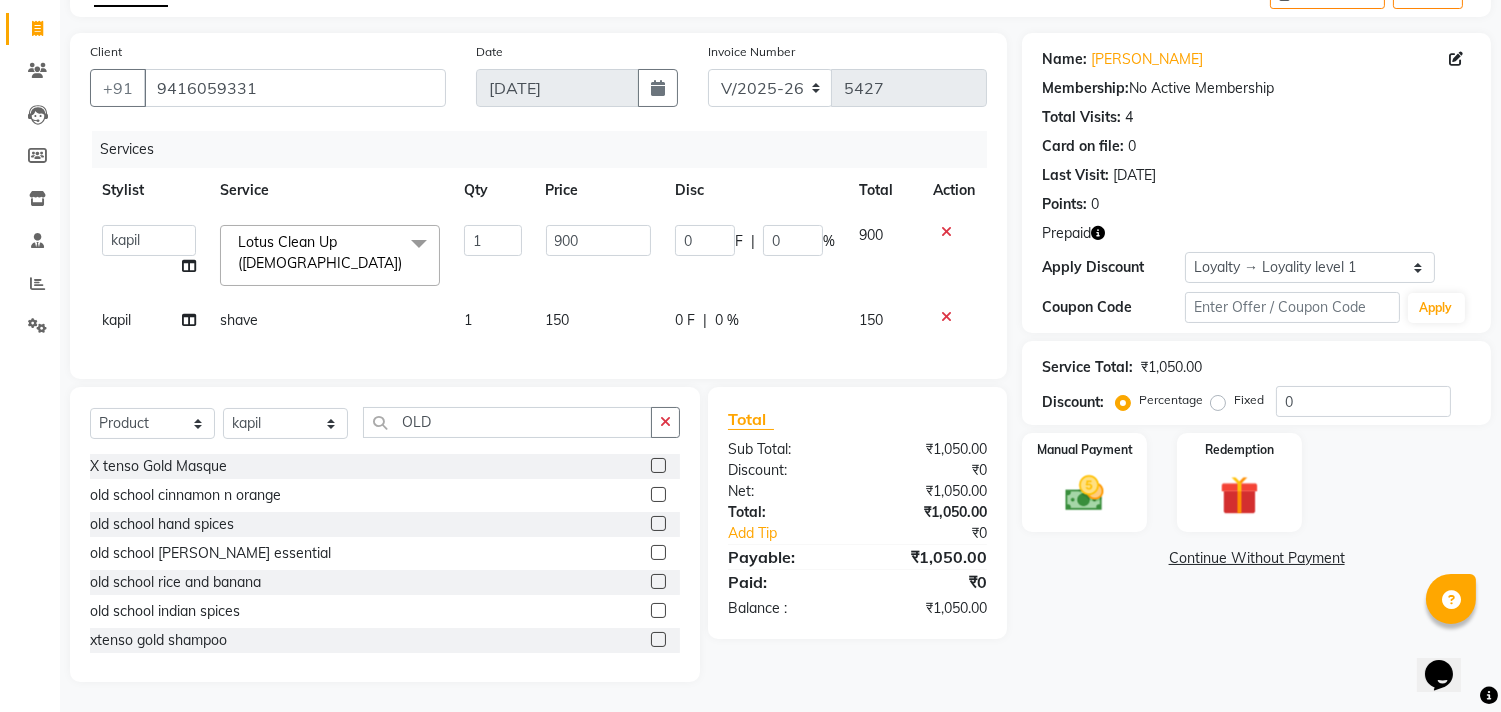 click 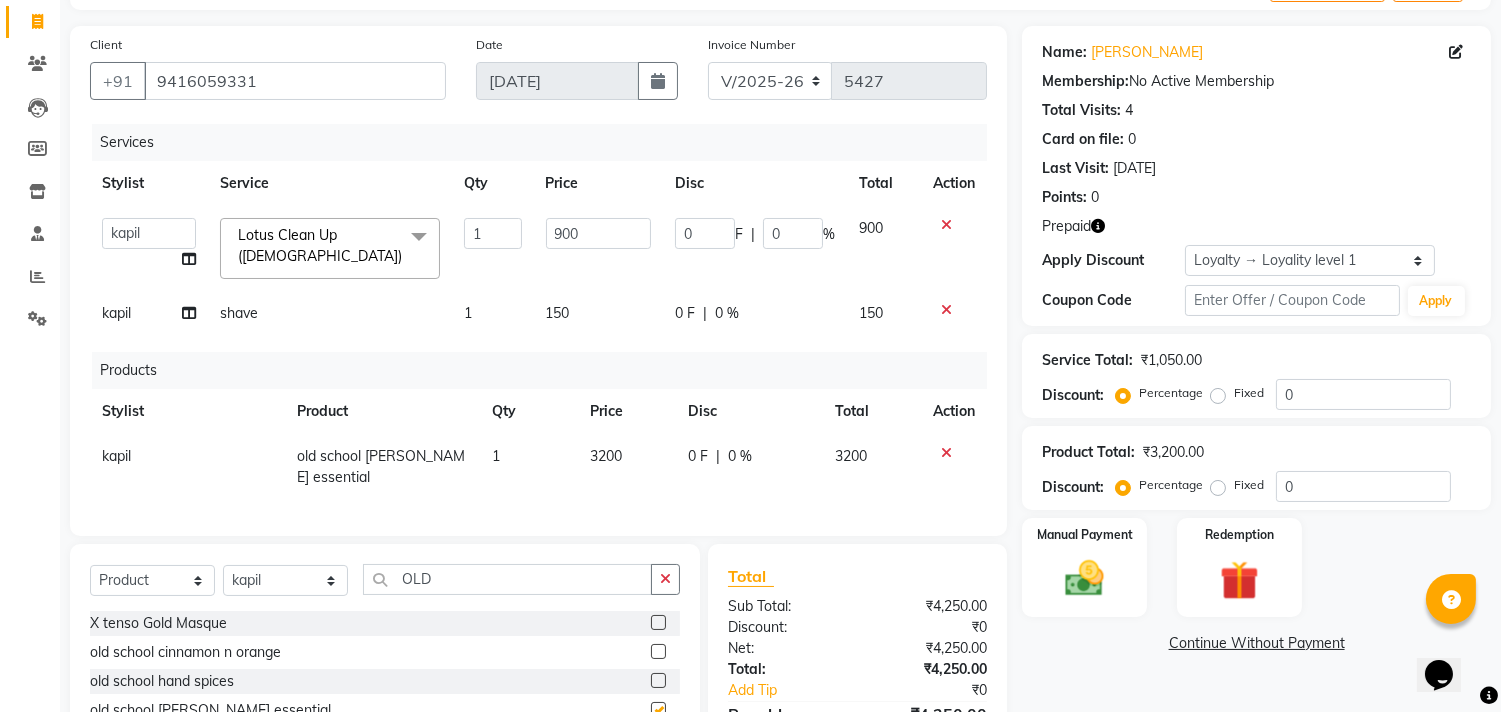 checkbox on "false" 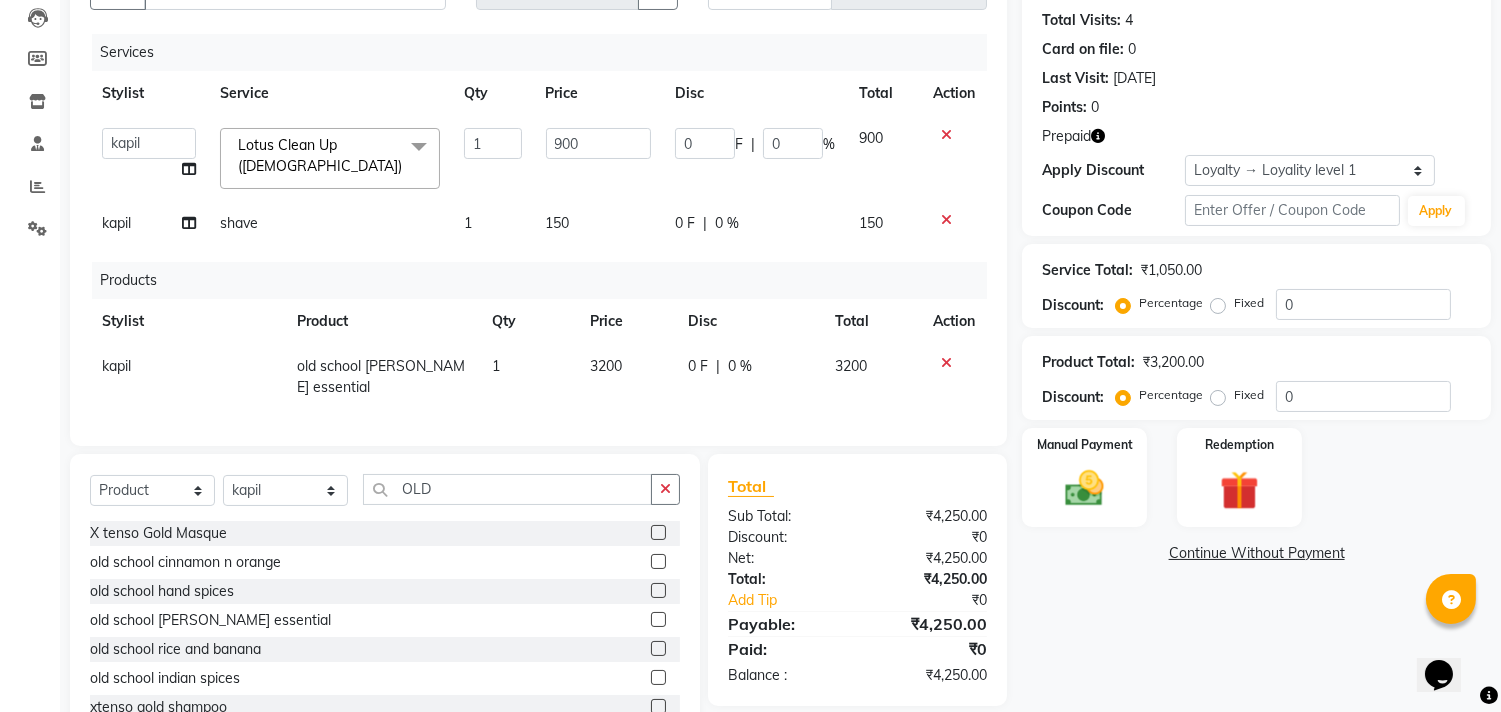 scroll, scrollTop: 288, scrollLeft: 0, axis: vertical 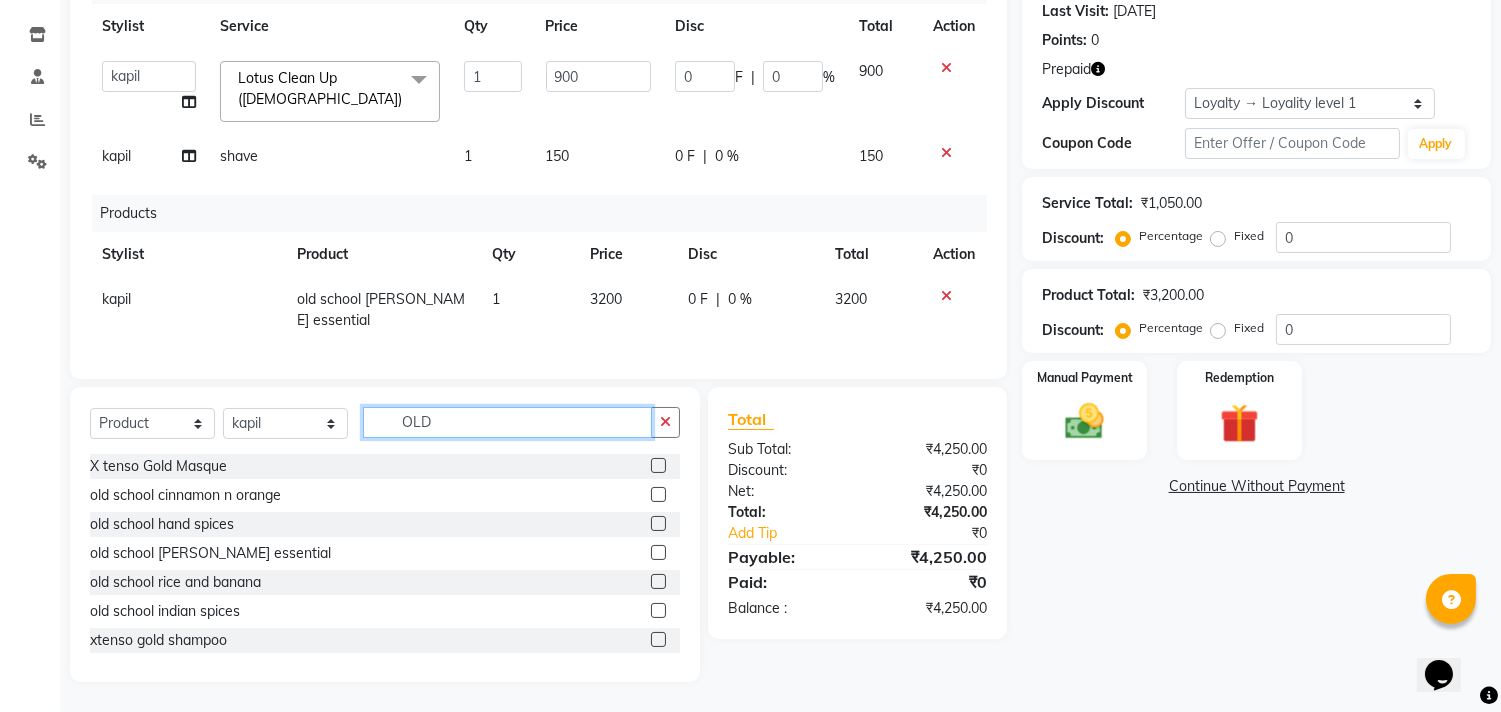 click on "OLD" 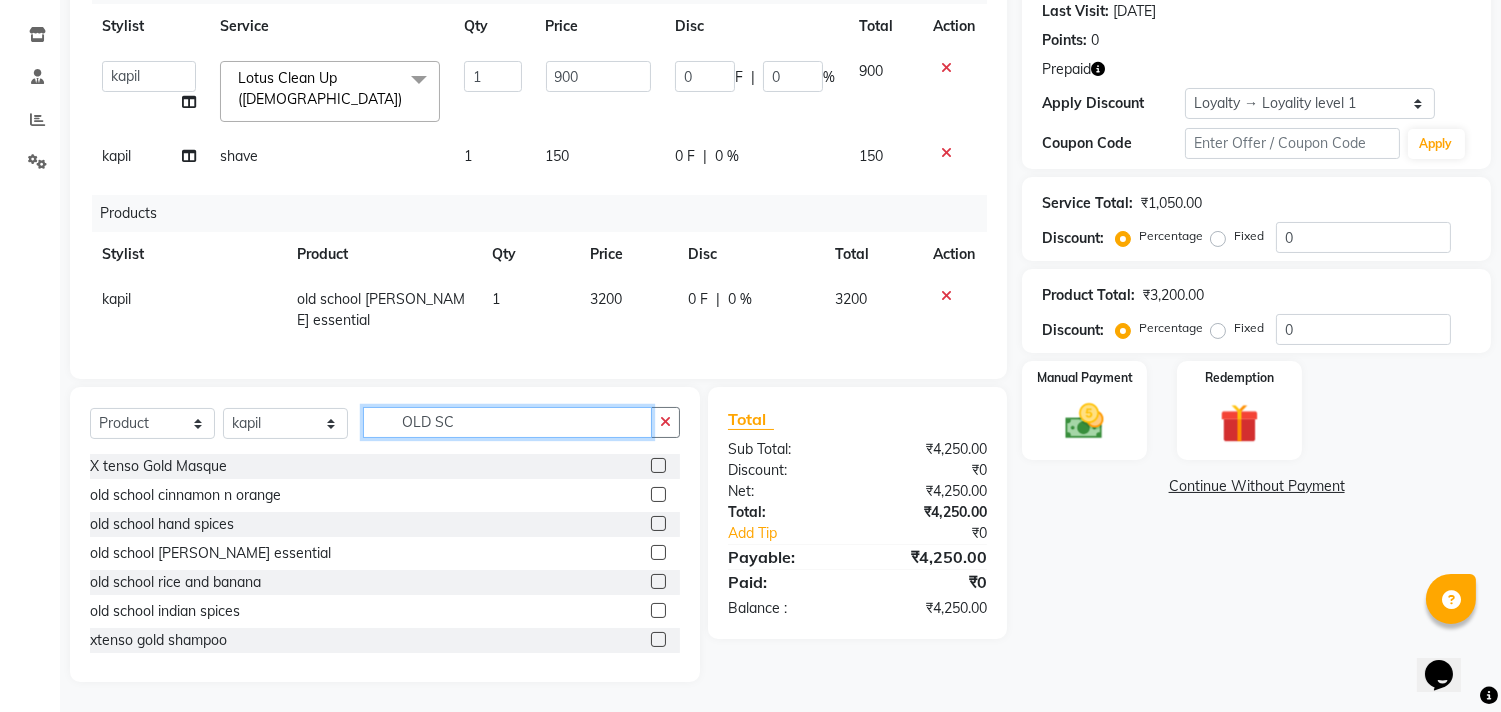 scroll, scrollTop: 245, scrollLeft: 0, axis: vertical 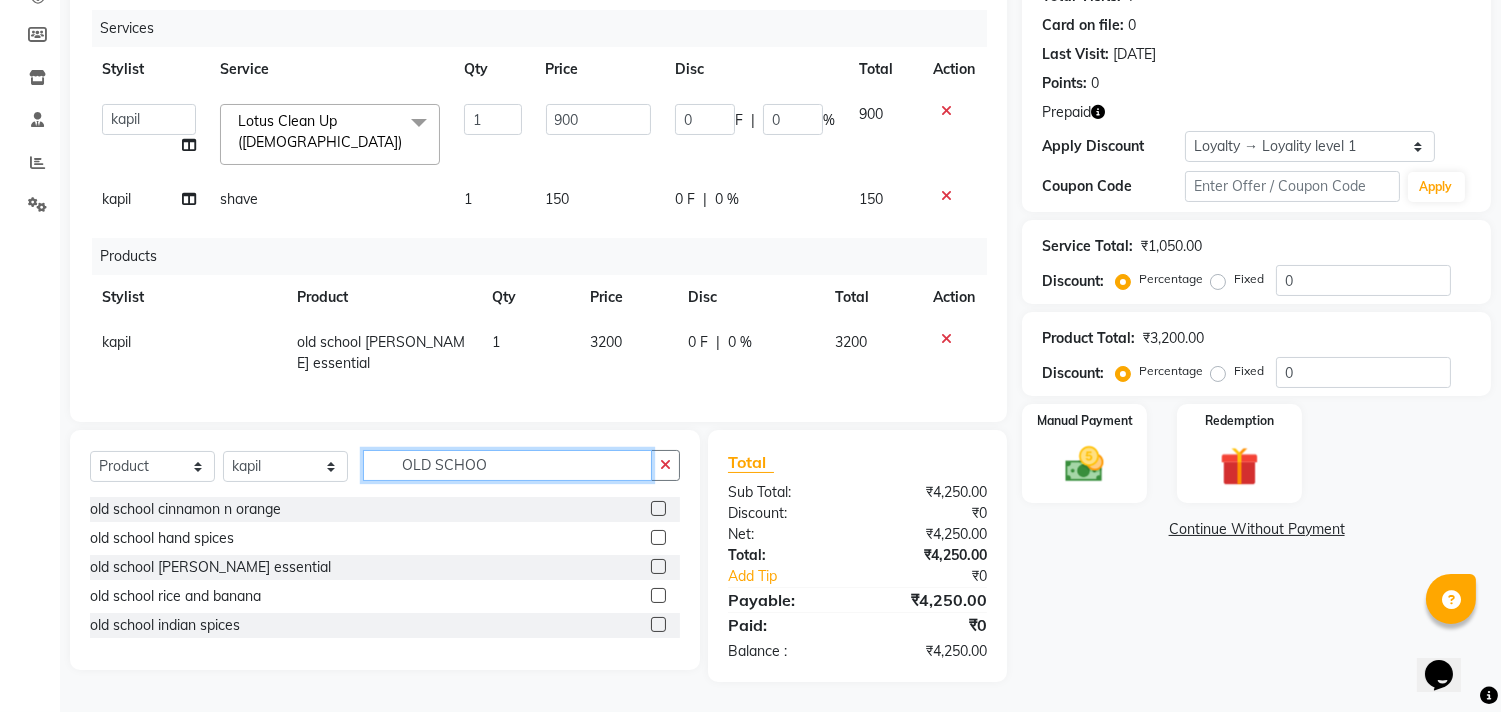 type on "OLD SCHOO" 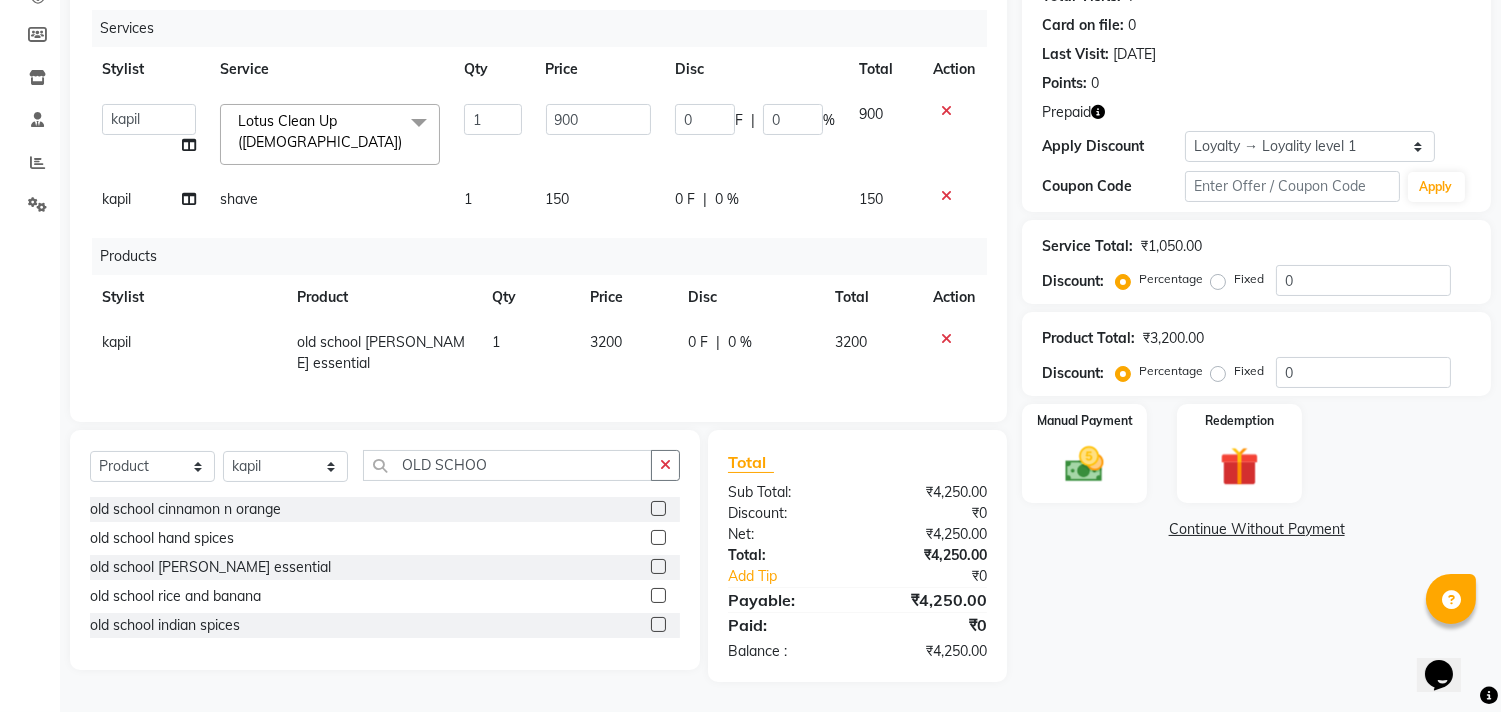 click 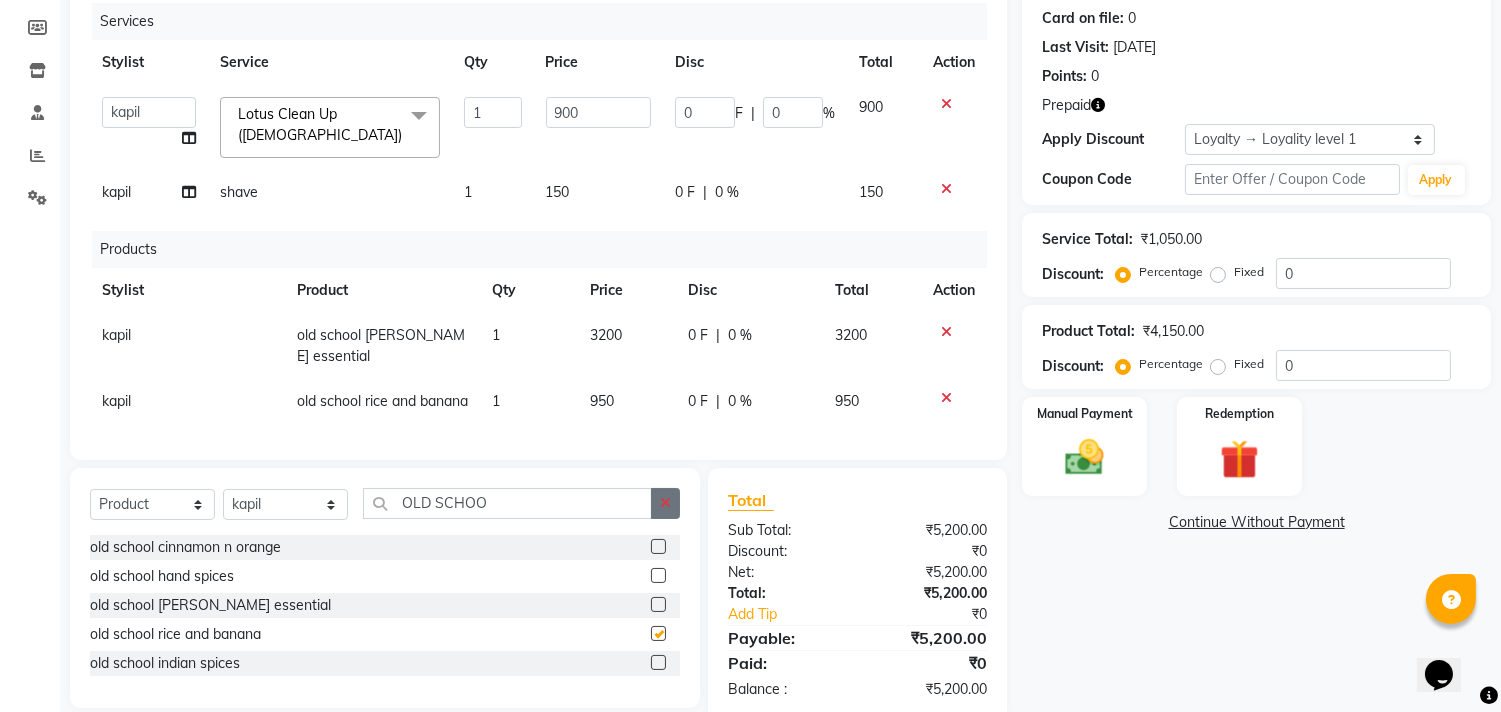 checkbox on "false" 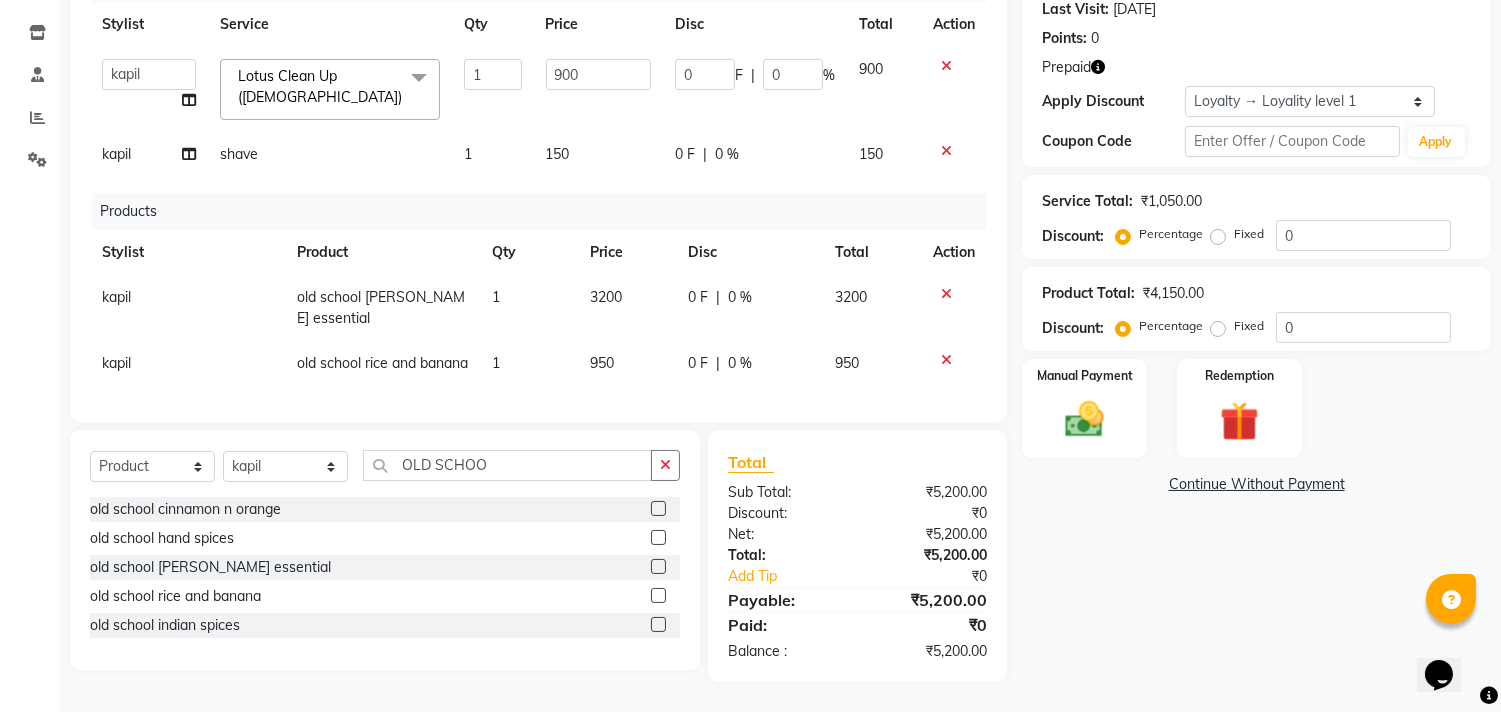 scroll, scrollTop: 311, scrollLeft: 0, axis: vertical 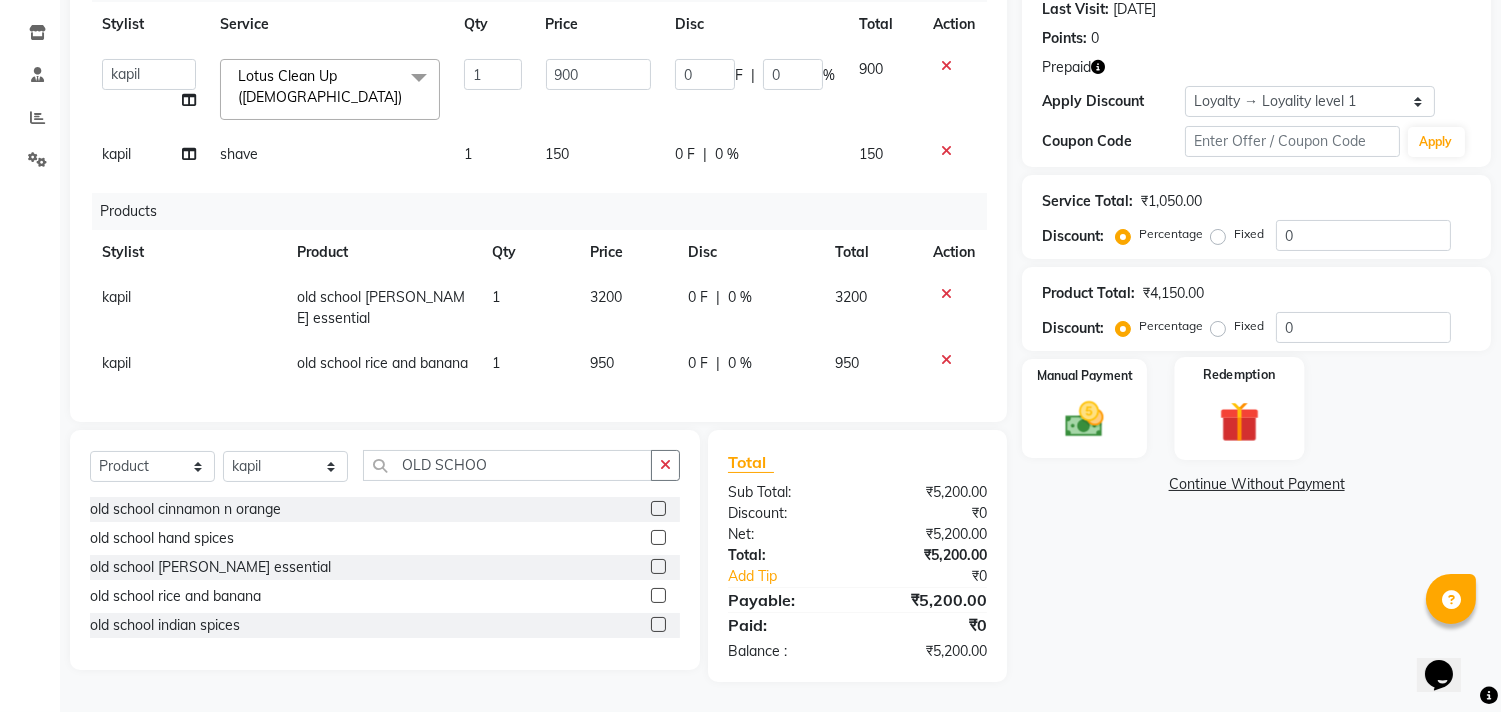 click on "Redemption" 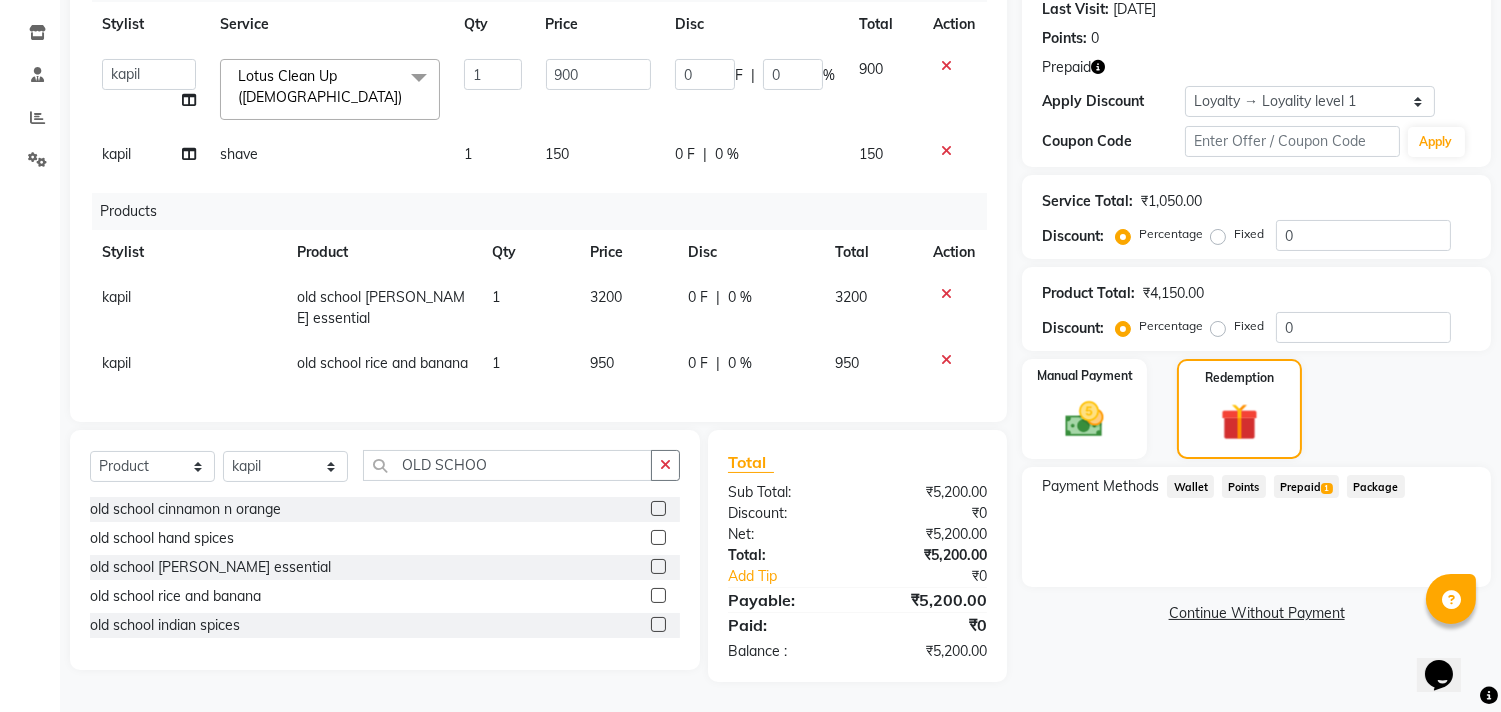 click on "Prepaid  1" 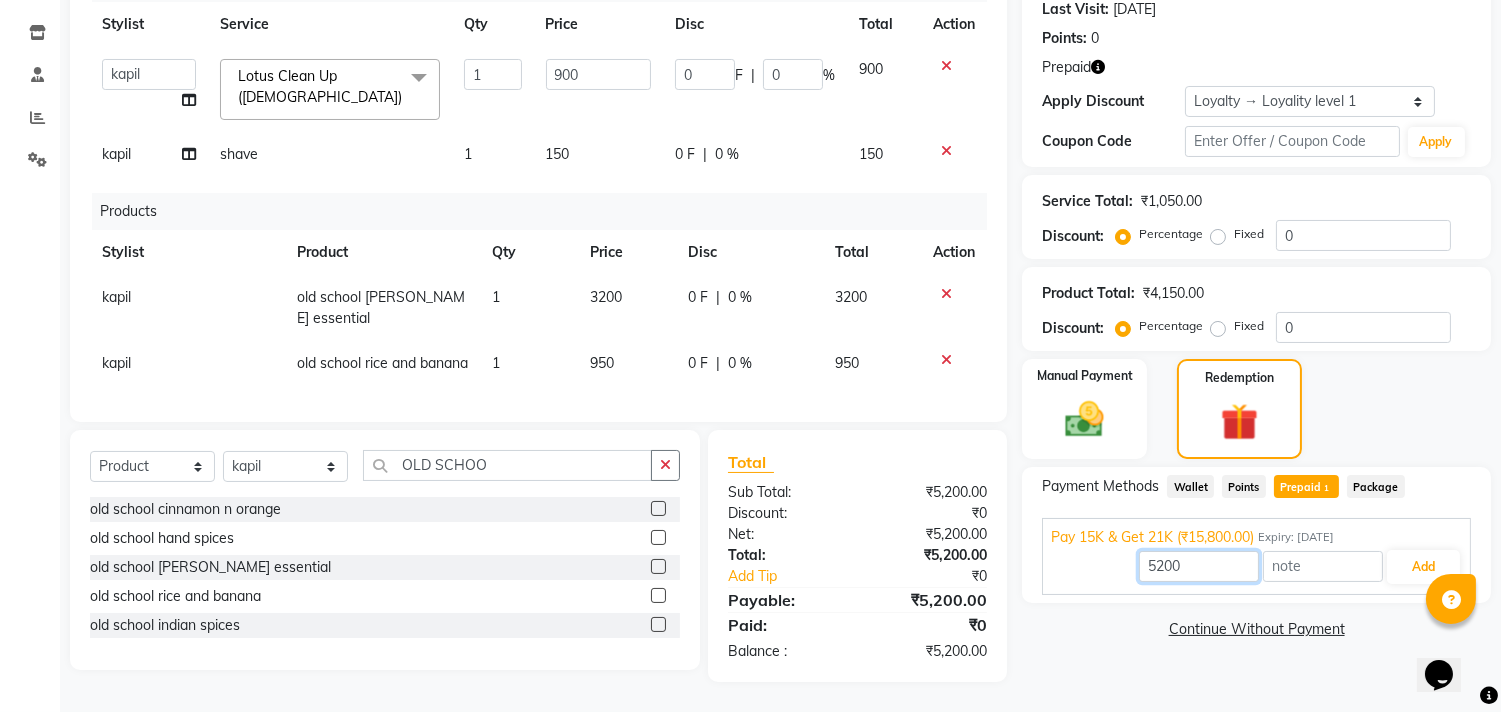 click on "5200" at bounding box center [1199, 566] 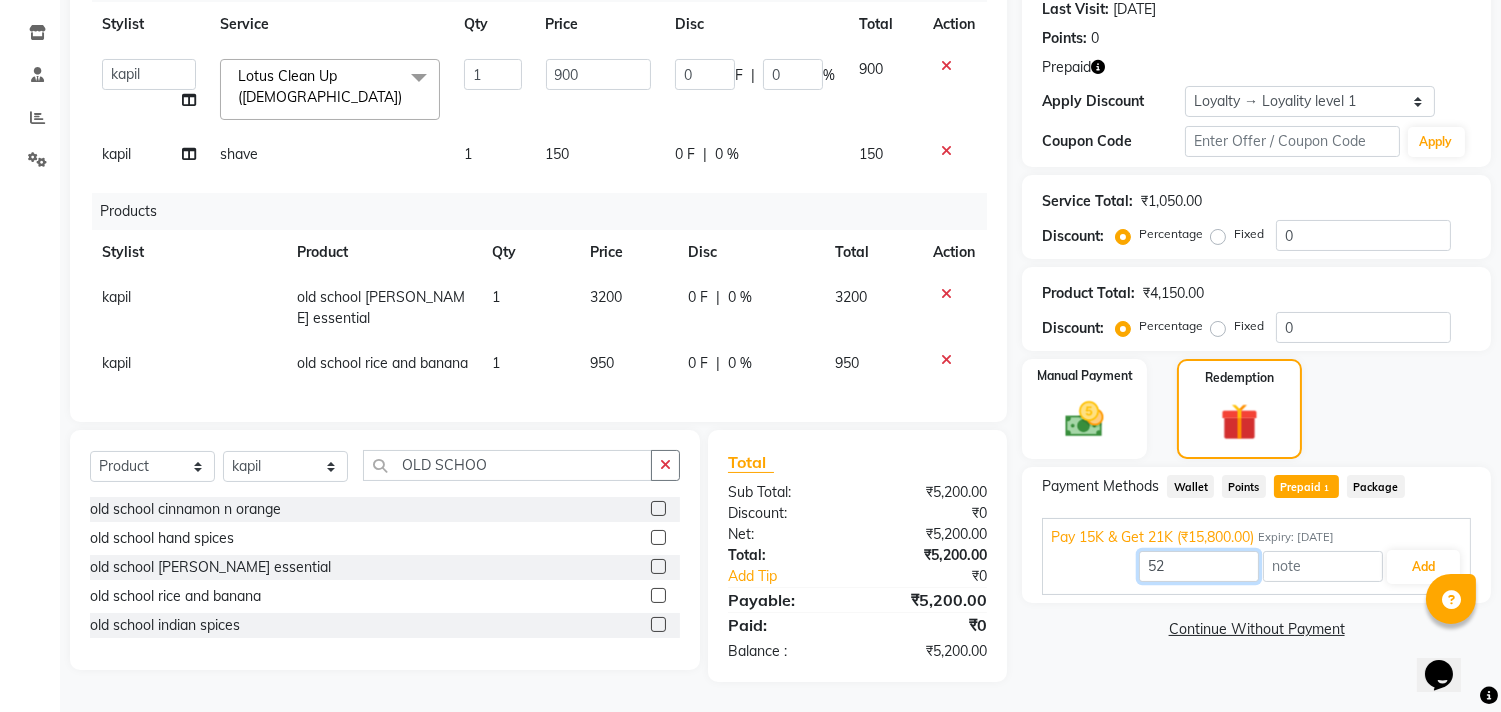type on "5" 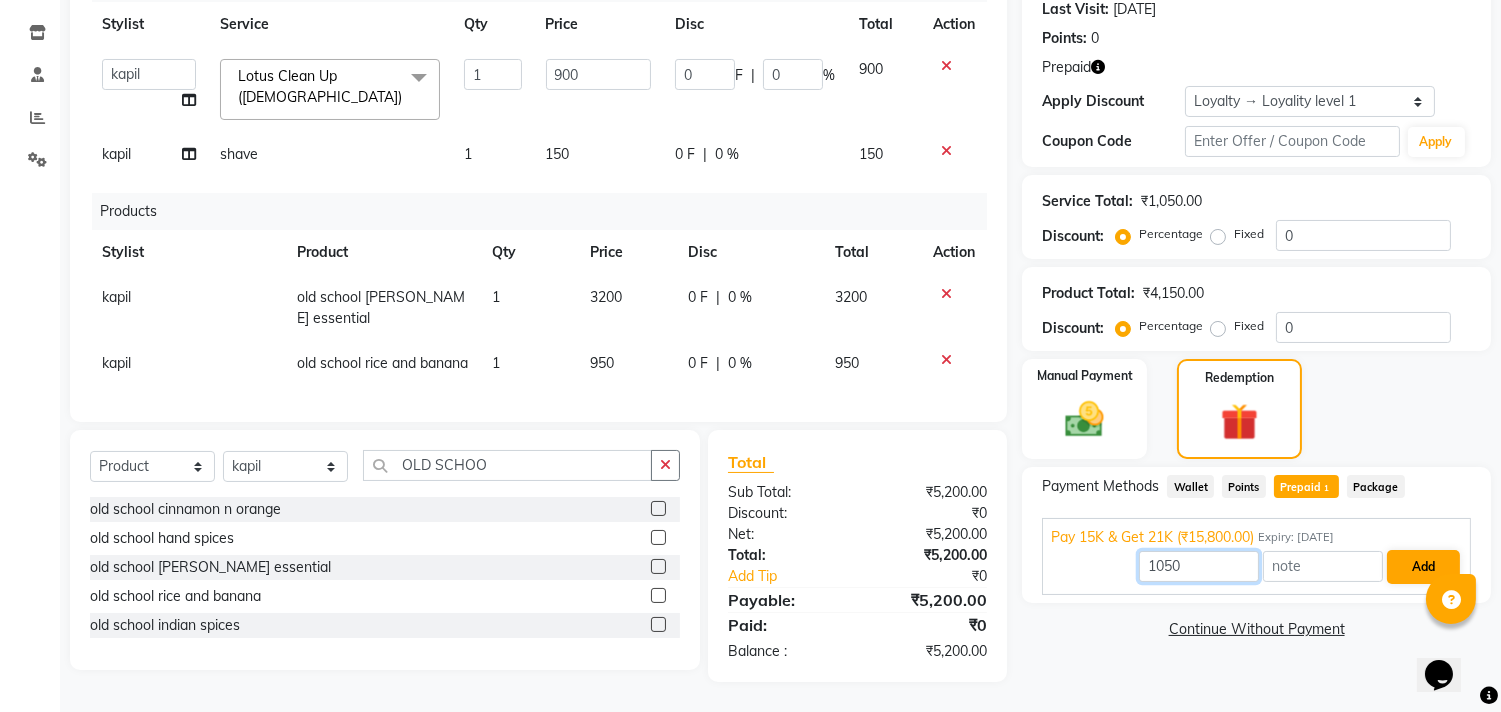 type on "1050" 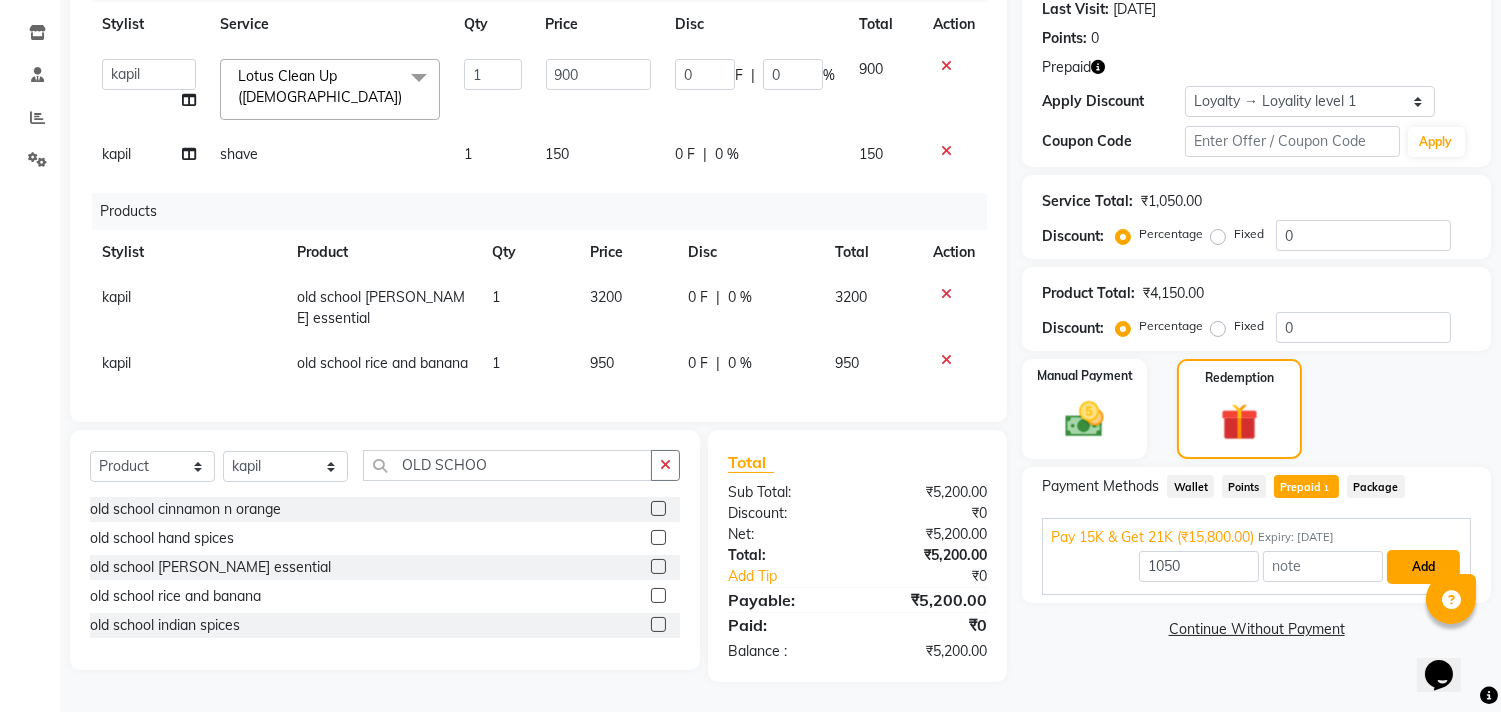 click on "Add" at bounding box center [1423, 567] 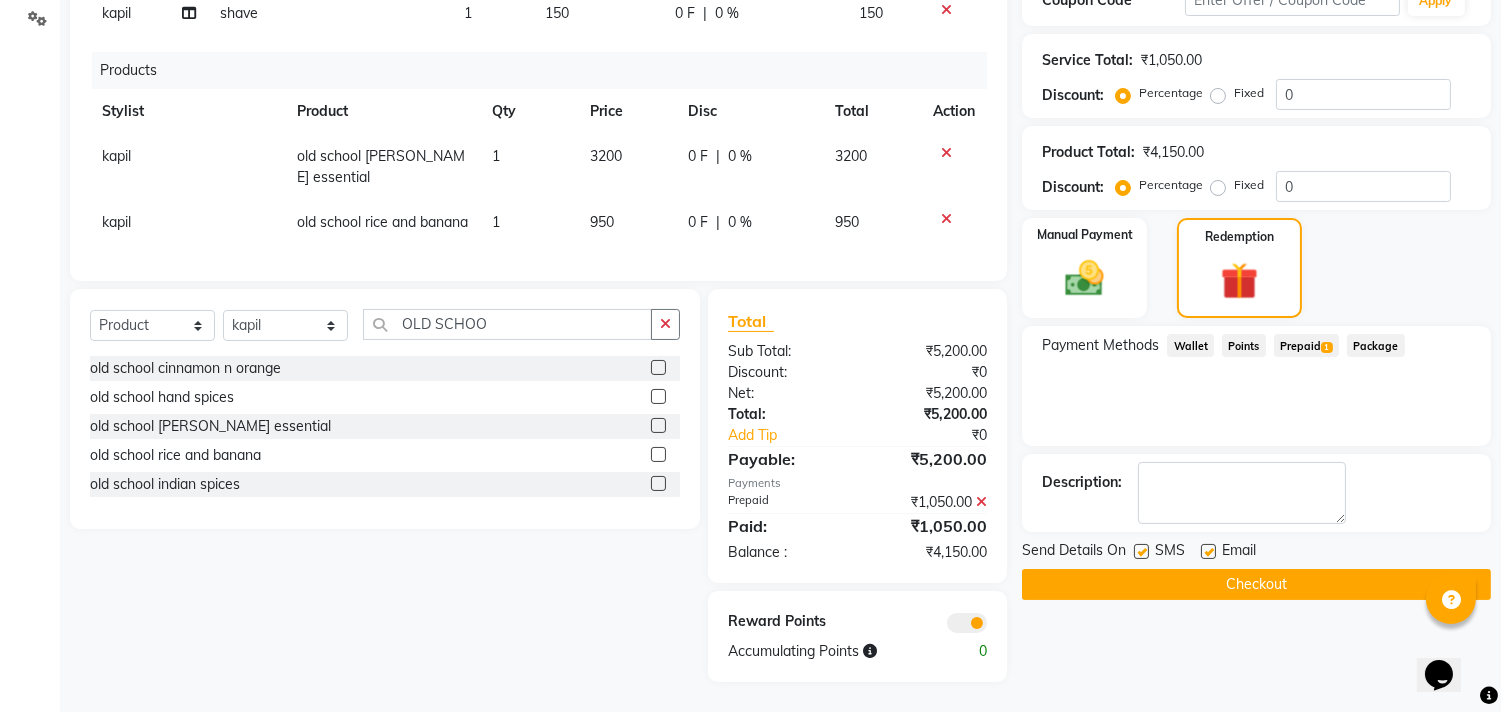 scroll, scrollTop: 452, scrollLeft: 0, axis: vertical 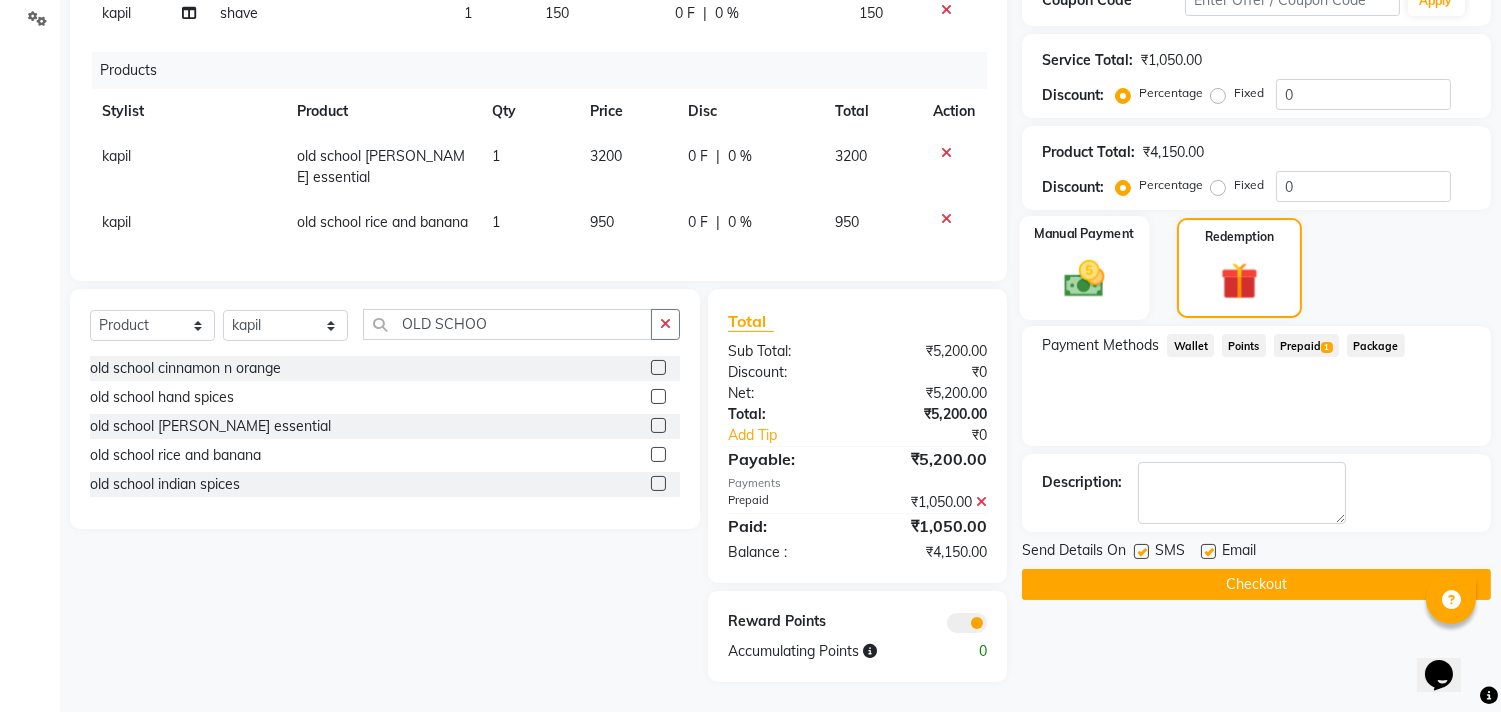 click on "Manual Payment" 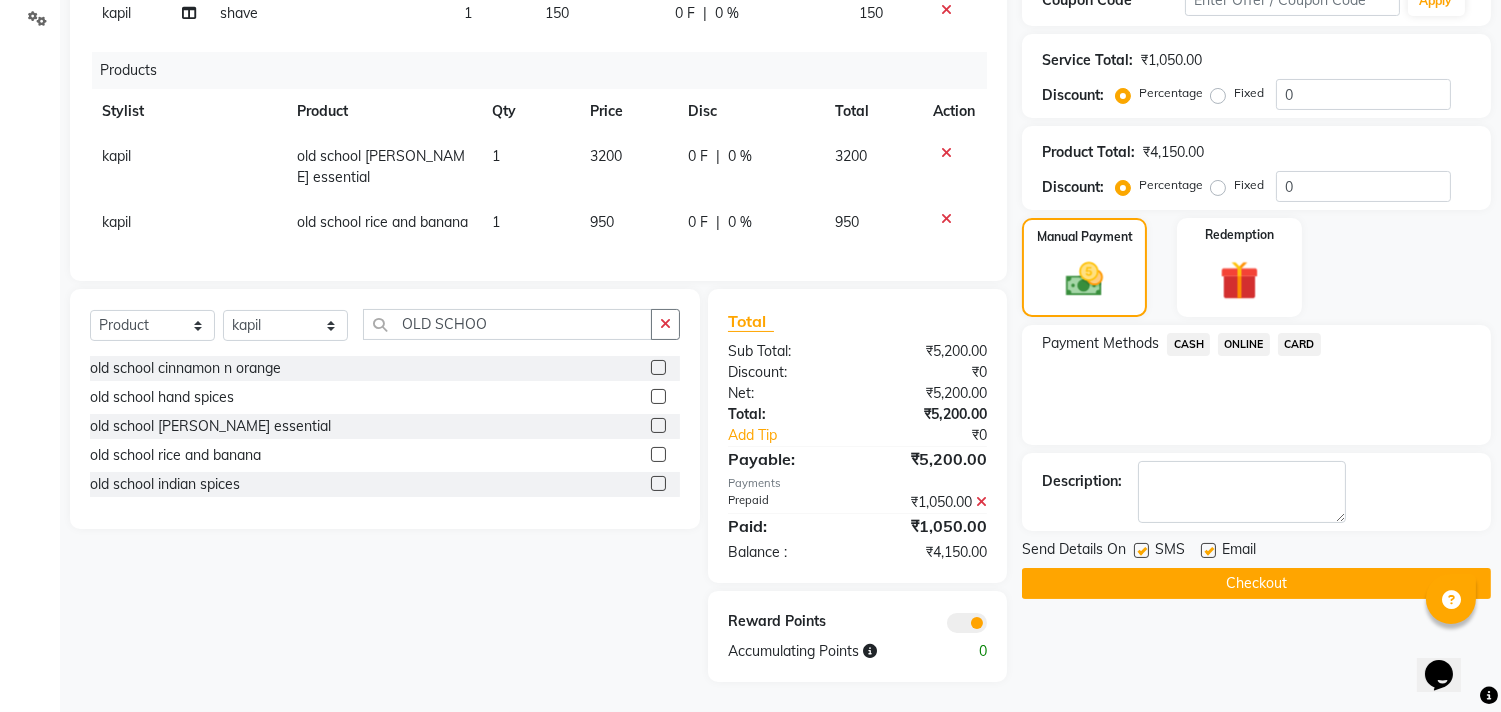click on "CASH" 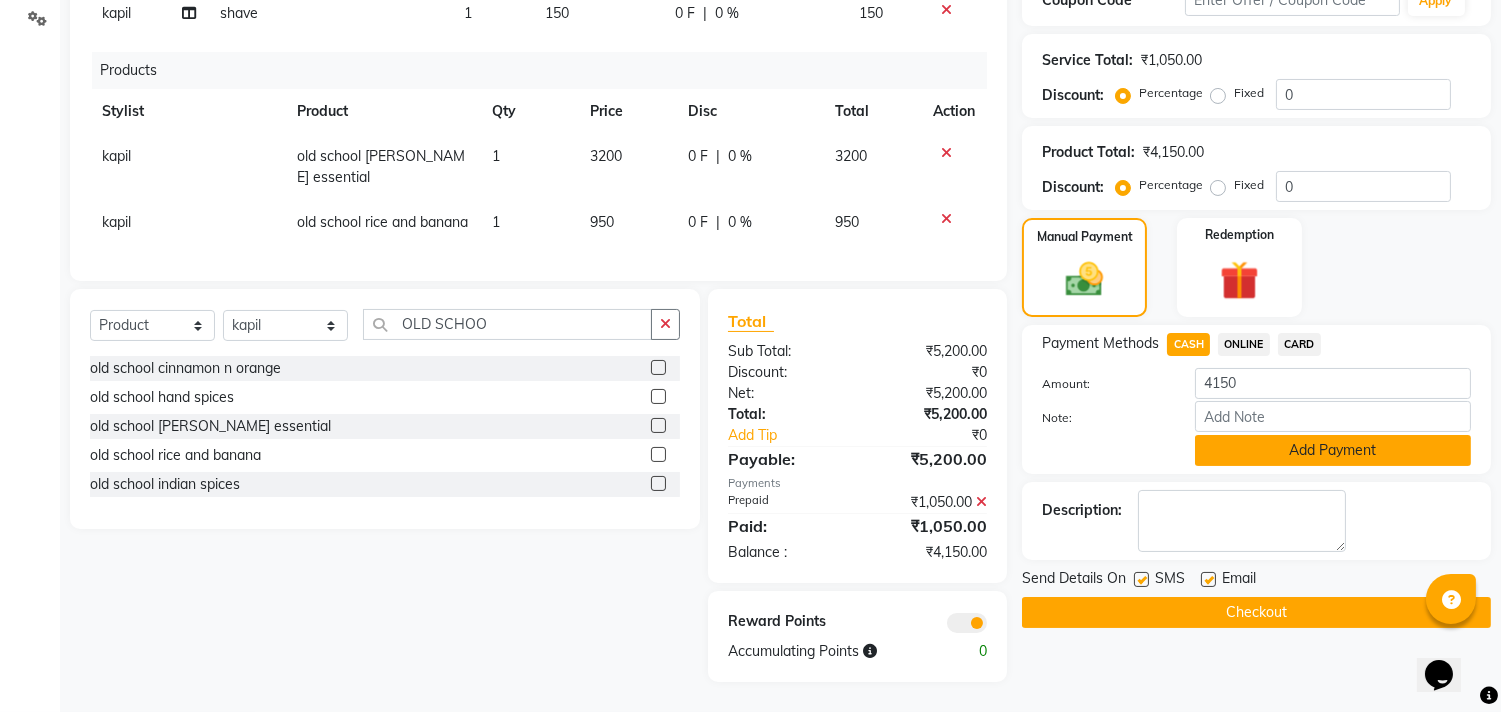 click on "Add Payment" 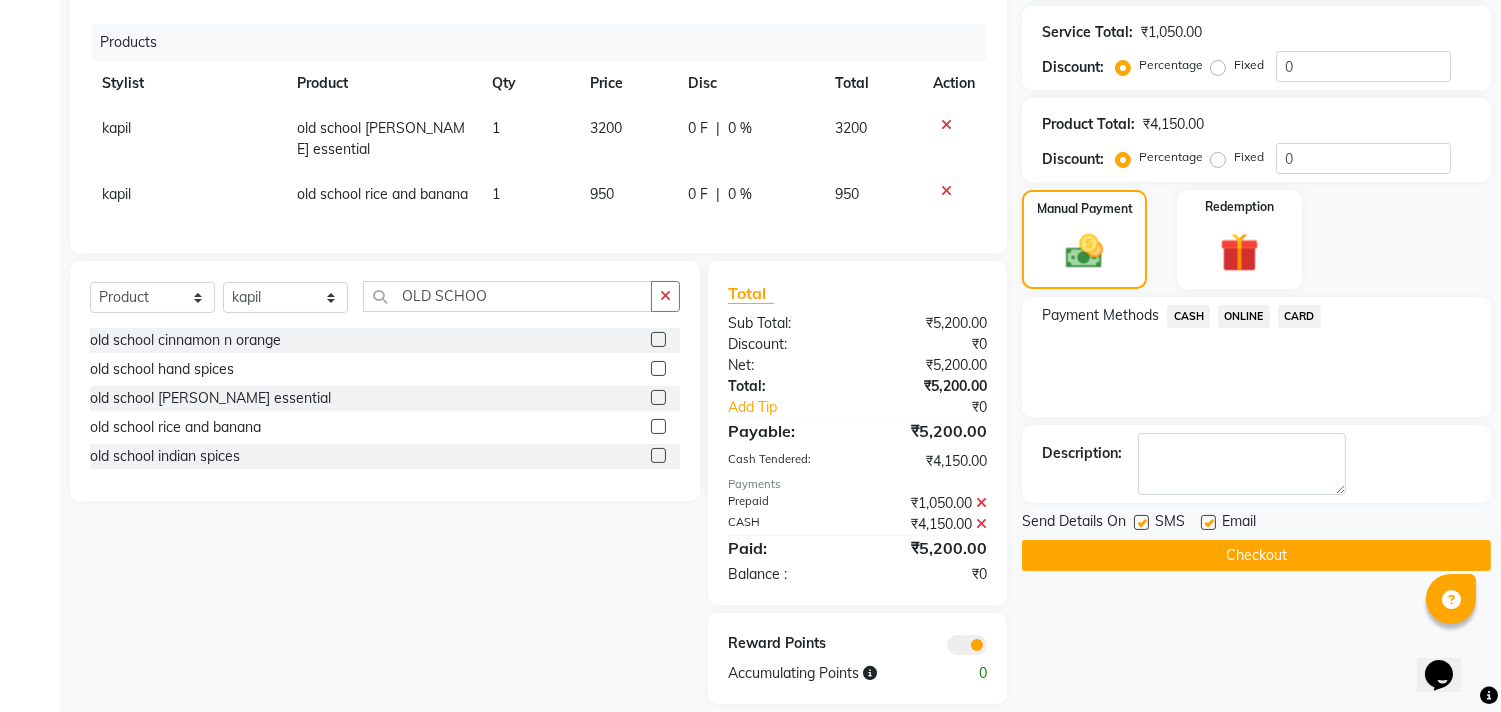 scroll, scrollTop: 502, scrollLeft: 0, axis: vertical 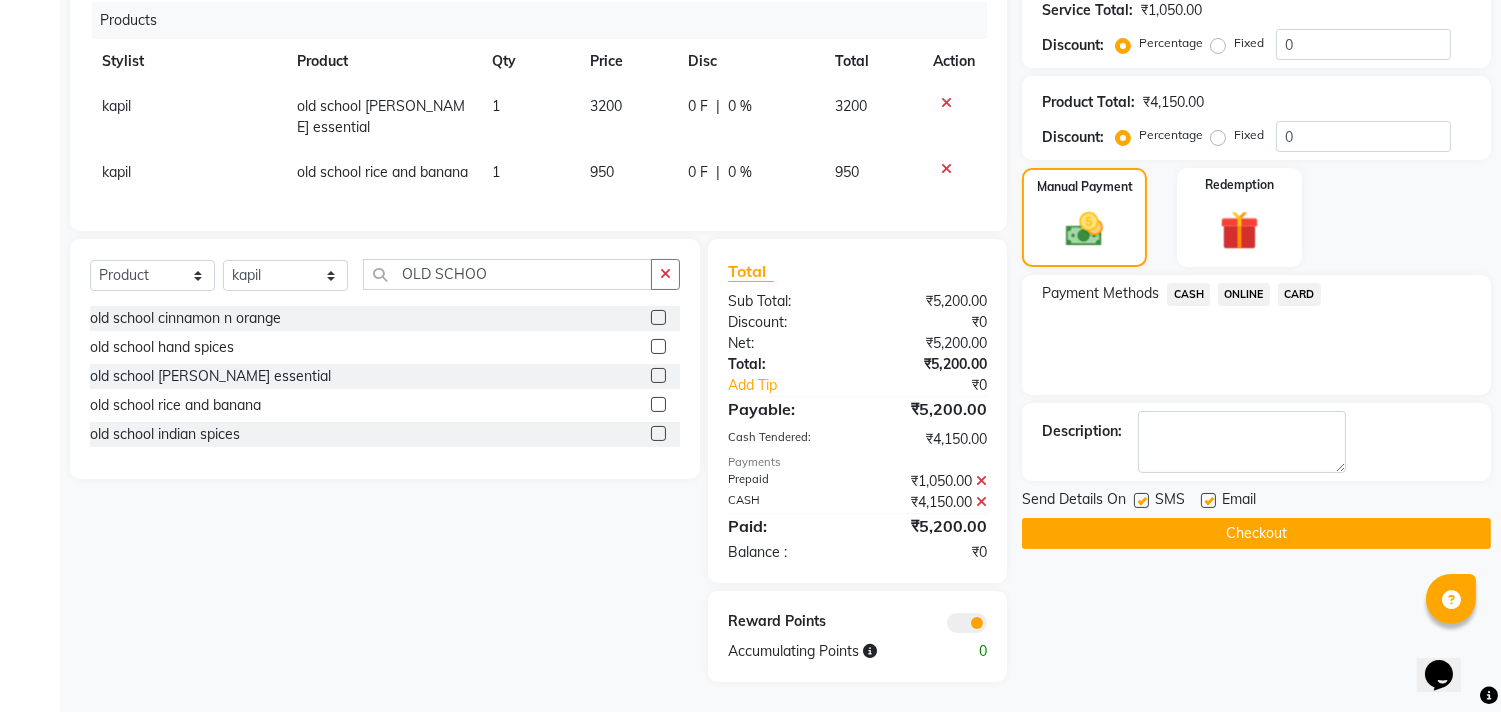 click on "Checkout" 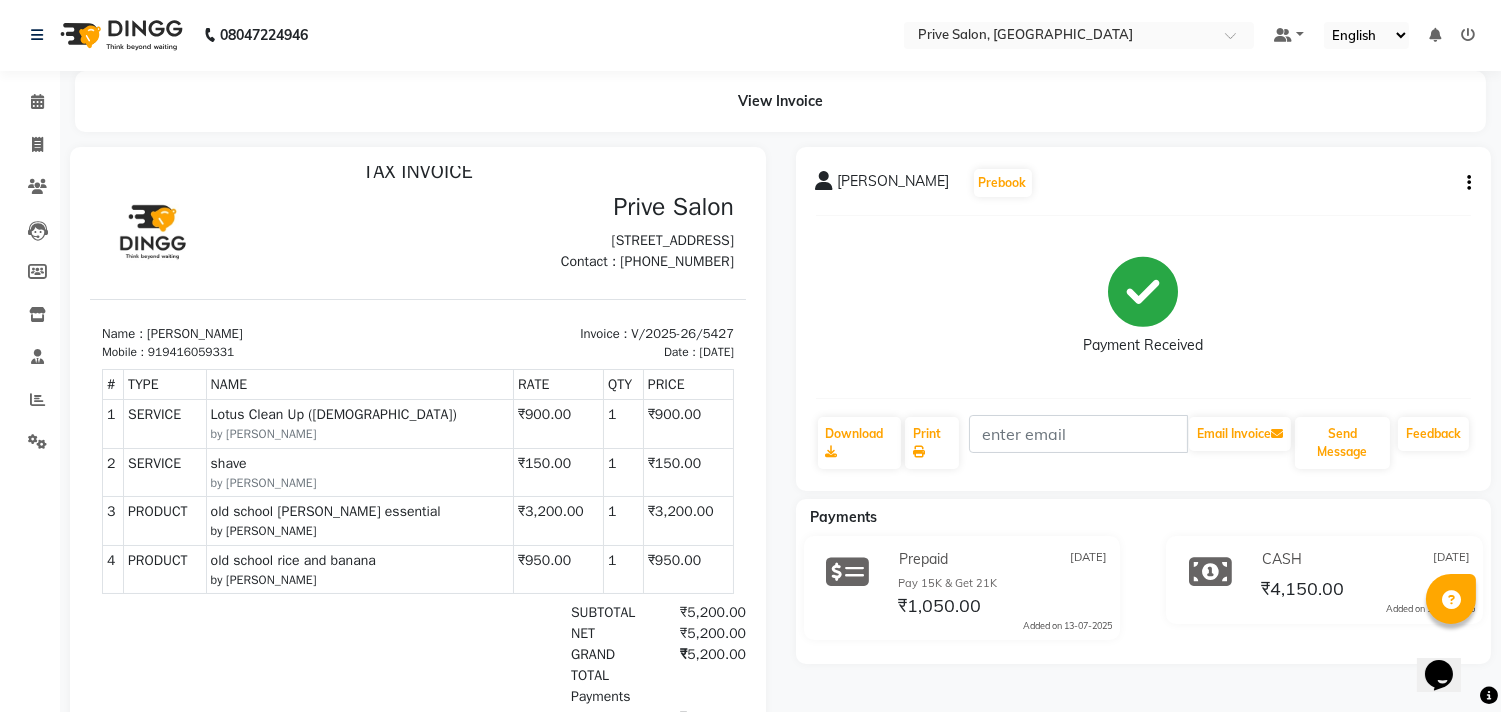 scroll, scrollTop: 0, scrollLeft: 0, axis: both 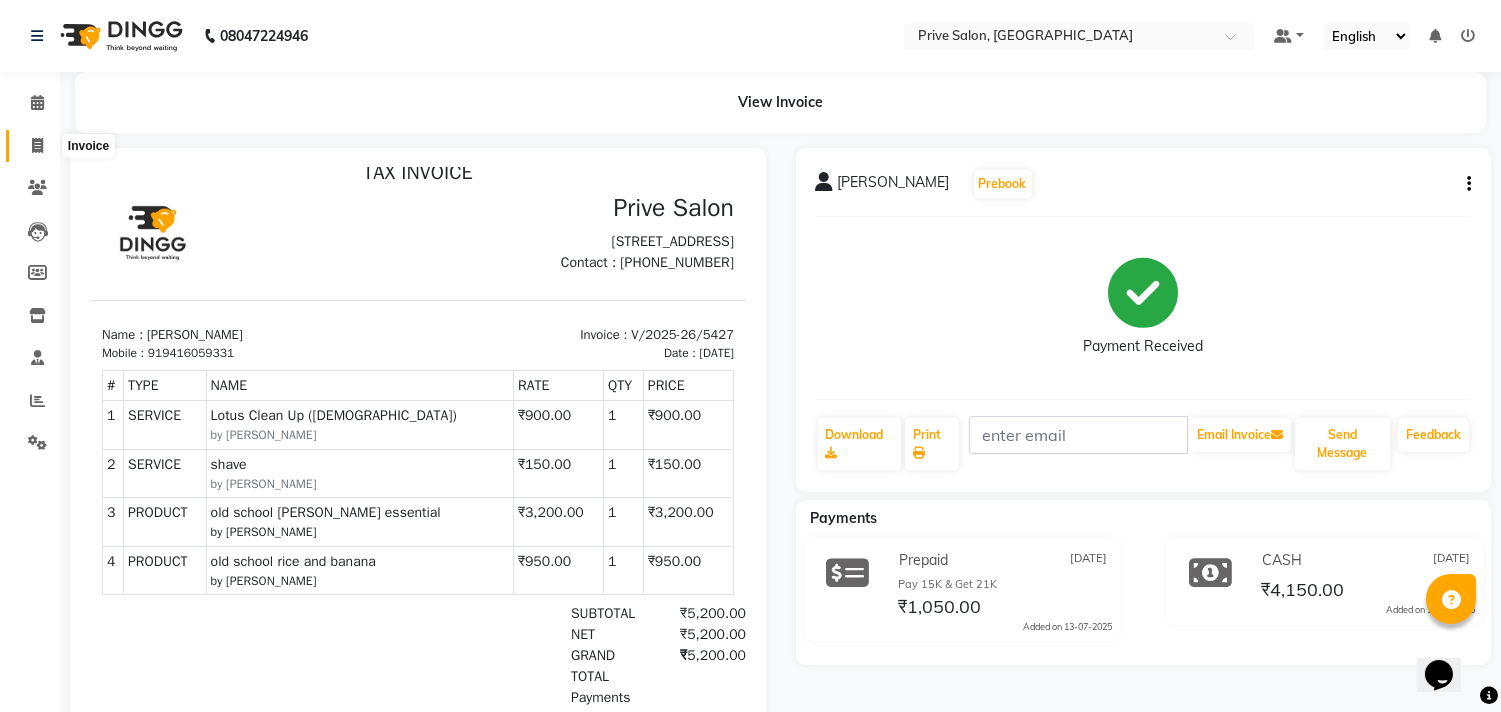 click 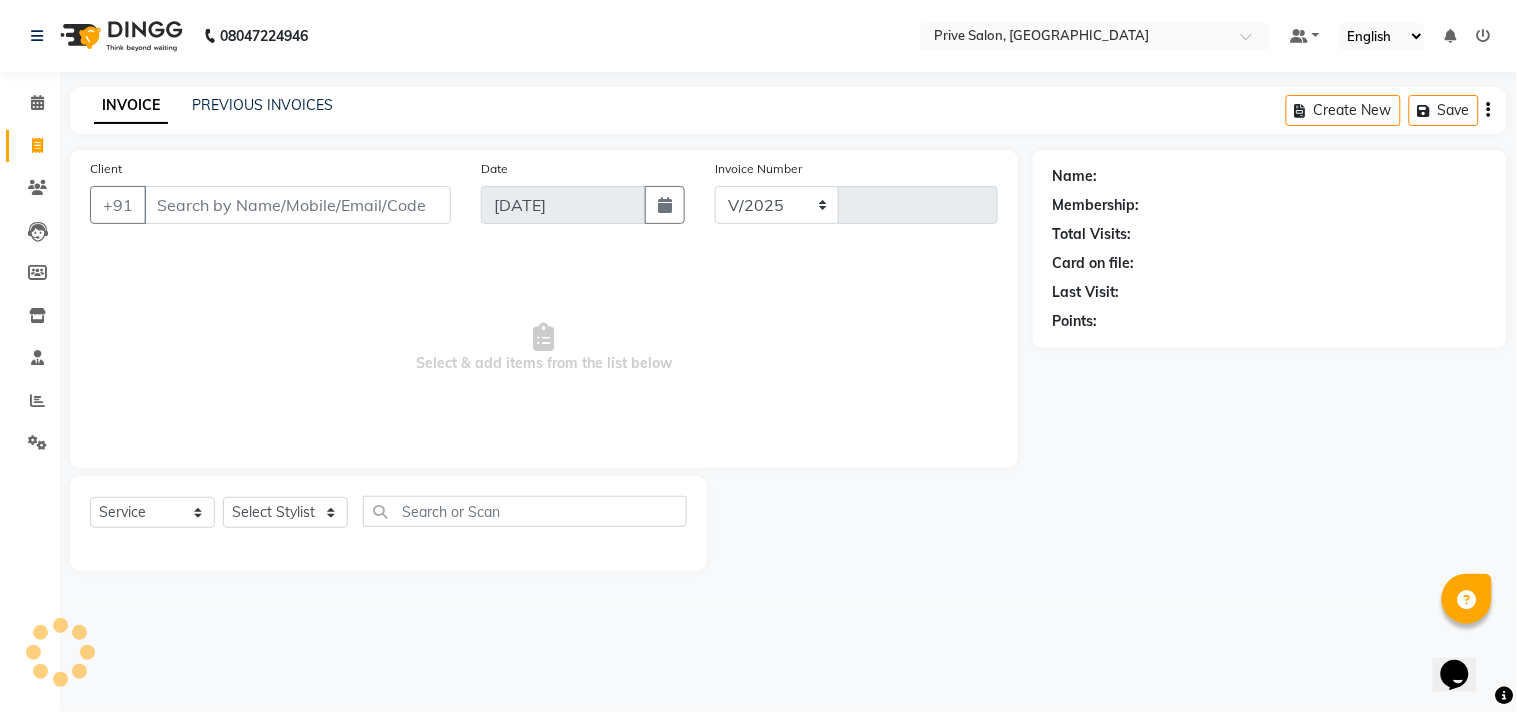 click on "Client" at bounding box center [297, 205] 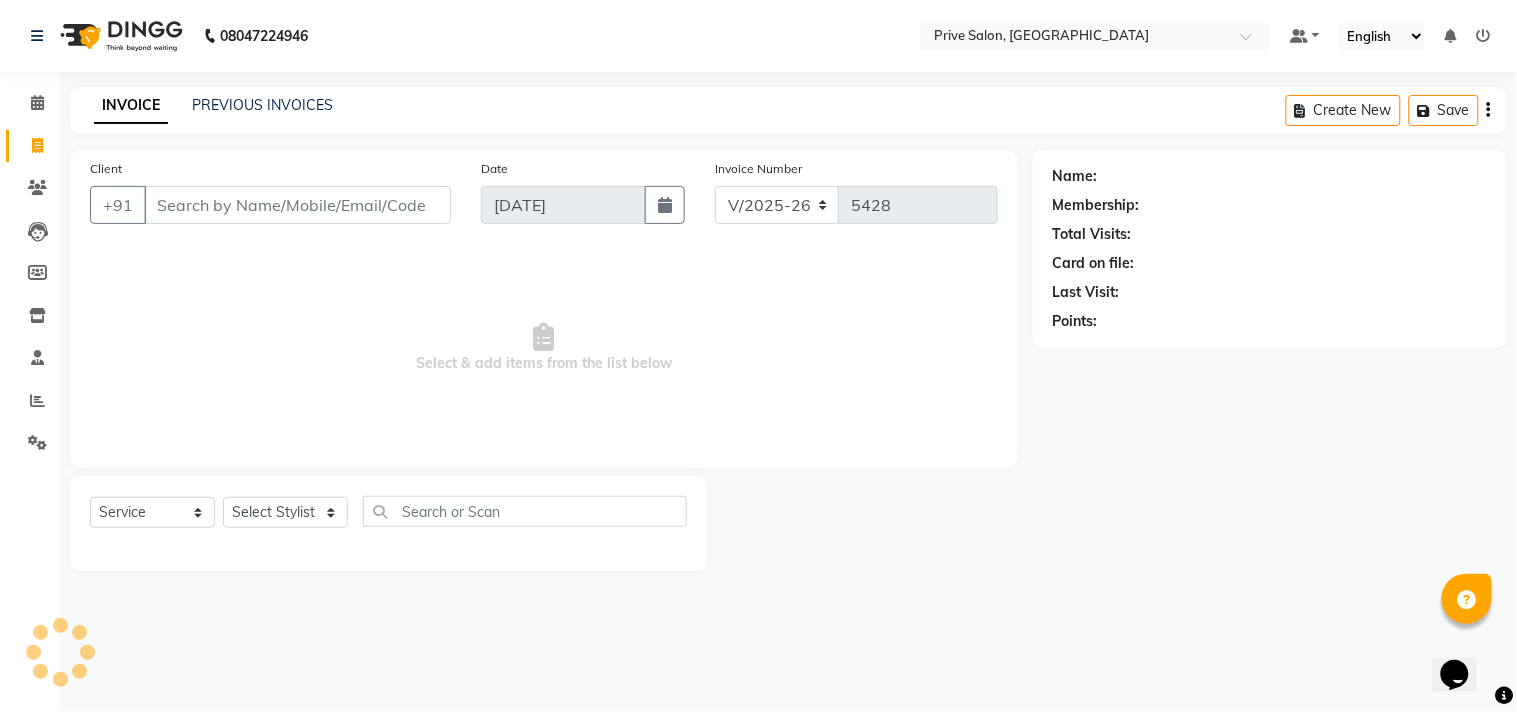 click on "Client" at bounding box center [297, 205] 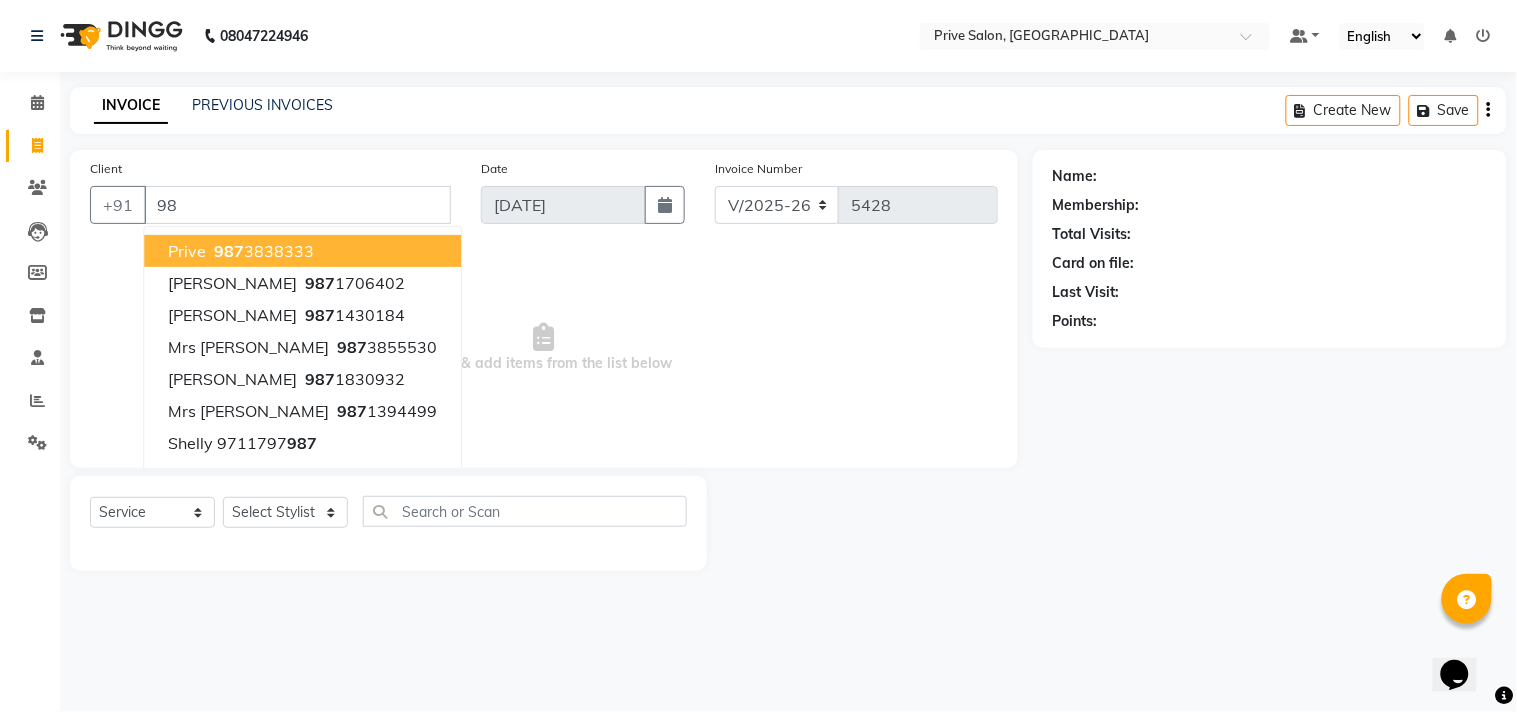 type on "9" 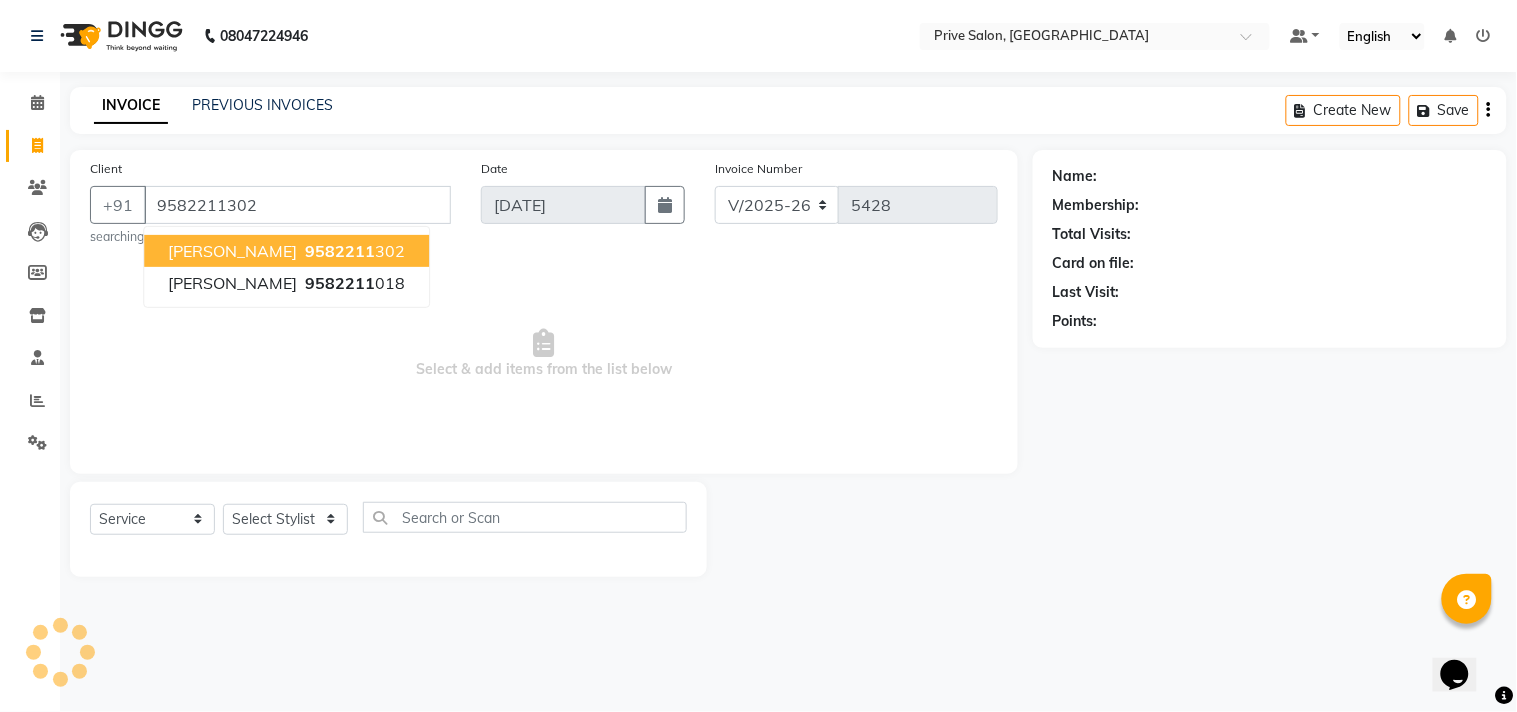 drag, startPoint x: 237, startPoint y: 211, endPoint x: 325, endPoint y: 251, distance: 96.66437 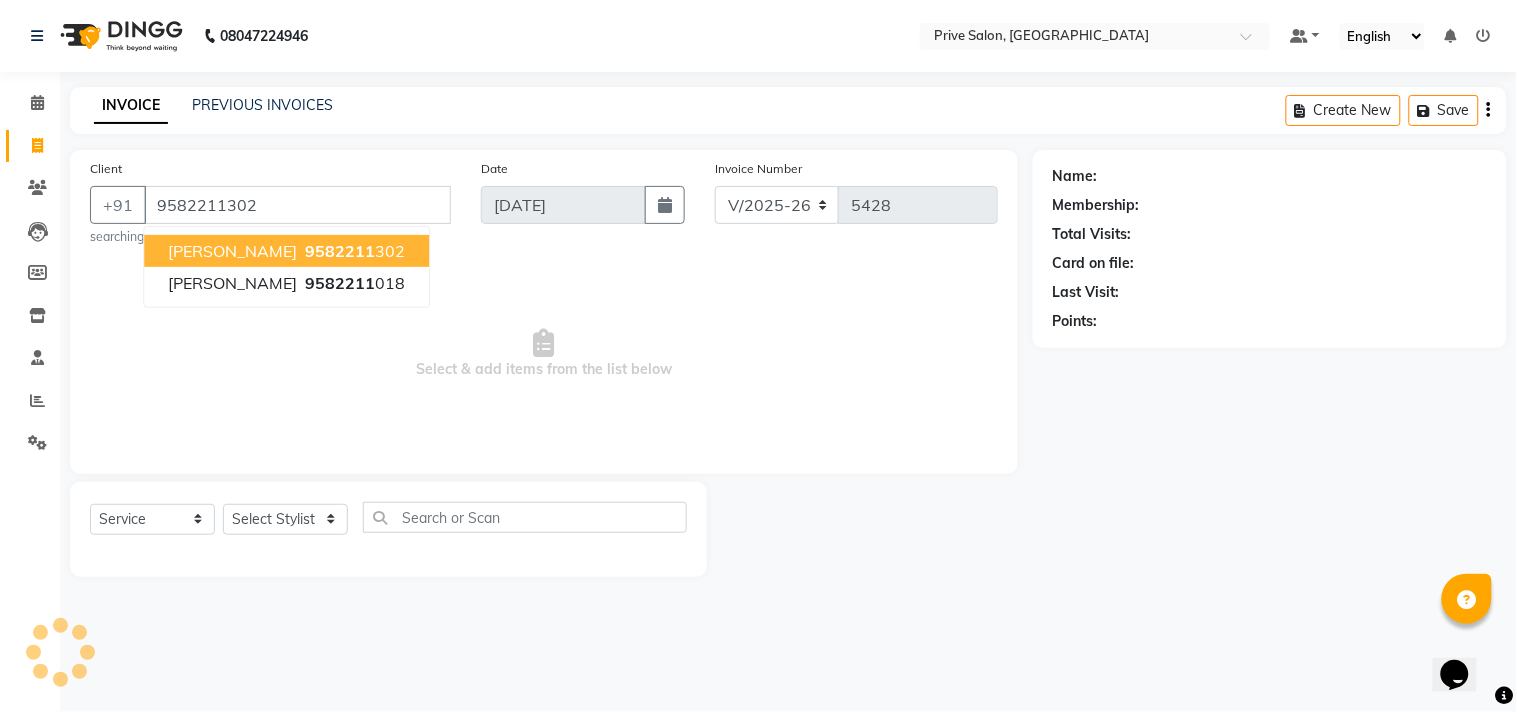 click on "[PHONE_NUMBER] [PERSON_NAME]   9582211 302 [PERSON_NAME]   9582211 018" 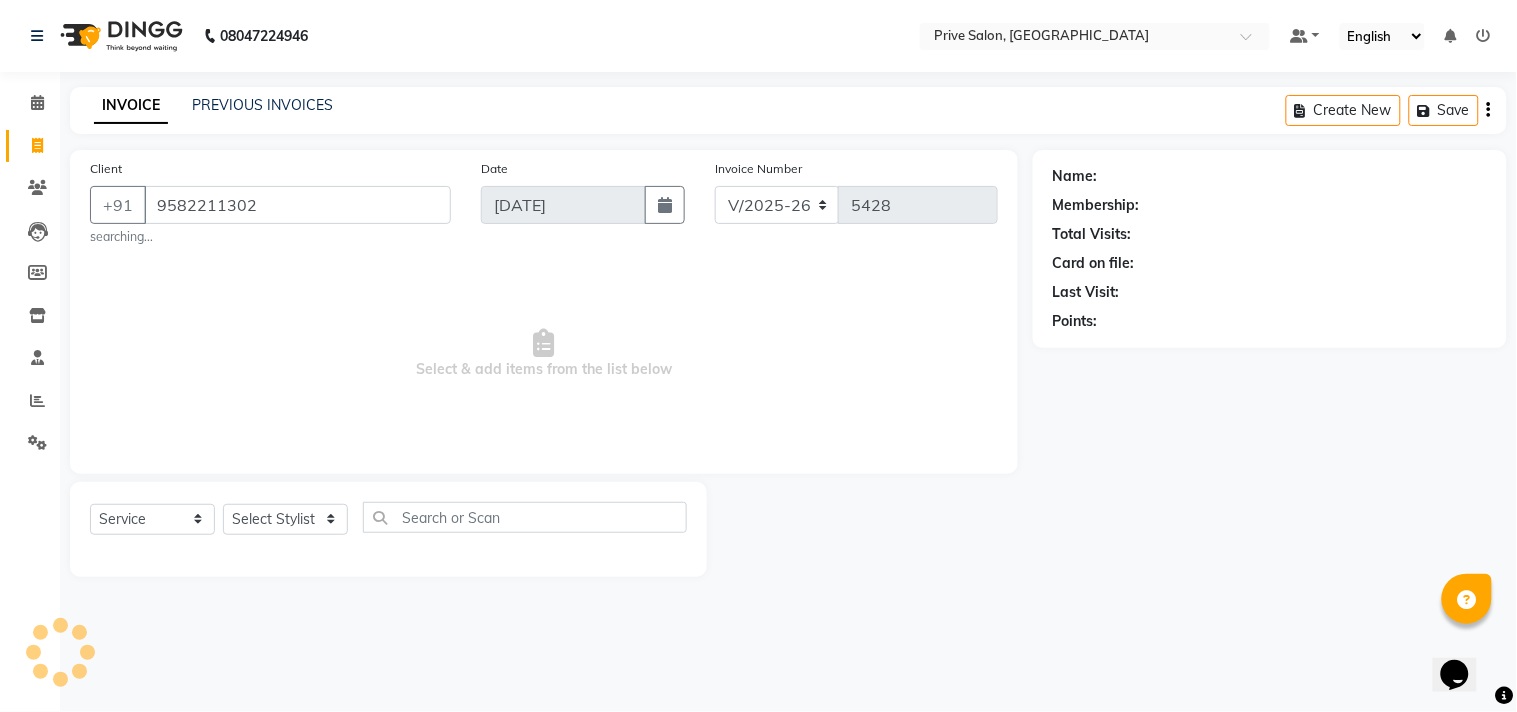 type on "9582211302" 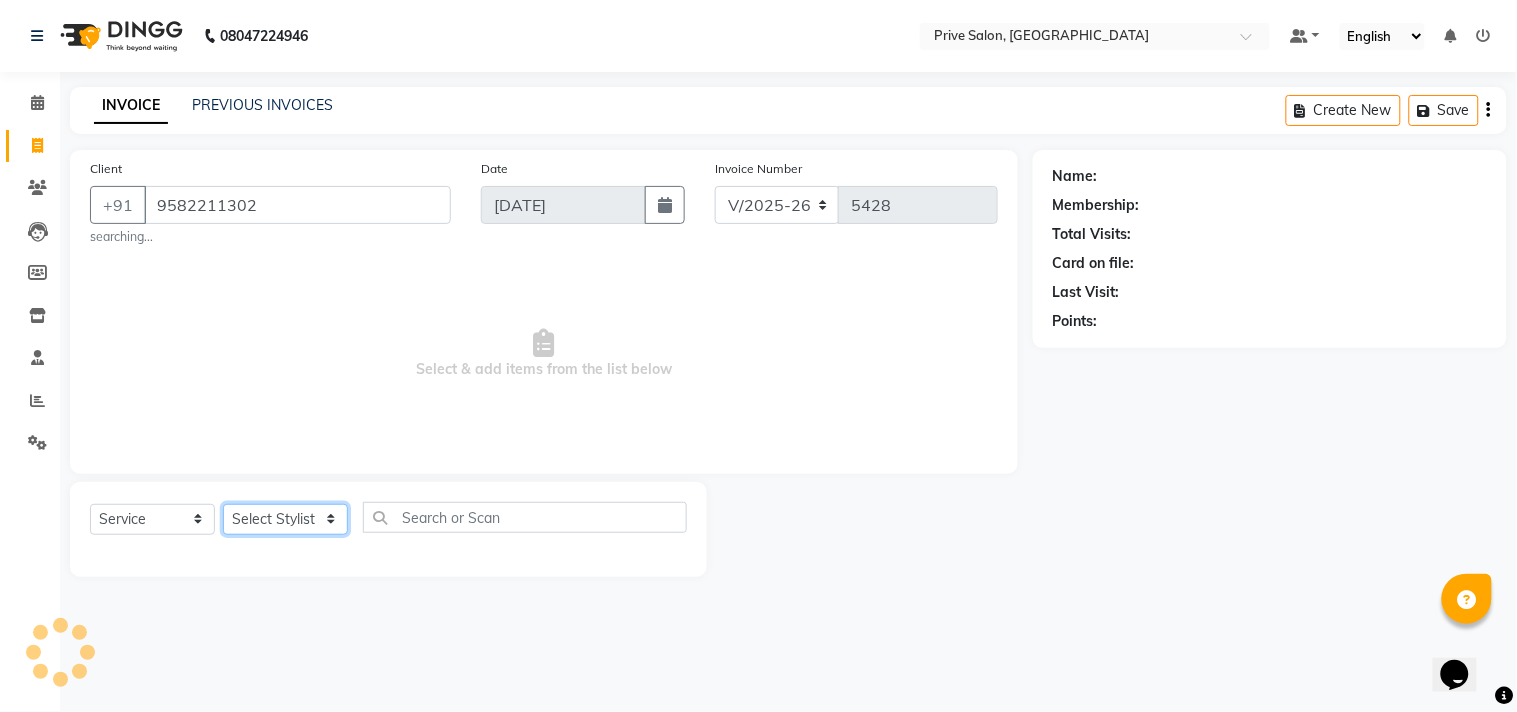 click on "Select Stylist amit ARJUN [PERSON_NAME] [PERSON_NAME] GOLU [PERSON_NAME] isha [PERSON_NAME] Manager [PERSON_NAME] [PERSON_NAME] [PERSON_NAME] [PERSON_NAME] [PERSON_NAME] vikas" 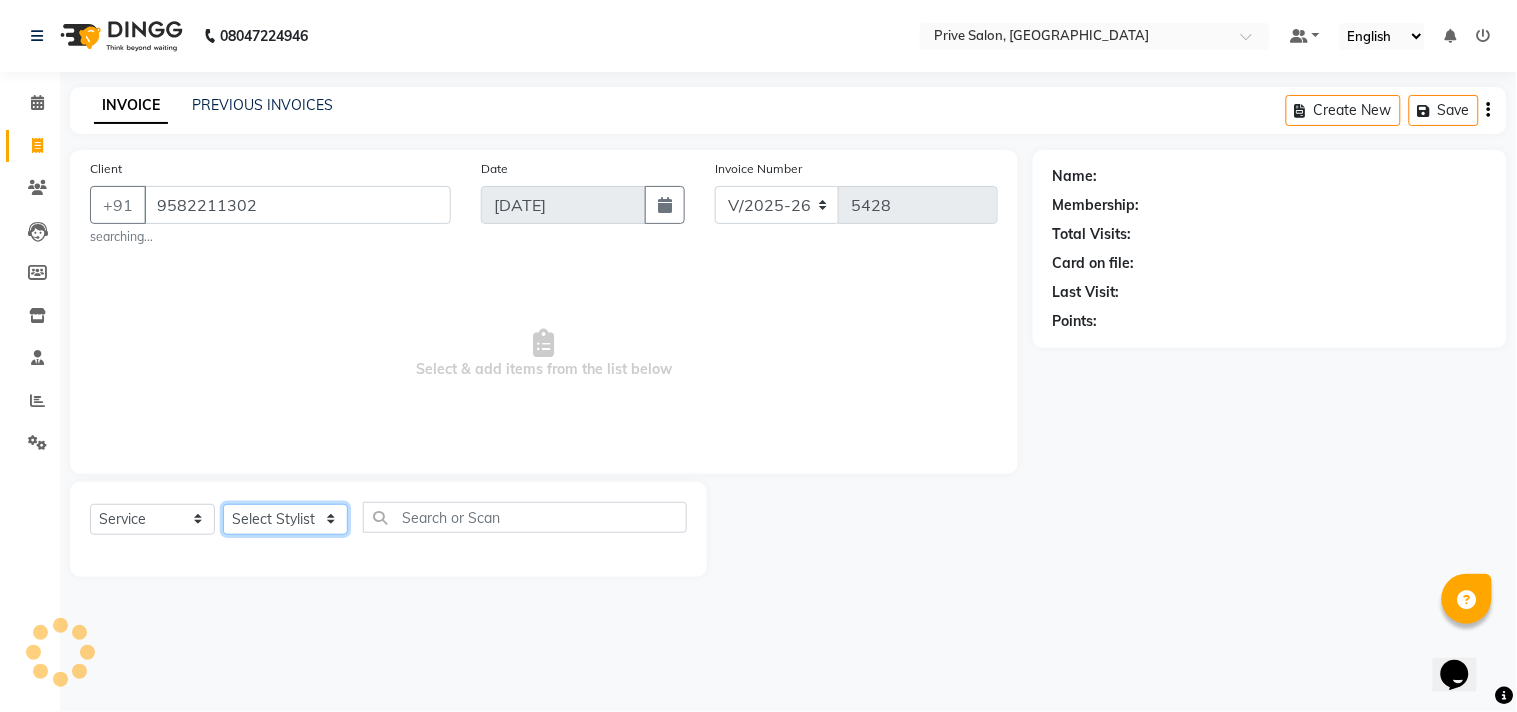 select on "3994" 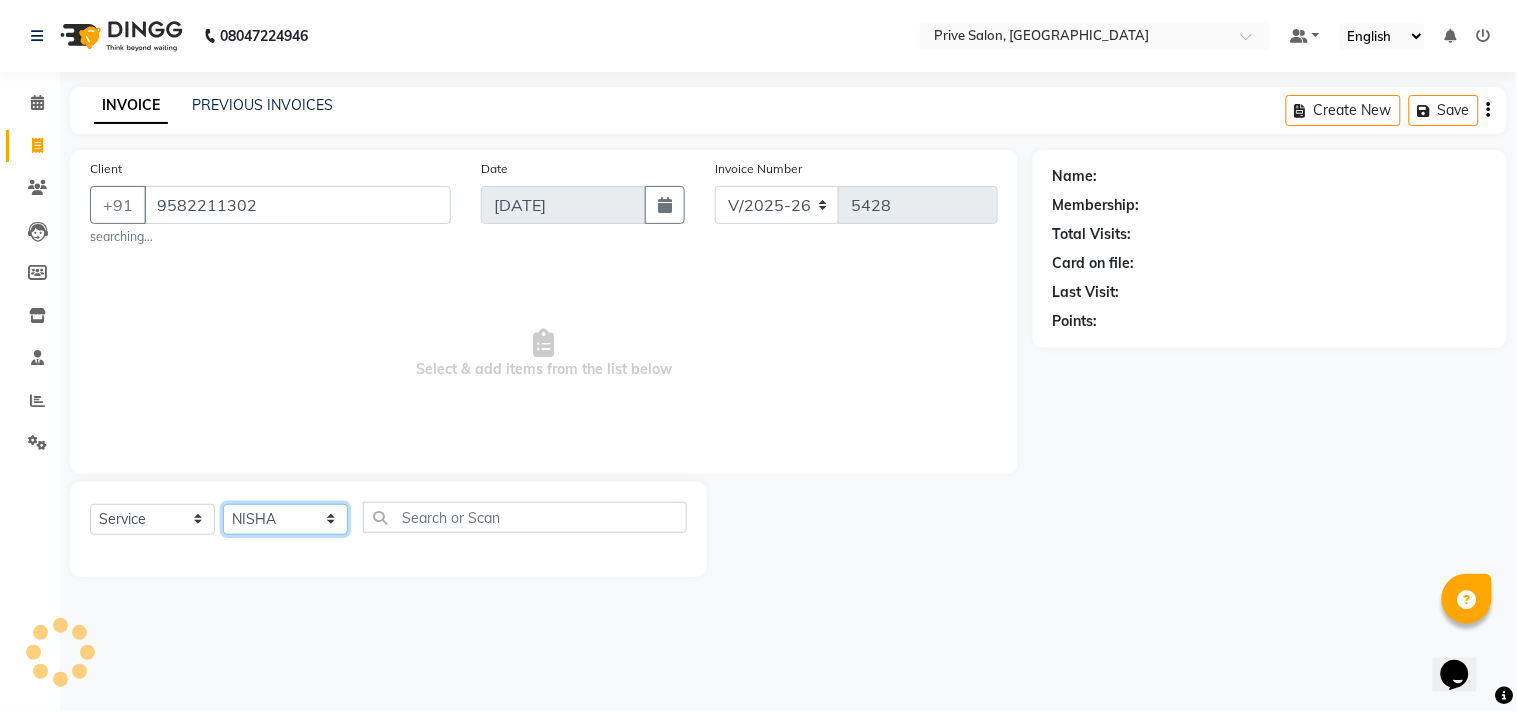 click on "Select Stylist amit ARJUN [PERSON_NAME] [PERSON_NAME] GOLU [PERSON_NAME] isha [PERSON_NAME] Manager [PERSON_NAME] [PERSON_NAME] [PERSON_NAME] [PERSON_NAME] [PERSON_NAME] vikas" 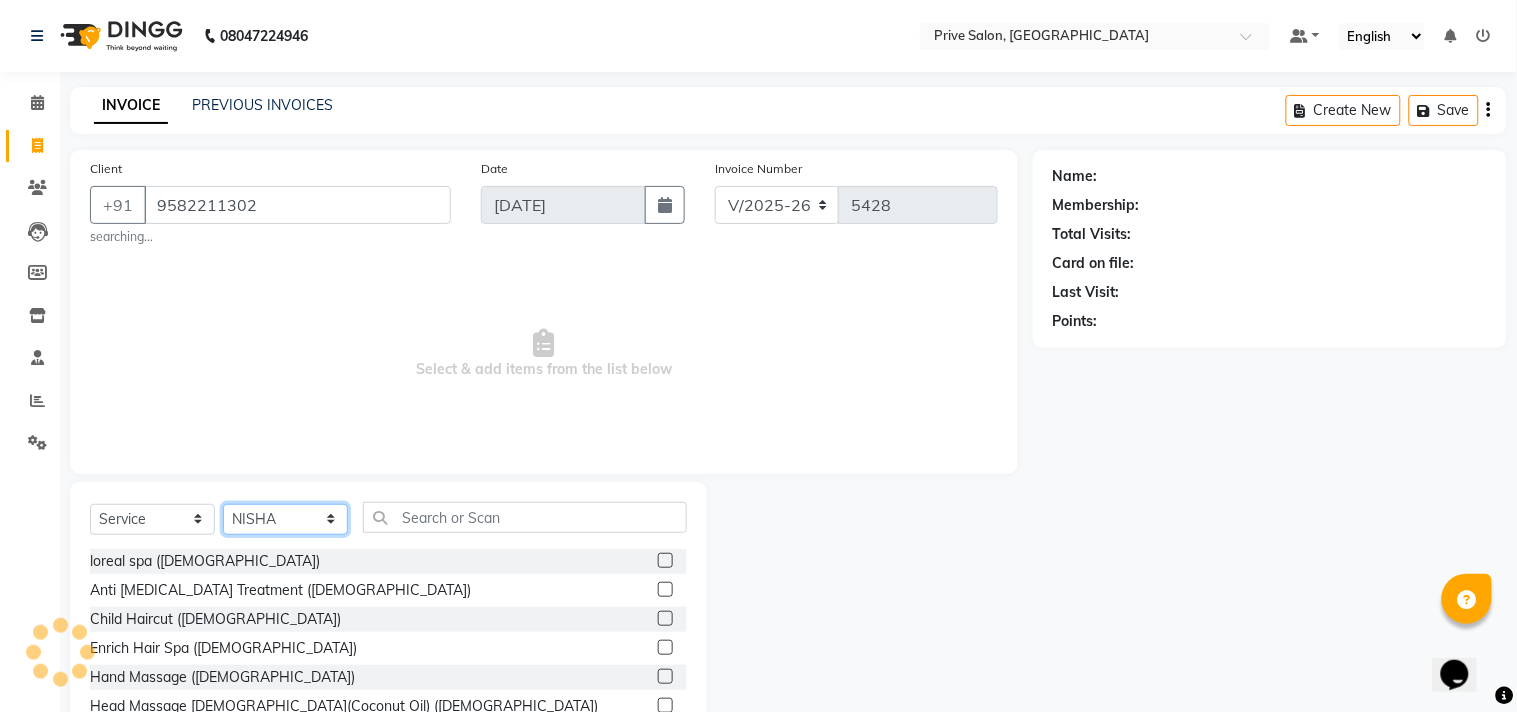 click on "Select Stylist amit ARJUN [PERSON_NAME] [PERSON_NAME] GOLU [PERSON_NAME] isha [PERSON_NAME] Manager [PERSON_NAME] [PERSON_NAME] [PERSON_NAME] [PERSON_NAME] [PERSON_NAME] vikas" 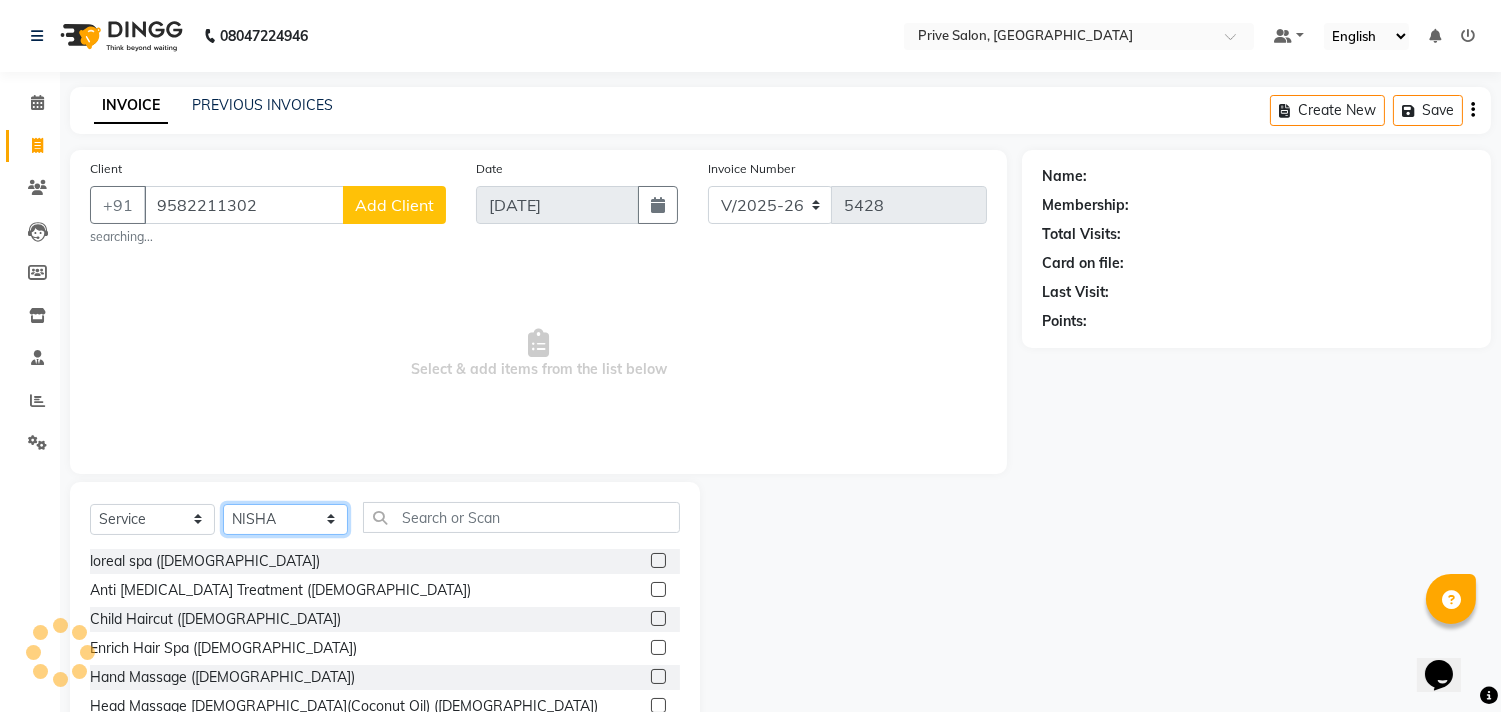 click on "Select Stylist amit ARJUN [PERSON_NAME] [PERSON_NAME] GOLU [PERSON_NAME] isha [PERSON_NAME] Manager [PERSON_NAME] [PERSON_NAME] [PERSON_NAME] [PERSON_NAME] [PERSON_NAME] vikas" 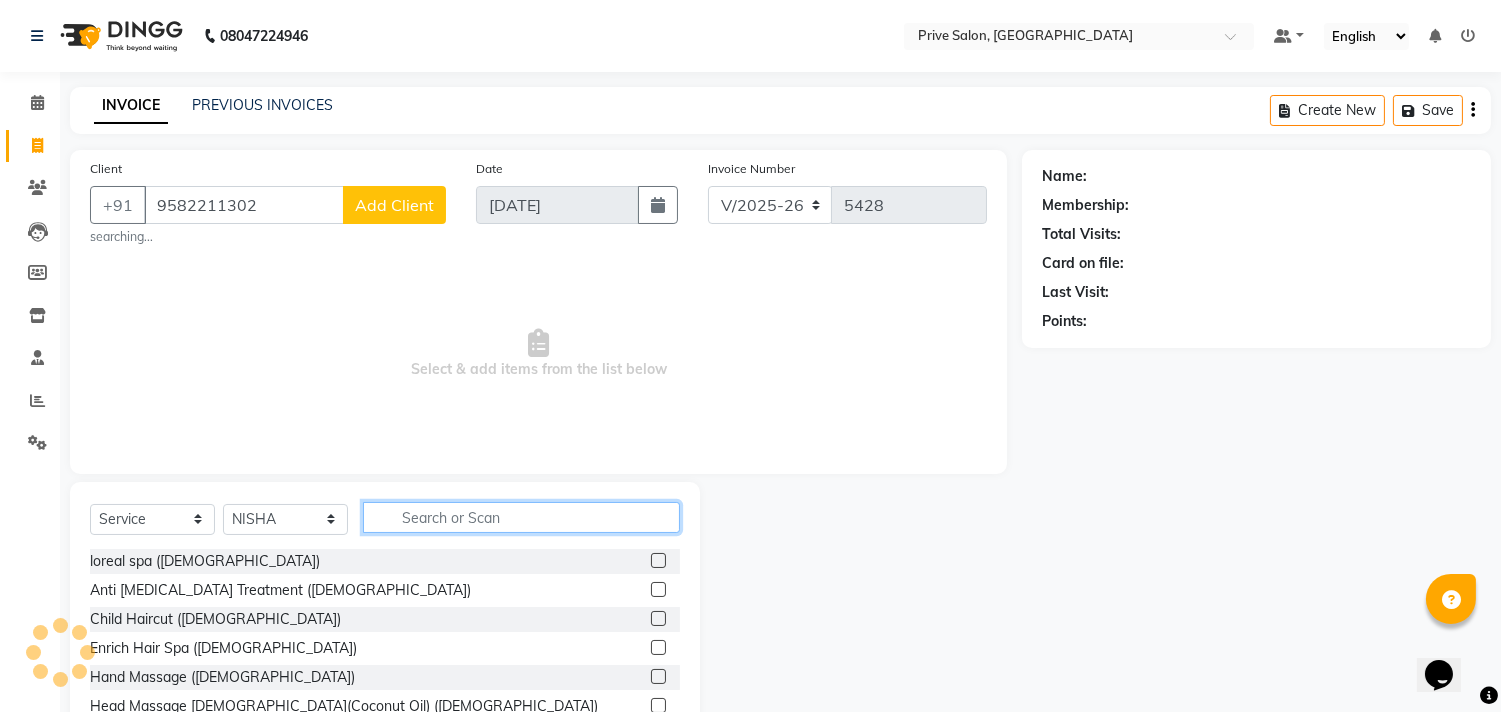 click 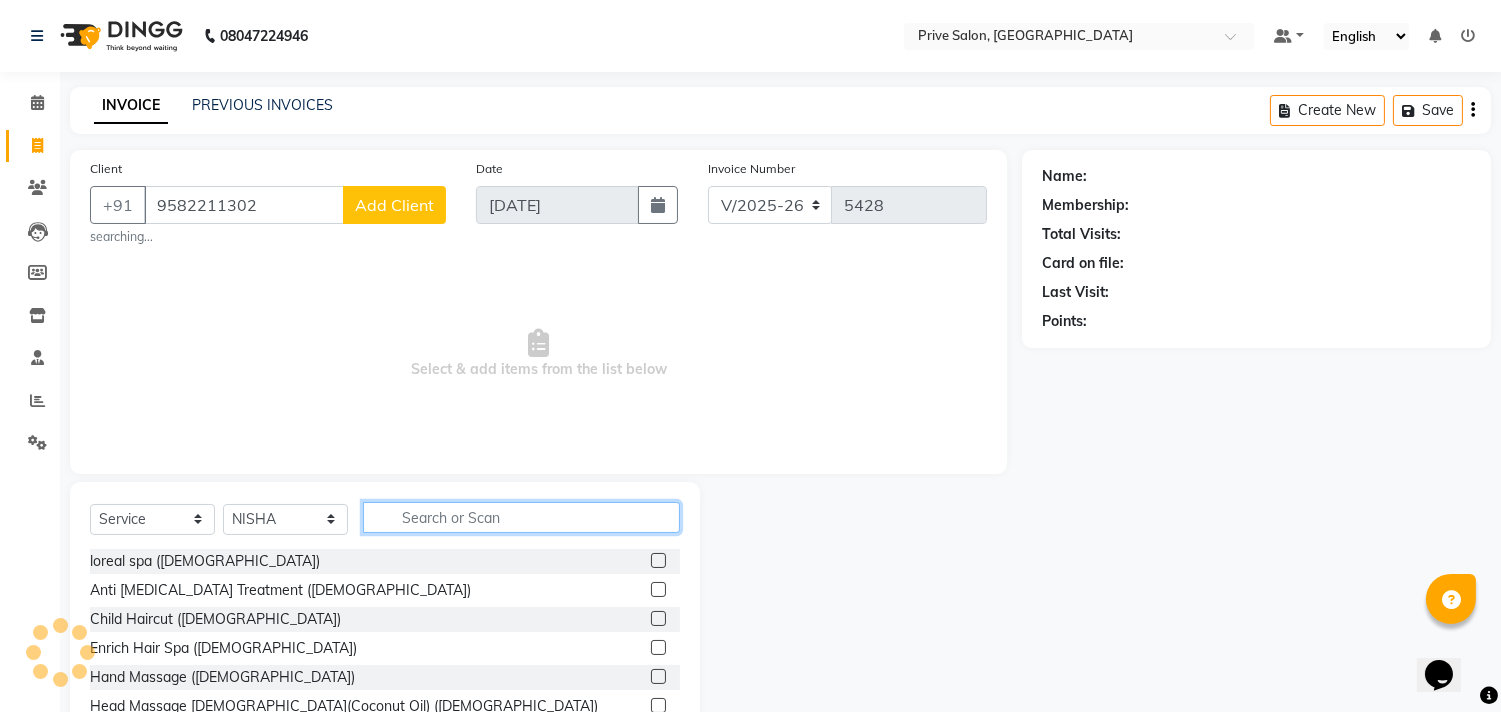 click 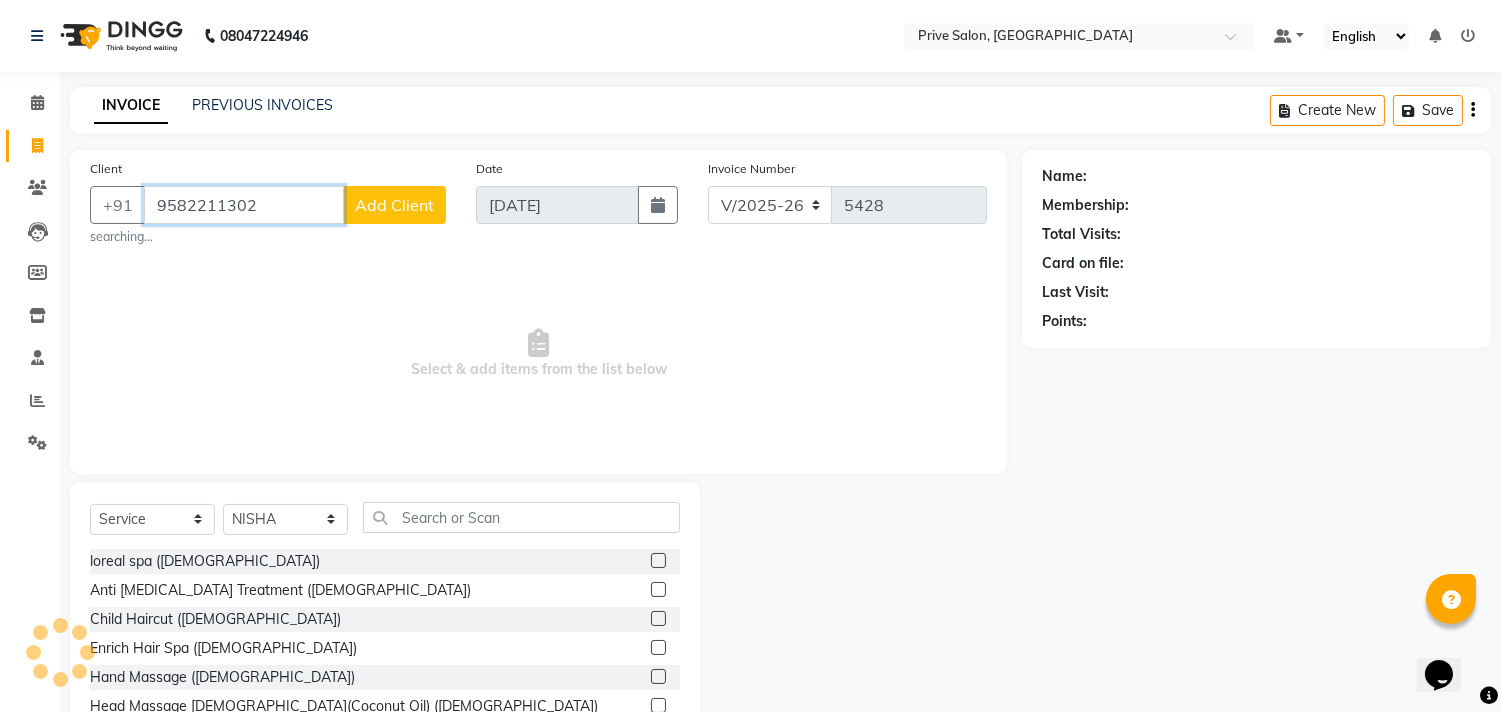 click on "9582211302" at bounding box center (244, 205) 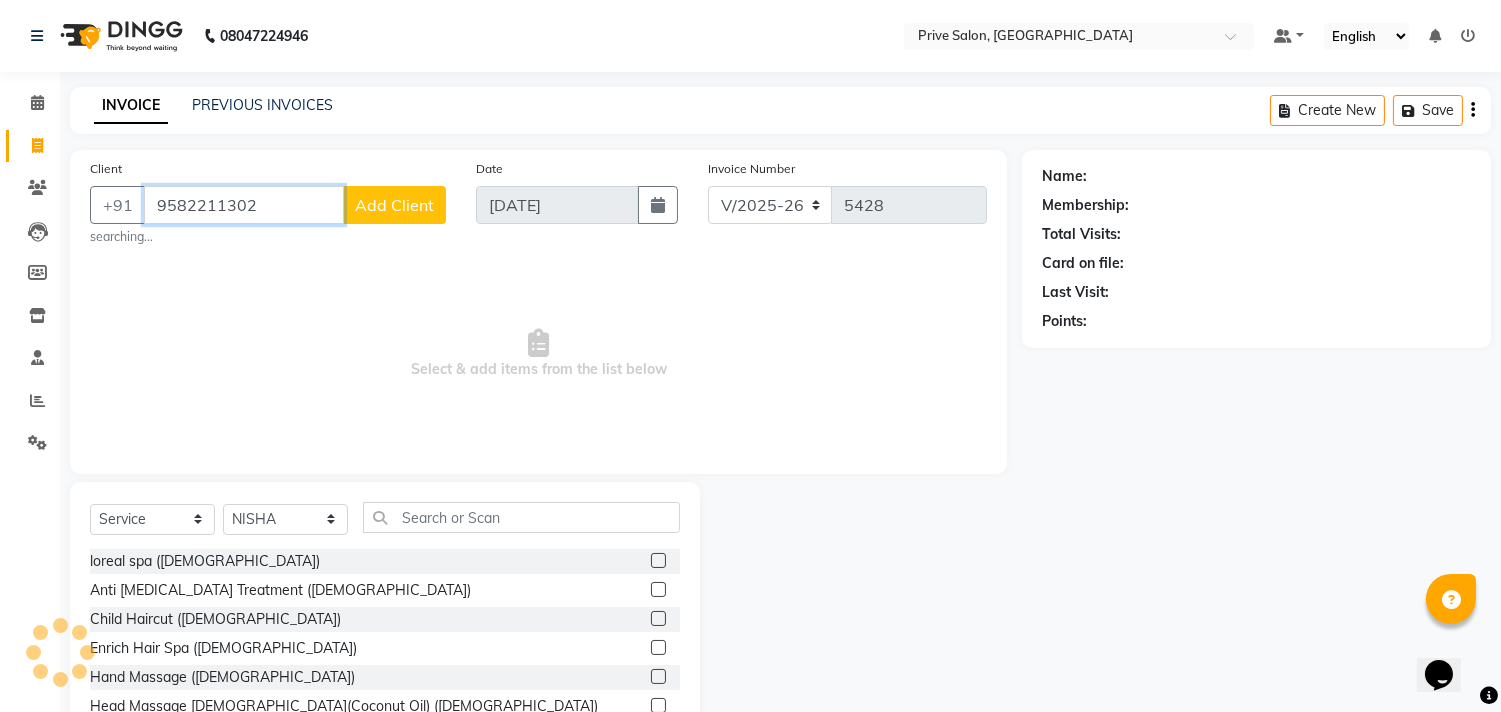 click on "9582211302" at bounding box center [244, 205] 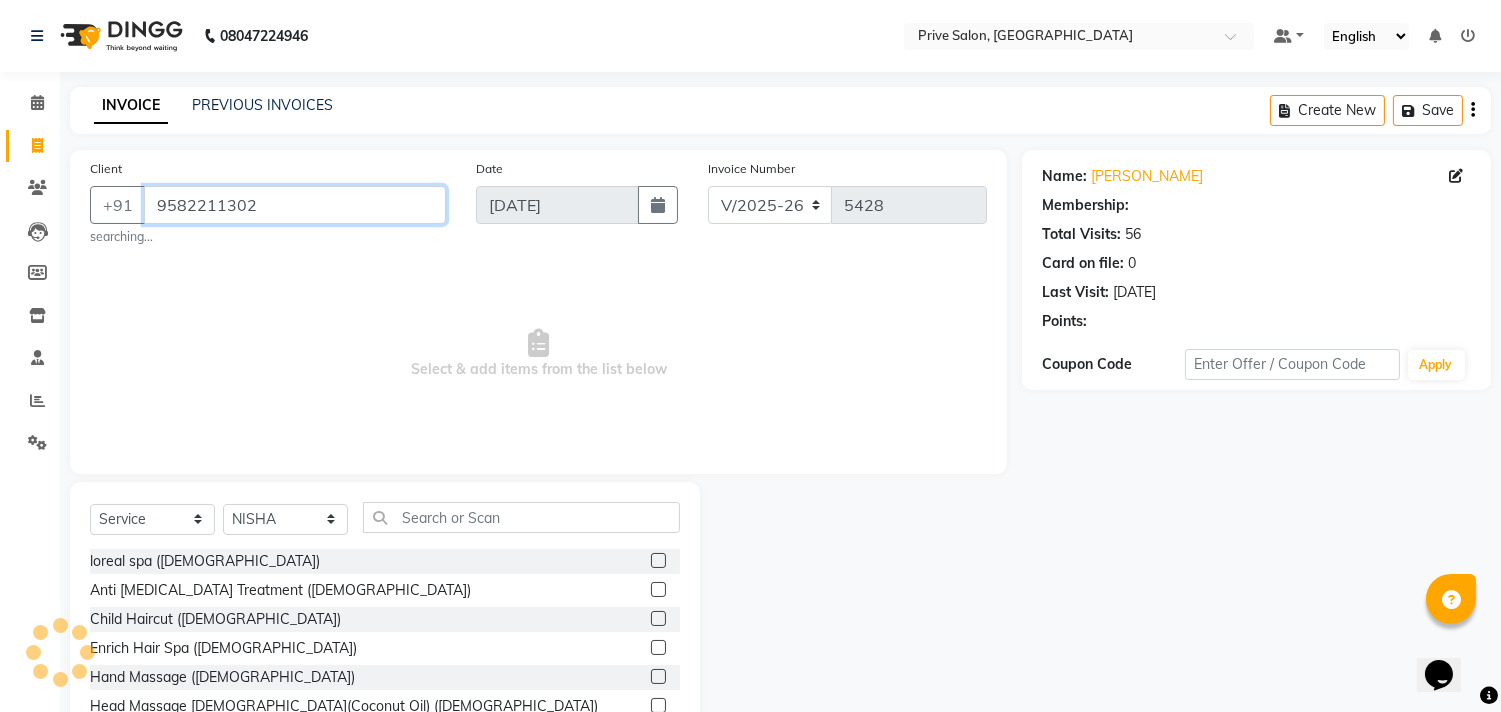 click on "9582211302" at bounding box center [295, 205] 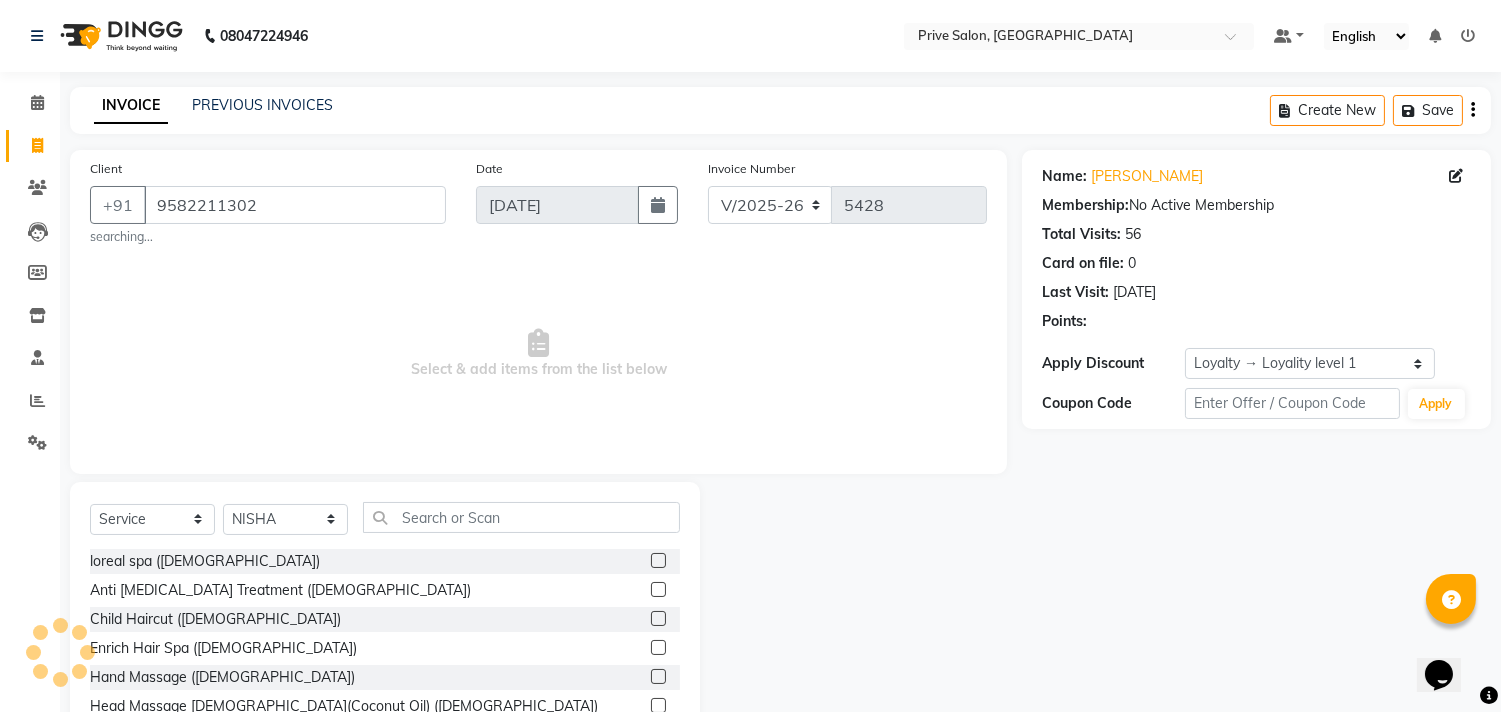 select on "1: Object" 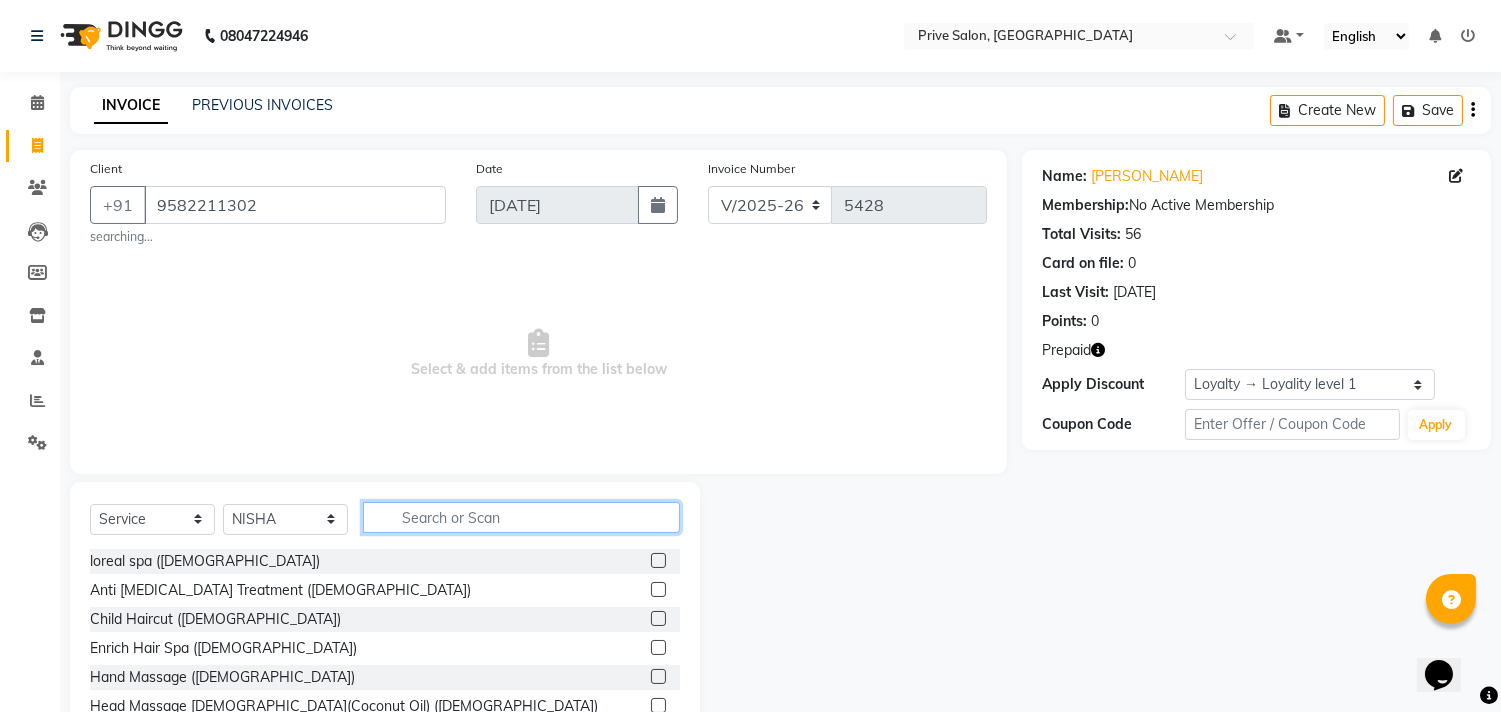 click 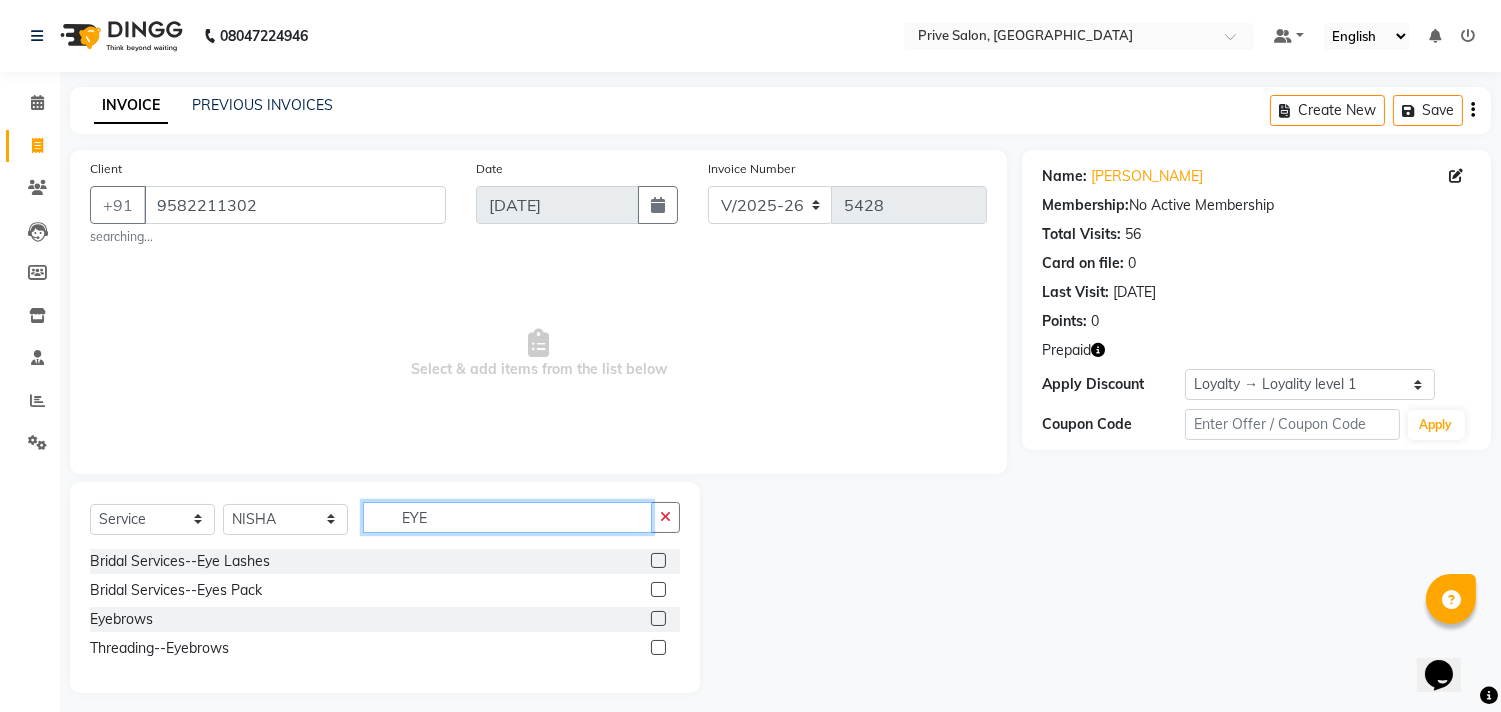 type on "EYE" 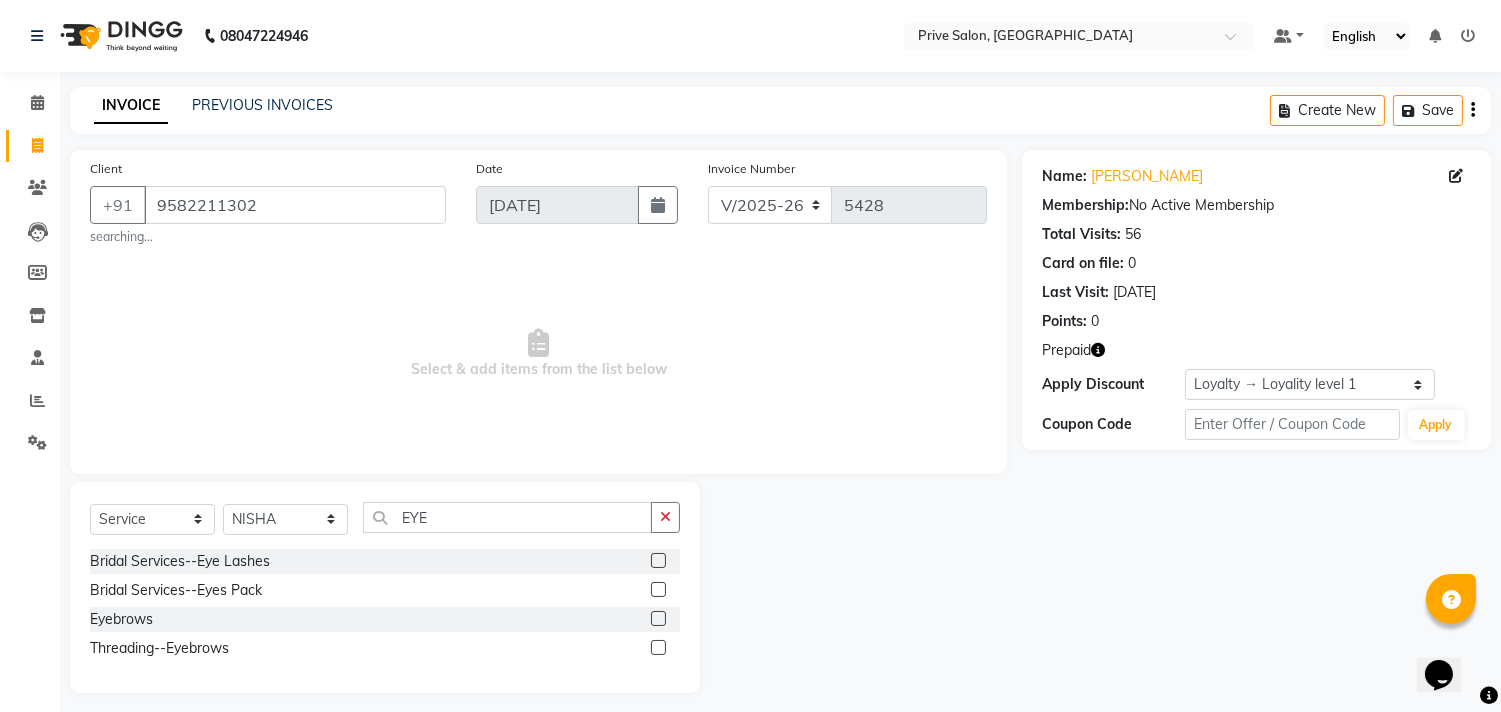 click 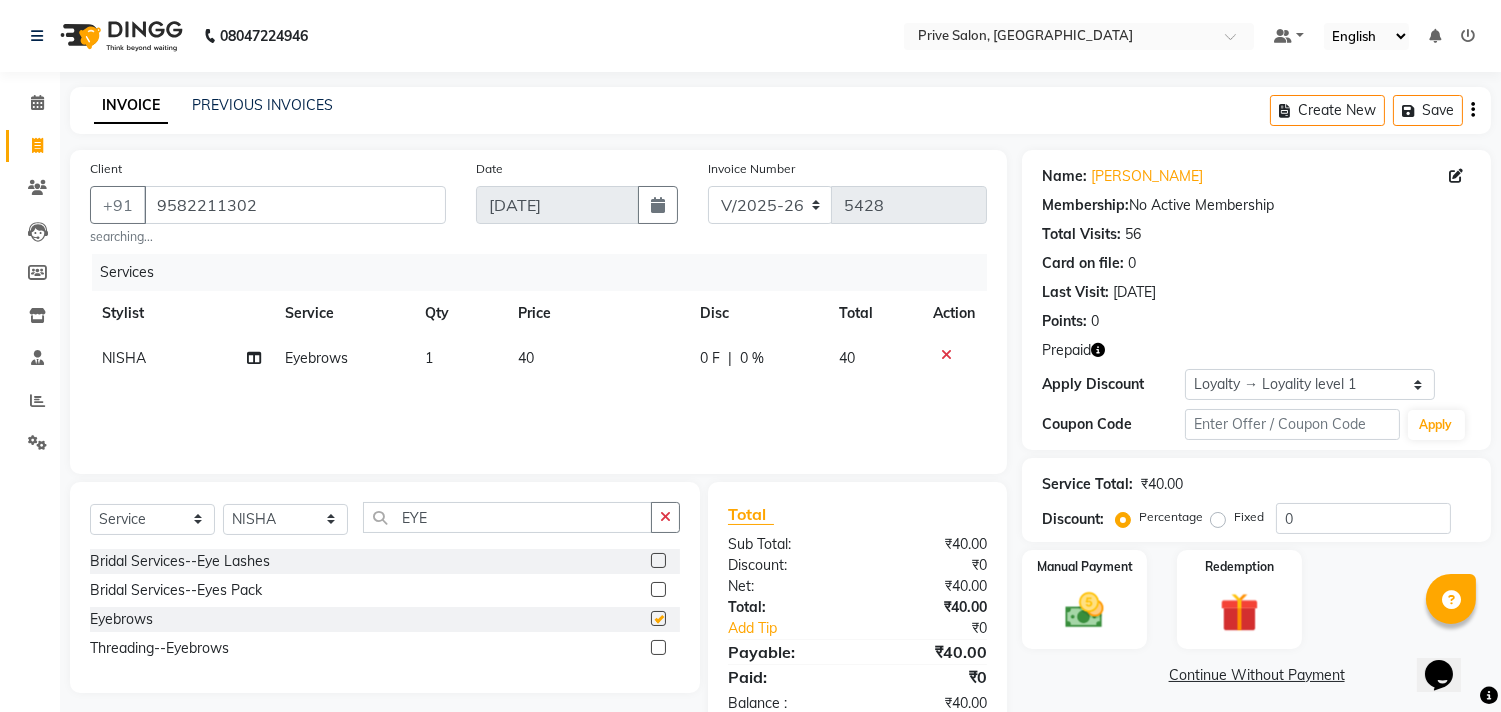 checkbox on "false" 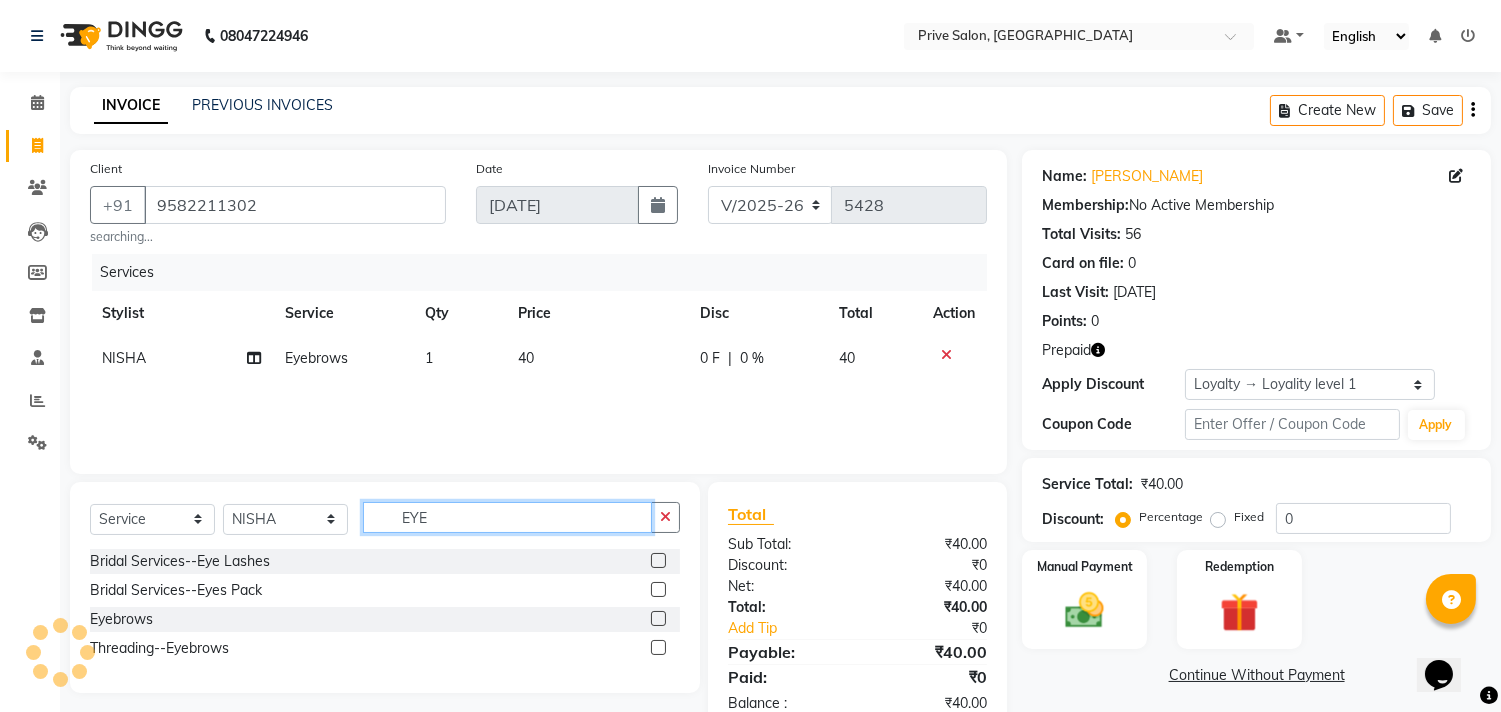 click on "EYE" 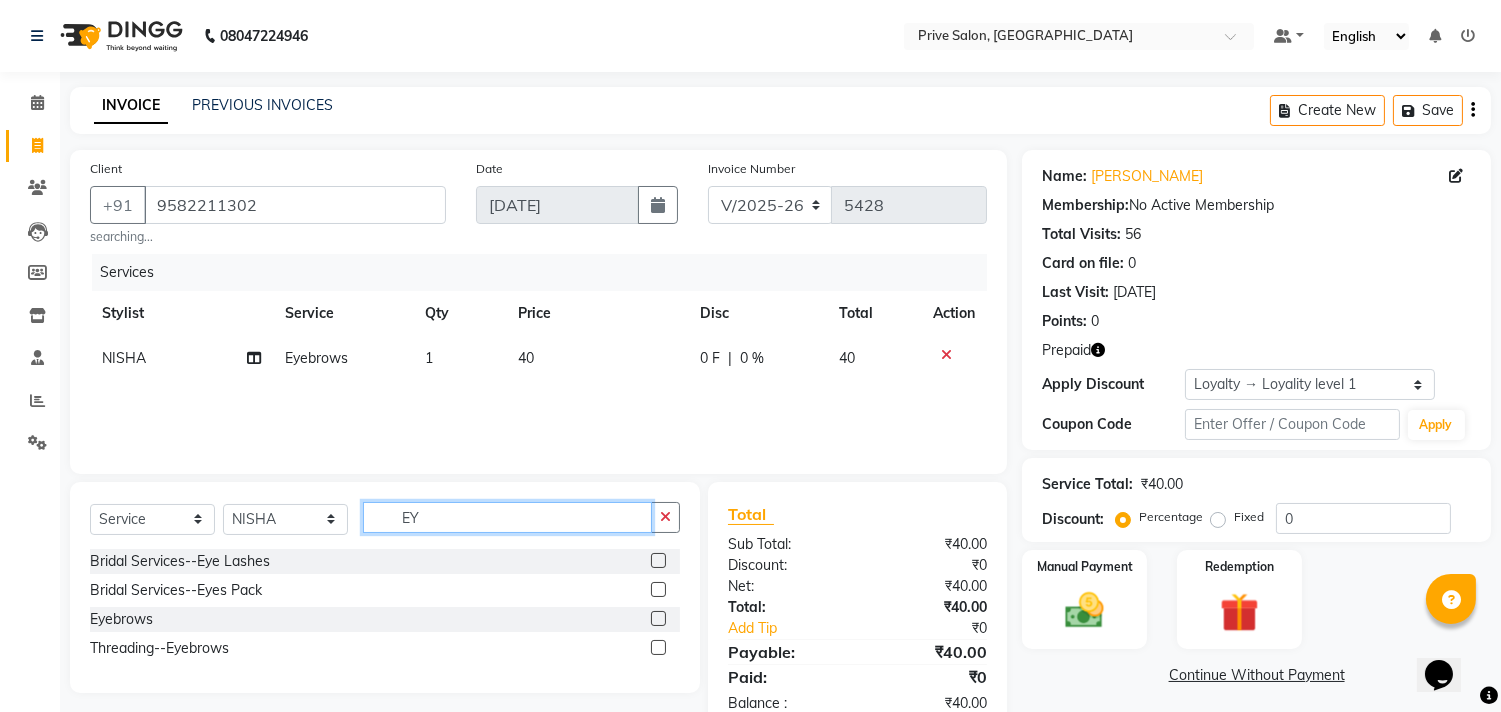 type on "E" 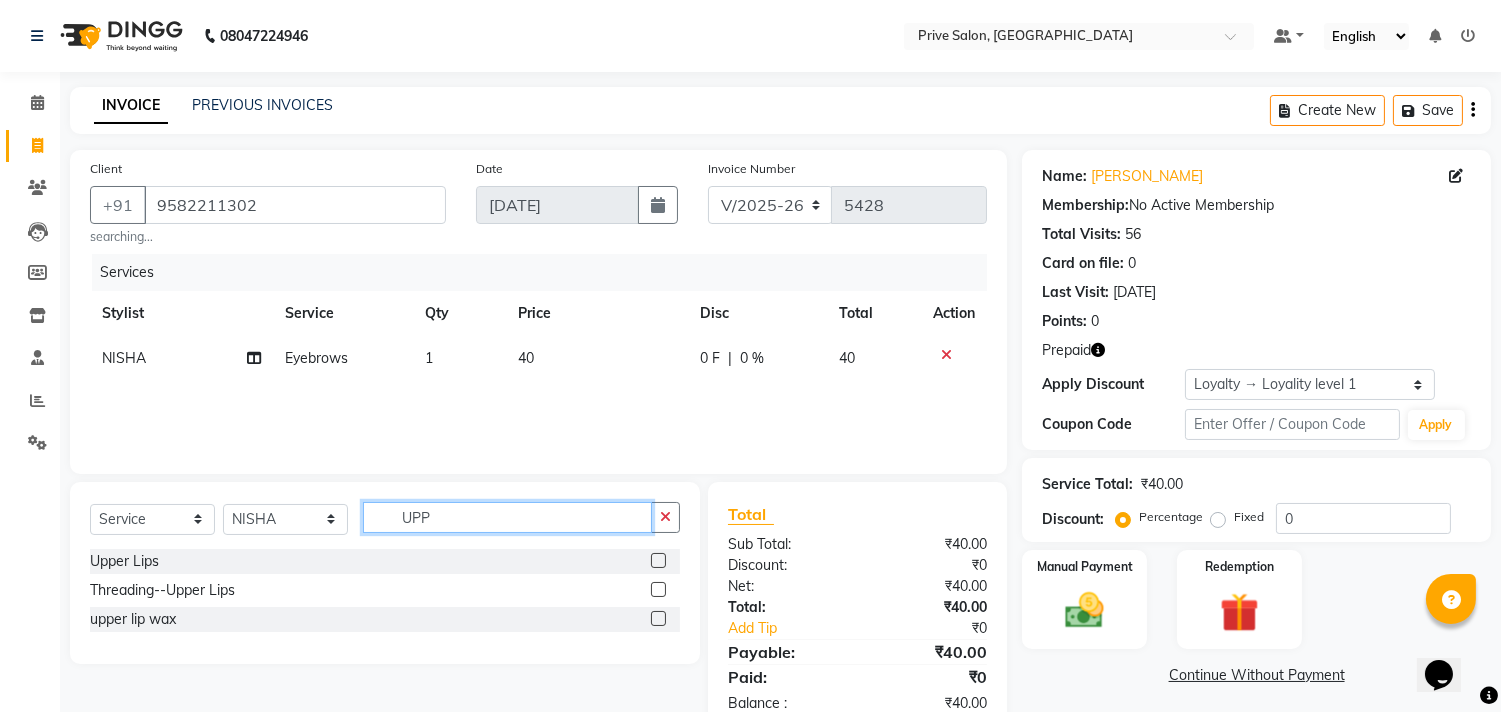 type on "UPP" 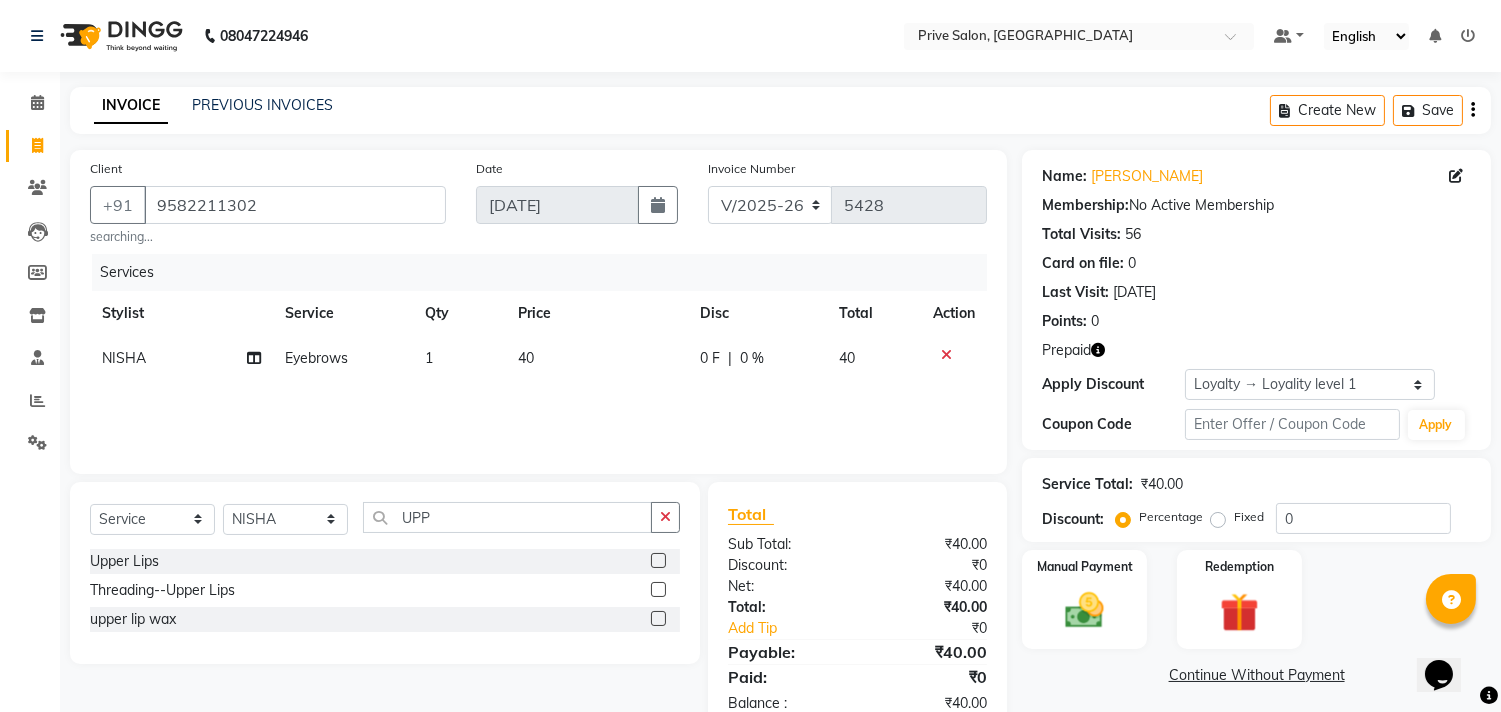 click 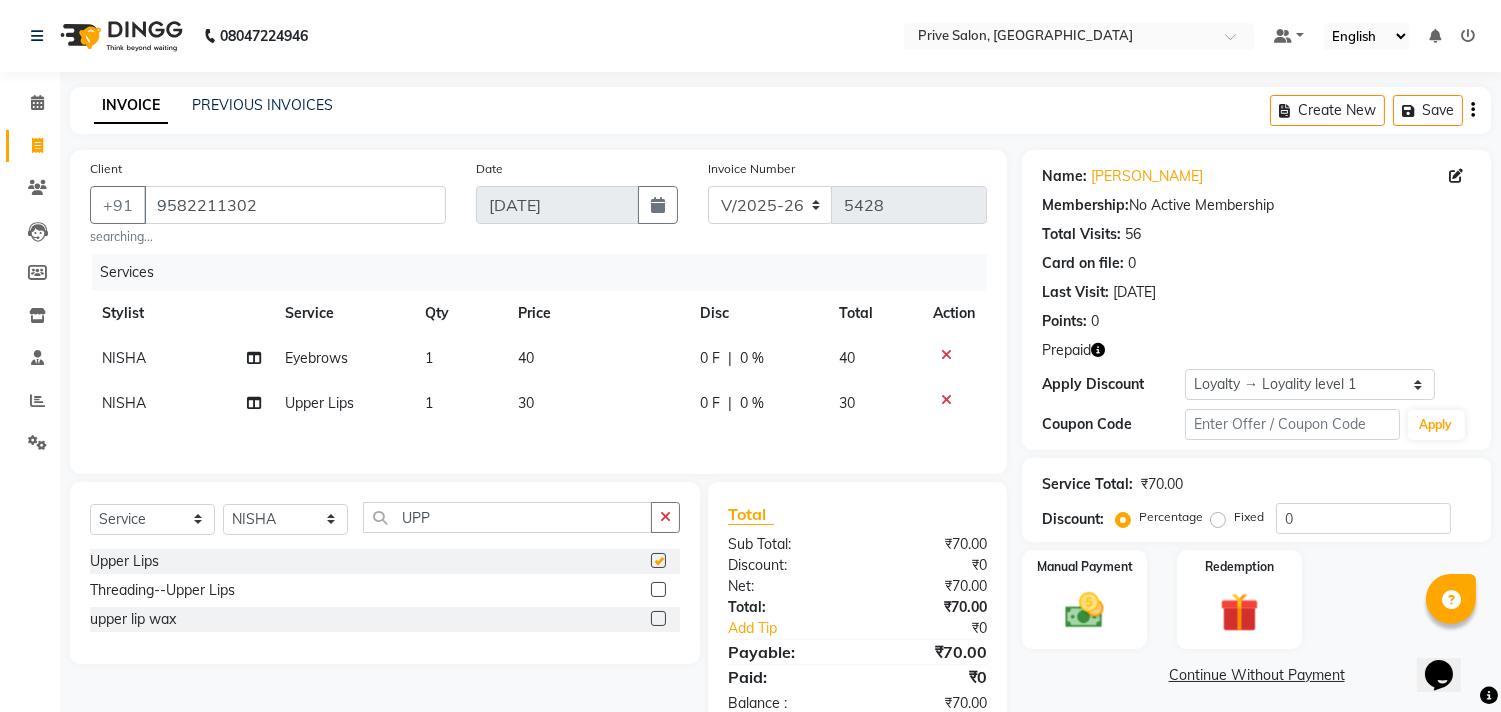 checkbox on "false" 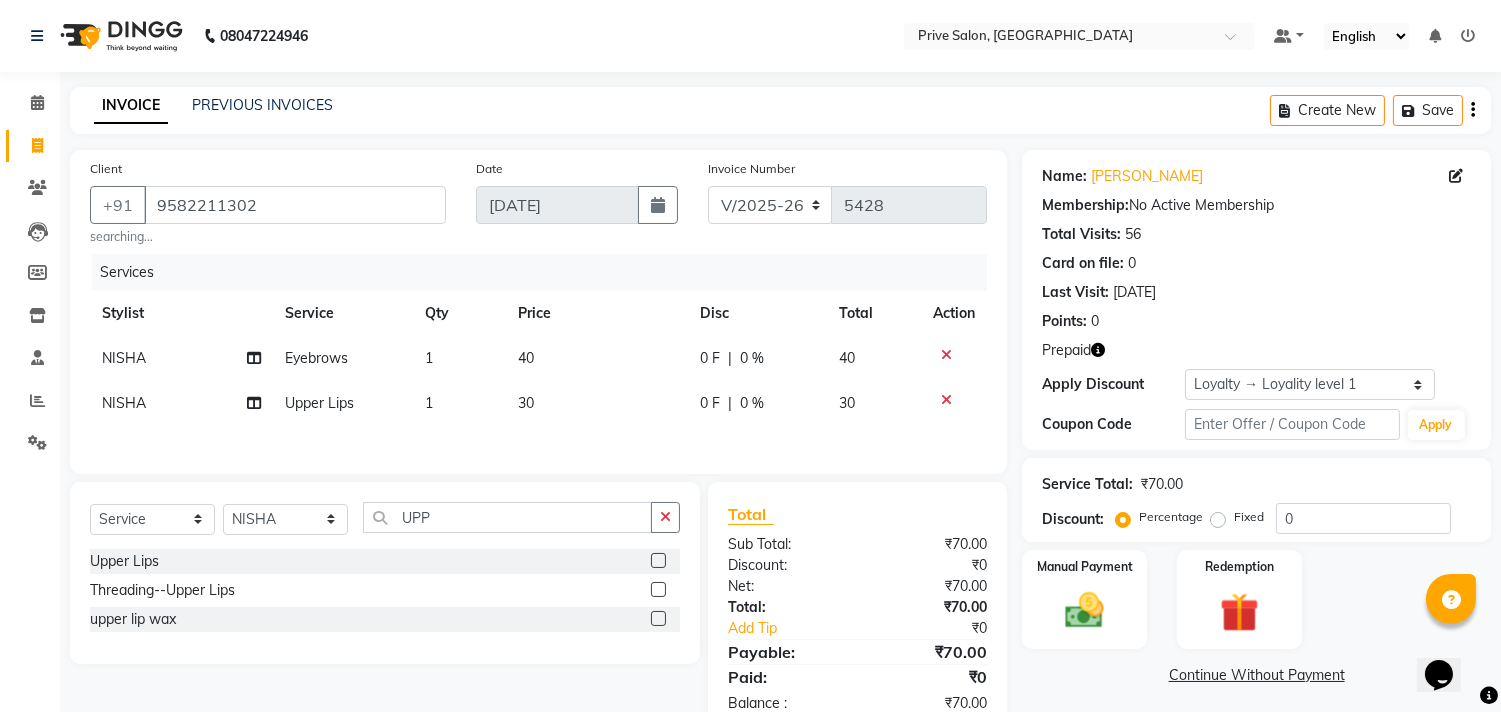 click 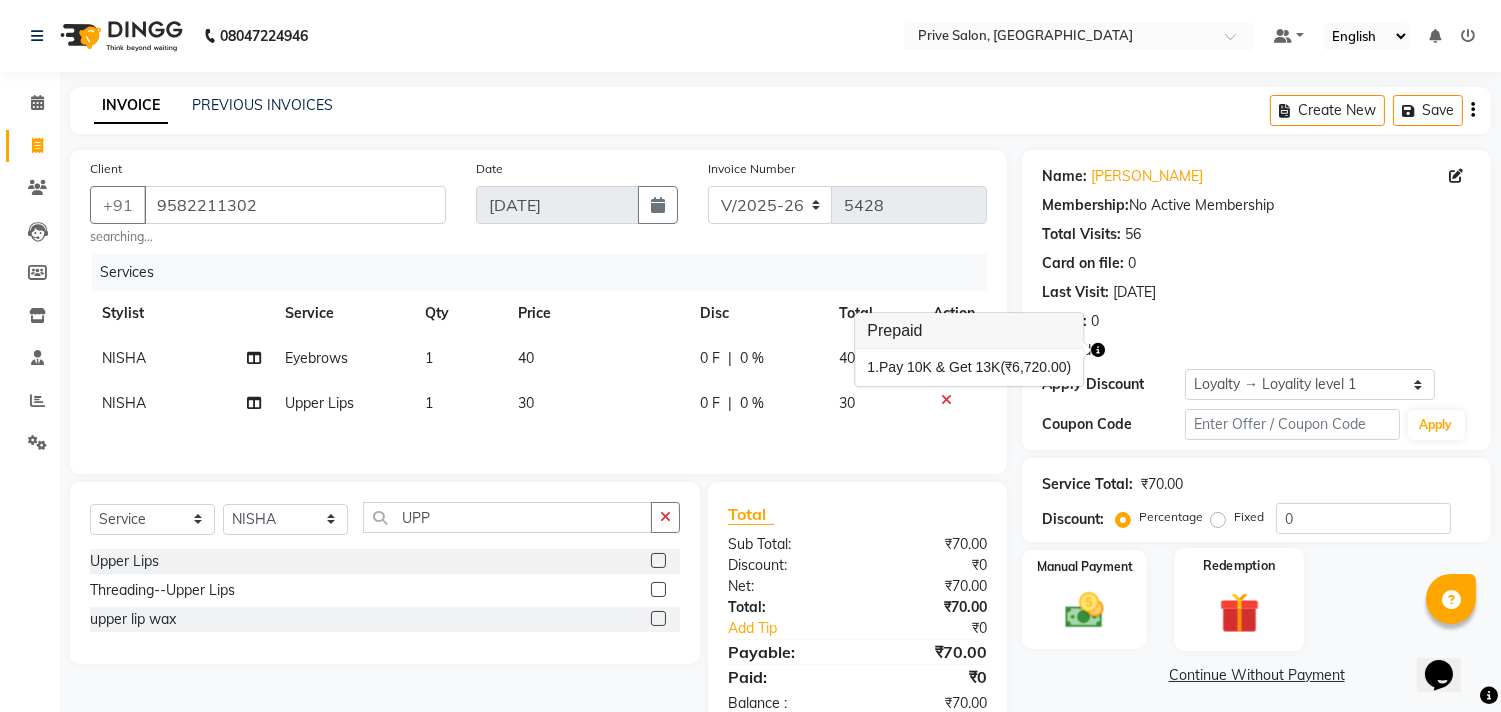 click 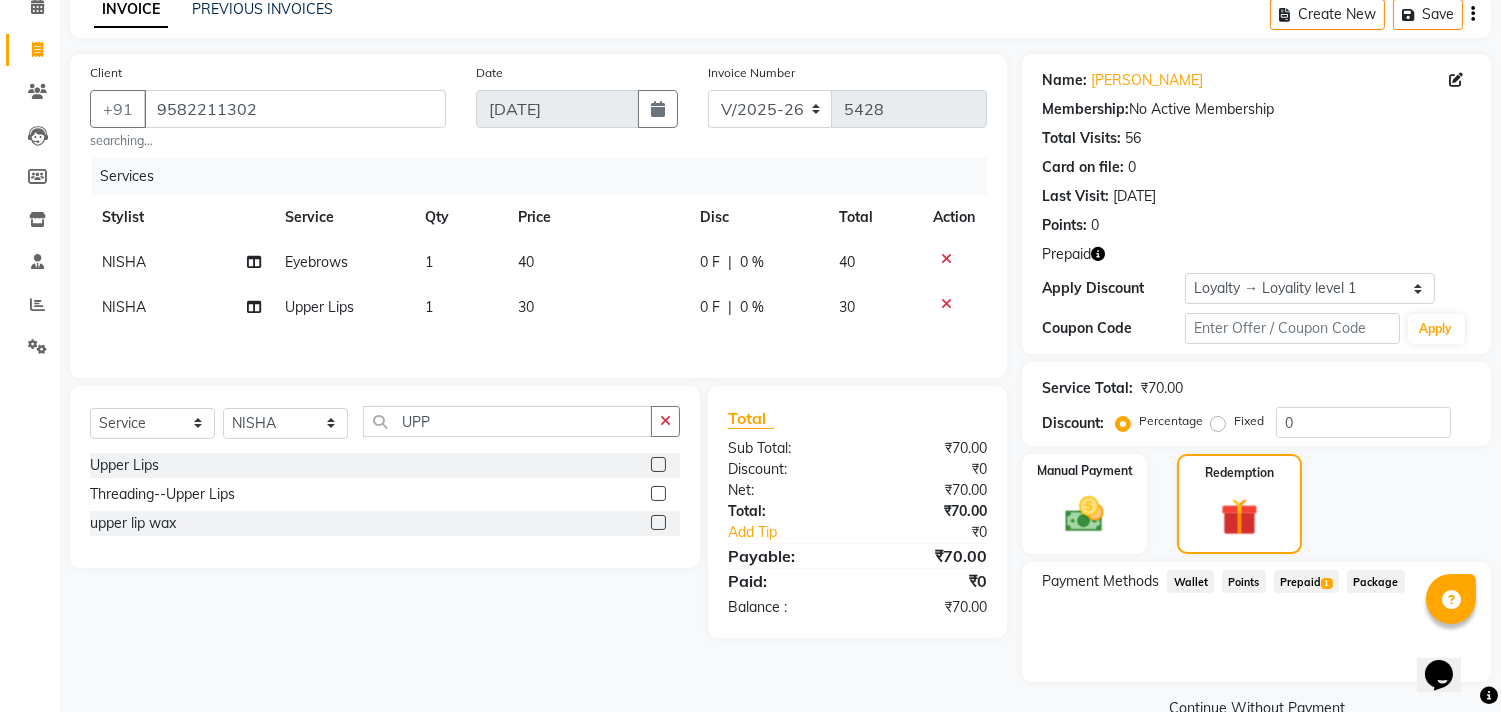 scroll, scrollTop: 135, scrollLeft: 0, axis: vertical 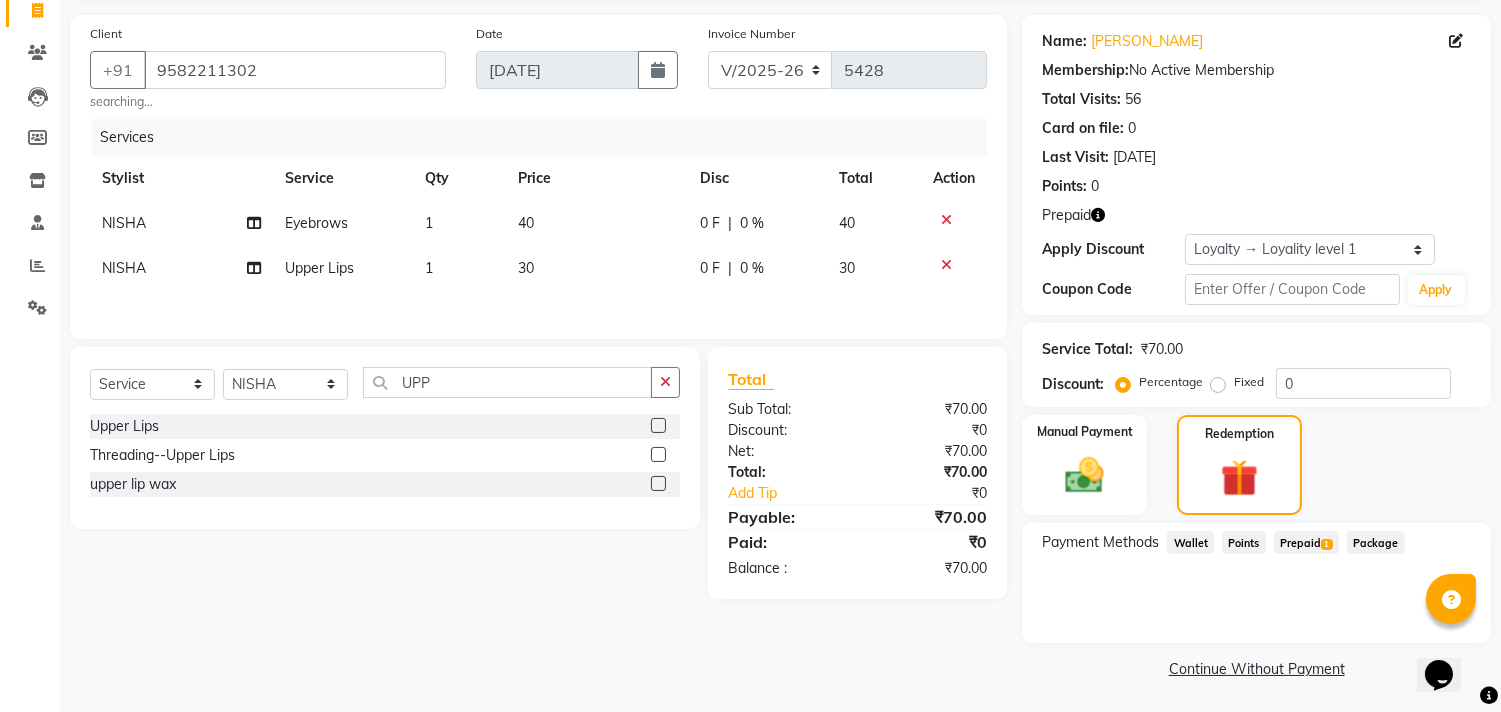 click on "Prepaid  1" 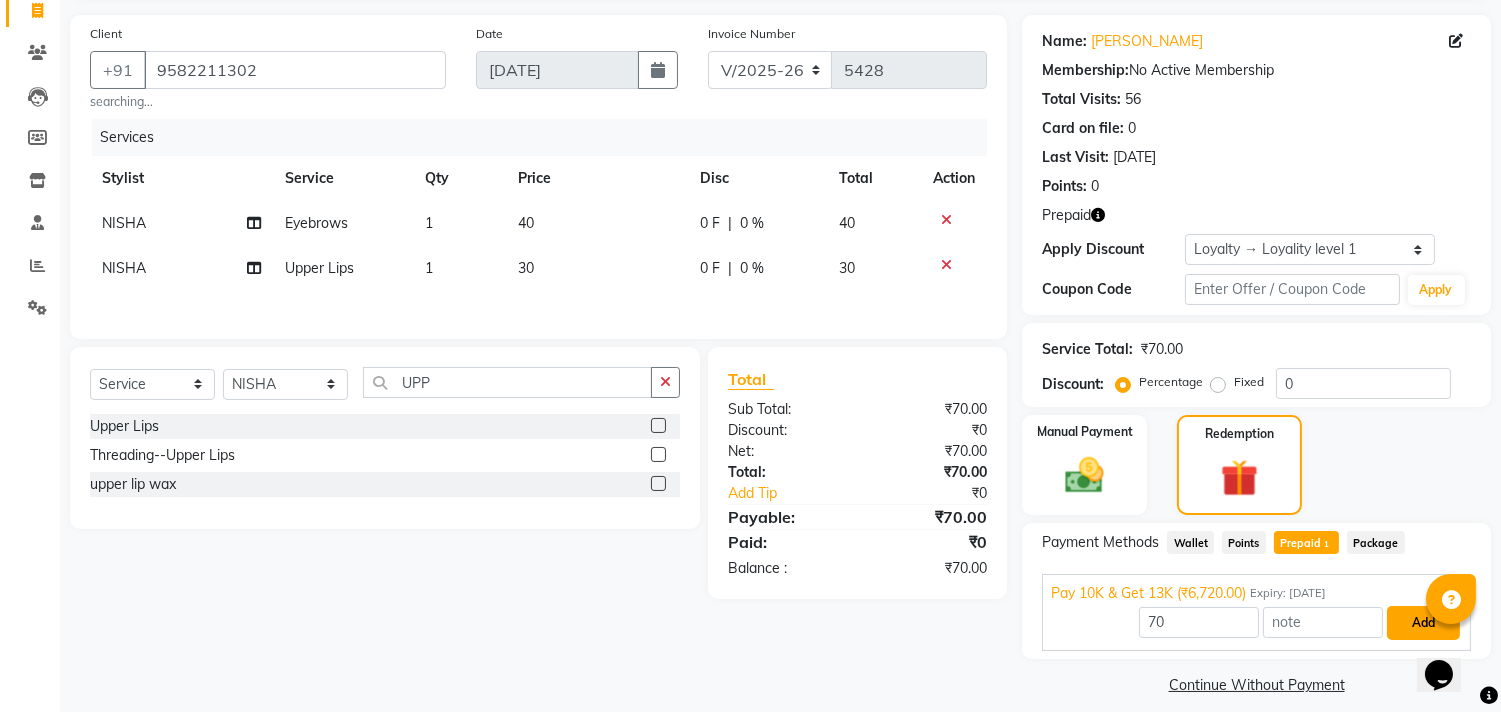 click on "Add" at bounding box center (1423, 623) 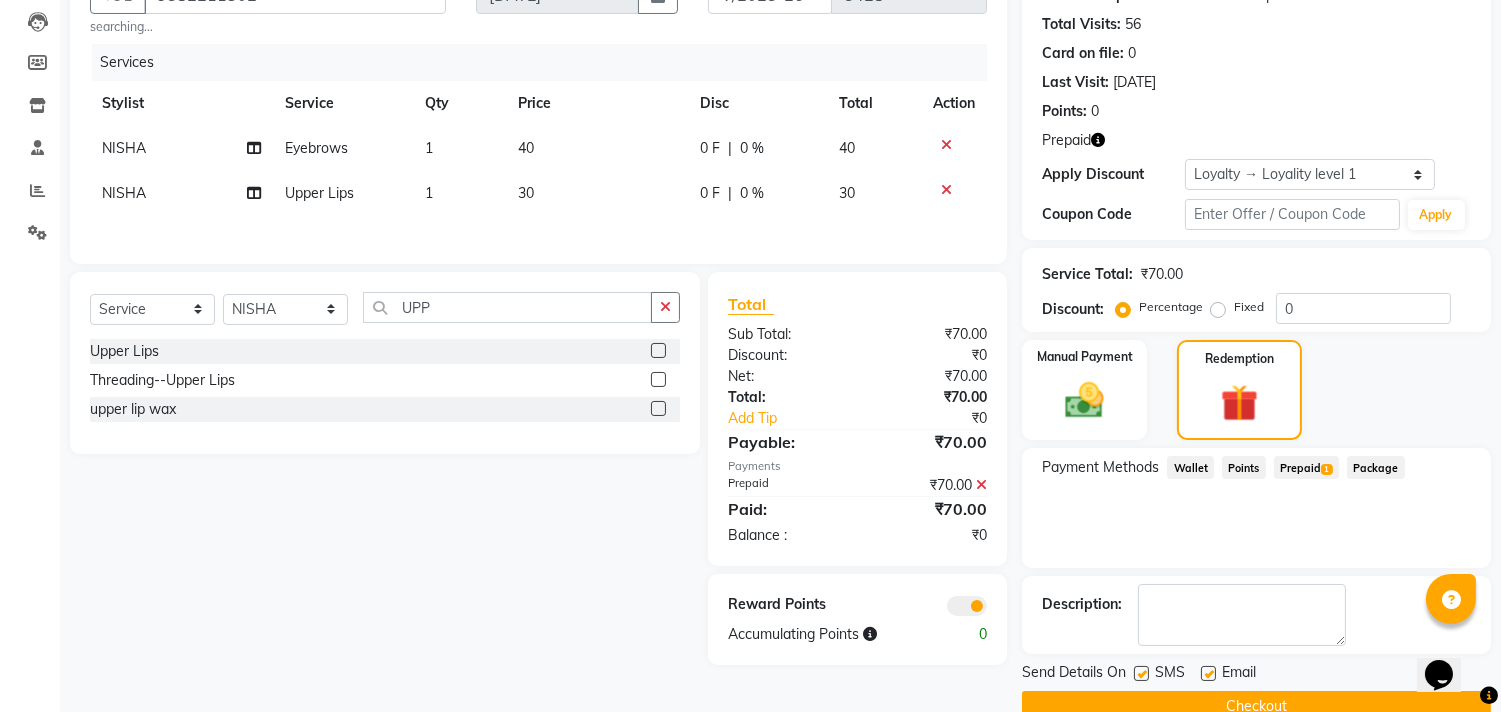 scroll, scrollTop: 248, scrollLeft: 0, axis: vertical 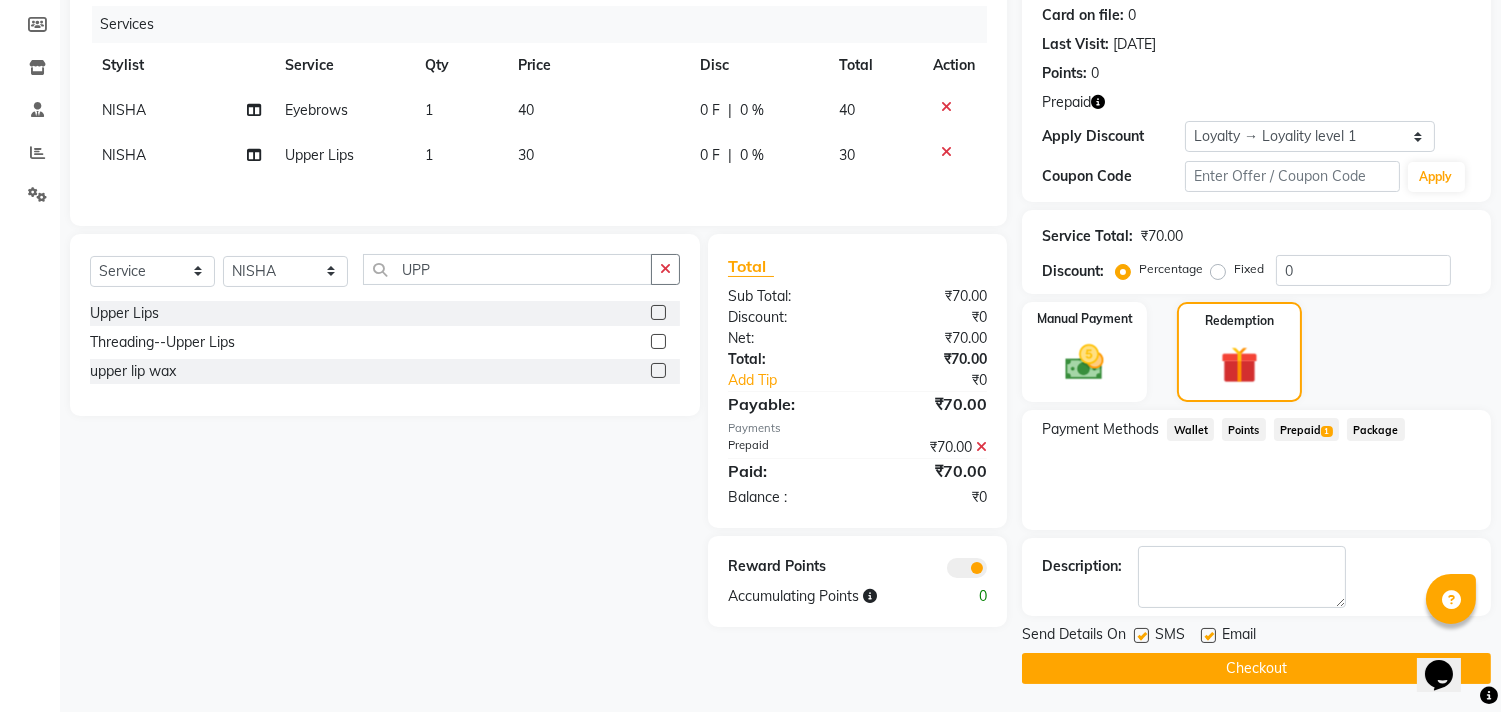 click on "Checkout" 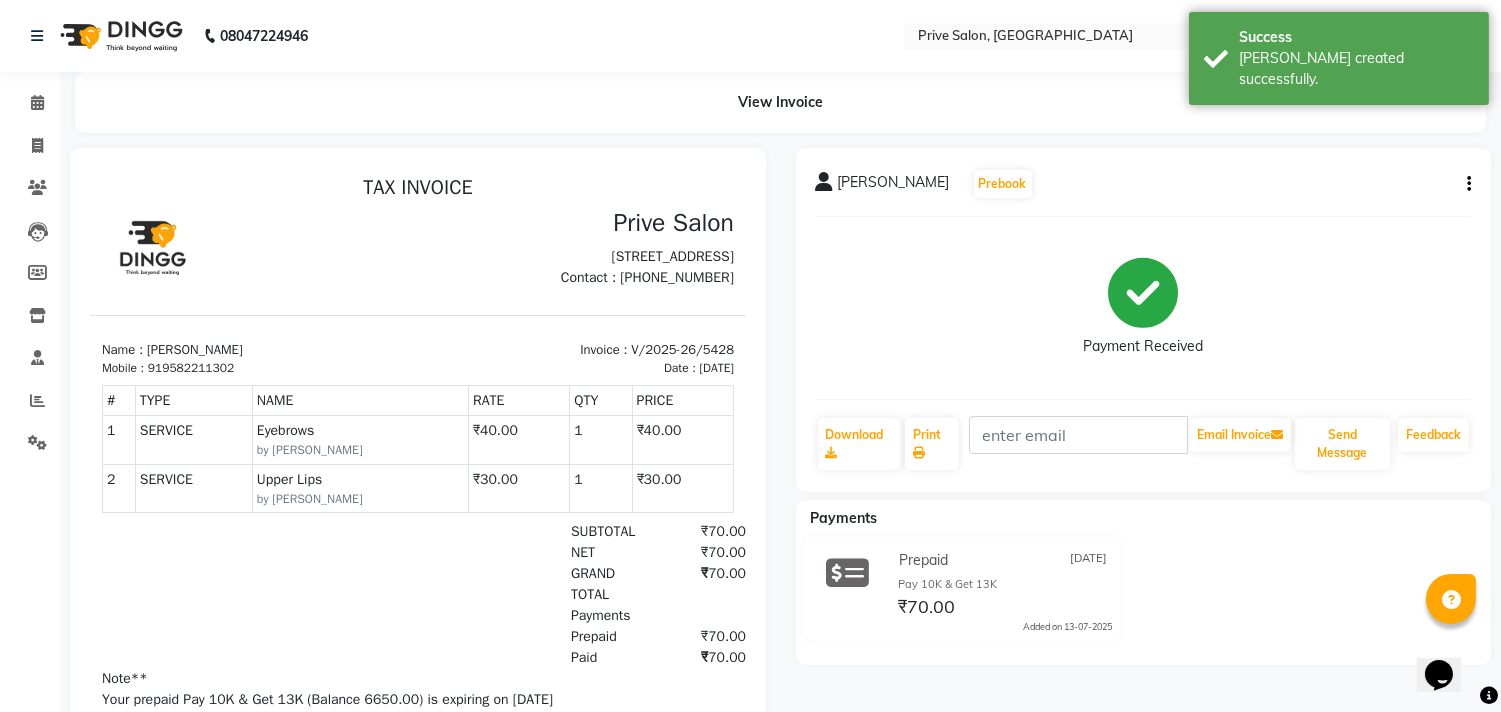 scroll, scrollTop: 0, scrollLeft: 0, axis: both 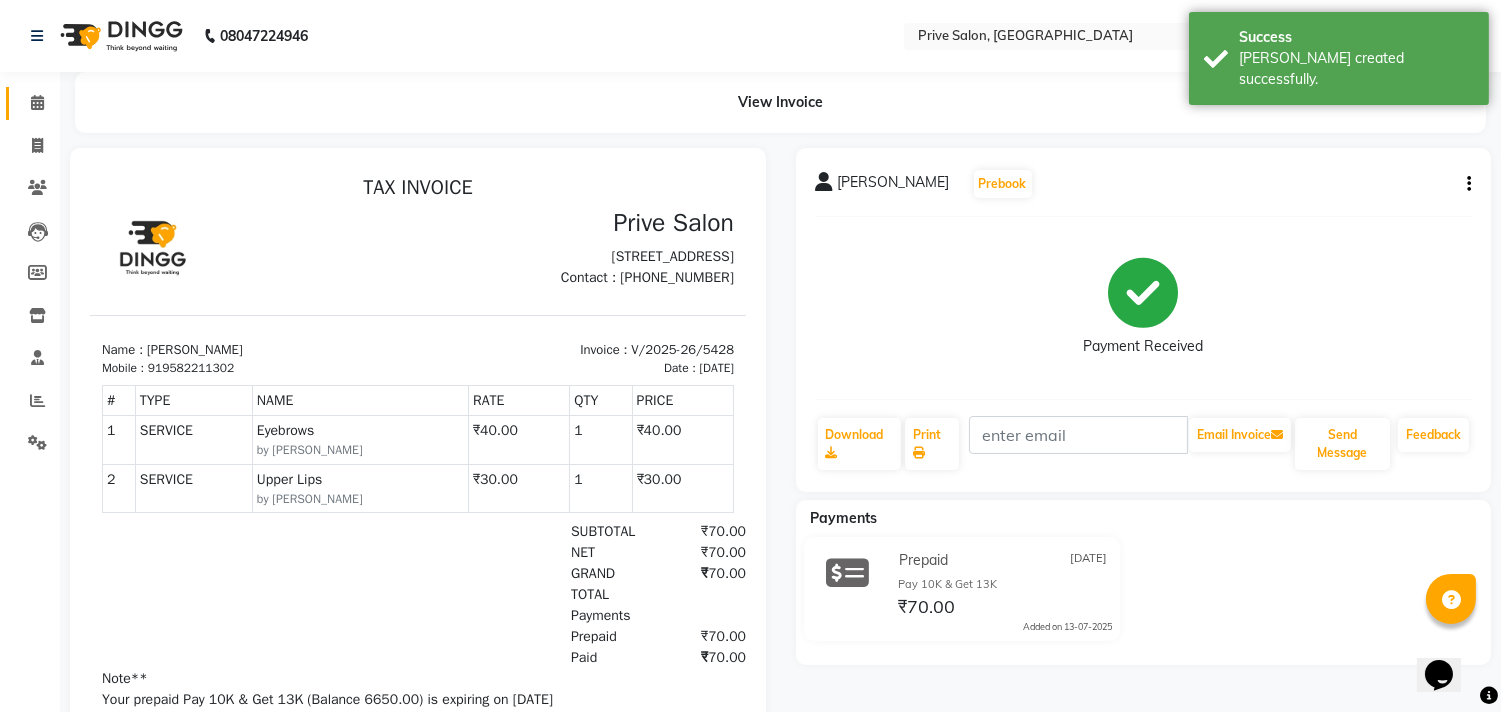 click 